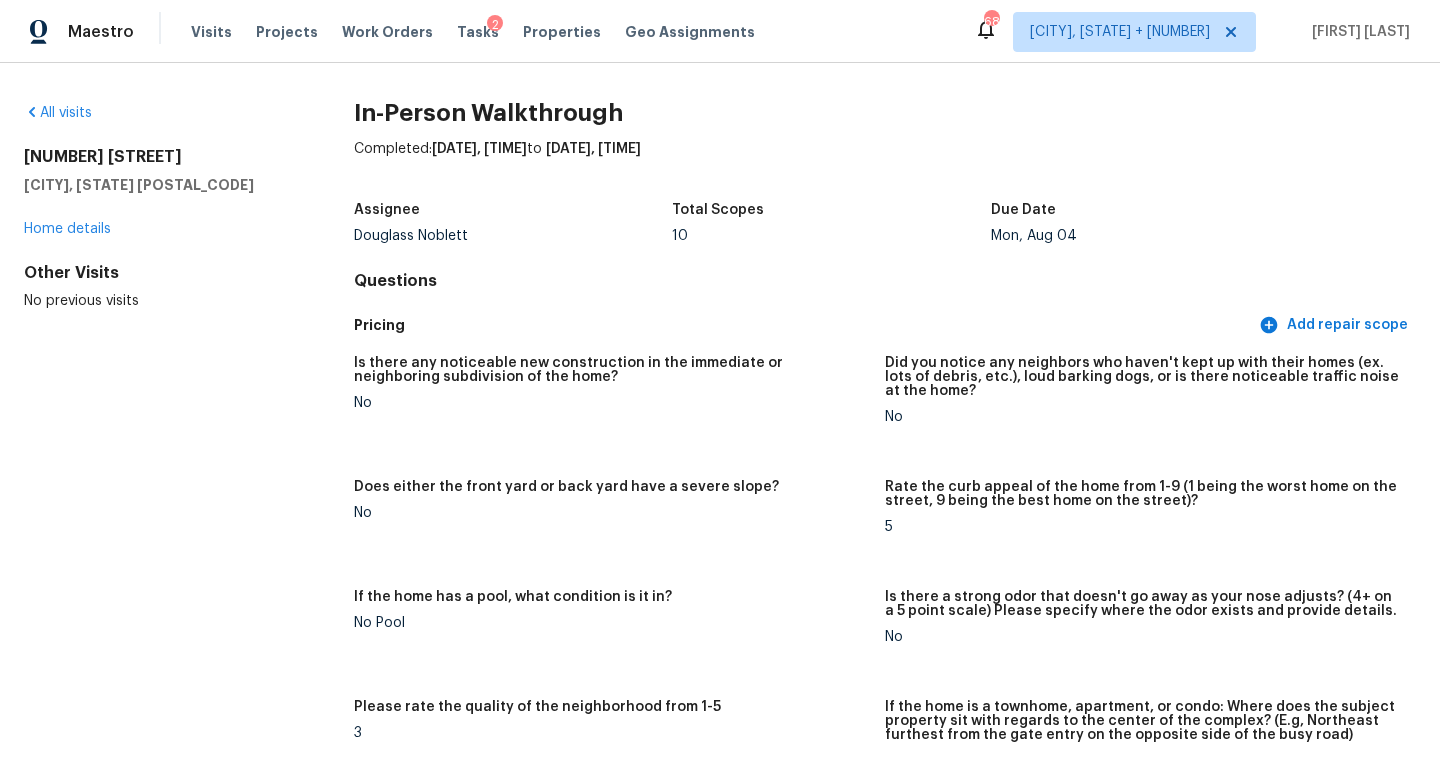 scroll, scrollTop: 0, scrollLeft: 0, axis: both 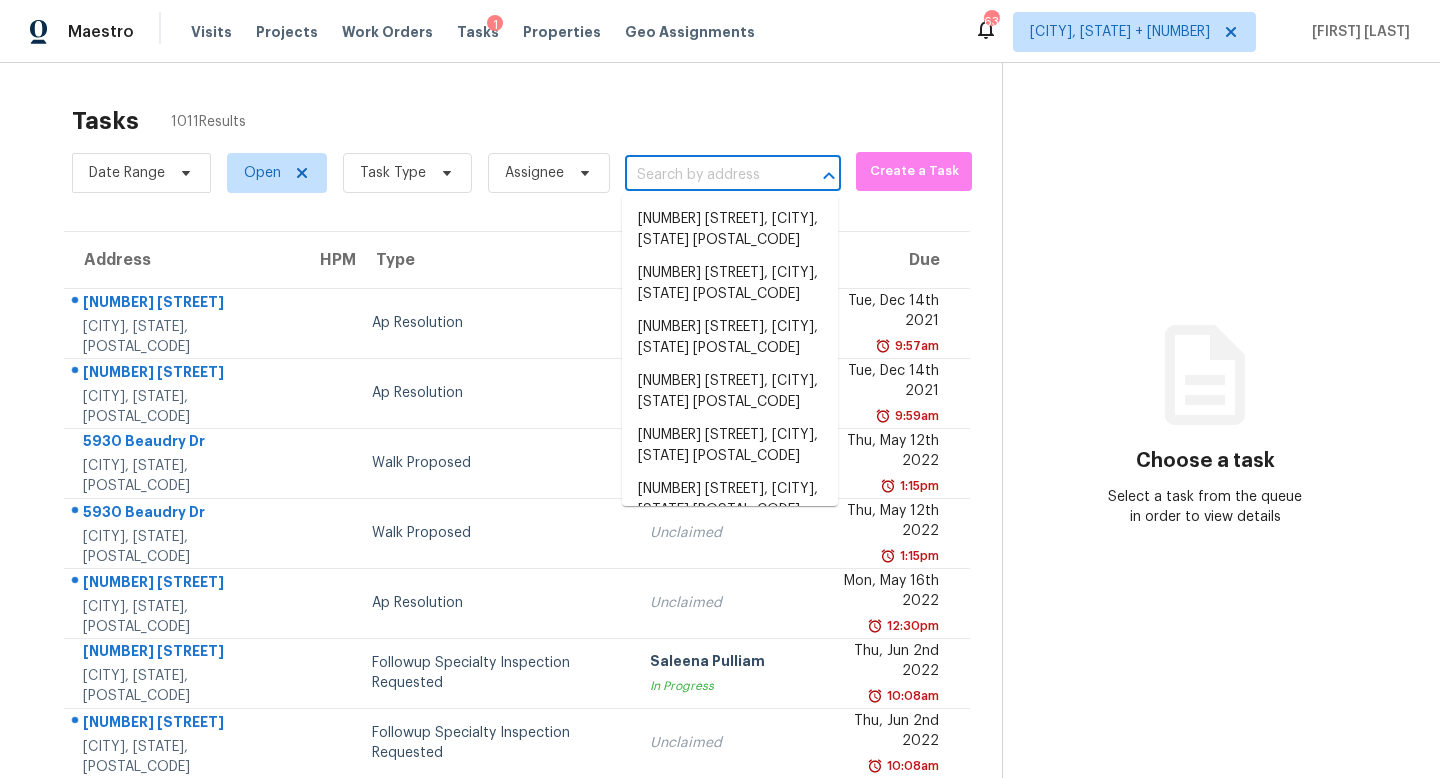 type on "[NUMBER] [STREET], [CITY], [STATE] [POSTAL_CODE]" 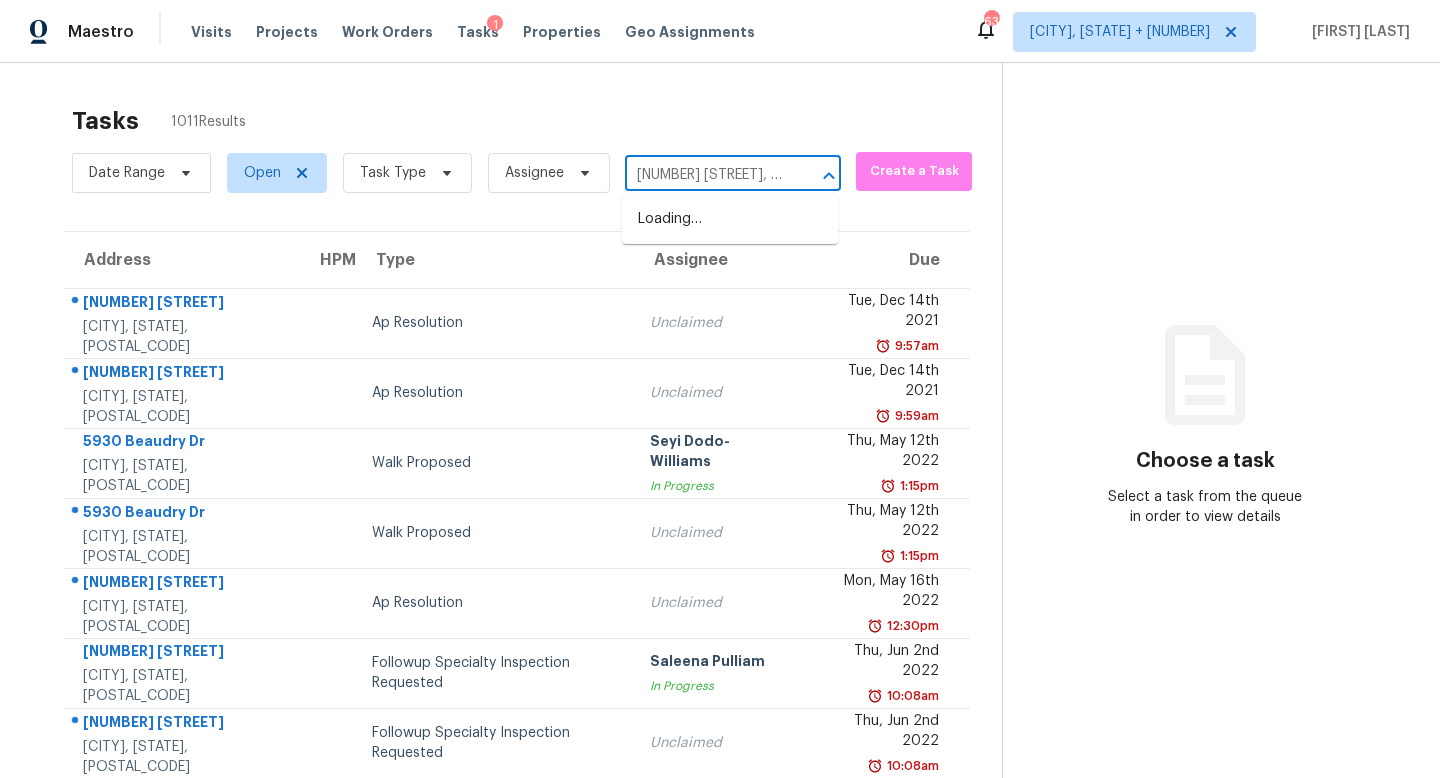 scroll, scrollTop: 0, scrollLeft: 103, axis: horizontal 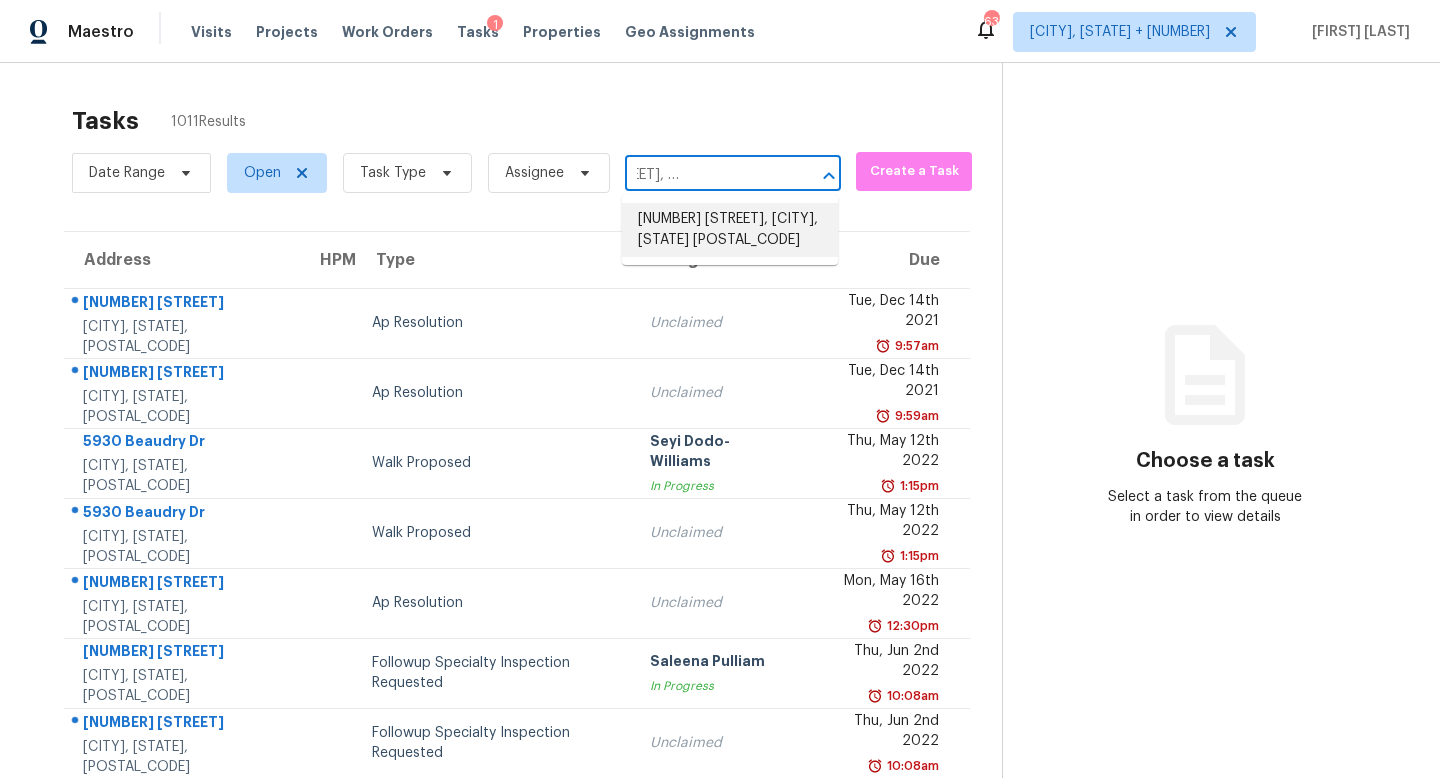 click on "[NUMBER] [STREET], [CITY], [STATE] [POSTAL_CODE]" at bounding box center (730, 230) 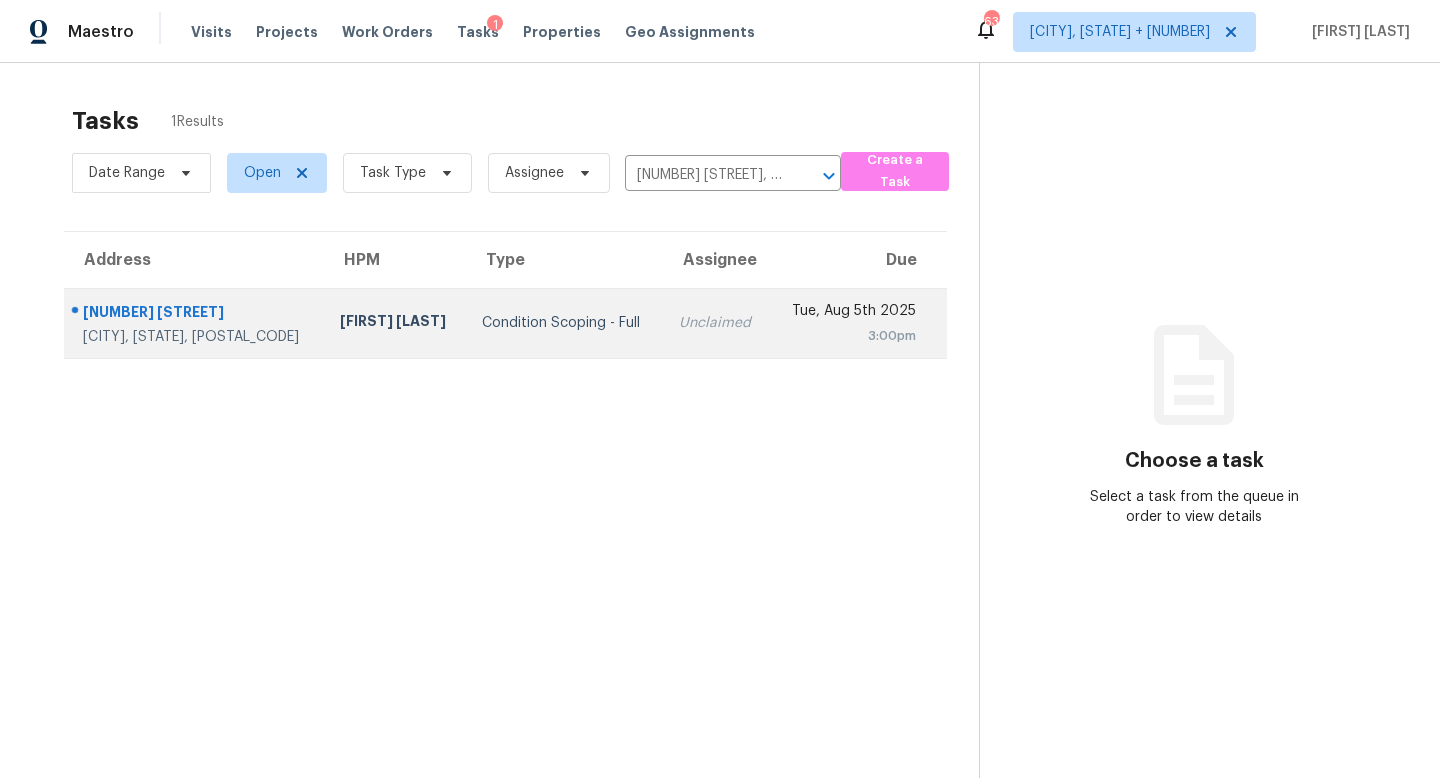 click on "Condition Scoping - Full" at bounding box center (564, 323) 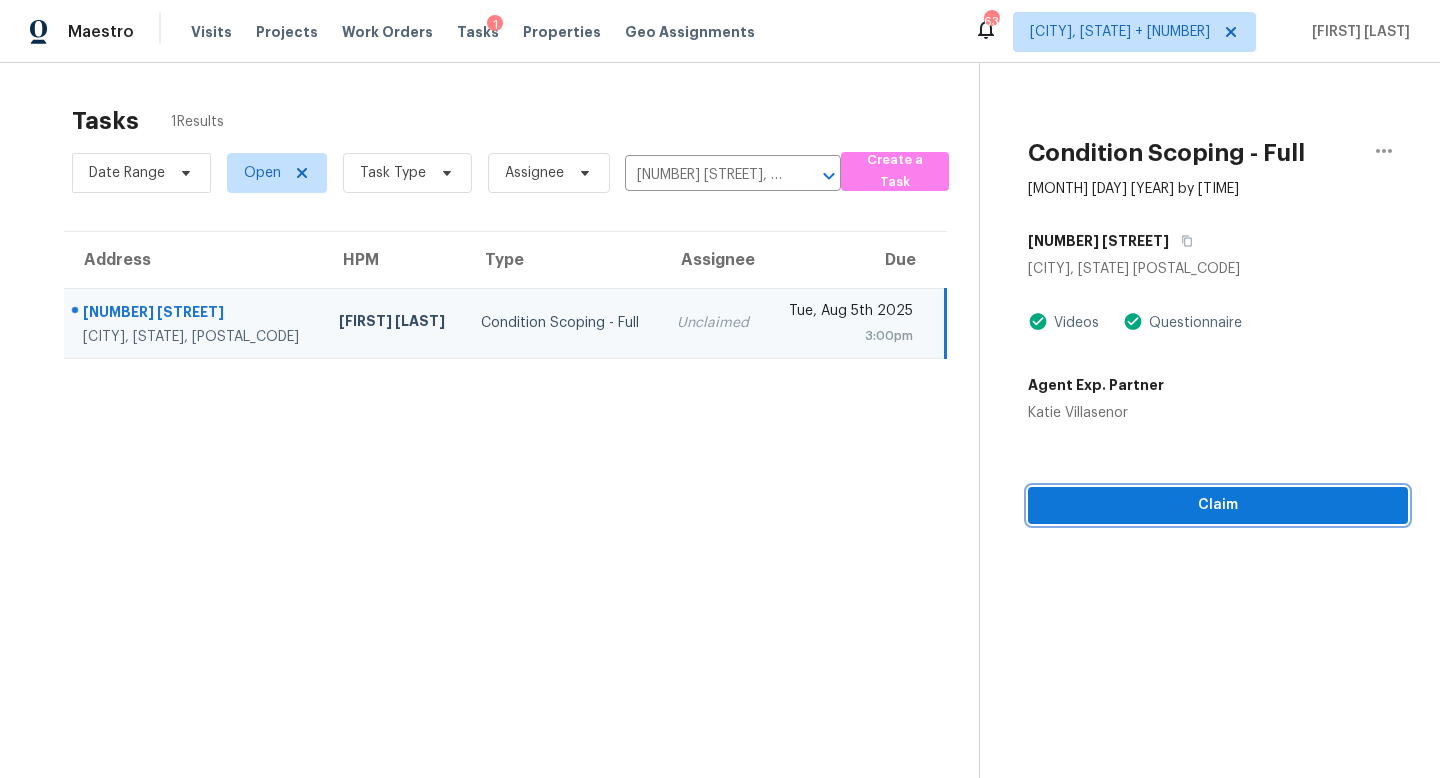 click on "Claim" at bounding box center [1218, 505] 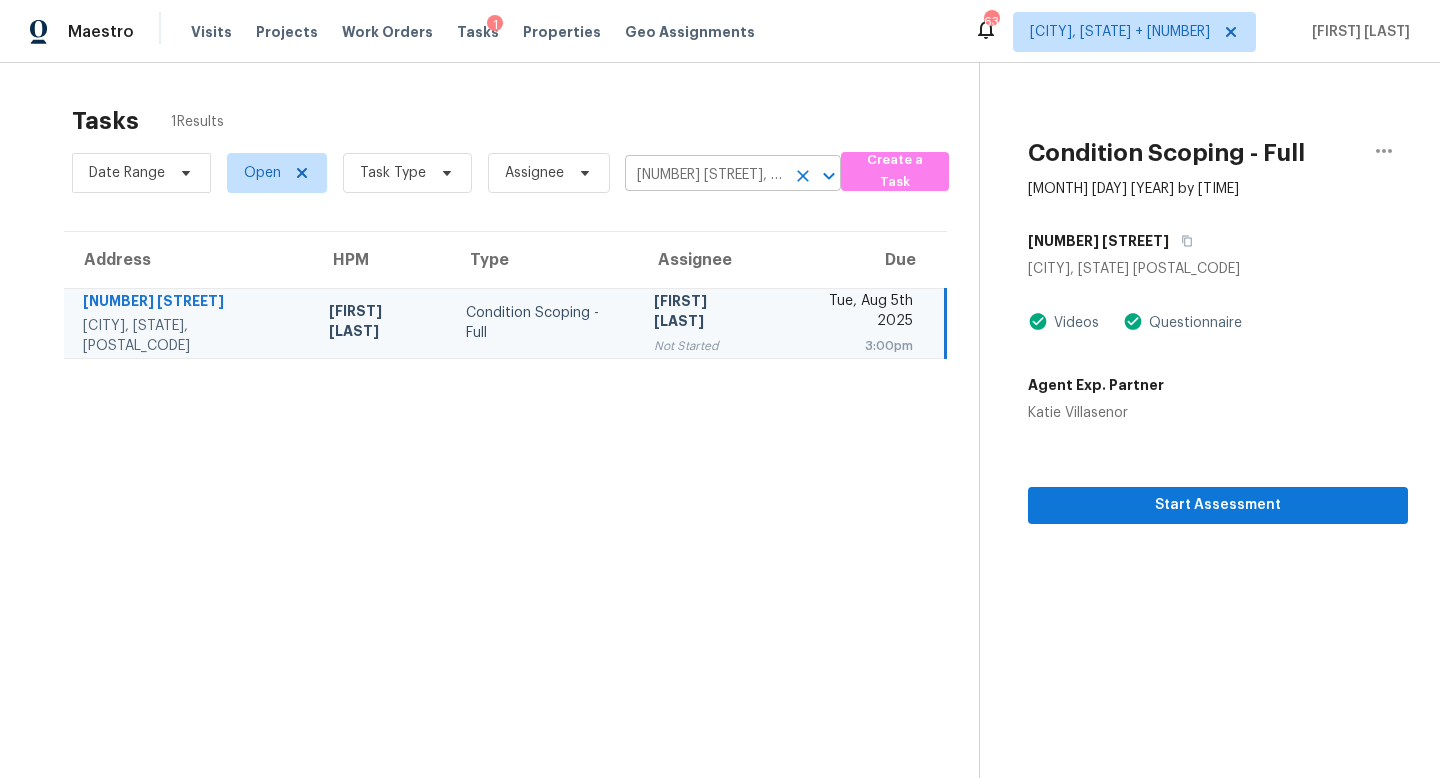 click on "[NUMBER] [STREET], [CITY], [STATE] [POSTAL_CODE]" at bounding box center (705, 175) 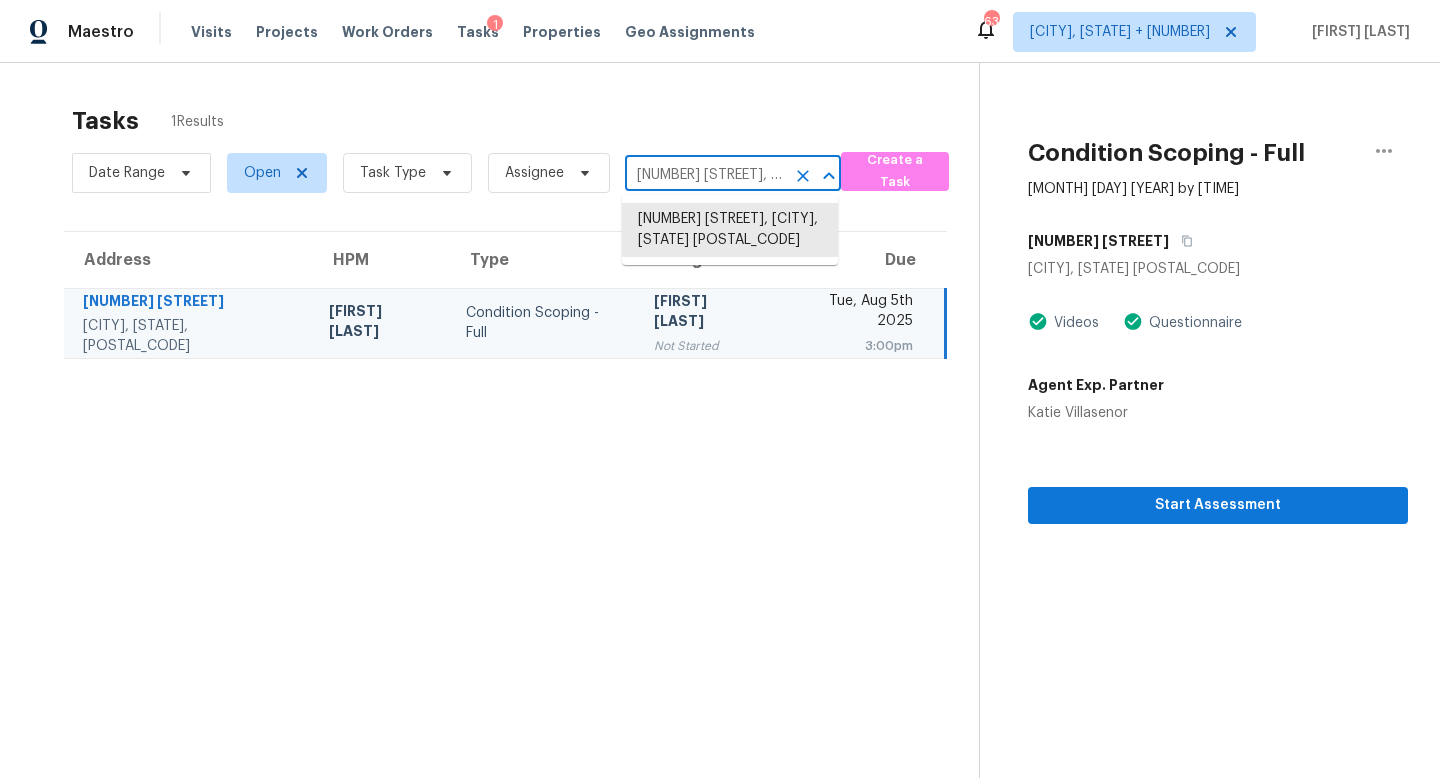 paste on "[NUMBER] [STREET], [CITY], [STATE] [POSTAL_CODE]" 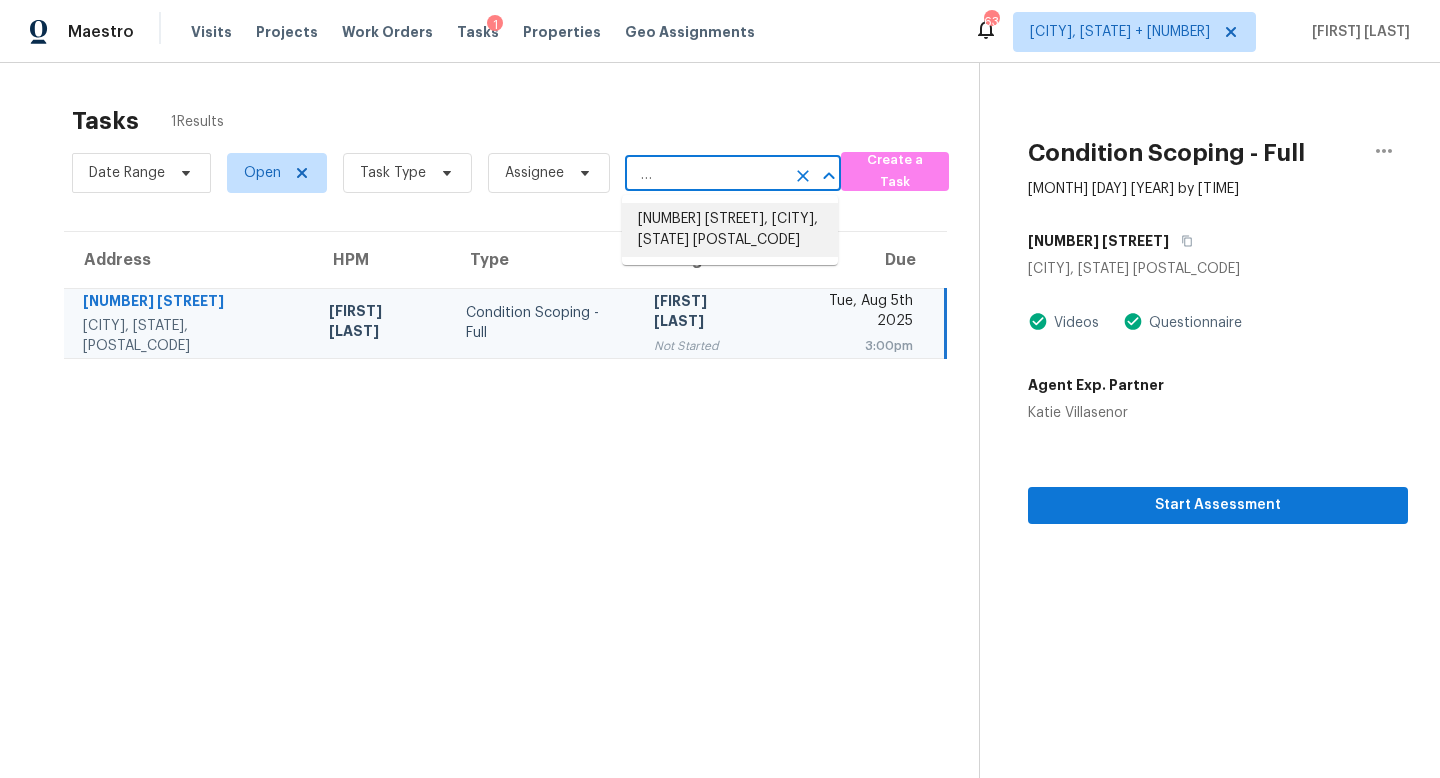 click on "[NUMBER] [STREET], [CITY], [STATE] [POSTAL_CODE]" at bounding box center [730, 230] 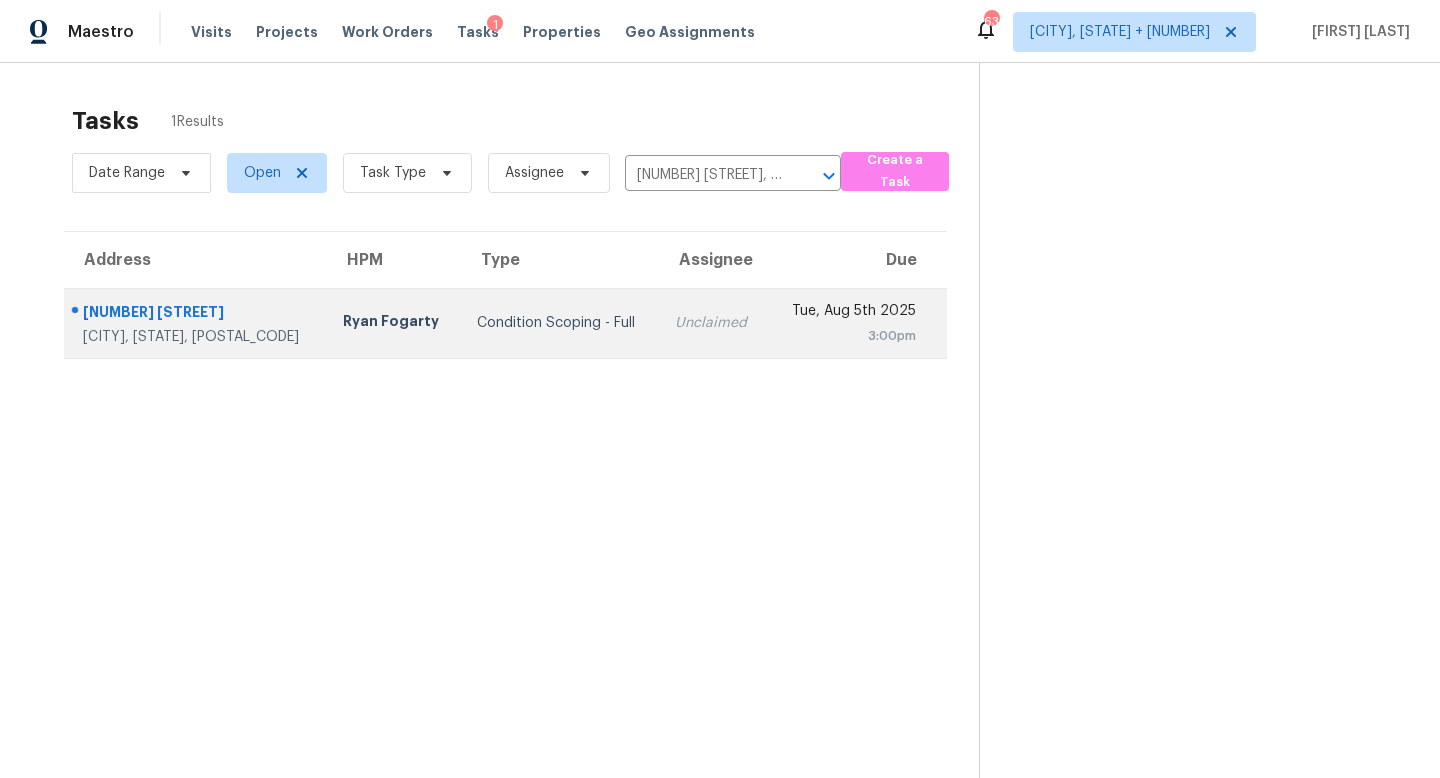 click on "Unclaimed" at bounding box center [713, 323] 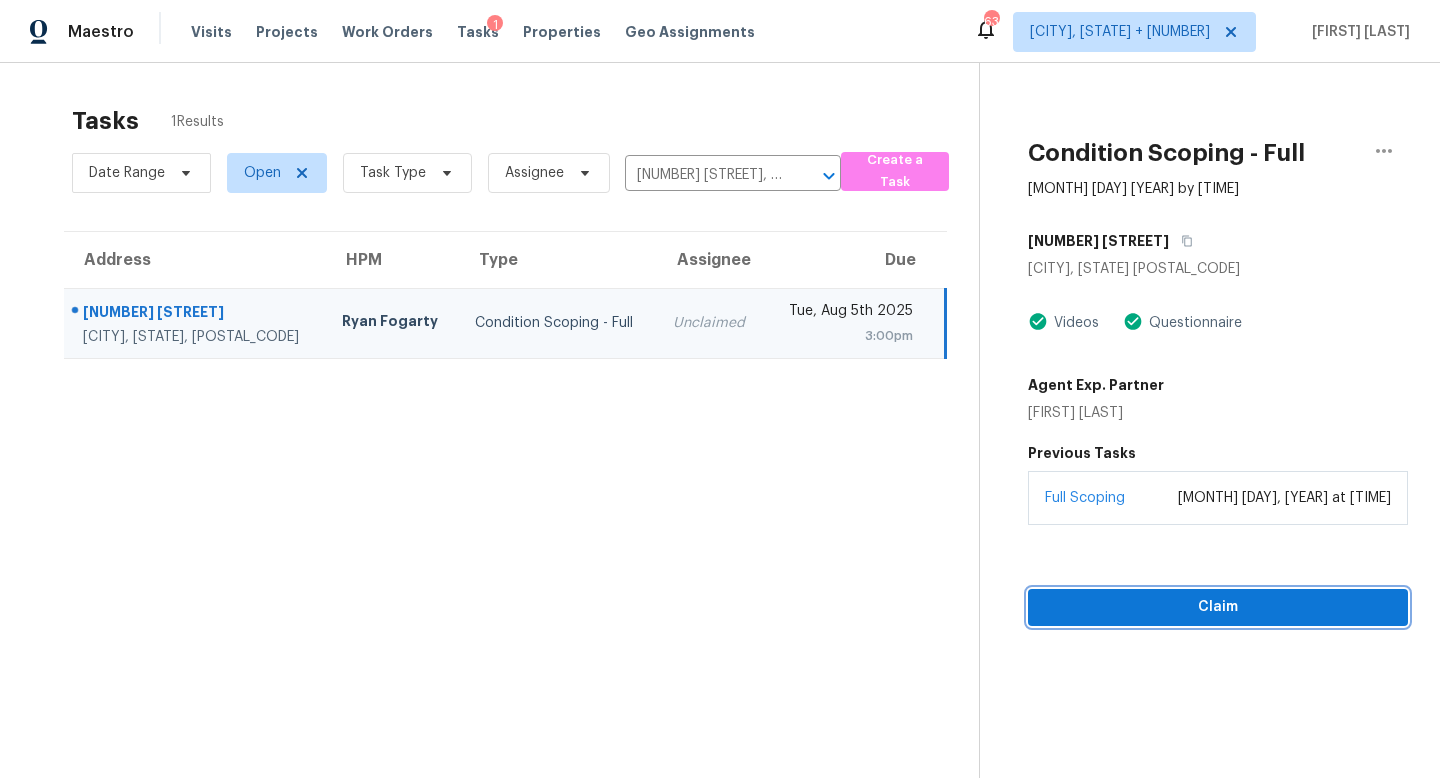 click on "Claim" at bounding box center [1218, 607] 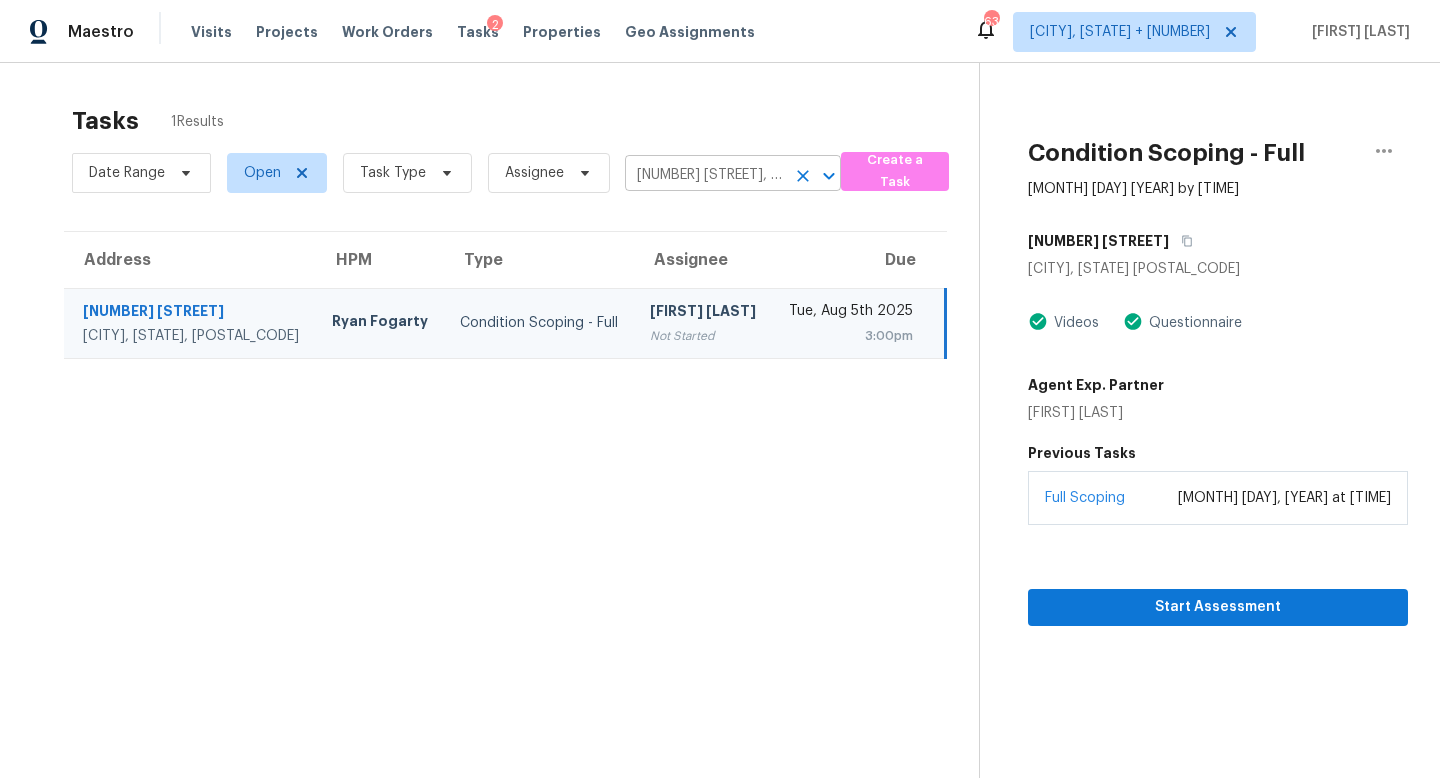 click on "[NUMBER] [STREET], [CITY], [STATE] [POSTAL_CODE]" at bounding box center [705, 175] 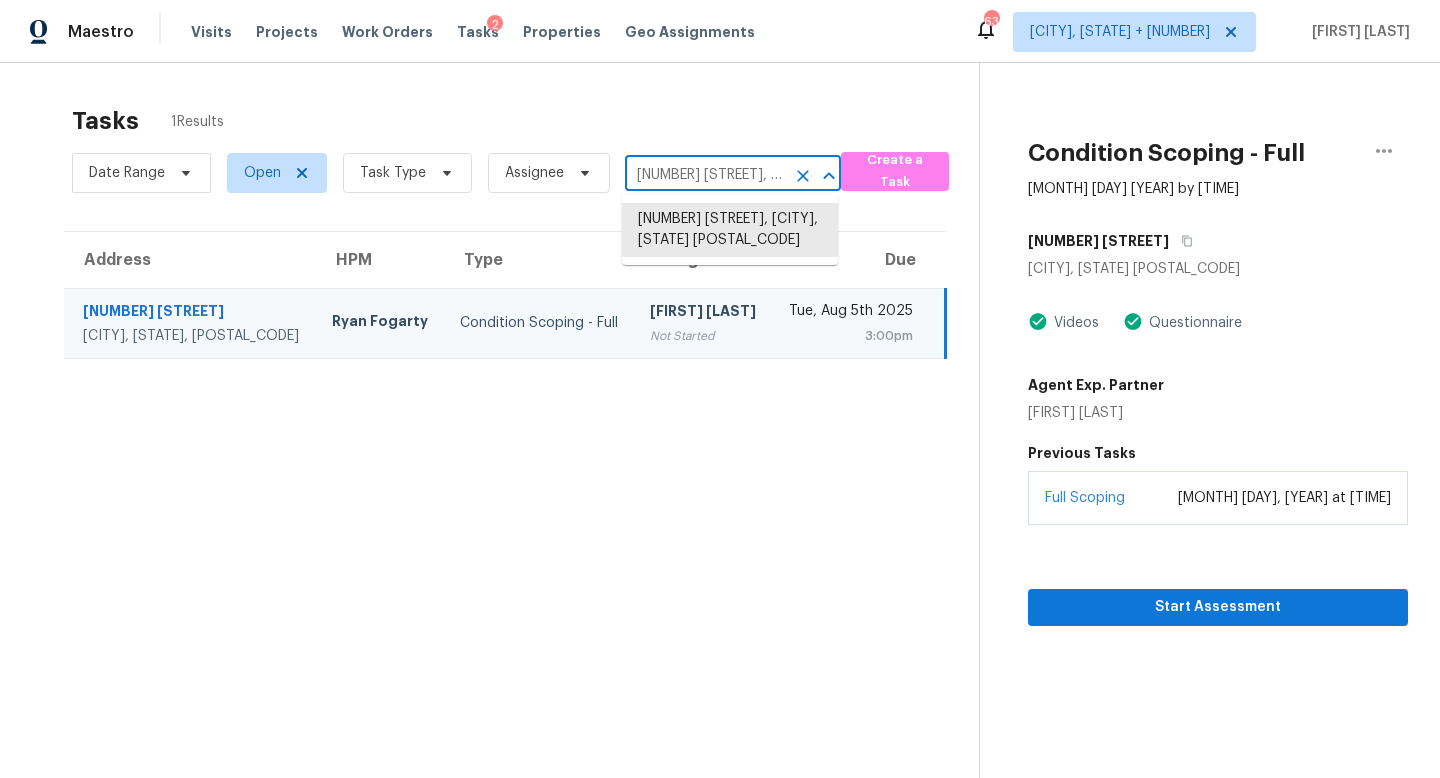 paste on "[NUMBER] [STREET], [CITY], [STATE]" 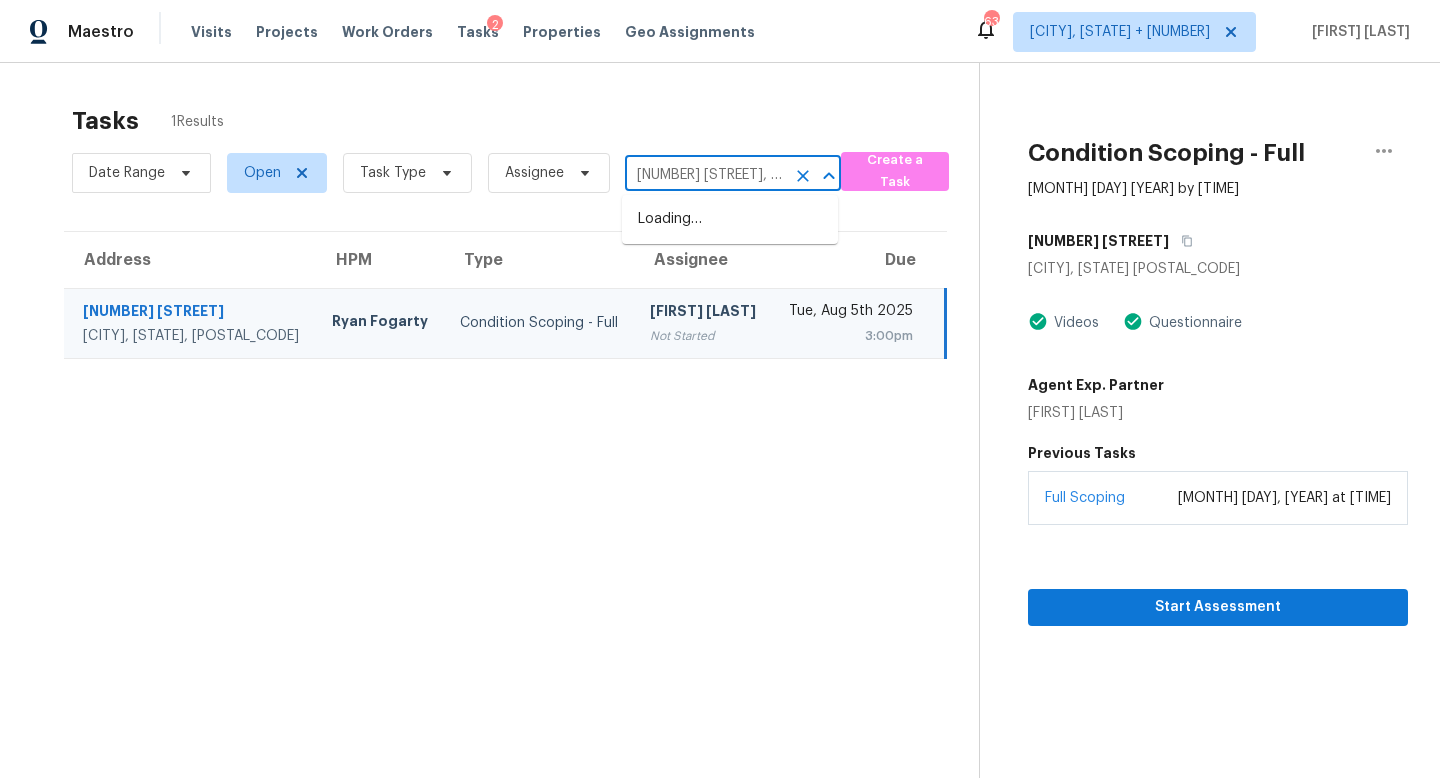 scroll, scrollTop: 0, scrollLeft: 75, axis: horizontal 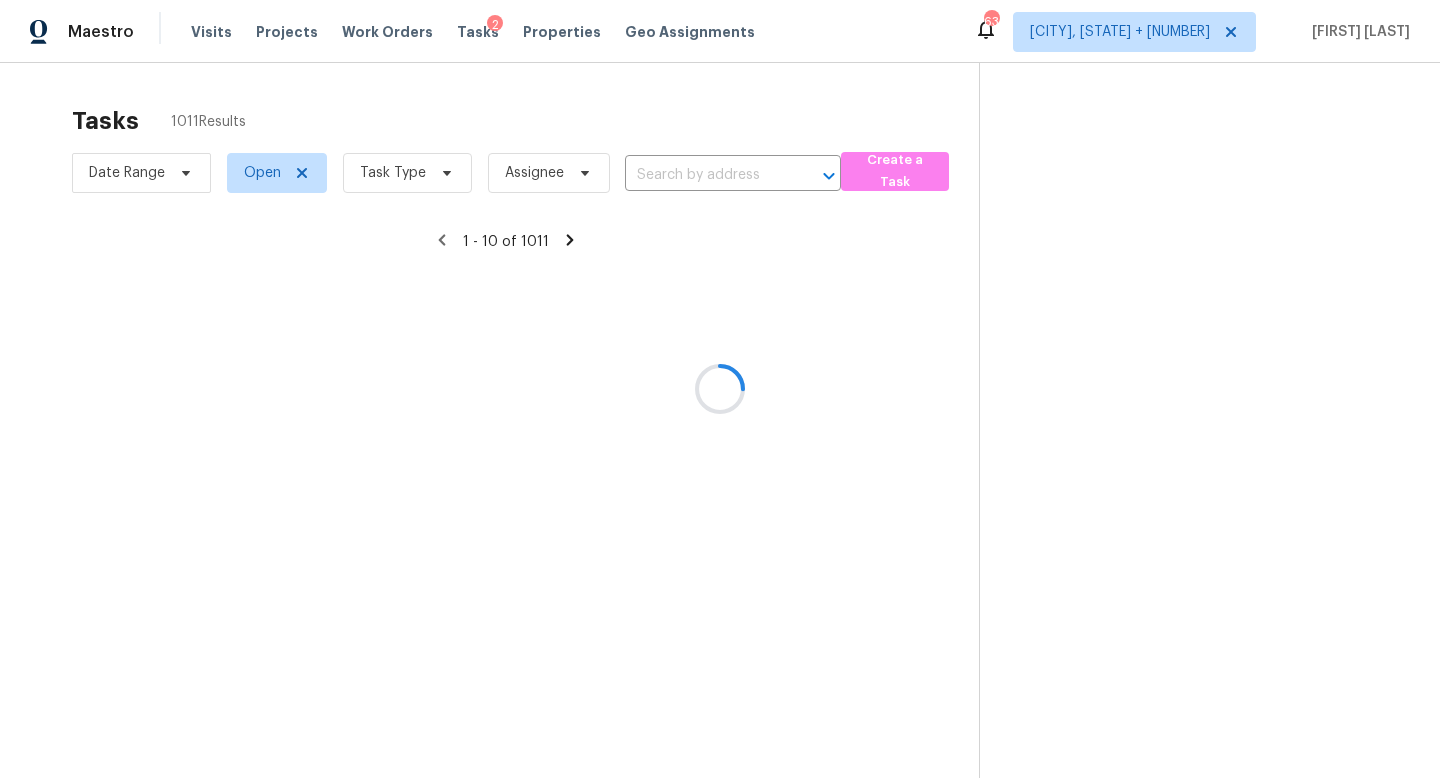 click at bounding box center [720, 389] 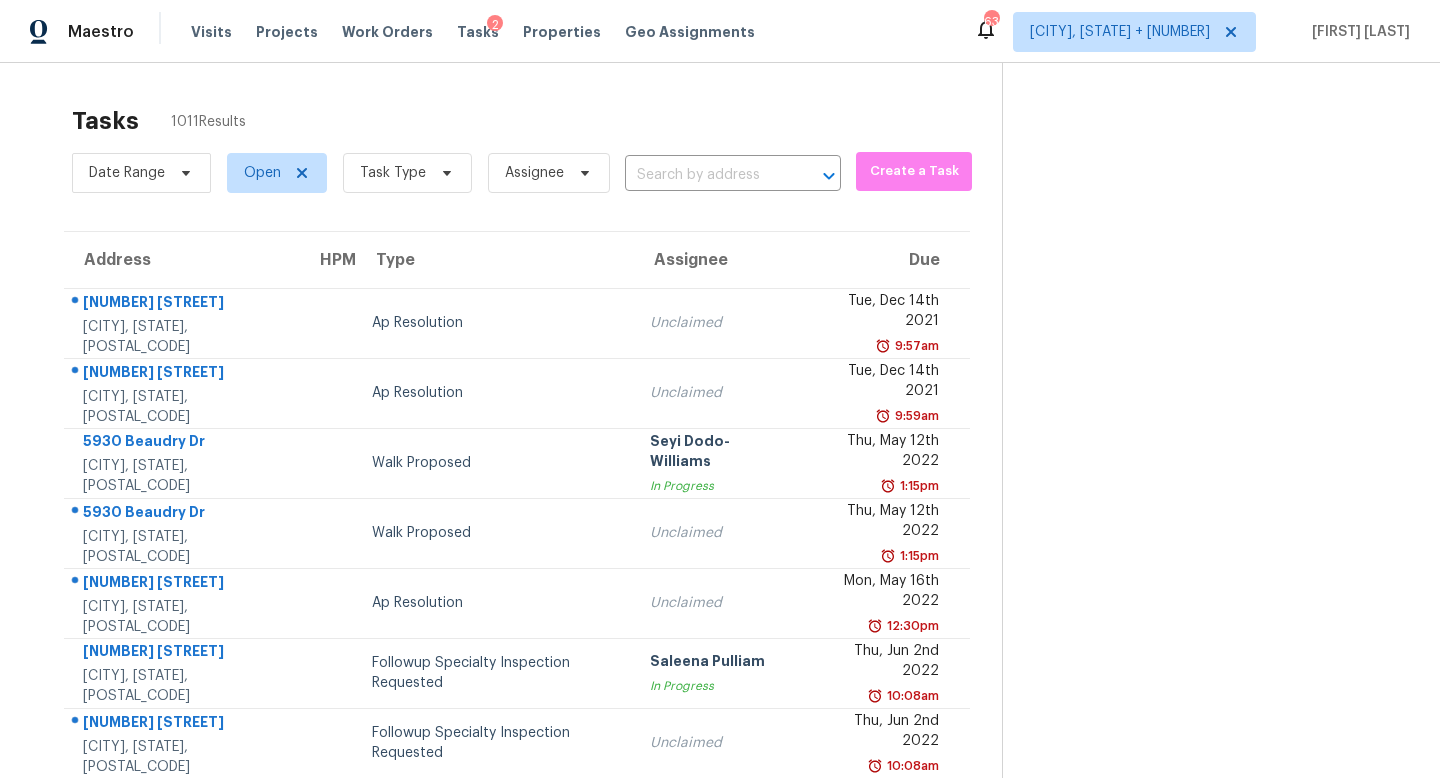 click at bounding box center (705, 175) 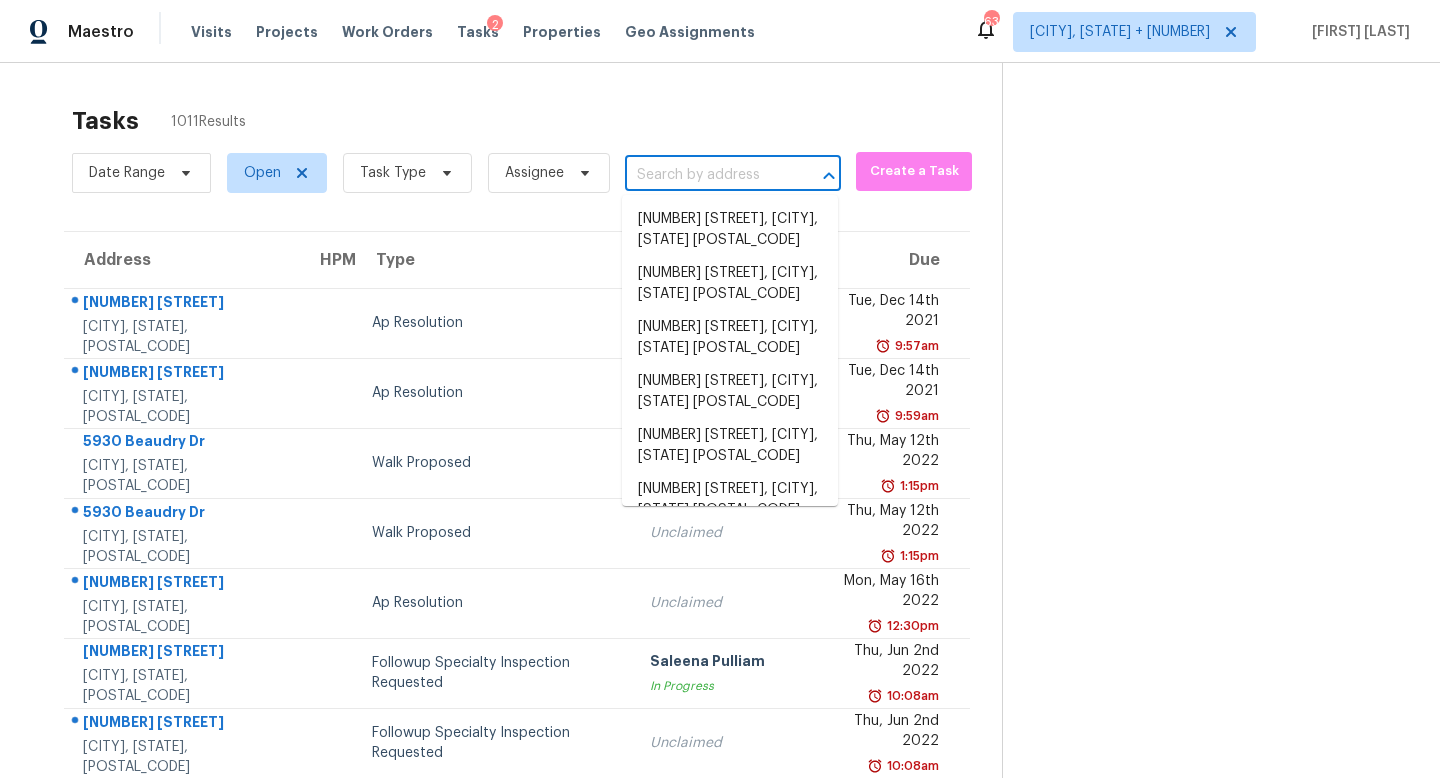 paste on "[NUMBER] [STREET], [CITY], [STATE] [POSTAL_CODE]" 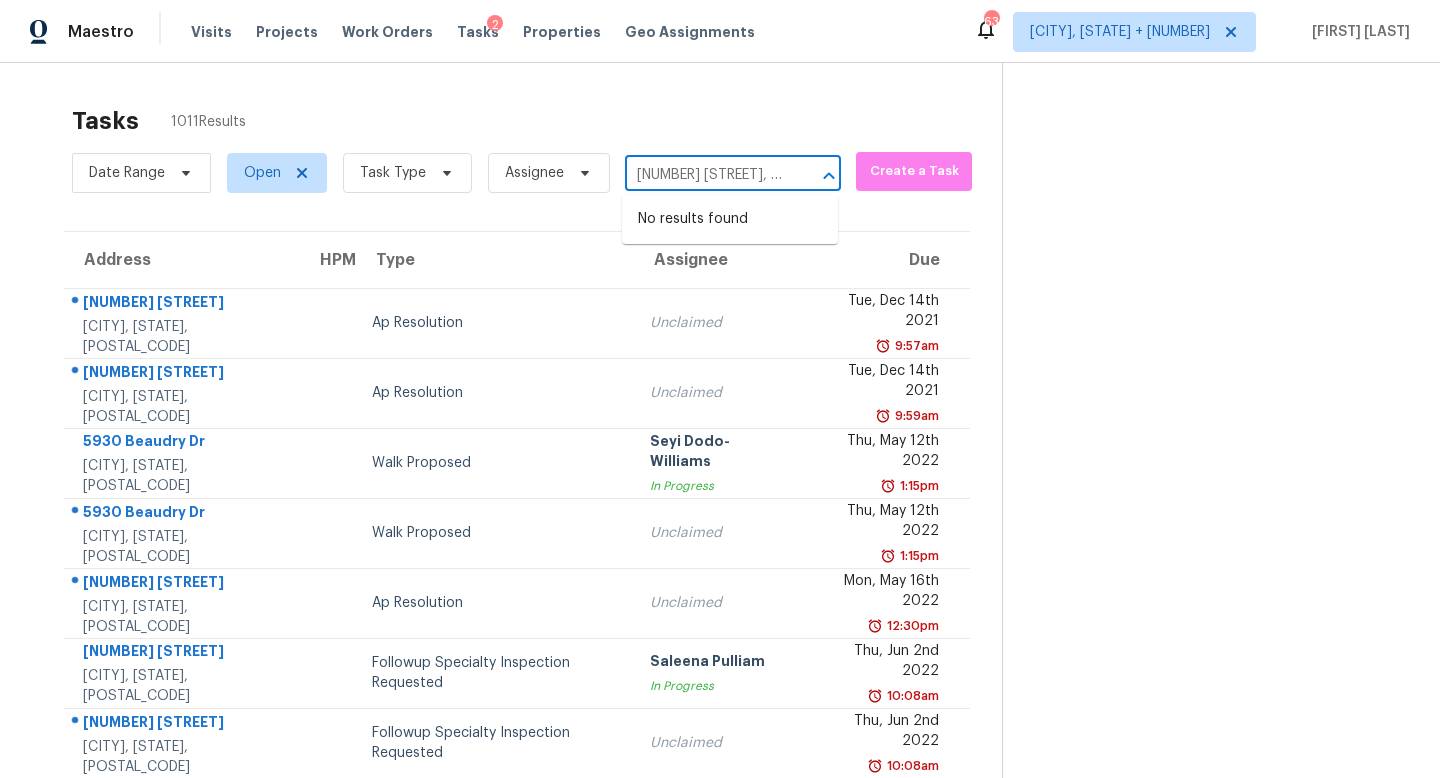 scroll, scrollTop: 0, scrollLeft: 75, axis: horizontal 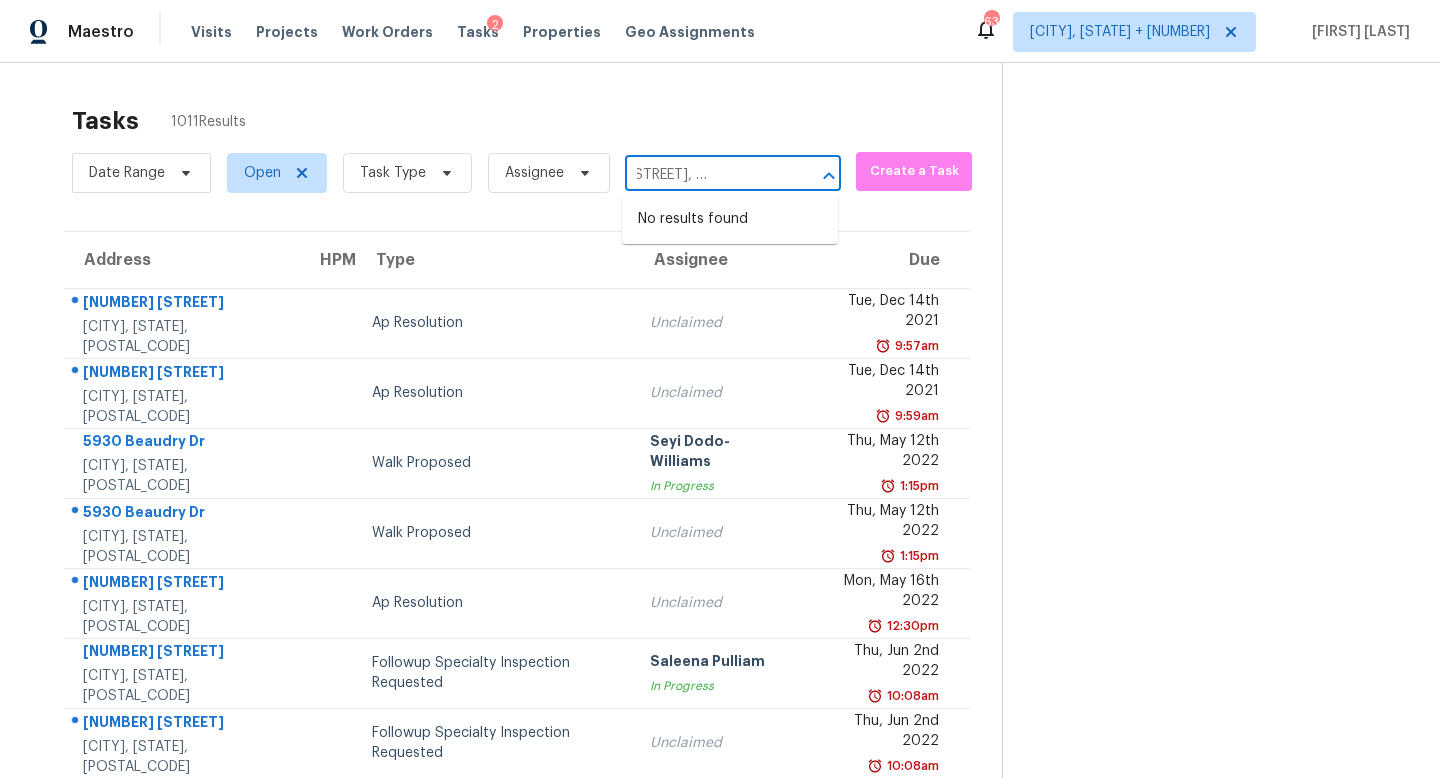 type on "[NUMBER] [STREET], [CITY], [STATE] [POSTAL_CODE]" 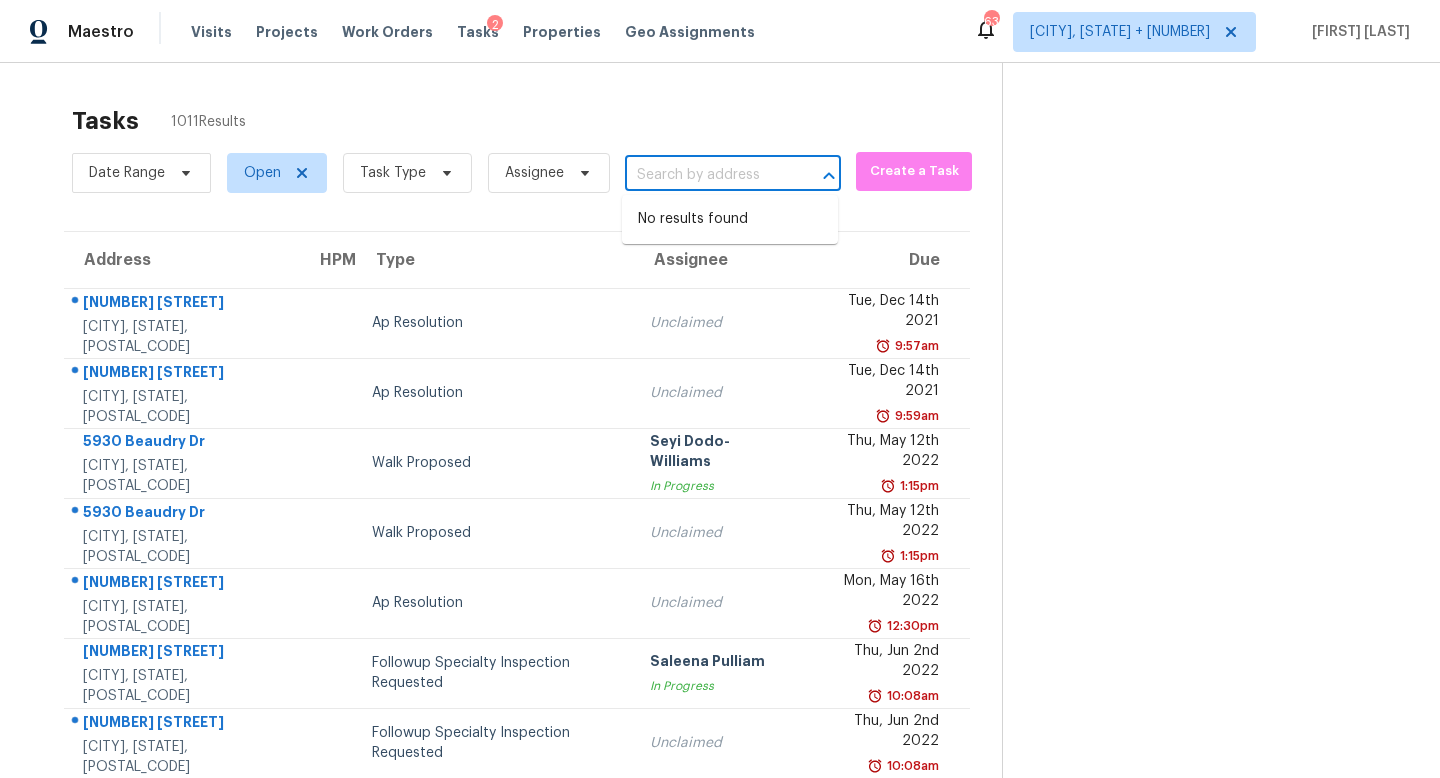 click on "Type" at bounding box center [495, 260] 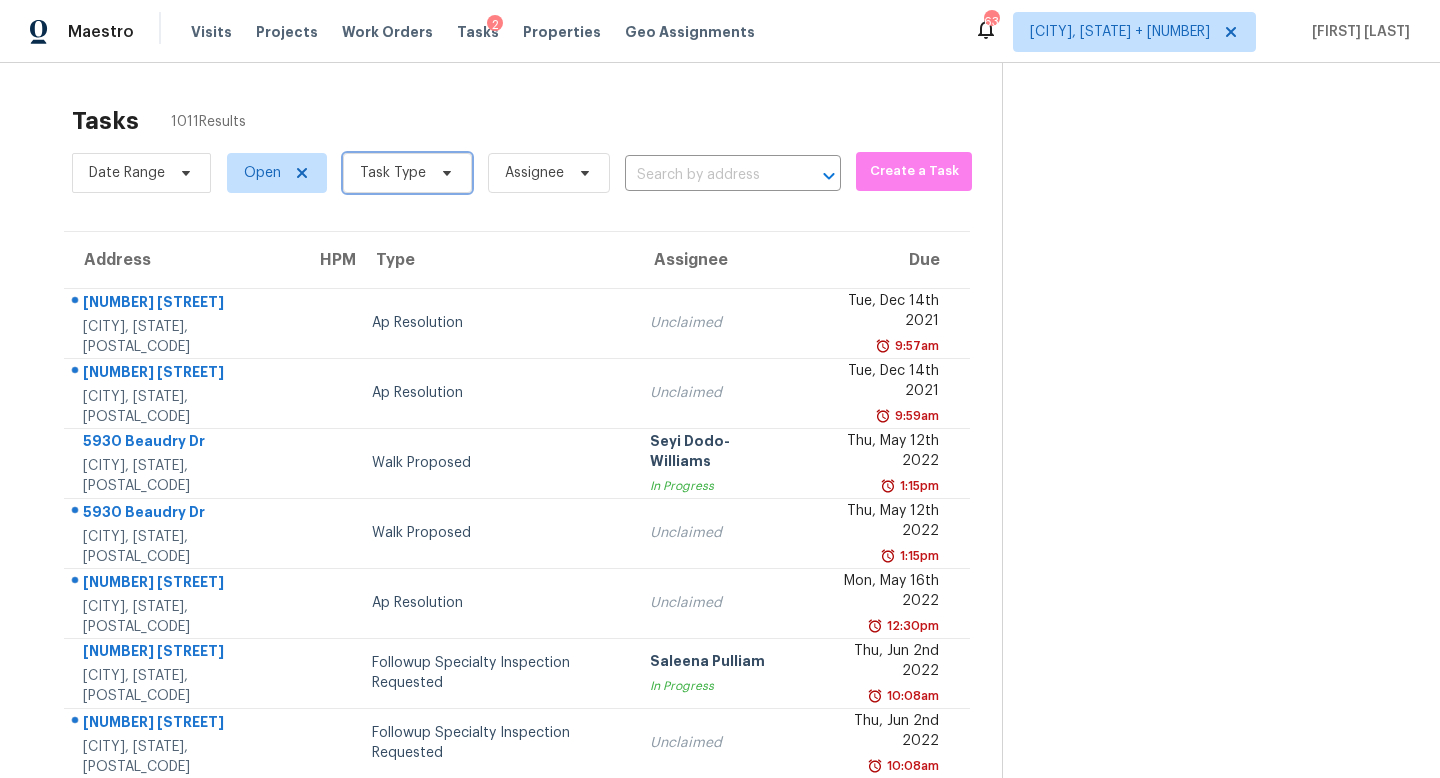 click at bounding box center [444, 173] 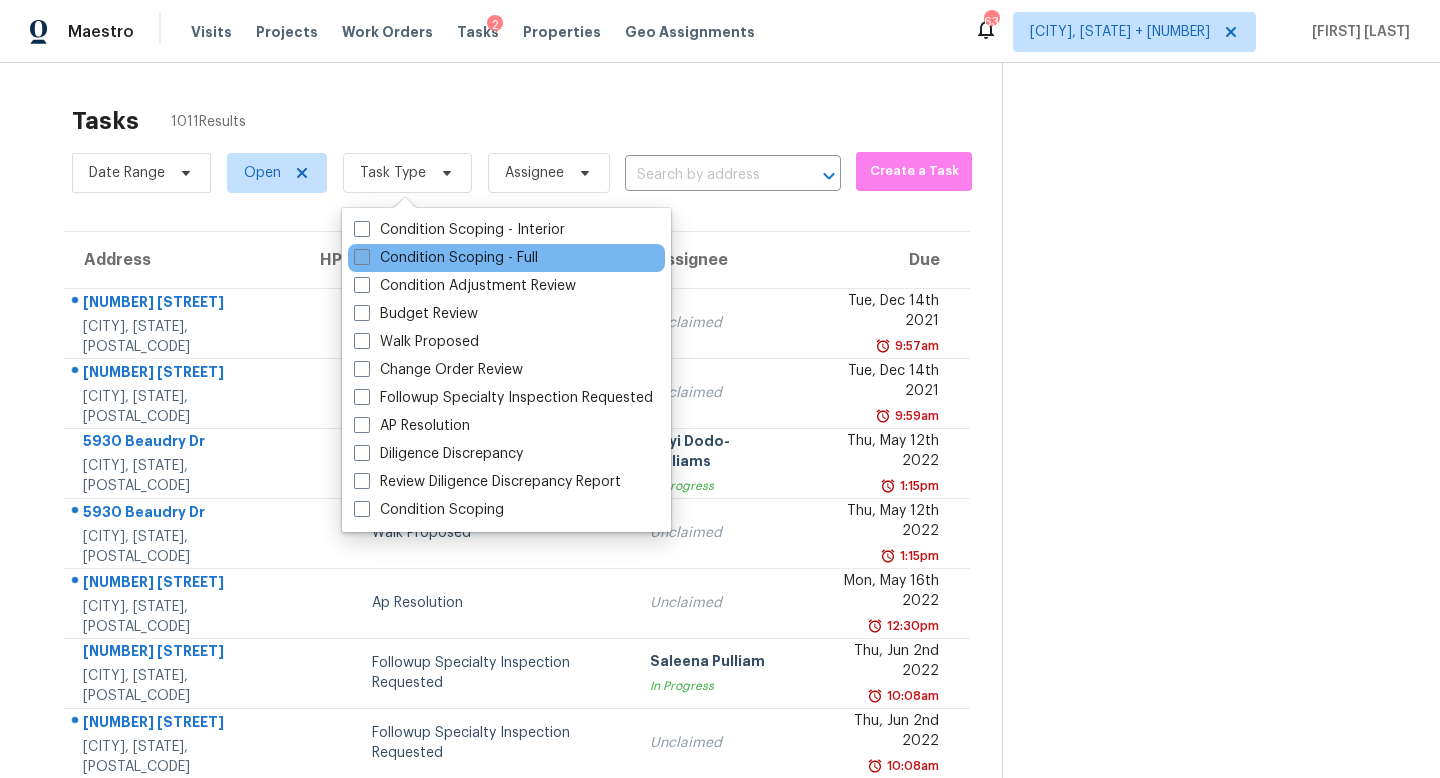click on "Condition Scoping - Full" at bounding box center [446, 258] 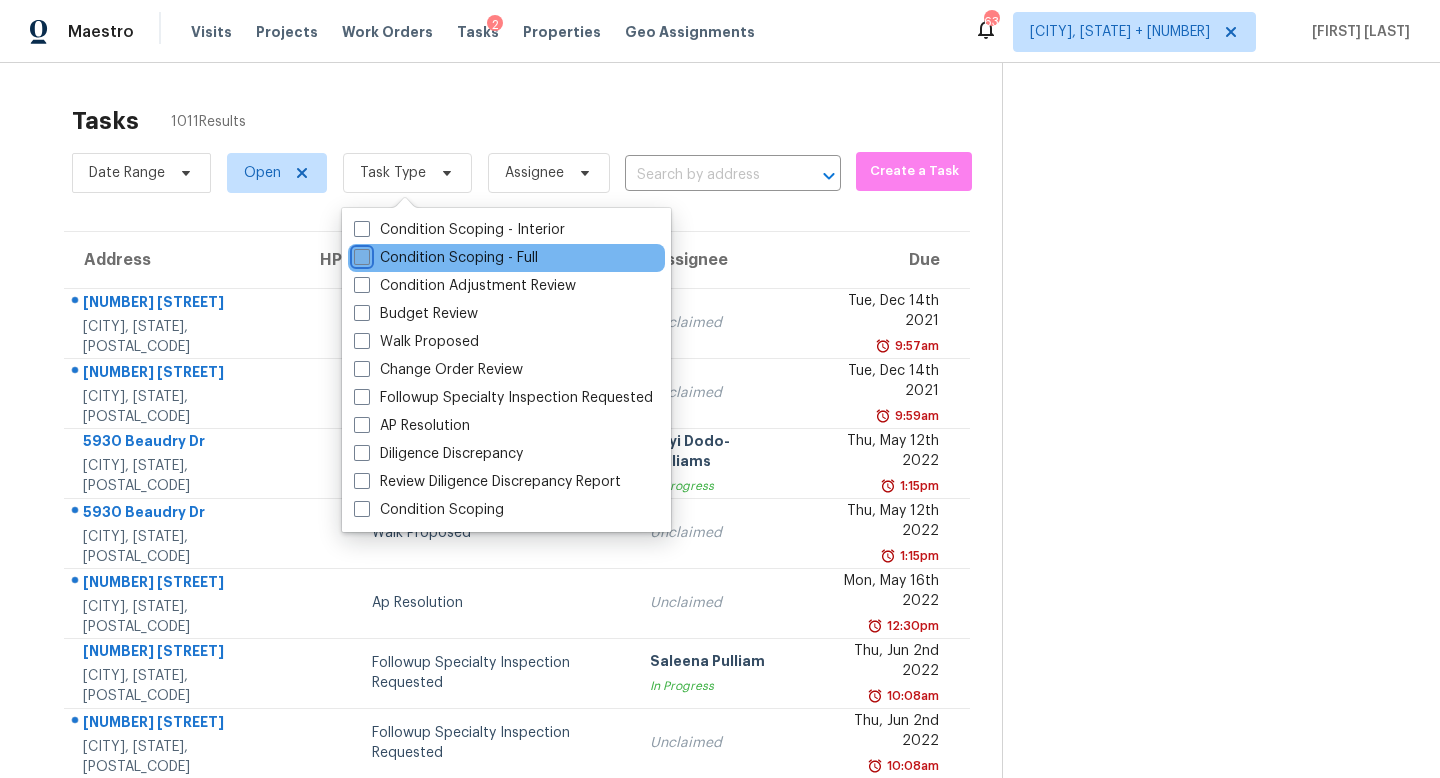 click on "Condition Scoping - Full" at bounding box center [360, 254] 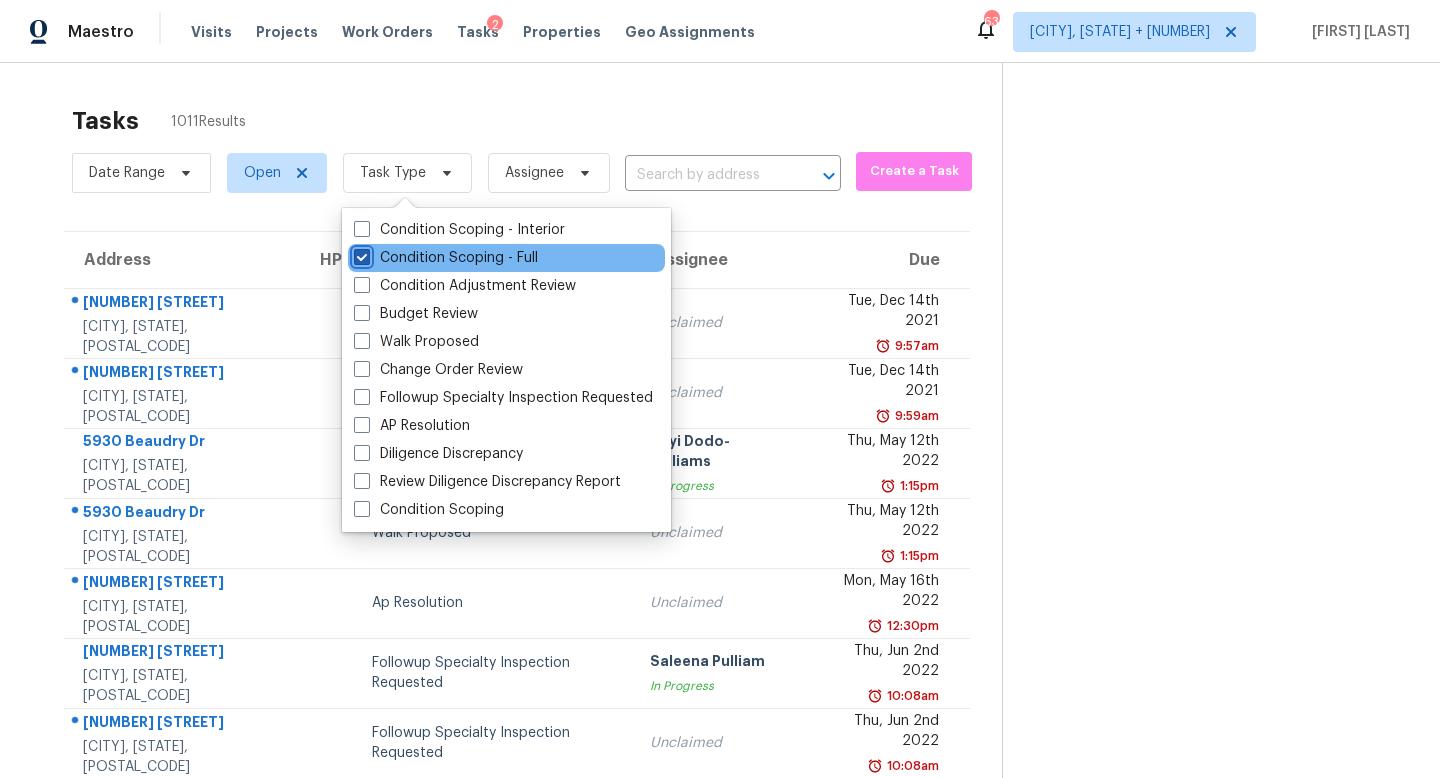 checkbox on "true" 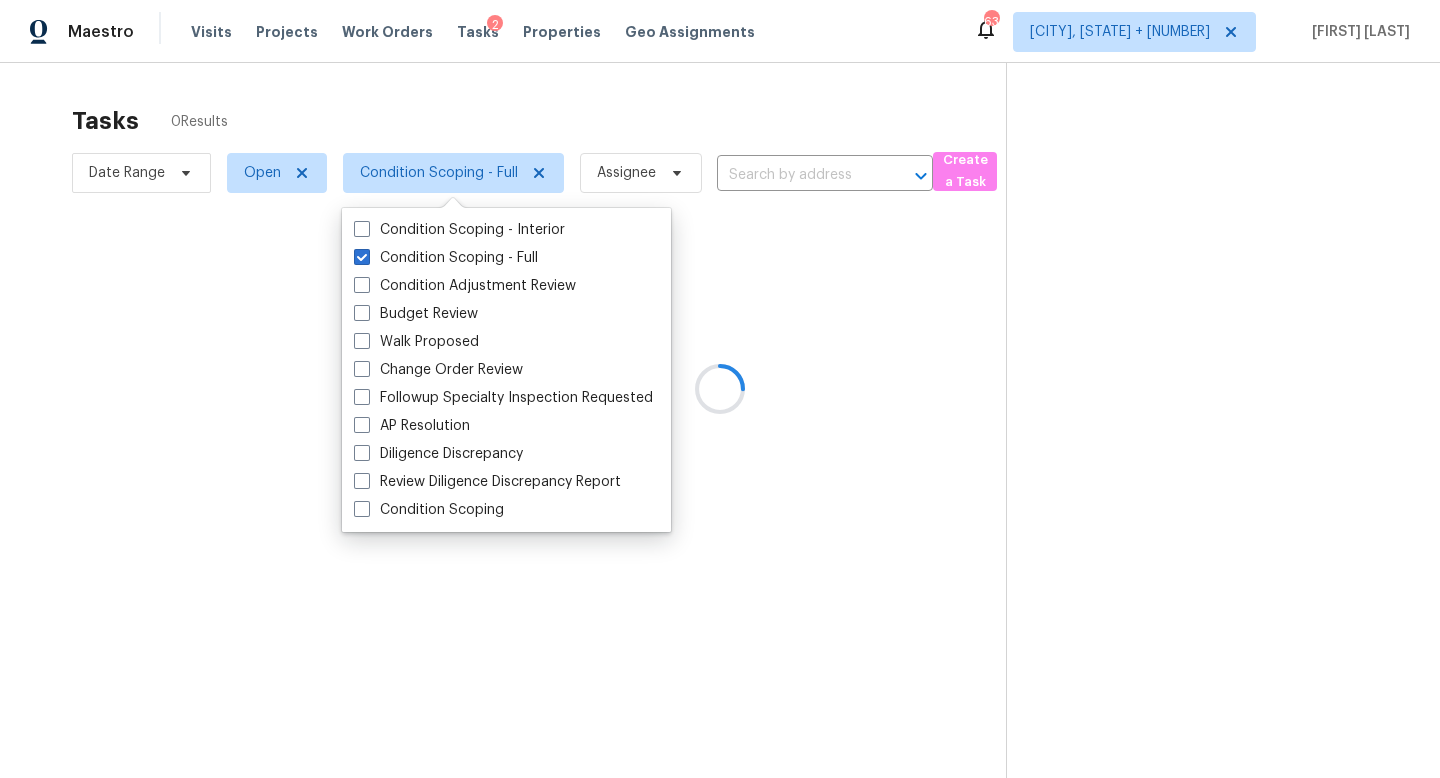 click at bounding box center [720, 389] 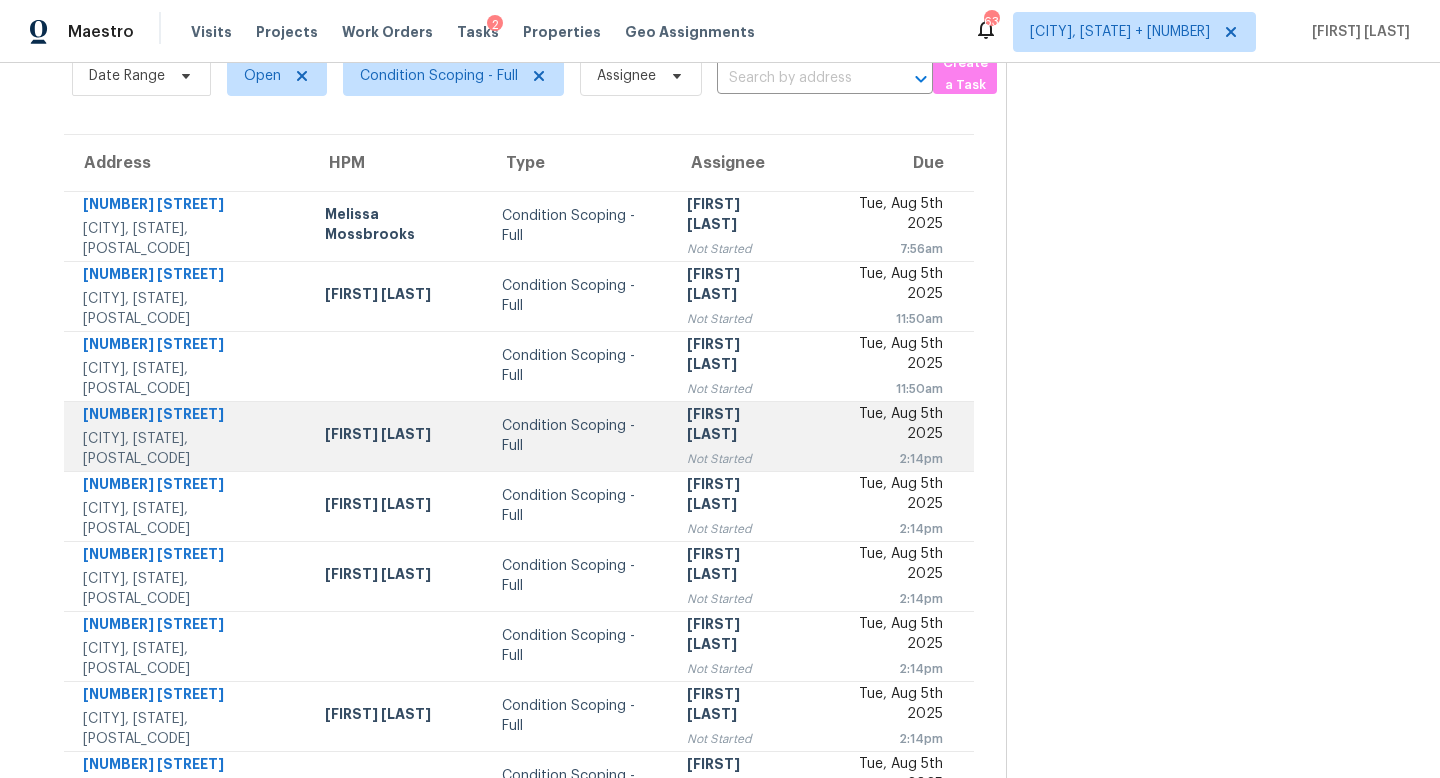 scroll, scrollTop: 263, scrollLeft: 0, axis: vertical 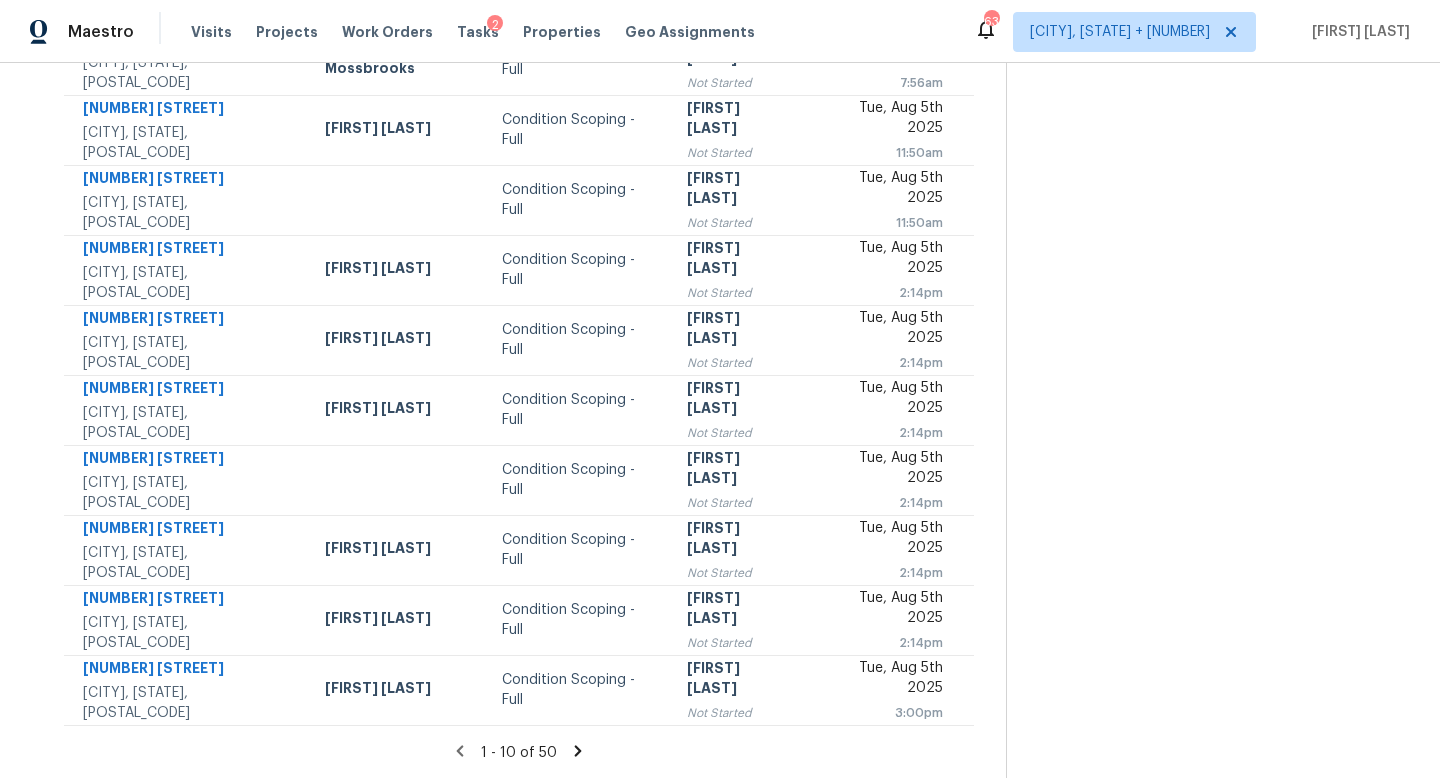click 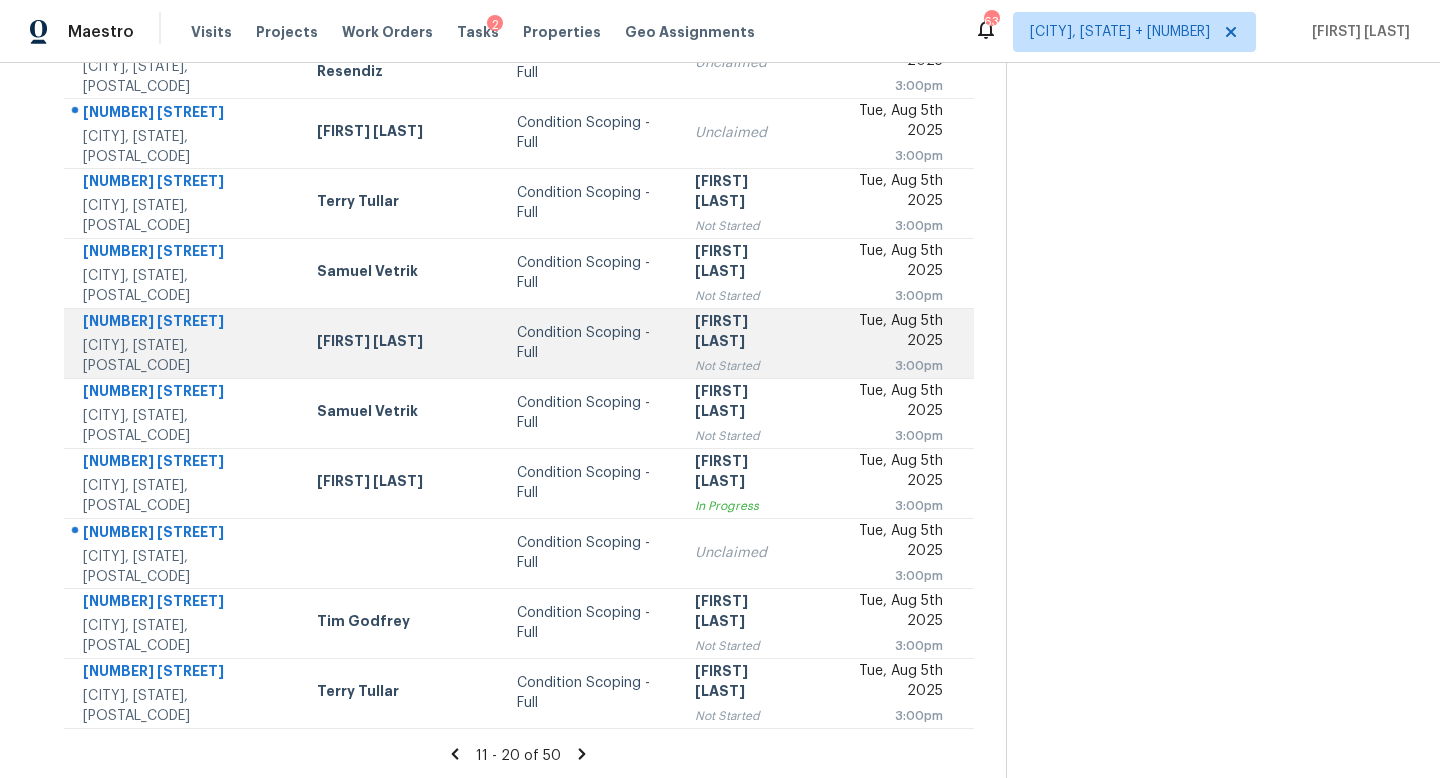 scroll, scrollTop: 263, scrollLeft: 0, axis: vertical 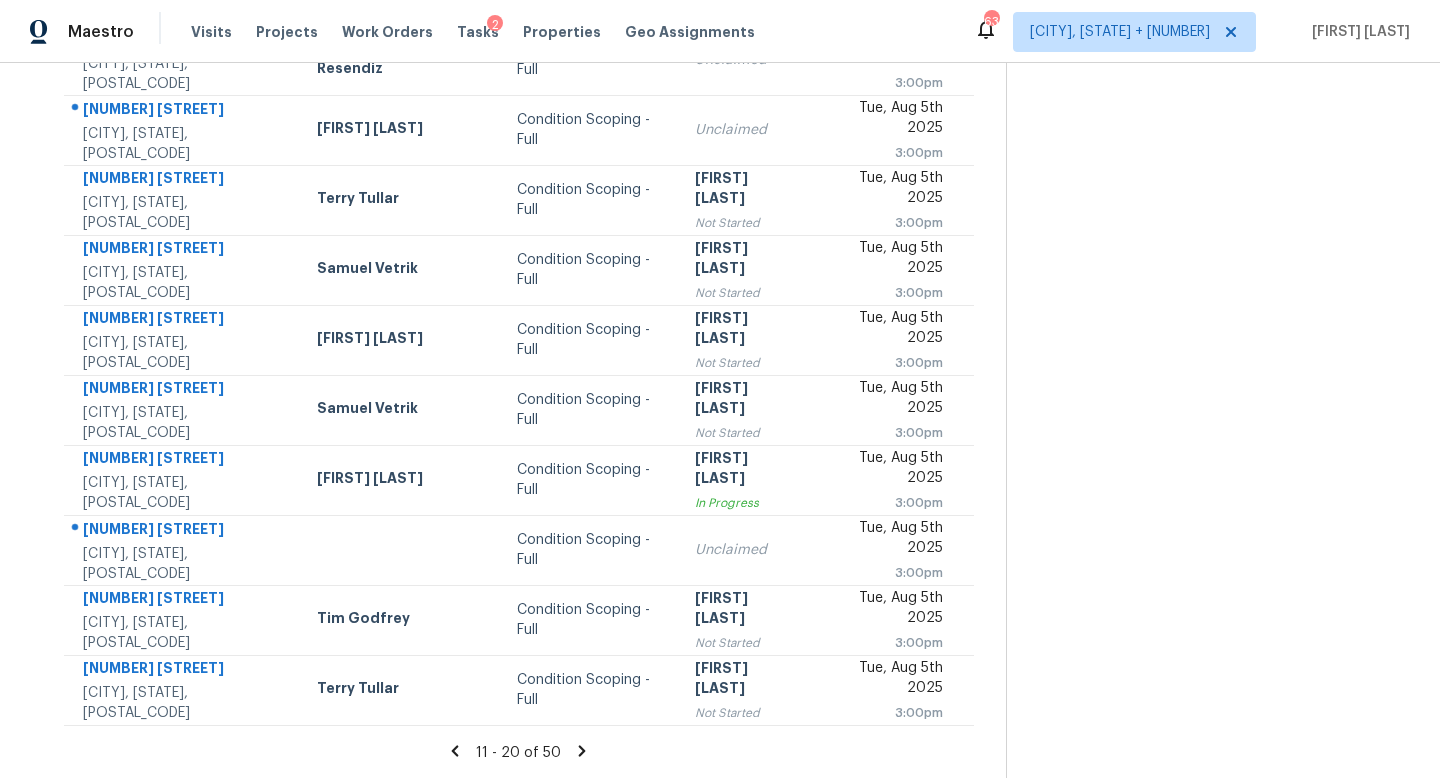 click on "11 - 20 of 50" at bounding box center [519, 752] 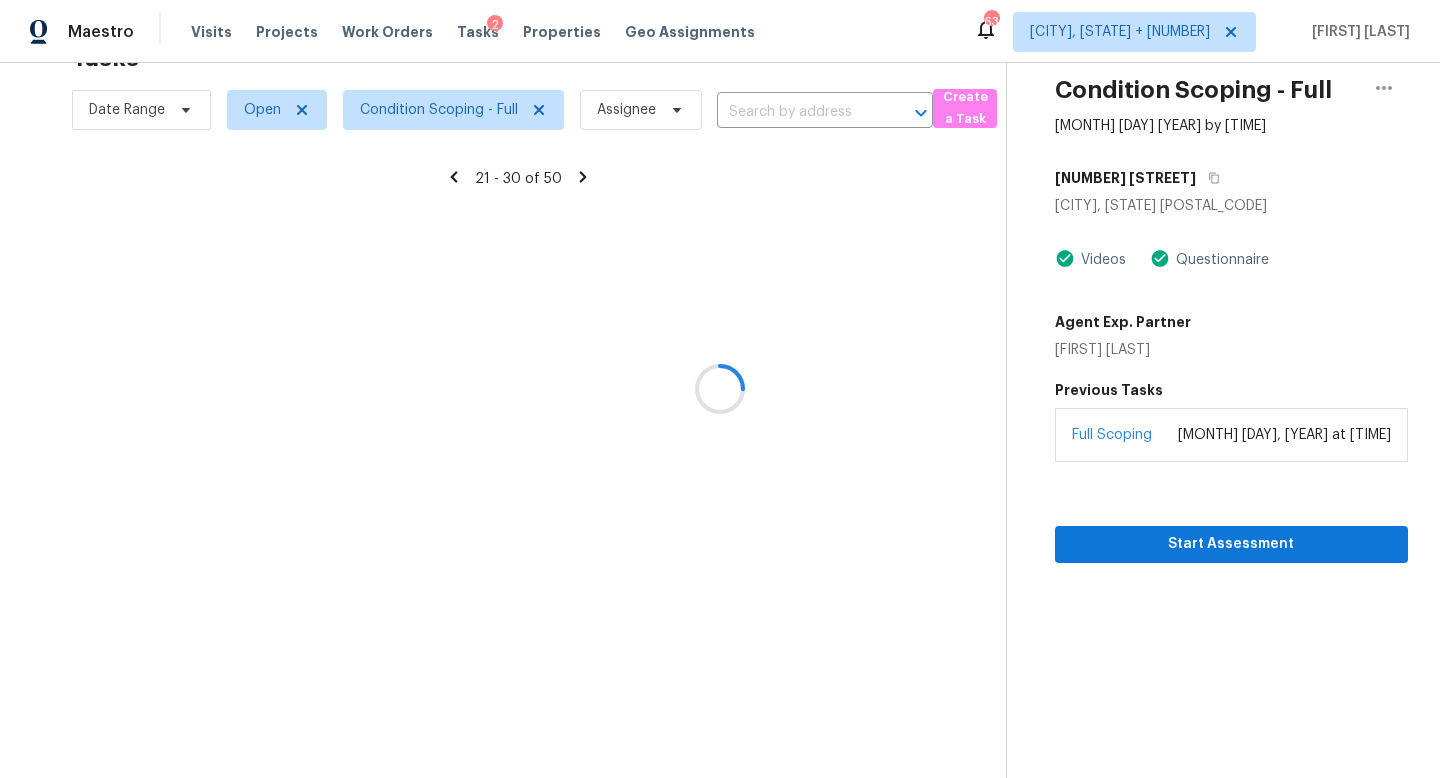 scroll, scrollTop: 263, scrollLeft: 0, axis: vertical 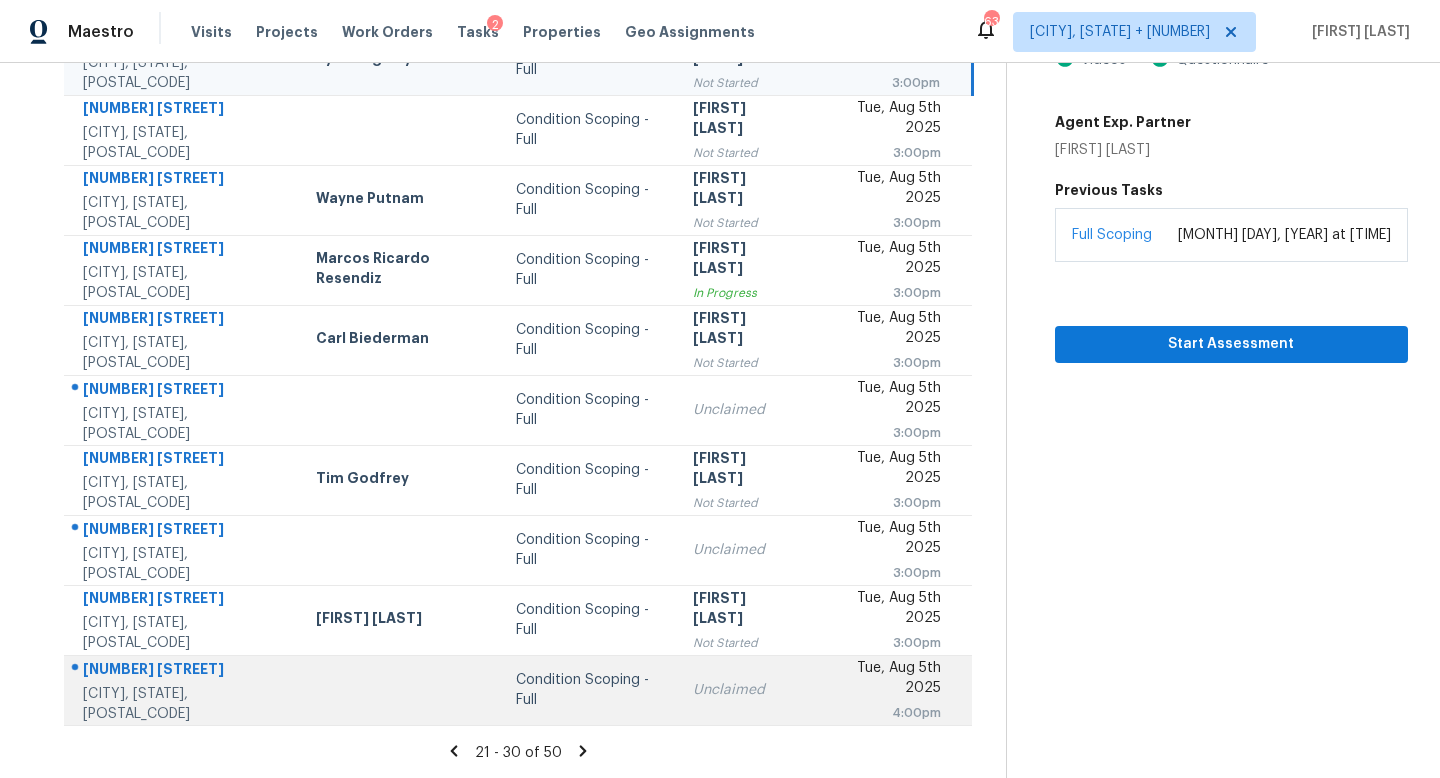 click on "Condition Scoping - Full" at bounding box center [588, 690] 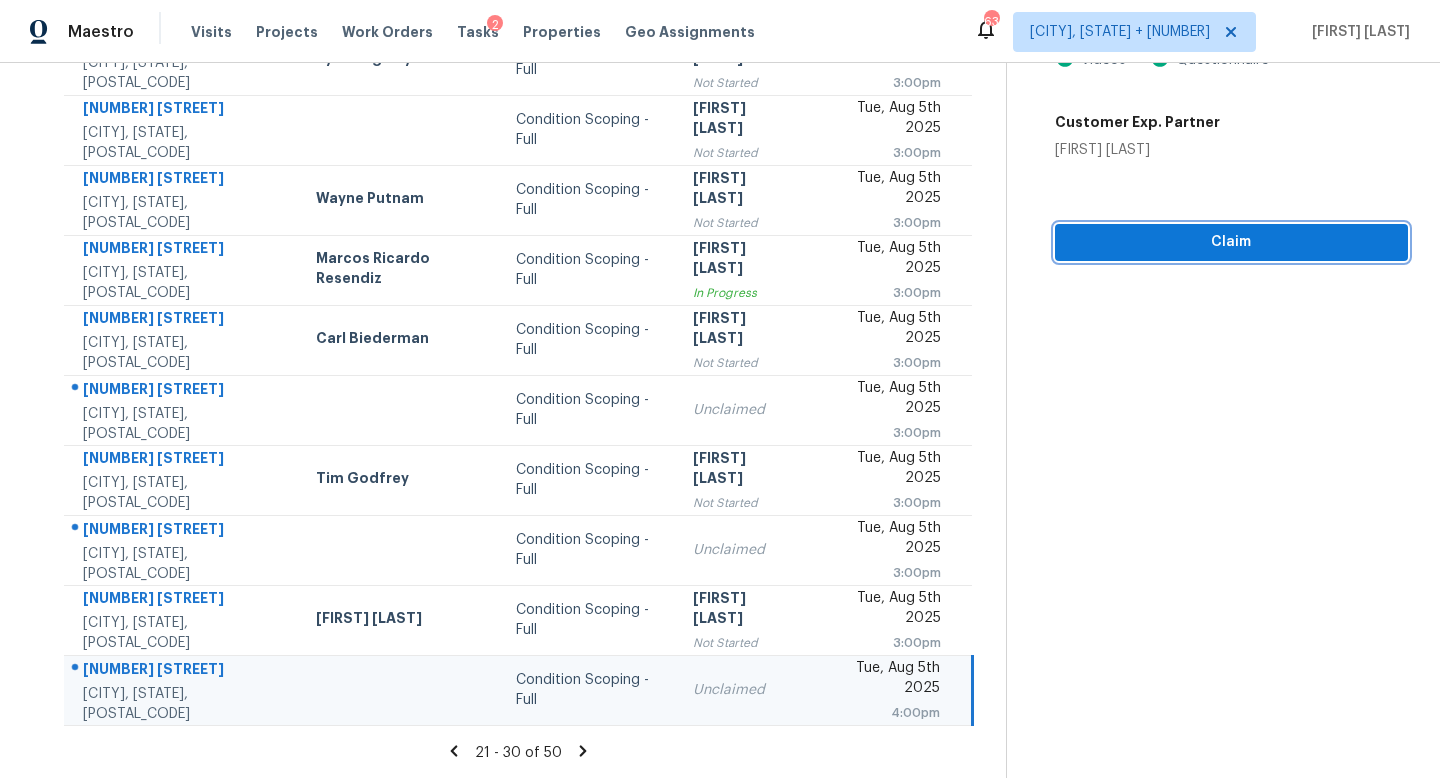 click on "Claim" at bounding box center [1231, 242] 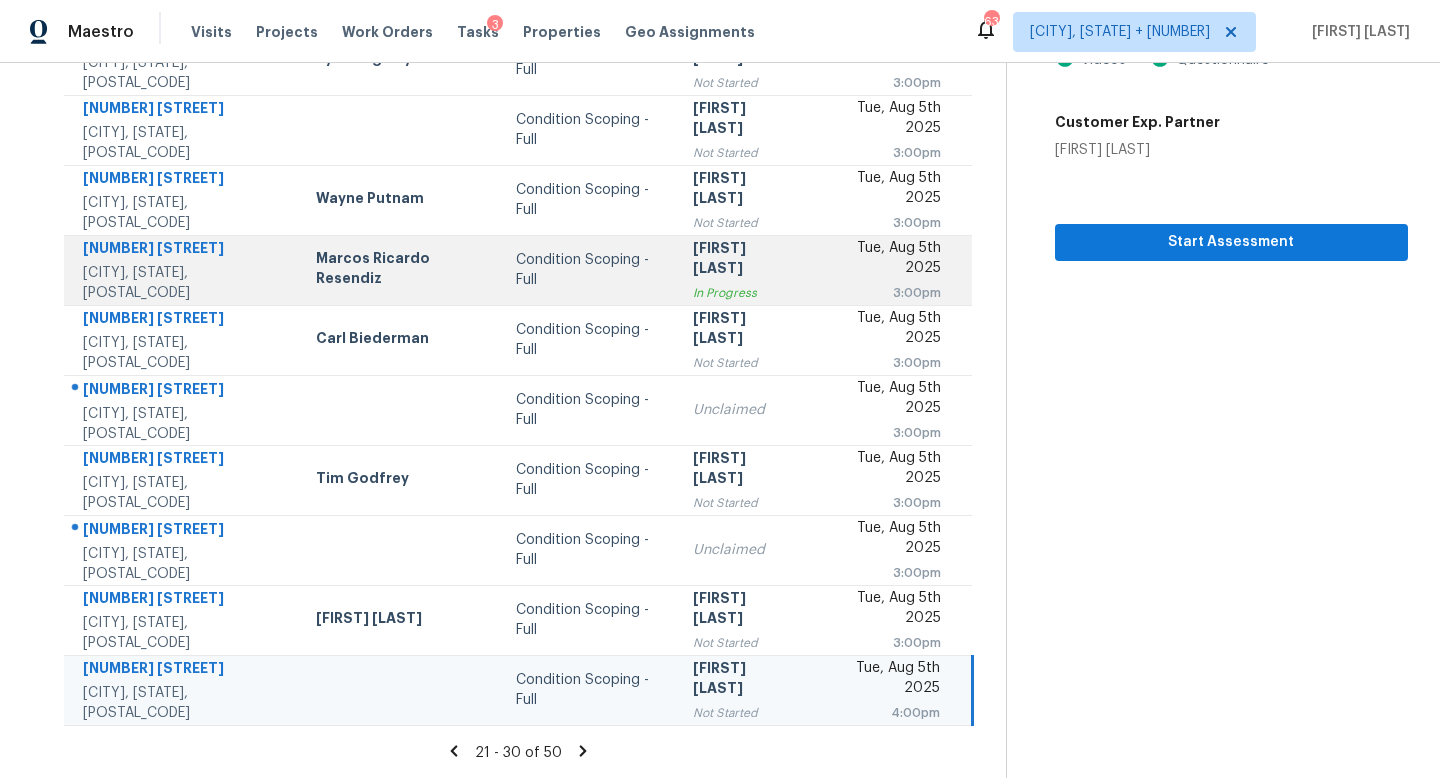 scroll, scrollTop: 0, scrollLeft: 0, axis: both 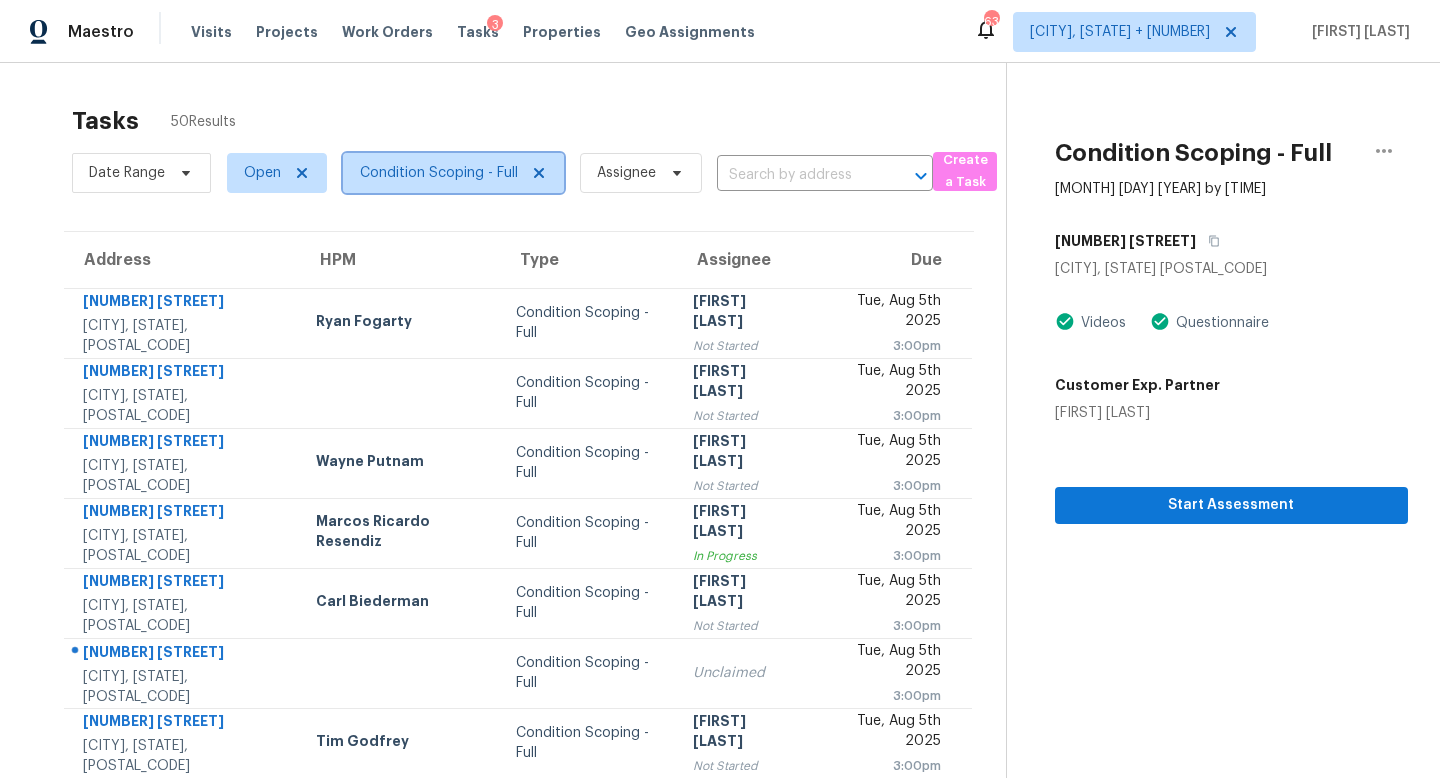 click on "Condition Scoping - Full" at bounding box center [439, 173] 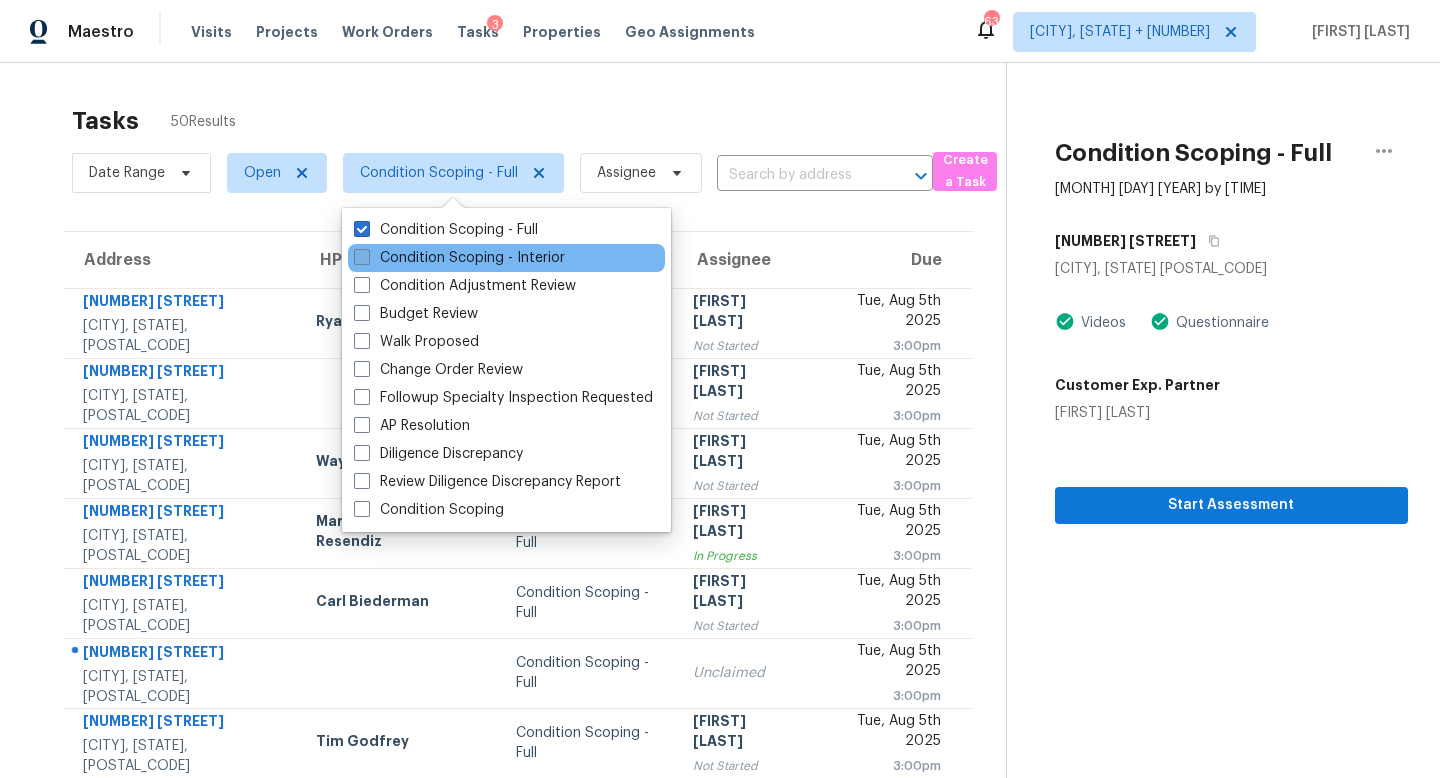 click on "Condition Scoping - Interior" at bounding box center (459, 258) 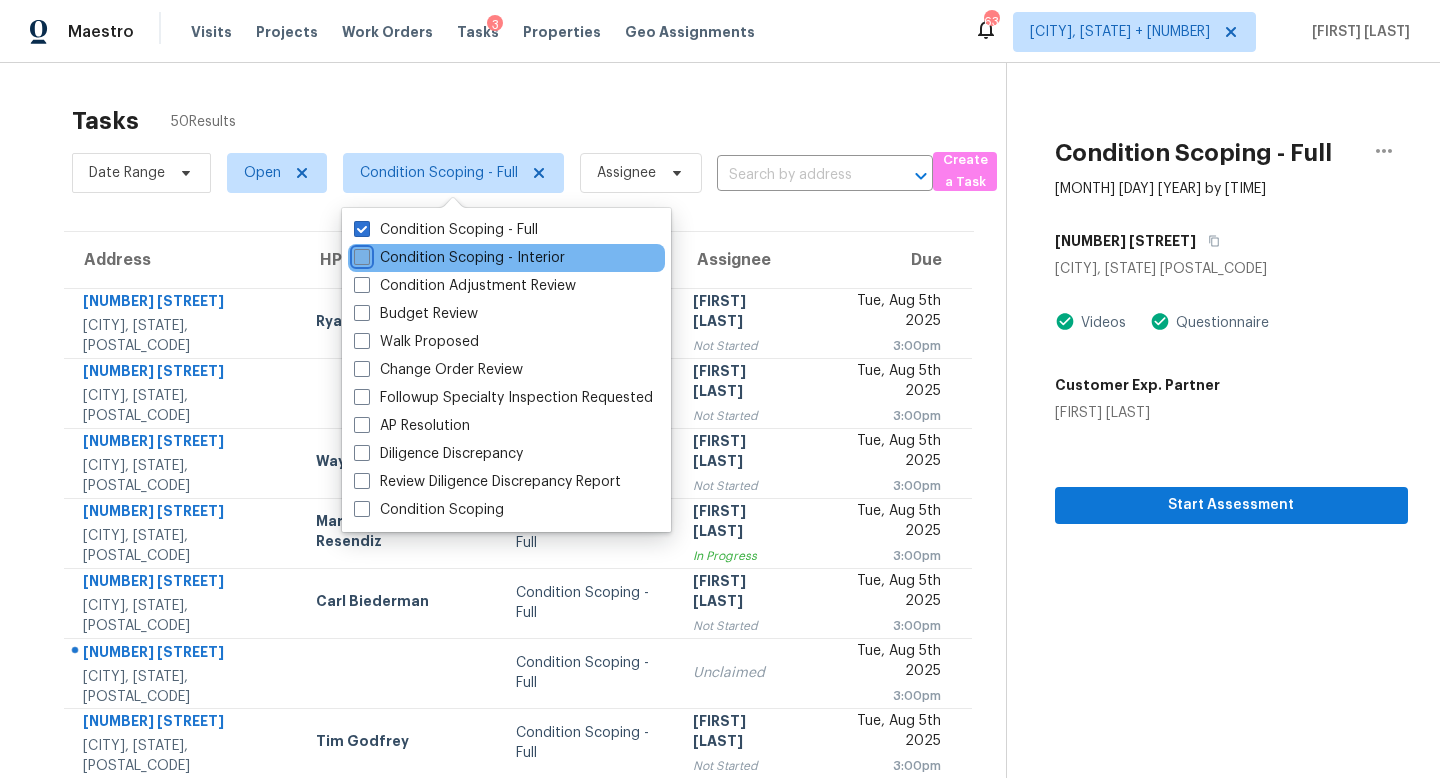 click on "Condition Scoping - Interior" at bounding box center [360, 254] 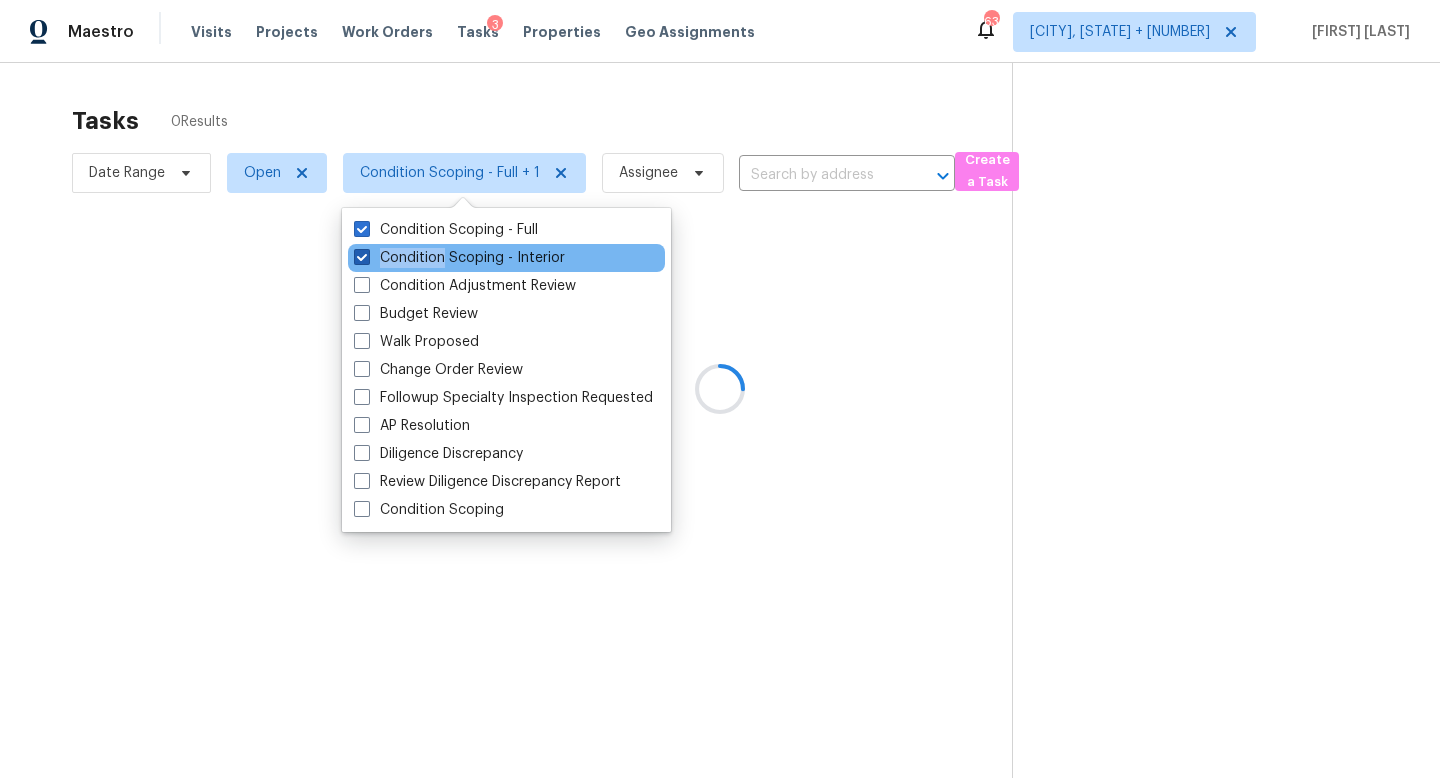 click on "Condition Scoping - Interior" at bounding box center [459, 258] 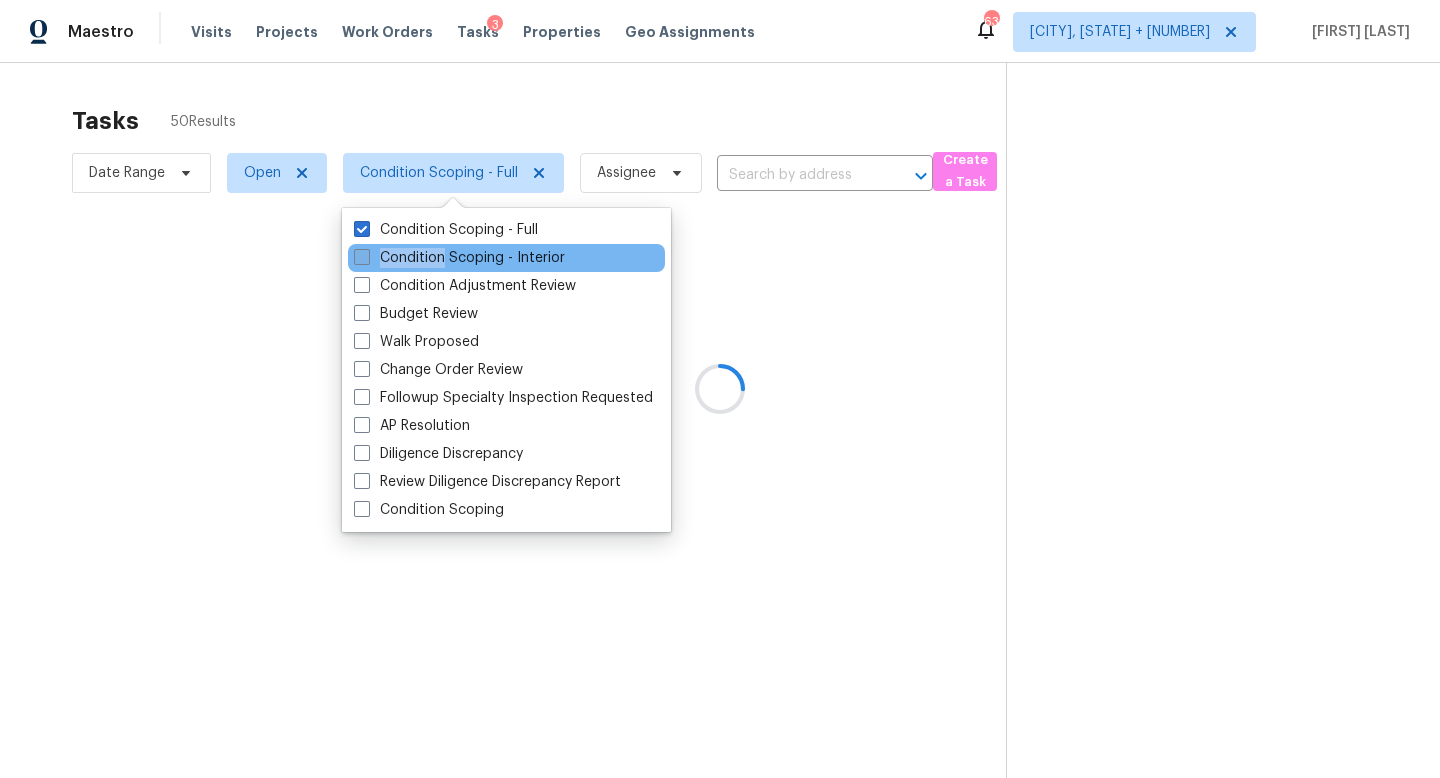 click on "Condition Scoping - Interior" at bounding box center [459, 258] 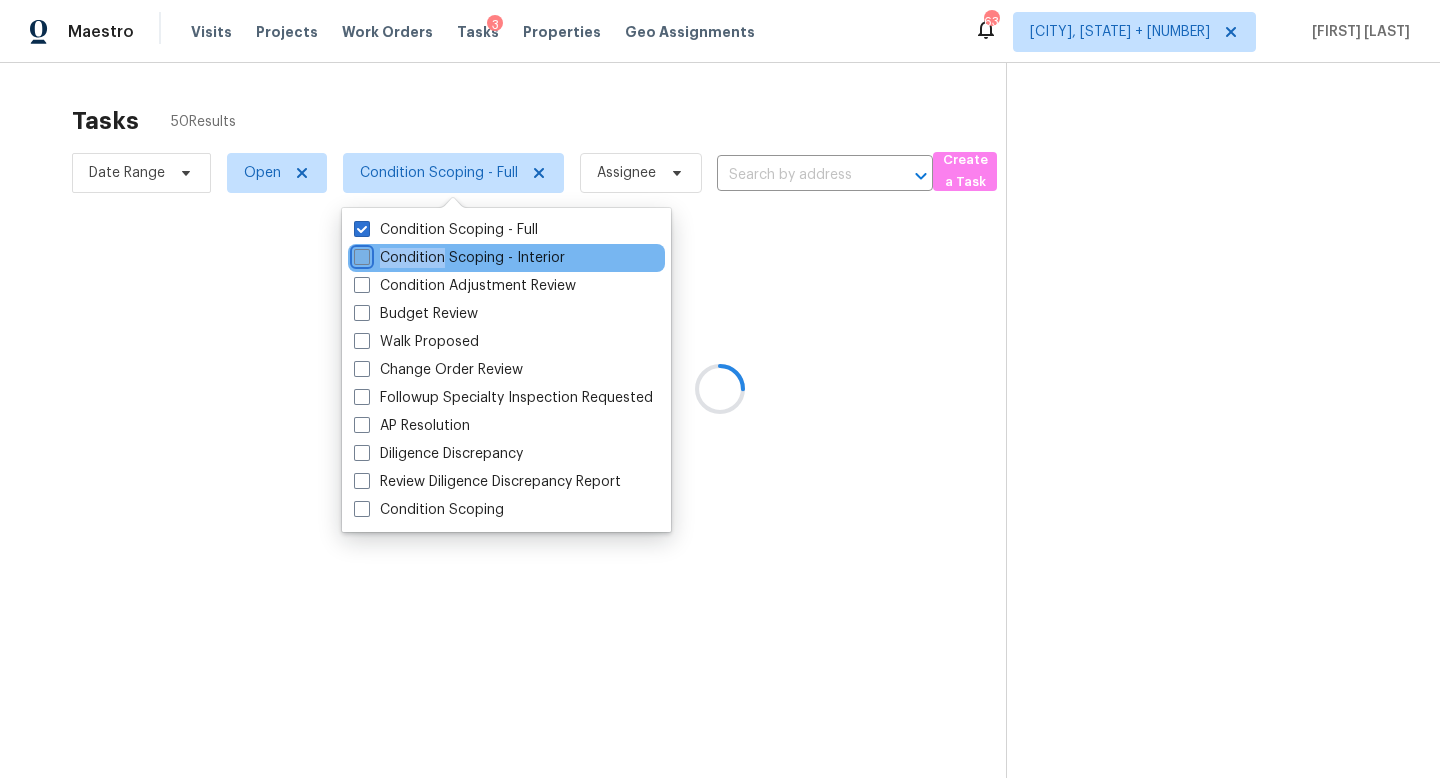 click on "Condition Scoping - Interior" at bounding box center [360, 254] 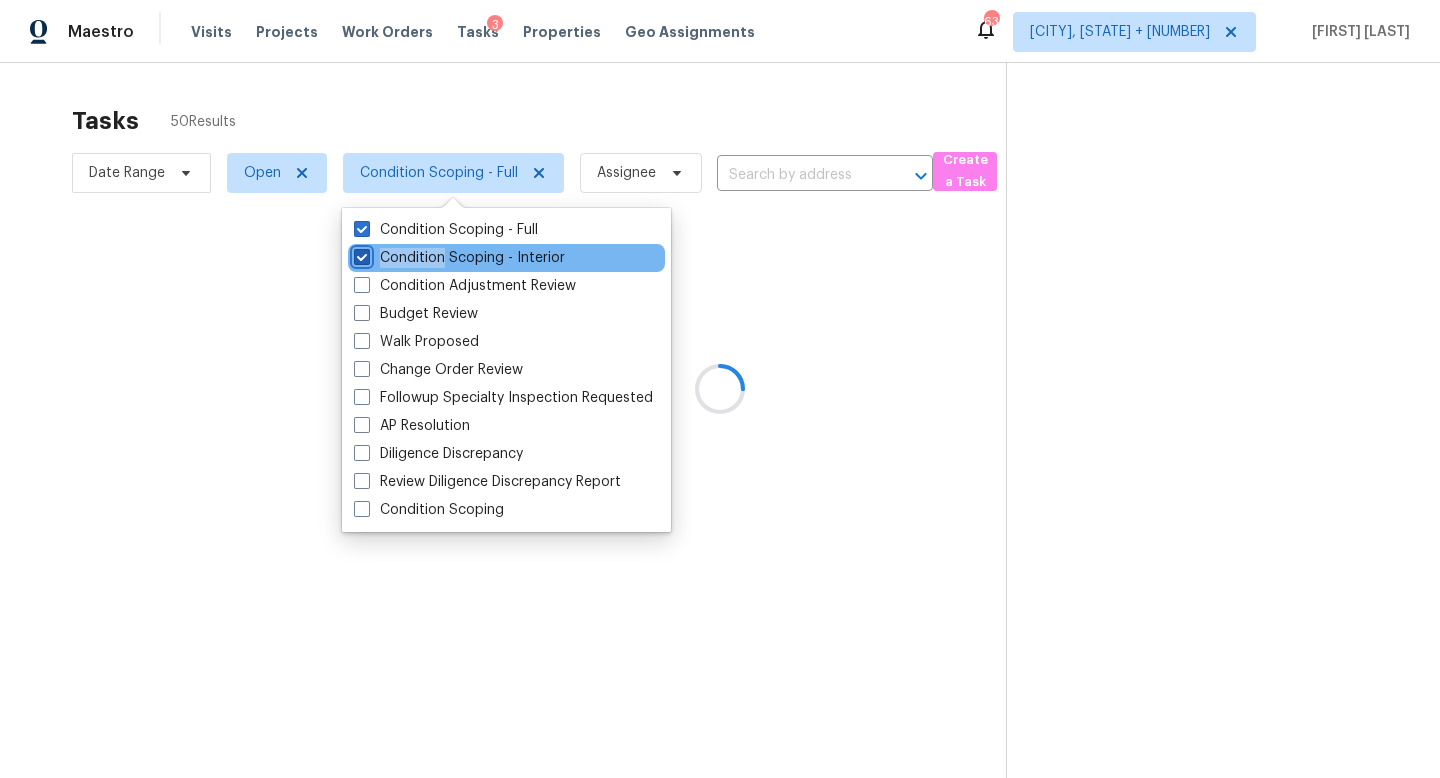 checkbox on "true" 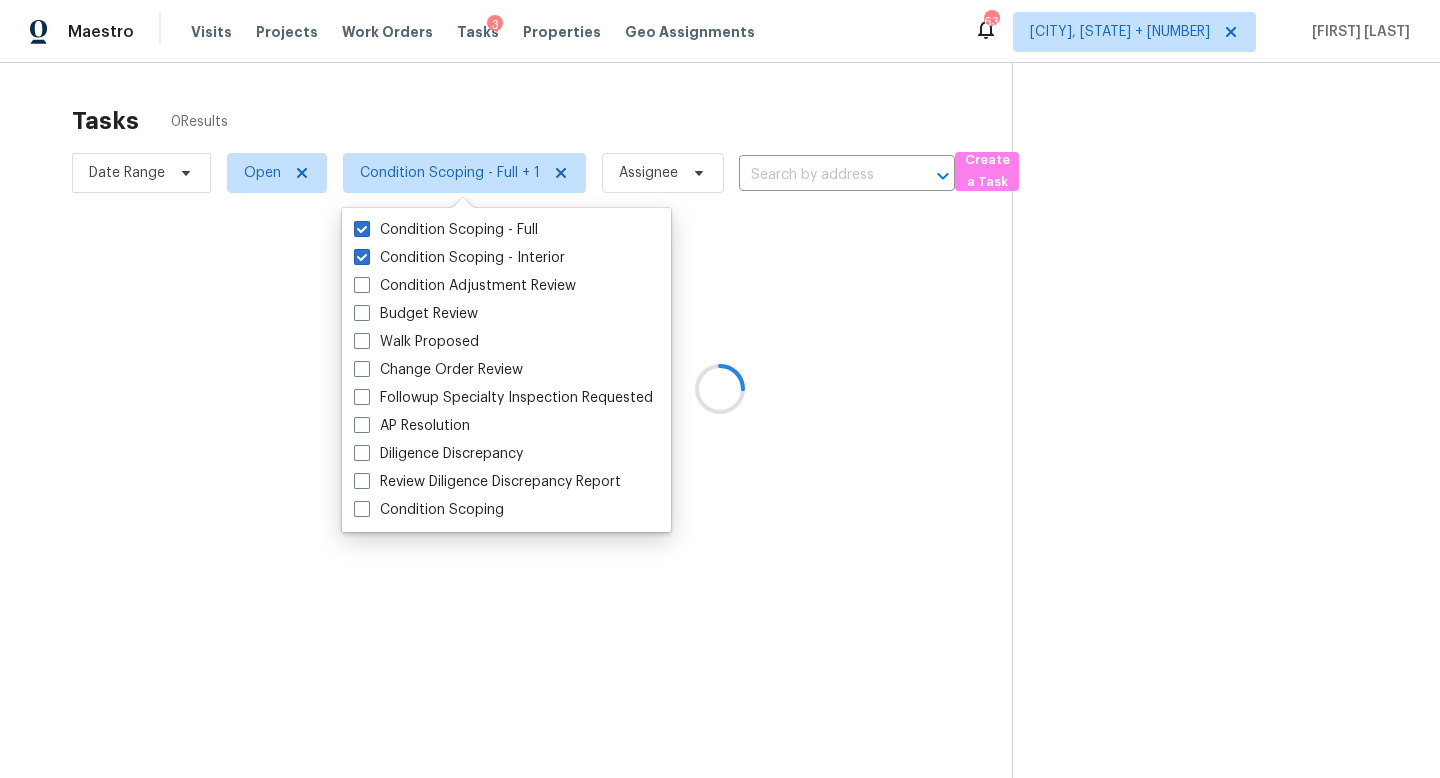 click at bounding box center (720, 389) 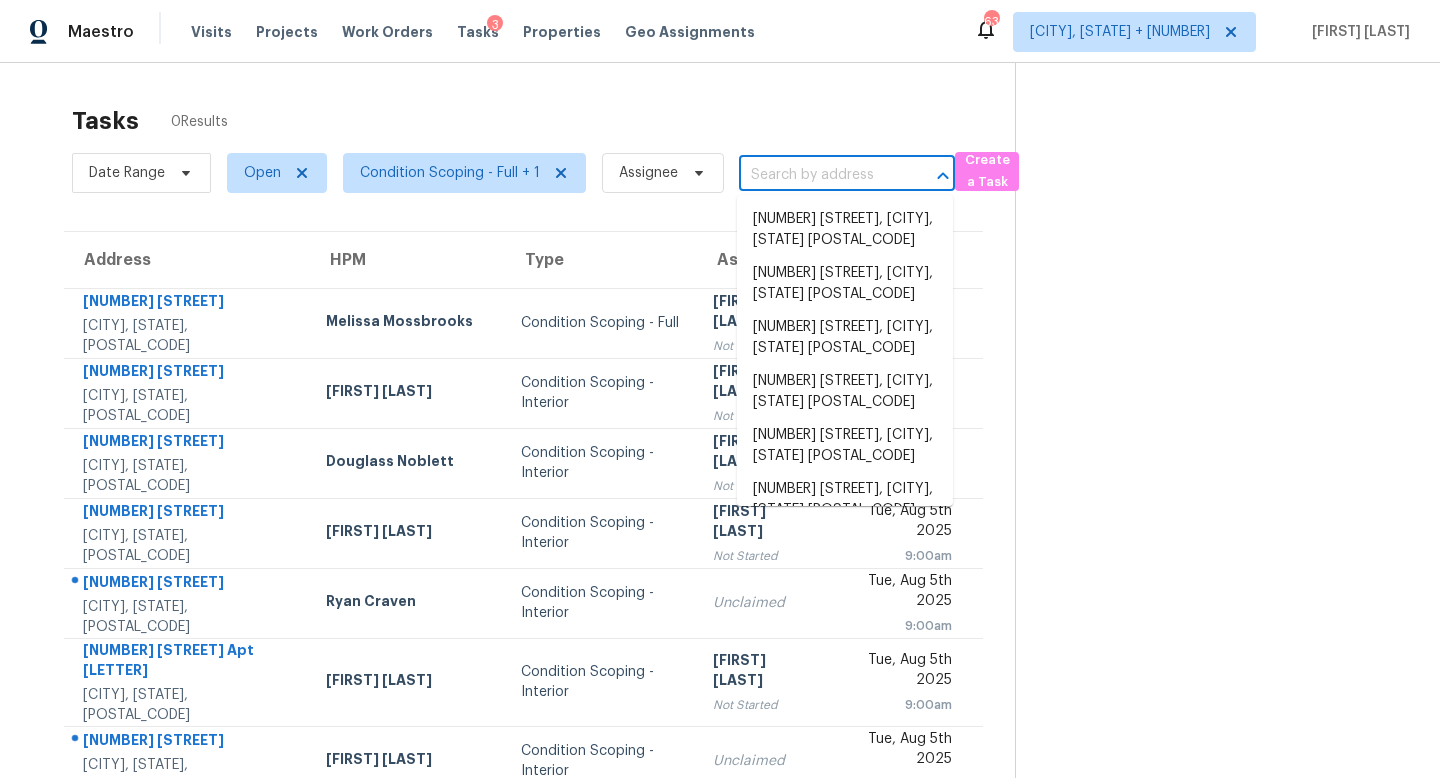 click at bounding box center [819, 175] 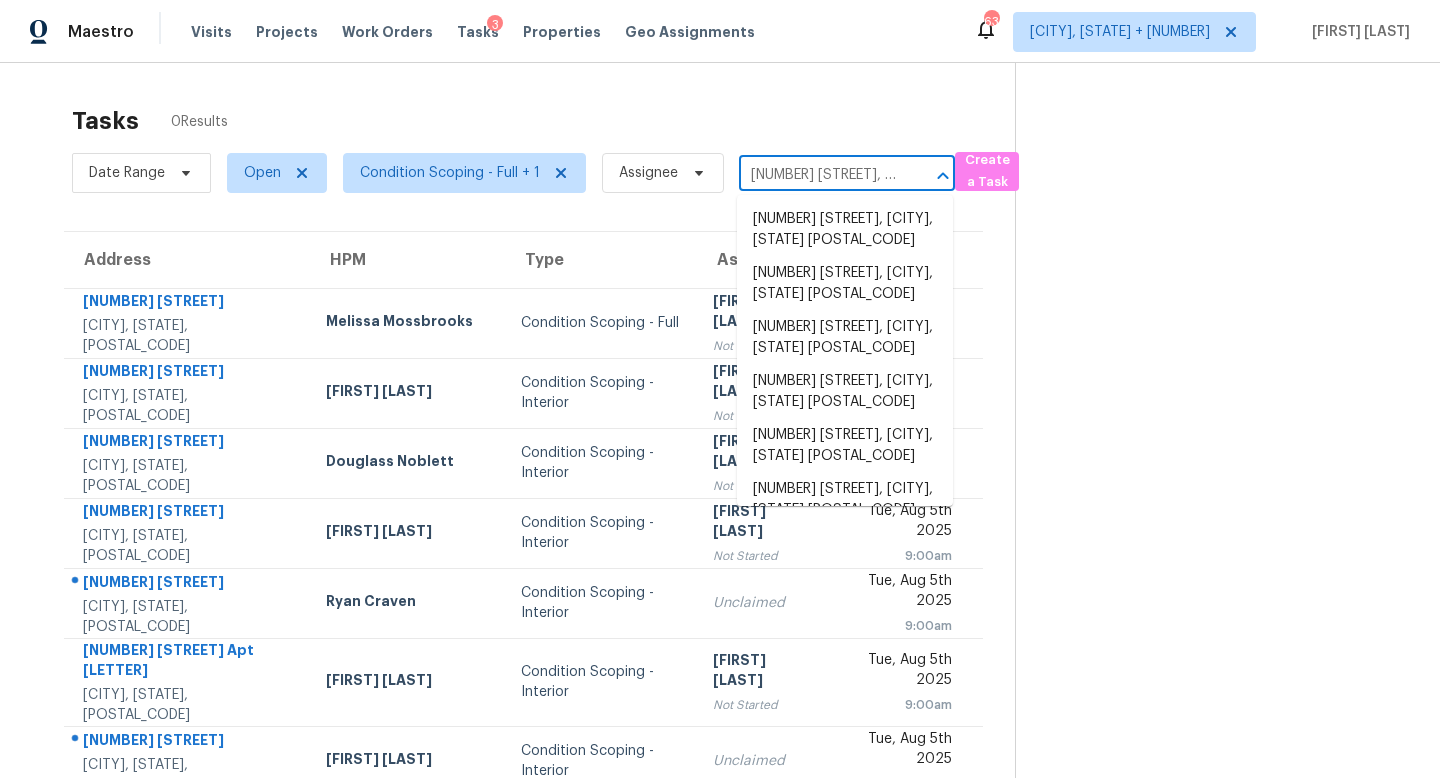 scroll, scrollTop: 0, scrollLeft: 79, axis: horizontal 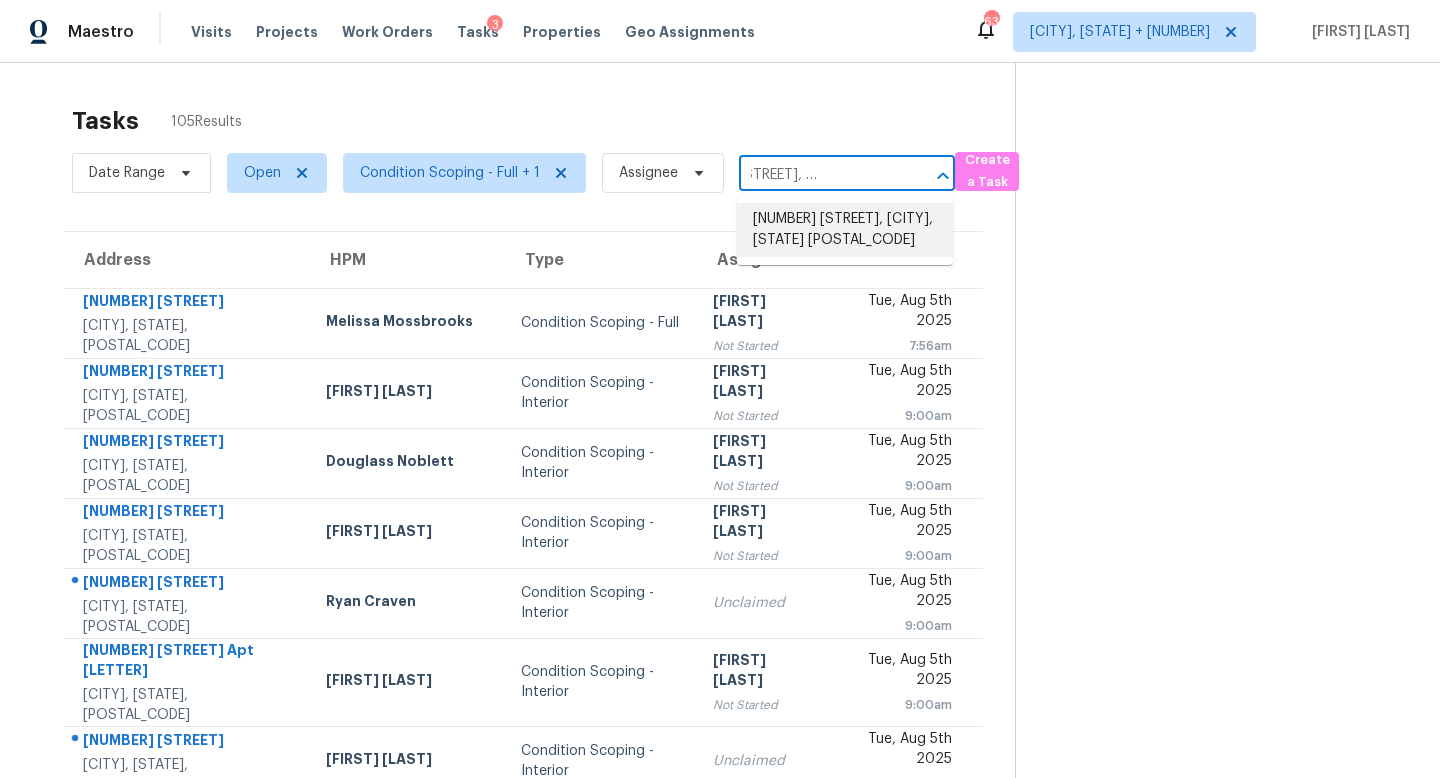 click on "[NUMBER] [STREET], [CITY], [STATE] [POSTAL_CODE]" at bounding box center [845, 230] 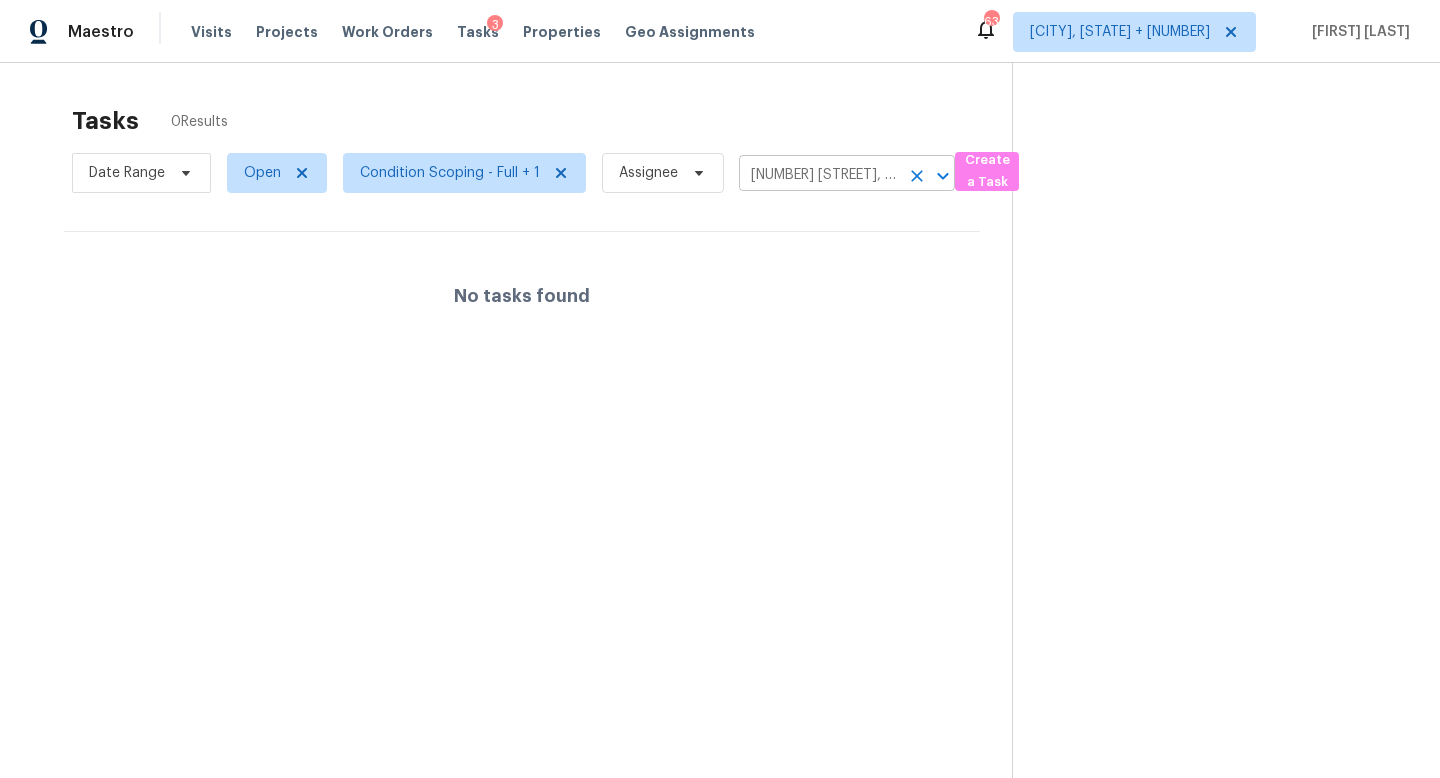 click on "[NUMBER] [STREET], [CITY], [STATE] [POSTAL_CODE]" at bounding box center (819, 175) 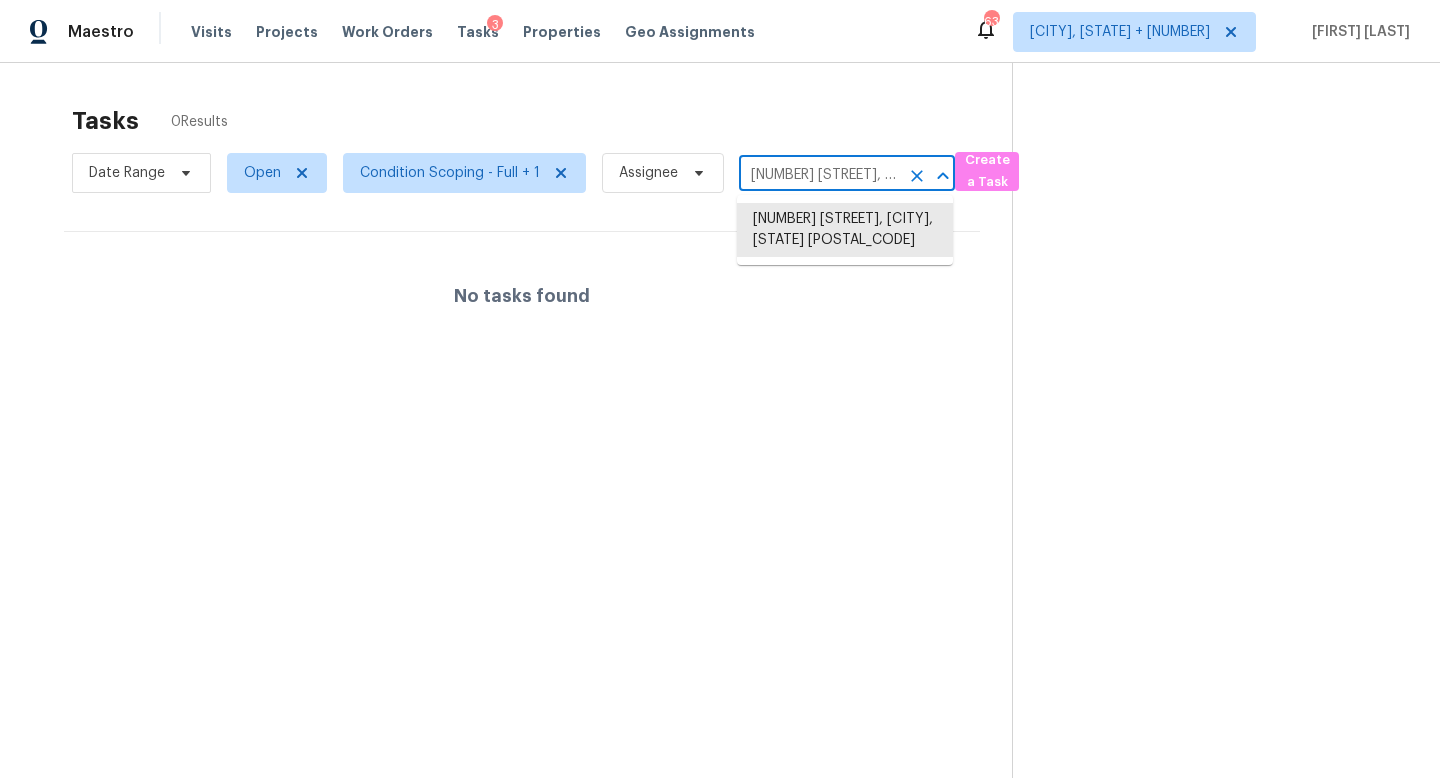 paste on "[CITY], [STATE]" 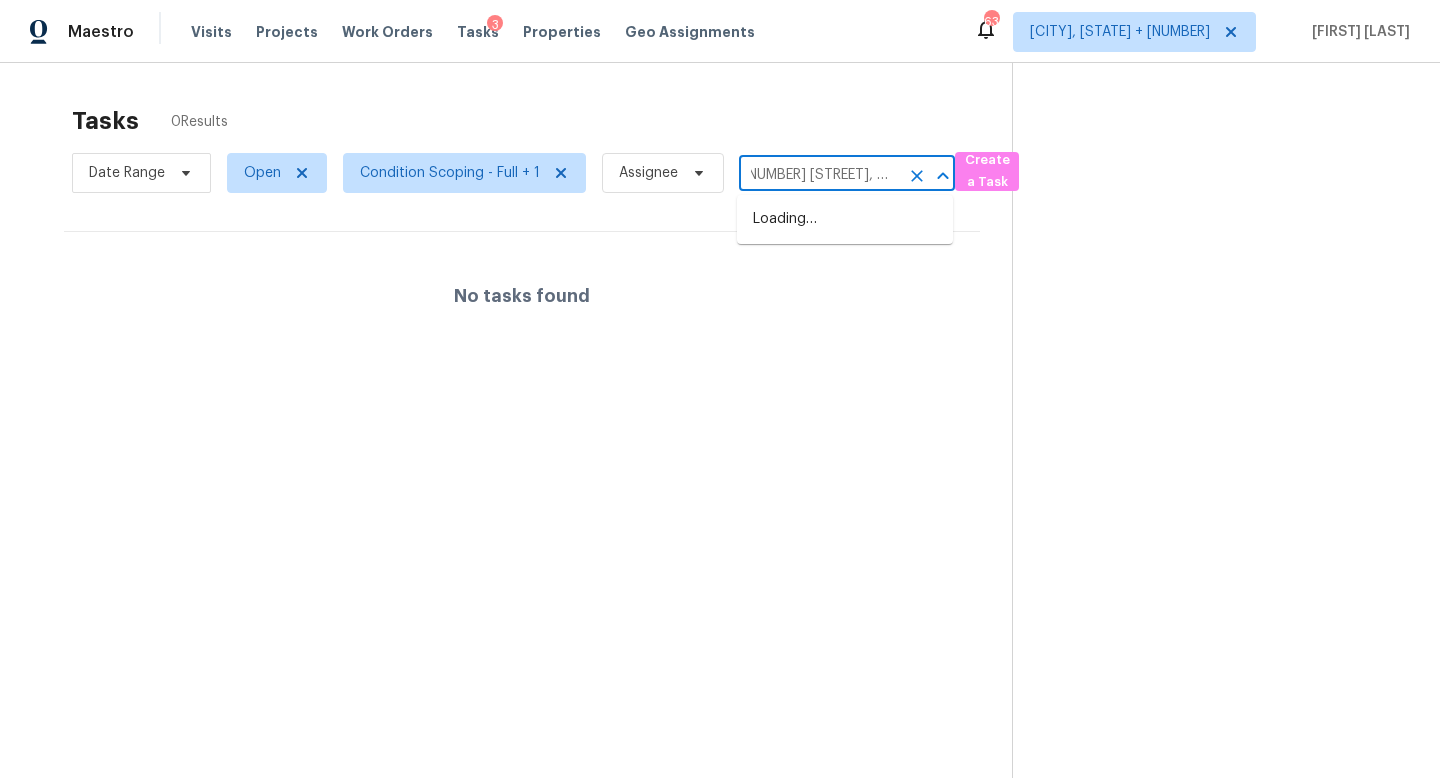 scroll, scrollTop: 0, scrollLeft: 0, axis: both 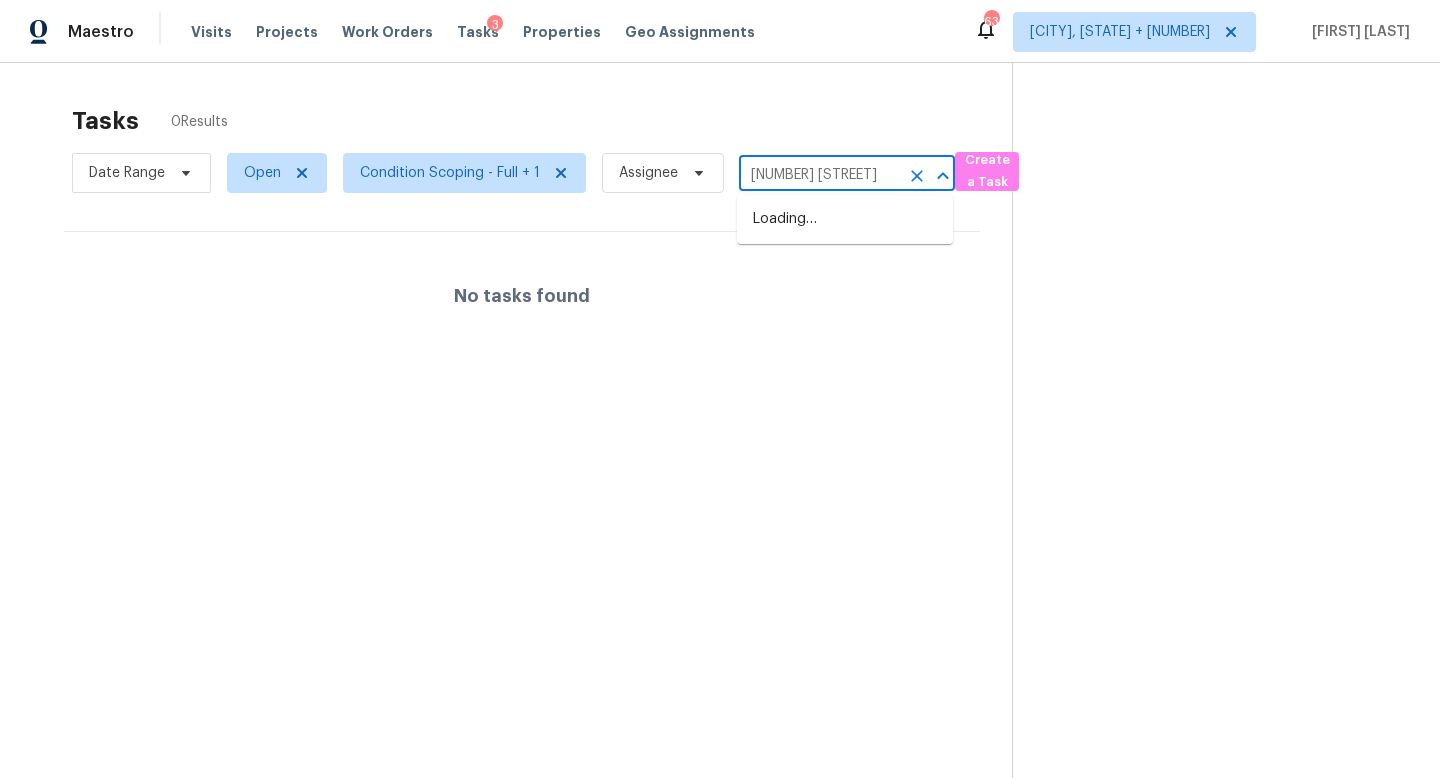 type on "[NUMBER] [STREET]" 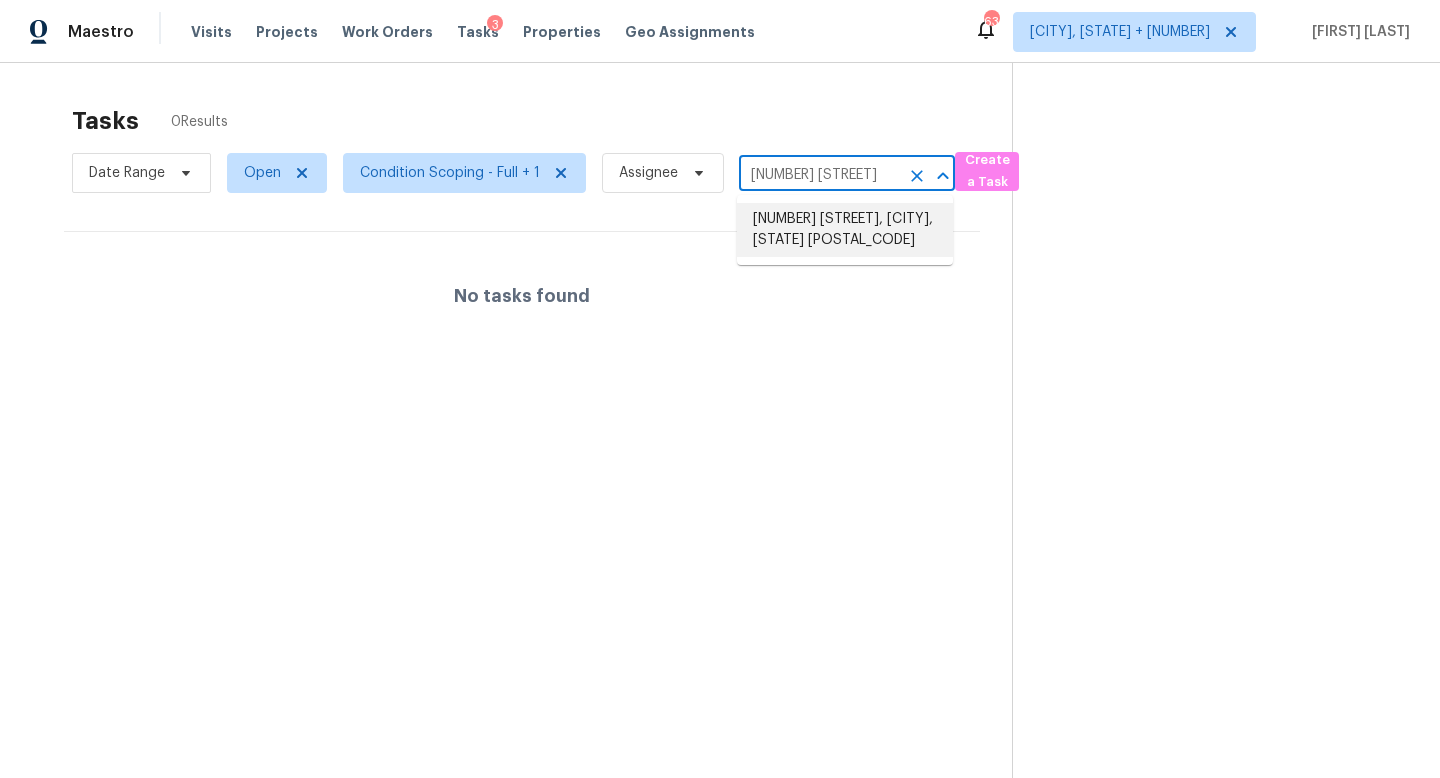 click on "[NUMBER] [STREET], [CITY], [STATE] [POSTAL_CODE]" at bounding box center (845, 230) 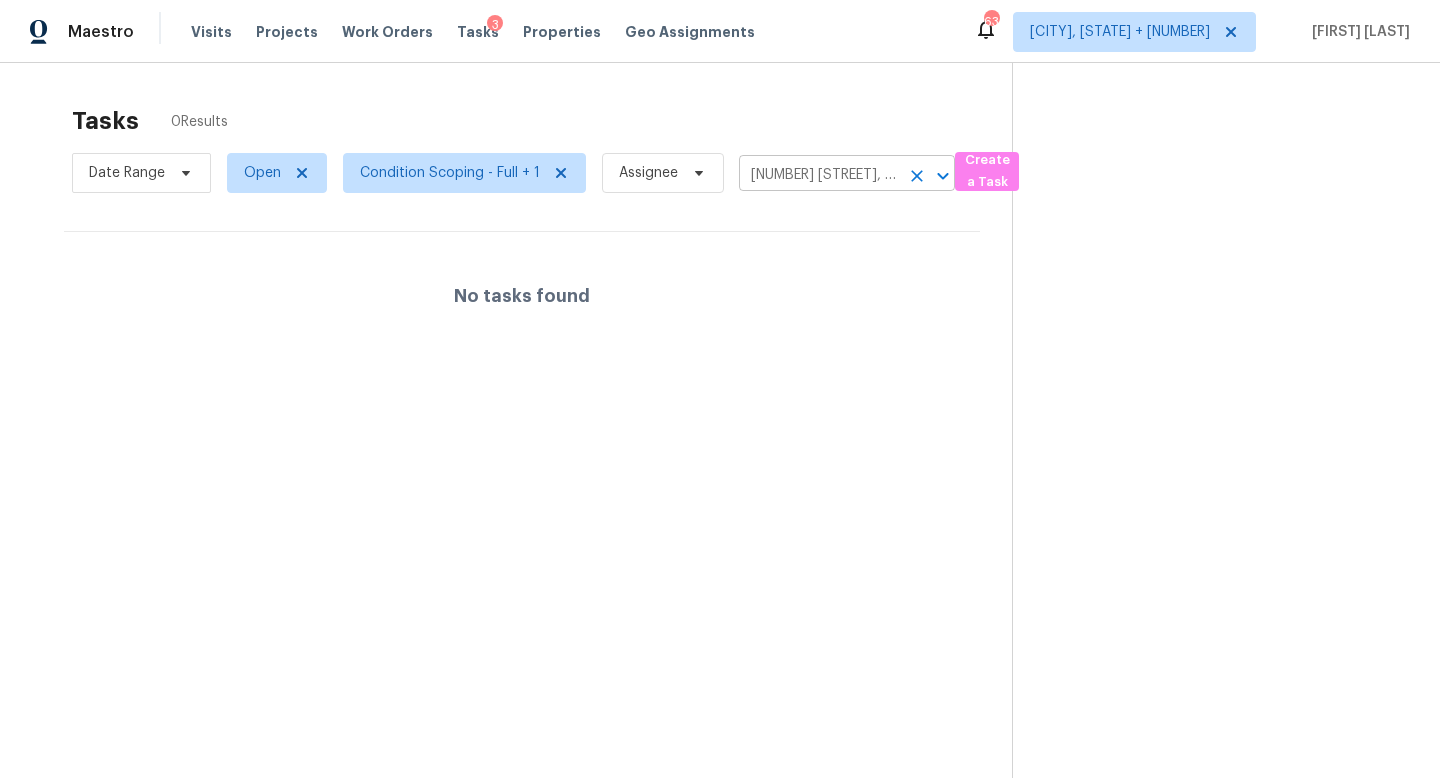click on "[NUMBER] [STREET], [CITY], [STATE] [POSTAL_CODE]" at bounding box center (819, 175) 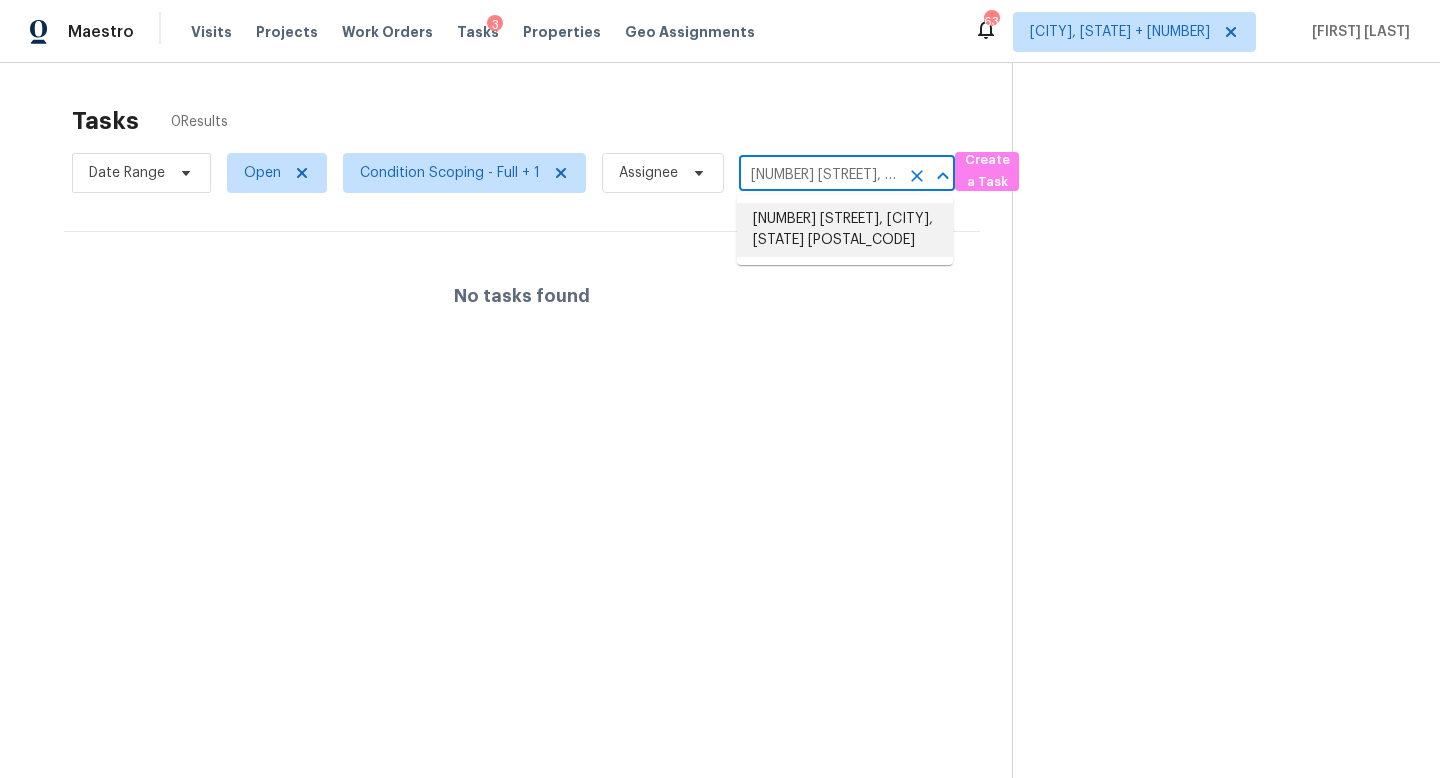 click on "[NUMBER] [STREET], [CITY], [STATE] [POSTAL_CODE]" at bounding box center (845, 230) 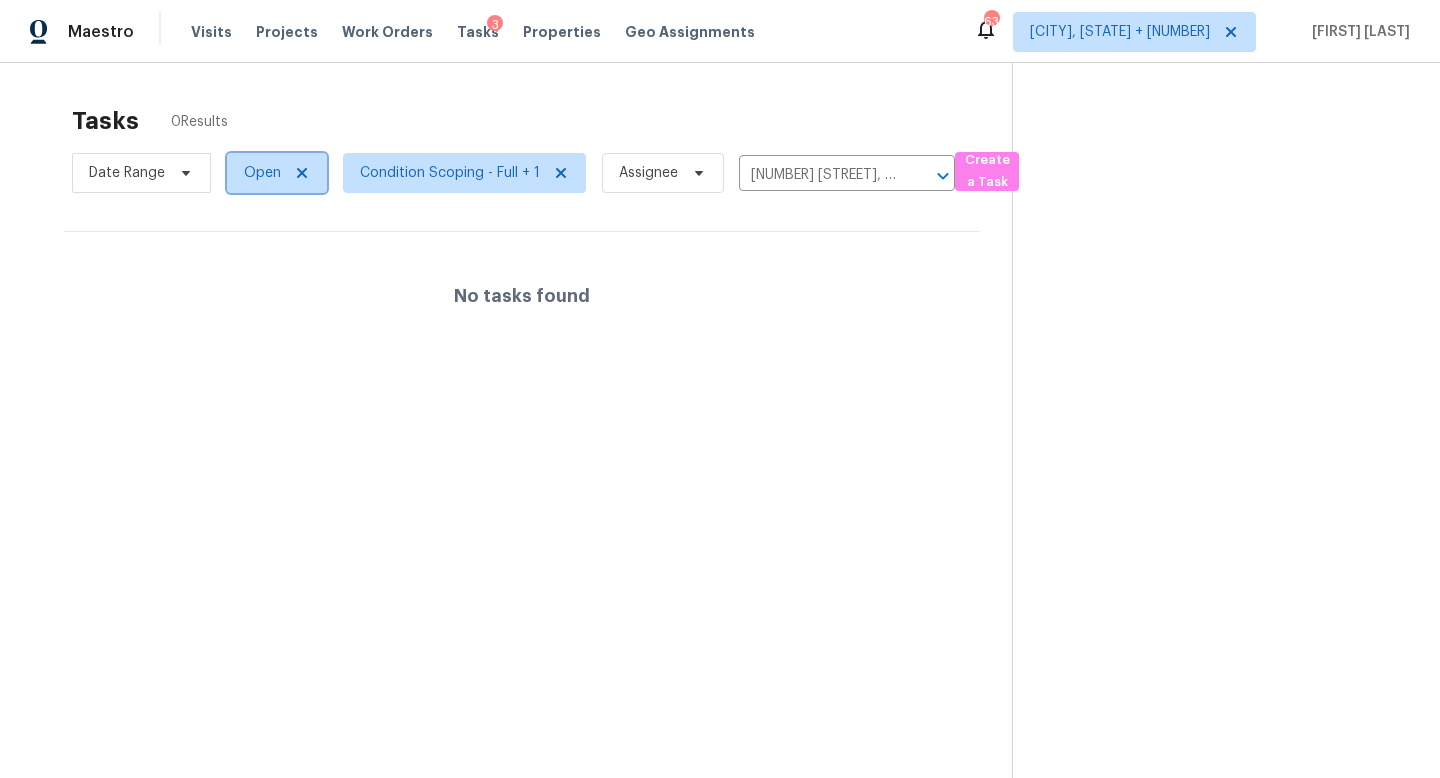 click on "Open" at bounding box center (262, 173) 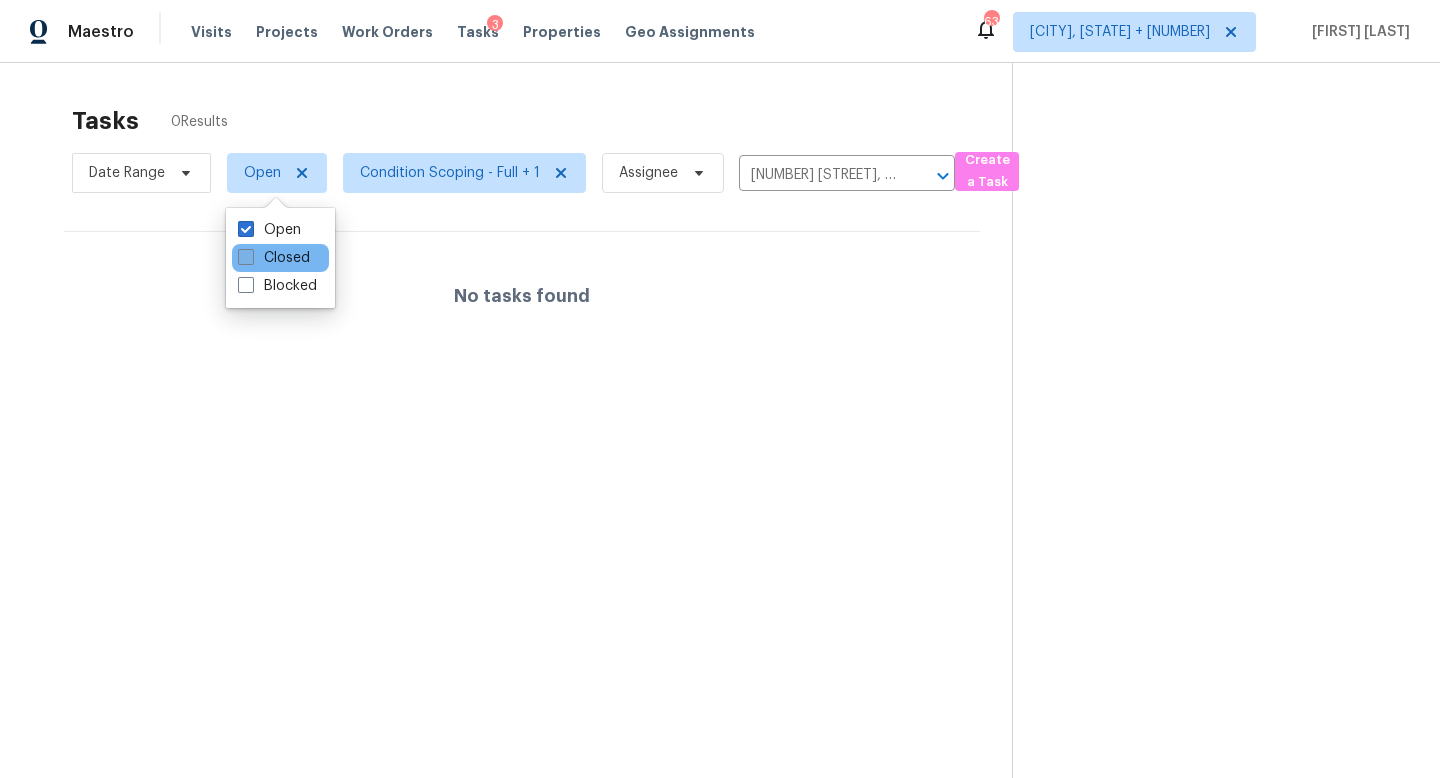 click on "Closed" at bounding box center [274, 258] 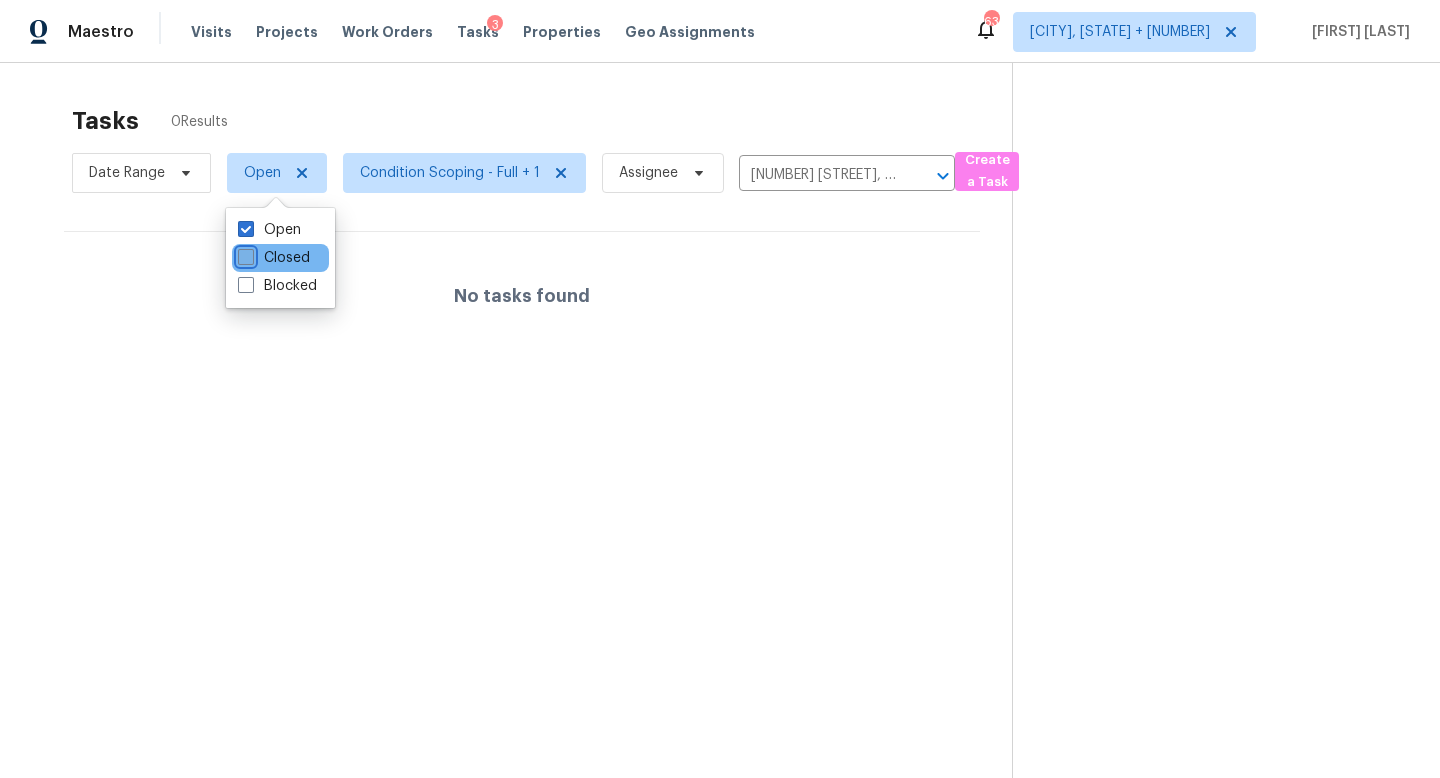 click on "Closed" at bounding box center [244, 254] 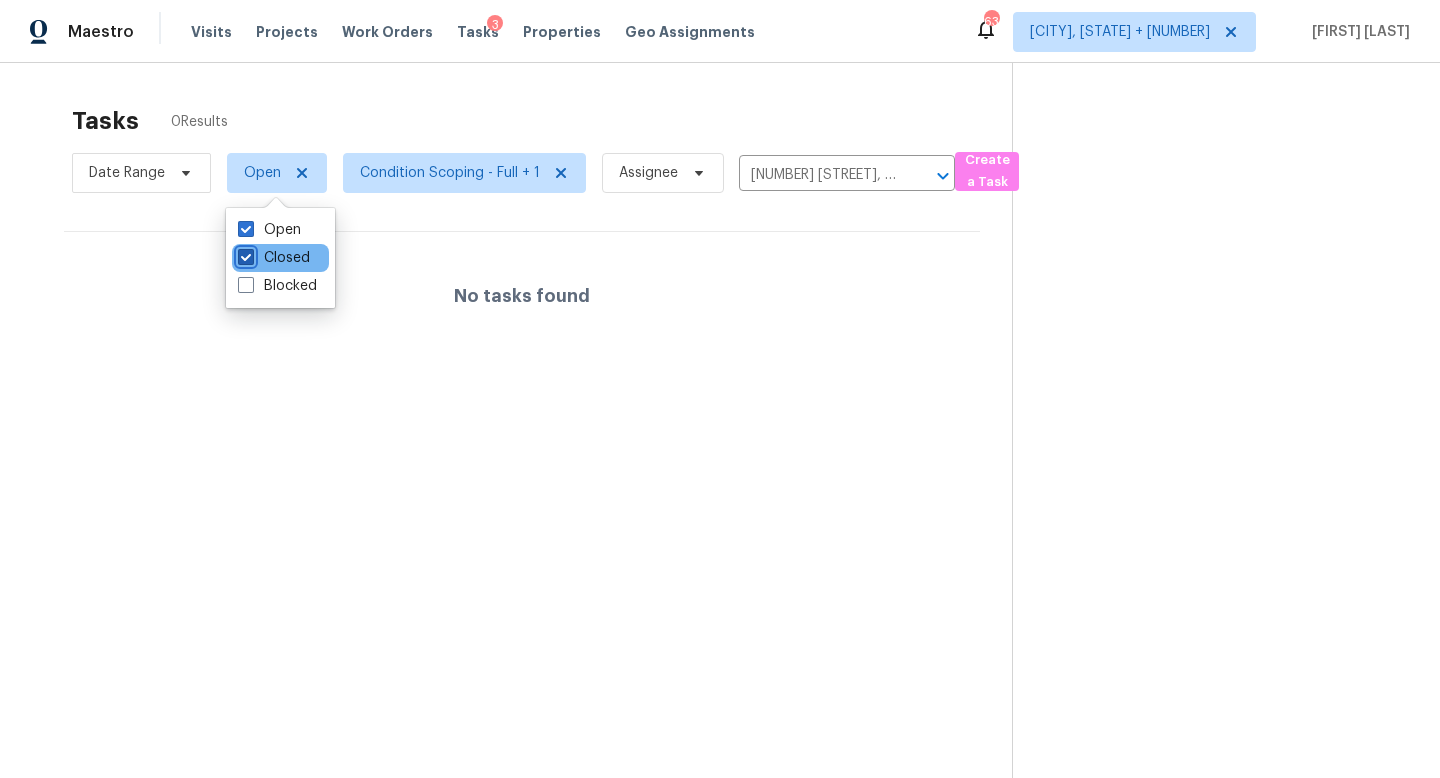 checkbox on "true" 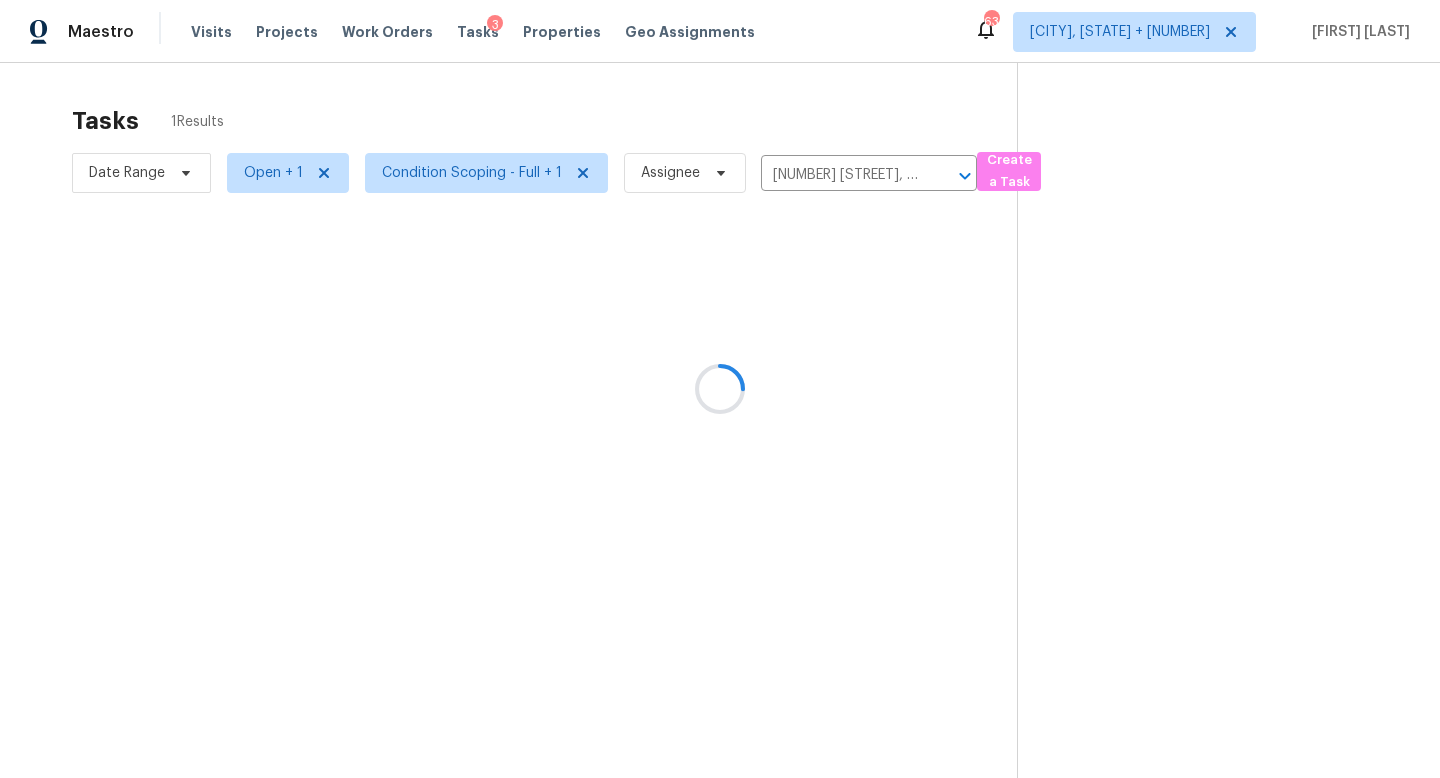 click at bounding box center [720, 389] 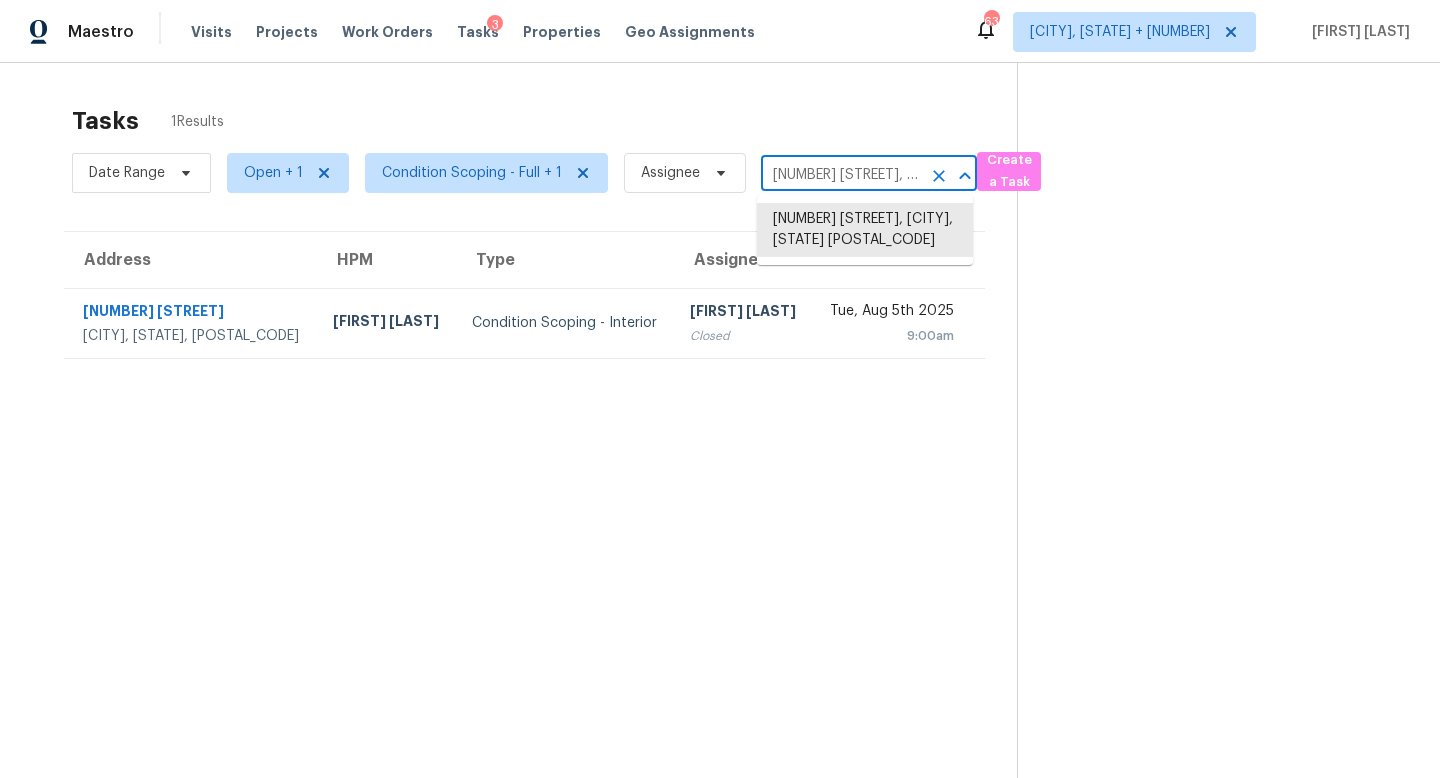 click on "[NUMBER] [STREET], [CITY], [STATE] [POSTAL_CODE]" at bounding box center (841, 175) 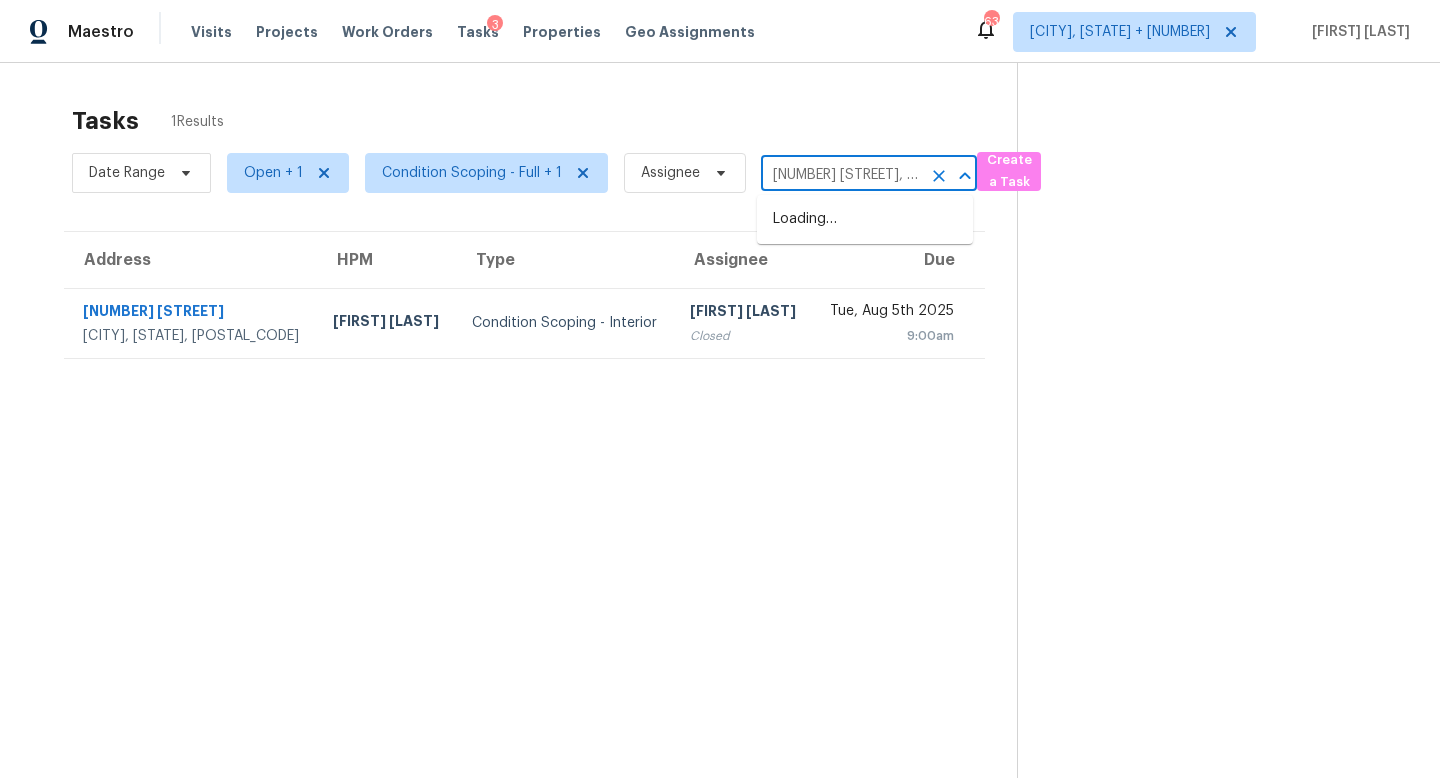 scroll, scrollTop: 0, scrollLeft: 152, axis: horizontal 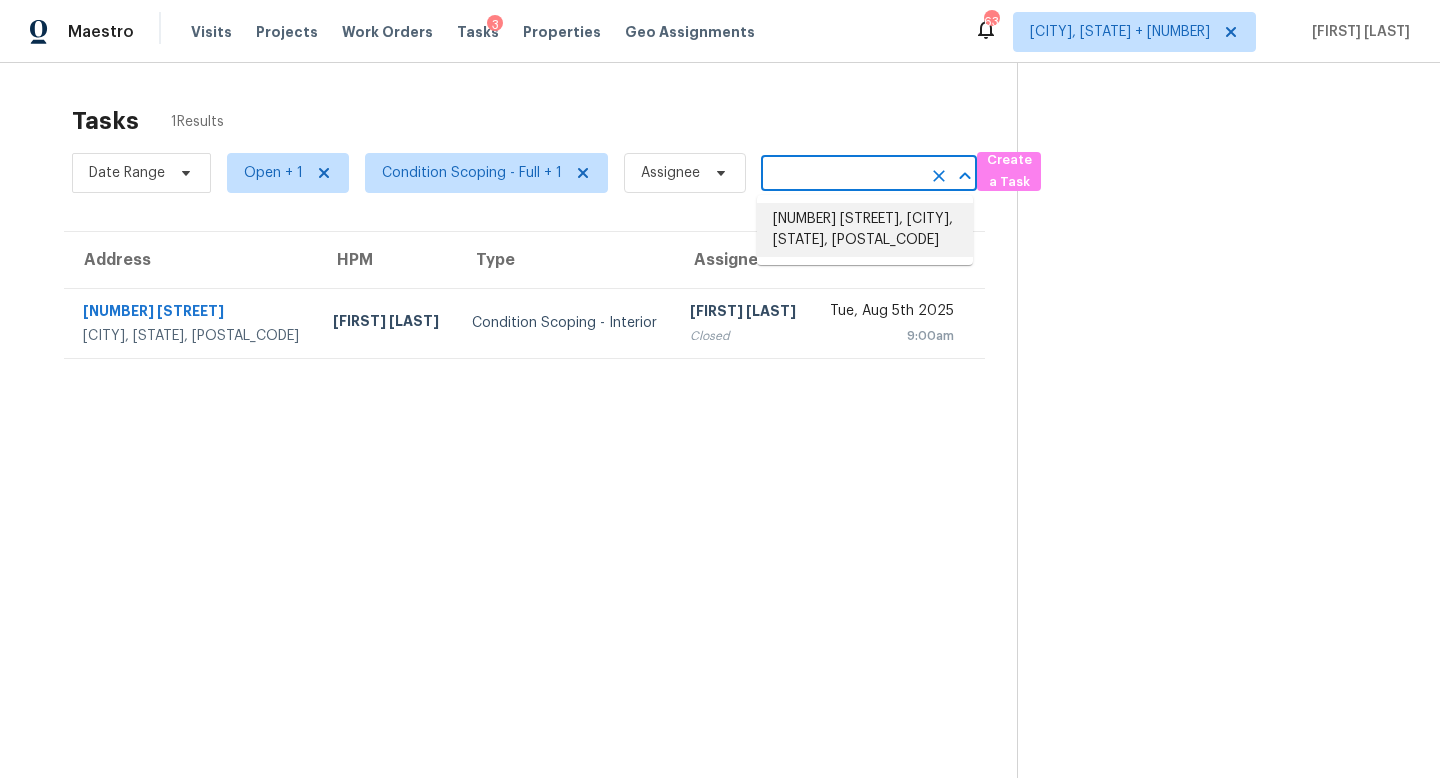 click on "[NUMBER] [STREET], [CITY], [STATE], [POSTAL_CODE]" at bounding box center [865, 230] 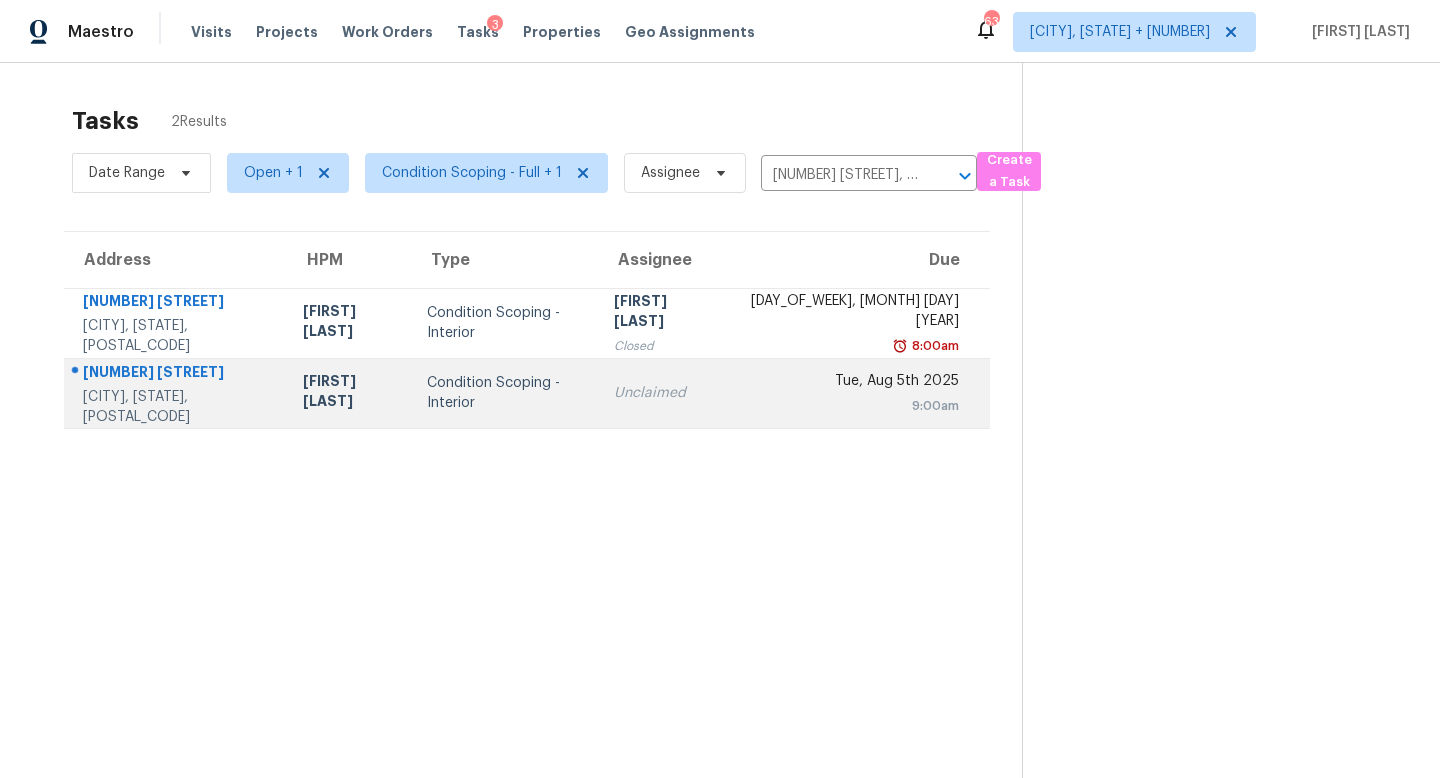 click on "Condition Scoping - Interior" at bounding box center (504, 393) 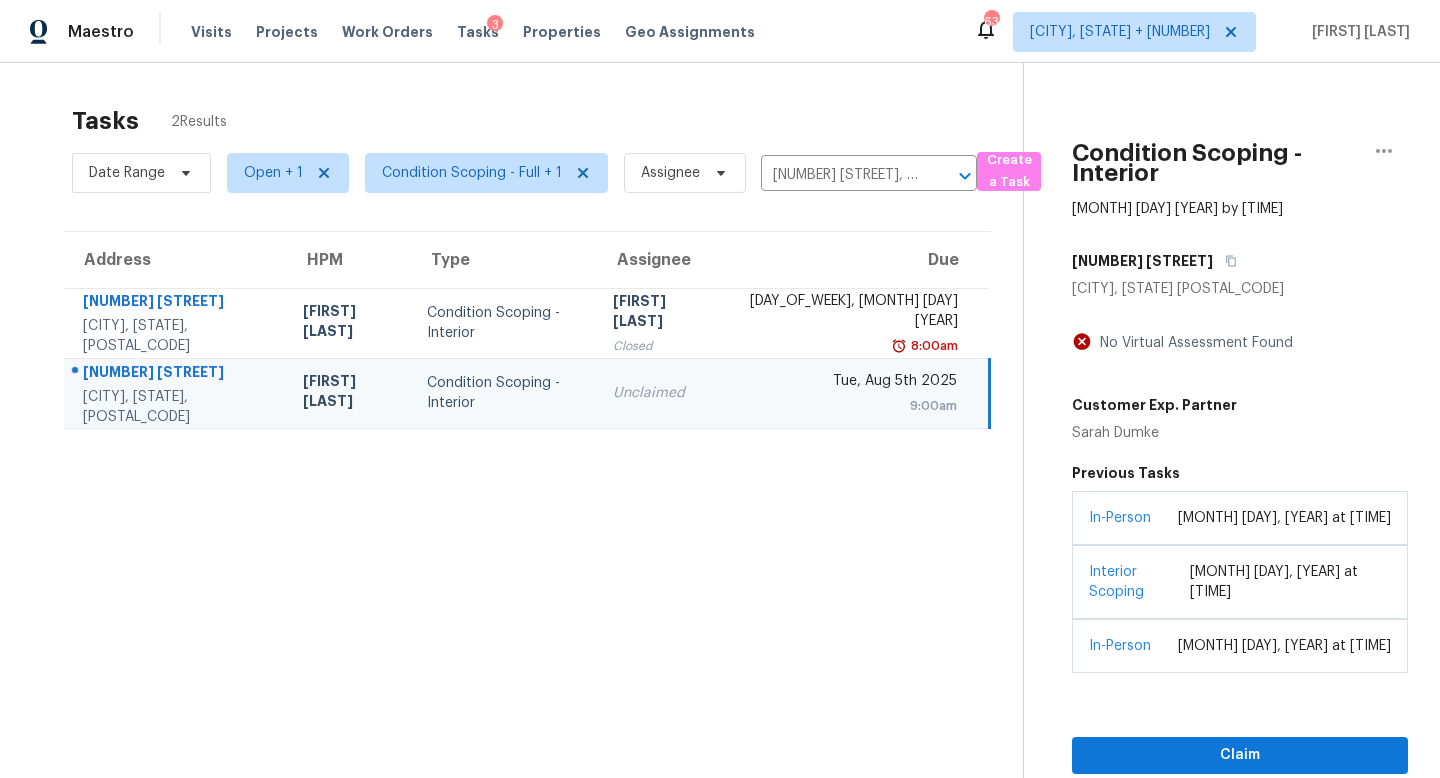 scroll, scrollTop: 55, scrollLeft: 0, axis: vertical 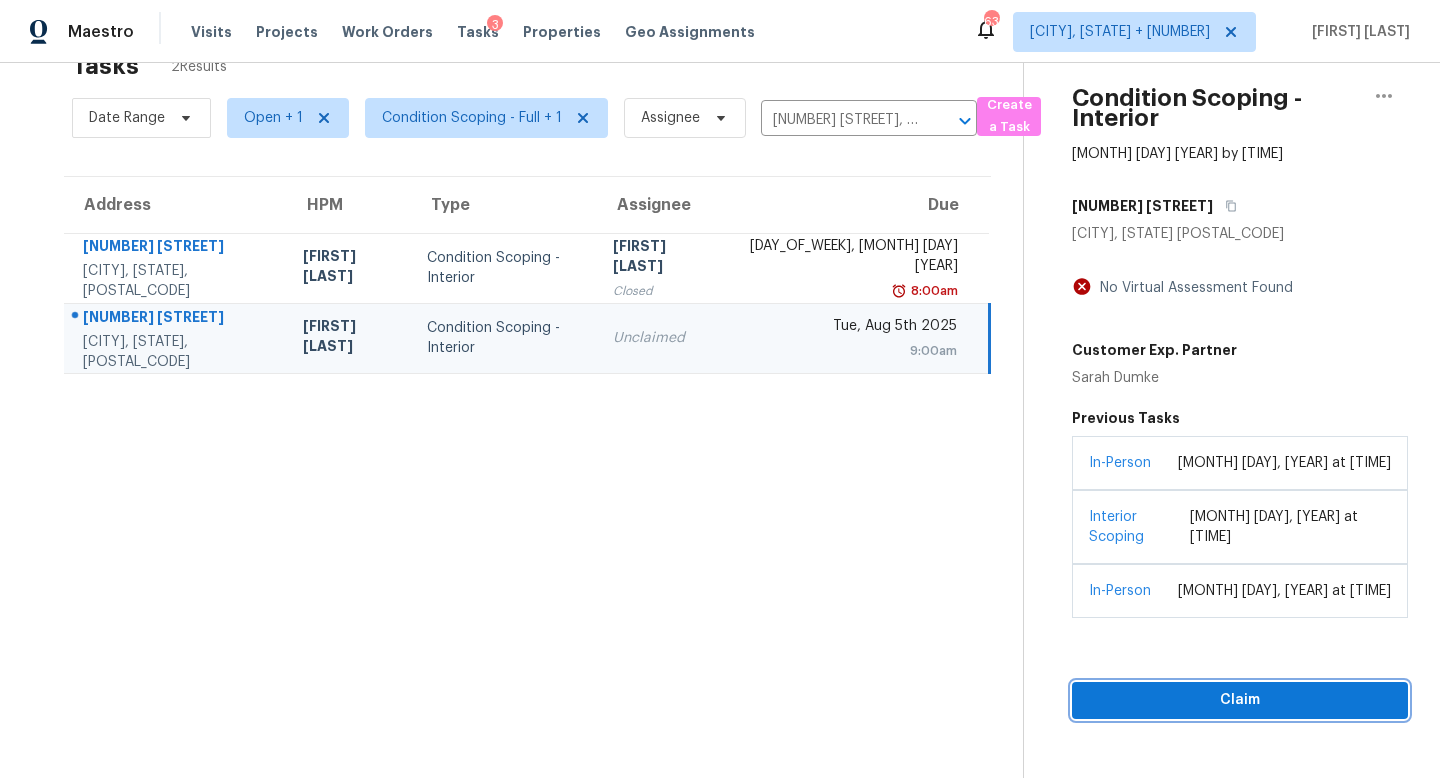 click on "Claim" at bounding box center (1240, 700) 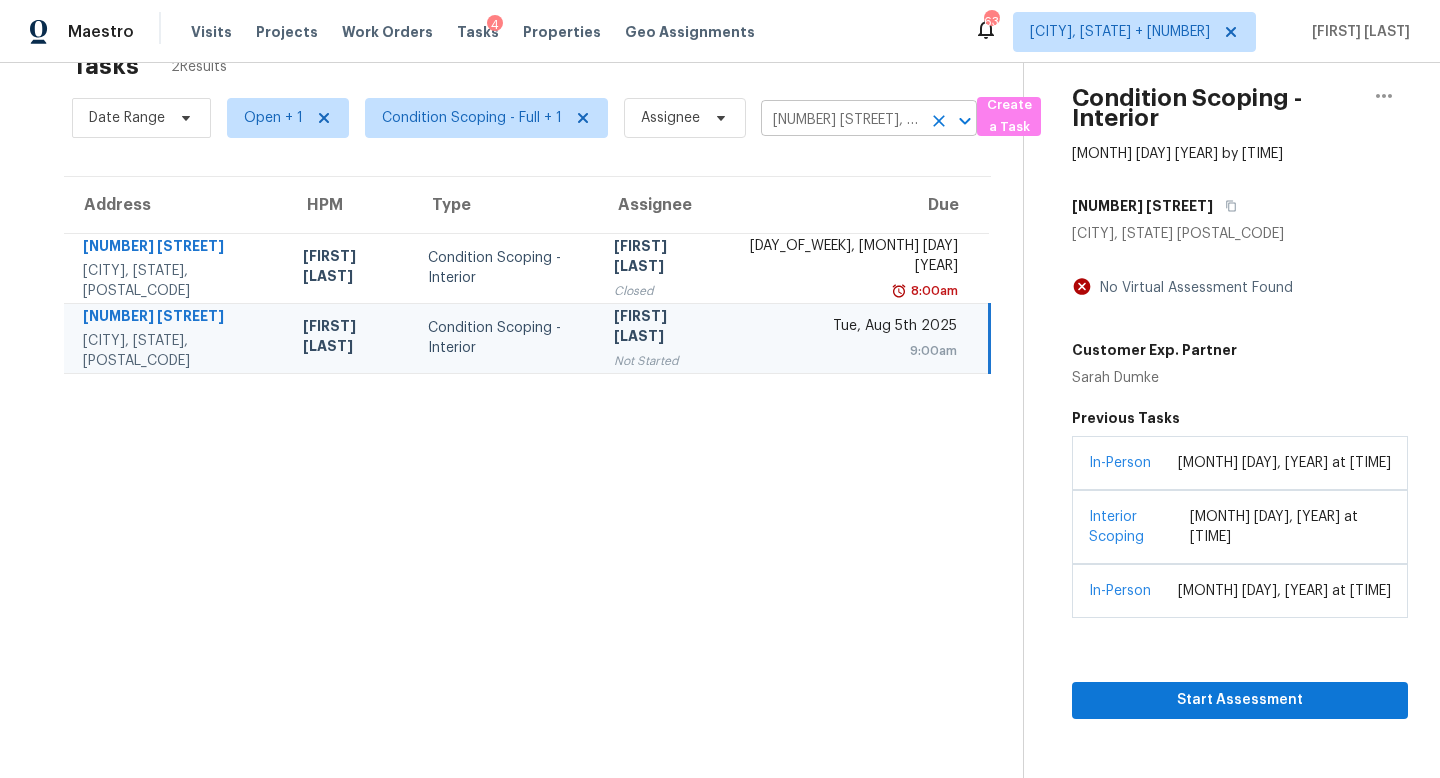 click on "[NUMBER] [STREET], [CITY], [STATE], [POSTAL_CODE]" at bounding box center [841, 120] 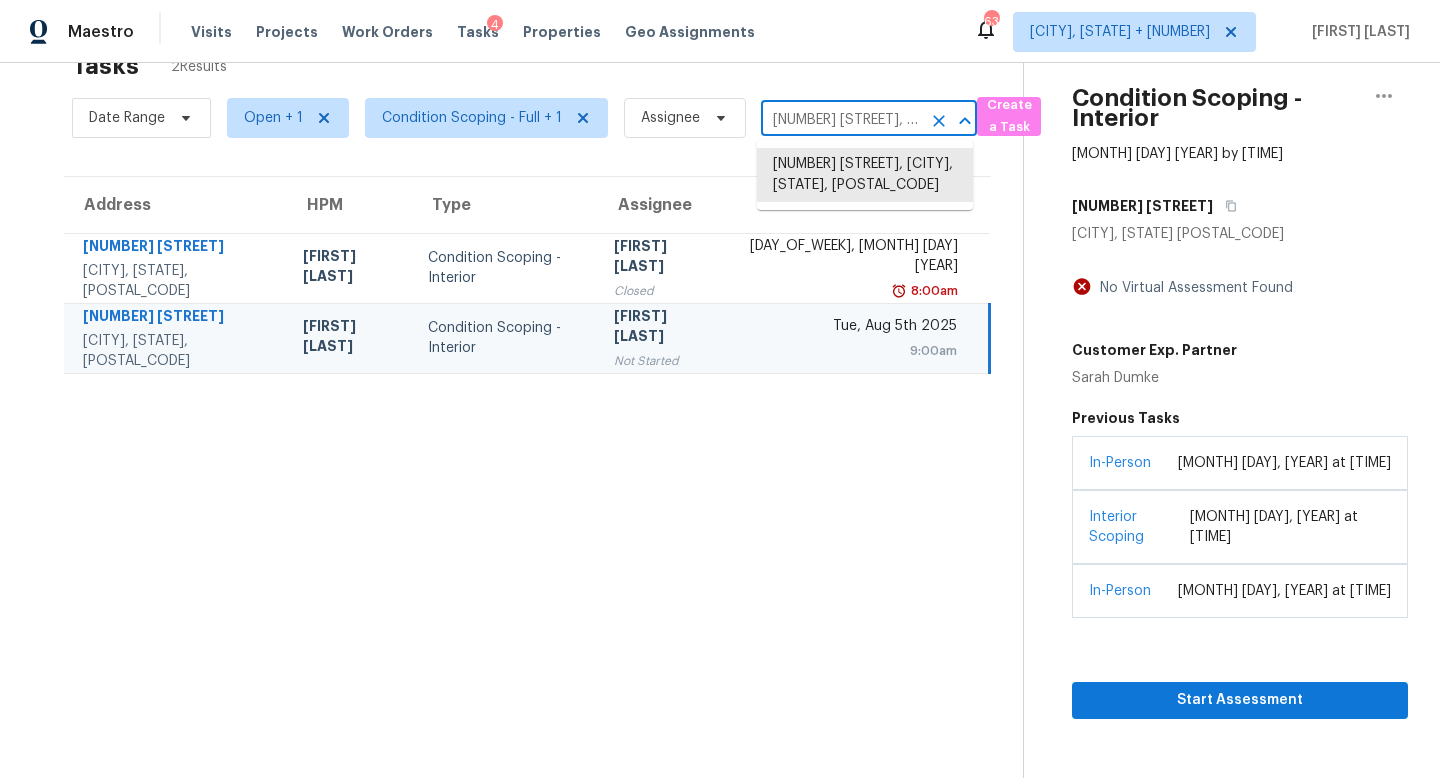 paste on "[NUMBER] [STREET], [CITY], [STATE] [POSTAL_CODE]" 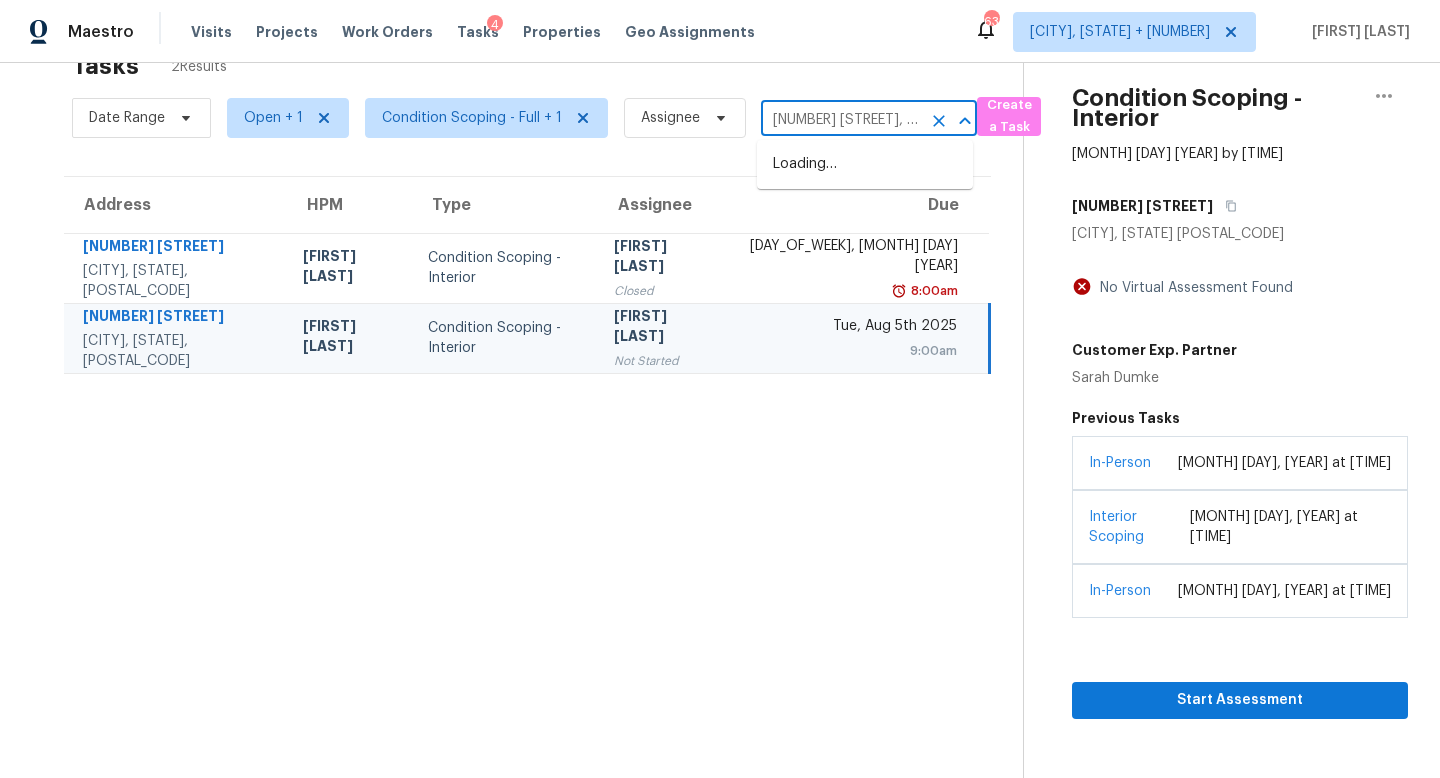 scroll, scrollTop: 0, scrollLeft: 110, axis: horizontal 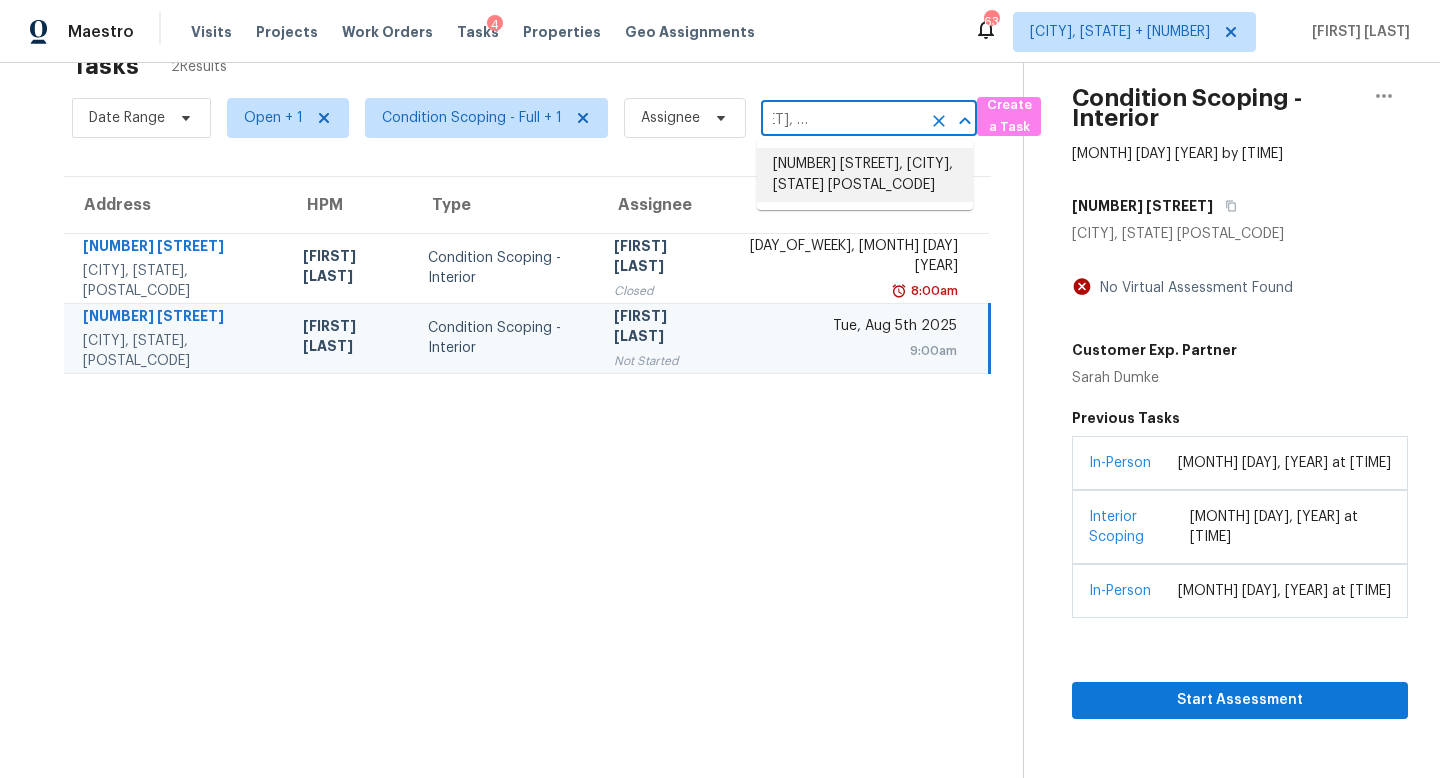 click on "[NUMBER] [STREET], [CITY], [STATE] [POSTAL_CODE]" at bounding box center [865, 175] 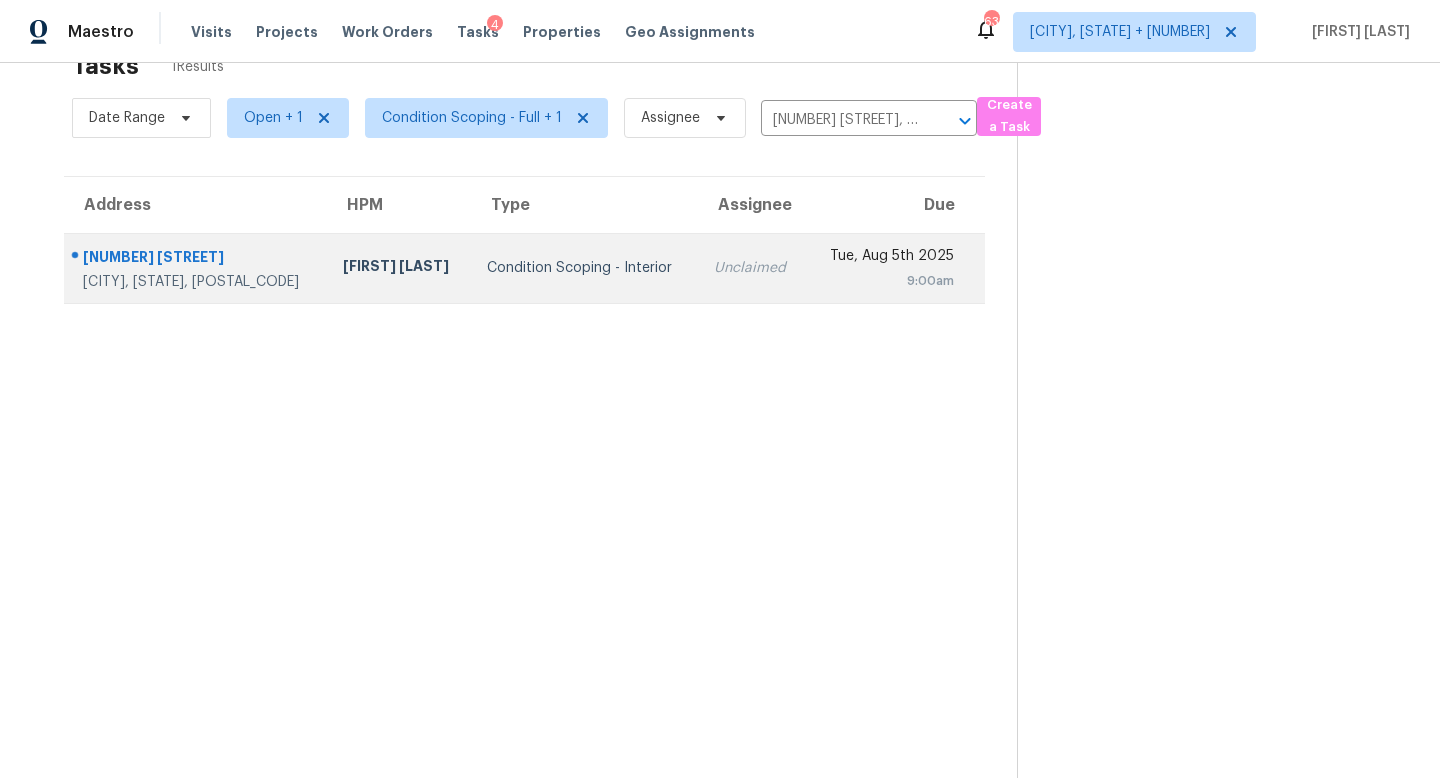 click on "Unclaimed" at bounding box center [752, 268] 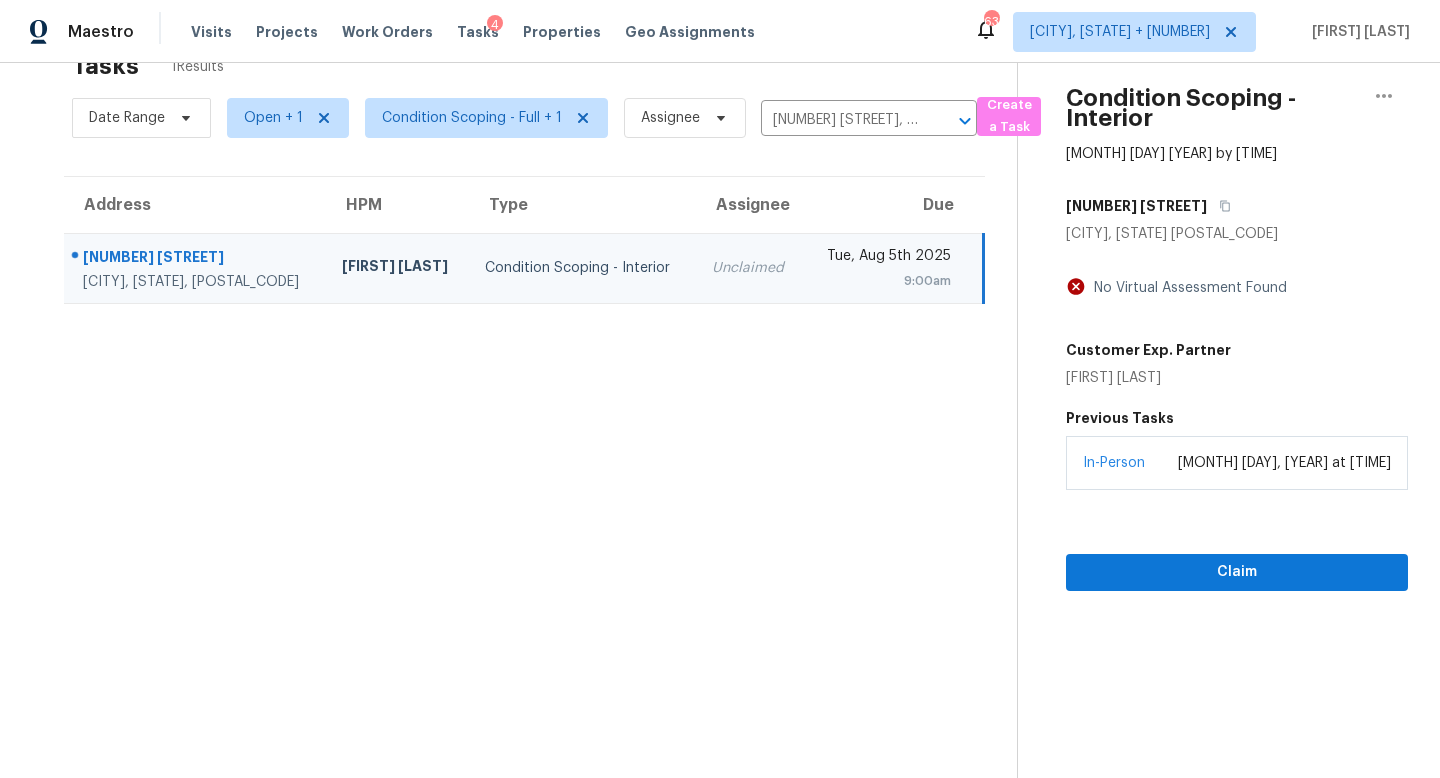 click on "[IN-PERSON] [MONTH] [DAY], [YEAR] at [TIME]" at bounding box center [1237, 463] 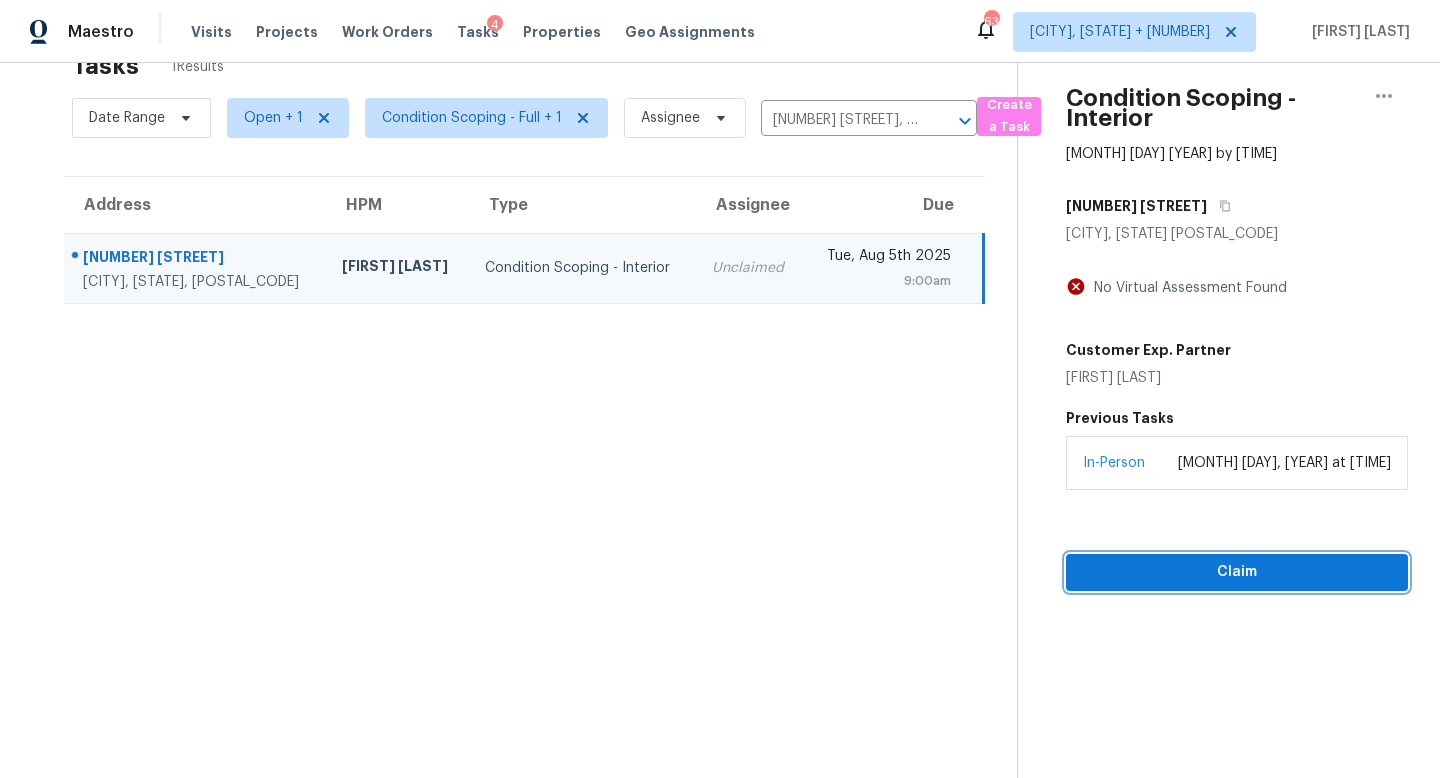click on "Claim" at bounding box center [1237, 572] 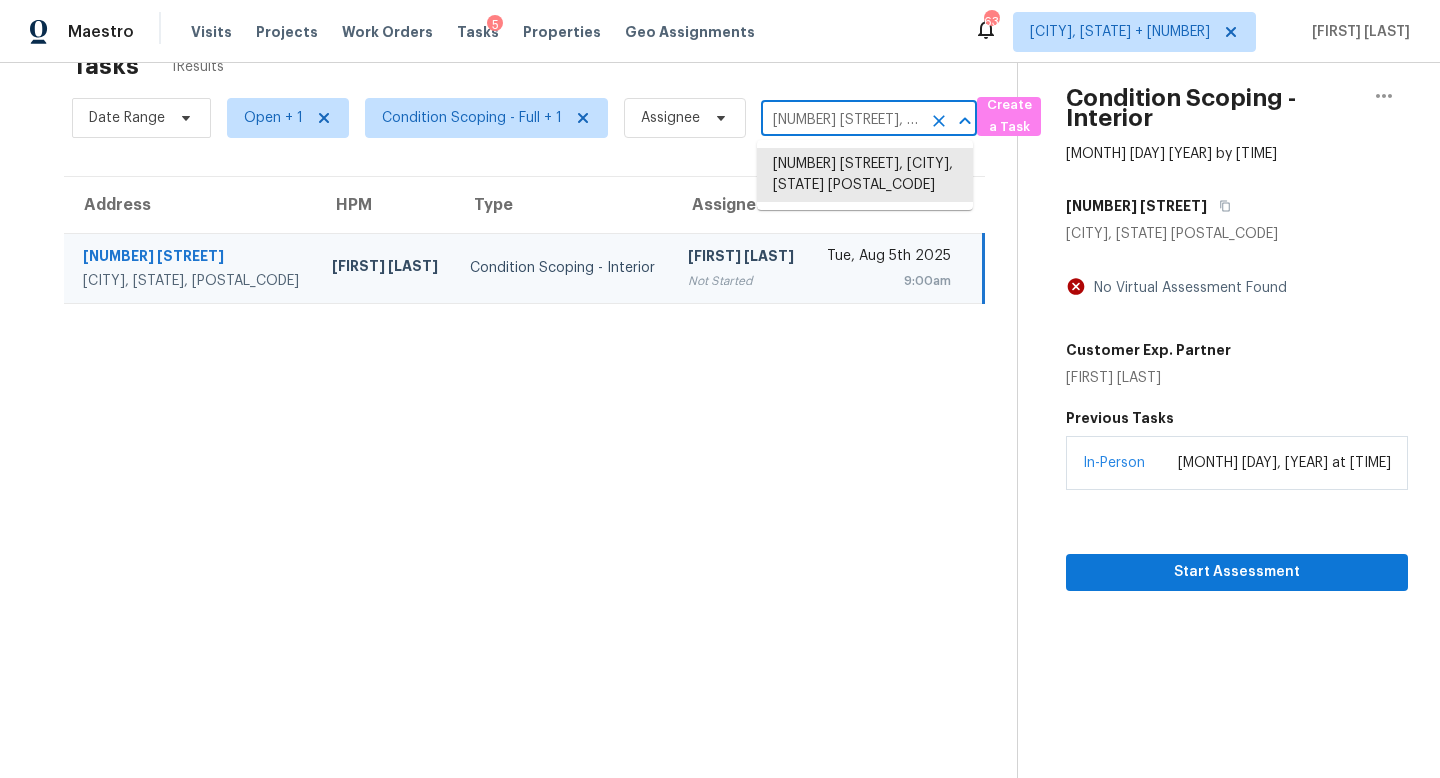 click on "[NUMBER] [STREET], [CITY], [STATE] [POSTAL_CODE]" at bounding box center (841, 120) 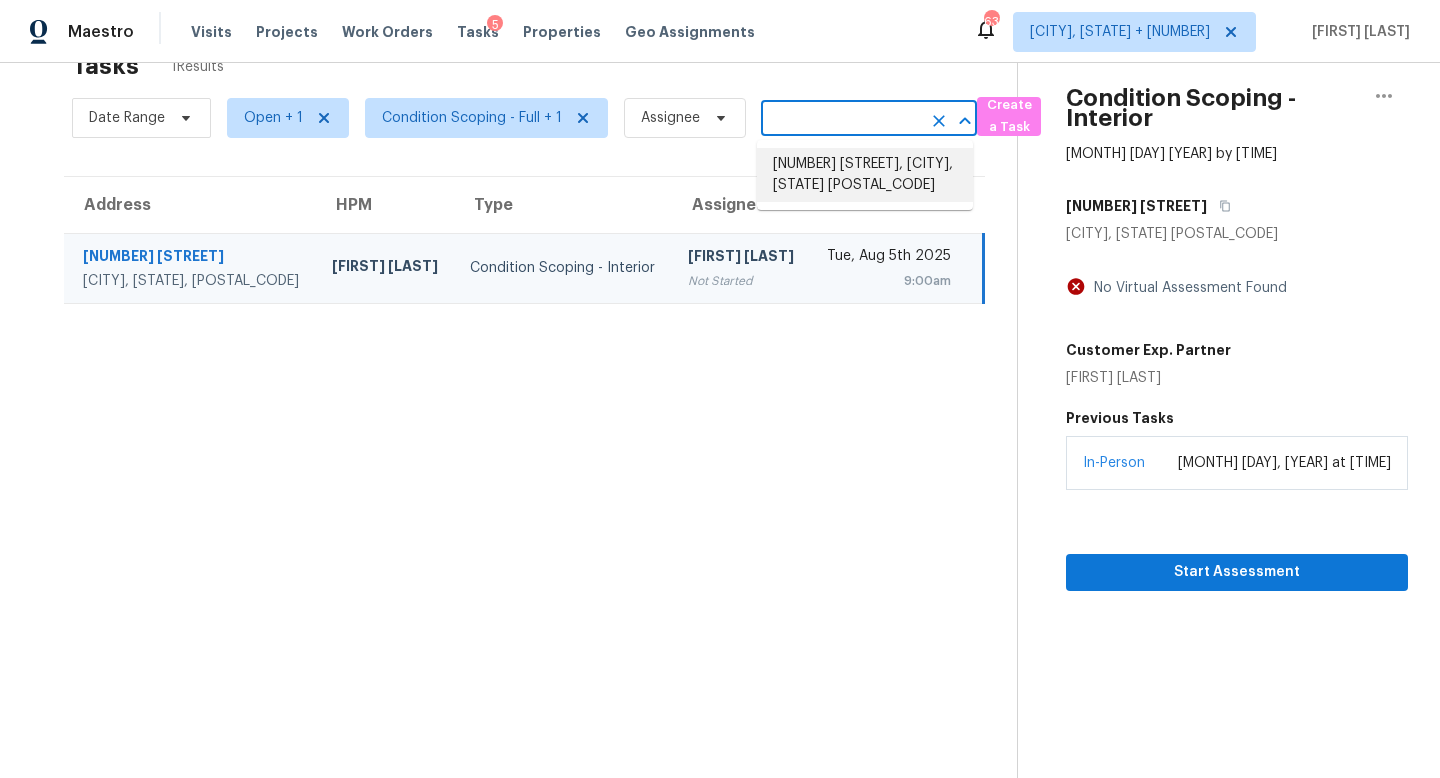 click on "[NUMBER] [STREET], [CITY], [STATE] [POSTAL_CODE]" at bounding box center (865, 175) 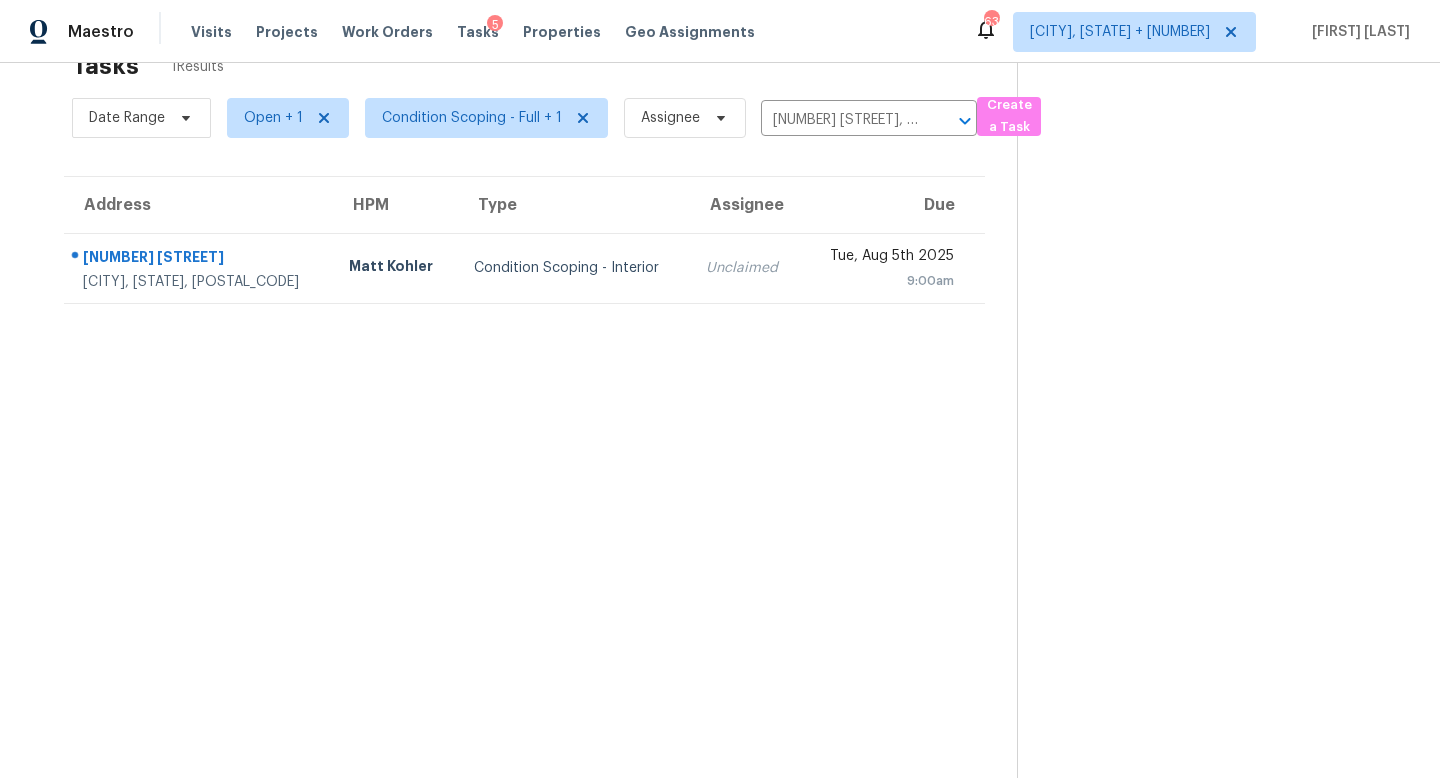 click on "Unclaimed" at bounding box center (746, 268) 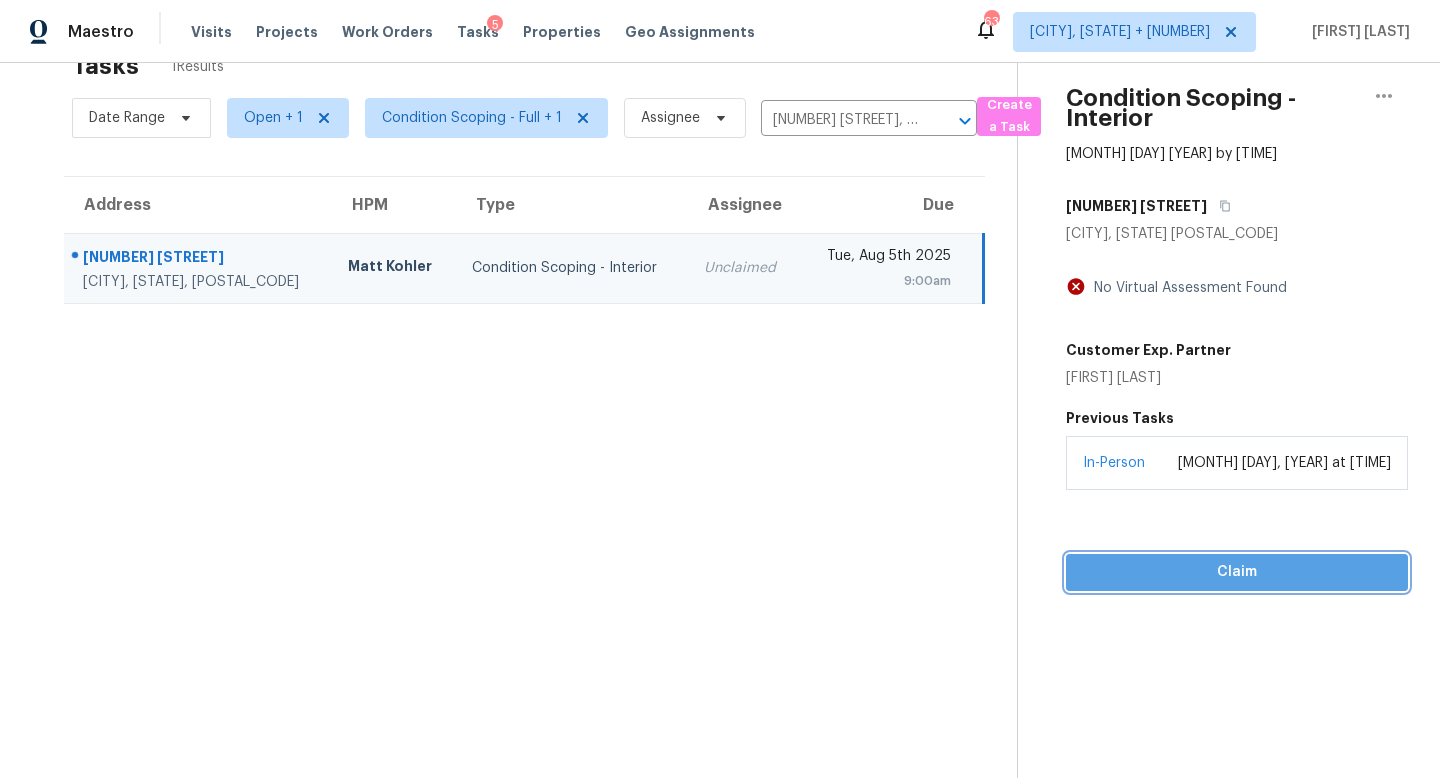 click on "Claim" at bounding box center (1237, 572) 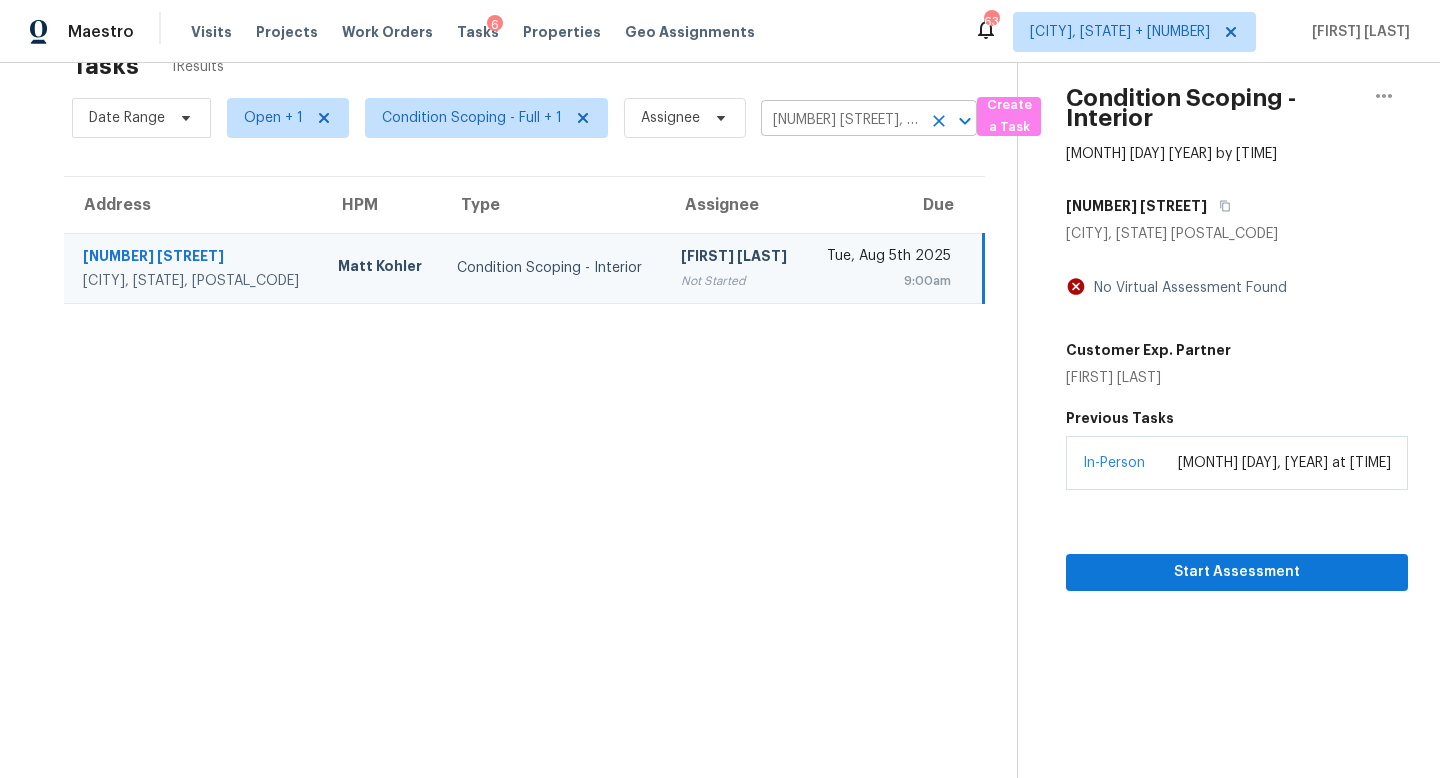 click on "[NUMBER] [STREET], [CITY], [STATE] [POSTAL_CODE]" at bounding box center [841, 120] 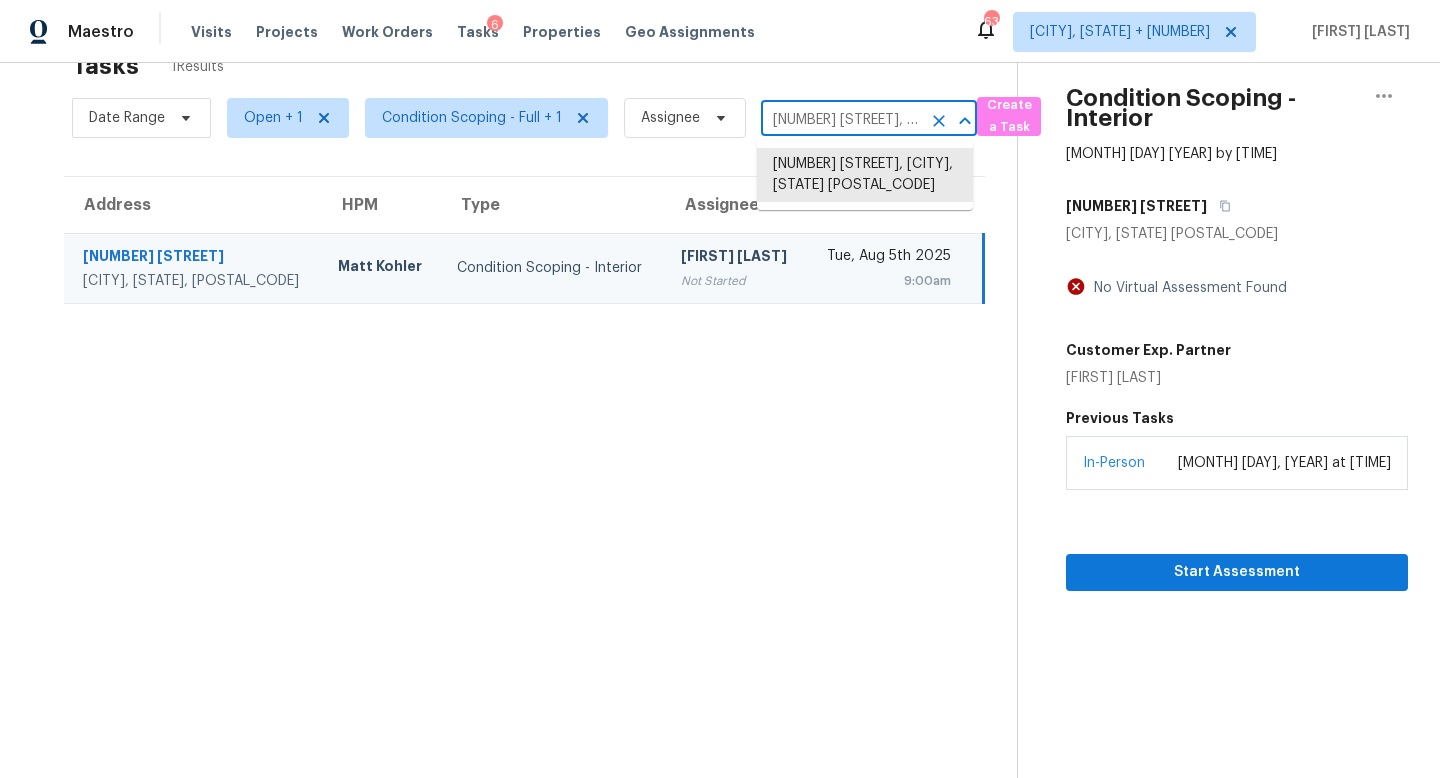 paste on "[NUMBER] [STREET] [CITY], [STATE], [POSTAL_CODE]" 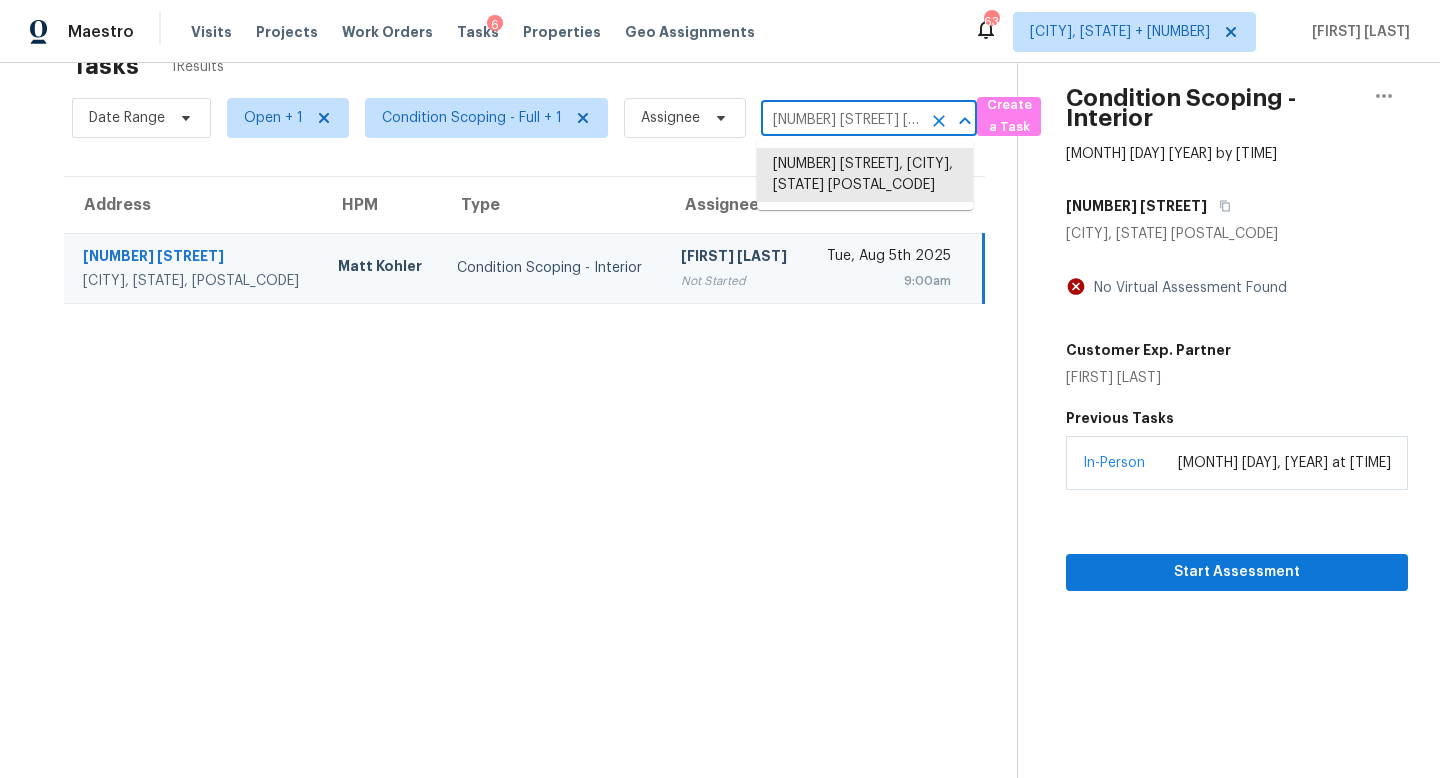 scroll, scrollTop: 0, scrollLeft: 113, axis: horizontal 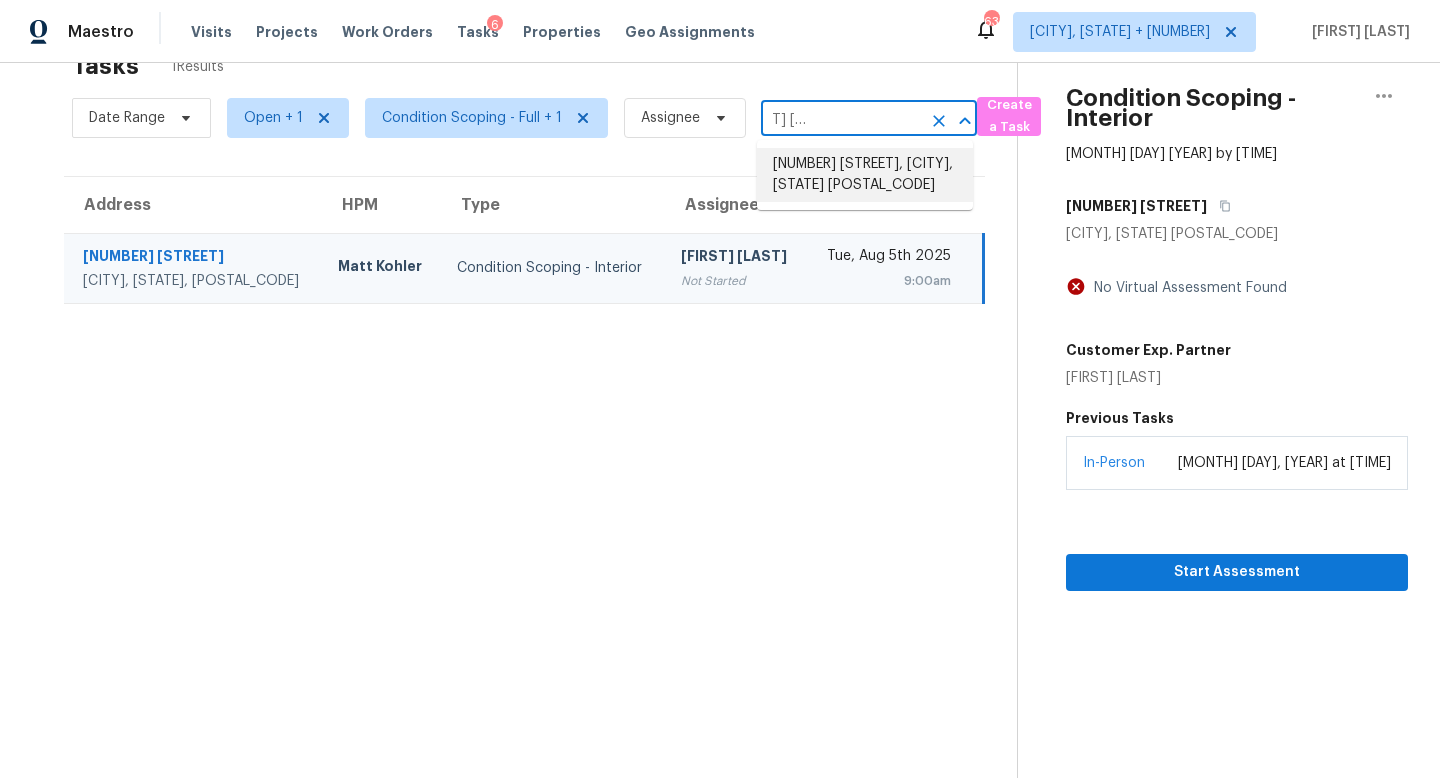 click on "[NUMBER] [STREET], [CITY], [STATE] [POSTAL_CODE]" at bounding box center [865, 175] 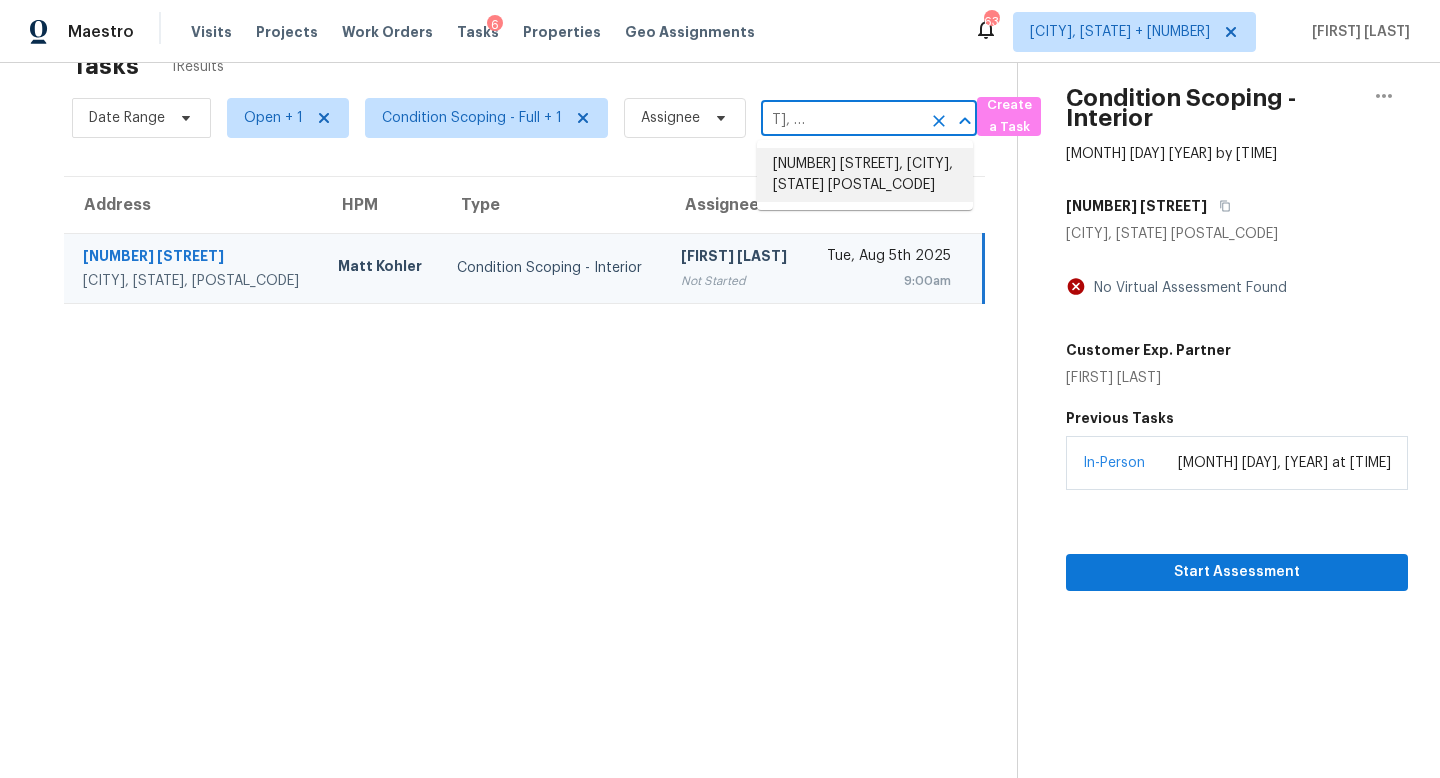 scroll, scrollTop: 0, scrollLeft: 0, axis: both 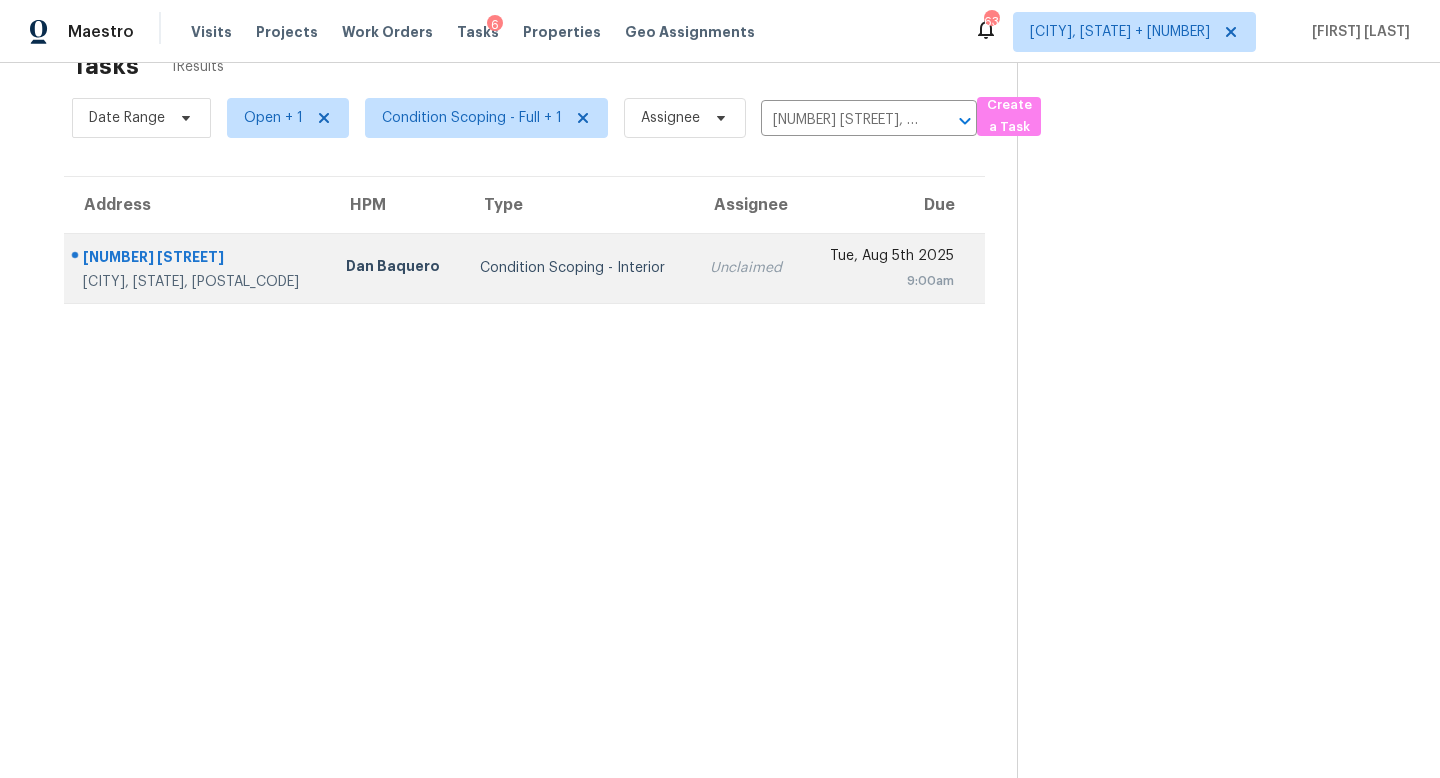 click on "Unclaimed" at bounding box center [749, 268] 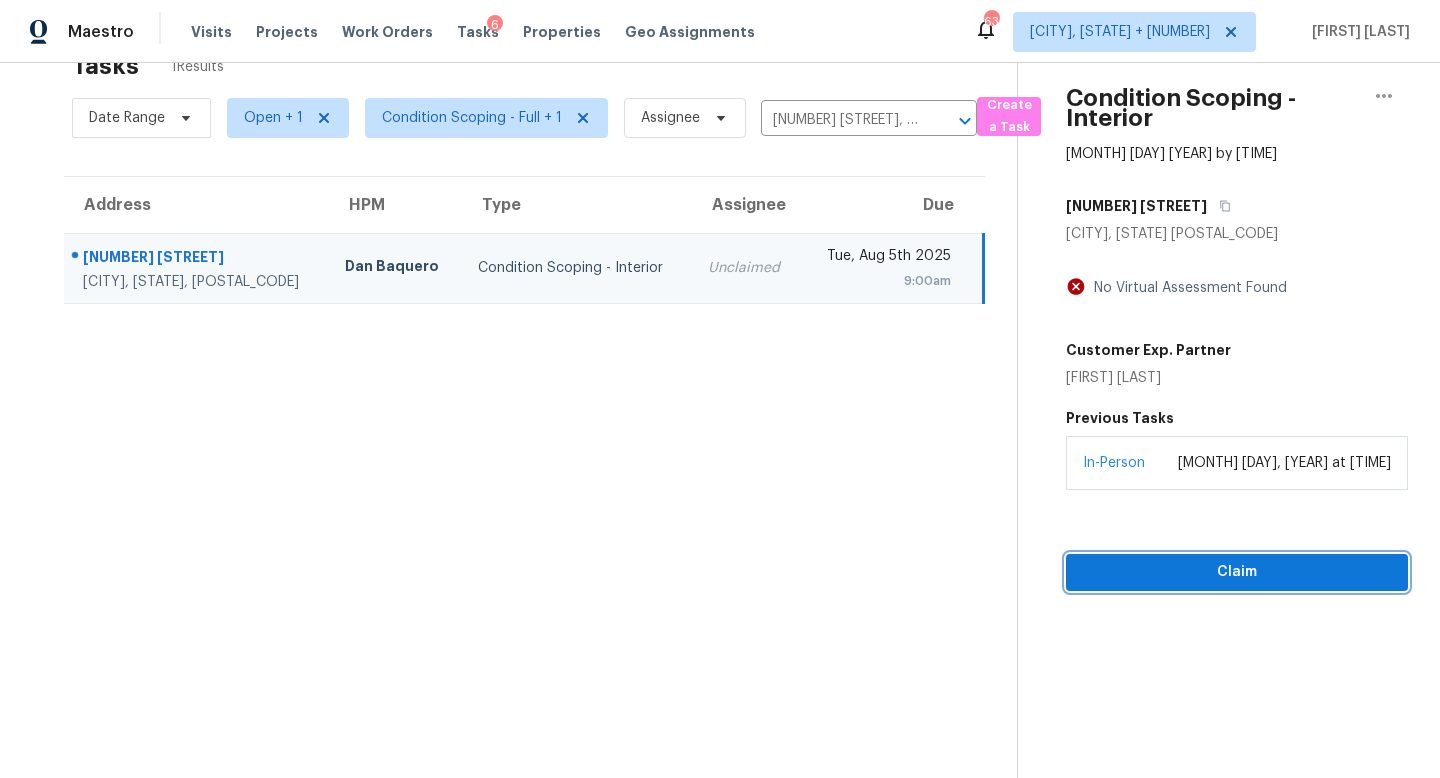 click on "Claim" at bounding box center [1237, 572] 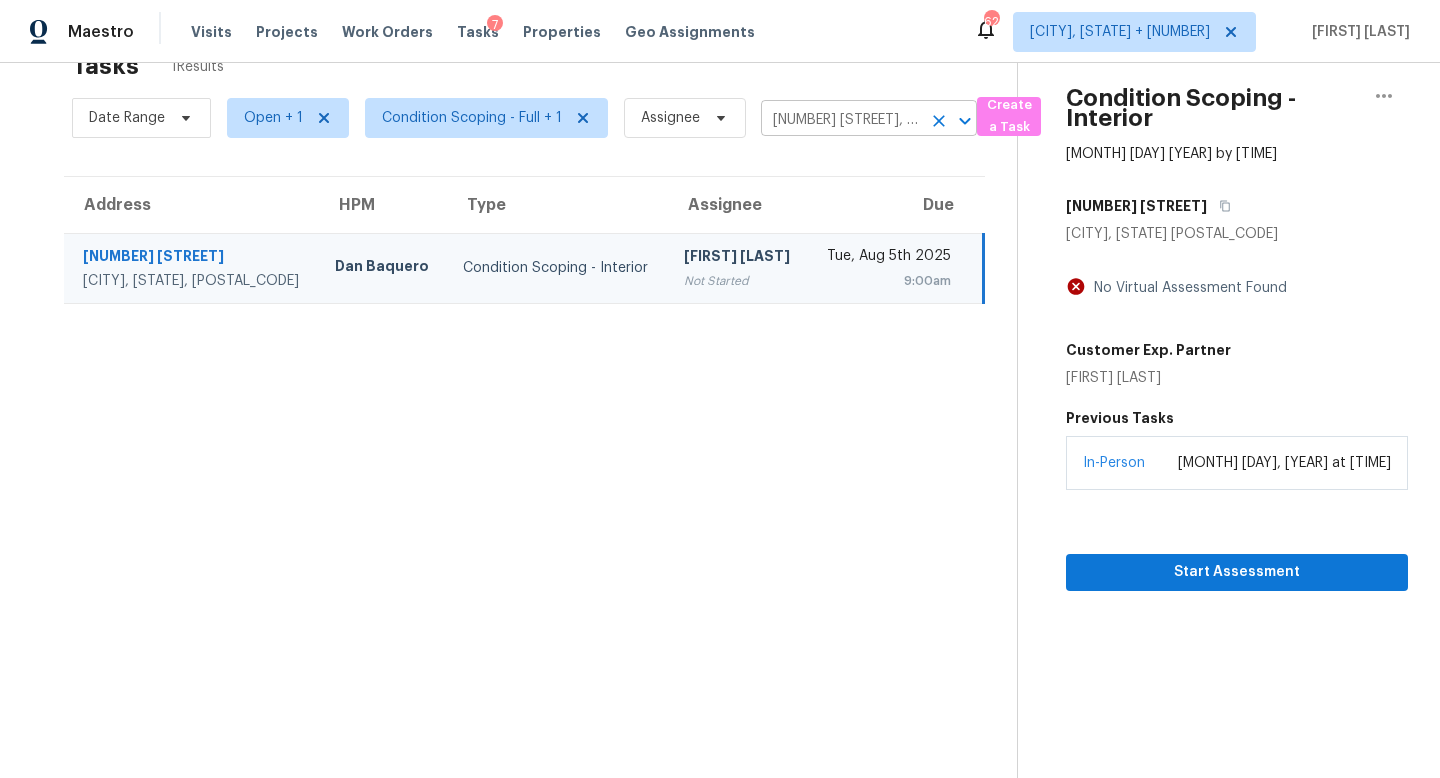 click on "[NUMBER] [STREET], [CITY], [STATE] [POSTAL_CODE]" at bounding box center (841, 120) 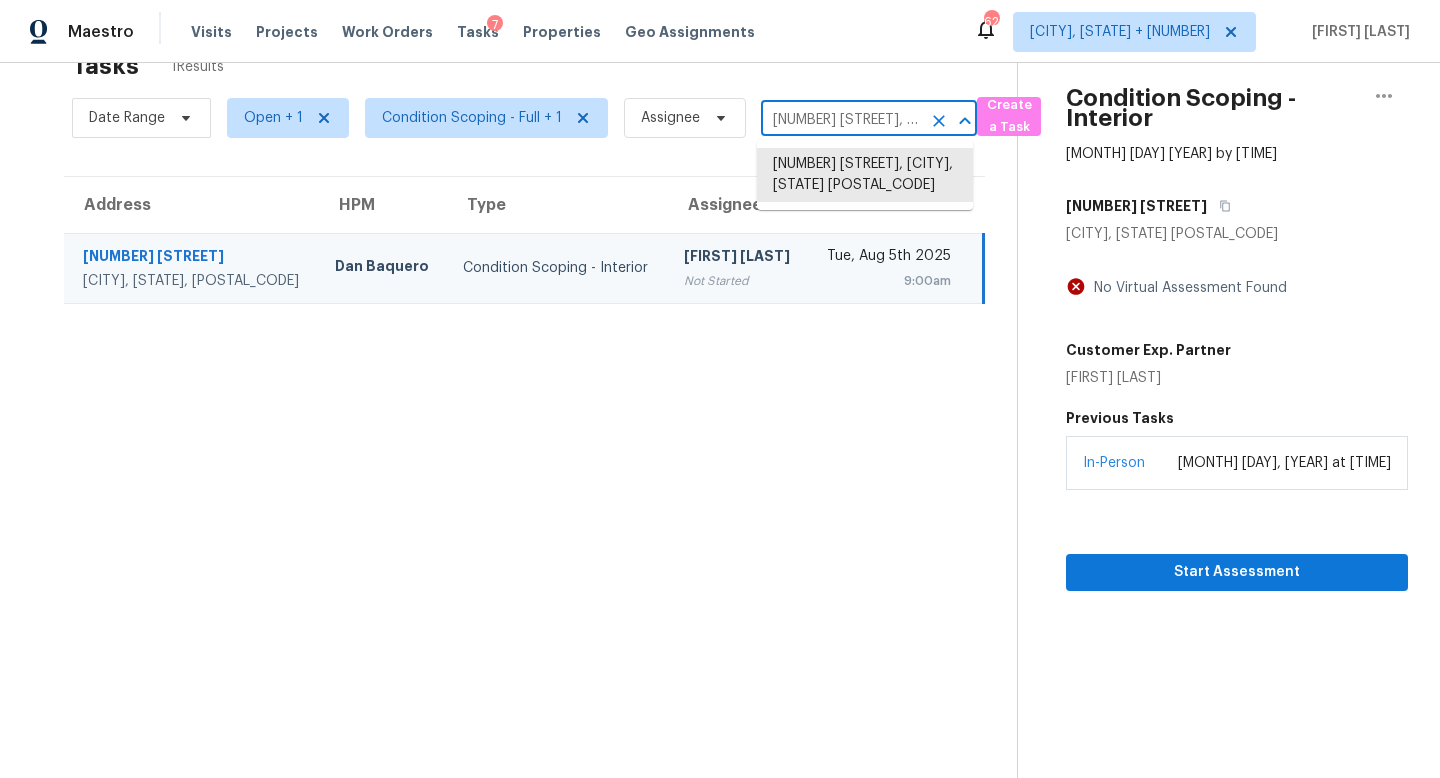 paste on "[NUMBER] [STREET], [CITY], [STATE] [POSTAL_CODE]" 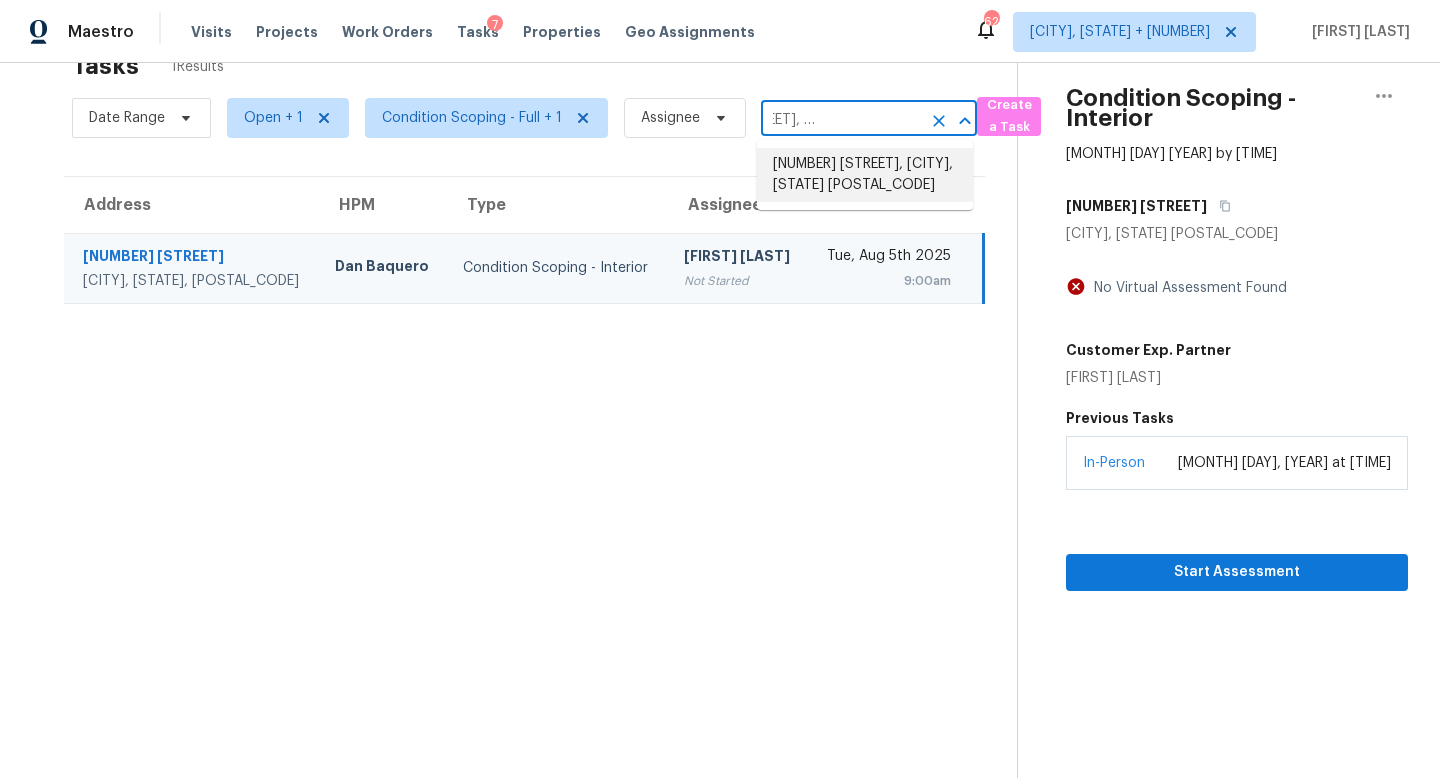 click on "[NUMBER] [STREET], [CITY], [STATE] [POSTAL_CODE]" at bounding box center (865, 175) 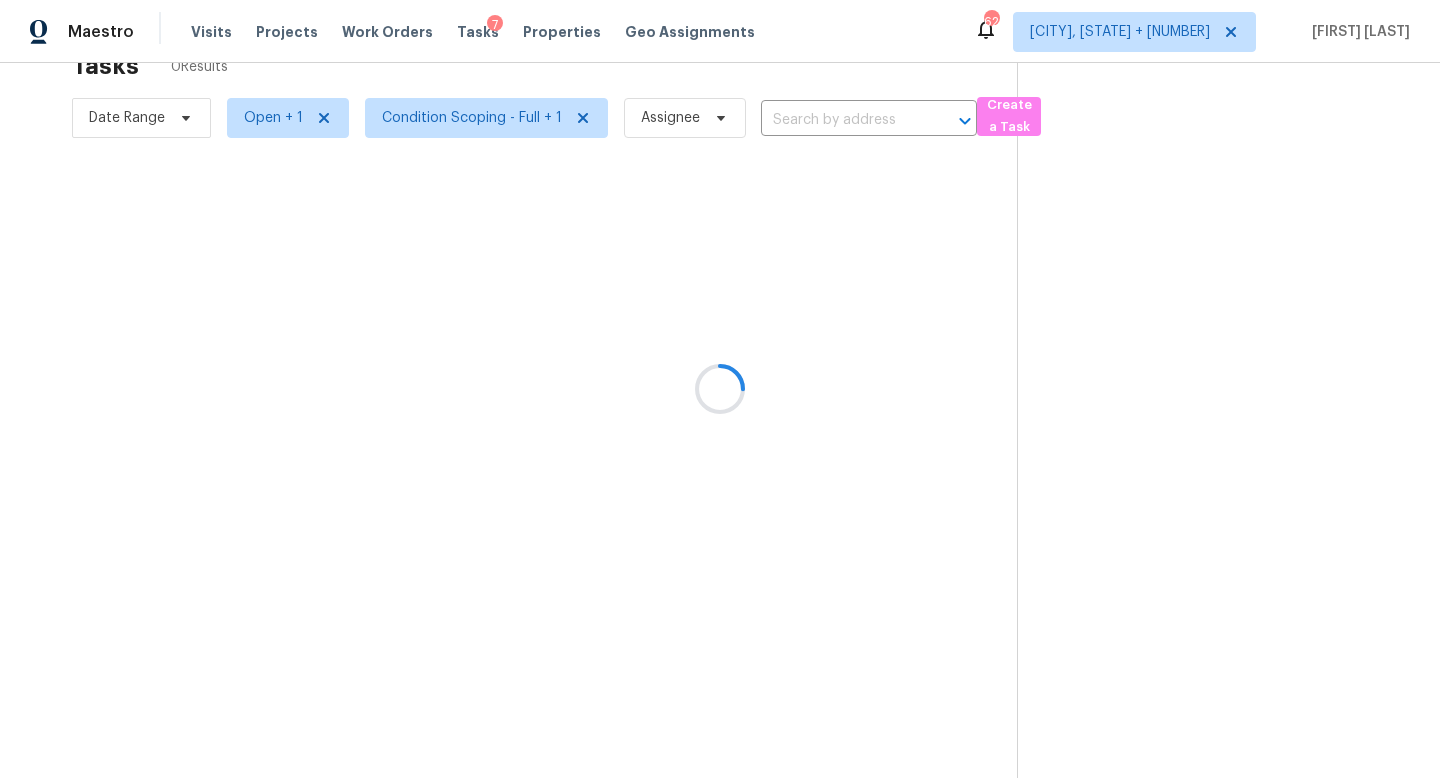 type on "[NUMBER] [STREET], [CITY], [STATE] [POSTAL_CODE]" 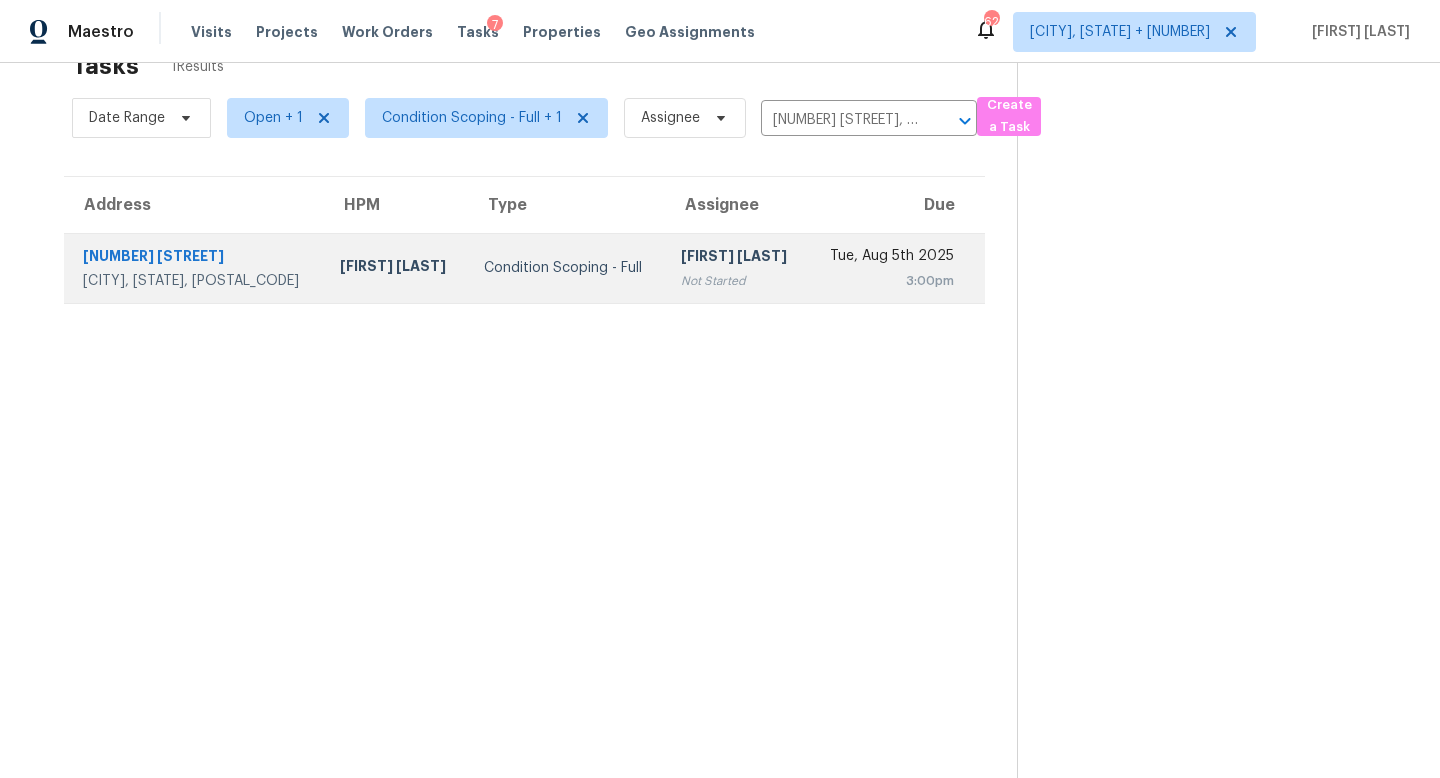 click on "[FIRST] [LAST]" at bounding box center [736, 258] 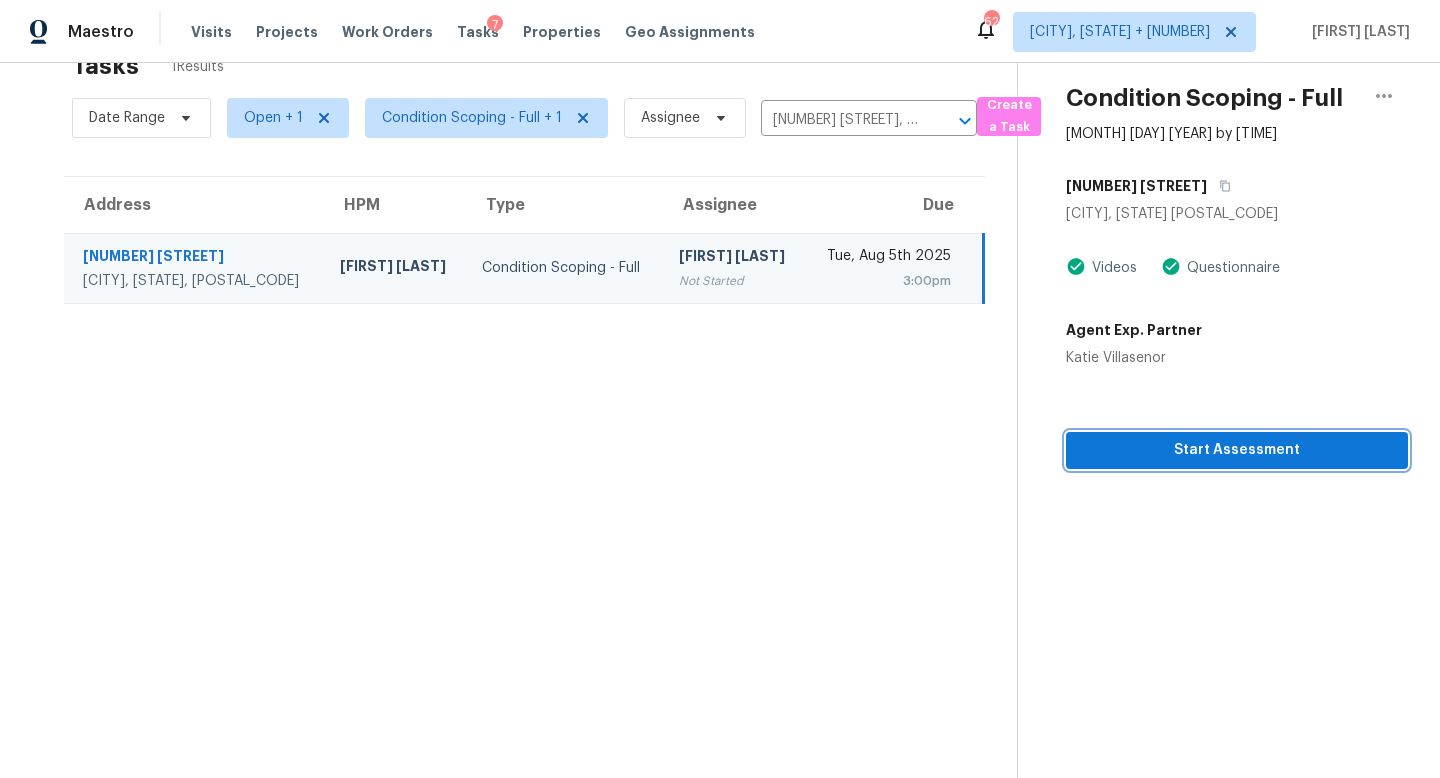click on "Start Assessment" at bounding box center [1237, 450] 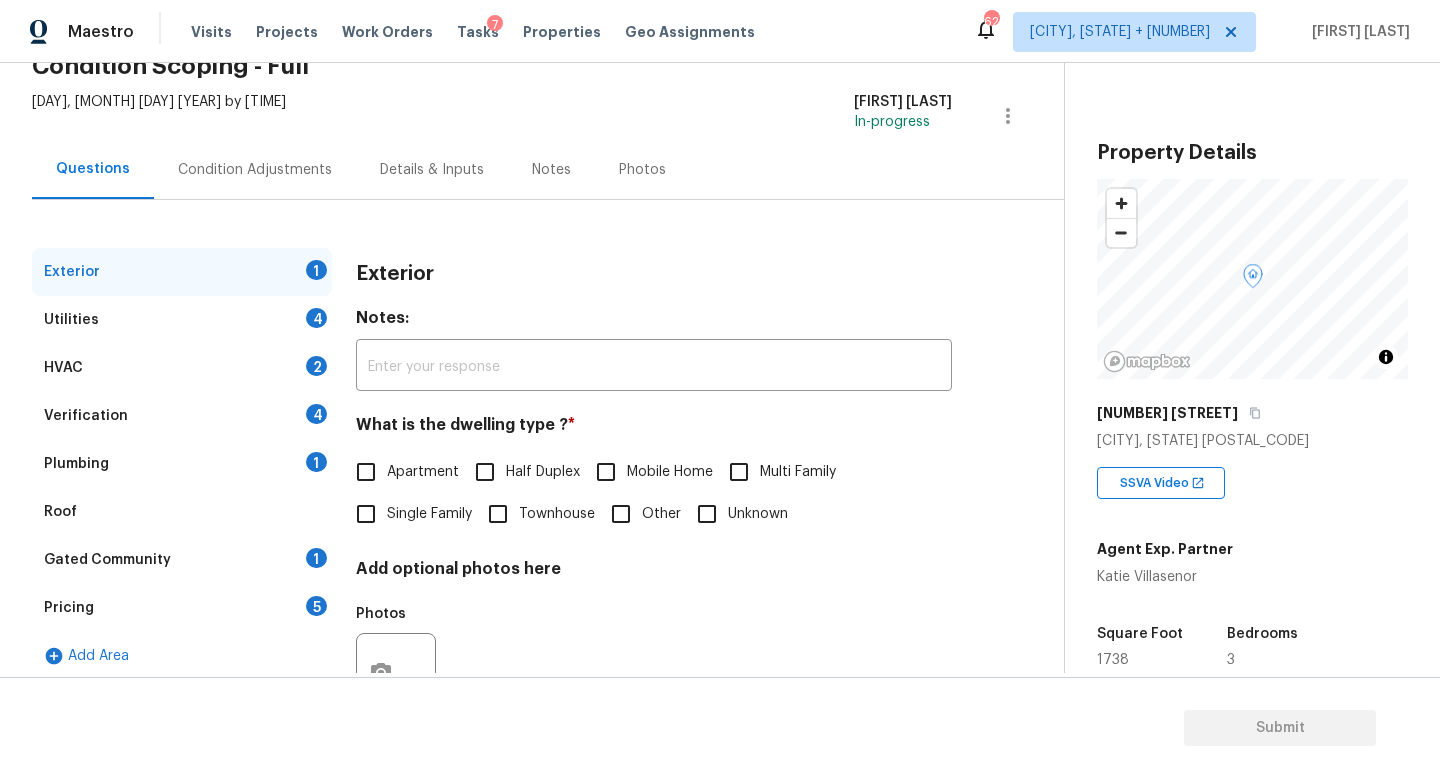 scroll, scrollTop: 107, scrollLeft: 0, axis: vertical 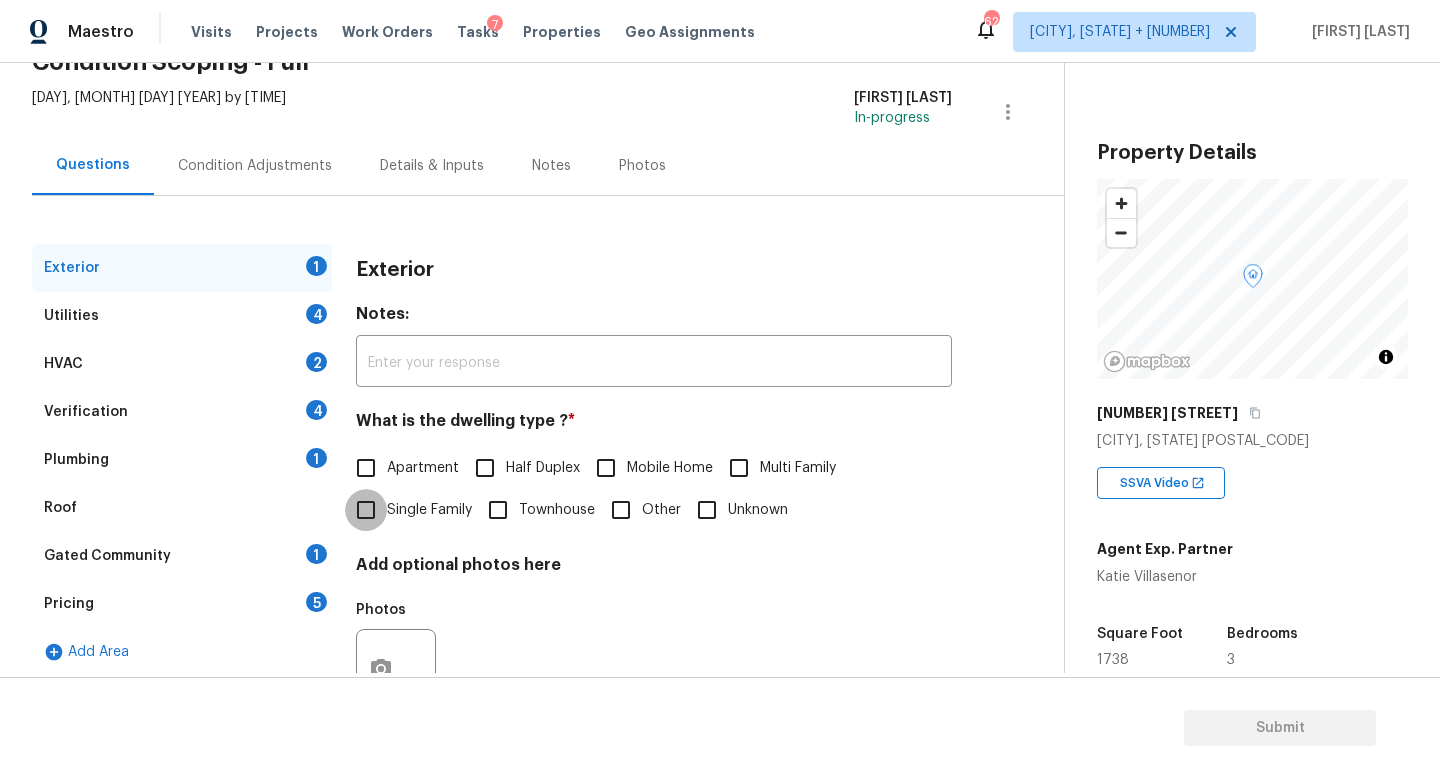 click on "Single Family" at bounding box center [366, 510] 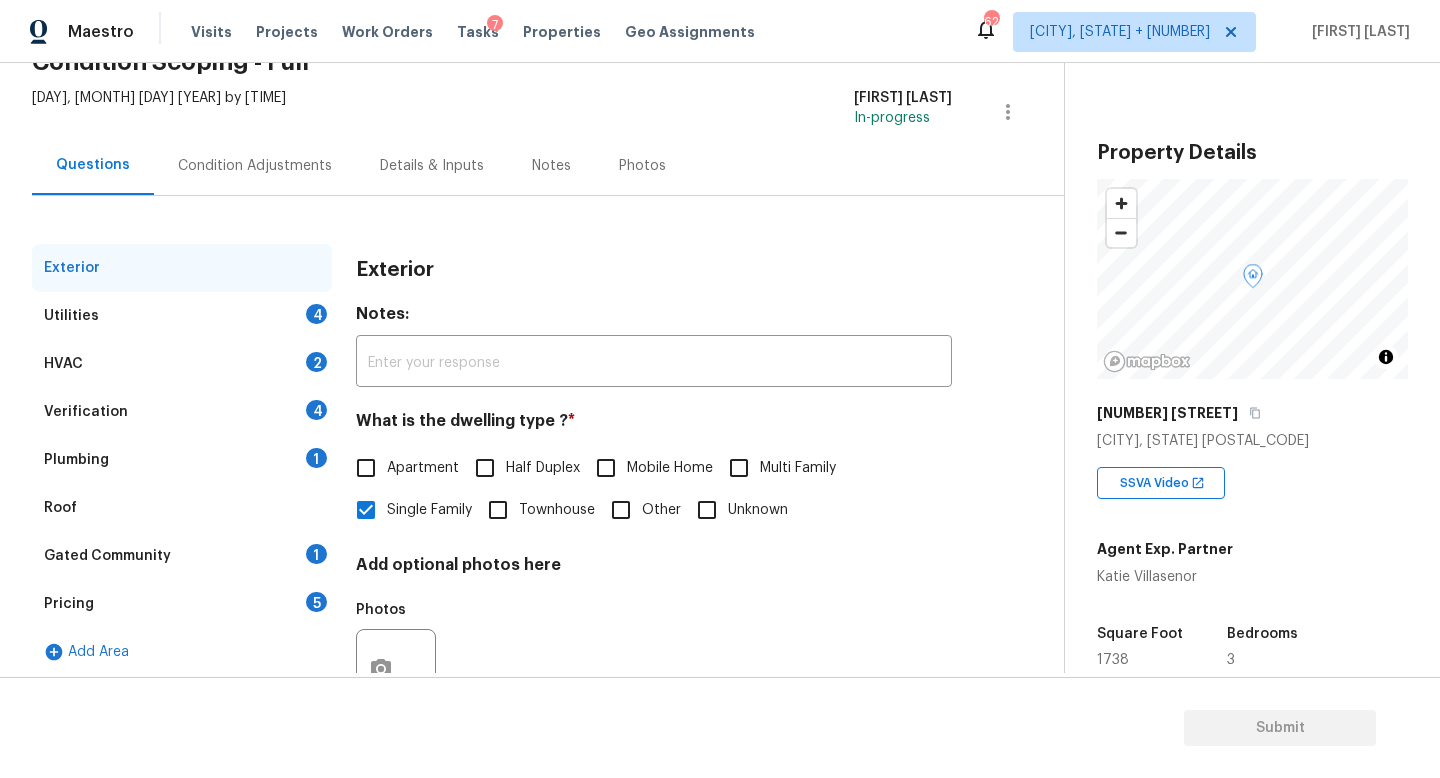 scroll, scrollTop: 185, scrollLeft: 0, axis: vertical 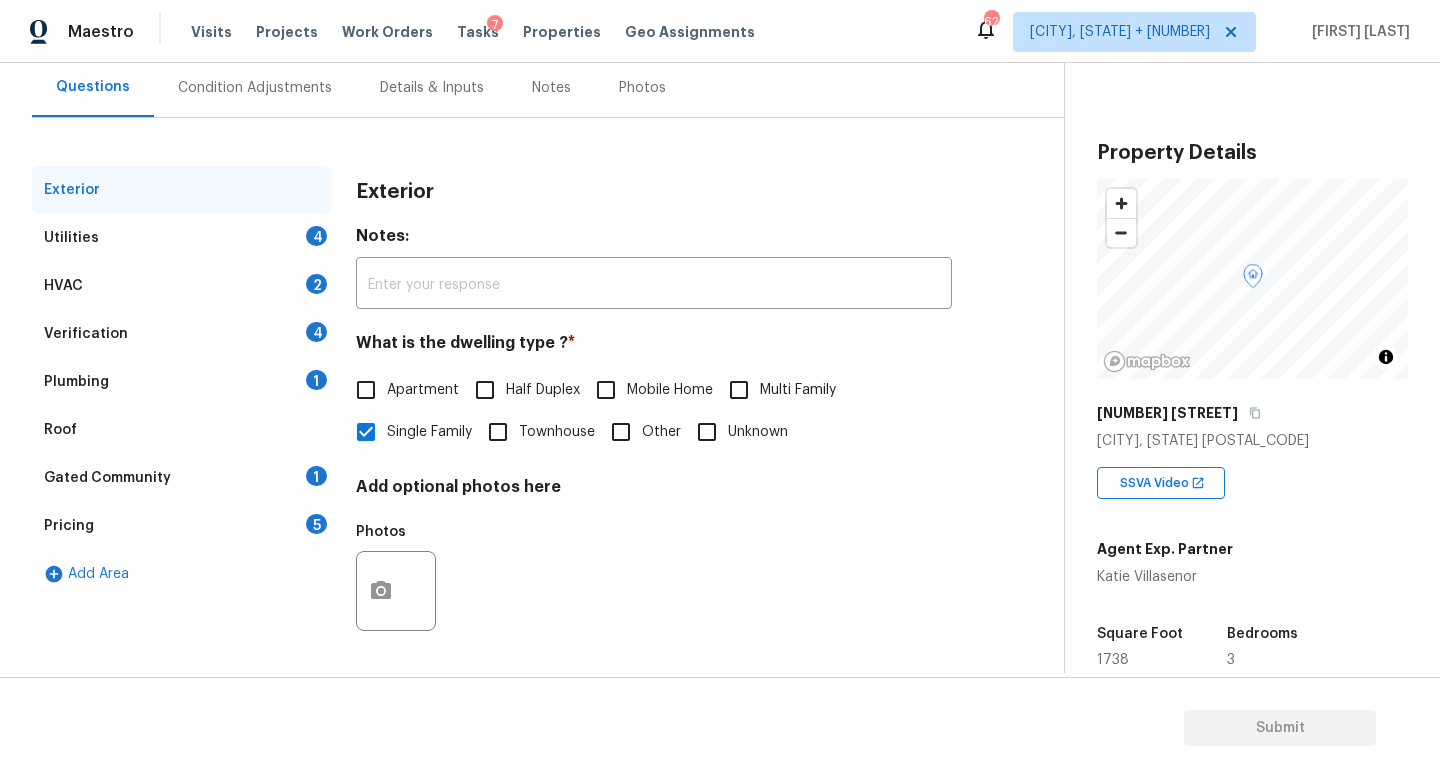 click on "Utilities 4" at bounding box center [182, 238] 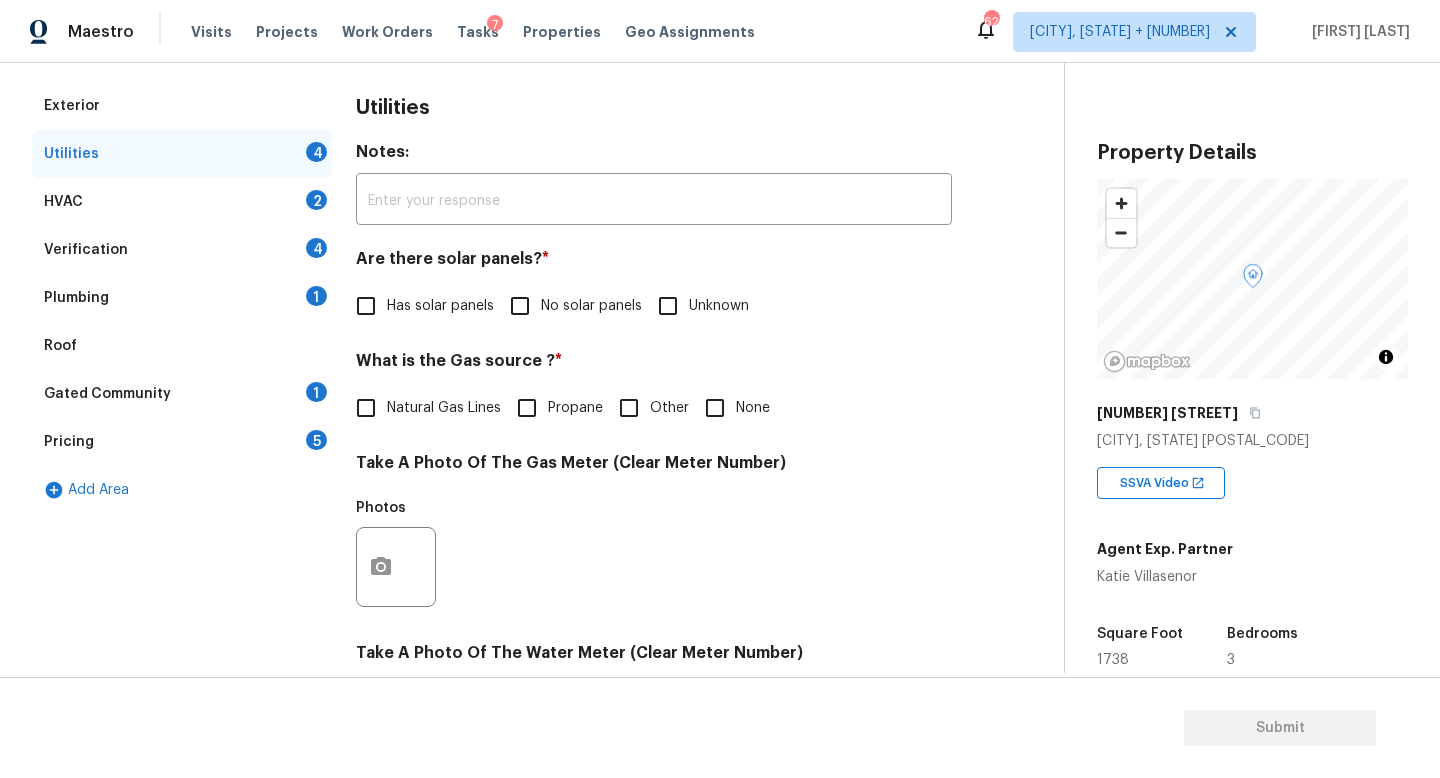 scroll, scrollTop: 304, scrollLeft: 0, axis: vertical 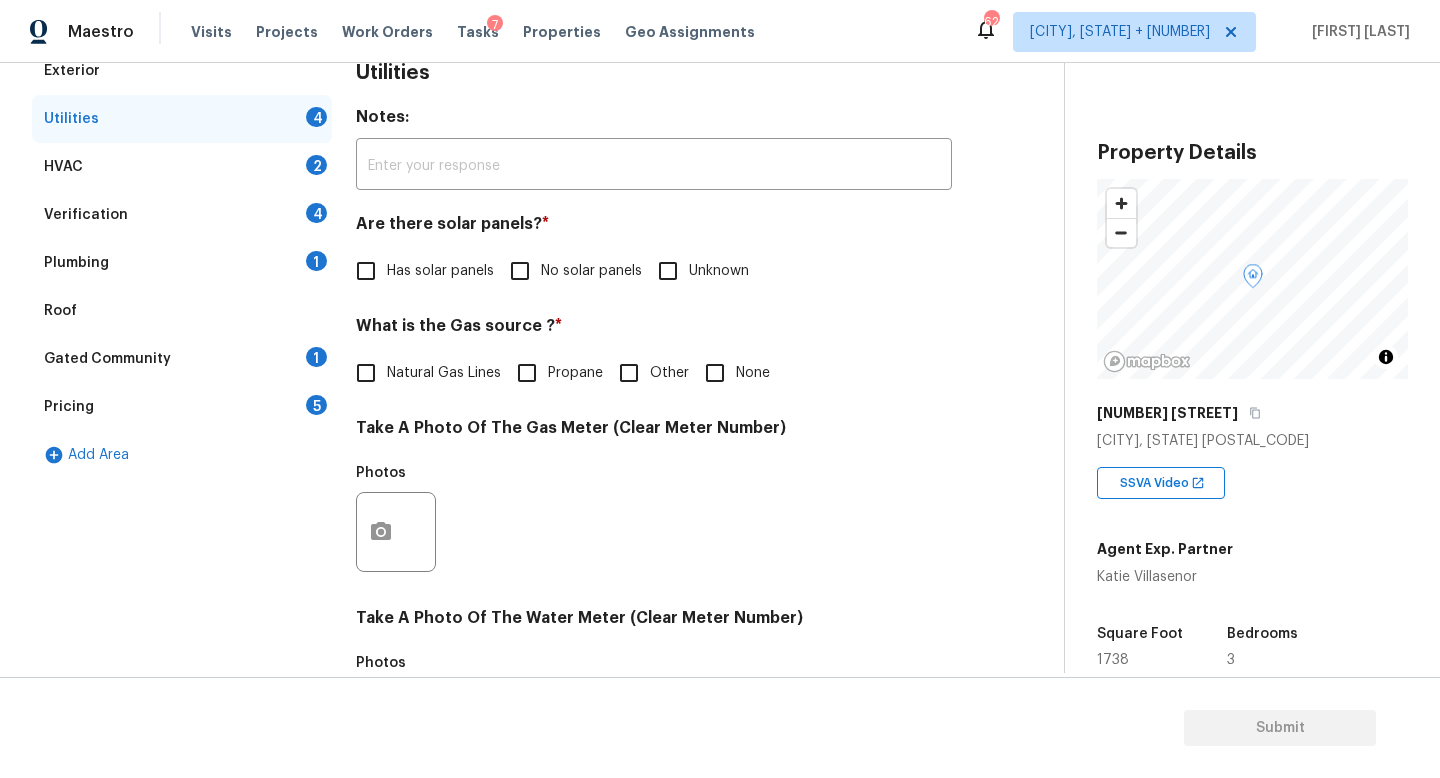 click on "No solar panels" at bounding box center [520, 271] 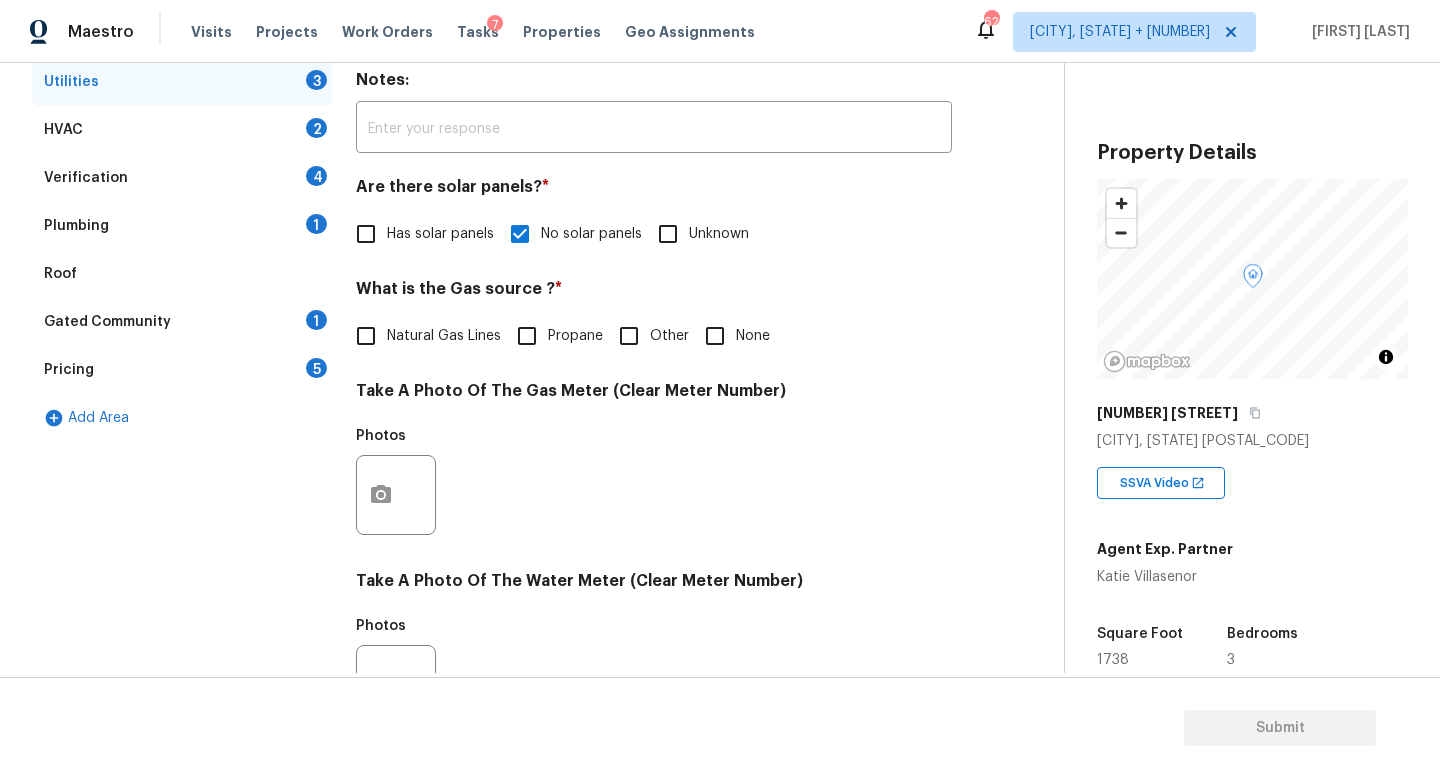 scroll, scrollTop: 342, scrollLeft: 0, axis: vertical 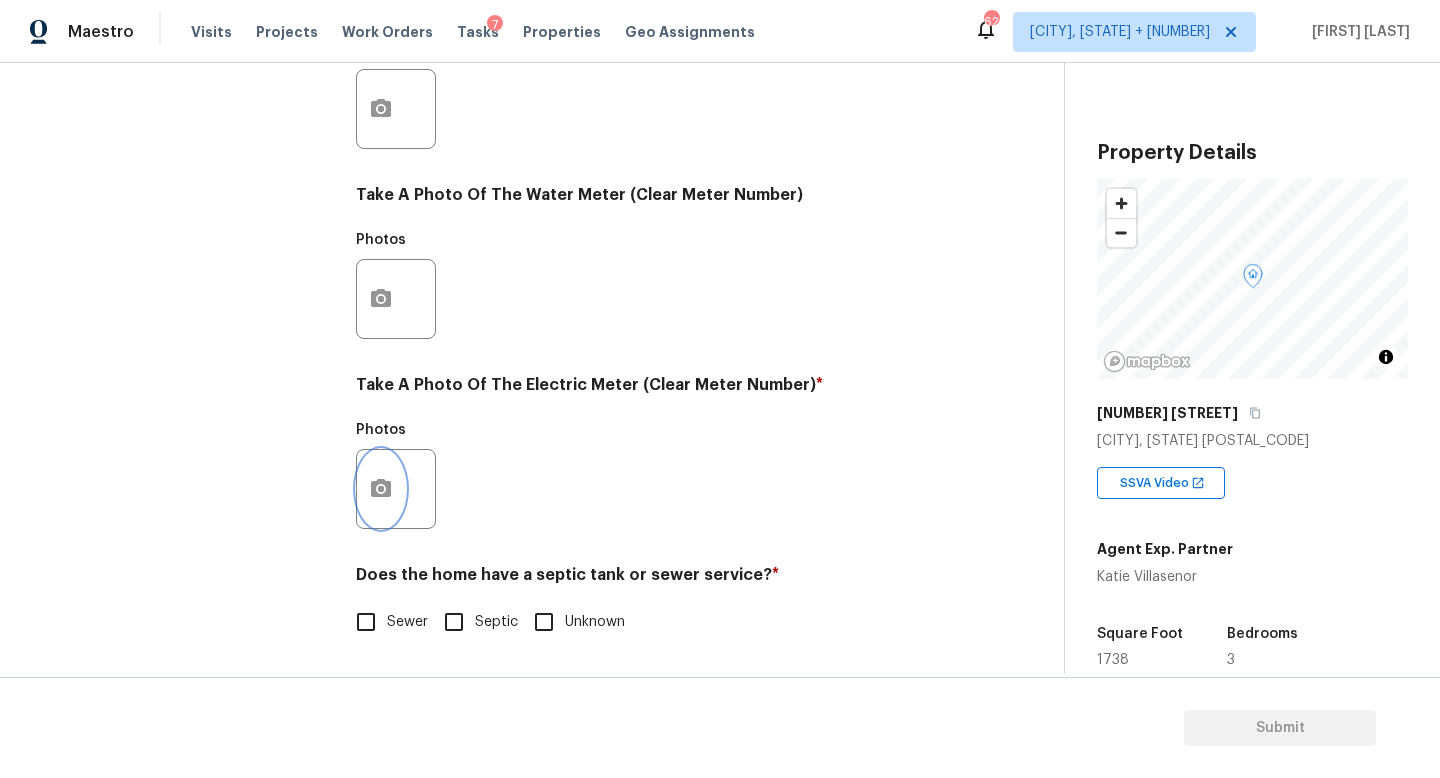 click 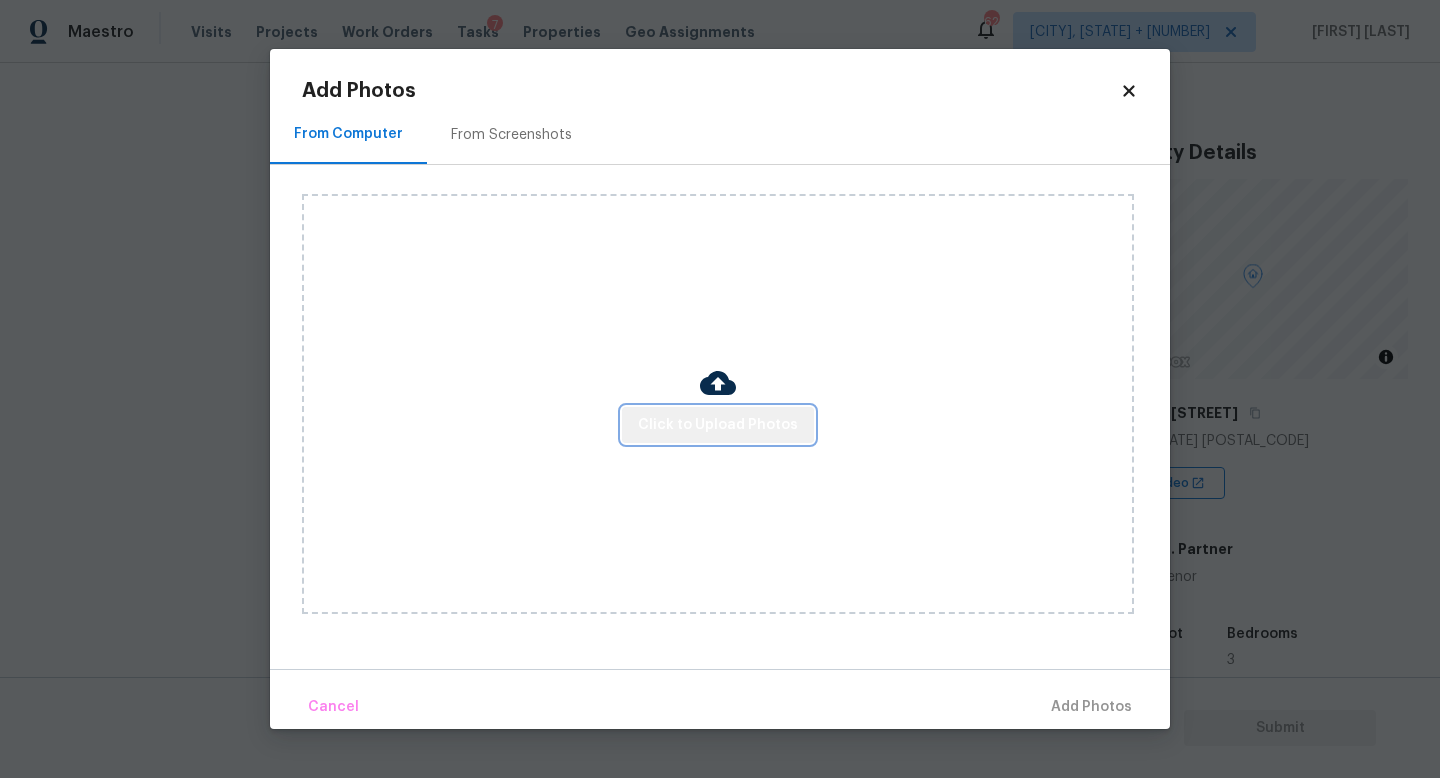 click on "Click to Upload Photos" at bounding box center (718, 425) 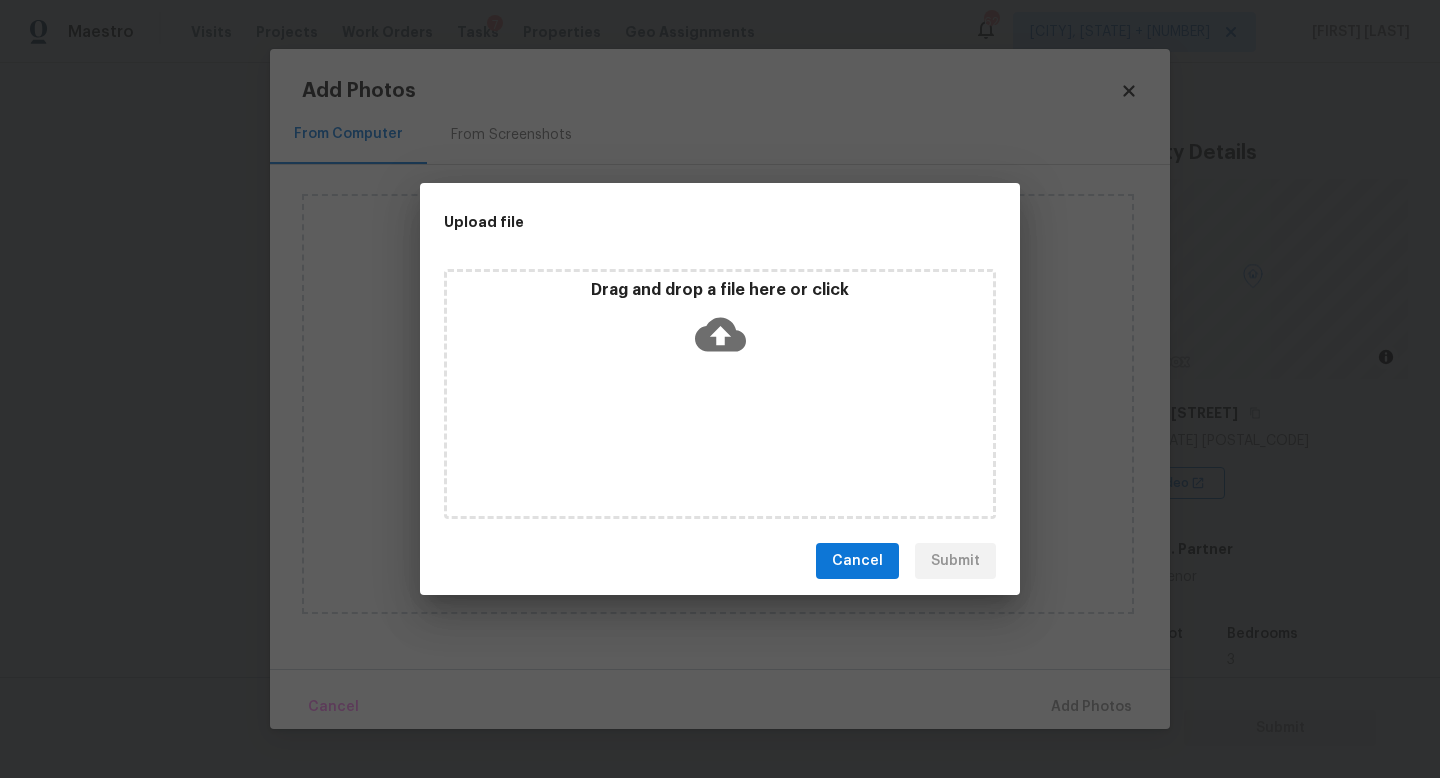 click 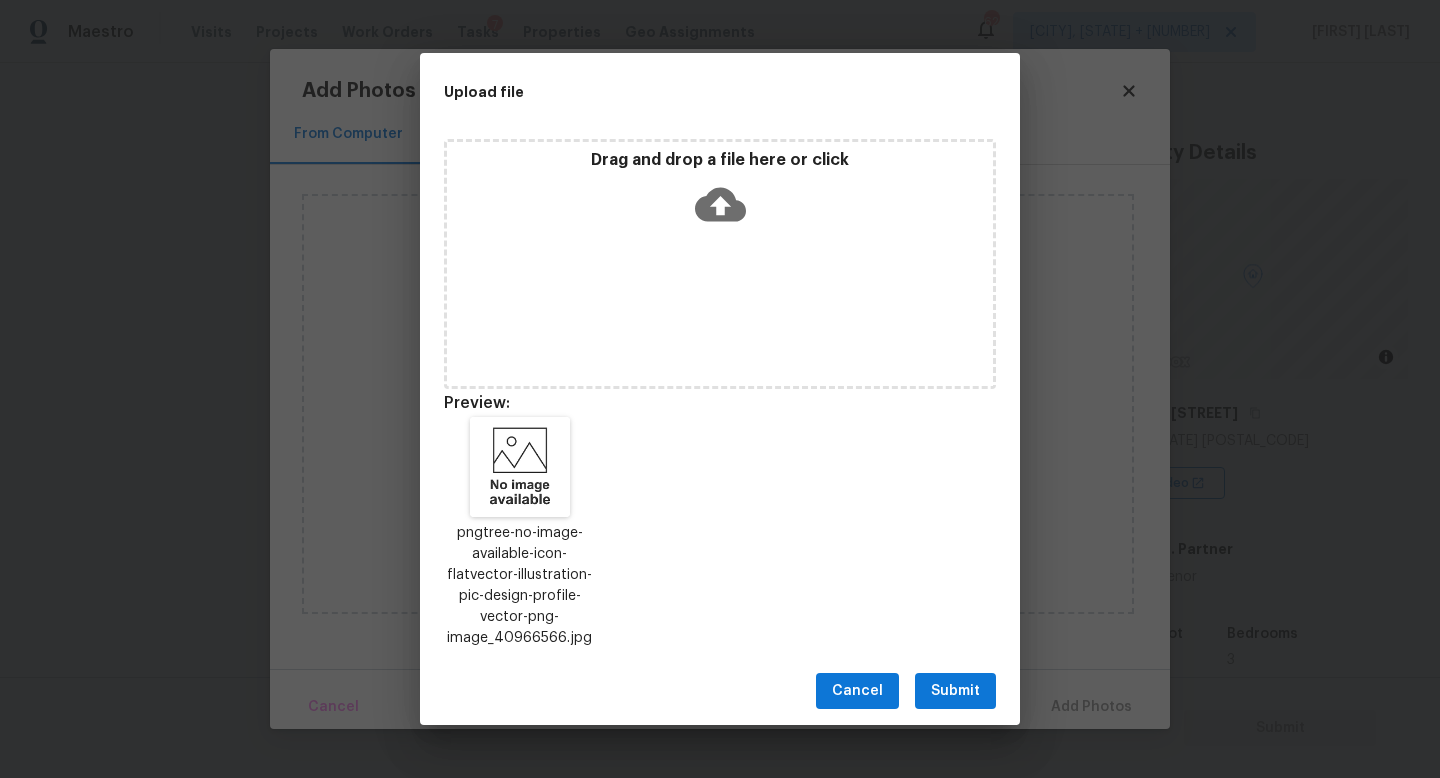 click on "Cancel Submit" at bounding box center (720, 691) 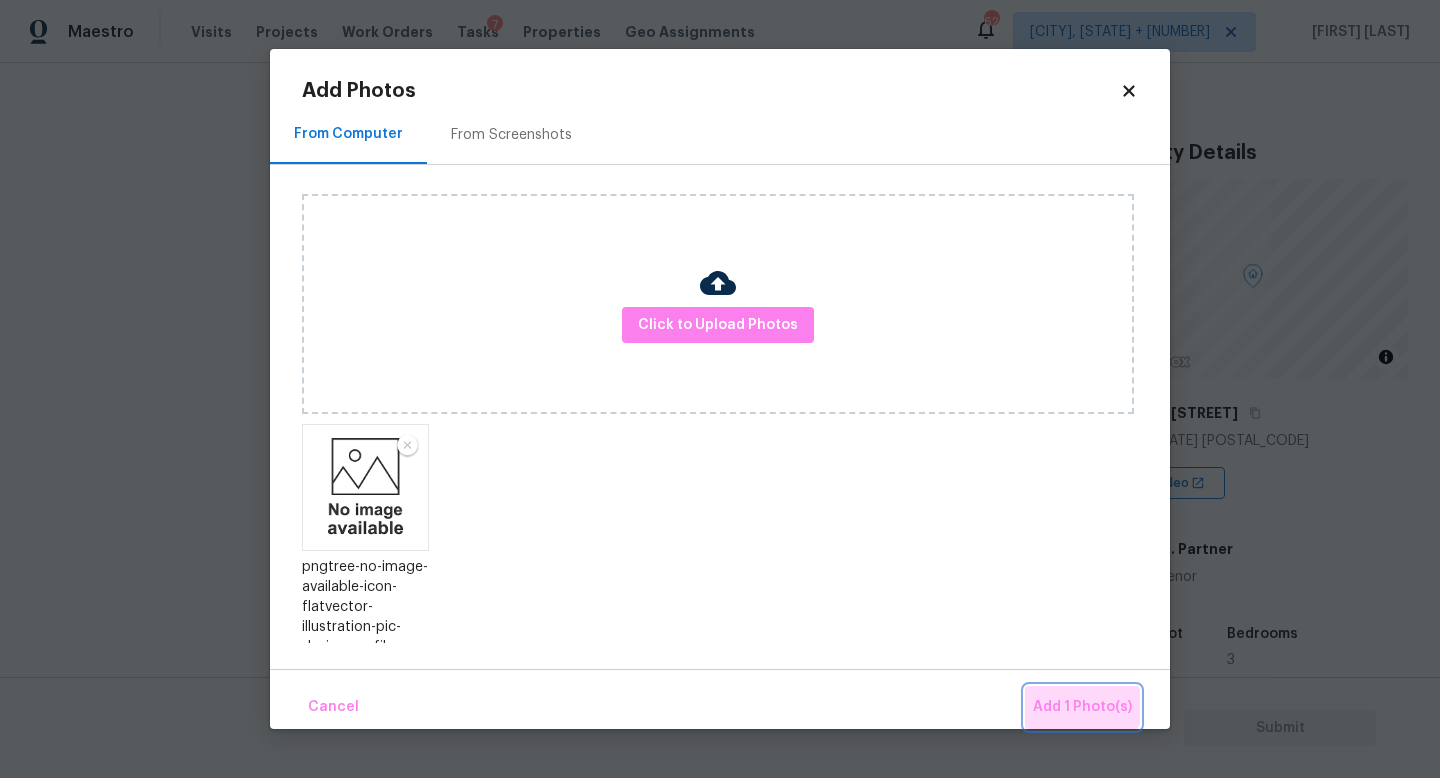 click on "Add 1 Photo(s)" at bounding box center [1082, 707] 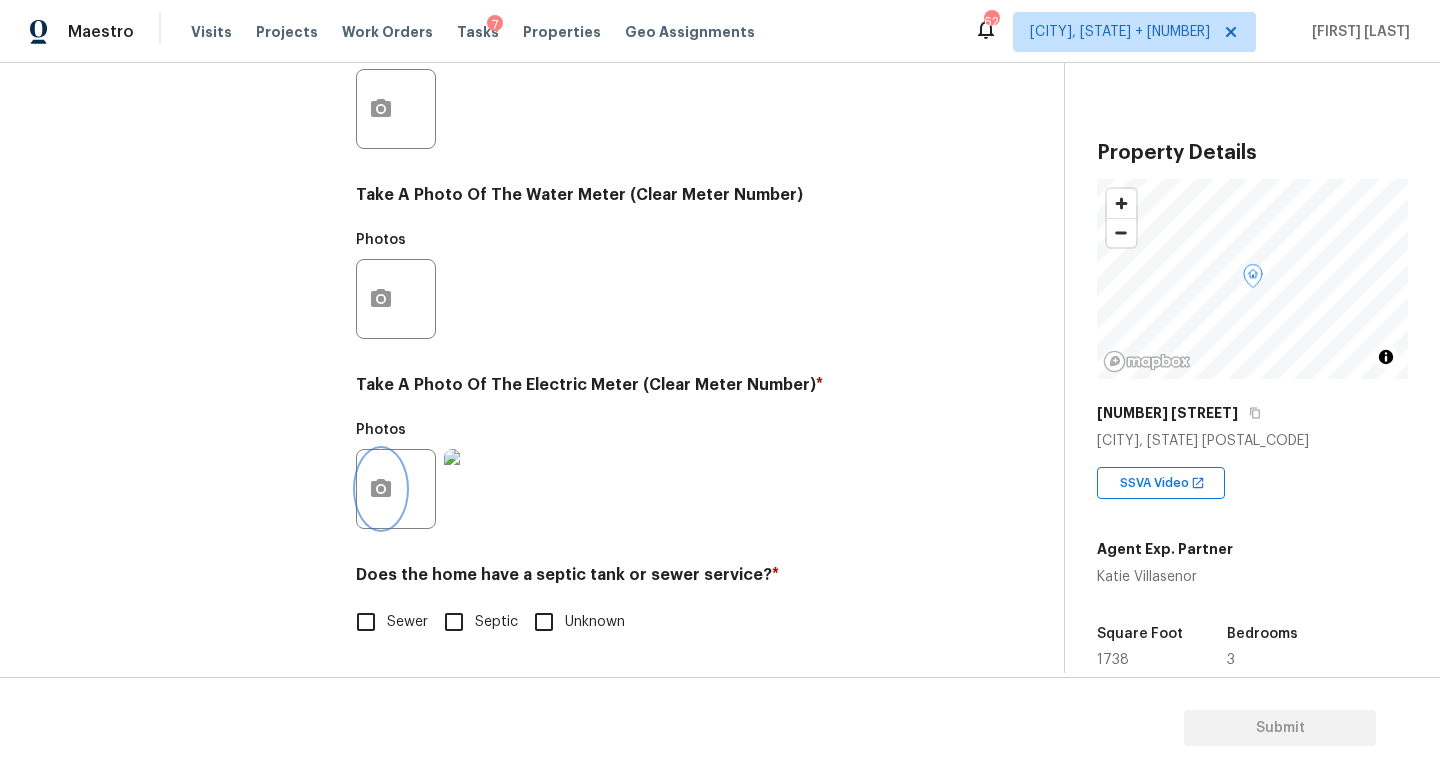 scroll, scrollTop: 727, scrollLeft: 0, axis: vertical 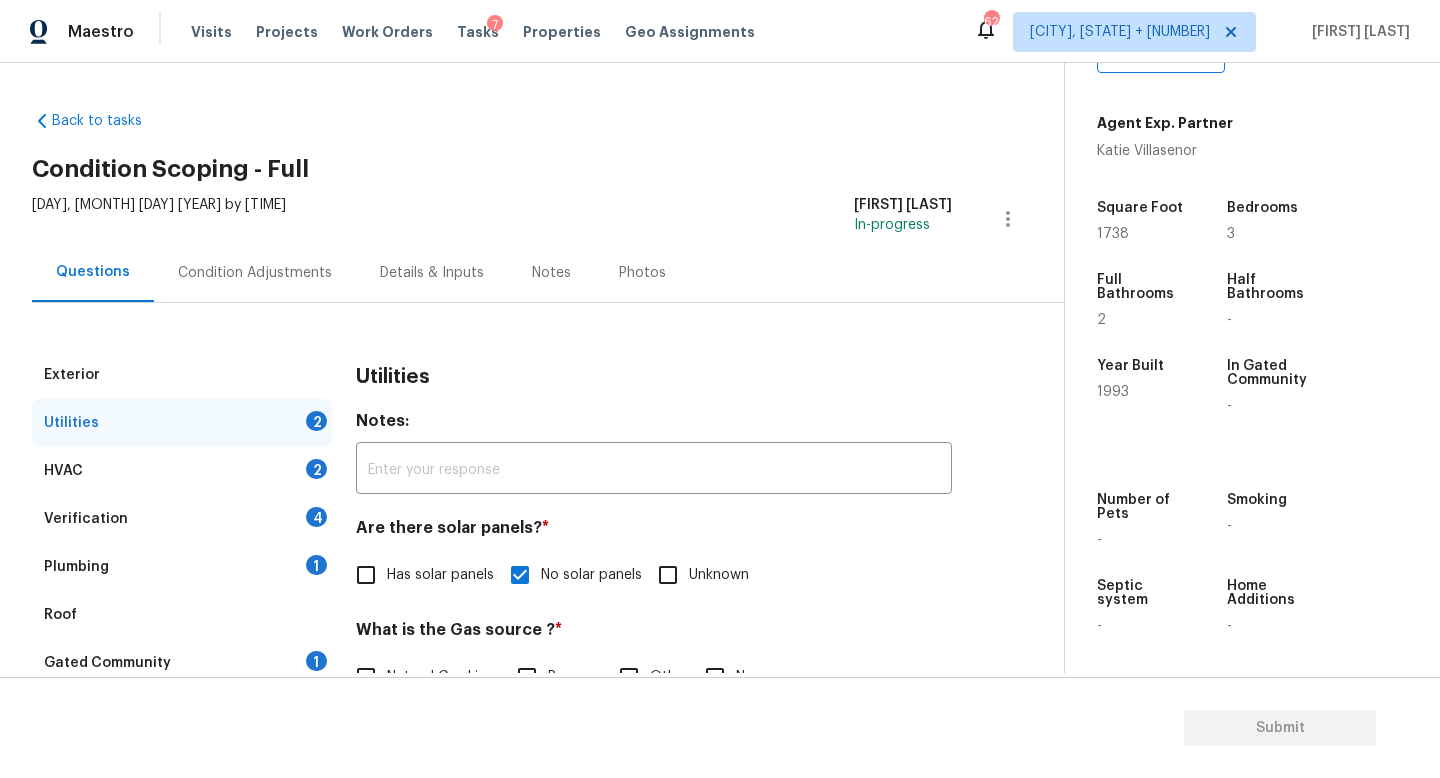 click on "Condition Adjustments" at bounding box center [255, 272] 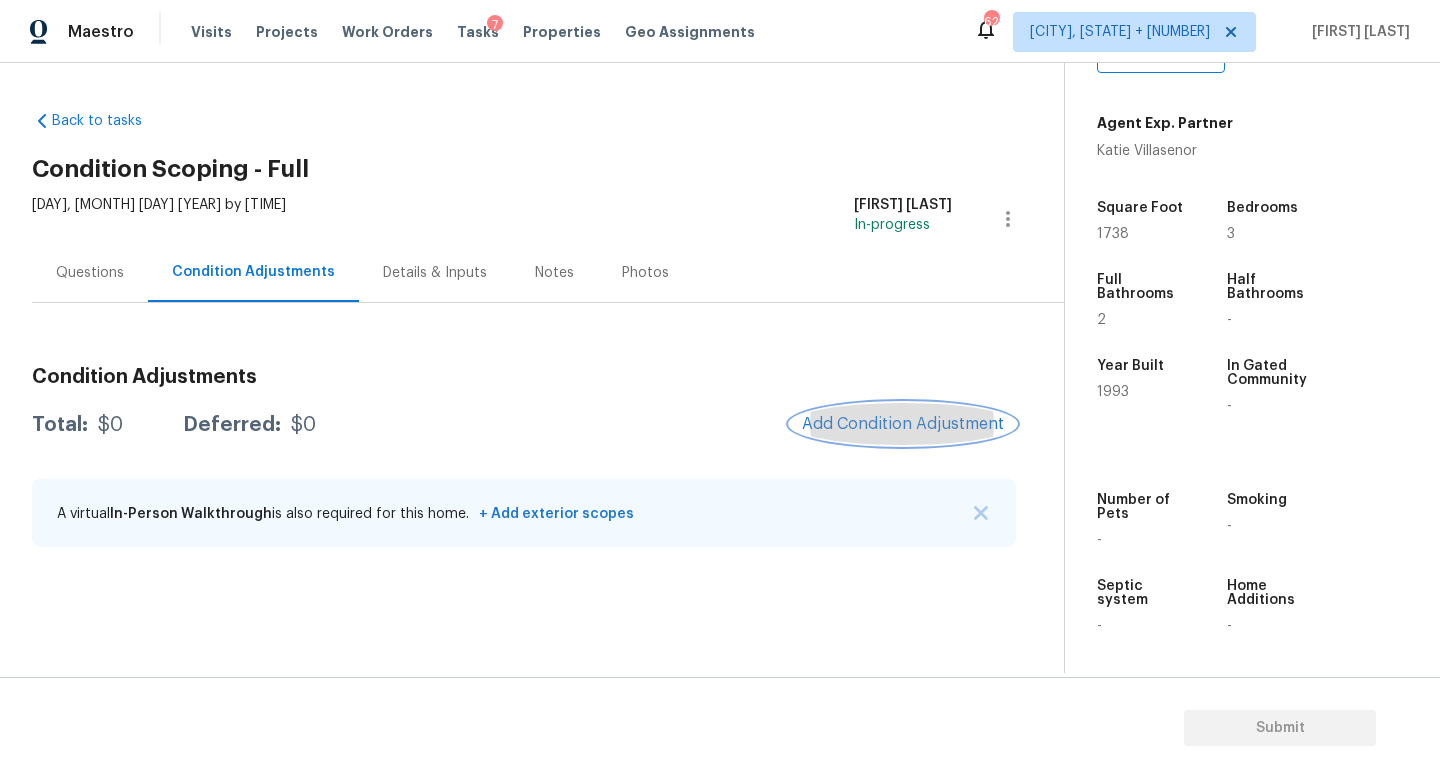 click on "Add Condition Adjustment" at bounding box center [903, 424] 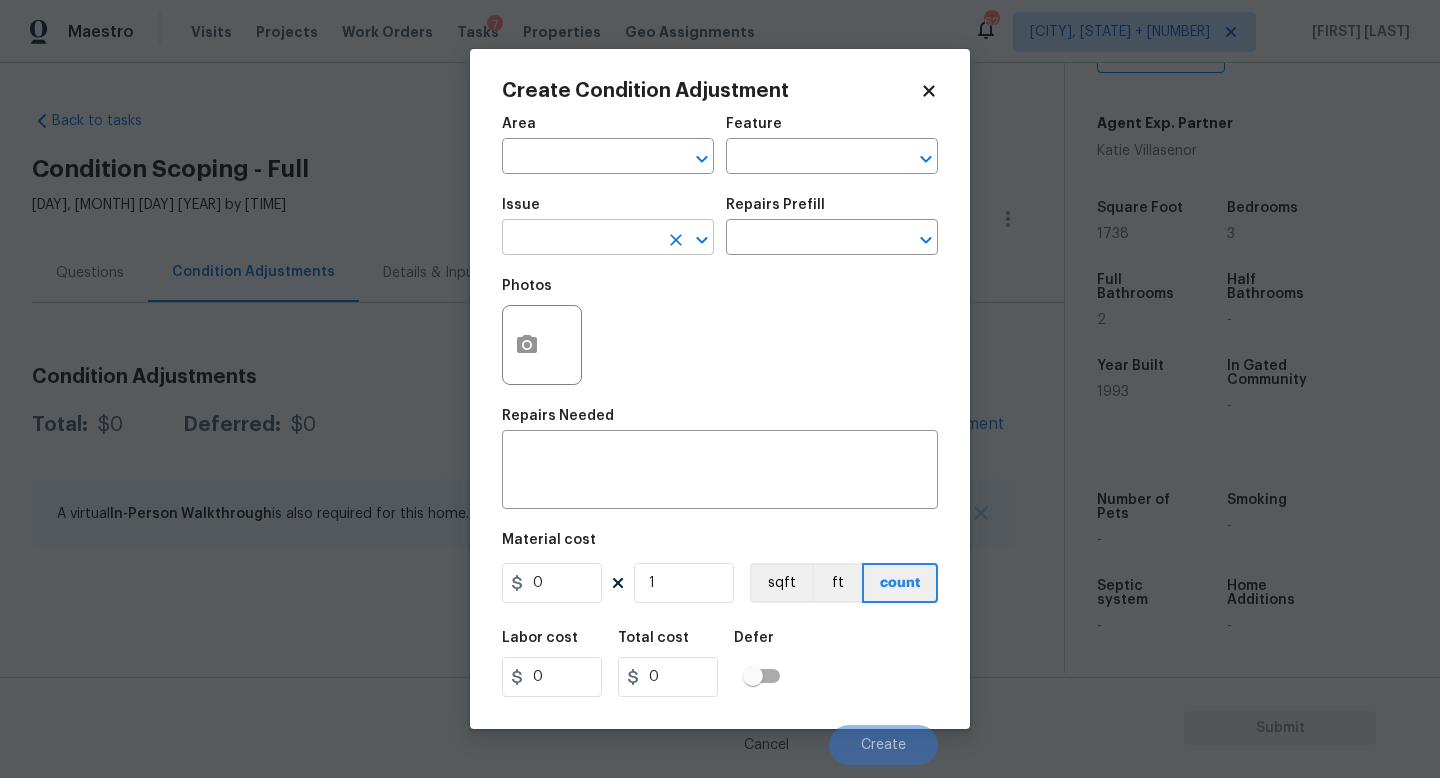 click at bounding box center [580, 239] 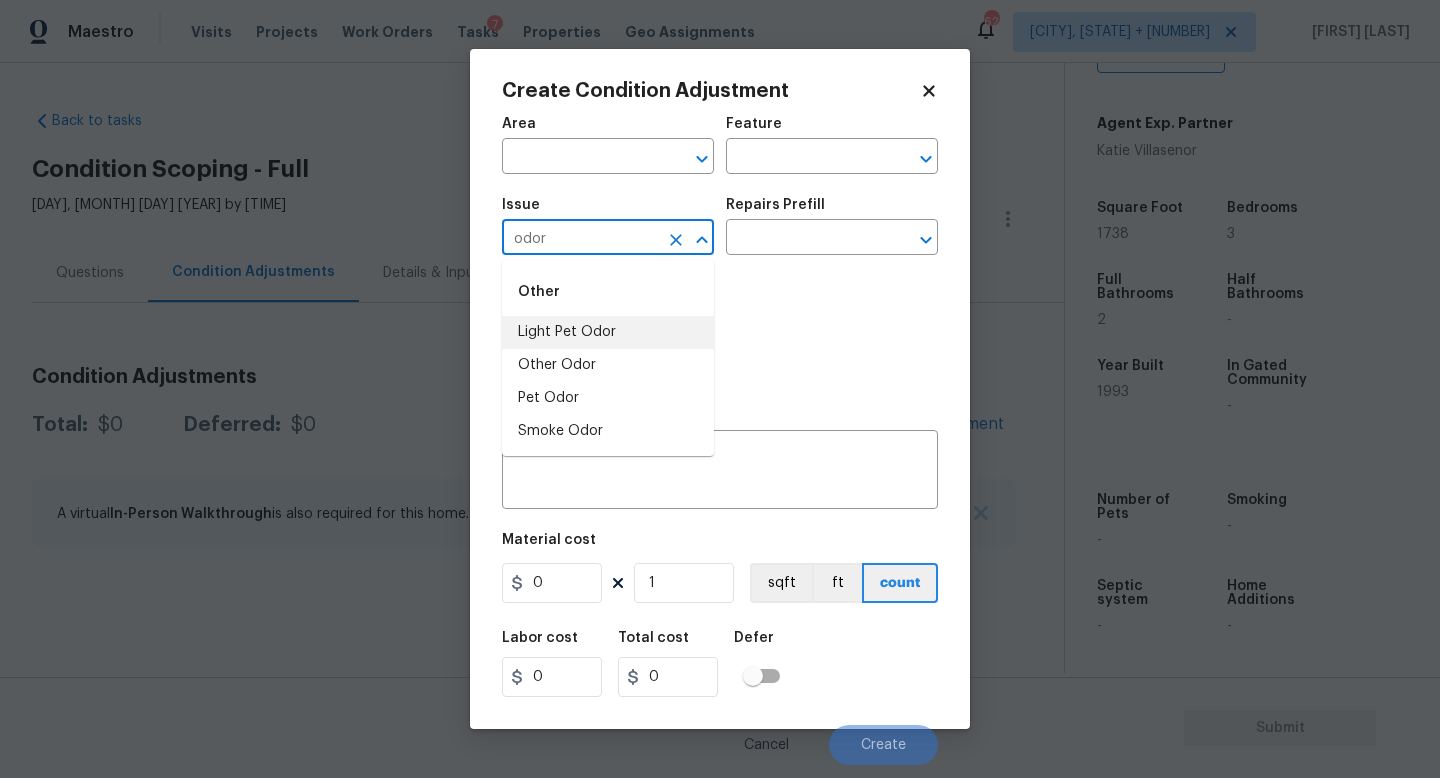 click on "Light Pet Odor" at bounding box center [608, 332] 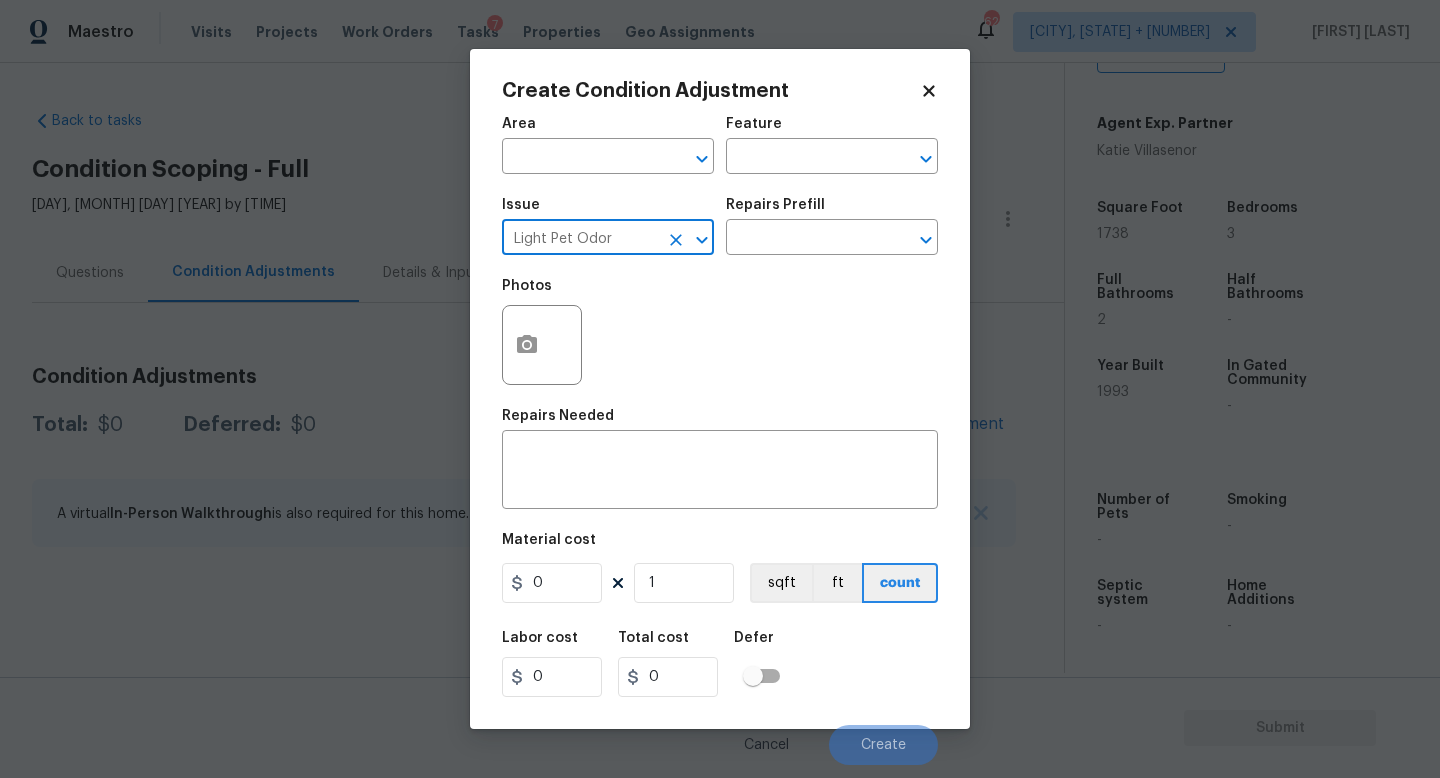 type on "Light Pet Odor" 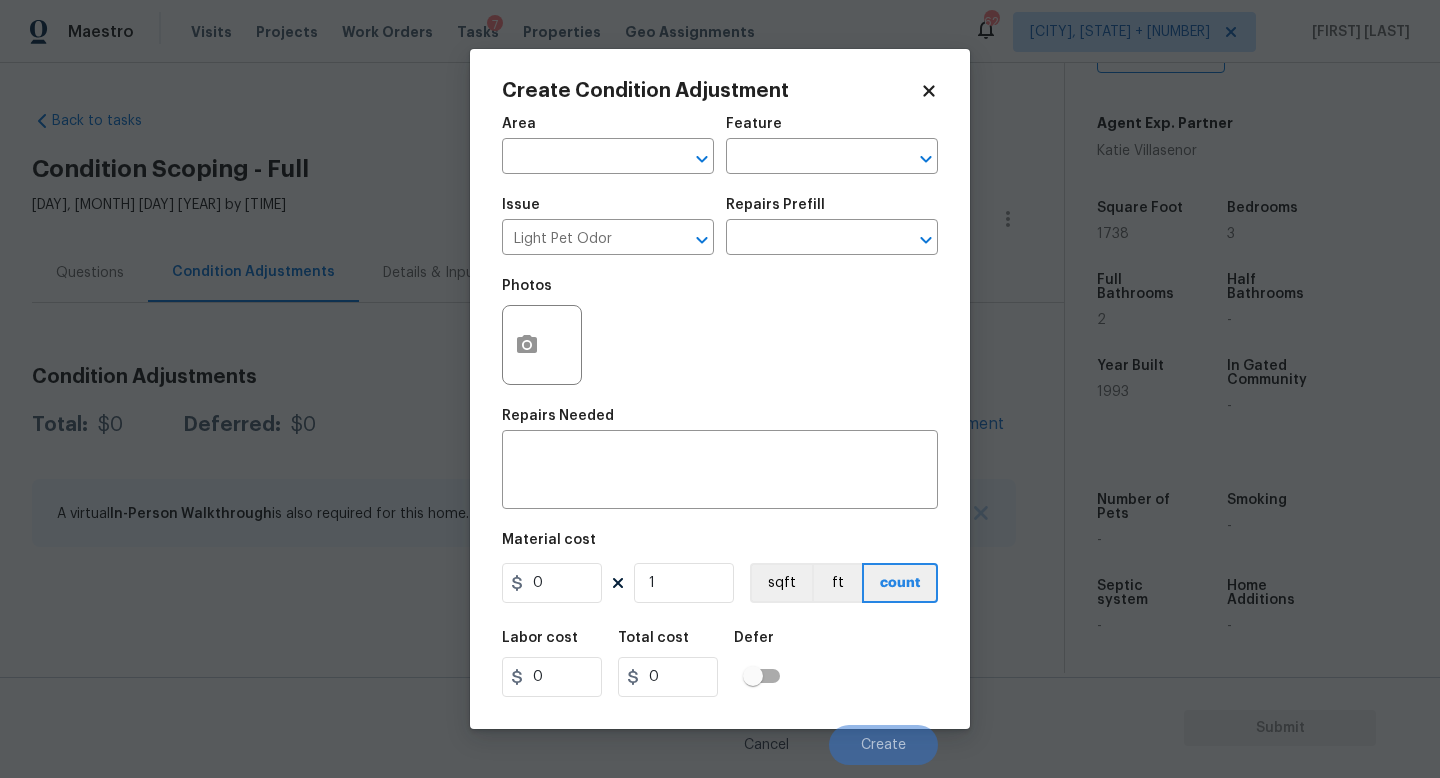 click on "Photos" at bounding box center (720, 332) 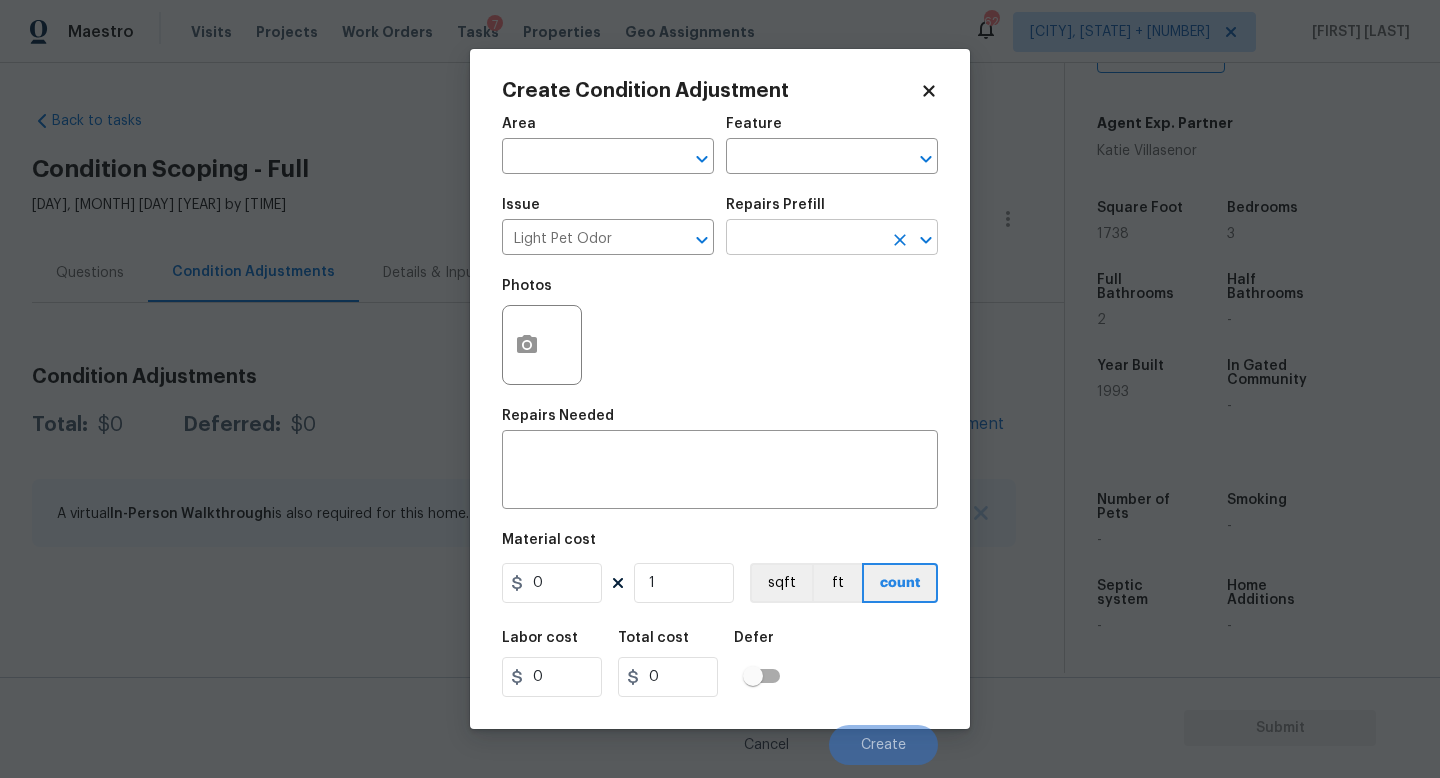 click at bounding box center (804, 239) 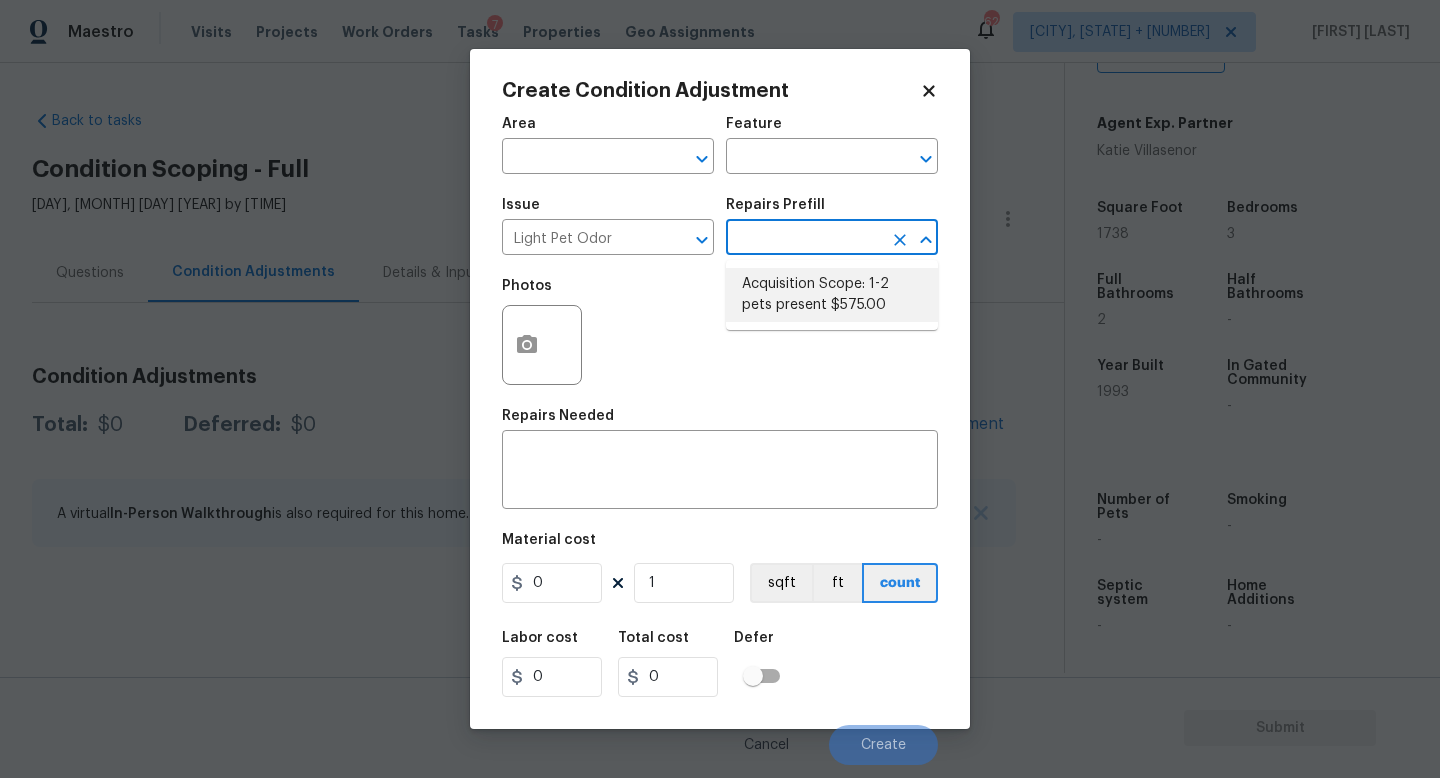 click on "Acquisition Scope: 1-2 pets present $575.00" at bounding box center [832, 295] 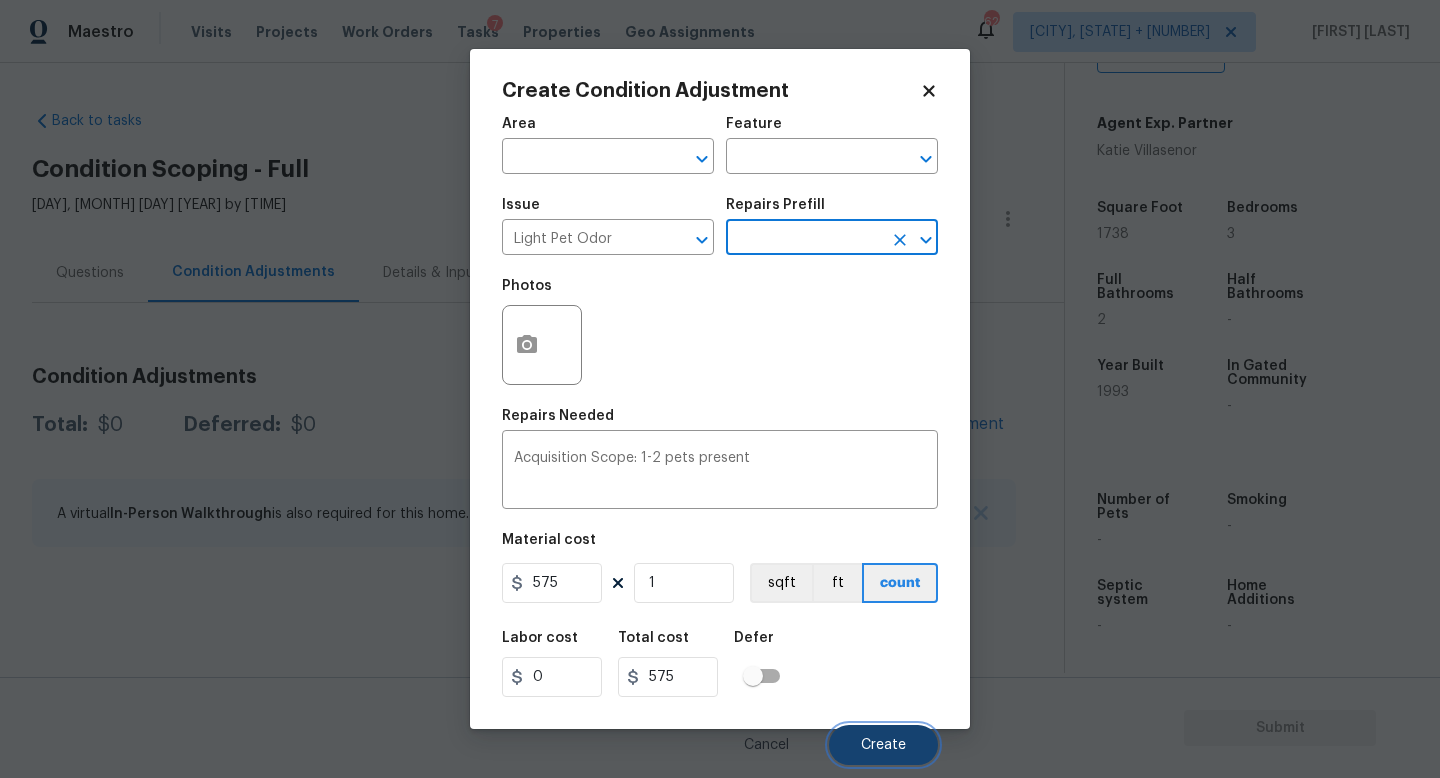 click on "Create" at bounding box center [883, 745] 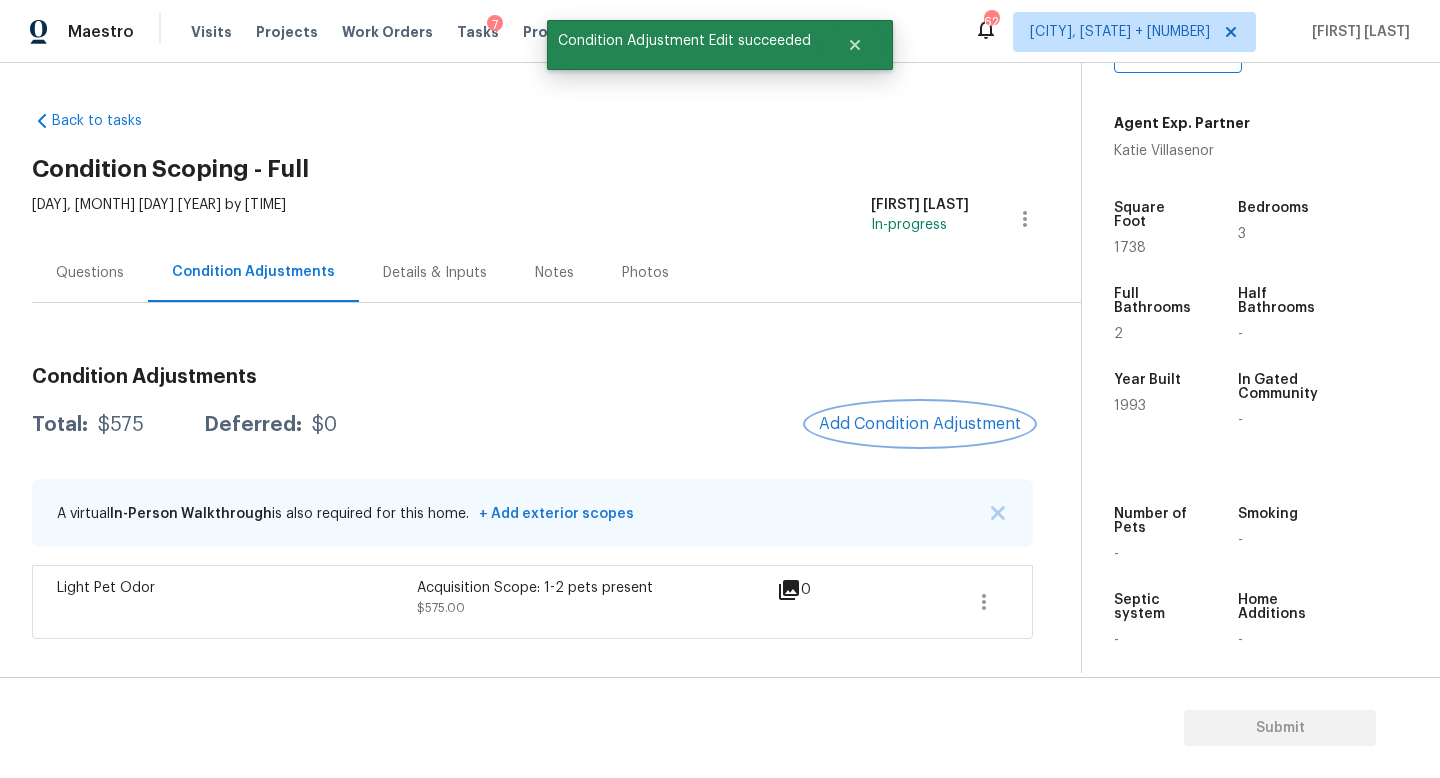 click on "Add Condition Adjustment" at bounding box center [920, 424] 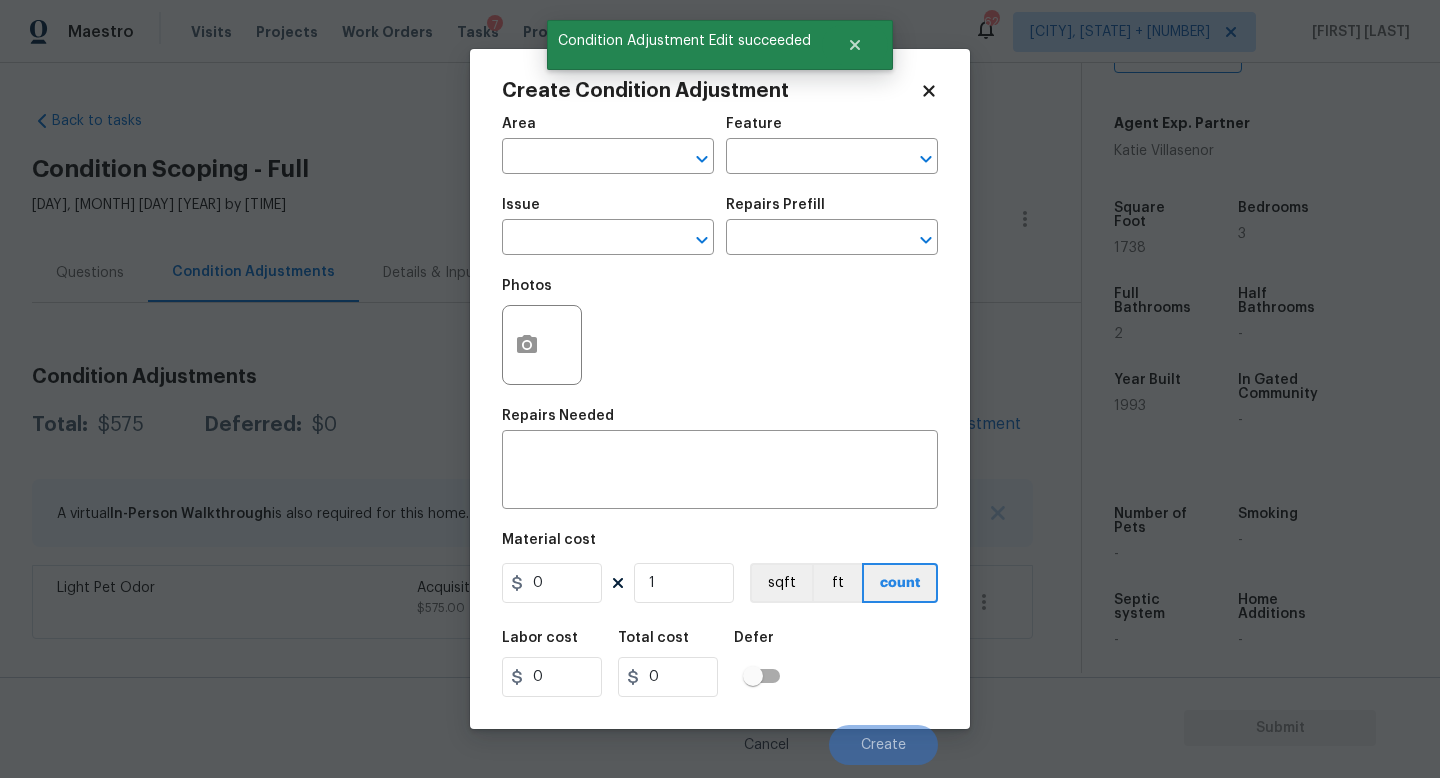 click on "Issue ​" at bounding box center (608, 226) 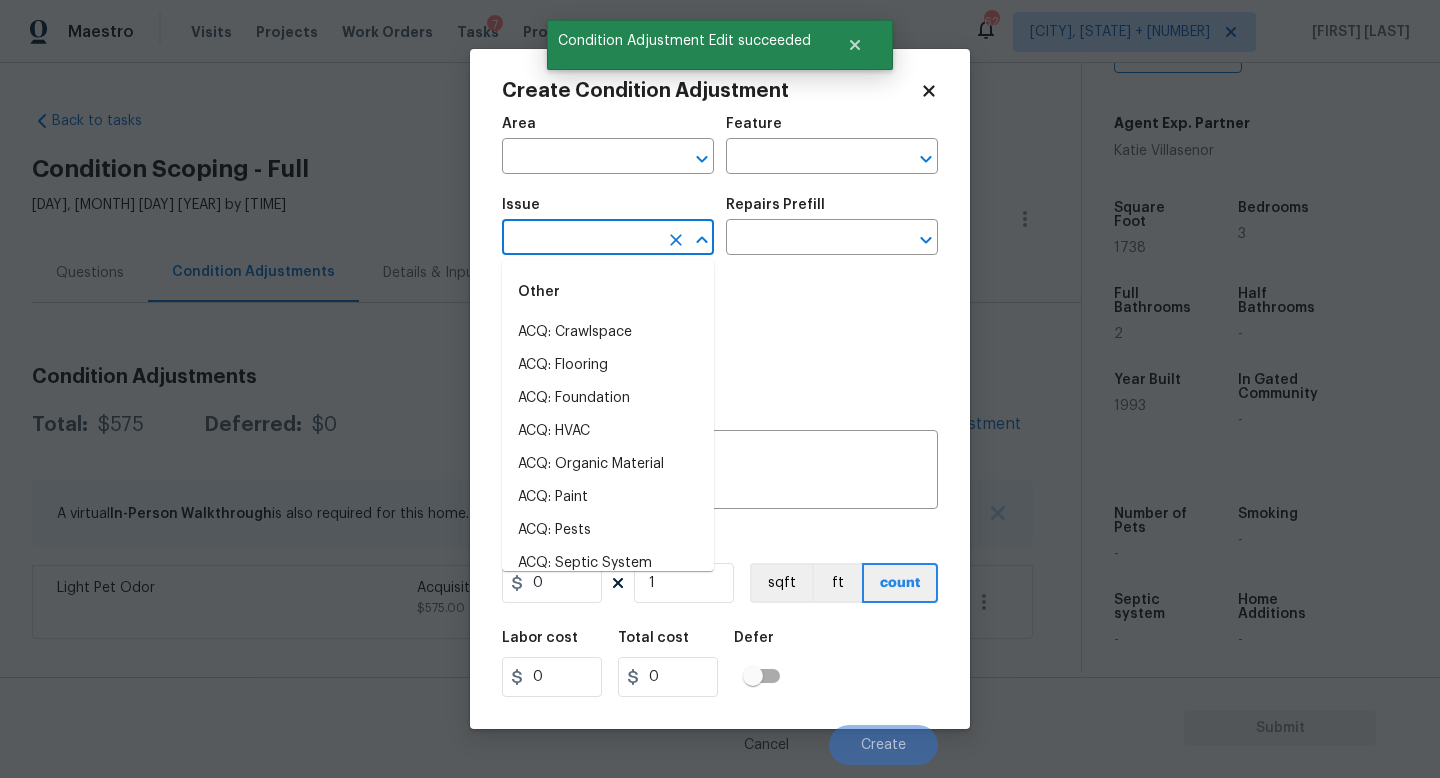 click at bounding box center (580, 239) 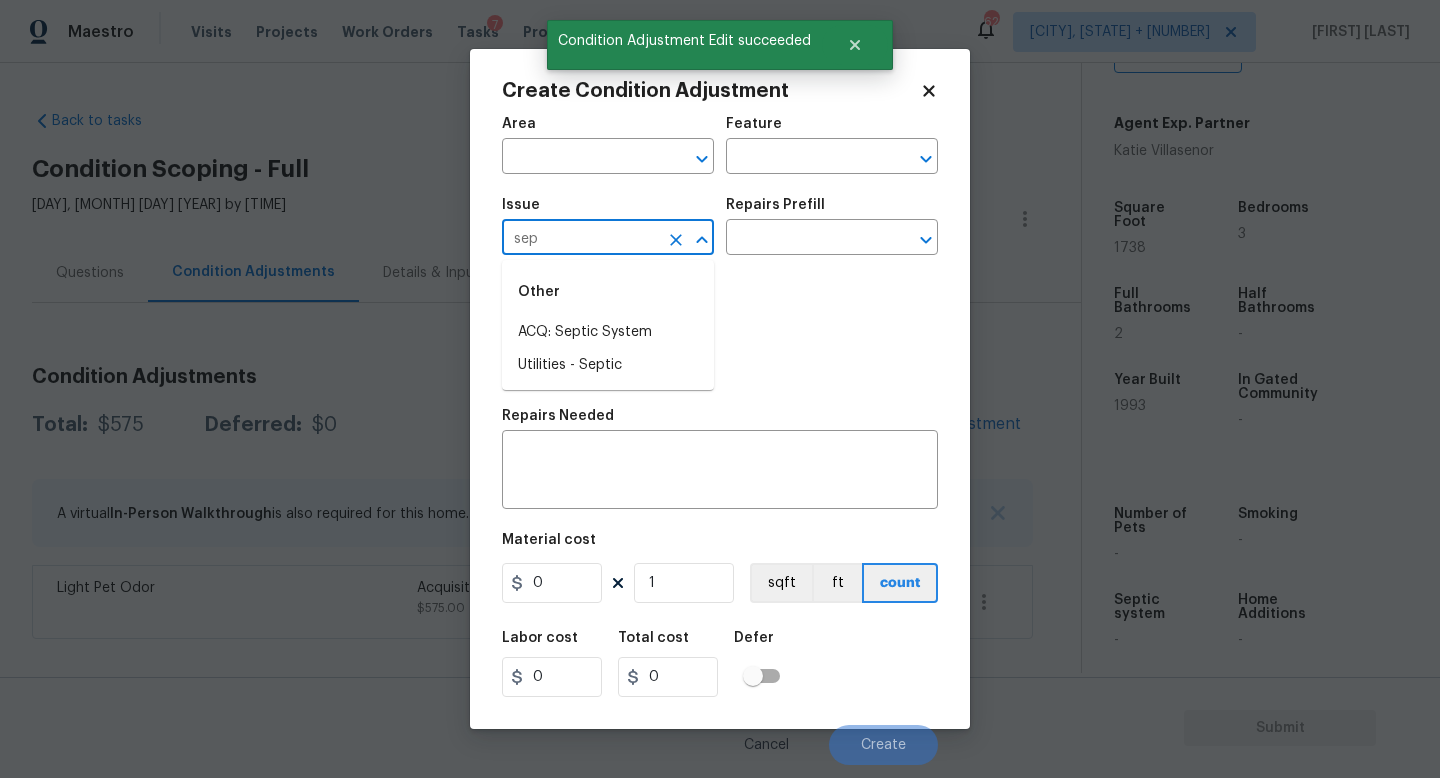 click on "ACQ: Septic System" at bounding box center [608, 332] 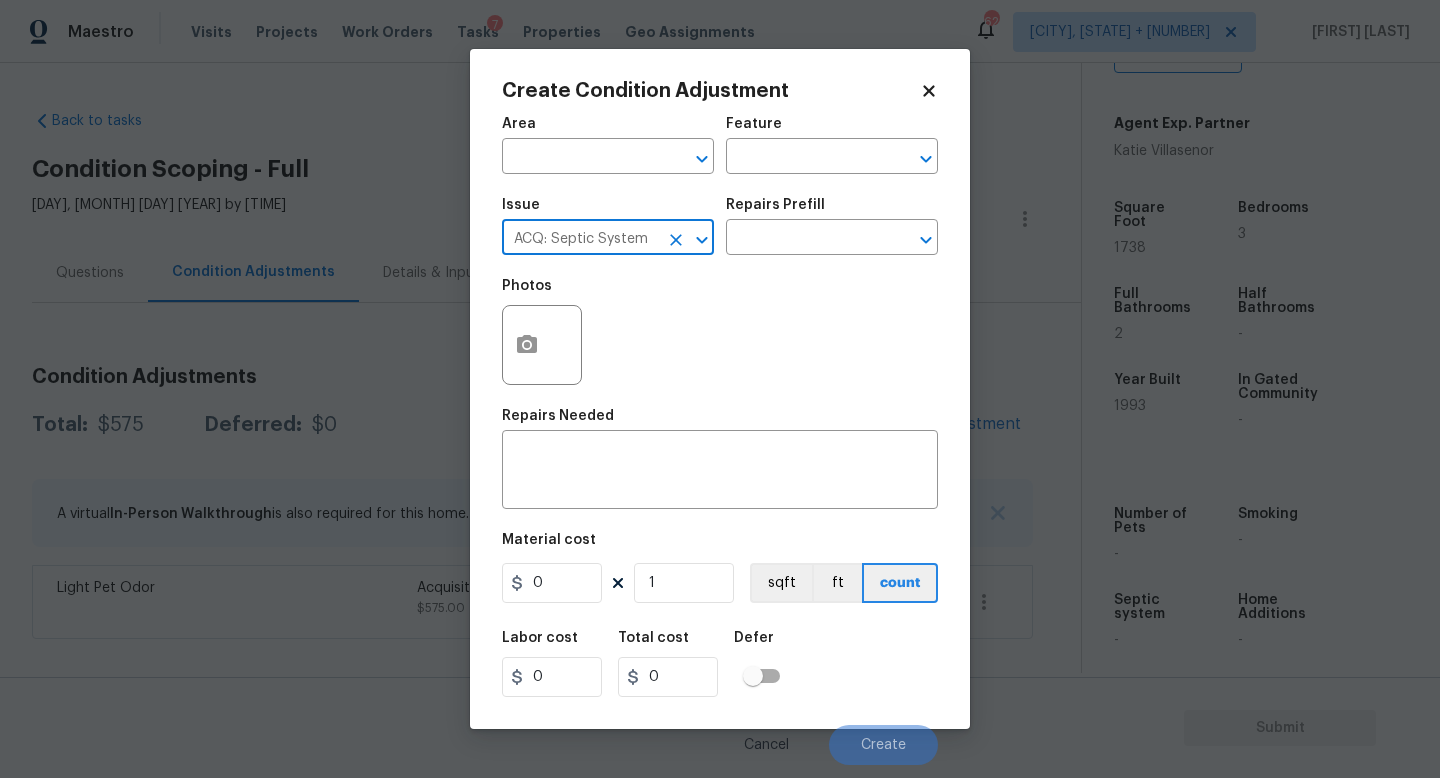 type on "ACQ: Septic System" 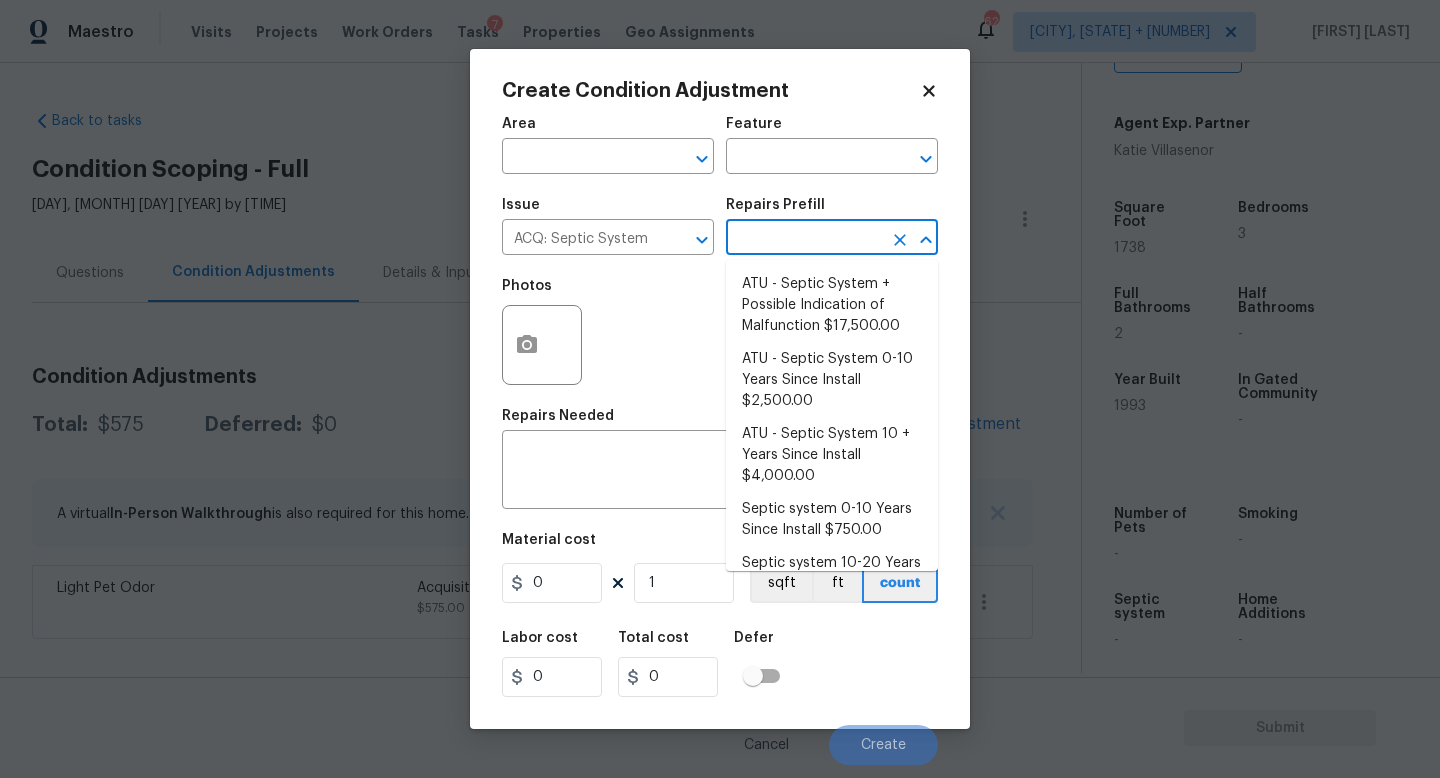 click at bounding box center [804, 239] 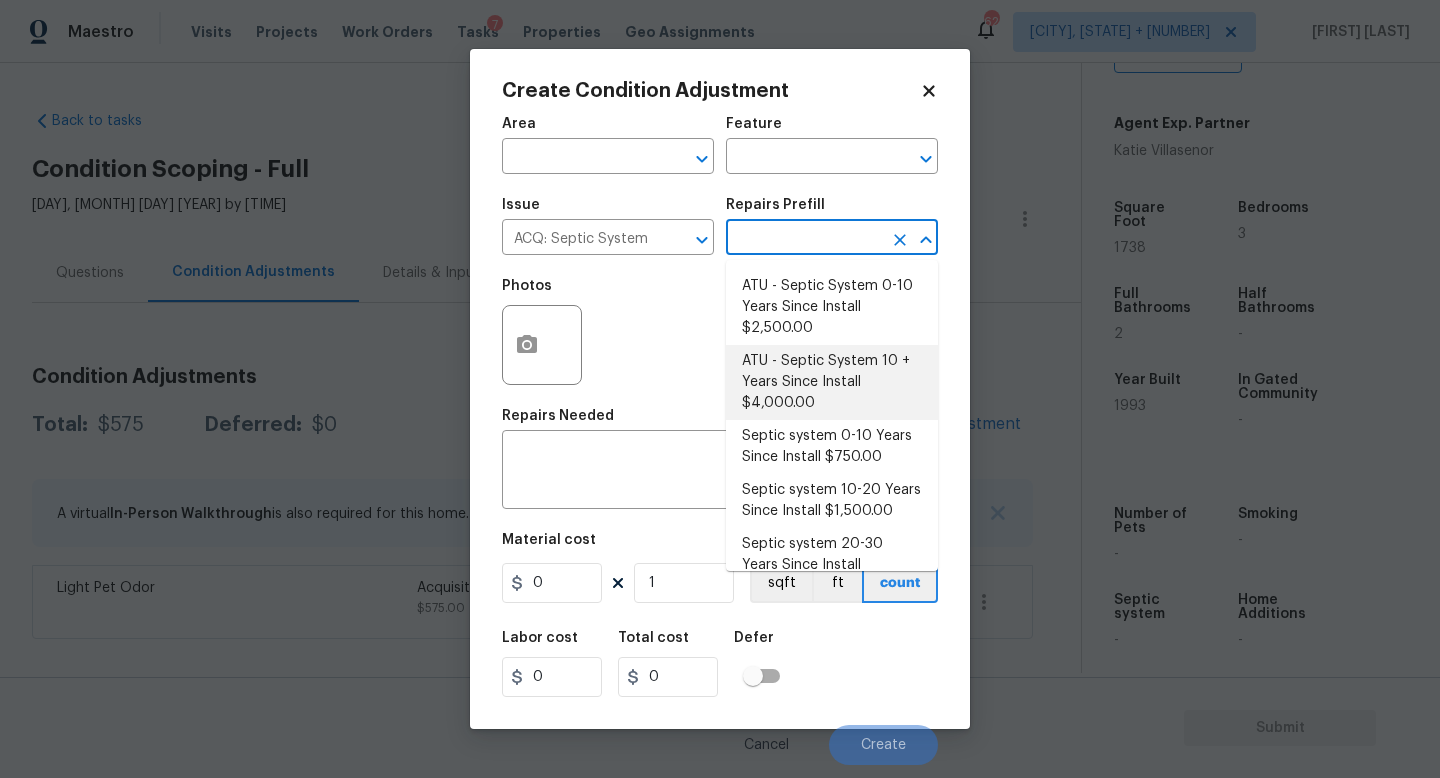 scroll, scrollTop: 78, scrollLeft: 0, axis: vertical 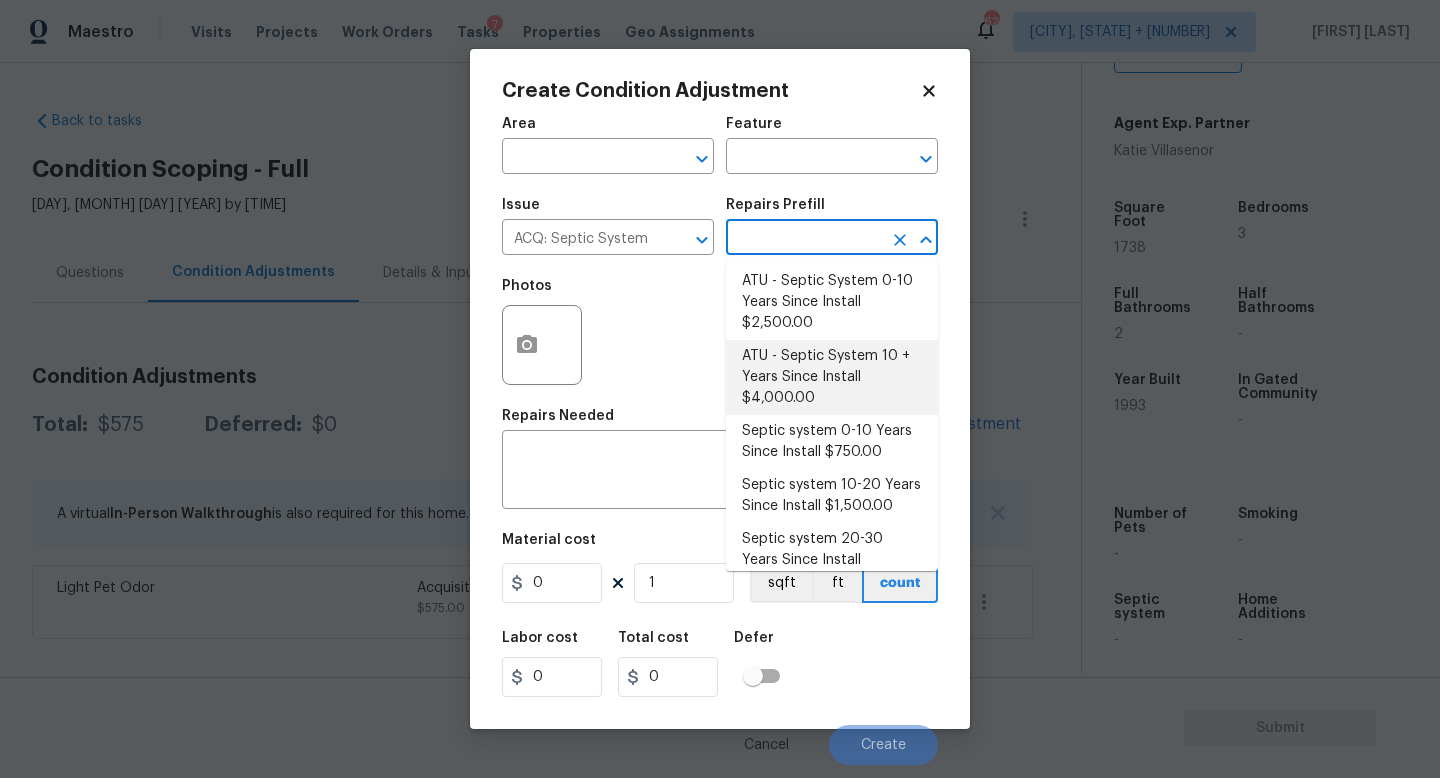 click on "Septic system 0-10 Years Since Install $750.00" at bounding box center (832, 442) 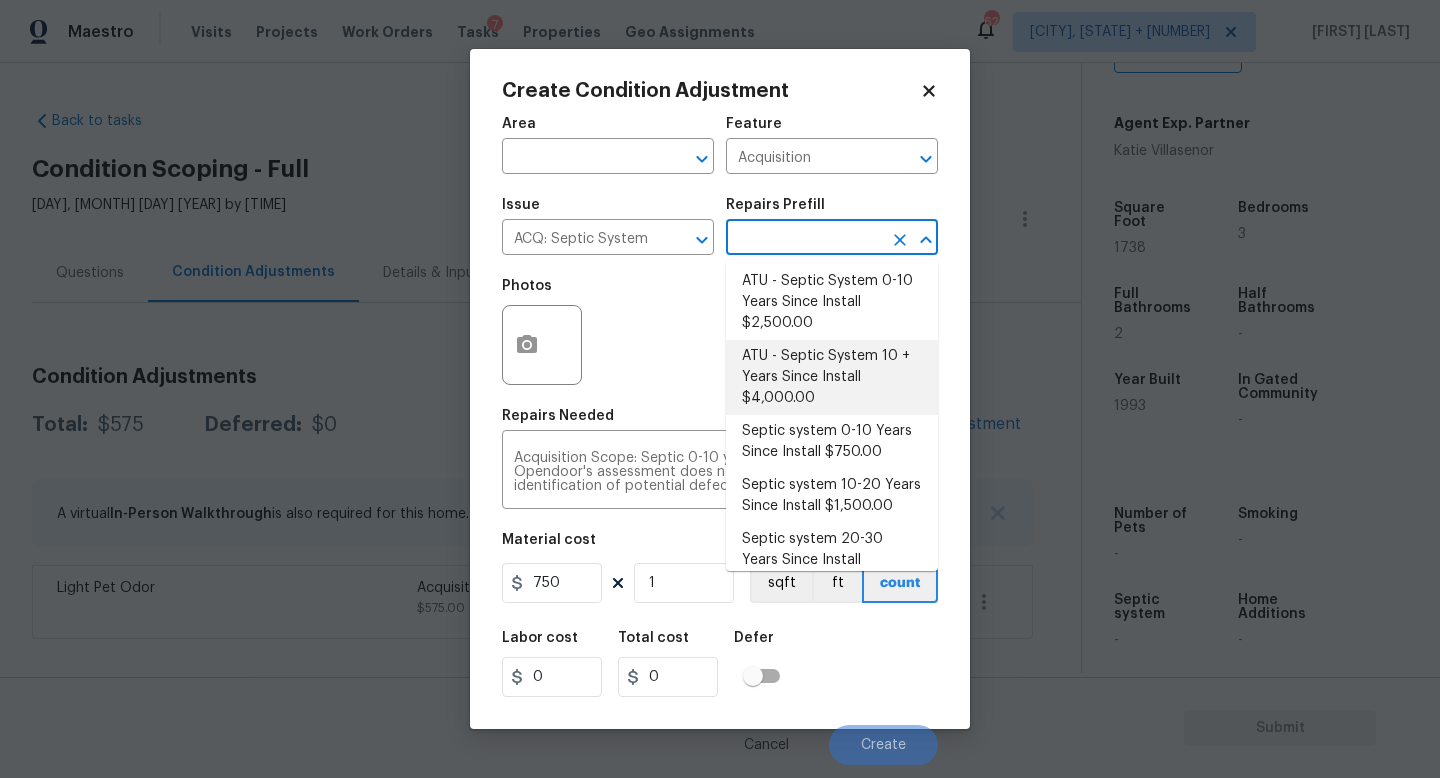 type on "750" 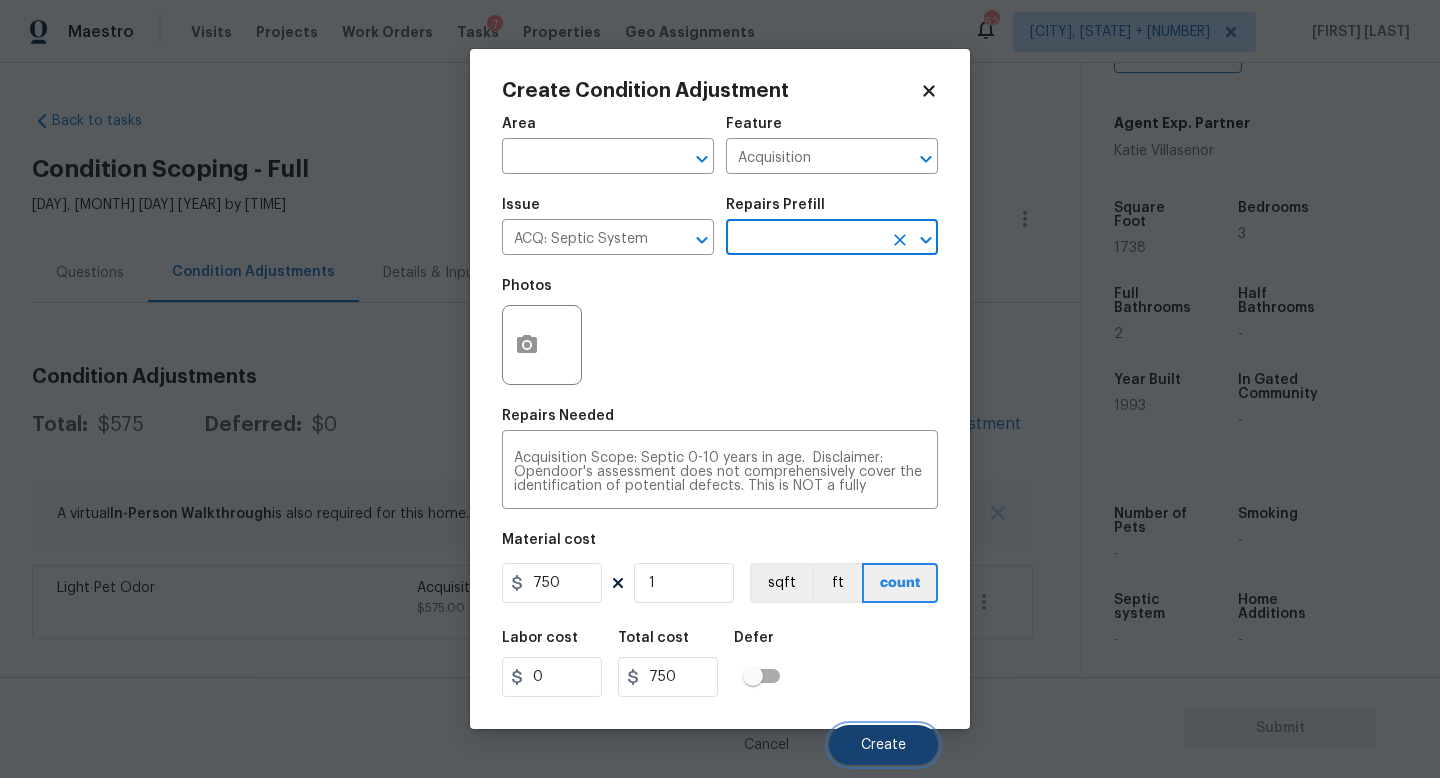 click on "Create" at bounding box center [883, 745] 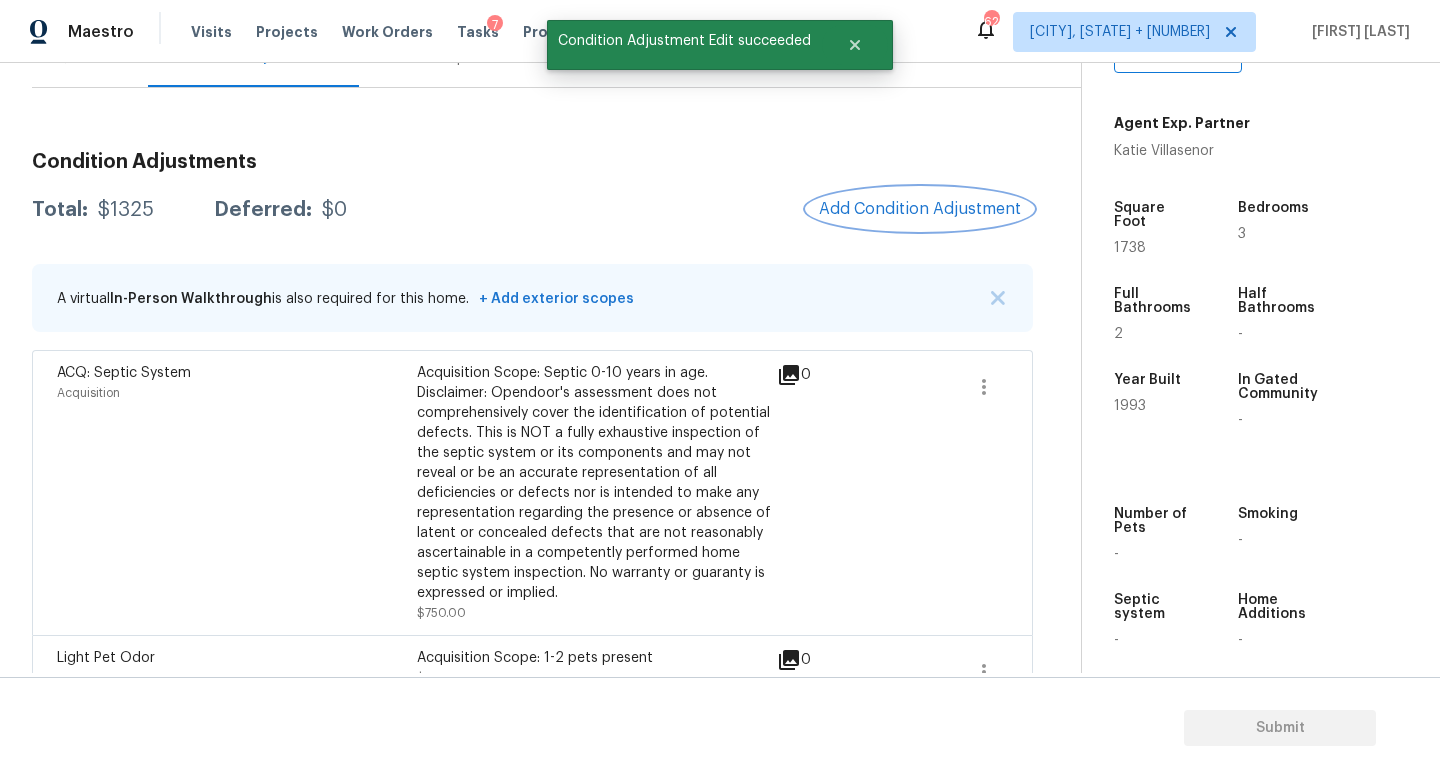 scroll, scrollTop: 216, scrollLeft: 0, axis: vertical 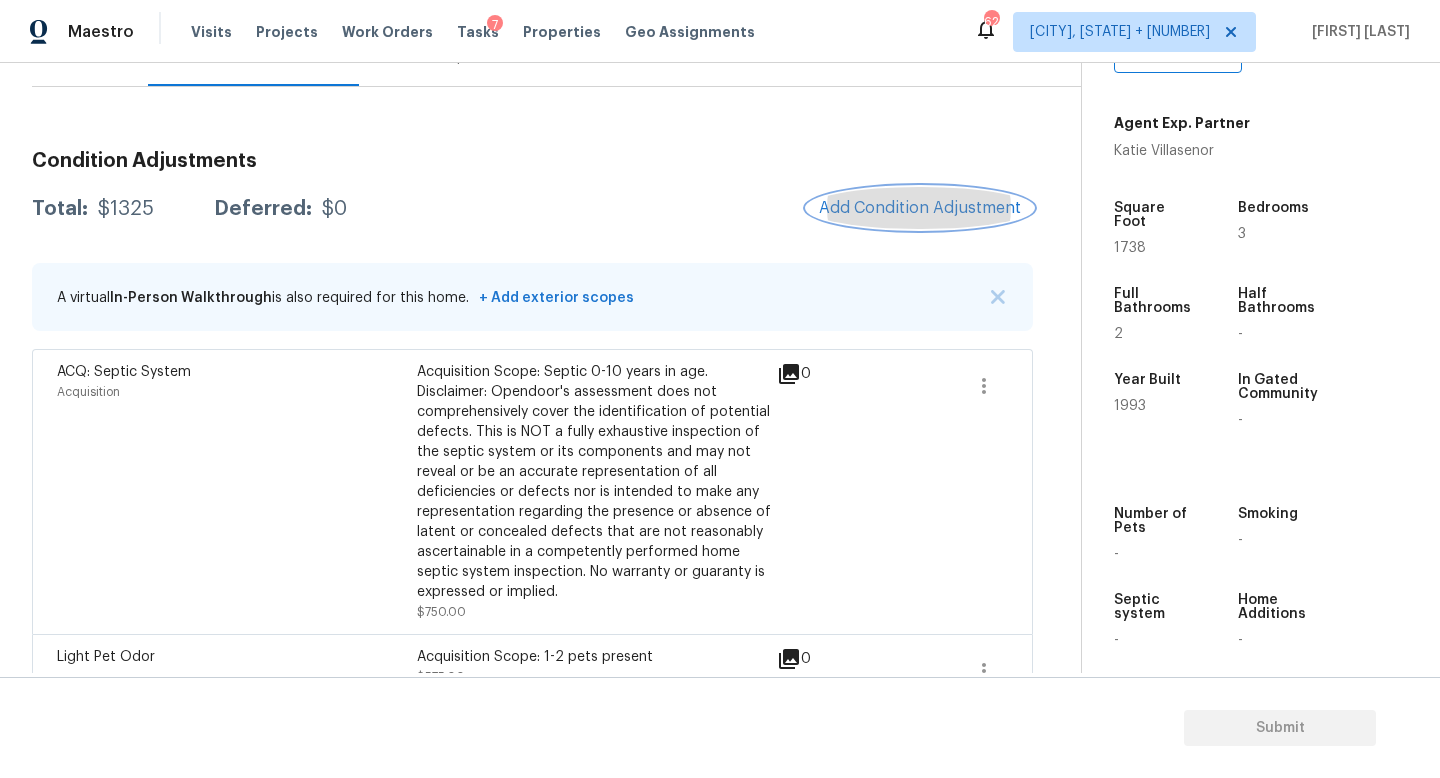 click on "Add Condition Adjustment" at bounding box center (920, 208) 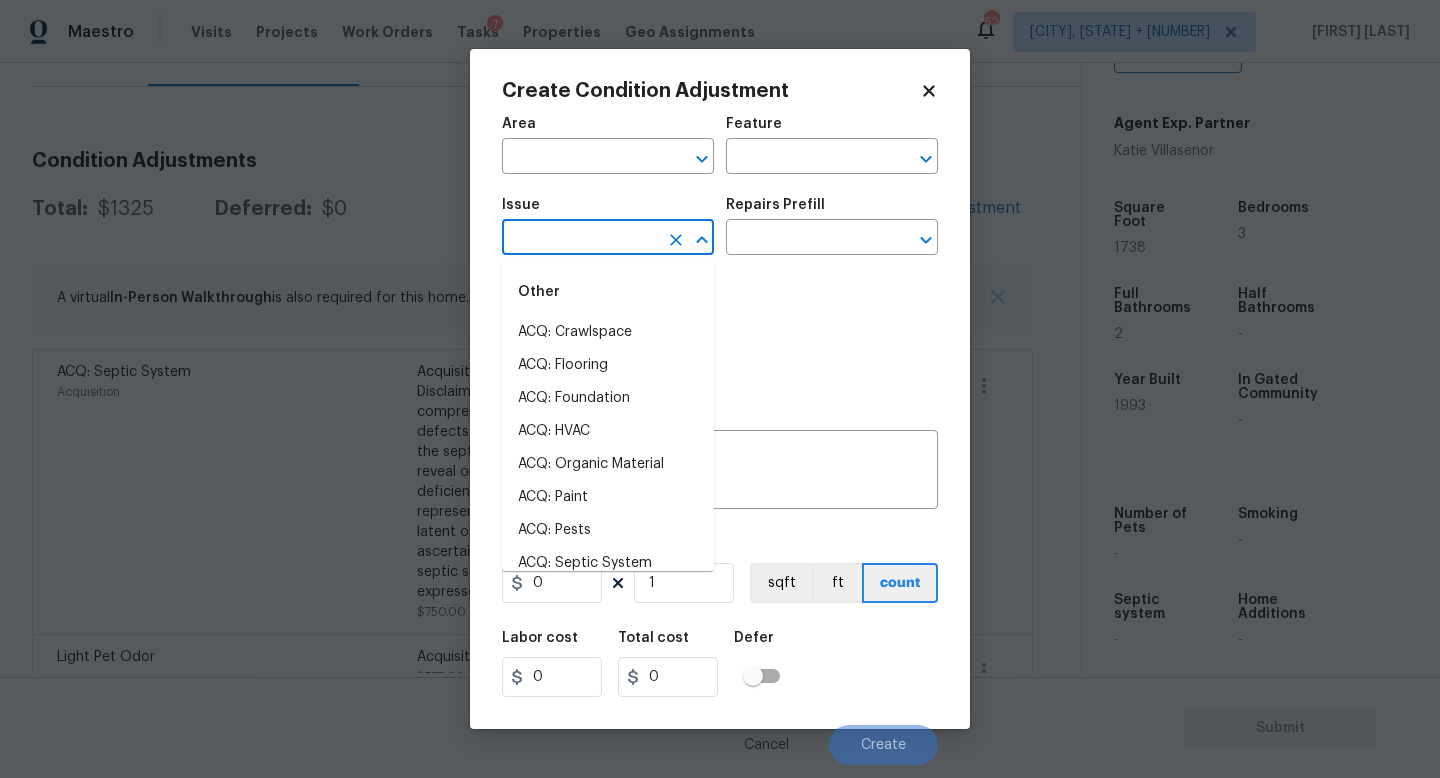 click at bounding box center (580, 239) 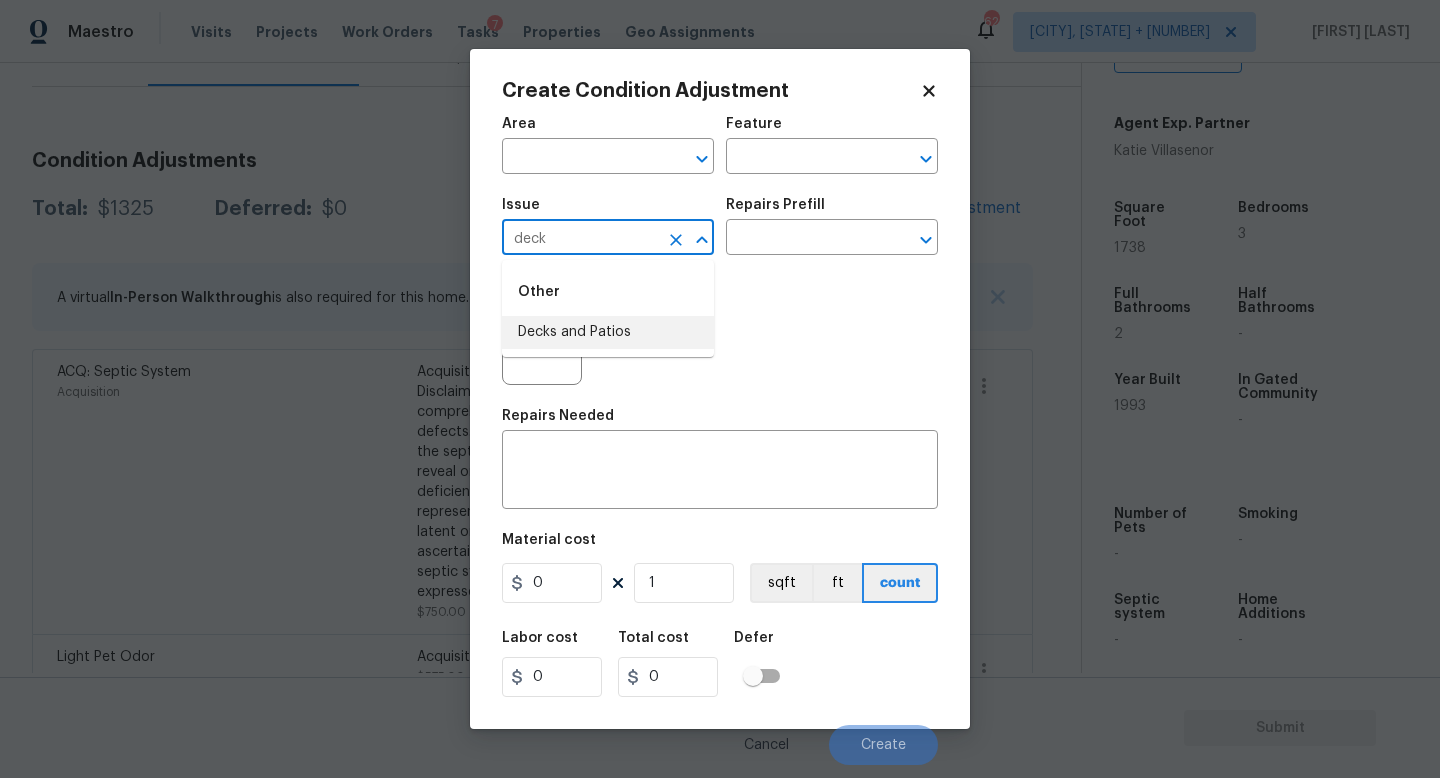 click on "Decks and Patios" at bounding box center (608, 332) 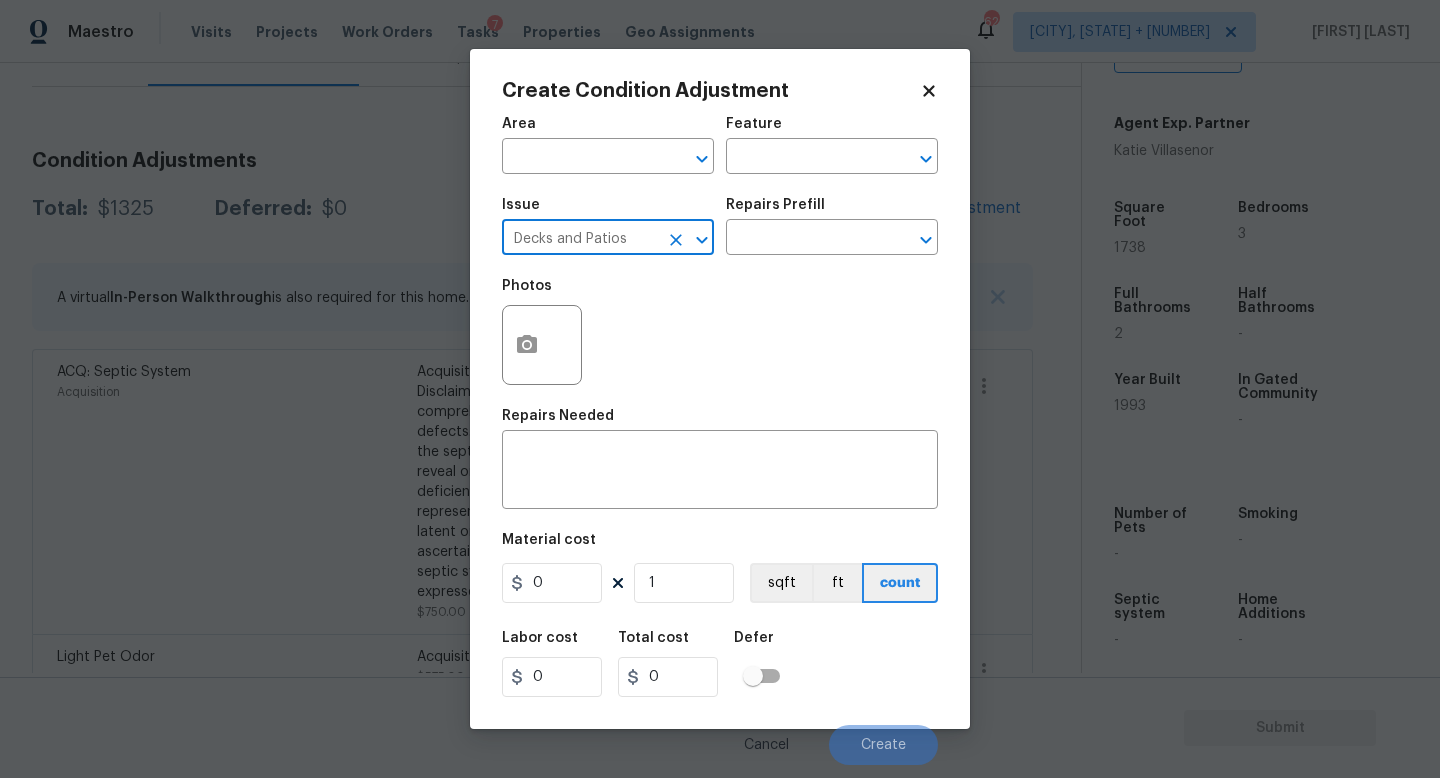 type on "Decks and Patios" 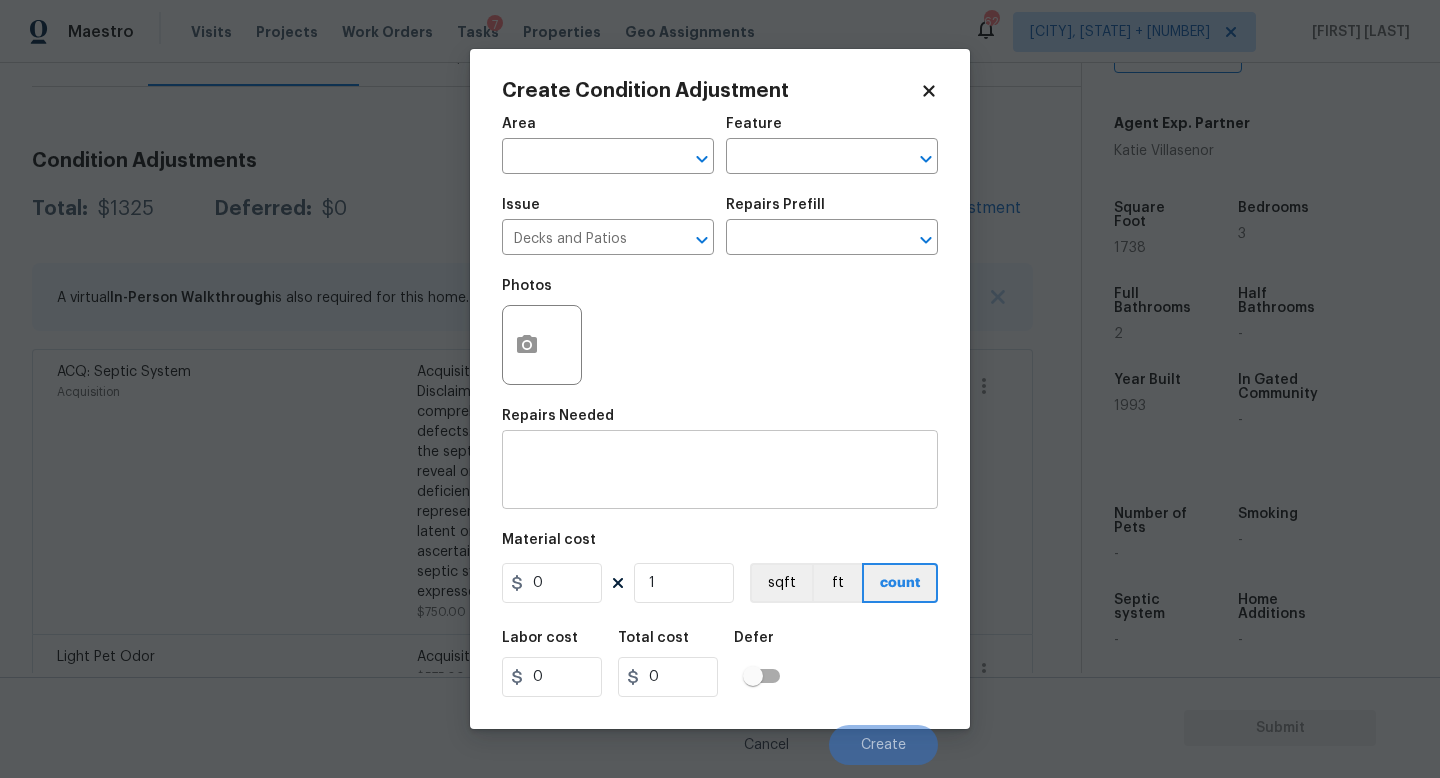 click at bounding box center (720, 472) 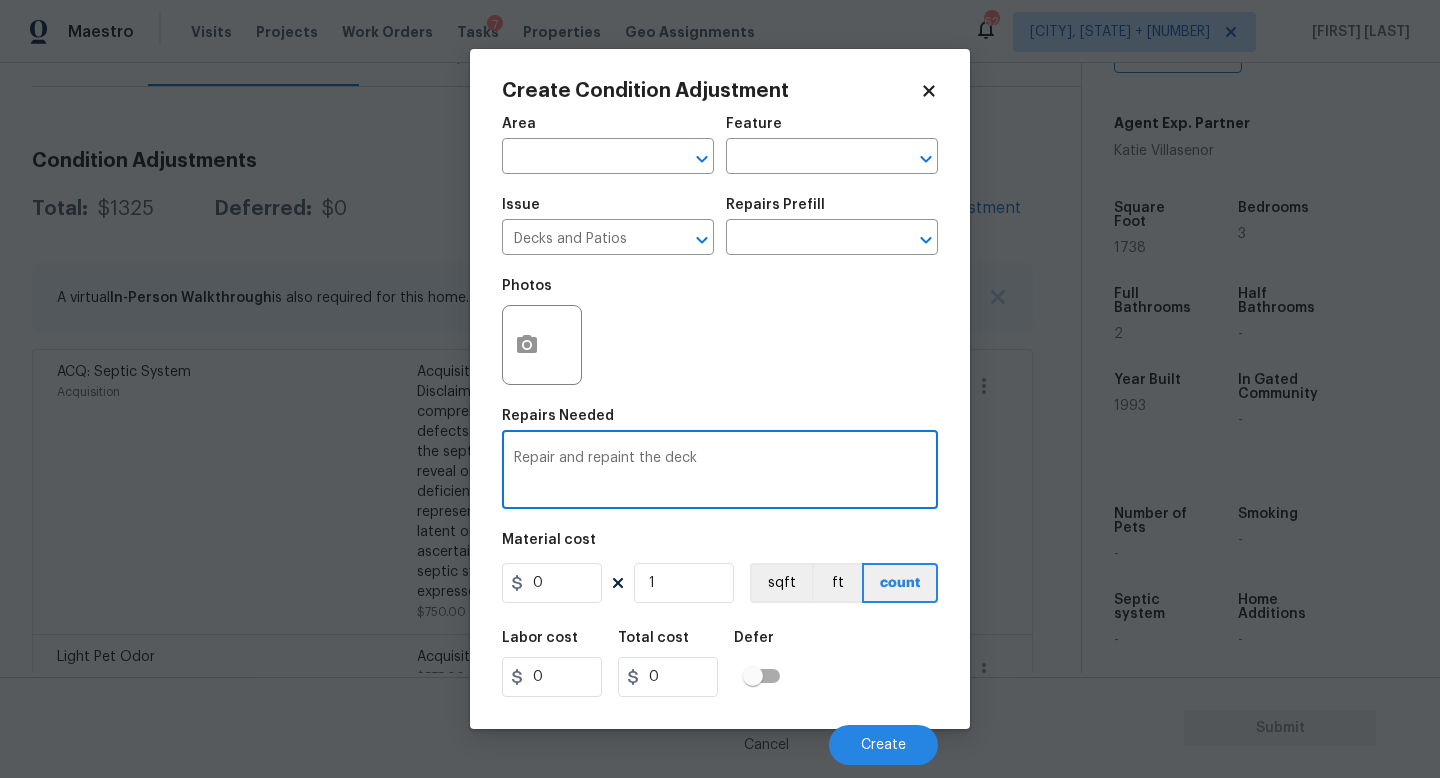 type on "Repair and repaint the deck" 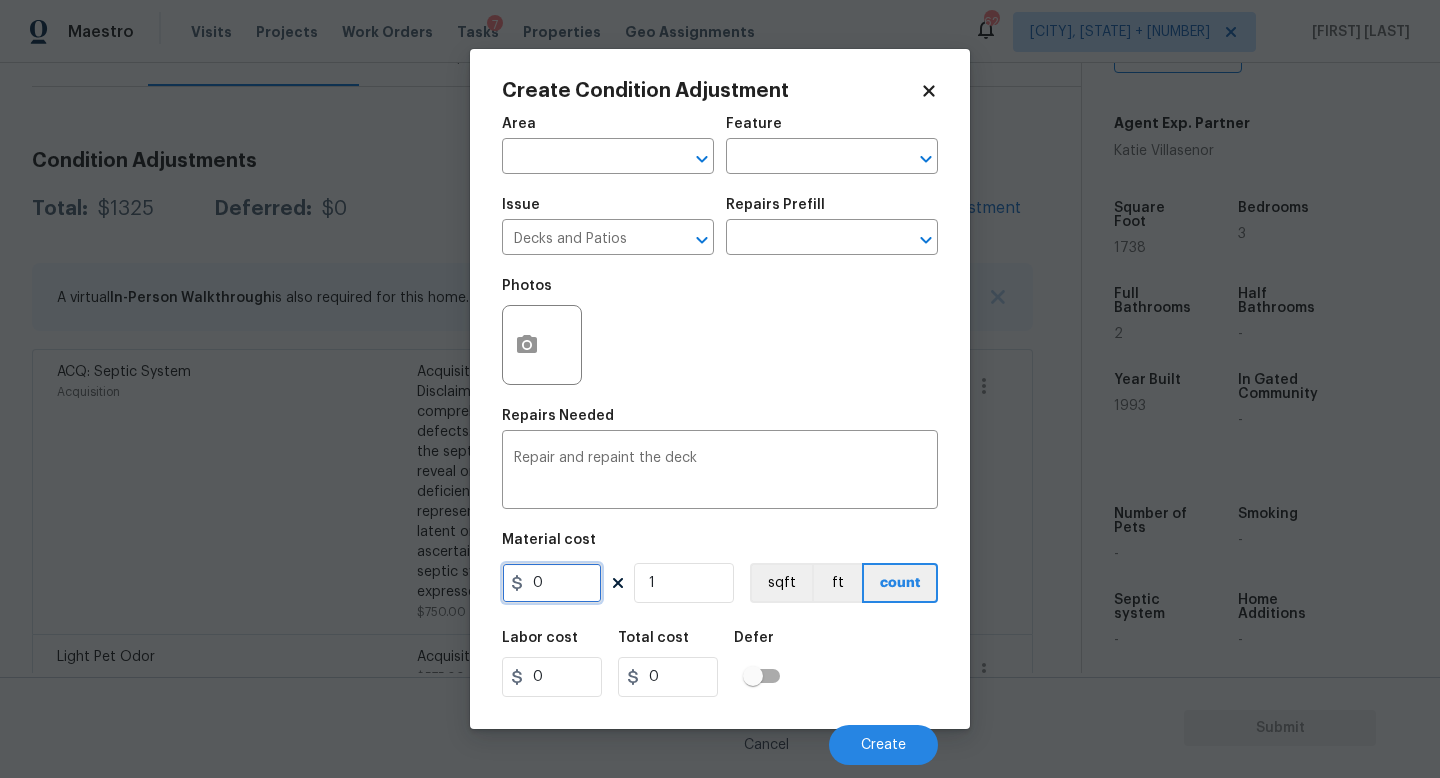 click on "0" at bounding box center [552, 583] 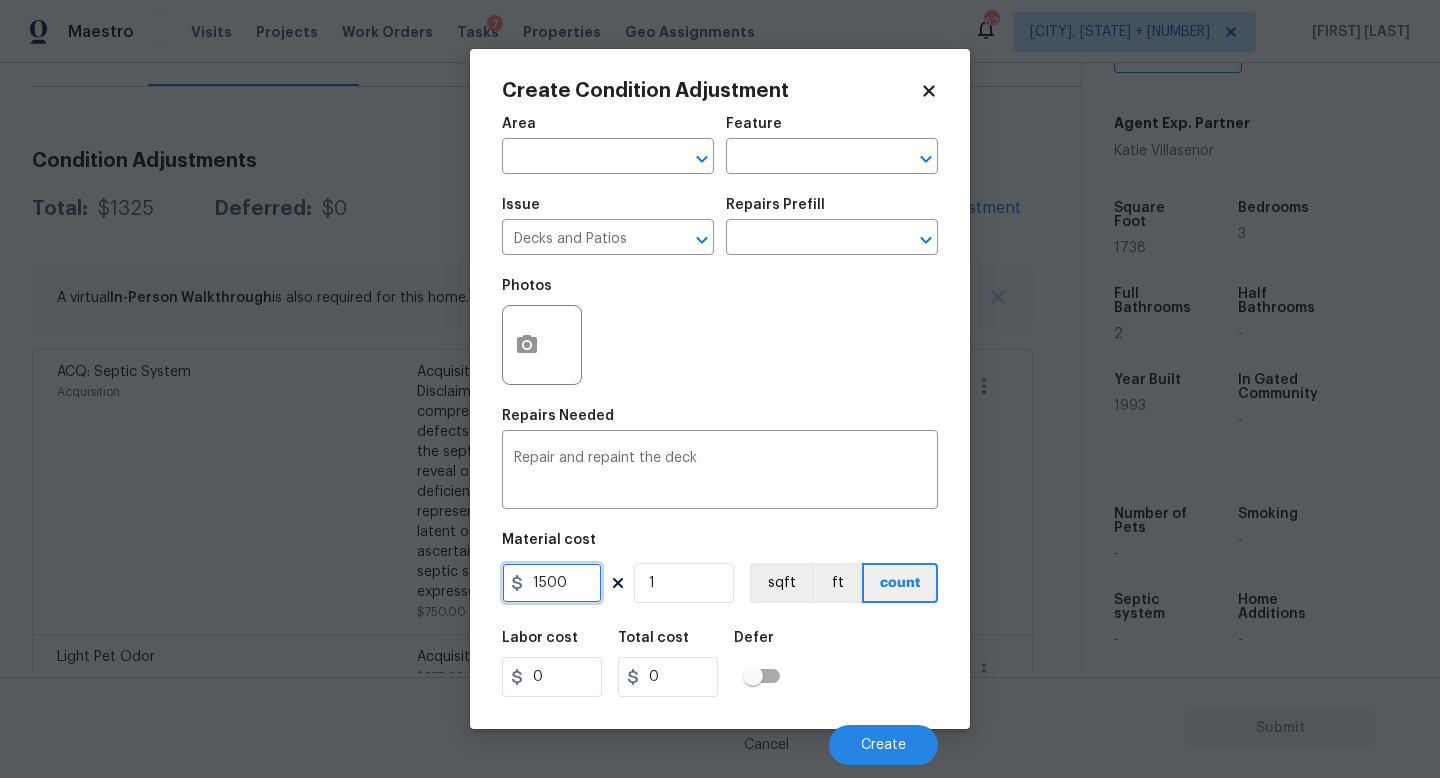 type on "1500" 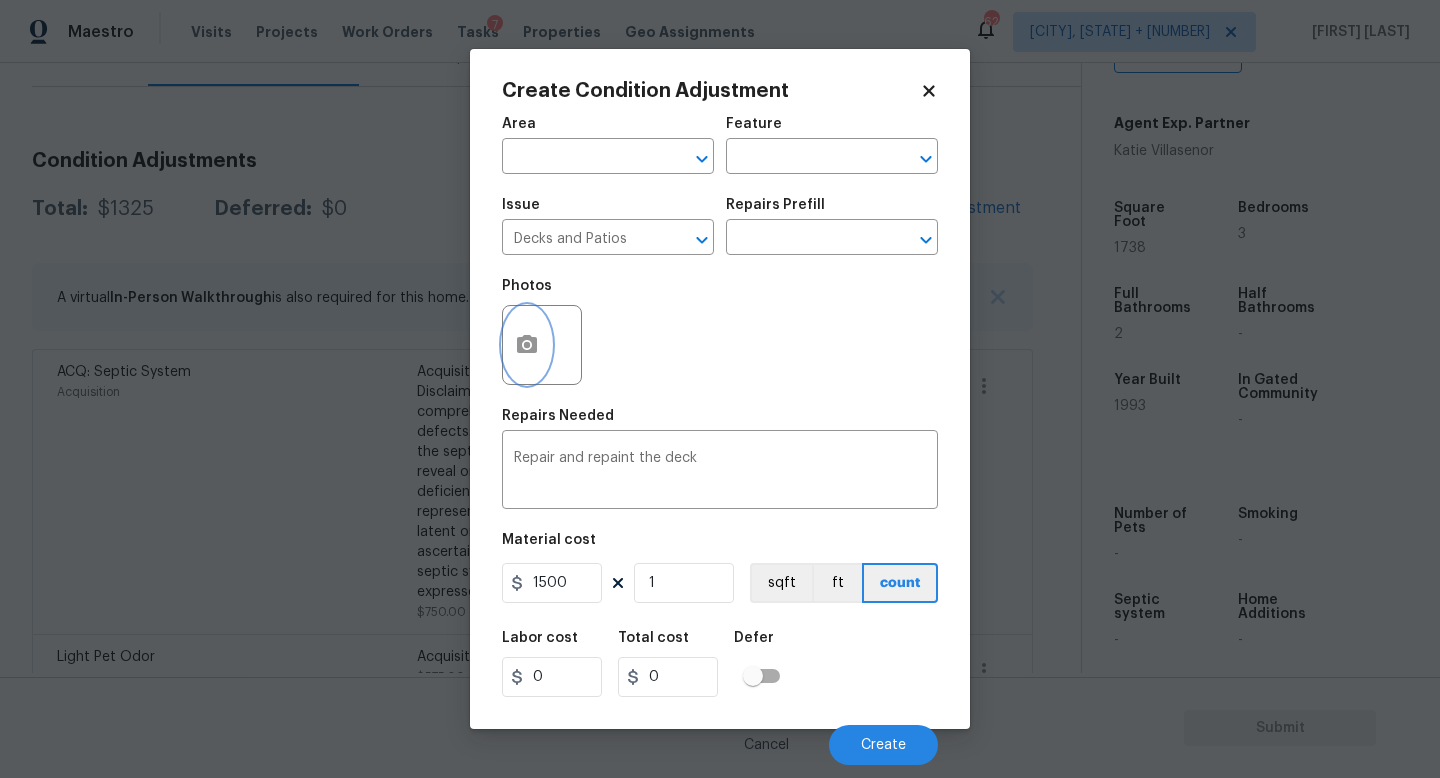 type on "1500" 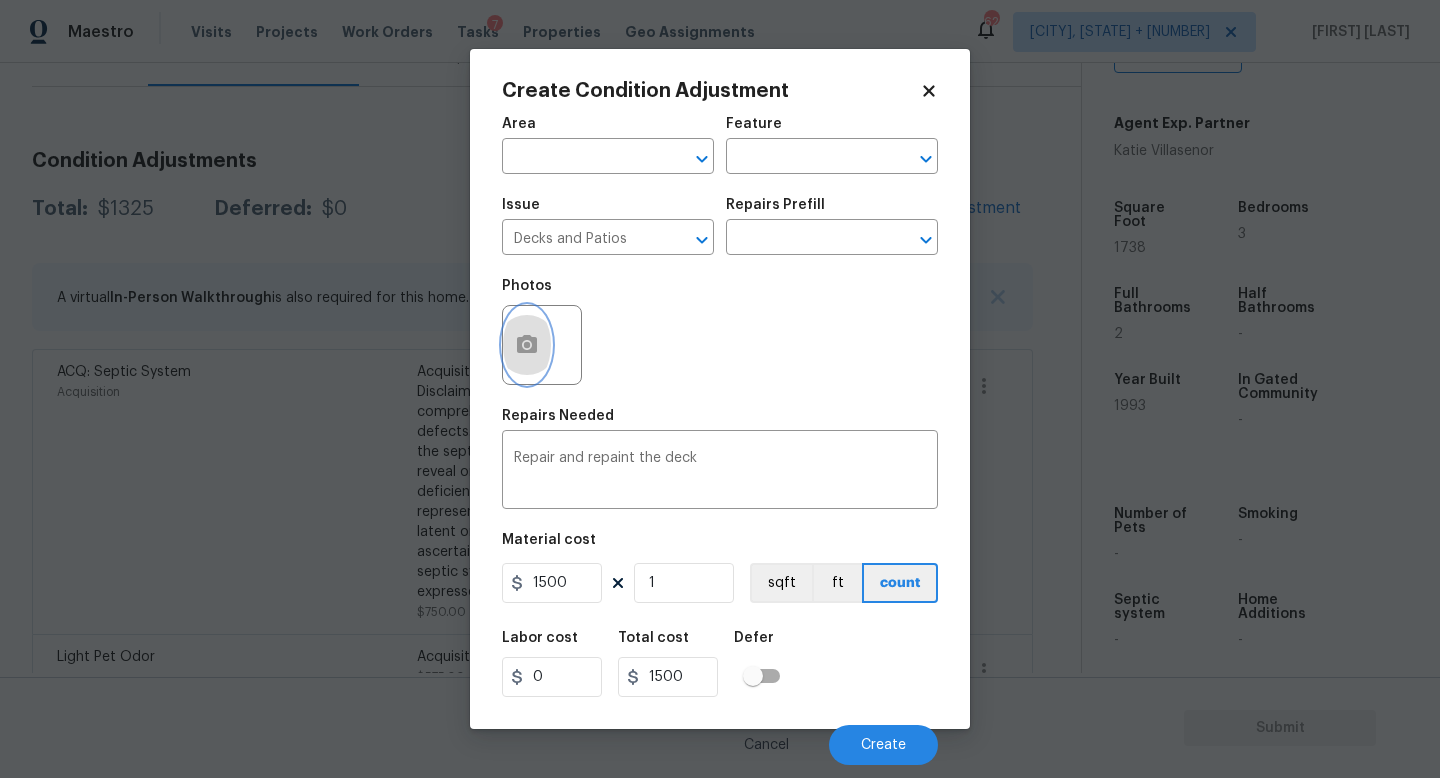 click 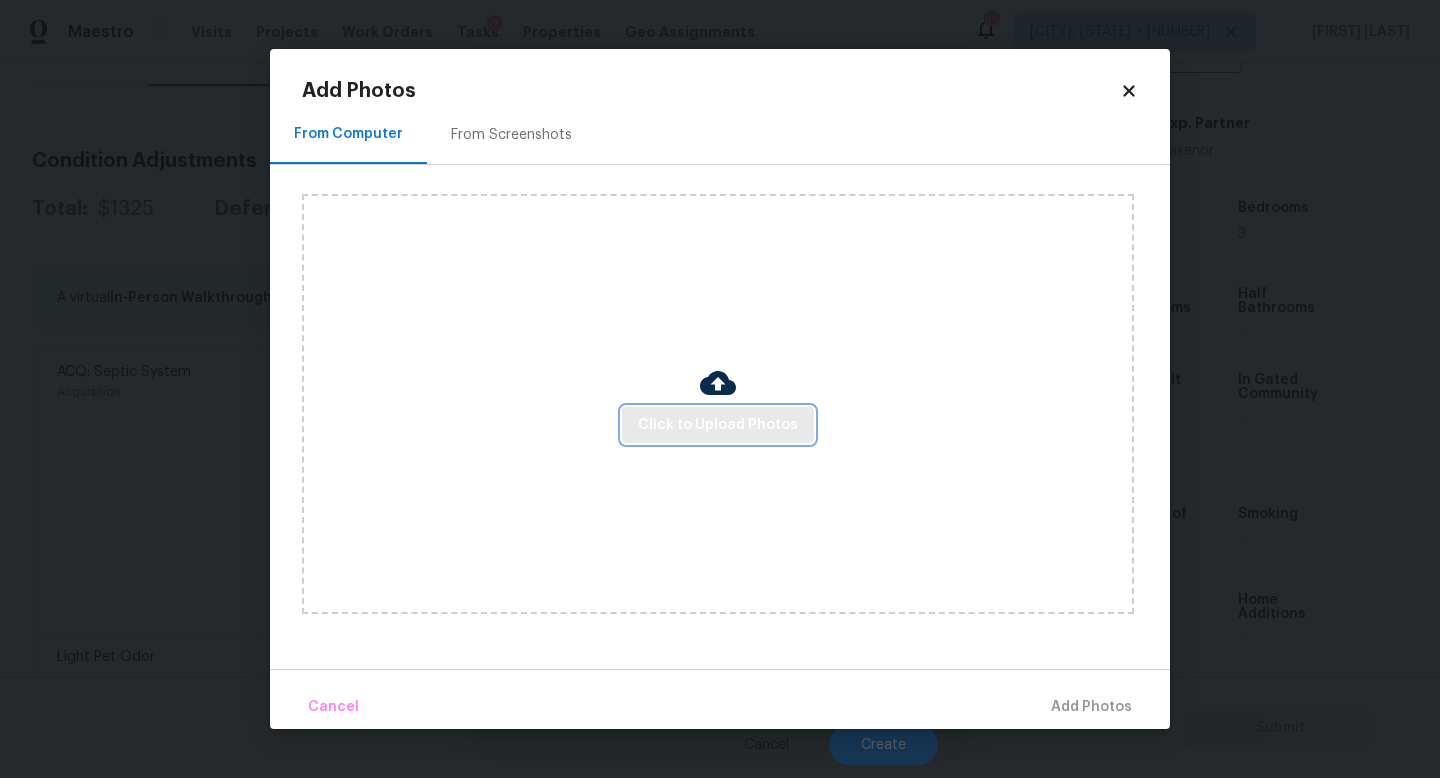 click on "Click to Upload Photos" at bounding box center [718, 425] 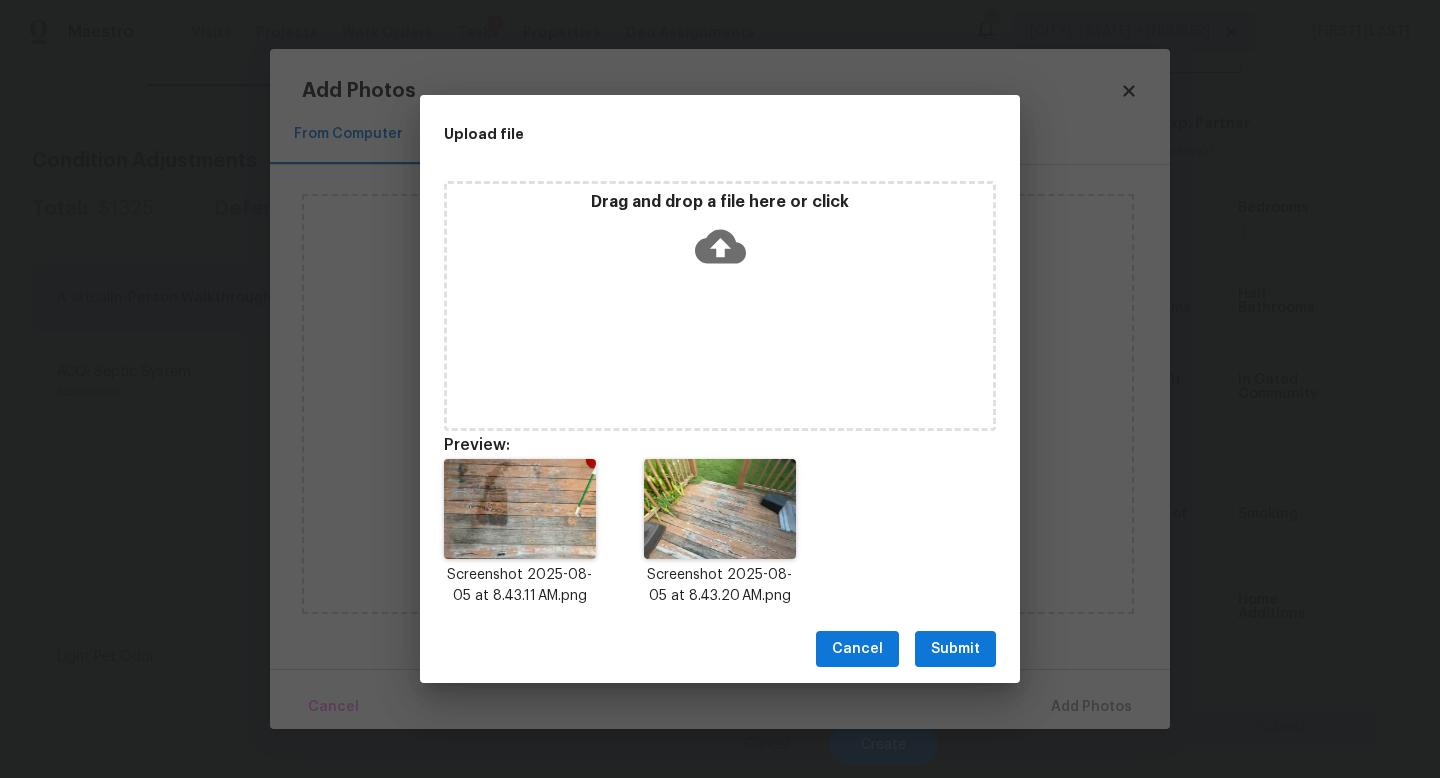click on "Submit" at bounding box center (955, 649) 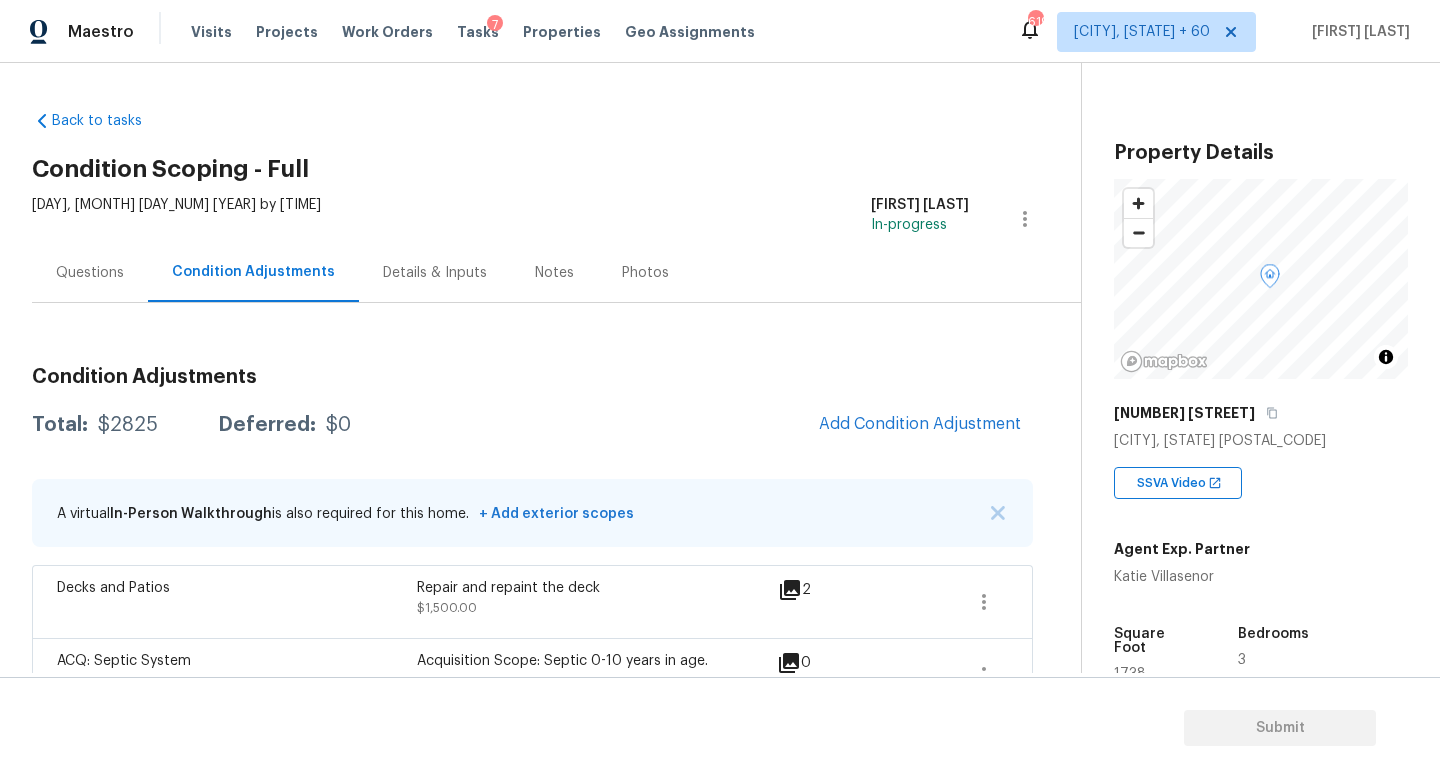 scroll, scrollTop: 0, scrollLeft: 0, axis: both 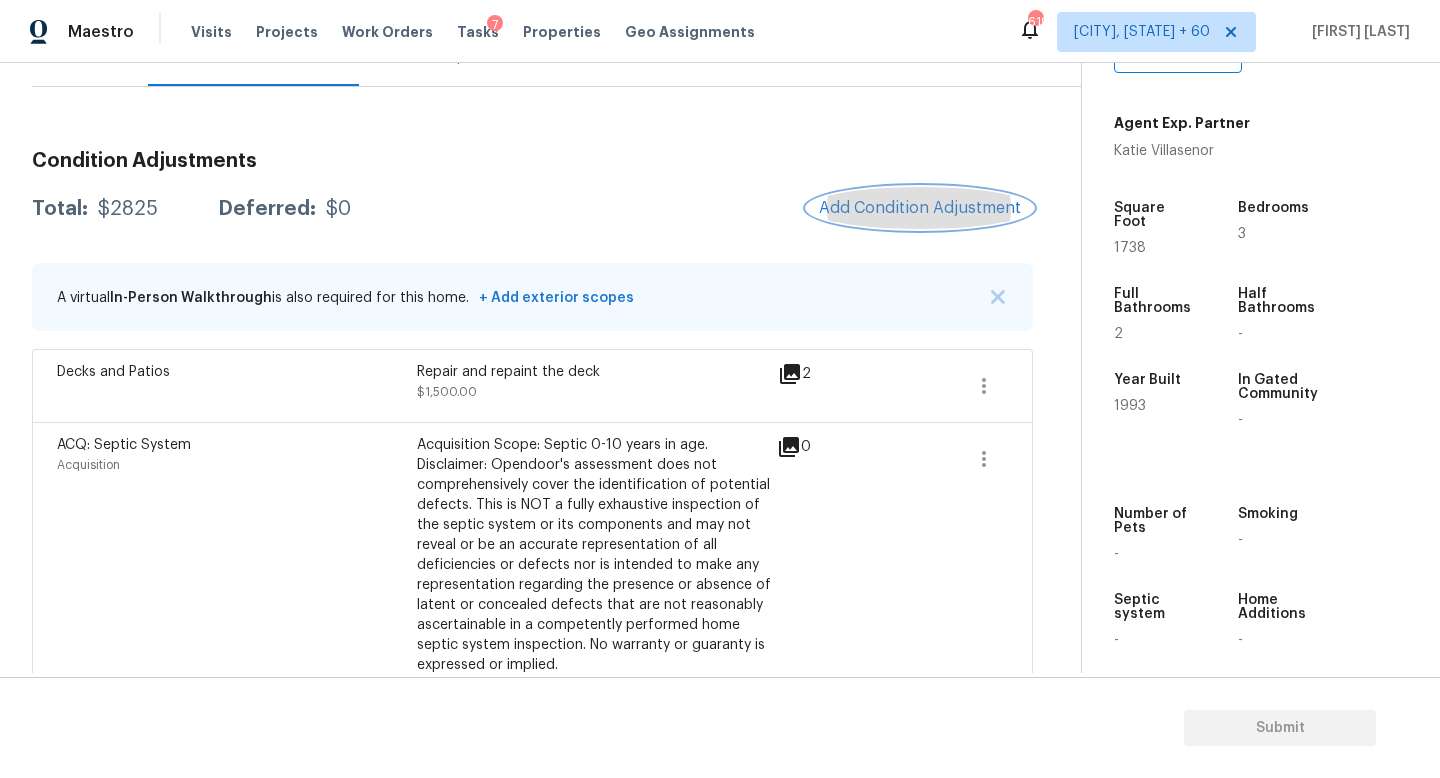 click on "Add Condition Adjustment" at bounding box center (920, 208) 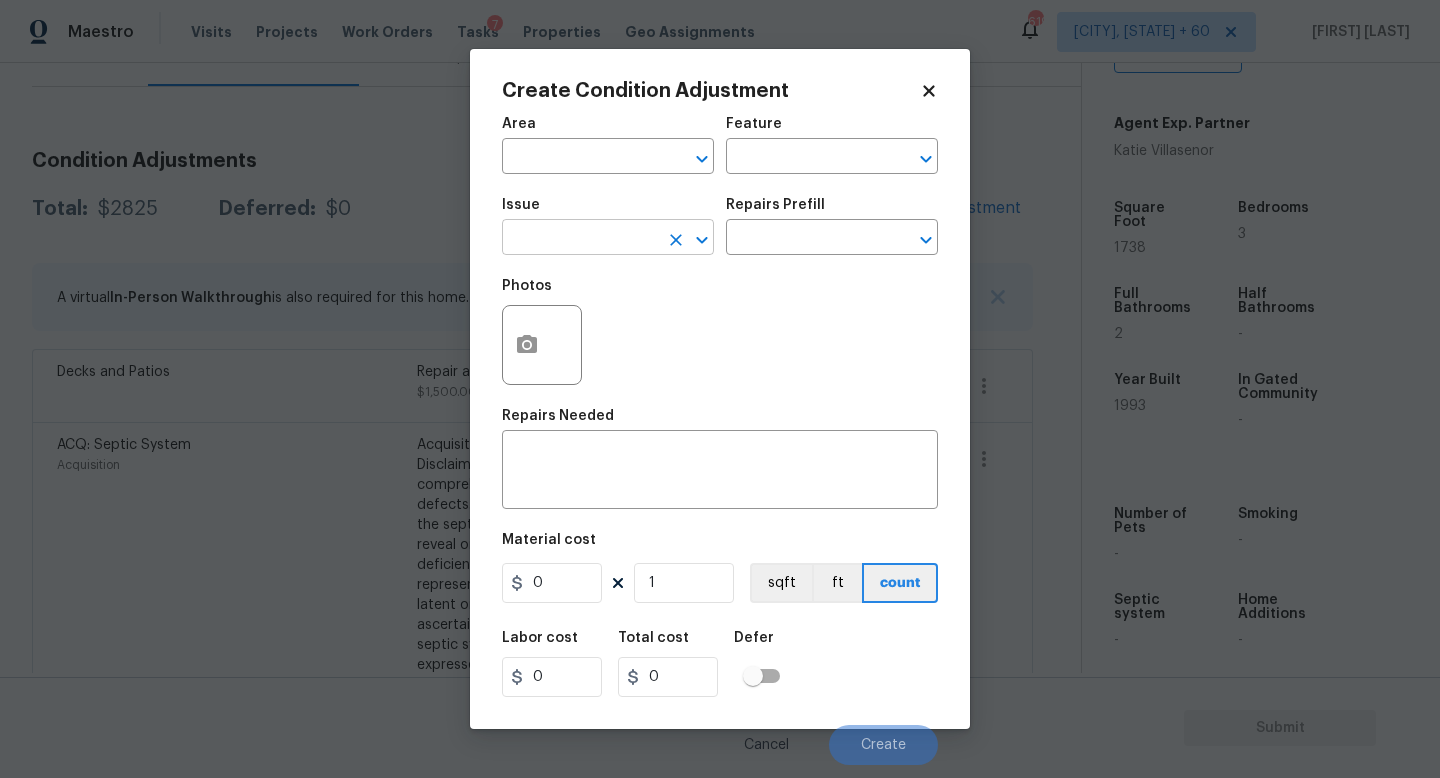 click at bounding box center (580, 239) 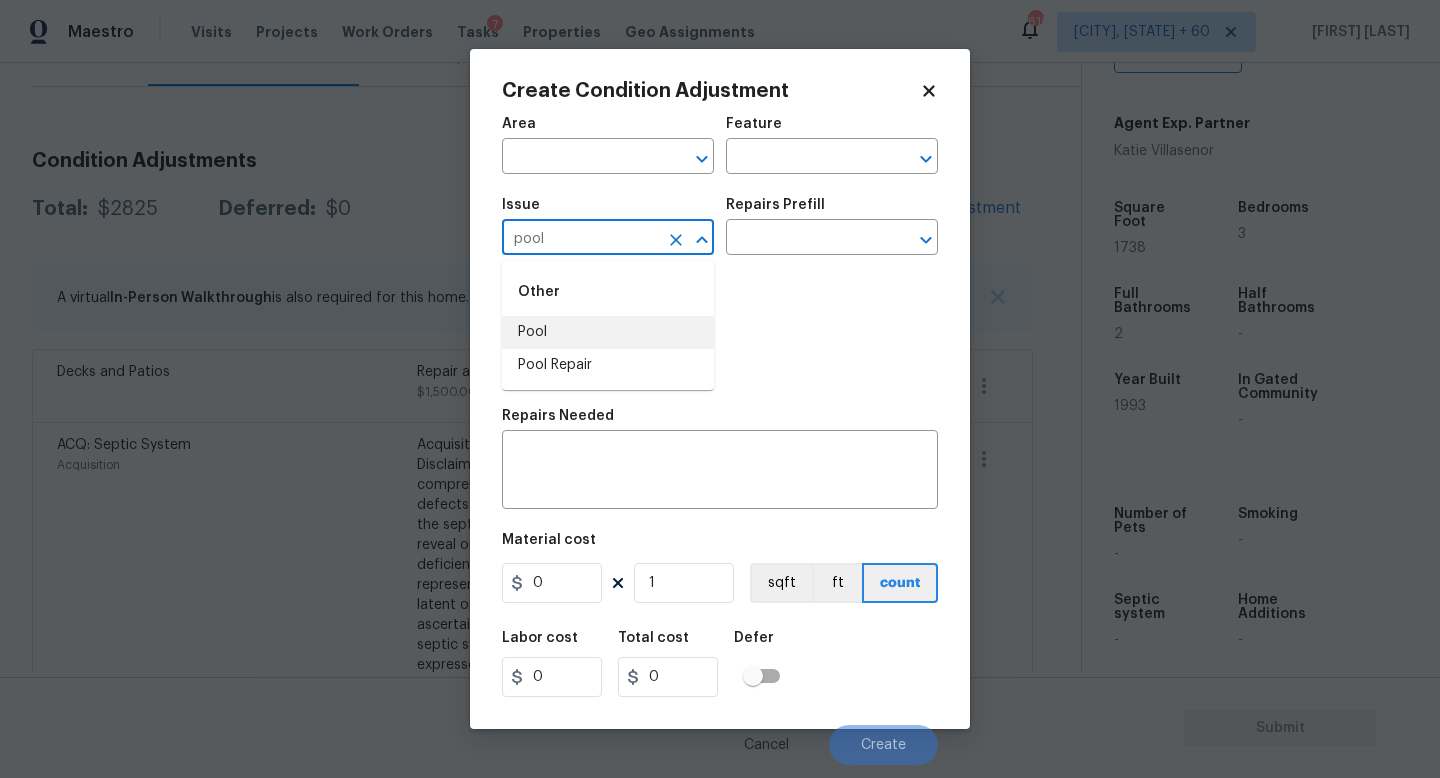 click on "Pool" at bounding box center [608, 332] 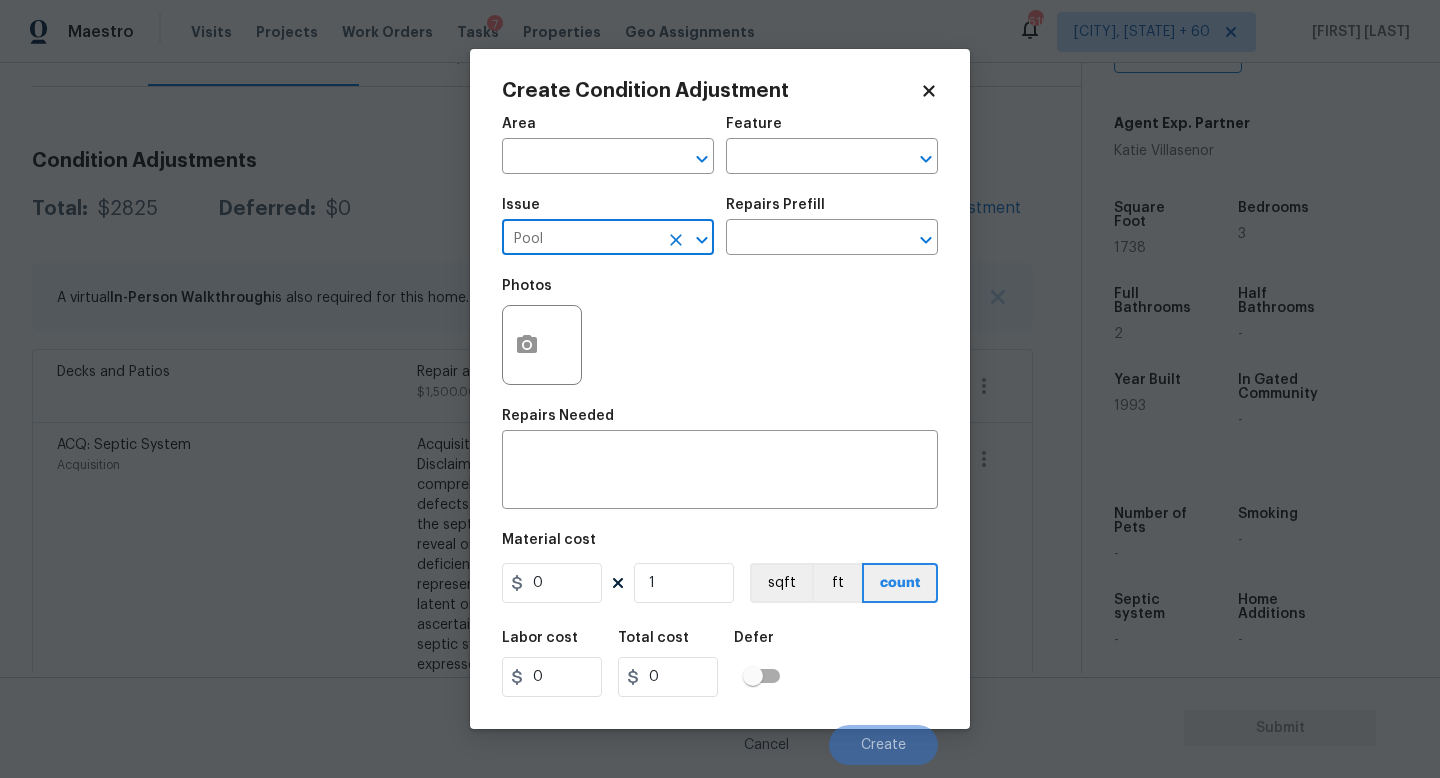 type on "Pool" 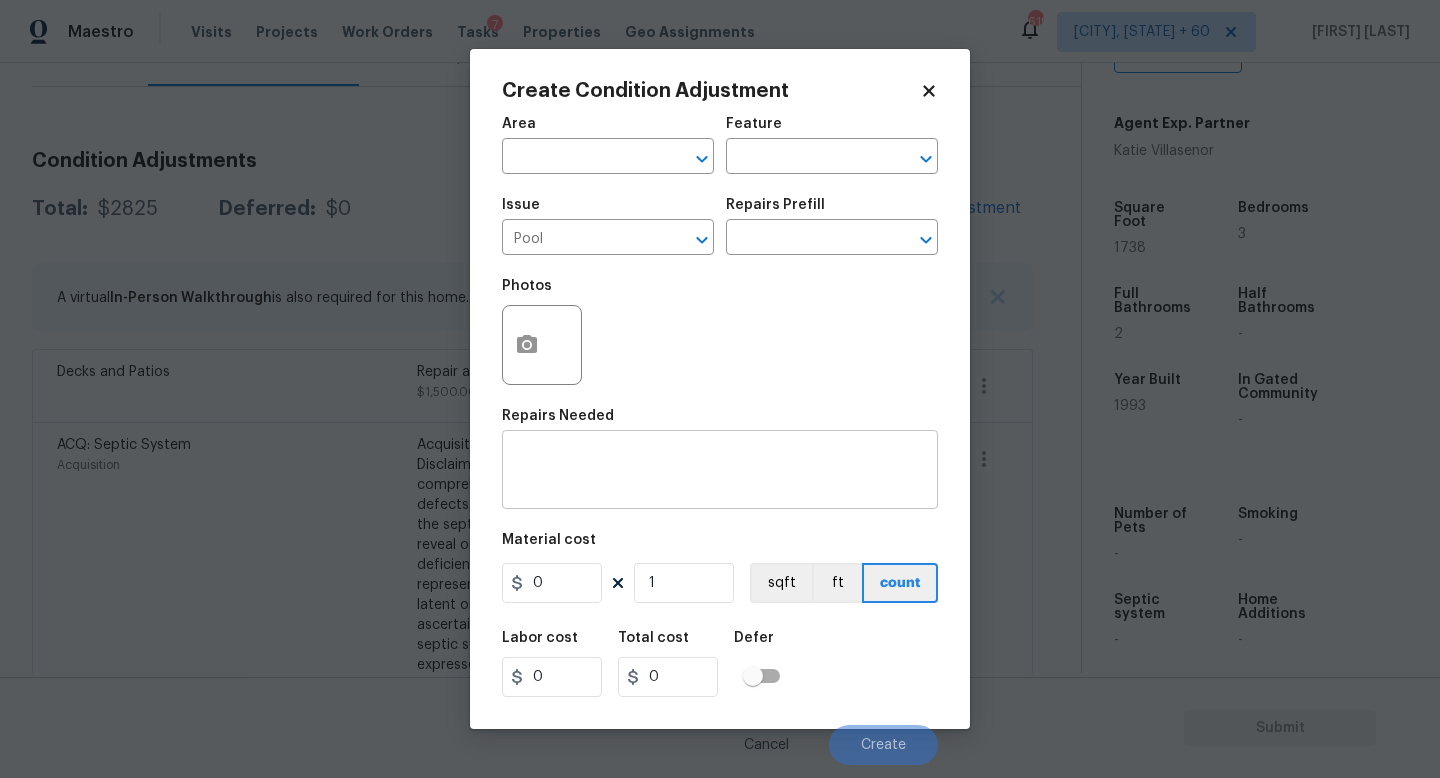 click at bounding box center (720, 472) 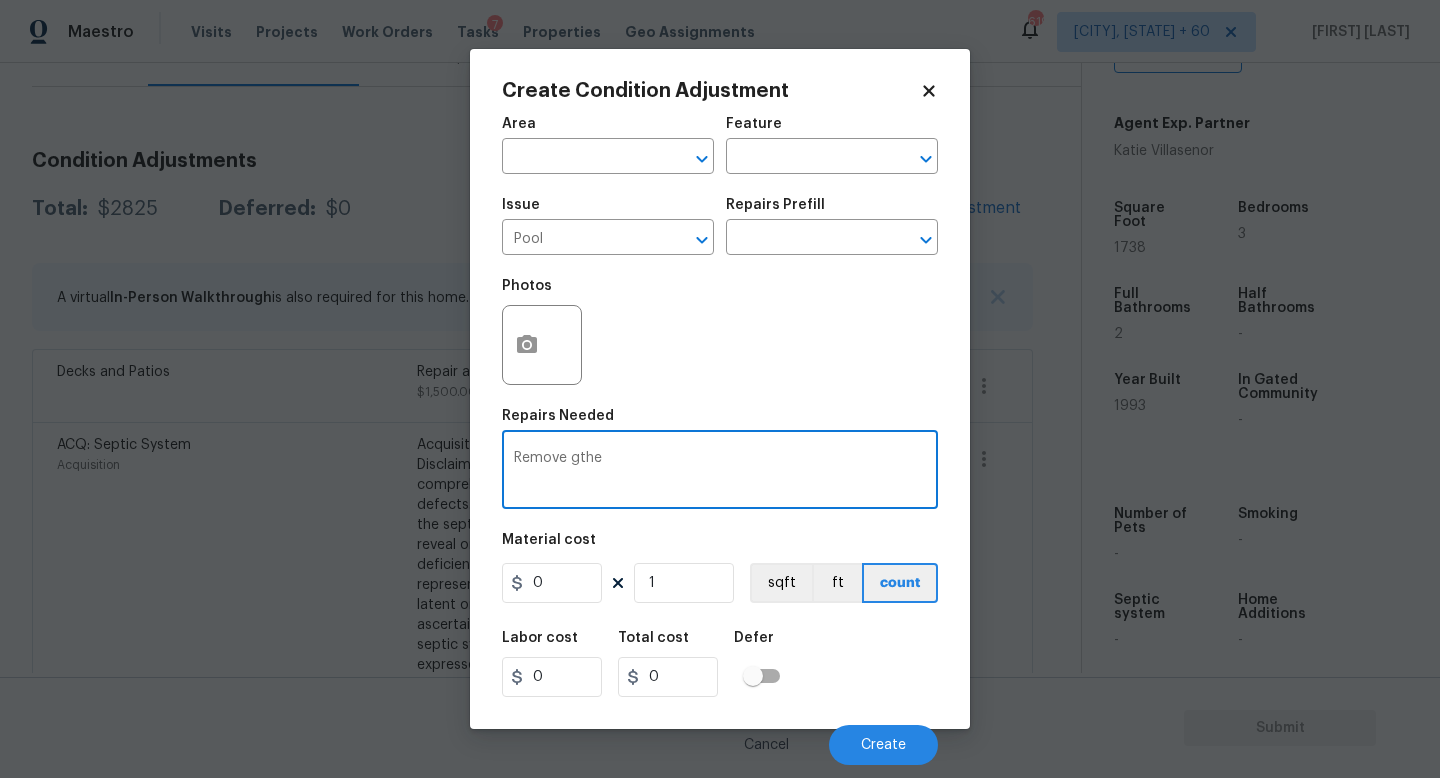 click on "Remove gthe" at bounding box center [720, 472] 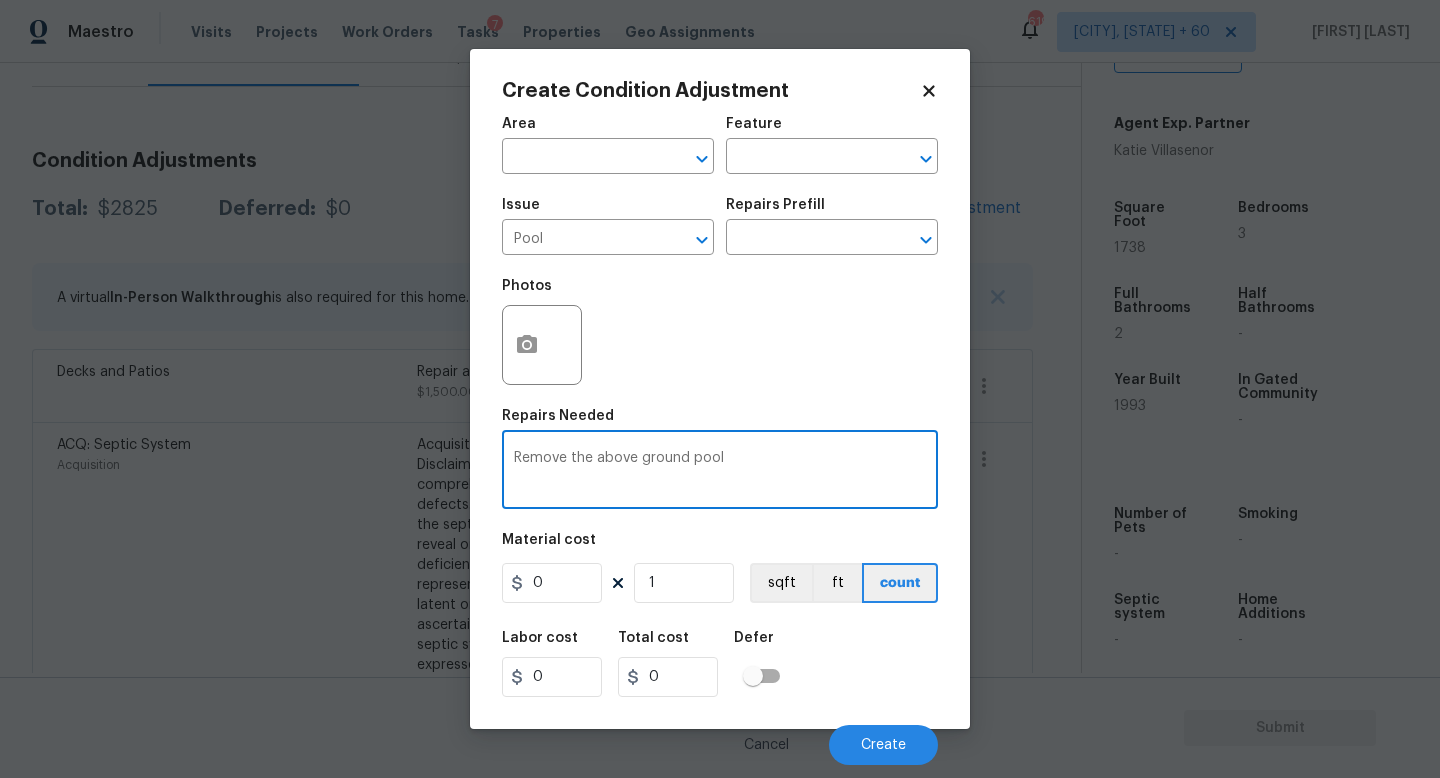 type on "Remove the above ground pool" 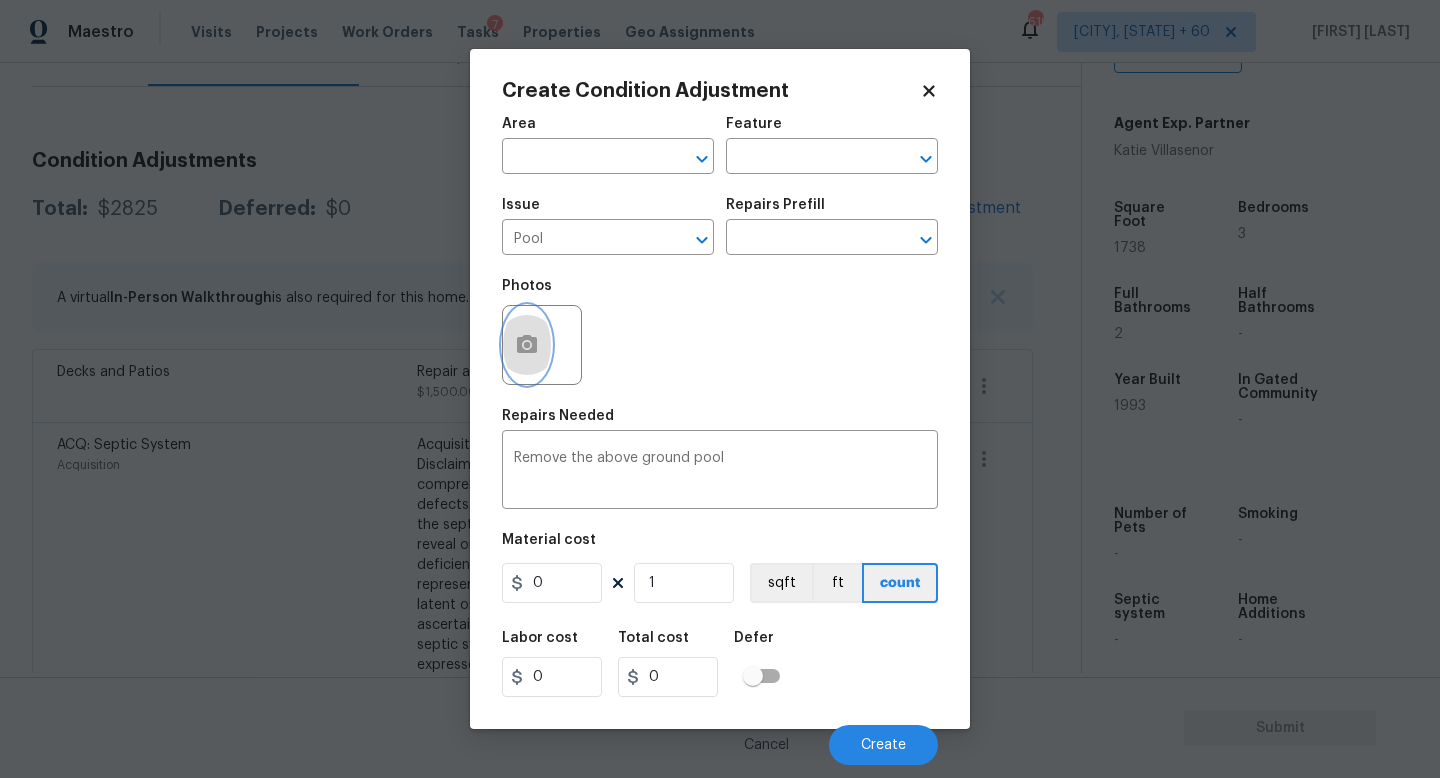 click 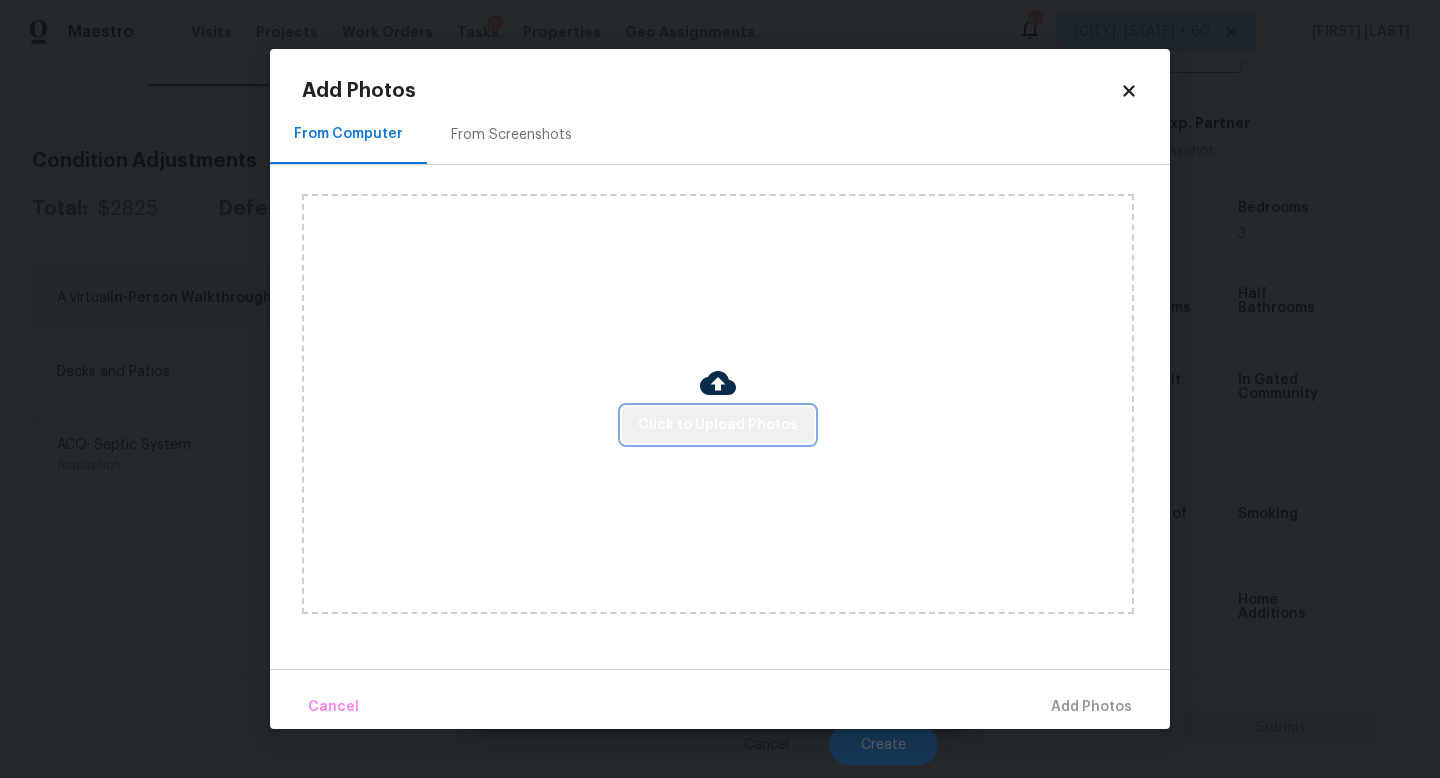 click on "Click to Upload Photos" at bounding box center [718, 425] 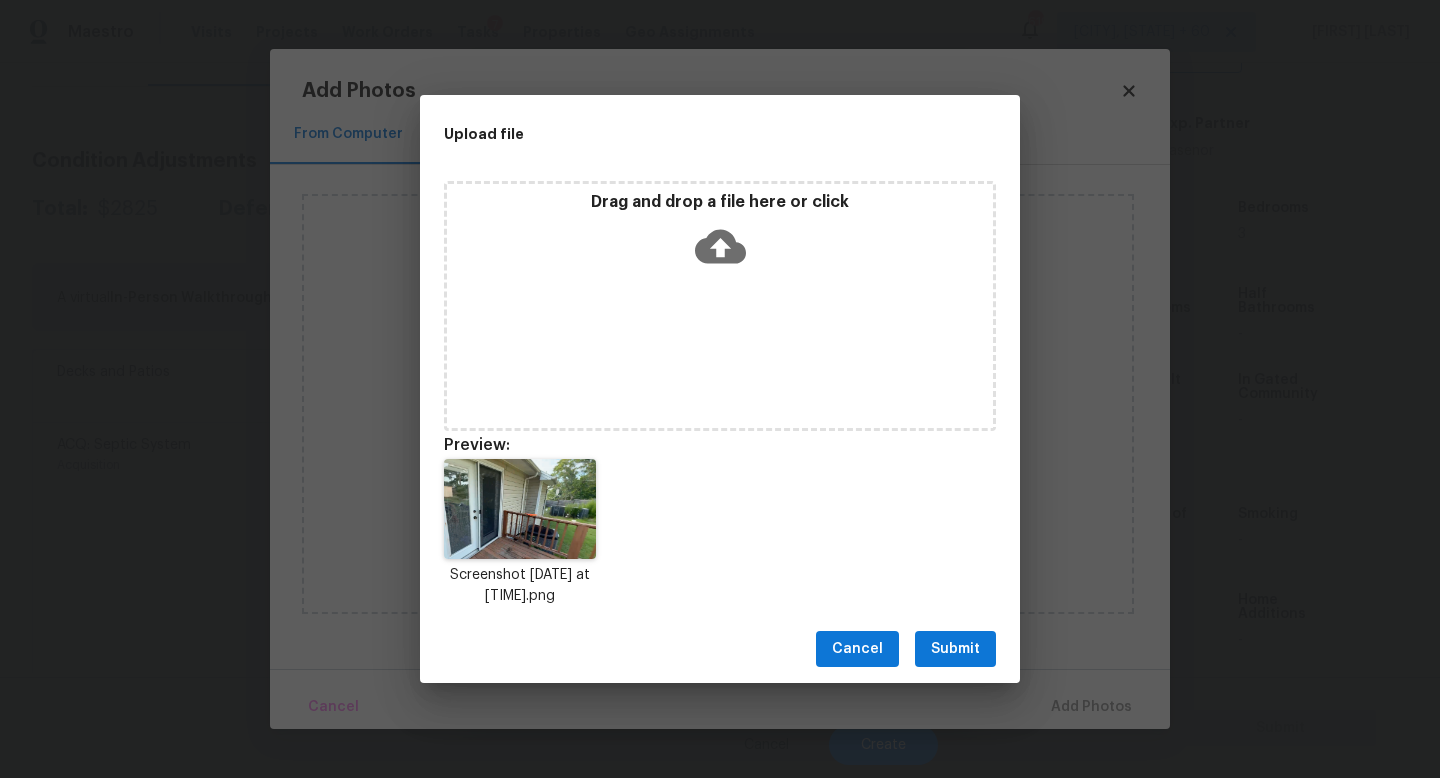 click on "Submit" at bounding box center (955, 649) 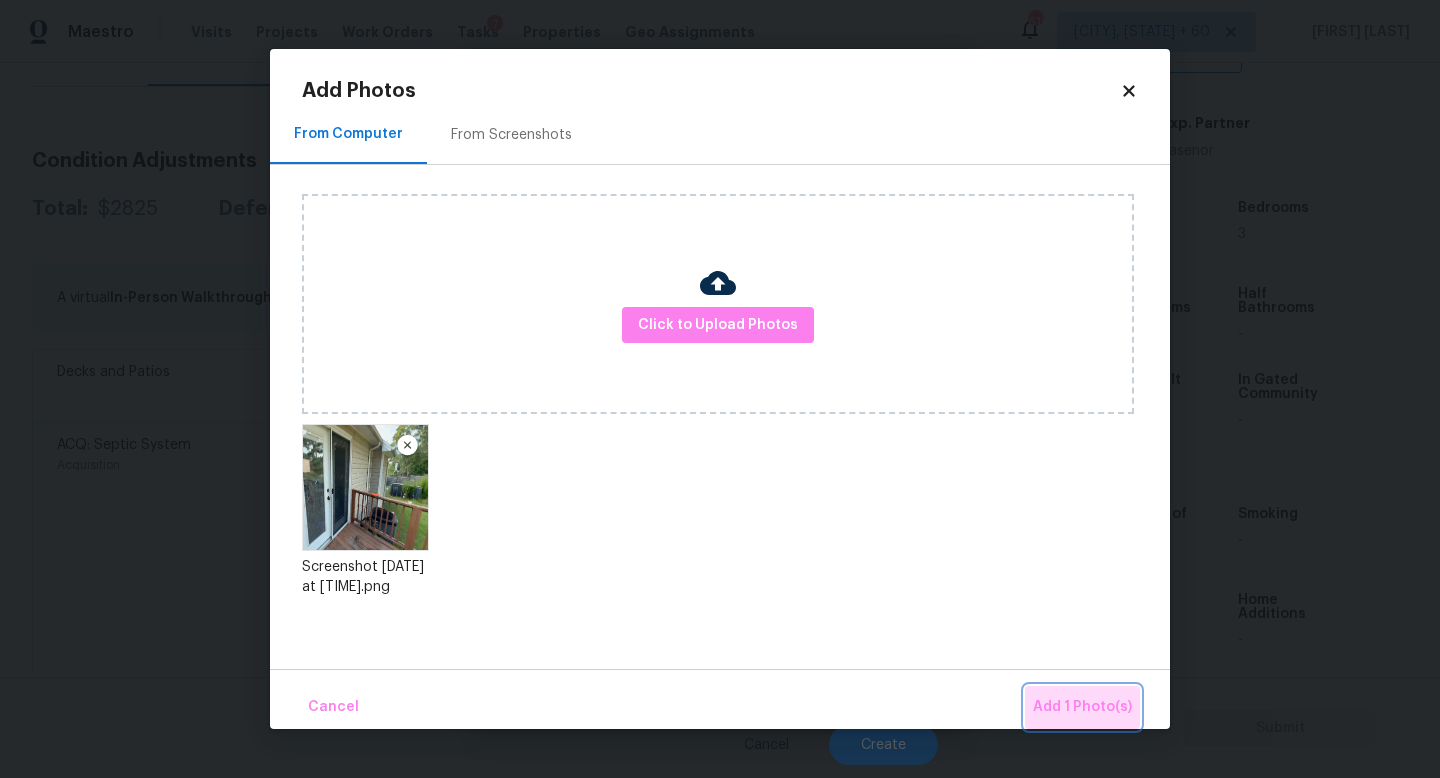 click on "Add 1 Photo(s)" at bounding box center [1082, 707] 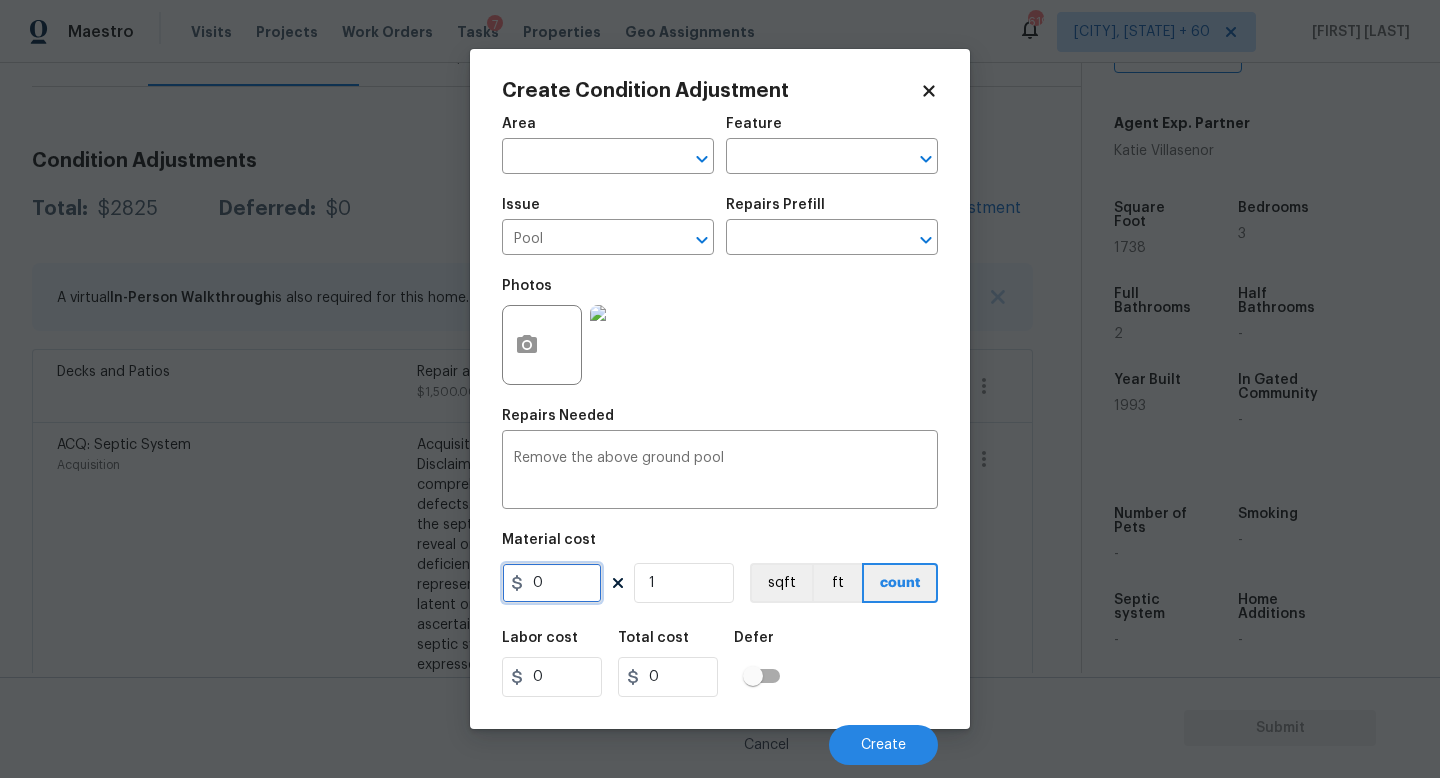 click on "0" at bounding box center (552, 583) 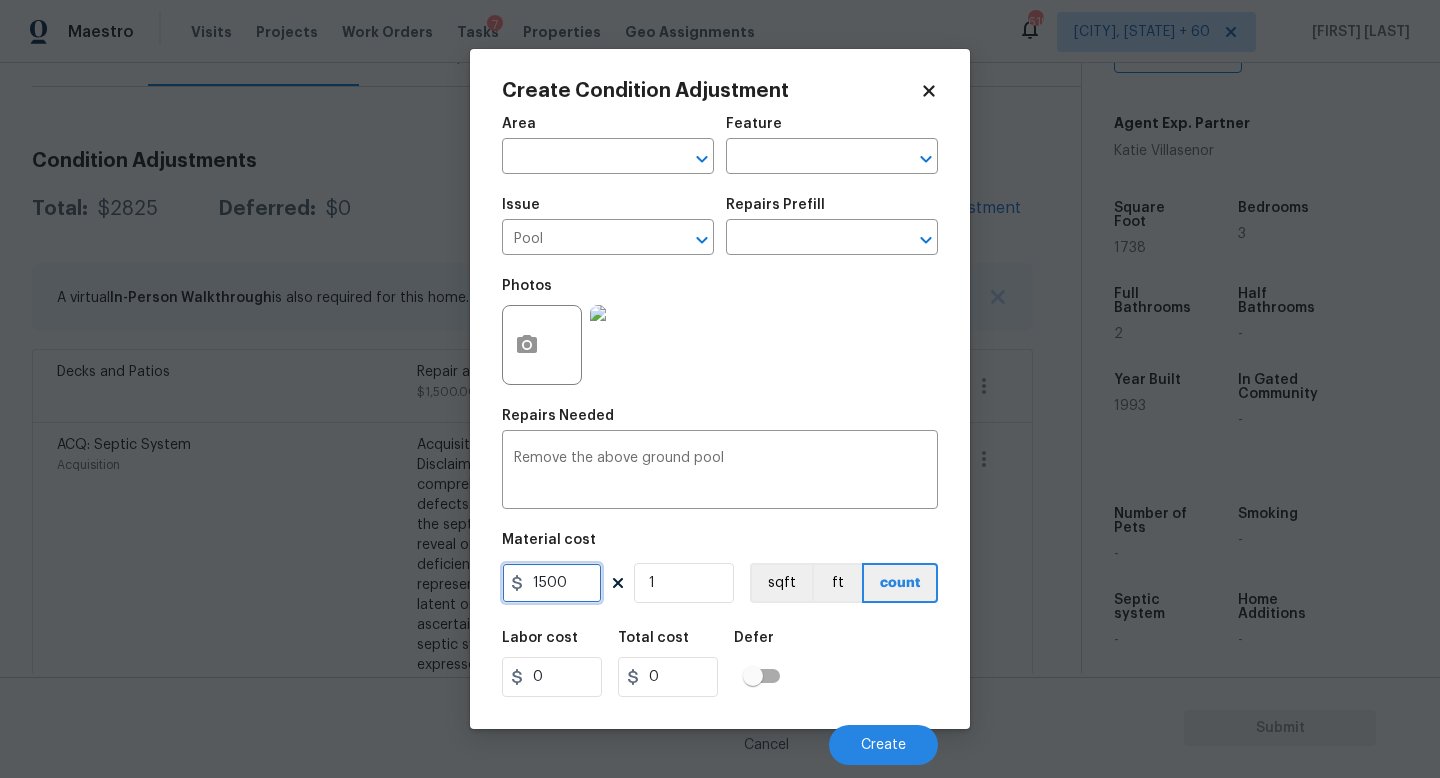 type on "1500" 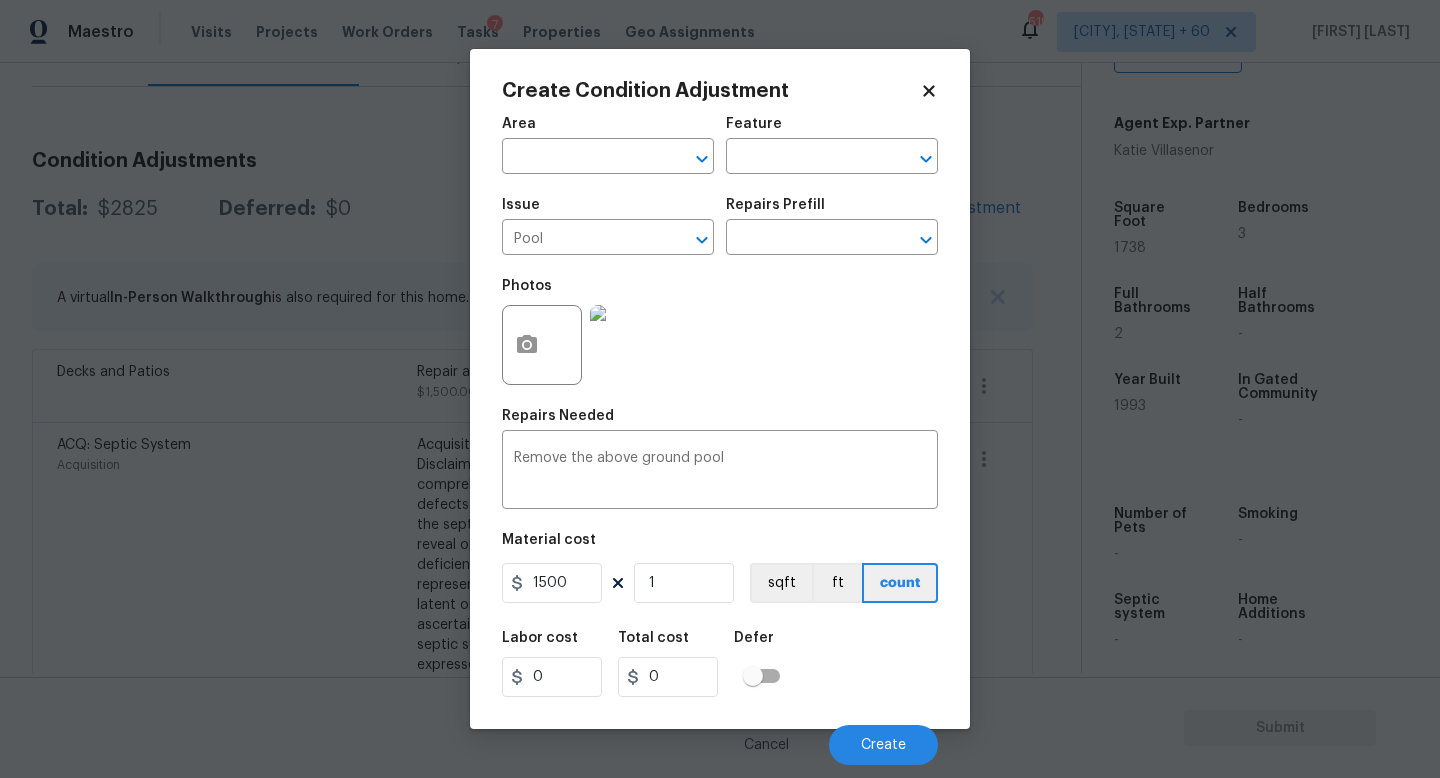 type on "1500" 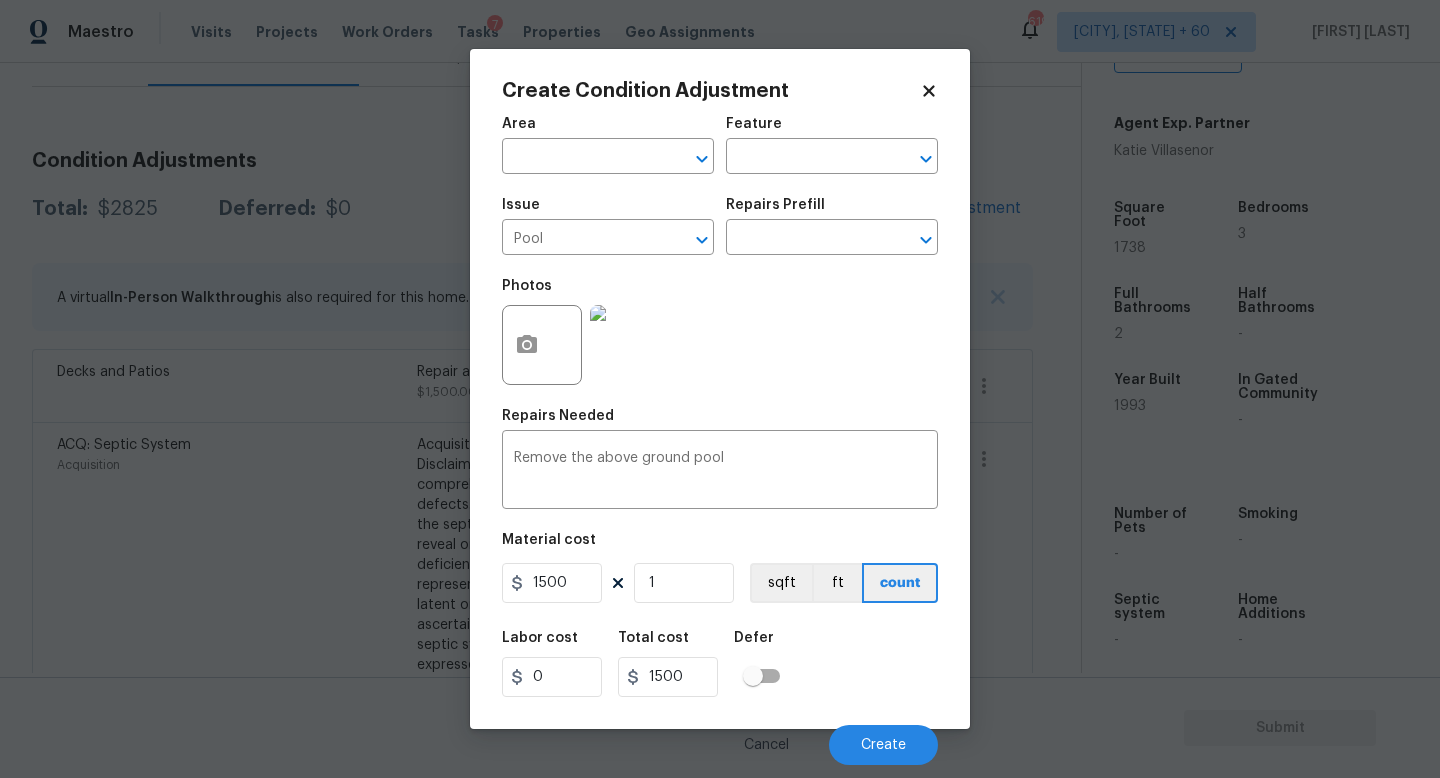 click on "Labor cost 0 Total cost 1500 Defer" at bounding box center (720, 664) 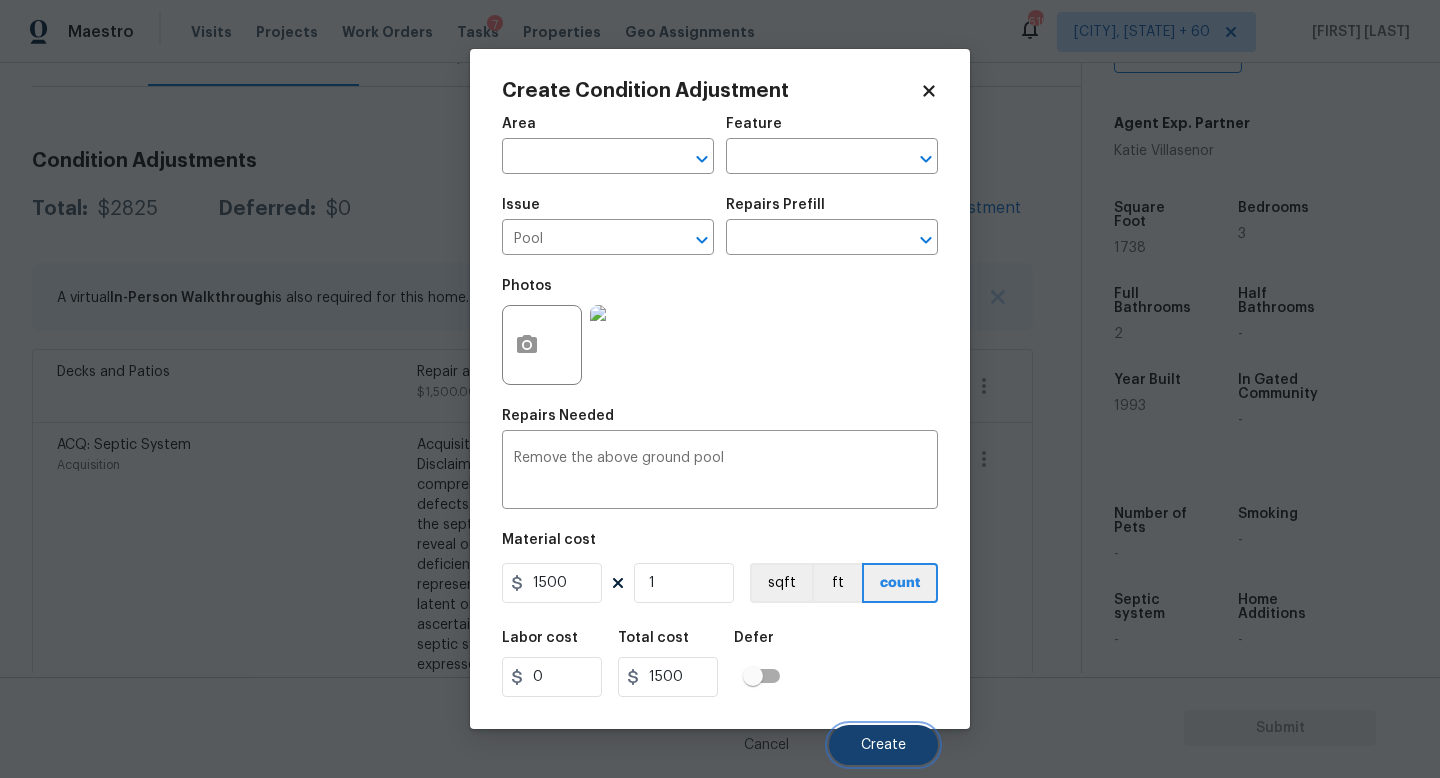 click on "Create" at bounding box center (883, 745) 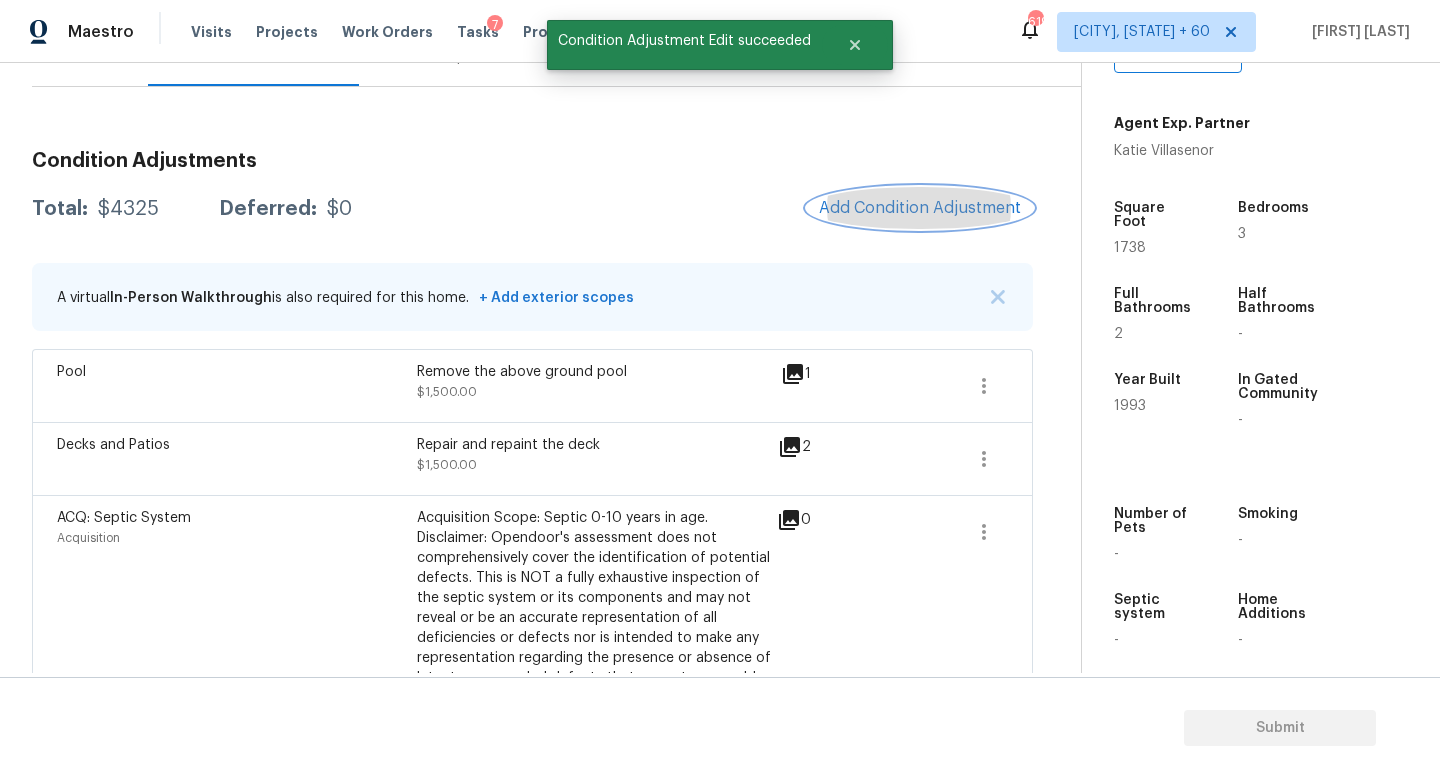 click on "Add Condition Adjustment" at bounding box center (920, 208) 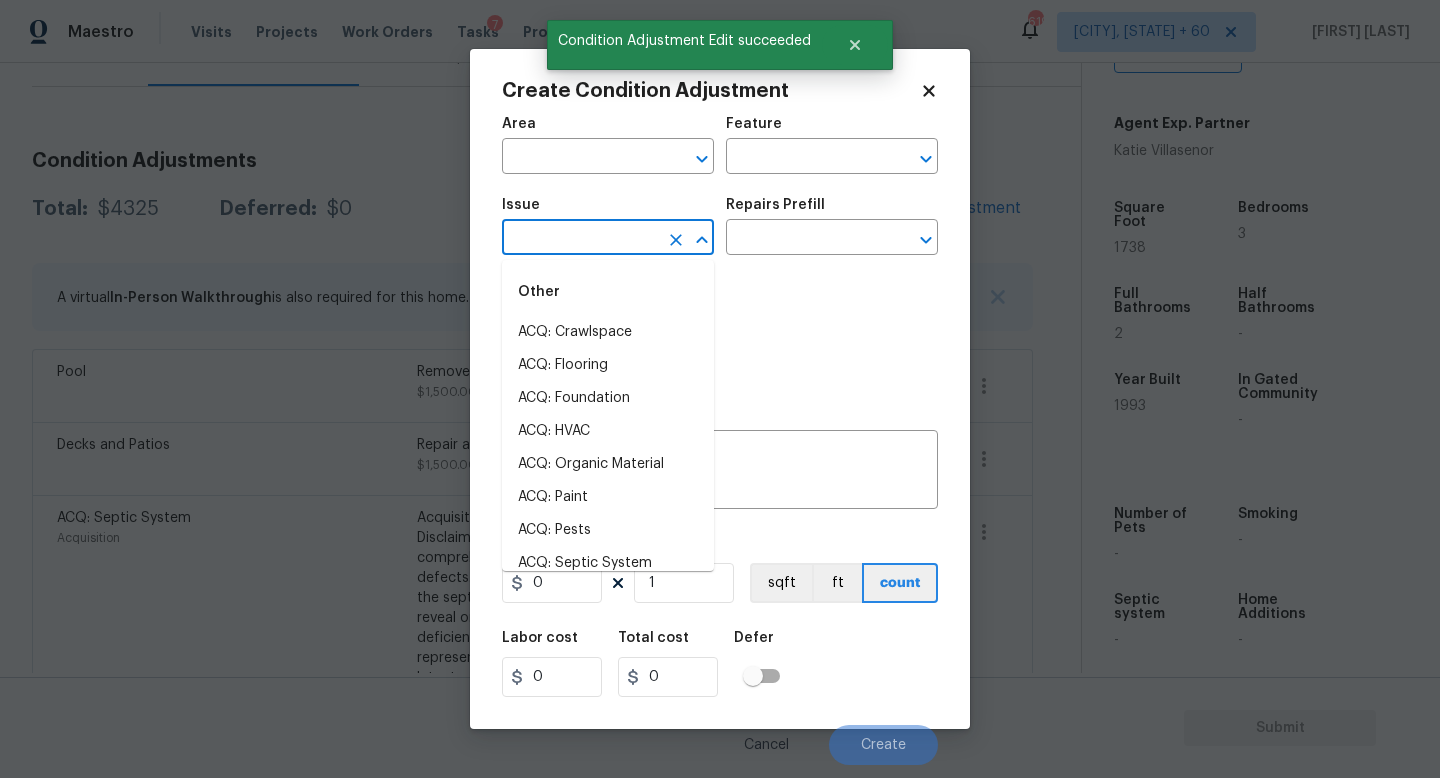 click at bounding box center (580, 239) 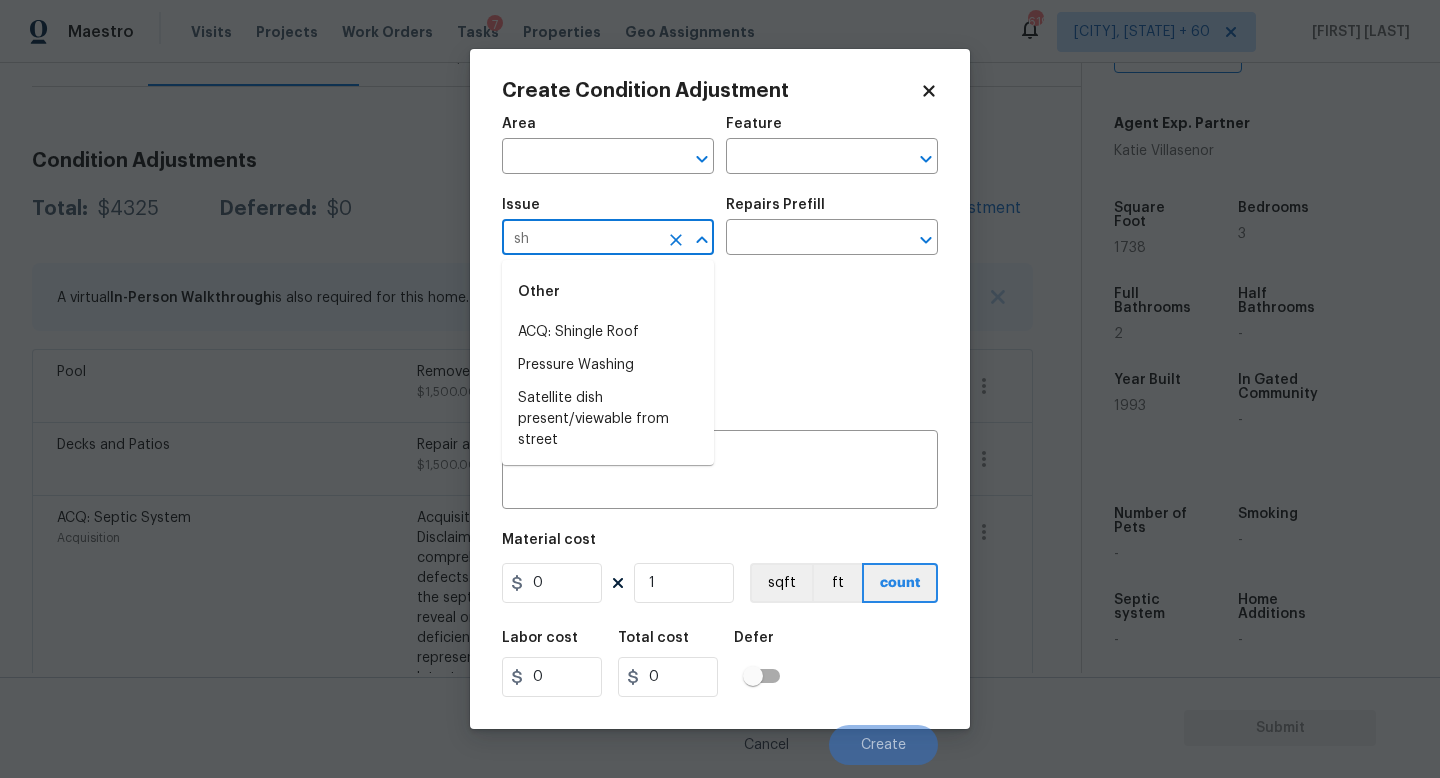 type on "she" 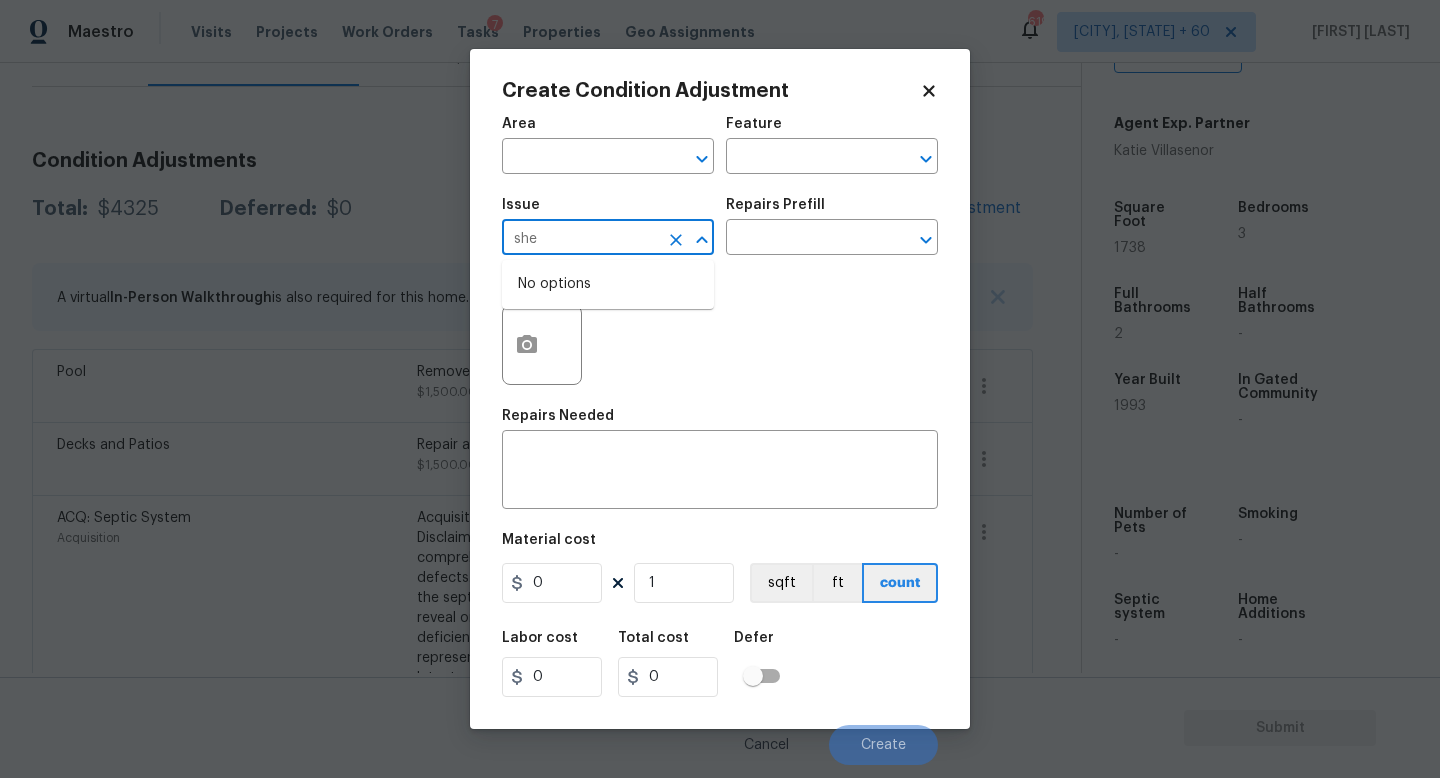 type 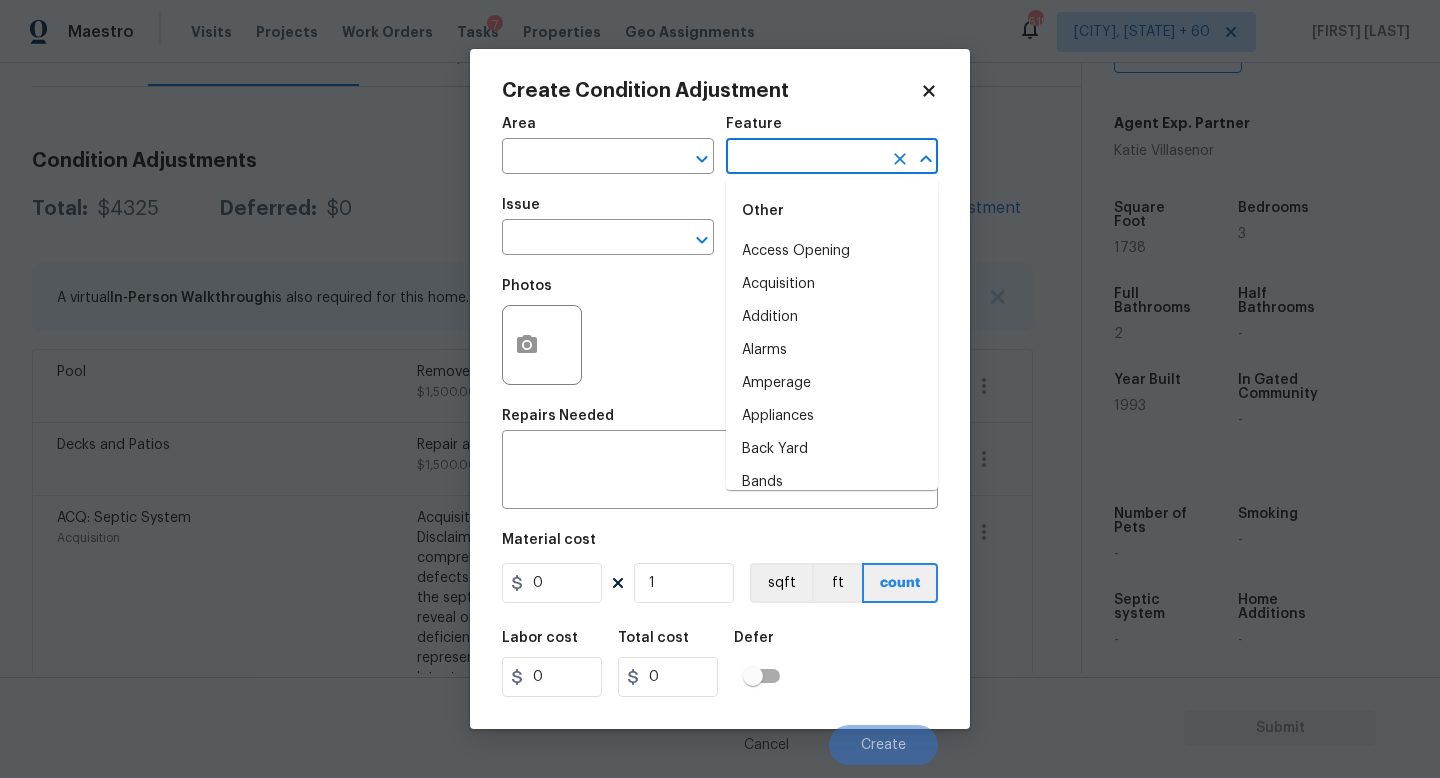 click at bounding box center (804, 158) 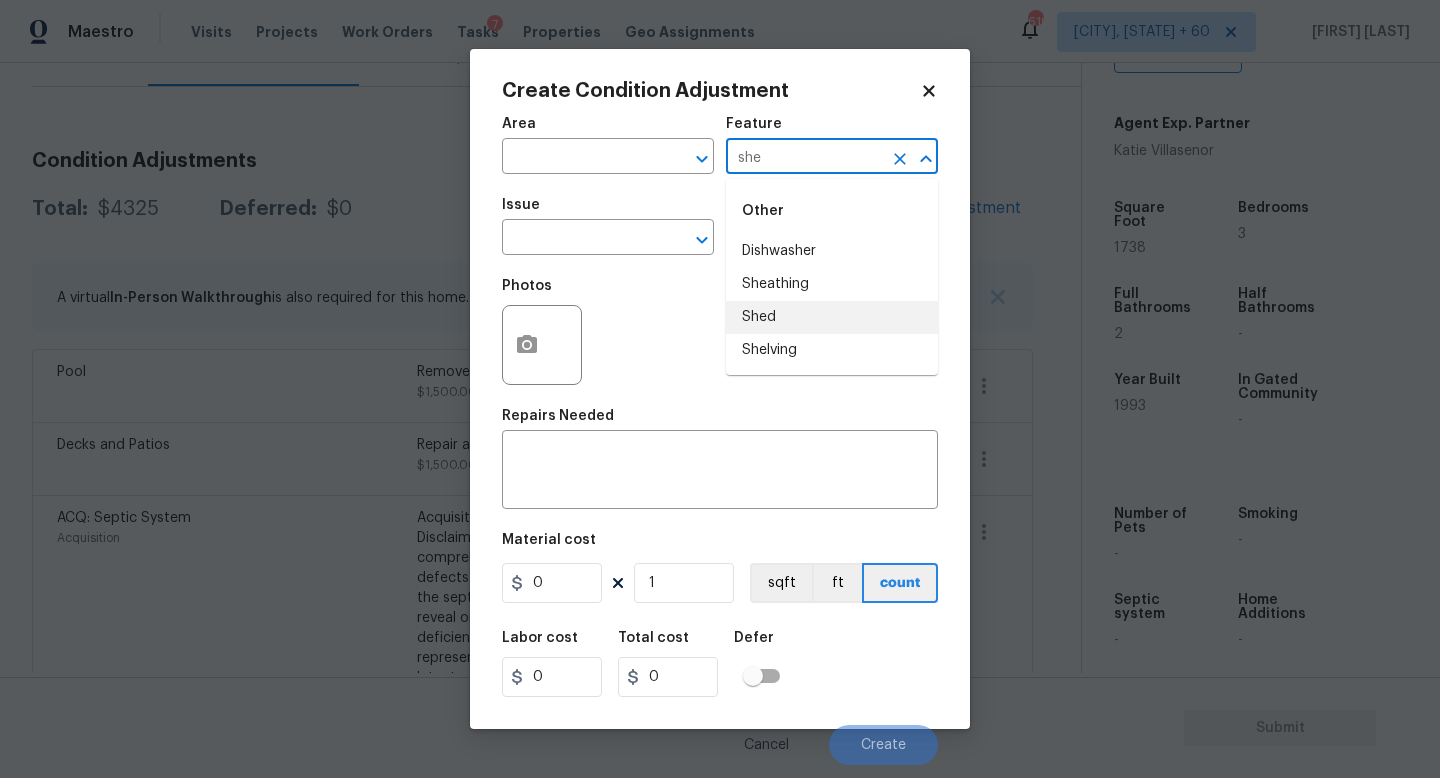 click on "Shed" at bounding box center (832, 317) 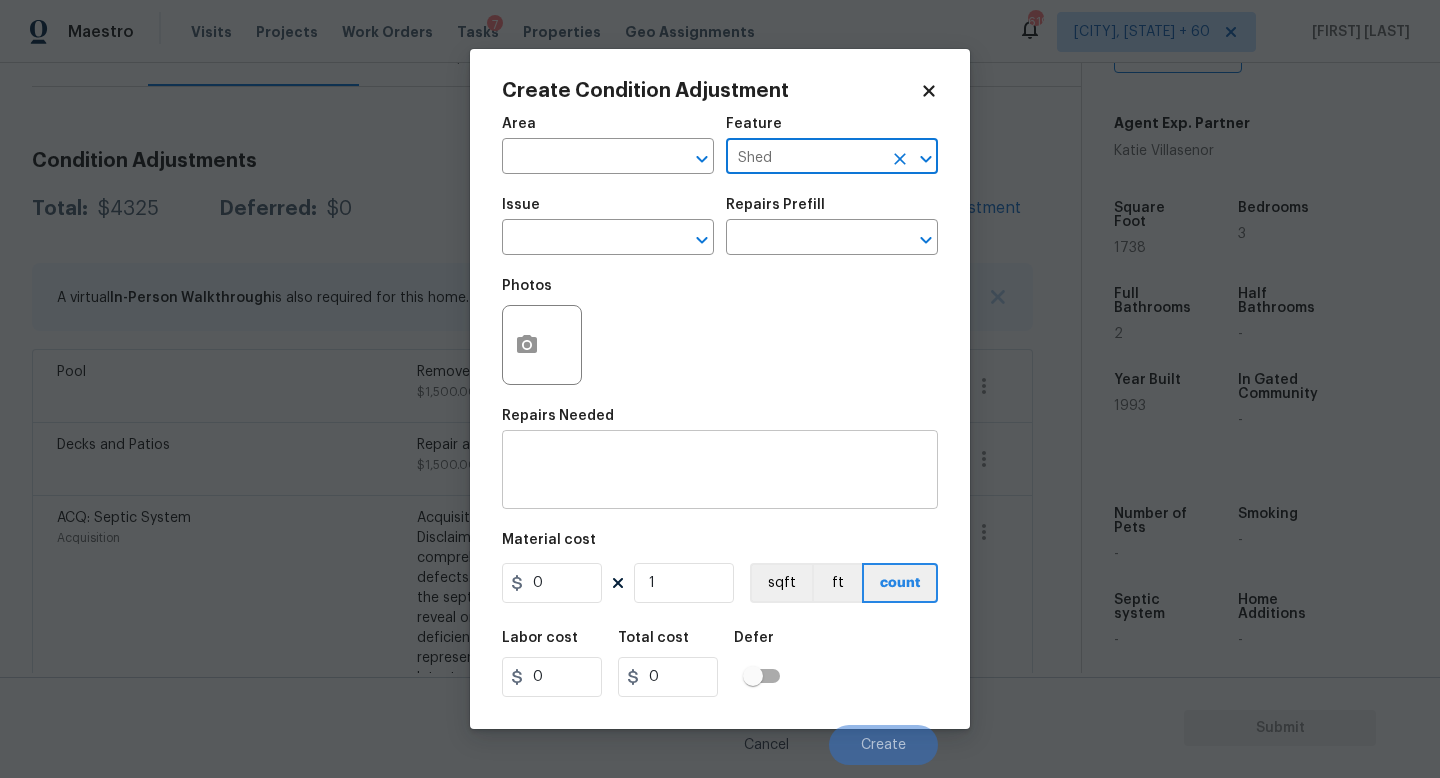 type on "Shed" 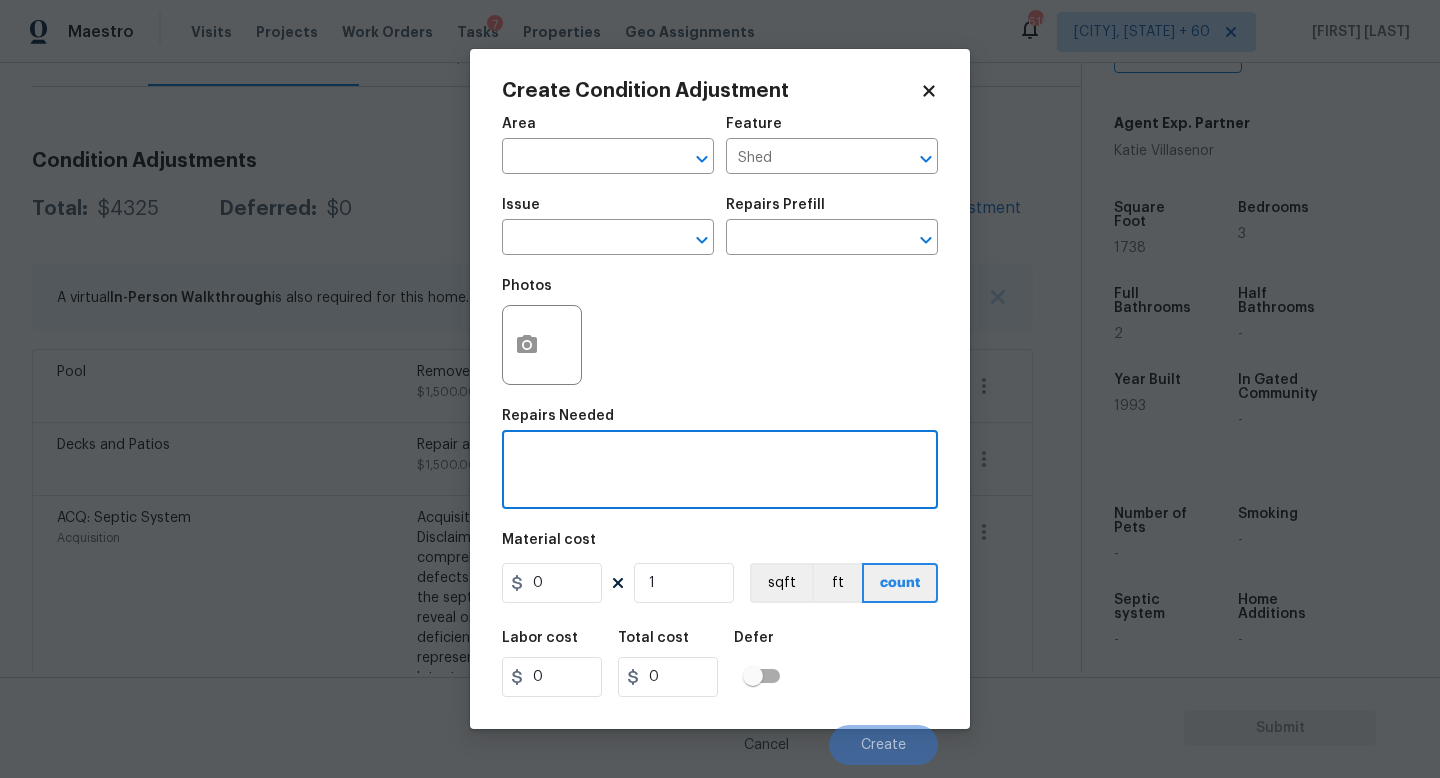 click at bounding box center (720, 472) 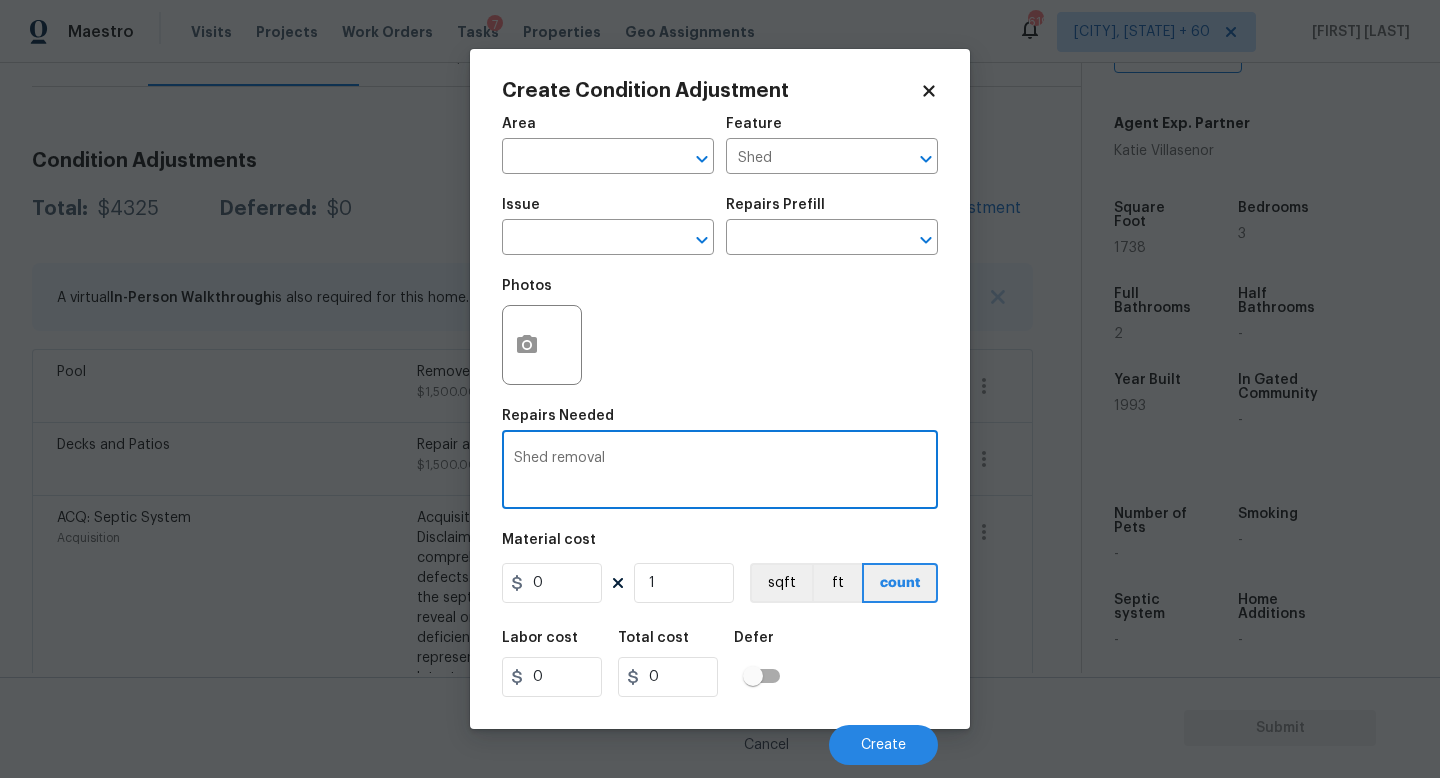 type on "Shed removal" 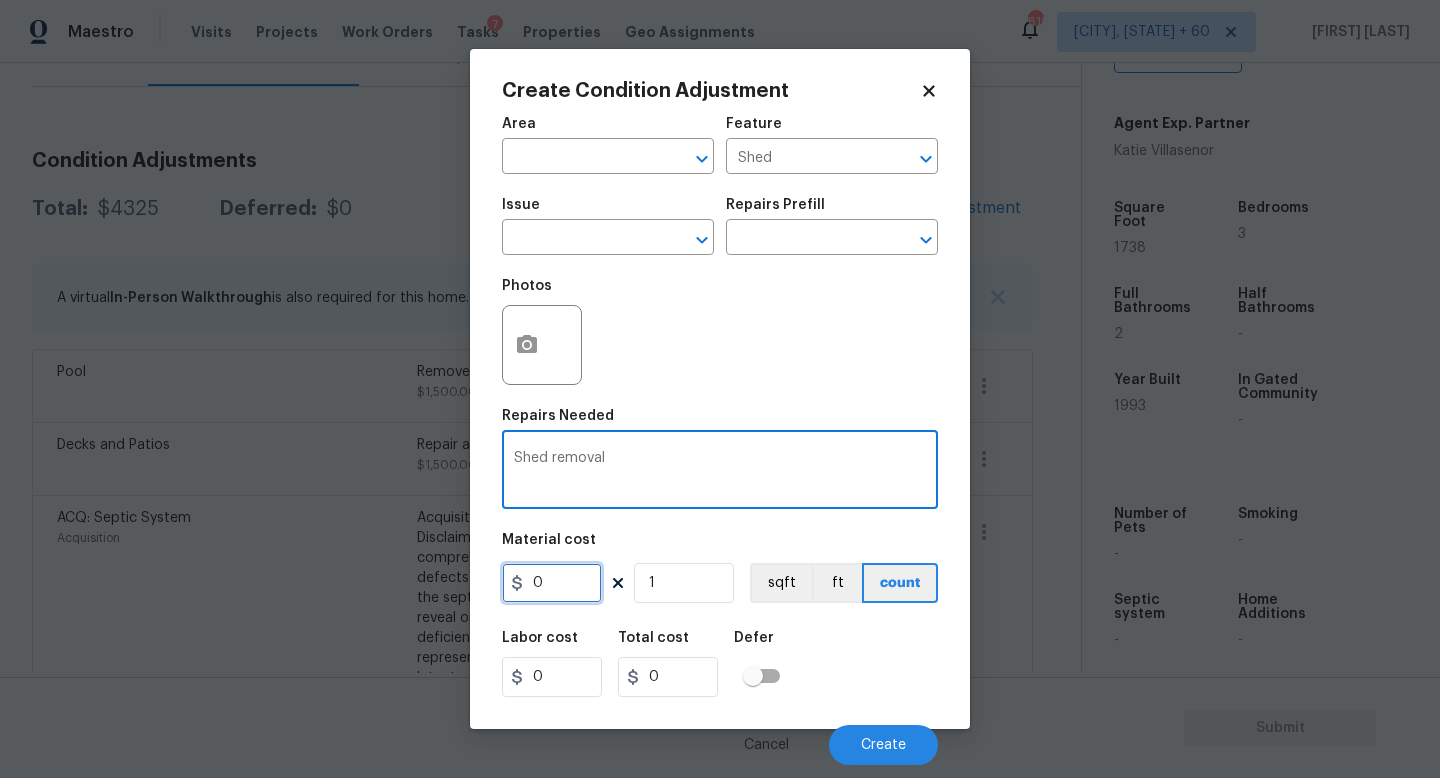click on "0" at bounding box center [552, 583] 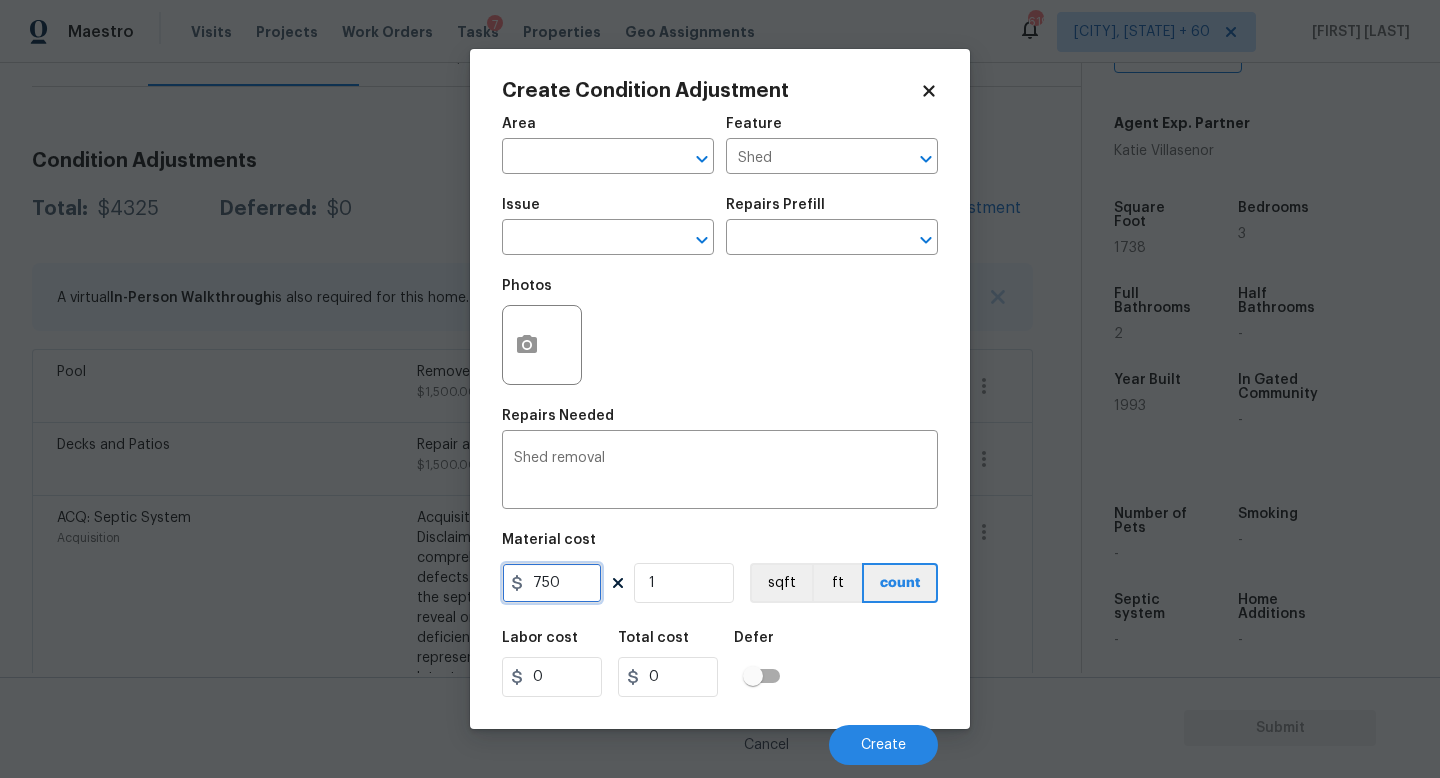 type on "750" 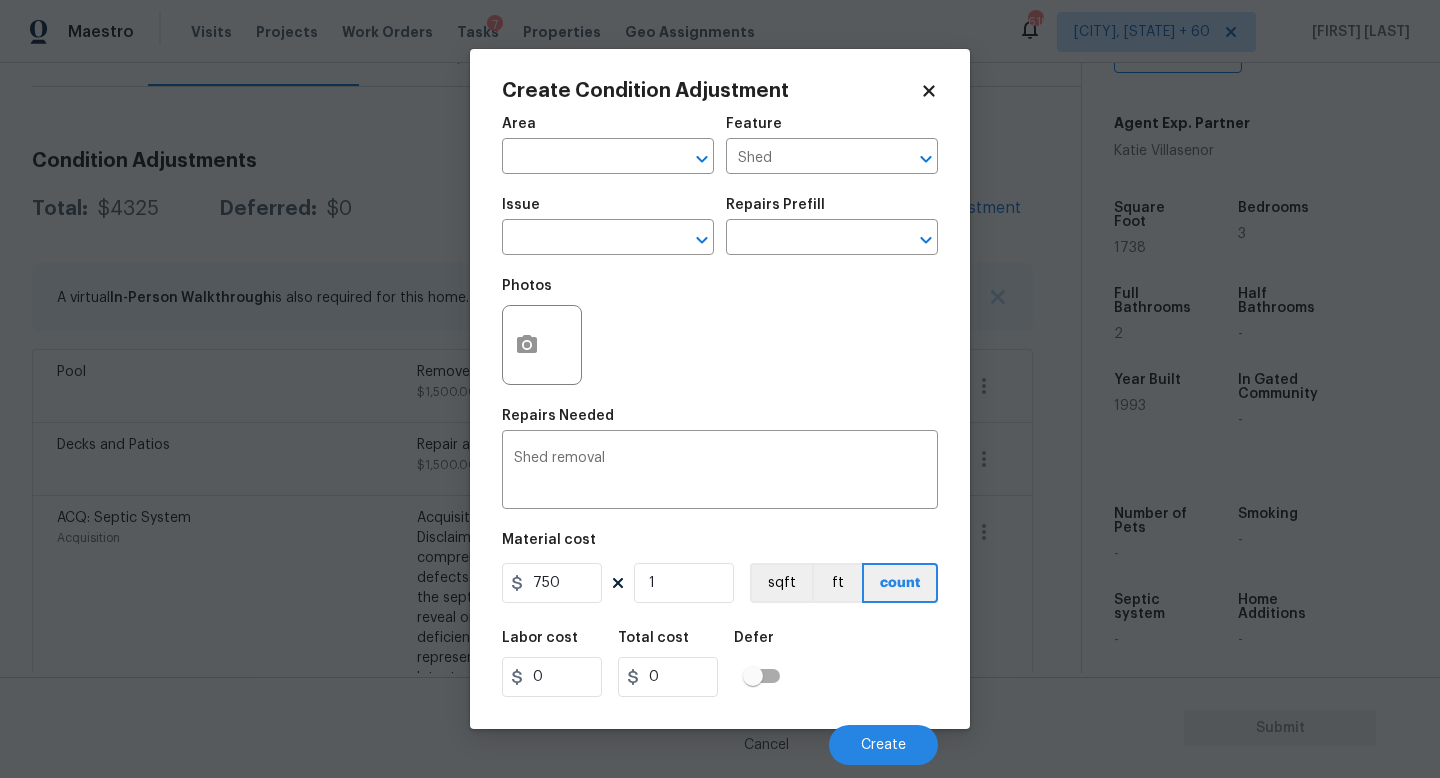 type on "750" 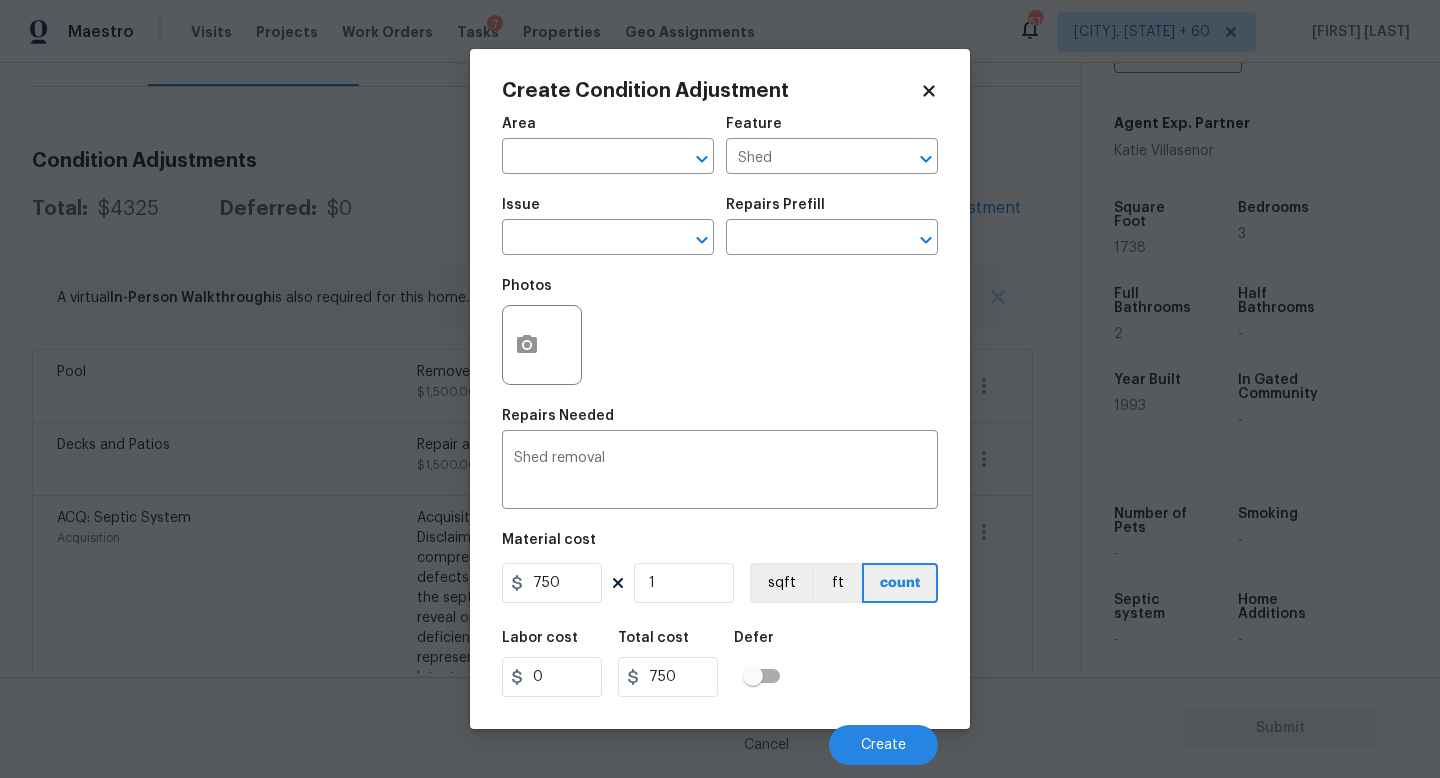 click on "Labor cost 0 Total cost 750 Defer" at bounding box center (720, 664) 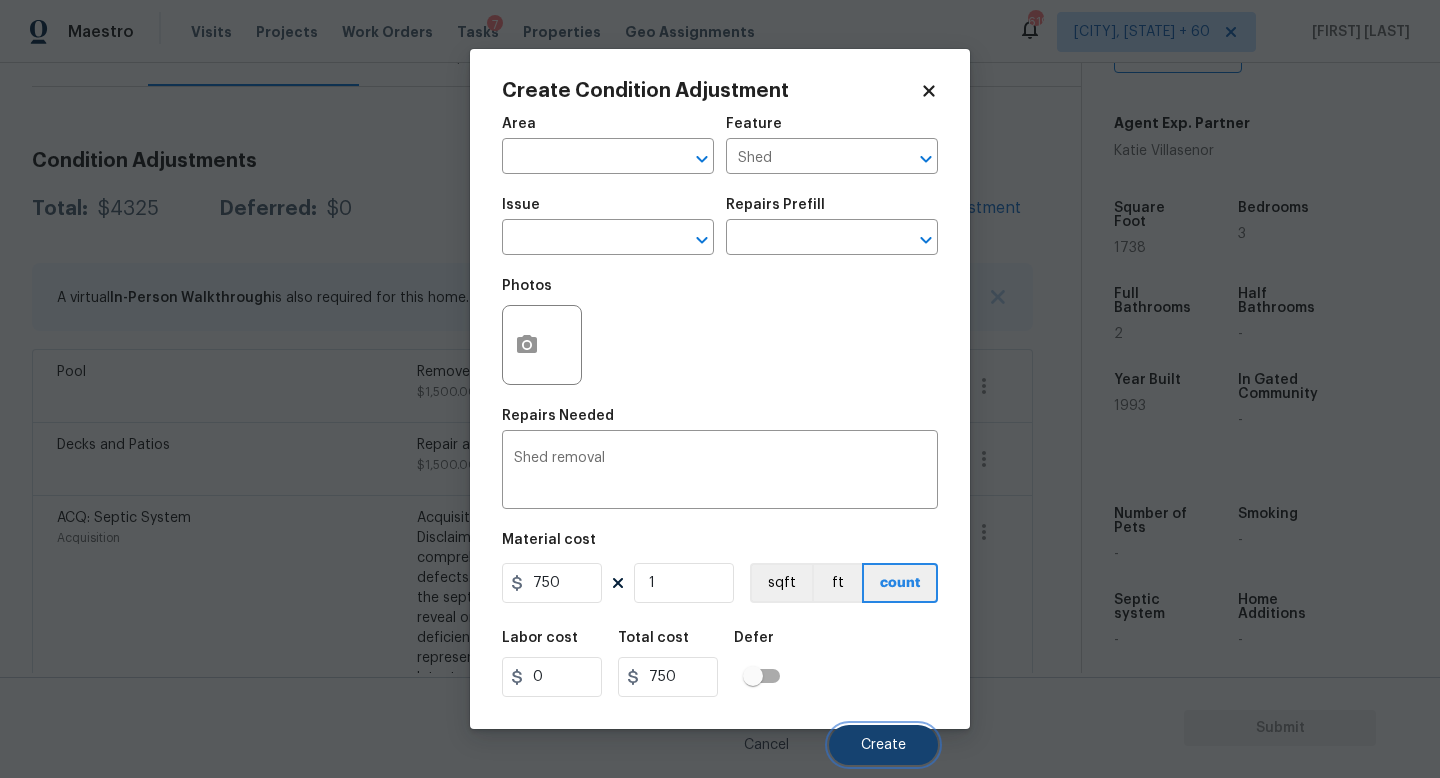 click on "Create" at bounding box center (883, 745) 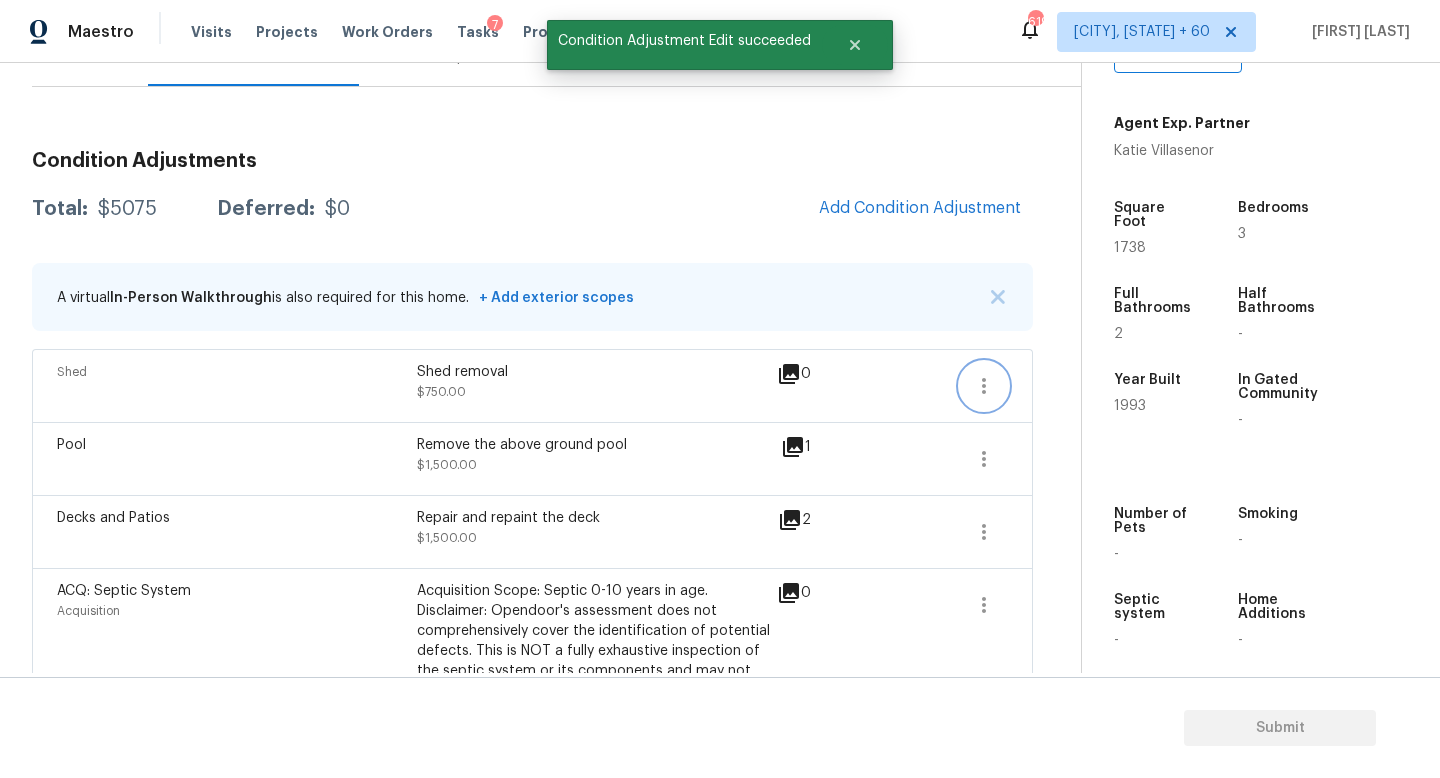 click 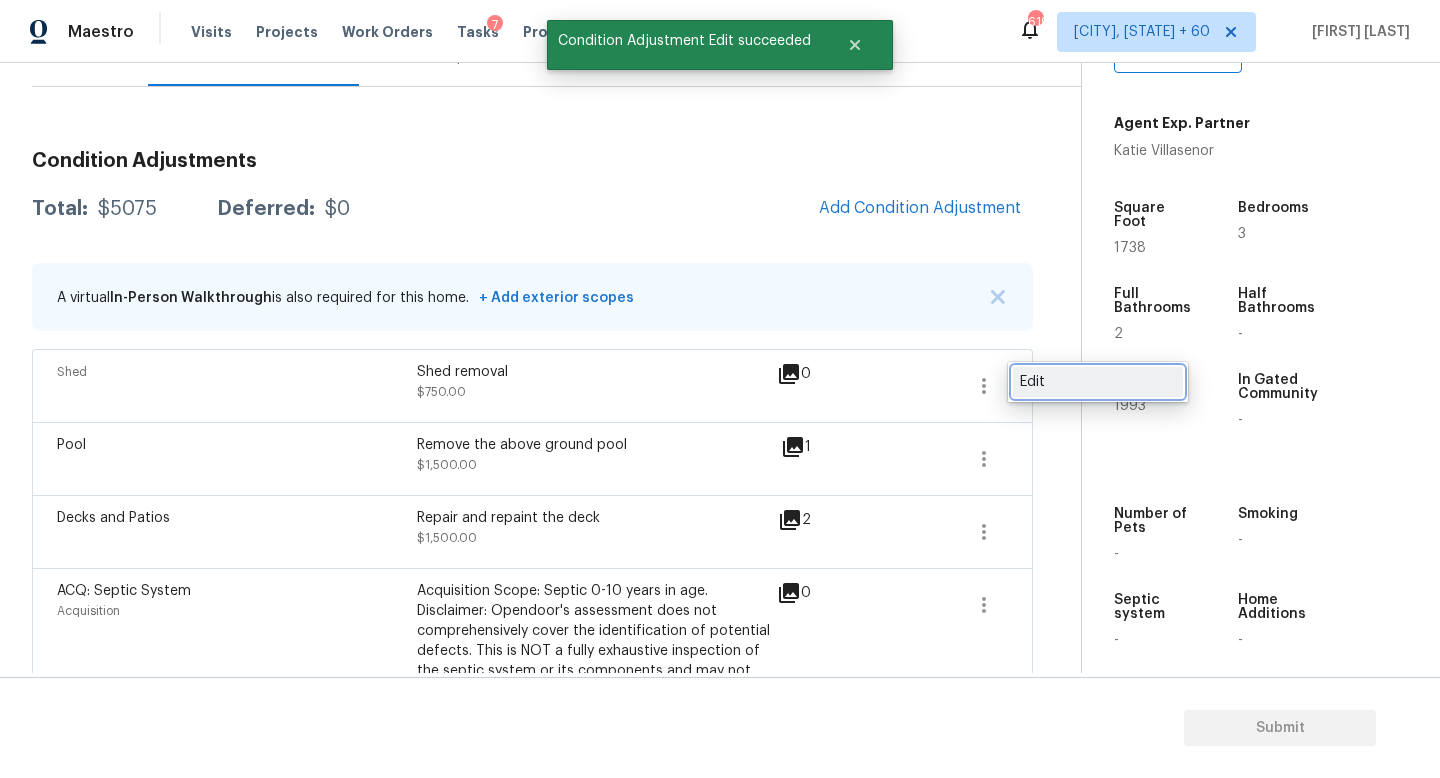 click on "Edit" at bounding box center (1098, 382) 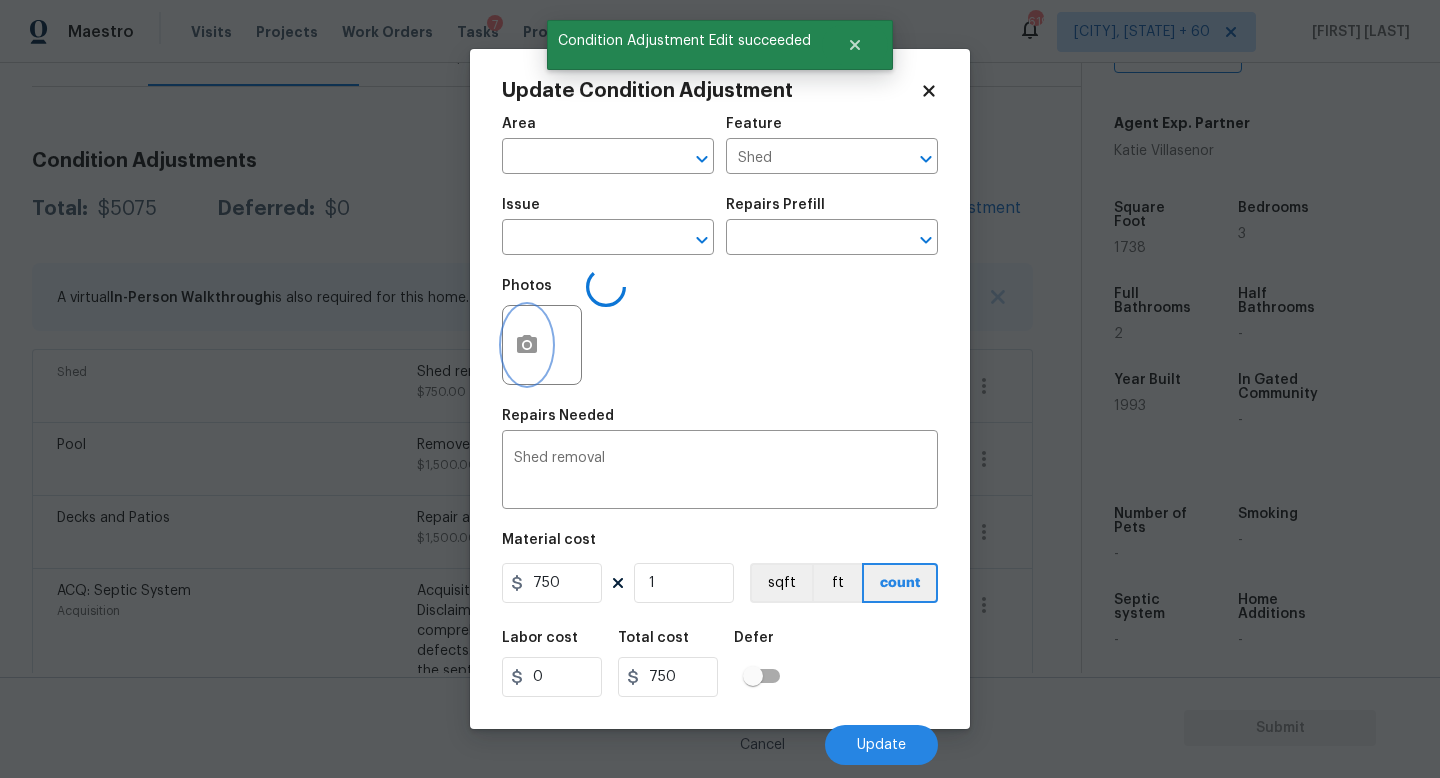 click 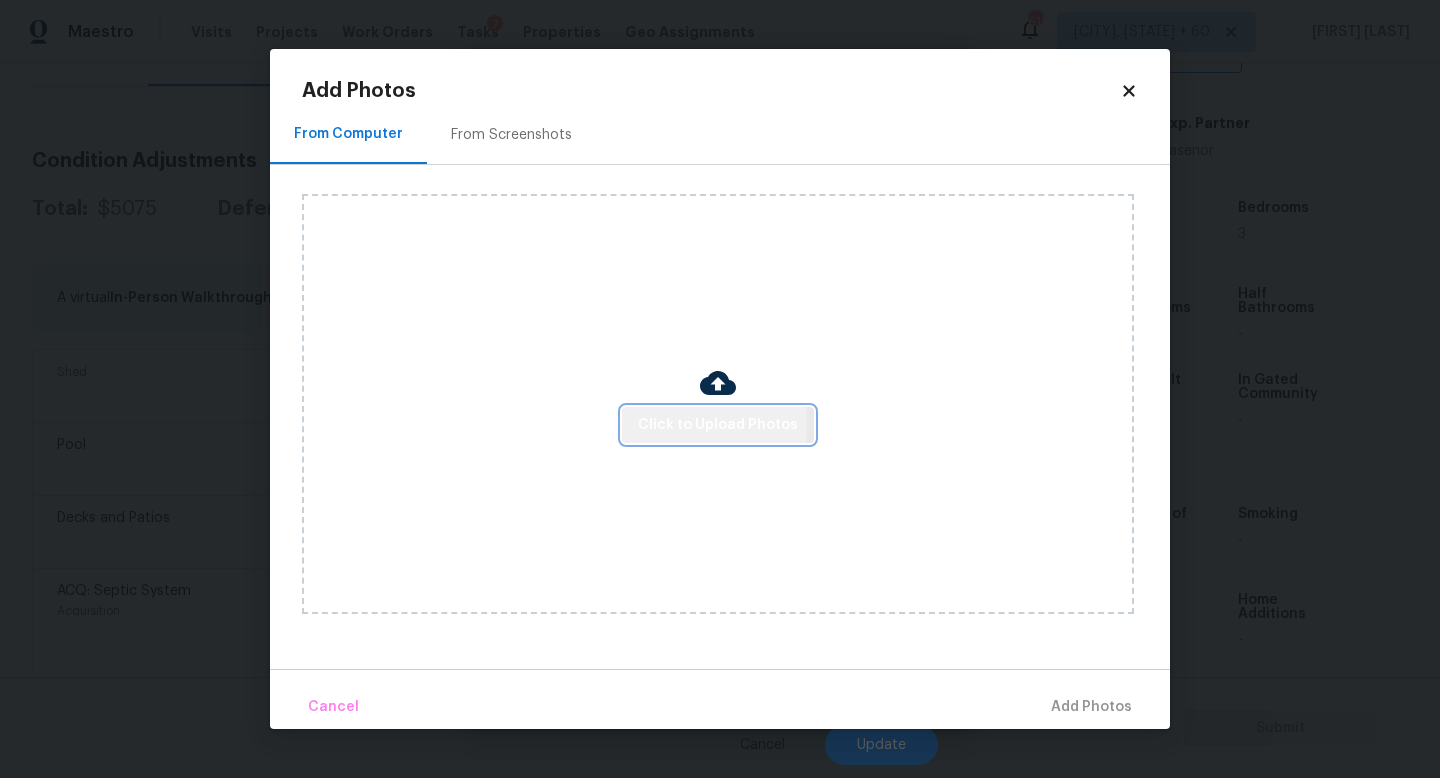 click on "Click to Upload Photos" at bounding box center [718, 425] 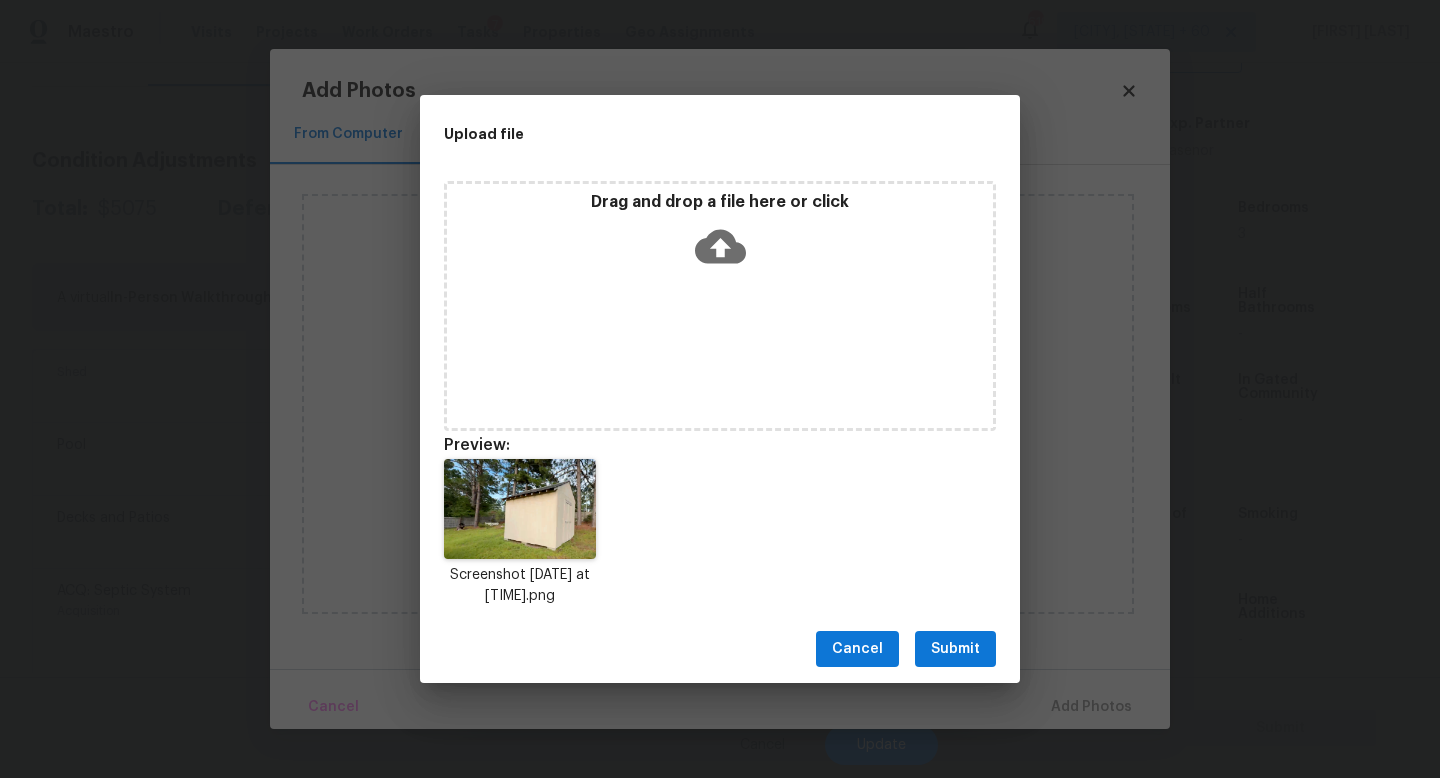 click on "Submit" at bounding box center [955, 649] 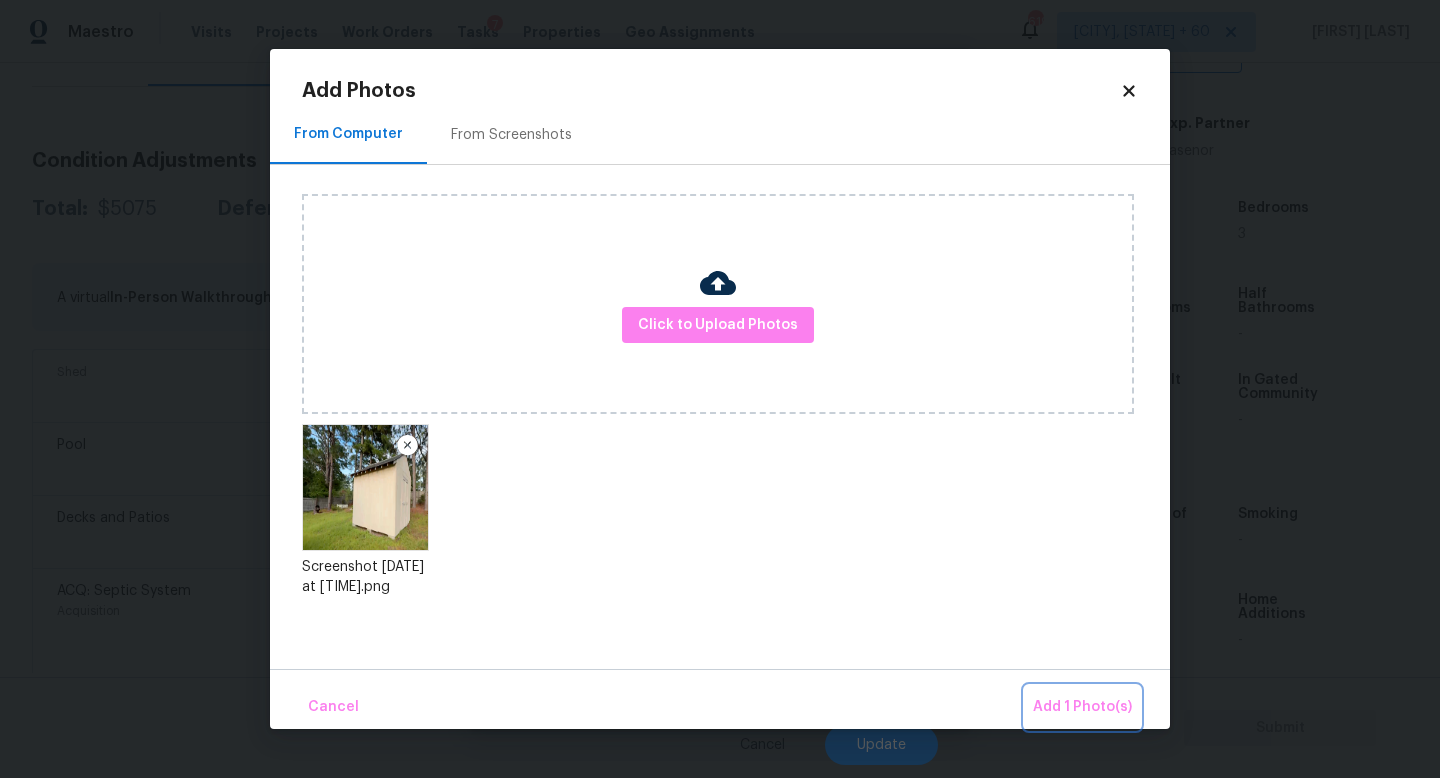 click on "Add 1 Photo(s)" at bounding box center [1082, 707] 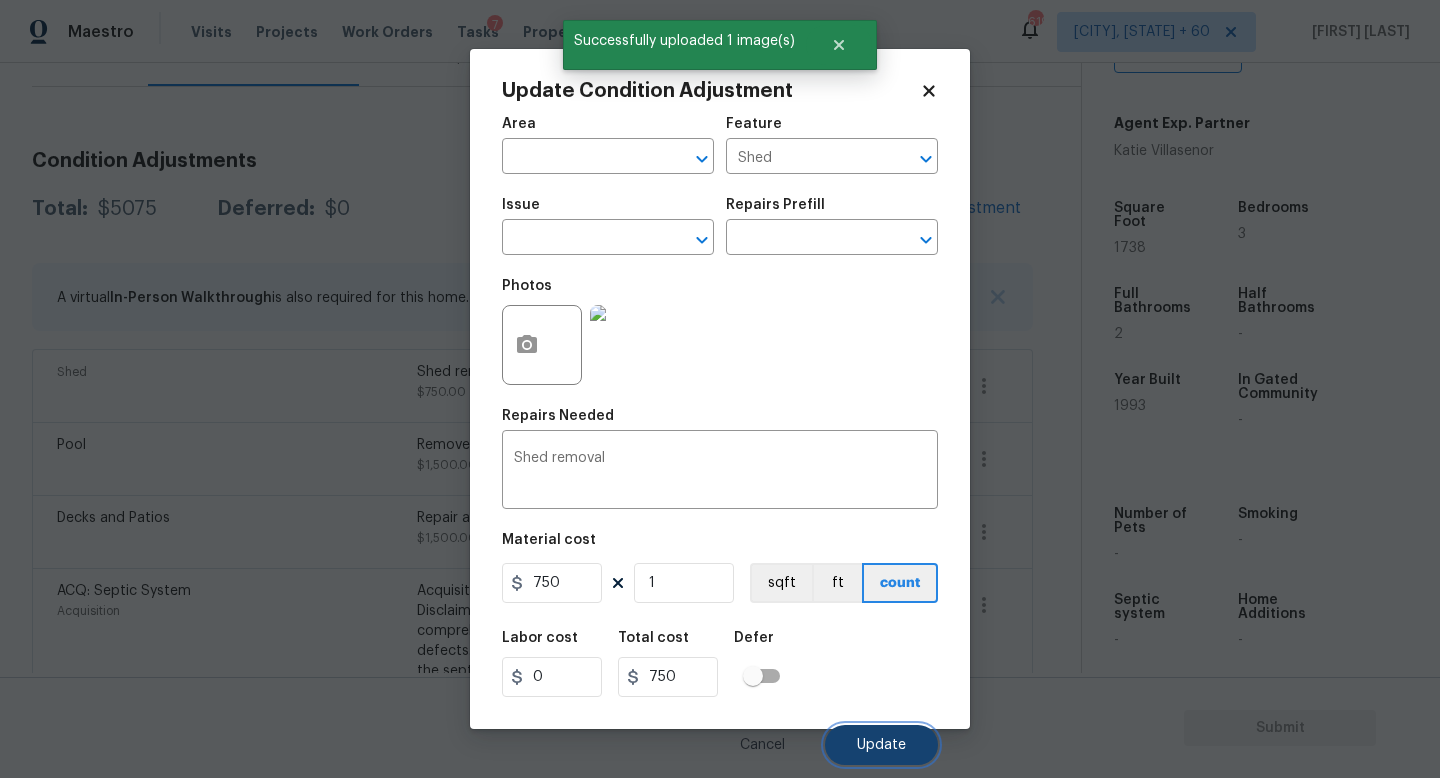 click on "Update" at bounding box center (881, 745) 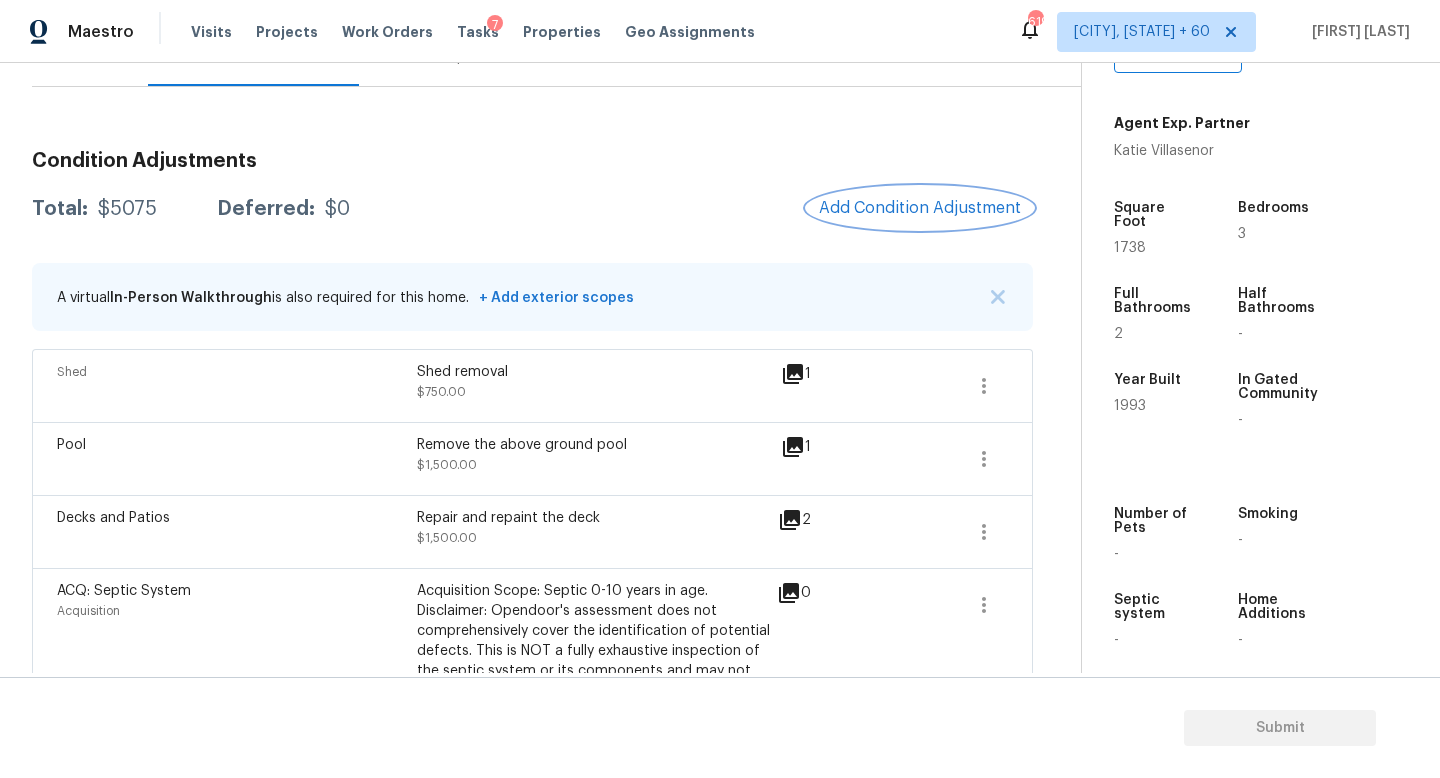 click on "Add Condition Adjustment" at bounding box center [920, 208] 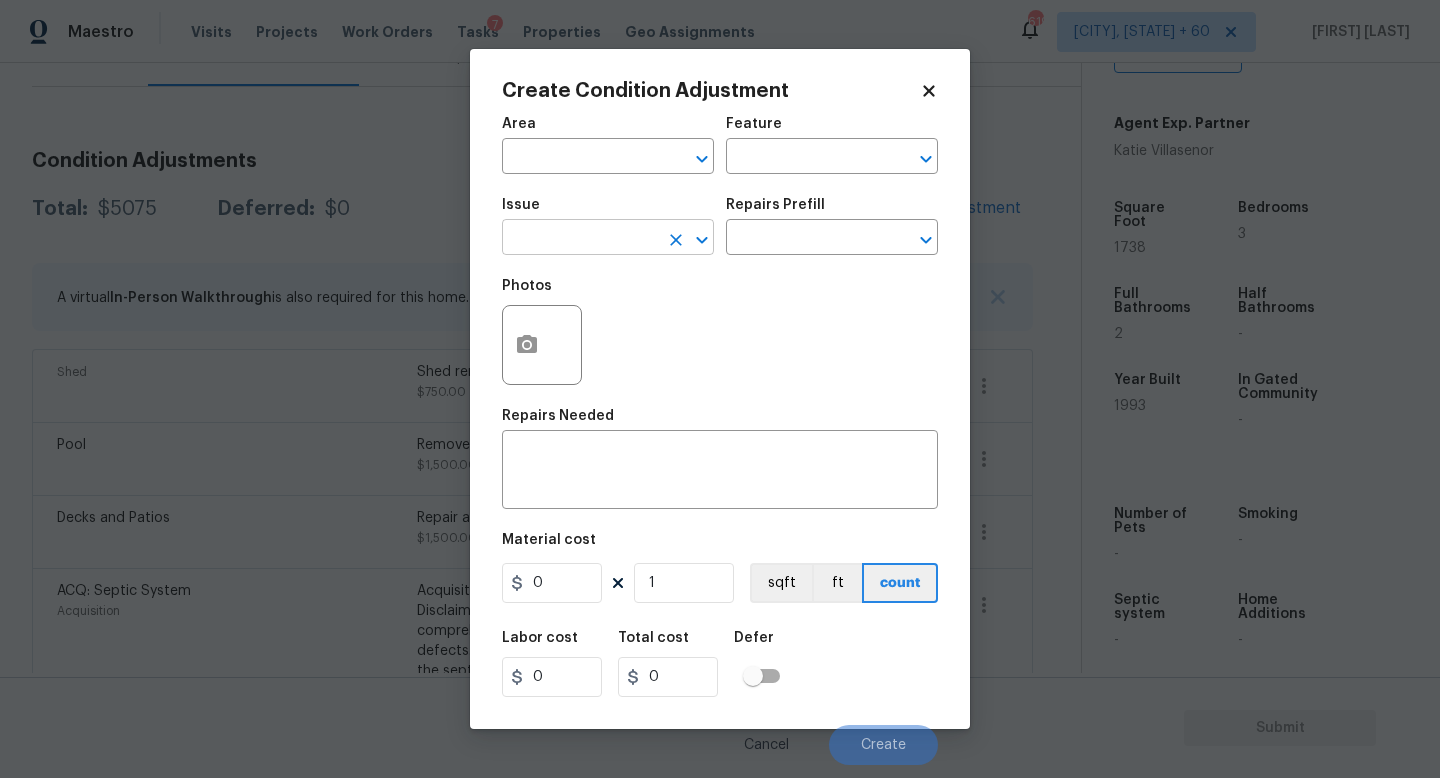 click at bounding box center [580, 239] 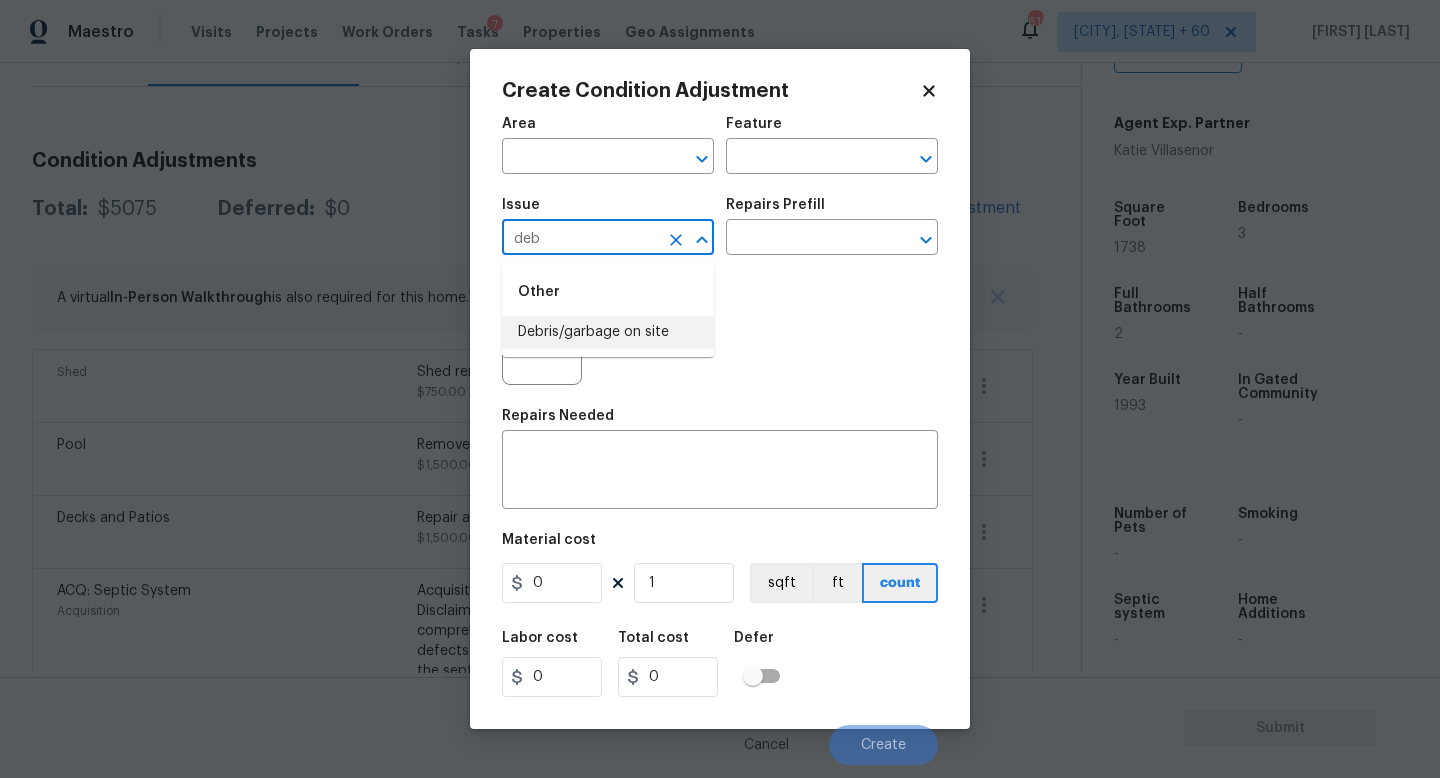 click on "Debris/garbage on site" at bounding box center (608, 332) 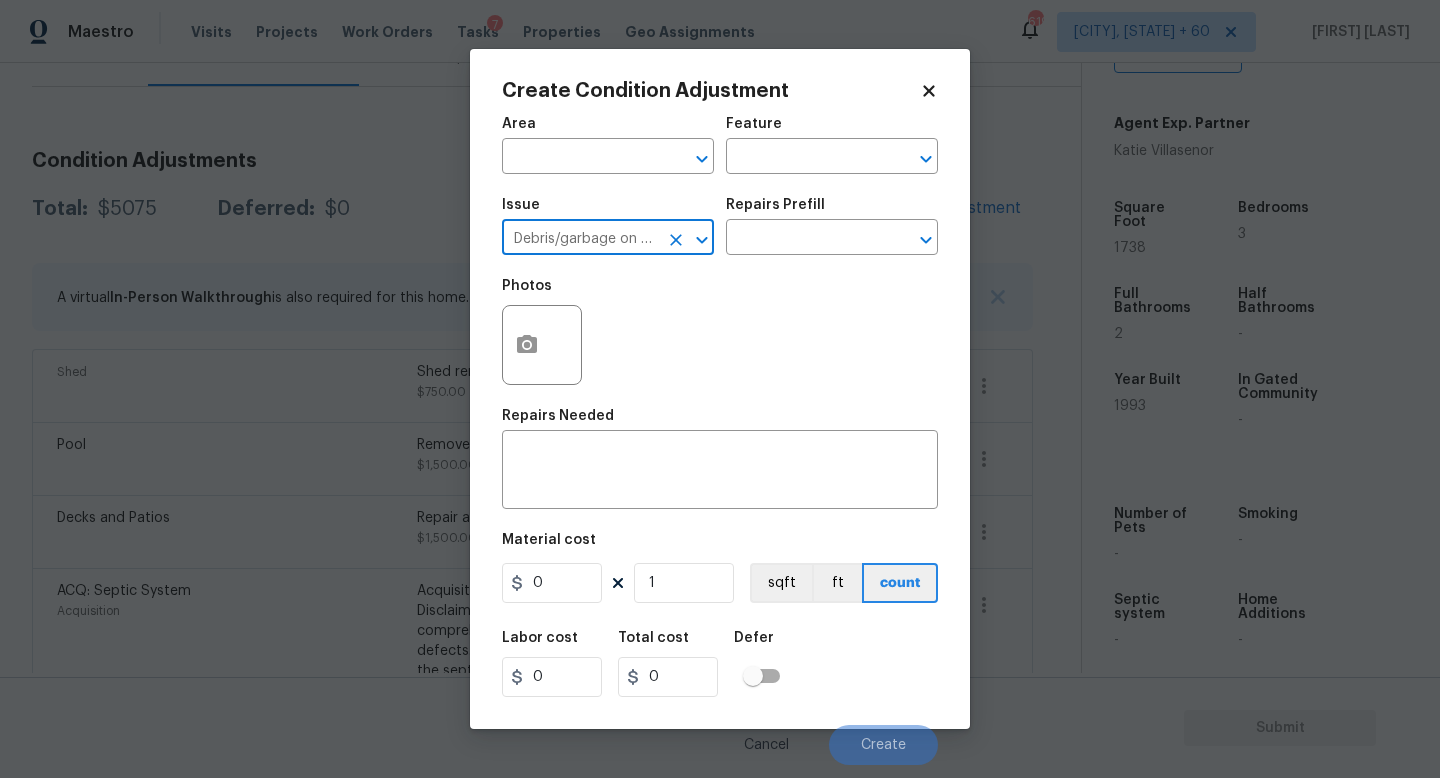 type on "Debris/garbage on site" 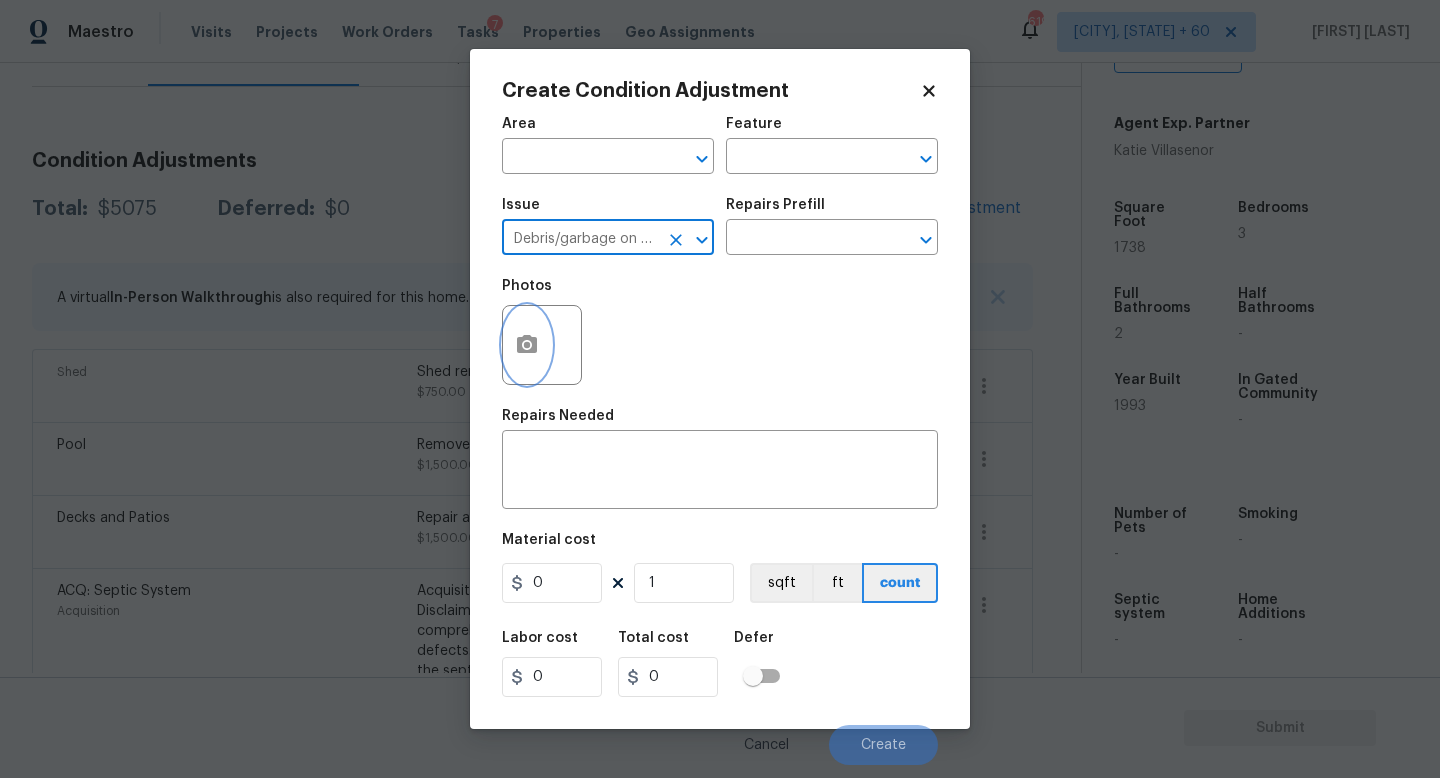 click at bounding box center [527, 345] 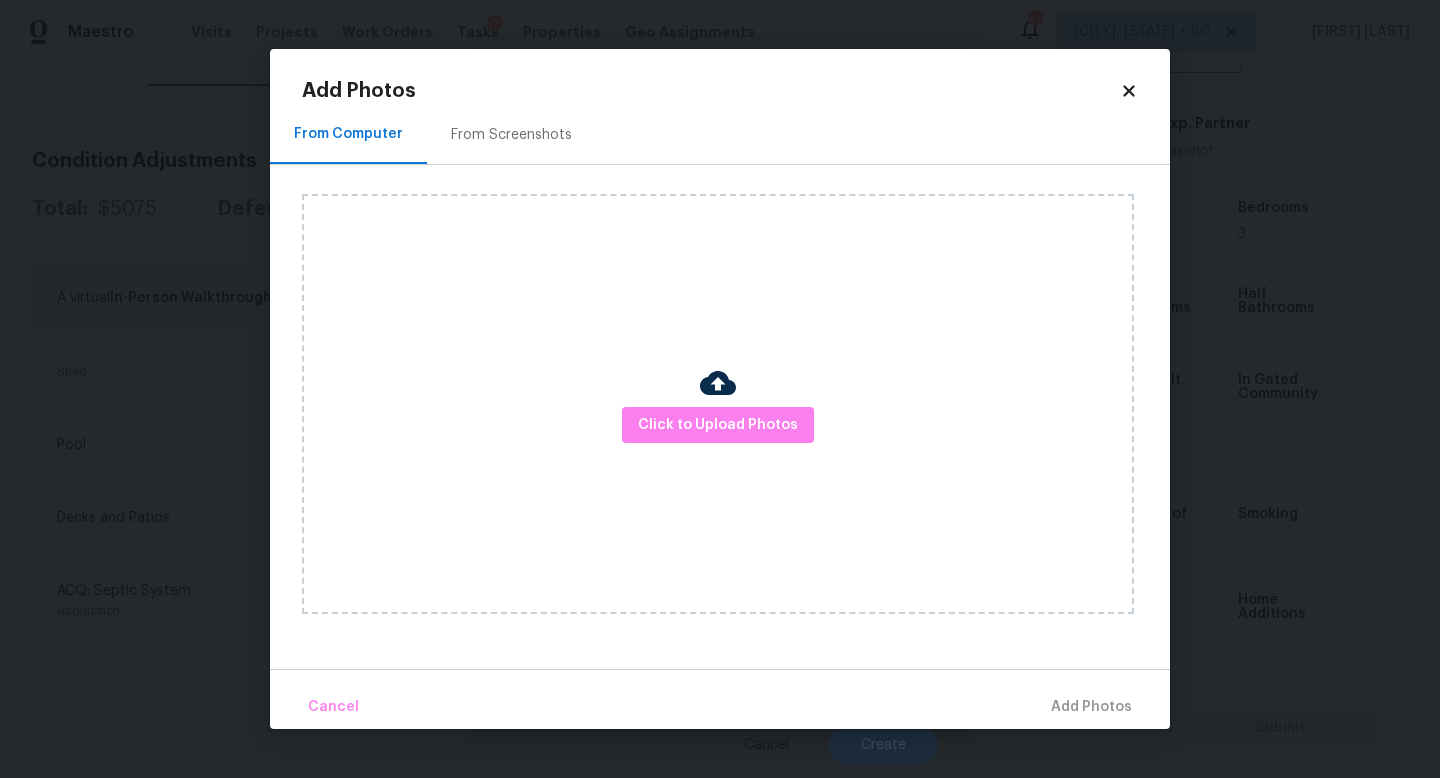 click on "Click to Upload Photos" at bounding box center (718, 404) 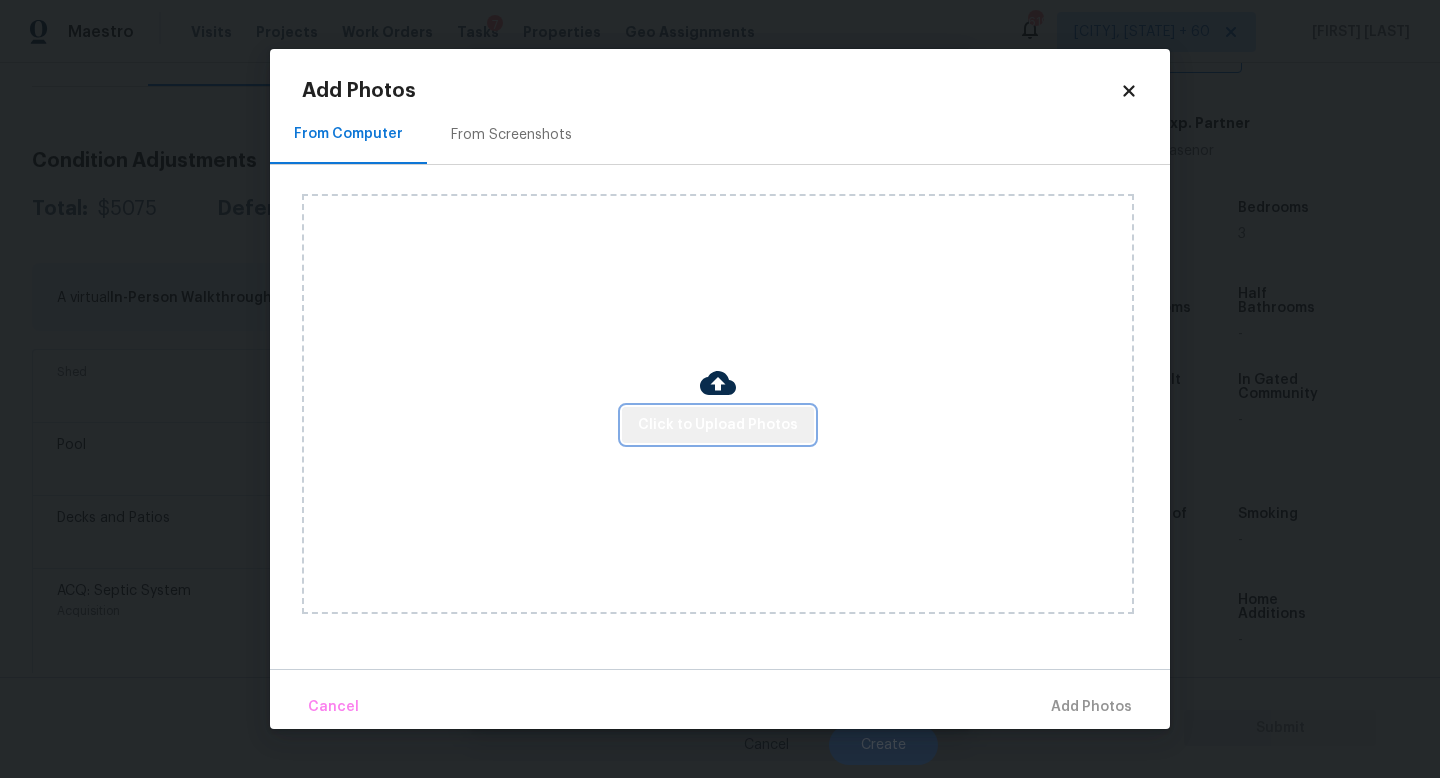 click on "Click to Upload Photos" at bounding box center [718, 425] 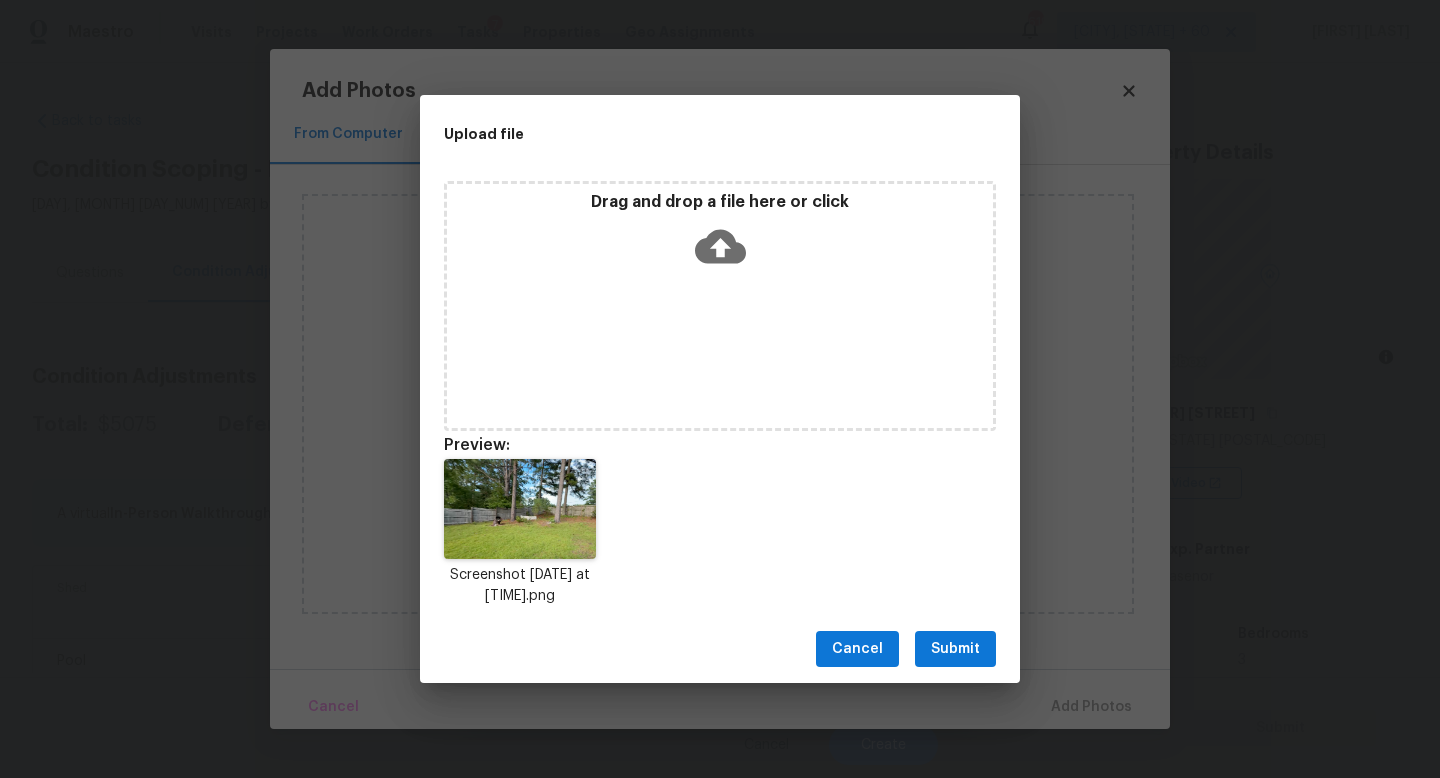 scroll, scrollTop: 0, scrollLeft: 0, axis: both 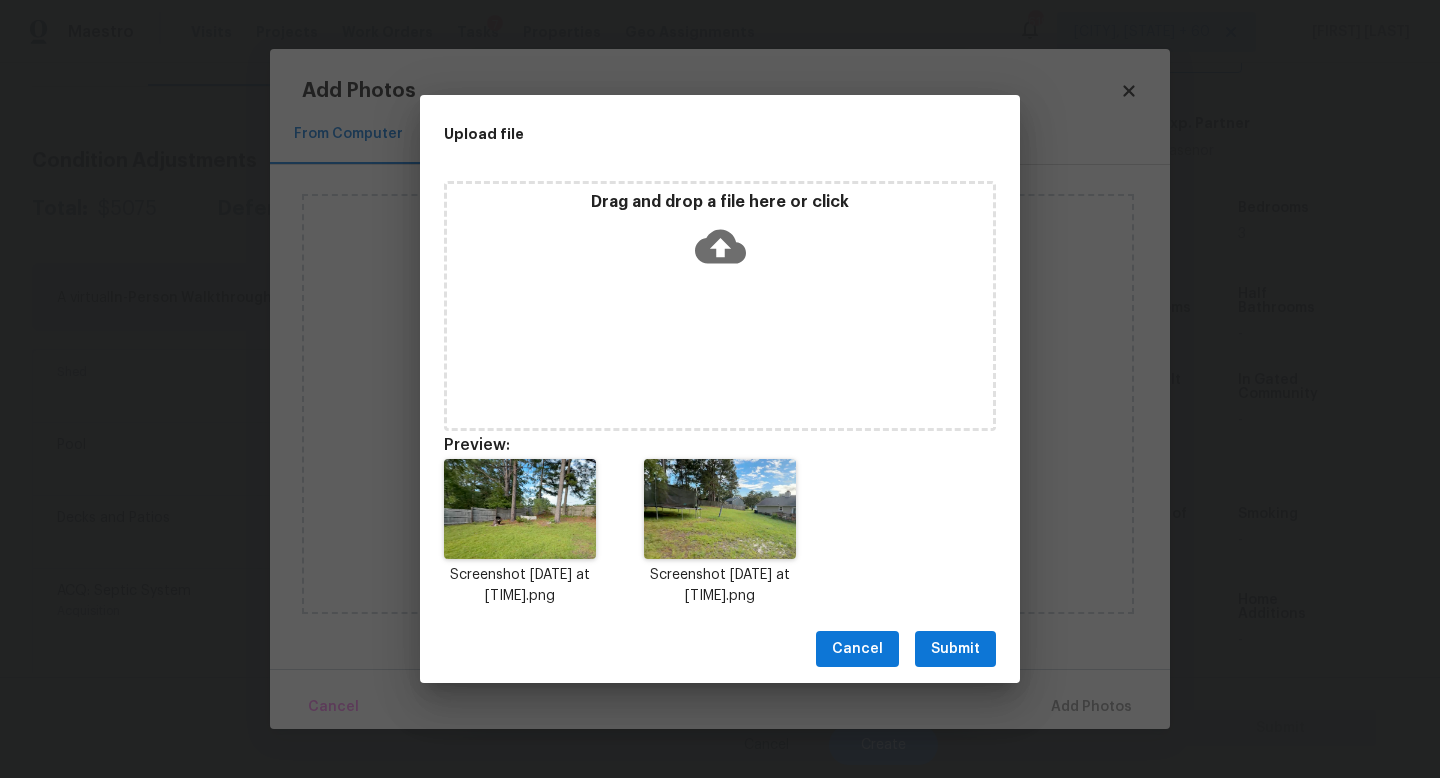 click on "Submit" at bounding box center [955, 649] 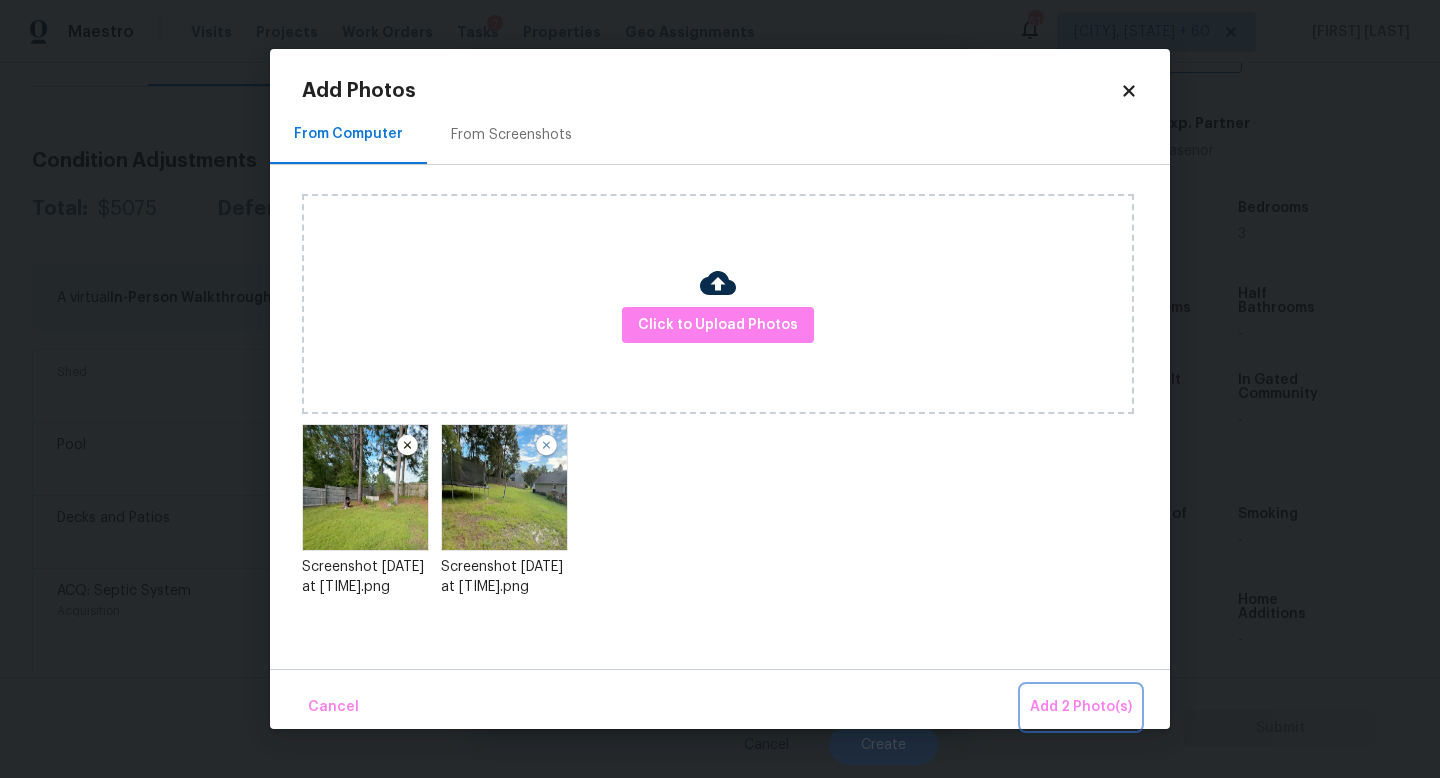 click on "Add 2 Photo(s)" at bounding box center [1081, 707] 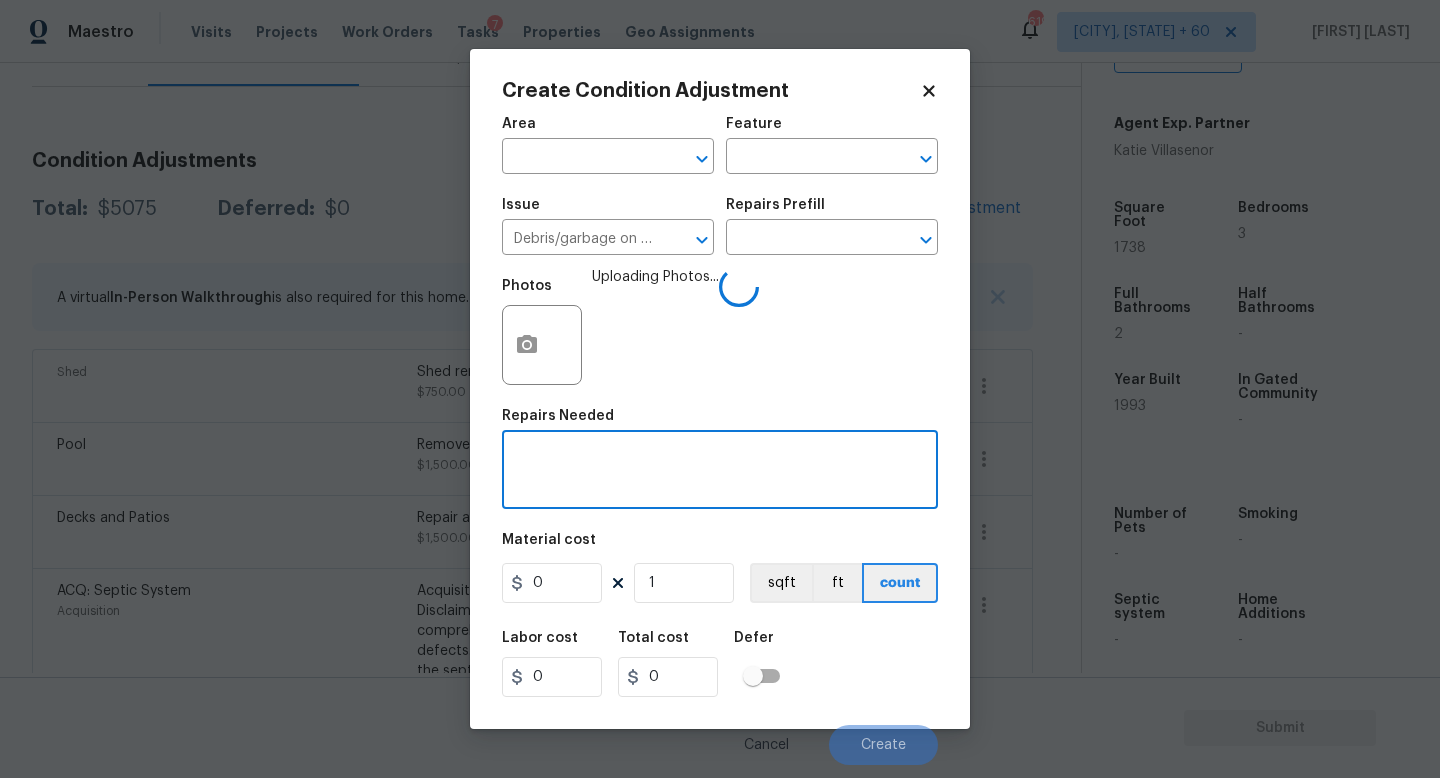 click at bounding box center [720, 472] 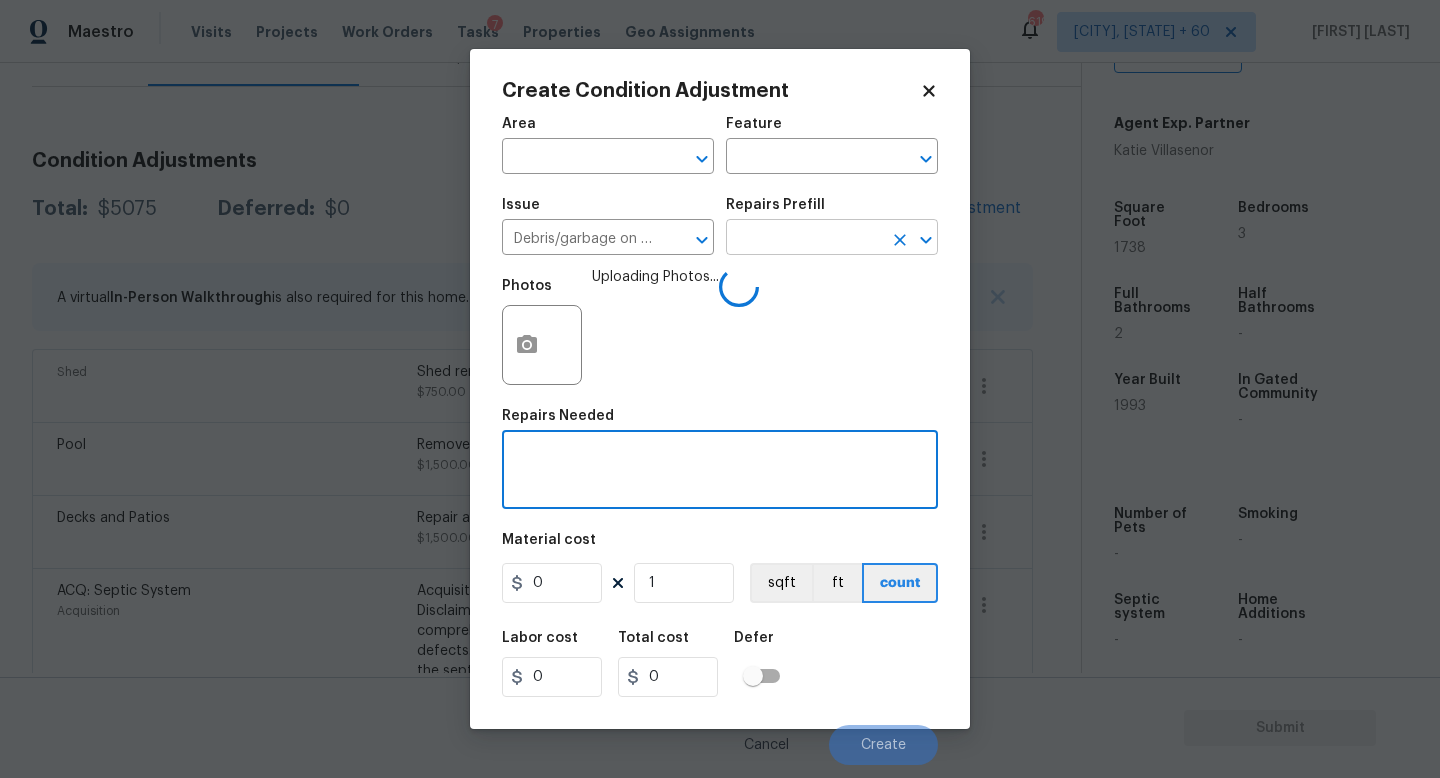 click at bounding box center [804, 239] 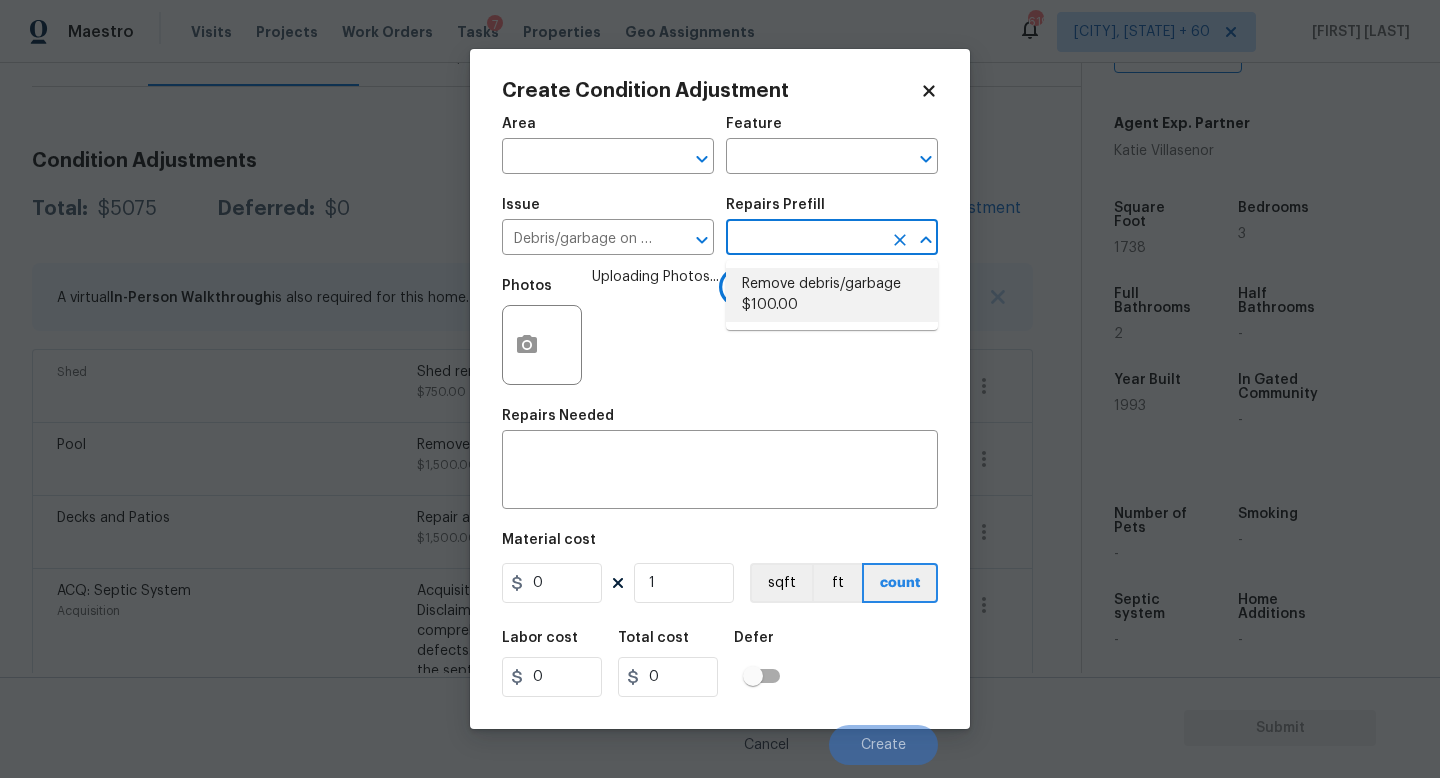 click on "Remove debris/garbage $100.00" at bounding box center [832, 295] 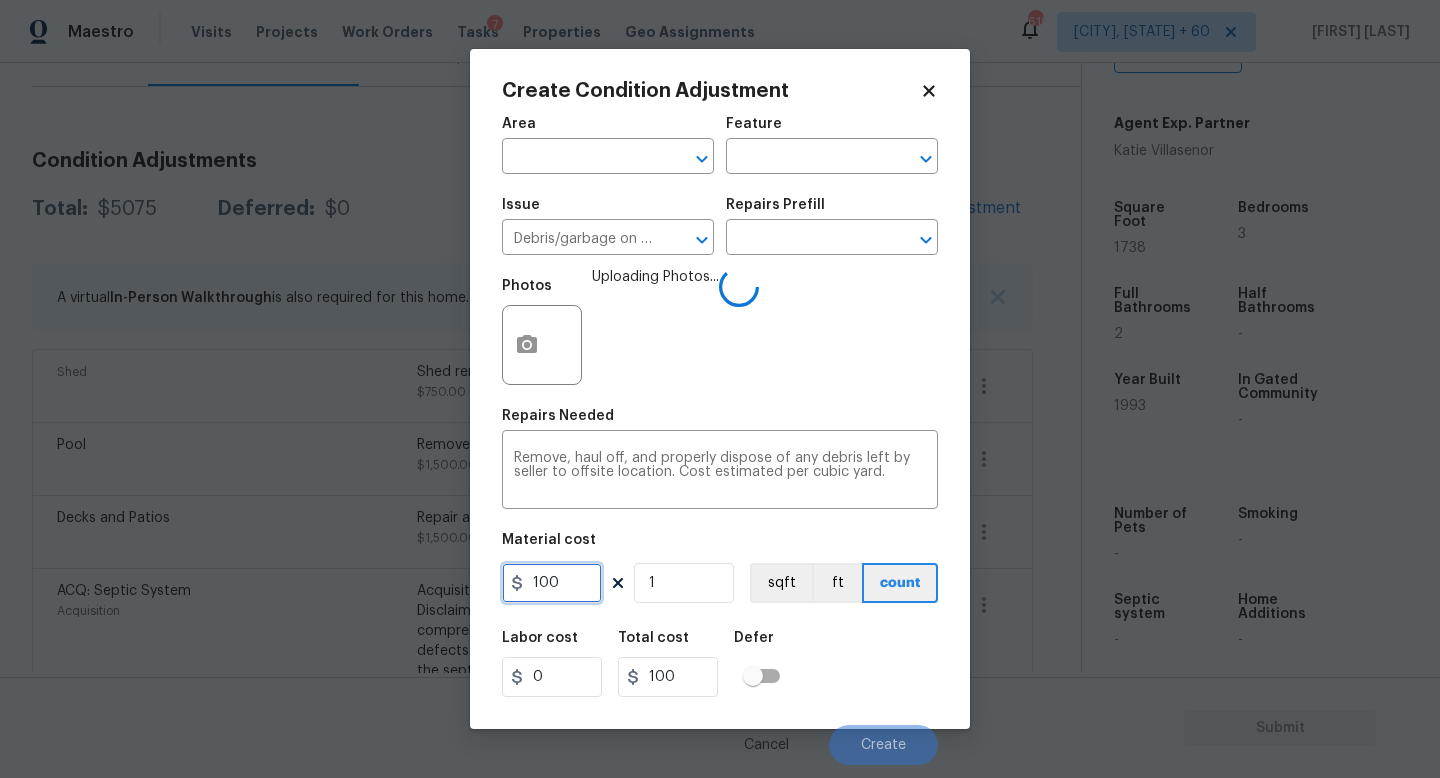 drag, startPoint x: 579, startPoint y: 583, endPoint x: 177, endPoint y: 583, distance: 402 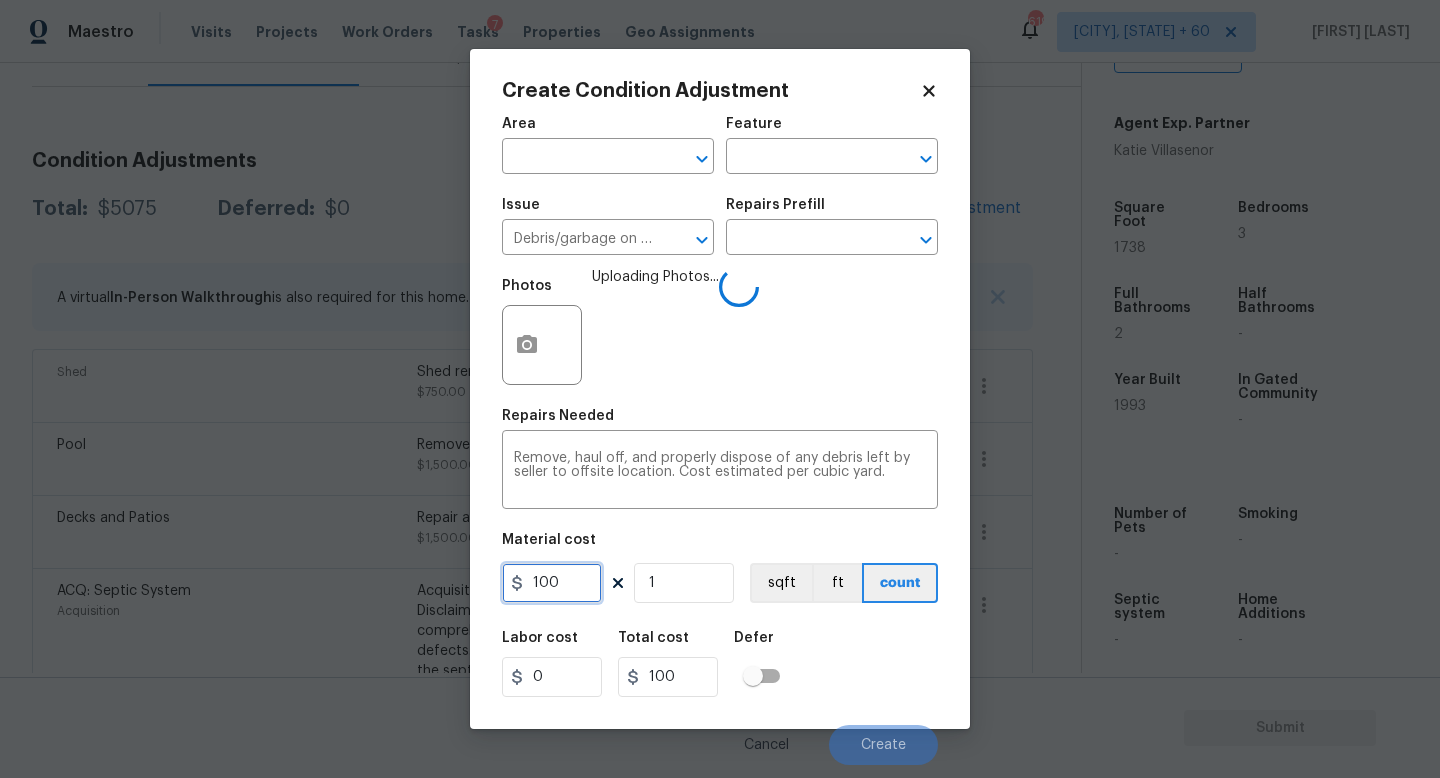 click on "Create Condition Adjustment Area ​ Feature ​ Issue Debris/garbage on site ​ Repairs Prefill ​ Photos Uploading Photos... Repairs Needed Remove, haul off, and properly dispose of any debris left by seller to offsite location. Cost estimated per cubic yard. x ​ Material cost 100 1 sqft ft count Labor cost 0 Total cost 100 Defer Cancel Create" at bounding box center (720, 389) 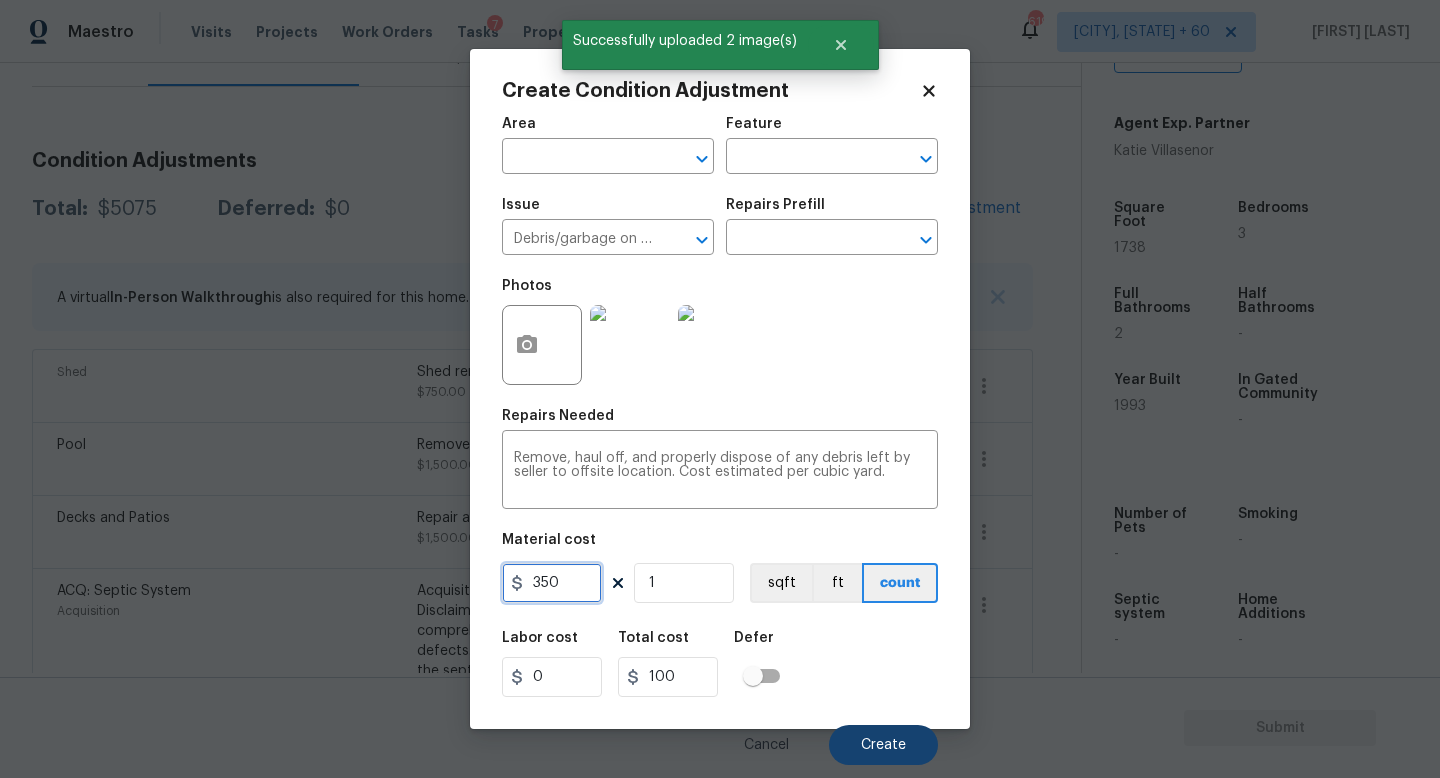 type on "350" 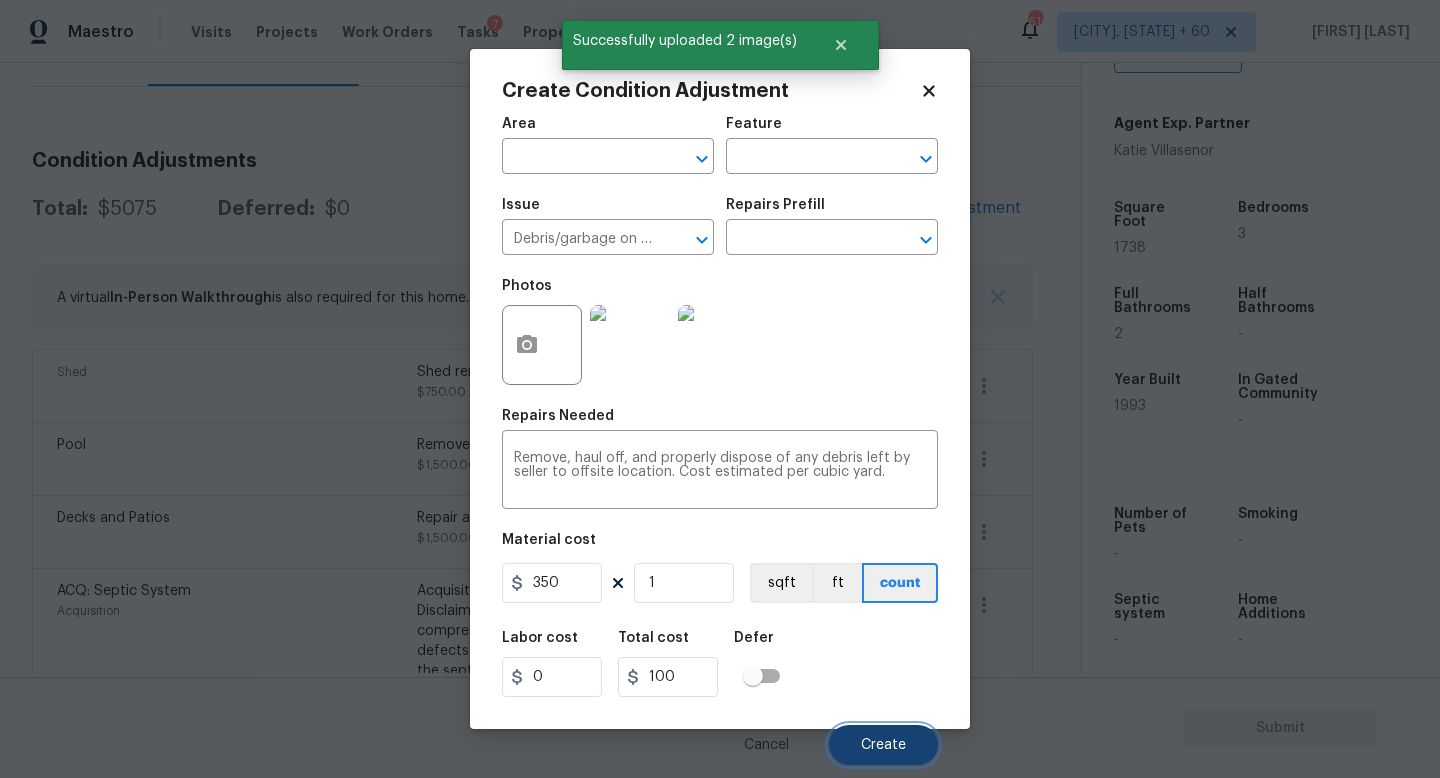 type on "350" 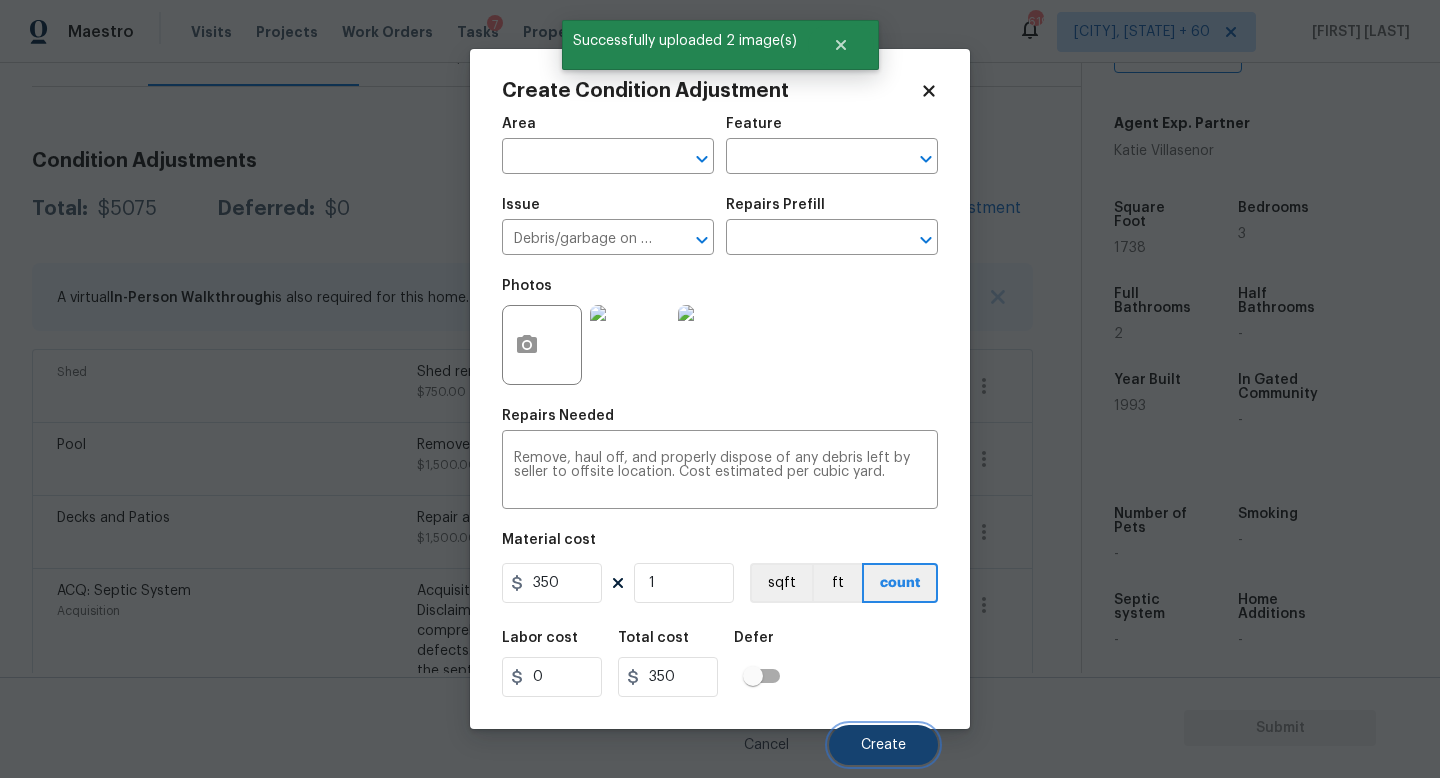 click on "Create" at bounding box center [883, 745] 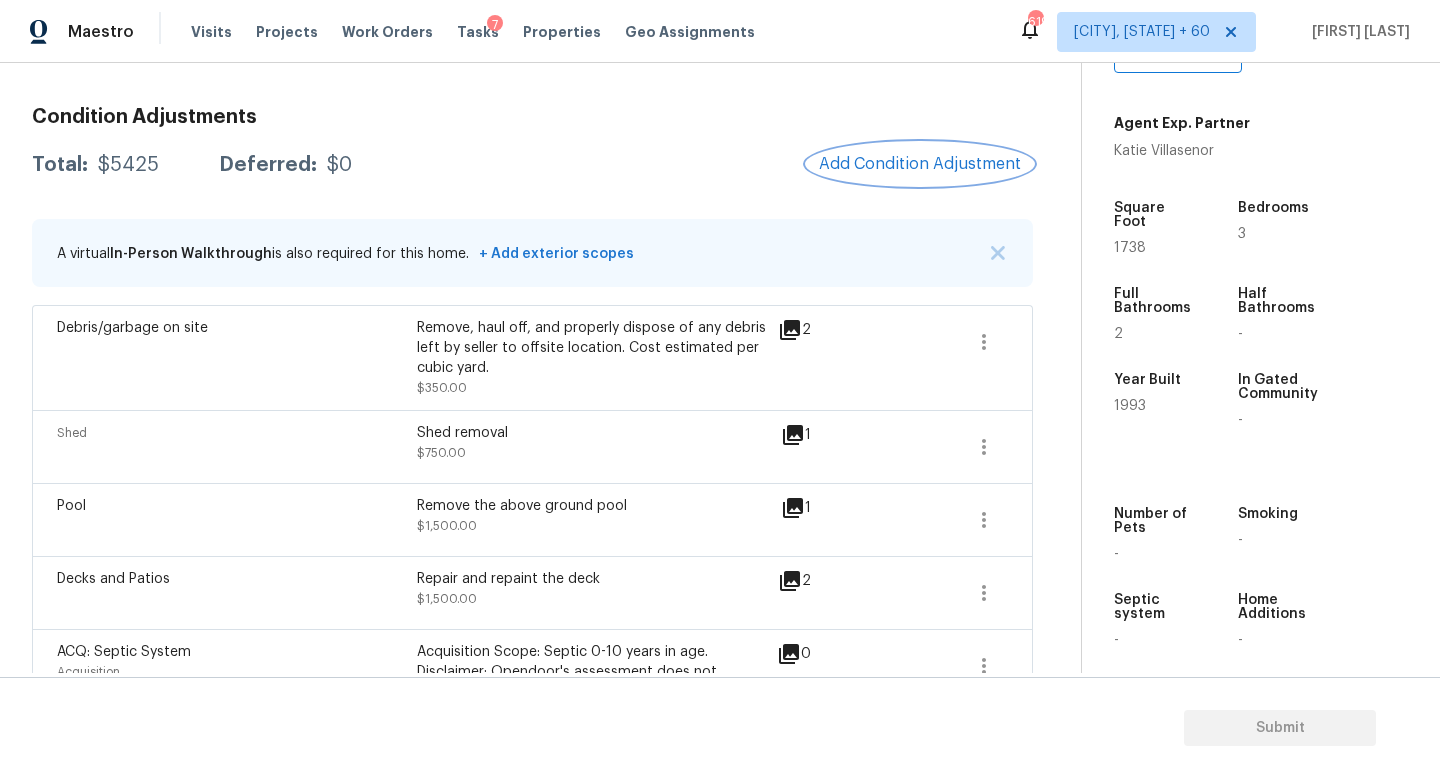 scroll, scrollTop: 262, scrollLeft: 0, axis: vertical 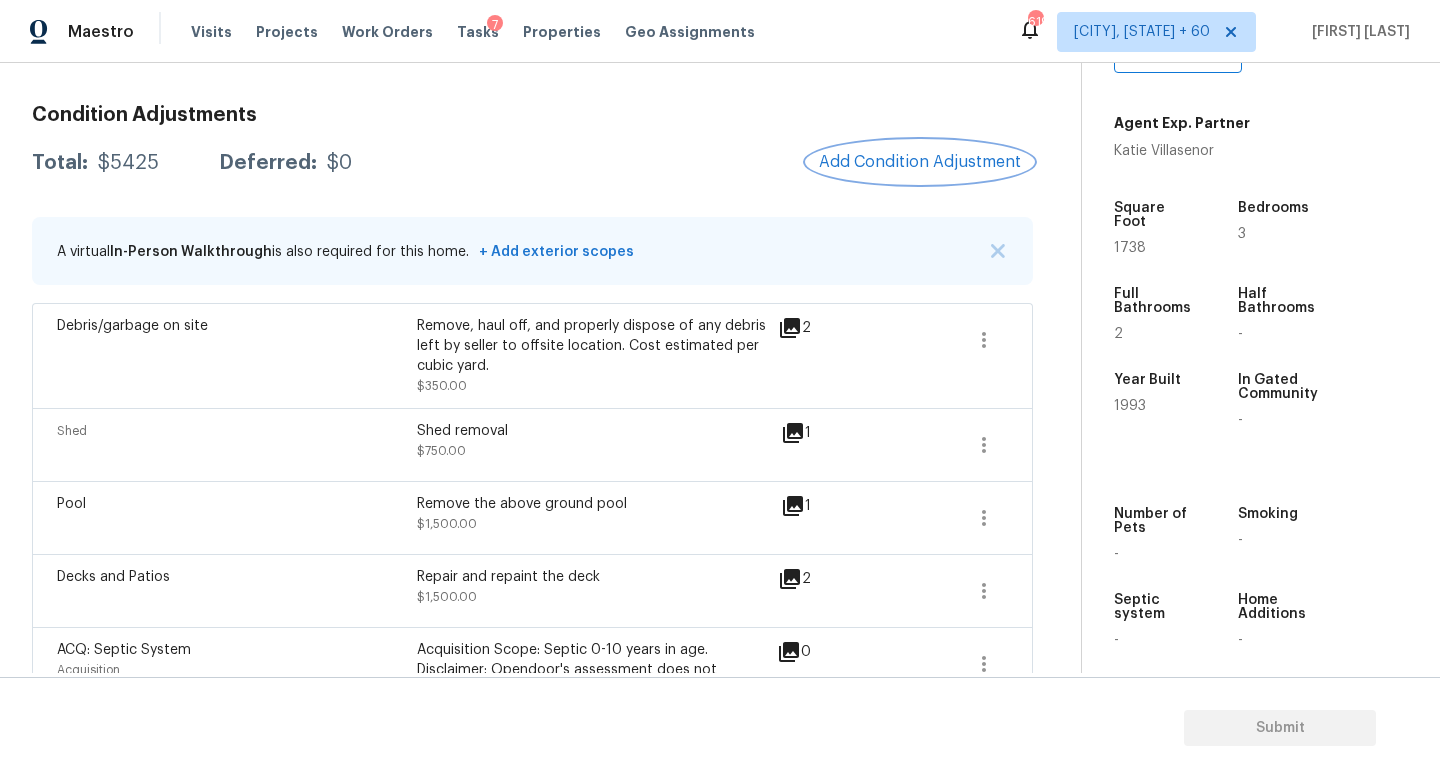 click on "Add Condition Adjustment" at bounding box center (920, 162) 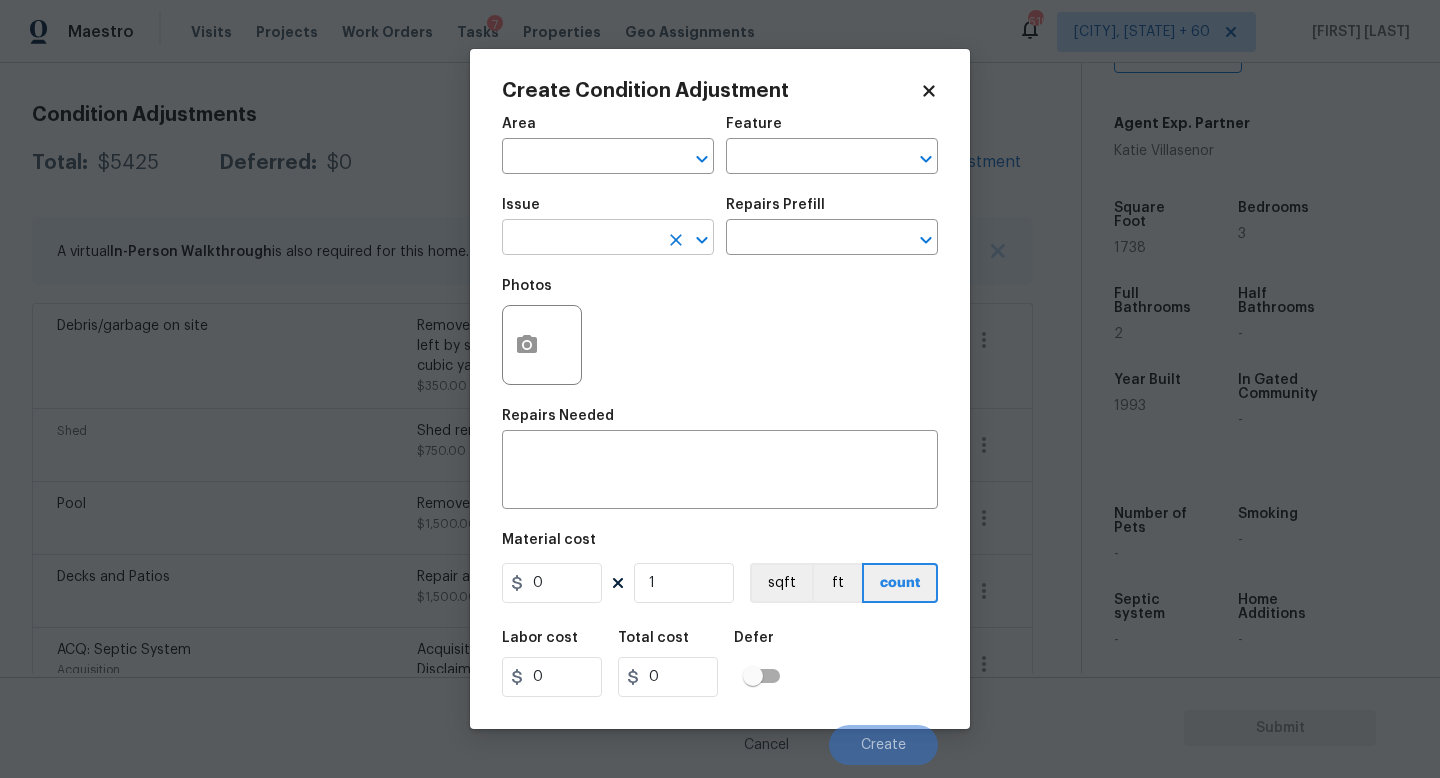 click at bounding box center [580, 239] 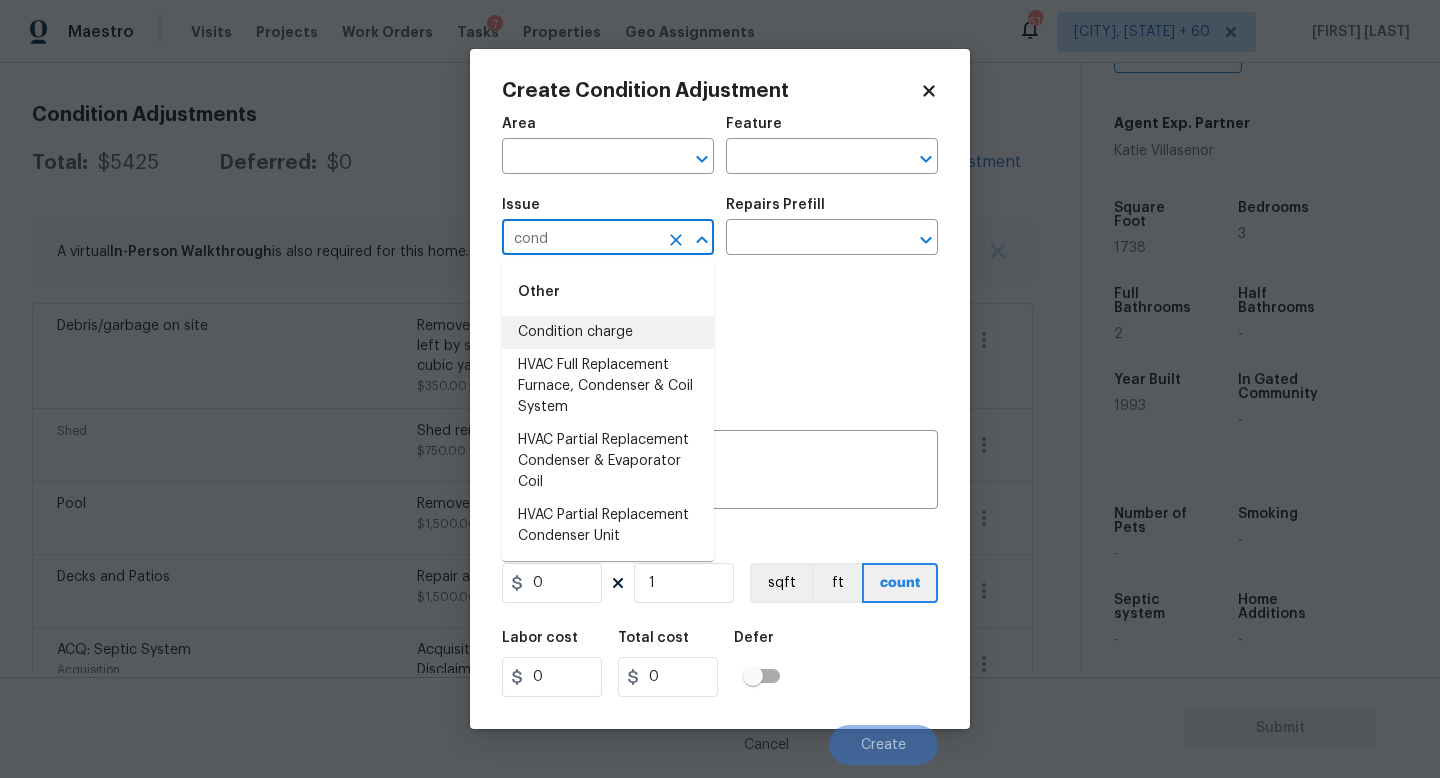 click on "Condition charge" at bounding box center [608, 332] 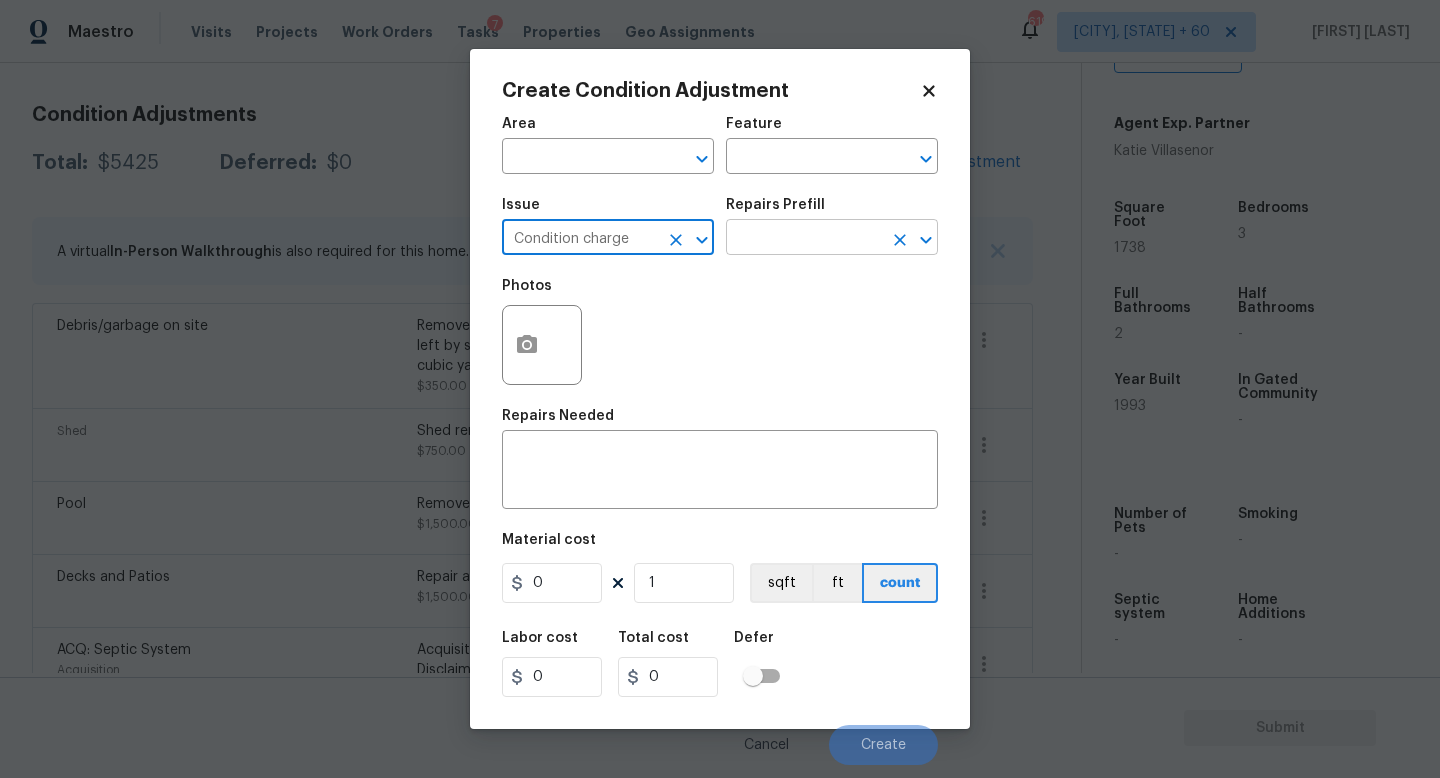 type on "Condition charge" 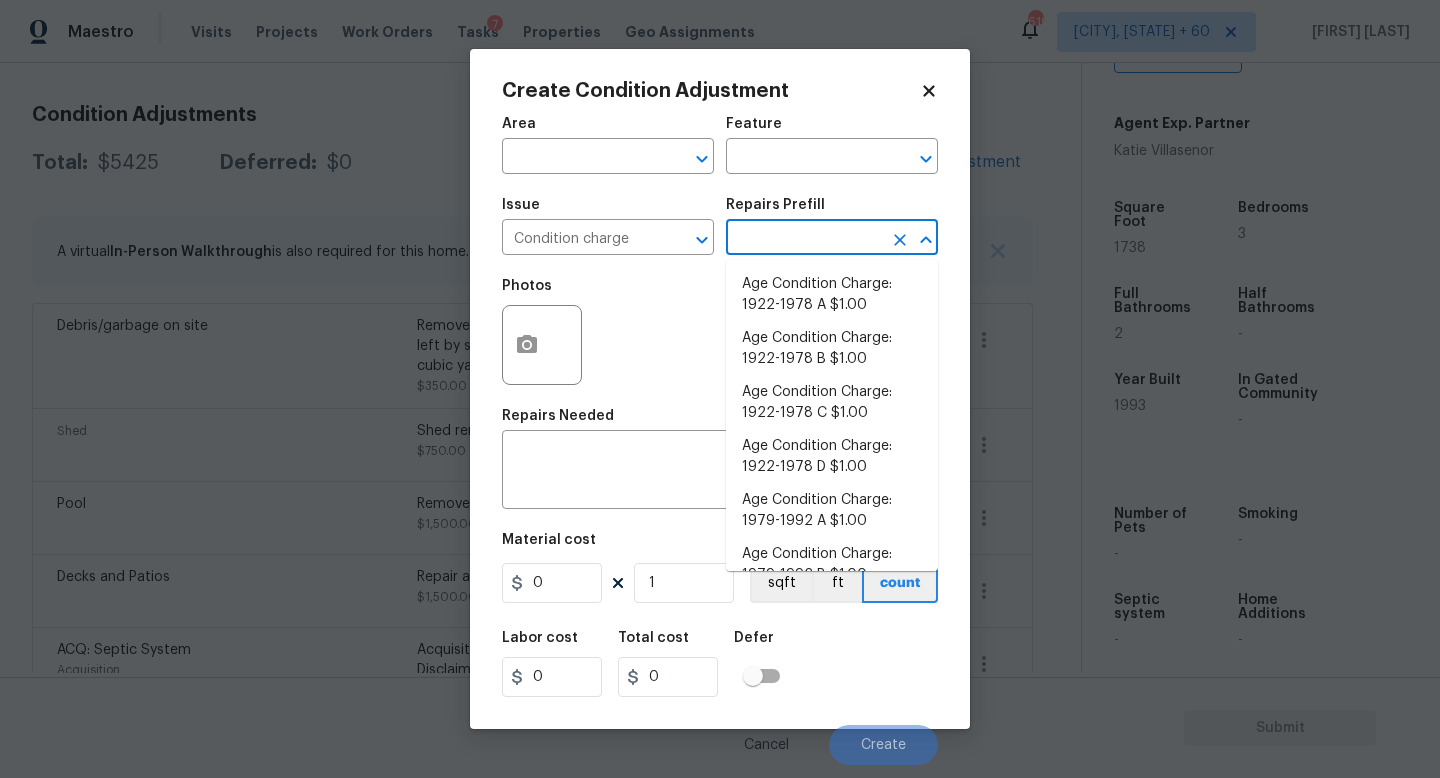 click at bounding box center (804, 239) 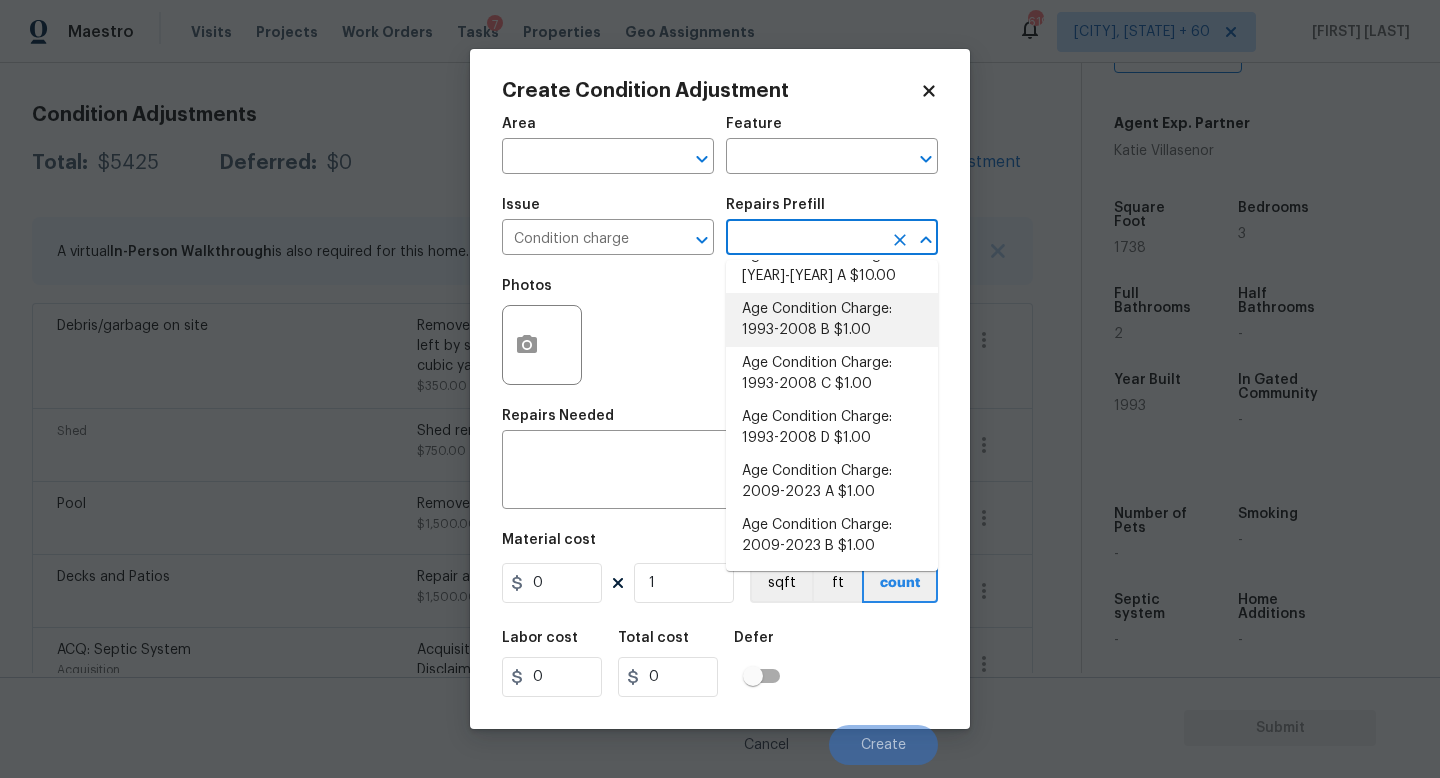 scroll, scrollTop: 464, scrollLeft: 0, axis: vertical 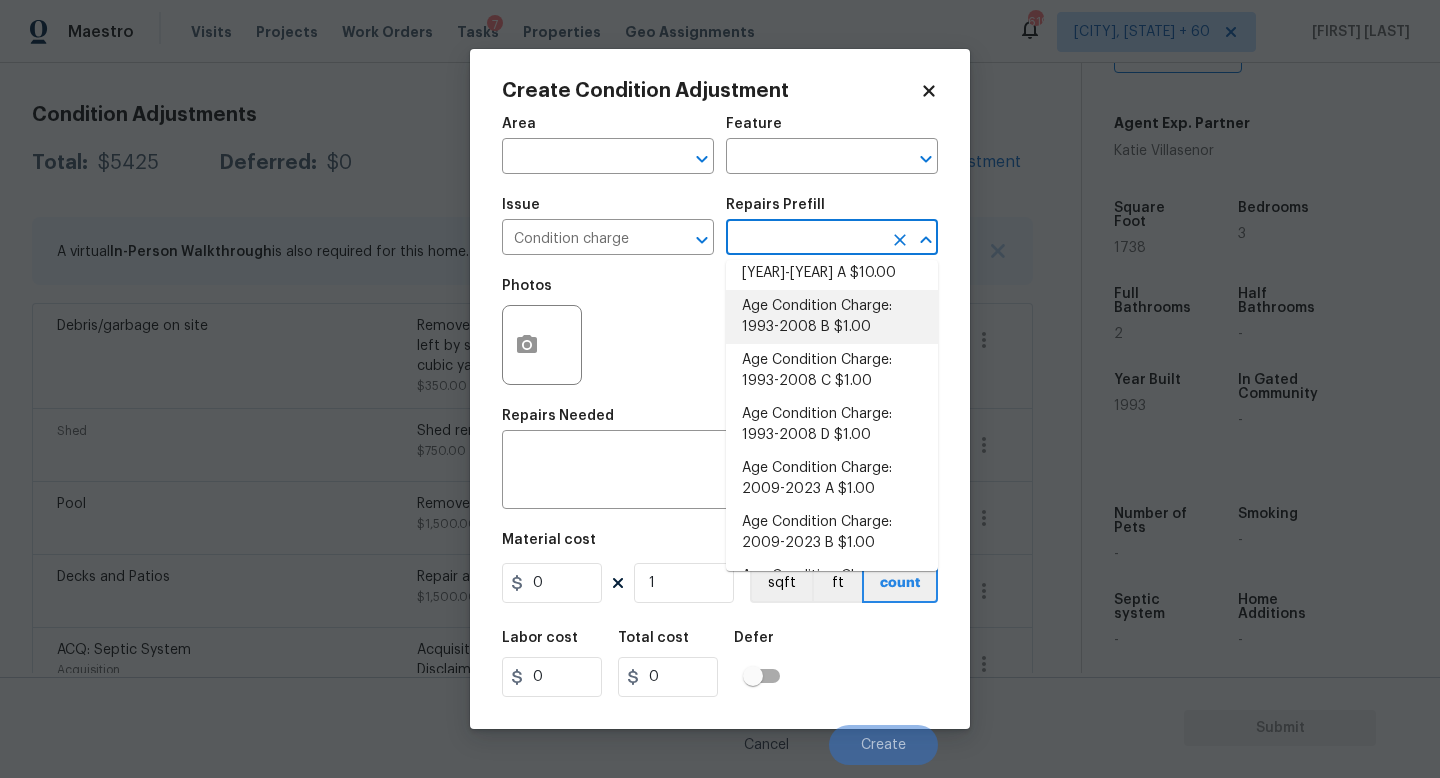 click on "Age Condition Charge: 1993-2008 B	 $1.00" at bounding box center [832, 317] 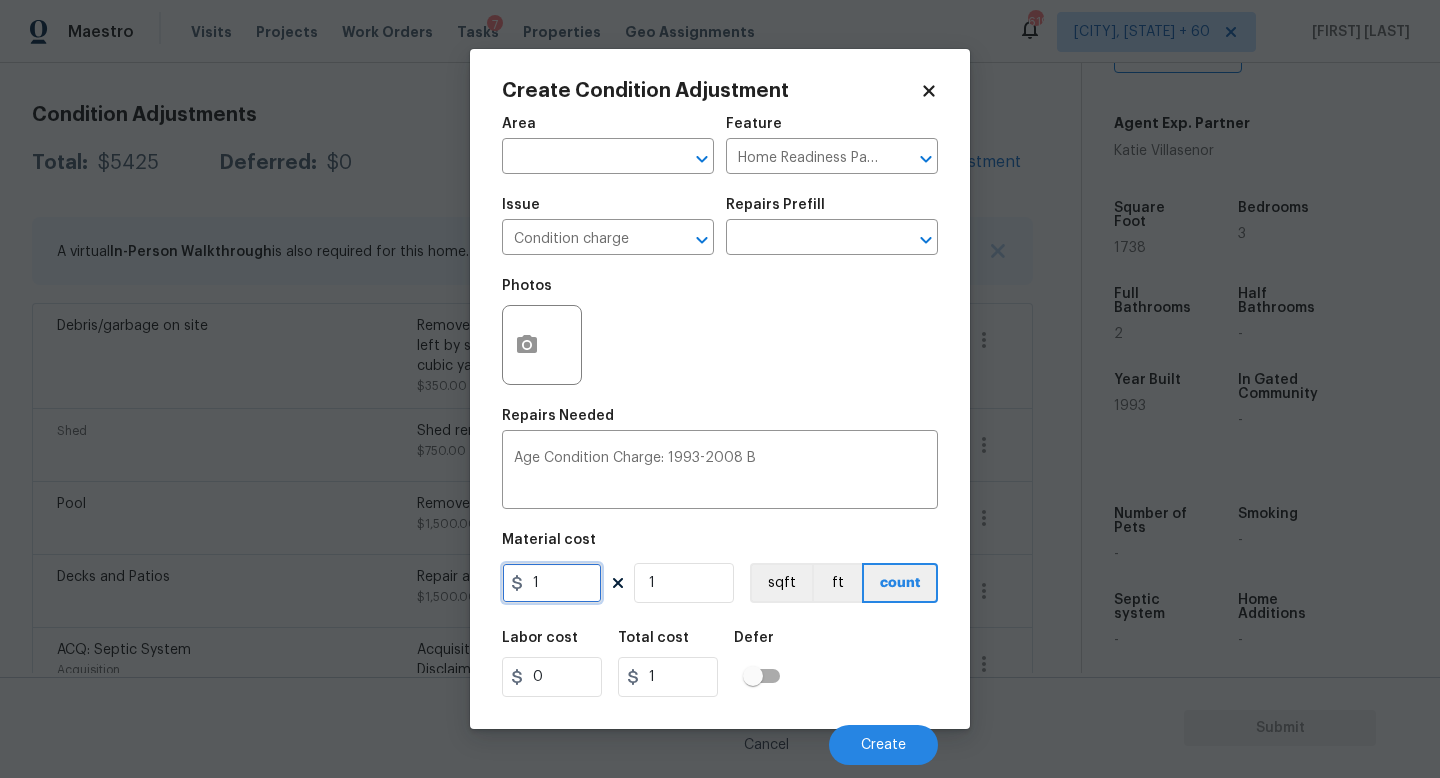 drag, startPoint x: 584, startPoint y: 580, endPoint x: 325, endPoint y: 580, distance: 259 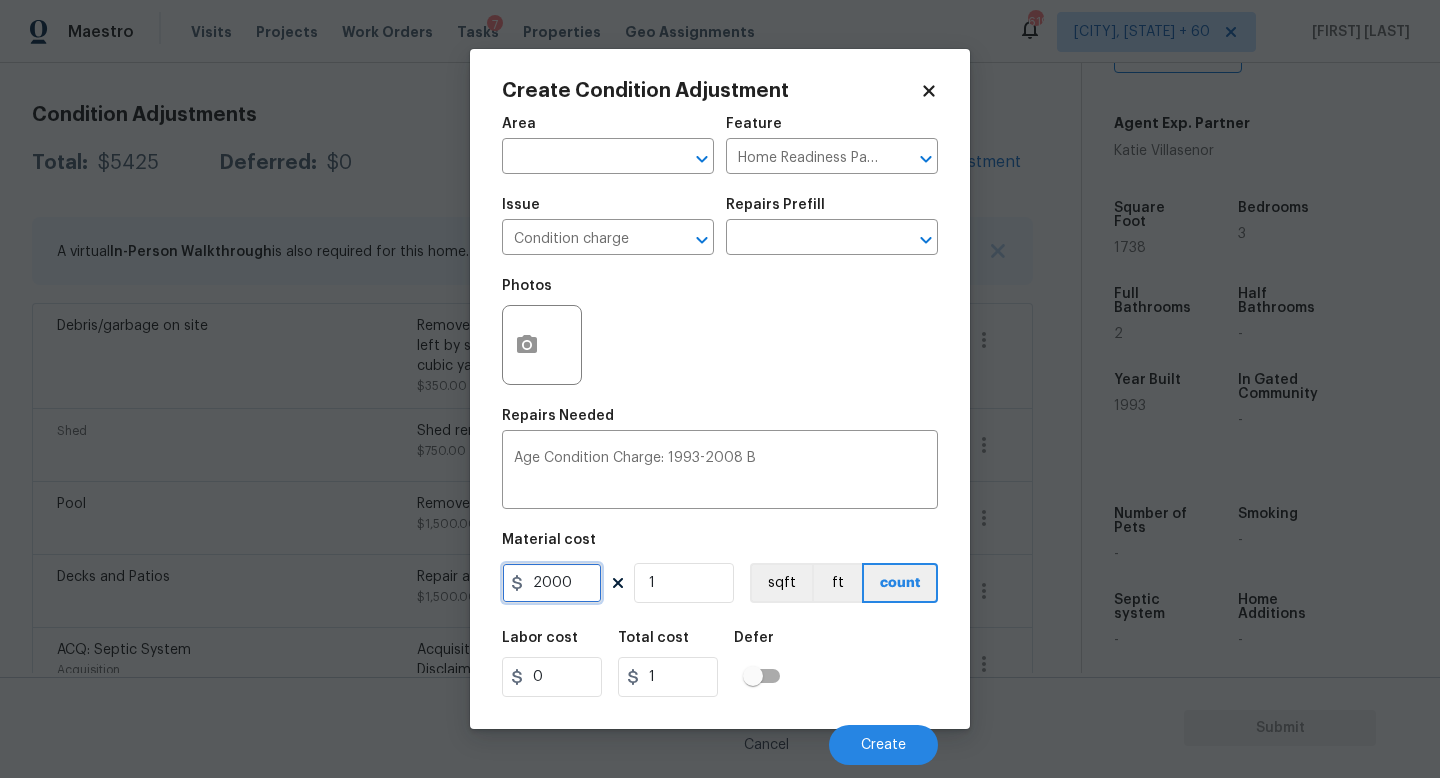 type on "2000" 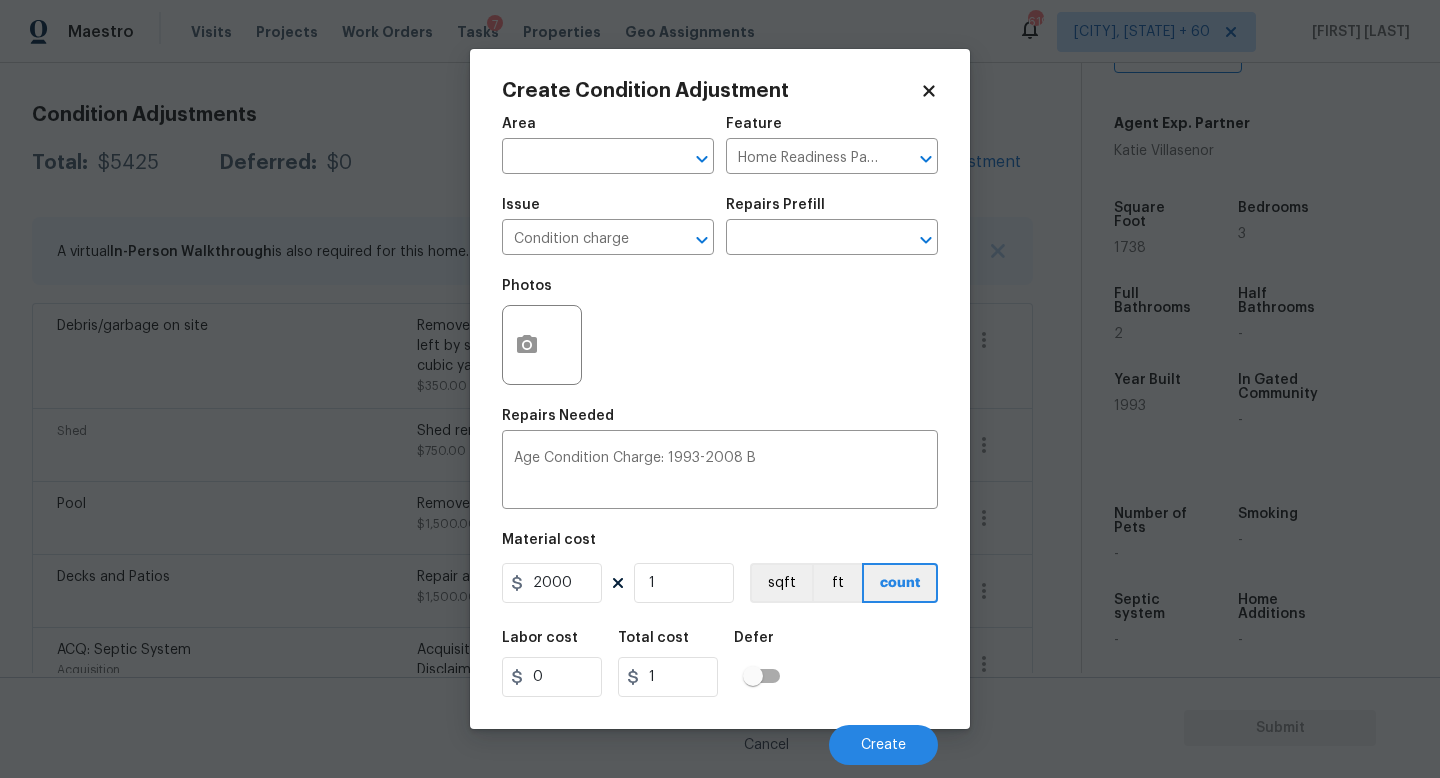 type on "2000" 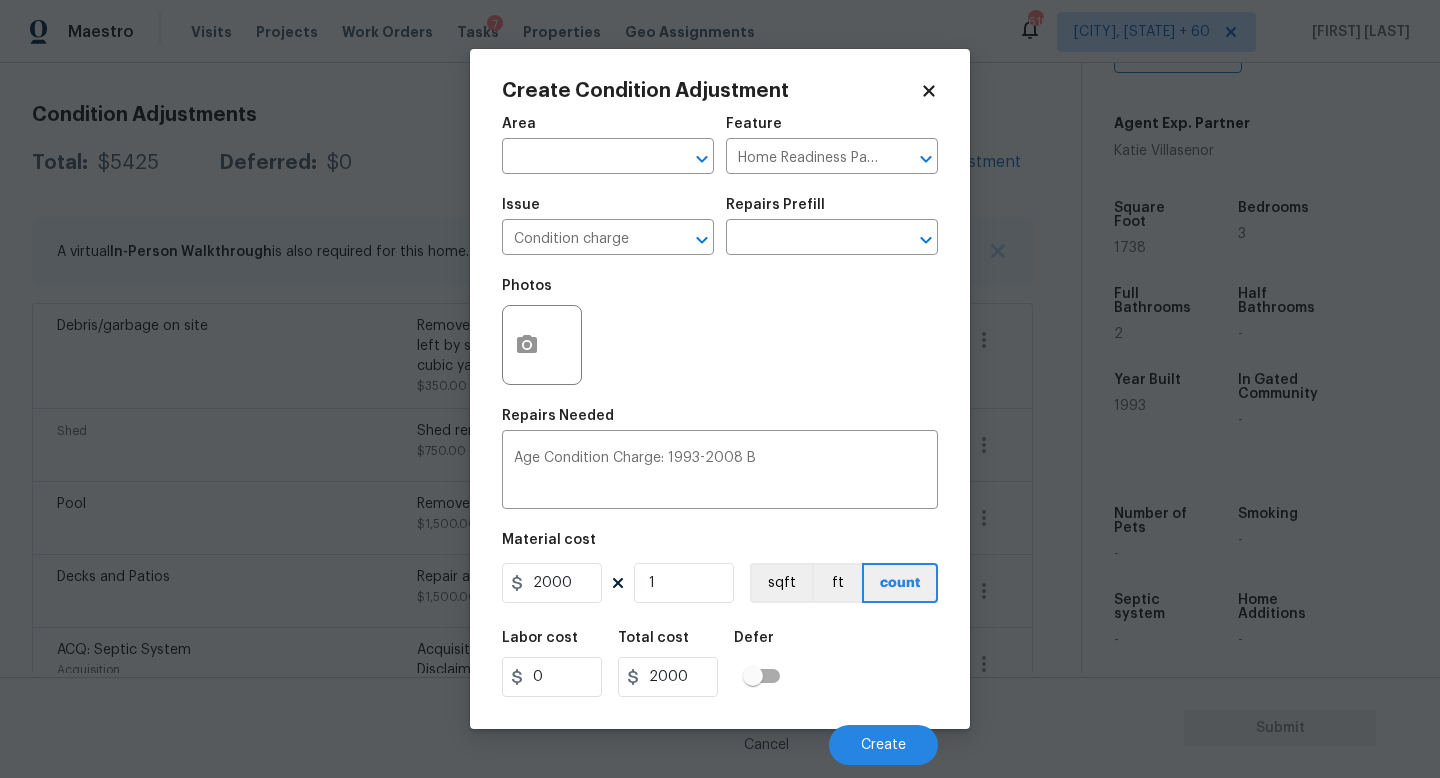 click on "Labor cost 0 Total cost 2000 Defer" at bounding box center (720, 664) 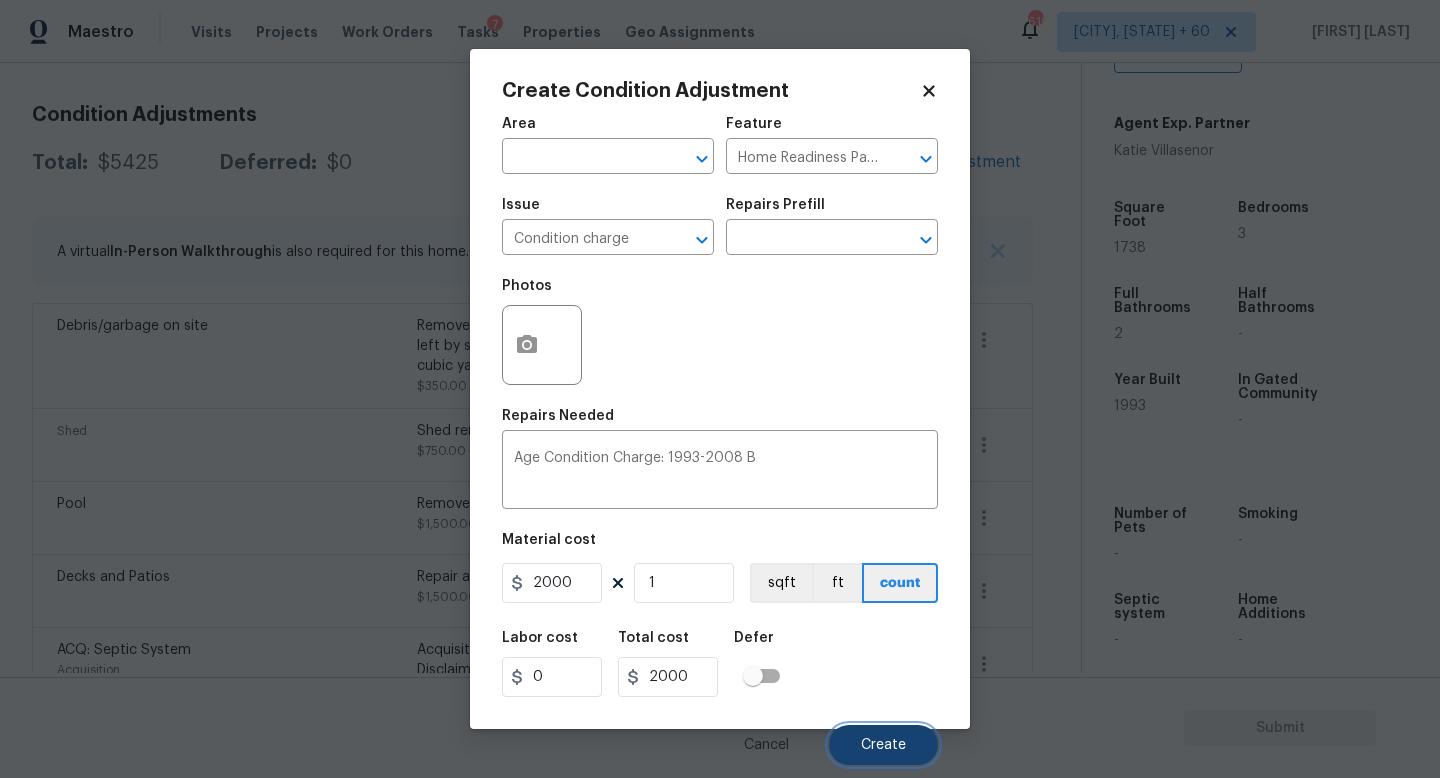 click on "Create" at bounding box center [883, 745] 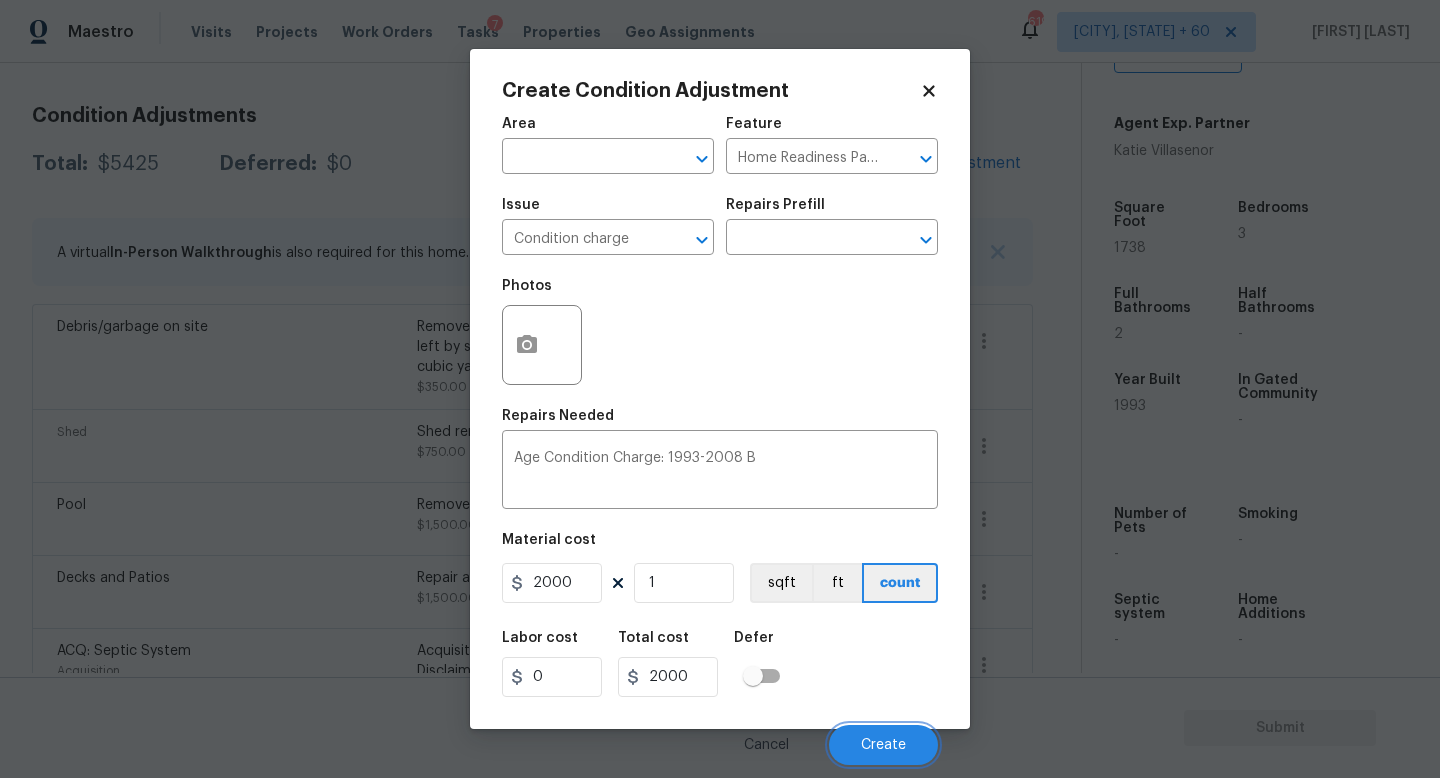 scroll, scrollTop: 262, scrollLeft: 0, axis: vertical 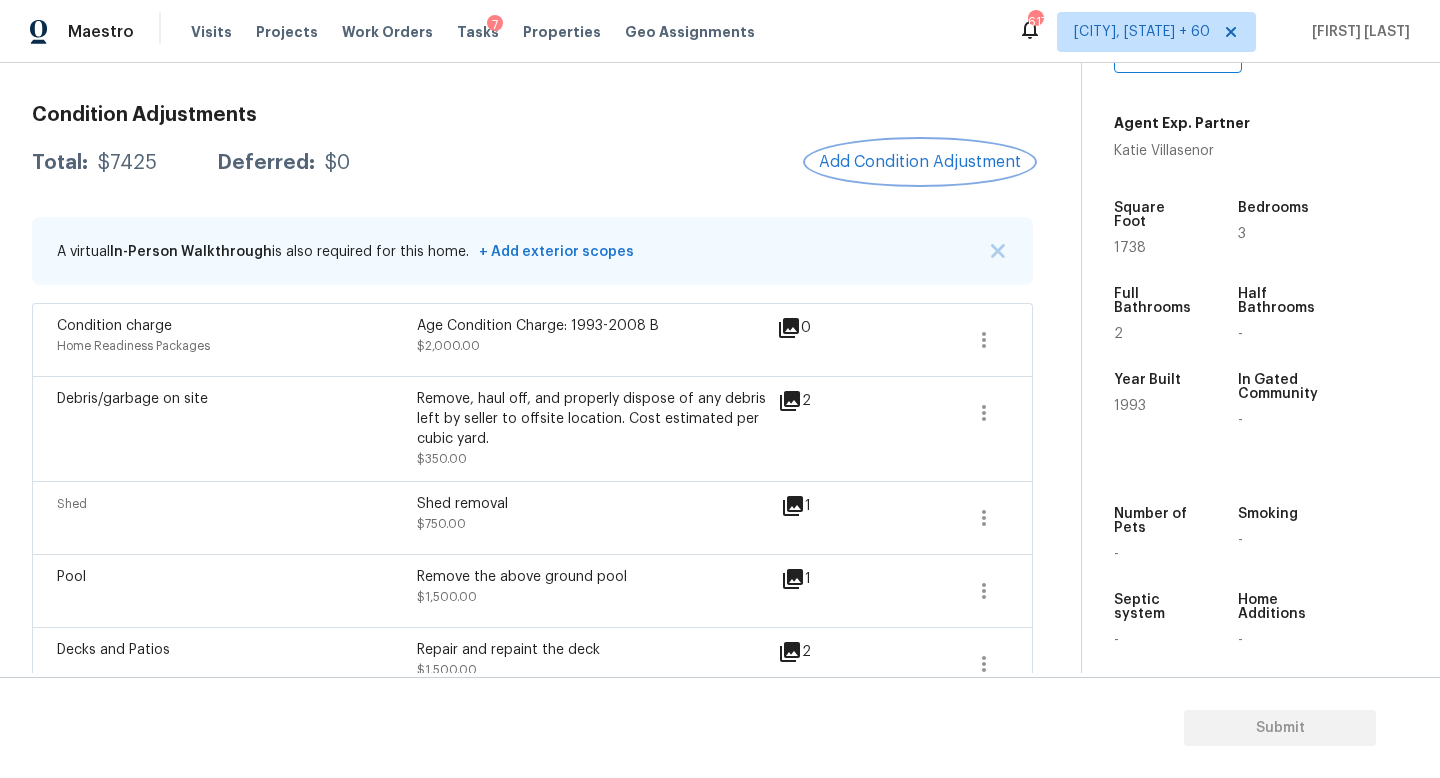 click on "Add Condition Adjustment" at bounding box center [920, 162] 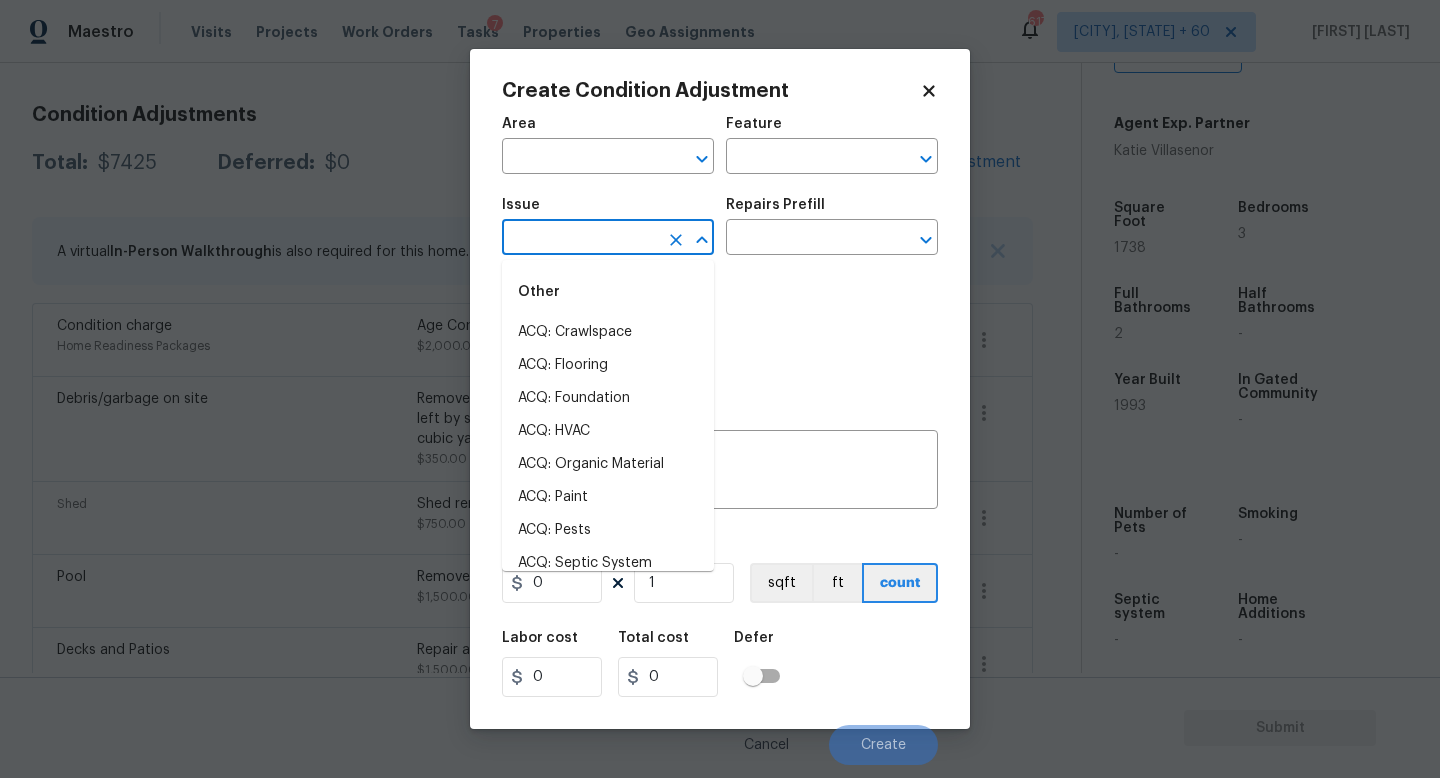 click at bounding box center [580, 239] 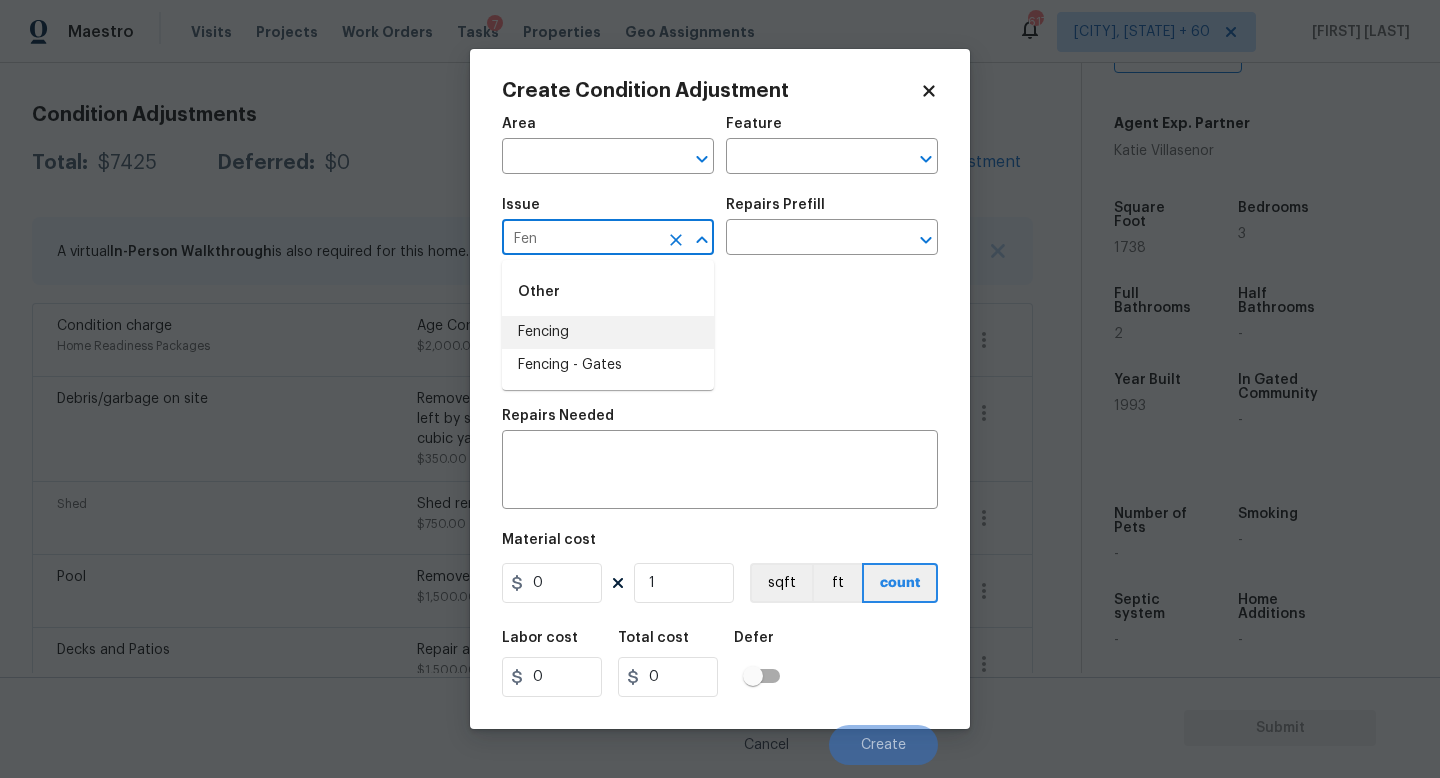 click on "Fencing" at bounding box center [608, 332] 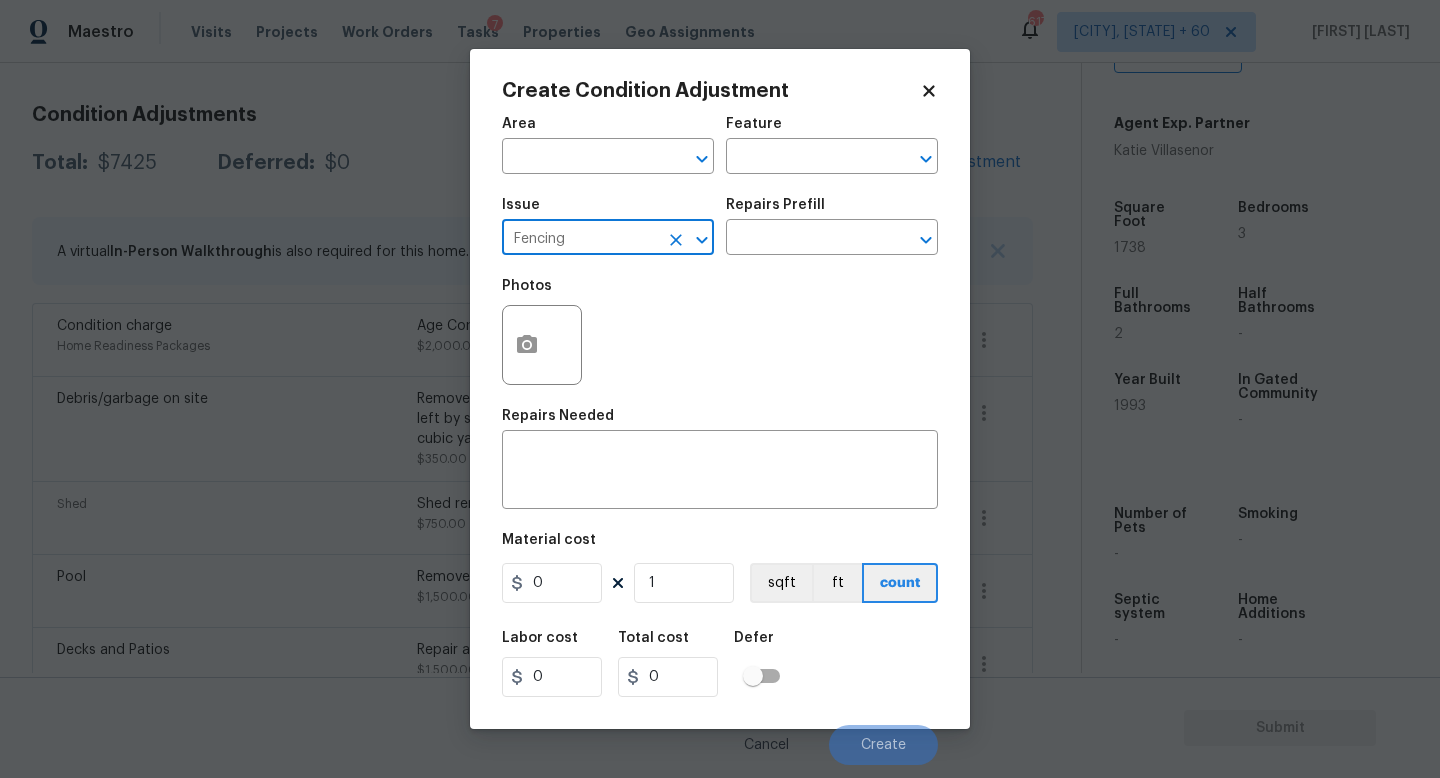 type on "Fencing" 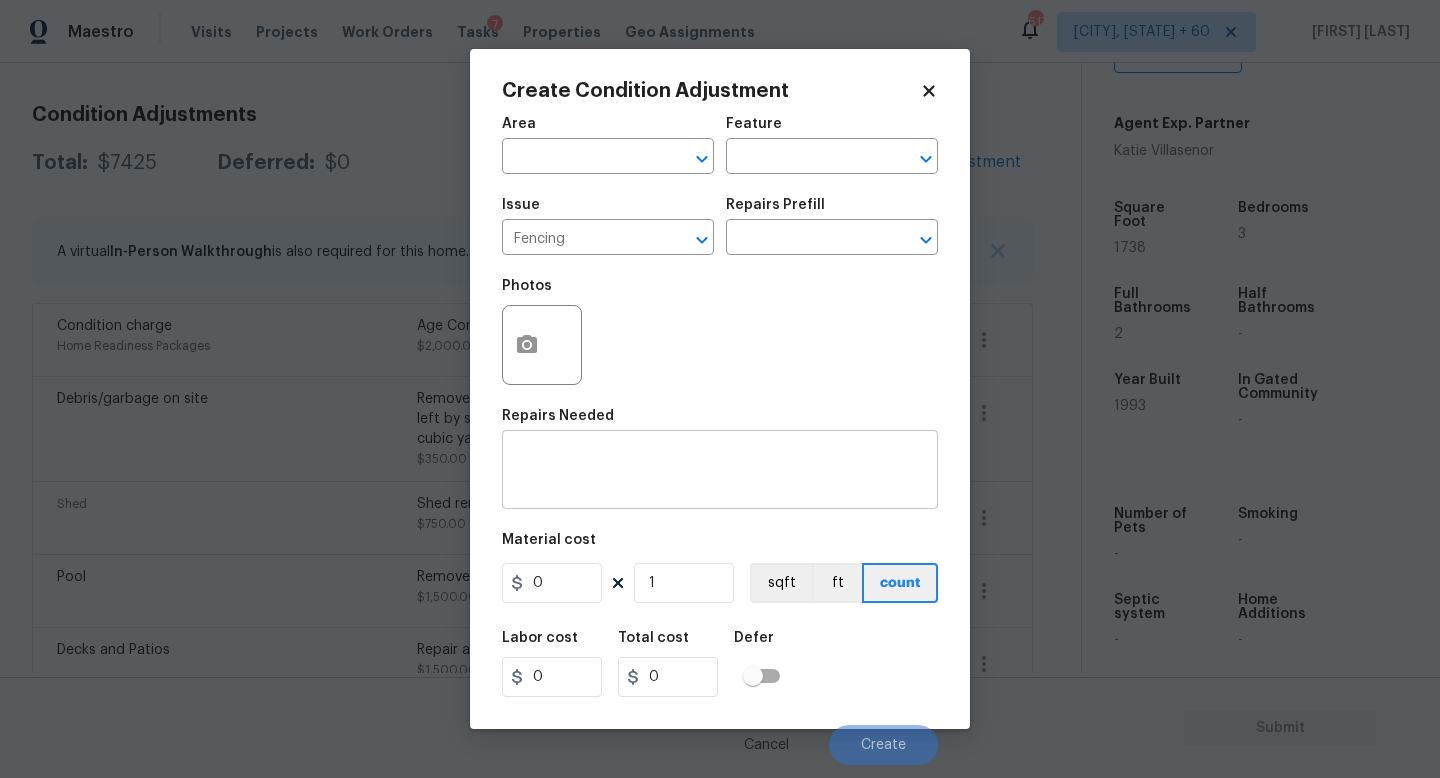 click on "x ​" at bounding box center [720, 472] 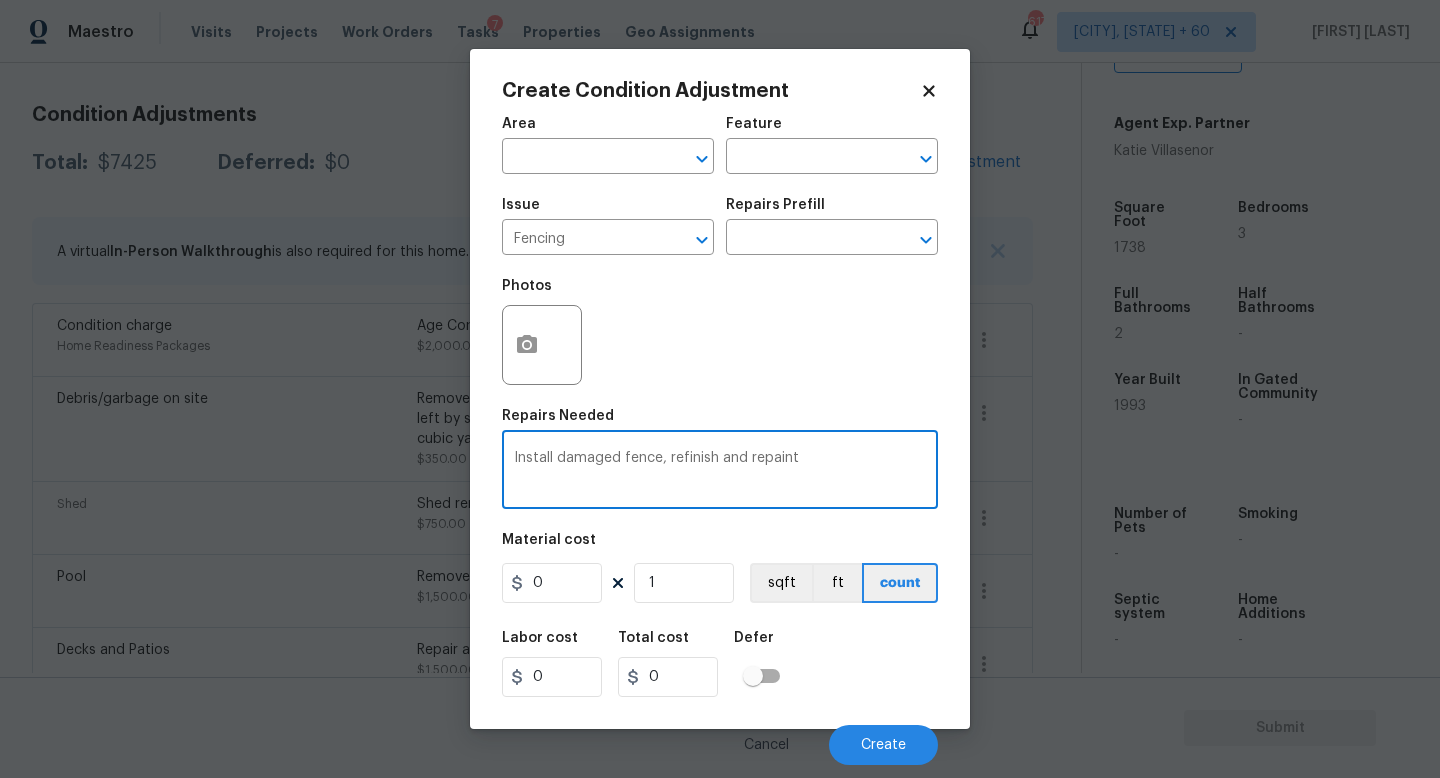 type on "Install damaged fence, refinish and repaint" 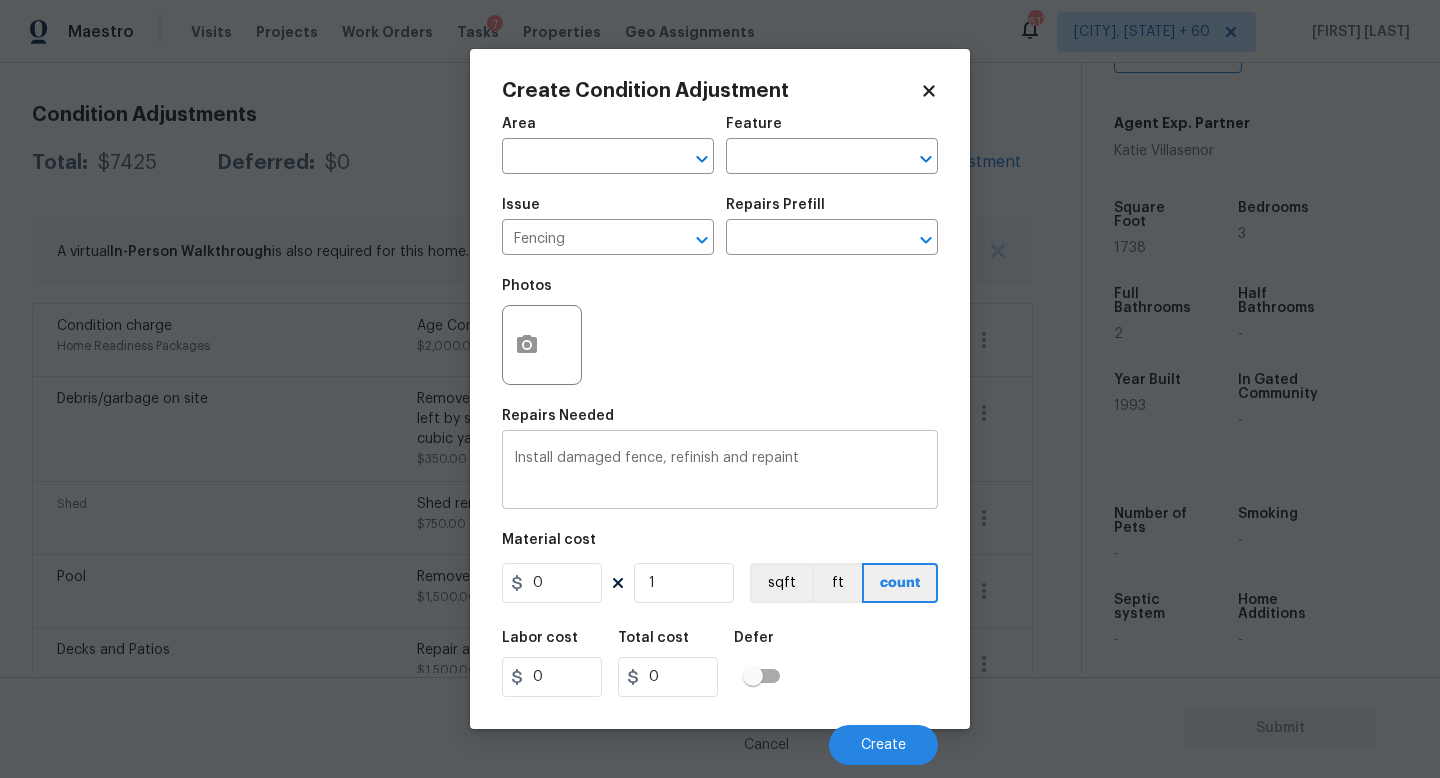 click on "Install damaged fence, refinish and repaint x ​" at bounding box center [720, 472] 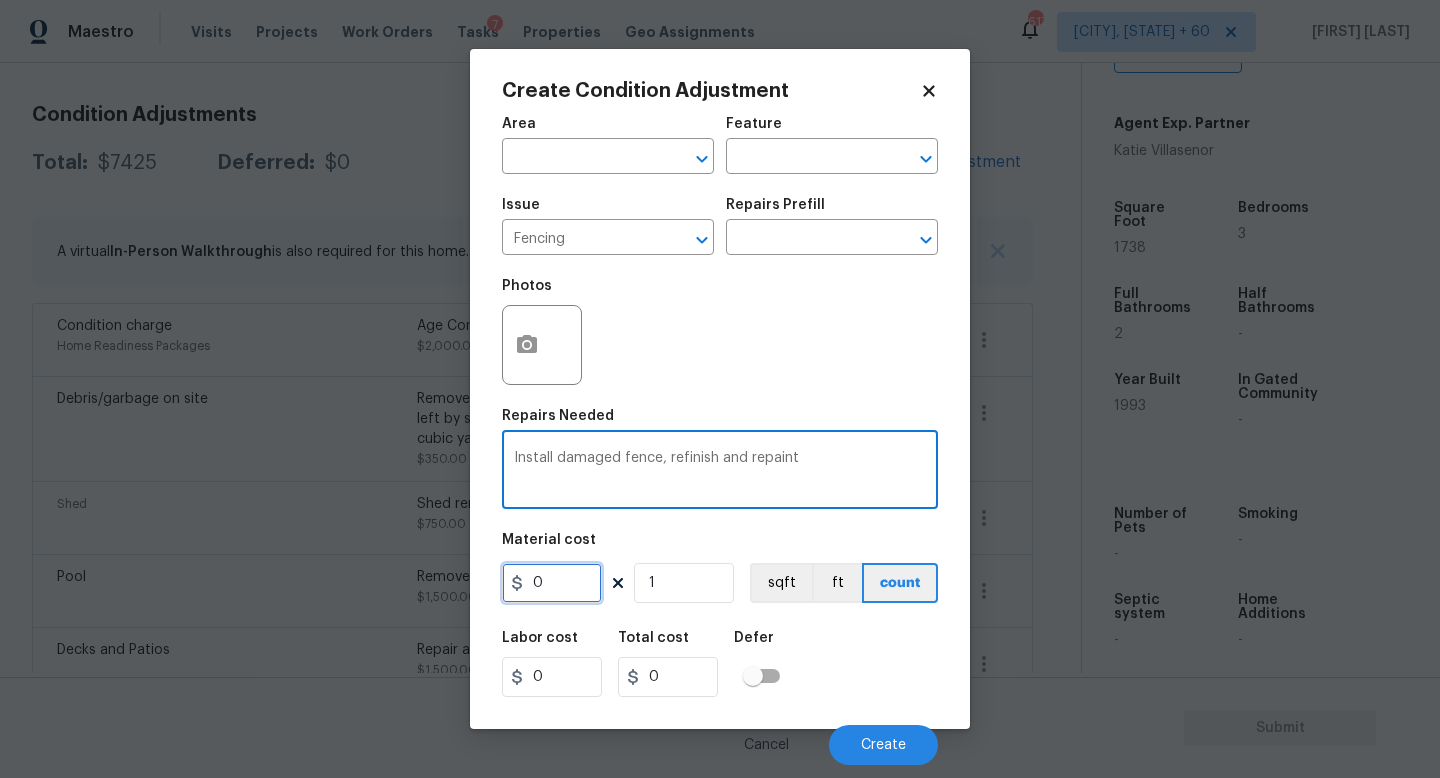 click on "0" at bounding box center [552, 583] 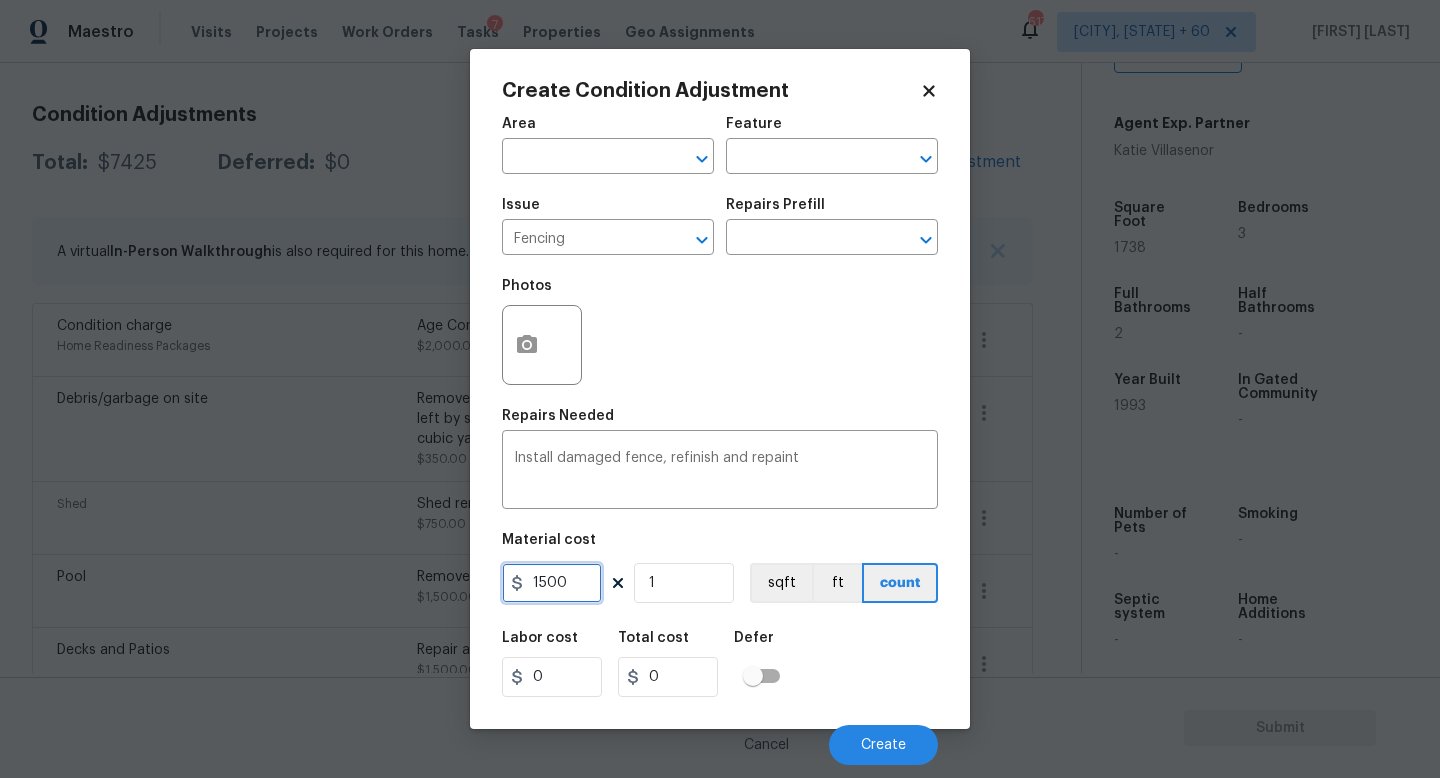 type on "1500" 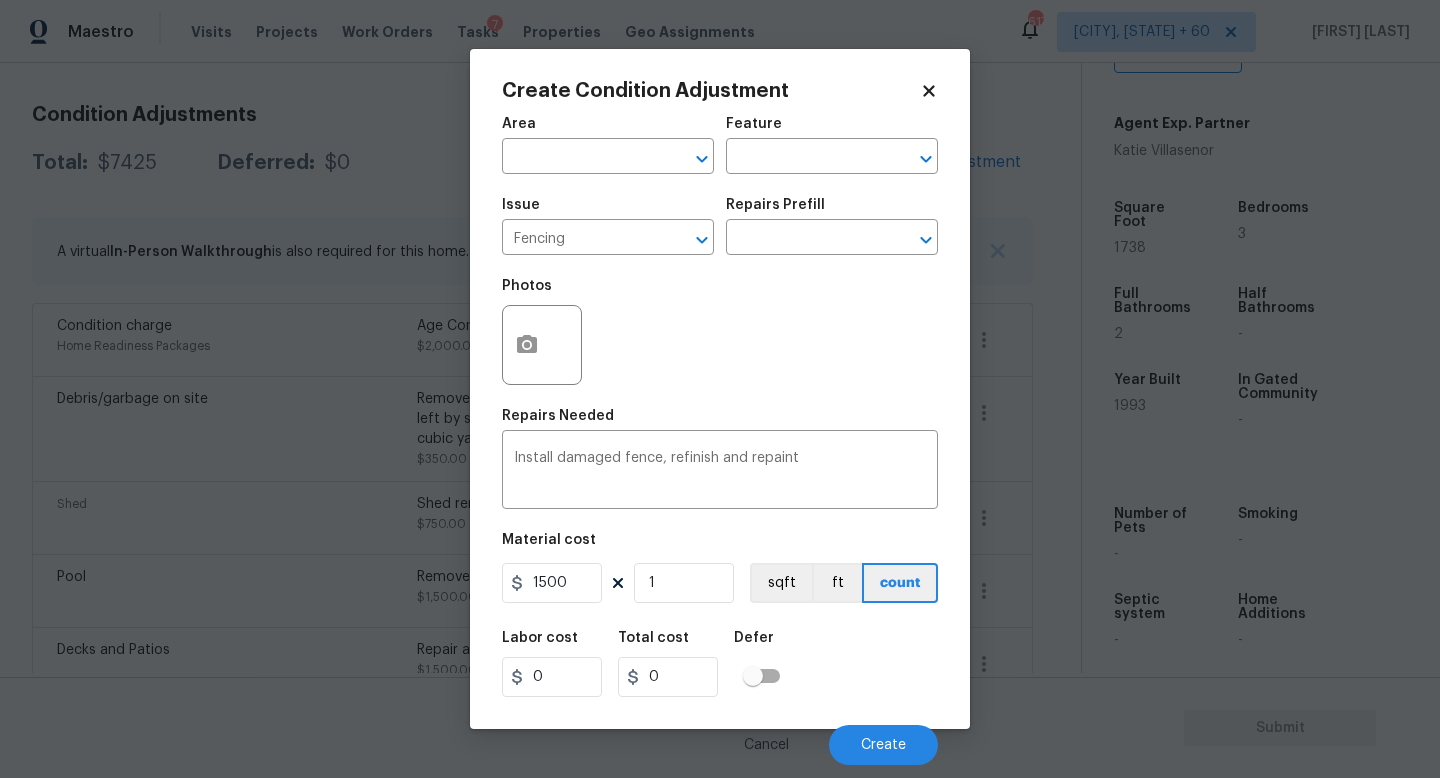 type on "1500" 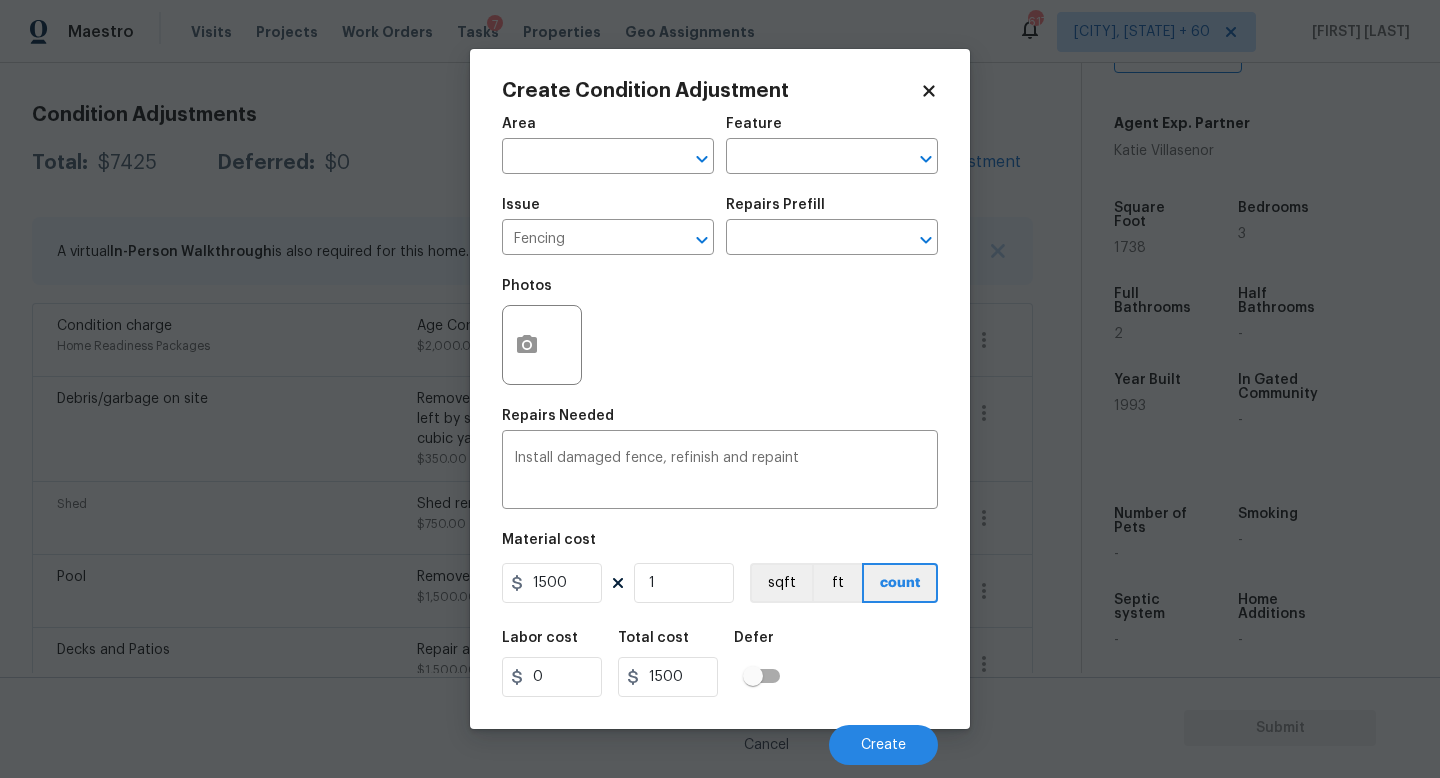 click on "Labor cost 0 Total cost 1500 Defer" at bounding box center [720, 664] 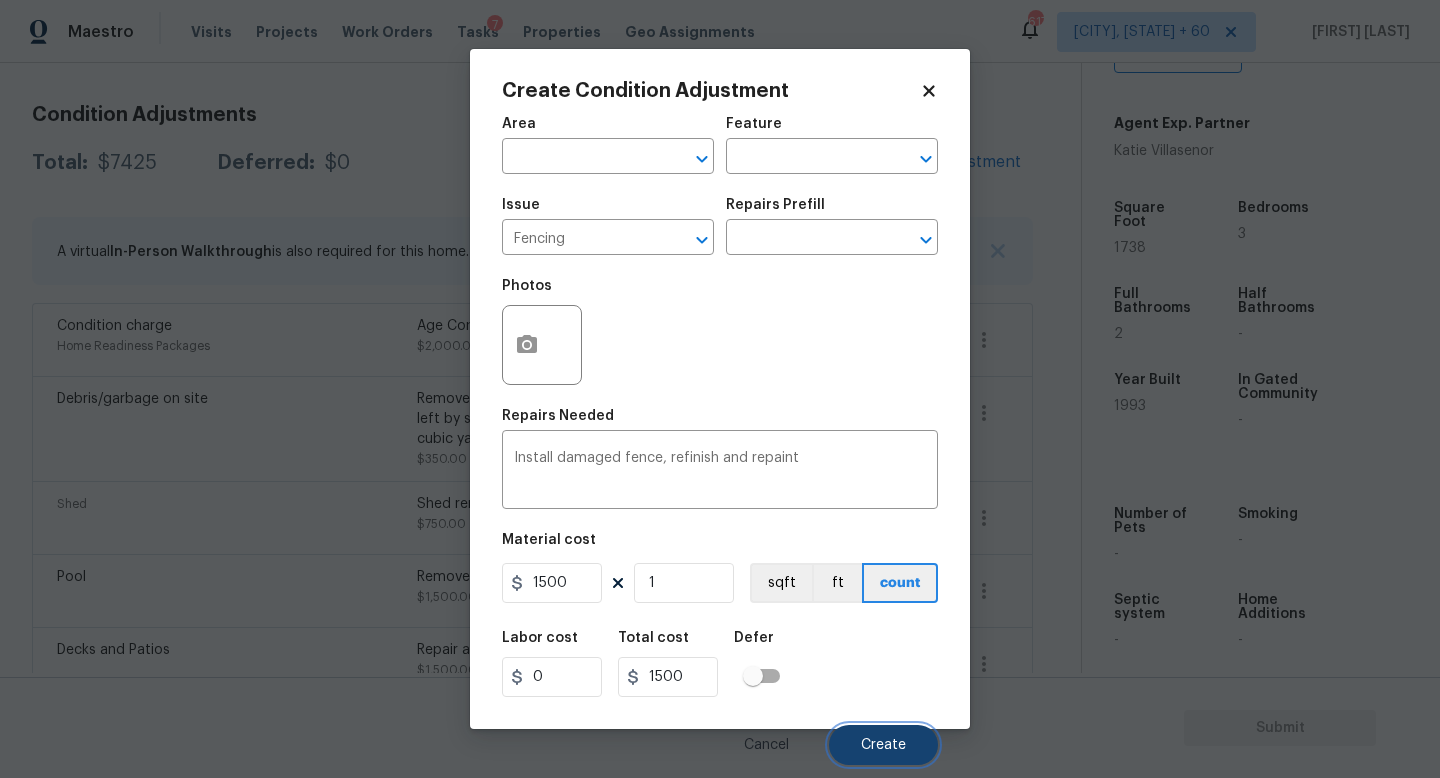 click on "Create" at bounding box center [883, 745] 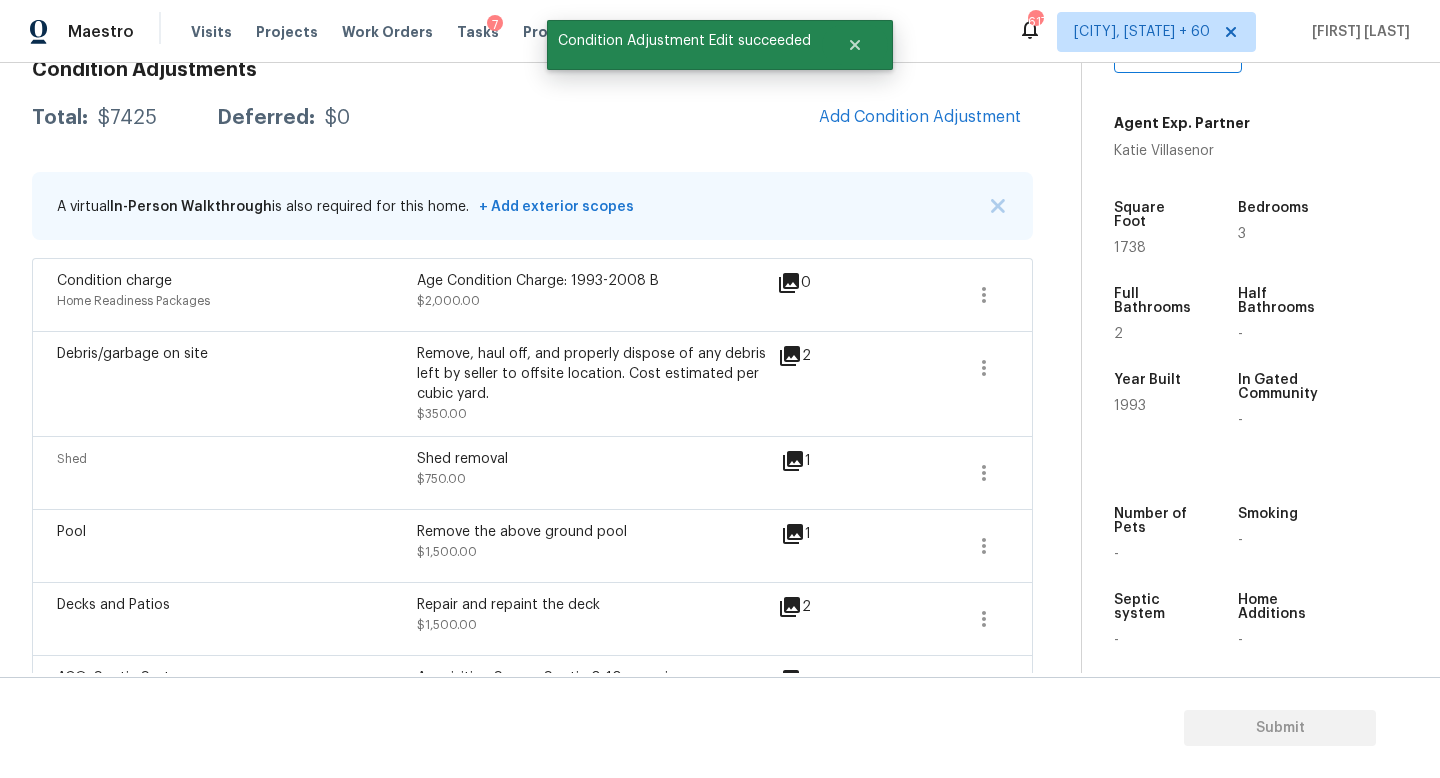 scroll, scrollTop: 262, scrollLeft: 0, axis: vertical 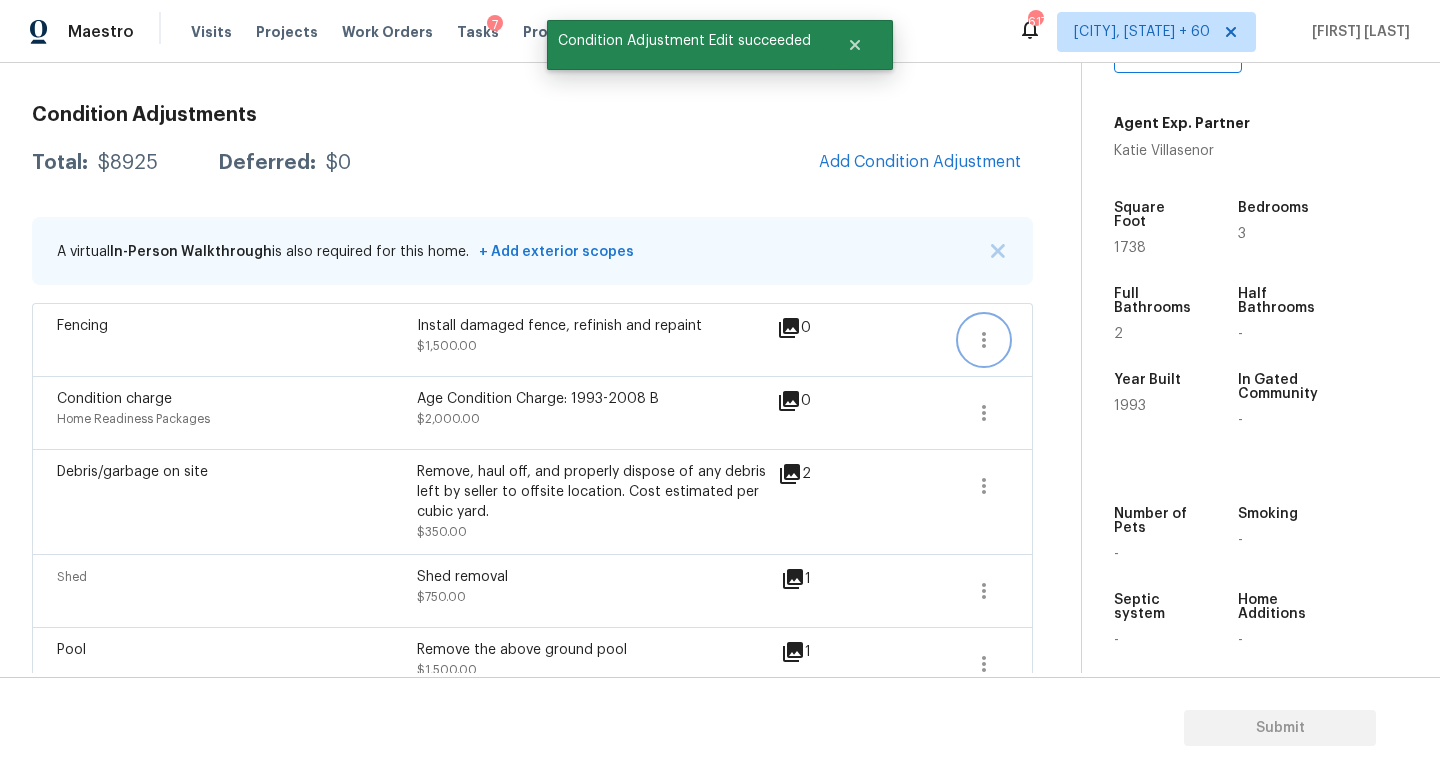 click at bounding box center (984, 340) 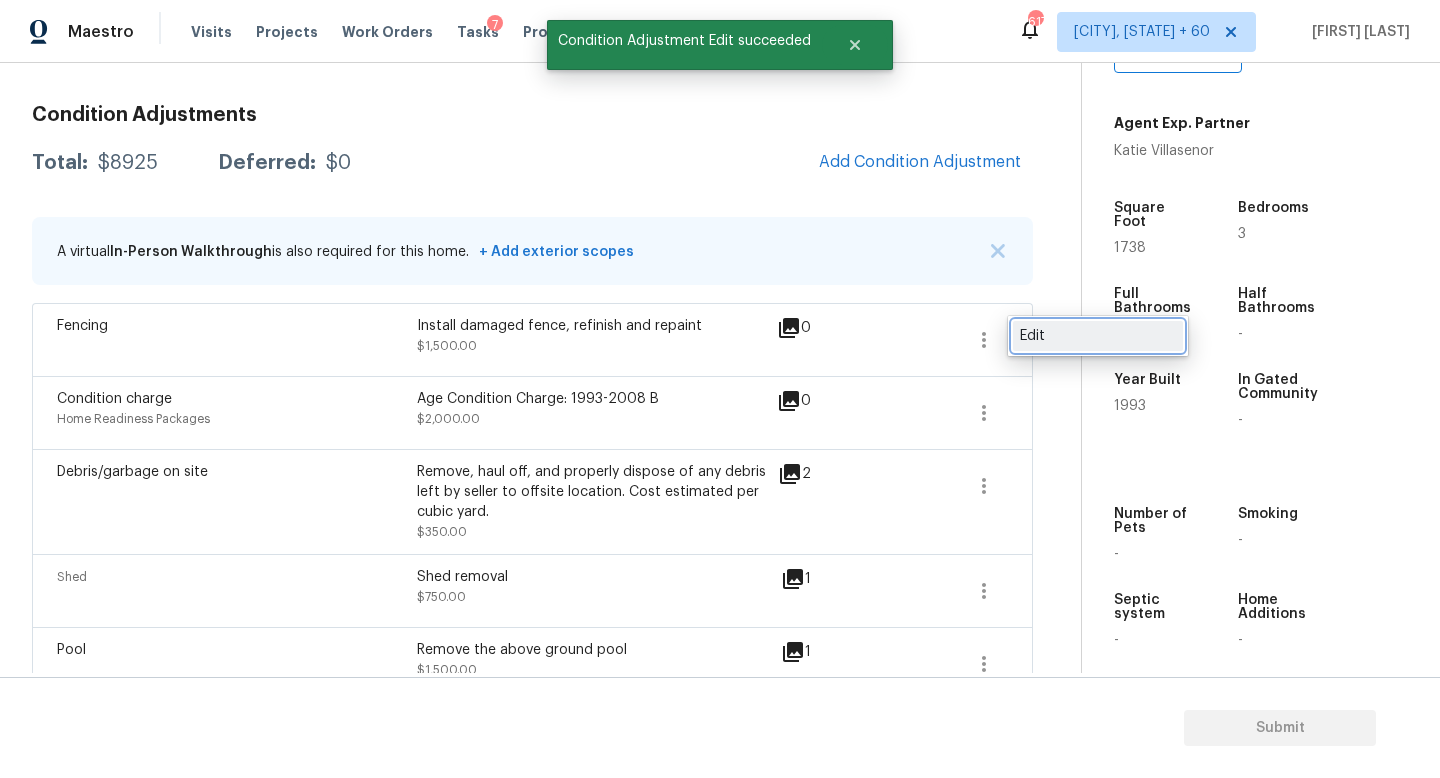 click on "Edit" at bounding box center [1098, 336] 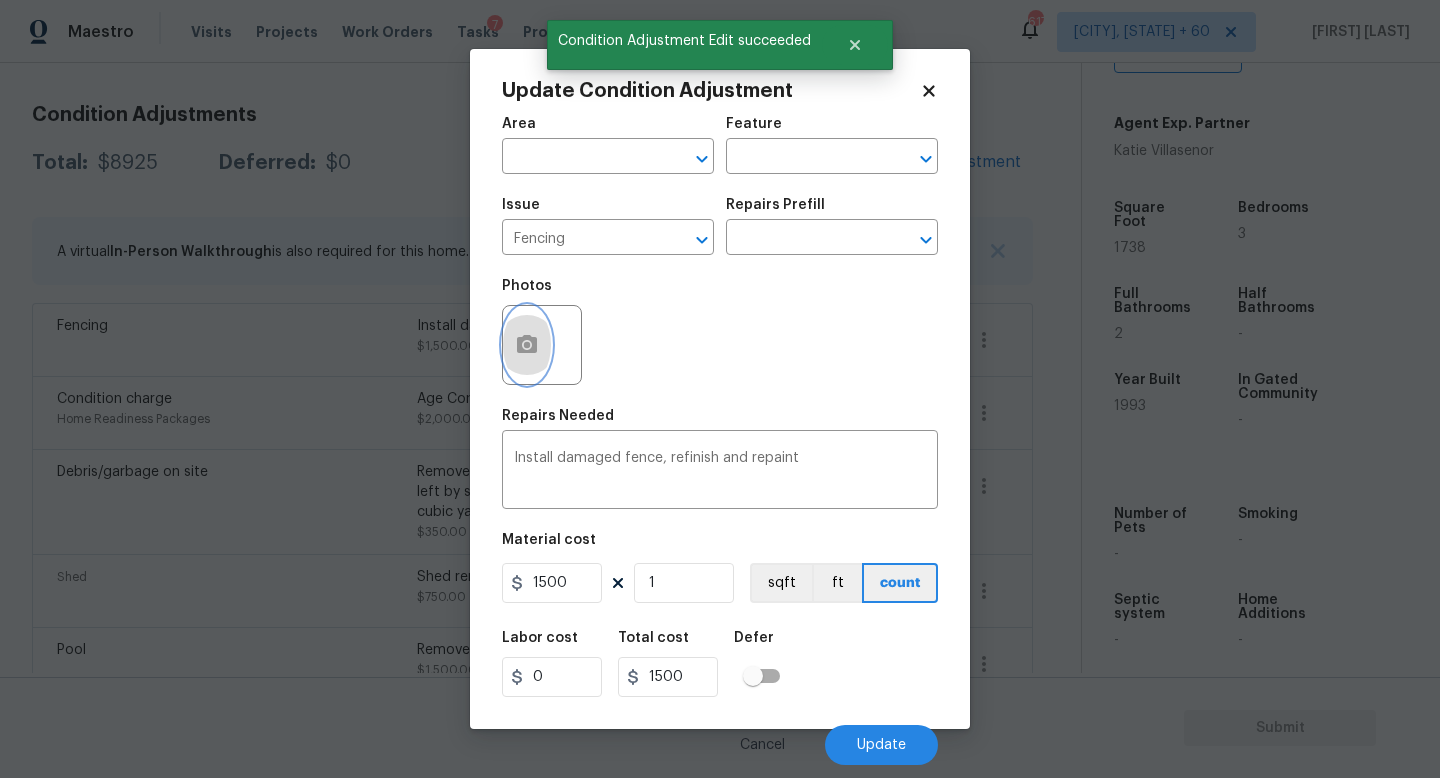 click at bounding box center (527, 345) 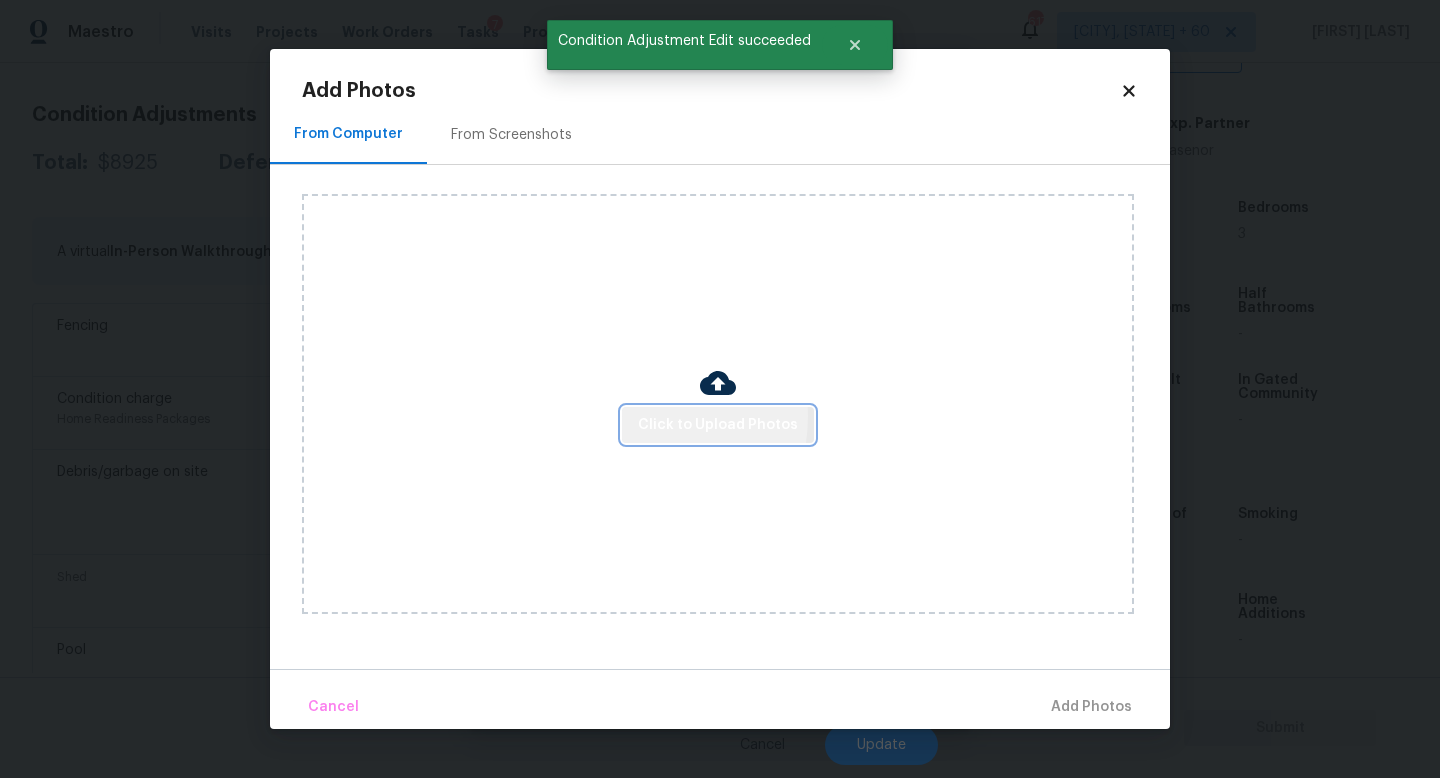 click on "Click to Upload Photos" at bounding box center (718, 425) 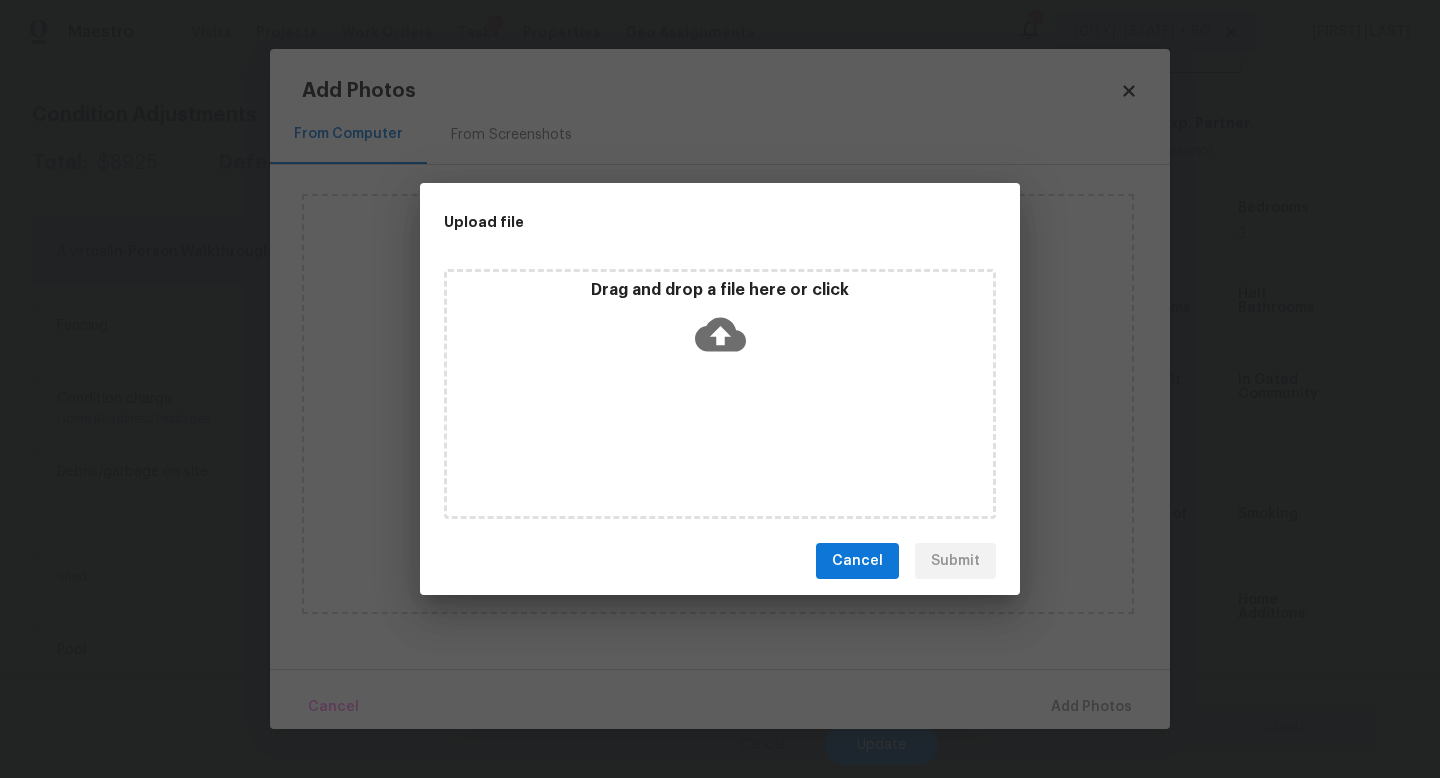 drag, startPoint x: 1437, startPoint y: 678, endPoint x: 885, endPoint y: 339, distance: 647.78467 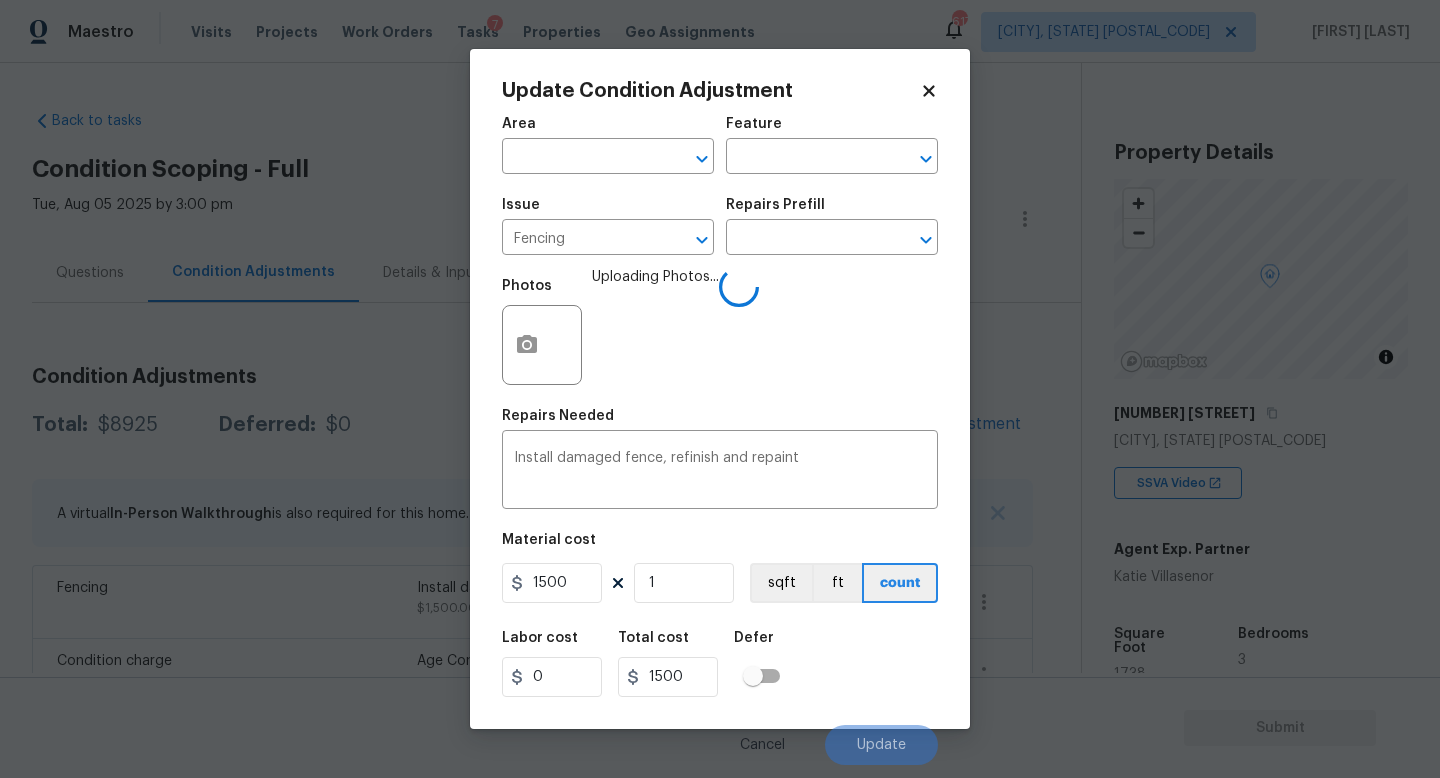 scroll, scrollTop: 0, scrollLeft: 0, axis: both 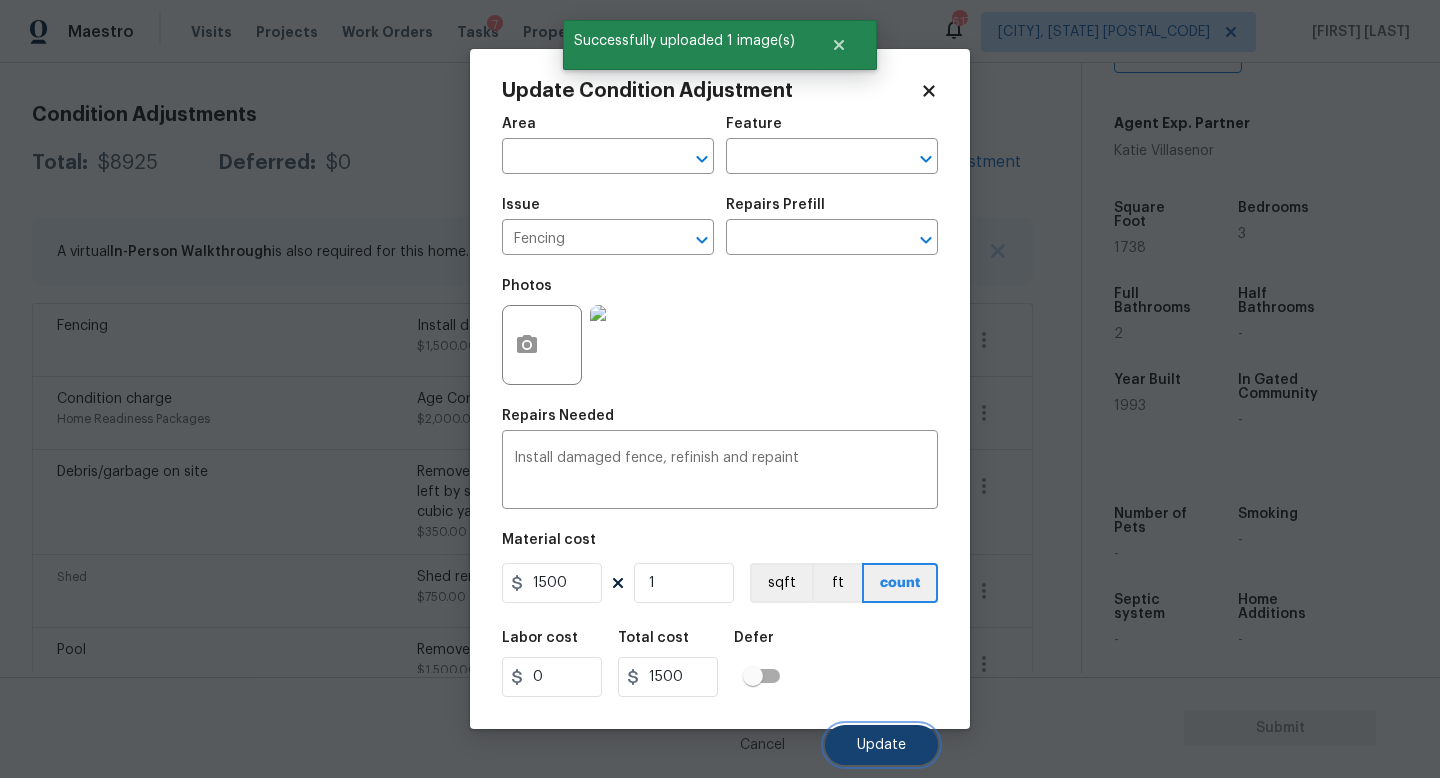 click on "Update" at bounding box center [881, 745] 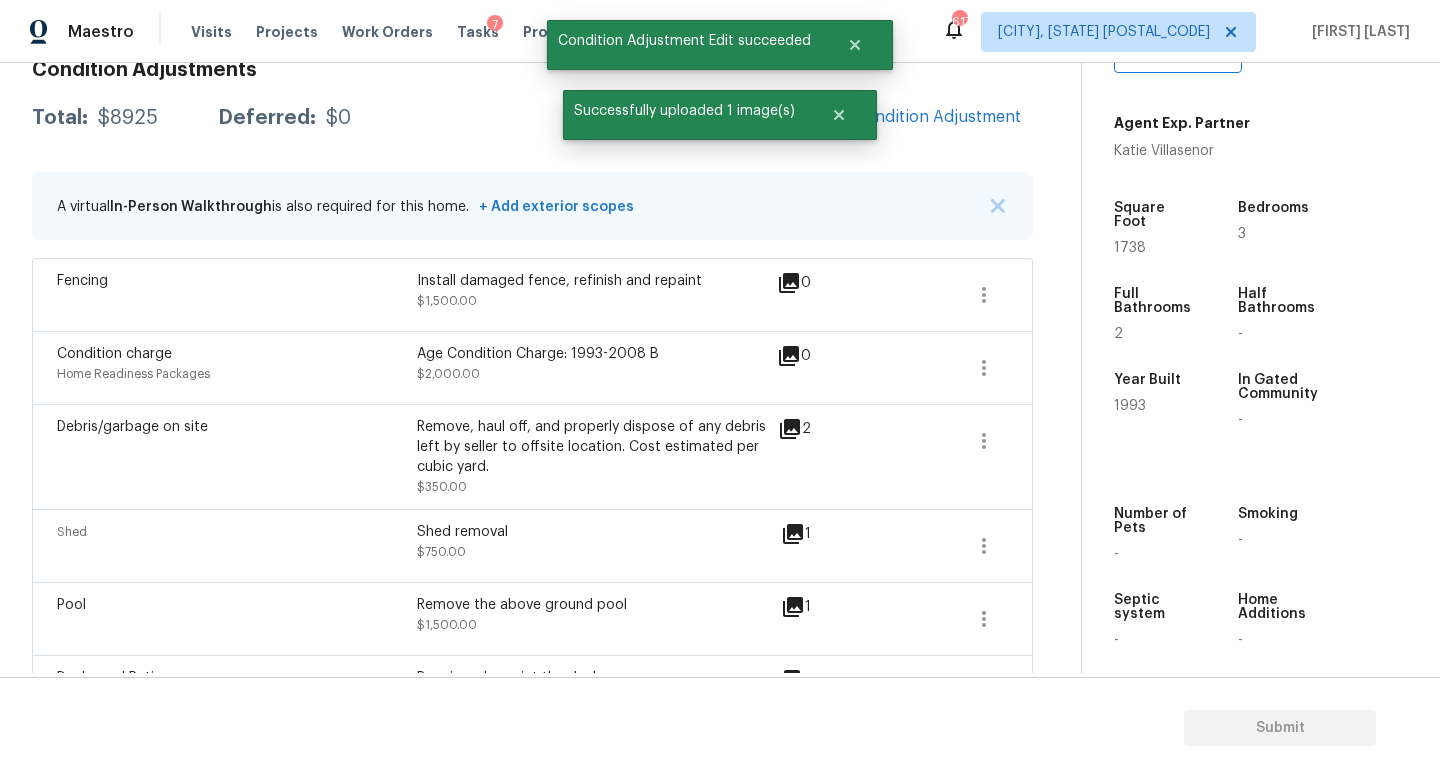 scroll, scrollTop: 262, scrollLeft: 0, axis: vertical 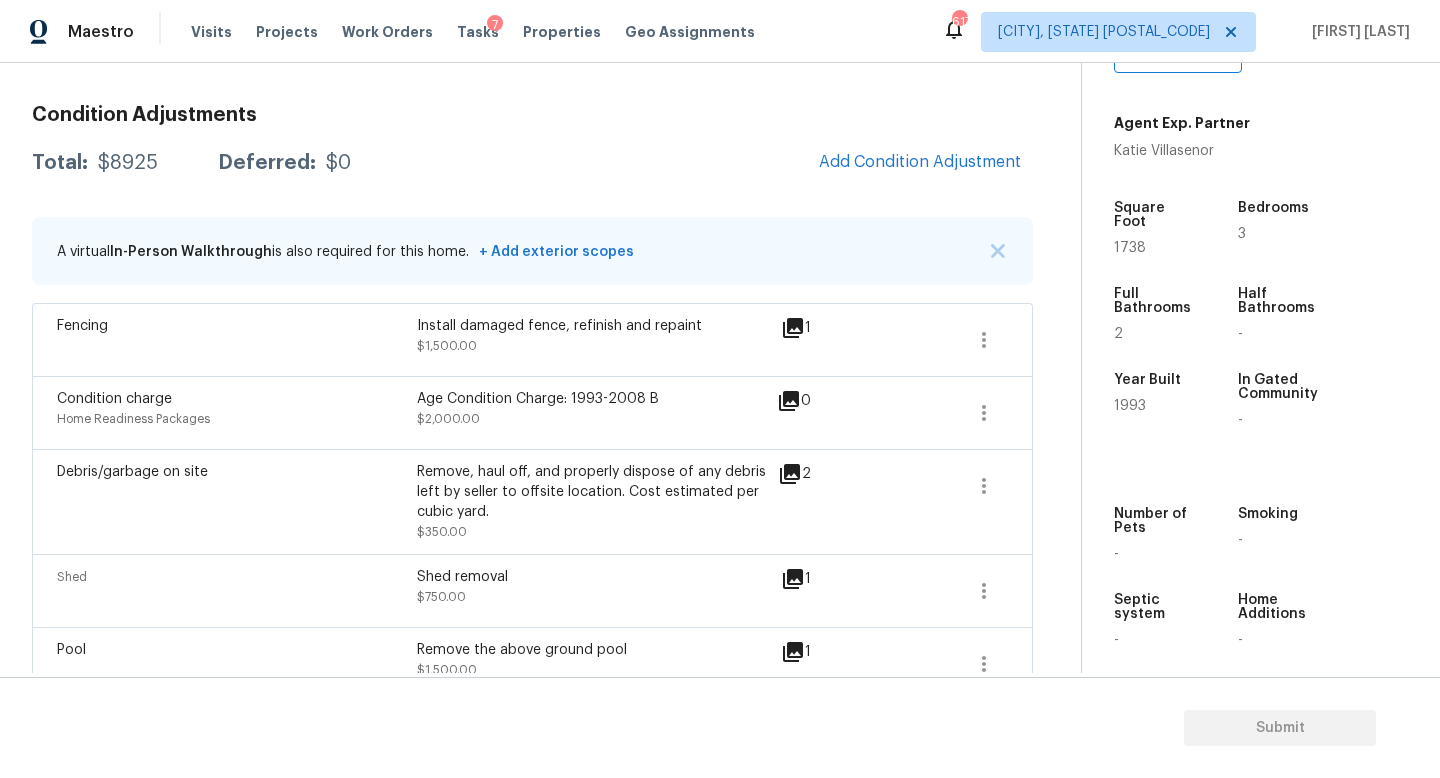 click on "Condition Adjustments Total:  $8925 Deferred:  $0 Add Condition Adjustment A virtual  In-Person Walkthrough  is also required for this home.   + Add exterior scopes Fencing Install damaged fence, refinish and repaint $1,500.00   1 Condition charge Home Readiness Packages Age Condition Charge: 1993-2008 B	 $2,000.00   0 Debris/garbage on site Remove, haul off, and properly dispose of any debris left by seller to offsite location. Cost estimated per cubic yard. $350.00   2 Shed Shed removal $750.00   1 Pool Remove the above ground pool $1,500.00   1 Decks and Patios Repair and repaint the deck $1,500.00   2 ACQ: Septic System Acquisition $750.00   0 Light Pet Odor Acquisition Scope: 1-2 pets present $575.00   0" at bounding box center (532, 610) 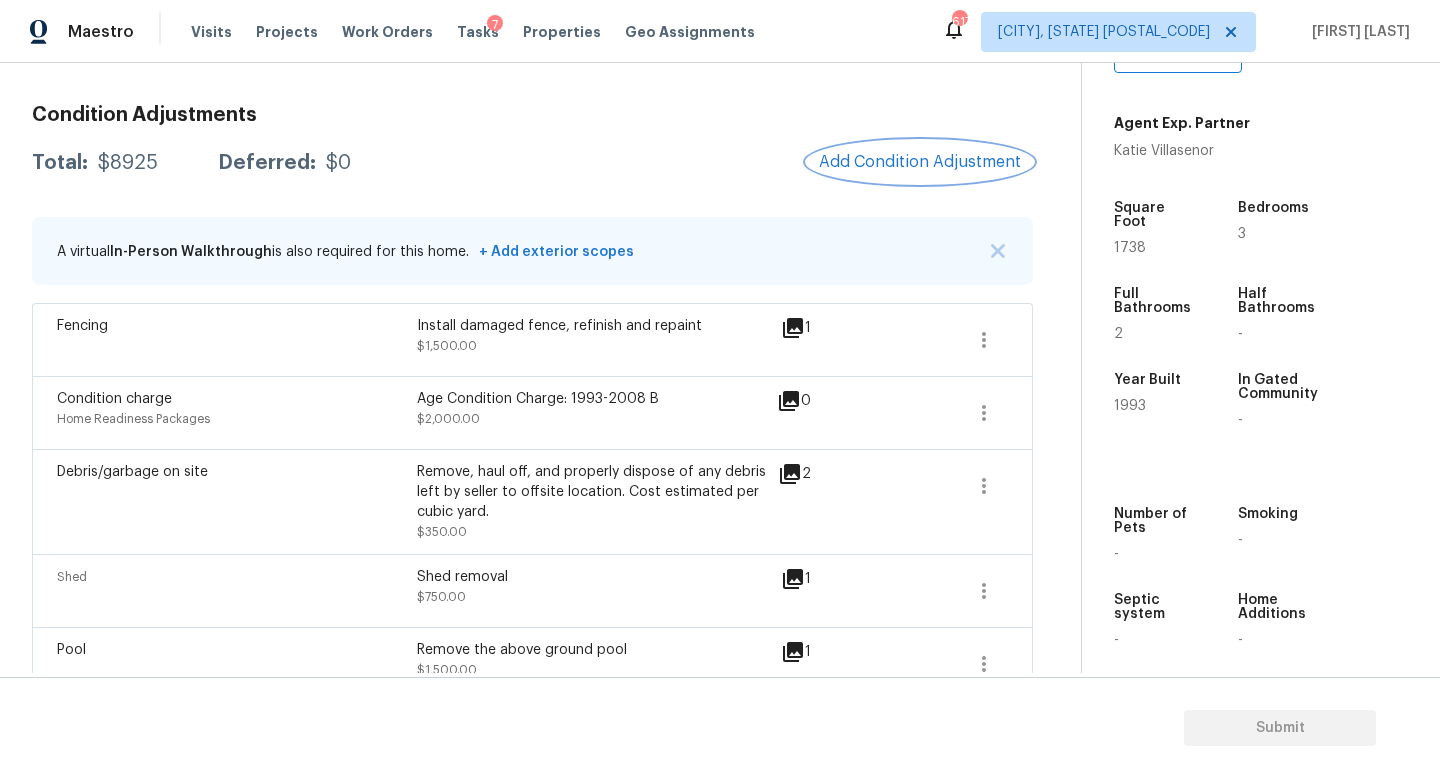 click on "Add Condition Adjustment" at bounding box center (920, 162) 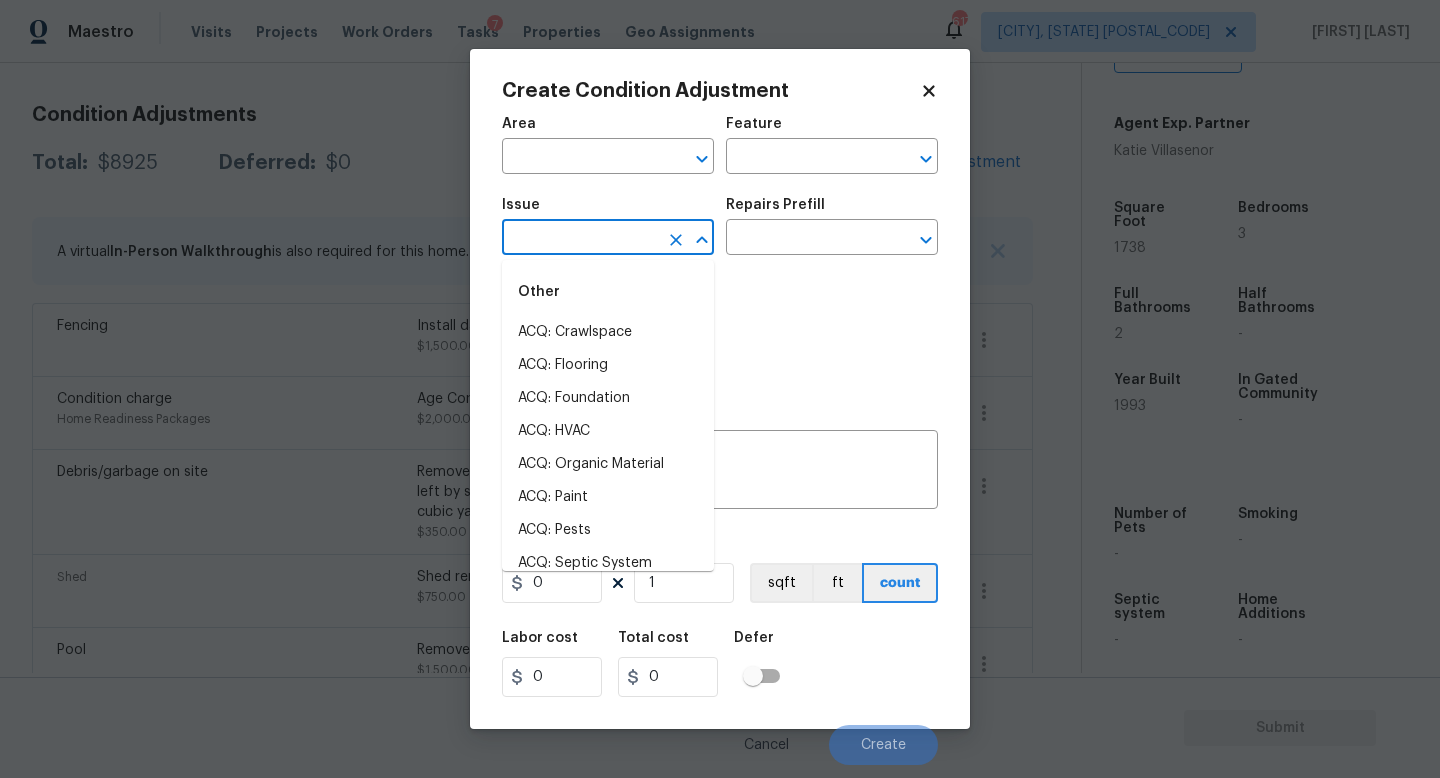 click at bounding box center (580, 239) 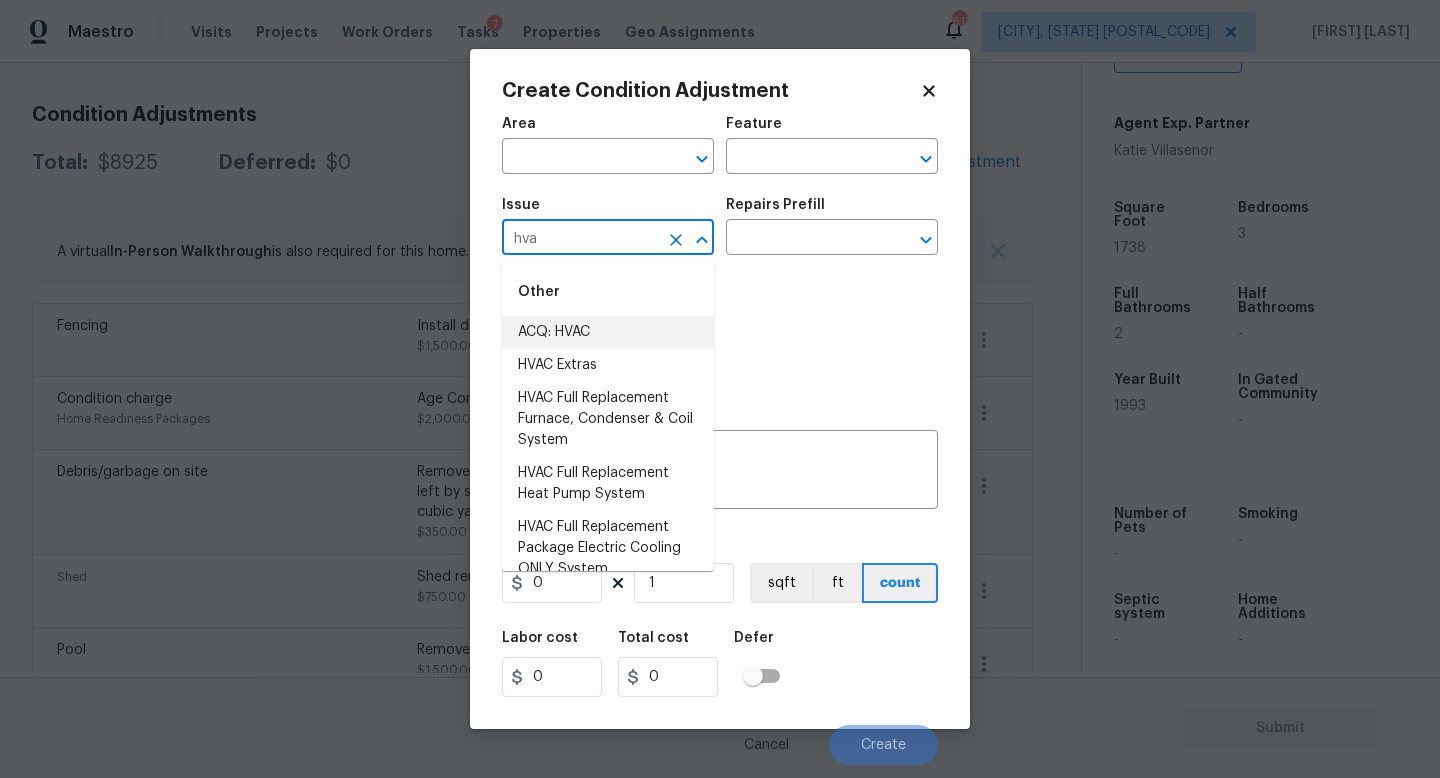 click on "ACQ: HVAC" at bounding box center [608, 332] 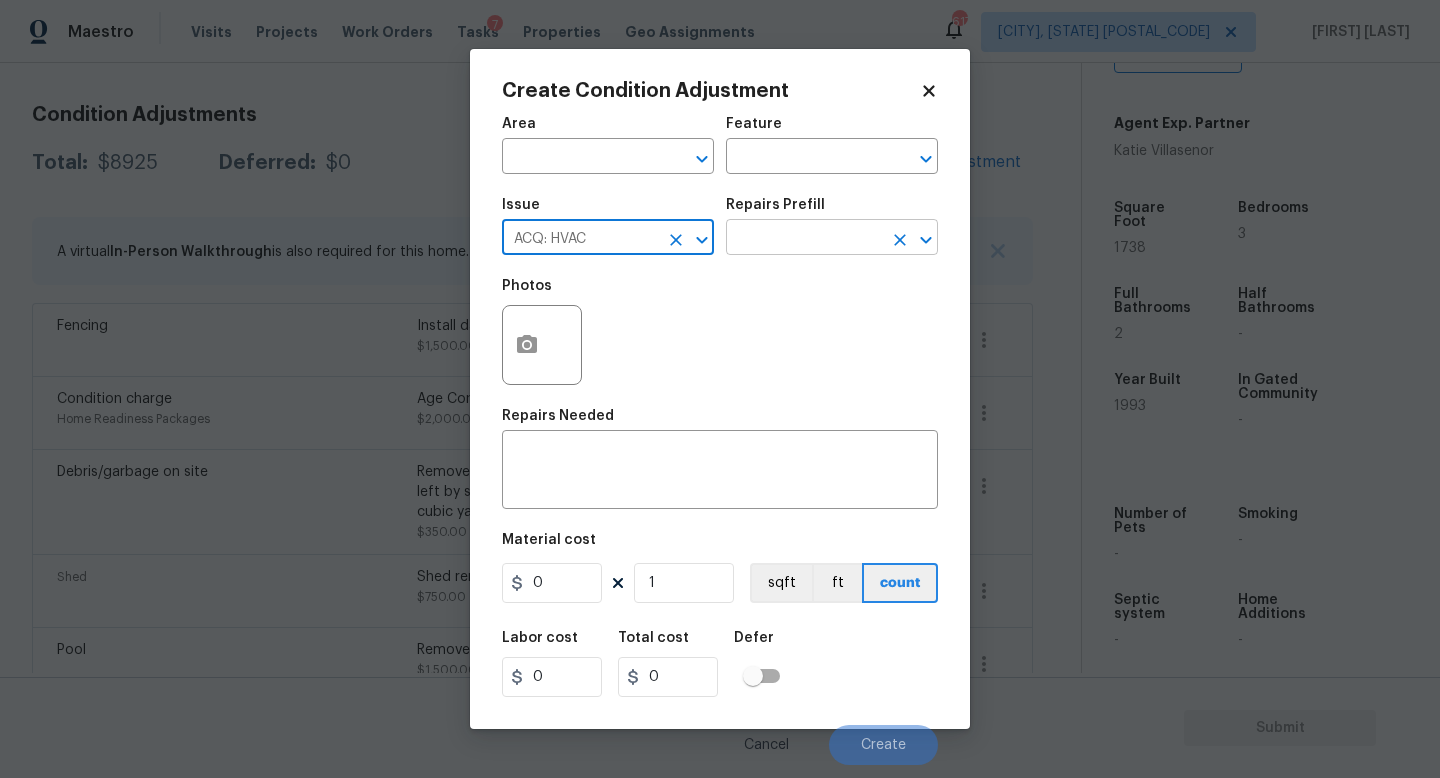 type on "ACQ: HVAC" 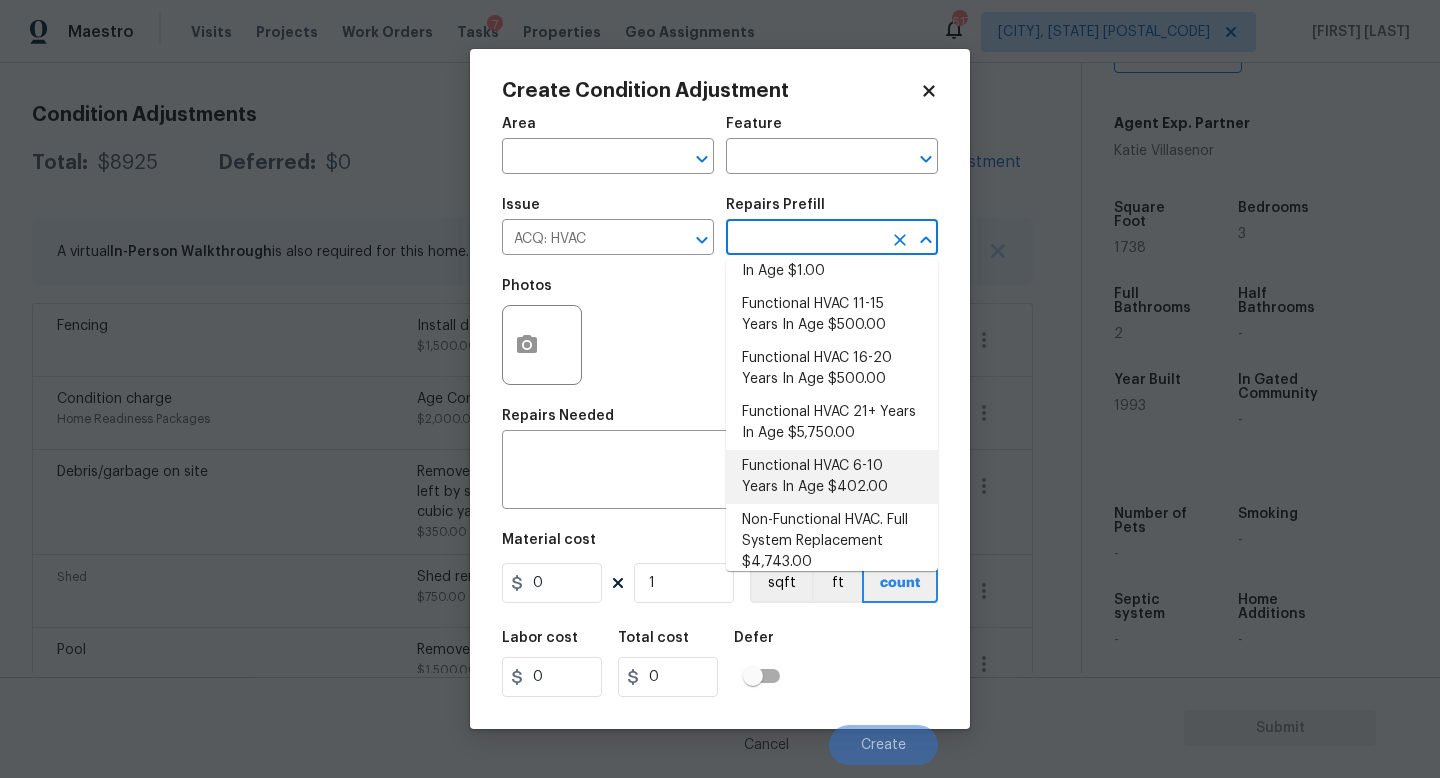 scroll, scrollTop: 36, scrollLeft: 0, axis: vertical 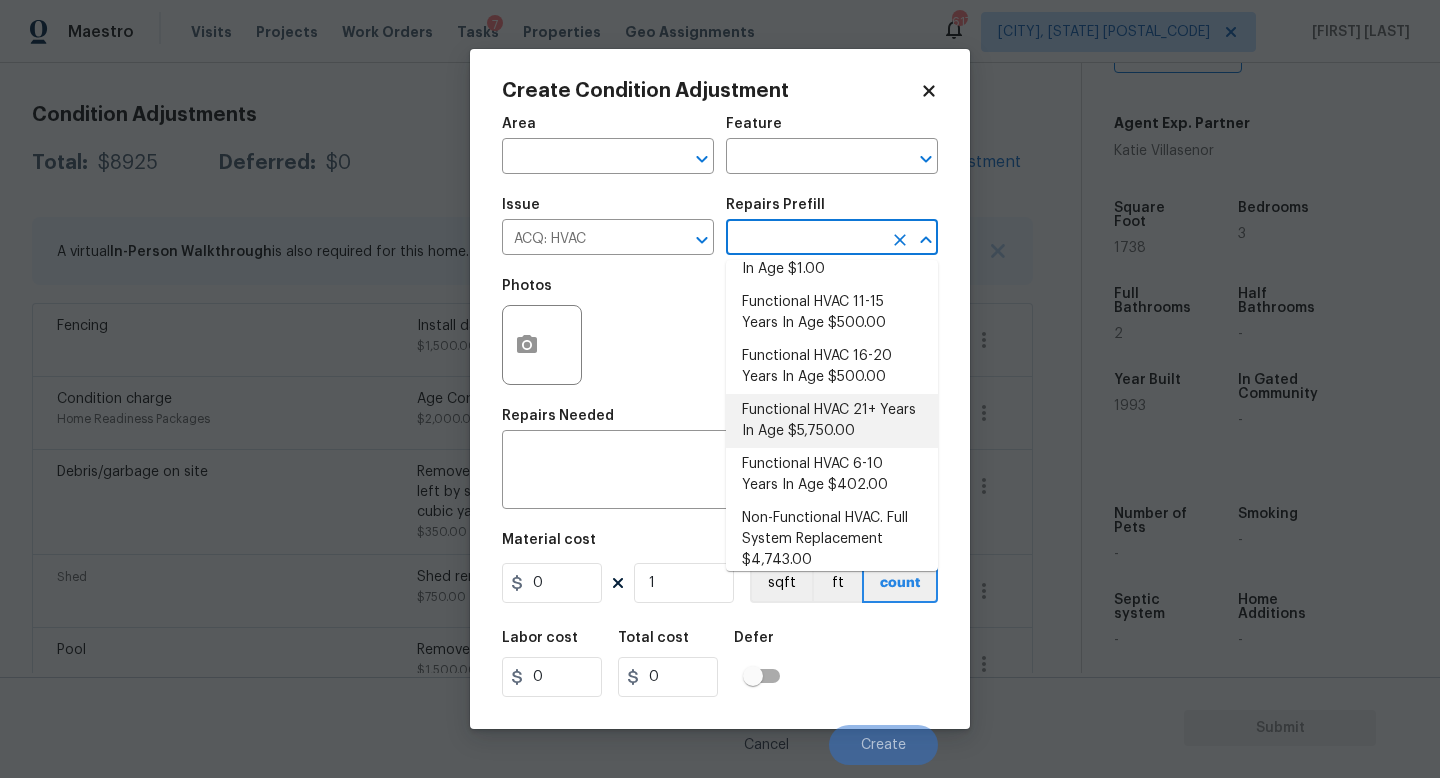 click on "Functional HVAC 21+ Years In Age $5,750.00" at bounding box center [832, 421] 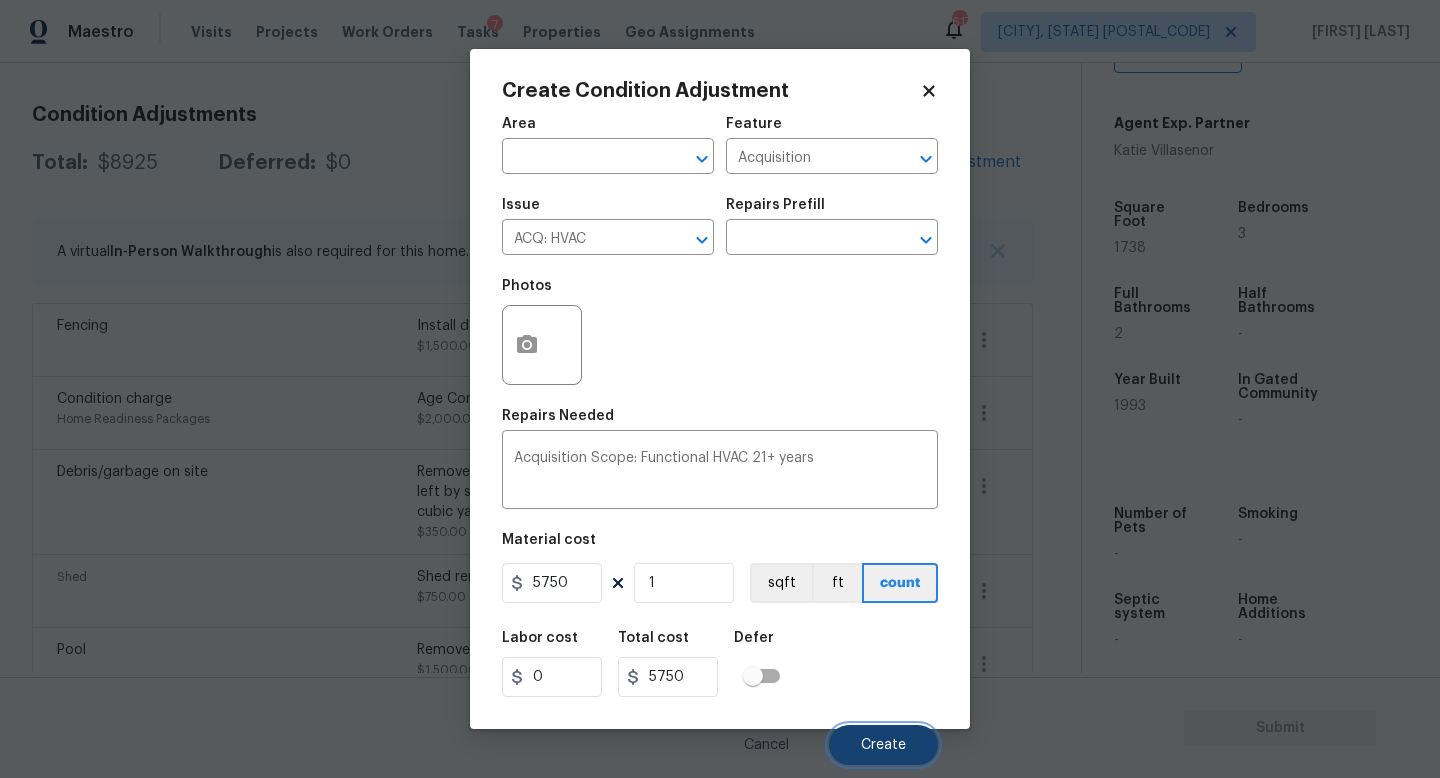 click on "Create" at bounding box center [883, 745] 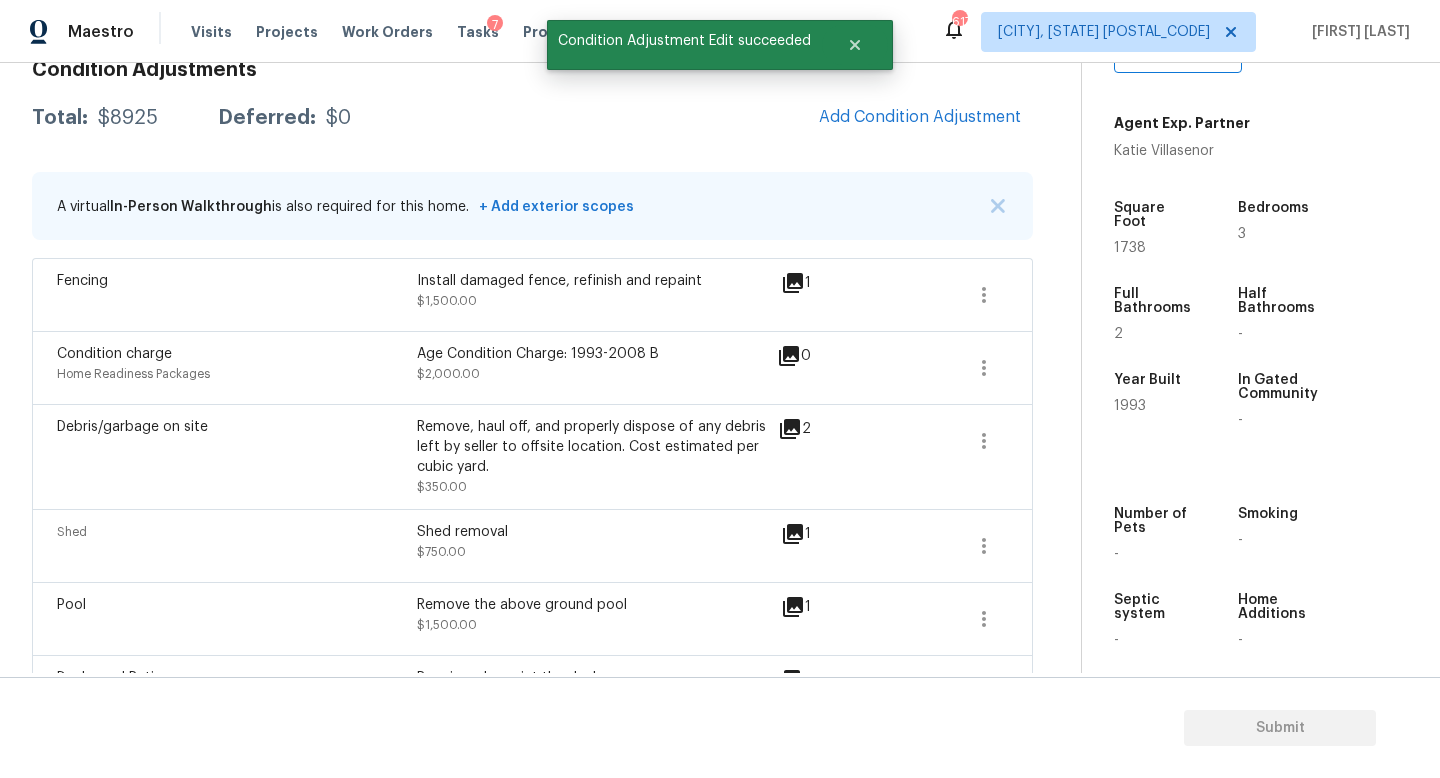 scroll, scrollTop: 262, scrollLeft: 0, axis: vertical 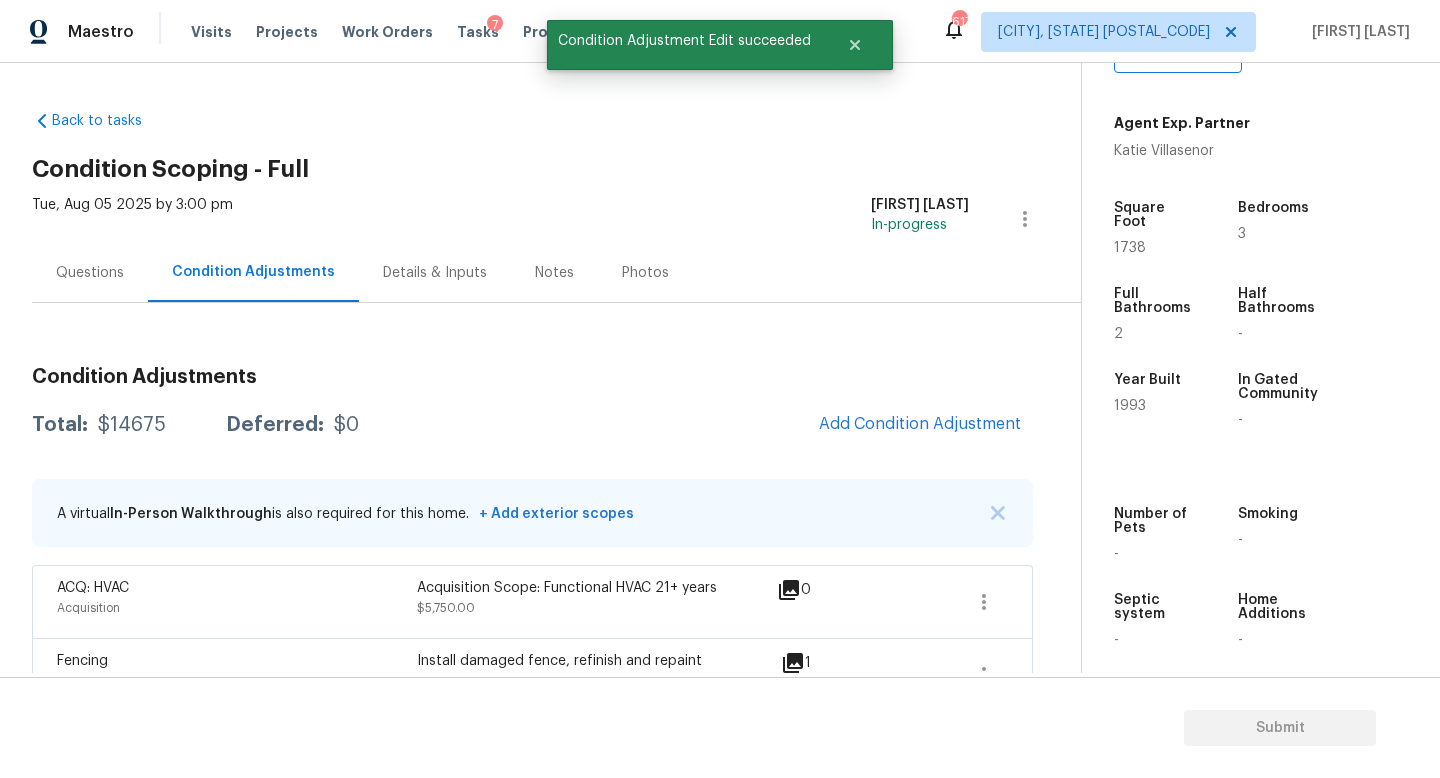 click on "Questions" at bounding box center [90, 272] 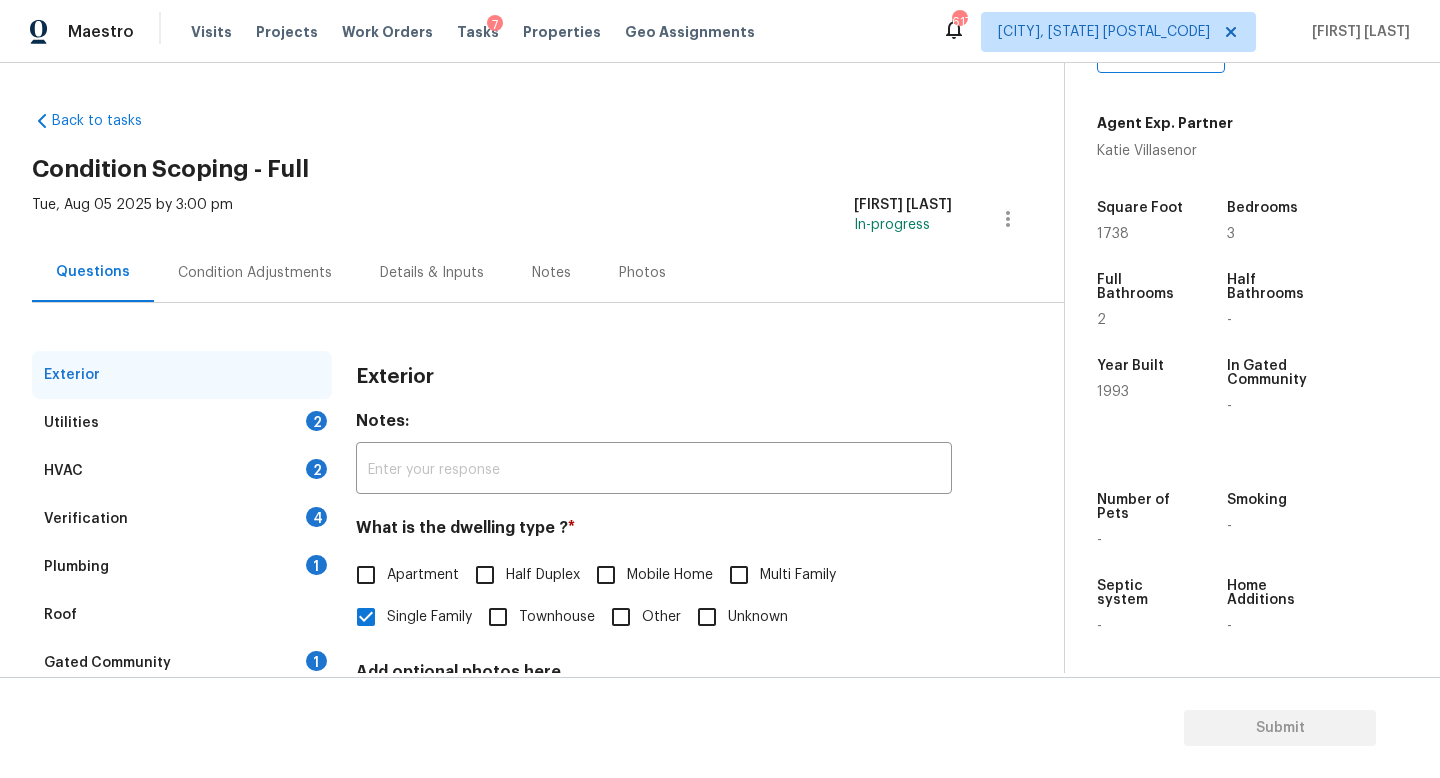 scroll, scrollTop: 127, scrollLeft: 0, axis: vertical 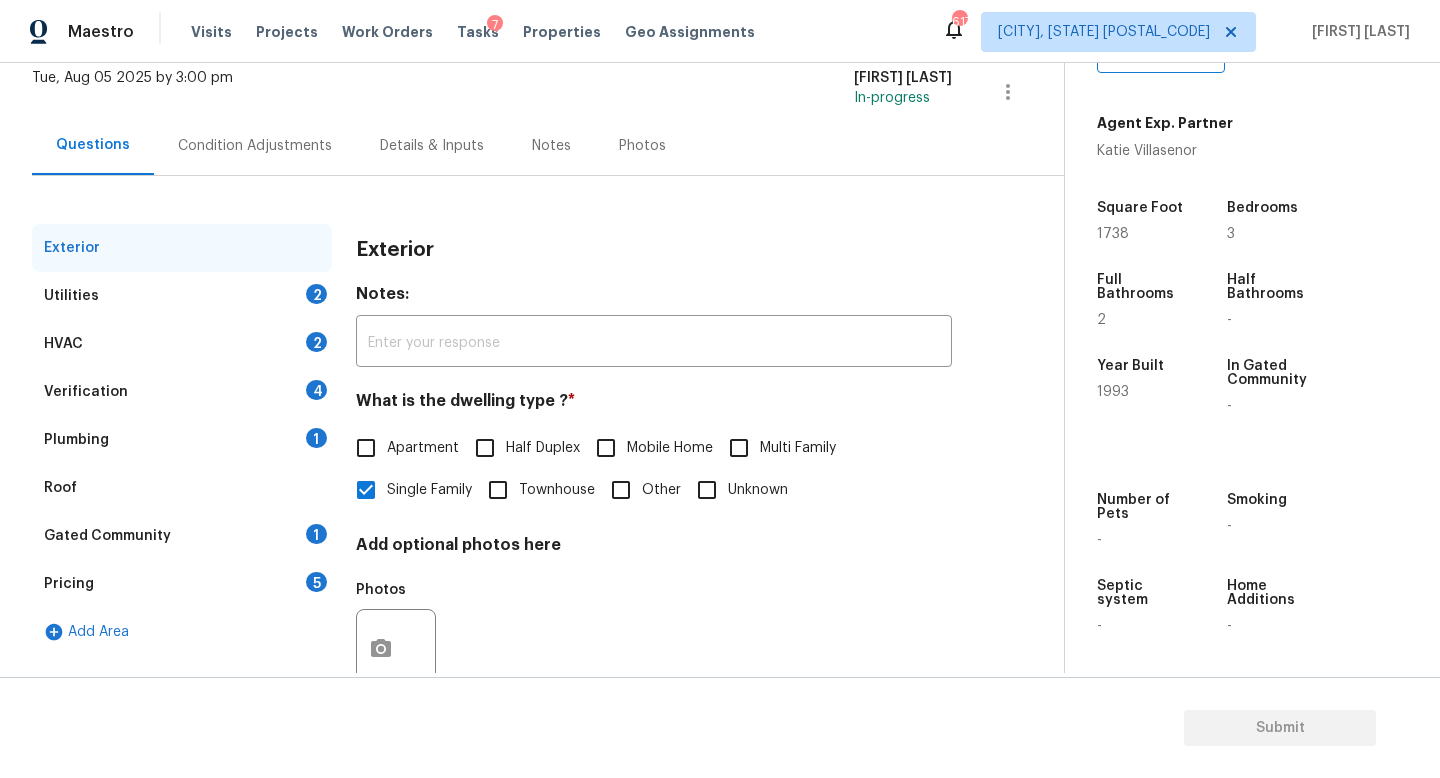 click on "Utilities 2" at bounding box center [182, 296] 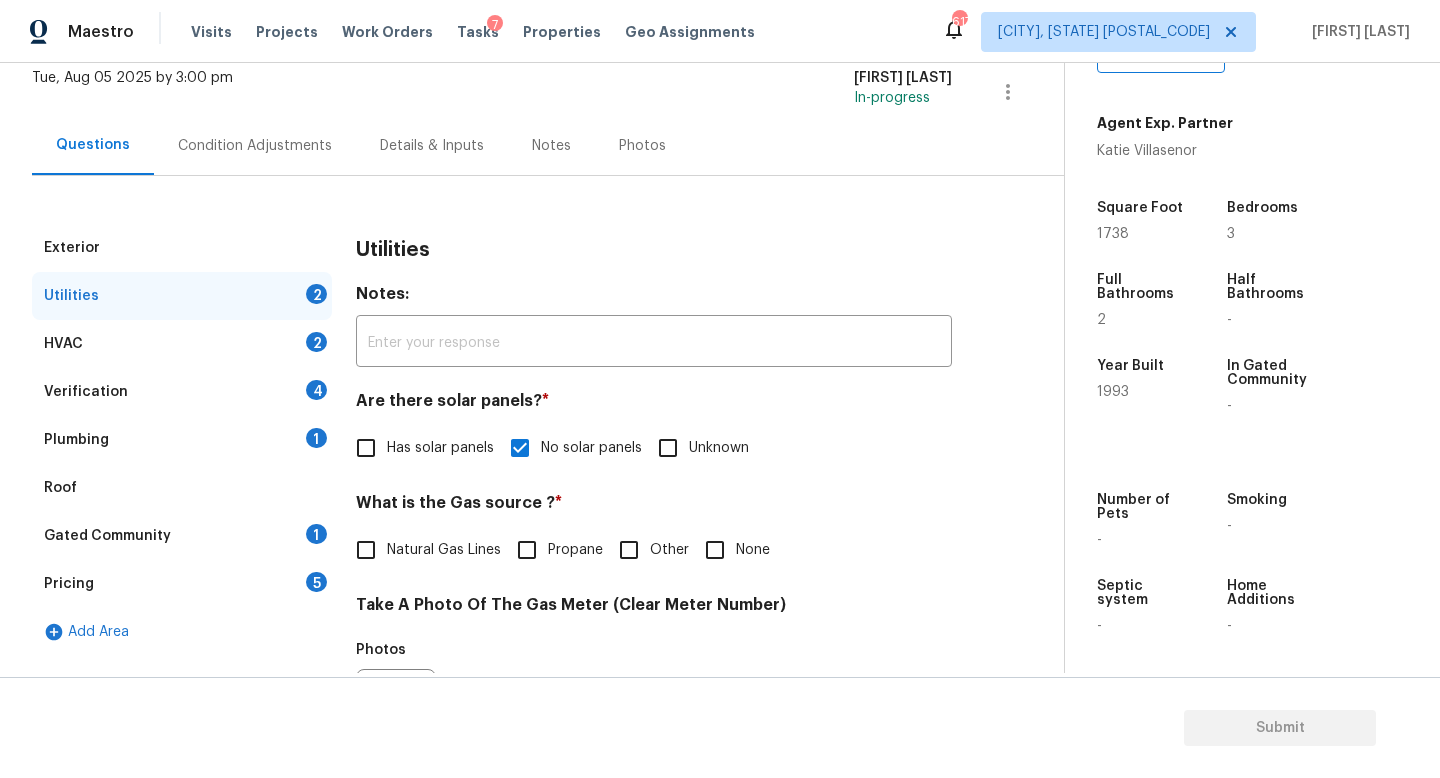 scroll, scrollTop: 182, scrollLeft: 0, axis: vertical 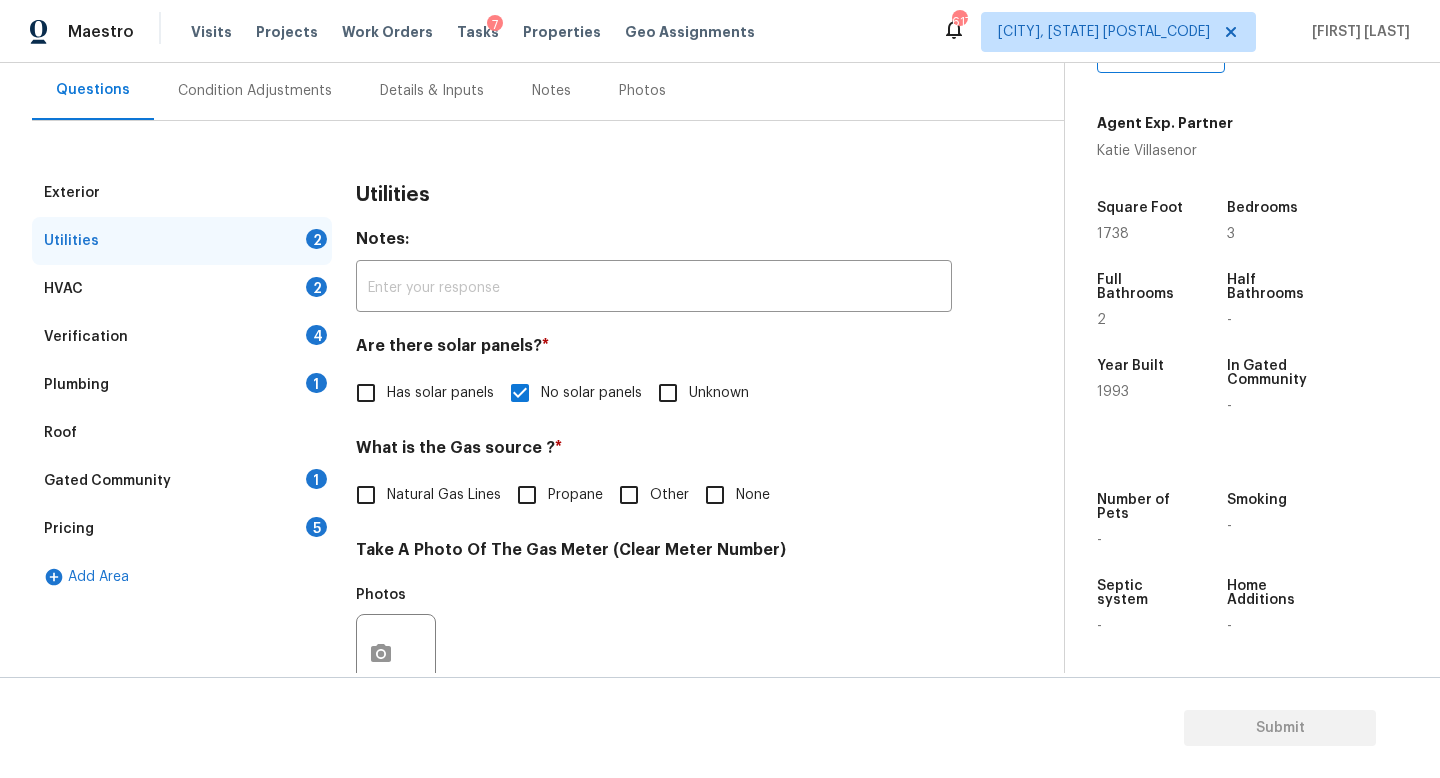 click on "None" at bounding box center (715, 495) 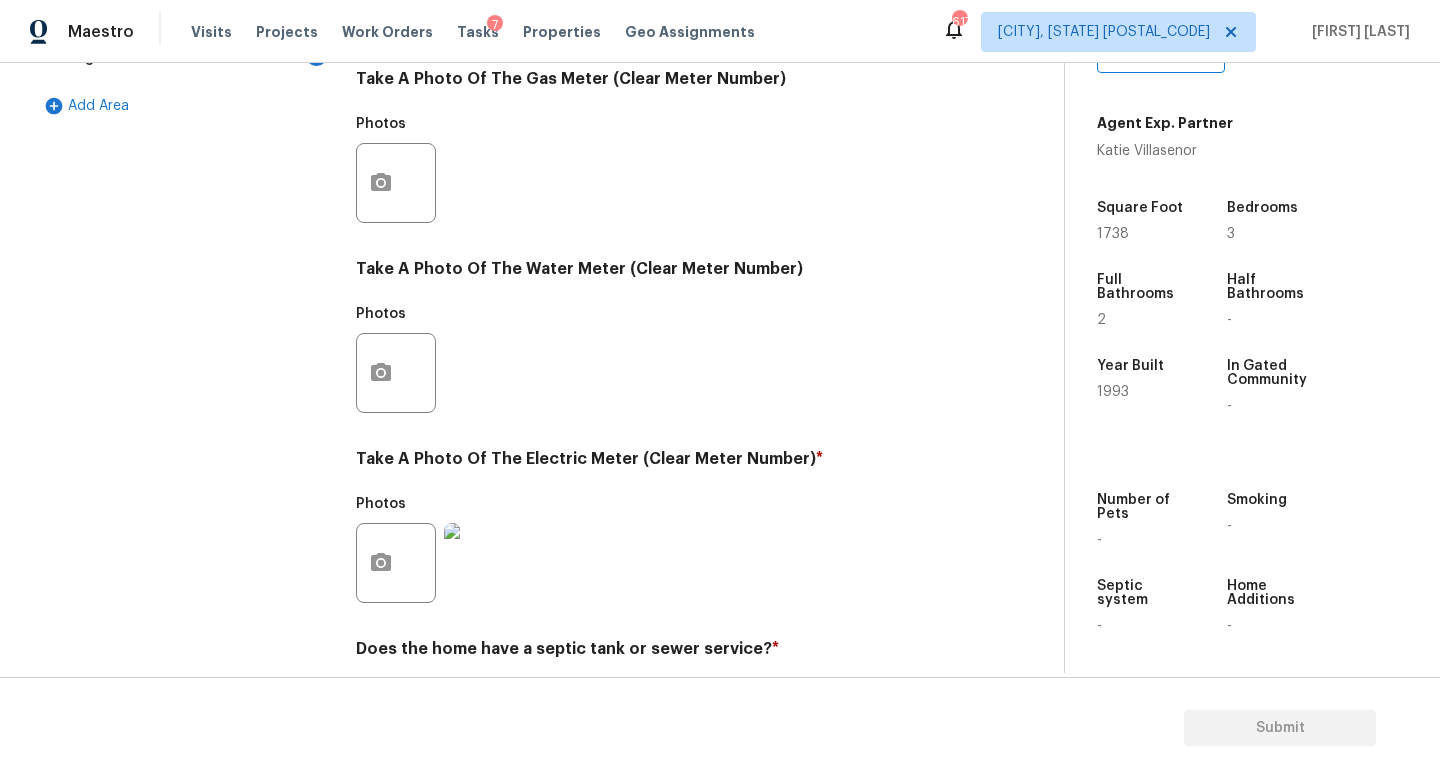 scroll, scrollTop: 727, scrollLeft: 0, axis: vertical 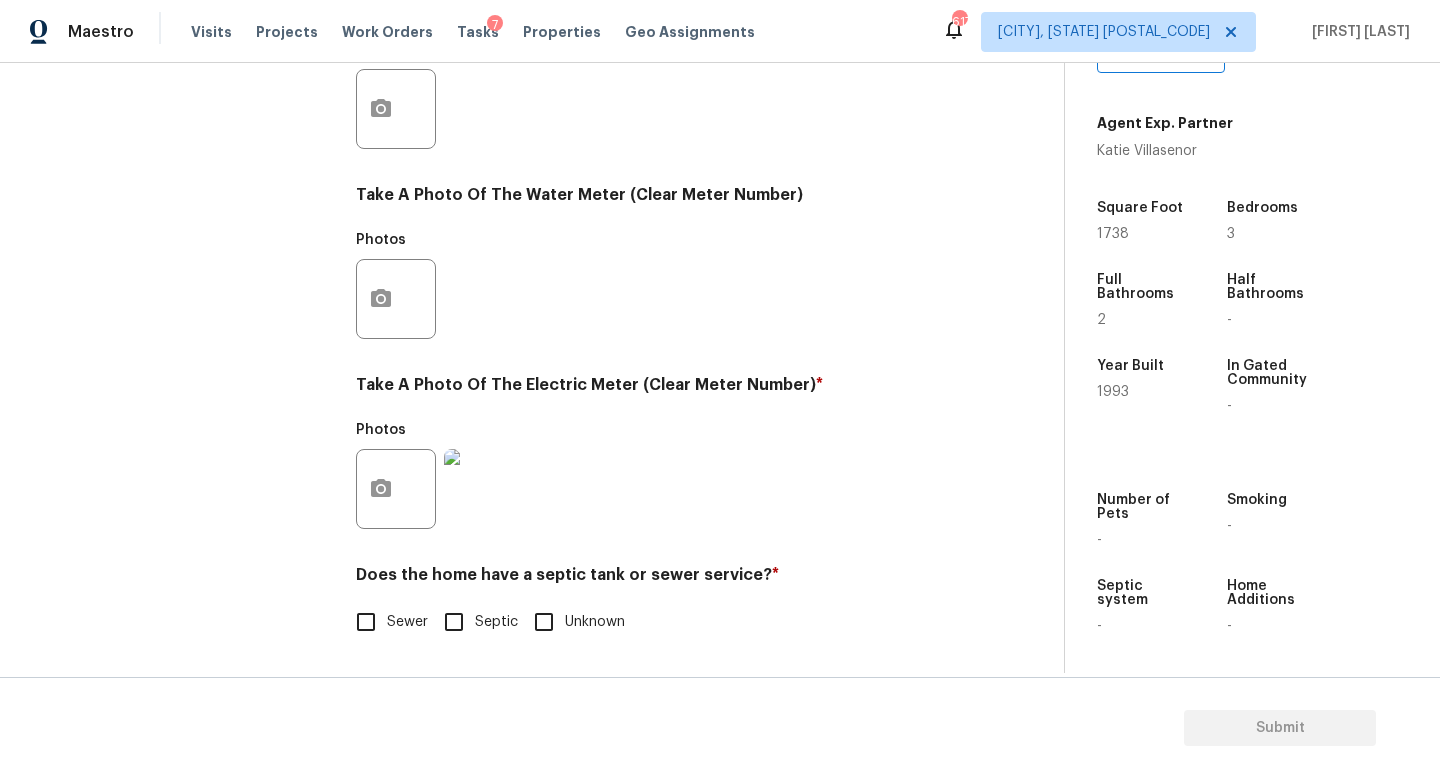 click on "Septic" at bounding box center [454, 622] 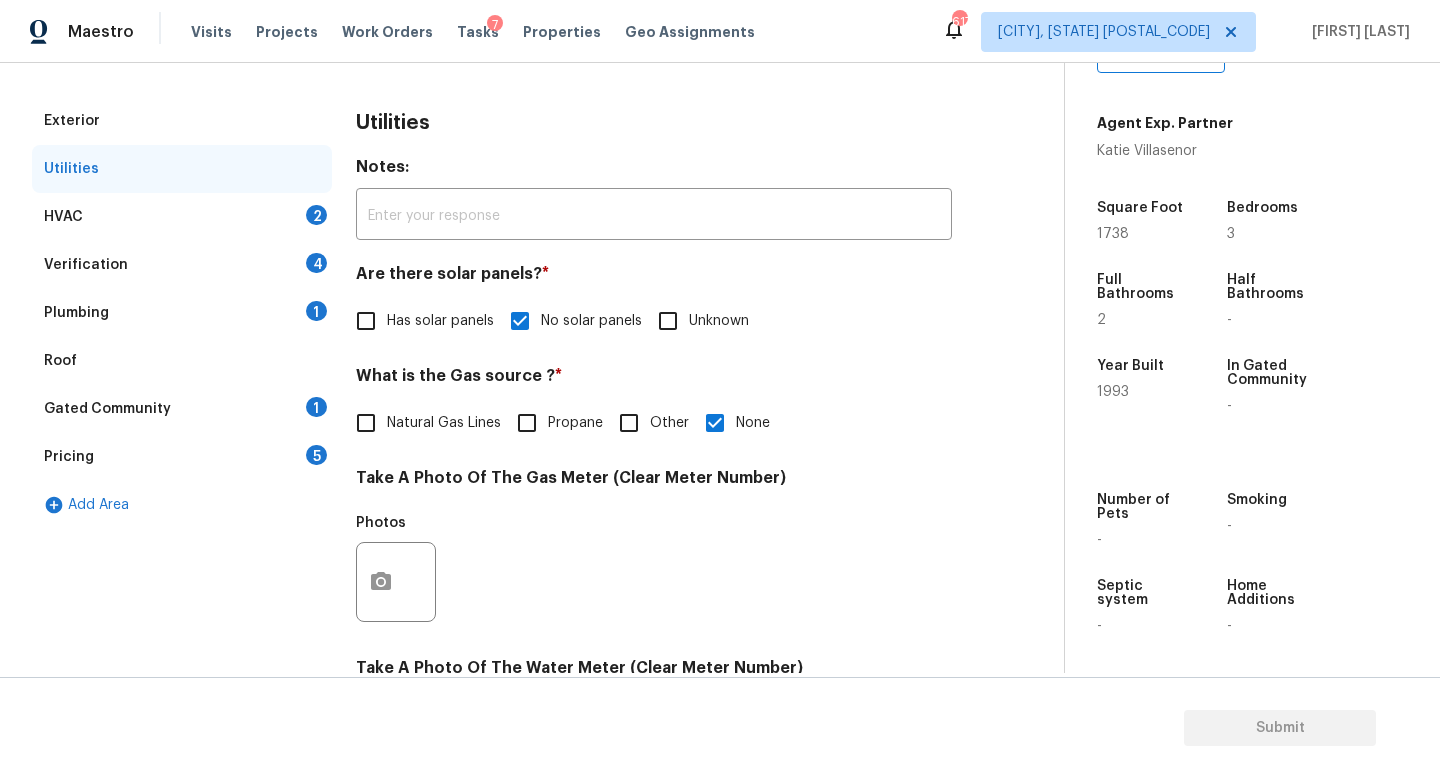 scroll, scrollTop: 240, scrollLeft: 0, axis: vertical 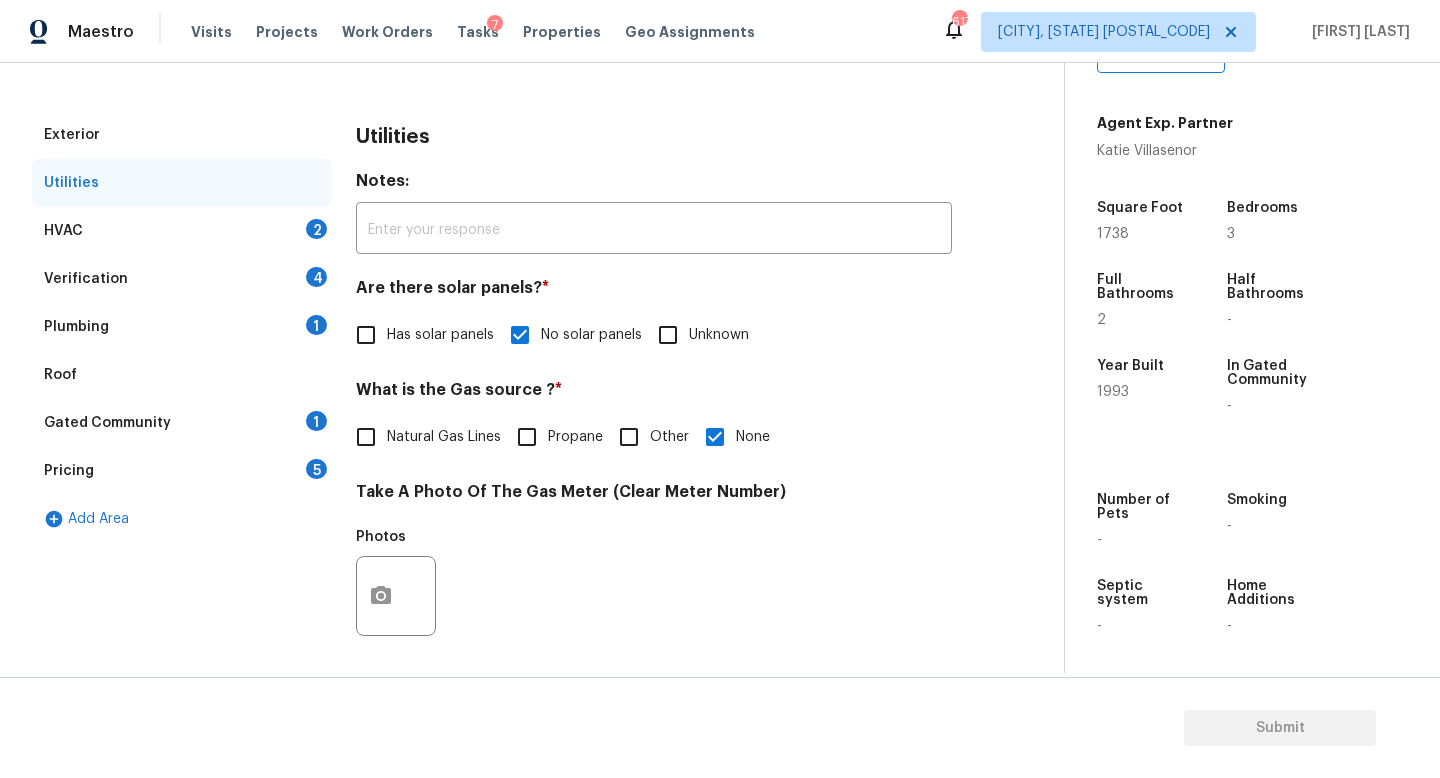 click on "HVAC 2" at bounding box center [182, 231] 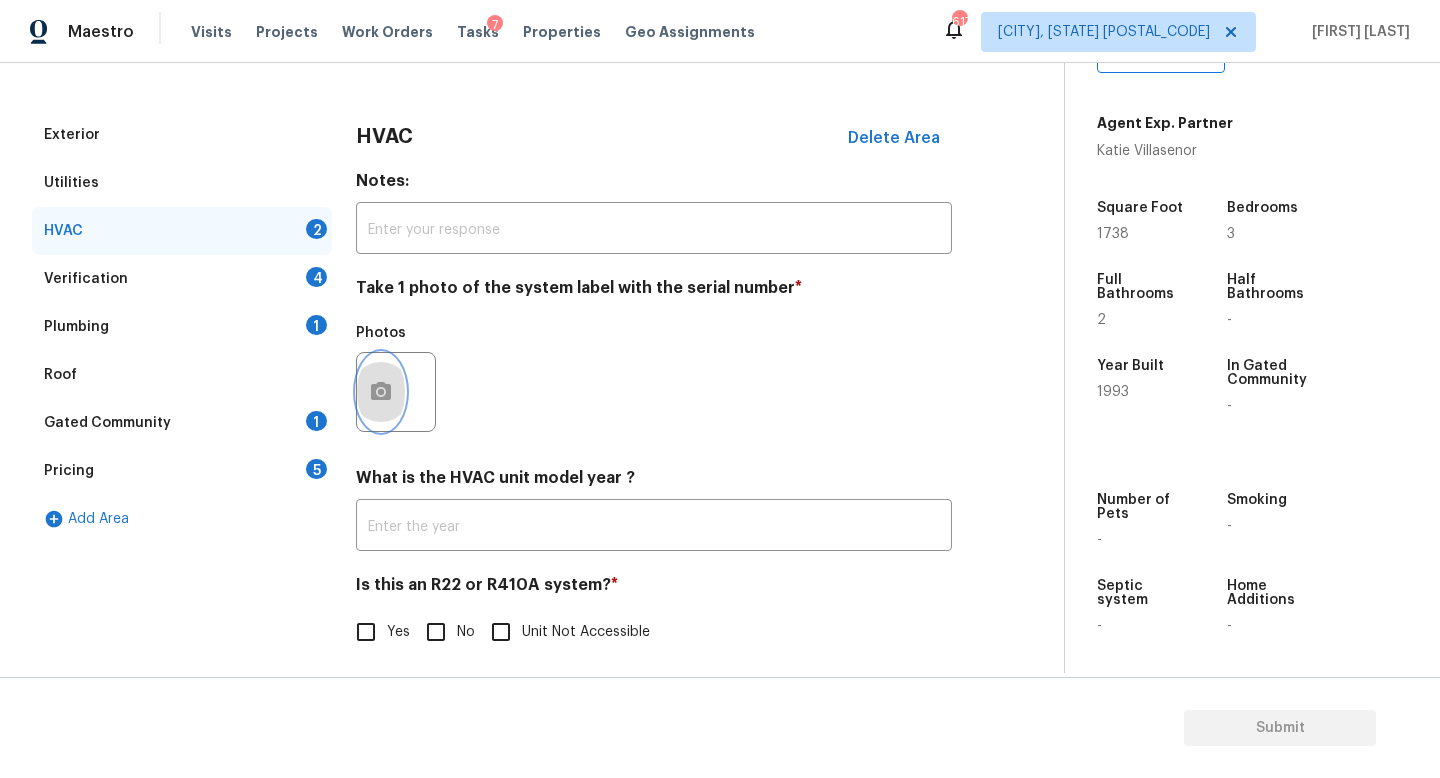 click 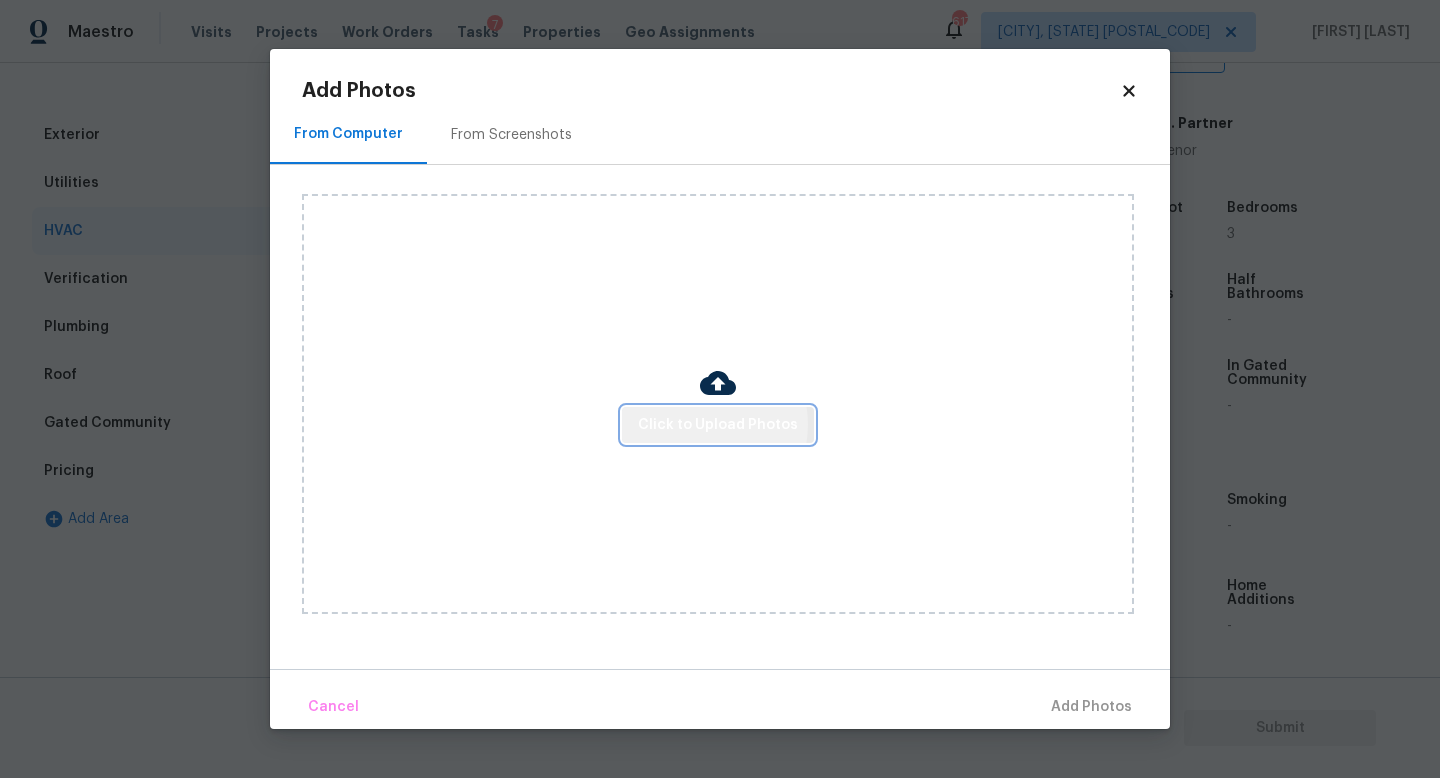 click on "Click to Upload Photos" at bounding box center (718, 425) 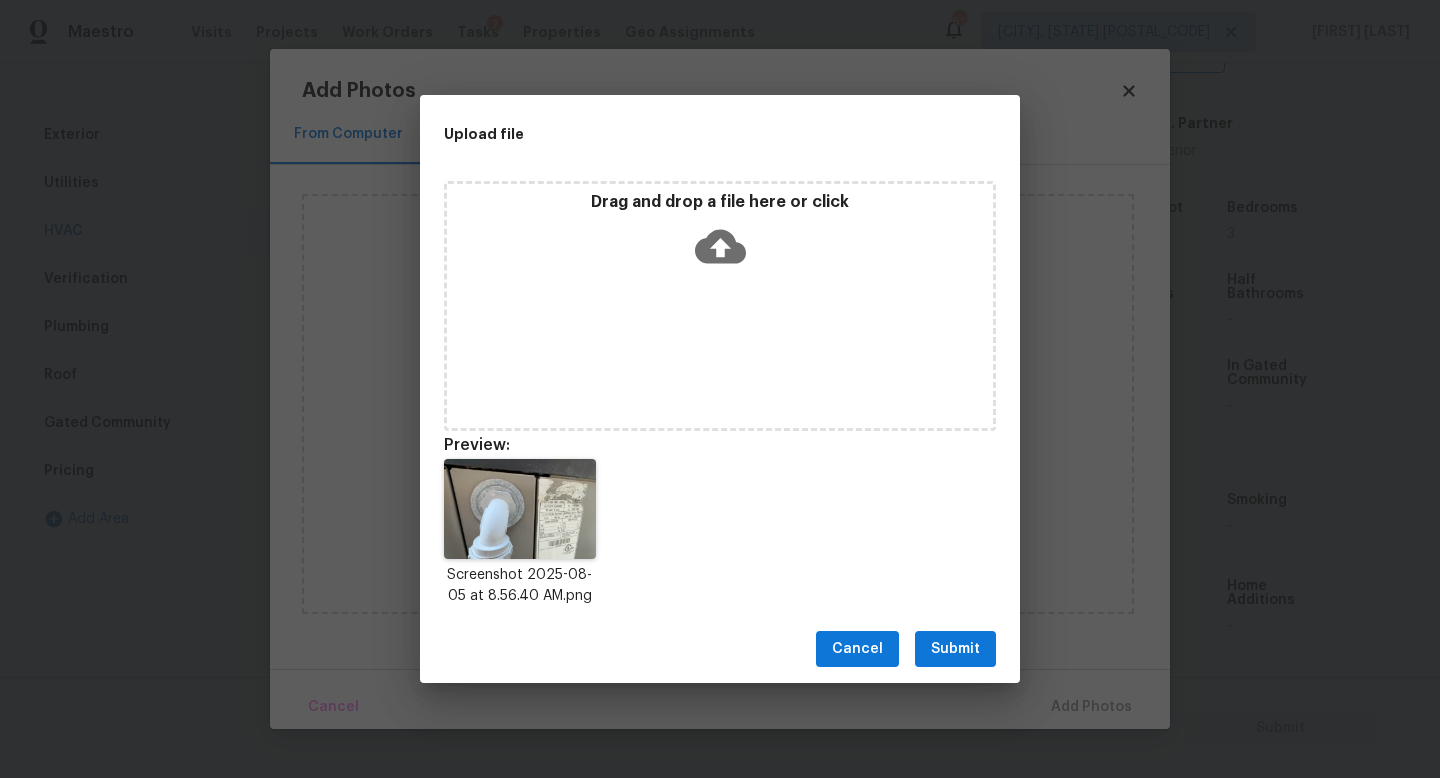click on "Submit" at bounding box center [955, 649] 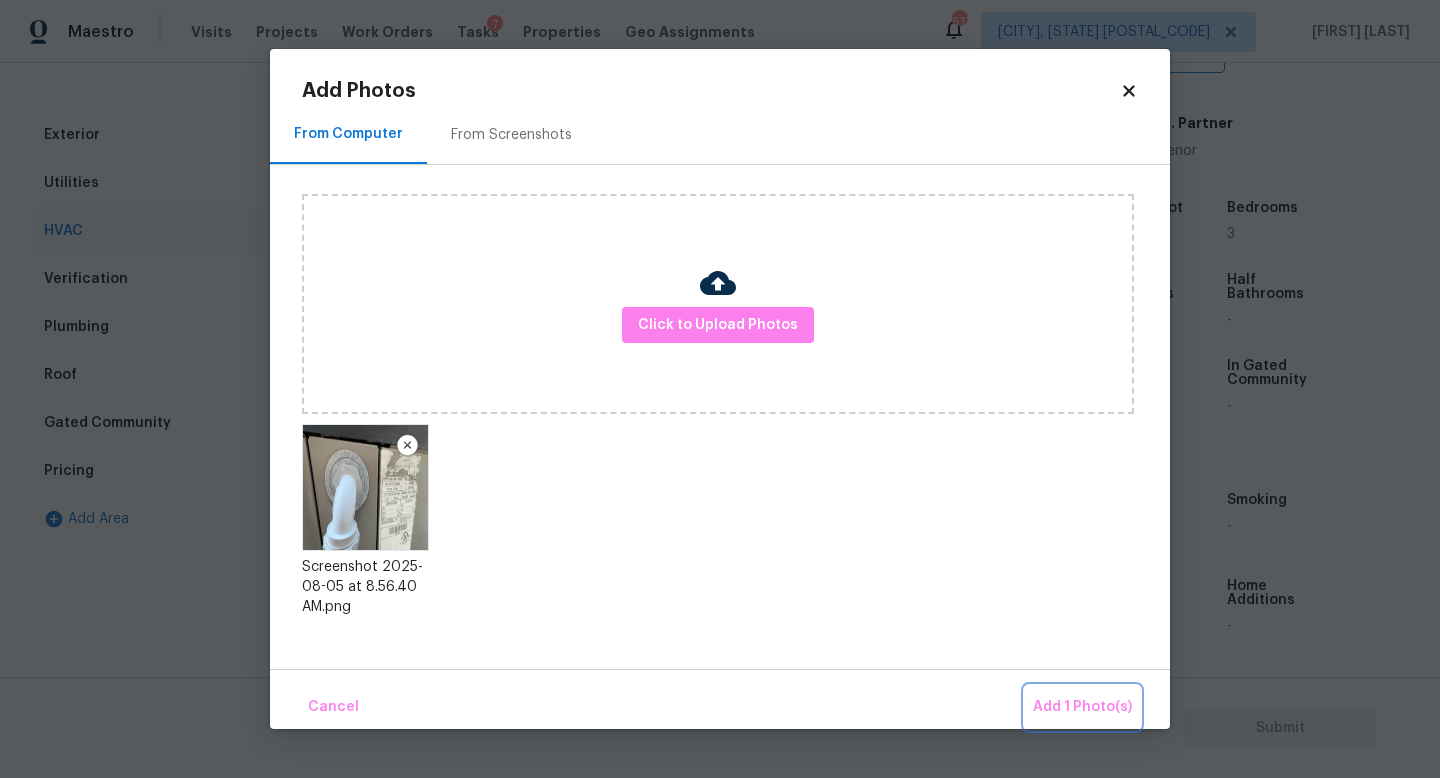 click on "Add 1 Photo(s)" at bounding box center (1082, 707) 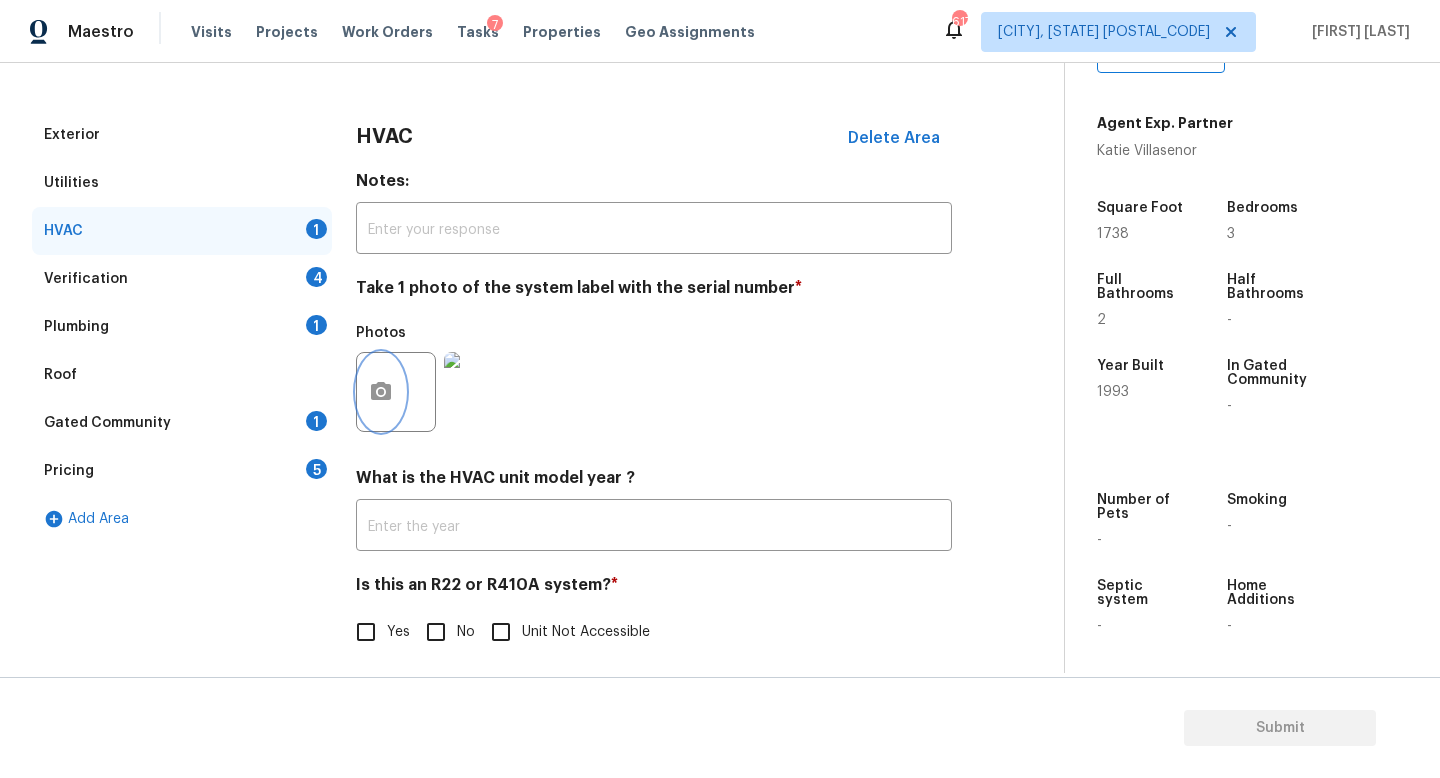 scroll, scrollTop: 251, scrollLeft: 0, axis: vertical 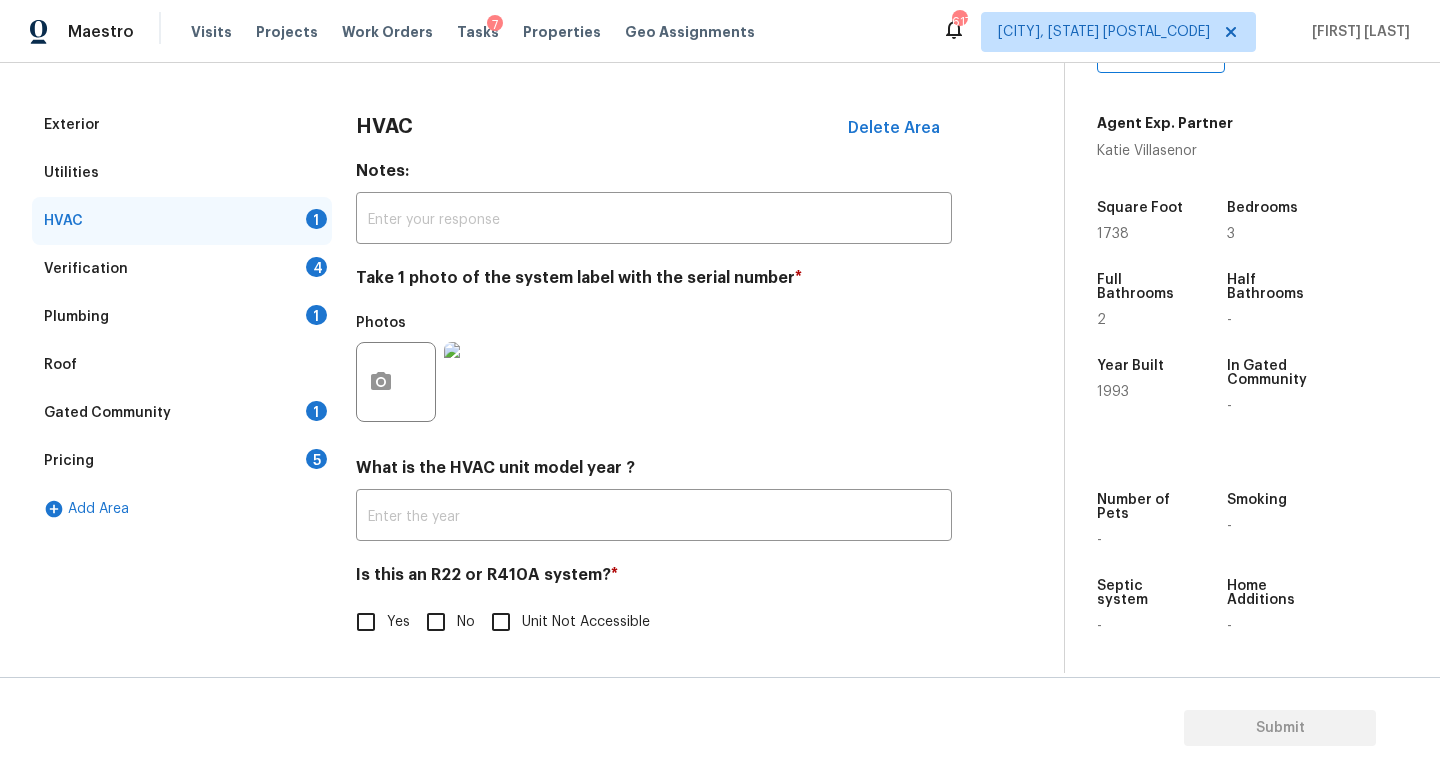 click on "No" at bounding box center [436, 622] 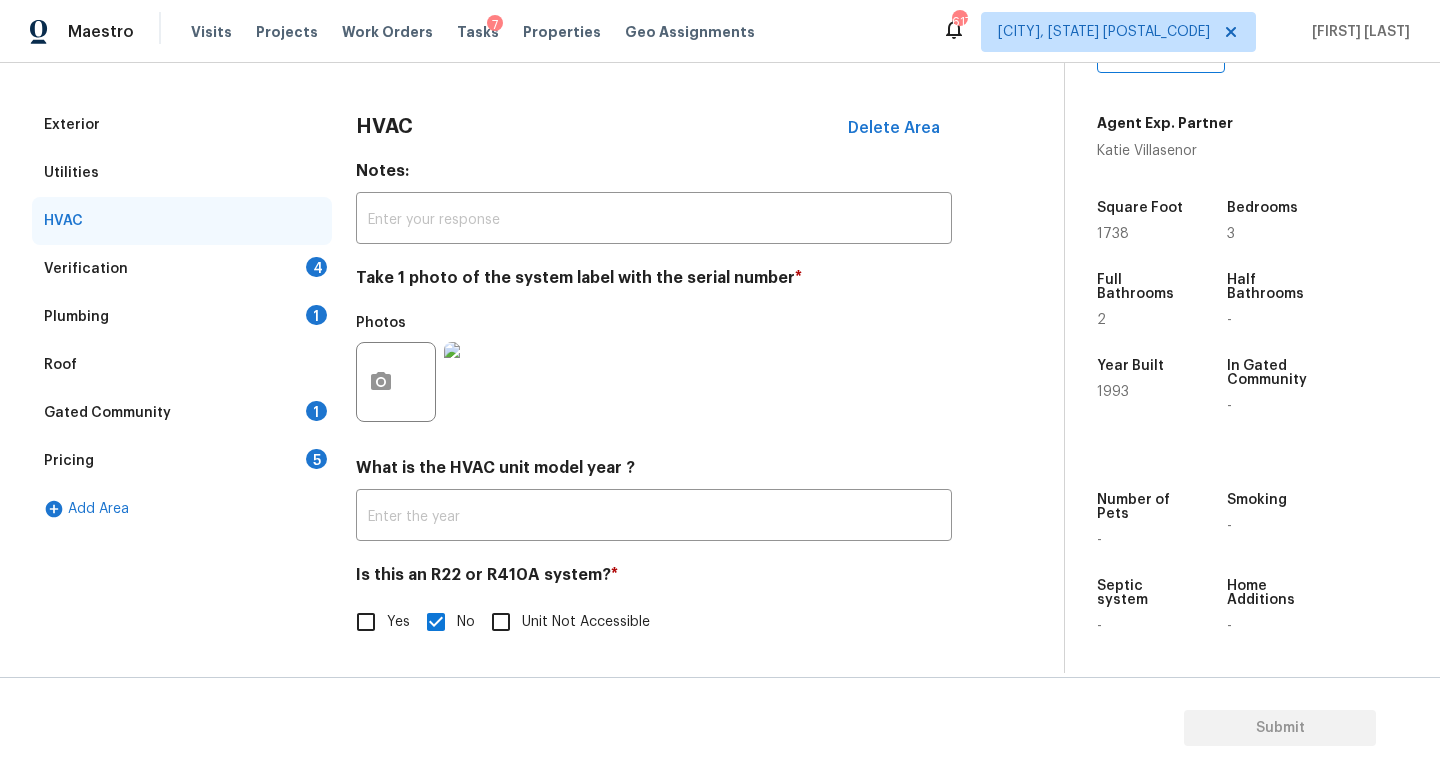 click on "Verification 4" at bounding box center [182, 269] 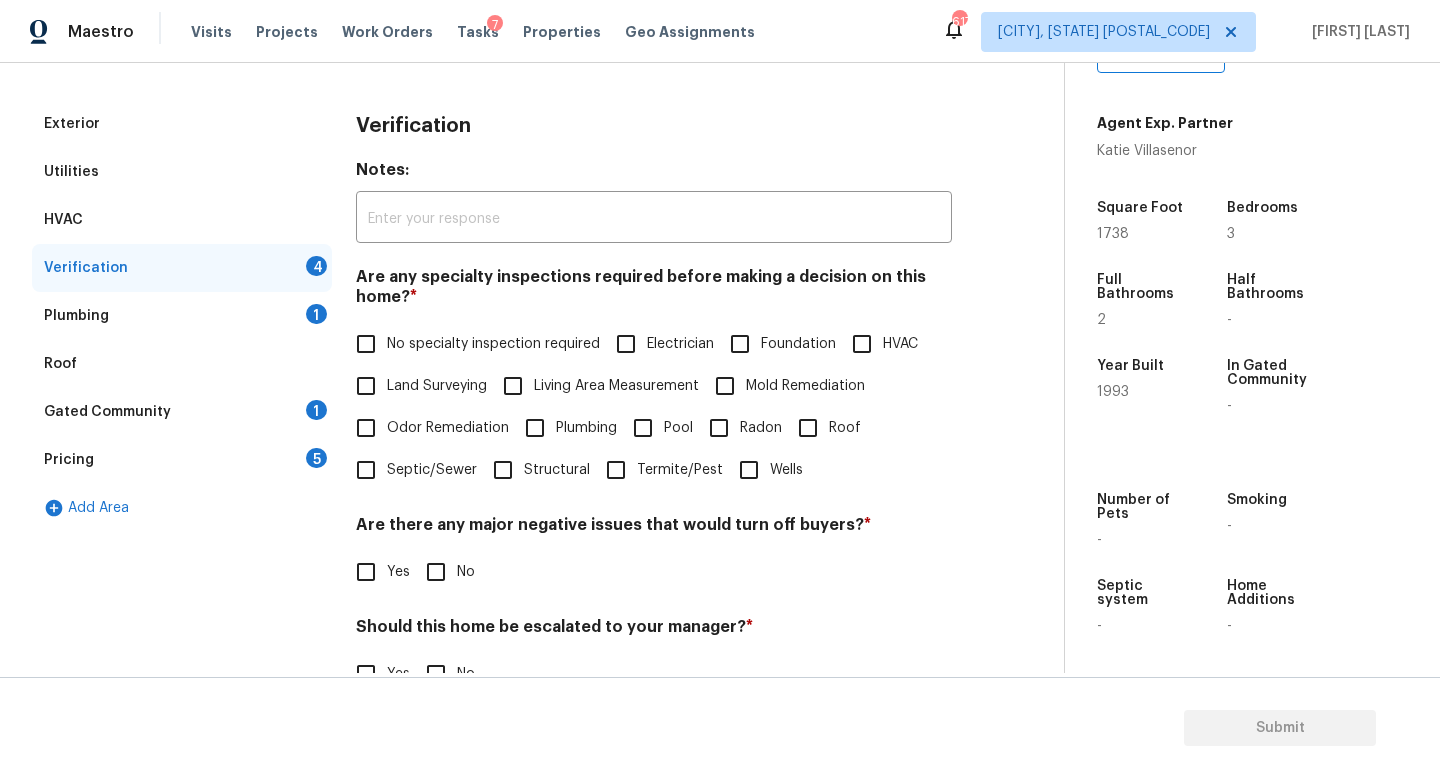 drag, startPoint x: 373, startPoint y: 333, endPoint x: 707, endPoint y: 296, distance: 336.04315 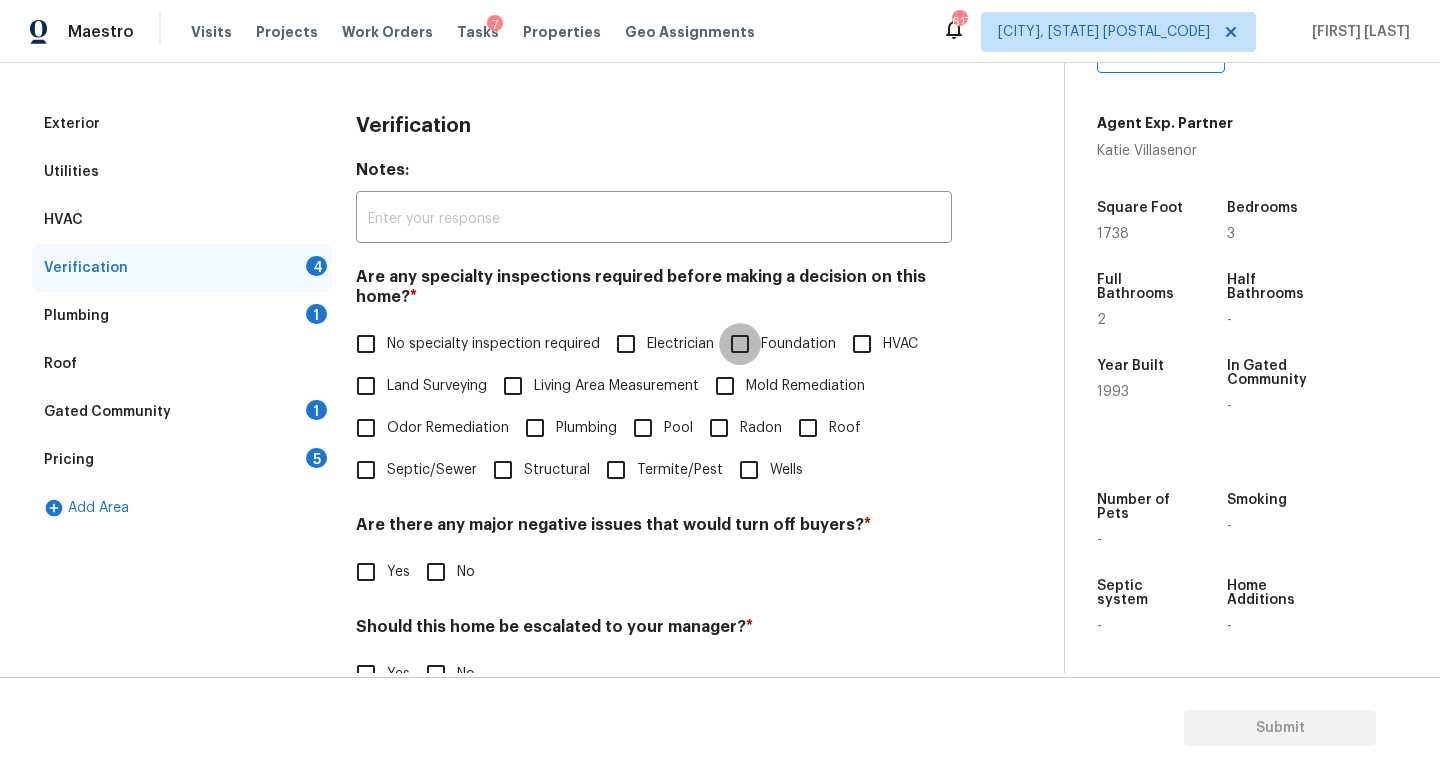 click on "Foundation" at bounding box center (740, 344) 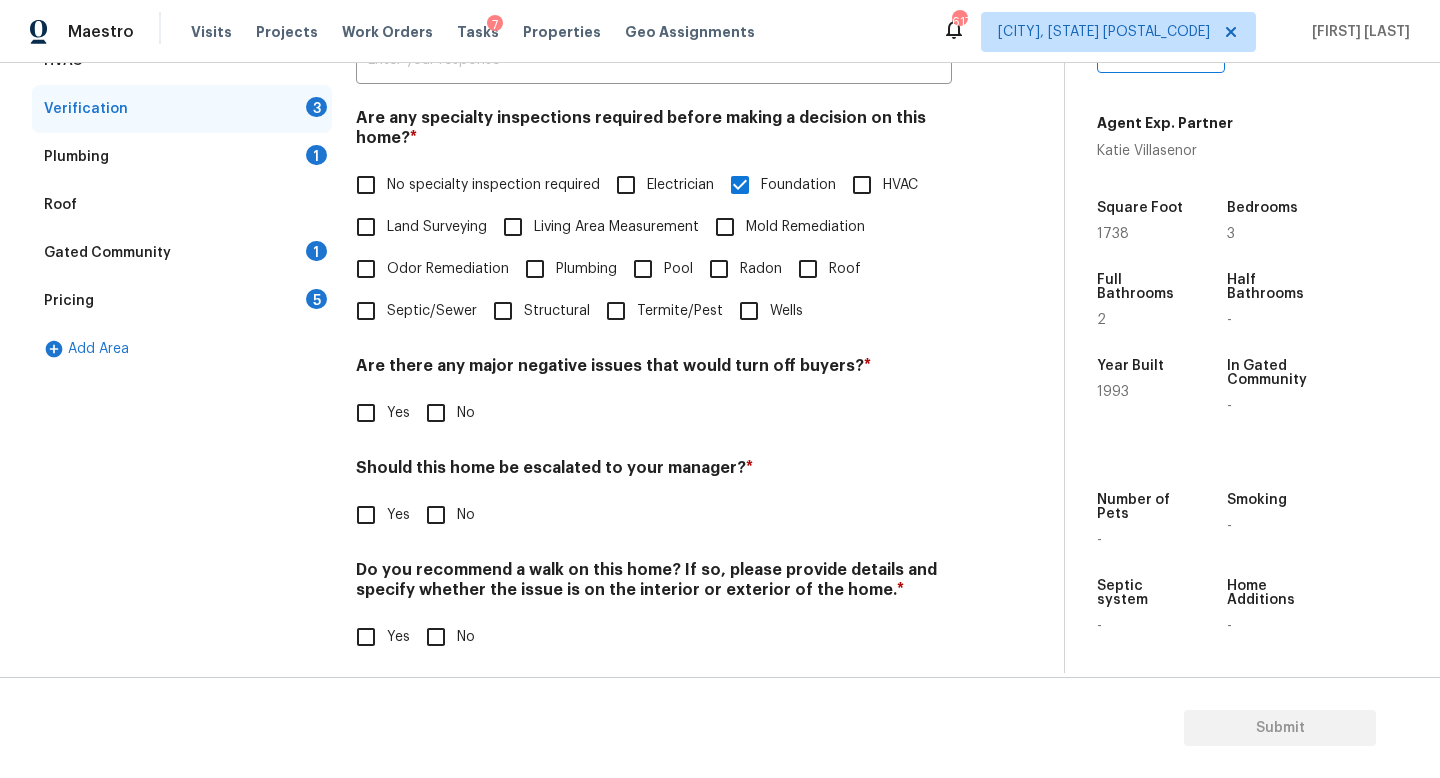 scroll, scrollTop: 425, scrollLeft: 0, axis: vertical 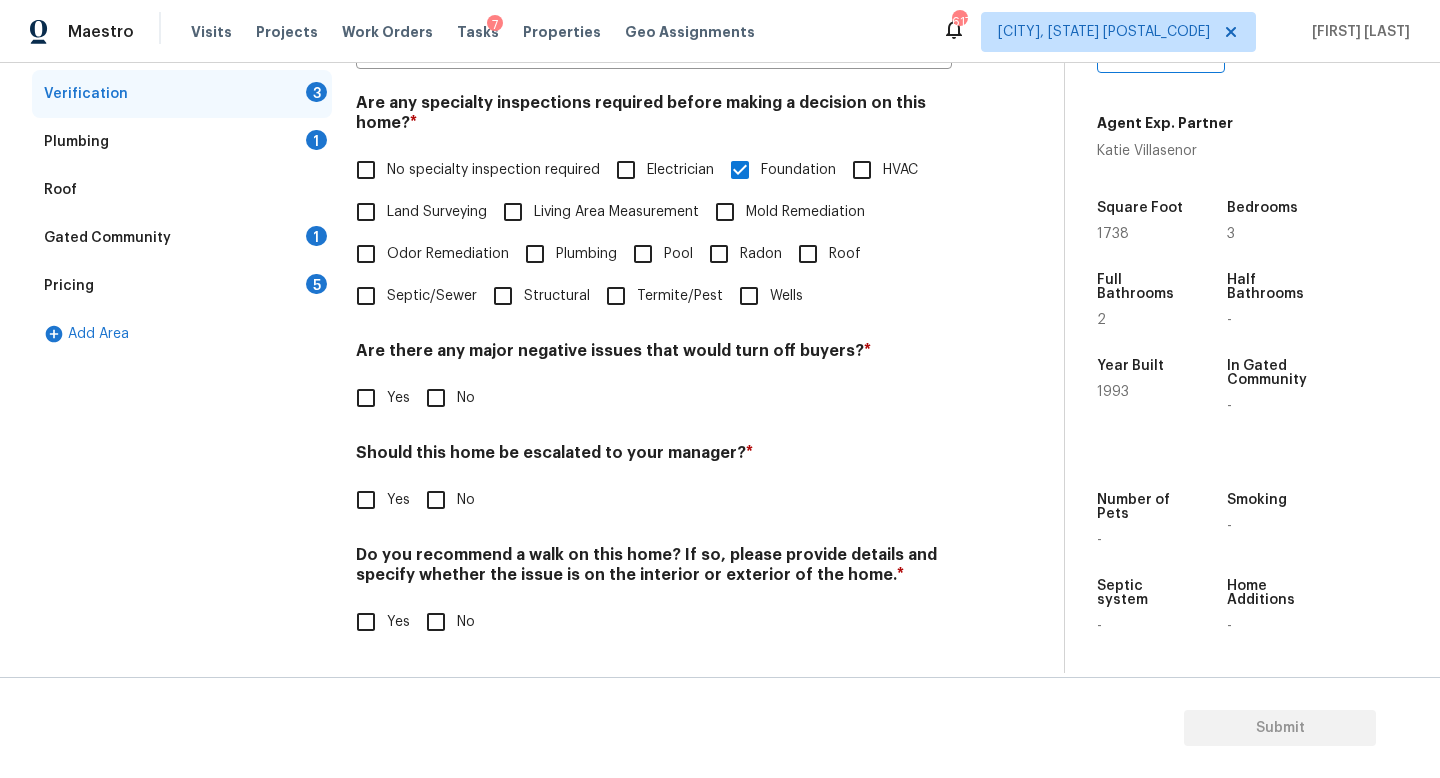 click on "Yes" at bounding box center [366, 398] 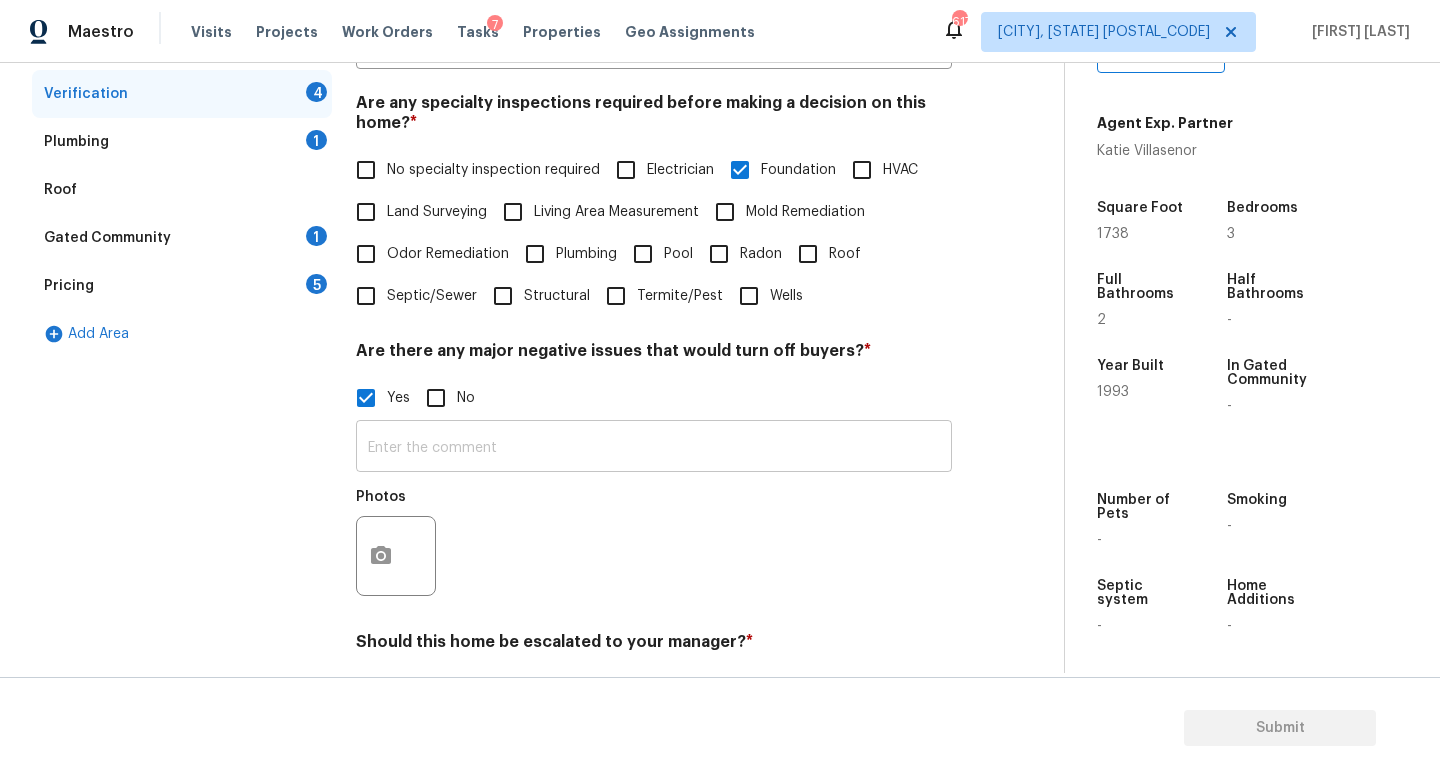 scroll, scrollTop: 481, scrollLeft: 0, axis: vertical 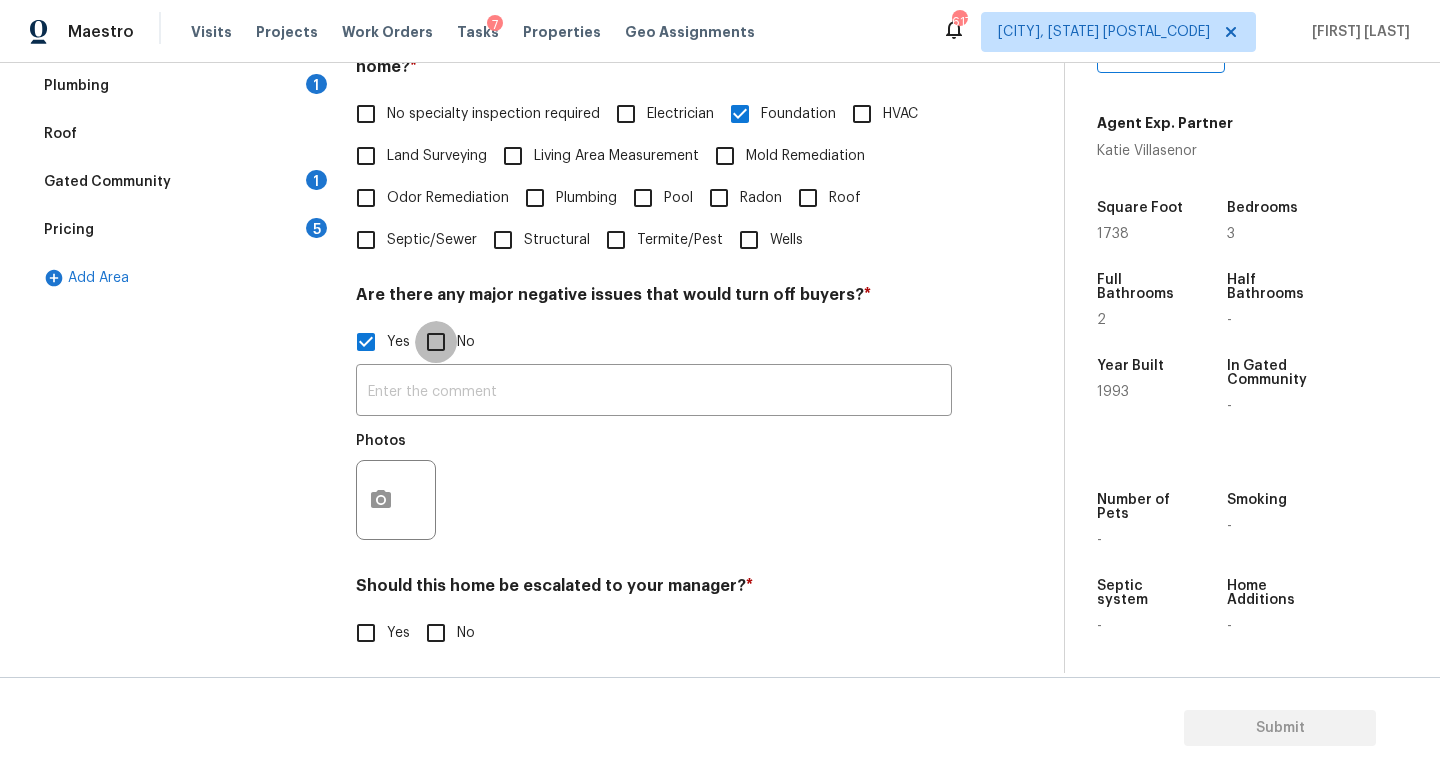 click on "No" at bounding box center (436, 342) 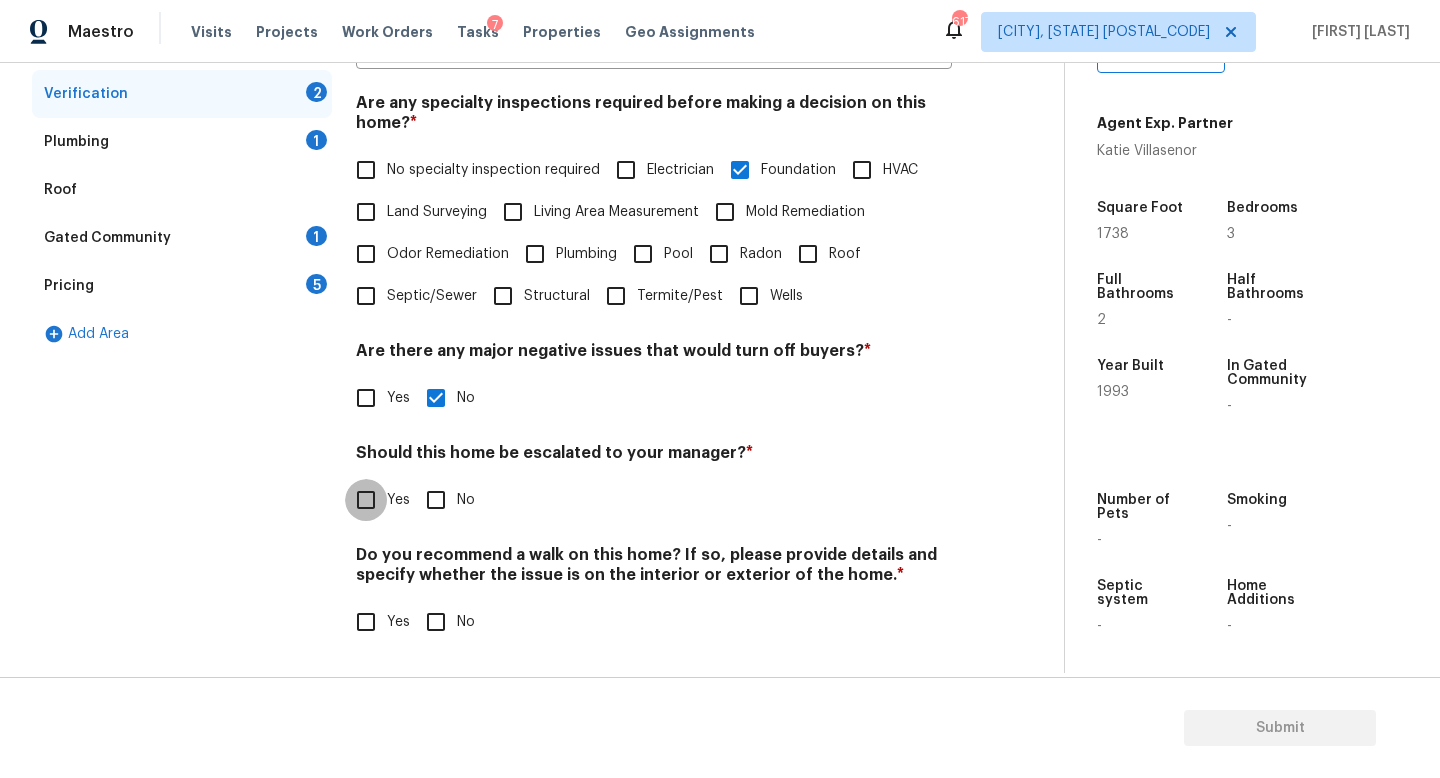 click on "Yes" at bounding box center [366, 500] 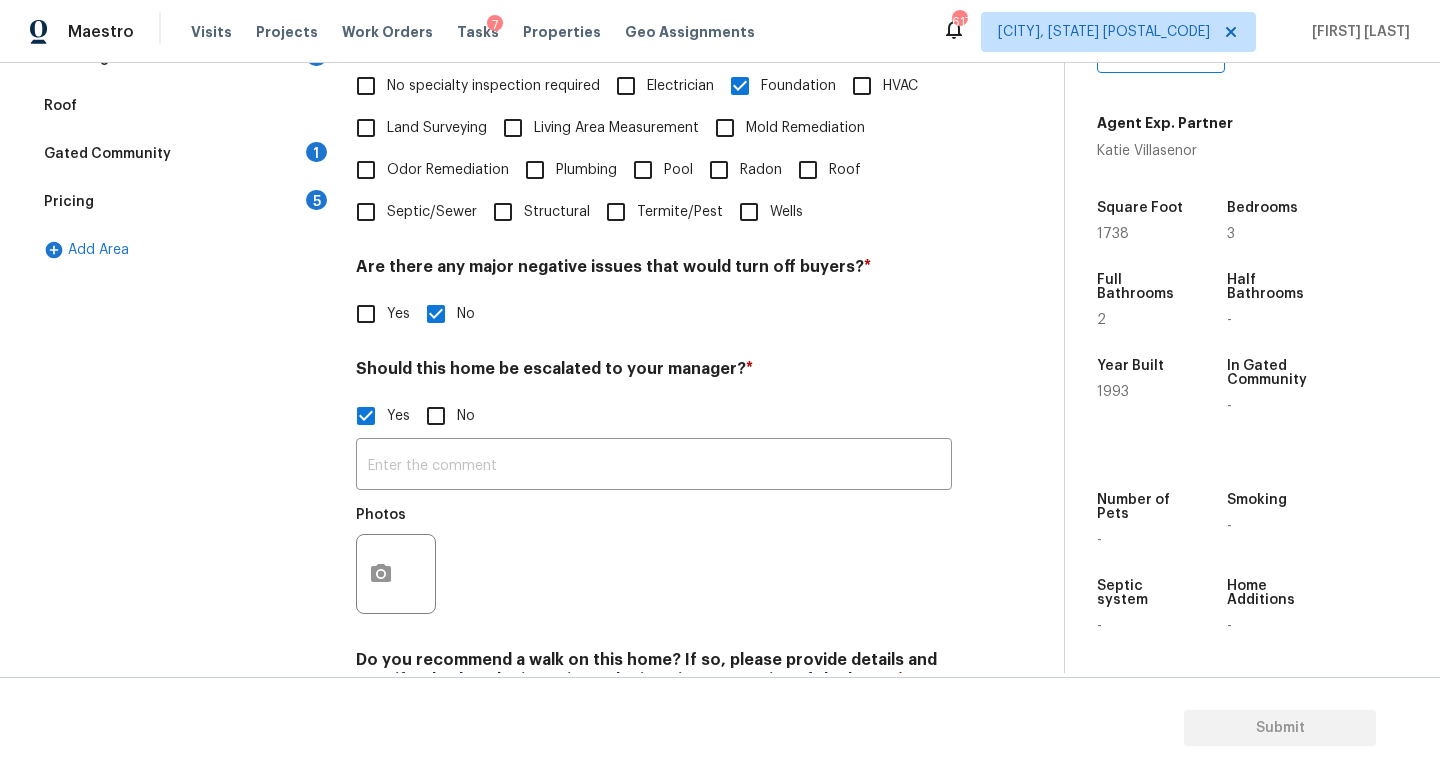scroll, scrollTop: 548, scrollLeft: 0, axis: vertical 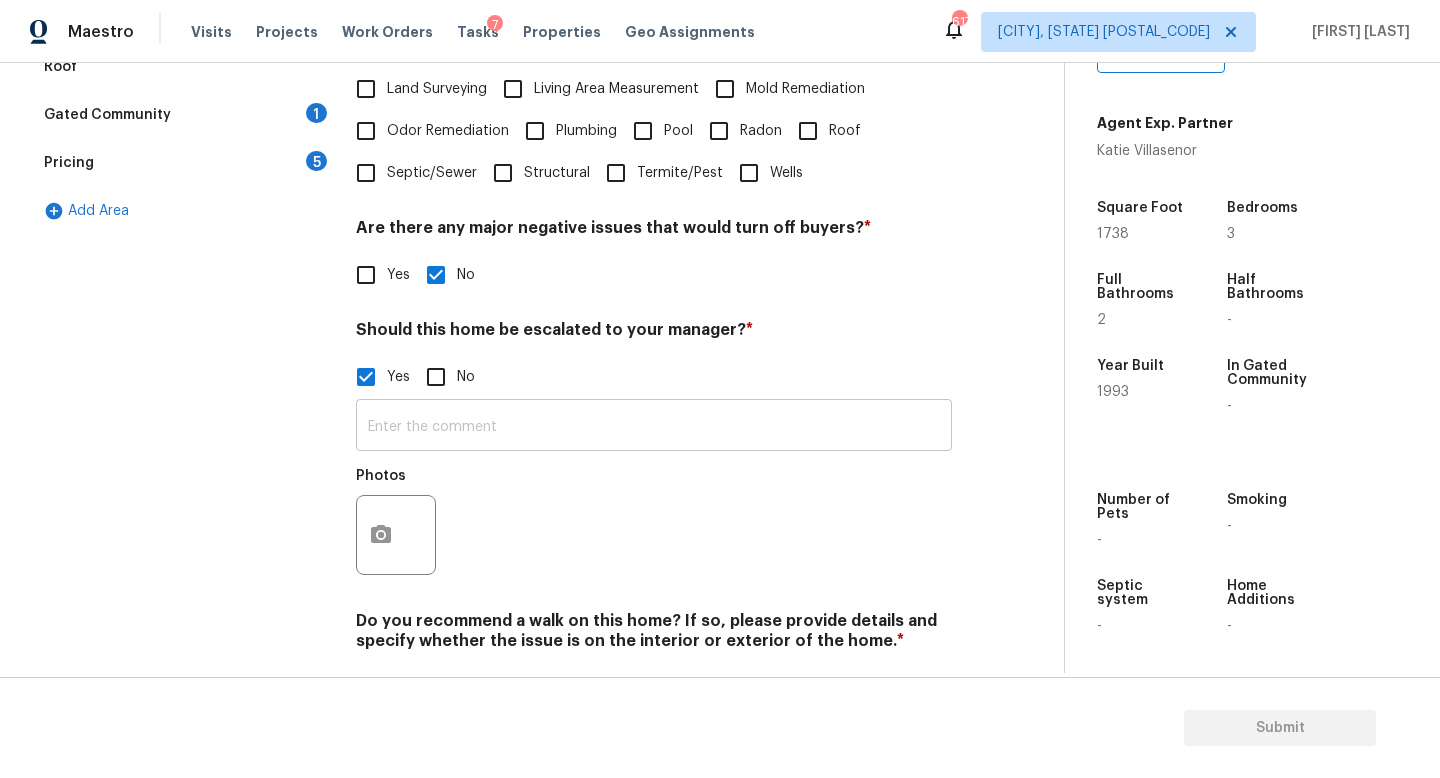 click at bounding box center (654, 427) 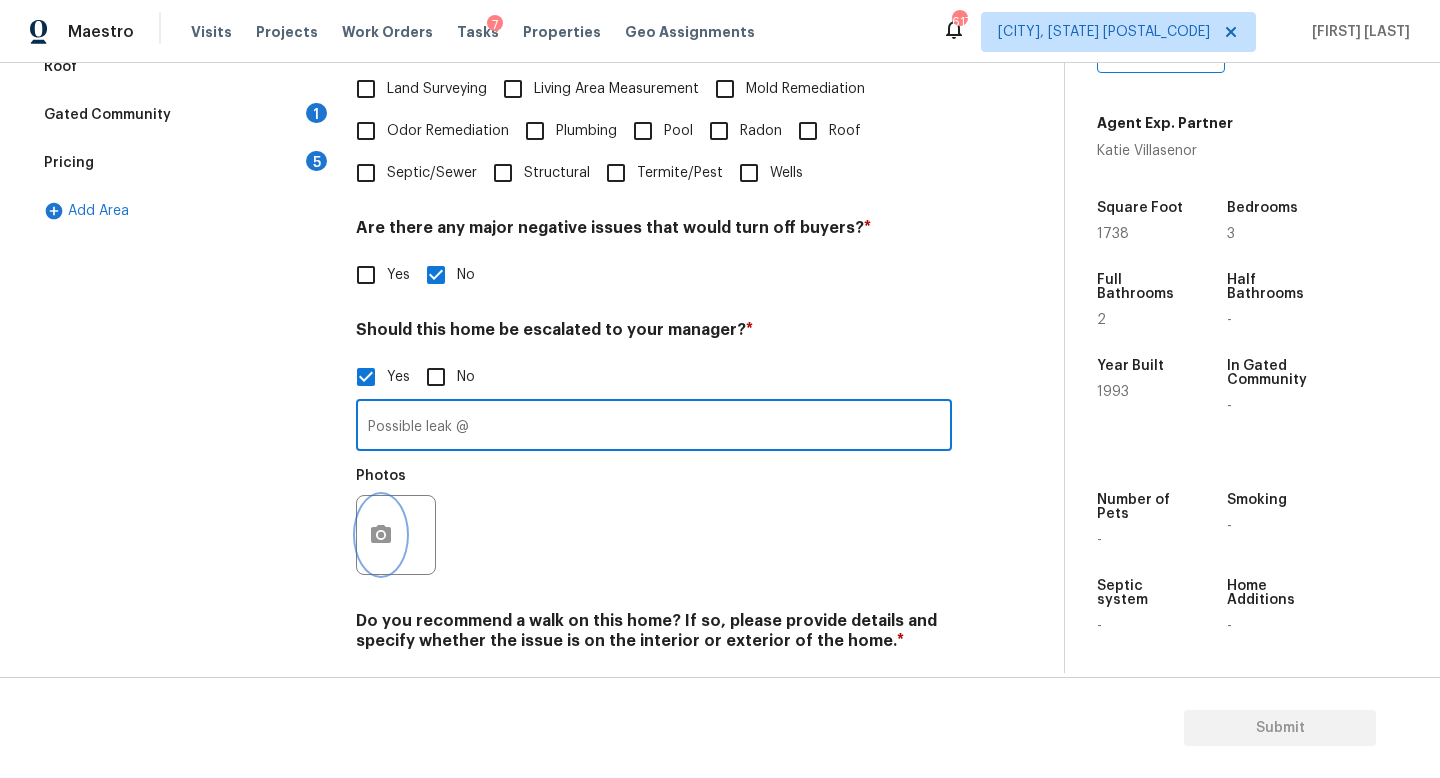click at bounding box center [381, 535] 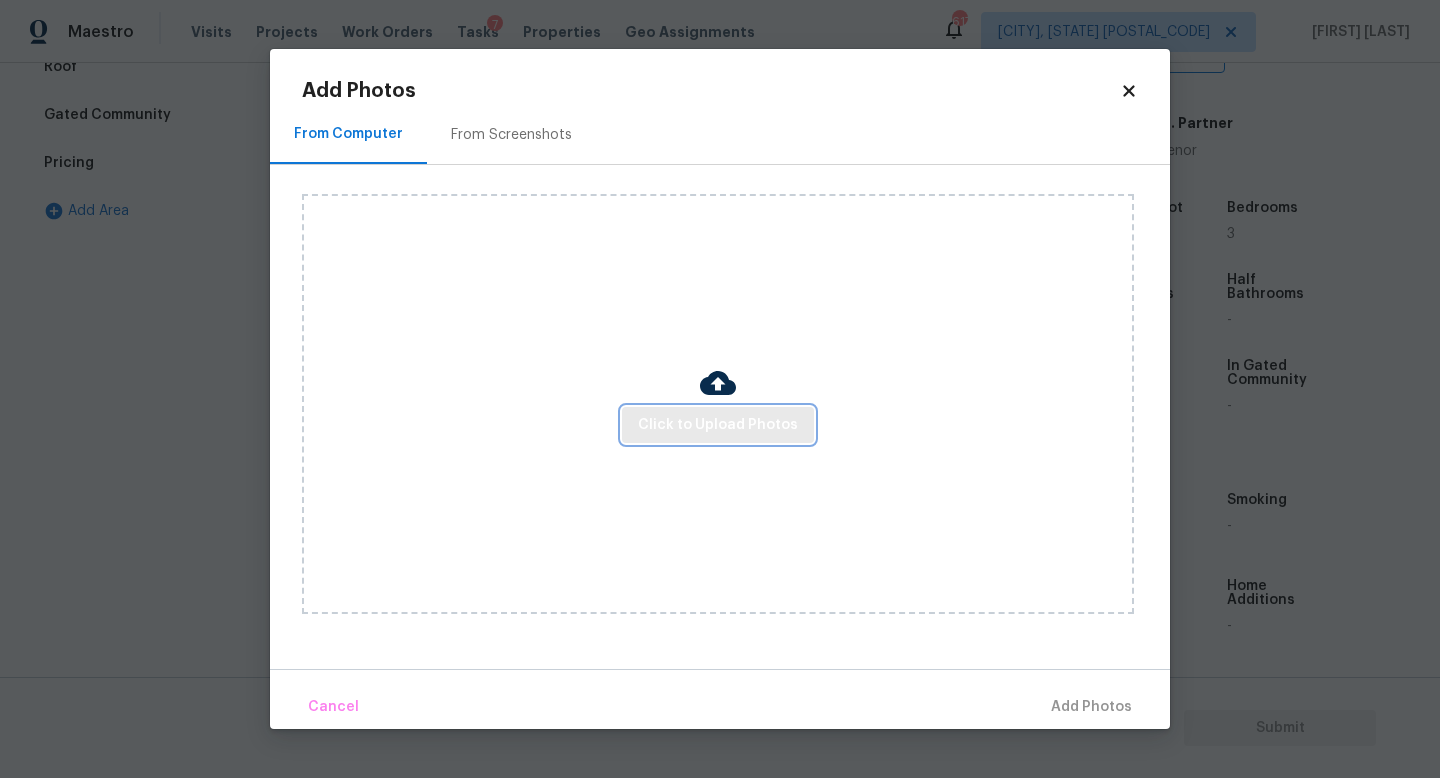 click on "Click to Upload Photos" at bounding box center (718, 425) 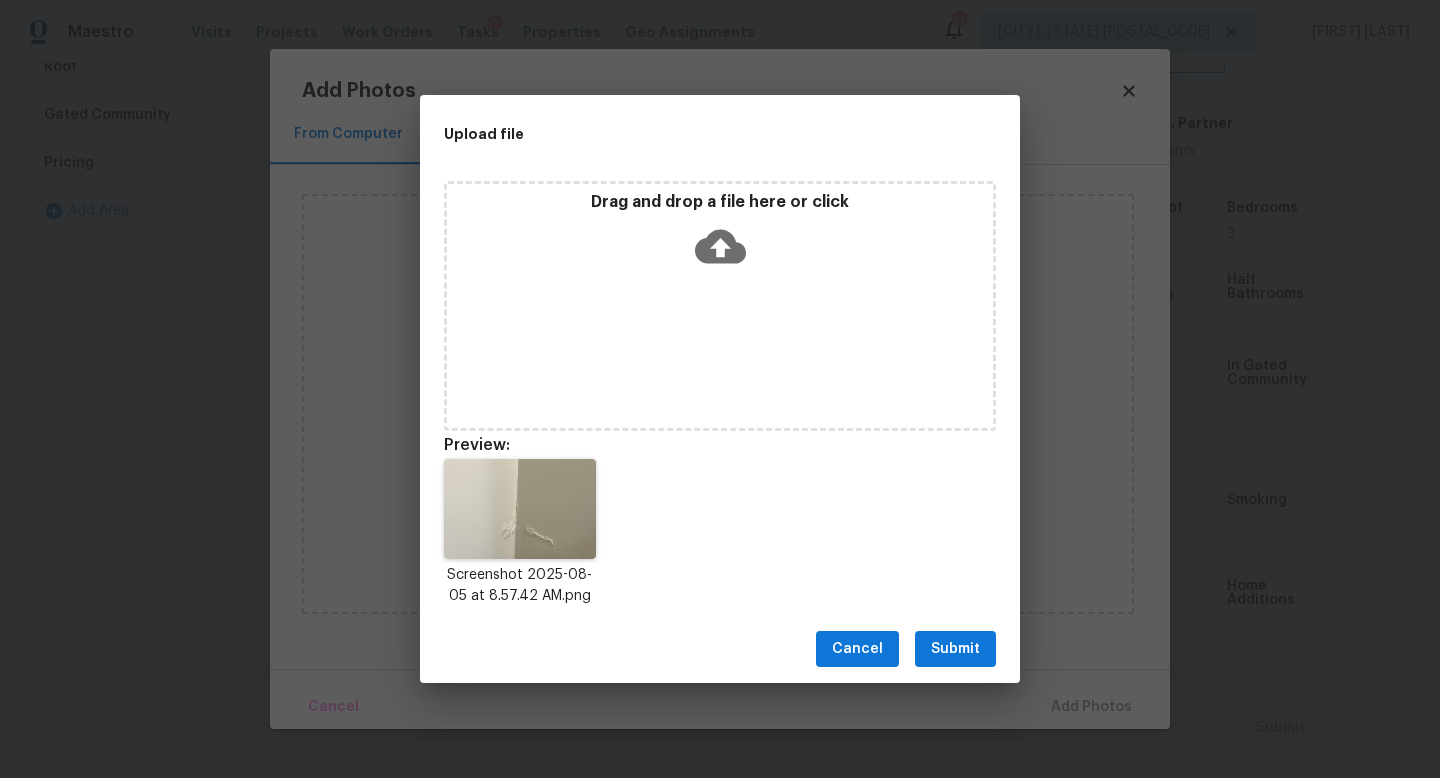 click on "Submit" at bounding box center [955, 649] 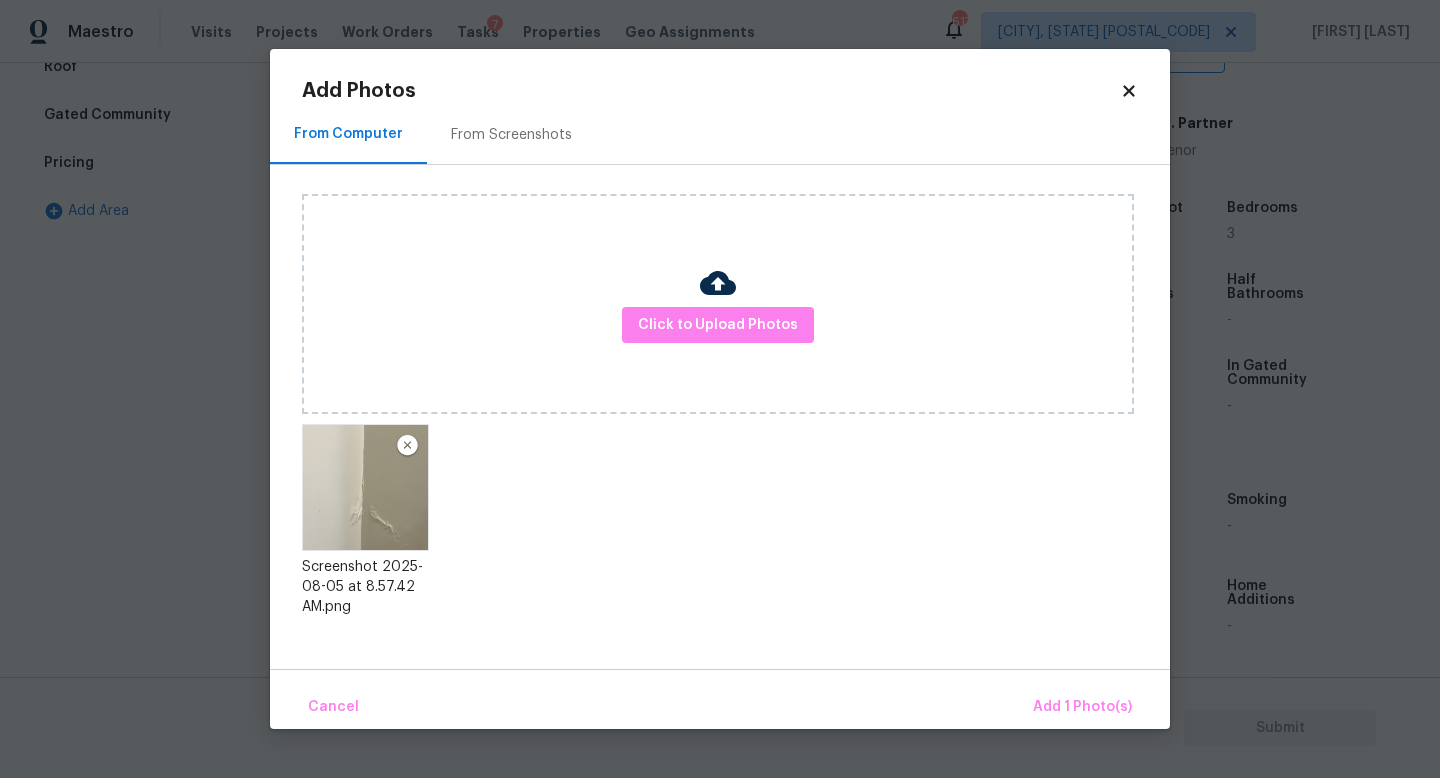 click on "Cancel Add 1 Photo(s)" at bounding box center (720, 699) 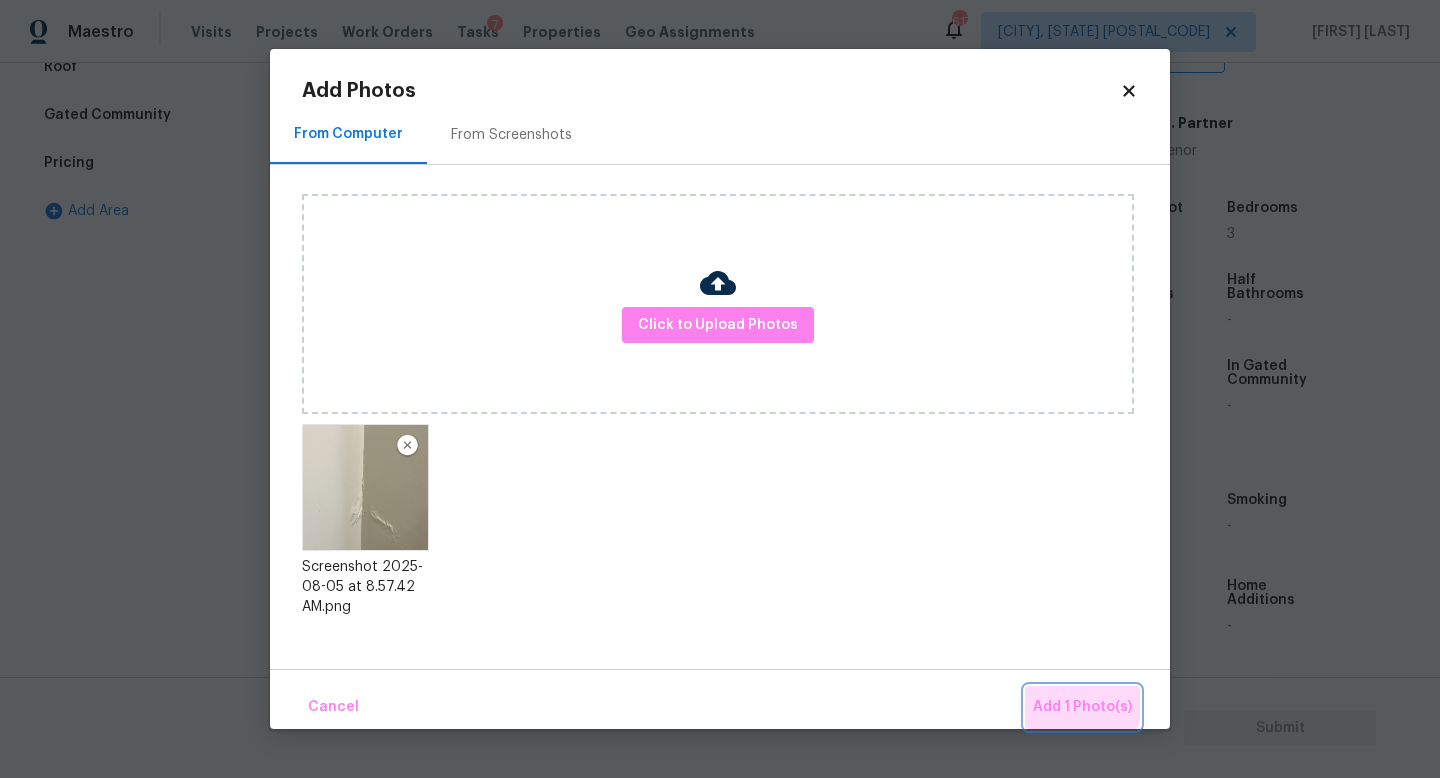 click on "Add 1 Photo(s)" at bounding box center (1082, 707) 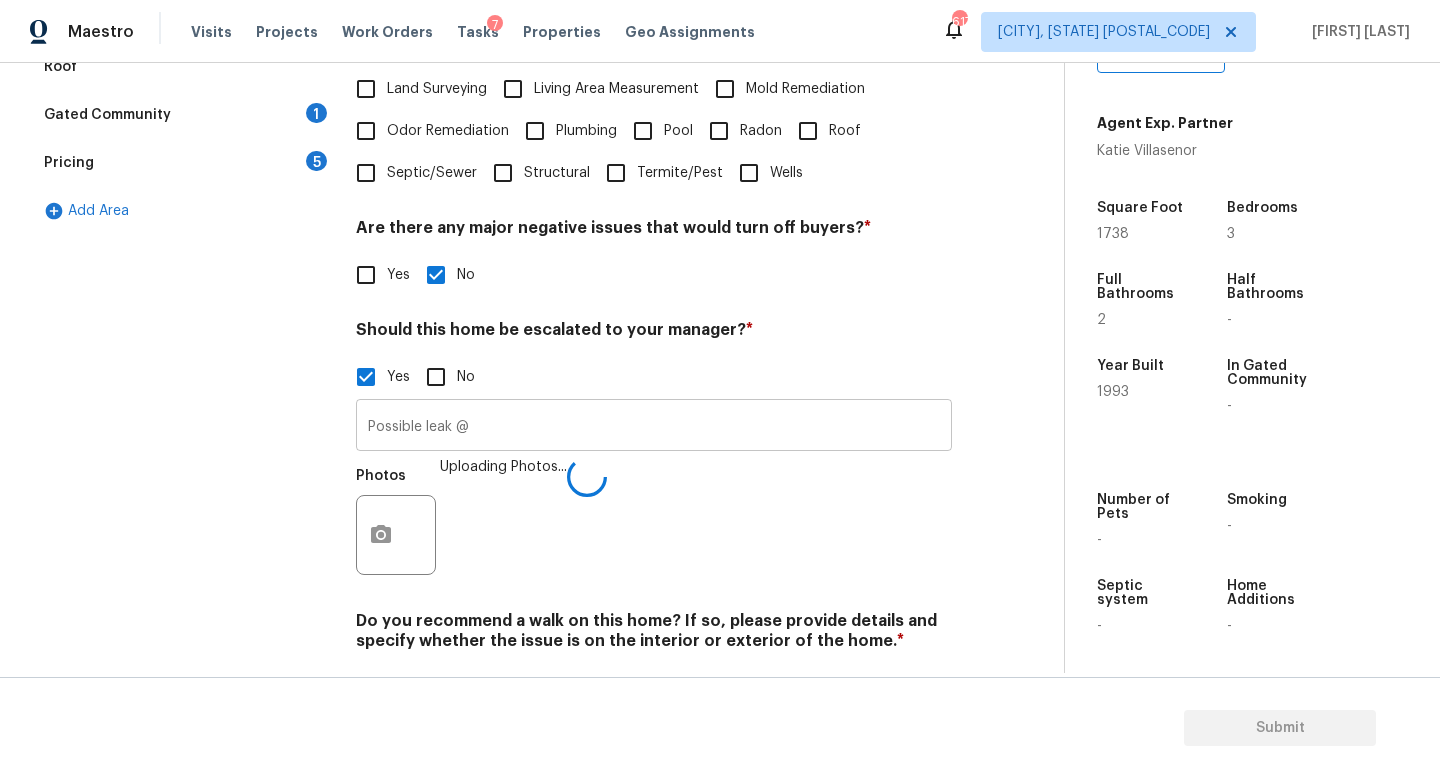 click on "Possible leak @" at bounding box center (654, 427) 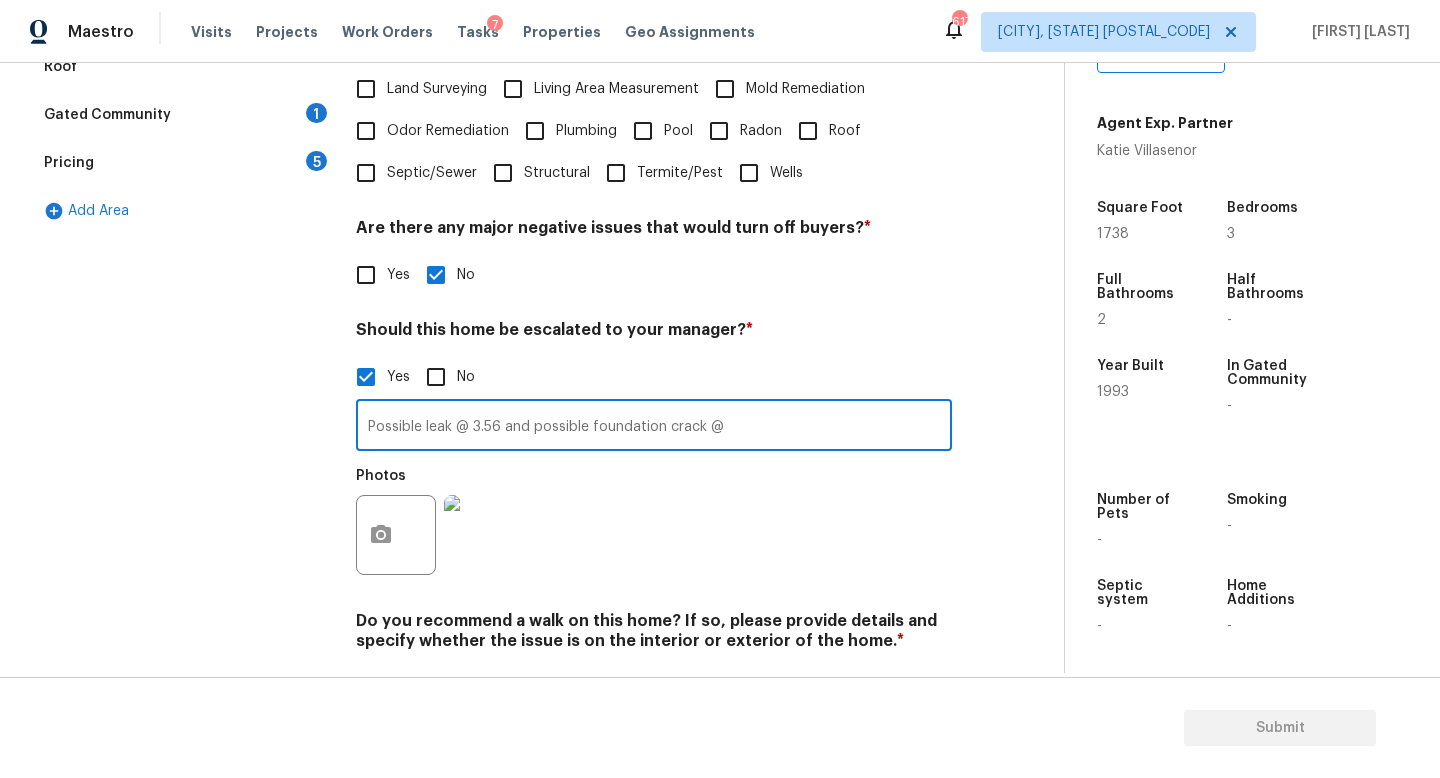 click on "Possible leak @ 3.56 and possible foundation crack @" at bounding box center [654, 427] 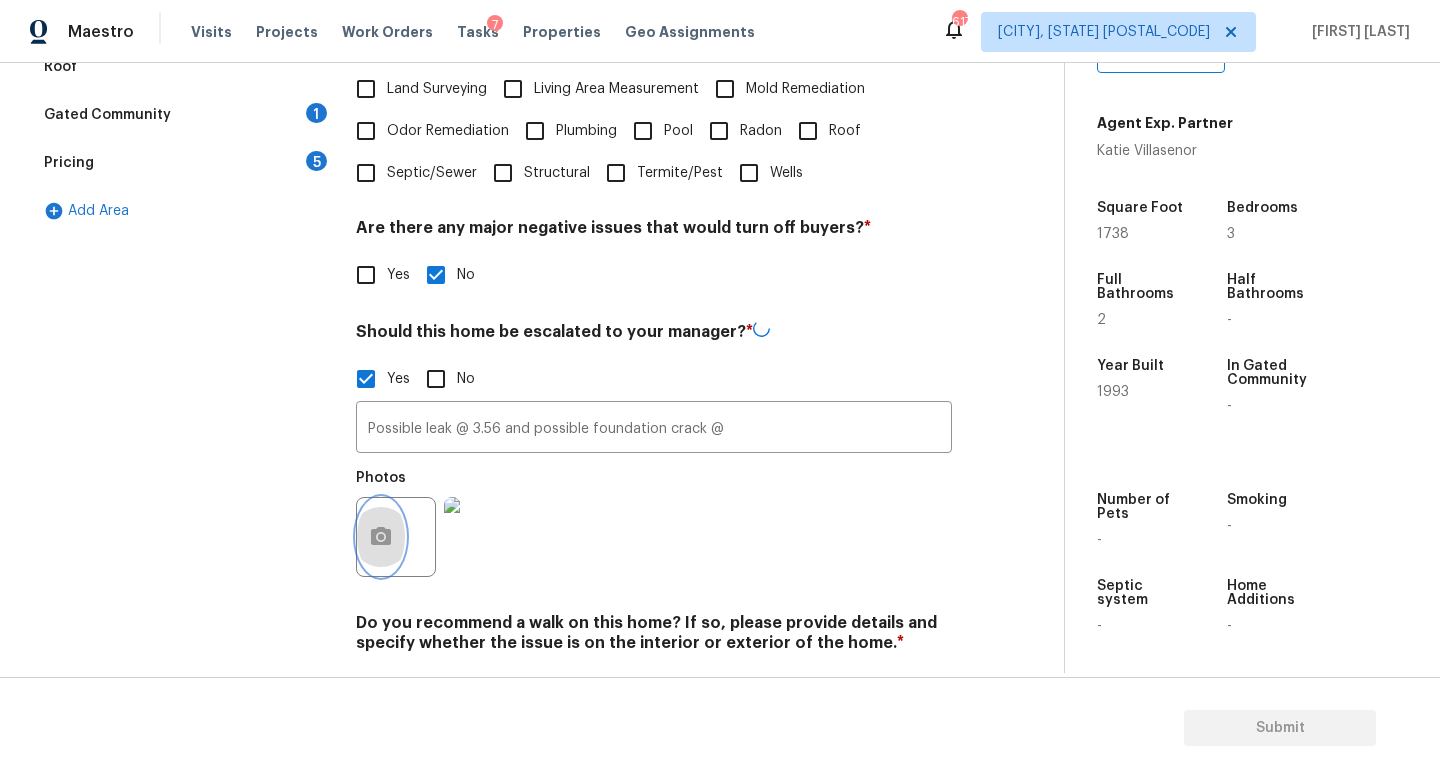 click at bounding box center (381, 537) 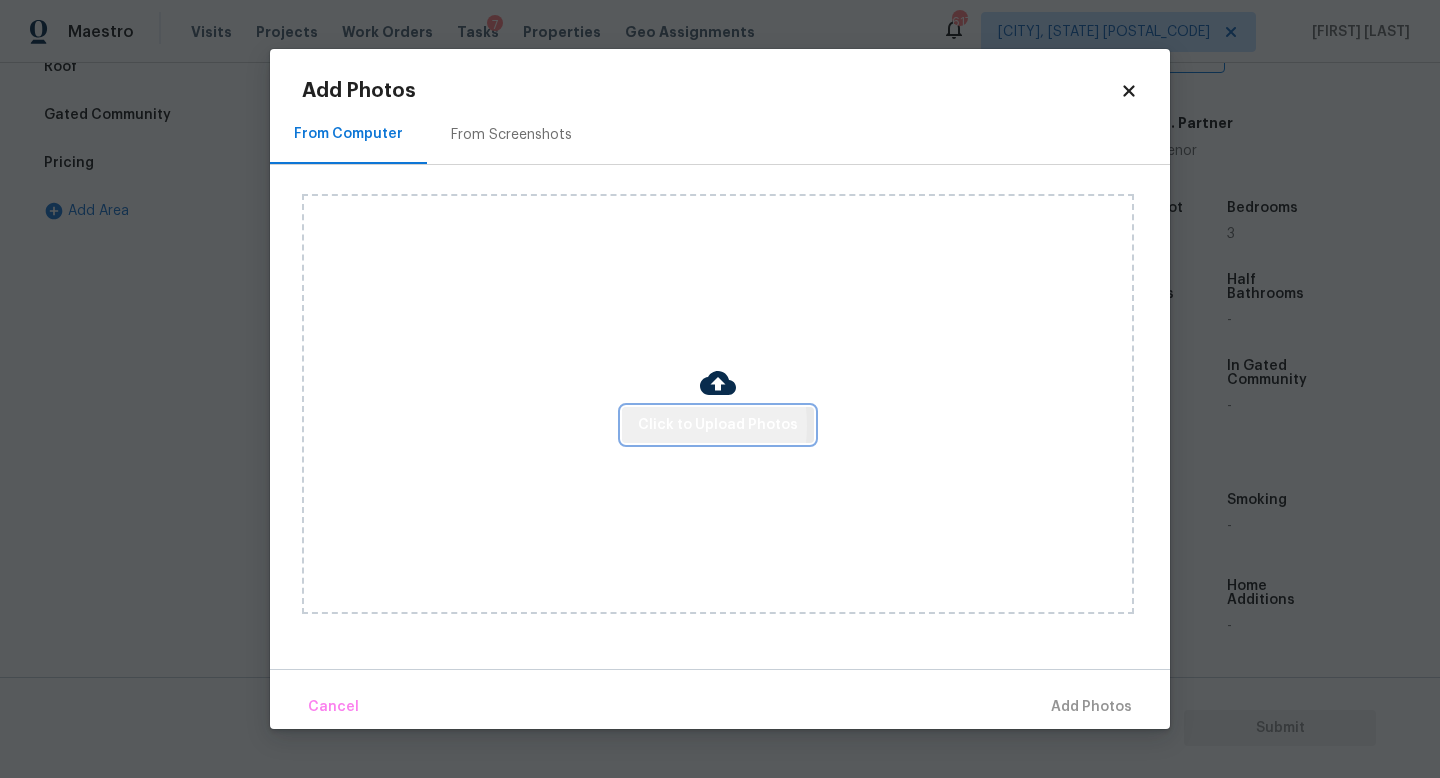 click on "Click to Upload Photos" at bounding box center (718, 425) 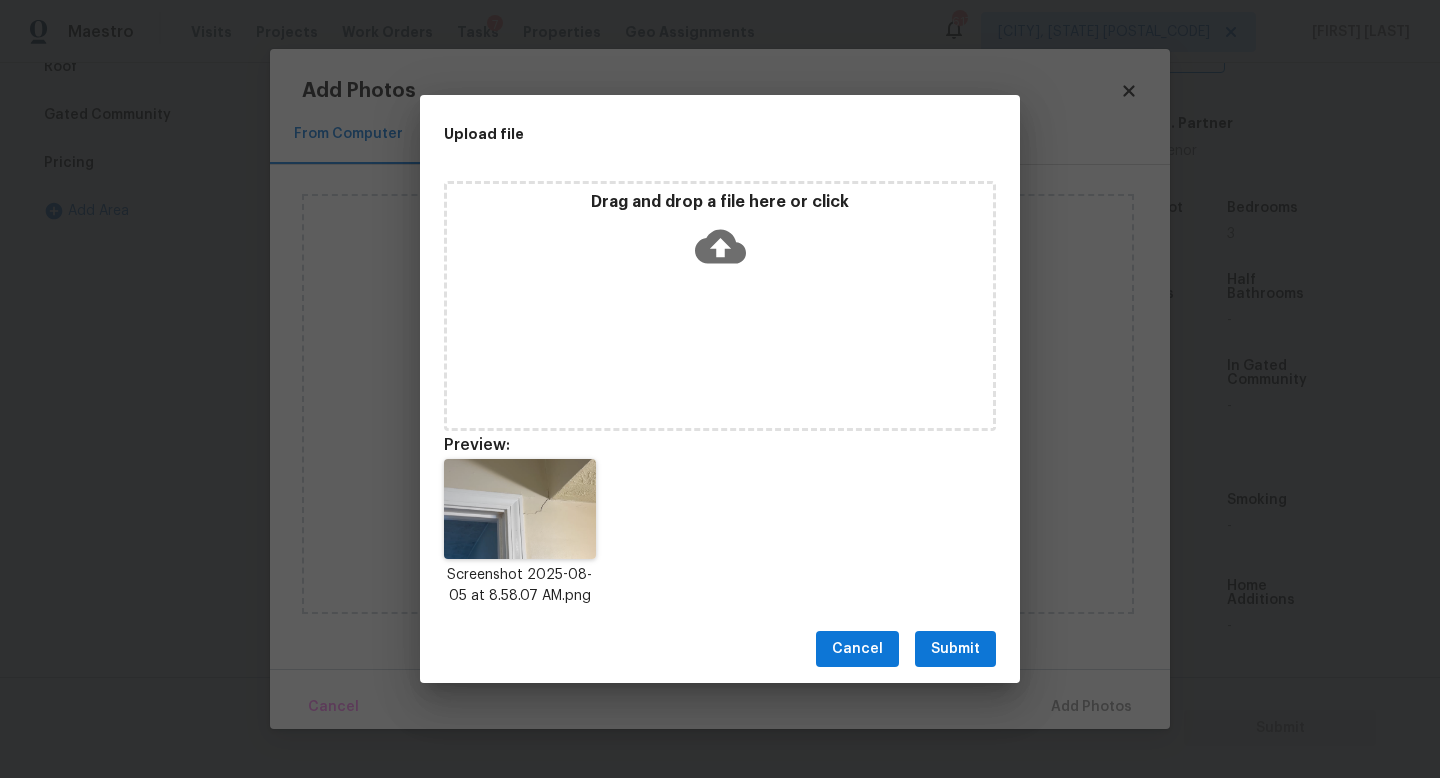 click on "Submit" at bounding box center [955, 649] 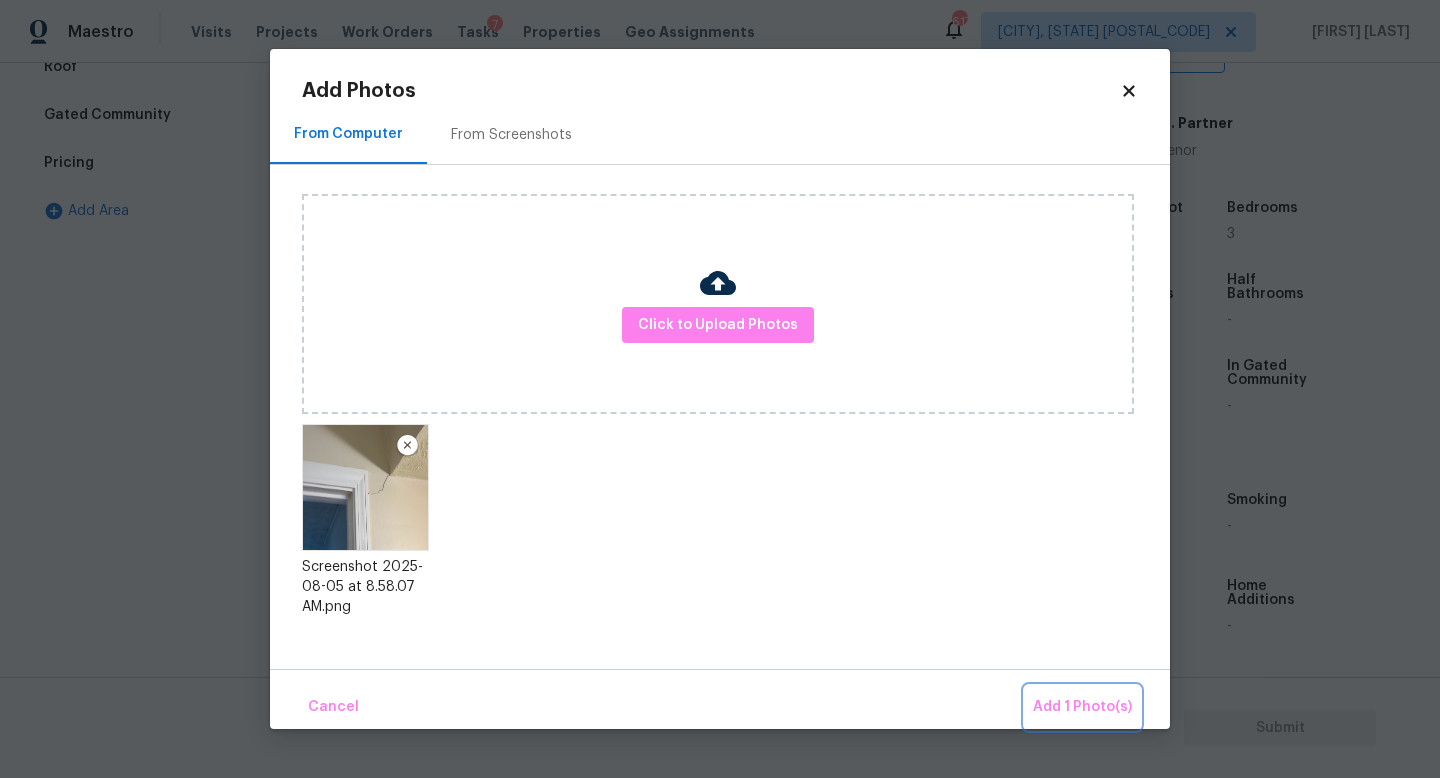 click on "Add 1 Photo(s)" at bounding box center (1082, 707) 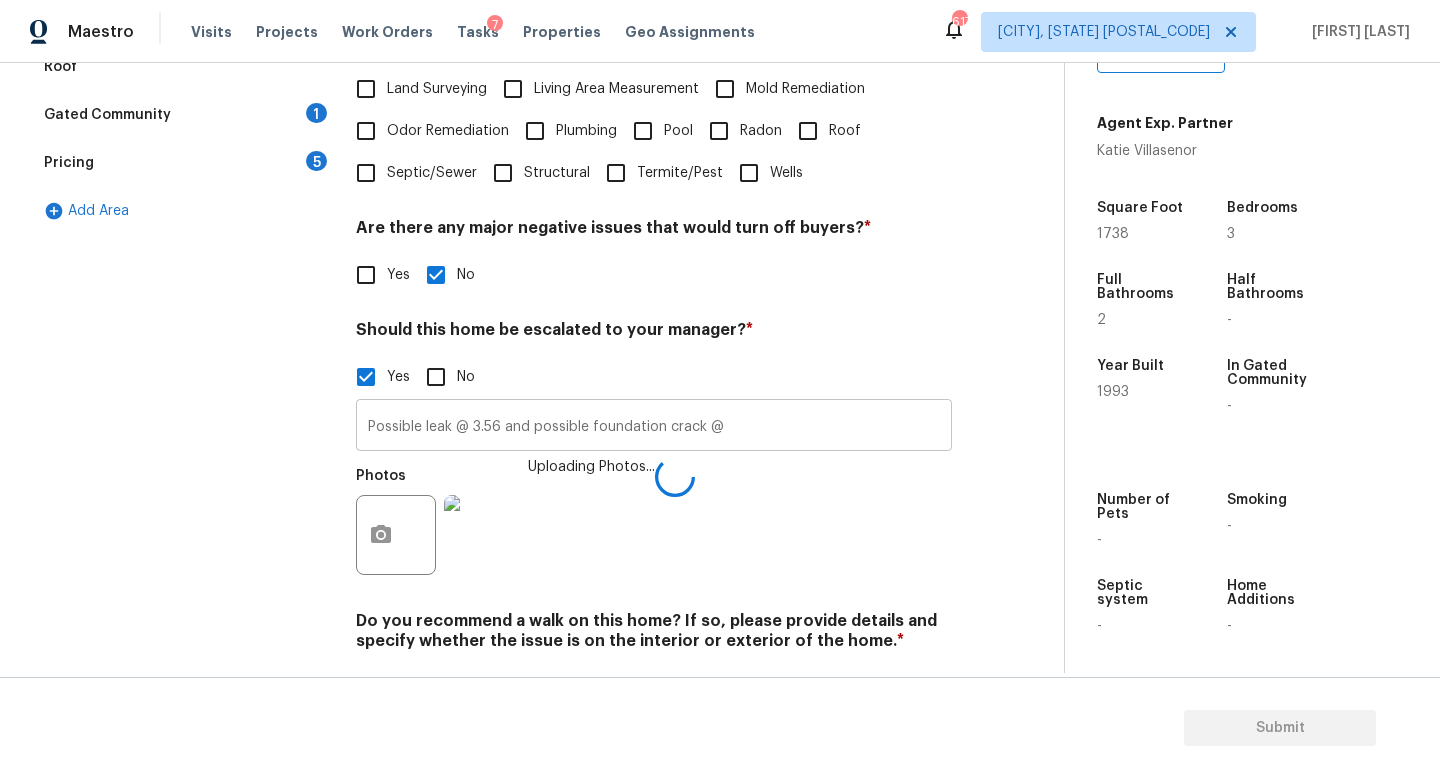 click on "Possible leak @ 3.56 and possible foundation crack @" at bounding box center (654, 427) 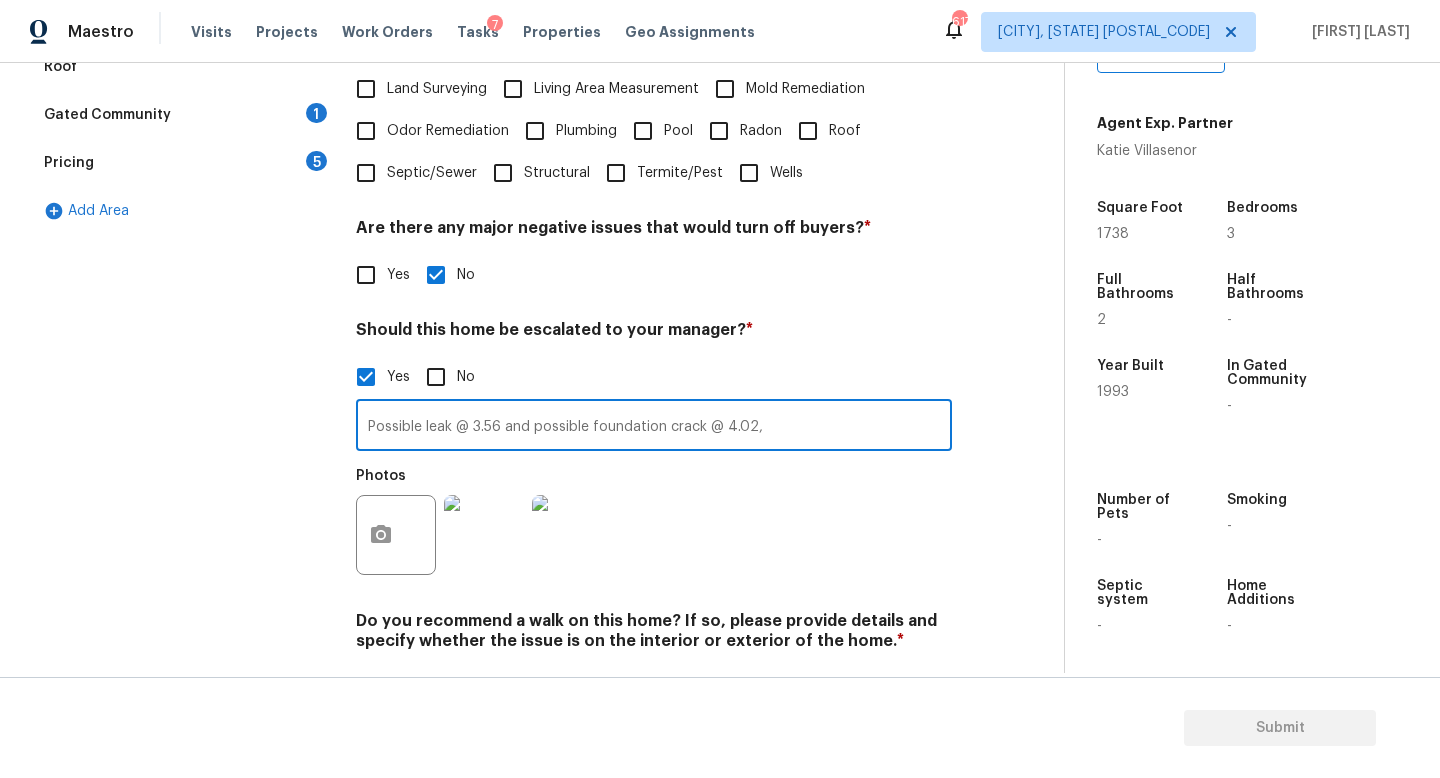 type on "Possible leak @ 3.56 and possible foundation crack @ 4.02," 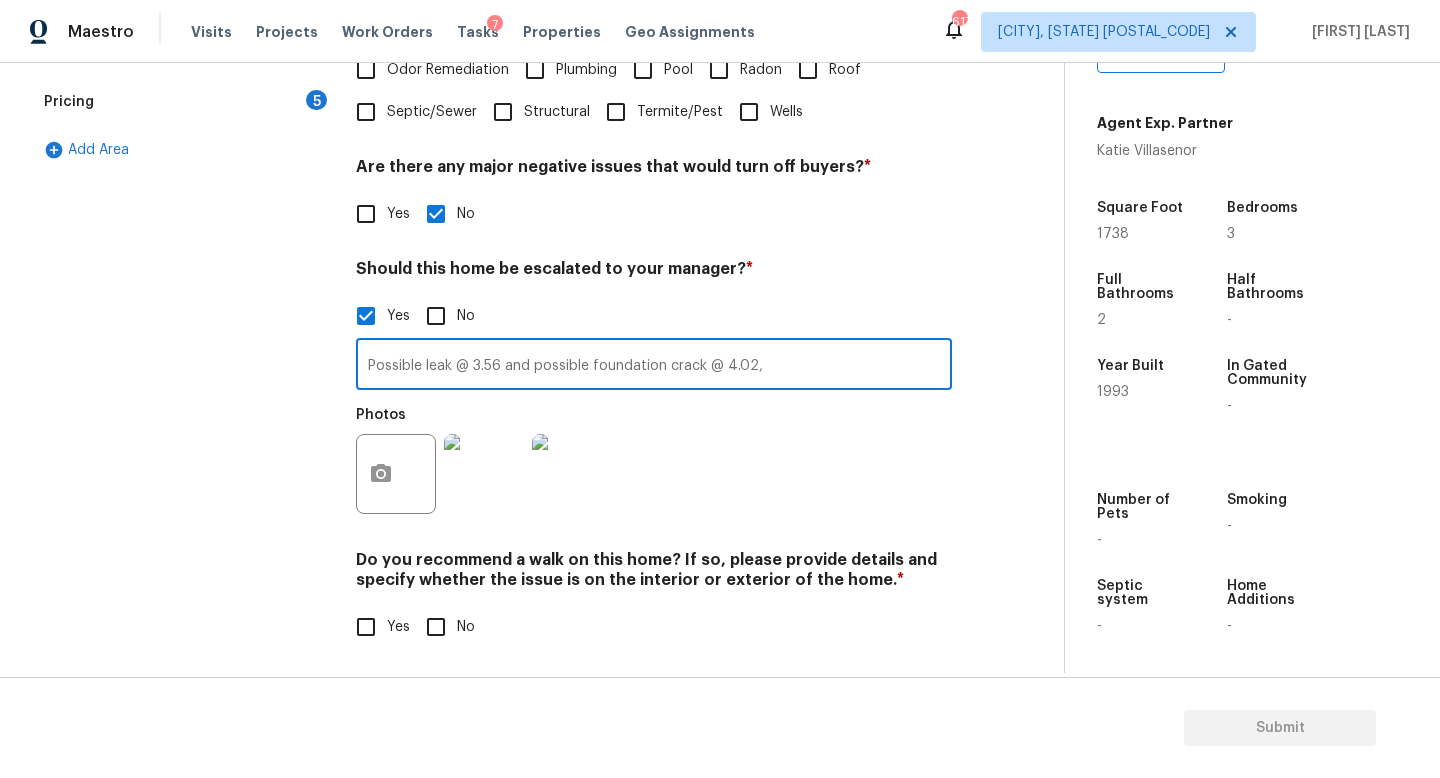 scroll, scrollTop: 615, scrollLeft: 0, axis: vertical 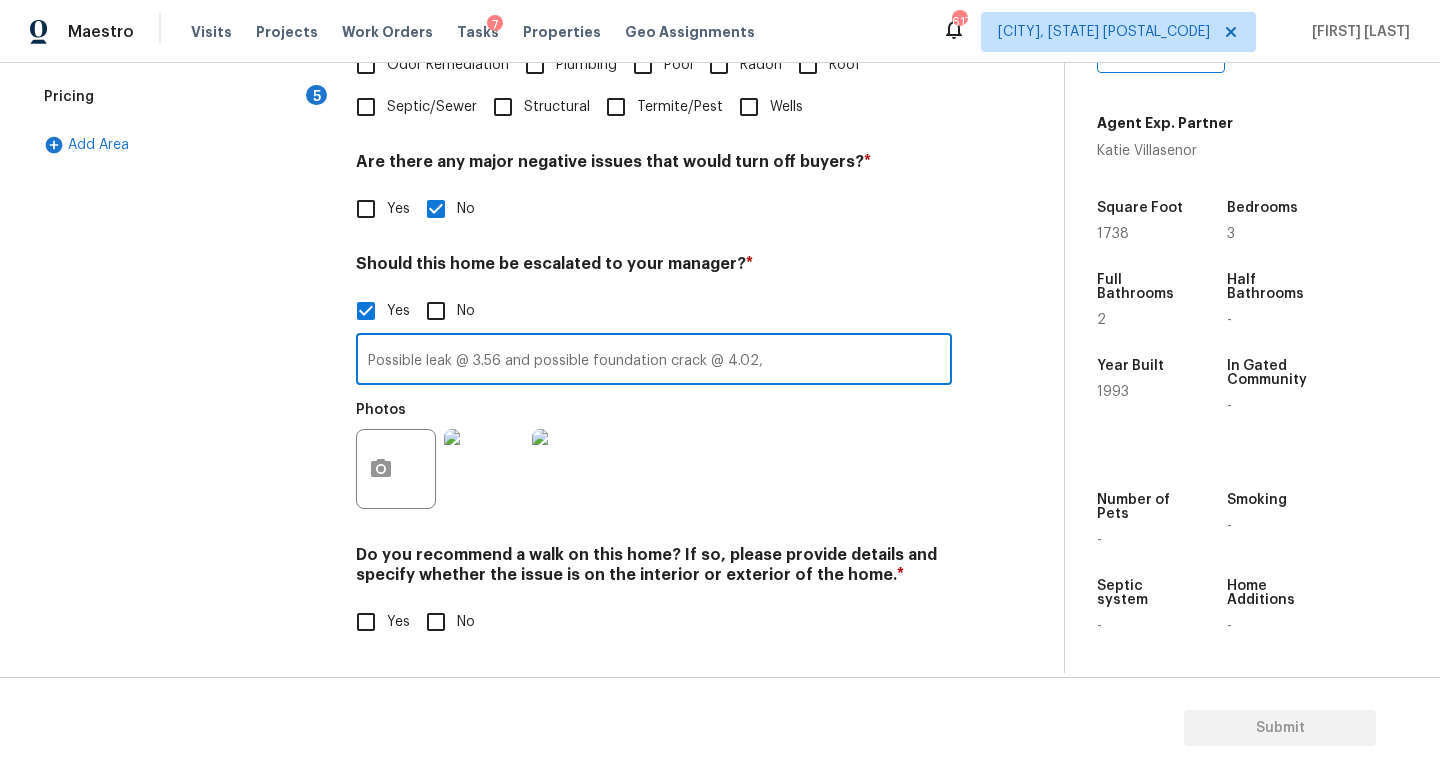 click on "No" at bounding box center [436, 622] 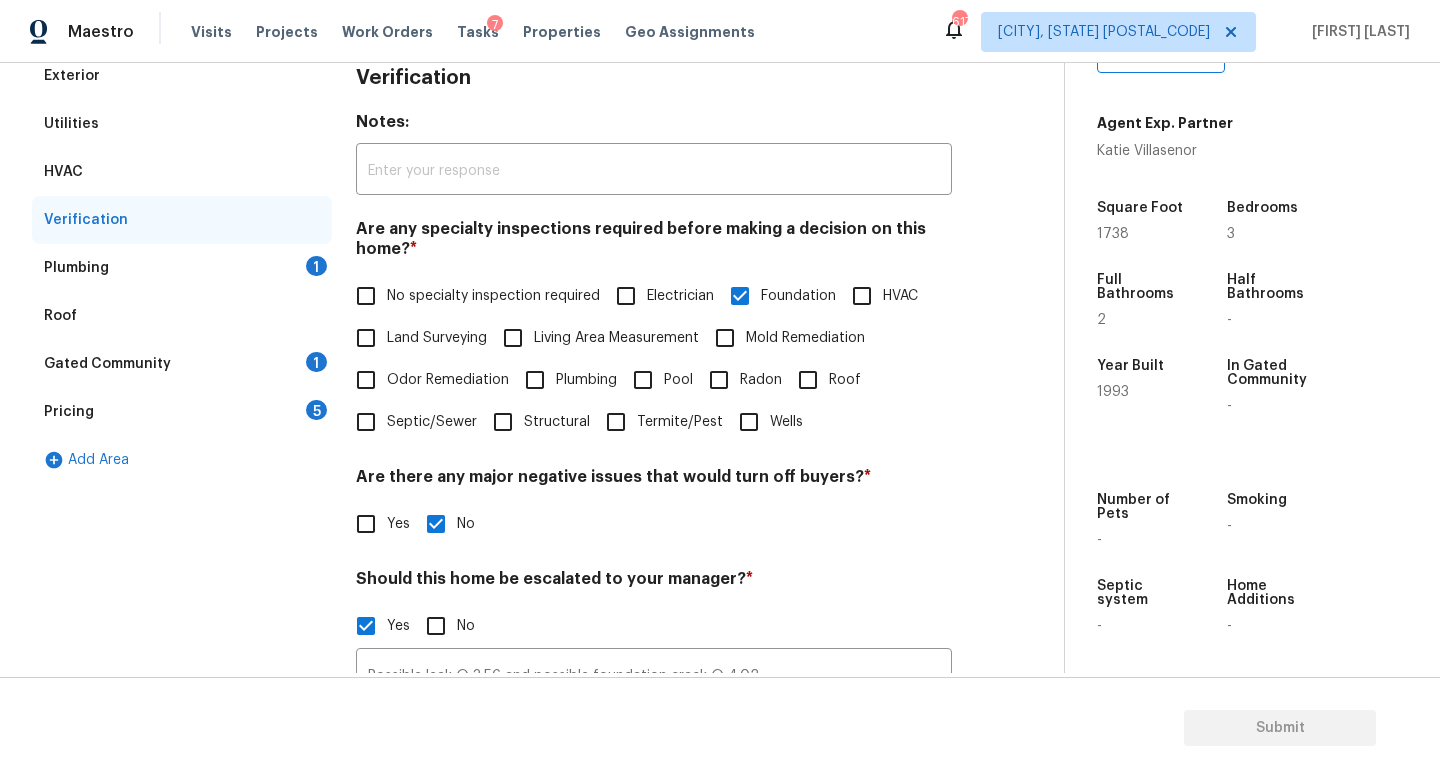 click on "Plumbing 1" at bounding box center (182, 268) 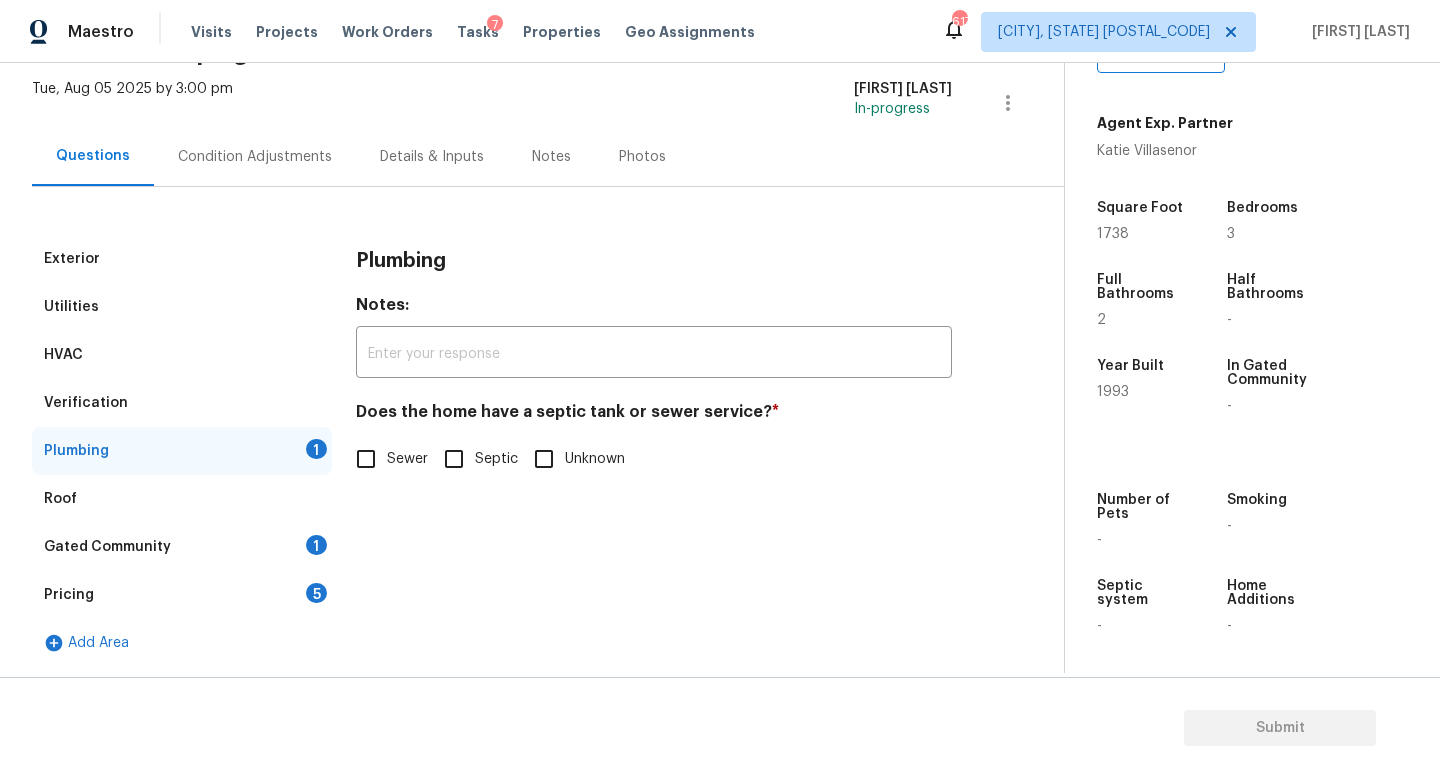 click on "Septic" at bounding box center (454, 459) 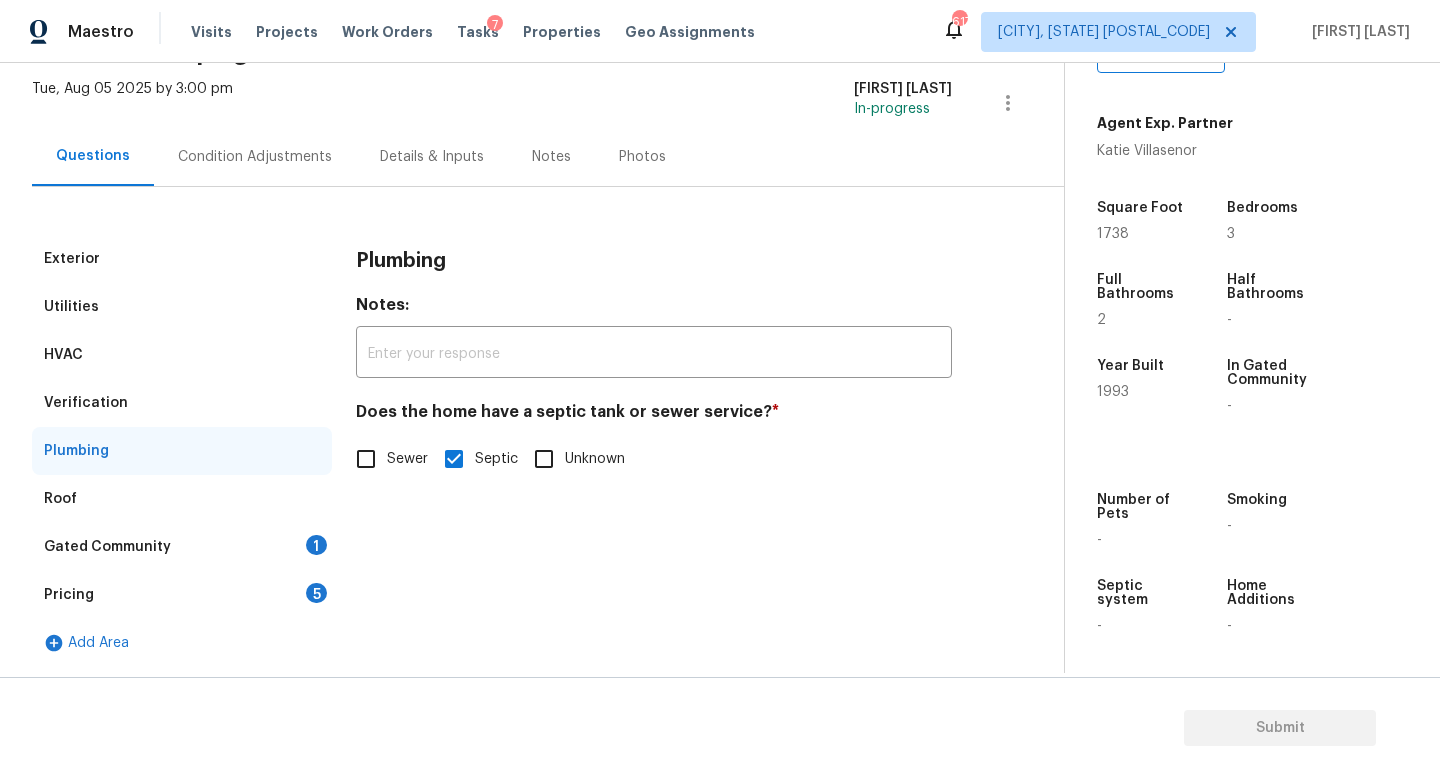 click on "Gated Community 1" at bounding box center [182, 547] 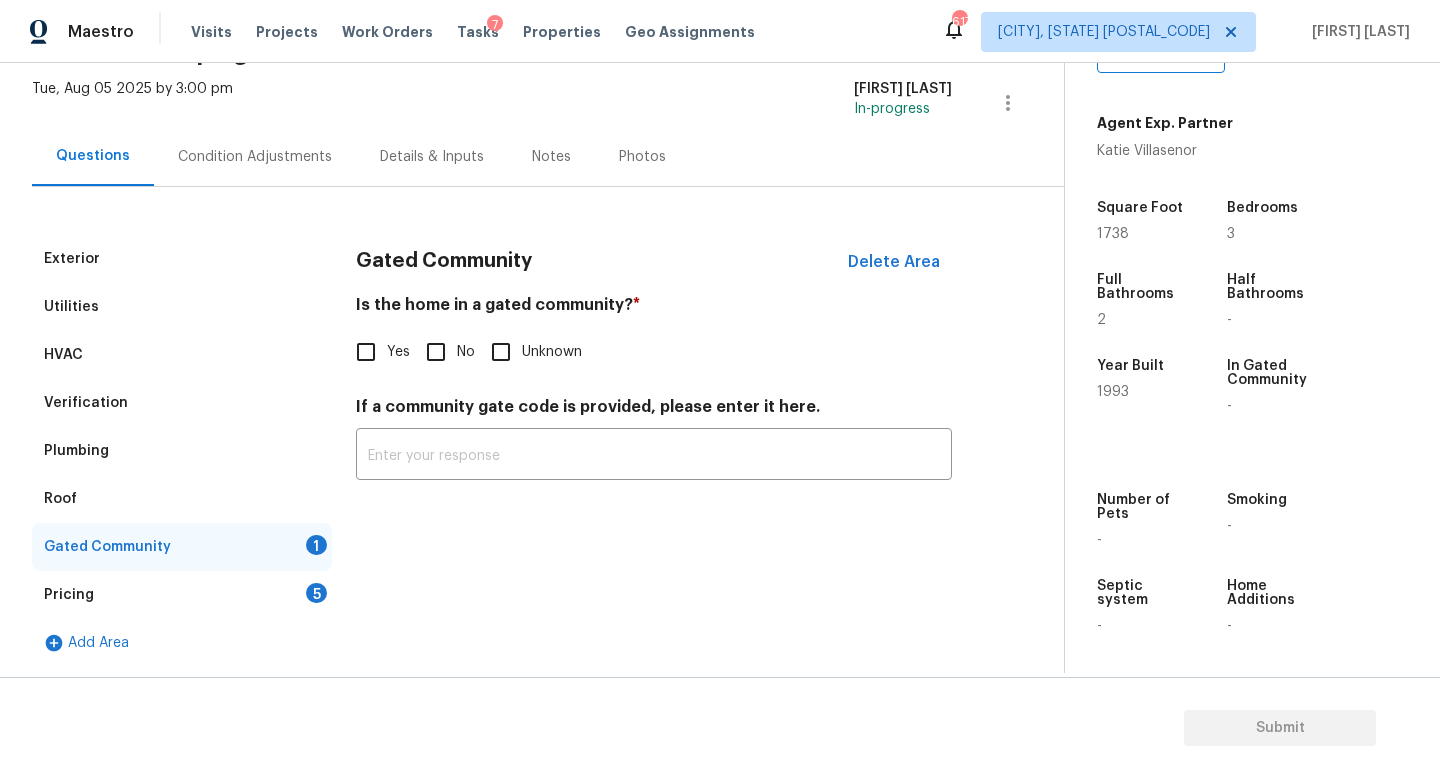 click on "No" at bounding box center [436, 352] 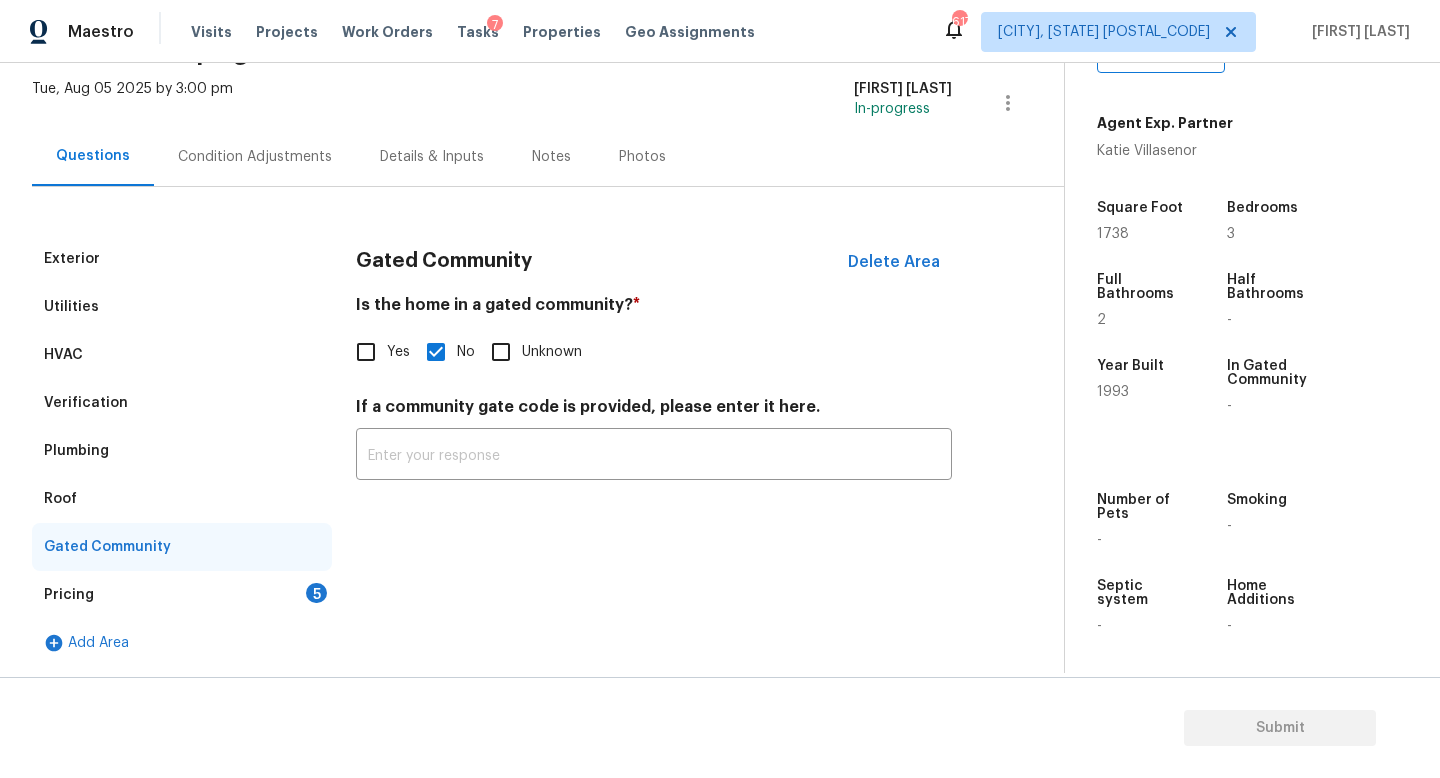 click on "Pricing 5" at bounding box center [182, 595] 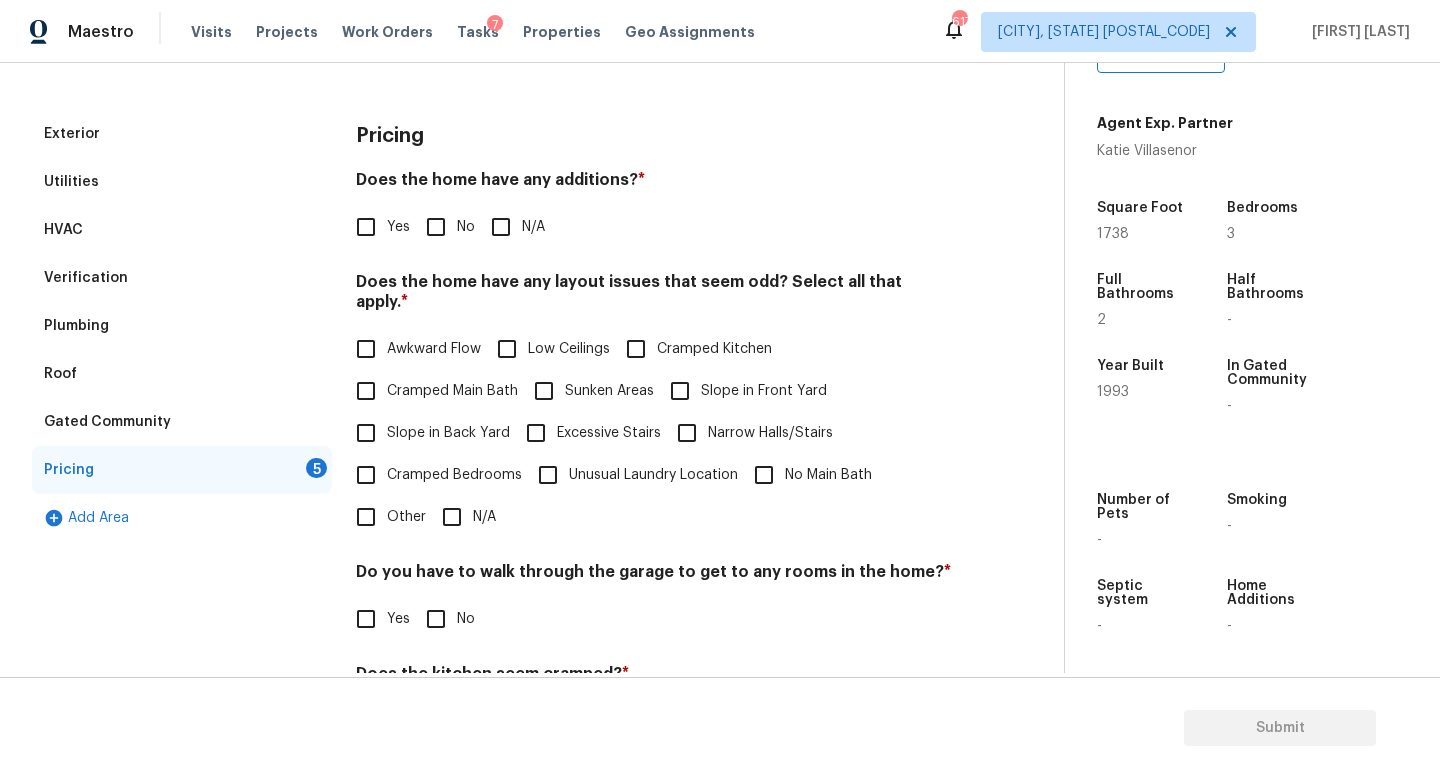 scroll, scrollTop: 271, scrollLeft: 0, axis: vertical 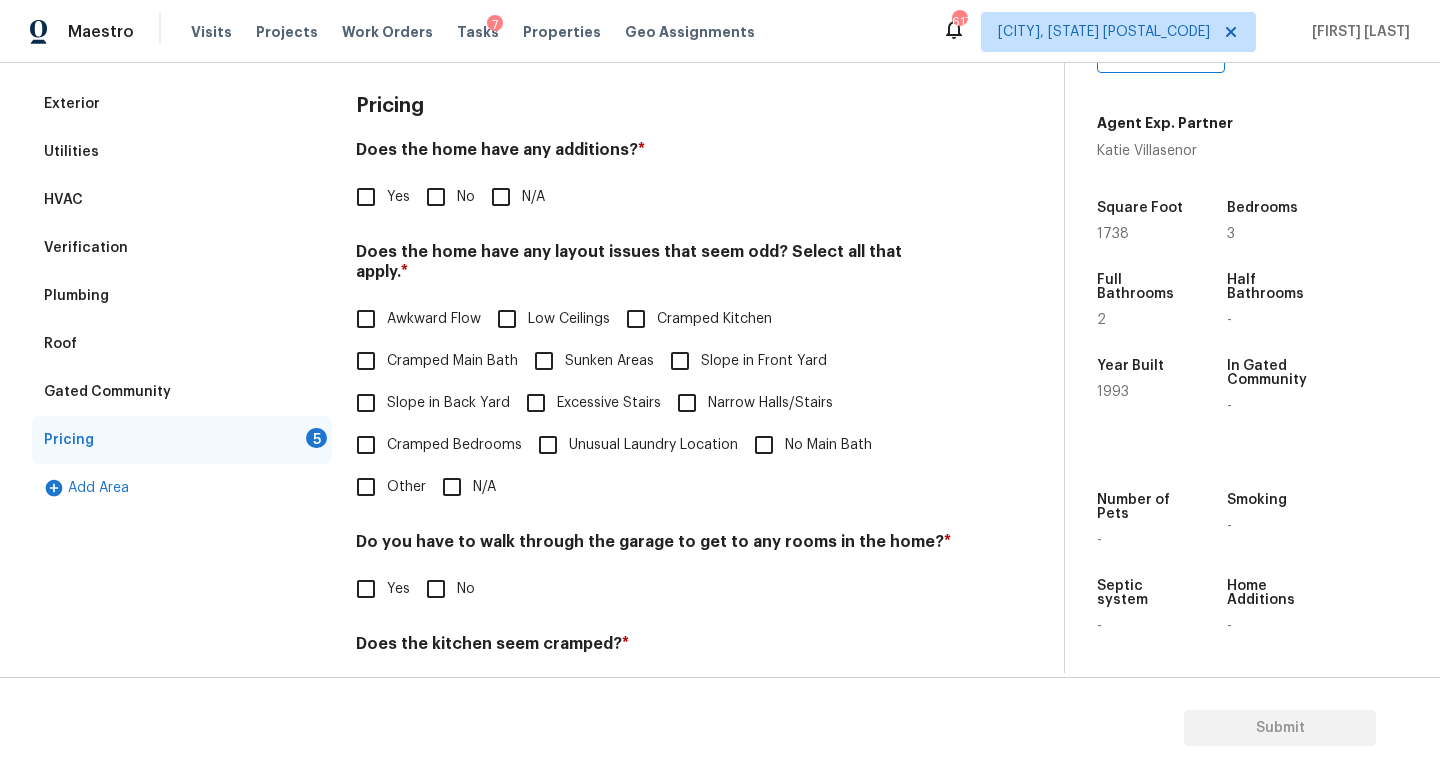 click on "No" at bounding box center (436, 197) 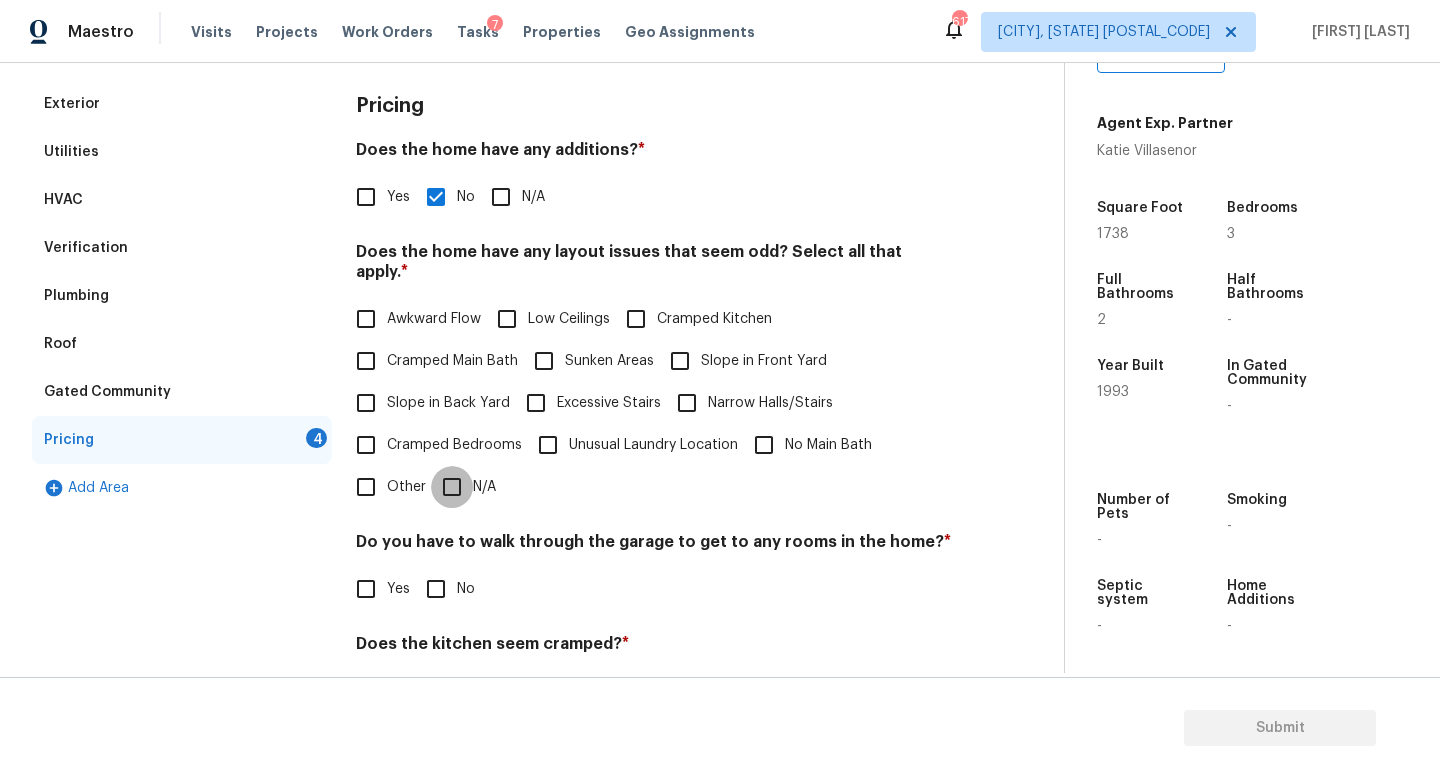 click on "N/A" at bounding box center (452, 487) 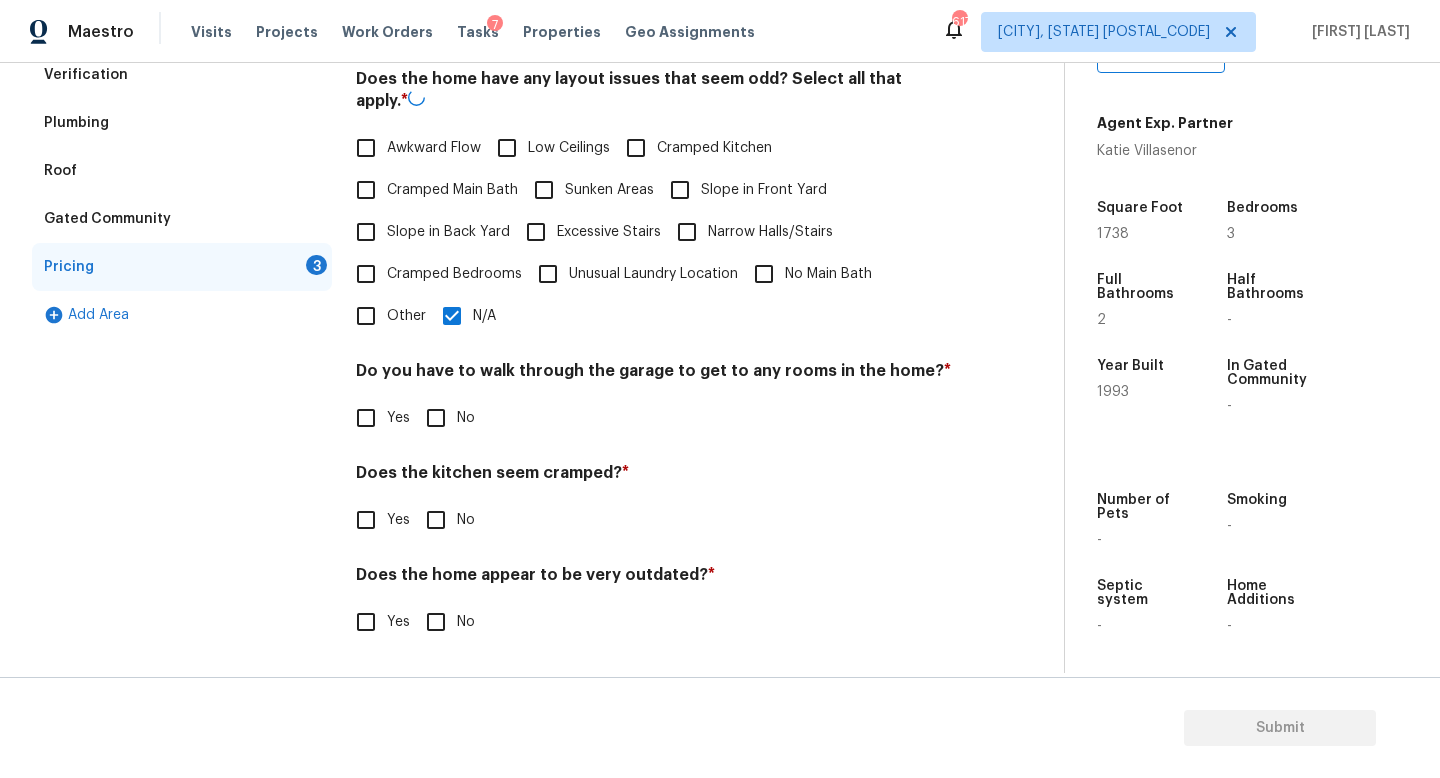 scroll, scrollTop: 422, scrollLeft: 0, axis: vertical 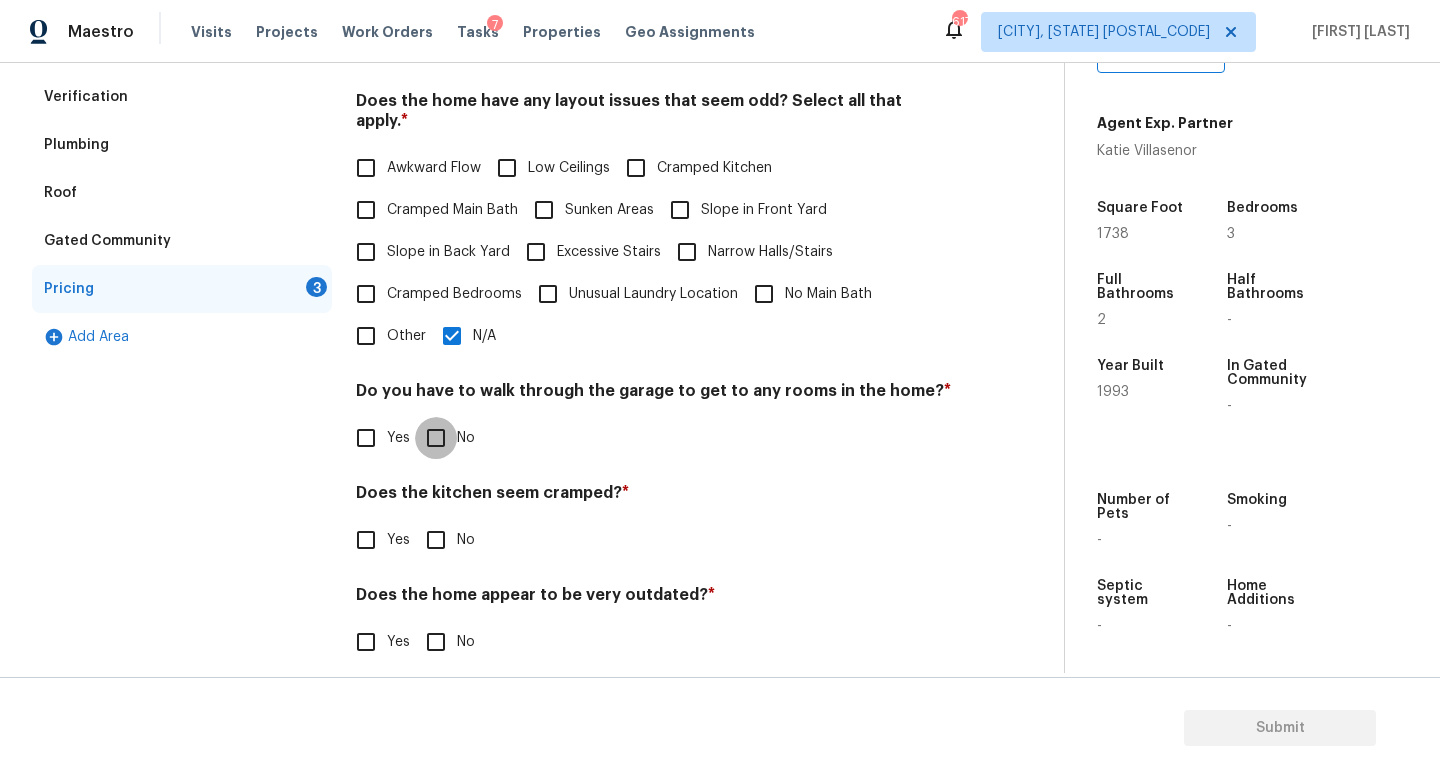 click on "No" at bounding box center [436, 438] 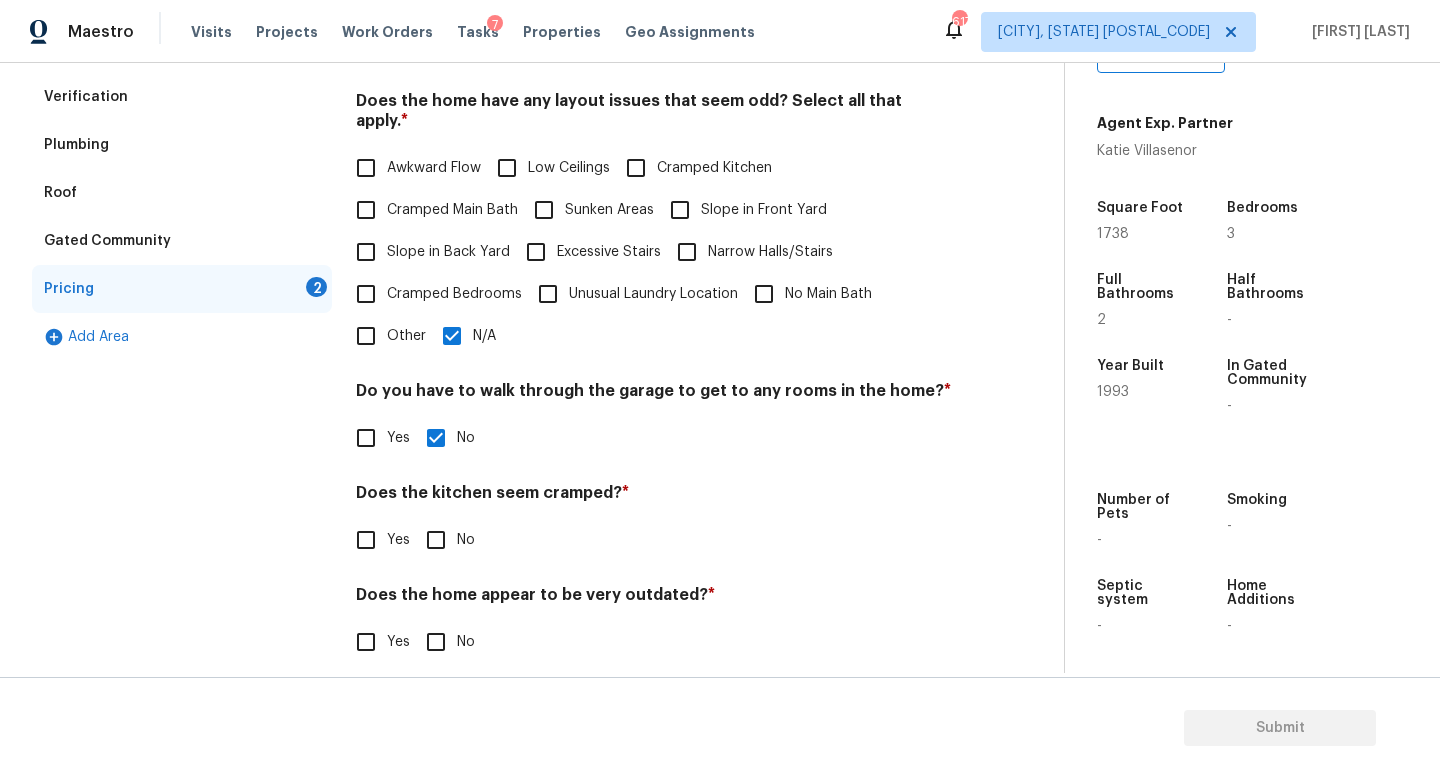click on "Pricing Does the home have any additions?  * Yes No N/A Does the home have any layout issues that seem odd? Select all that apply.  * Awkward Flow Low Ceilings Cramped Kitchen Cramped Main Bath Sunken Areas Slope in Front Yard Slope in Back Yard Excessive Stairs Narrow Halls/Stairs Cramped Bedrooms Unusual Laundry Location No Main Bath Other N/A Do you have to walk through the garage to get to any rooms in the home?  * Yes No Does the kitchen seem cramped?  * Yes No Does the home appear to be very outdated?  * Yes No" at bounding box center (654, 308) 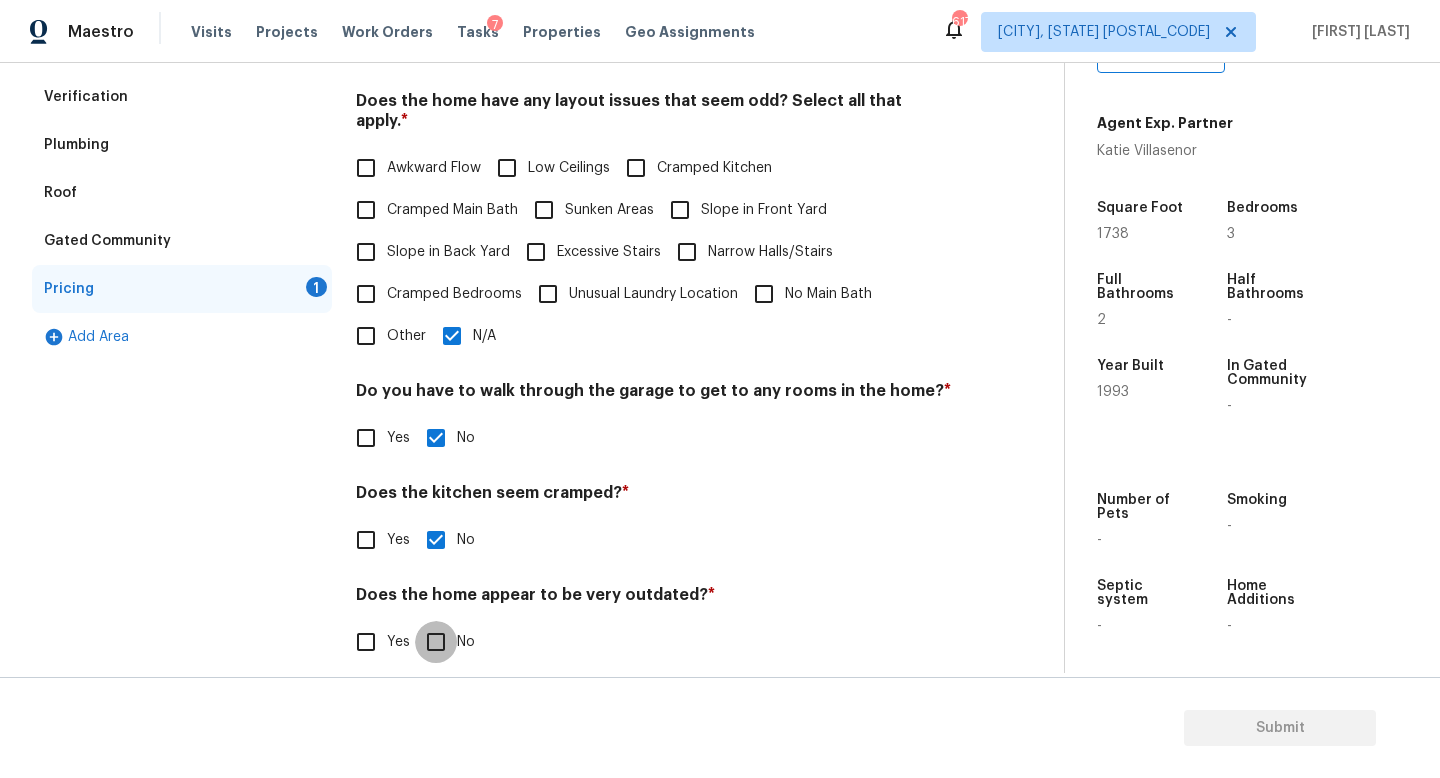 click on "No" at bounding box center [436, 642] 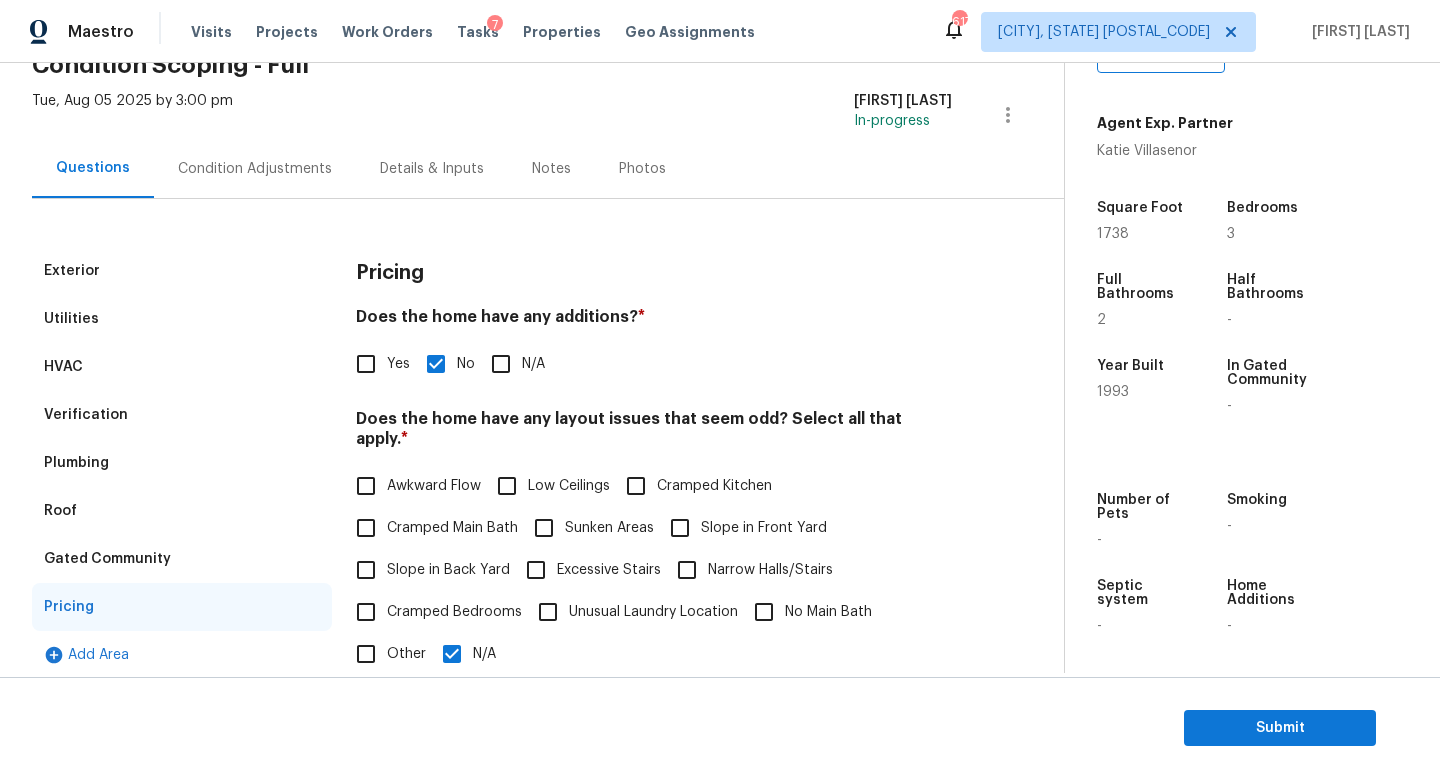 scroll, scrollTop: 0, scrollLeft: 0, axis: both 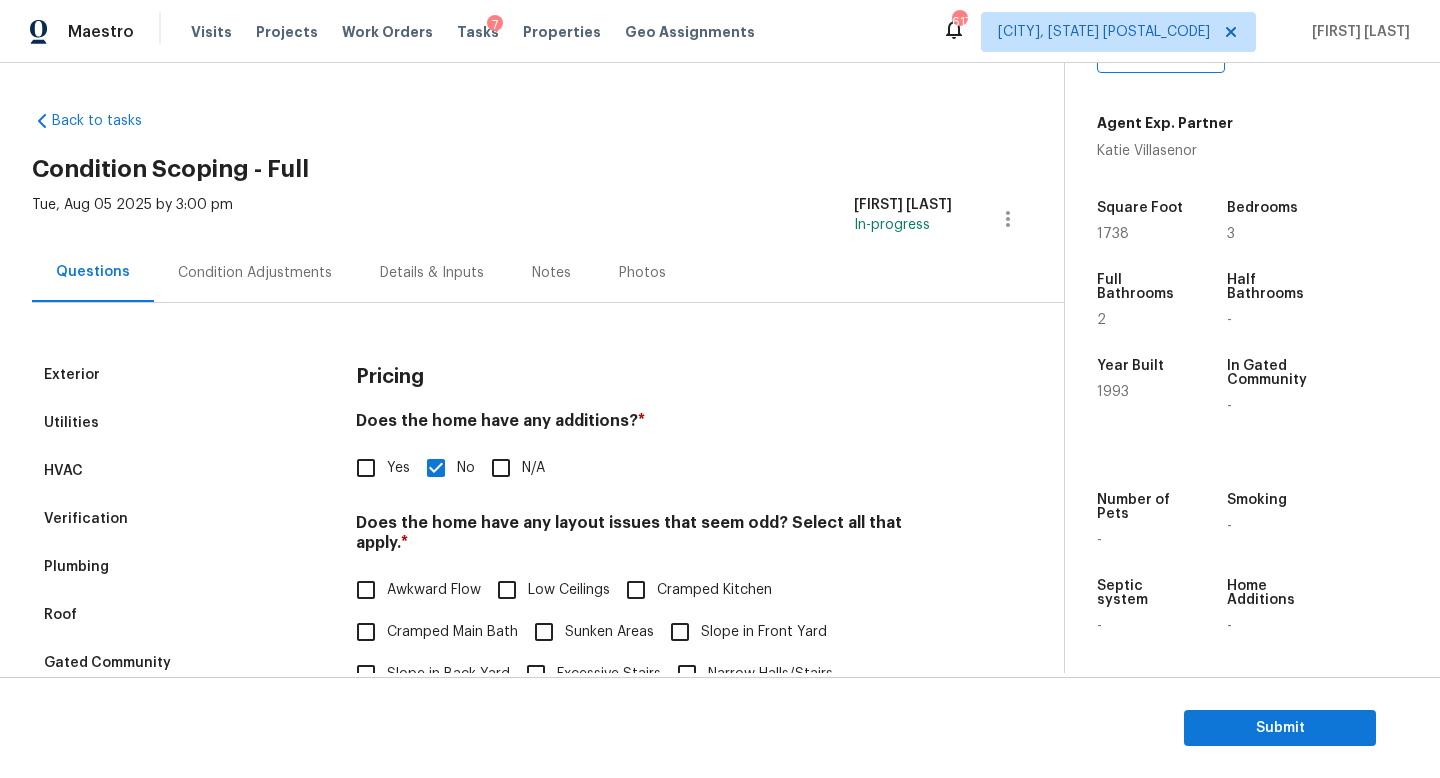 click on "Condition Adjustments" at bounding box center [255, 272] 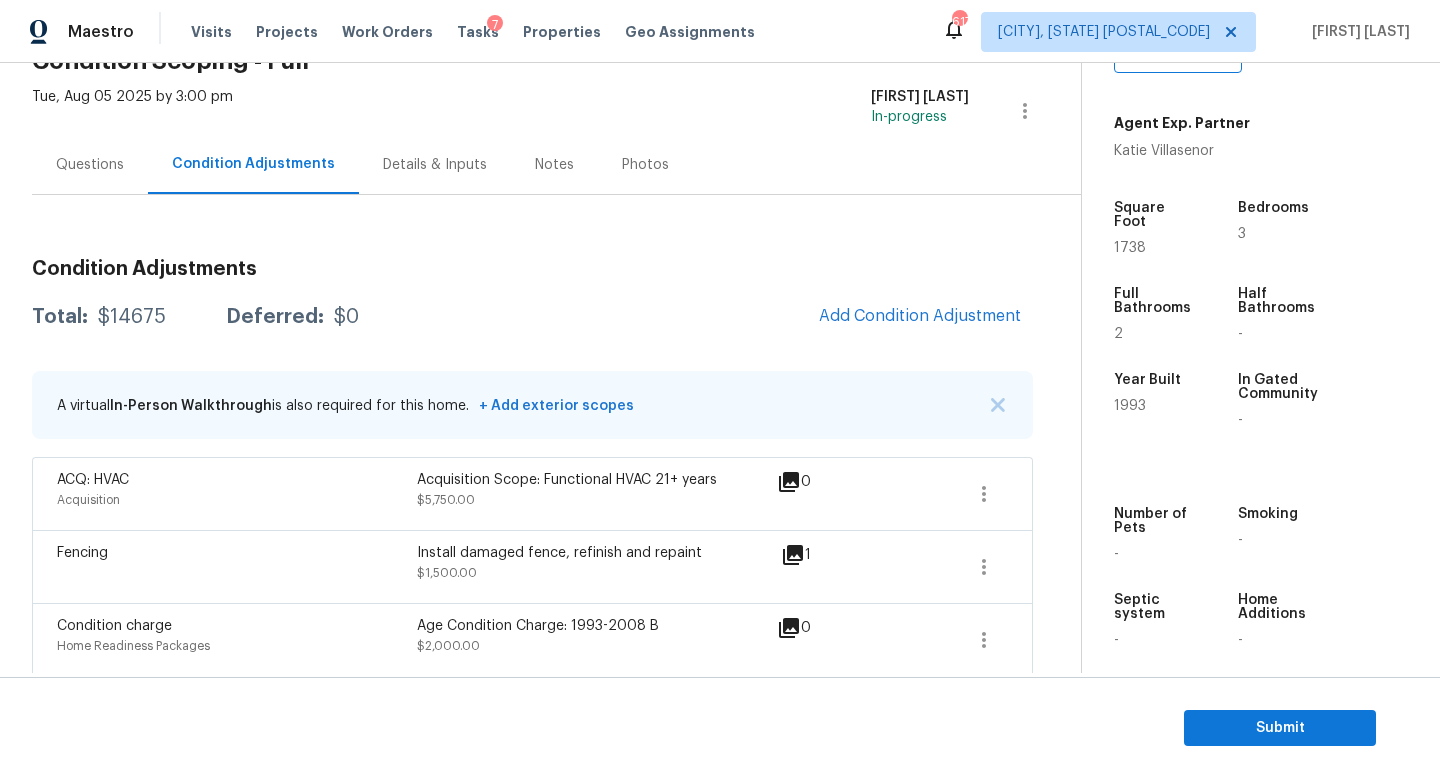 scroll, scrollTop: 152, scrollLeft: 0, axis: vertical 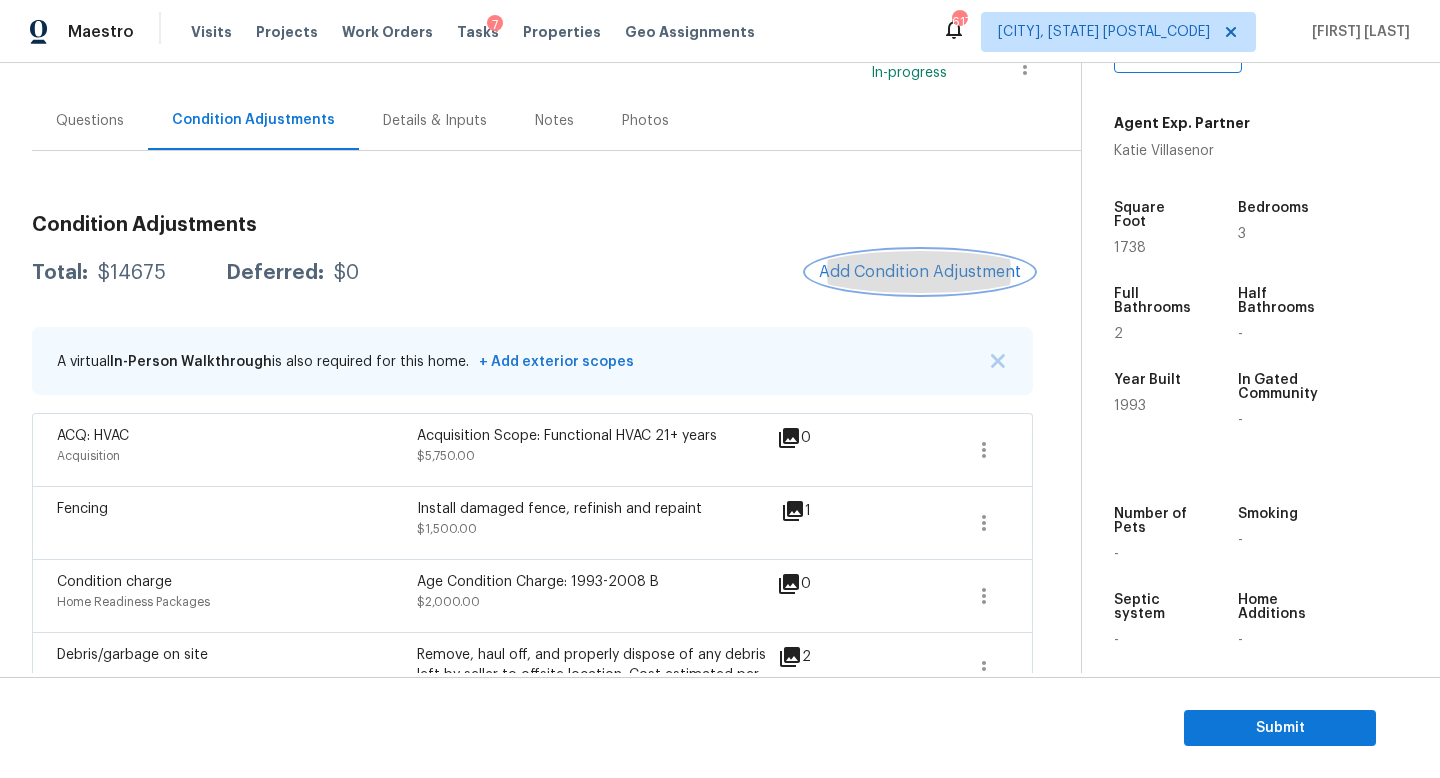 click on "Add Condition Adjustment" at bounding box center (920, 272) 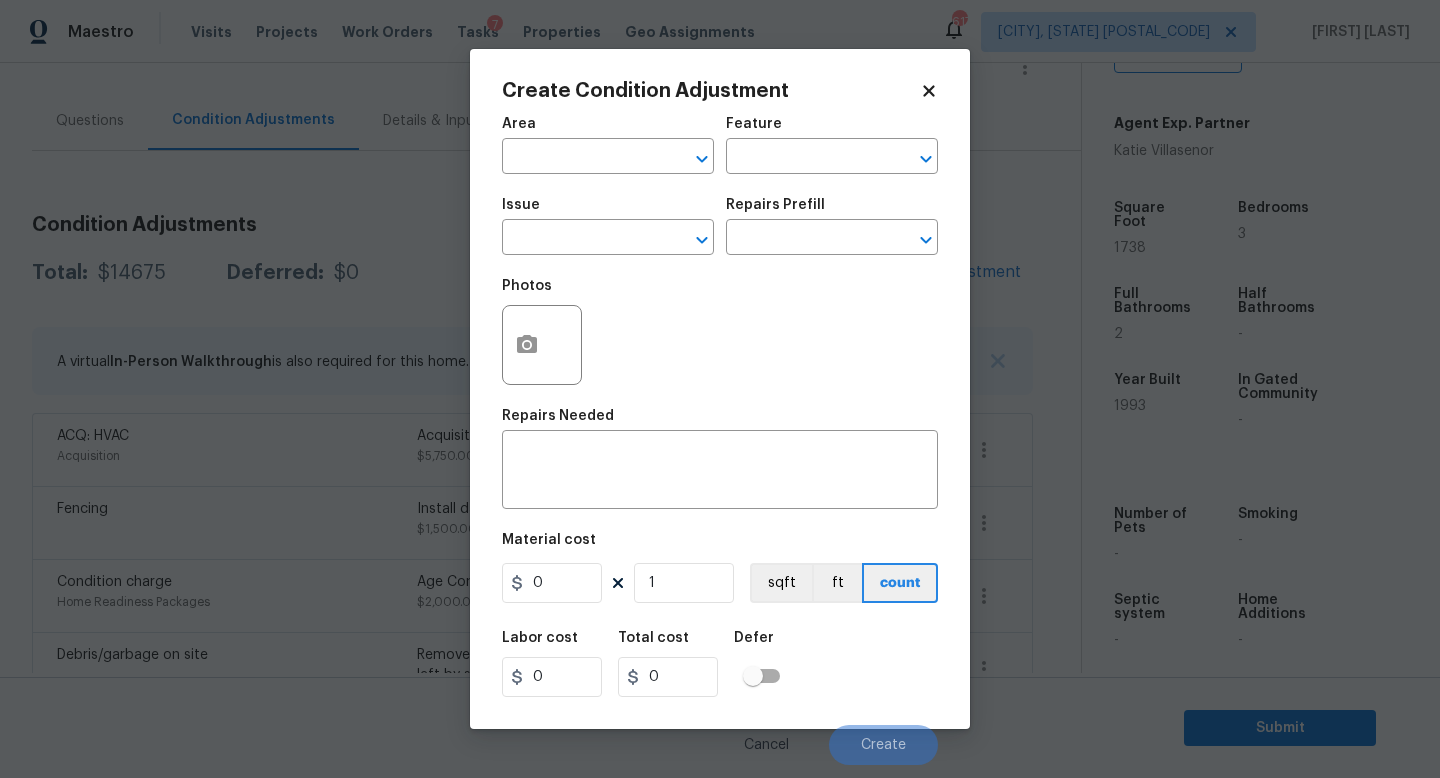 click on "Issue ​" at bounding box center [608, 226] 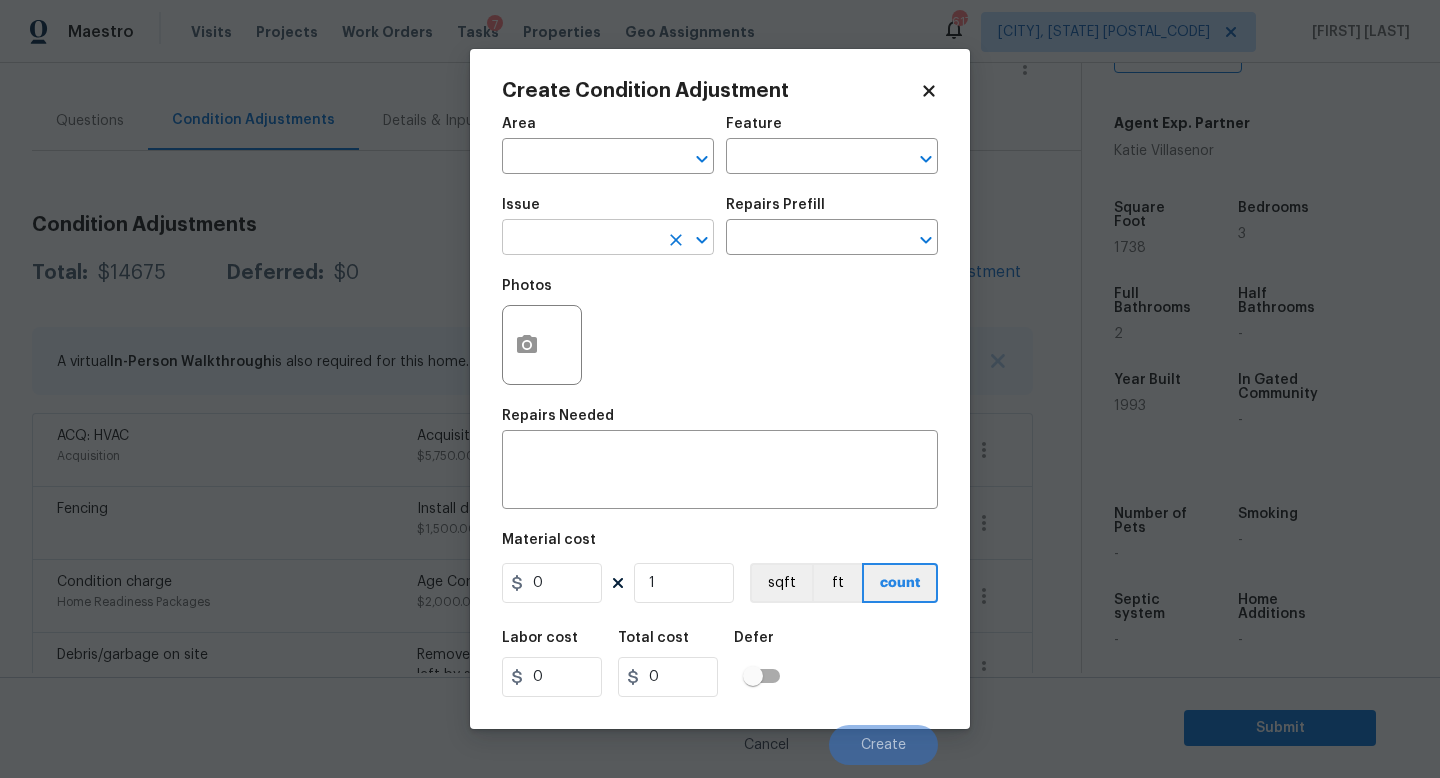 click at bounding box center [580, 239] 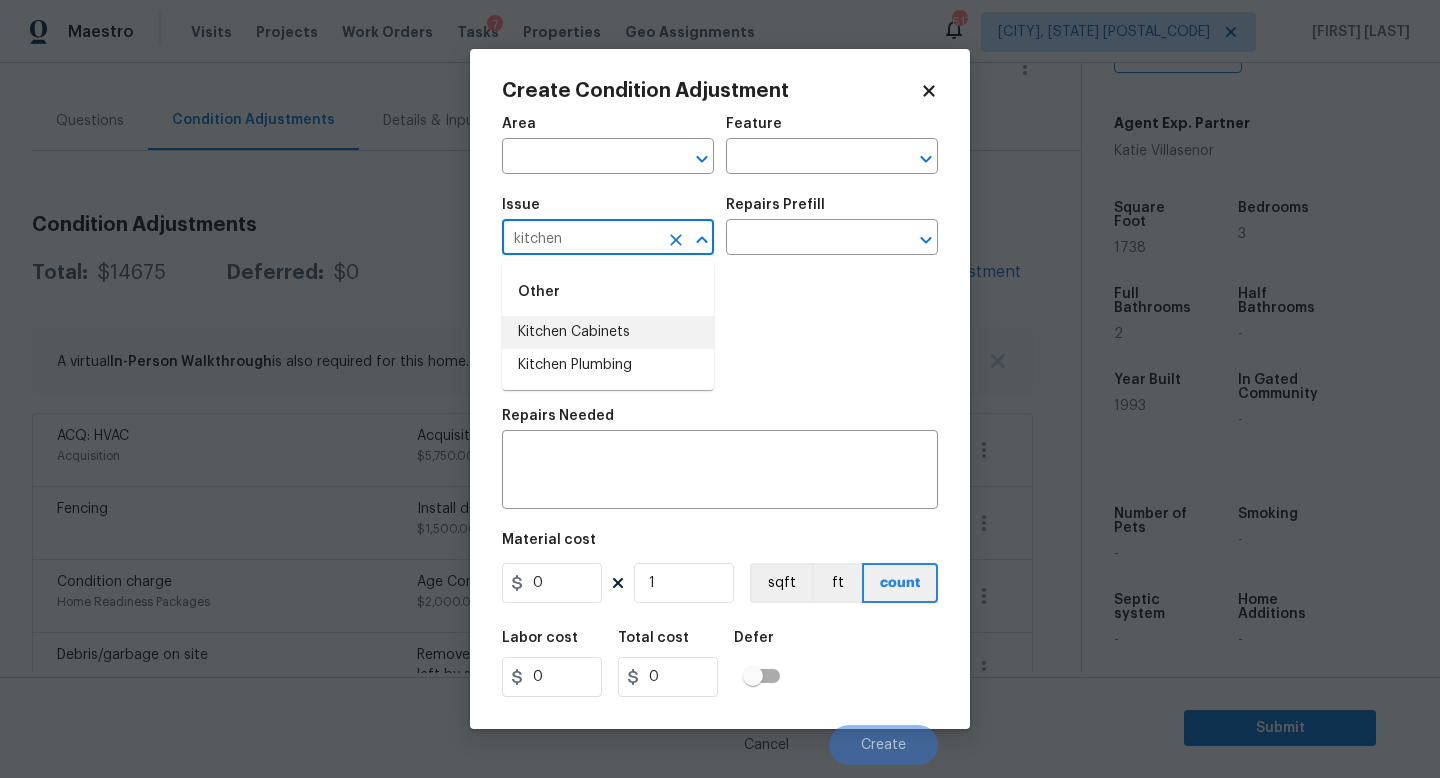 click on "Kitchen Cabinets" at bounding box center (608, 332) 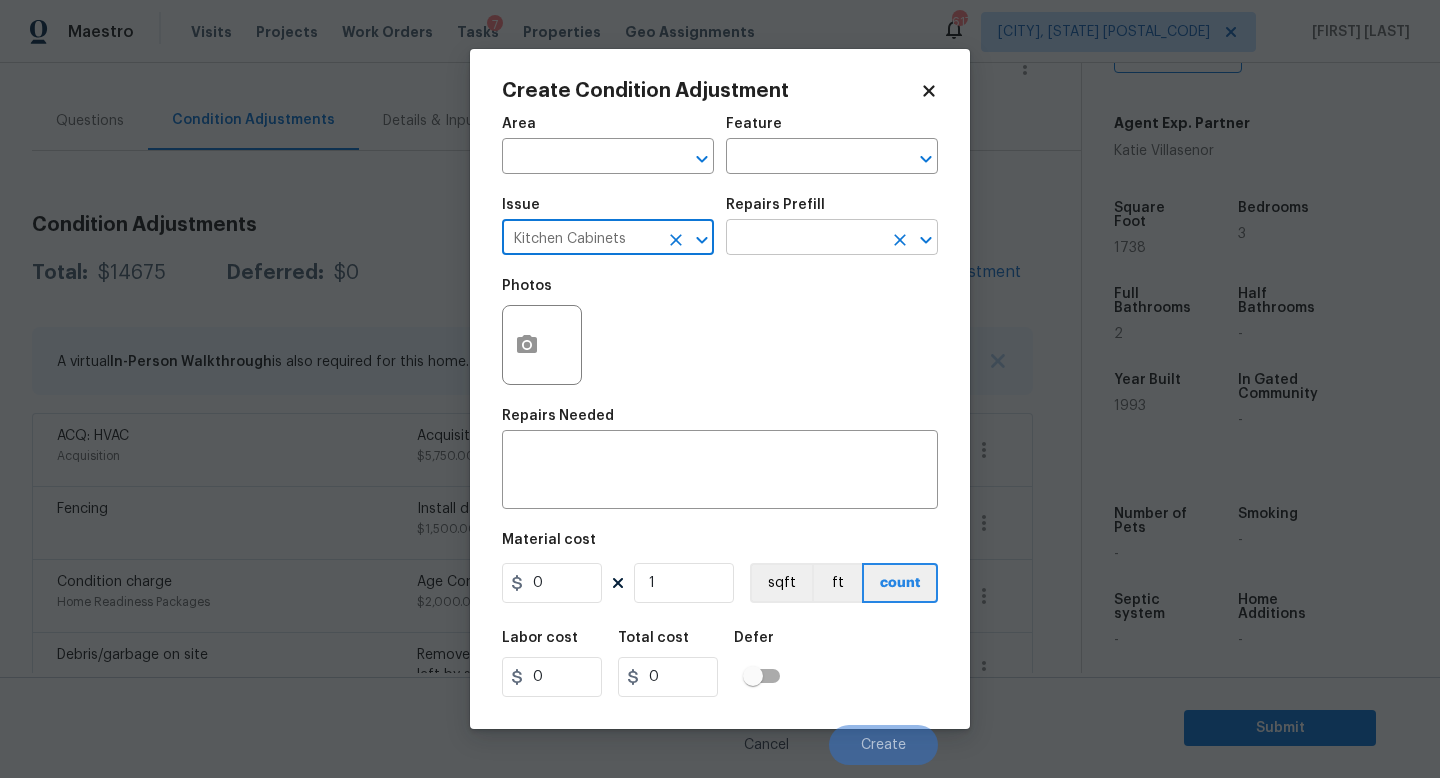 type on "Kitchen Cabinets" 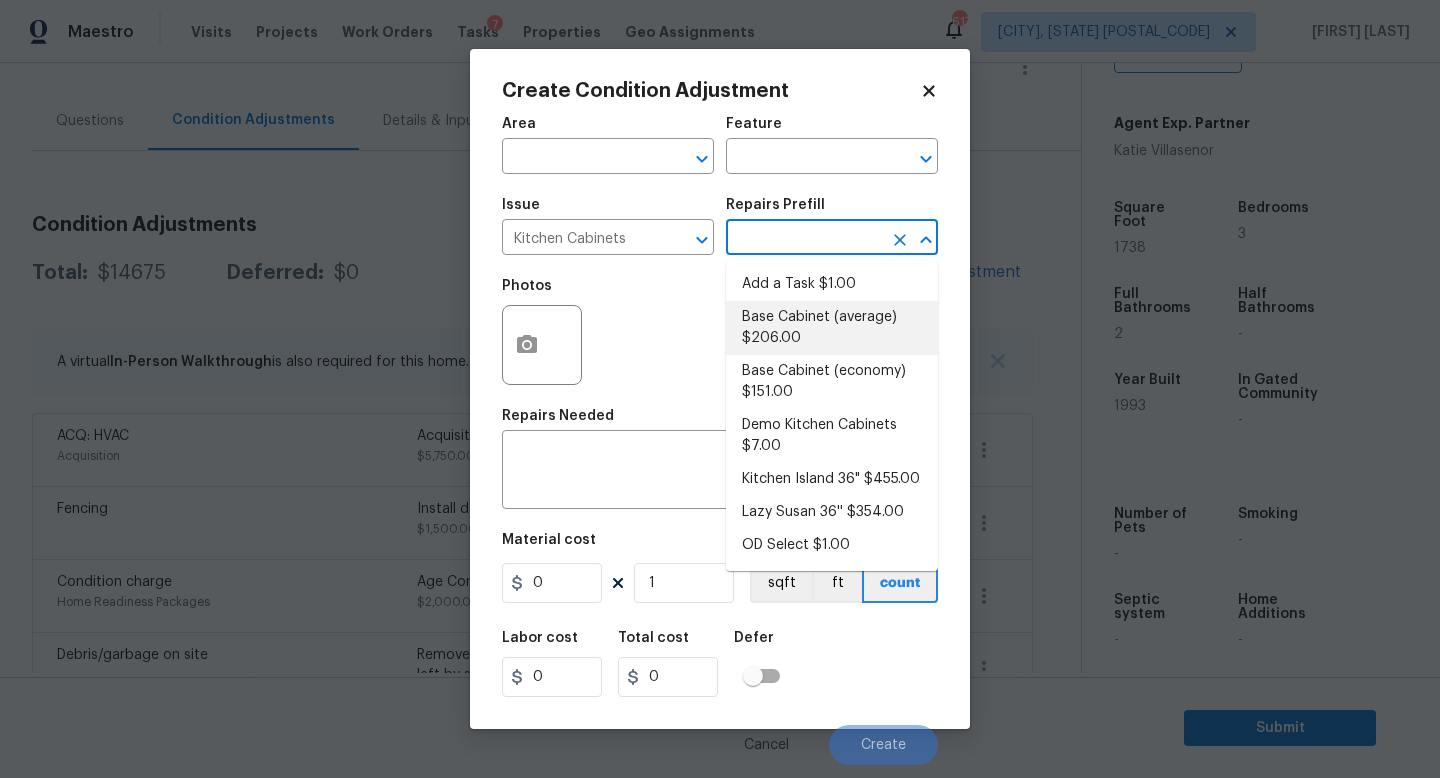 click on "Area ​ Feature ​ Issue Kitchen Cabinets ​ Repairs Prefill ​ Photos Repairs Needed x ​ Material cost 0 1 sqft ft count Labor cost 0 Total cost 0 Defer Cancel Create" at bounding box center [720, 435] 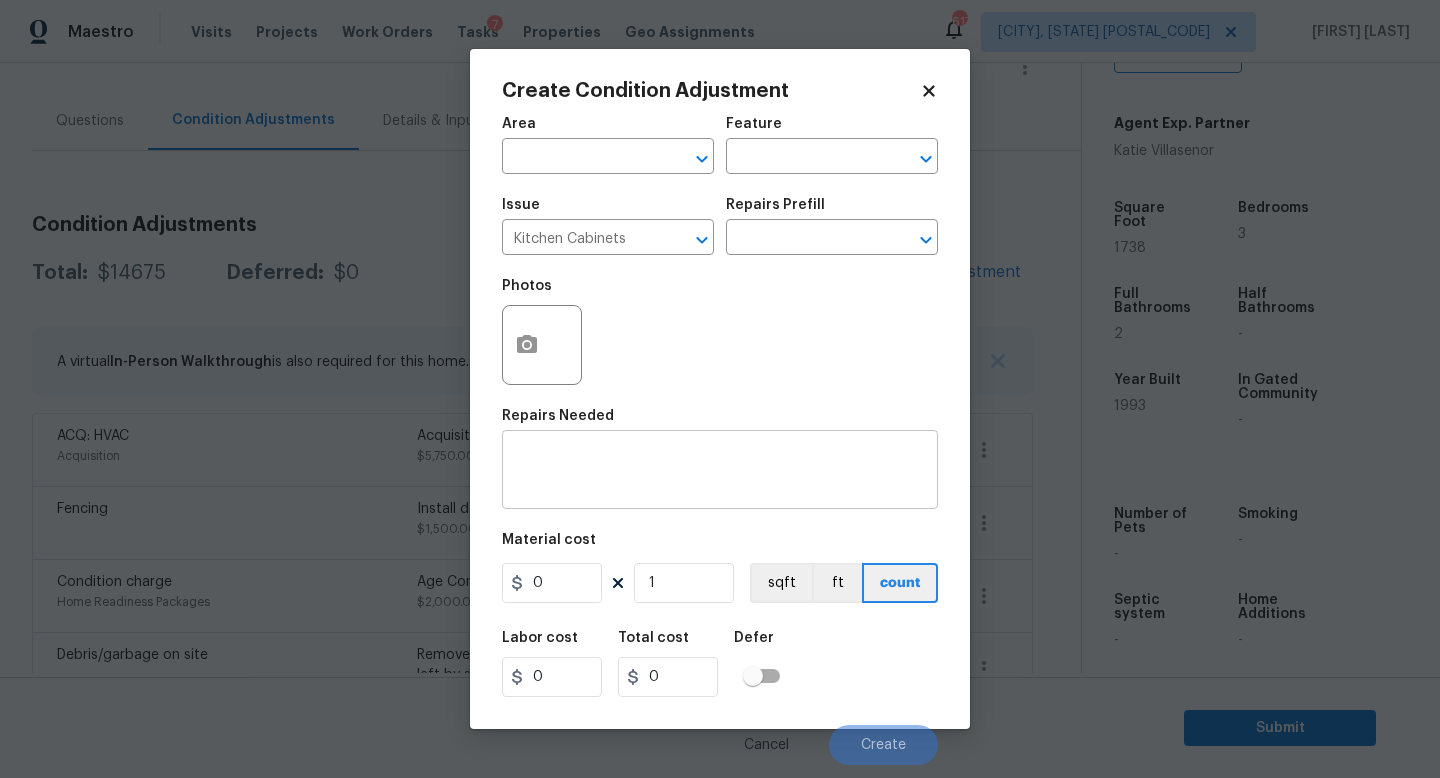 click at bounding box center [720, 472] 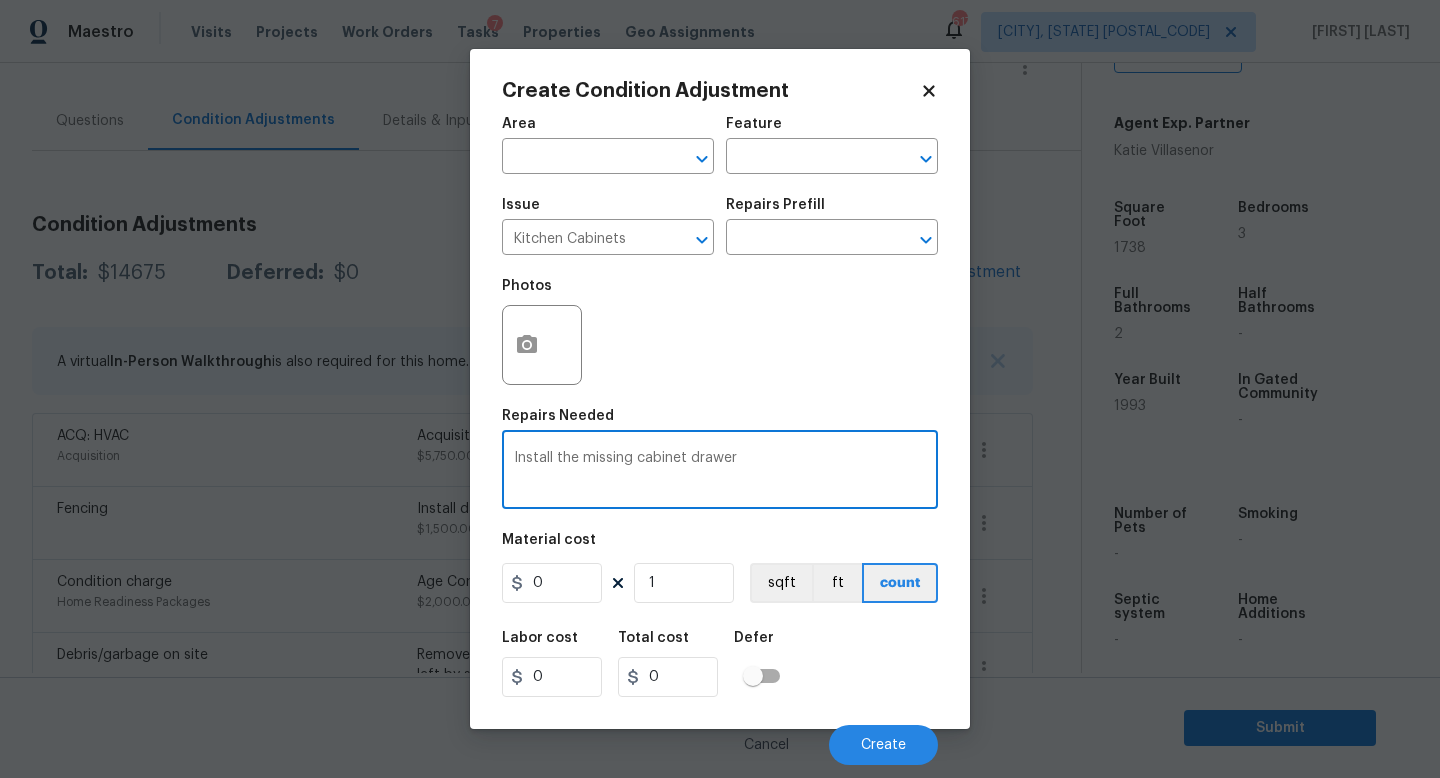type on "Install the missing cabinet drawer" 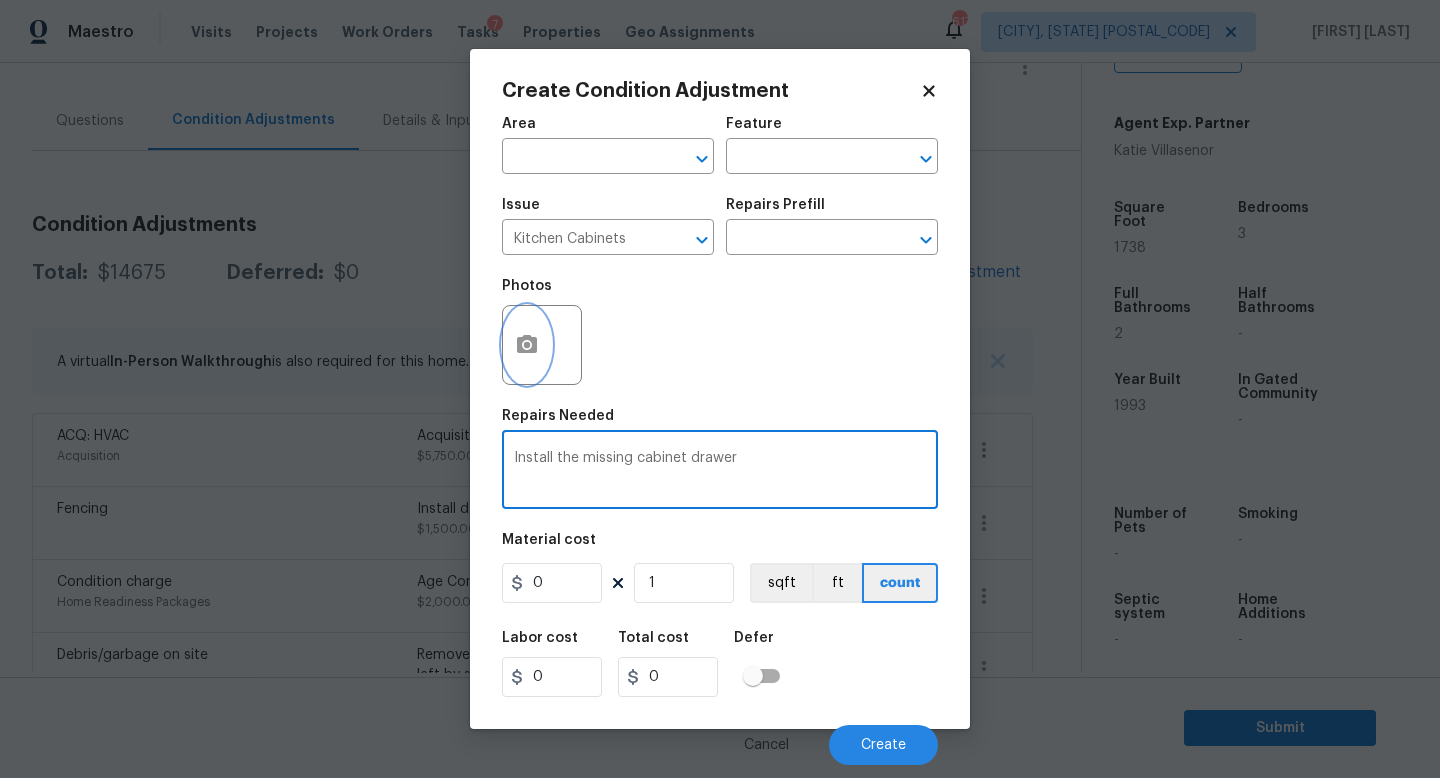 click at bounding box center (527, 345) 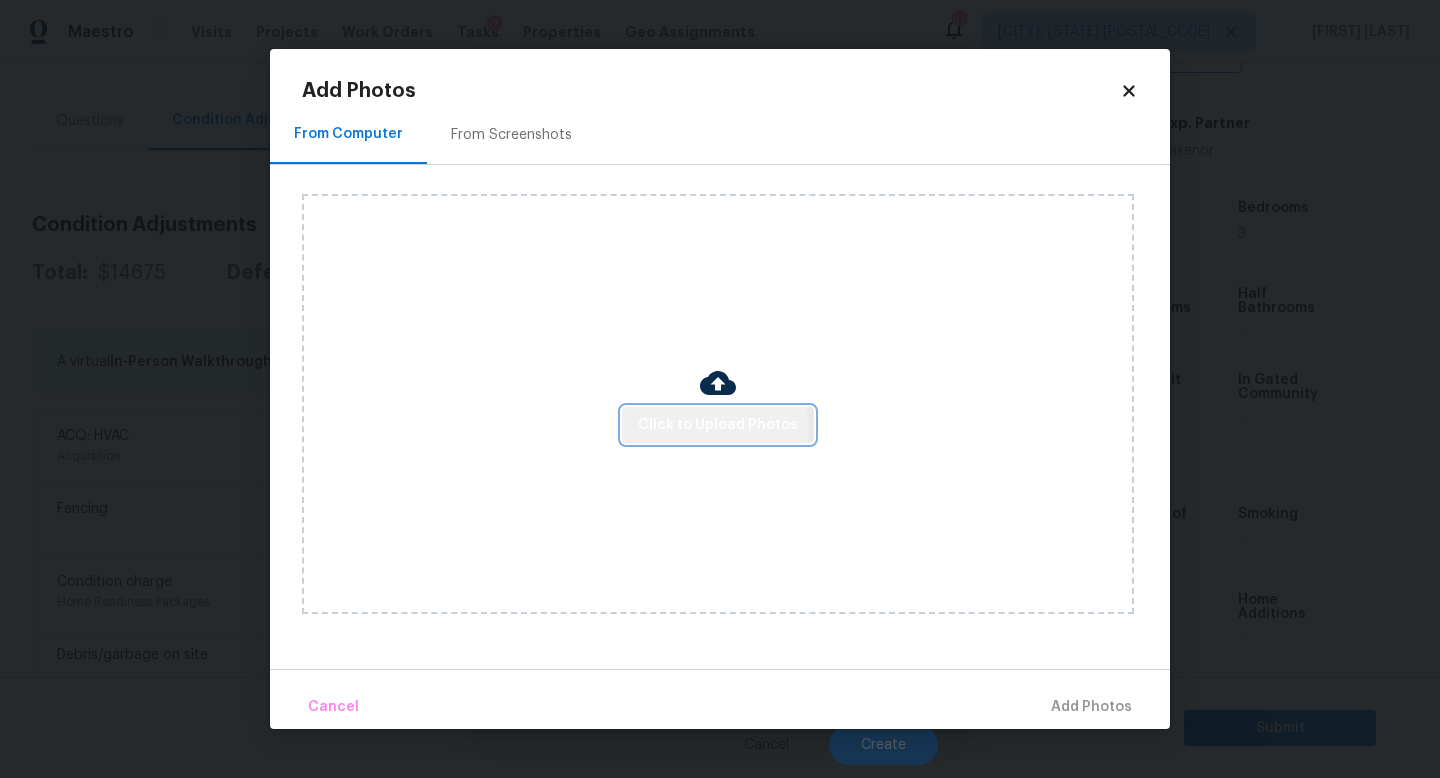 click on "Click to Upload Photos" at bounding box center (718, 425) 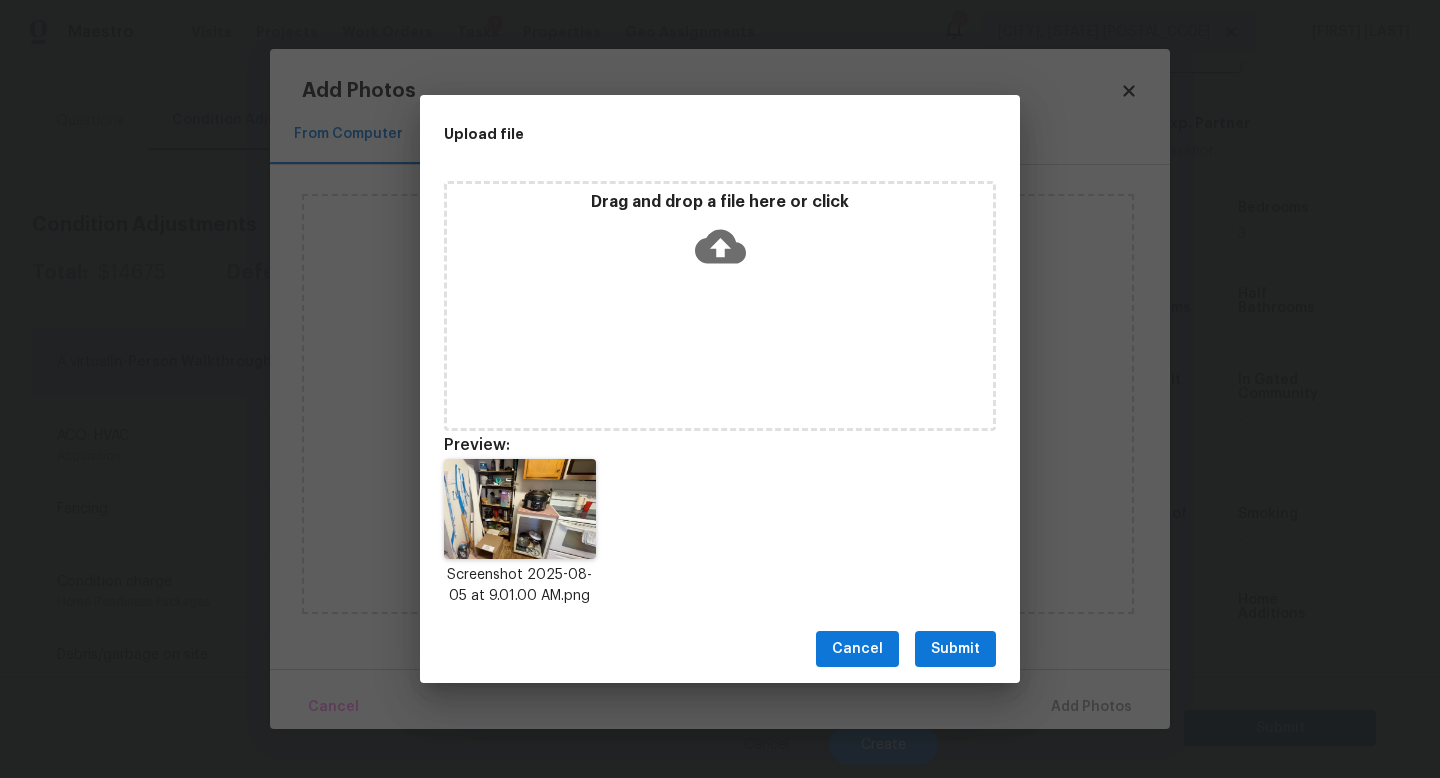 click on "Submit" at bounding box center [955, 649] 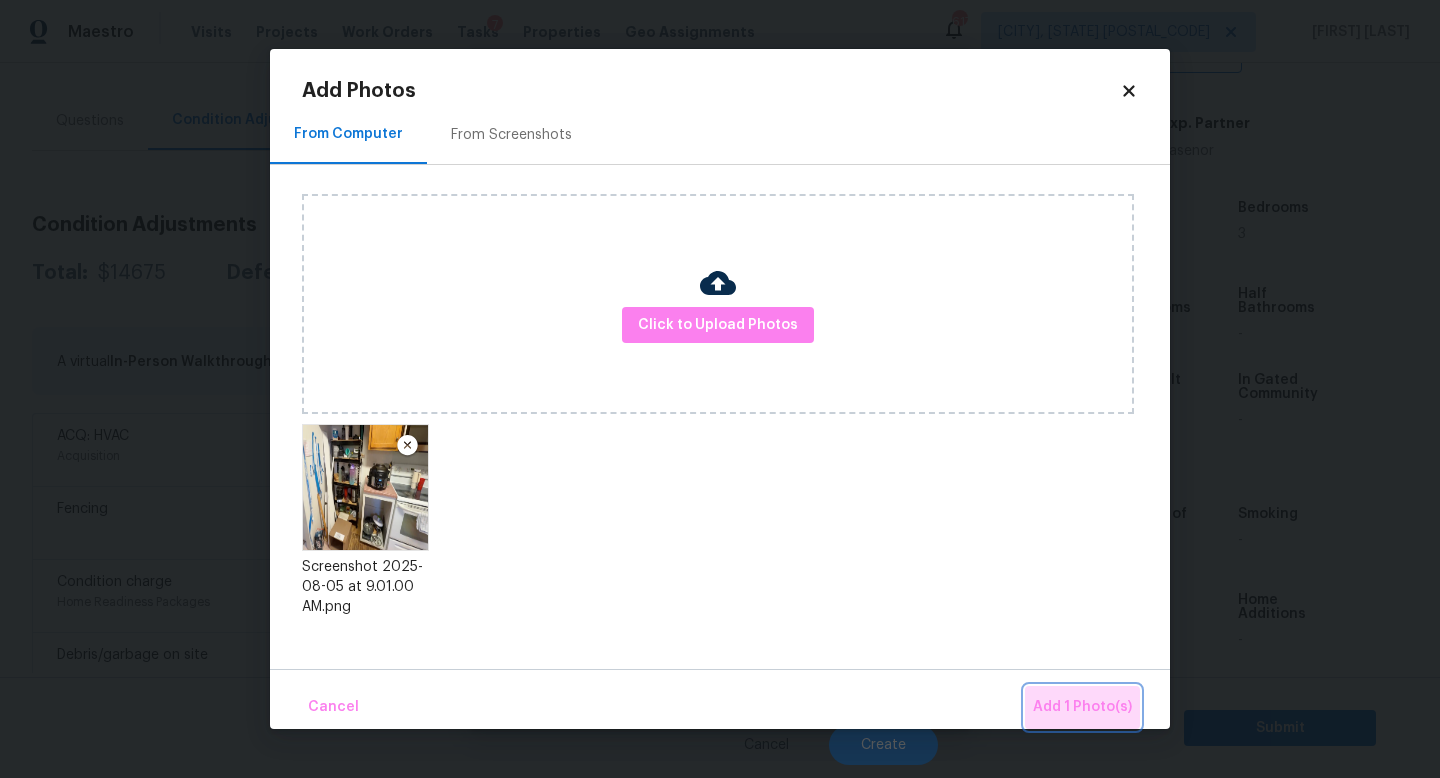 click on "Add 1 Photo(s)" at bounding box center [1082, 707] 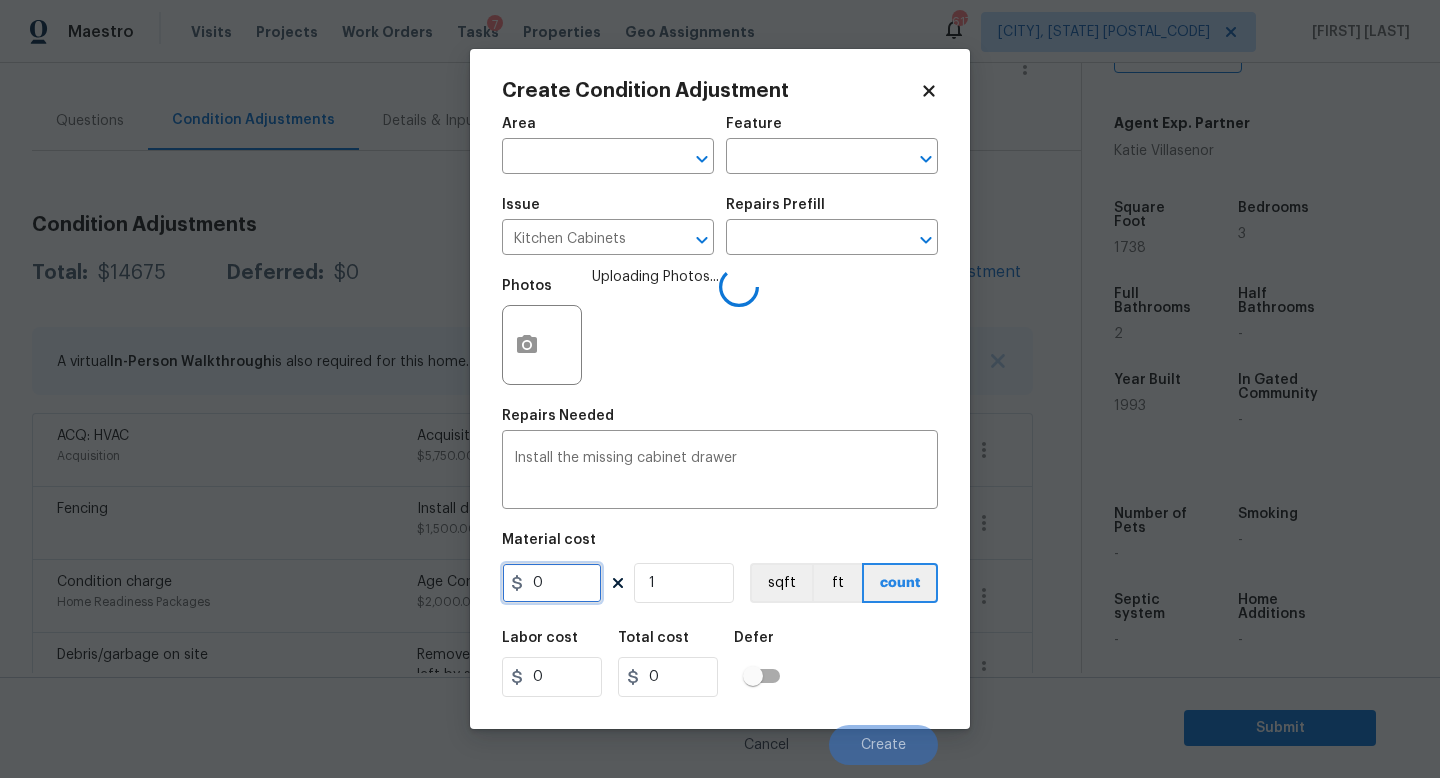 drag, startPoint x: 566, startPoint y: 578, endPoint x: 189, endPoint y: 578, distance: 377 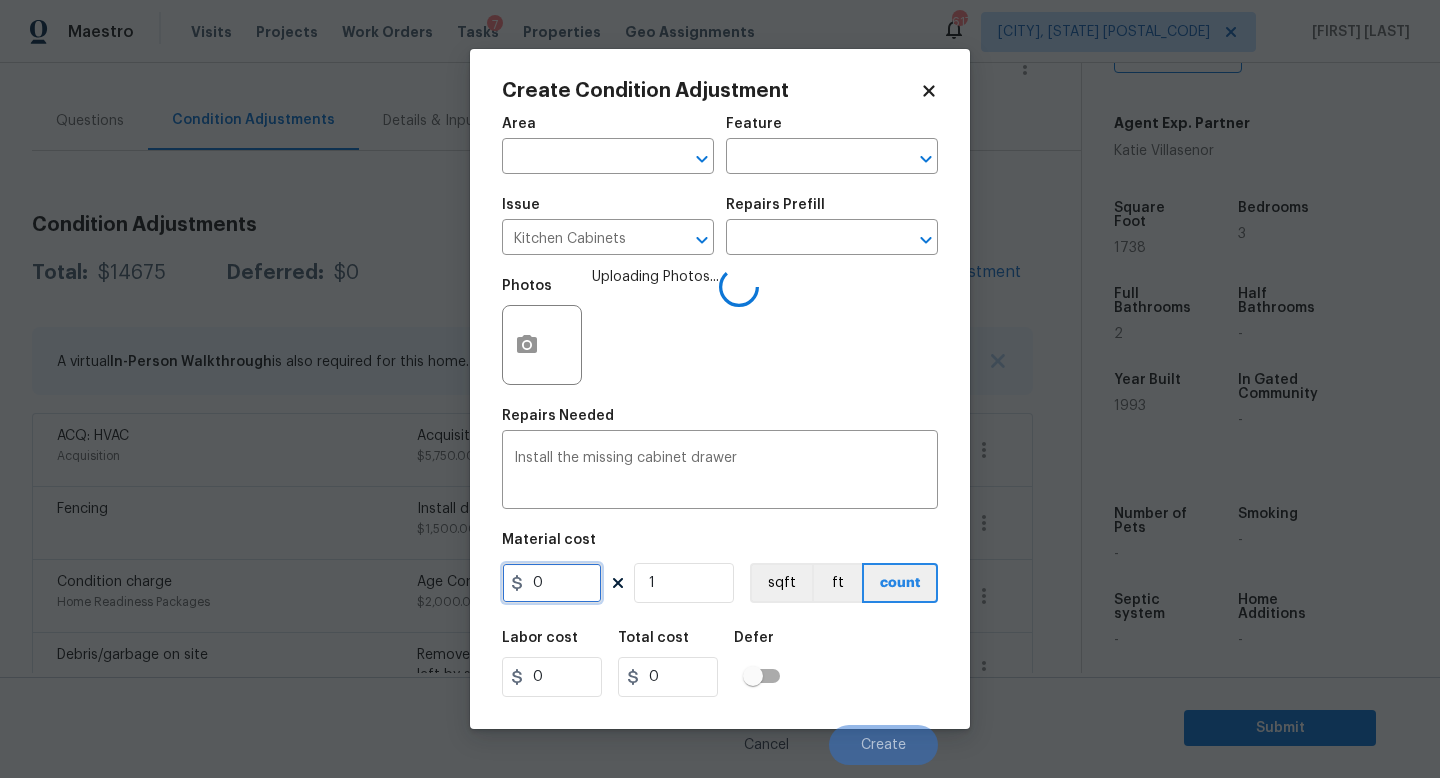 click on "Create Condition Adjustment Area ​ Feature ​ Issue Kitchen Cabinets ​ Repairs Prefill ​ Photos Uploading Photos... Repairs Needed Install the missing cabinet drawer x ​ Material cost 0 1 sqft ft count Labor cost 0 Total cost 0 Defer Cancel Create" at bounding box center (720, 389) 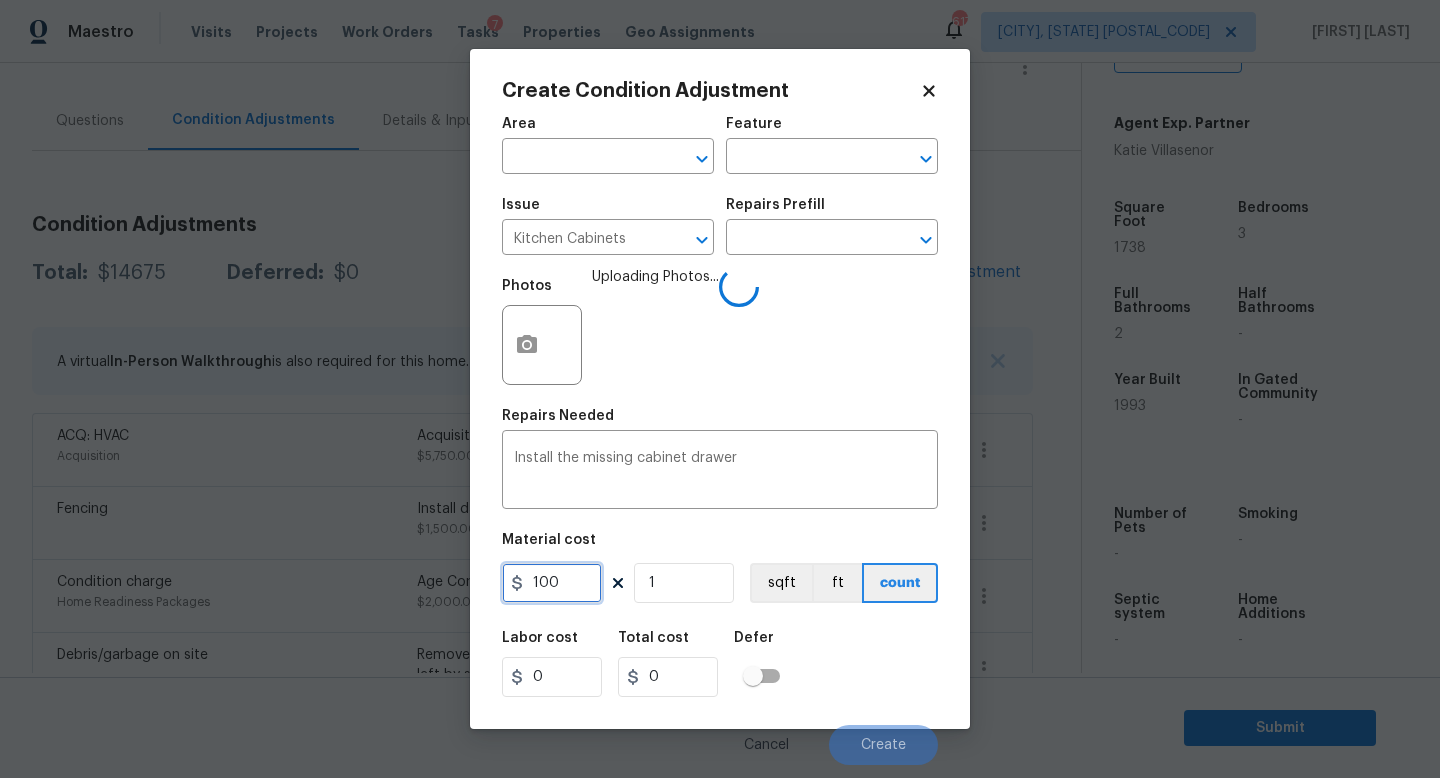 type on "100" 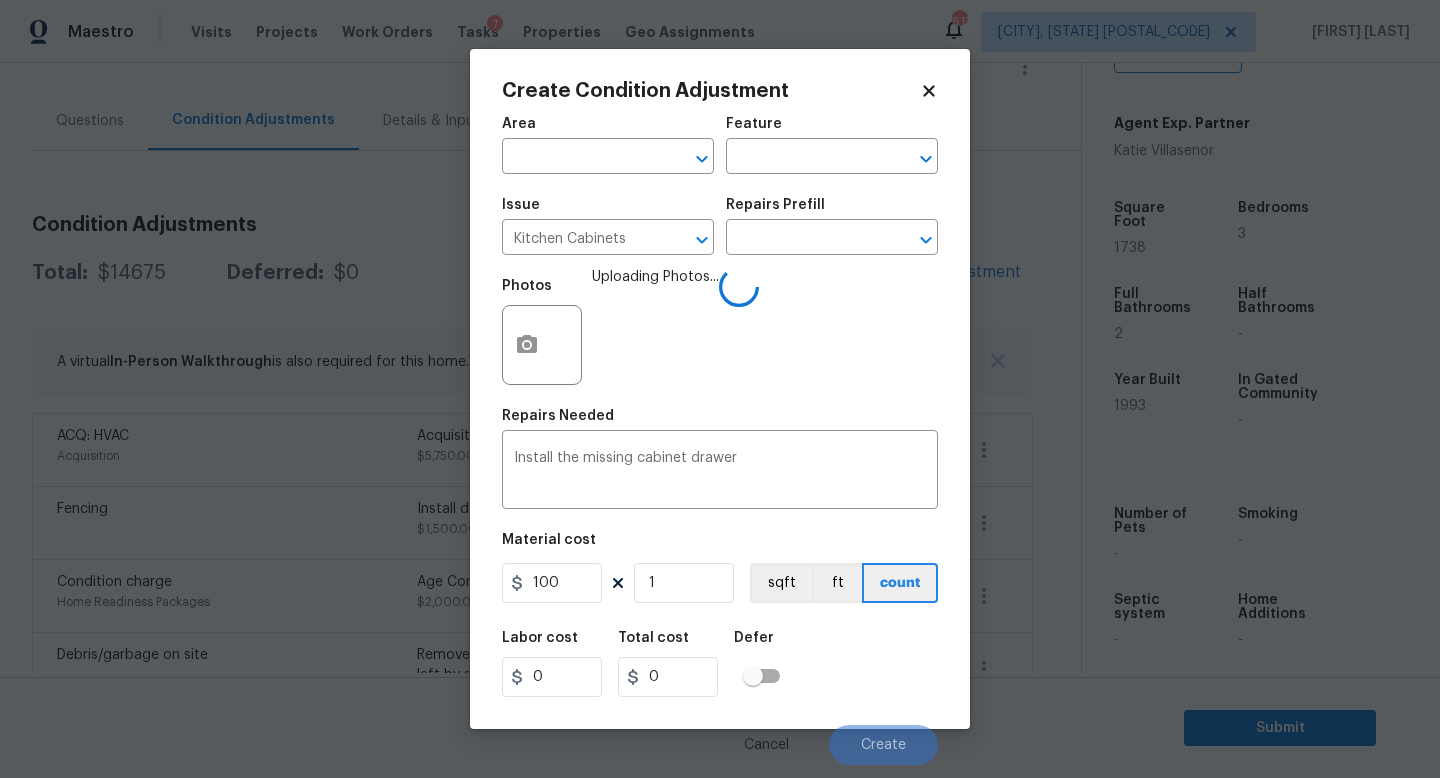 type on "100" 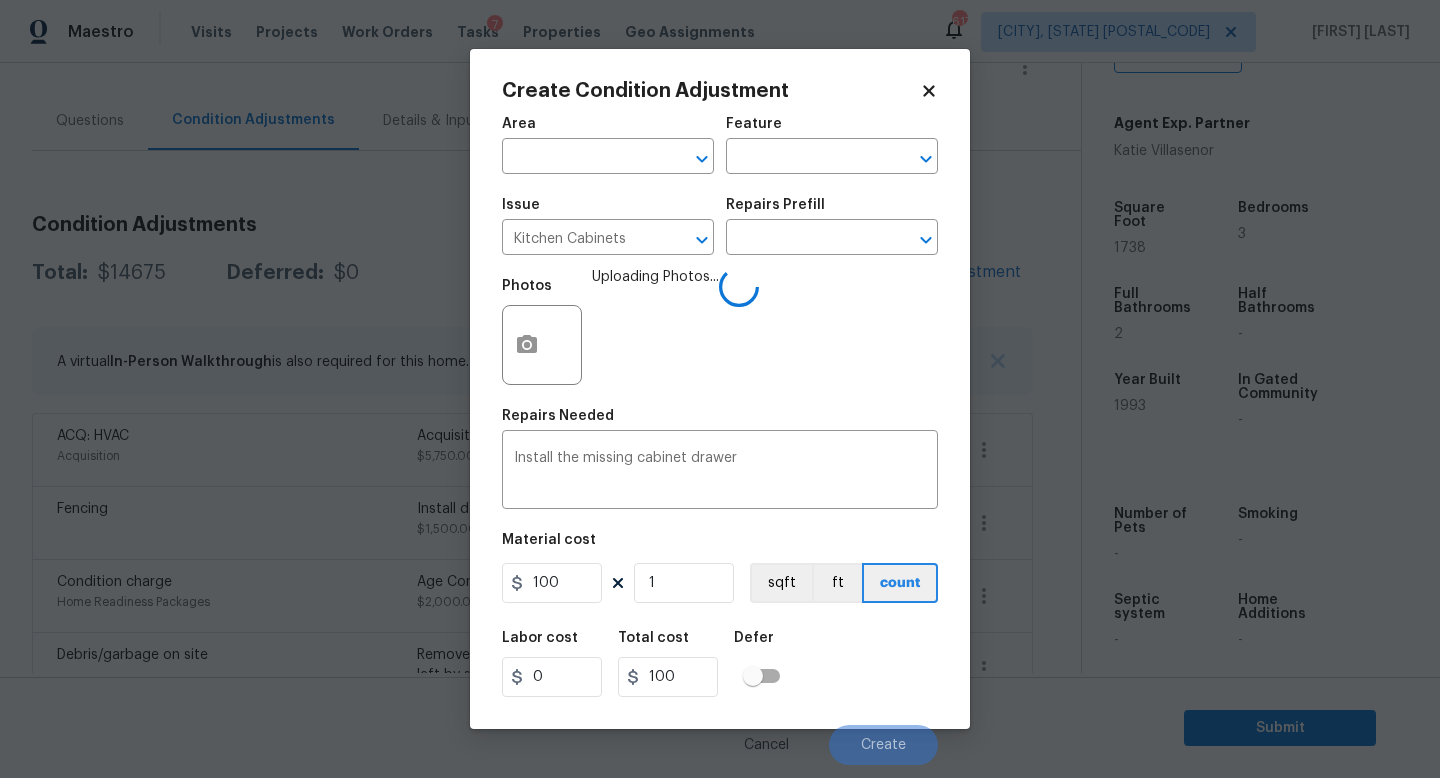 click on "Labor cost 0 Total cost 100 Defer" at bounding box center (720, 664) 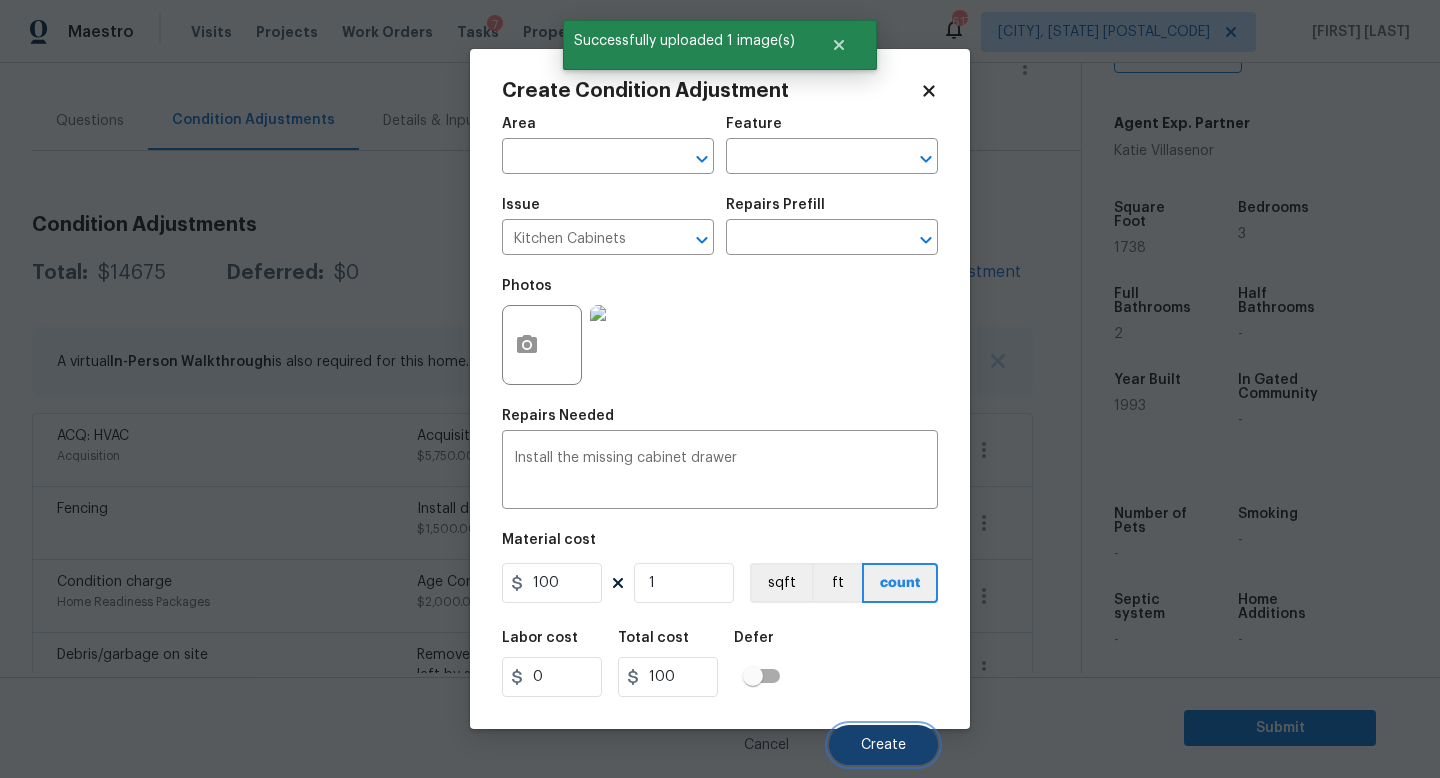 click on "Create" at bounding box center [883, 745] 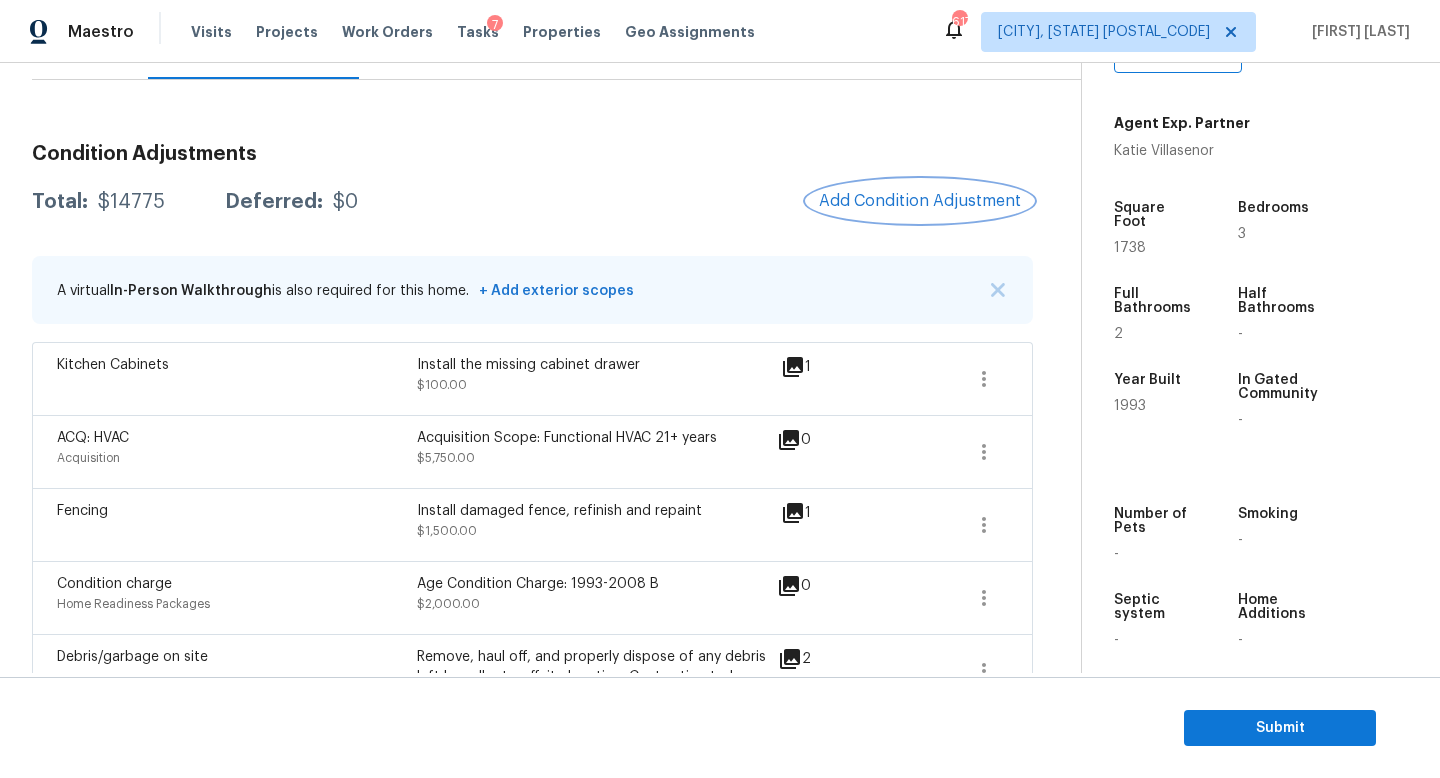 scroll, scrollTop: 228, scrollLeft: 0, axis: vertical 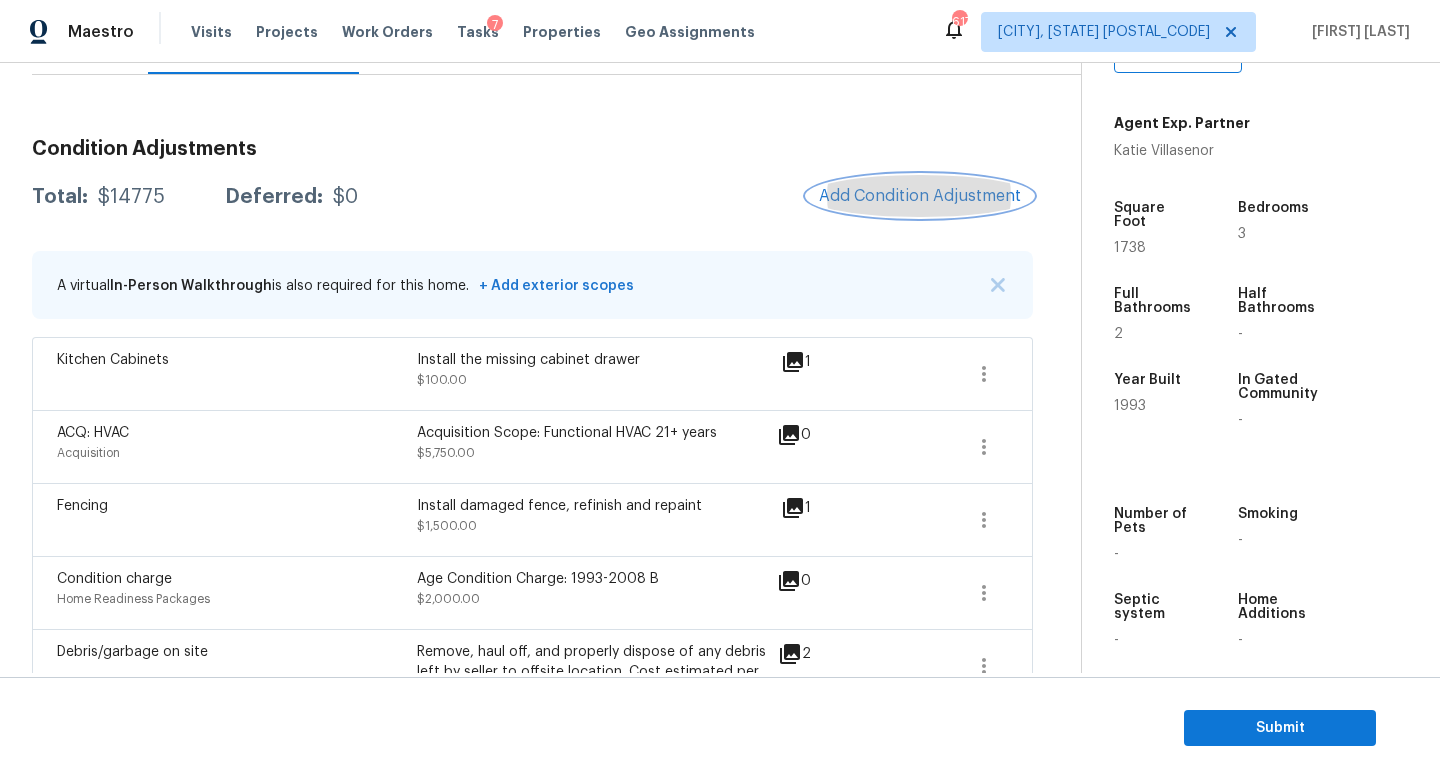 click on "Add Condition Adjustment" at bounding box center (920, 196) 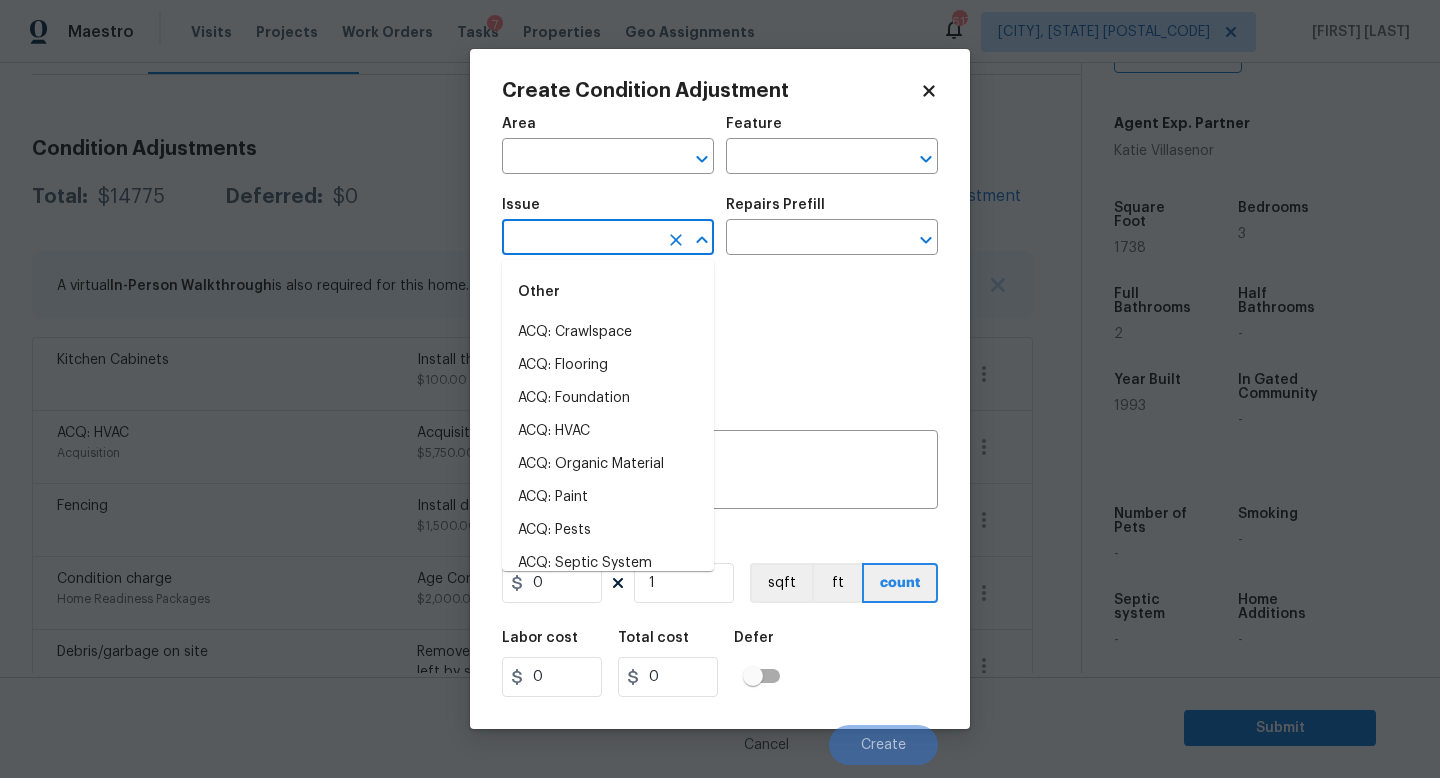 click at bounding box center (580, 239) 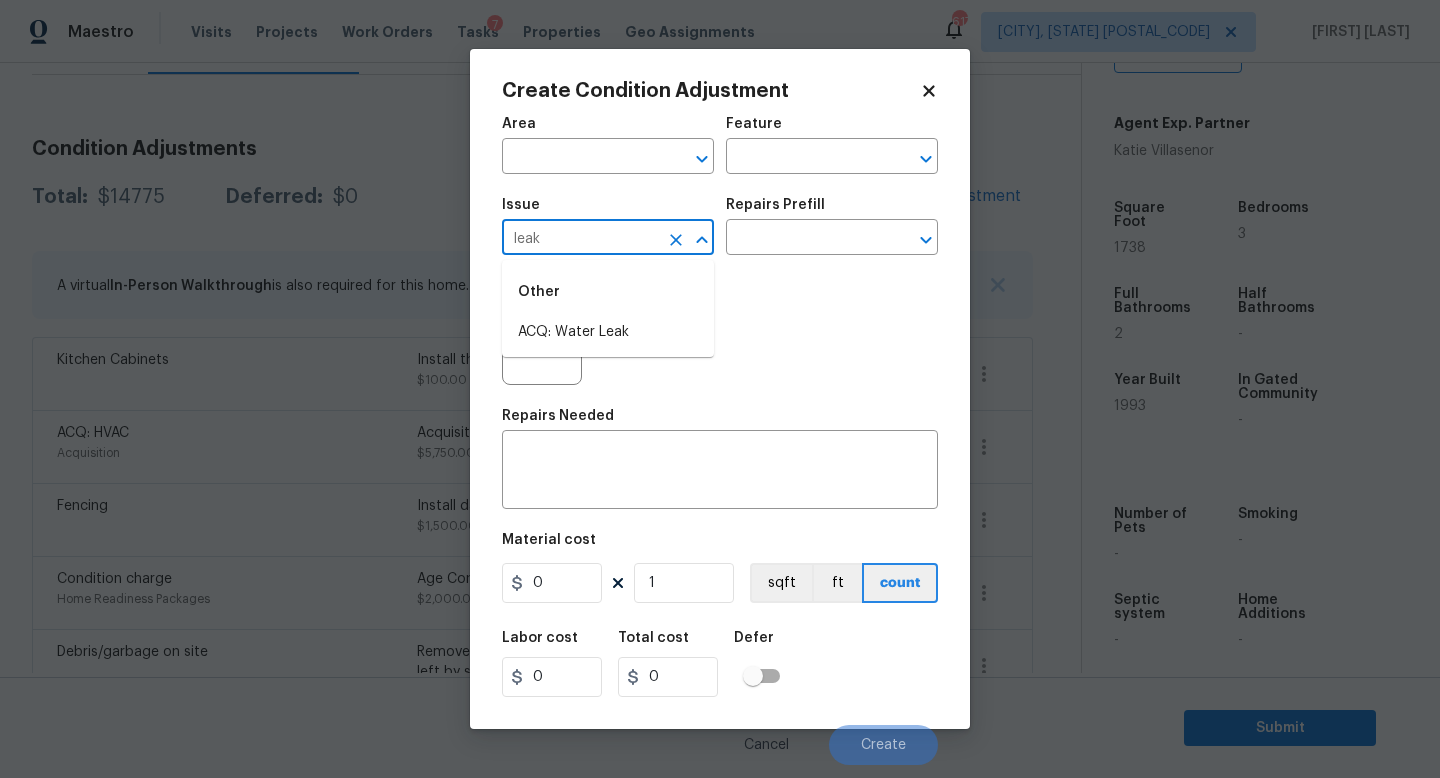 click on "ACQ: Water Leak" at bounding box center (608, 332) 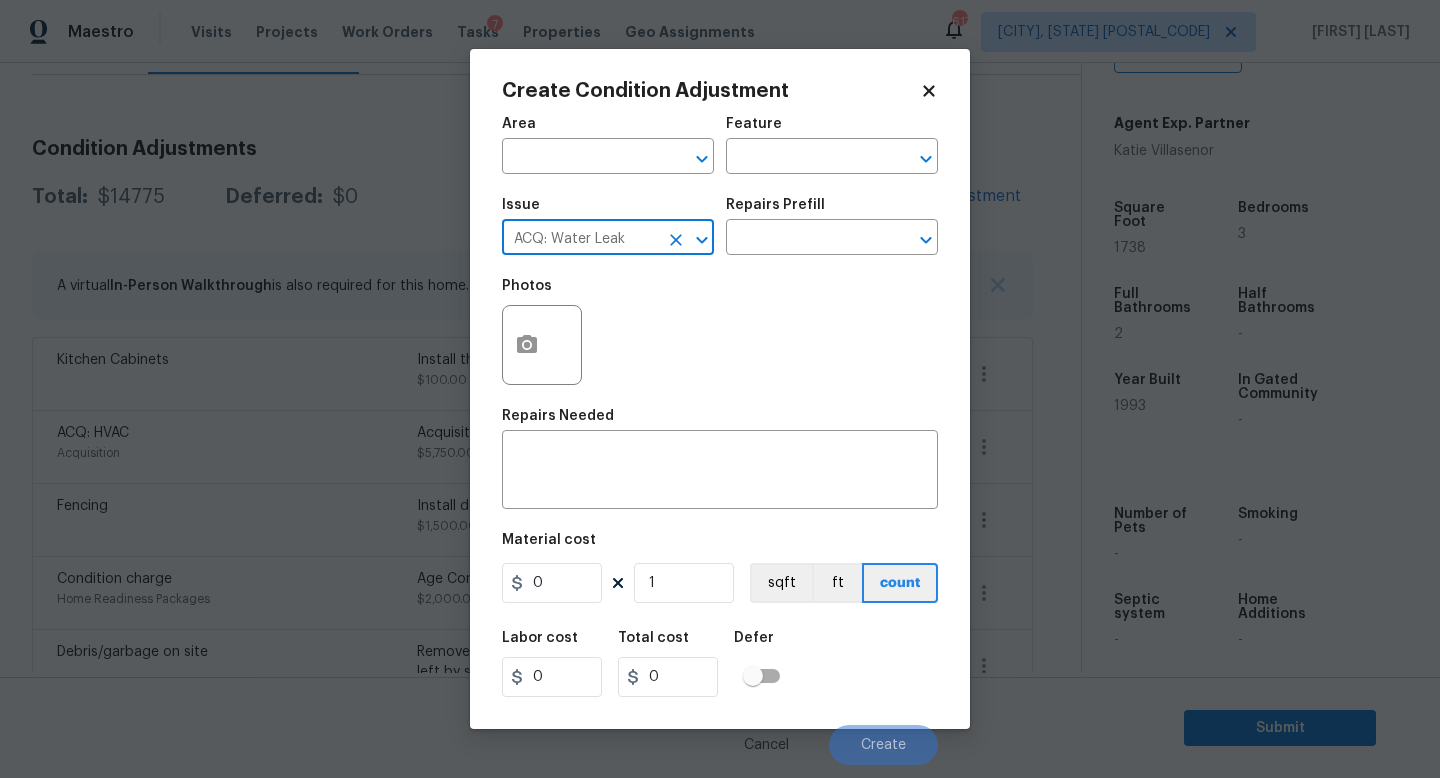 type on "ACQ: Water Leak" 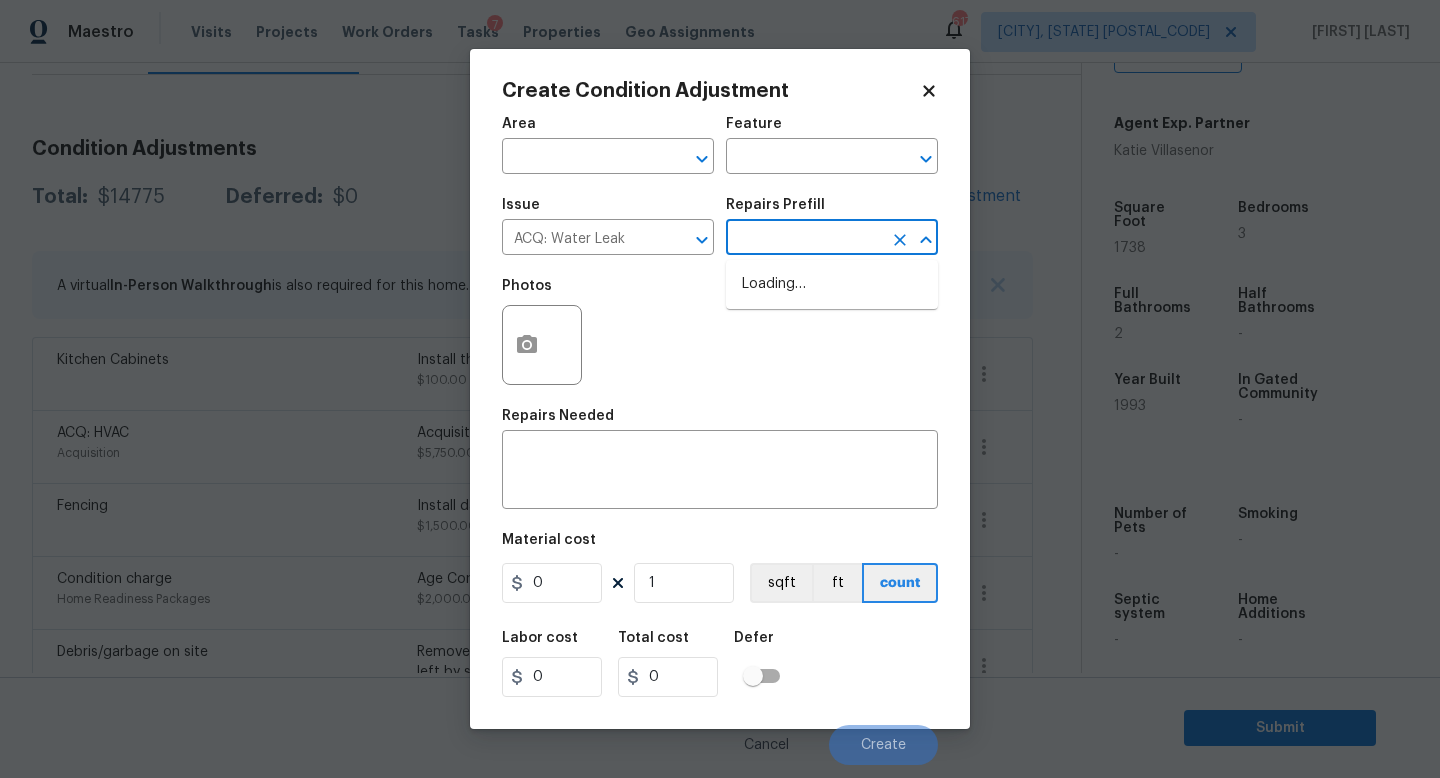 click at bounding box center (804, 239) 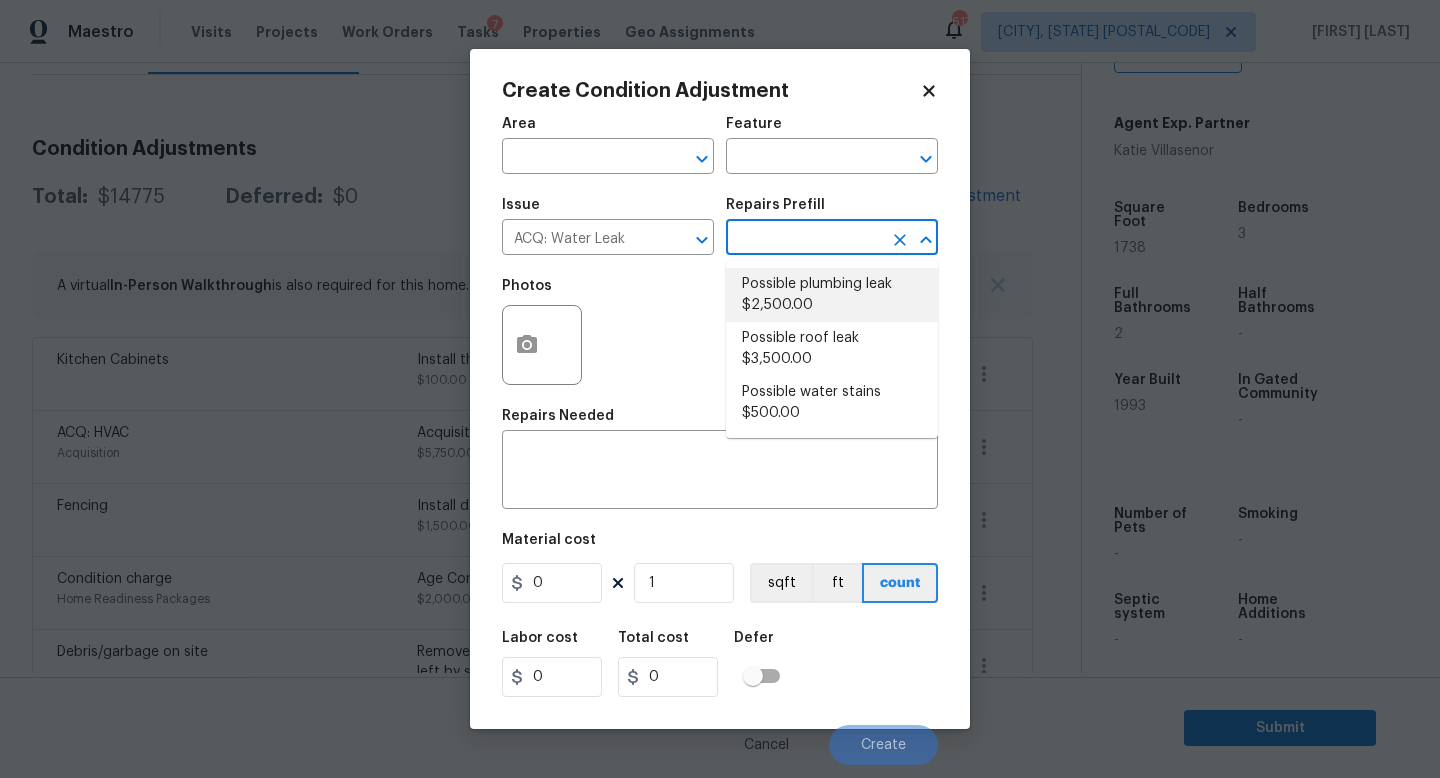 click on "Possible plumbing leak $2,500.00" at bounding box center [832, 295] 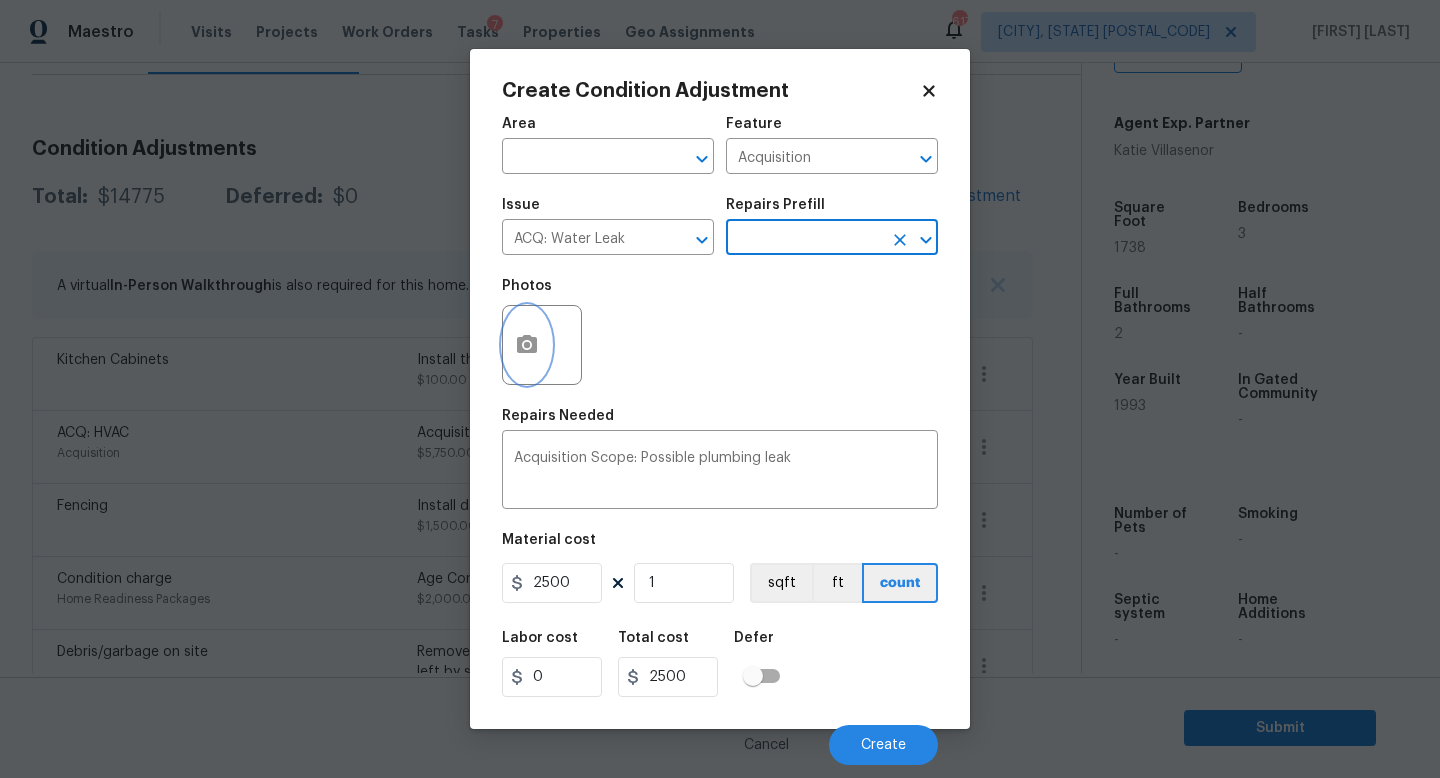 click 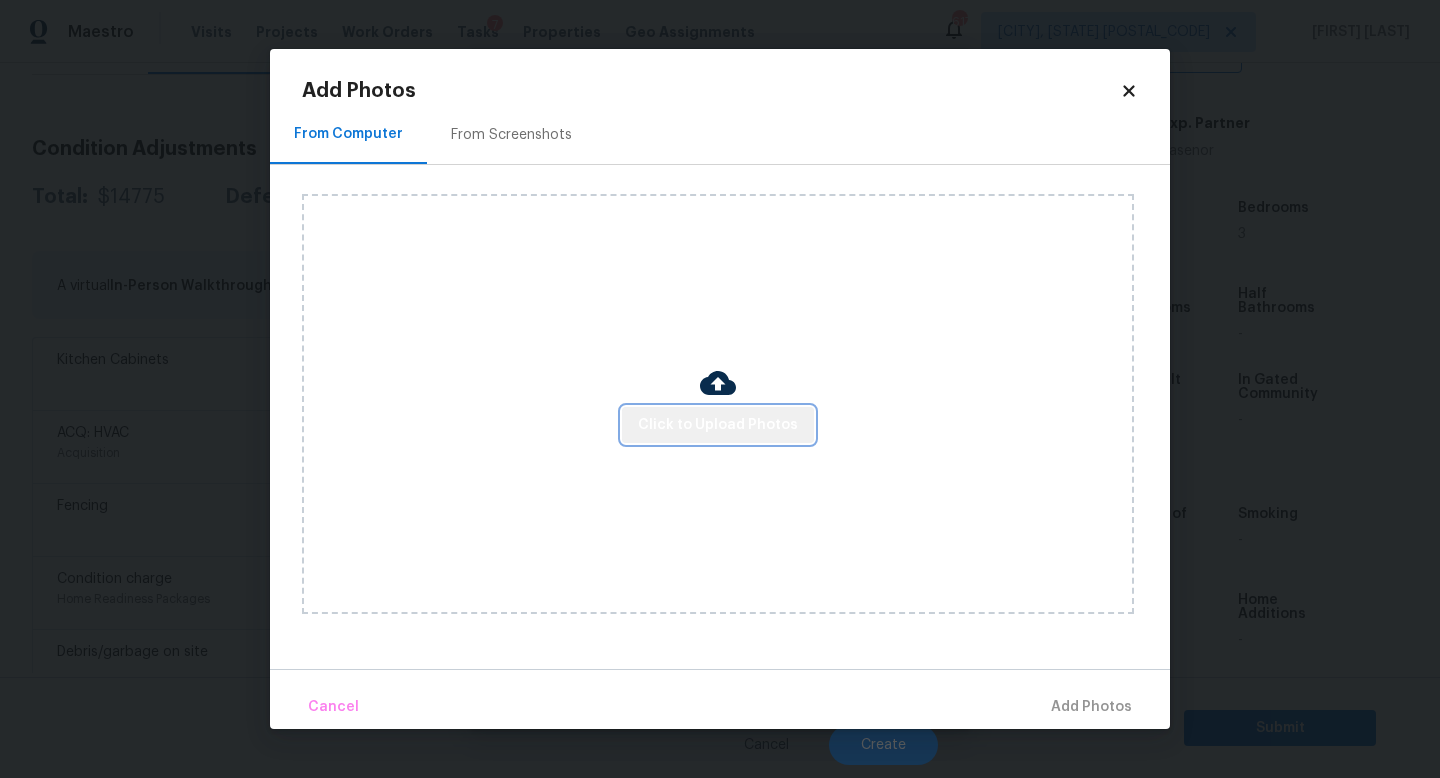 click on "Click to Upload Photos" at bounding box center (718, 425) 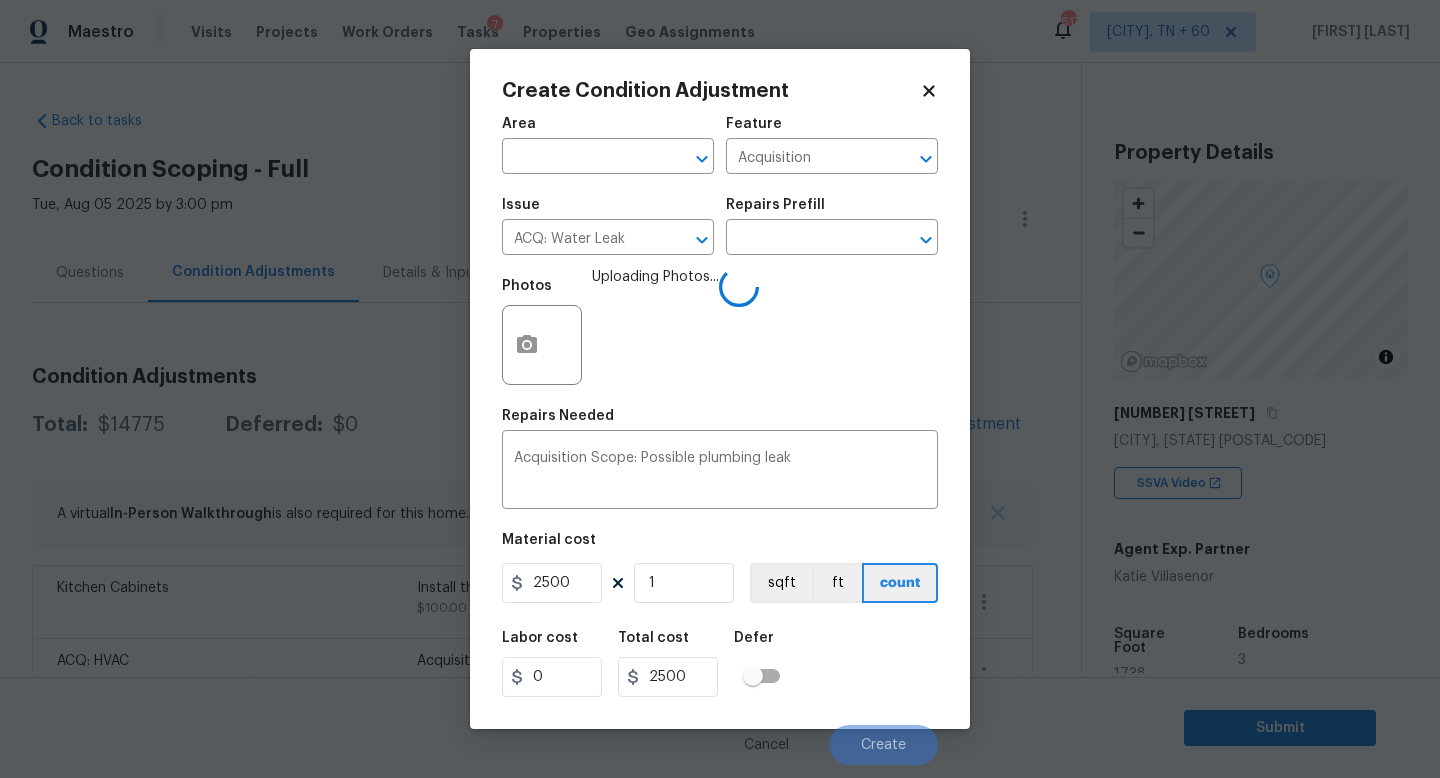 scroll, scrollTop: 0, scrollLeft: 0, axis: both 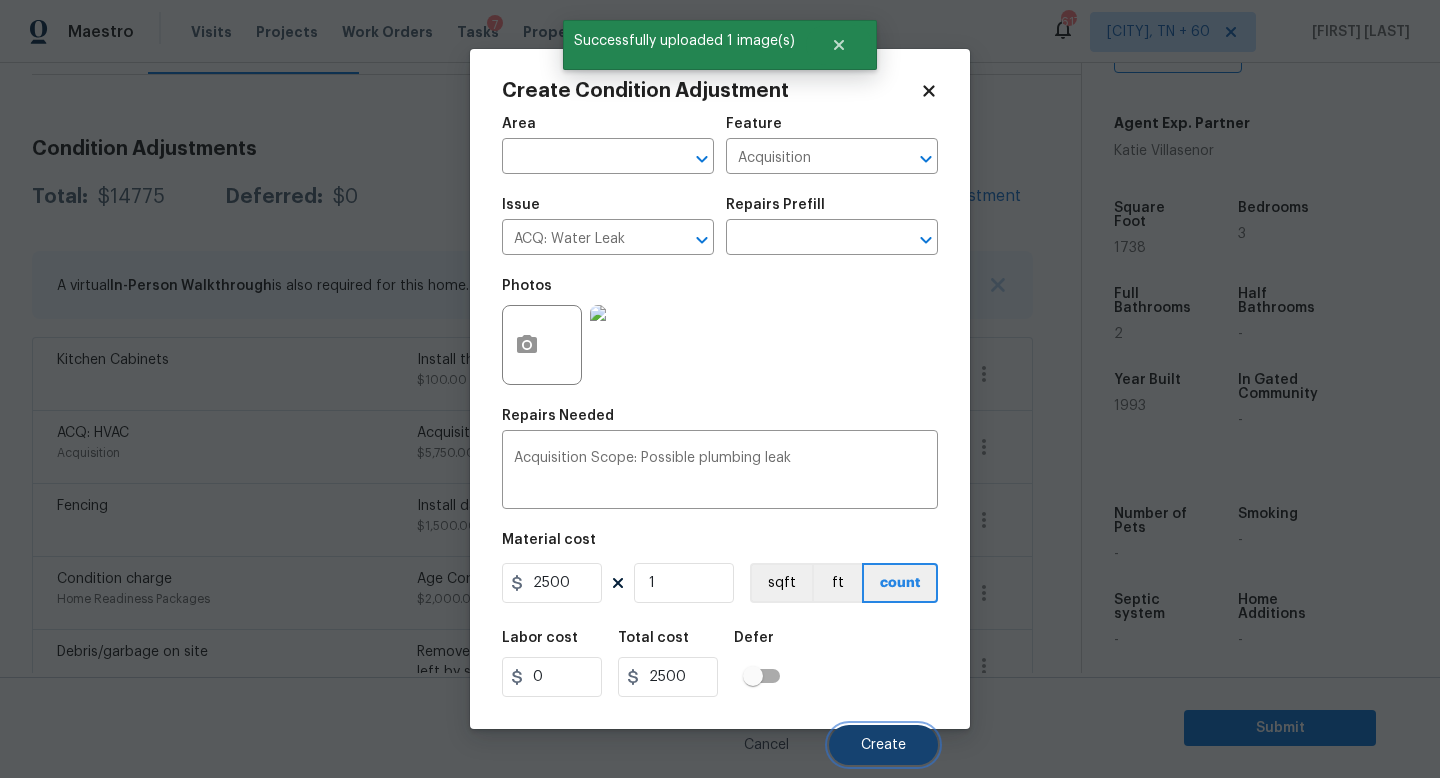 click on "Create" at bounding box center [883, 745] 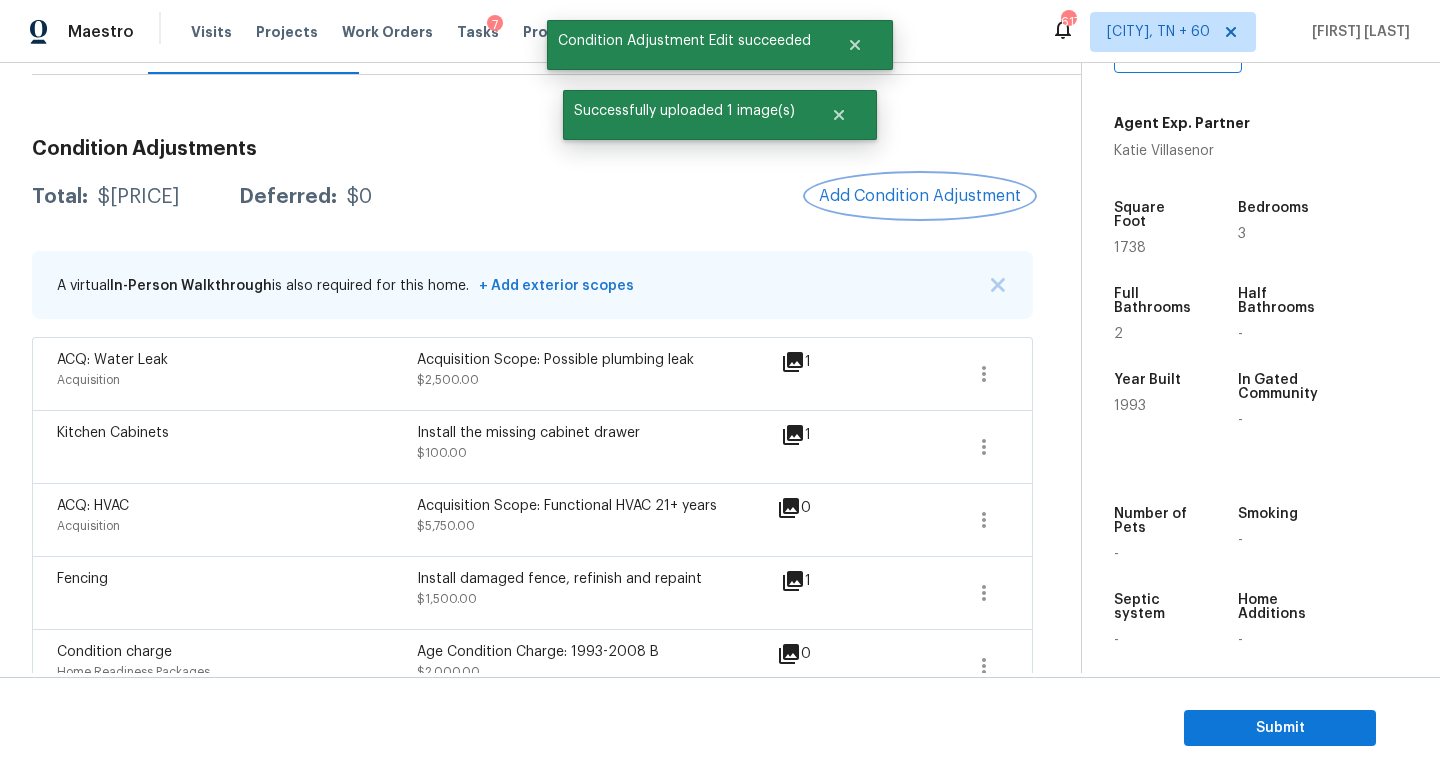 click on "Add Condition Adjustment" at bounding box center (920, 196) 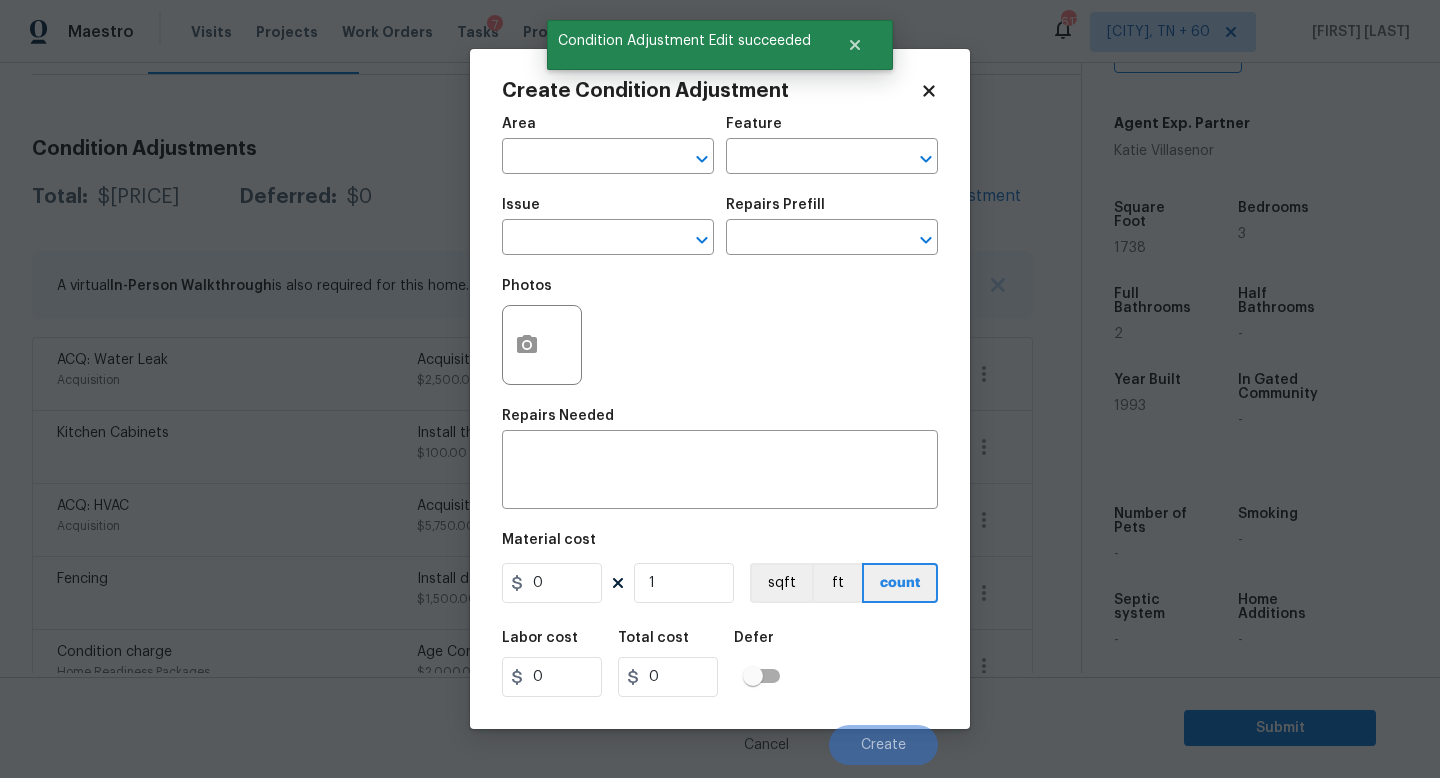 click on "Issue" at bounding box center [608, 211] 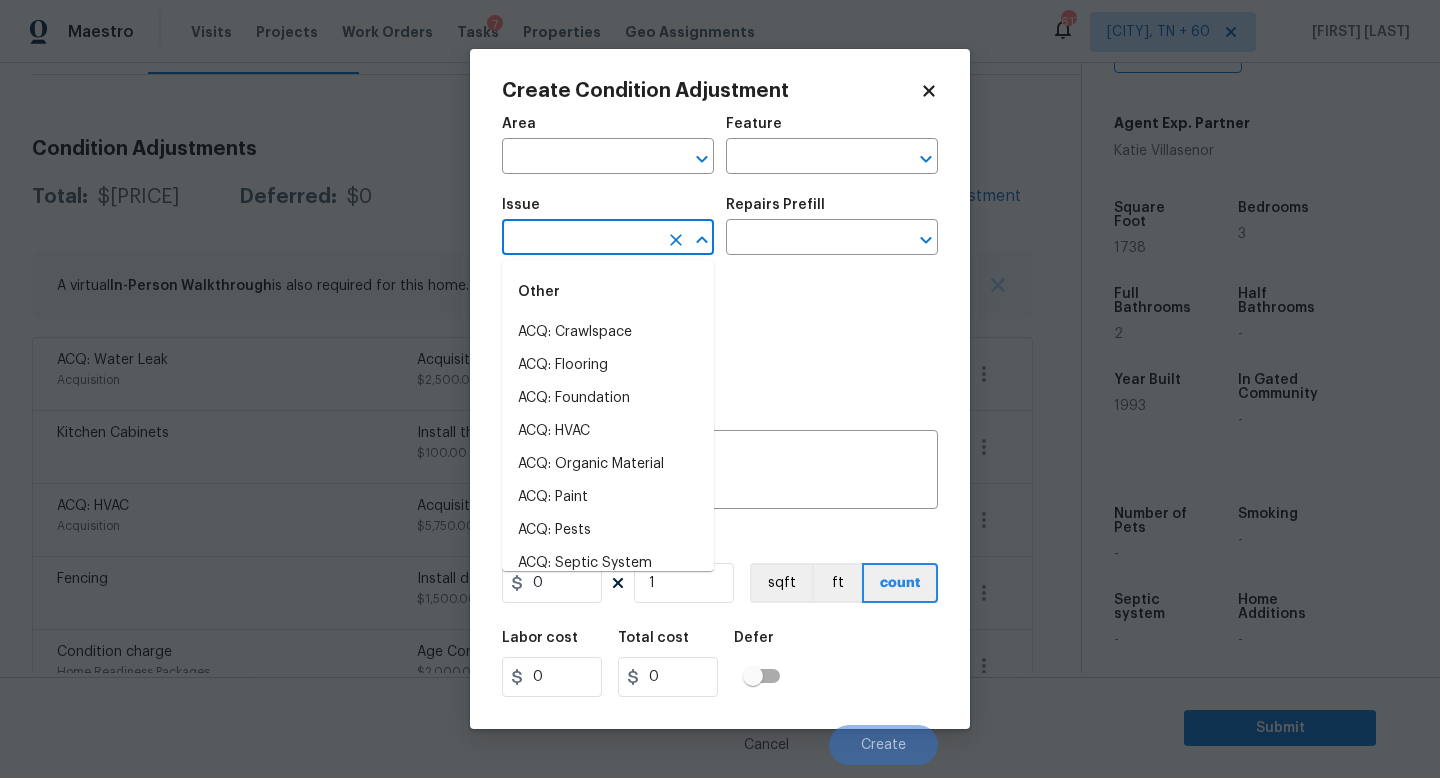 click at bounding box center (580, 239) 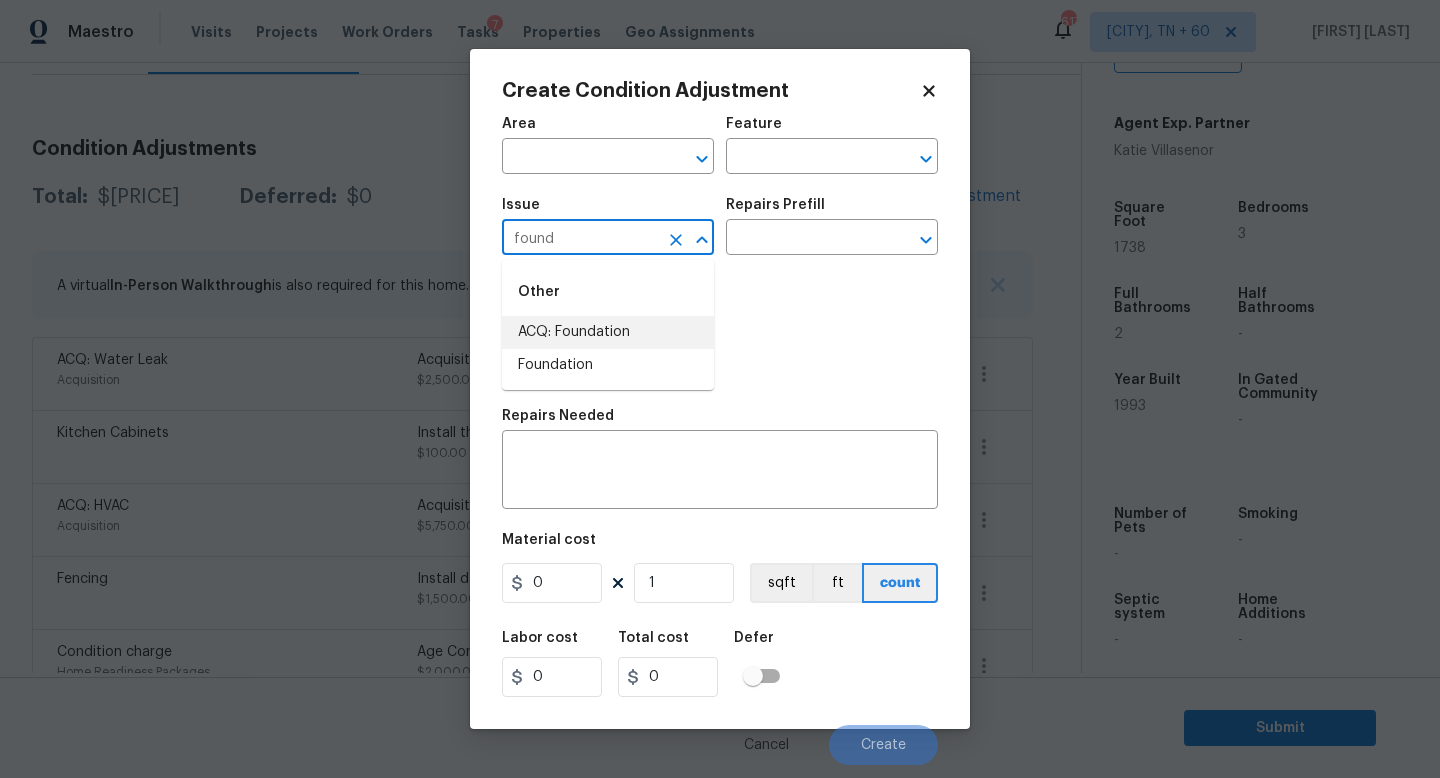 click on "ACQ: Foundation" at bounding box center [608, 332] 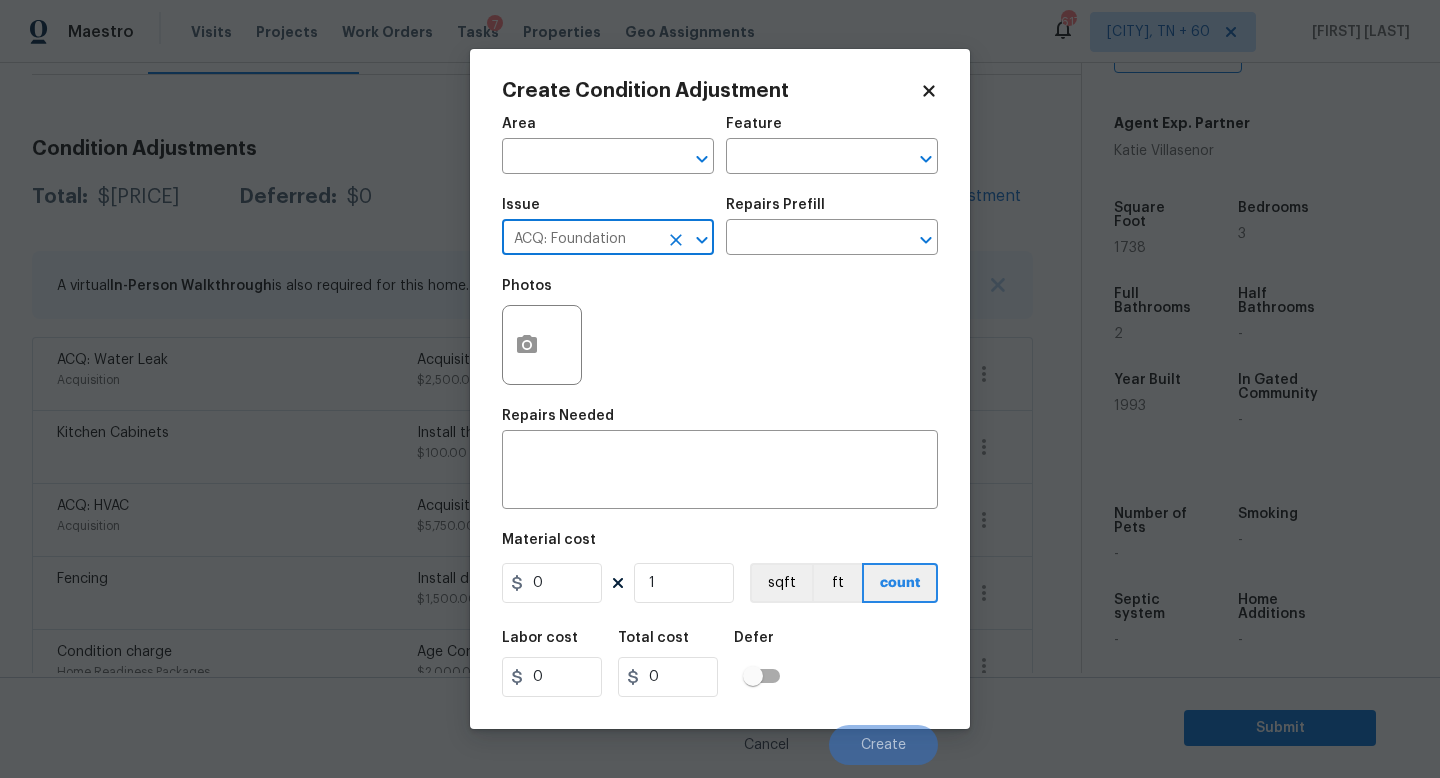 type on "ACQ: Foundation" 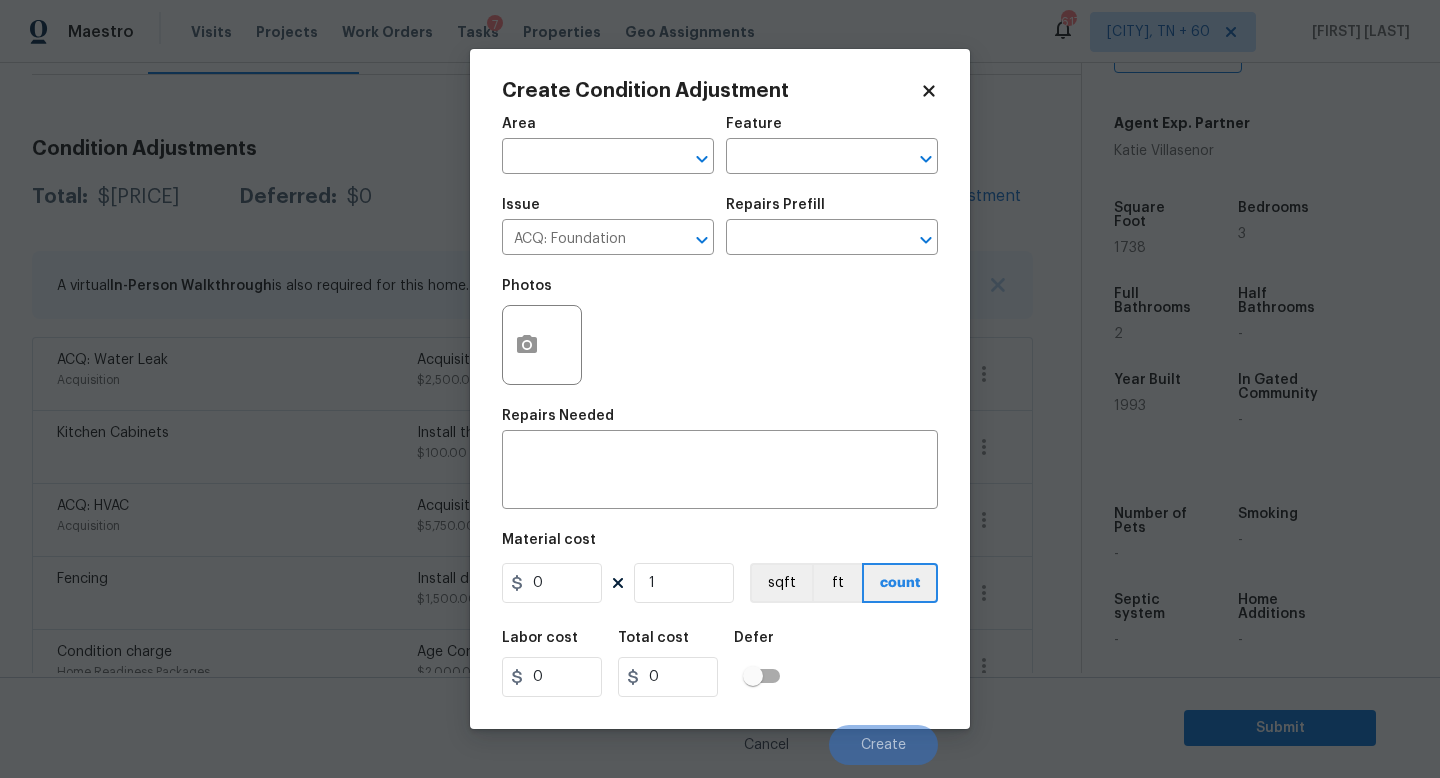 click on "Repairs Prefill" at bounding box center (832, 211) 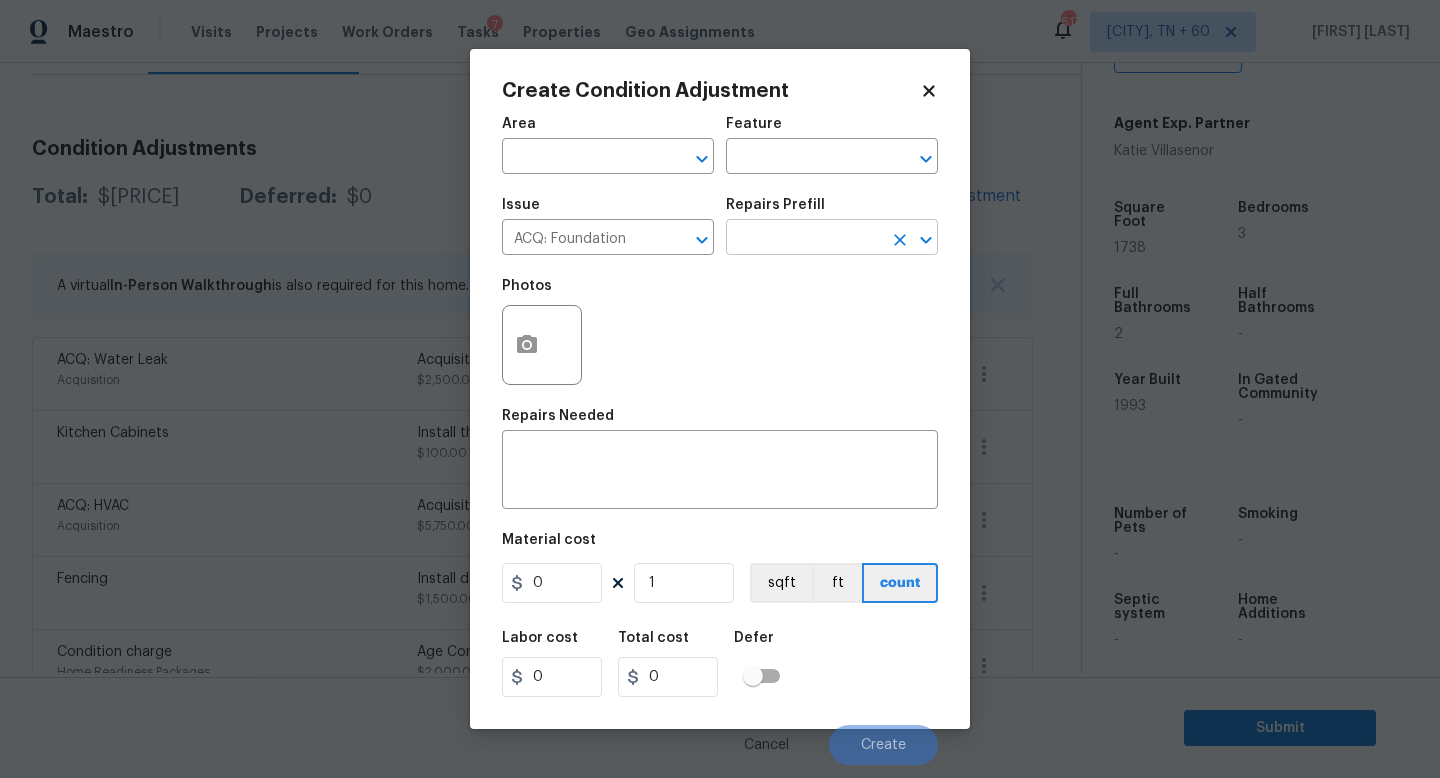 click at bounding box center (804, 239) 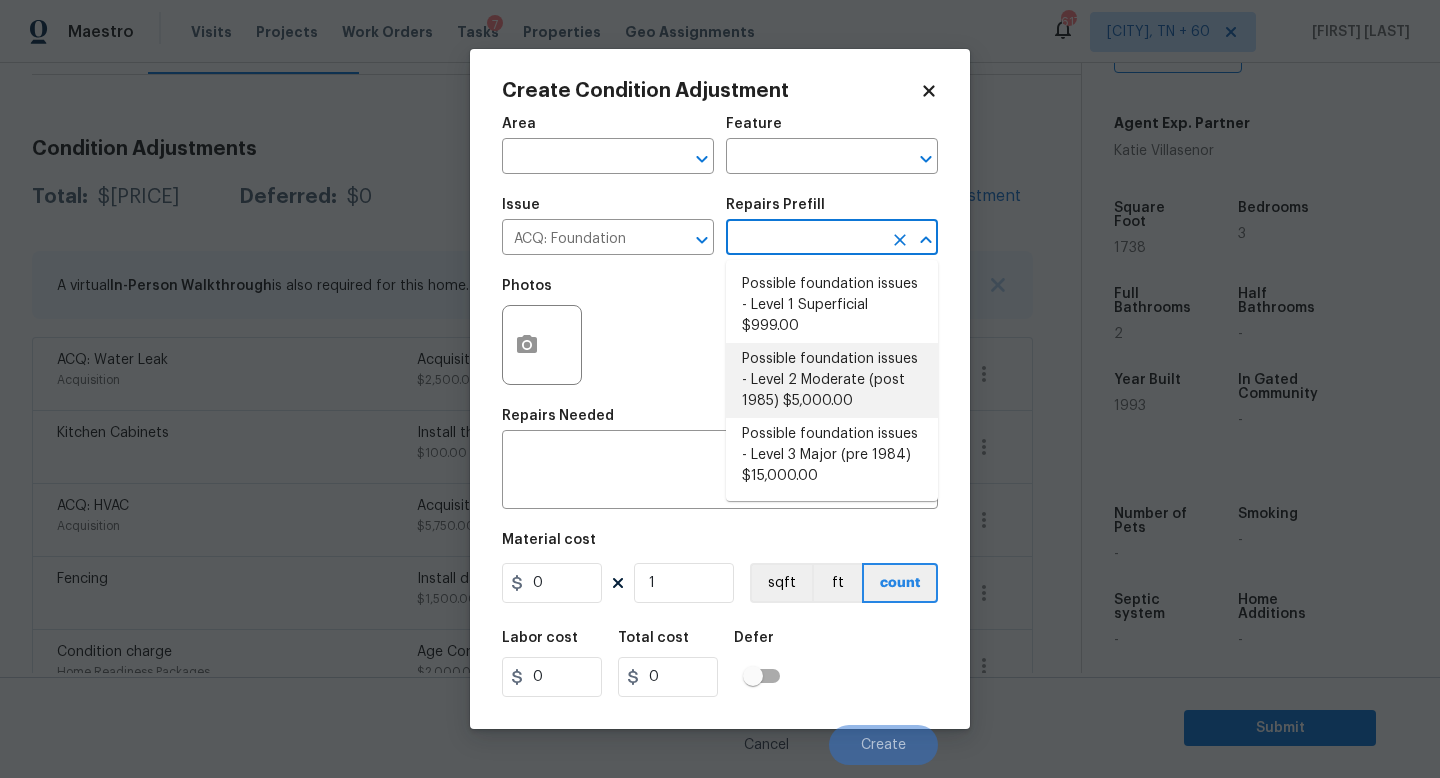 click on "Possible foundation issues - Level 2 Moderate (post 1985) $5,000.00" at bounding box center (832, 380) 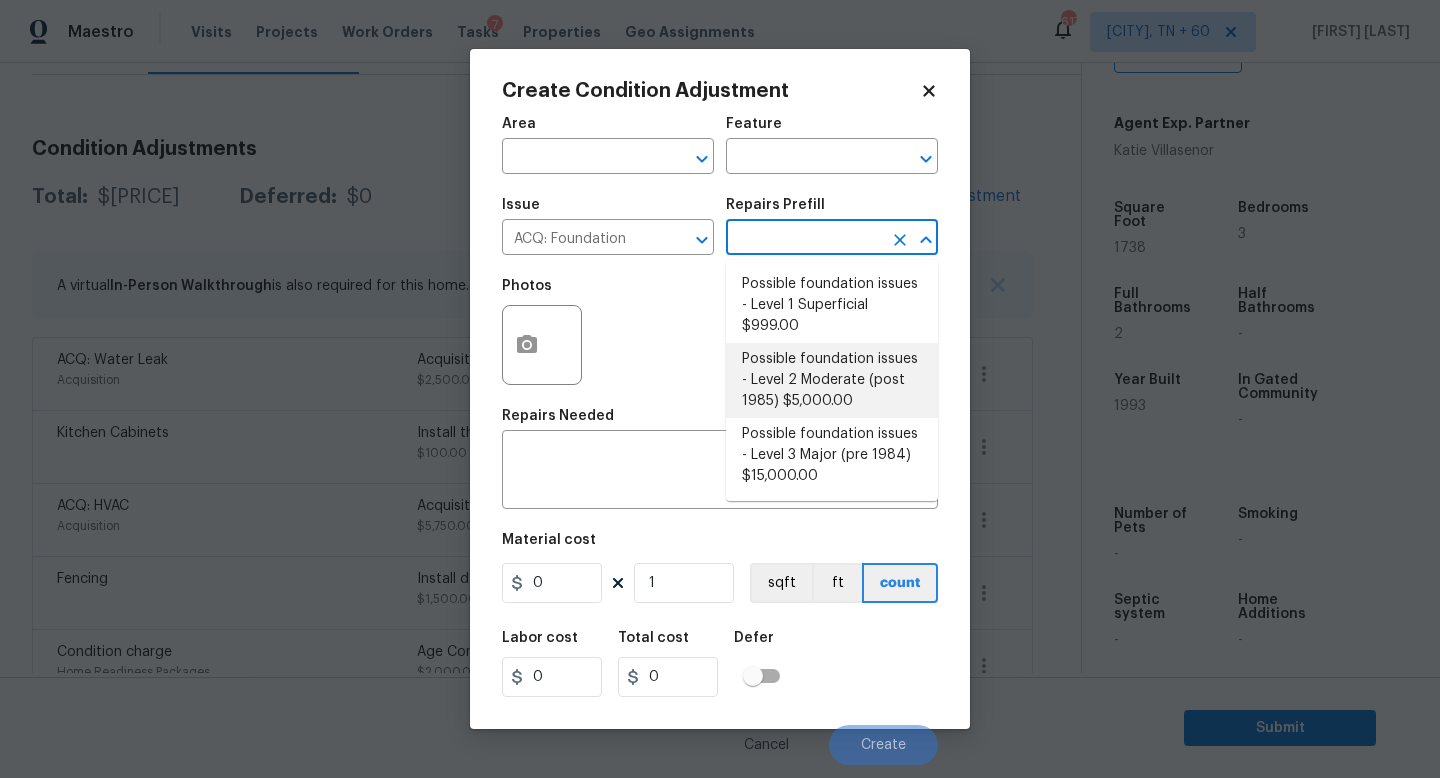 type on "Possible foundation issues - Level 2 Moderate: Disclaimer: This is NOT a technically exhaustive inspection of the structure, its systems, or its components and may not reveal or be an accurate representation of all deficiencies” nor is intended to make any representation regarding the presence or absence of latent or concealed defects that are not reasonably ascertainable in a competently performed home inspection. No warranty or guaranty is expressed or implied" 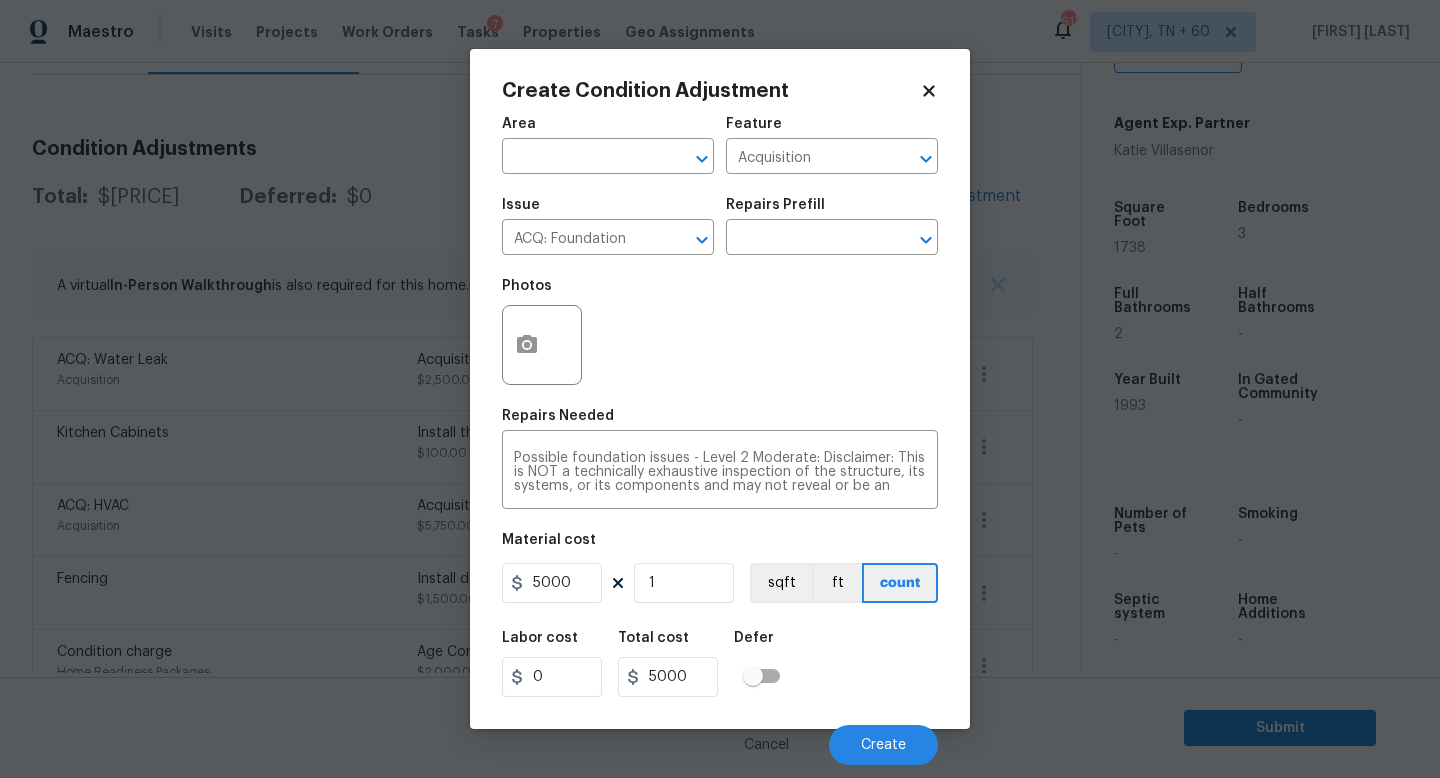 click at bounding box center (542, 345) 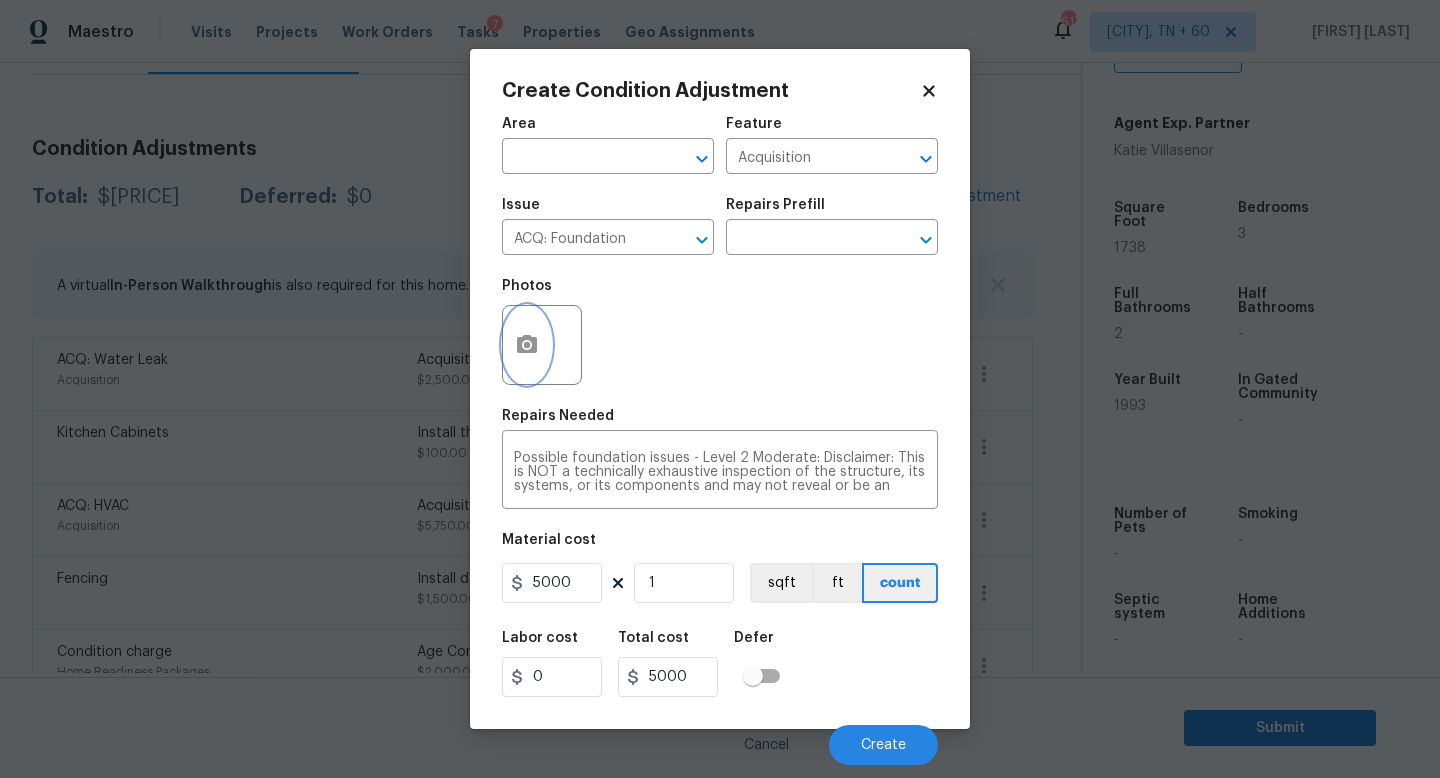 click 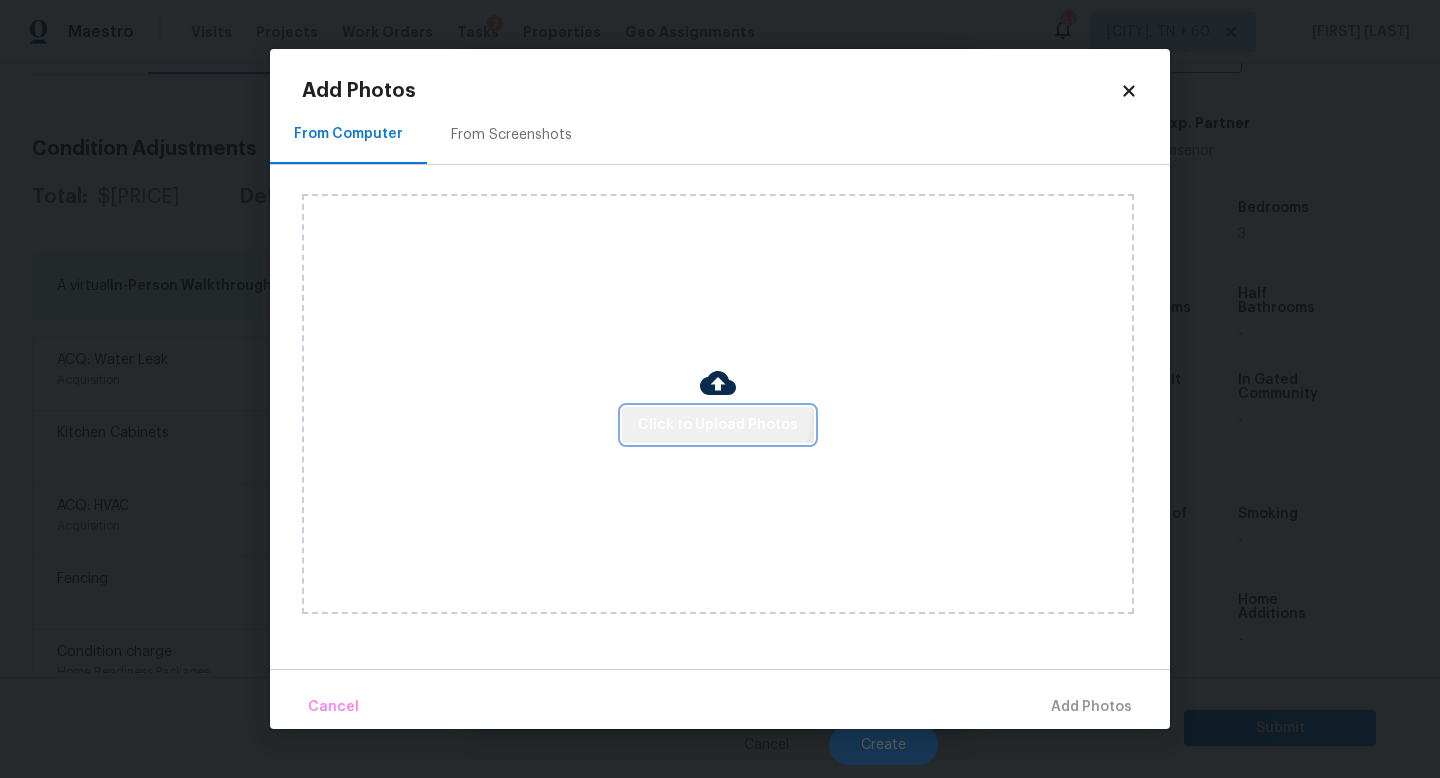 click on "Click to Upload Photos" at bounding box center (718, 425) 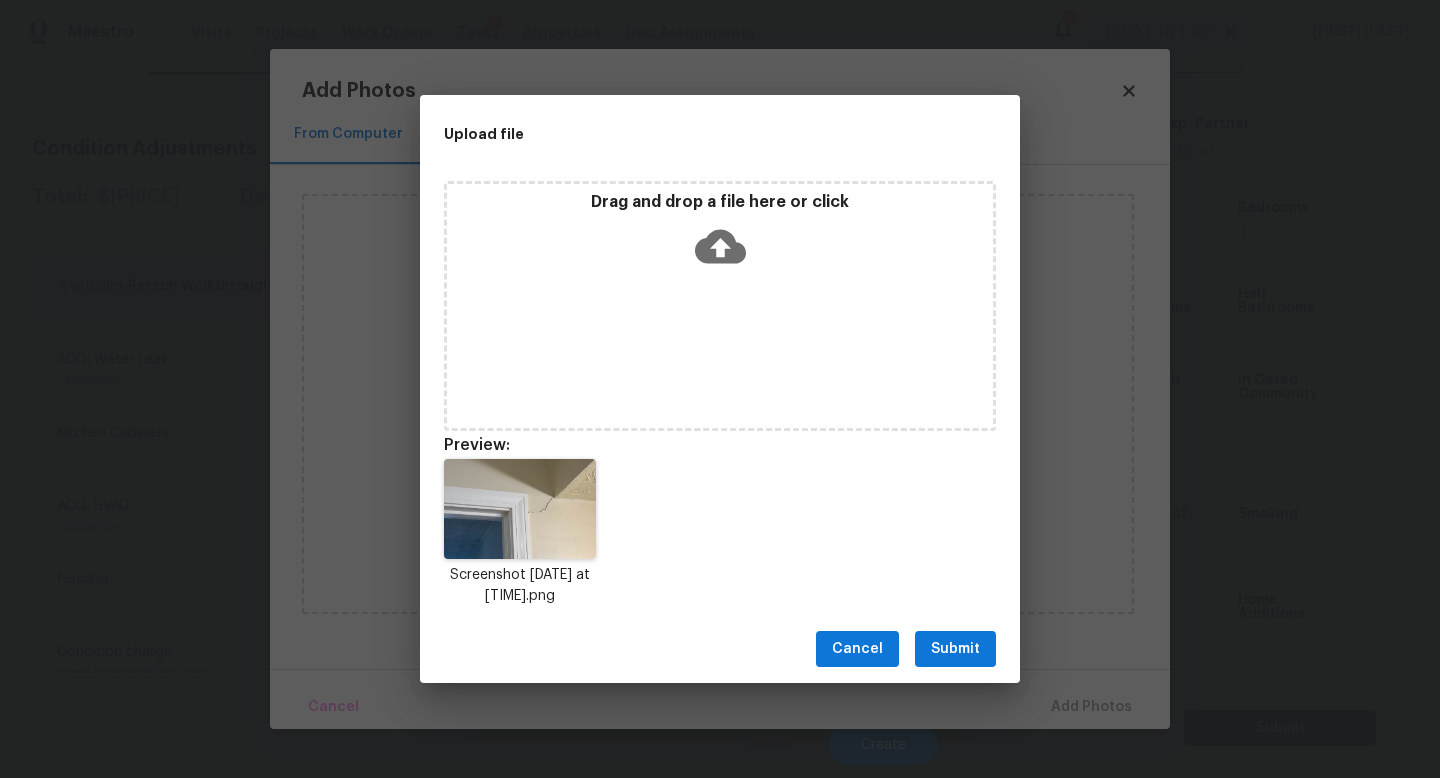 click on "Cancel" at bounding box center (857, 649) 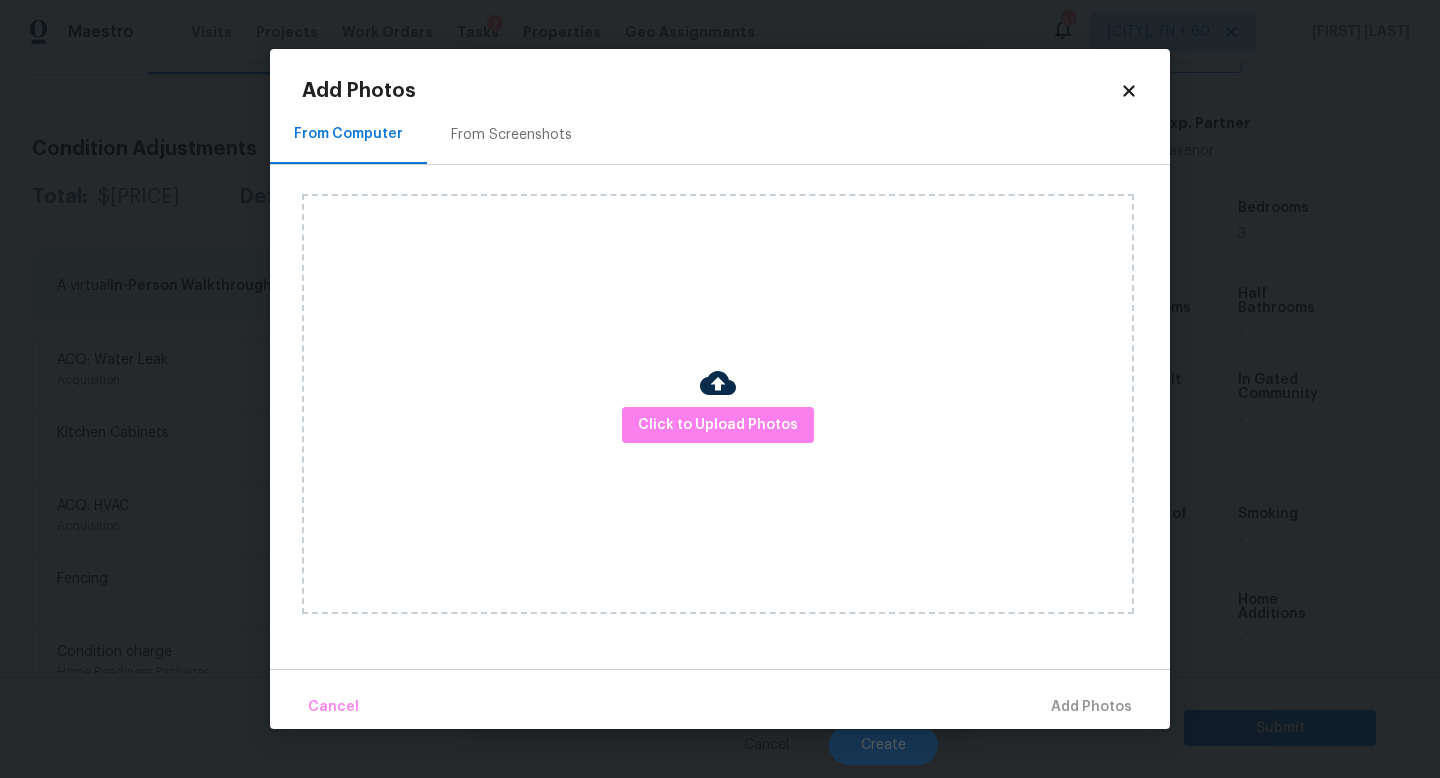click 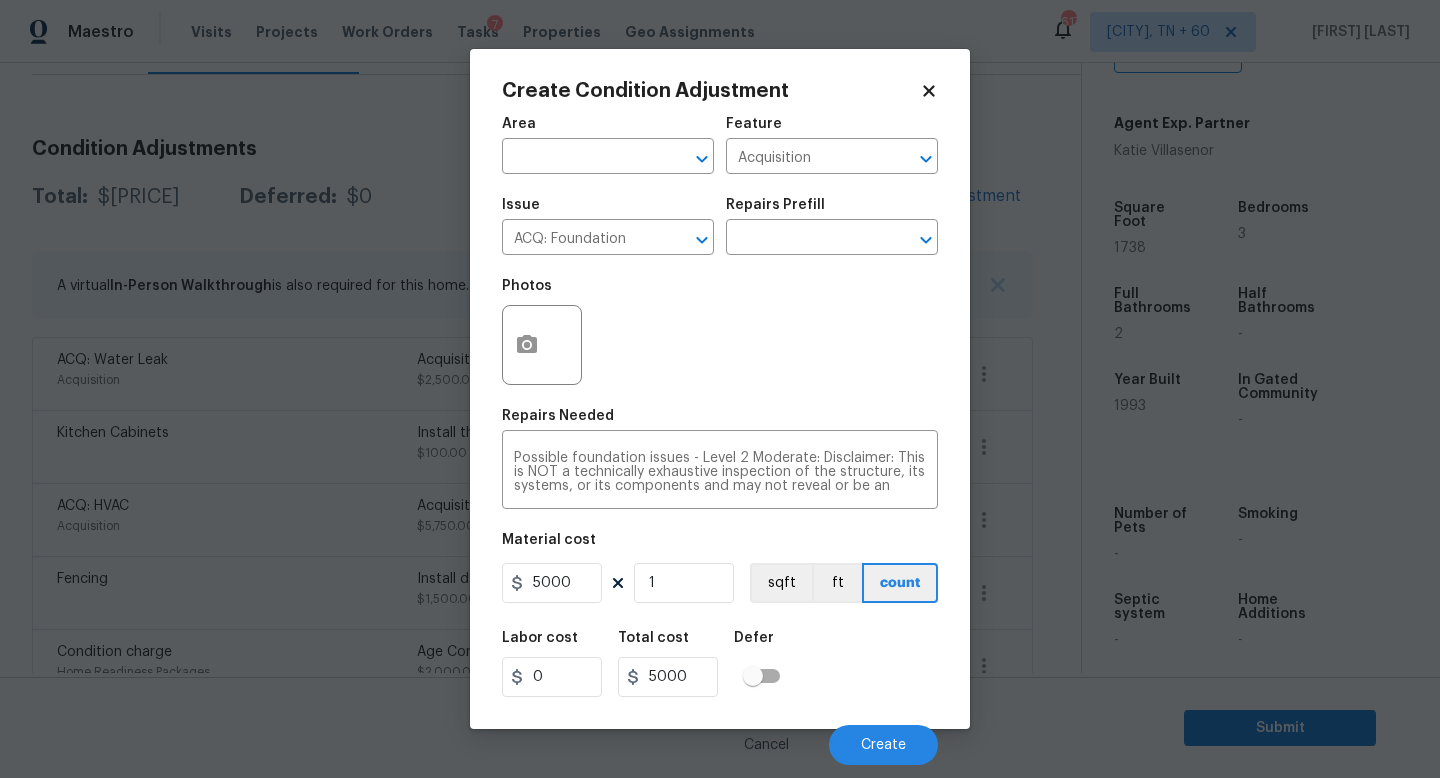 click on "Create Condition Adjustment" at bounding box center (711, 91) 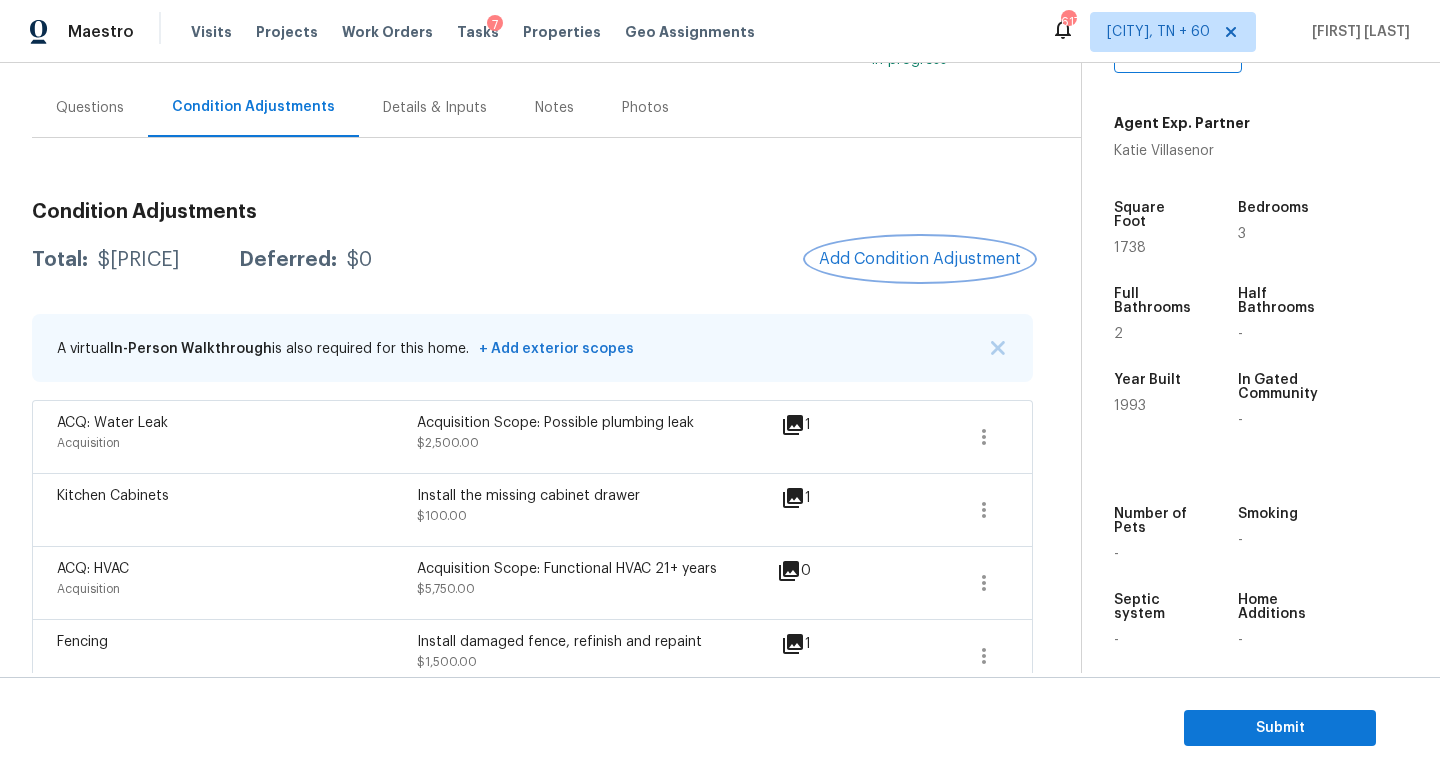 scroll, scrollTop: 0, scrollLeft: 0, axis: both 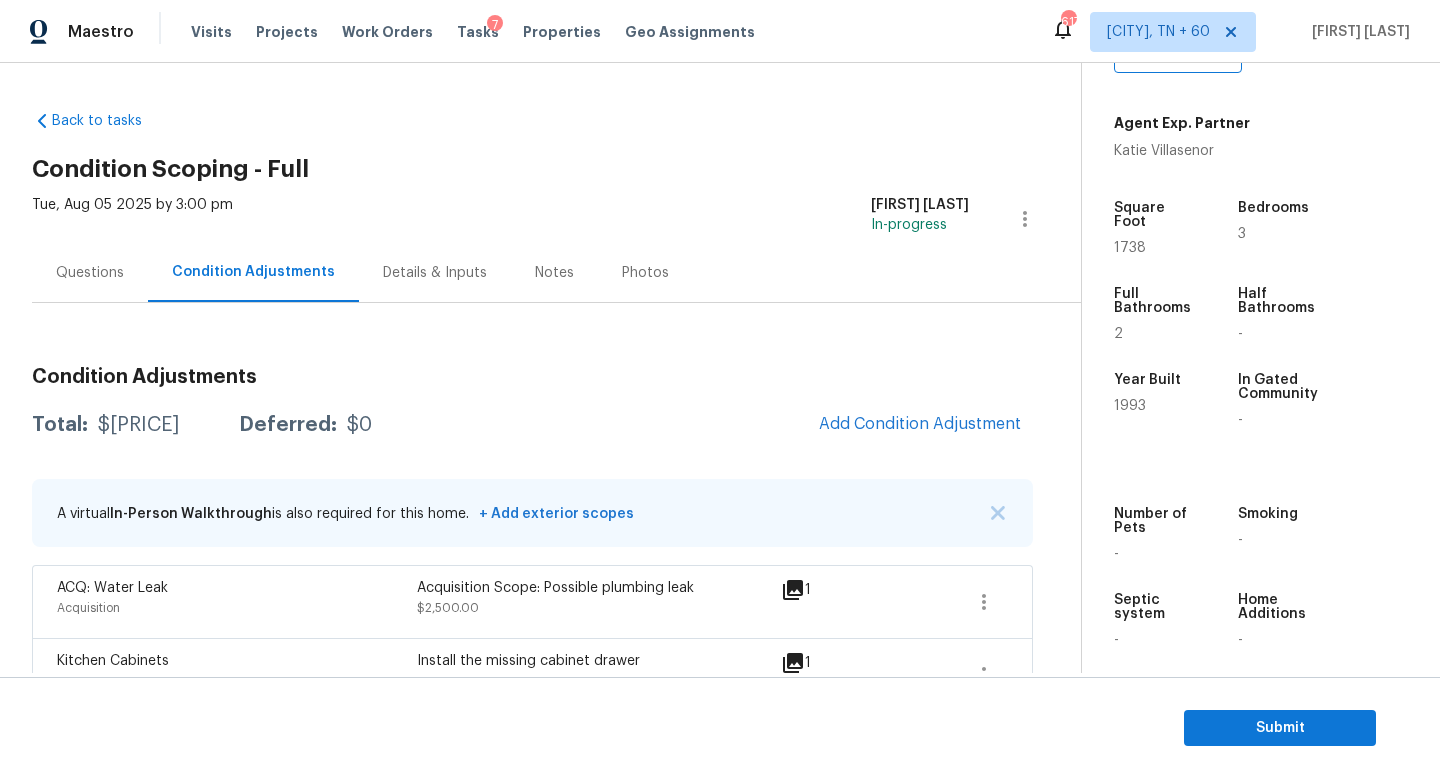click on "Questions" at bounding box center [90, 273] 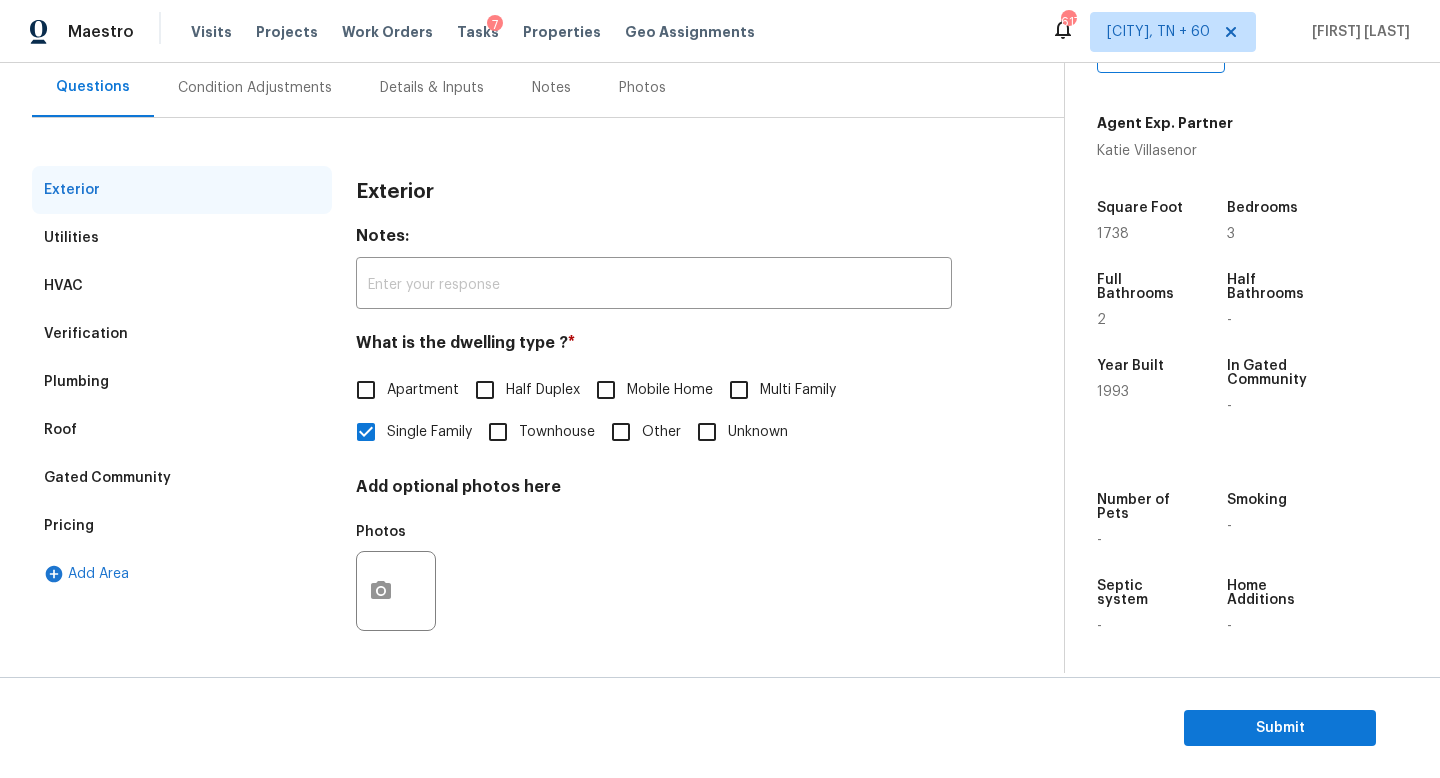 scroll, scrollTop: 184, scrollLeft: 0, axis: vertical 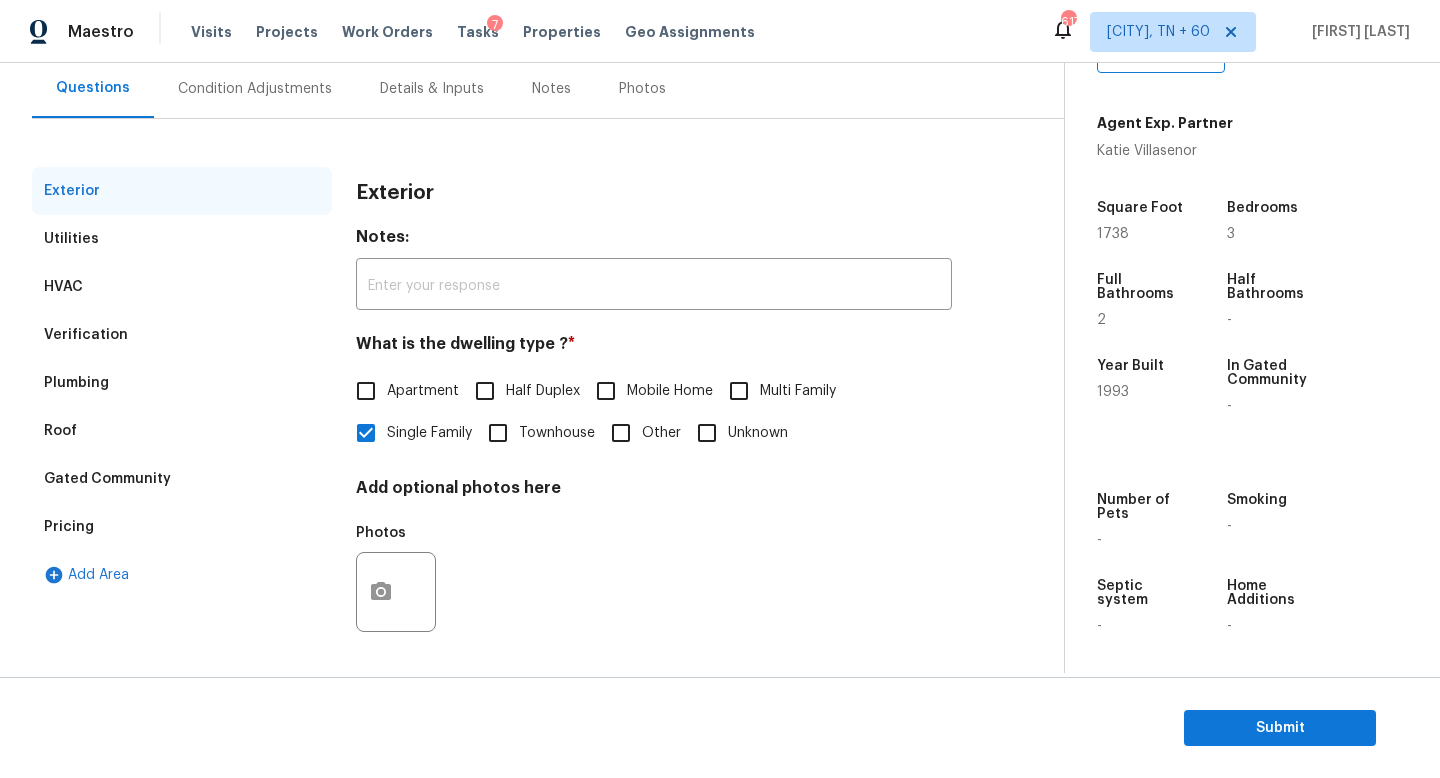 click on "Condition Adjustments" at bounding box center [255, 89] 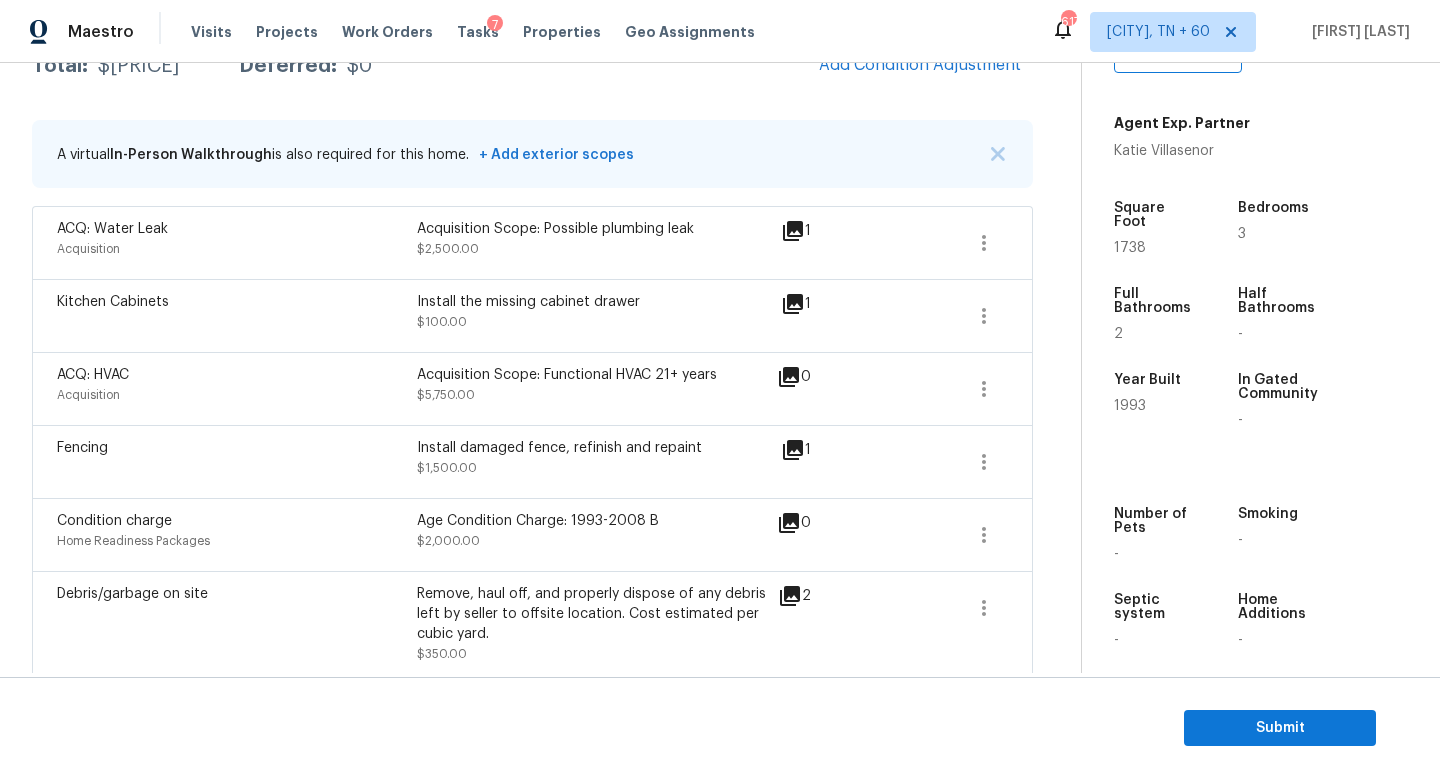 scroll, scrollTop: 334, scrollLeft: 0, axis: vertical 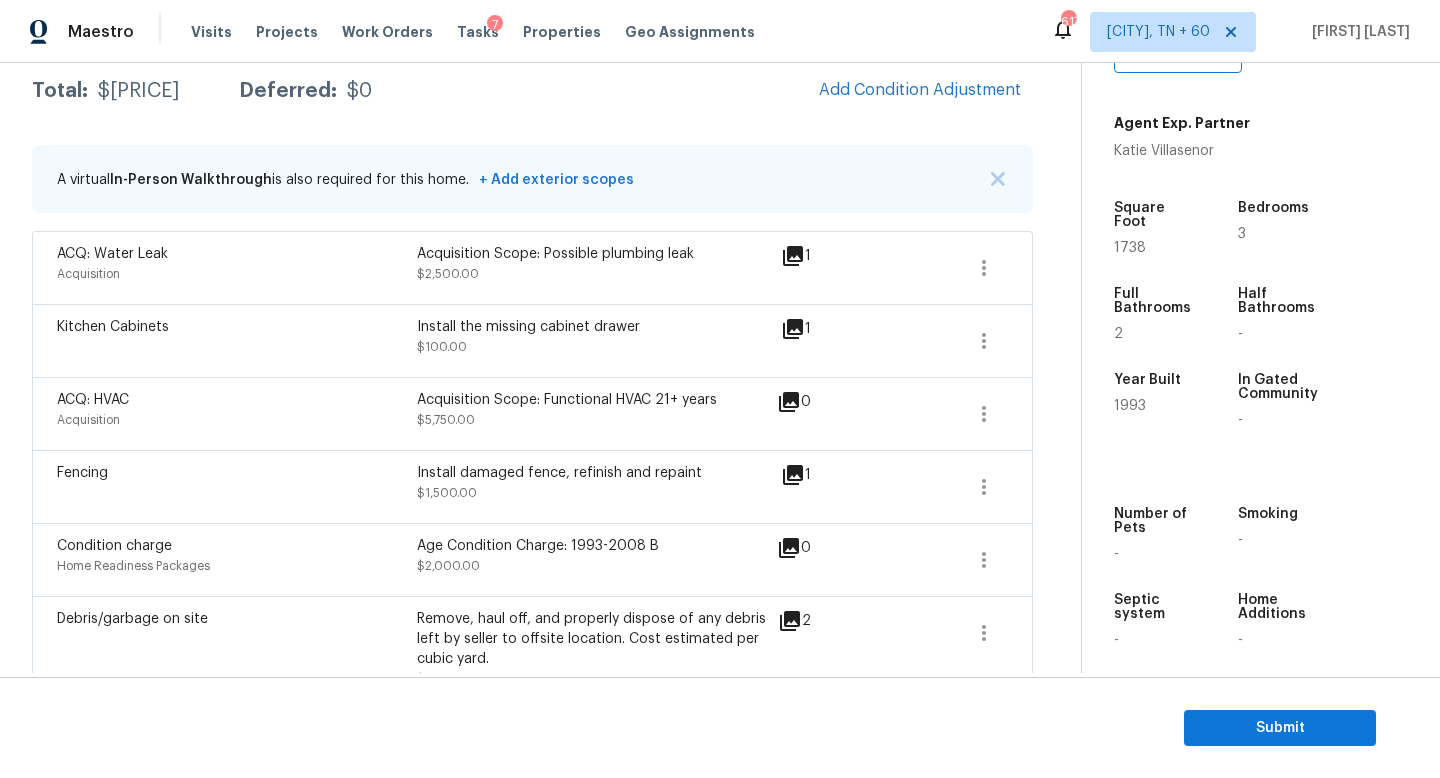 click on "Condition Adjustments Total:  $17275 Deferred:  $0 Add Condition Adjustment A virtual  In-Person Walkthrough  is also required for this home.   + Add exterior scopes ACQ: Water Leak Acquisition Acquisition Scope: Possible plumbing leak $2,500.00   1 Kitchen Cabinets Install the missing cabinet drawer $100.00   1 ACQ: HVAC Acquisition Acquisition Scope: Functional HVAC 21+ years $5,750.00   0 Fencing Install damaged fence, refinish and repaint $1,500.00   1 Condition charge Home Readiness Packages Age Condition Charge: 1993-2008 B	 $2,000.00   0 Debris/garbage on site Remove, haul off, and properly dispose of any debris left by seller to offsite location. Cost estimated per cubic yard. $350.00   2 Shed Shed removal $750.00   1 Pool Remove the above ground pool $1,500.00   1 Decks and Patios Repair and repaint the deck $1,500.00   2 ACQ: Septic System Acquisition $750.00   0 Light Pet Odor Acquisition Scope: 1-2 pets present $575.00   0" at bounding box center (532, 648) 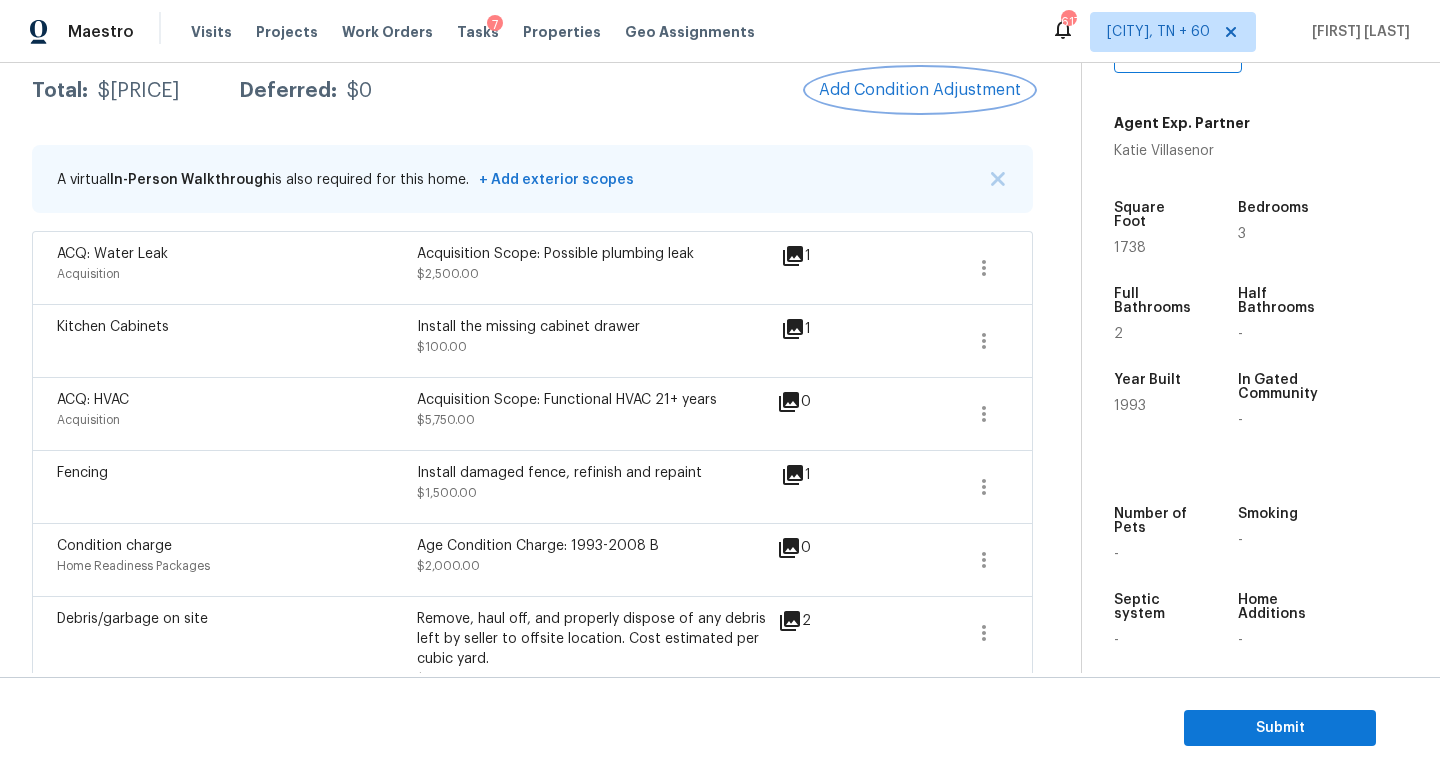 click on "Add Condition Adjustment" at bounding box center [920, 90] 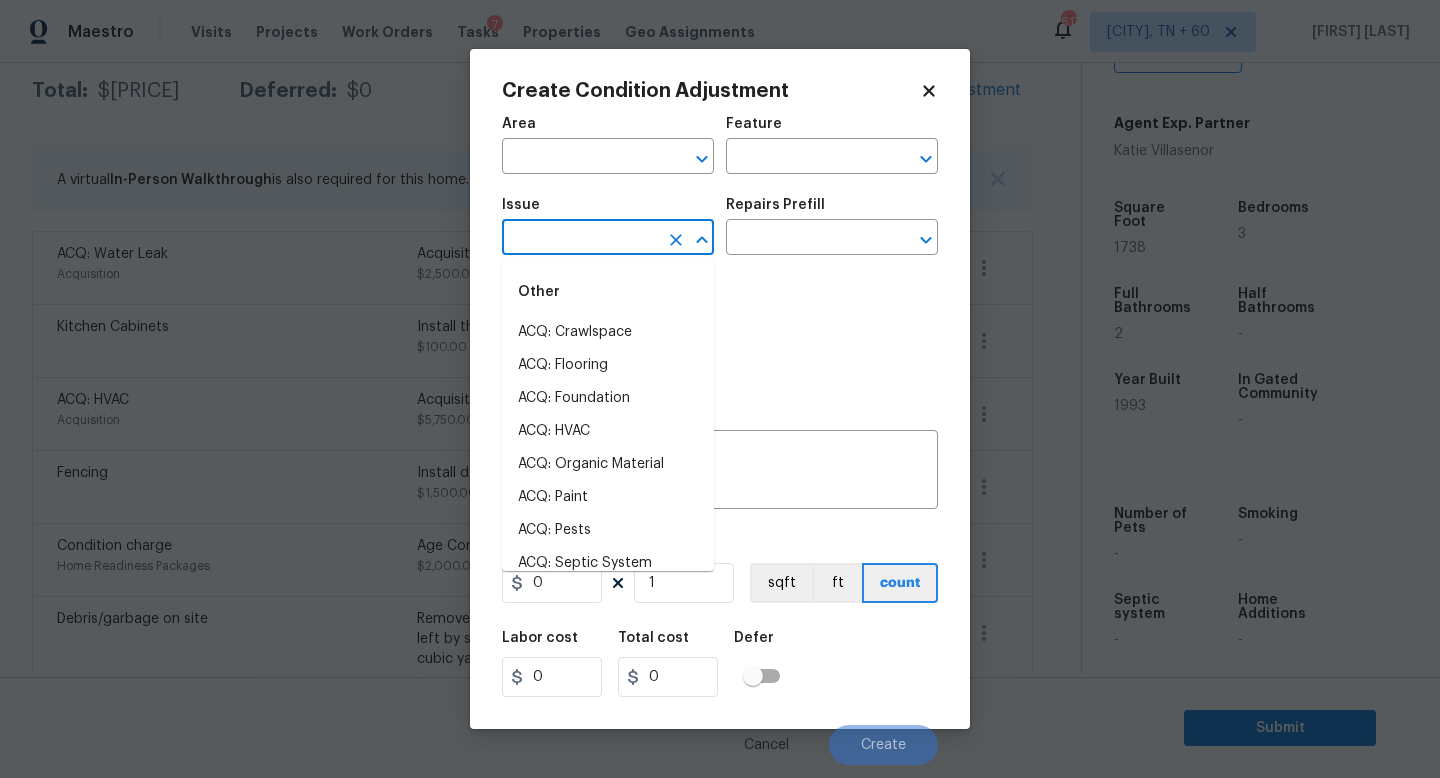 click at bounding box center [580, 239] 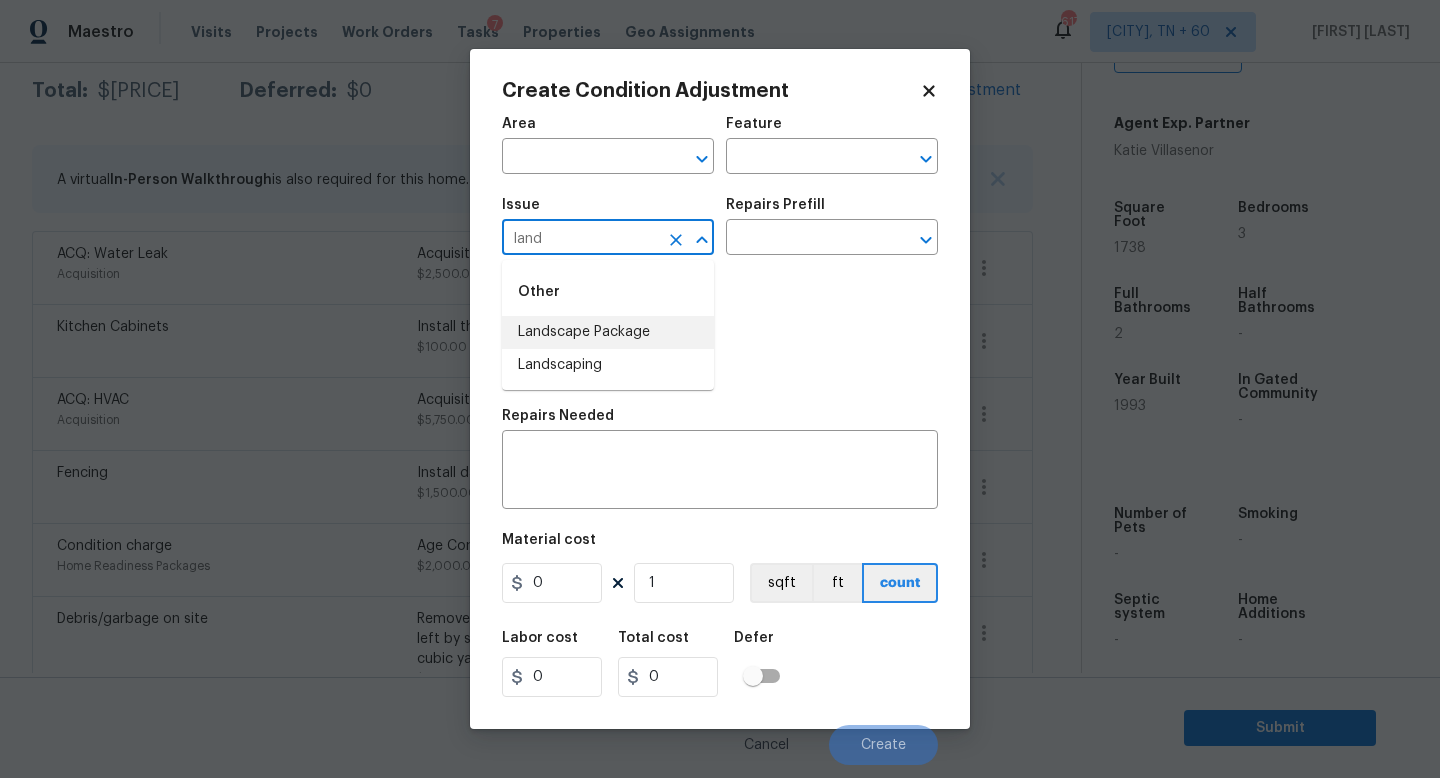 click on "Landscape Package" at bounding box center (608, 332) 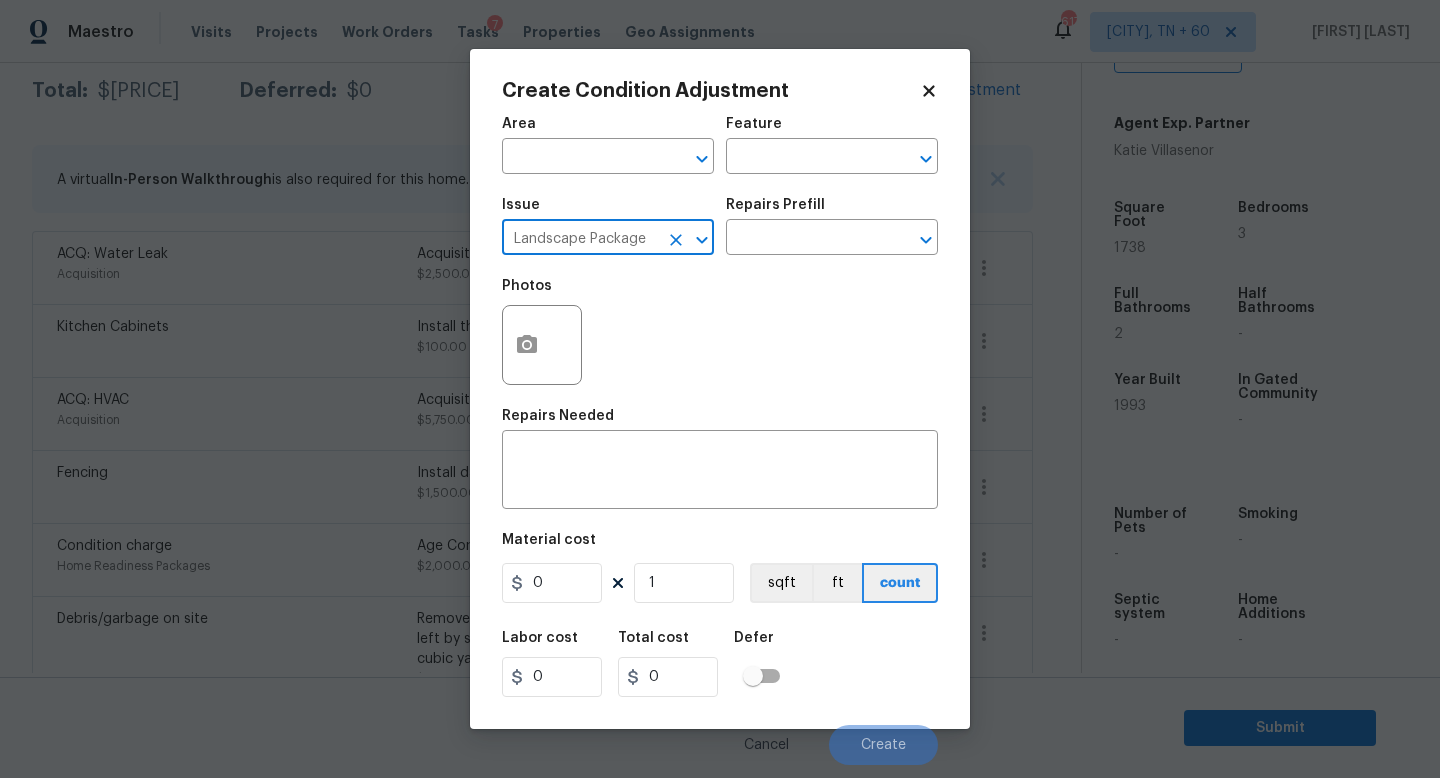 type on "Landscape Package" 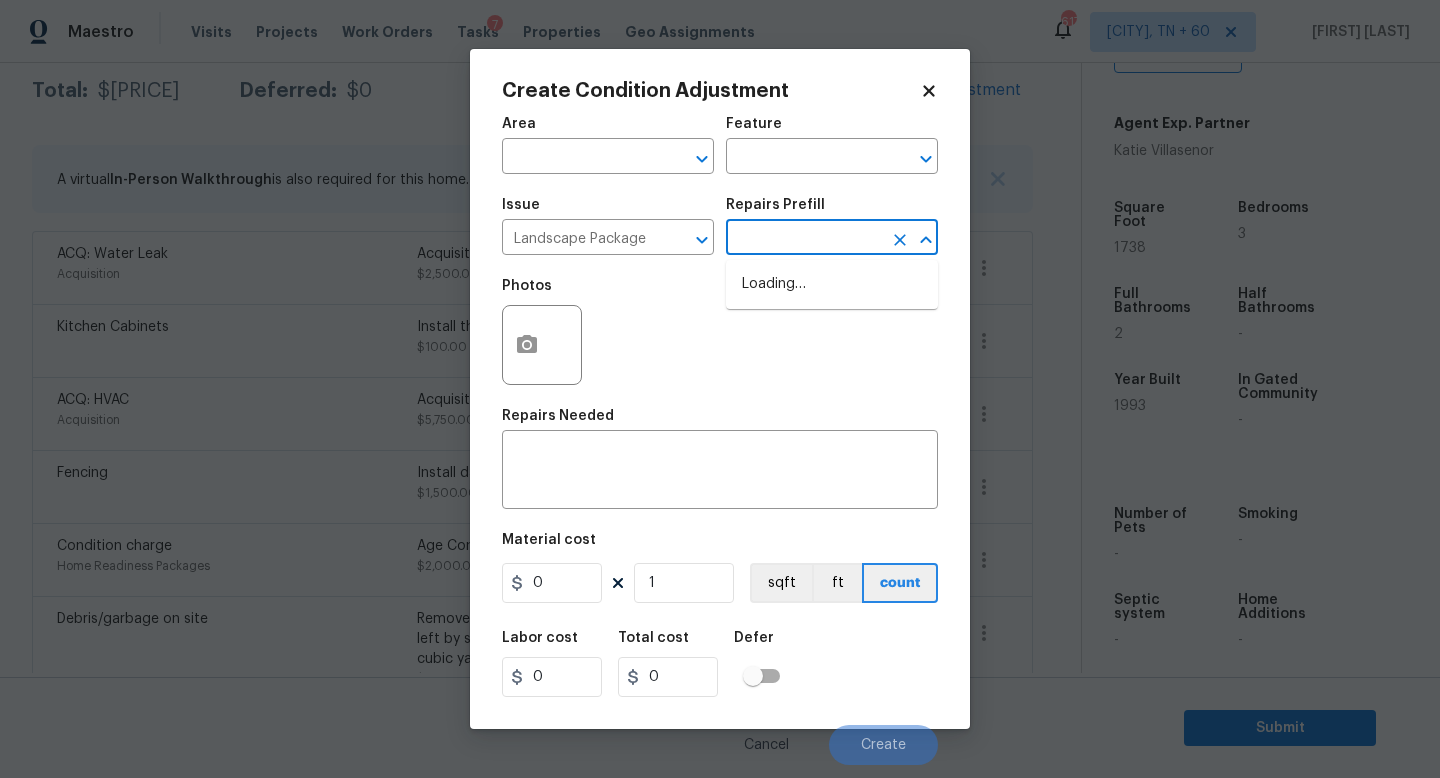 click at bounding box center (804, 239) 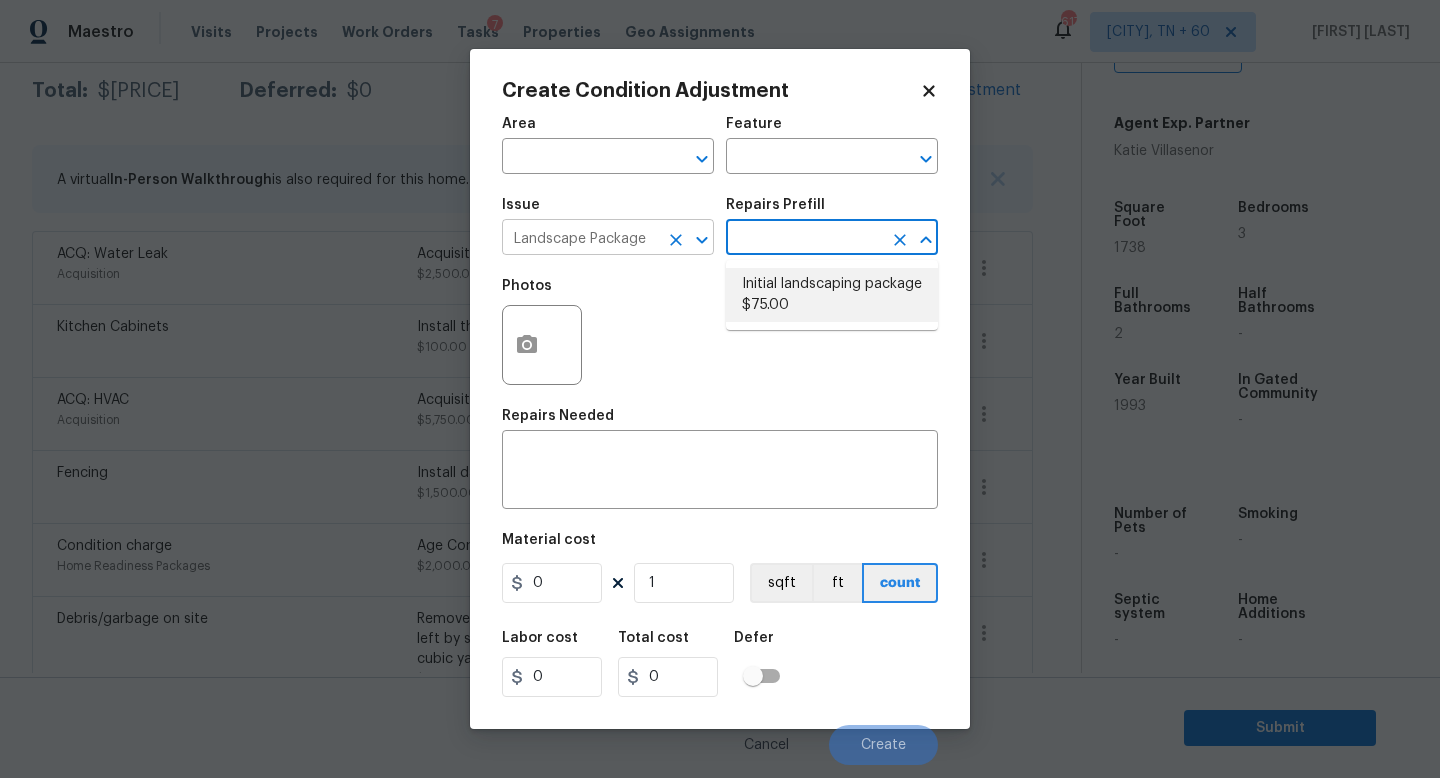 drag, startPoint x: 789, startPoint y: 272, endPoint x: 632, endPoint y: 238, distance: 160.63934 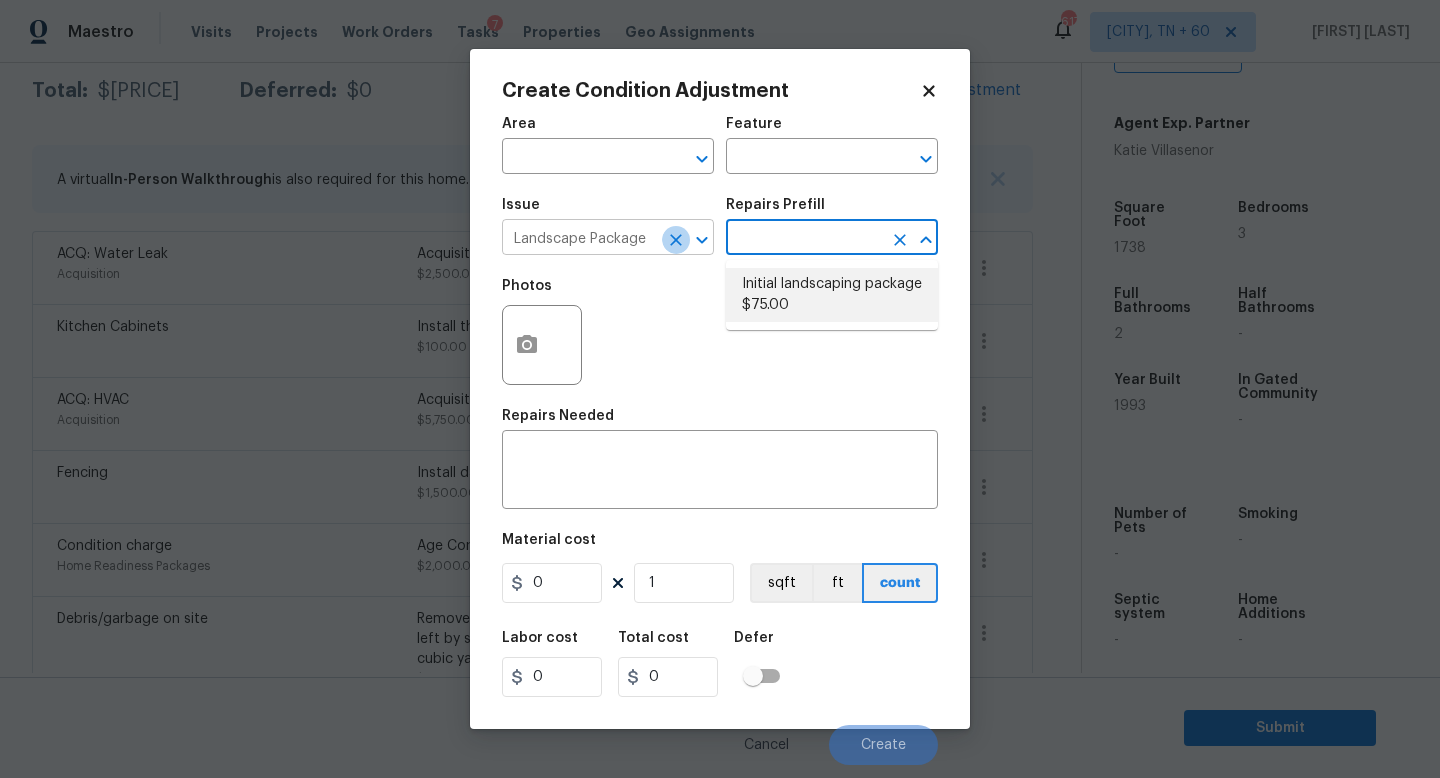 click 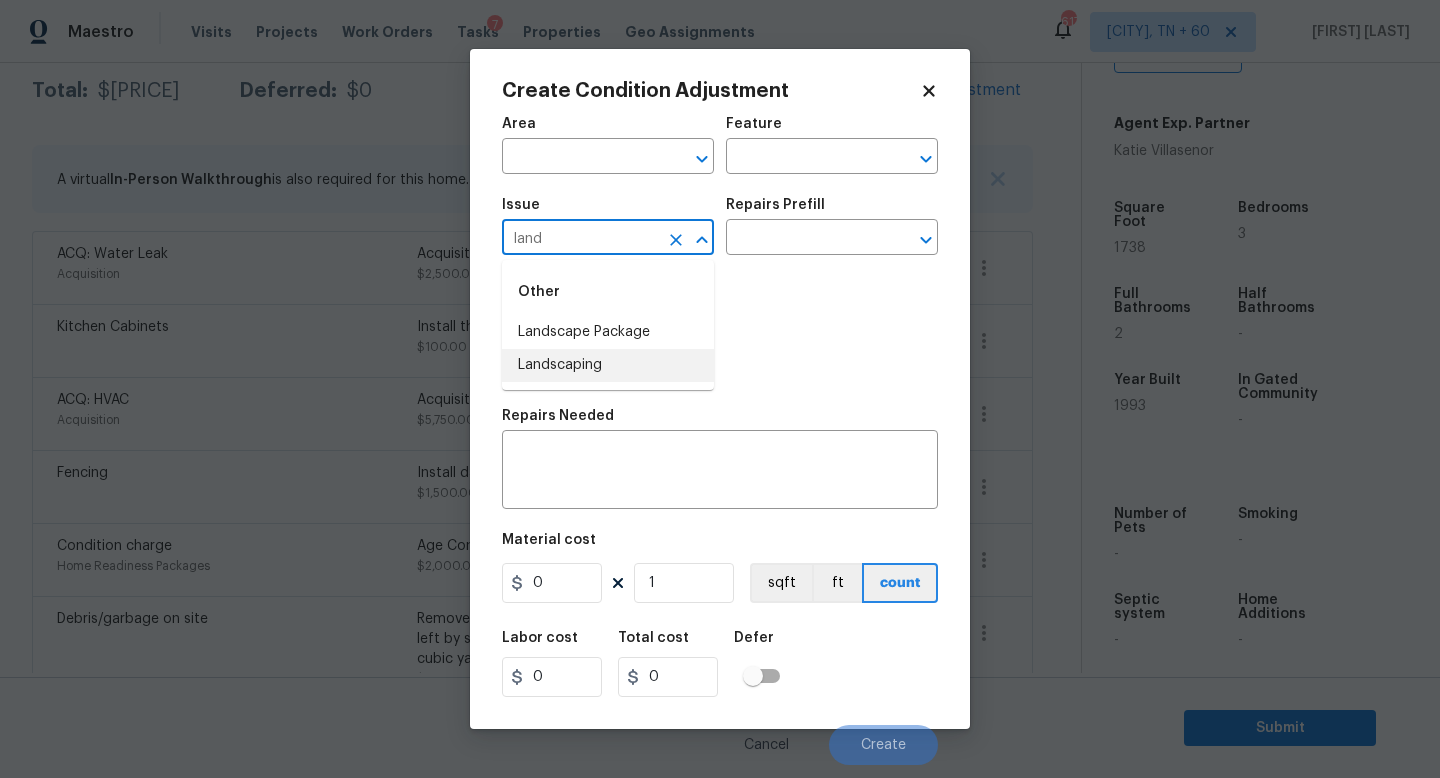 click on "Landscaping" at bounding box center [608, 365] 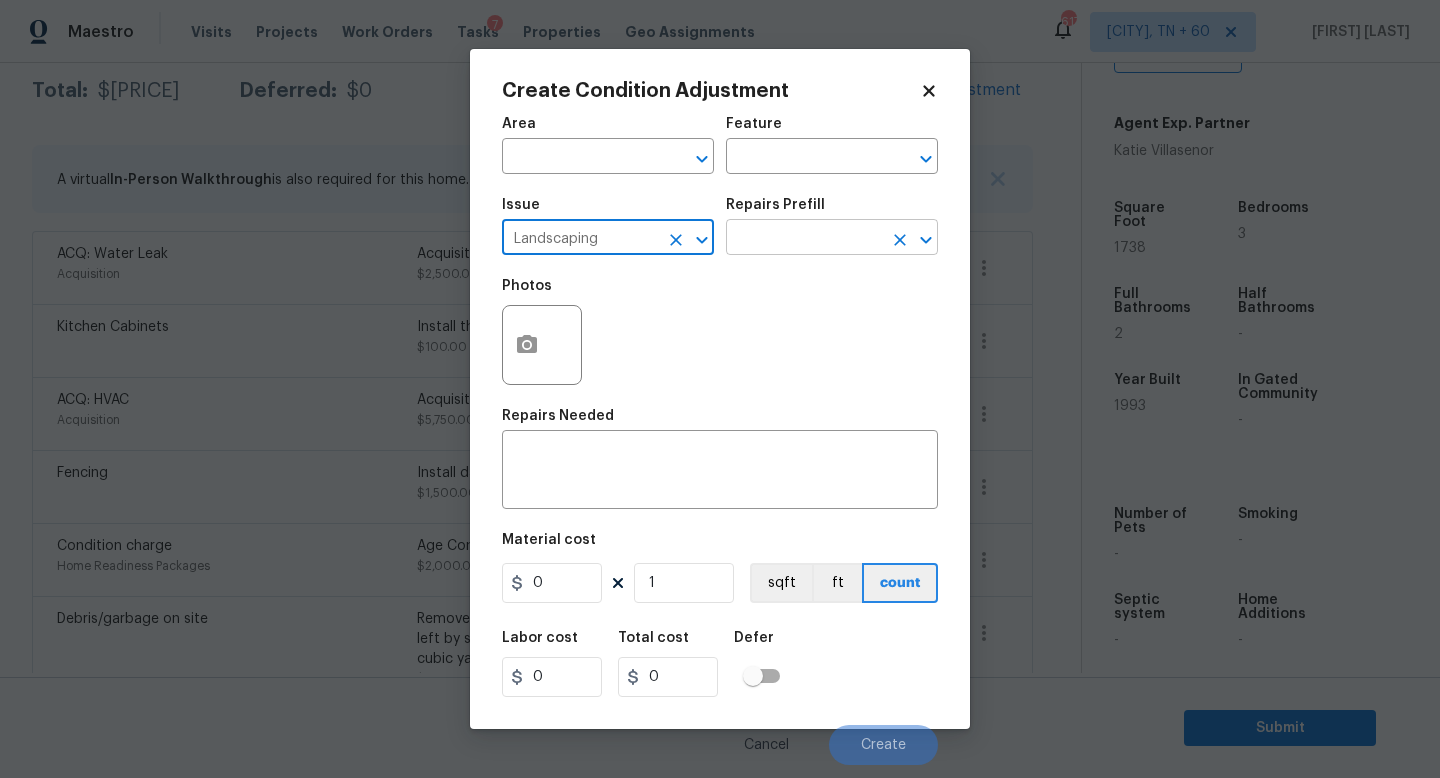 type on "Landscaping" 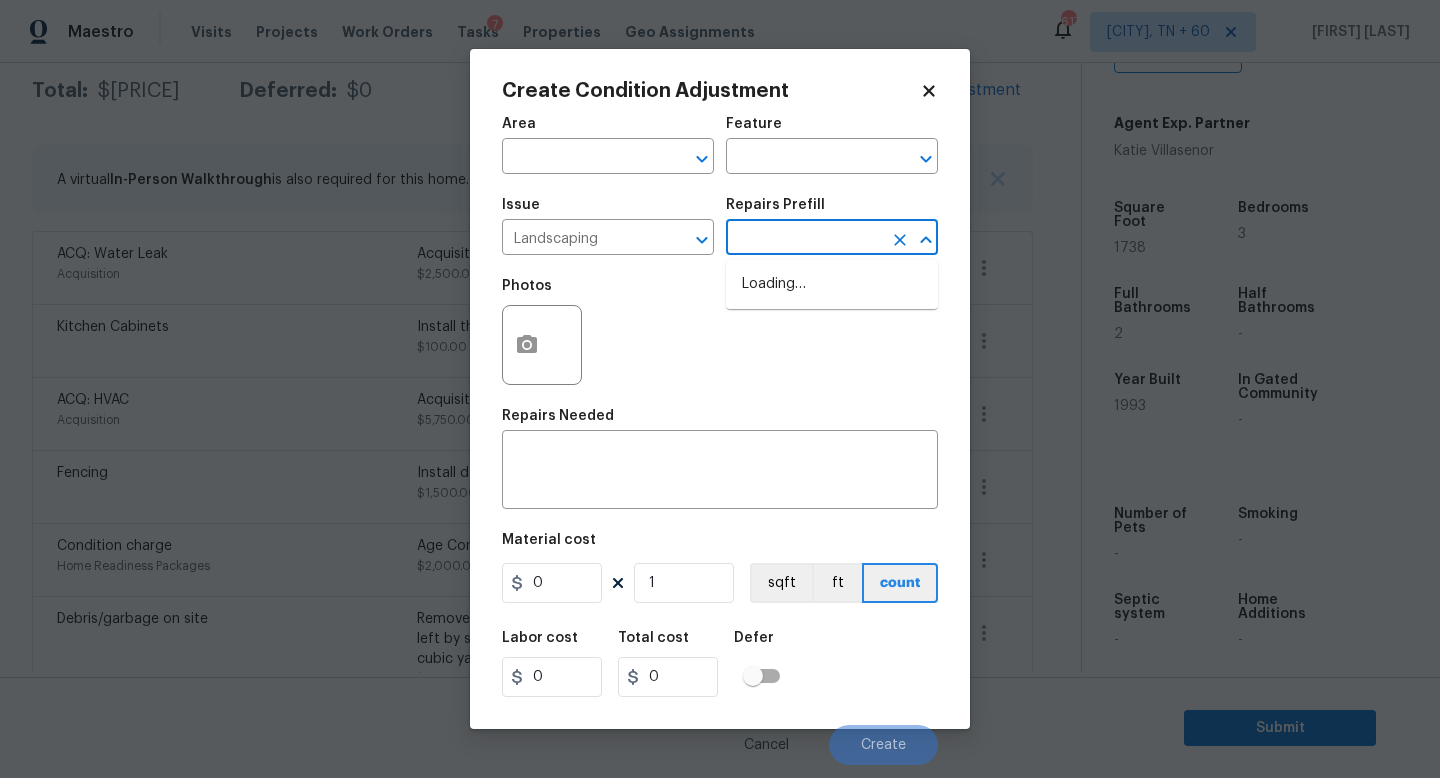 click at bounding box center (804, 239) 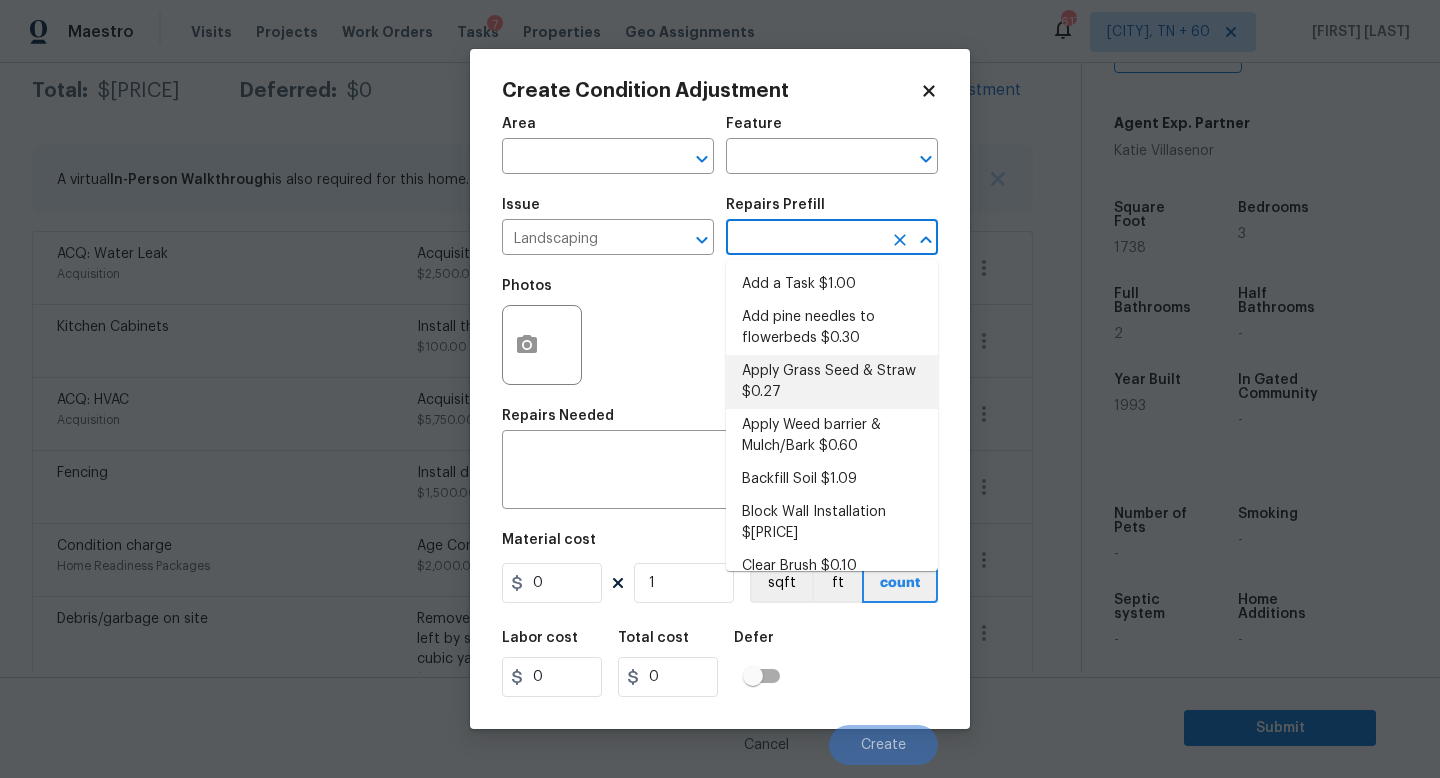 scroll, scrollTop: 368, scrollLeft: 0, axis: vertical 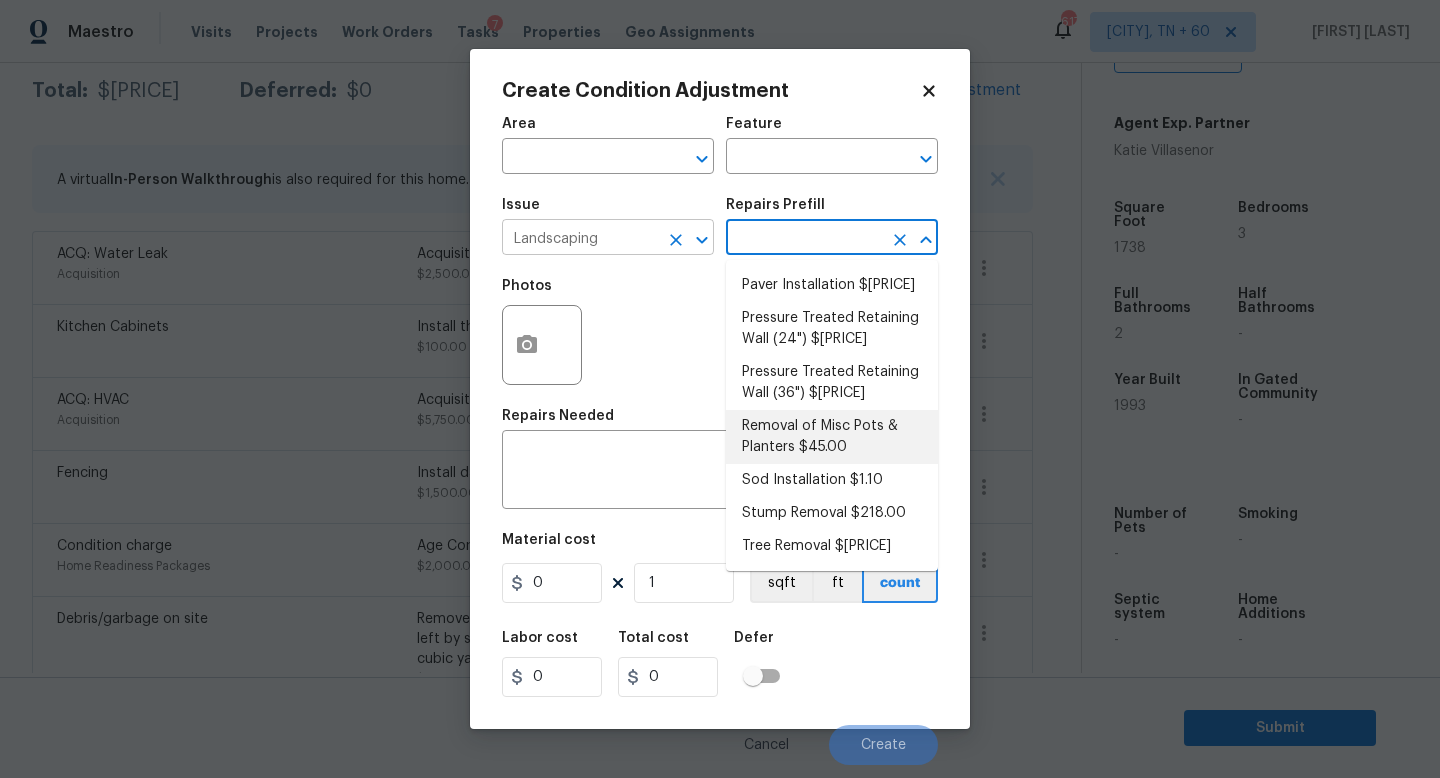 click 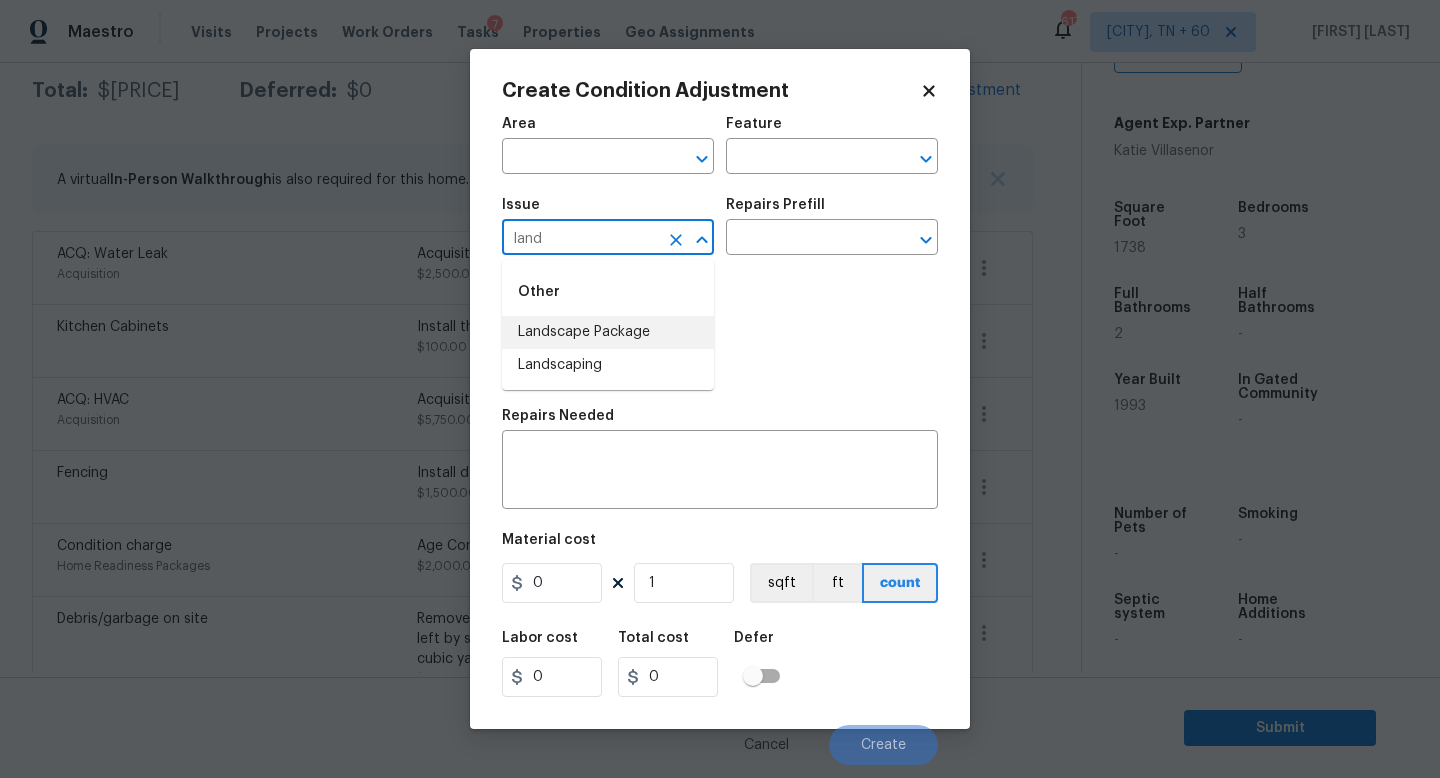 click on "Landscape Package" at bounding box center [608, 332] 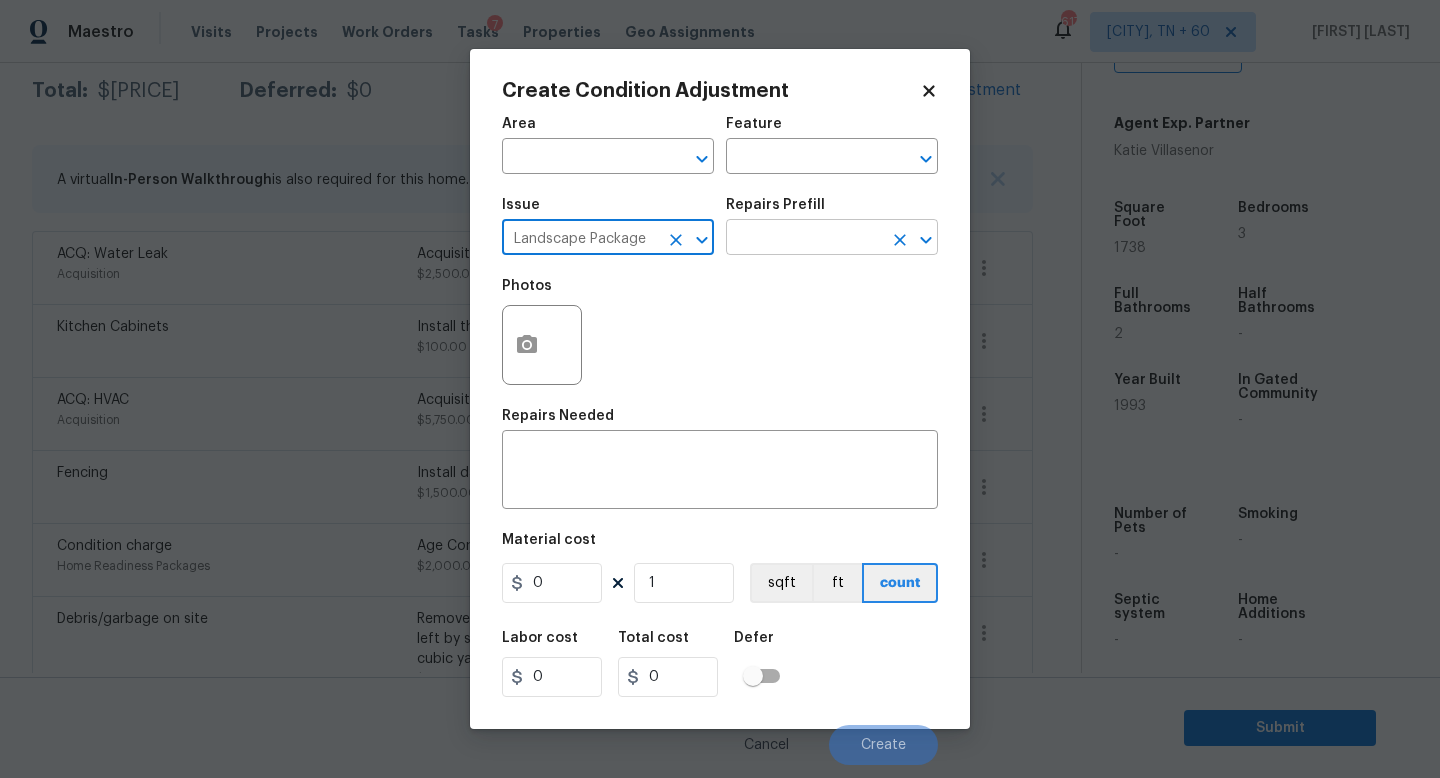 type on "Landscape Package" 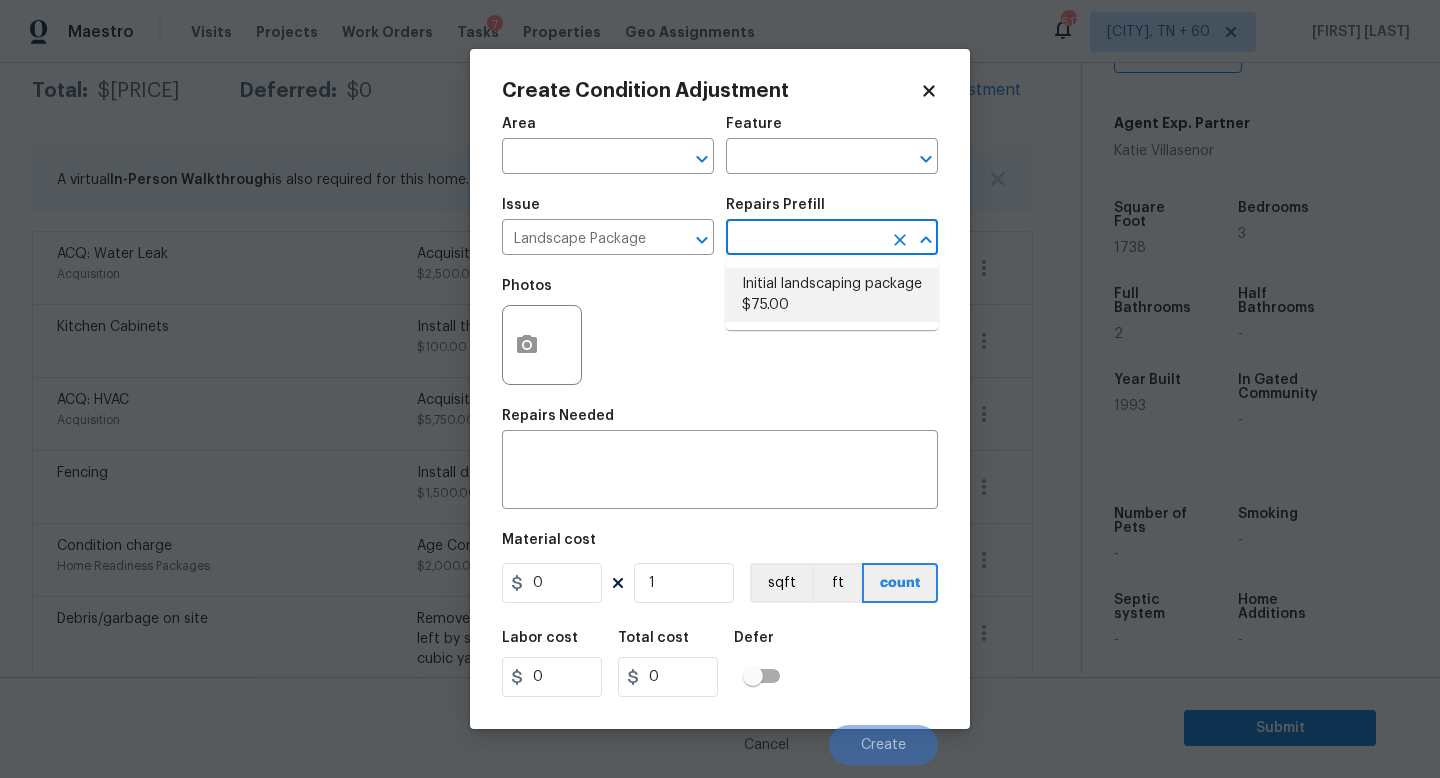 click on "Initial landscaping package $75.00" at bounding box center [832, 295] 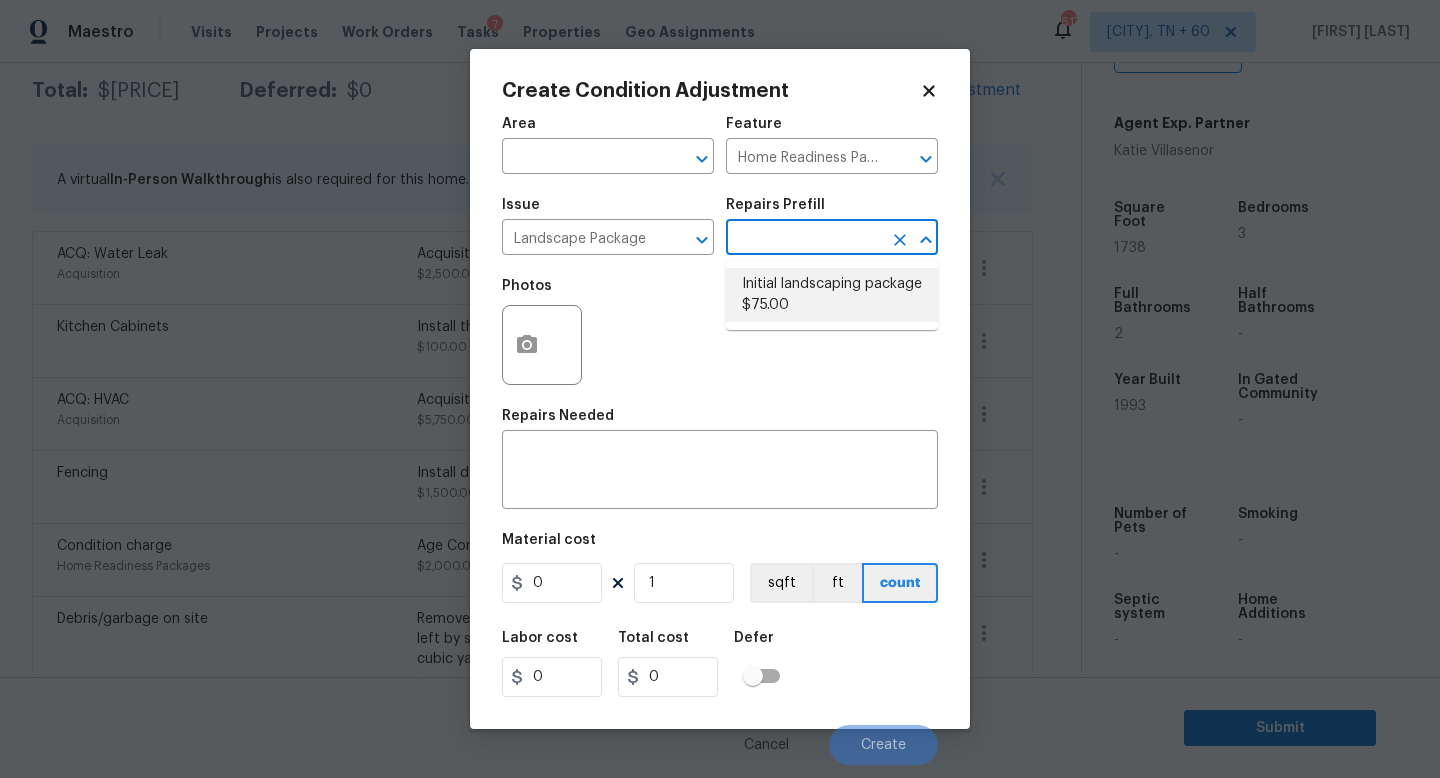 type 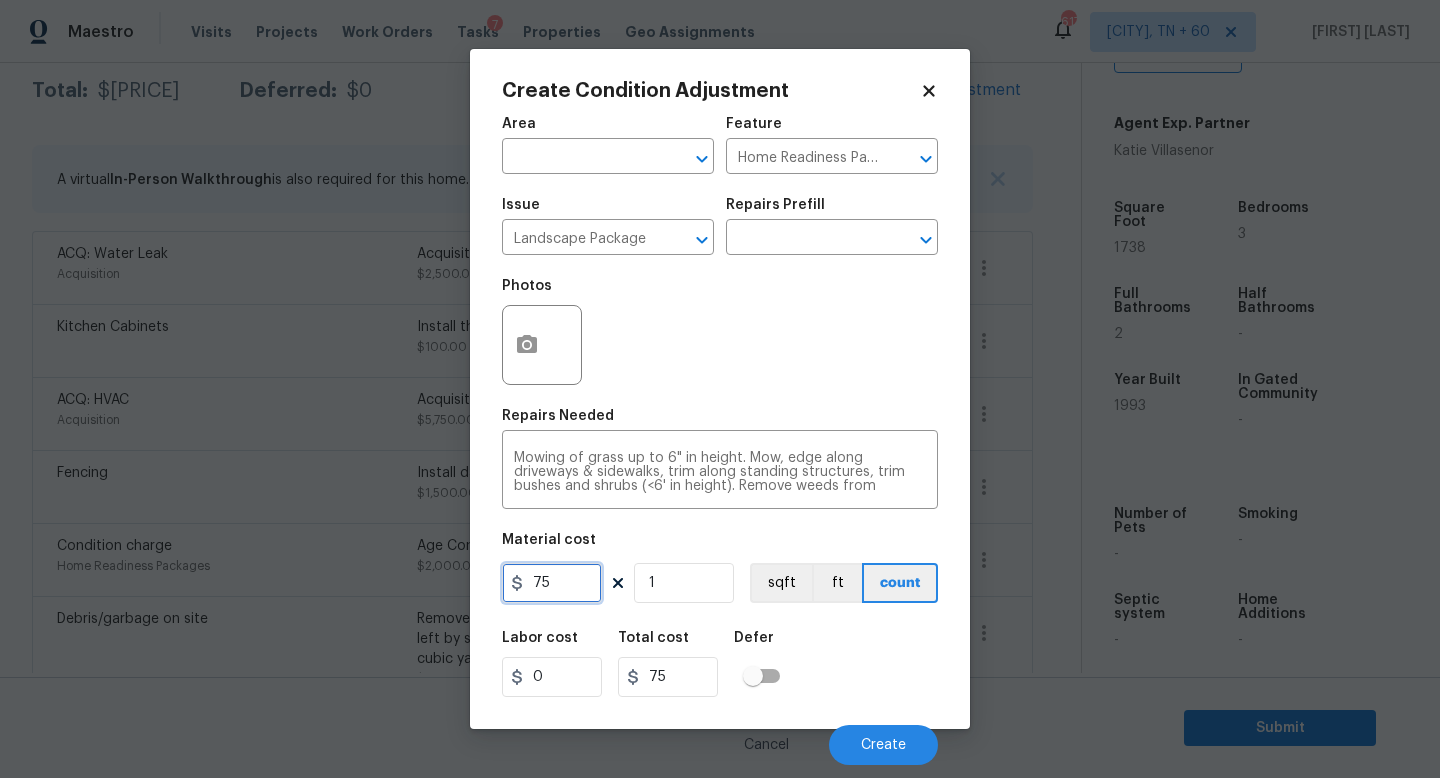 drag, startPoint x: 571, startPoint y: 590, endPoint x: 366, endPoint y: 581, distance: 205.19746 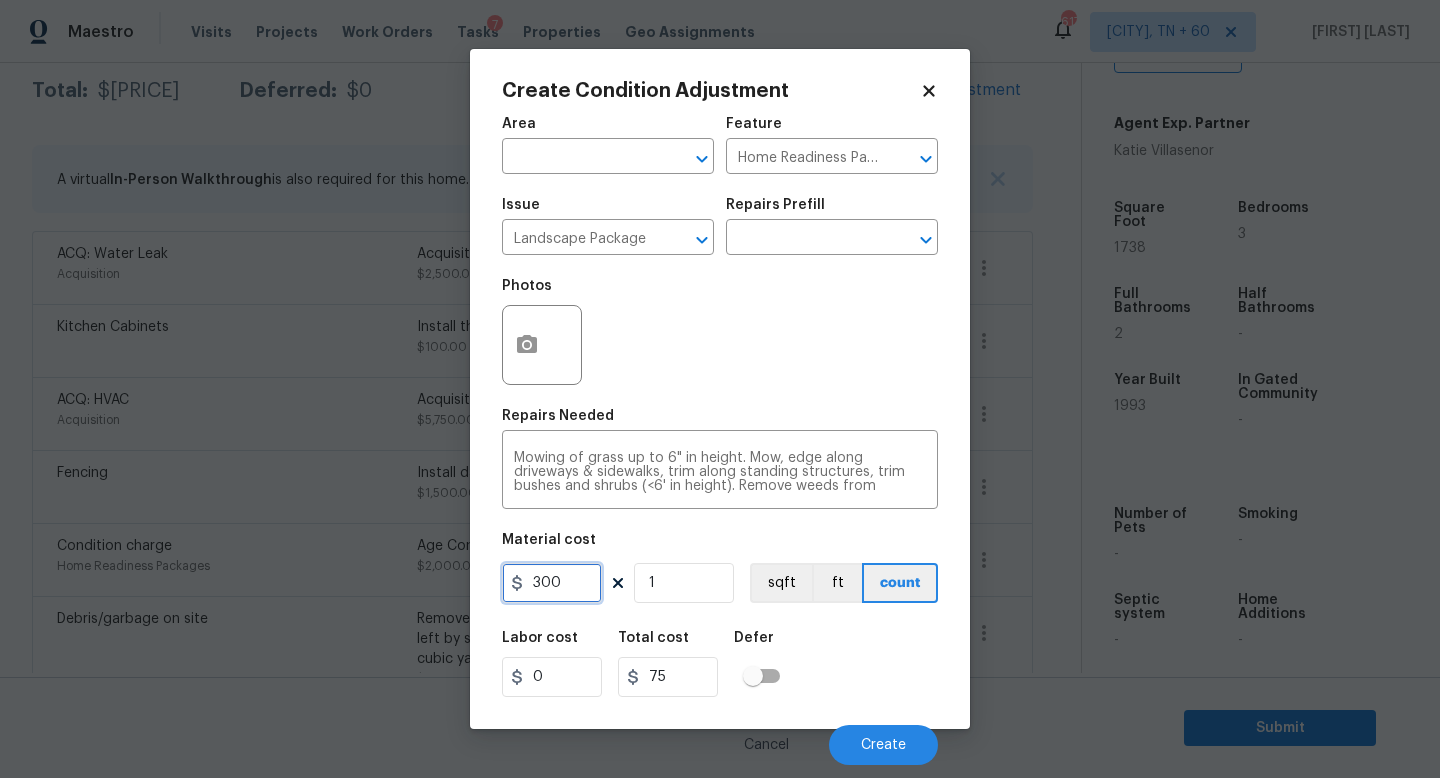 type on "300" 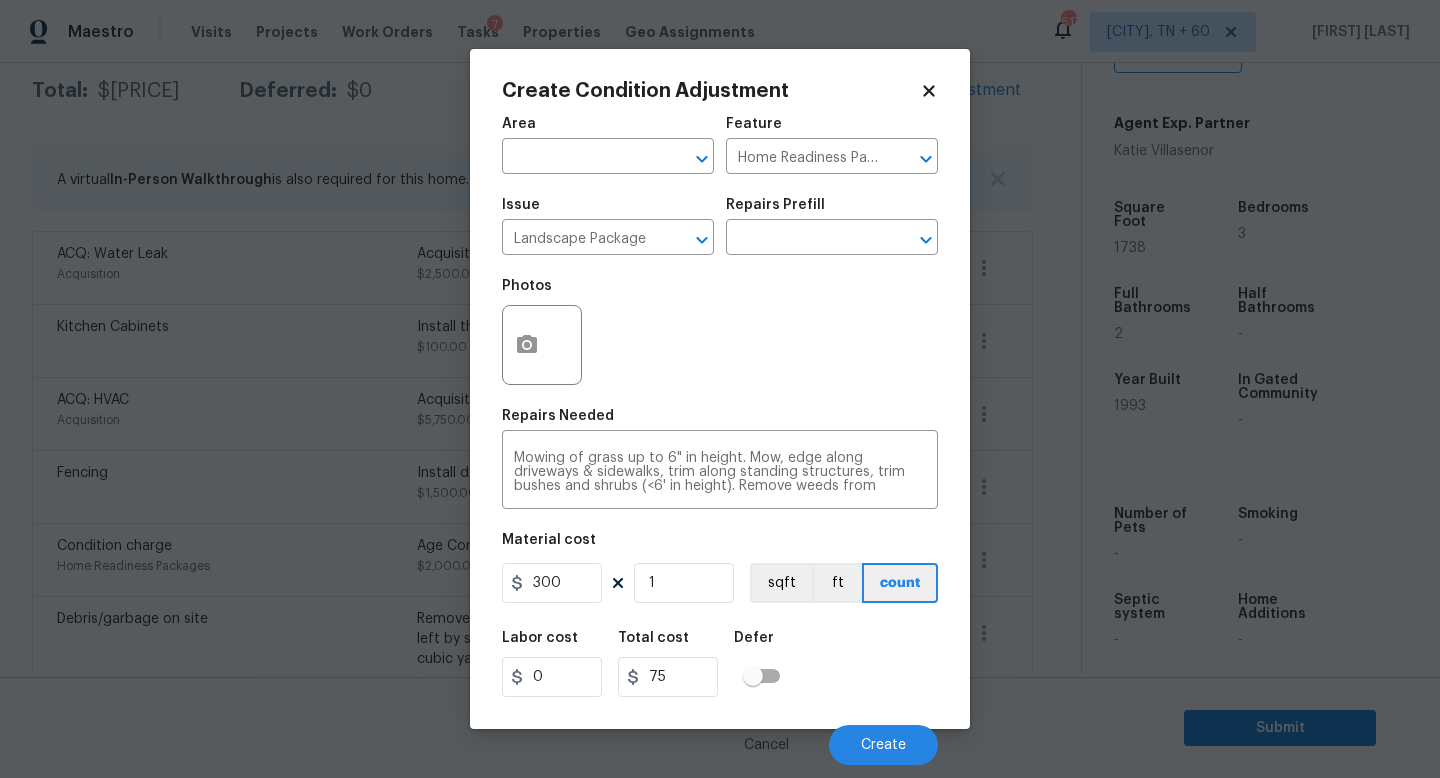 type on "300" 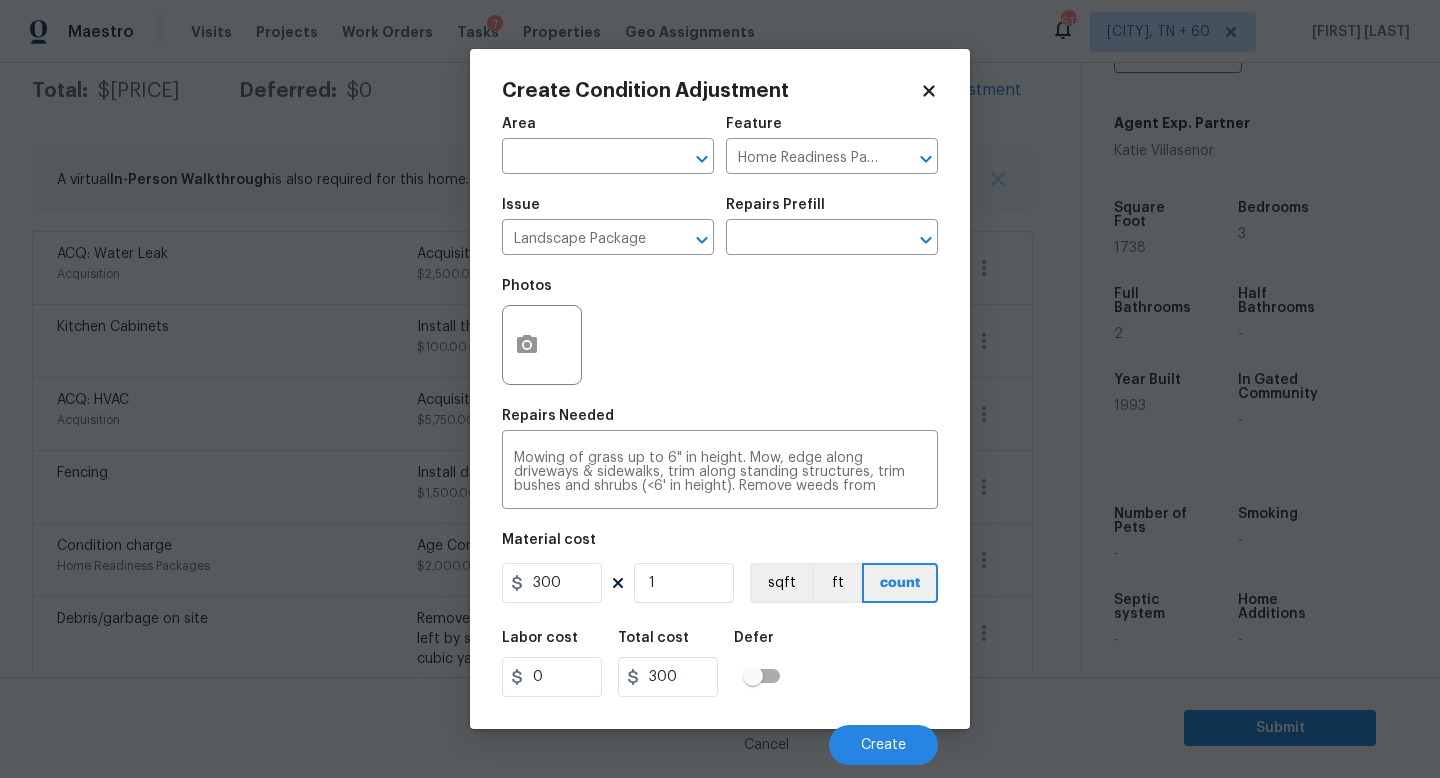 click on "Labor cost 0 Total cost 300 Defer" at bounding box center [720, 664] 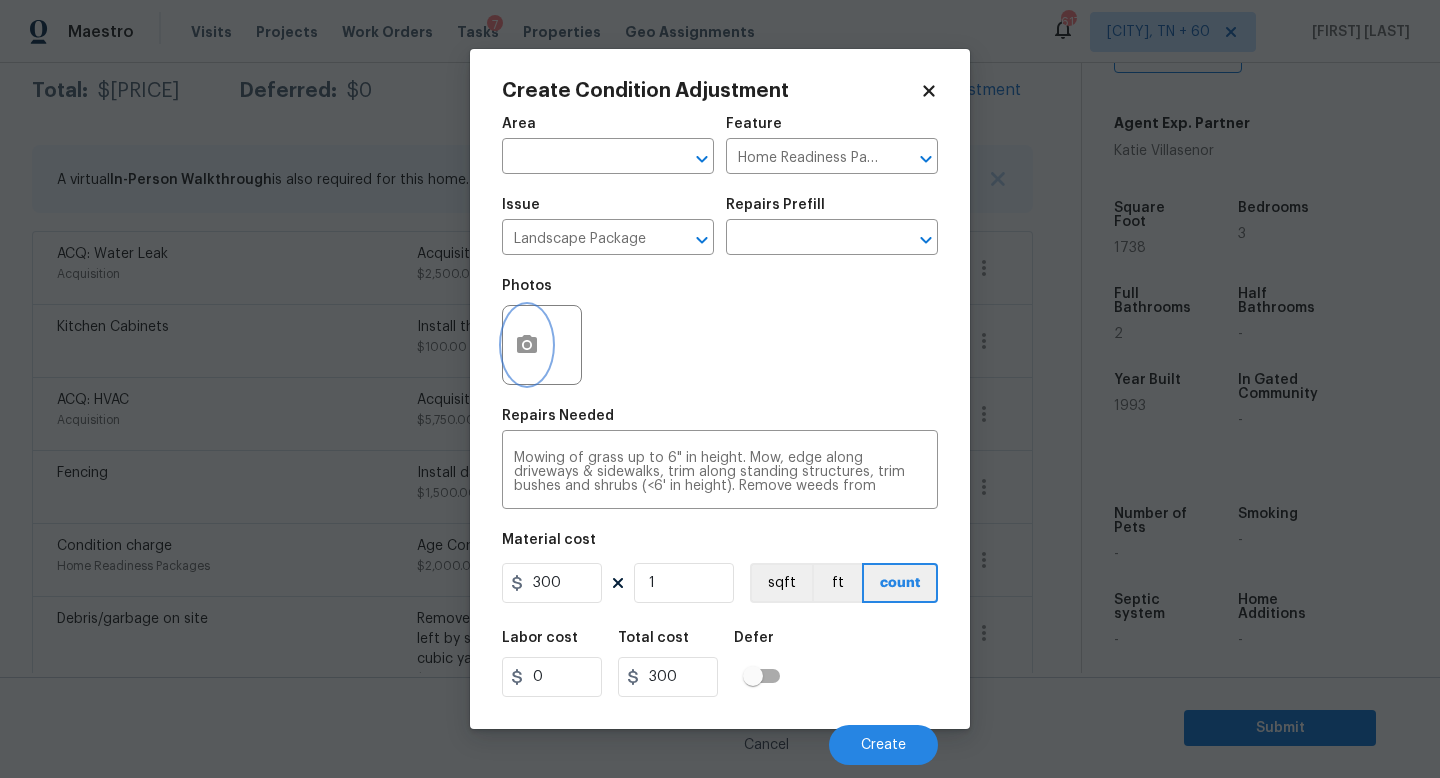 click 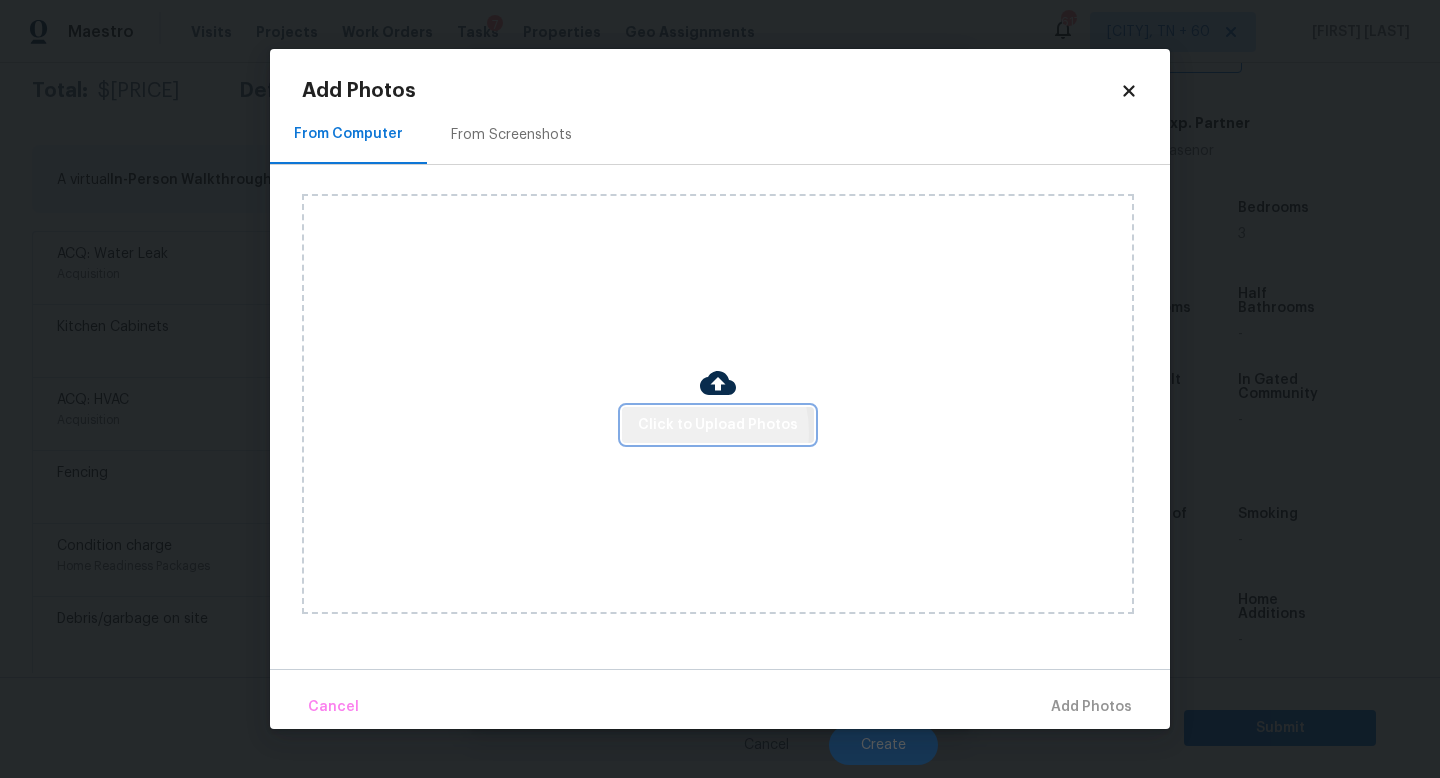click on "Click to Upload Photos" at bounding box center (718, 425) 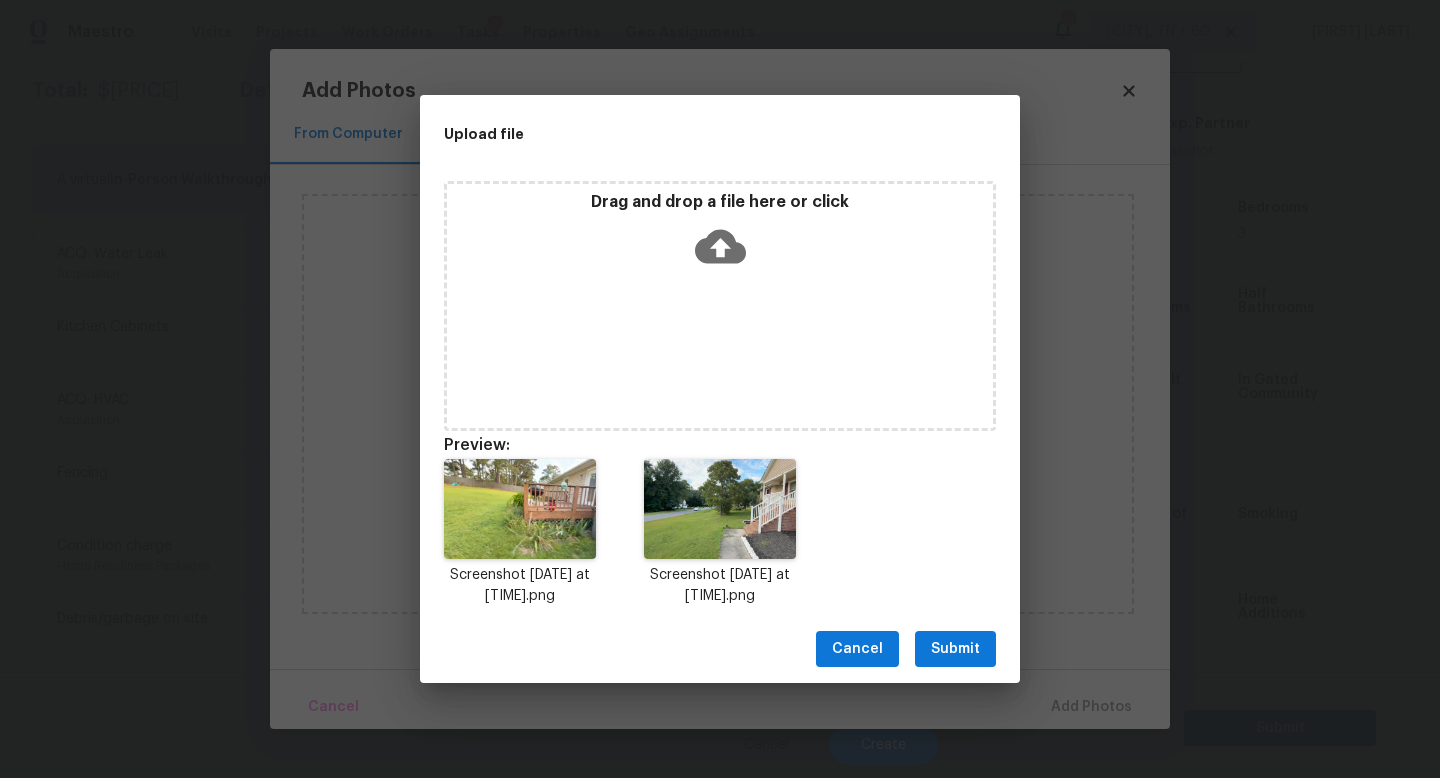 click on "Submit" at bounding box center (955, 649) 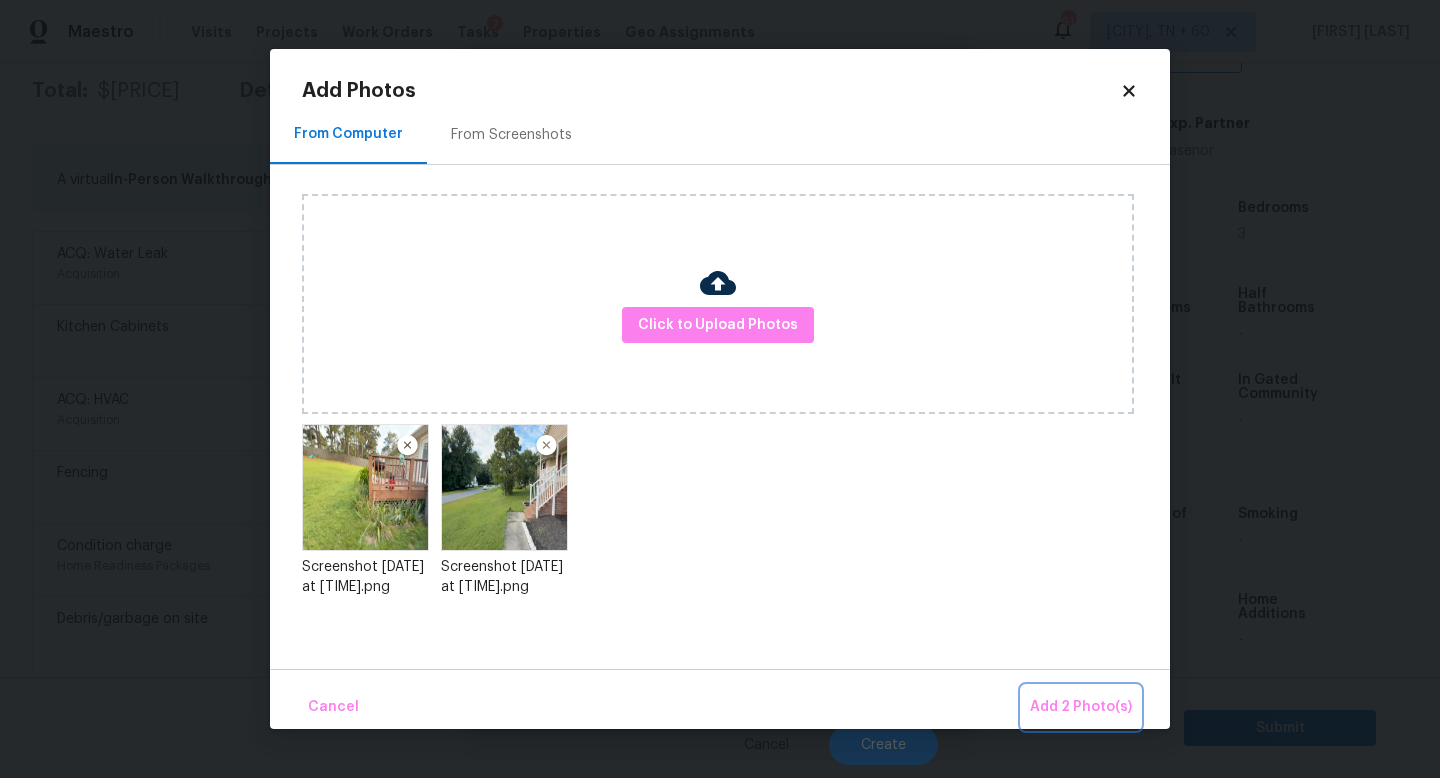click on "Add 2 Photo(s)" at bounding box center [1081, 707] 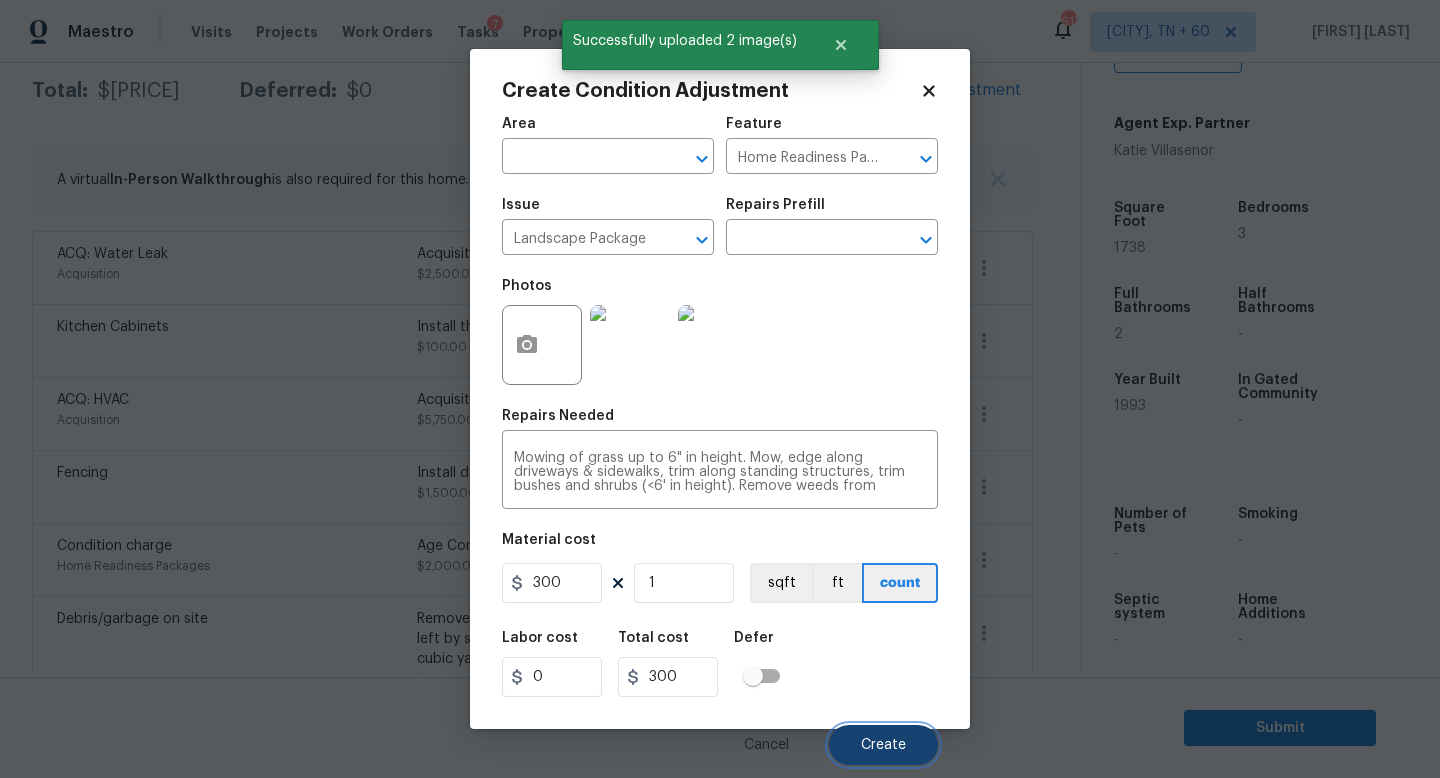 click on "Create" at bounding box center (883, 745) 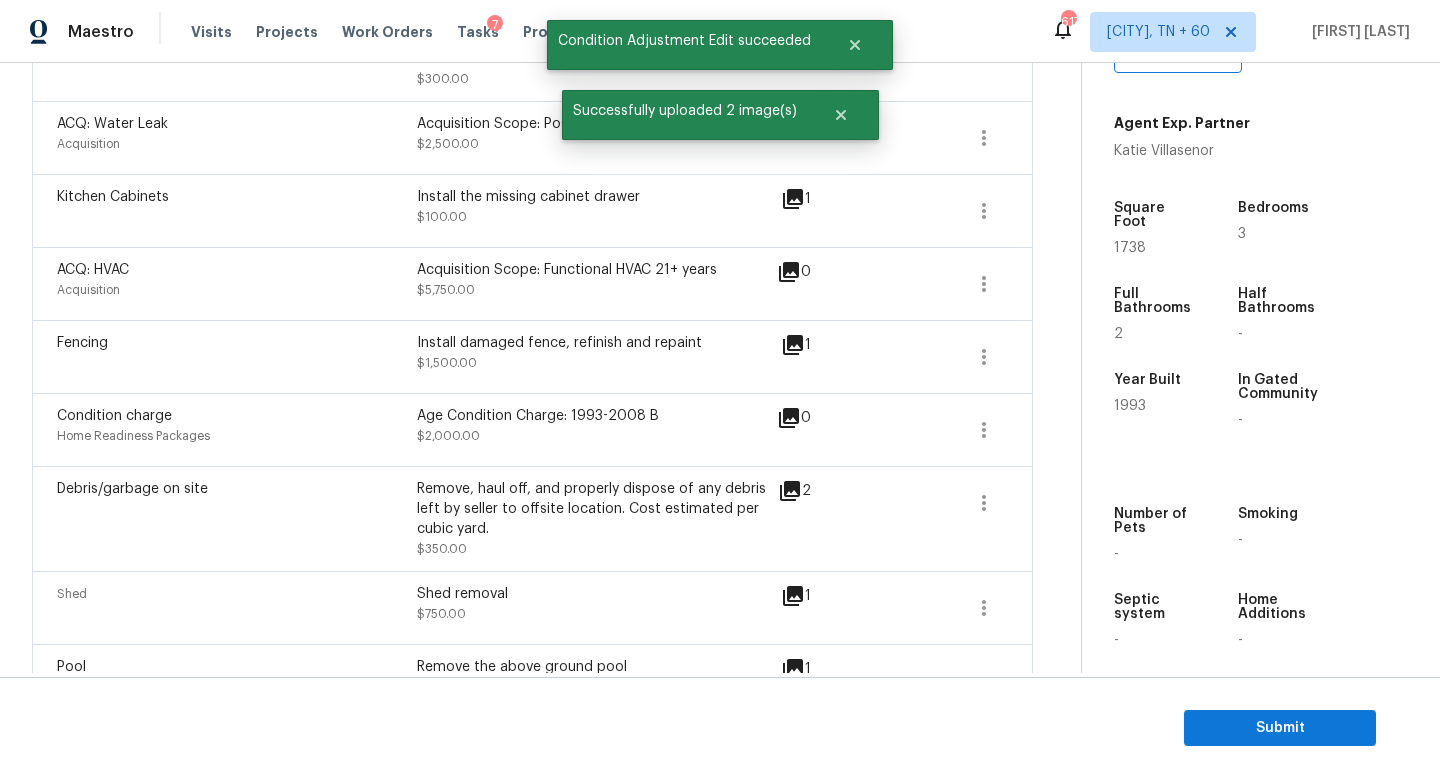 scroll, scrollTop: 678, scrollLeft: 0, axis: vertical 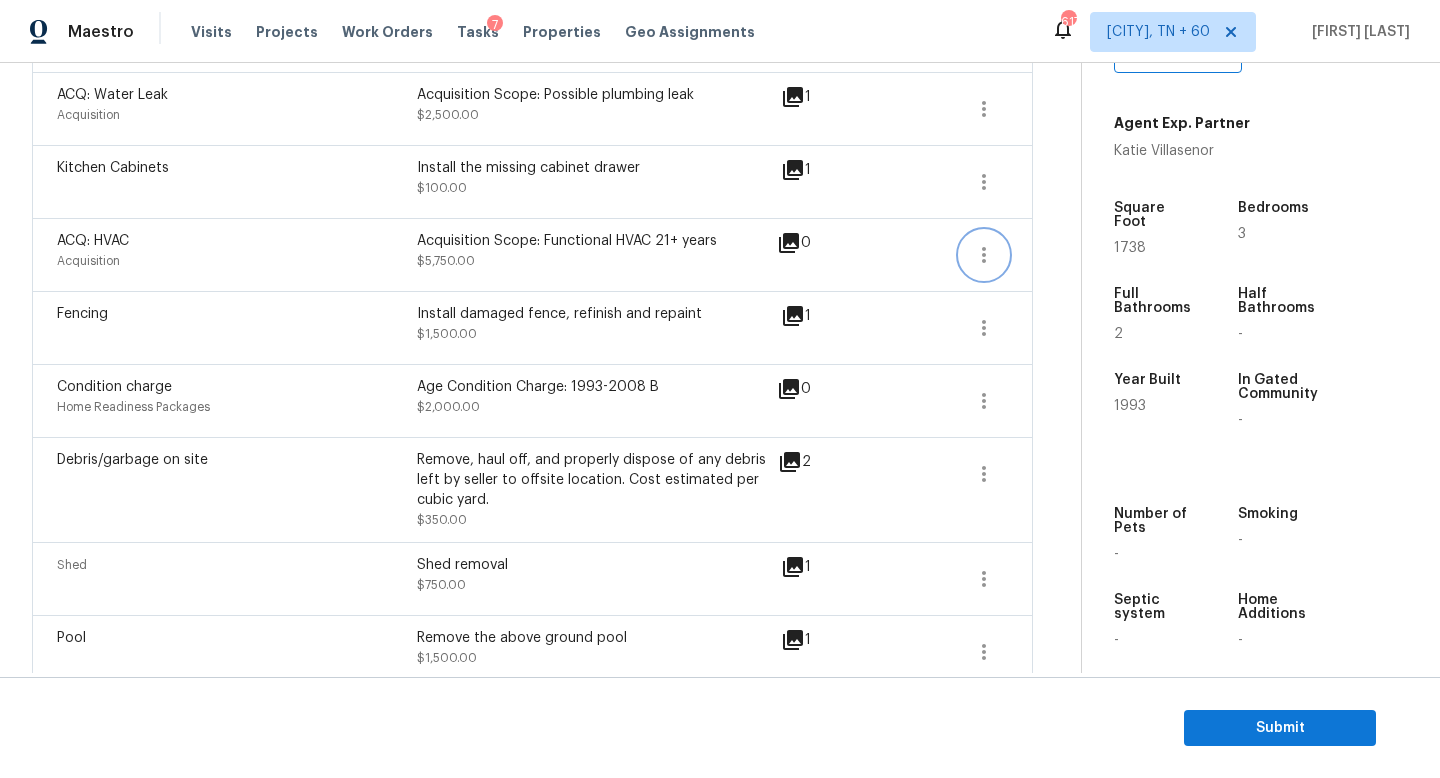 click at bounding box center (984, 255) 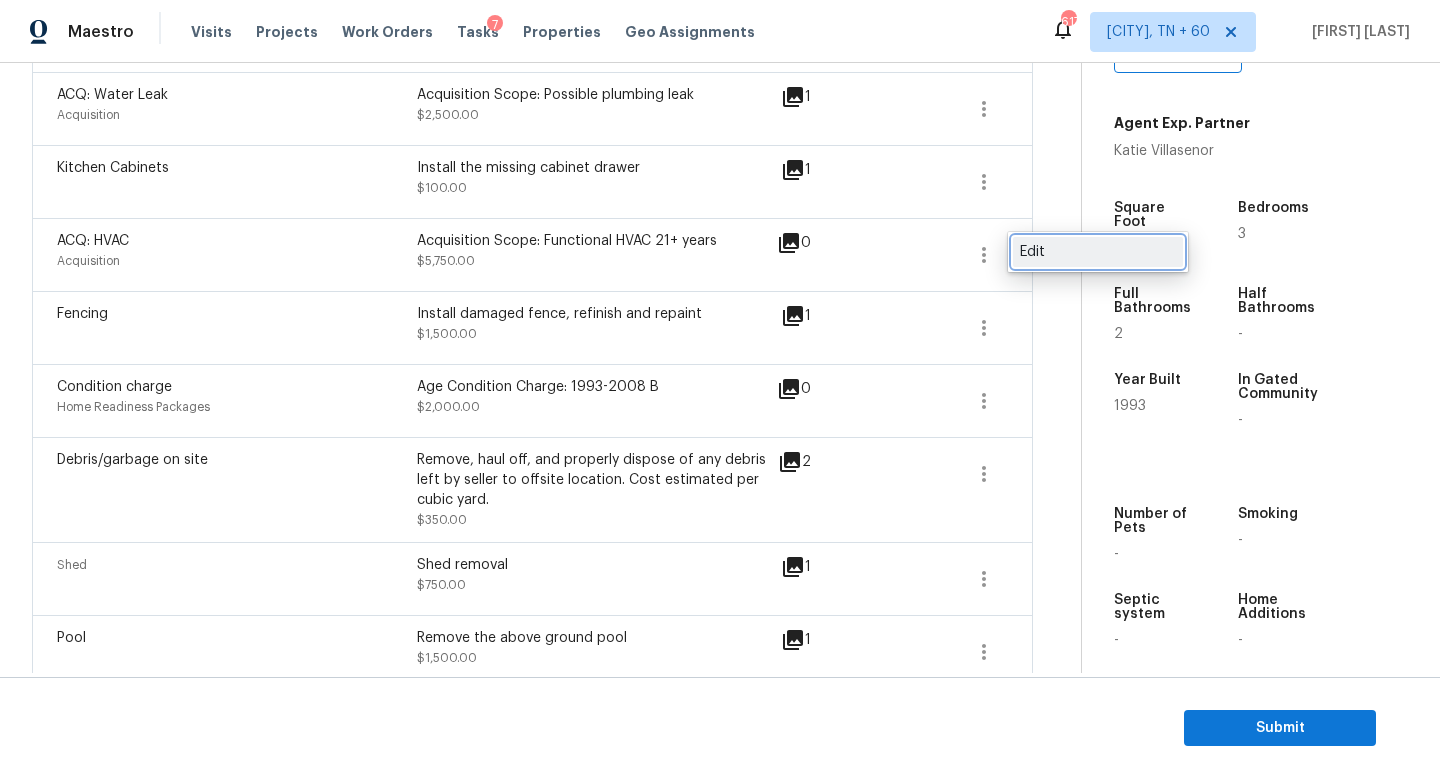 click on "Edit" at bounding box center [1098, 252] 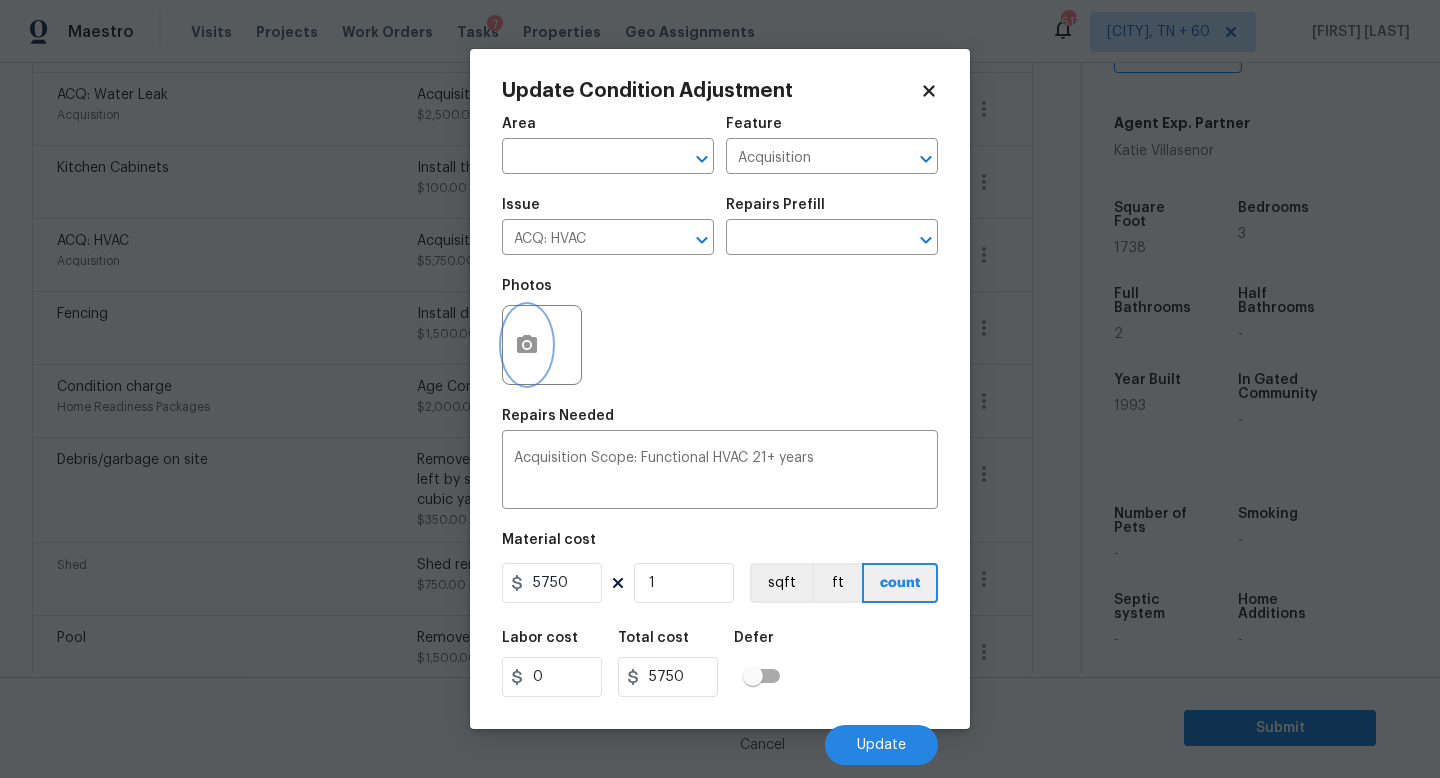 click 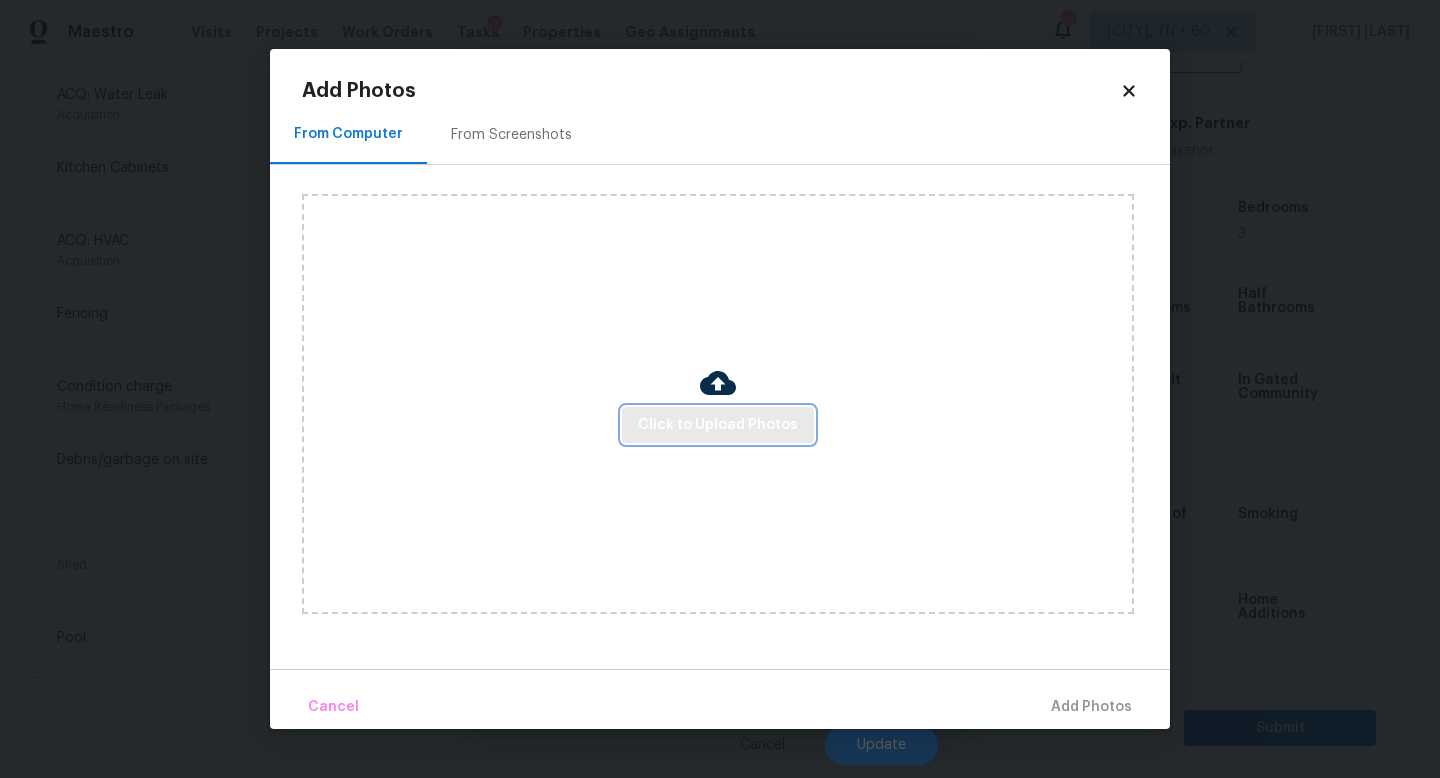click on "Click to Upload Photos" at bounding box center (718, 425) 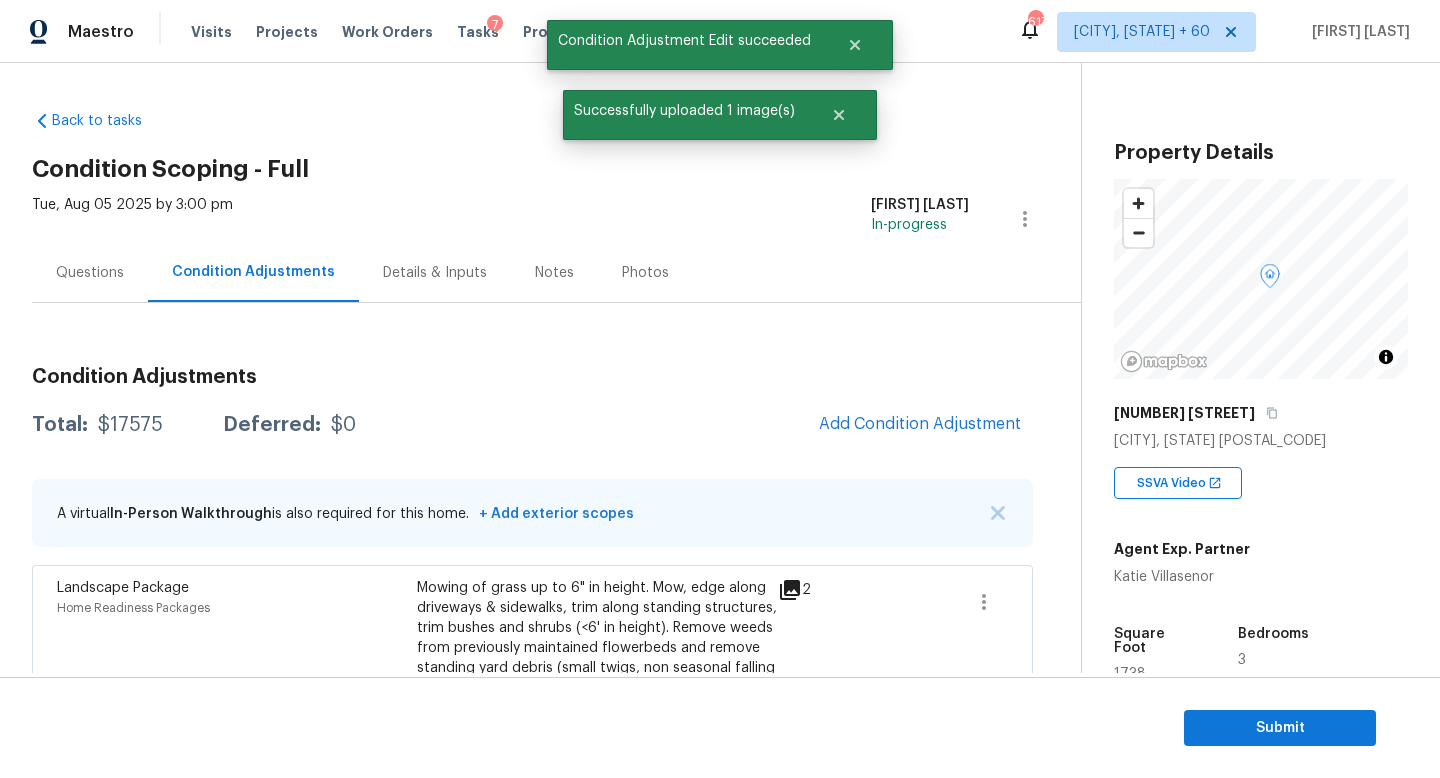 scroll, scrollTop: 0, scrollLeft: 0, axis: both 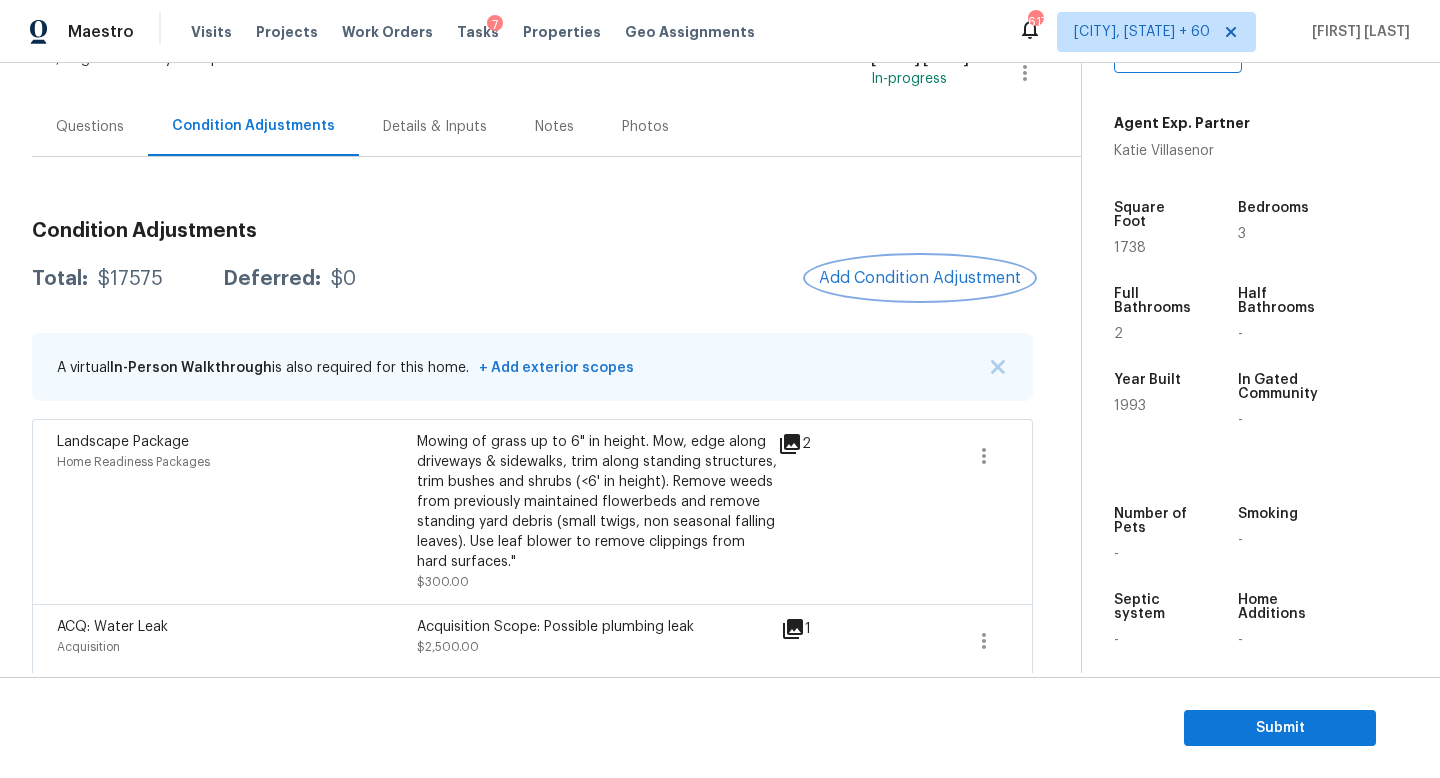 click on "Add Condition Adjustment" at bounding box center (920, 278) 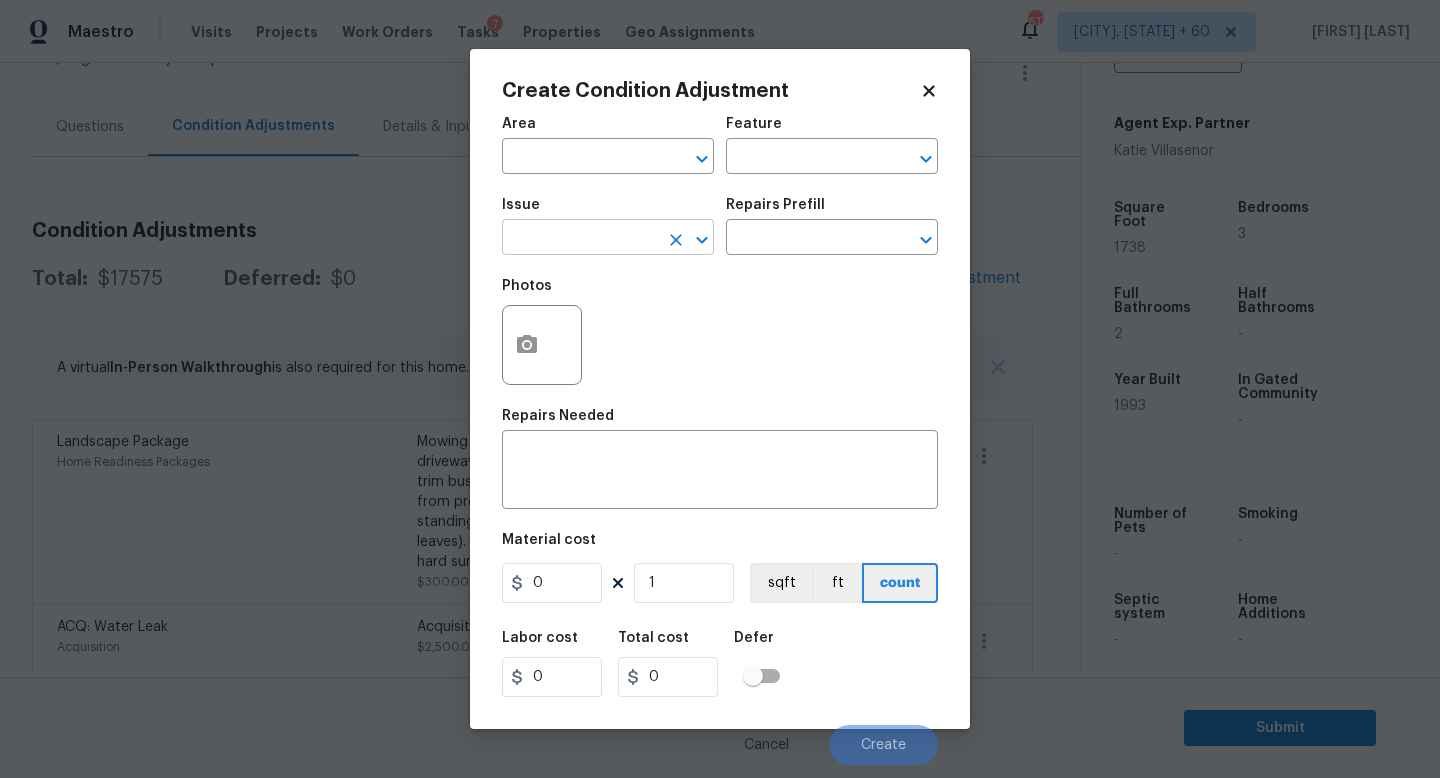 click at bounding box center (580, 239) 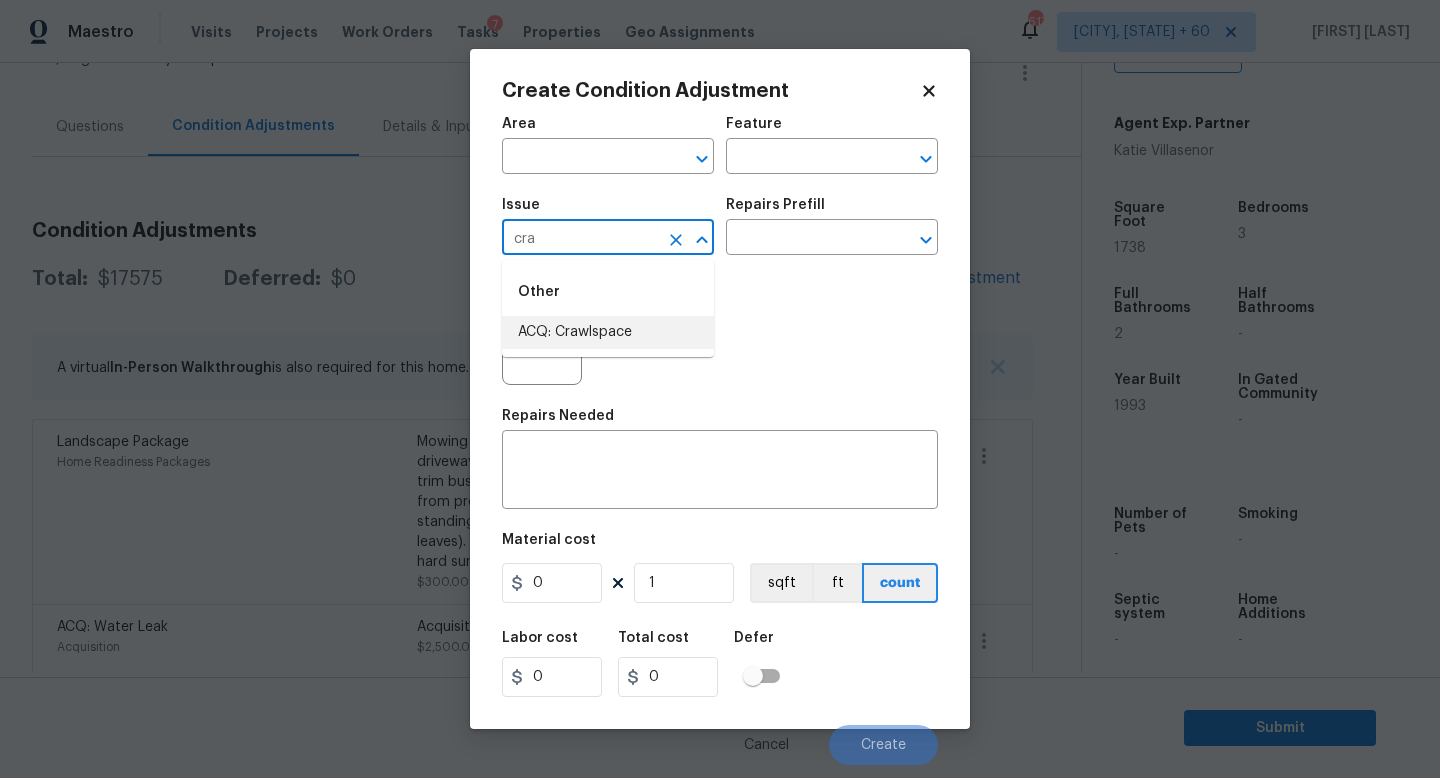click on "ACQ: Crawlspace" at bounding box center (608, 332) 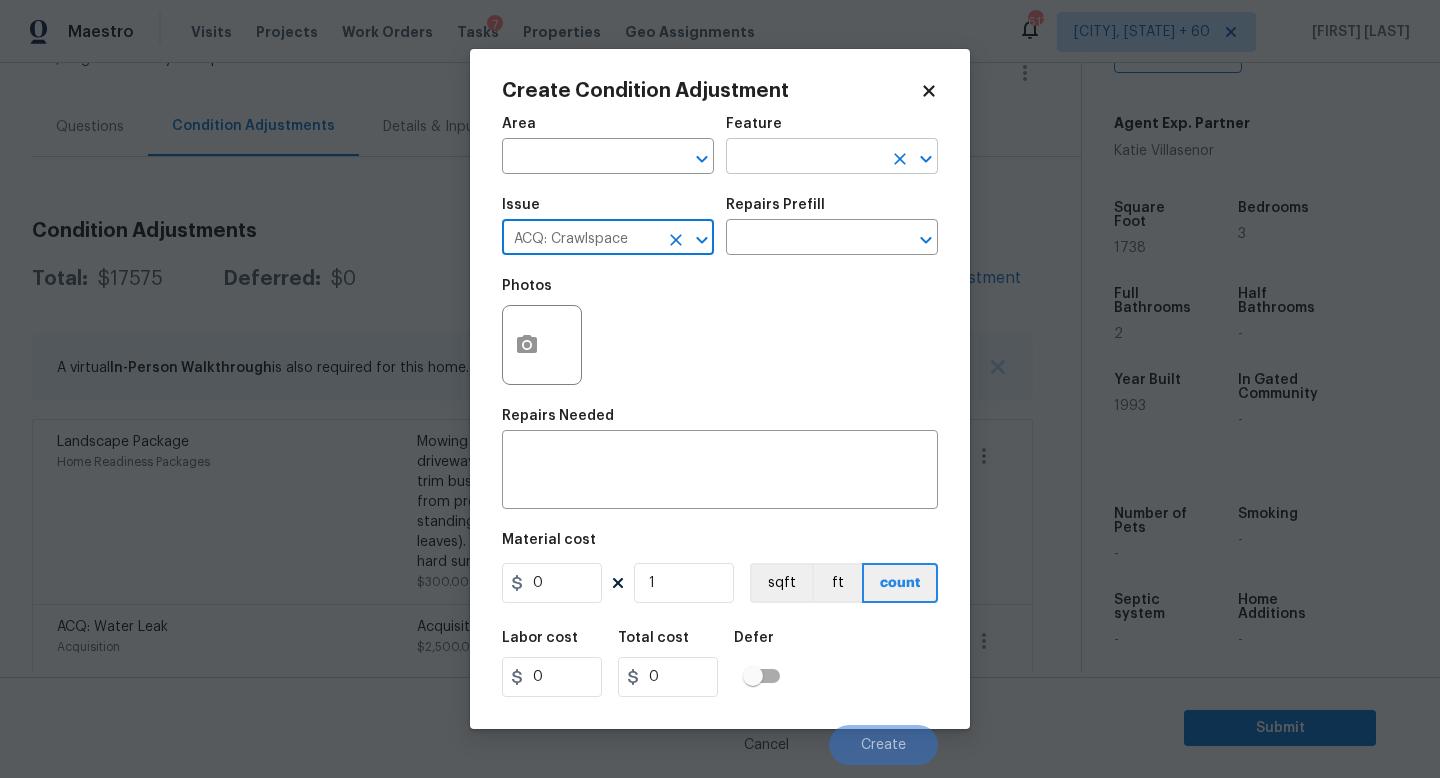 type on "ACQ: Crawlspace" 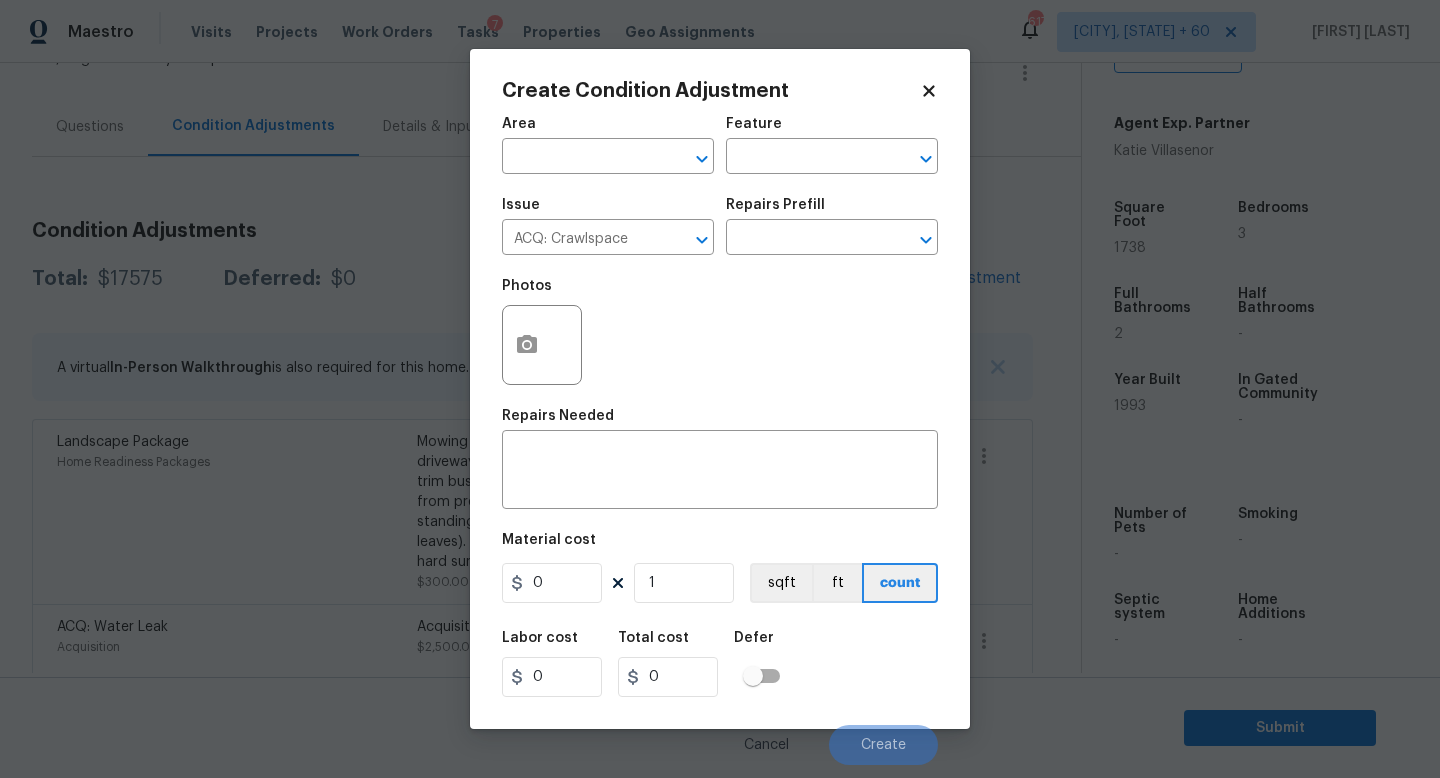 click on "Issue" at bounding box center [608, 211] 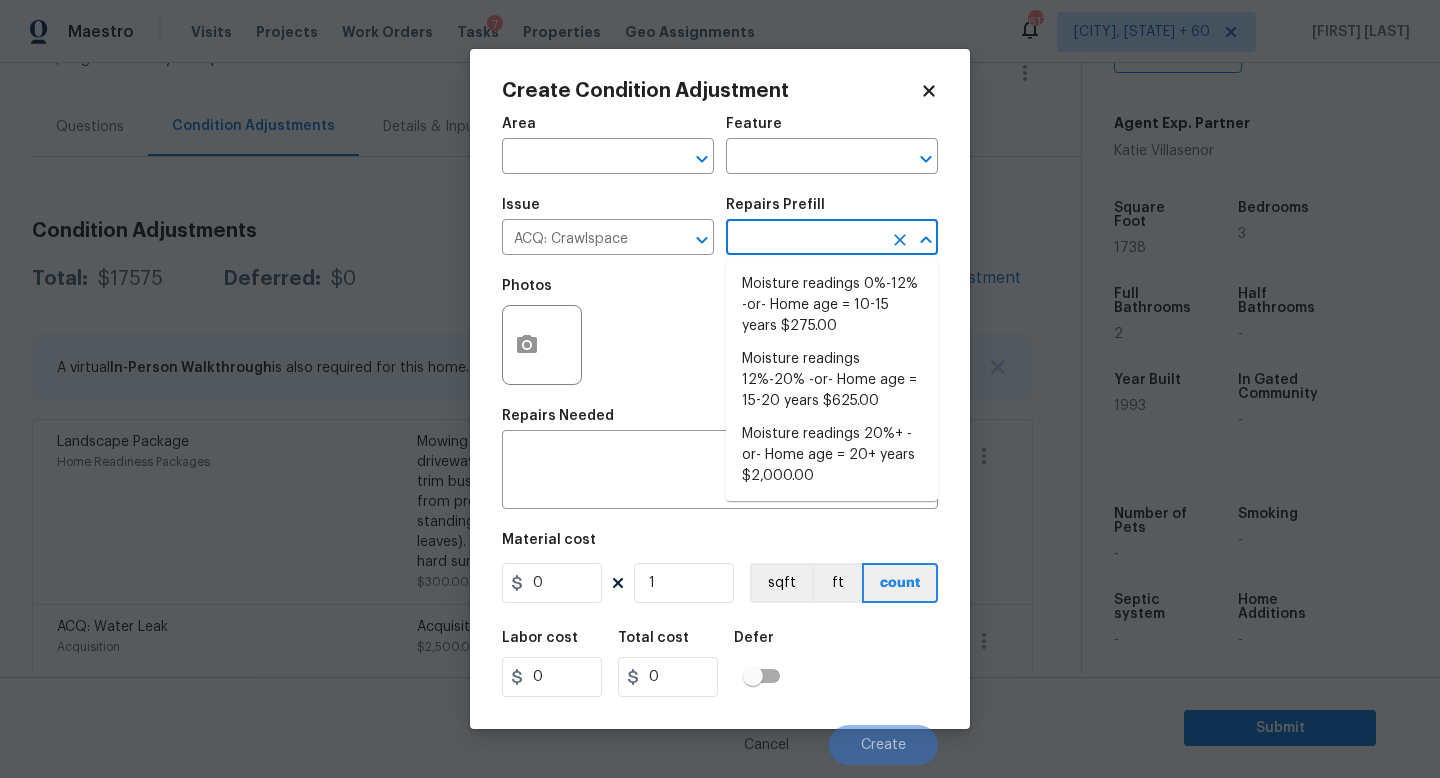click at bounding box center (804, 239) 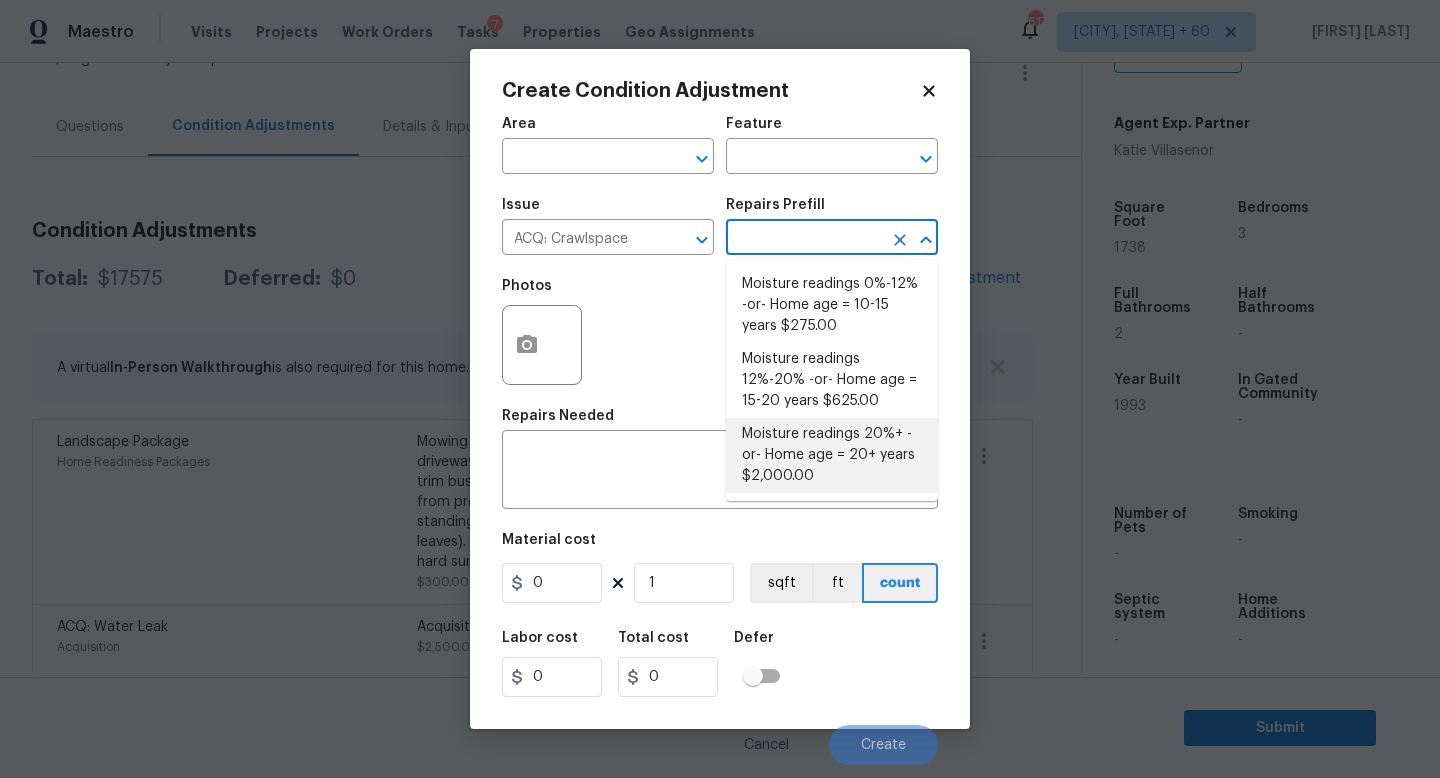 click on "Moisture readings 20%+ -or- Home age = 20+ years $2,000.00" at bounding box center (832, 455) 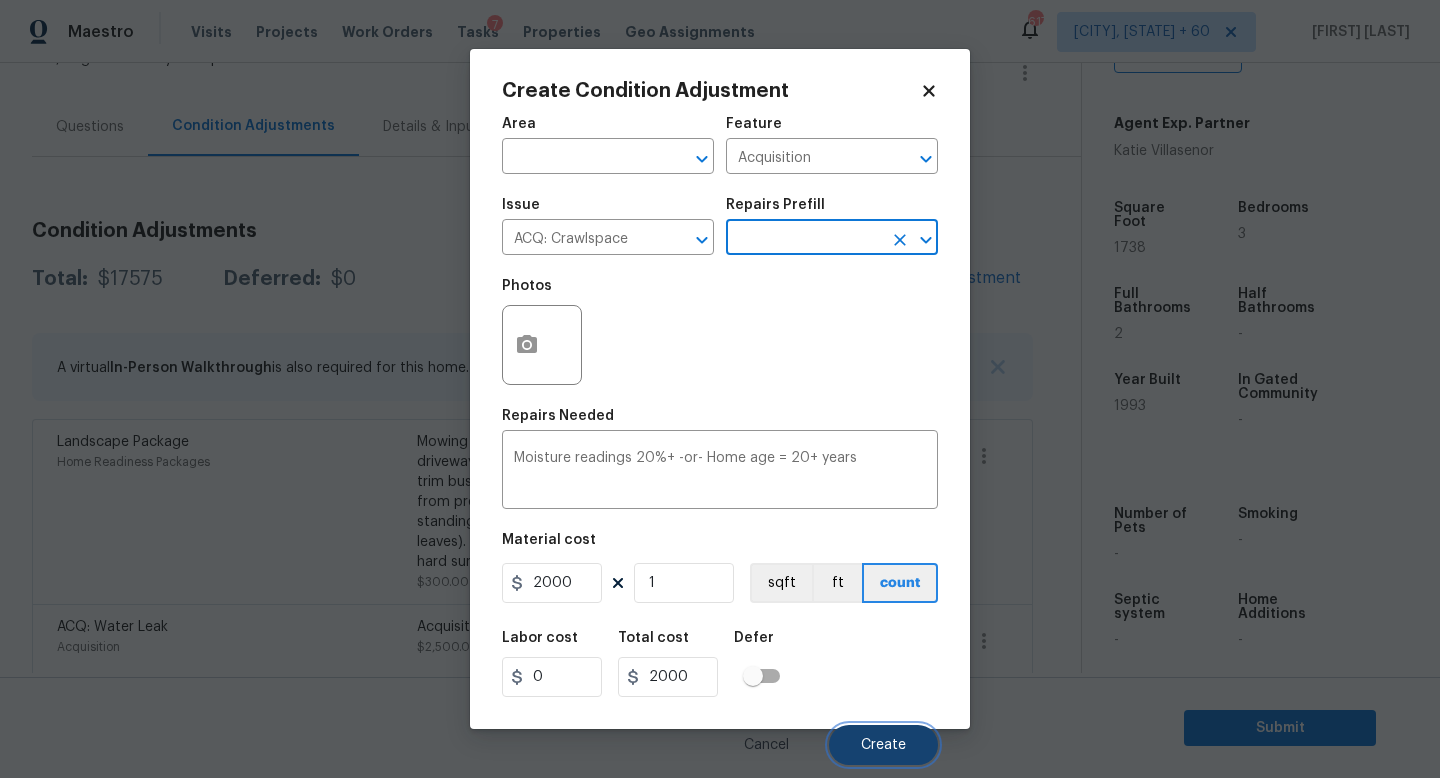 click on "Create" at bounding box center [883, 745] 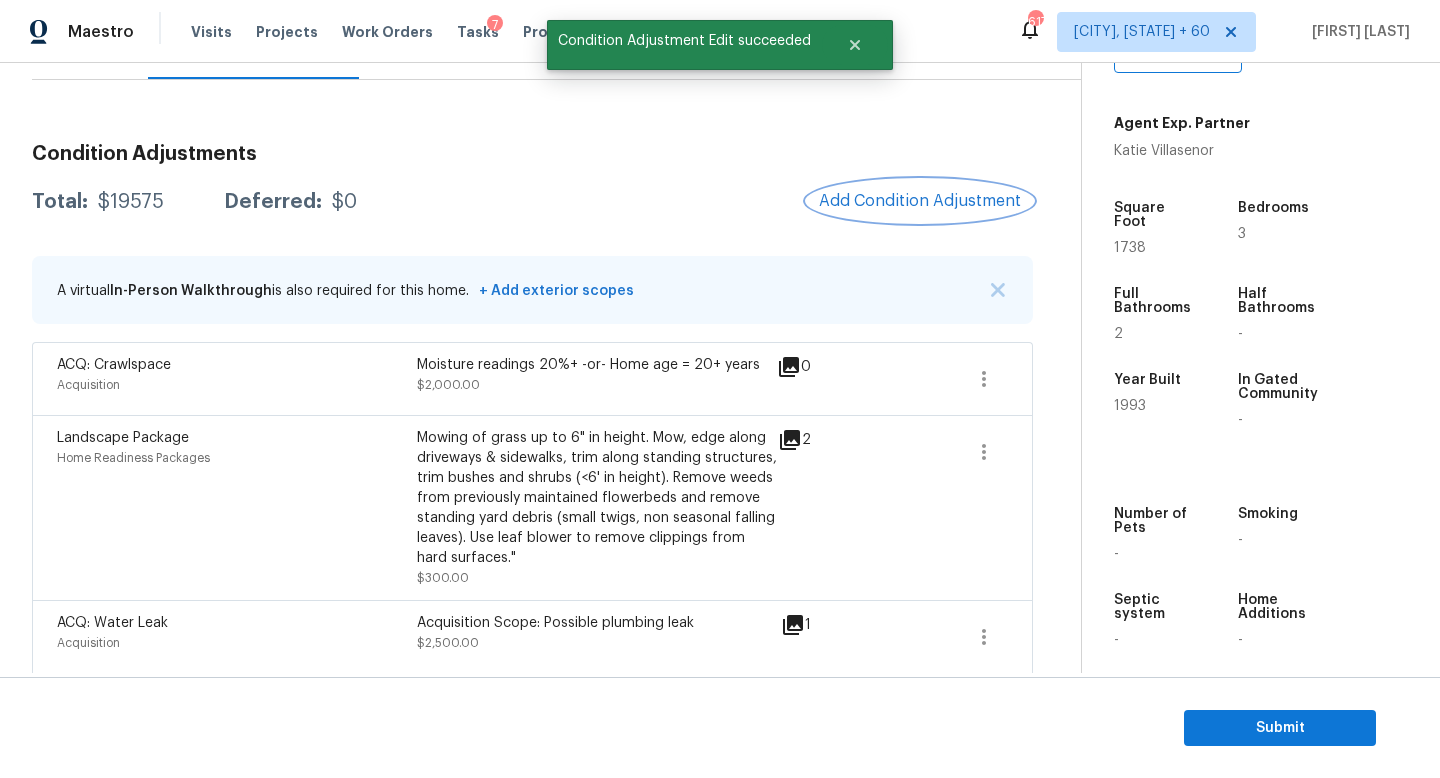 scroll, scrollTop: 227, scrollLeft: 0, axis: vertical 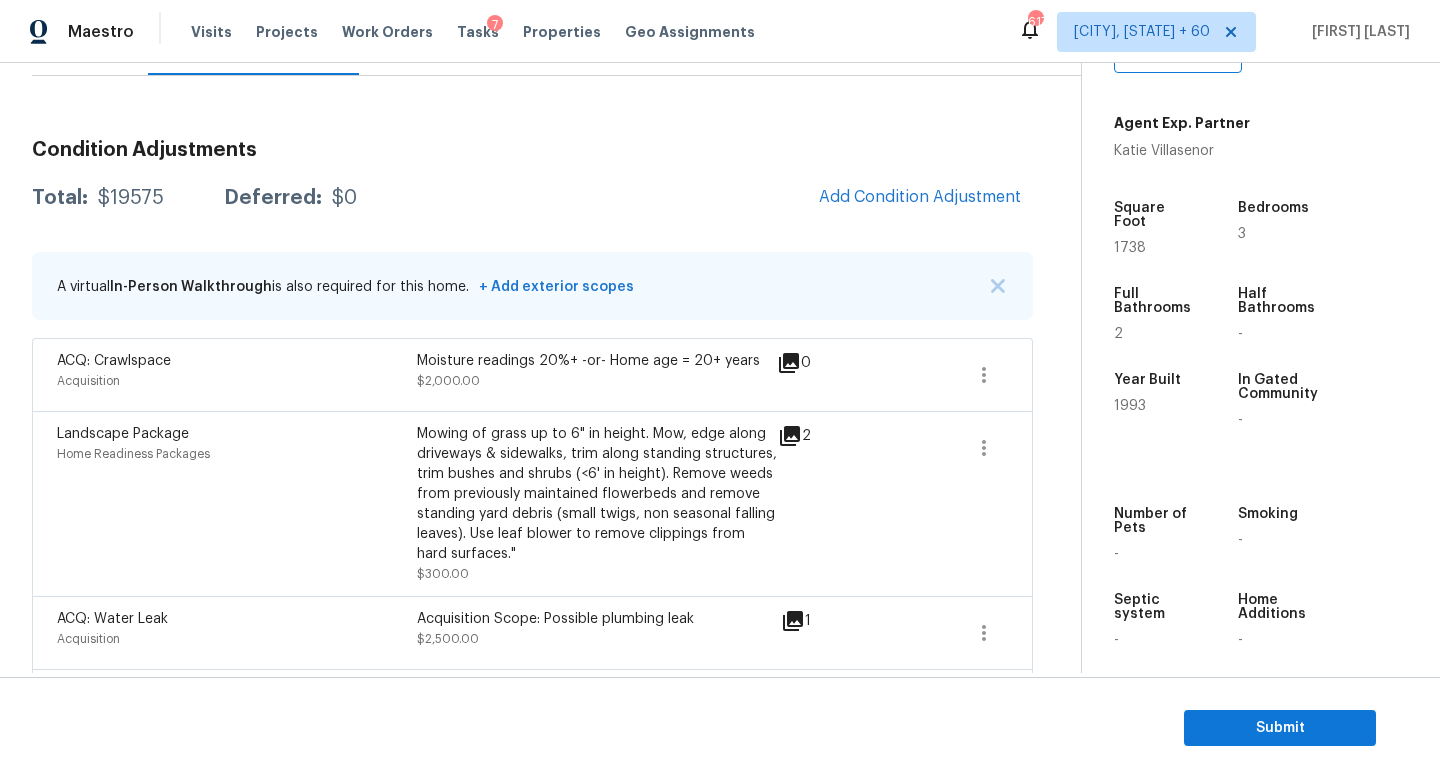 click on "Add Condition Adjustment" at bounding box center [920, 198] 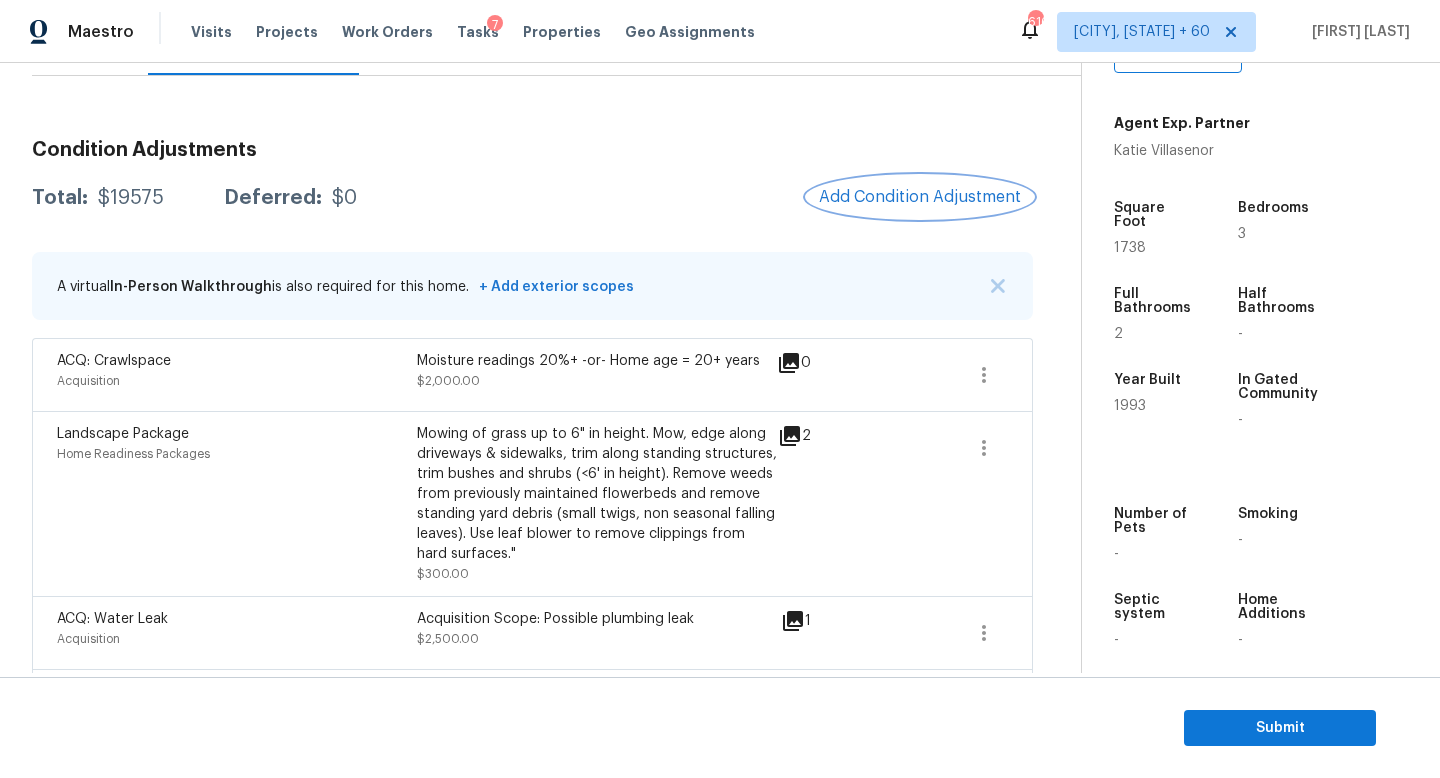 click on "Add Condition Adjustment" at bounding box center (920, 197) 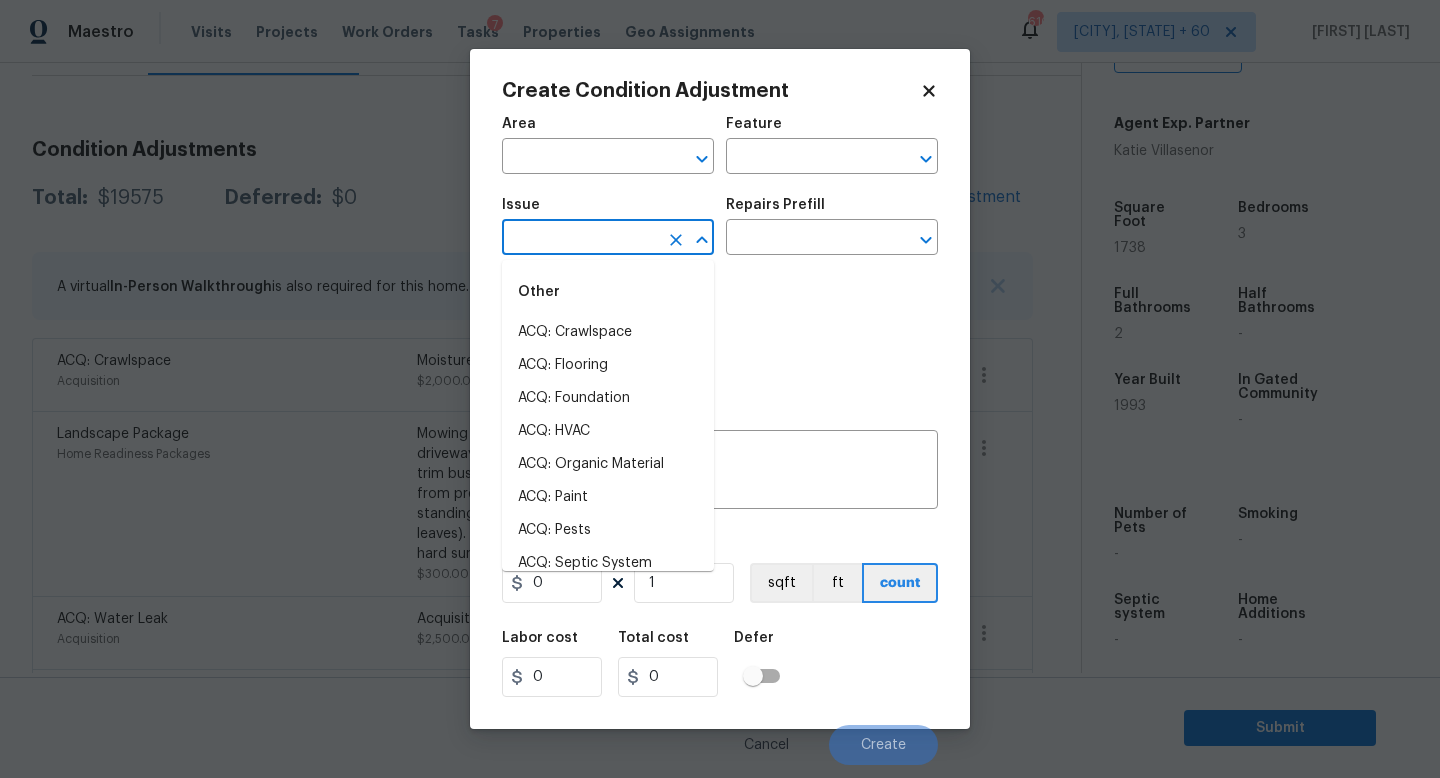 click at bounding box center (580, 239) 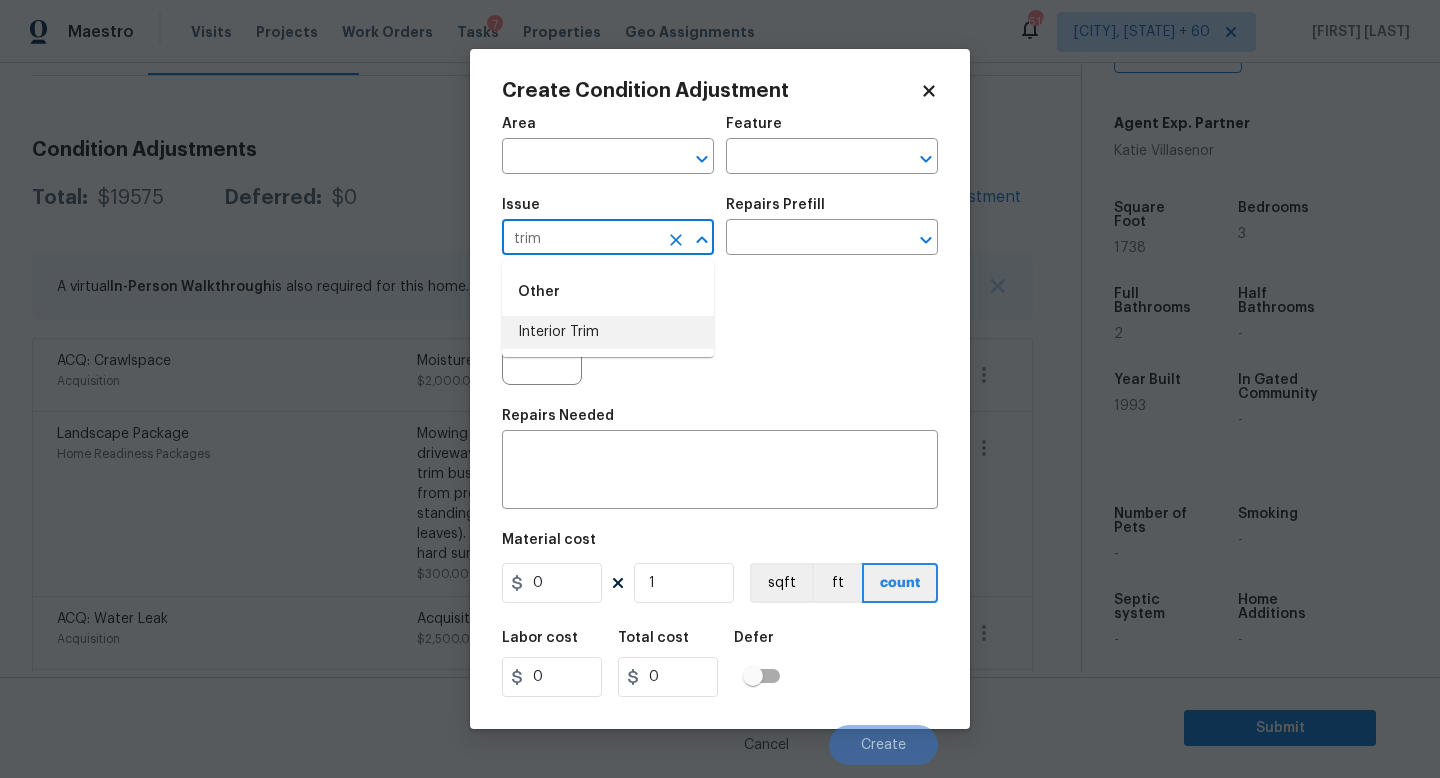 click on "Interior Trim" at bounding box center [608, 332] 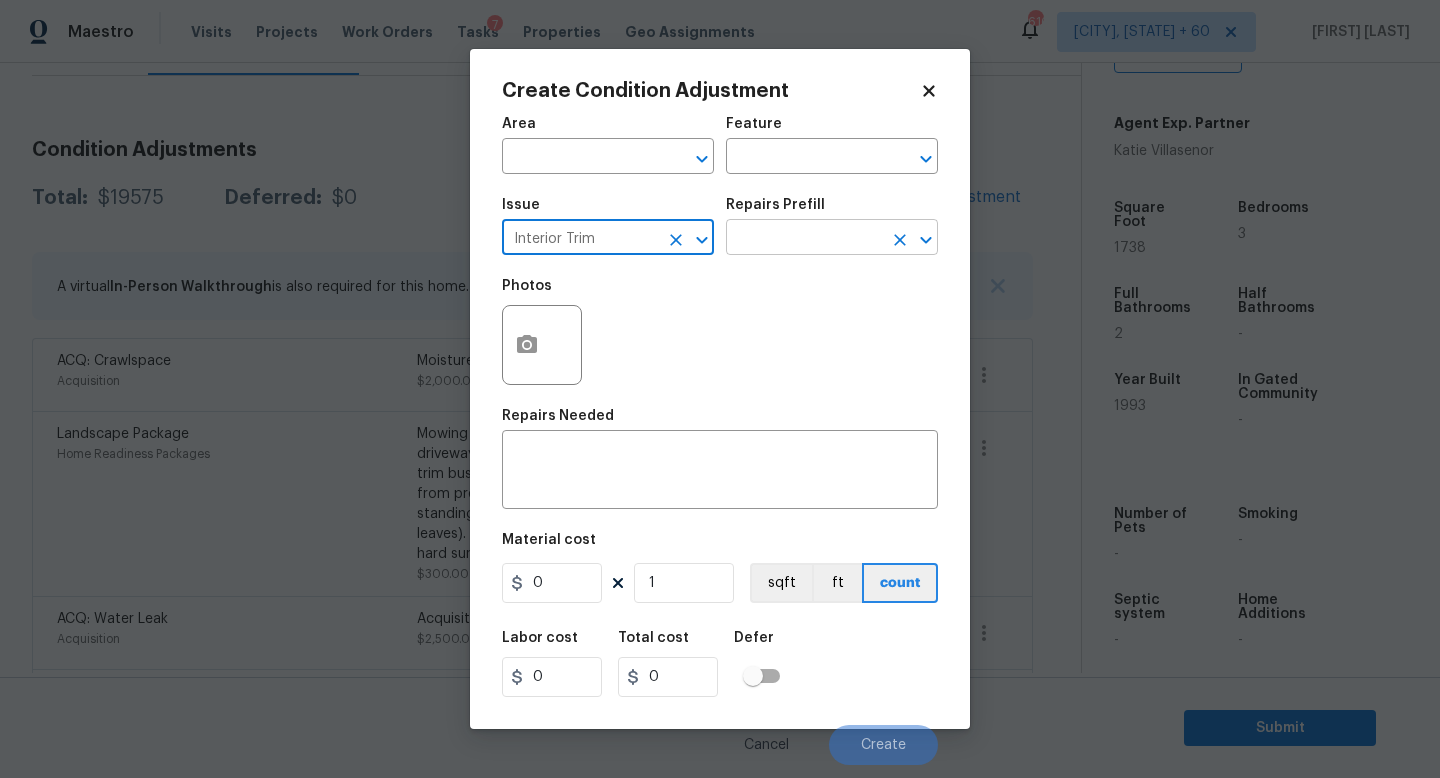 type on "Interior Trim" 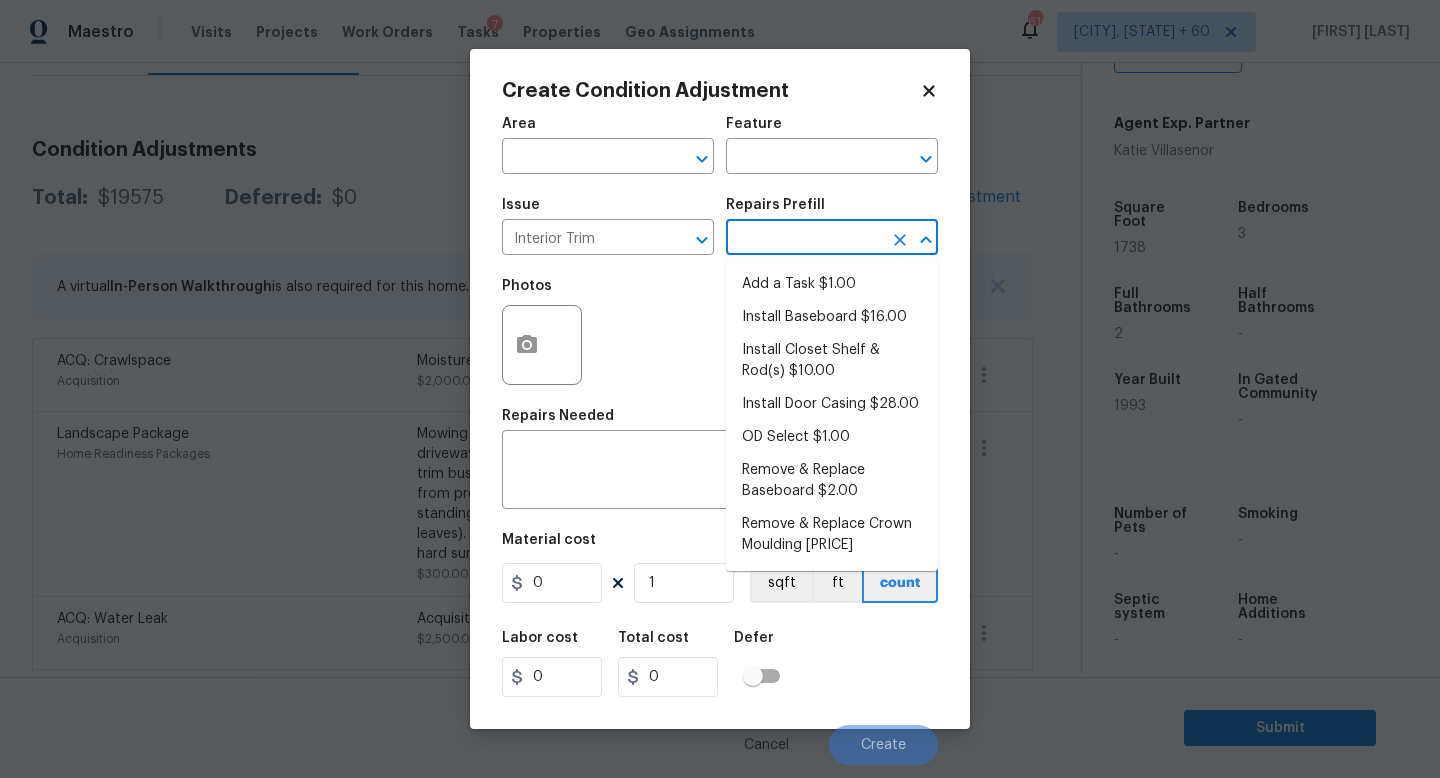 click at bounding box center (804, 239) 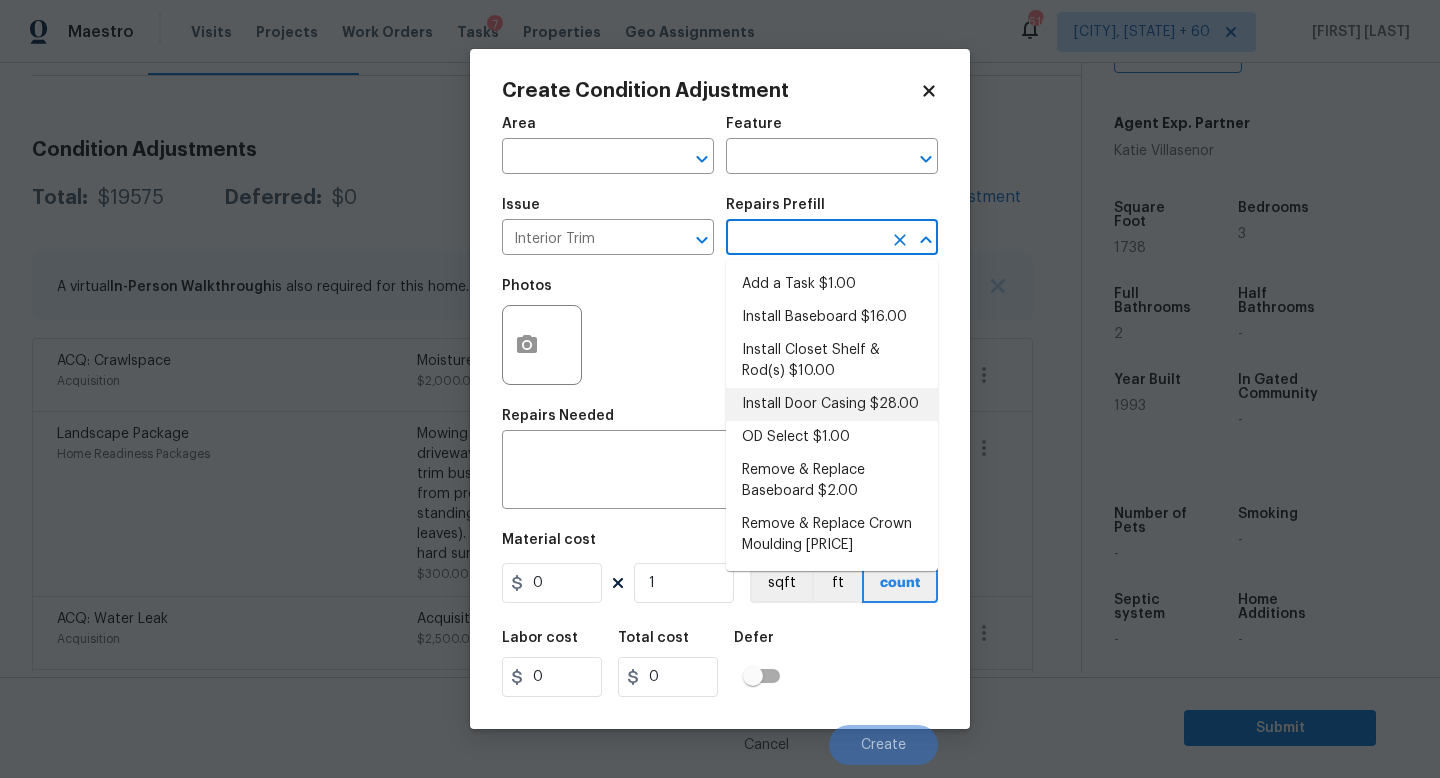 scroll, scrollTop: 9, scrollLeft: 0, axis: vertical 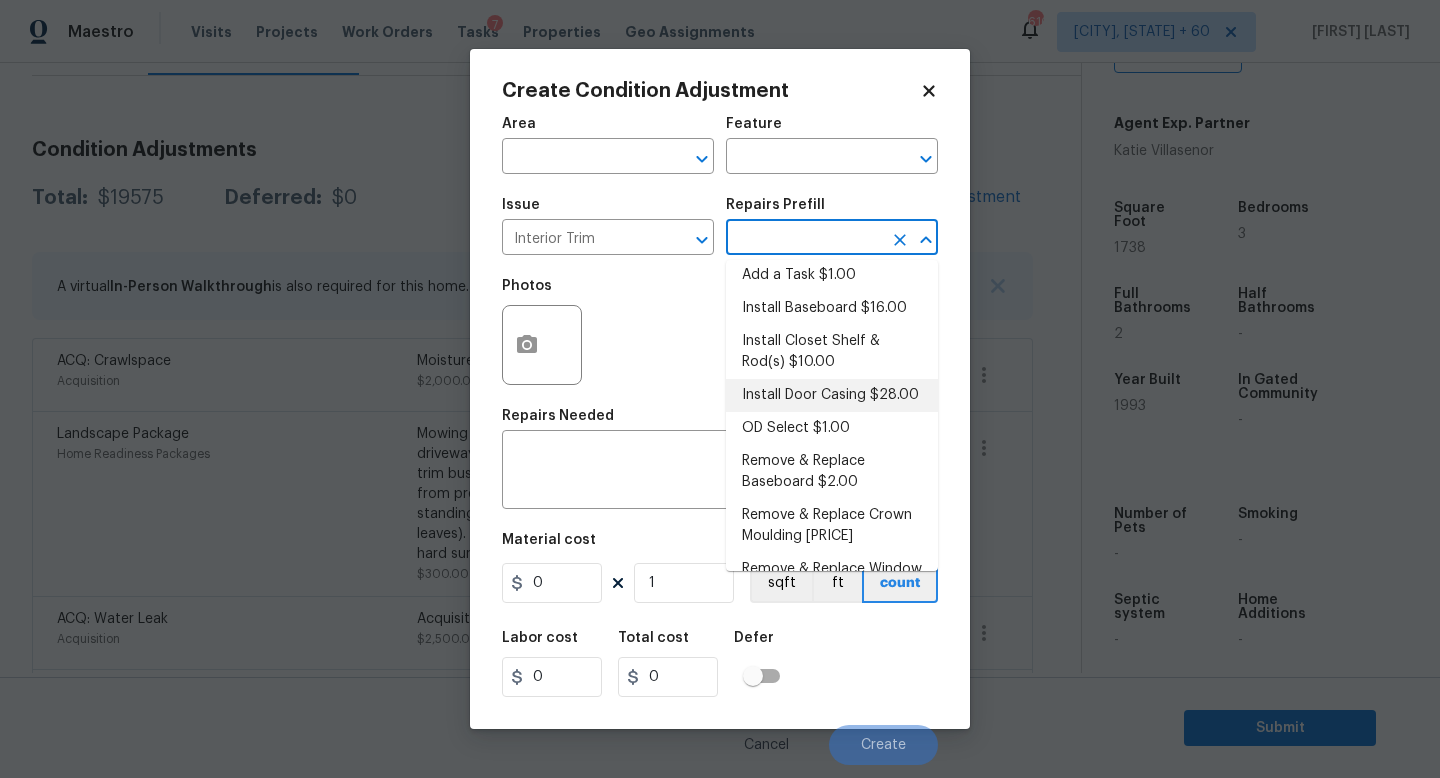 click on "Install Door Casing $28.00" at bounding box center (832, 395) 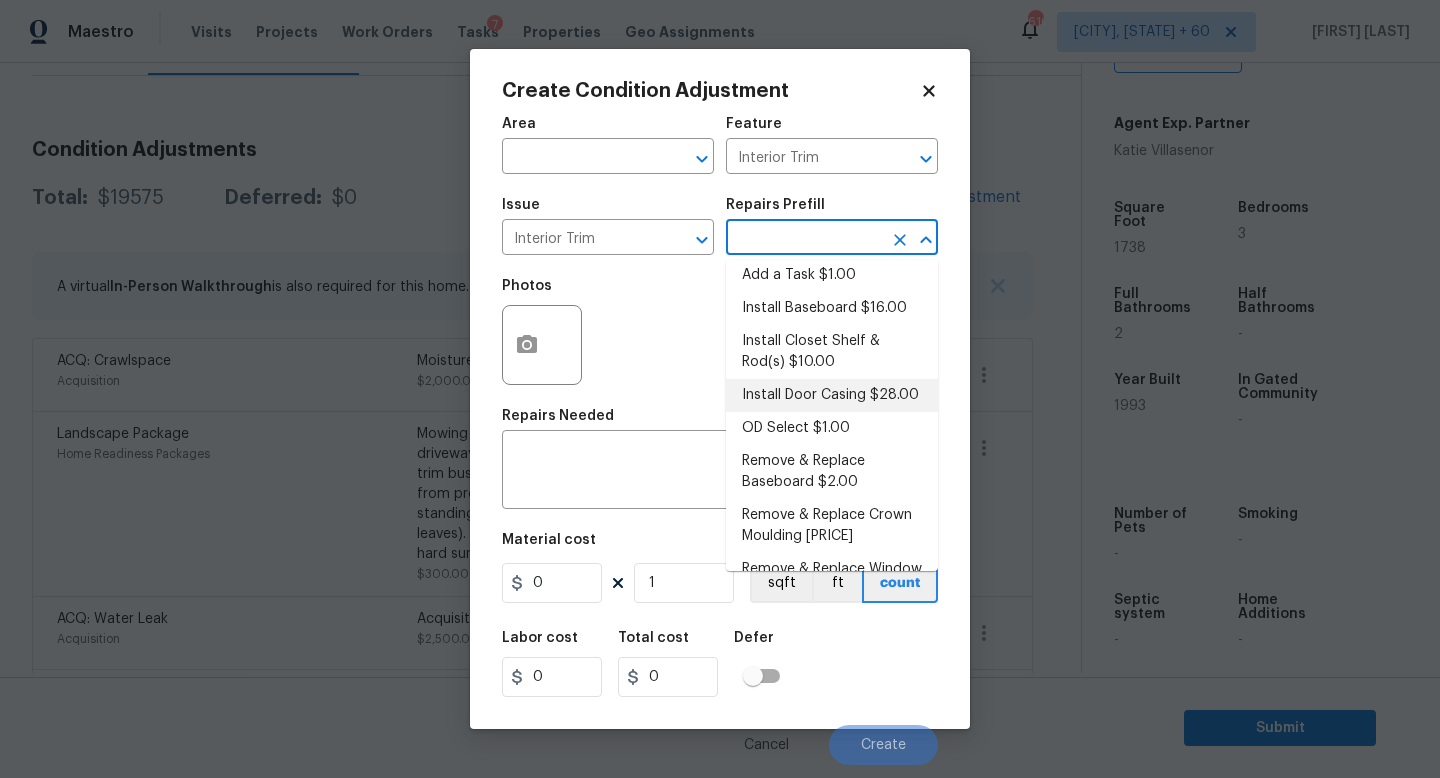 type 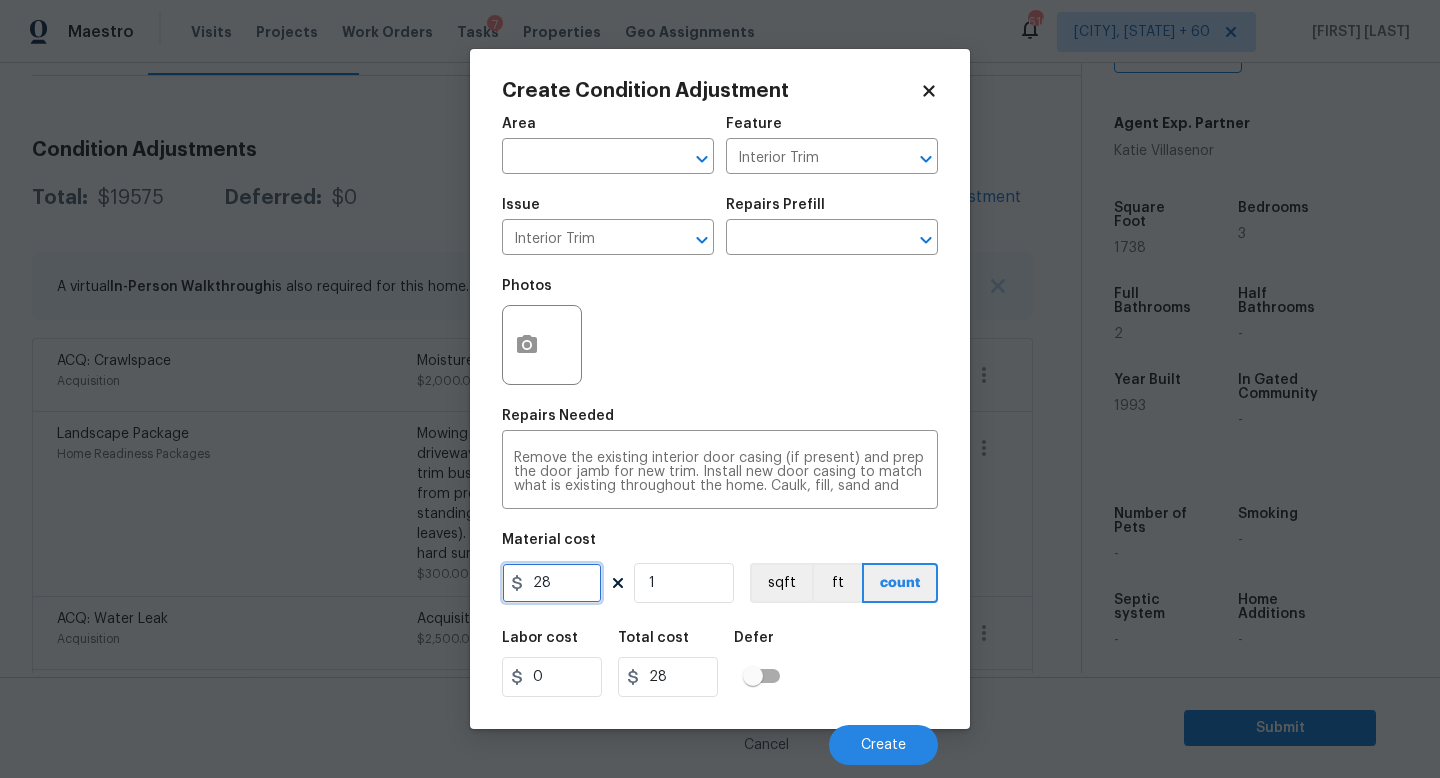 drag, startPoint x: 566, startPoint y: 588, endPoint x: 491, endPoint y: 588, distance: 75 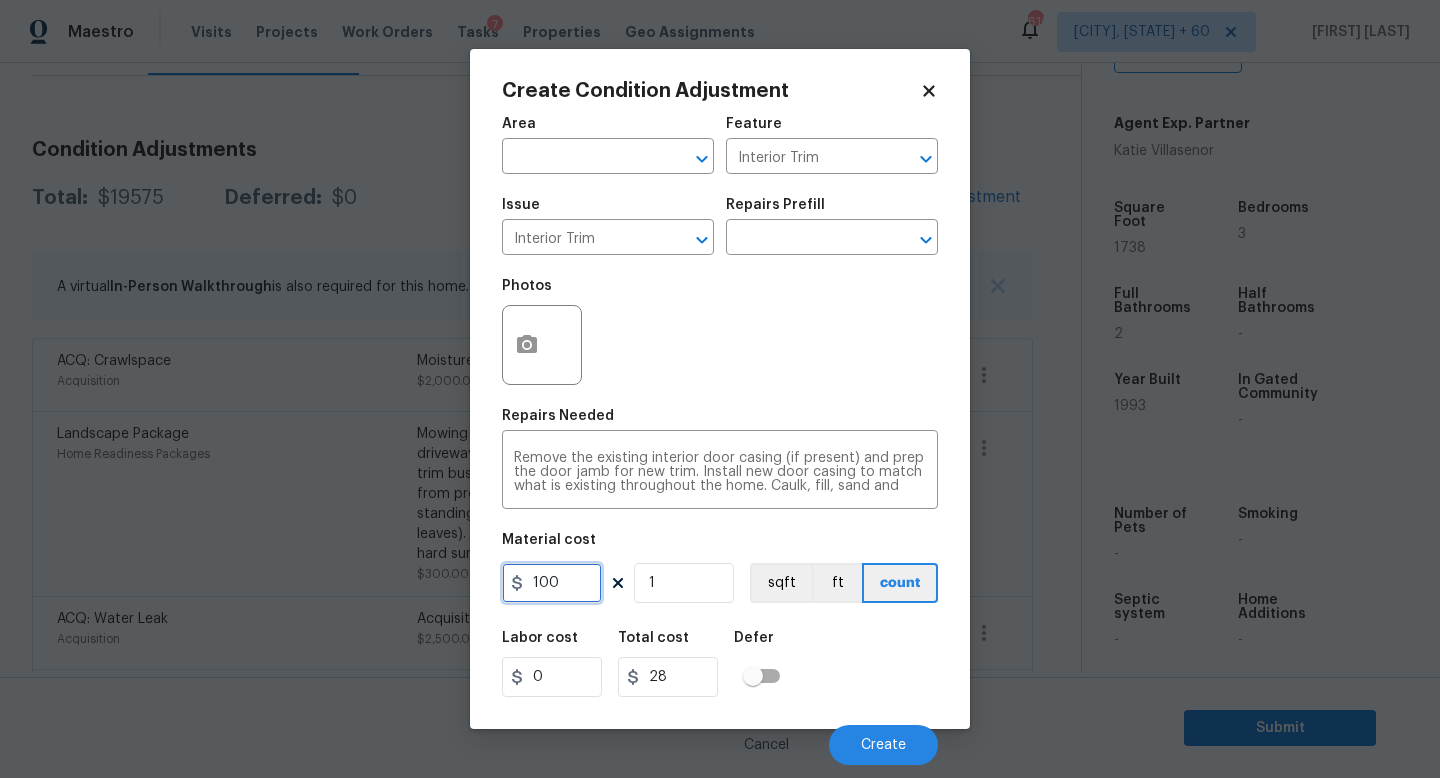 type on "100" 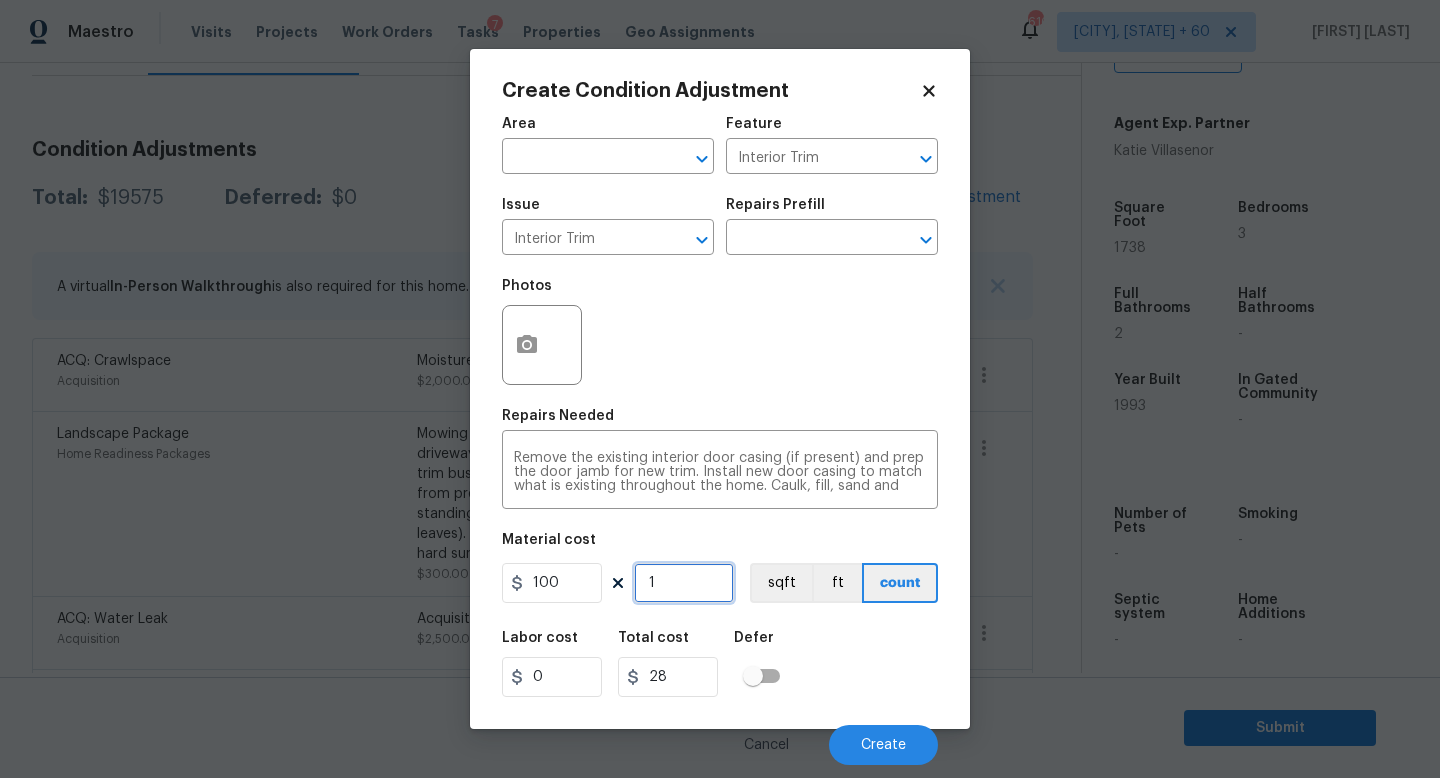 type on "100" 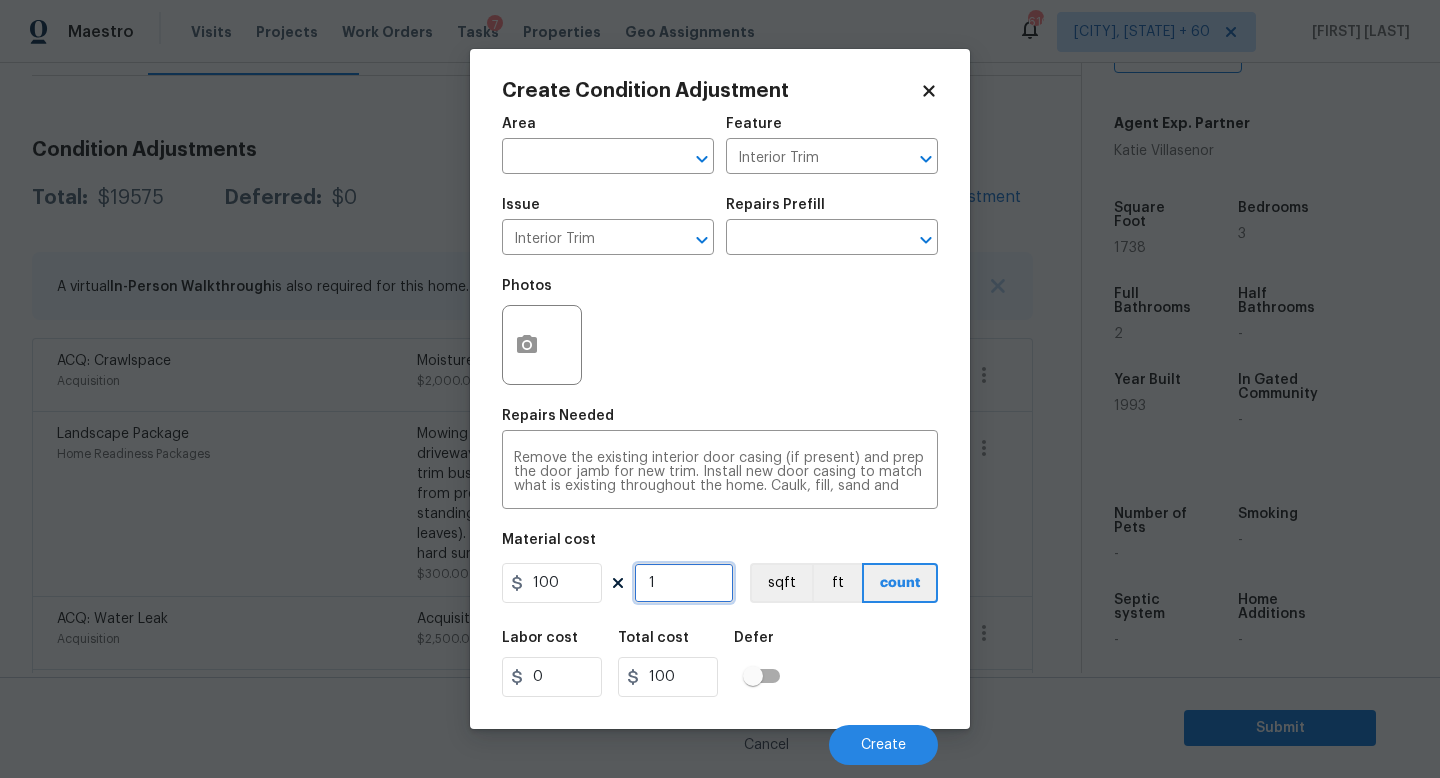 click on "1" at bounding box center (684, 583) 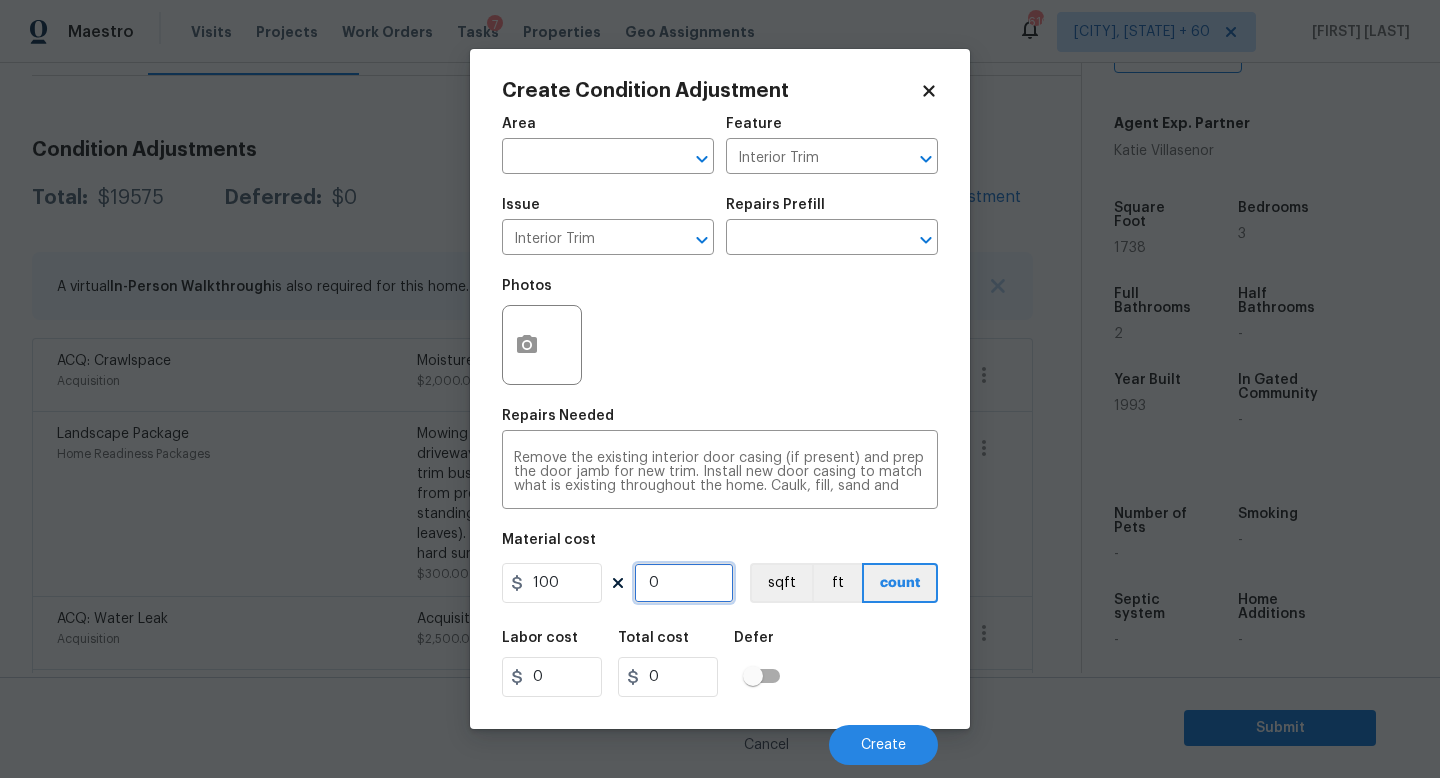 type on "1" 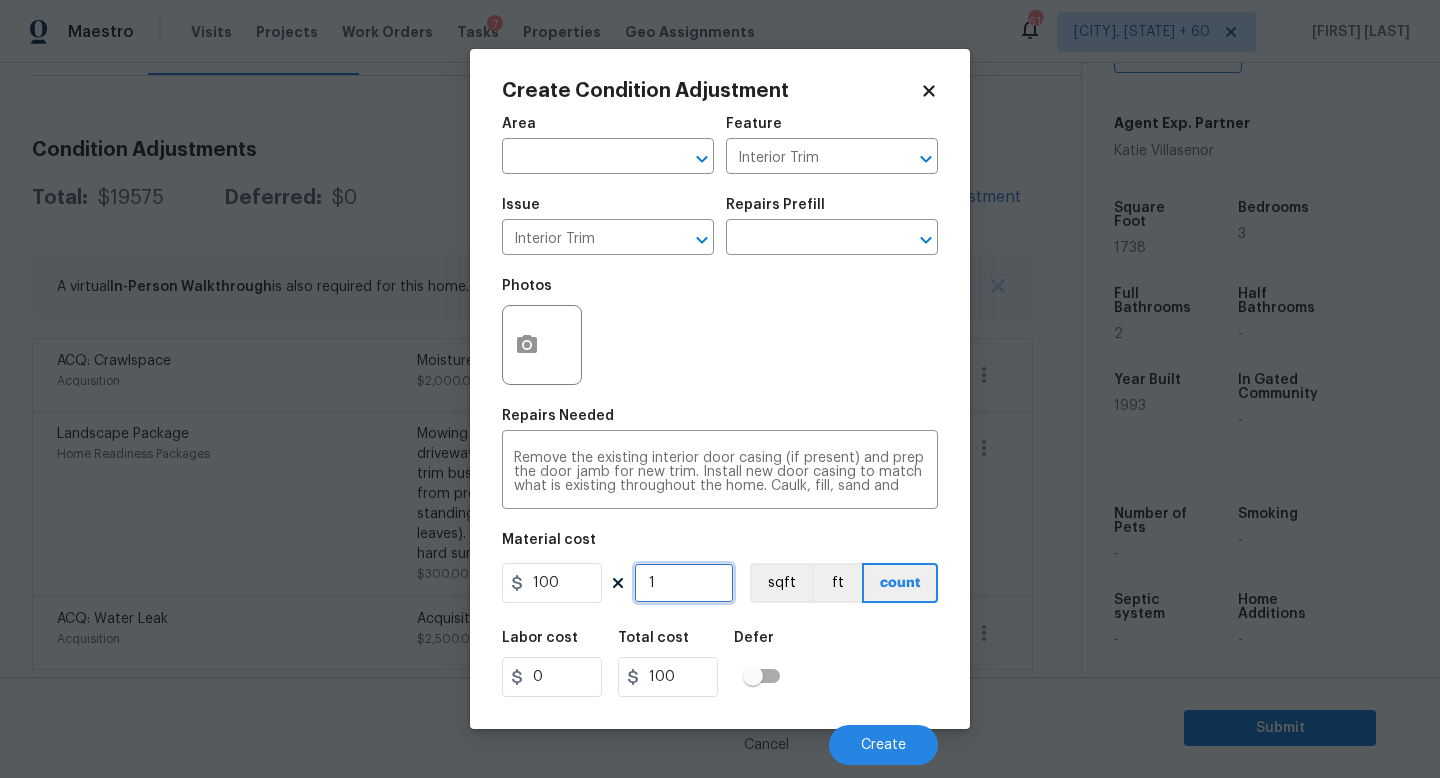 type on "0" 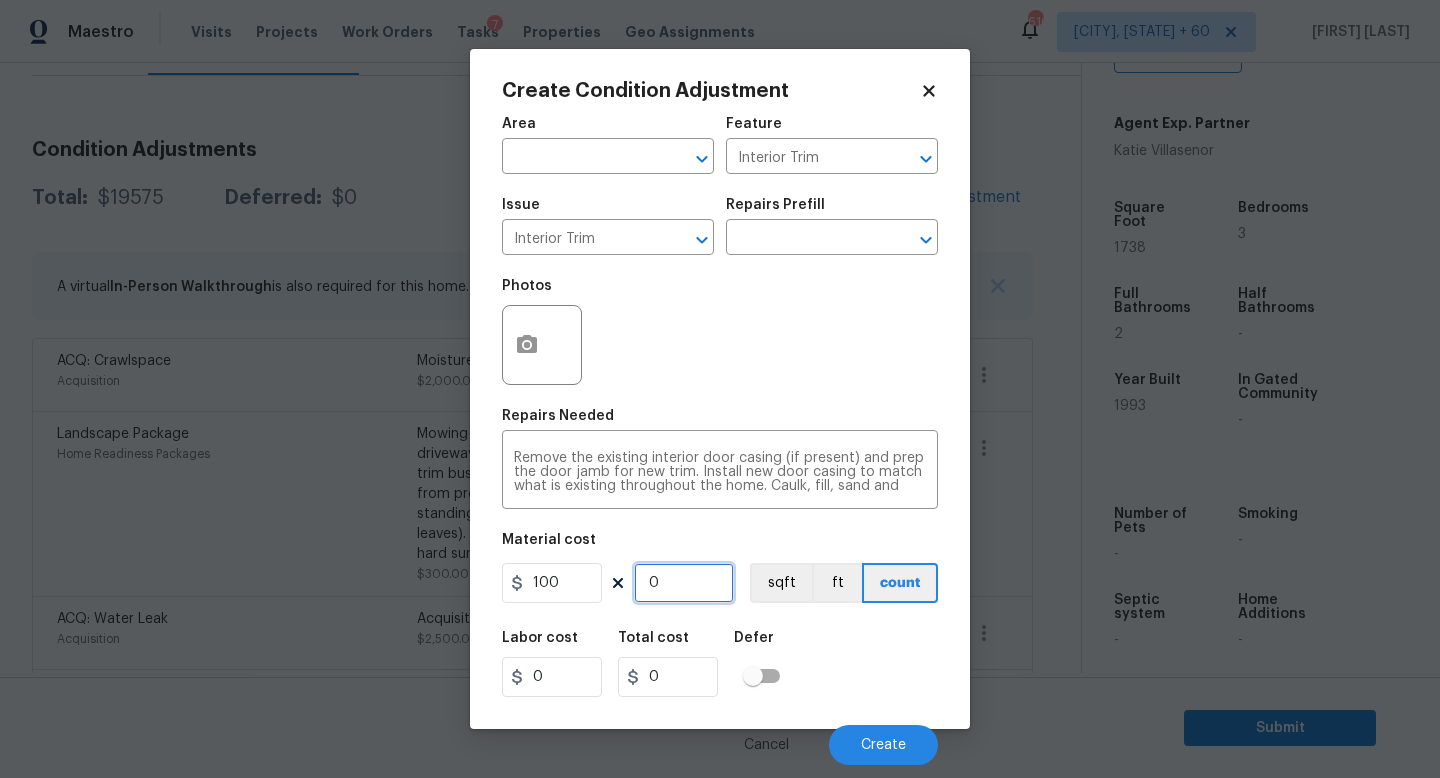 type on "2" 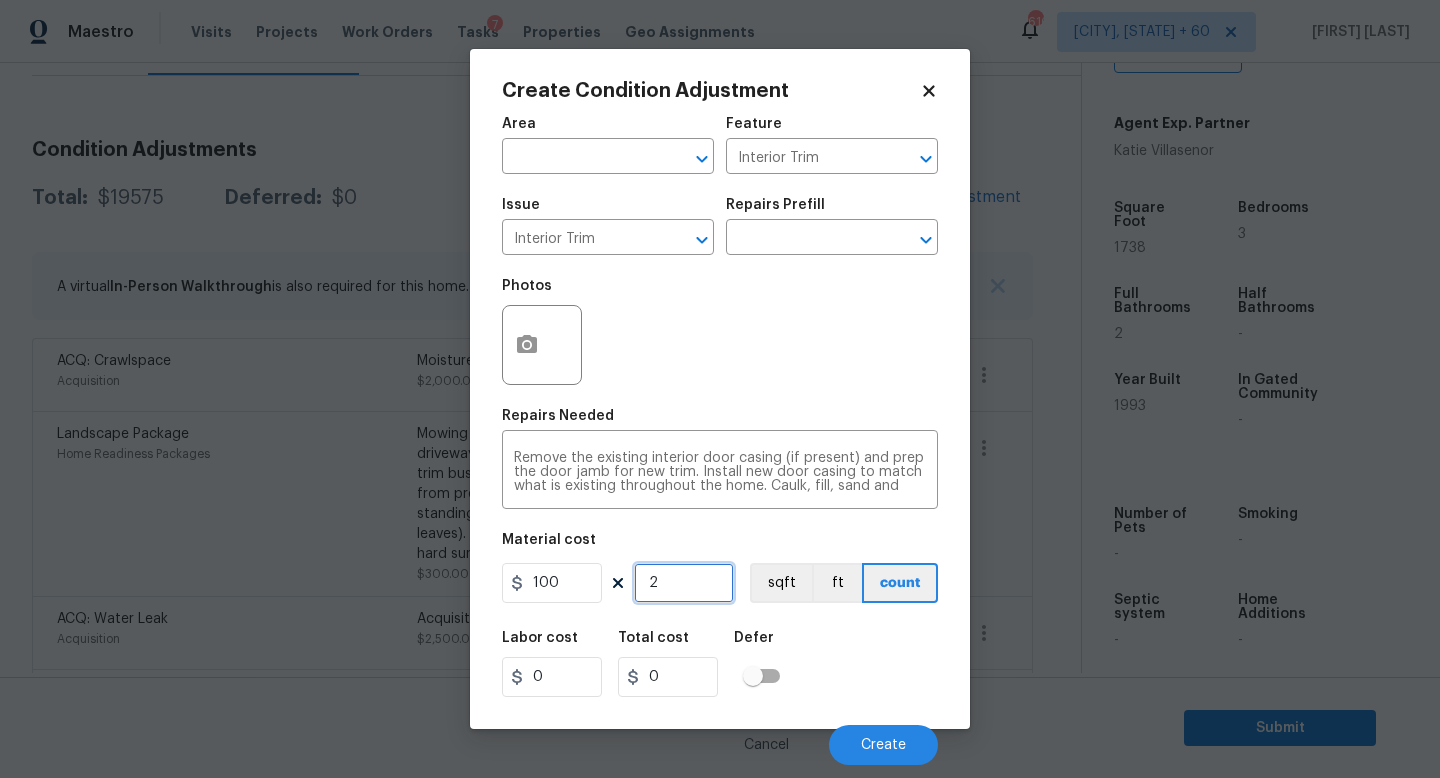type on "200" 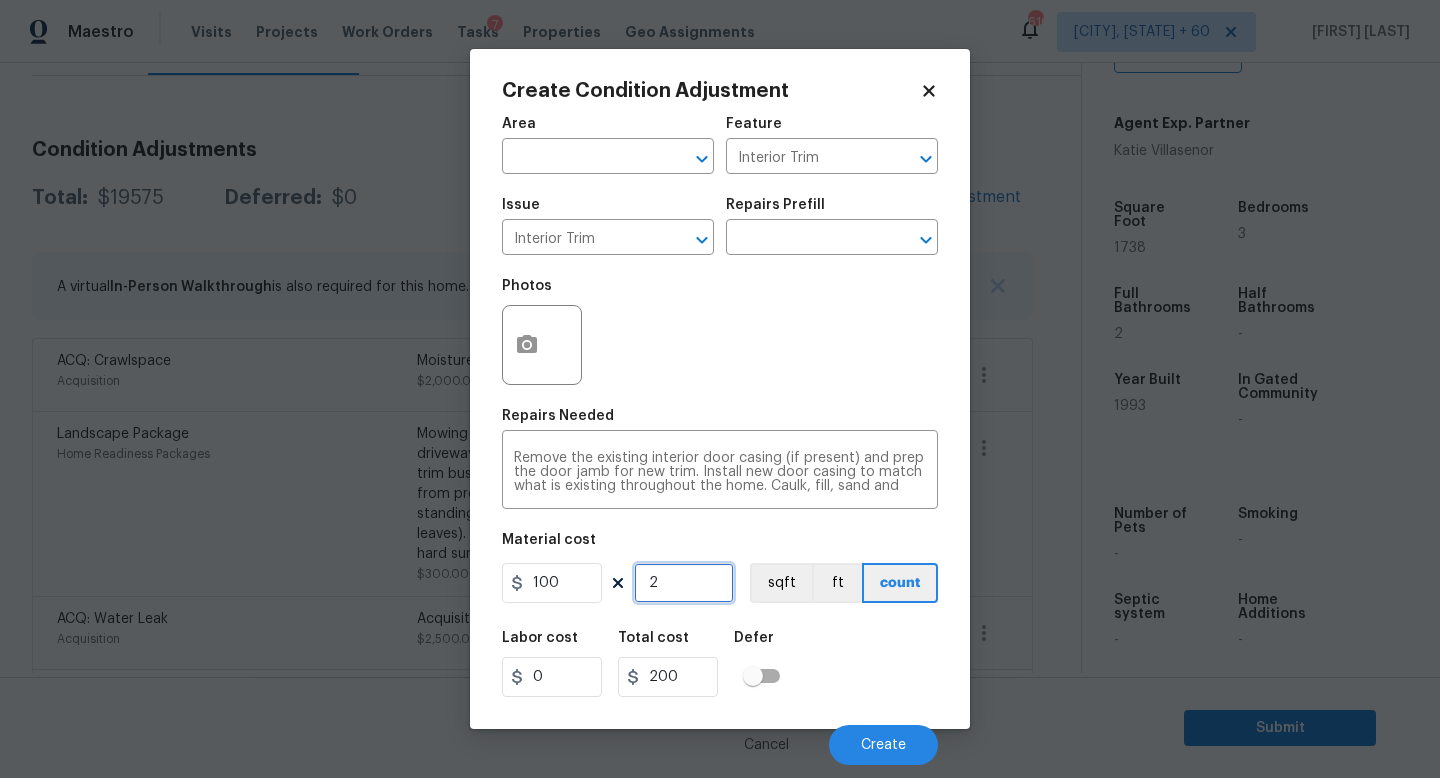 type on "2" 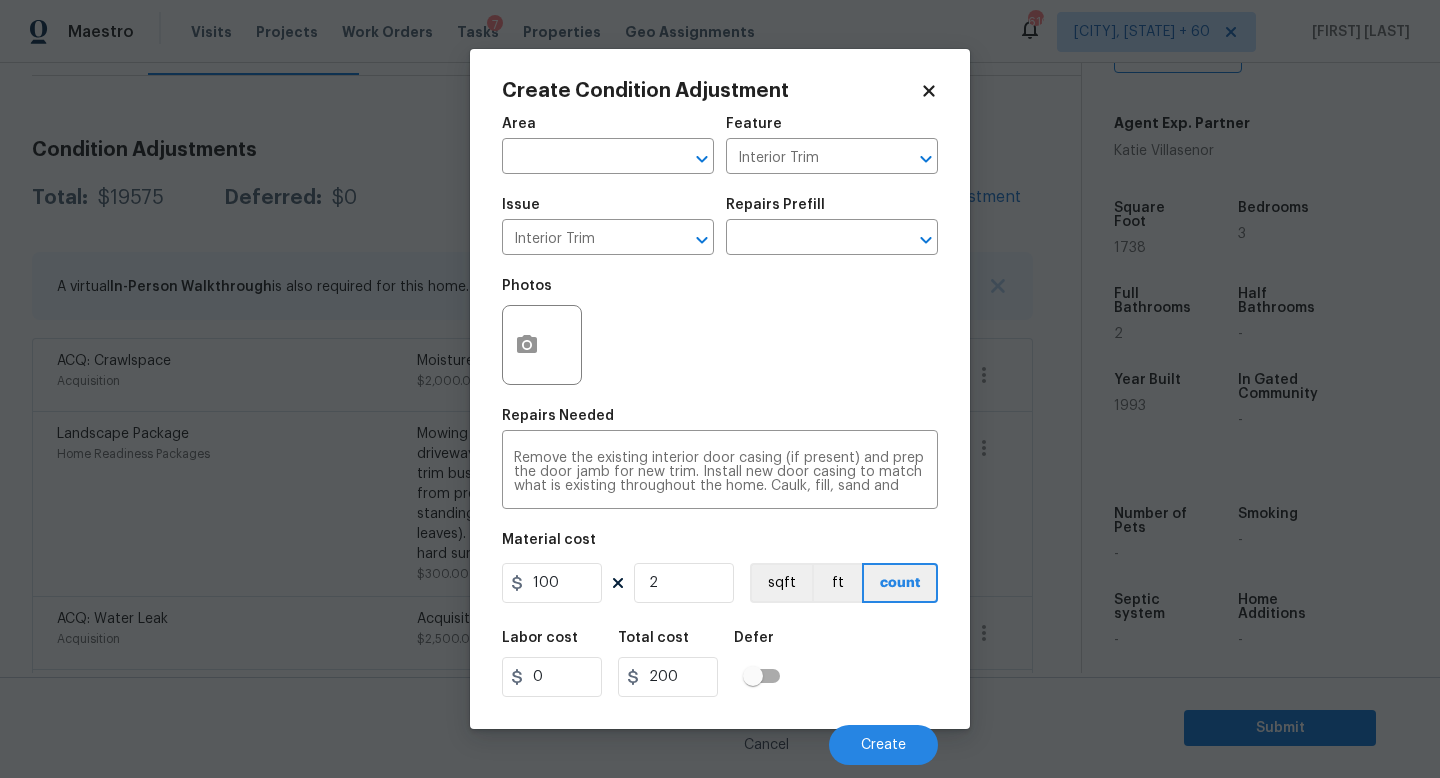 click at bounding box center (544, 345) 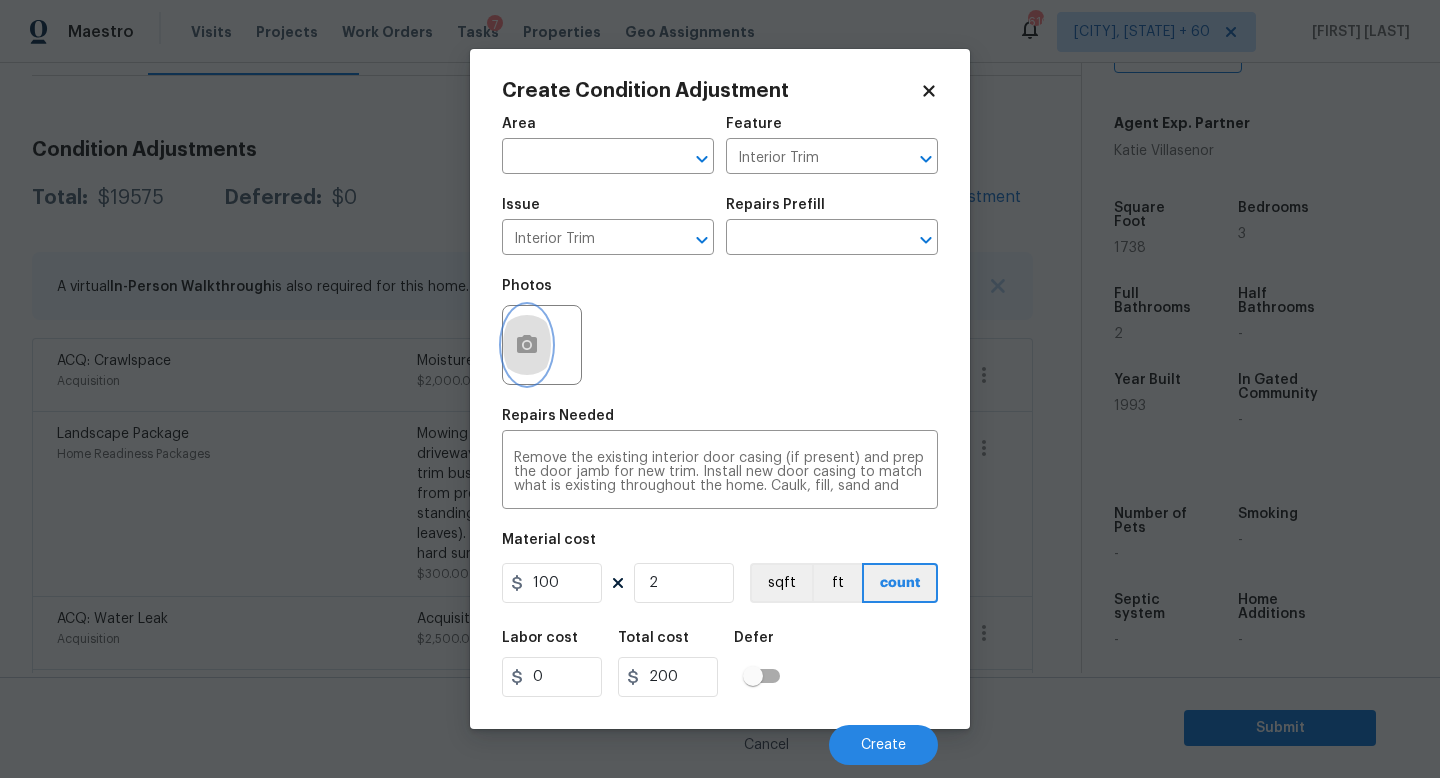 click at bounding box center (527, 345) 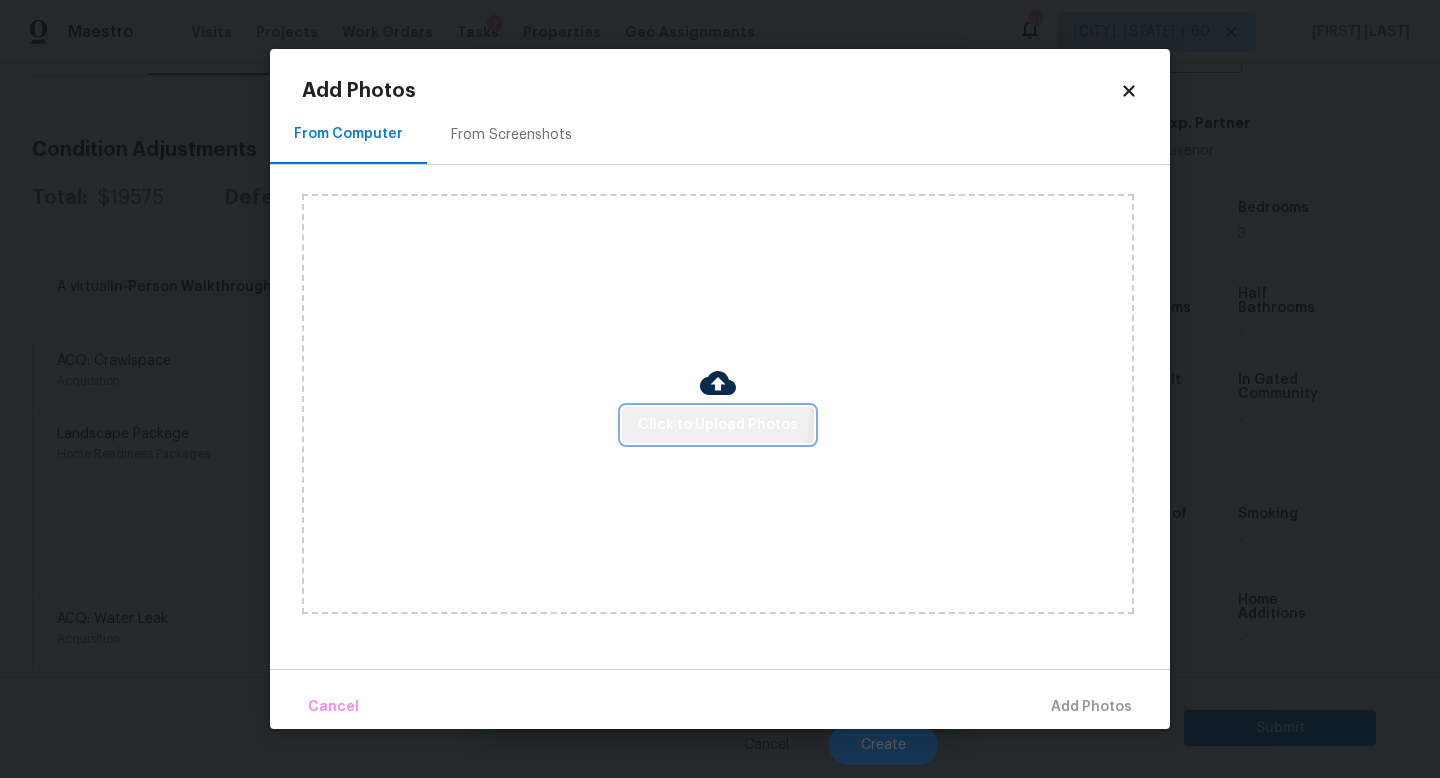 click on "Click to Upload Photos" at bounding box center [718, 425] 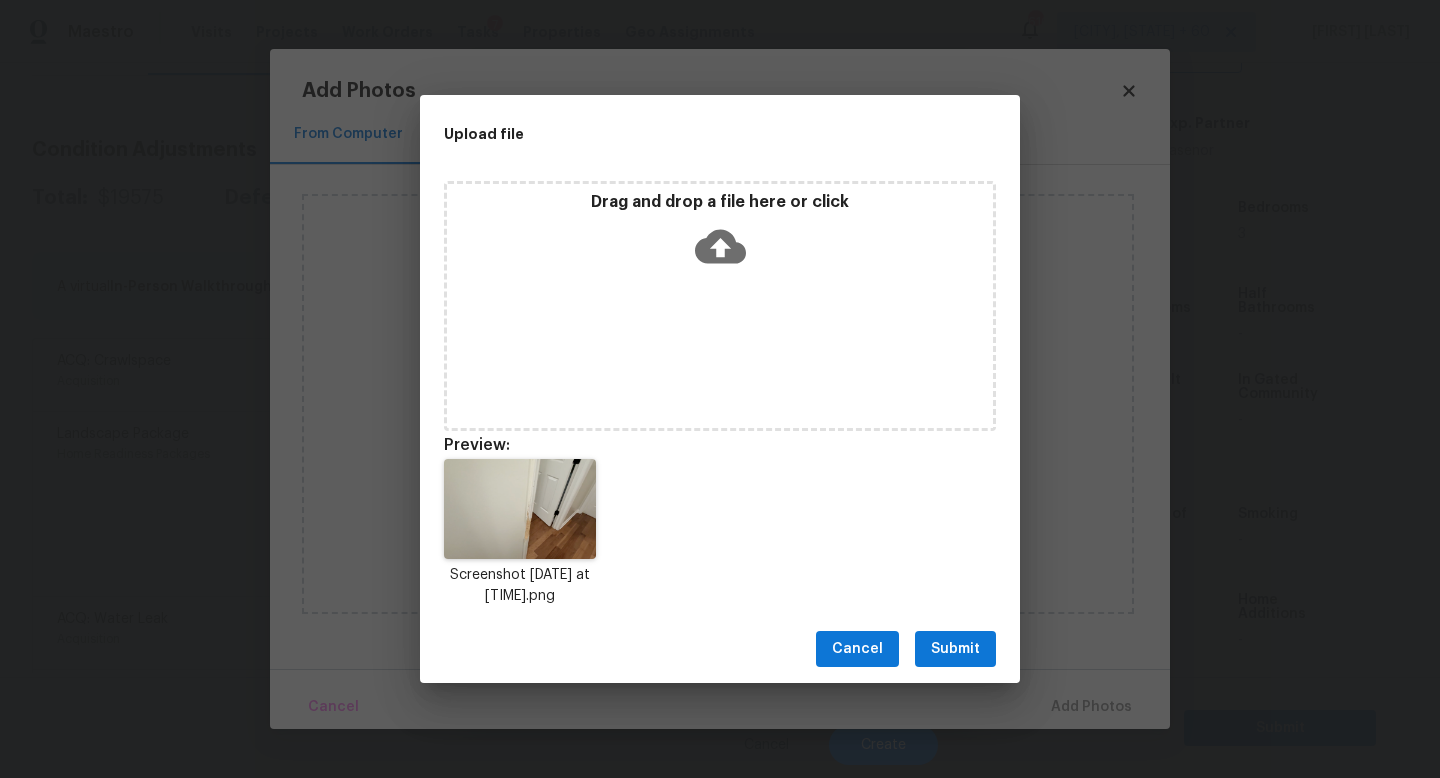 click on "Upload file Drag and drop a file here or click Preview: Screenshot 2025-08-05 at 9.07.00 AM.png Cancel Submit" at bounding box center (720, 389) 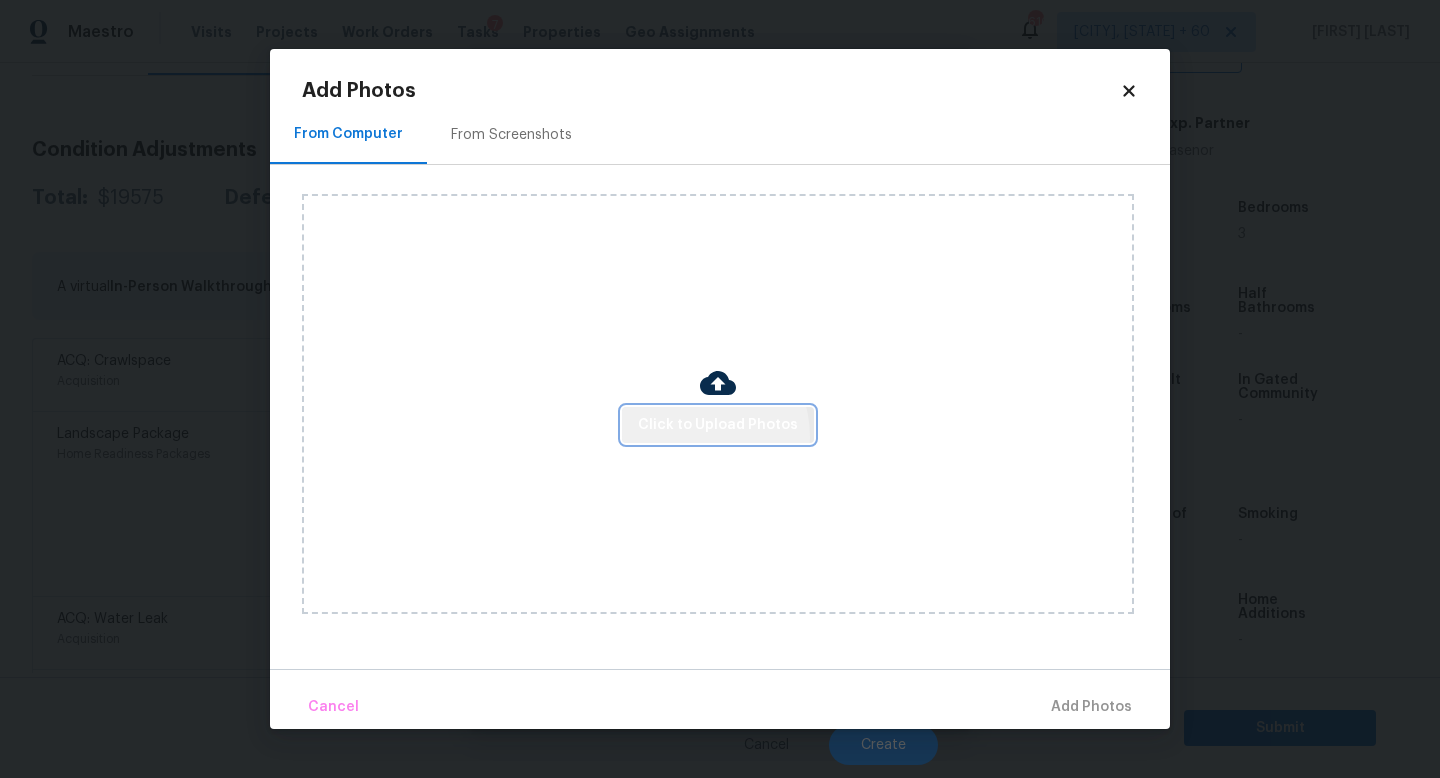 click on "Click to Upload Photos" at bounding box center (718, 425) 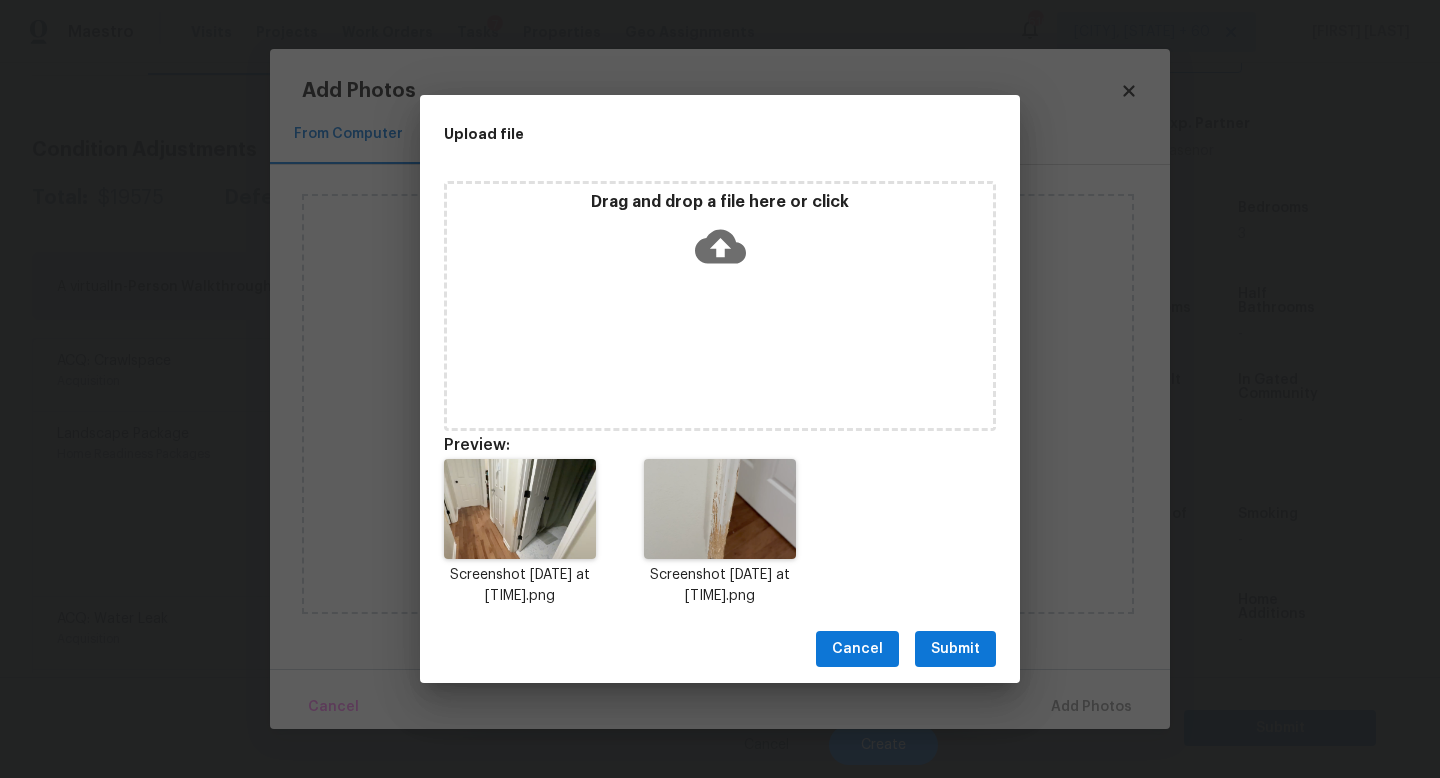 click on "Submit" at bounding box center (955, 649) 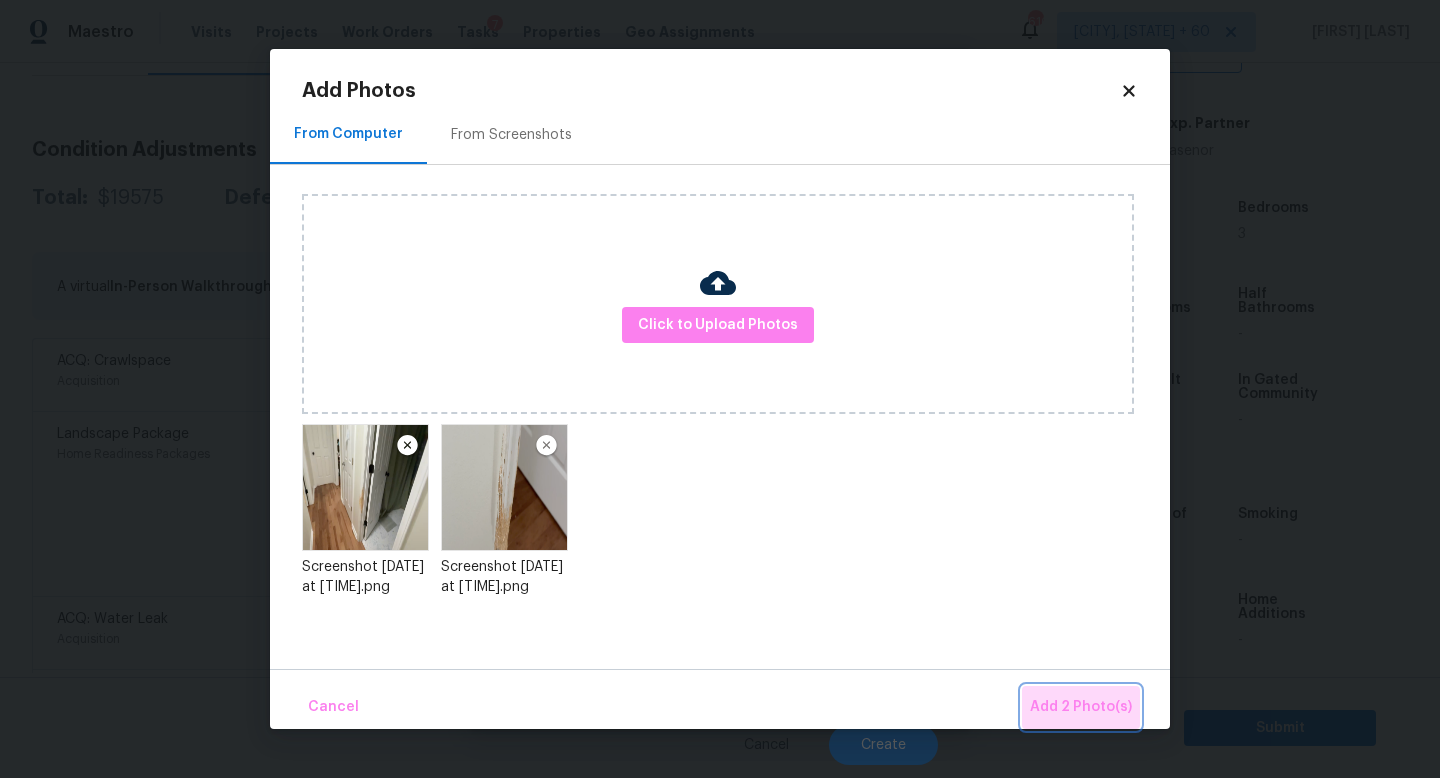 click on "Add 2 Photo(s)" at bounding box center (1081, 707) 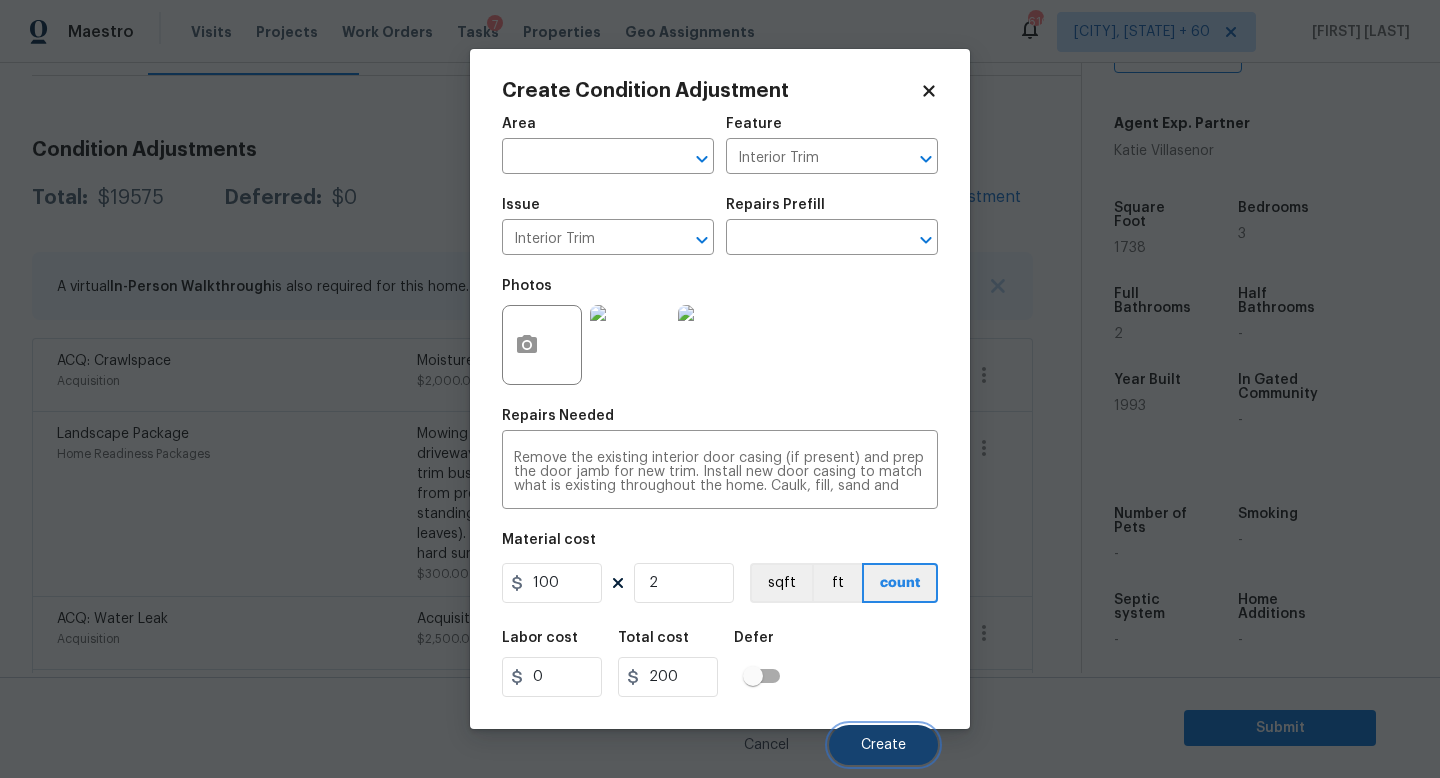 click on "Create" at bounding box center [883, 745] 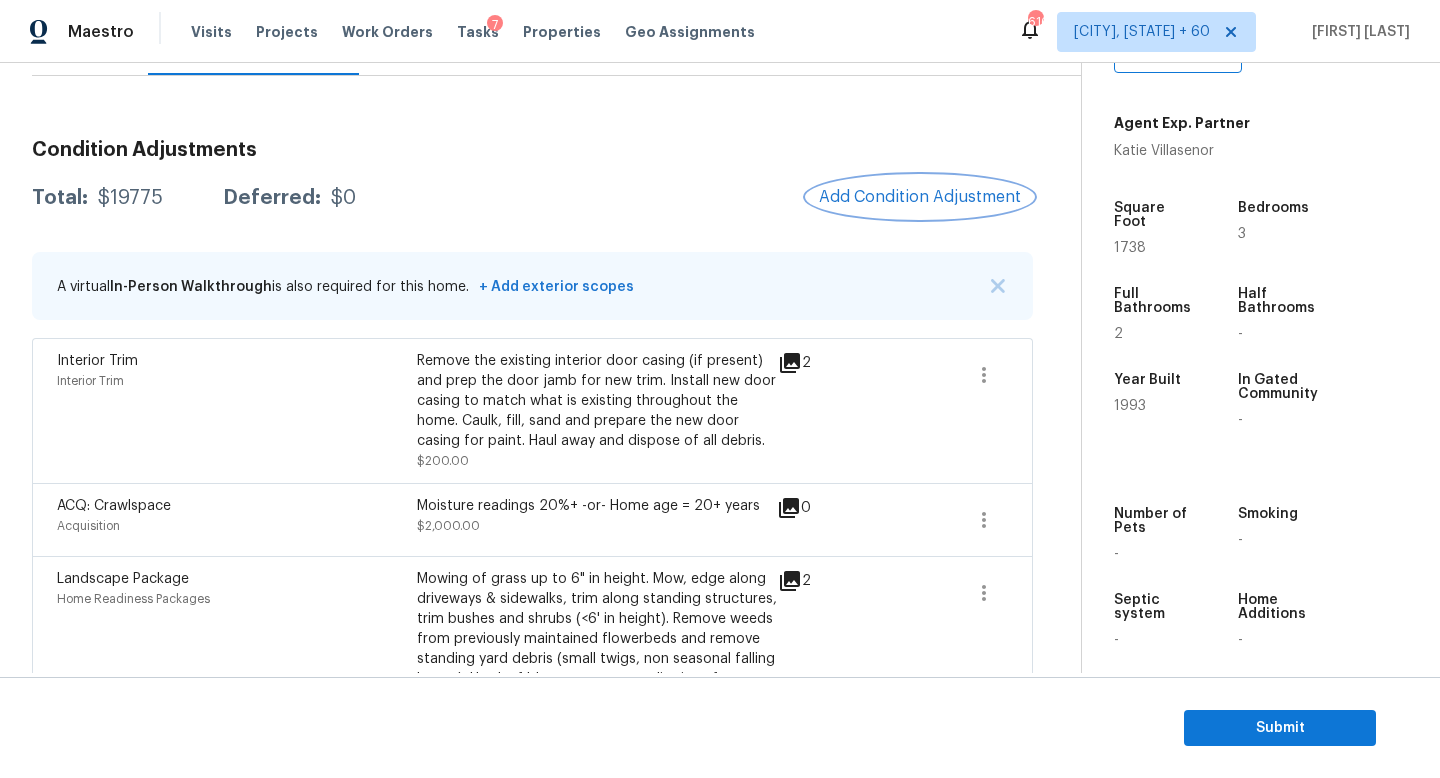 click on "Add Condition Adjustment" at bounding box center (920, 197) 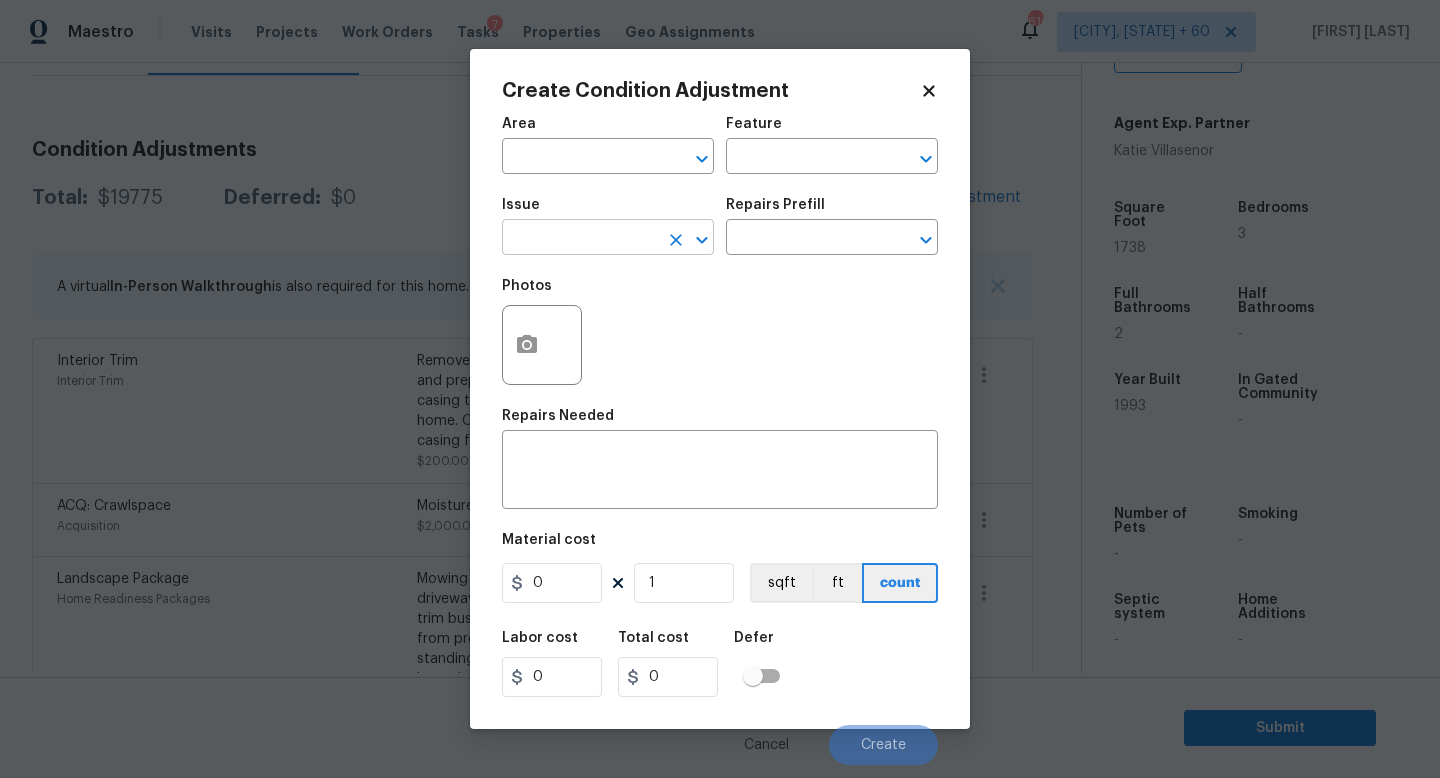 click at bounding box center [580, 239] 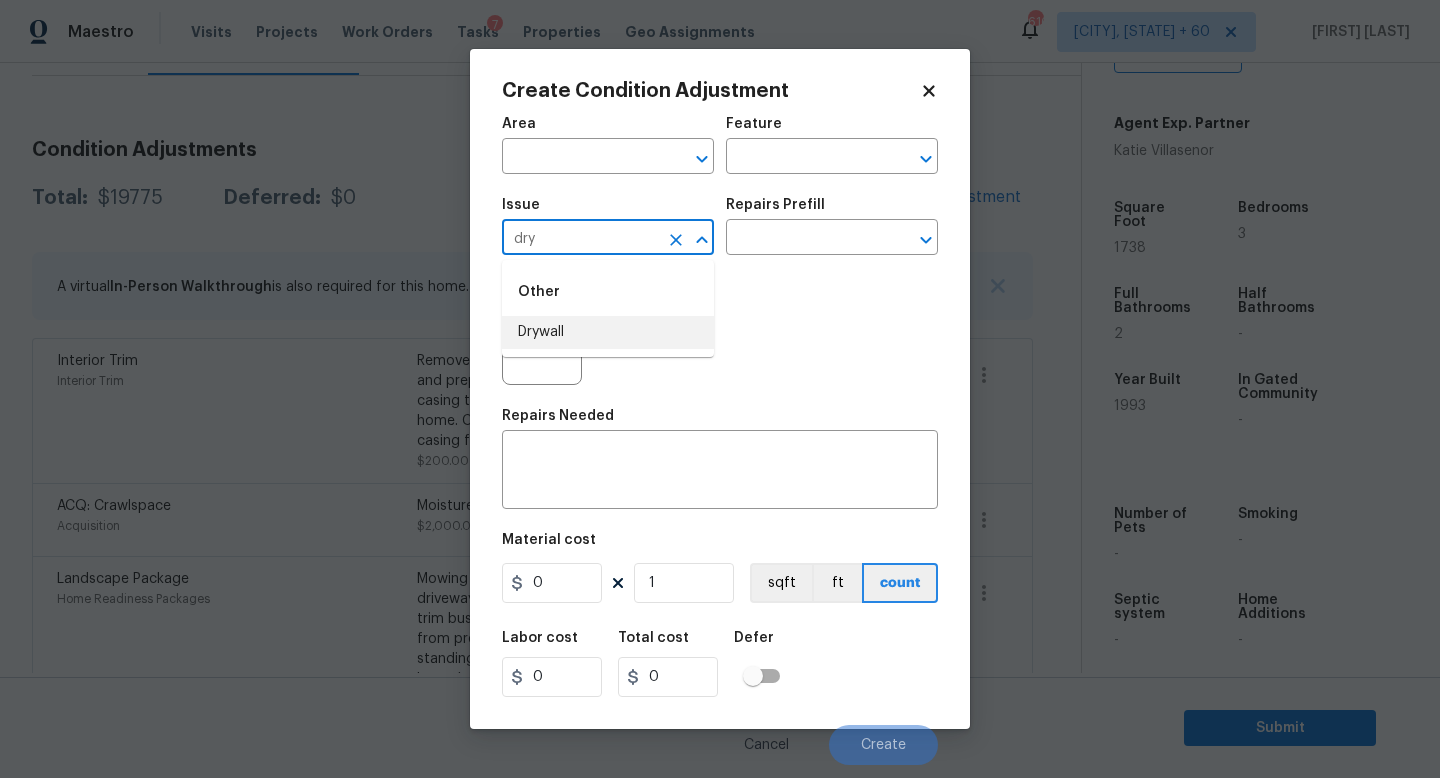 click on "Drywall" at bounding box center (608, 332) 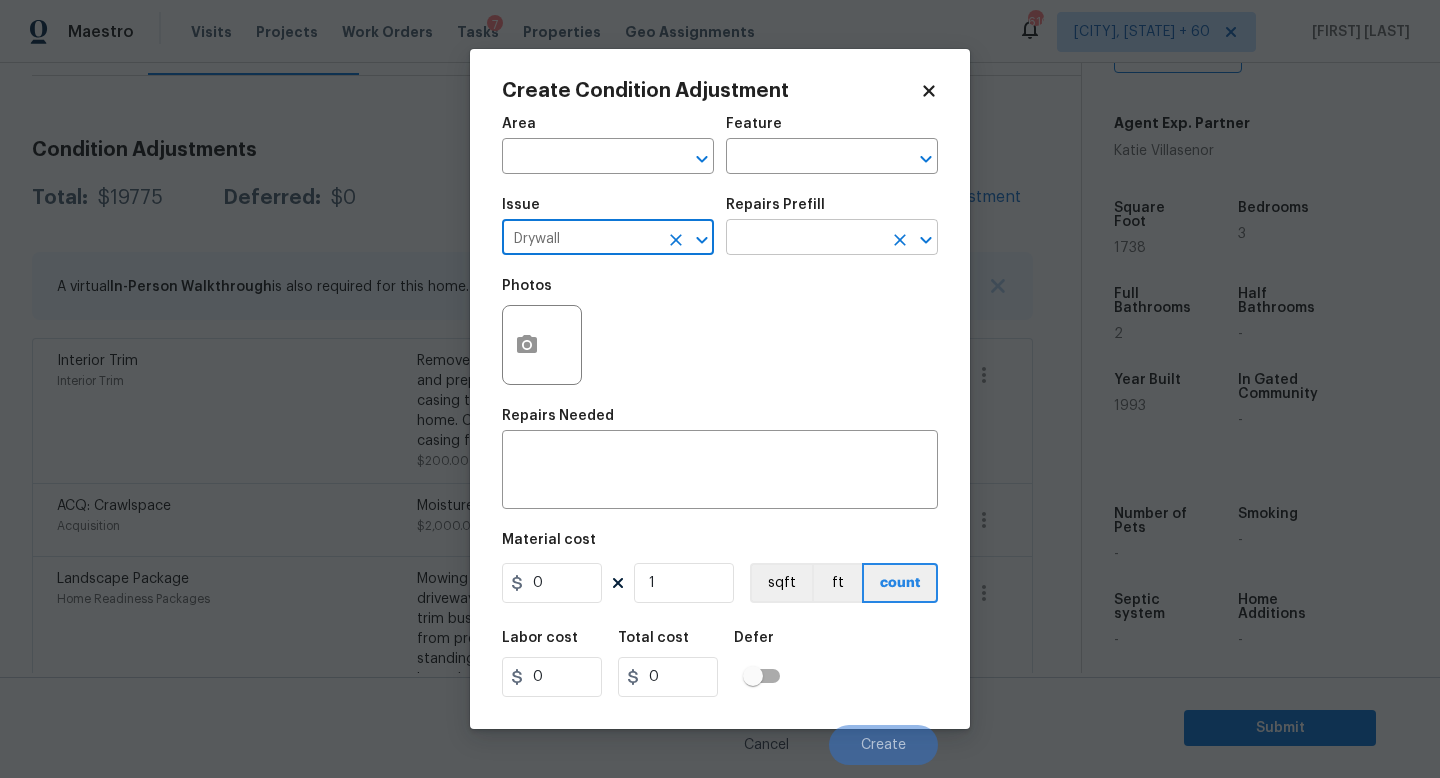 type on "Drywall" 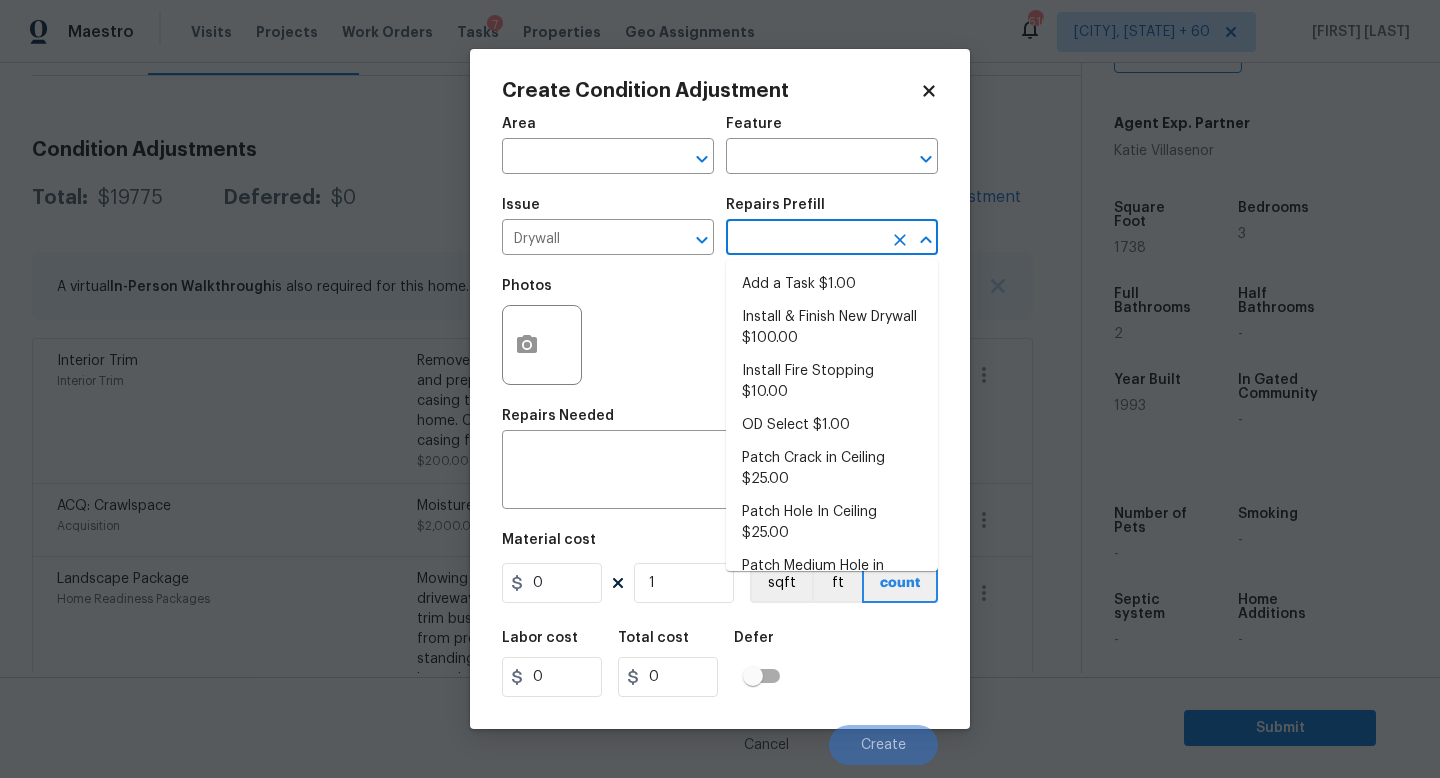 click at bounding box center (804, 239) 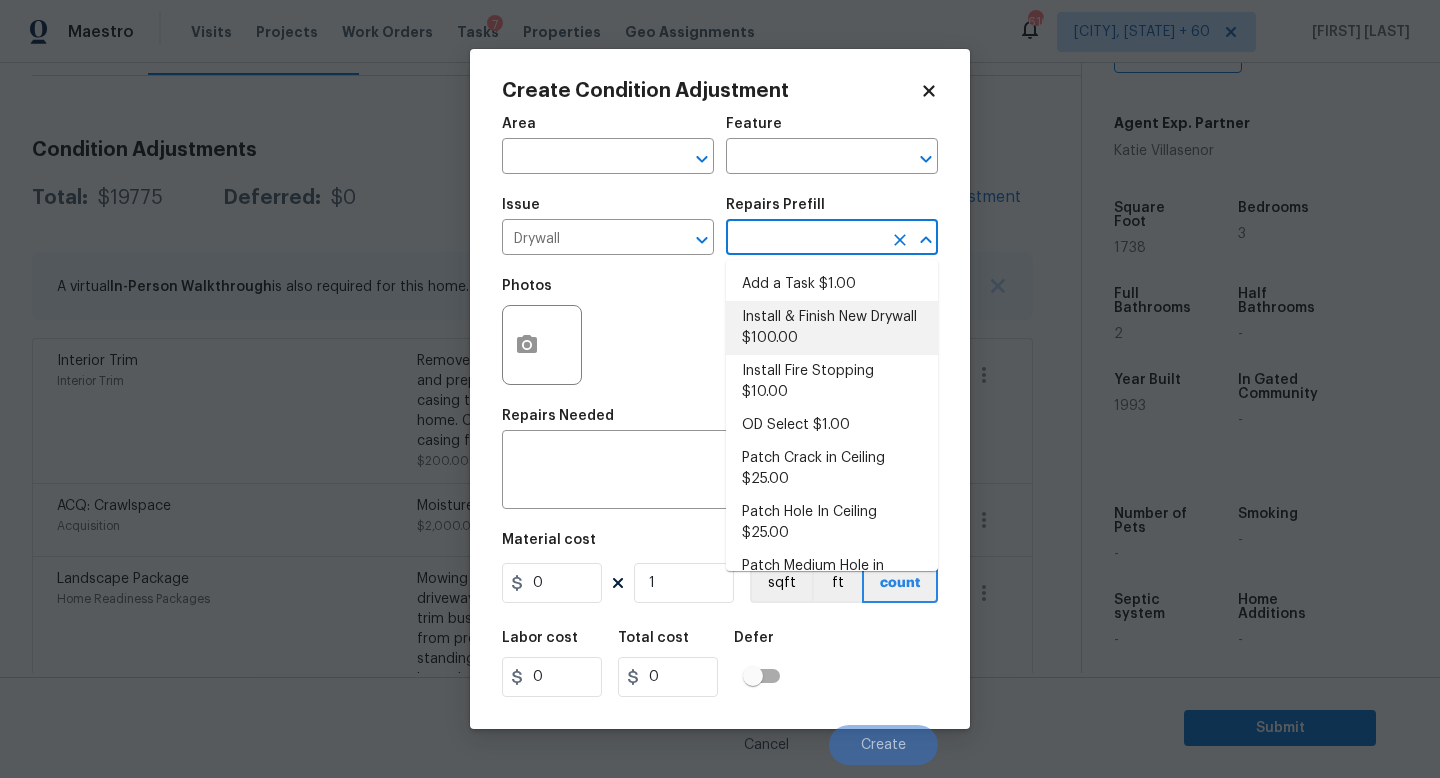 click on "Install & Finish New Drywall $100.00" at bounding box center [832, 328] 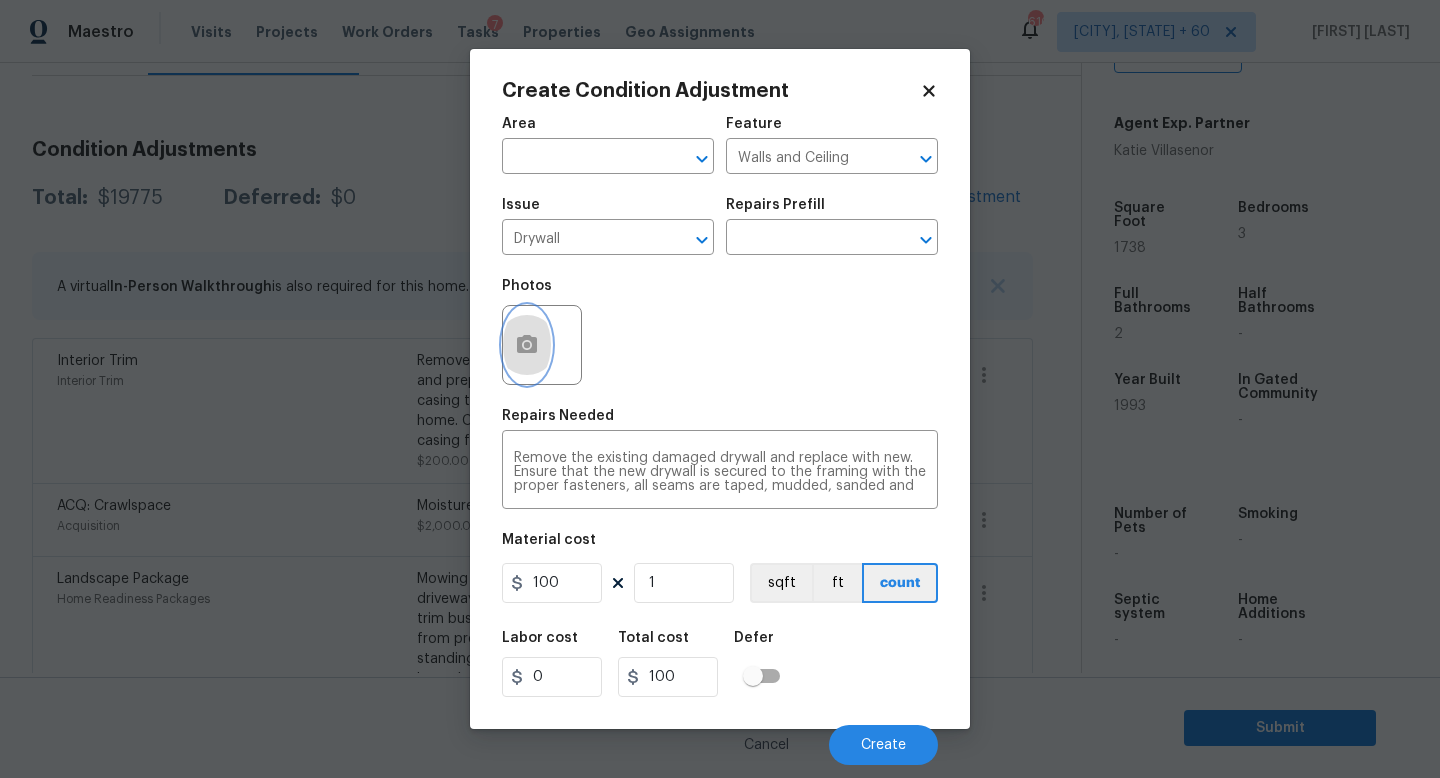 click at bounding box center [527, 345] 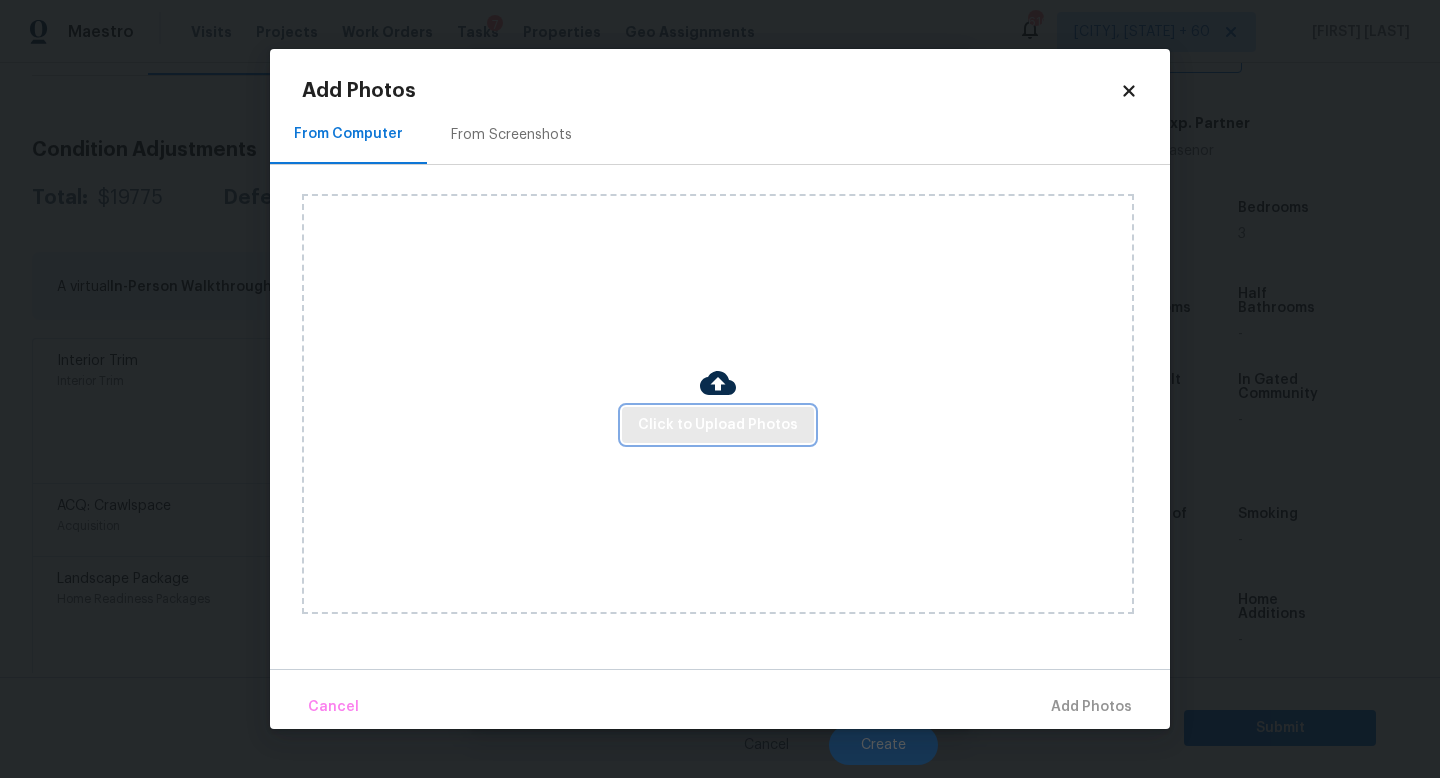 click on "Click to Upload Photos" at bounding box center (718, 425) 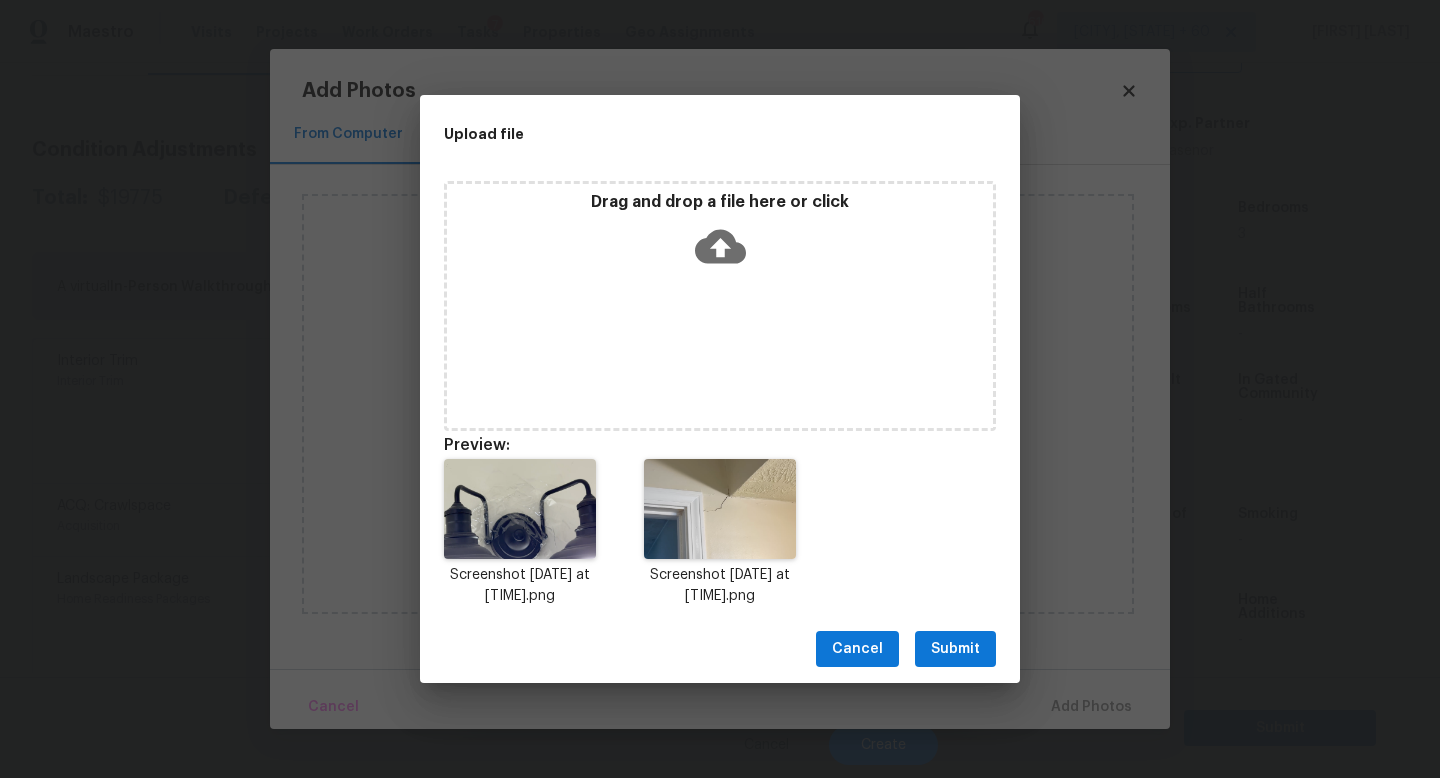 click on "Submit" at bounding box center (955, 649) 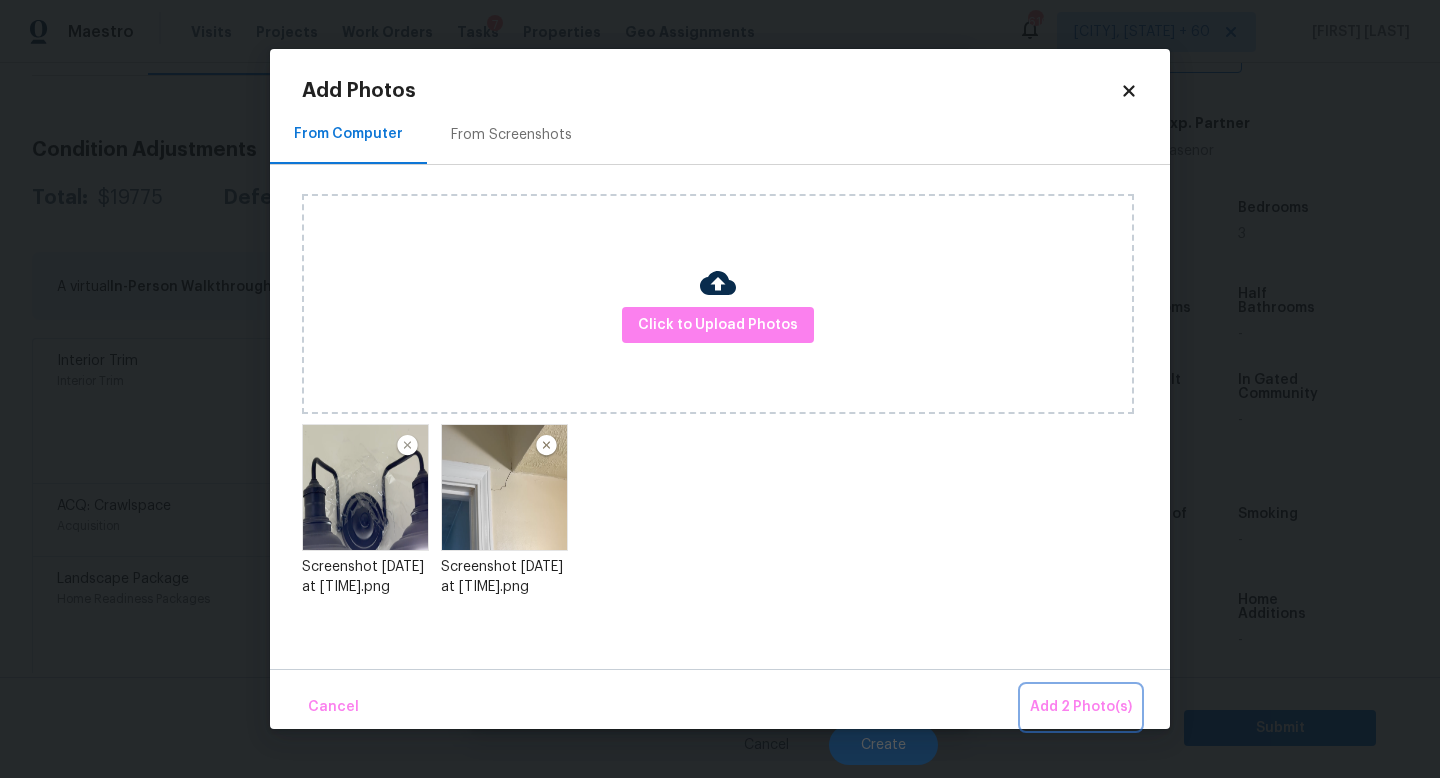 click on "Add 2 Photo(s)" at bounding box center [1081, 707] 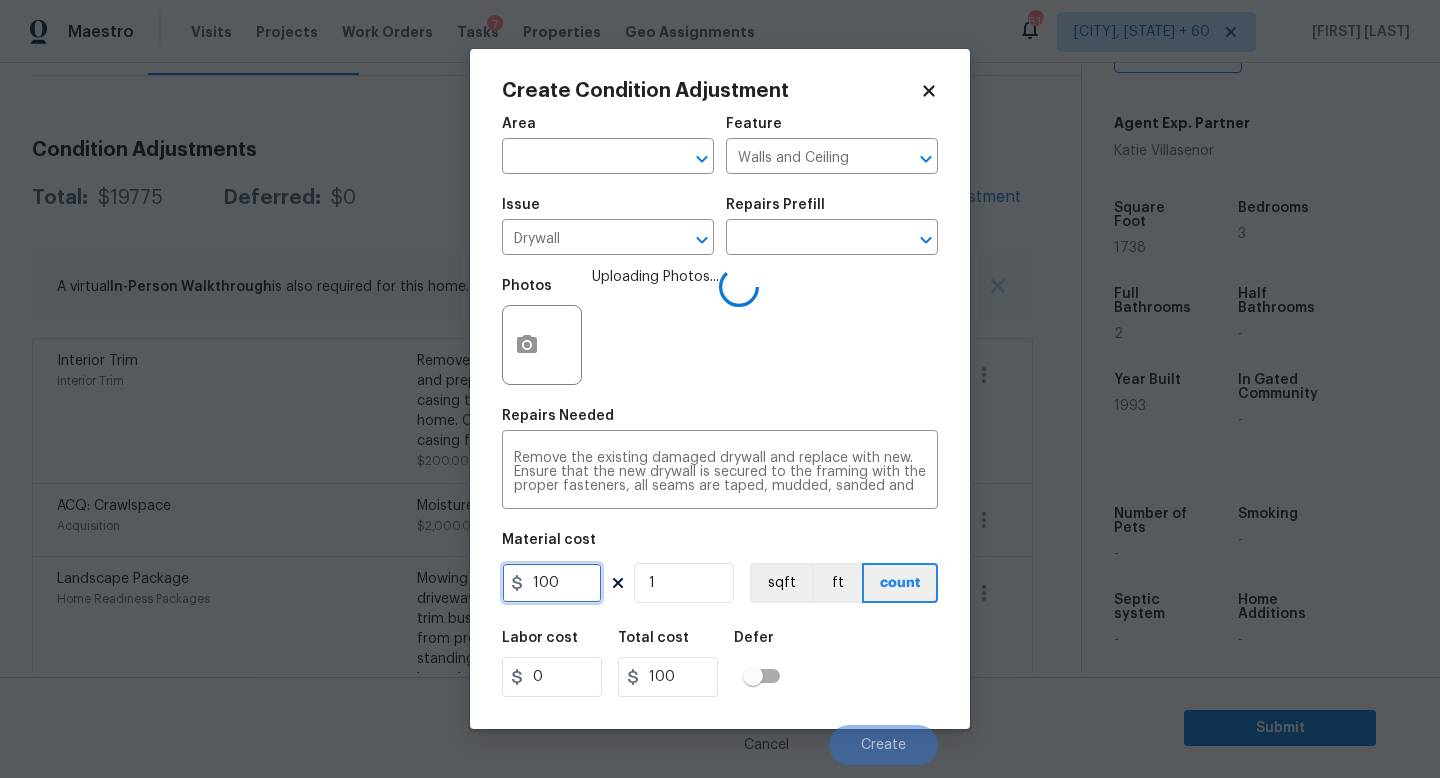 drag, startPoint x: 578, startPoint y: 584, endPoint x: 172, endPoint y: 584, distance: 406 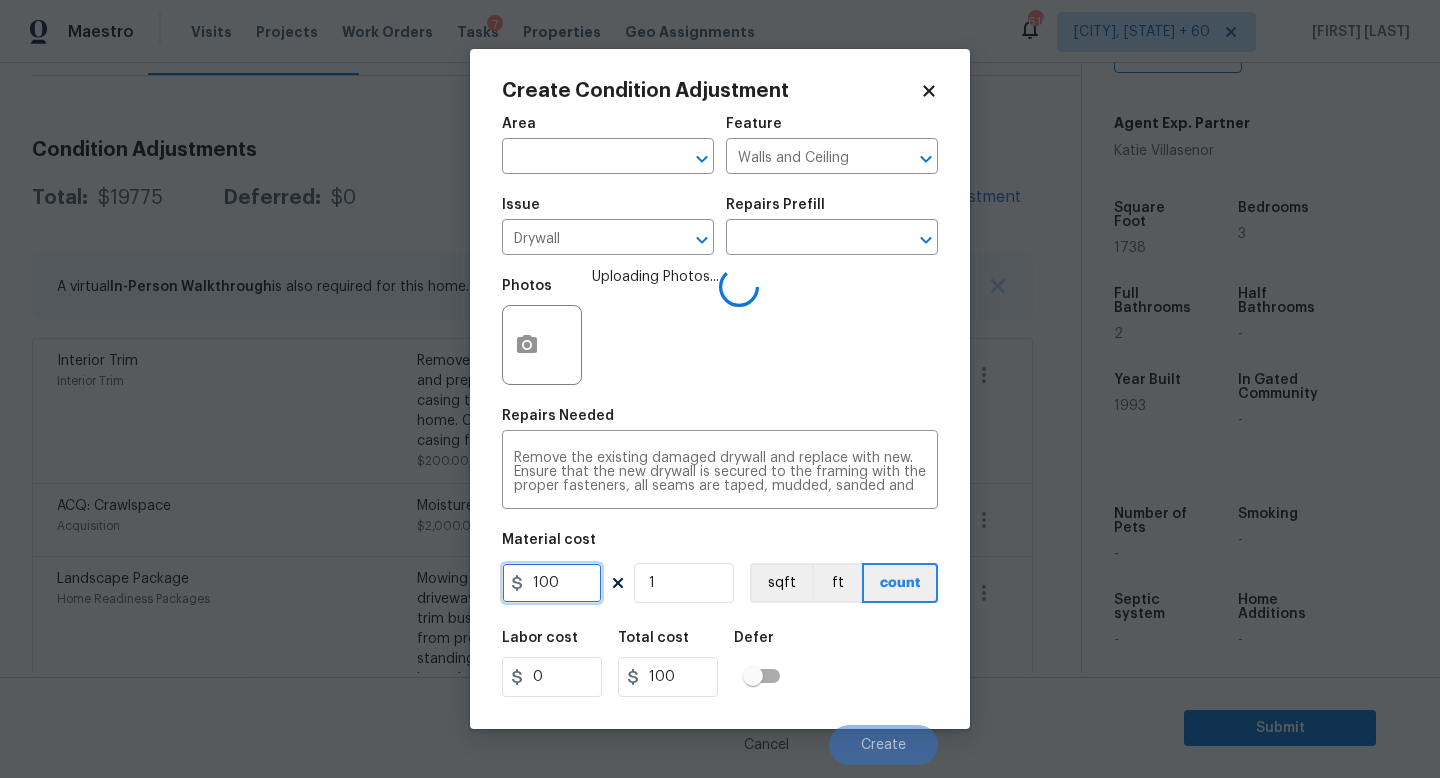 click on "Create Condition Adjustment Area ​ Feature Walls and Ceiling ​ Issue Drywall ​ Repairs Prefill ​ Photos Uploading Photos... Repairs Needed Remove the existing damaged drywall and replace with new. Ensure that the new drywall is secured to the framing with the proper fasteners, all seams are taped, mudded, sanded and textured to match the existing finish. Haul away and dispose of all debris properly. x ​ Material cost 100 1 sqft ft count Labor cost 0 Total cost 100 Defer Cancel Create" at bounding box center [720, 389] 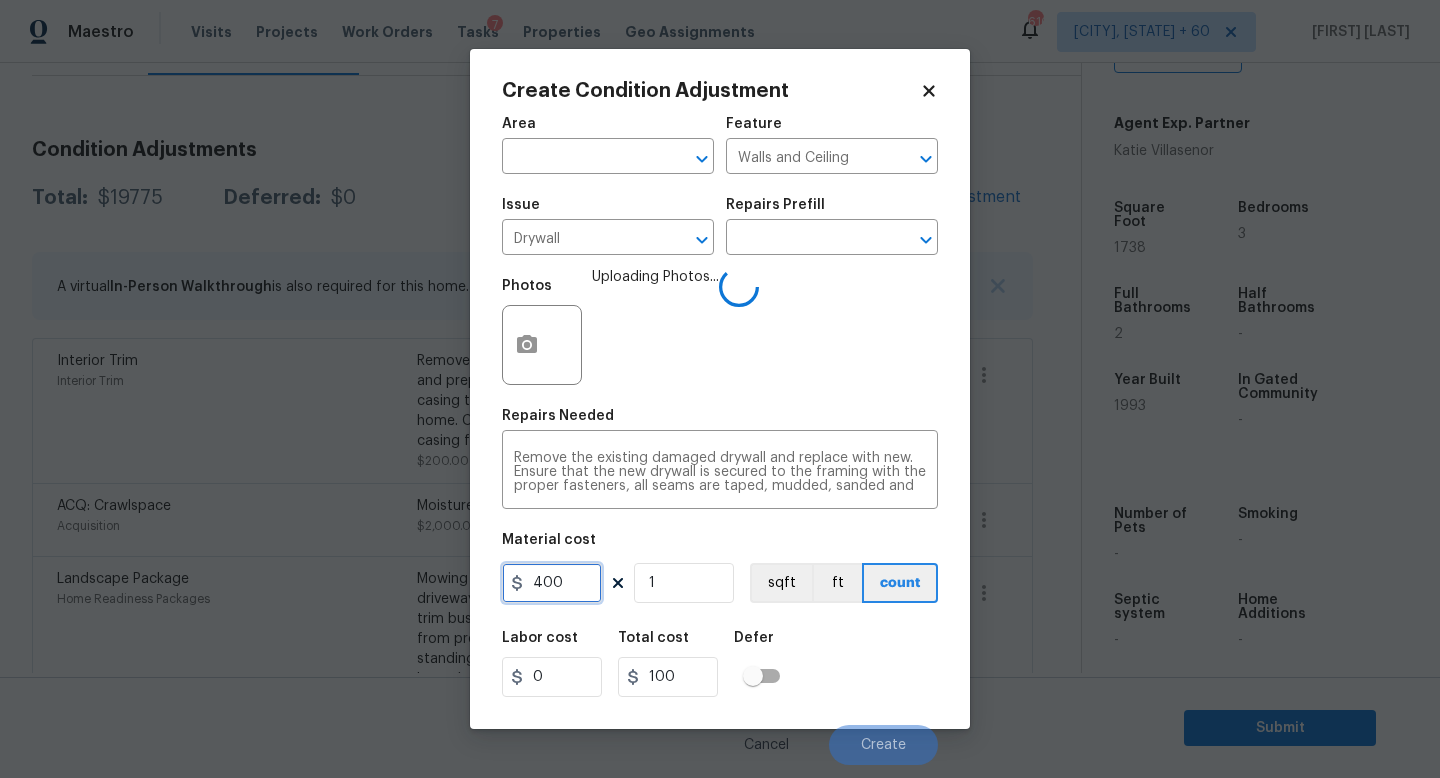 type on "400" 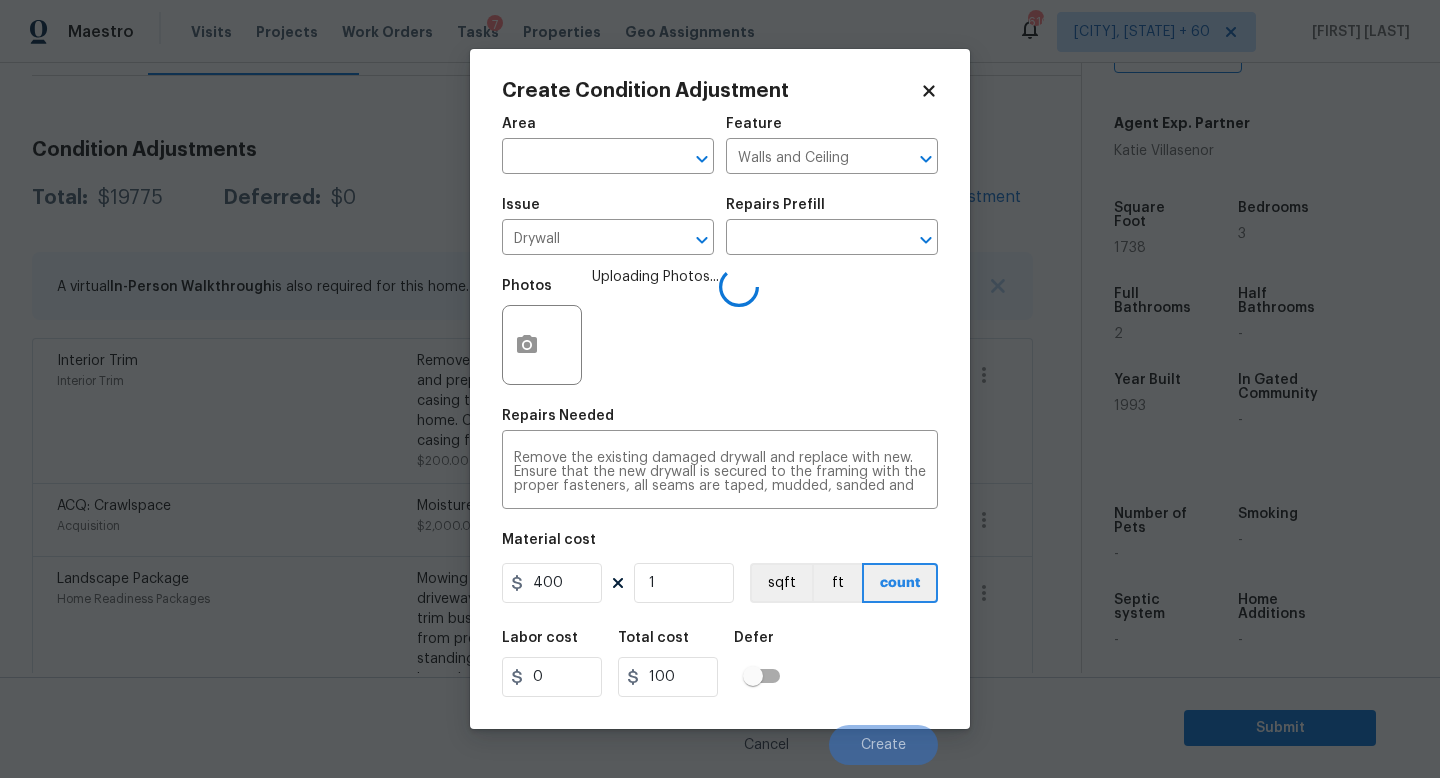 type on "400" 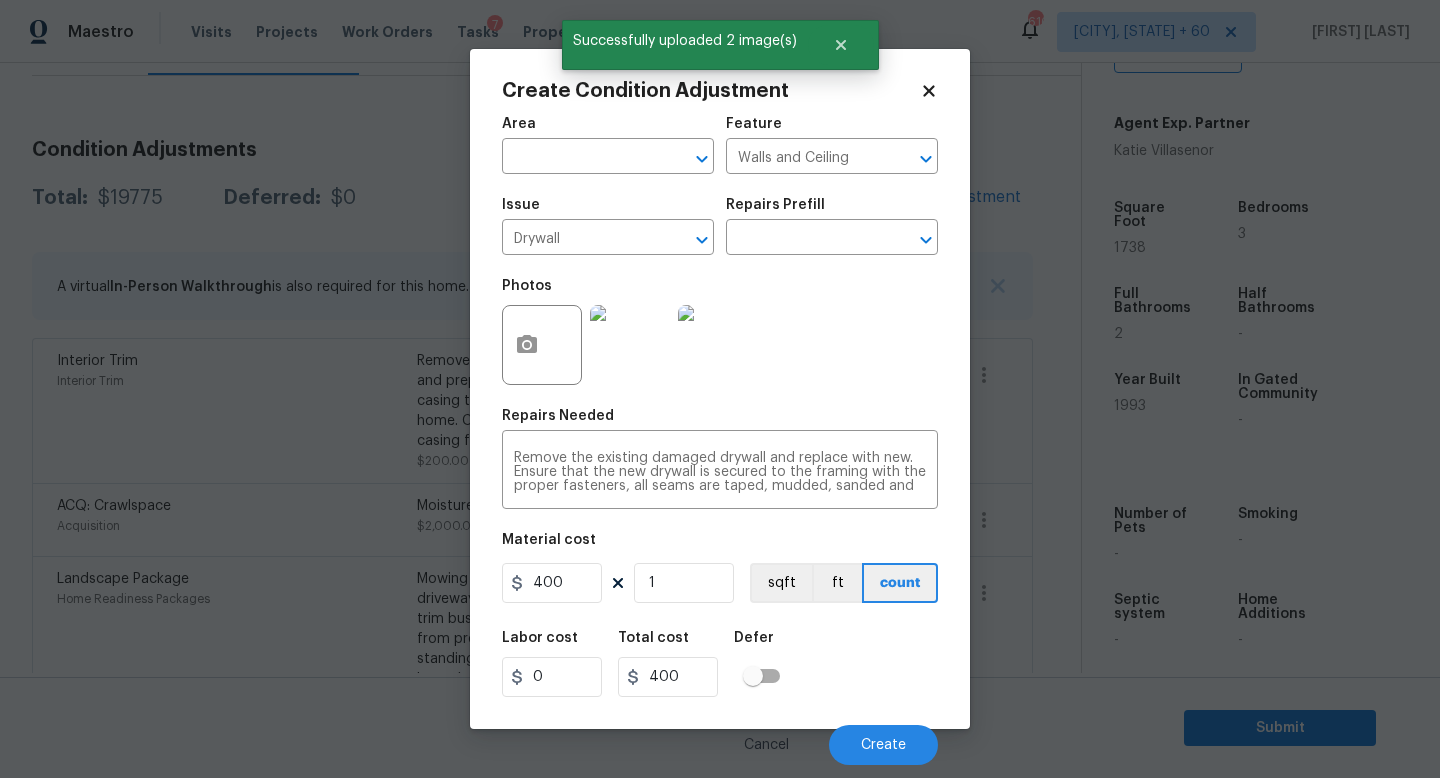 click on "Labor cost 0 Total cost 400 Defer" at bounding box center [720, 664] 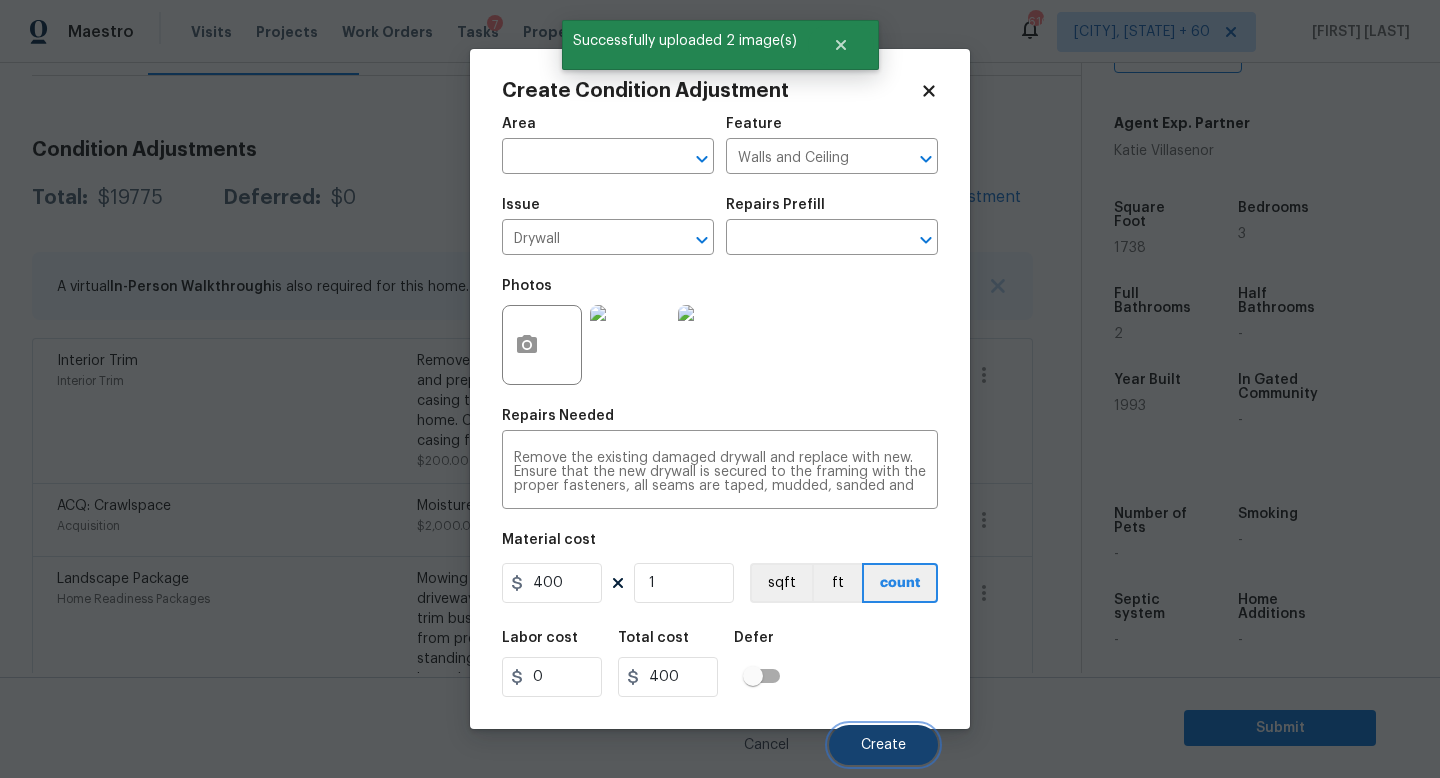 click on "Create" at bounding box center [883, 745] 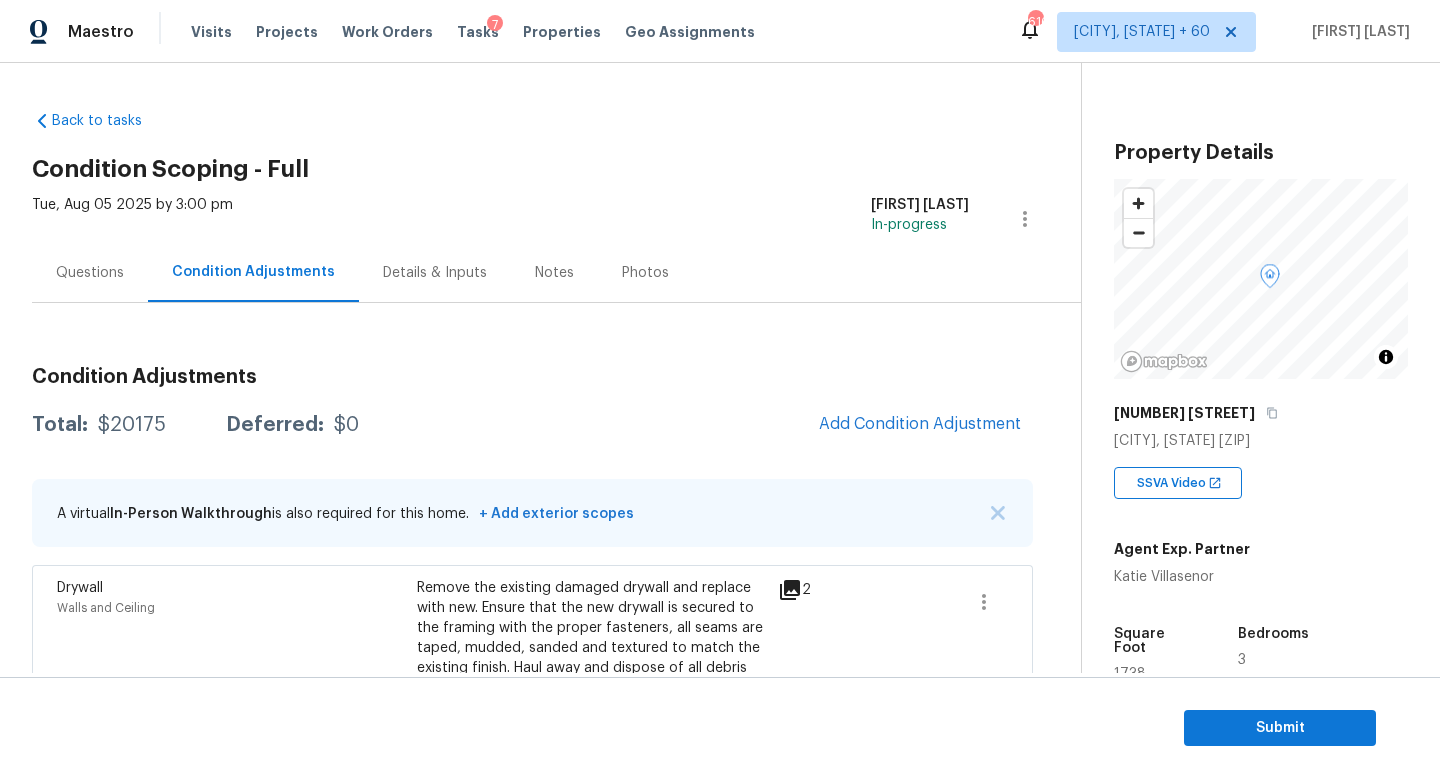 scroll, scrollTop: 0, scrollLeft: 0, axis: both 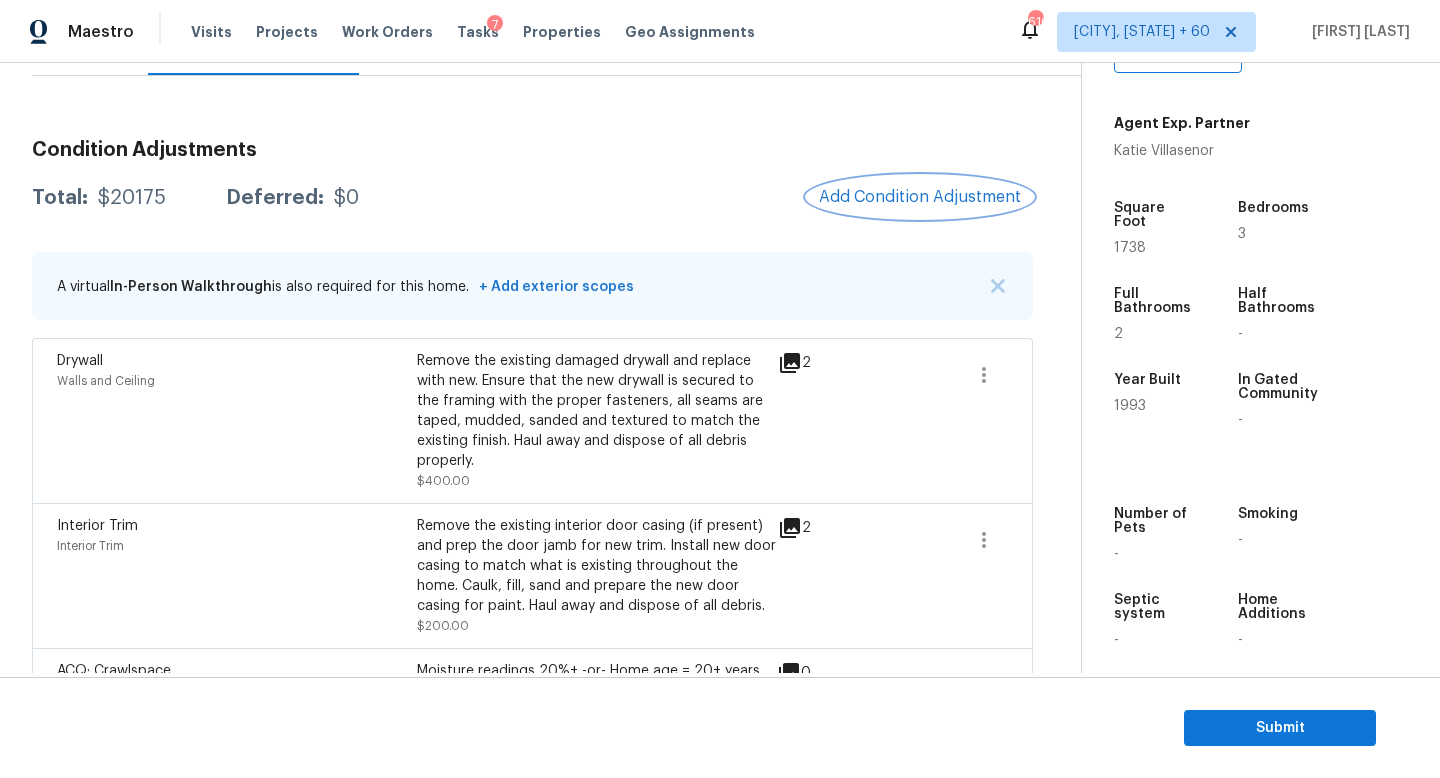 click on "Add Condition Adjustment" at bounding box center (920, 197) 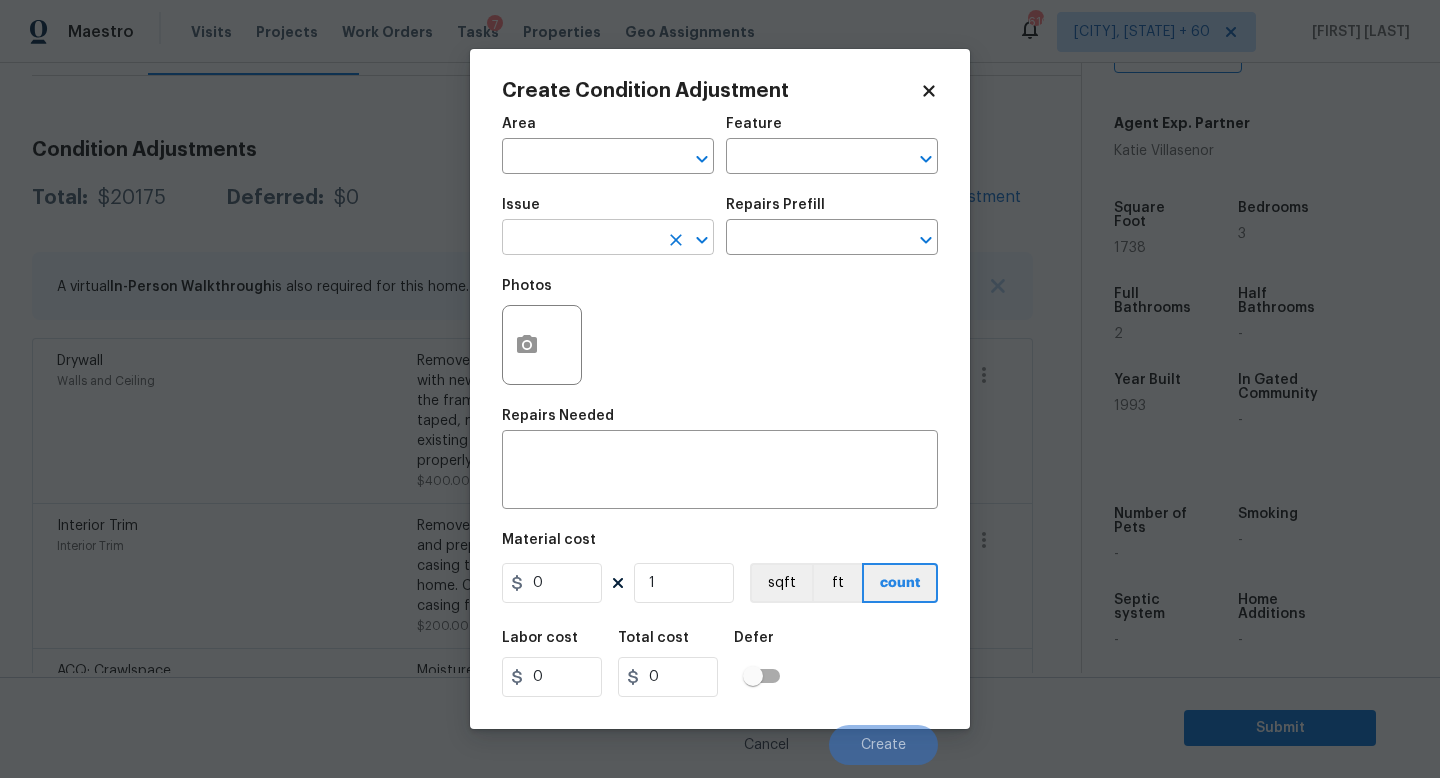 click at bounding box center (580, 239) 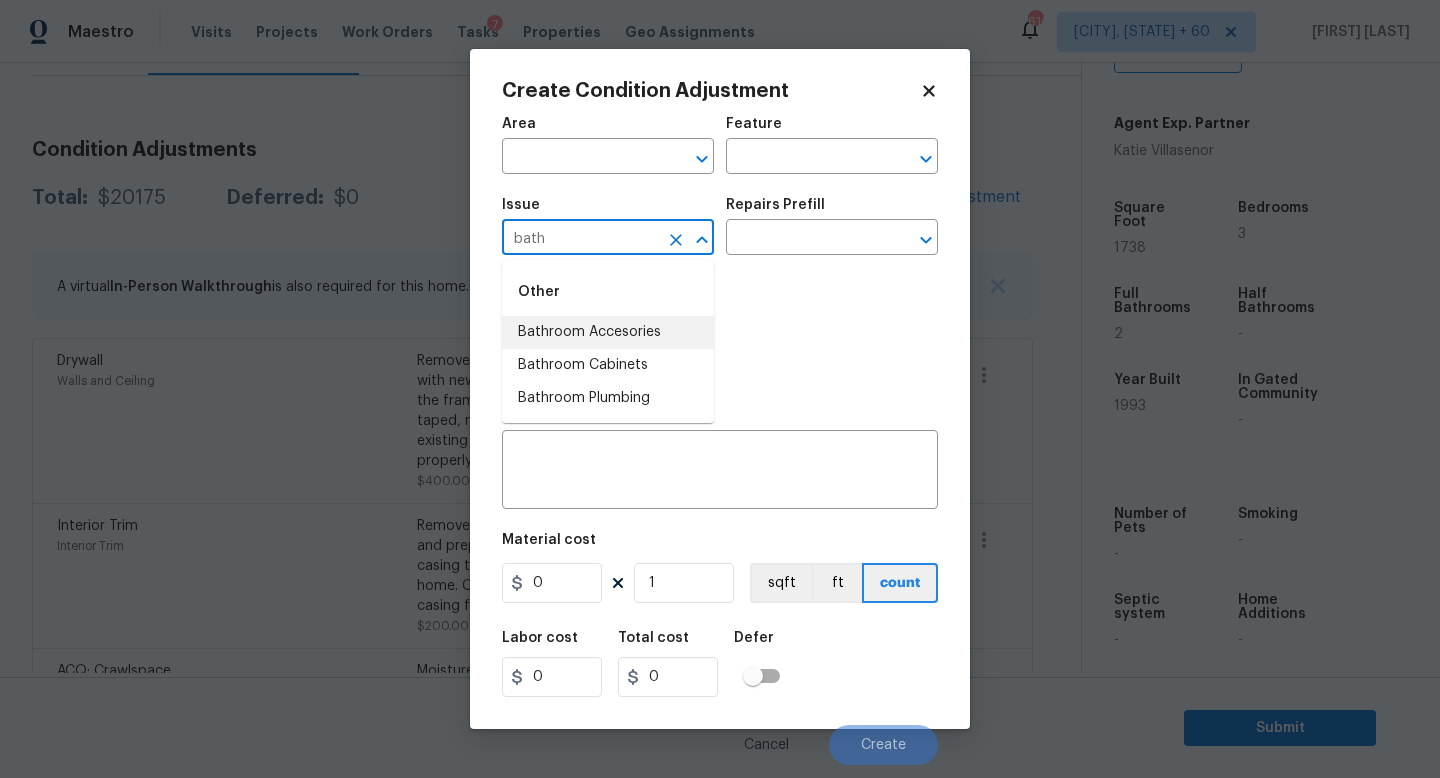 click on "Bathroom Accesories" at bounding box center [608, 332] 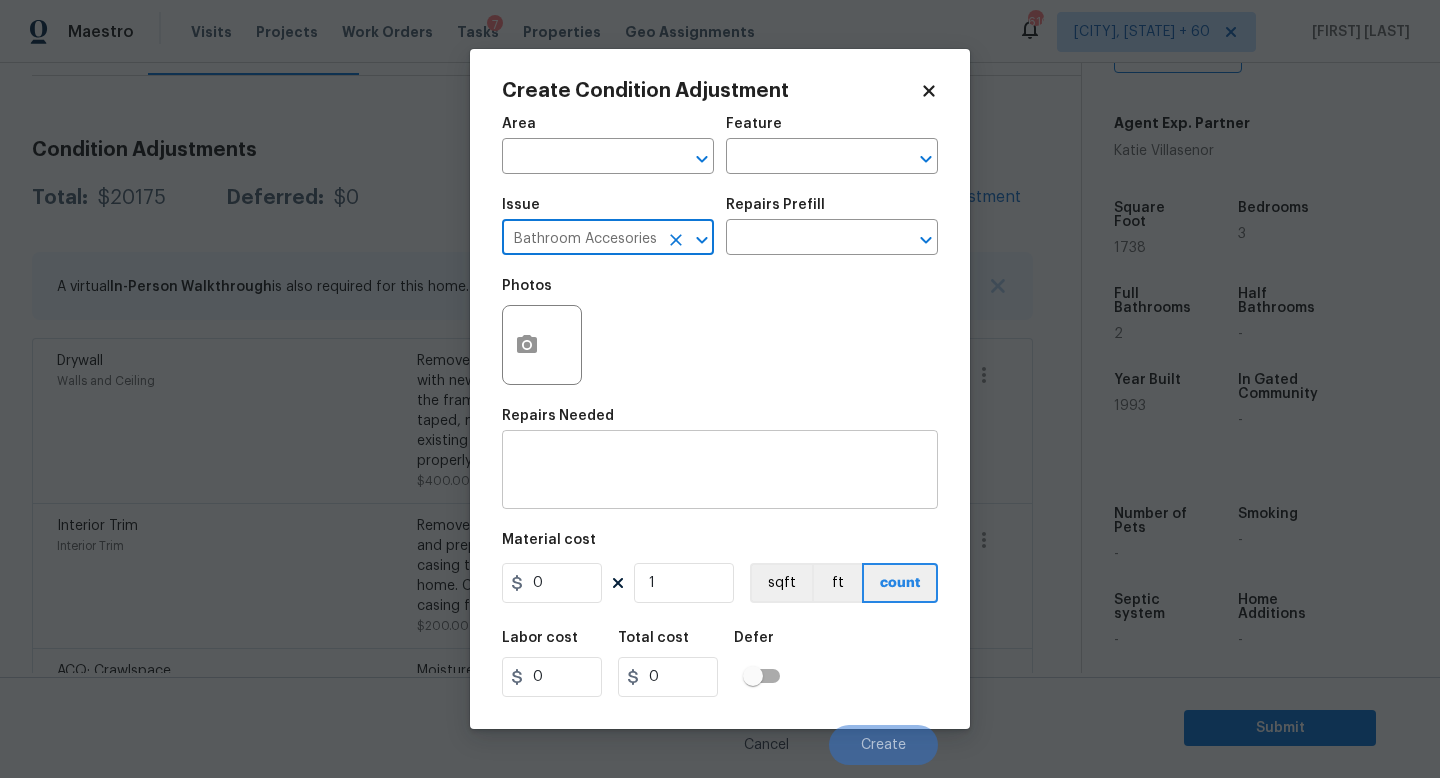 type on "Bathroom Accesories" 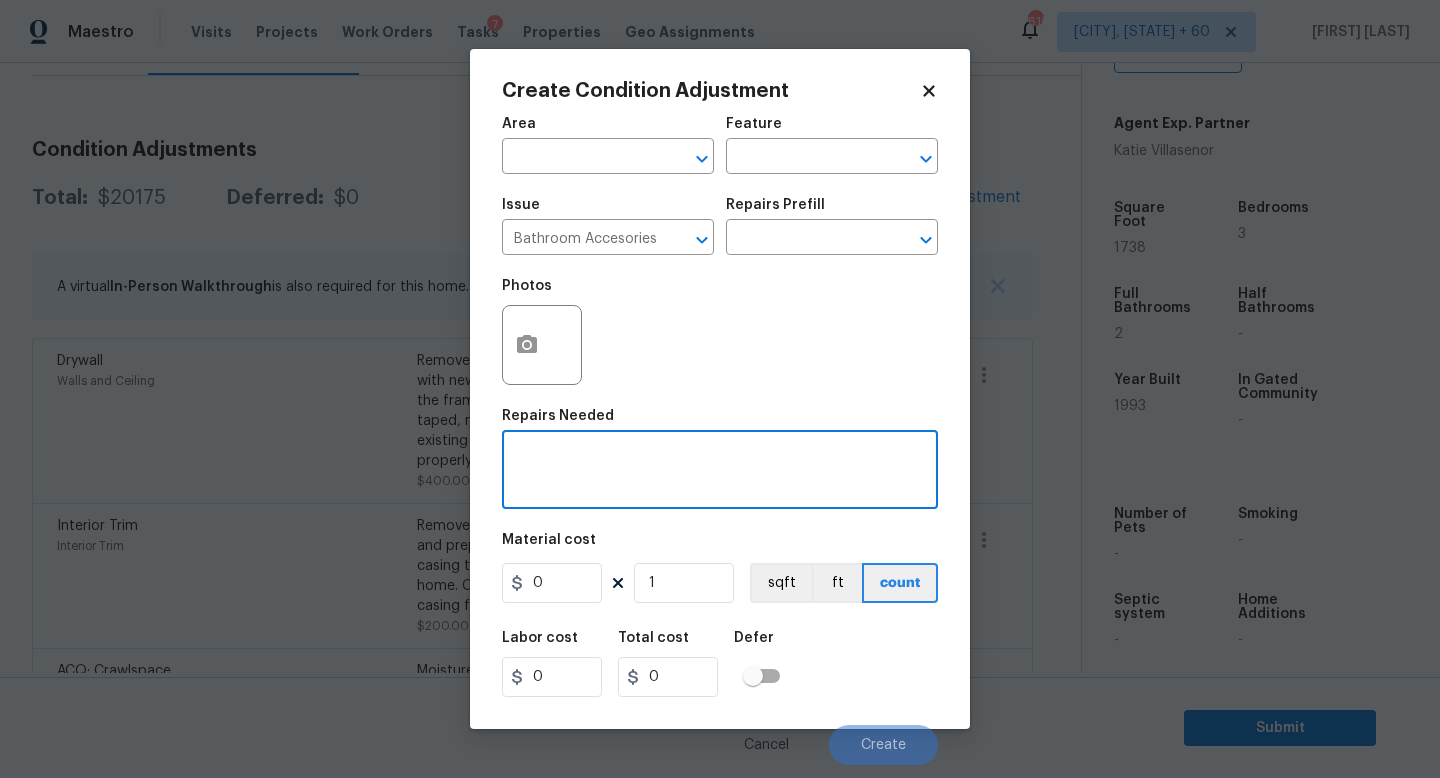 click at bounding box center (720, 472) 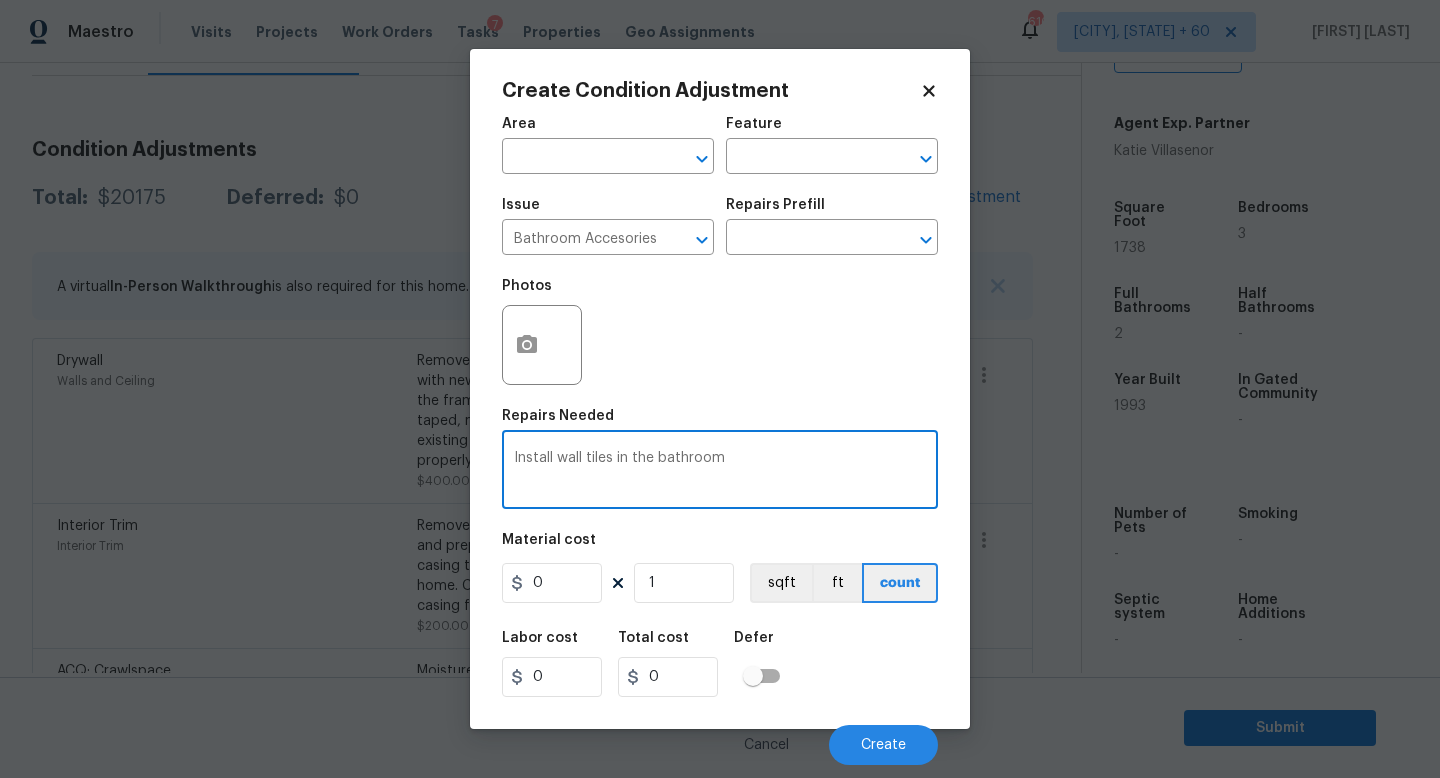 type on "Install wall tiles in the bathroom" 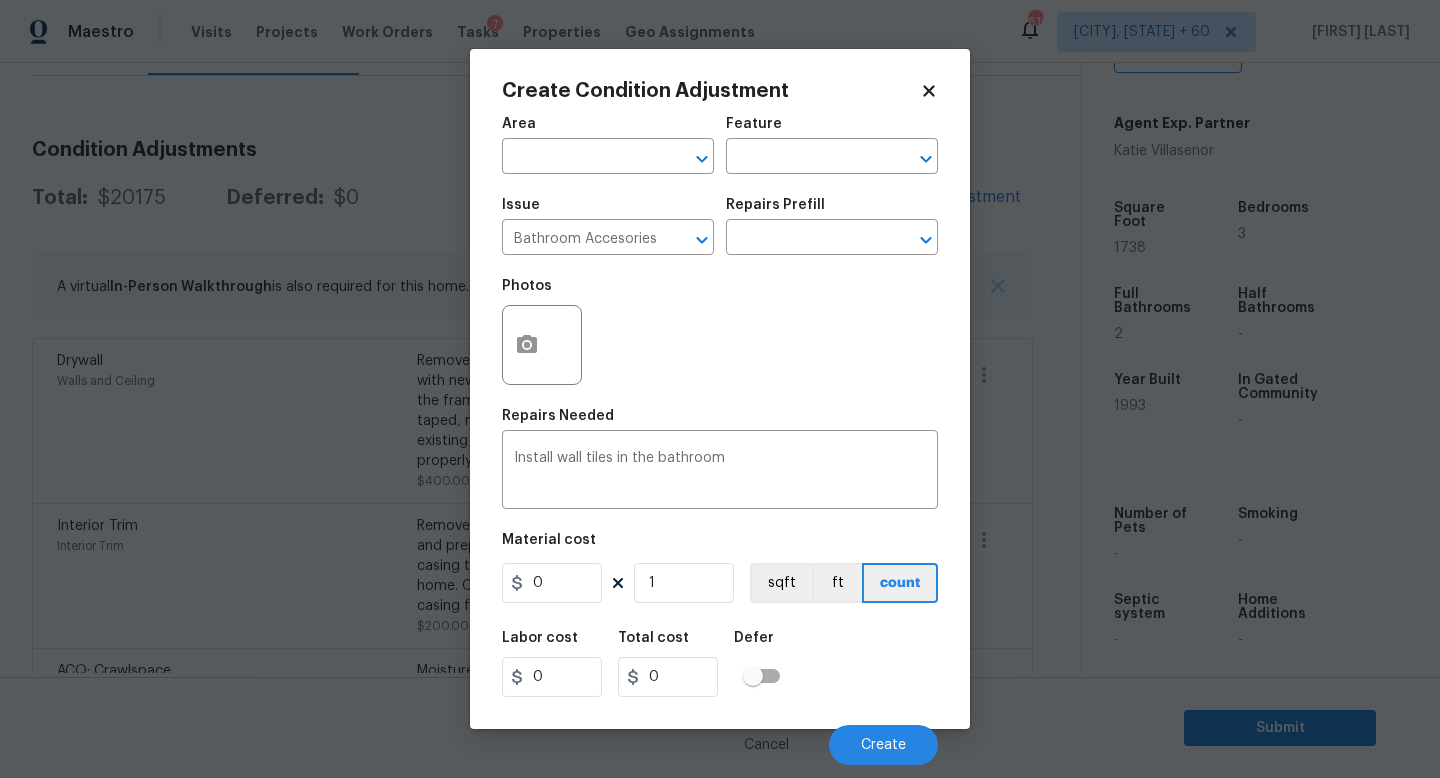 click at bounding box center (542, 345) 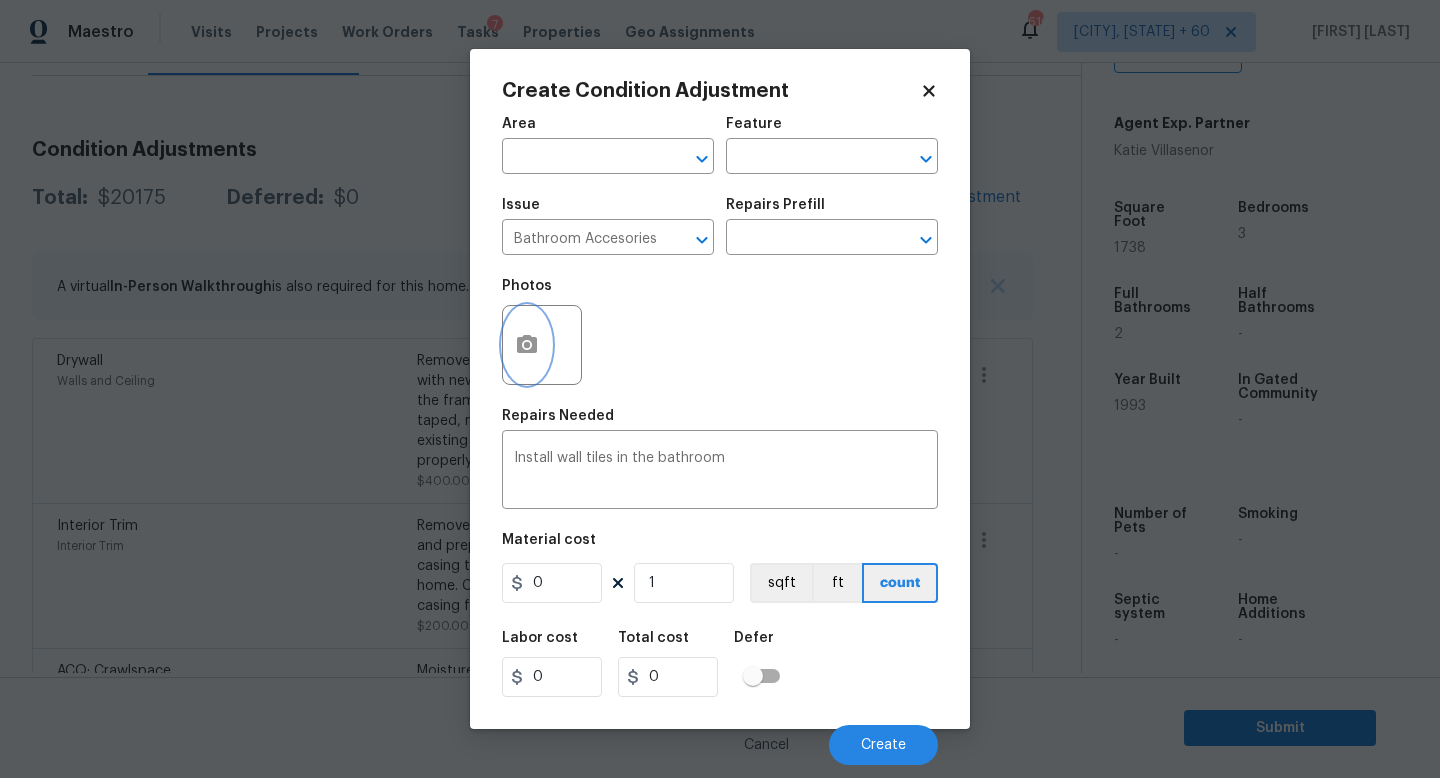 click 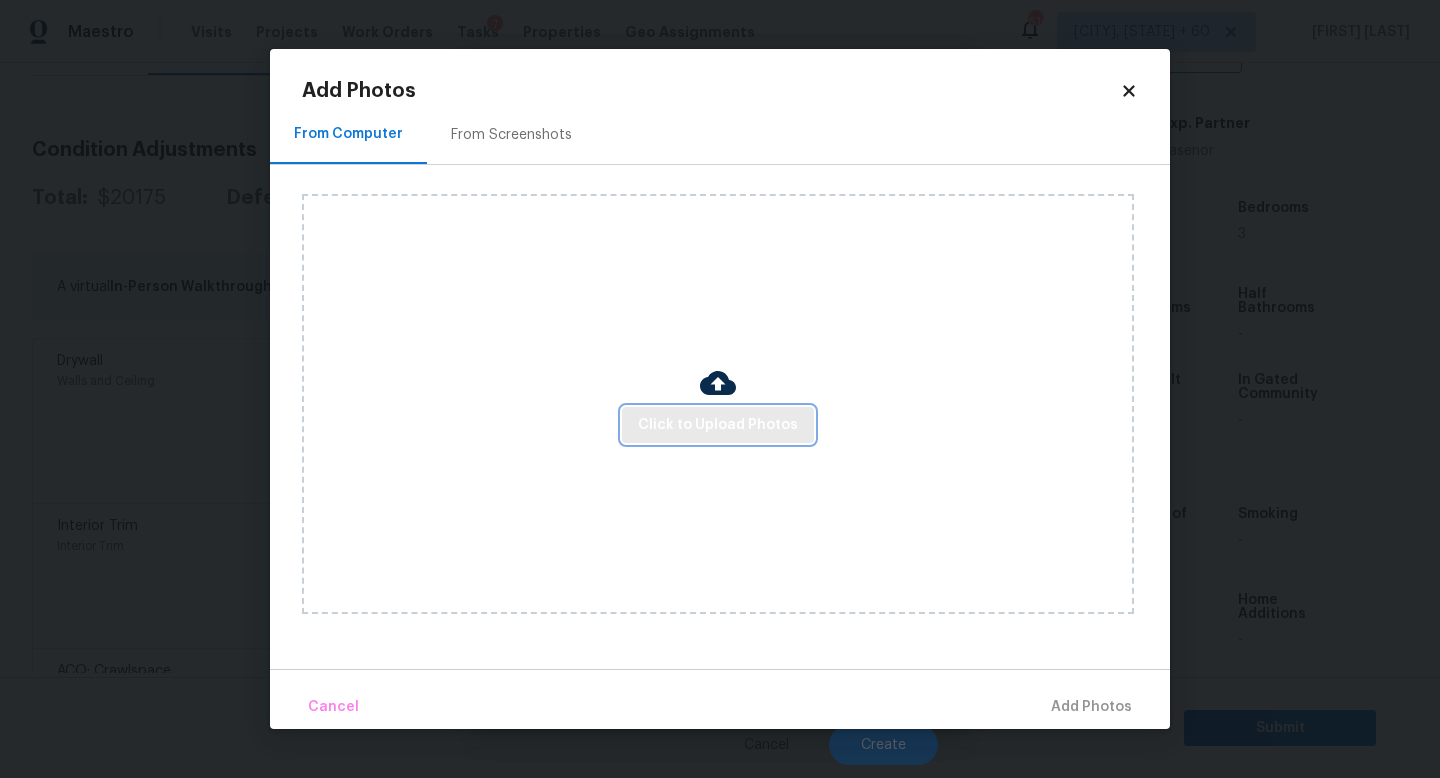 click on "Click to Upload Photos" at bounding box center [718, 425] 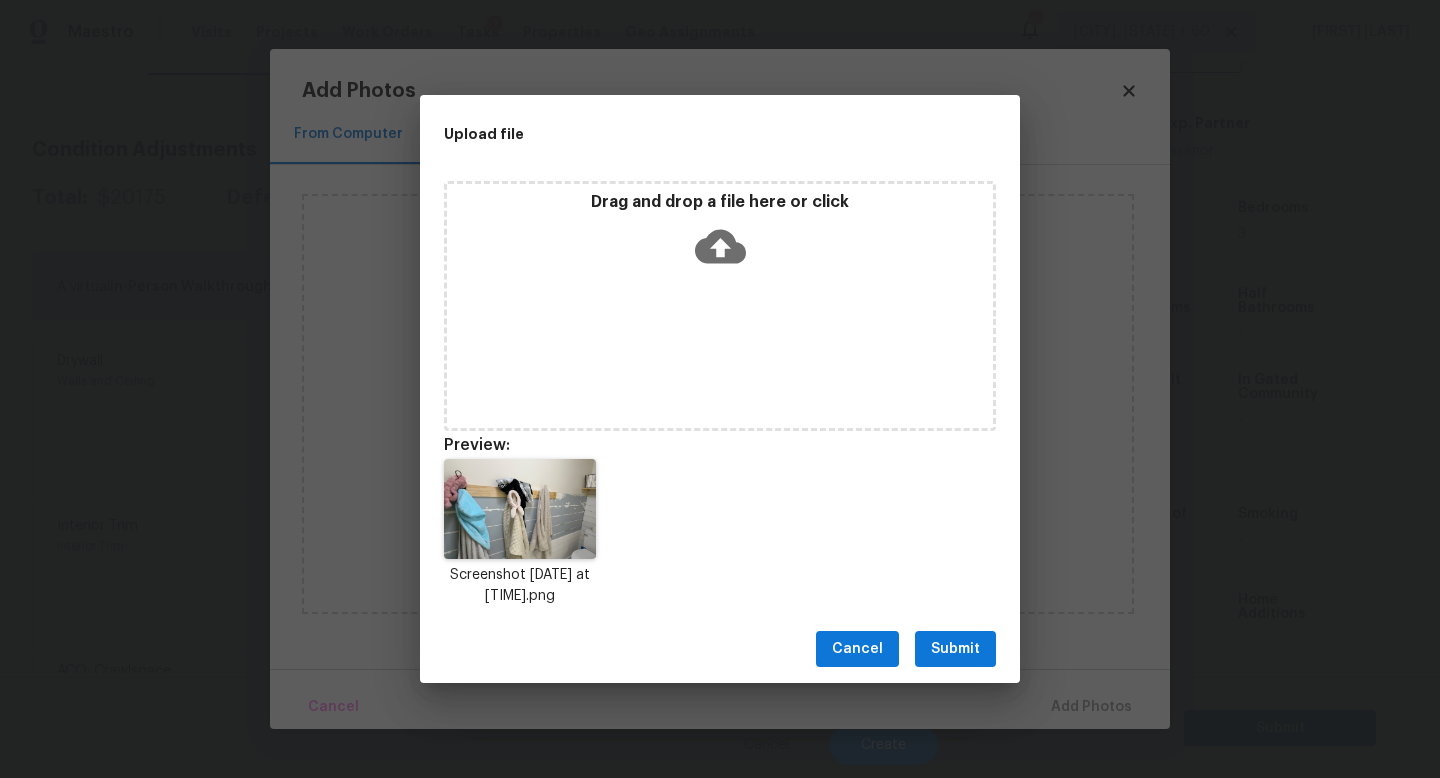 click on "Submit" at bounding box center (955, 649) 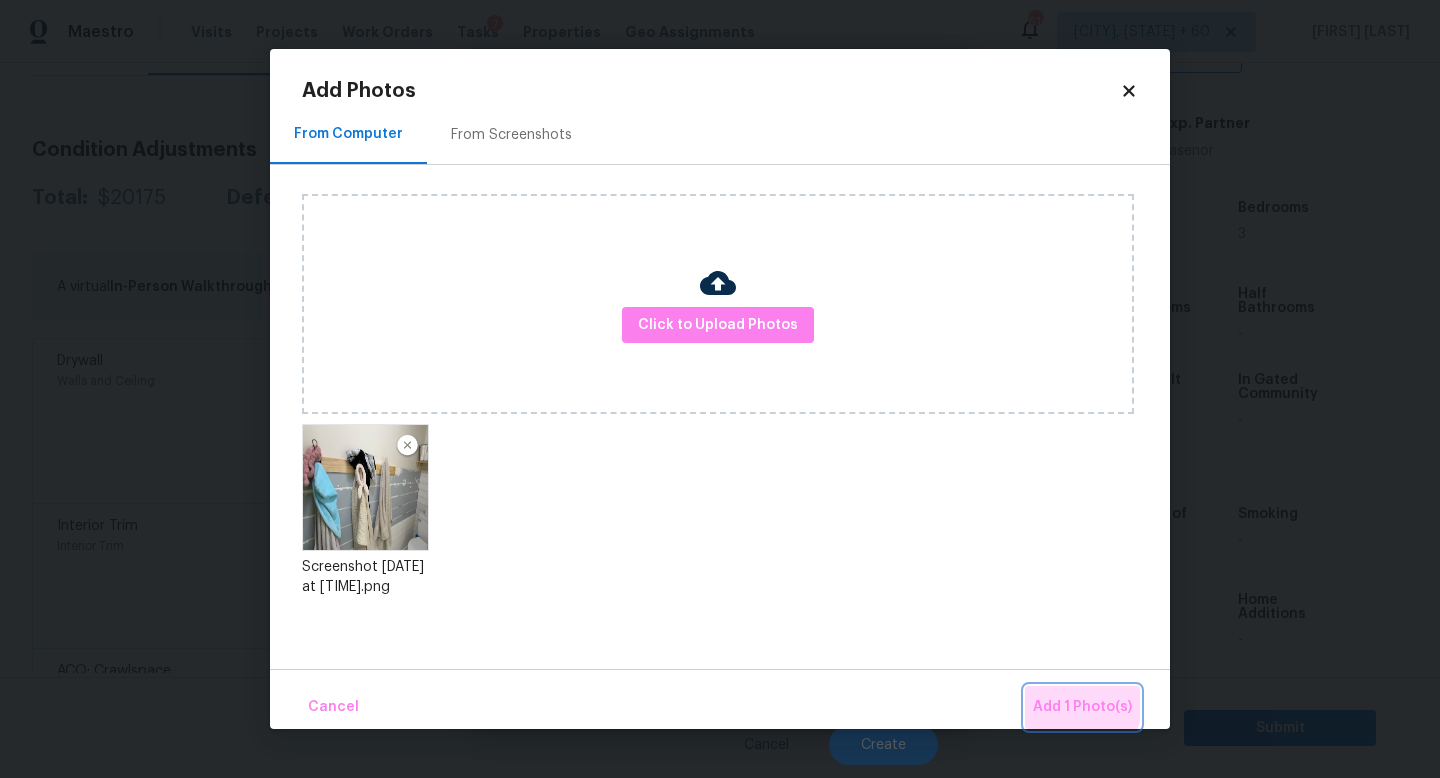 click on "Add 1 Photo(s)" at bounding box center (1082, 707) 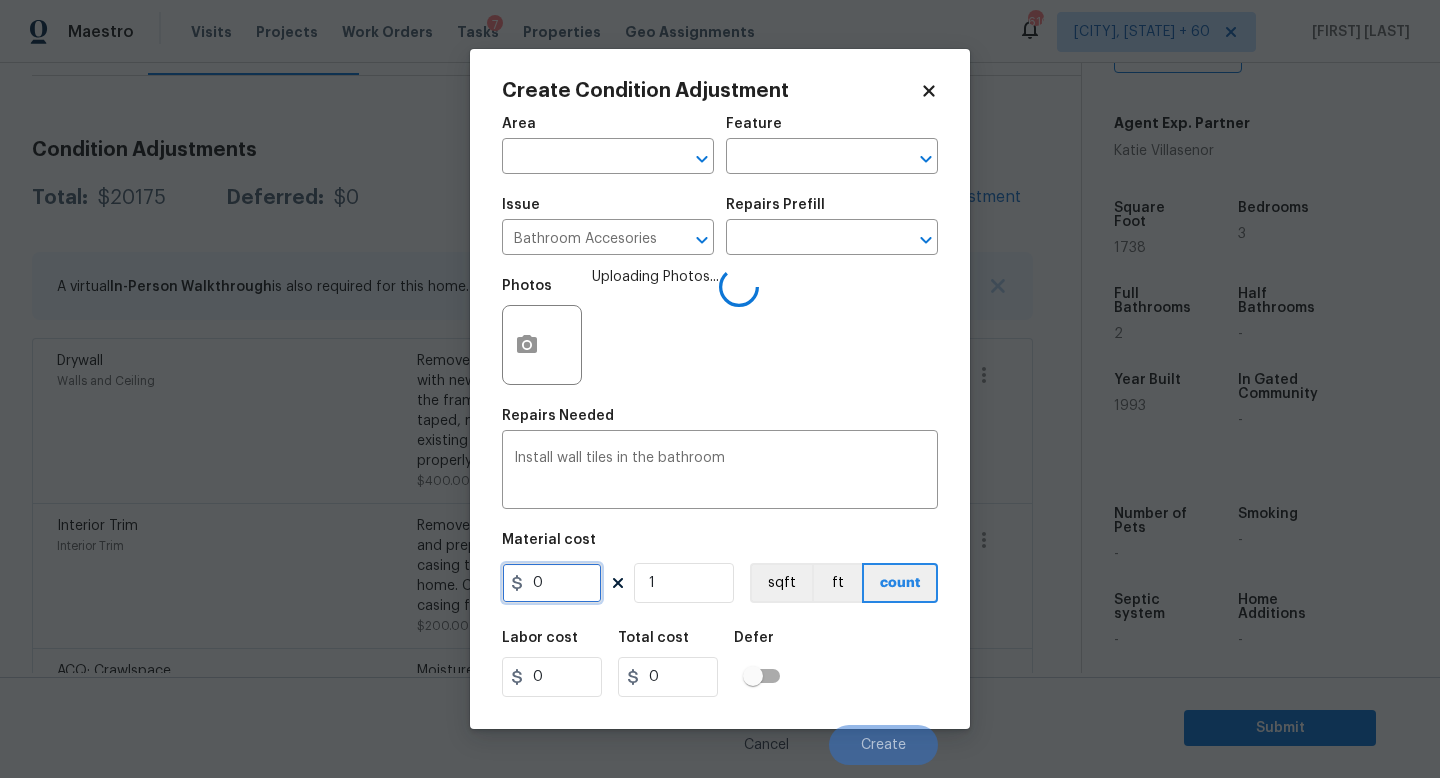 drag, startPoint x: 571, startPoint y: 584, endPoint x: 492, endPoint y: 584, distance: 79 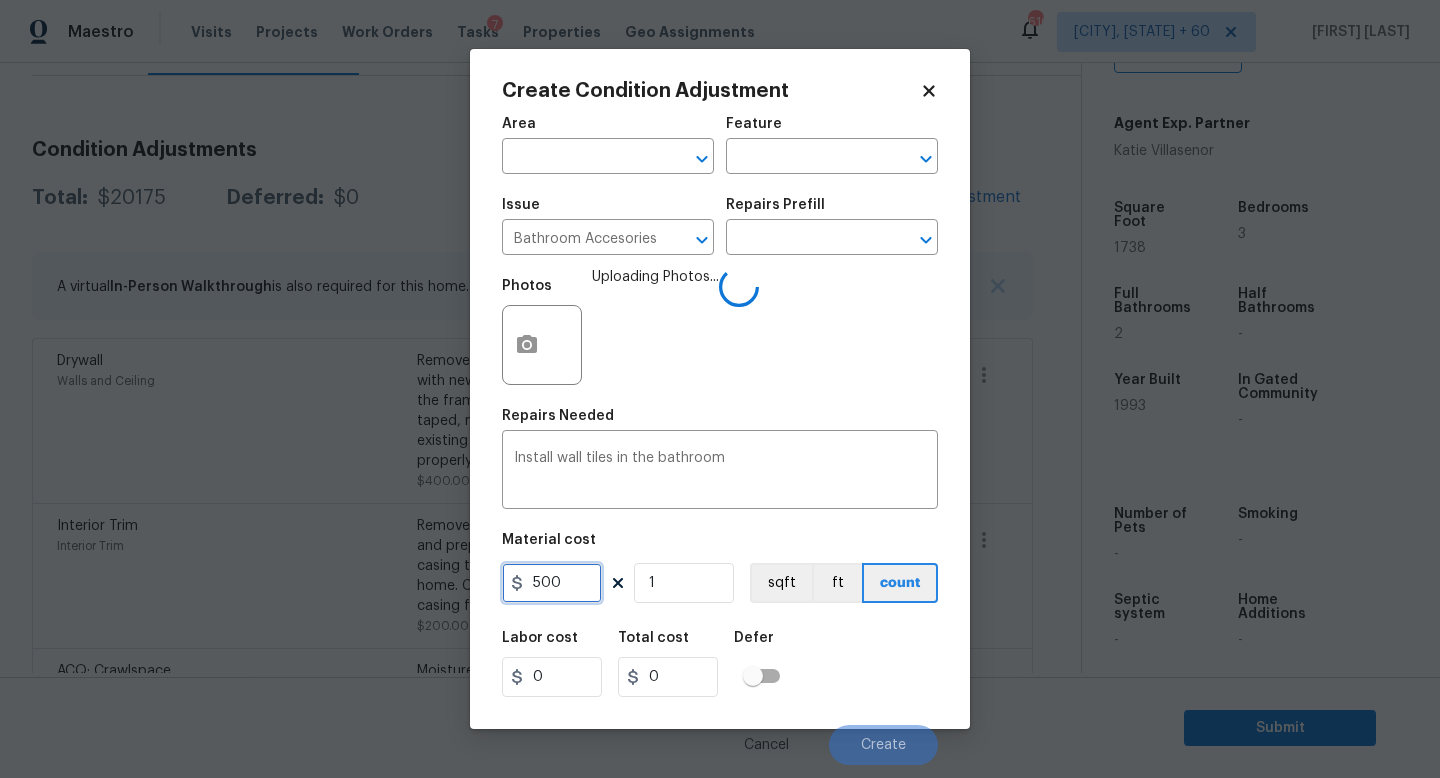 type on "500" 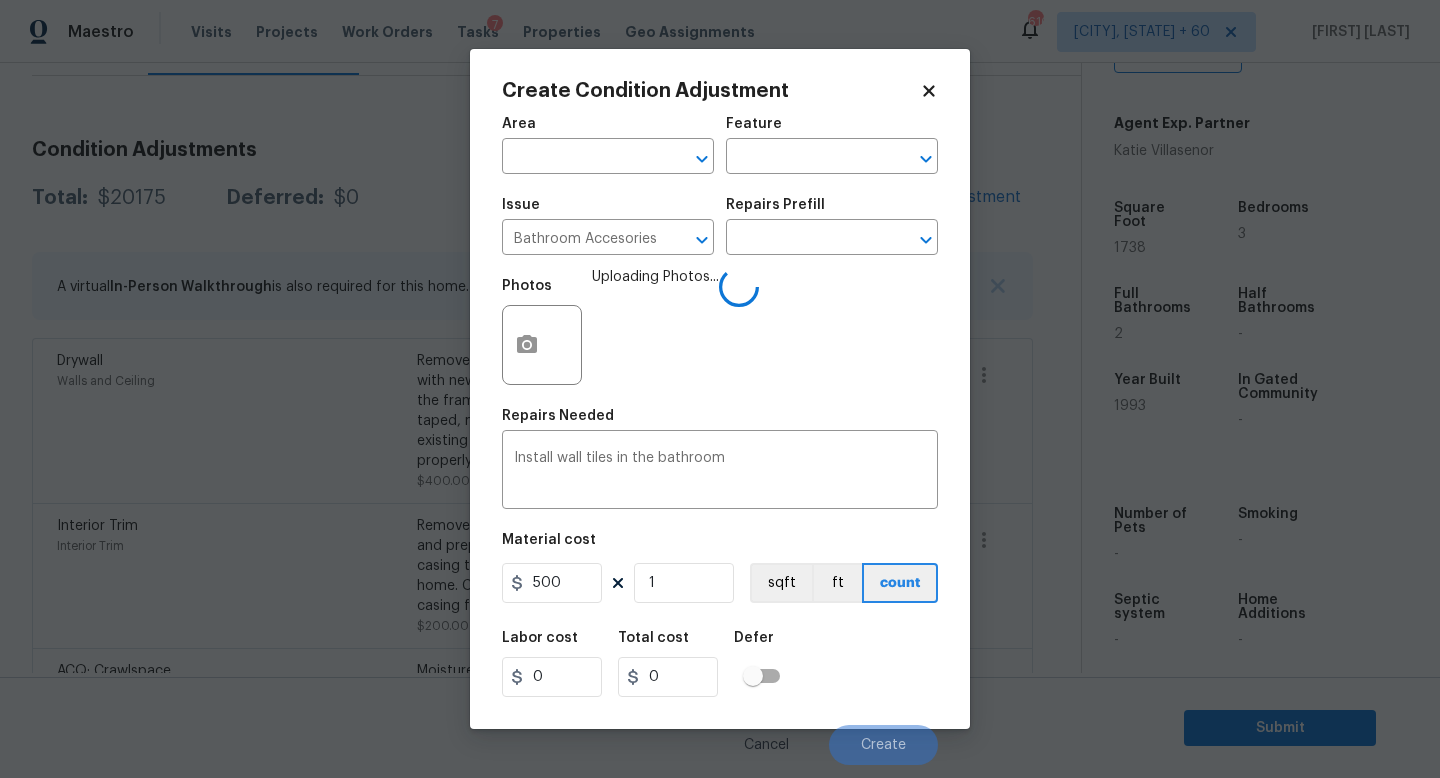 type on "500" 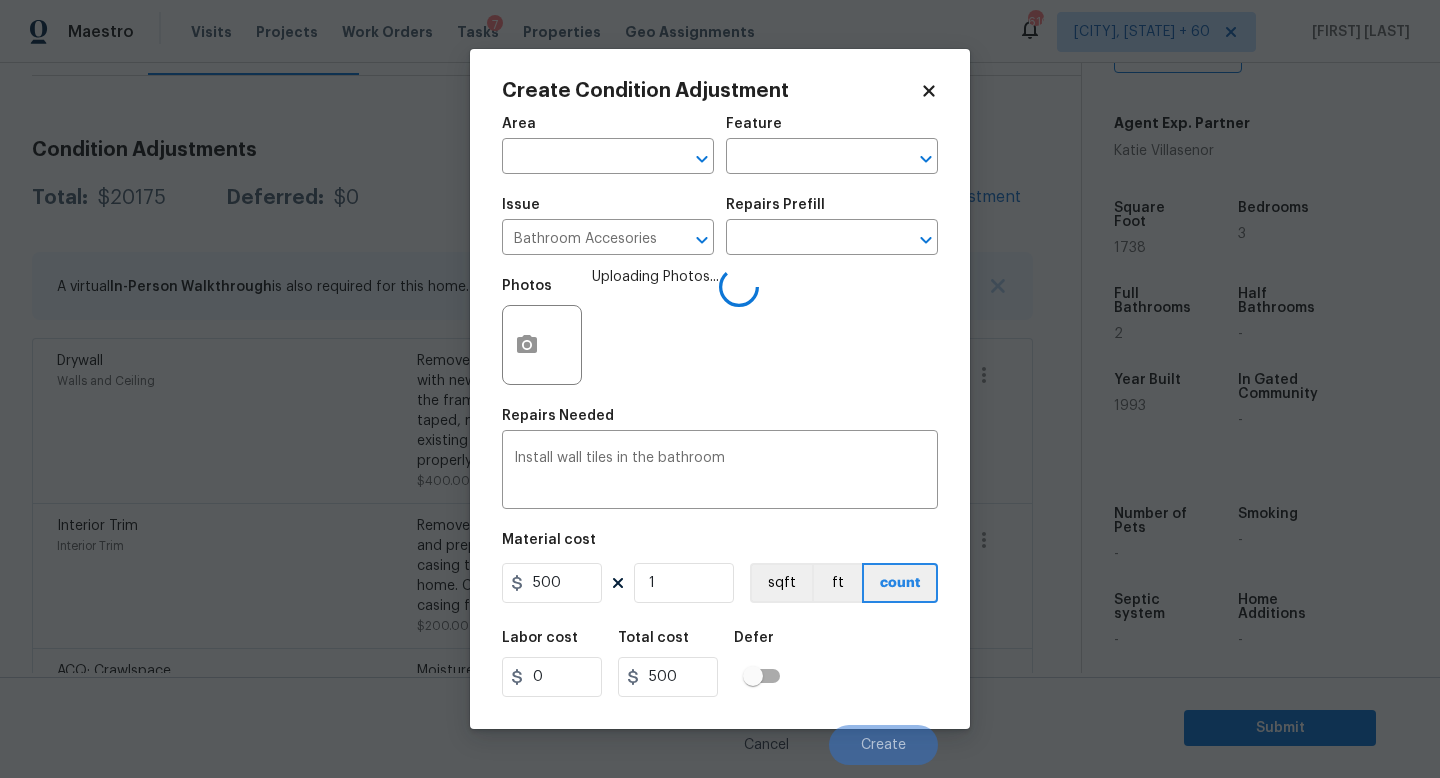 click on "Labor cost 0 Total cost 500 Defer" at bounding box center (720, 664) 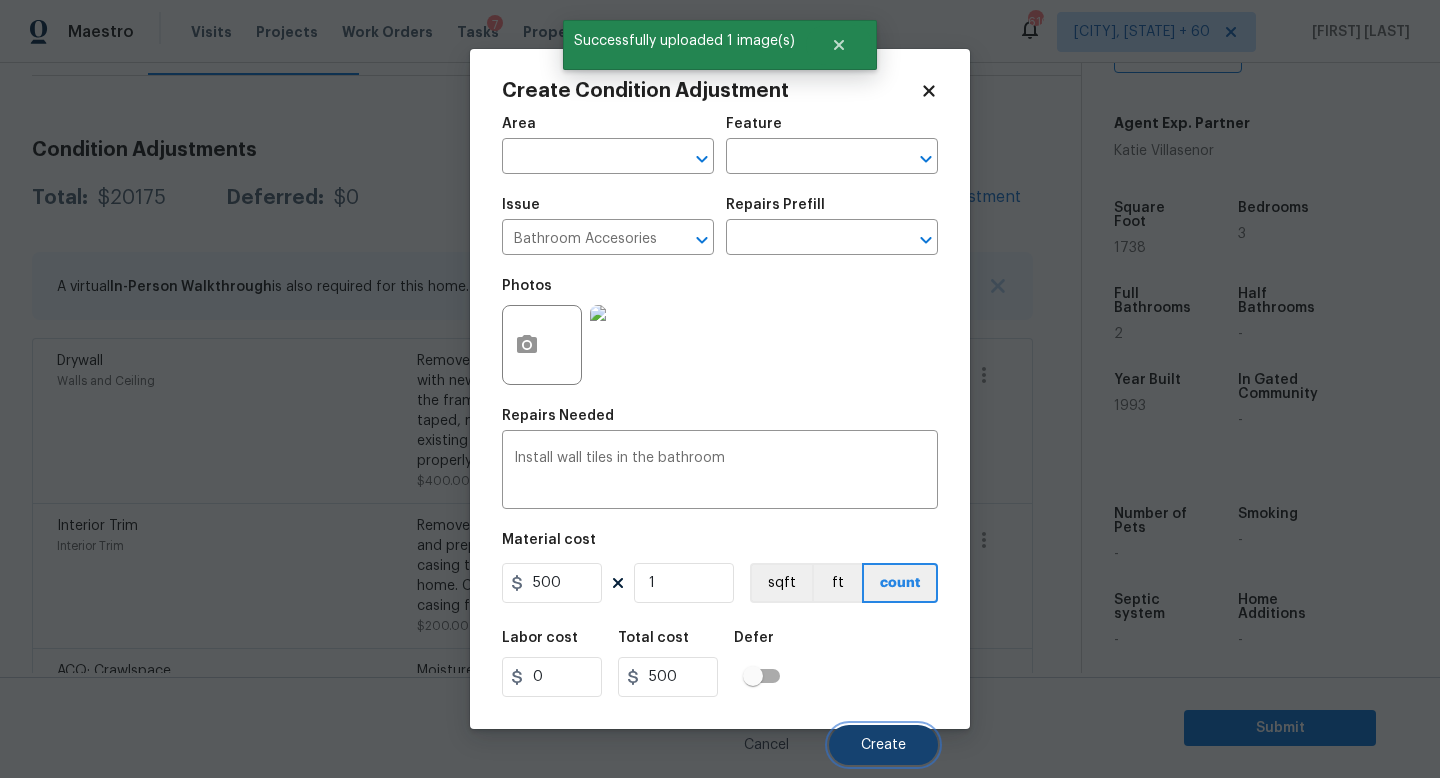 click on "Create" at bounding box center (883, 745) 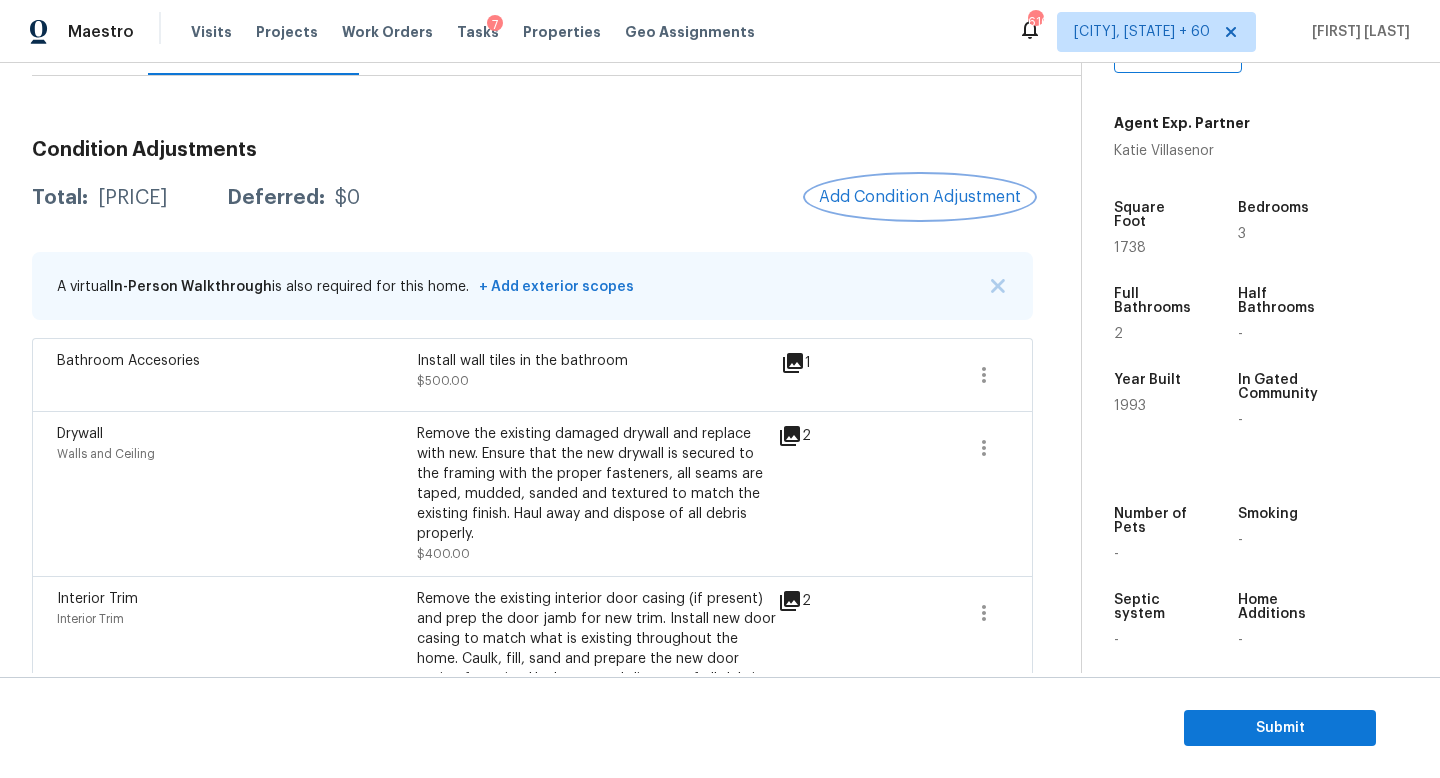 scroll, scrollTop: 265, scrollLeft: 0, axis: vertical 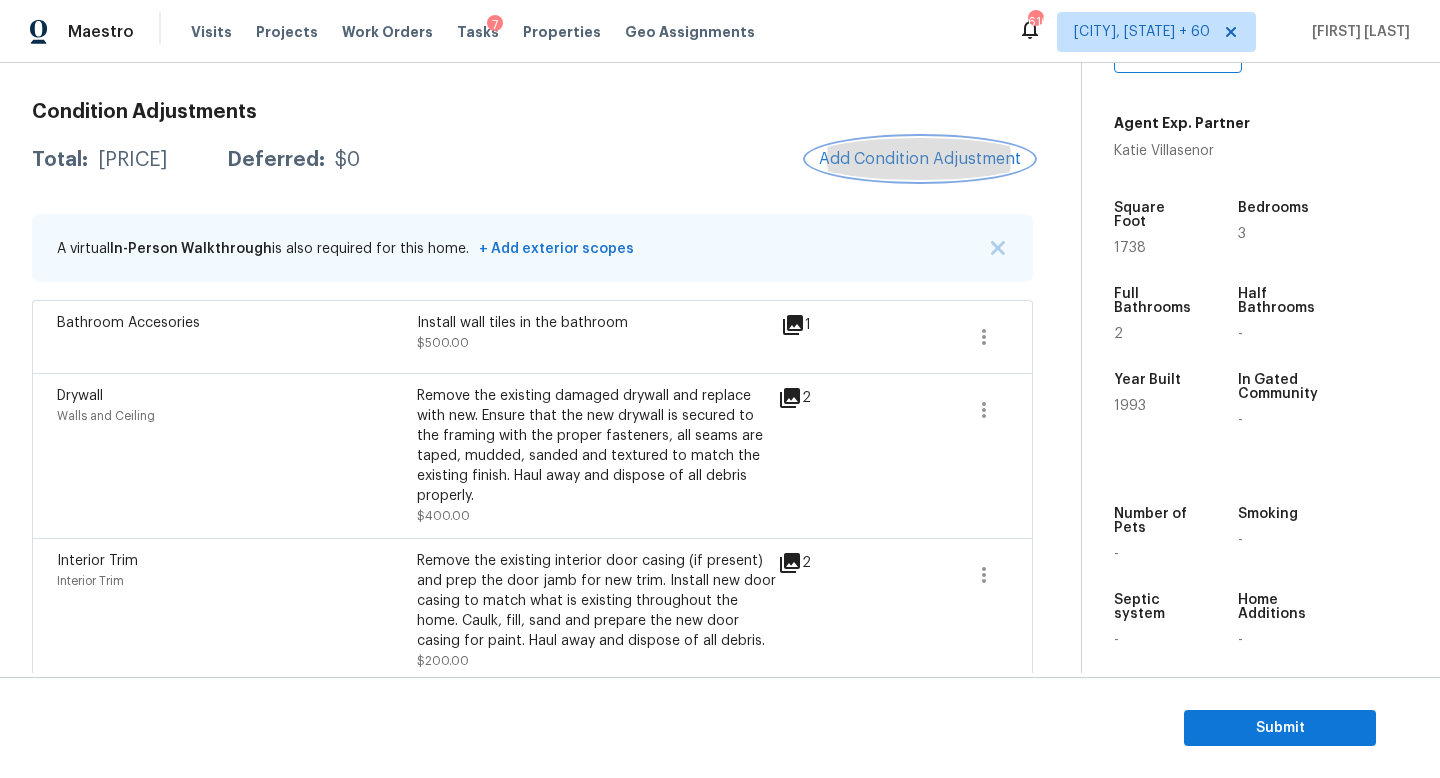 click on "Add Condition Adjustment" at bounding box center (920, 159) 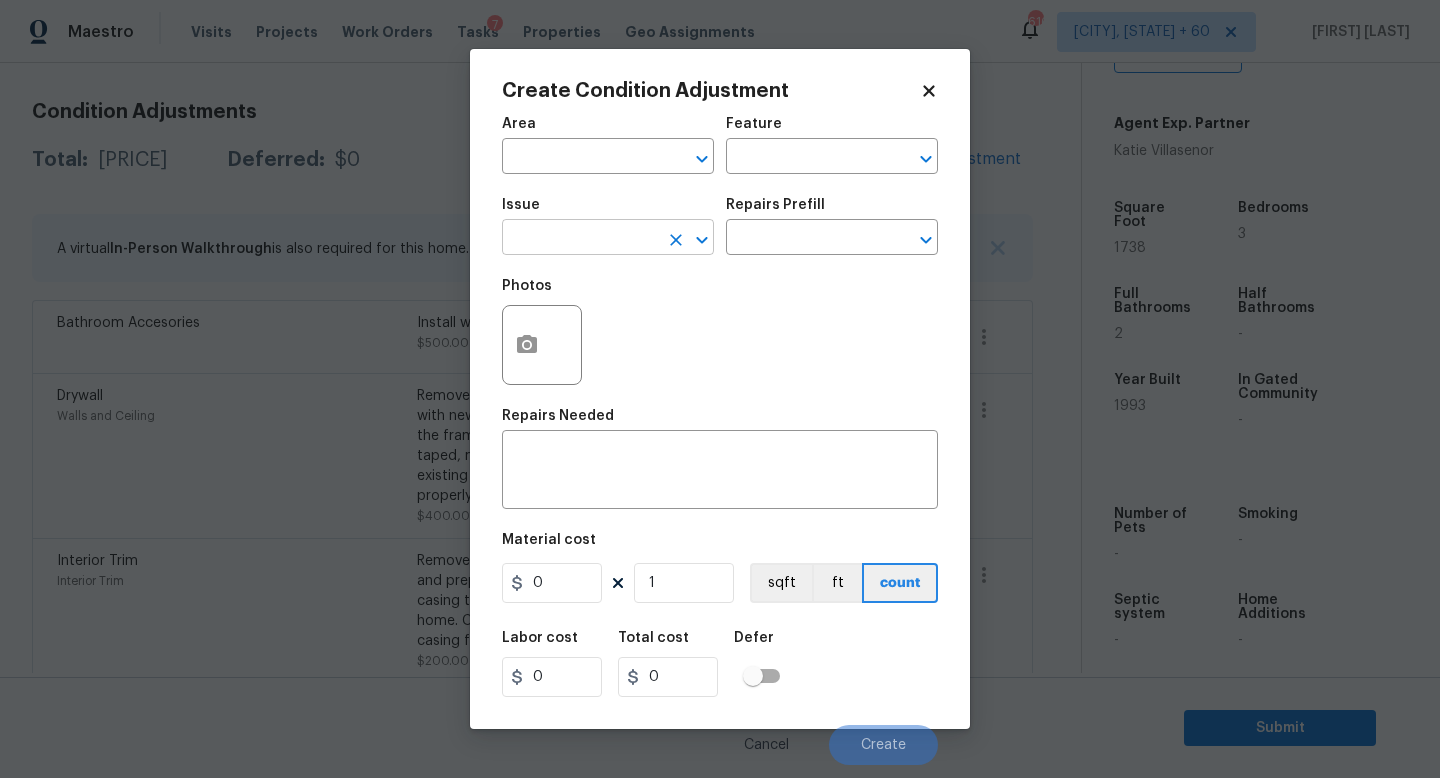 click at bounding box center (580, 239) 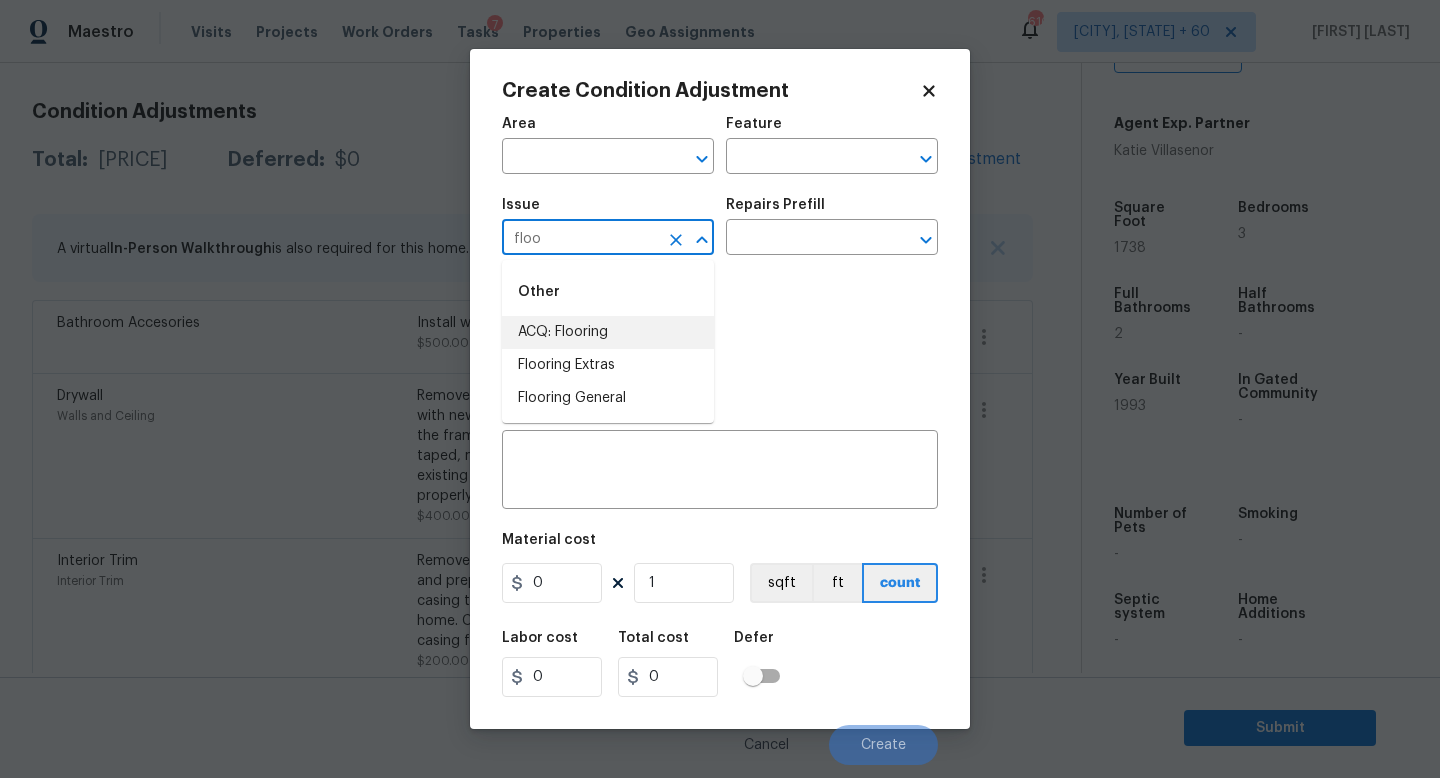 click on "ACQ: Flooring" at bounding box center [608, 332] 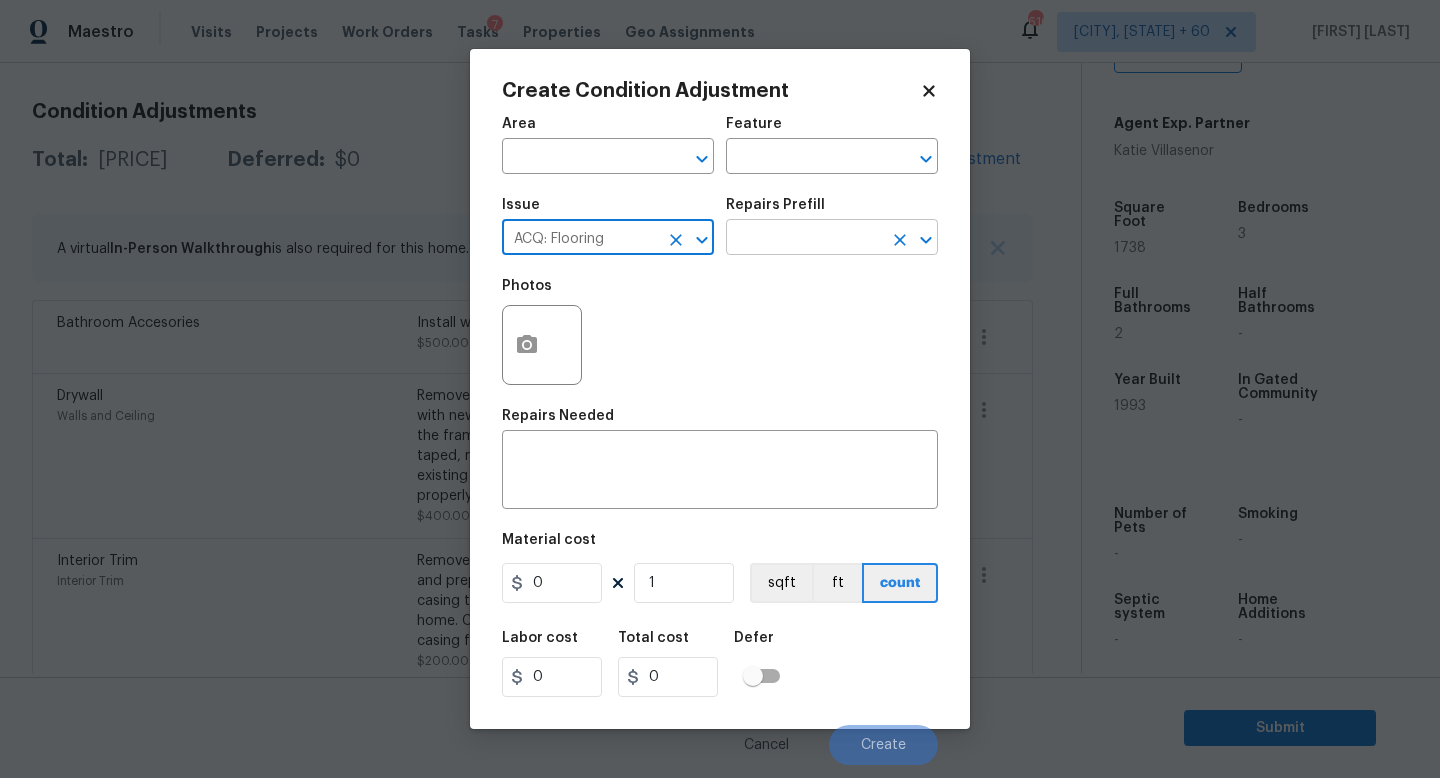 type on "ACQ: Flooring" 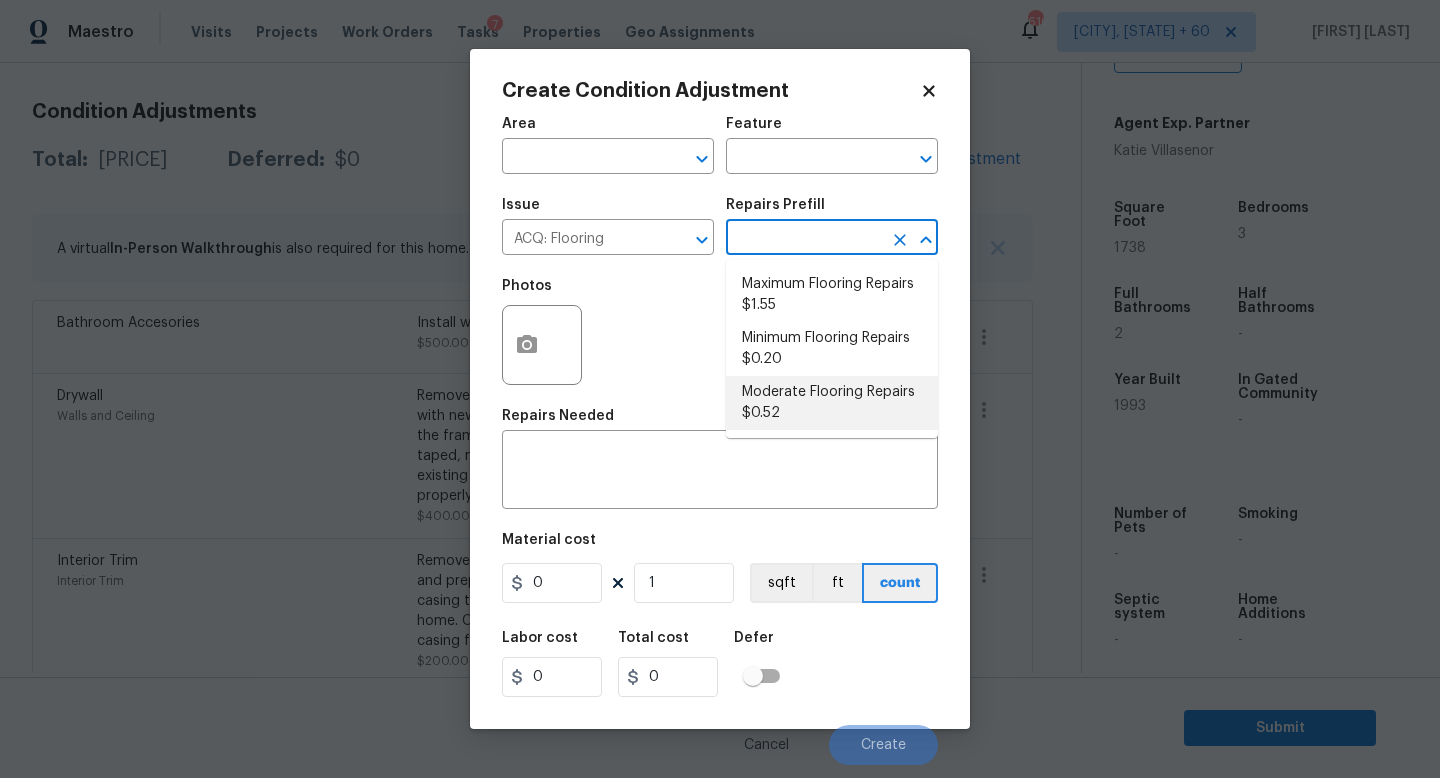 click on "Moderate Flooring Repairs $0.52" at bounding box center (832, 403) 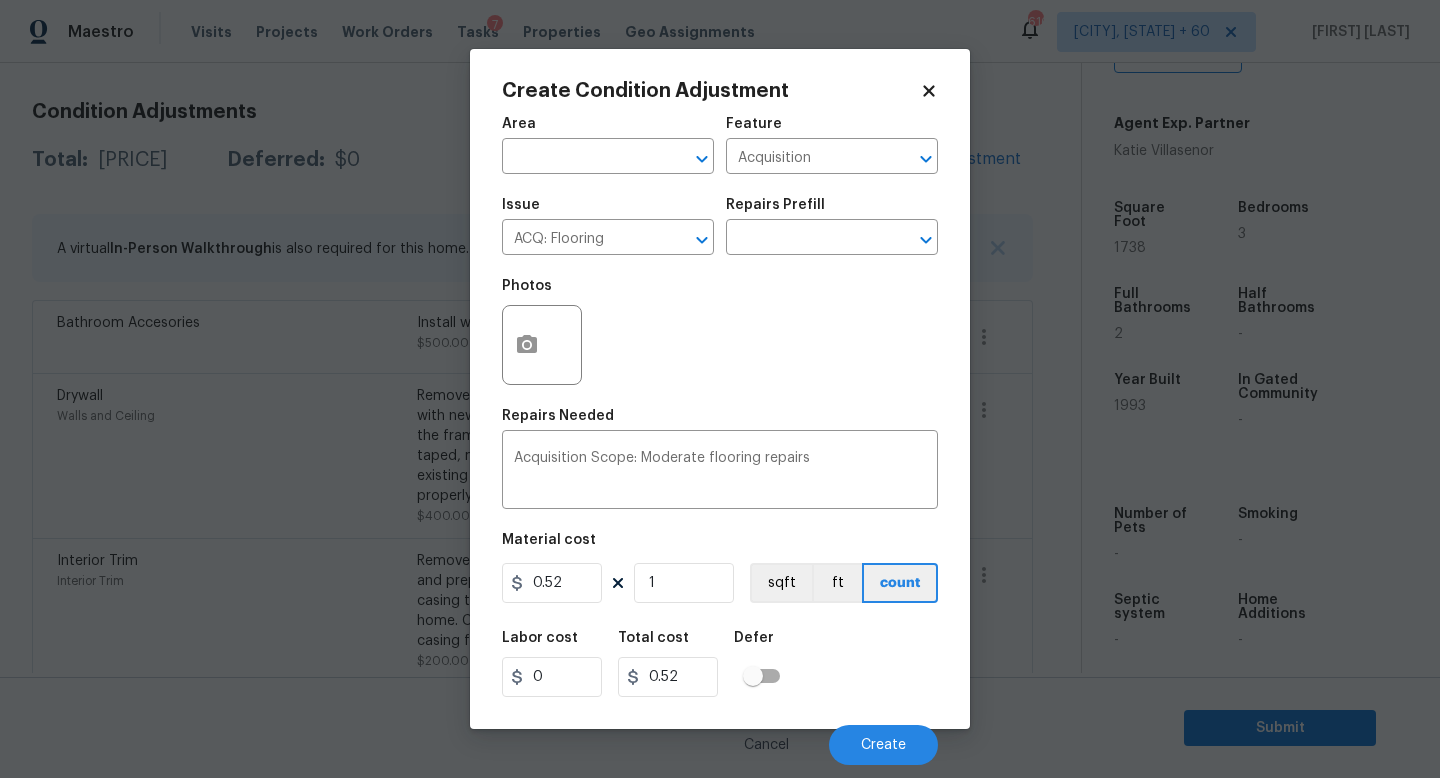 click on "Material cost" at bounding box center (720, 546) 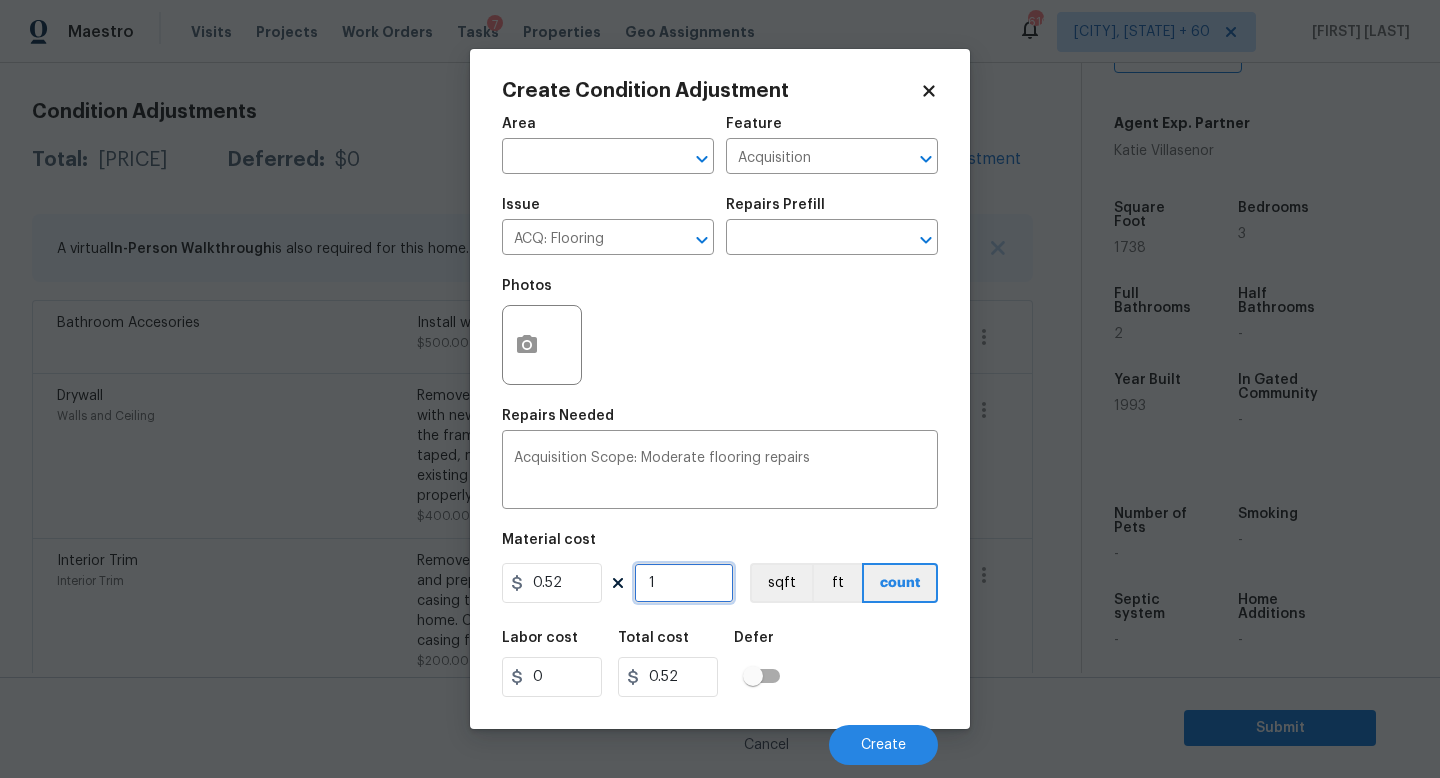 click on "1" at bounding box center (684, 583) 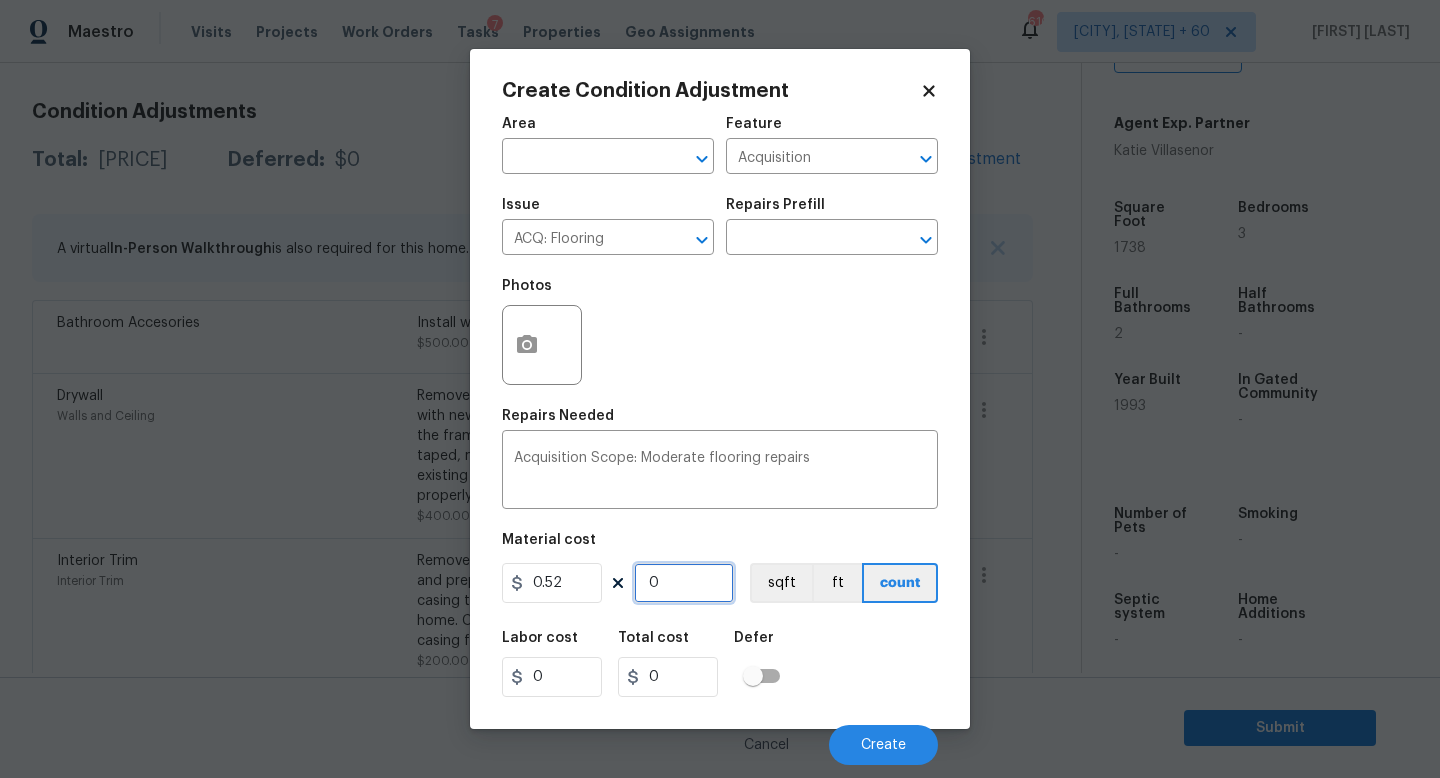 type on "1" 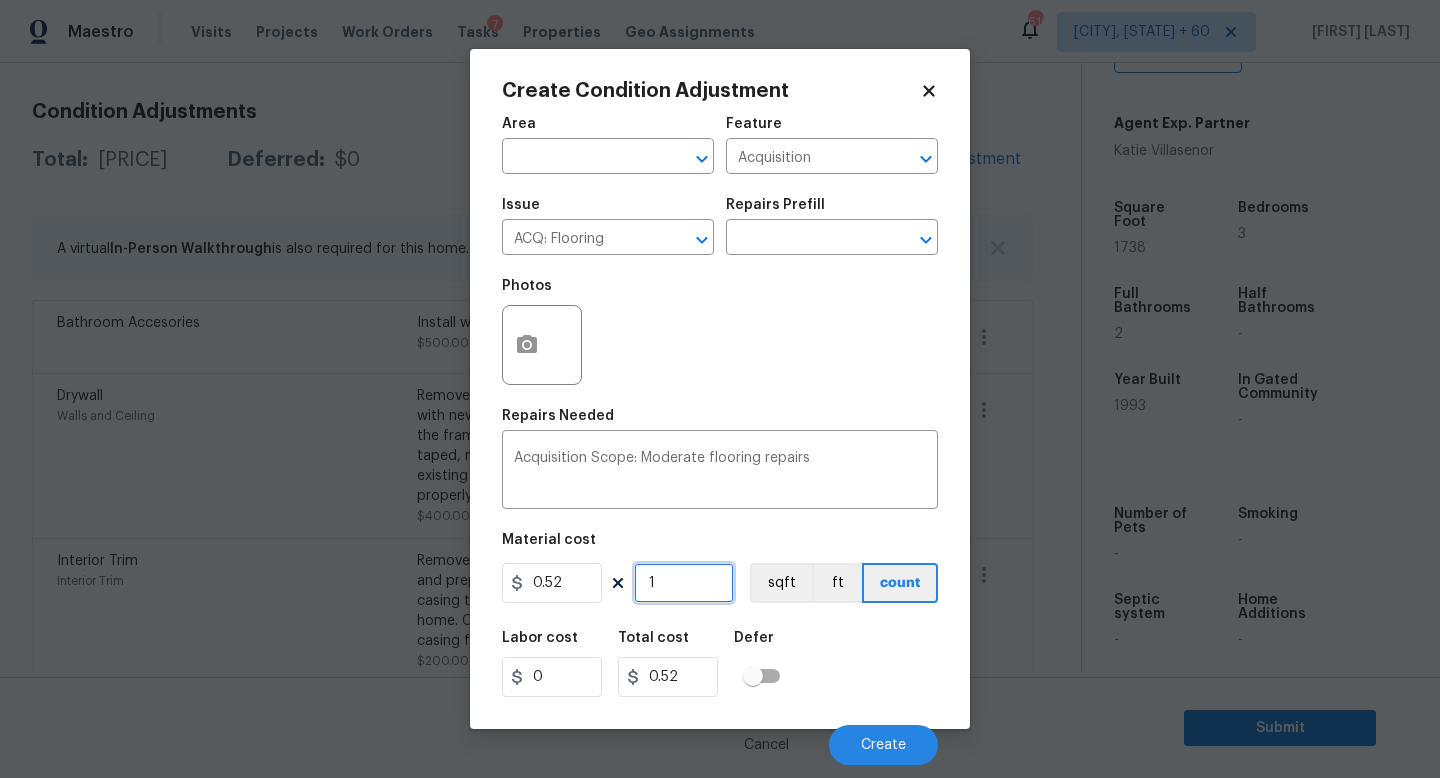 type on "17" 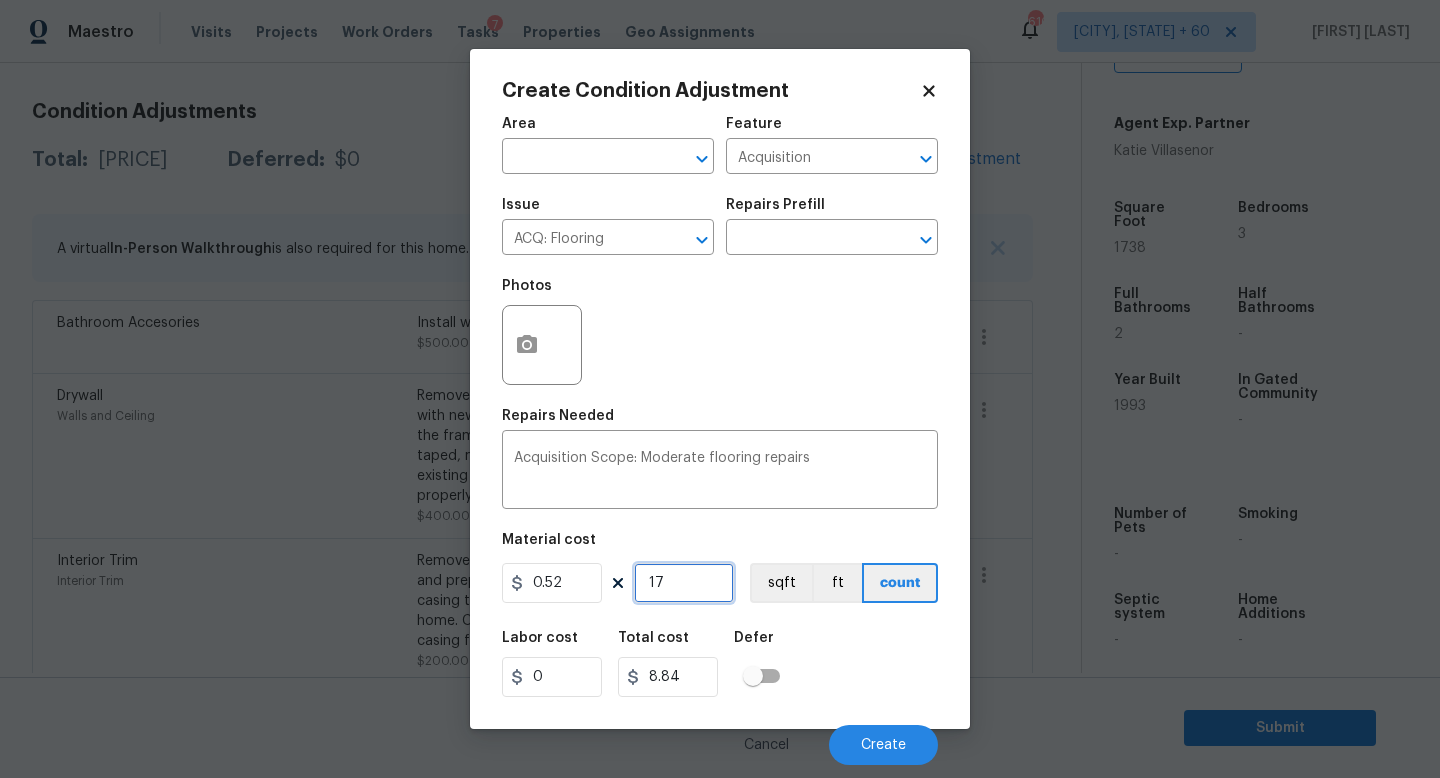 type on "173" 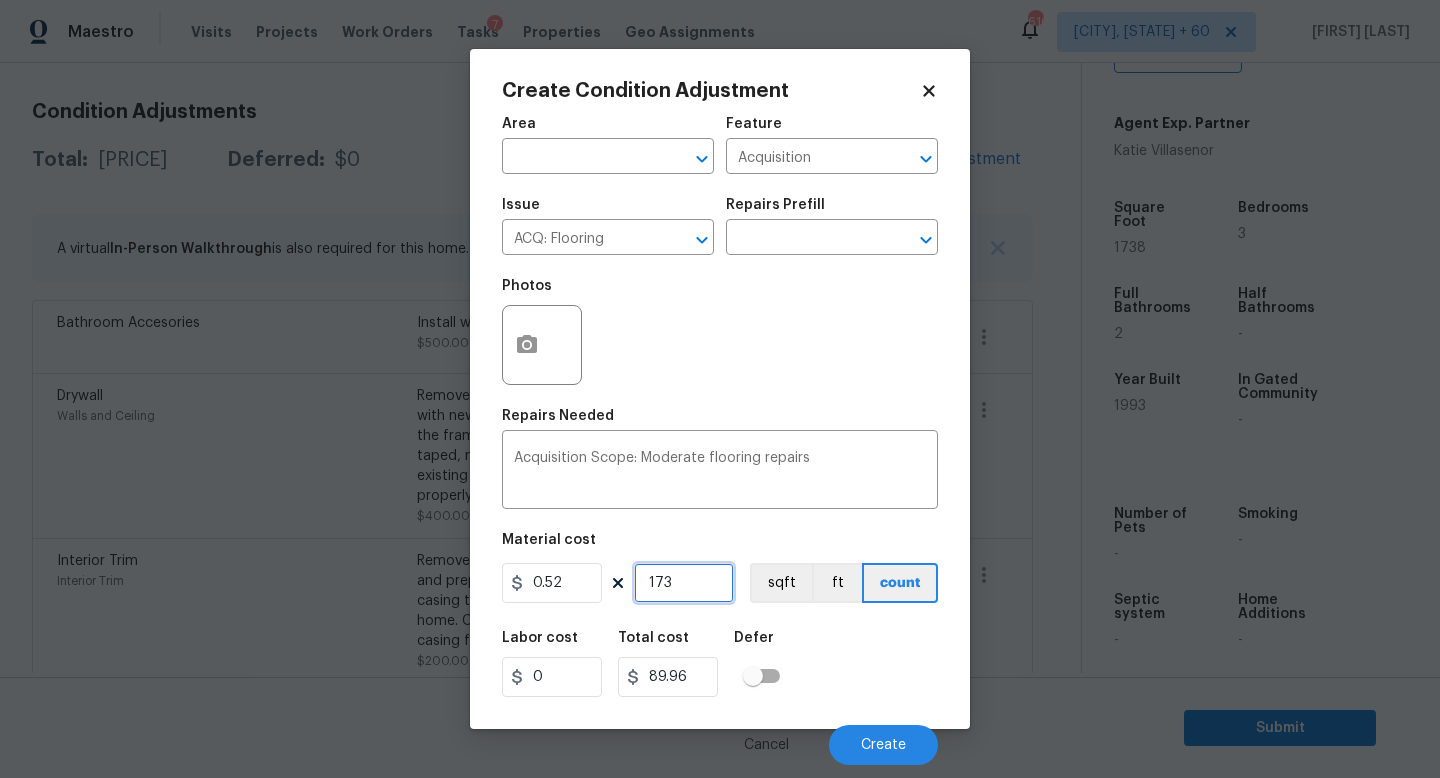 type on "1738" 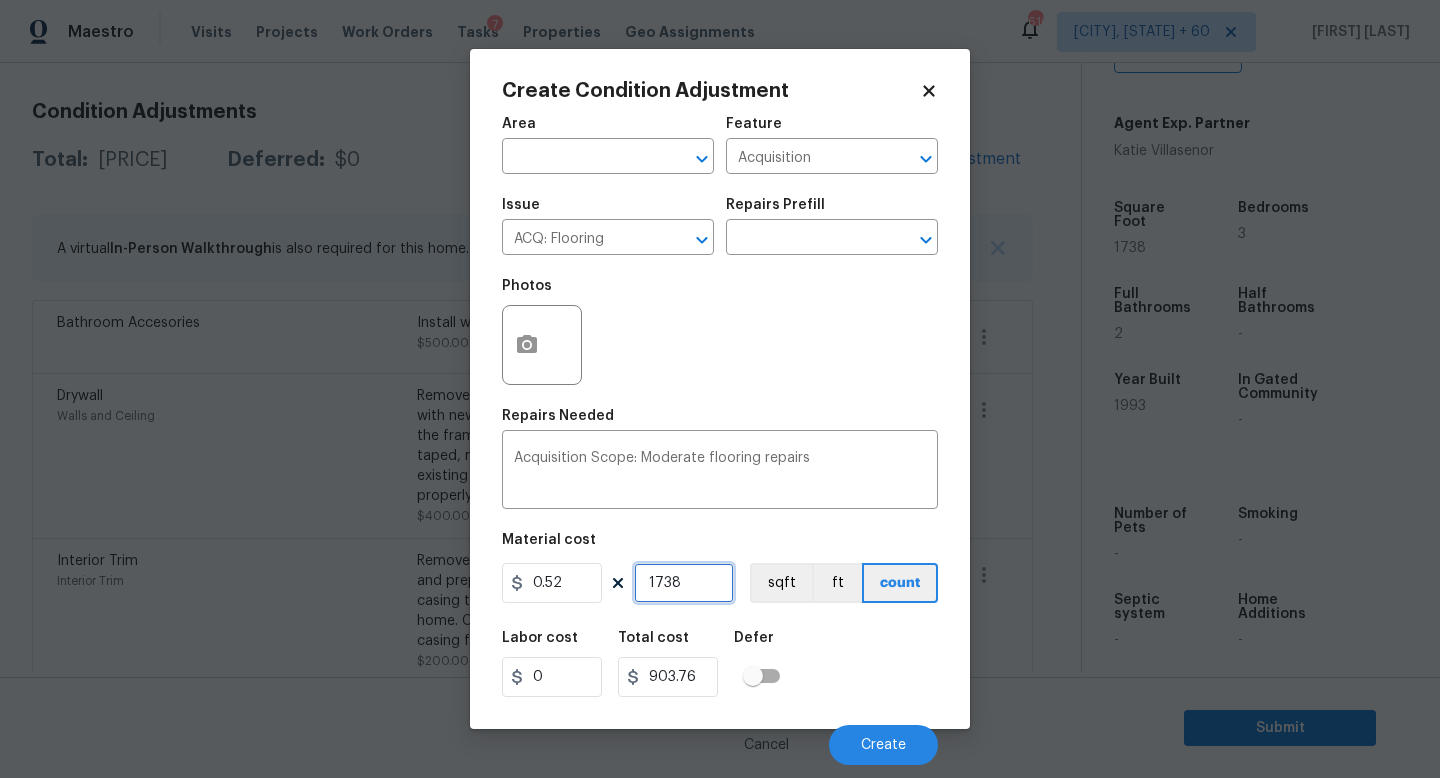 click on "1738" at bounding box center (684, 583) 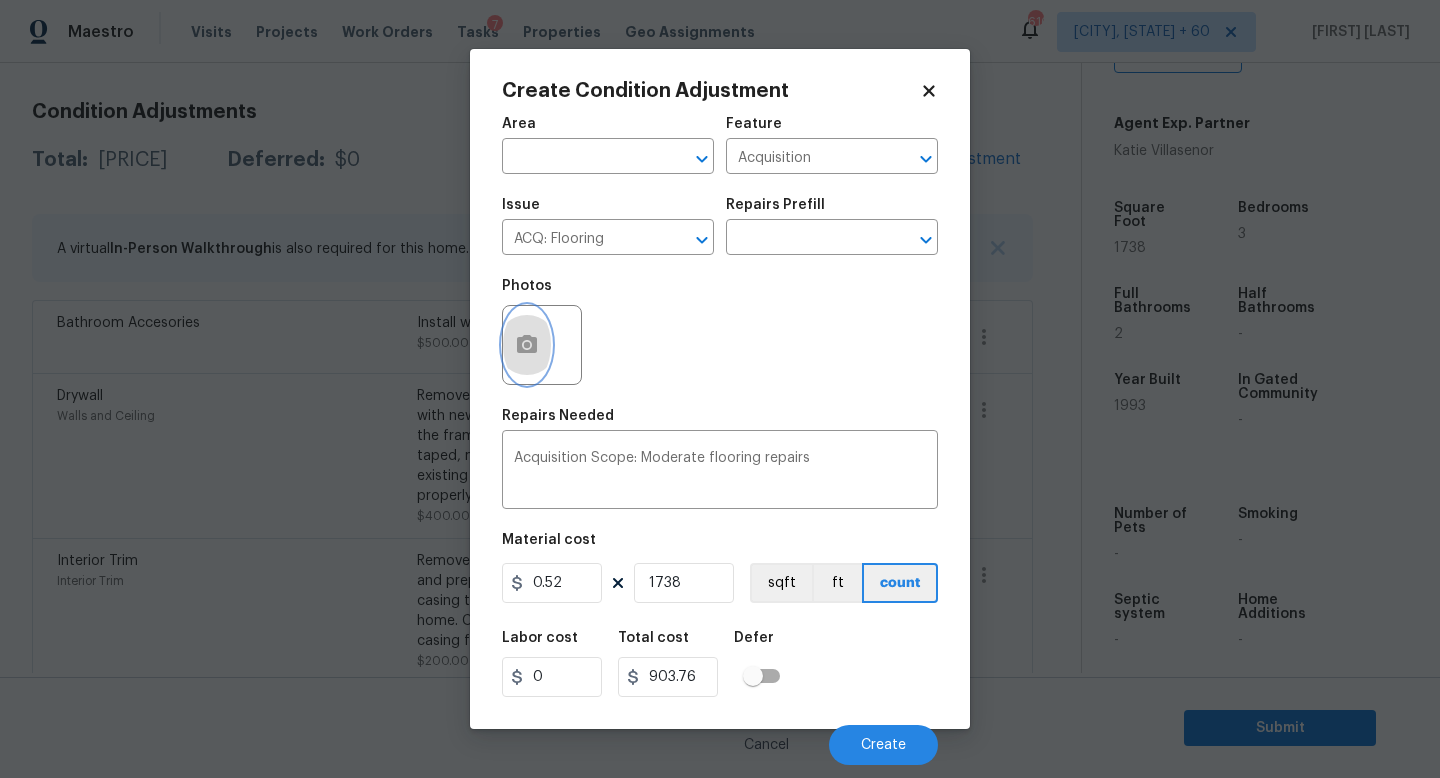 click 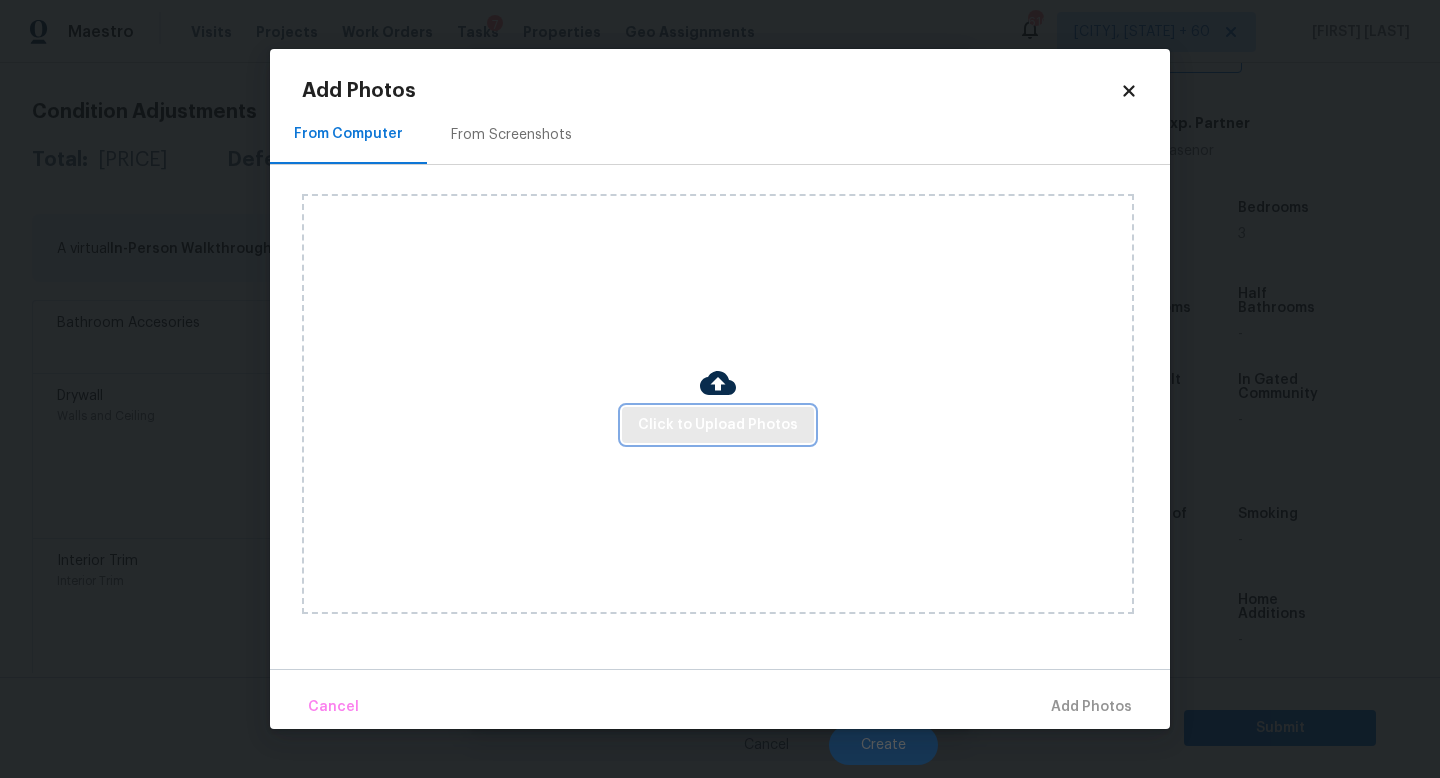 click on "Click to Upload Photos" at bounding box center [718, 425] 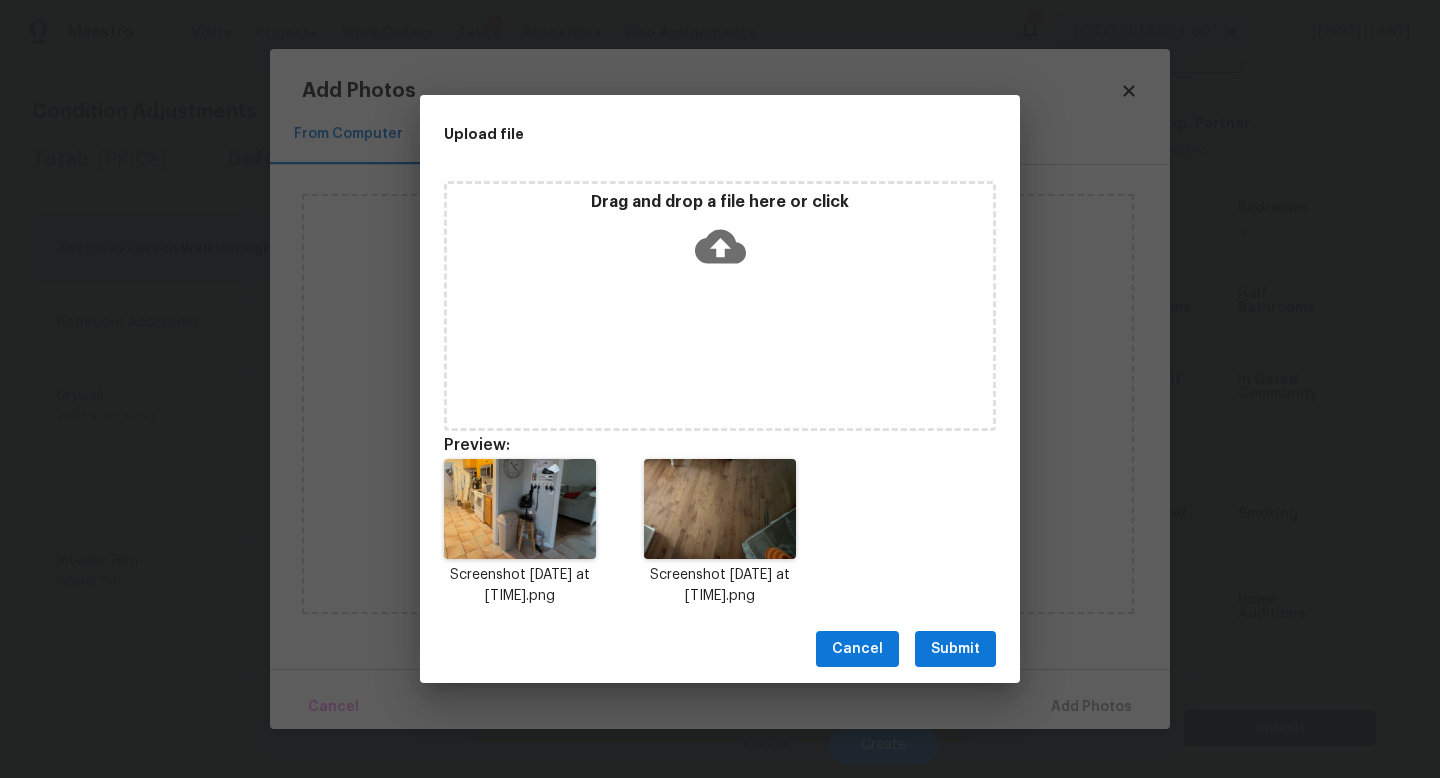 click on "Submit" at bounding box center (955, 649) 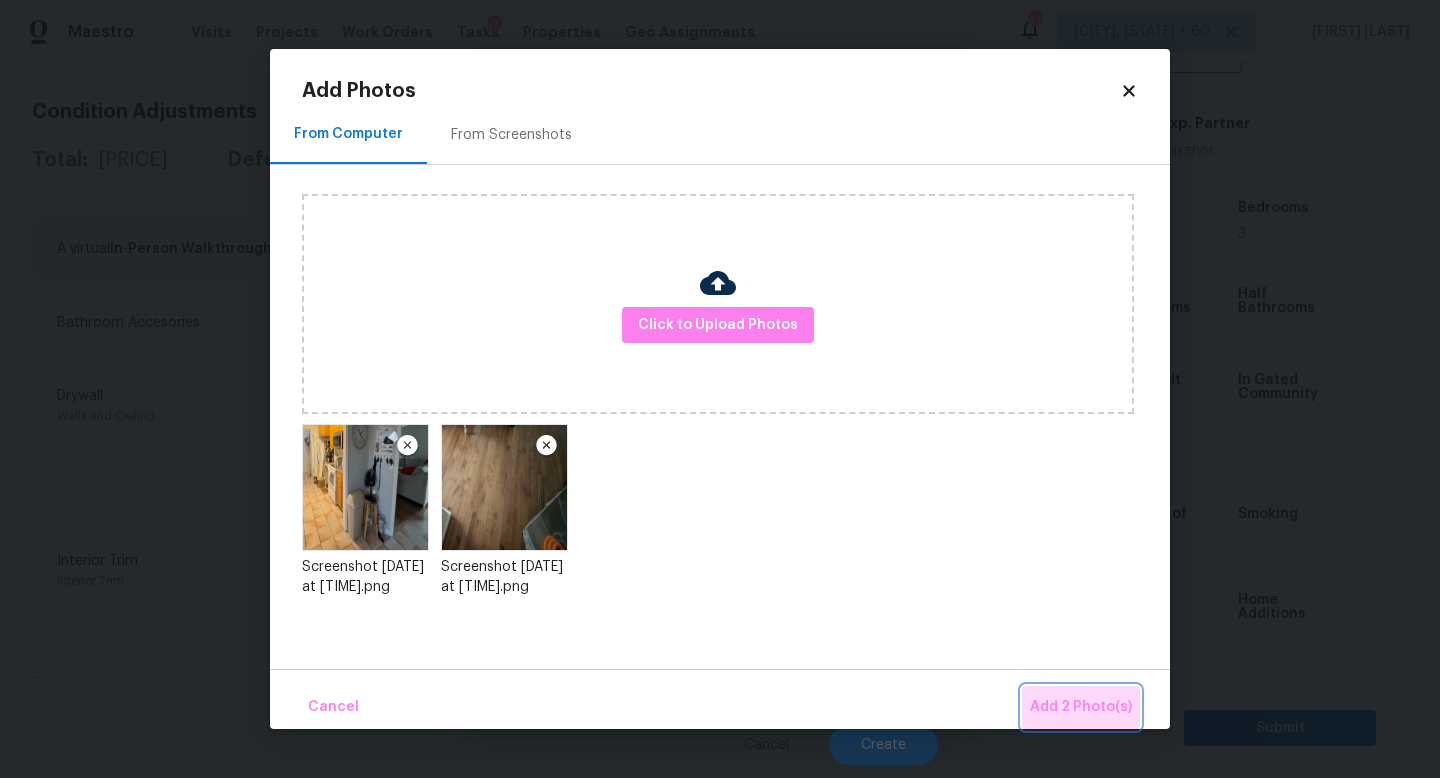 click on "Add 2 Photo(s)" at bounding box center [1081, 707] 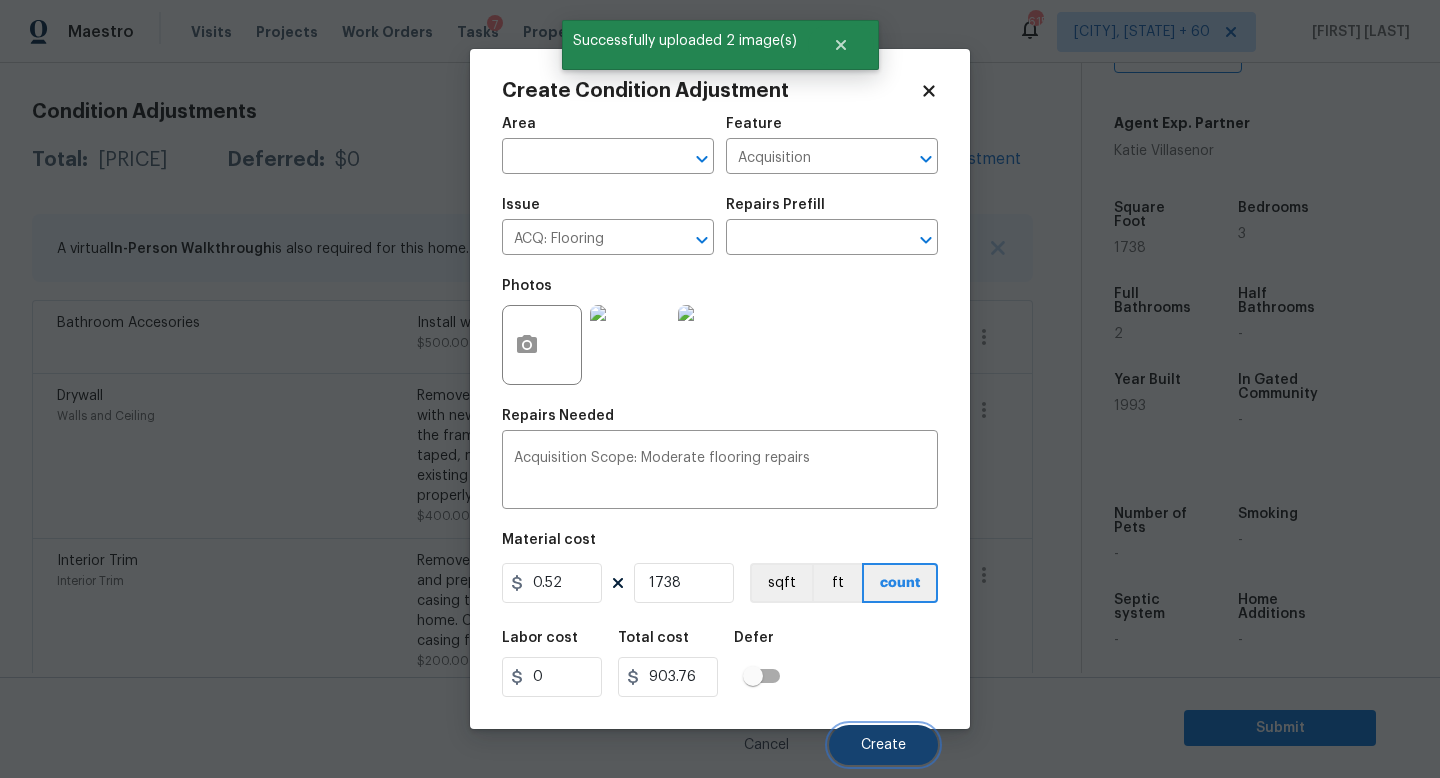 click on "Create" at bounding box center (883, 745) 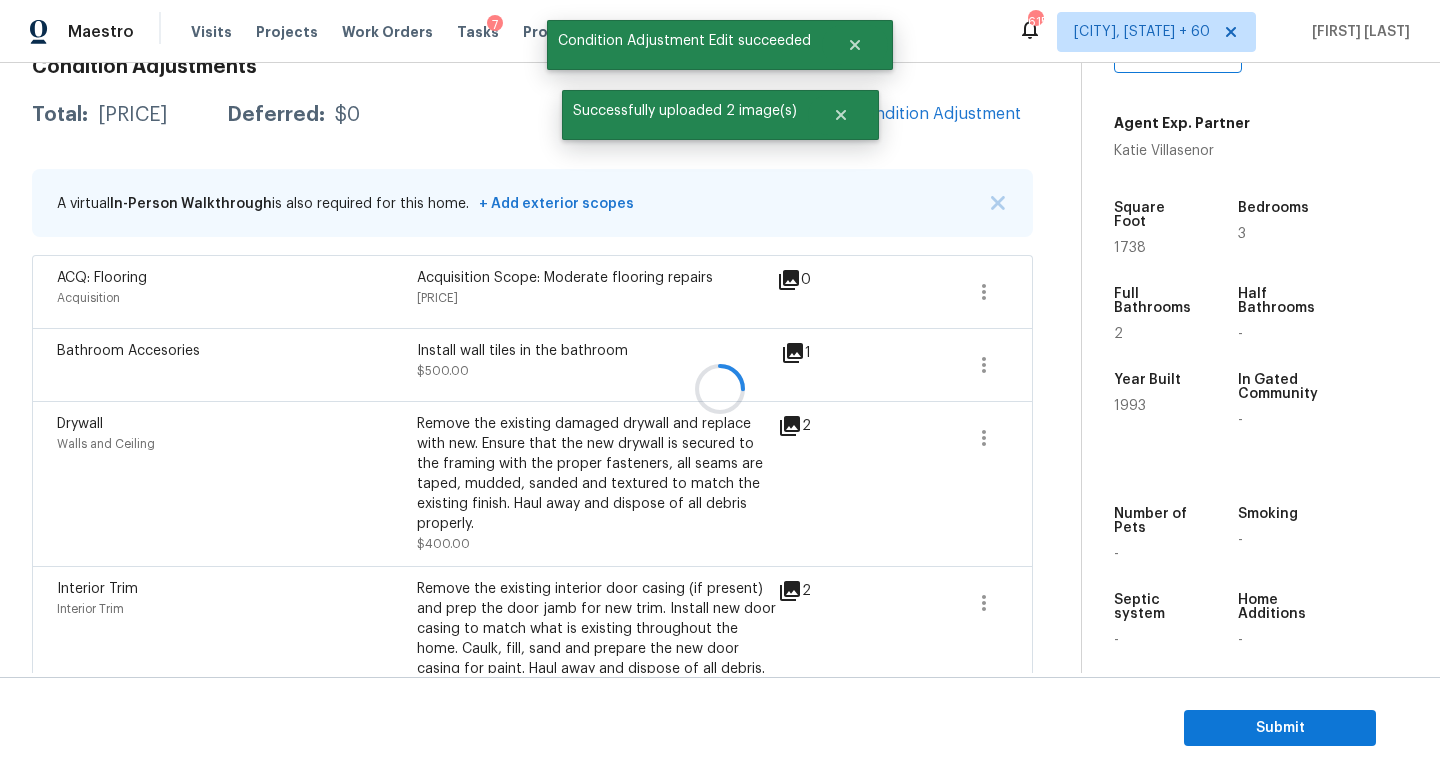 scroll, scrollTop: 265, scrollLeft: 0, axis: vertical 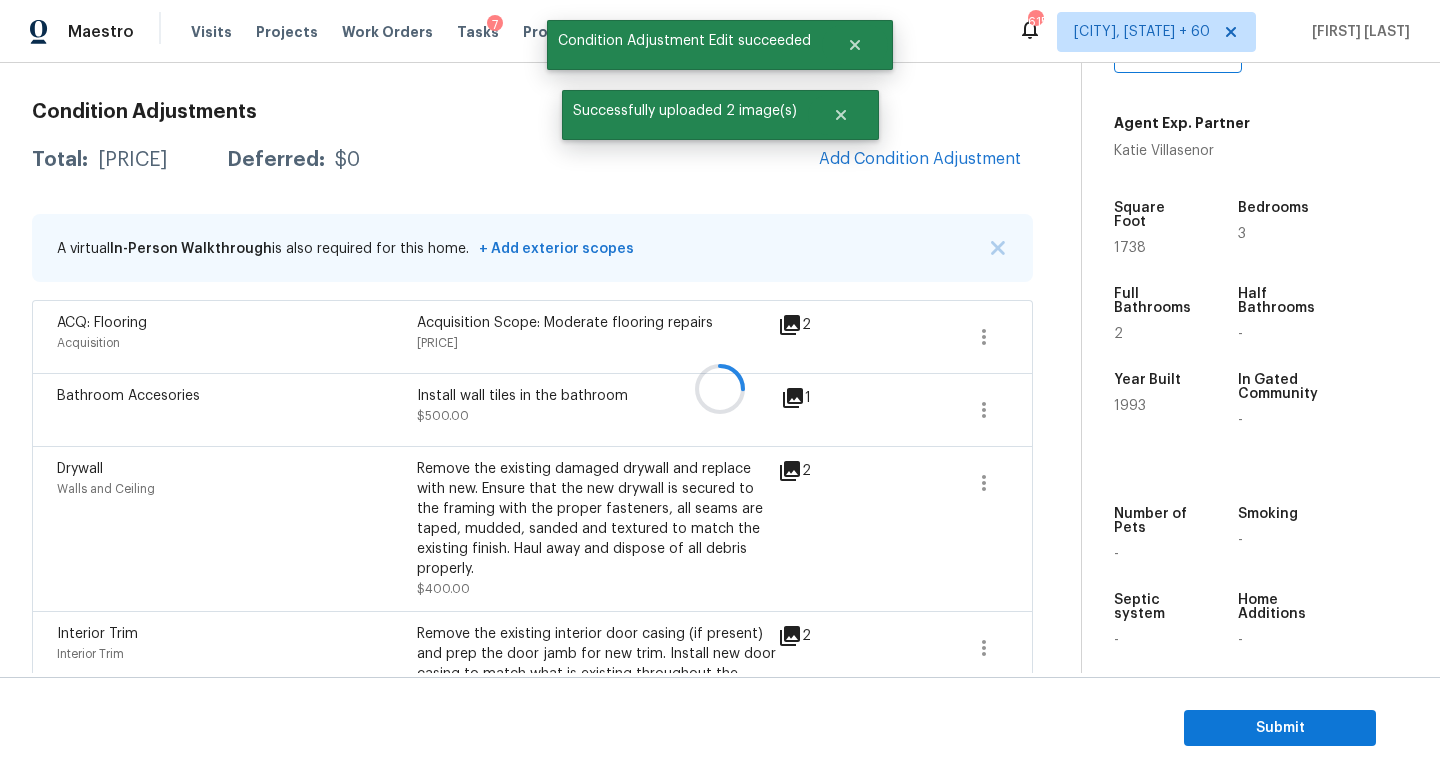 click at bounding box center (720, 389) 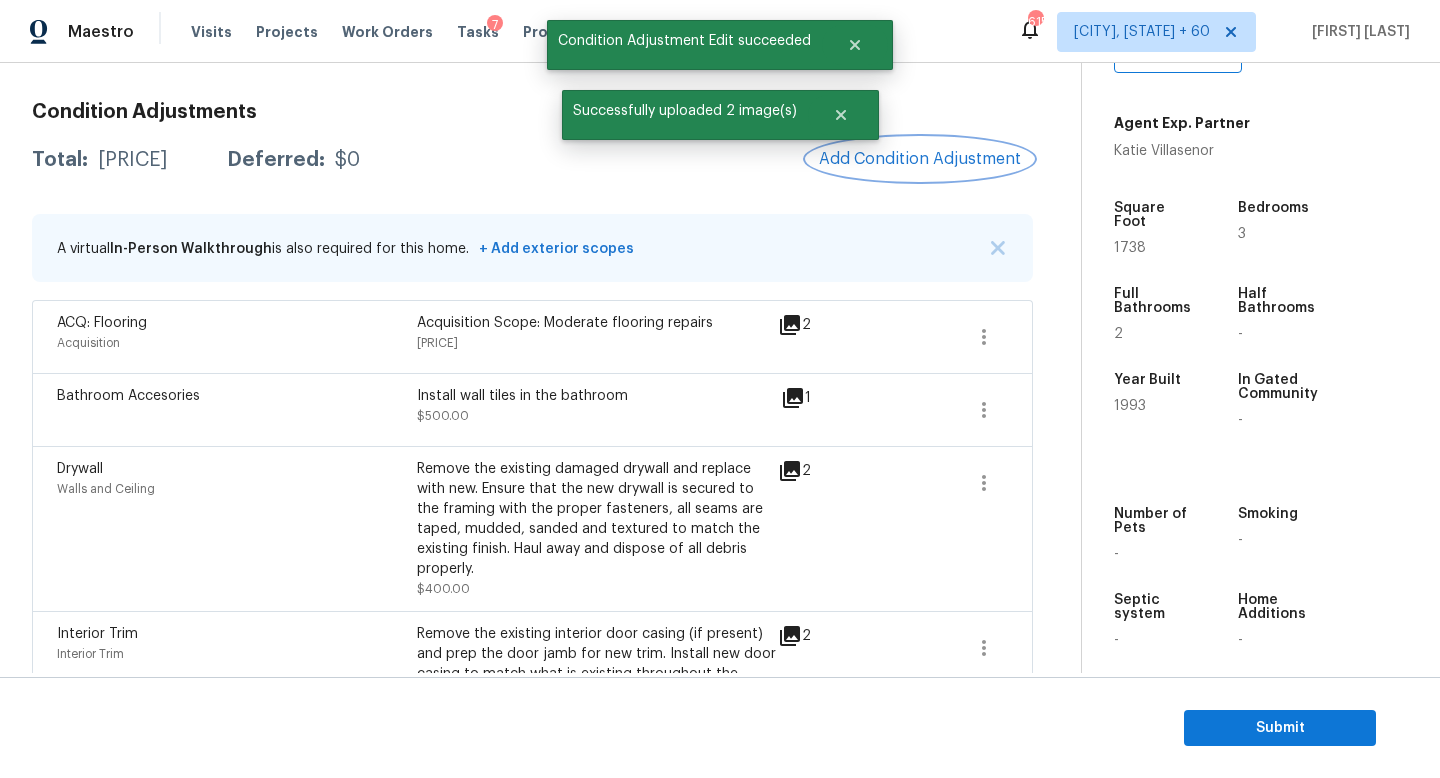 click on "Add Condition Adjustment" at bounding box center [920, 159] 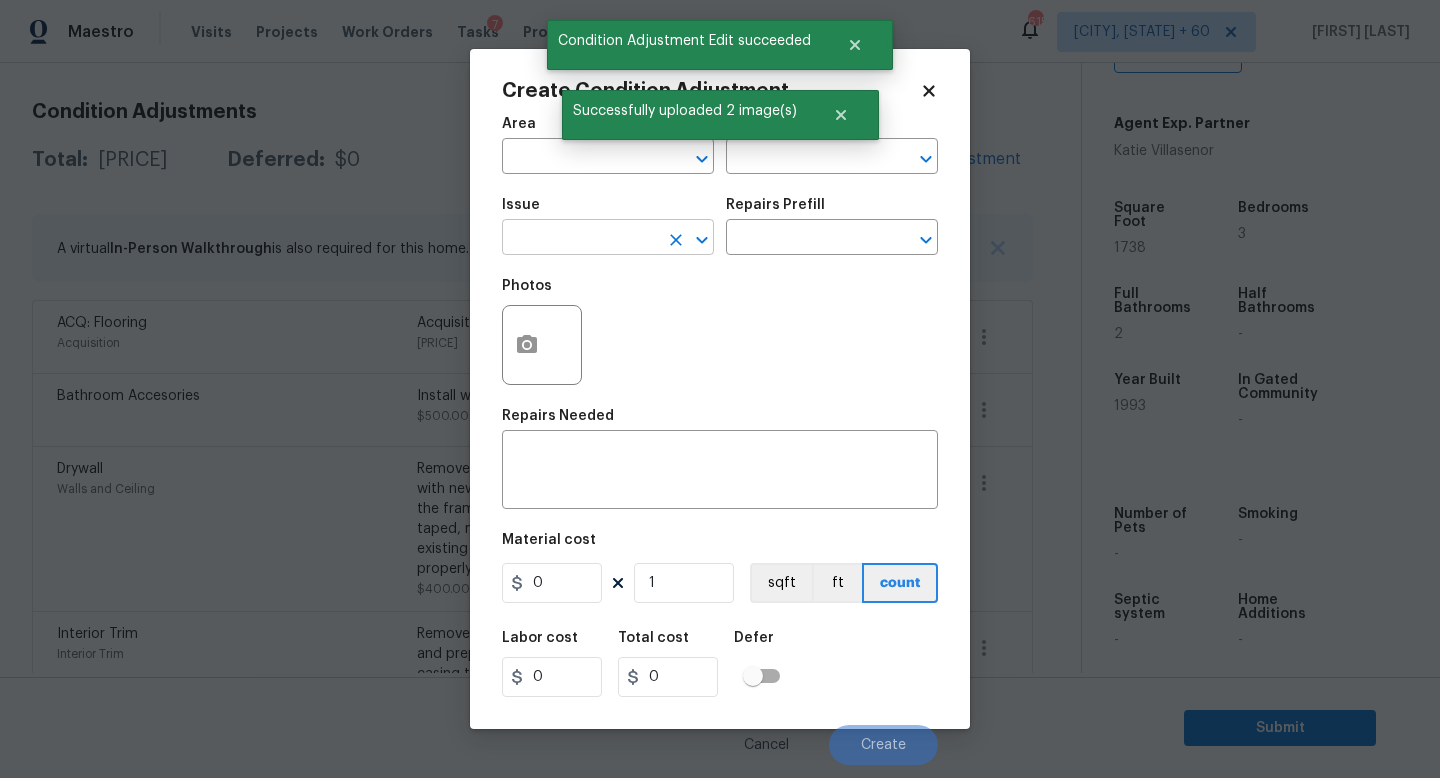 click at bounding box center (580, 239) 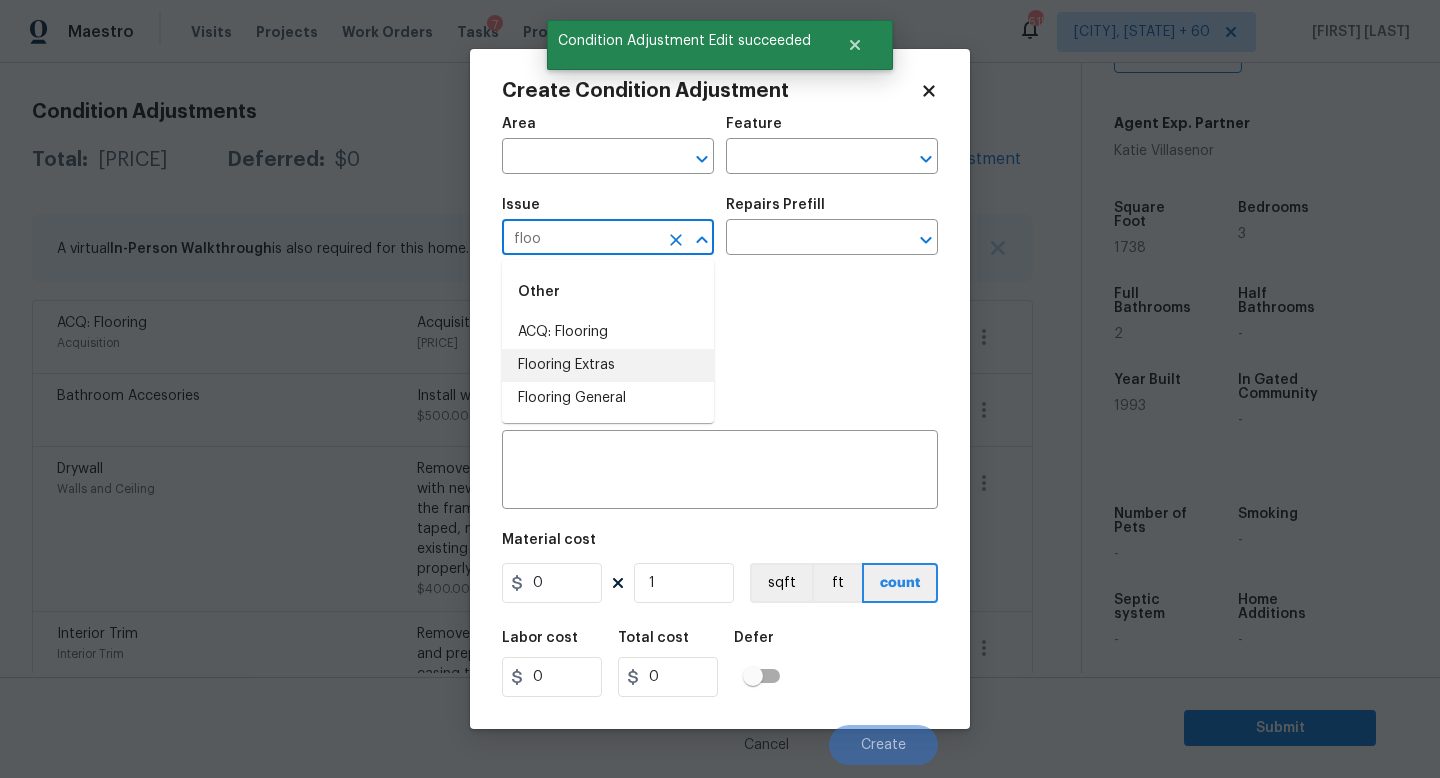 click on "Flooring Extras" at bounding box center [608, 365] 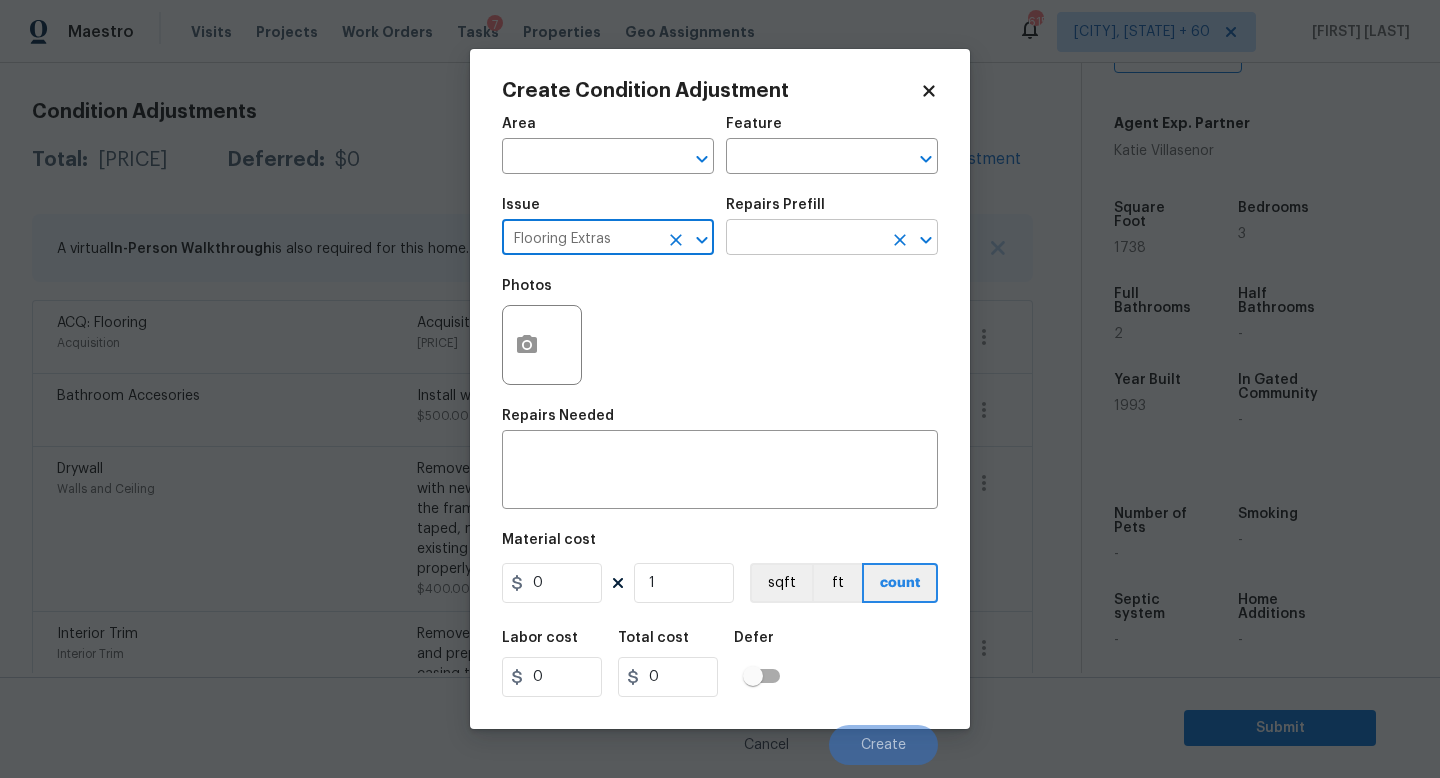 type on "Flooring Extras" 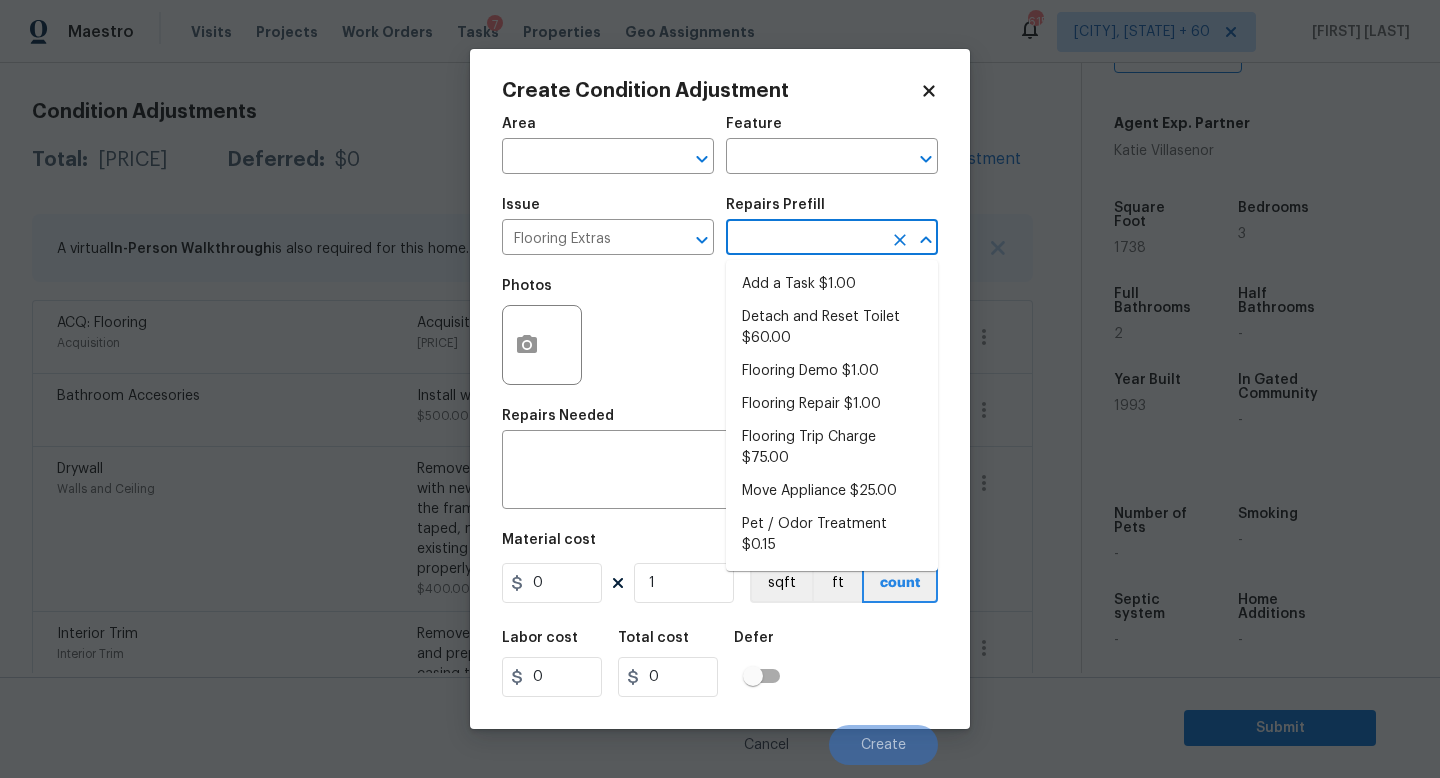 click at bounding box center (804, 239) 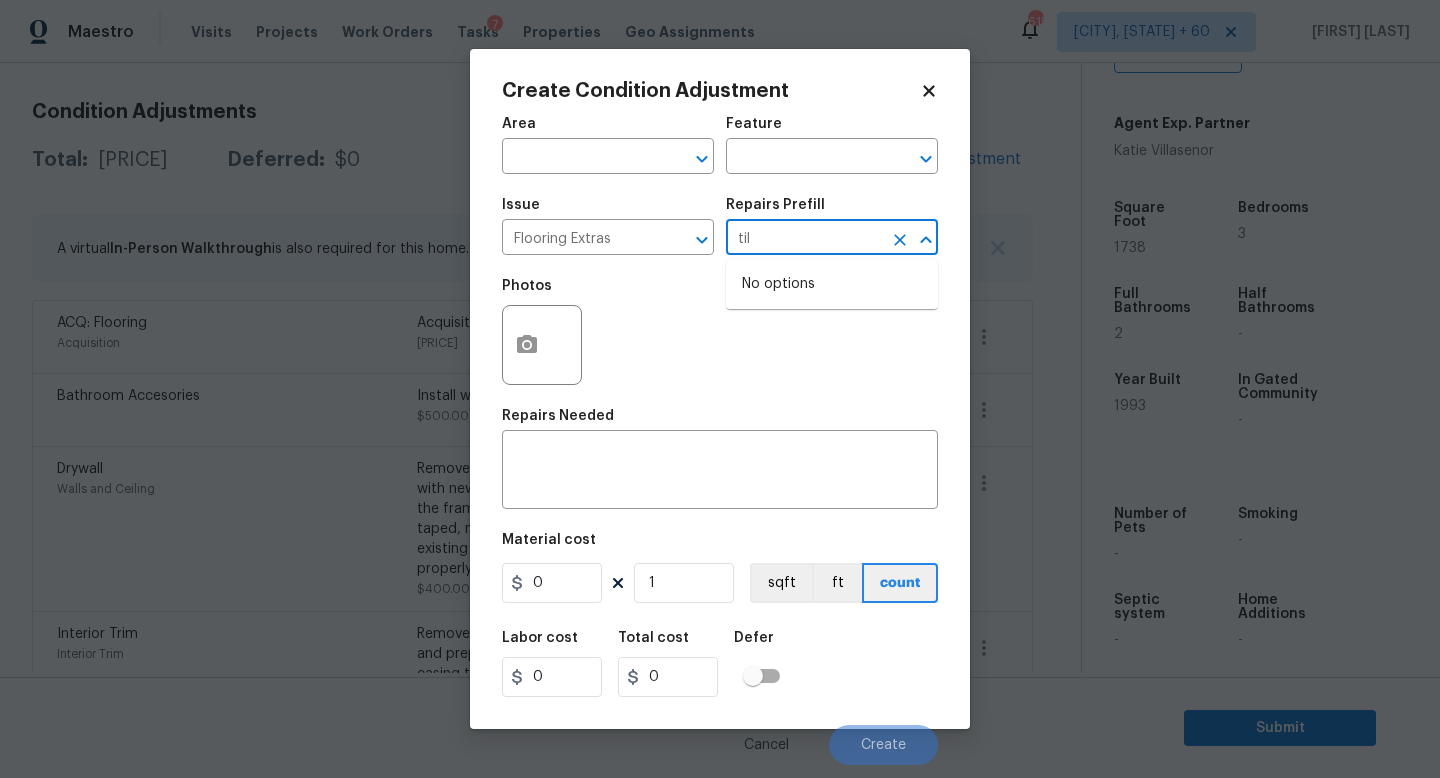type on "til" 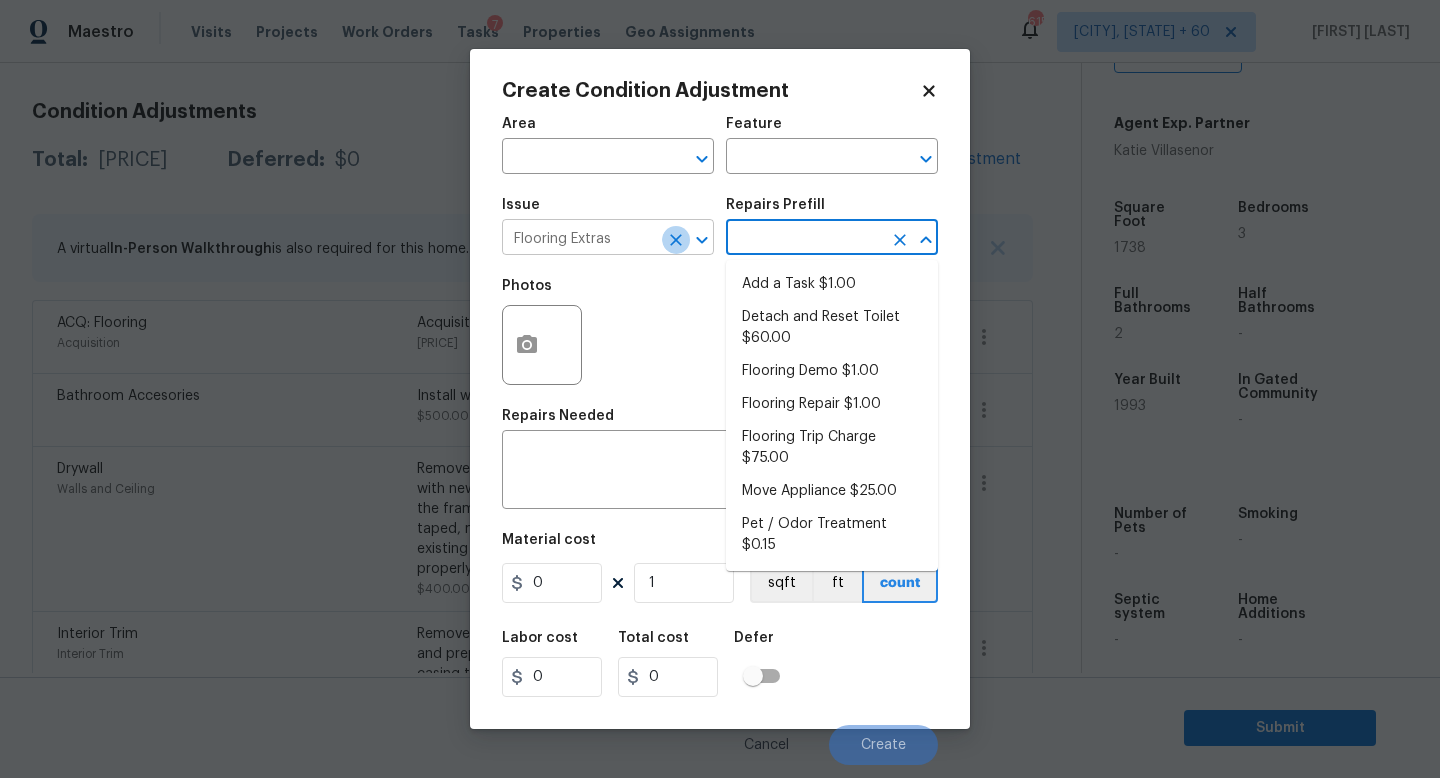 click at bounding box center (676, 240) 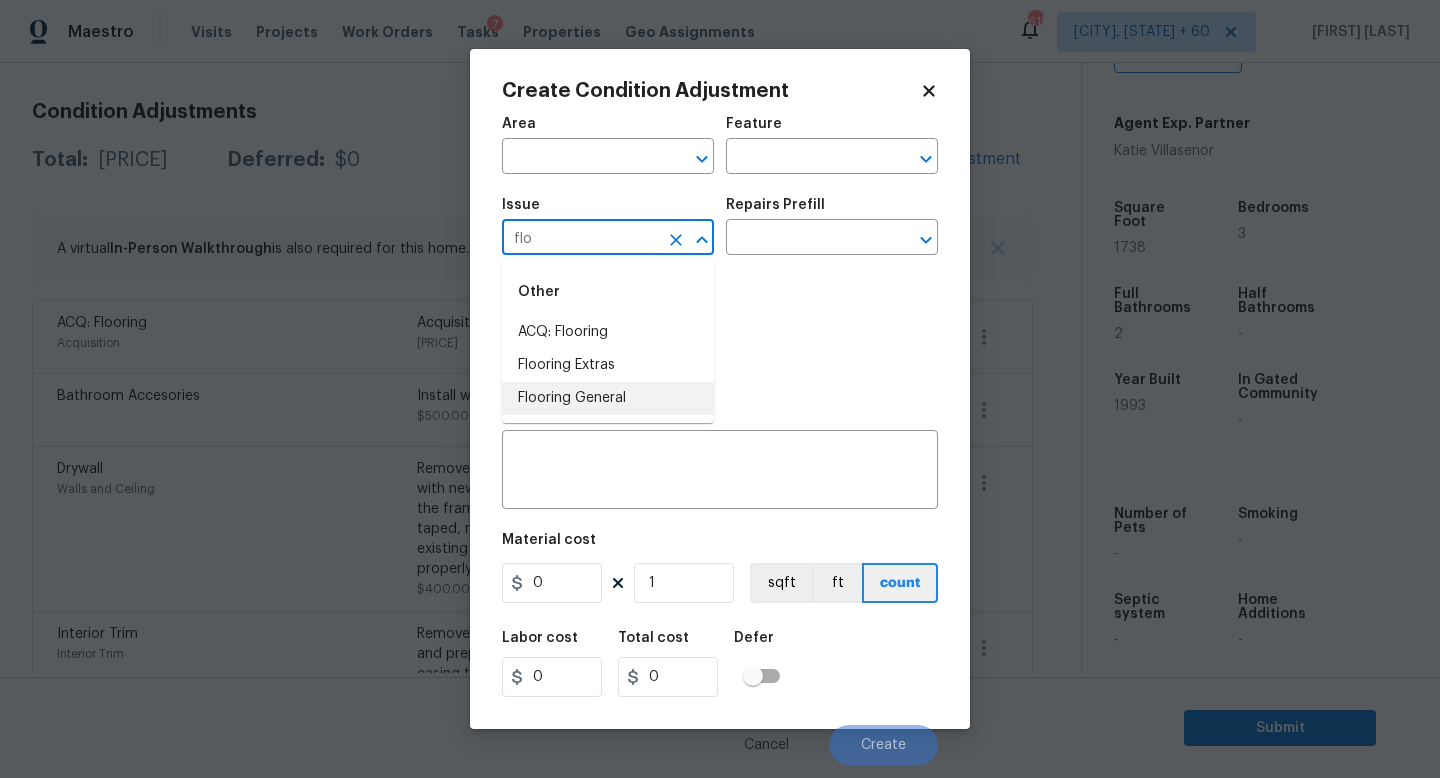click on "Flooring General" at bounding box center [608, 398] 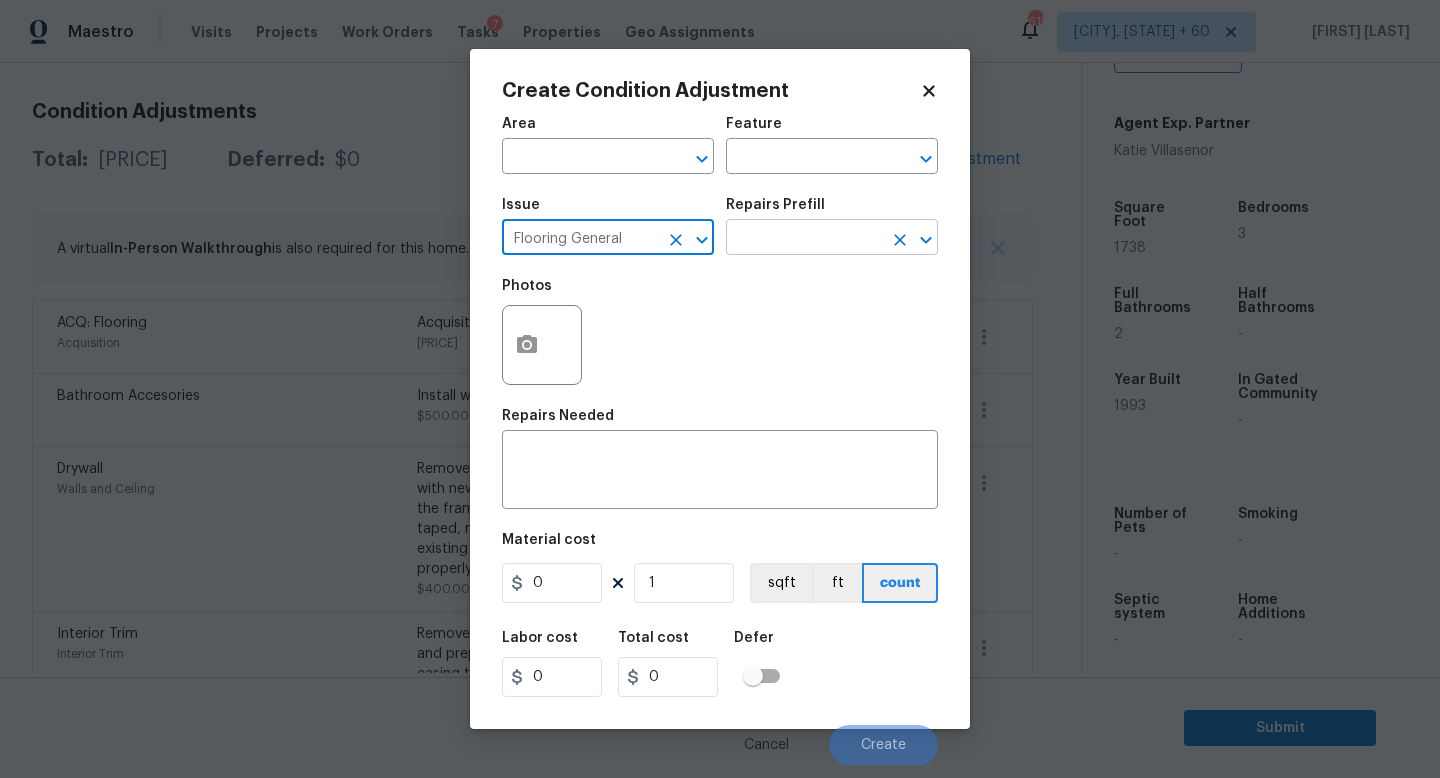 type on "Flooring General" 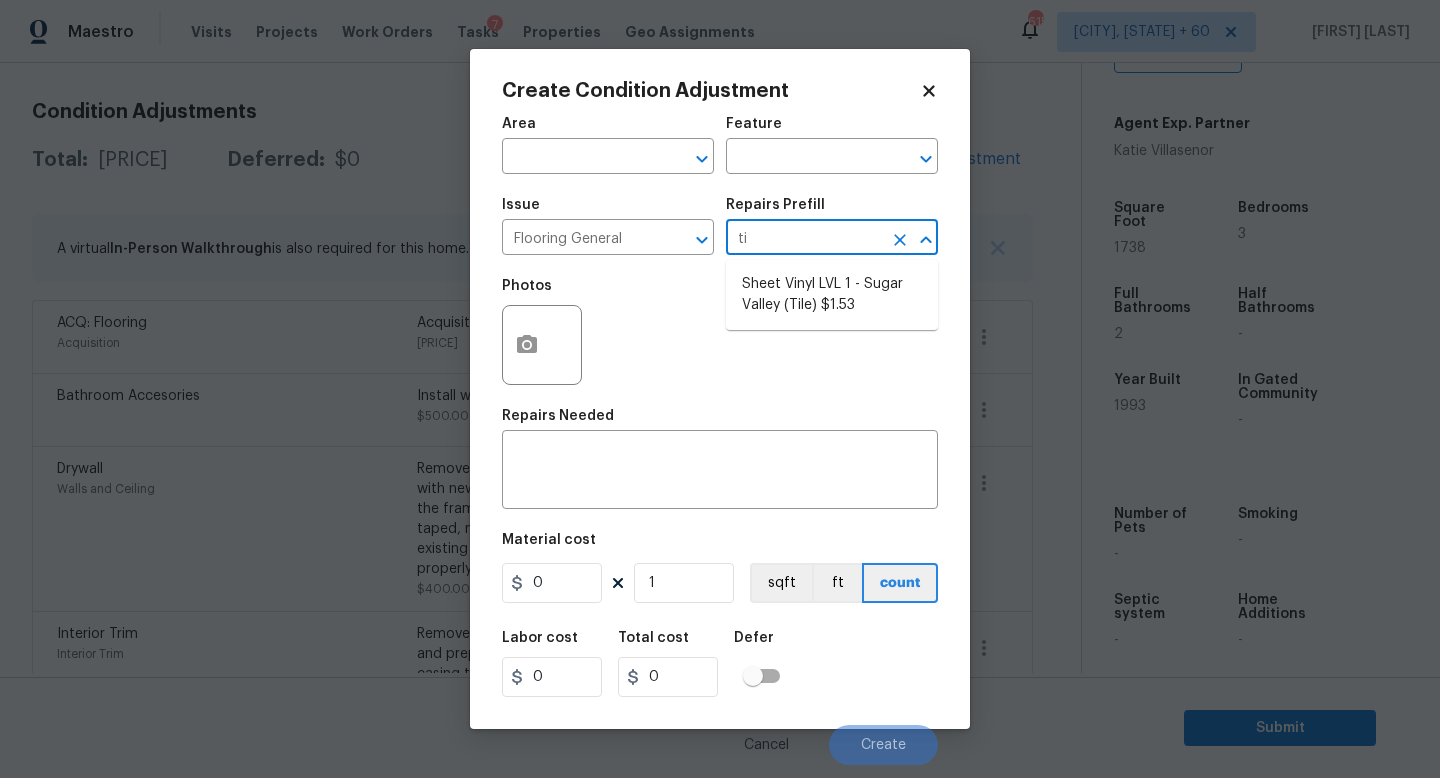 type on "til" 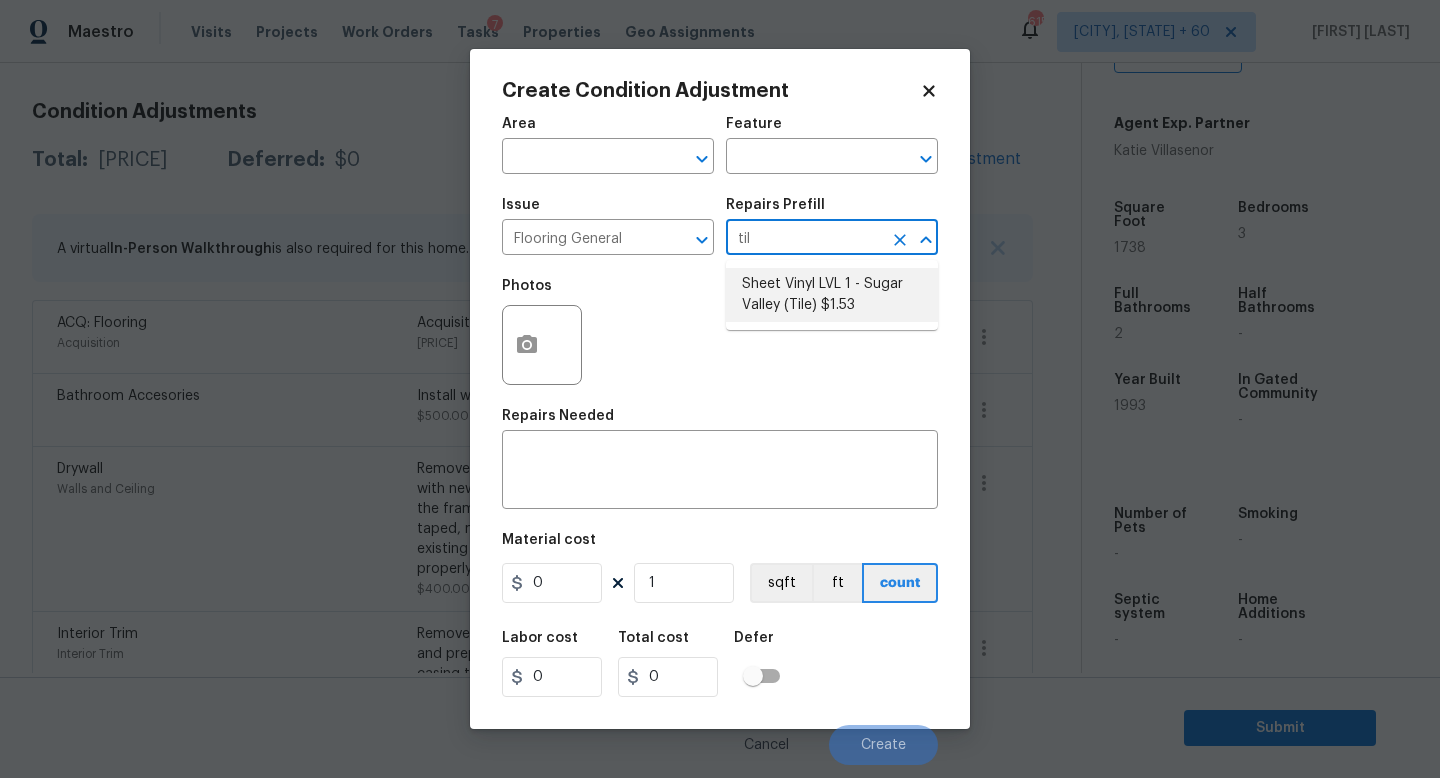 click on "Sheet Vinyl LVL 1 - Sugar Valley (Tile) $1.53" at bounding box center [832, 295] 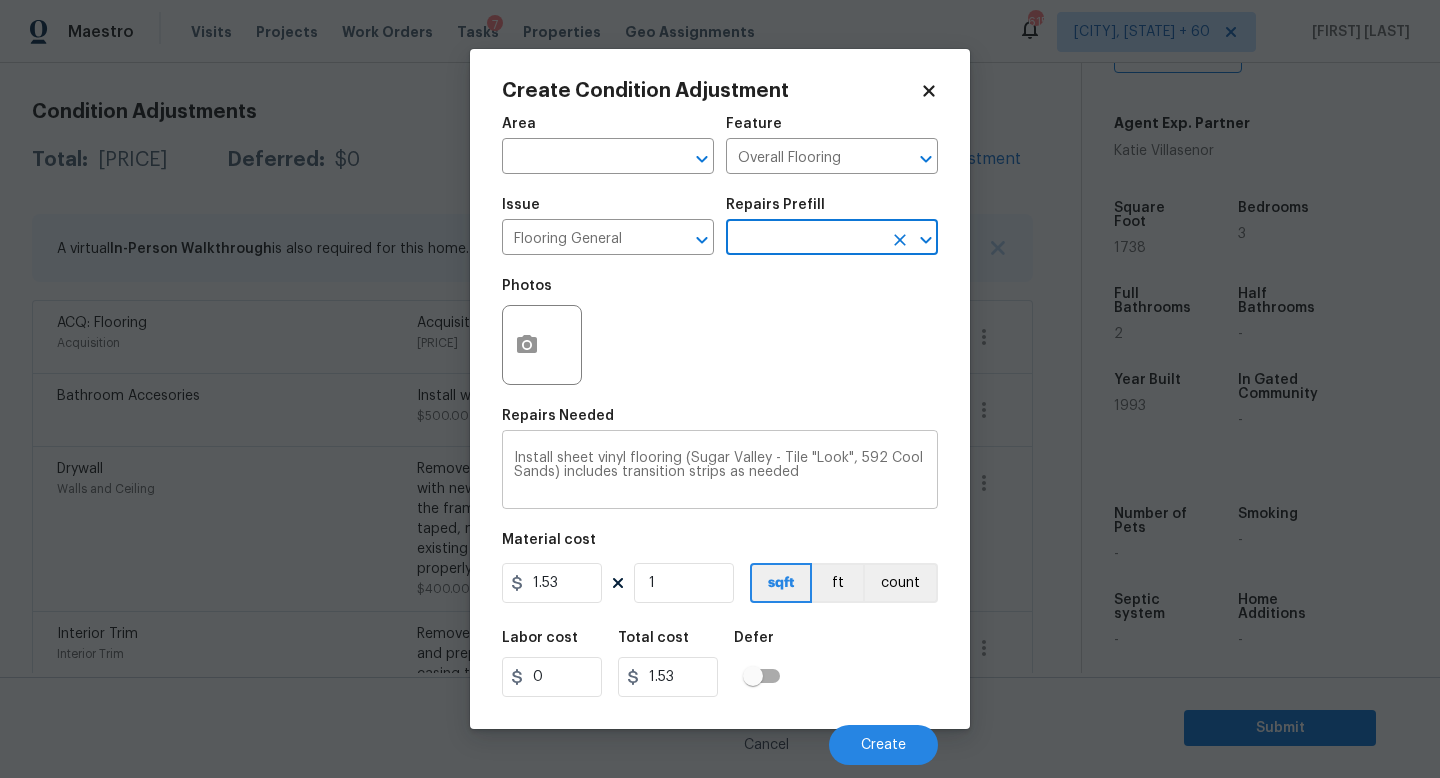 click on "Install sheet vinyl flooring (Sugar Valley - Tile "Look", 592 Cool Sands) includes transition strips as needed" at bounding box center [720, 472] 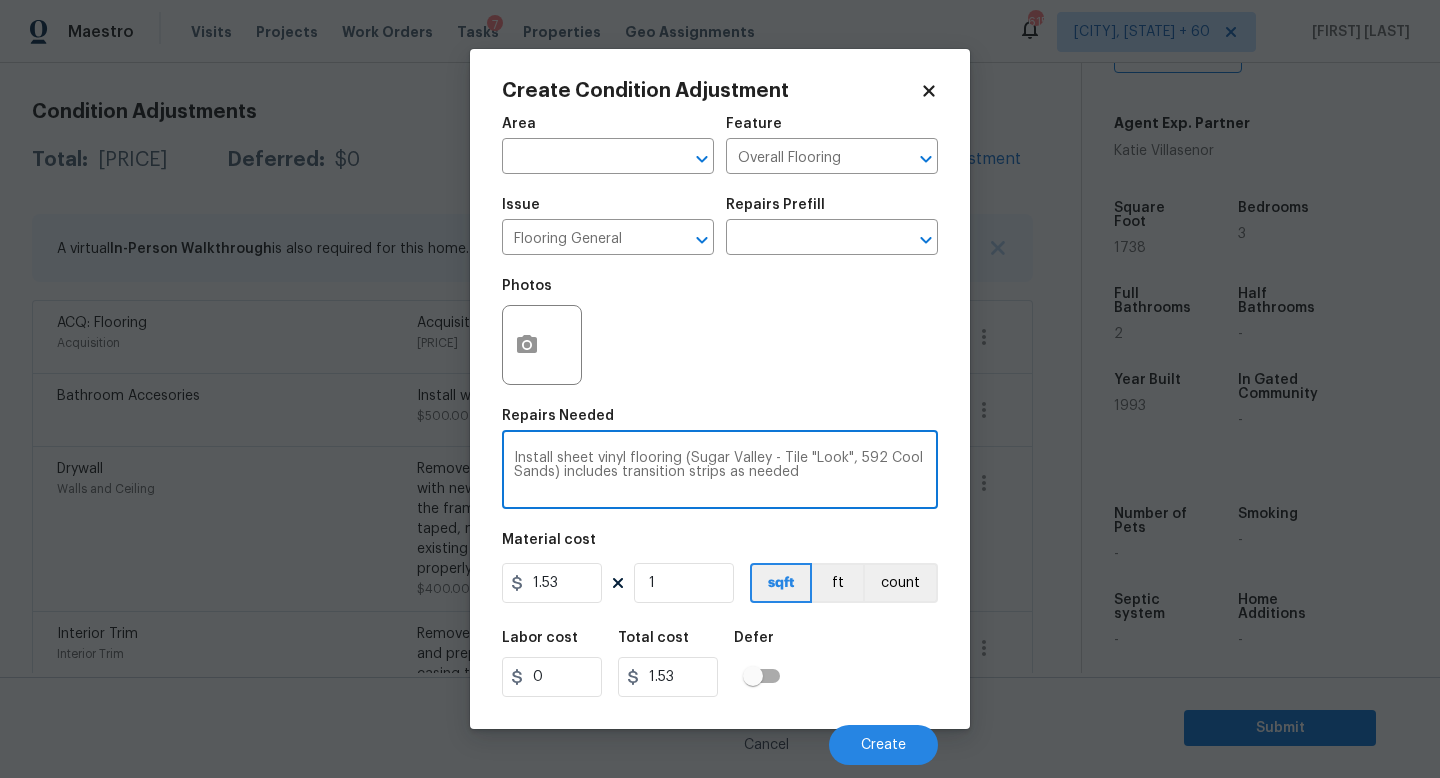 type on "=" 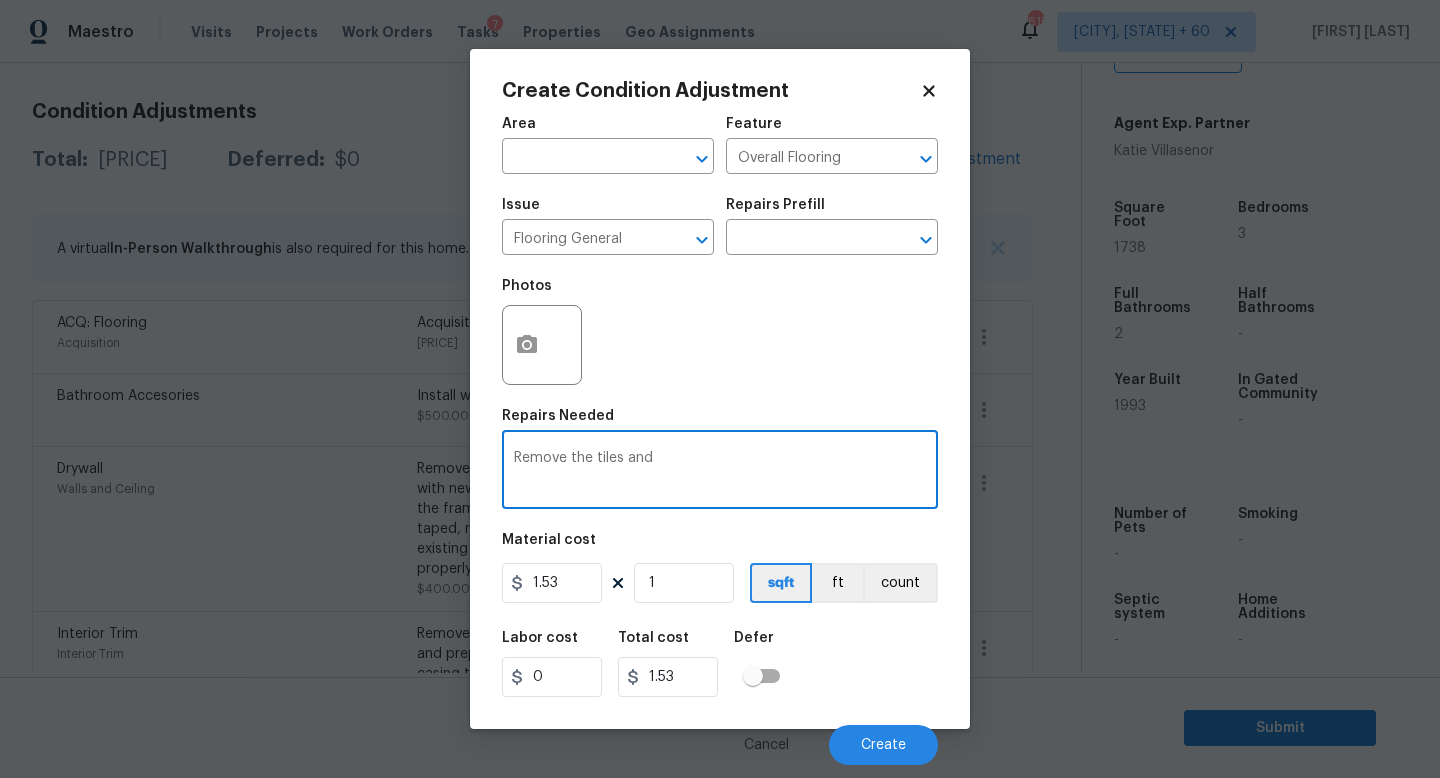 type on "Remove the tiles and" 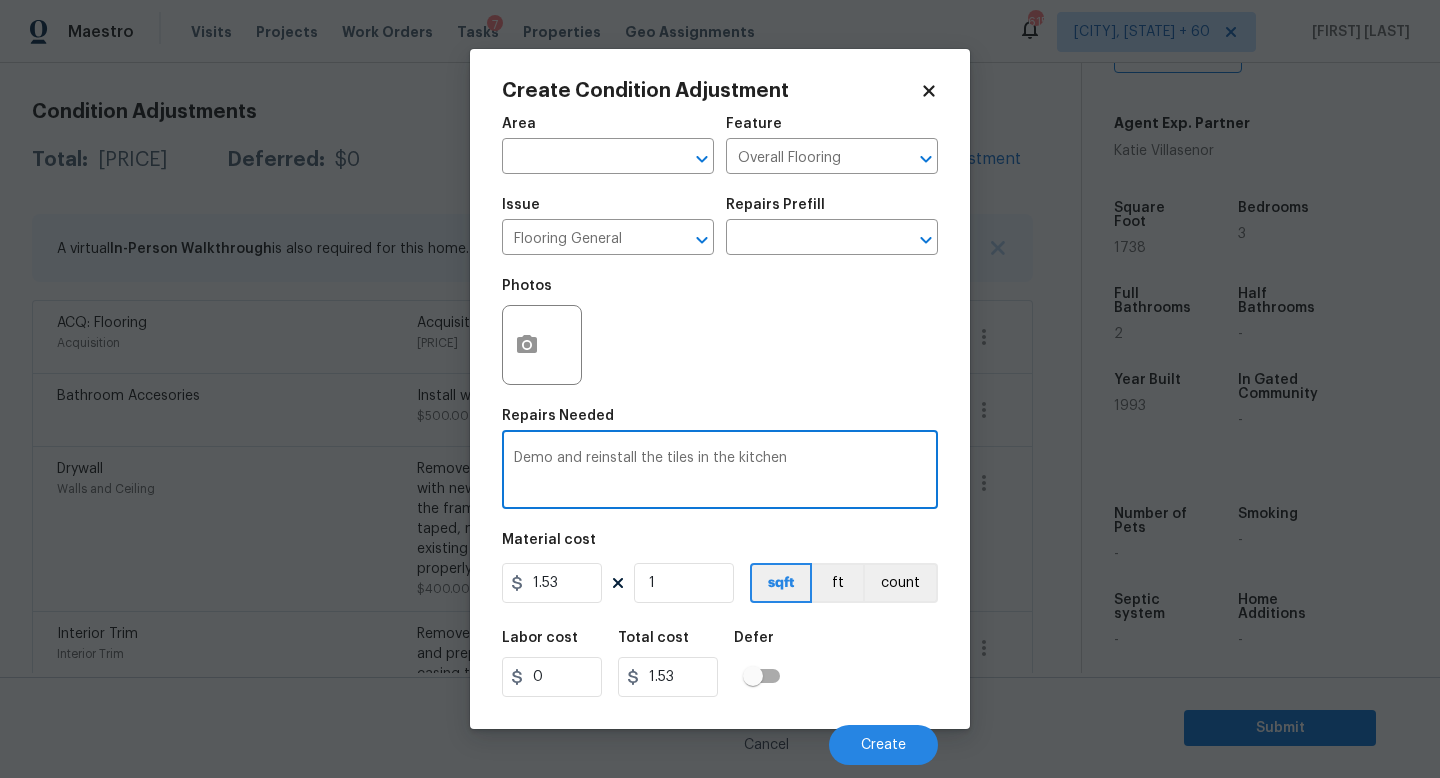 type on "Demo and reinstall the tiles in the kitchen" 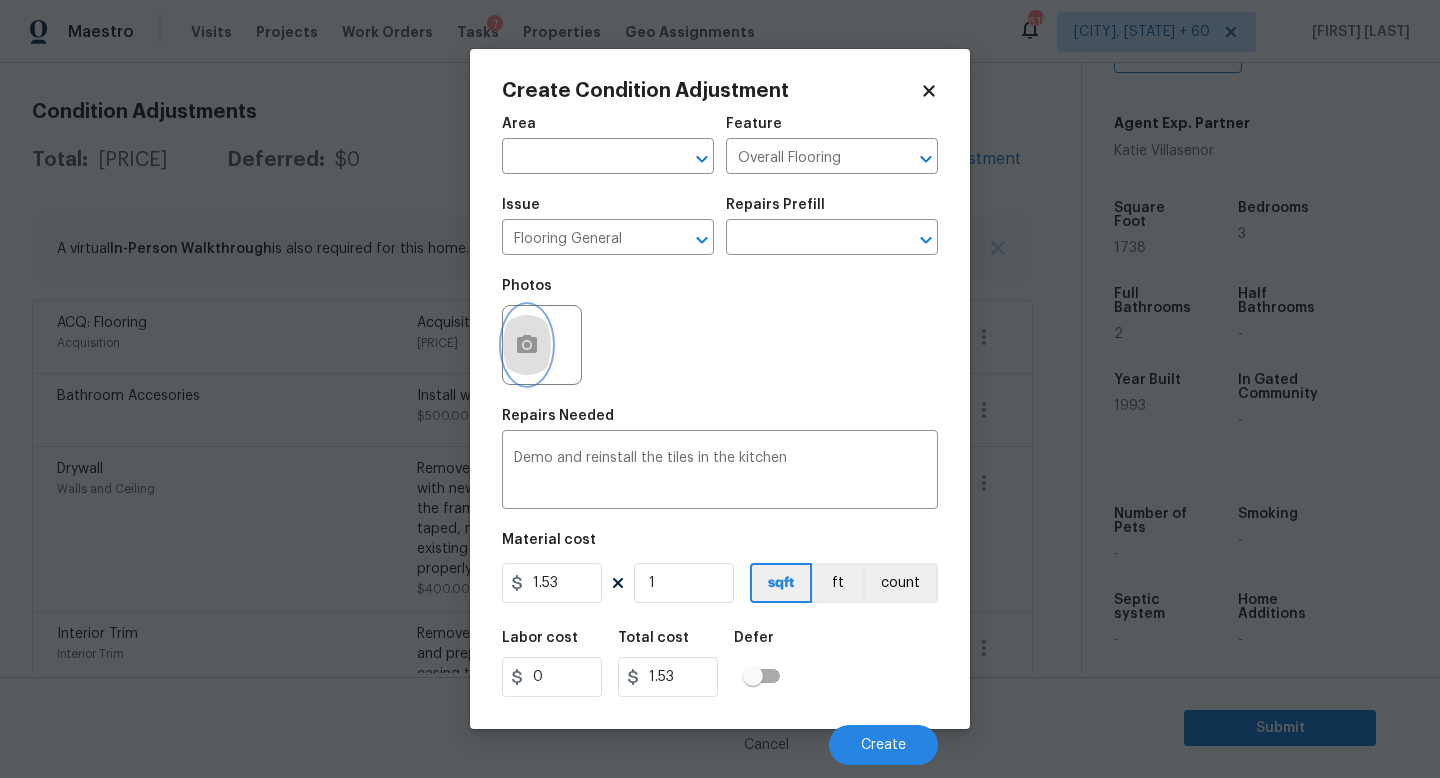click 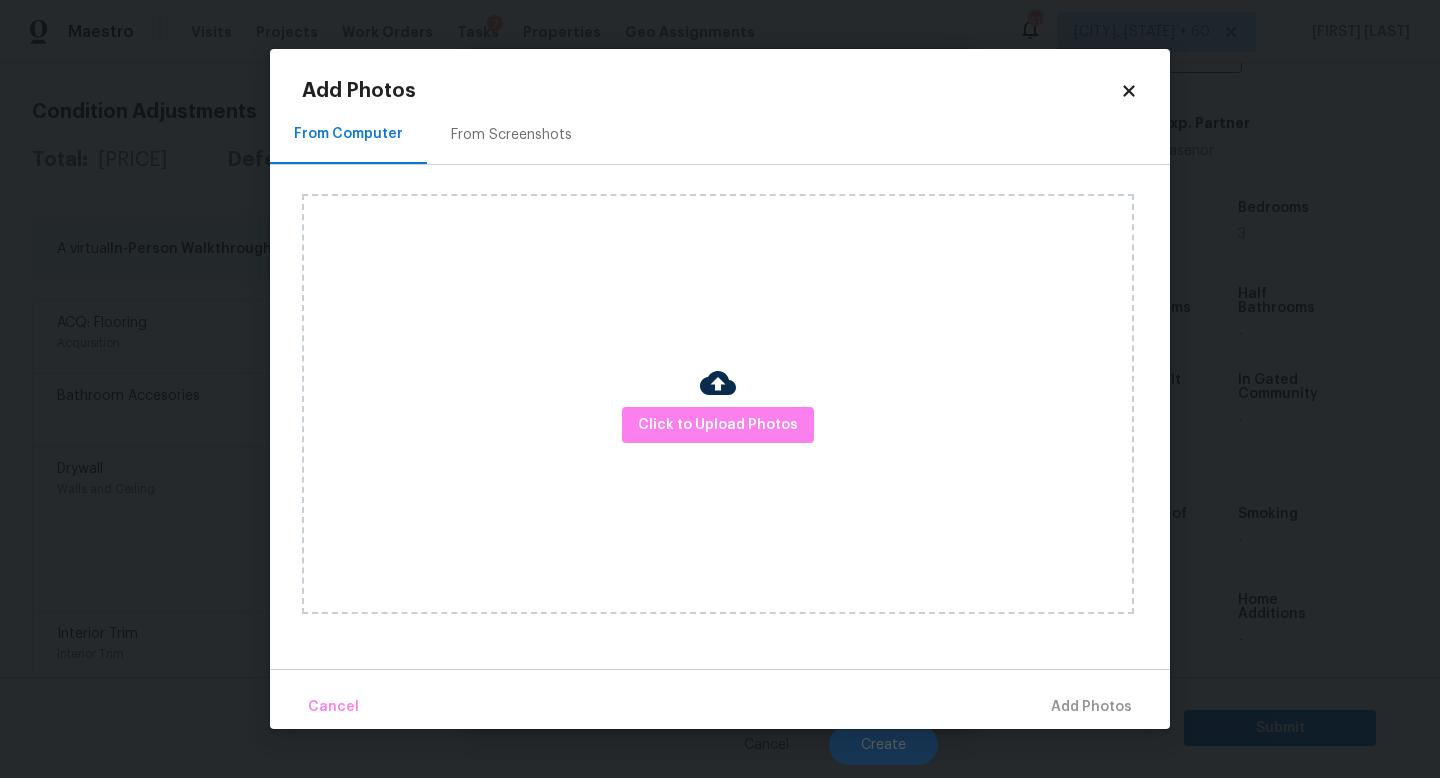 click on "Click to Upload Photos" at bounding box center (718, 404) 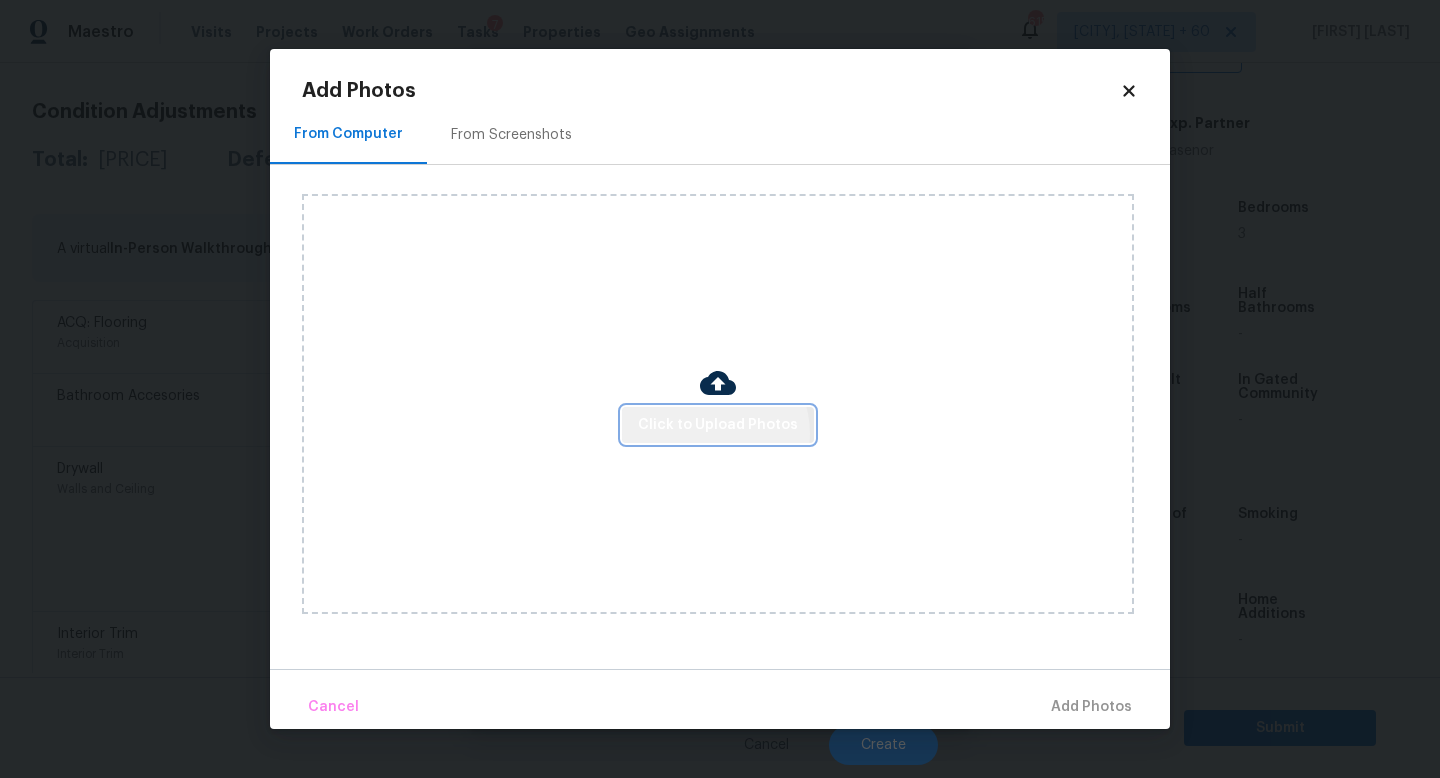 click on "Click to Upload Photos" at bounding box center (718, 425) 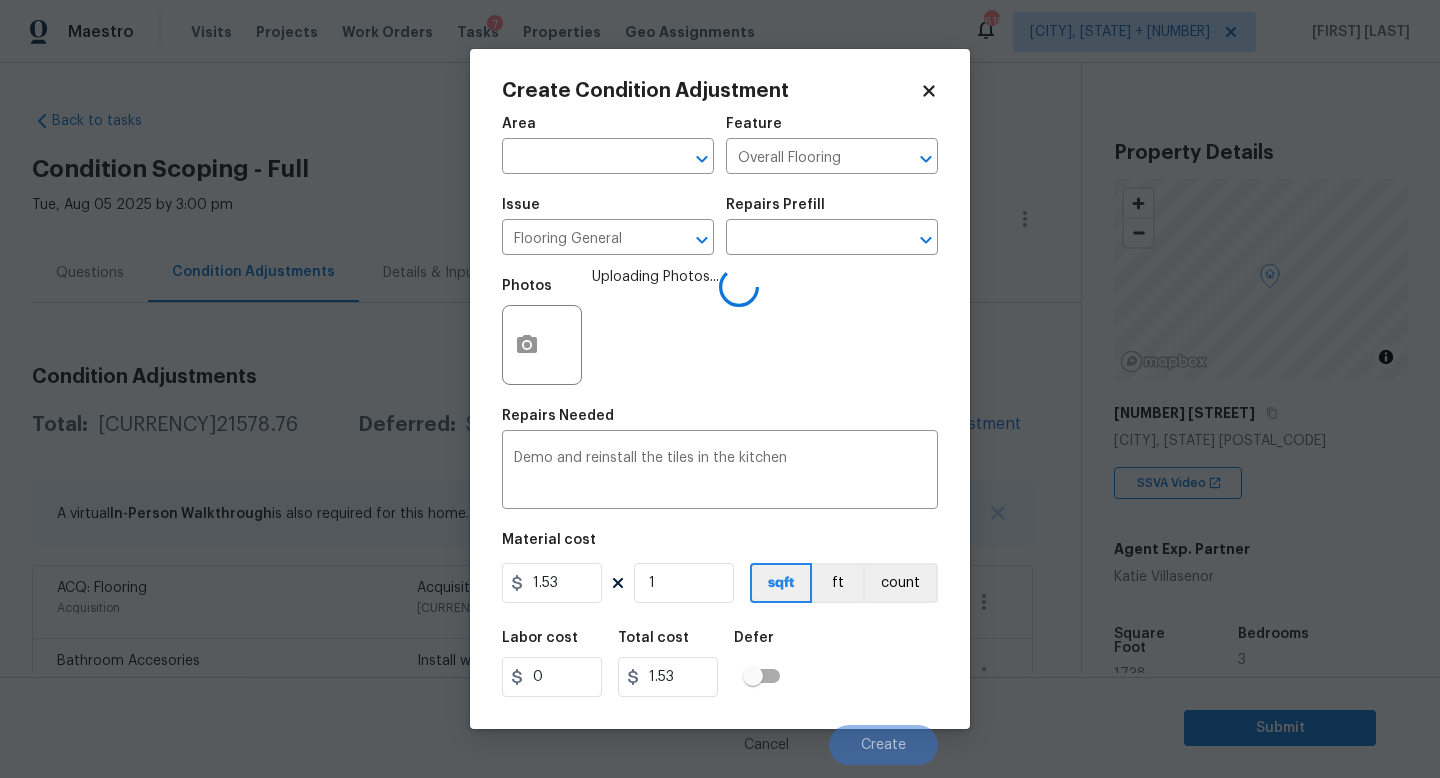 scroll, scrollTop: 0, scrollLeft: 0, axis: both 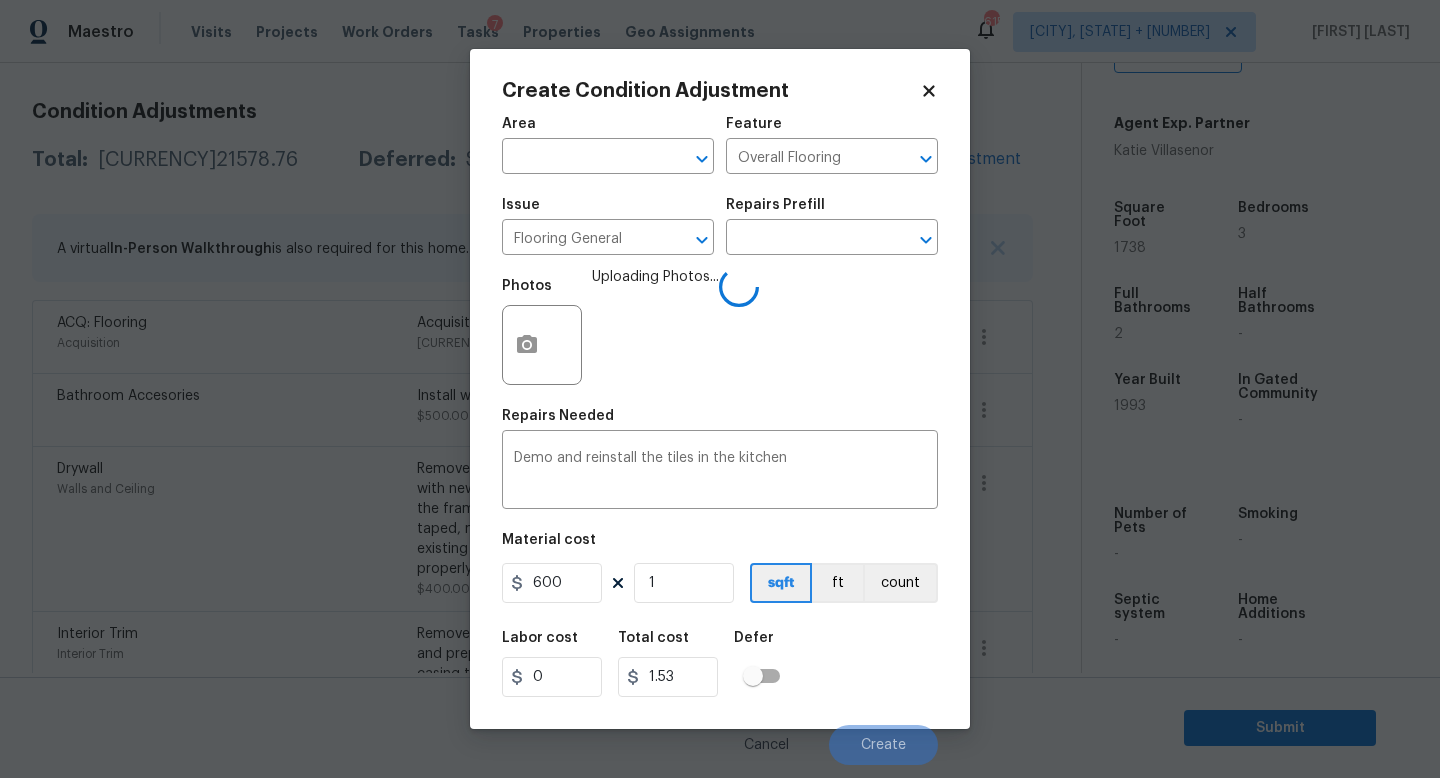 type on "600" 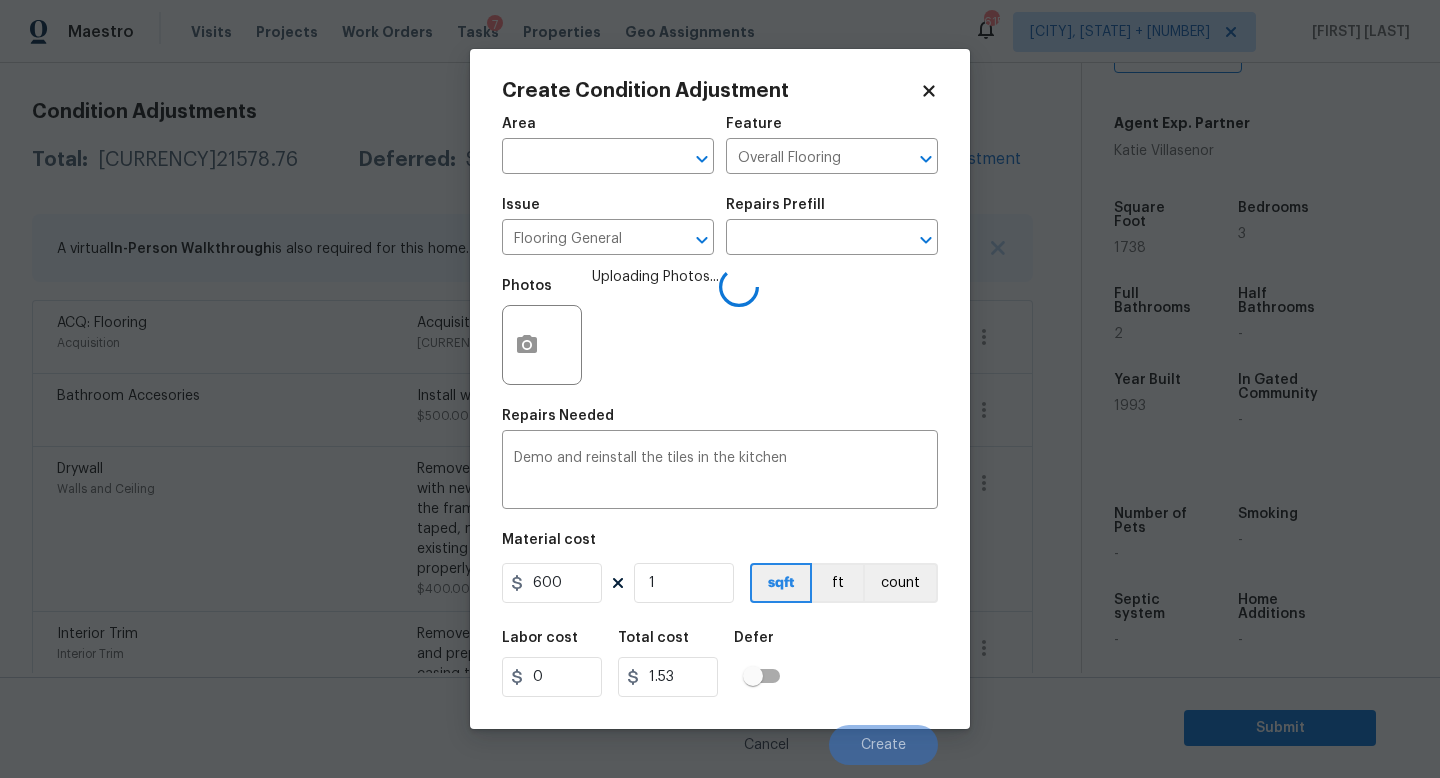 type on "600" 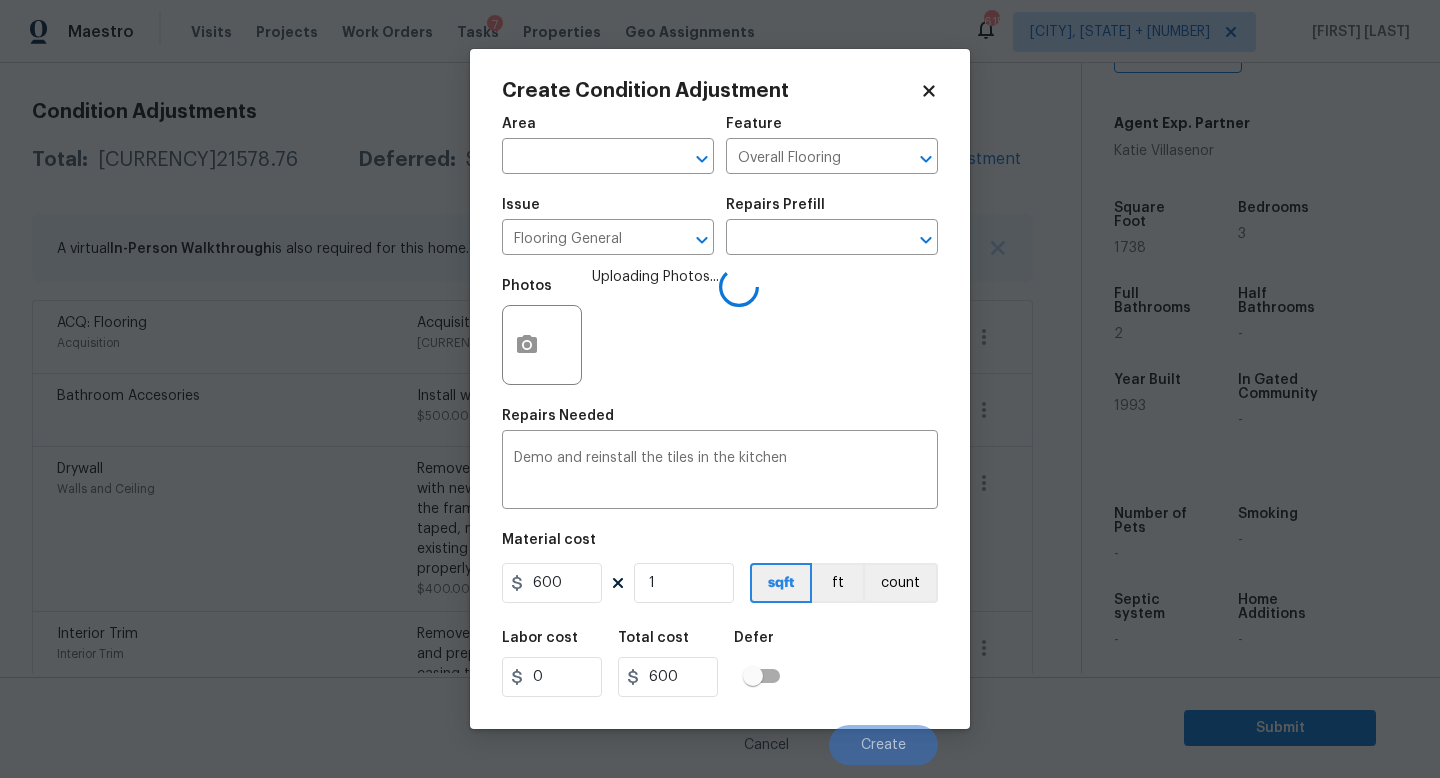 click on "Labor cost 0 Total cost 600 Defer" at bounding box center (720, 664) 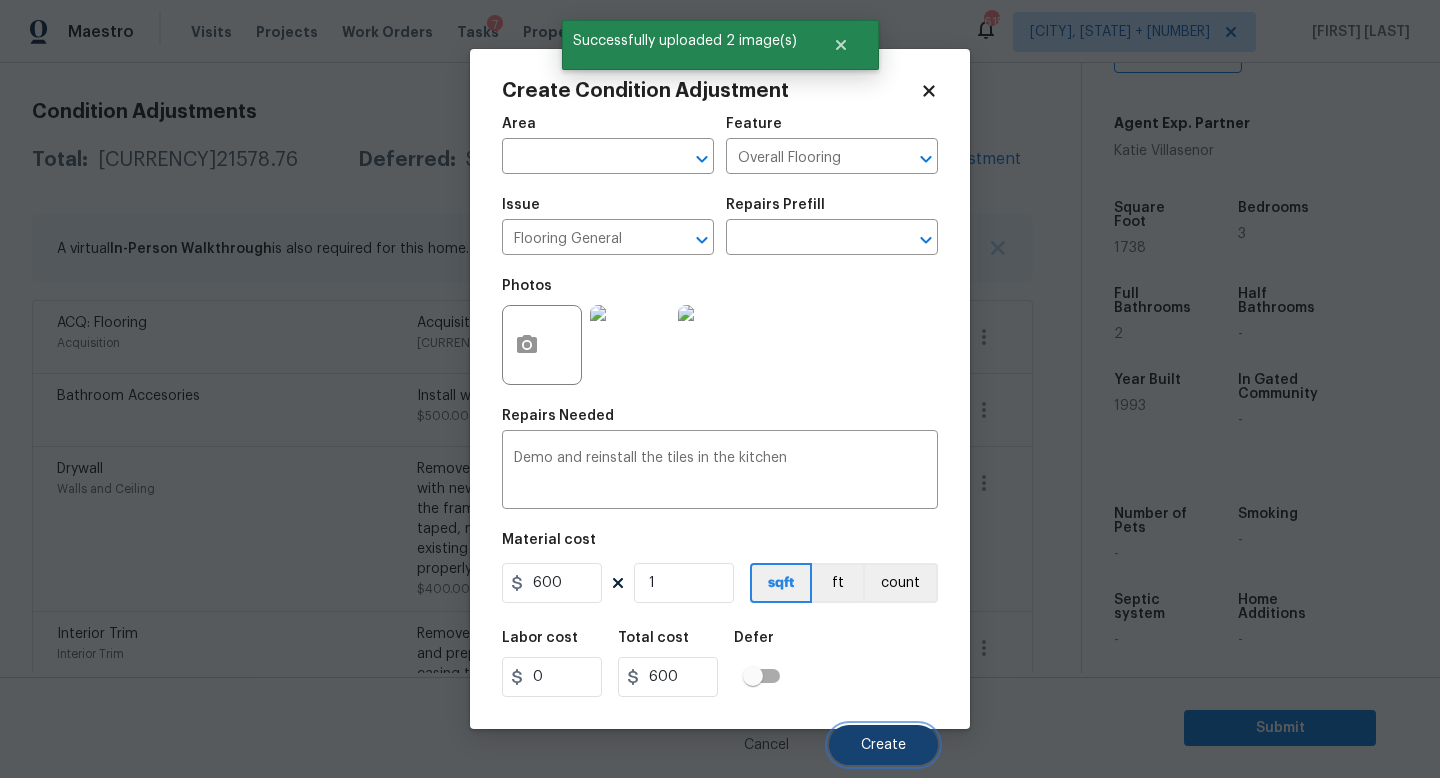 click on "Create" at bounding box center (883, 745) 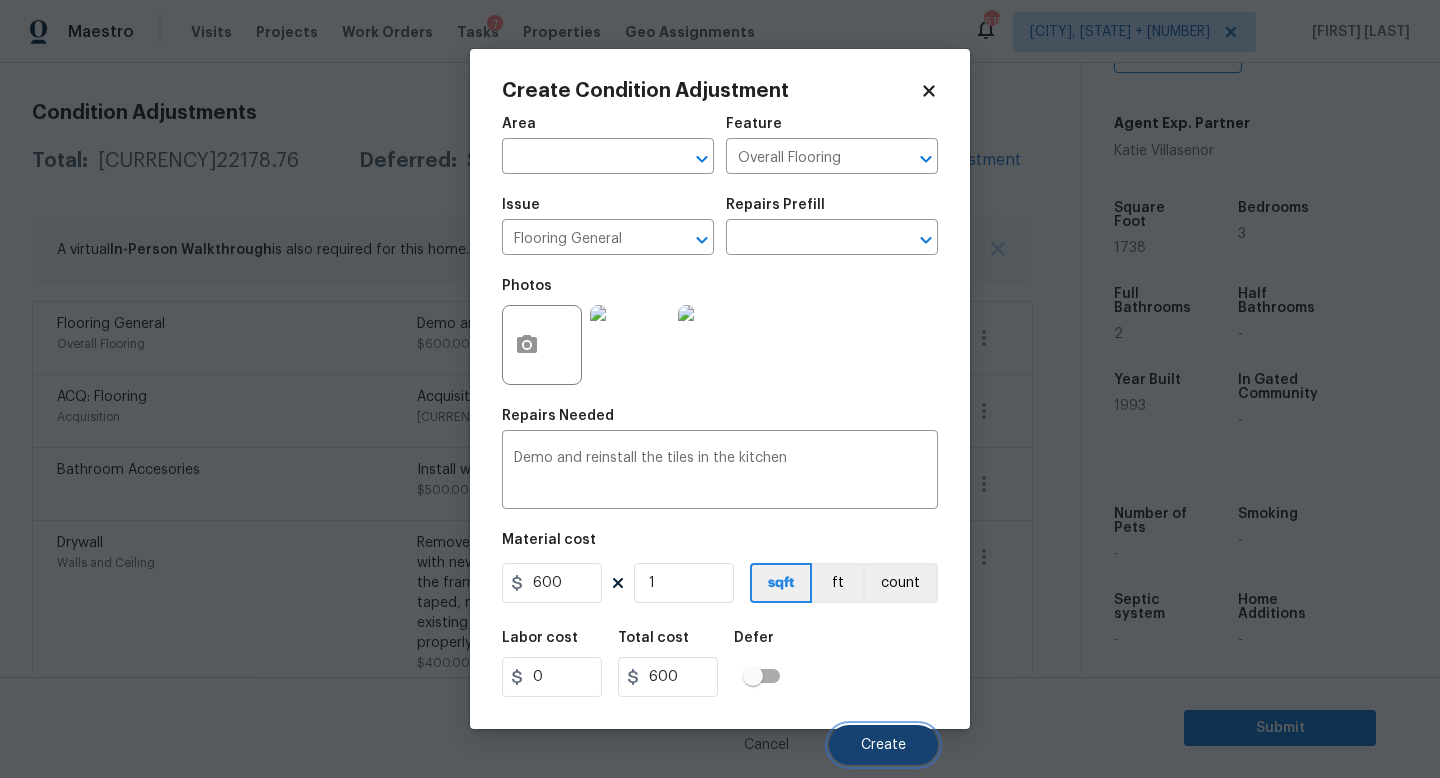 scroll, scrollTop: 265, scrollLeft: 0, axis: vertical 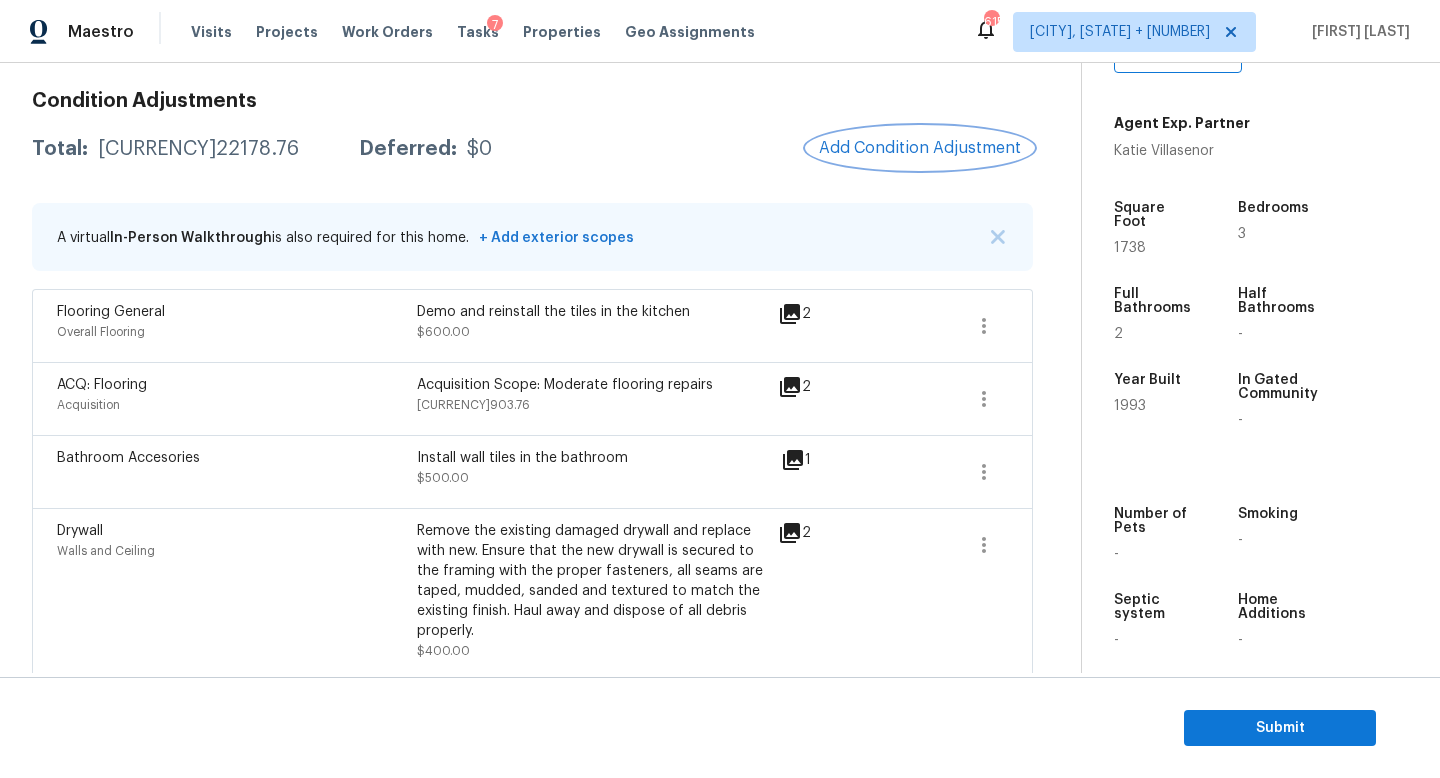 click on "Add Condition Adjustment" at bounding box center (920, 148) 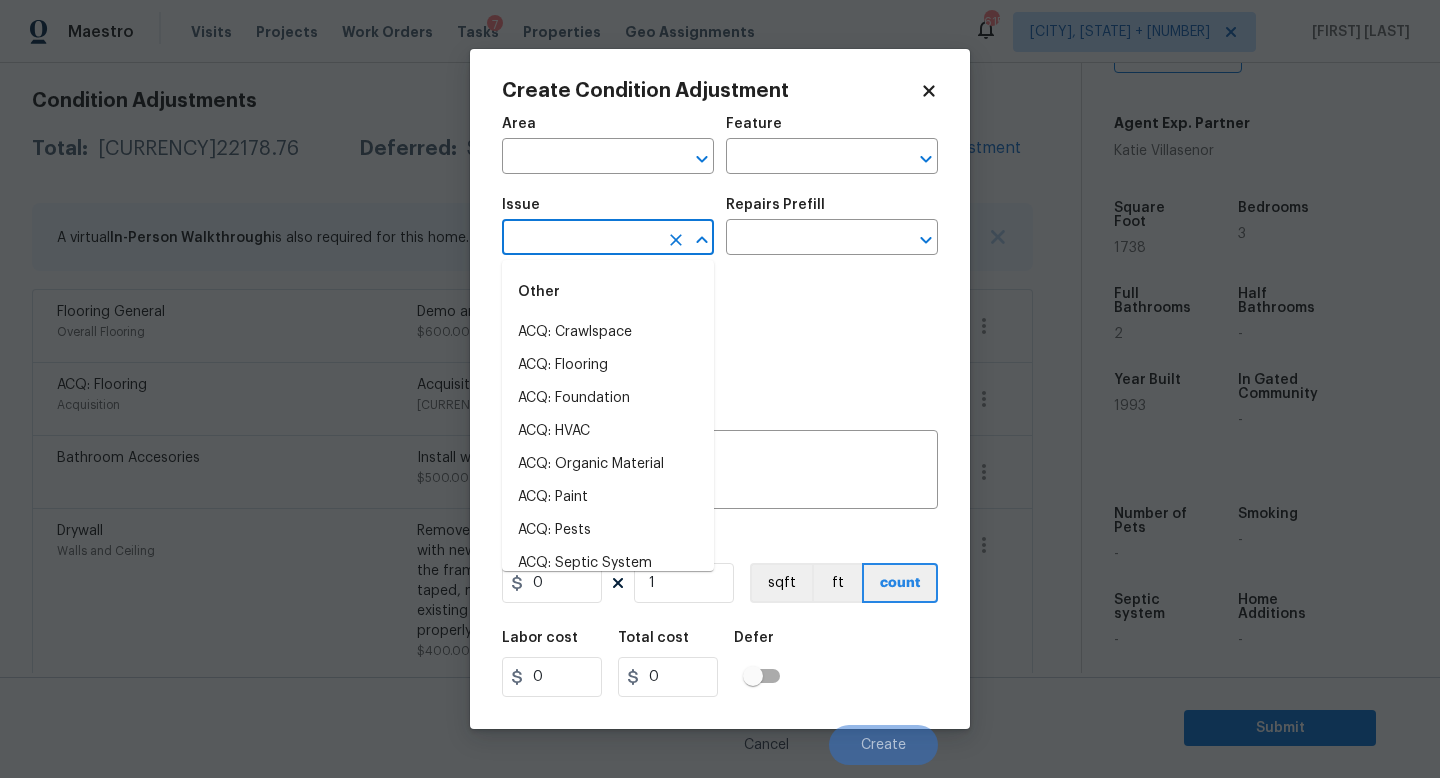 click at bounding box center [580, 239] 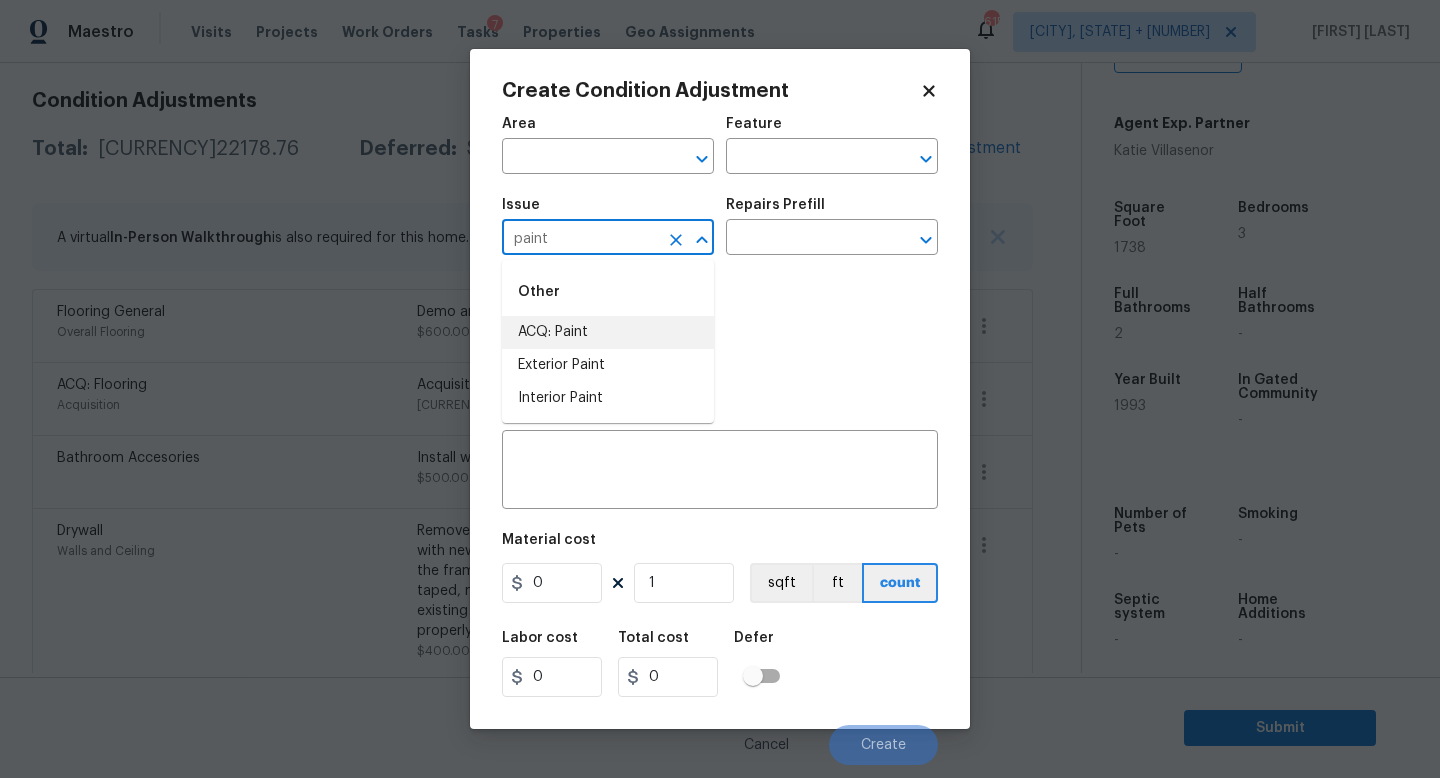 click on "ACQ: Paint" at bounding box center [608, 332] 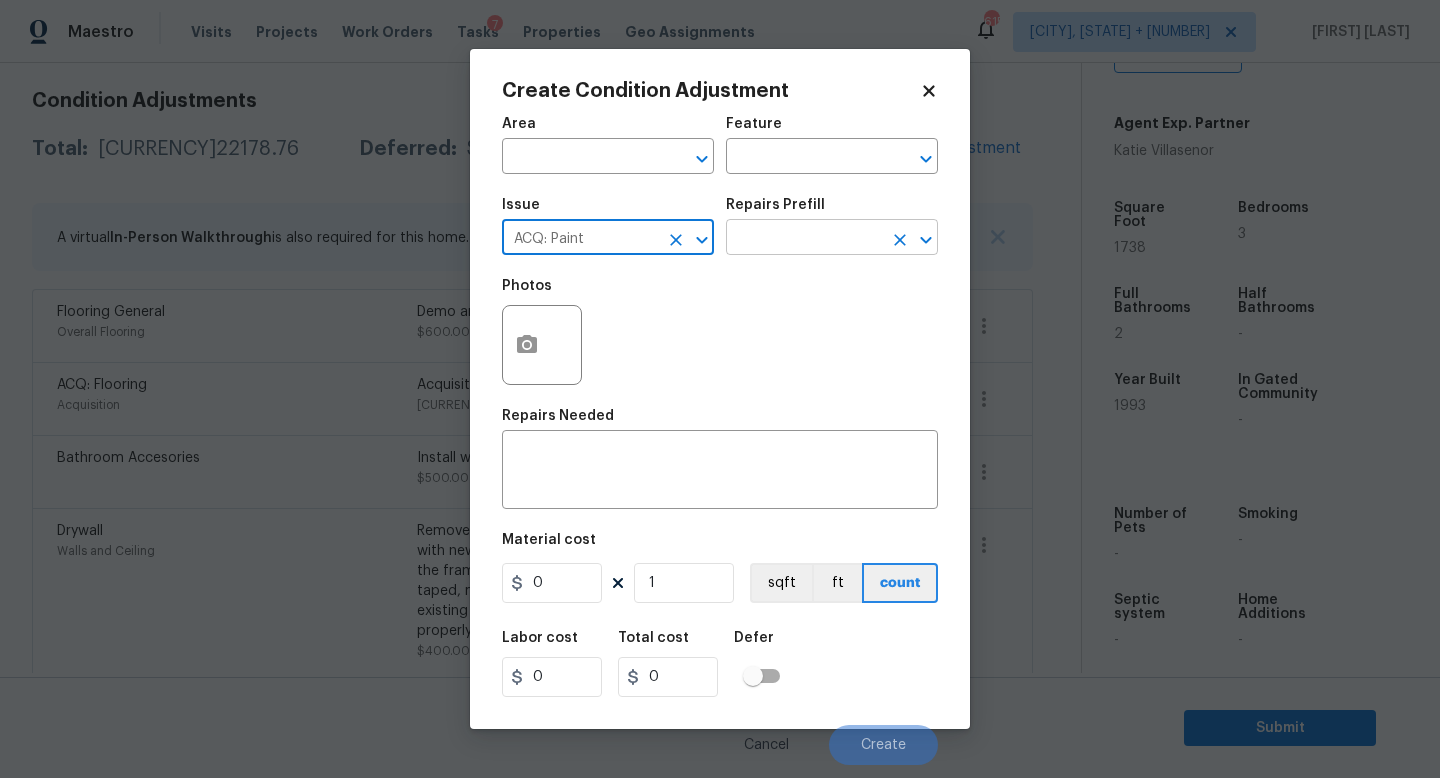 type on "ACQ: Paint" 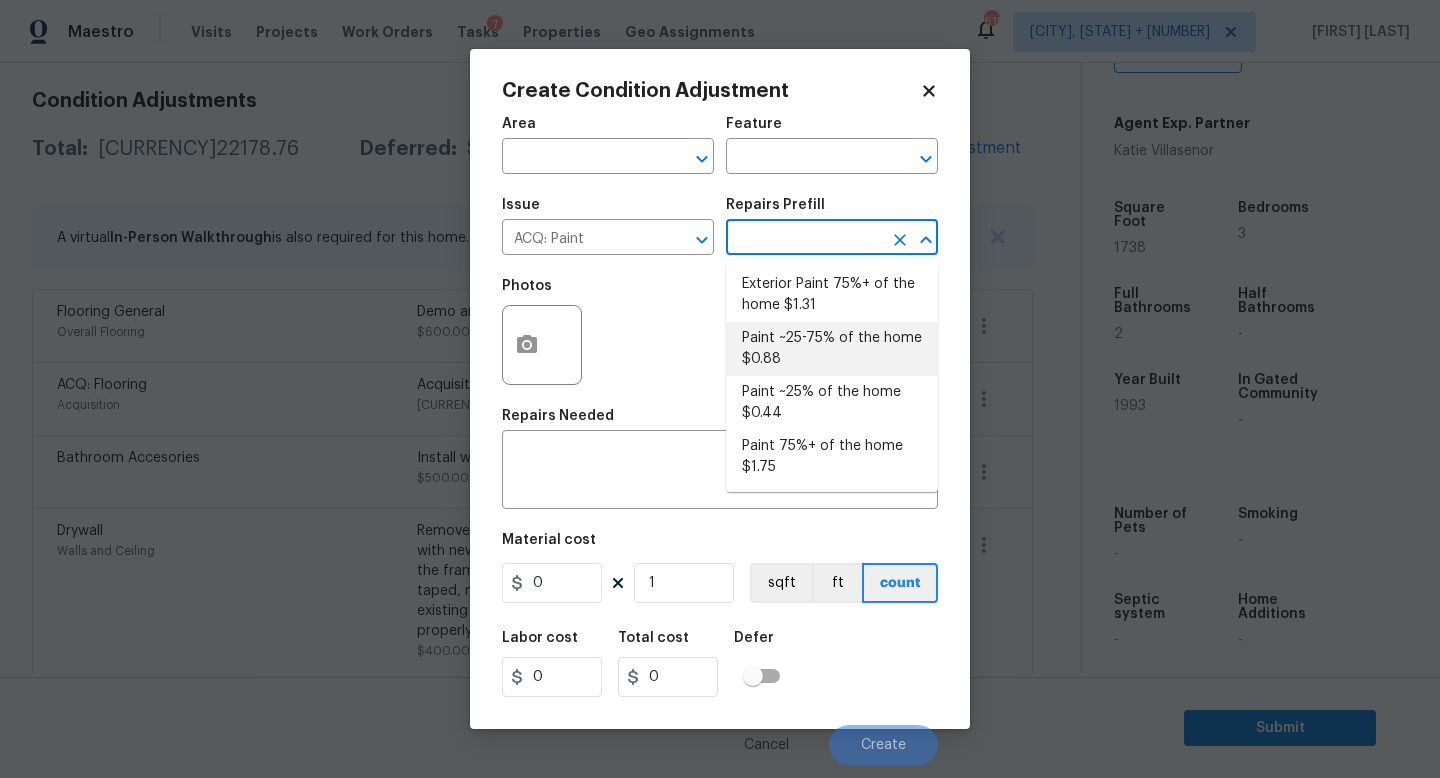 click on "Paint ~25-75% of the home $0.88" at bounding box center [832, 349] 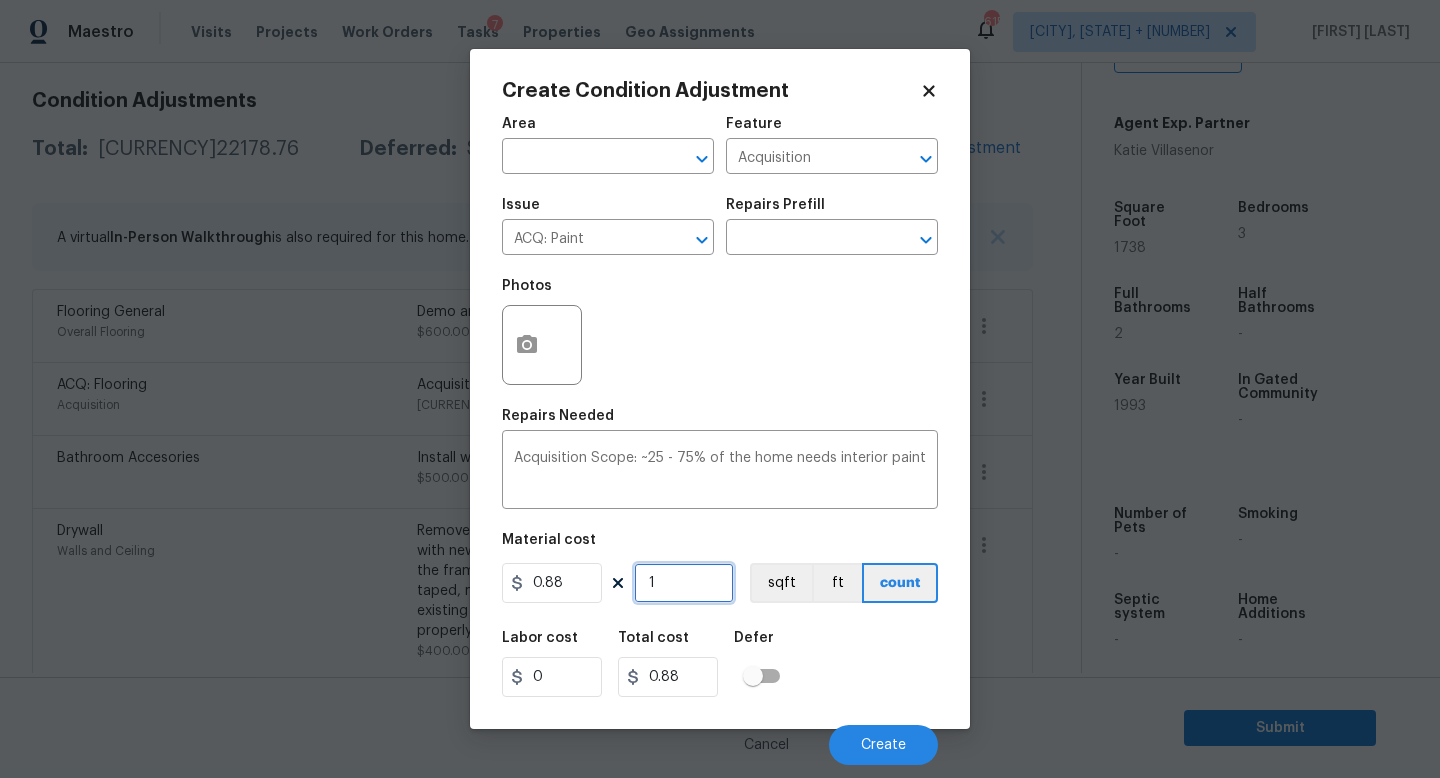 click on "1" at bounding box center (684, 583) 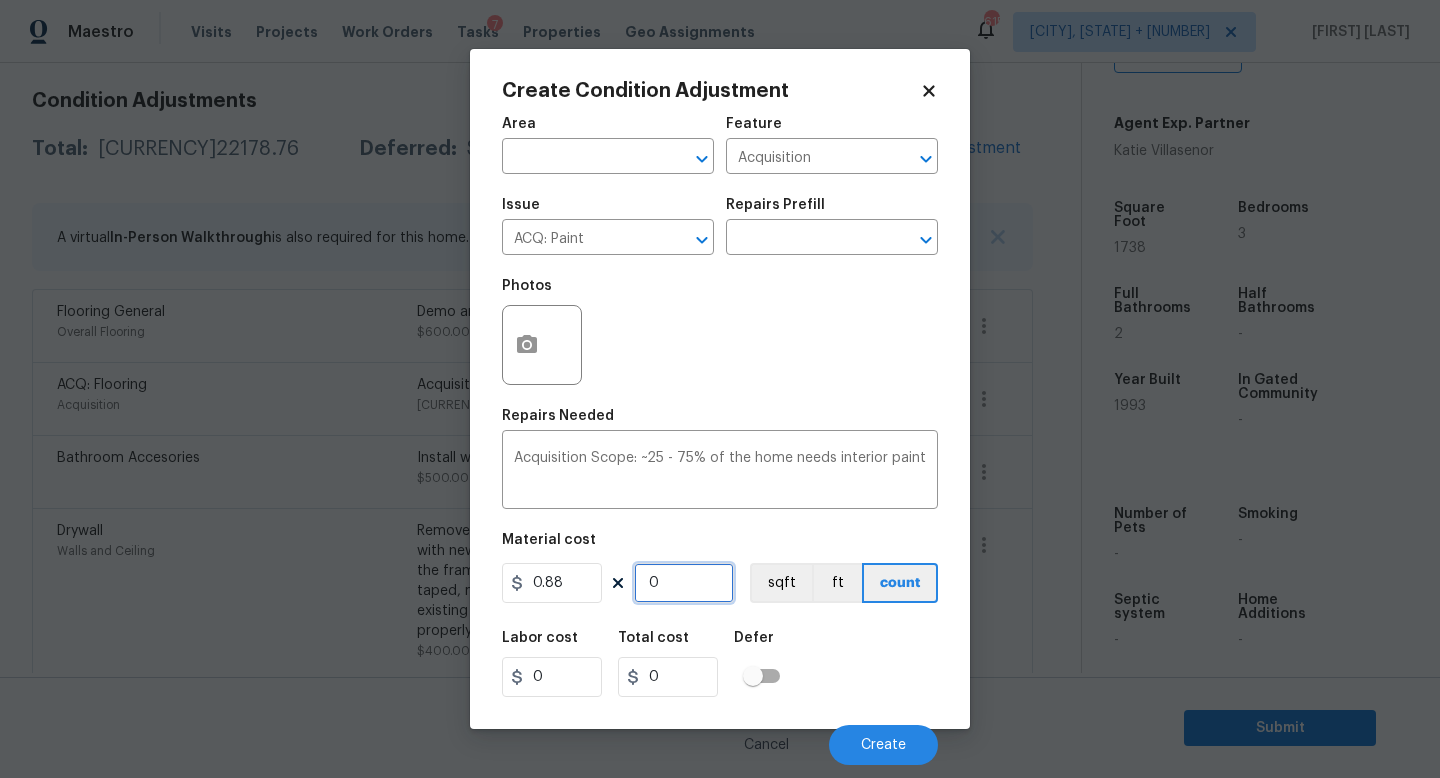 type on "1" 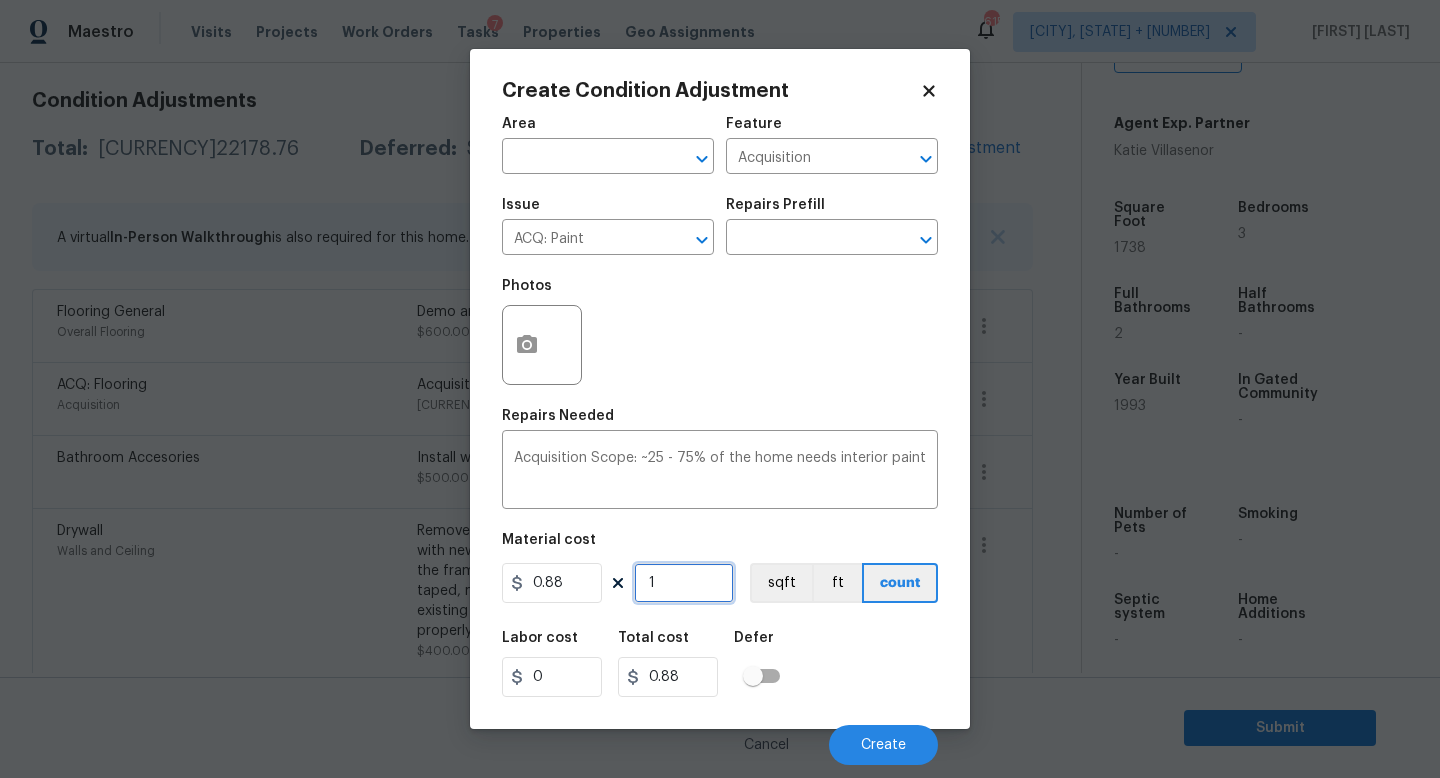 type on "17" 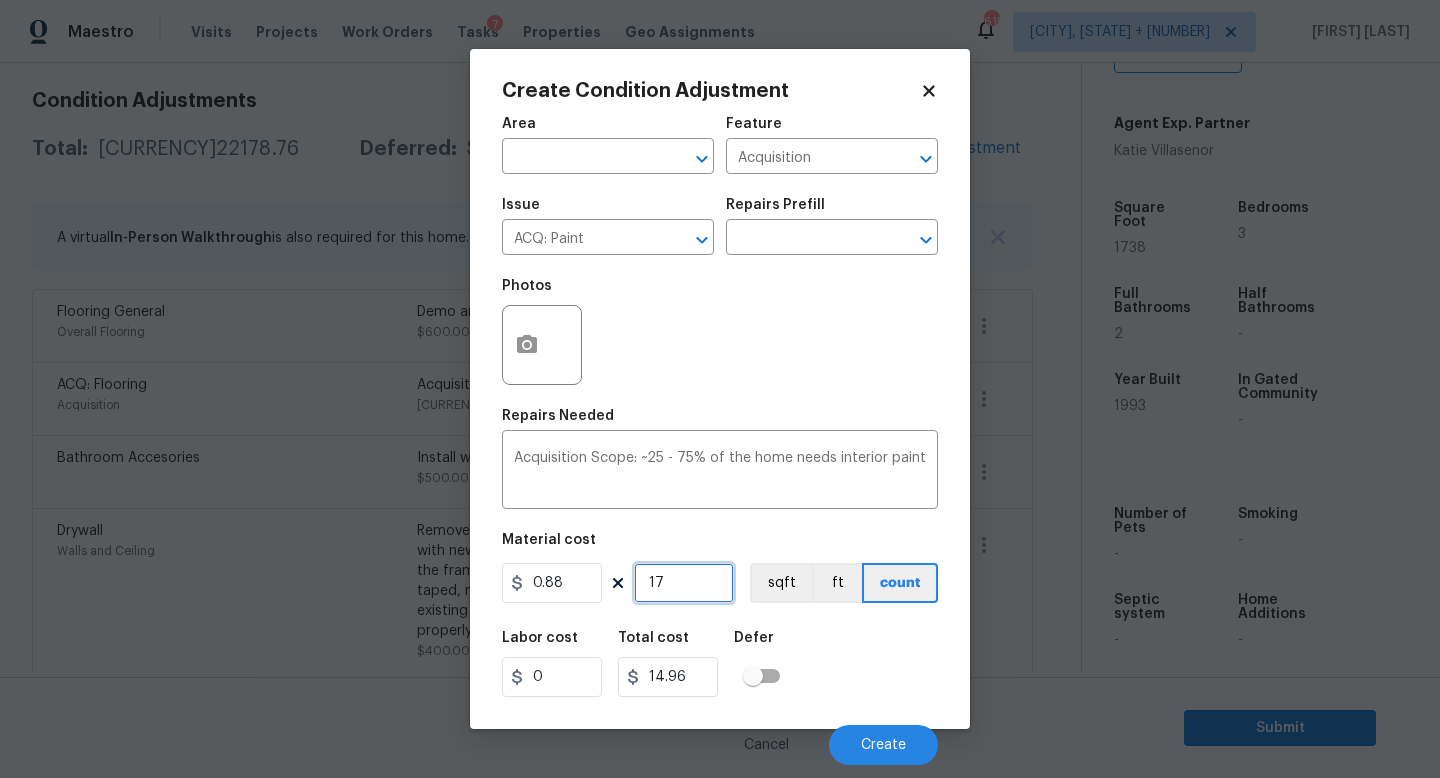 type on "173" 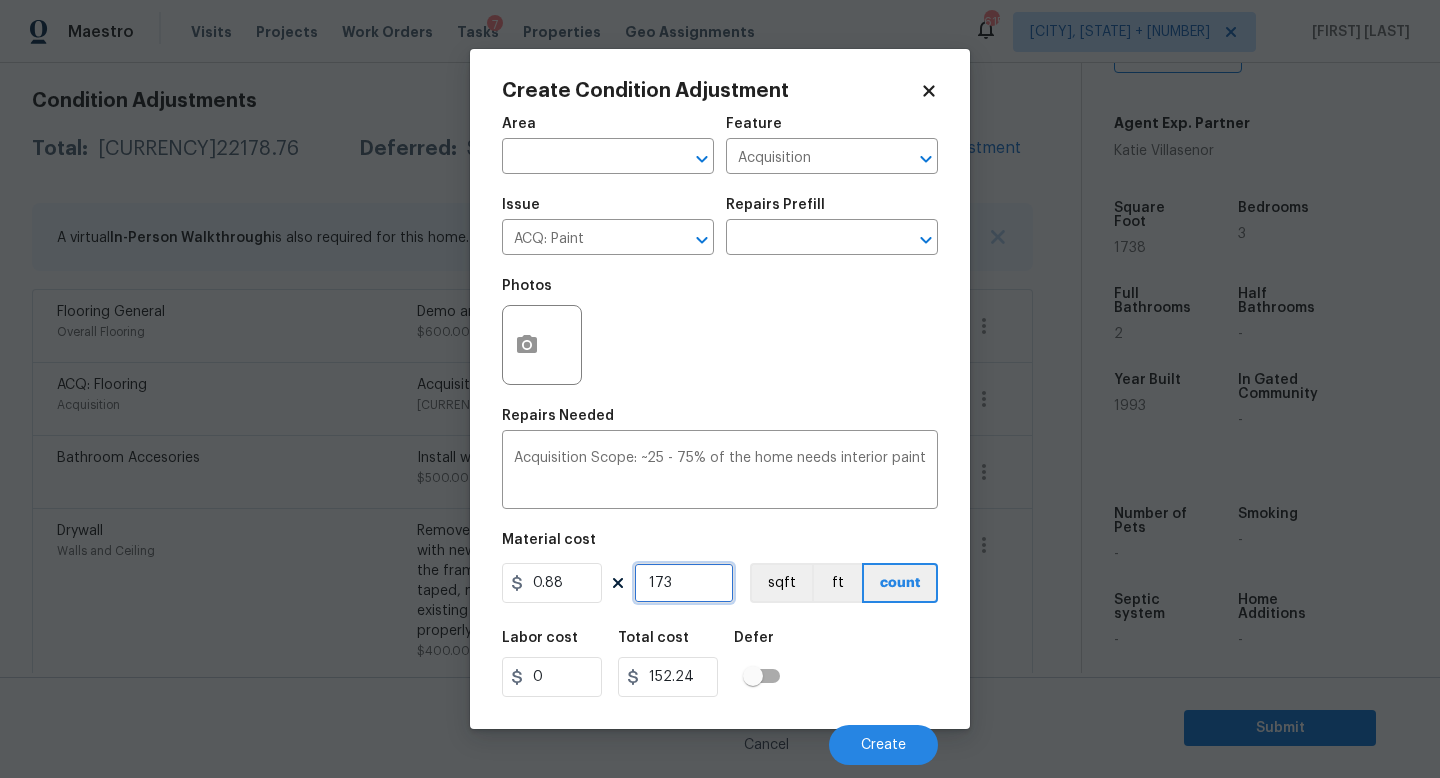 type on "1738" 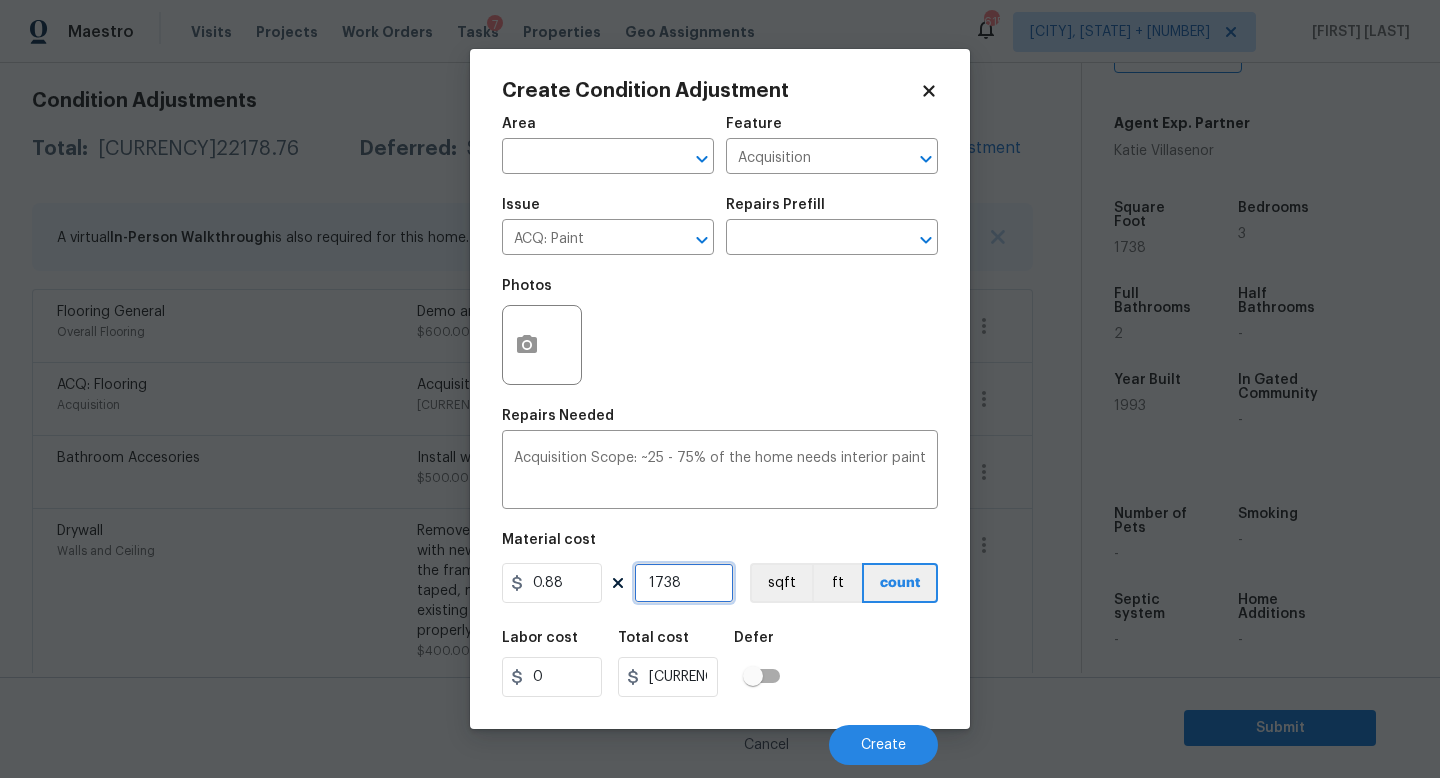type on "1738" 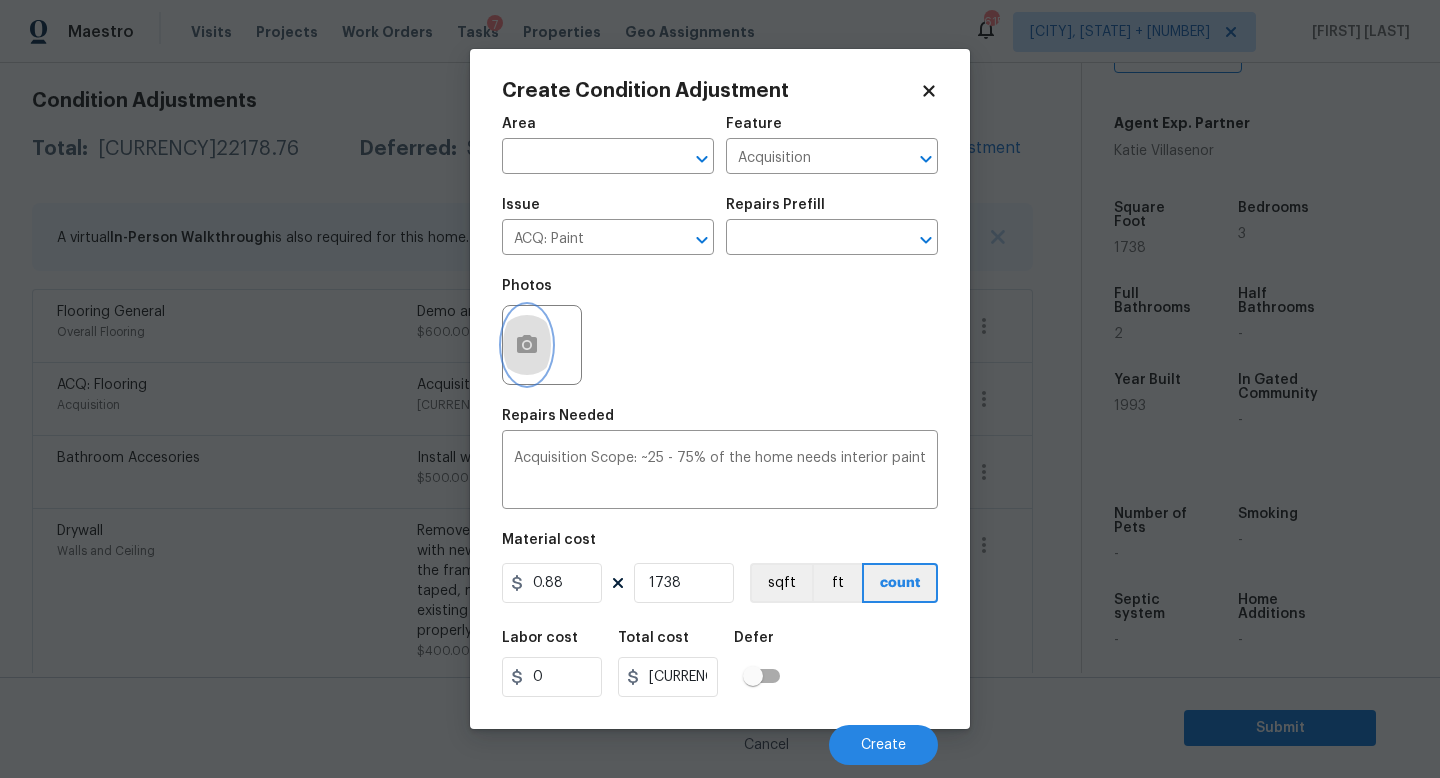 click at bounding box center [527, 345] 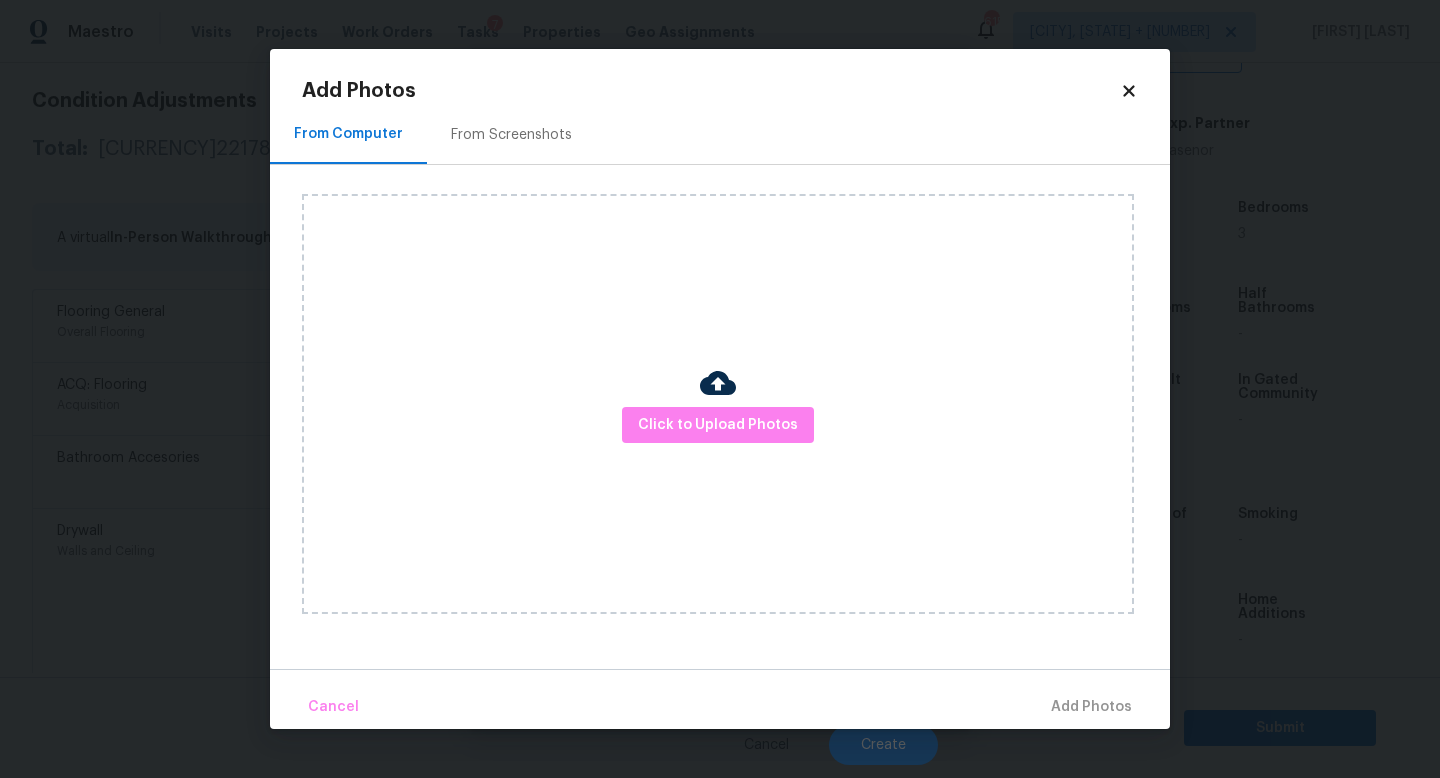 click on "Click to Upload Photos" at bounding box center [718, 404] 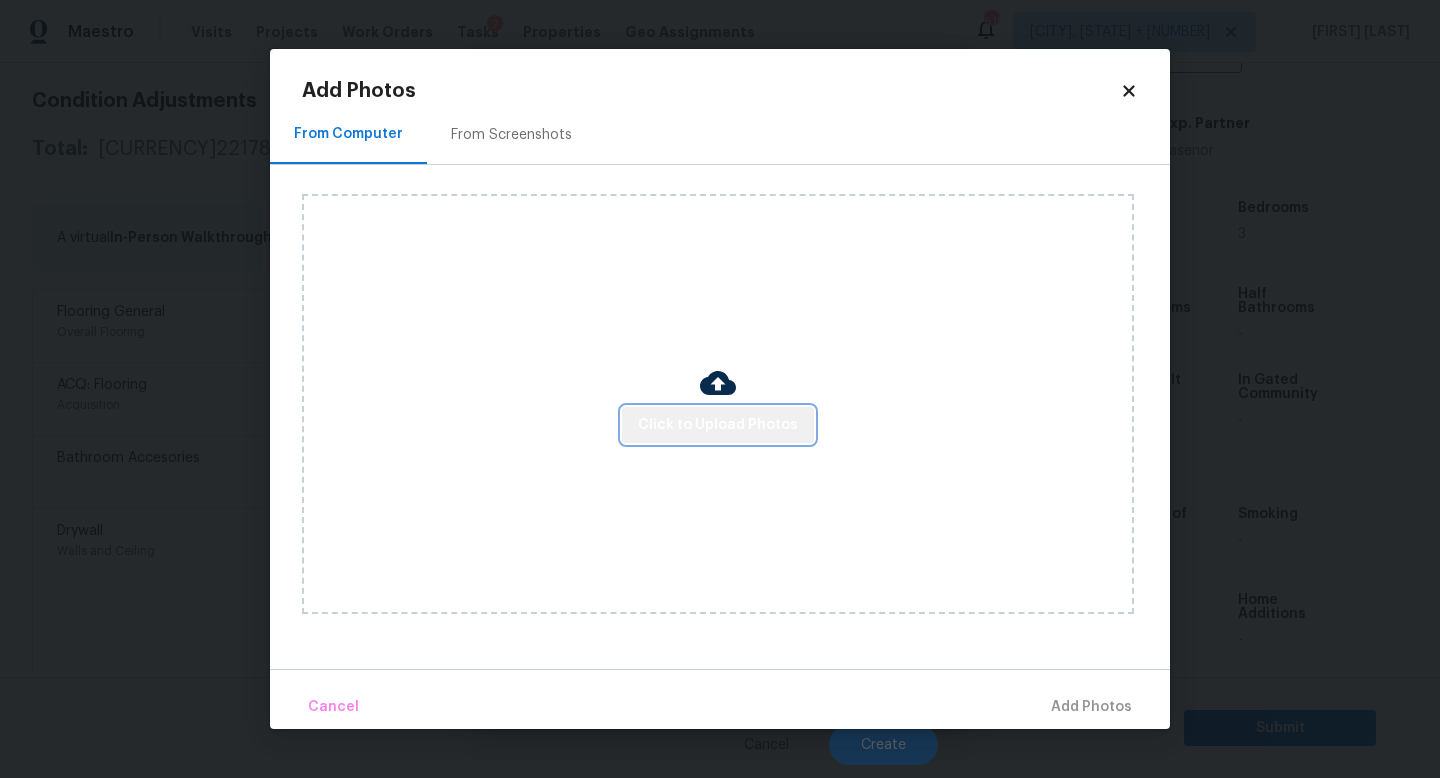 click on "Click to Upload Photos" at bounding box center [718, 425] 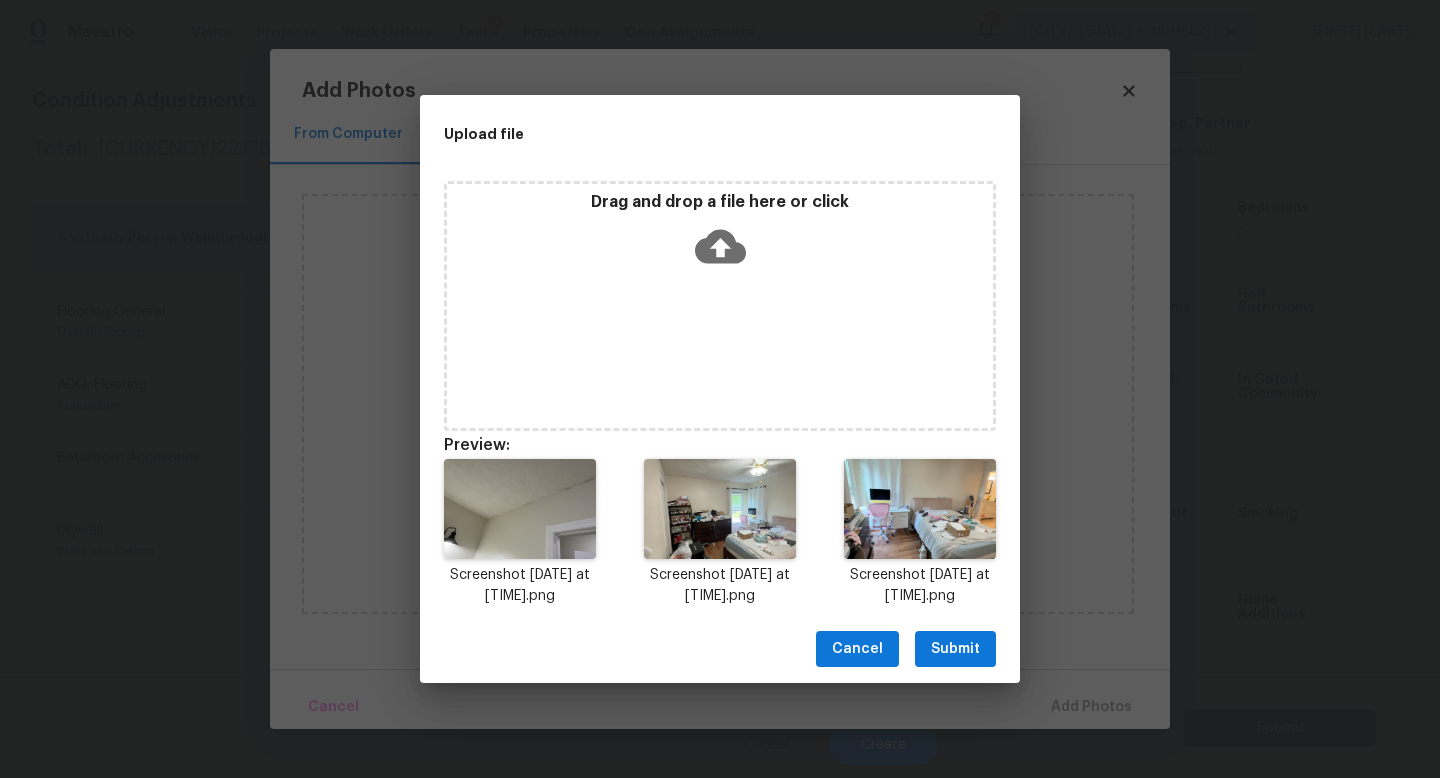 click on "Submit" at bounding box center (955, 649) 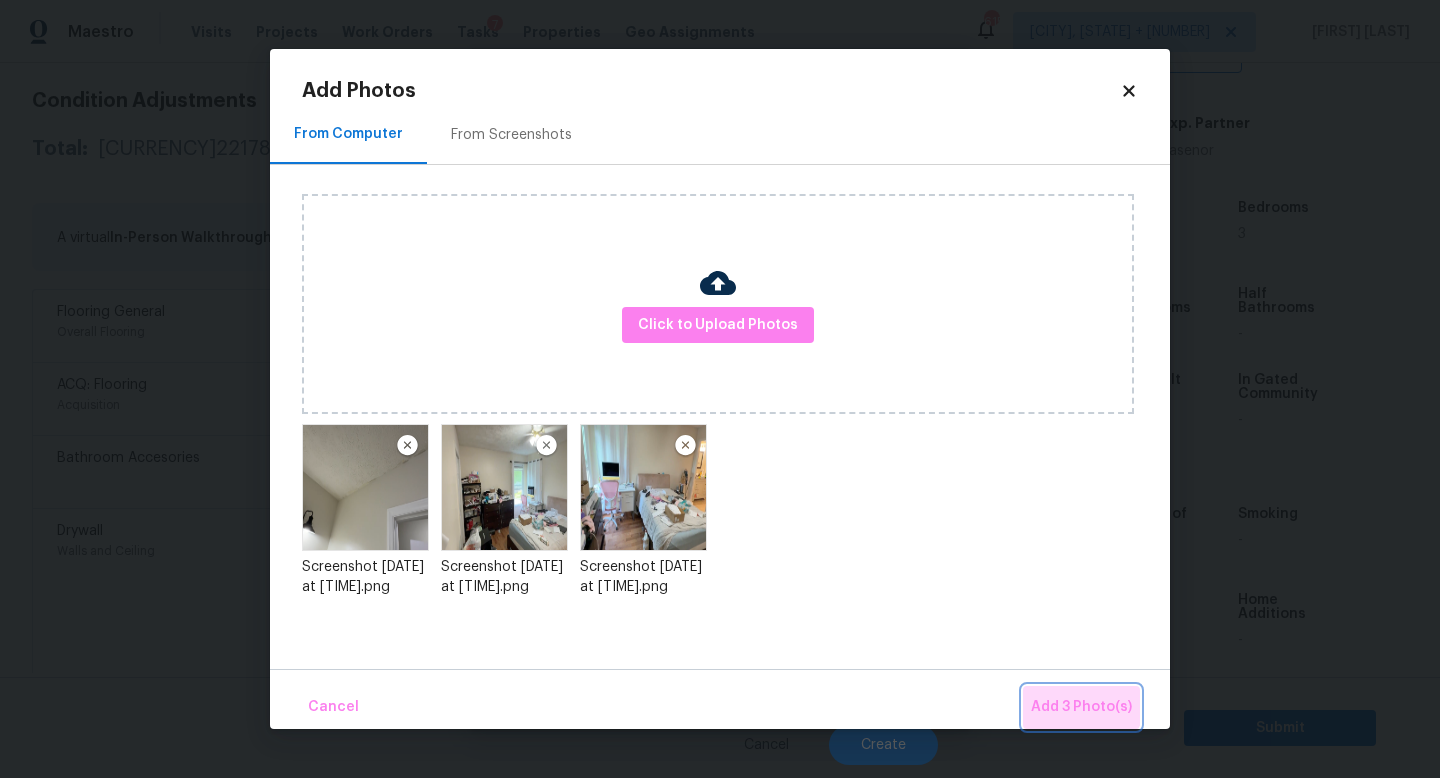 click on "Add 3 Photo(s)" at bounding box center (1081, 707) 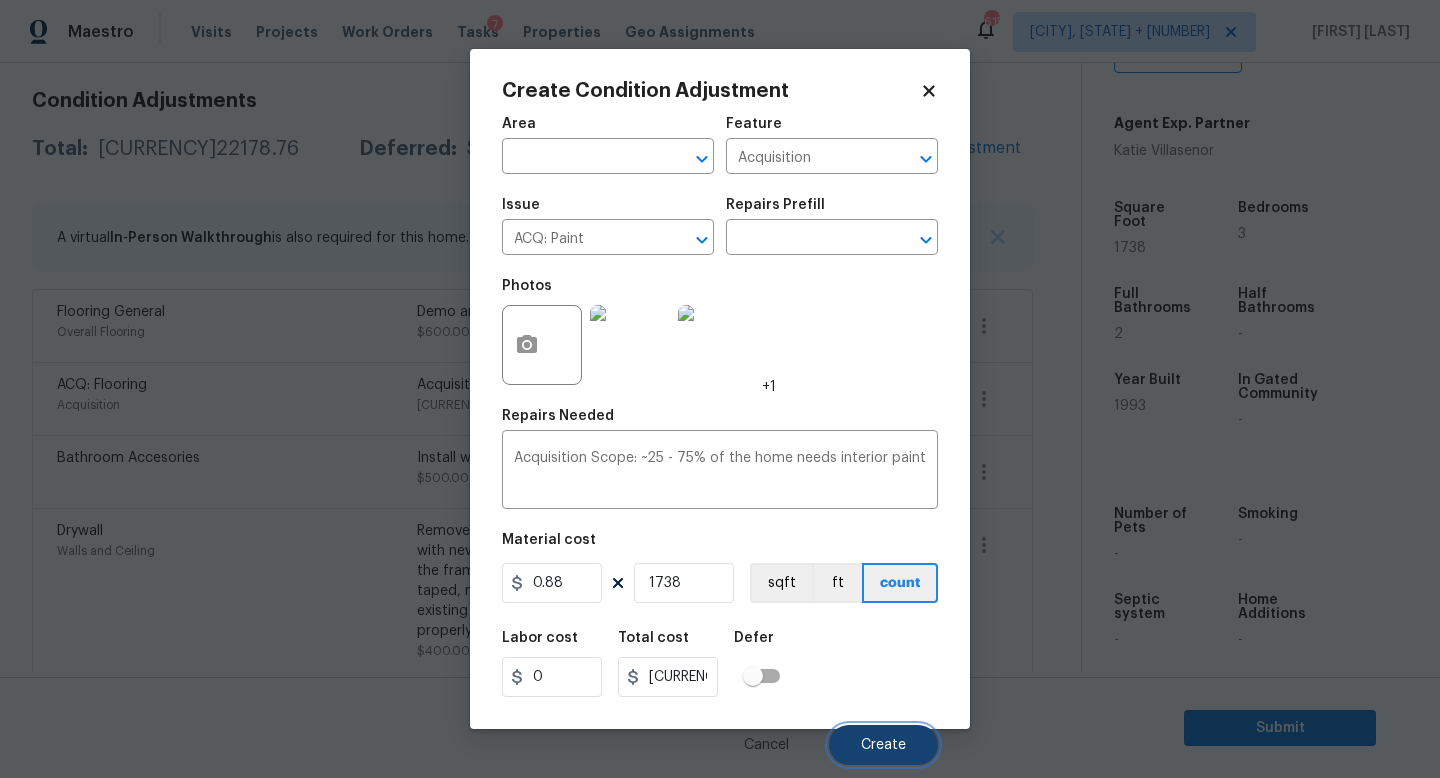 click on "Create" at bounding box center (883, 745) 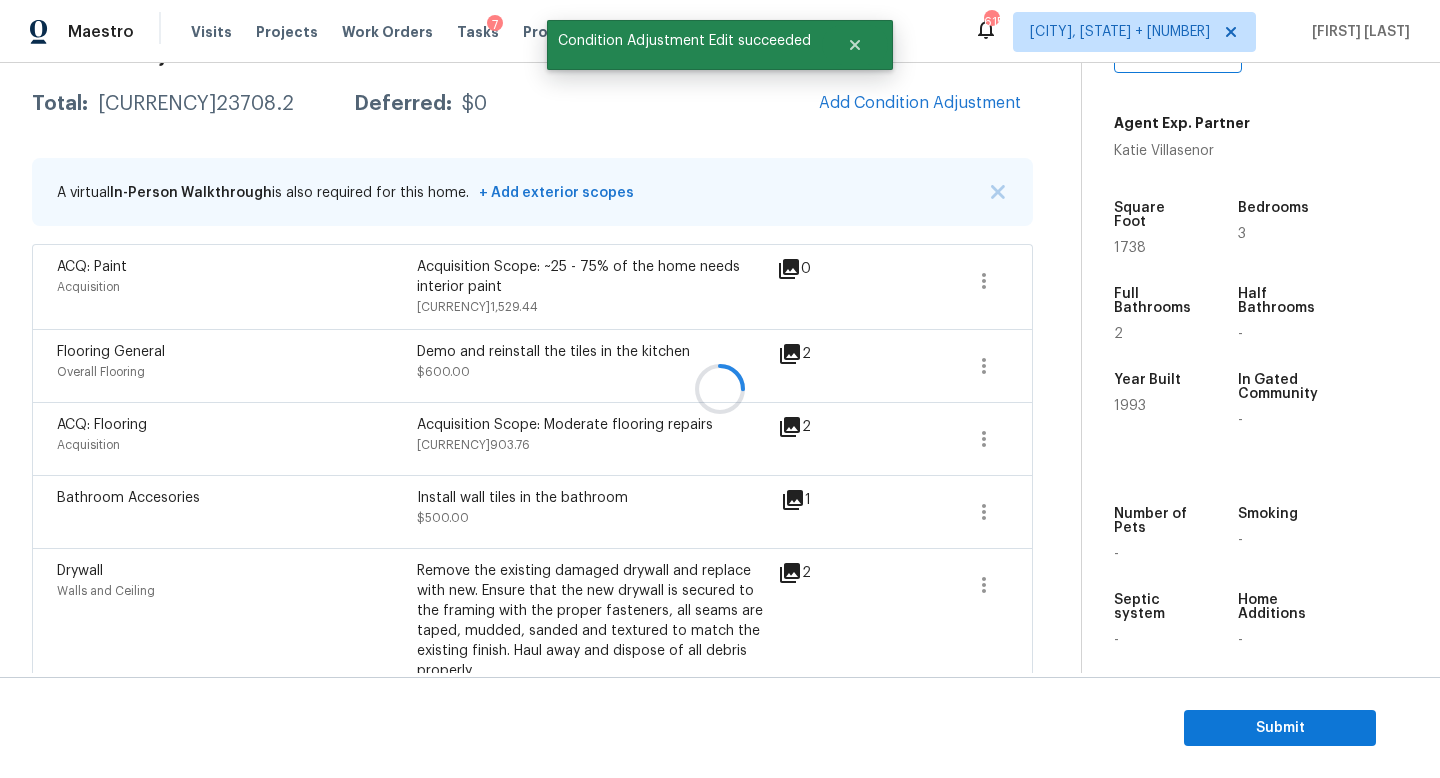 scroll, scrollTop: 276, scrollLeft: 0, axis: vertical 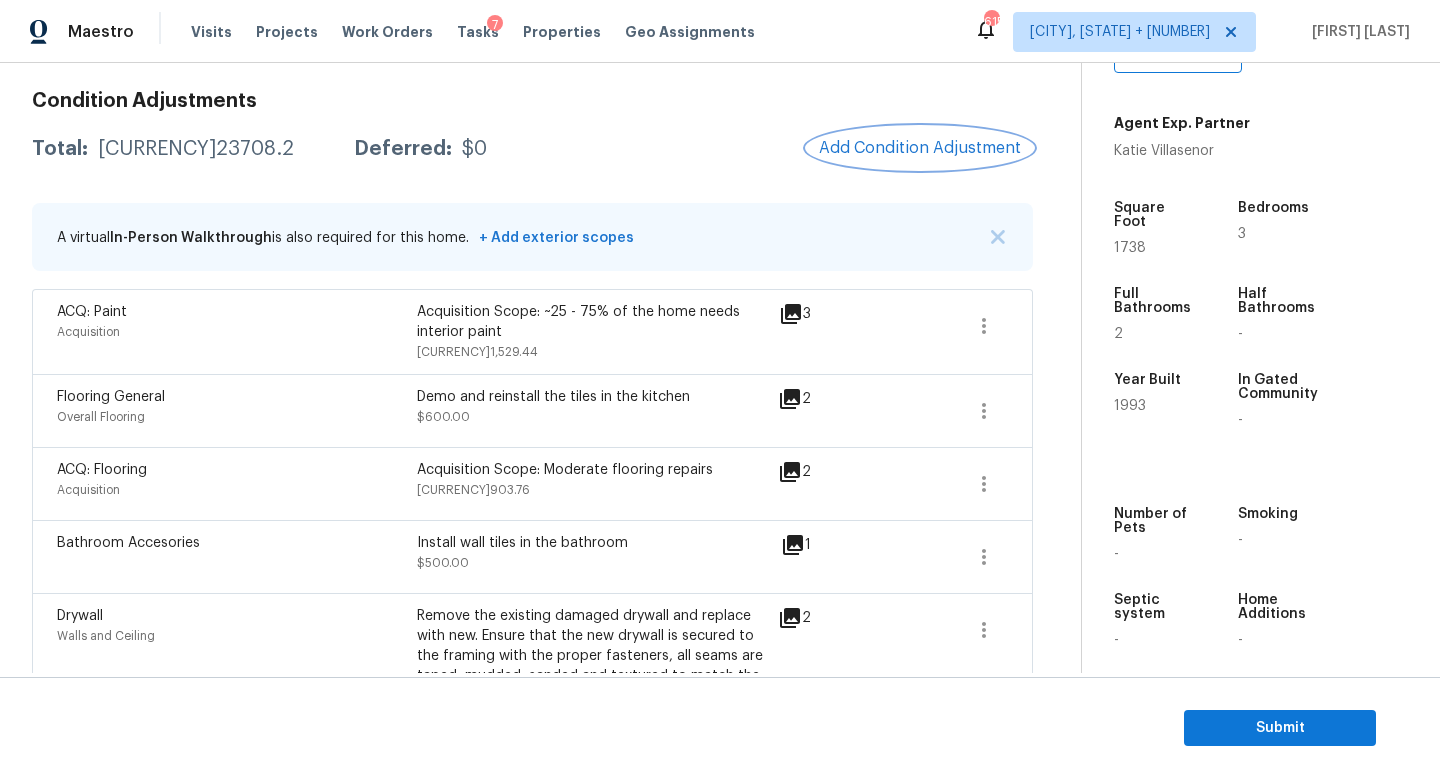 click on "Add Condition Adjustment" at bounding box center (920, 148) 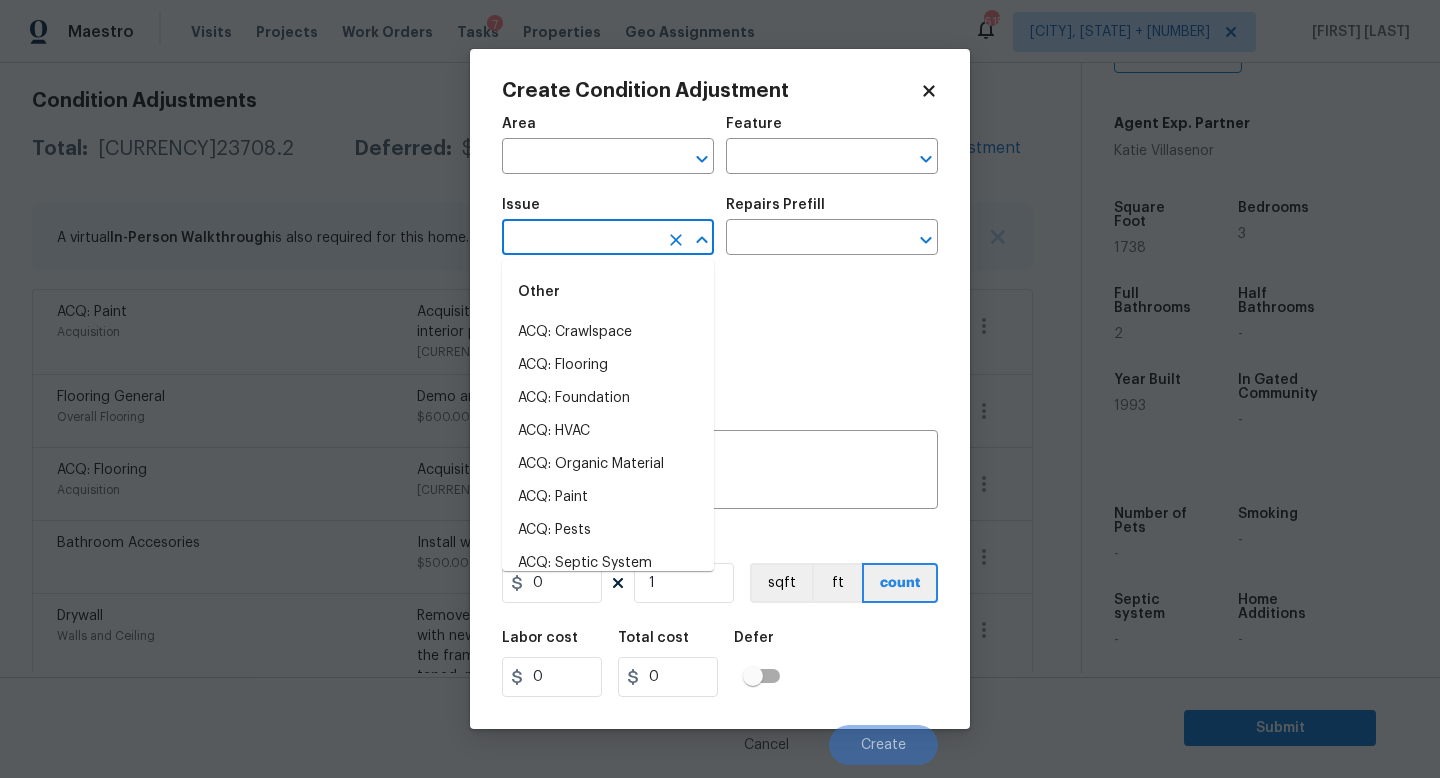 click at bounding box center (580, 239) 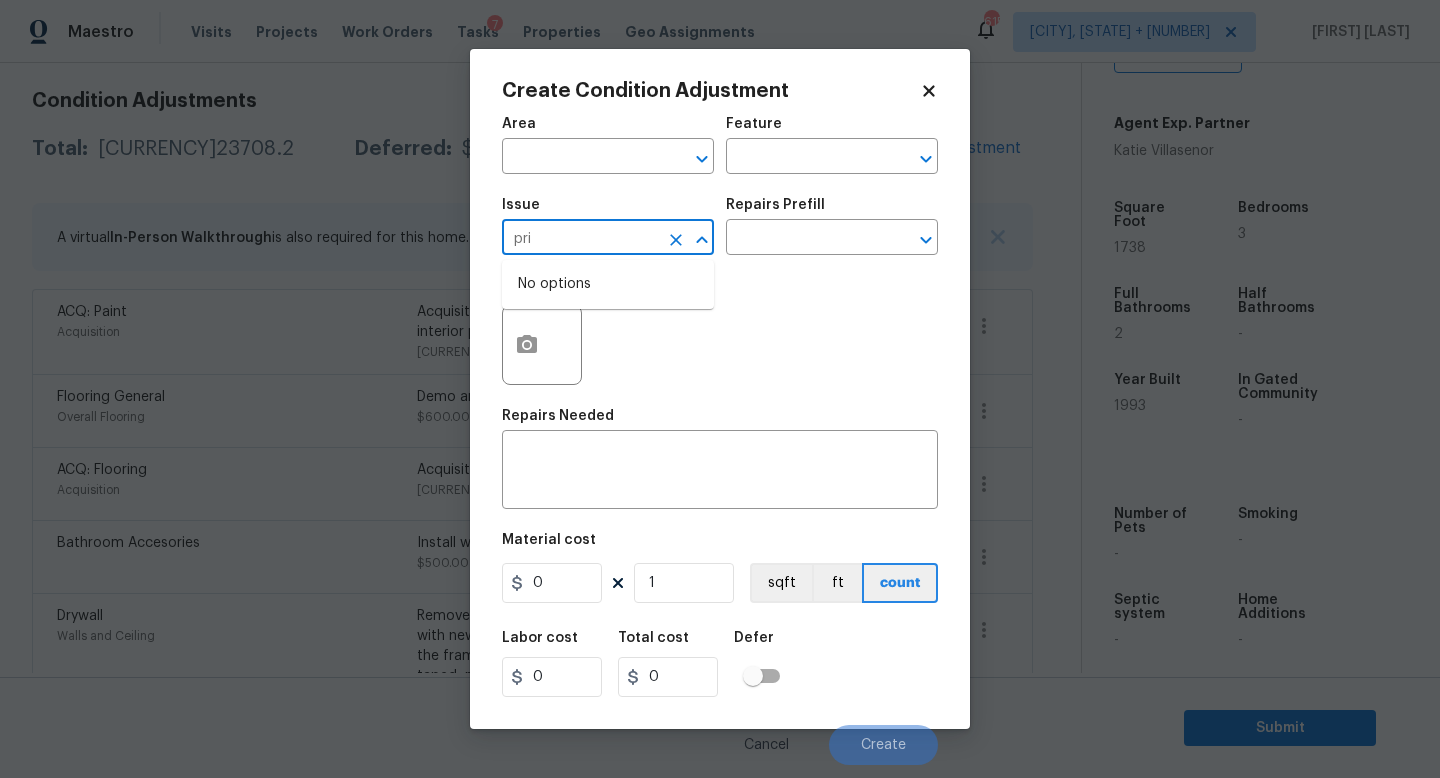 type on "prim" 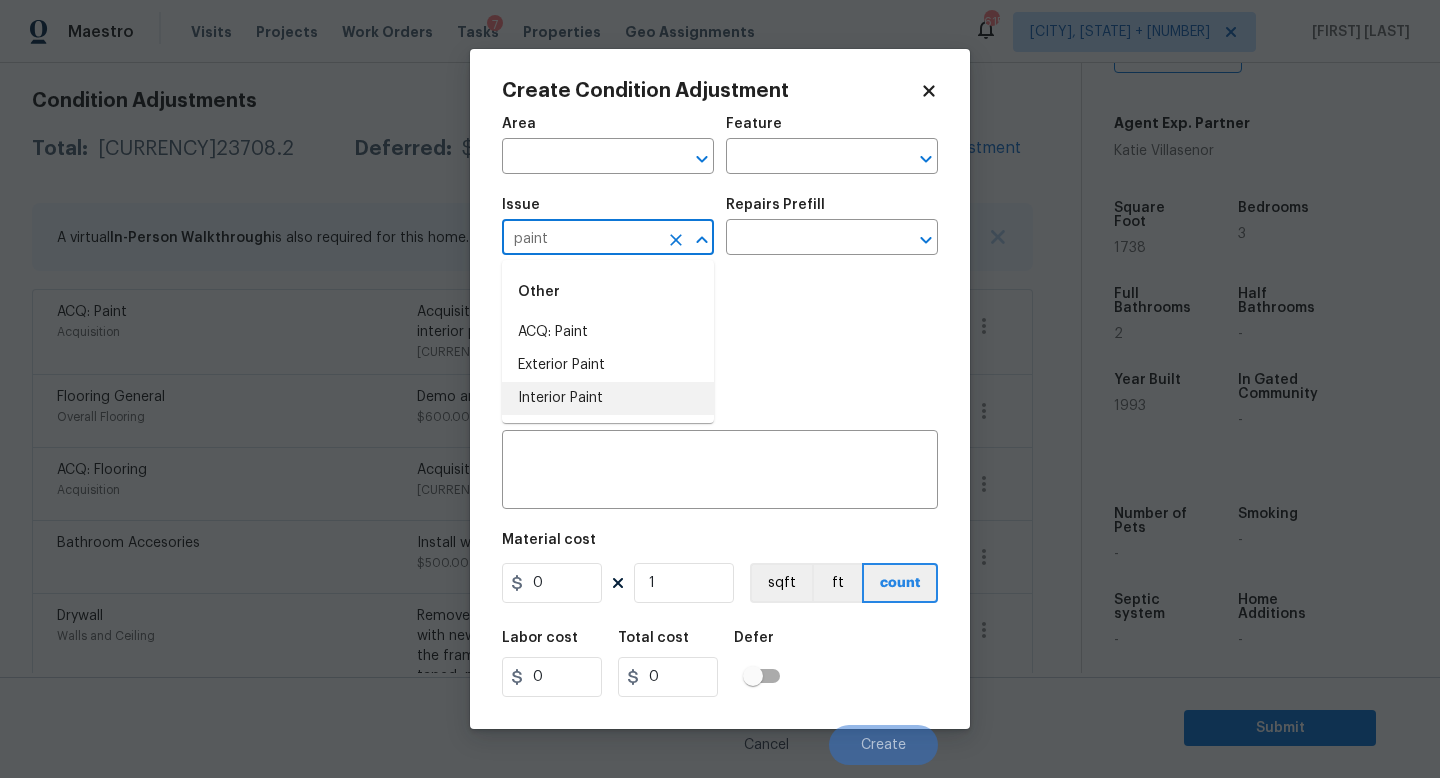 click on "Interior Paint" at bounding box center [608, 398] 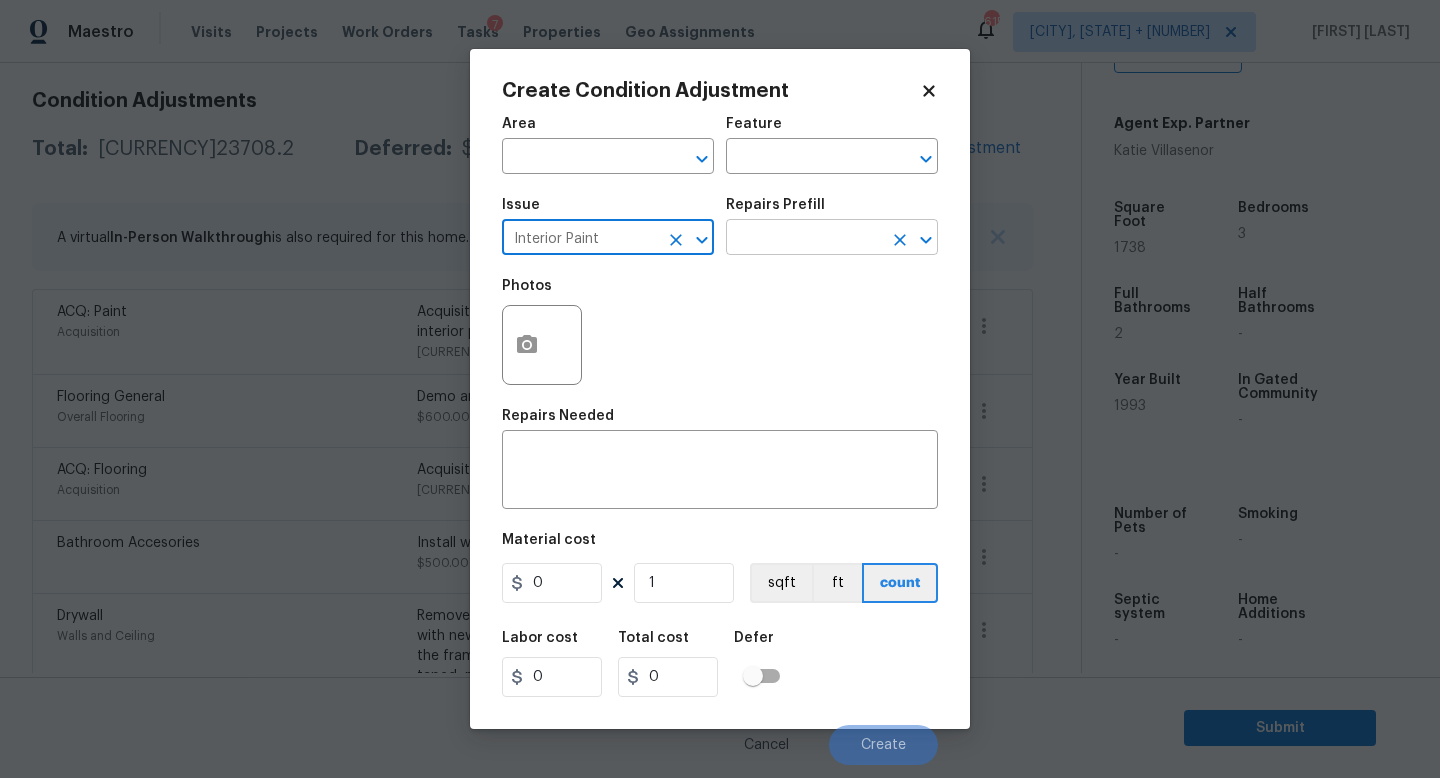type on "Interior Paint" 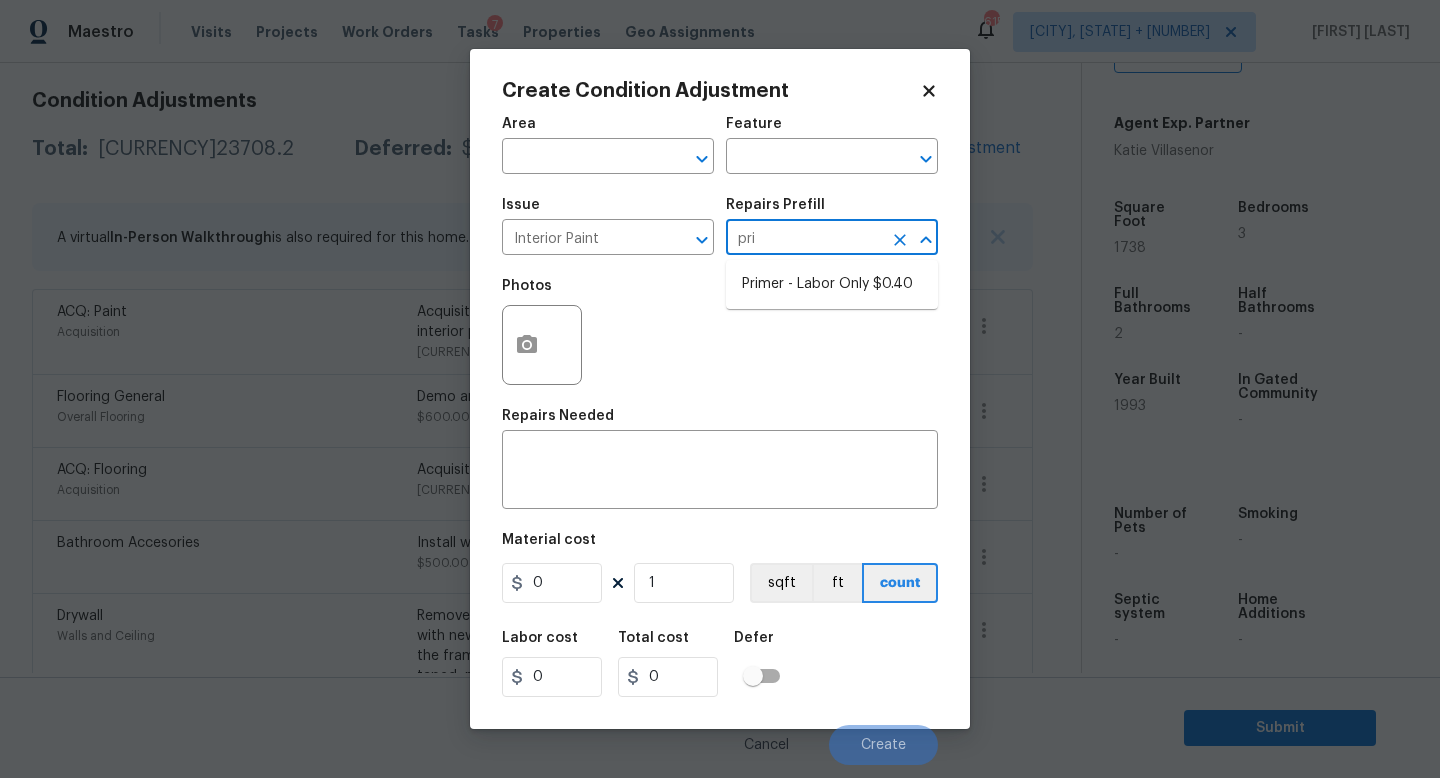 type on "prim" 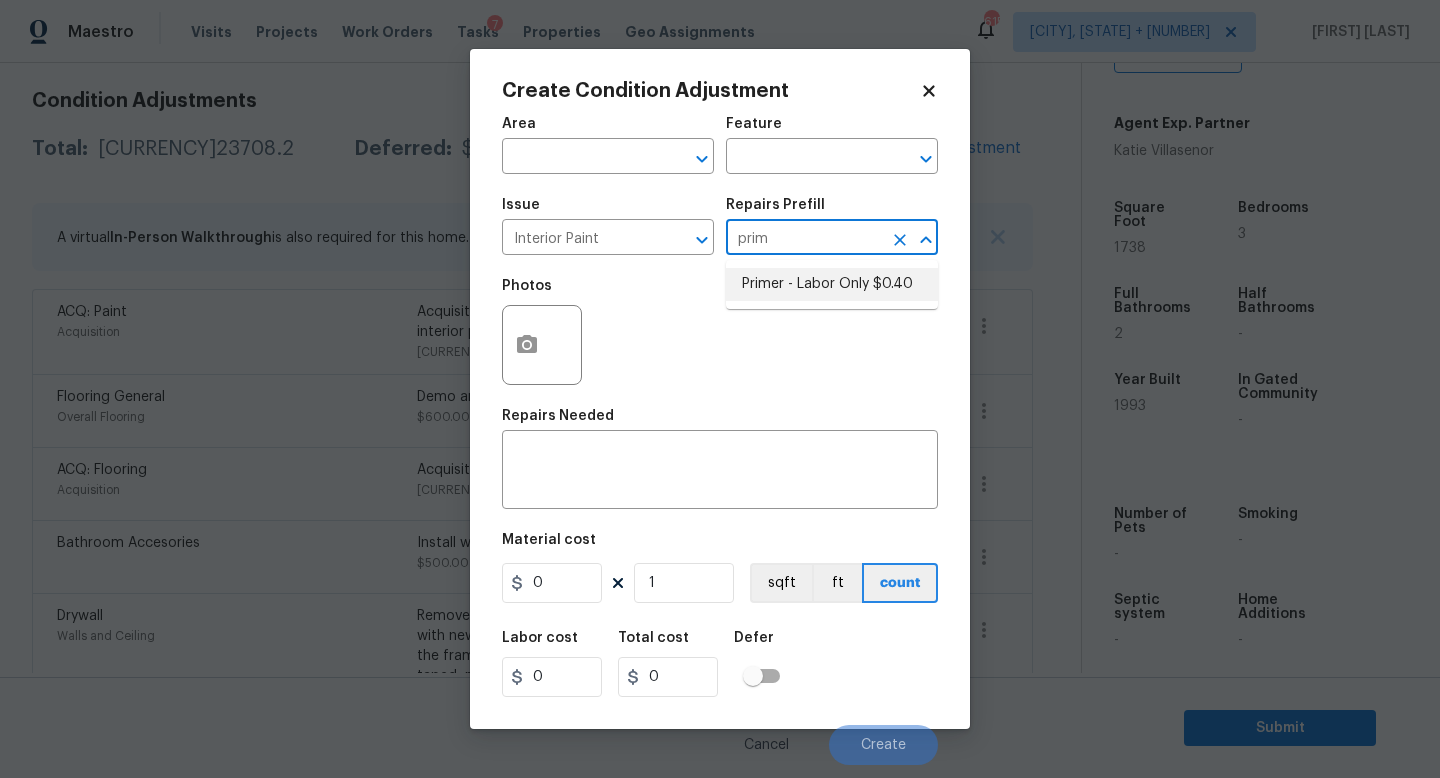 click on "Primer - Labor Only $0.40" at bounding box center (832, 284) 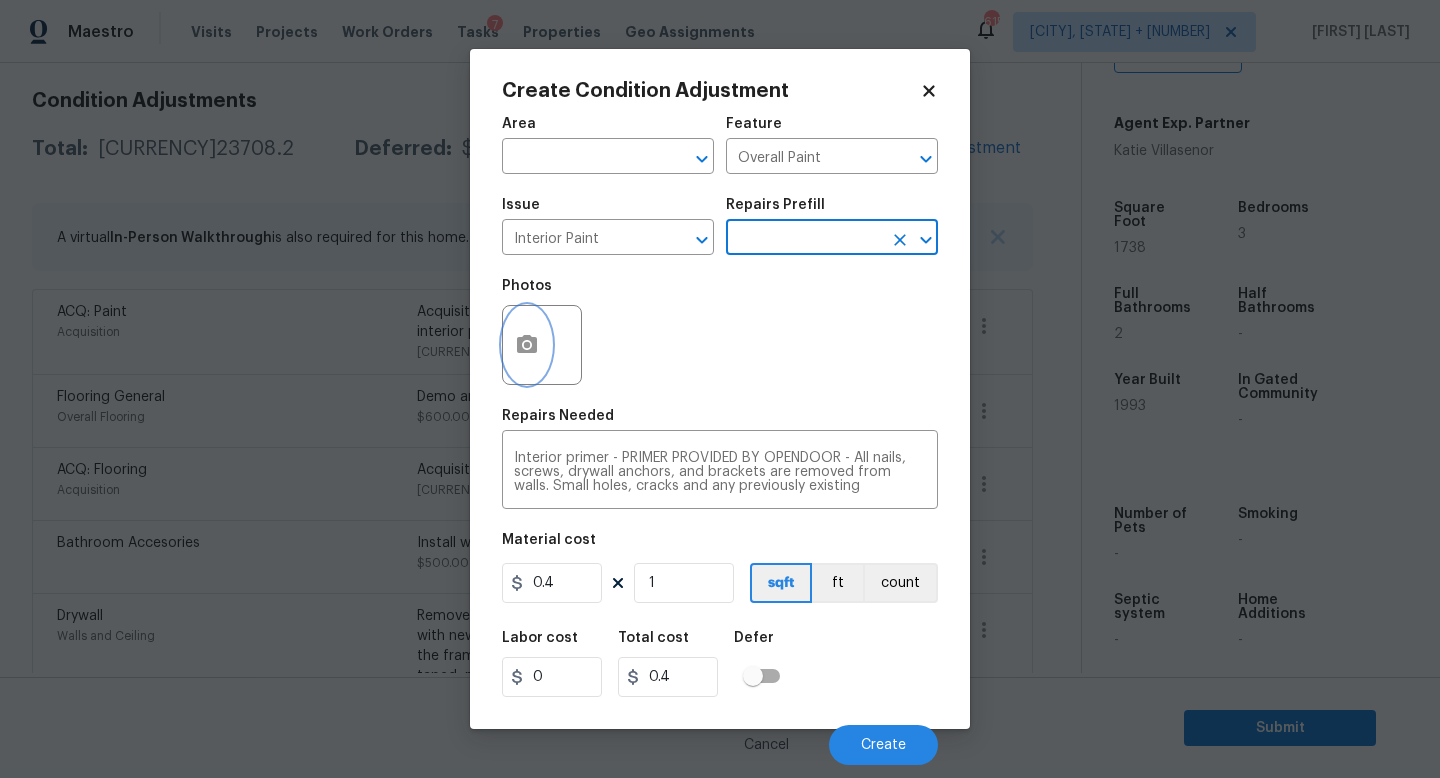 click 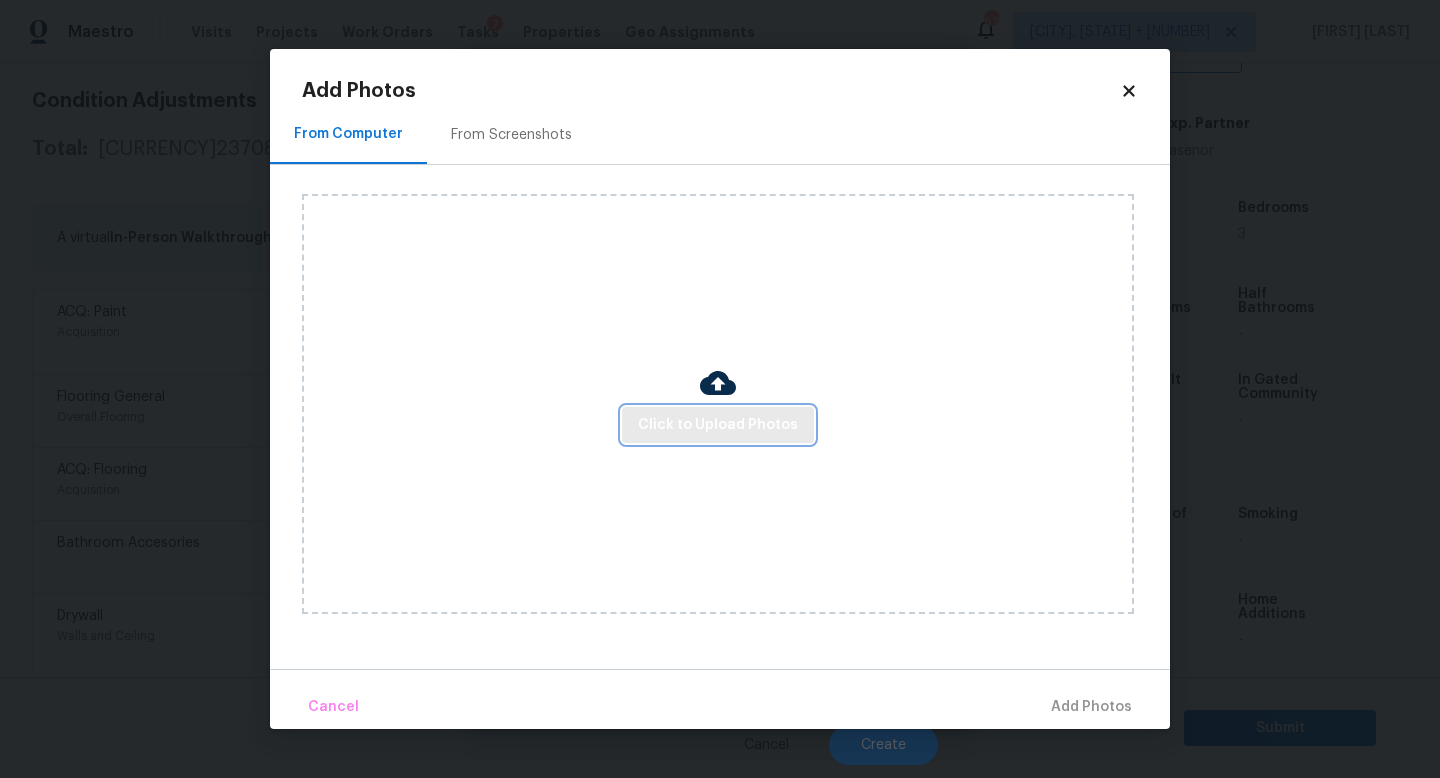 click on "Click to Upload Photos" at bounding box center (718, 425) 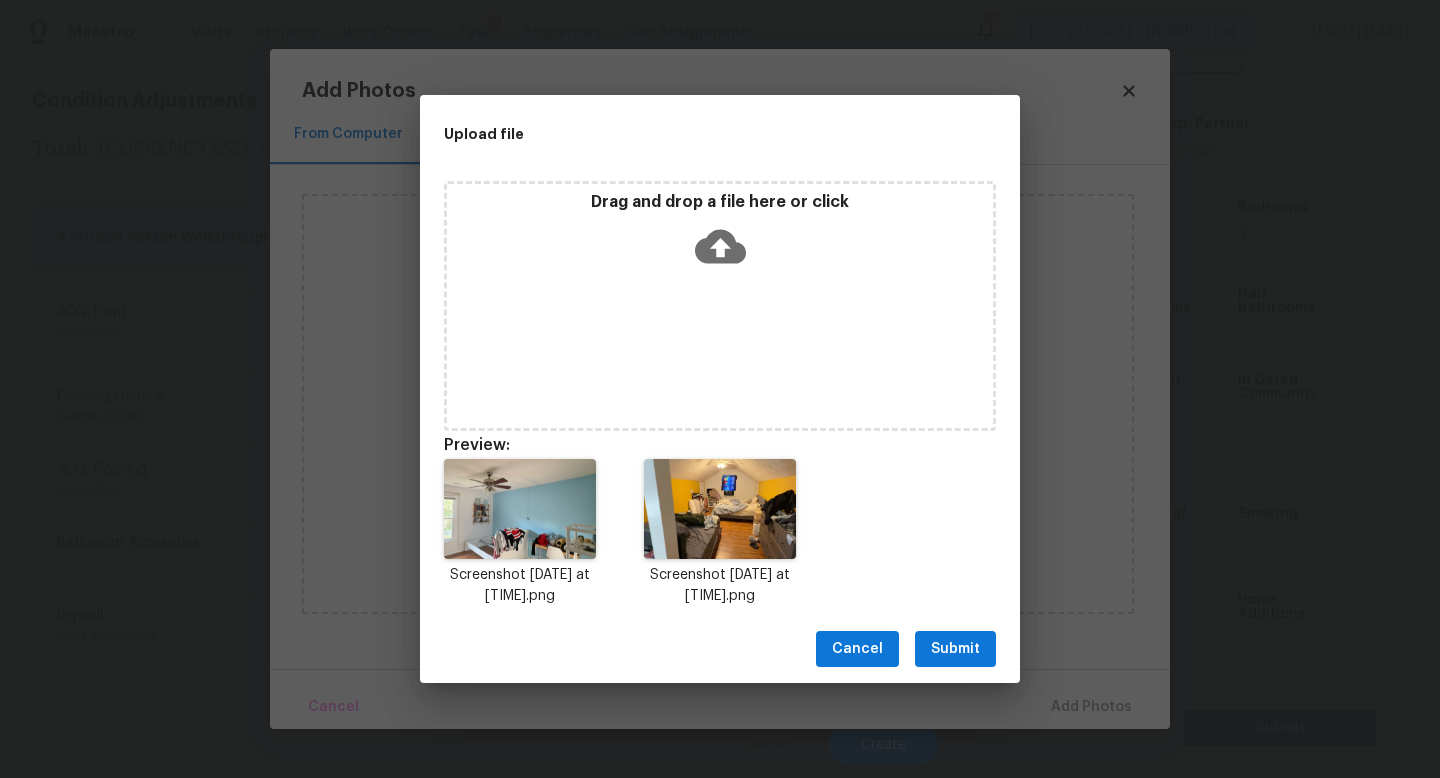 click on "Submit" at bounding box center [955, 649] 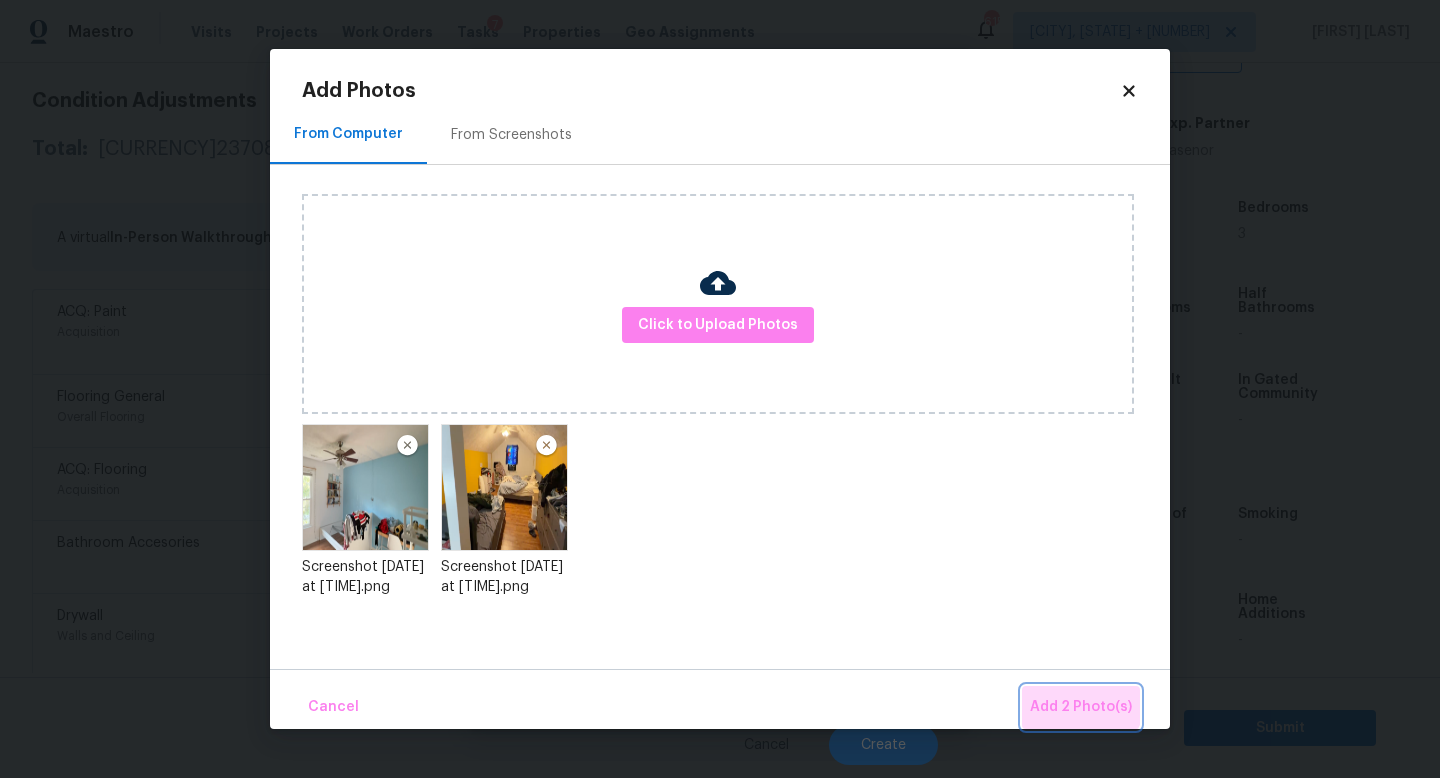 click on "Add 2 Photo(s)" at bounding box center [1081, 707] 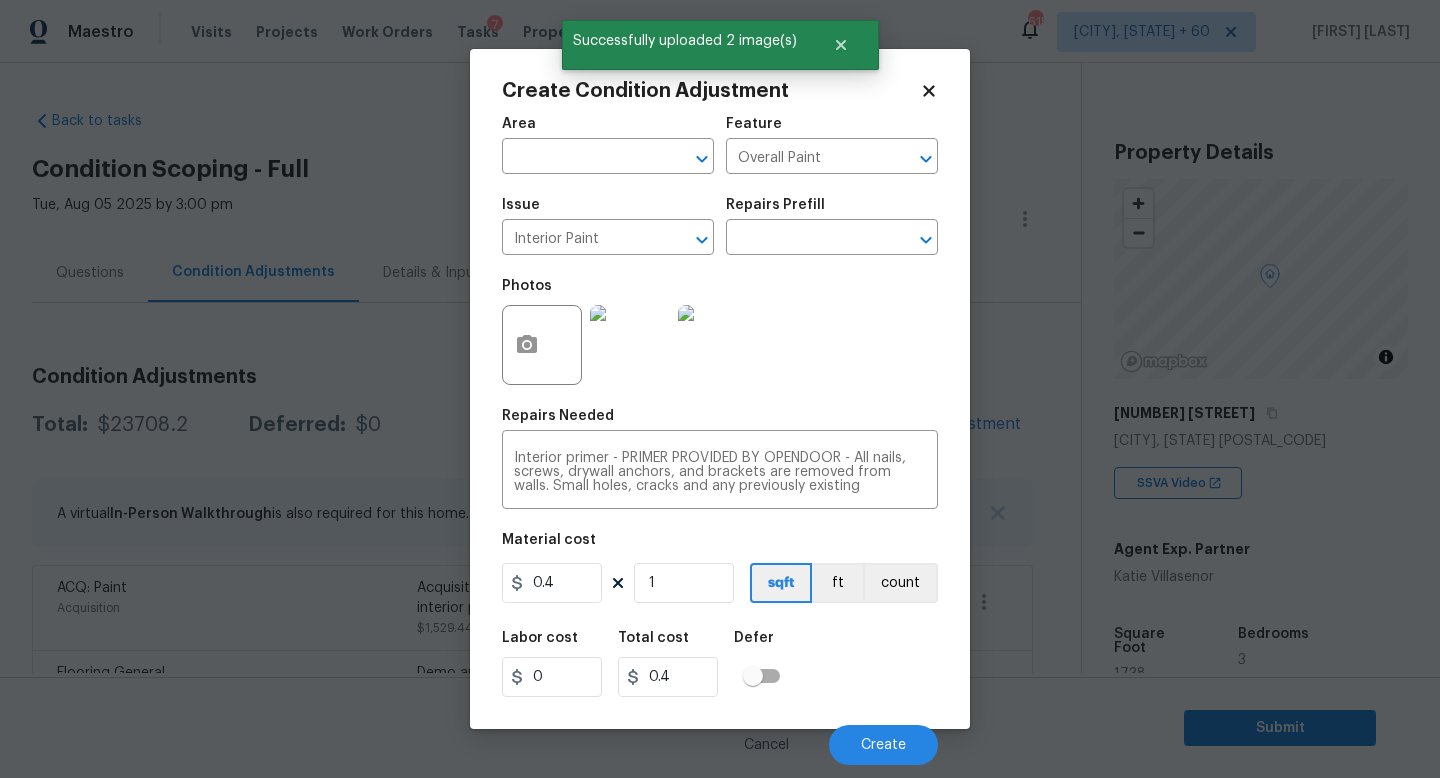 scroll, scrollTop: 0, scrollLeft: 0, axis: both 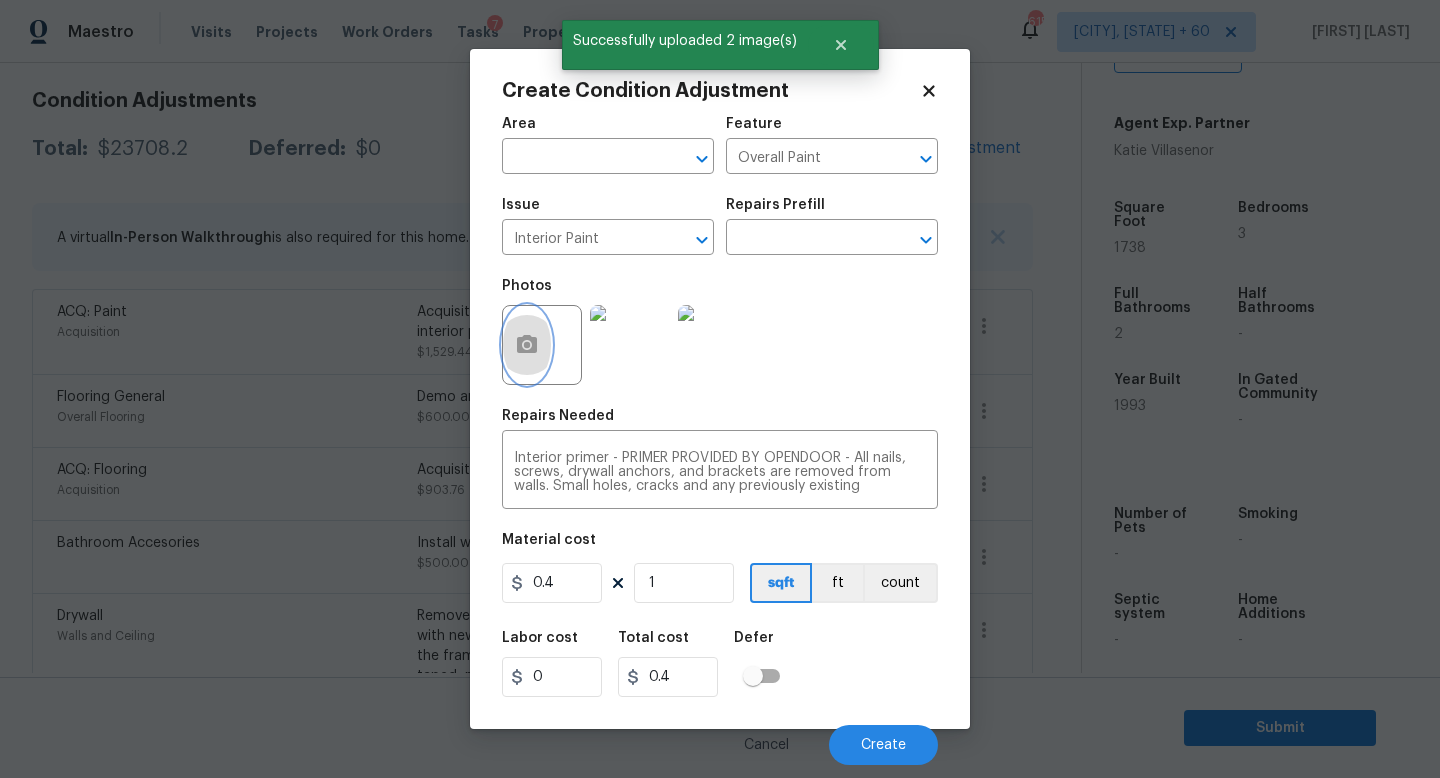 click at bounding box center (527, 345) 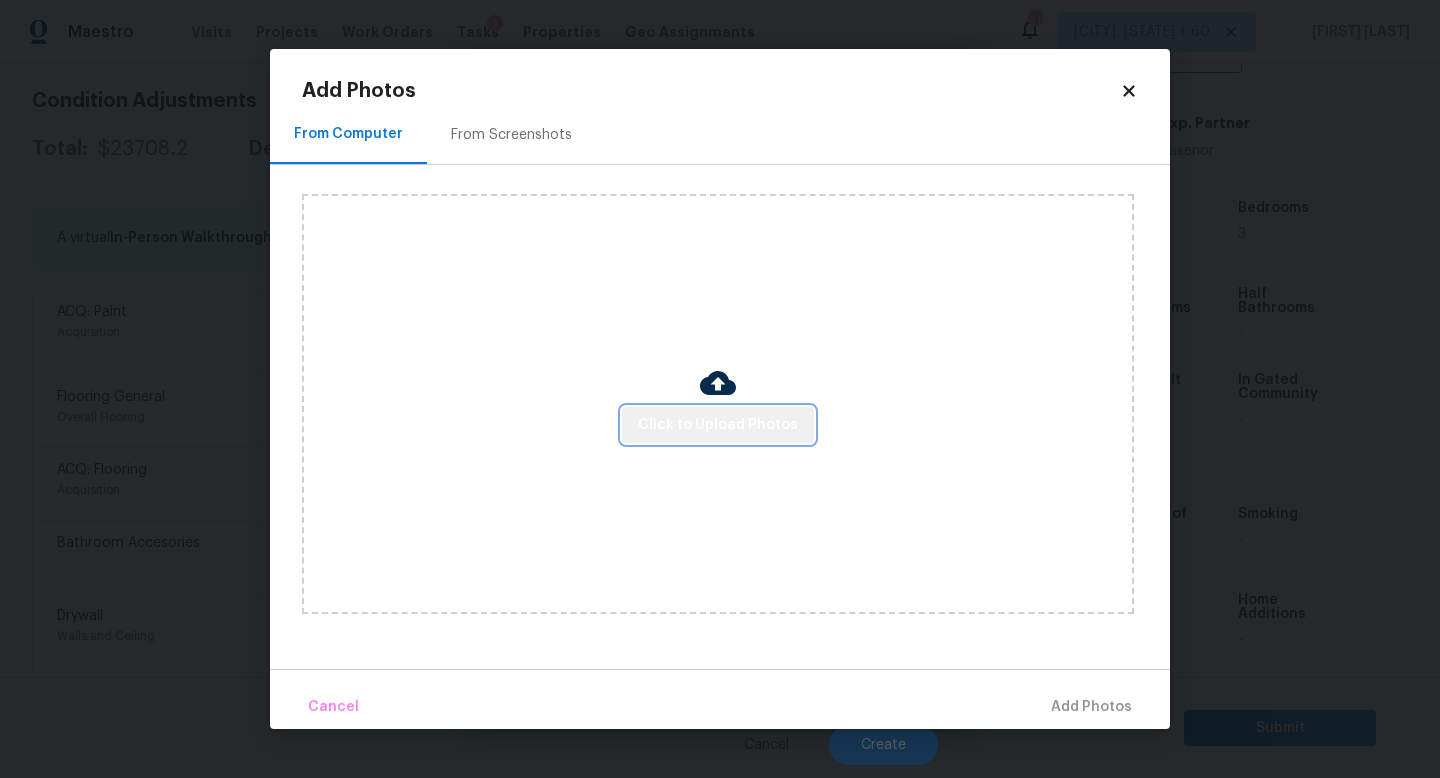 click on "Click to Upload Photos" at bounding box center [718, 425] 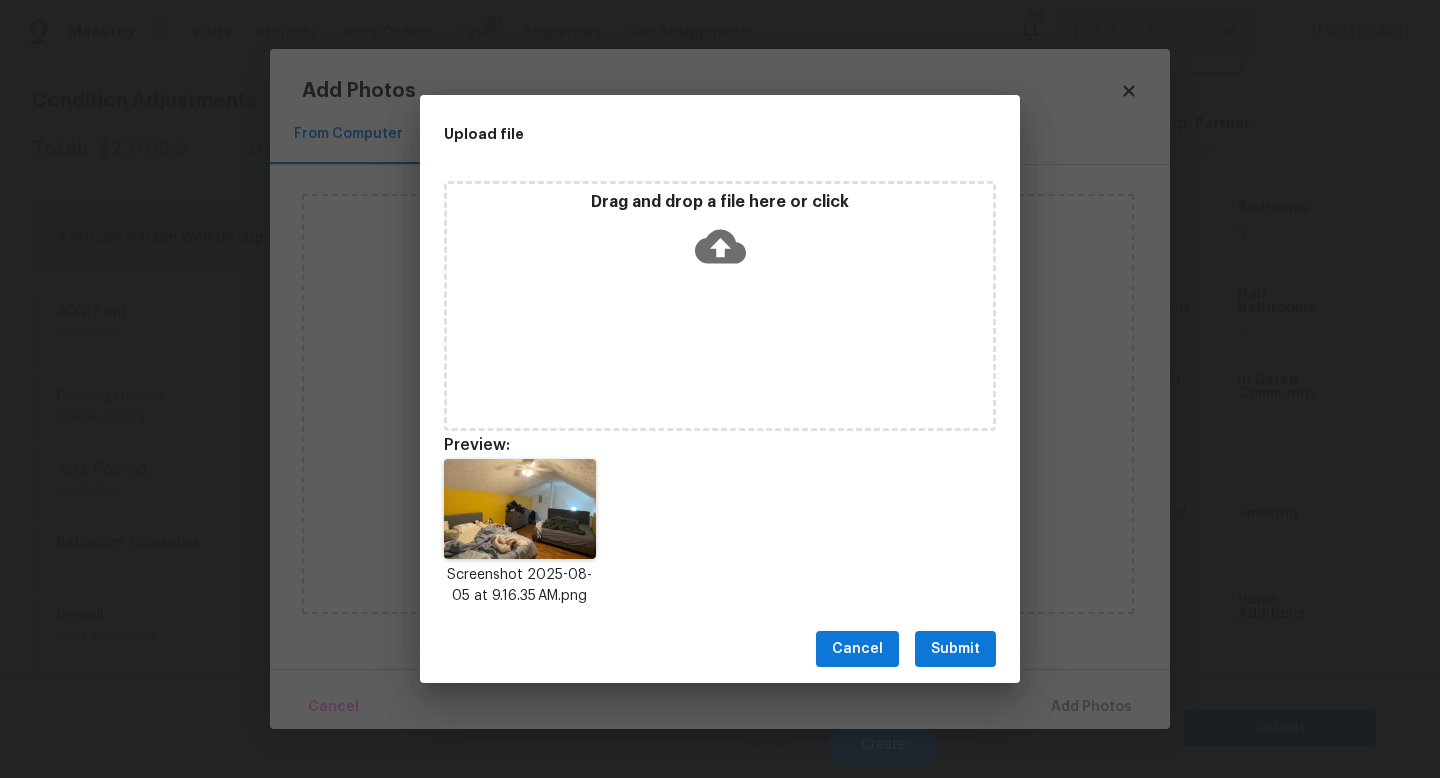 click on "Submit" at bounding box center [955, 649] 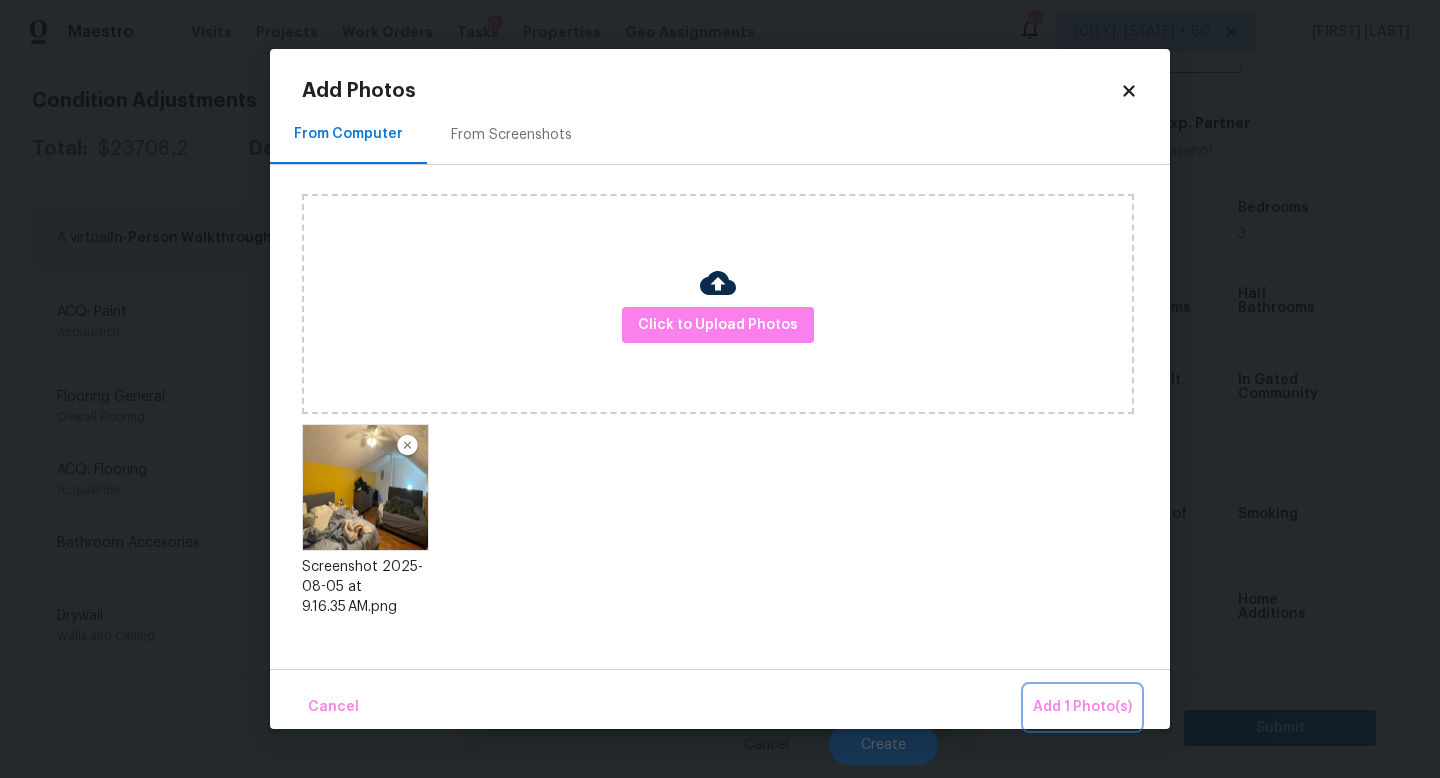click on "Add 1 Photo(s)" at bounding box center [1082, 707] 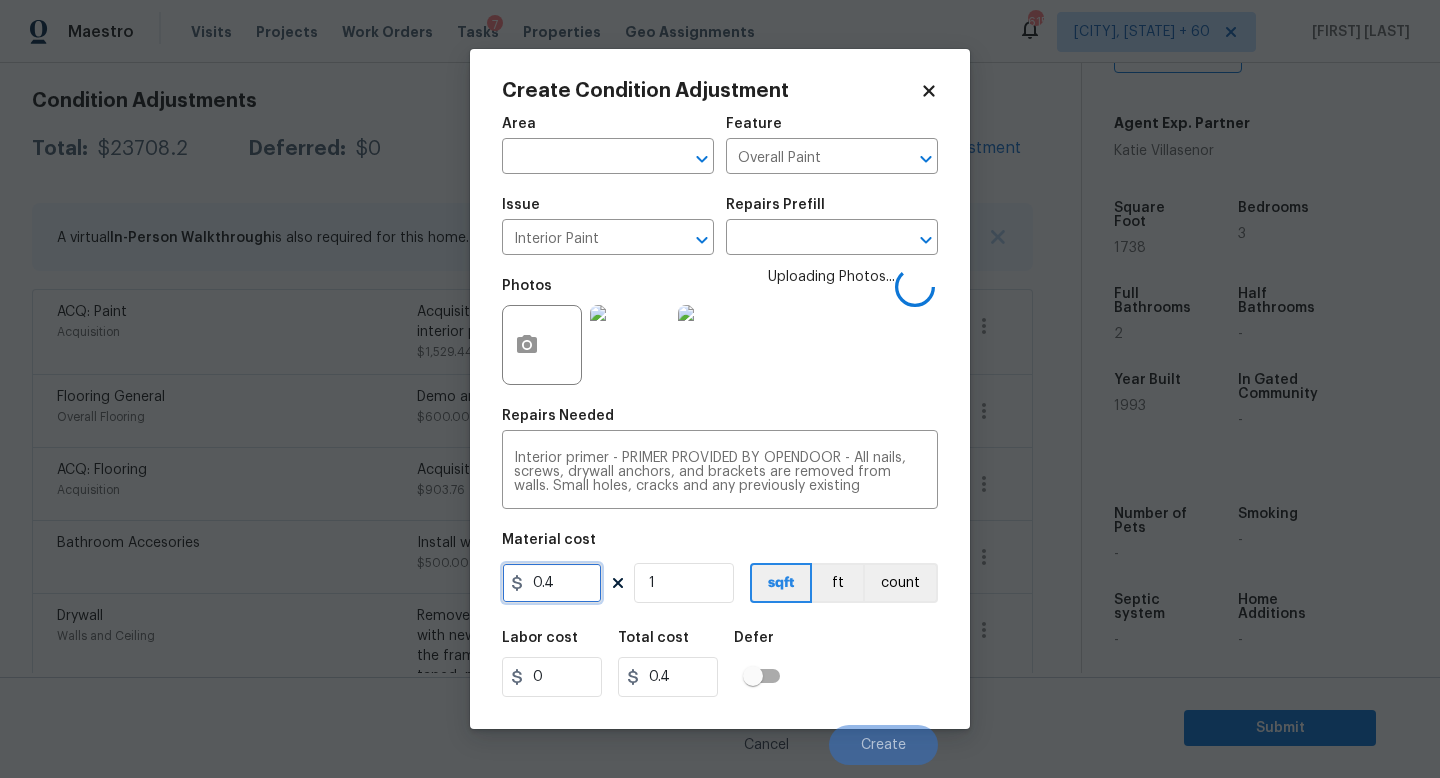 drag, startPoint x: 566, startPoint y: 584, endPoint x: 302, endPoint y: 584, distance: 264 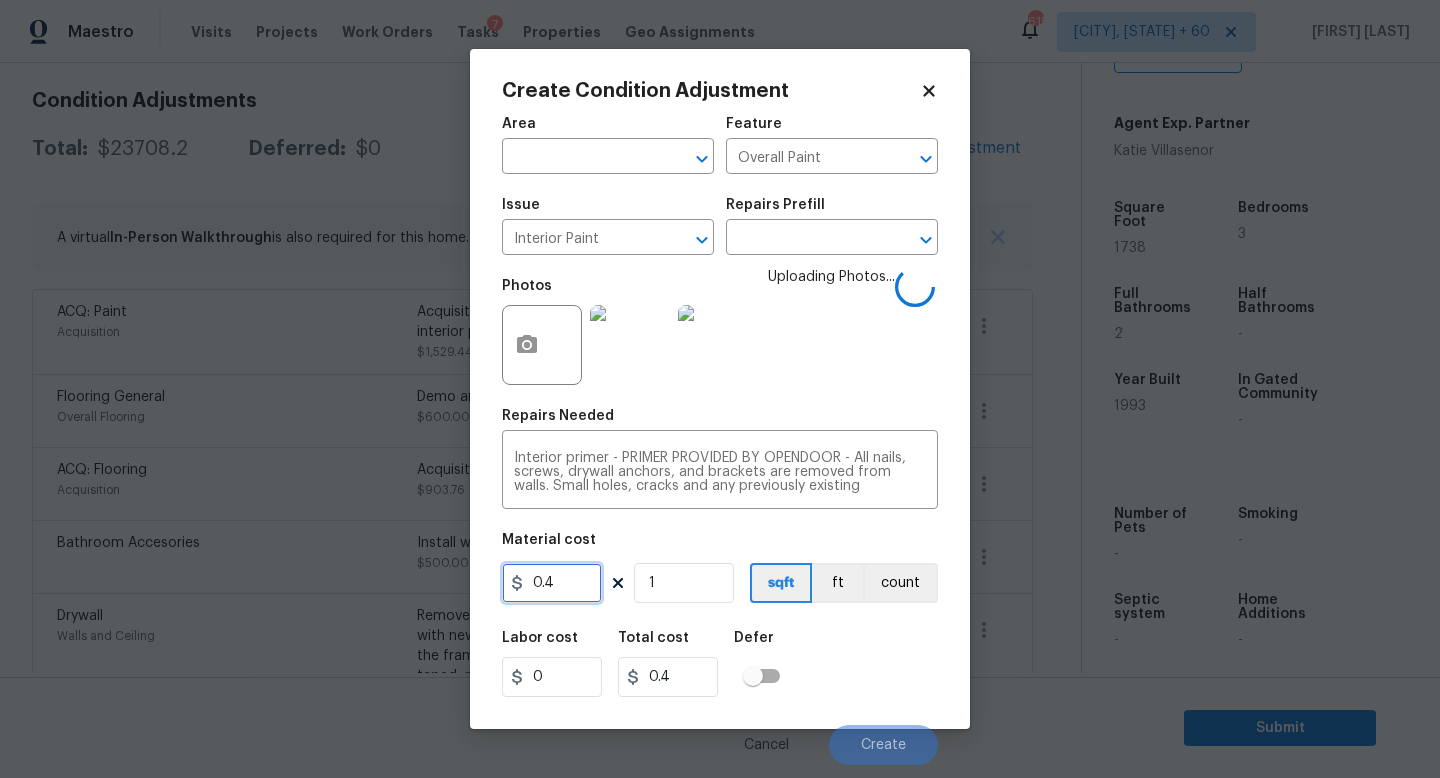 click on "Create Condition Adjustment Area ​ Feature Overall Paint ​ Issue Interior Paint ​ Repairs Prefill ​ Photos Uploading Photos... Repairs Needed Interior primer - PRIMER PROVIDED BY OPENDOOR - All nails, screws, drywall anchors, and brackets are removed from walls. Small holes, cracks and any previously existing imperfections are repaired, sanded and textured to match surrounding texture prior to painting. Caulk all edges/corners, windows, doors, counters, tubs/showers and baseboards. x ​ Material cost 0.4 1 sqft ft count Labor cost 0 Total cost 0.4 Defer Cancel Create" at bounding box center (720, 389) 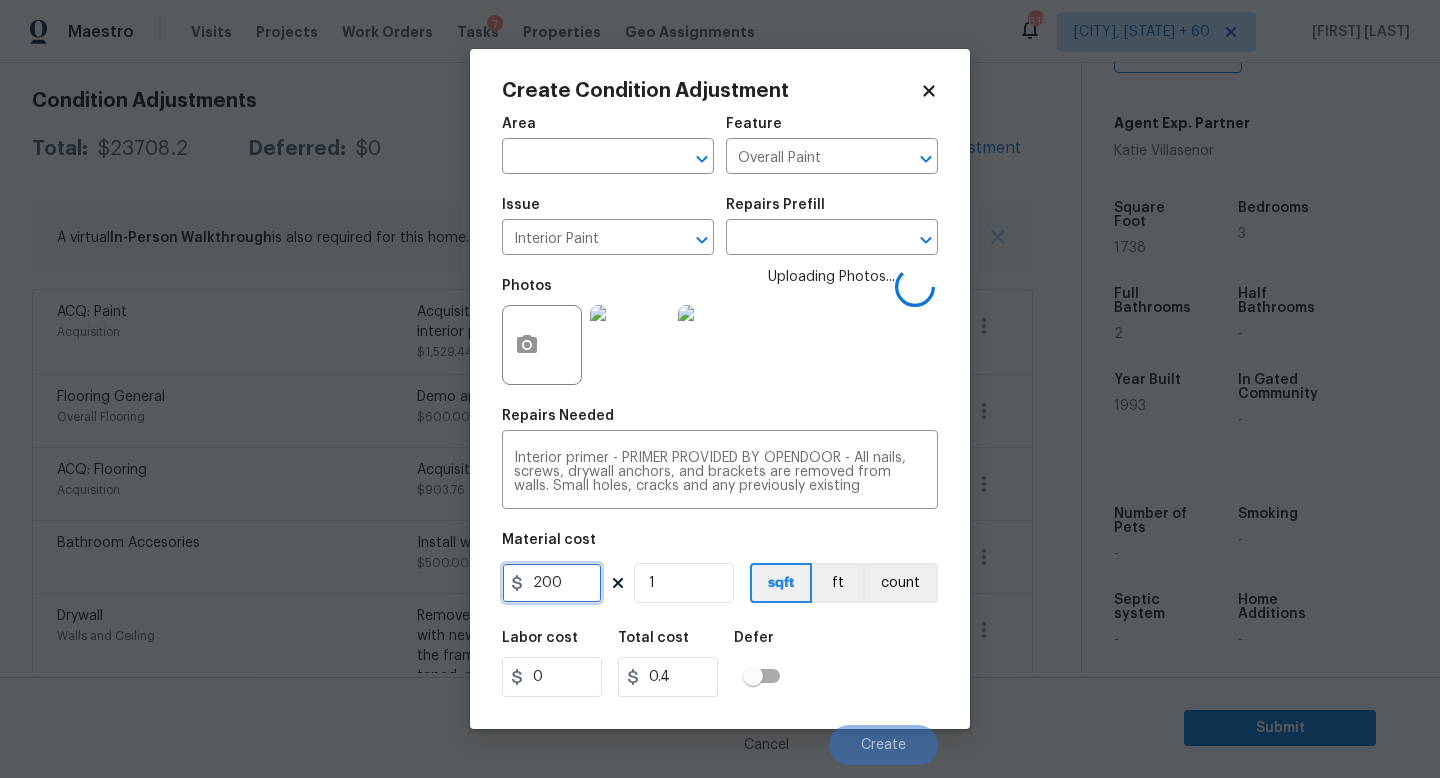 type on "200" 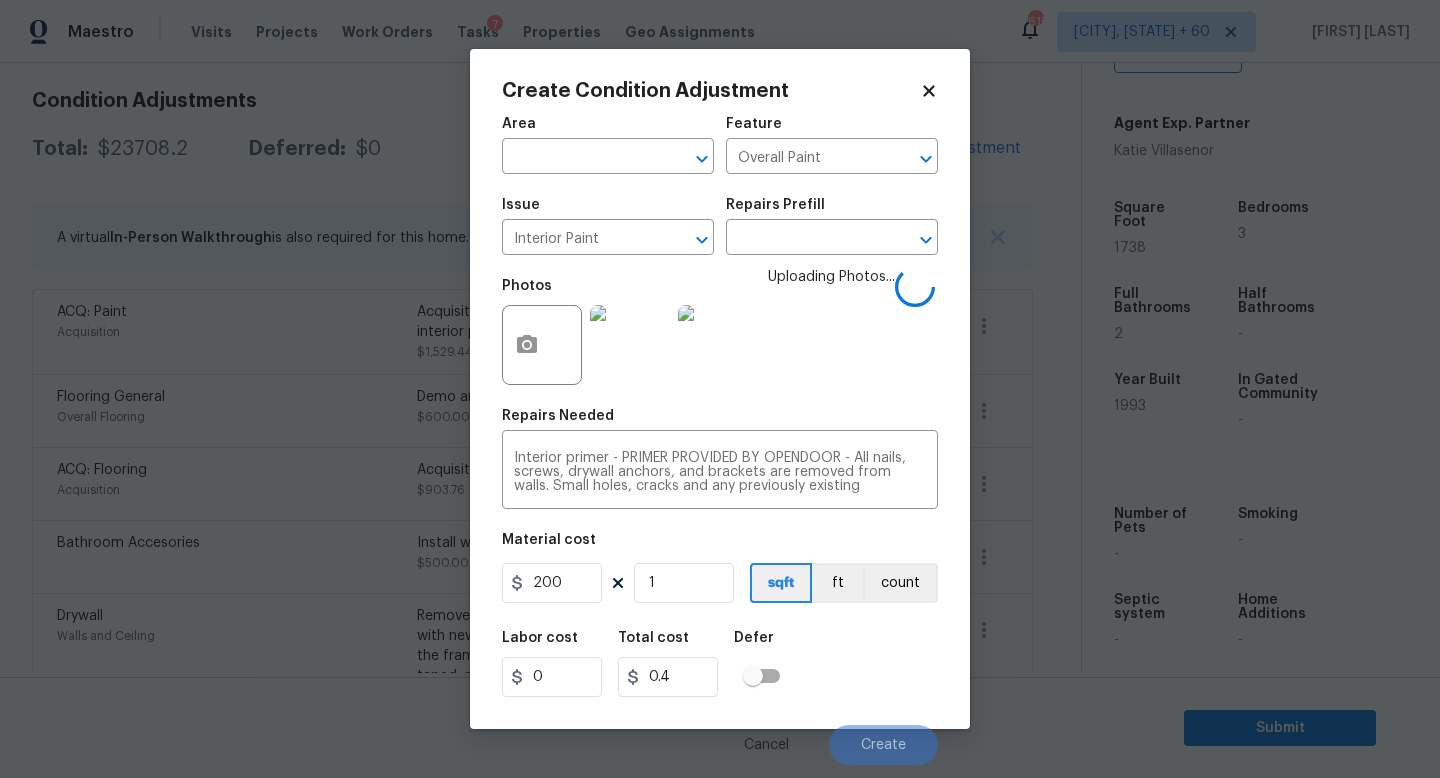 type on "200" 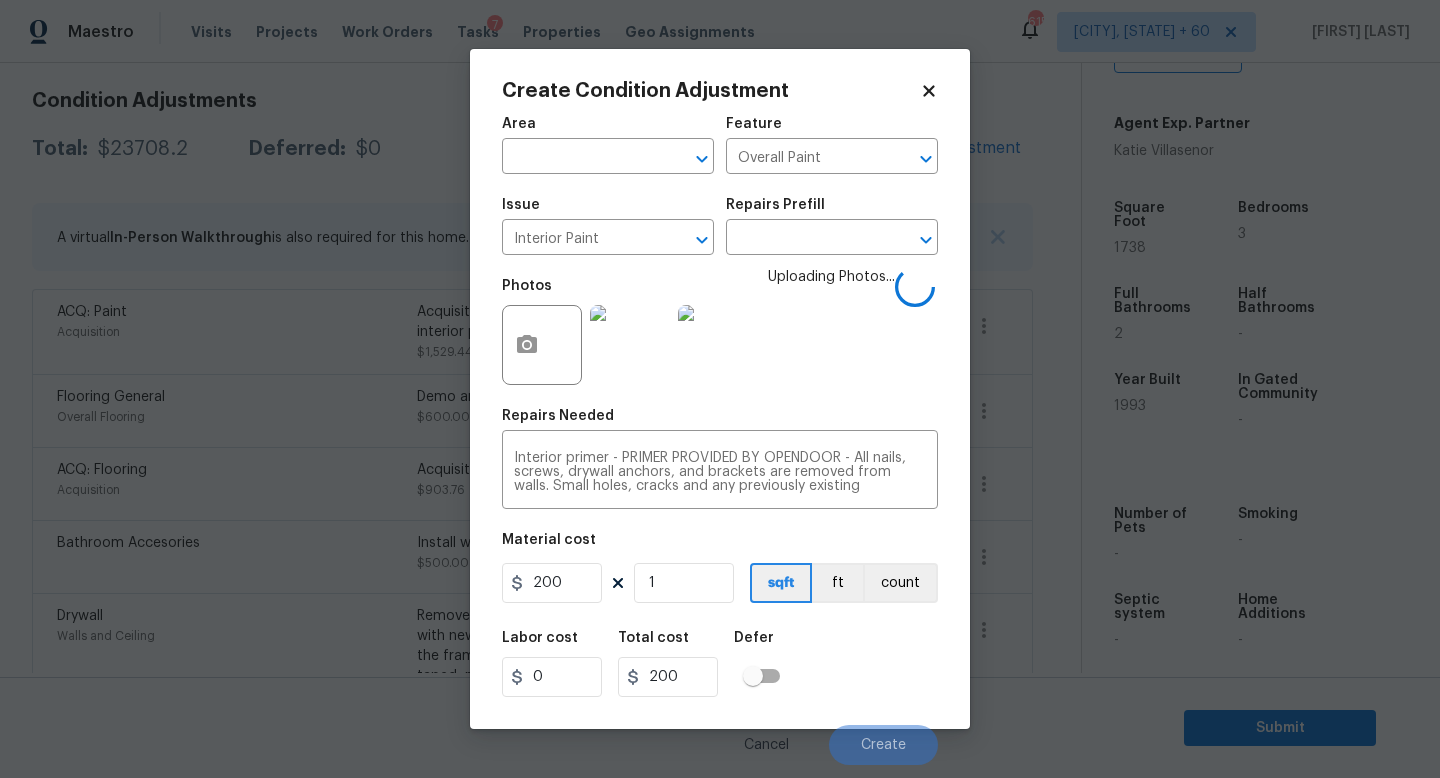 click on "Labor cost 0 Total cost 200 Defer" at bounding box center (720, 664) 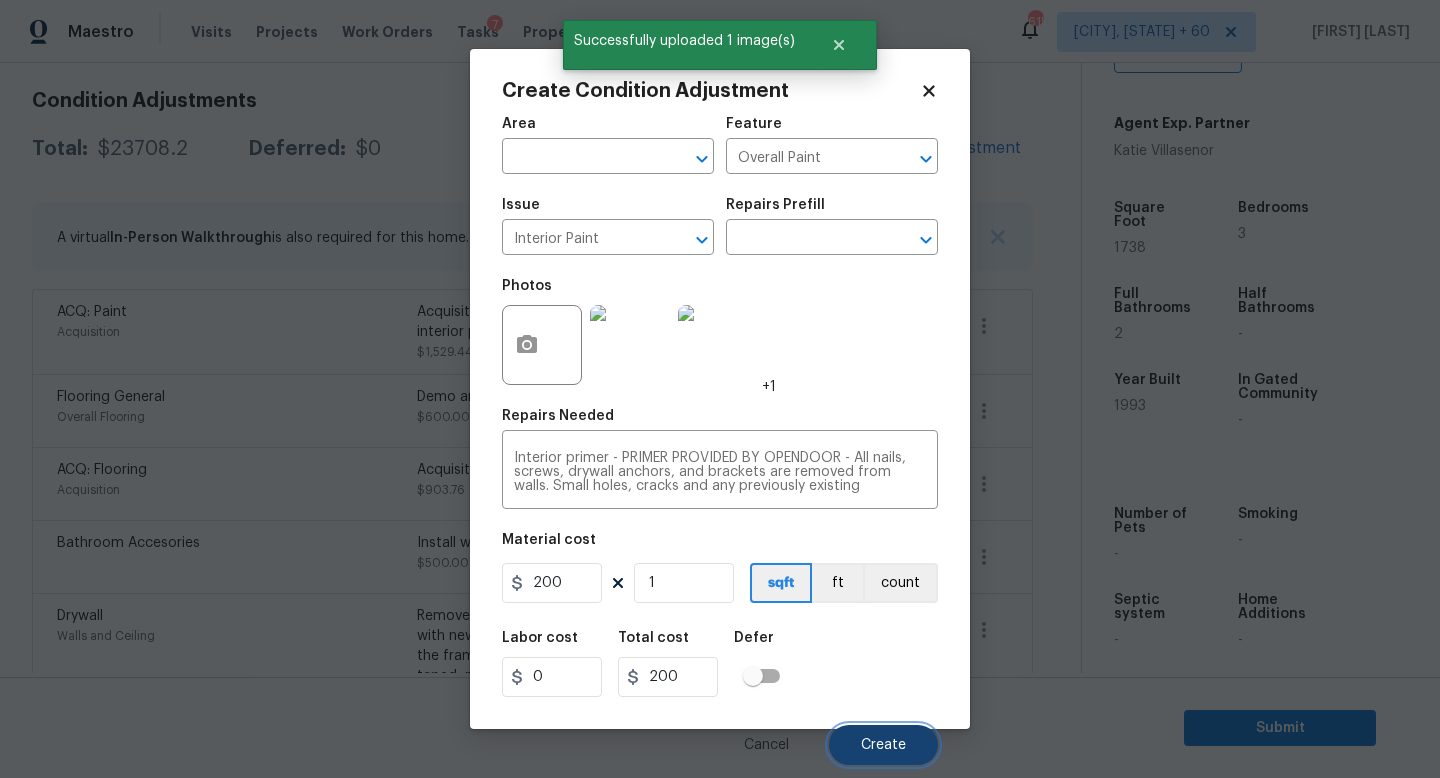click on "Create" at bounding box center [883, 745] 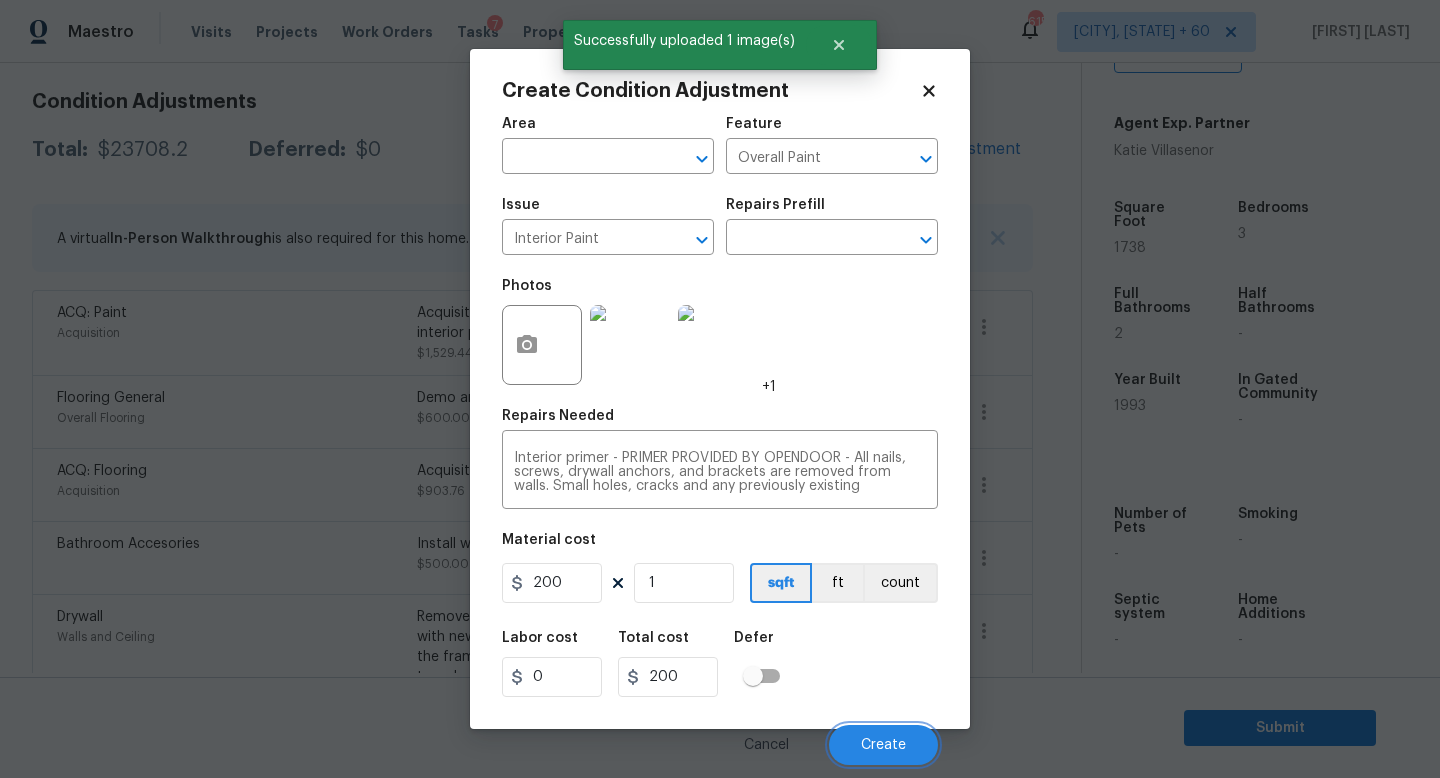 scroll, scrollTop: 276, scrollLeft: 0, axis: vertical 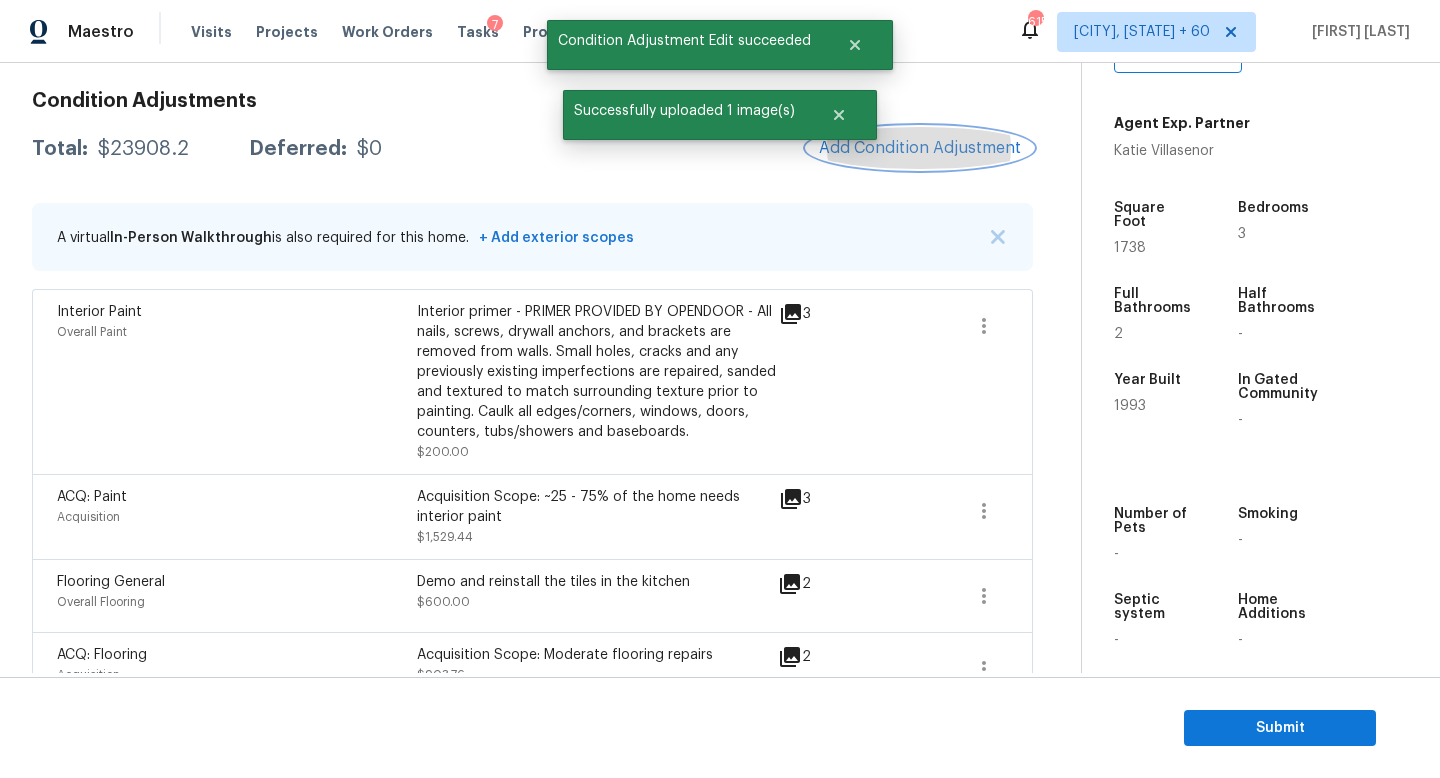 click on "Add Condition Adjustment" at bounding box center (920, 148) 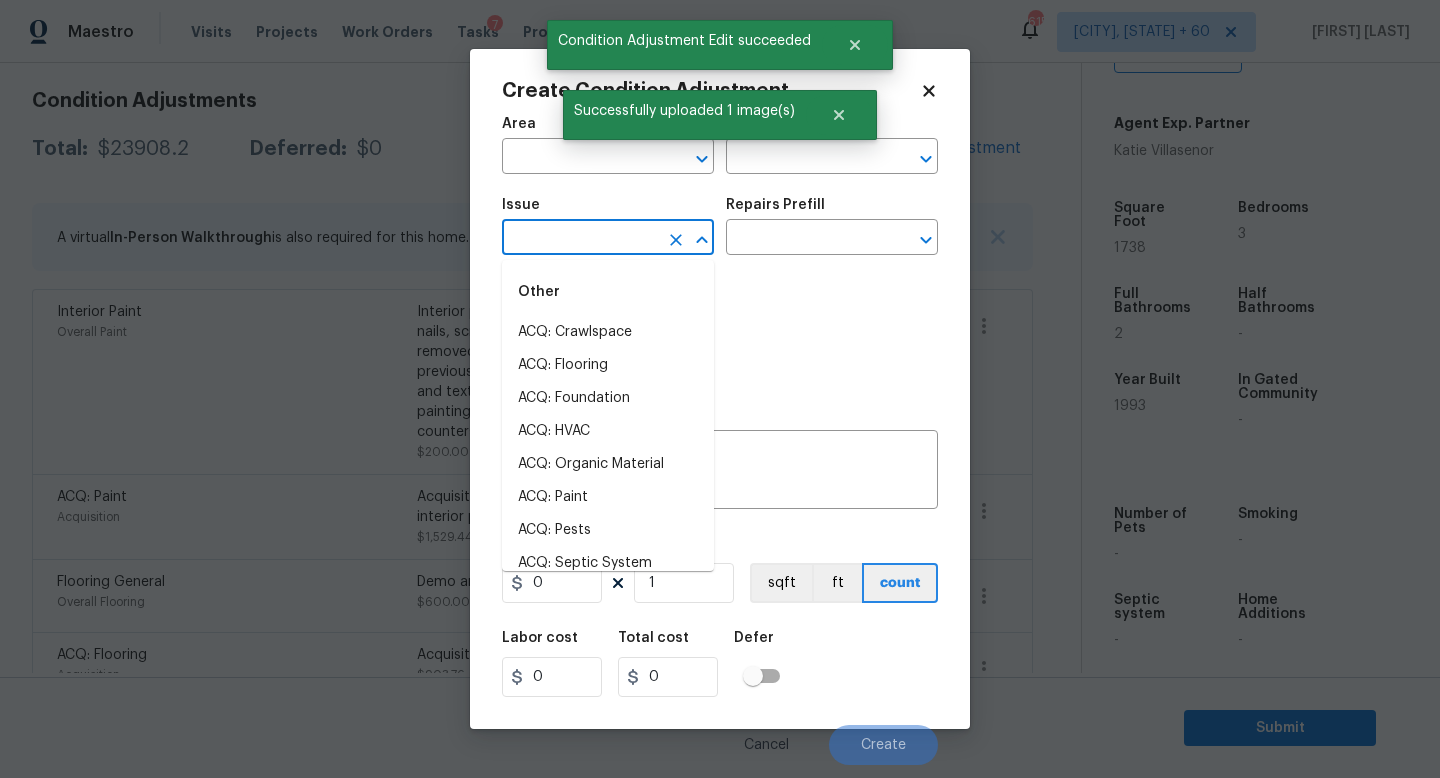 click at bounding box center (580, 239) 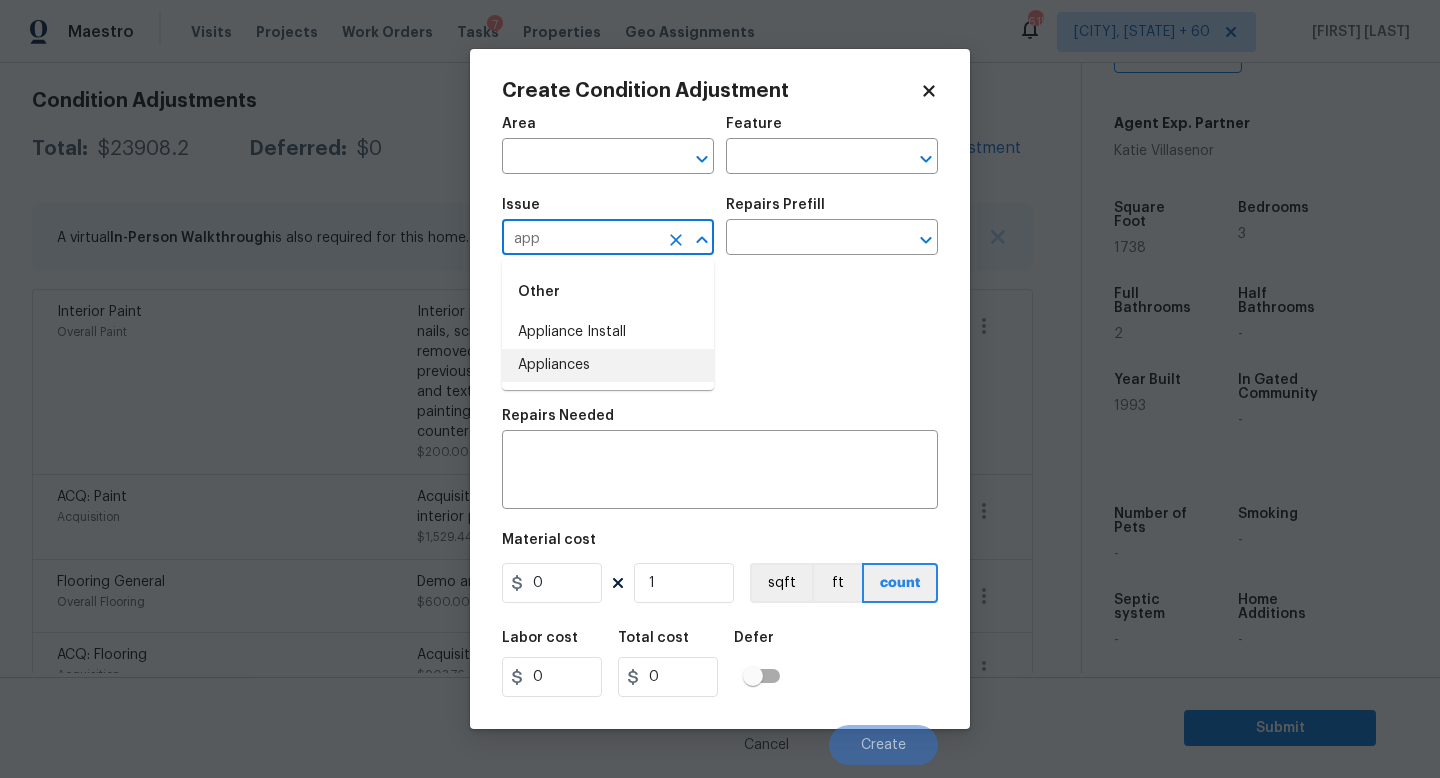 click on "Appliances" at bounding box center [608, 365] 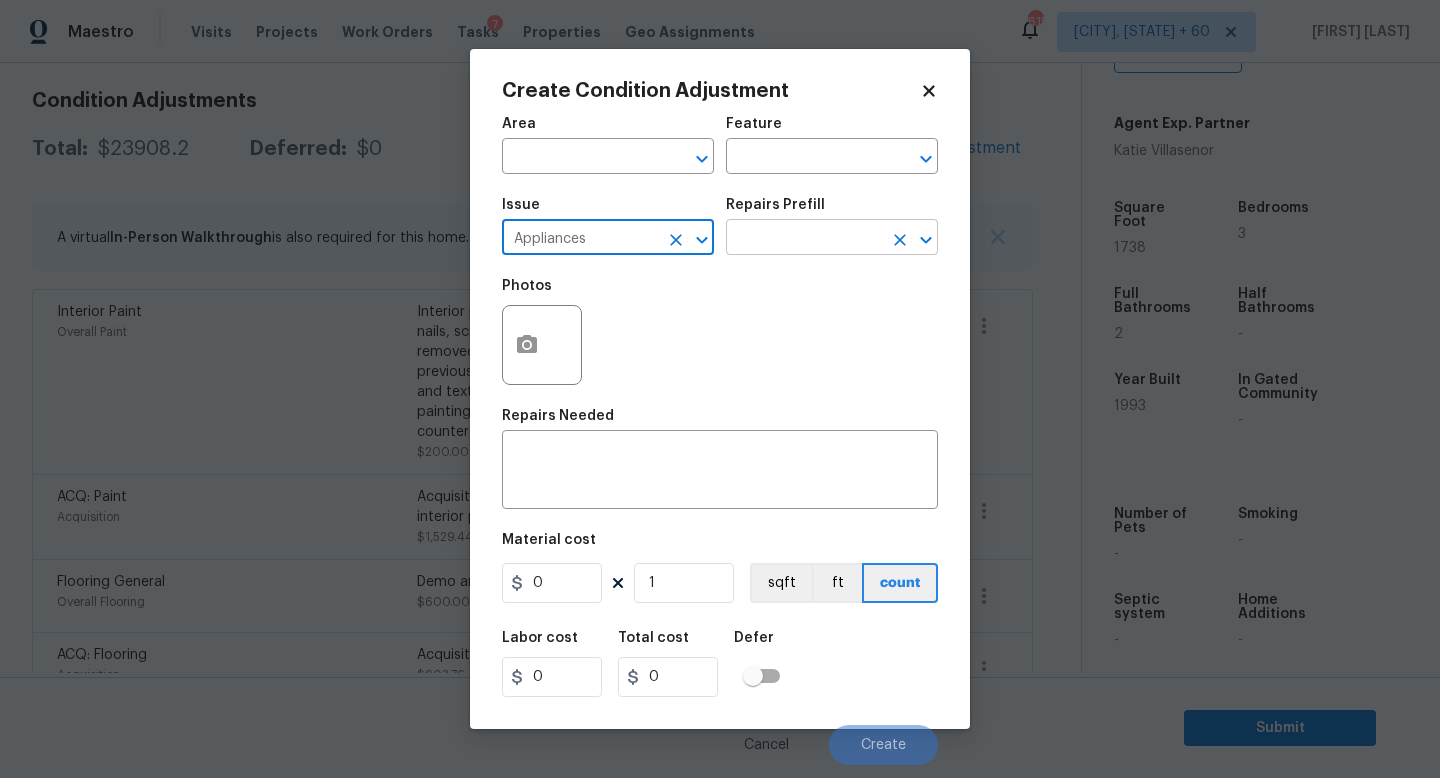 type on "Appliances" 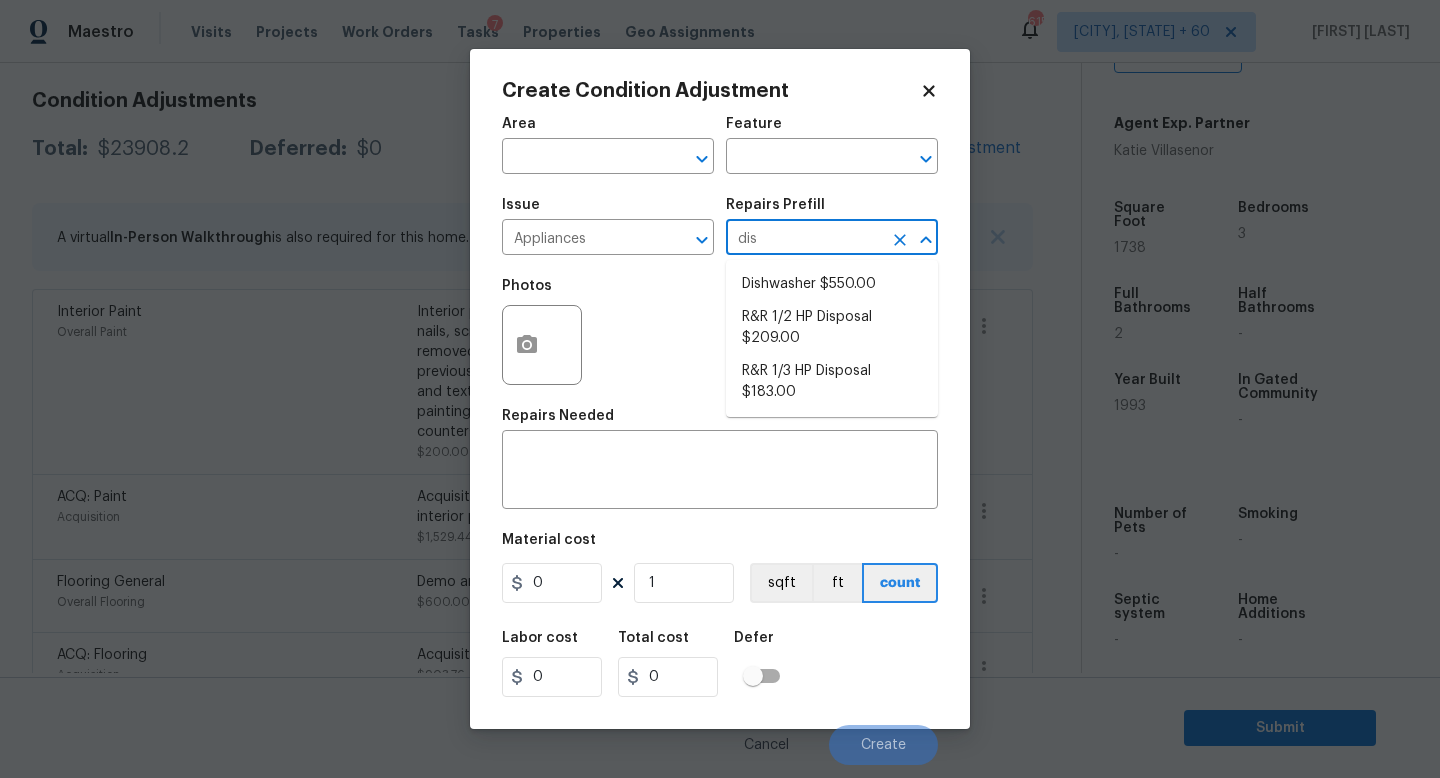 type on "dish" 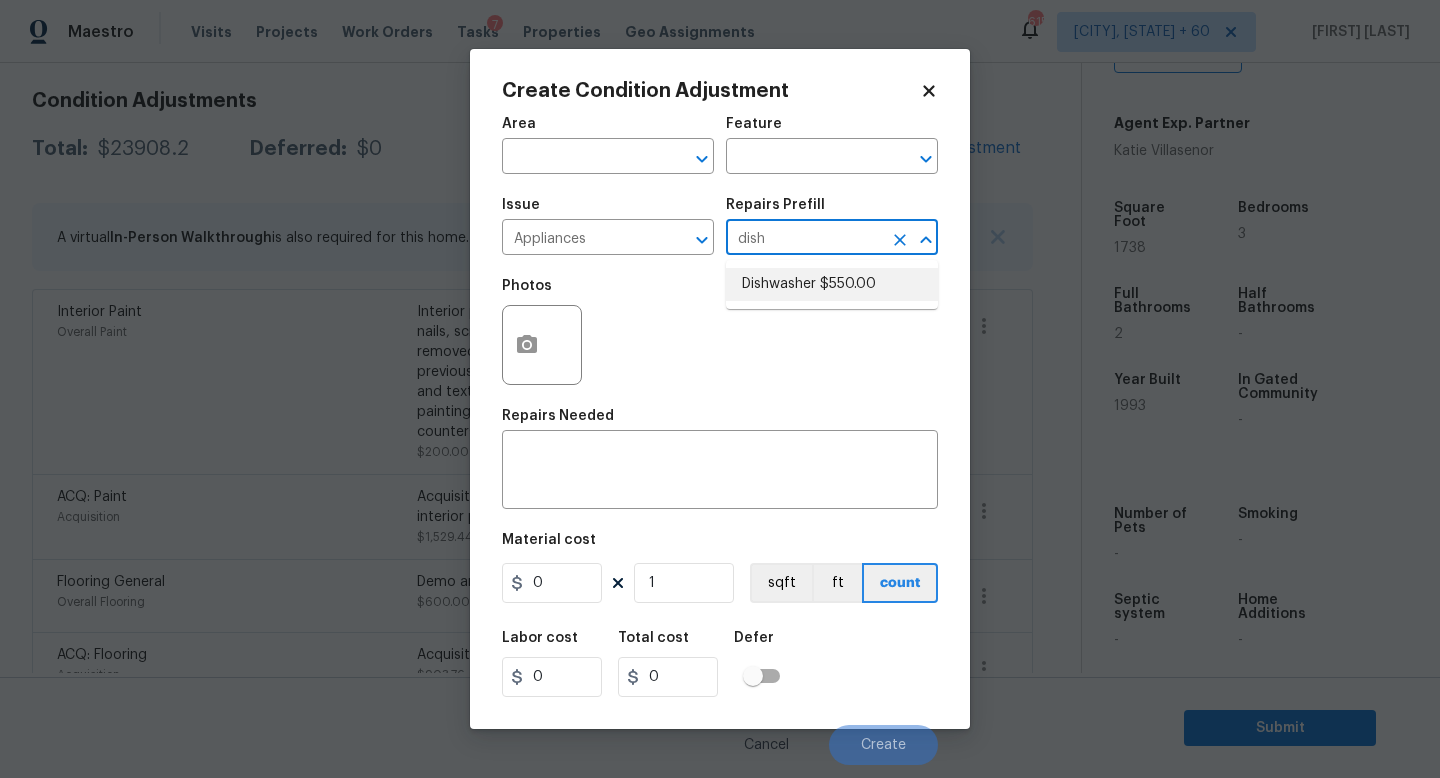 click on "Dishwasher $550.00" at bounding box center (832, 284) 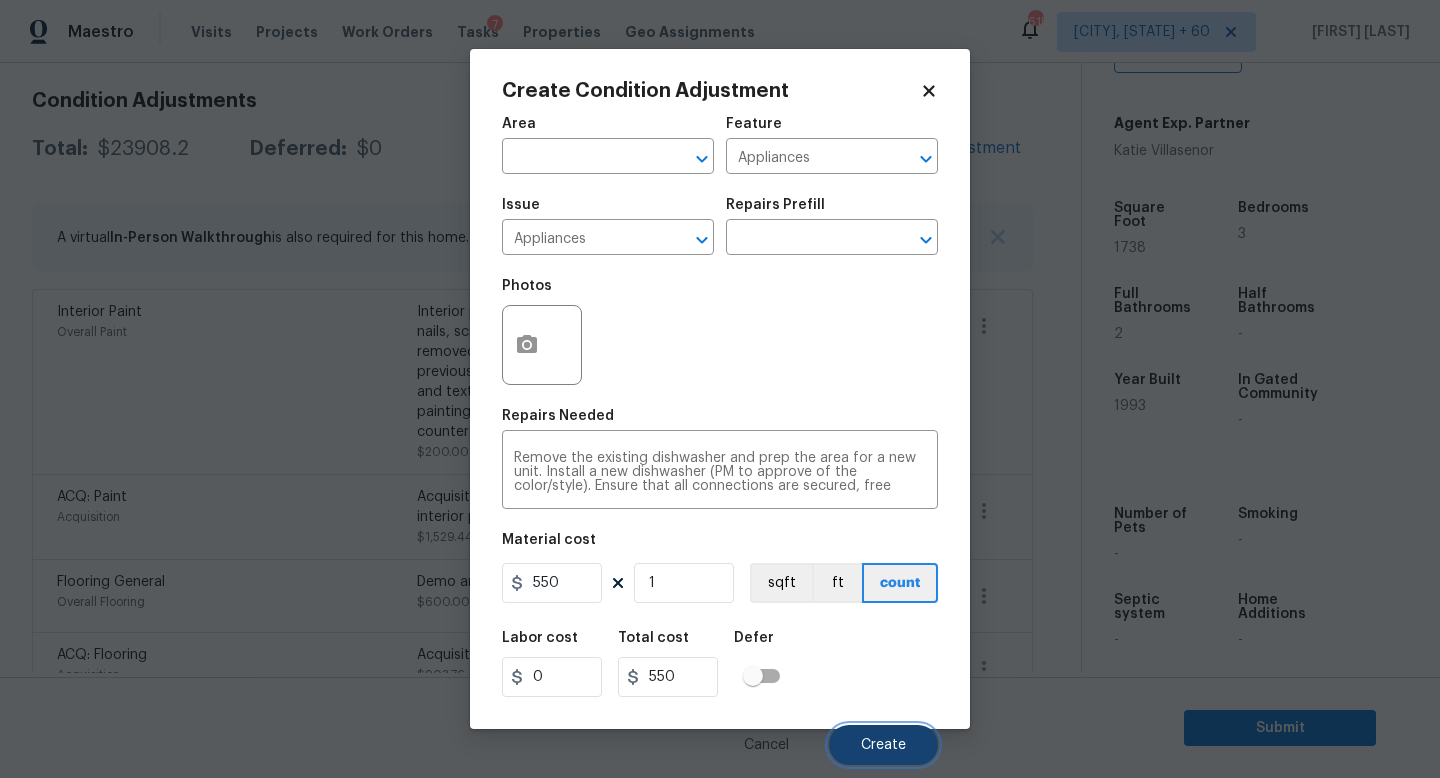 click on "Create" at bounding box center [883, 745] 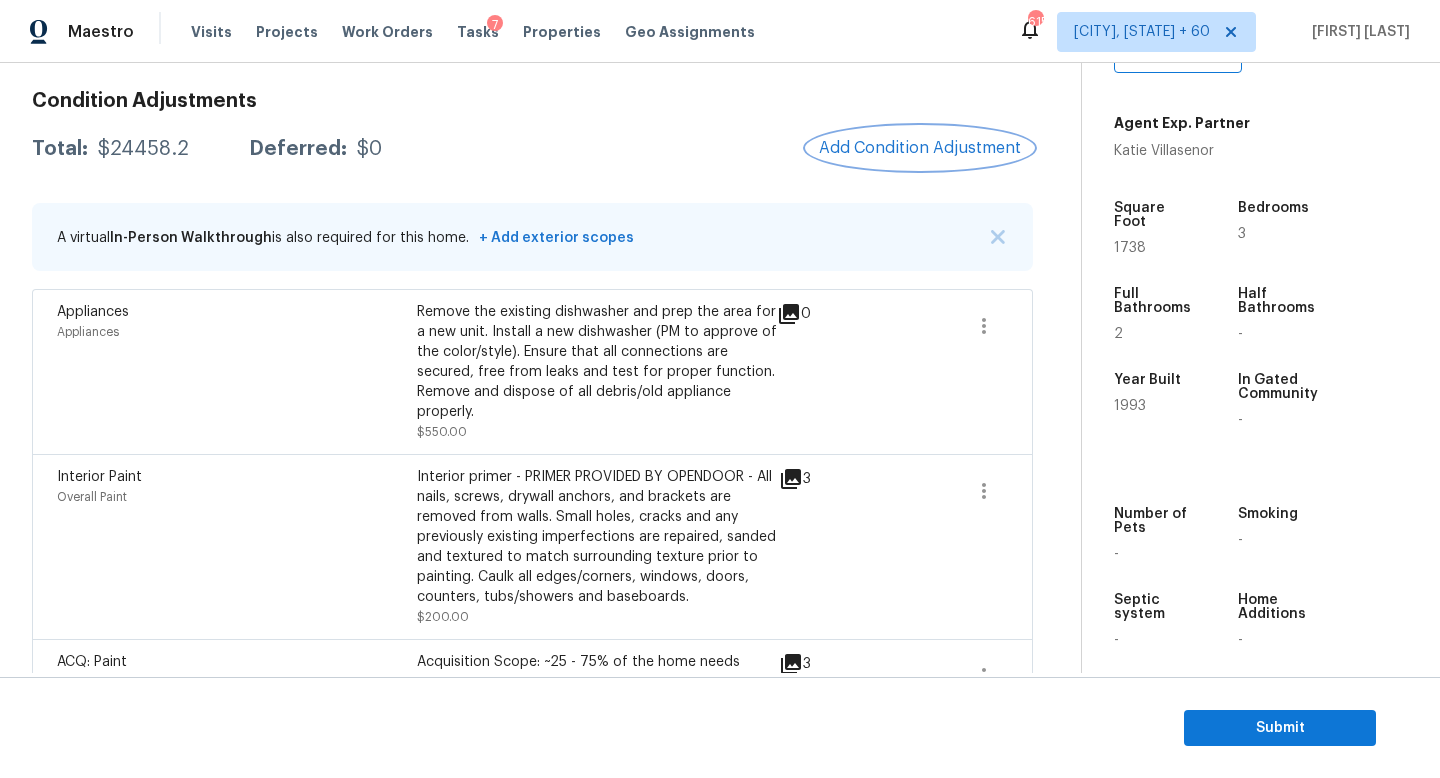 scroll, scrollTop: 0, scrollLeft: 0, axis: both 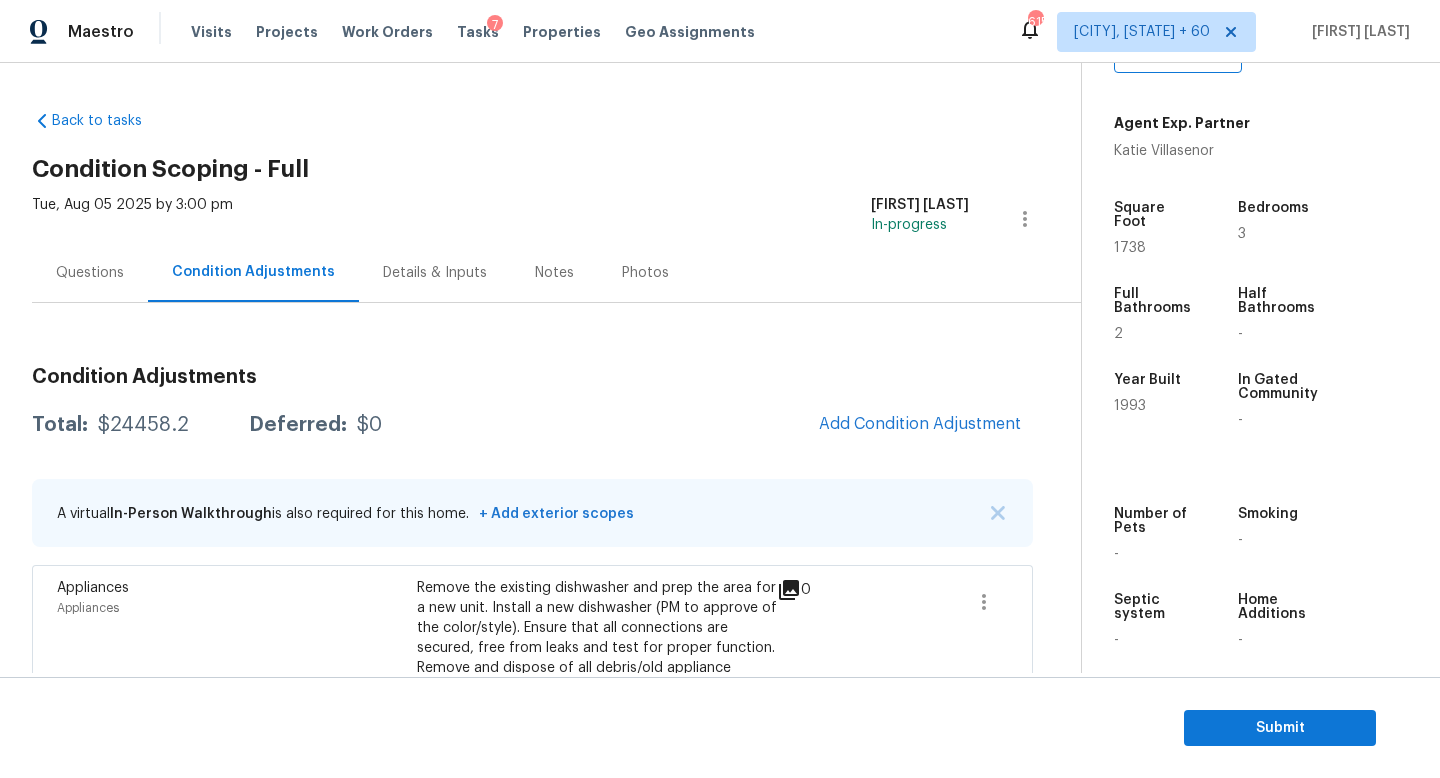 click on "Questions" at bounding box center [90, 273] 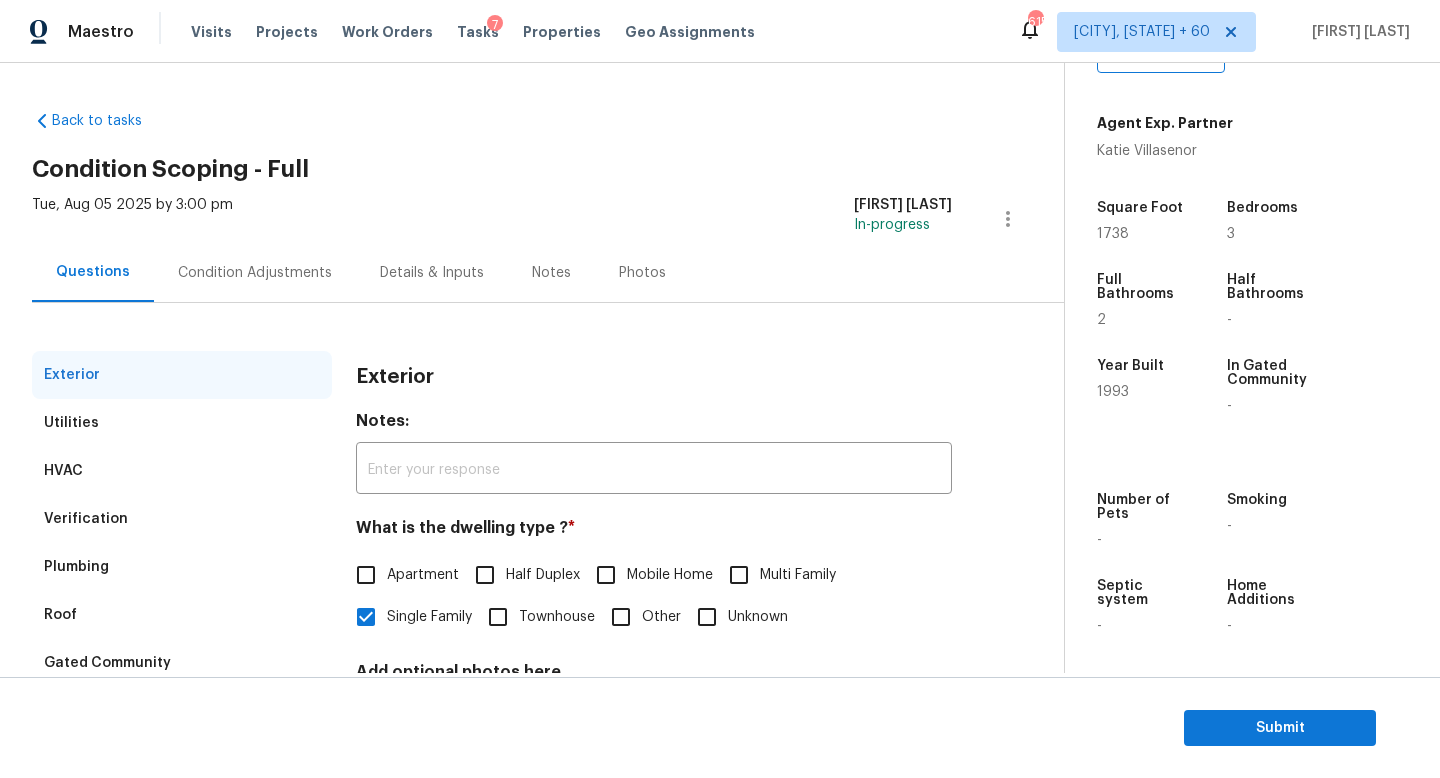 scroll, scrollTop: 185, scrollLeft: 0, axis: vertical 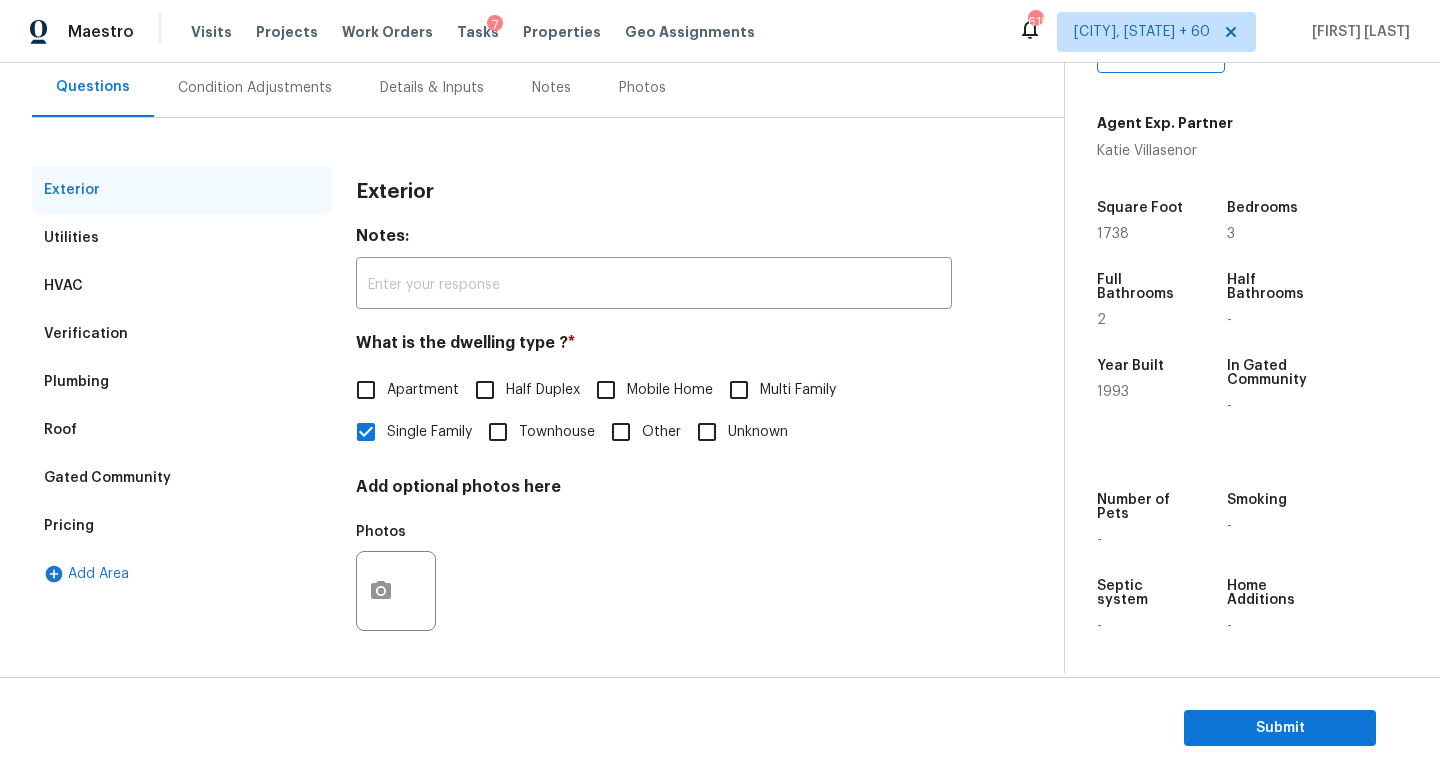click on "Pricing" at bounding box center [182, 526] 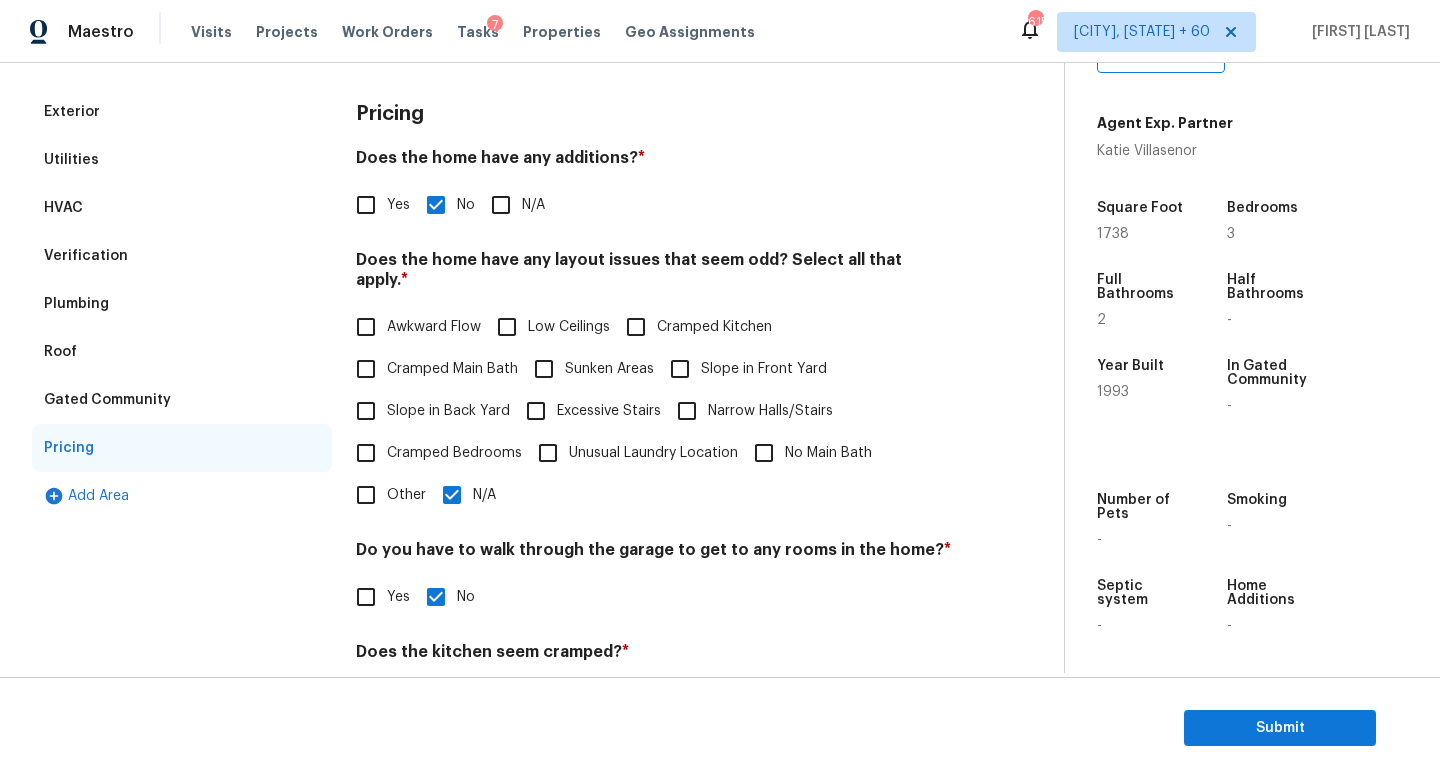 scroll, scrollTop: 264, scrollLeft: 0, axis: vertical 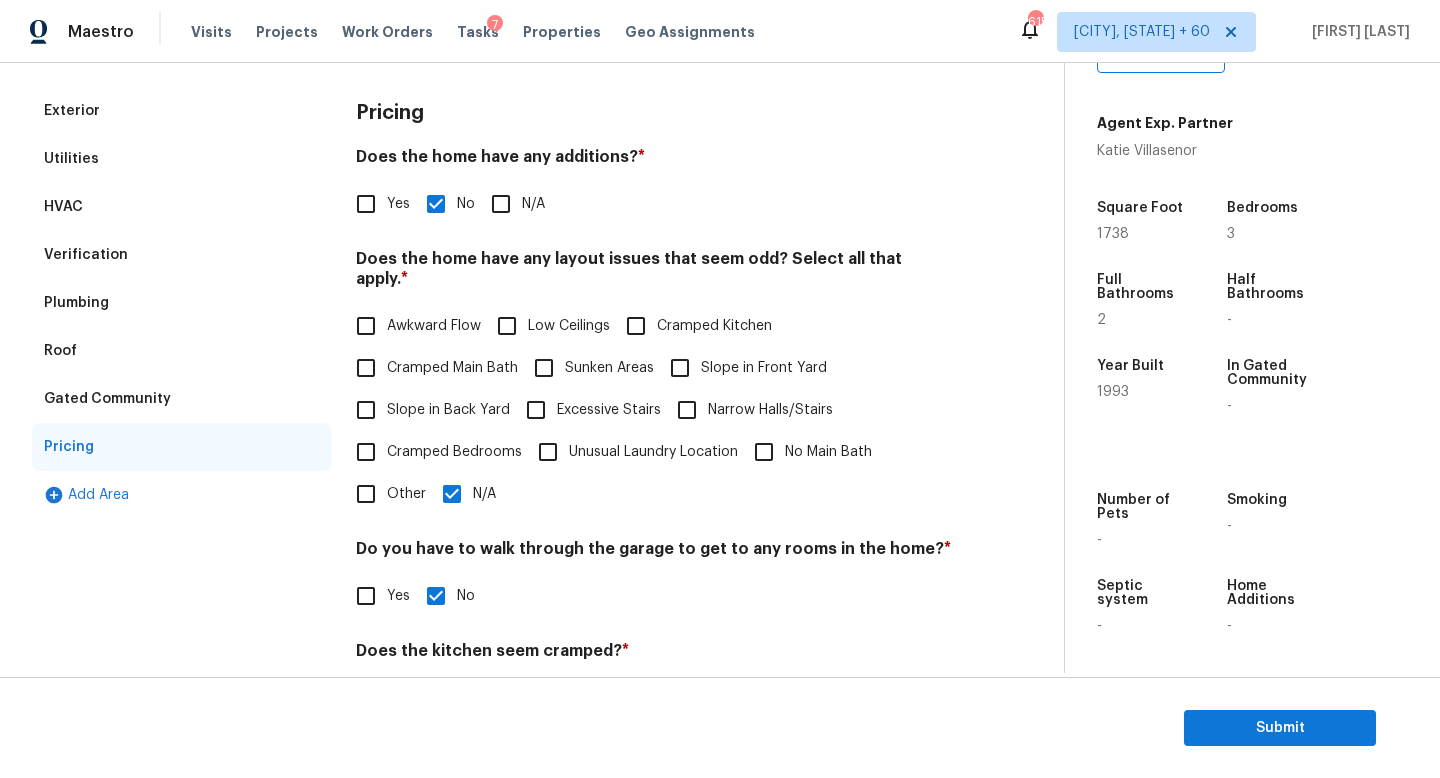click on "Slope in Back Yard" at bounding box center (366, 410) 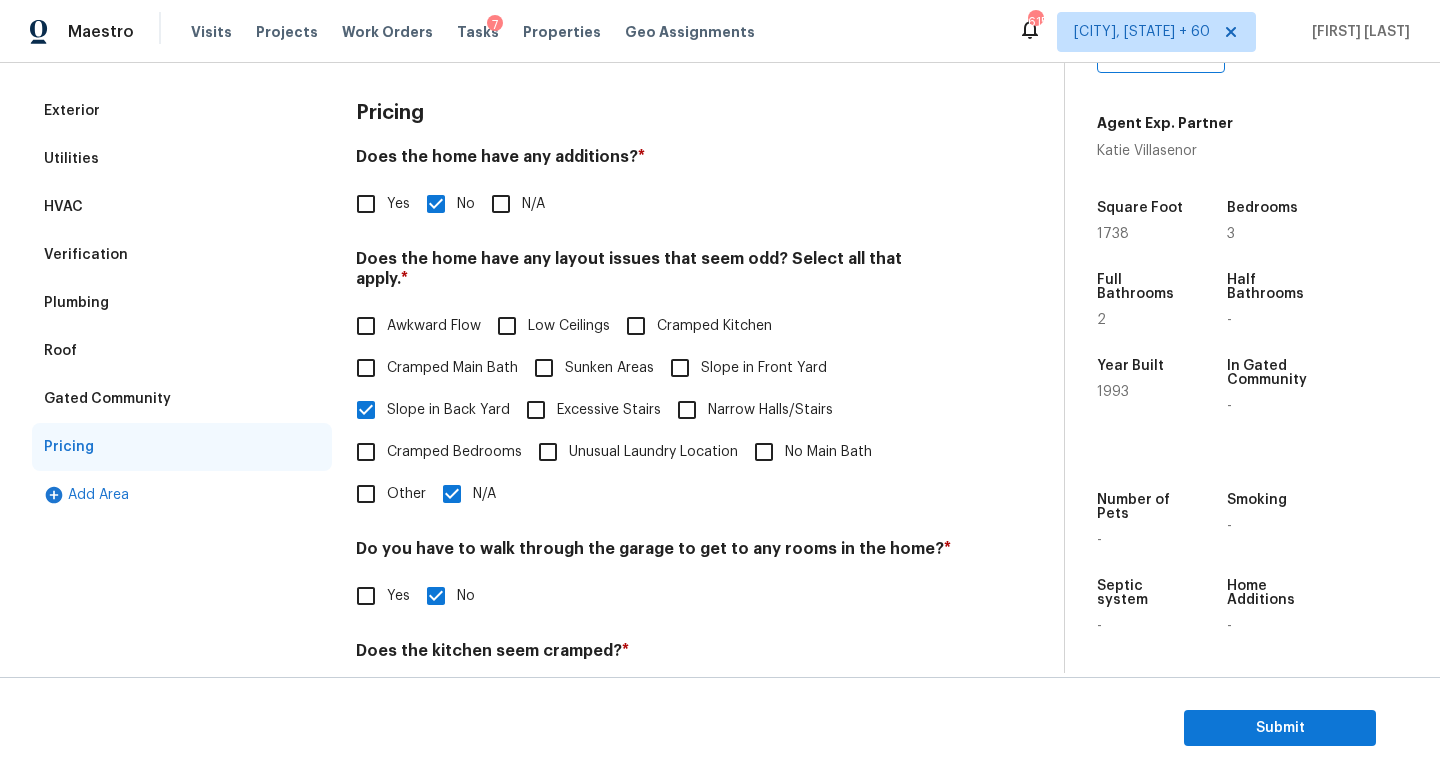 click on "Slope in Front Yard" at bounding box center [680, 368] 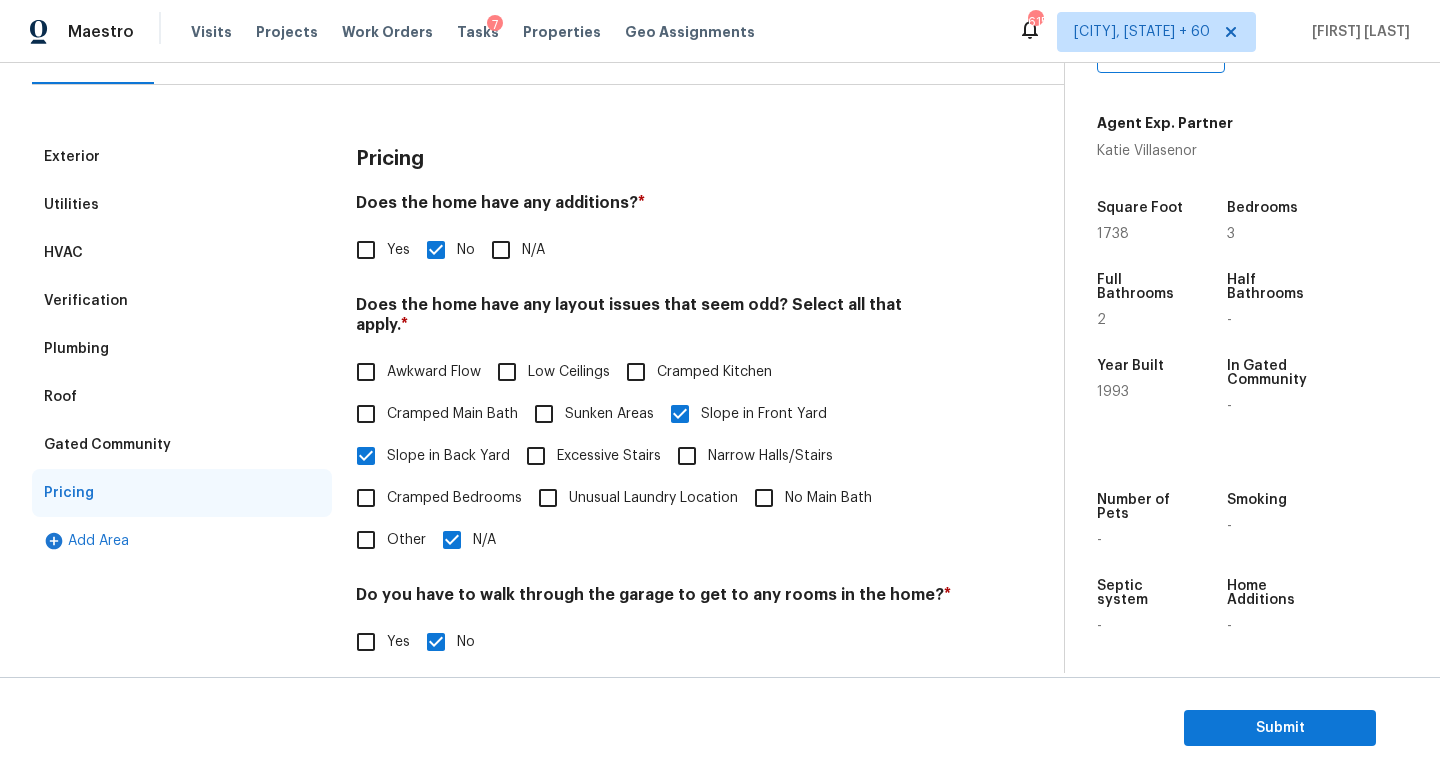 scroll, scrollTop: 0, scrollLeft: 0, axis: both 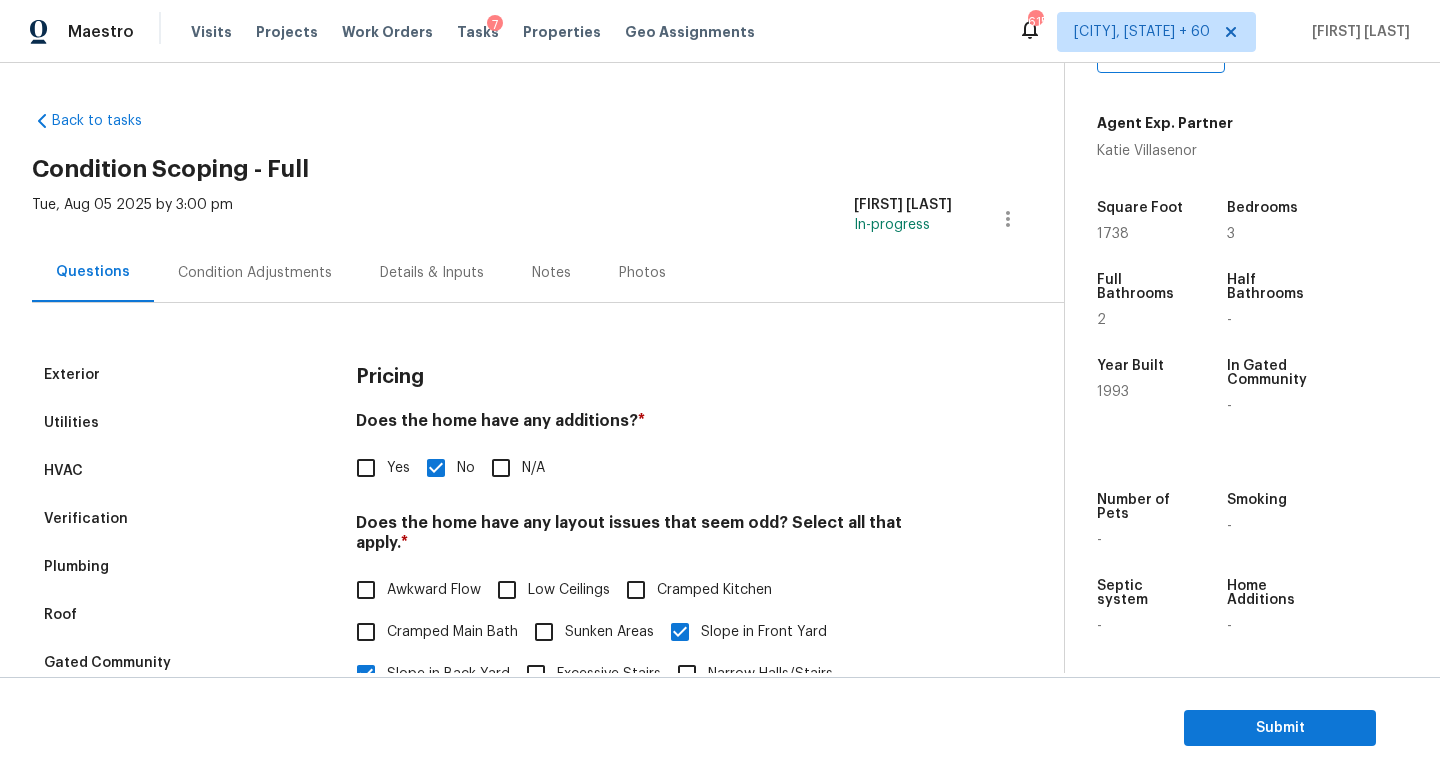 click on "Tue, Aug 05 2025 by 3:00 pm" at bounding box center [132, 219] 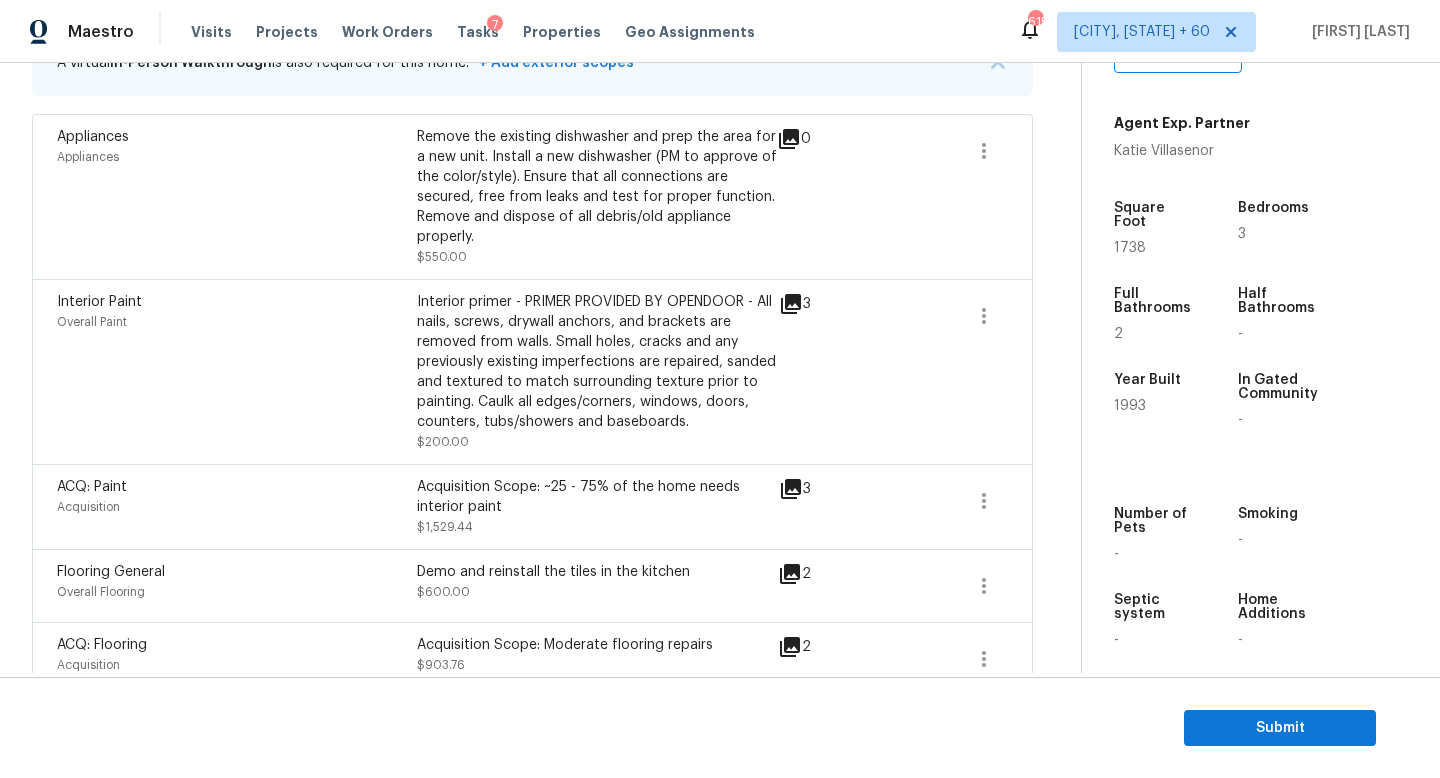 scroll, scrollTop: 0, scrollLeft: 0, axis: both 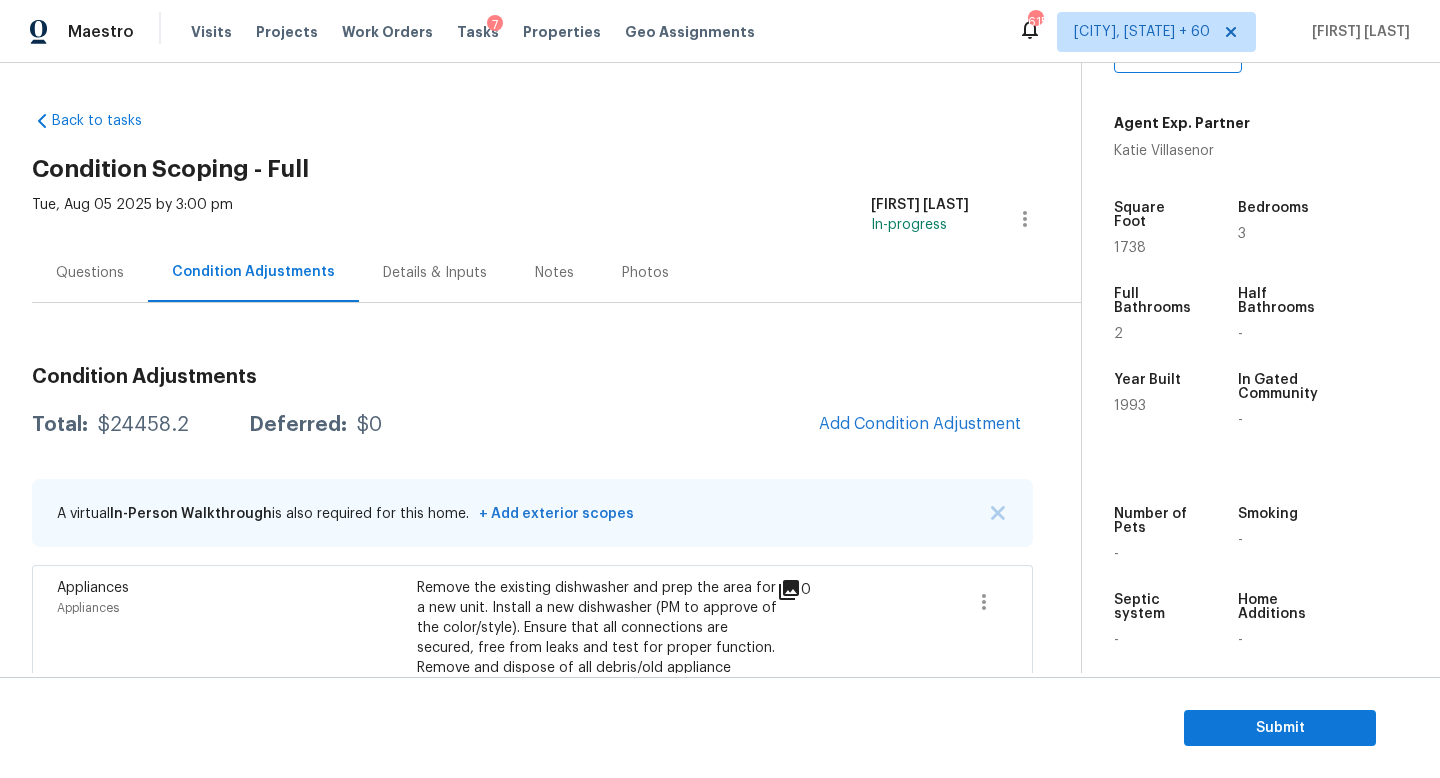 click on "Condition Adjustments Total:  $24458.2 Deferred:  $0 Add Condition Adjustment A virtual  In-Person Walkthrough  is also required for this home.   + Add exterior scopes Appliances Appliances Remove the existing dishwasher and prep the area for a new unit. Install a new dishwasher (PM to approve of the color/style). Ensure that all connections are secured, free from leaks and test for proper function. Remove and dispose of all debris/old appliance properly. $550.00   0 Interior Paint Overall Paint Interior primer - PRIMER PROVIDED BY OPENDOOR - All nails, screws, drywall anchors, and brackets are removed from walls. Small holes, cracks and any previously existing imperfections are repaired, sanded and textured to match surrounding texture prior to painting. Caulk all edges/corners, windows, doors, counters, tubs/showers and baseboards. $200.00   3 ACQ: Paint Acquisition Acquisition Scope: ~25 - 75% of the home needs interior paint $1,529.44   3 Flooring General Overall Flooring $600.00   2 ACQ: Flooring $903.76" at bounding box center [532, 1569] 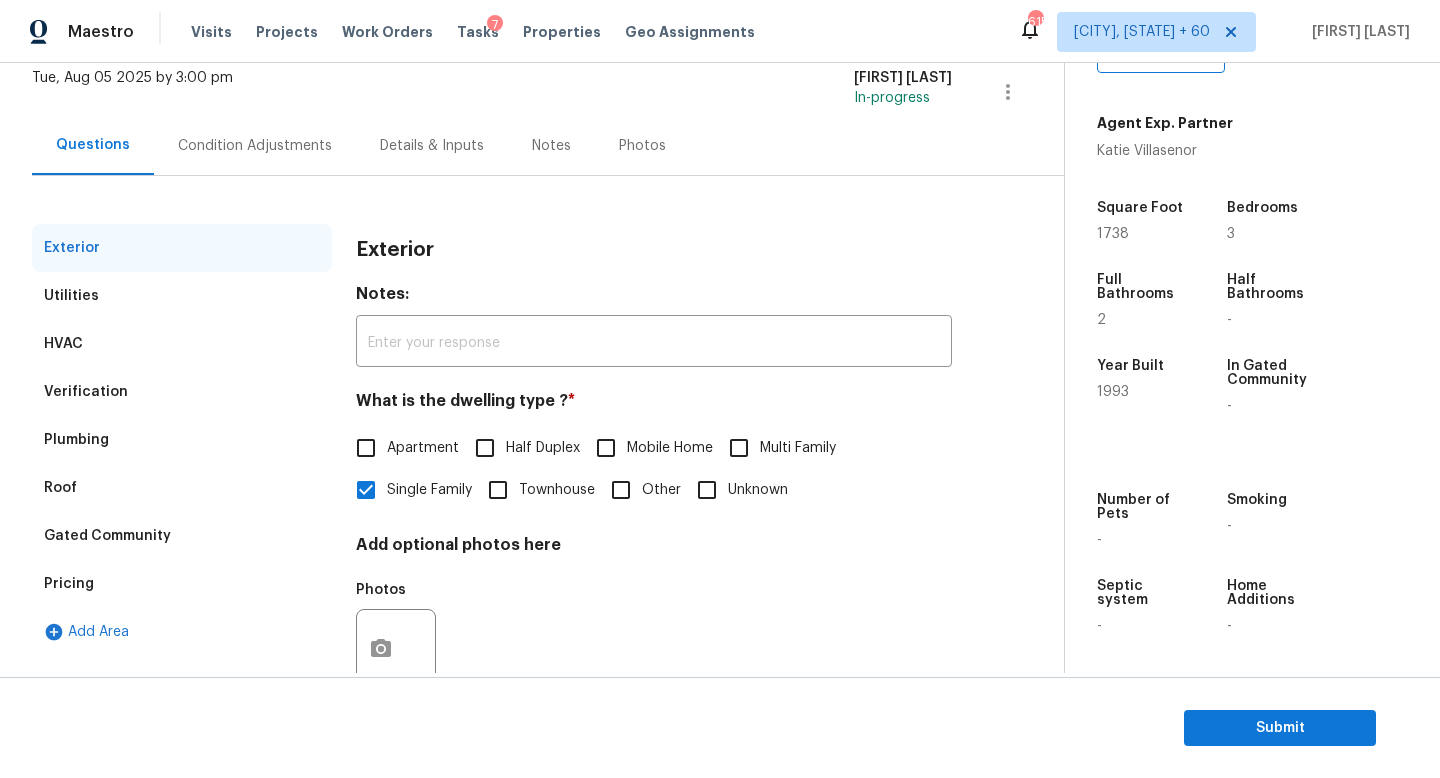 scroll, scrollTop: 185, scrollLeft: 0, axis: vertical 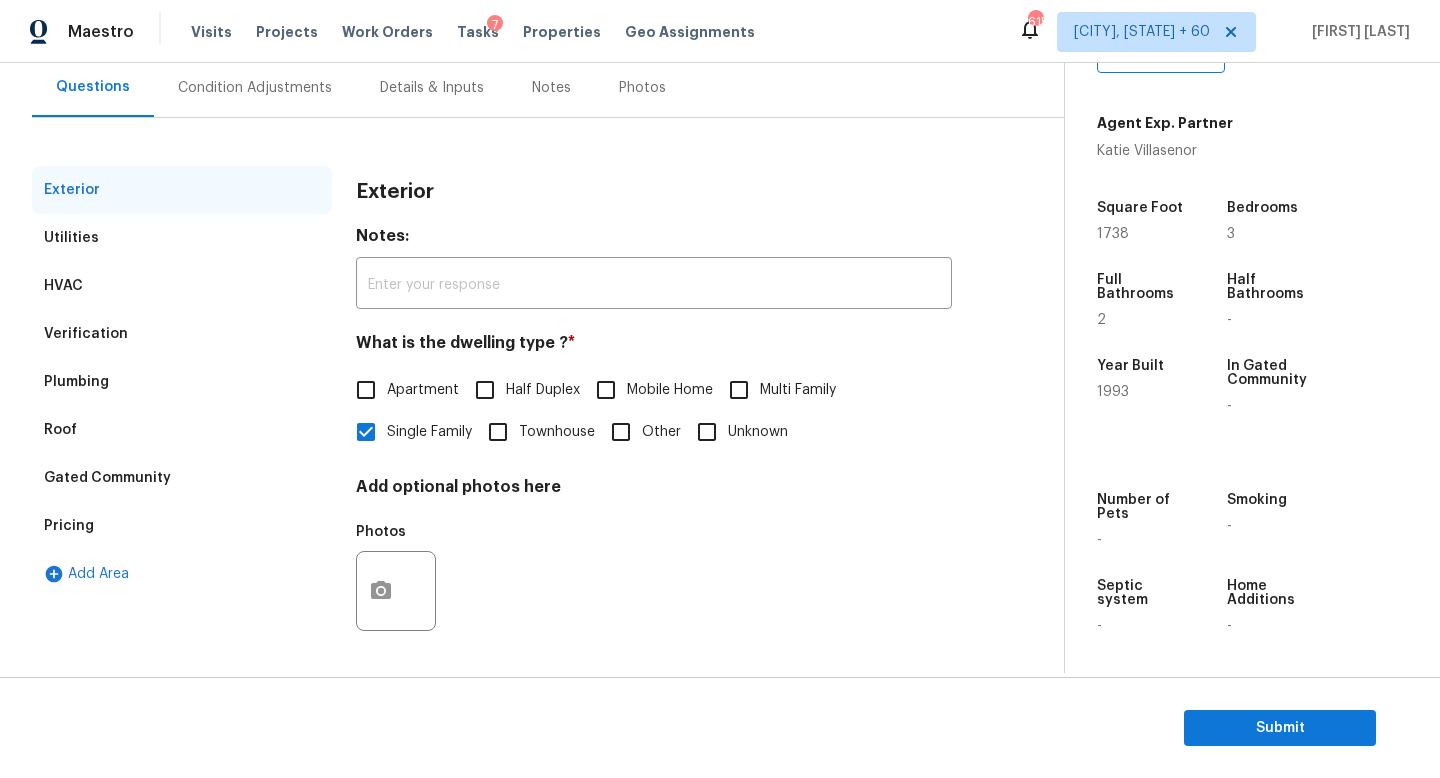 click on "Verification" at bounding box center (182, 334) 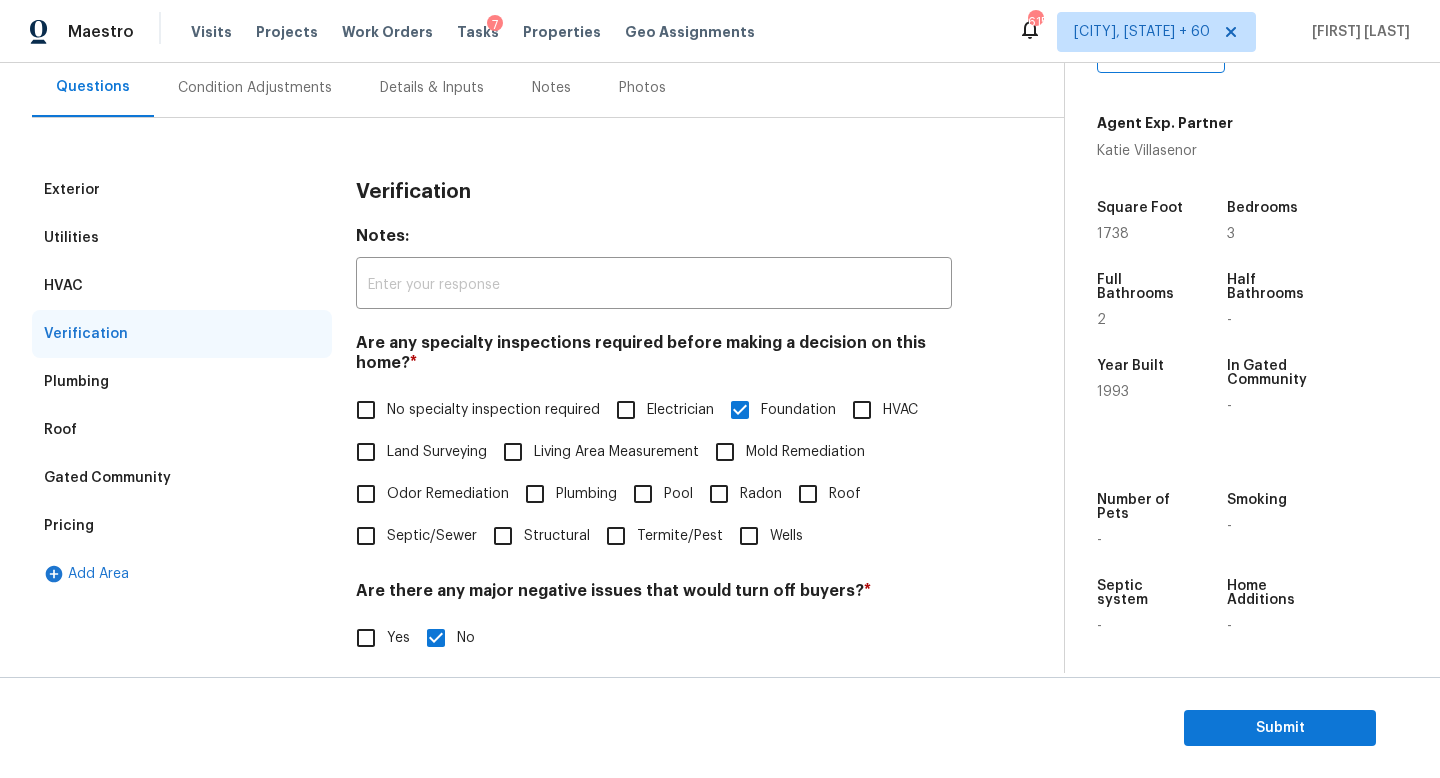 click on "Utilities" at bounding box center (182, 238) 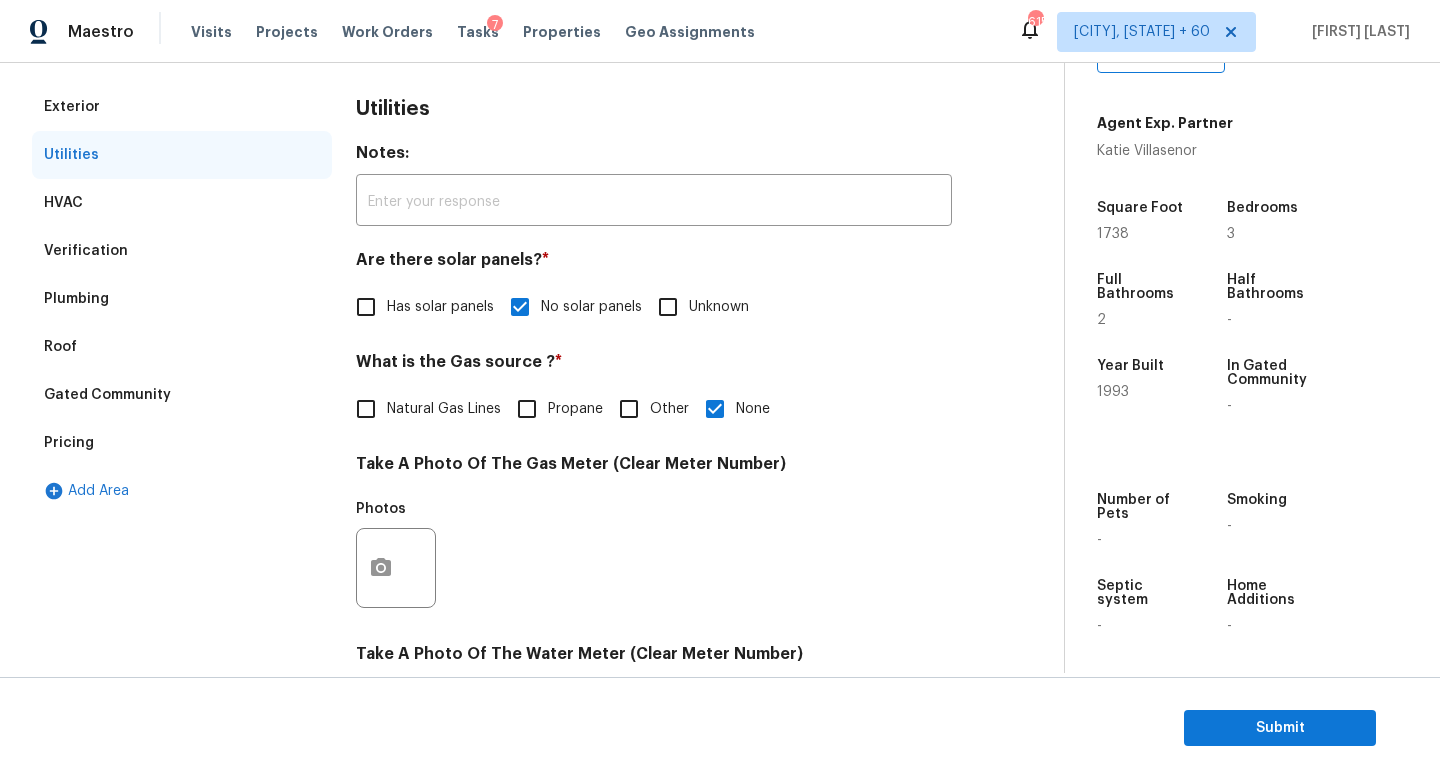 click on "Gated Community" at bounding box center [182, 395] 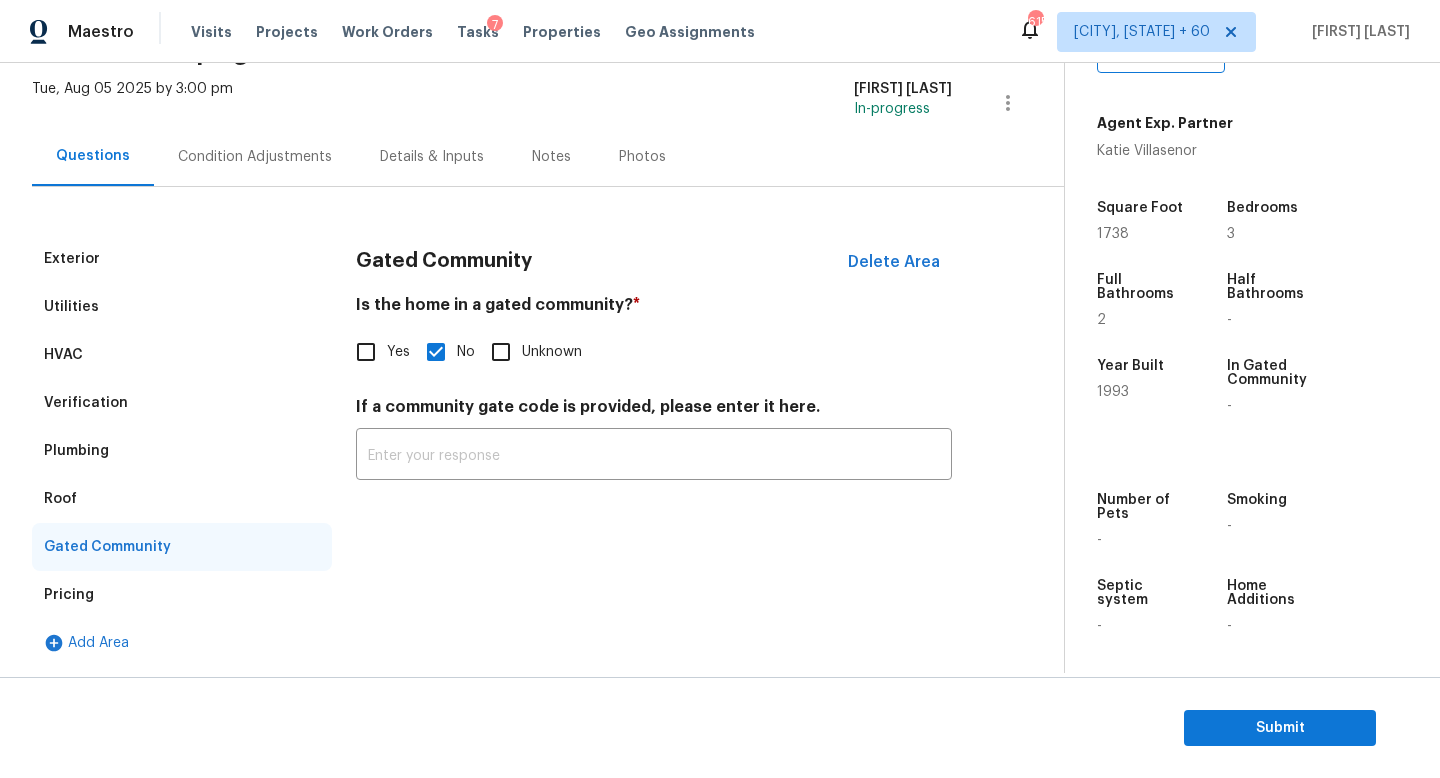 scroll, scrollTop: 116, scrollLeft: 0, axis: vertical 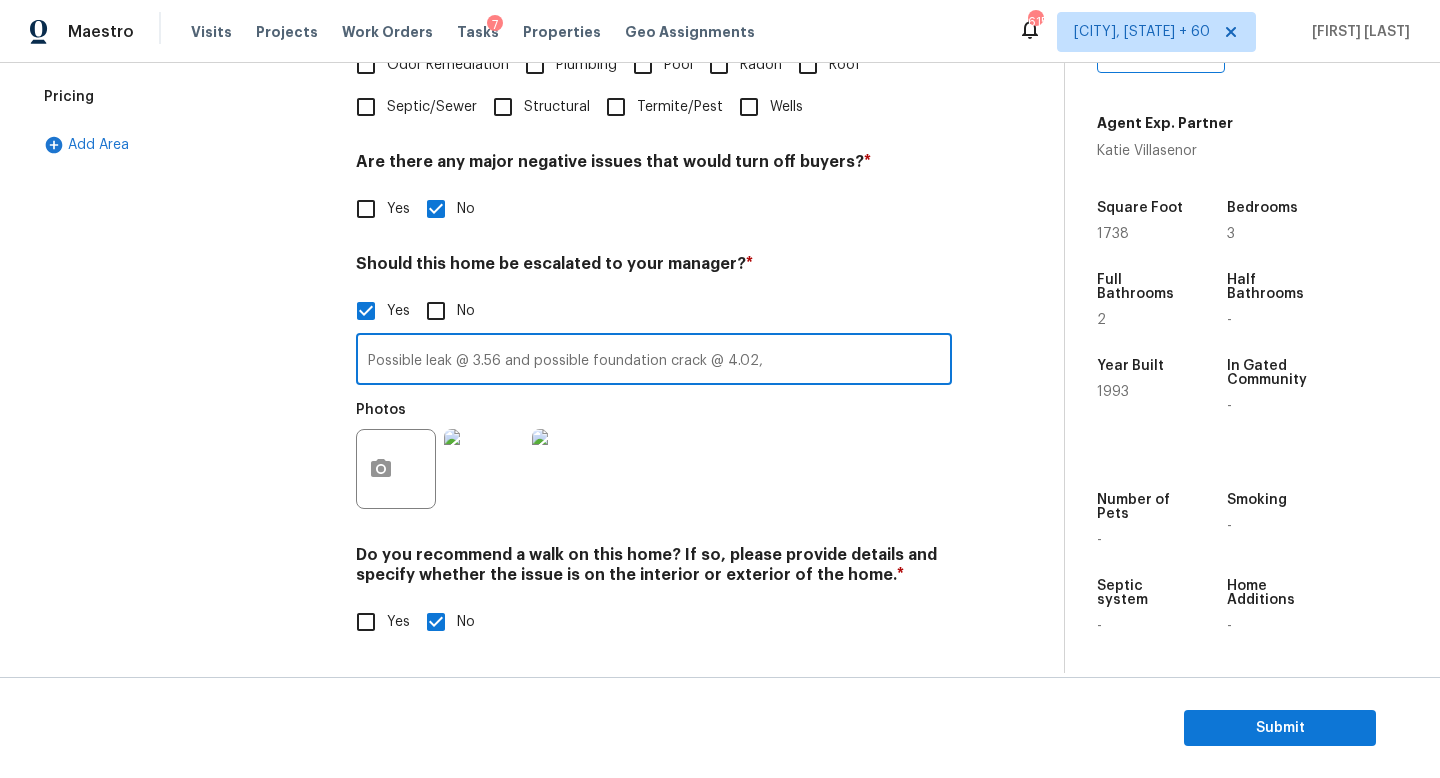click on "Possible leak @ 3.56 and possible foundation crack @ 4.02," at bounding box center (654, 361) 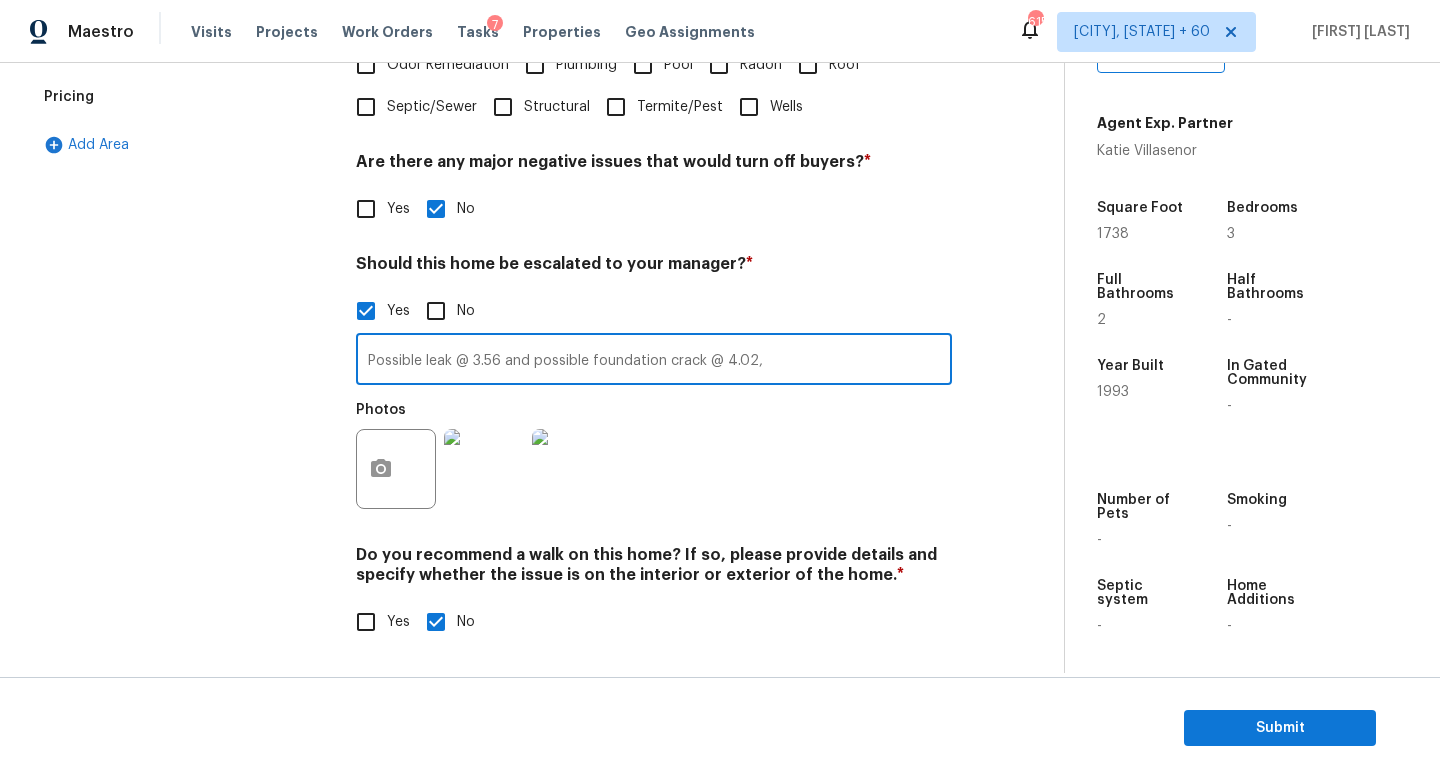 scroll, scrollTop: 0, scrollLeft: 0, axis: both 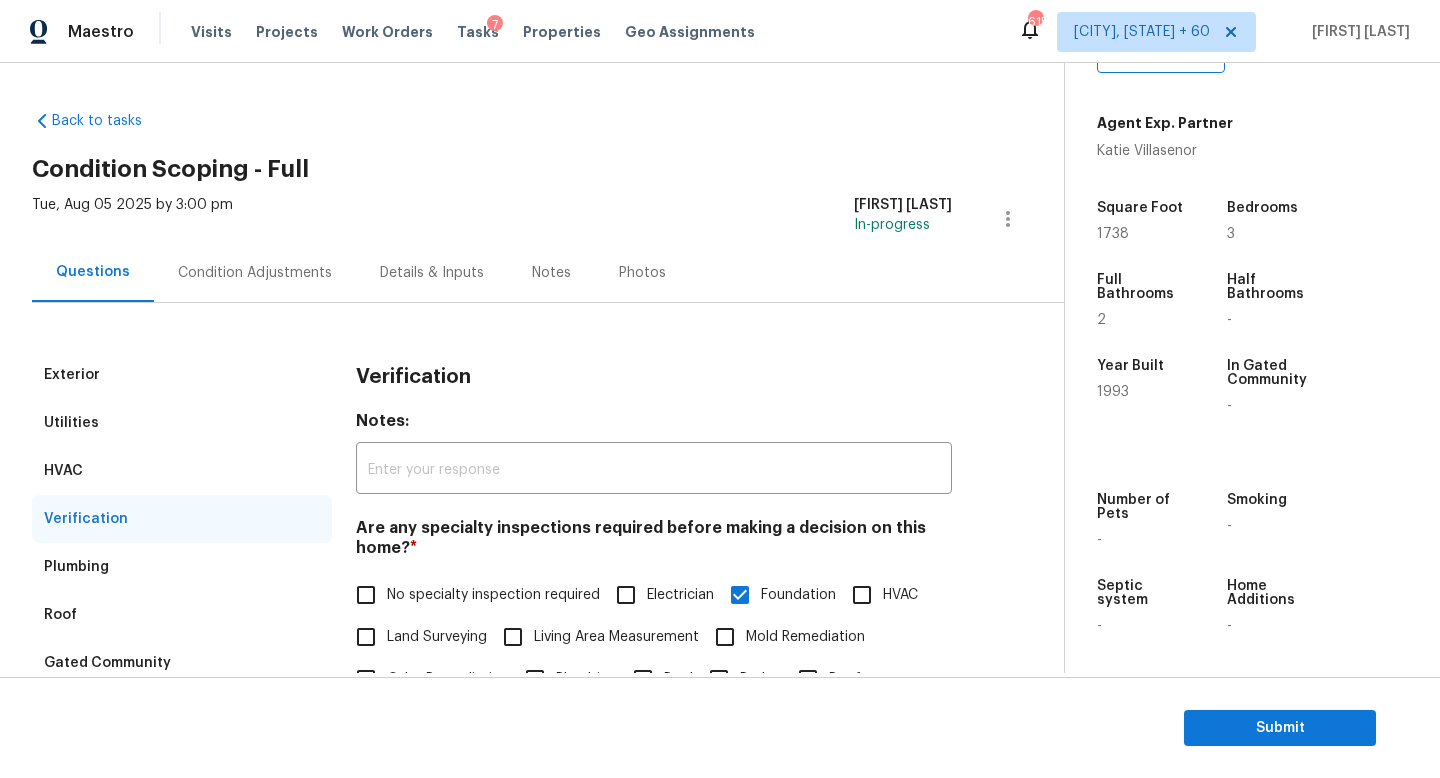 click on "Tue, Aug 05 2025 by 3:00 pm   Jishnu Manoj In-progress" at bounding box center [548, 219] 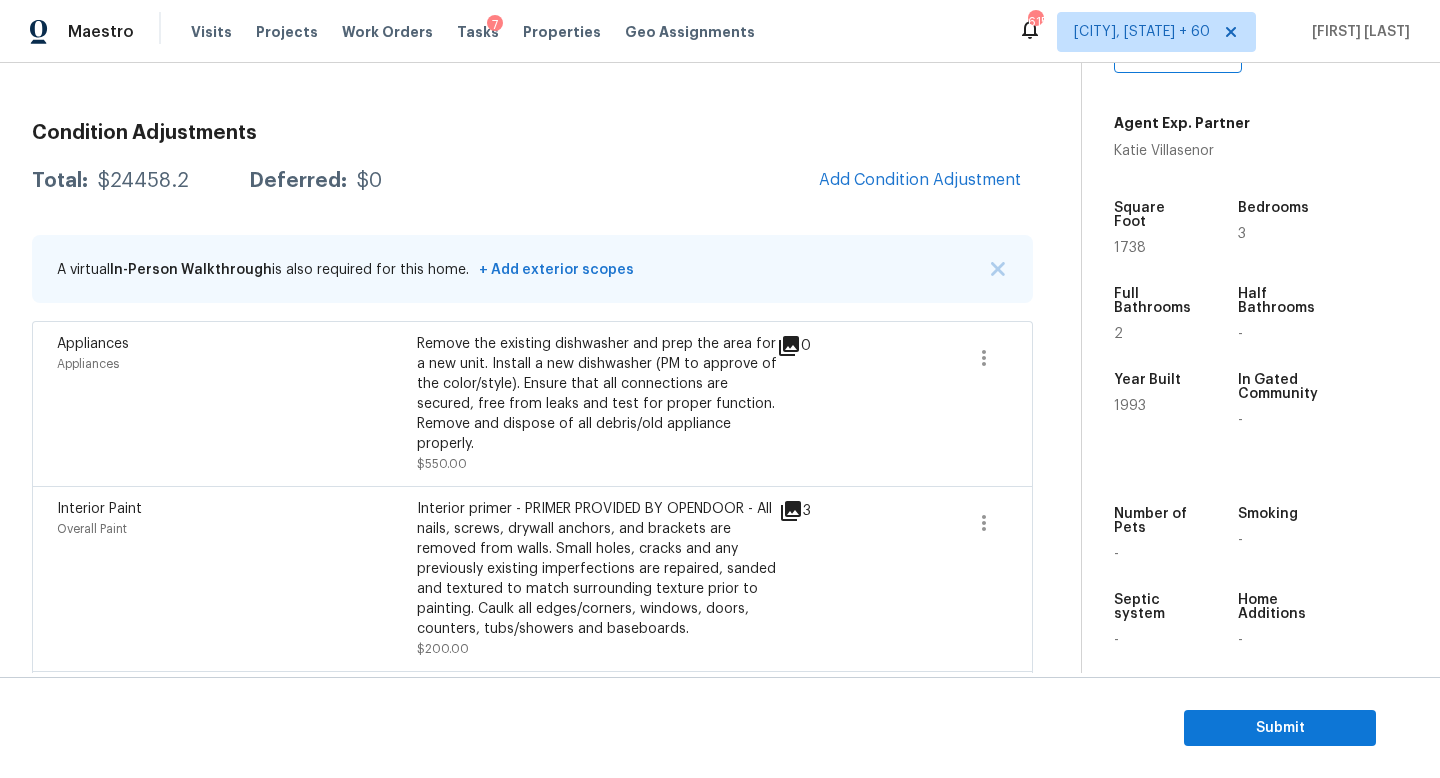 scroll, scrollTop: 220, scrollLeft: 0, axis: vertical 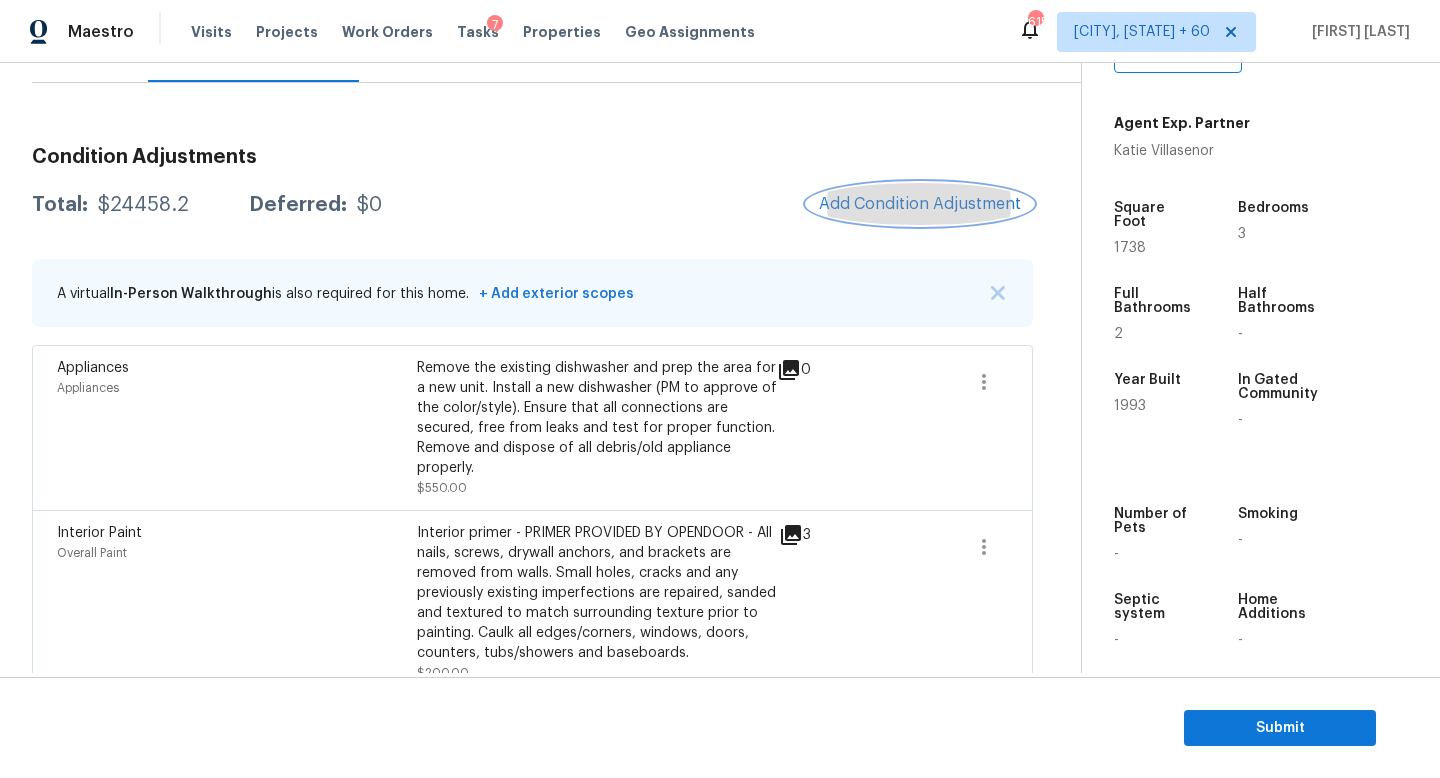 click on "Add Condition Adjustment" at bounding box center (920, 204) 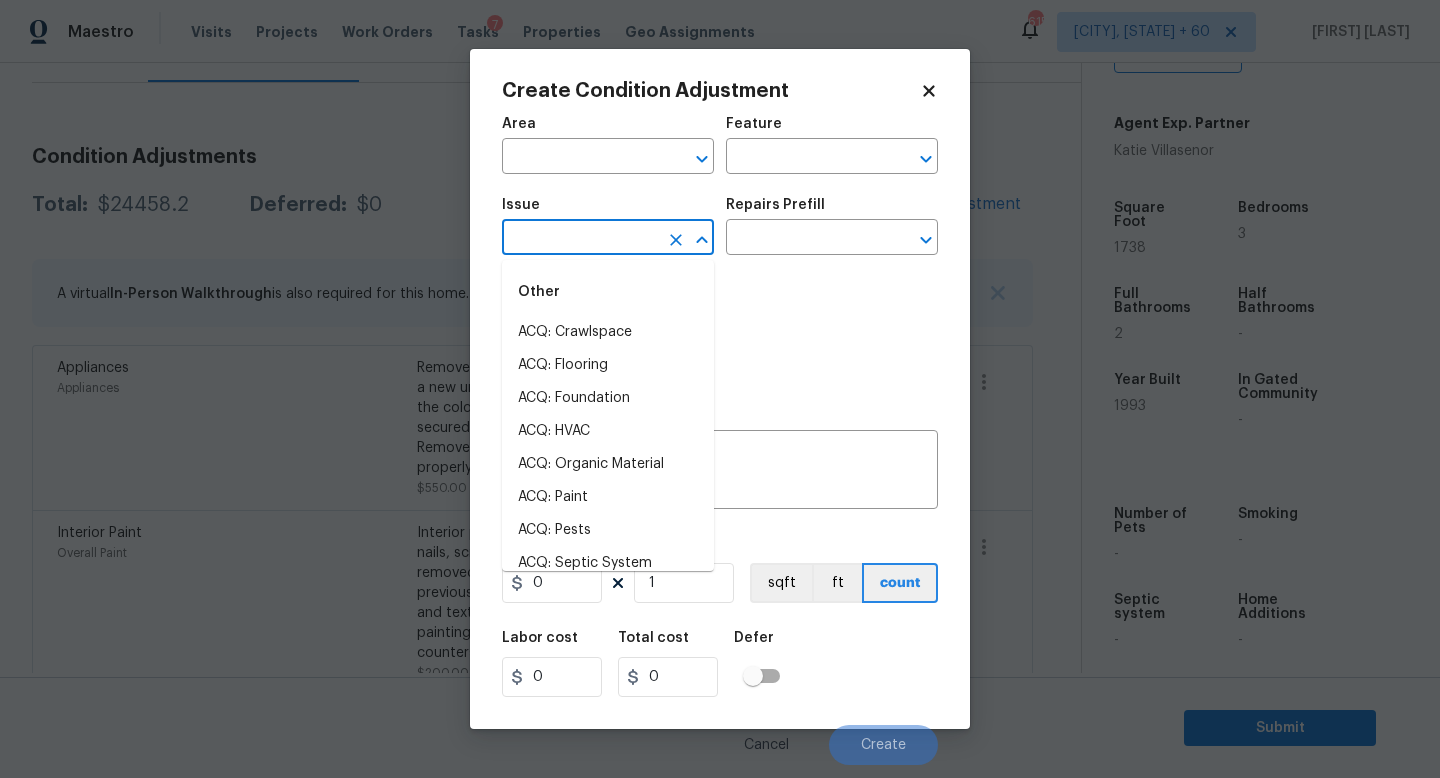 click at bounding box center [580, 239] 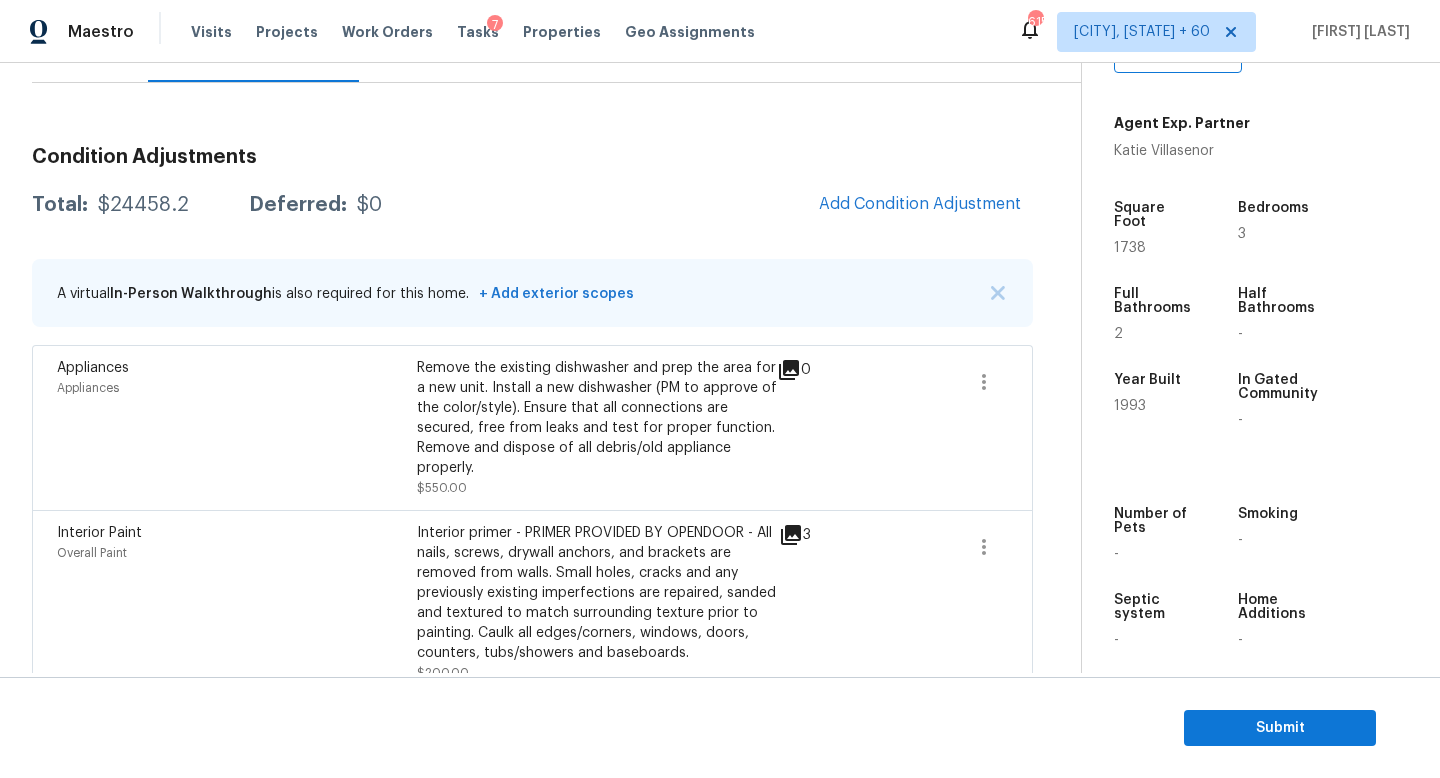 click on "Maestro Visits Projects Work Orders Tasks 7 Properties Geo Assignments 615 Knoxville, TN + 60 Jishnu Manoj Back to tasks Condition Scoping - Full Tue, Aug 05 2025 by 3:00 pm   Jishnu Manoj In-progress Questions Condition Adjustments Details & Inputs Notes Photos Condition Adjustments Total:  $24458.2 Deferred:  $0 Add Condition Adjustment A virtual  In-Person Walkthrough  is also required for this home.   + Add exterior scopes Appliances Appliances Remove the existing dishwasher and prep the area for a new unit. Install a new dishwasher (PM to approve of the color/style). Ensure that all connections are secured, free from leaks and test for proper function. Remove and dispose of all debris/old appliance properly. $550.00   0 Interior Paint Overall Paint $200.00   3 ACQ: Paint Acquisition Acquisition Scope: ~25 - 75% of the home needs interior paint $1,529.44   3 Flooring General Overall Flooring Demo and reinstall the tiles in the kitchen $600.00   2 ACQ: Flooring Acquisition $903.76   2 Bathroom Accesories" at bounding box center (720, 389) 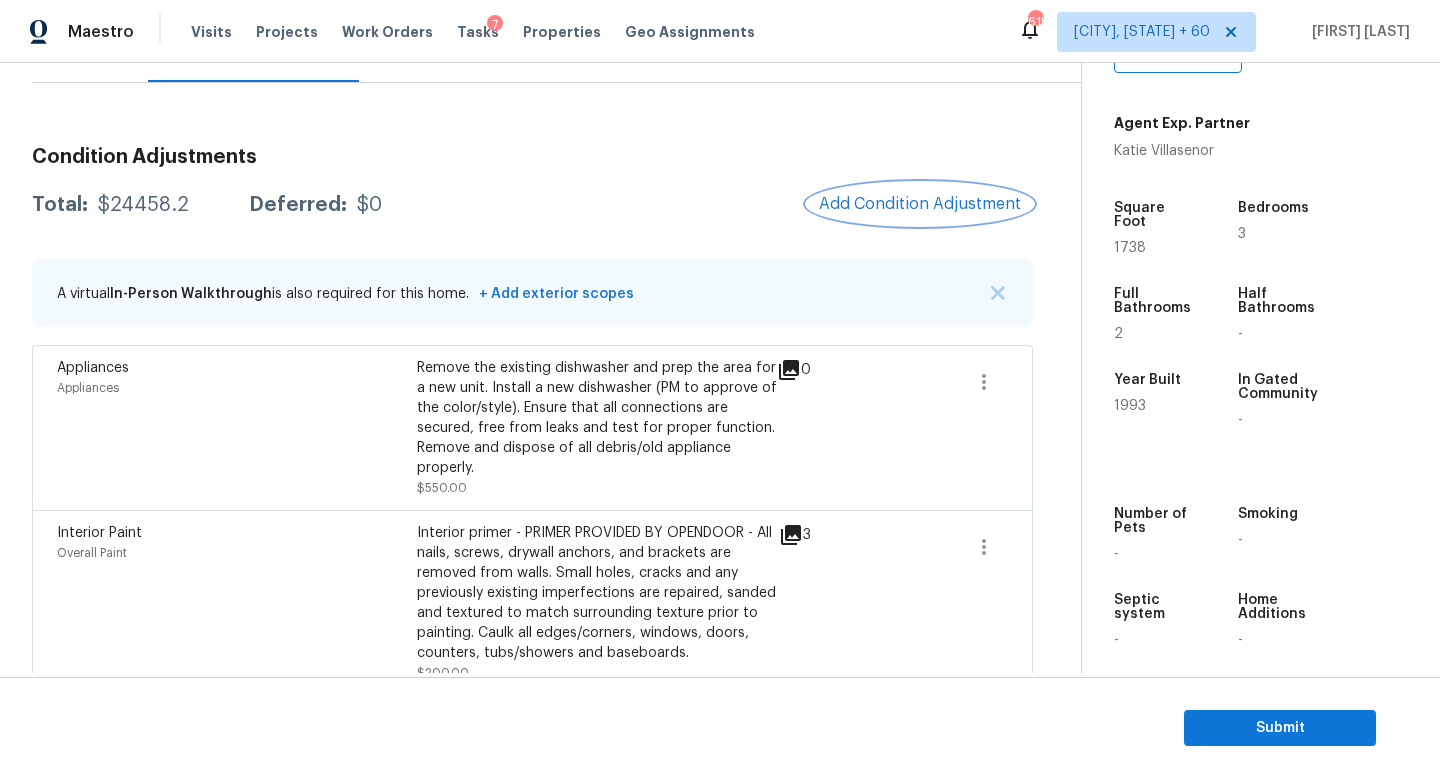 scroll, scrollTop: 0, scrollLeft: 0, axis: both 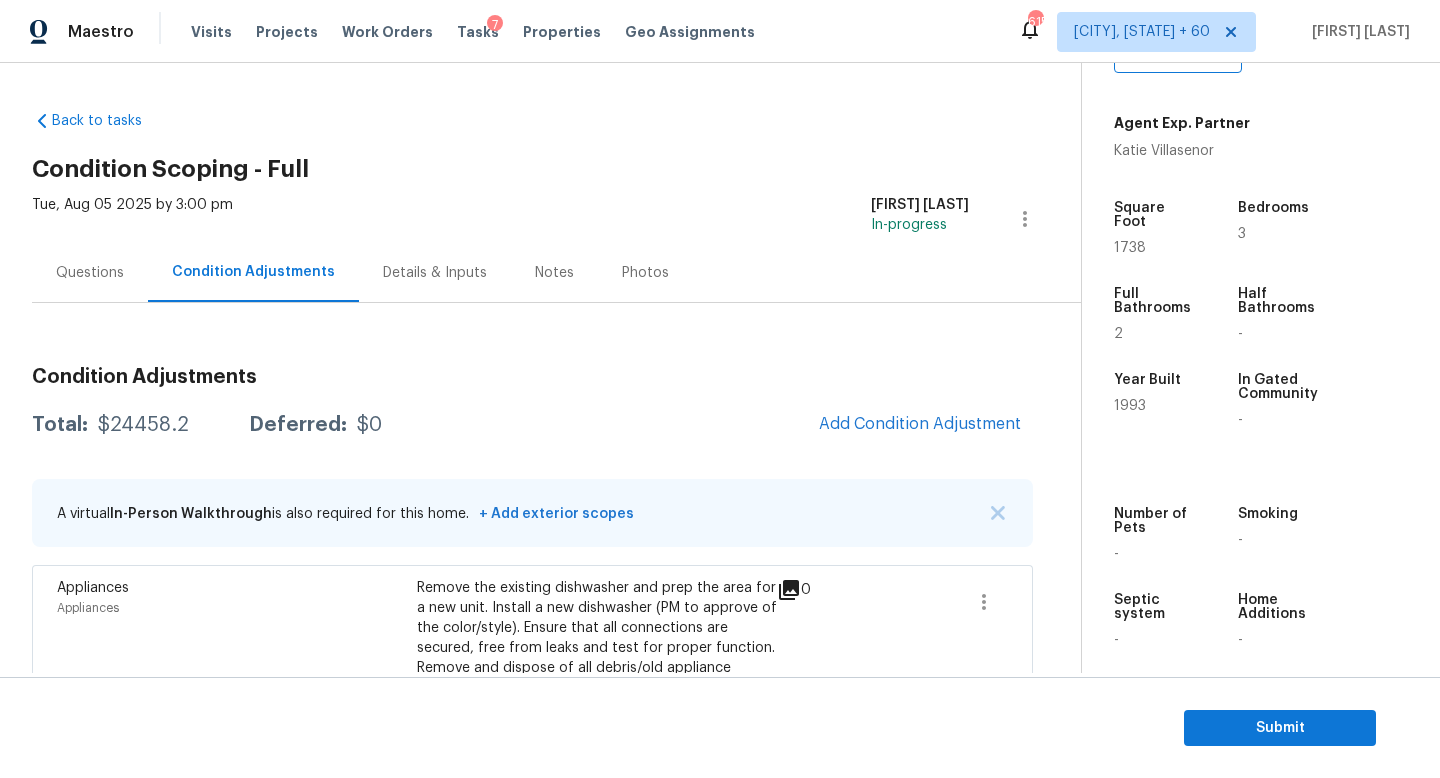 click on "Questions" at bounding box center [90, 272] 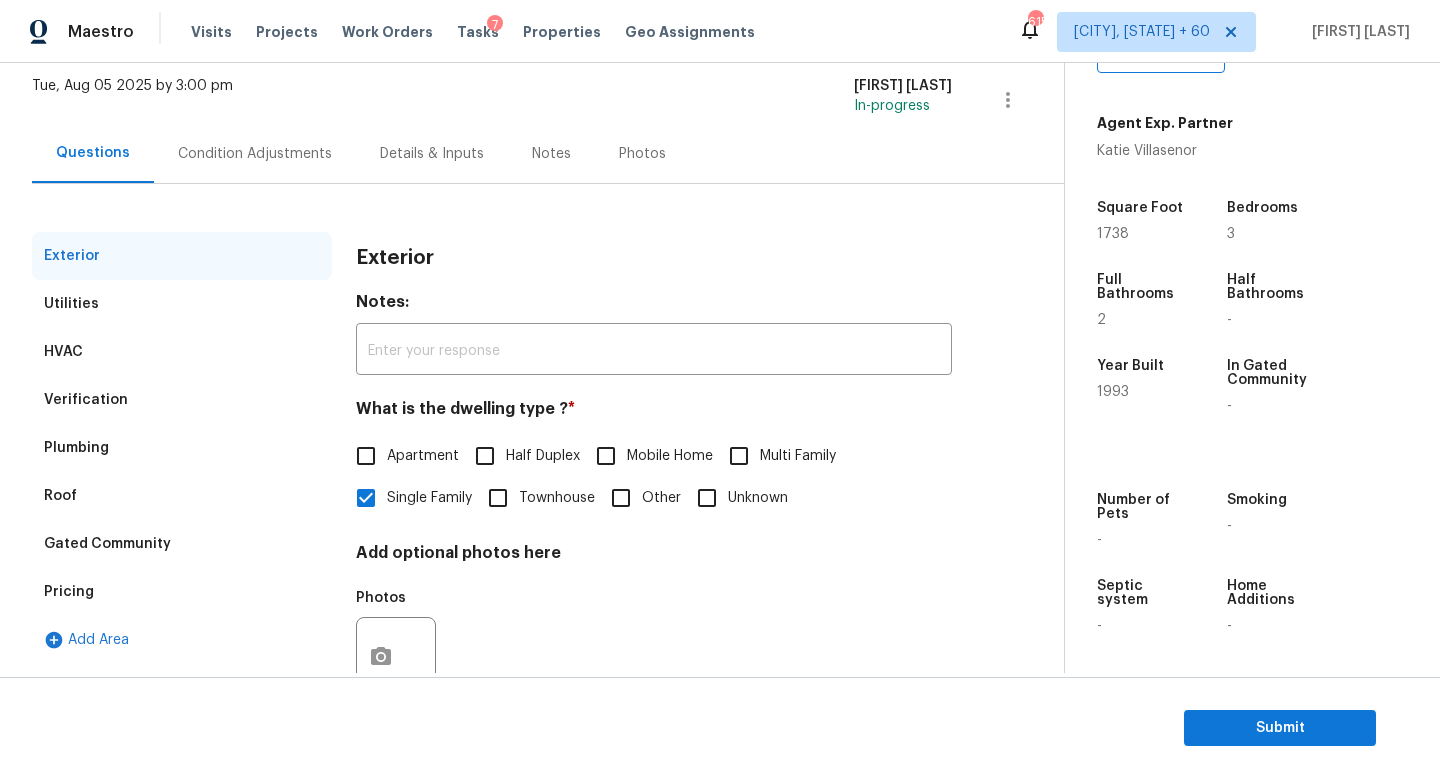 scroll, scrollTop: 185, scrollLeft: 0, axis: vertical 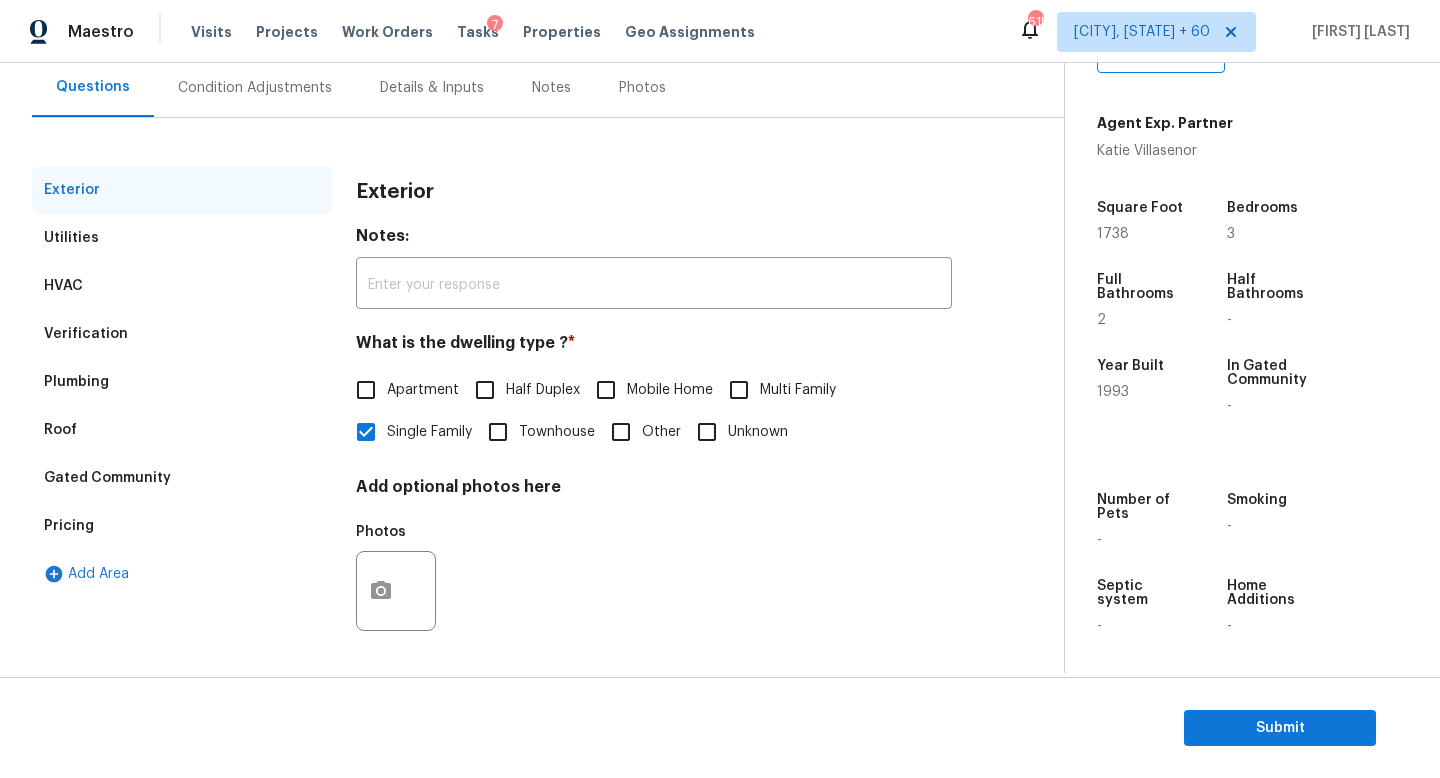 click on "Verification" at bounding box center (86, 334) 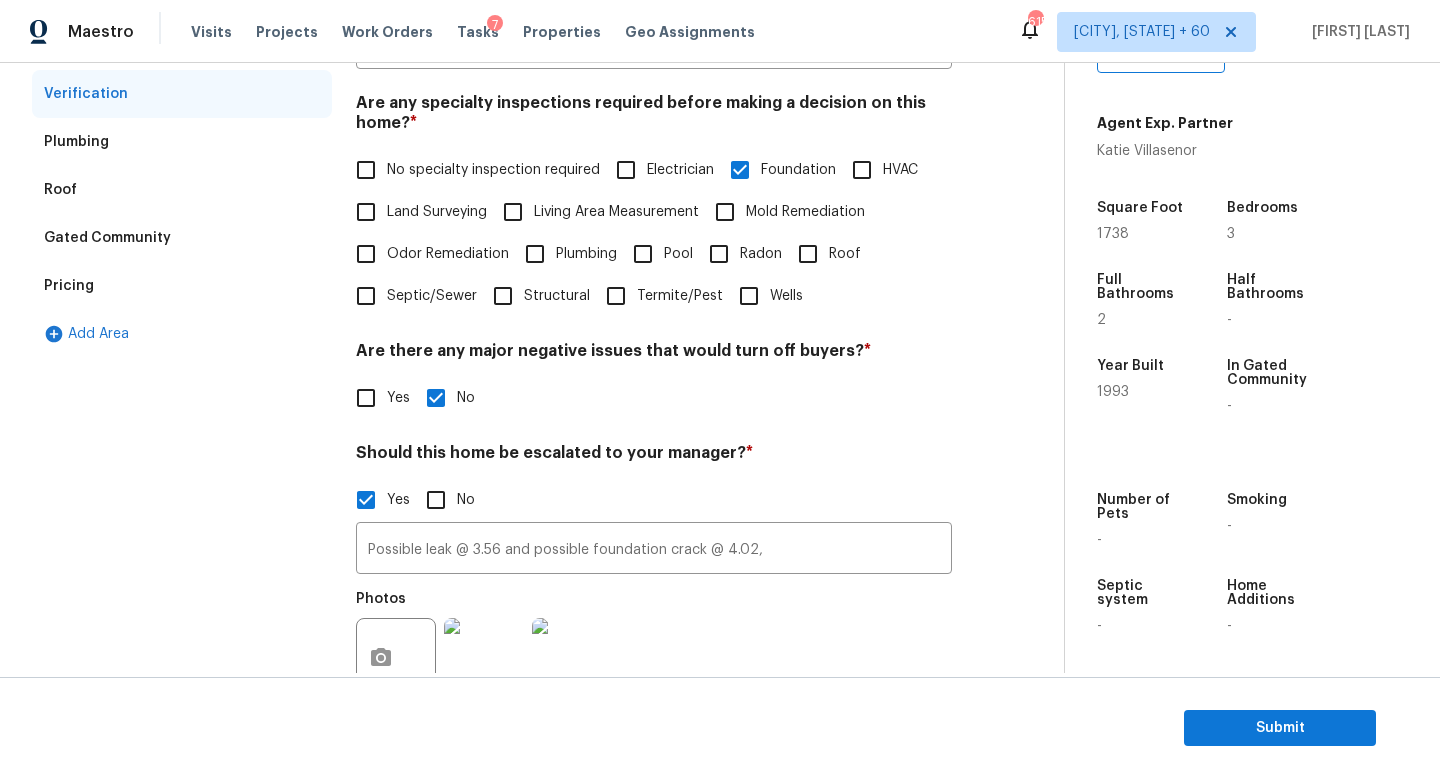 scroll, scrollTop: 615, scrollLeft: 0, axis: vertical 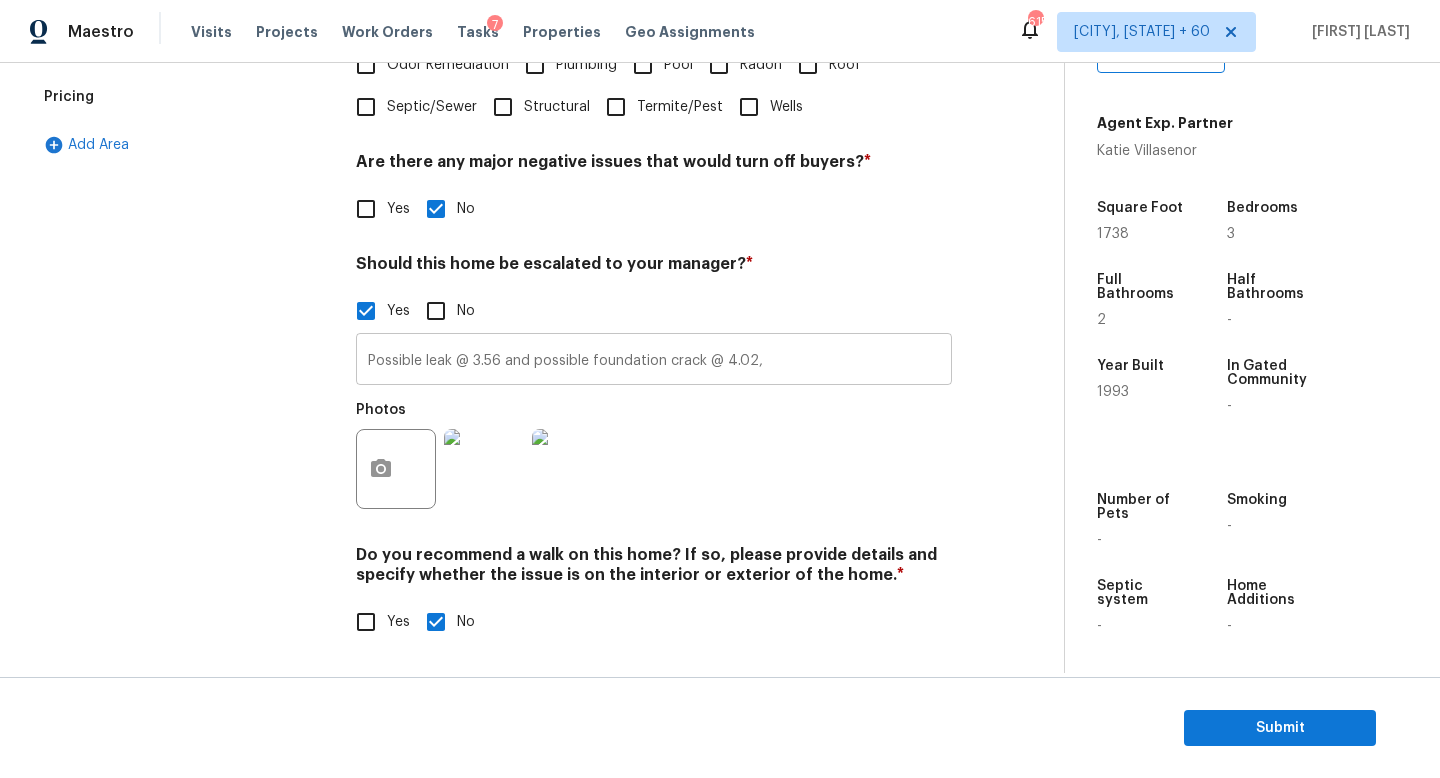 click on "Possible leak @ 3.56 and possible foundation crack @ 4.02," at bounding box center (654, 361) 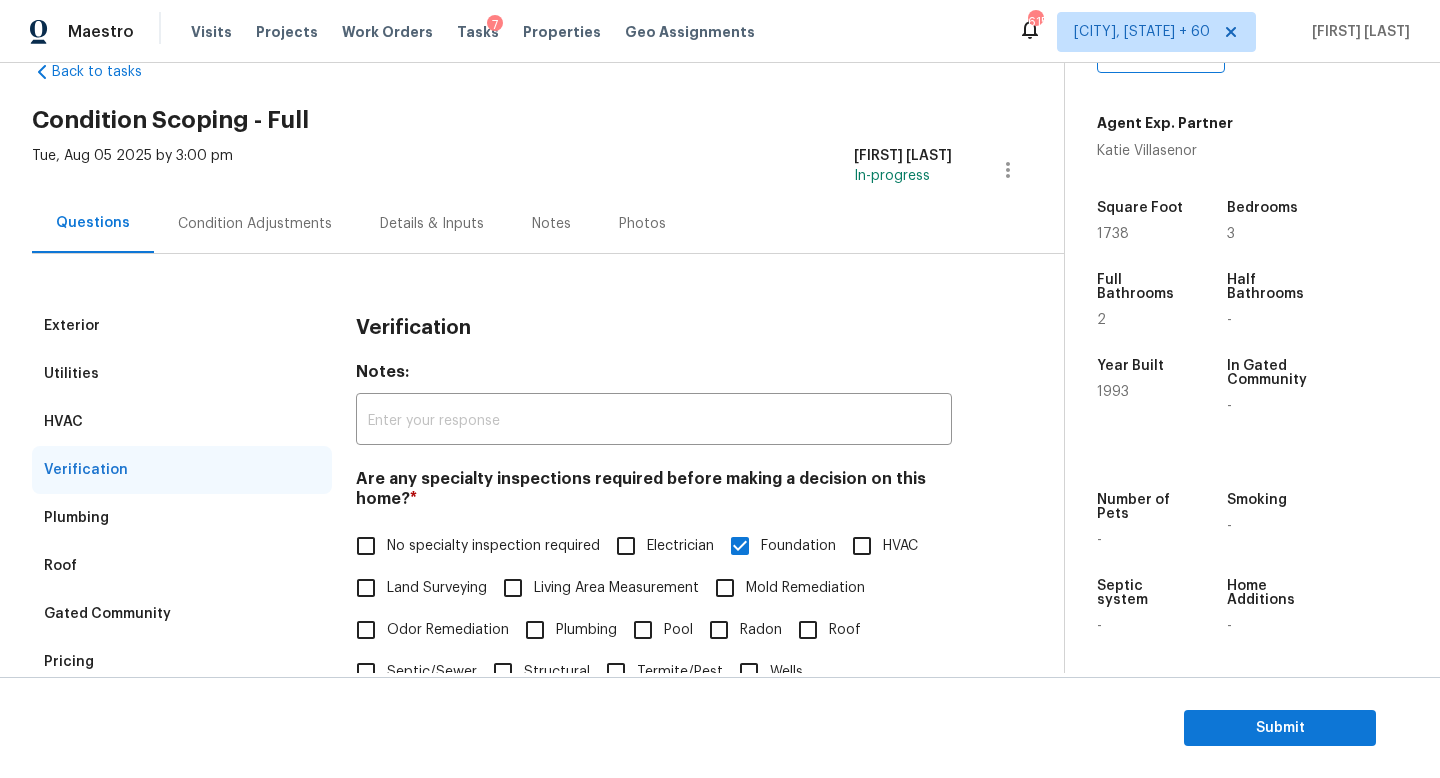 scroll, scrollTop: 0, scrollLeft: 0, axis: both 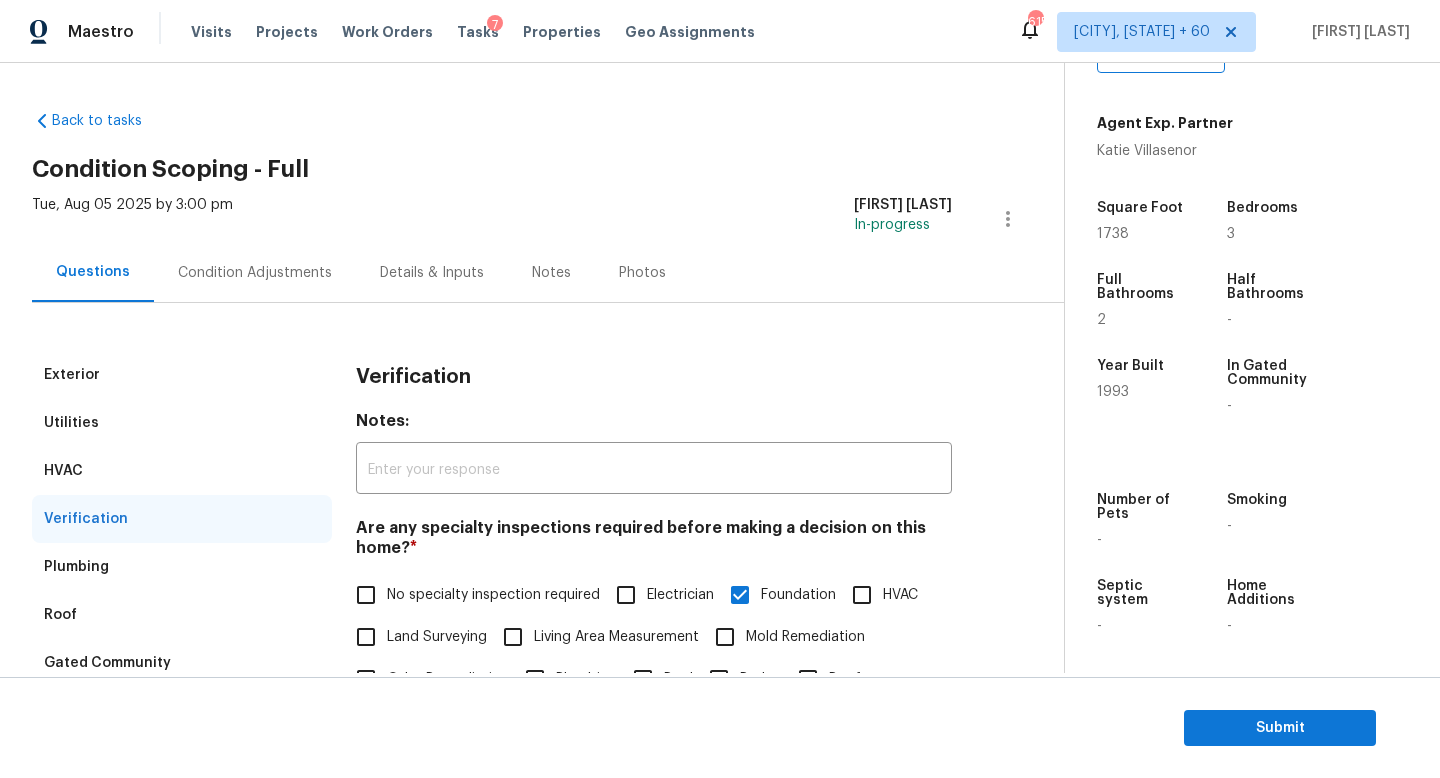 click on "Condition Adjustments" at bounding box center [255, 273] 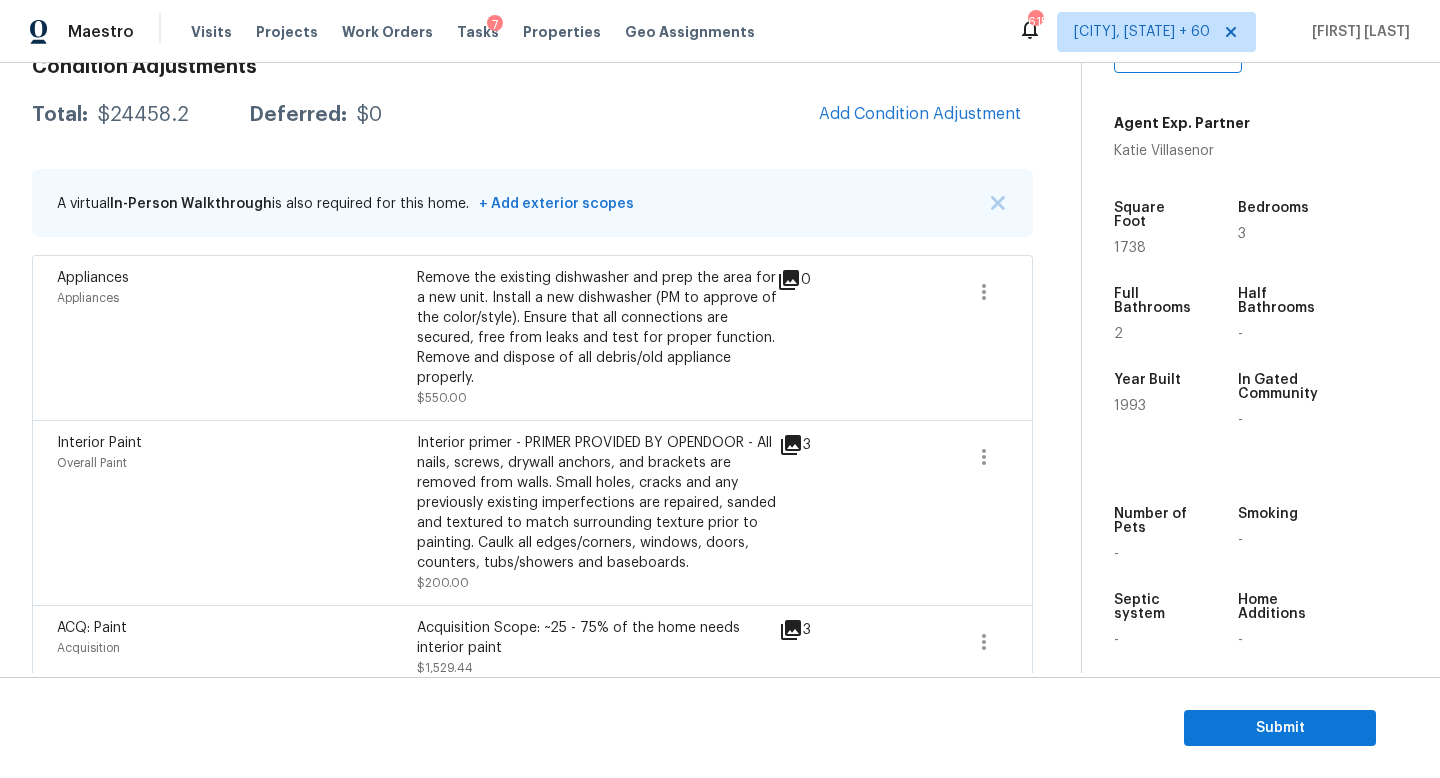 scroll, scrollTop: 309, scrollLeft: 0, axis: vertical 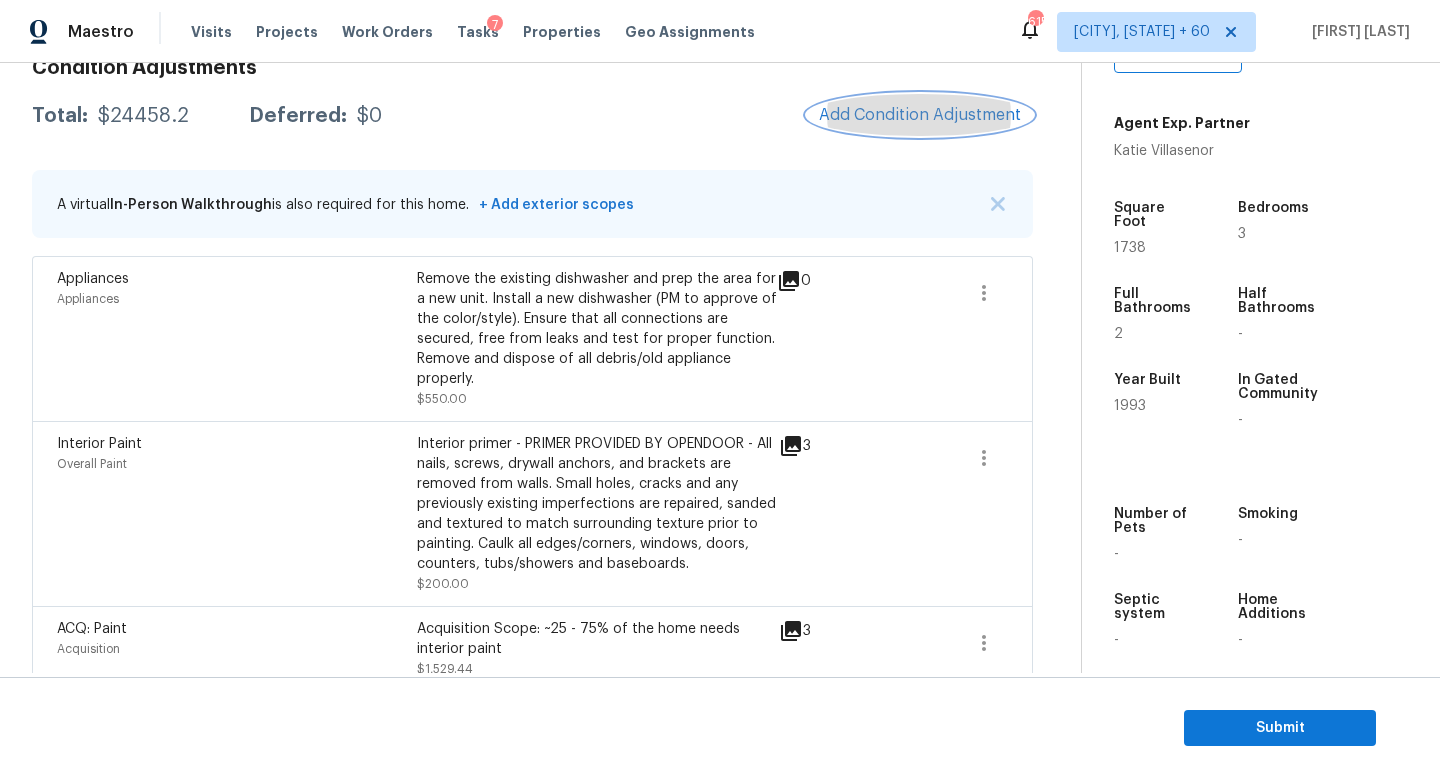click on "Add Condition Adjustment" at bounding box center (920, 115) 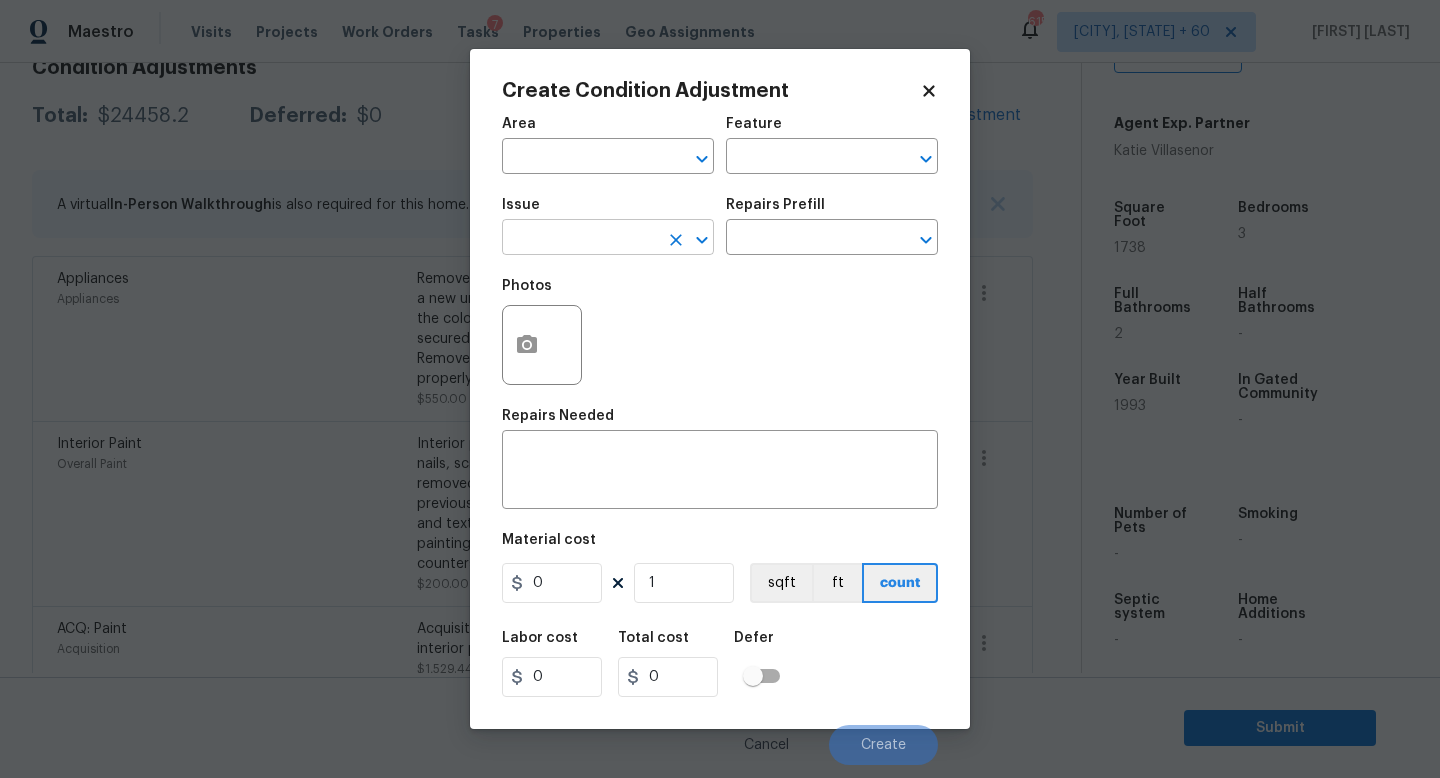 click at bounding box center [580, 239] 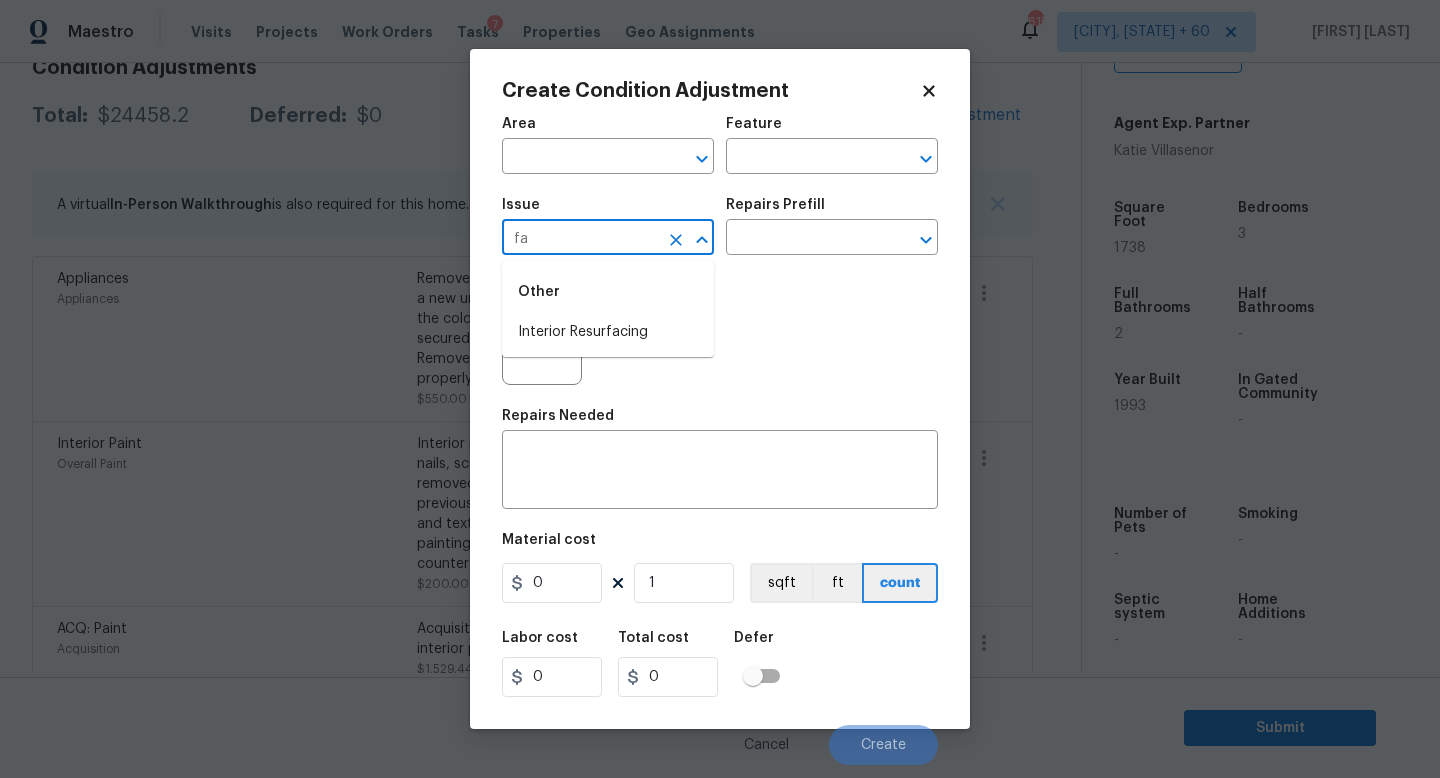 type on "fau" 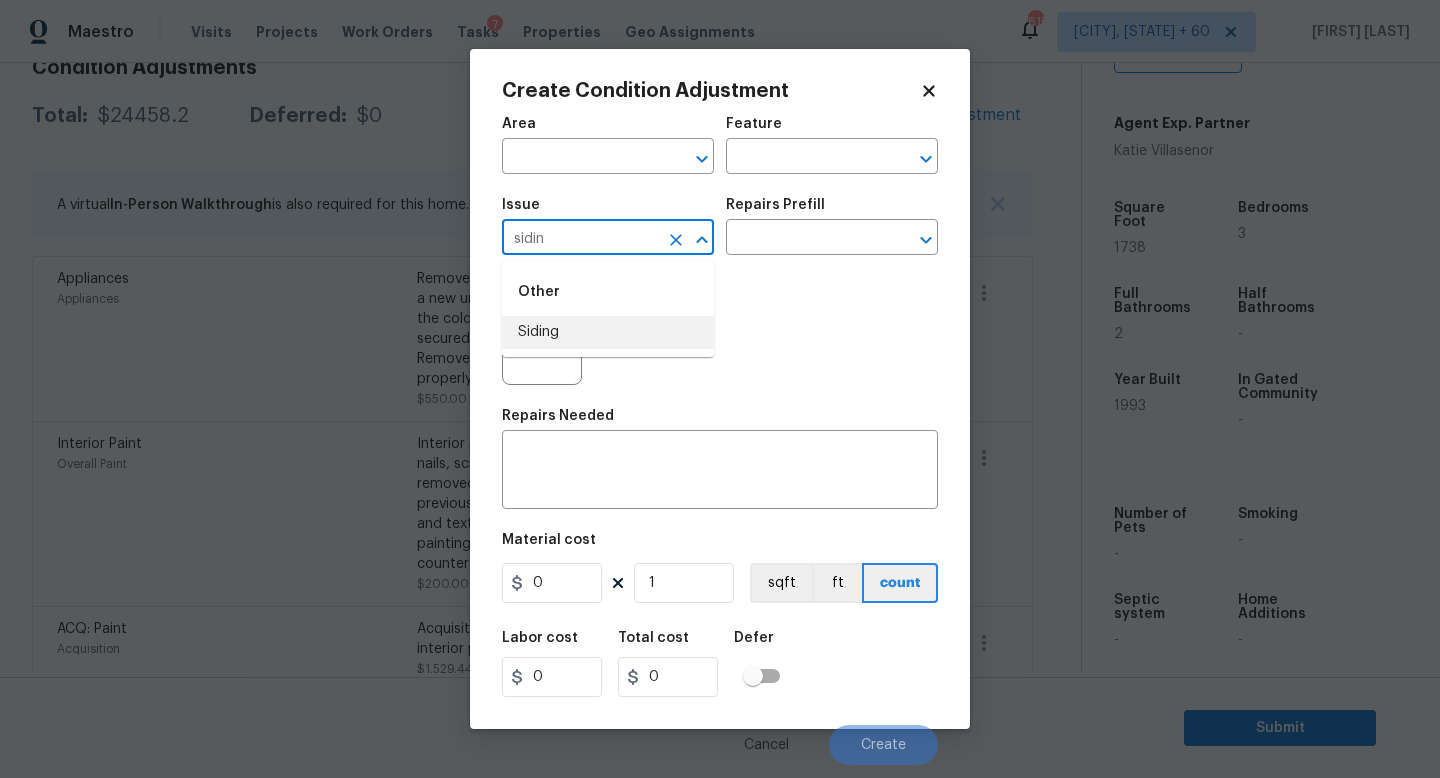 click on "Siding" at bounding box center [608, 332] 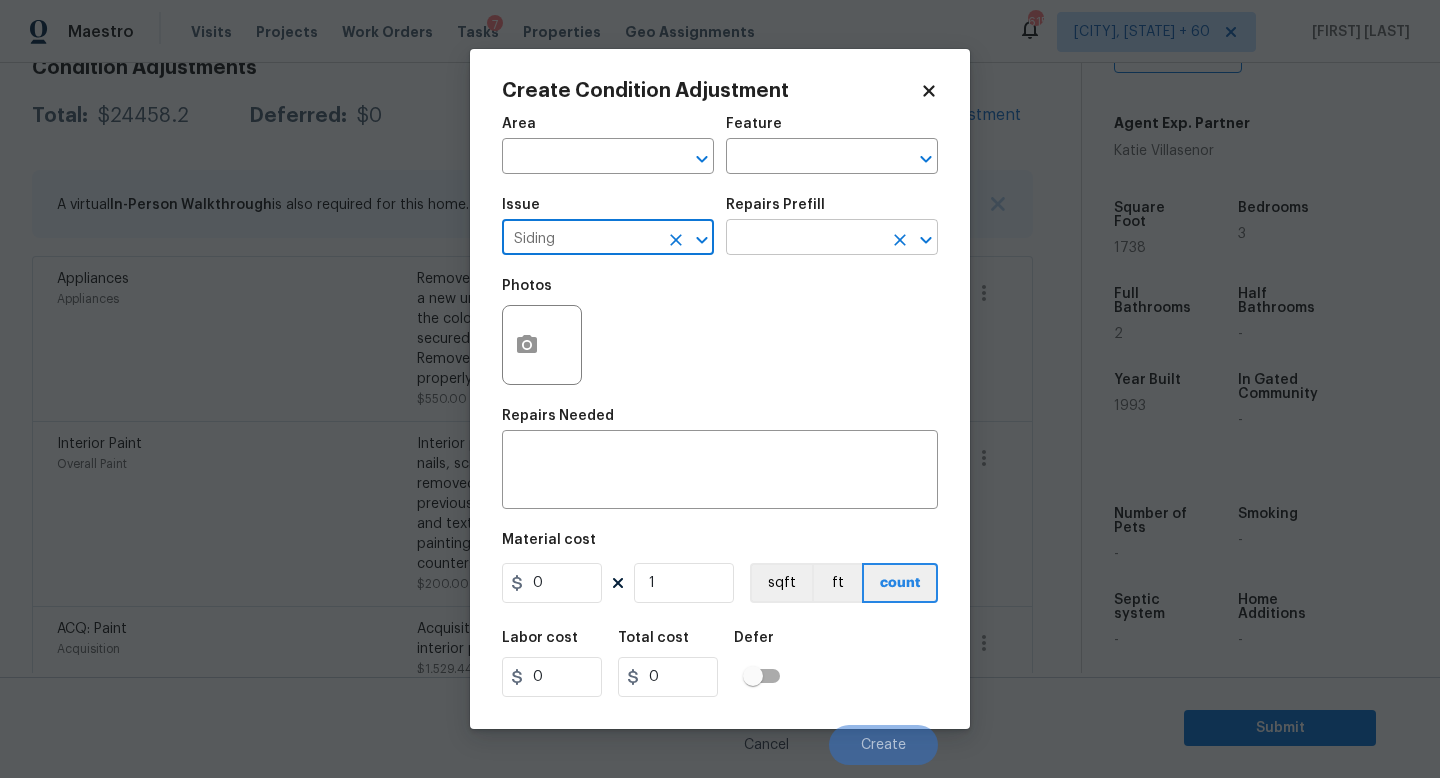 type on "Siding" 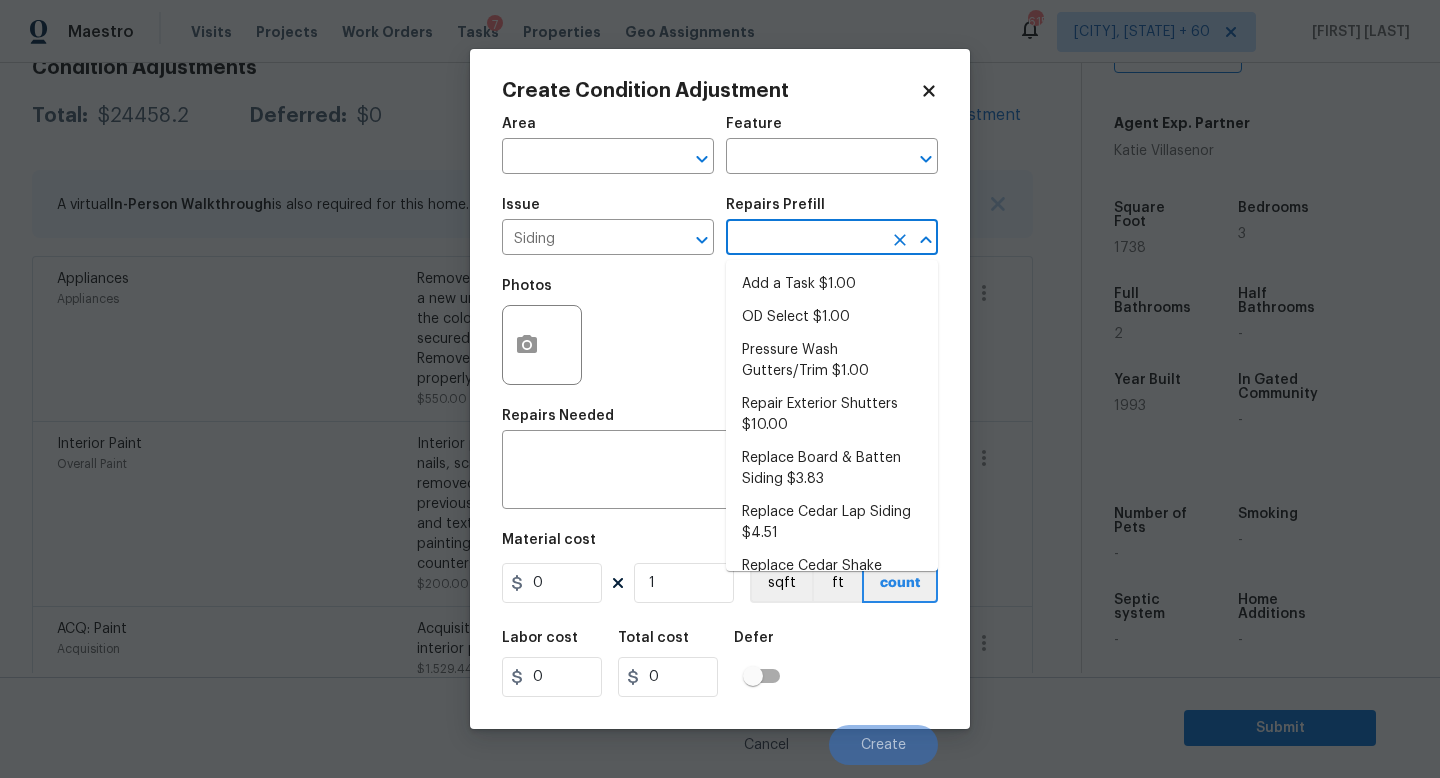 click at bounding box center [804, 239] 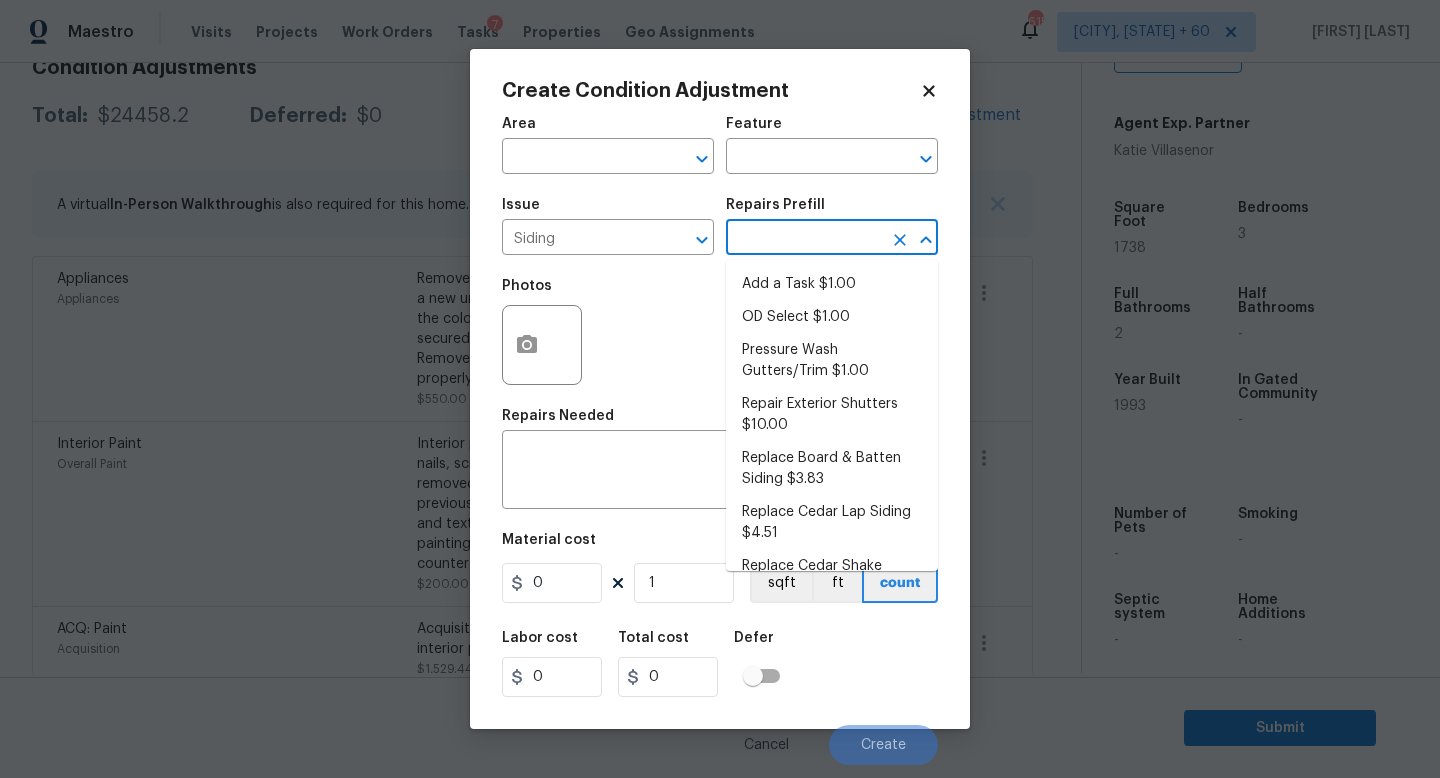 type on "d" 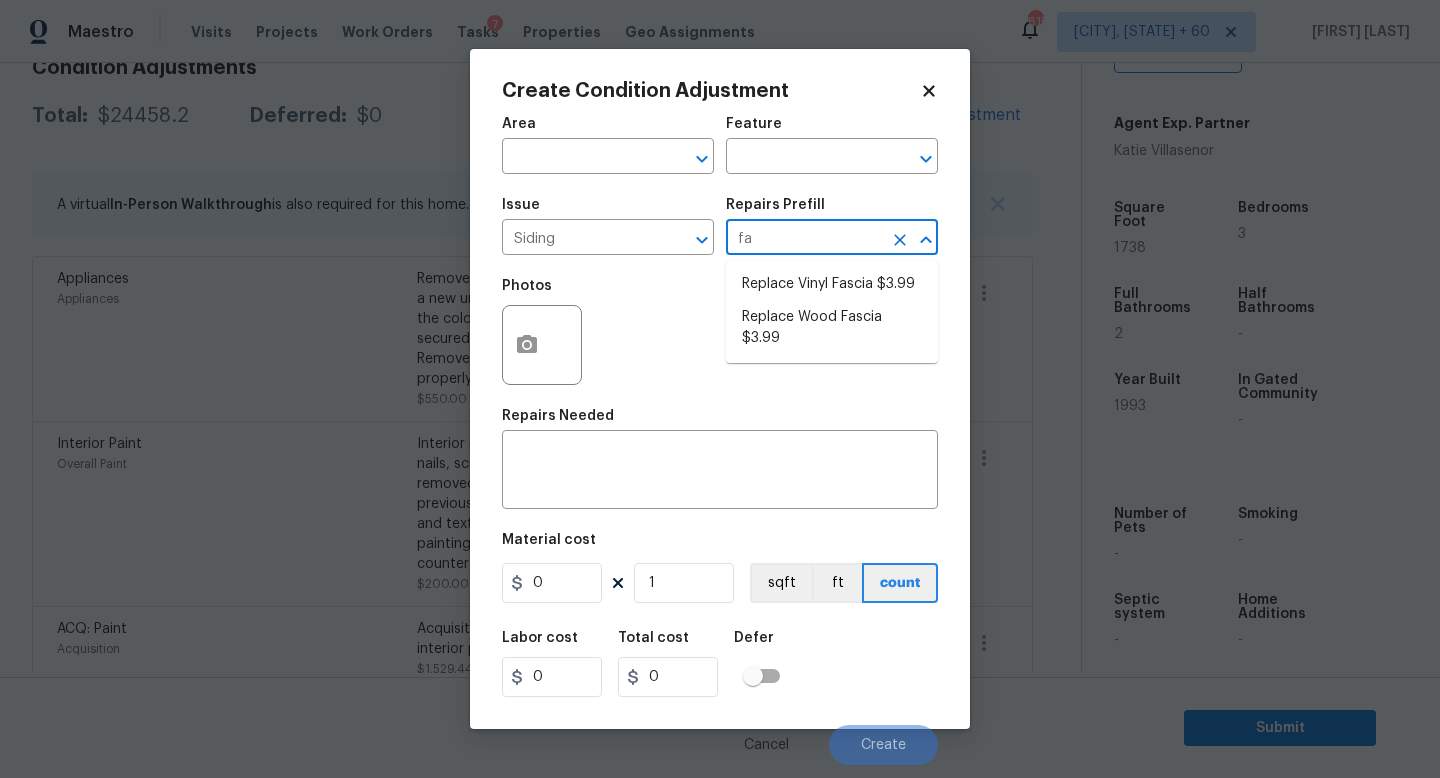 type on "fau" 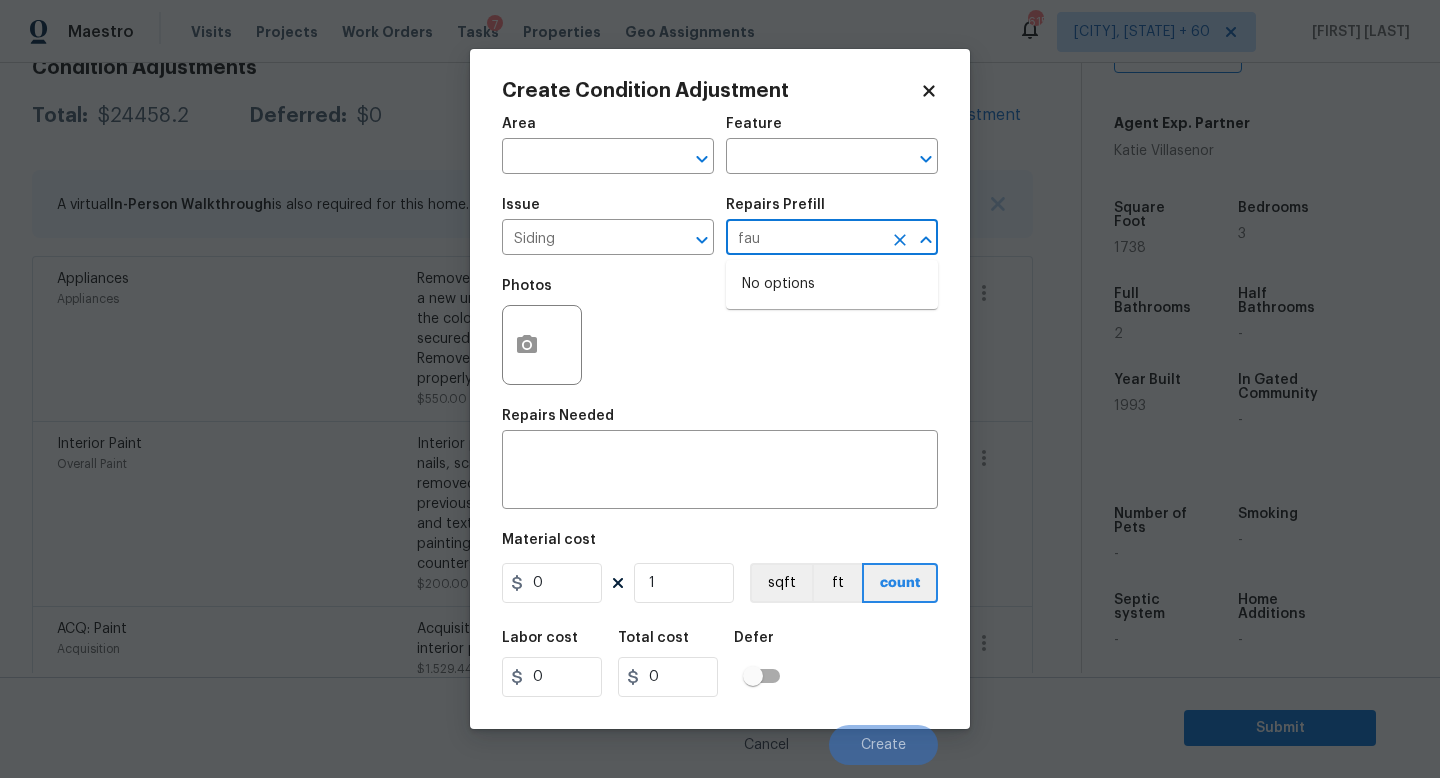 type 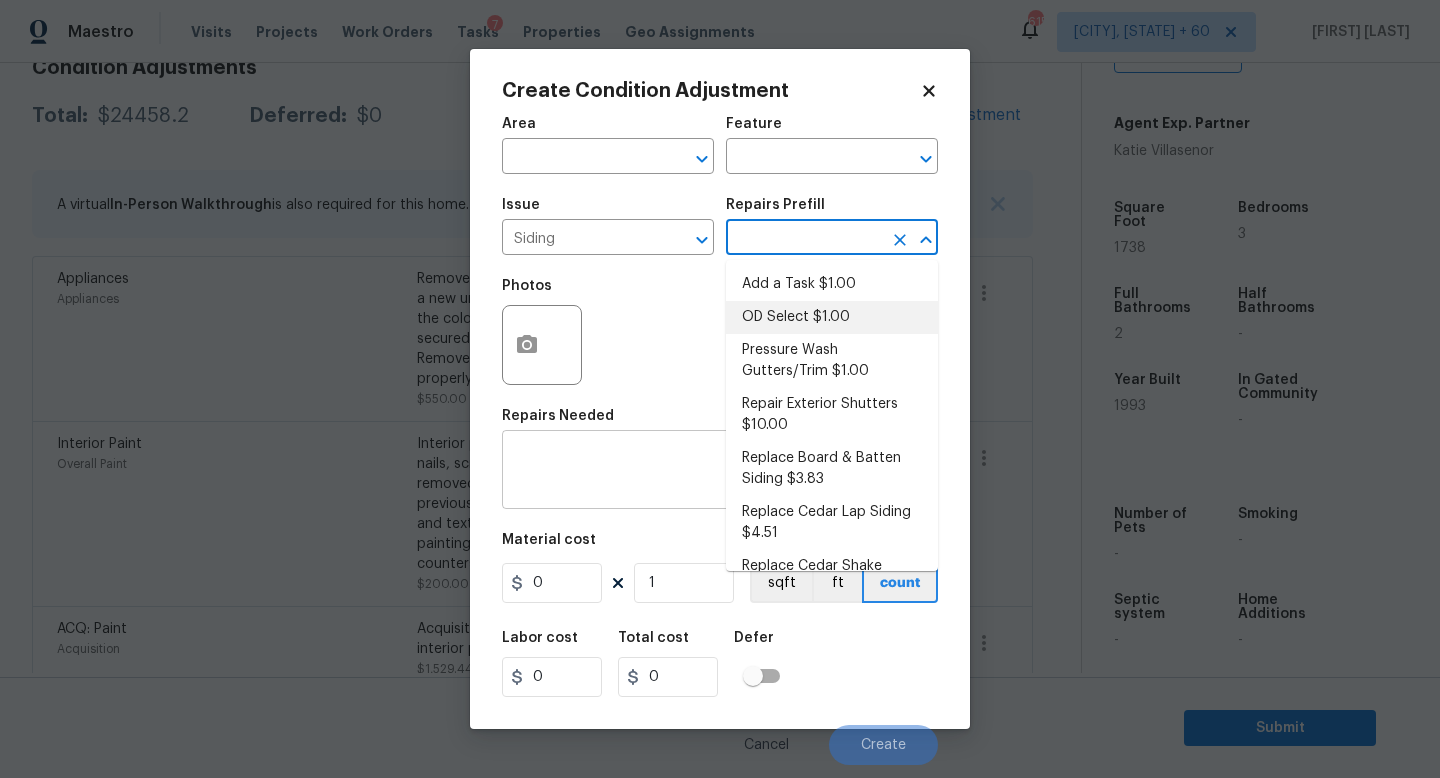 click on "x ​" at bounding box center [720, 472] 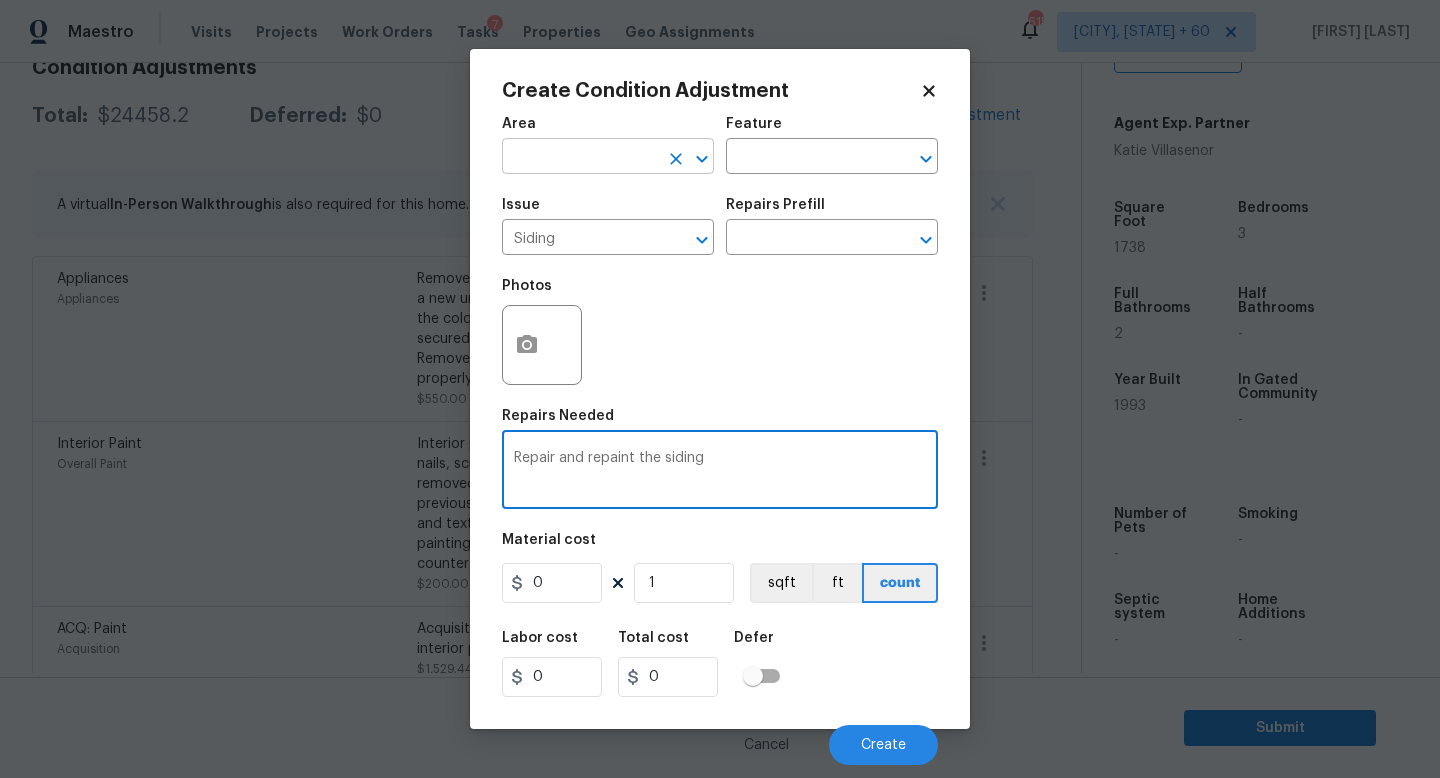 type on "Repair and repaint the siding" 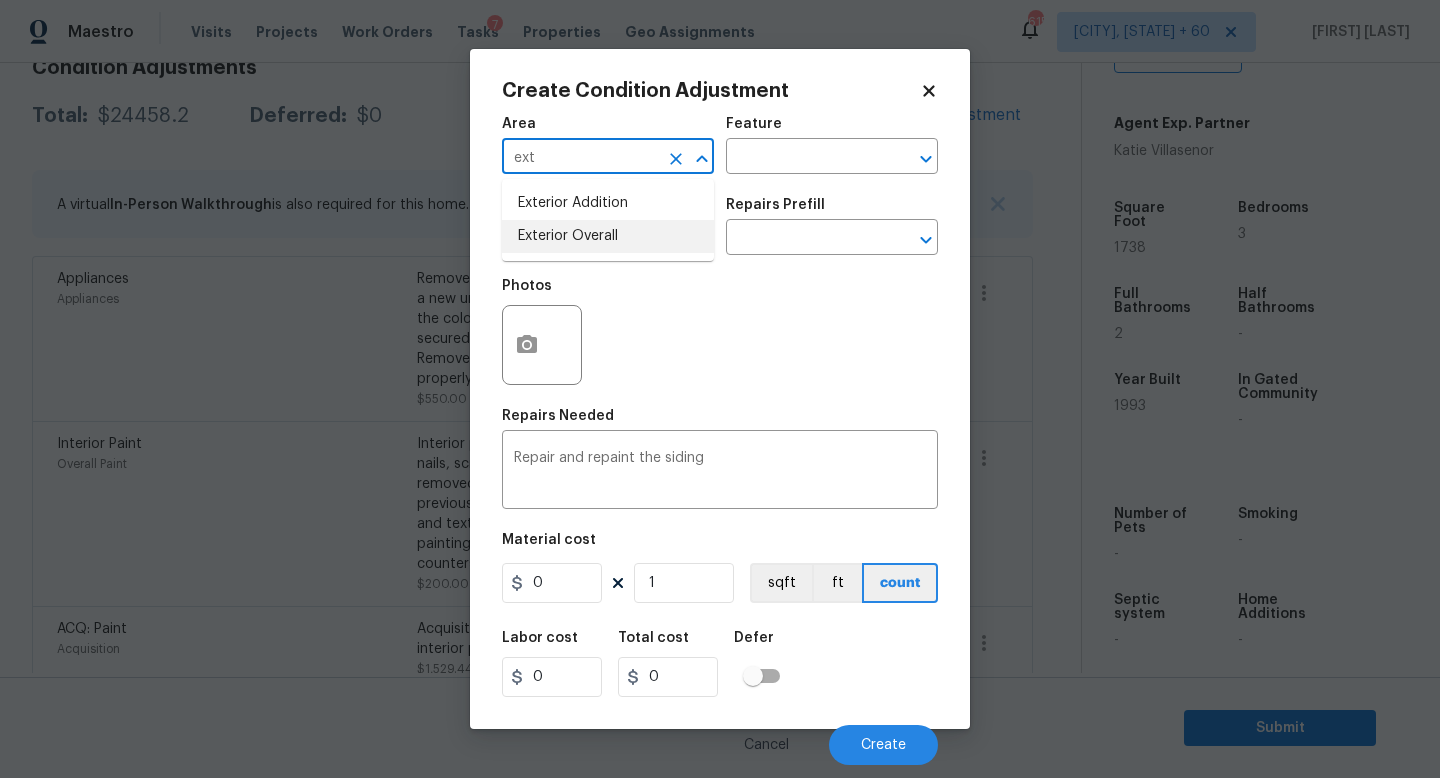 drag, startPoint x: 632, startPoint y: 214, endPoint x: 640, endPoint y: 235, distance: 22.472204 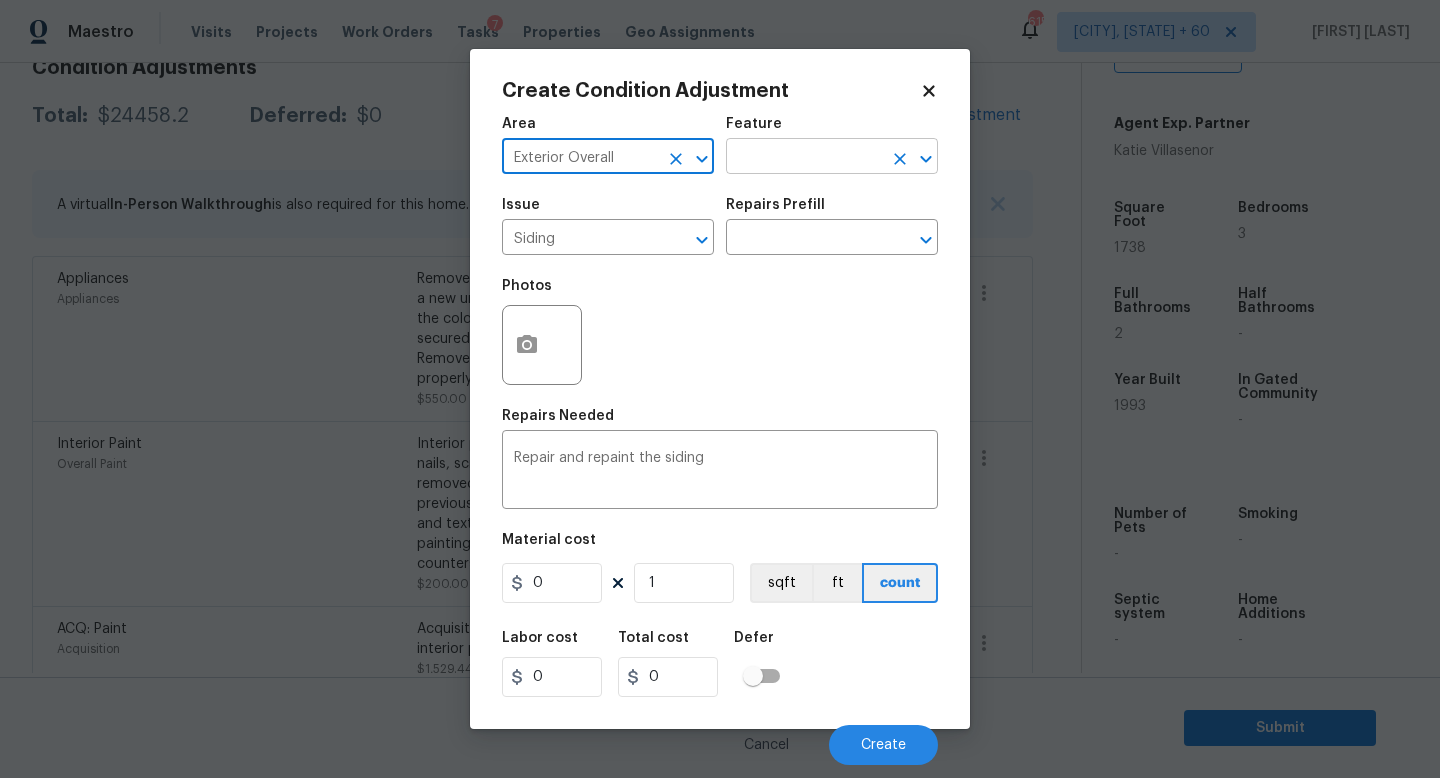 type on "Exterior Overall" 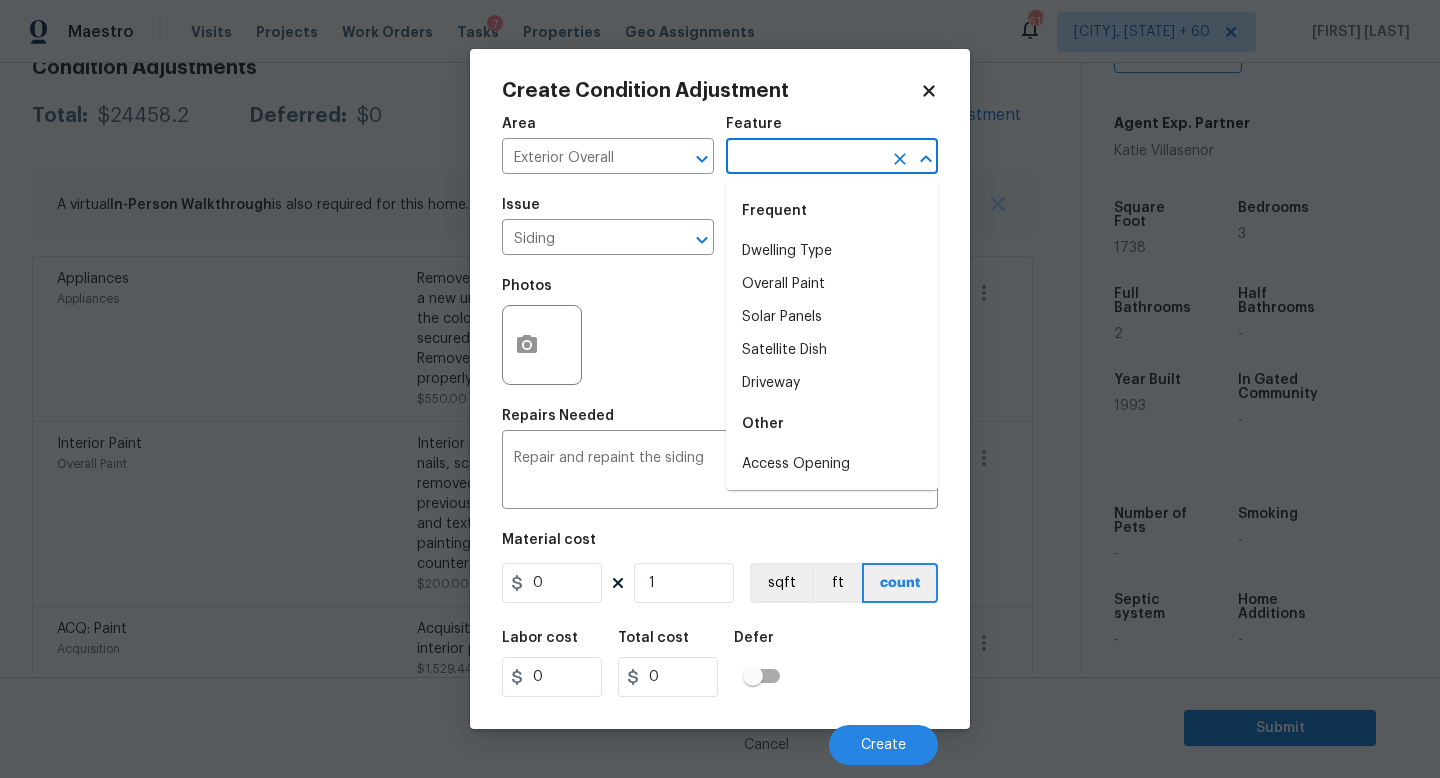 click at bounding box center [804, 158] 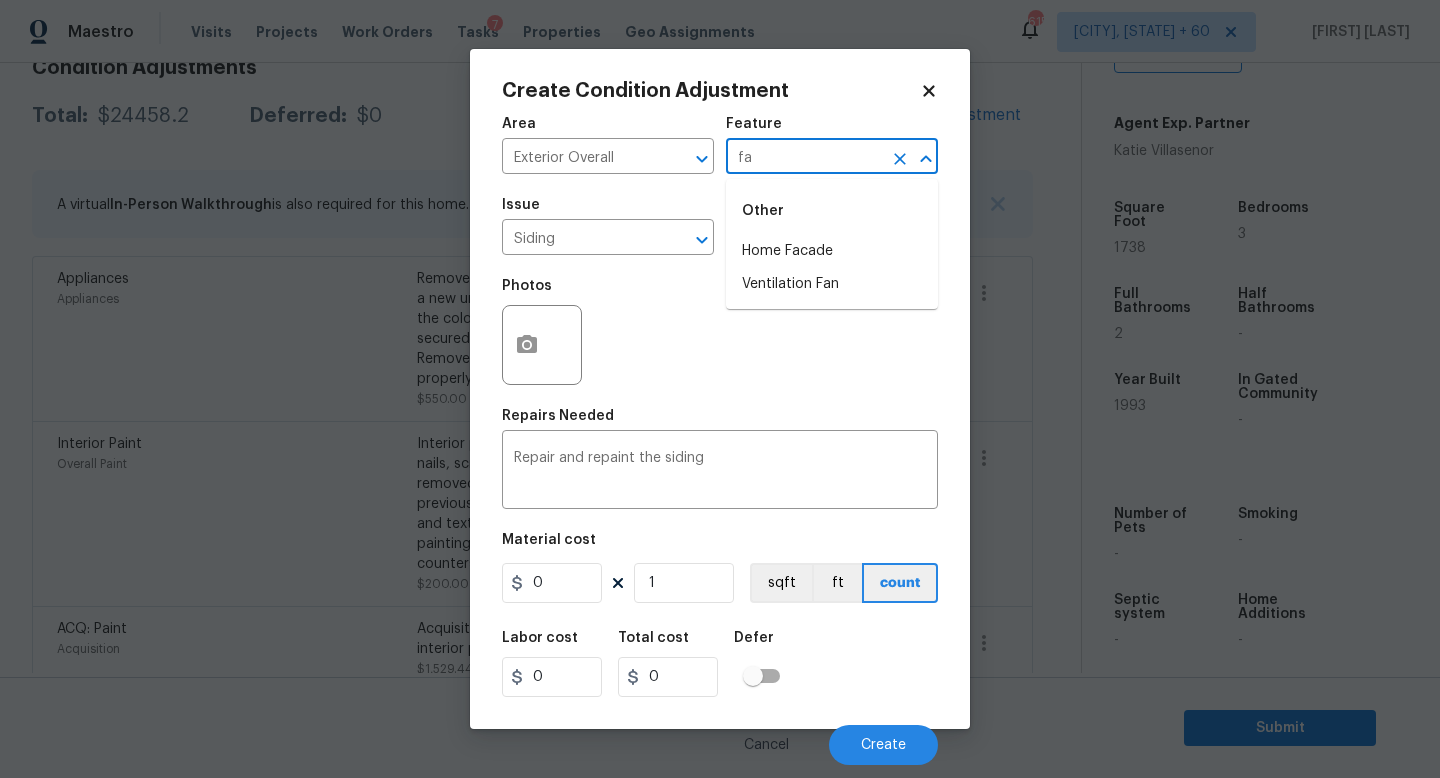 type on "fac" 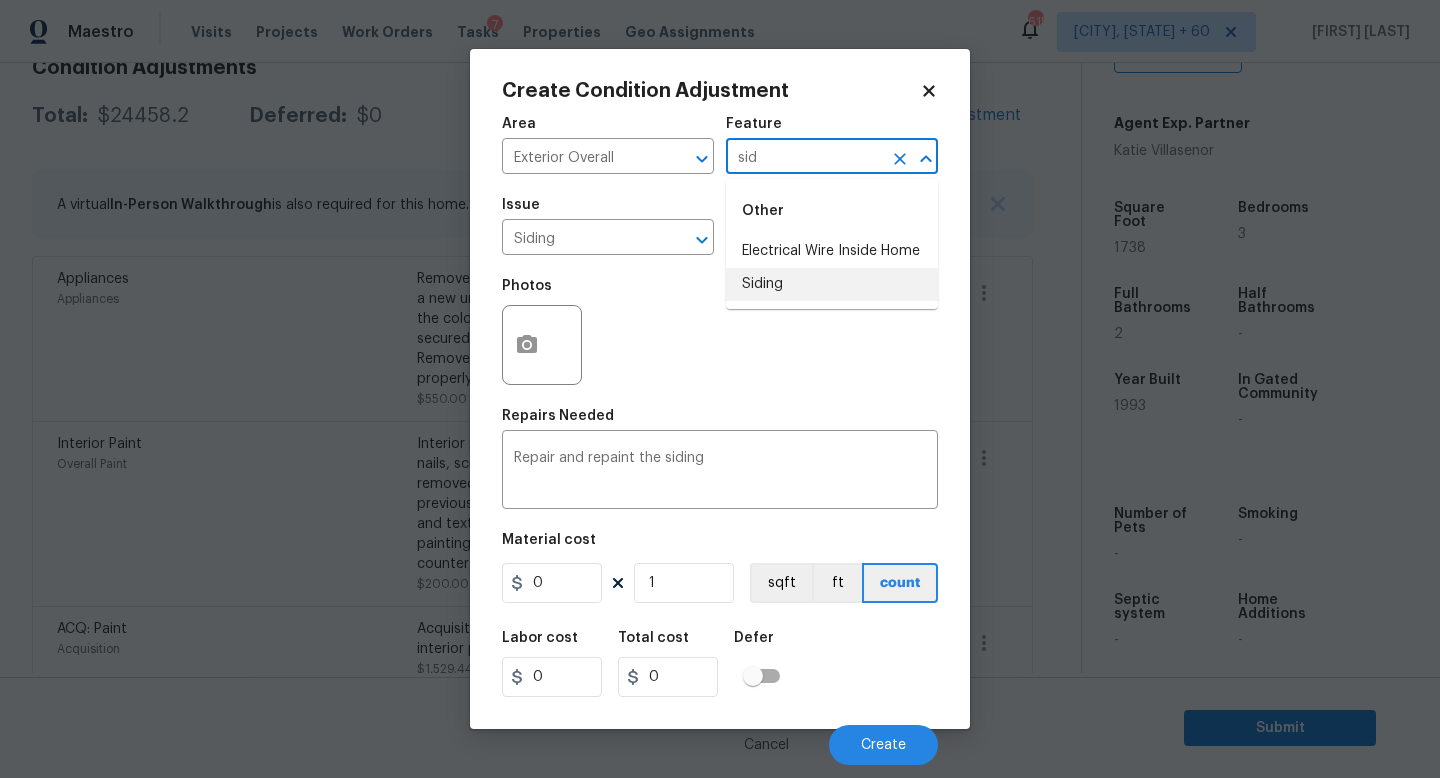 click on "Siding" at bounding box center (832, 284) 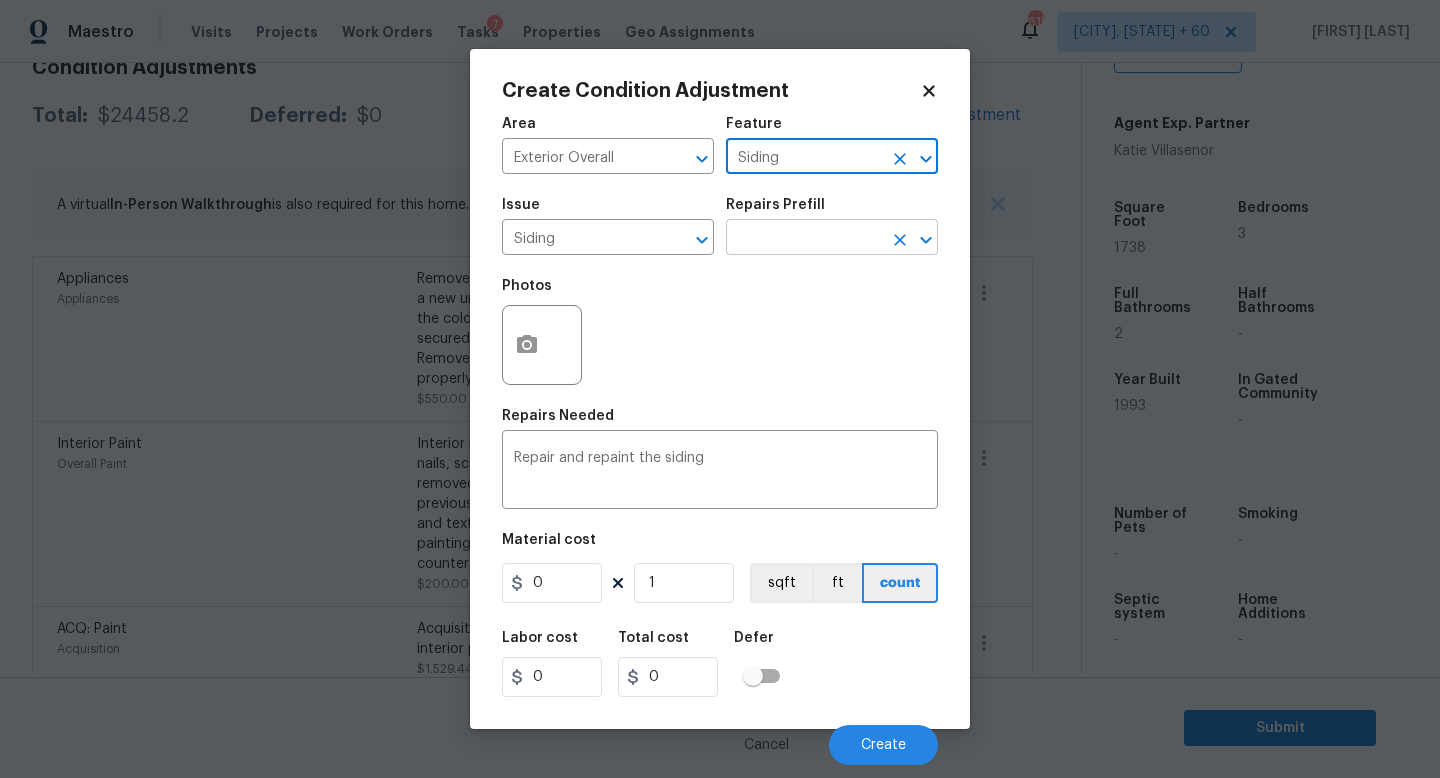 type on "Siding" 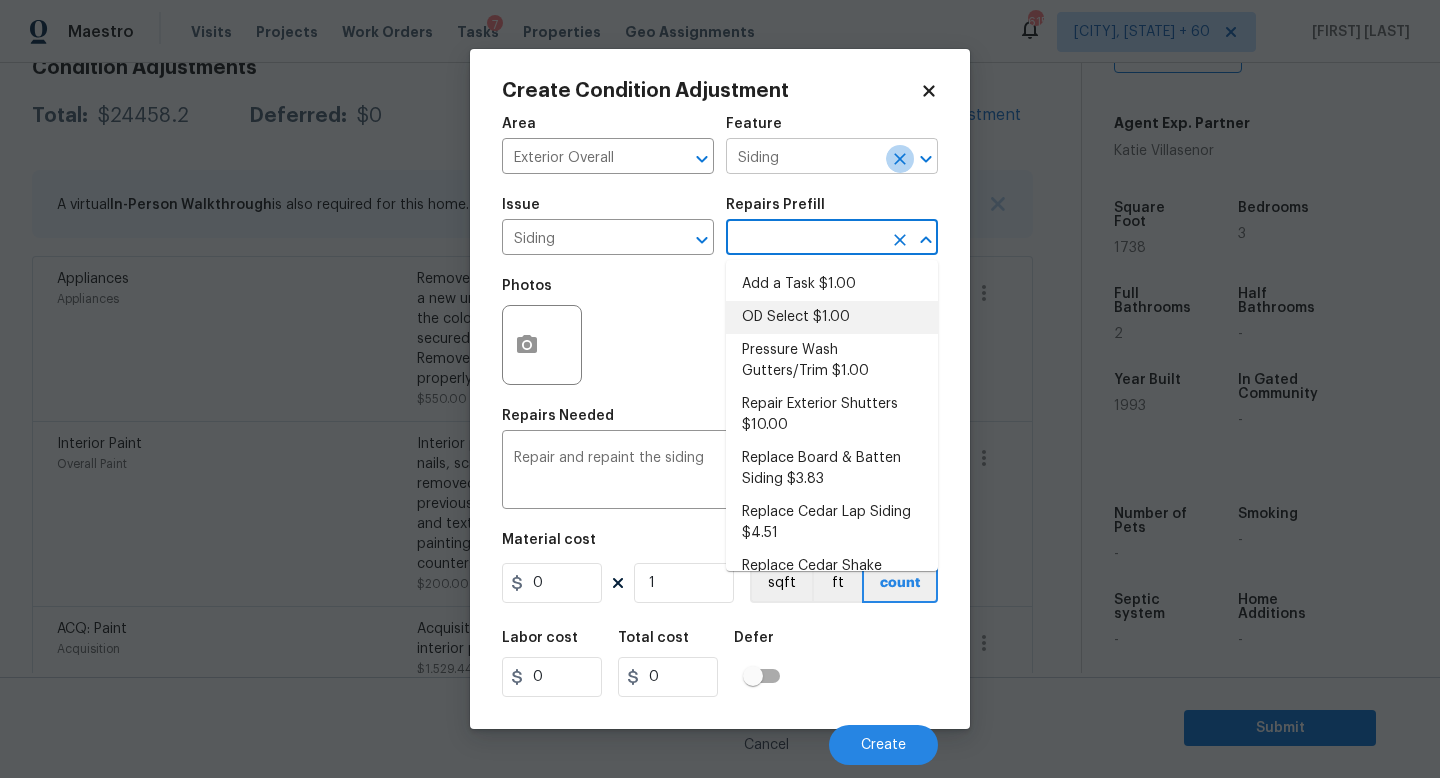 click 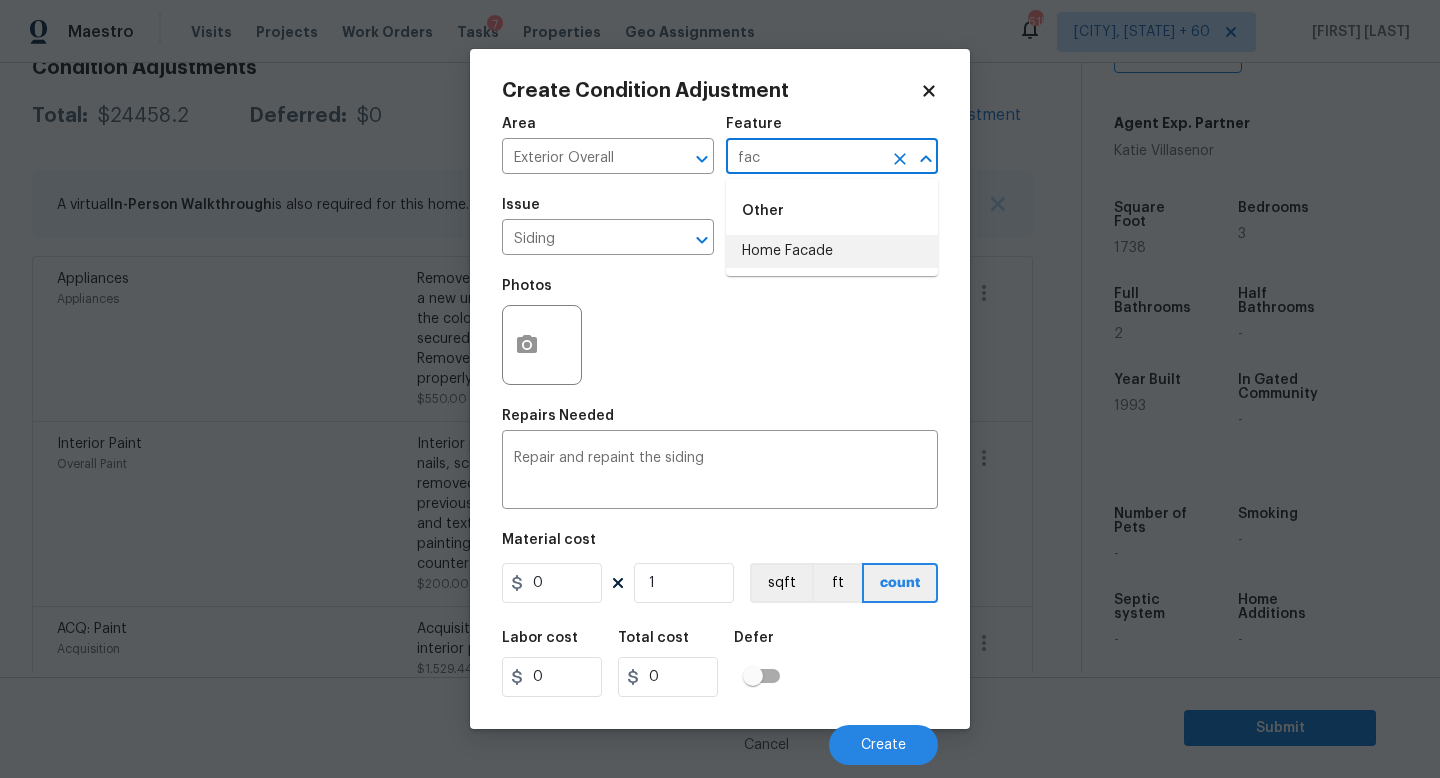 click on "Home Facade" at bounding box center [832, 251] 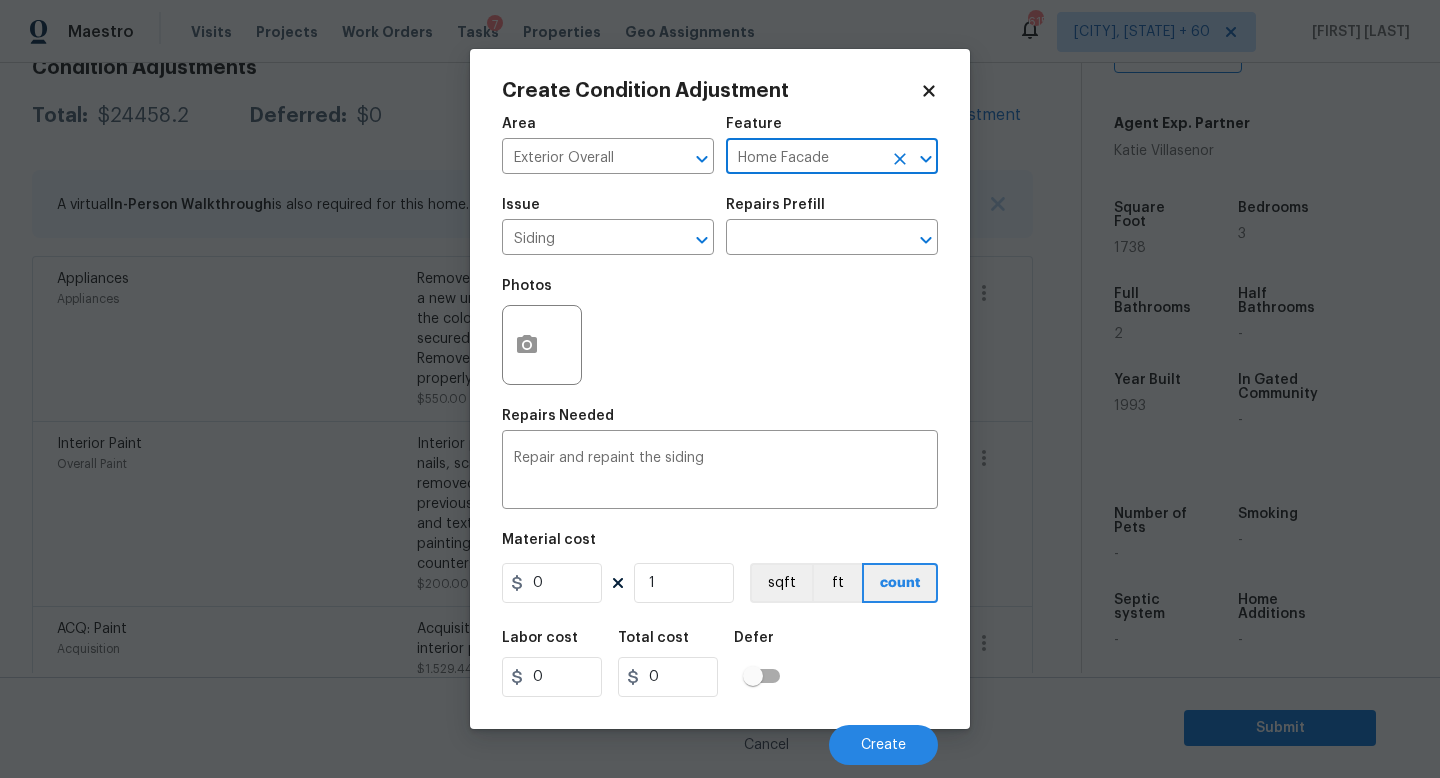 type on "Home Facade" 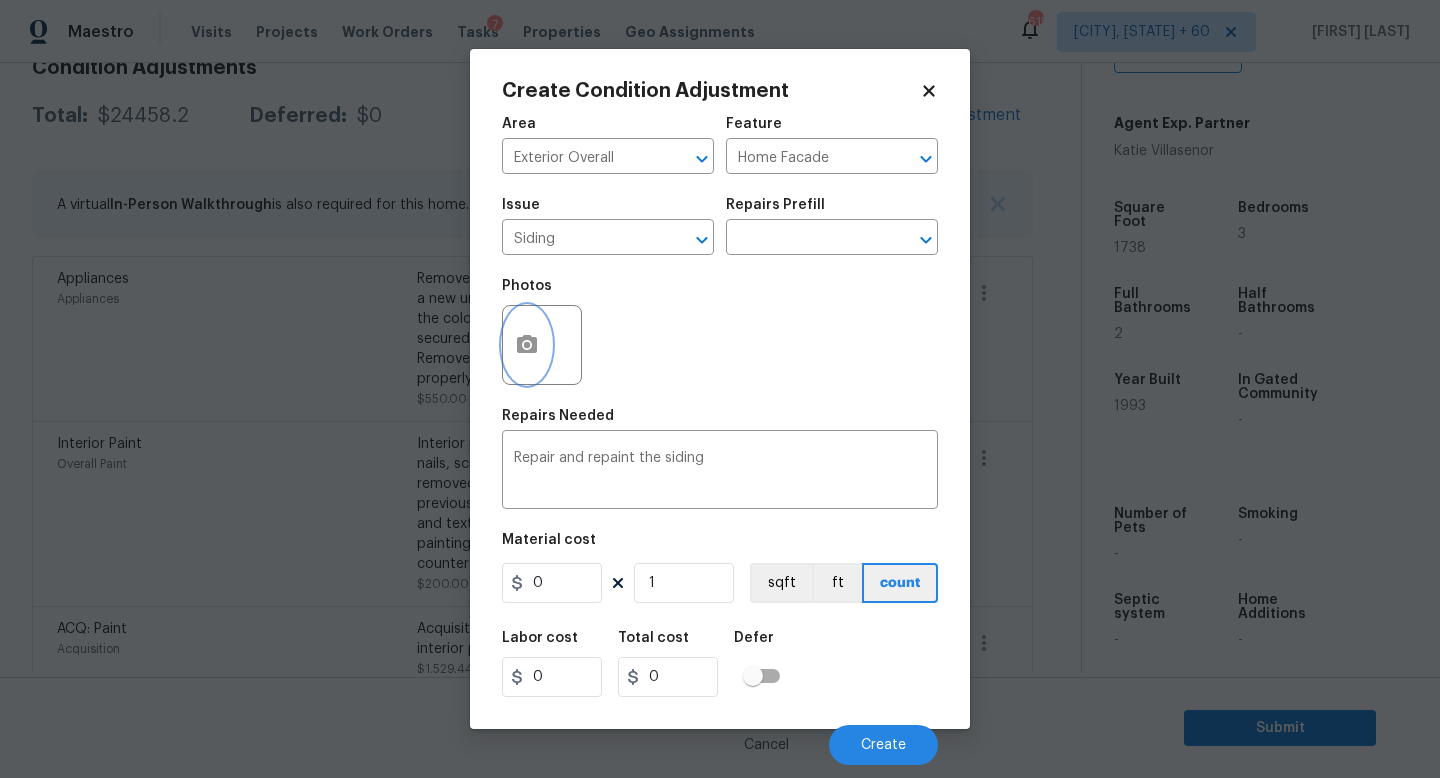 click at bounding box center (527, 345) 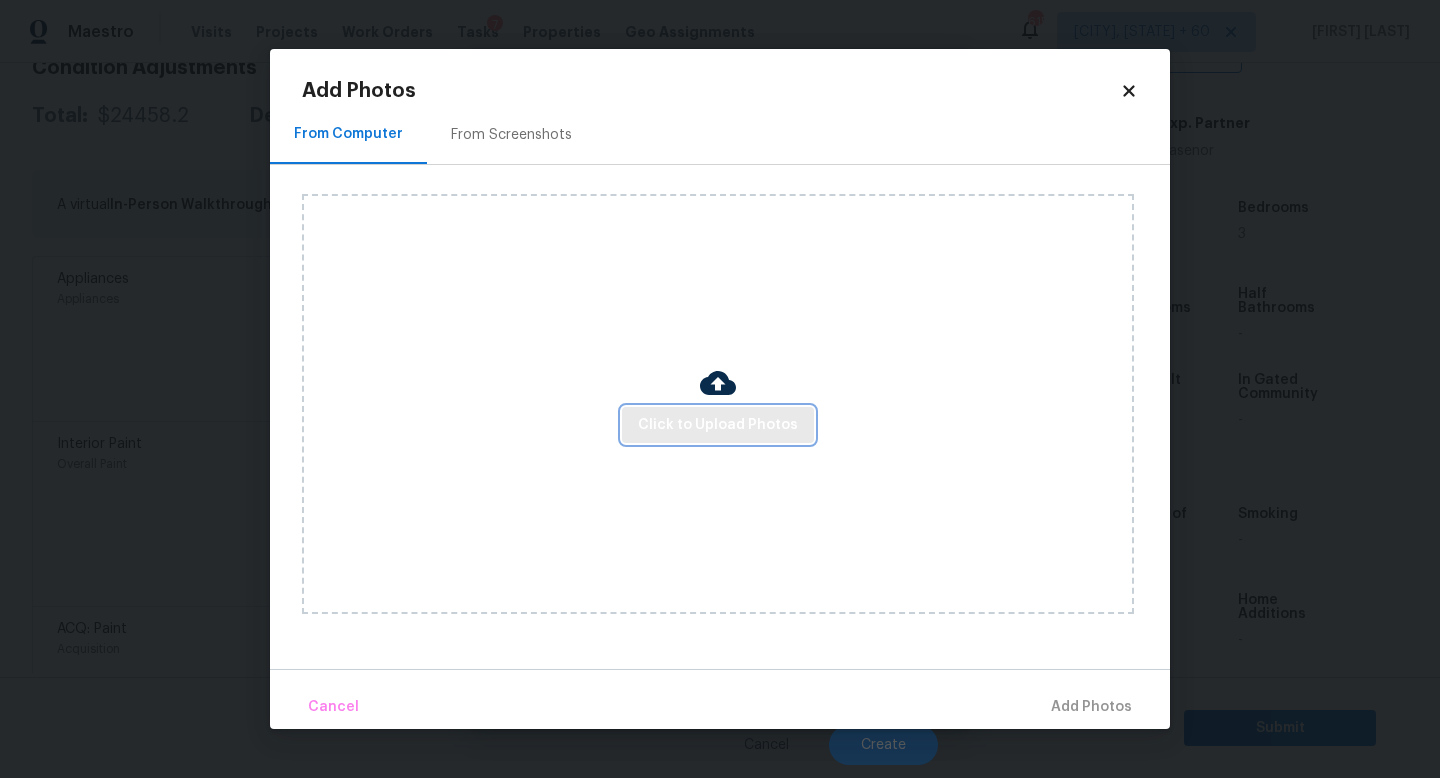 click on "Click to Upload Photos" at bounding box center [718, 425] 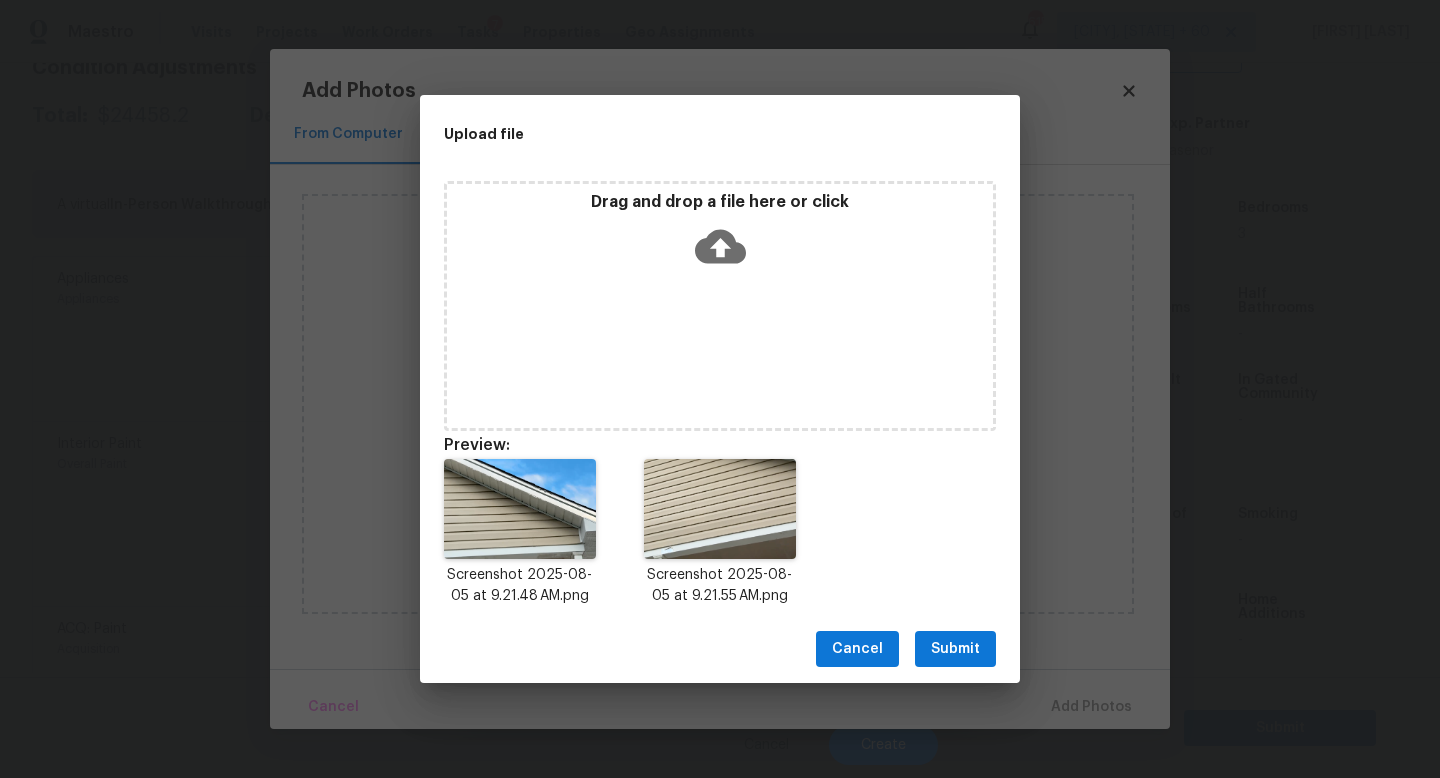 click on "Submit" at bounding box center [955, 649] 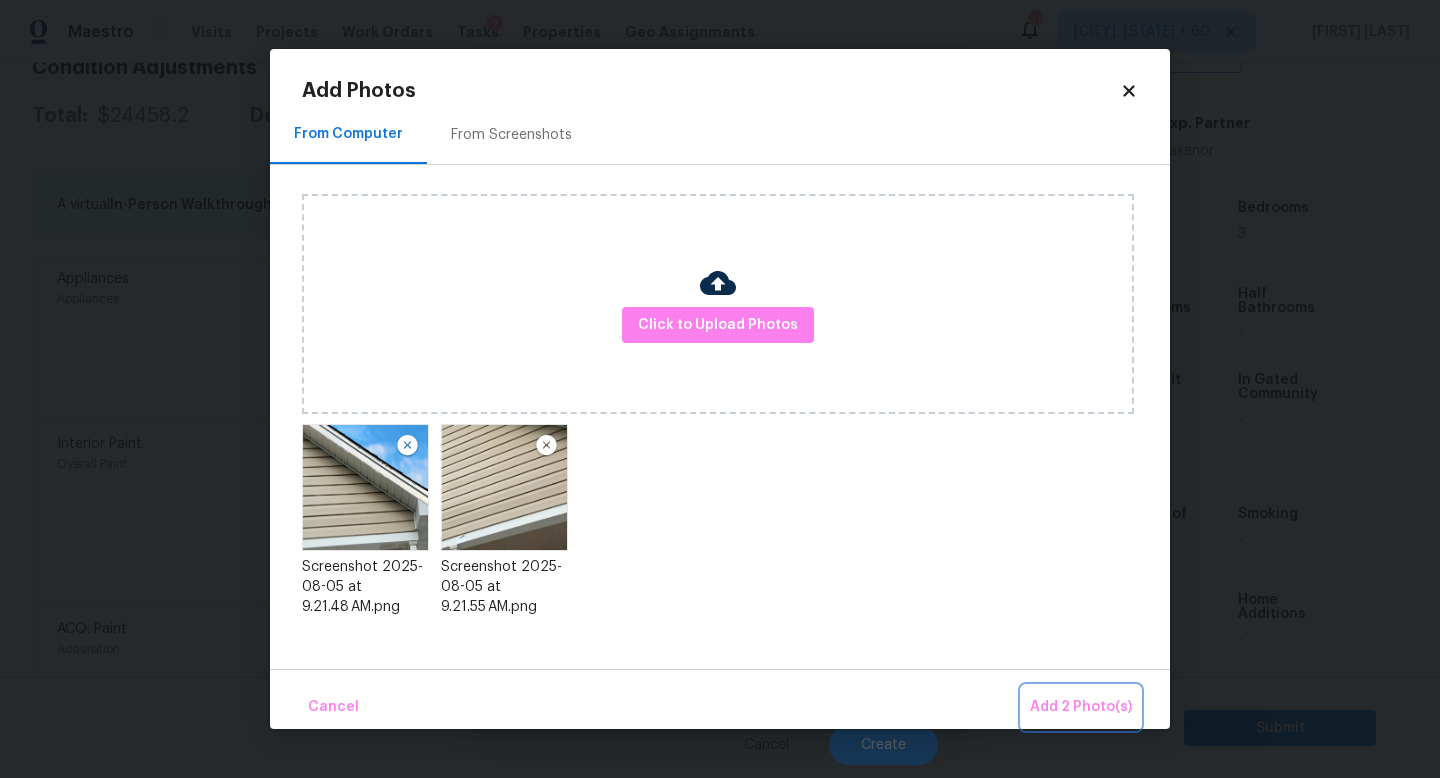 click on "Add 2 Photo(s)" at bounding box center [1081, 707] 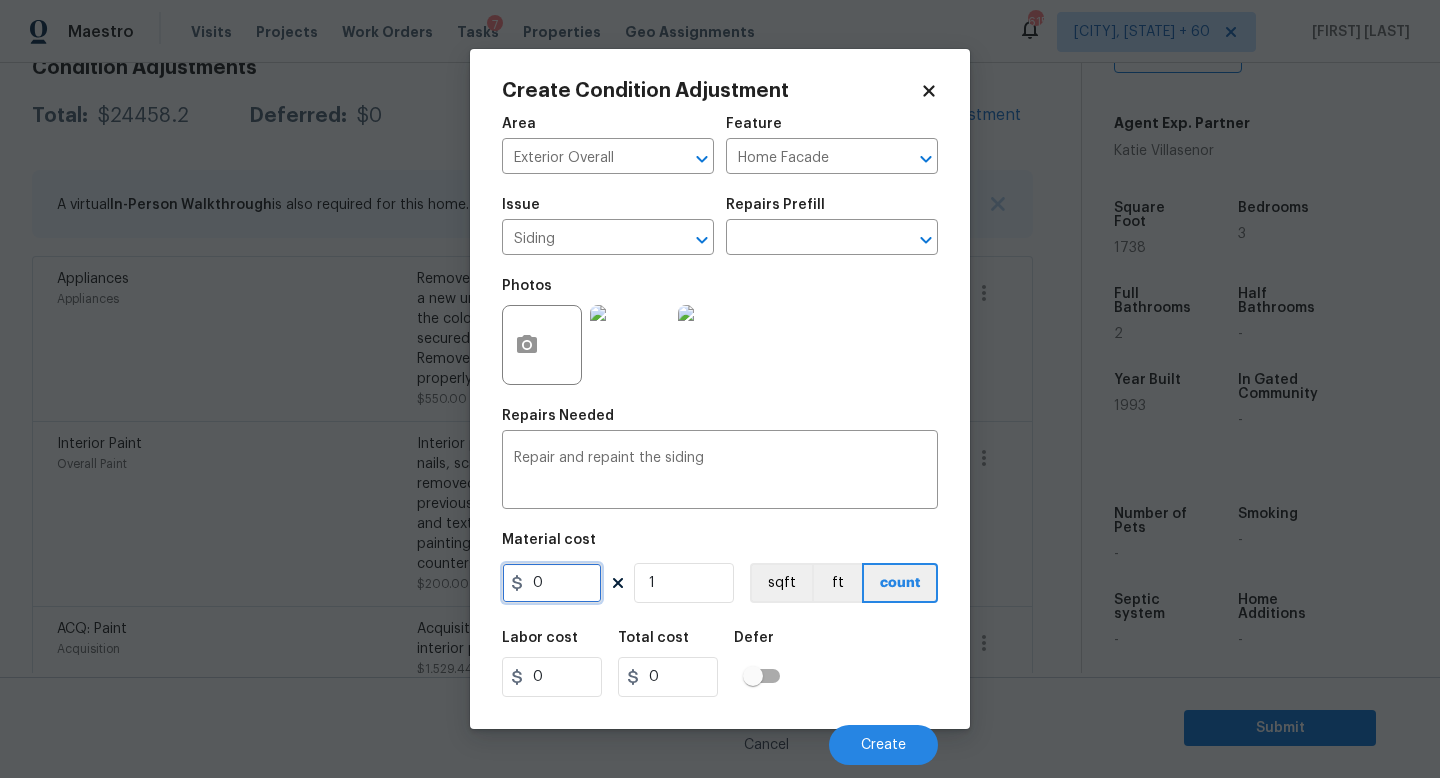 drag, startPoint x: 562, startPoint y: 584, endPoint x: 314, endPoint y: 584, distance: 248 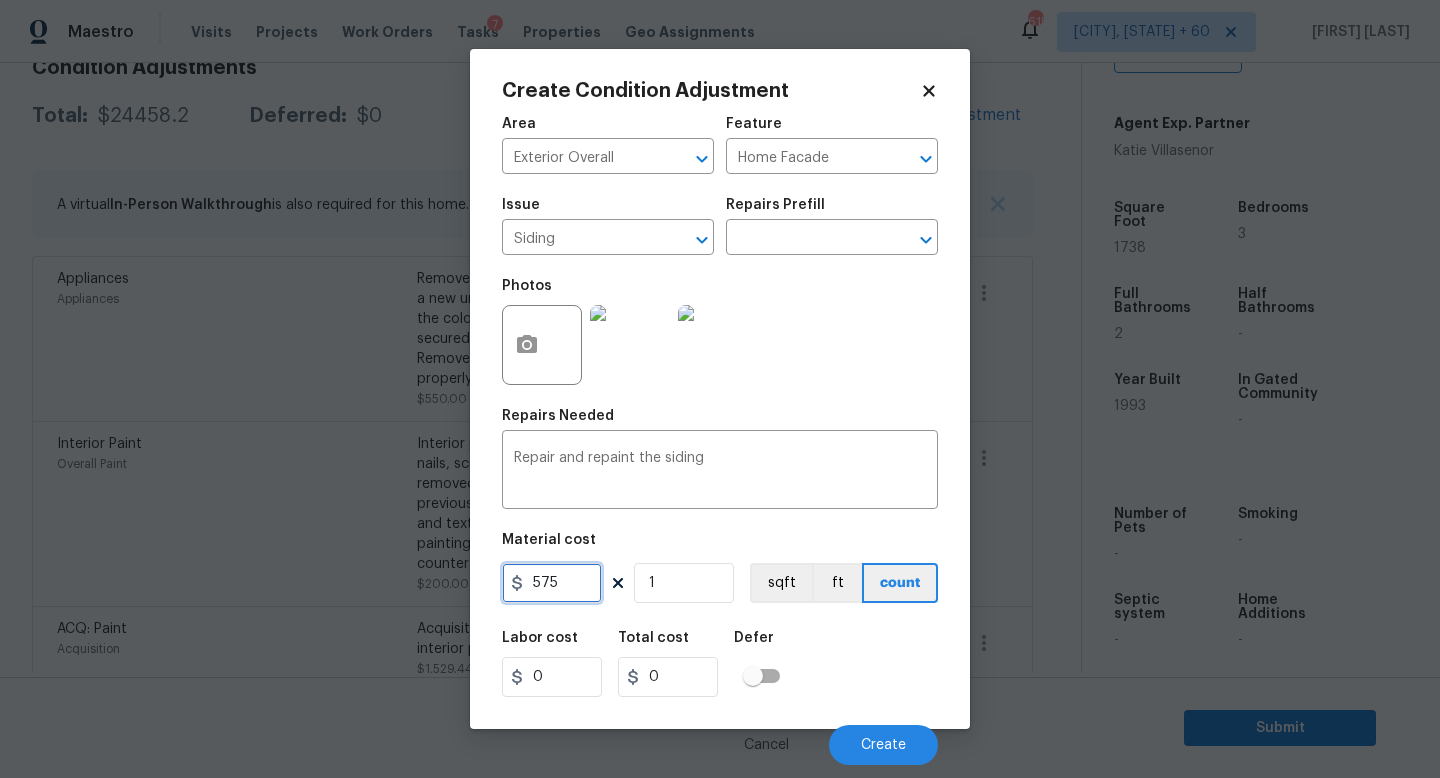 type on "575" 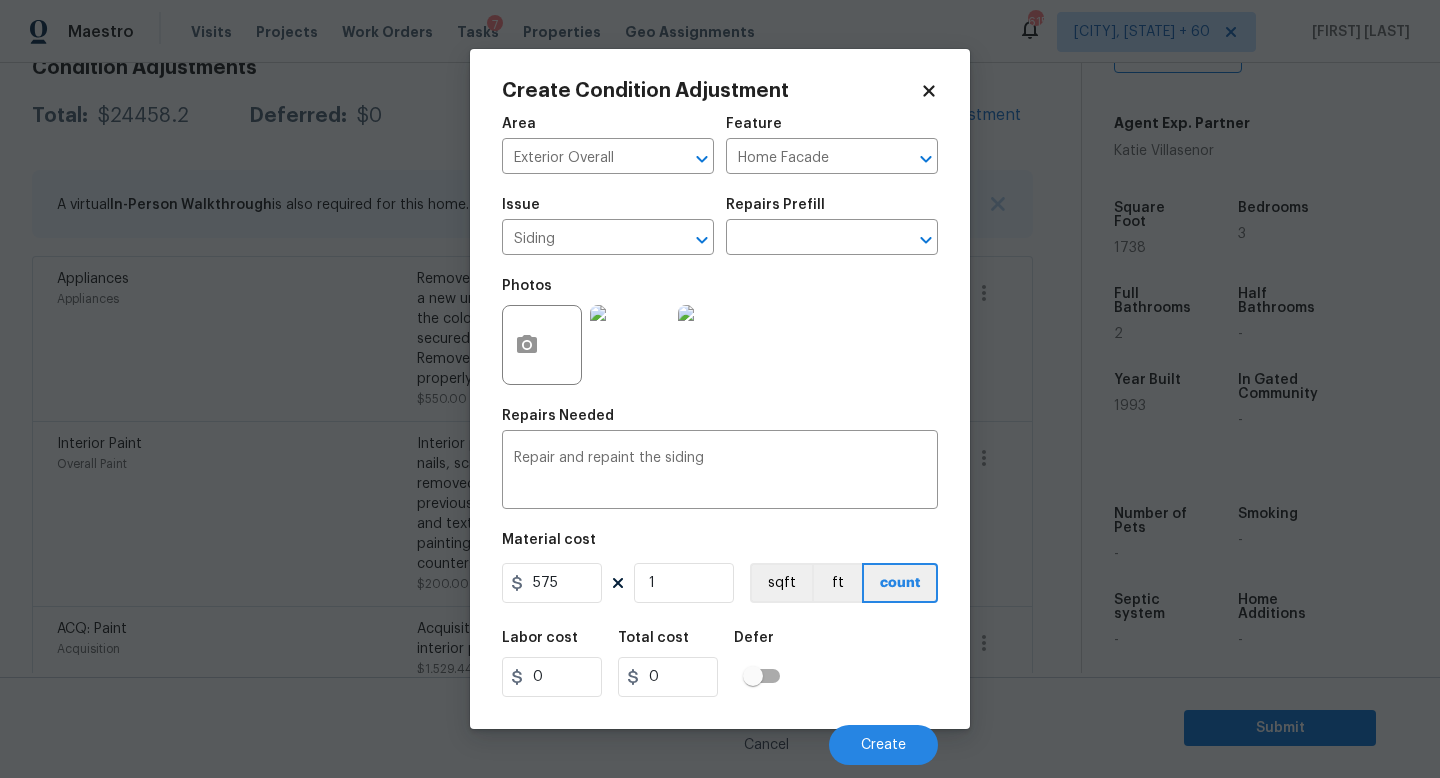 type on "575" 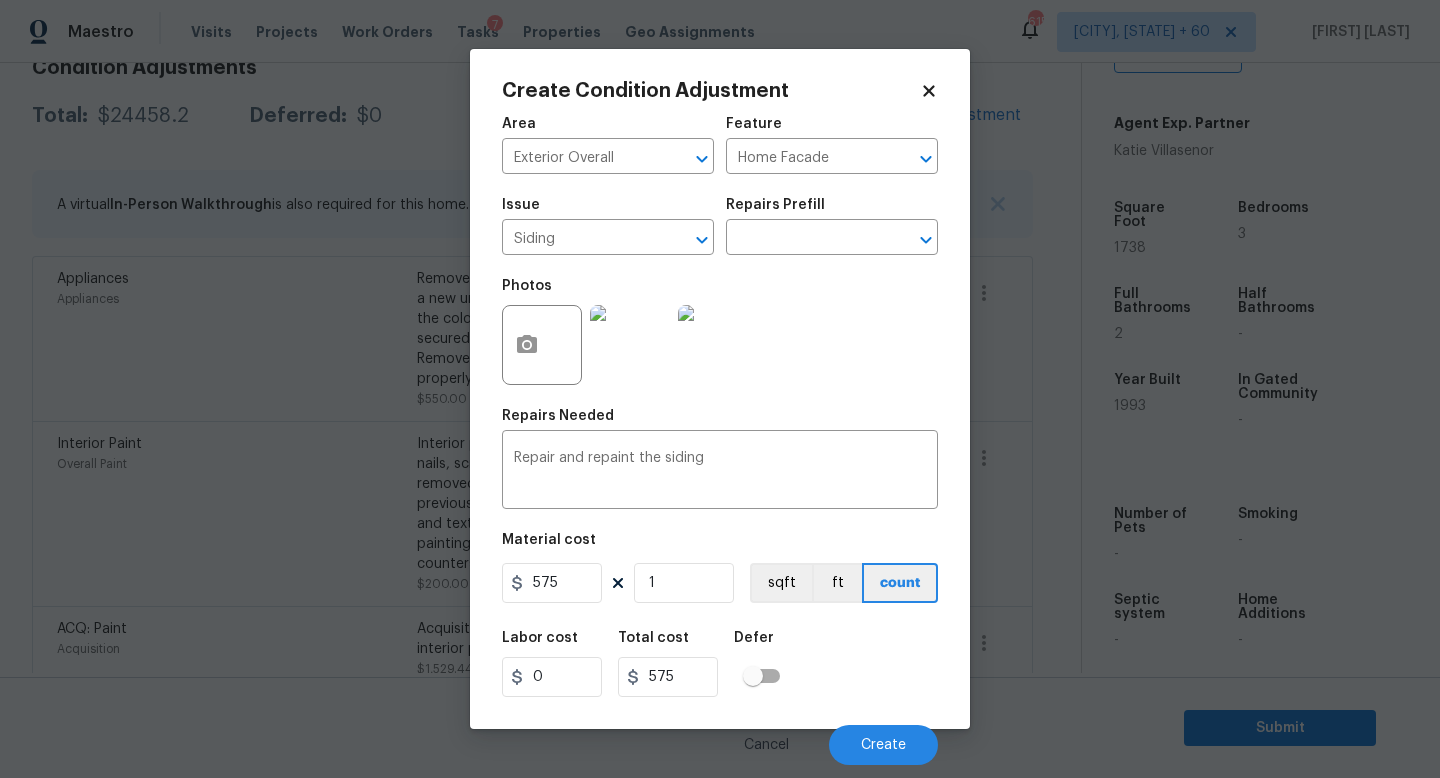 click on "Labor cost 0 Total cost 575 Defer" at bounding box center [720, 664] 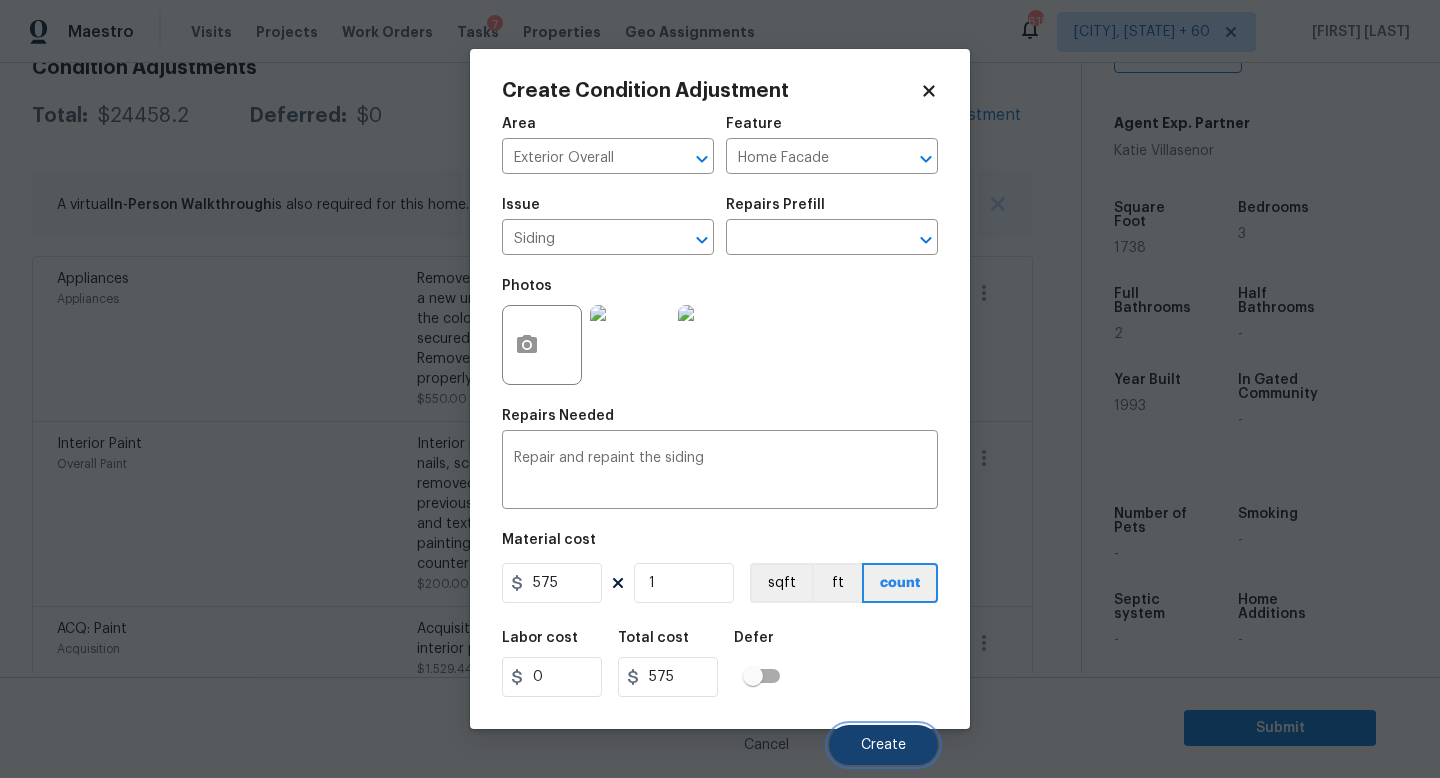 click on "Create" at bounding box center [883, 745] 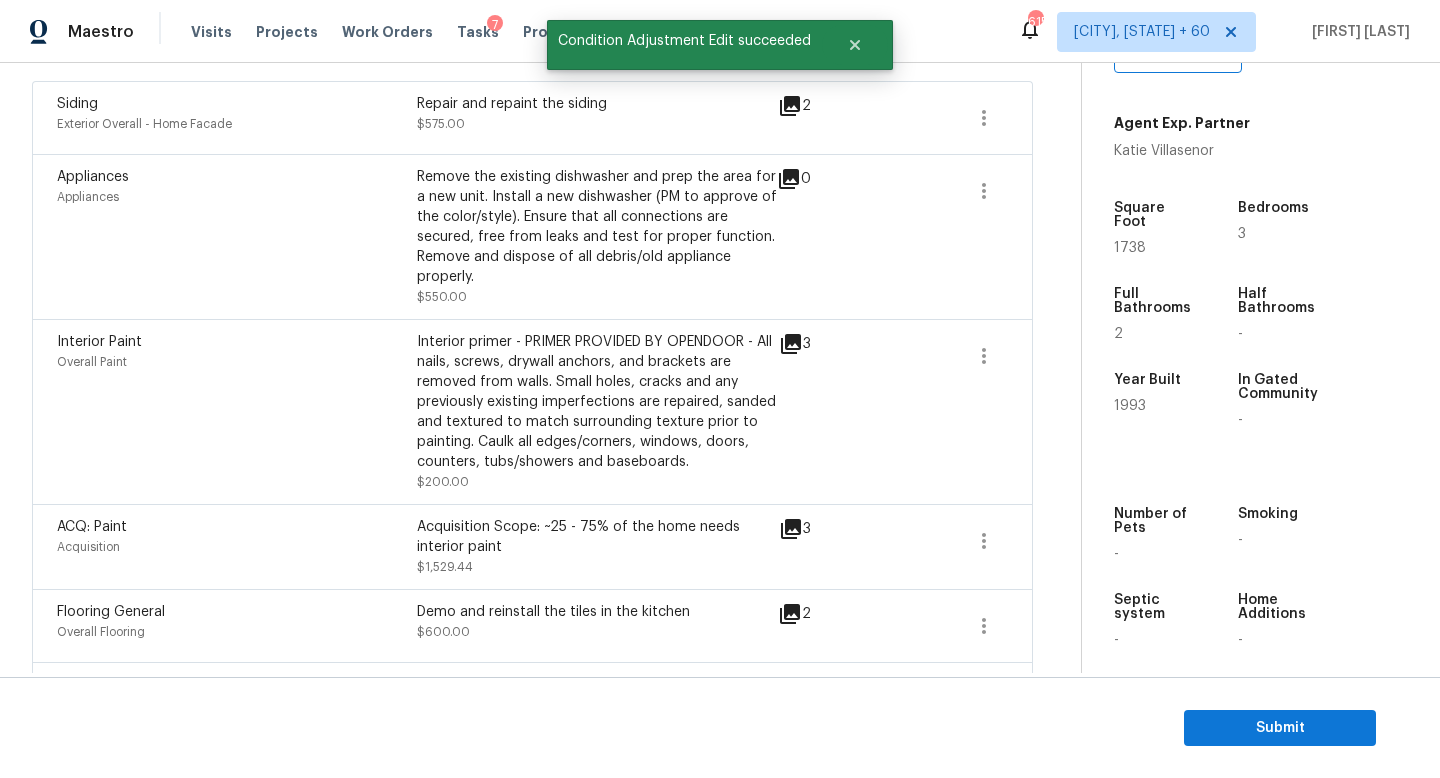 scroll, scrollTop: 488, scrollLeft: 0, axis: vertical 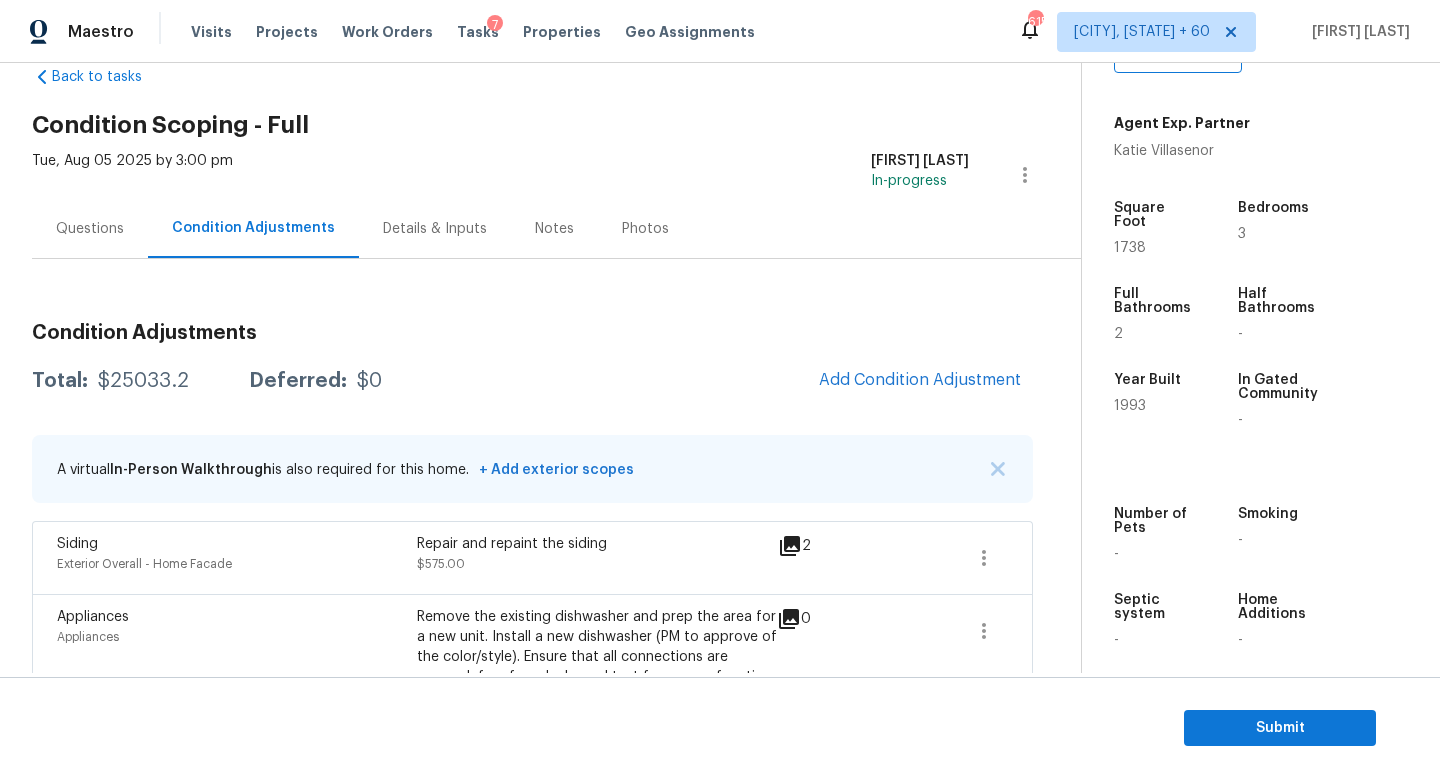 click on "Add Condition Adjustment" at bounding box center [920, 381] 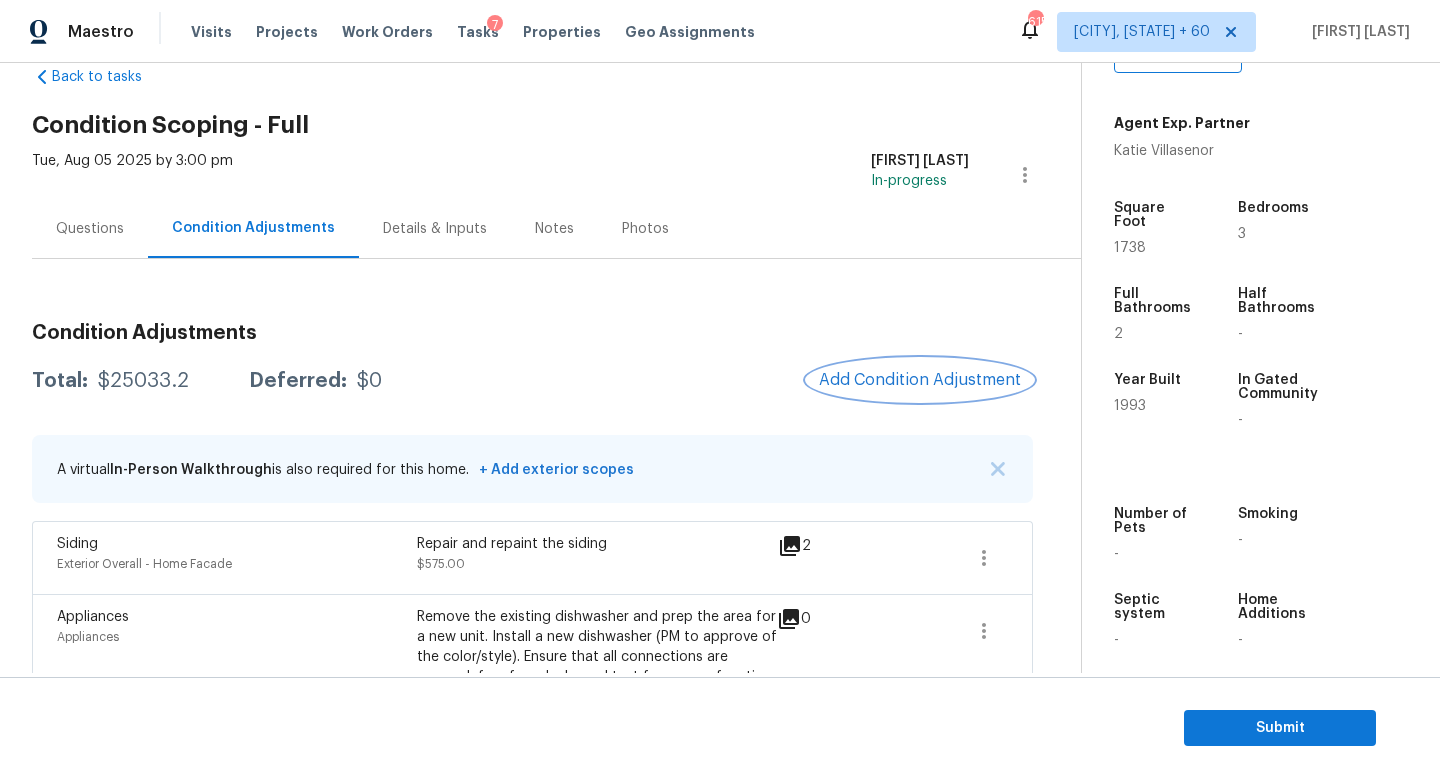 click on "Add Condition Adjustment" at bounding box center [920, 380] 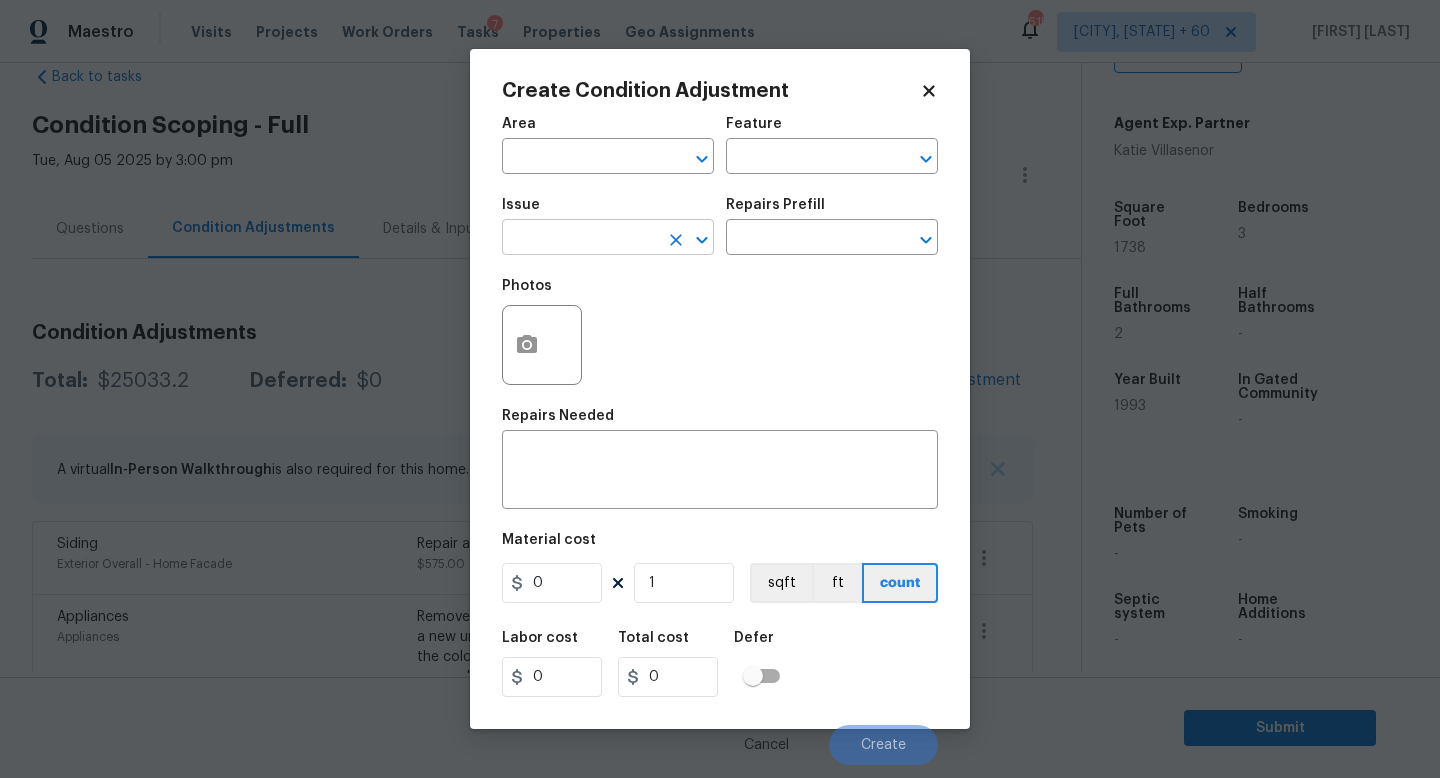 click at bounding box center [580, 239] 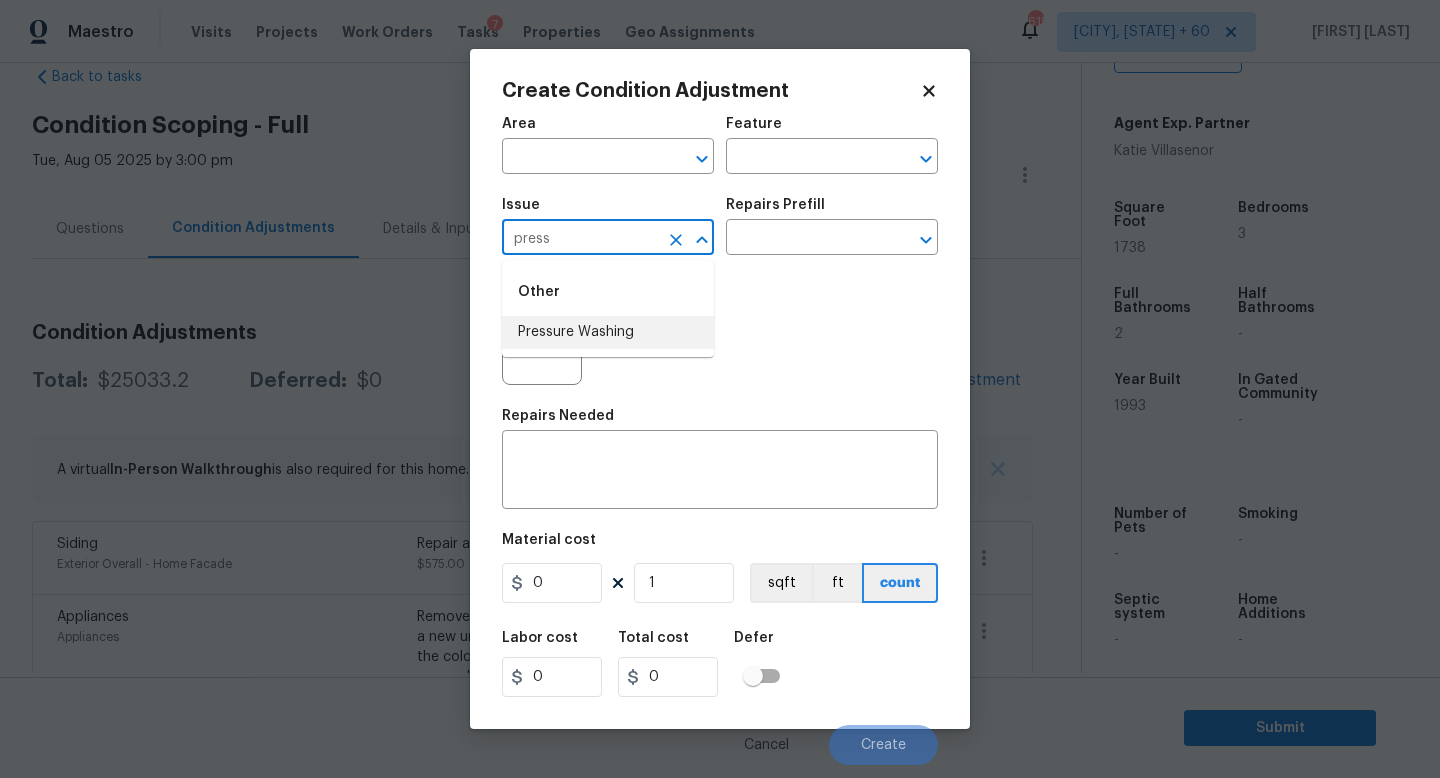 click on "Pressure Washing" at bounding box center [608, 332] 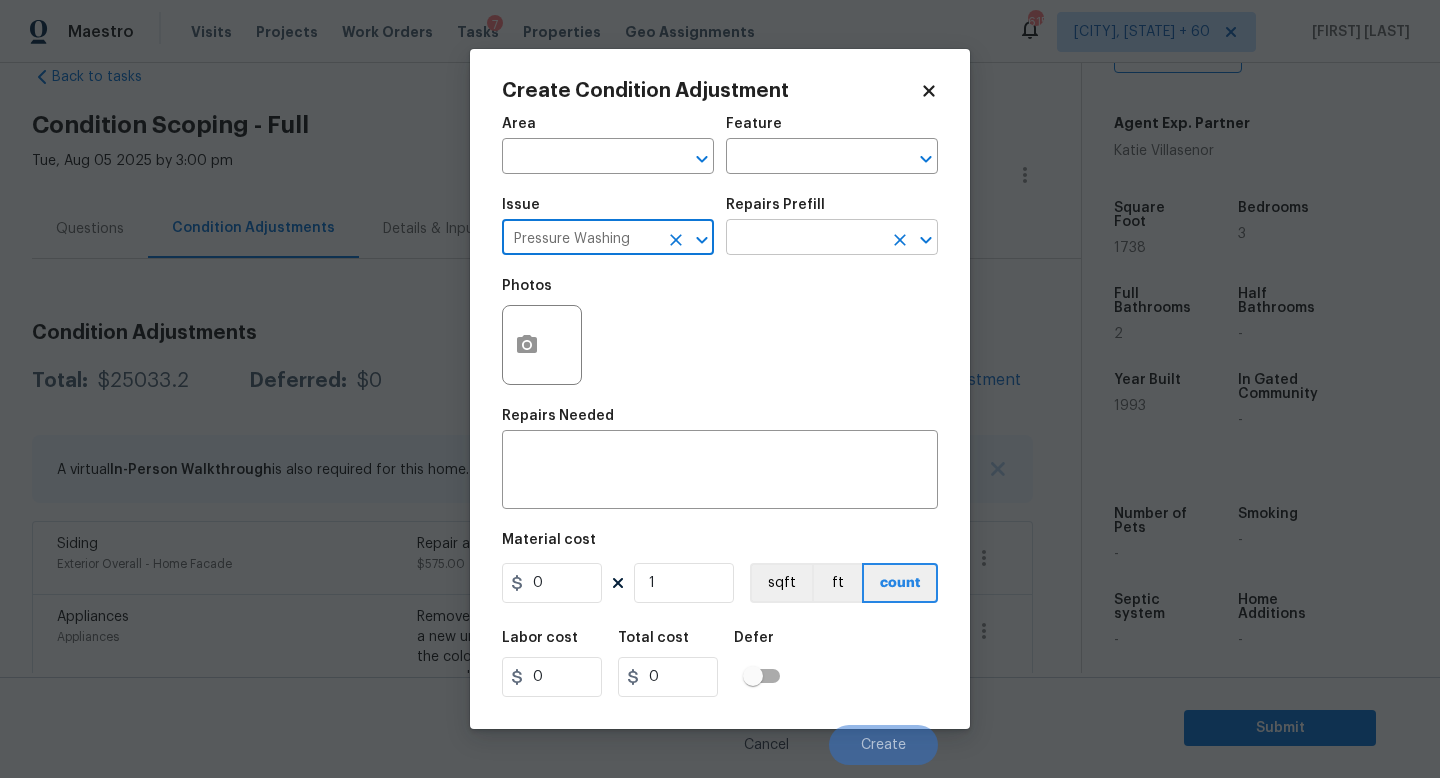 type on "Pressure Washing" 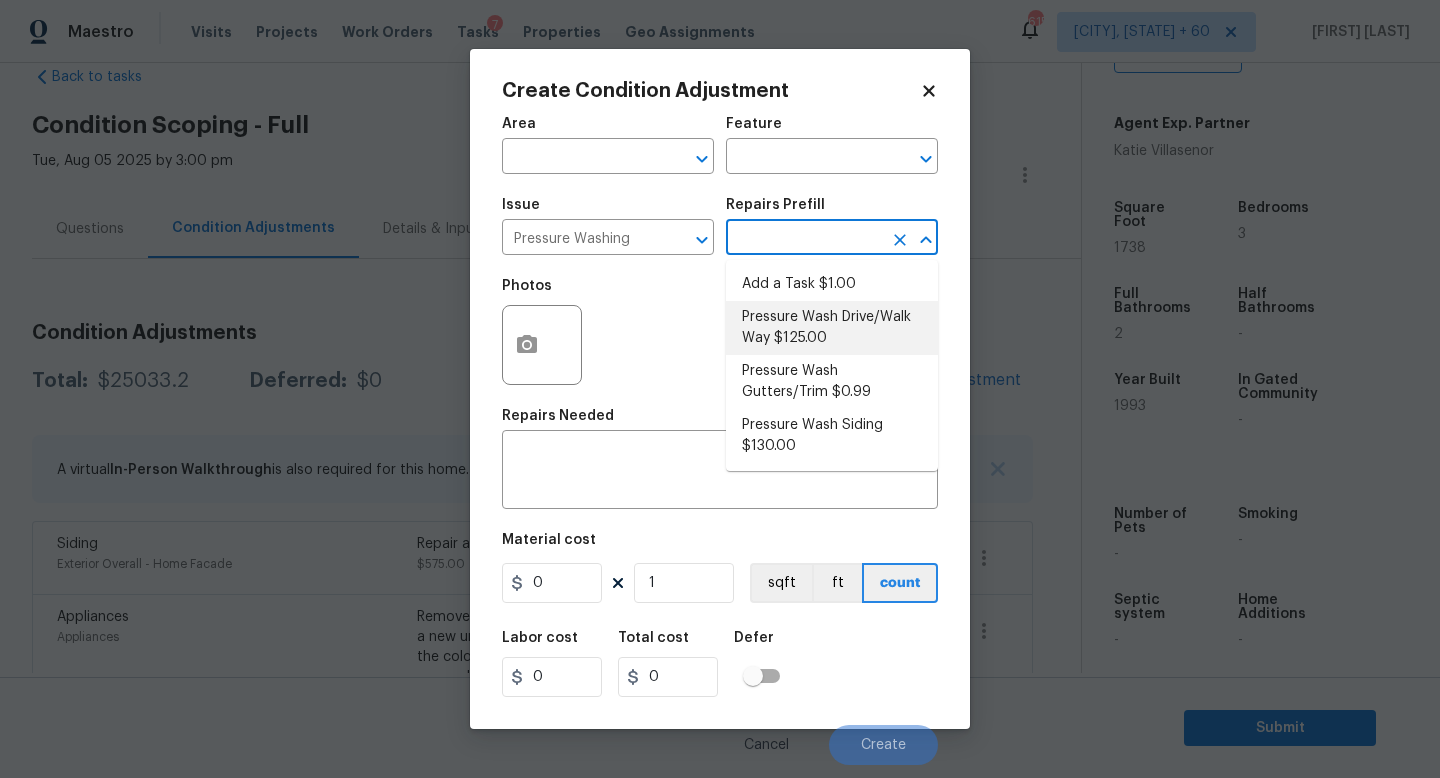click on "Pressure Wash Drive/Walk Way $125.00" at bounding box center [832, 328] 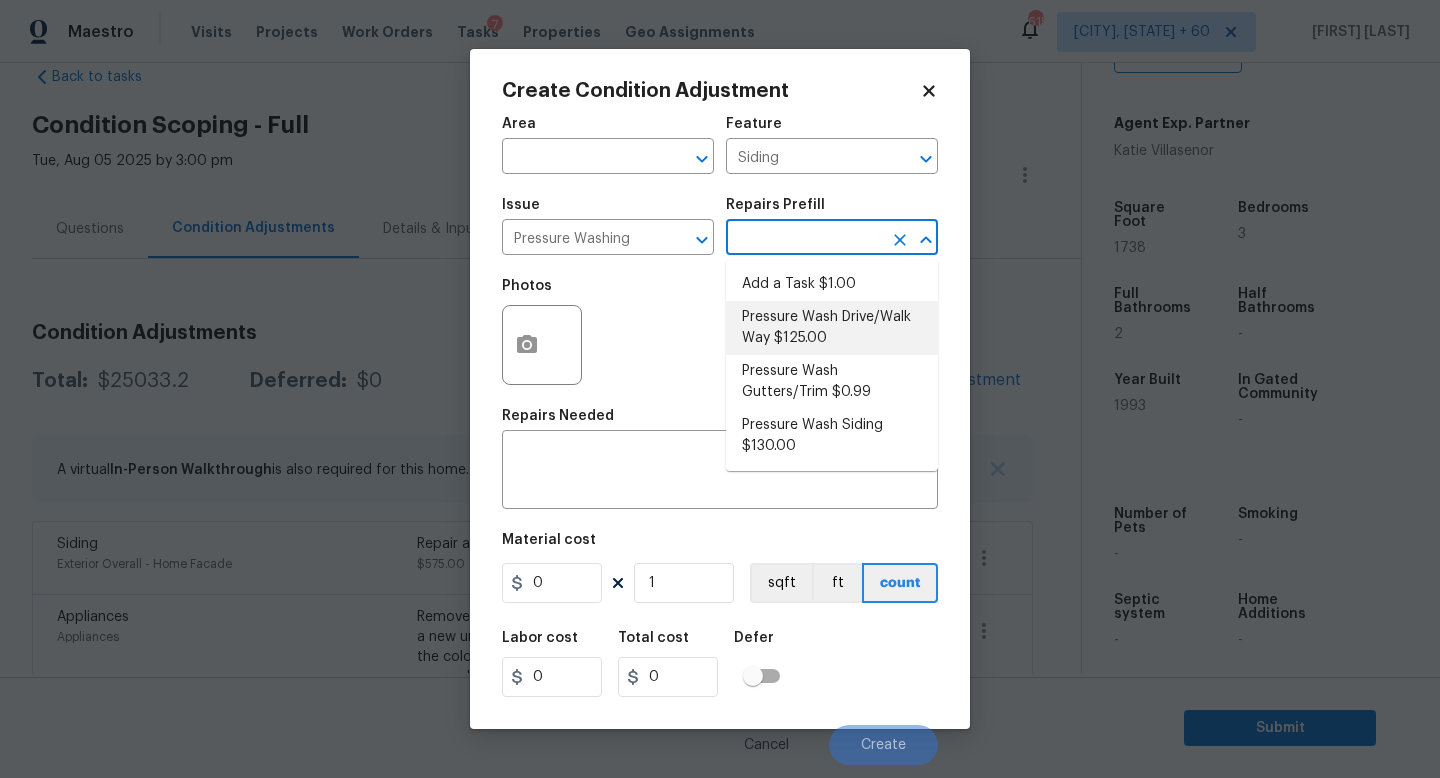 type 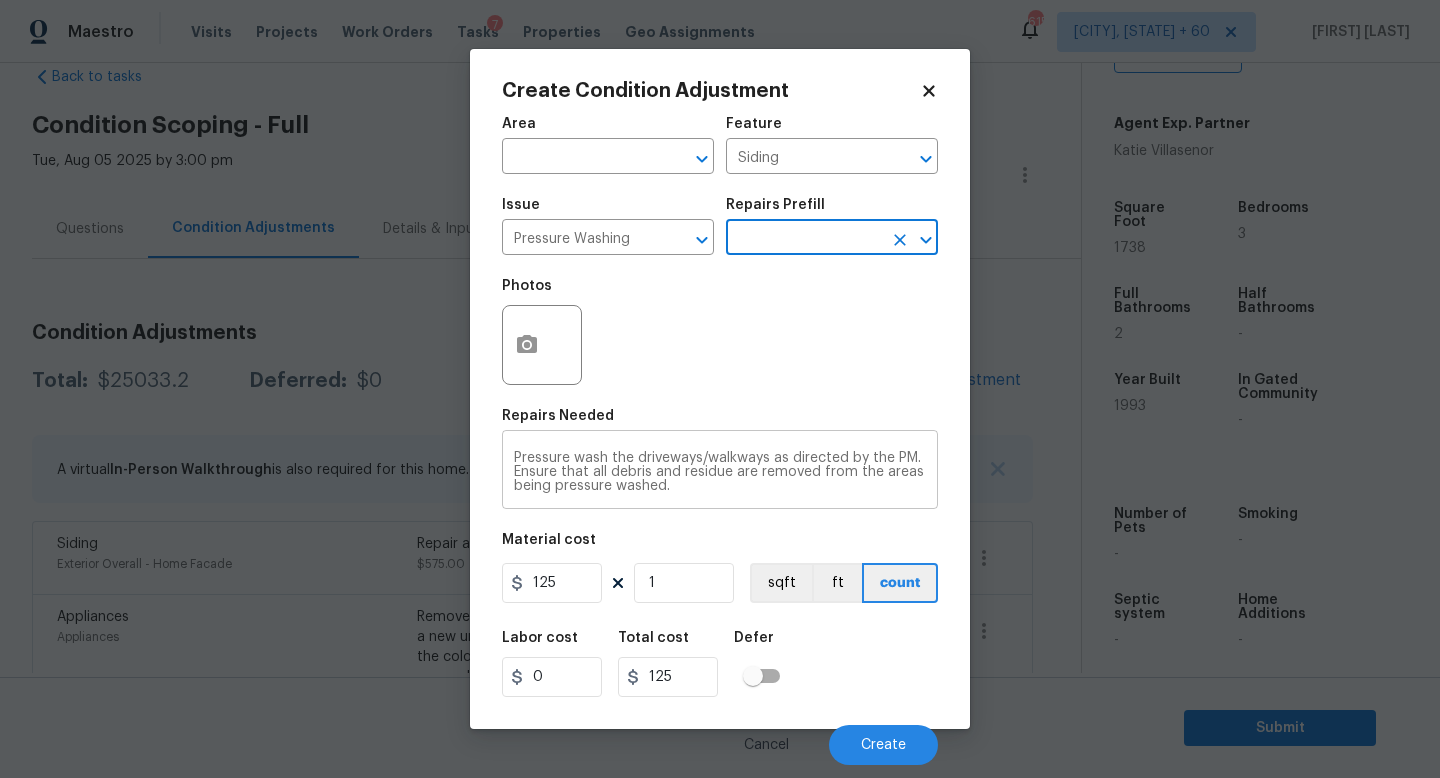 click on "Pressure wash the driveways/walkways as directed by the PM. Ensure that all debris and residue are removed from the areas being pressure washed." at bounding box center (720, 472) 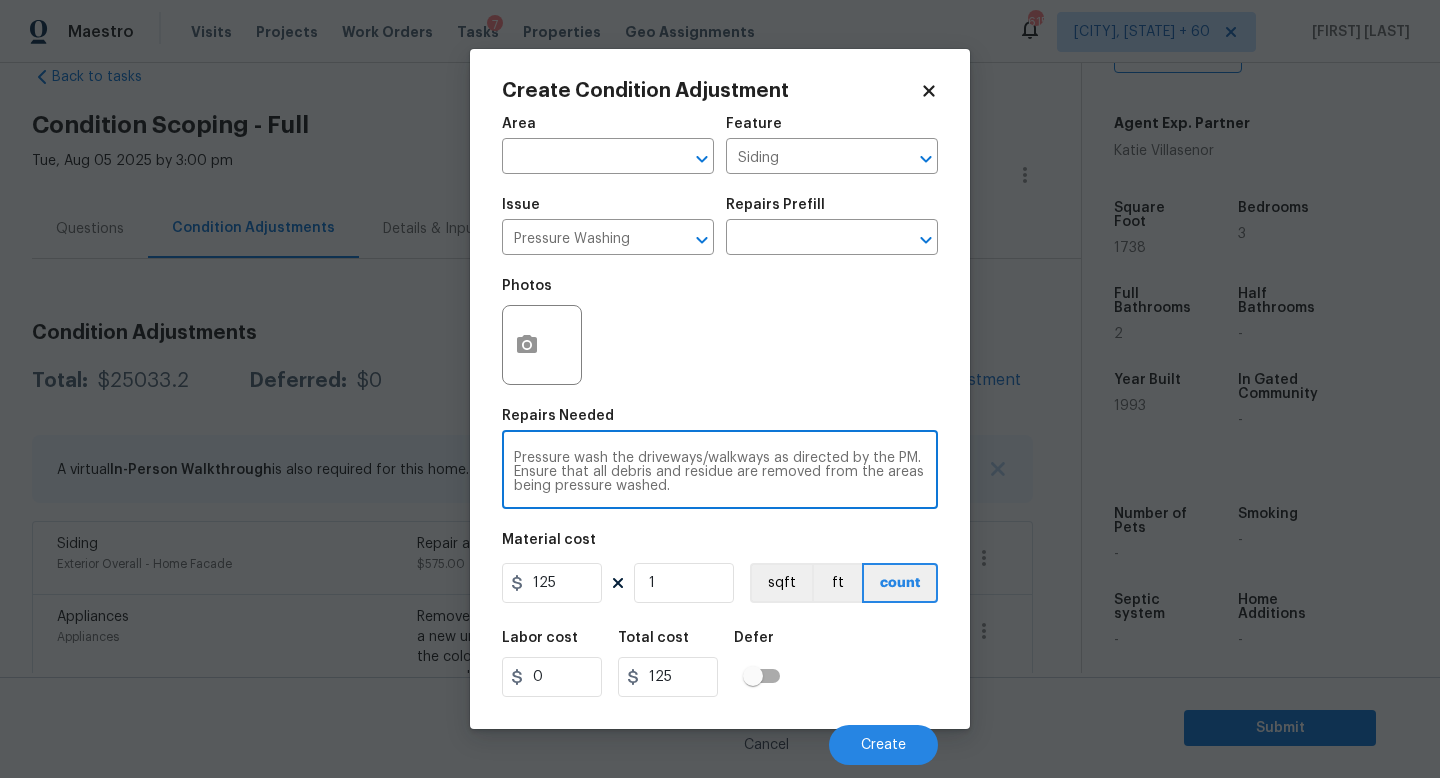 click on "Pressure wash the driveways/walkways as directed by the PM. Ensure that all debris and residue are removed from the areas being pressure washed." at bounding box center (720, 472) 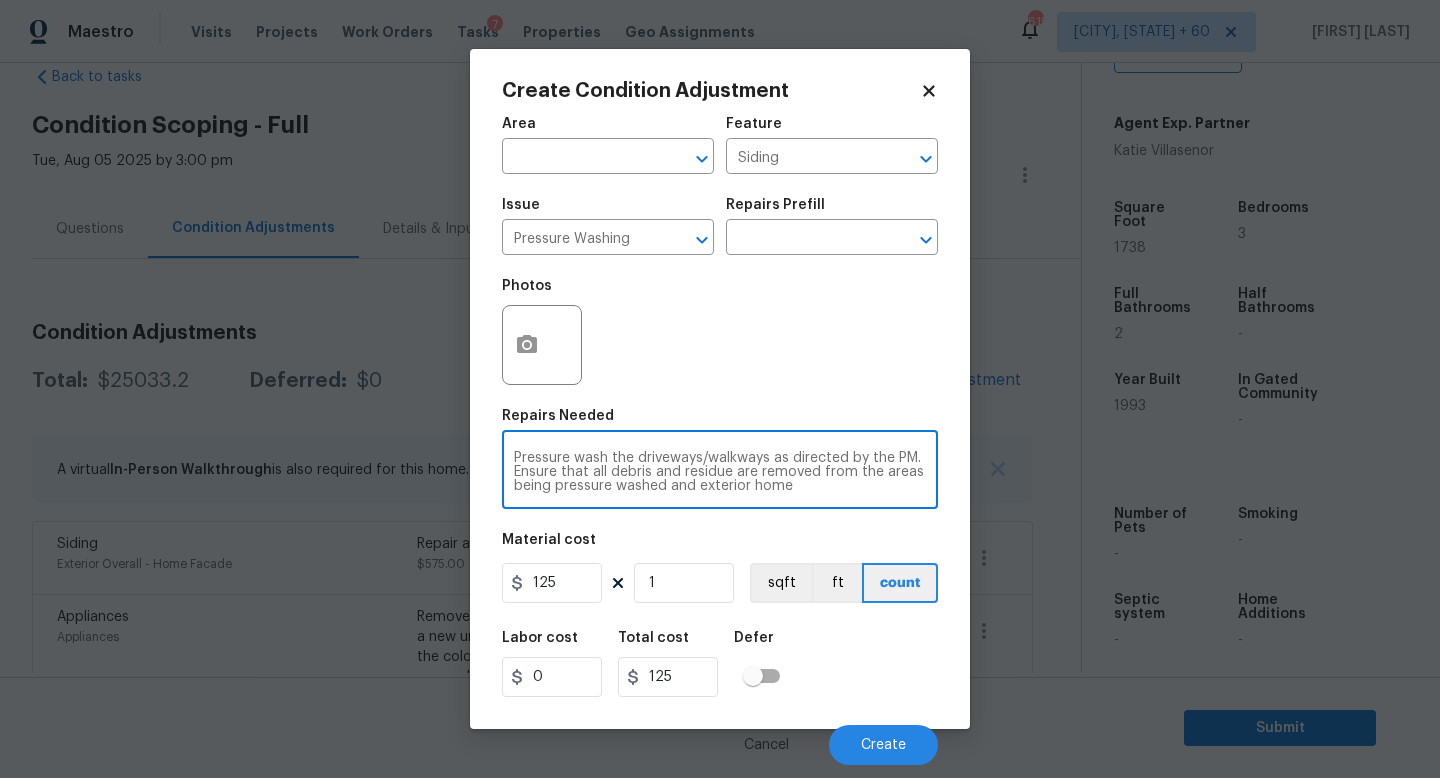 type on "Pressure wash the driveways/walkways as directed by the PM. Ensure that all debris and residue are removed from the areas being pressure washed and exterior home" 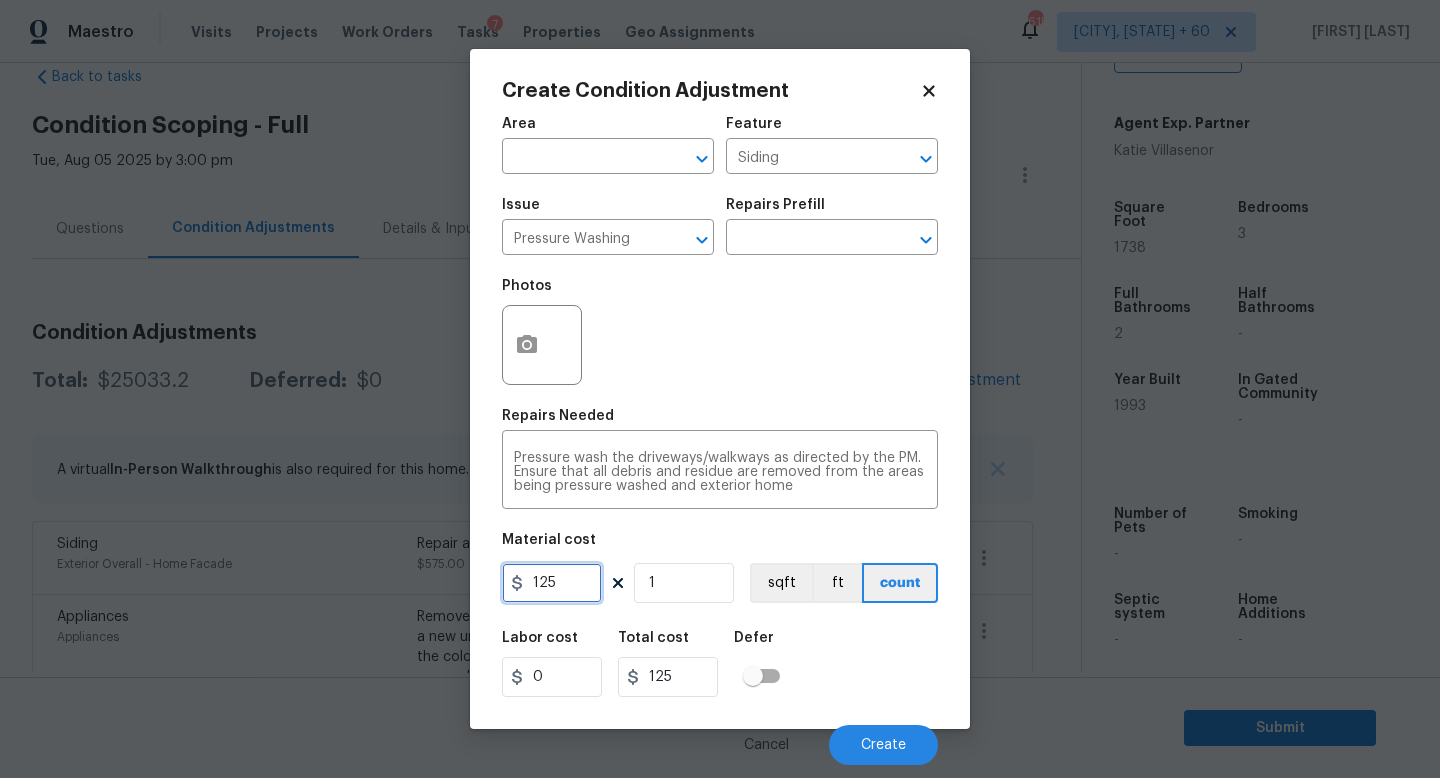 drag, startPoint x: 565, startPoint y: 583, endPoint x: 451, endPoint y: 583, distance: 114 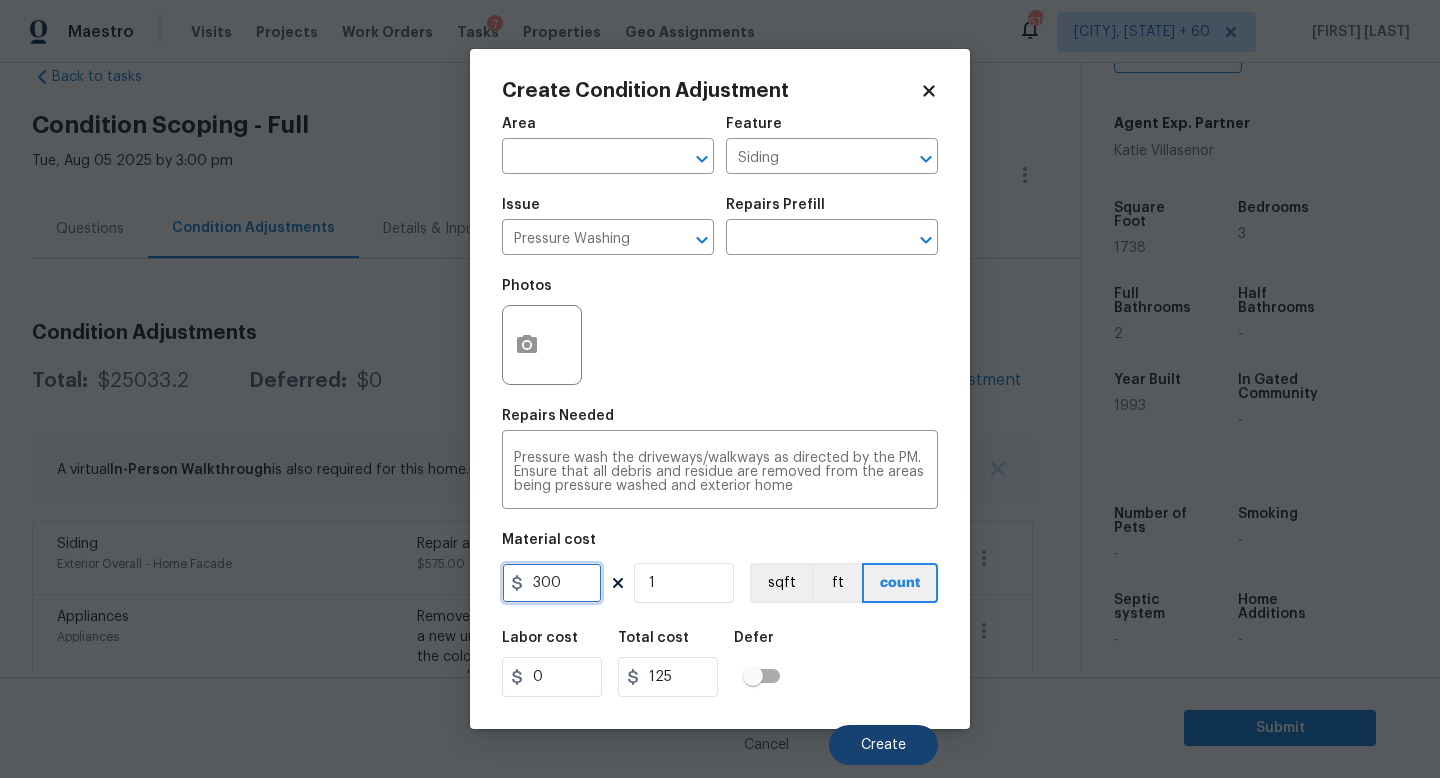 type on "300" 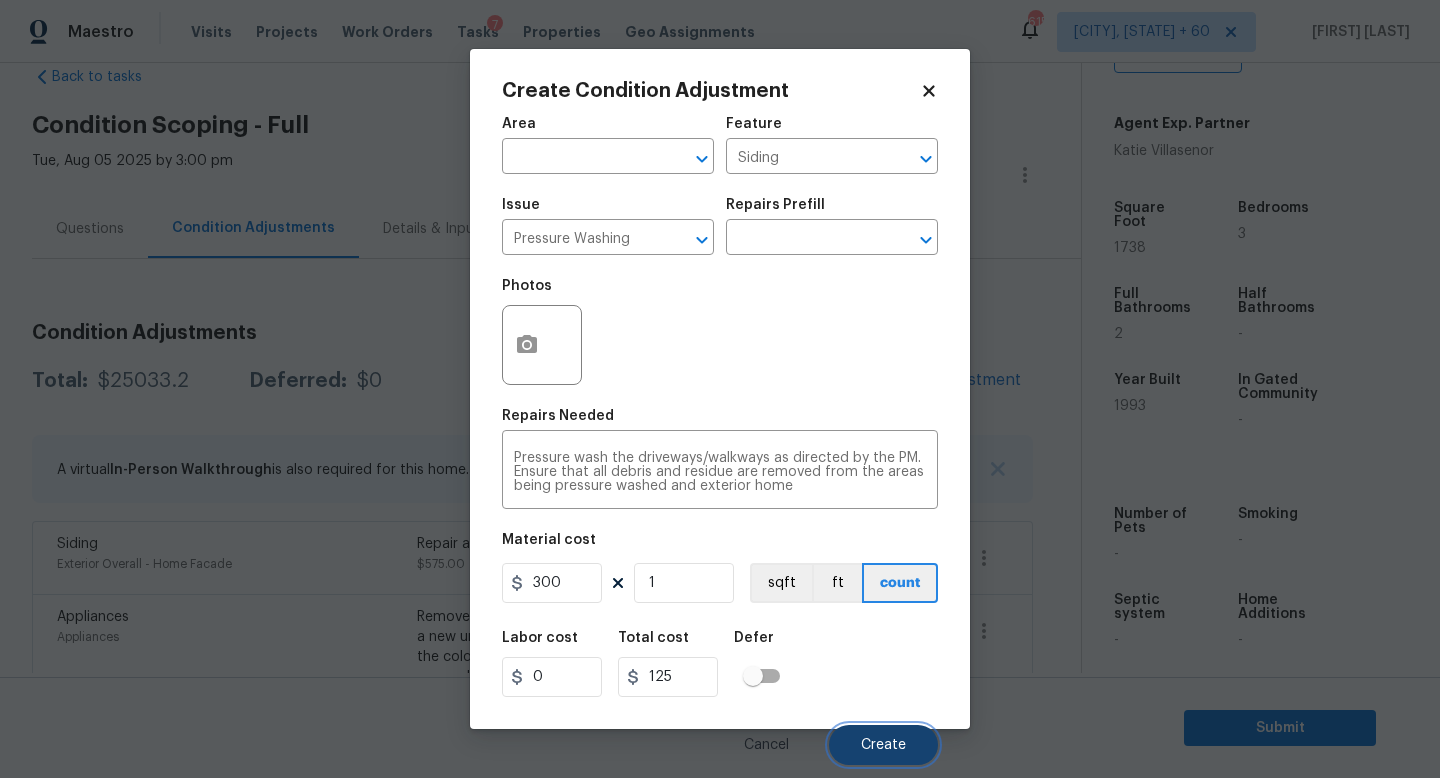 type on "300" 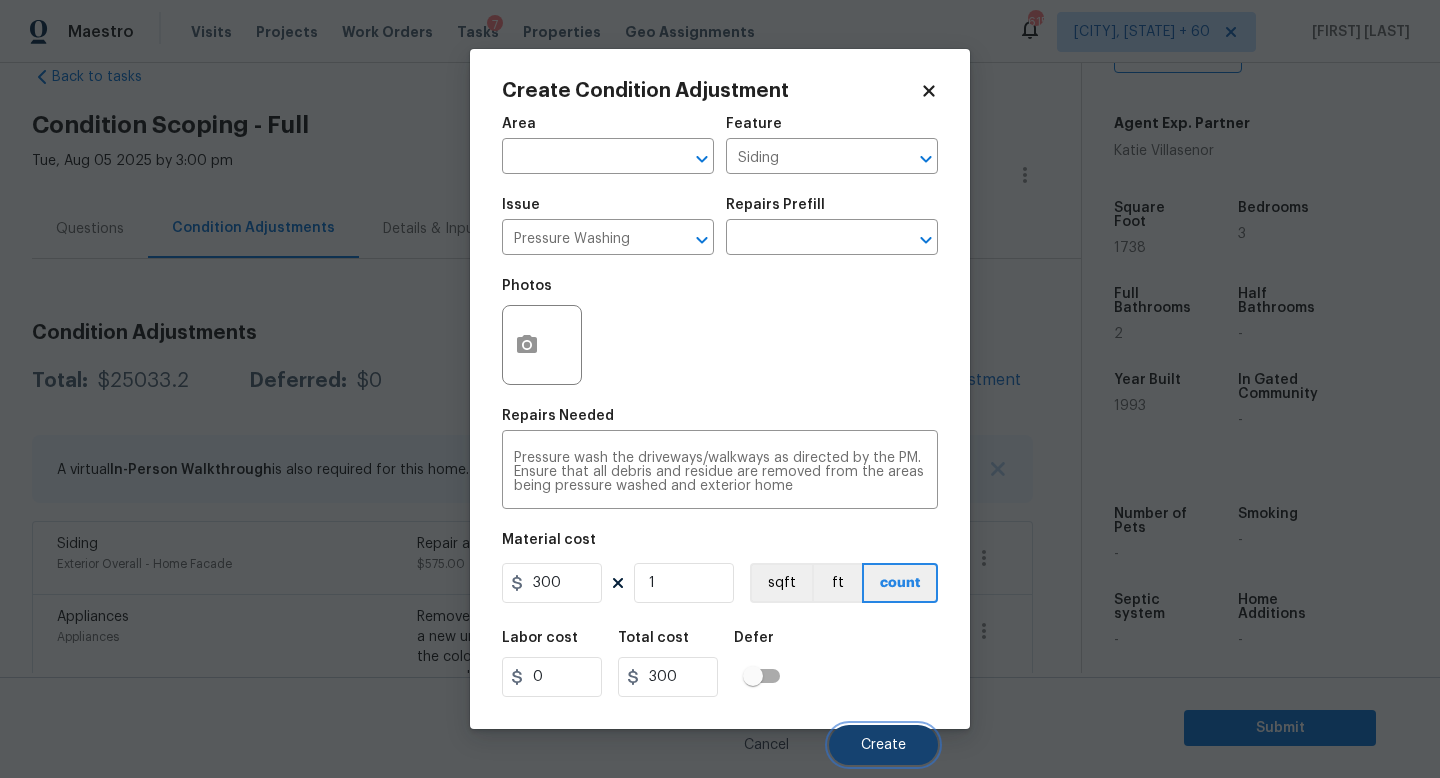 click on "Create" at bounding box center [883, 745] 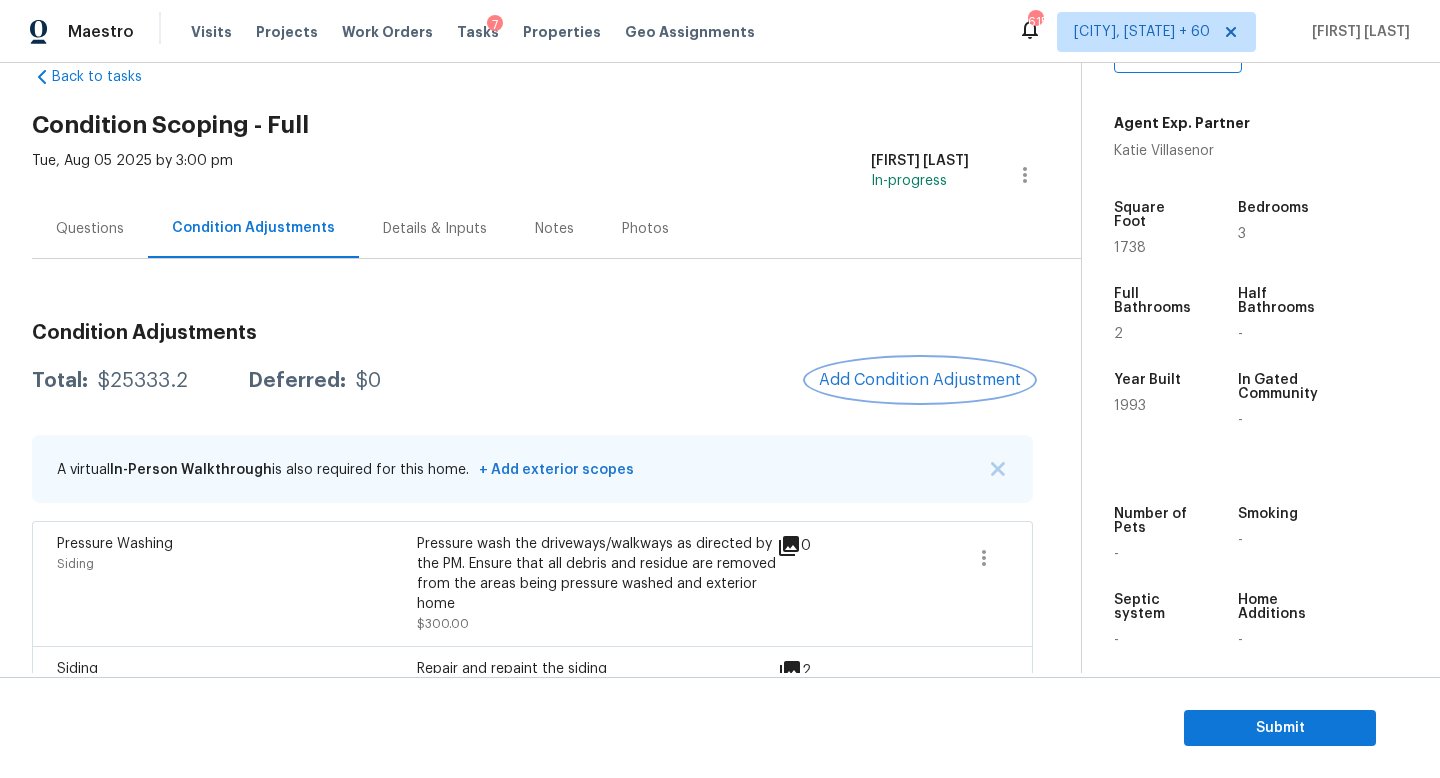 click on "Add Condition Adjustment" at bounding box center [920, 380] 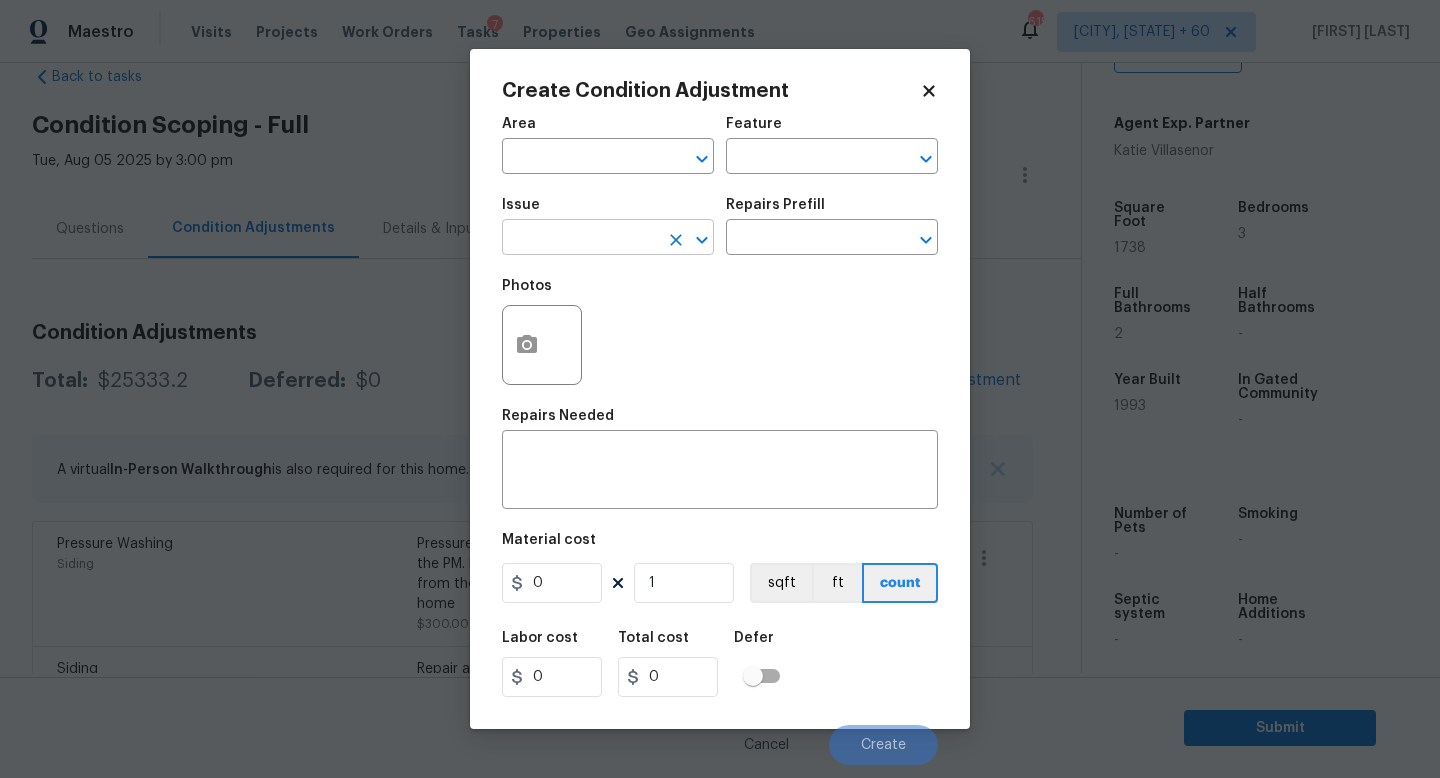 click at bounding box center [580, 239] 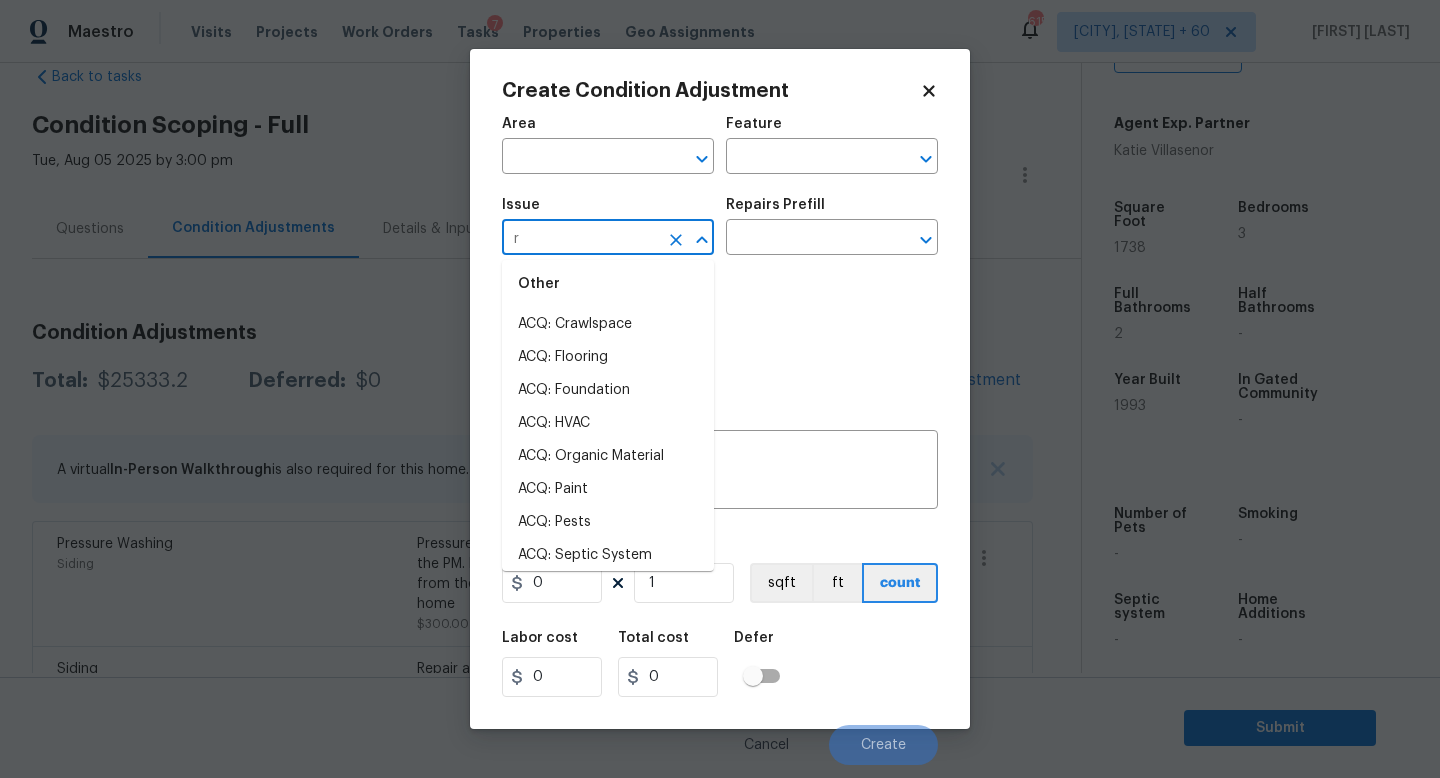 scroll, scrollTop: 0, scrollLeft: 0, axis: both 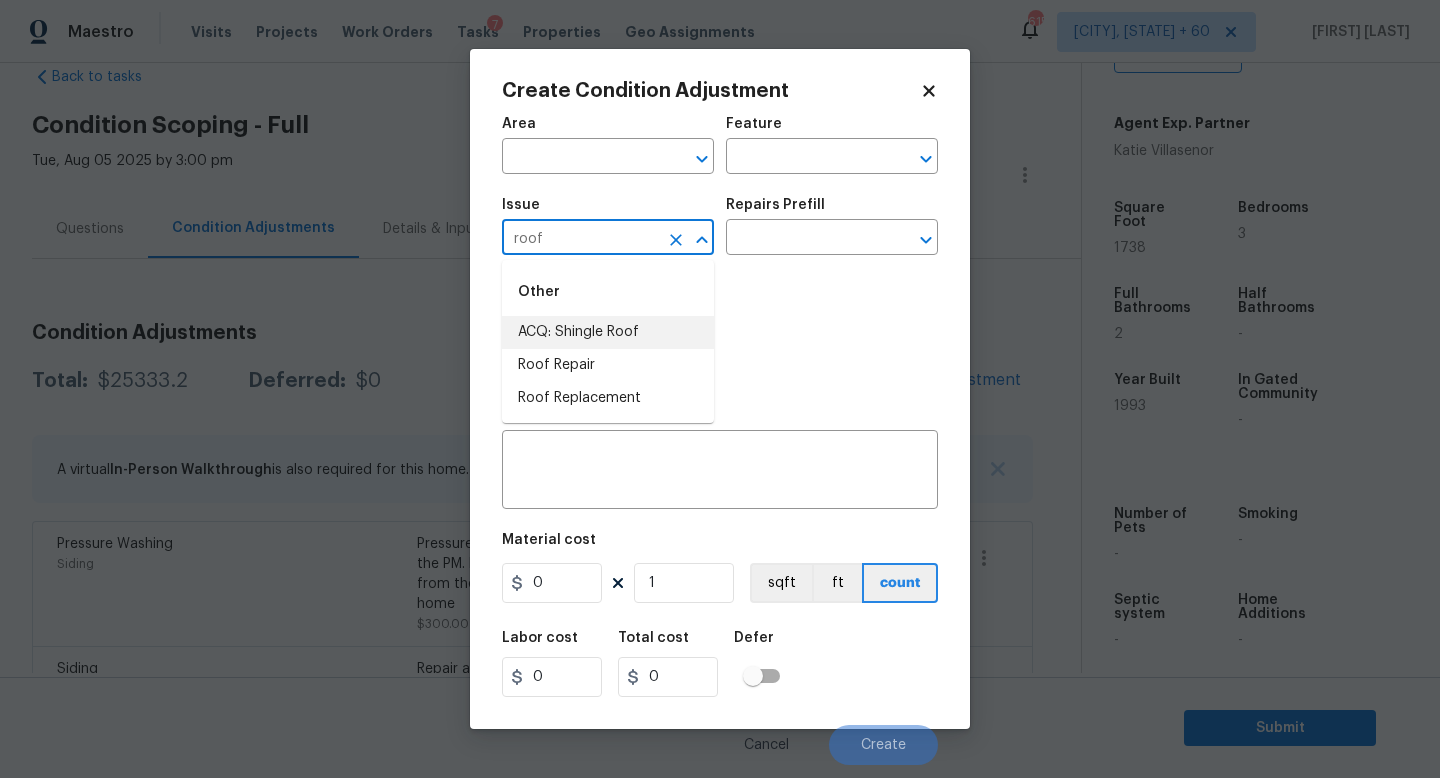click on "ACQ: Shingle Roof" at bounding box center [608, 332] 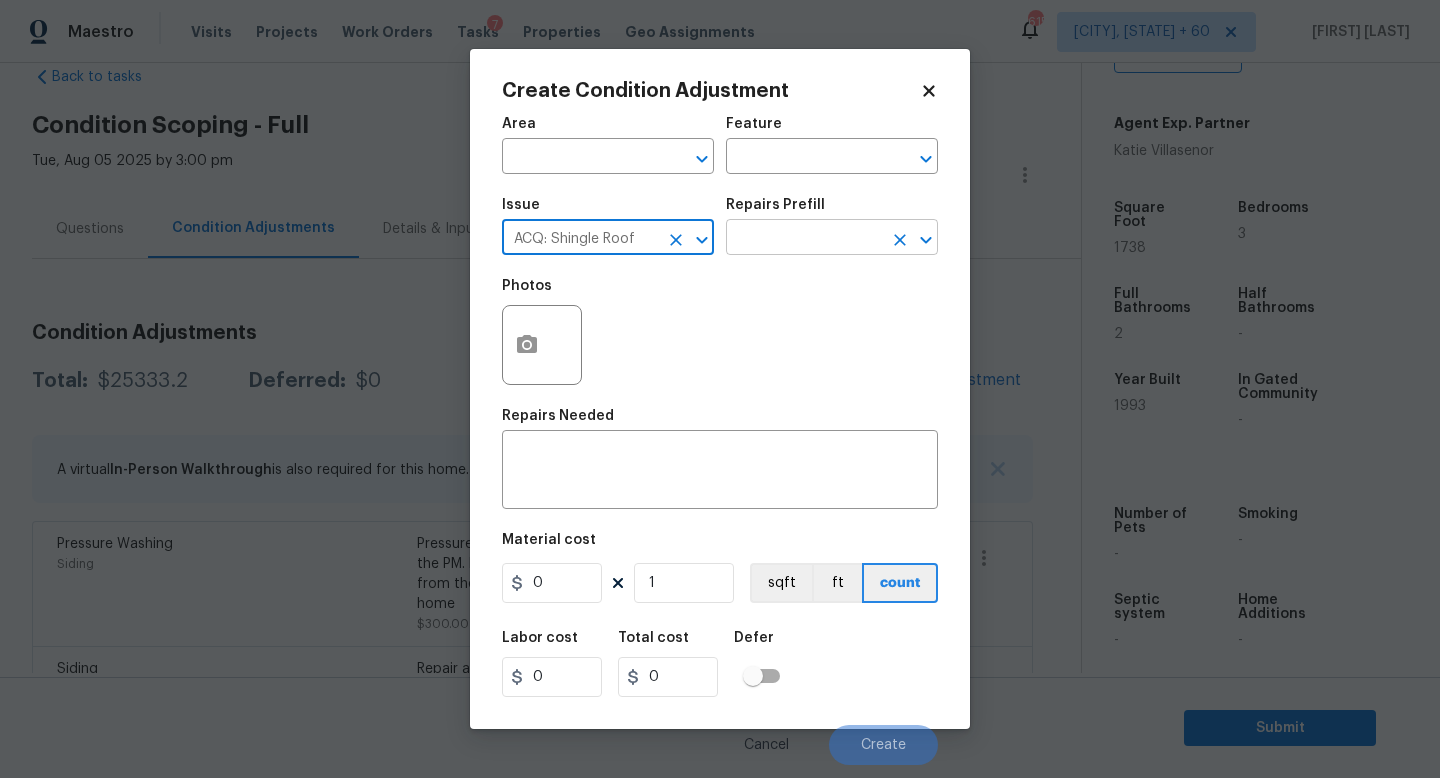 type on "ACQ: Shingle Roof" 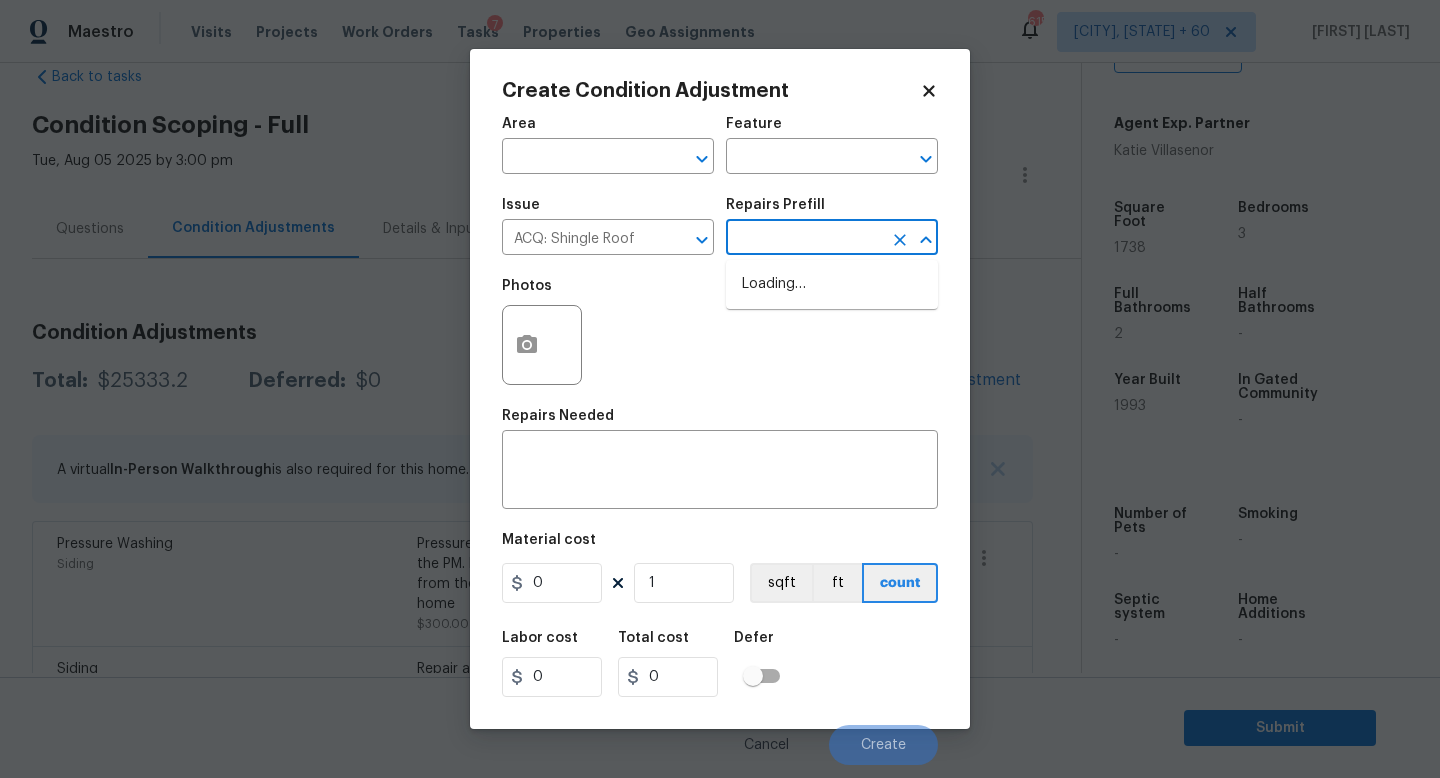 click at bounding box center (804, 239) 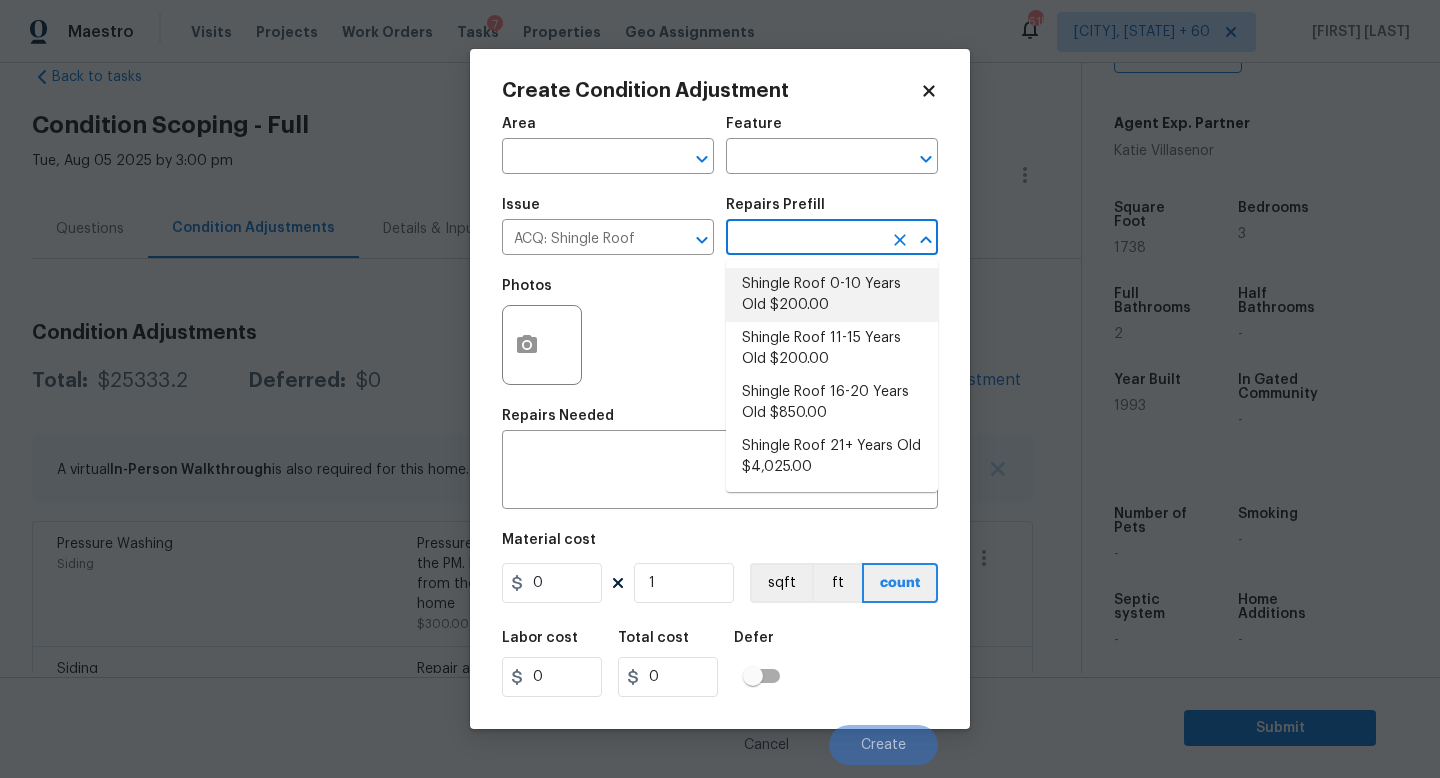 click on "Shingle Roof 0-10 Years Old $200.00" at bounding box center (832, 295) 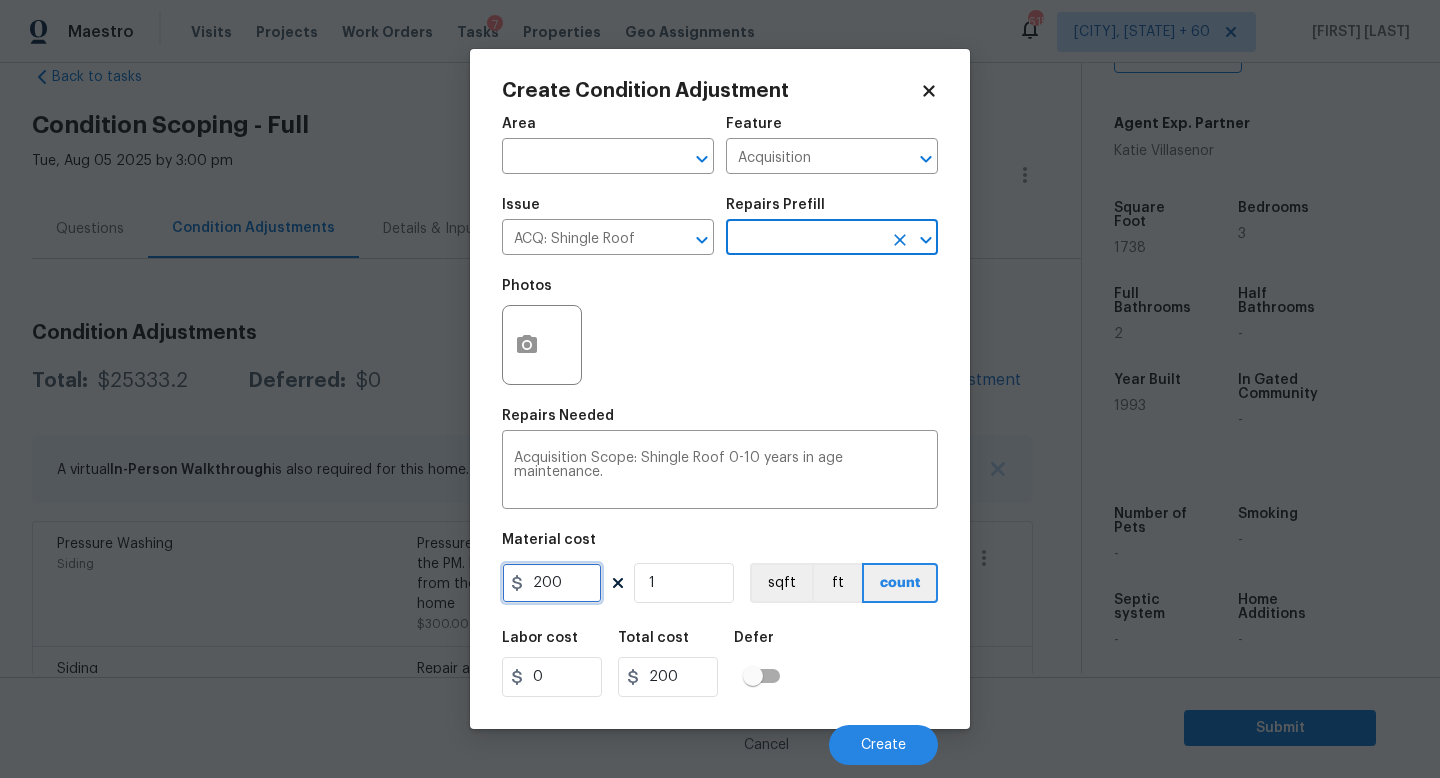 click on "200" at bounding box center (552, 583) 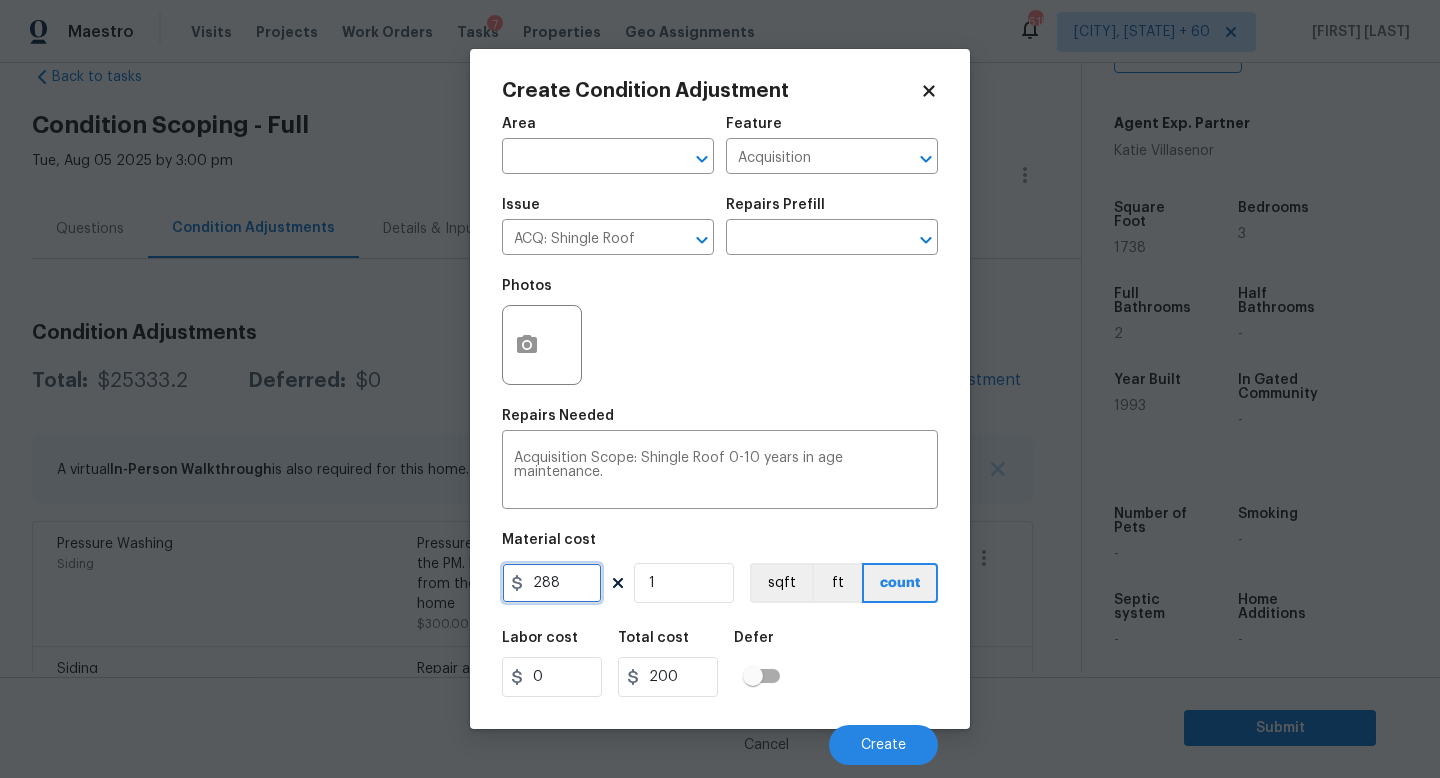 type on "288" 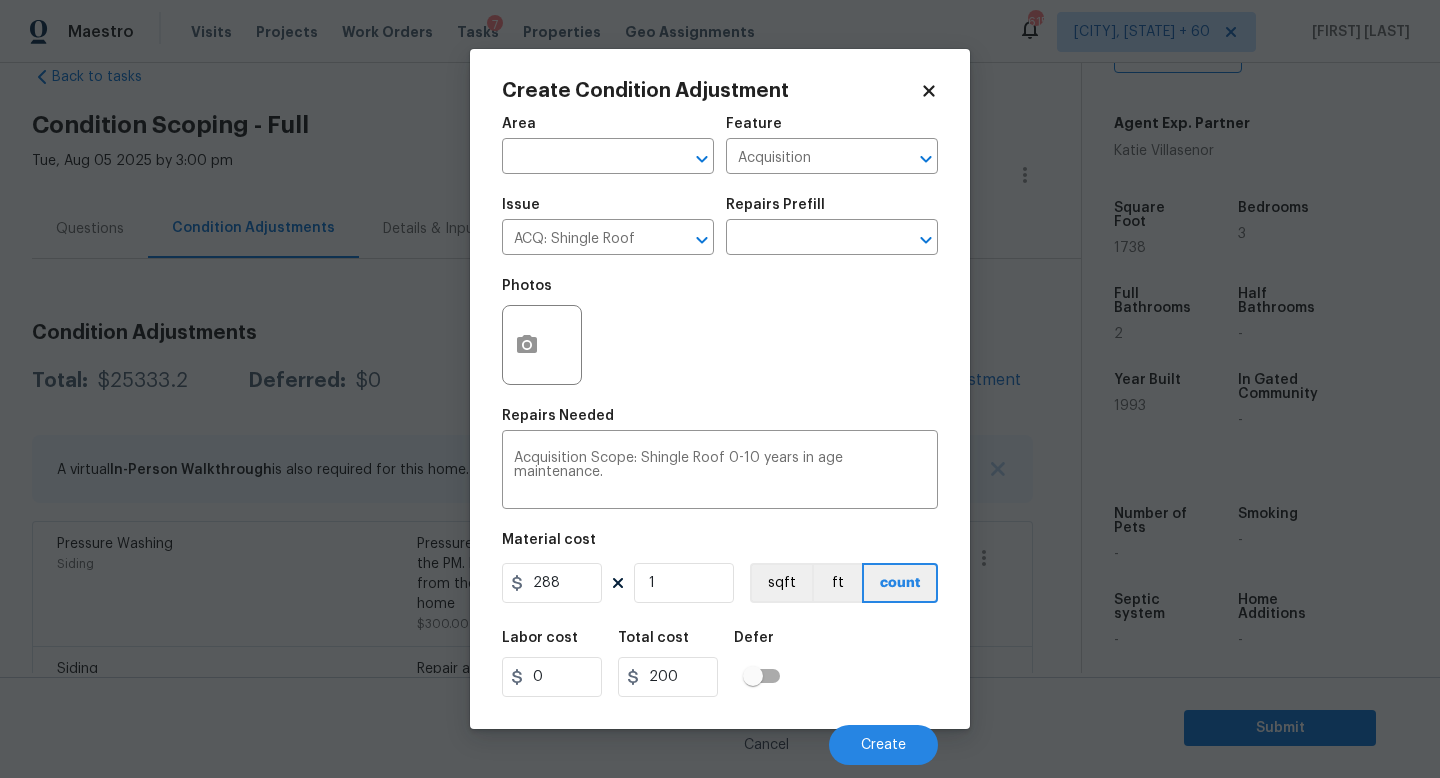 type on "288" 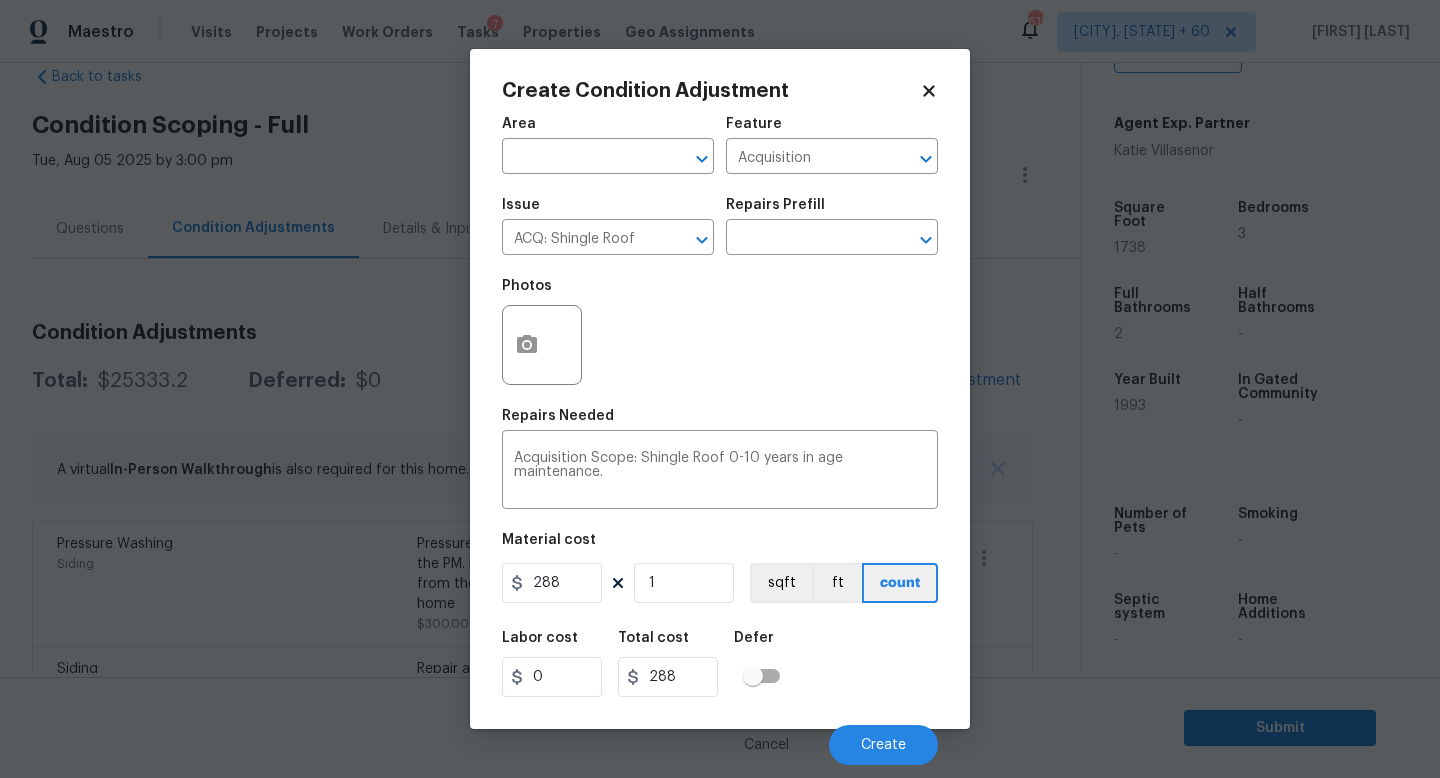 click on "Labor cost 0 Total cost 288 Defer" at bounding box center [720, 664] 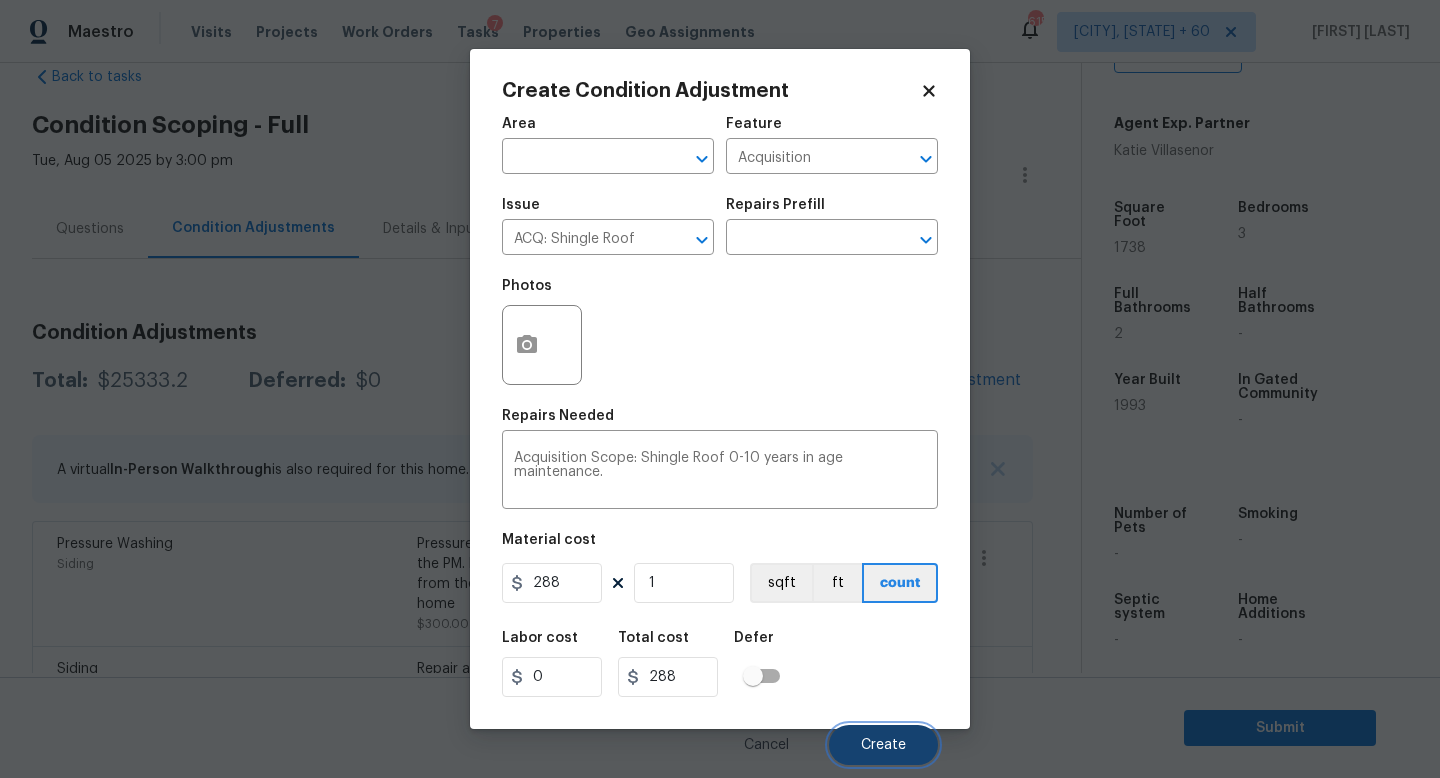 click on "Create" at bounding box center [883, 745] 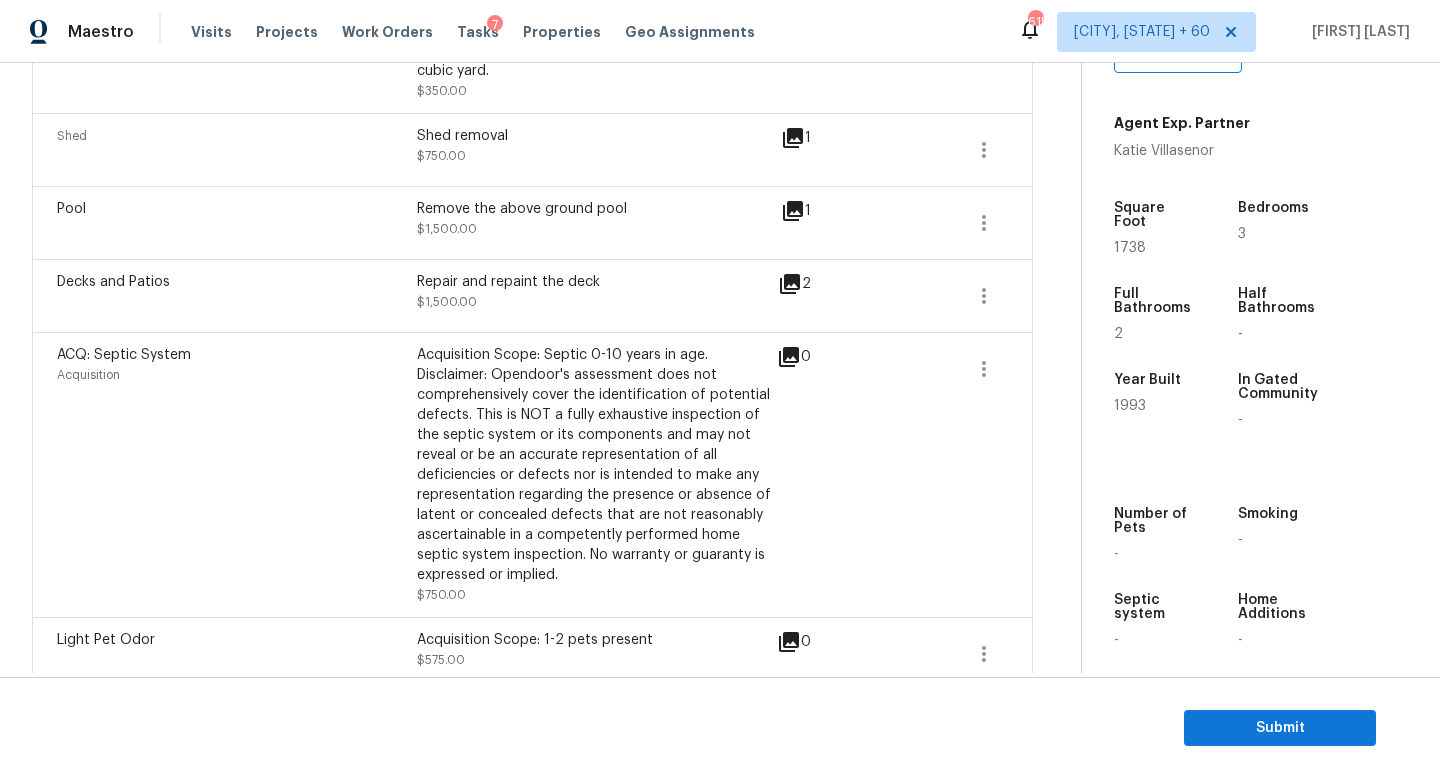 scroll, scrollTop: 2436, scrollLeft: 0, axis: vertical 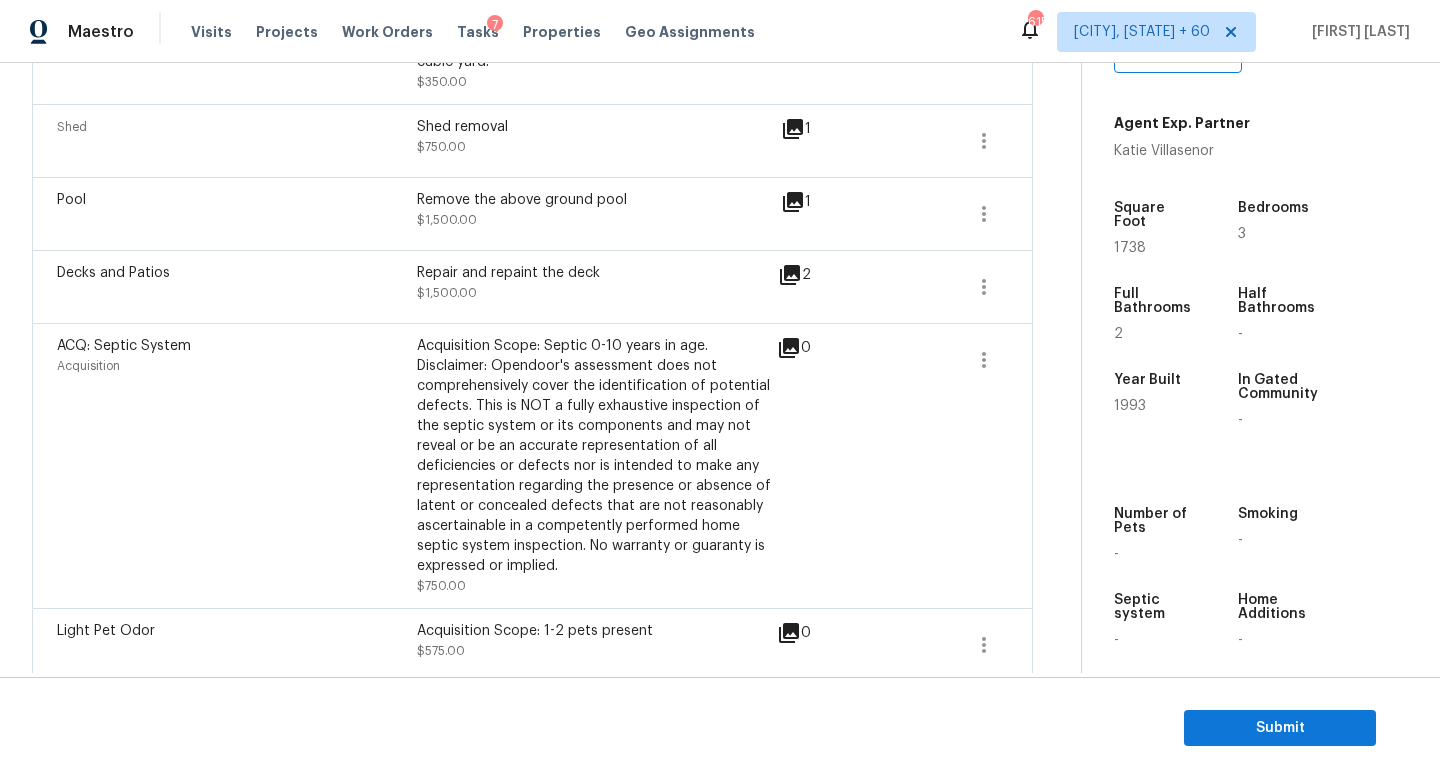 click 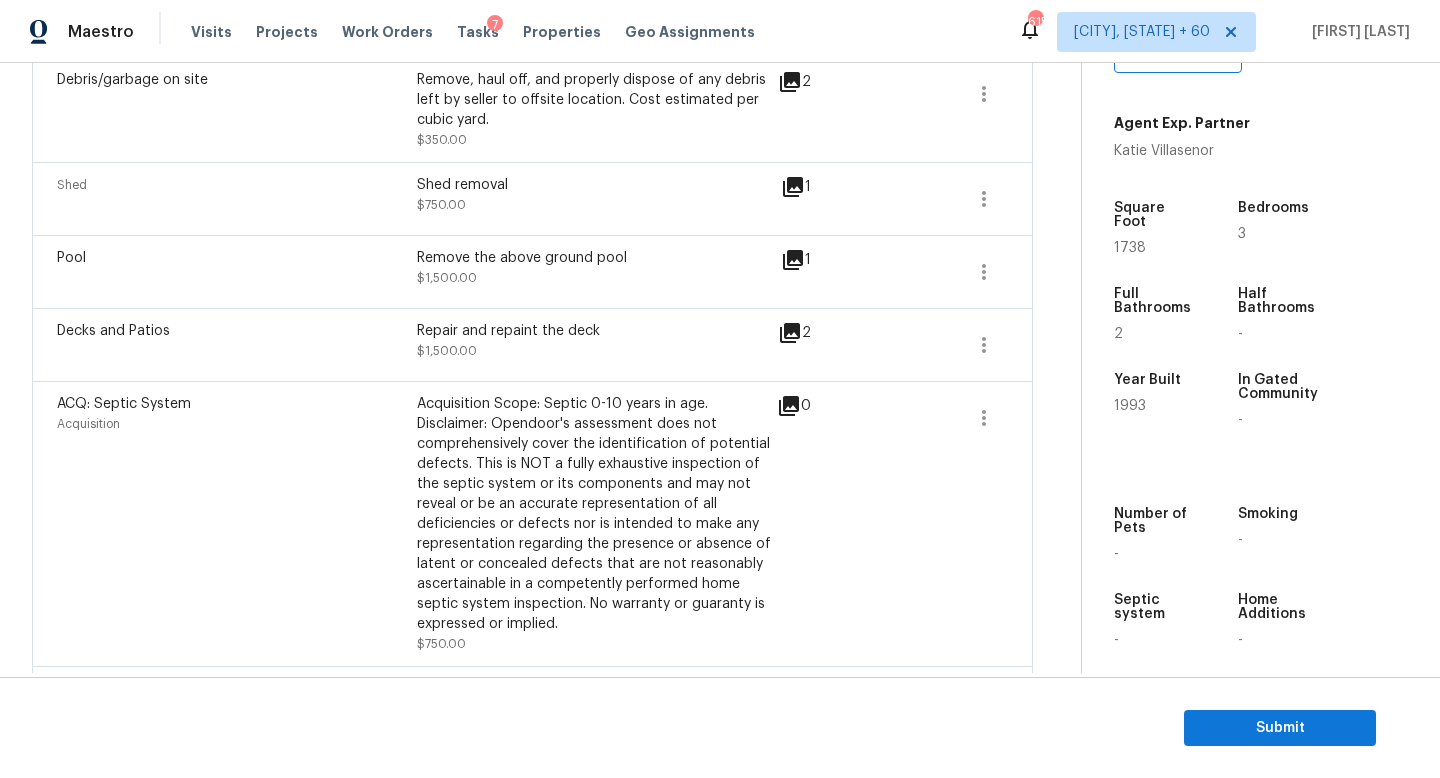 scroll, scrollTop: 2371, scrollLeft: 0, axis: vertical 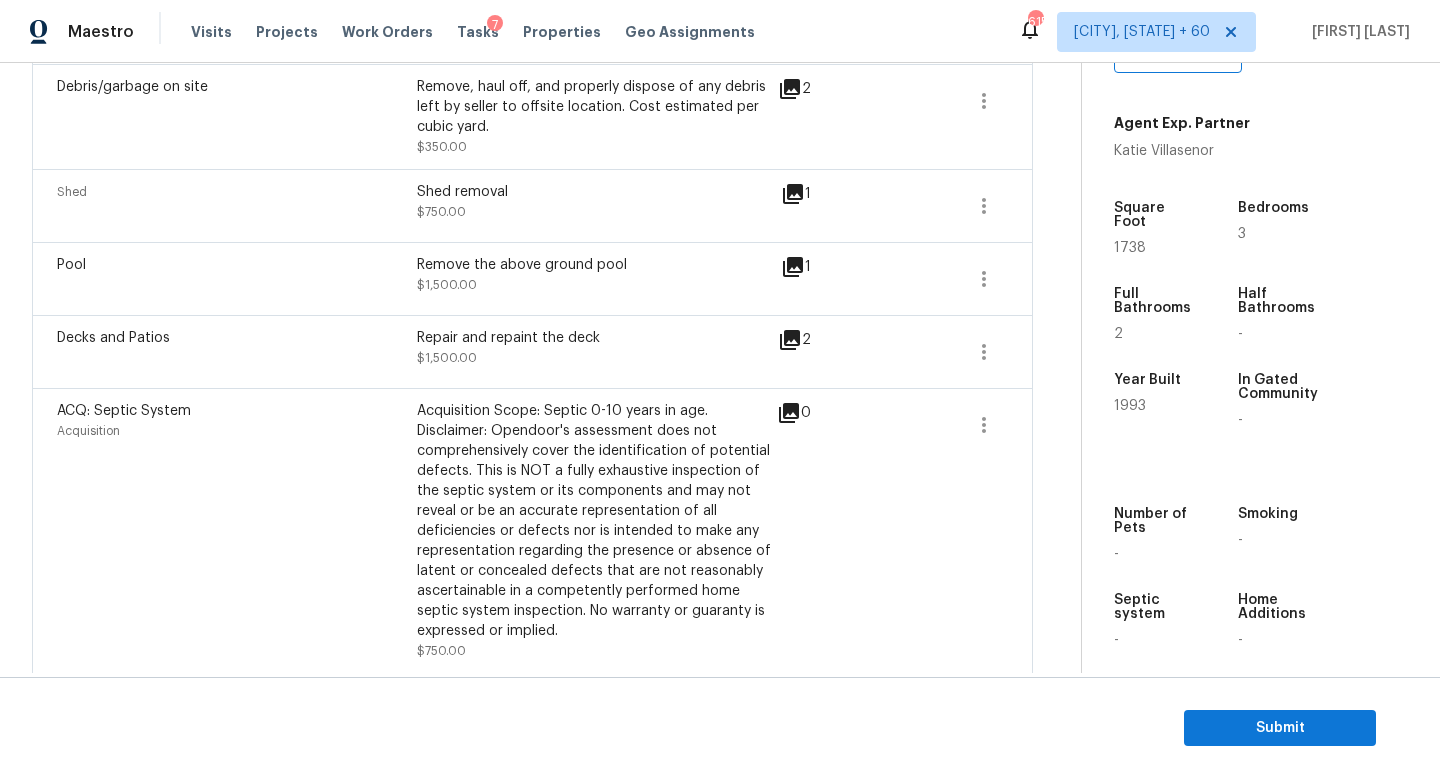 click 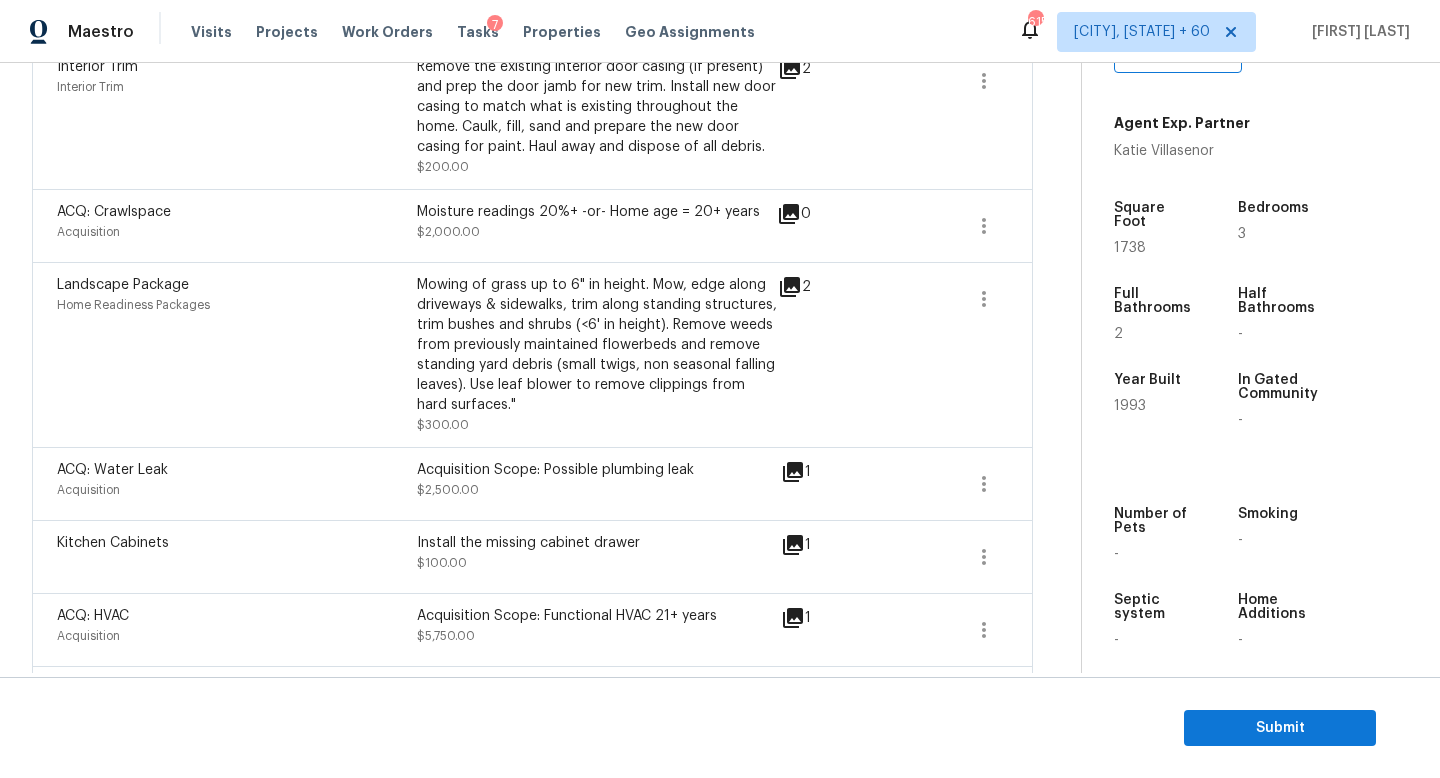 scroll, scrollTop: 1591, scrollLeft: 0, axis: vertical 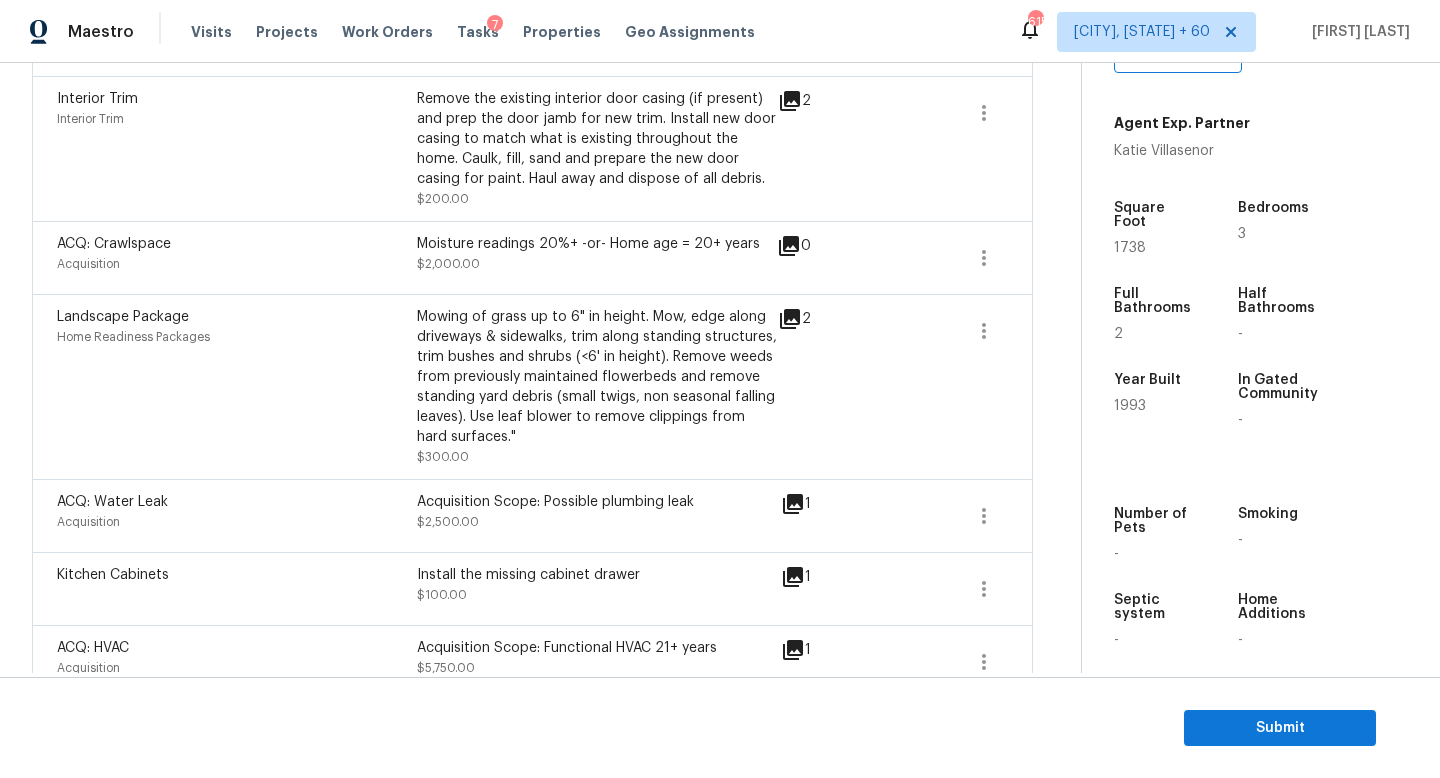 click 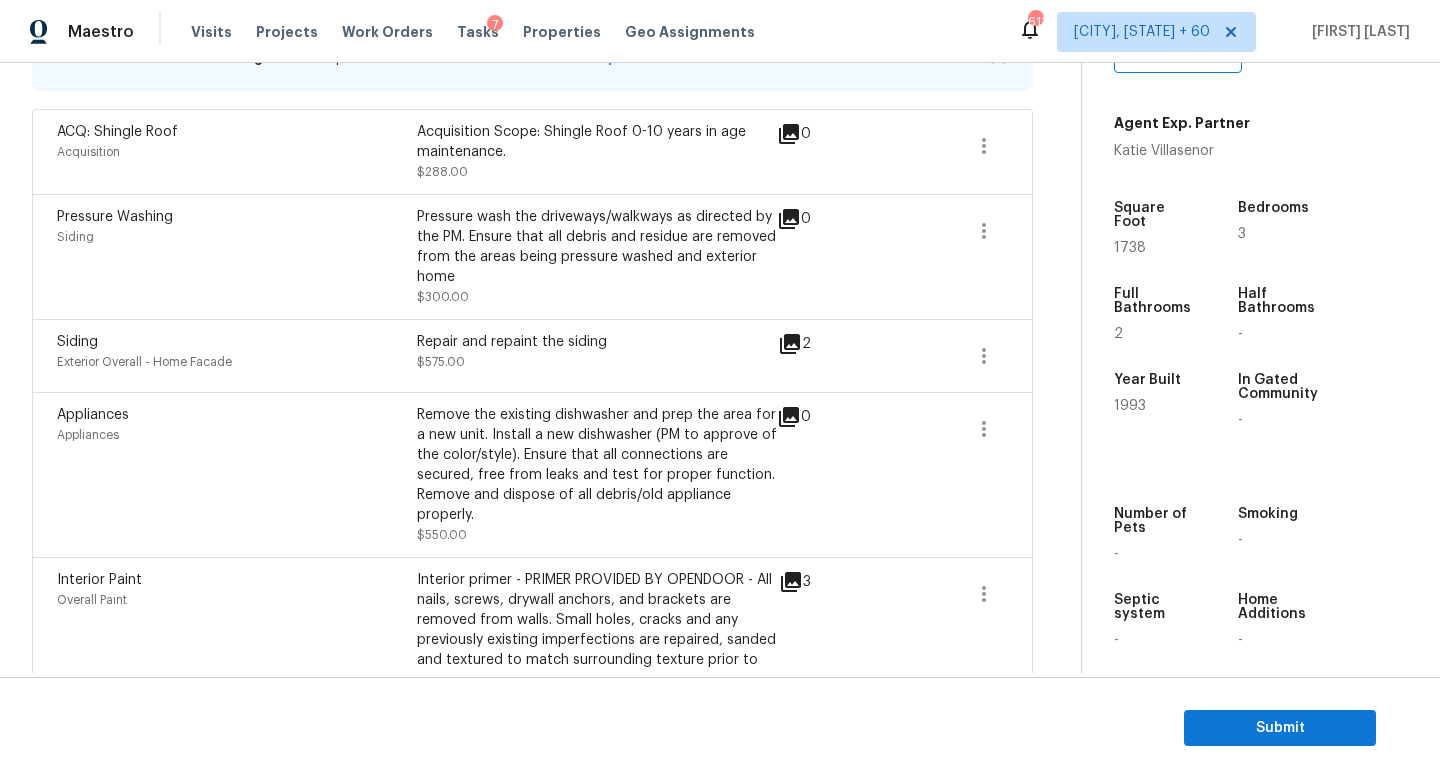 scroll, scrollTop: 769, scrollLeft: 0, axis: vertical 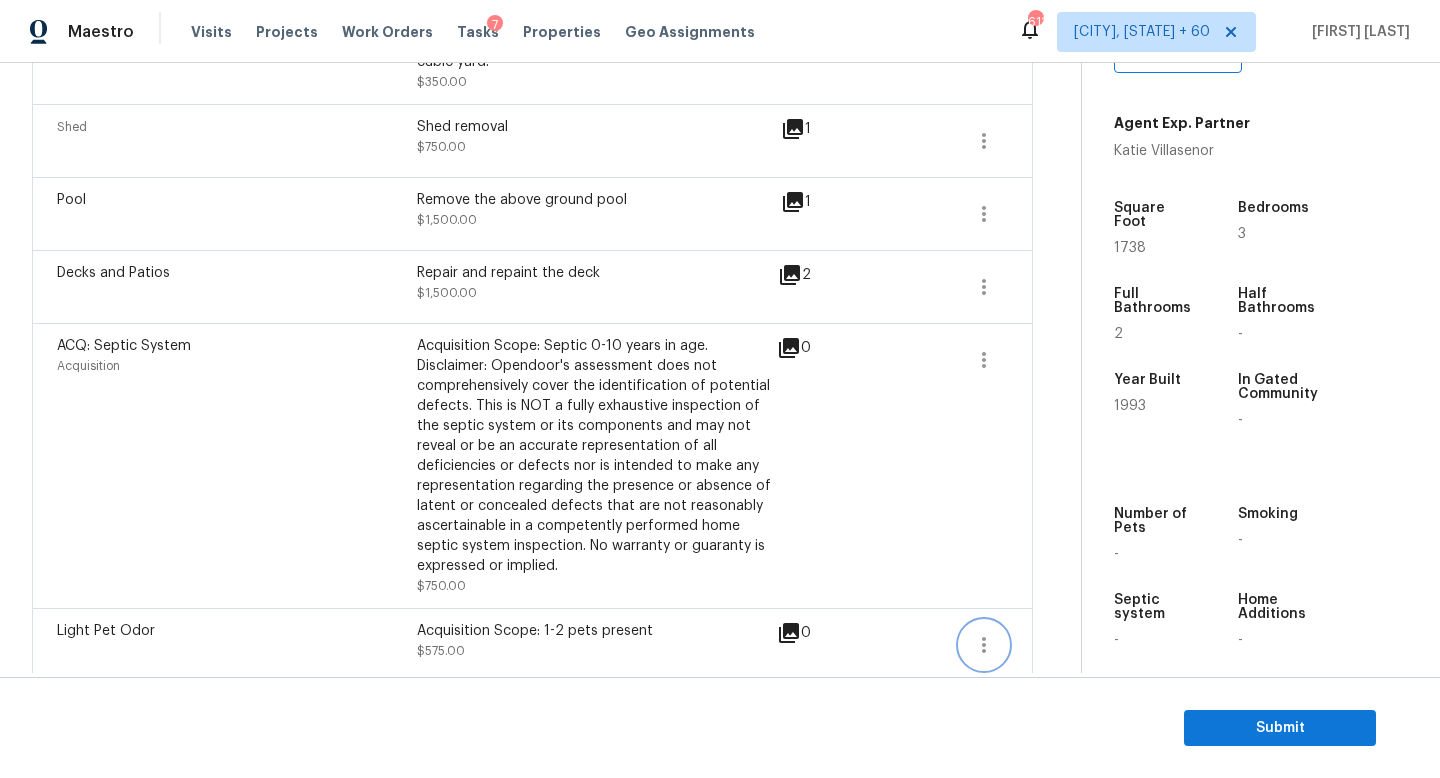 click 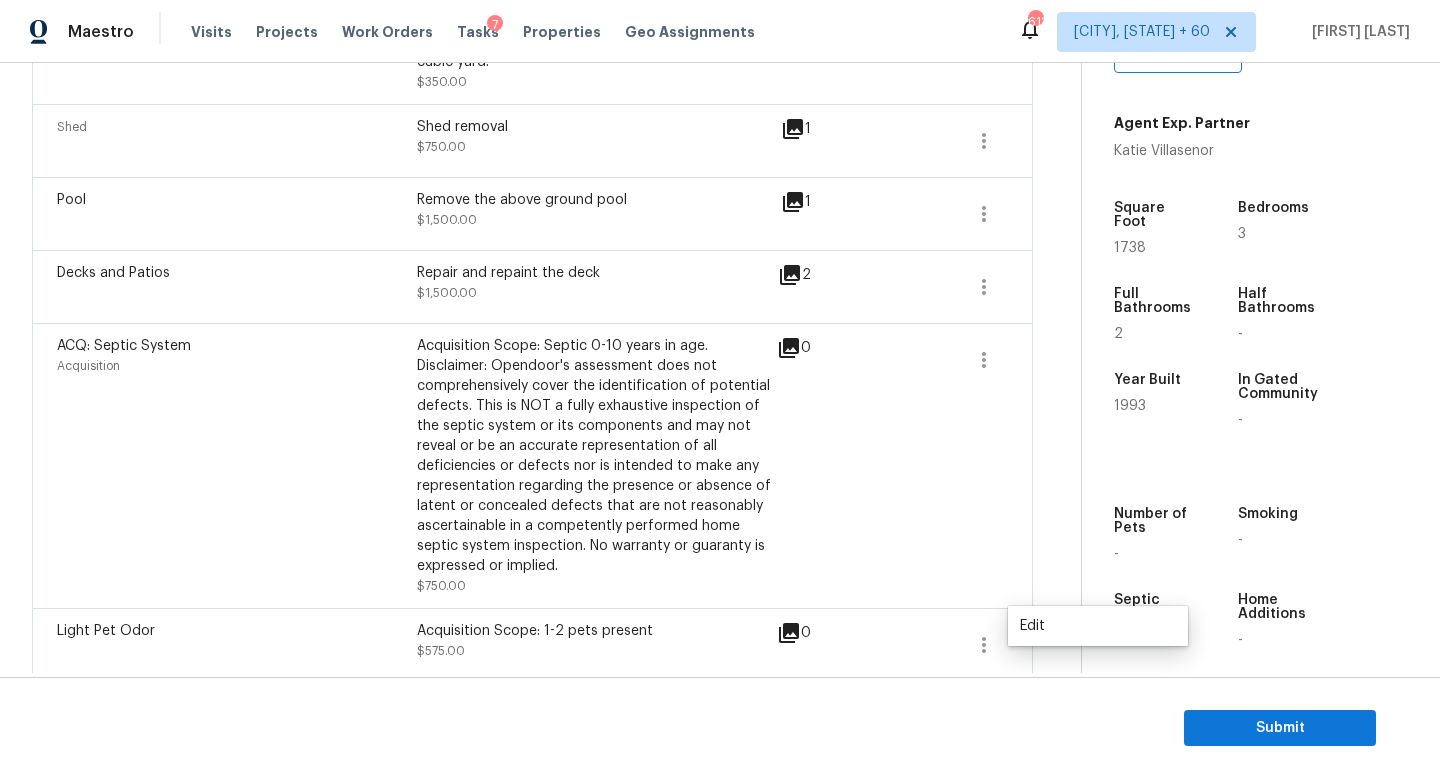 click on "Edit" at bounding box center (1098, 626) 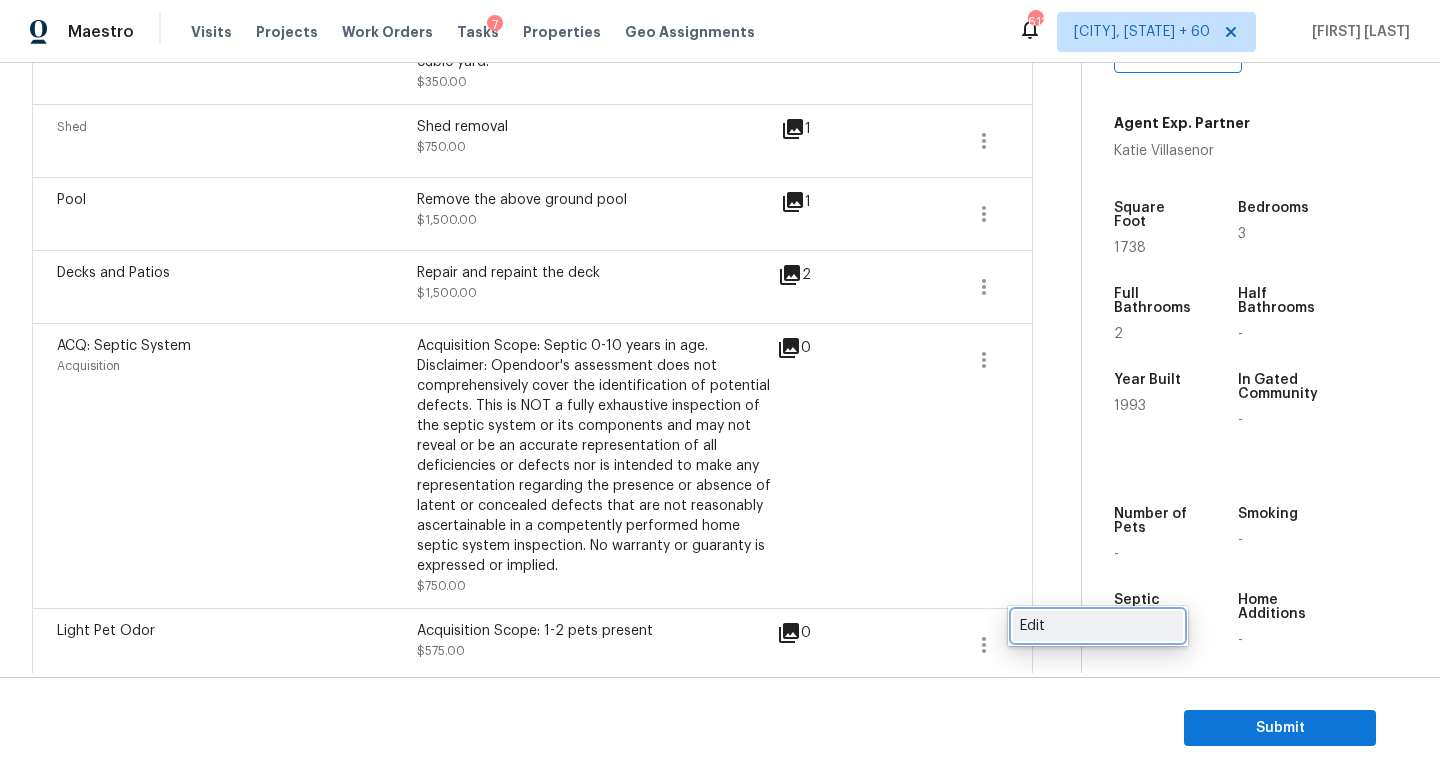 click on "Edit" at bounding box center [1098, 626] 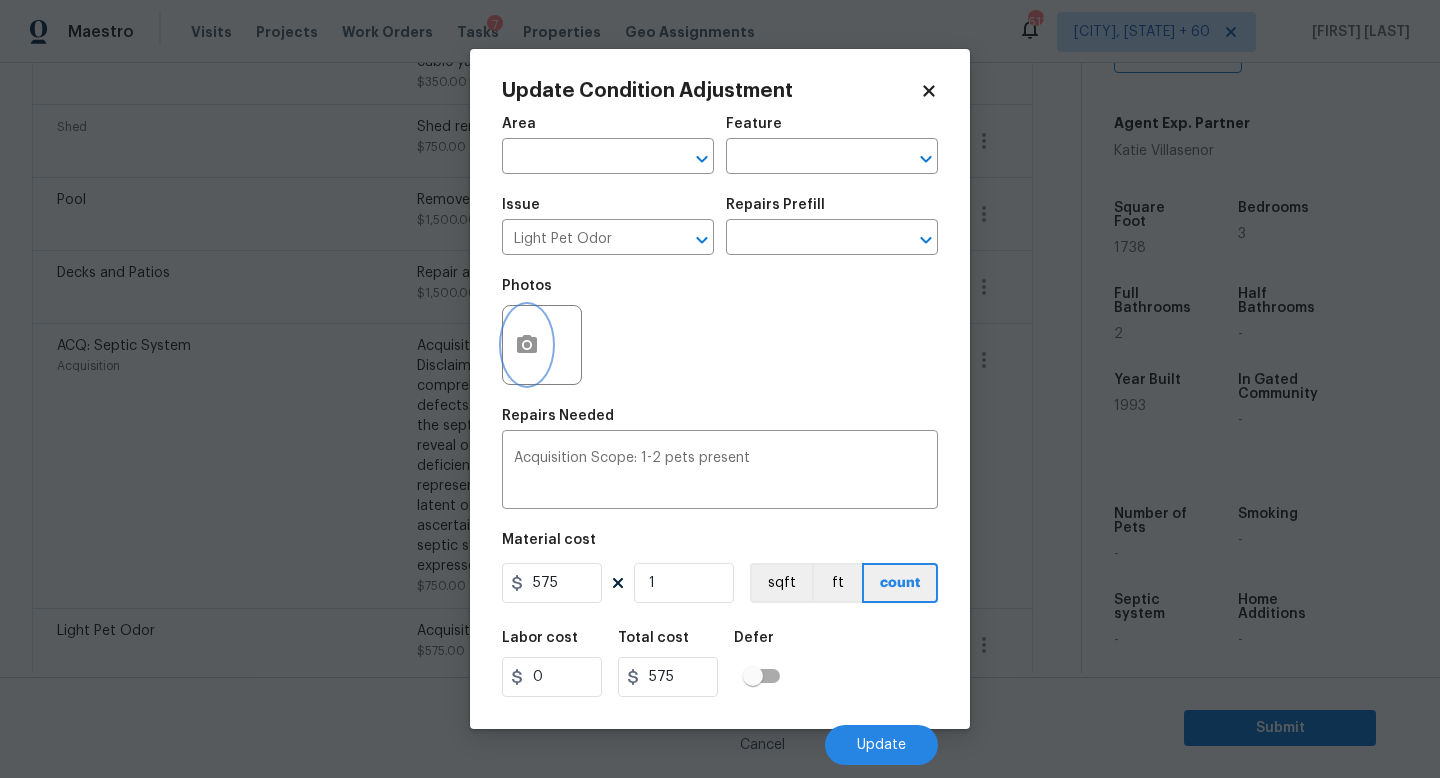 click at bounding box center [527, 345] 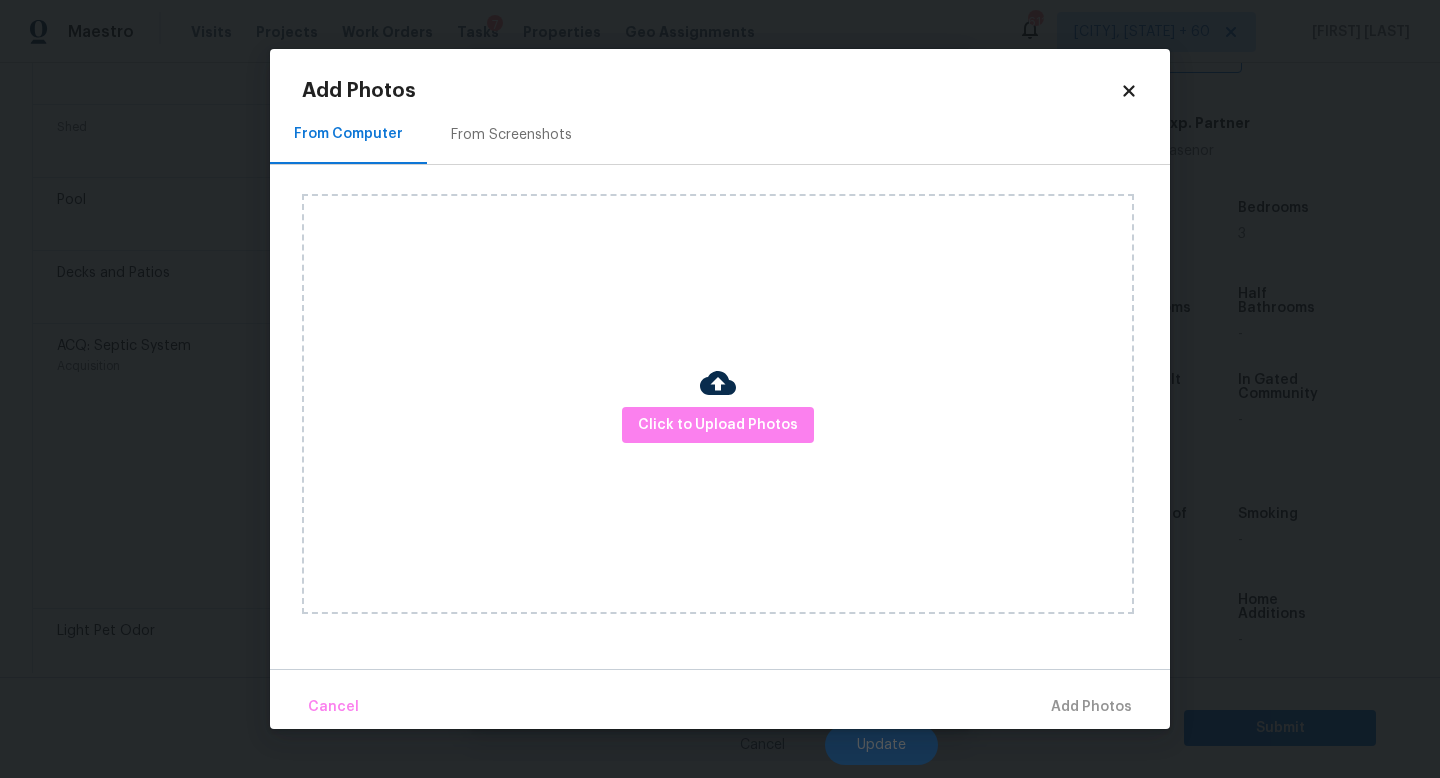 click on "Click to Upload Photos" at bounding box center [718, 404] 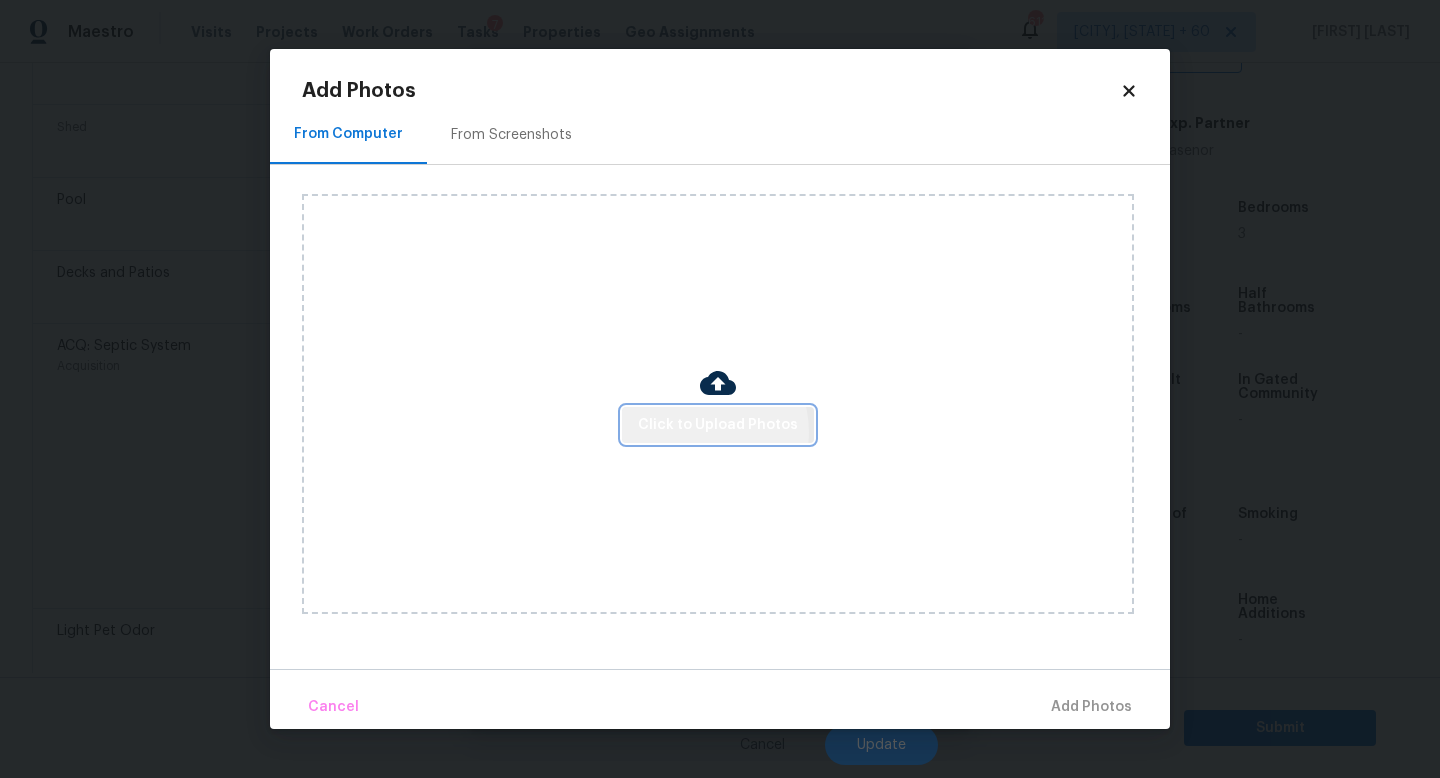 click on "Click to Upload Photos" at bounding box center (718, 425) 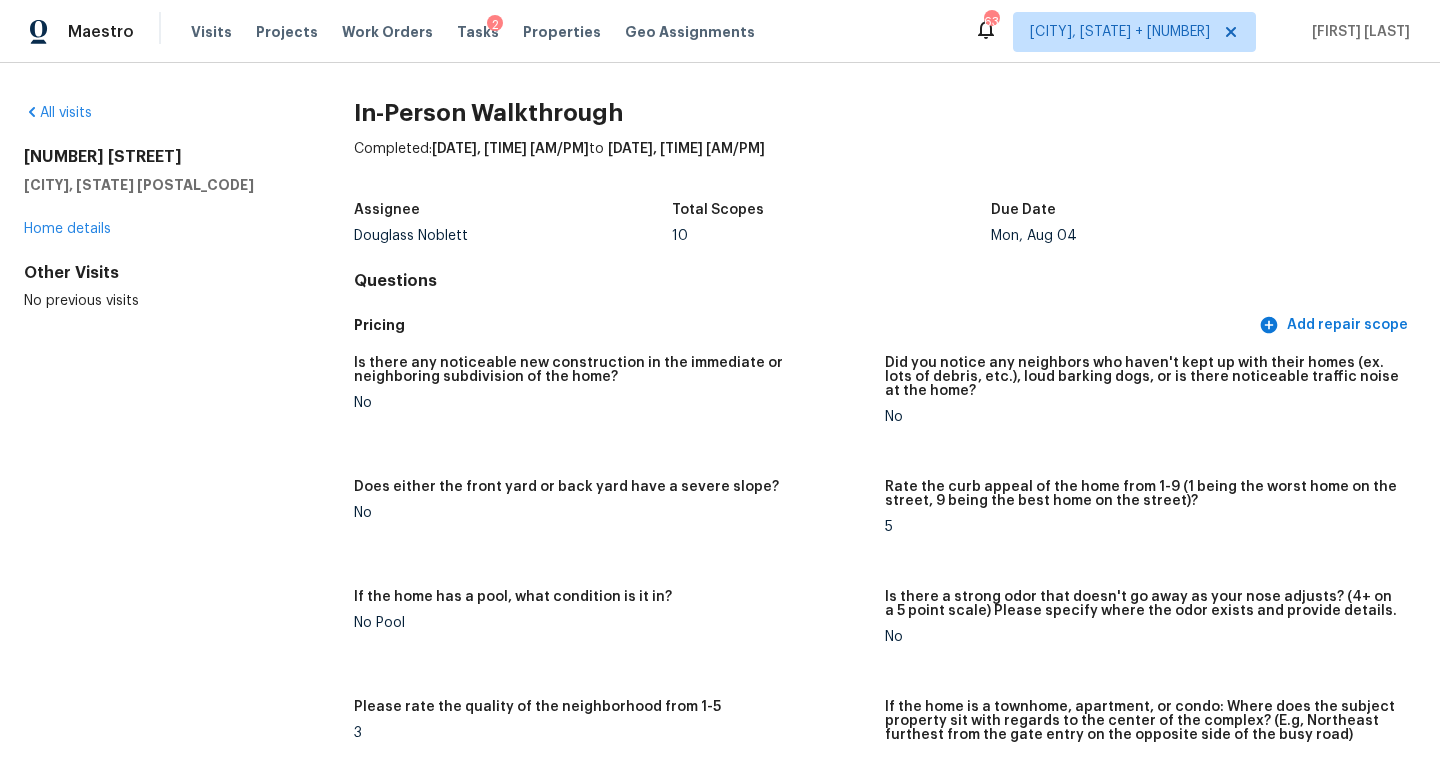 scroll, scrollTop: 0, scrollLeft: 0, axis: both 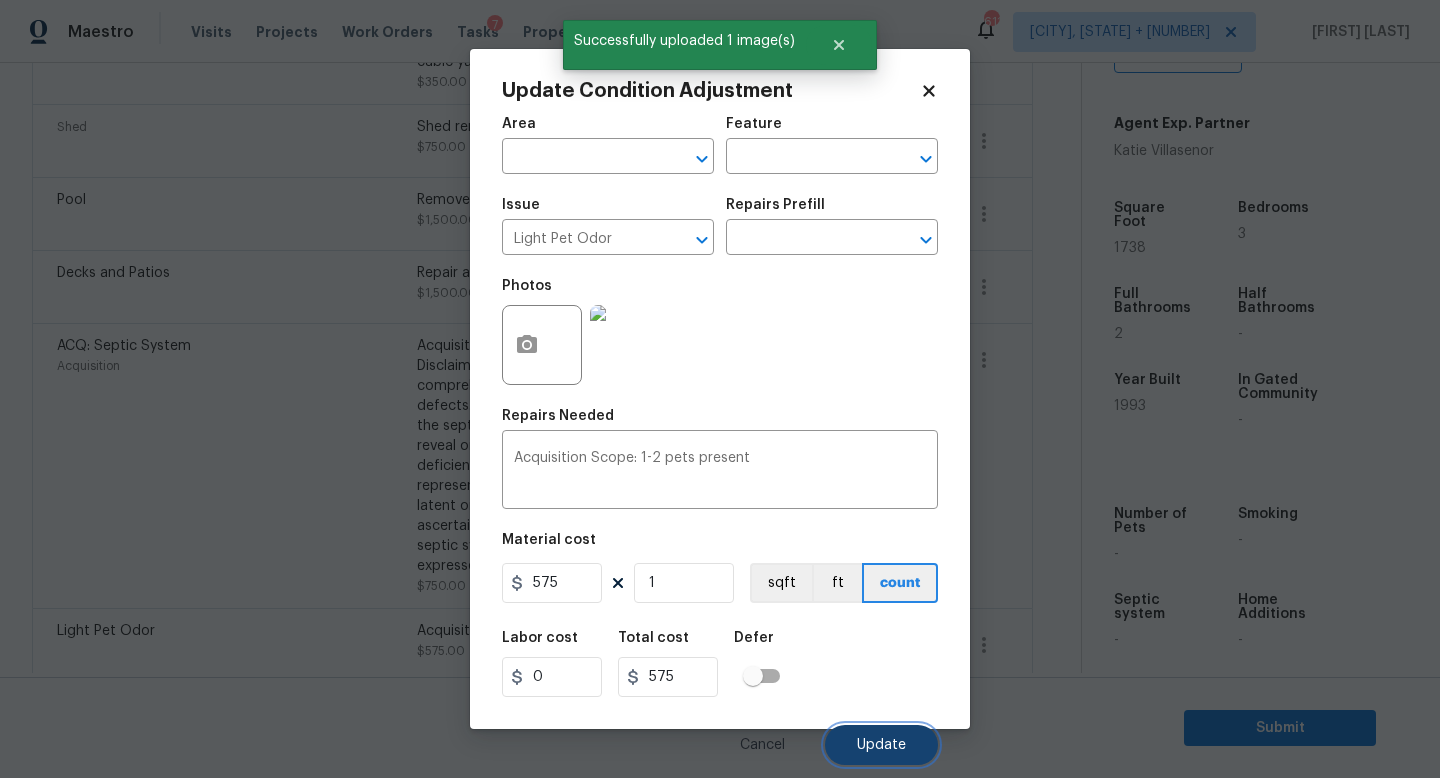 click on "Update" at bounding box center (881, 745) 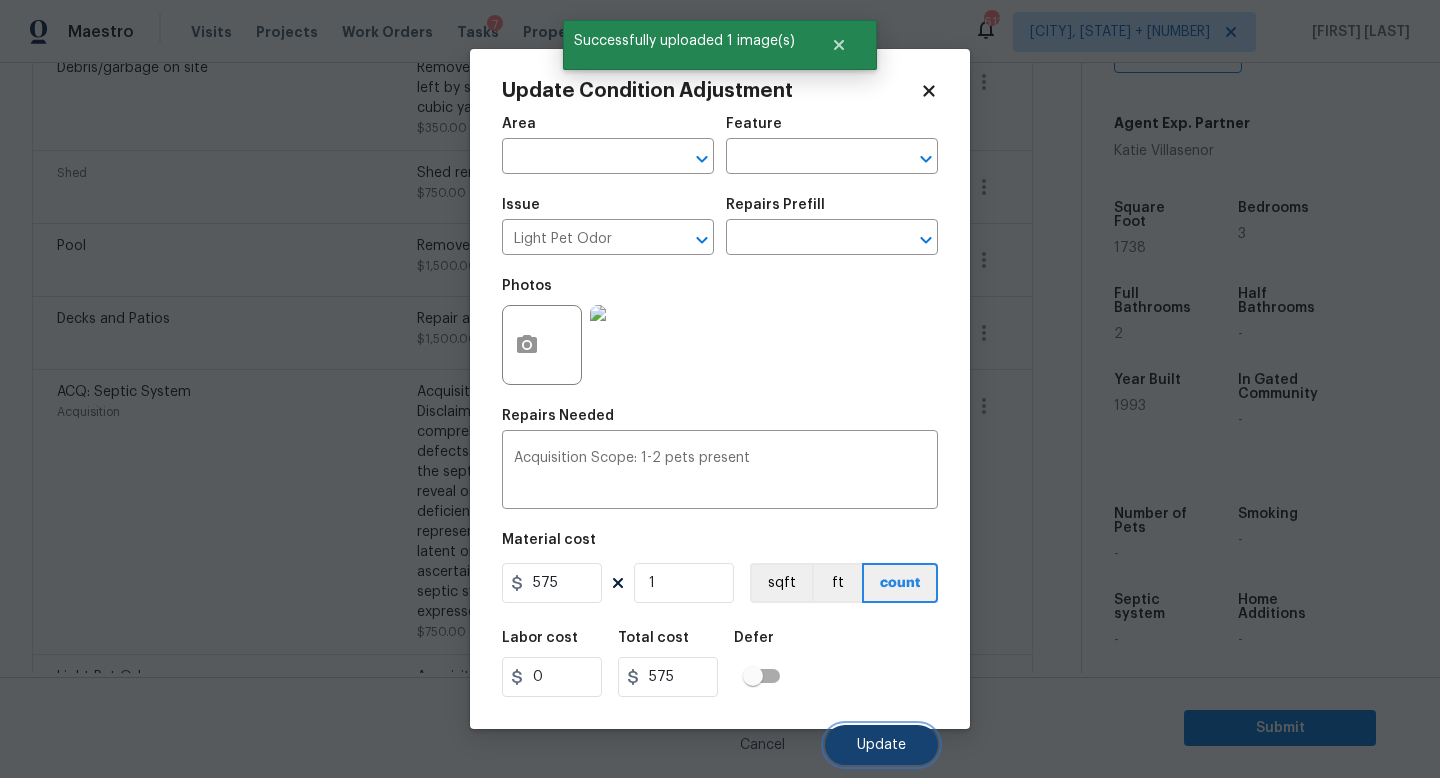 scroll, scrollTop: 2481, scrollLeft: 0, axis: vertical 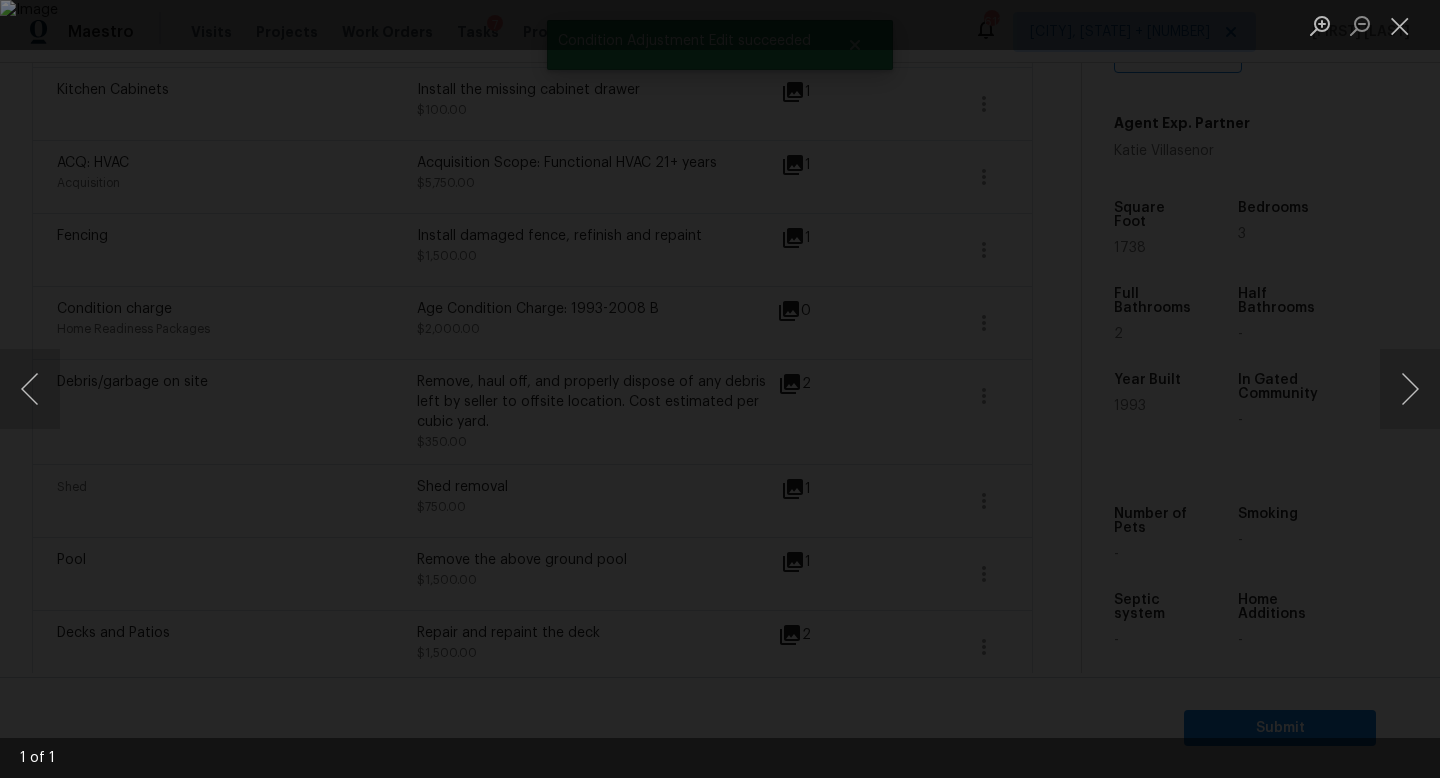 click at bounding box center (720, 389) 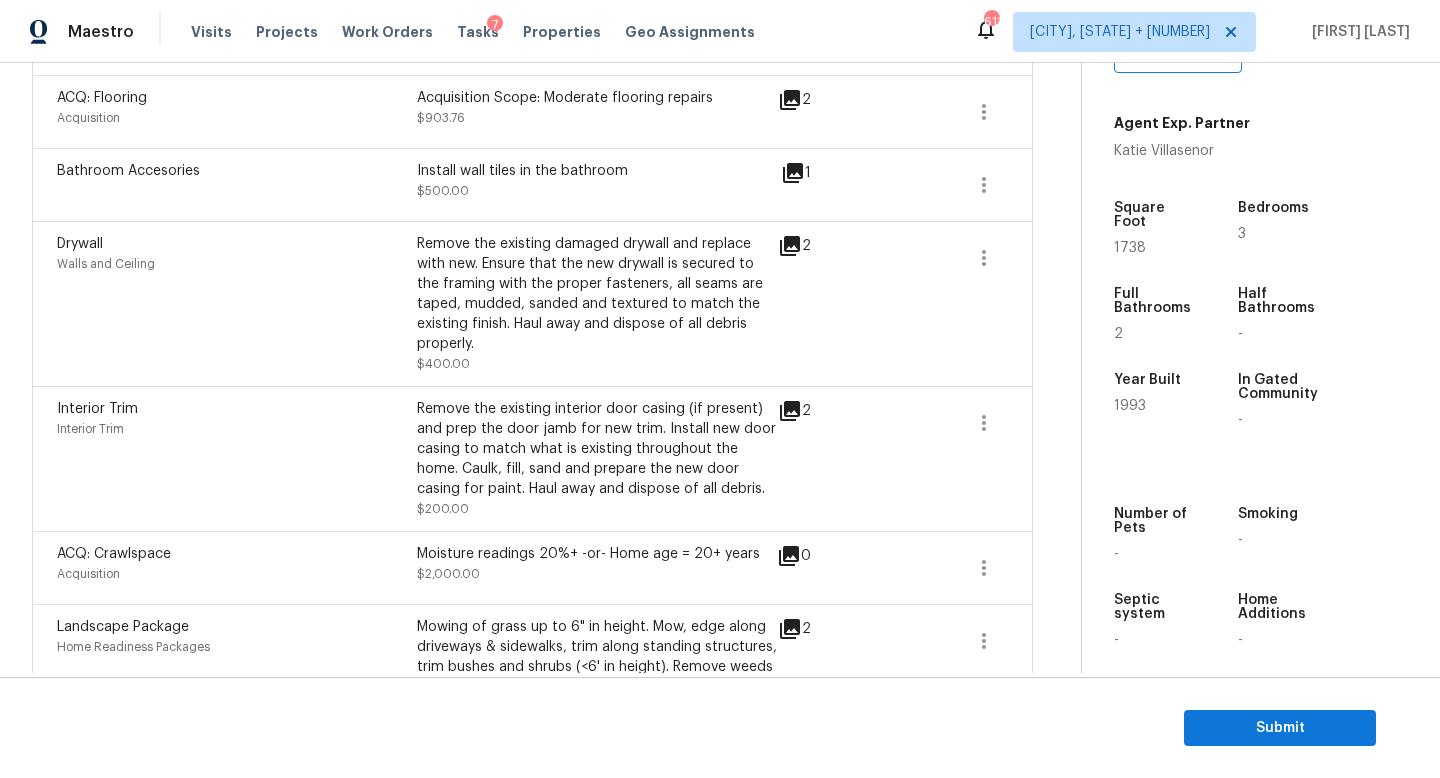 scroll, scrollTop: 1296, scrollLeft: 0, axis: vertical 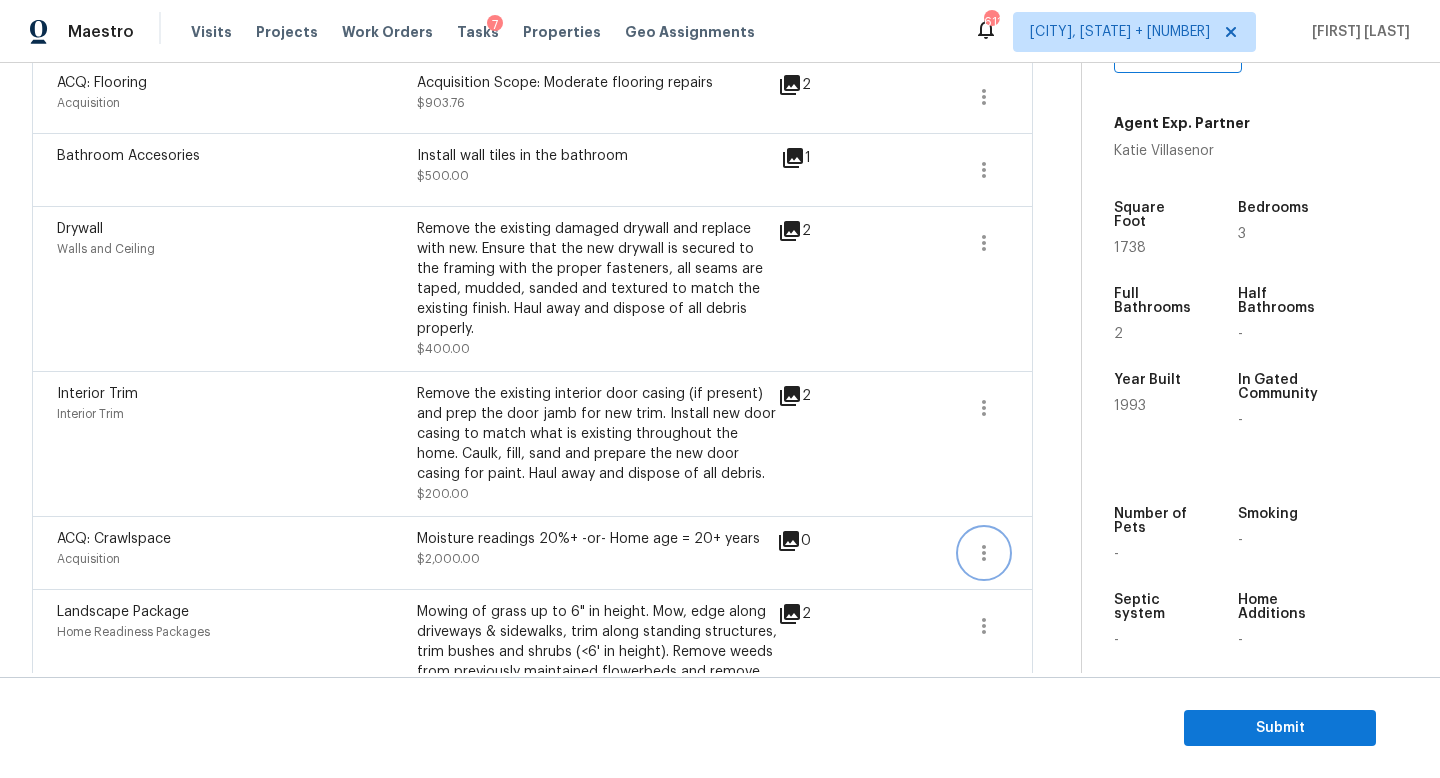 click 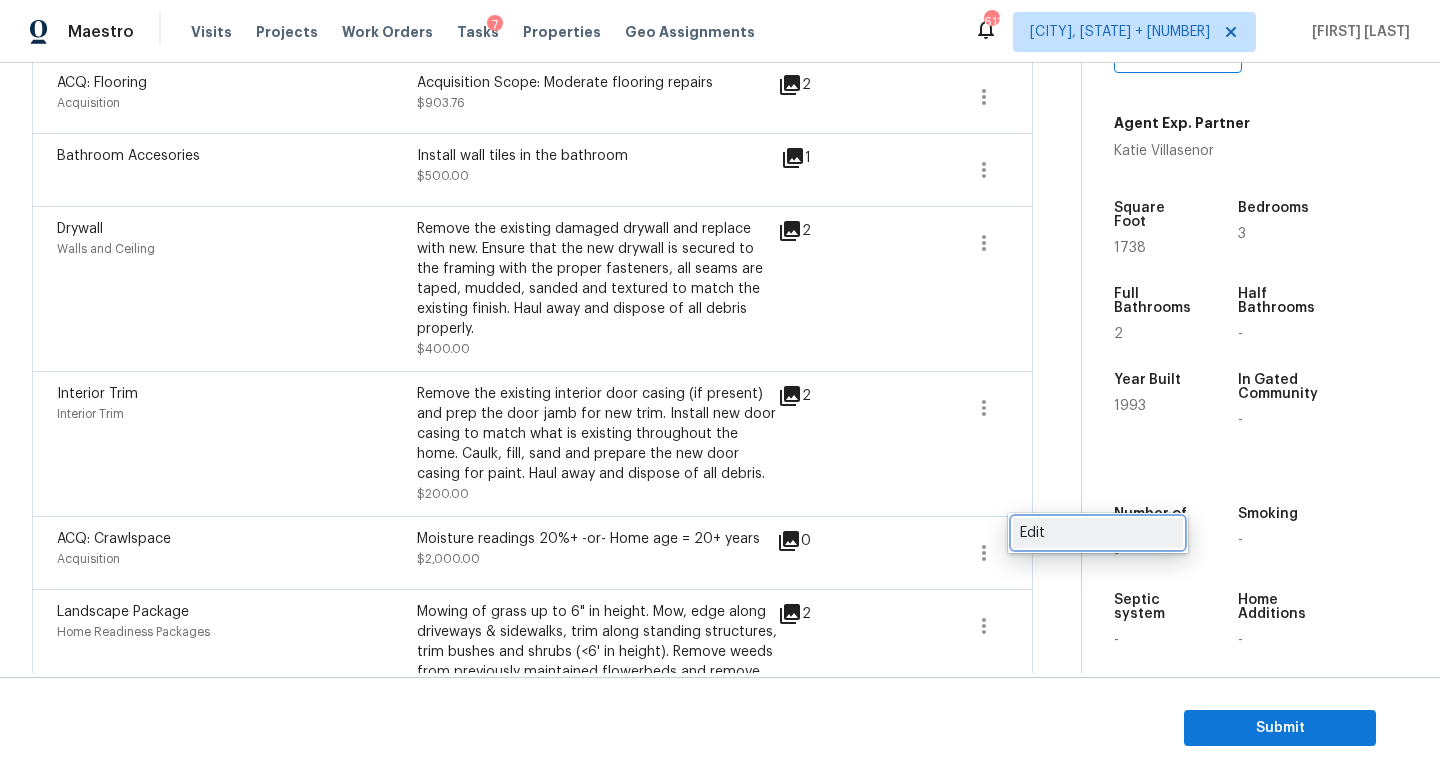 click on "Edit" at bounding box center [1098, 533] 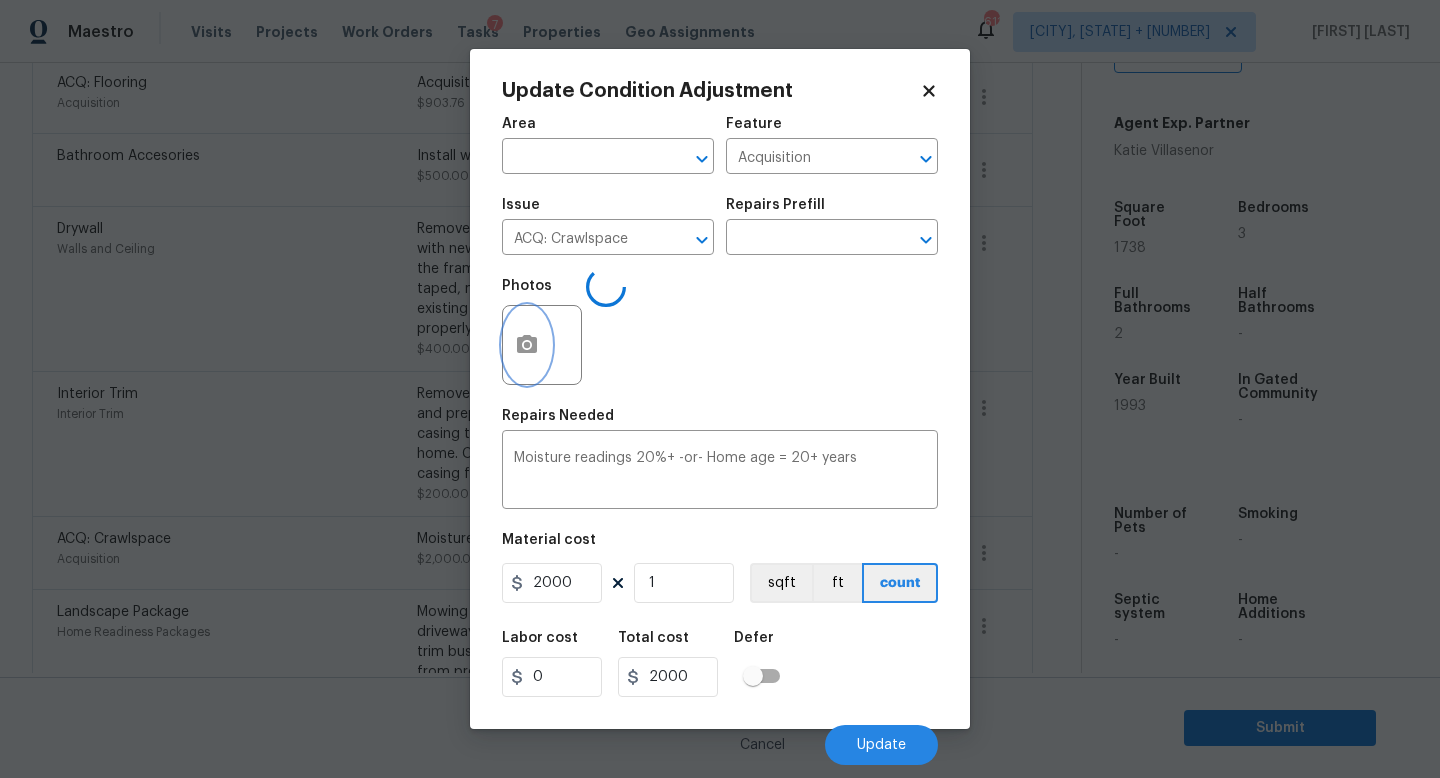 click 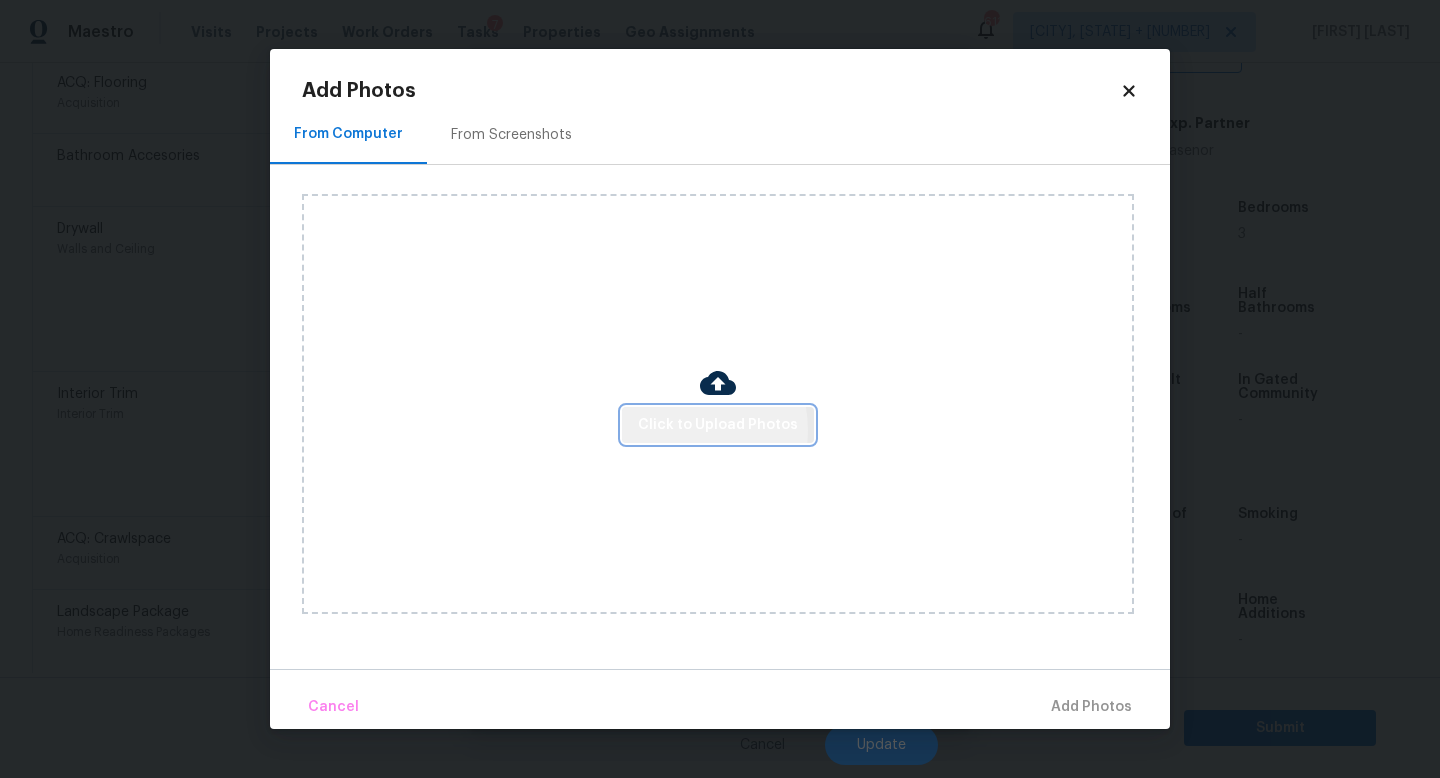click on "Click to Upload Photos" at bounding box center (718, 425) 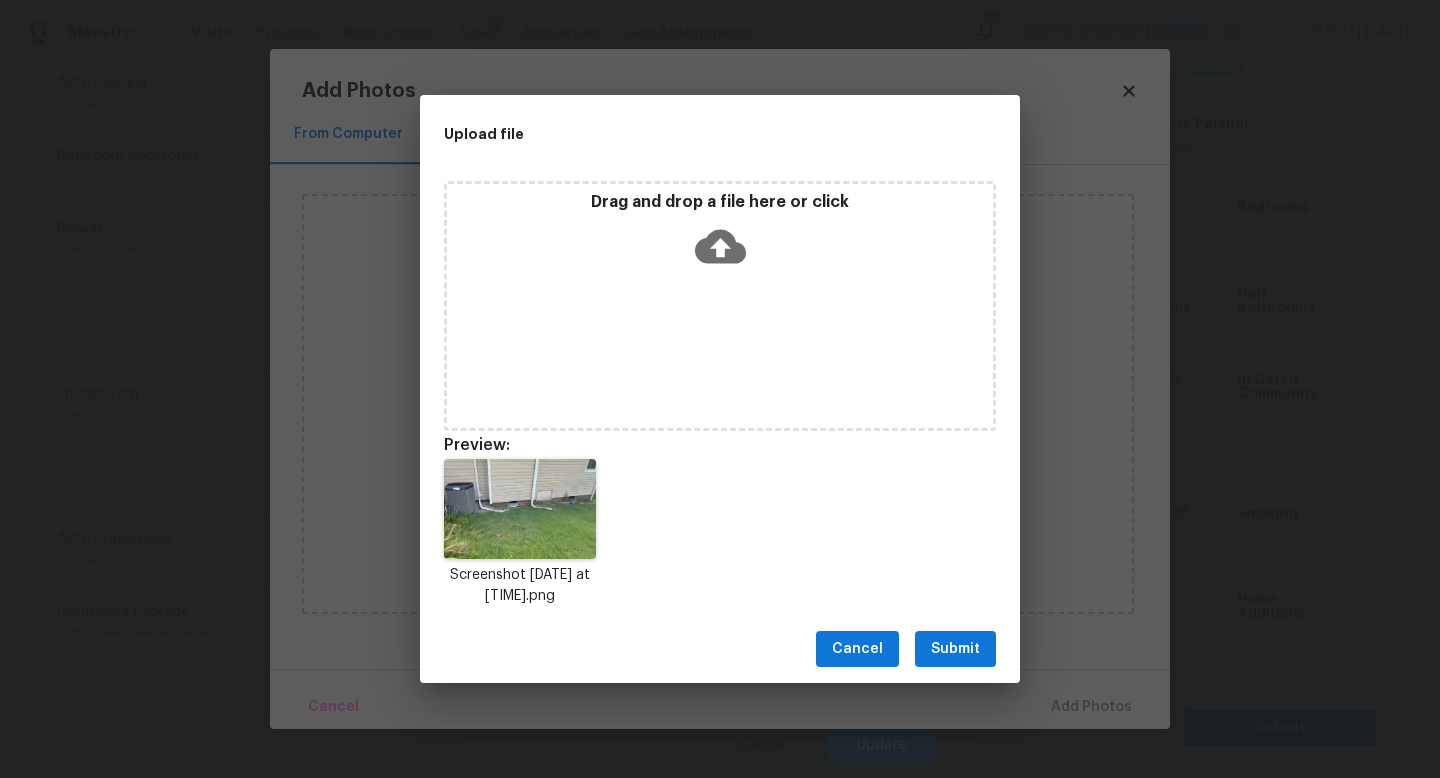 click on "Submit" at bounding box center [955, 649] 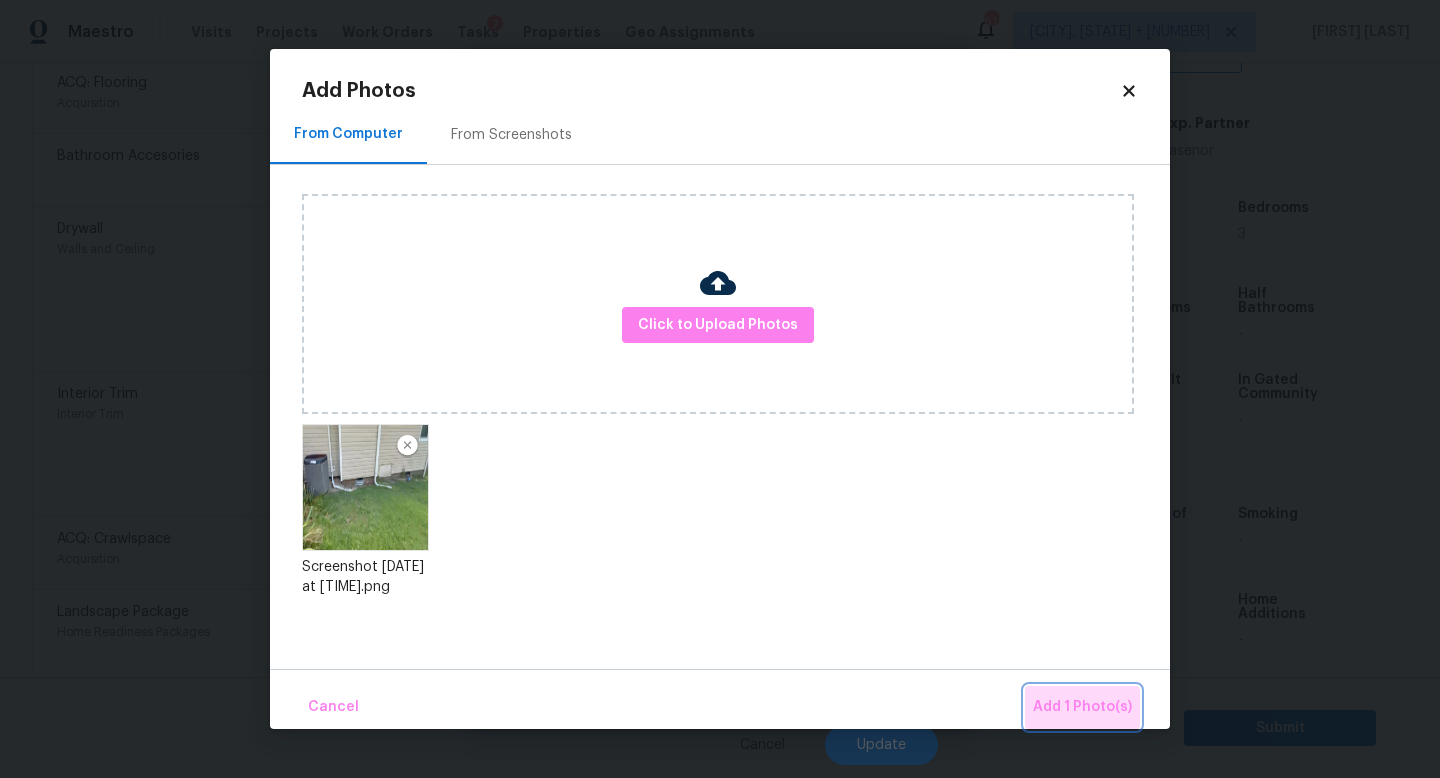 click on "Add 1 Photo(s)" at bounding box center (1082, 707) 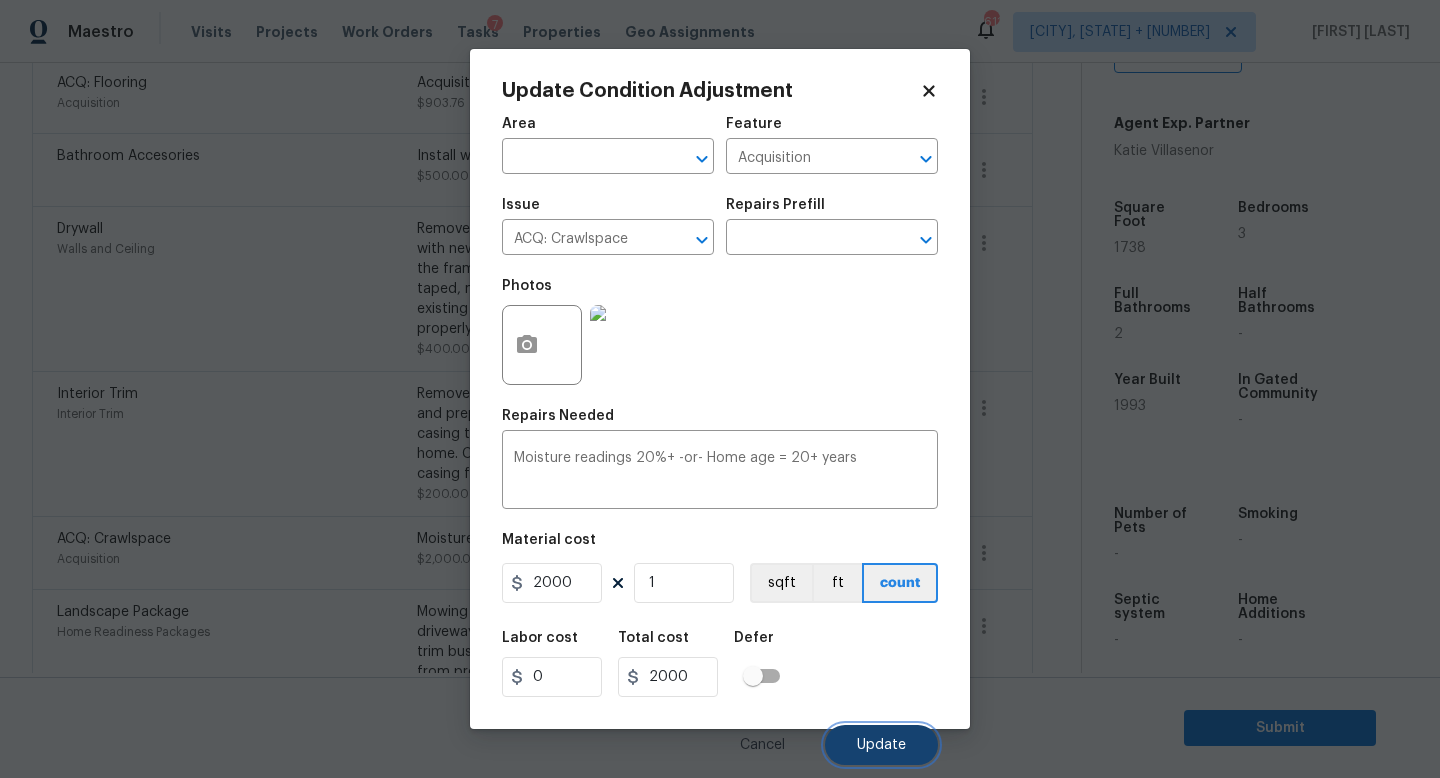 click on "Update" at bounding box center (881, 745) 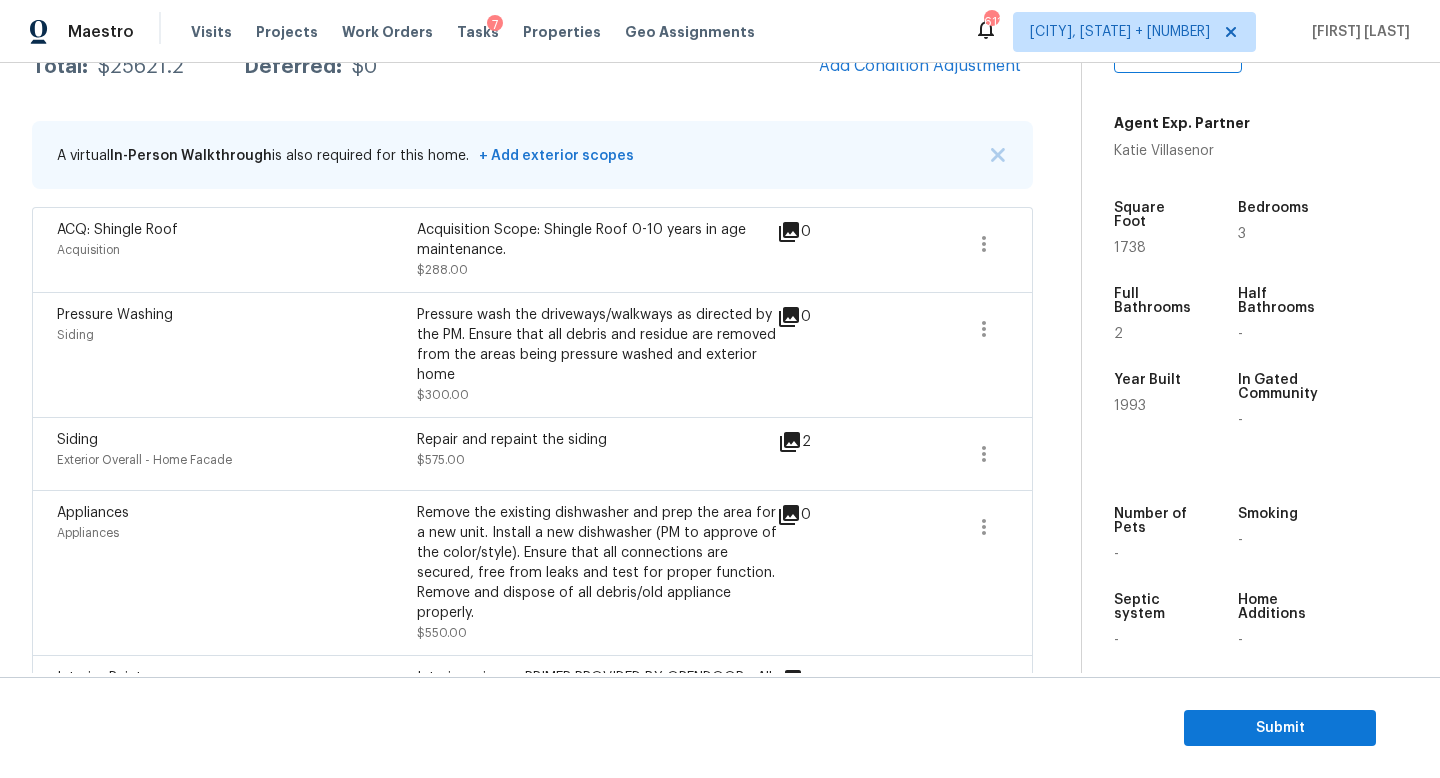 scroll, scrollTop: 359, scrollLeft: 0, axis: vertical 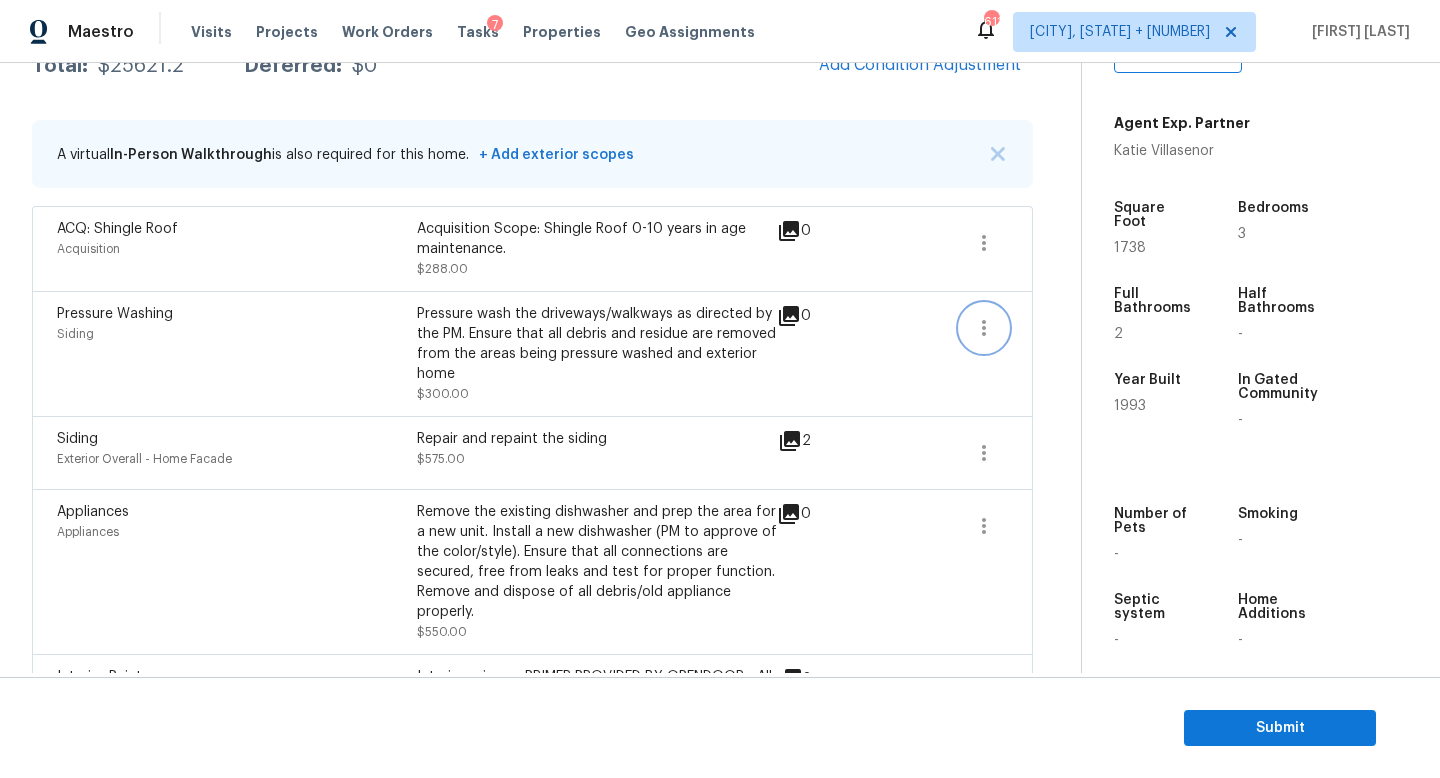 click 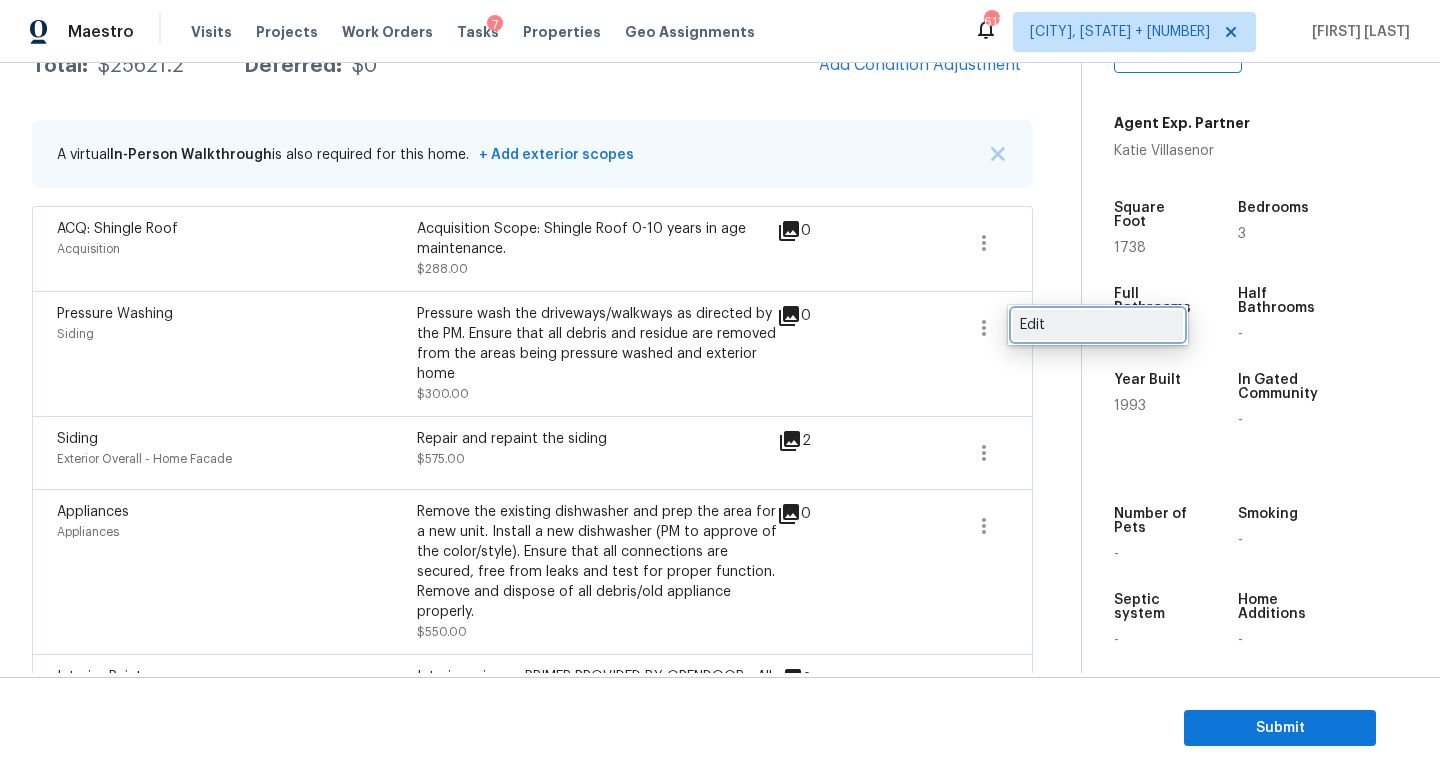 click on "Edit" at bounding box center (1098, 325) 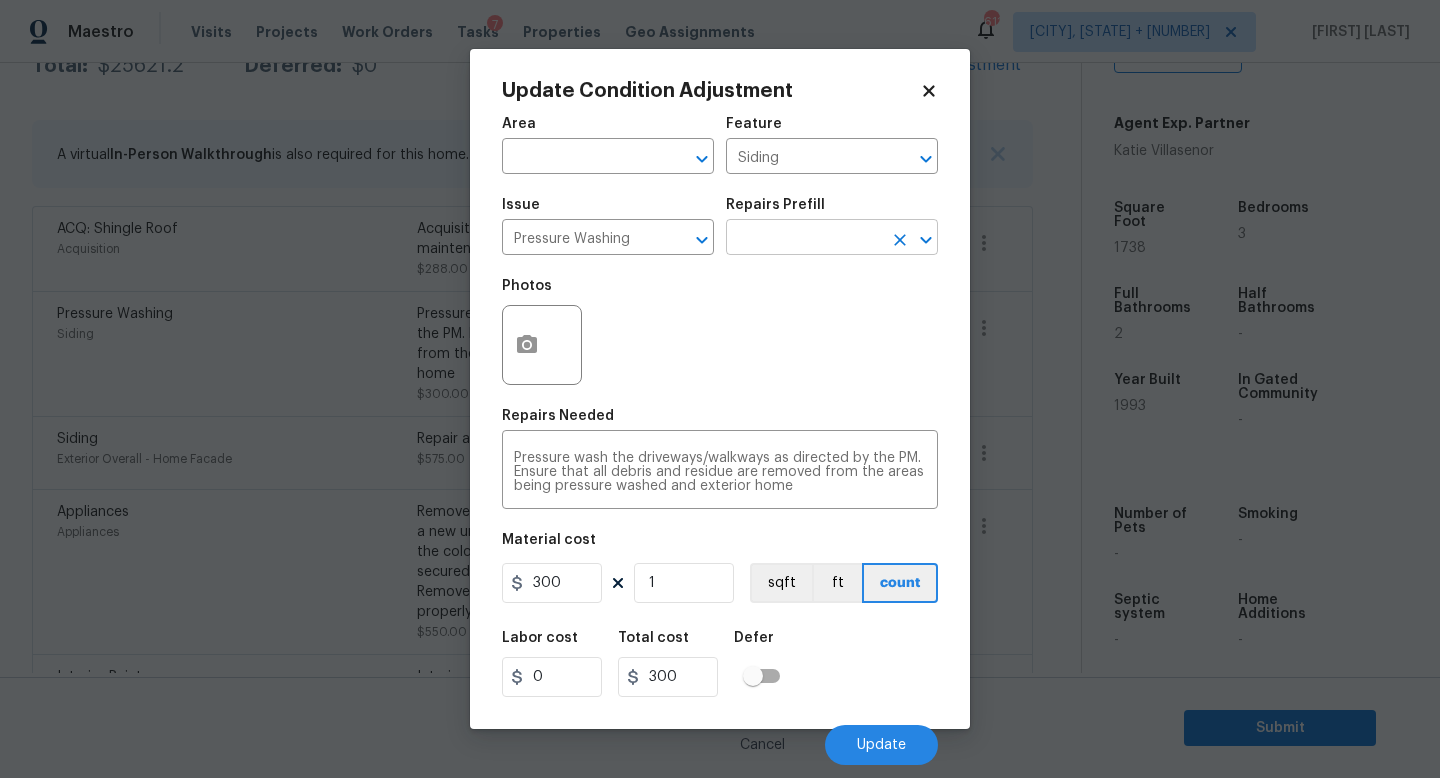 click at bounding box center [804, 239] 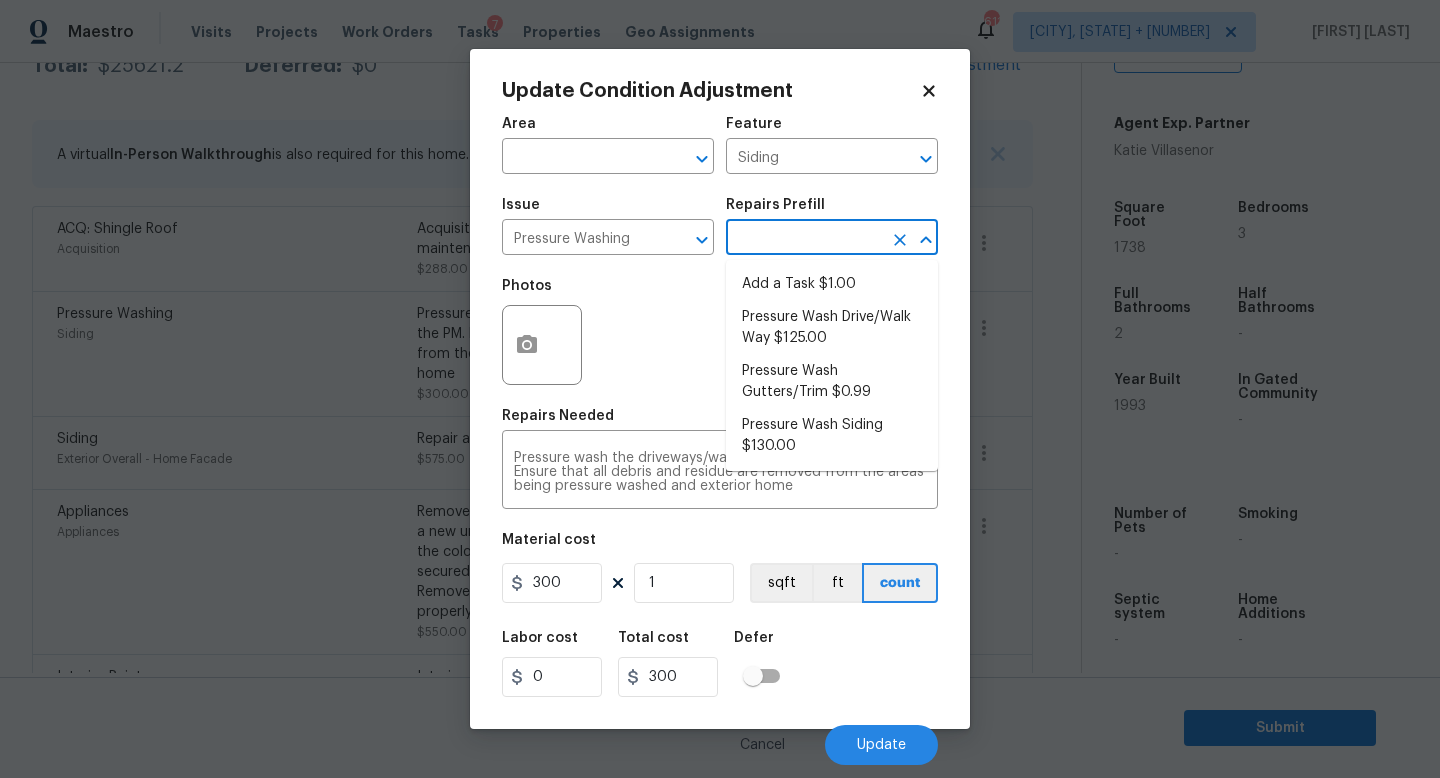 click on "Photos" at bounding box center [720, 332] 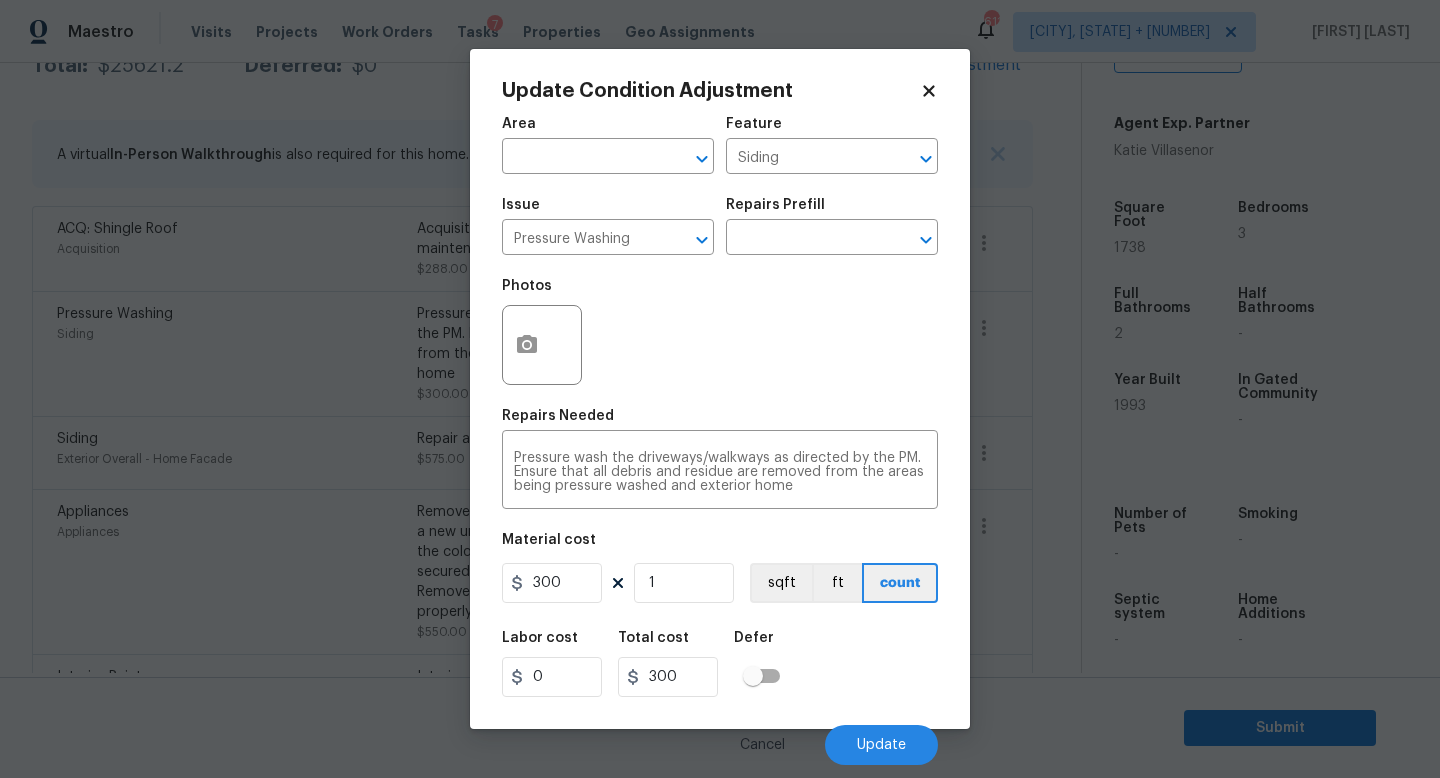 click on "Update Condition Adjustment Area ​ Feature Siding ​ Issue Pressure Washing ​ Repairs Prefill ​ Photos Repairs Needed Pressure wash the driveways/walkways as directed by the PM. Ensure that all debris and residue are removed from the areas being pressure washed and exterior home x ​ Material cost 300 1 sqft ft count Labor cost 0 Total cost 300 Defer Cancel Update" at bounding box center (720, 389) 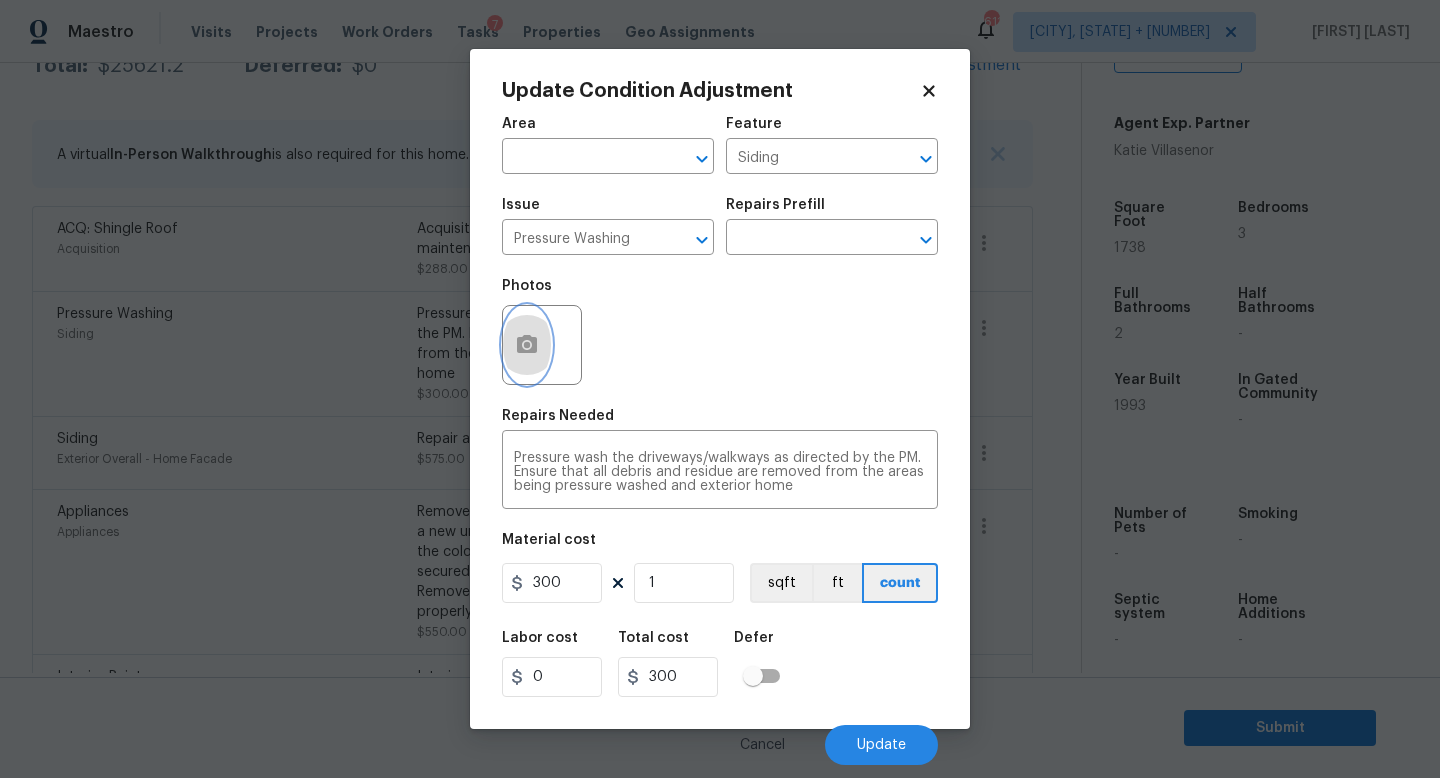 click 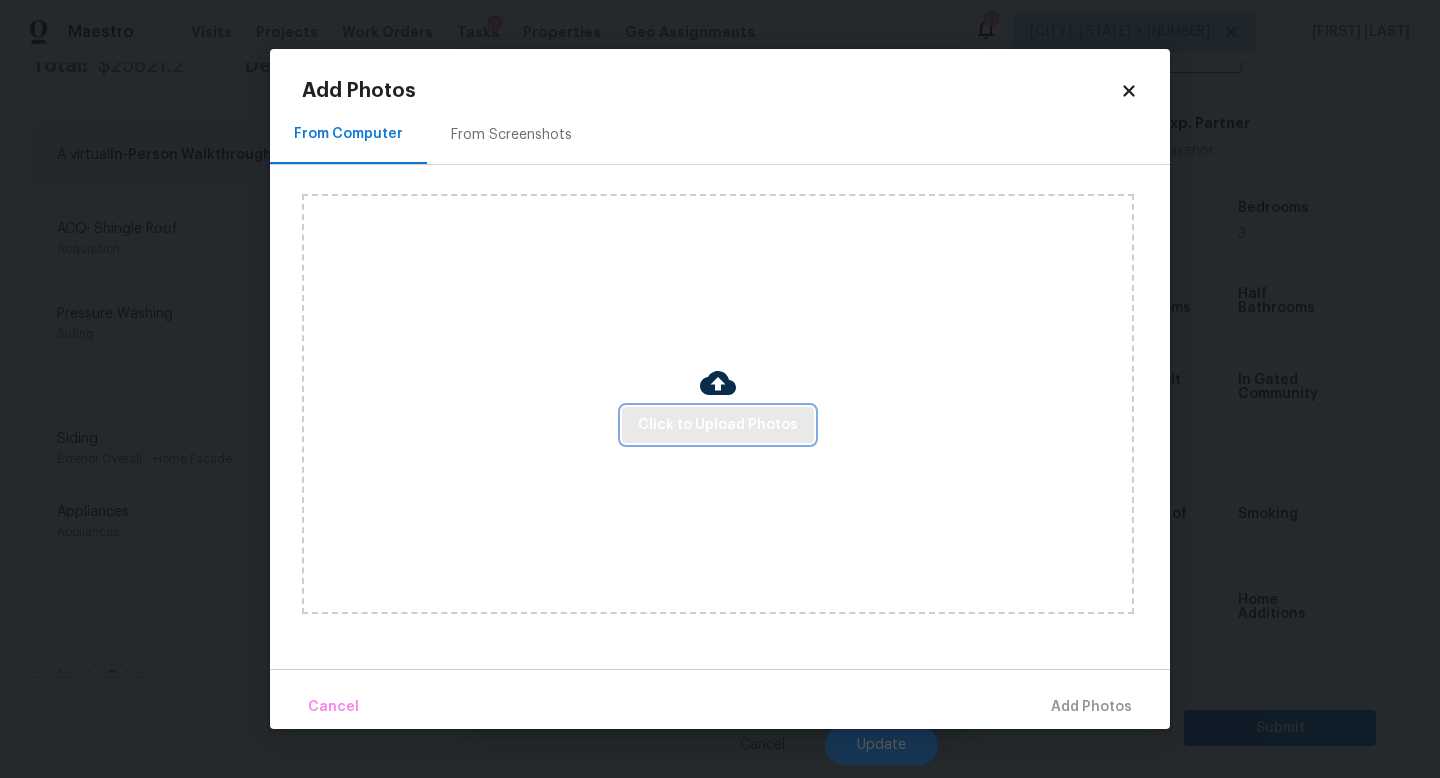 click on "Click to Upload Photos" at bounding box center (718, 425) 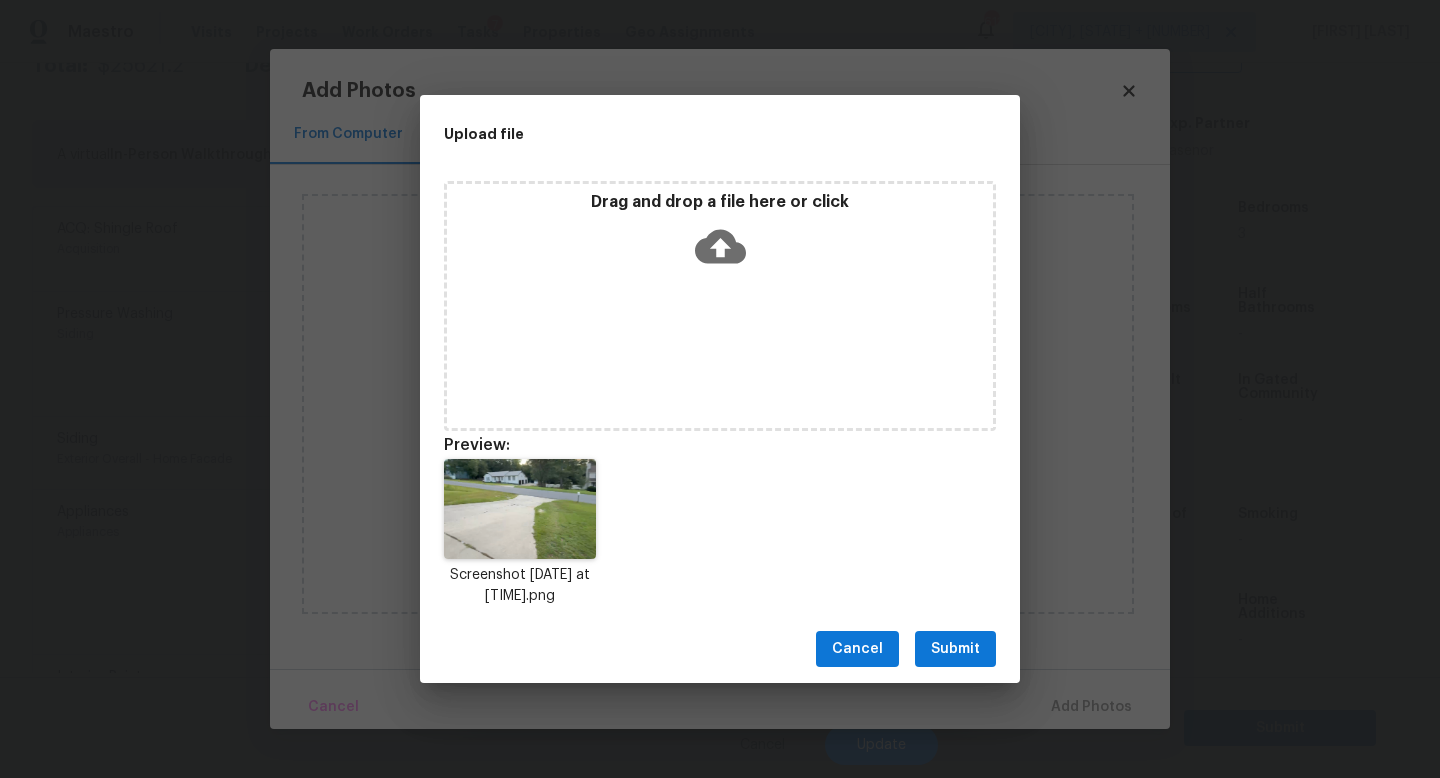 click on "Submit" at bounding box center (955, 649) 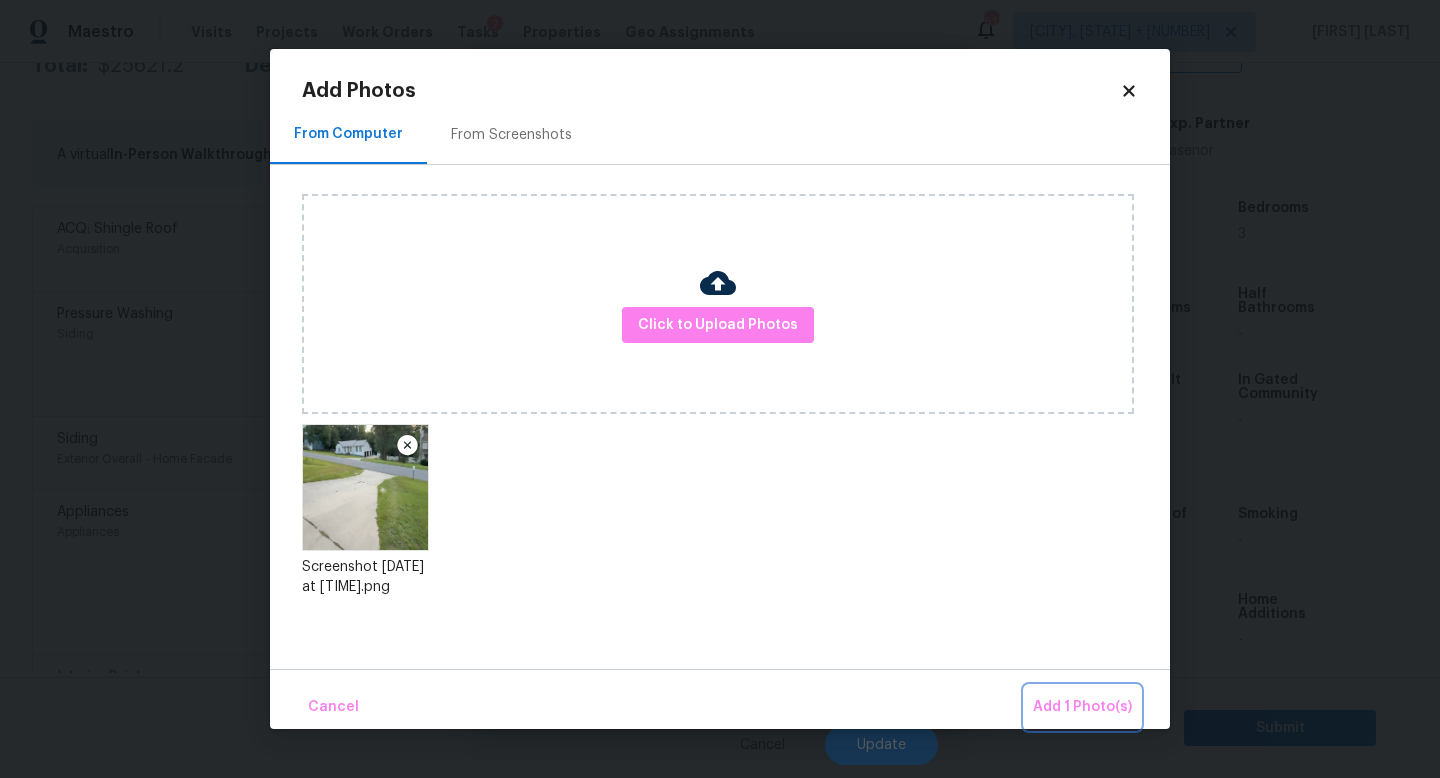 click on "Add 1 Photo(s)" at bounding box center [1082, 707] 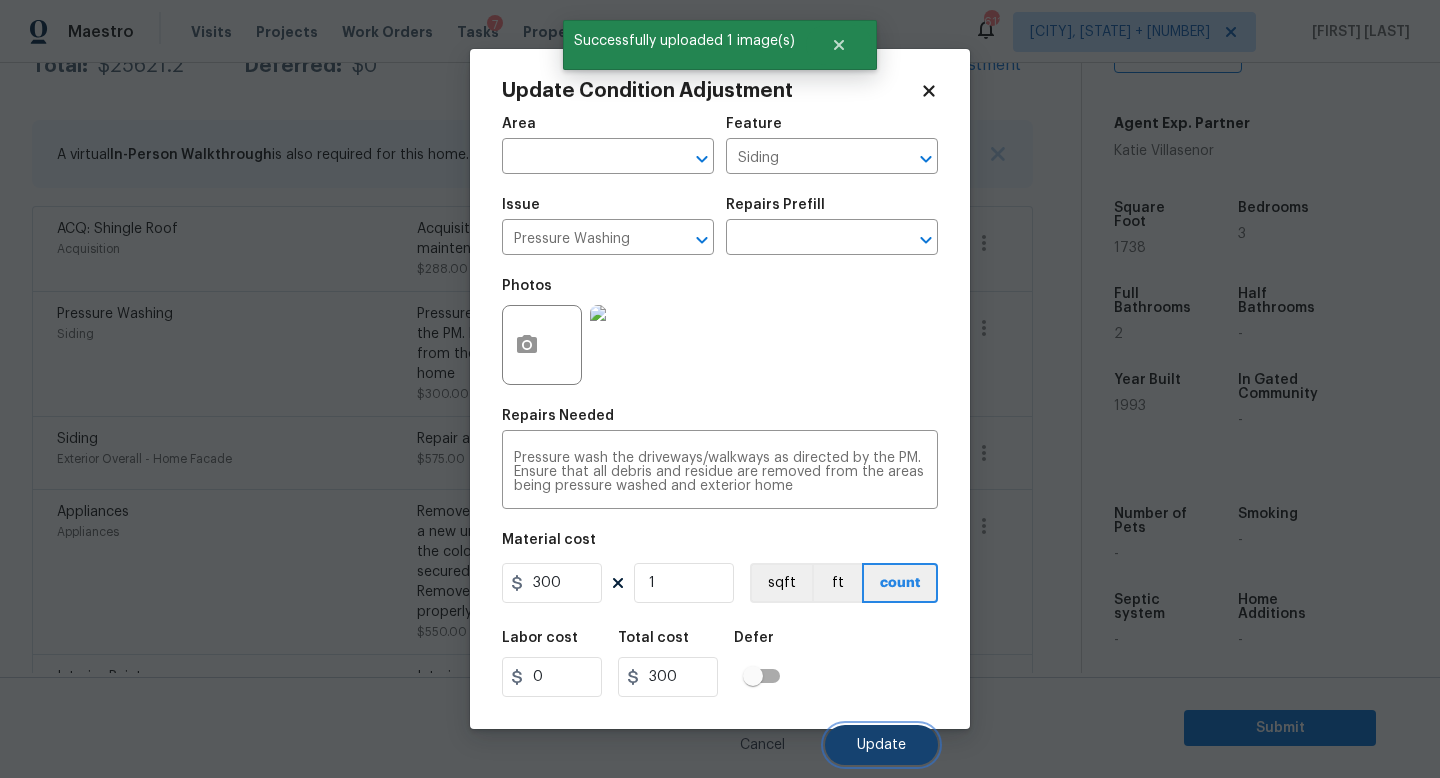 click on "Update" at bounding box center (881, 745) 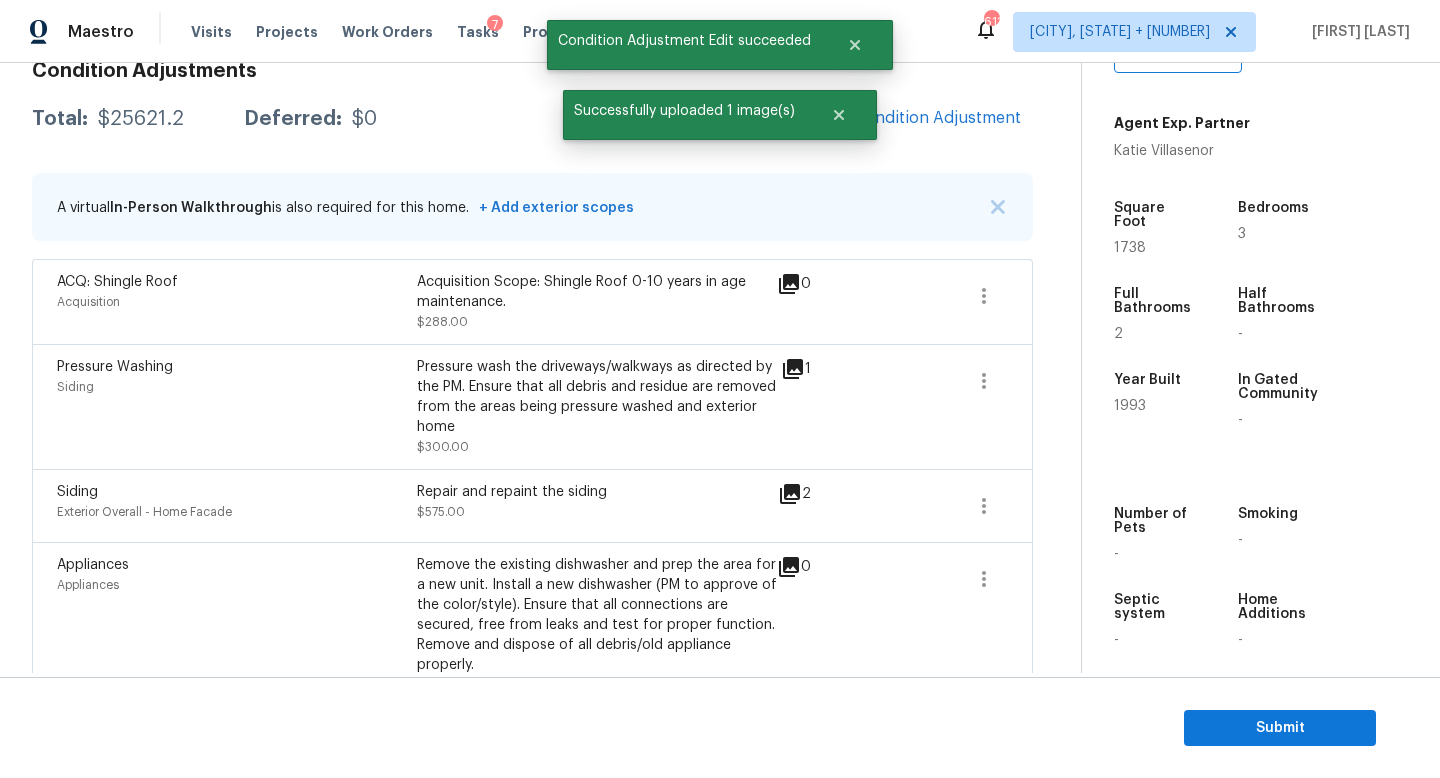 scroll, scrollTop: 277, scrollLeft: 0, axis: vertical 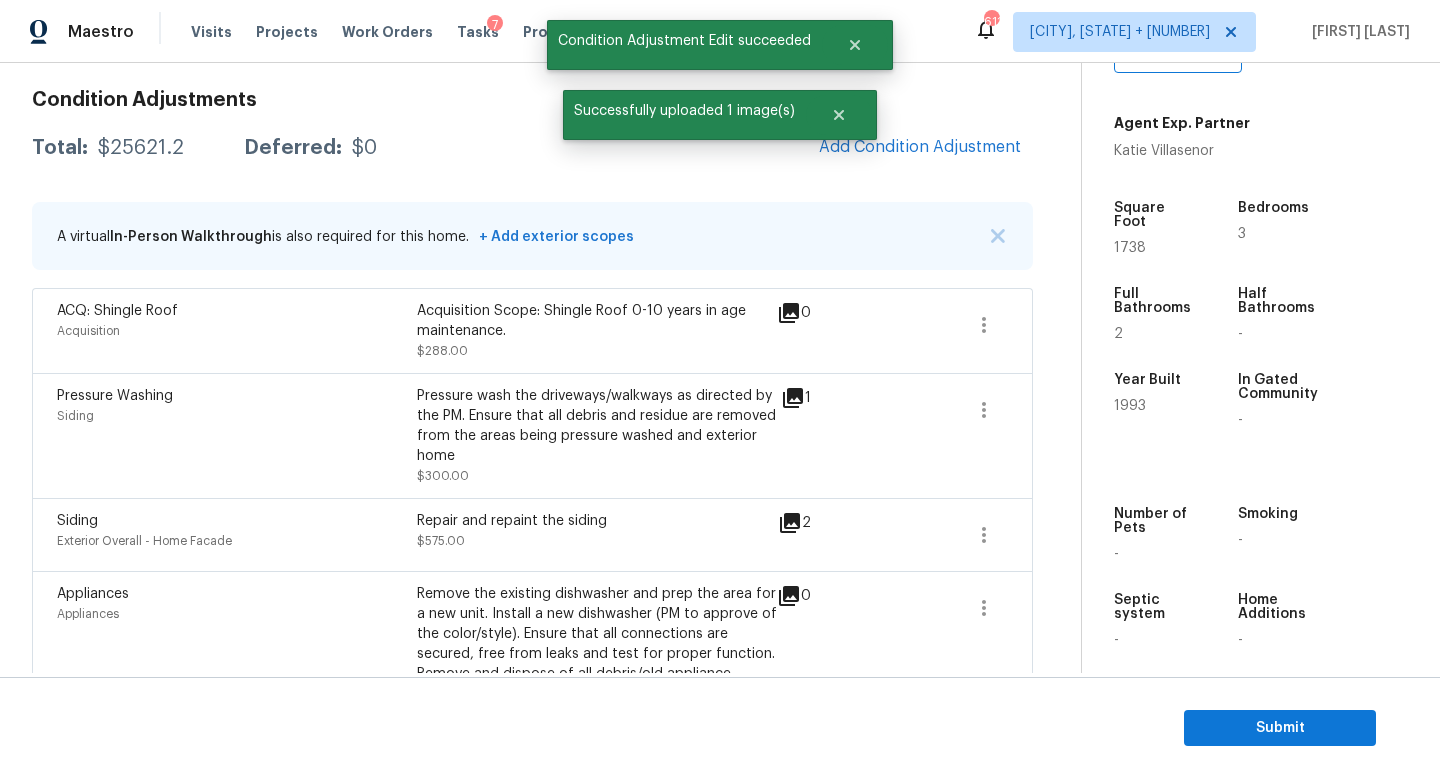 click on "$25621.2" at bounding box center (141, 148) 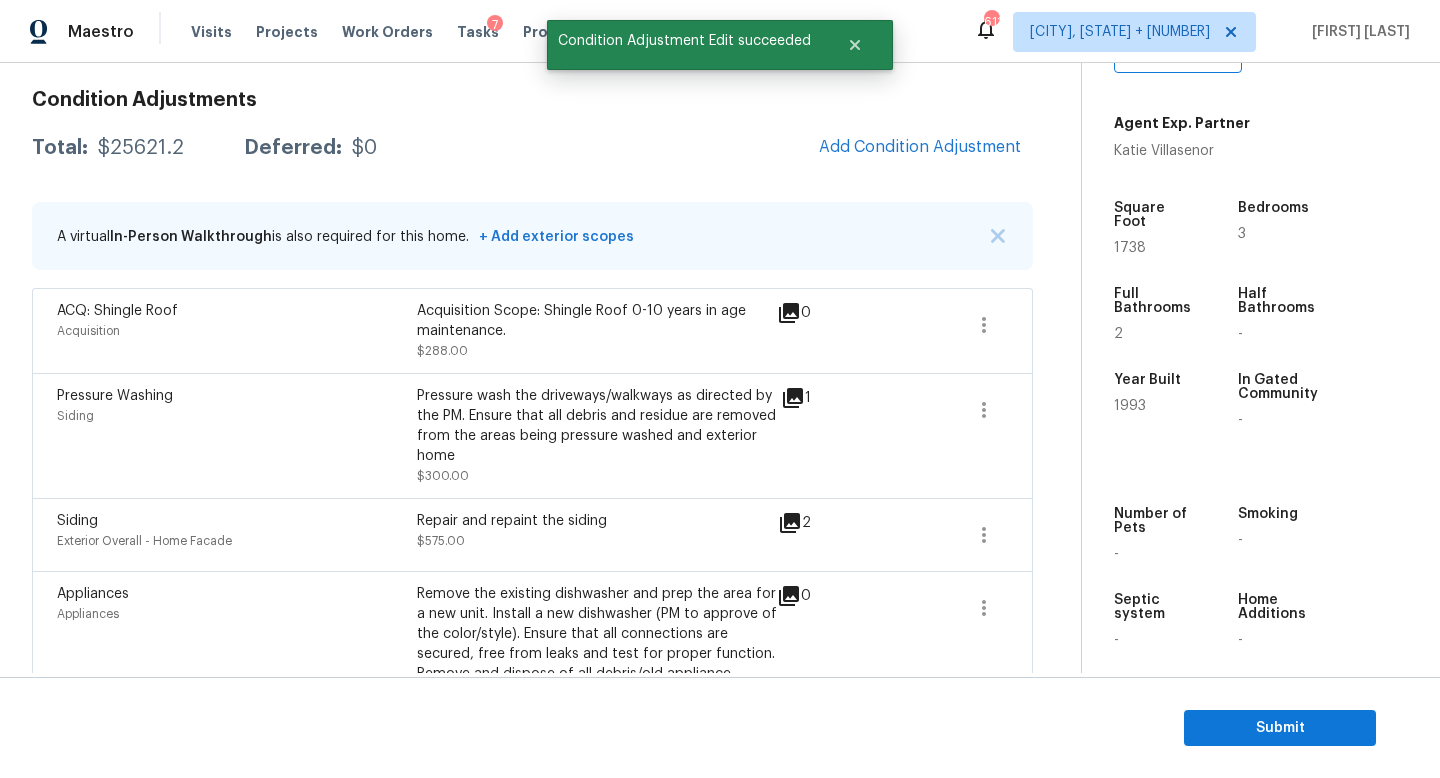 click on "$25621.2" at bounding box center (141, 148) 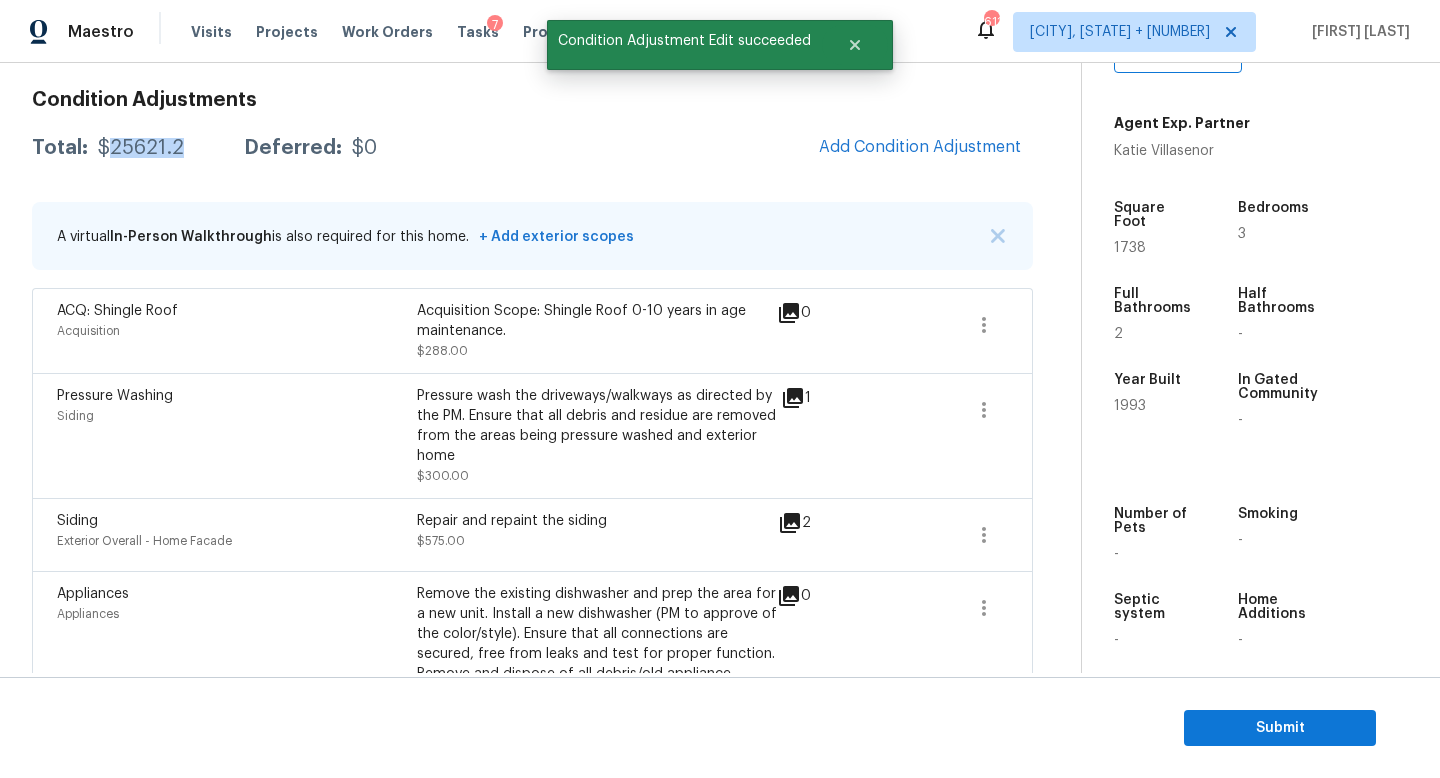 click on "$25621.2" at bounding box center [141, 148] 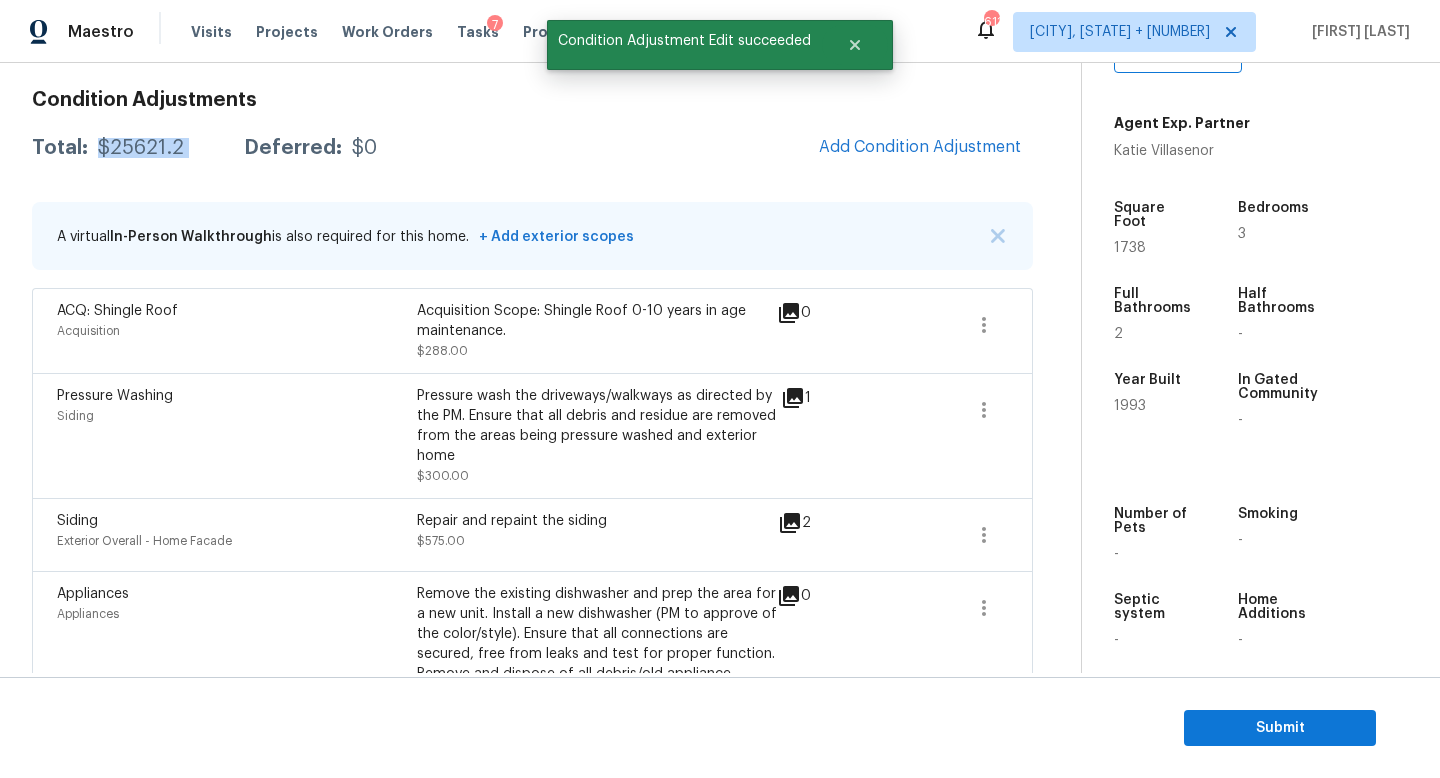 copy on "$25621.2" 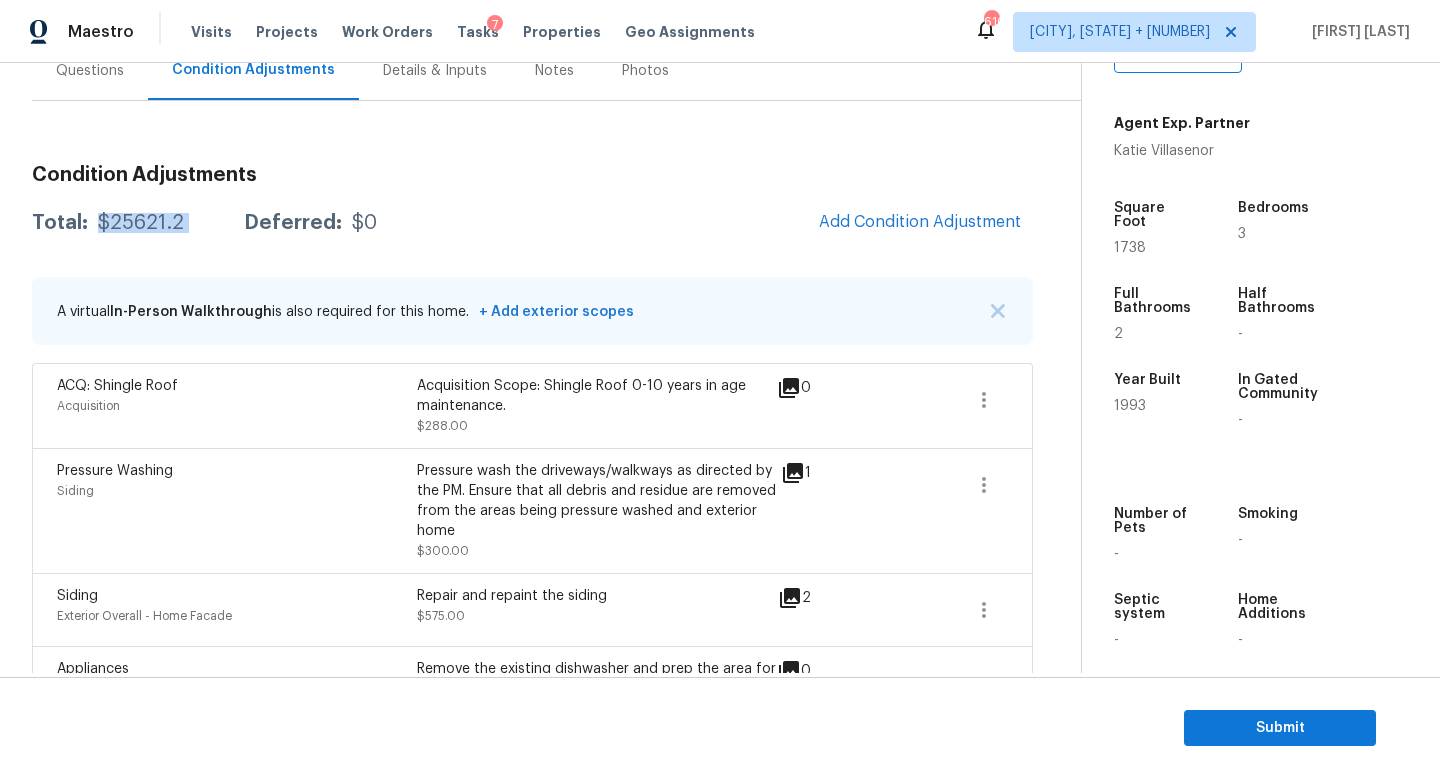 scroll, scrollTop: 0, scrollLeft: 0, axis: both 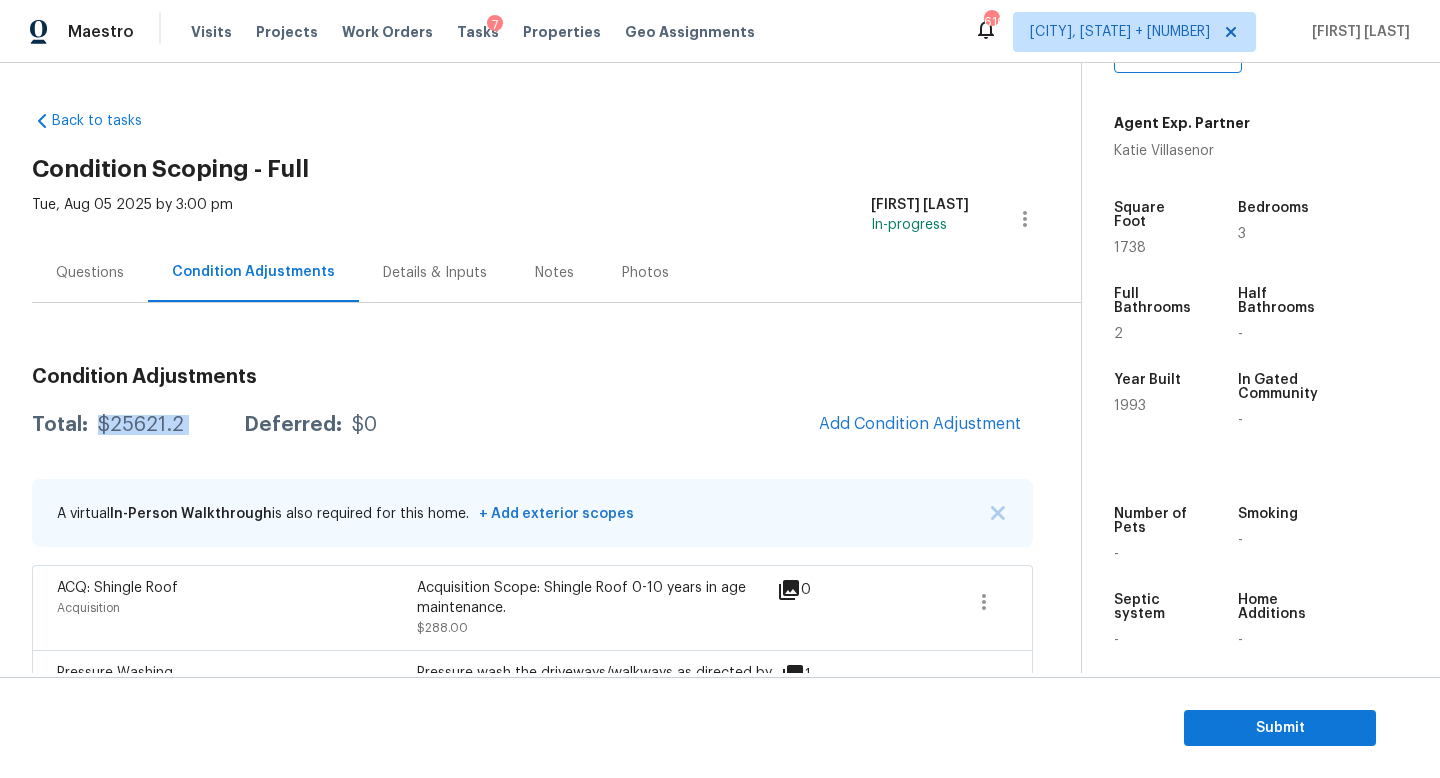 click on "Questions" at bounding box center (90, 273) 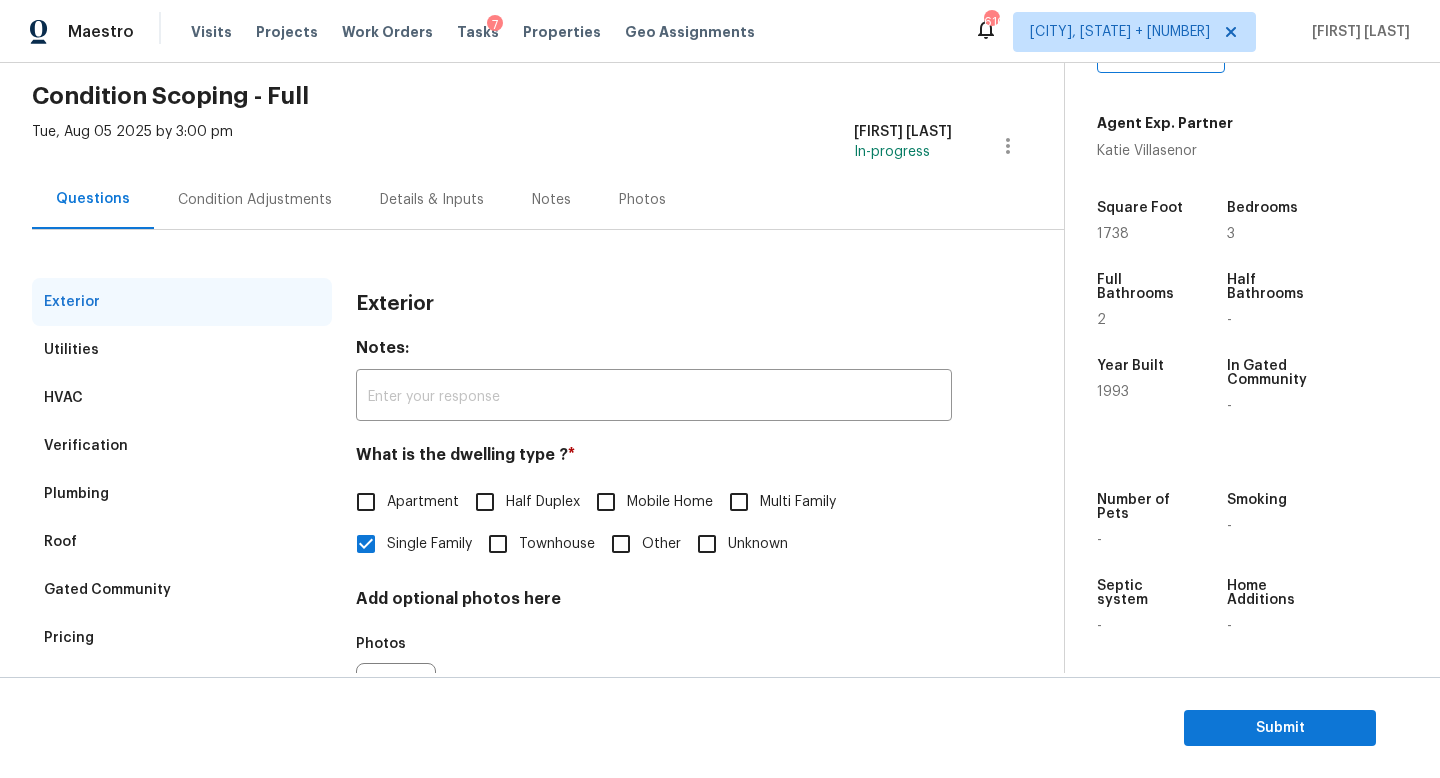 scroll, scrollTop: 0, scrollLeft: 0, axis: both 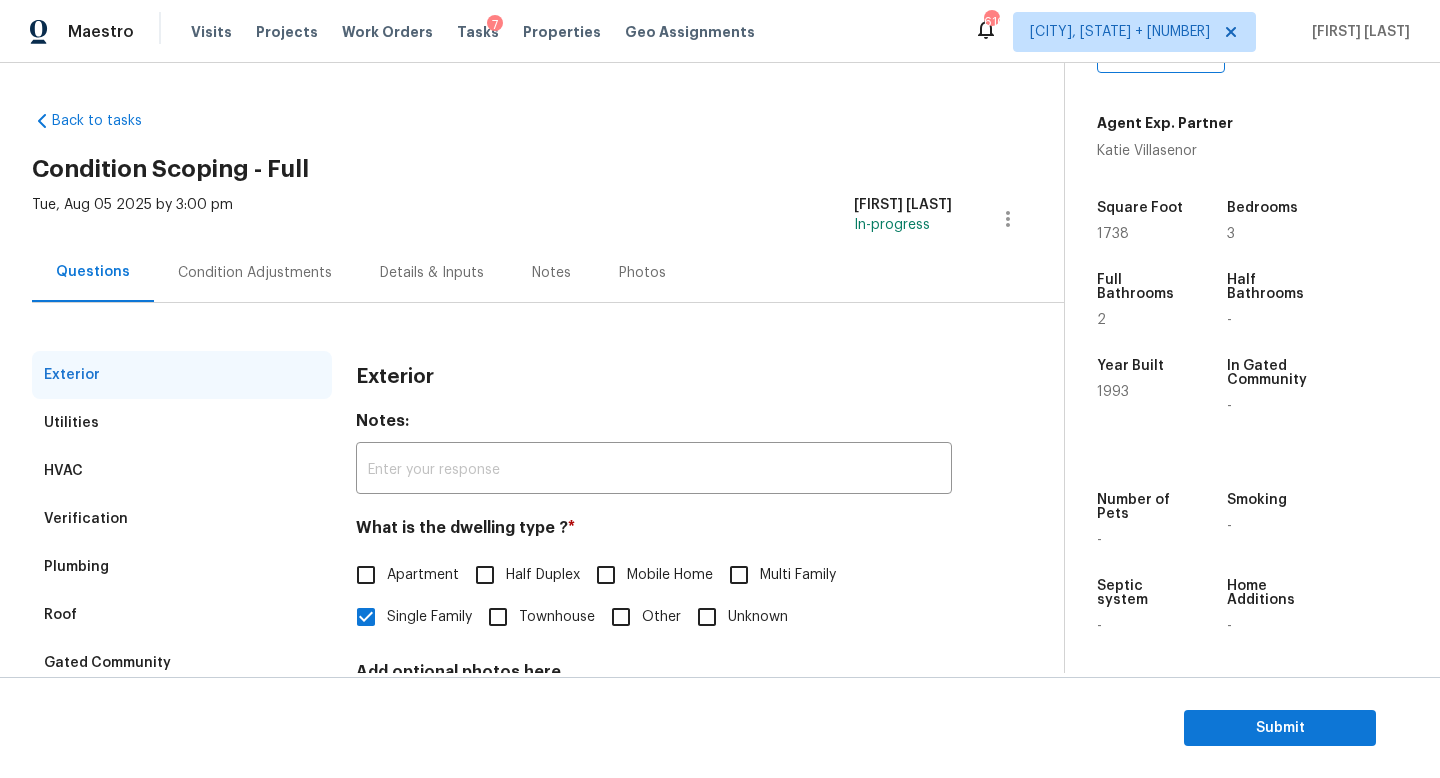 click on "Condition Adjustments" at bounding box center [255, 272] 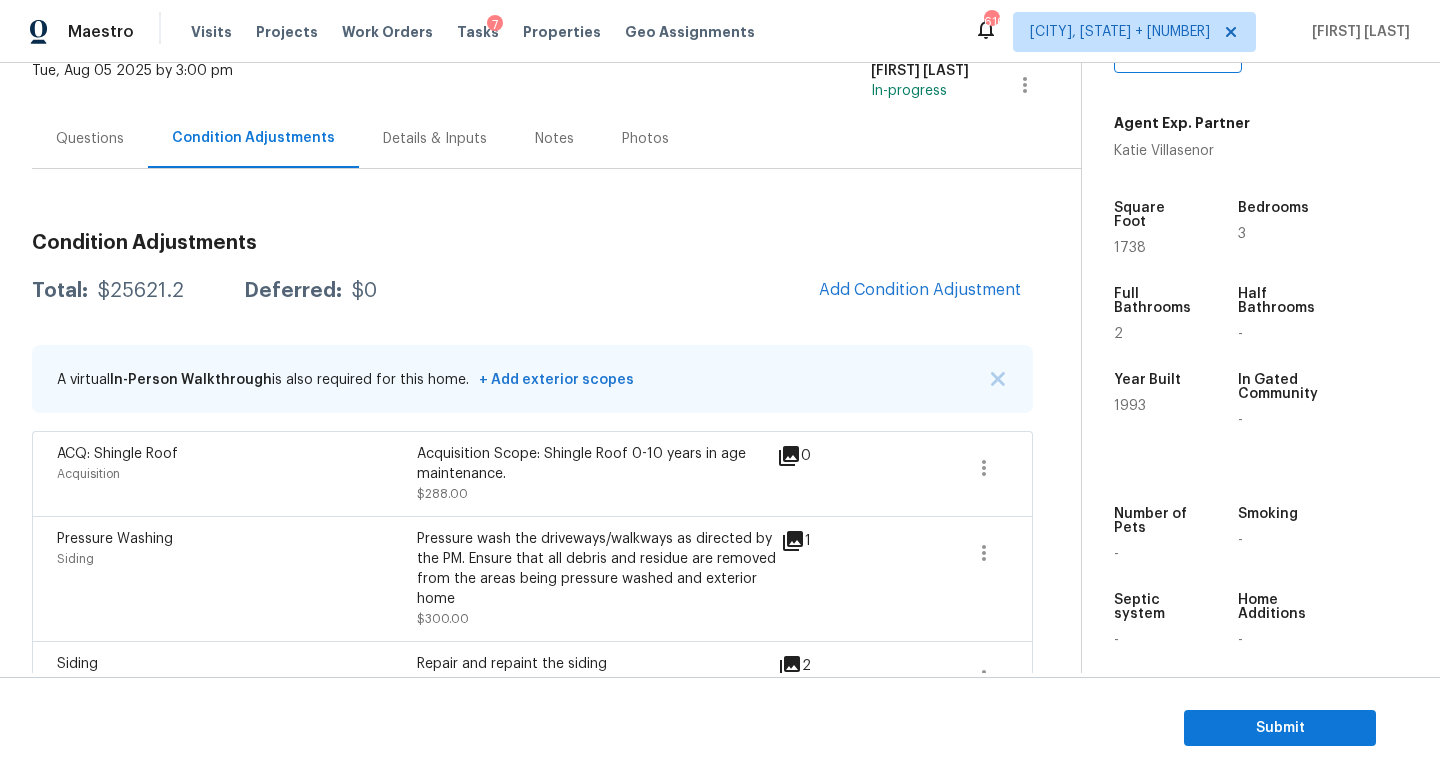 scroll, scrollTop: 0, scrollLeft: 0, axis: both 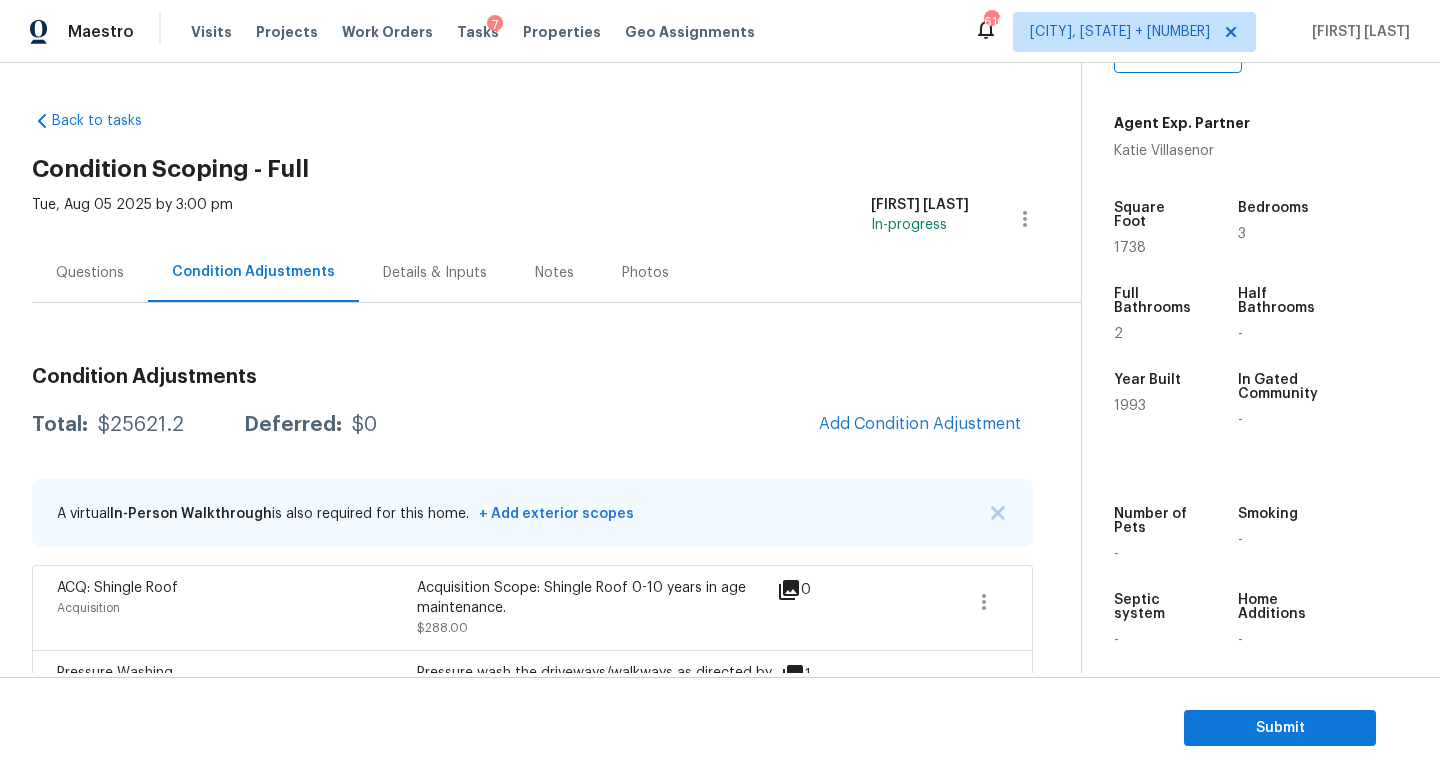 click on "Questions" at bounding box center (90, 273) 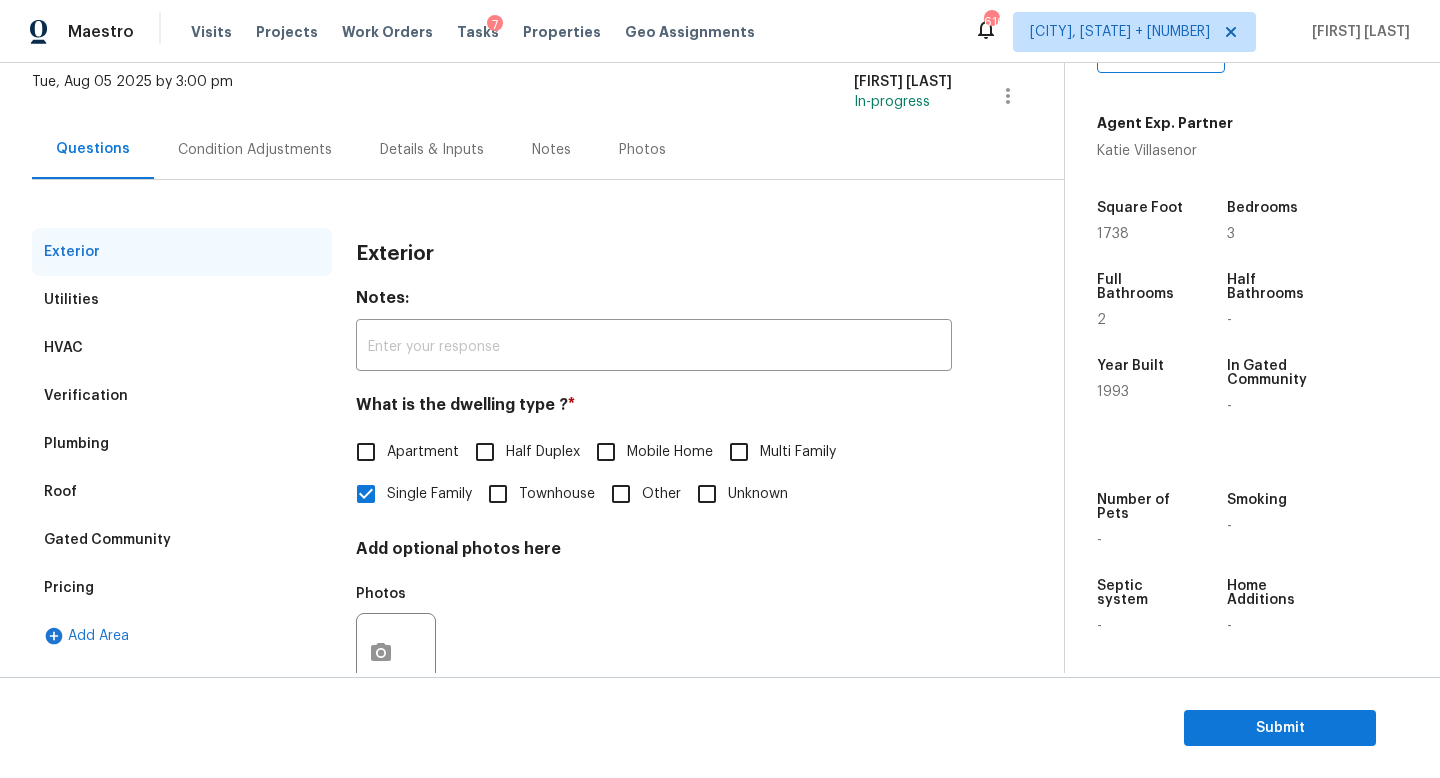 scroll, scrollTop: 185, scrollLeft: 0, axis: vertical 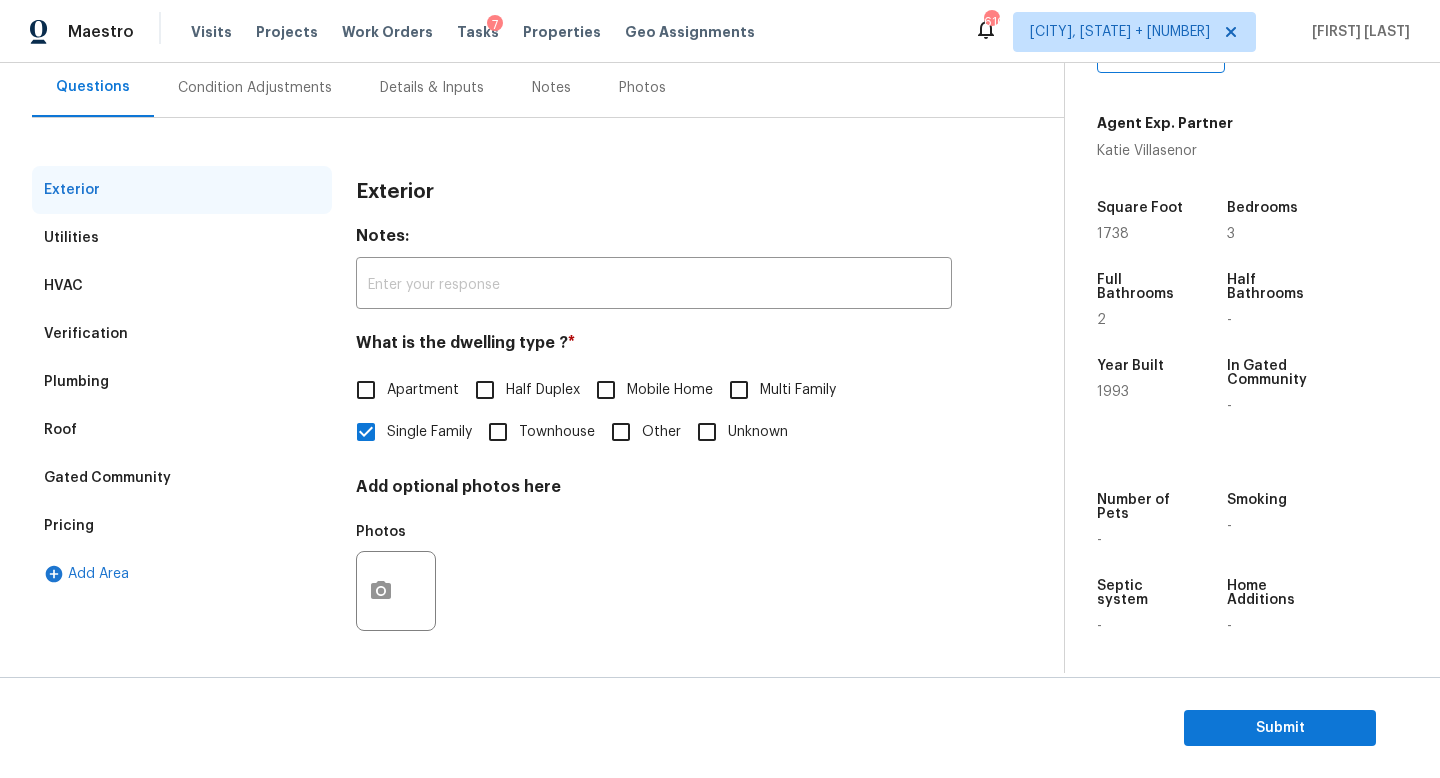 click on "Verification" at bounding box center (86, 334) 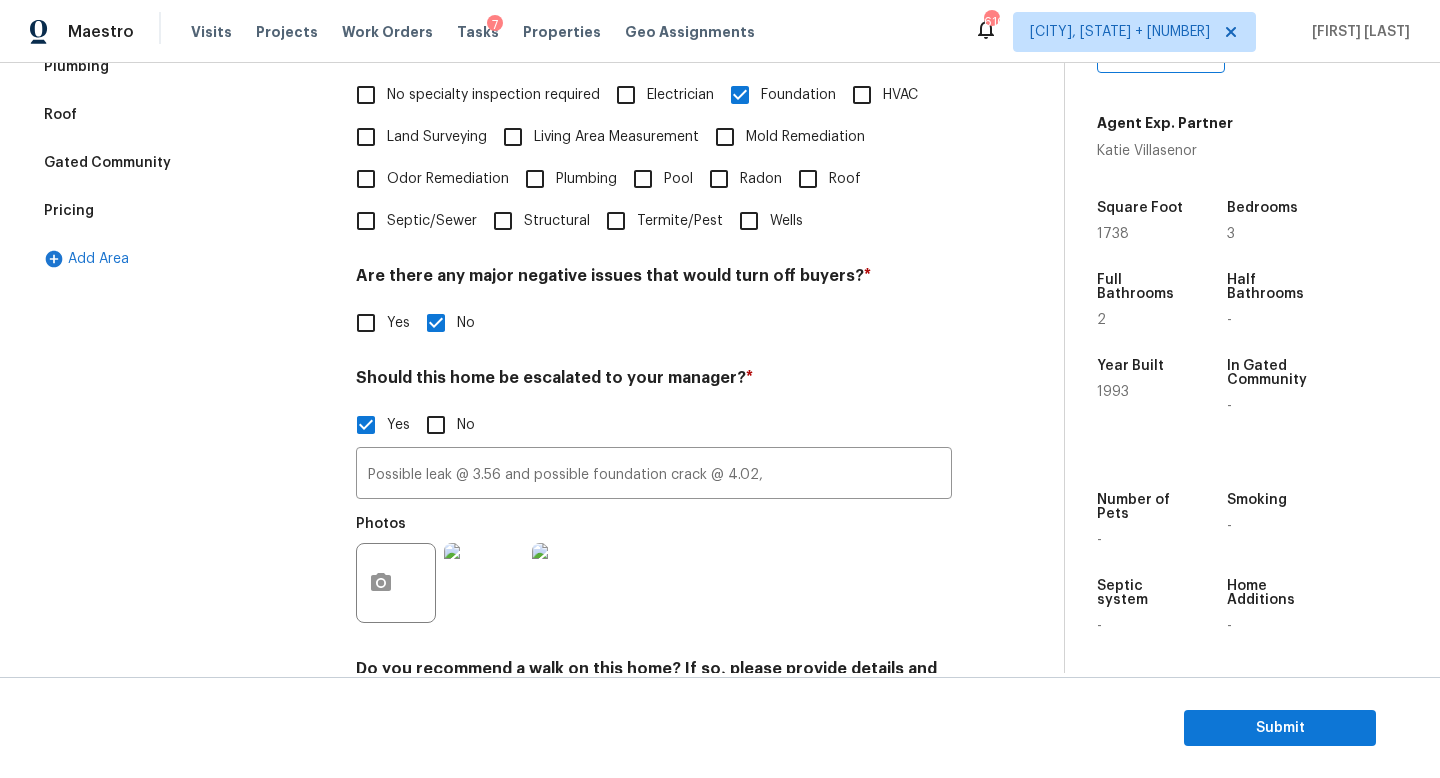 scroll, scrollTop: 521, scrollLeft: 0, axis: vertical 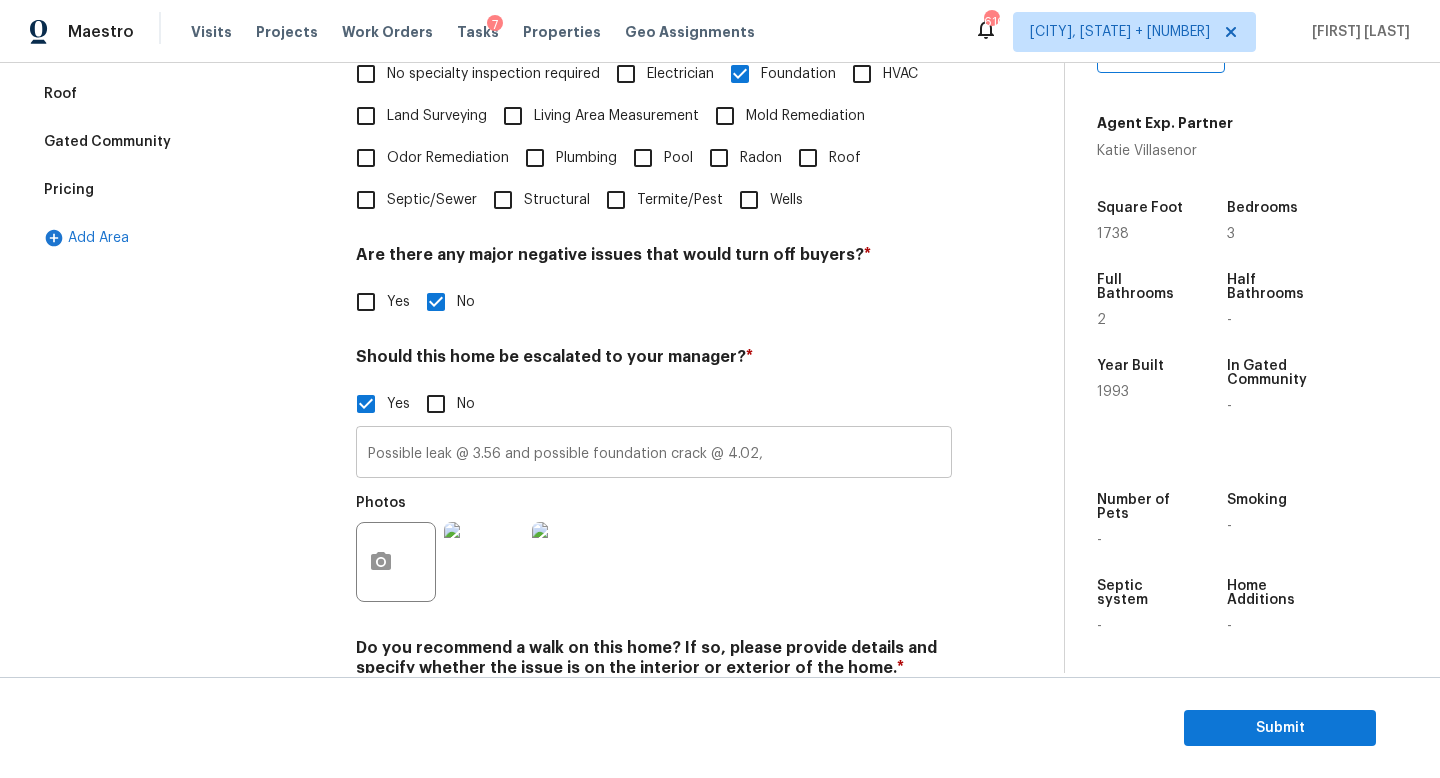 click on "Possible leak @ 3.56 and possible foundation crack @ 4.02," at bounding box center [654, 454] 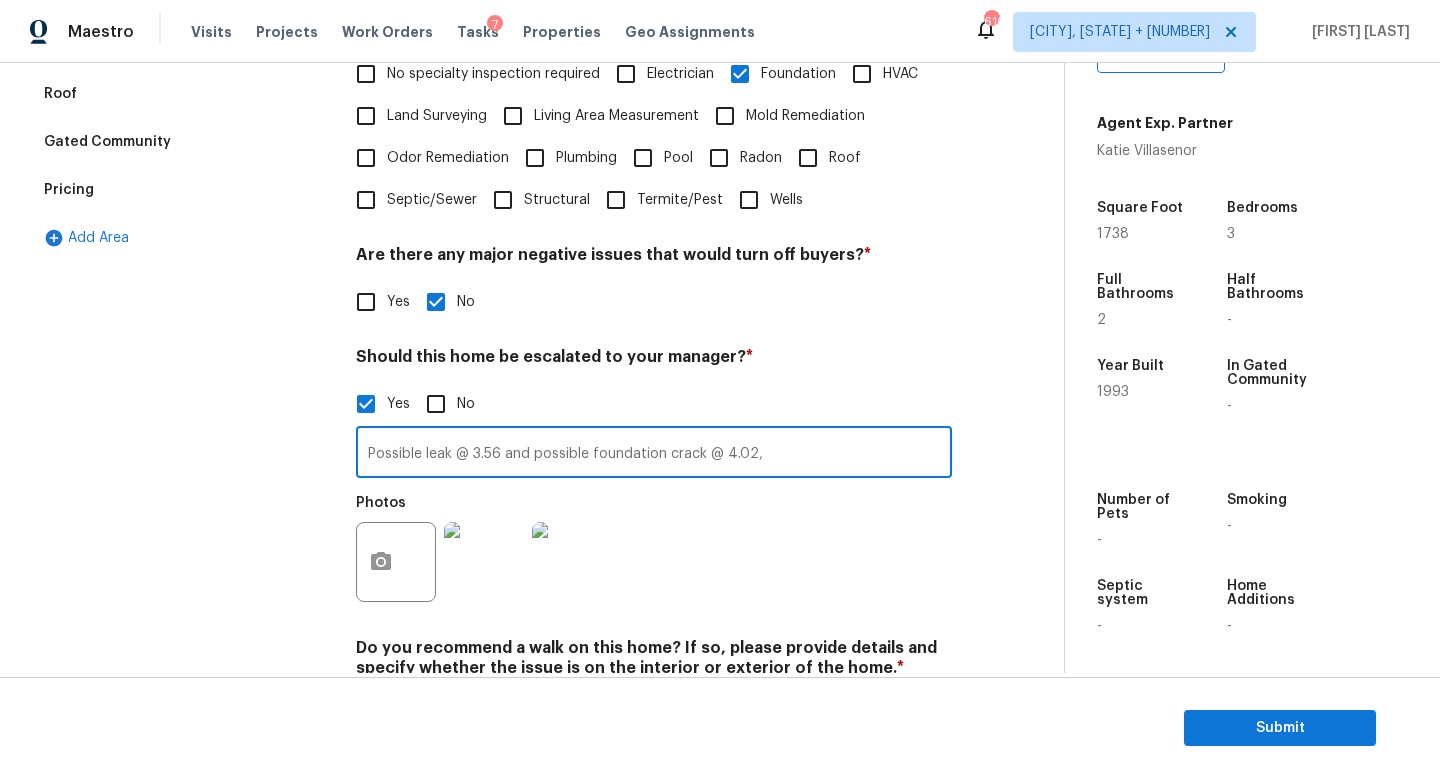 scroll, scrollTop: 0, scrollLeft: 0, axis: both 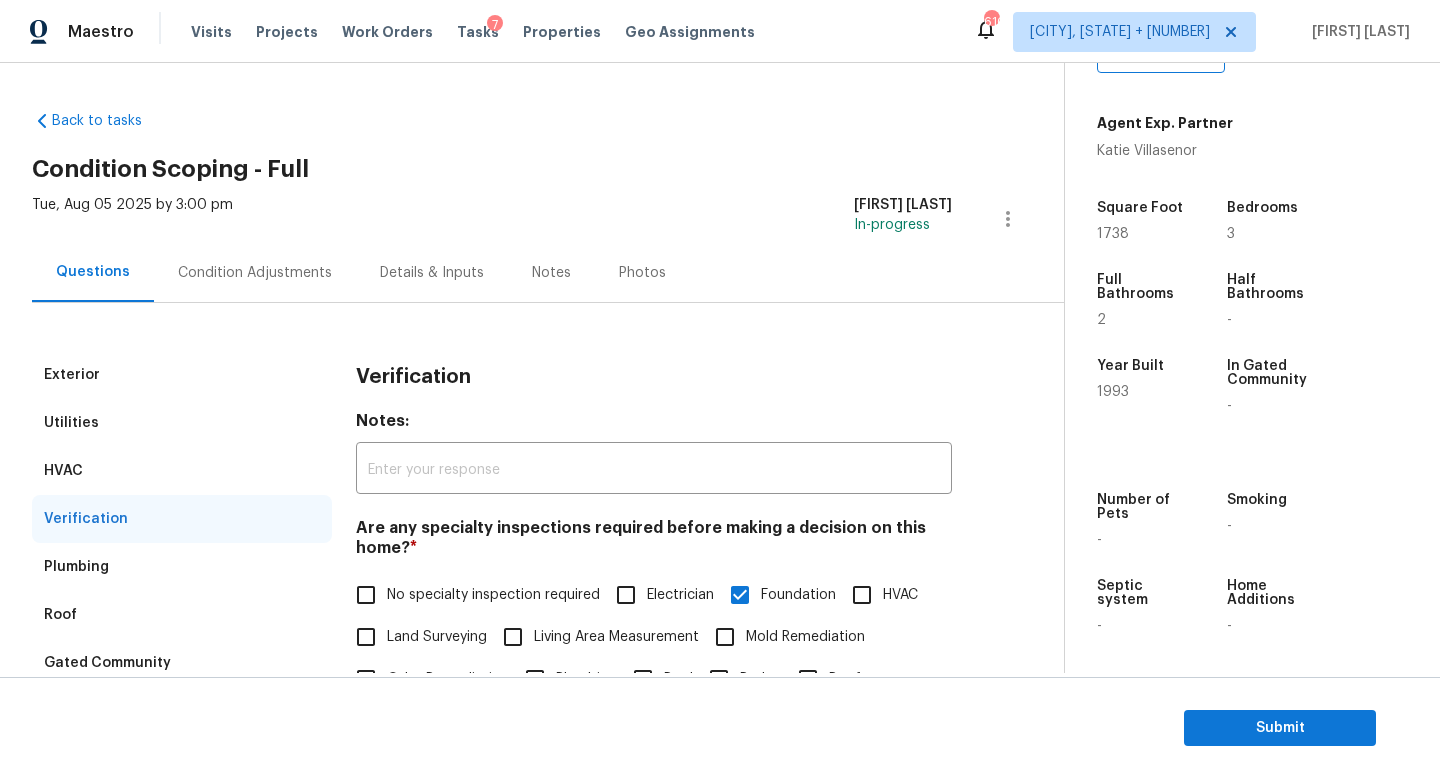 click on "Condition Adjustments" at bounding box center [255, 273] 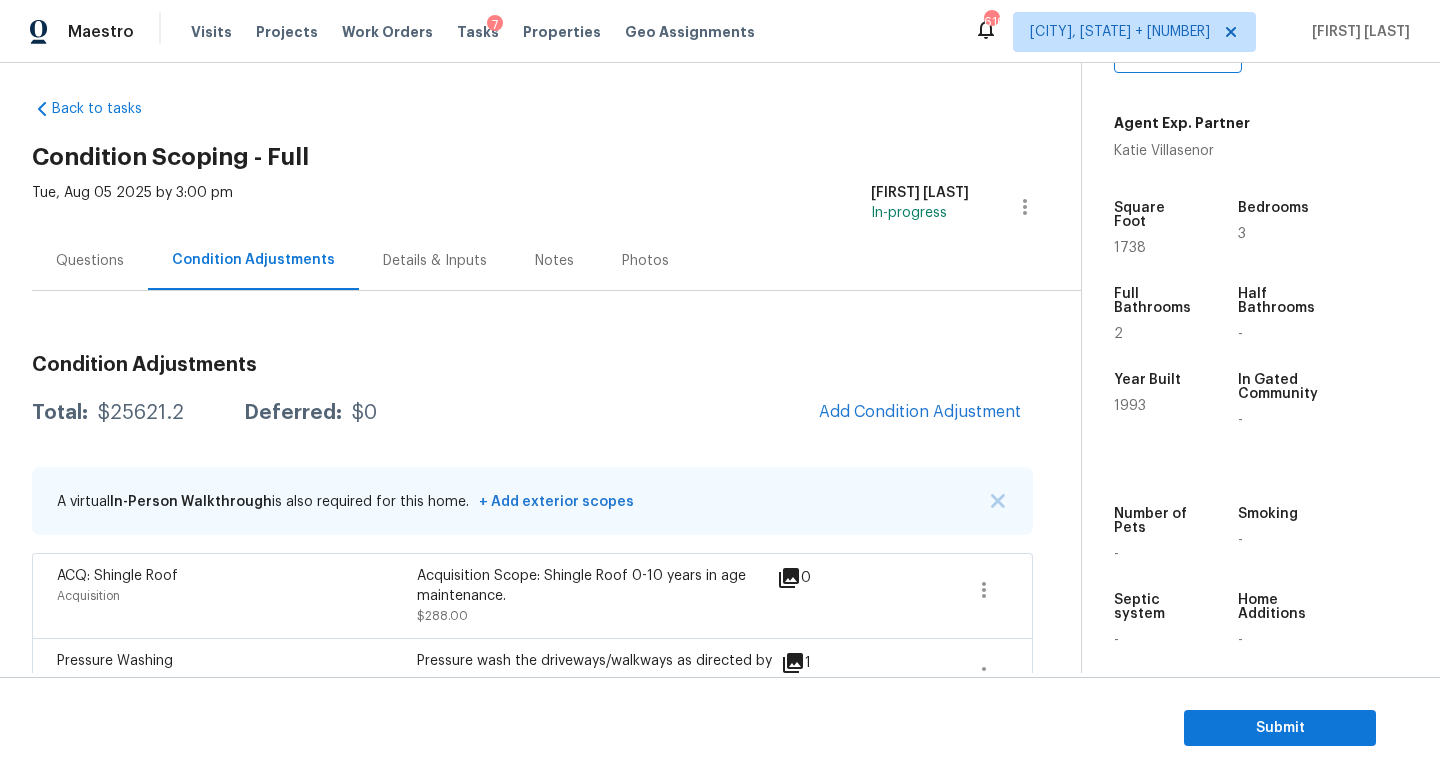 scroll, scrollTop: 0, scrollLeft: 0, axis: both 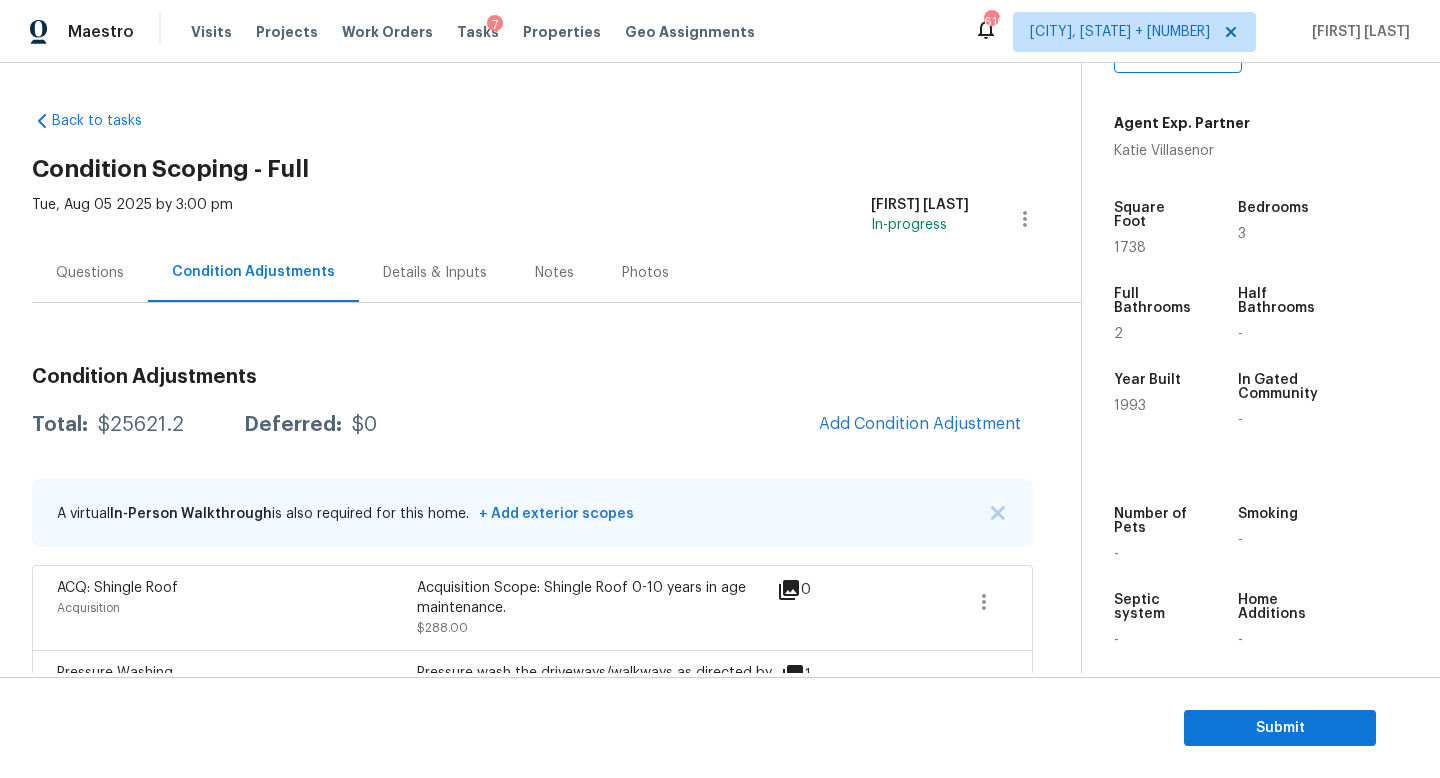 click on "Questions" at bounding box center [90, 272] 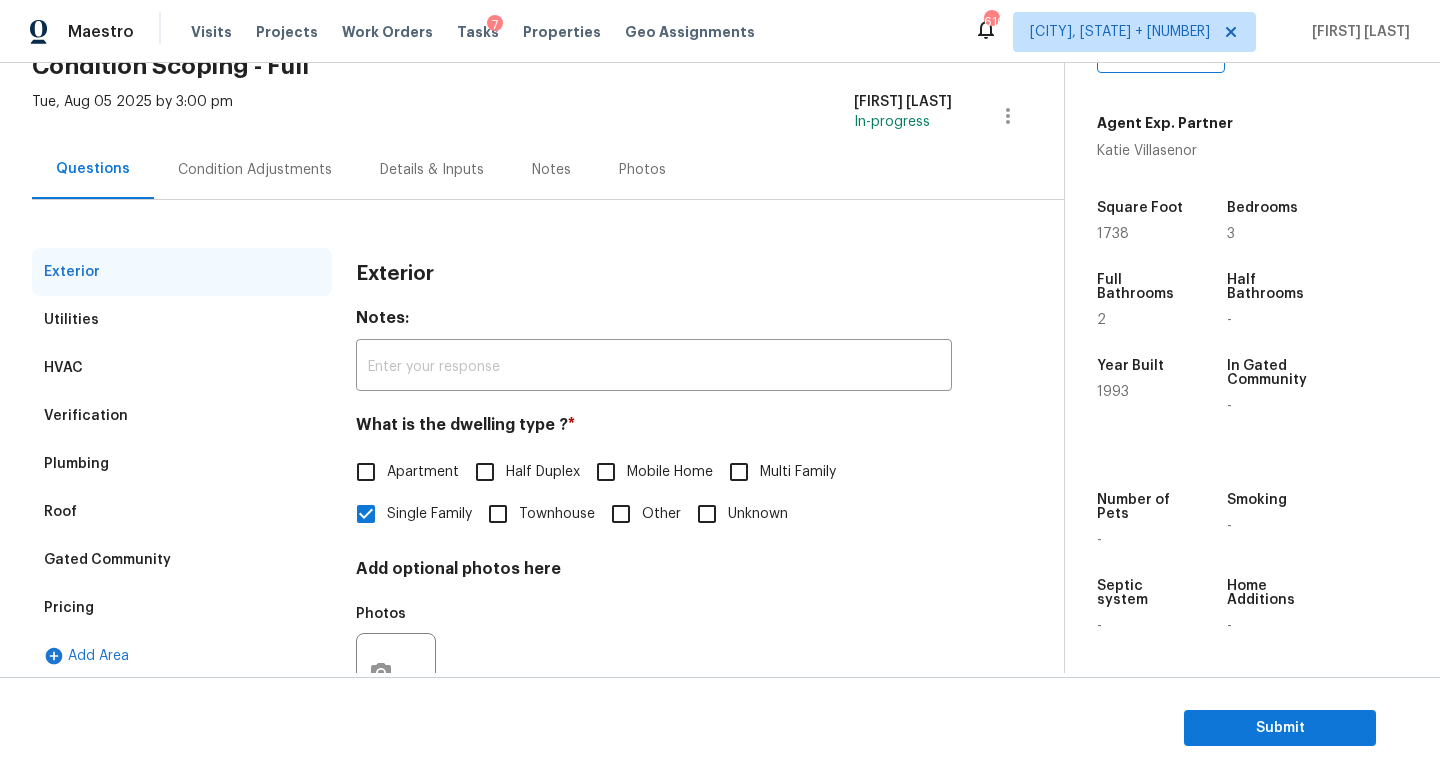 scroll, scrollTop: 108, scrollLeft: 0, axis: vertical 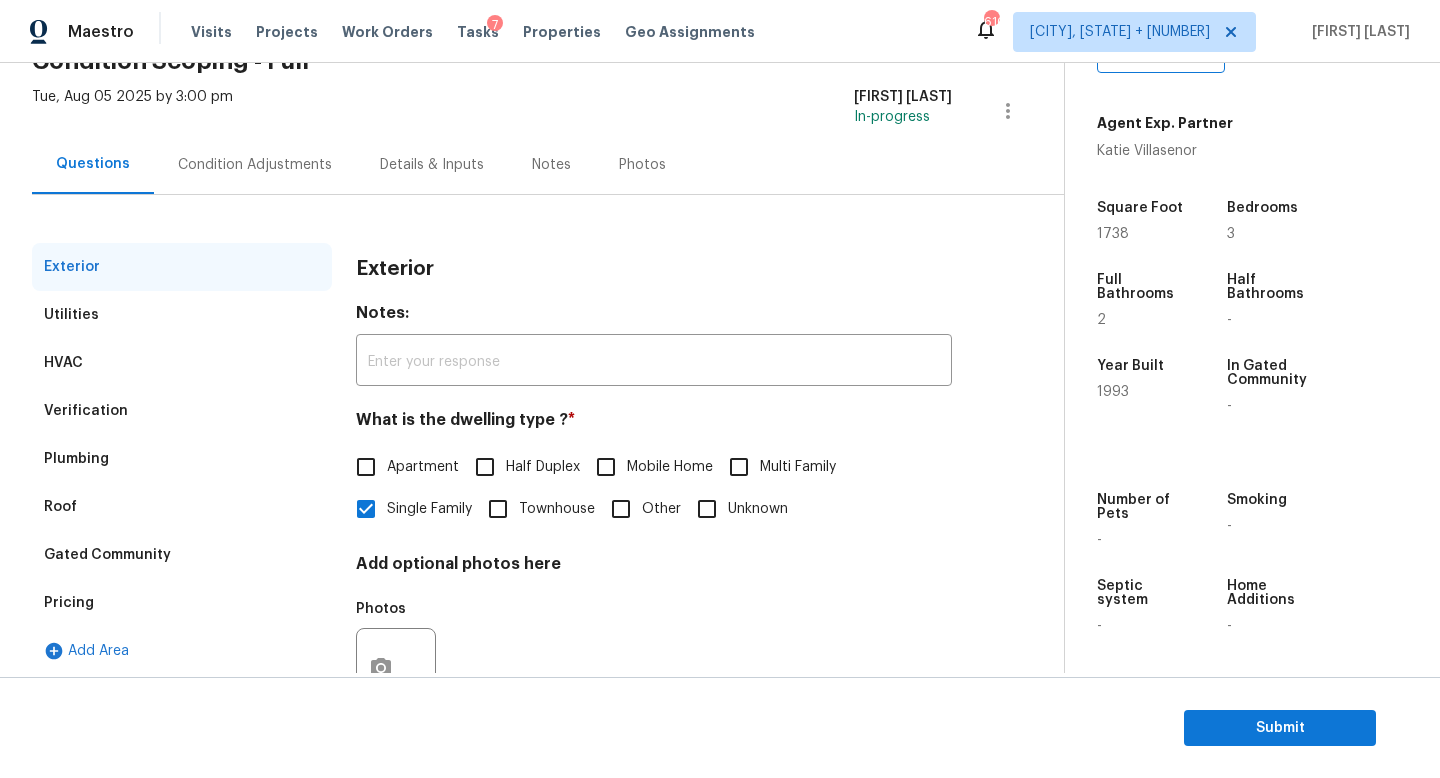 click on "Pricing" at bounding box center [182, 603] 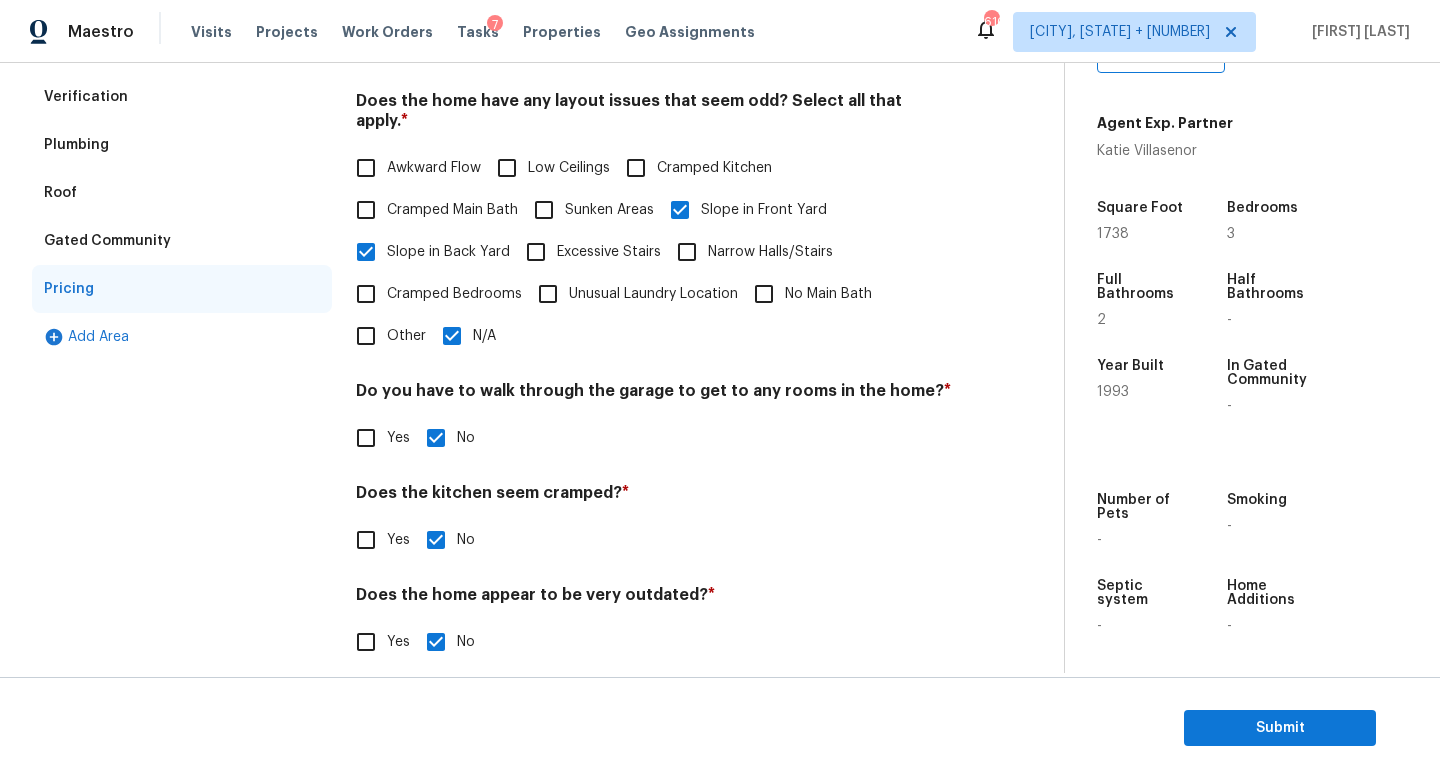 scroll, scrollTop: 0, scrollLeft: 0, axis: both 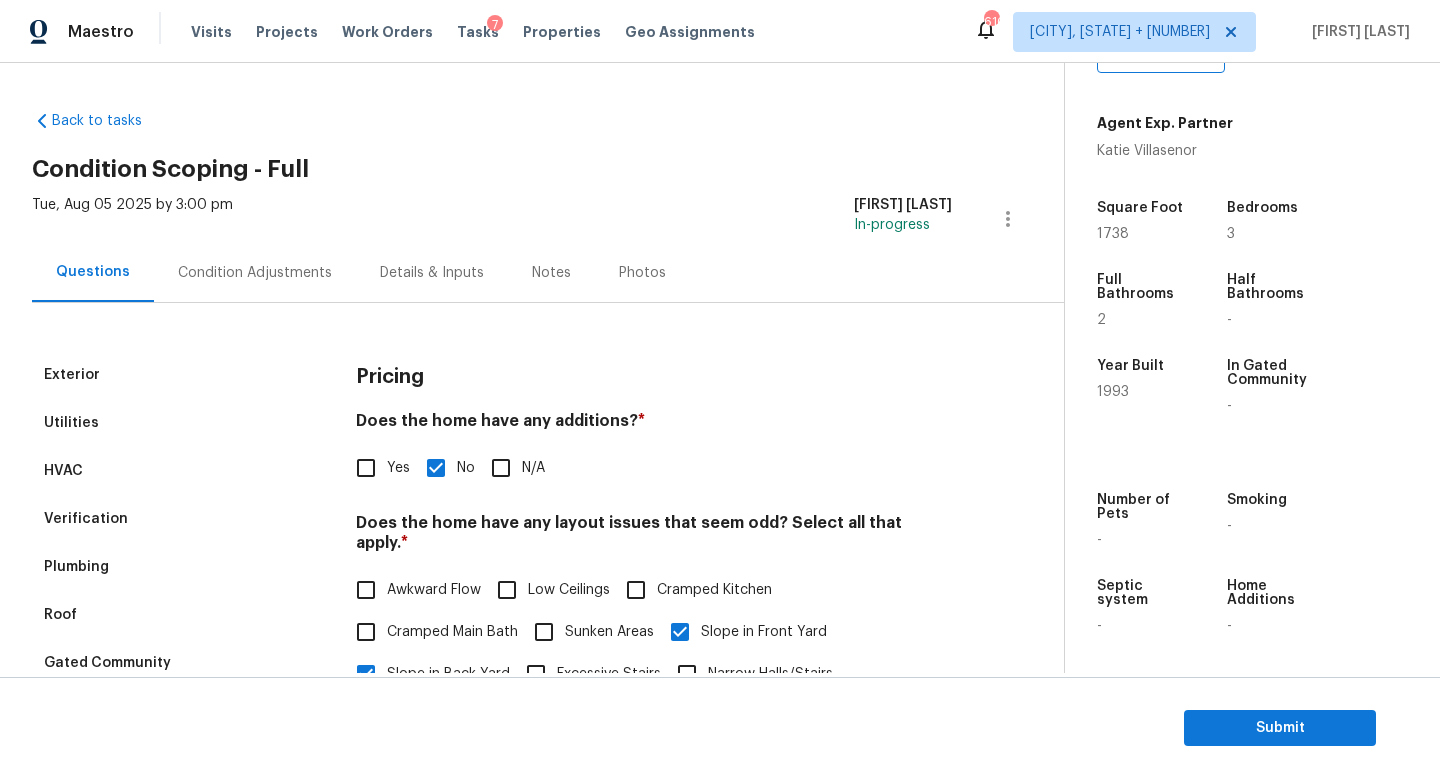 click on "Condition Adjustments" at bounding box center (255, 272) 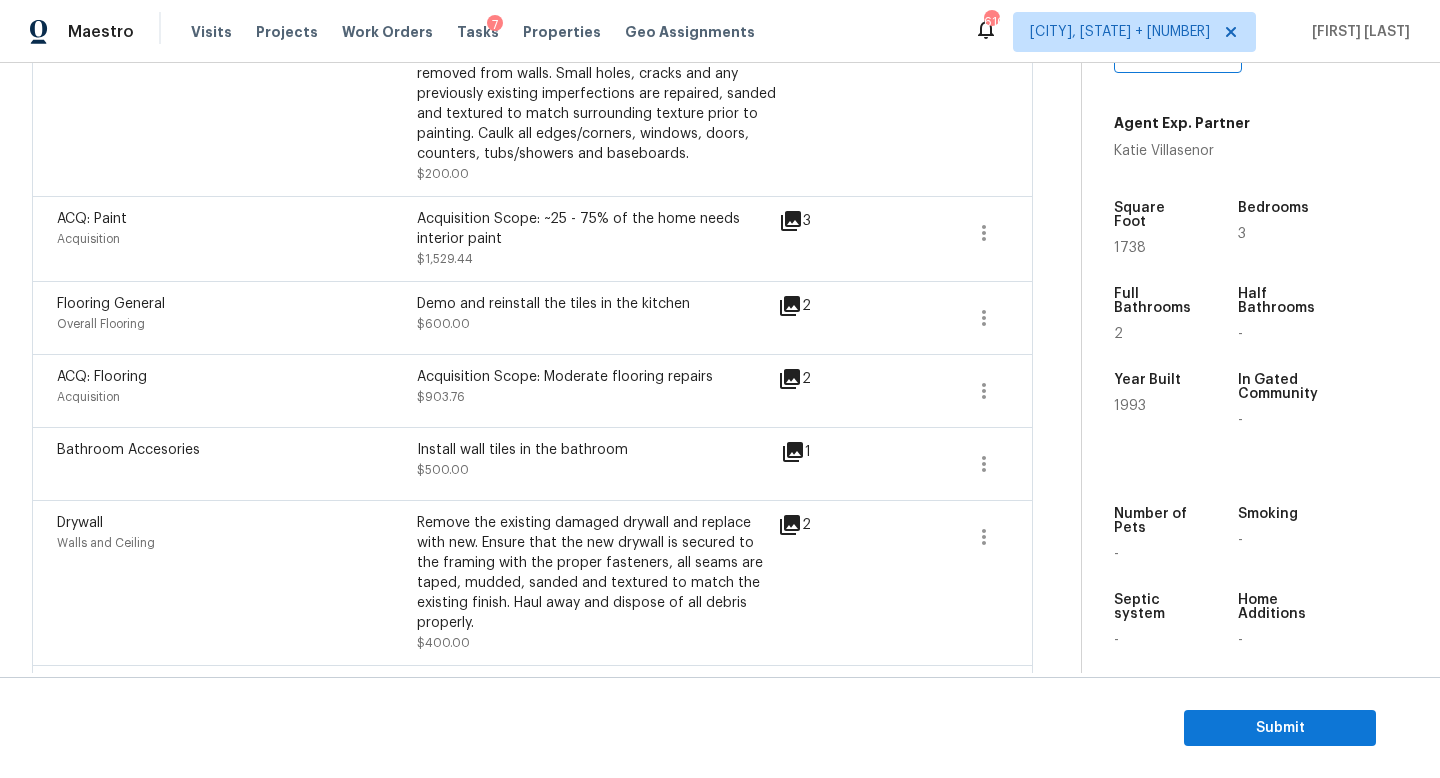 scroll, scrollTop: 0, scrollLeft: 0, axis: both 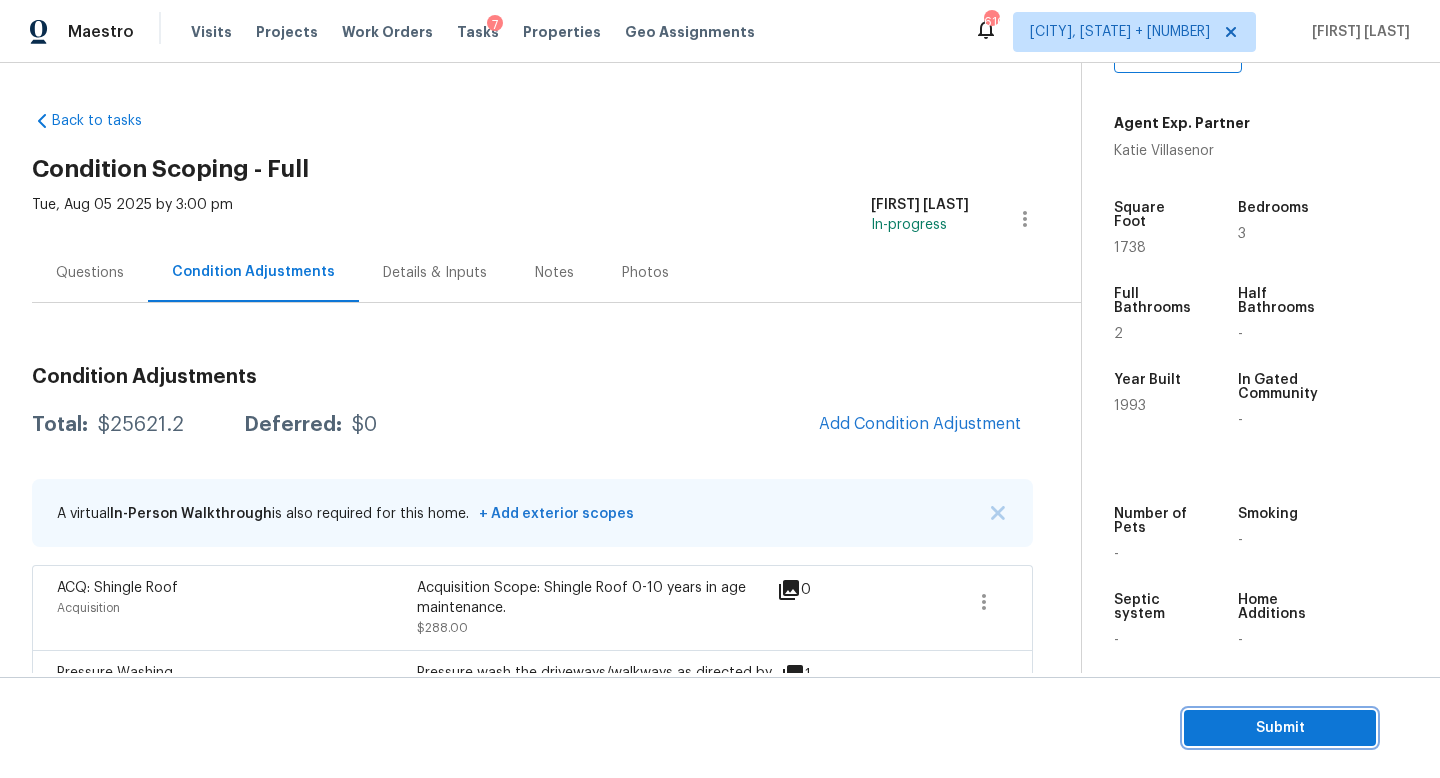 click on "Submit" at bounding box center [1280, 728] 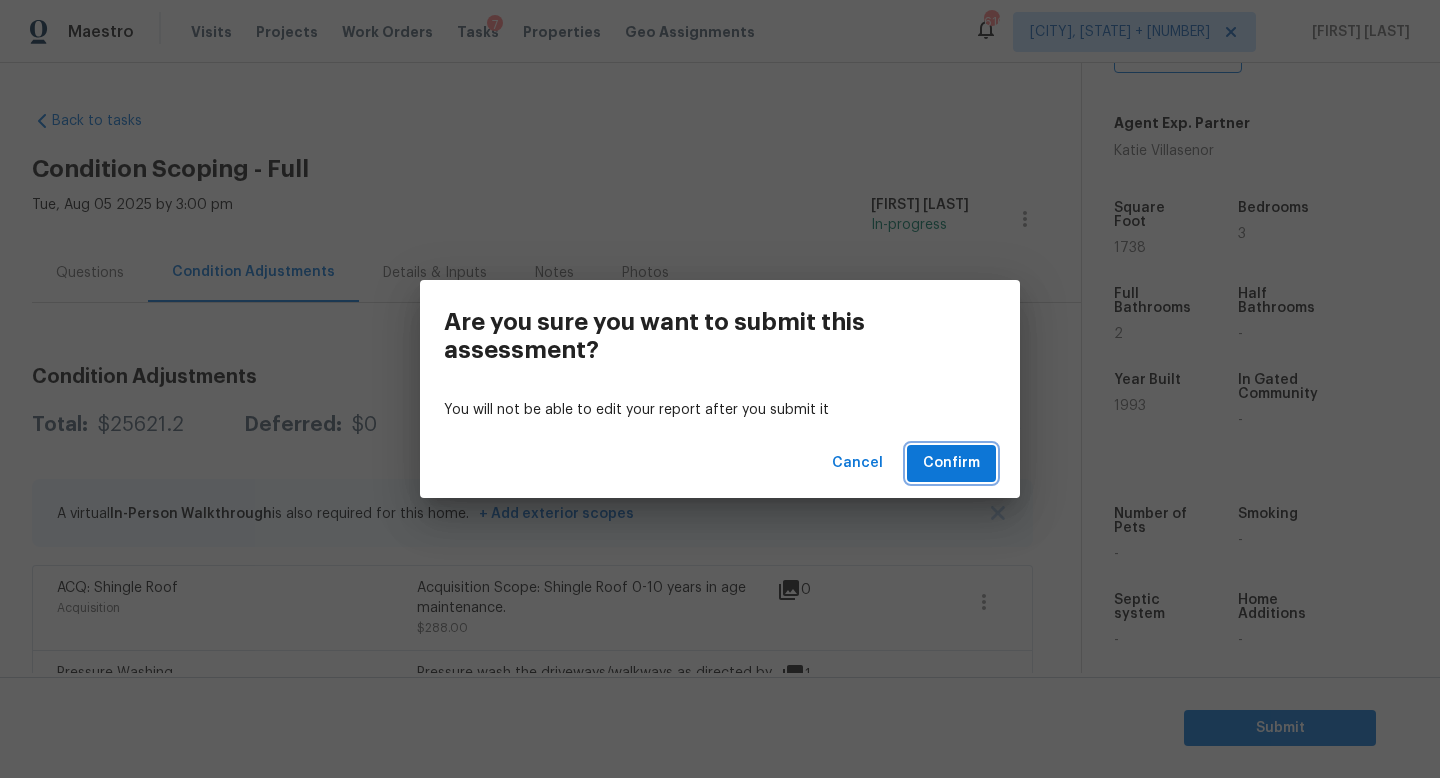 click on "Confirm" at bounding box center [951, 463] 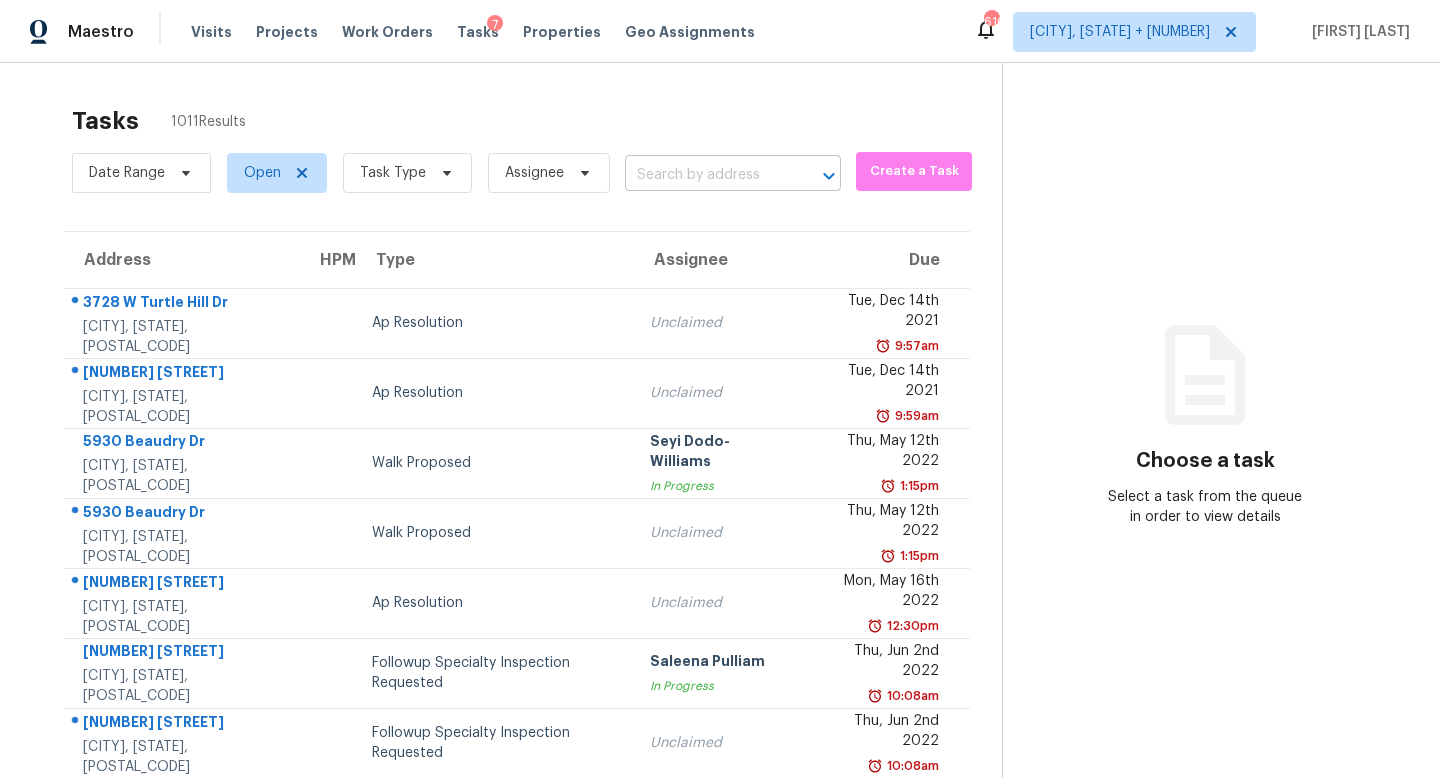 click at bounding box center [705, 175] 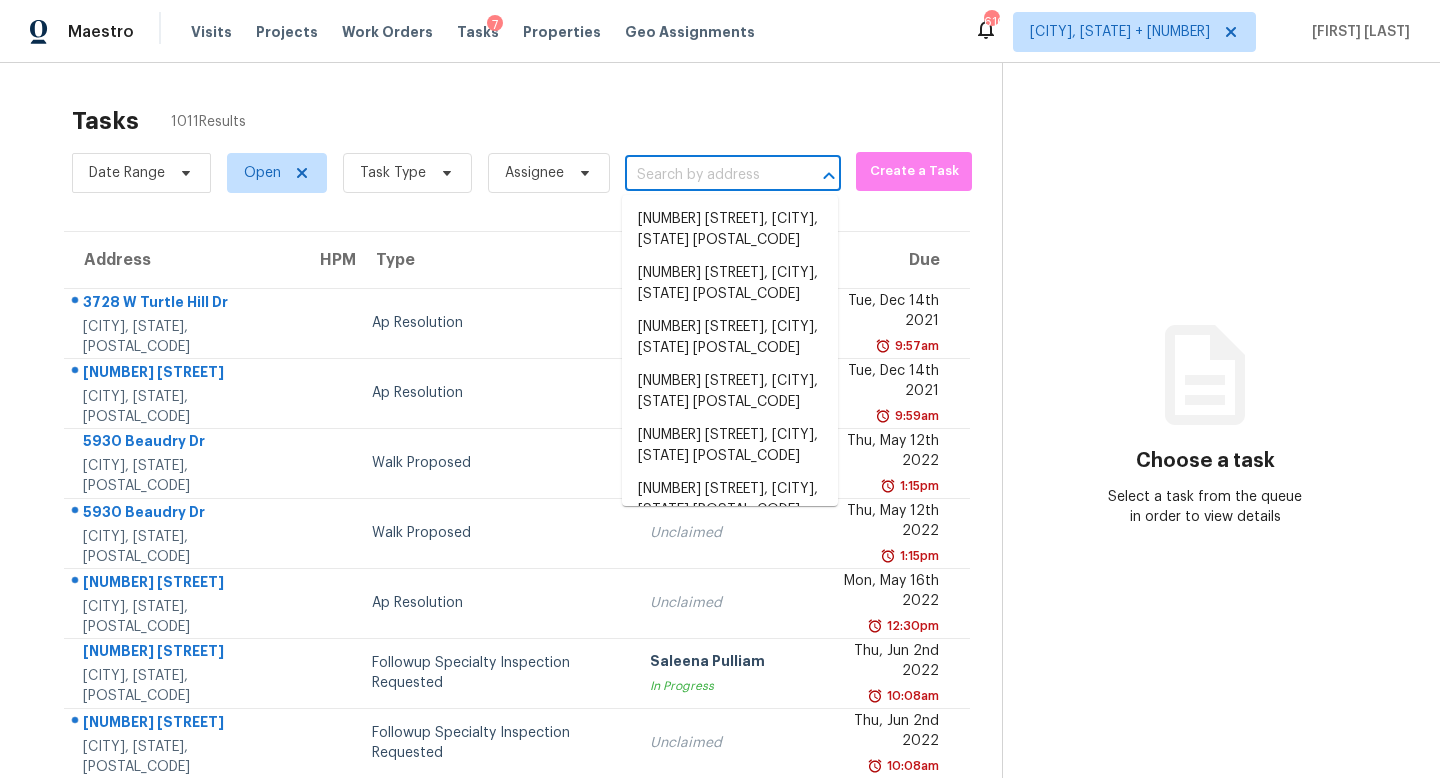paste on "2004 Millstone Dr SW, Conyers, GA 30094" 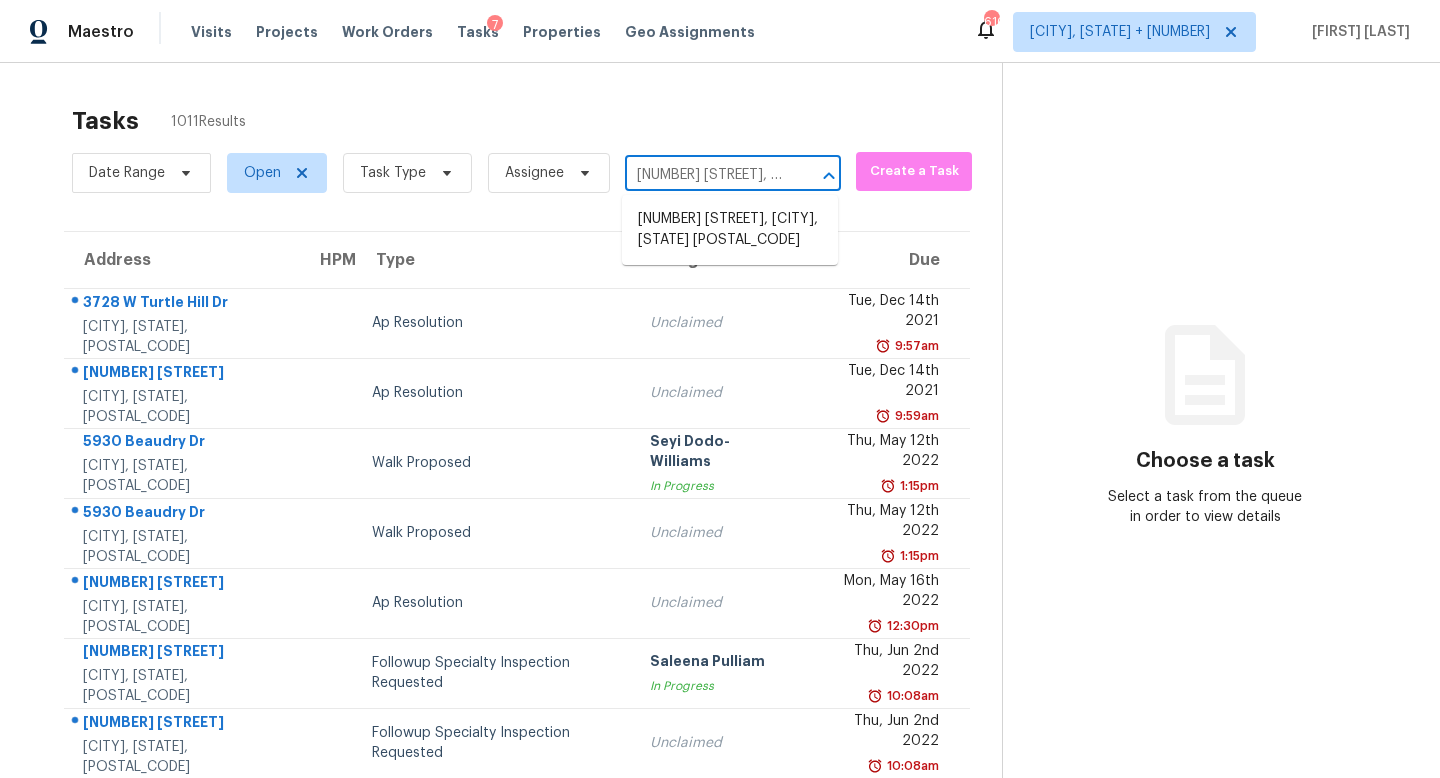 scroll, scrollTop: 0, scrollLeft: 130, axis: horizontal 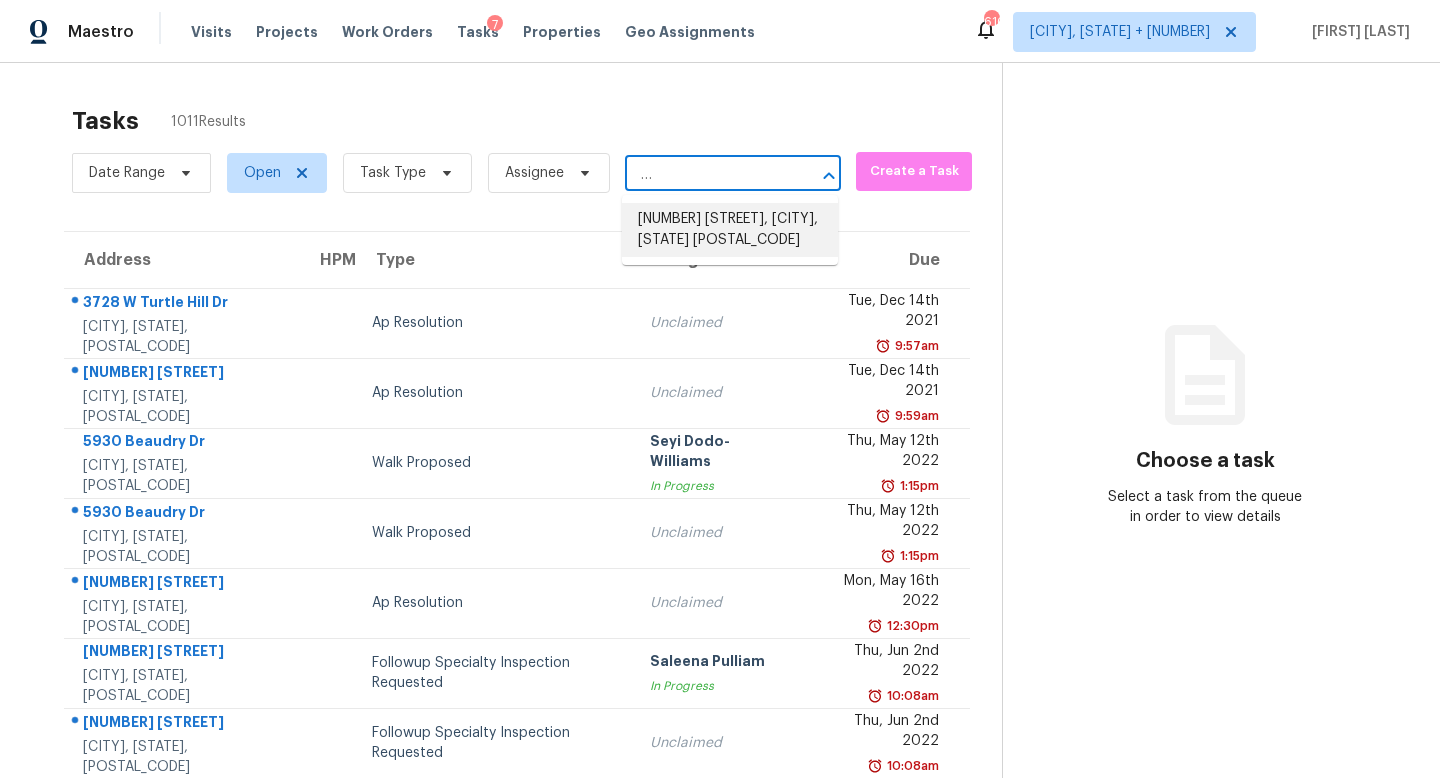click on "2004 Millstone Dr SW, Conyers, GA 30094" at bounding box center [730, 230] 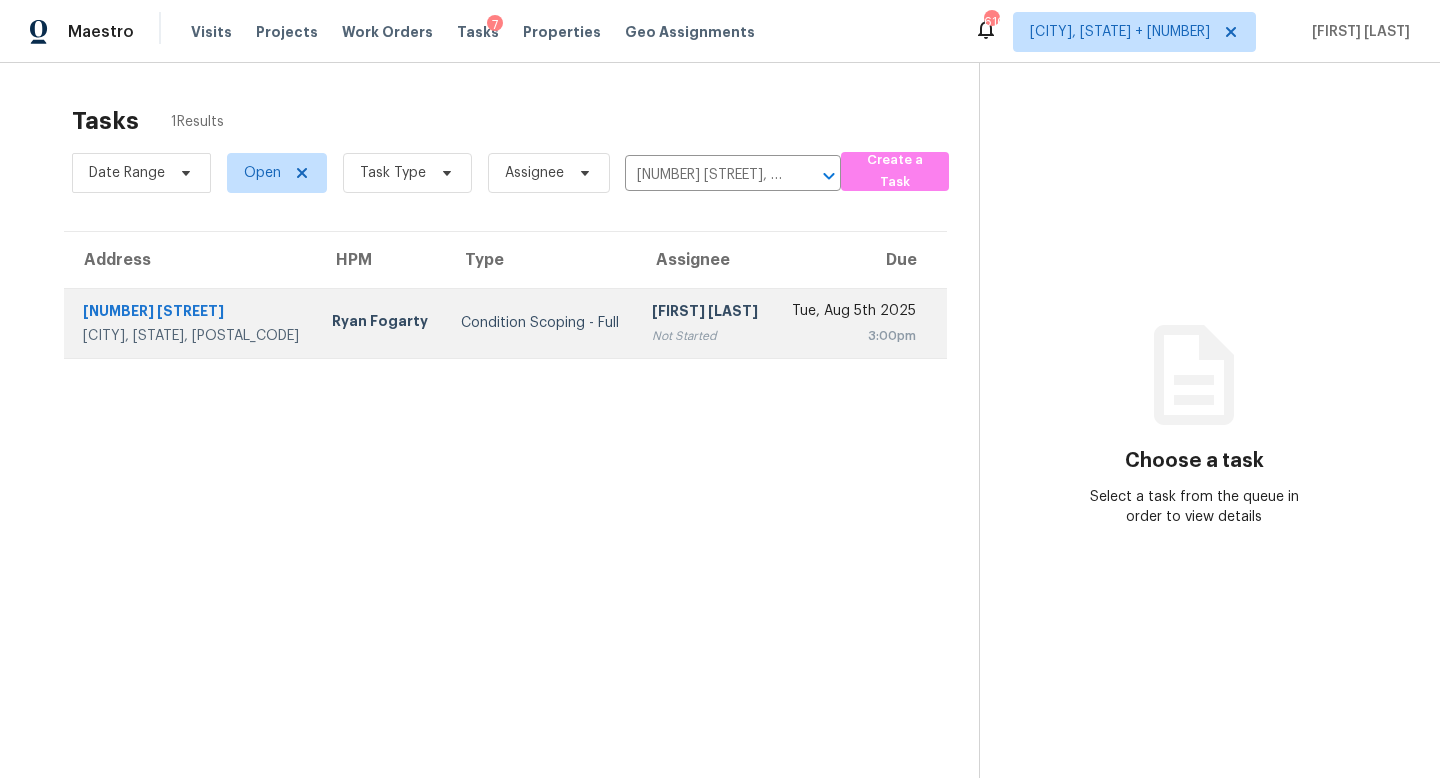 click on "[FIRST] [LAST]" at bounding box center [705, 313] 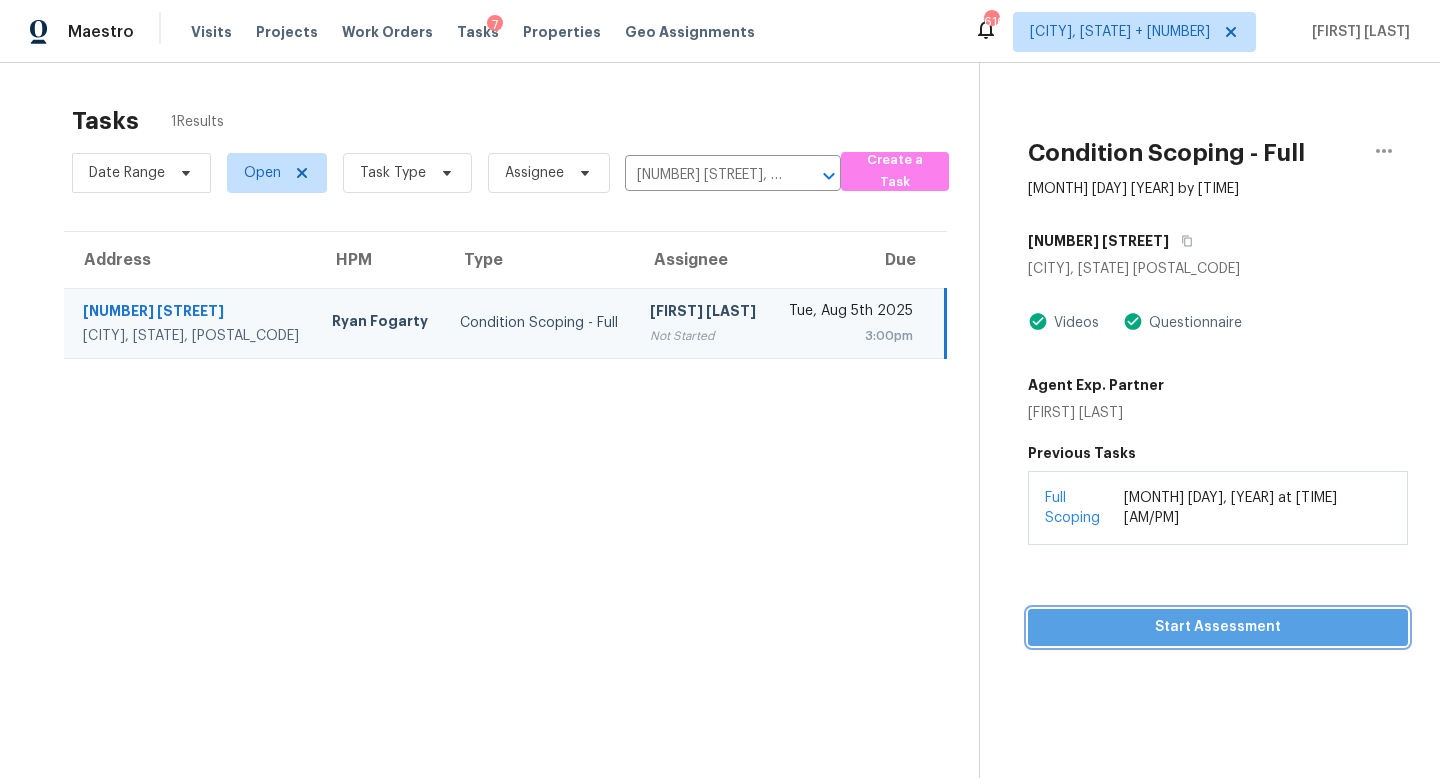 click on "Start Assessment" at bounding box center (1218, 627) 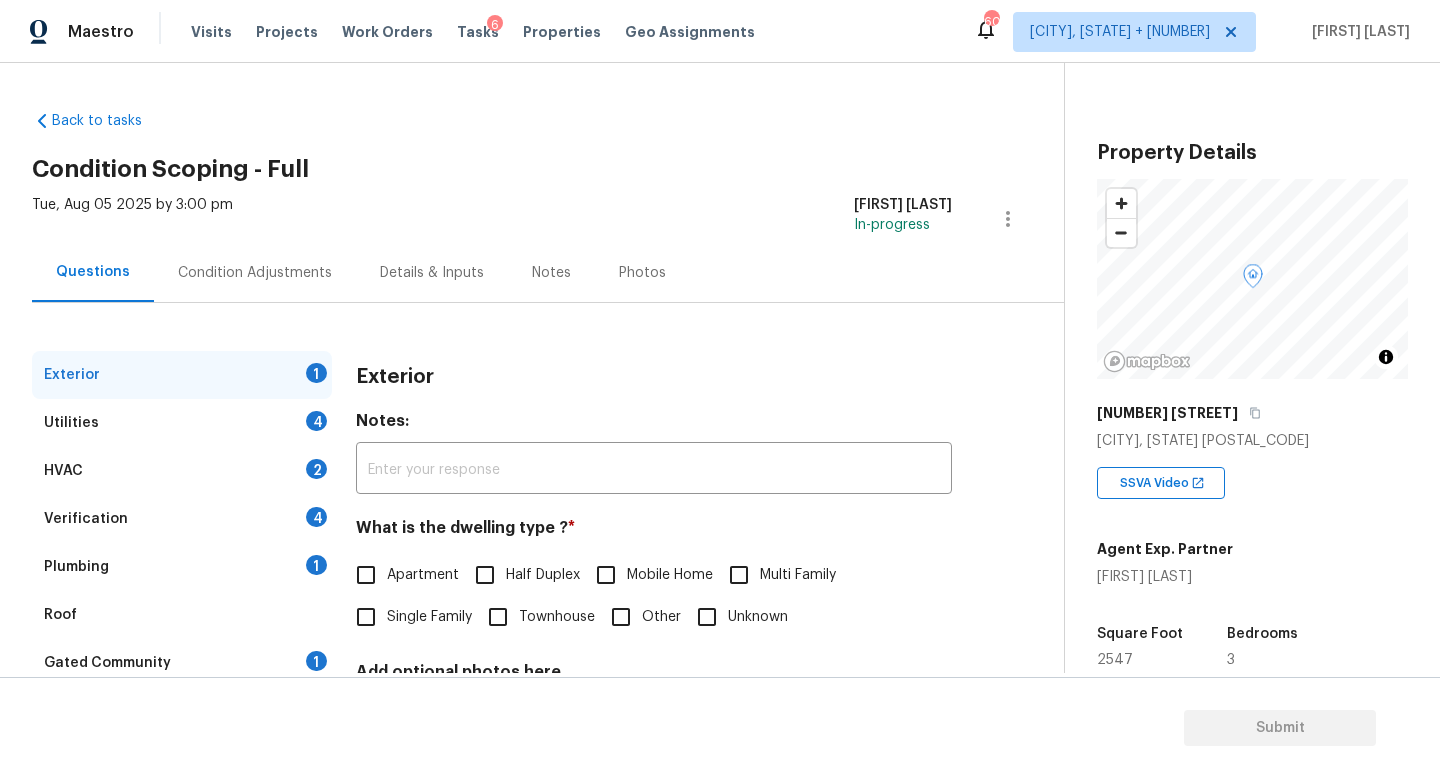 click on "Back to tasks Condition Scoping - Full Tue, Aug 05 2025 by 3:00 pm   Jishnu Manoj In-progress Questions Condition Adjustments Details & Inputs Notes Photos Exterior 1 Utilities 4 HVAC 2 Verification 4 Plumbing 1 Roof Gated Community 1 Pricing 5 Add Area Exterior Notes: ​ What is the dwelling type ?  * Apartment Half Duplex Mobile Home Multi Family Single Family Townhouse Other Unknown Add optional photos here Photos" at bounding box center (548, 476) 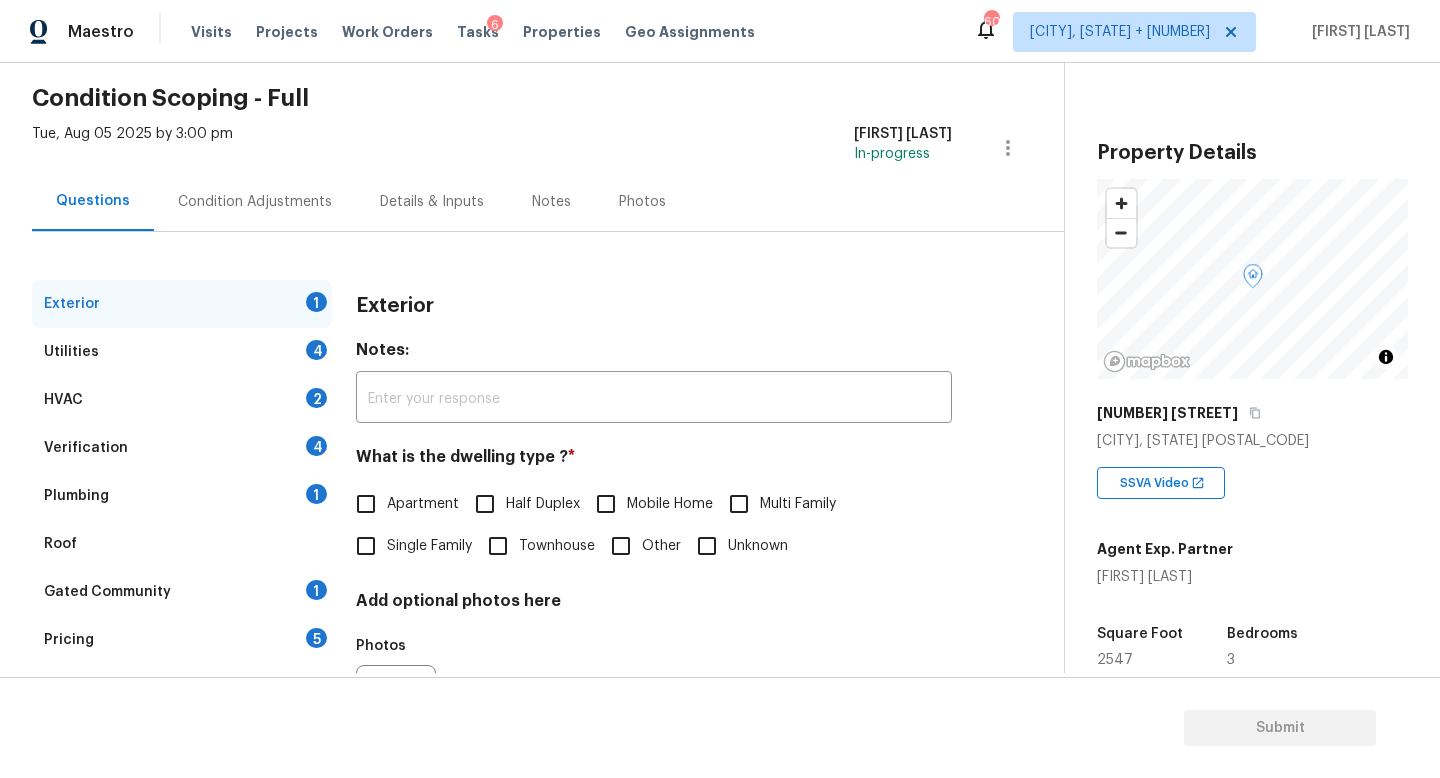 scroll, scrollTop: 122, scrollLeft: 0, axis: vertical 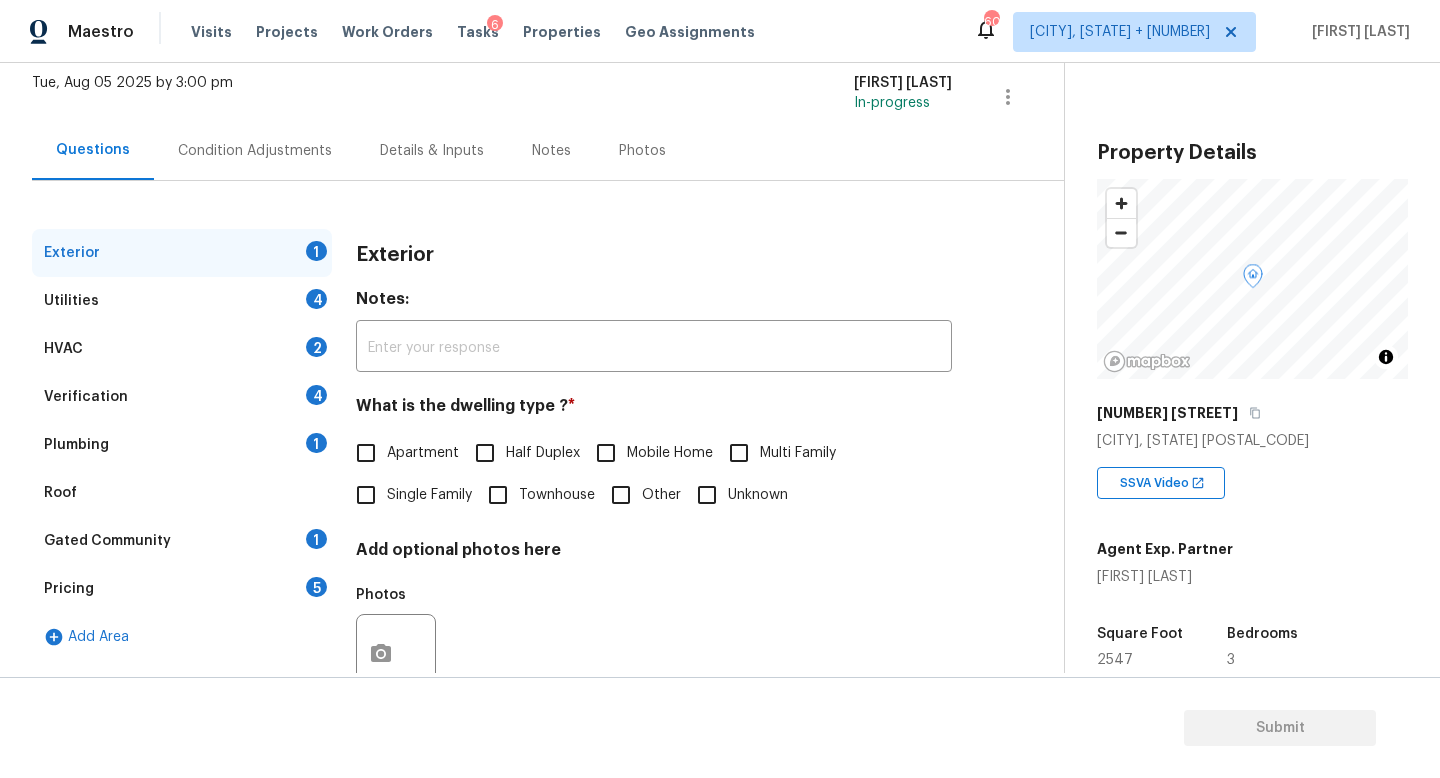 click on "Single Family" at bounding box center (429, 495) 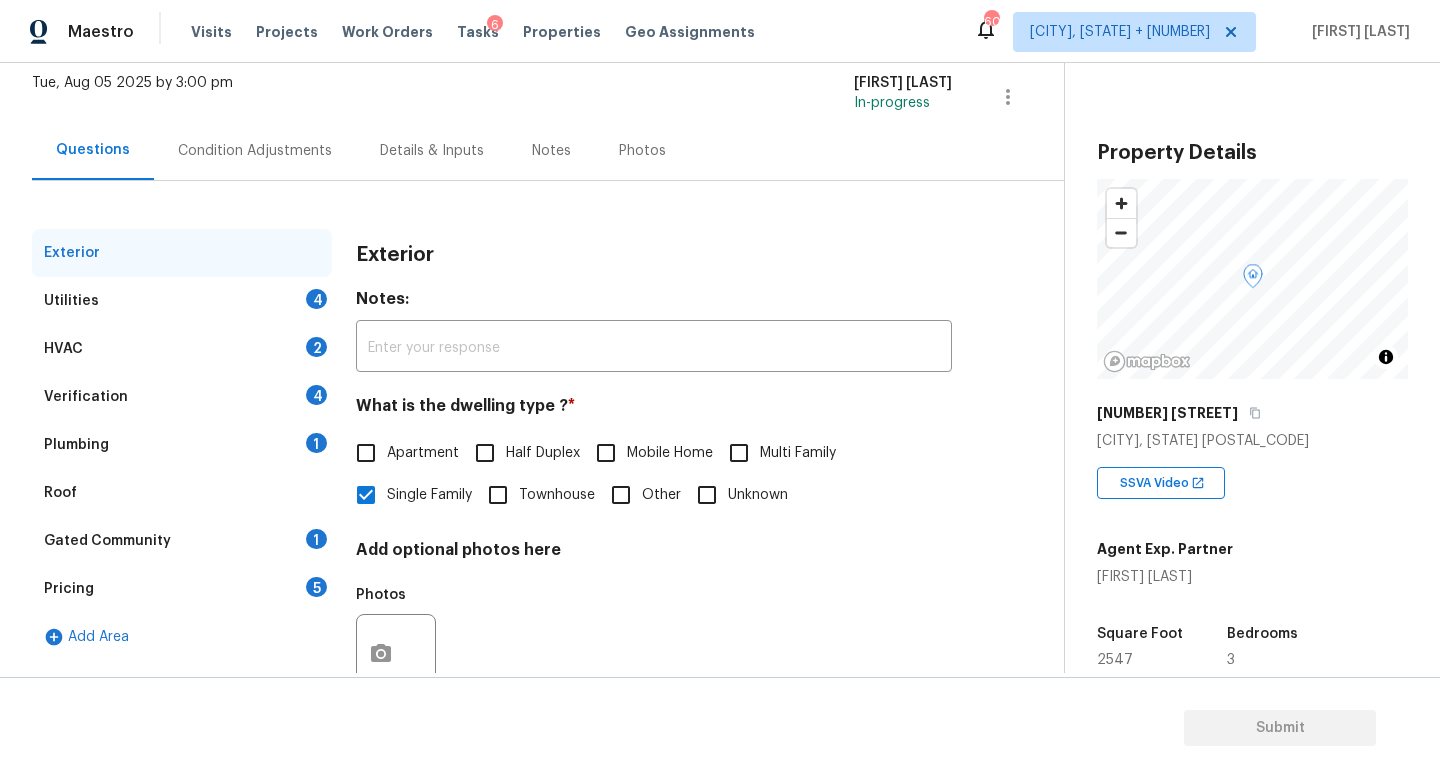scroll, scrollTop: 185, scrollLeft: 0, axis: vertical 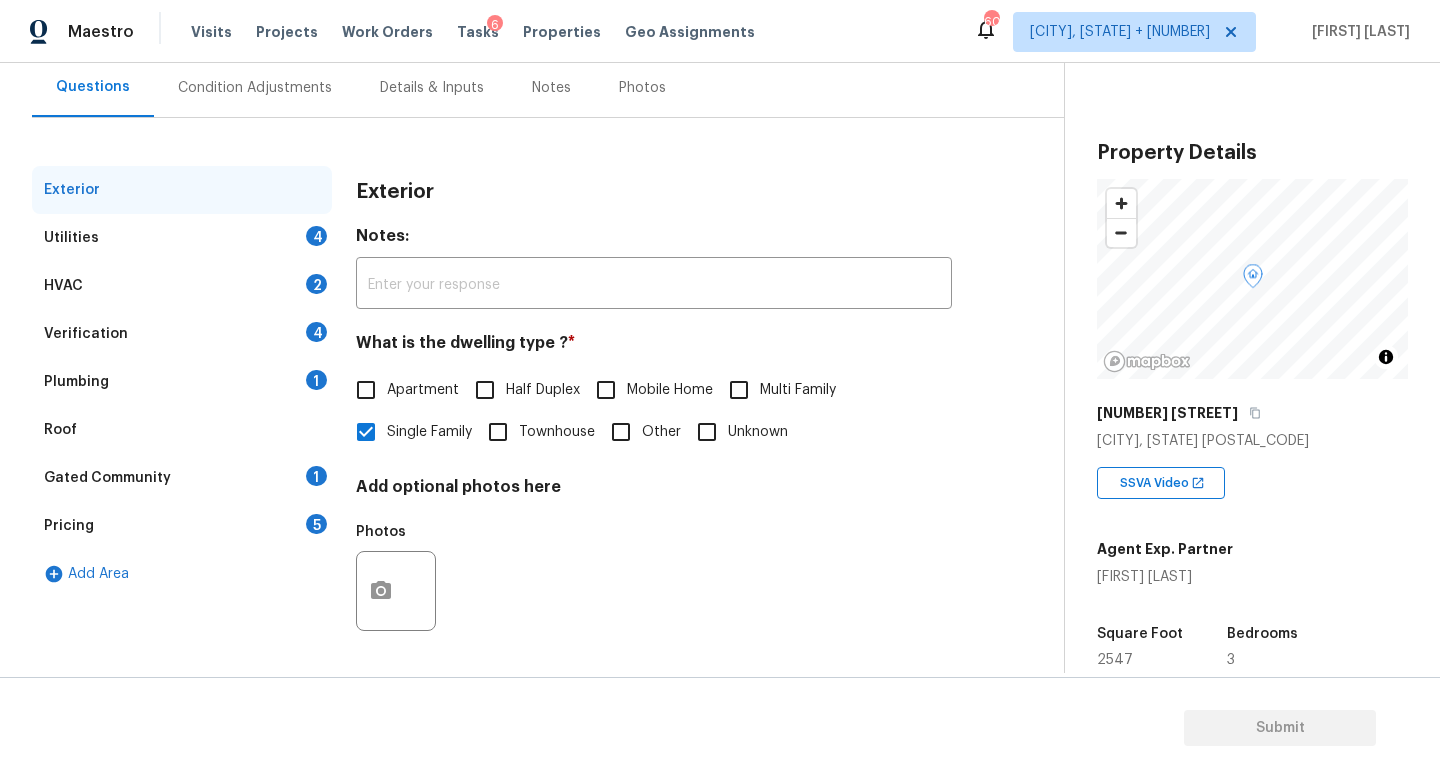 click on "Utilities 4" at bounding box center [182, 238] 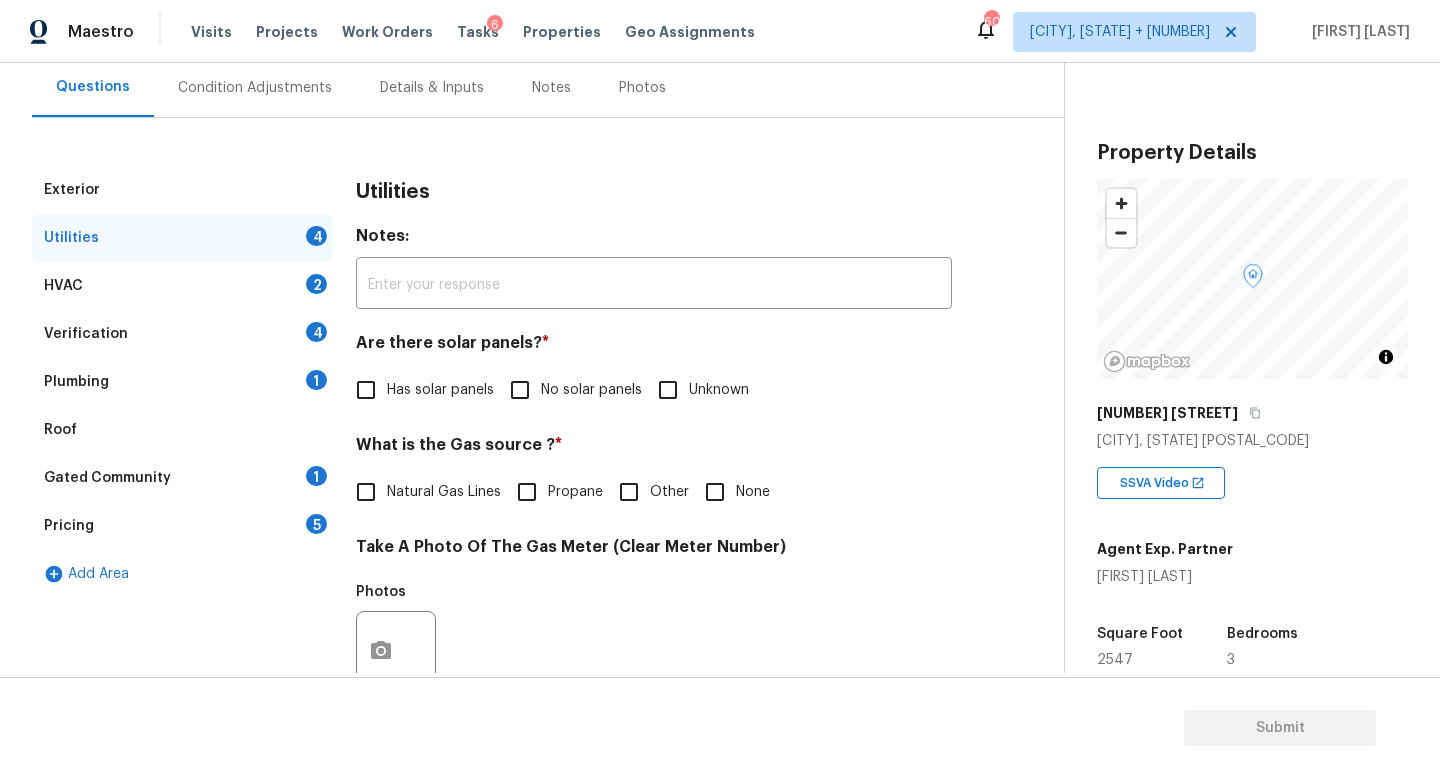 click on "No solar panels" at bounding box center (520, 390) 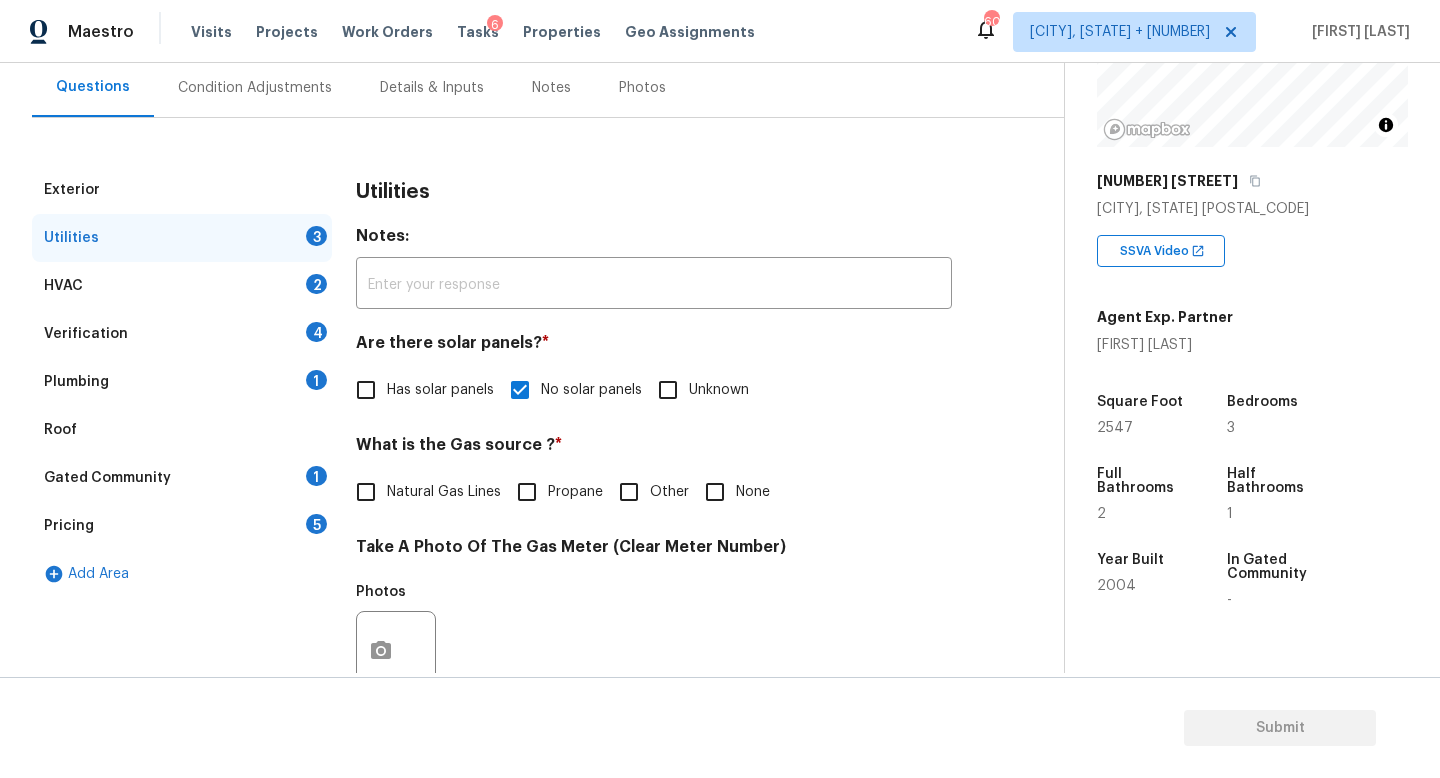 scroll, scrollTop: 234, scrollLeft: 0, axis: vertical 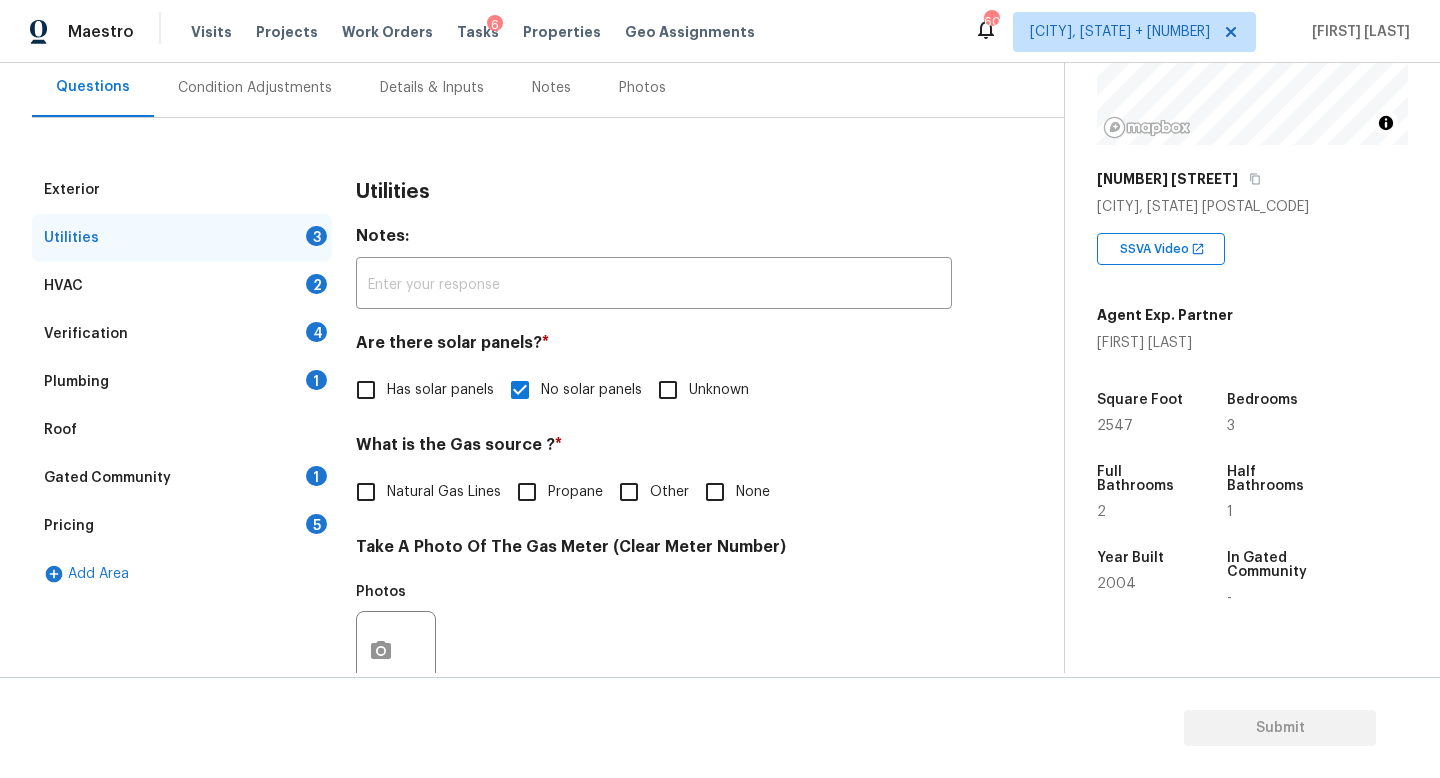 click on "None" at bounding box center (715, 492) 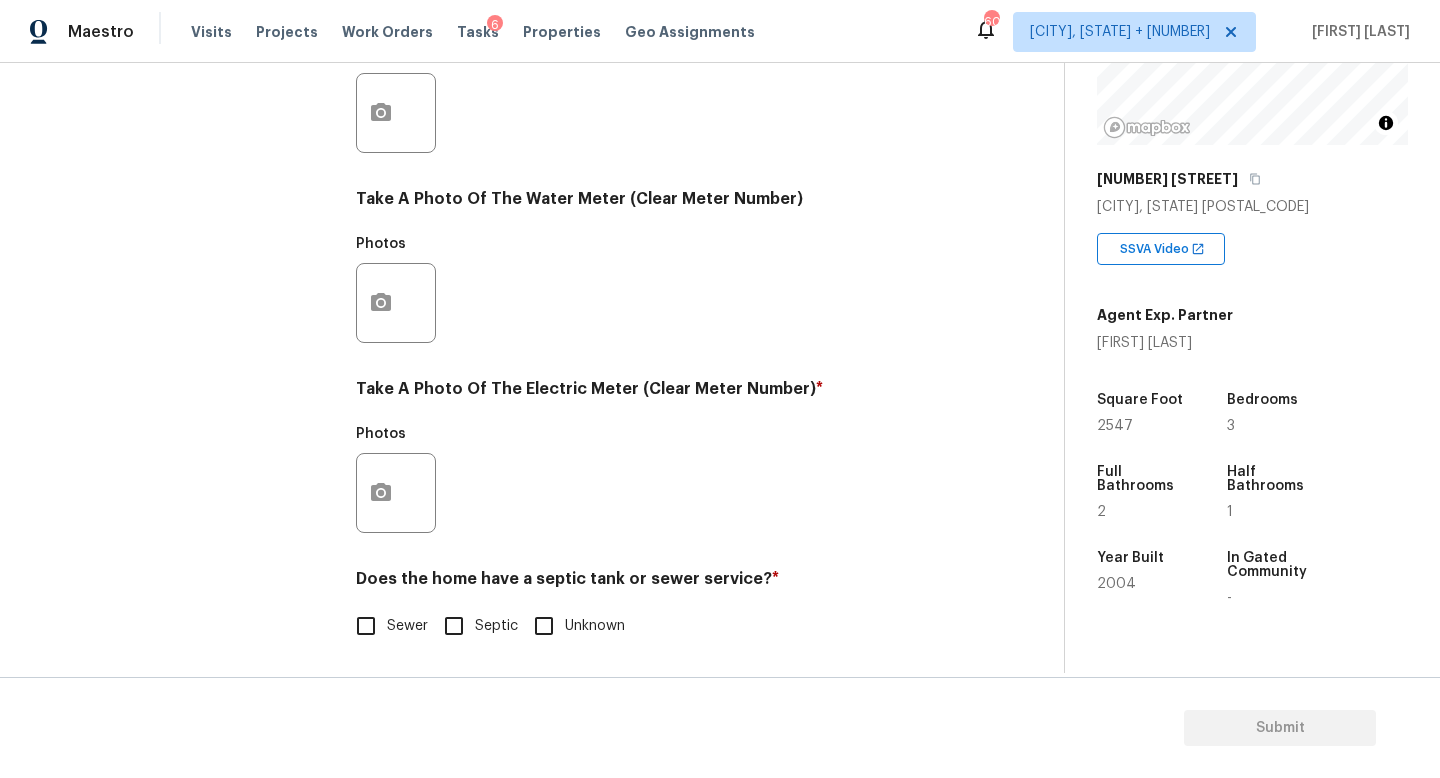 scroll, scrollTop: 727, scrollLeft: 0, axis: vertical 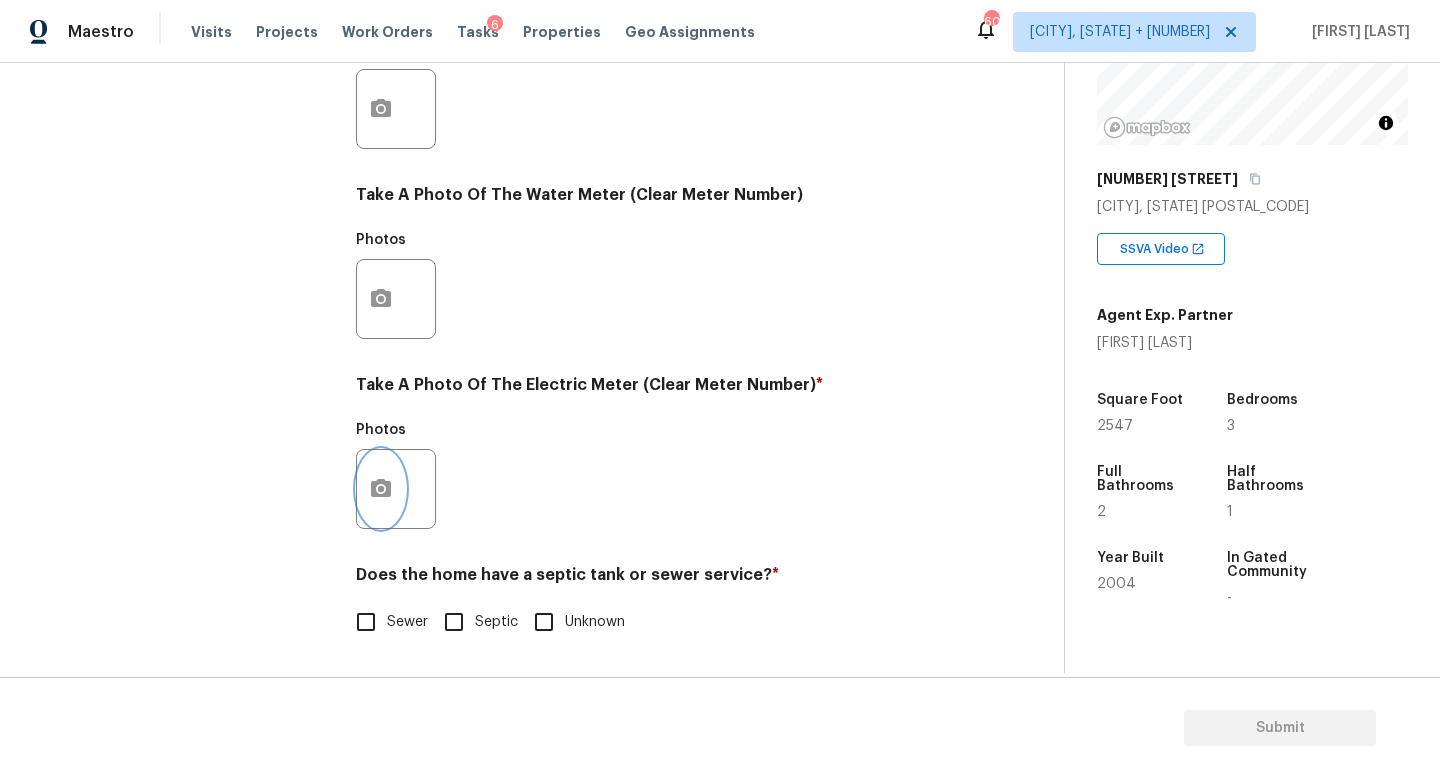 click 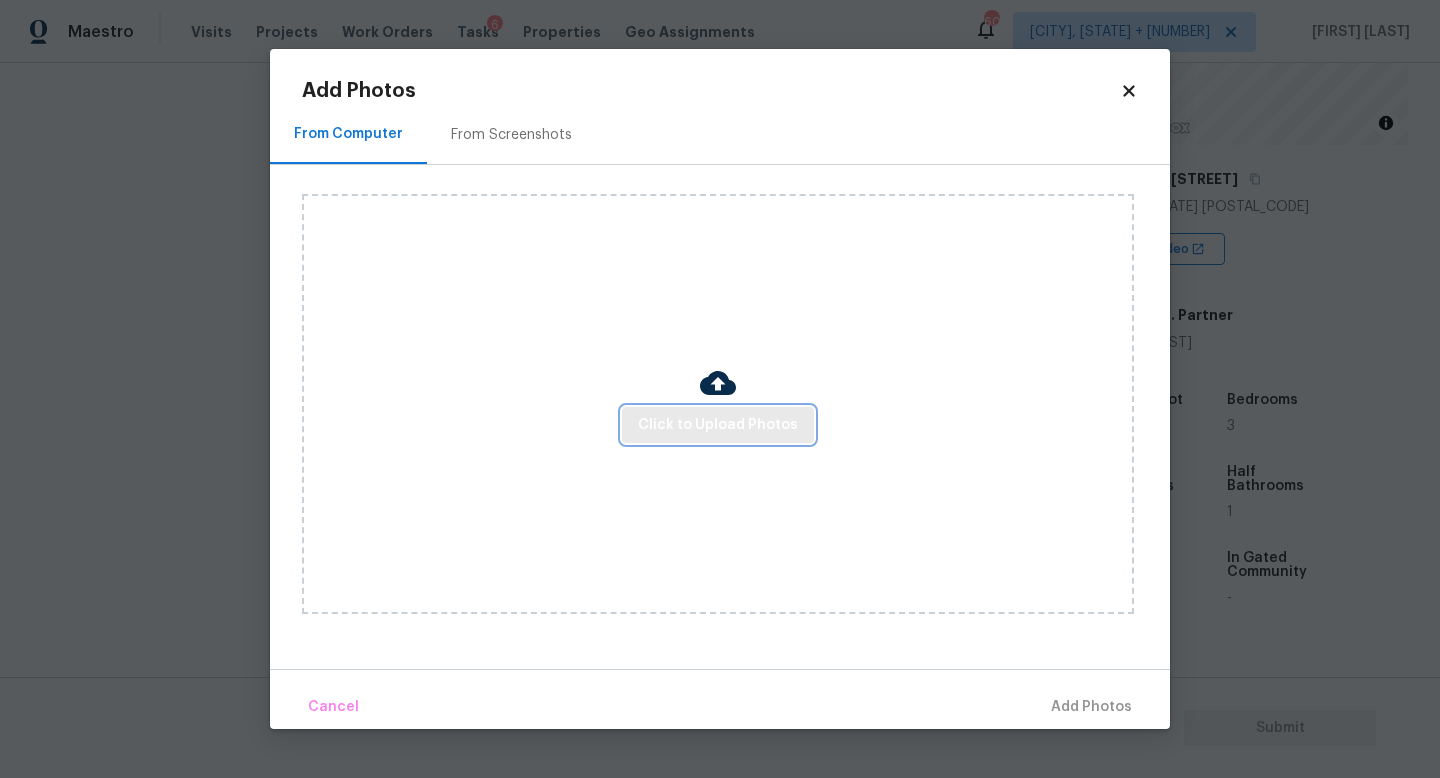 click on "Click to Upload Photos" at bounding box center (718, 425) 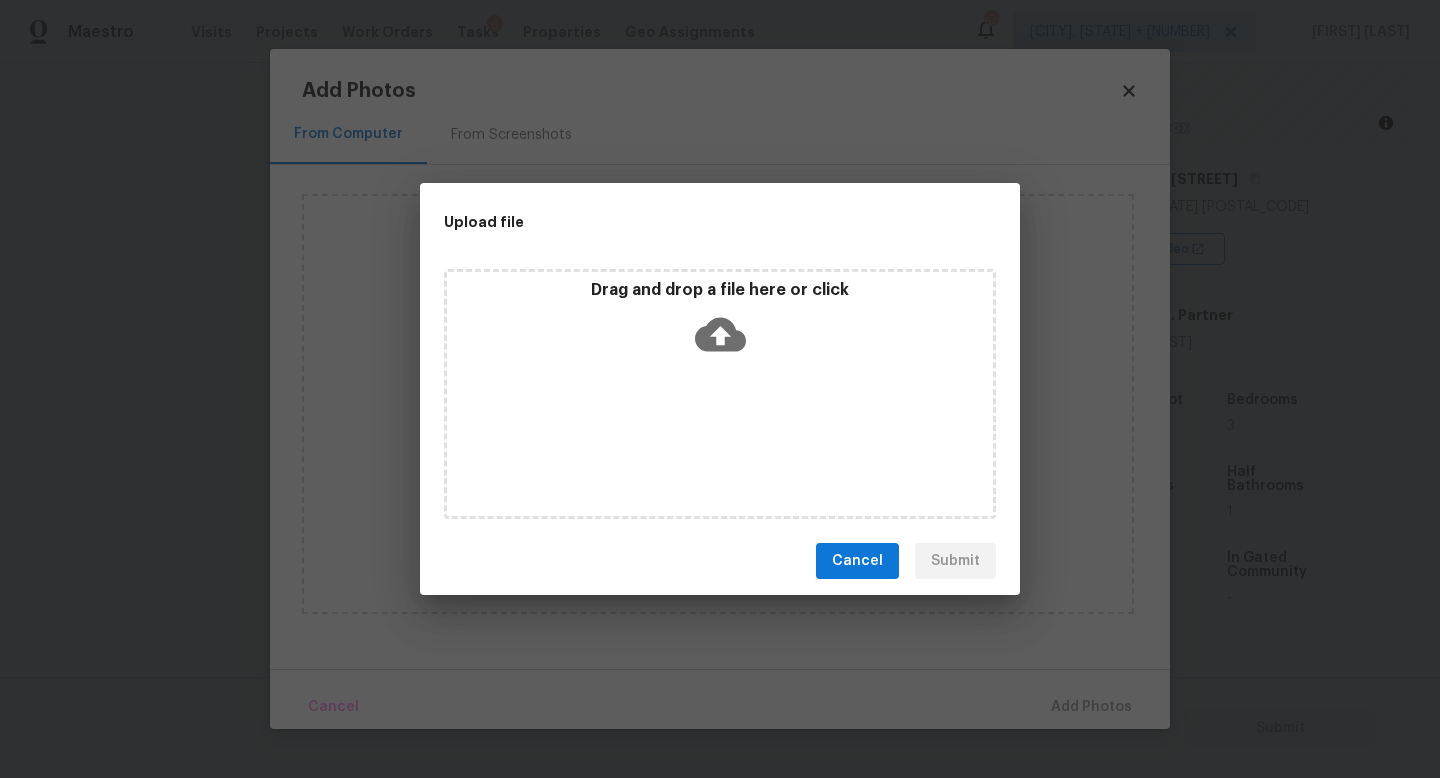 click on "Drag and drop a file here or click" at bounding box center (720, 323) 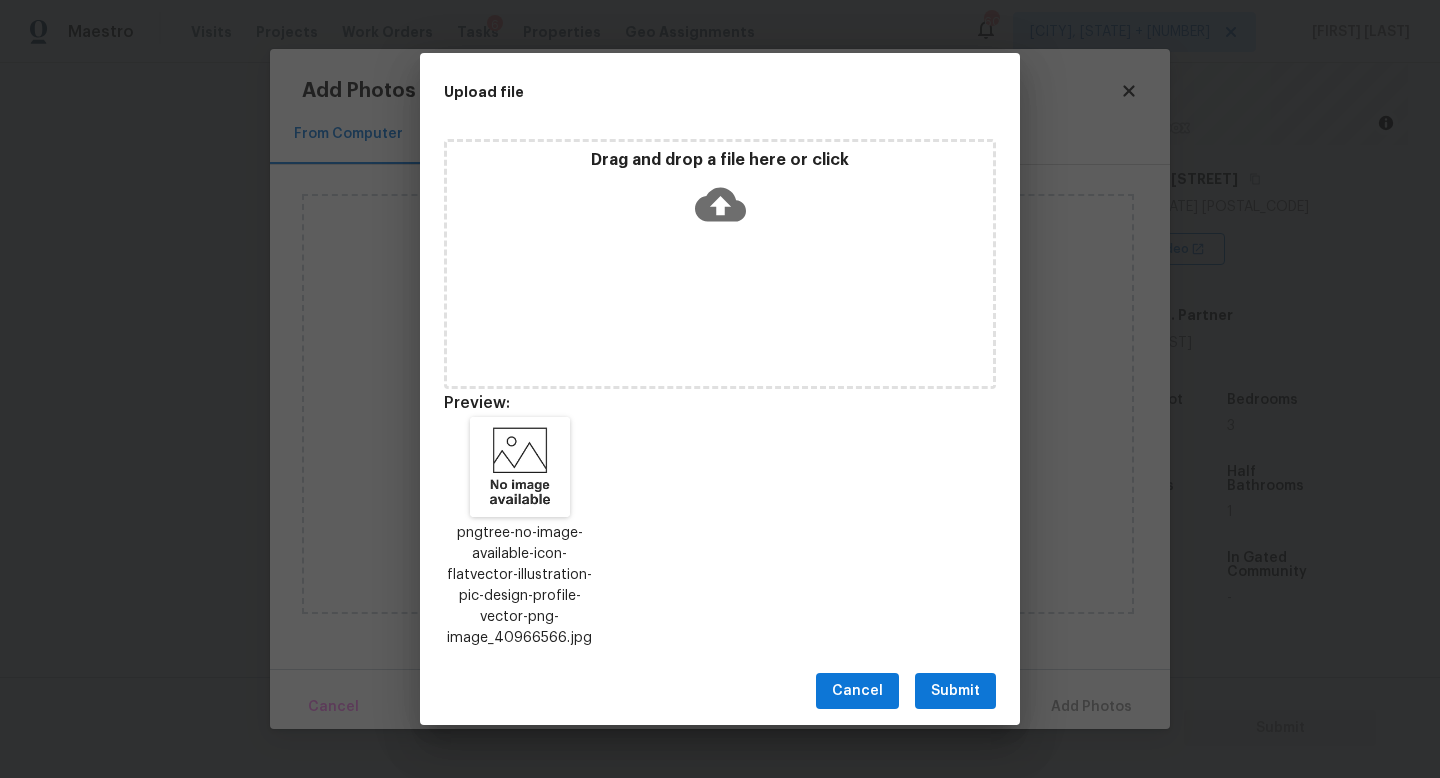 click on "Submit" at bounding box center (955, 691) 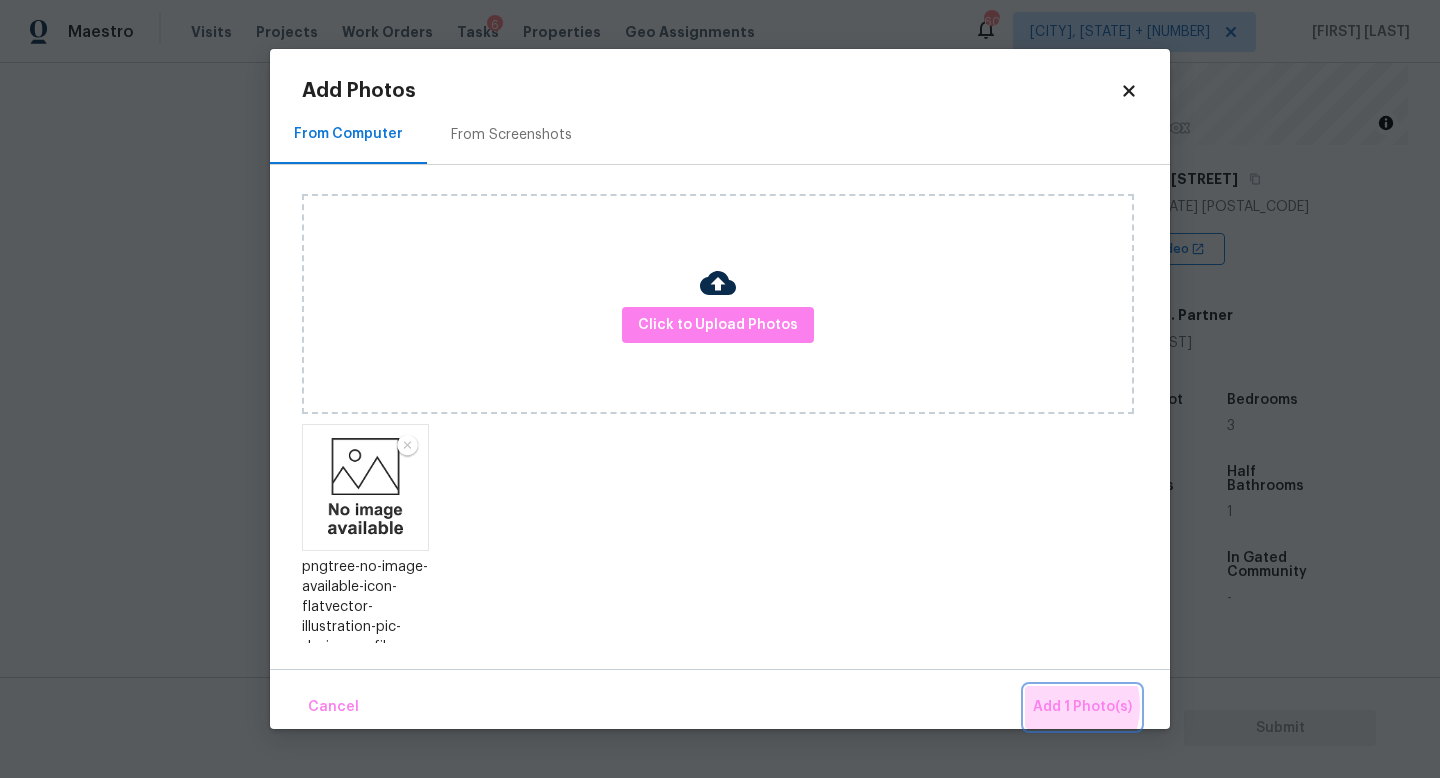 click on "Add 1 Photo(s)" at bounding box center [1082, 707] 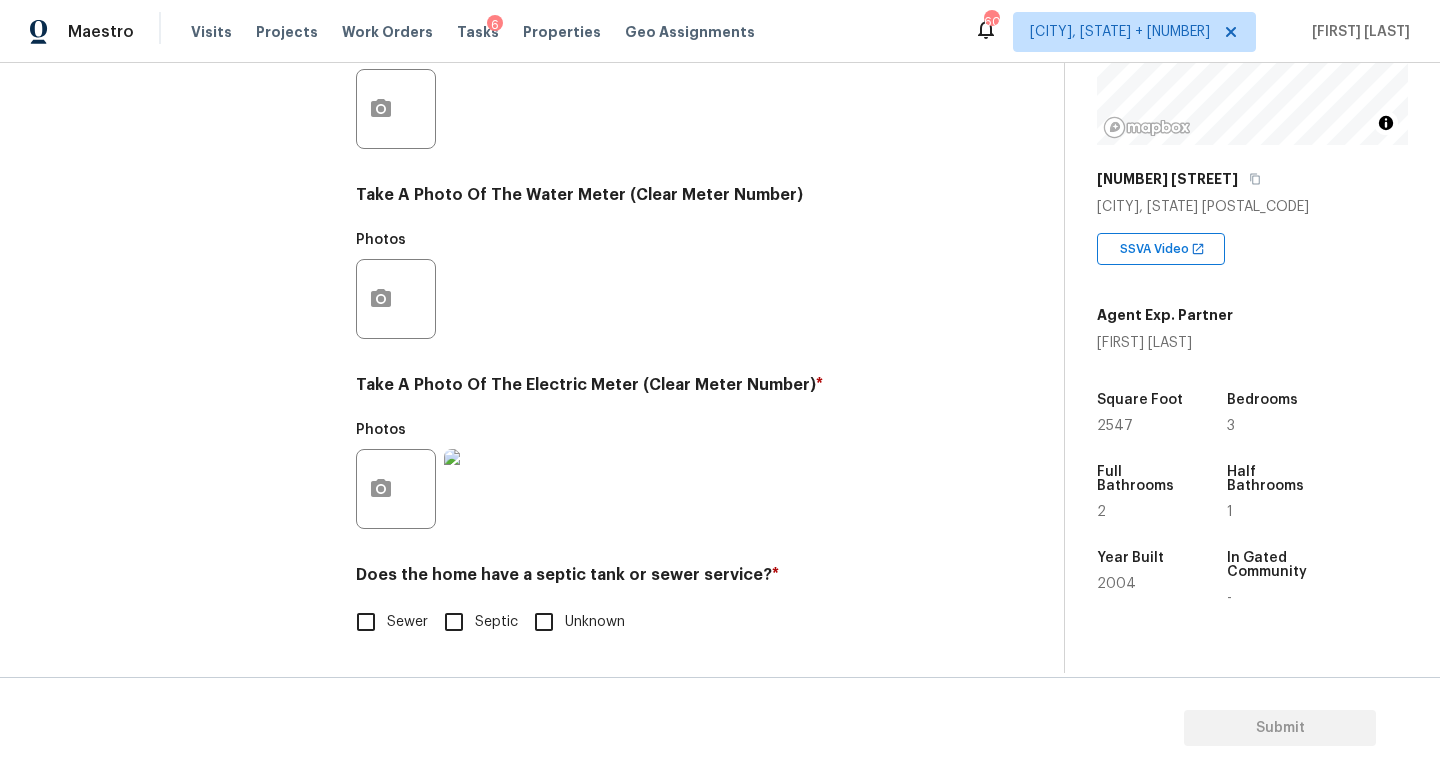 click on "Septic" at bounding box center [454, 622] 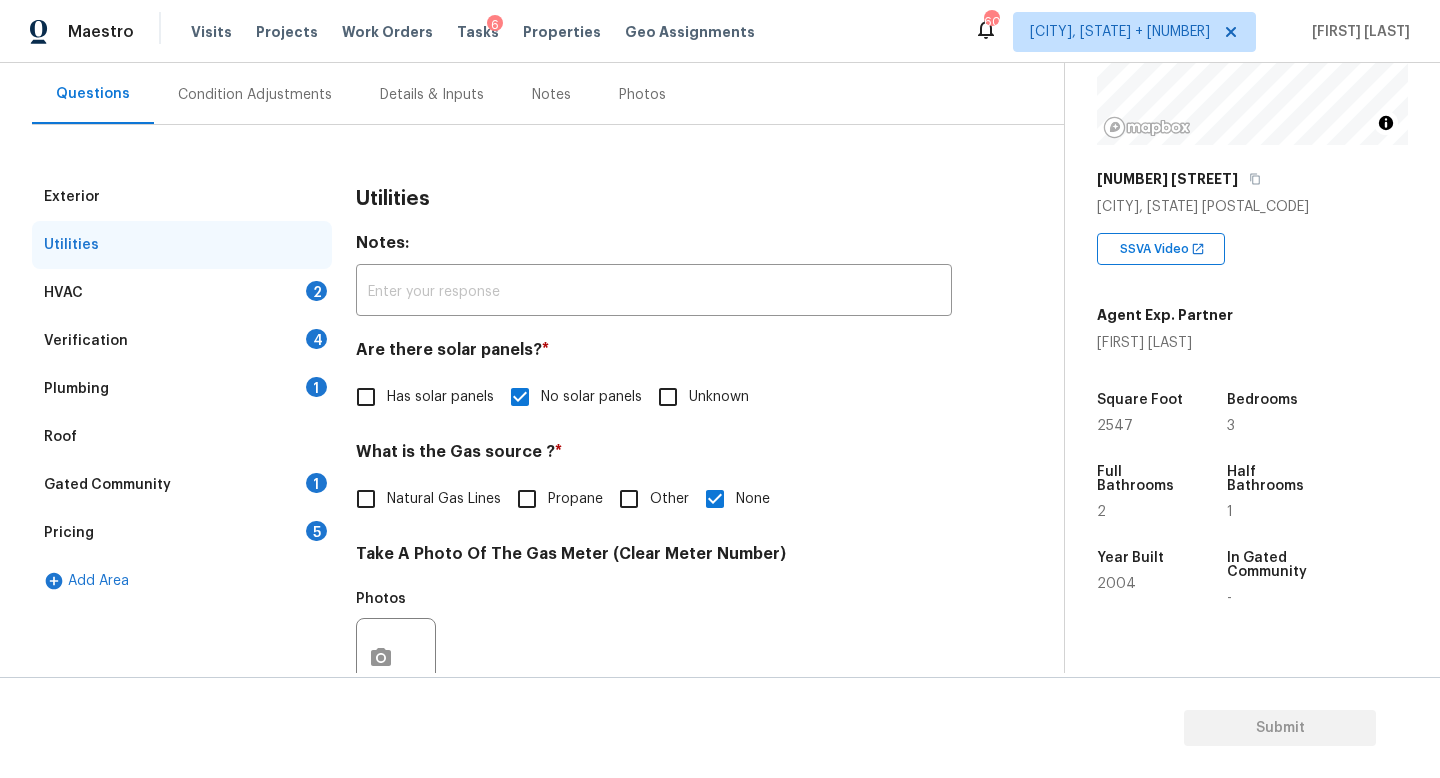 scroll, scrollTop: 0, scrollLeft: 0, axis: both 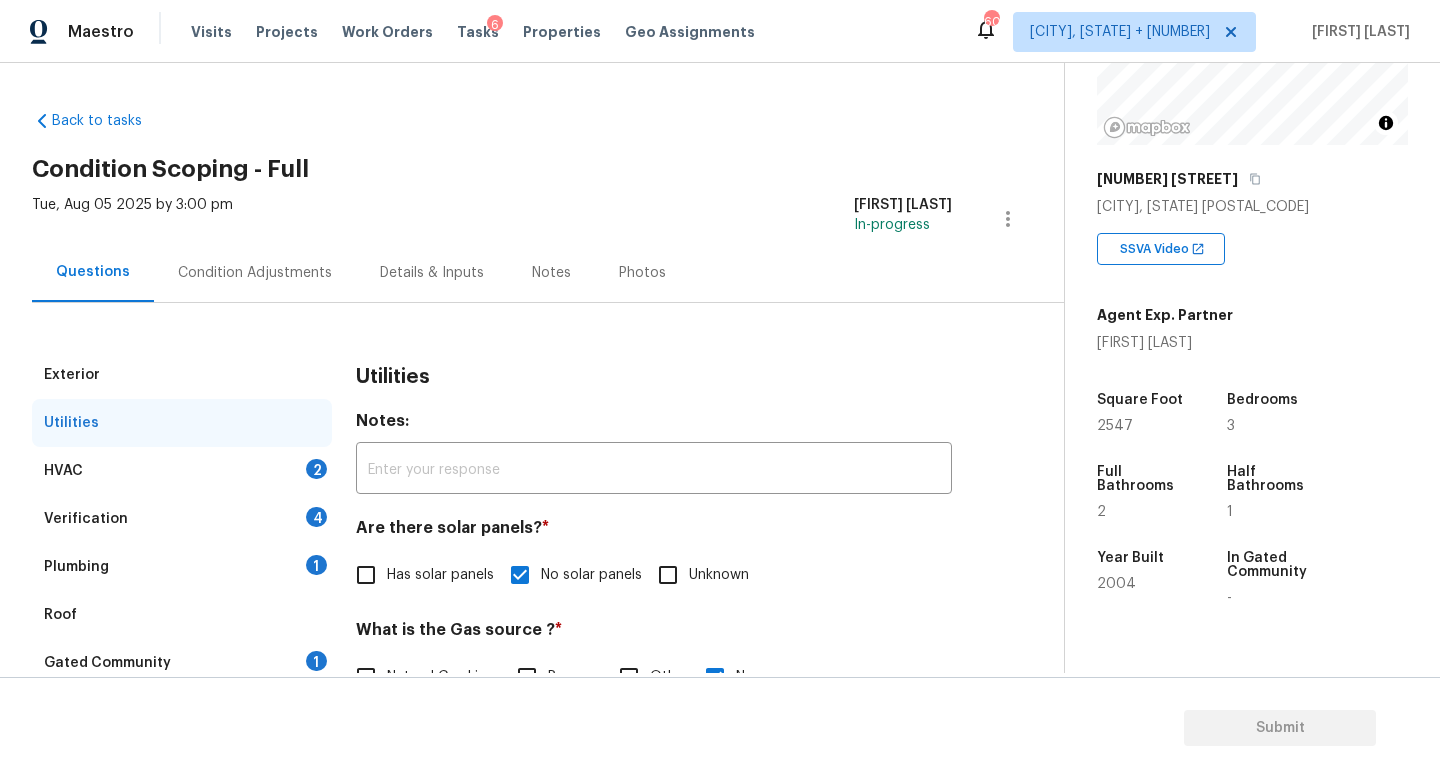 click on "HVAC 2" at bounding box center [182, 471] 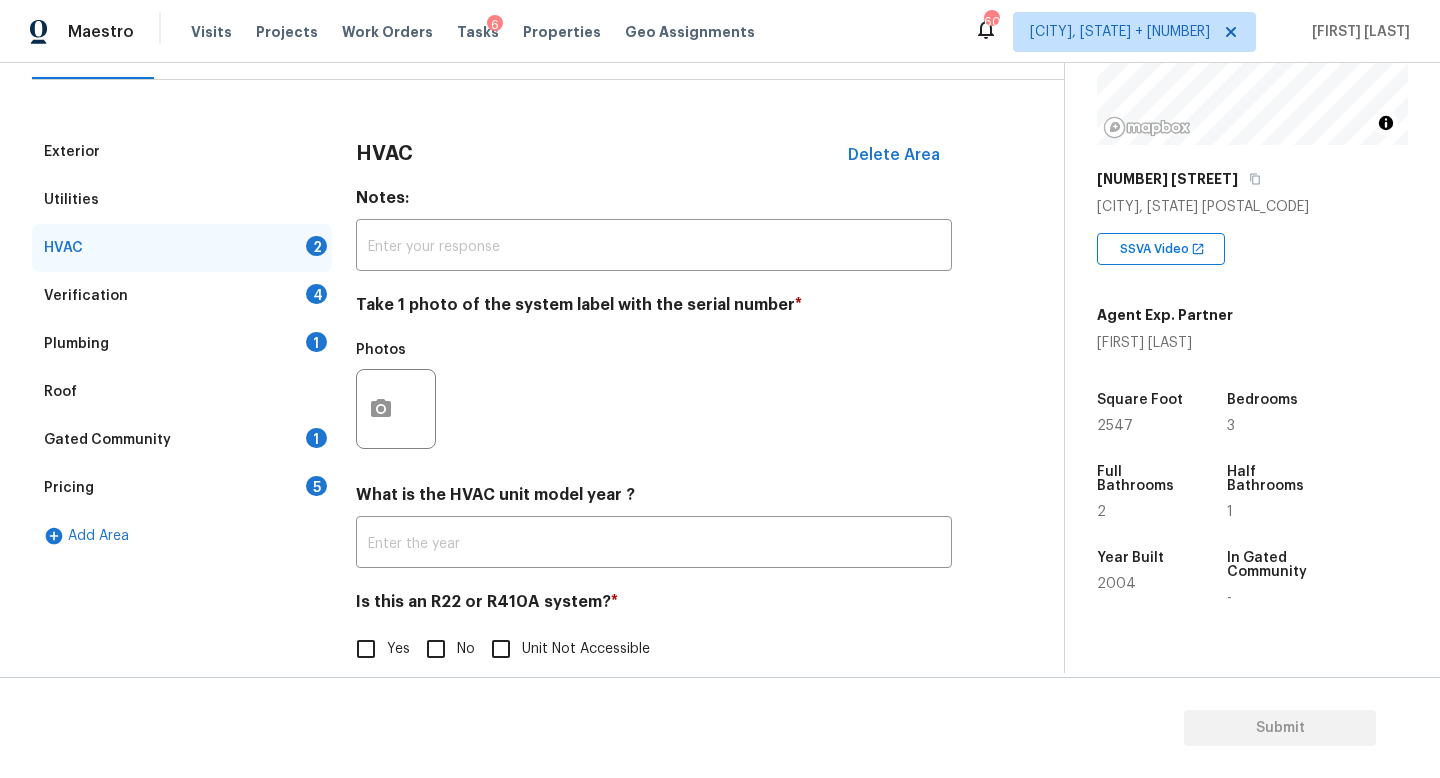 scroll, scrollTop: 251, scrollLeft: 0, axis: vertical 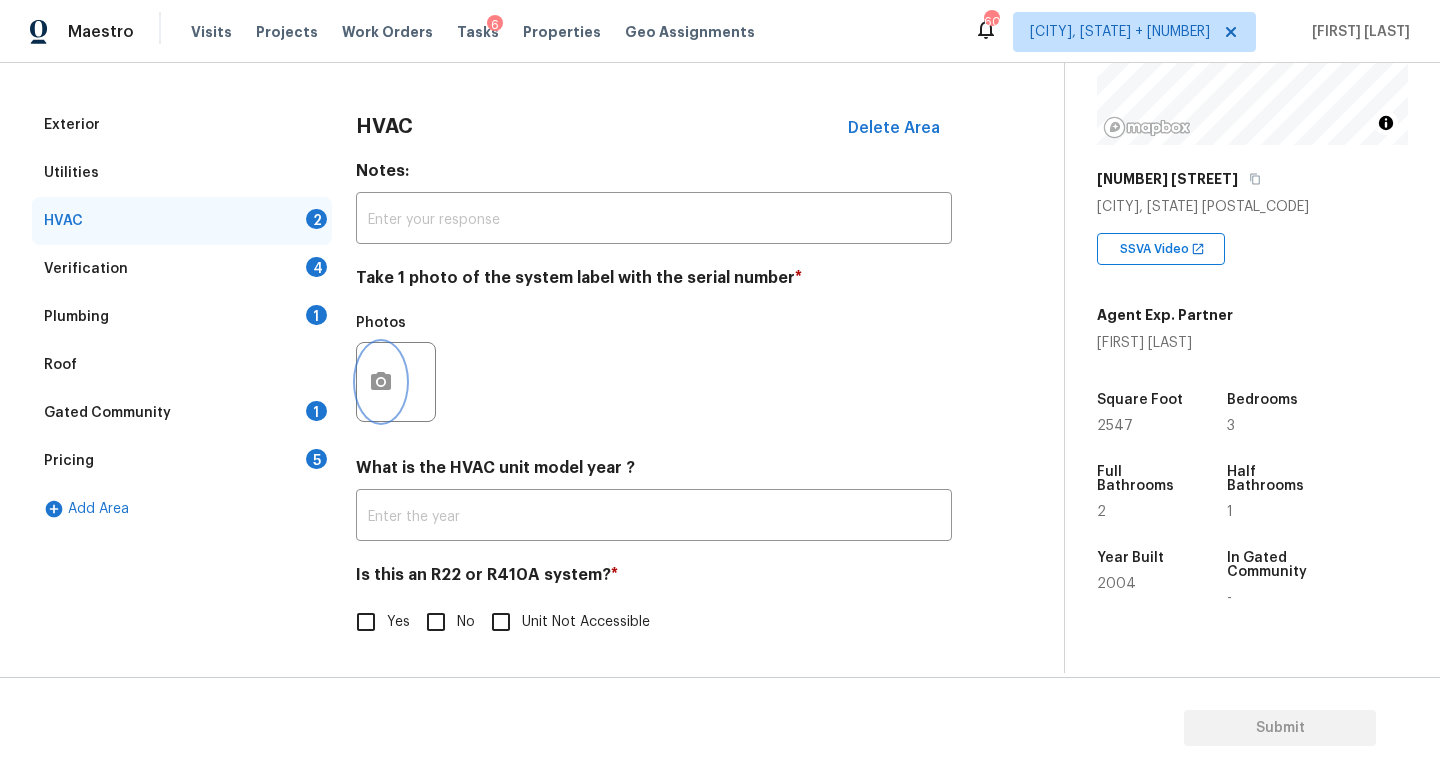 click at bounding box center (381, 382) 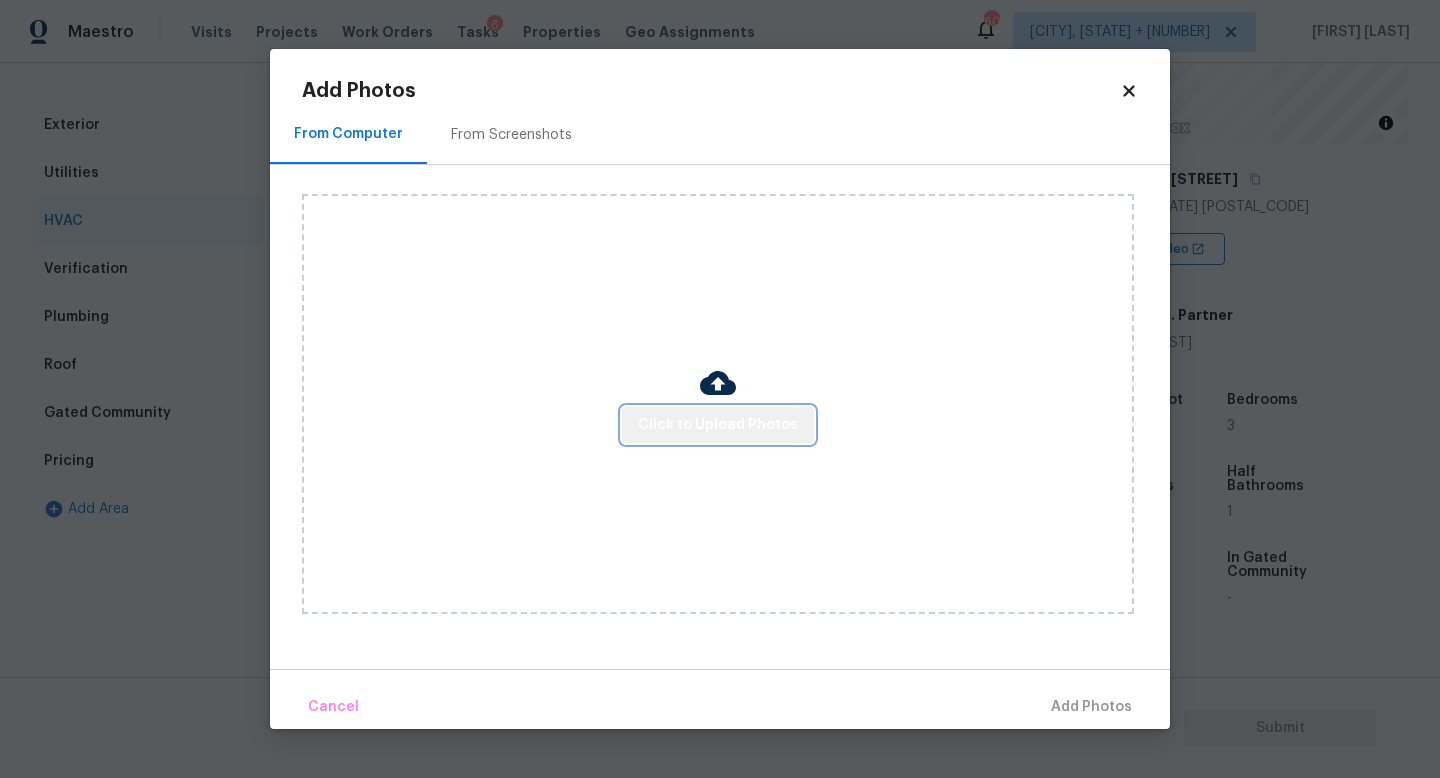 click on "Click to Upload Photos" at bounding box center (718, 425) 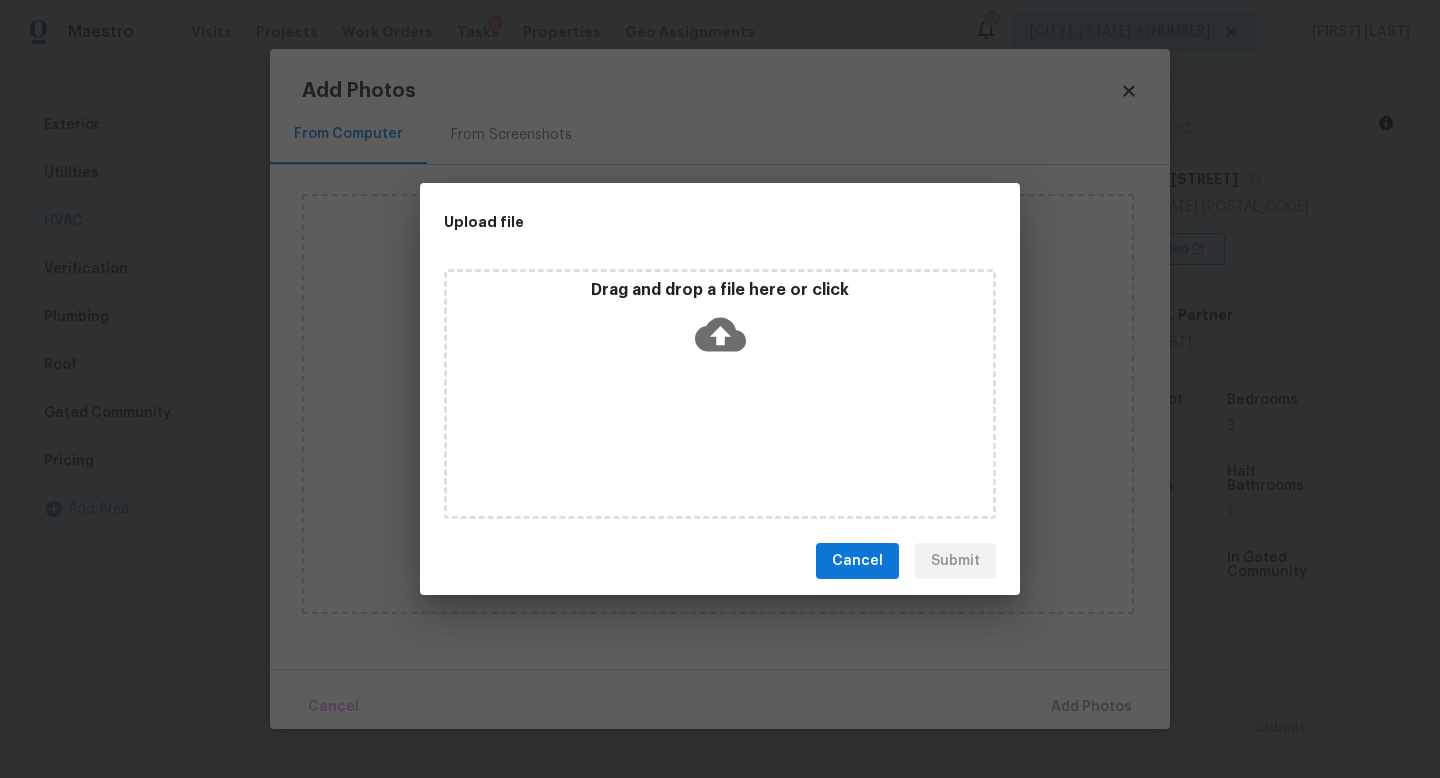 click on "Drag and drop a file here or click" at bounding box center (720, 323) 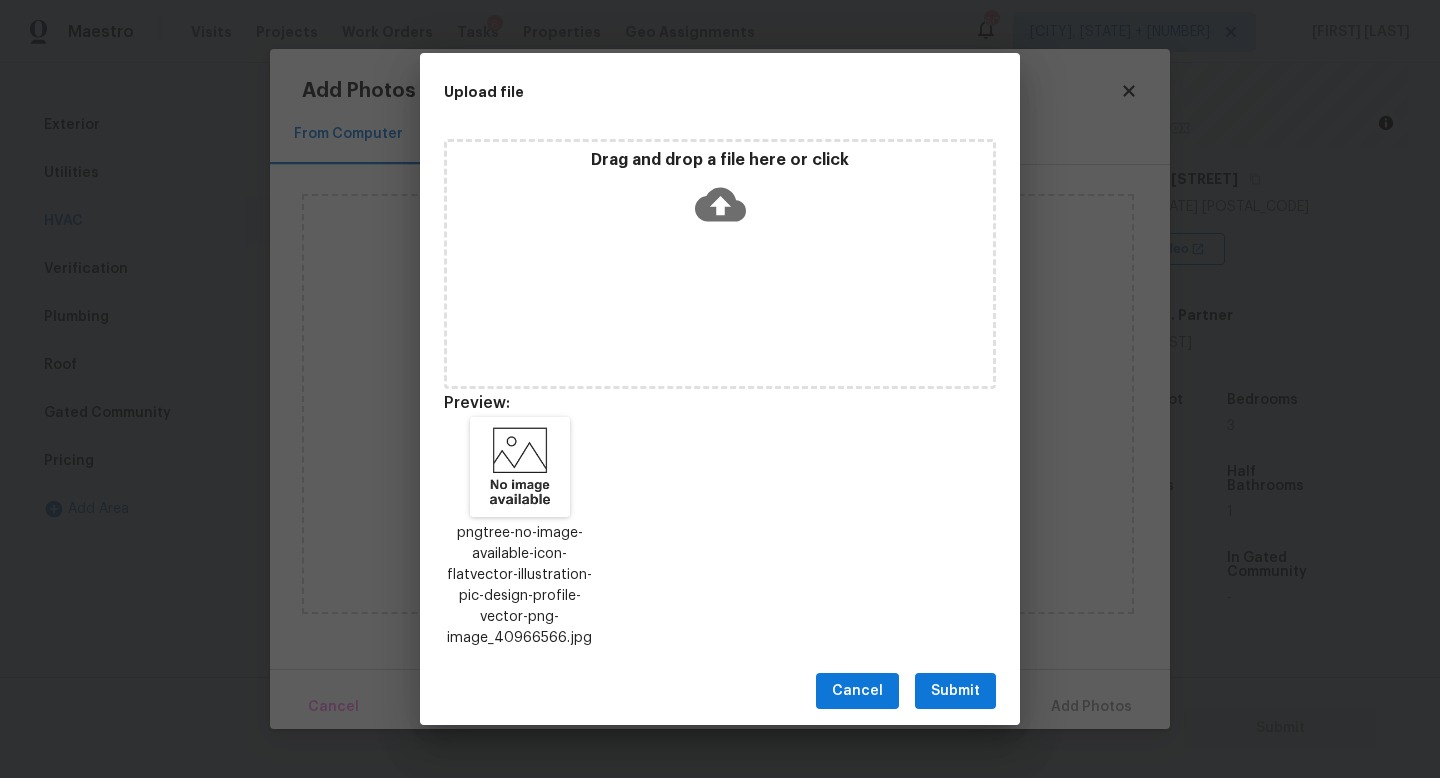 click on "Submit" at bounding box center [955, 691] 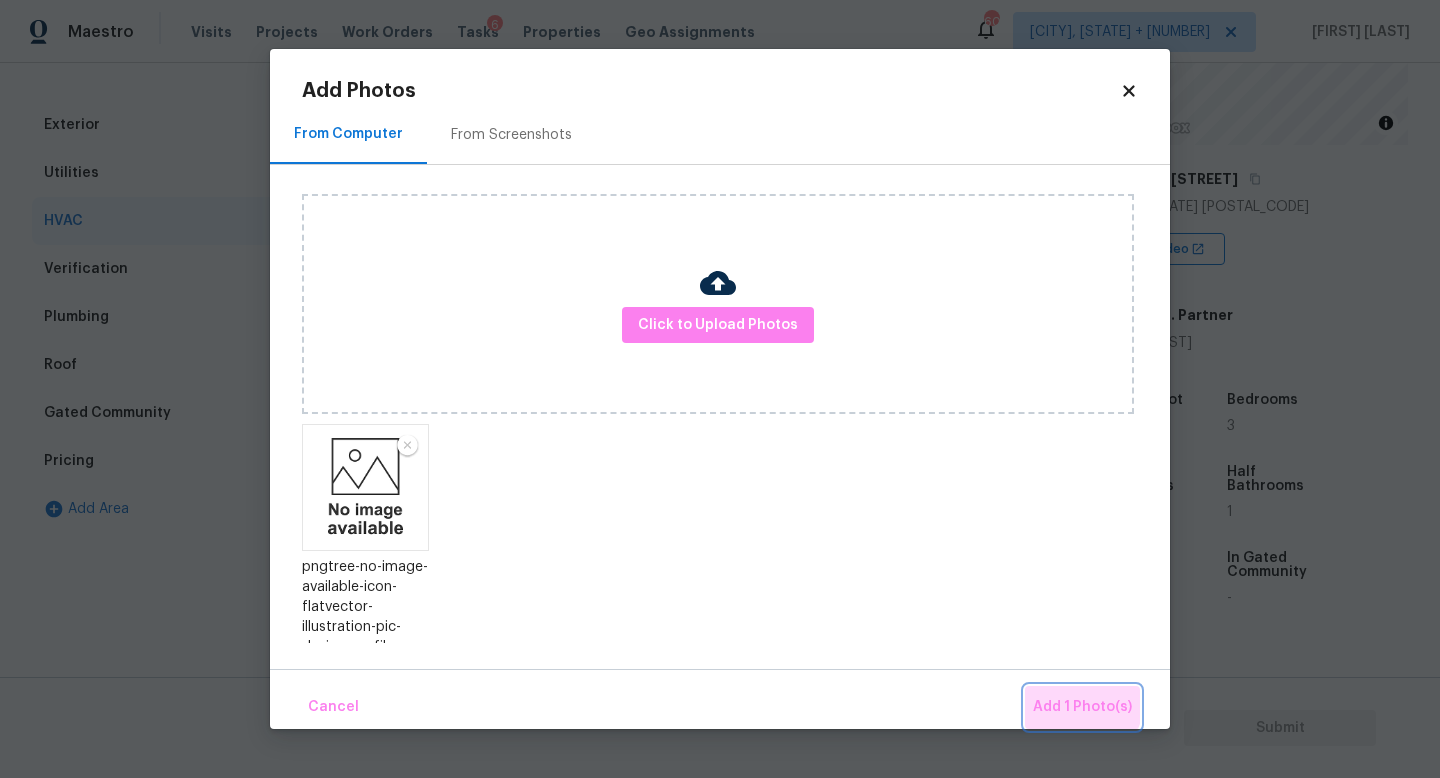 click on "Add 1 Photo(s)" at bounding box center (1082, 707) 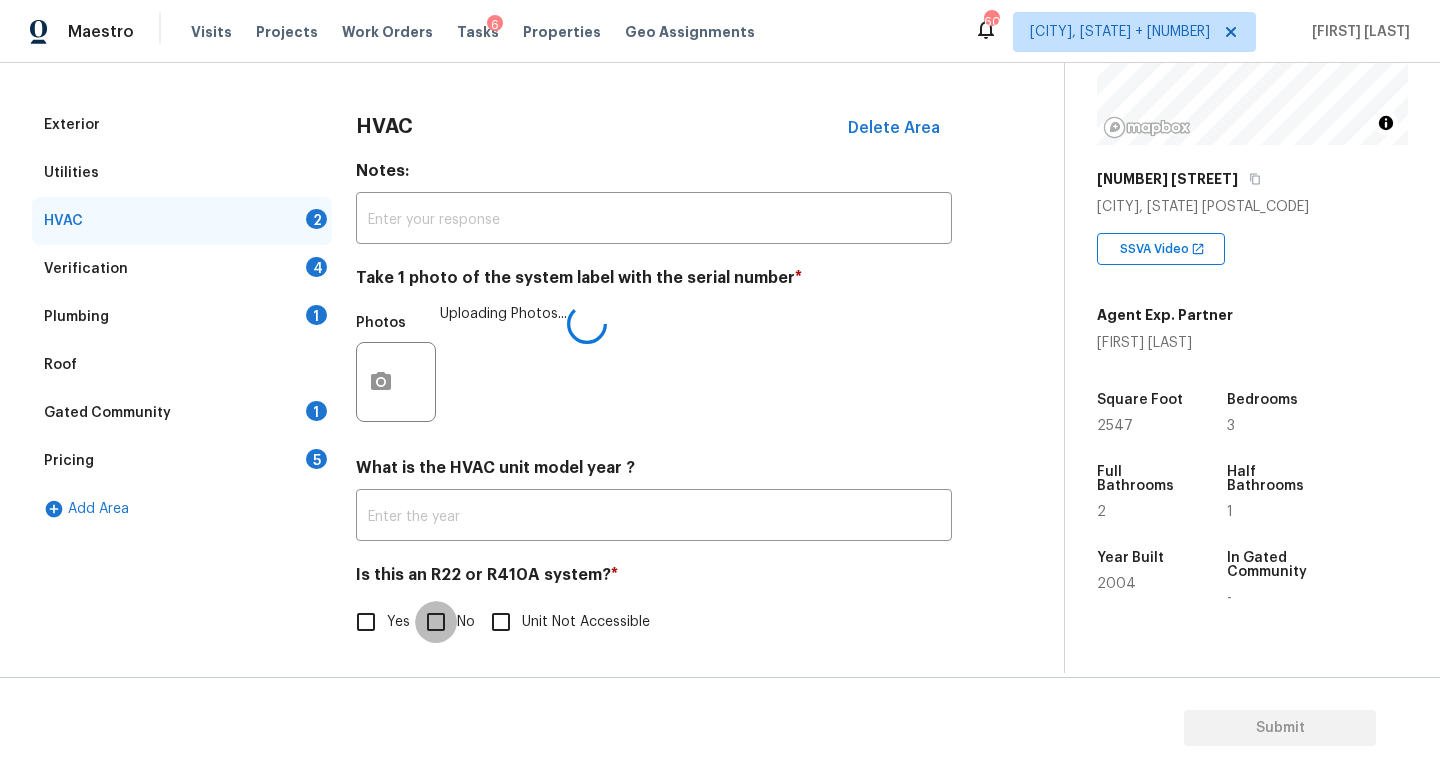 click on "No" at bounding box center (436, 622) 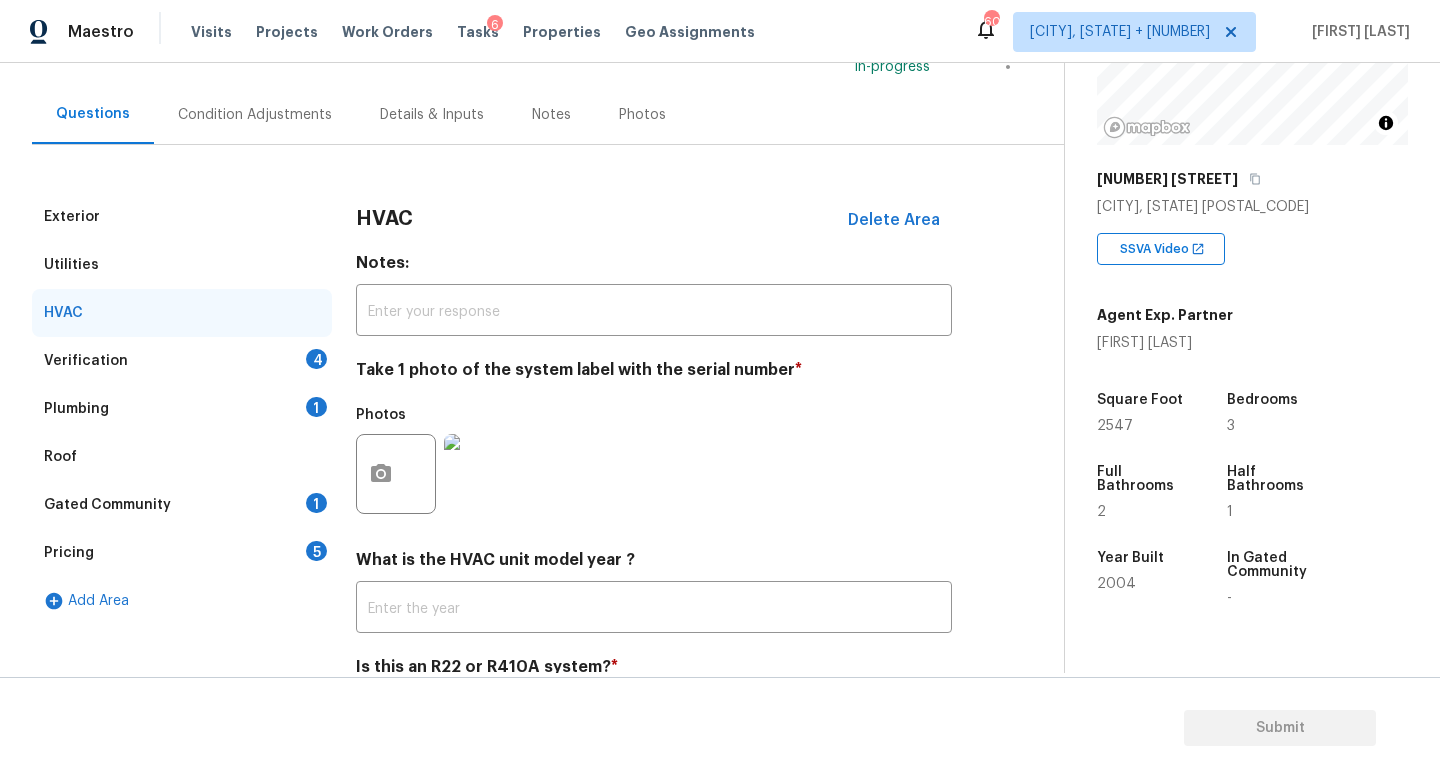 scroll, scrollTop: 251, scrollLeft: 0, axis: vertical 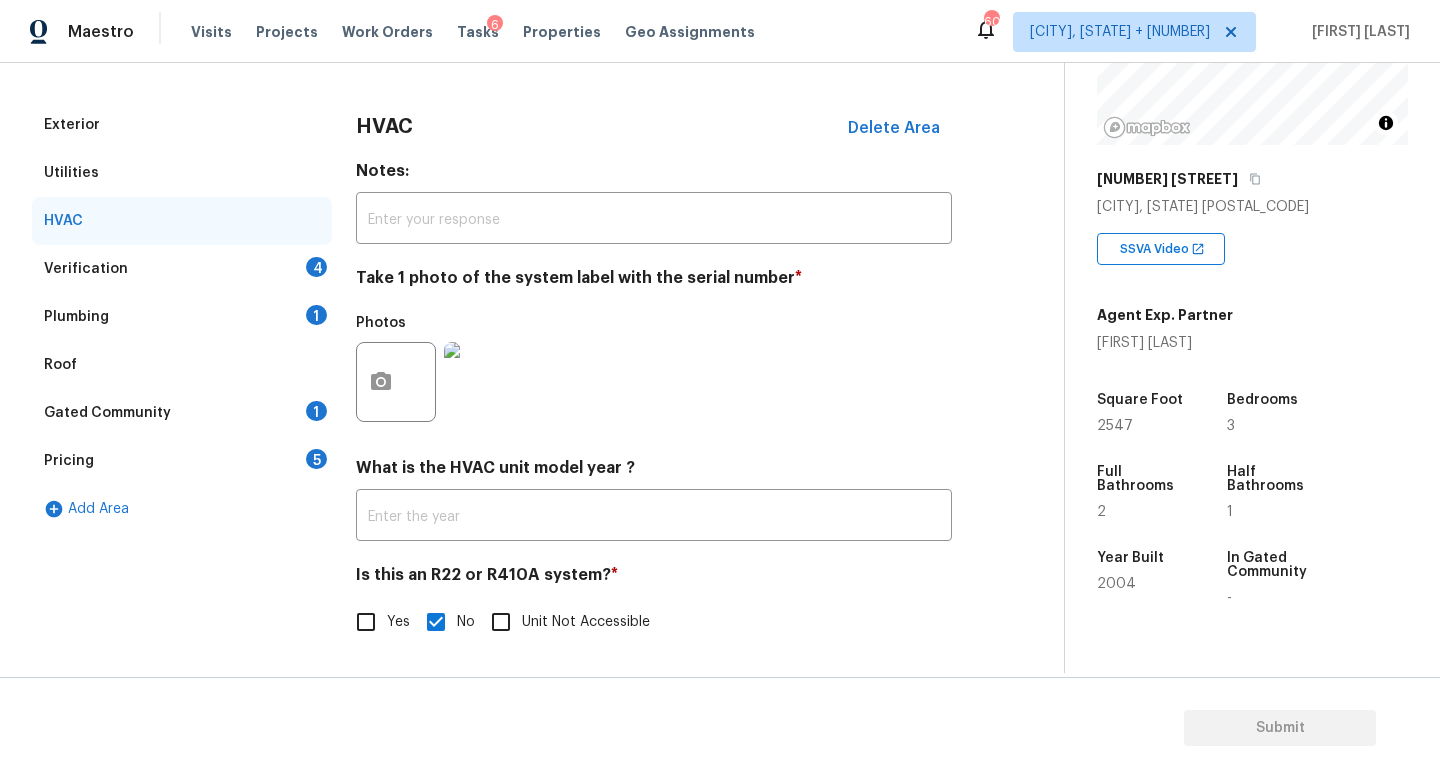 click on "Verification 4" at bounding box center [182, 269] 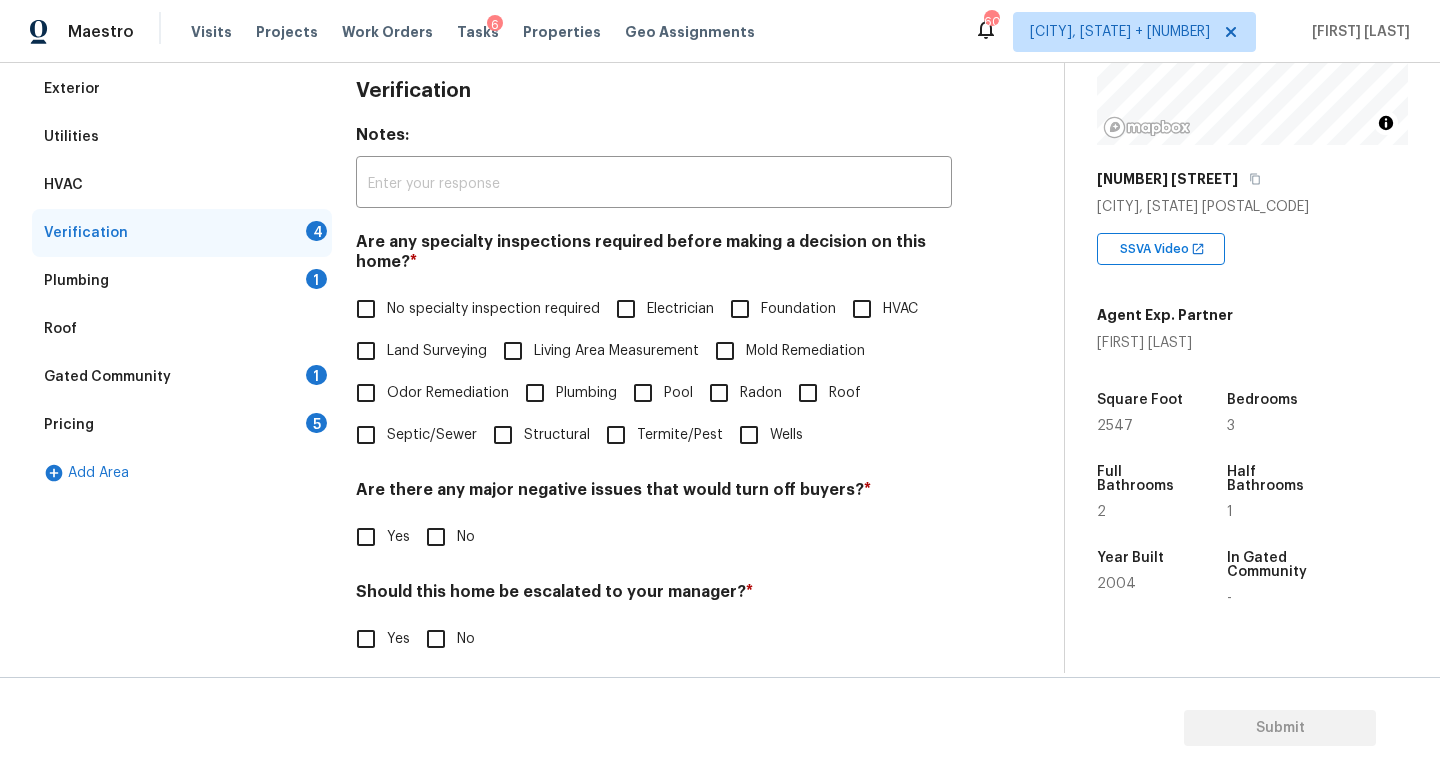 scroll, scrollTop: 425, scrollLeft: 0, axis: vertical 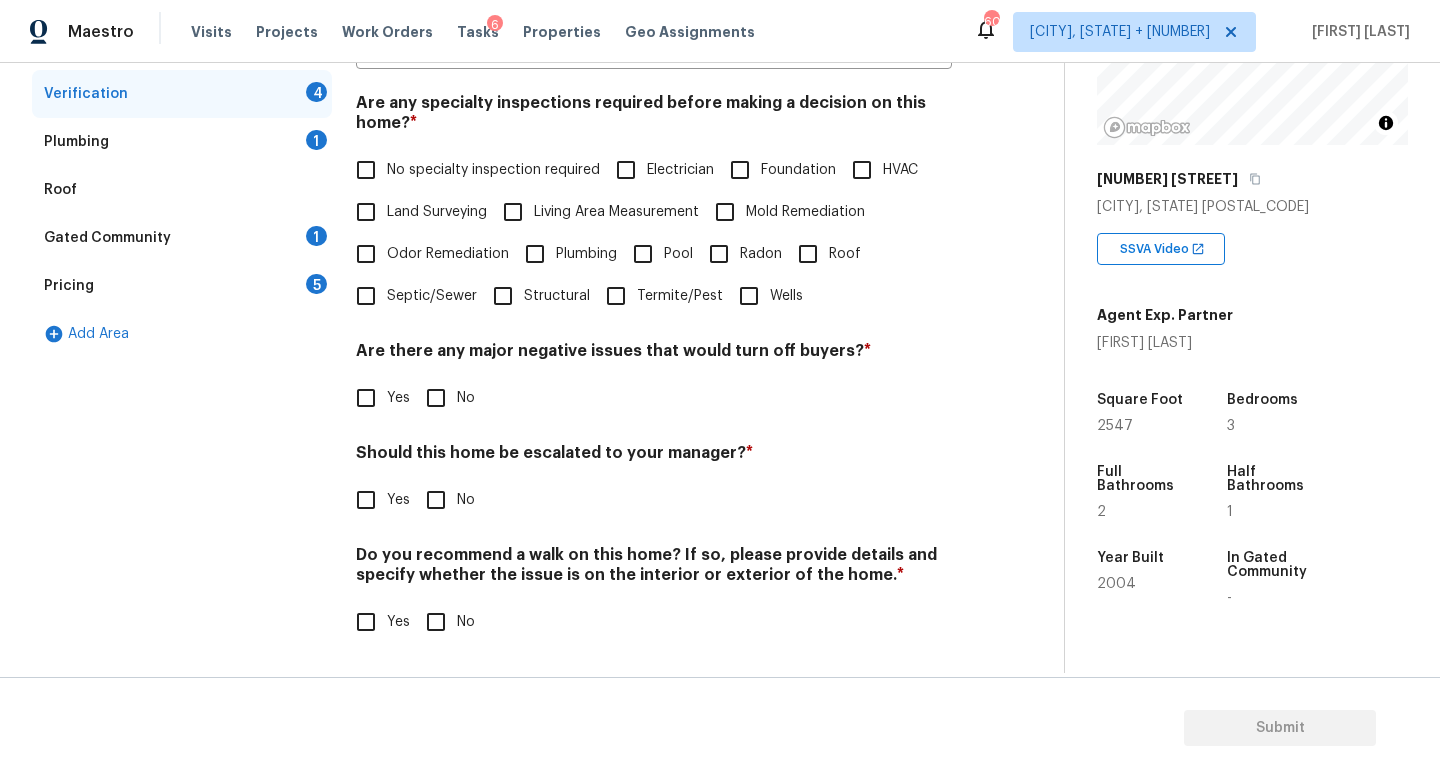 click on "Verification Notes: ​ Are any specialty inspections required before making a decision on this home?  * No specialty inspection required Electrician Foundation HVAC Land Surveying Living Area Measurement Mold Remediation Odor Remediation Plumbing Pool Radon Roof Septic/Sewer Structural Termite/Pest Wells Are there any major negative issues that would turn off buyers?  * Yes No Should this home be escalated to your manager?  * Yes No Do you recommend a walk on this home? If so, please provide details and specify whether the issue is on the interior or exterior of the home.  * Yes No" at bounding box center (654, 296) 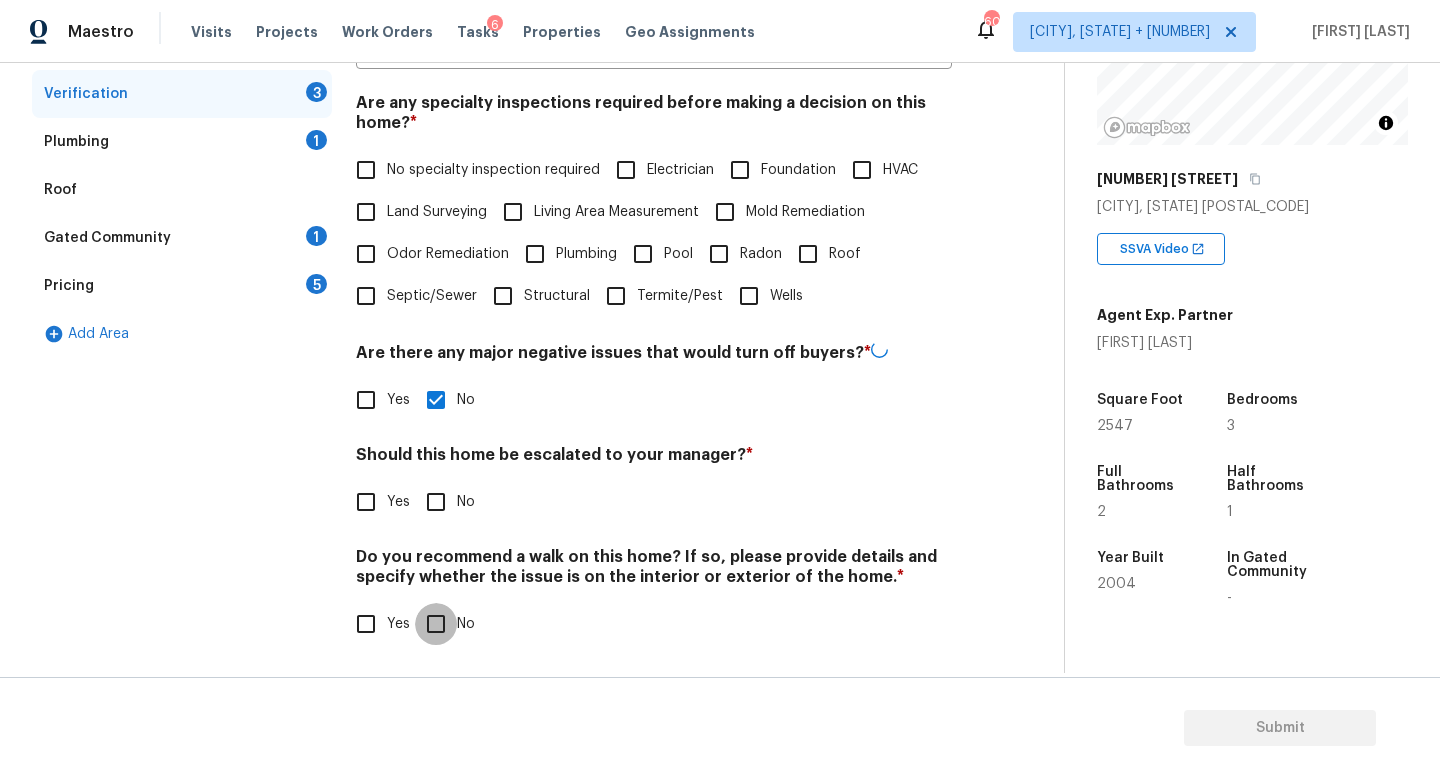click on "No" at bounding box center [436, 624] 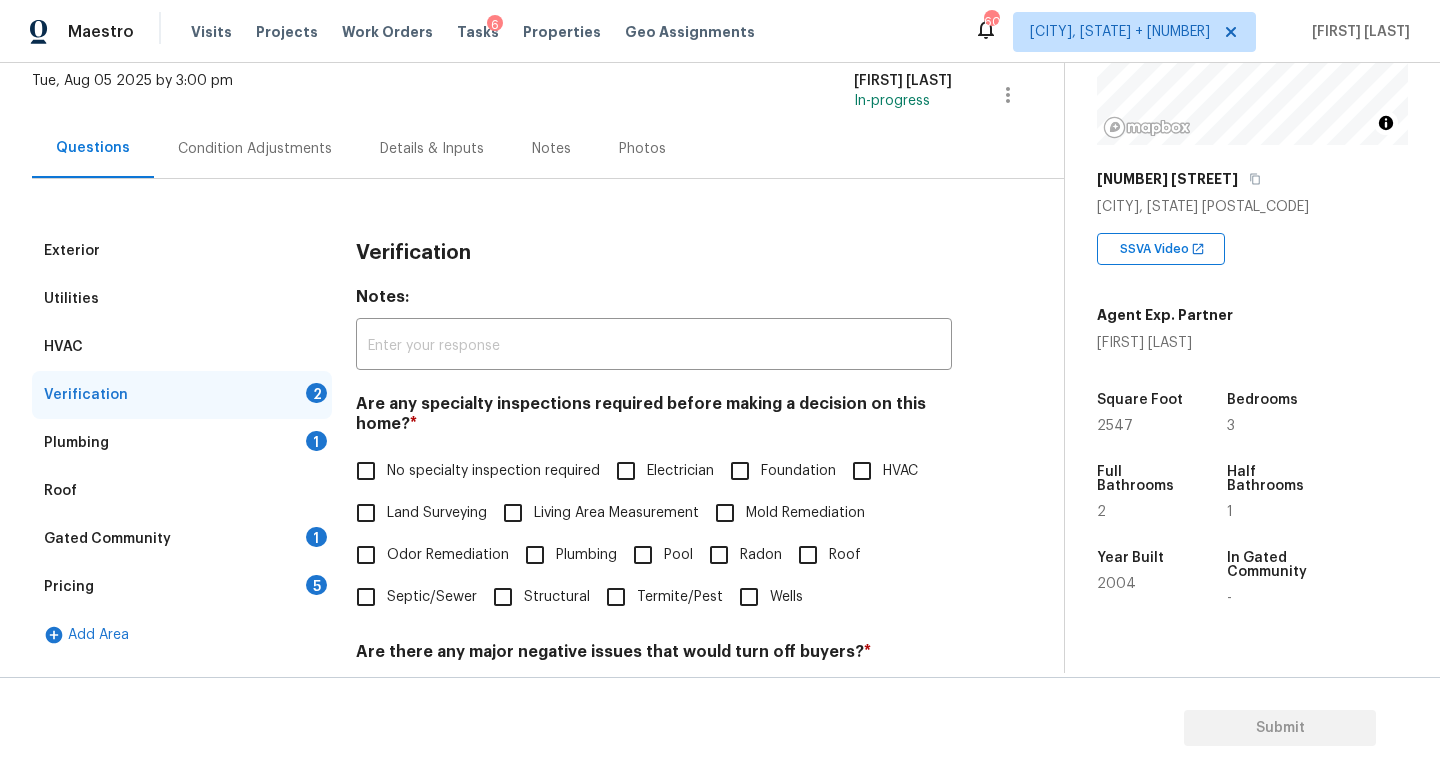 click on "Plumbing 1" at bounding box center (182, 443) 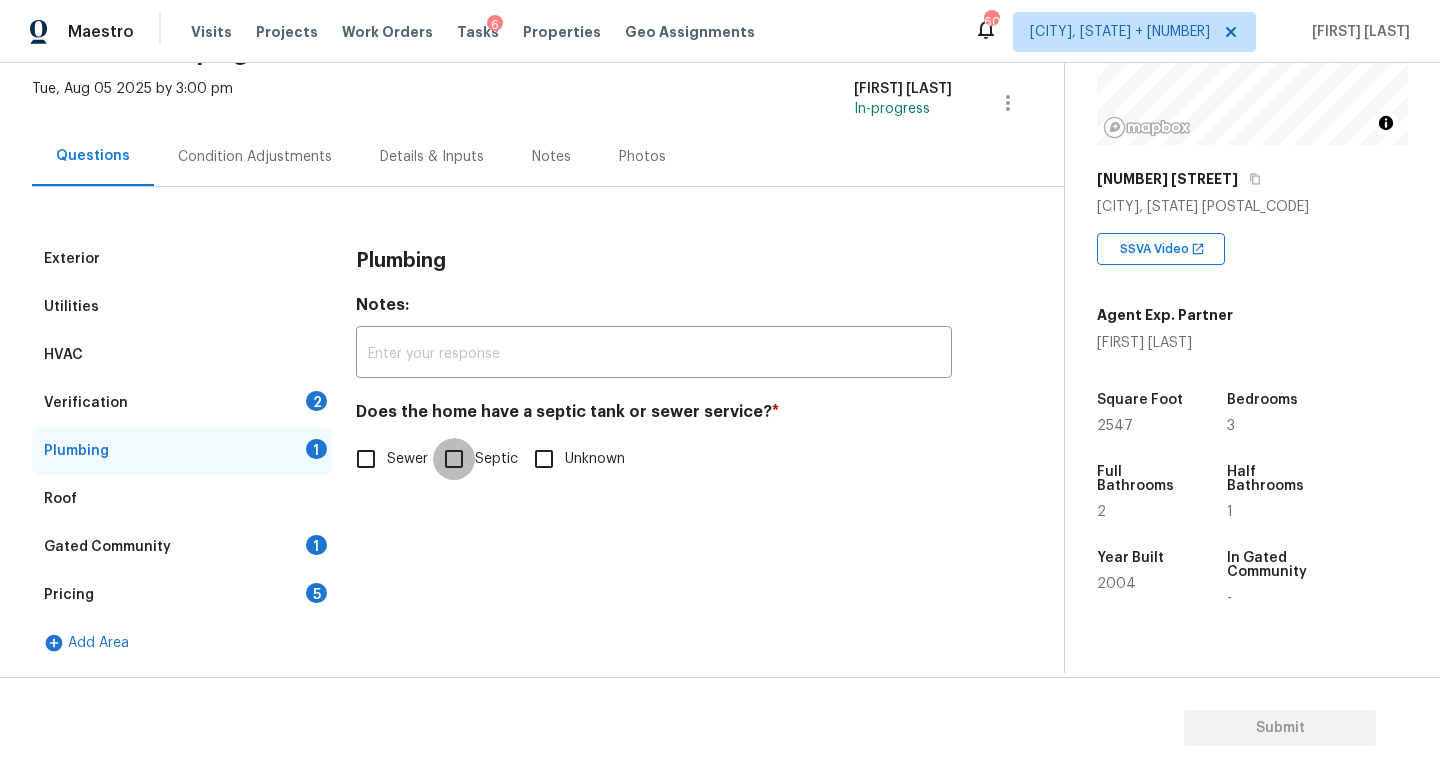 click on "Septic" at bounding box center (454, 459) 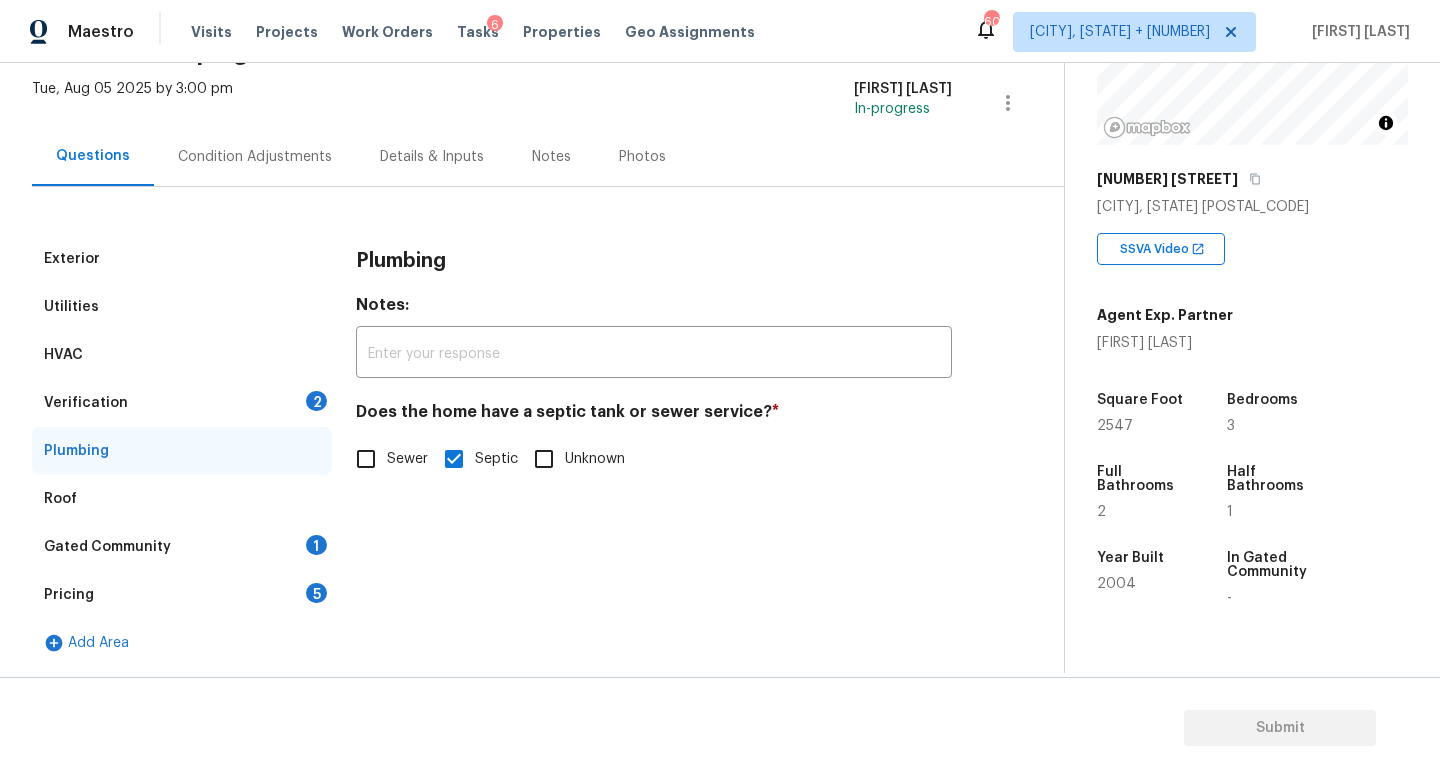 click on "Gated Community 1" at bounding box center [182, 547] 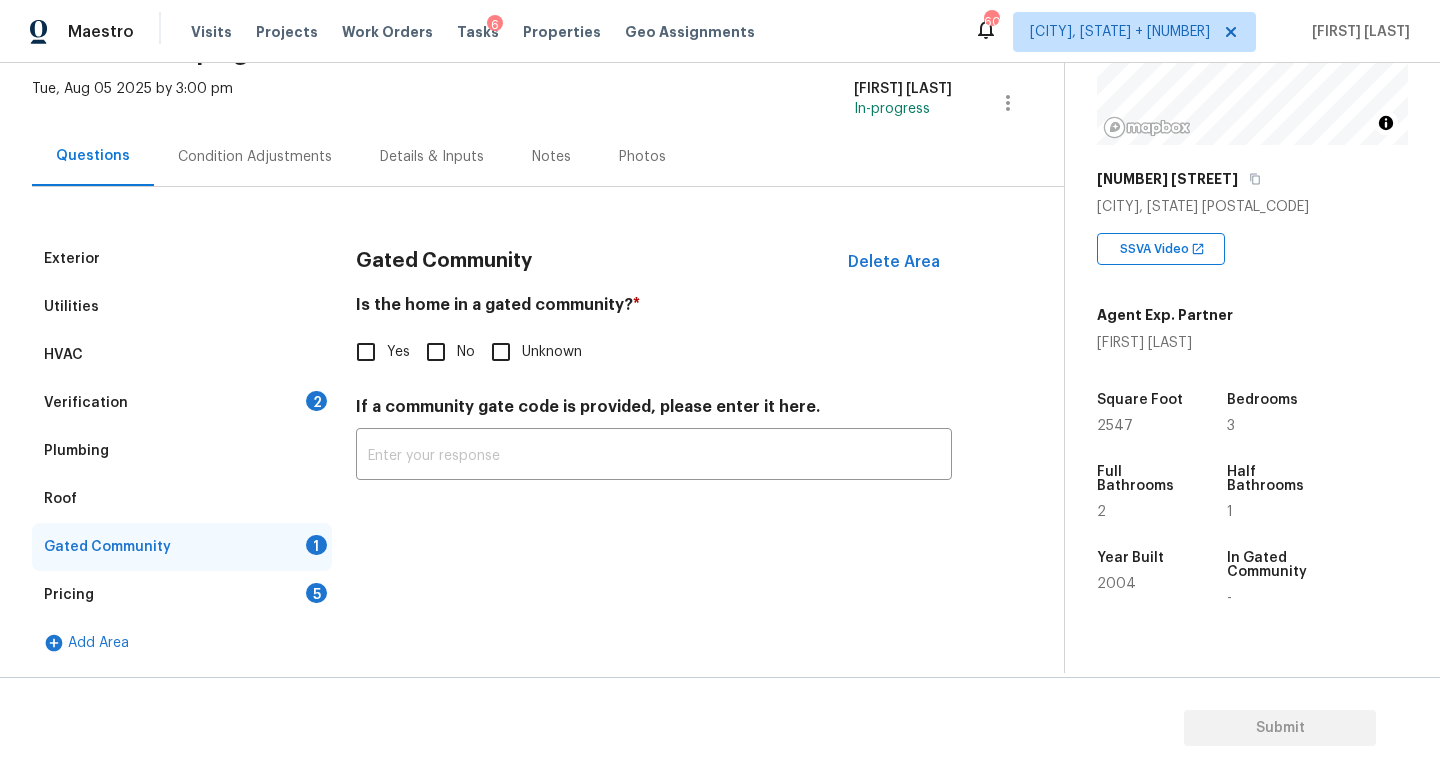 click on "No" at bounding box center [436, 352] 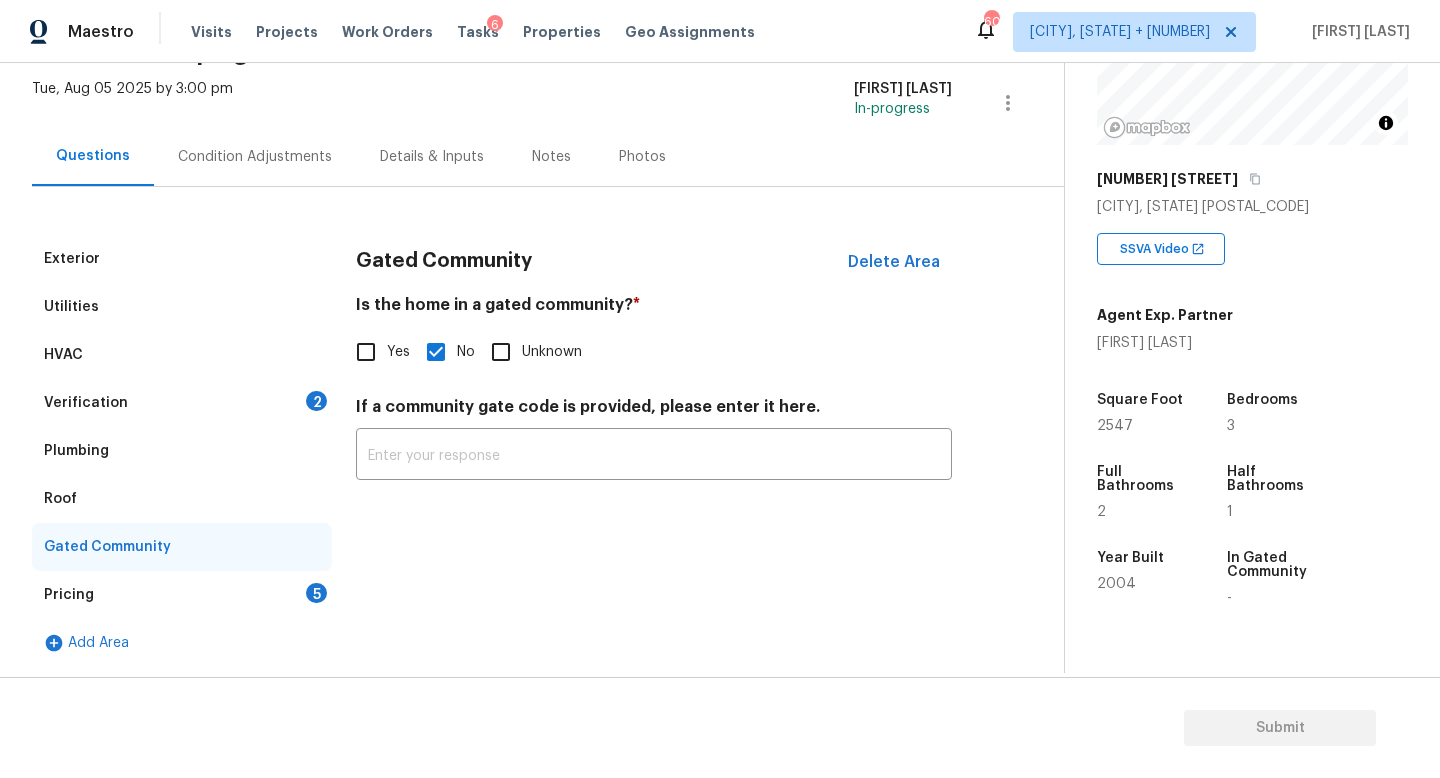 click on "Pricing 5" at bounding box center (182, 595) 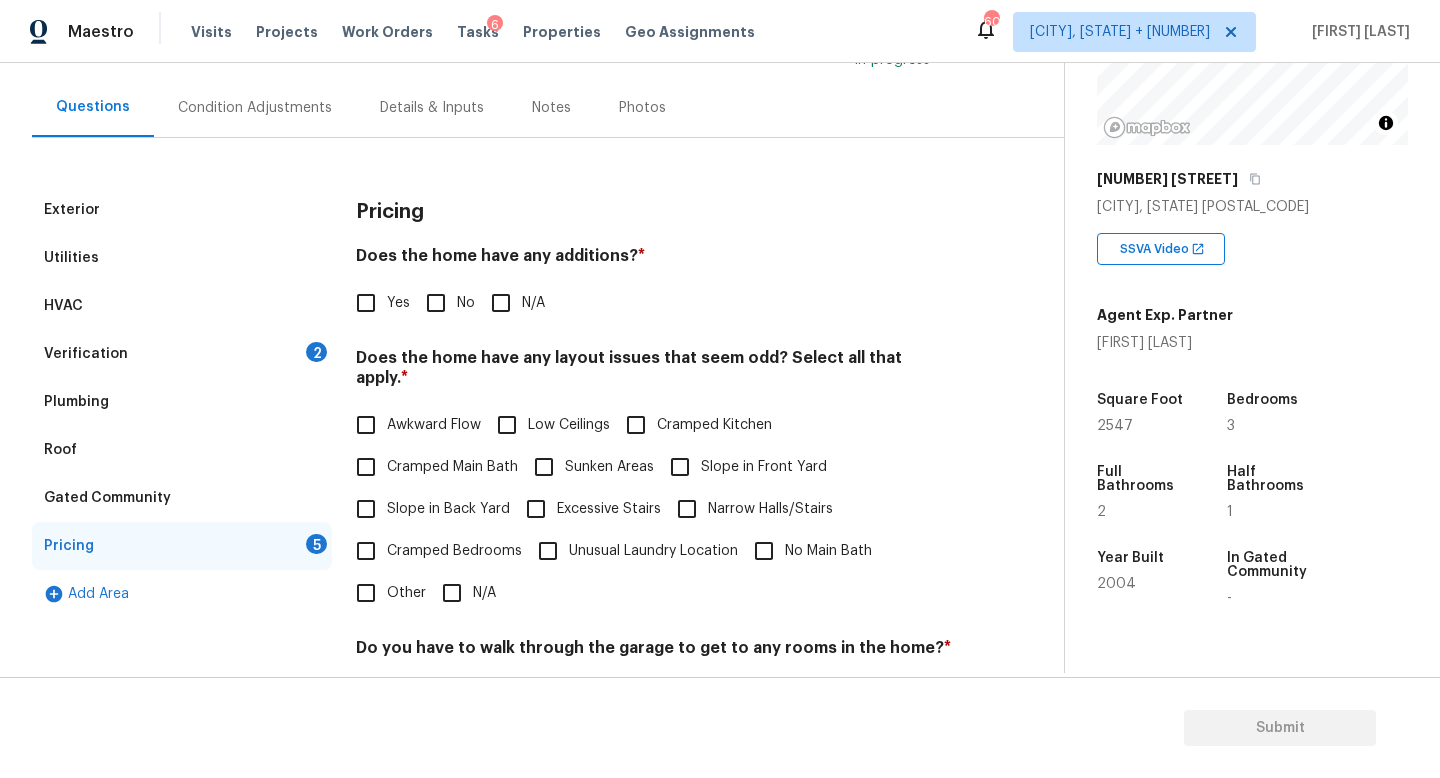 scroll, scrollTop: 255, scrollLeft: 0, axis: vertical 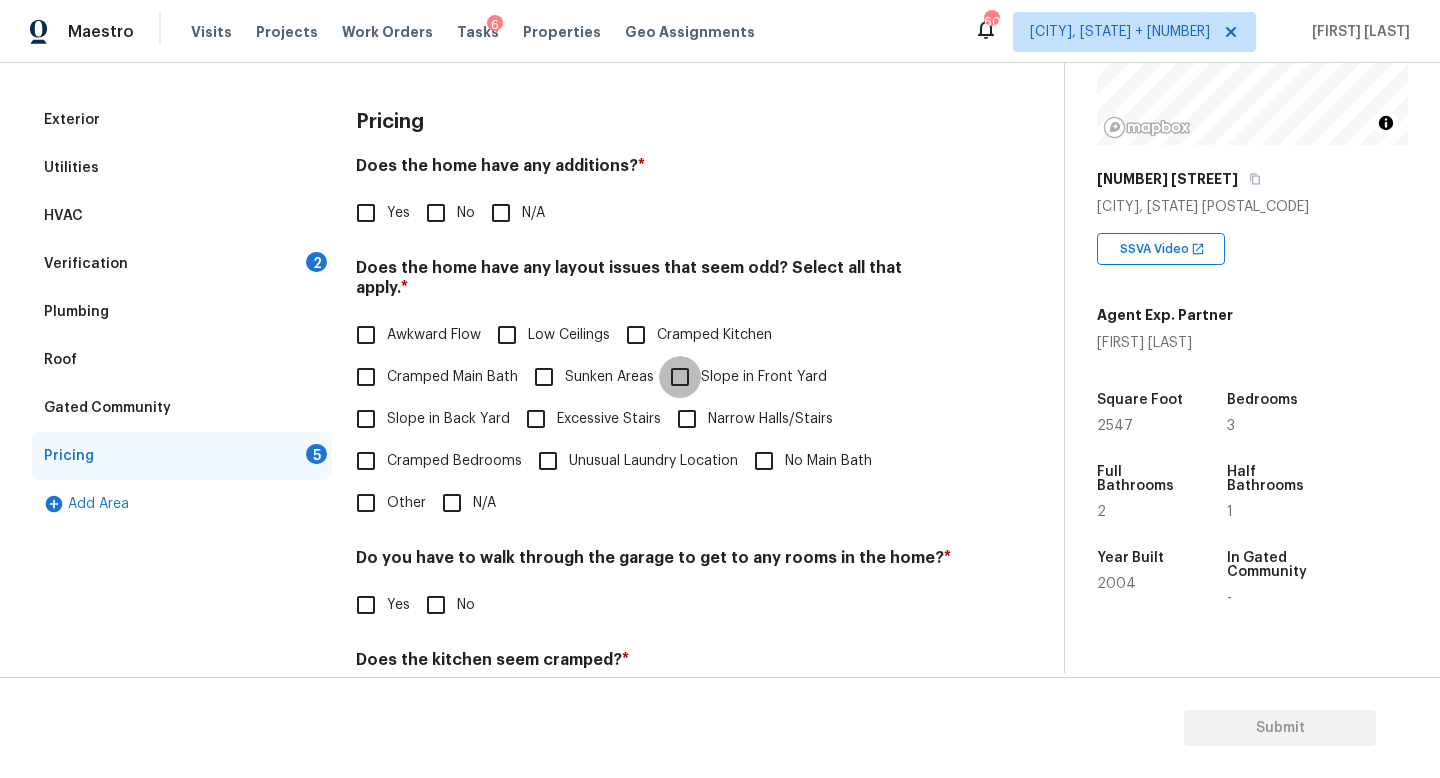 click on "Slope in Front Yard" at bounding box center (680, 377) 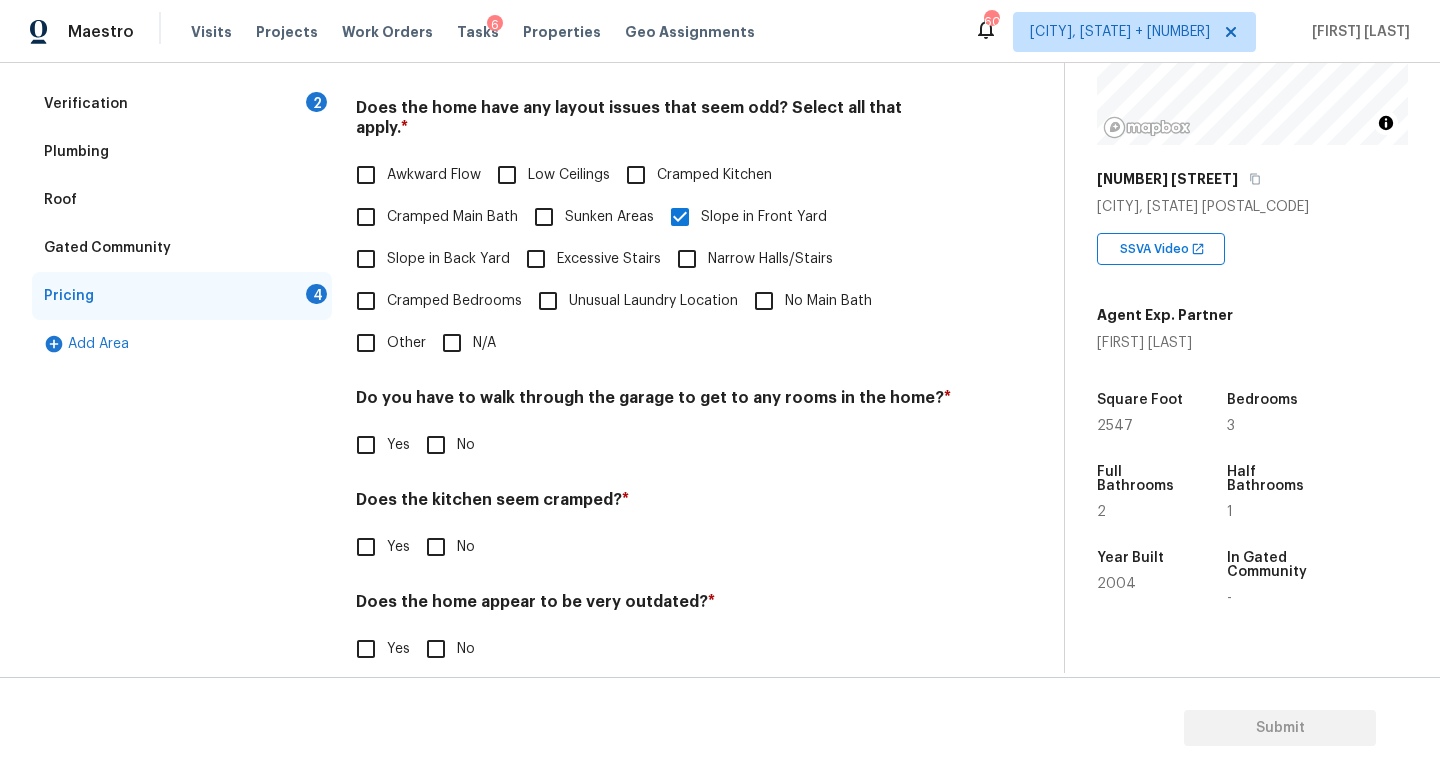 scroll, scrollTop: 422, scrollLeft: 0, axis: vertical 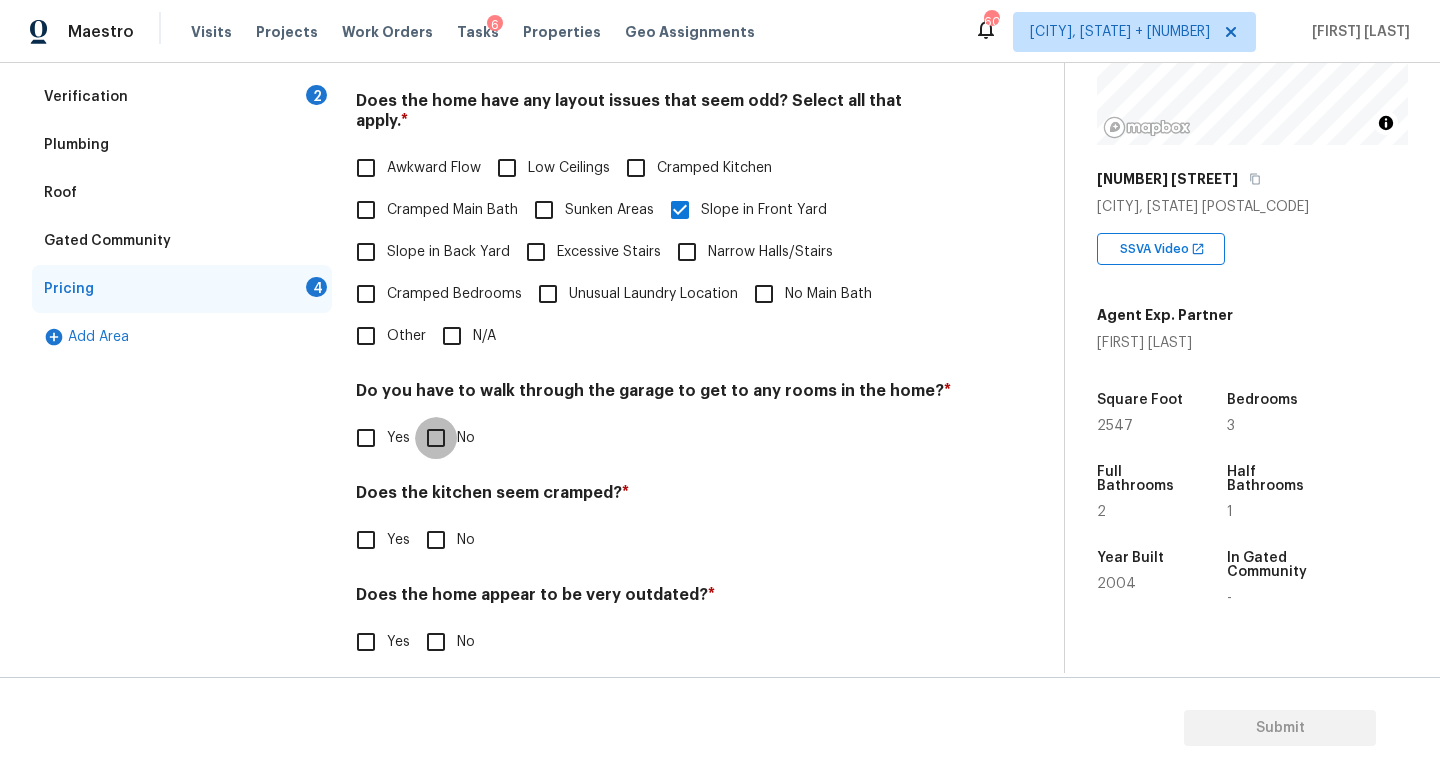 click on "No" at bounding box center [436, 438] 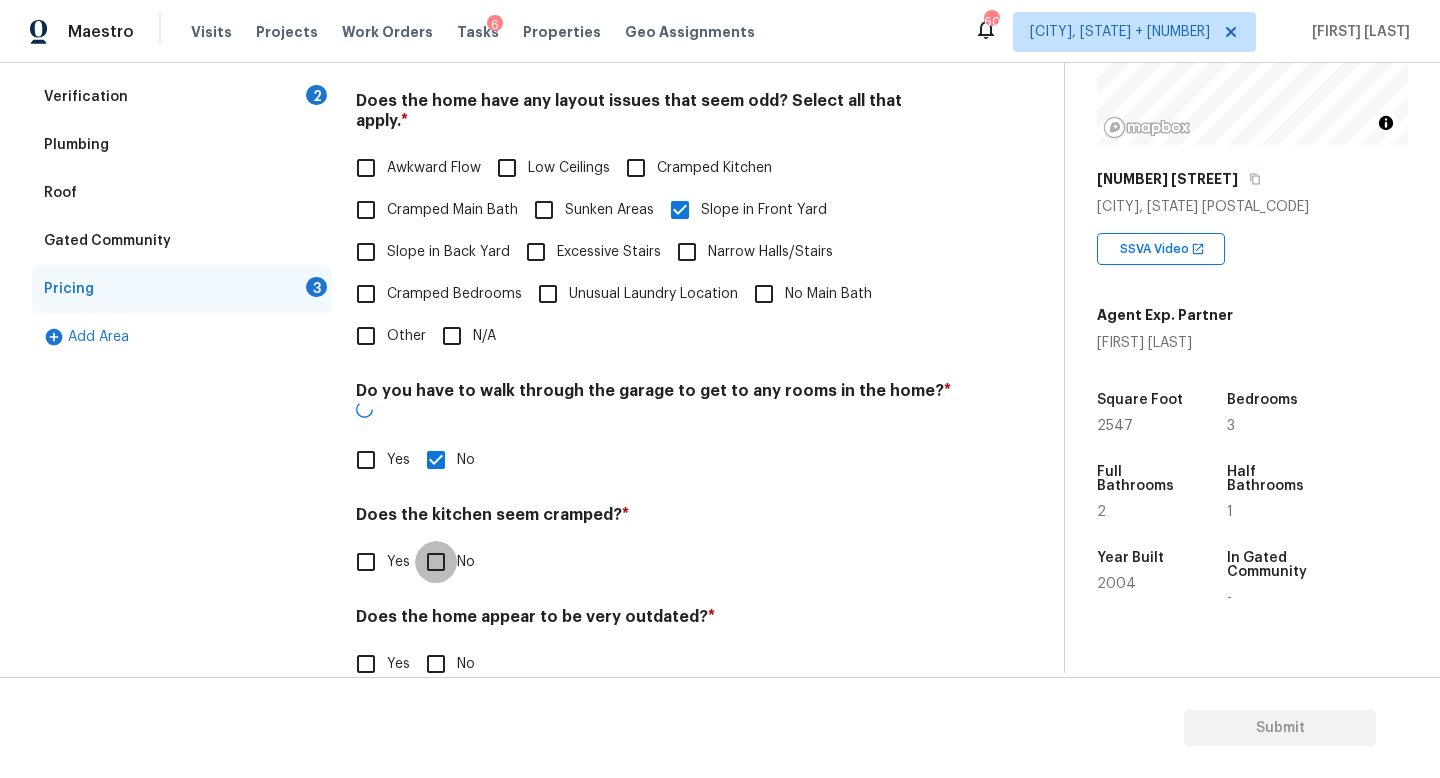 click on "No" at bounding box center (436, 562) 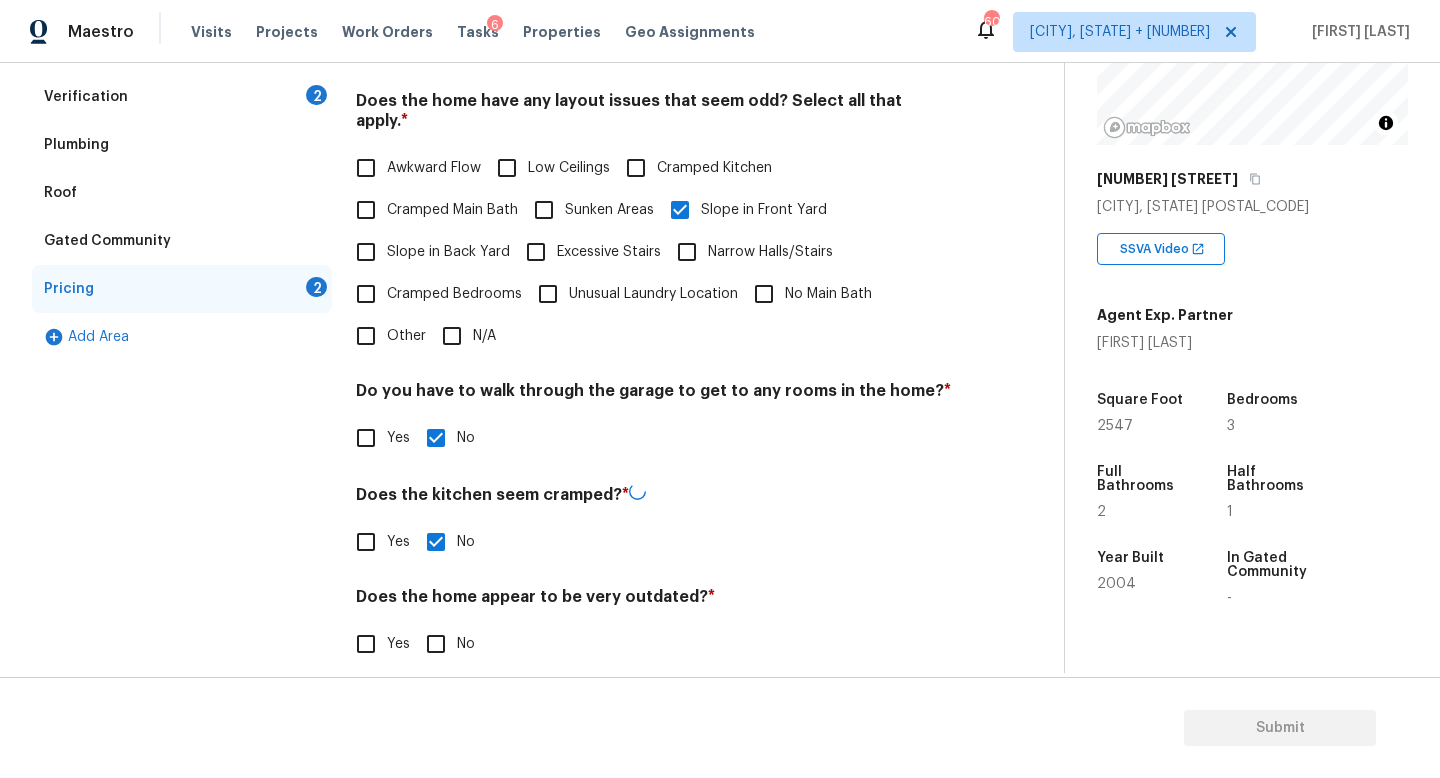 click on "No" at bounding box center (436, 644) 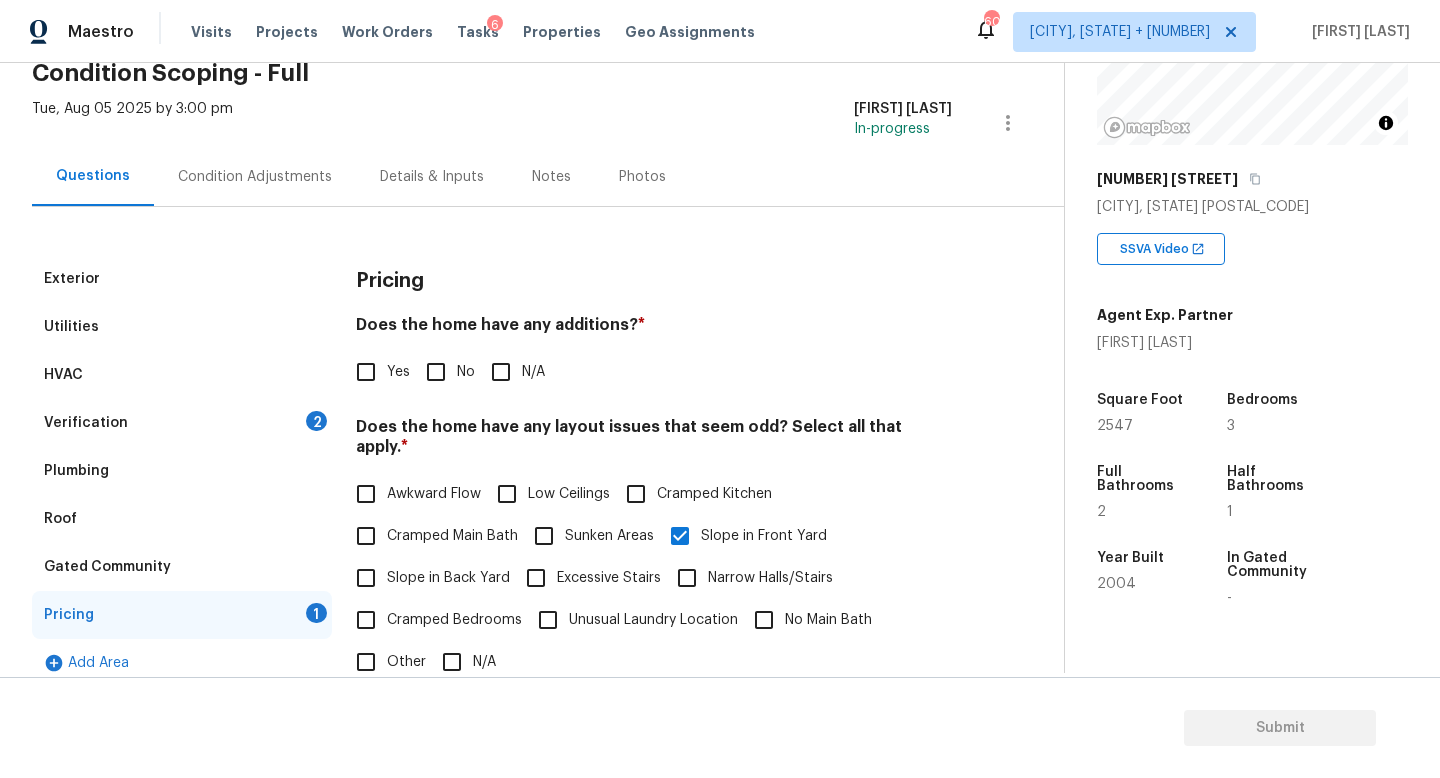scroll, scrollTop: 78, scrollLeft: 0, axis: vertical 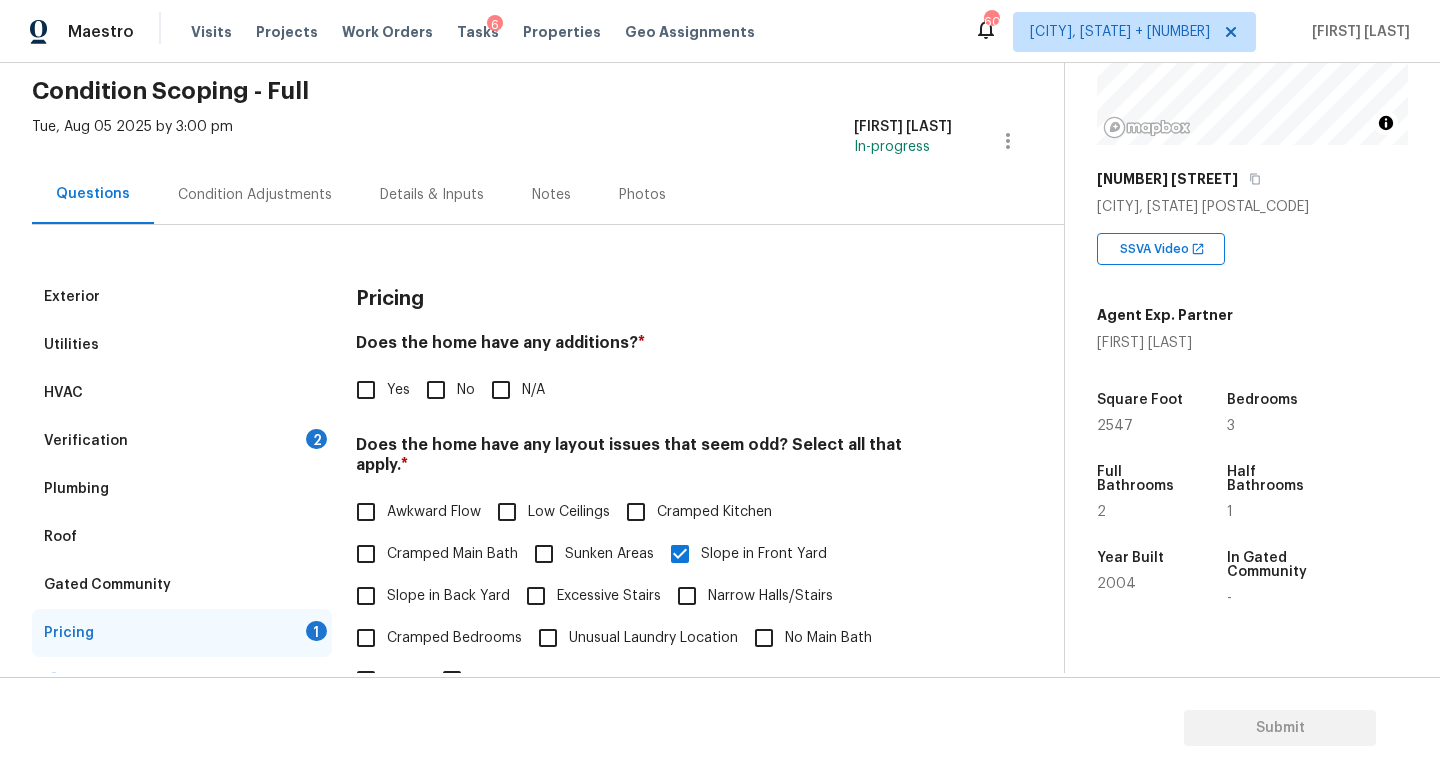 click on "No" at bounding box center (436, 390) 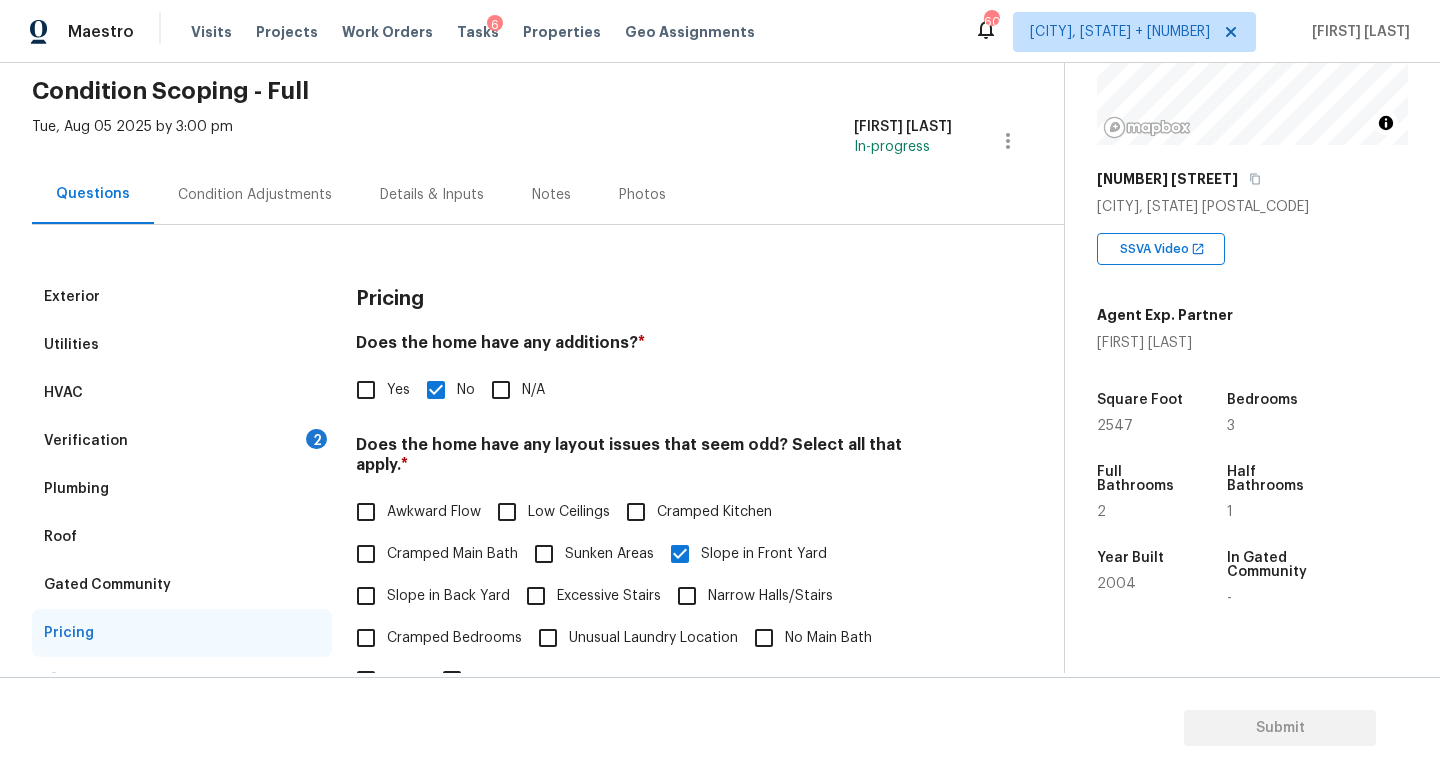 click on "Condition Adjustments" at bounding box center [255, 195] 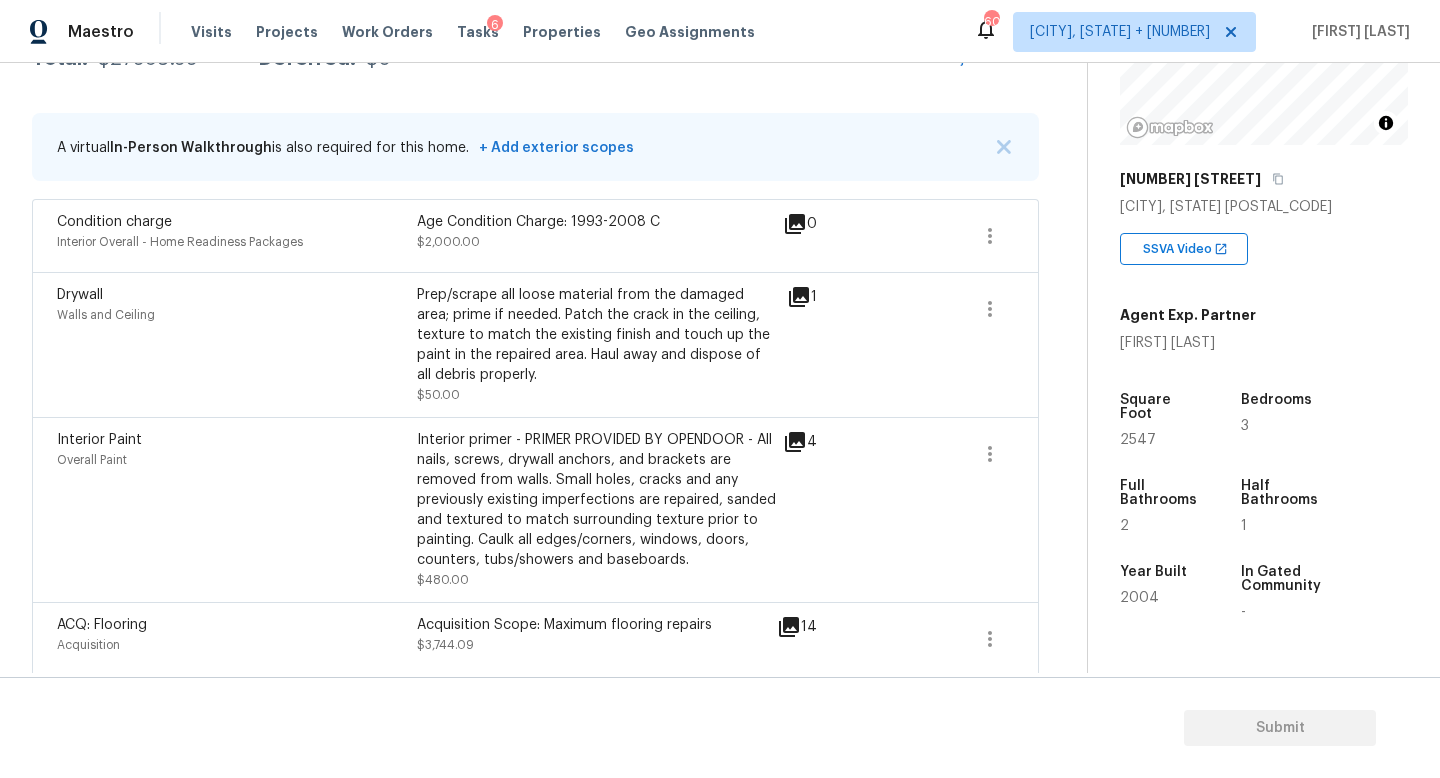 scroll, scrollTop: 344, scrollLeft: 0, axis: vertical 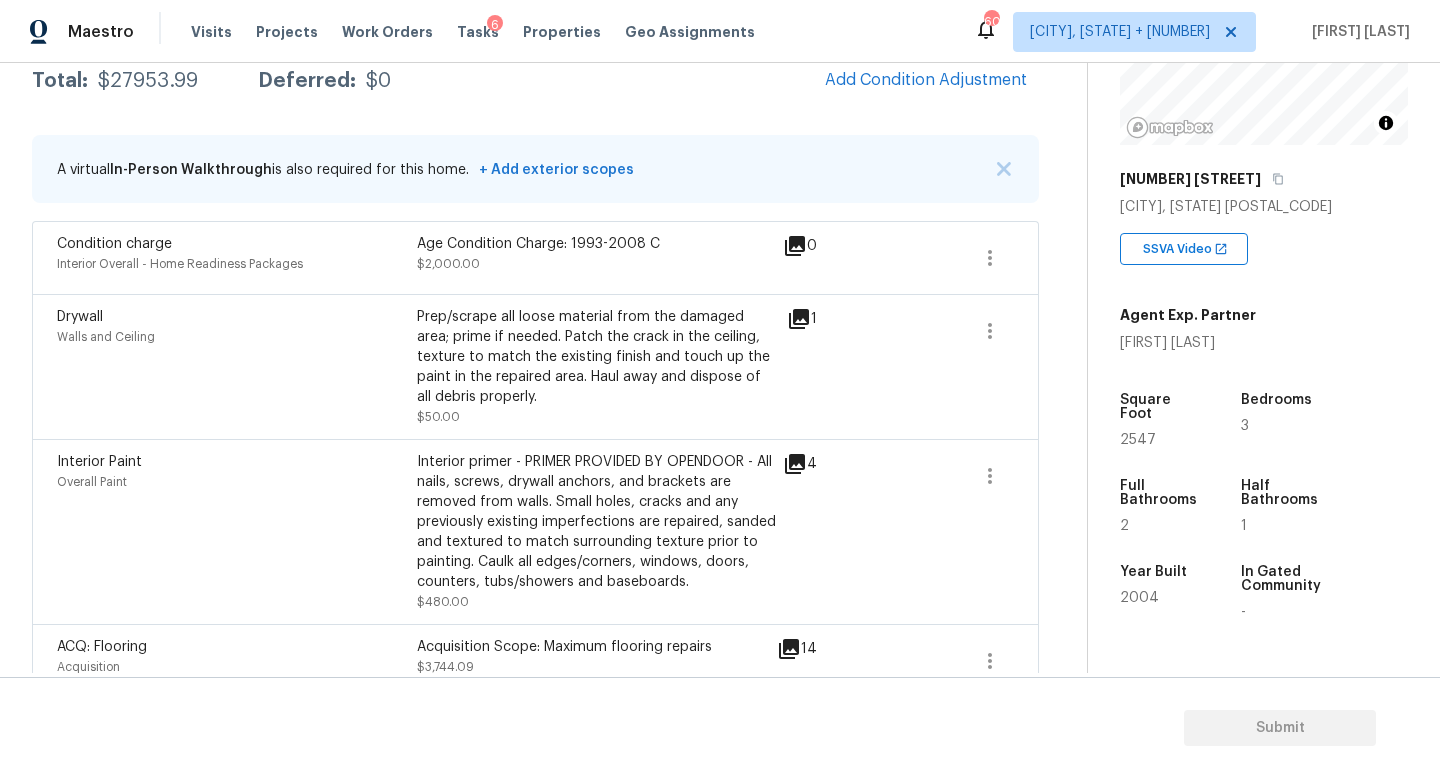 click 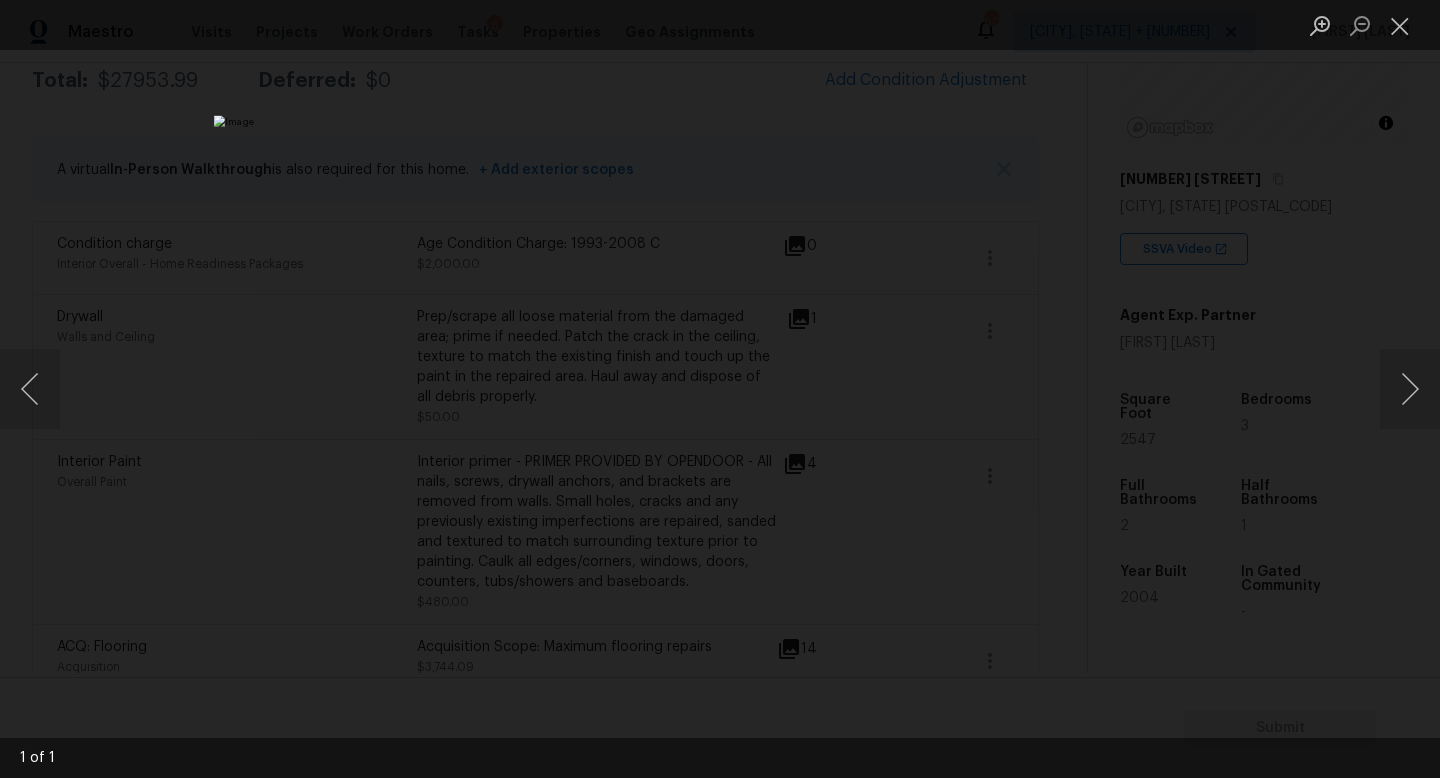click at bounding box center [720, 389] 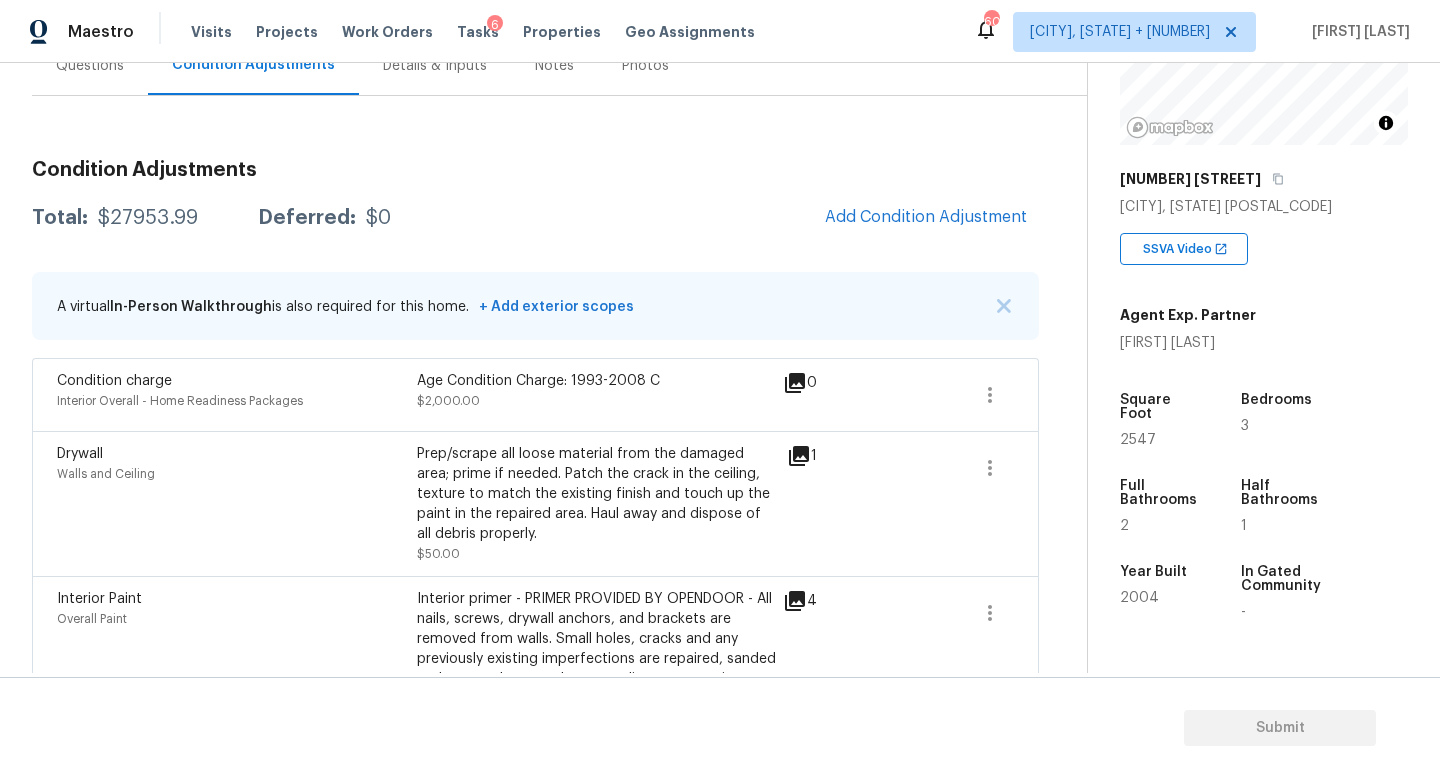 scroll, scrollTop: 1571, scrollLeft: 0, axis: vertical 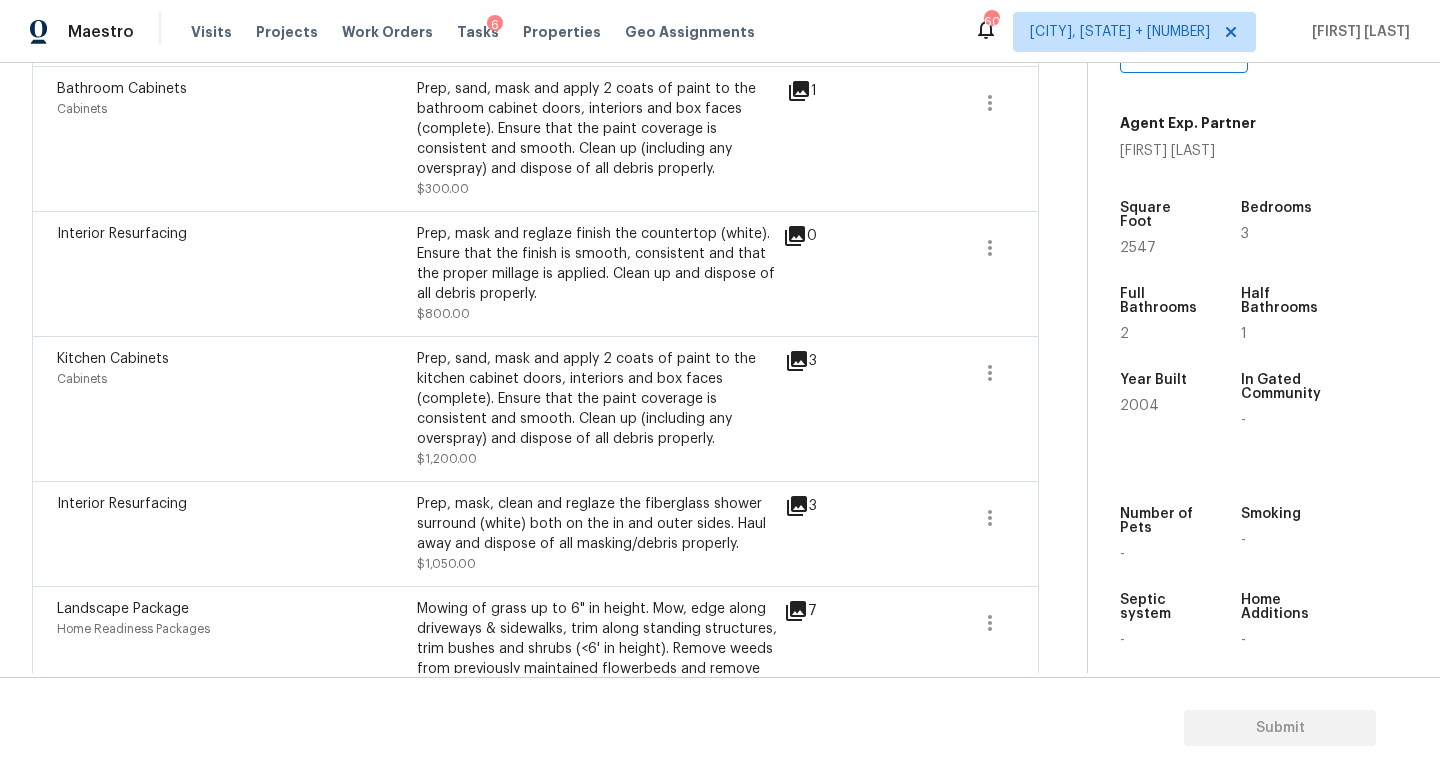 click 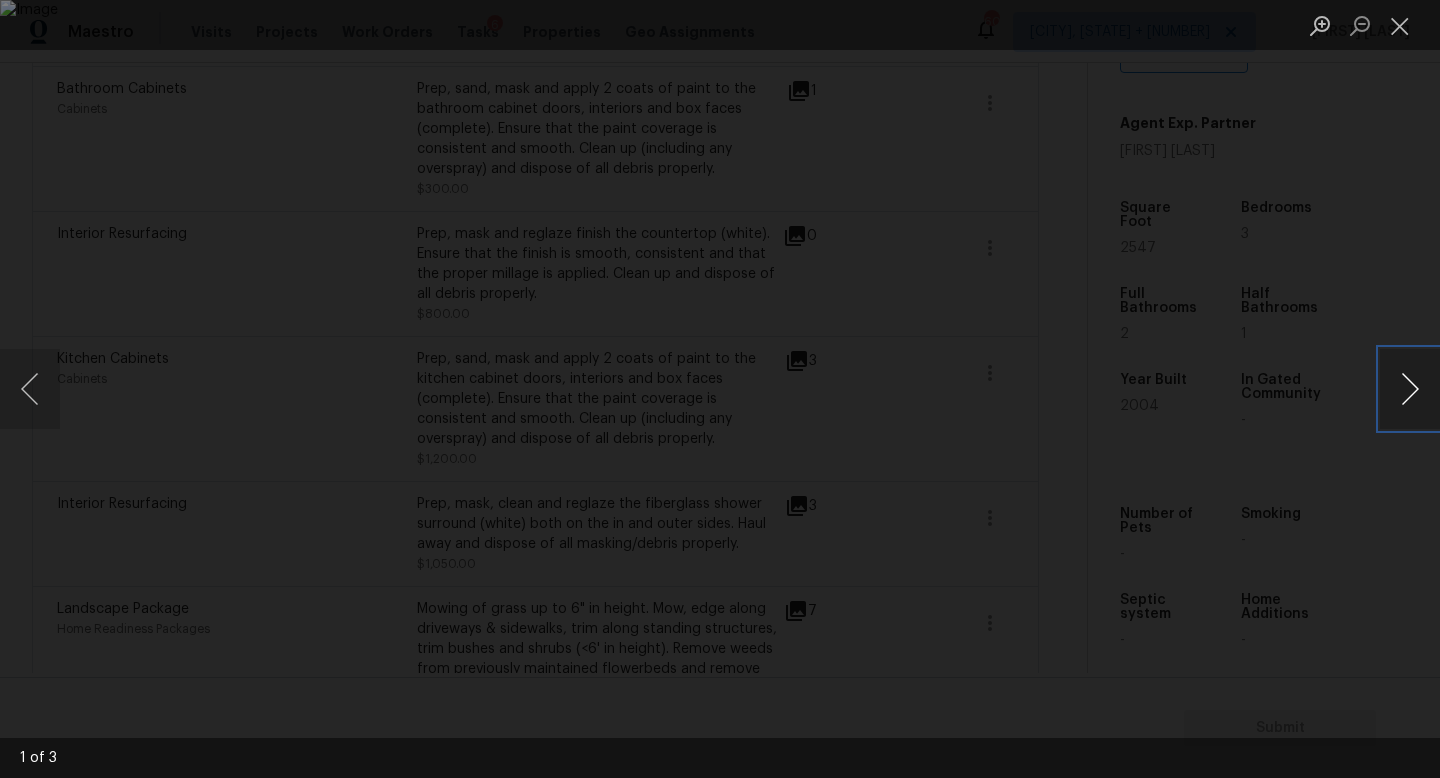 click at bounding box center (1410, 389) 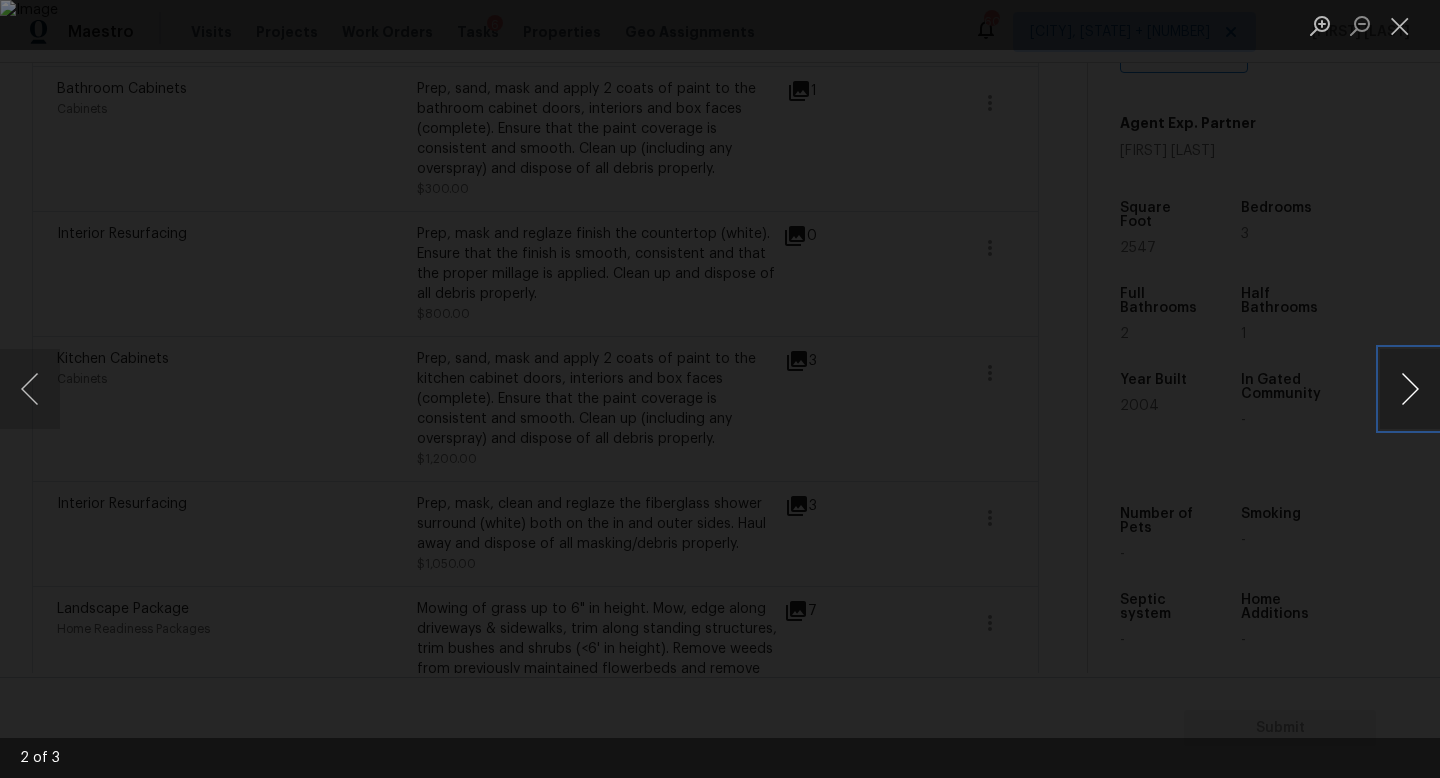 click at bounding box center [1410, 389] 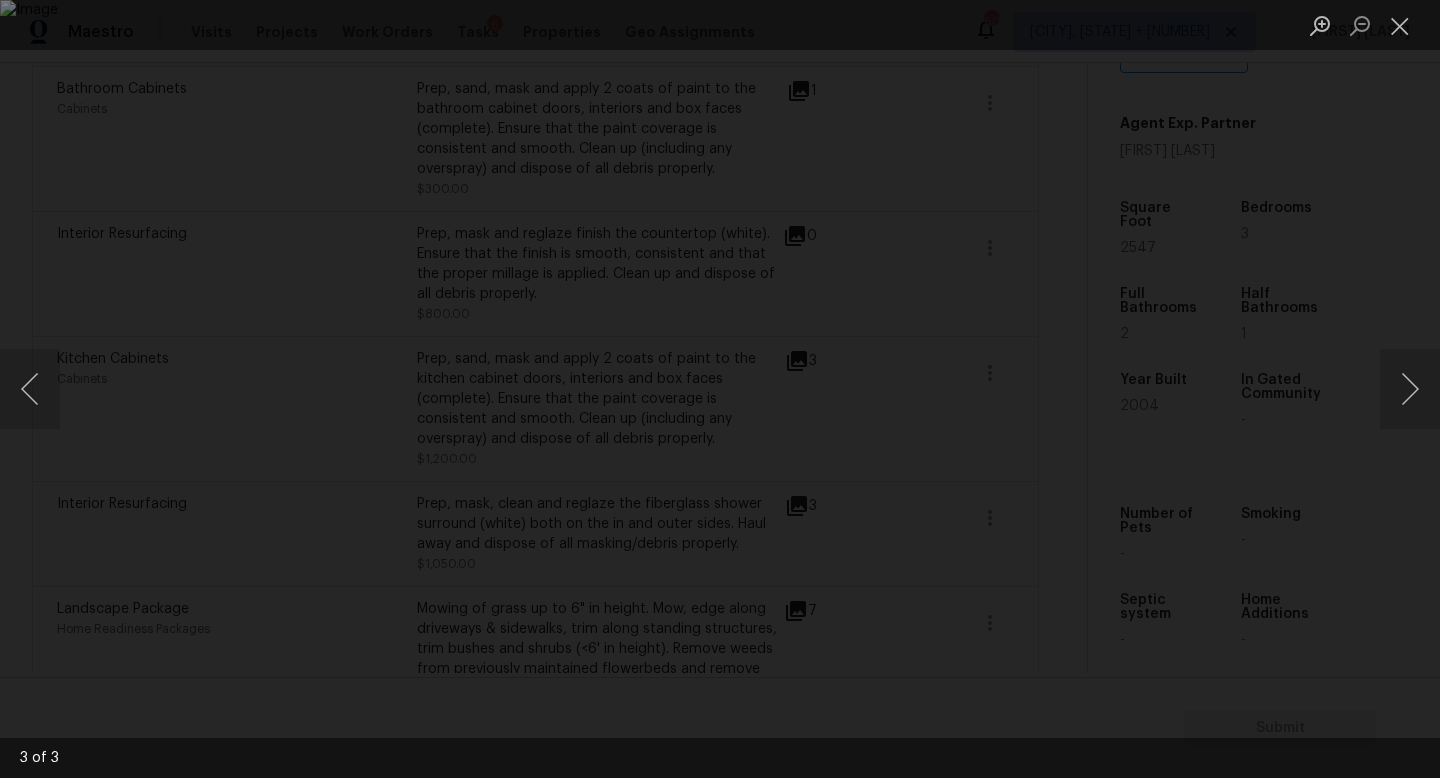 click at bounding box center (720, 389) 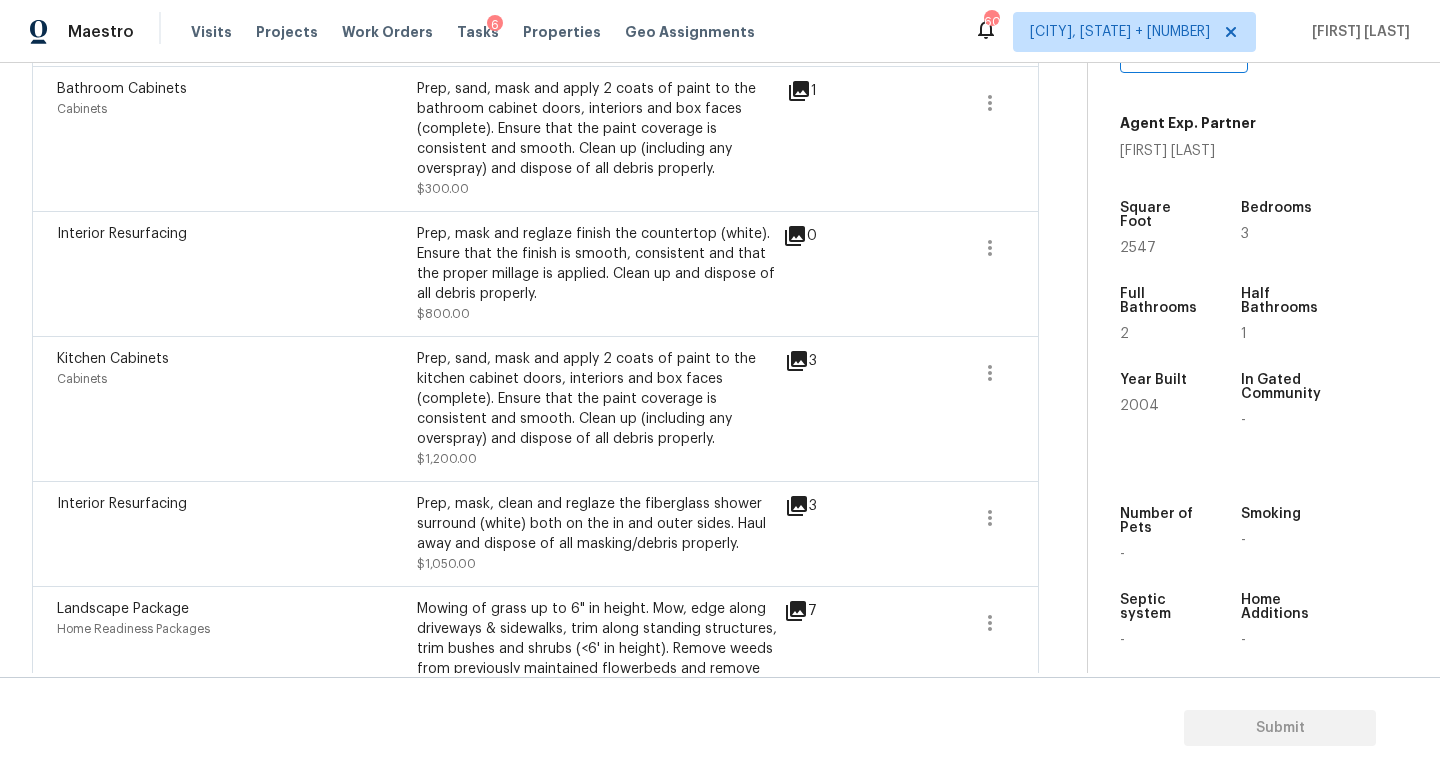 click 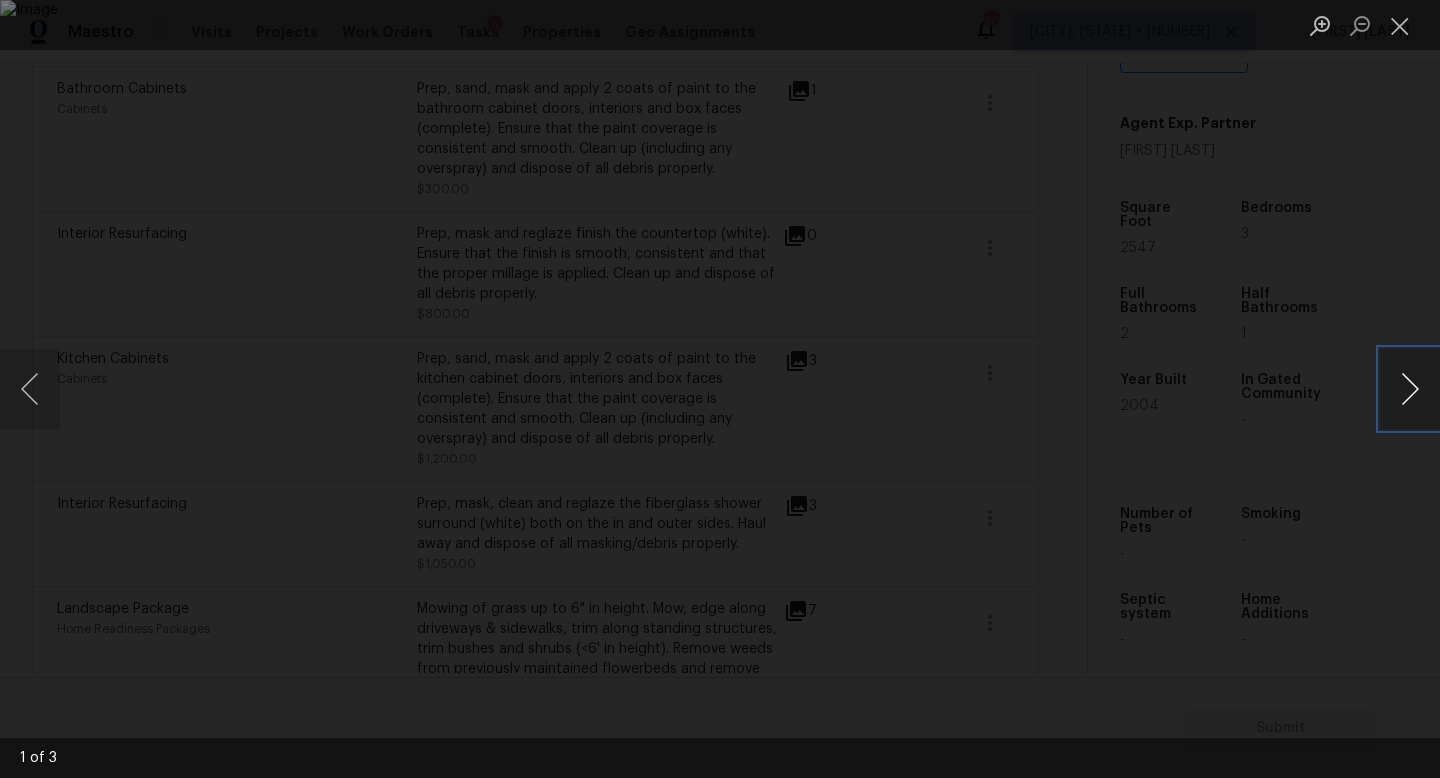 click at bounding box center [1410, 389] 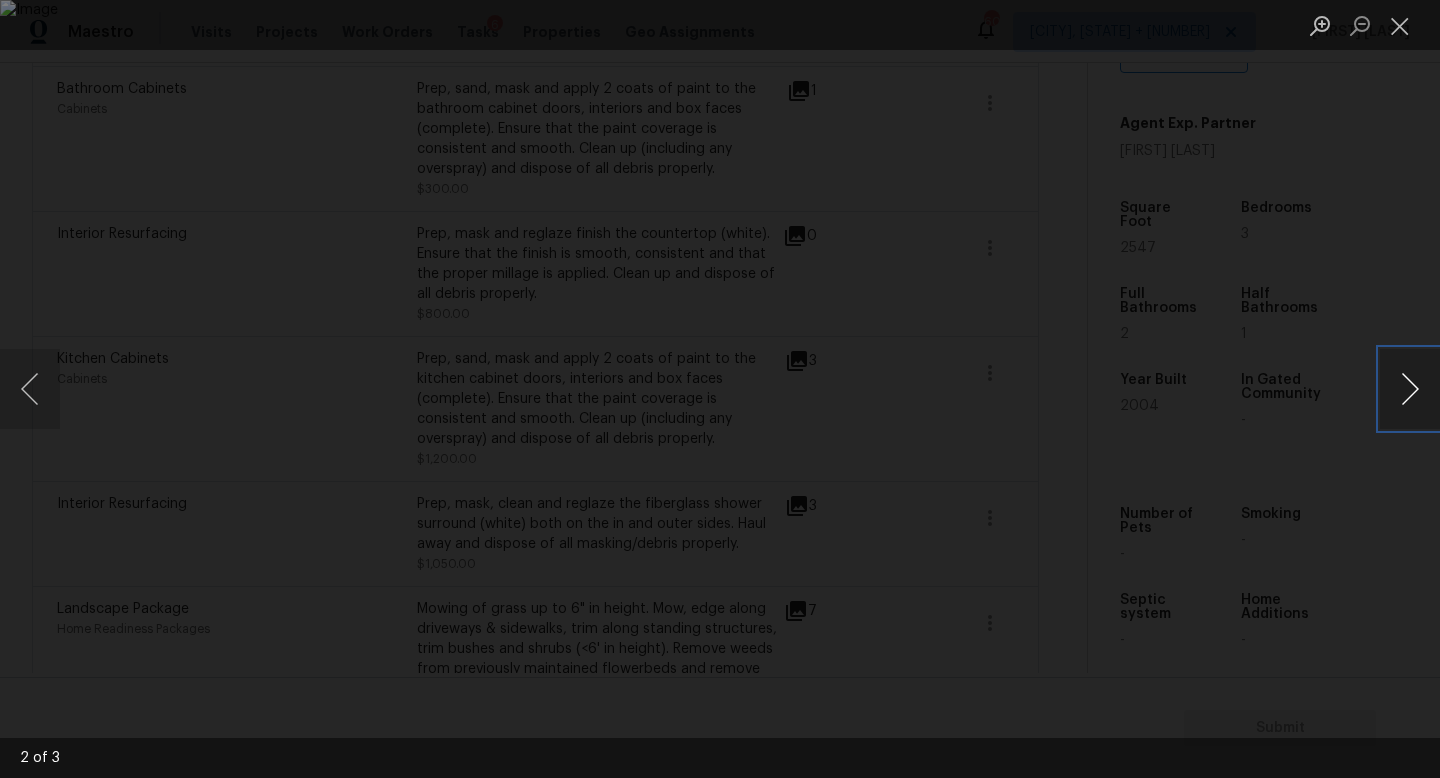 click at bounding box center [1410, 389] 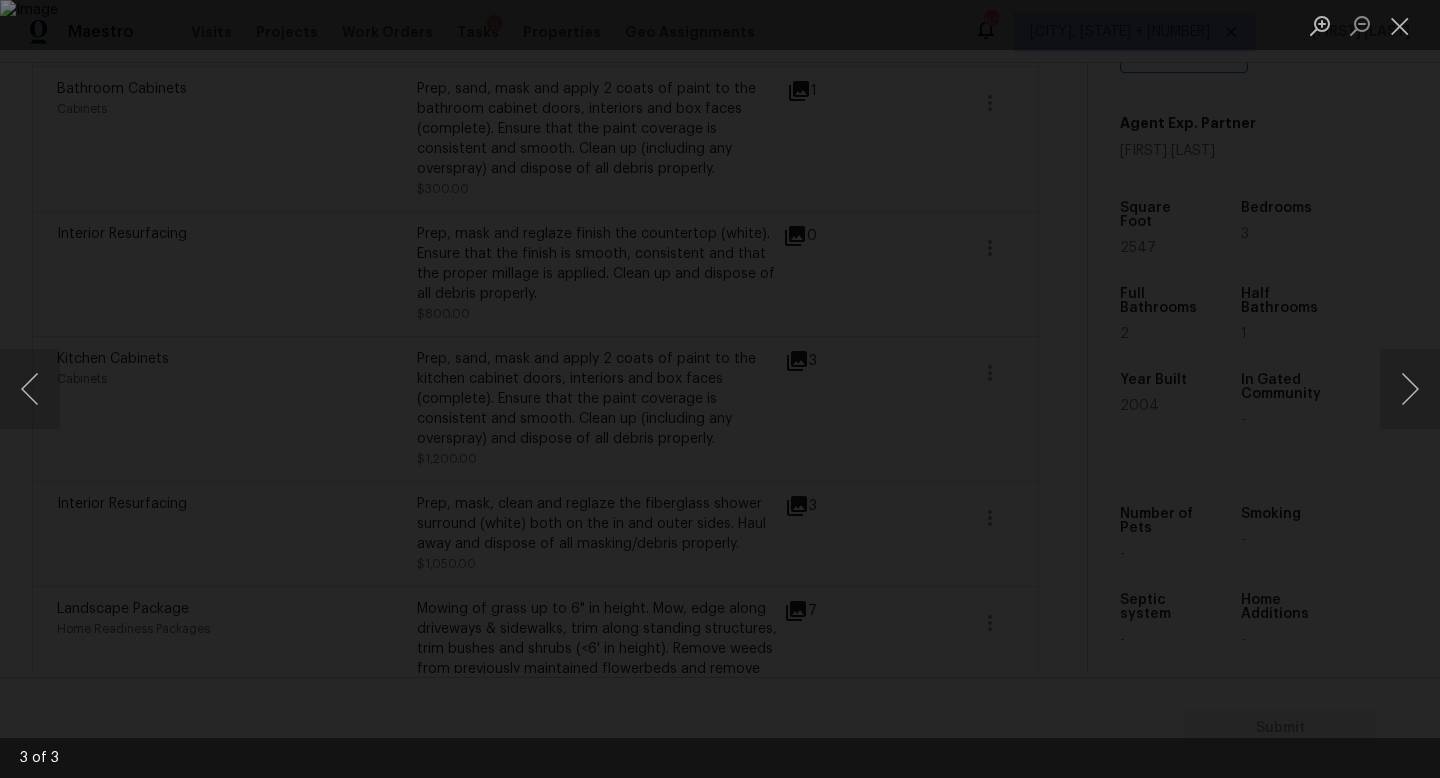 click at bounding box center (720, 389) 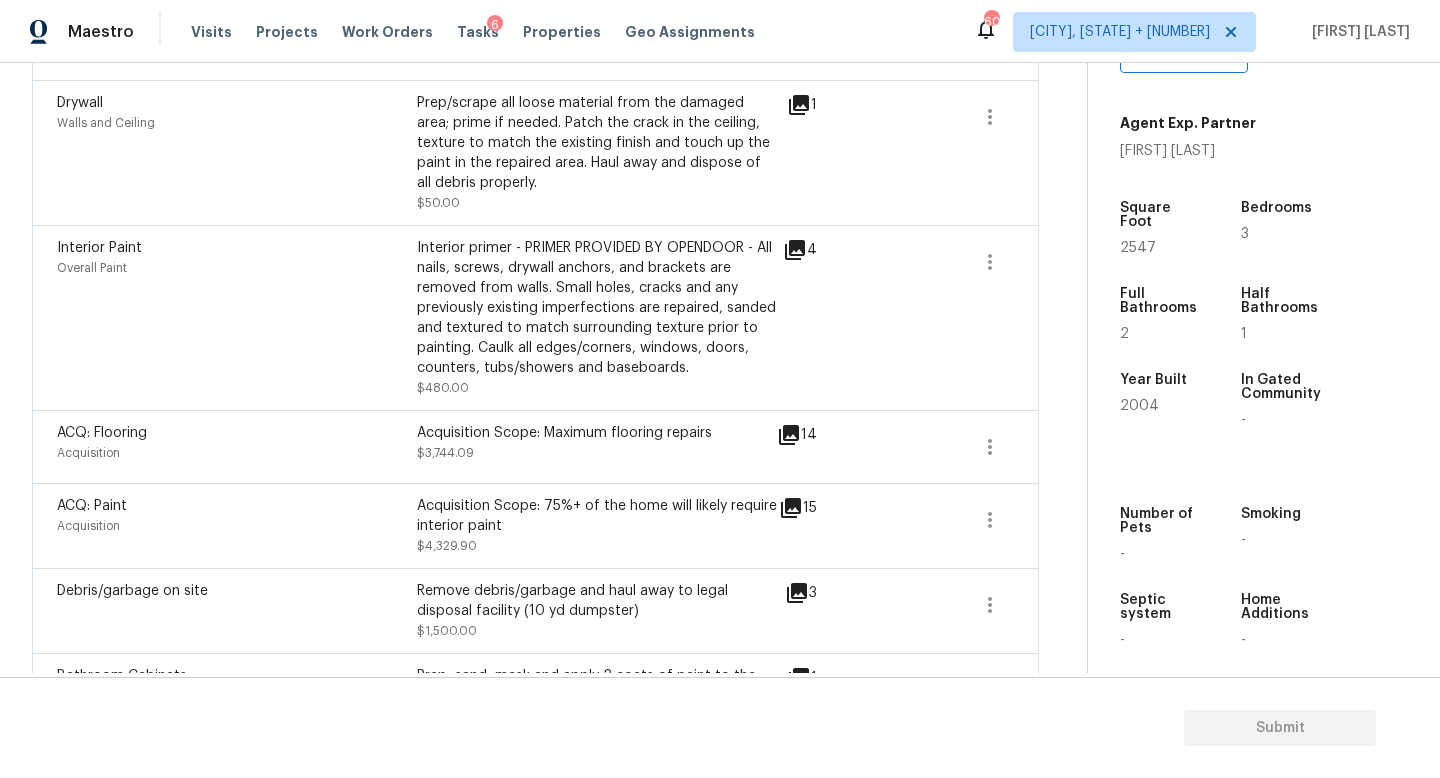 scroll, scrollTop: 1013, scrollLeft: 0, axis: vertical 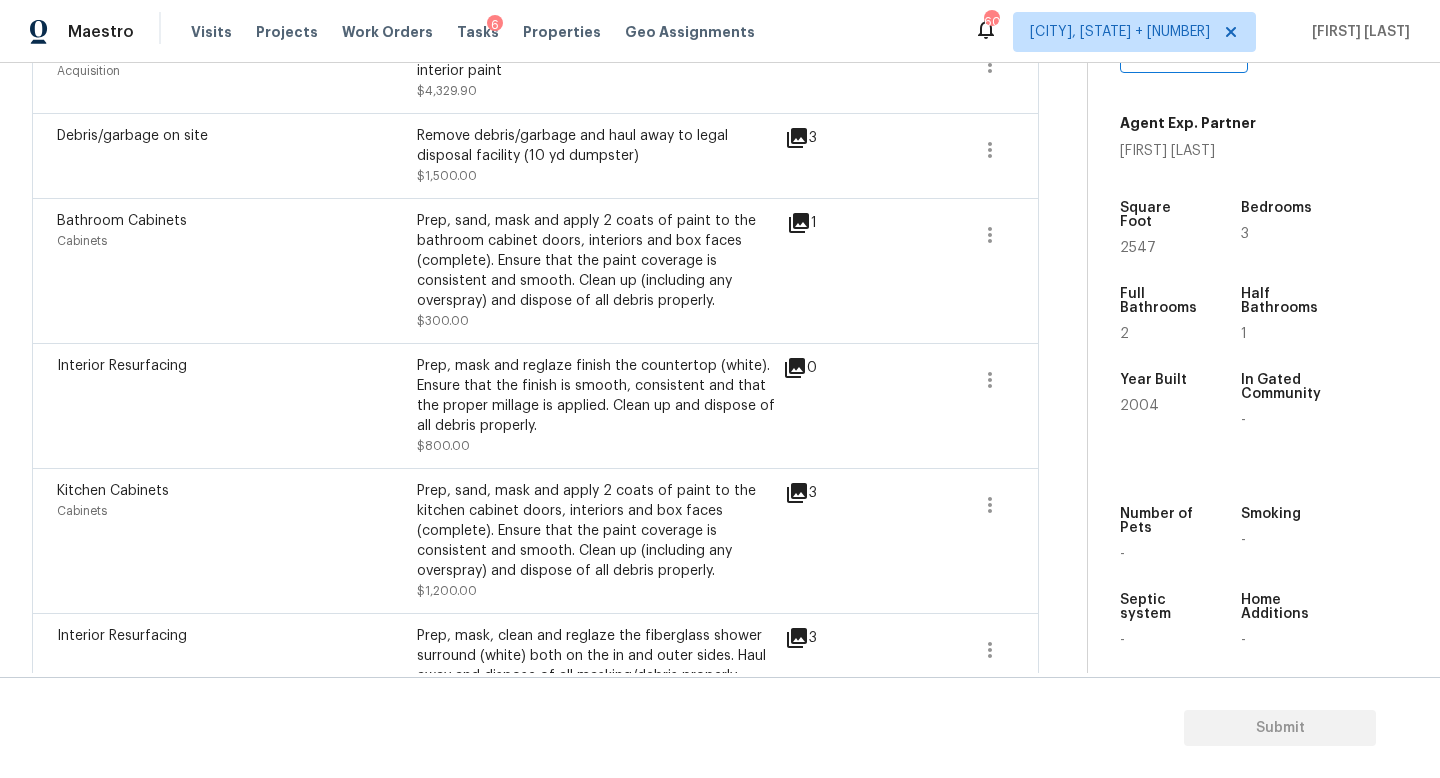 click 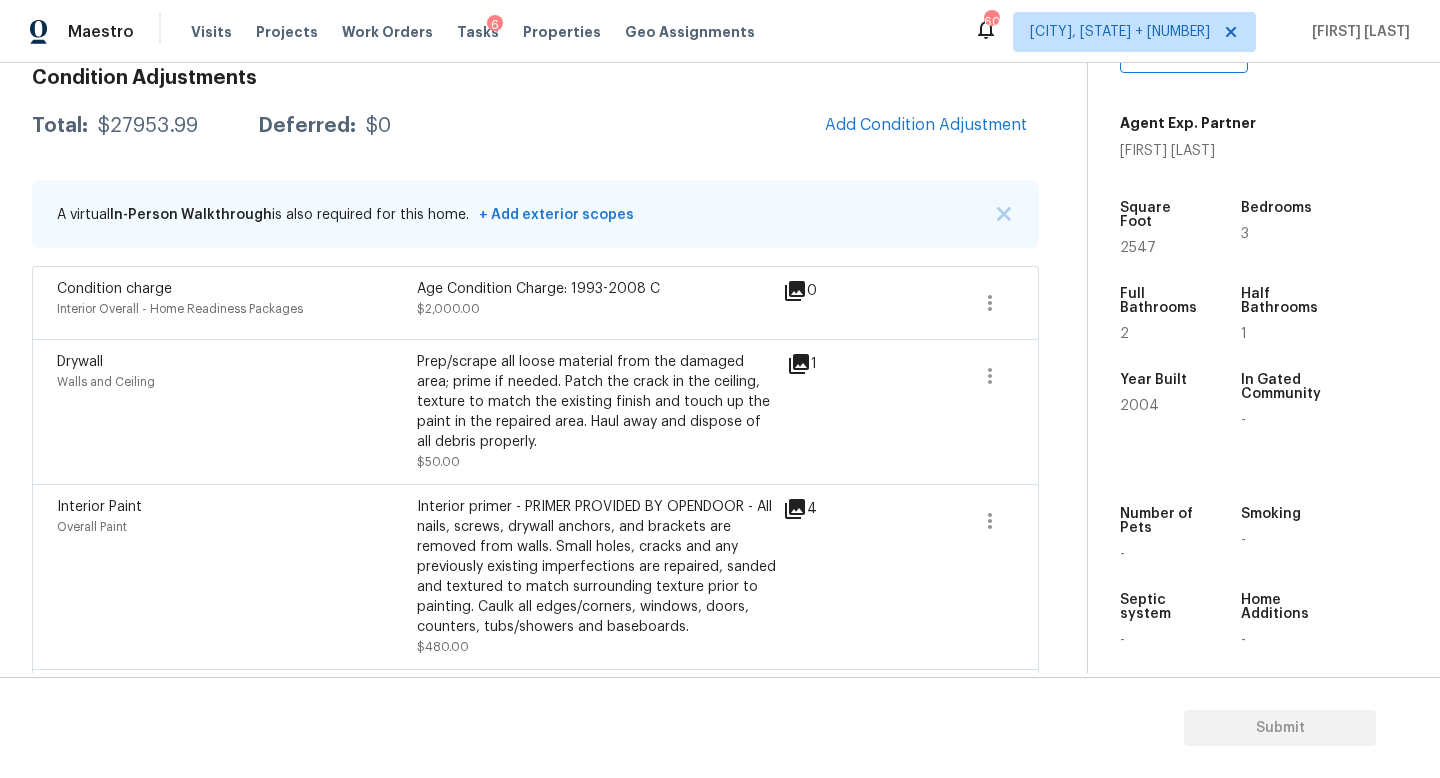 scroll, scrollTop: 297, scrollLeft: 0, axis: vertical 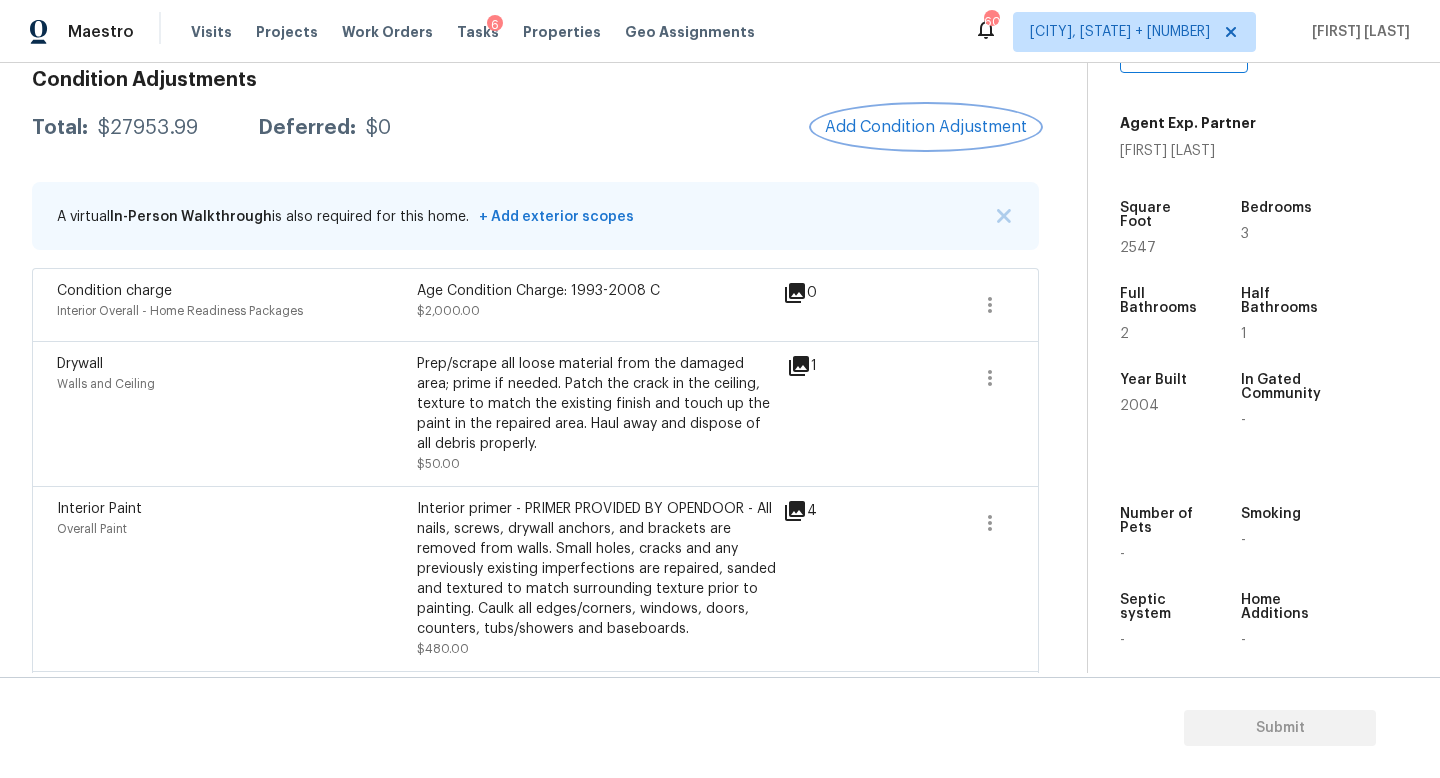 click on "Add Condition Adjustment" at bounding box center [926, 127] 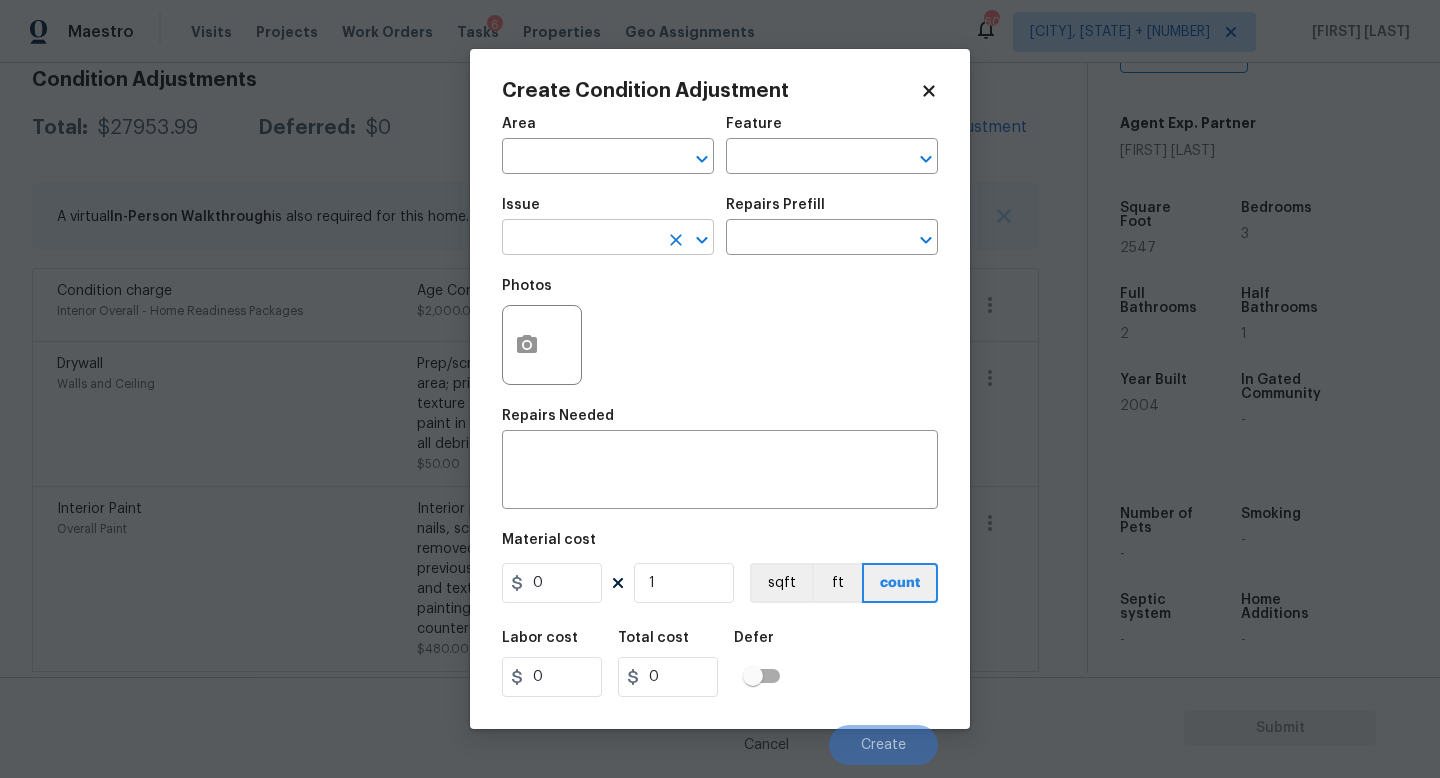 click at bounding box center (580, 239) 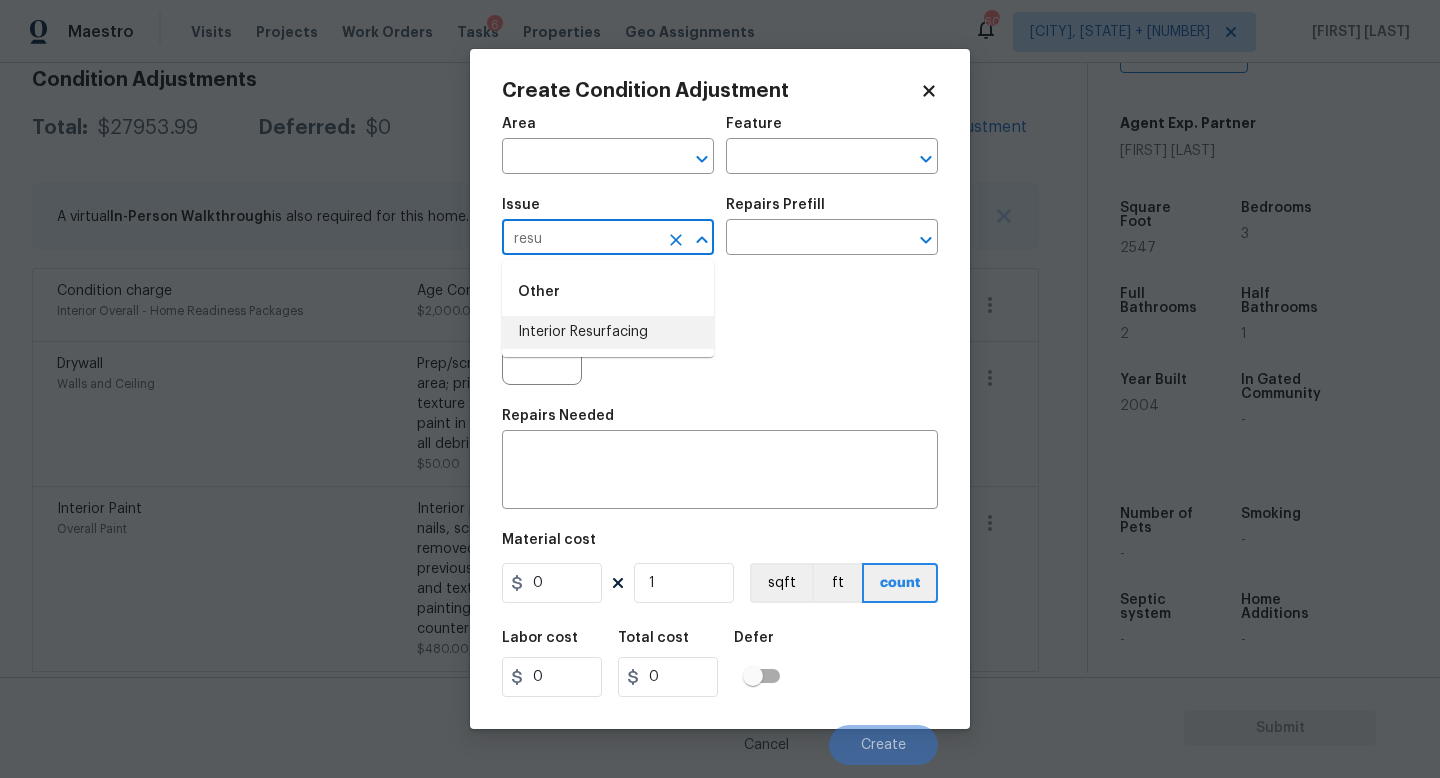 click on "Interior Resurfacing" at bounding box center [608, 332] 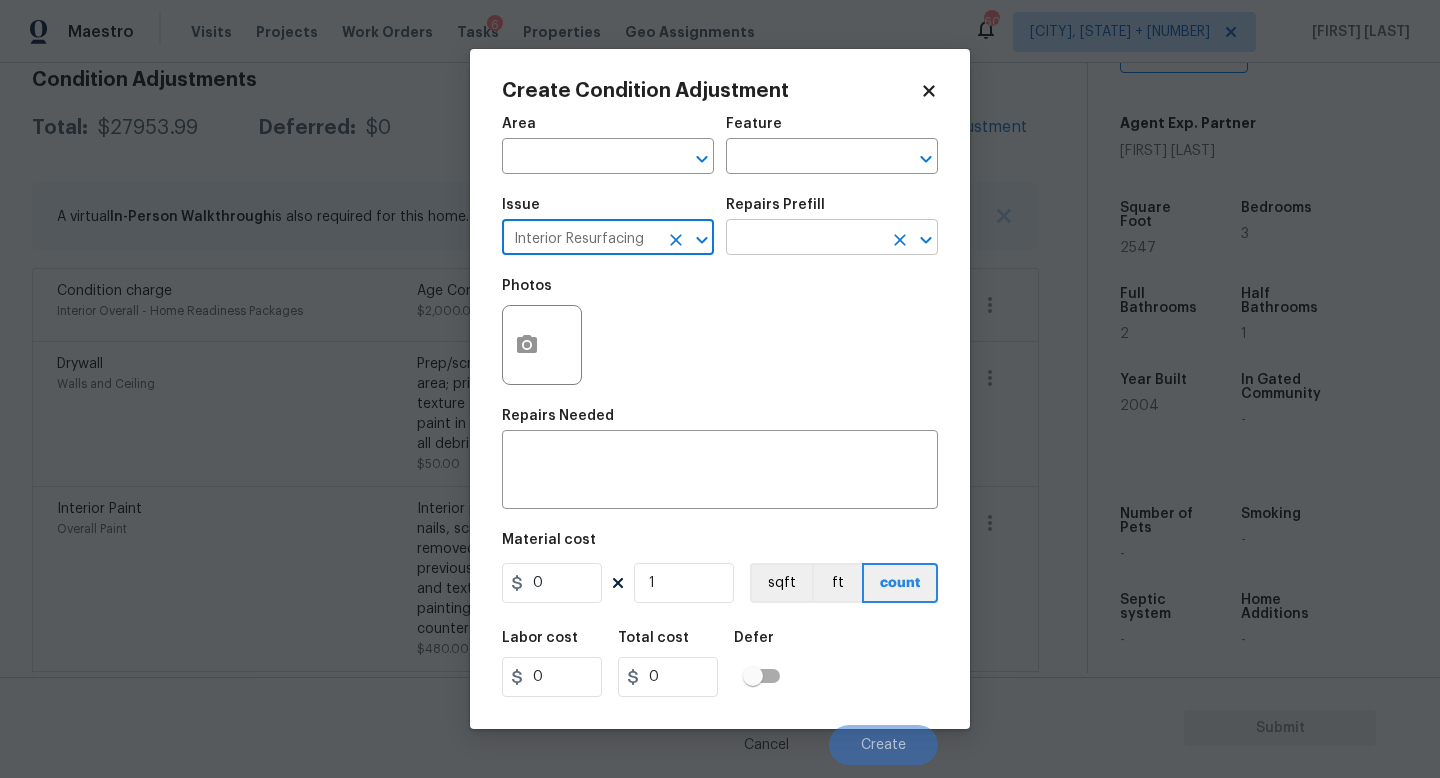 type on "Interior Resurfacing" 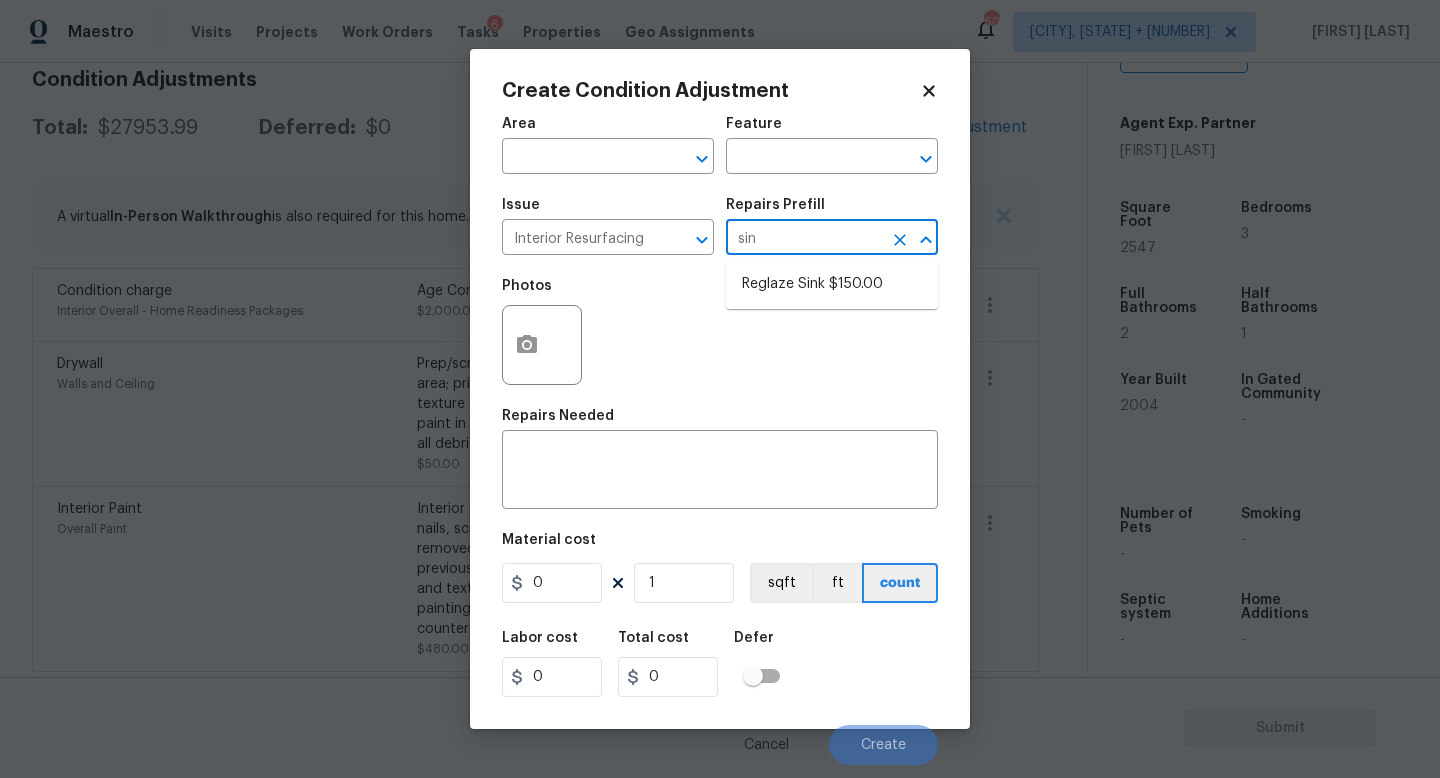type on "sink" 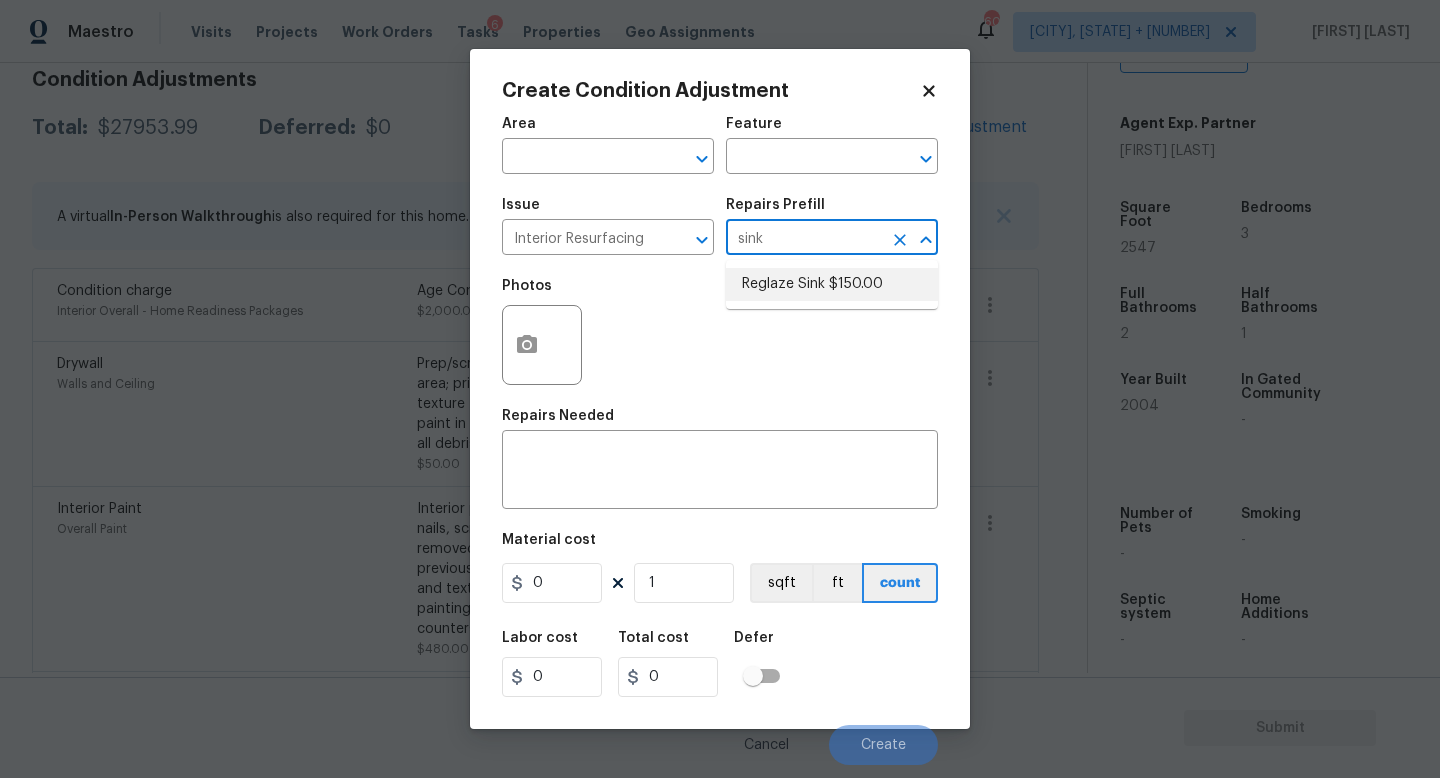 click on "Reglaze Sink $150.00" at bounding box center [832, 284] 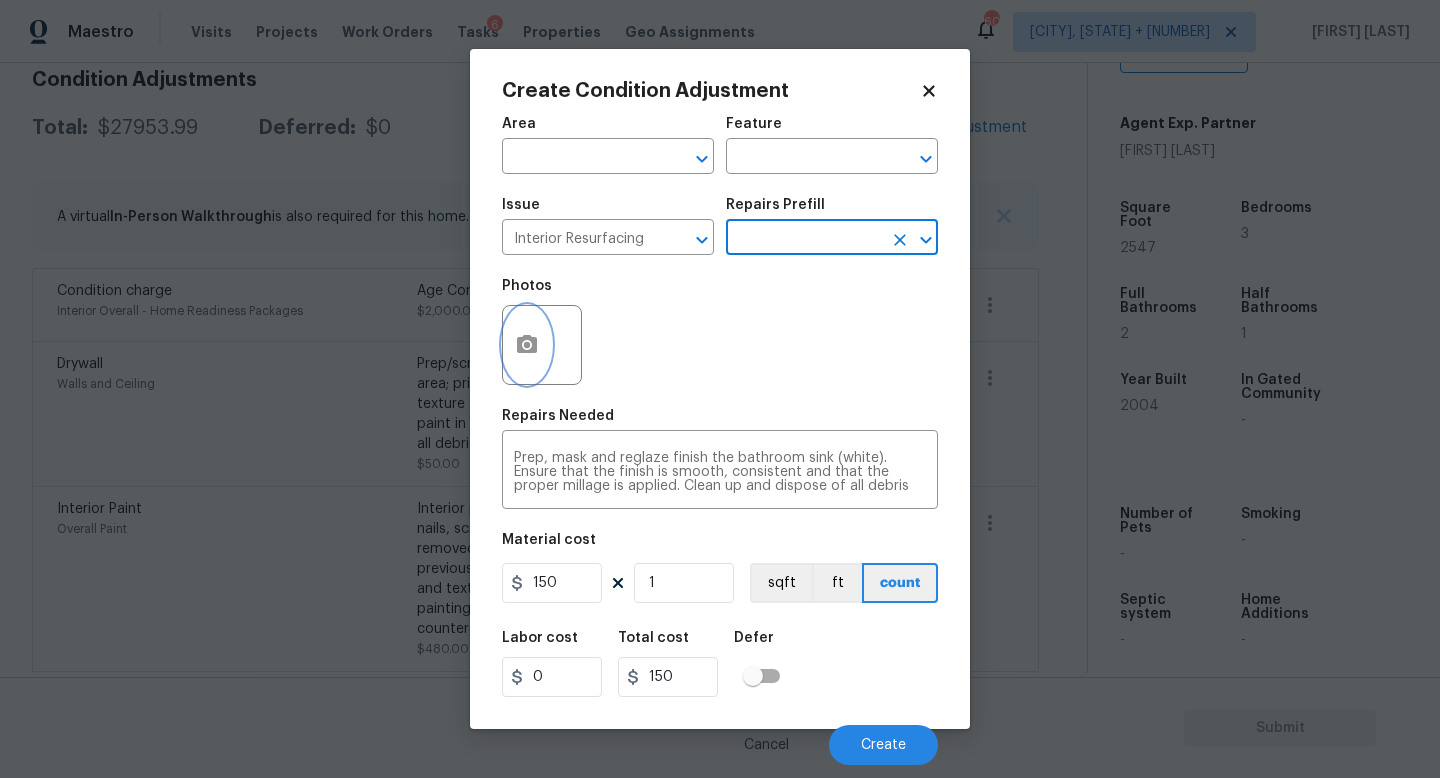 click at bounding box center [527, 345] 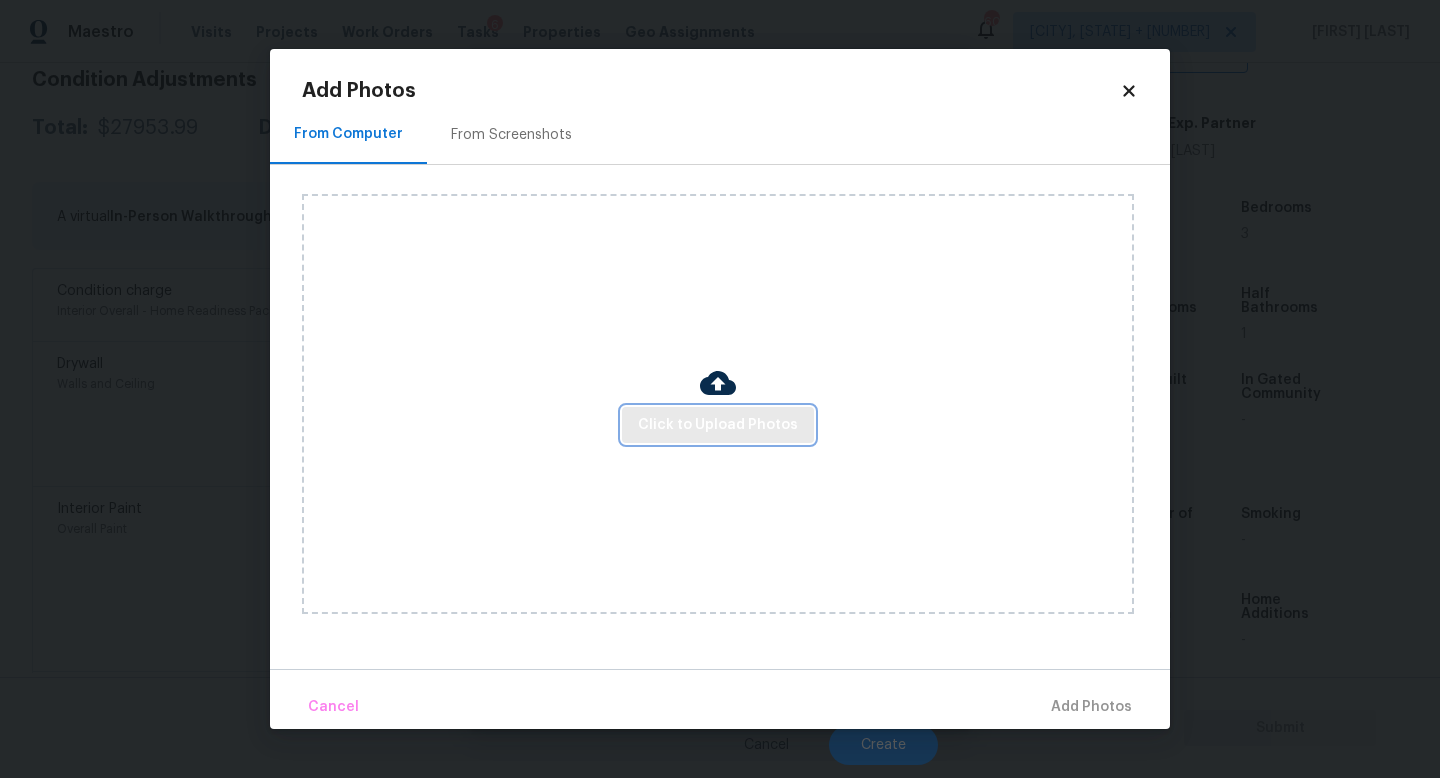 click on "Click to Upload Photos" at bounding box center [718, 425] 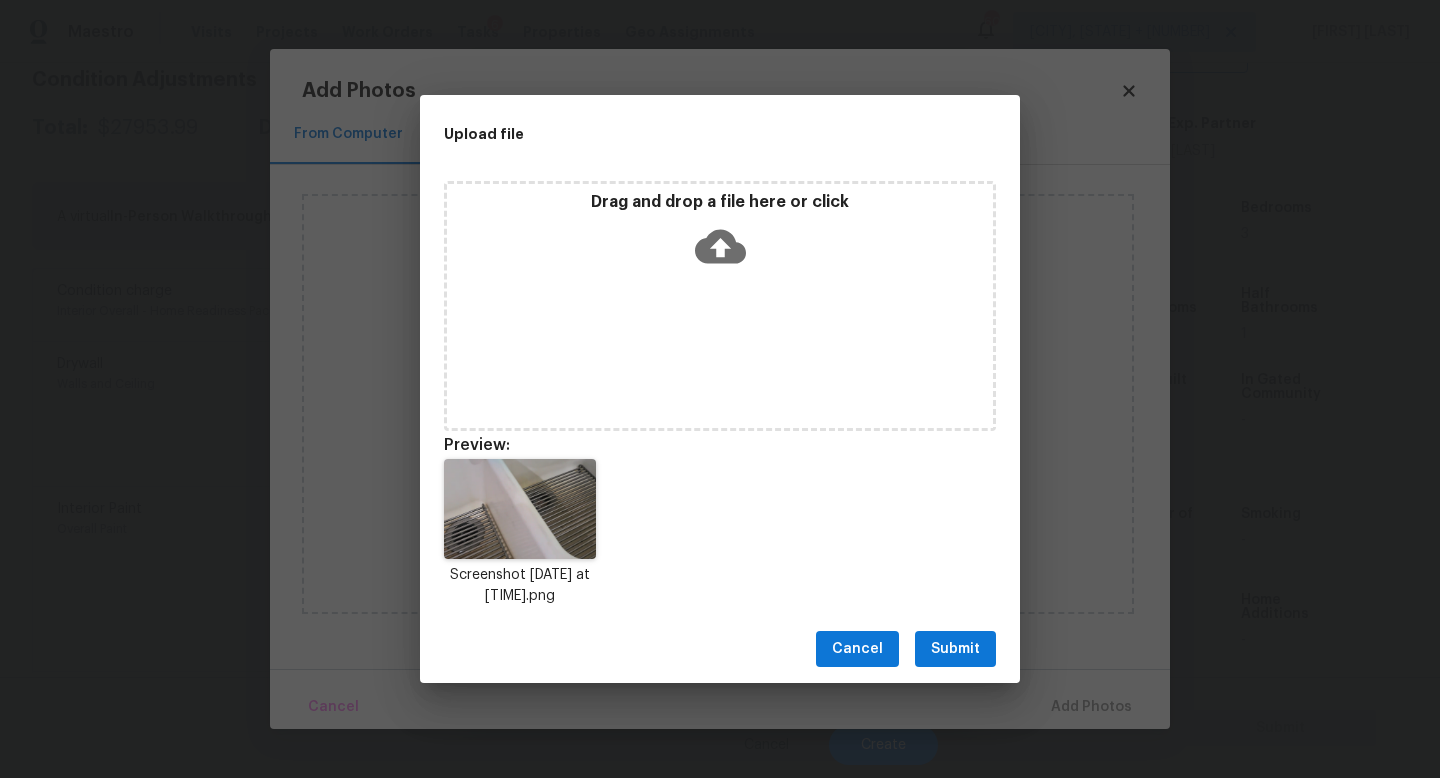 click on "Submit" at bounding box center [955, 649] 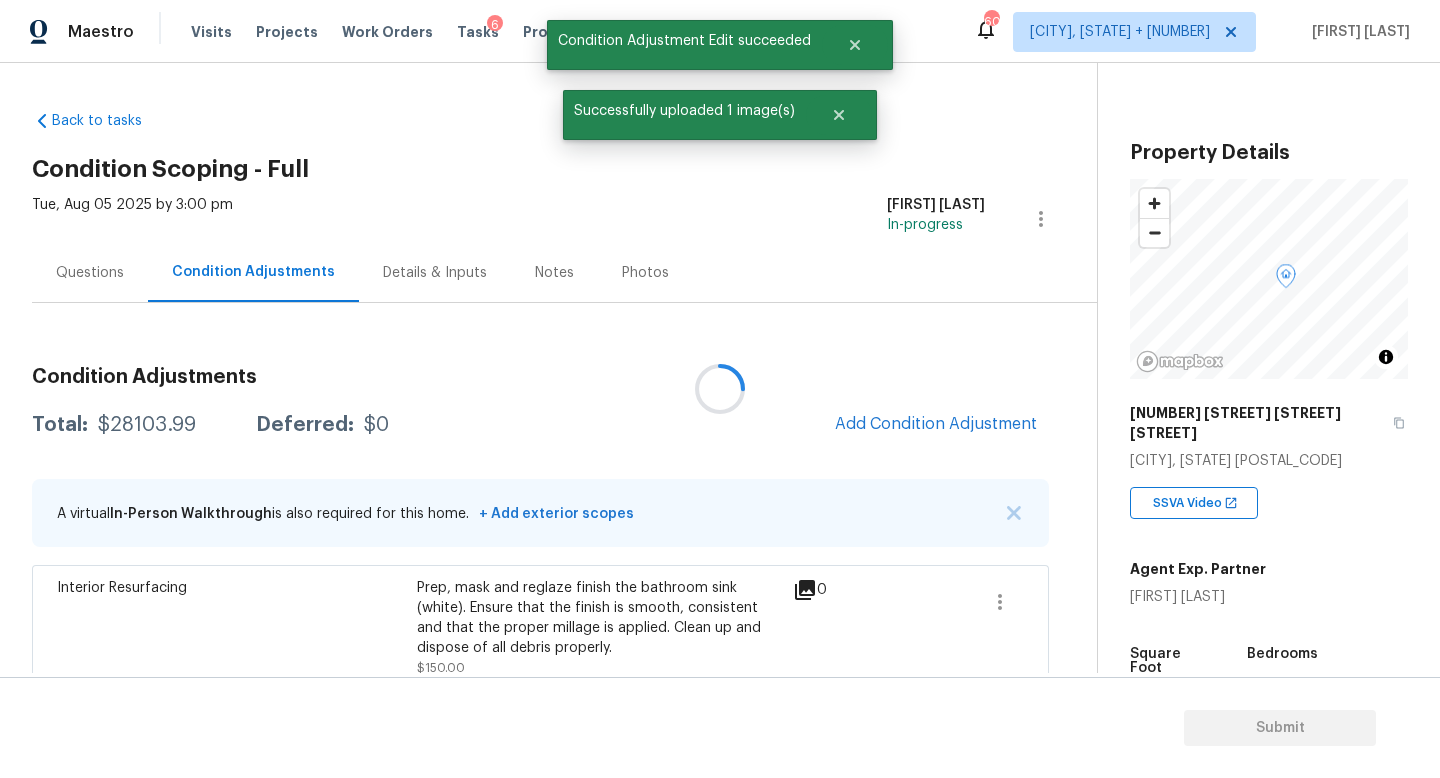 scroll, scrollTop: 0, scrollLeft: 0, axis: both 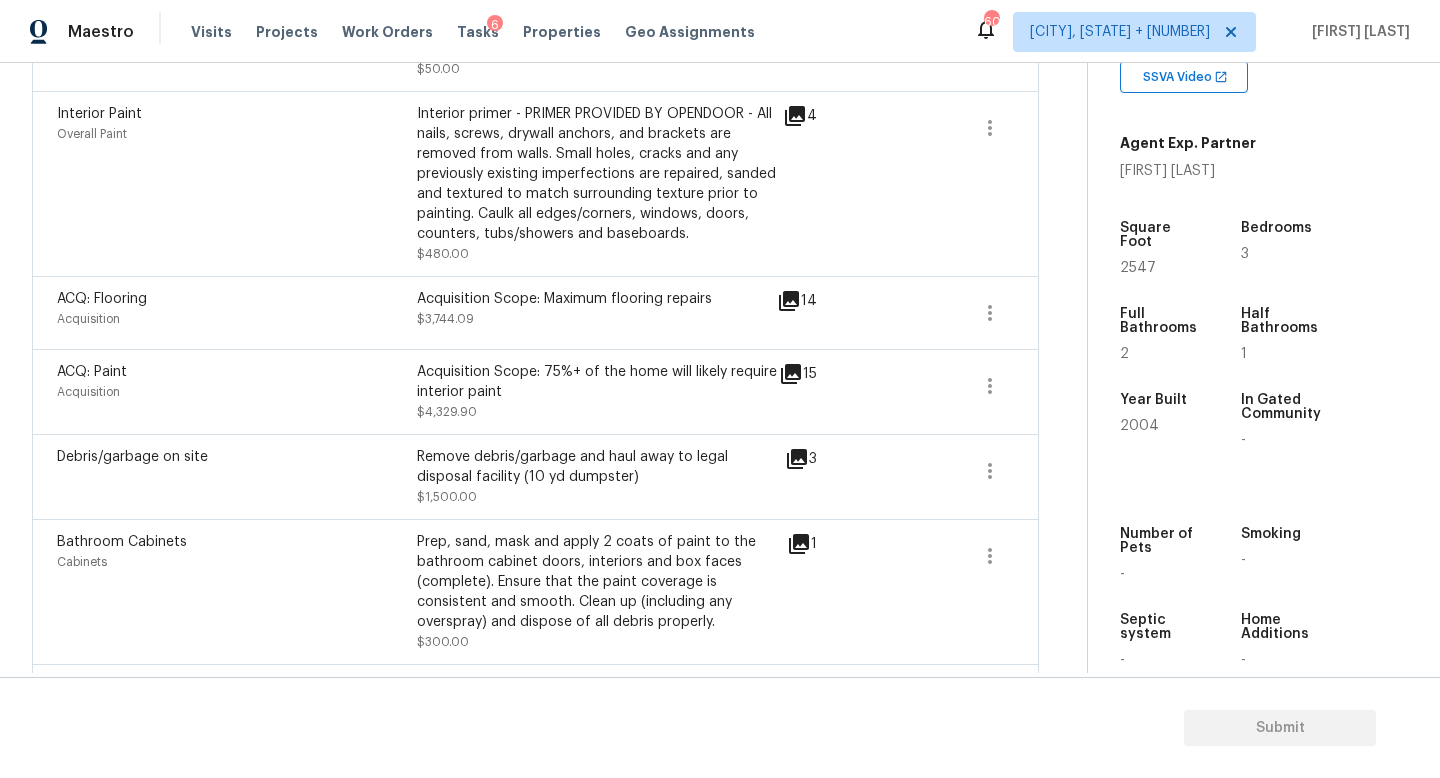 type 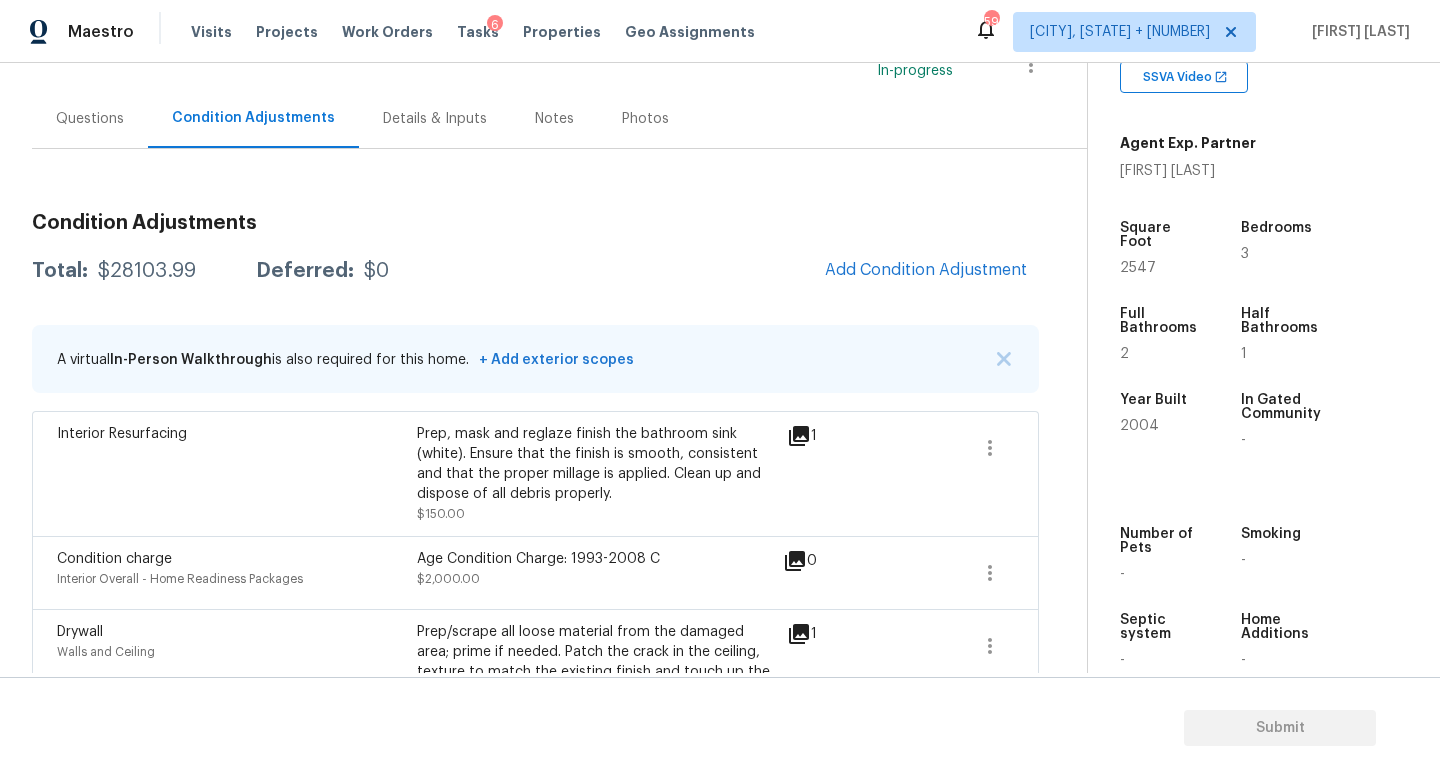 scroll, scrollTop: 148, scrollLeft: 0, axis: vertical 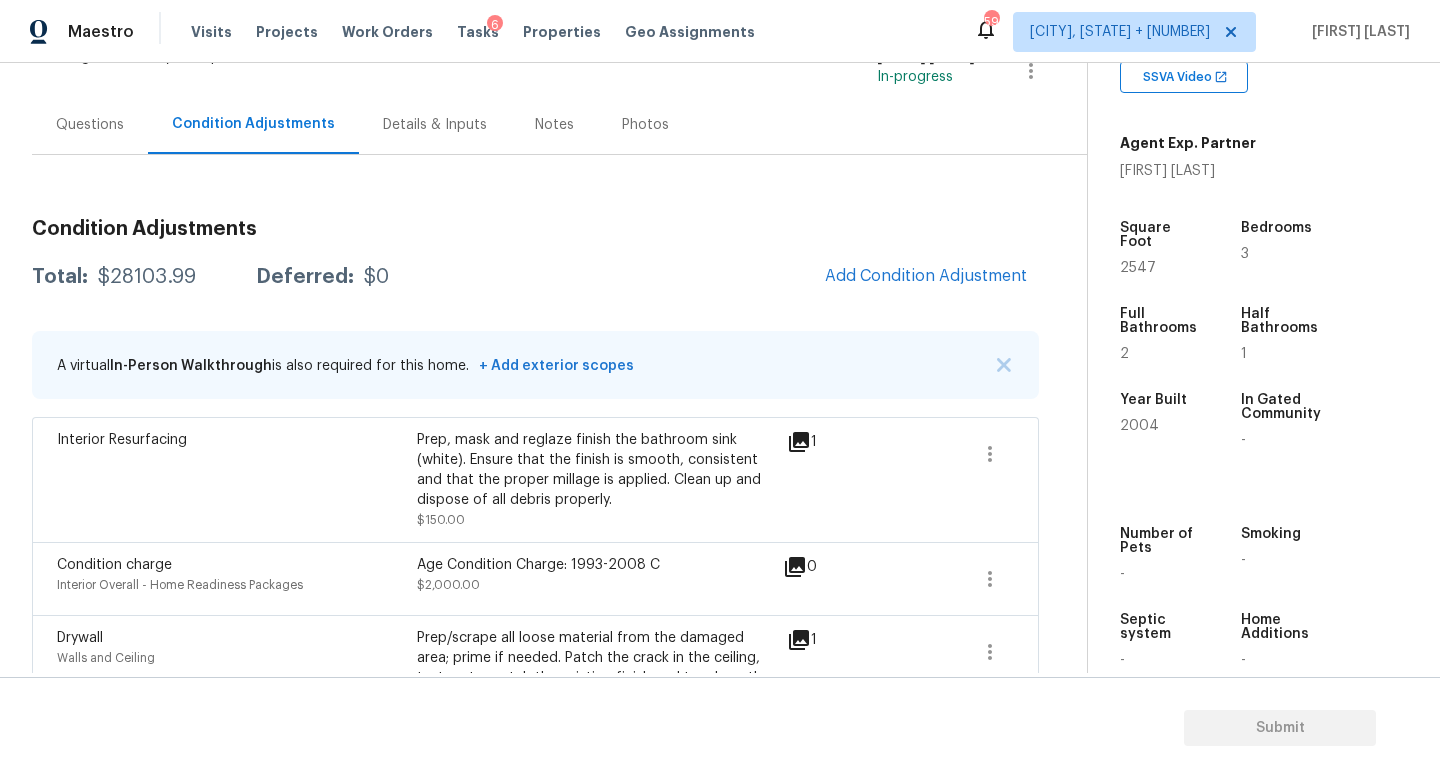 click on "Questions Condition Adjustments Details & Inputs Notes Photos" at bounding box center (559, 125) 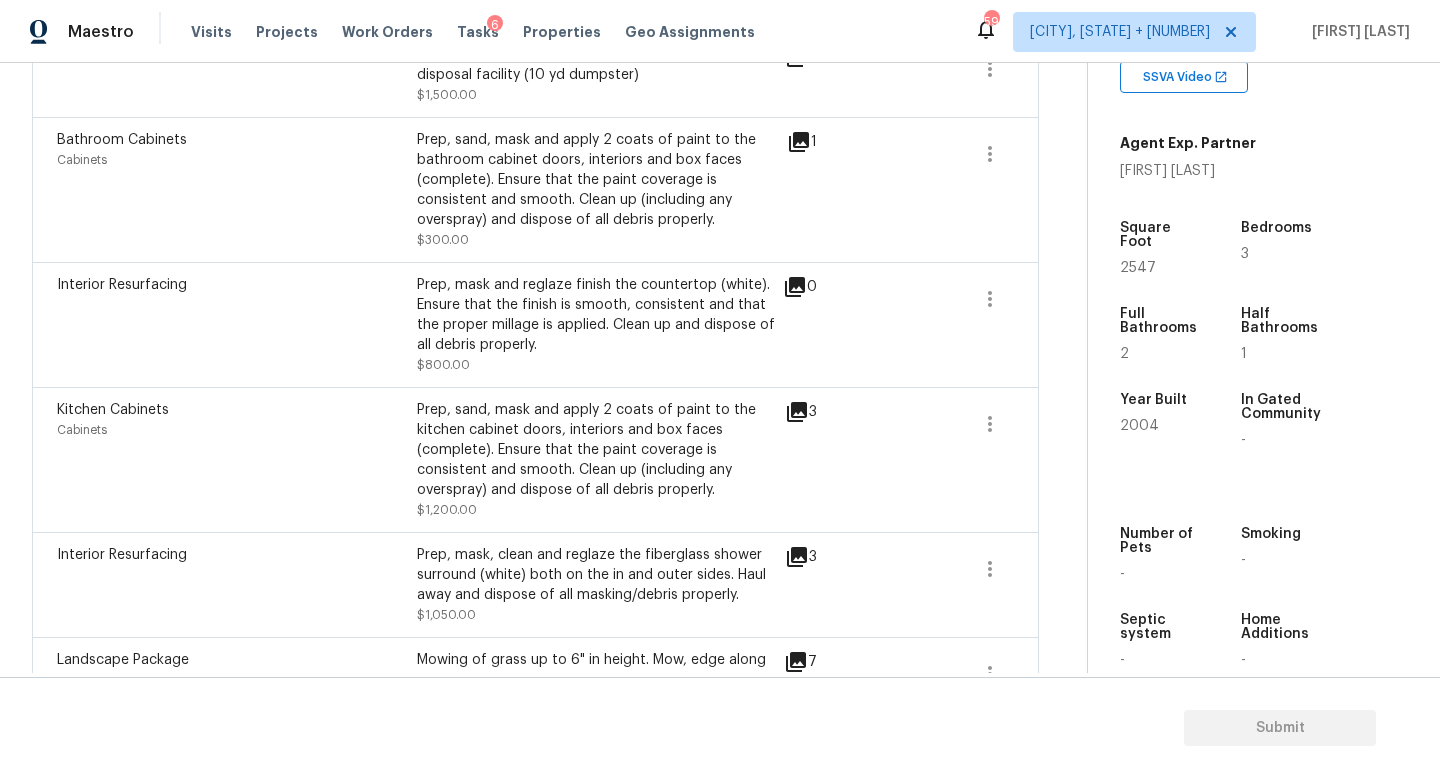scroll, scrollTop: 1038, scrollLeft: 0, axis: vertical 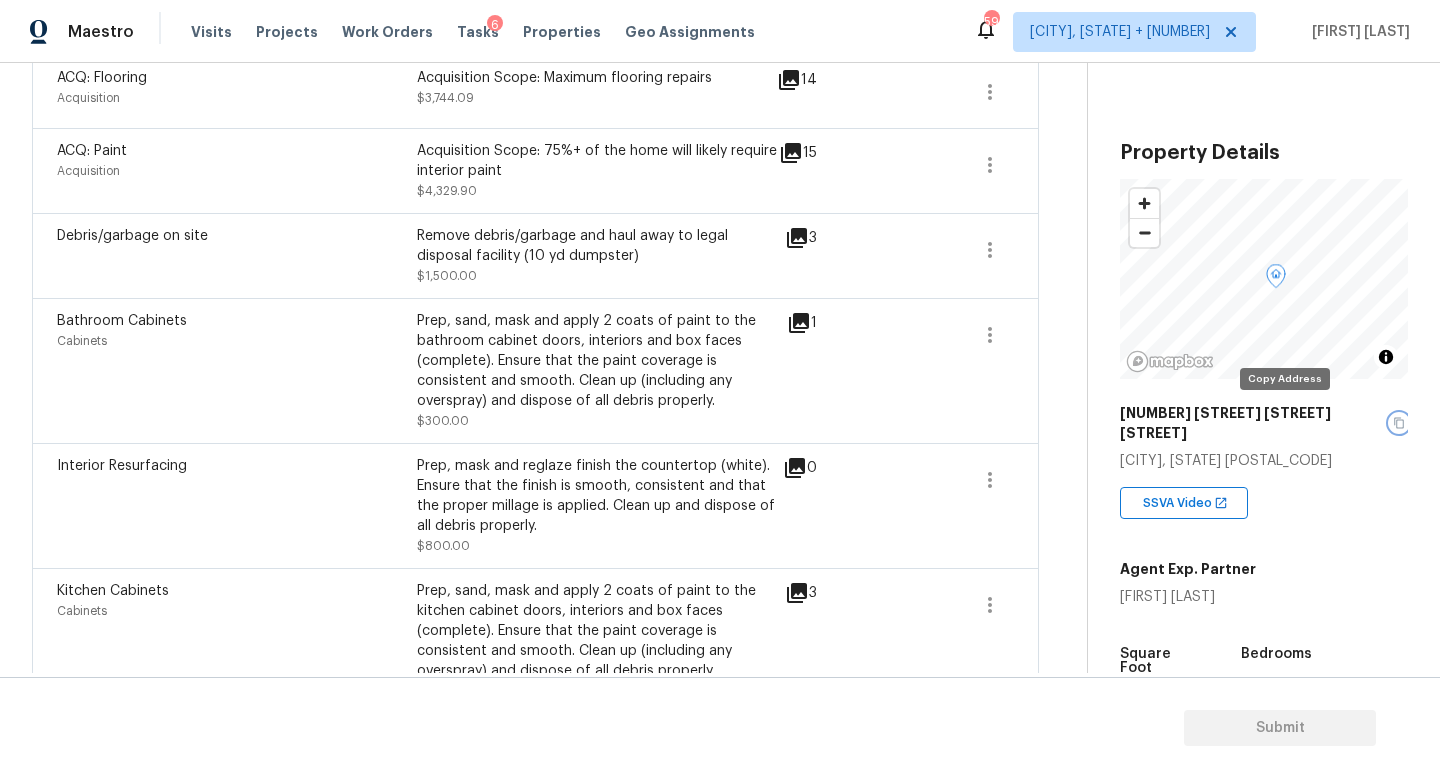 click 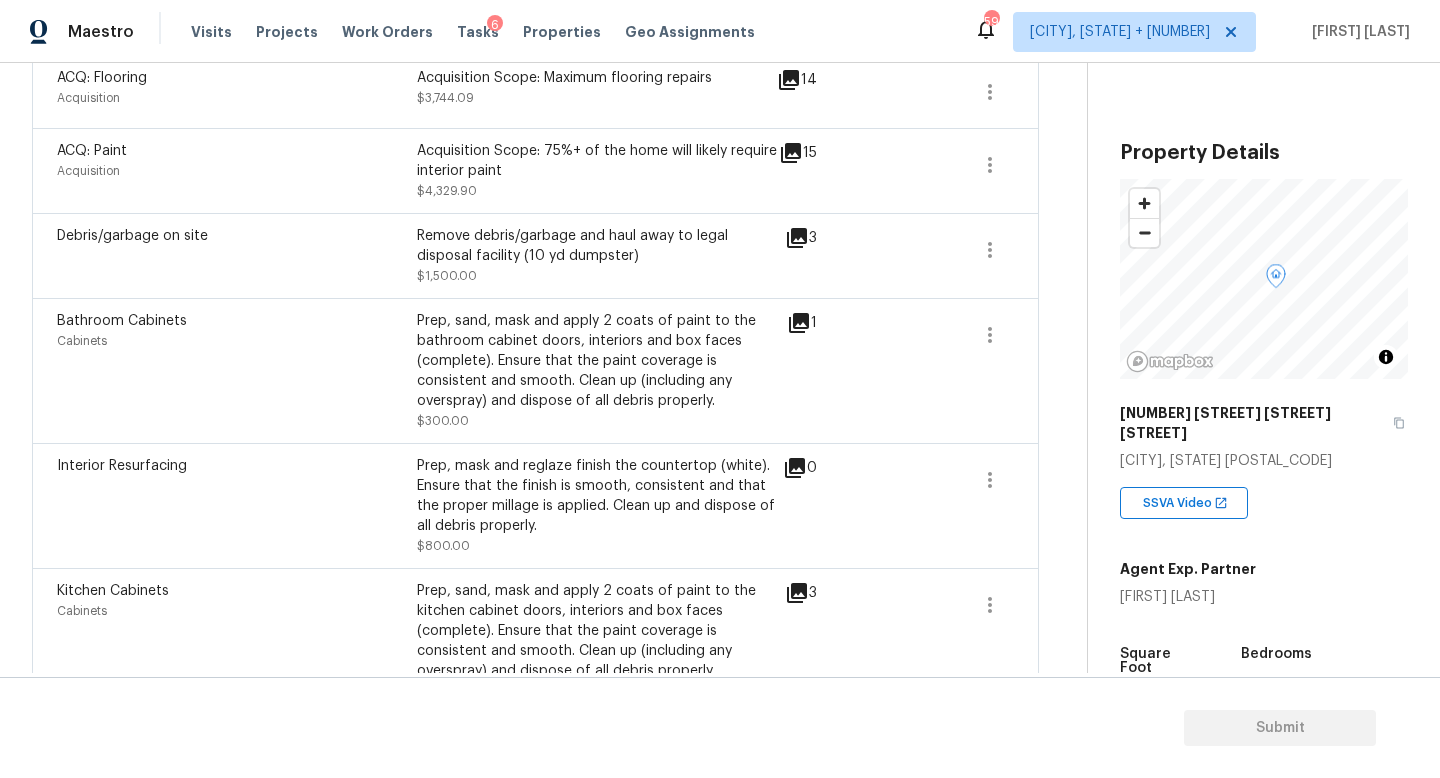 click at bounding box center (919, 171) 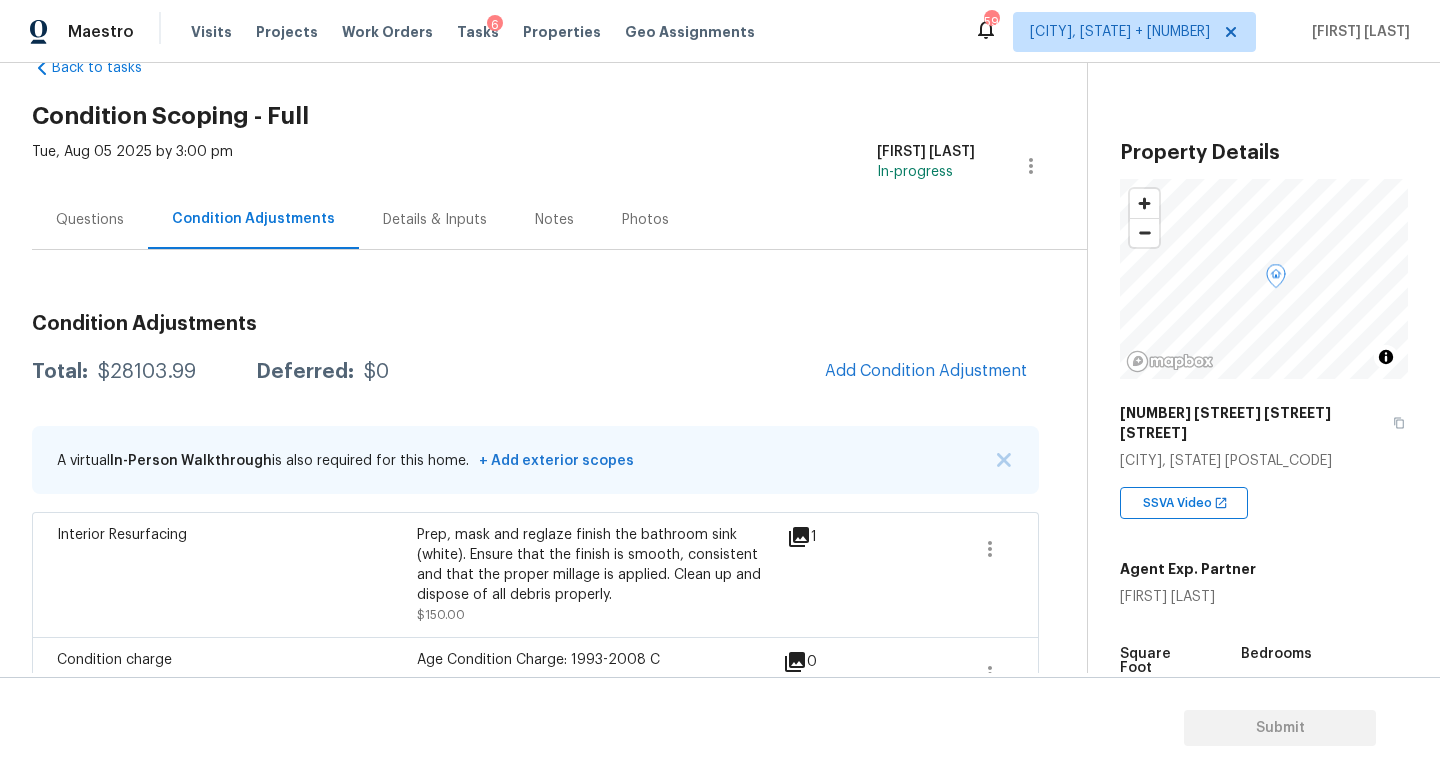 scroll, scrollTop: 0, scrollLeft: 0, axis: both 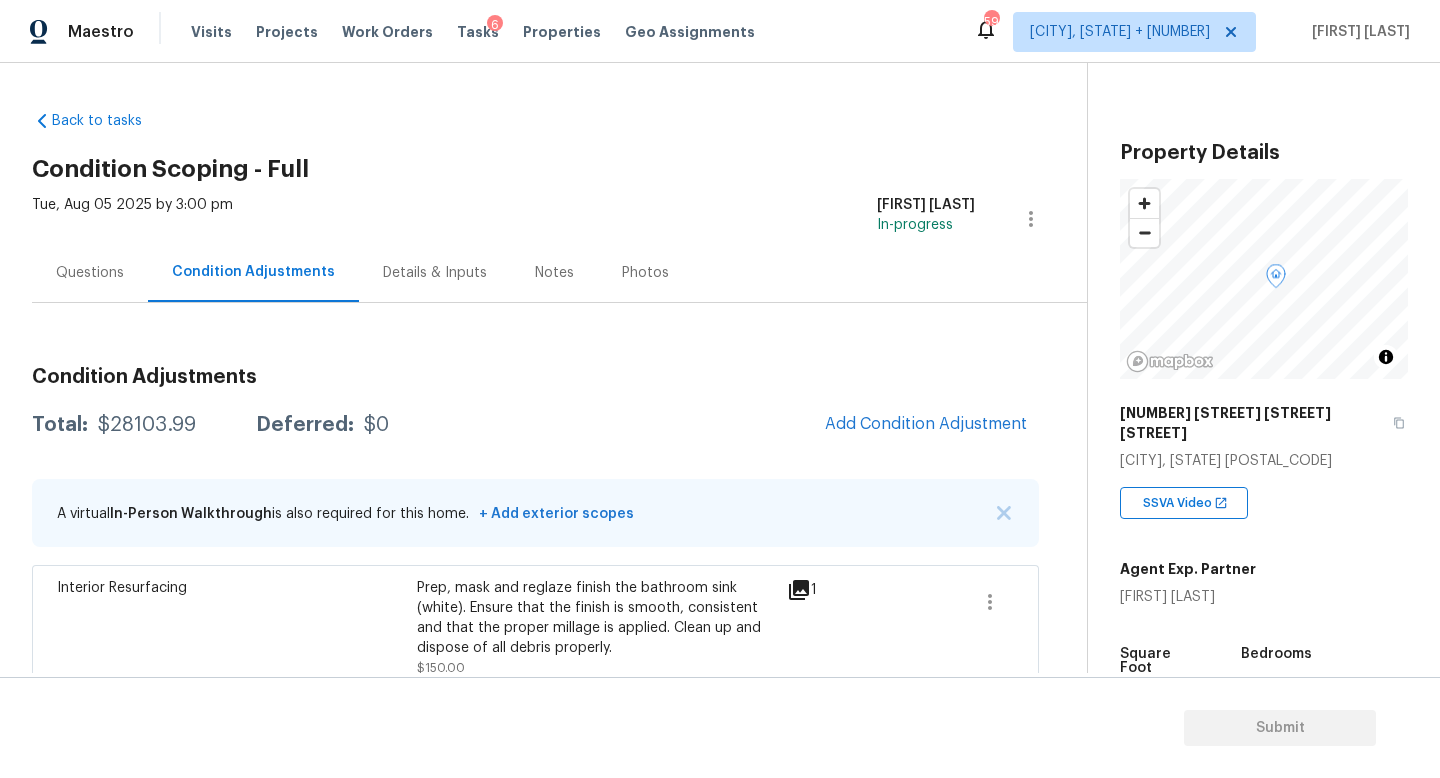 click on "Questions" at bounding box center [90, 273] 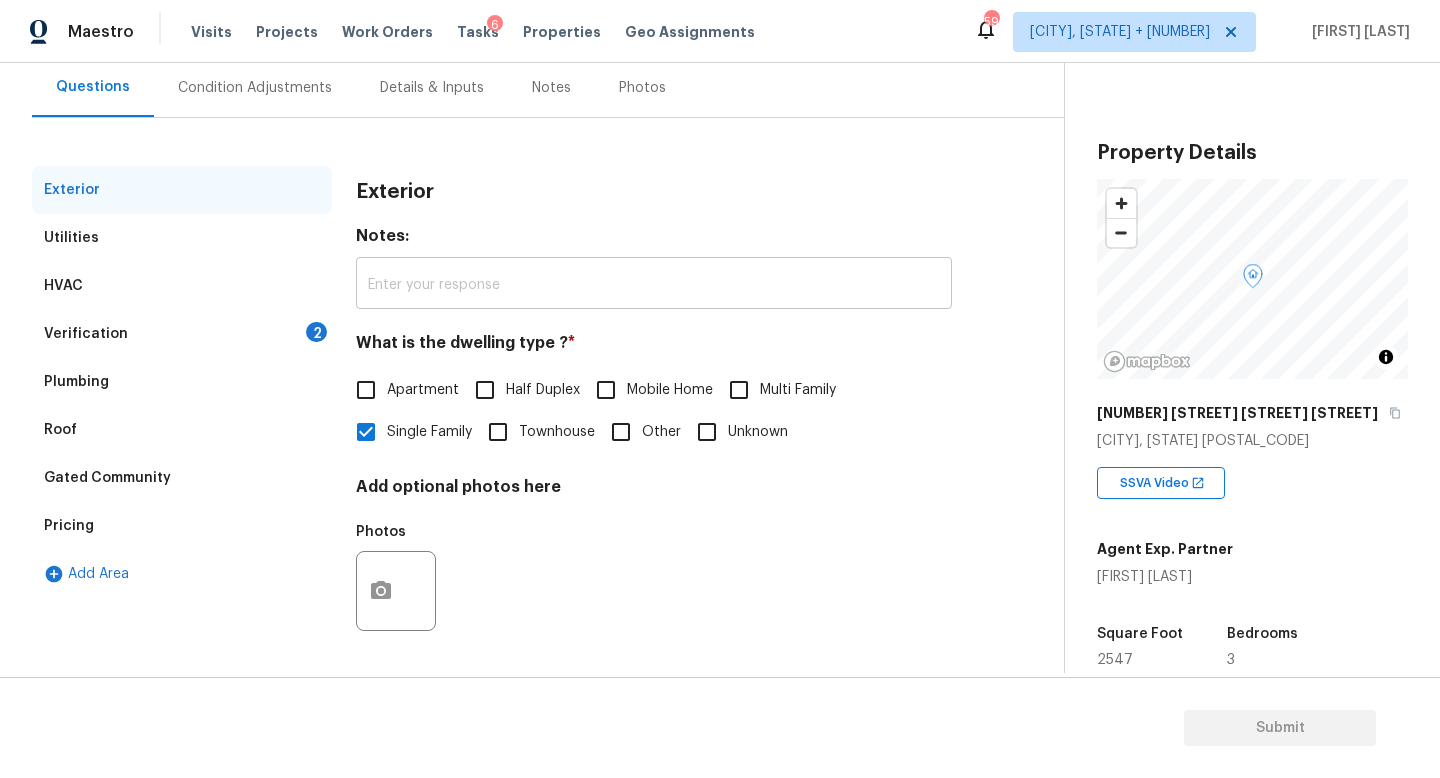 scroll, scrollTop: 153, scrollLeft: 0, axis: vertical 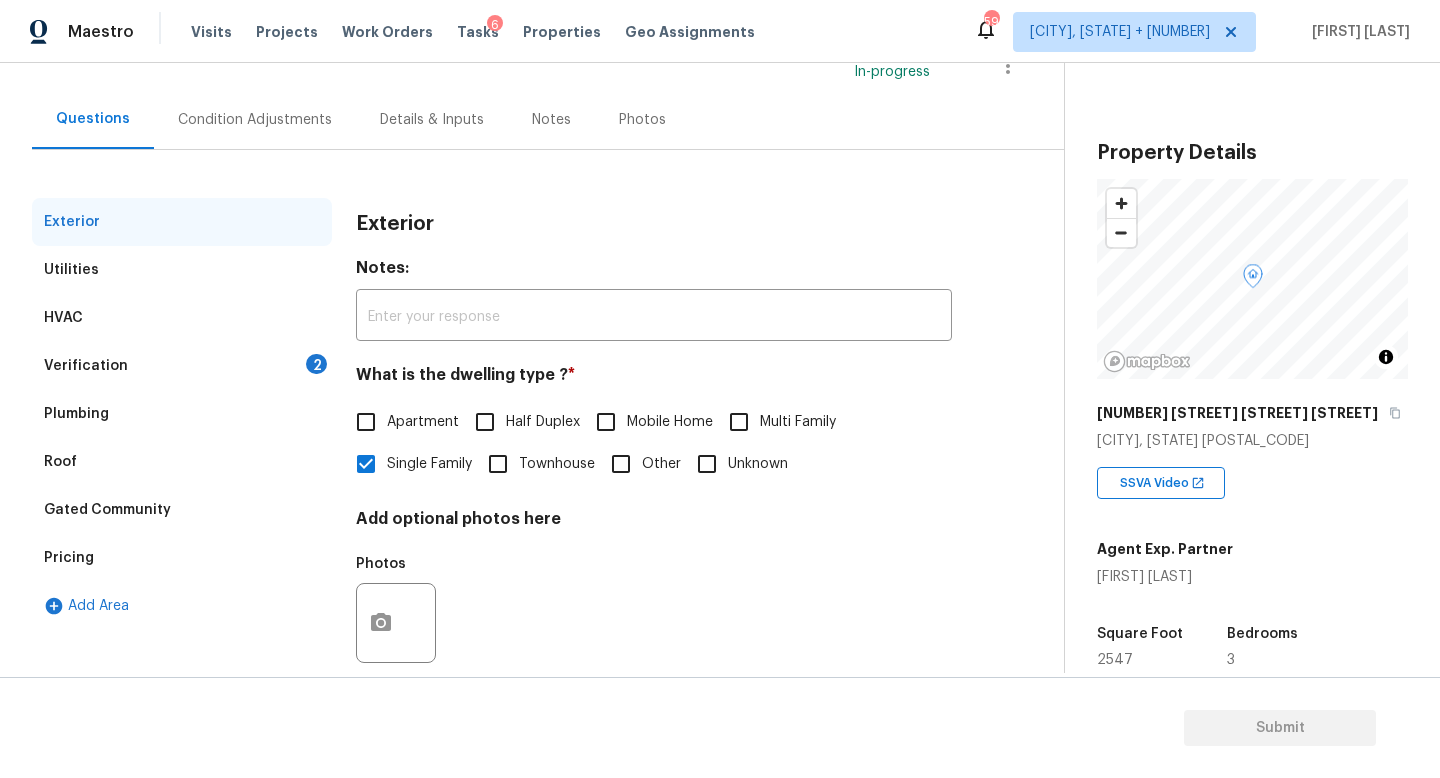 click on "Verification 2" at bounding box center (182, 366) 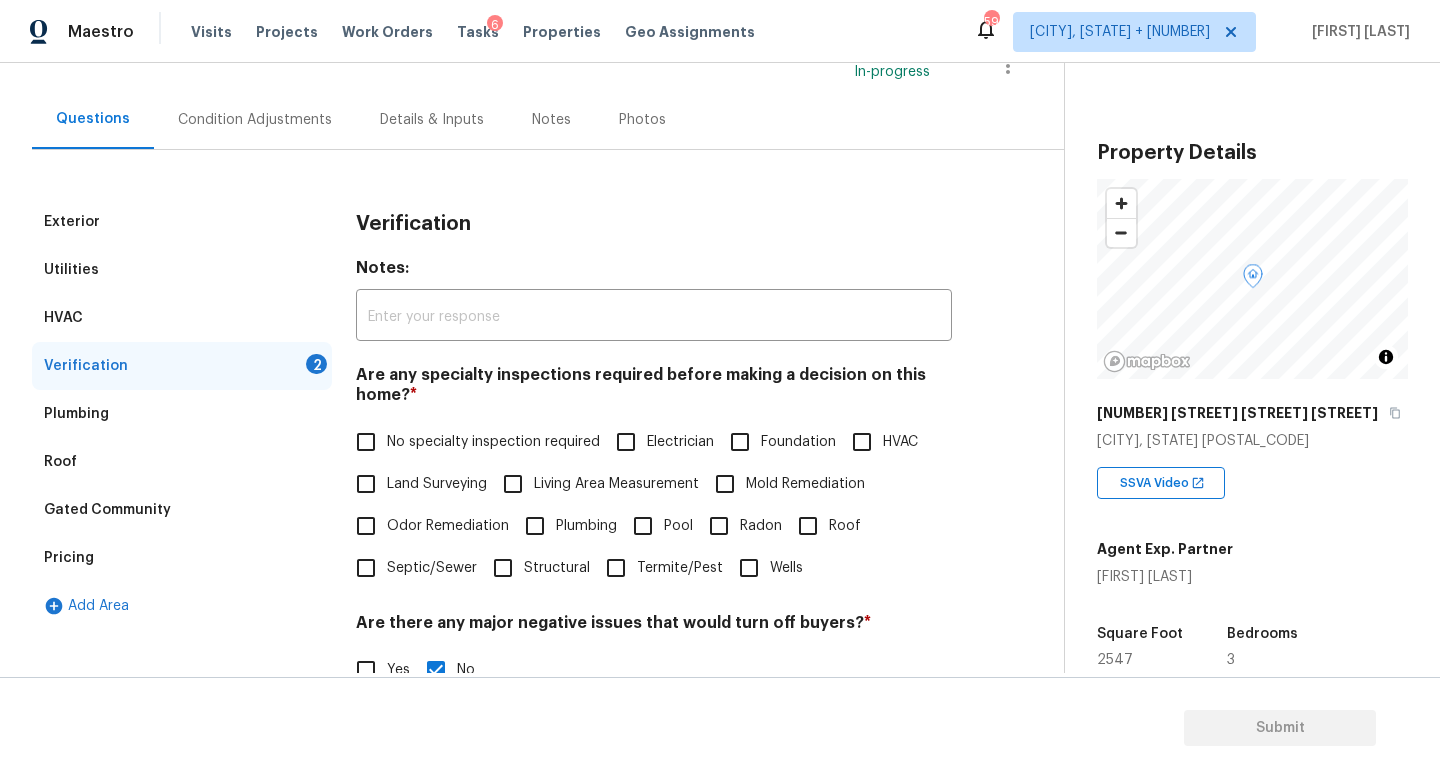 scroll, scrollTop: 425, scrollLeft: 0, axis: vertical 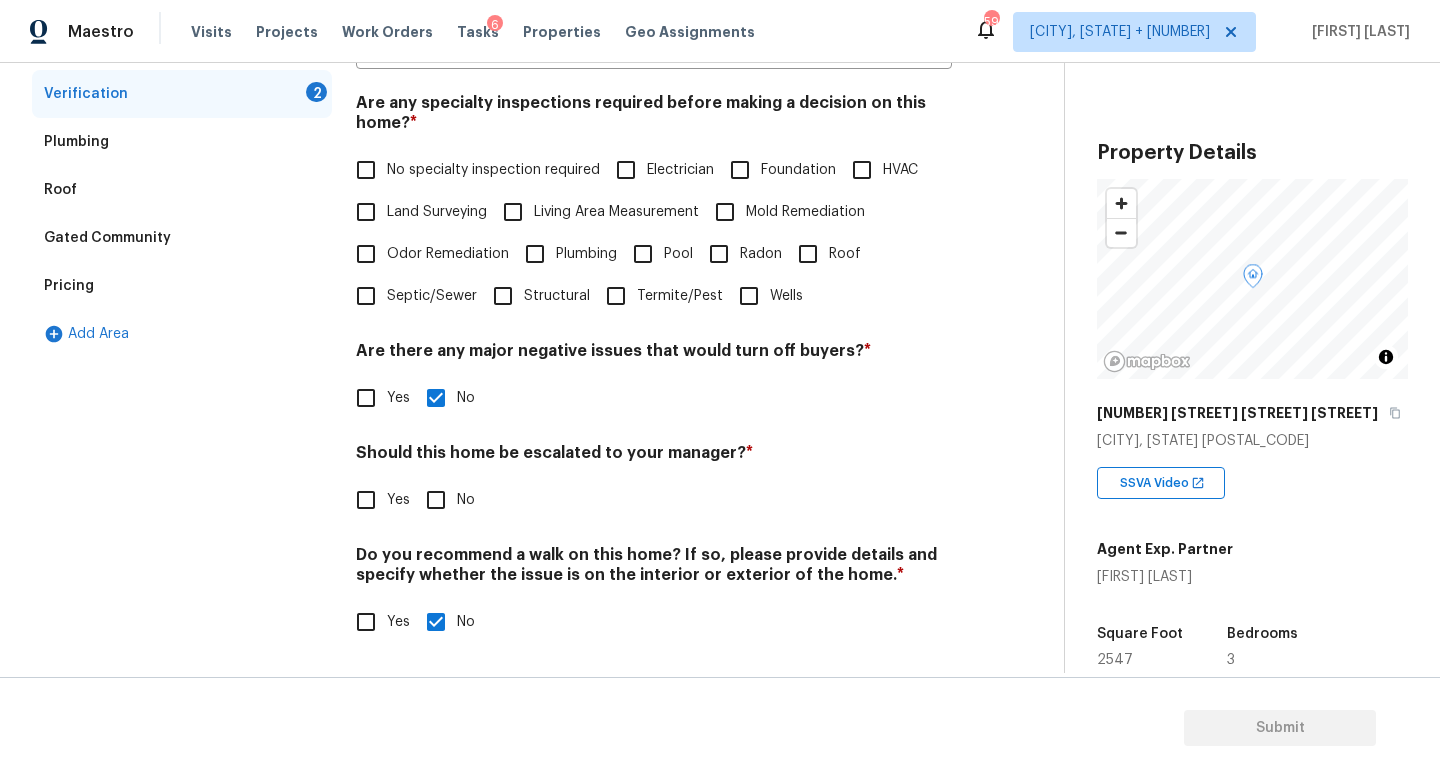 click on "Yes" at bounding box center (366, 500) 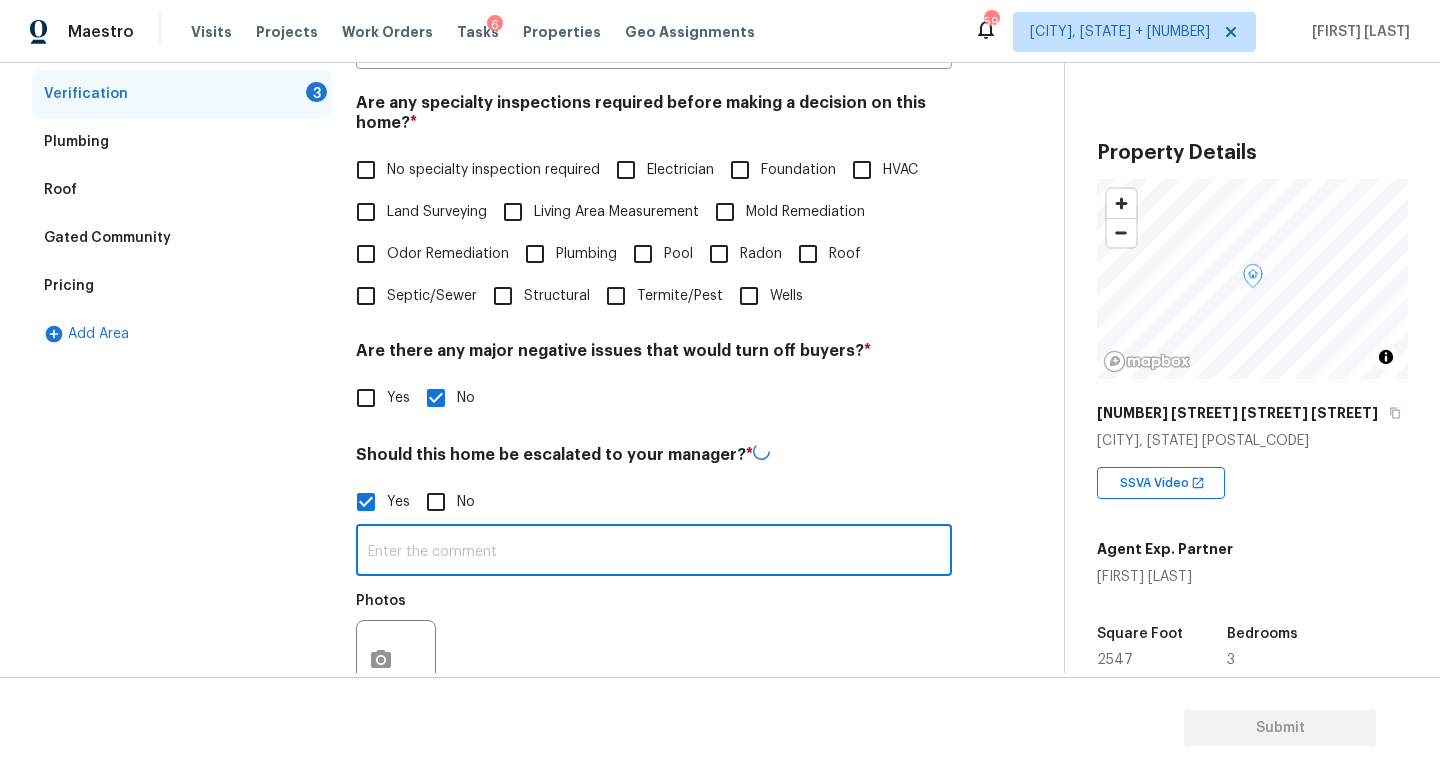 click at bounding box center (654, 552) 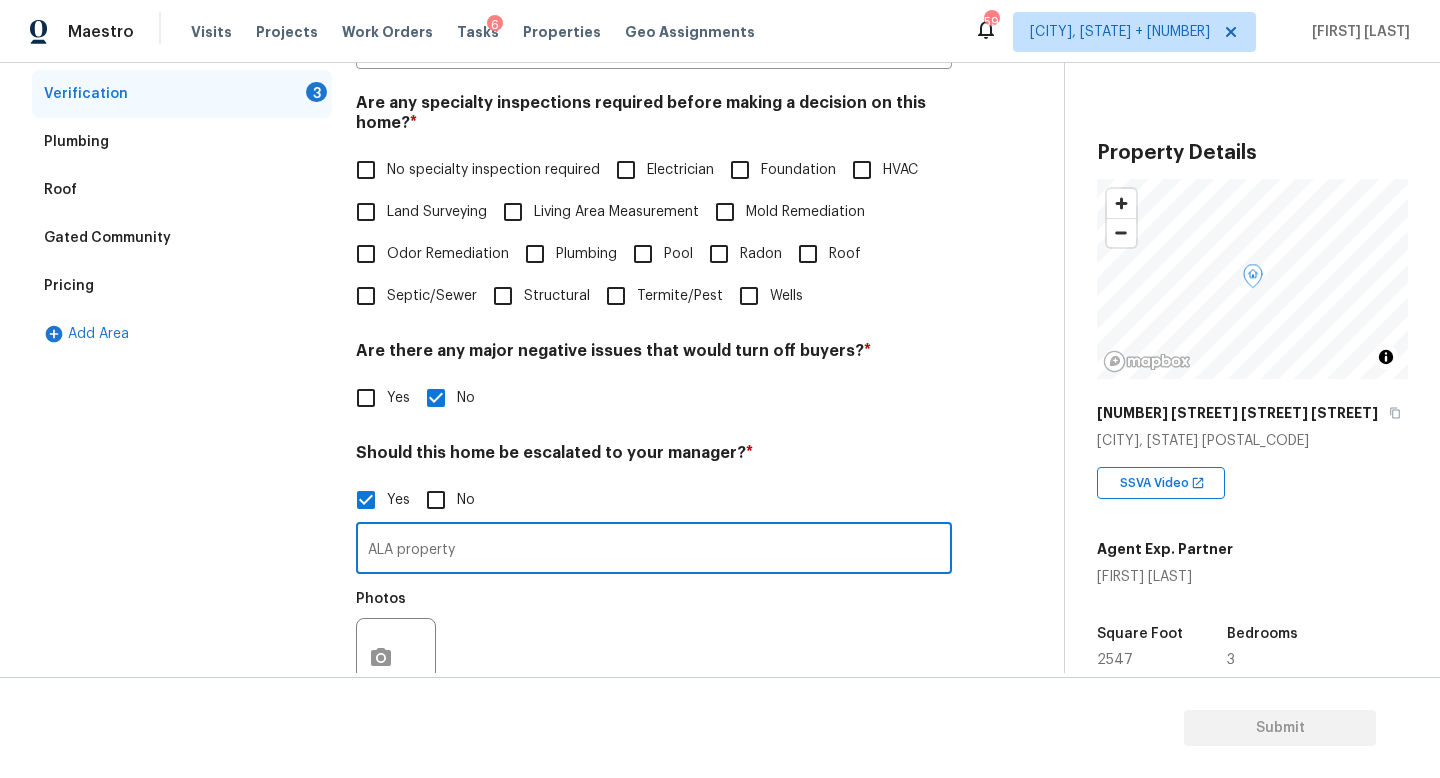 type on "ALA property" 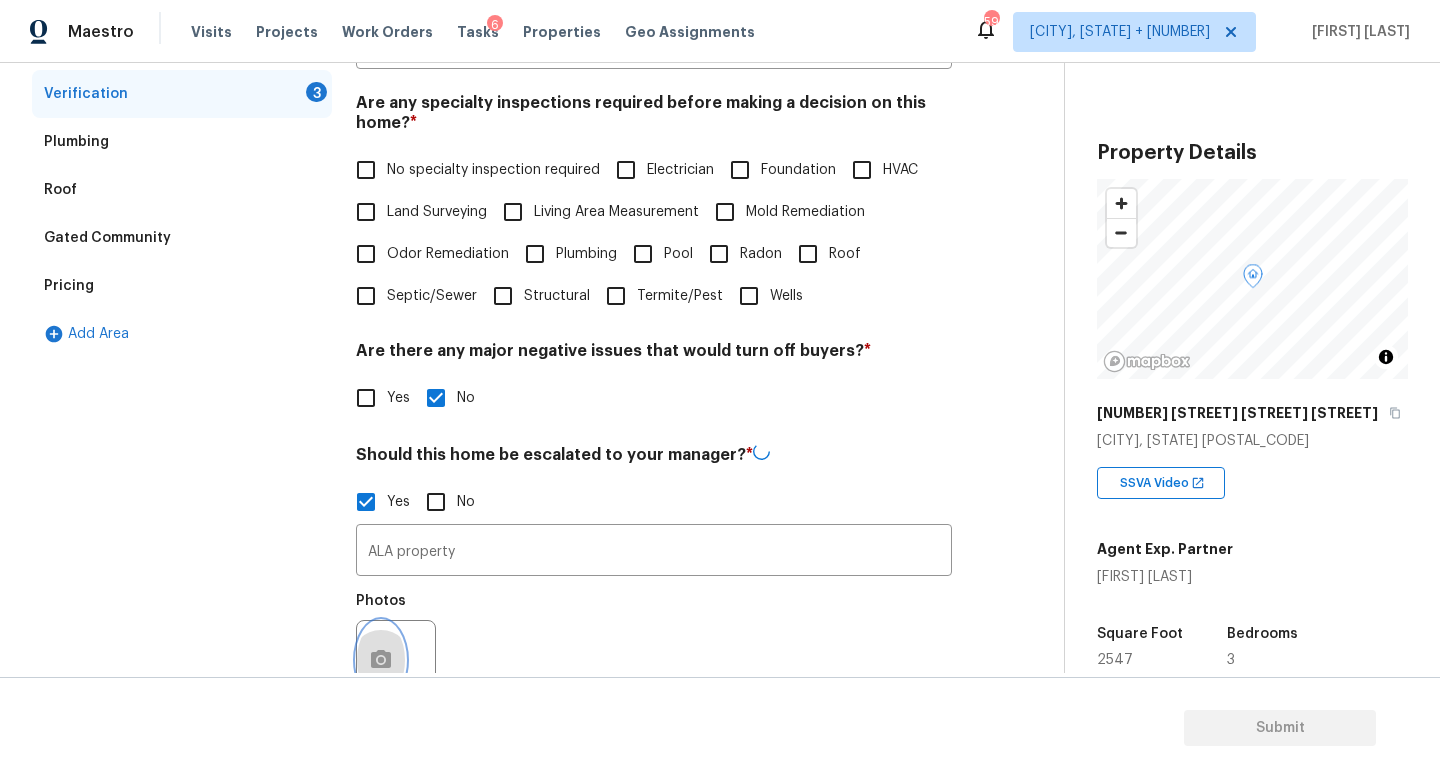 click at bounding box center [381, 660] 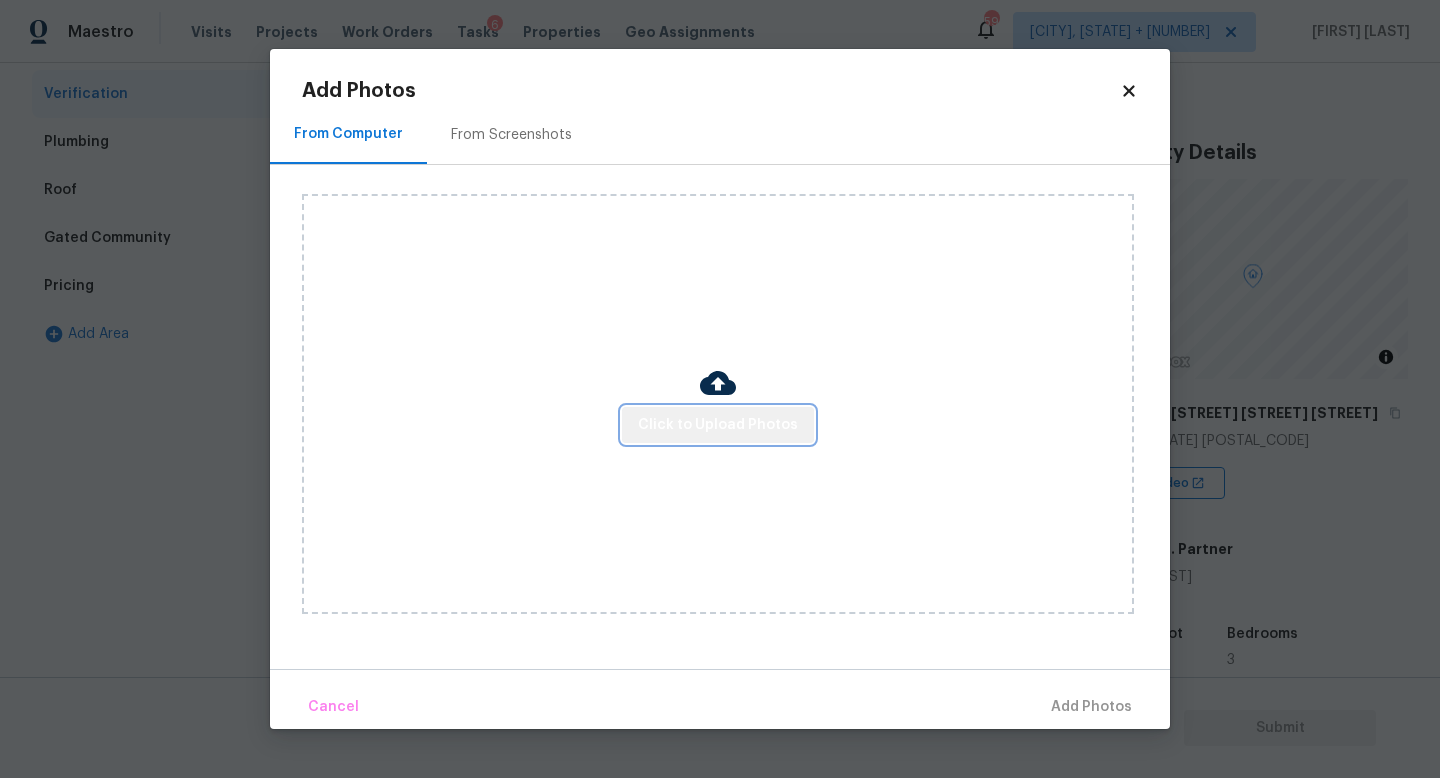 click on "Click to Upload Photos" at bounding box center (718, 425) 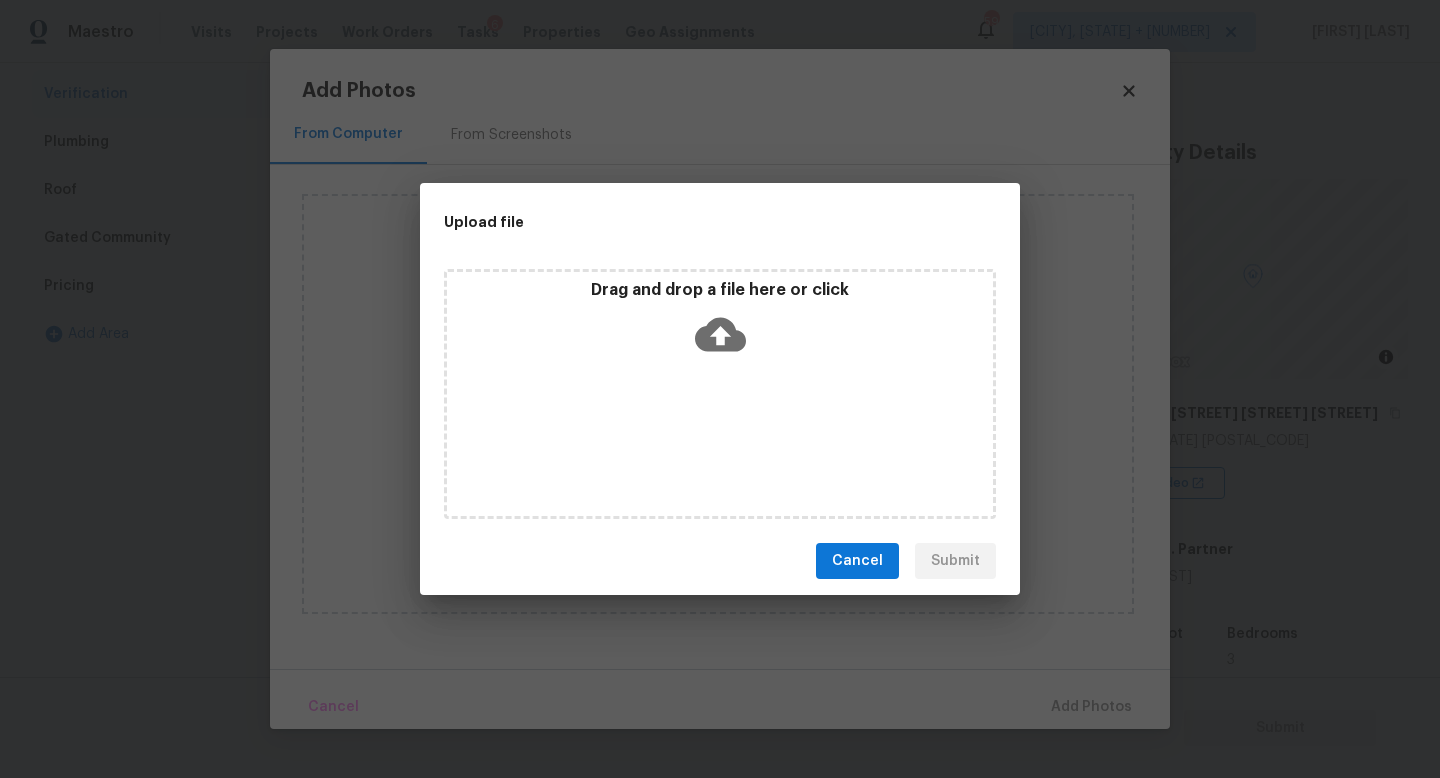 click 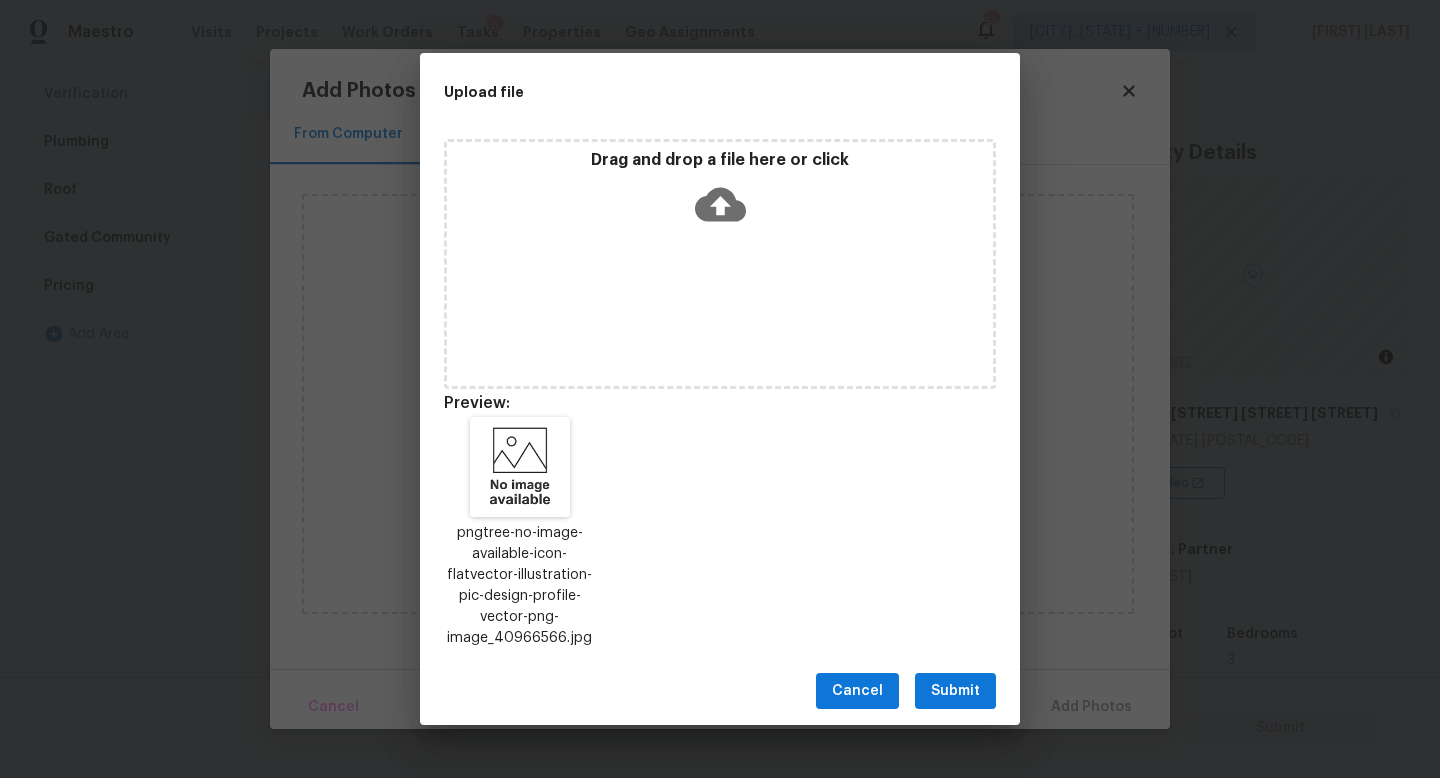 click on "Submit" at bounding box center (955, 691) 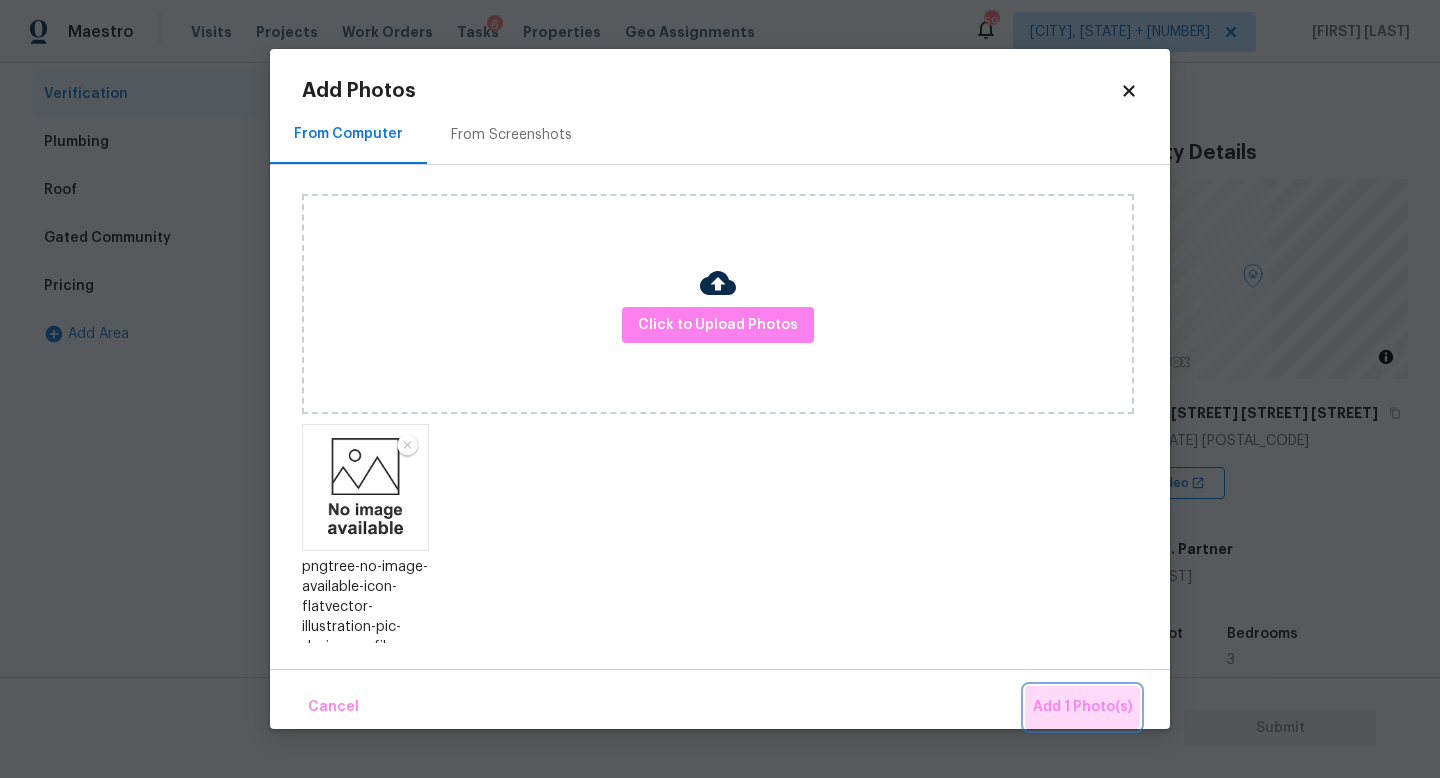 click on "Add 1 Photo(s)" at bounding box center (1082, 707) 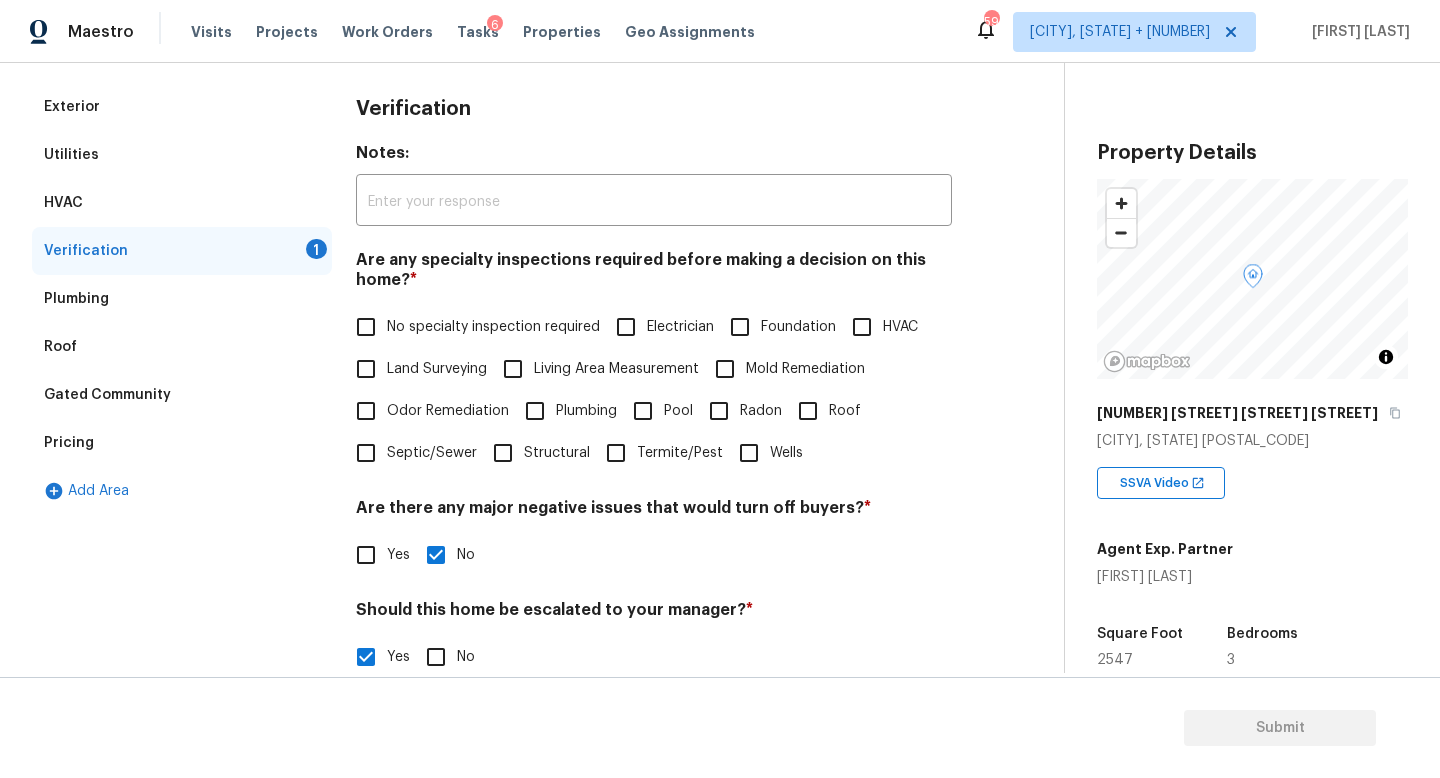 scroll, scrollTop: 259, scrollLeft: 0, axis: vertical 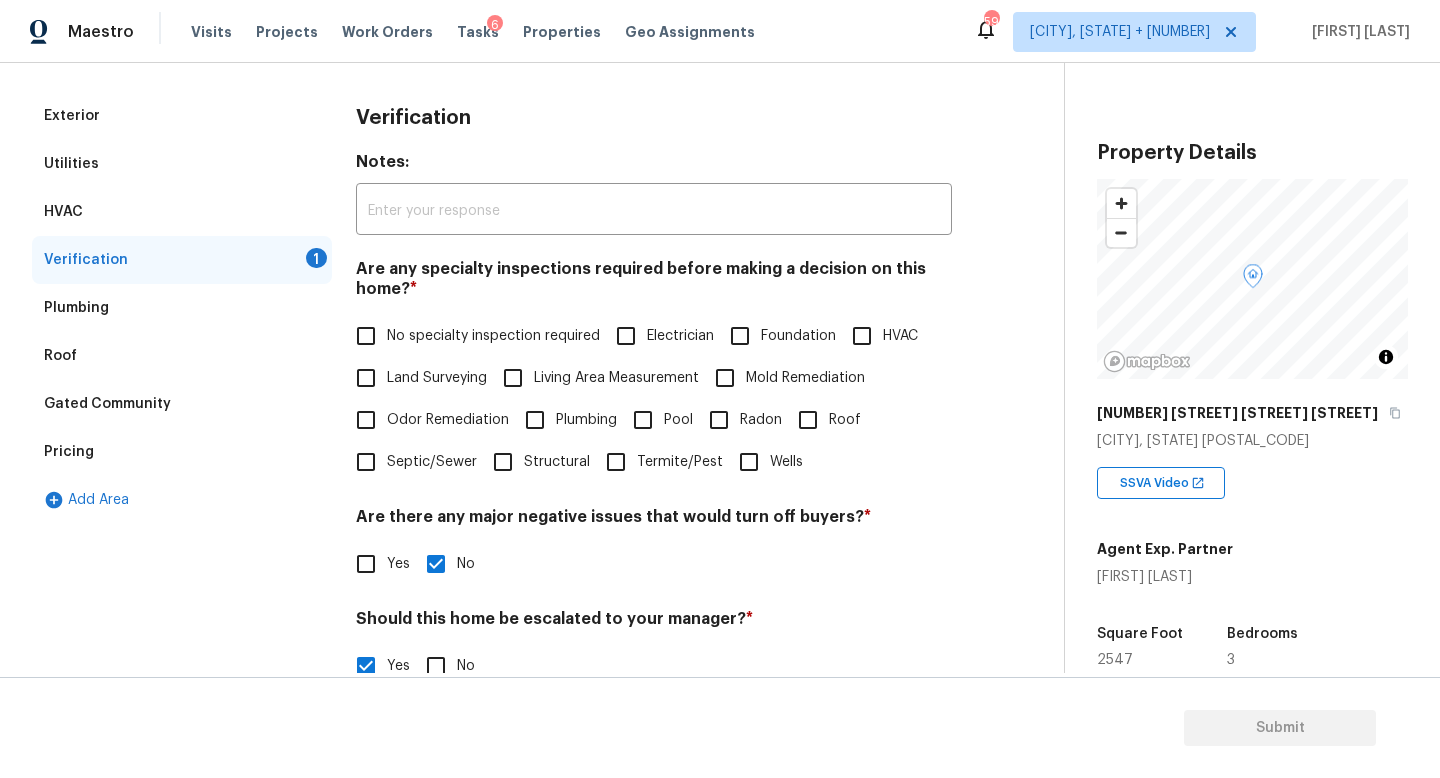 click on "No specialty inspection required" at bounding box center [493, 336] 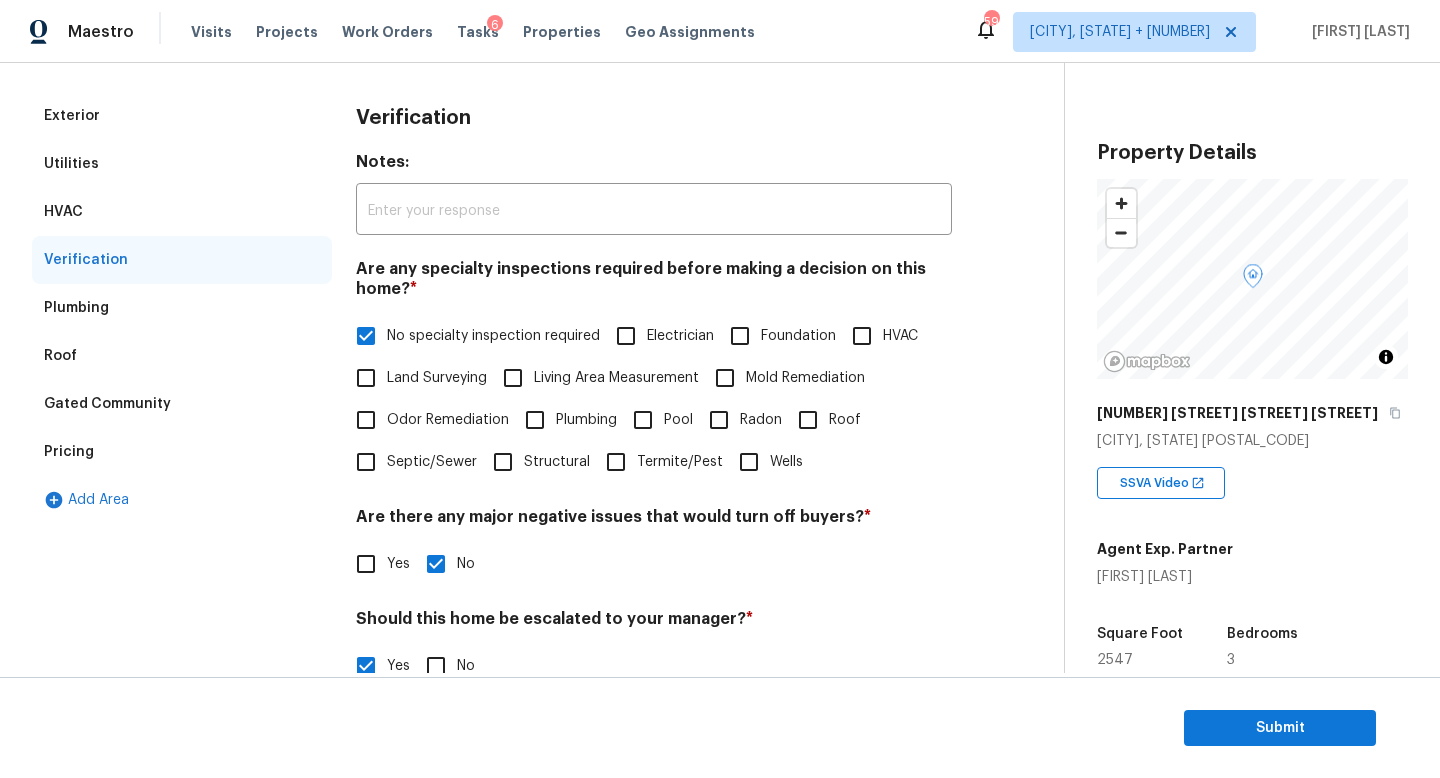 click on "Pricing" at bounding box center (182, 452) 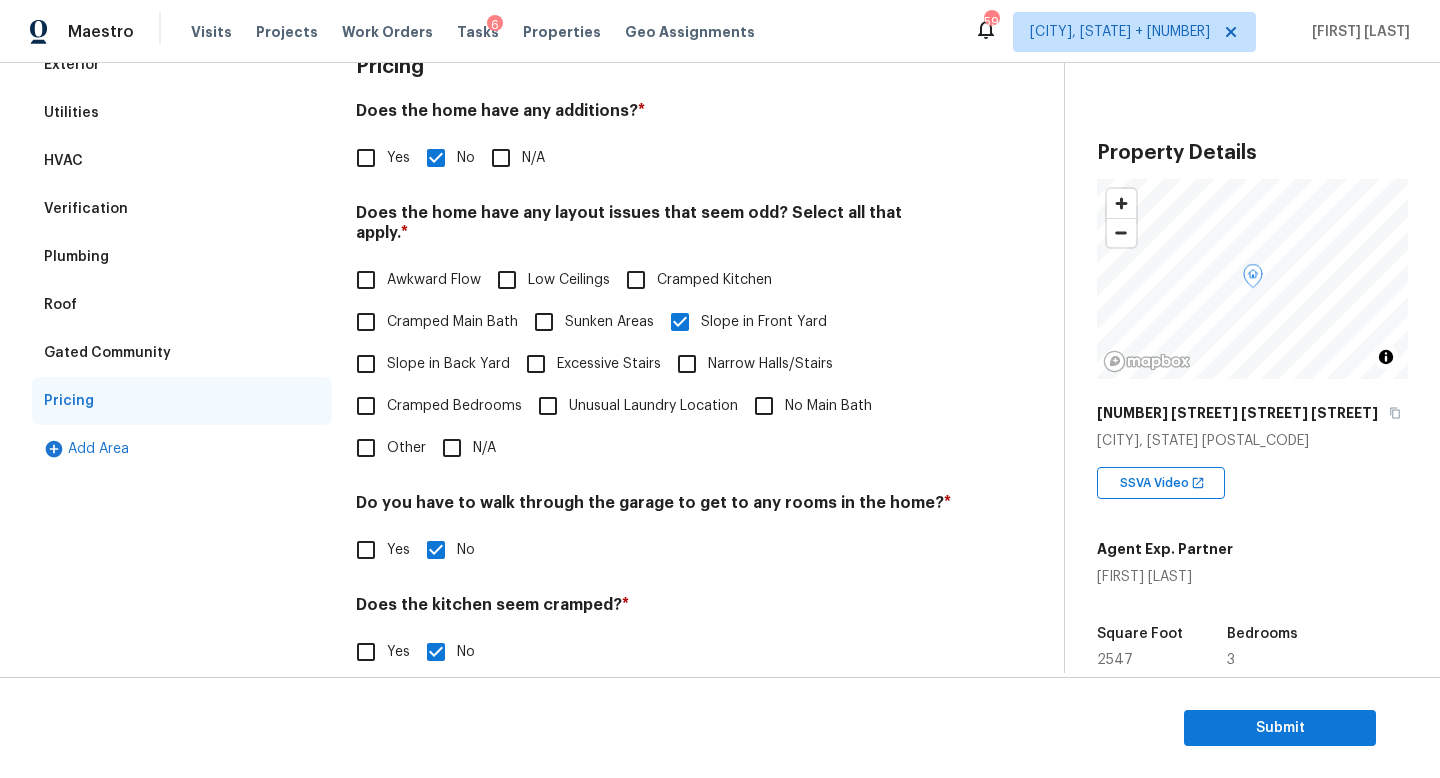 scroll, scrollTop: 311, scrollLeft: 0, axis: vertical 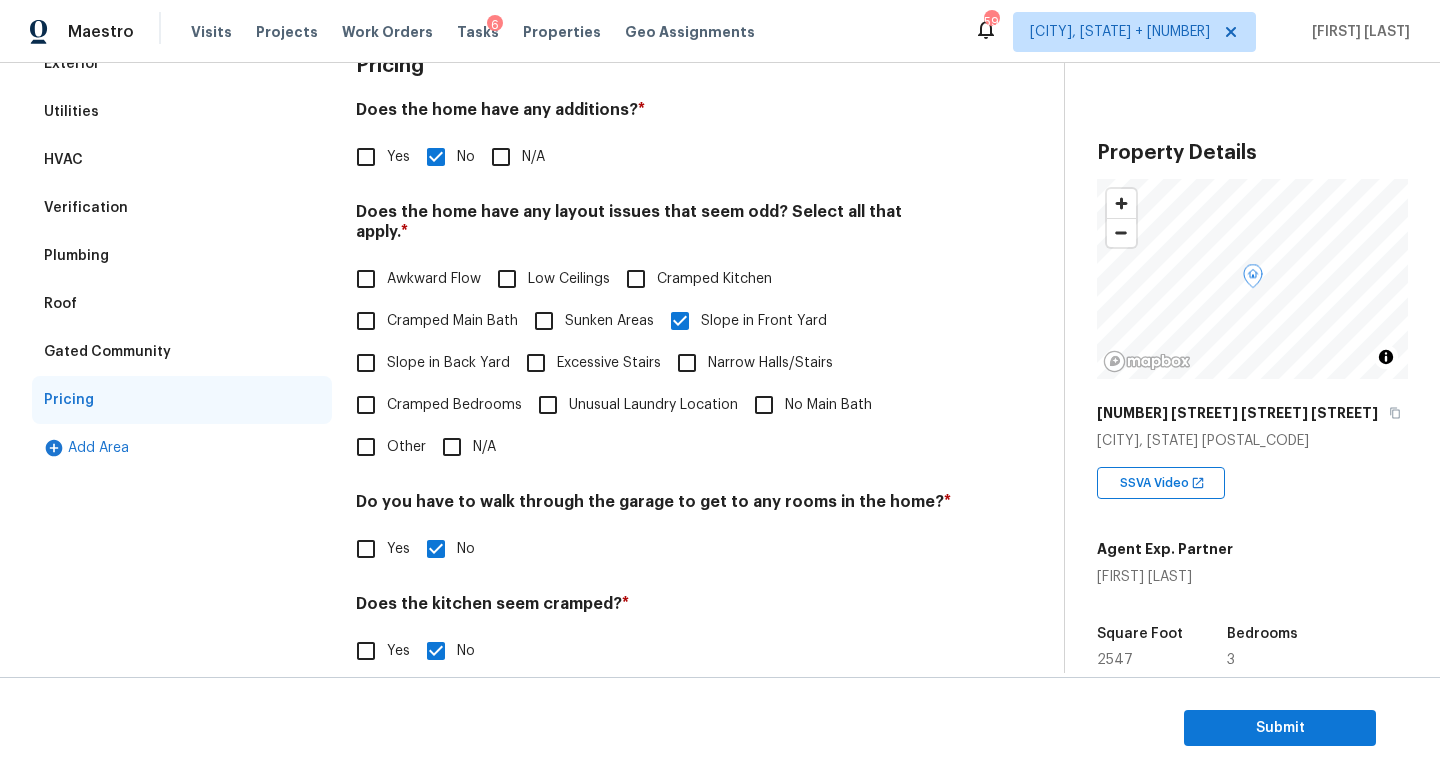 click on "Other" at bounding box center (366, 447) 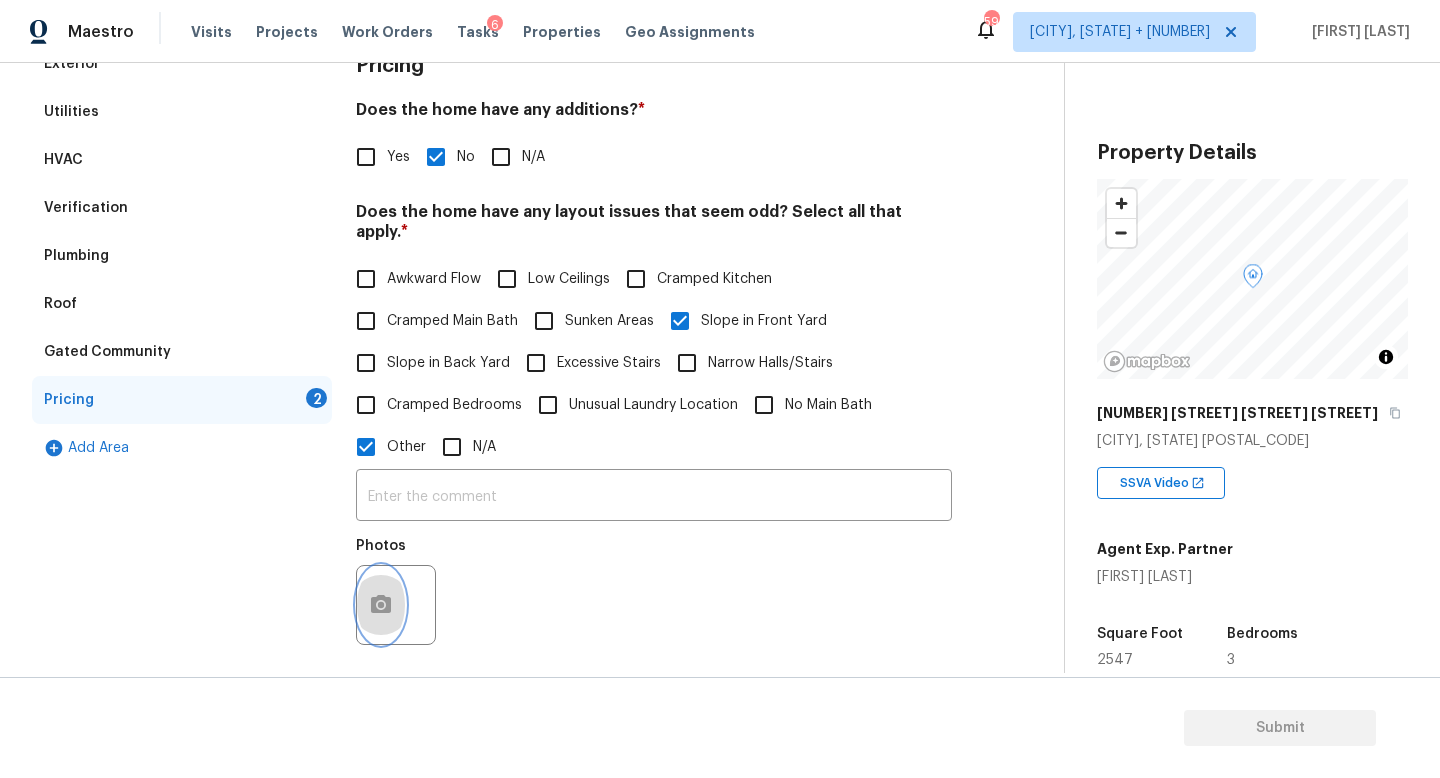 click 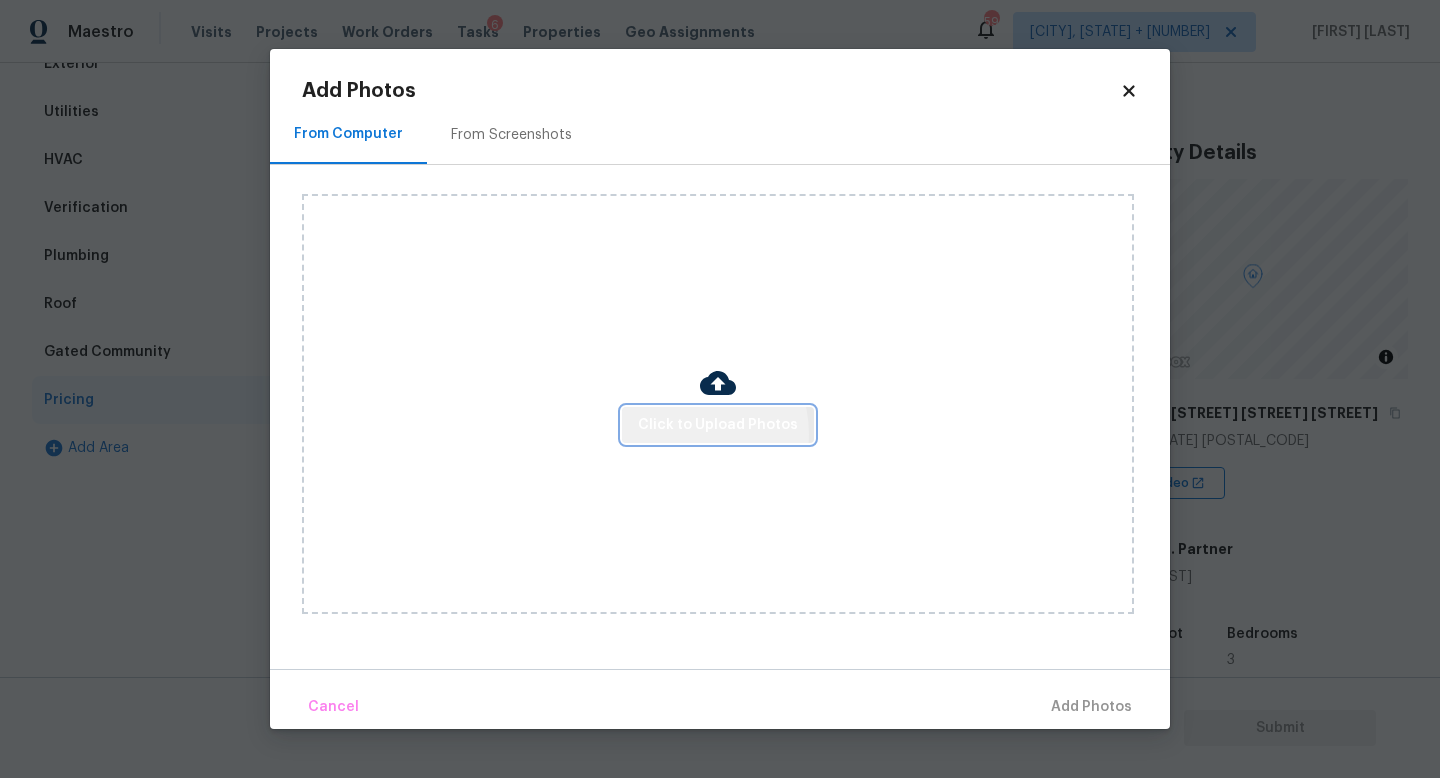 click on "Click to Upload Photos" at bounding box center [718, 425] 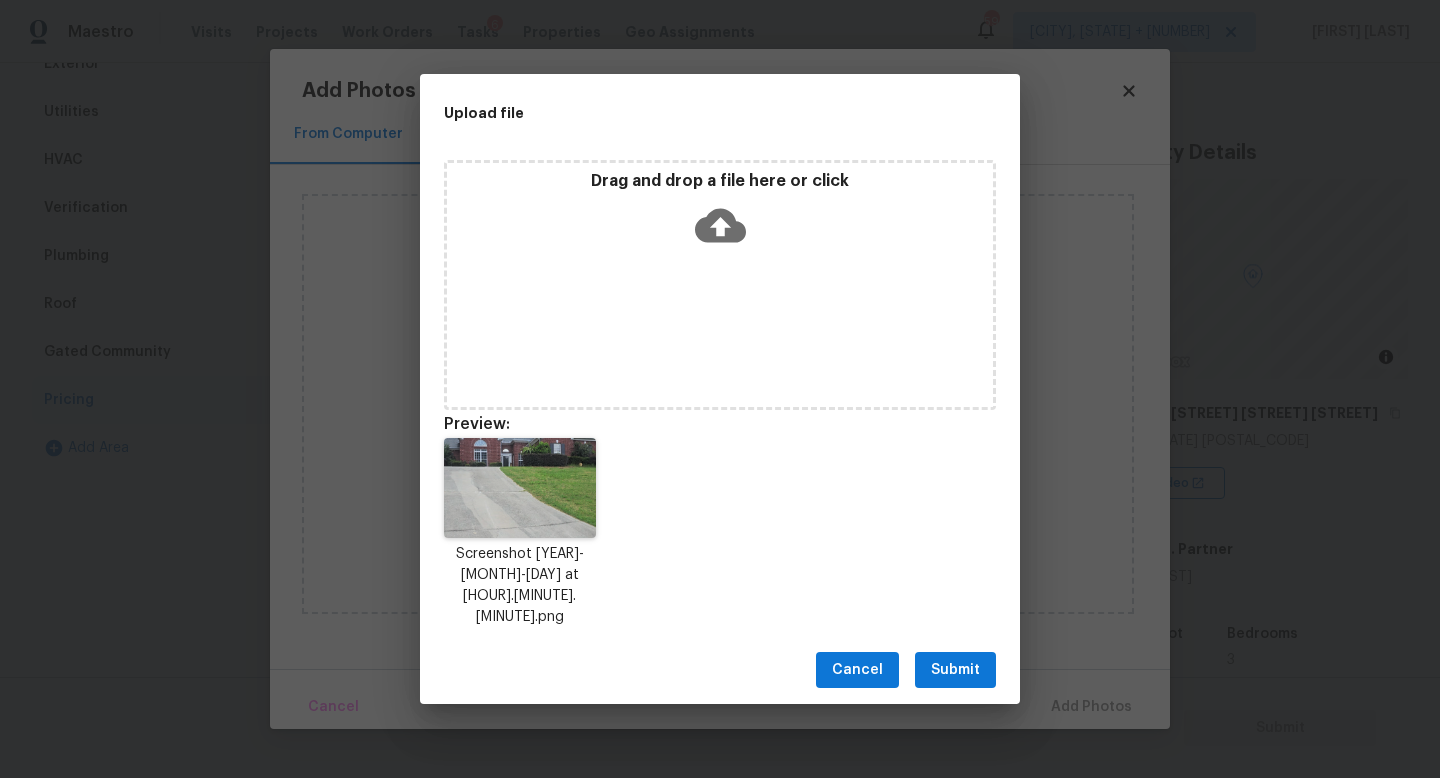 click on "Cancel Submit" at bounding box center [720, 670] 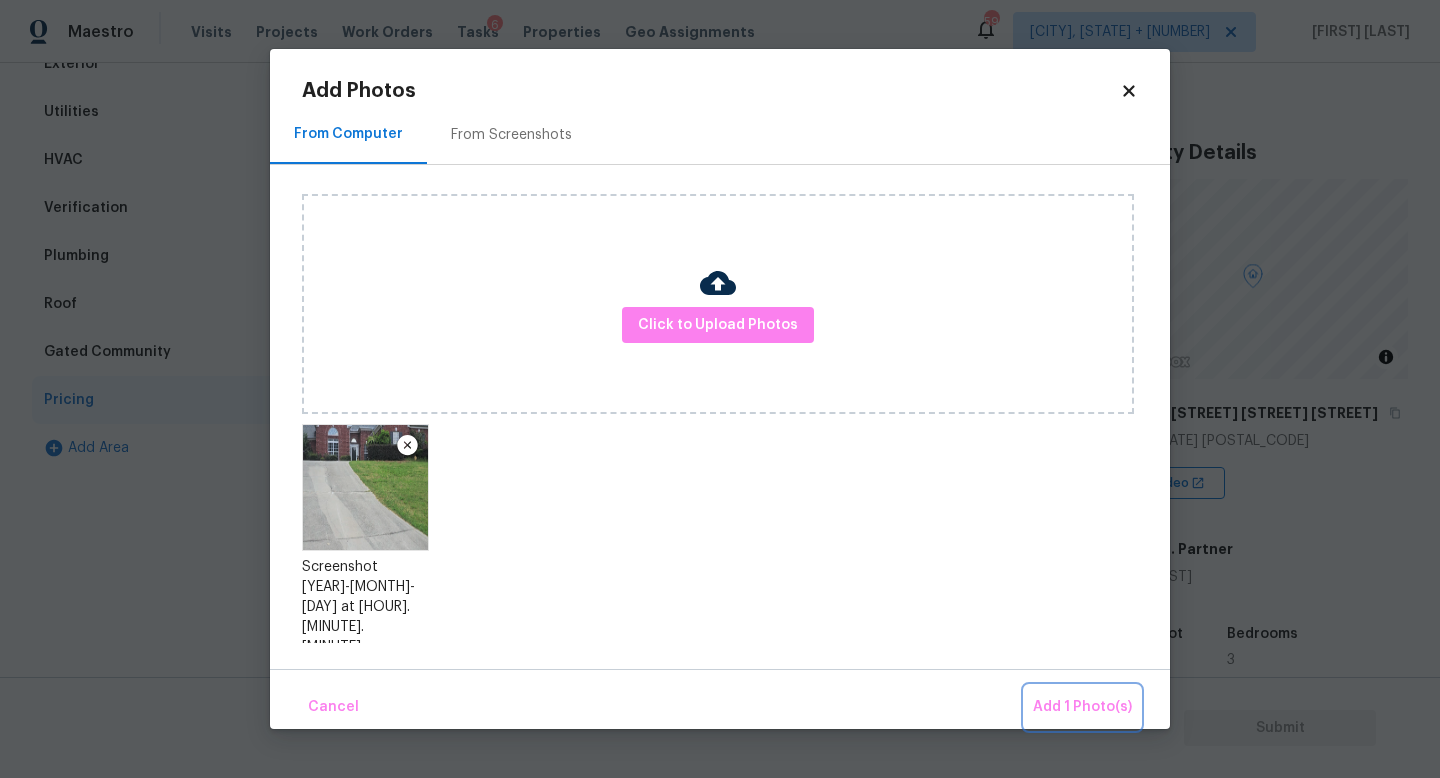 click on "Add 1 Photo(s)" at bounding box center (1082, 707) 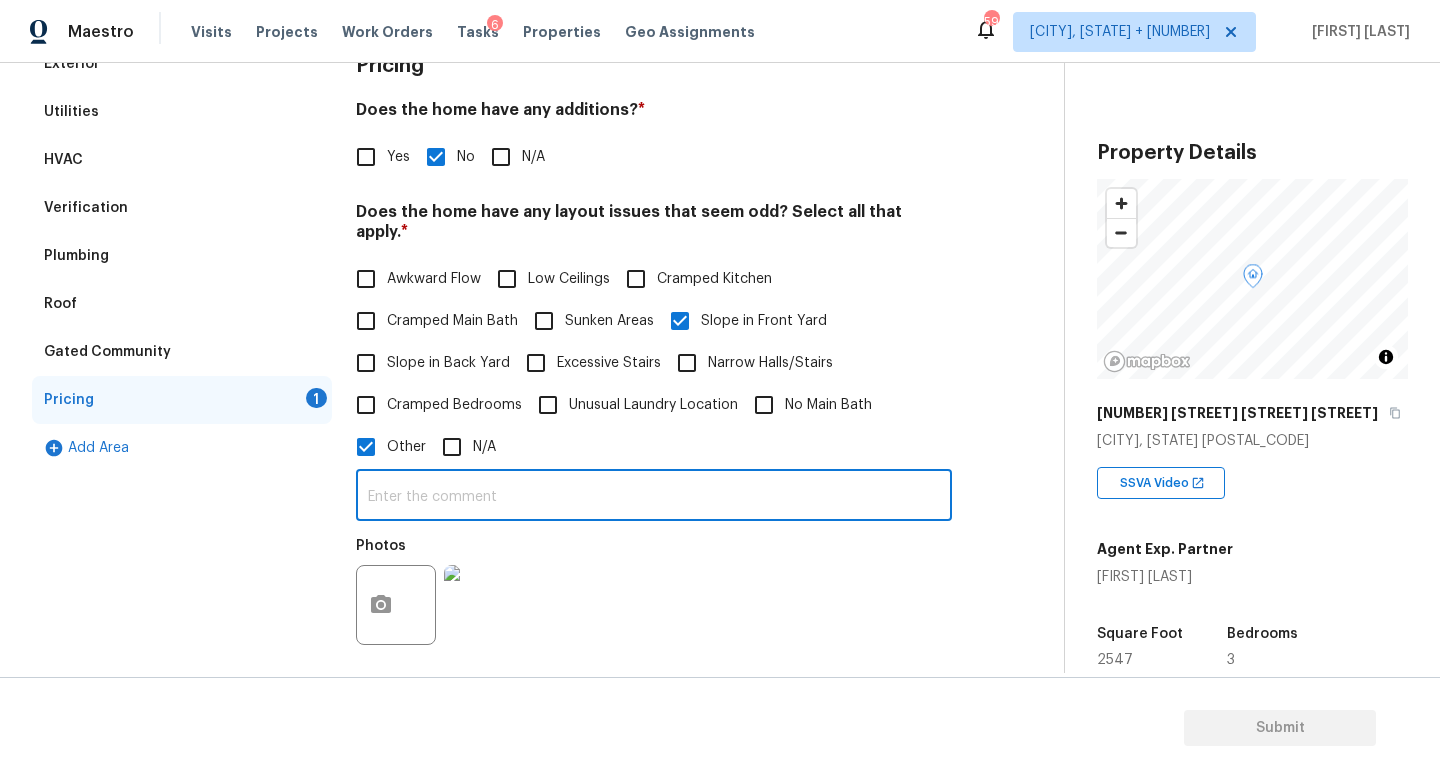 click at bounding box center [654, 497] 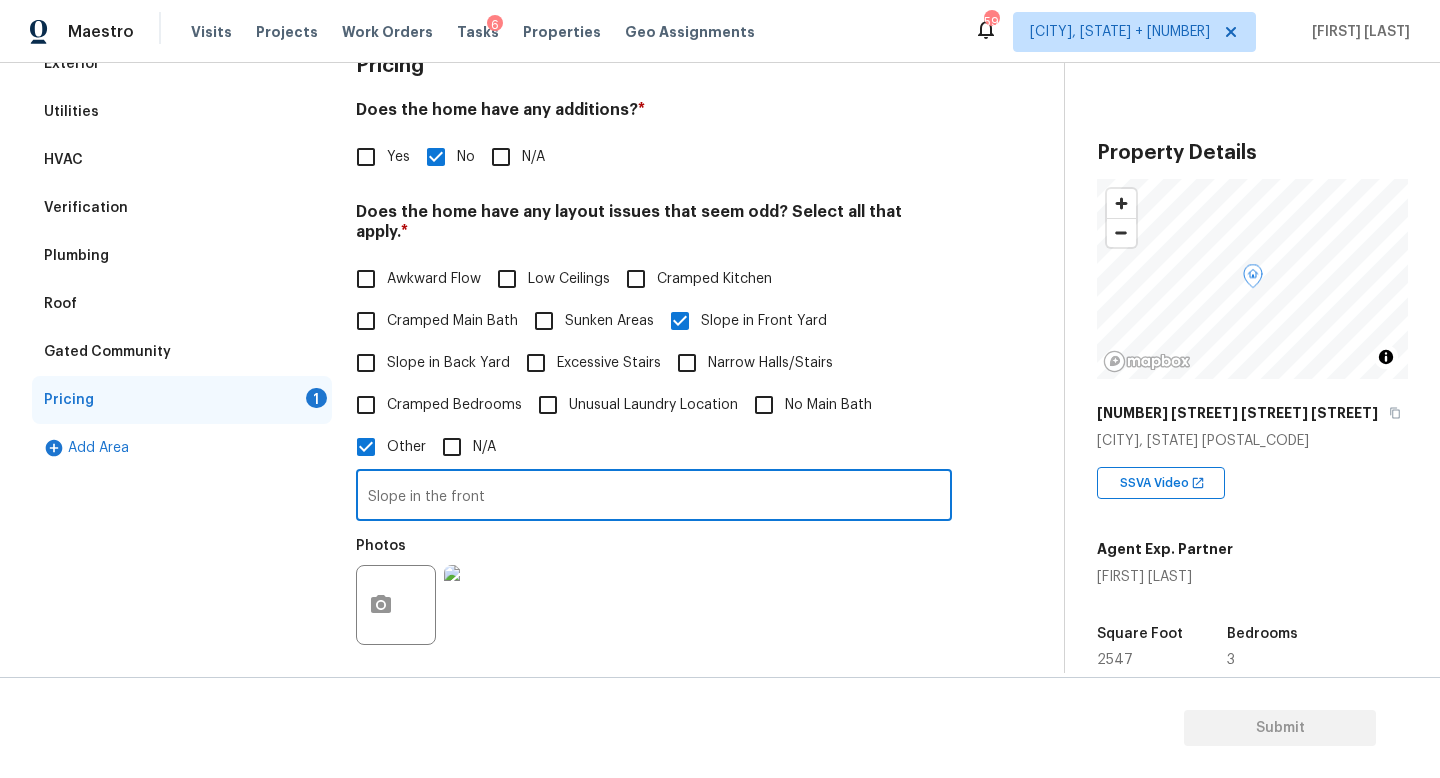 type on "Slope in the front" 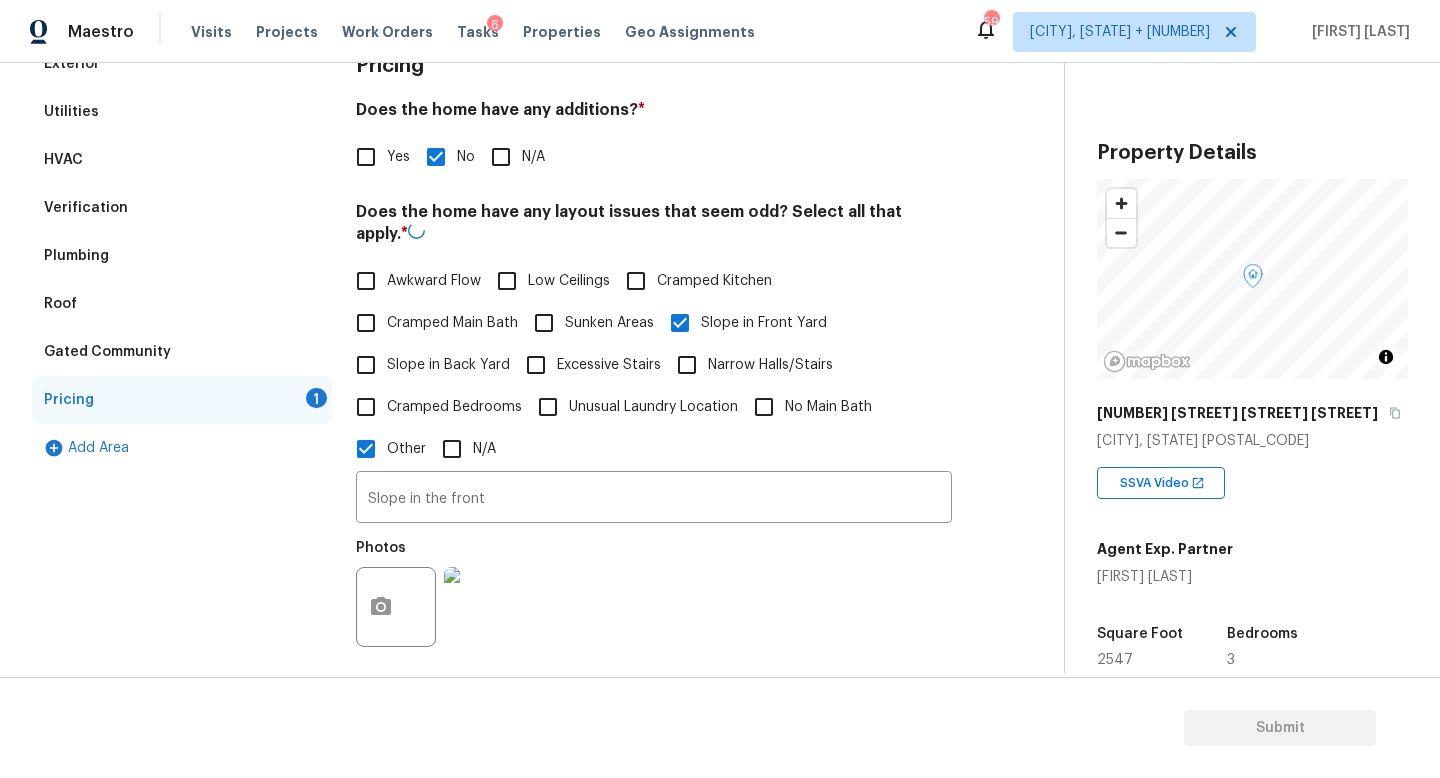 click on "Exterior Utilities HVAC Verification Plumbing Roof Gated Community Pricing 1 Add Area" at bounding box center [182, 514] 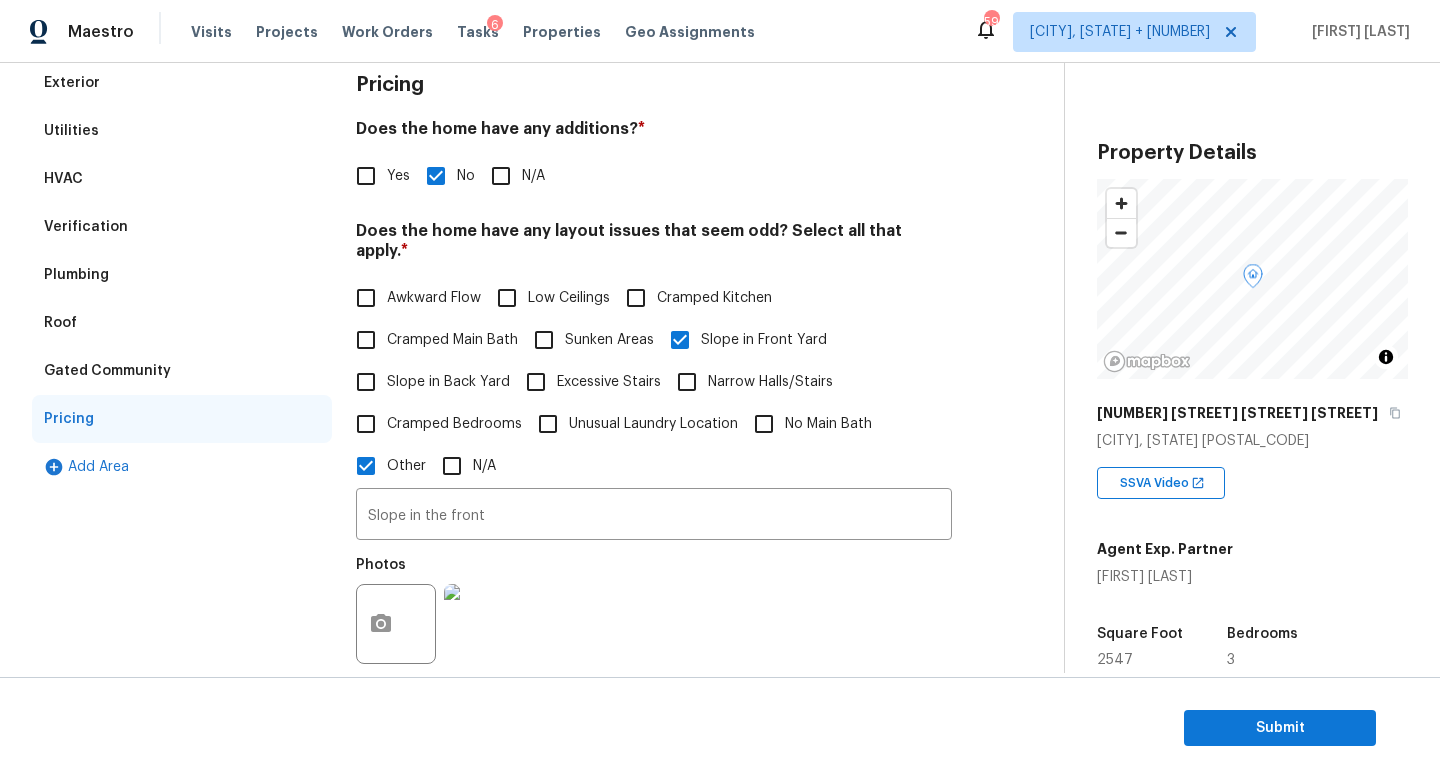 scroll, scrollTop: 0, scrollLeft: 0, axis: both 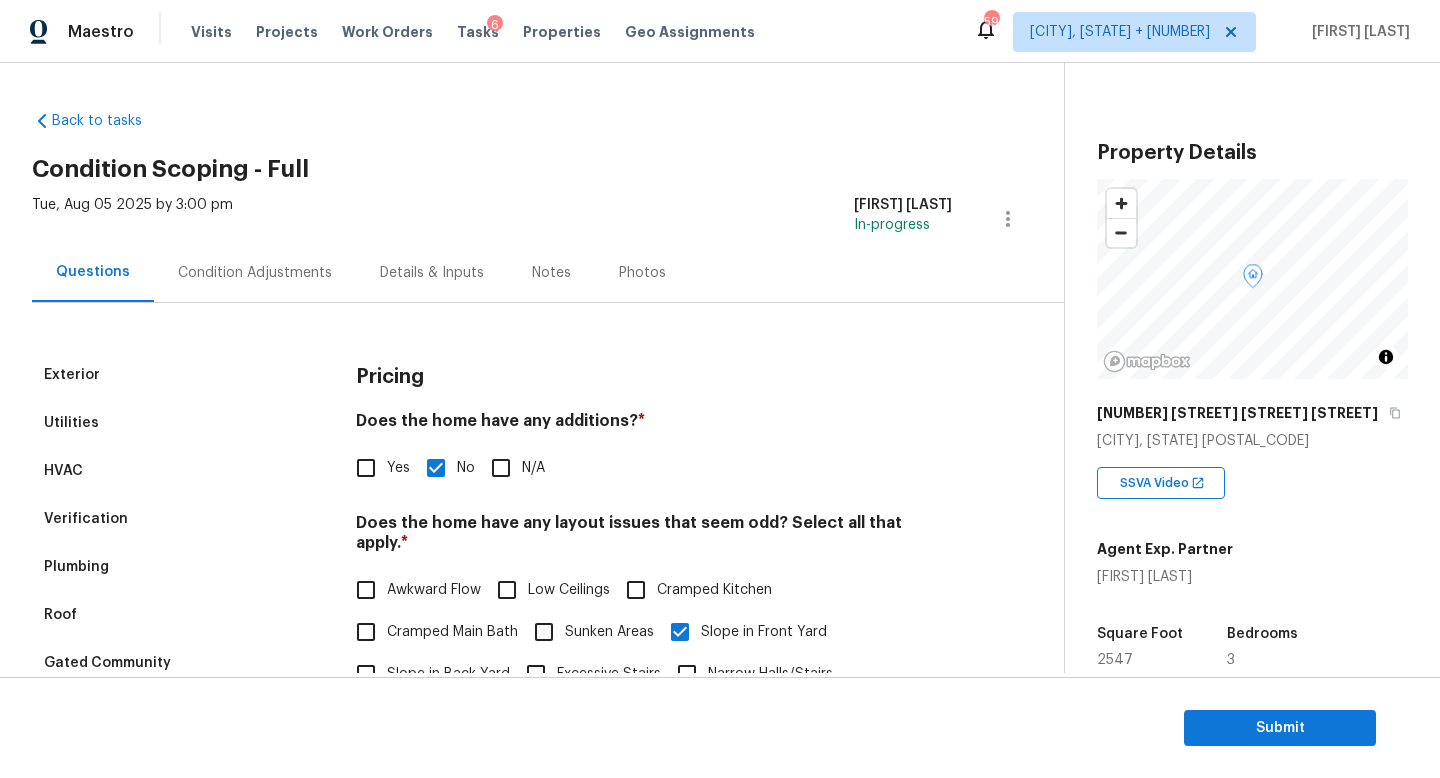 click on "Condition Adjustments" at bounding box center [255, 273] 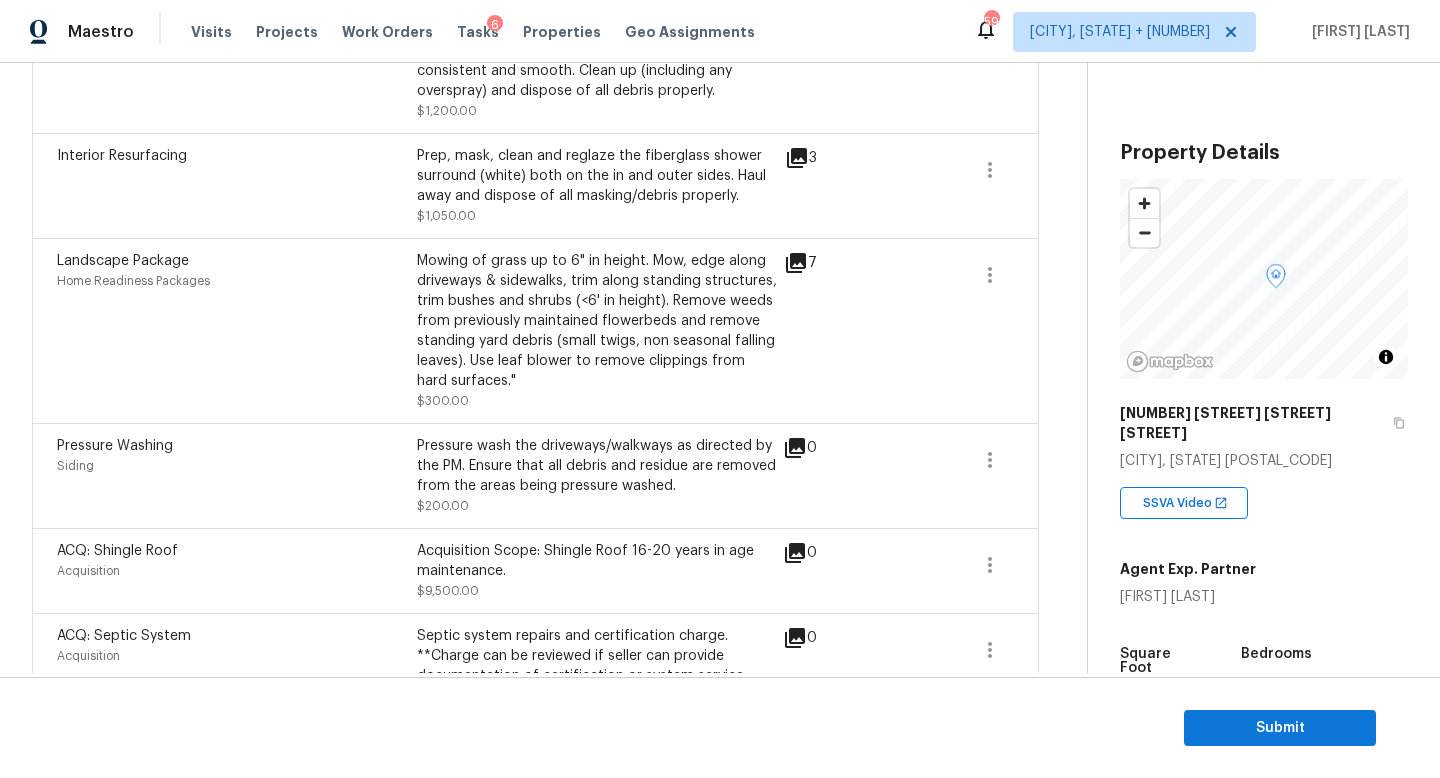 scroll, scrollTop: 1620, scrollLeft: 0, axis: vertical 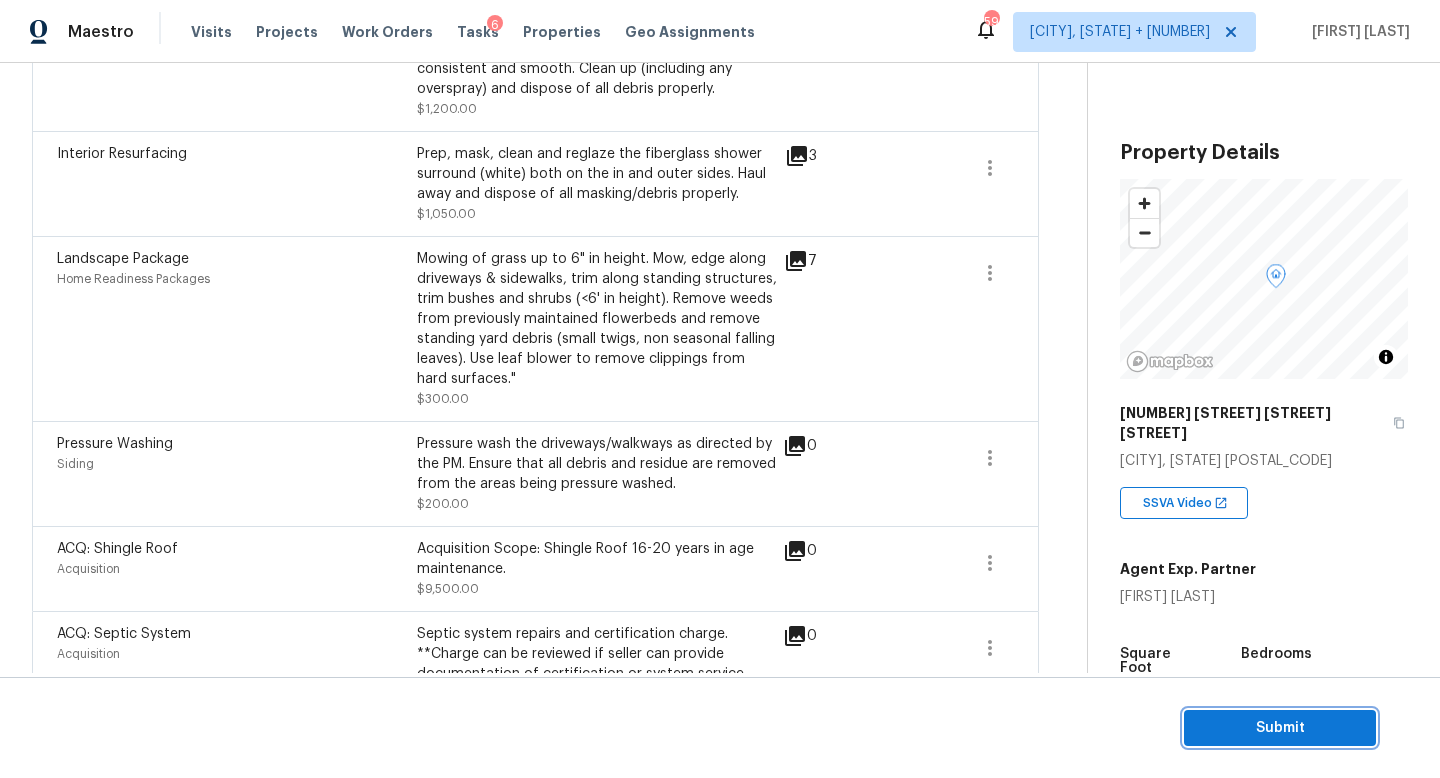 click on "Submit" at bounding box center (1280, 728) 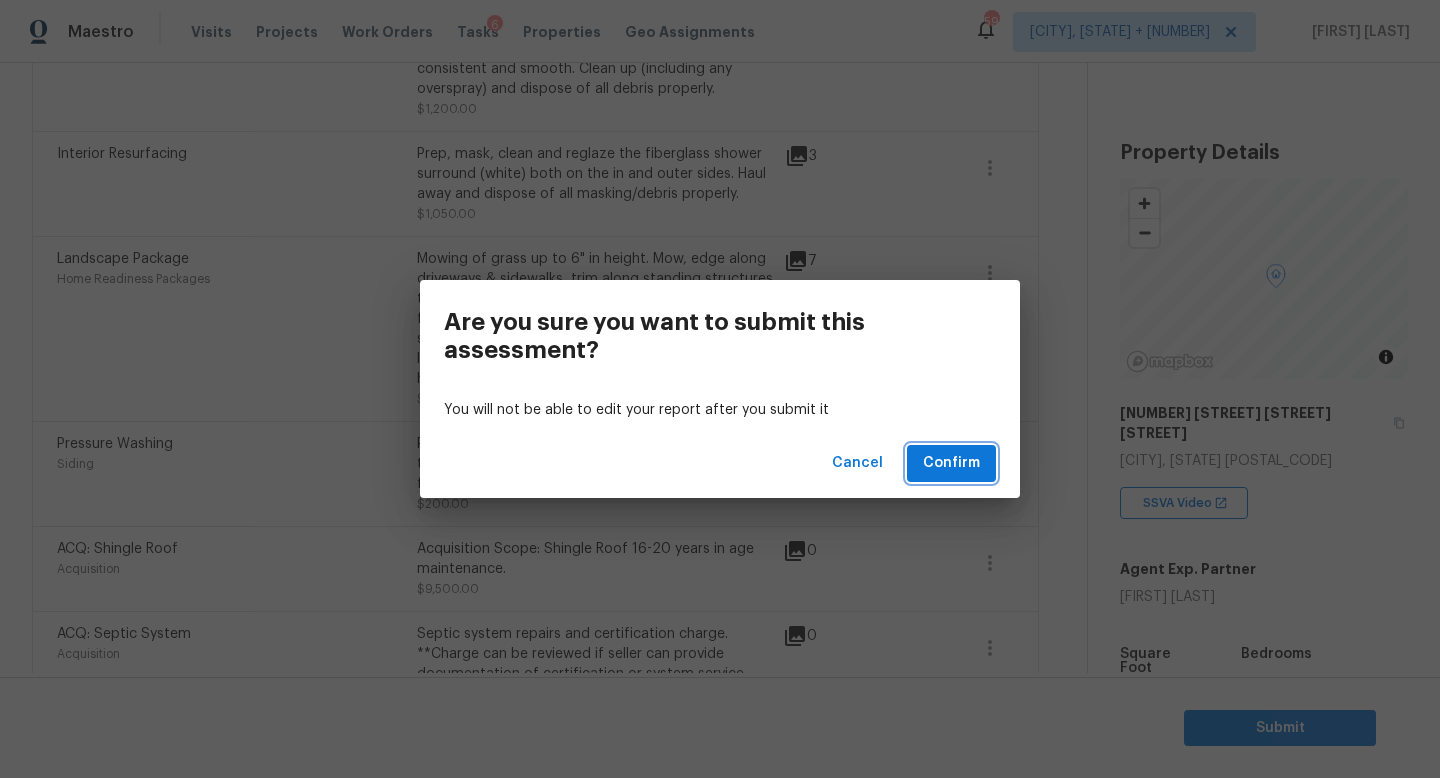 click on "Confirm" at bounding box center [951, 463] 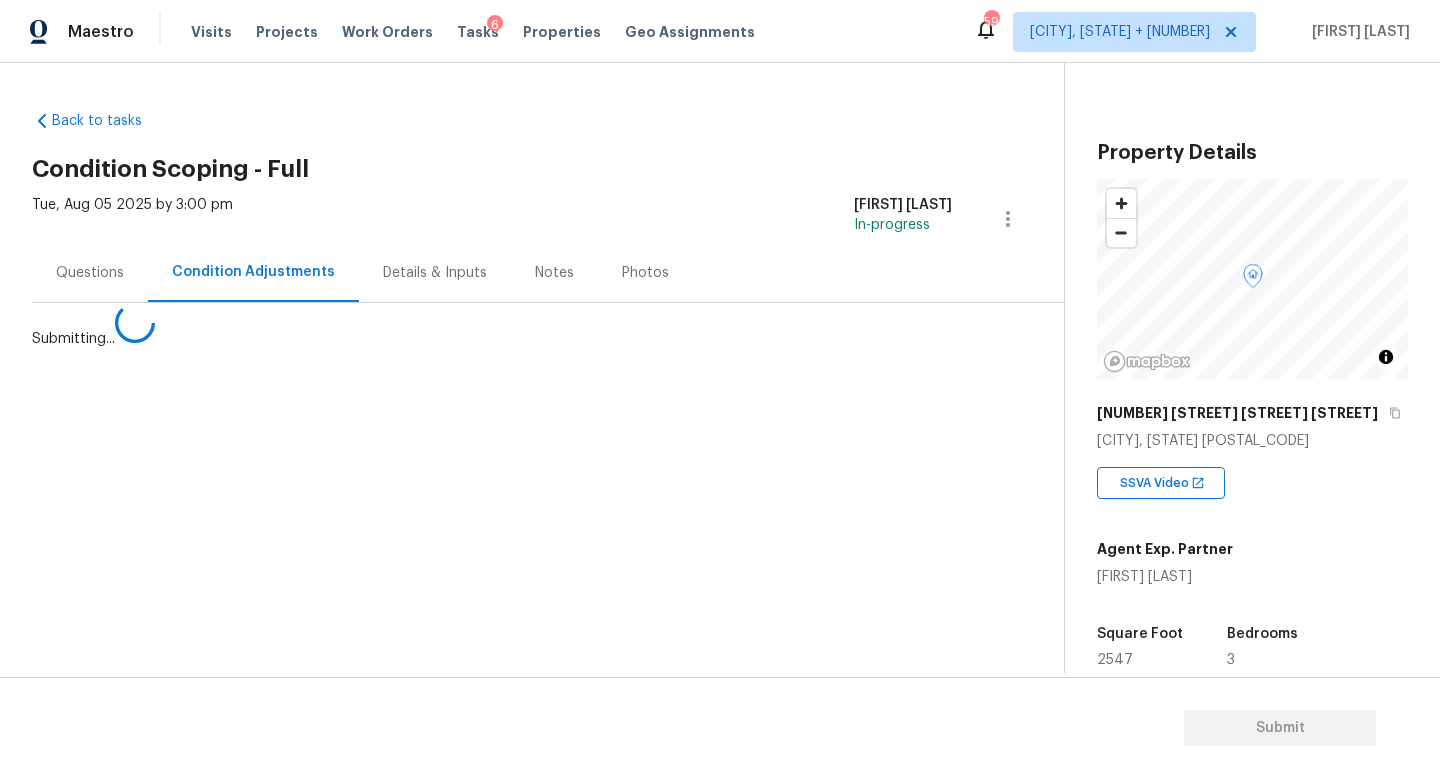 scroll, scrollTop: 0, scrollLeft: 0, axis: both 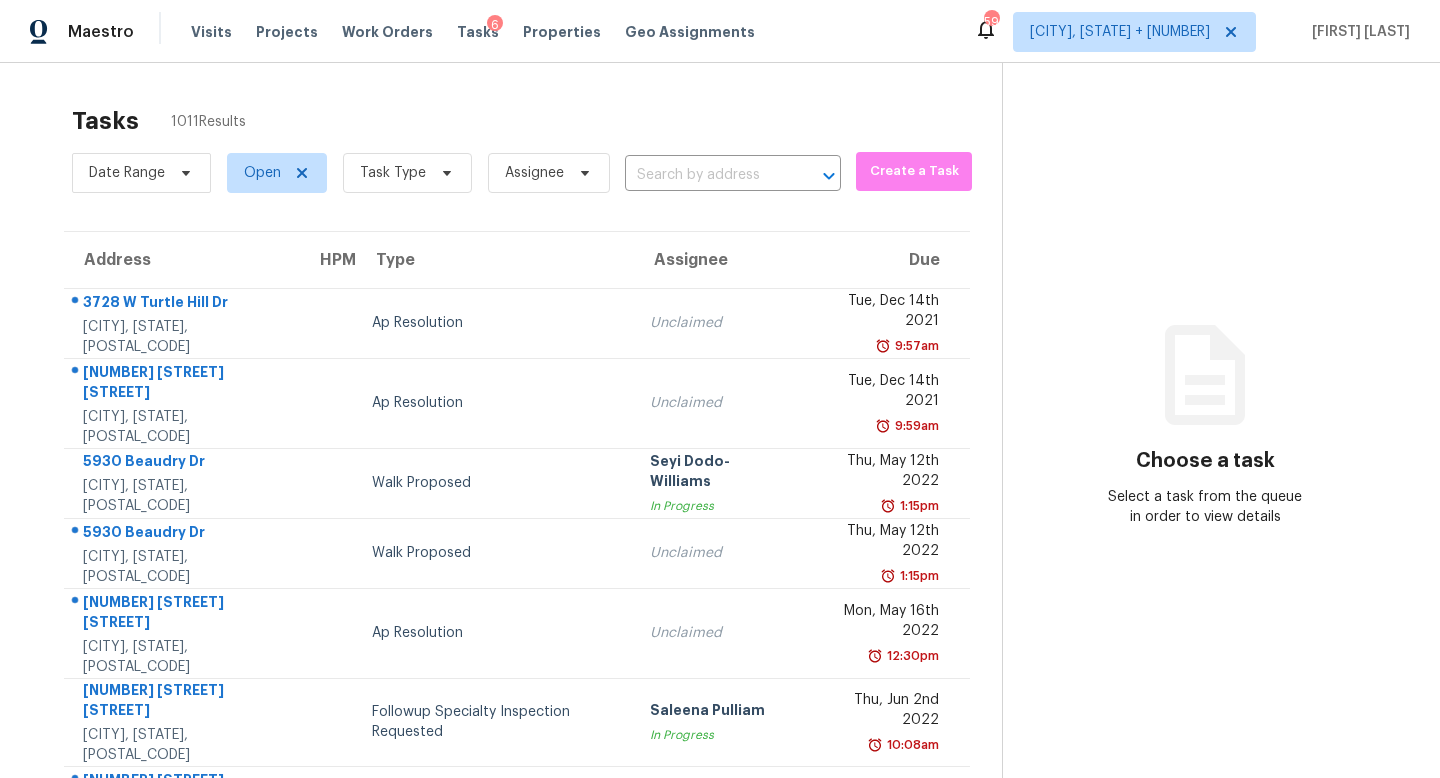 click on "Date Range Open Task Type Assignee ​" at bounding box center (456, 173) 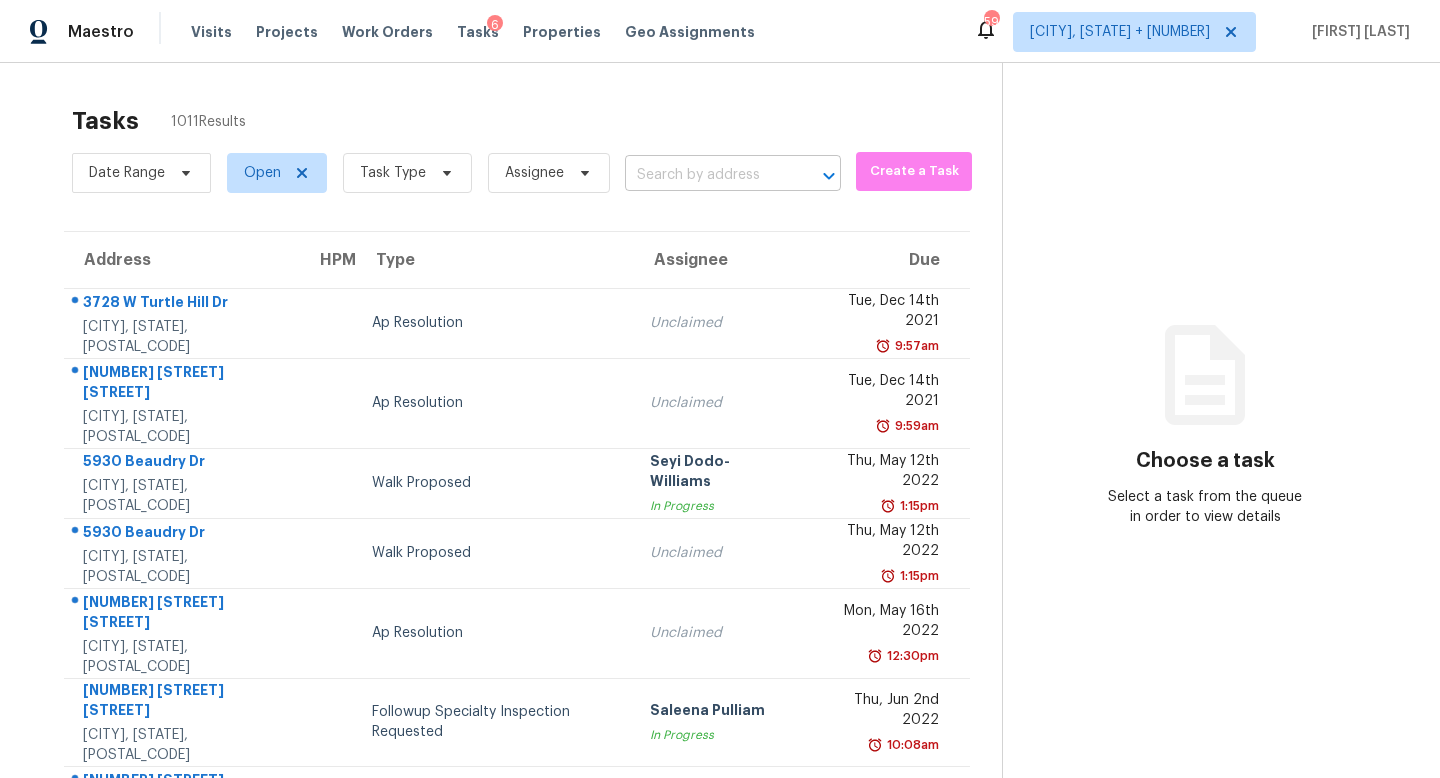 click at bounding box center [705, 175] 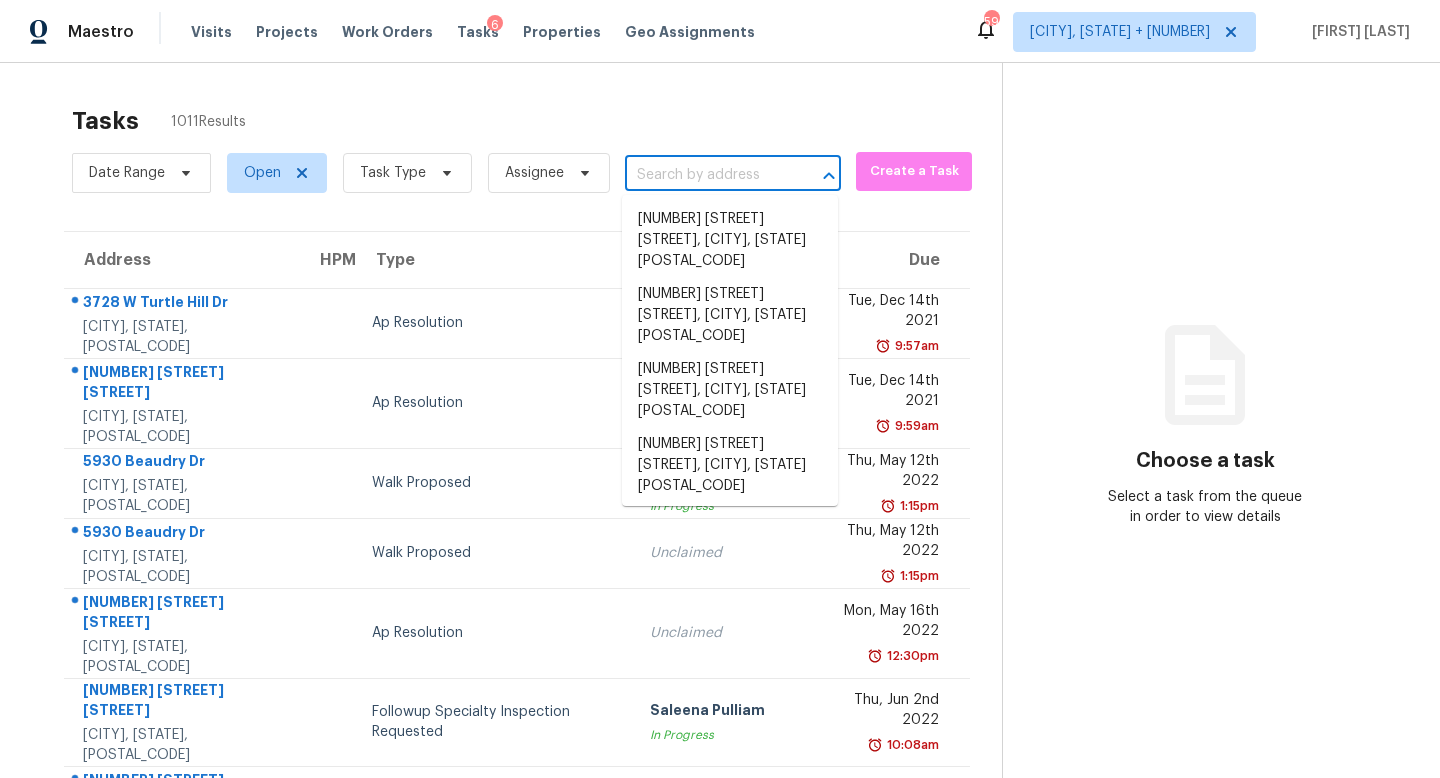 paste on "[NUMBER] [STREET], [CITY], [STATE] [POSTAL_CODE]" 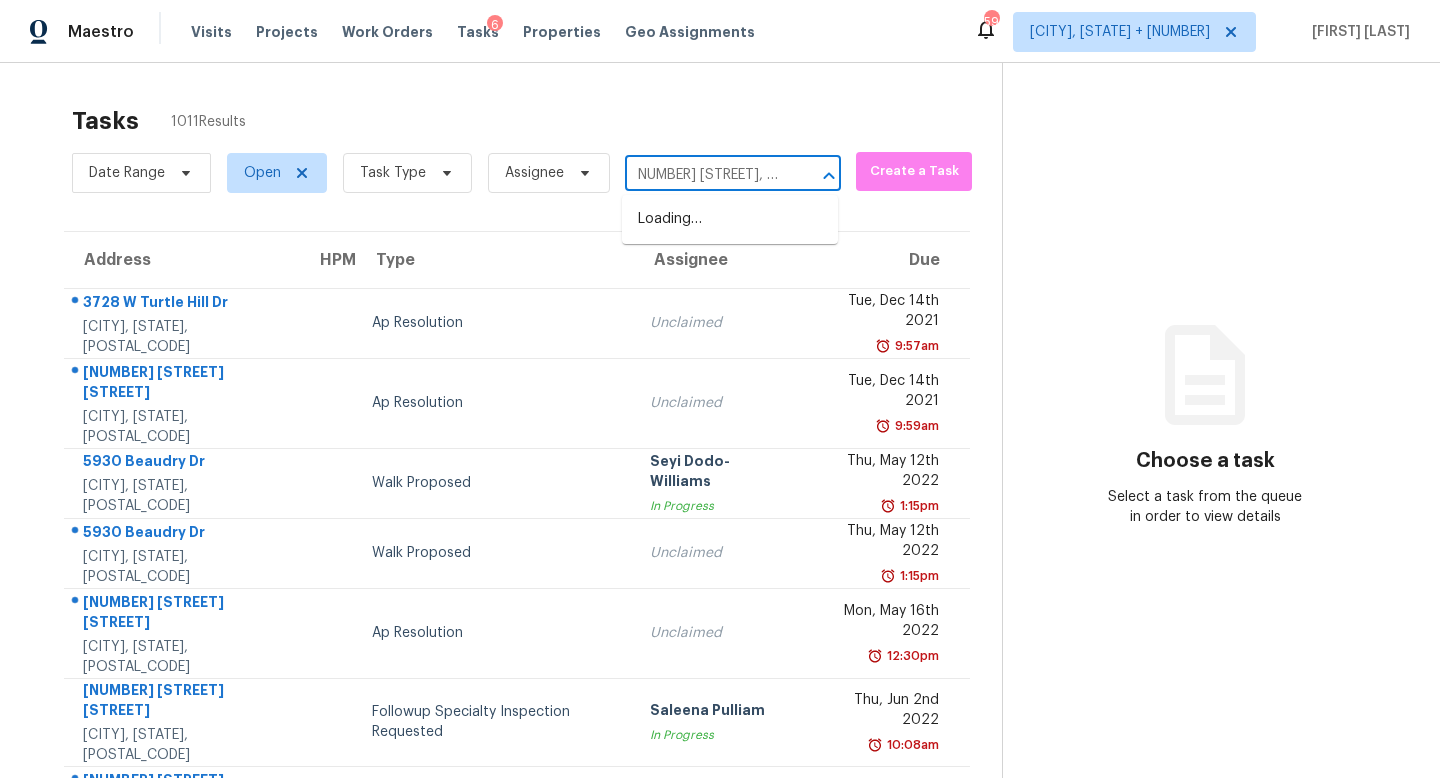 scroll, scrollTop: 0, scrollLeft: 0, axis: both 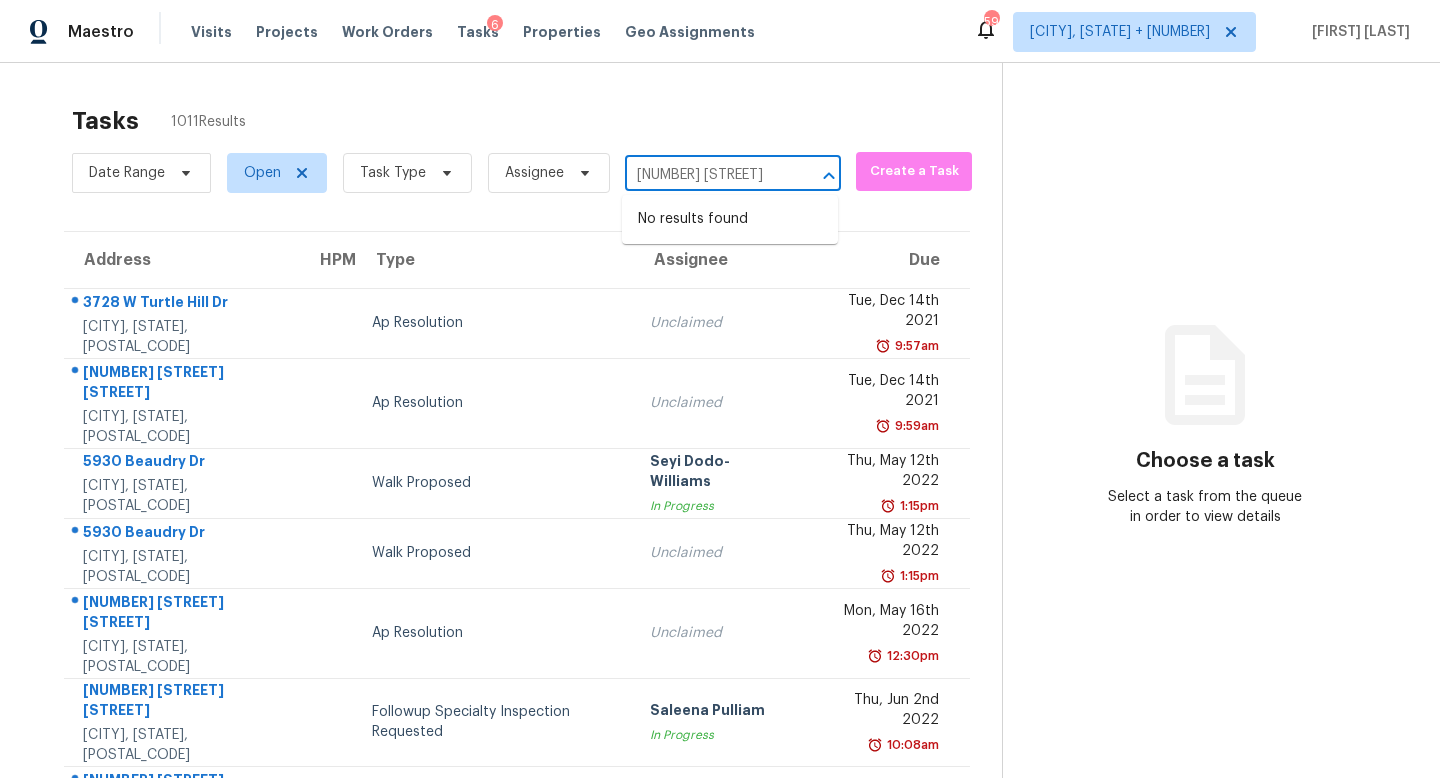 type on "[NUMBER] [STREET]" 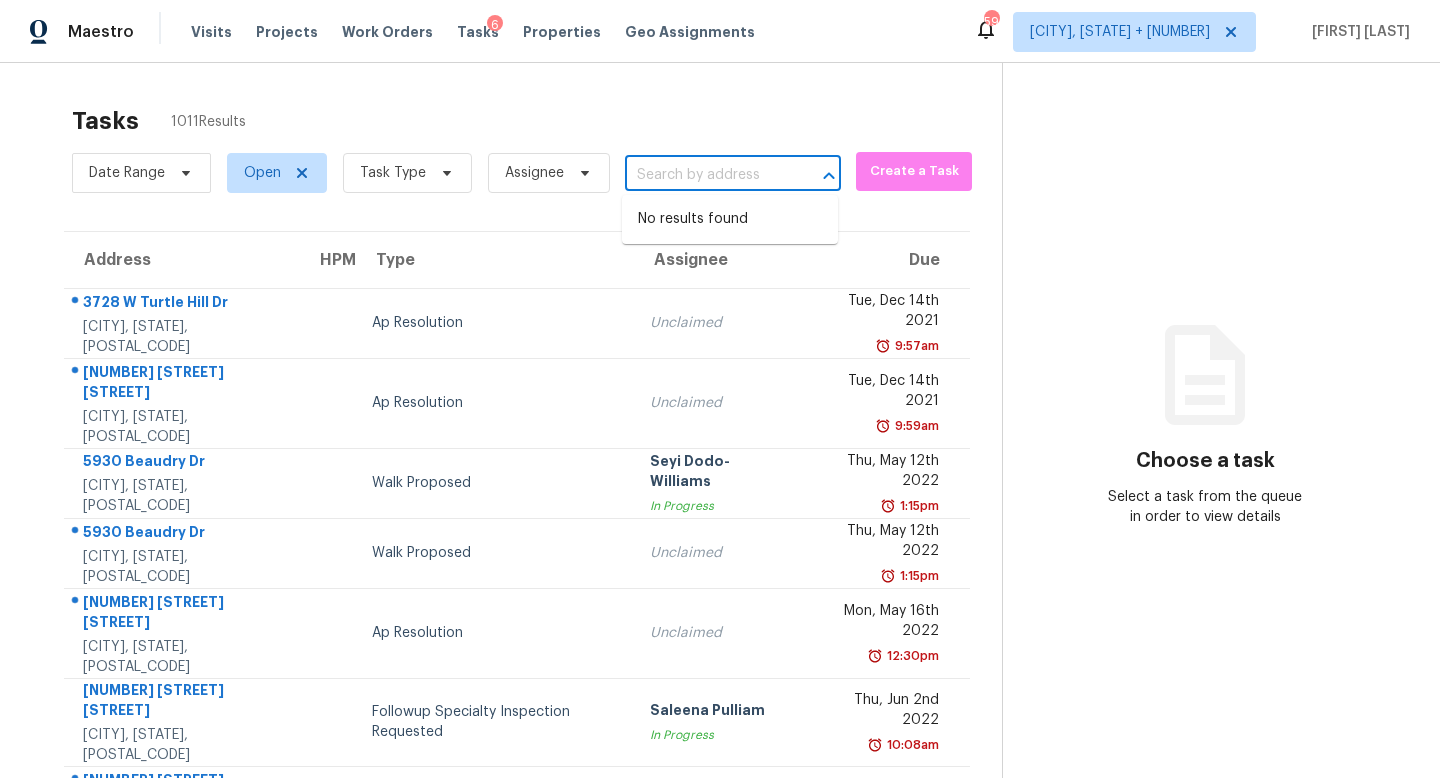 click on "Tasks 1011  Results" at bounding box center [537, 121] 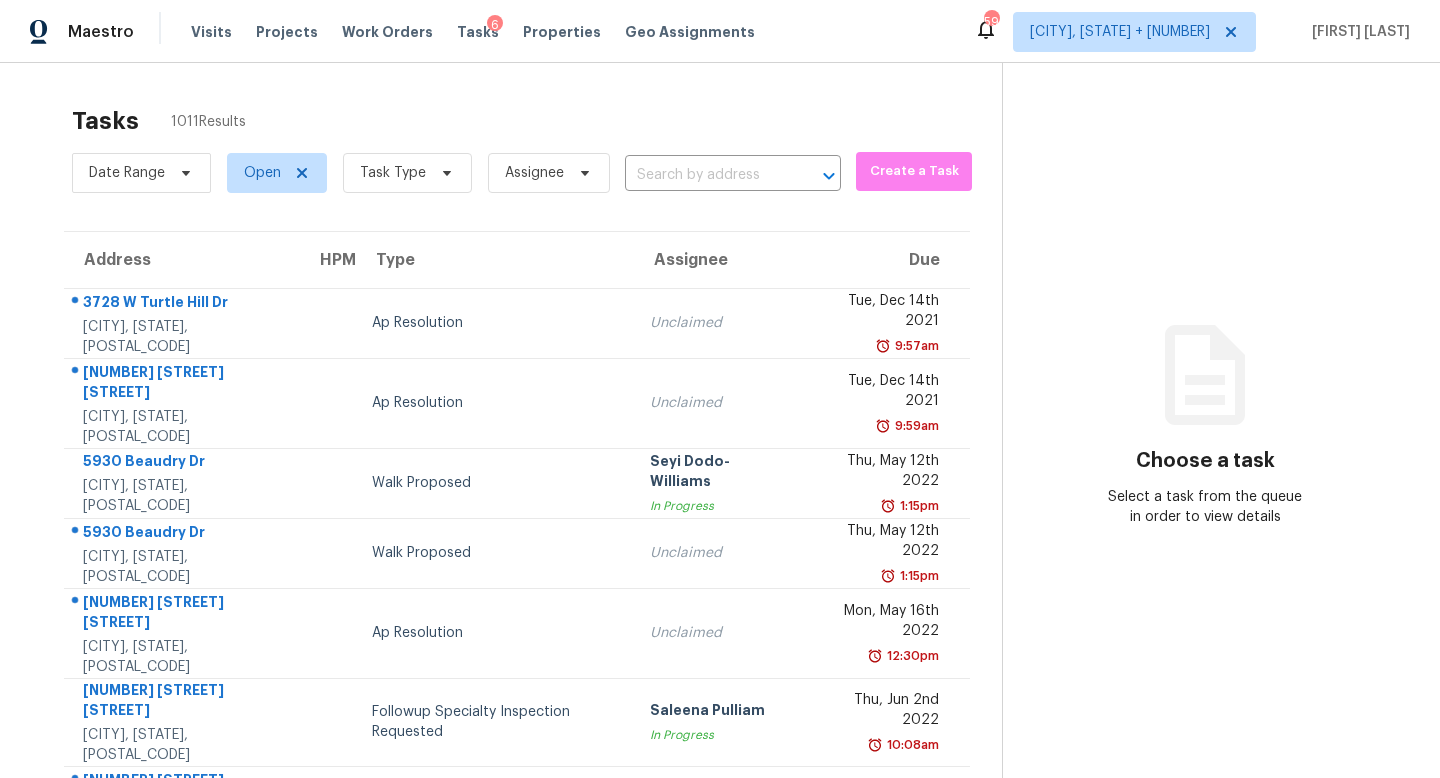 click on "Task Type" at bounding box center (399, 173) 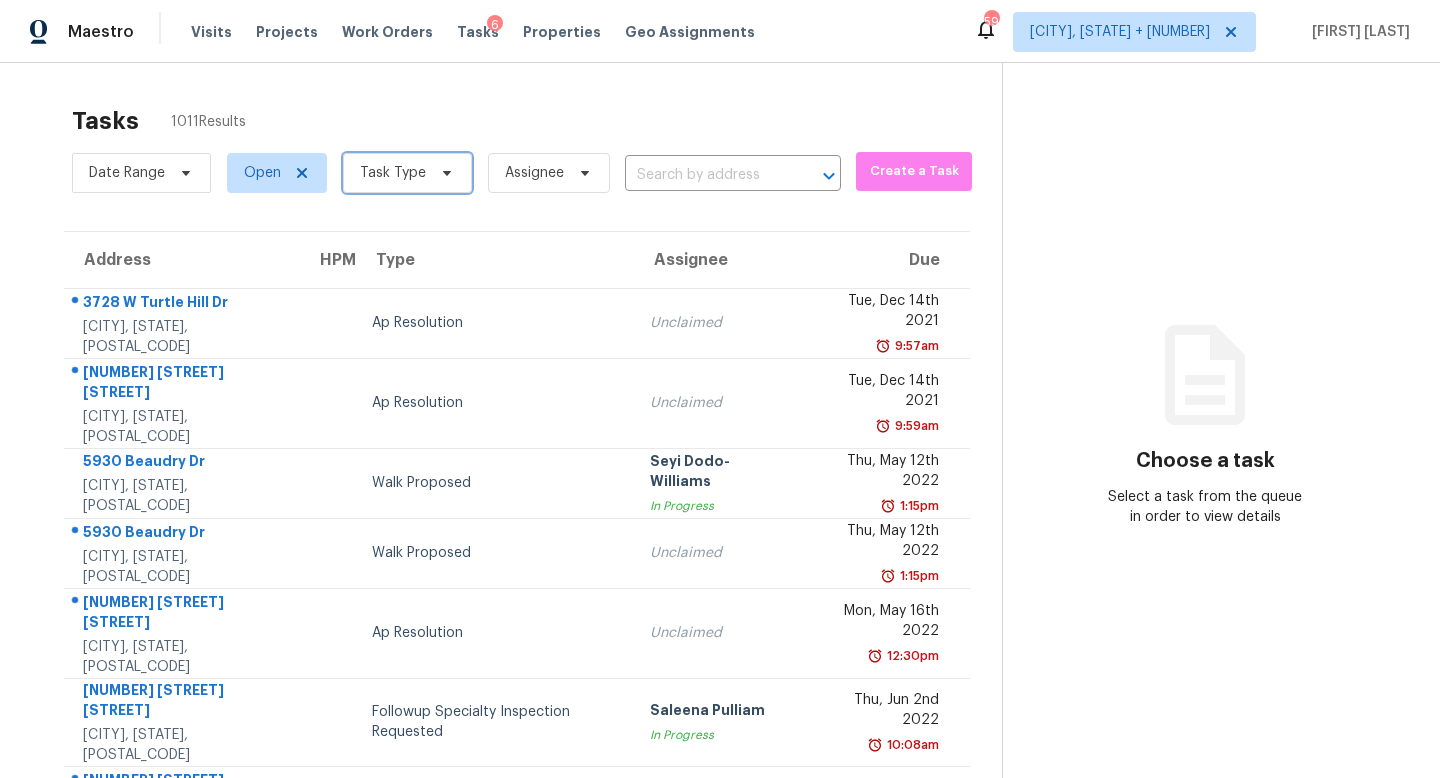 click on "Task Type" at bounding box center (393, 173) 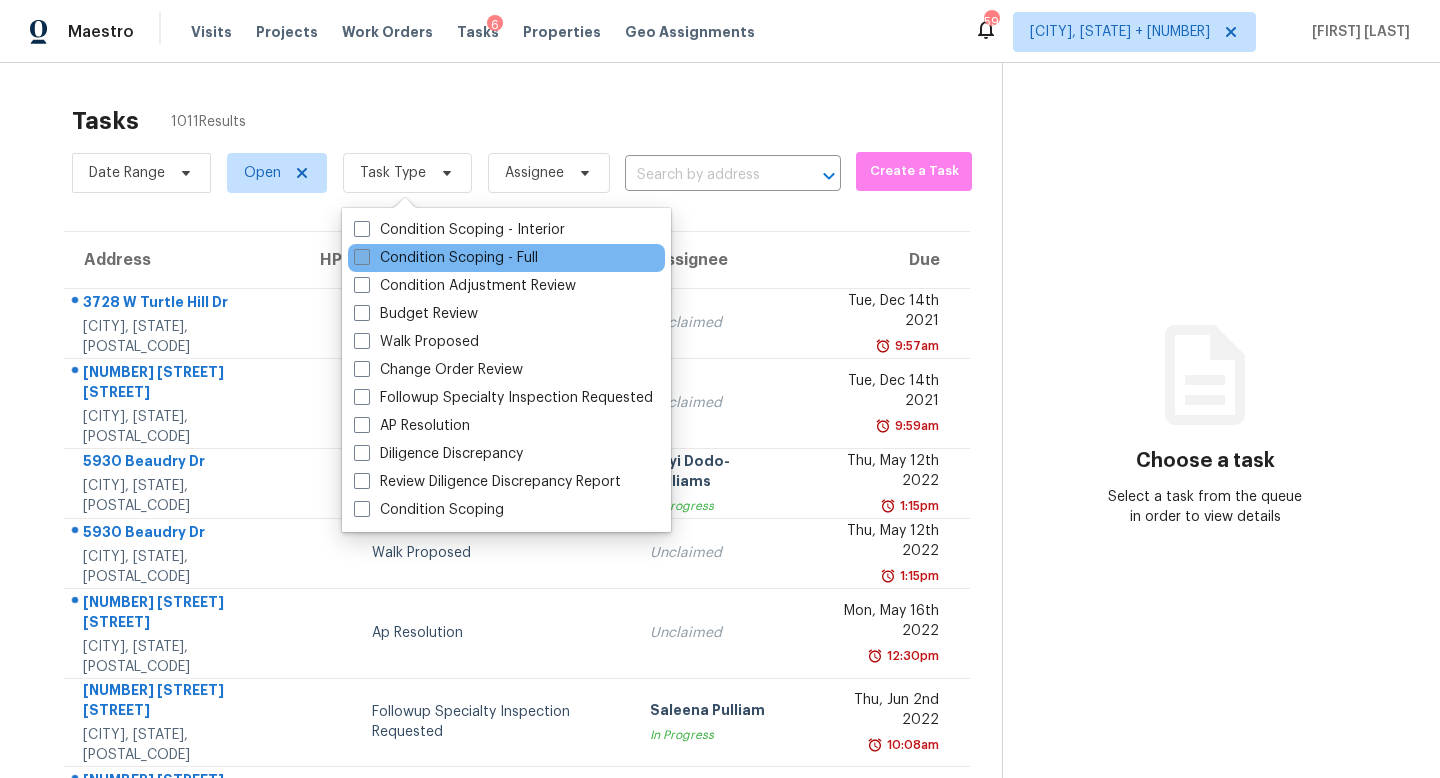 click on "Condition Scoping - Full" at bounding box center (446, 258) 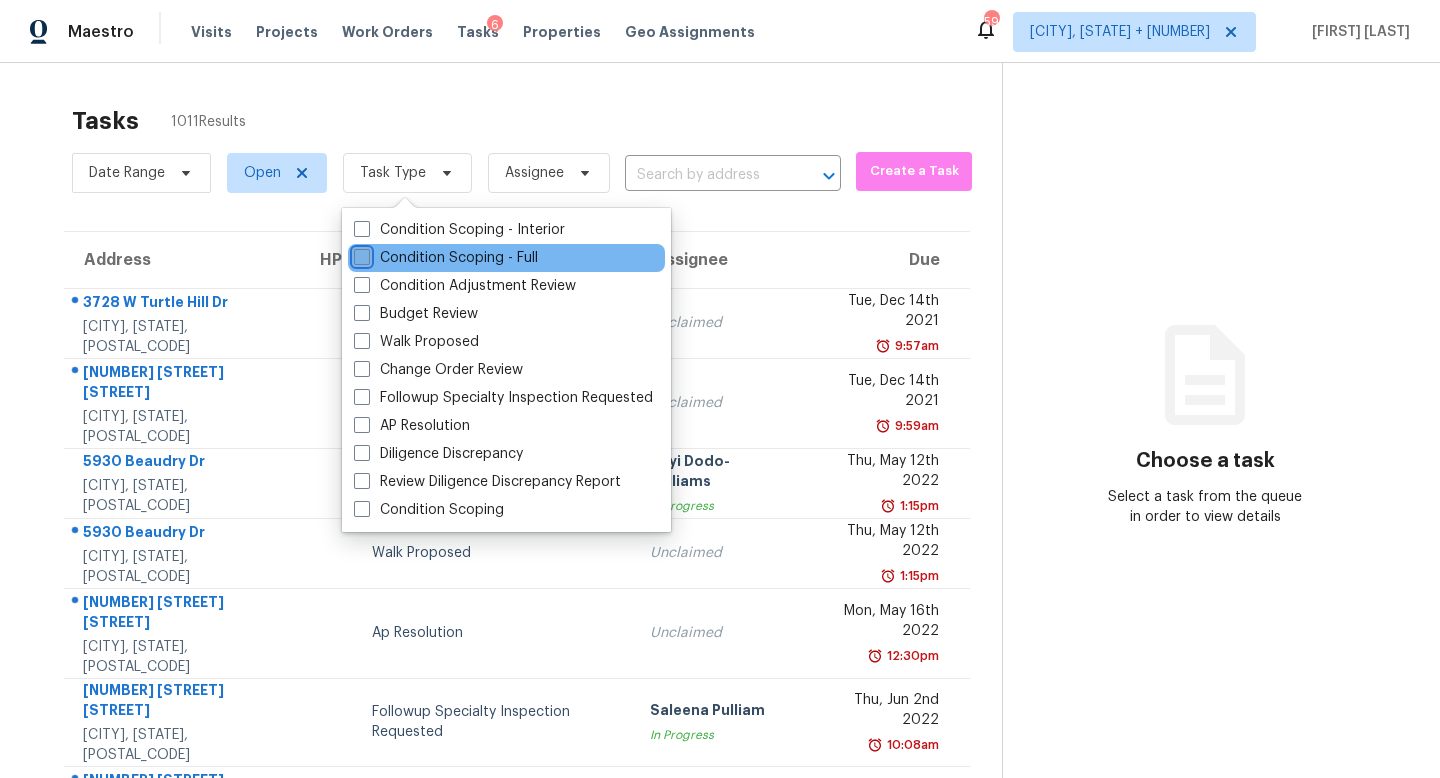 click on "Condition Scoping - Full" at bounding box center (360, 254) 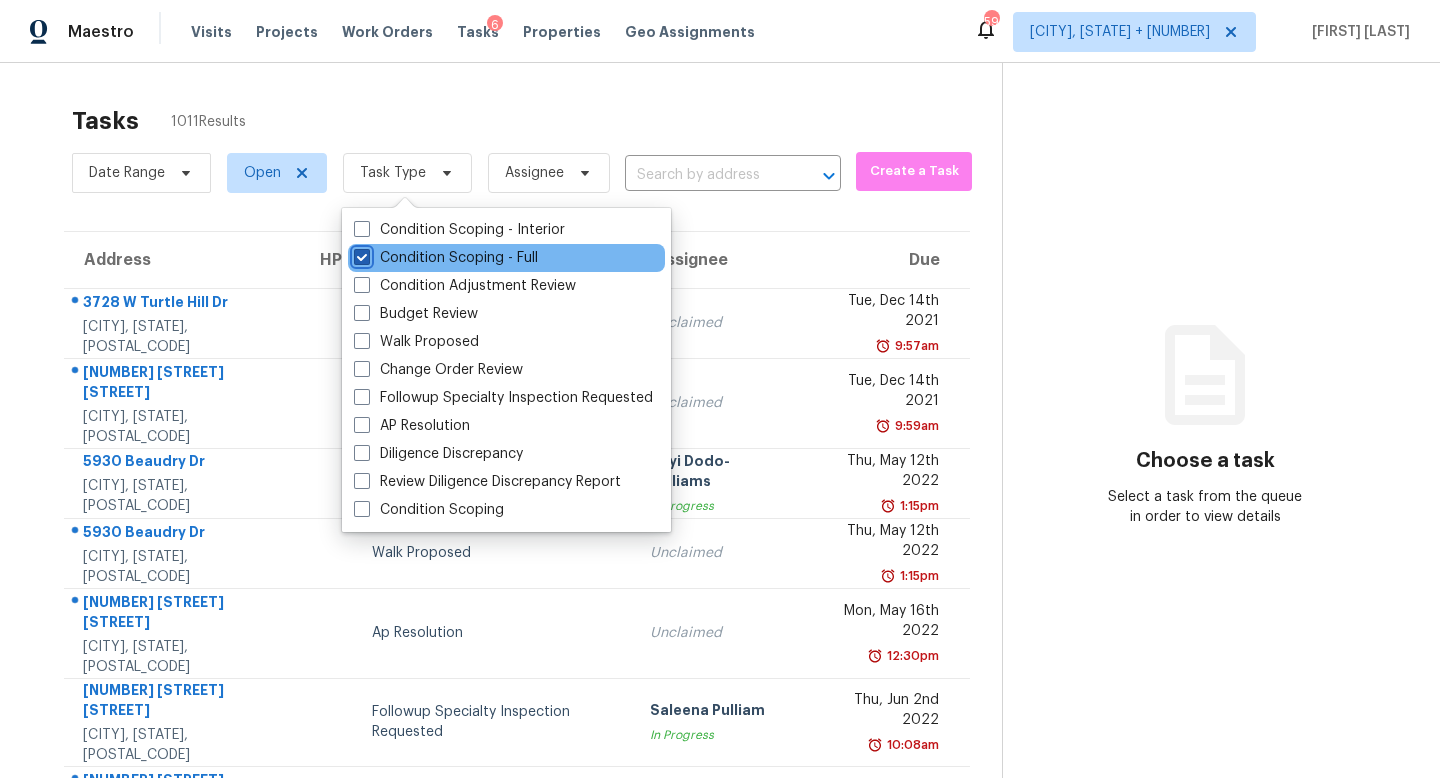 checkbox on "true" 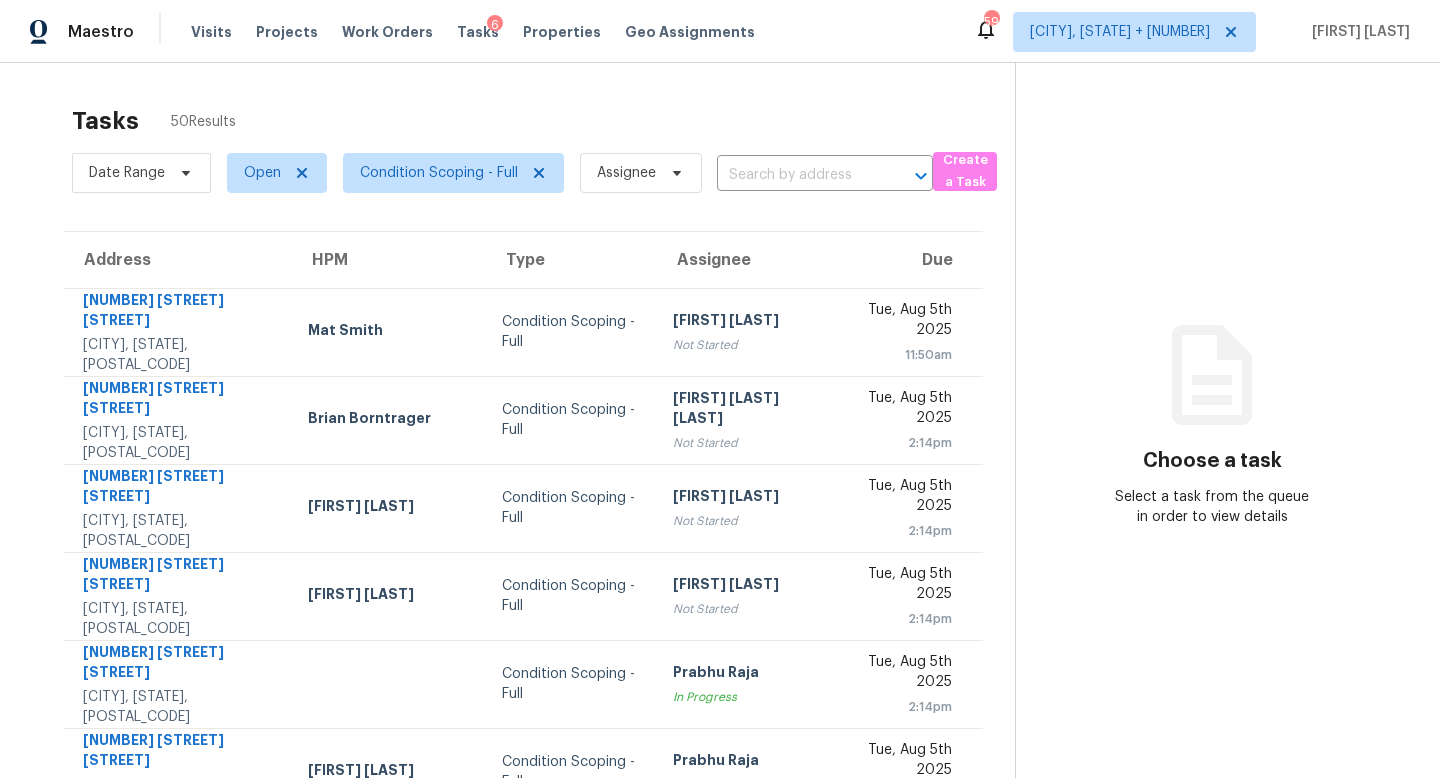 click on "Tasks 50  Results" at bounding box center (543, 121) 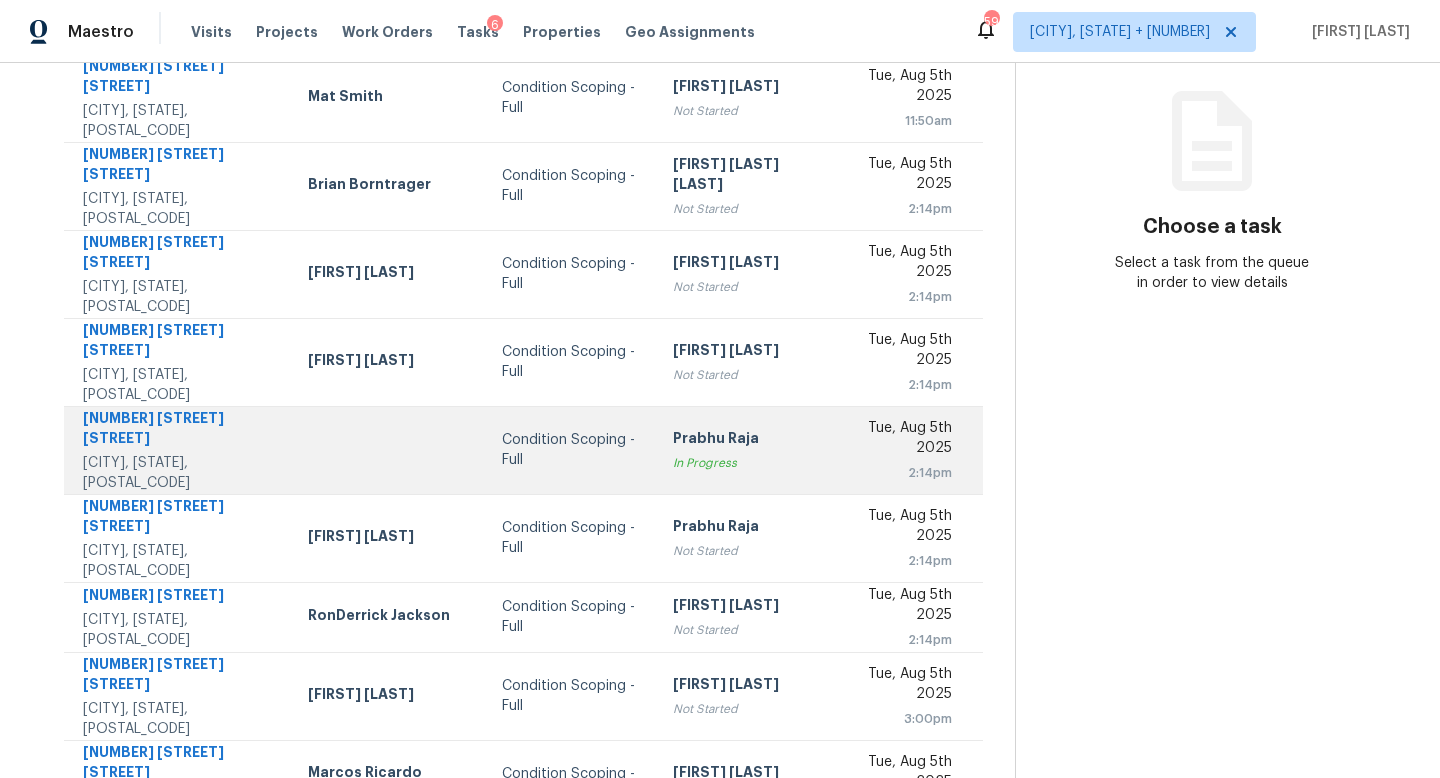 scroll, scrollTop: 263, scrollLeft: 0, axis: vertical 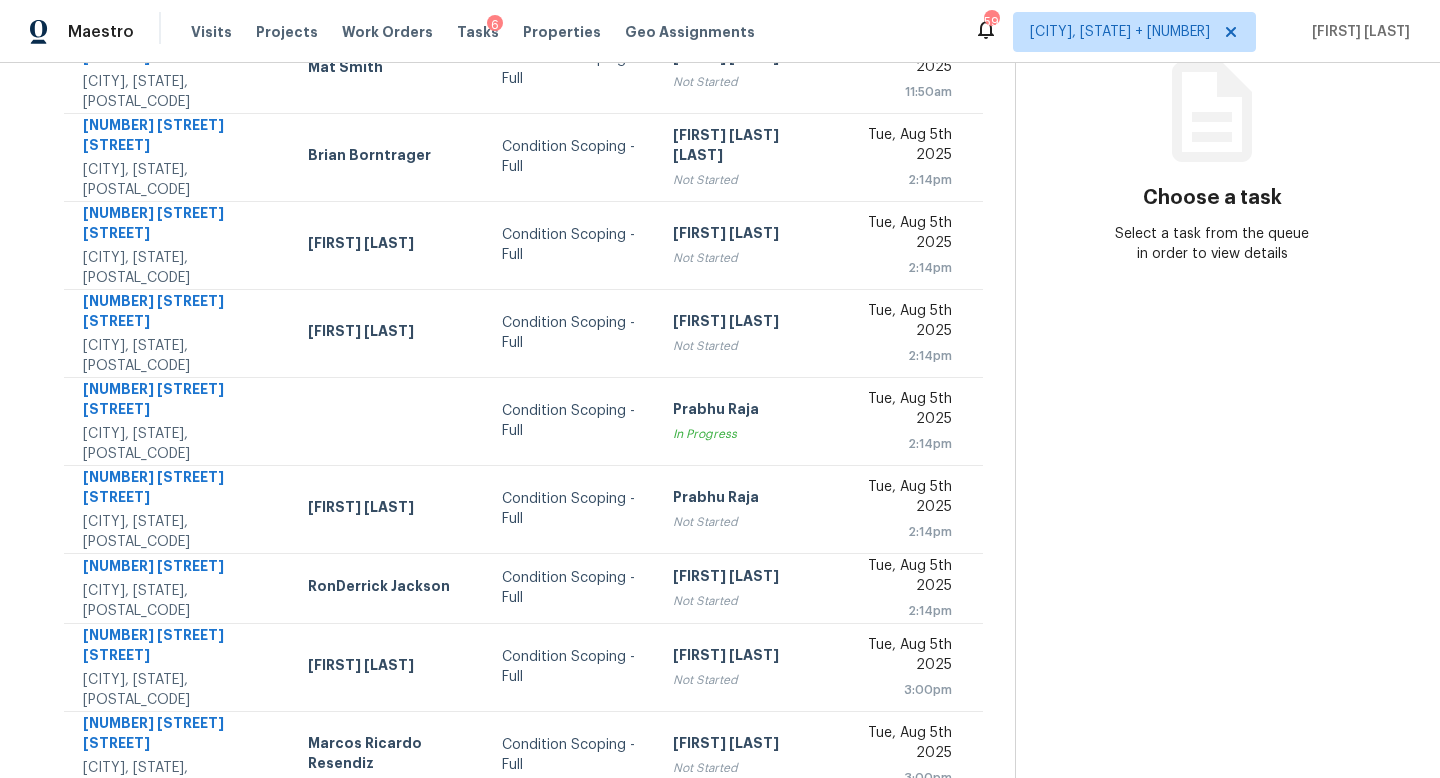 click 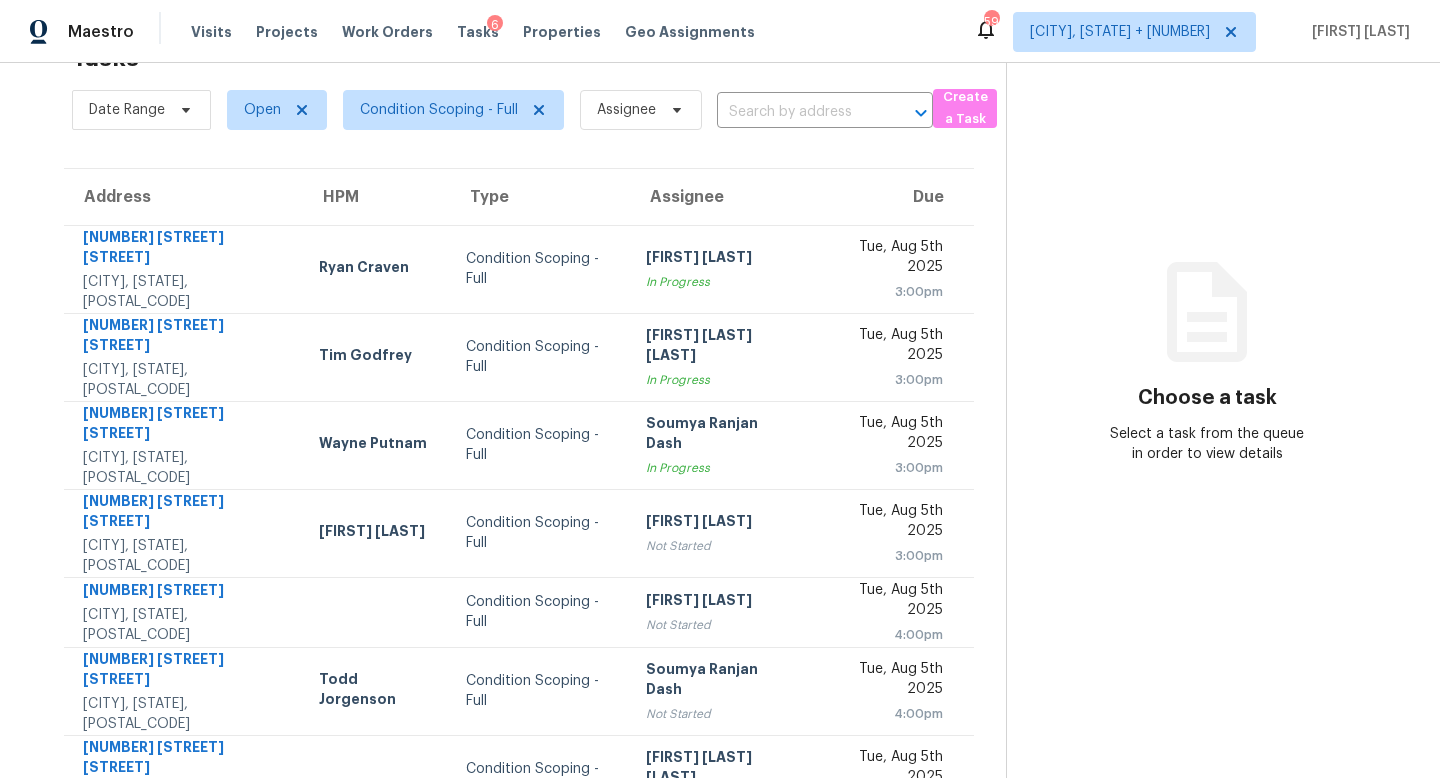 scroll, scrollTop: 263, scrollLeft: 0, axis: vertical 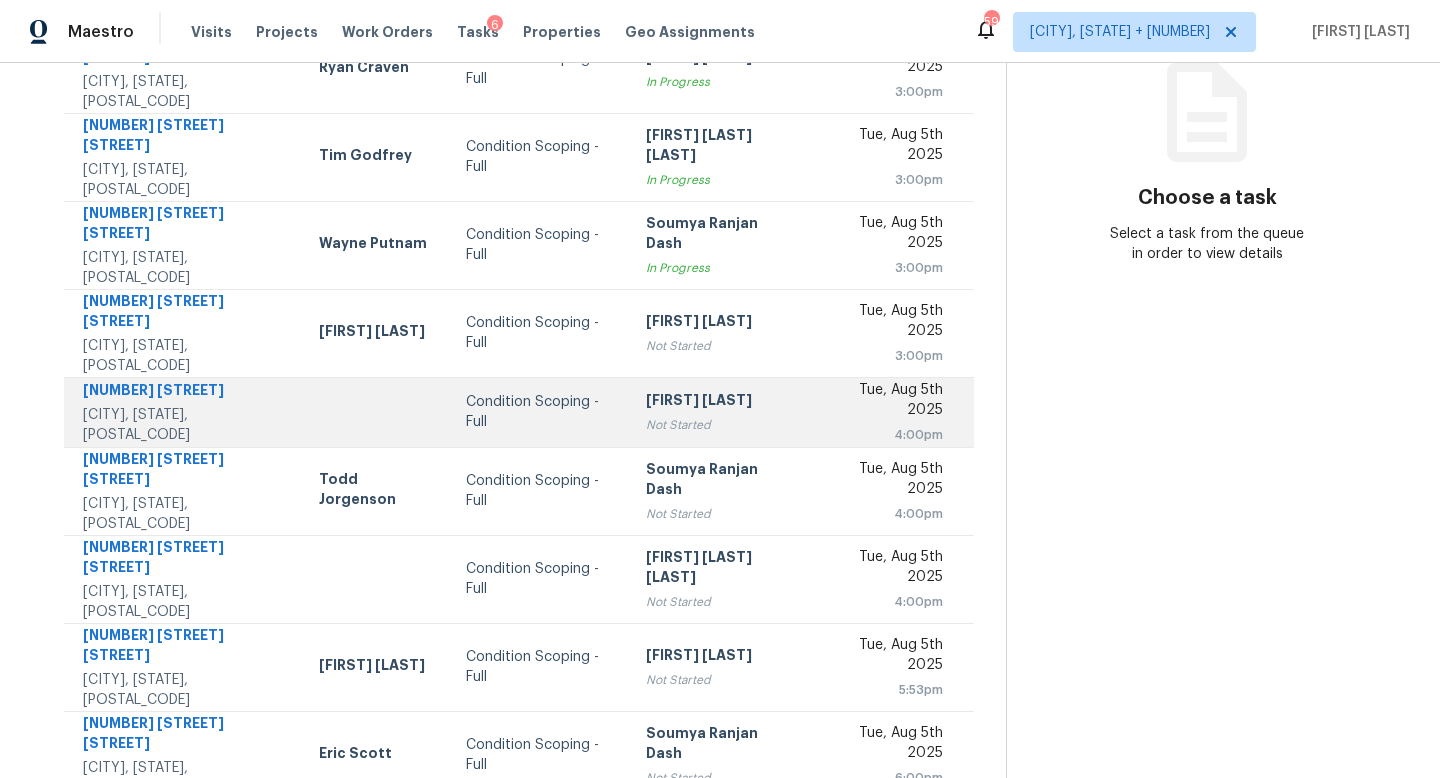 click on "Condition Scoping - Full" at bounding box center (540, 412) 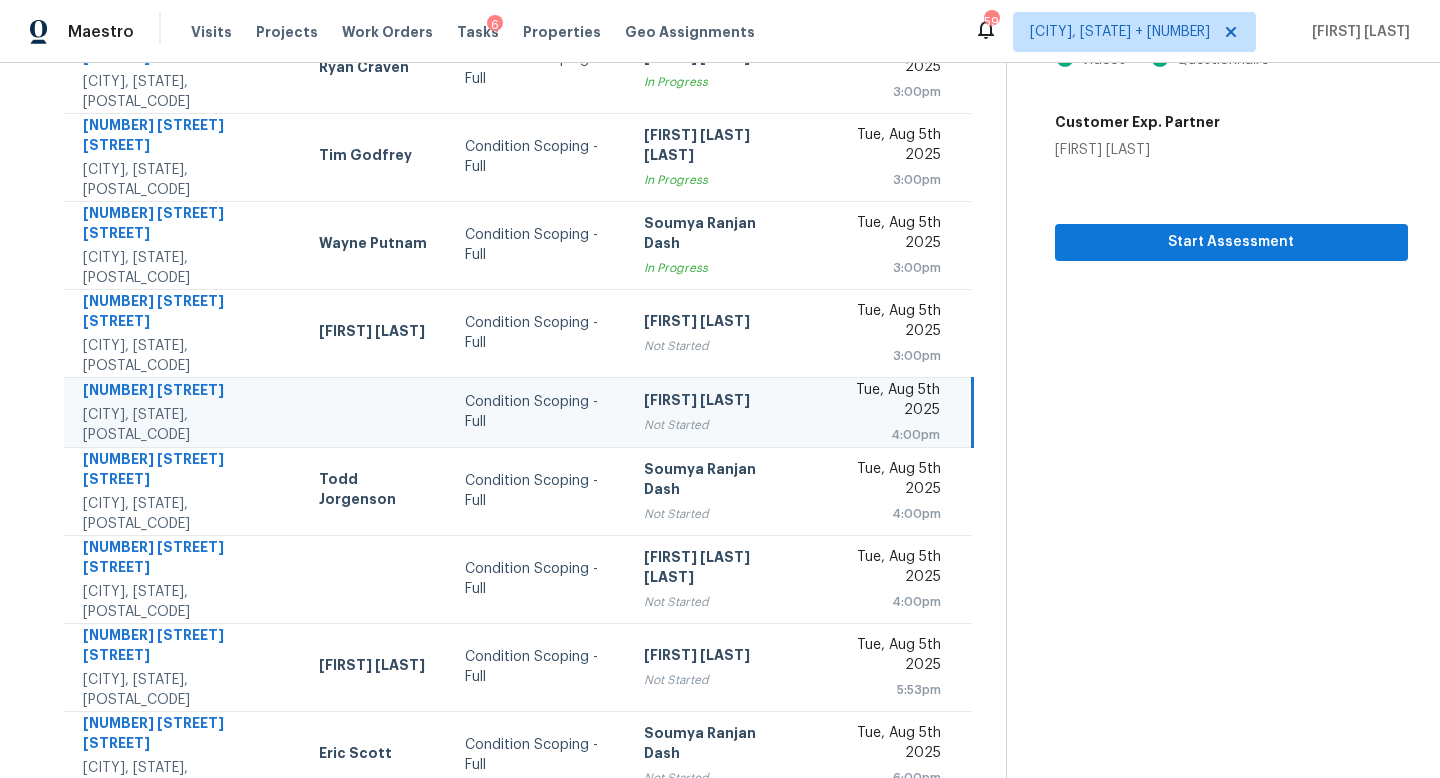 scroll, scrollTop: 0, scrollLeft: 0, axis: both 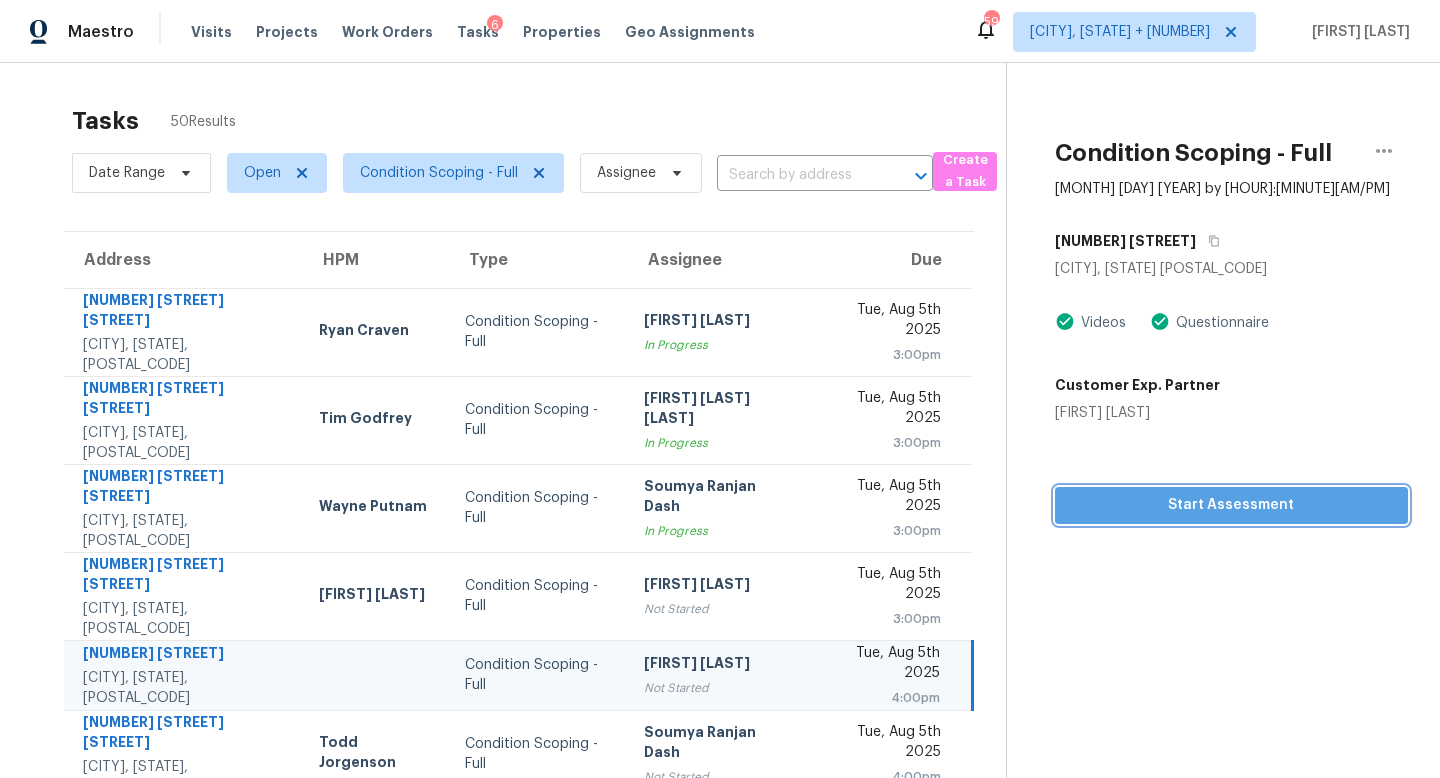 click on "Start Assessment" at bounding box center [1231, 505] 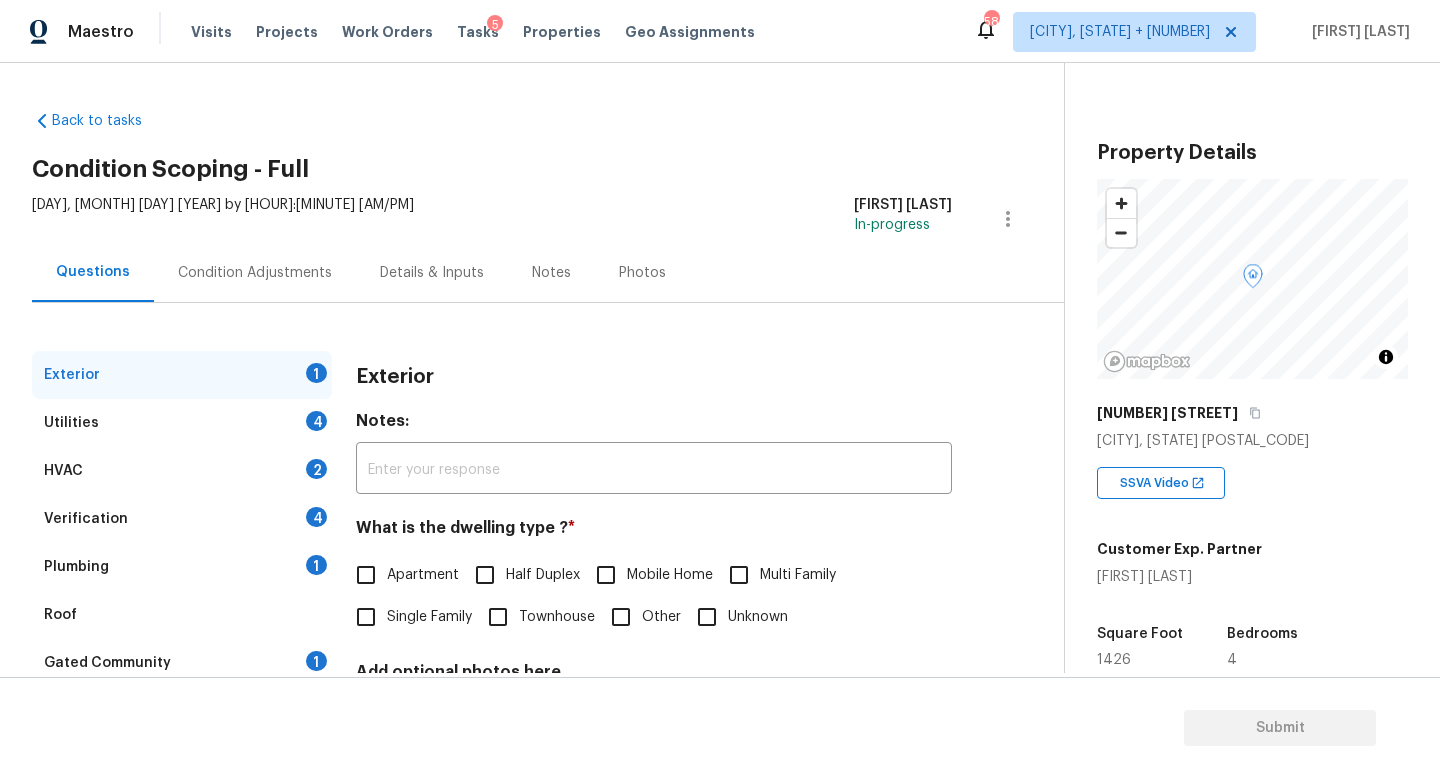 click on "5" at bounding box center [495, 25] 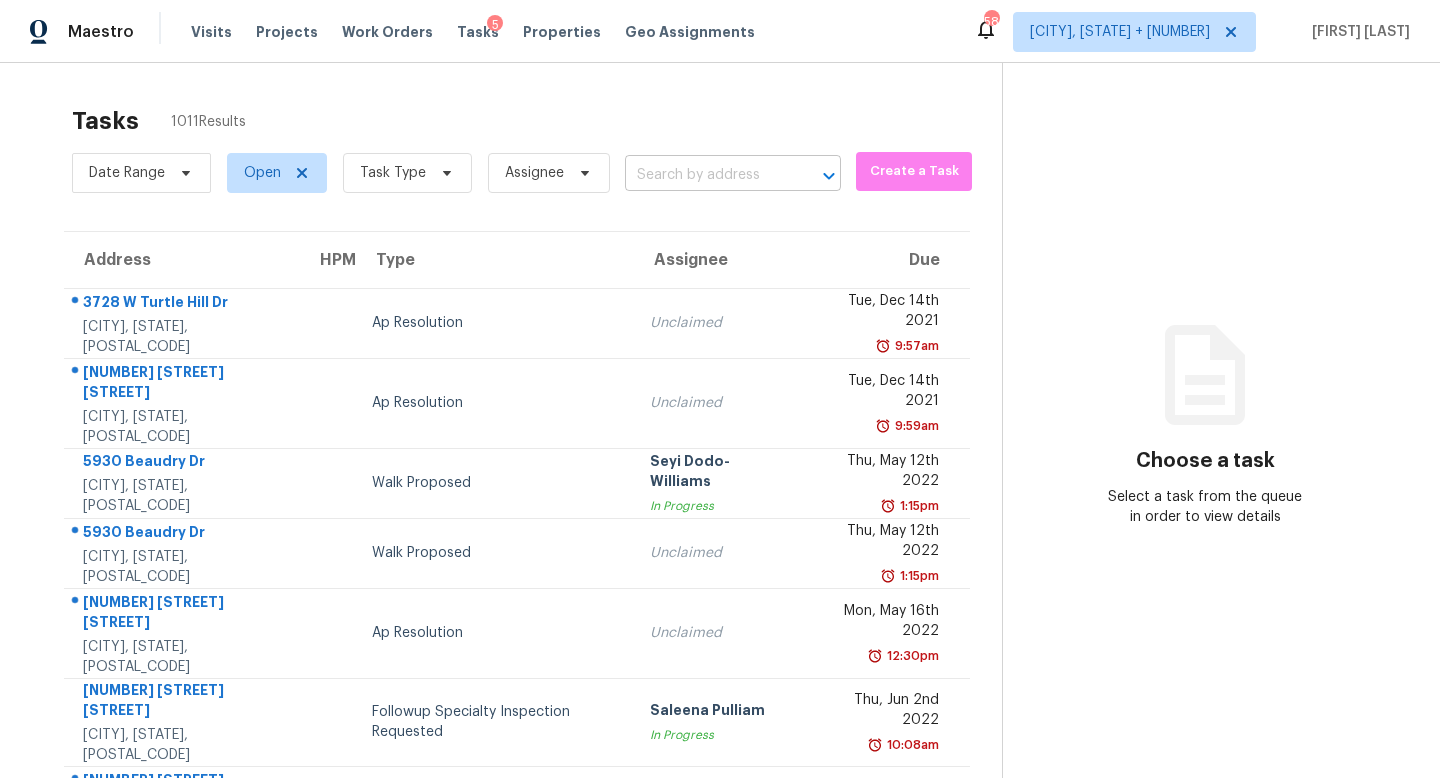 click at bounding box center (705, 175) 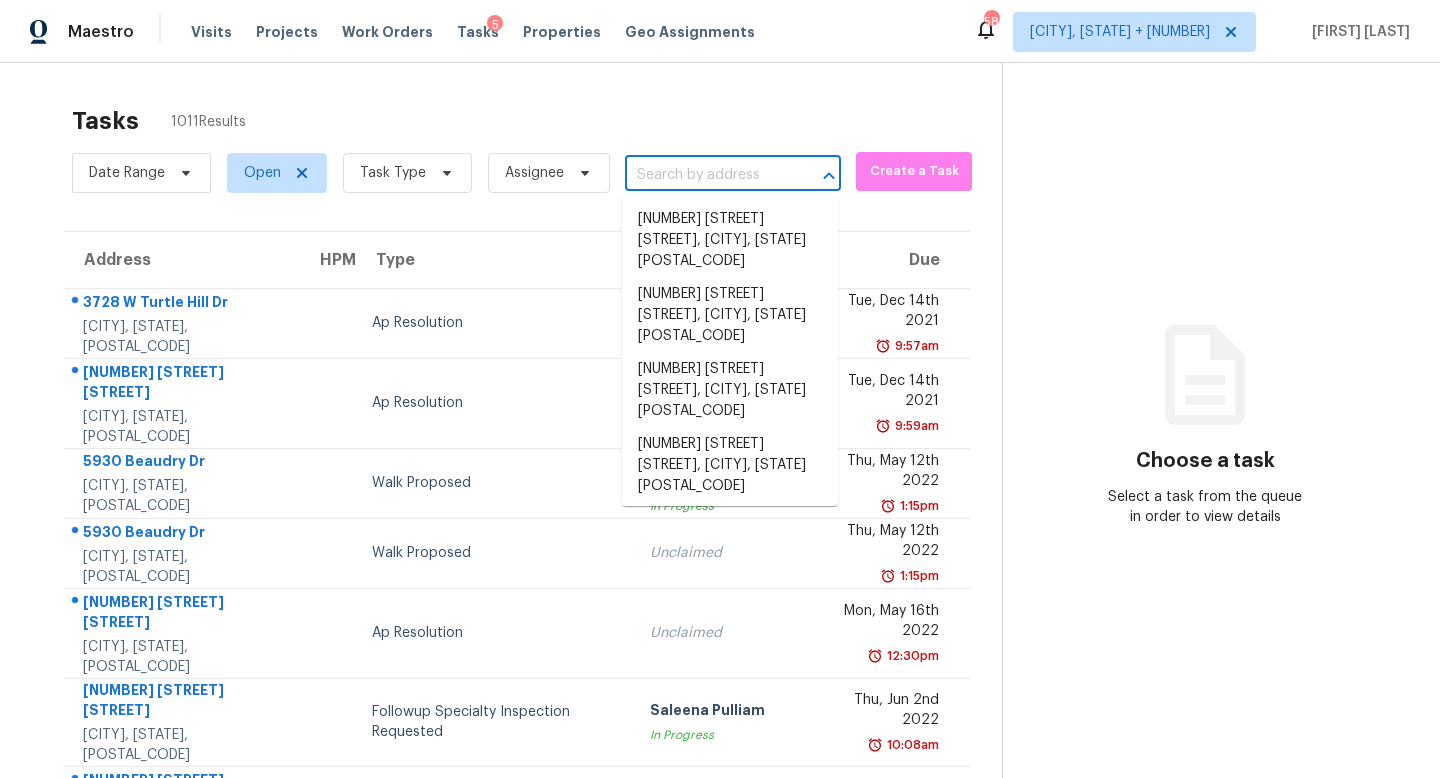 paste on "[NUMBER] [STREET], [CITY], [STATE], [POSTAL_CODE]" 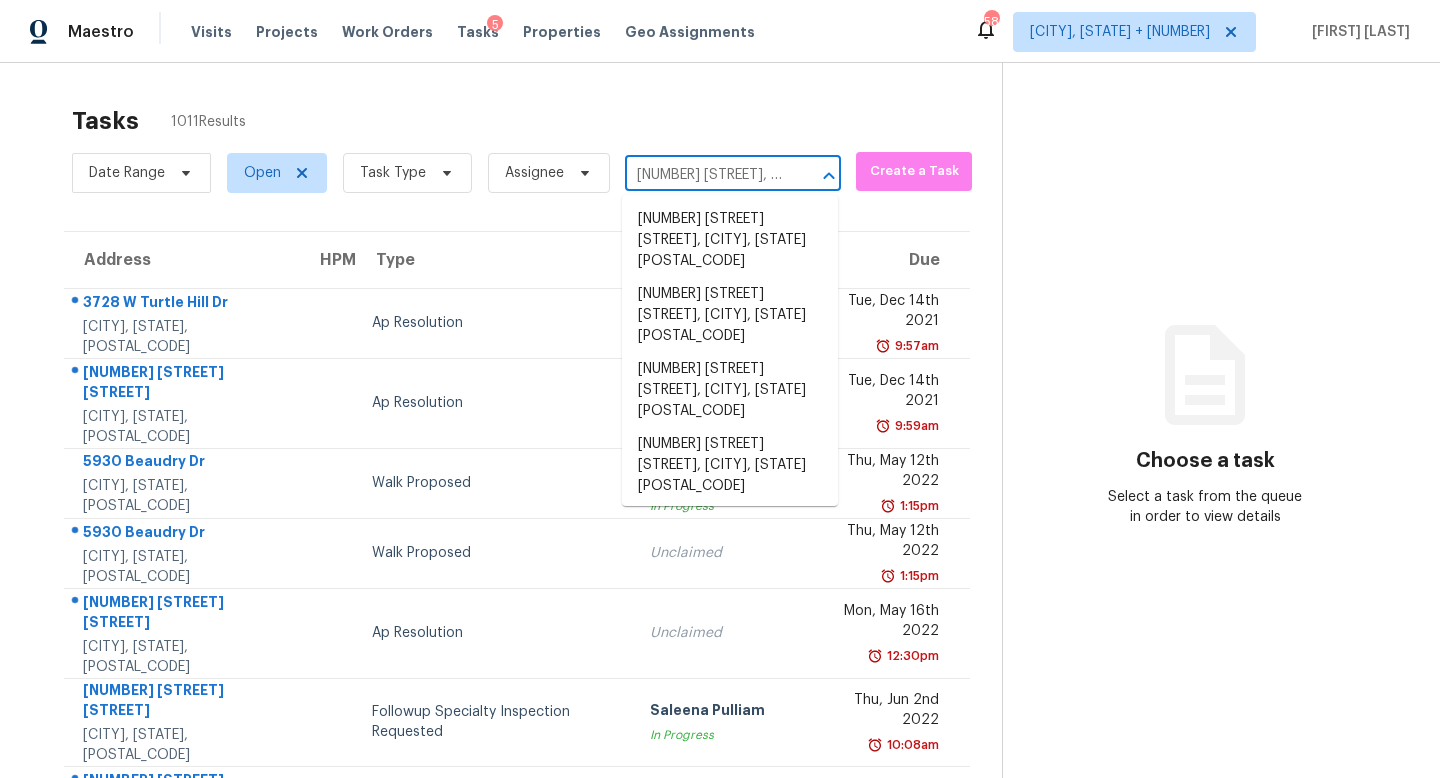 scroll, scrollTop: 0, scrollLeft: 152, axis: horizontal 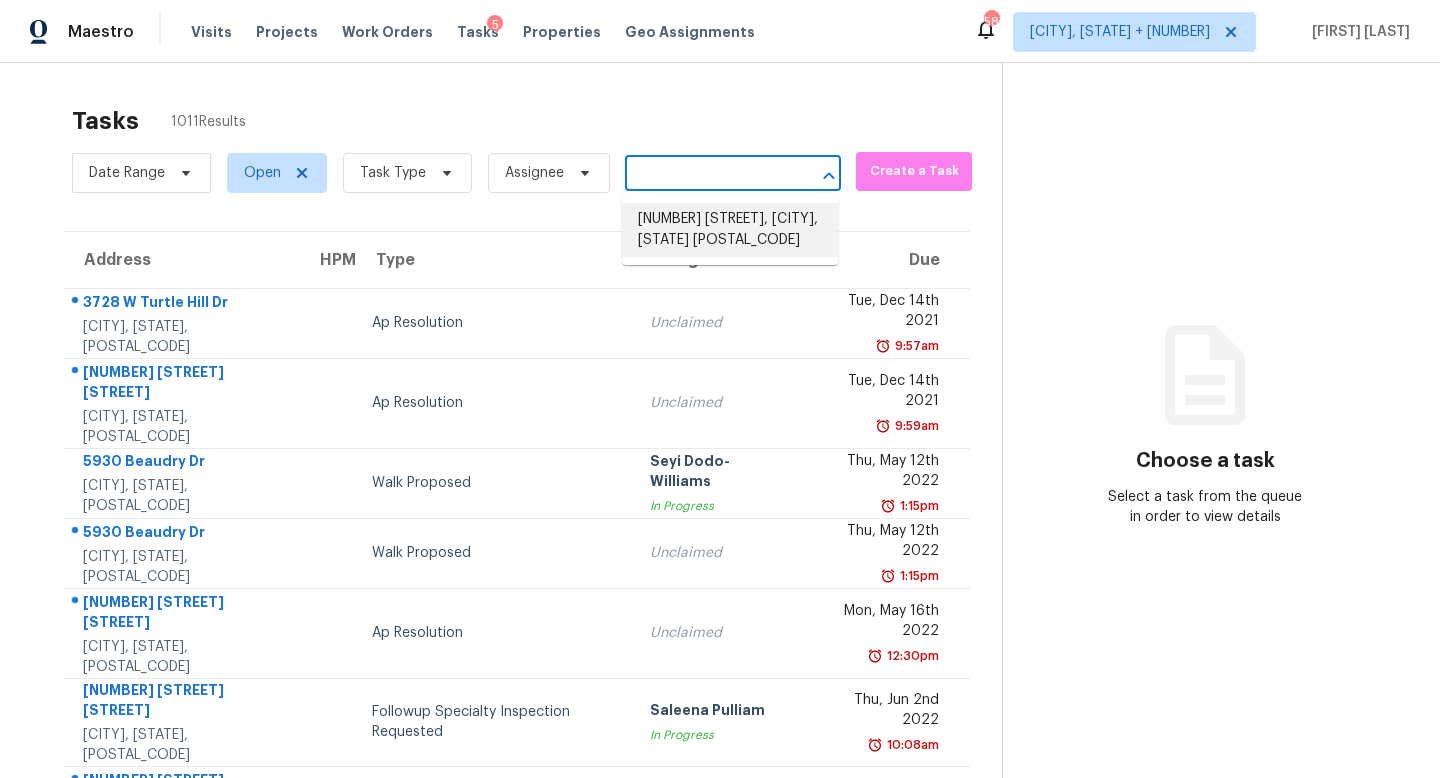 click on "[NUMBER] [STREET], [CITY], [STATE] [POSTAL_CODE]" at bounding box center [730, 230] 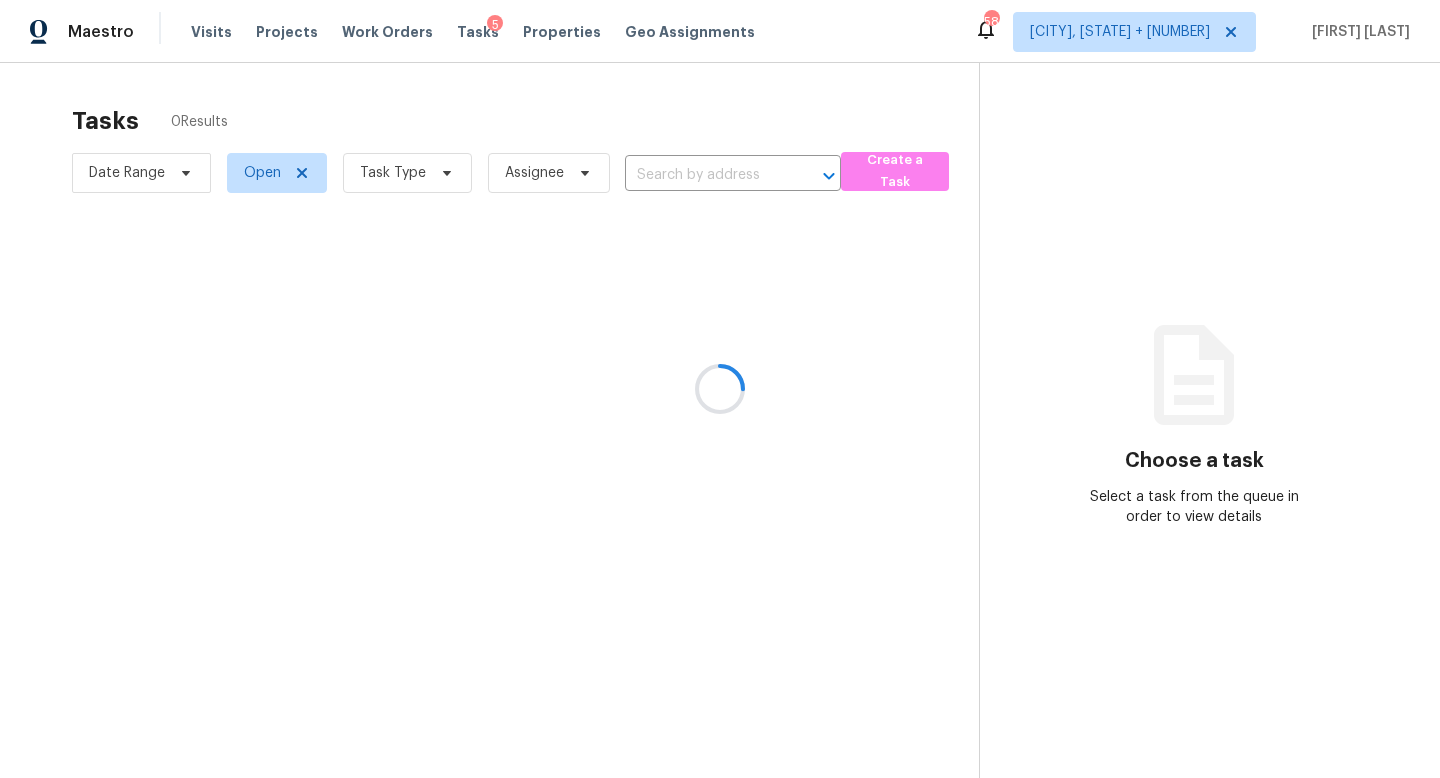 type on "[NUMBER] [STREET], [CITY], [STATE] [POSTAL_CODE]" 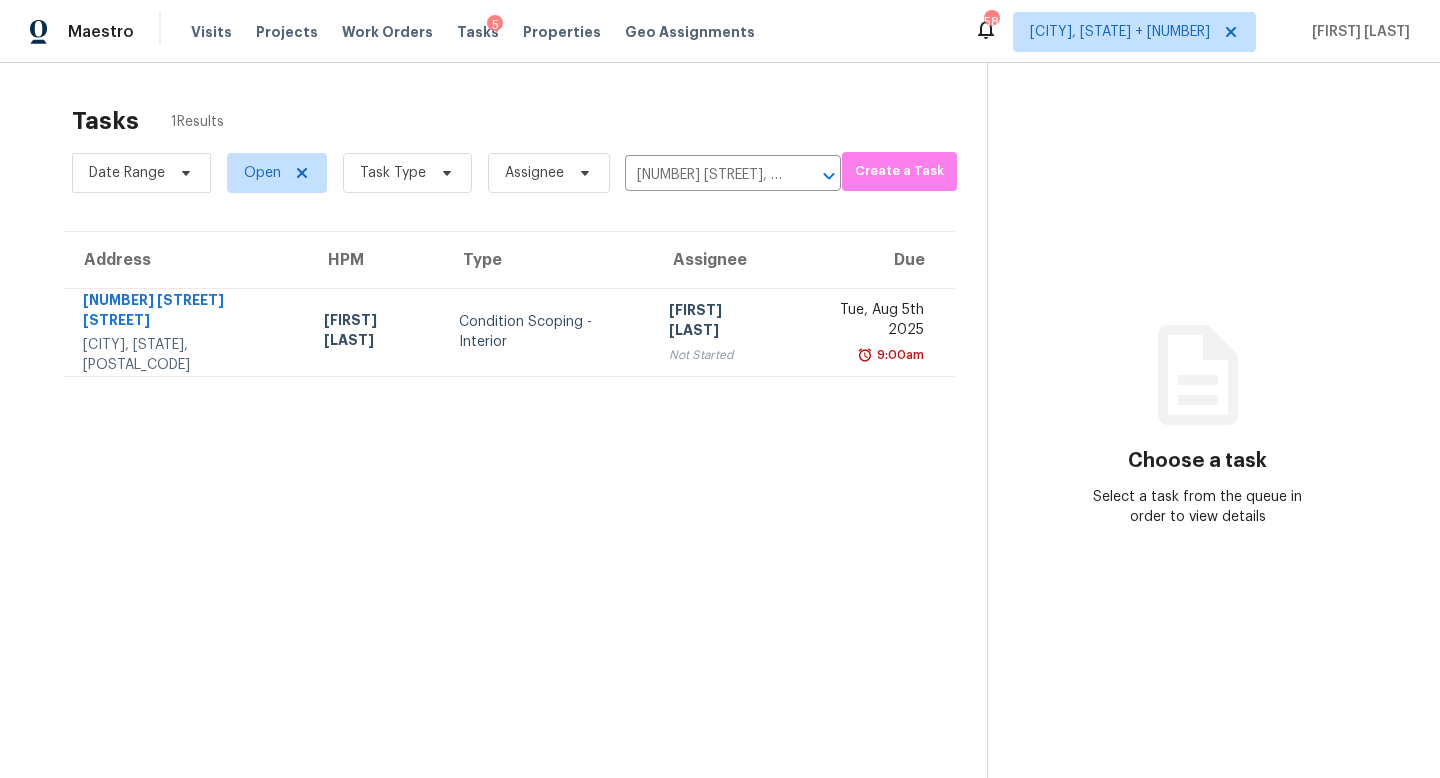 click on "Not Started" at bounding box center [720, 355] 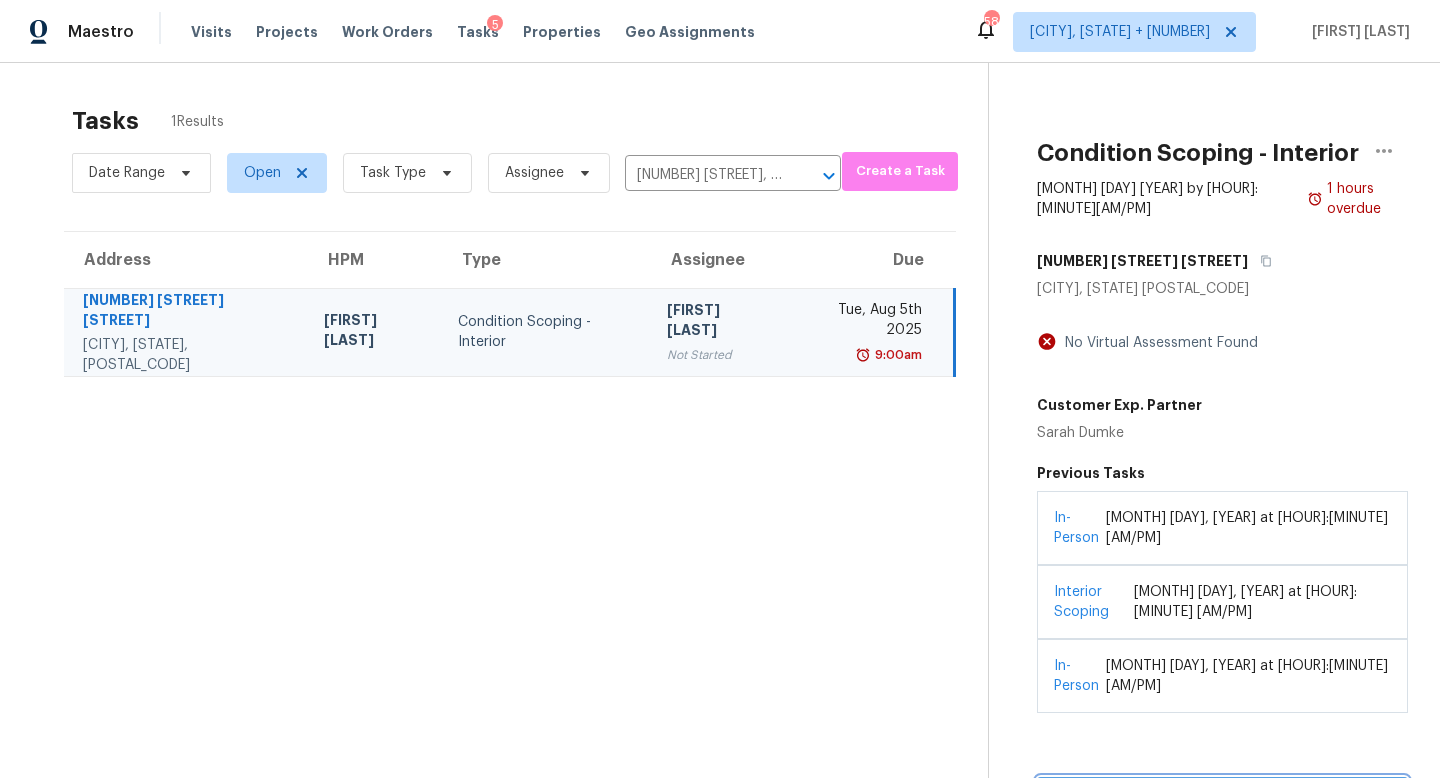 click on "Start Assessment" at bounding box center [1222, 795] 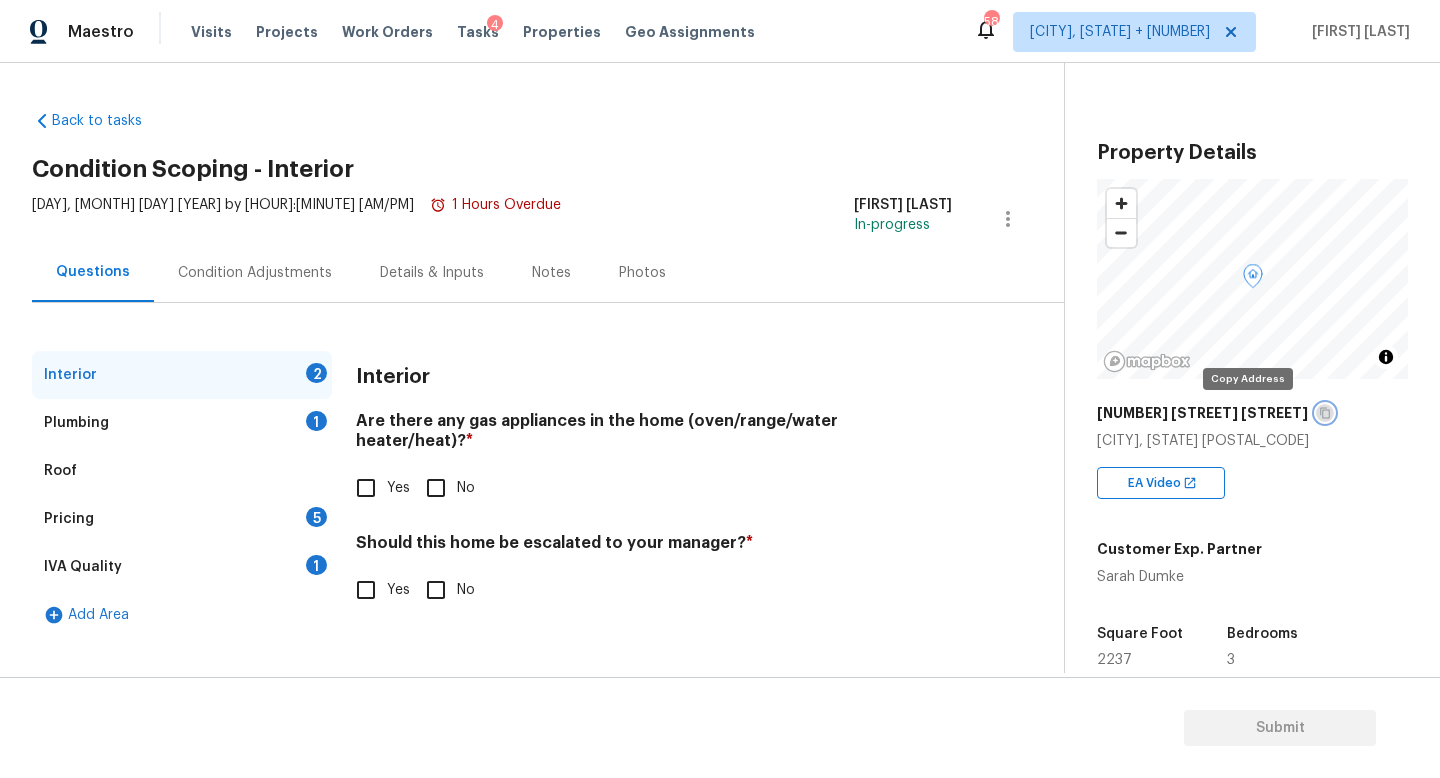 click 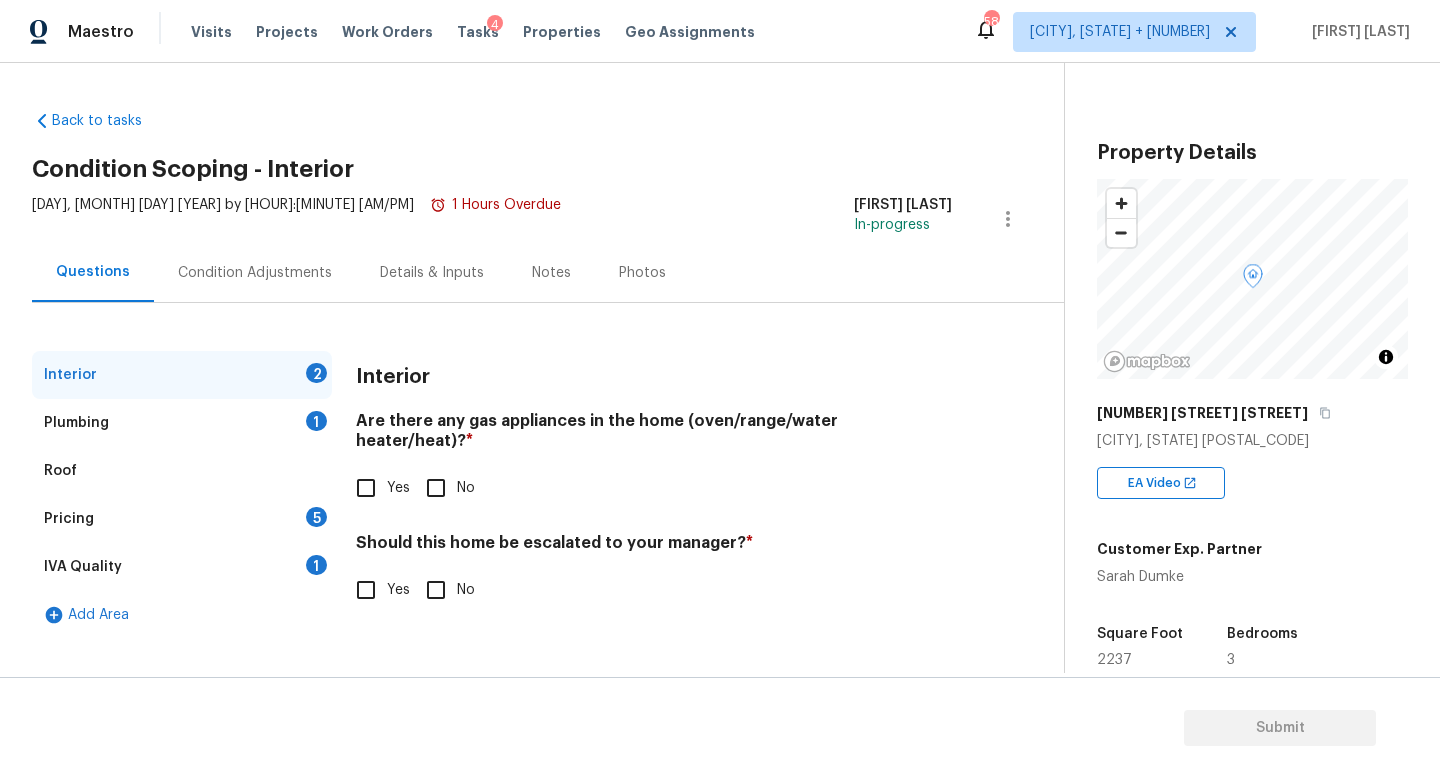 click on "Condition Adjustments" at bounding box center (255, 273) 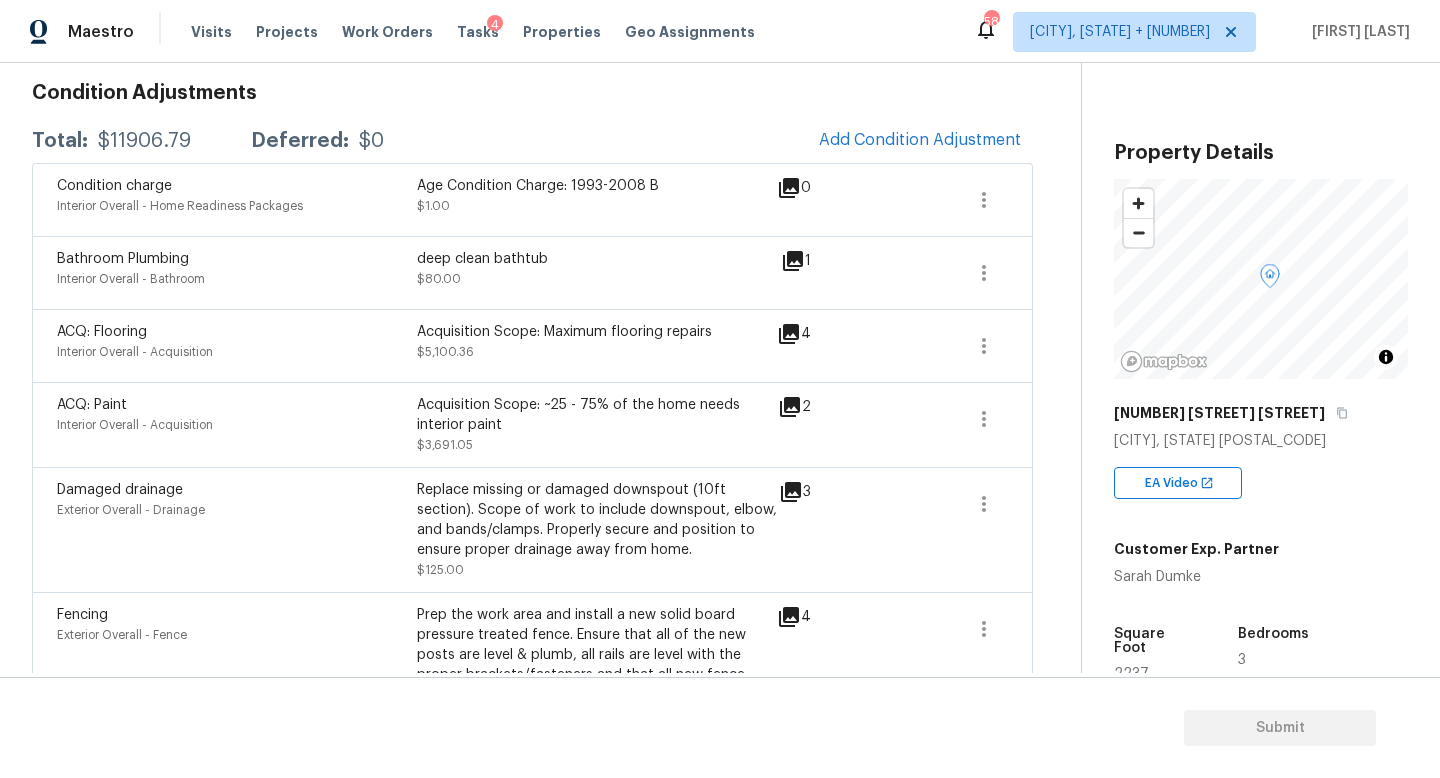 scroll, scrollTop: 272, scrollLeft: 0, axis: vertical 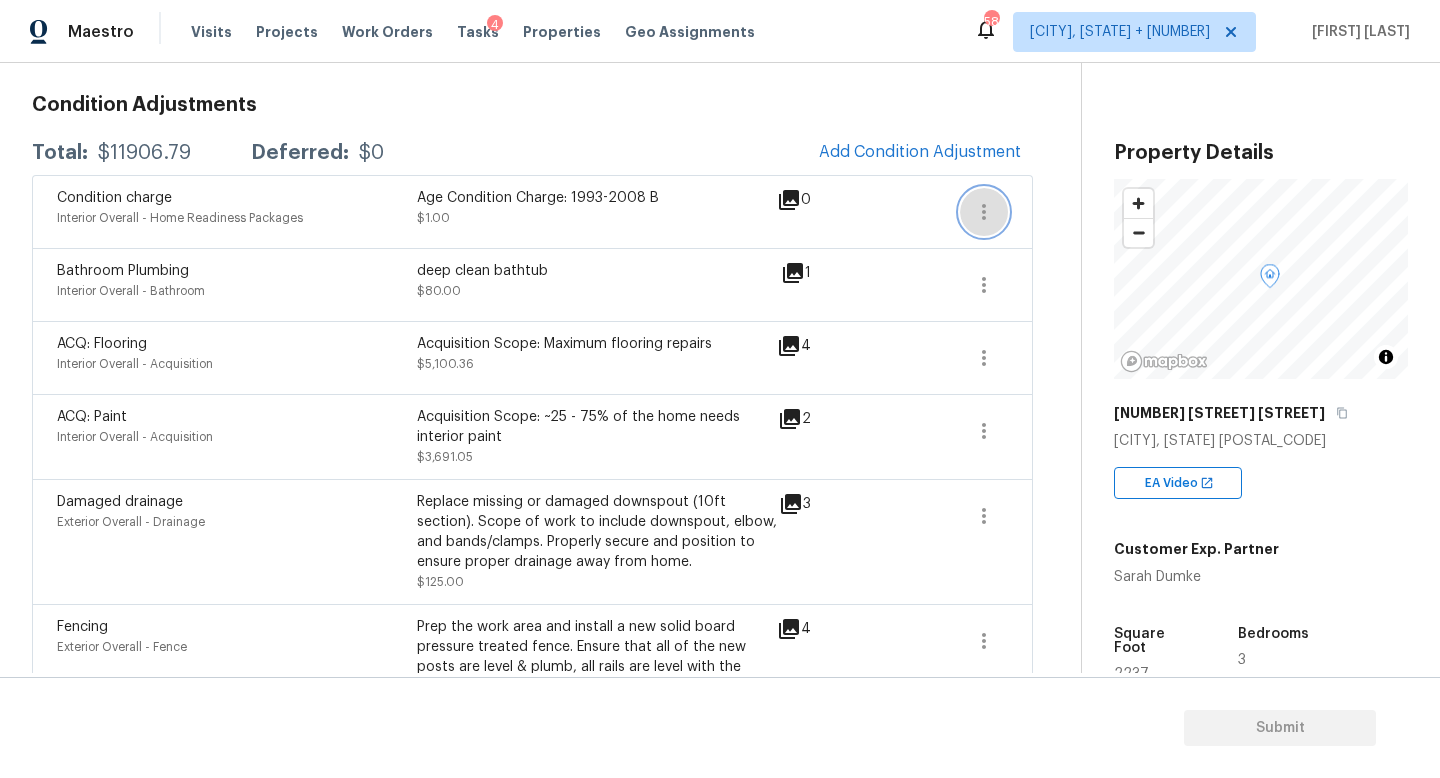 click at bounding box center (984, 212) 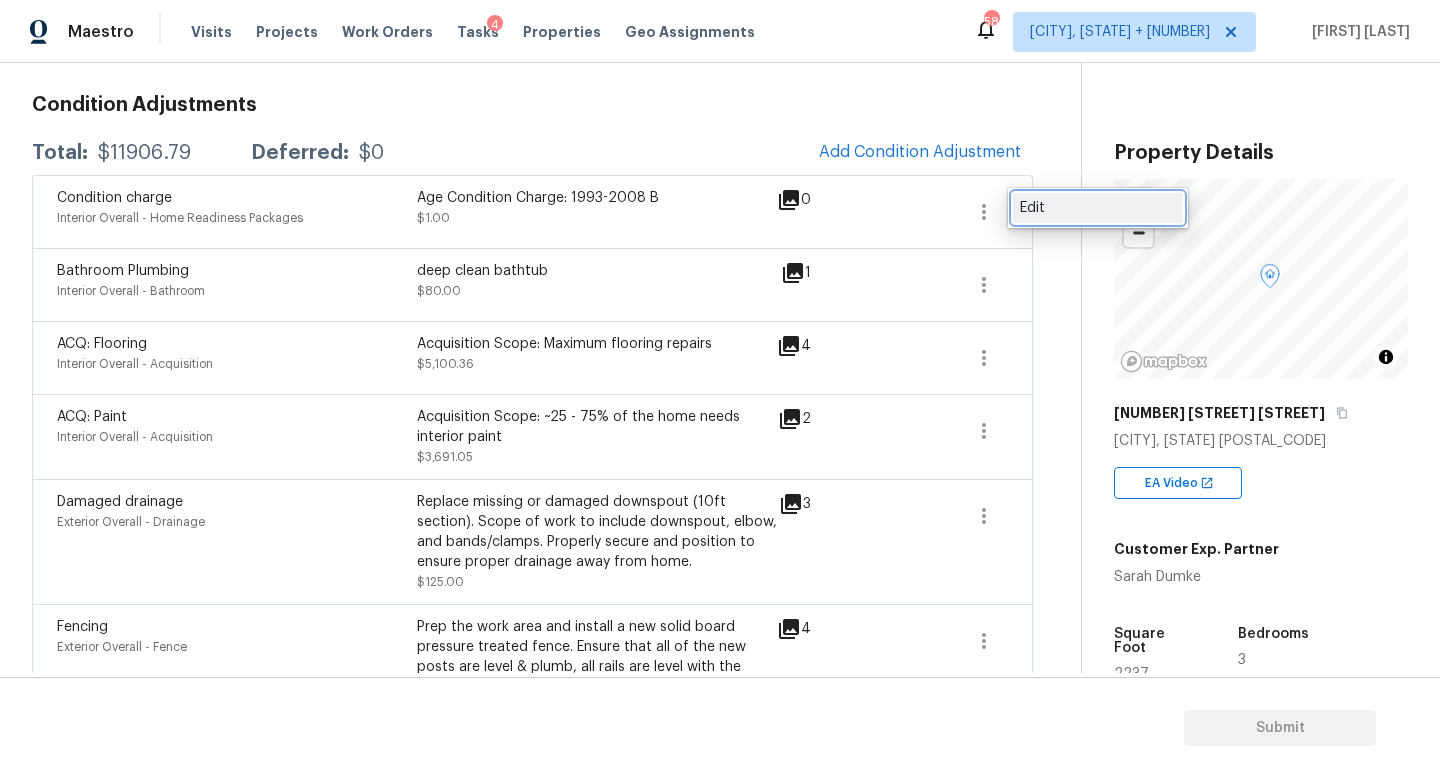 click on "Edit" at bounding box center [1098, 208] 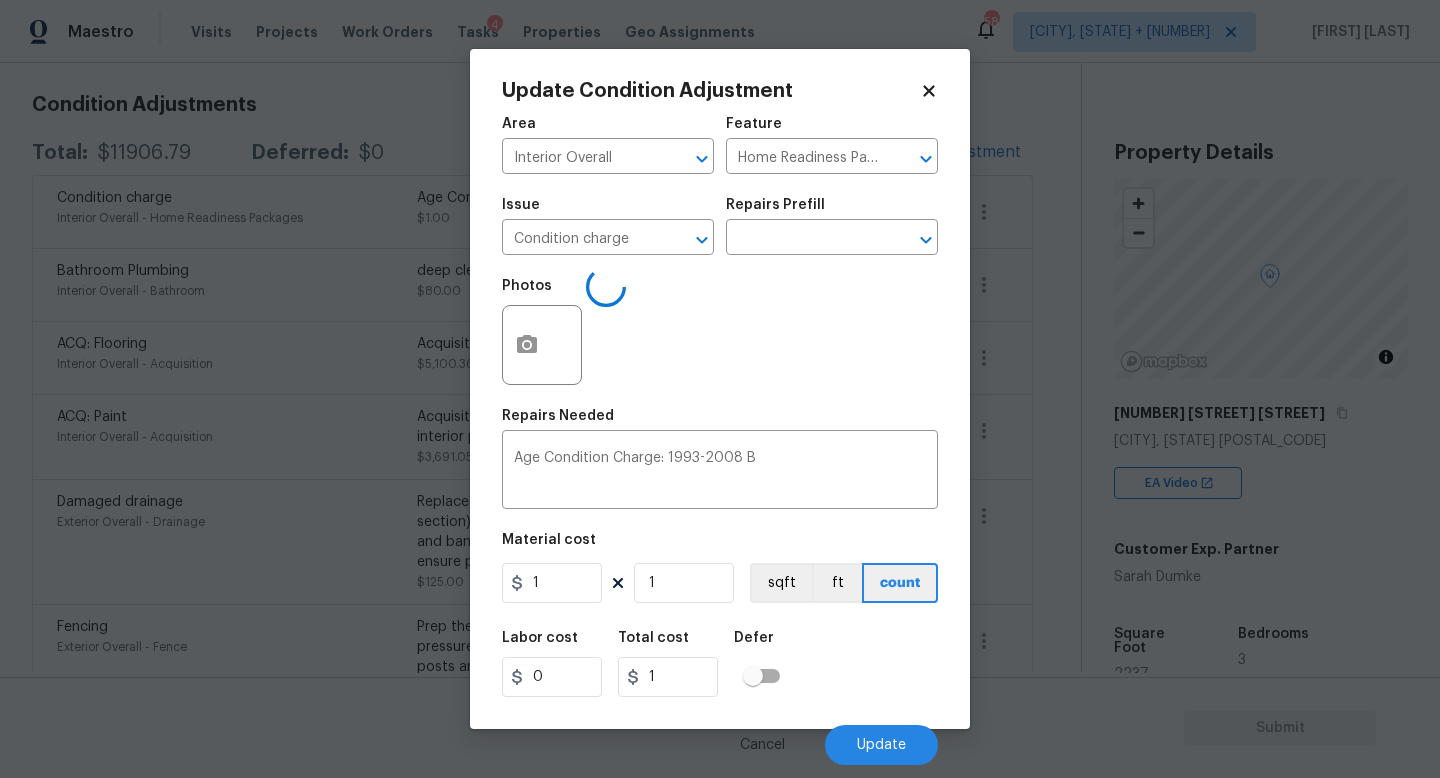 click on "Maestro Visits Projects Work Orders Tasks 4 Properties Geo Assignments 589 [CITY], [STATE] + [NUMBER] [FIRST] [LAST] Back to tasks Condition Scoping - Interior [DAY], [MONTH] [DAY] [YEAR] by [HOUR]:[MINUTE] [AM/PM]   1 Hours Overdue [FIRST] [LAST] In-progress Questions Condition Adjustments Details & Inputs Notes Photos Condition Adjustments Total:  [PRICE] Deferred:  [PRICE] Add Condition Adjustment Condition charge Interior Overall - Home Readiness Packages Age Condition Charge: 1993-2008 B	 [PRICE]   0 Bathroom Plumbing Interior Overall - Bathroom deep clean bathtub [PRICE]   1 ACQ: Flooring Interior Overall - Acquisition Acquisition Scope: Maximum flooring repairs [PRICE]   4 ACQ: Paint Interior Overall - Acquisition Acquisition Scope: ~25 - 75% of the home needs interior paint [PRICE]   2 Damaged drainage Exterior Overall - Drainage Replace missing or damaged downspout (10ft section). Scope of work to include downspout, elbow, and bands/clamps. Properly secure and position to ensure proper drainage away from home. [PRICE]   3 Fencing [PRICE]" at bounding box center [720, 389] 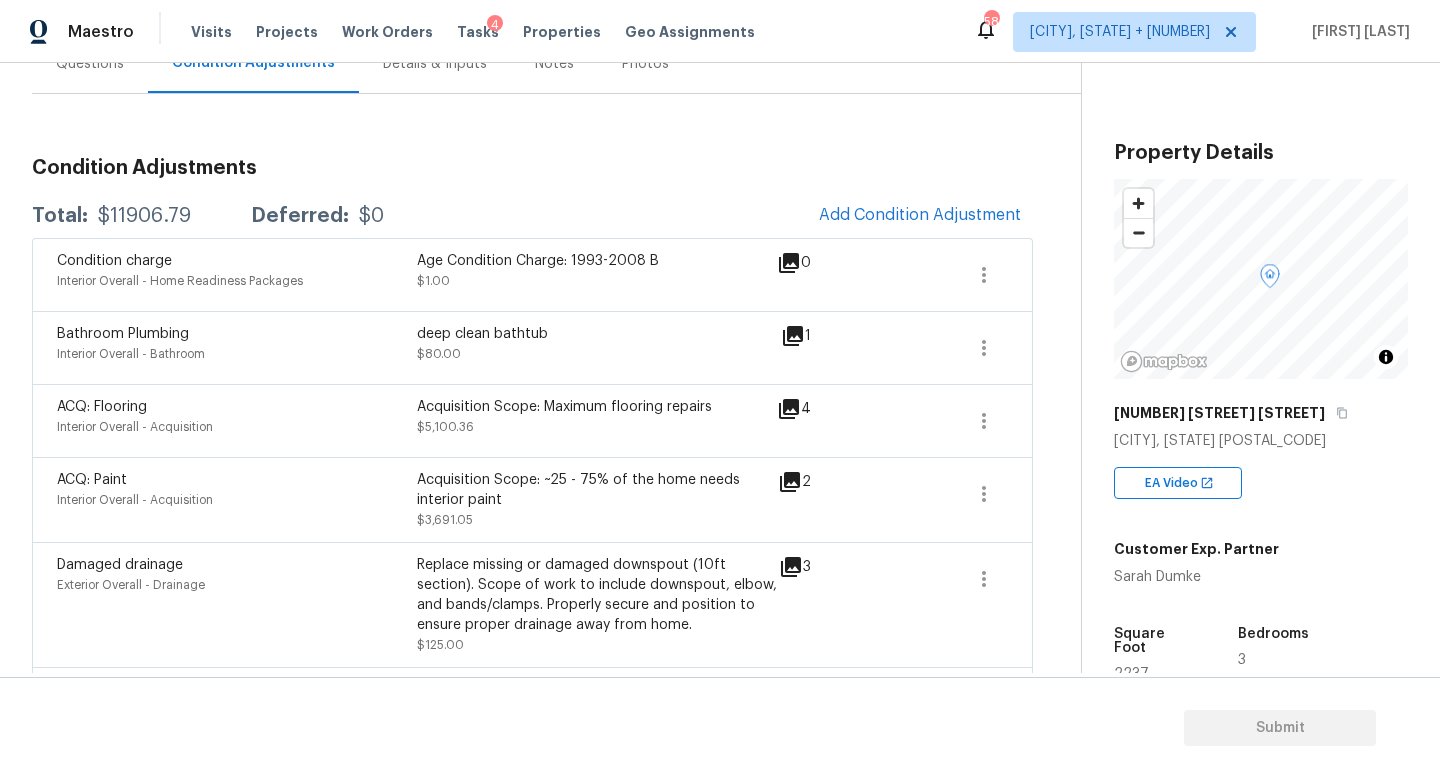 scroll, scrollTop: 185, scrollLeft: 0, axis: vertical 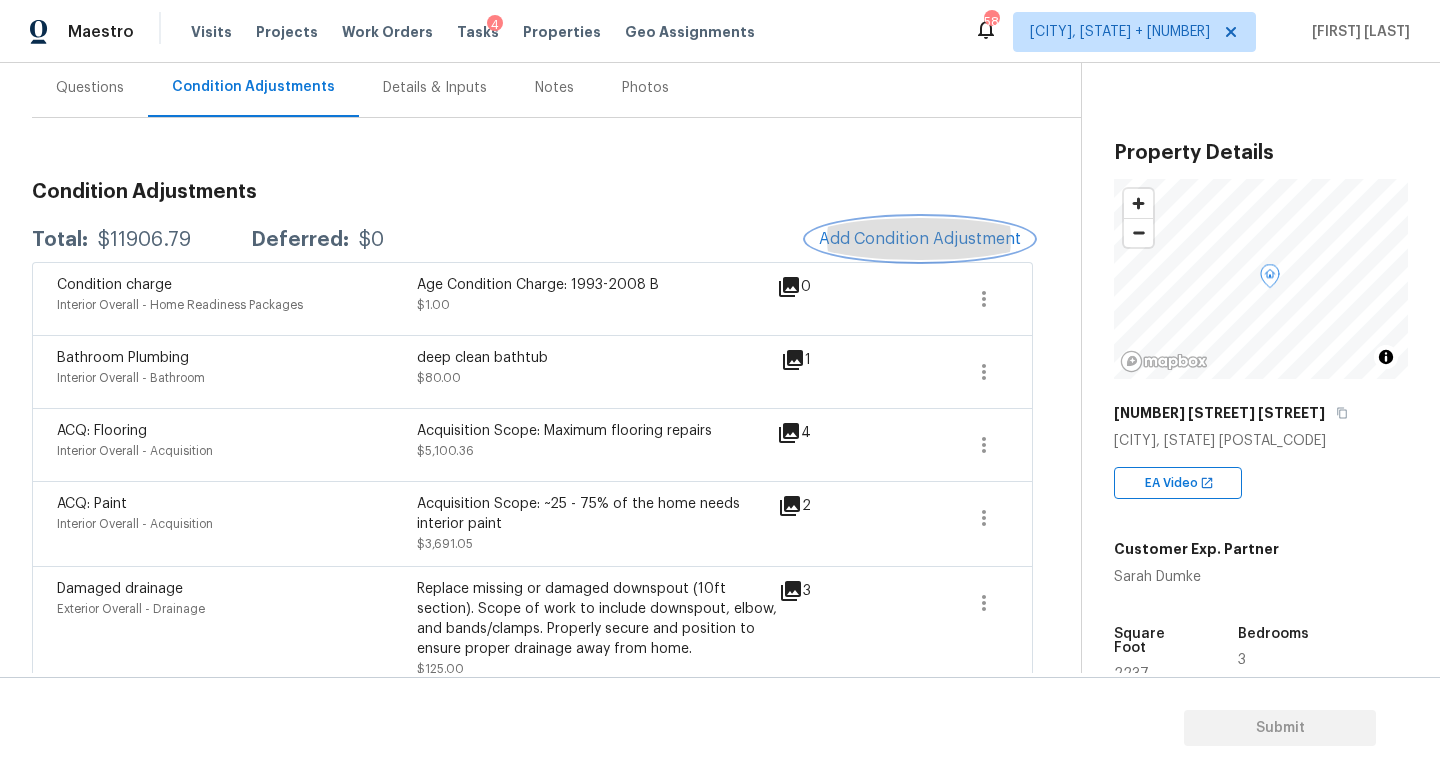 click on "Add Condition Adjustment" at bounding box center [920, 239] 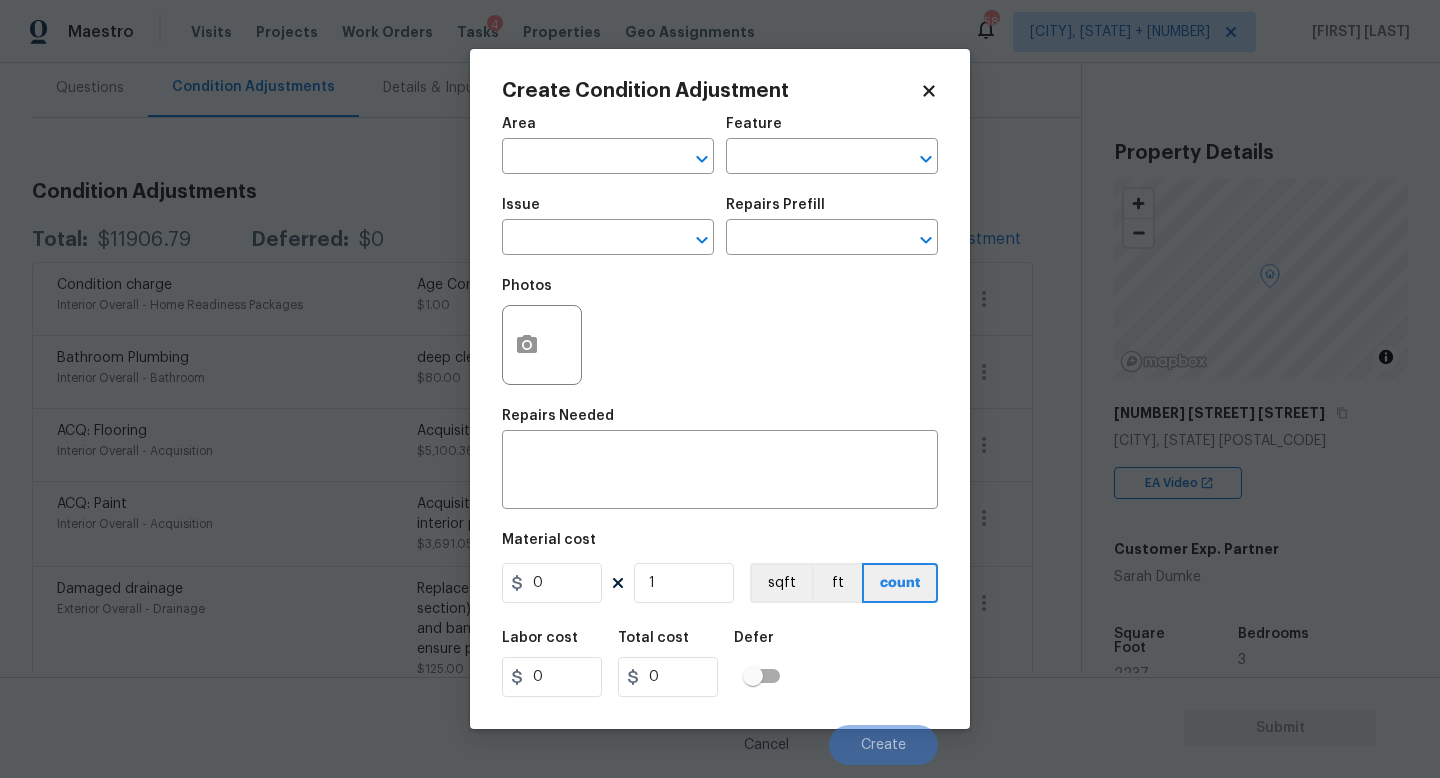 click on "Maestro Visits Projects Work Orders Tasks 4 Properties Geo Assignments 589 [CITY], [STATE] + [NUMBER] [FIRST] [LAST] Back to tasks Condition Scoping - Interior [DAY], [MONTH] [DAY] [YEAR] by [HOUR]:[MINUTE] [AM/PM]   1 Hours Overdue [FIRST] [LAST] In-progress Questions Condition Adjustments Details & Inputs Notes Photos Condition Adjustments Total:  [PRICE] Deferred:  [PRICE] Add Condition Adjustment Condition charge Interior Overall - Home Readiness Packages Age Condition Charge: 1993-2008 B	 [PRICE]   0 Bathroom Plumbing Interior Overall - Bathroom deep clean bathtub [PRICE]   1 ACQ: Flooring Interior Overall - Acquisition Acquisition Scope: Maximum flooring repairs [PRICE]   4 ACQ: Paint Interior Overall - Acquisition Acquisition Scope: ~25 - 75% of the home needs interior paint [PRICE]   2 Damaged drainage Exterior Overall - Drainage Replace missing or damaged downspout (10ft section). Scope of work to include downspout, elbow, and bands/clamps. Properly secure and position to ensure proper drainage away from home. [PRICE]   3 Fencing [PRICE]" at bounding box center (720, 389) 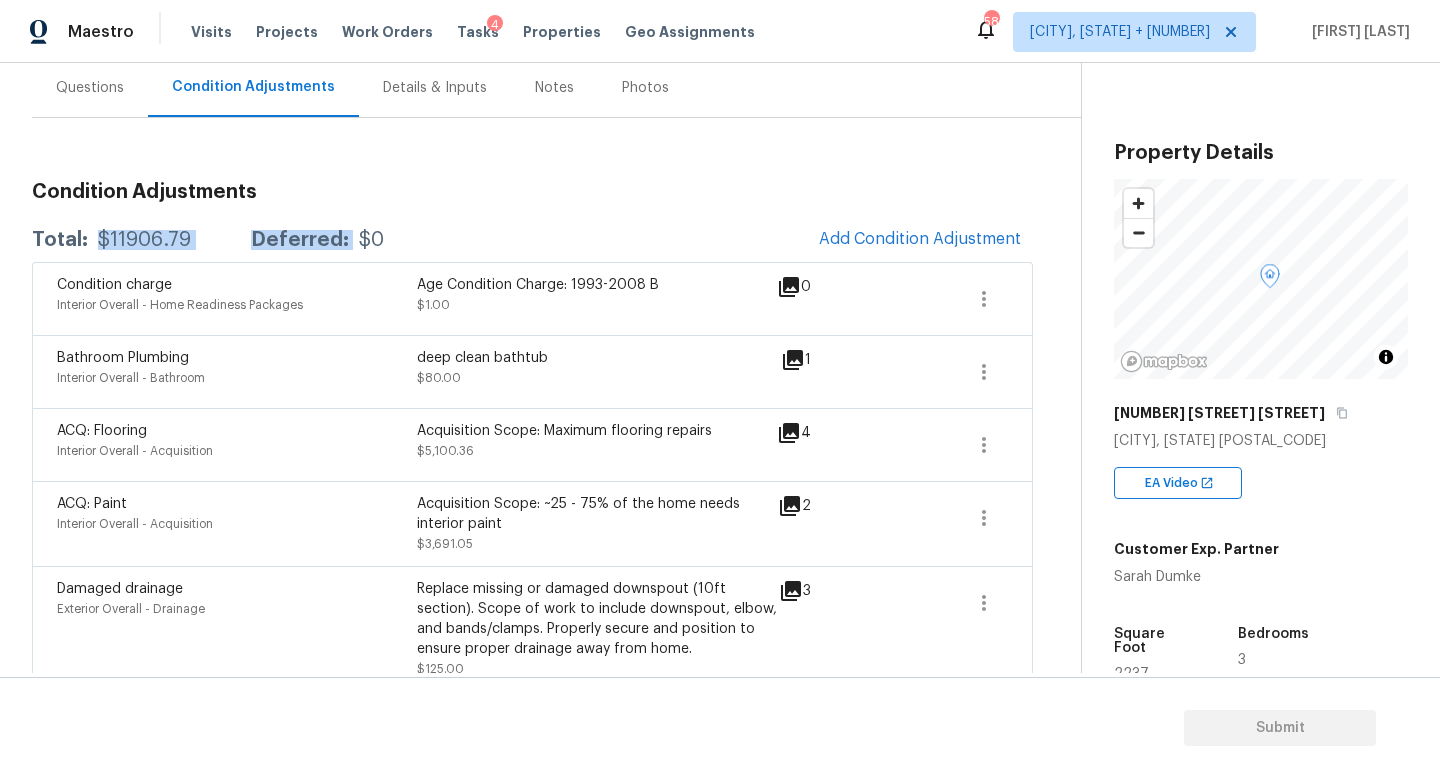 drag, startPoint x: 95, startPoint y: 224, endPoint x: 440, endPoint y: 224, distance: 345 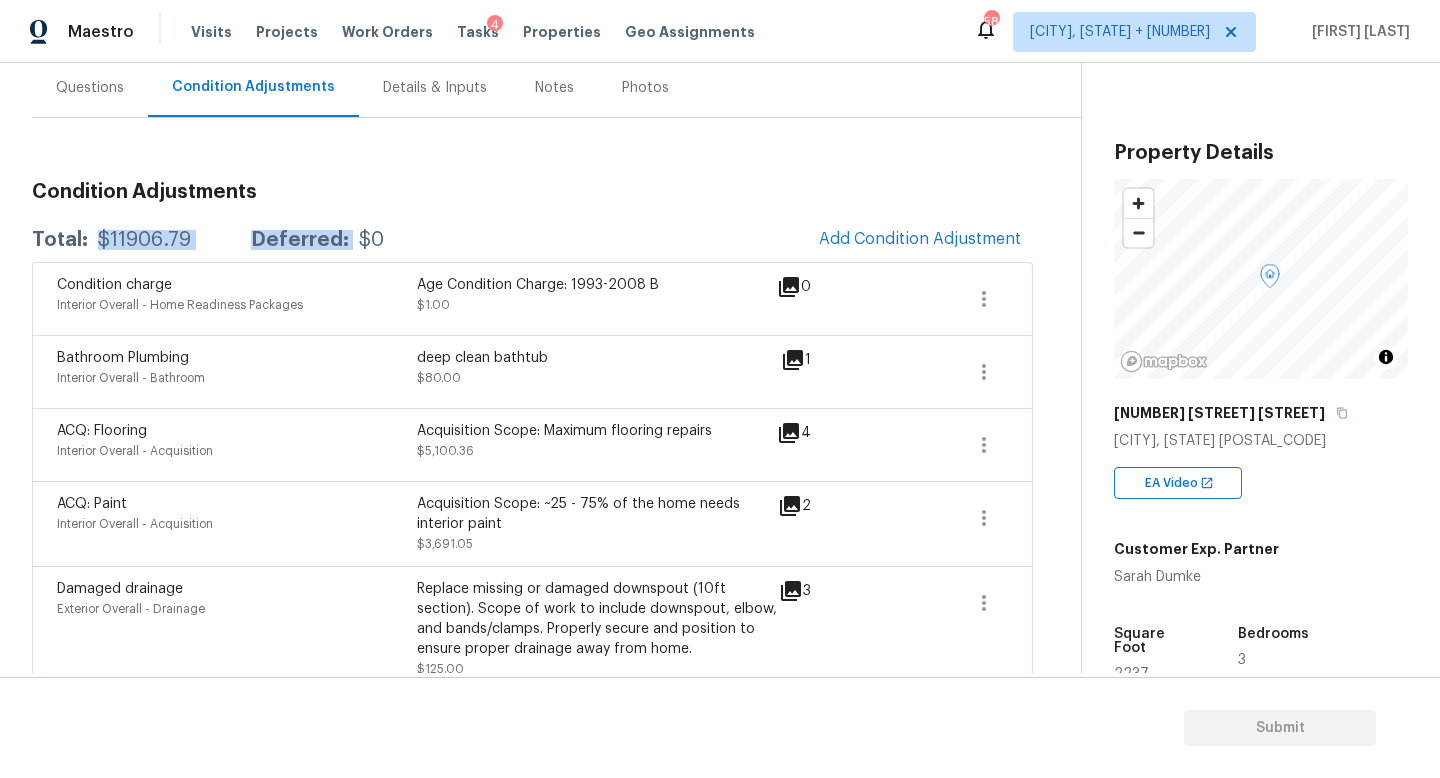 click on "Total:  [PRICE] Deferred:  [PRICE] Add Condition Adjustment" at bounding box center (532, 240) 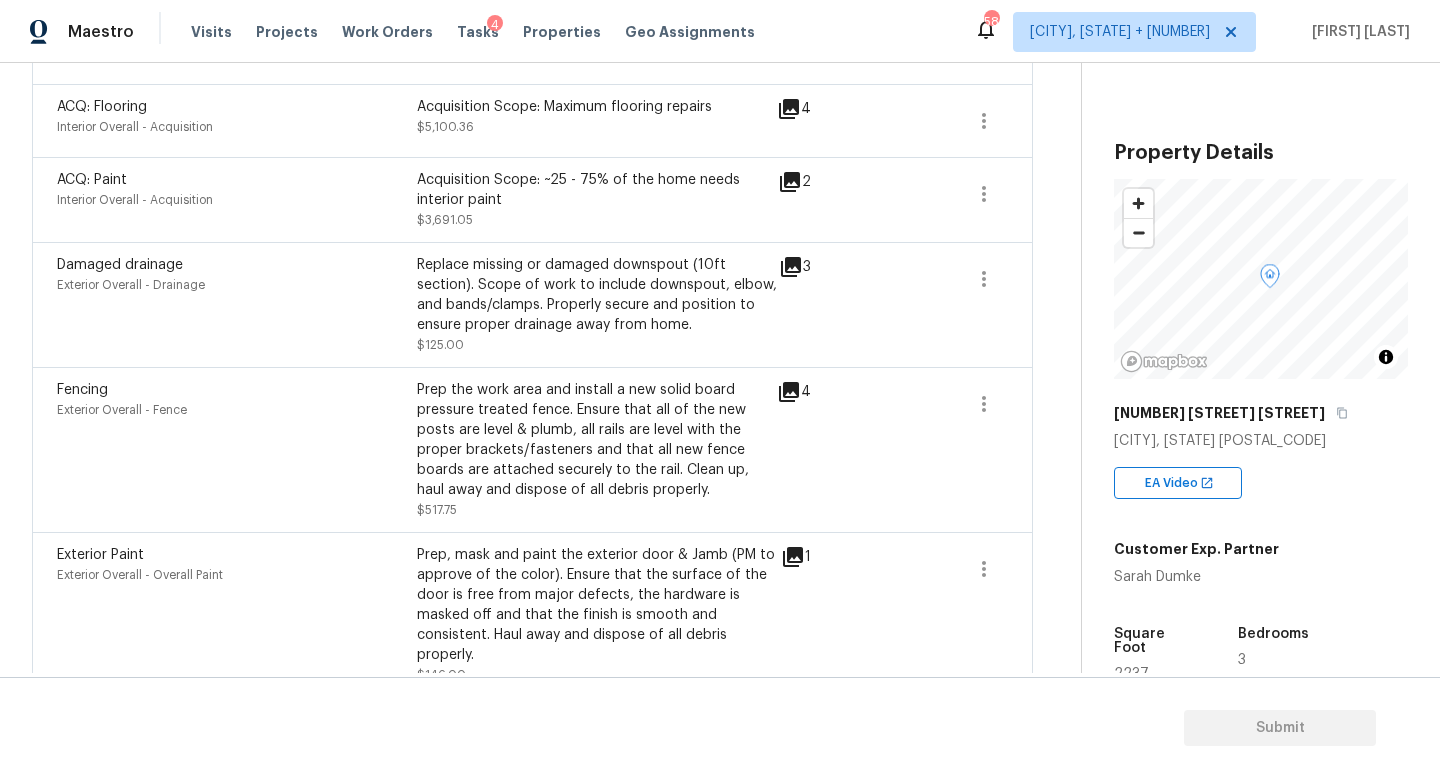scroll, scrollTop: 508, scrollLeft: 0, axis: vertical 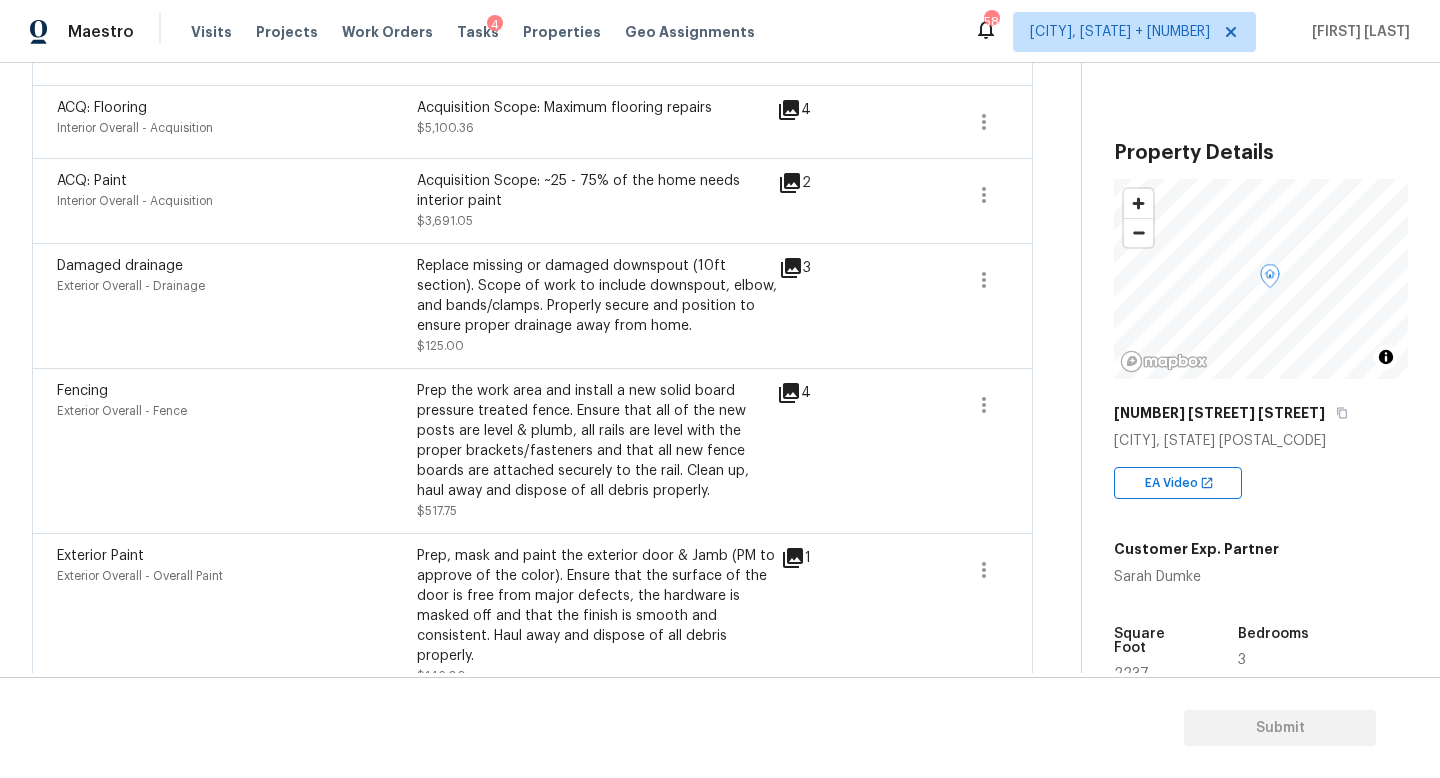 click 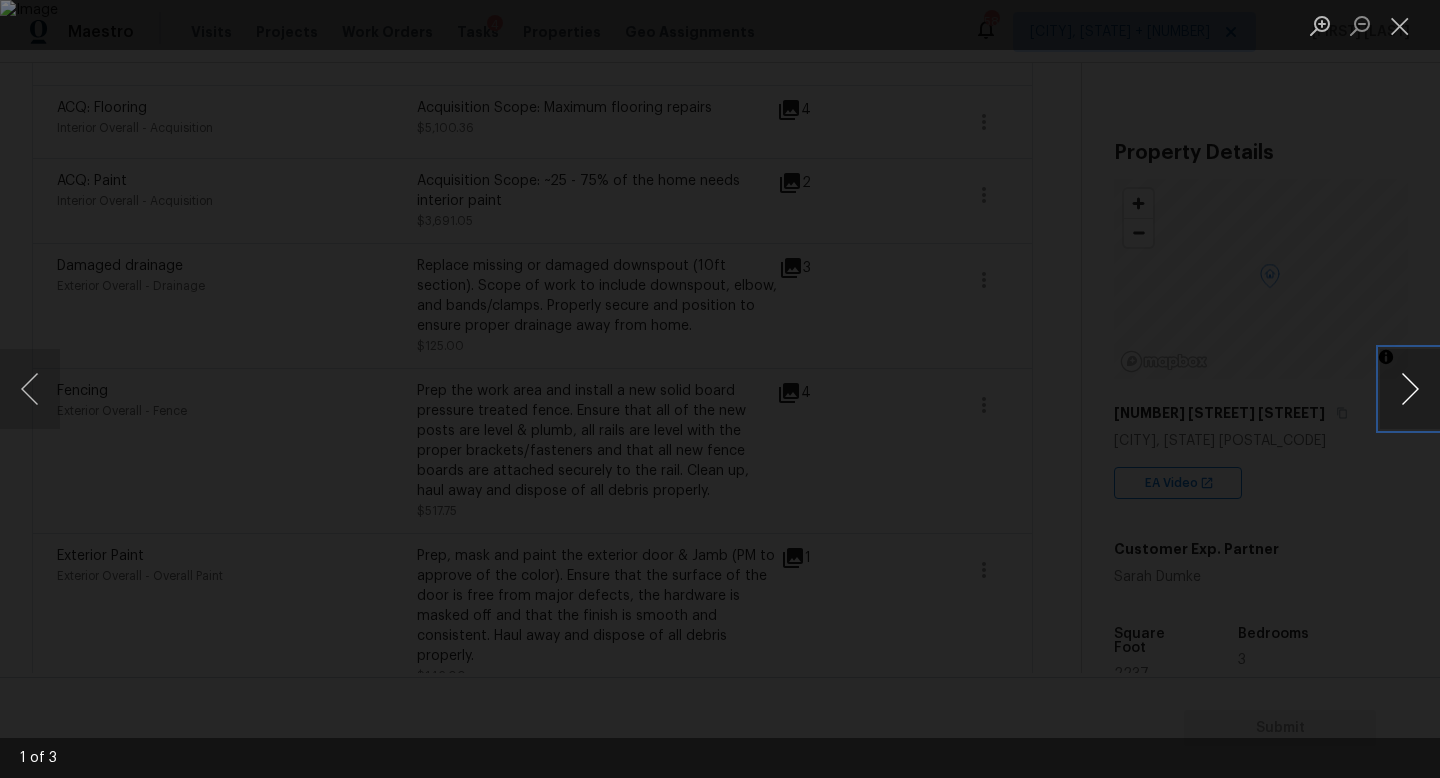 click at bounding box center [1410, 389] 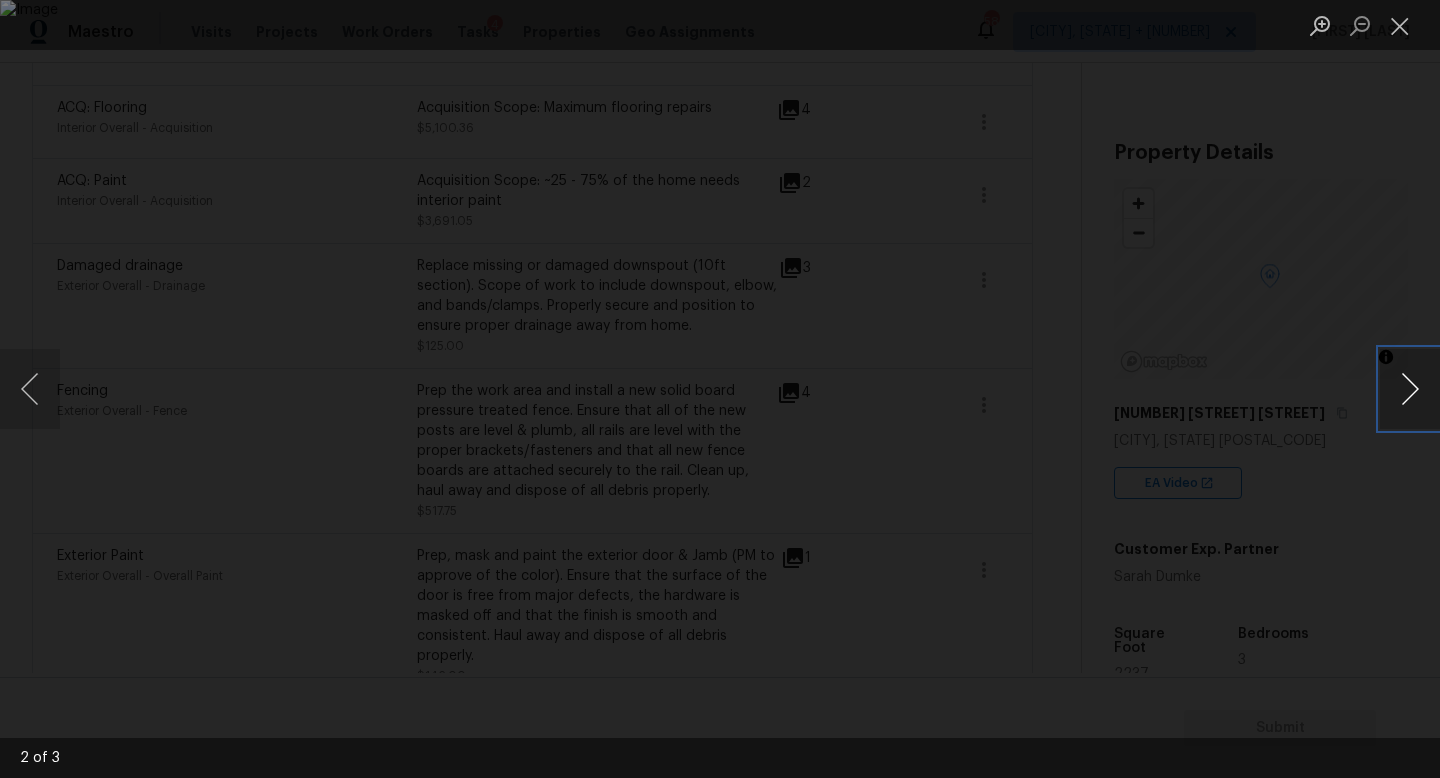 click at bounding box center [1410, 389] 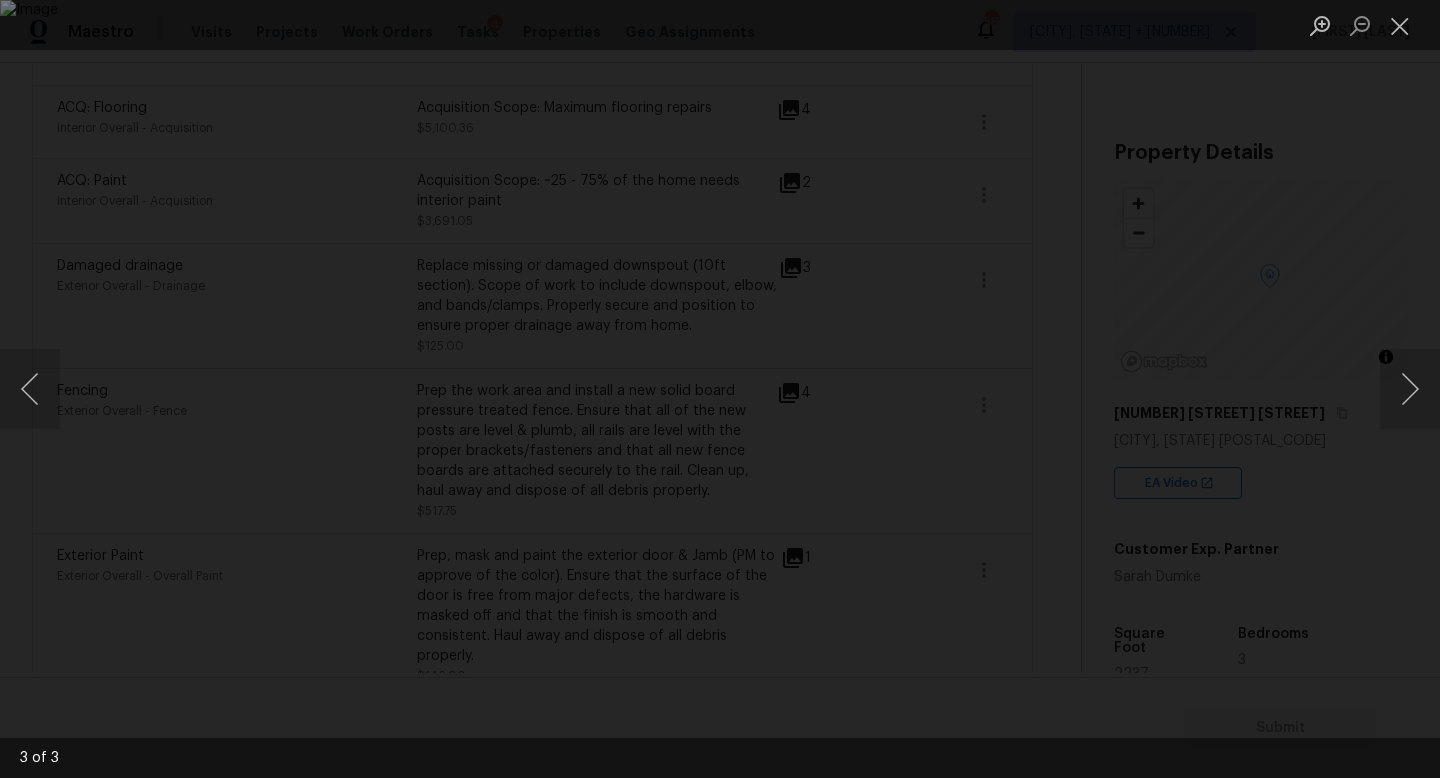 click at bounding box center (720, 389) 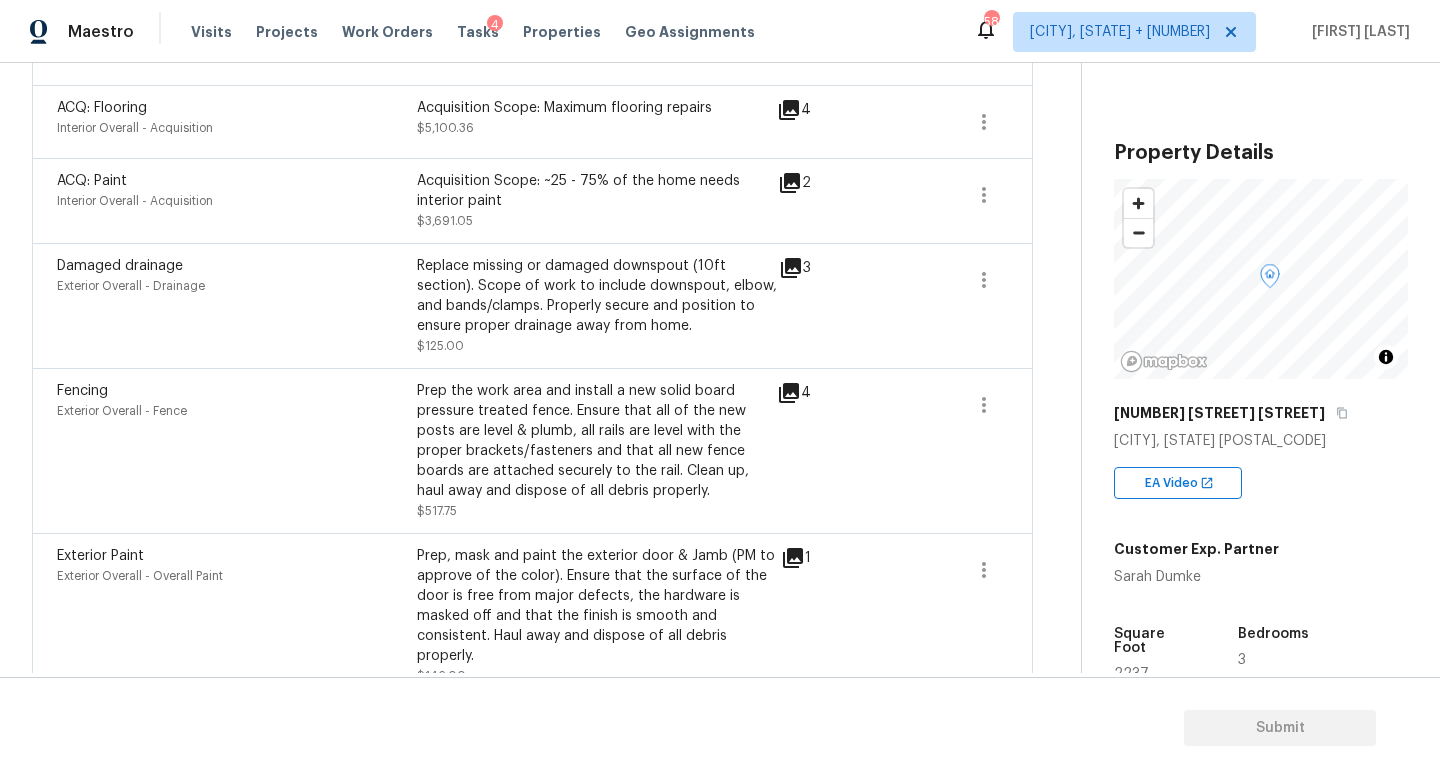 click 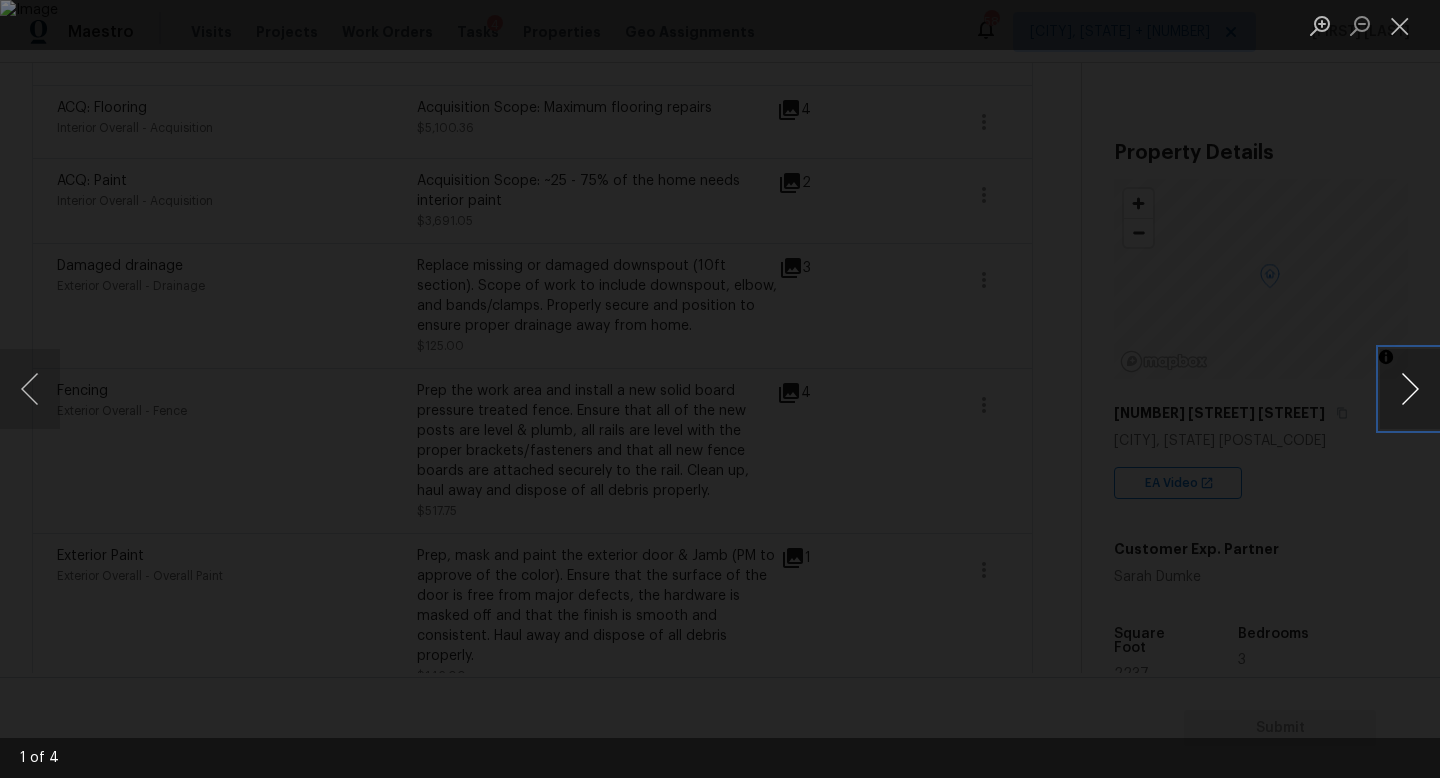 click at bounding box center [1410, 389] 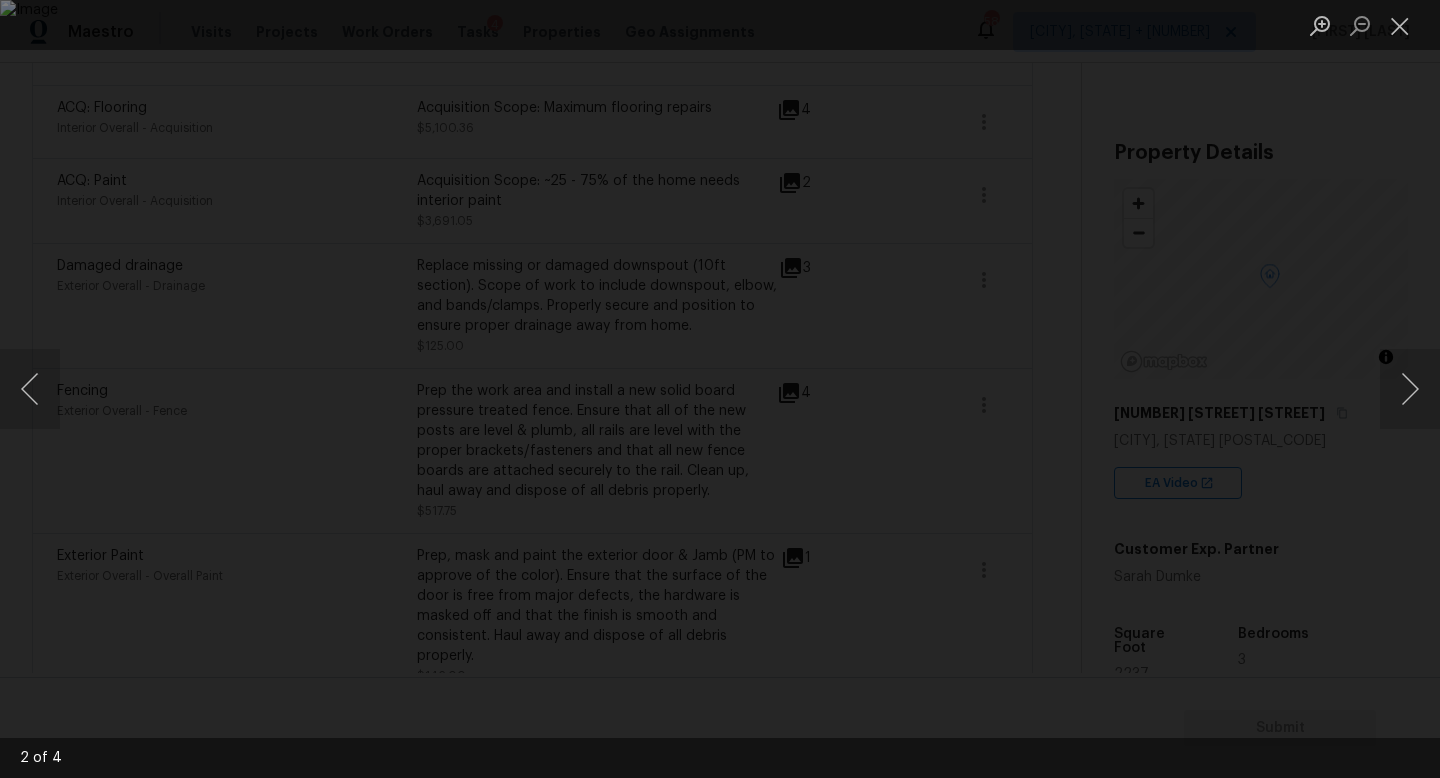 click at bounding box center [720, 389] 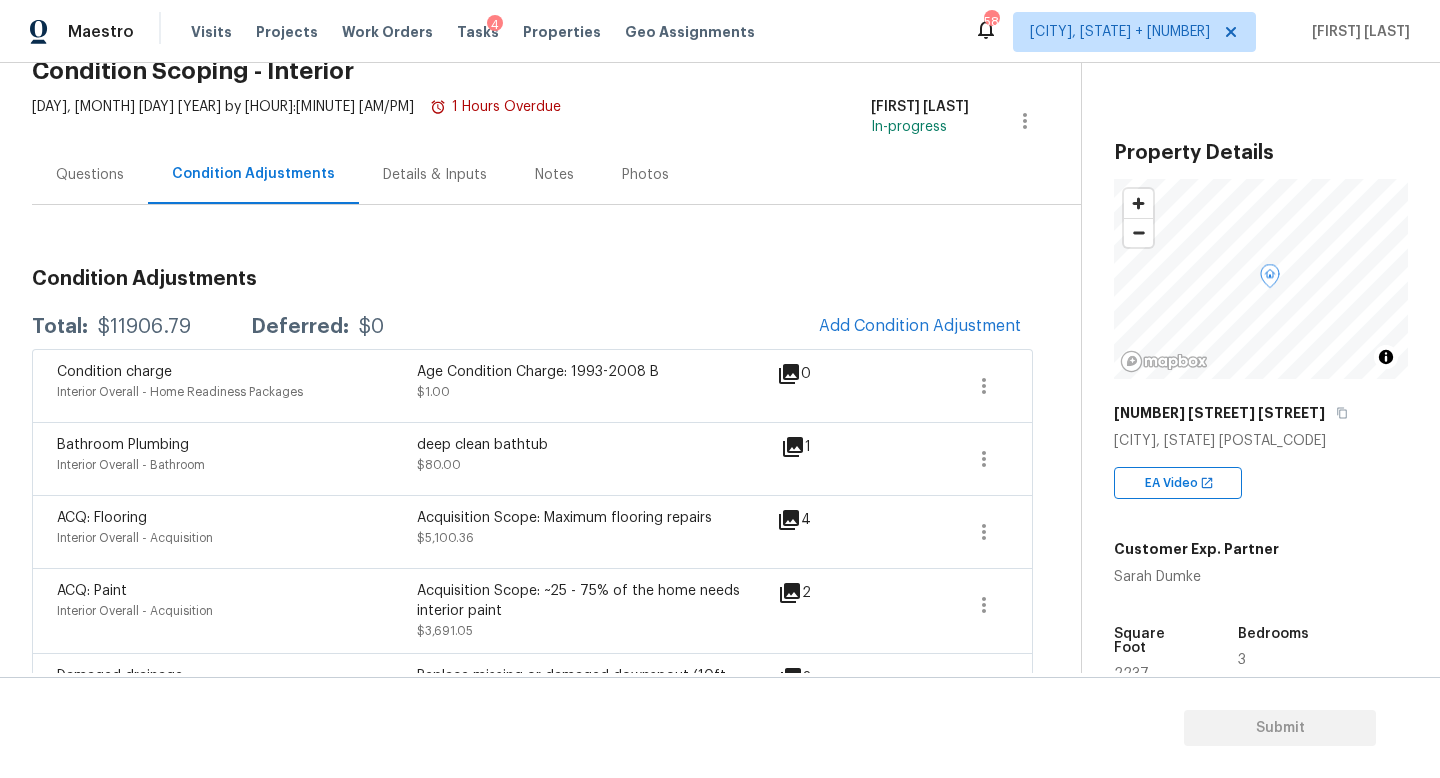 scroll, scrollTop: 0, scrollLeft: 0, axis: both 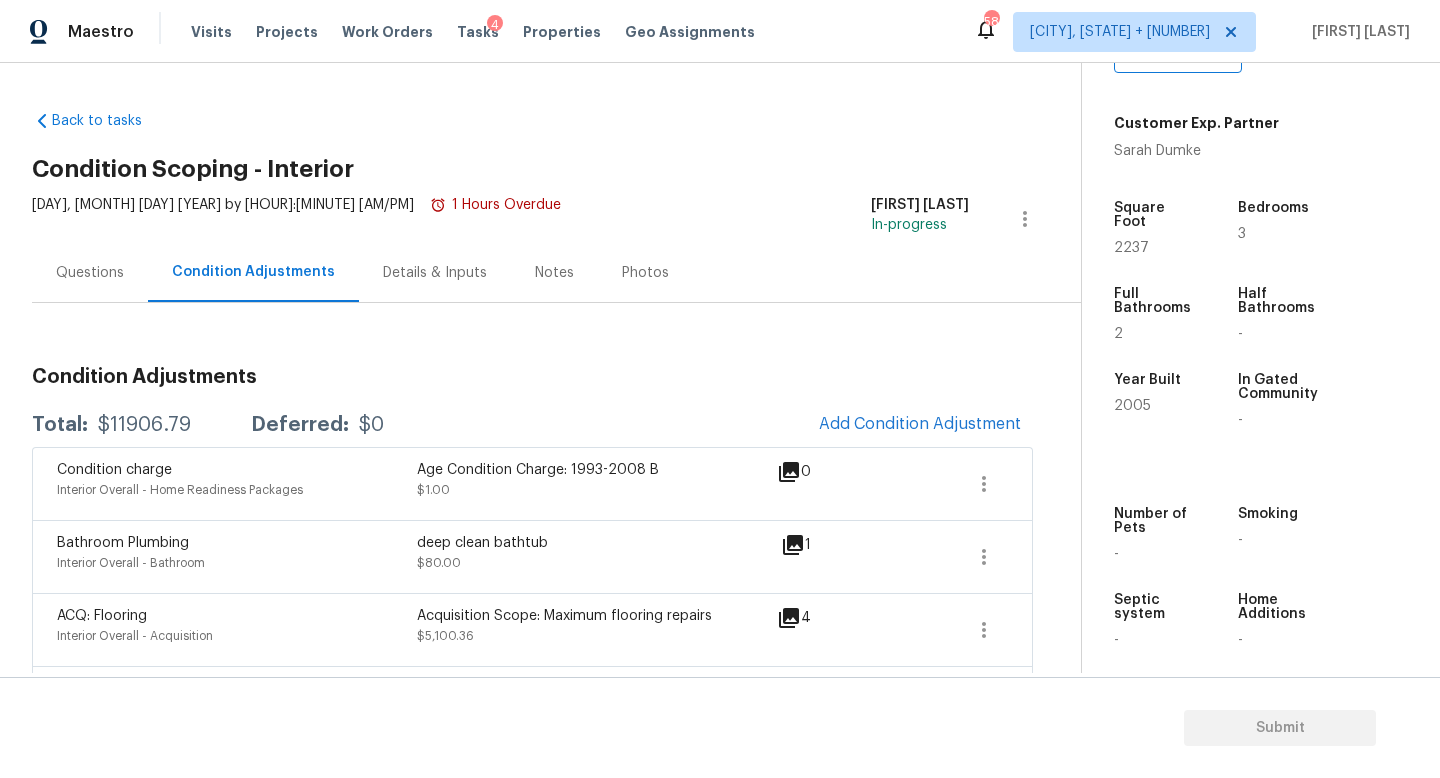 drag, startPoint x: 1122, startPoint y: 406, endPoint x: 1177, endPoint y: 406, distance: 55 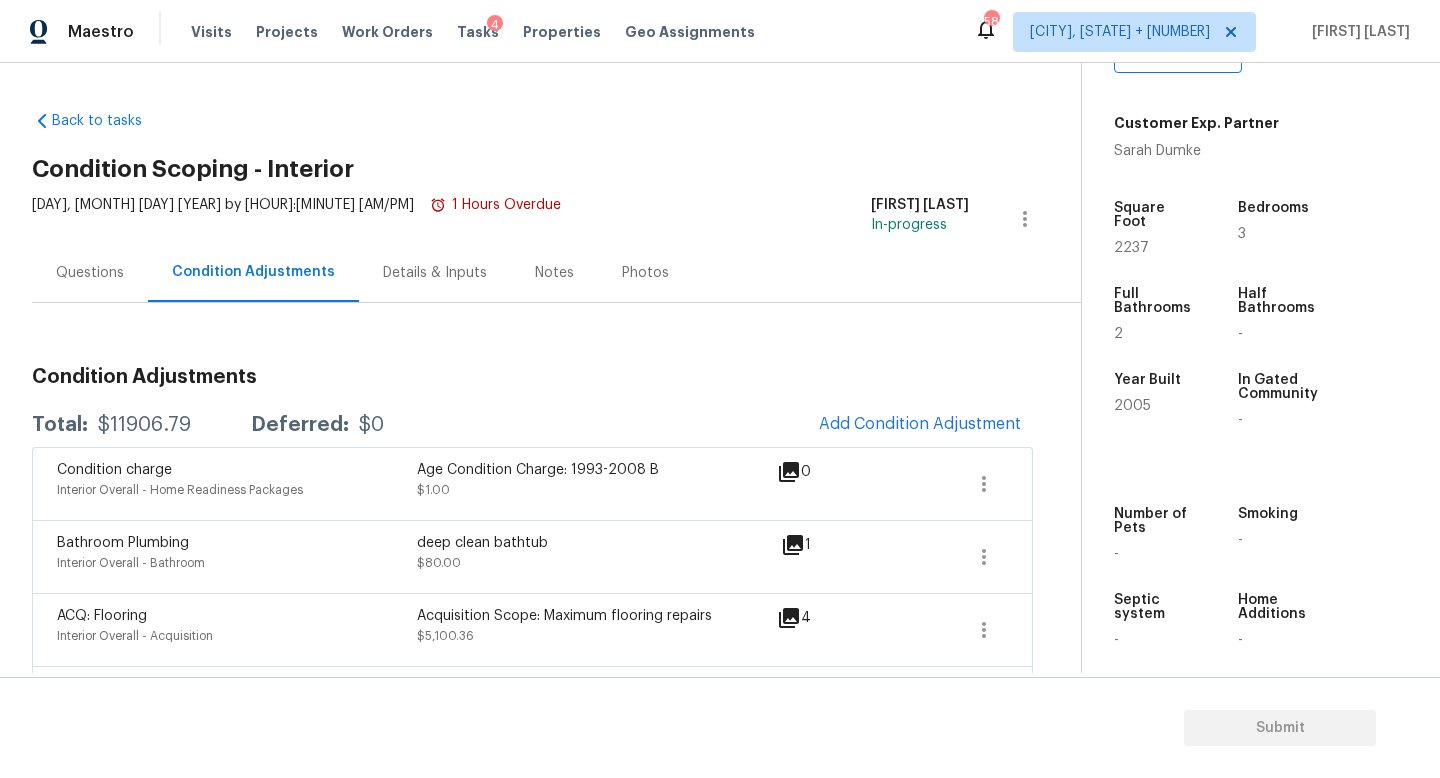 scroll, scrollTop: 753, scrollLeft: 0, axis: vertical 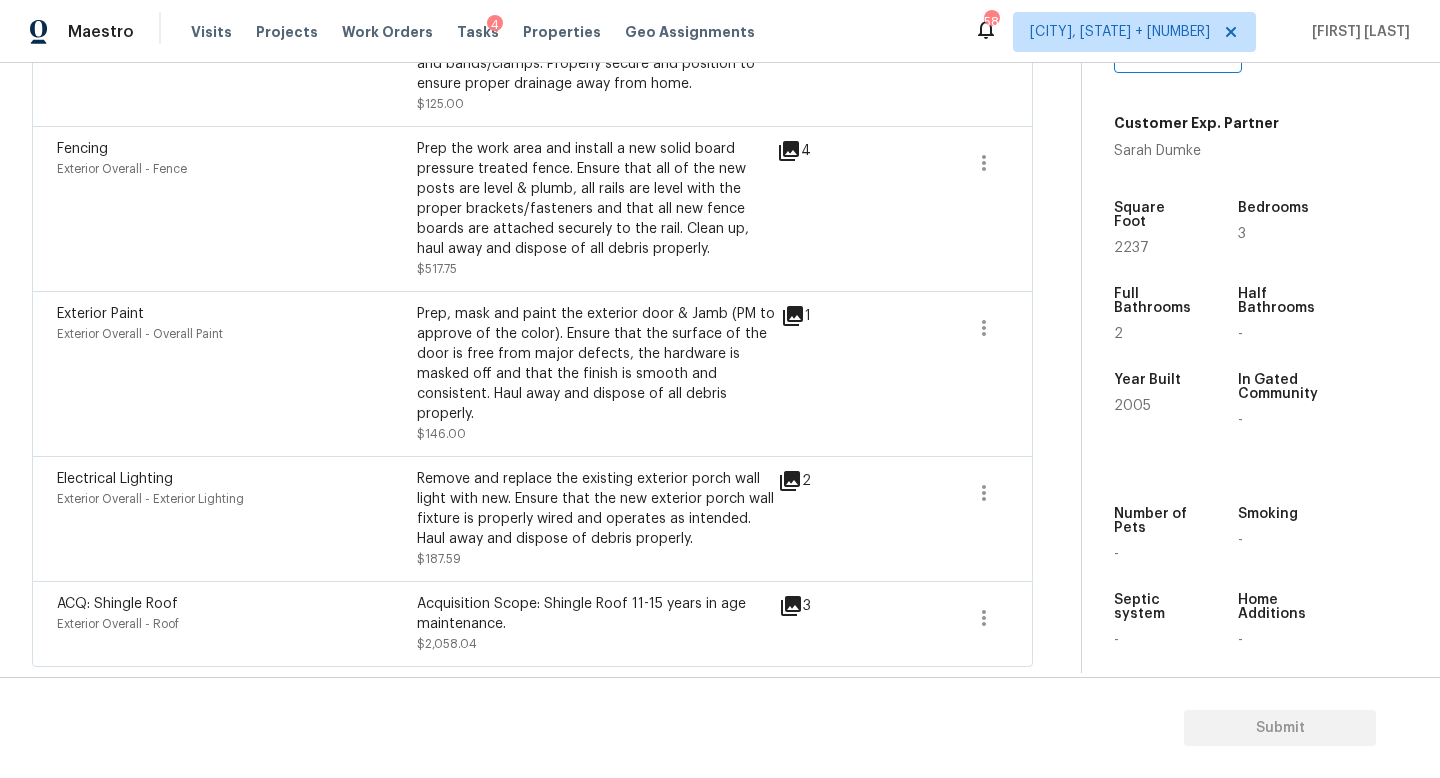 drag, startPoint x: 425, startPoint y: 644, endPoint x: 522, endPoint y: 644, distance: 97 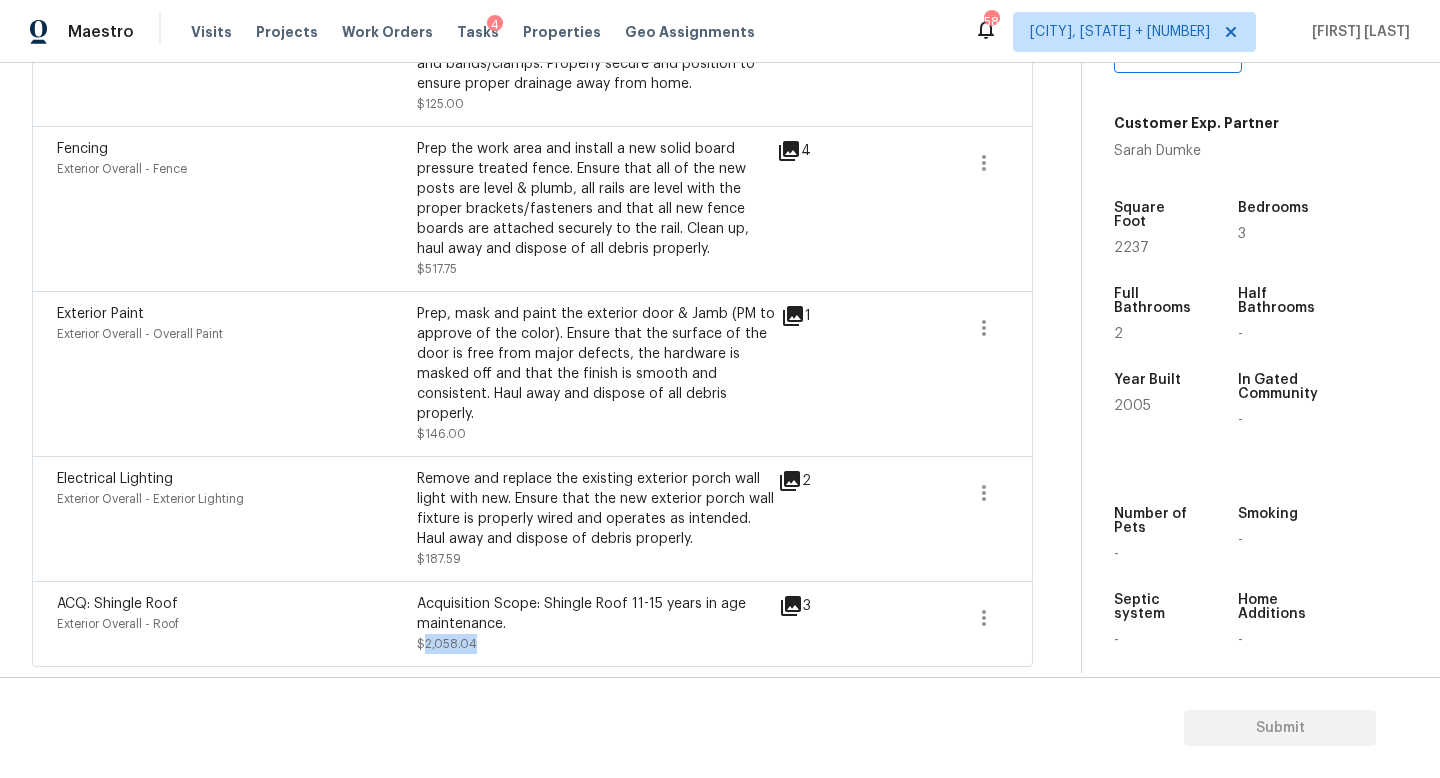 click on "Acquisition Scope: Shingle Roof 11-15 years in age maintenance. [PRICE]" at bounding box center [597, 624] 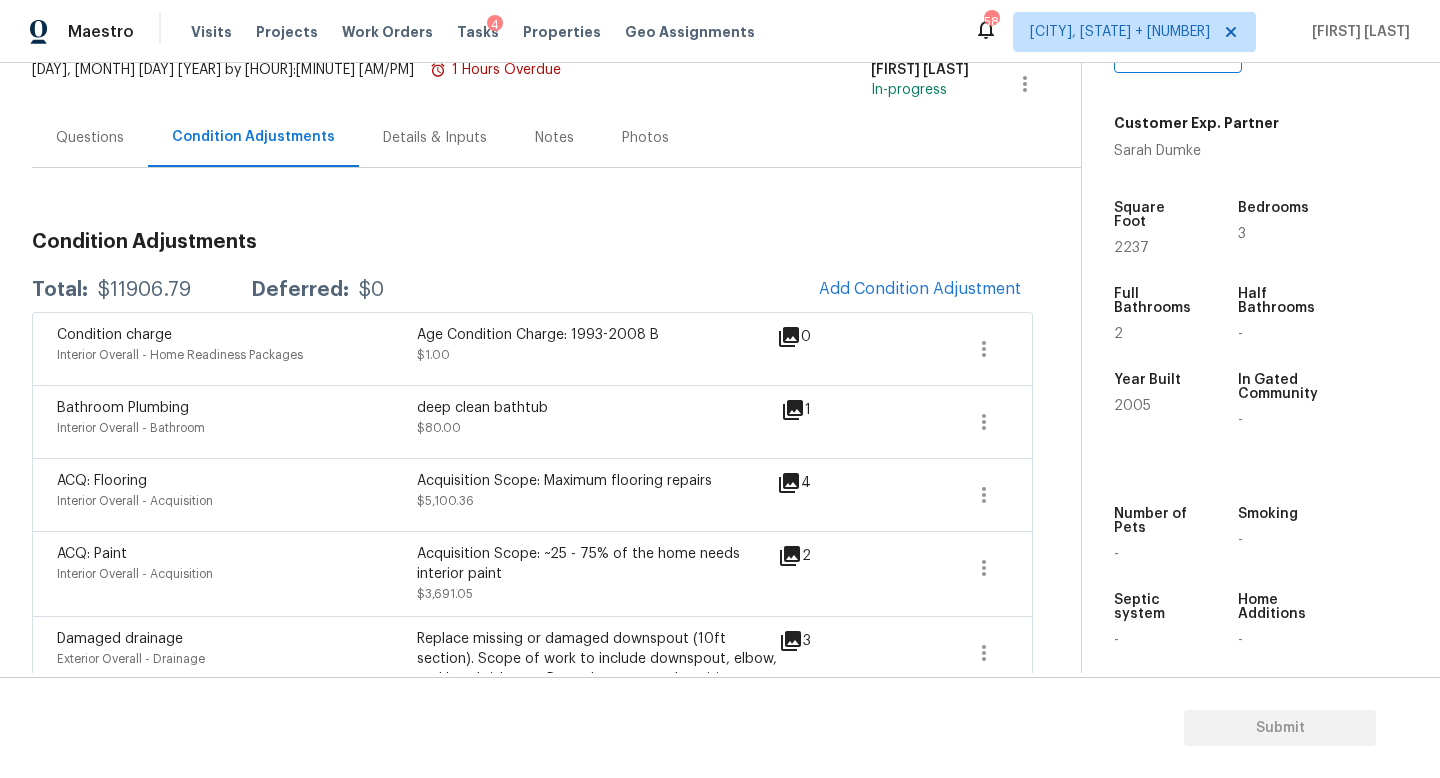 scroll, scrollTop: 190, scrollLeft: 0, axis: vertical 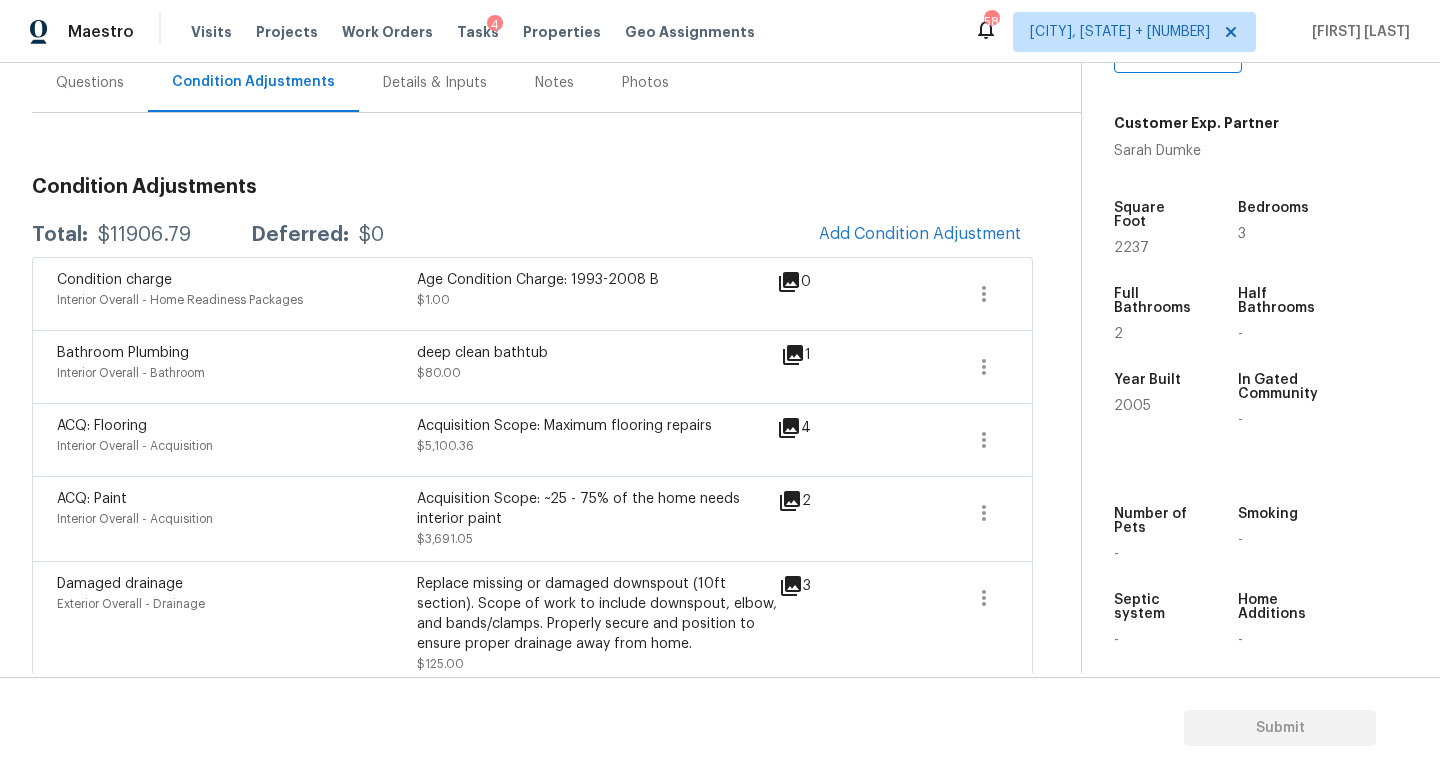 click on "Total:  [PRICE] Deferred:  [PRICE] Add Condition Adjustment" at bounding box center [532, 235] 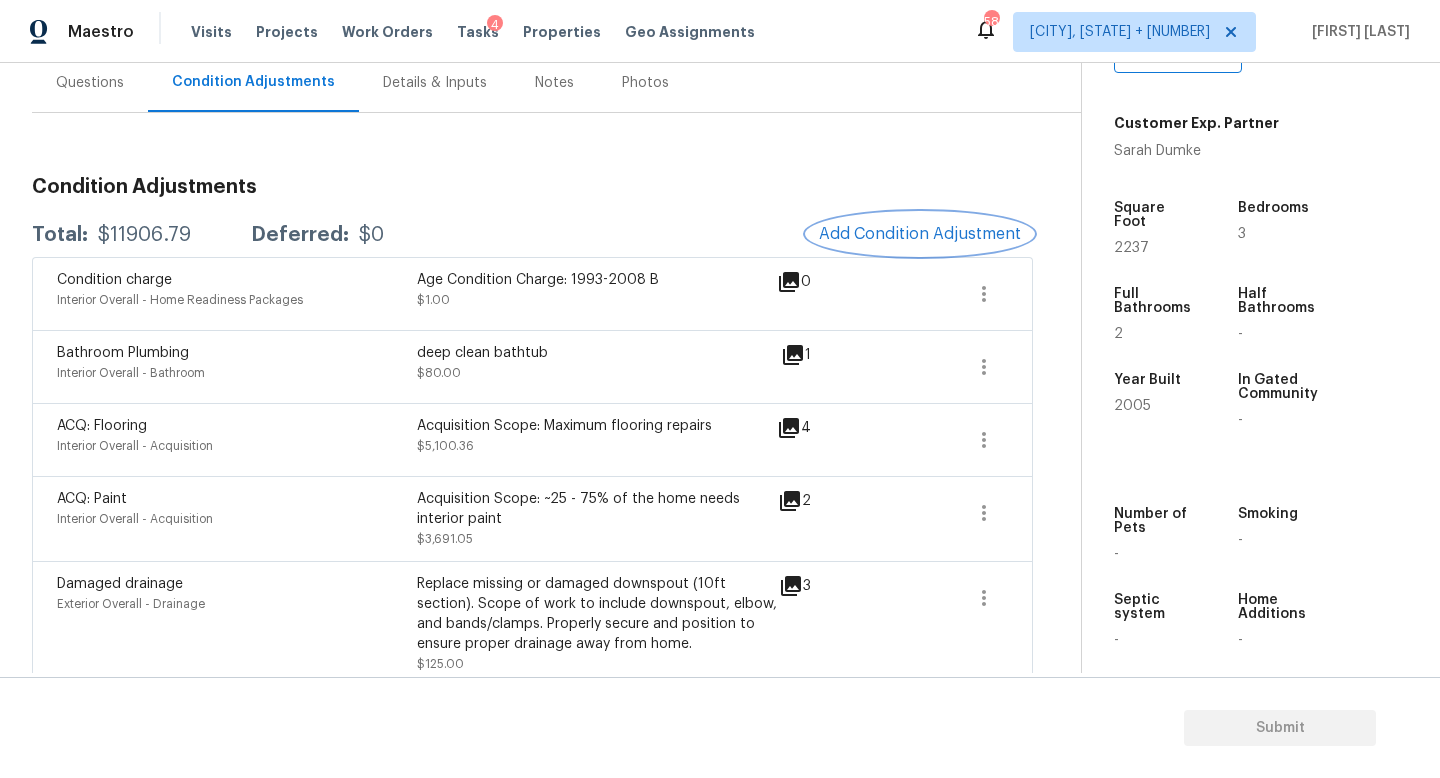 click on "Add Condition Adjustment" at bounding box center (920, 234) 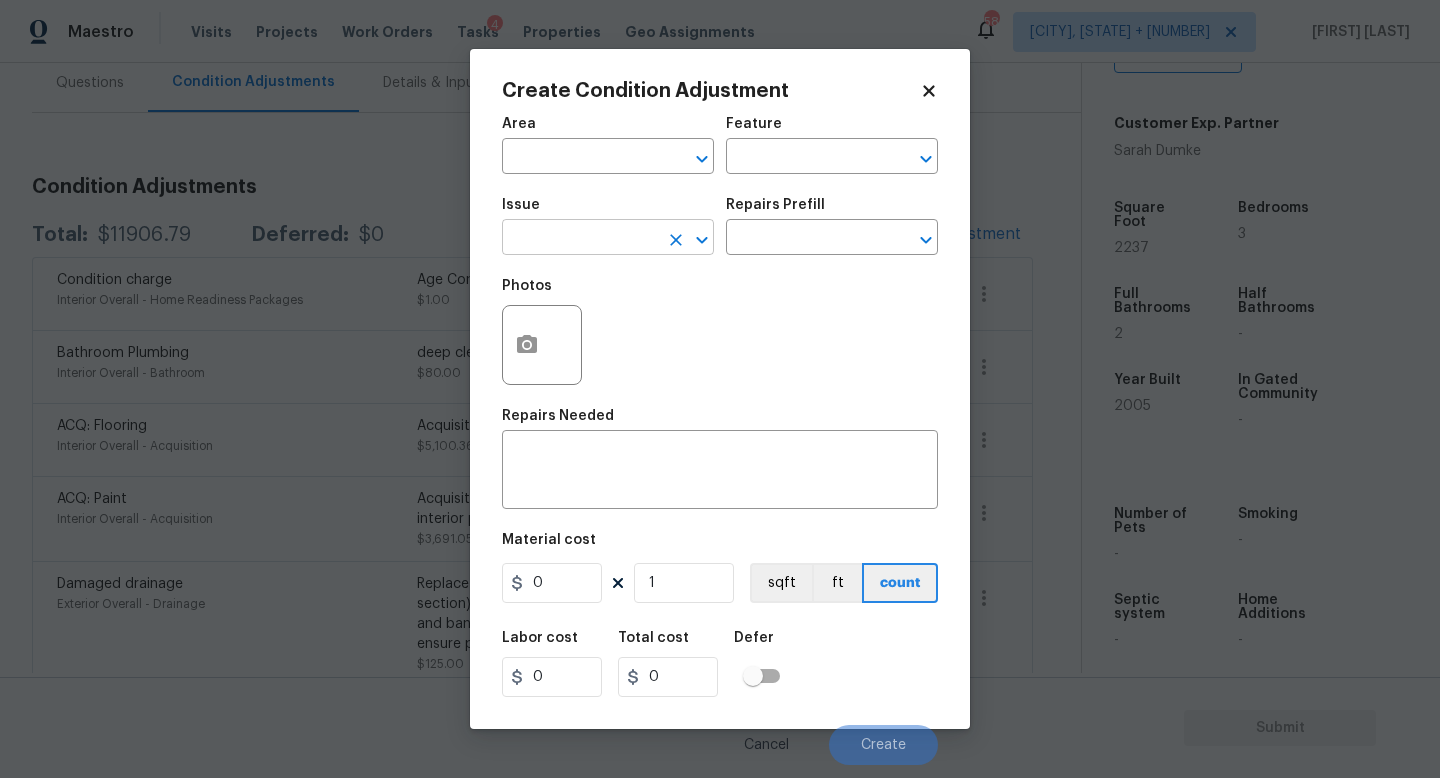 click at bounding box center [580, 239] 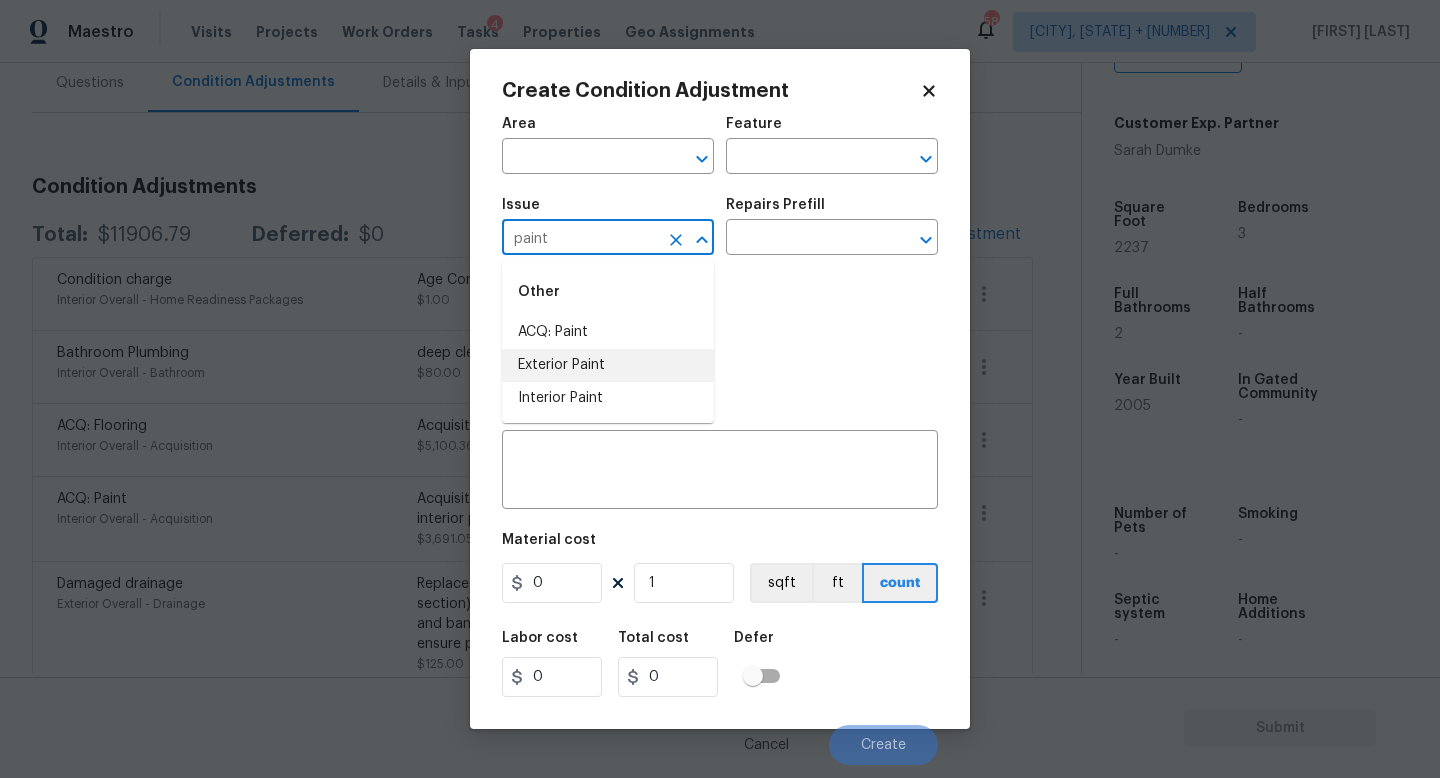 drag, startPoint x: 560, startPoint y: 358, endPoint x: 581, endPoint y: 340, distance: 27.658634 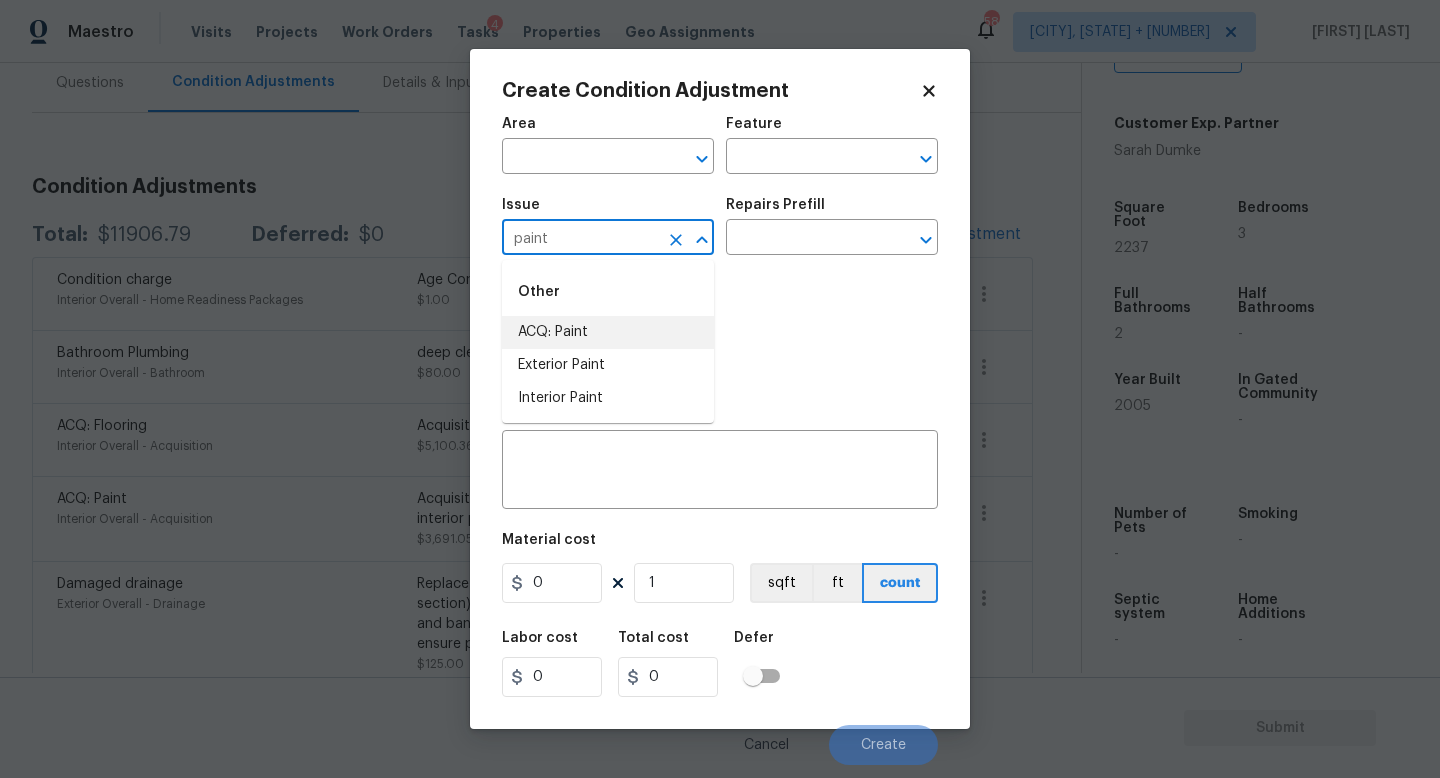 click on "ACQ: Paint" at bounding box center (608, 332) 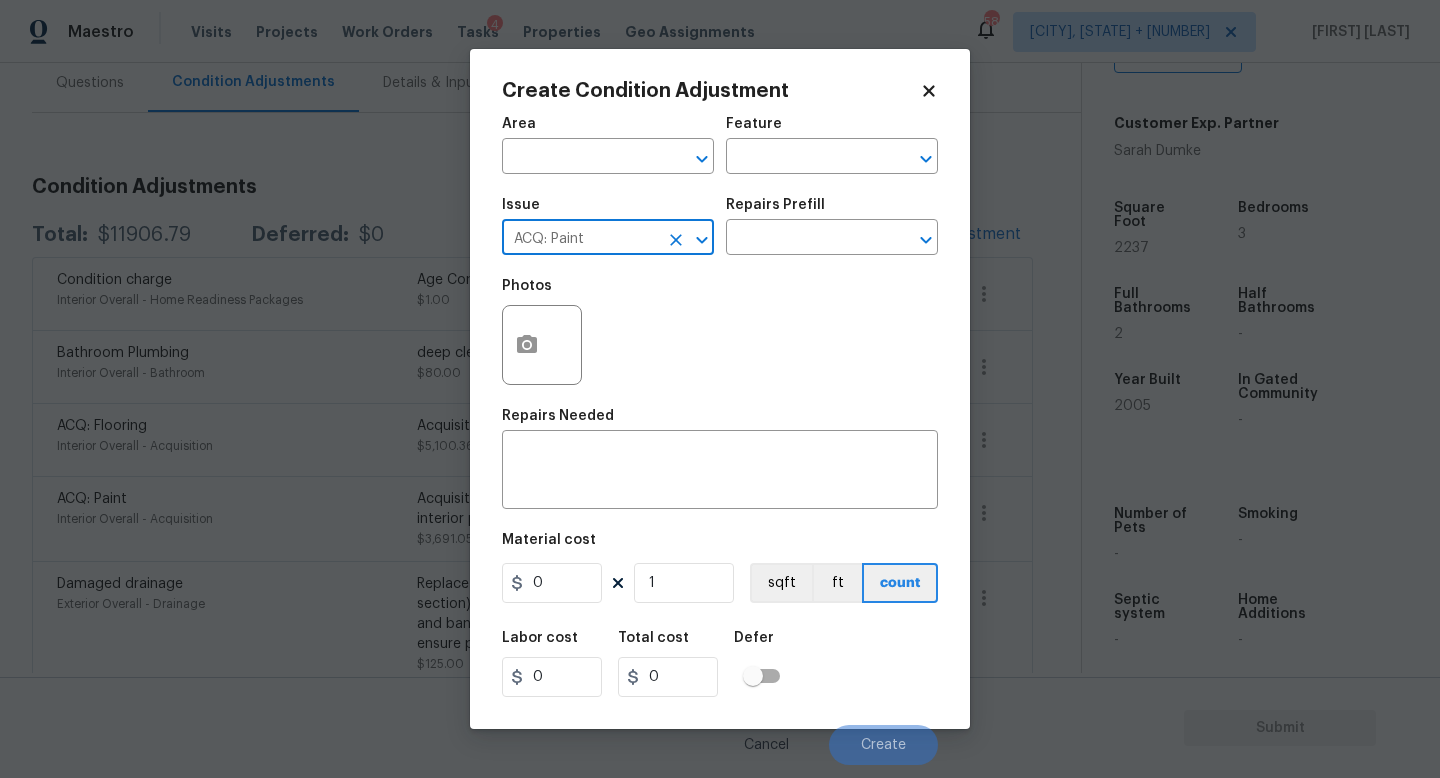 type on "ACQ: Paint" 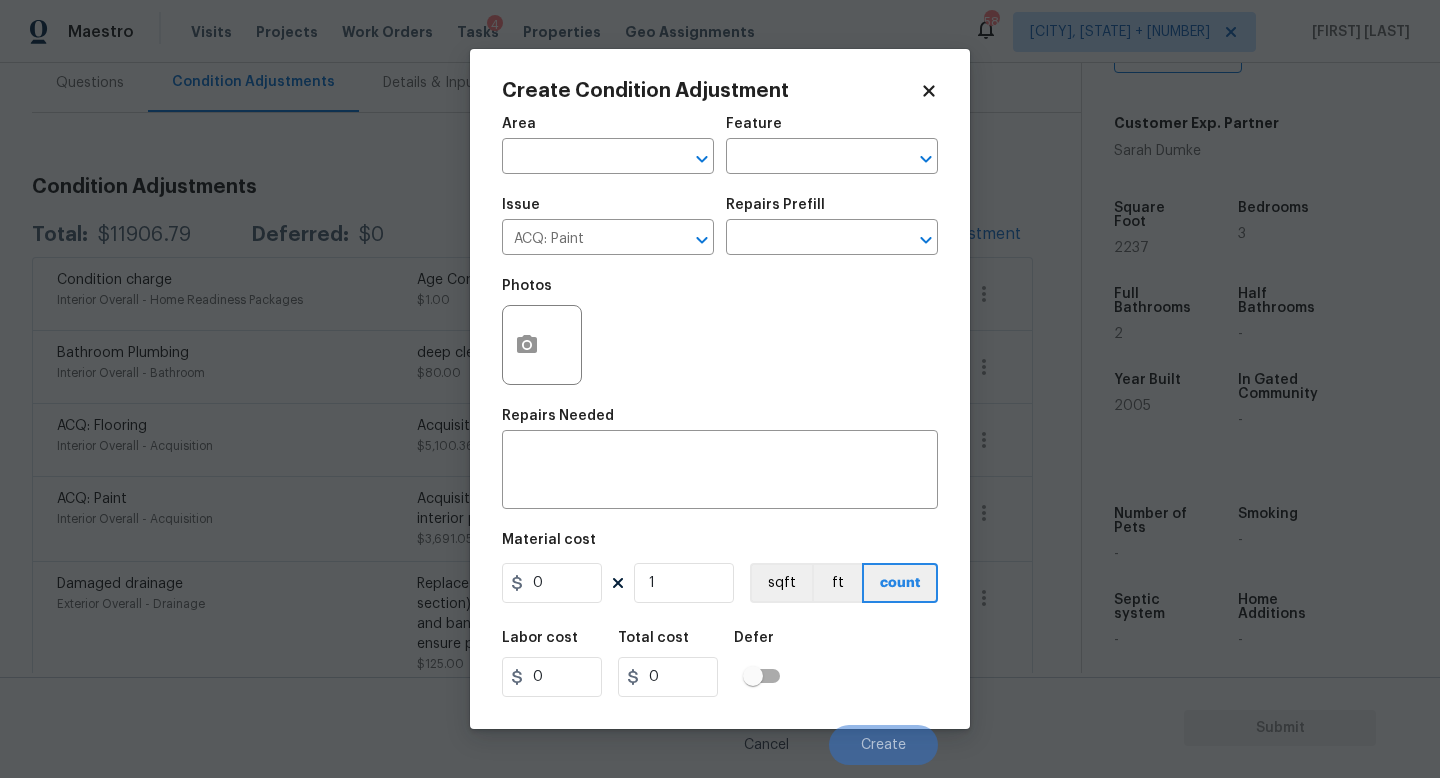 click on "Repairs Prefill" at bounding box center (832, 211) 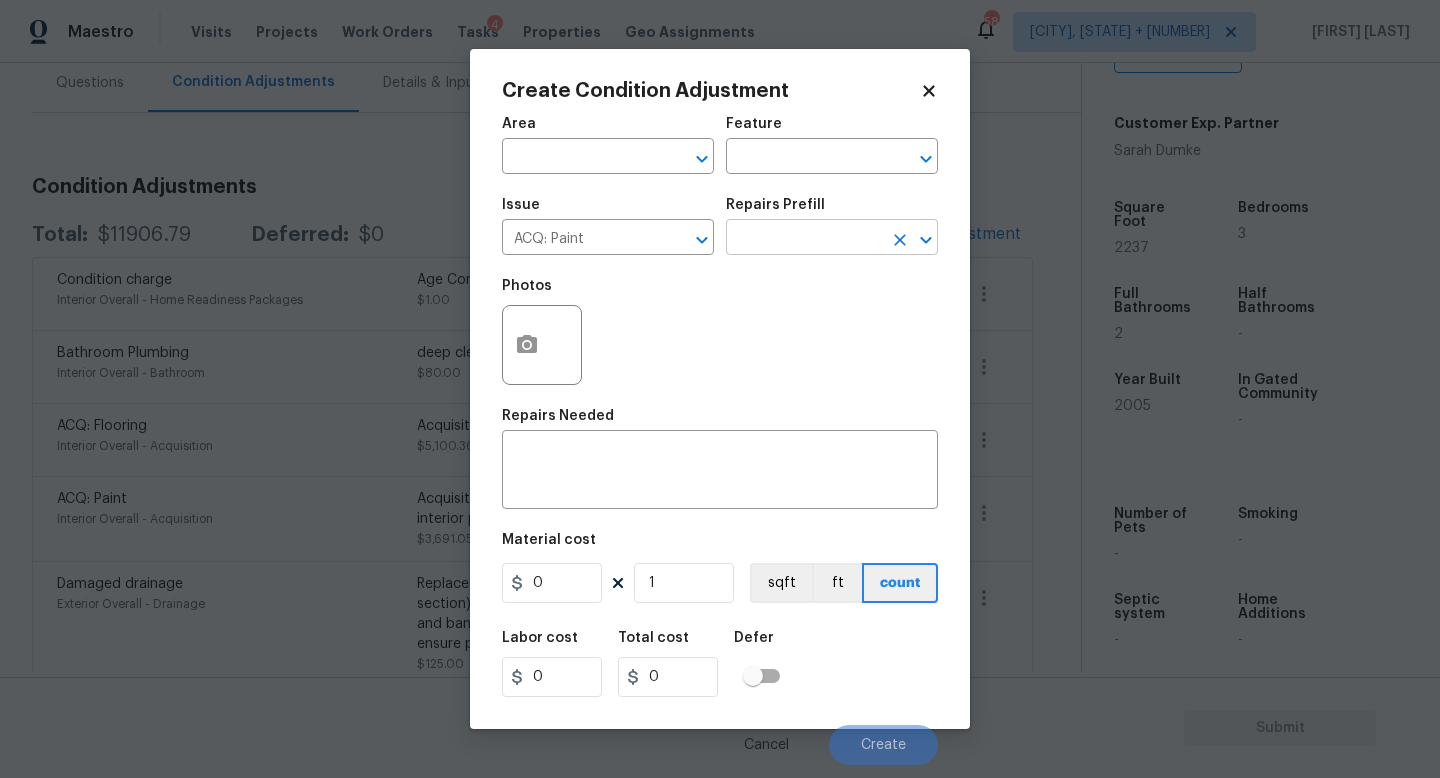 click at bounding box center (804, 239) 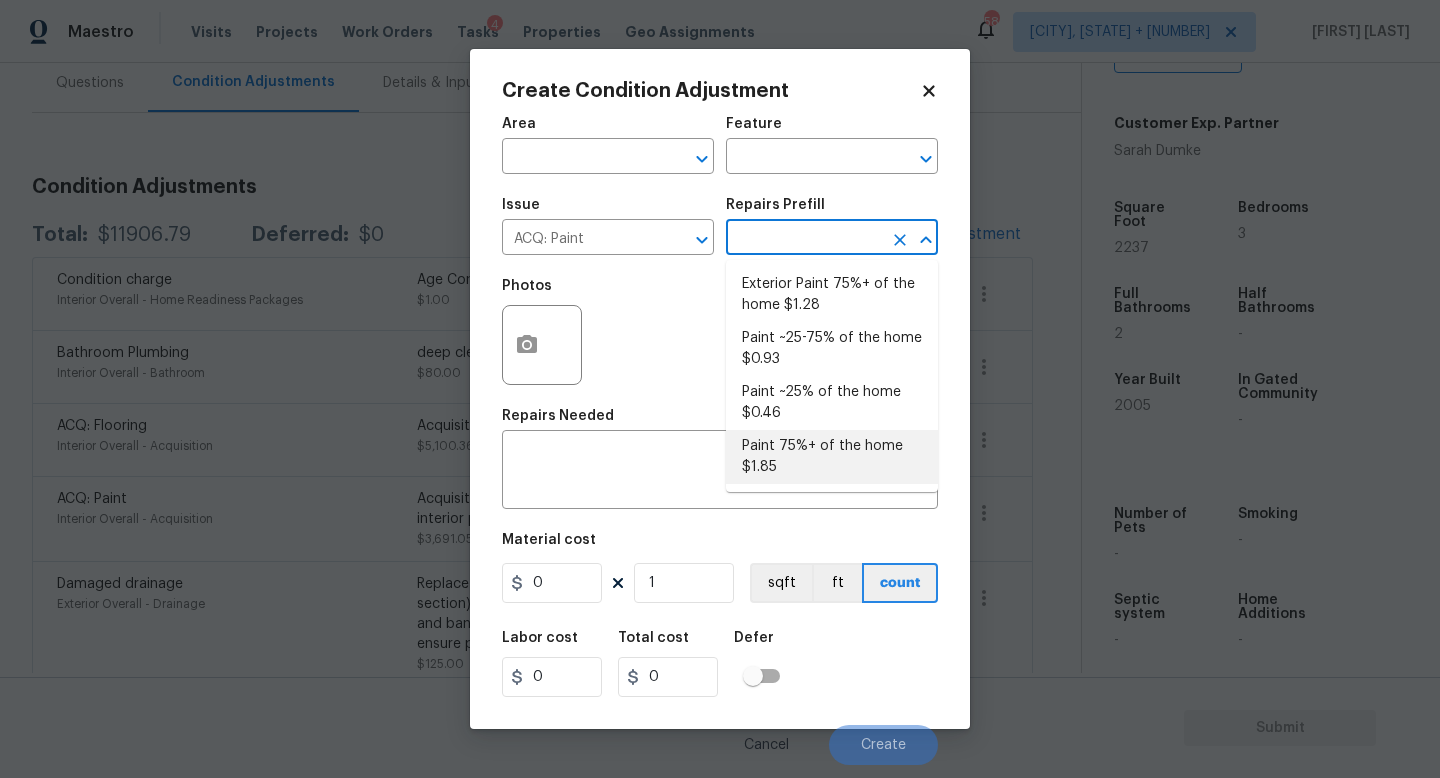 click on "Paint 75%+ of the home $1.85" at bounding box center (832, 457) 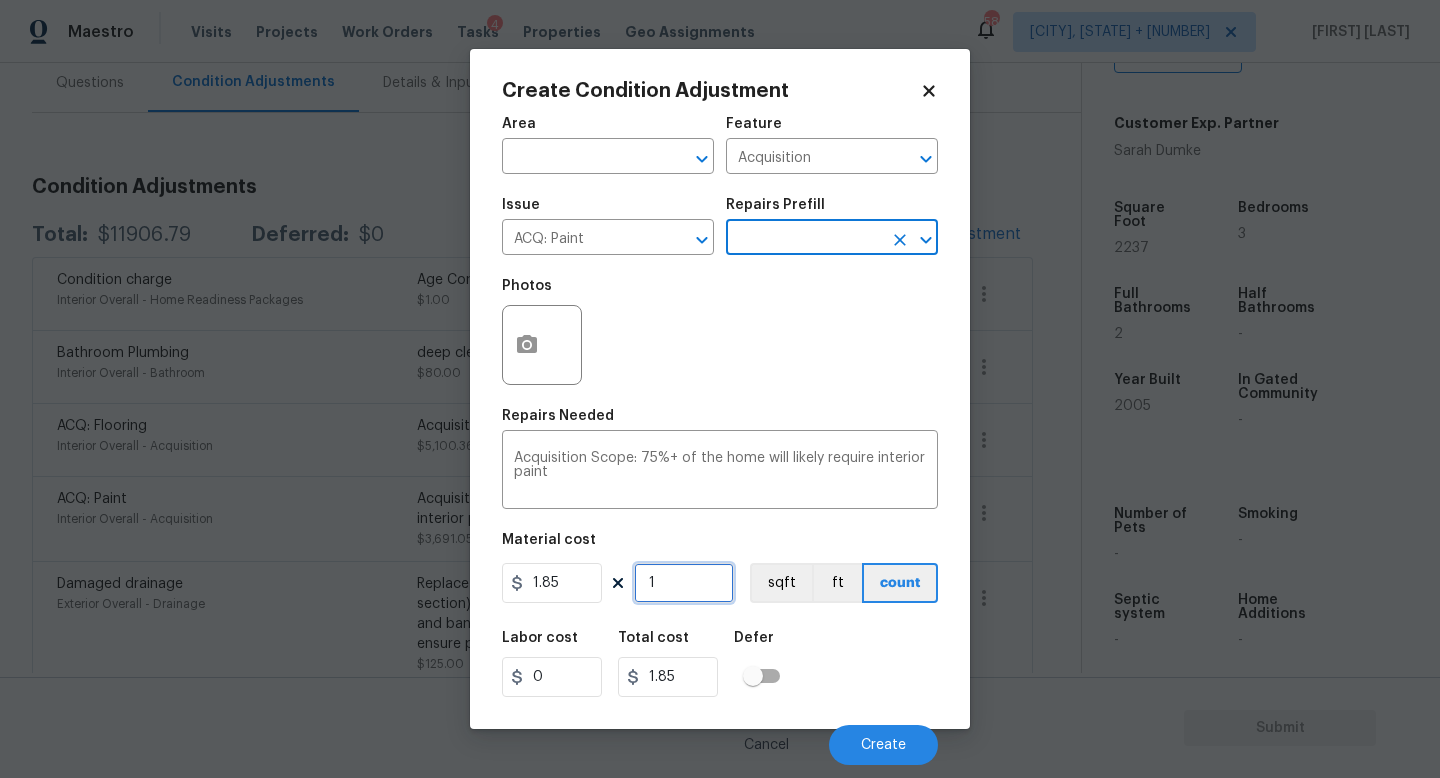 click on "1" at bounding box center [684, 583] 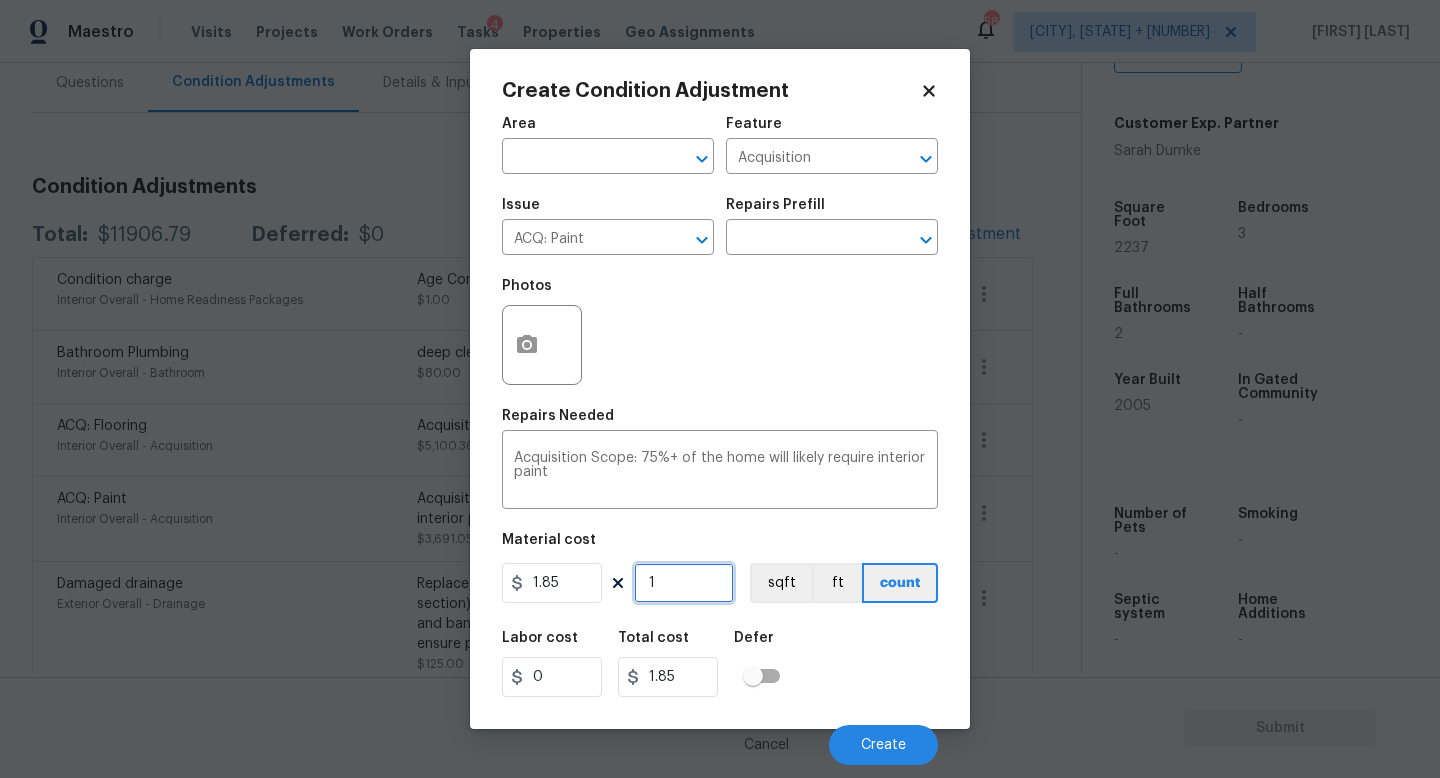 type on "0" 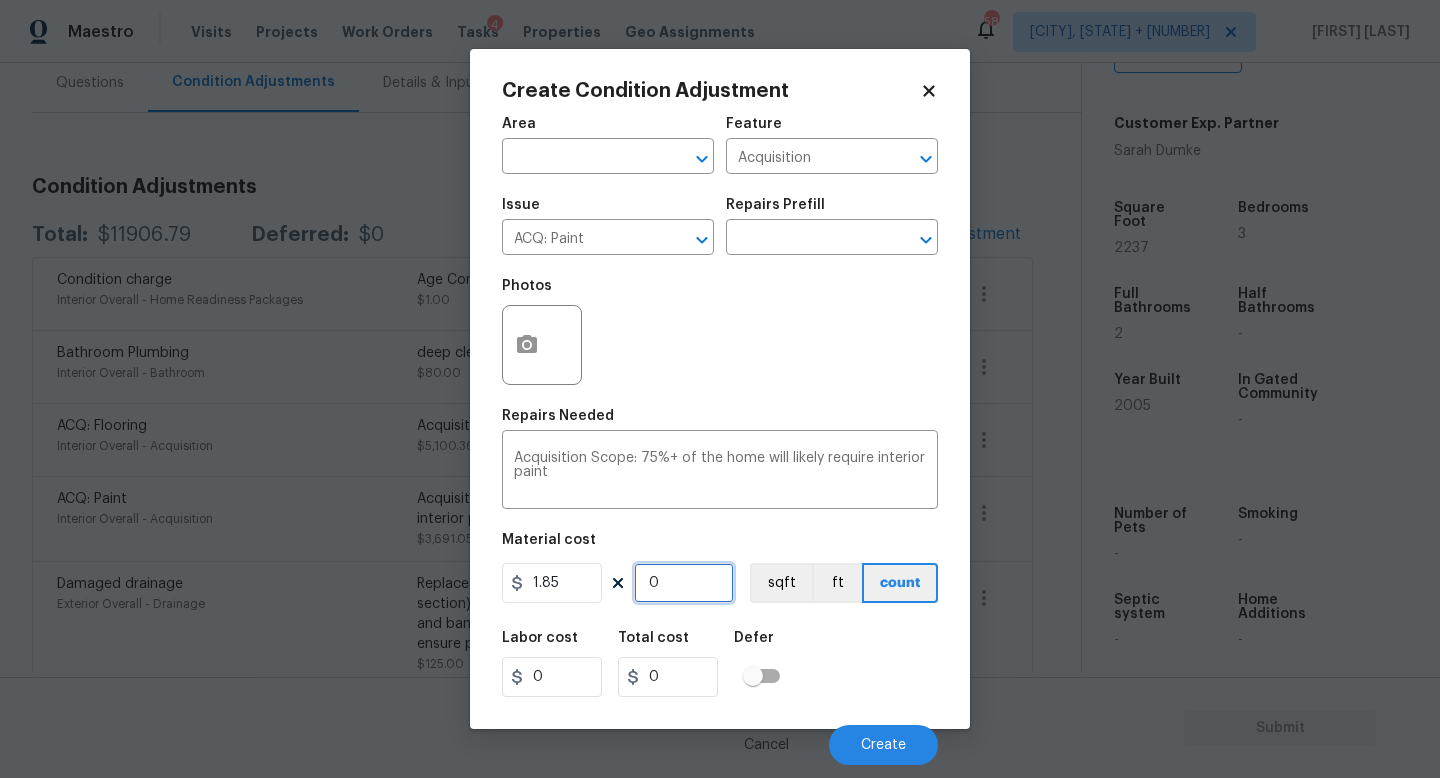 type on "2" 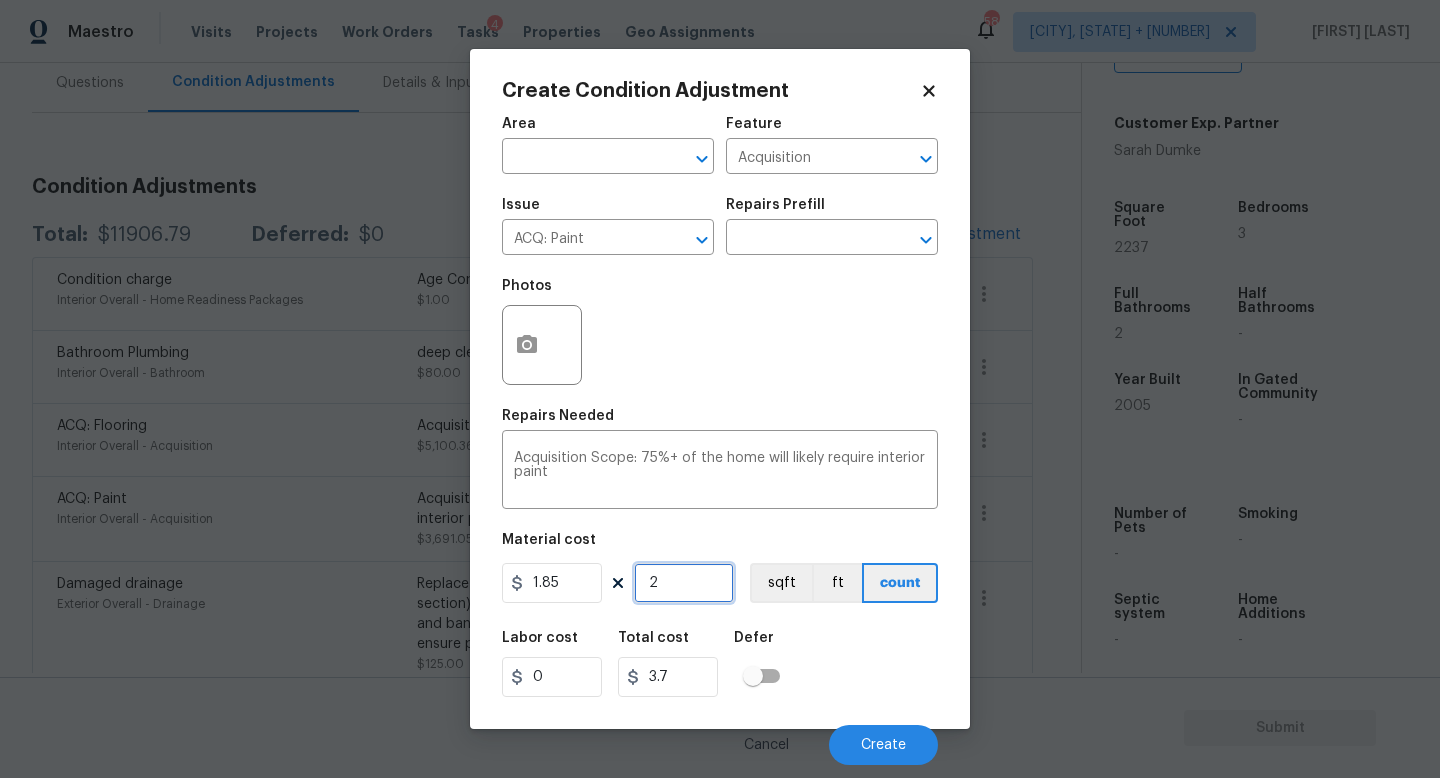 type on "22" 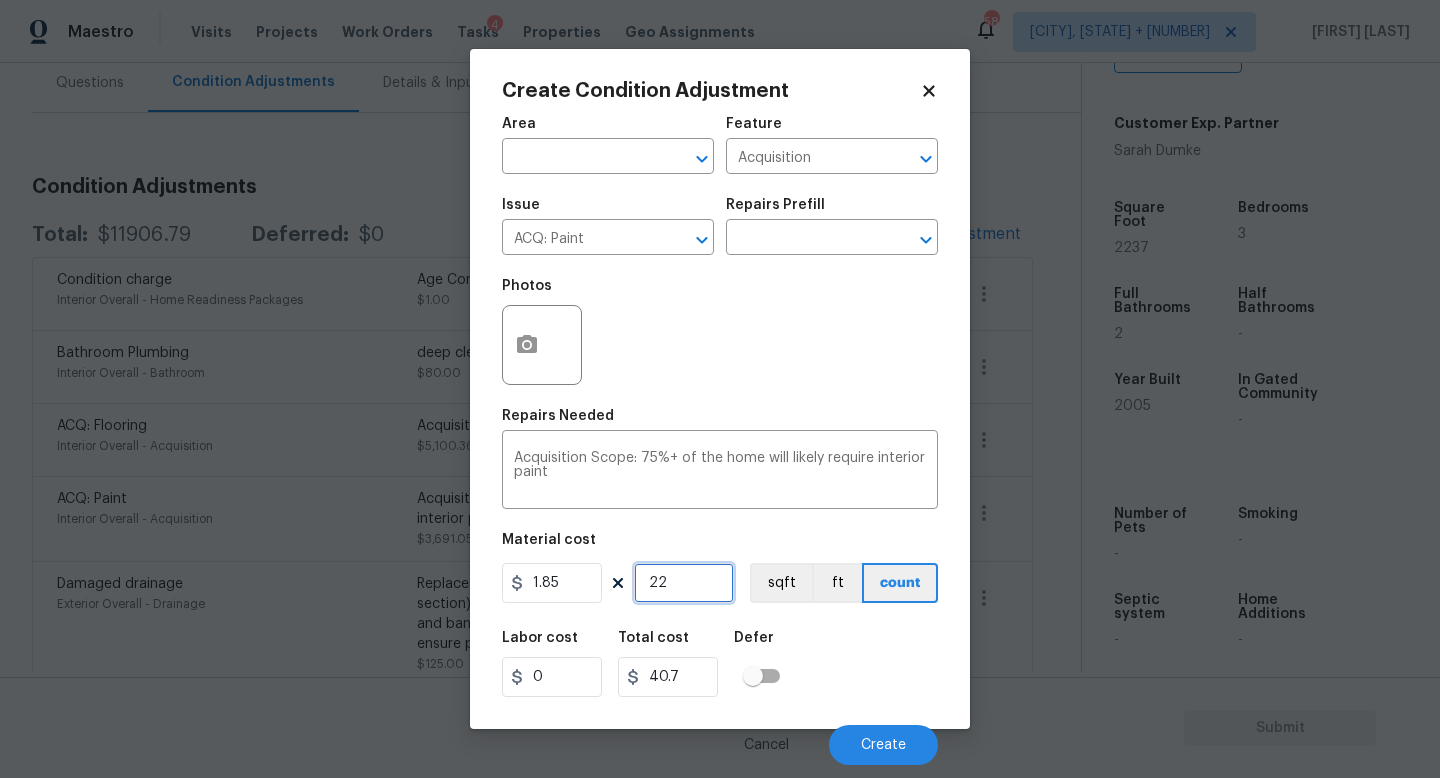 type on "223" 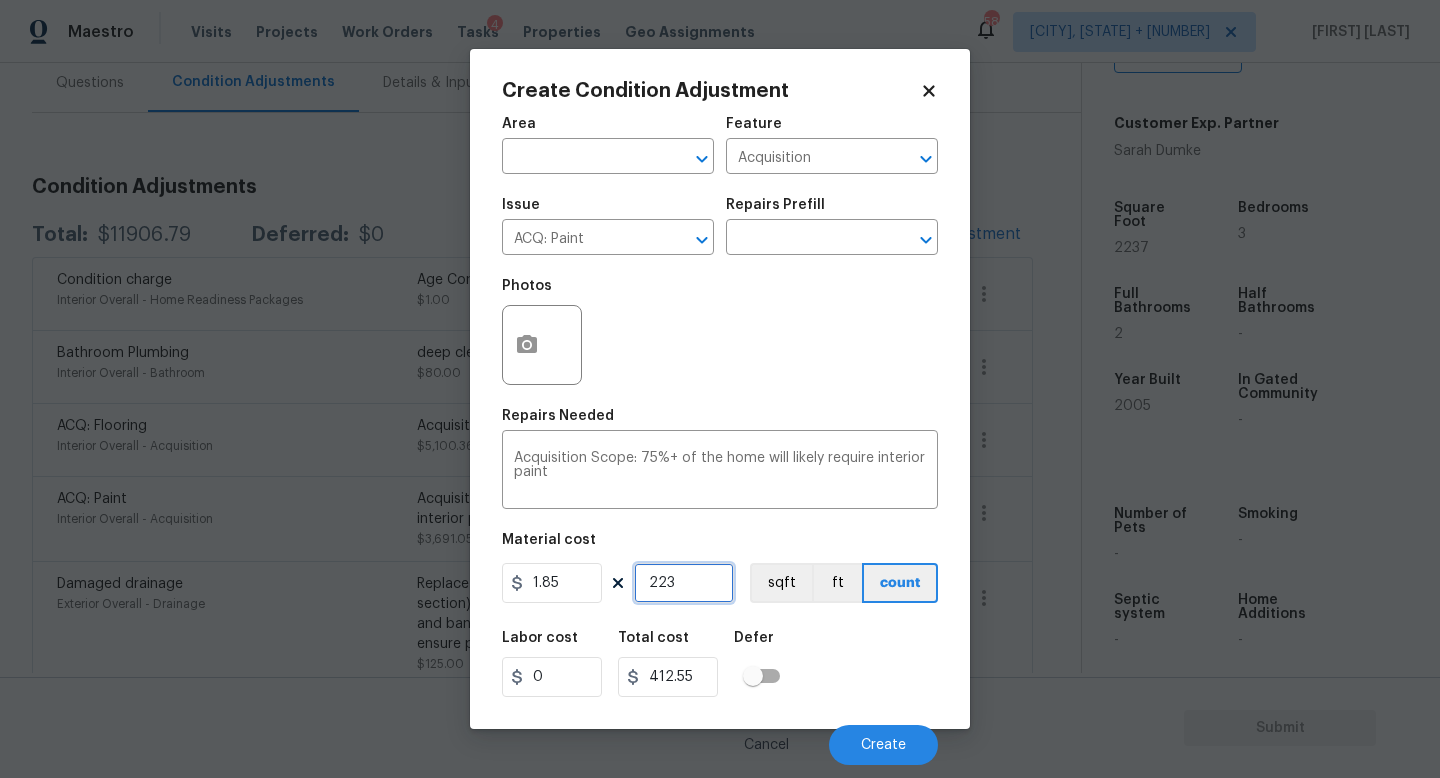 type on "2237" 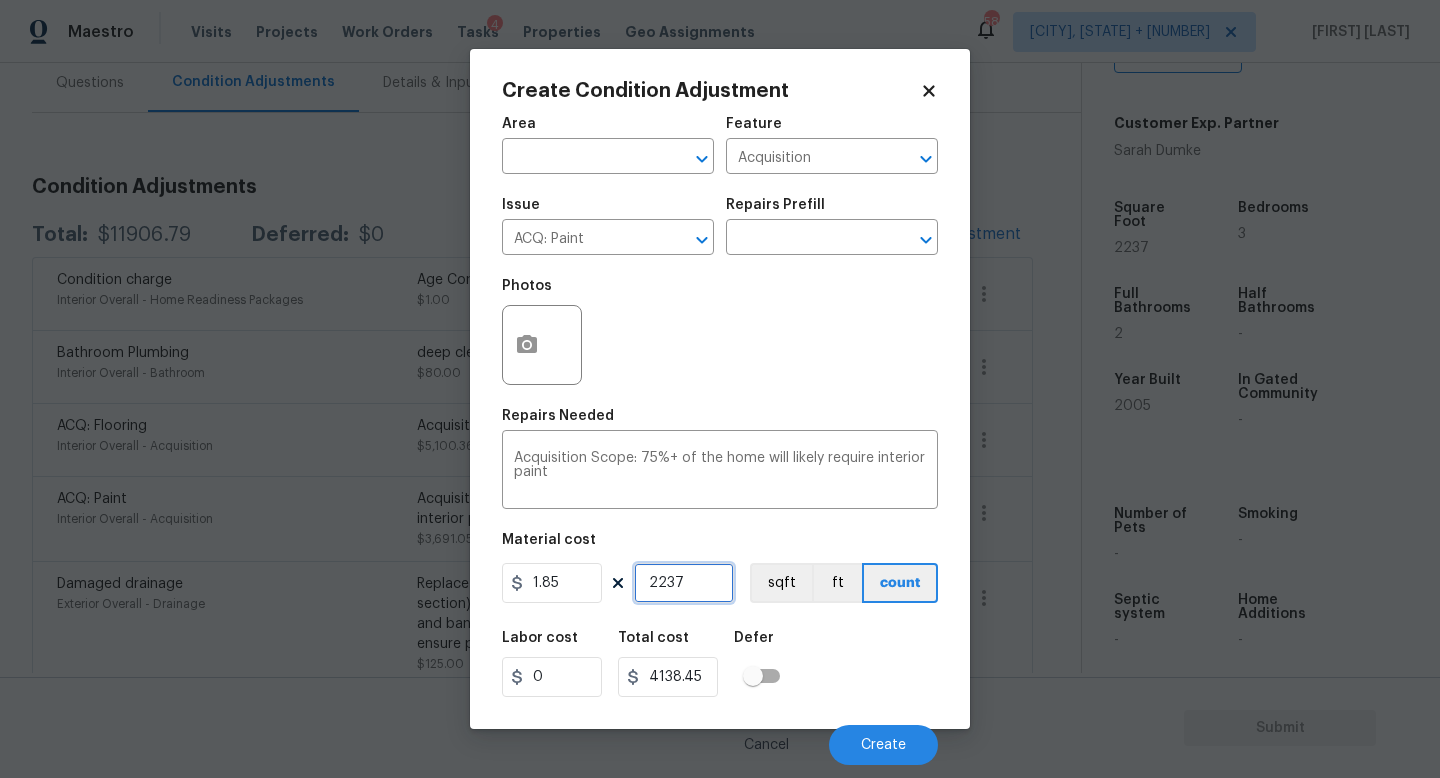 type on "2237" 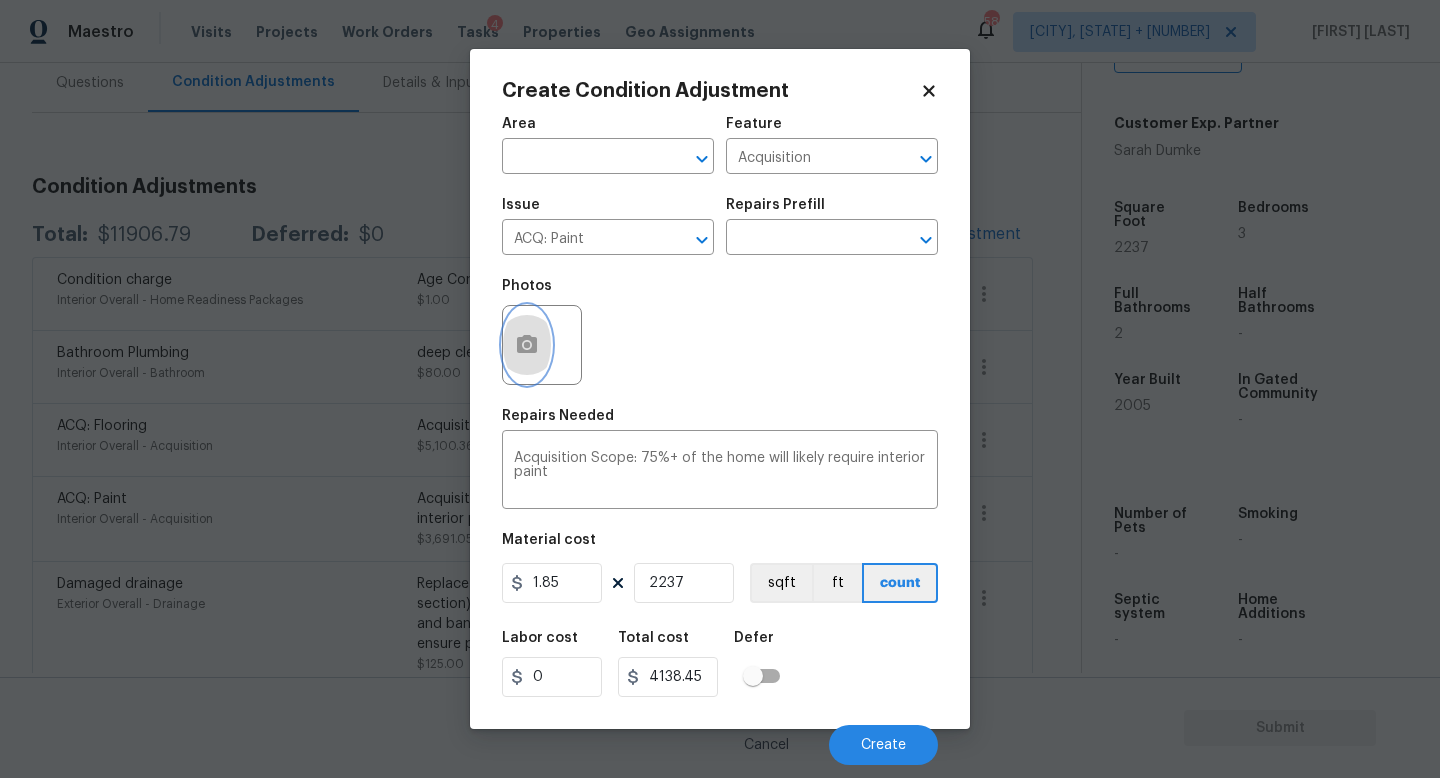 click at bounding box center [527, 345] 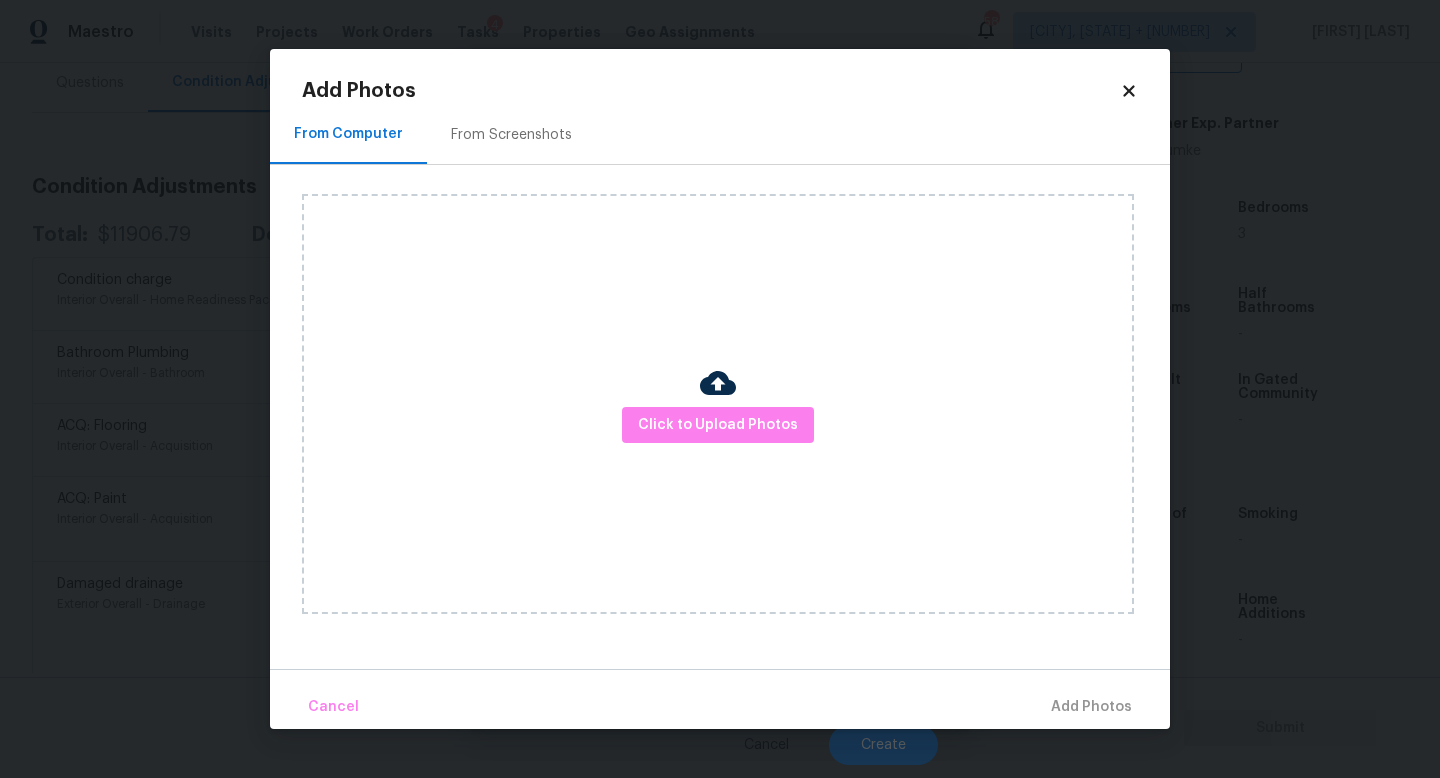 click on "Click to Upload Photos" at bounding box center [718, 404] 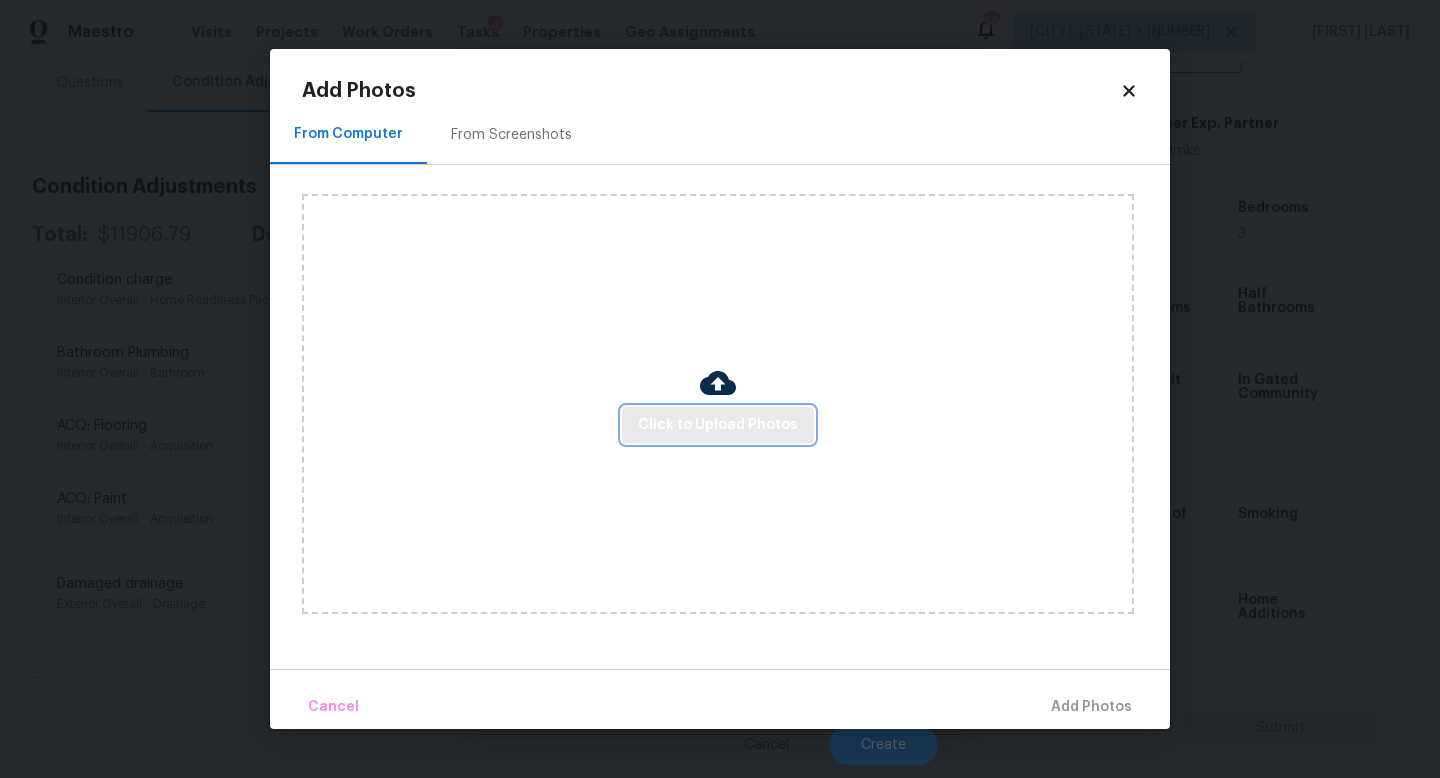 click on "Click to Upload Photos" at bounding box center (718, 425) 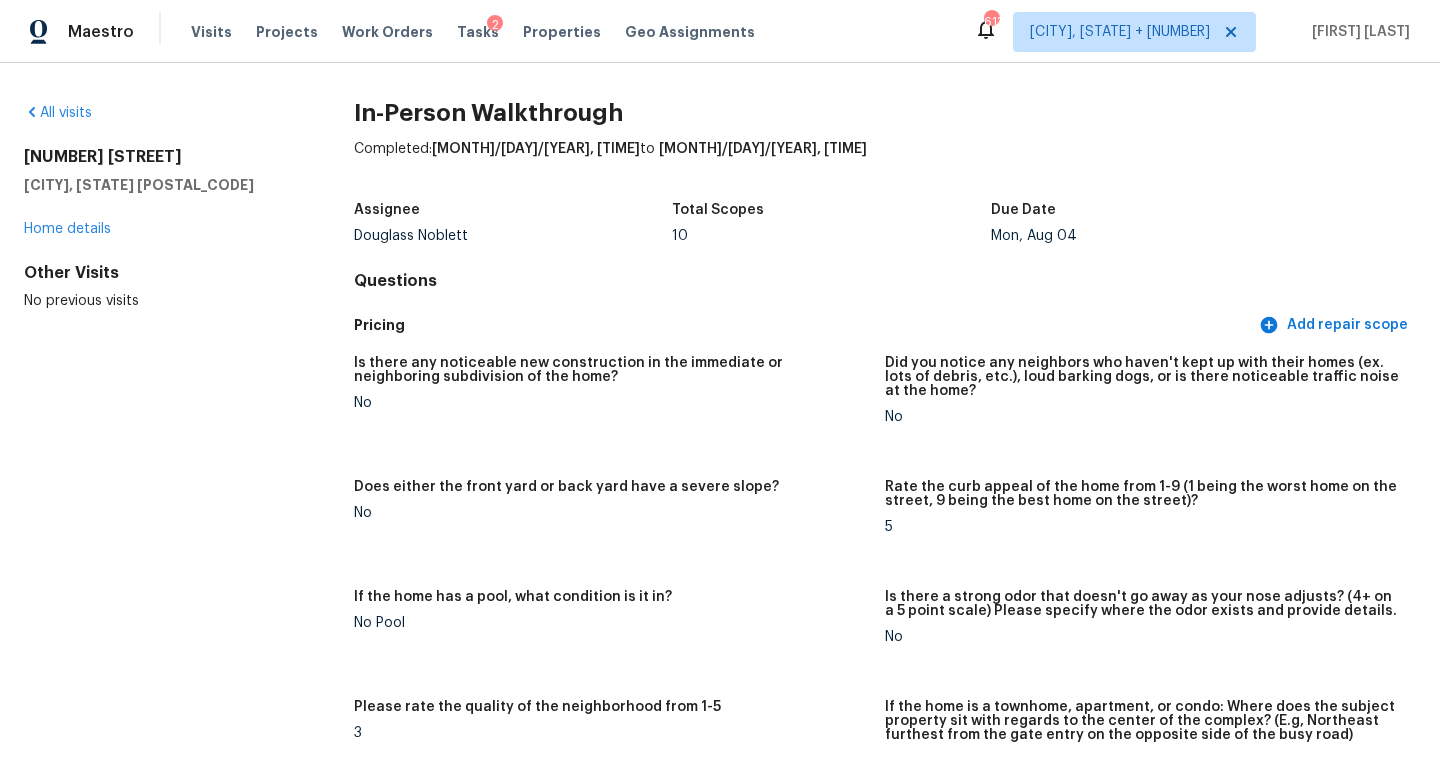 scroll, scrollTop: 0, scrollLeft: 0, axis: both 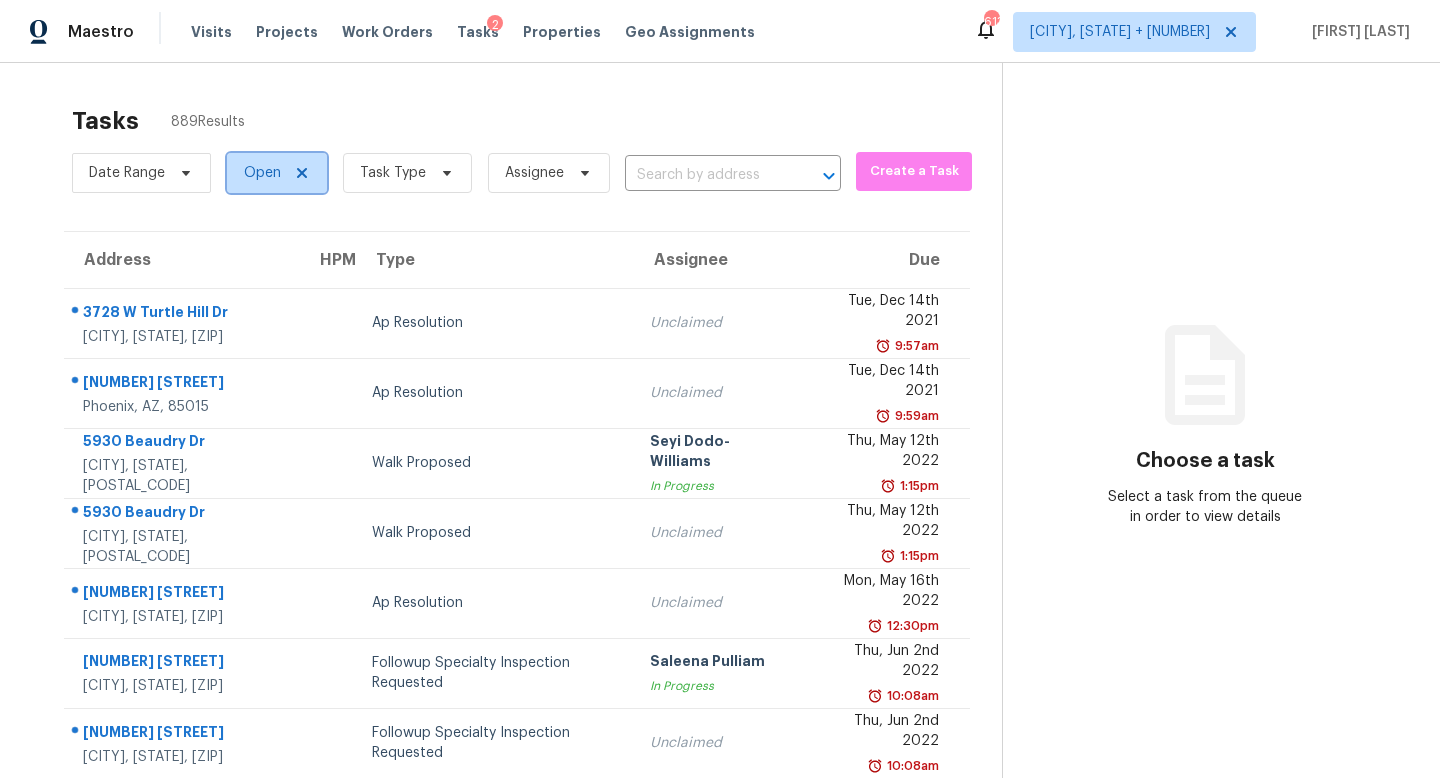 click on "Open" at bounding box center (262, 173) 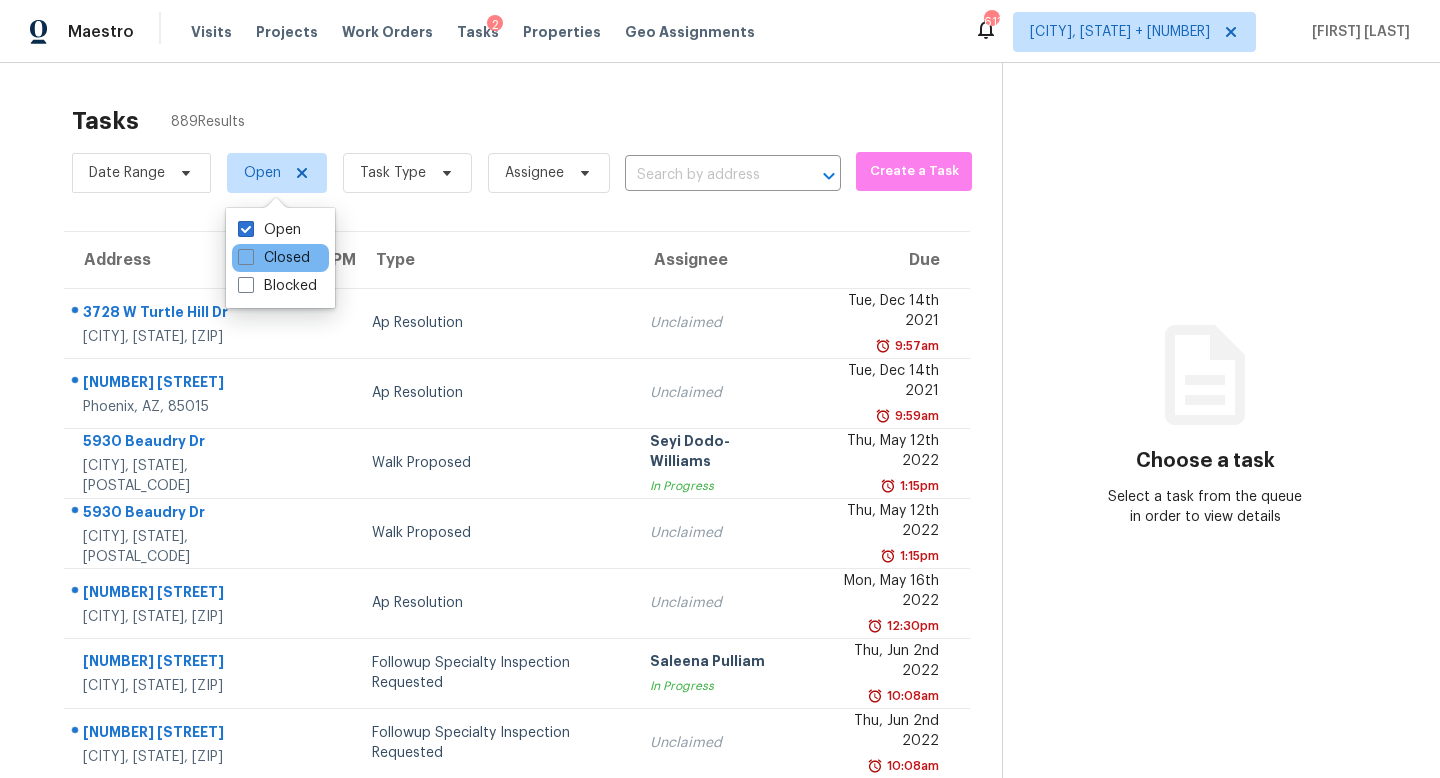 click on "Closed" at bounding box center [280, 258] 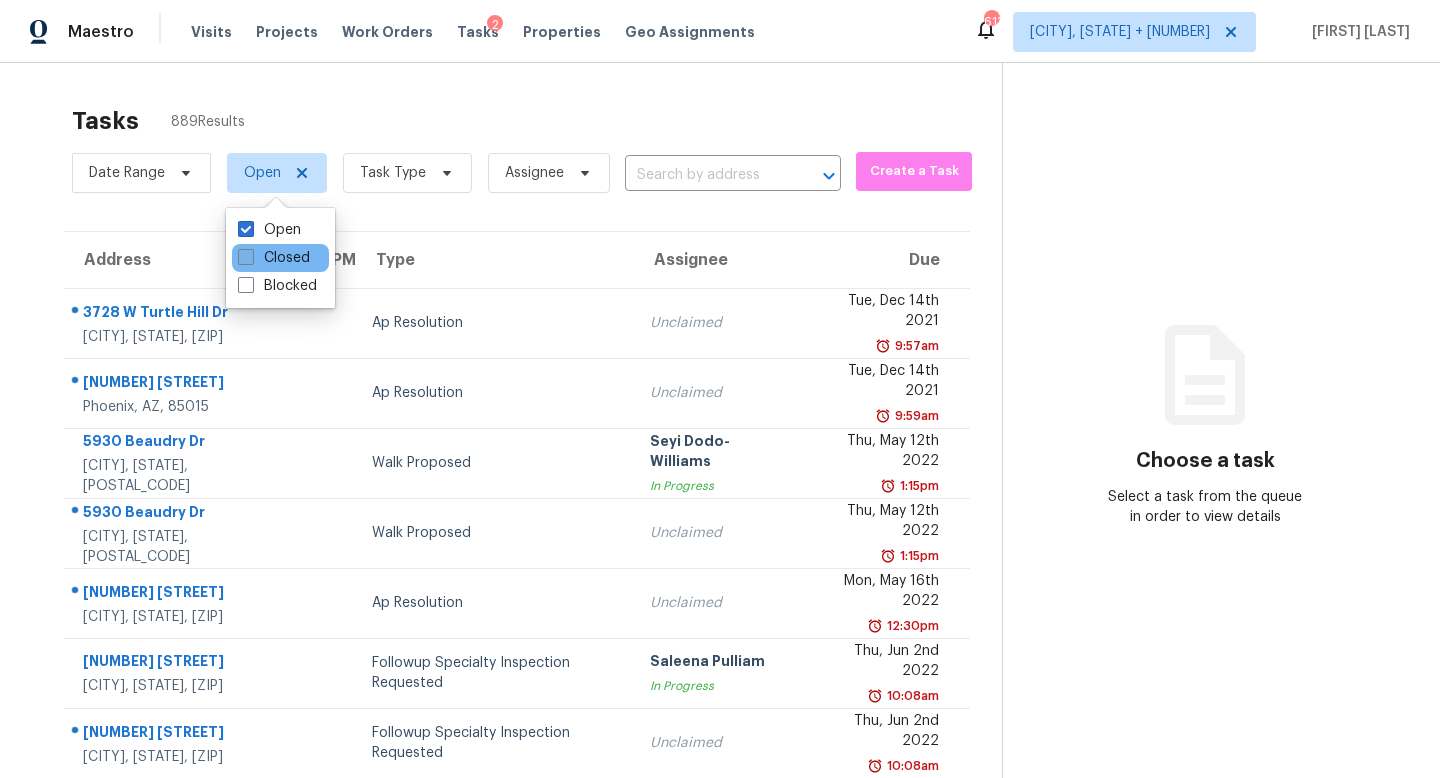 click at bounding box center (246, 257) 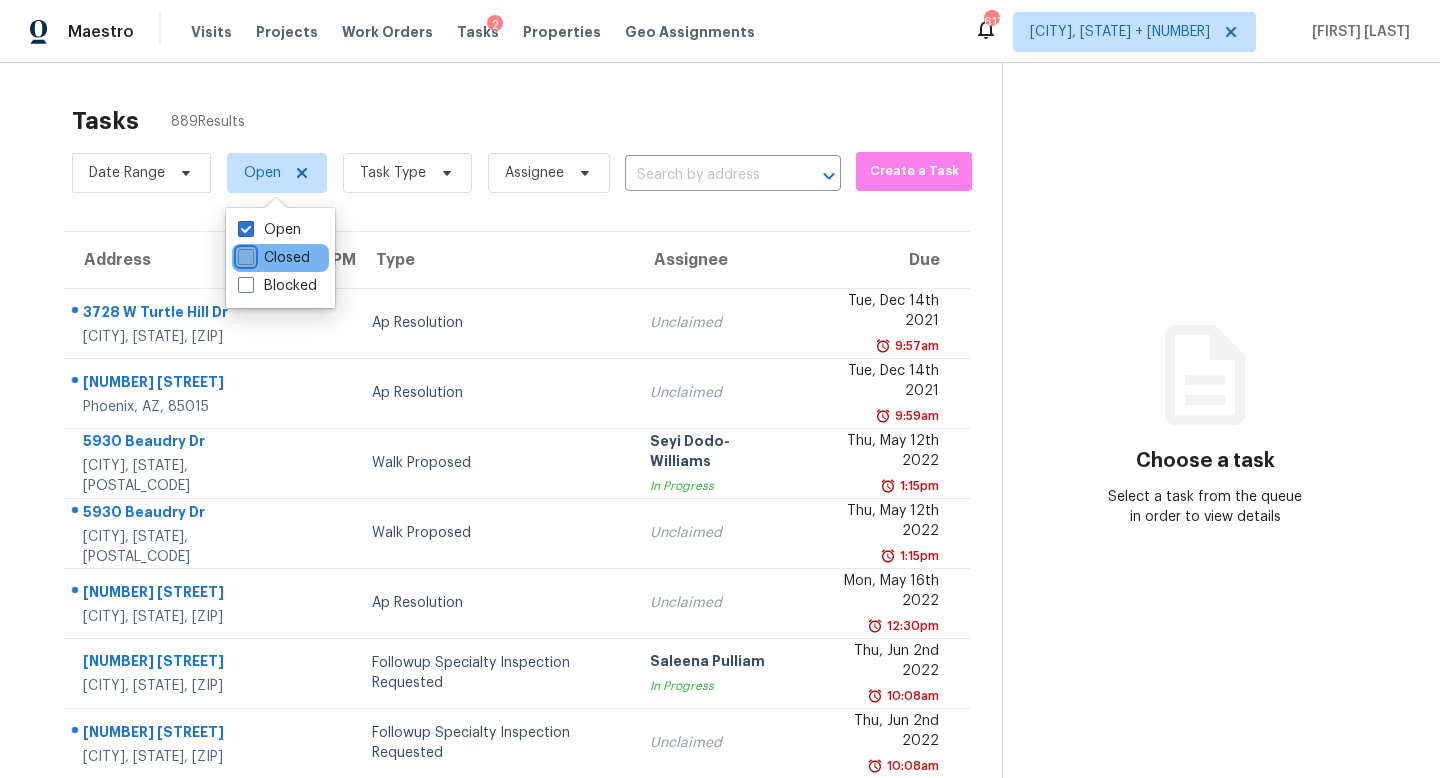 click on "Closed" at bounding box center [244, 254] 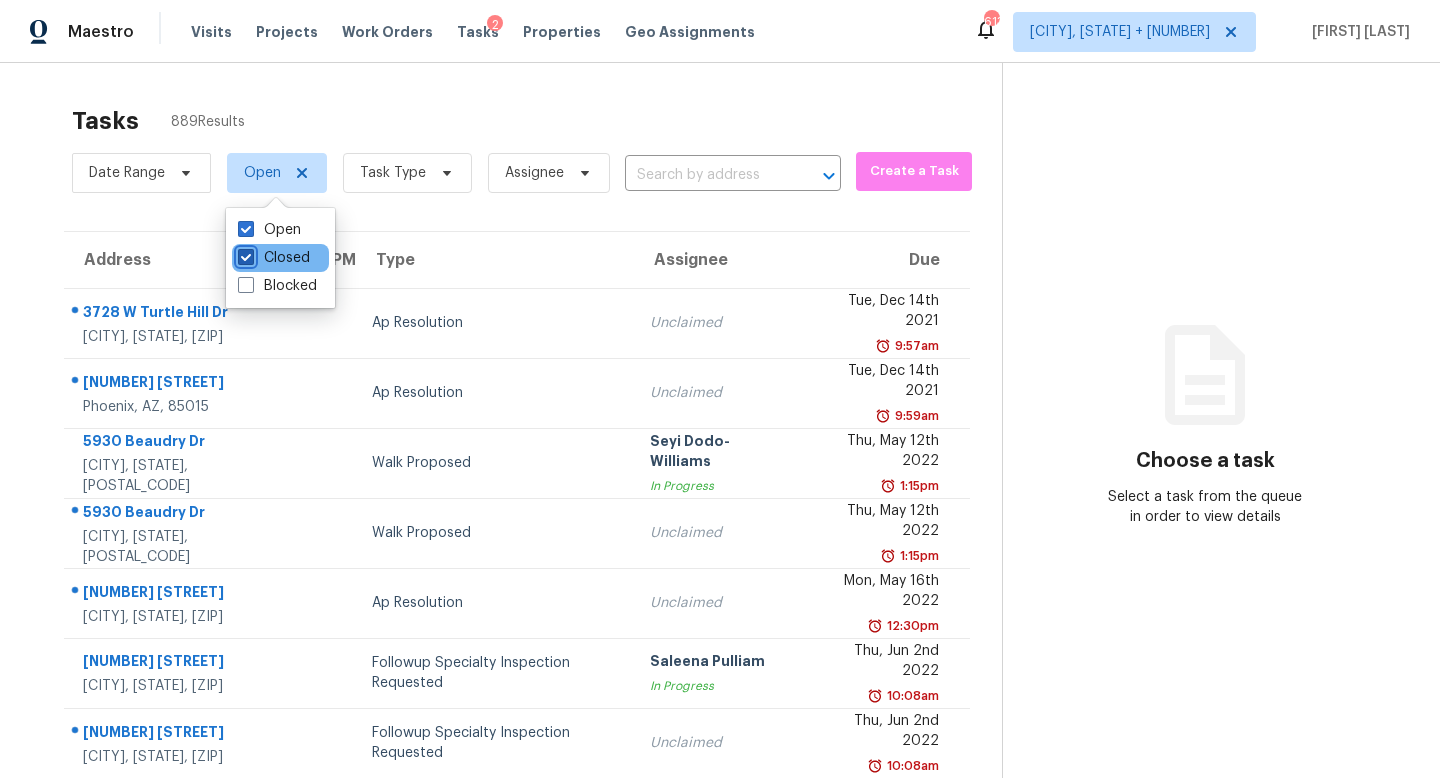 checkbox on "true" 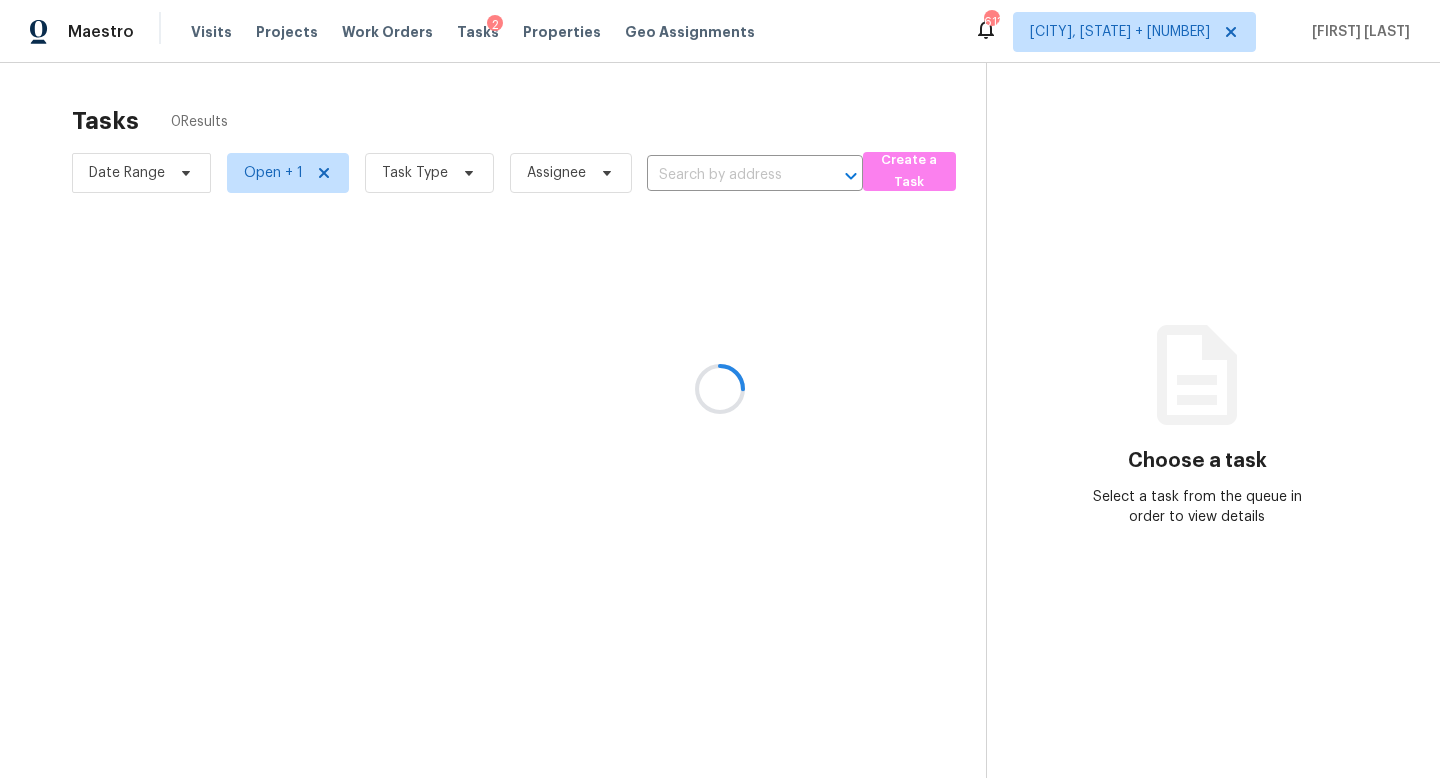 click at bounding box center (720, 389) 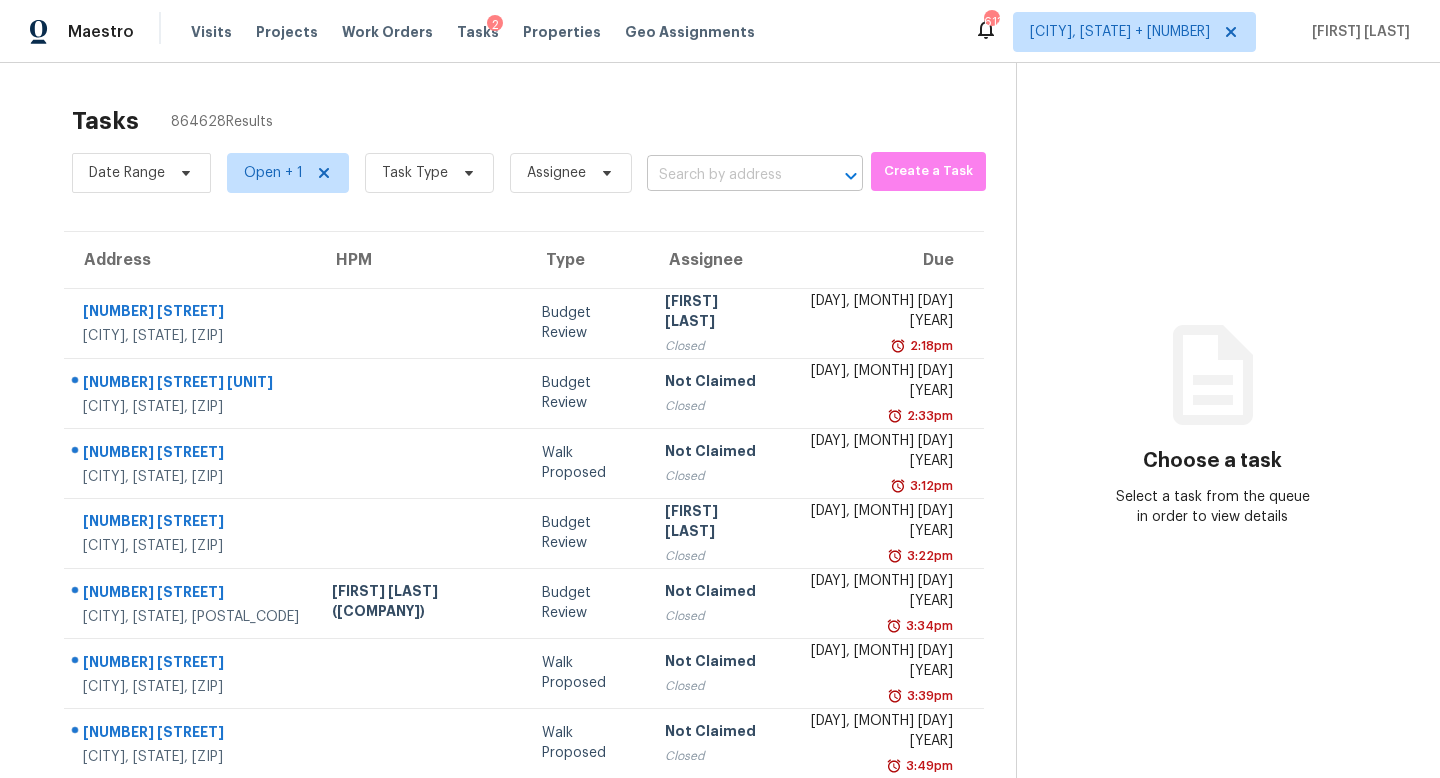 click at bounding box center [727, 175] 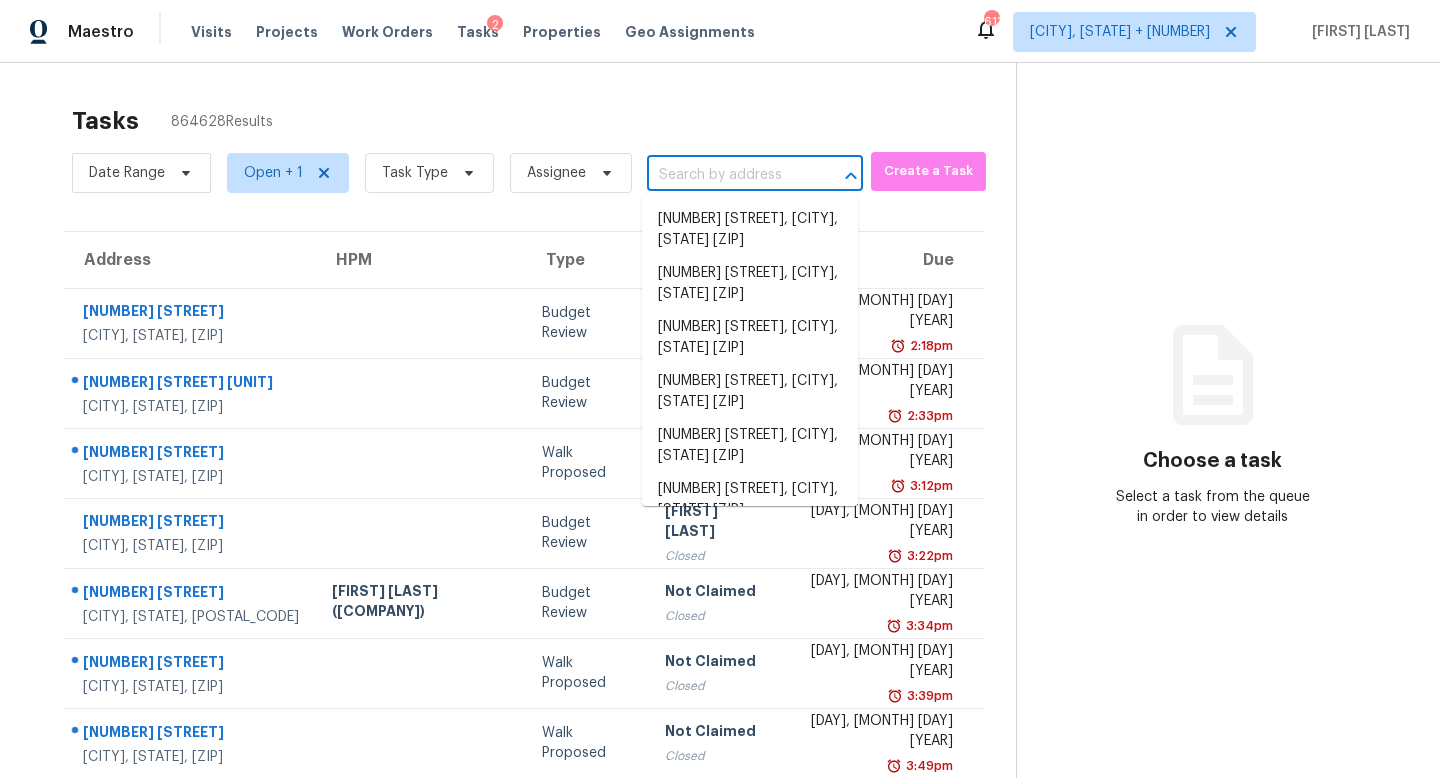 paste on "[NUMBER] [STREET], [CITY], [STATE] [ZIP]" 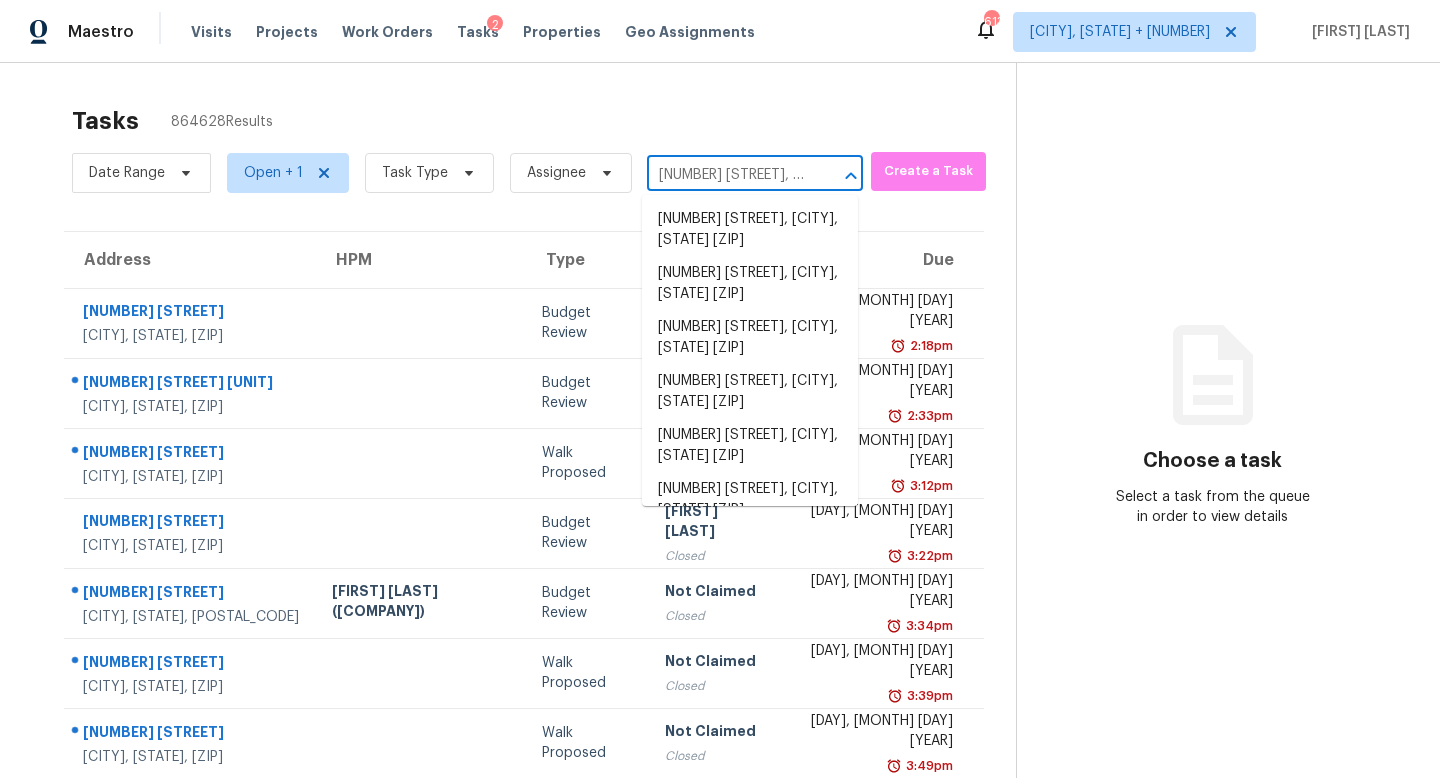 scroll, scrollTop: 0, scrollLeft: 129, axis: horizontal 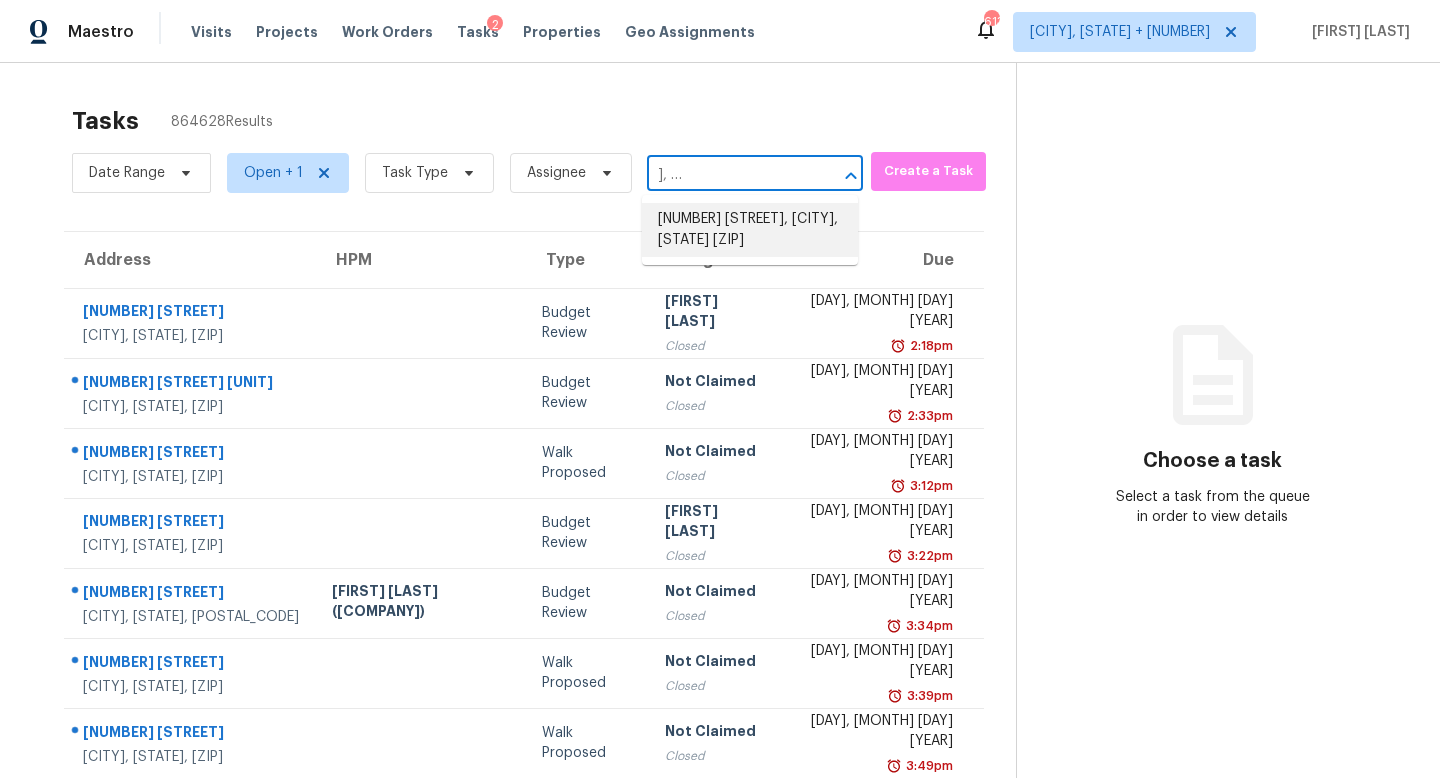 click on "[NUMBER] [STREET], [CITY], [STATE] [ZIP]" at bounding box center [750, 230] 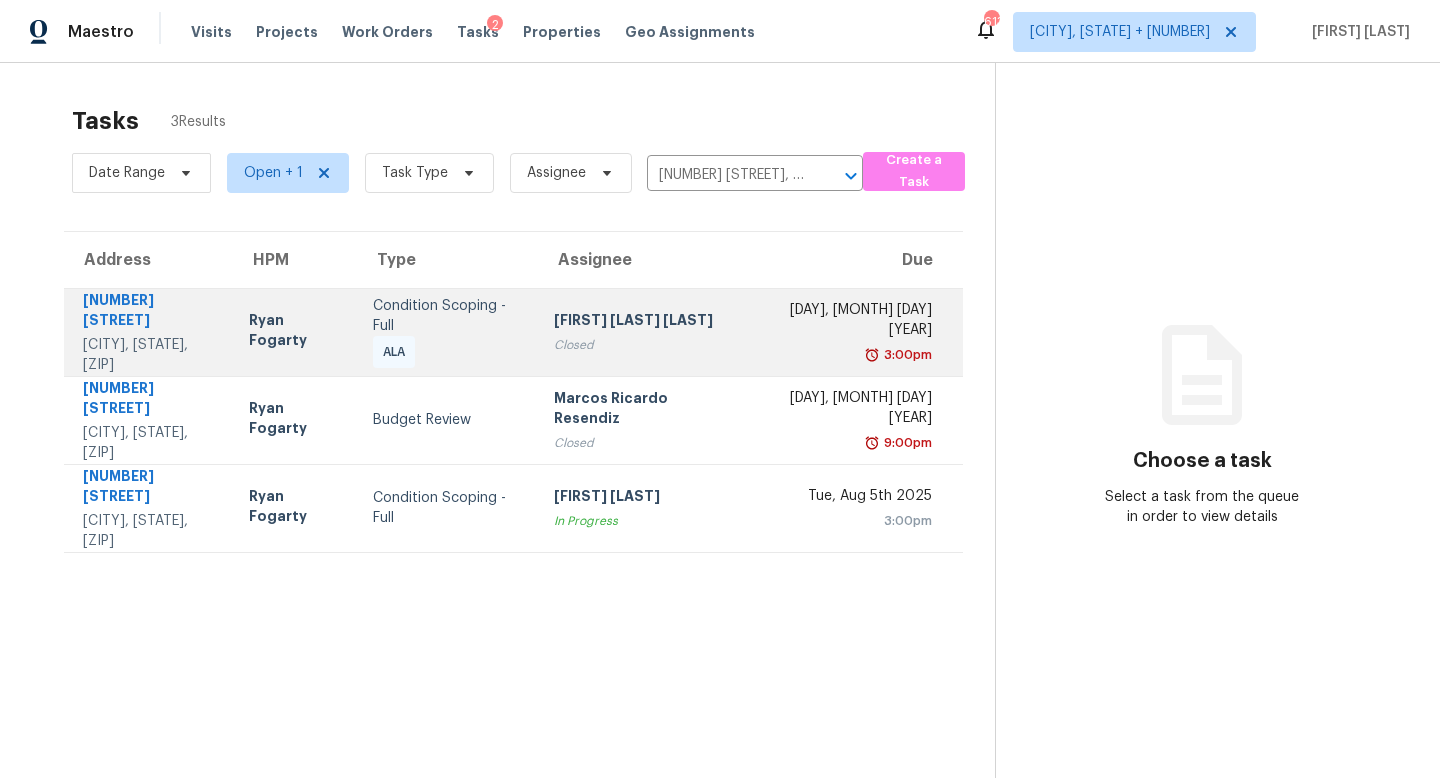 click on "Closed" at bounding box center (639, 345) 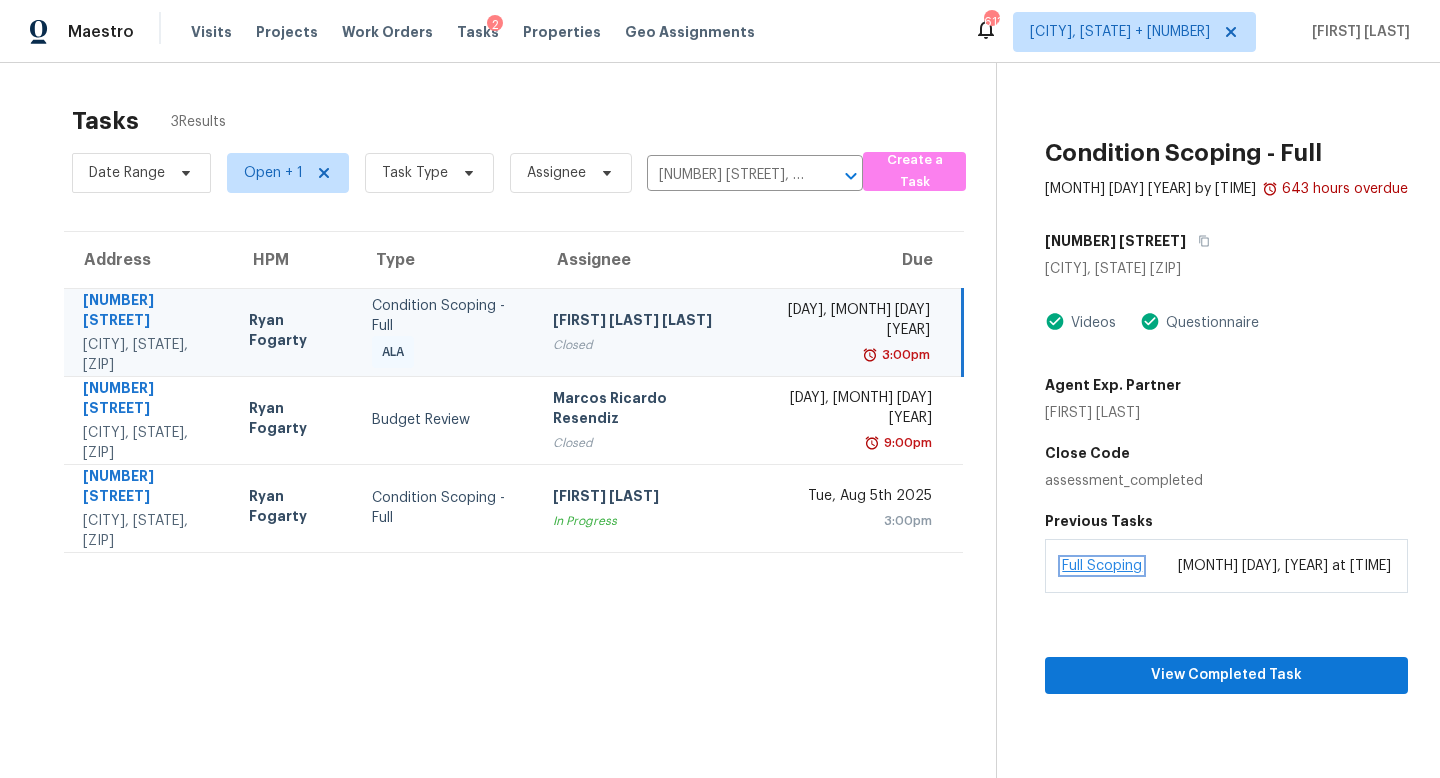 click on "Full Scoping" at bounding box center [1102, 566] 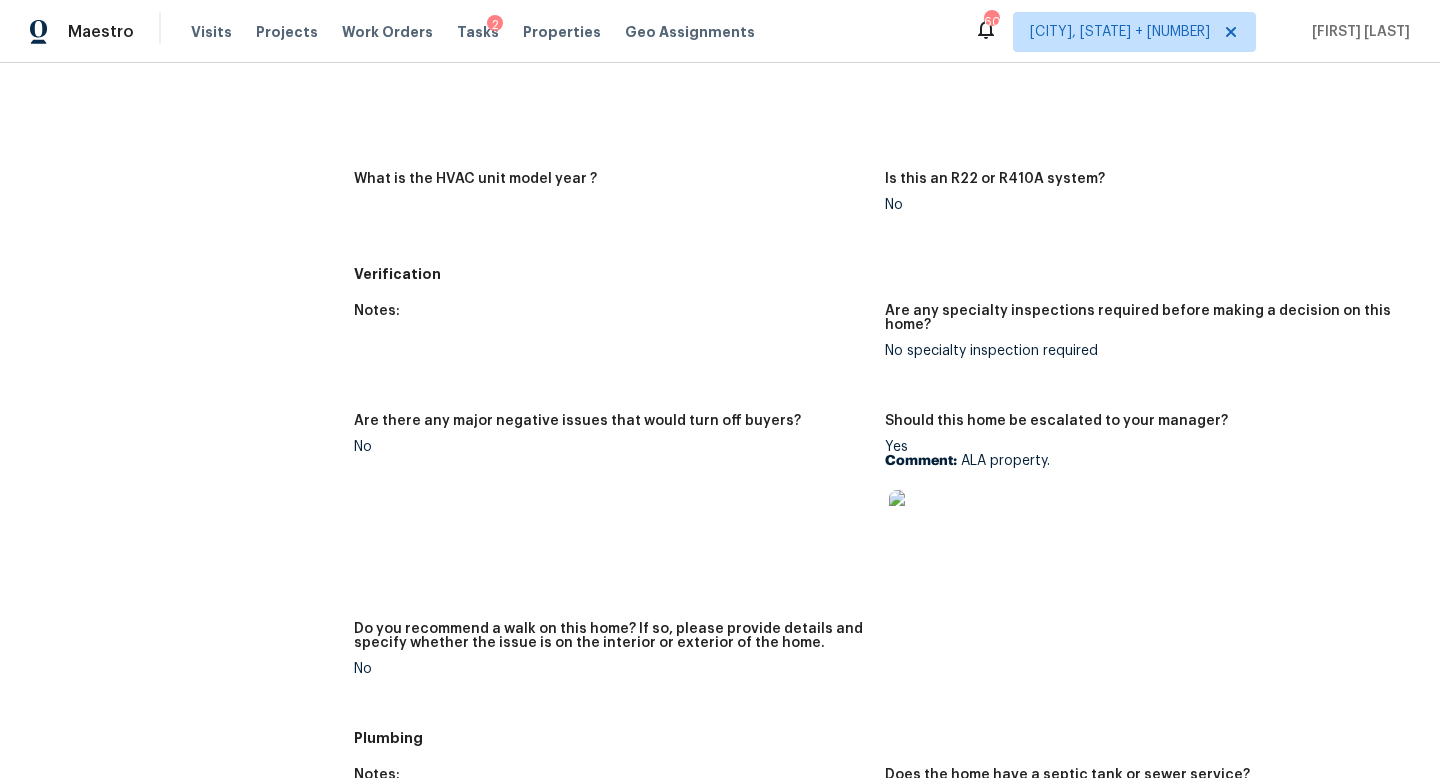 scroll, scrollTop: 0, scrollLeft: 0, axis: both 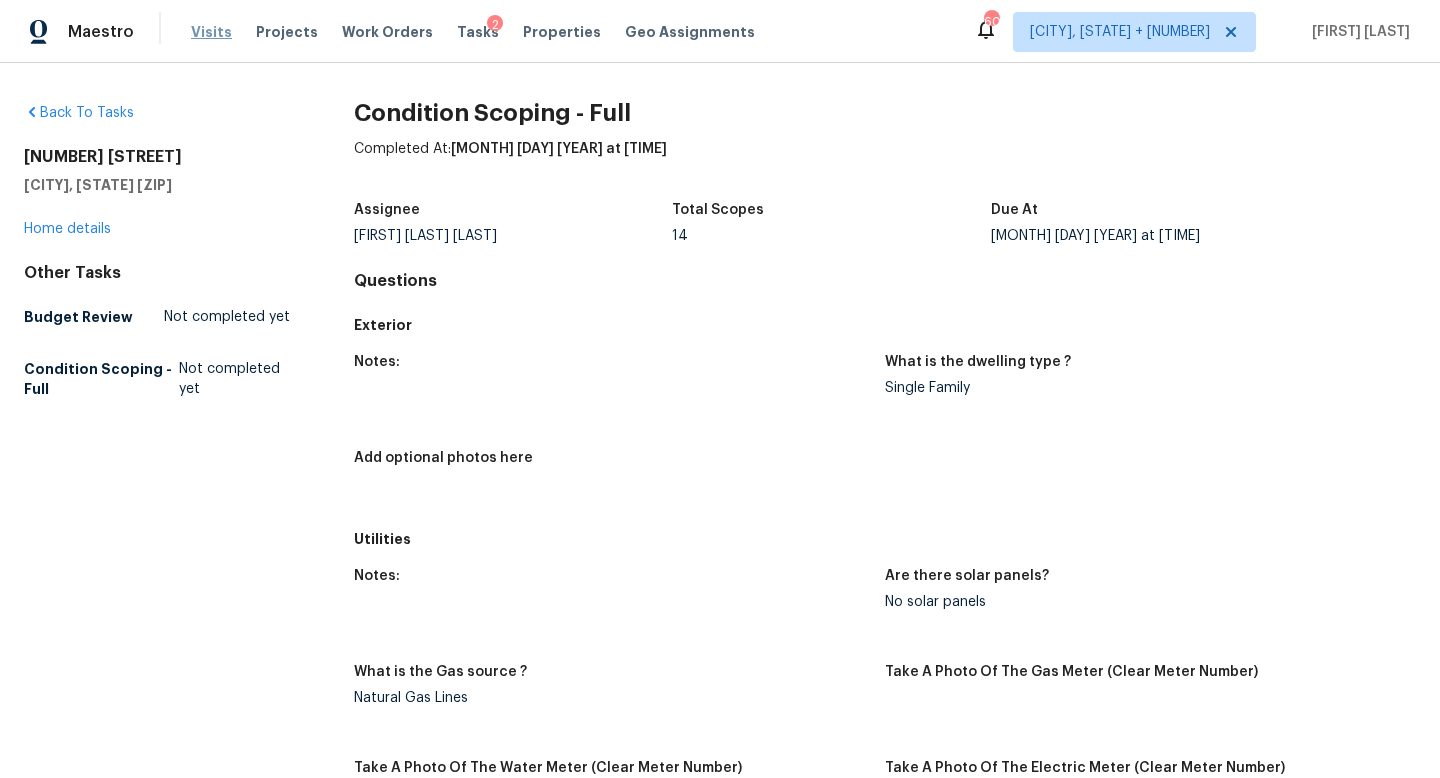 click on "Visits" at bounding box center (211, 32) 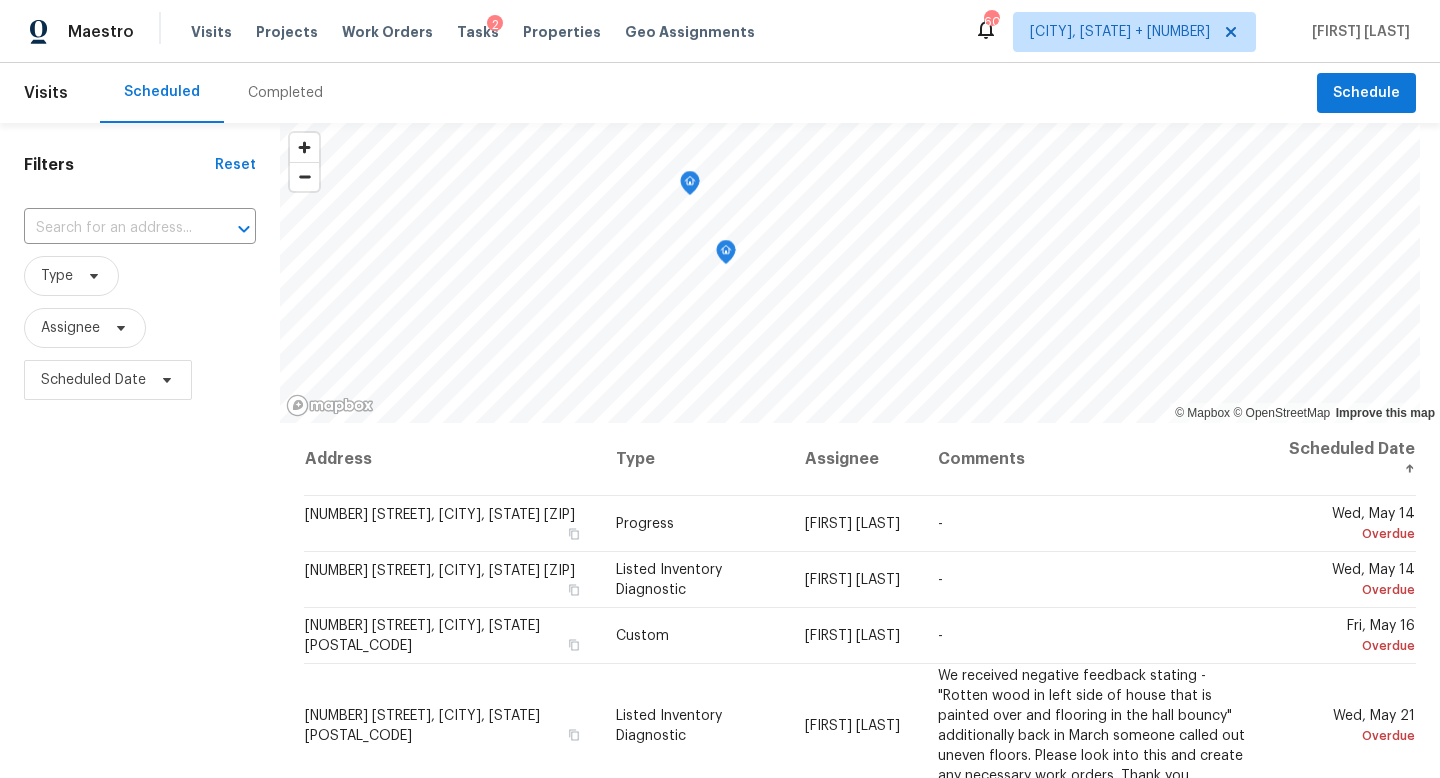 click on "Completed" at bounding box center [285, 93] 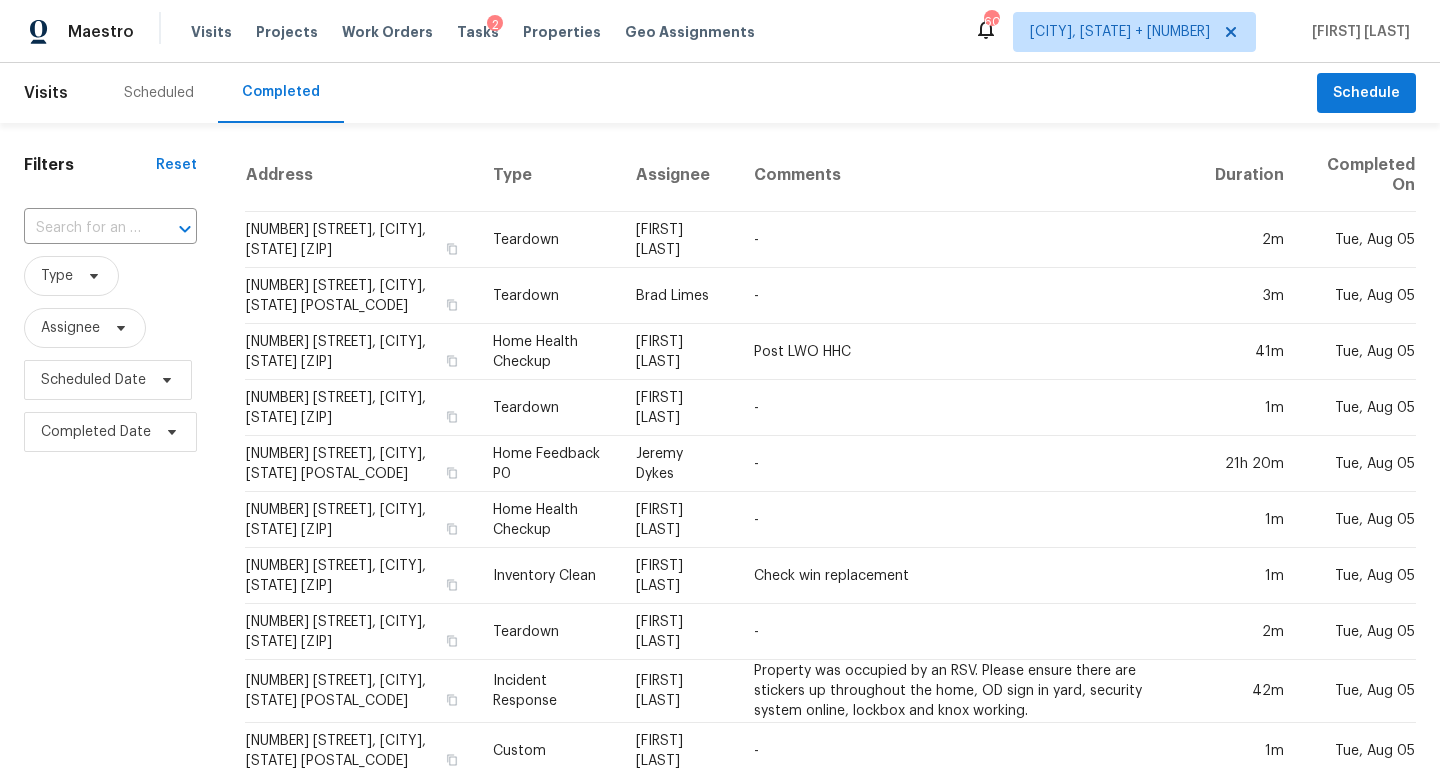 click on "​" at bounding box center (110, 228) 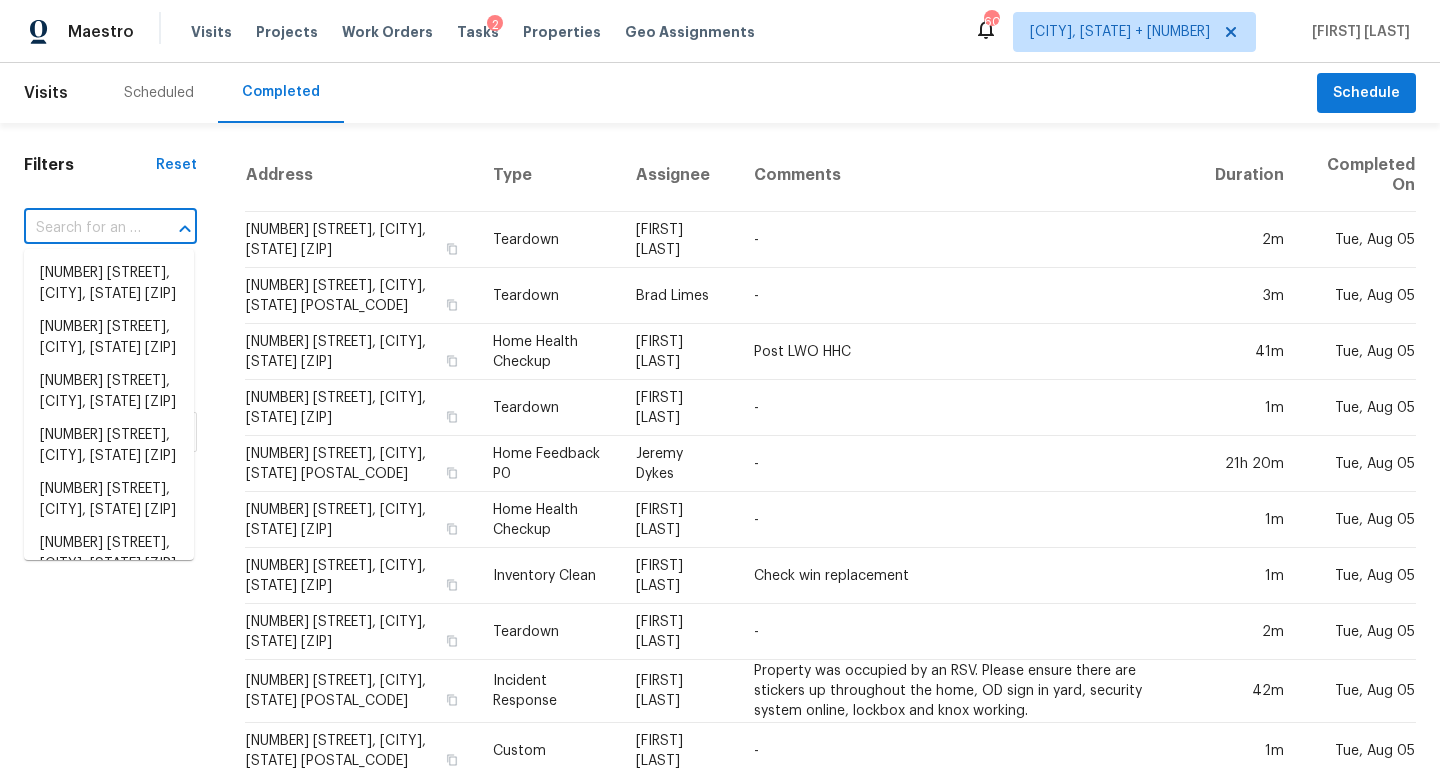 paste on "[NUMBER] [STREET] [CITY], [STATE], [POSTAL_CODE]" 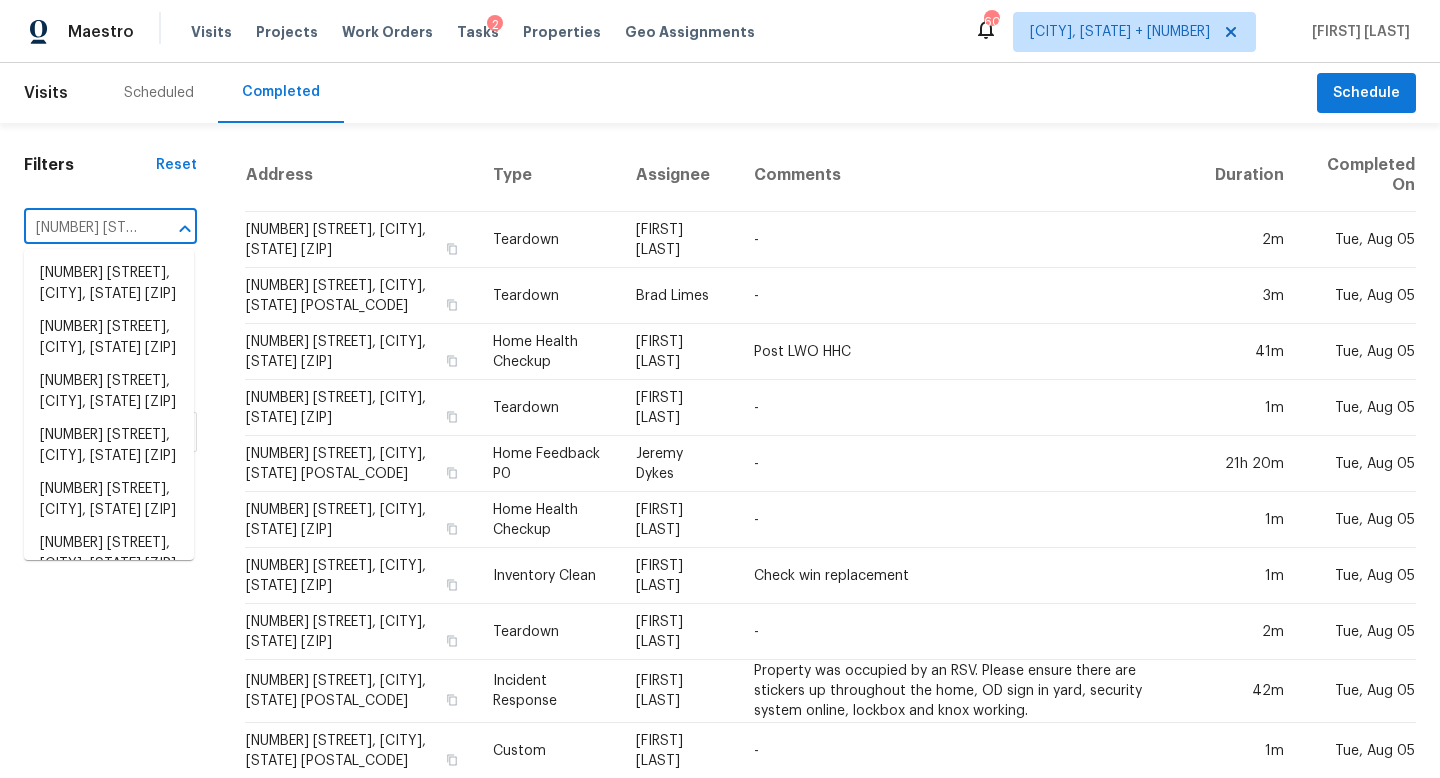 scroll, scrollTop: 0, scrollLeft: 197, axis: horizontal 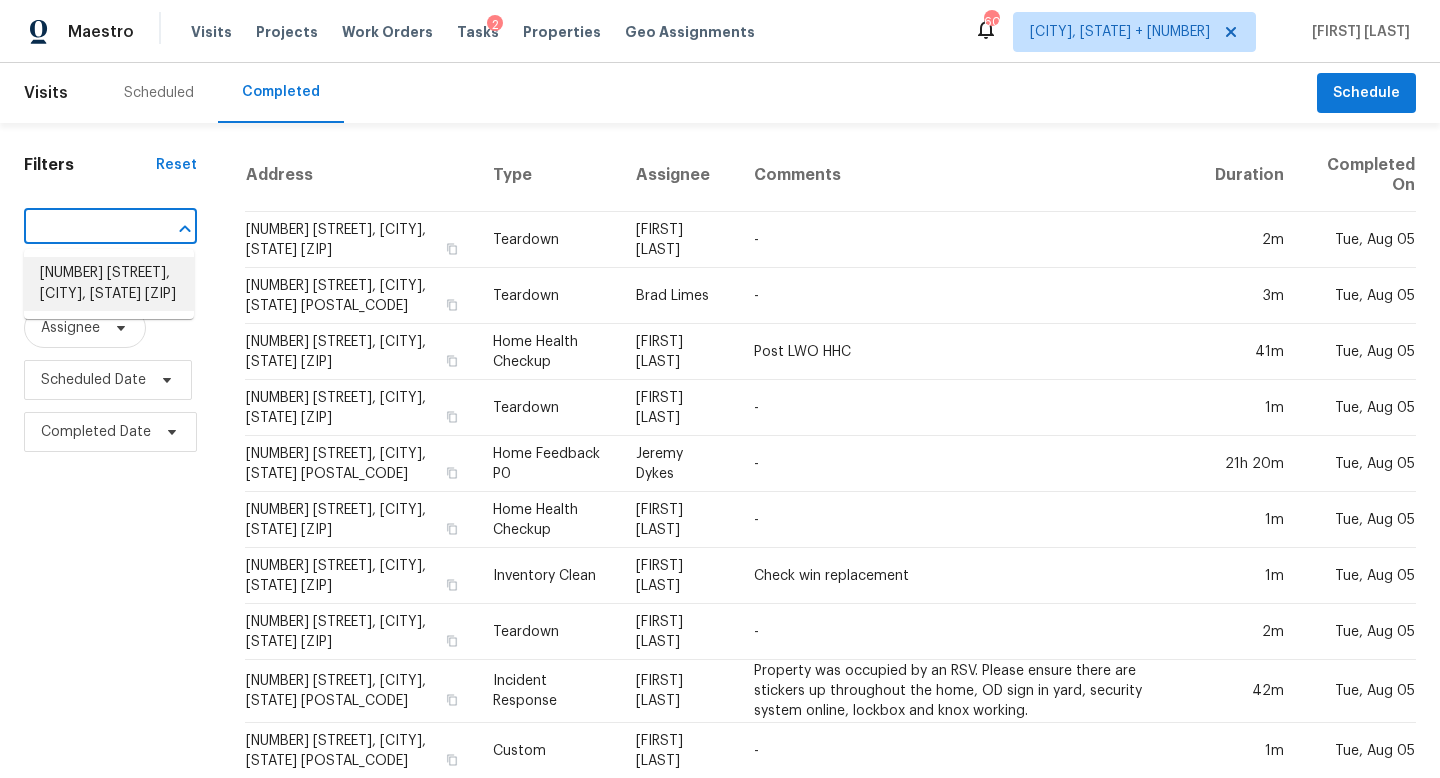 click on "[NUMBER] [STREET], [CITY], [STATE] [ZIP]" at bounding box center (109, 284) 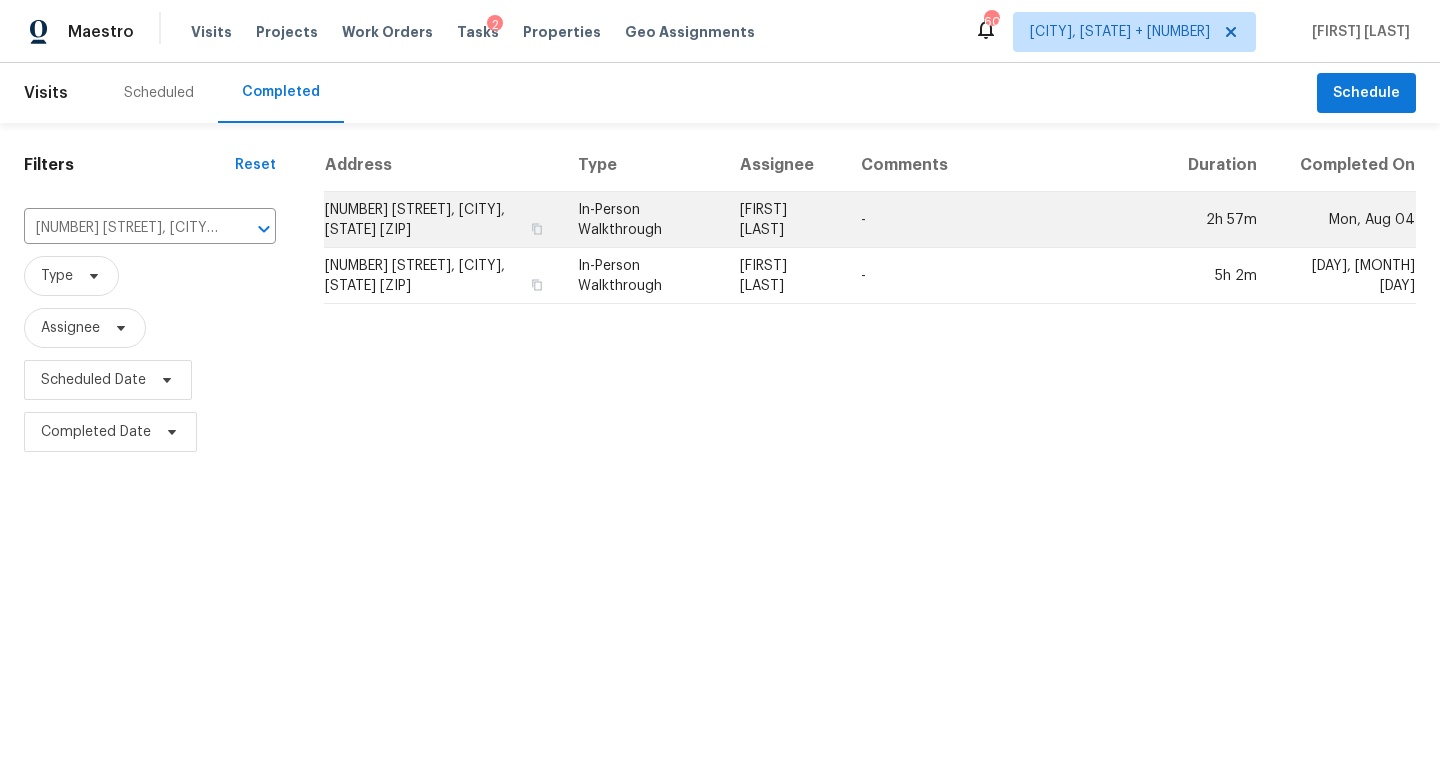 click on "-" at bounding box center [1009, 220] 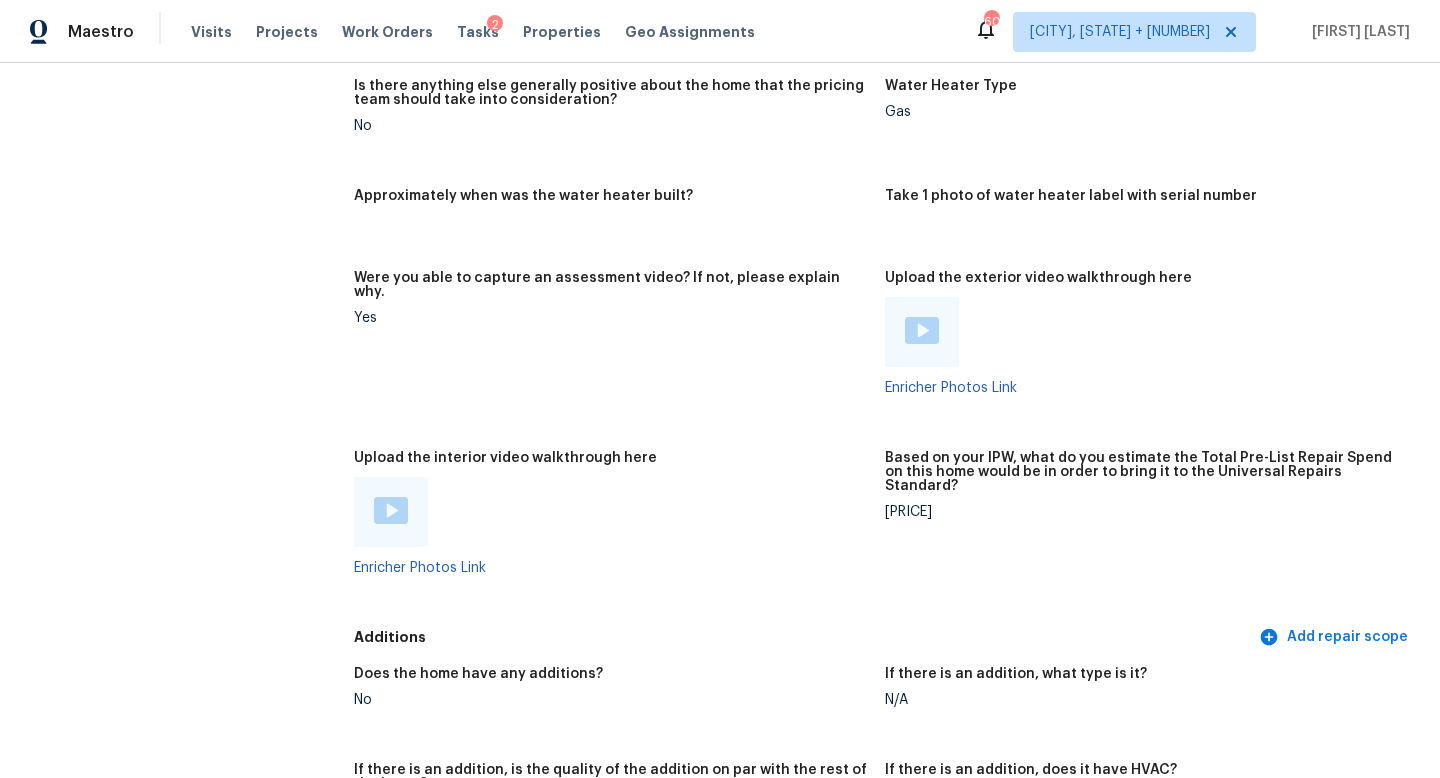 scroll, scrollTop: 3432, scrollLeft: 0, axis: vertical 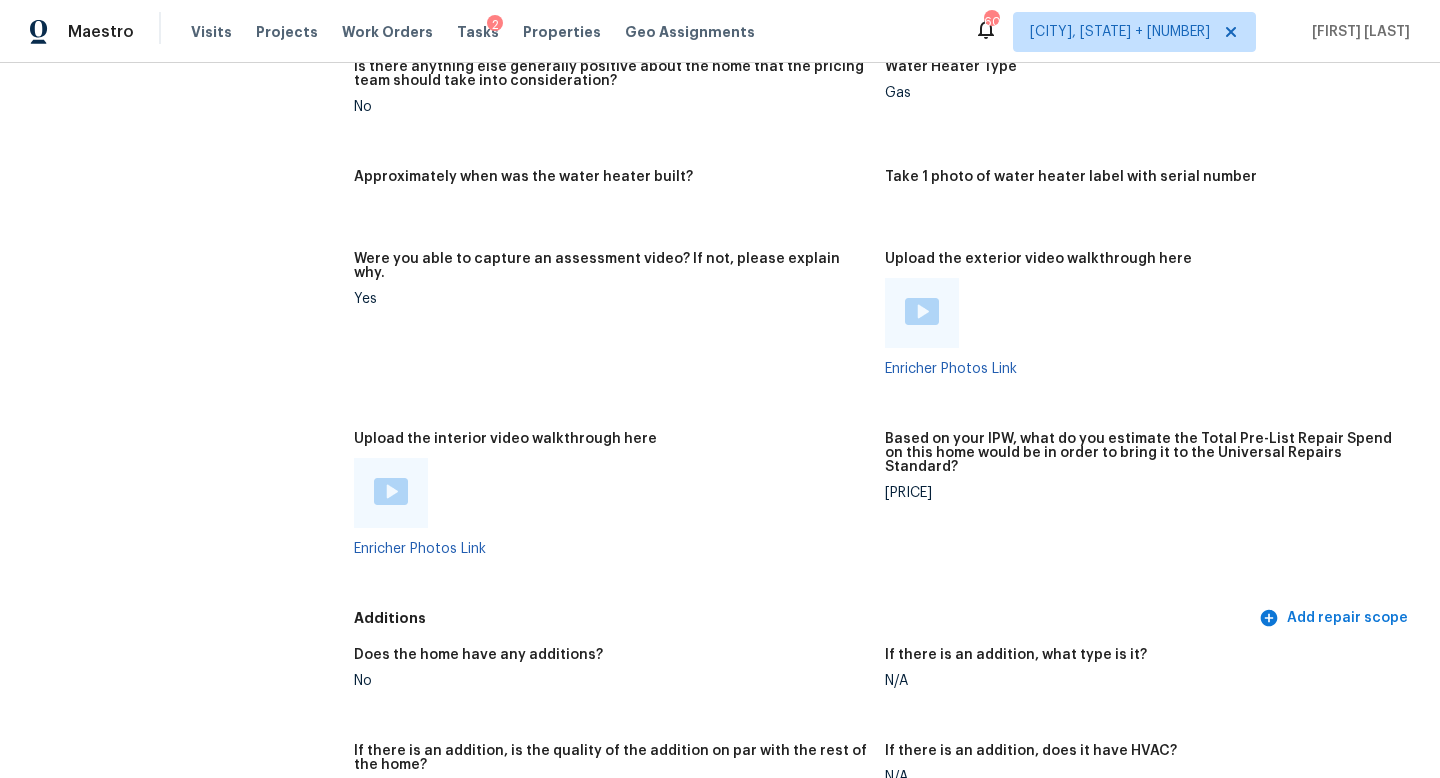 click at bounding box center (391, 491) 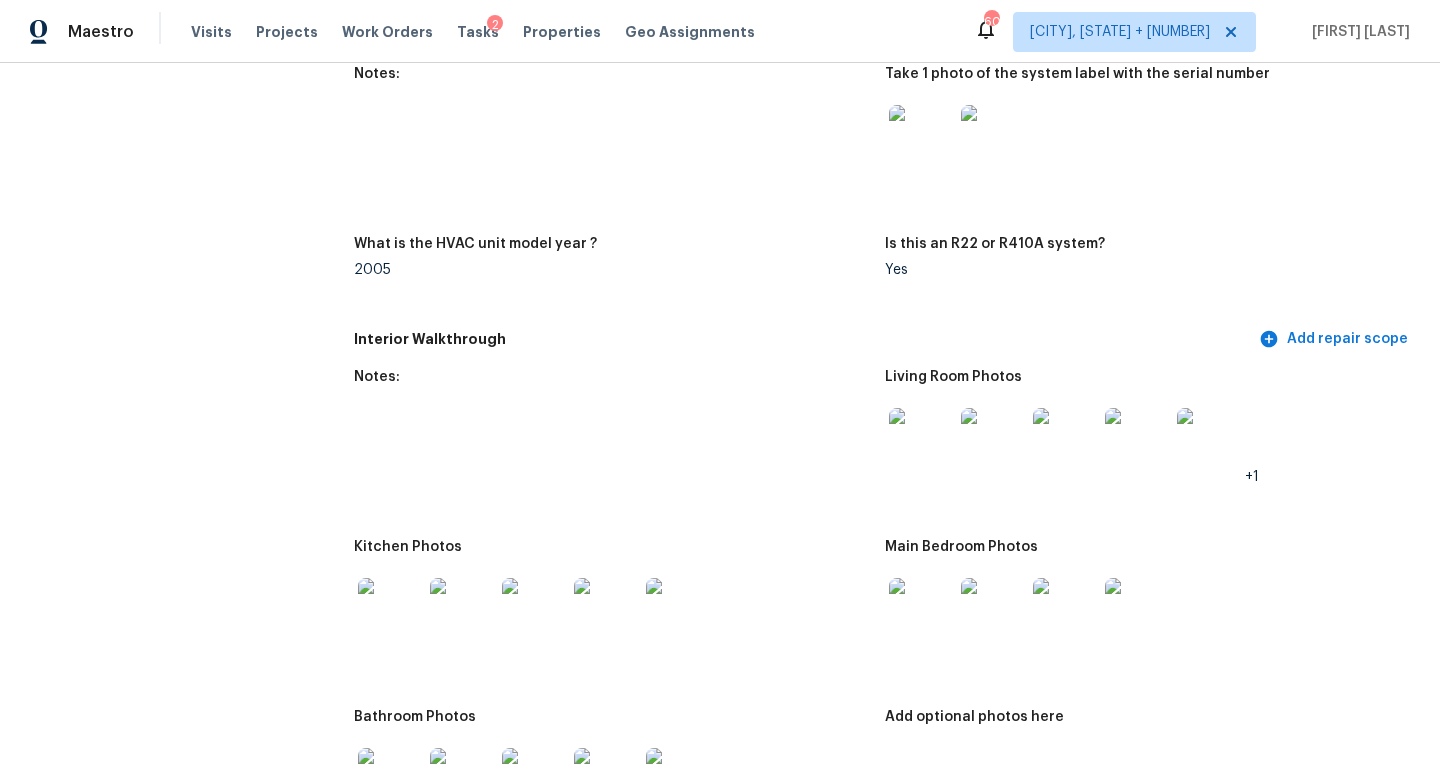 scroll, scrollTop: 975, scrollLeft: 0, axis: vertical 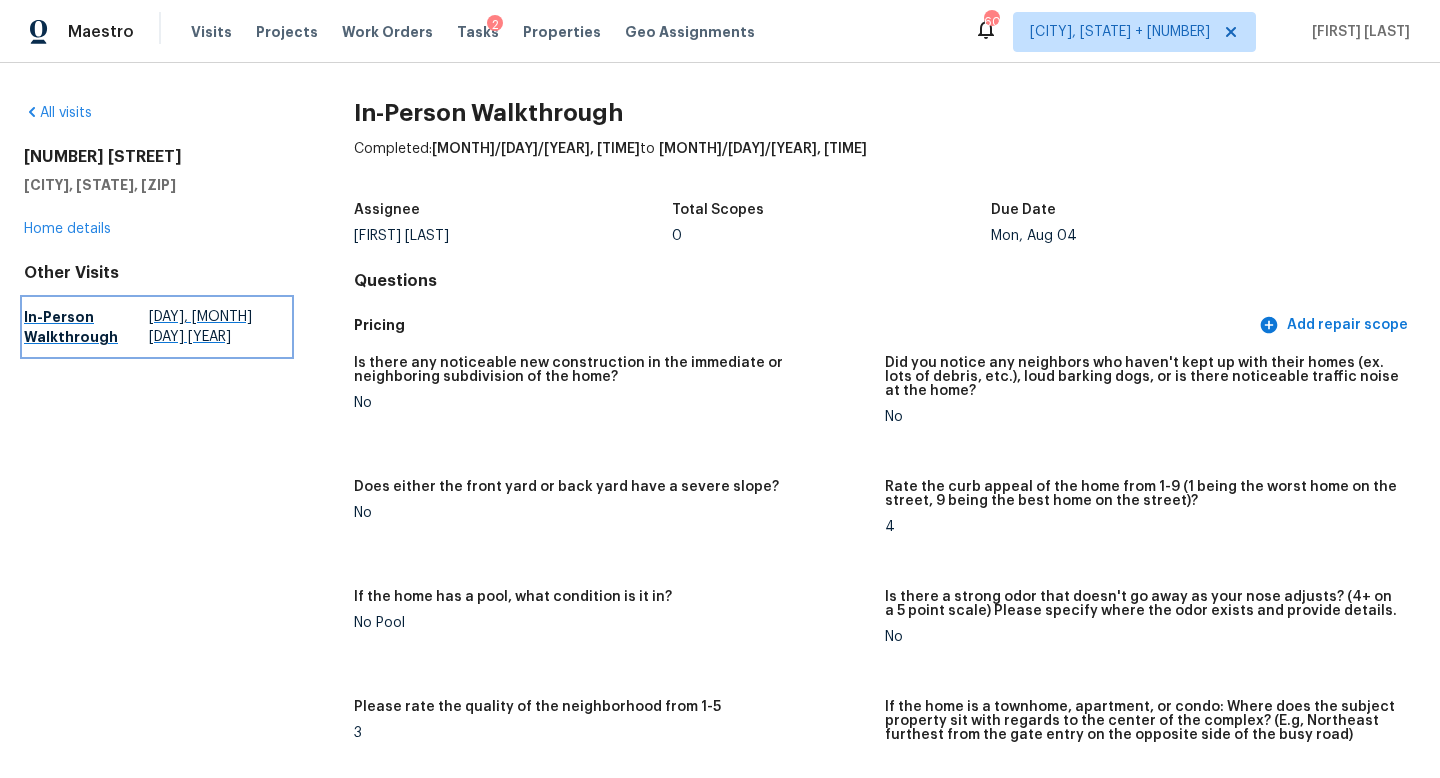 click on "[DAY], [MONTH] [DAY] [YEAR]" at bounding box center [219, 327] 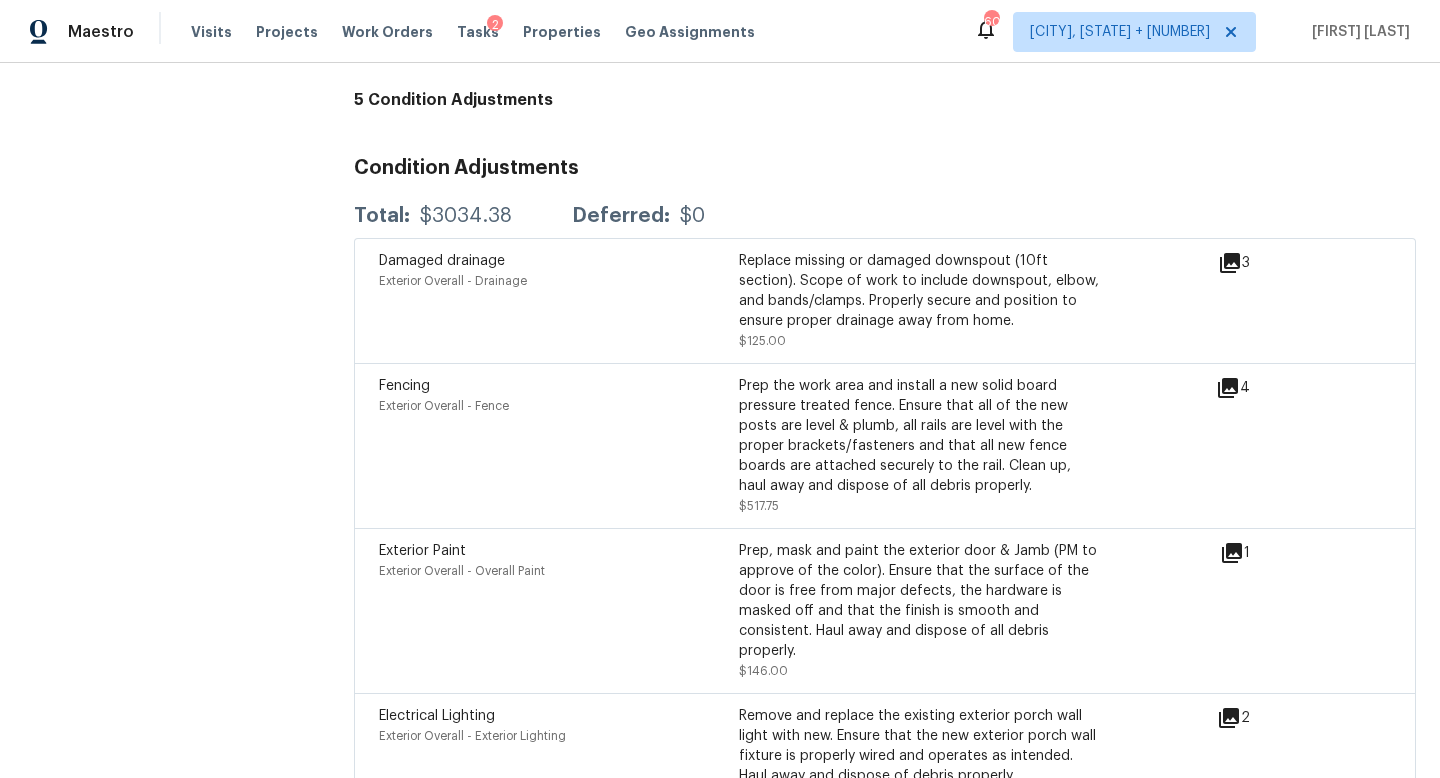 scroll, scrollTop: 4740, scrollLeft: 0, axis: vertical 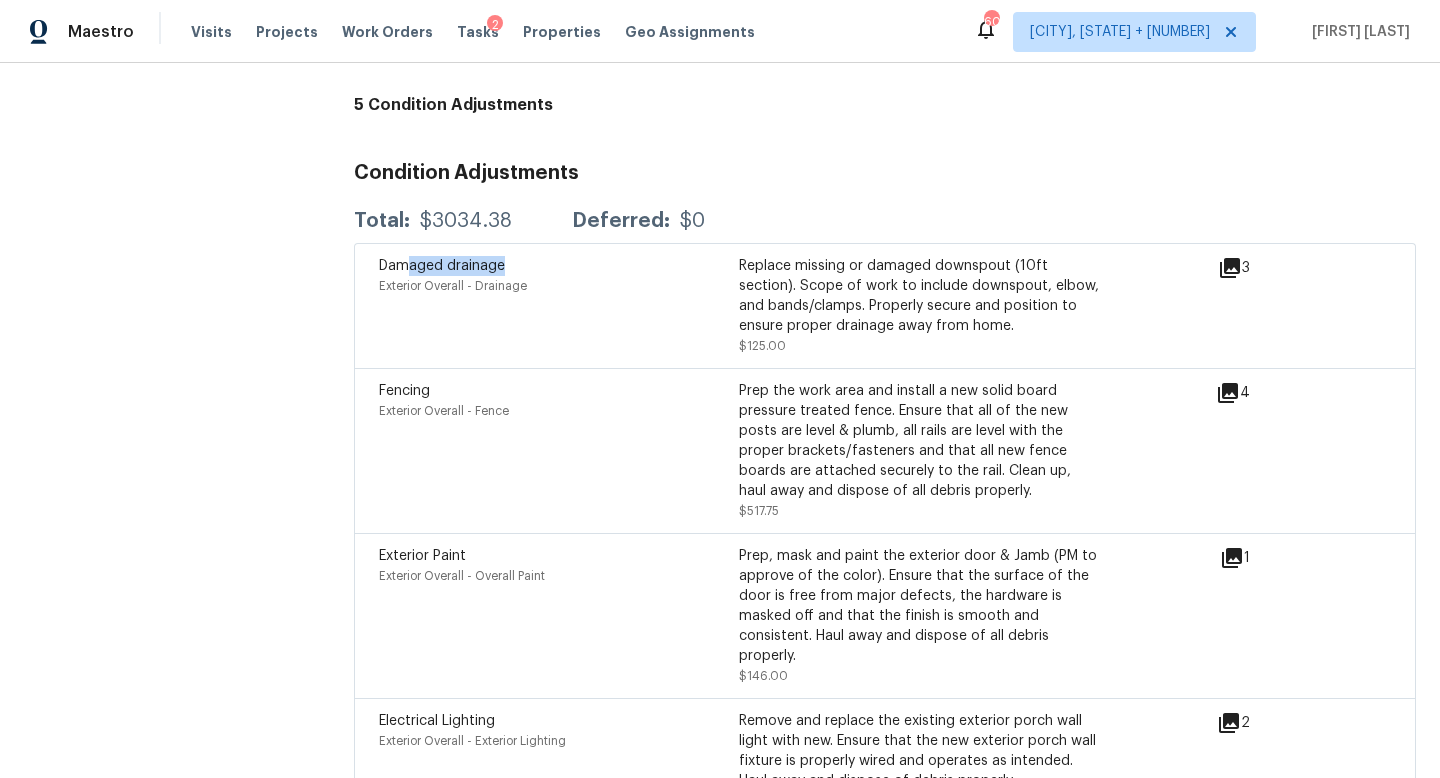 drag, startPoint x: 411, startPoint y: 228, endPoint x: 568, endPoint y: 236, distance: 157.20369 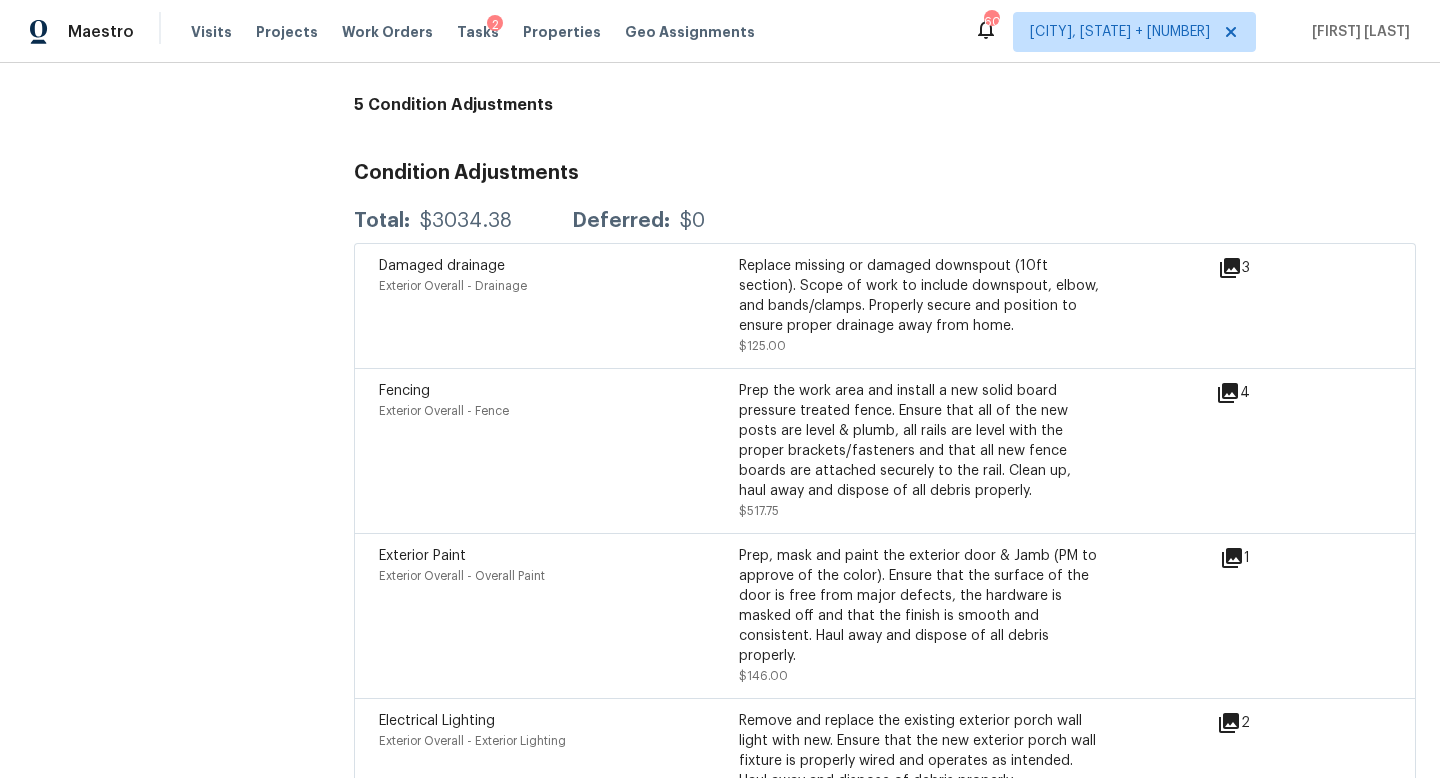 click on "Total:  [PRICE] Deferred:  [PRICE]" at bounding box center (529, 221) 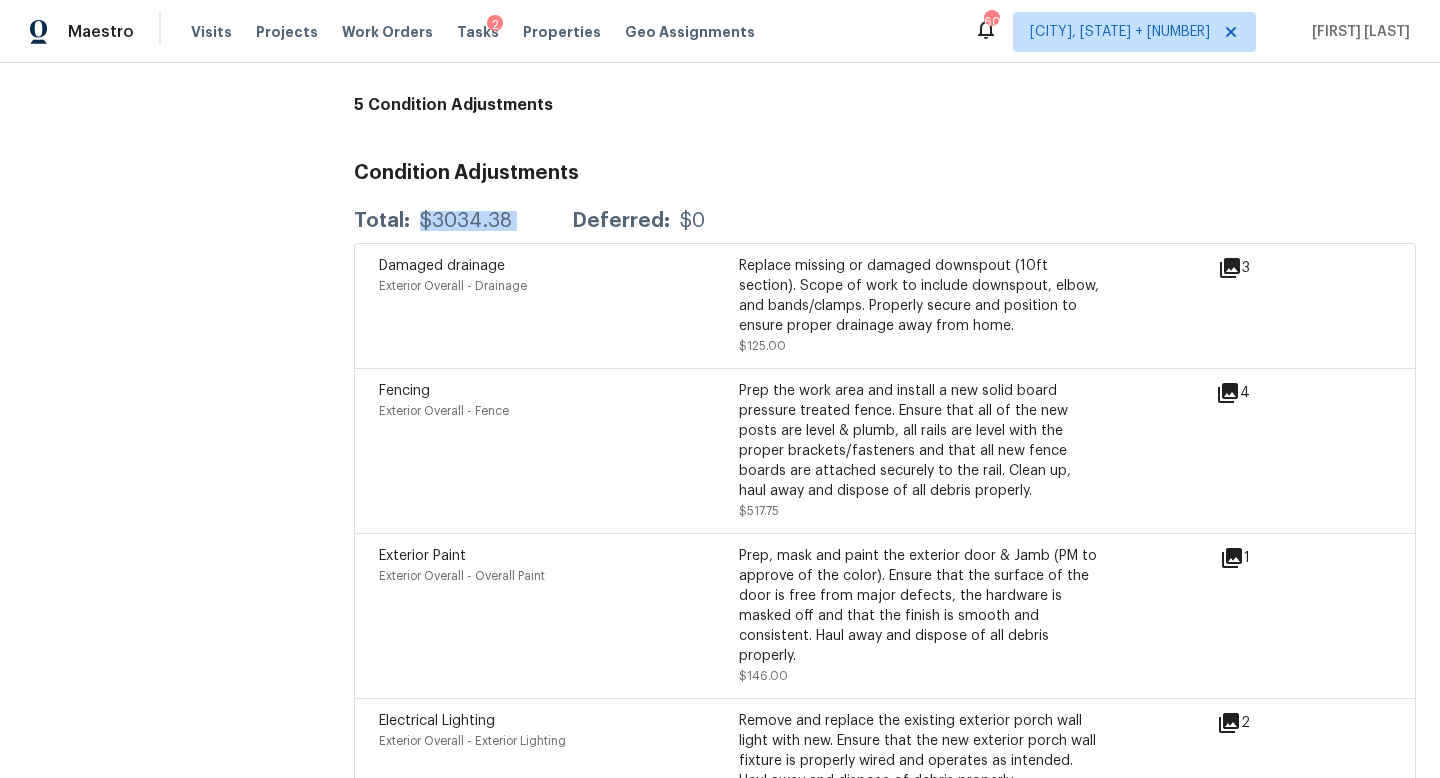 drag, startPoint x: 517, startPoint y: 181, endPoint x: 413, endPoint y: 181, distance: 104 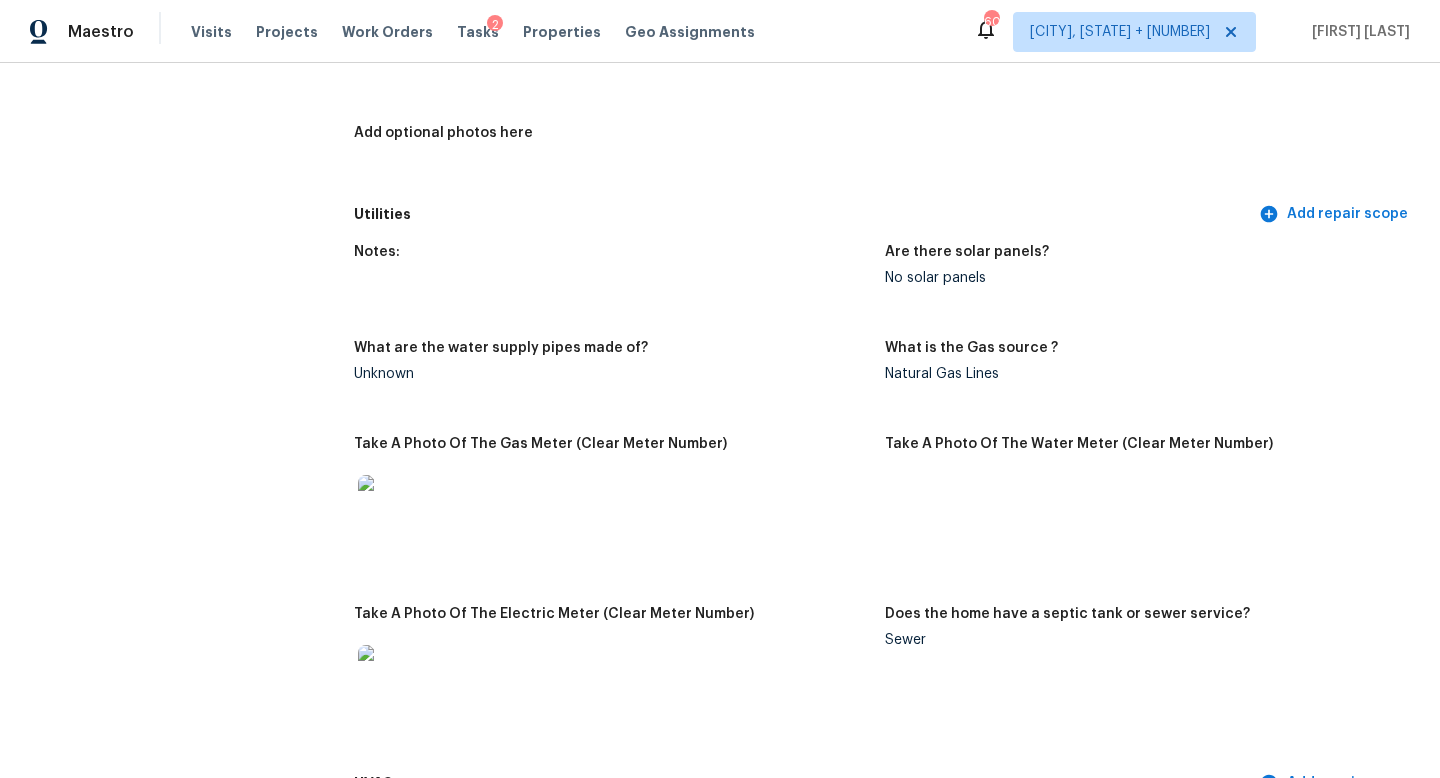 scroll, scrollTop: 0, scrollLeft: 0, axis: both 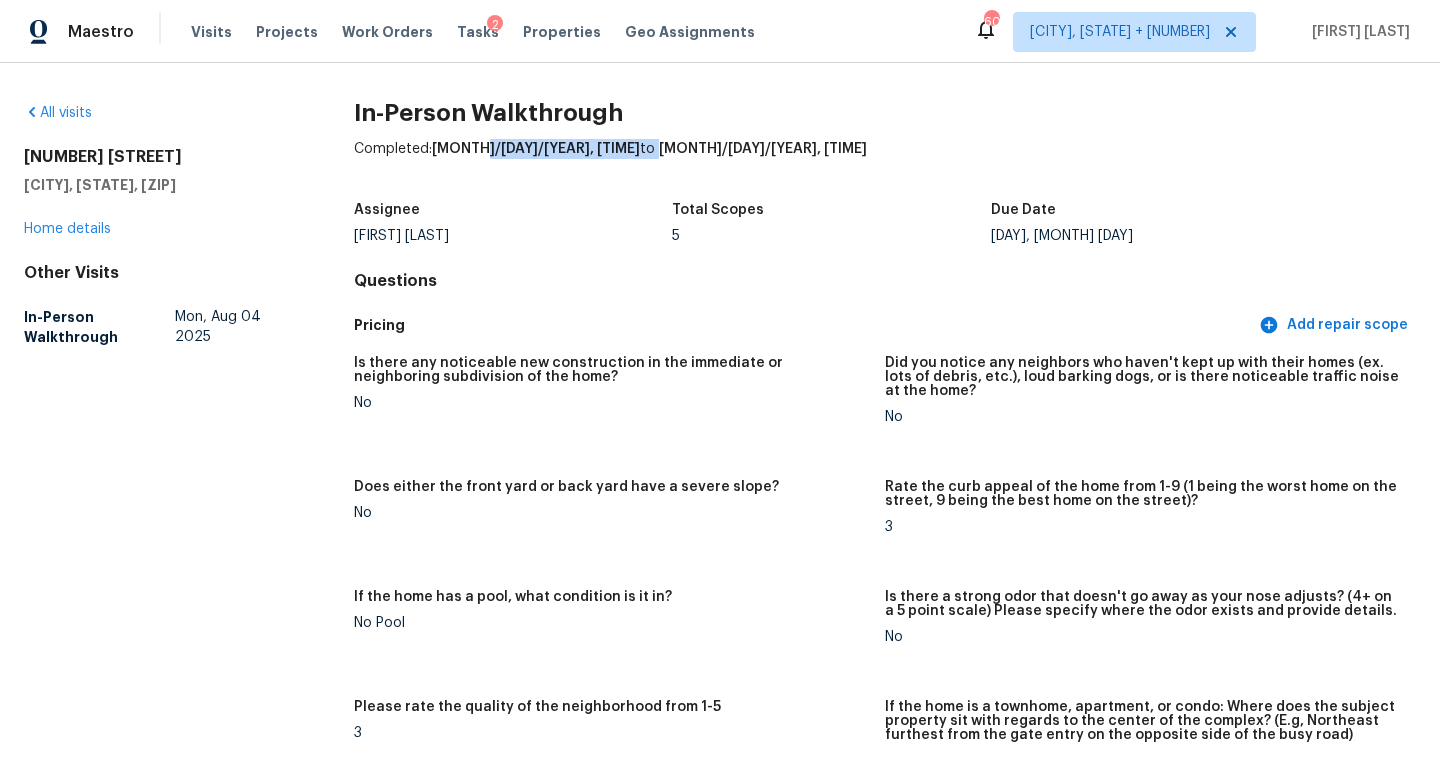 drag, startPoint x: 472, startPoint y: 149, endPoint x: 587, endPoint y: 149, distance: 115 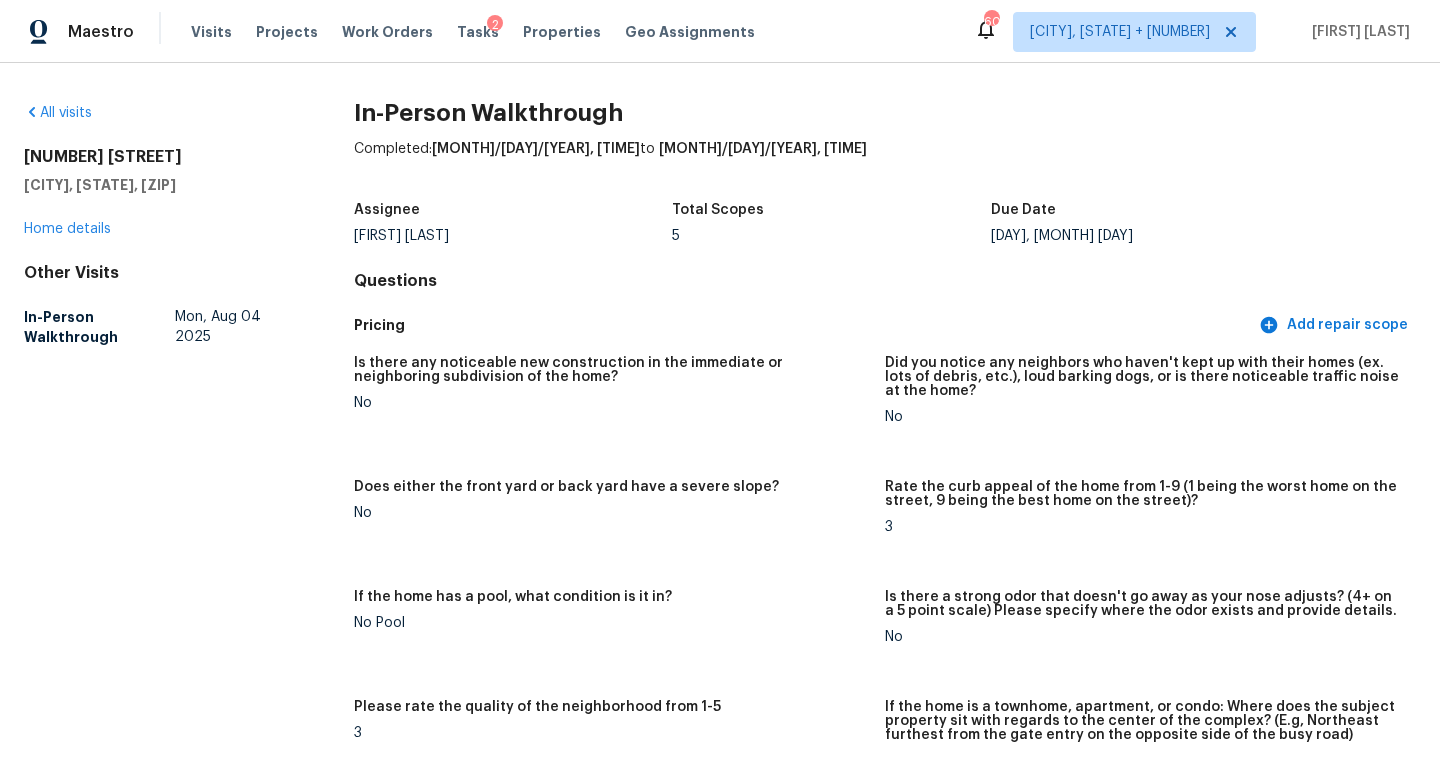 click on "[MONTH]/[DAY]/[YEAR], [TIME]" at bounding box center (763, 149) 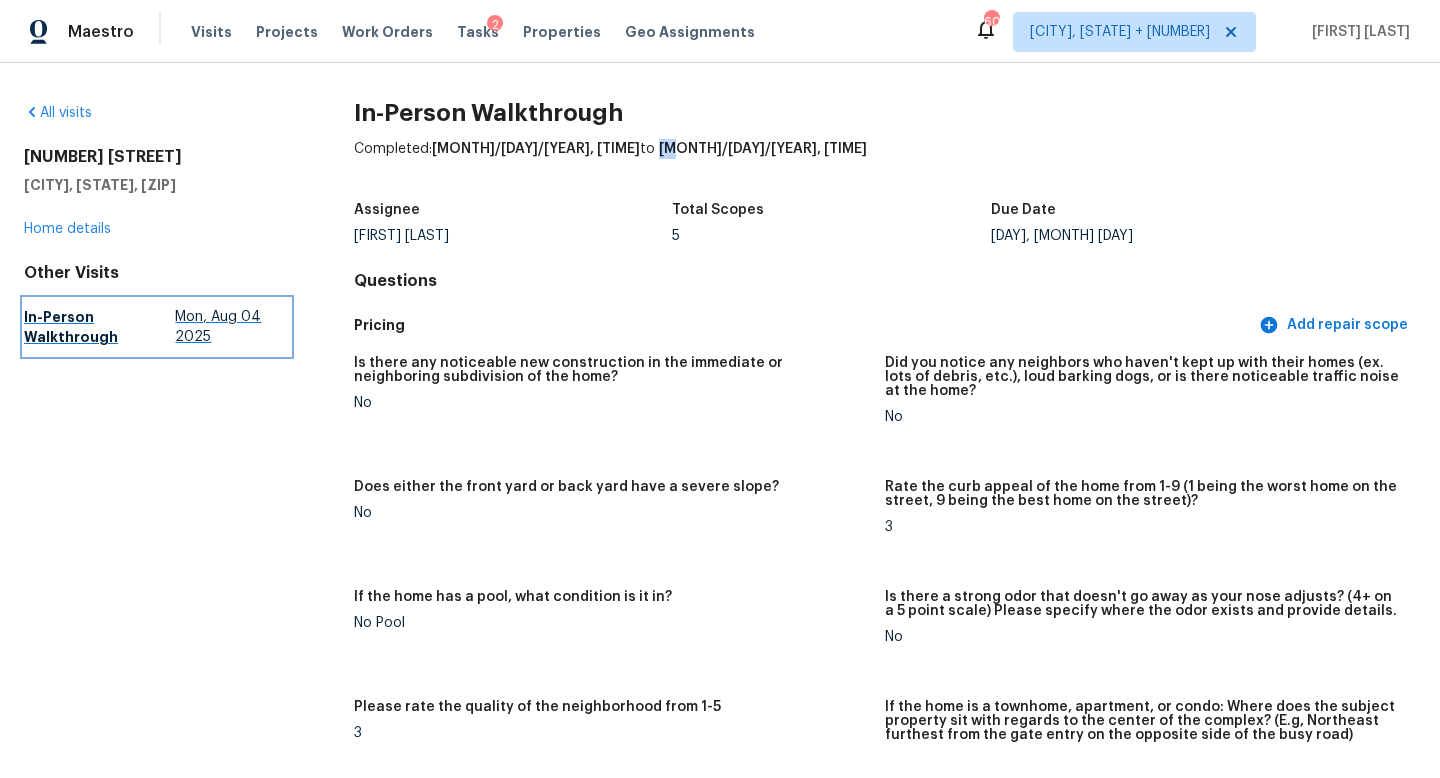click on "Mon, Aug 04 2025" at bounding box center (232, 327) 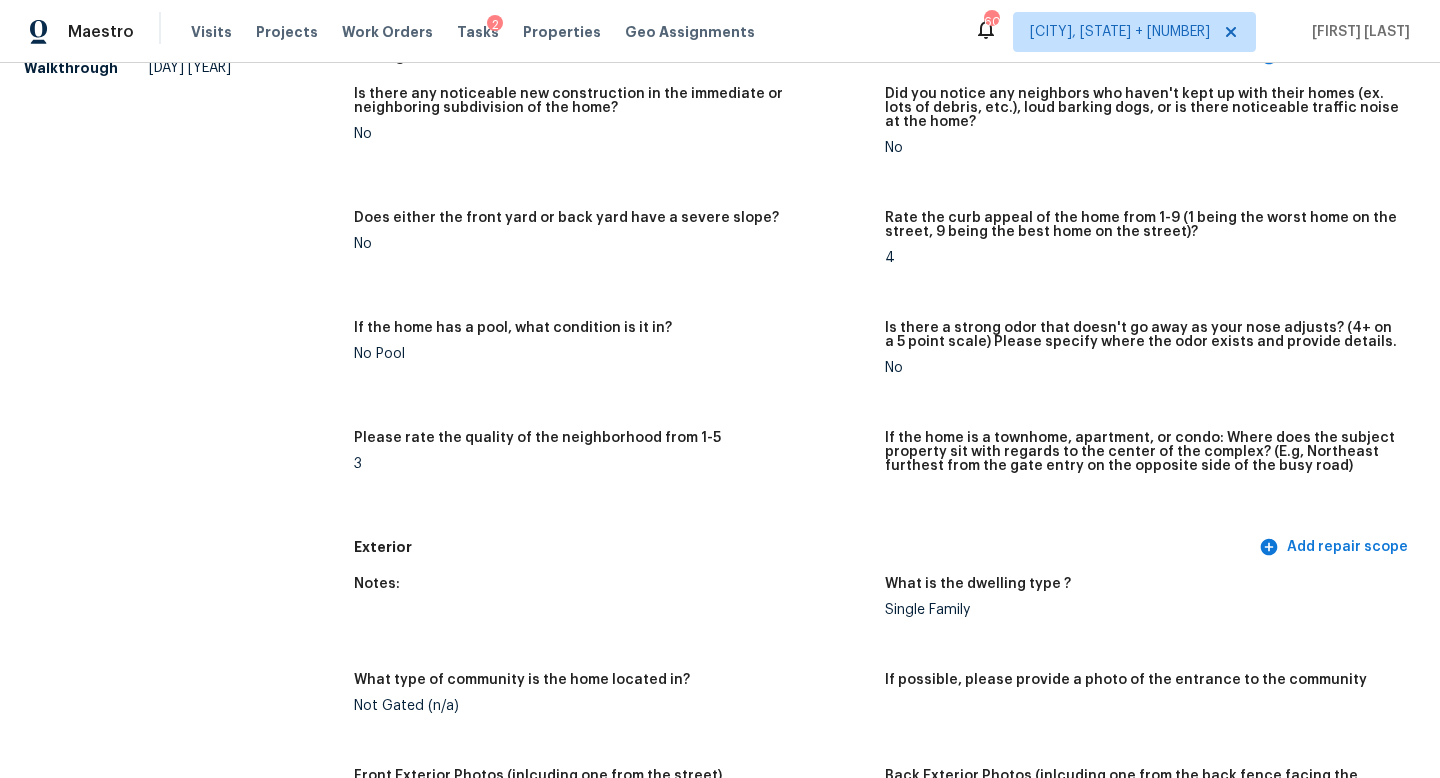 scroll, scrollTop: 0, scrollLeft: 0, axis: both 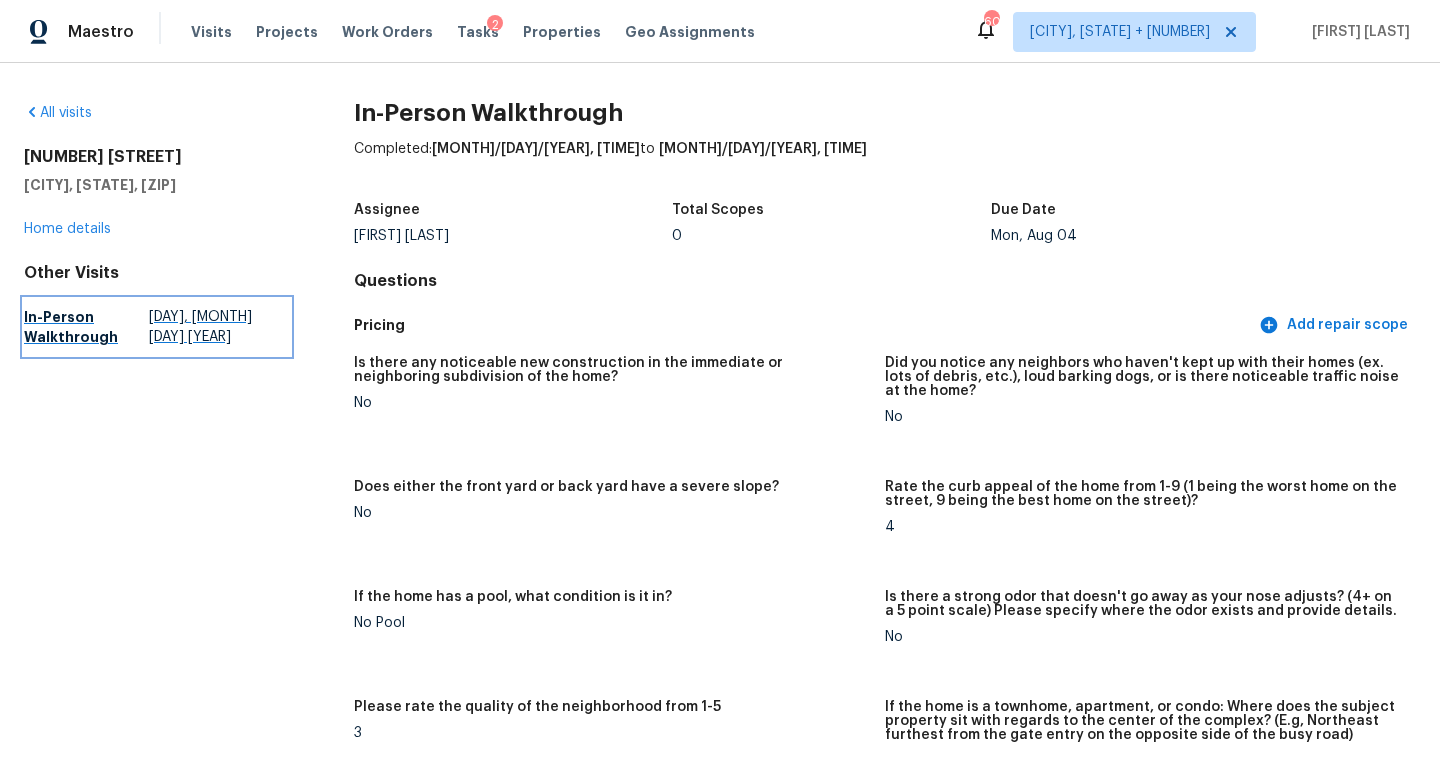 click on "[DAY], [MONTH] [DAY] [YEAR]" at bounding box center [219, 327] 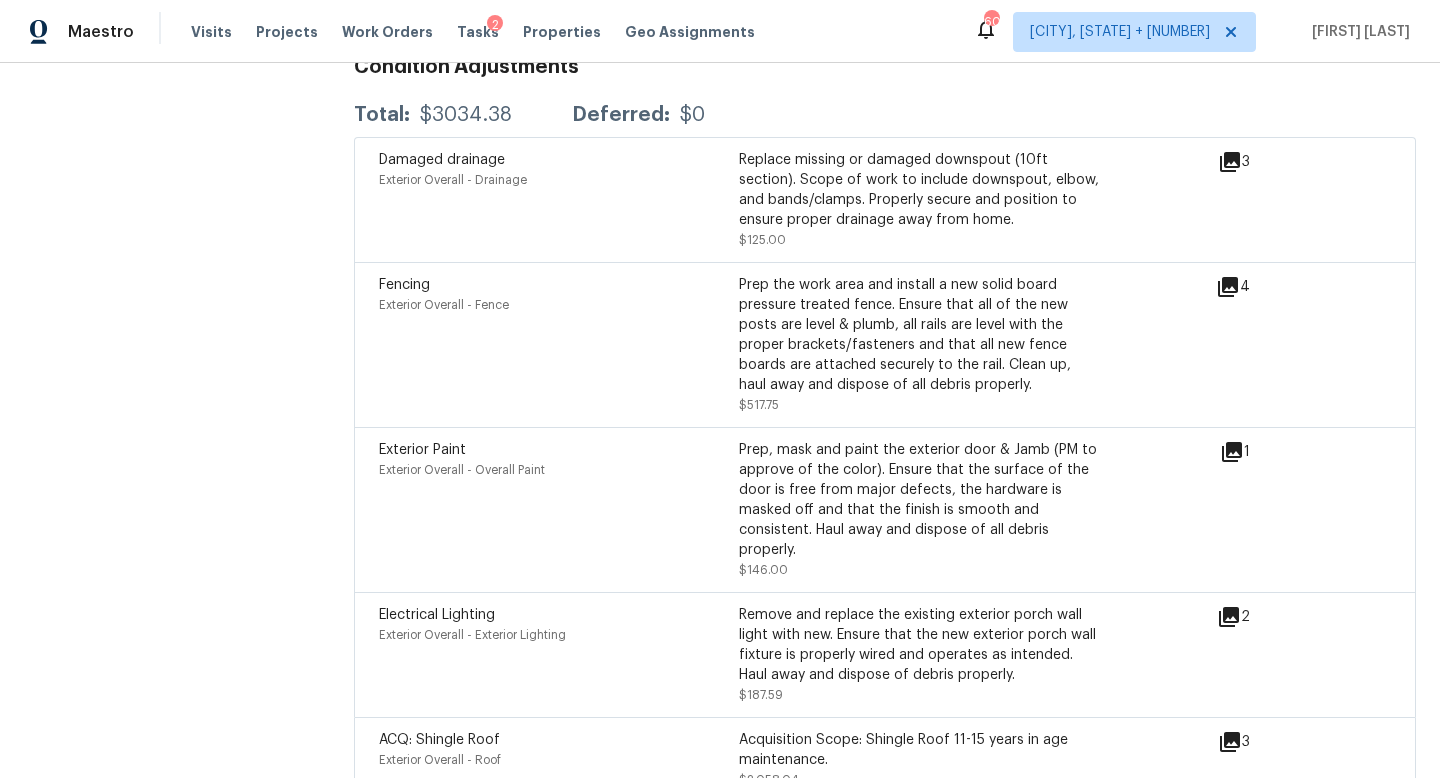 scroll, scrollTop: 4835, scrollLeft: 0, axis: vertical 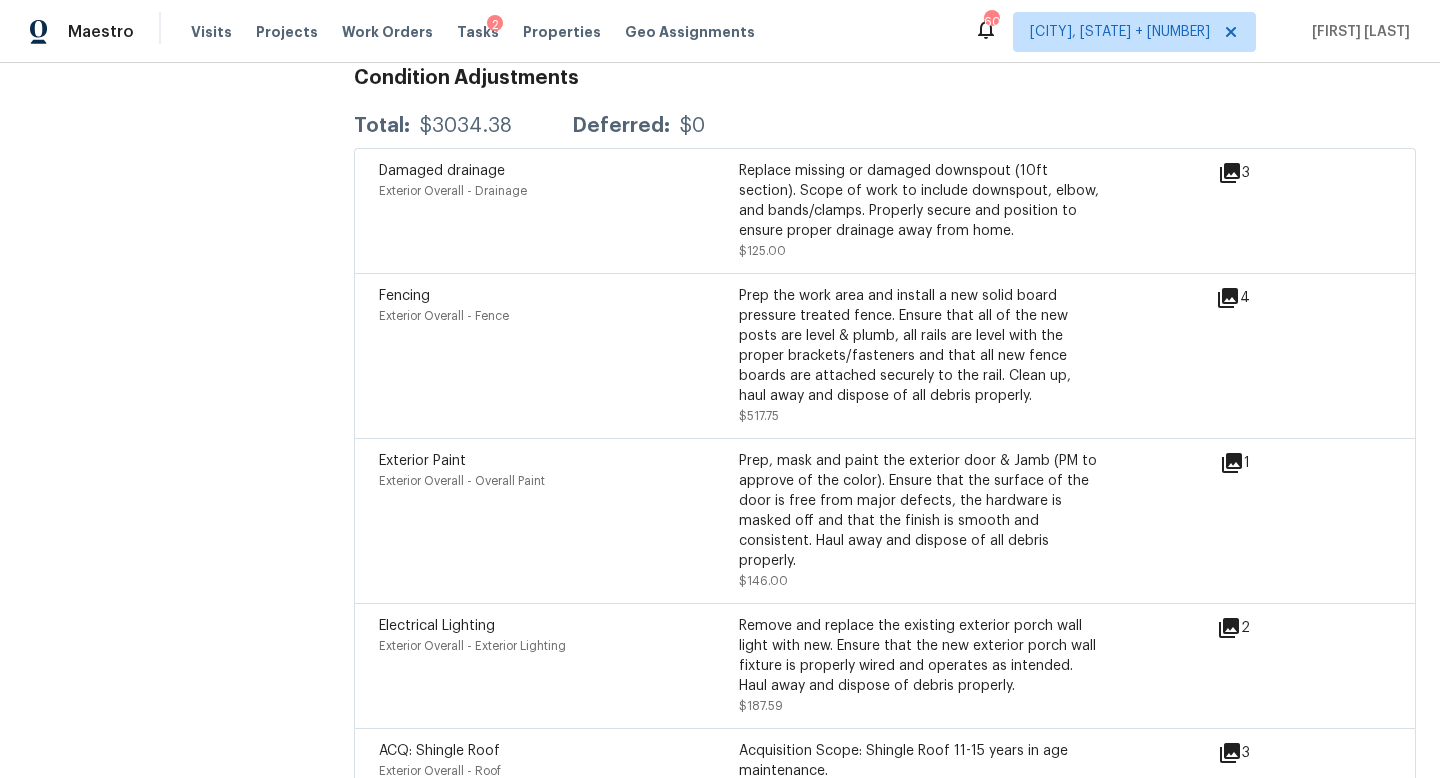 drag, startPoint x: 429, startPoint y: 90, endPoint x: 513, endPoint y: 90, distance: 84 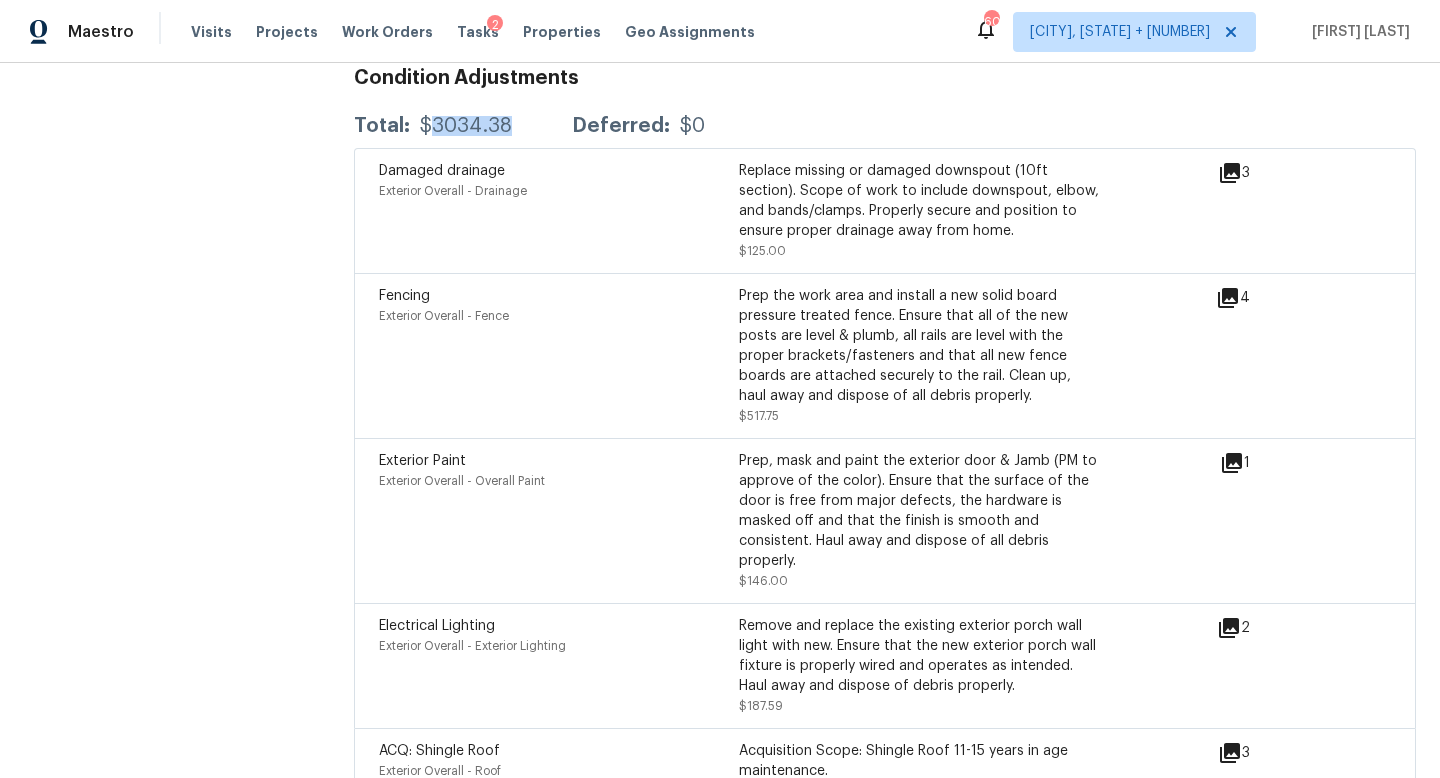 click on "Total:  [PRICE] Deferred:  [PRICE]" at bounding box center (529, 126) 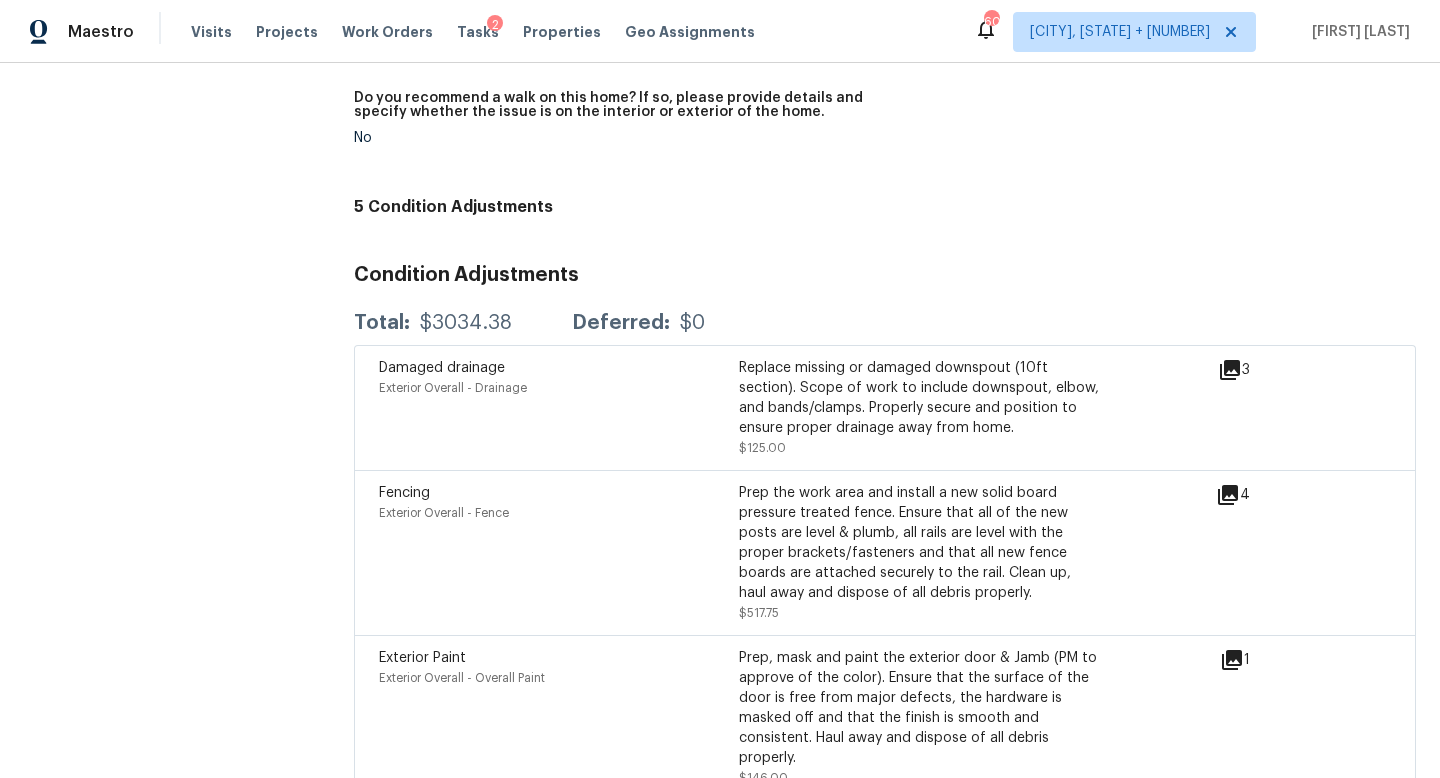 scroll, scrollTop: 4636, scrollLeft: 0, axis: vertical 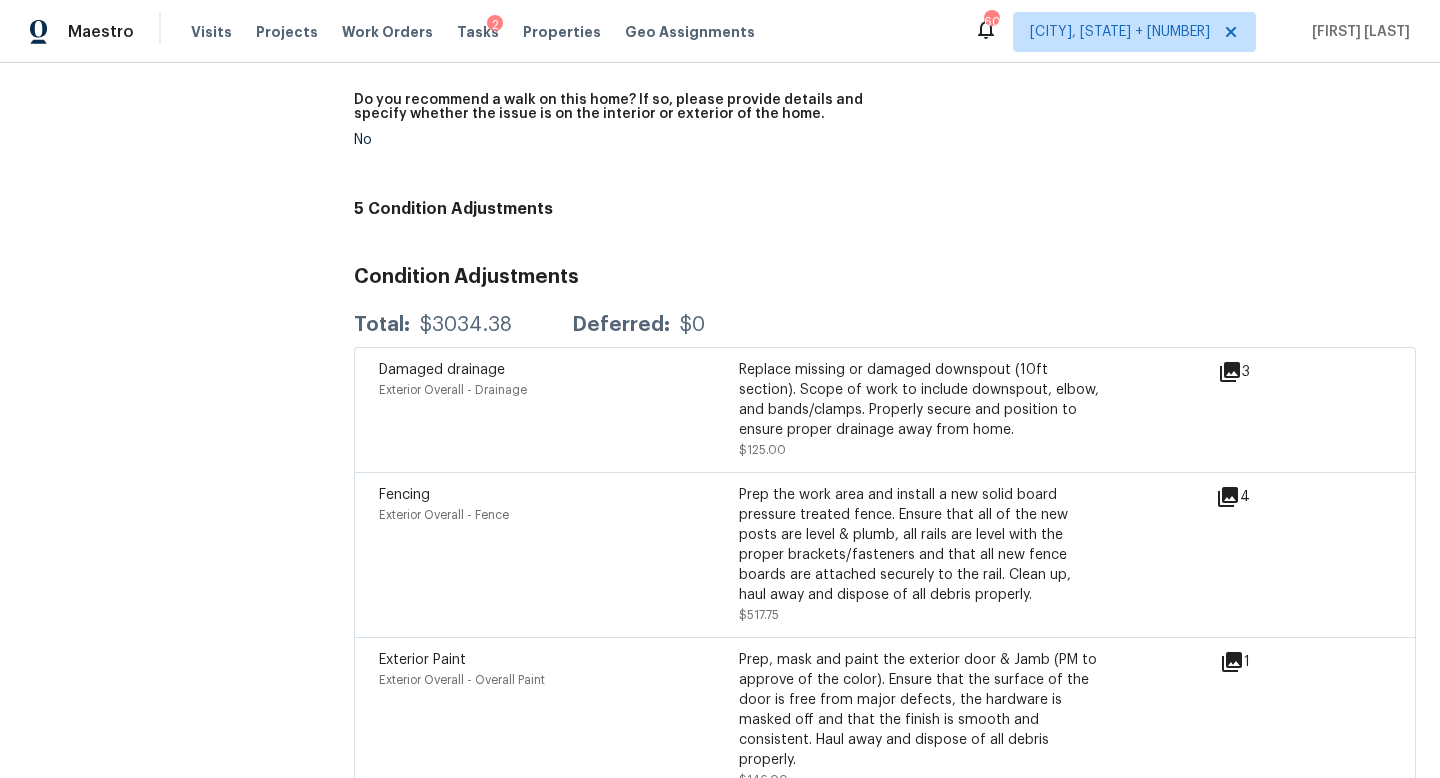 click on "All visits [NUMBER] [STREET] [CITY], [STATE] [ZIP] Home details Other Visits In-Person Walkthrough [MONTH], [DAY] [YEAR] In-Person Walkthrough Completed:  [MONTH]/[DAY]/[YEAR], [TIME]  to   [MONTH]/[DAY]/[YEAR], [TIME]  Assignee [FIRST] [LAST] Total Scopes 5 Due Date [DAY], [MONTH] [DAY] [YEAR] Questions Pricing Add repair scope Is there any noticeable new construction in the immediate or neighboring subdivision of the home? No Did you notice any neighbors who haven't kept up with their homes (ex. lots of debris, etc.), loud barking dogs, or is there noticeable traffic noise at the home? No Does either the front yard or back yard have a severe slope? No Rate the curb appeal of the home from 1-9 (1 being the worst home on the street, 9 being the best home on the street)? 3 If the home has a pool, what condition is it in? No Pool Is there a strong odor that doesn't go away as your nose adjusts? (4+ on a 5 point scale) Please specify where the odor exists and provide details. No Please rate the quality of the neighborhood from 1-5 3 Exterior Notes: Yes" at bounding box center [720, -1735] 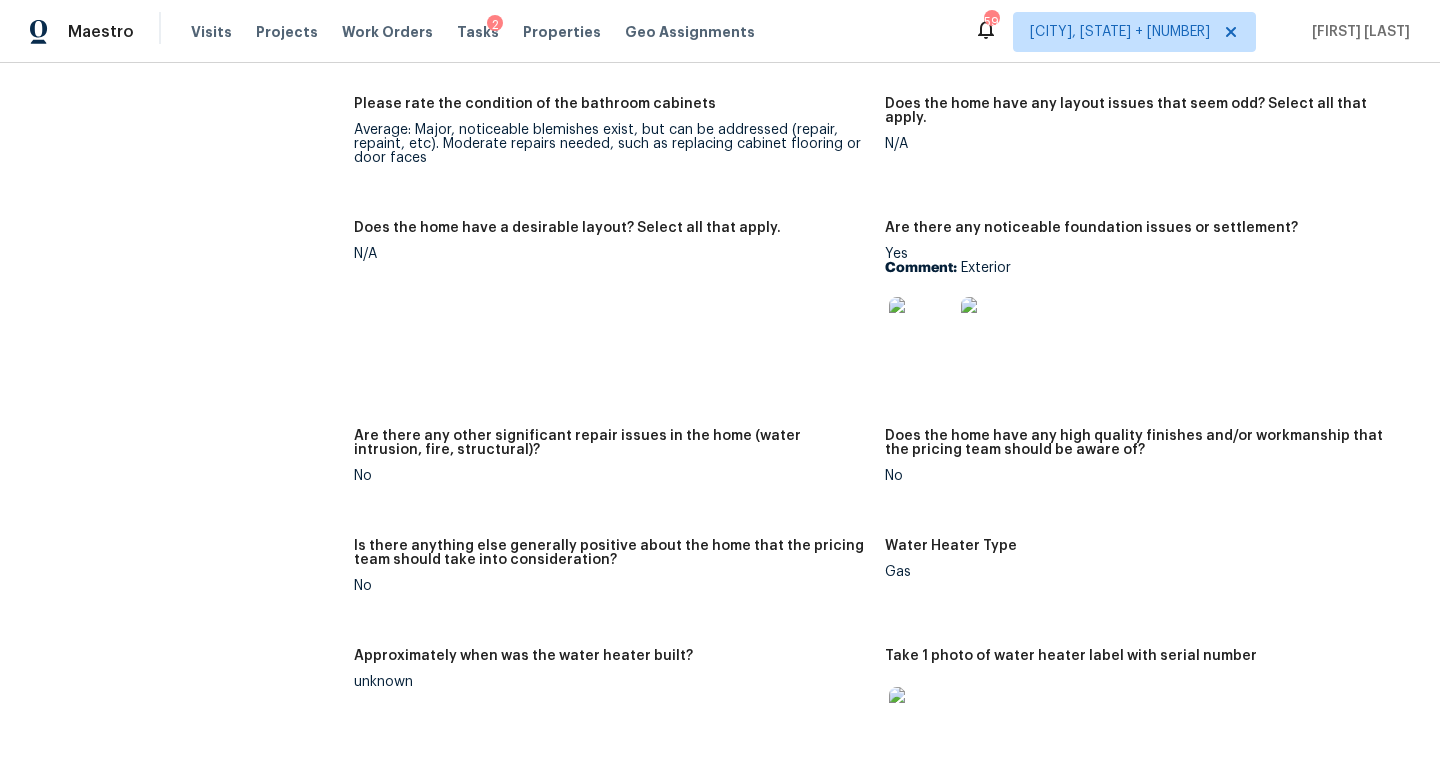 scroll, scrollTop: 3046, scrollLeft: 0, axis: vertical 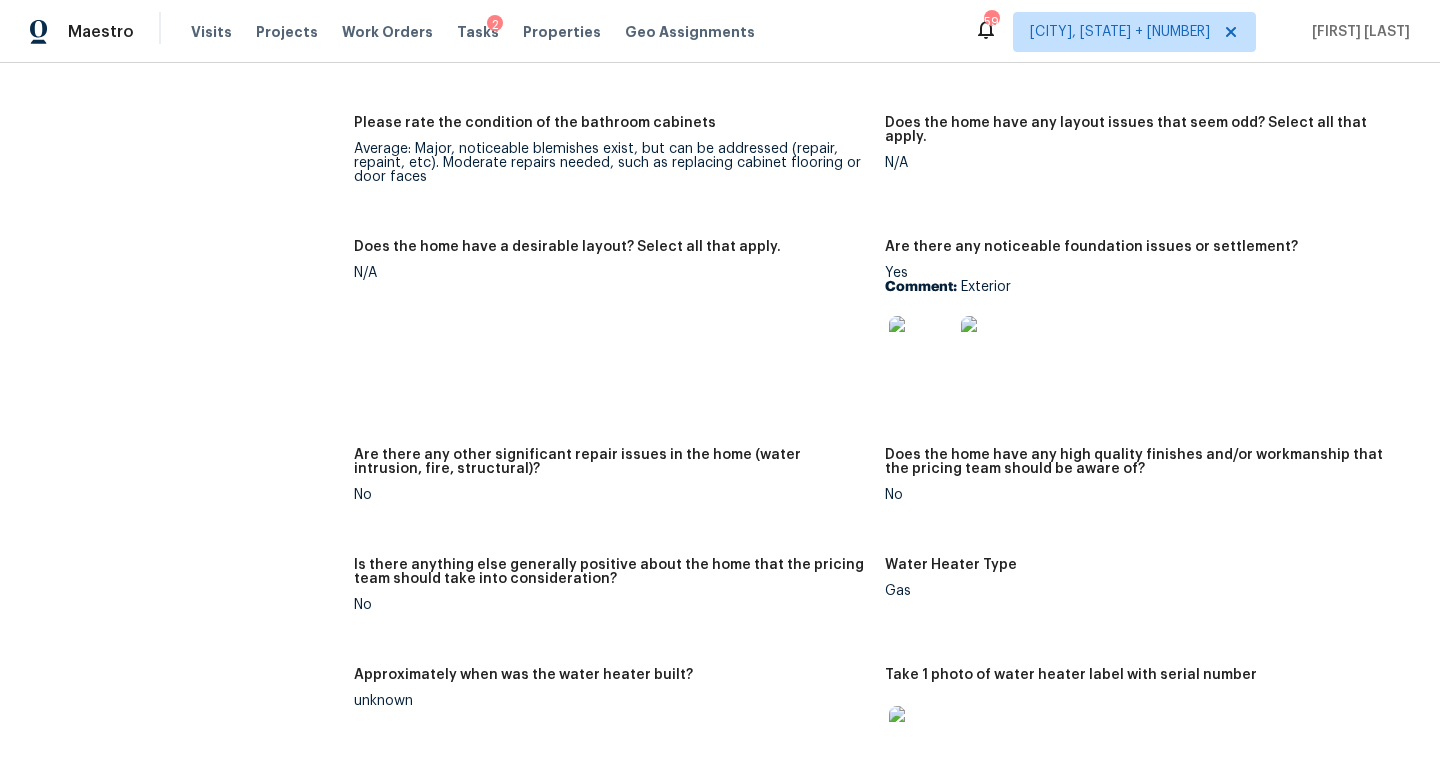 click at bounding box center [921, 348] 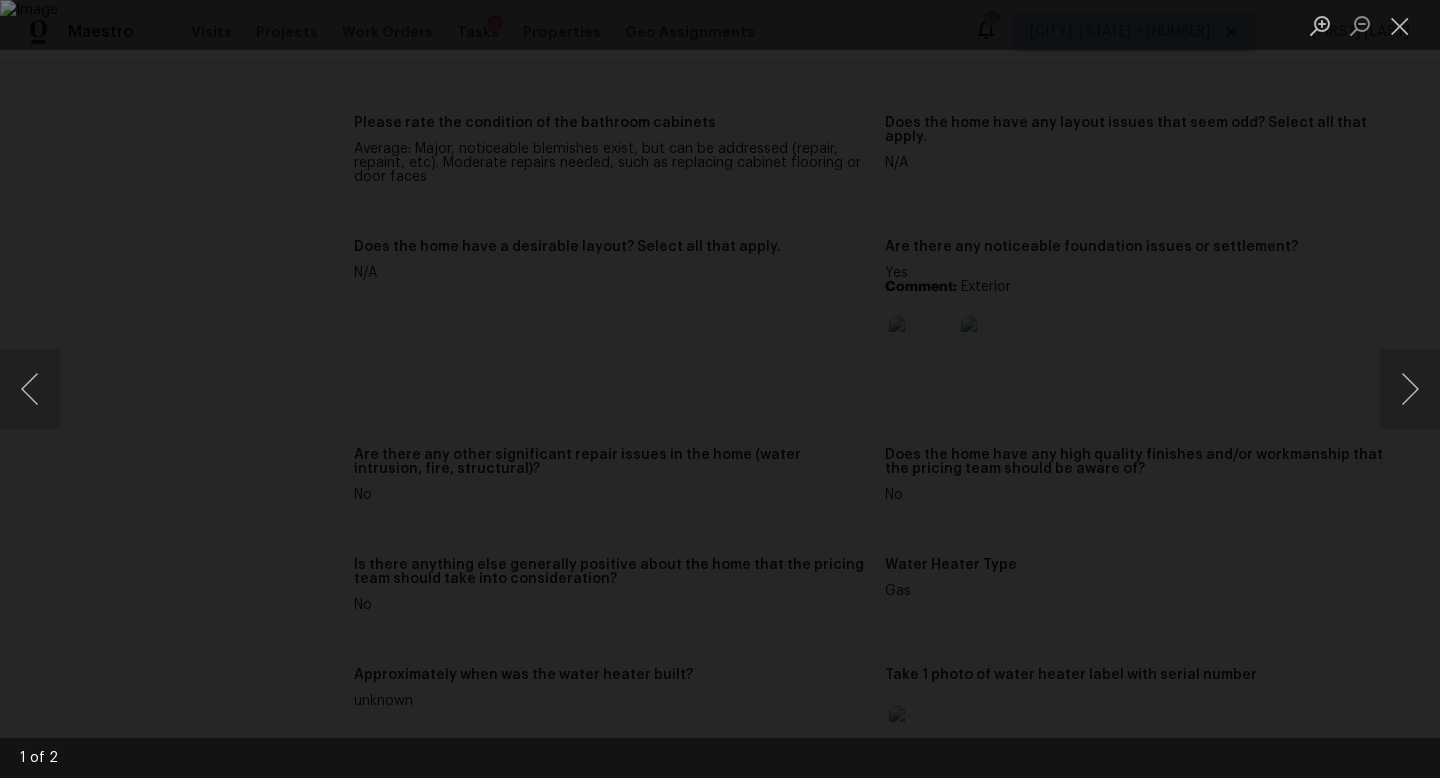 click at bounding box center (720, 389) 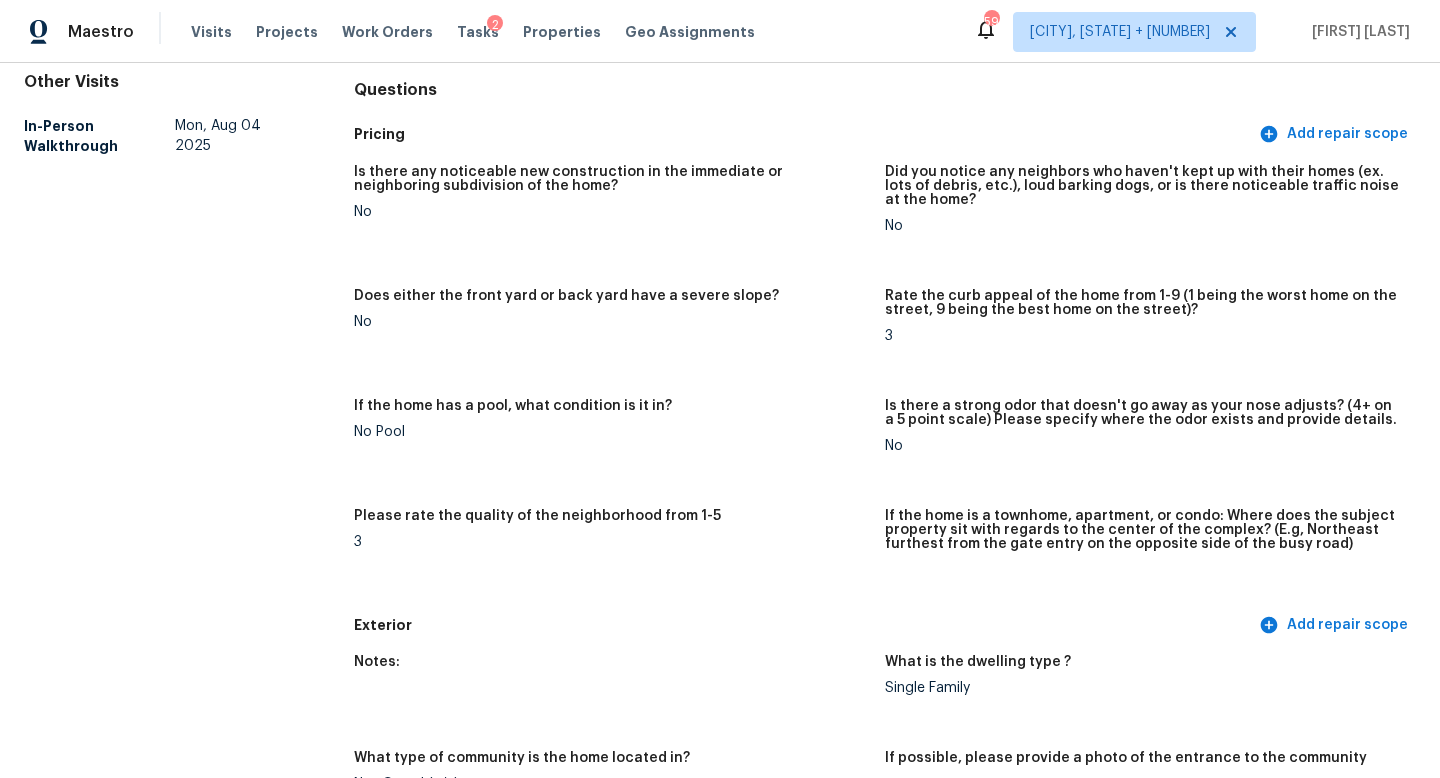 scroll, scrollTop: 0, scrollLeft: 0, axis: both 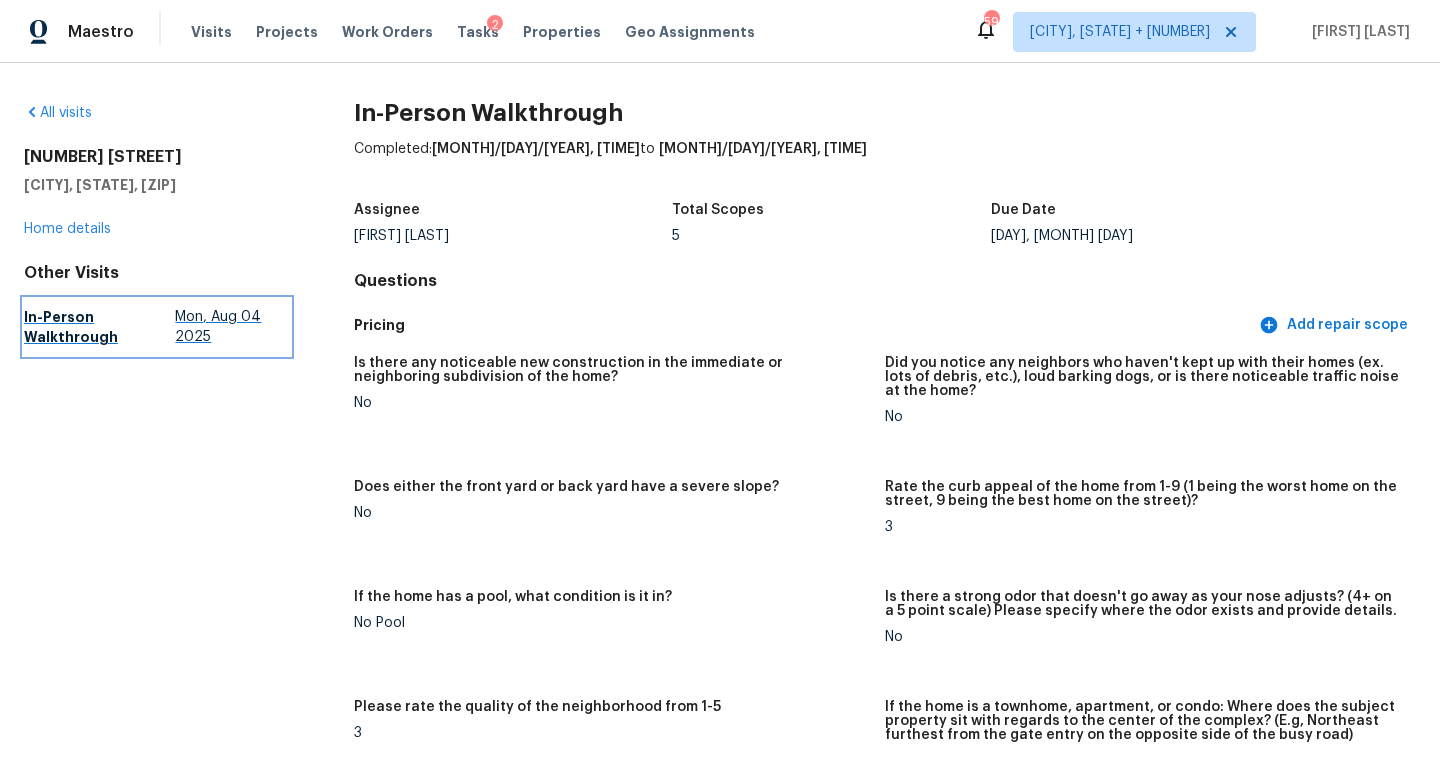 click on "Mon, Aug 04 2025" at bounding box center [232, 327] 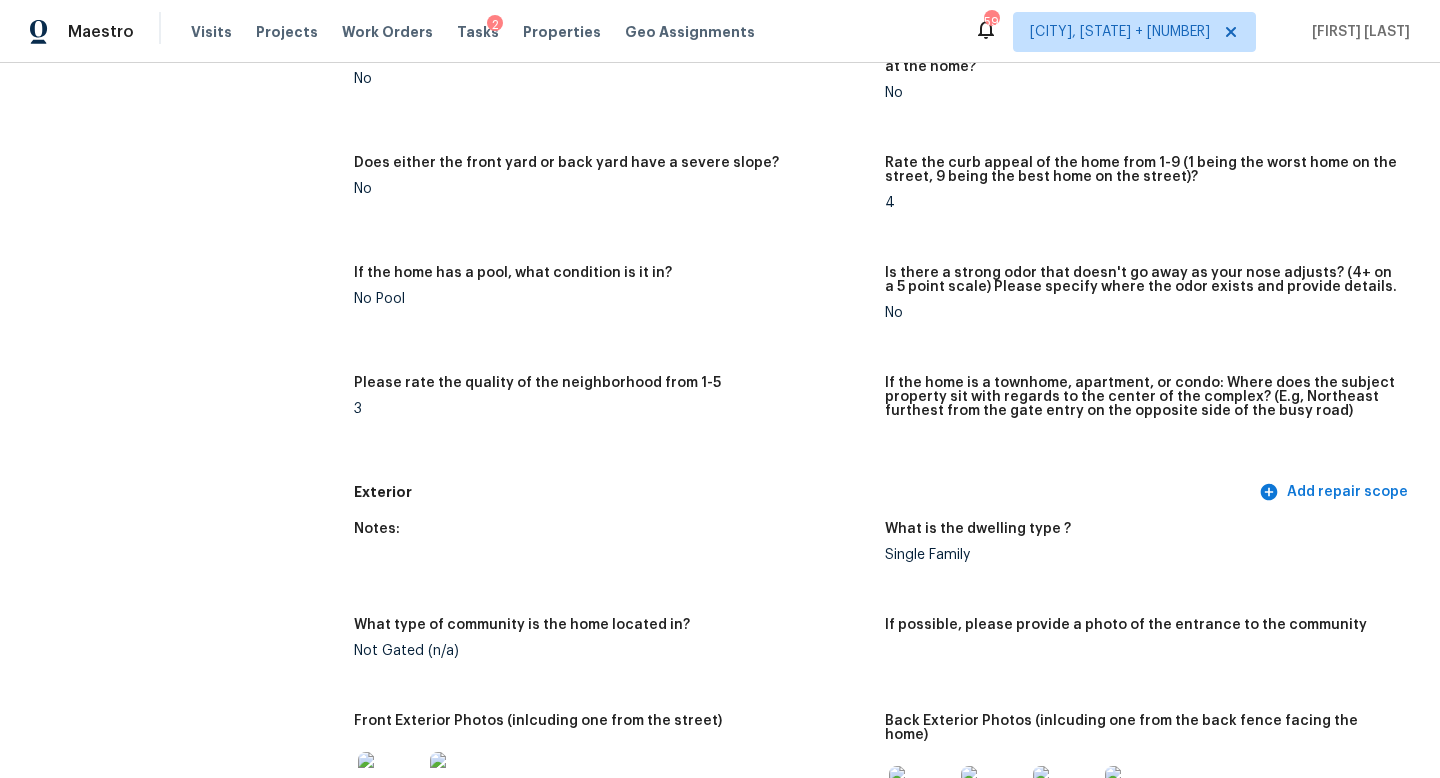 scroll, scrollTop: 0, scrollLeft: 0, axis: both 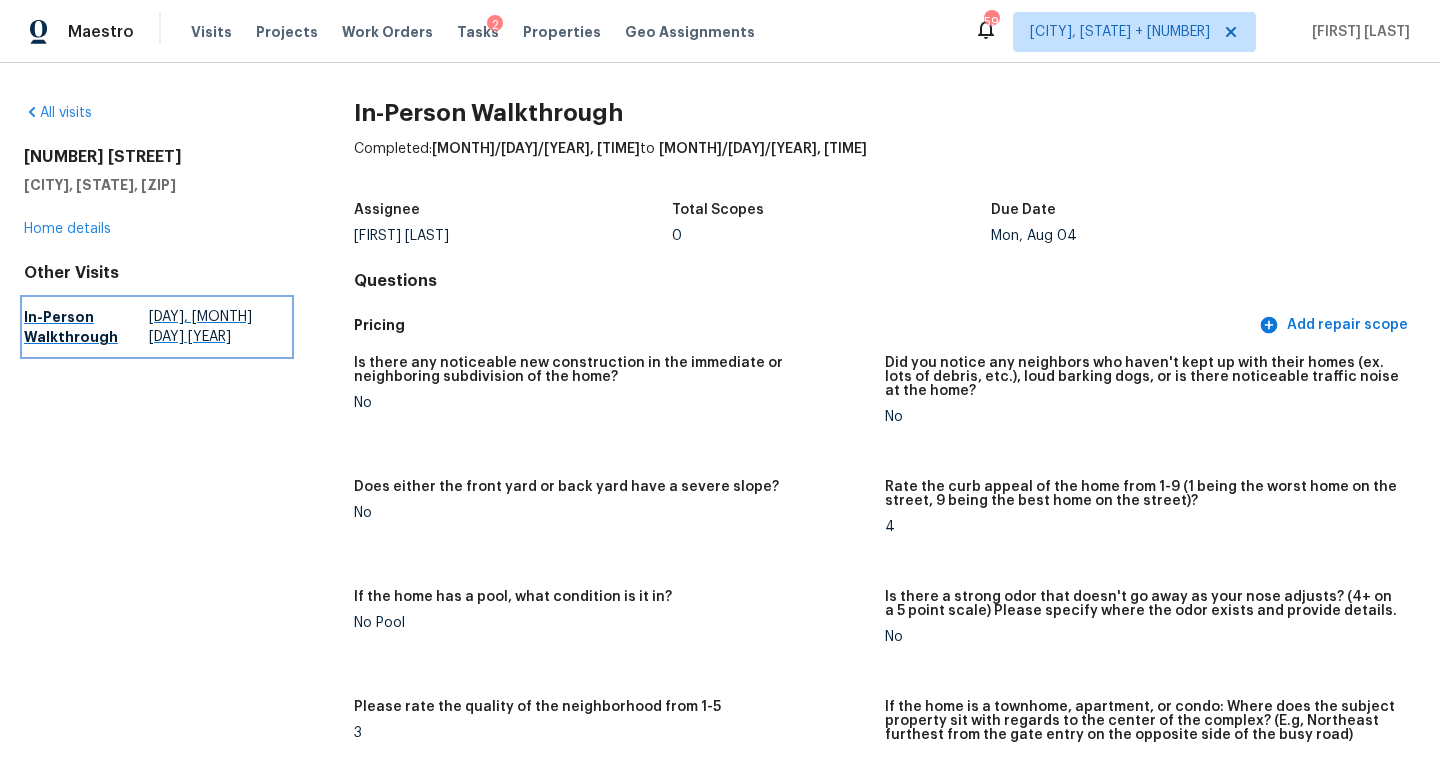 click on "In-Person Walkthrough" at bounding box center [86, 327] 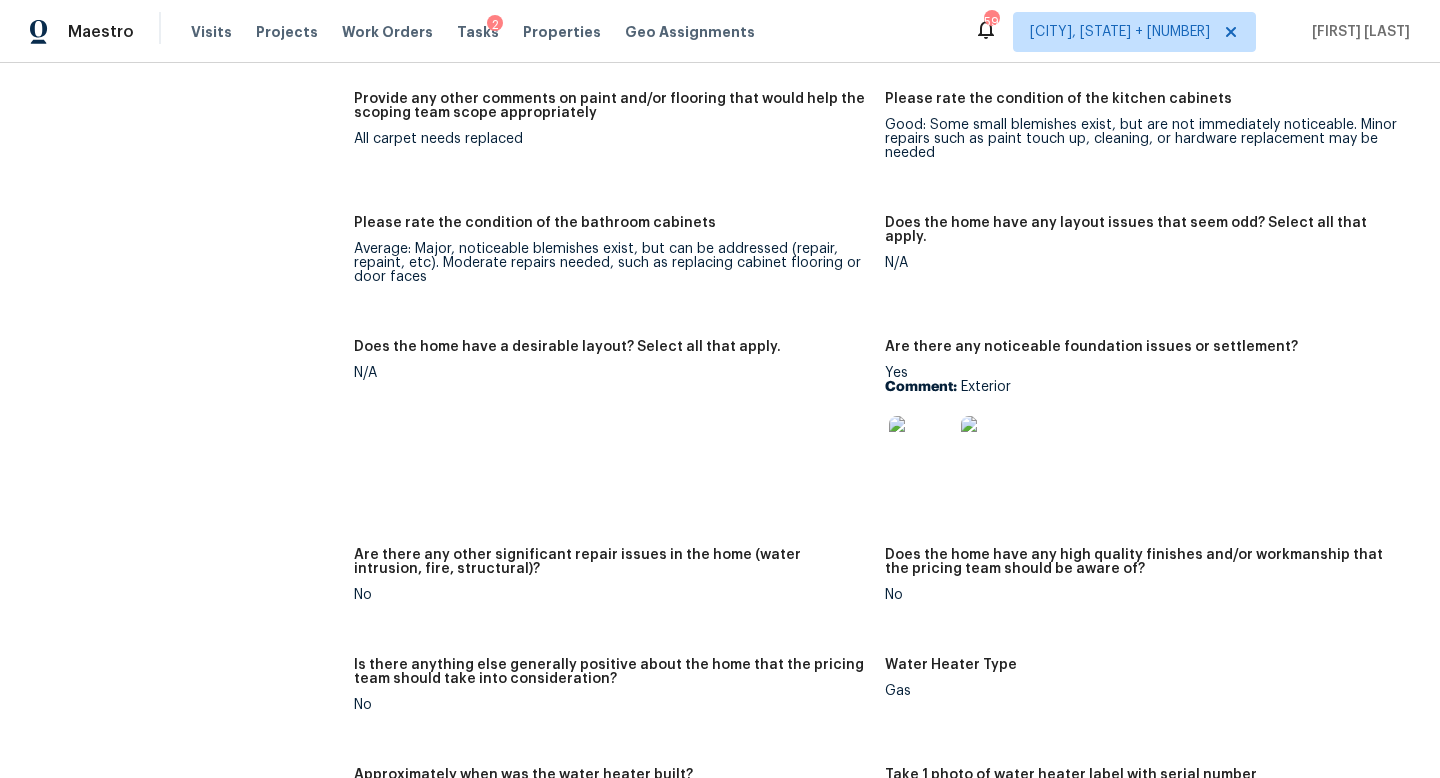 scroll, scrollTop: 3004, scrollLeft: 0, axis: vertical 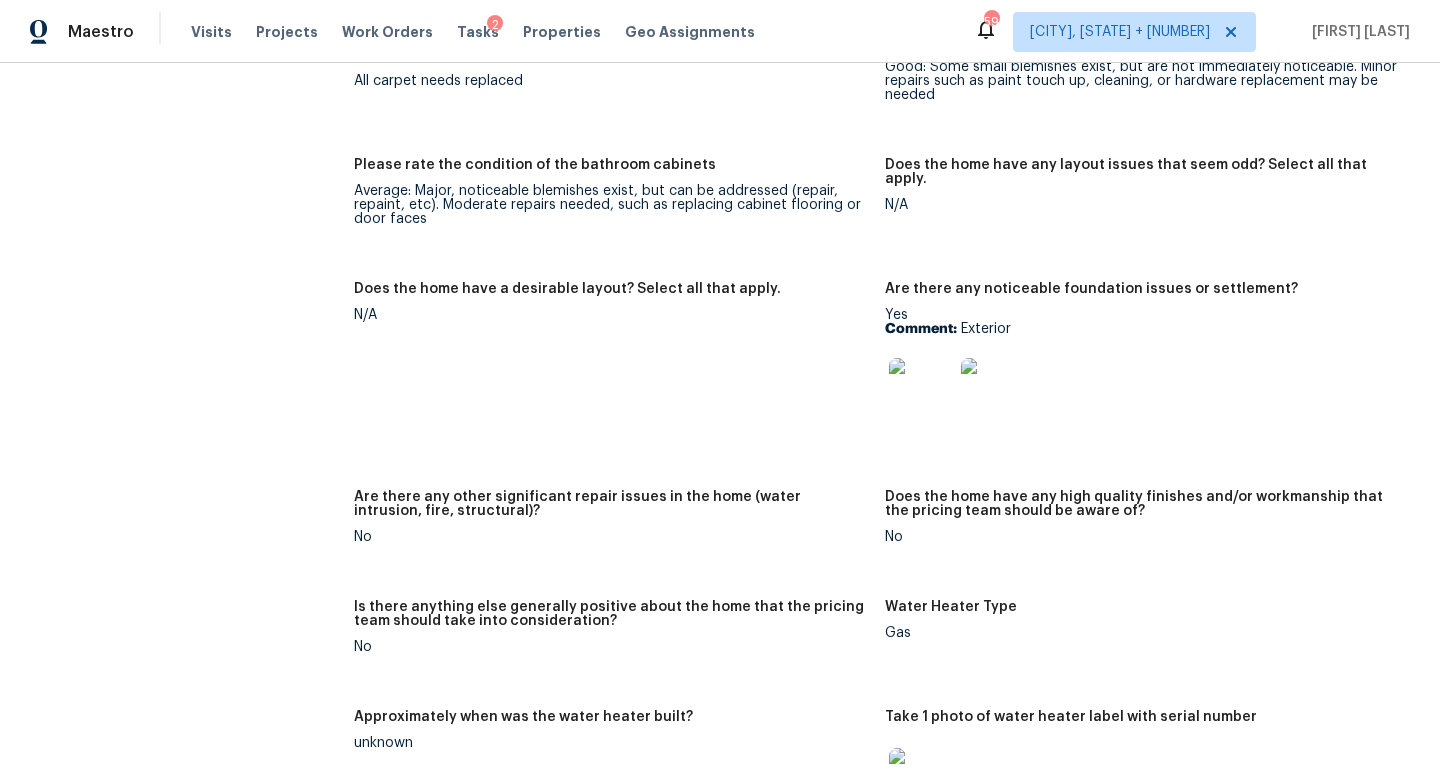 click at bounding box center [921, 390] 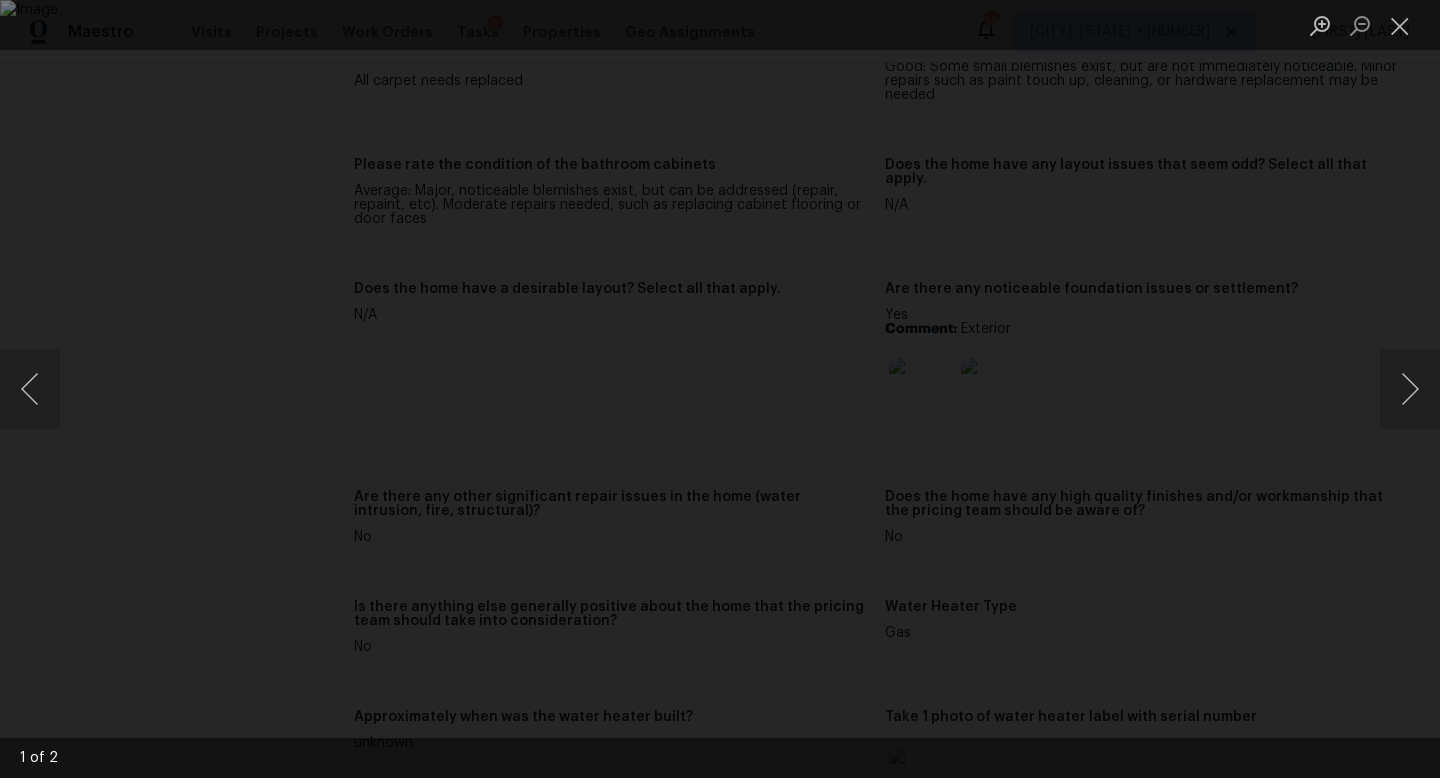 click at bounding box center [720, 389] 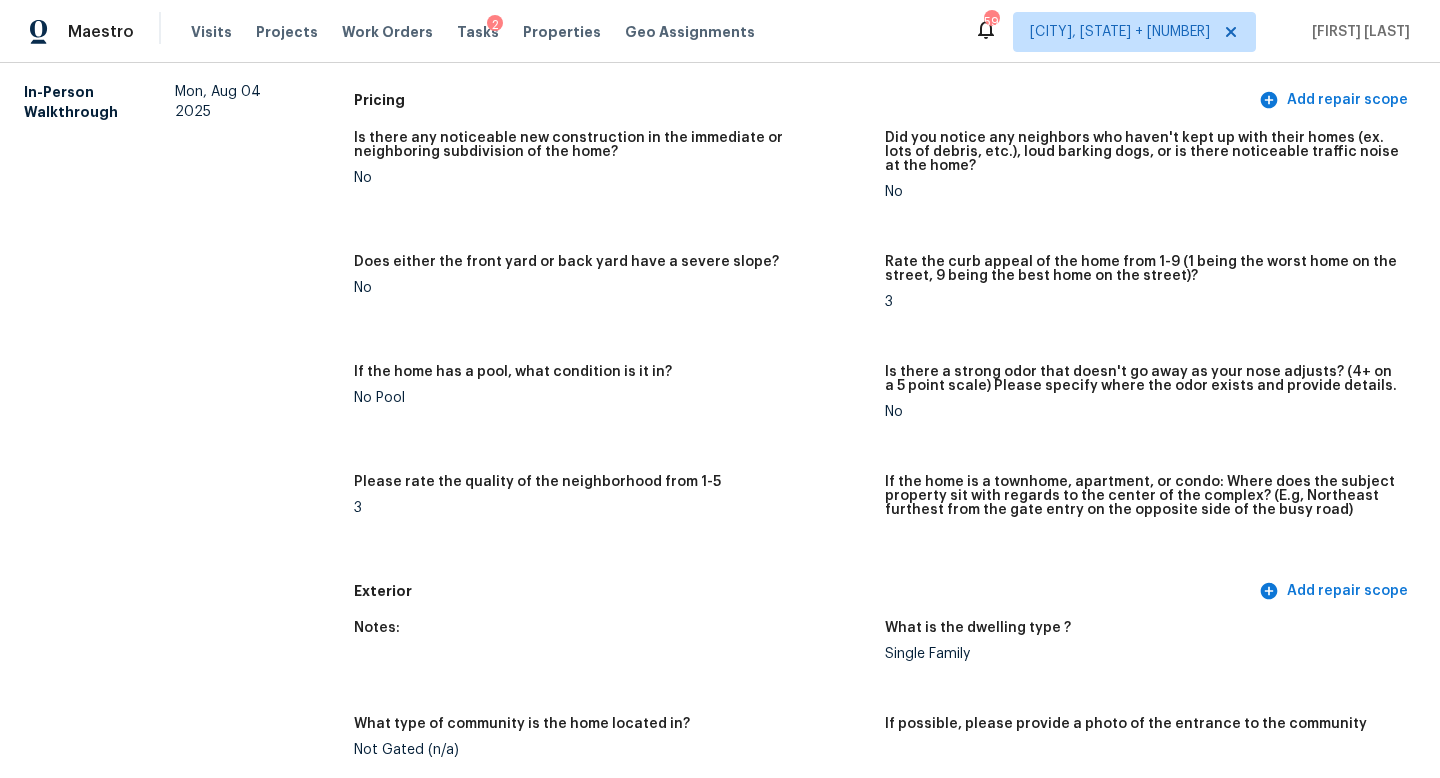scroll, scrollTop: 0, scrollLeft: 0, axis: both 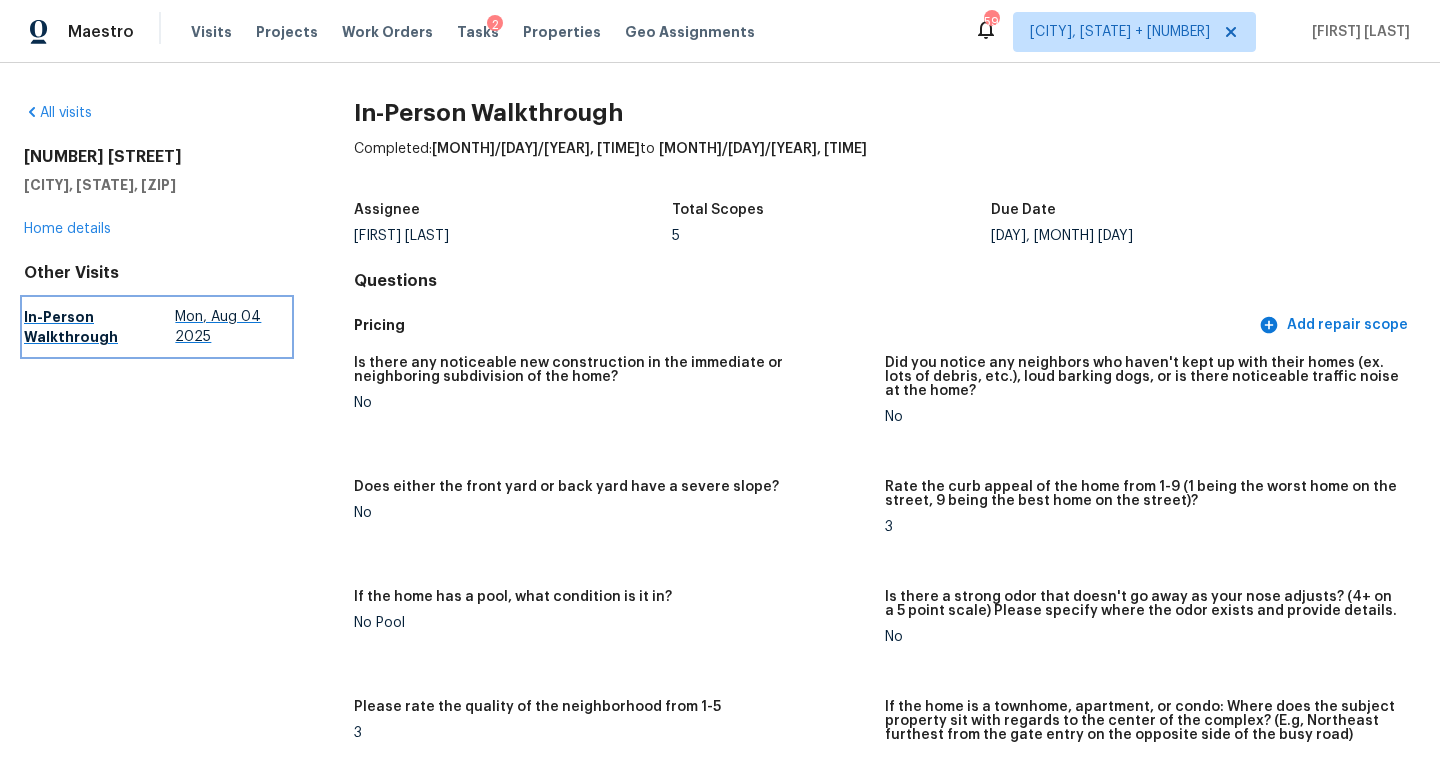 click on "In-Person Walkthrough" at bounding box center [99, 327] 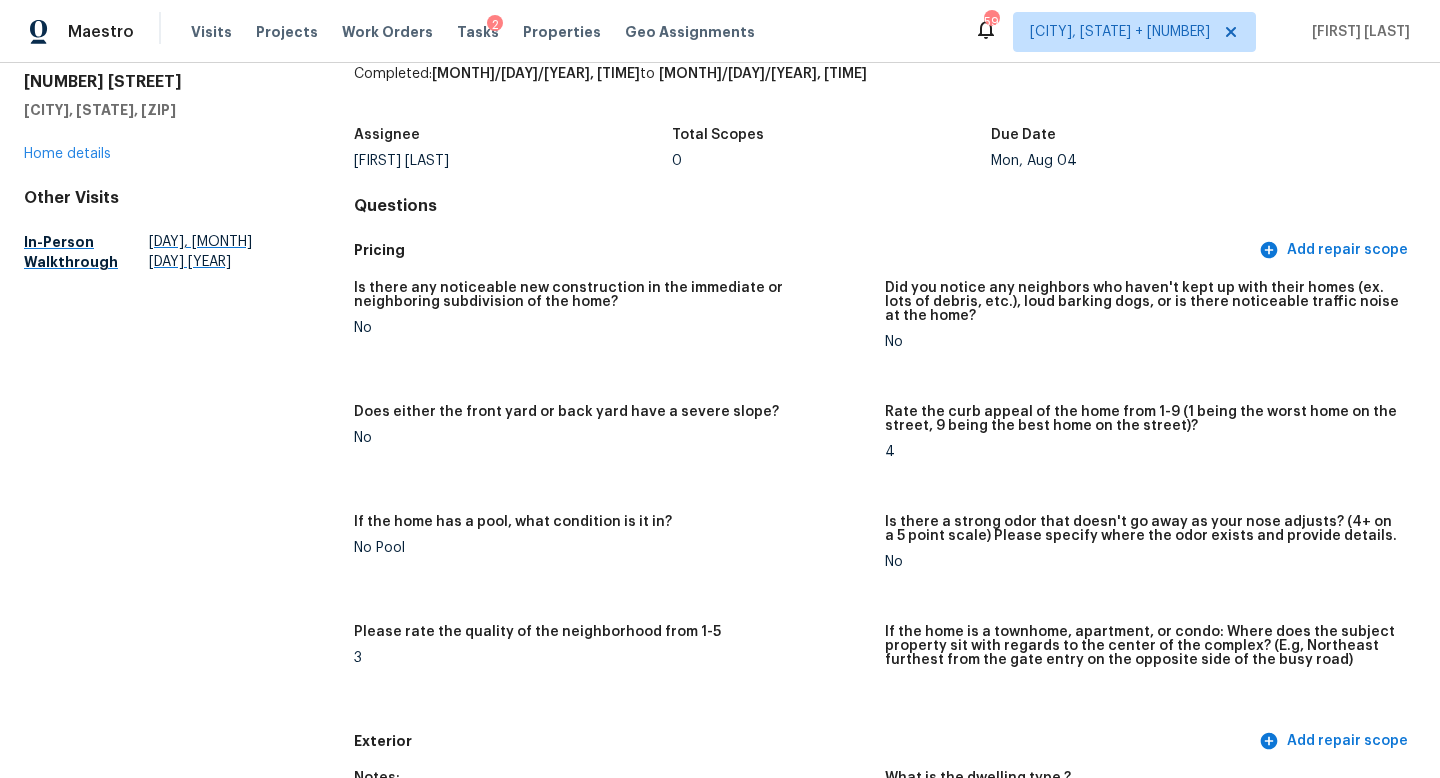 scroll, scrollTop: 12, scrollLeft: 0, axis: vertical 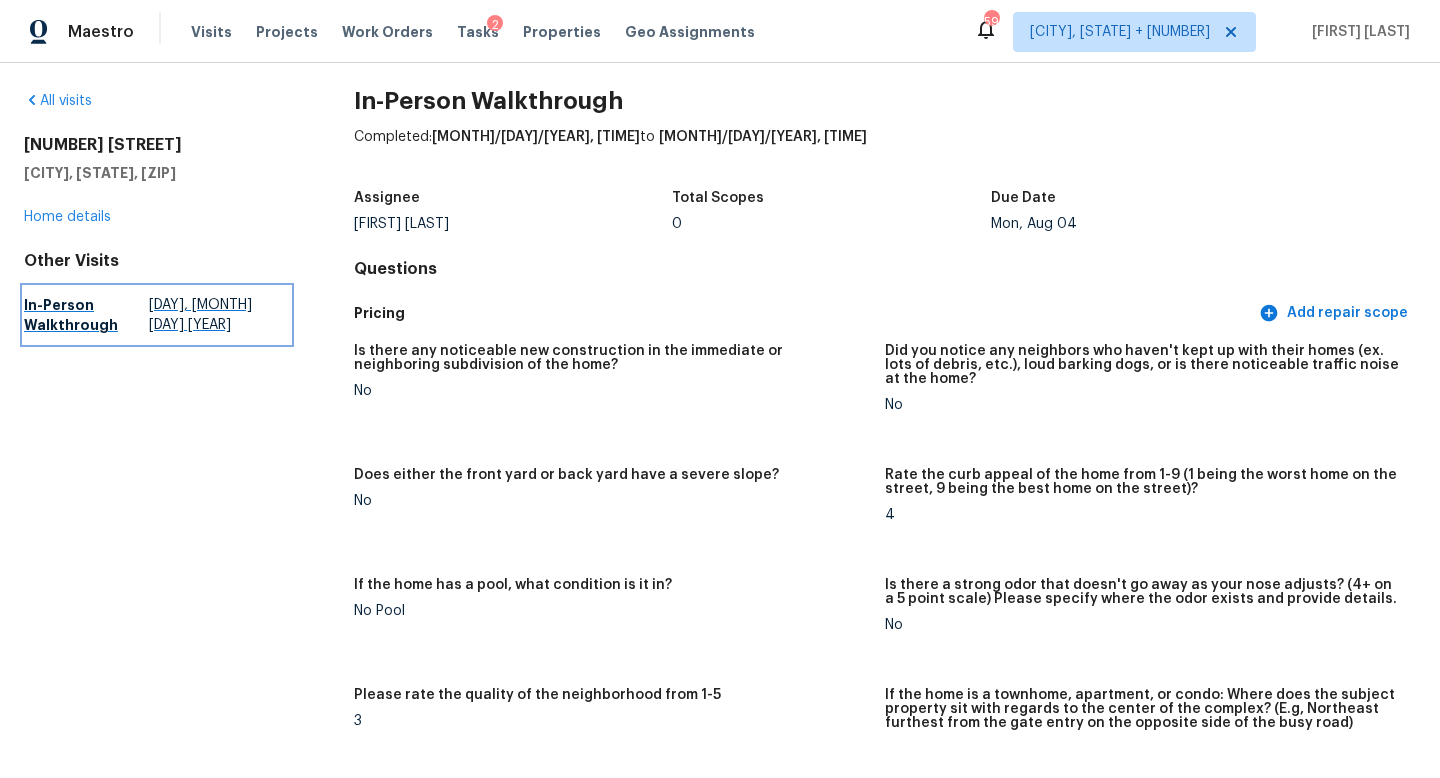click on "Fri, Nov 08 2024" at bounding box center (219, 315) 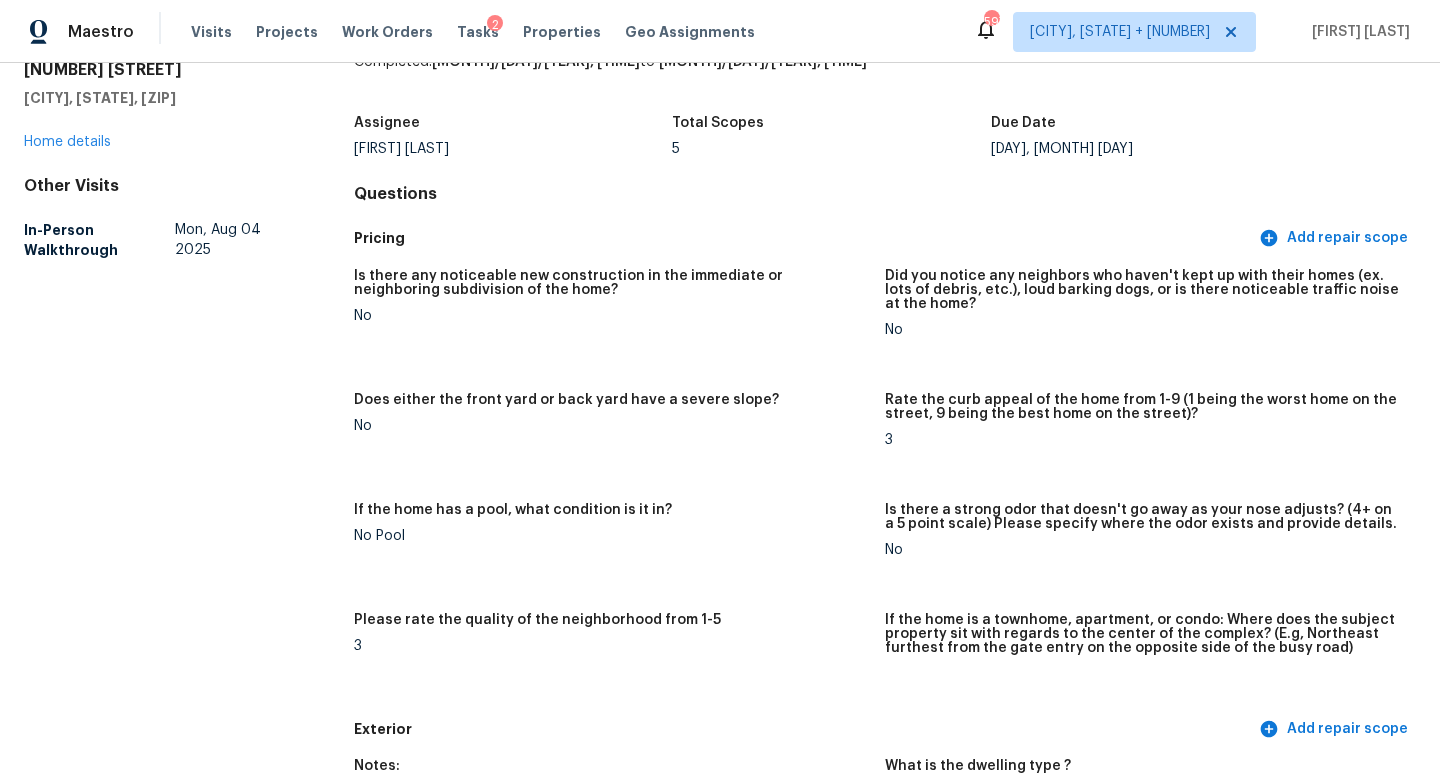 scroll, scrollTop: 0, scrollLeft: 0, axis: both 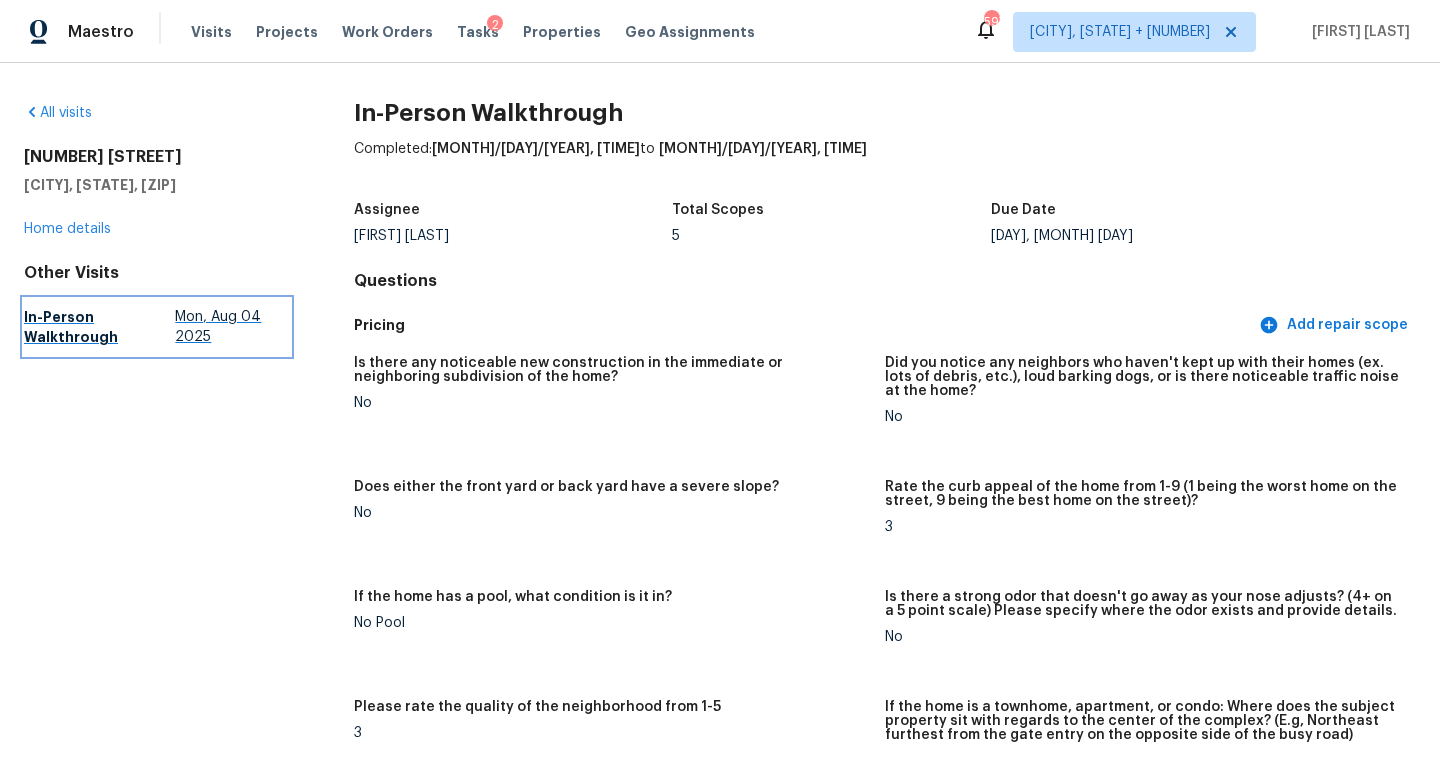 click on "In-Person Walkthrough" at bounding box center [99, 327] 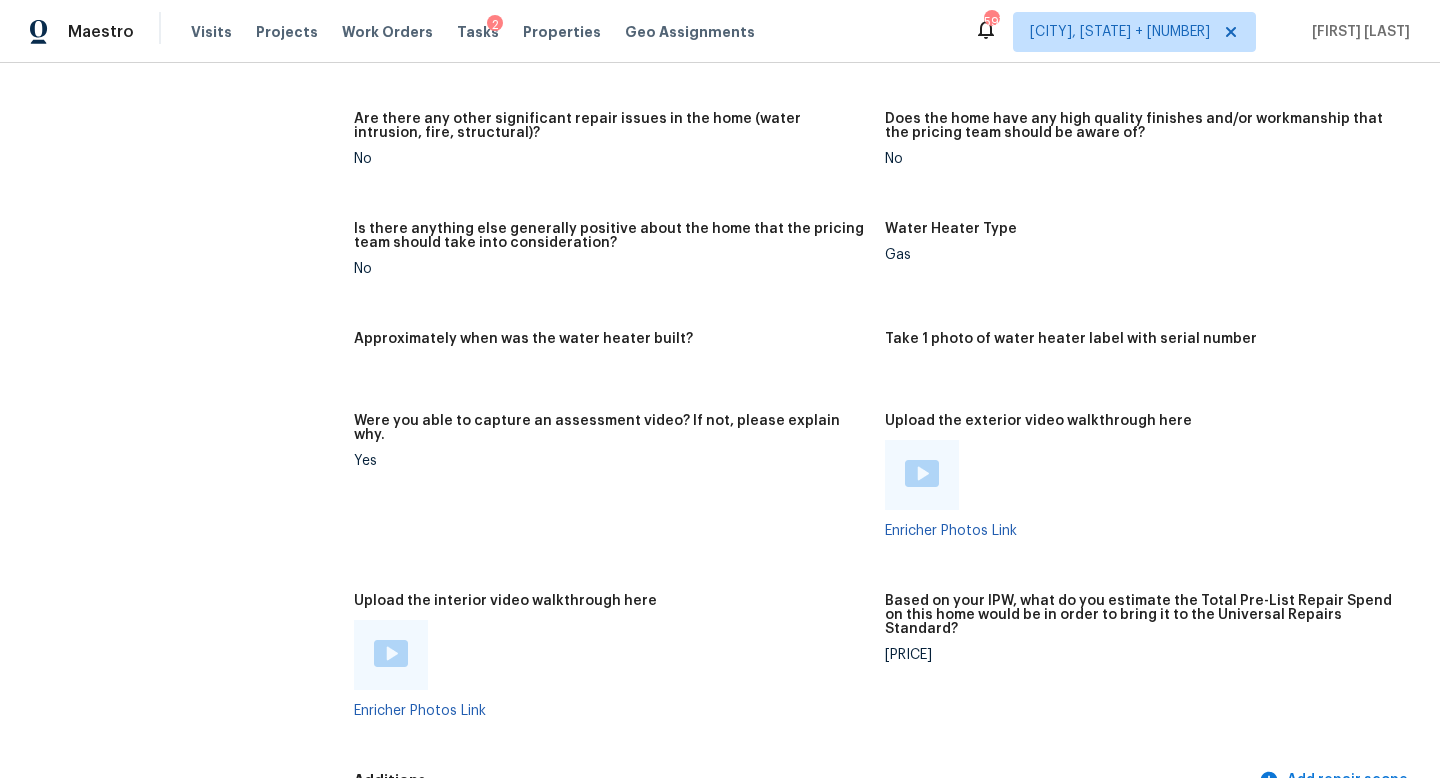 scroll, scrollTop: 3274, scrollLeft: 0, axis: vertical 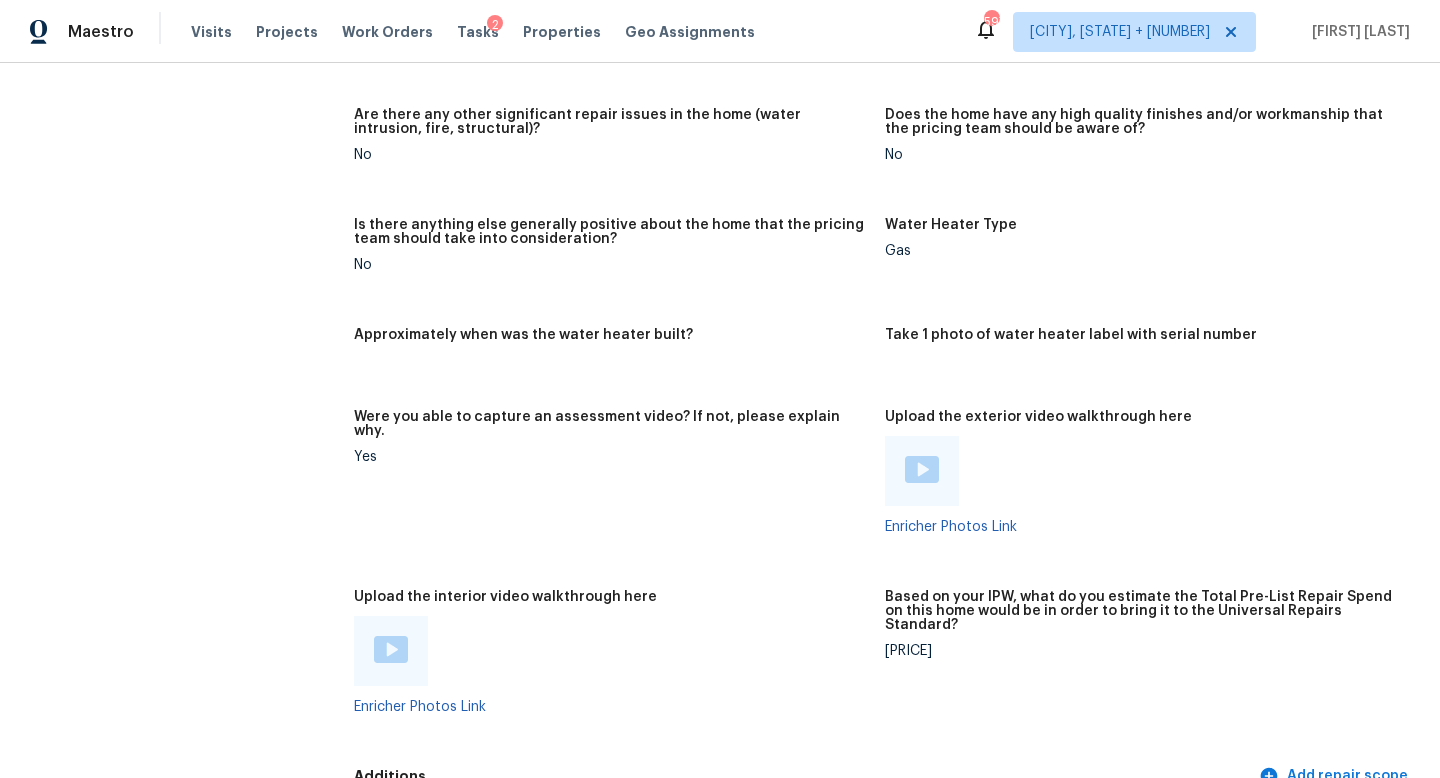 drag, startPoint x: 914, startPoint y: 611, endPoint x: 1020, endPoint y: 611, distance: 106 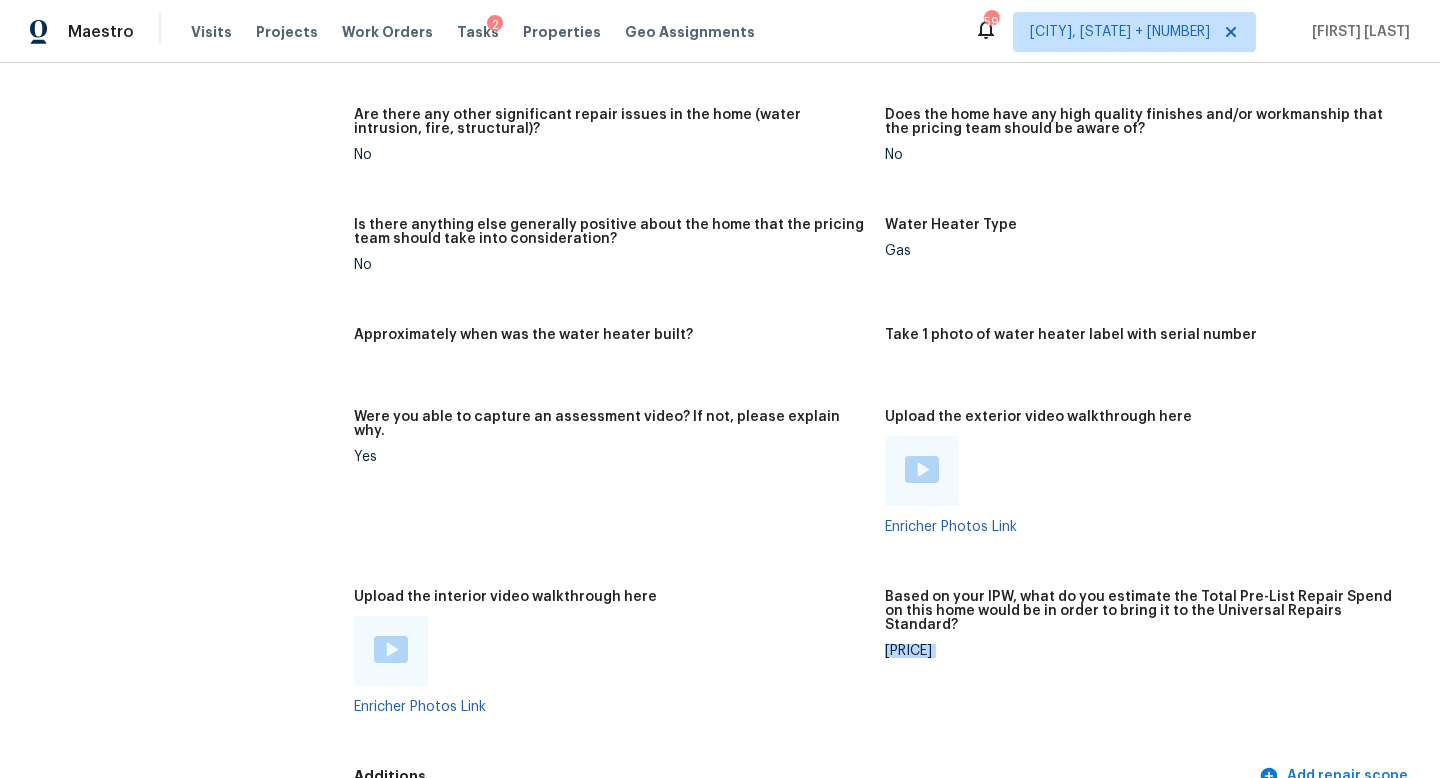 click on "$12,000-$15,000" at bounding box center [1142, 651] 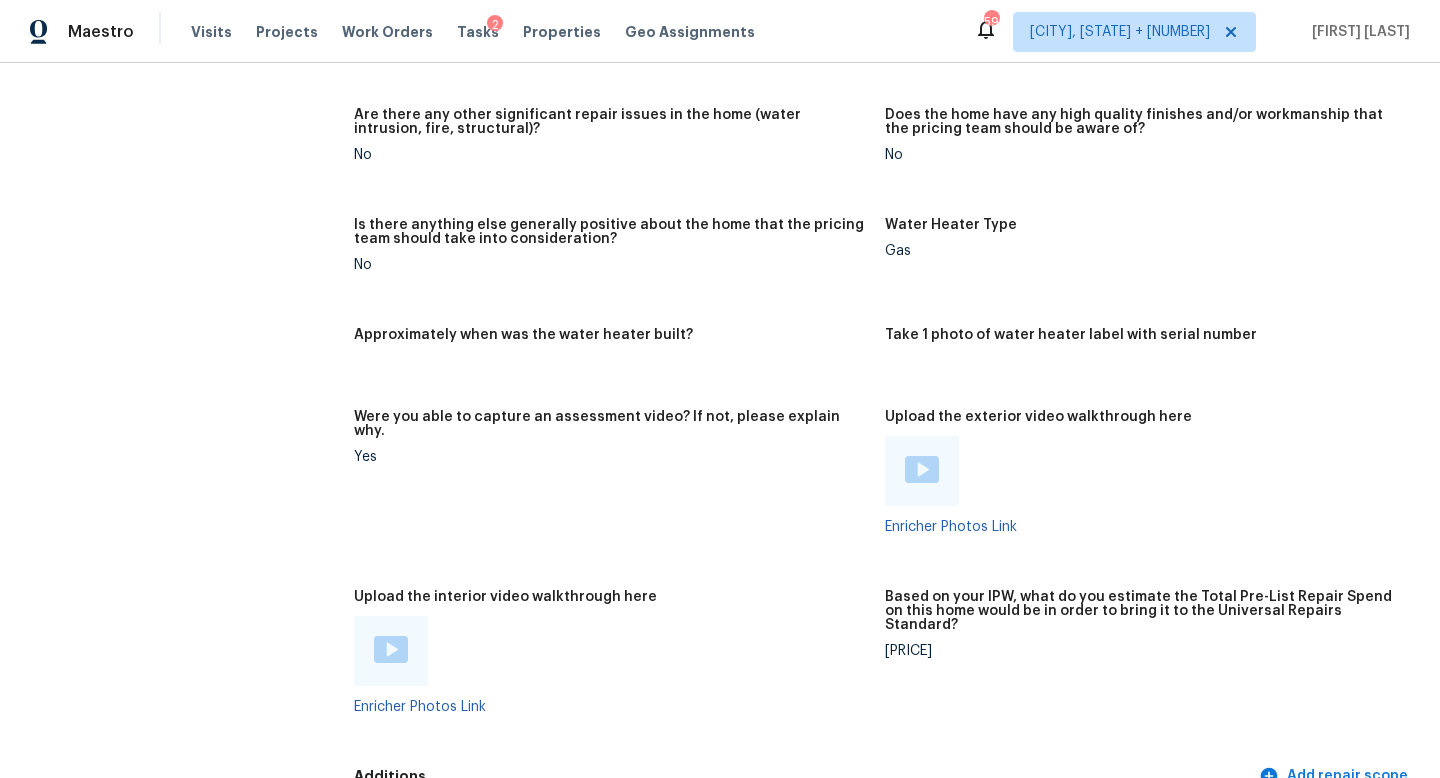 click on "All visits 5704 Bent Creek Dr Oklahoma City, OK 73135 Home details Other Visits In-Person Walkthrough Fri, Nov 08 2024" at bounding box center [157, -806] 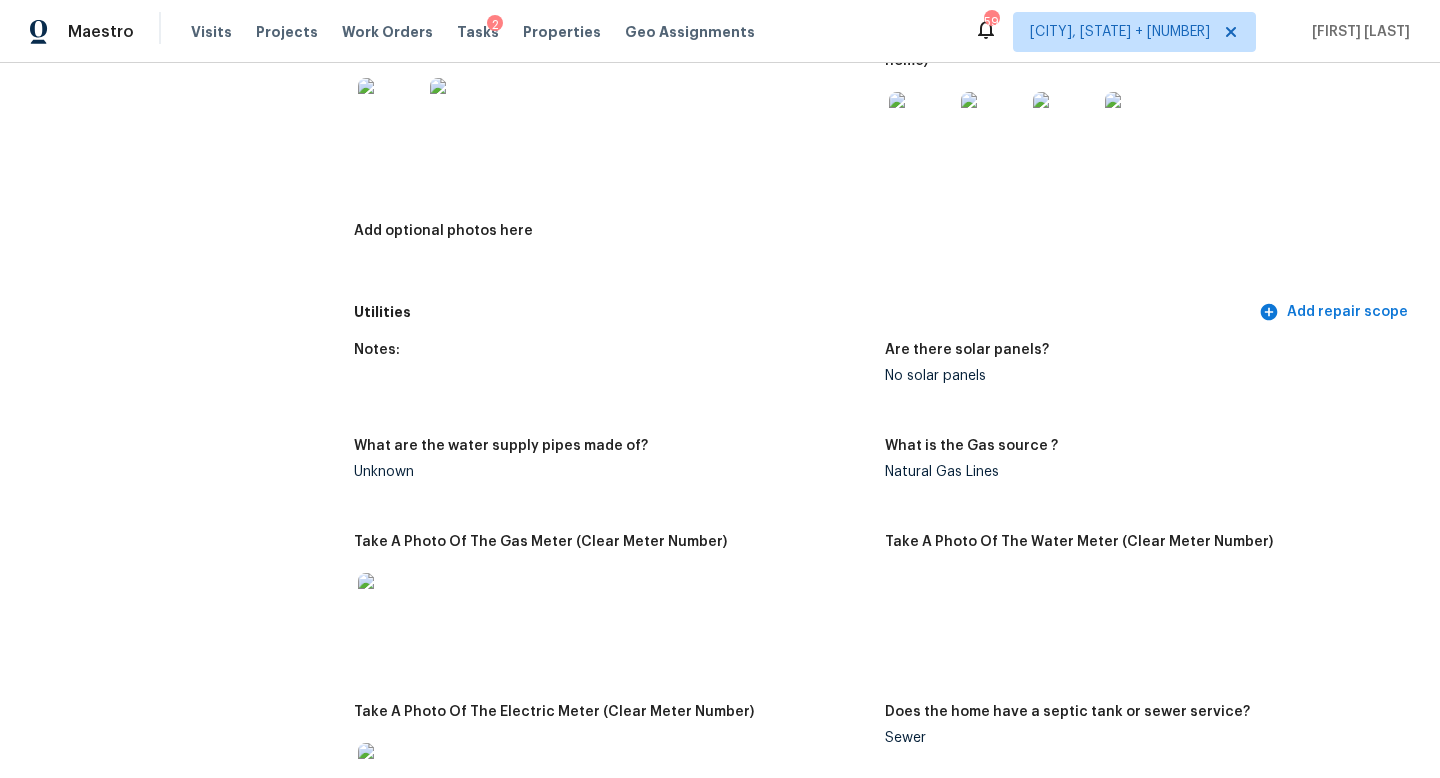 scroll, scrollTop: 3076, scrollLeft: 0, axis: vertical 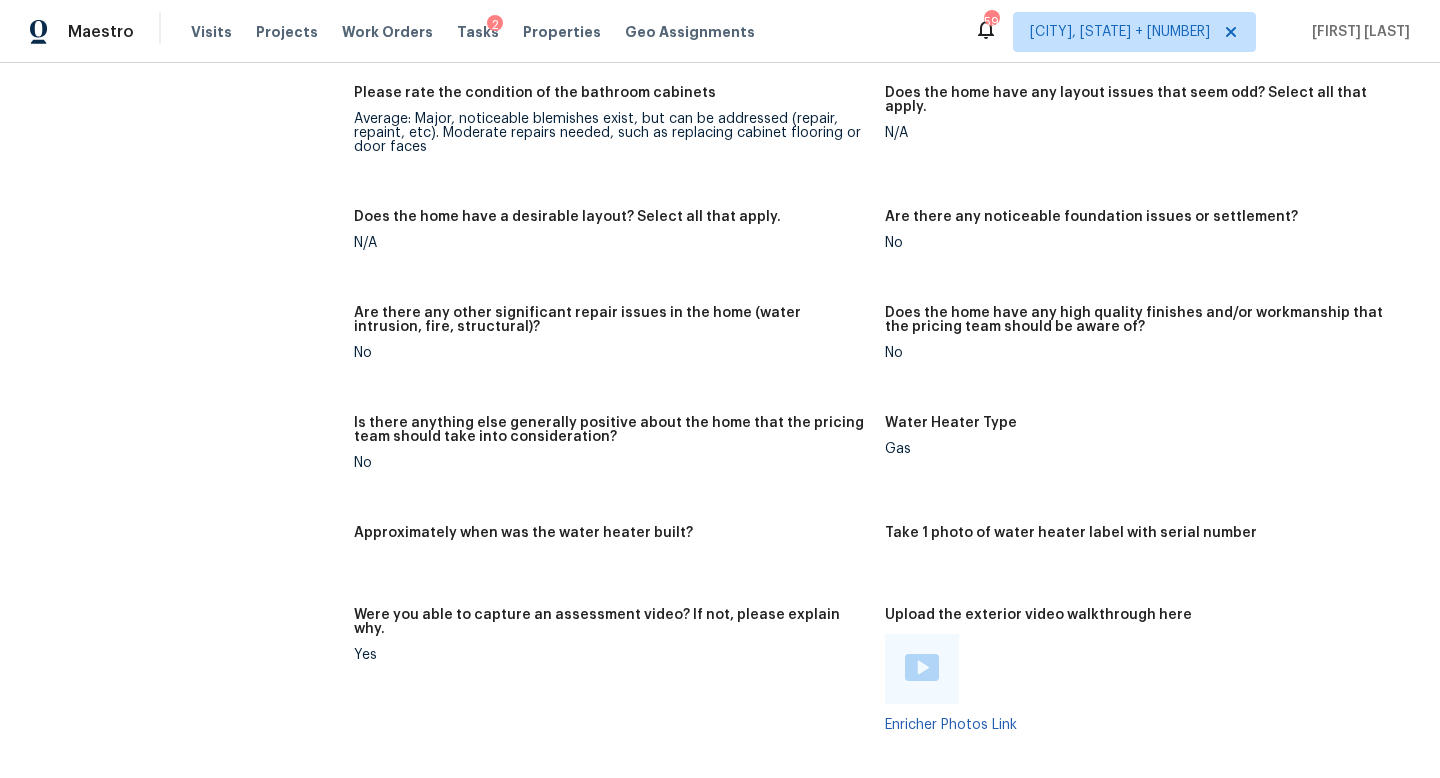 click on "All visits 5704 Bent Creek Dr Oklahoma City, OK 73135 Home details Other Visits In-Person Walkthrough Fri, Nov 08 2024" at bounding box center (157, -608) 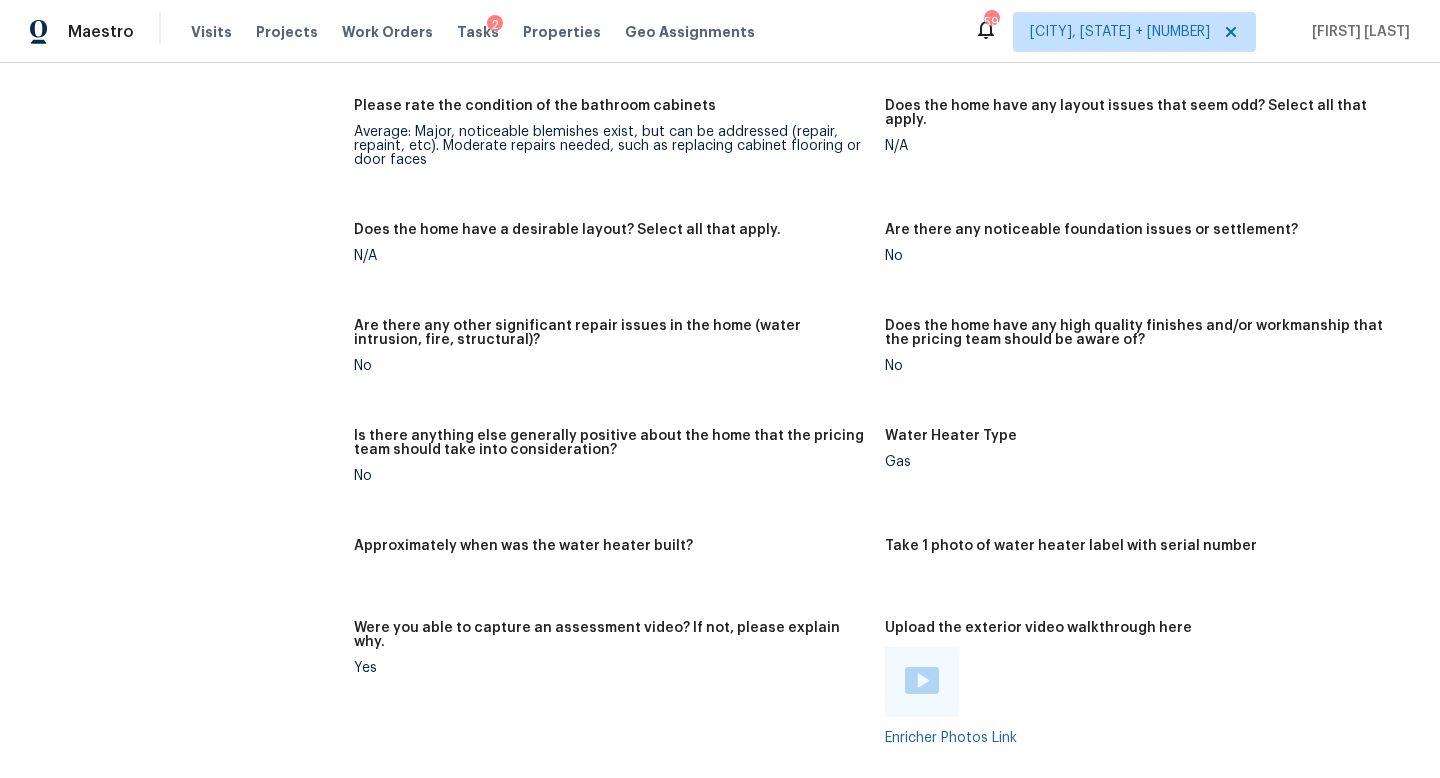scroll, scrollTop: 2806, scrollLeft: 0, axis: vertical 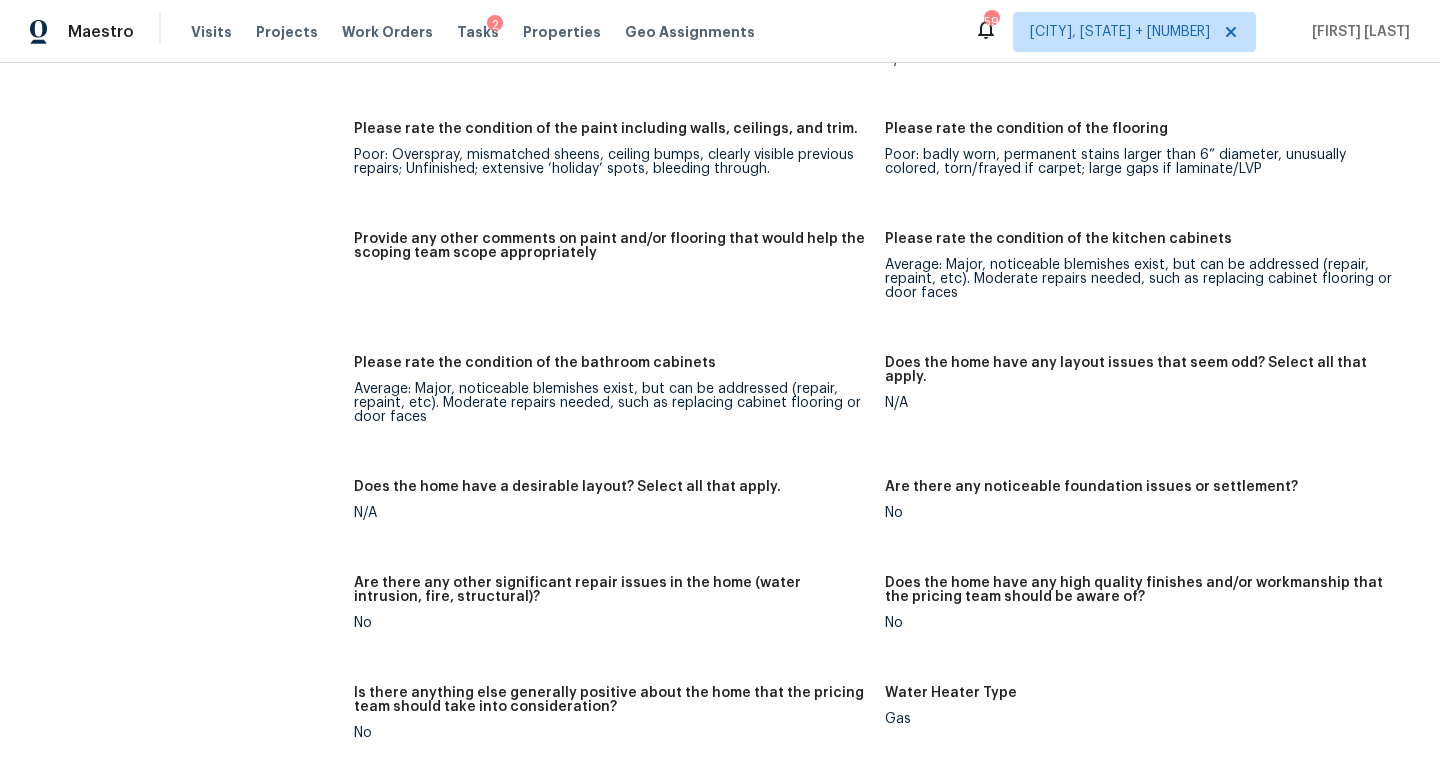 click on "All visits 5704 Bent Creek Dr Oklahoma City, OK 73135 Home details Other Visits In-Person Walkthrough Fri, Nov 08 2024" at bounding box center (157, -338) 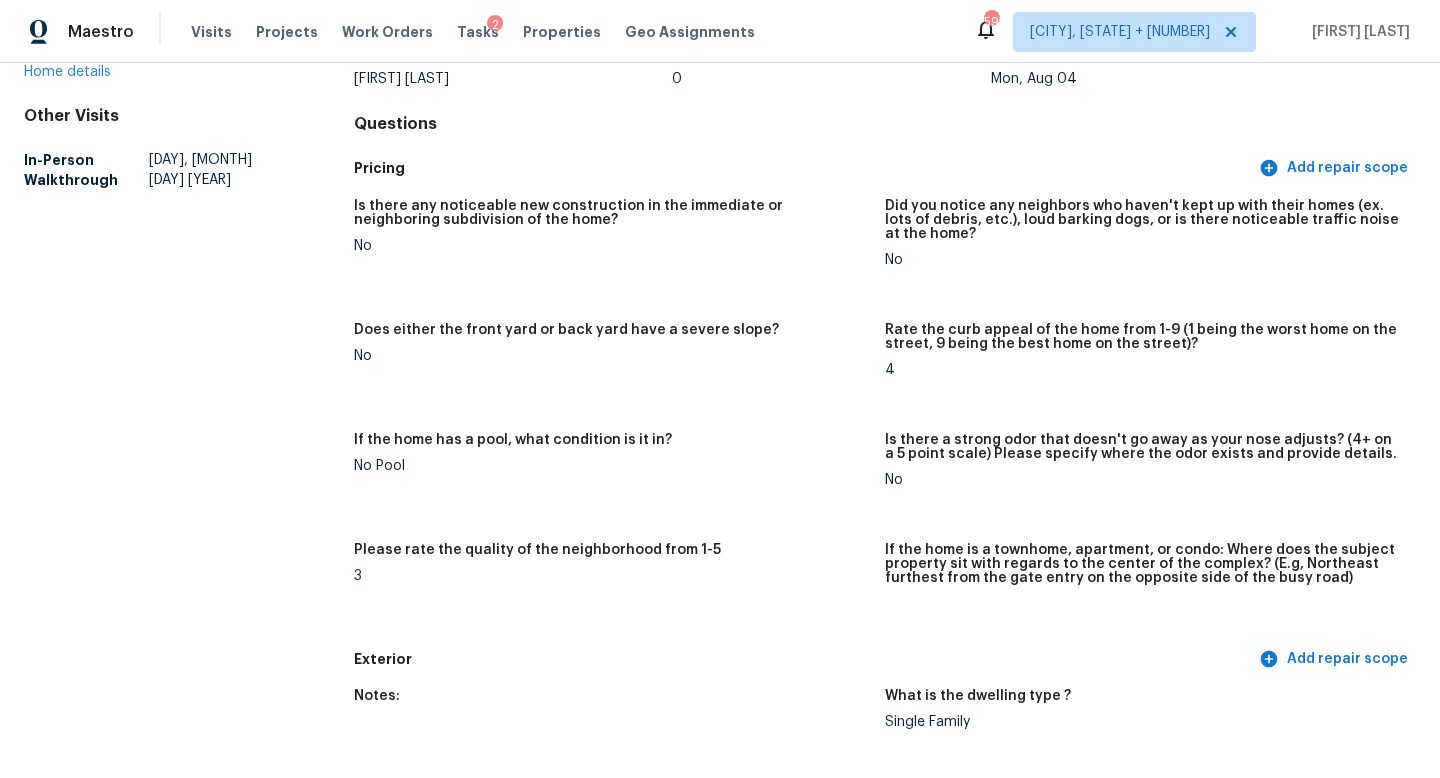scroll, scrollTop: 0, scrollLeft: 0, axis: both 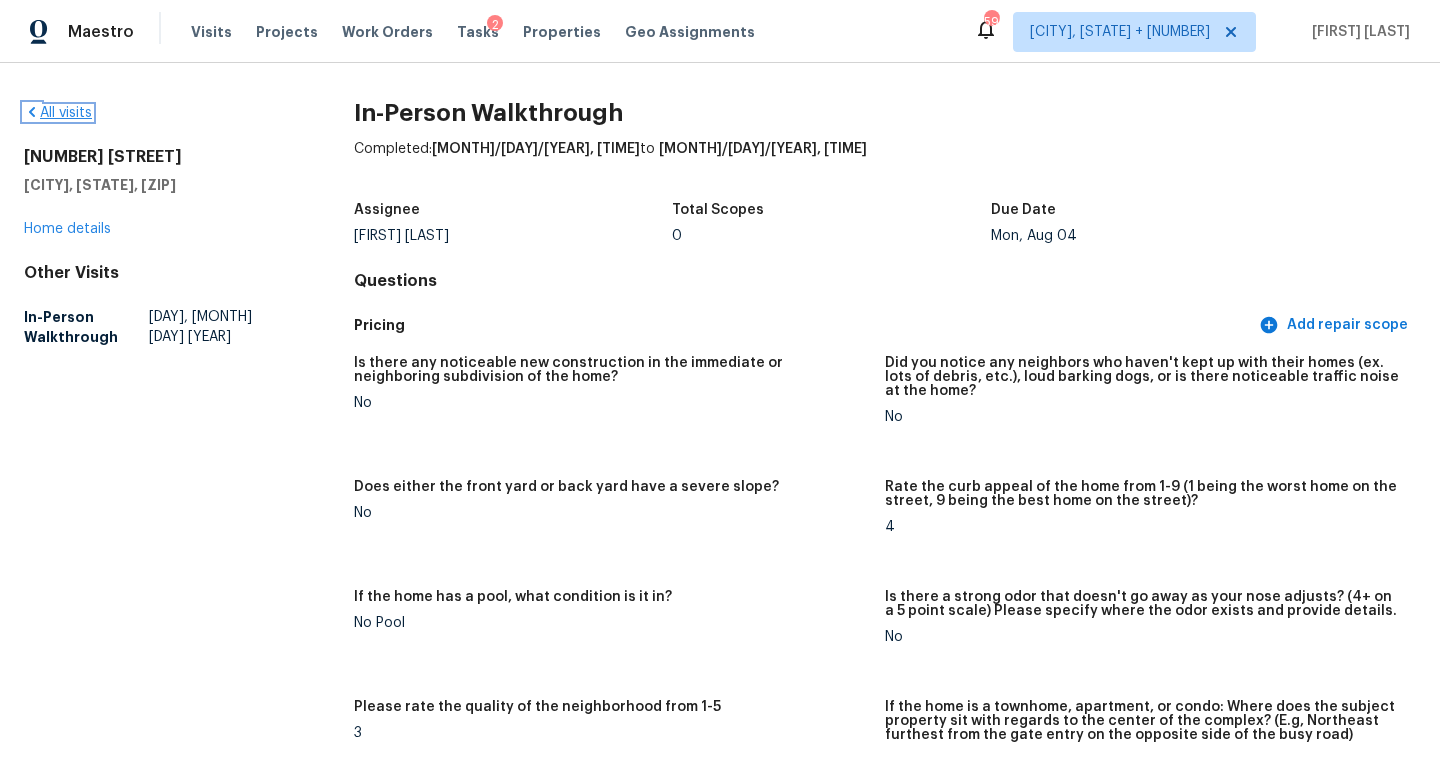 click on "All visits" at bounding box center [58, 113] 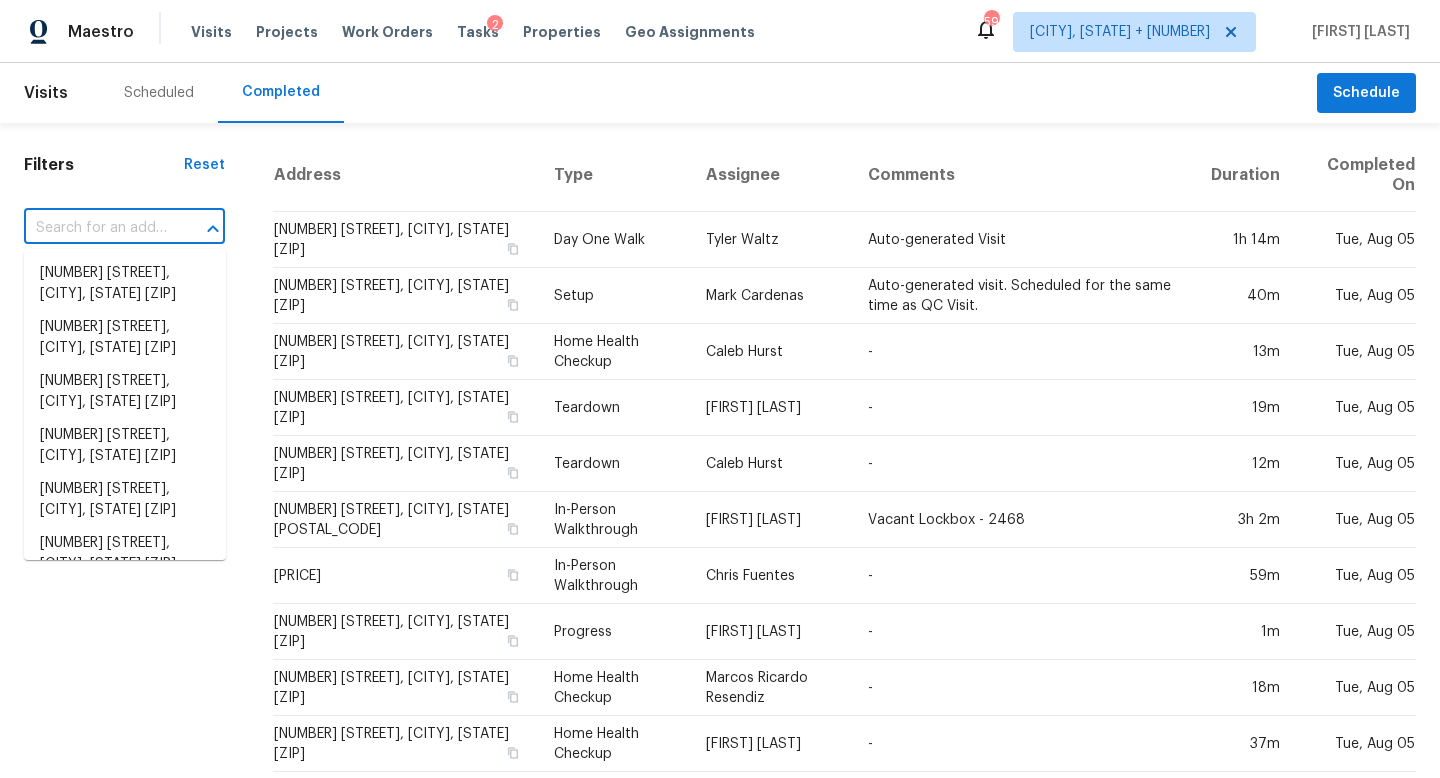click at bounding box center (96, 228) 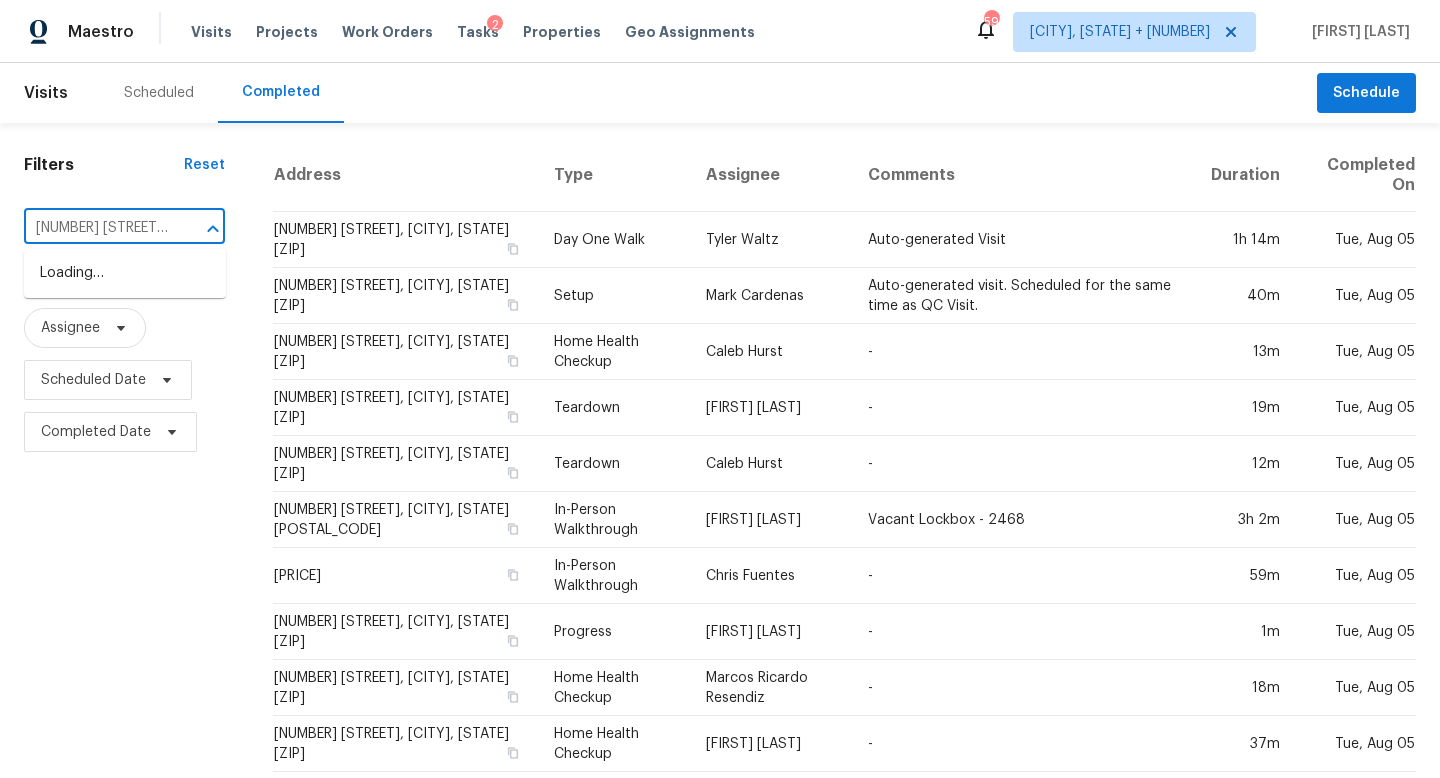 scroll, scrollTop: 0, scrollLeft: 124, axis: horizontal 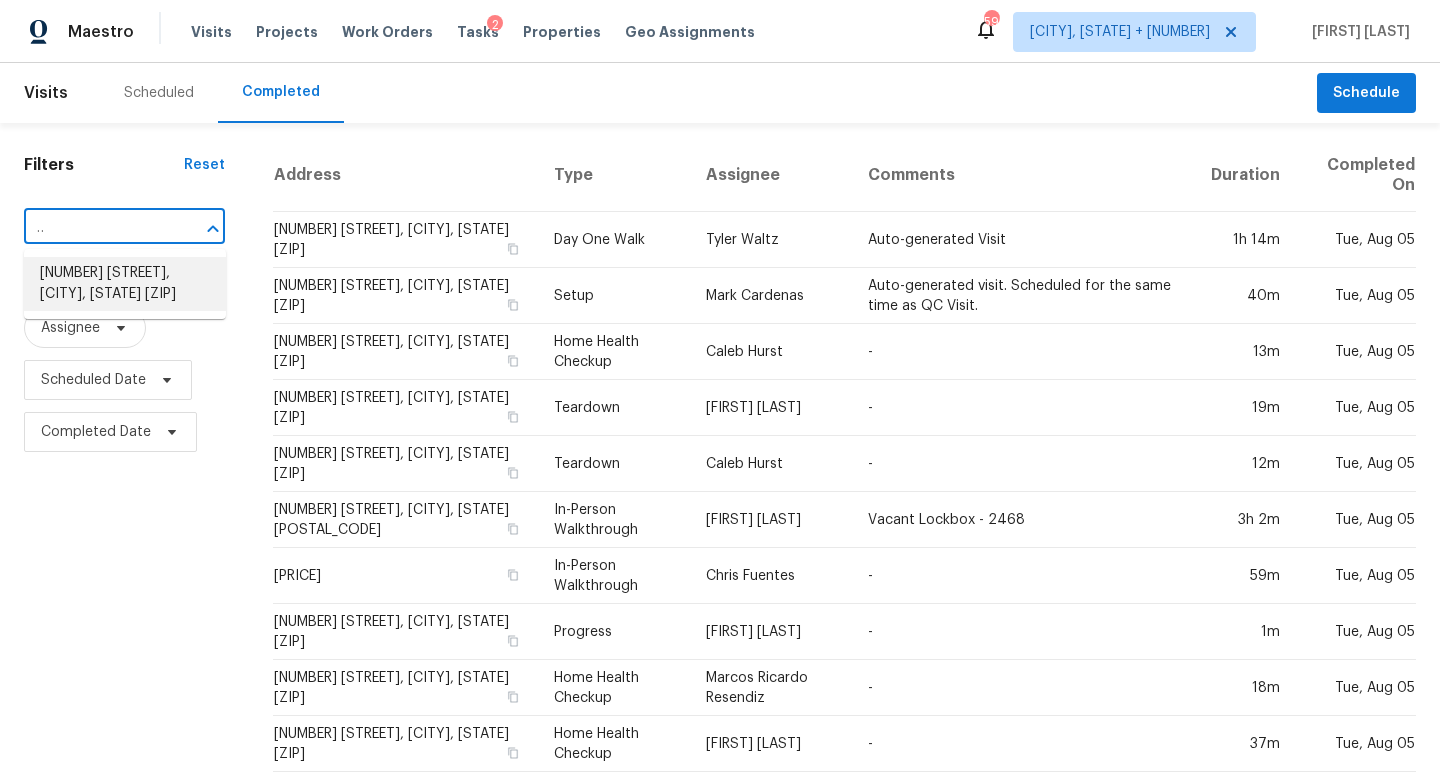 click on "[NUMBER] [STREET], [CITY], [STATE] [POSTAL_CODE]" at bounding box center [125, 284] 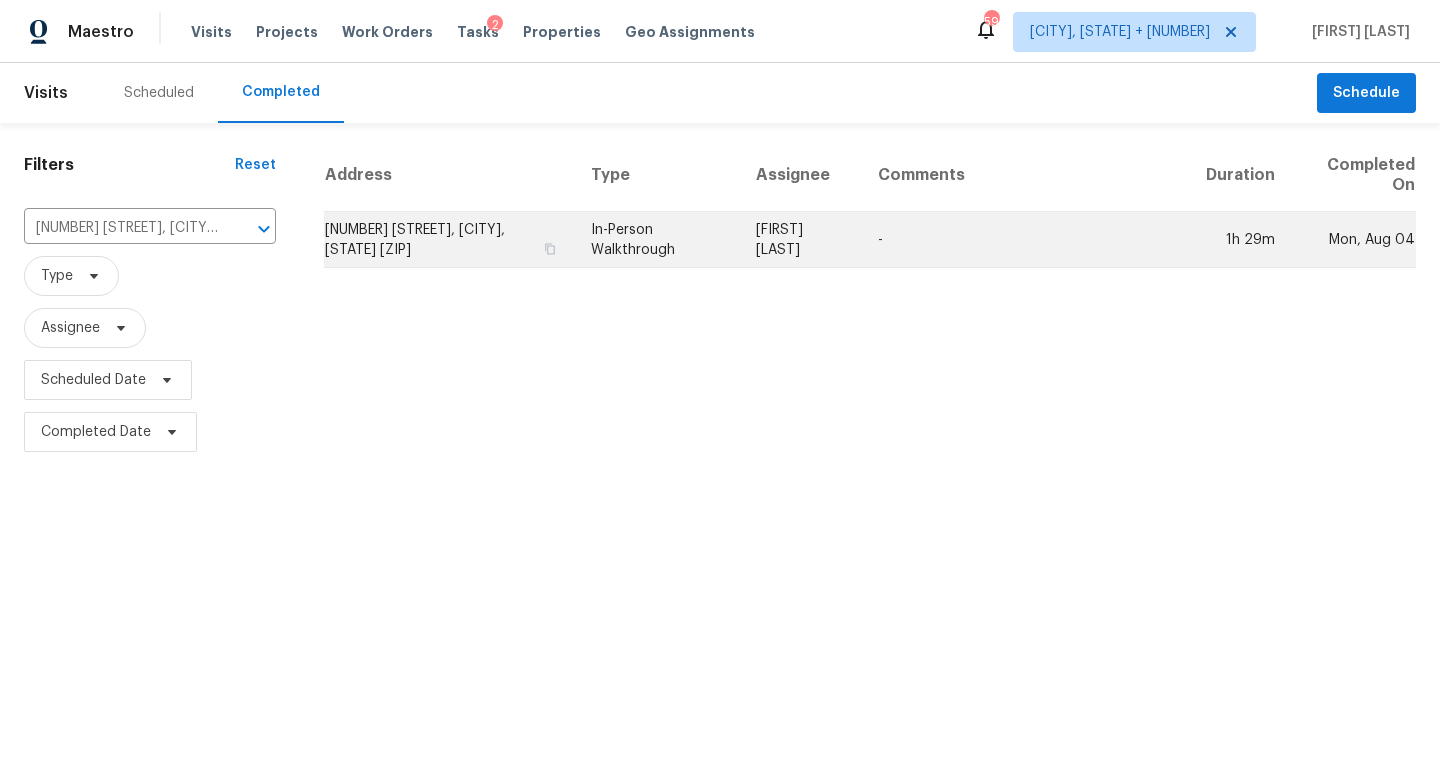 click on "In-Person Walkthrough" at bounding box center [658, 240] 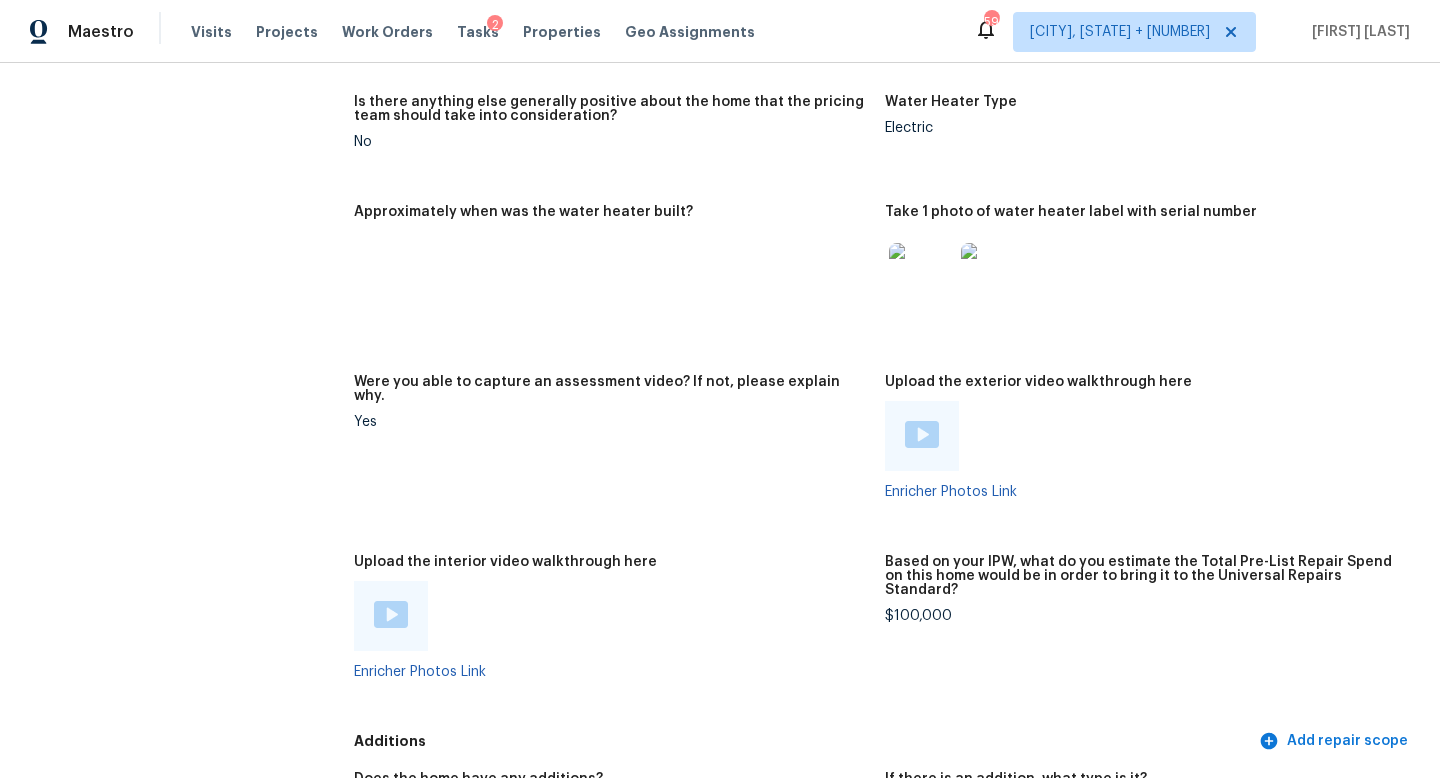 scroll, scrollTop: 3995, scrollLeft: 0, axis: vertical 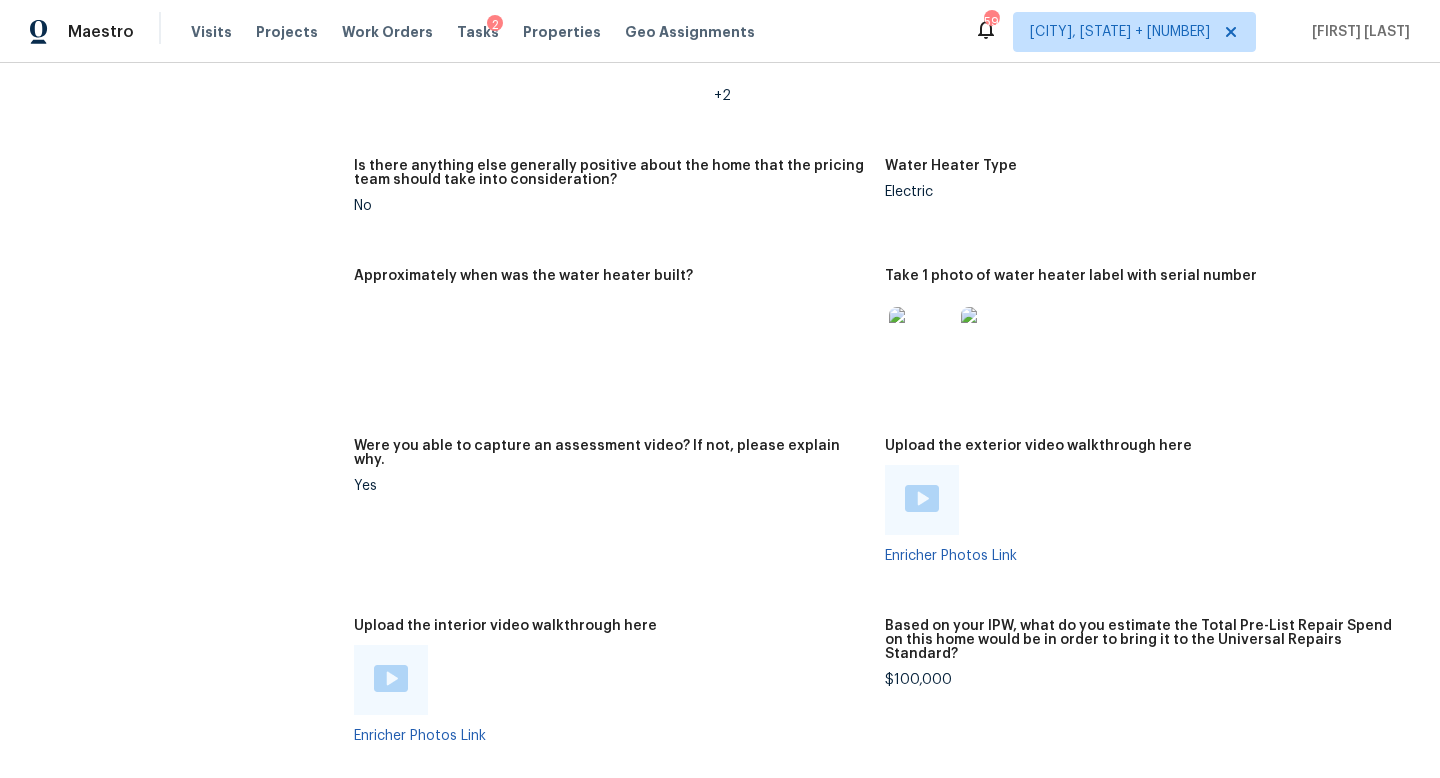 click at bounding box center [391, 678] 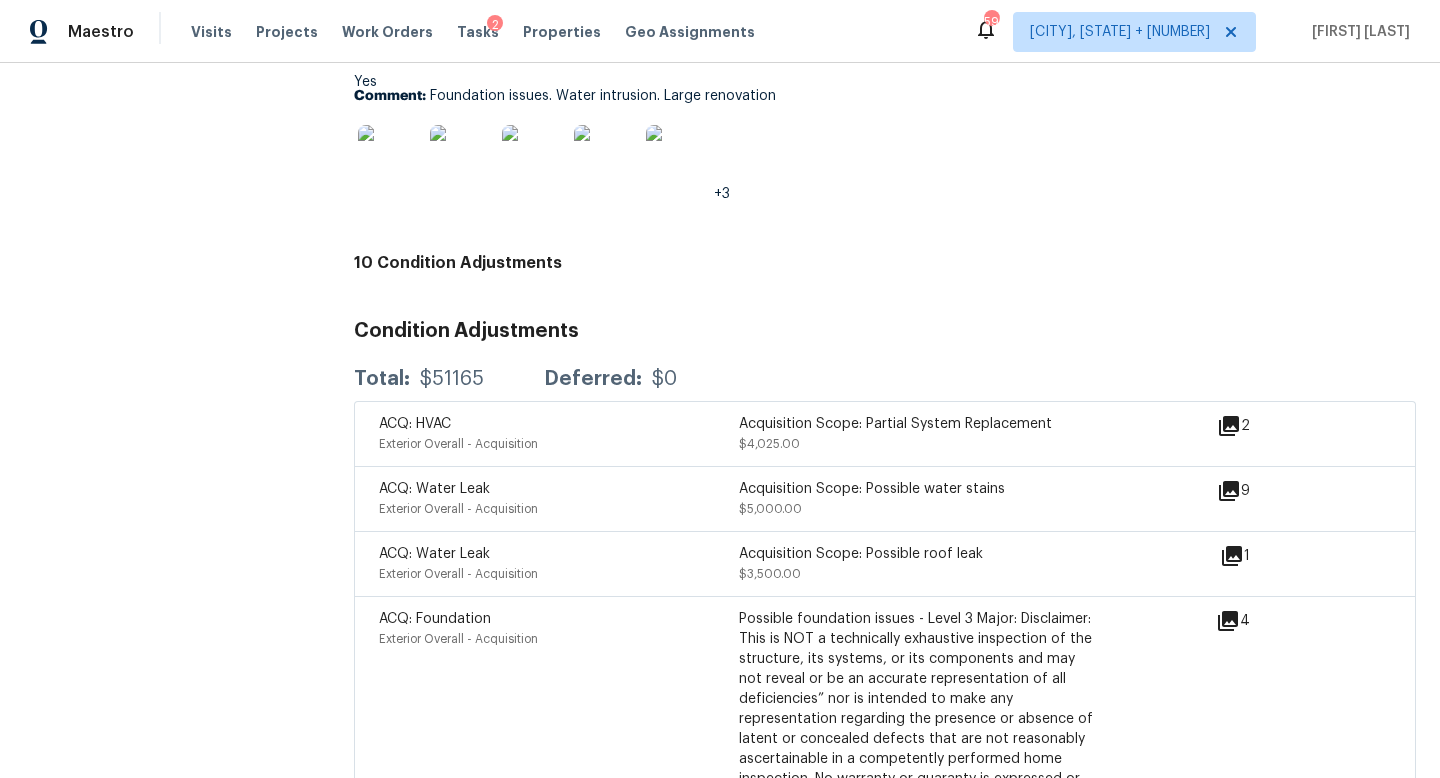 scroll, scrollTop: 5133, scrollLeft: 0, axis: vertical 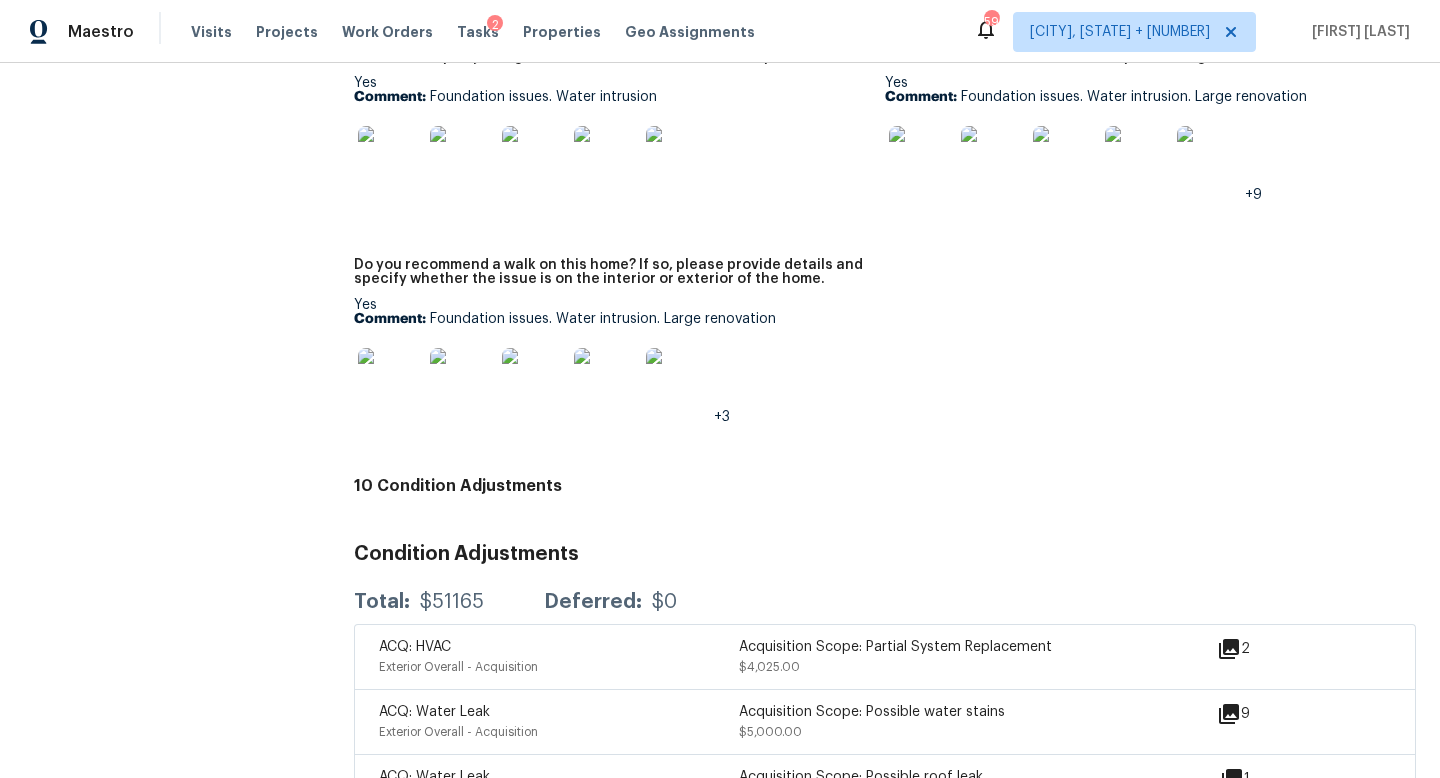 click on "All visits 5418 Fayridge Ct Cincinnati, OH 45238 Home details Other Visits No previous visits" at bounding box center (157, -1543) 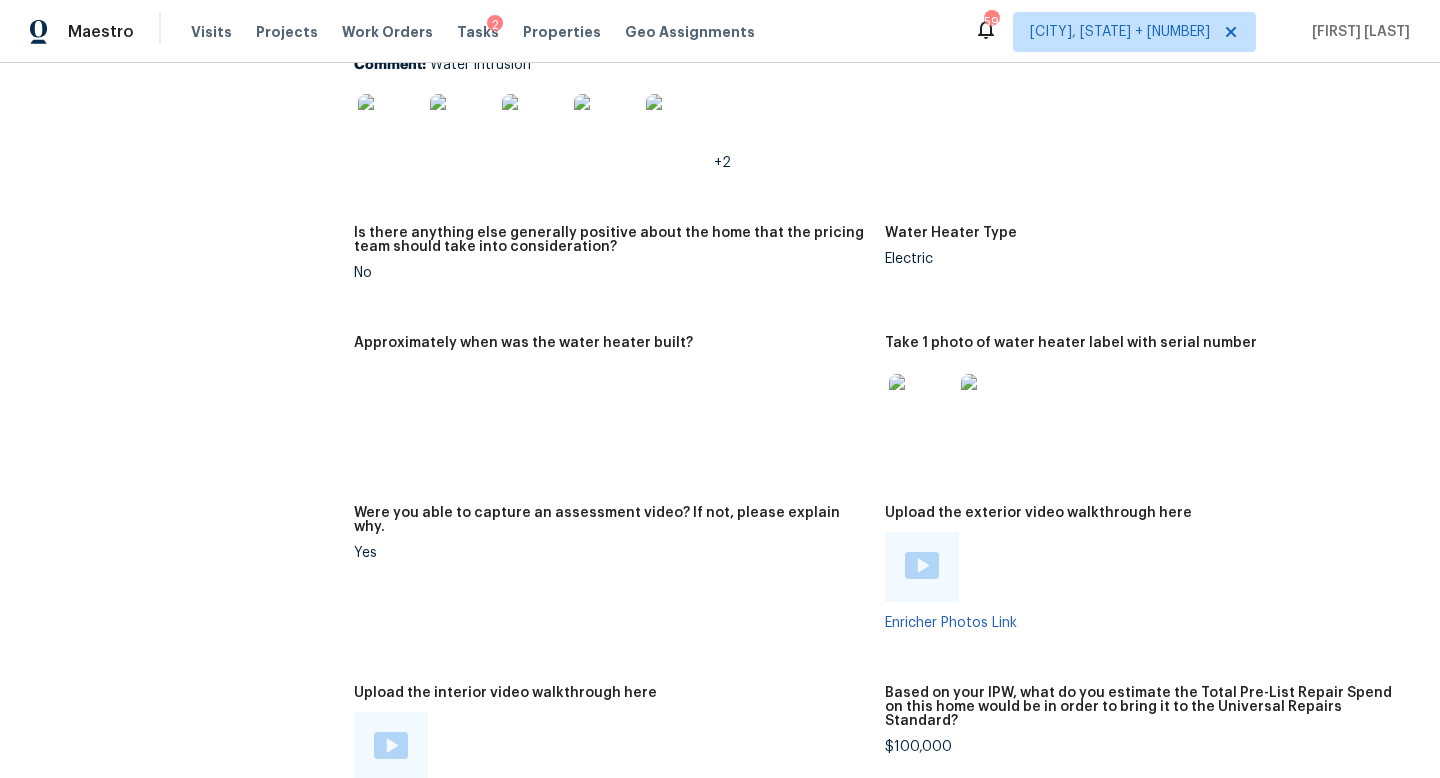 scroll, scrollTop: 3915, scrollLeft: 0, axis: vertical 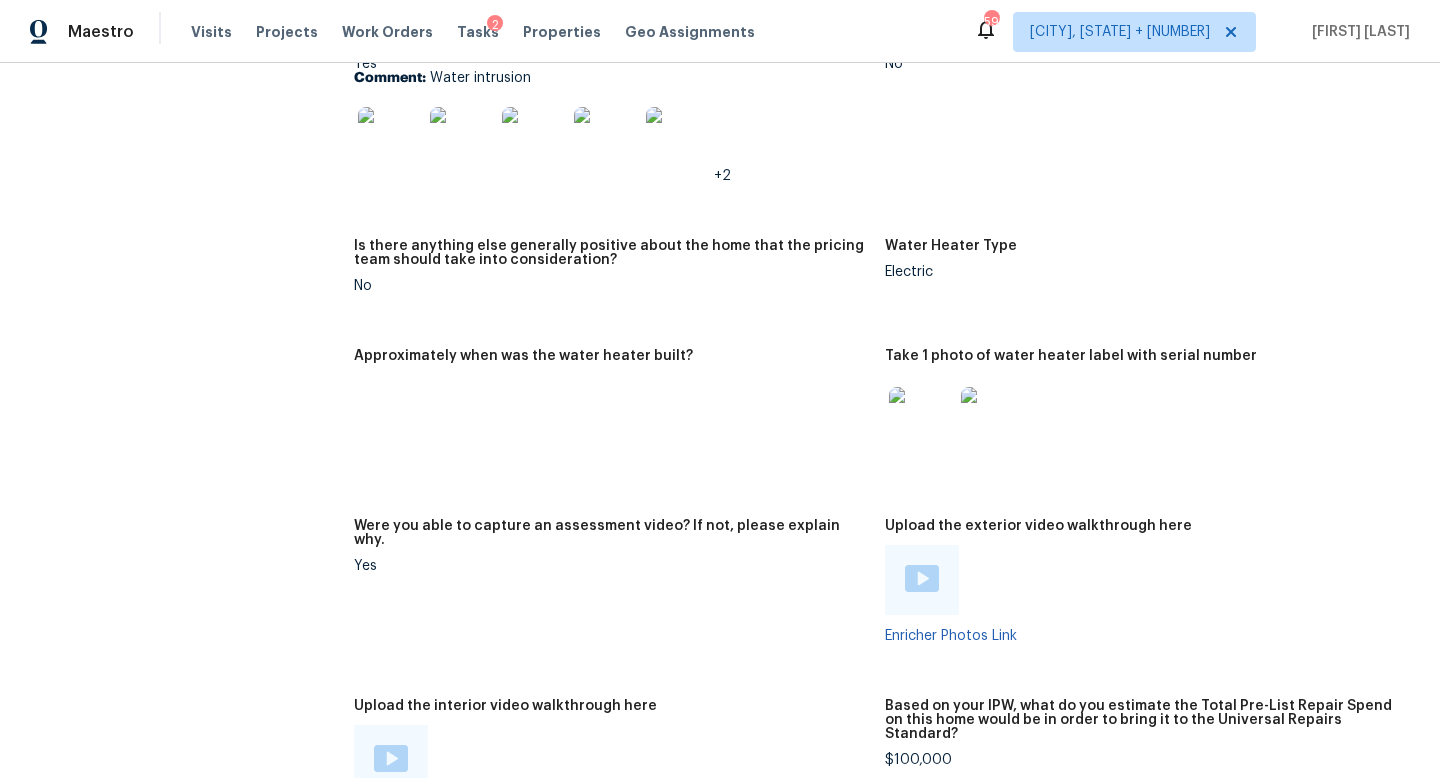 click on "$100,000" at bounding box center [1142, 760] 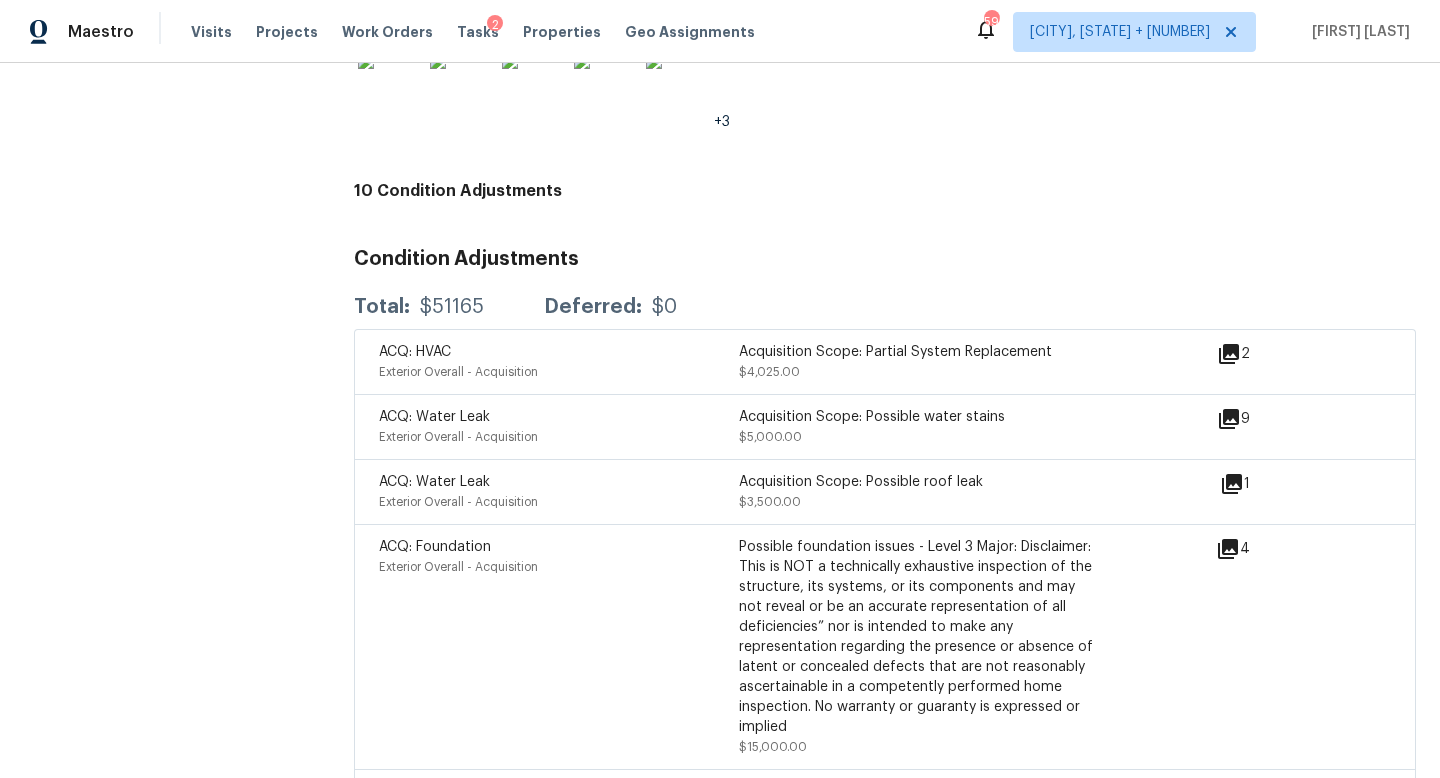 scroll, scrollTop: 5006, scrollLeft: 0, axis: vertical 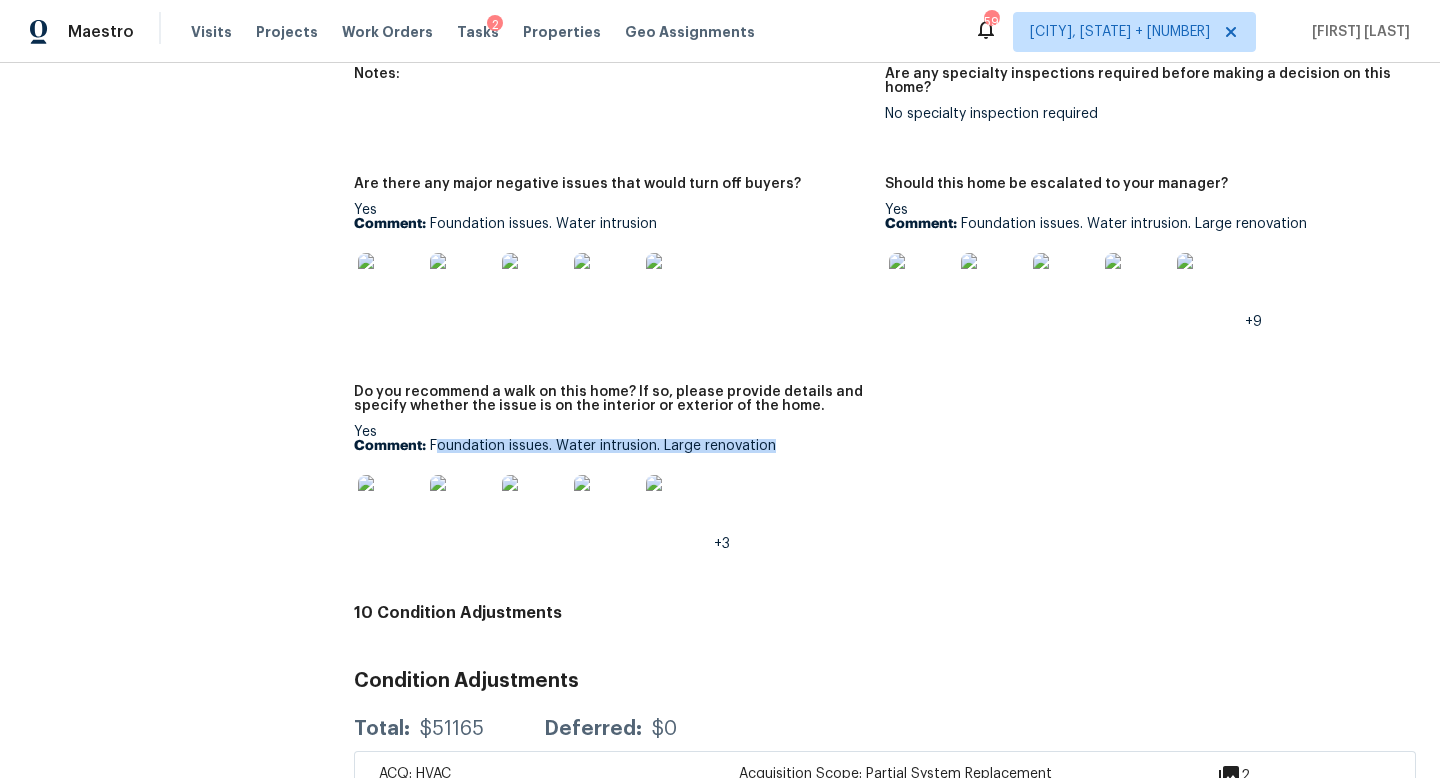 drag, startPoint x: 435, startPoint y: 415, endPoint x: 859, endPoint y: 416, distance: 424.0012 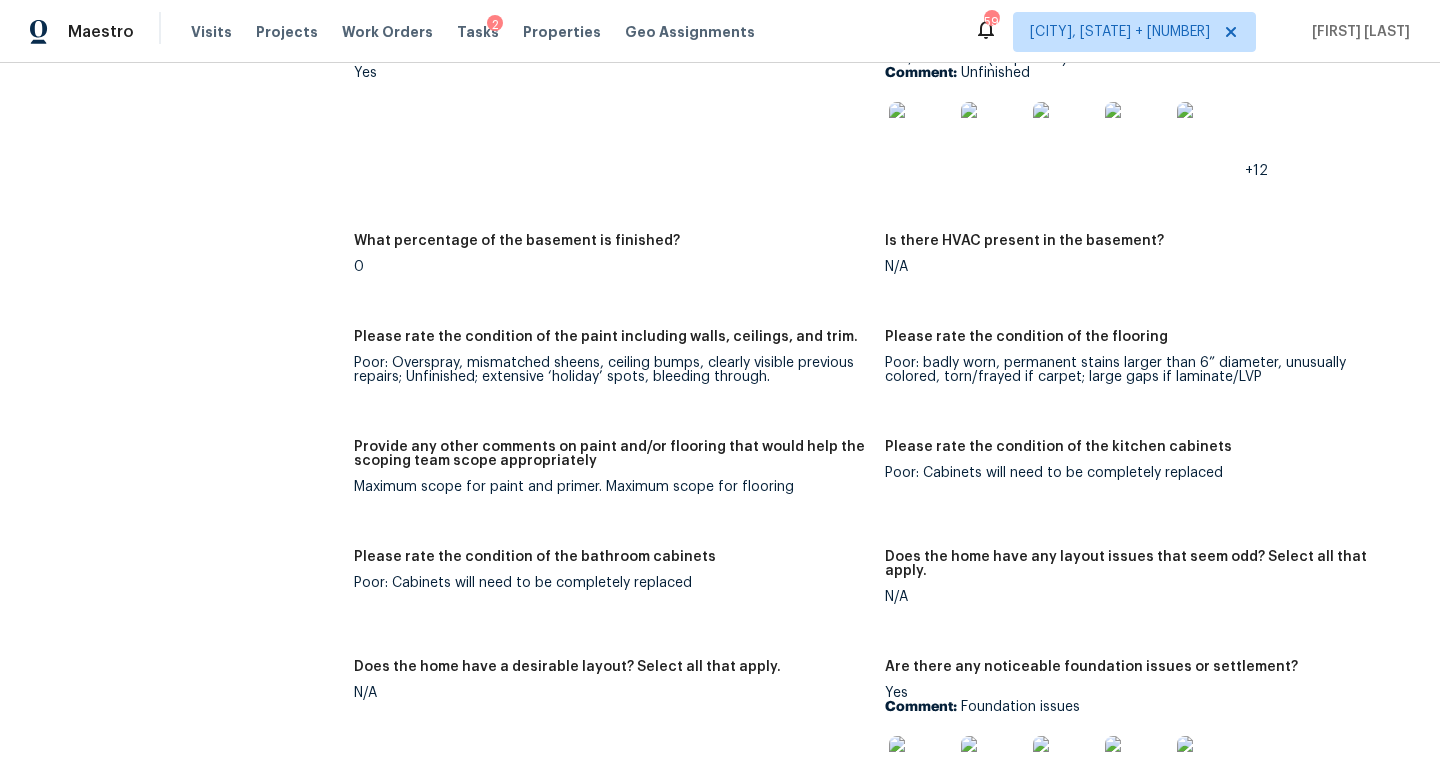 scroll, scrollTop: 3064, scrollLeft: 0, axis: vertical 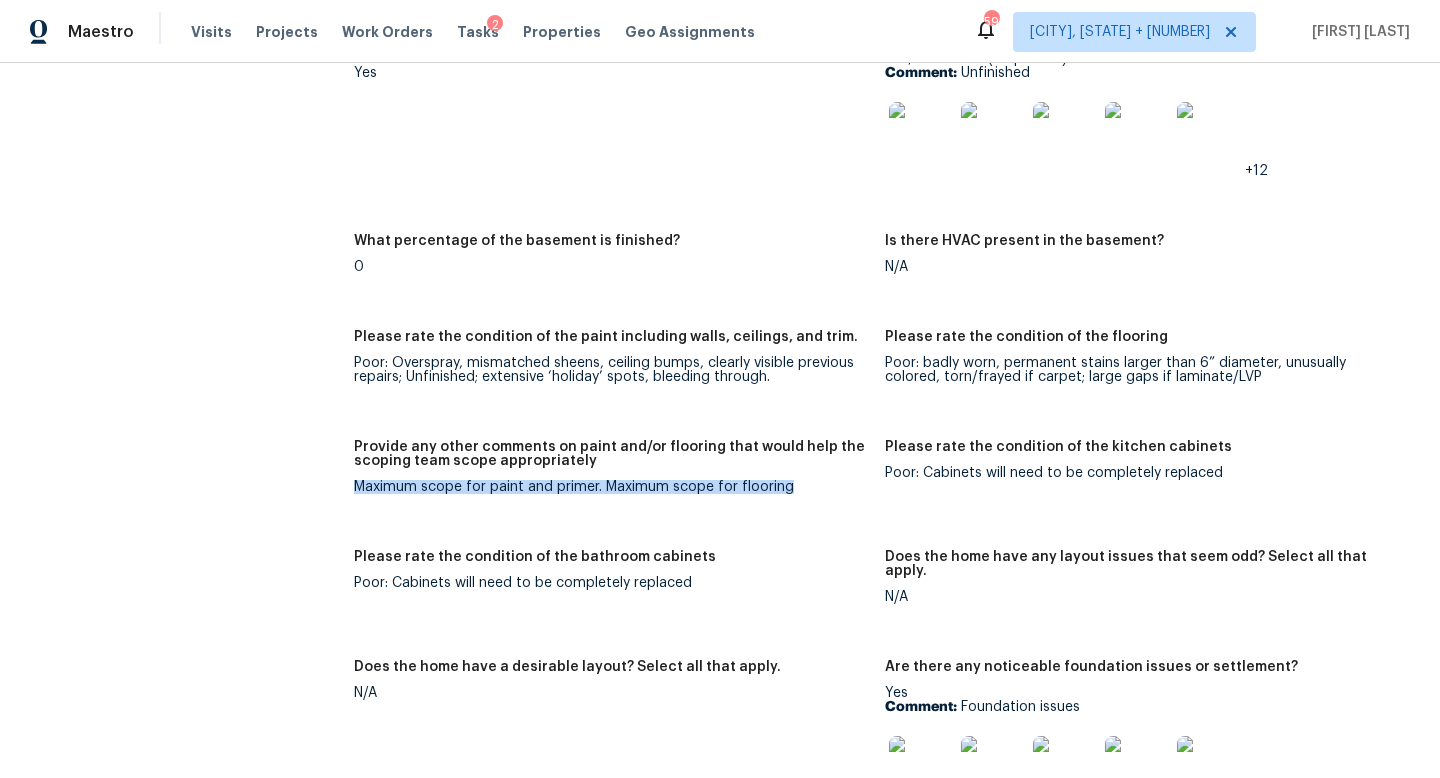 drag, startPoint x: 354, startPoint y: 475, endPoint x: 322, endPoint y: 461, distance: 34.928497 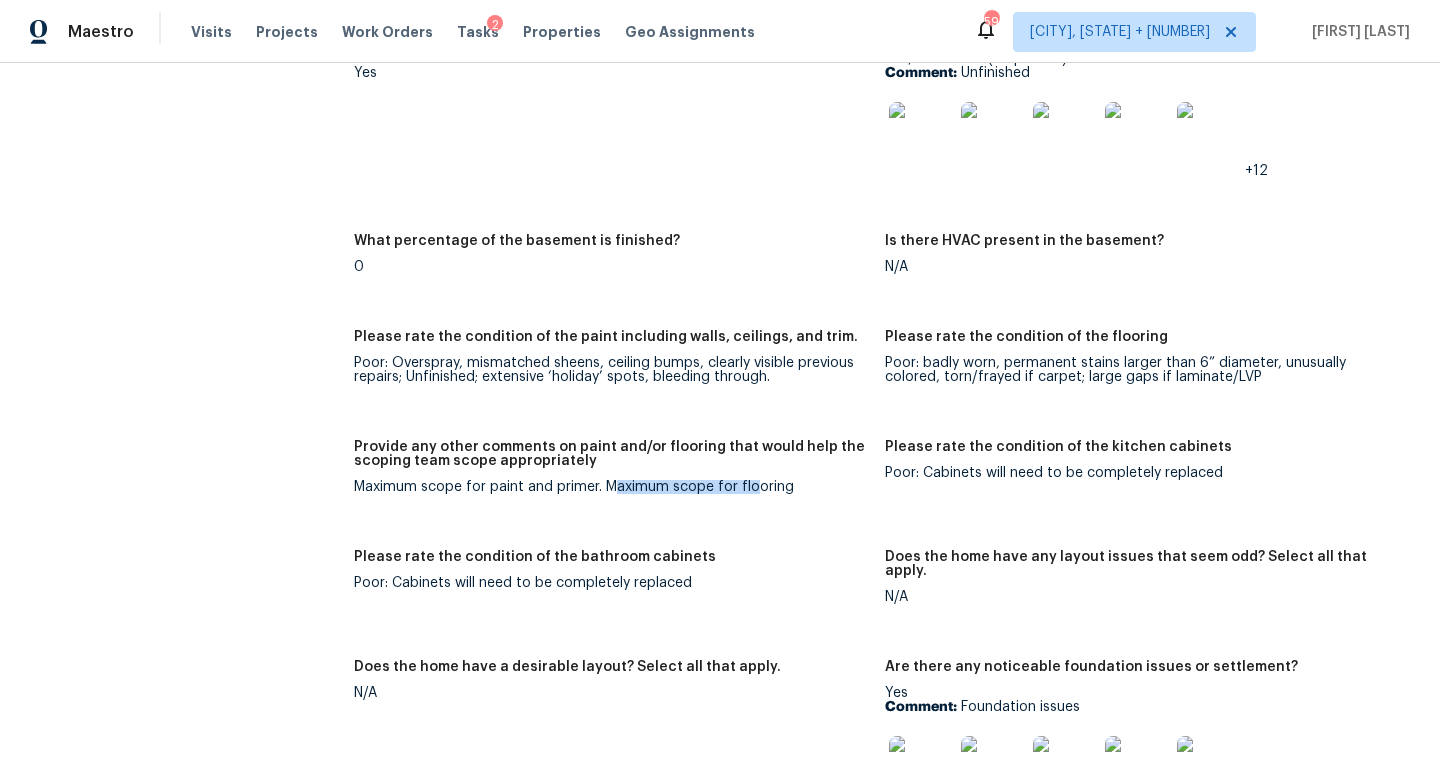 drag, startPoint x: 615, startPoint y: 470, endPoint x: 754, endPoint y: 470, distance: 139 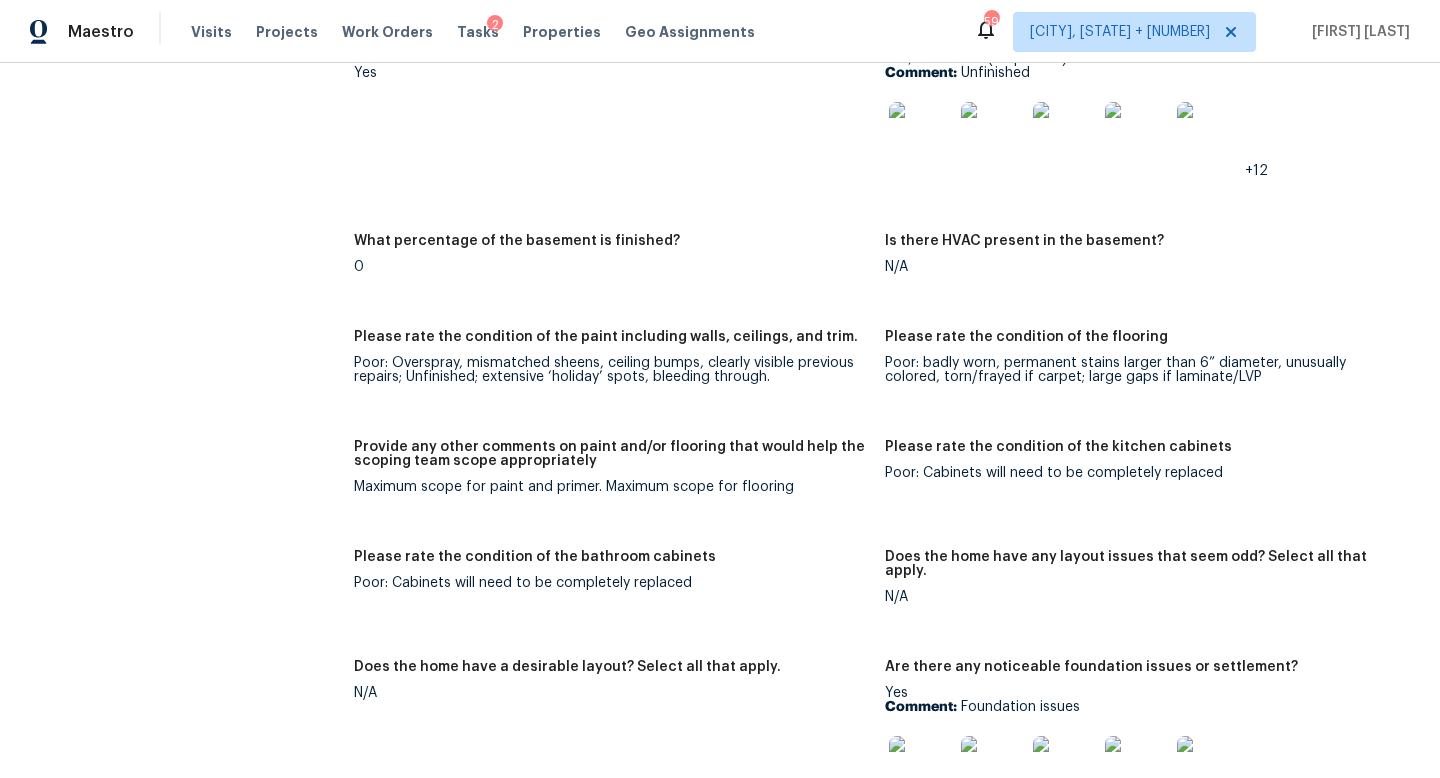 click on "Poor: Cabinets will need to be completely replaced" at bounding box center (1142, 473) 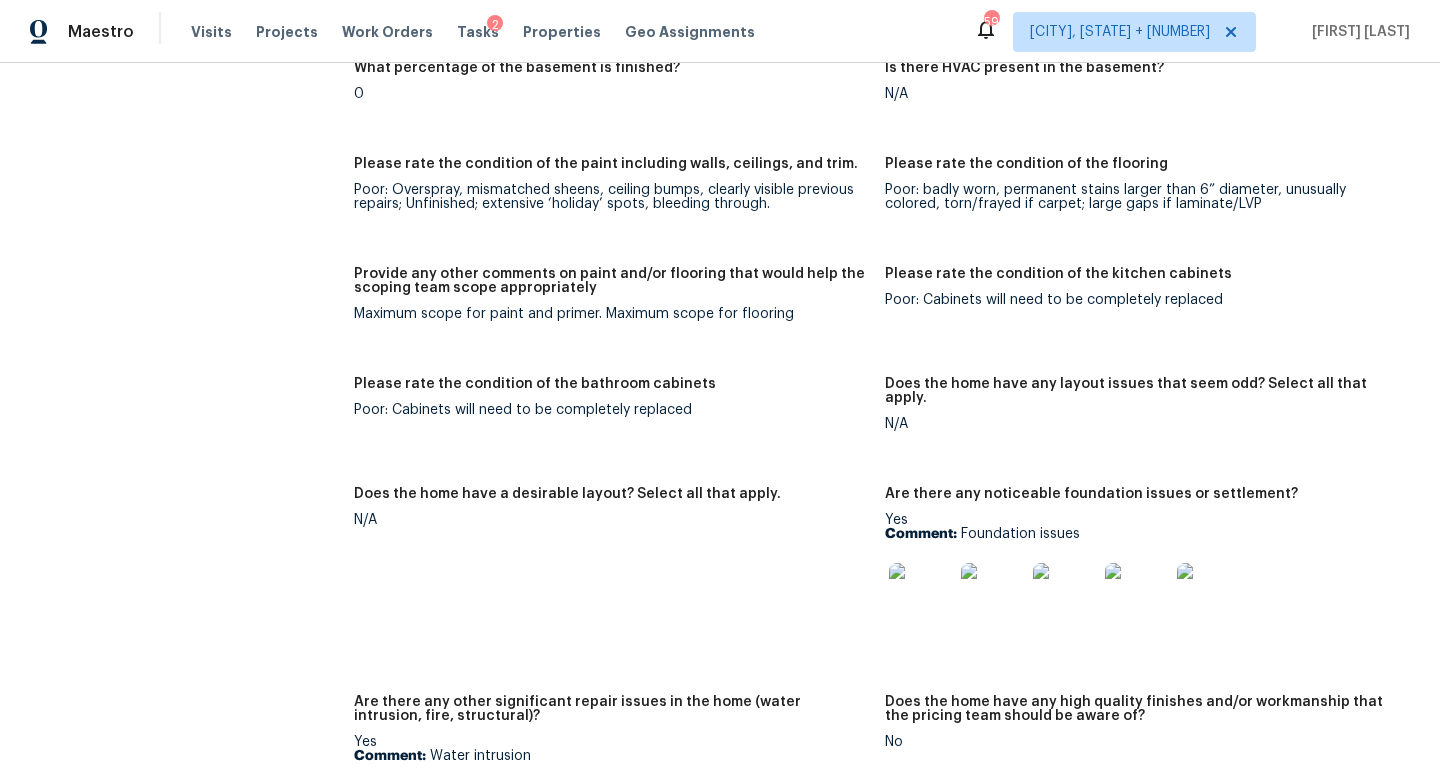scroll, scrollTop: 3264, scrollLeft: 0, axis: vertical 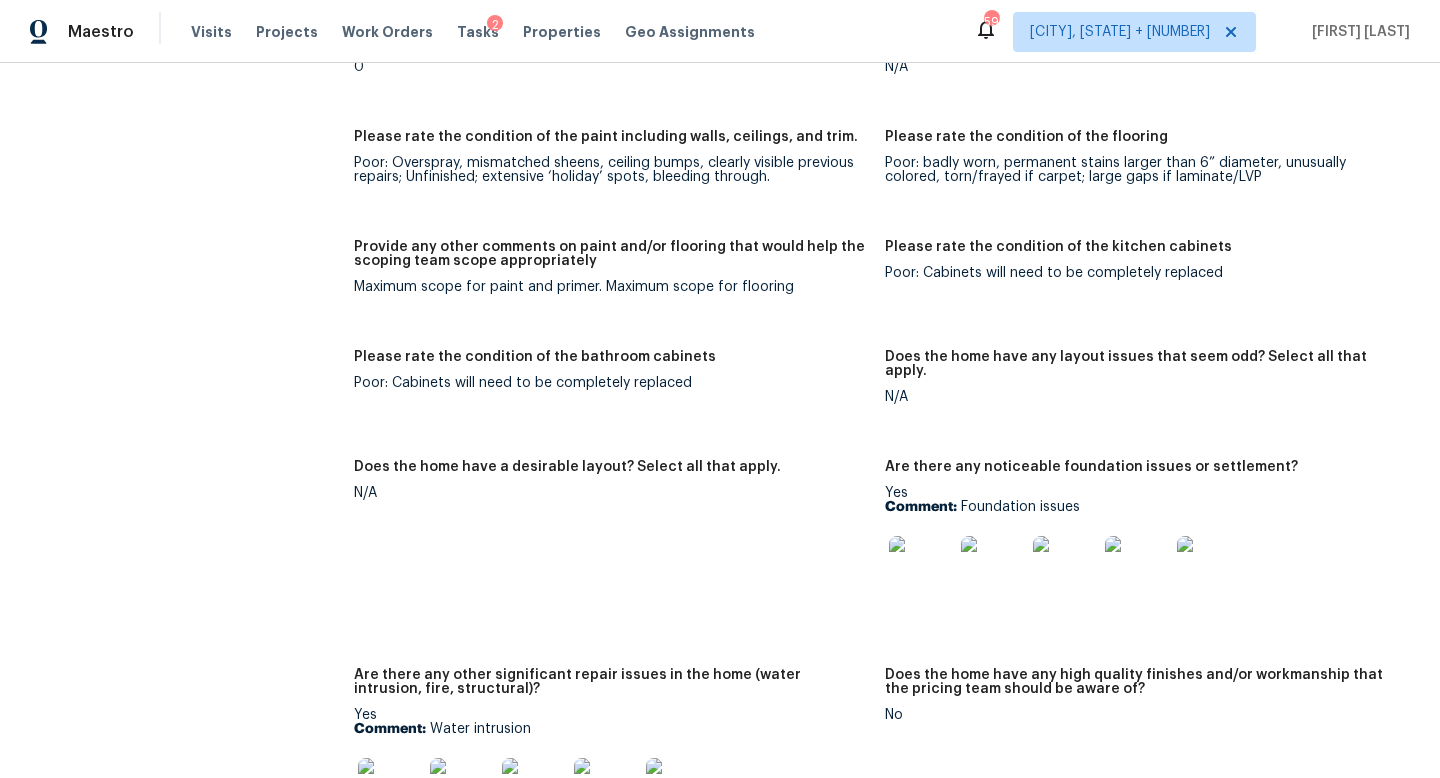 click at bounding box center (921, 568) 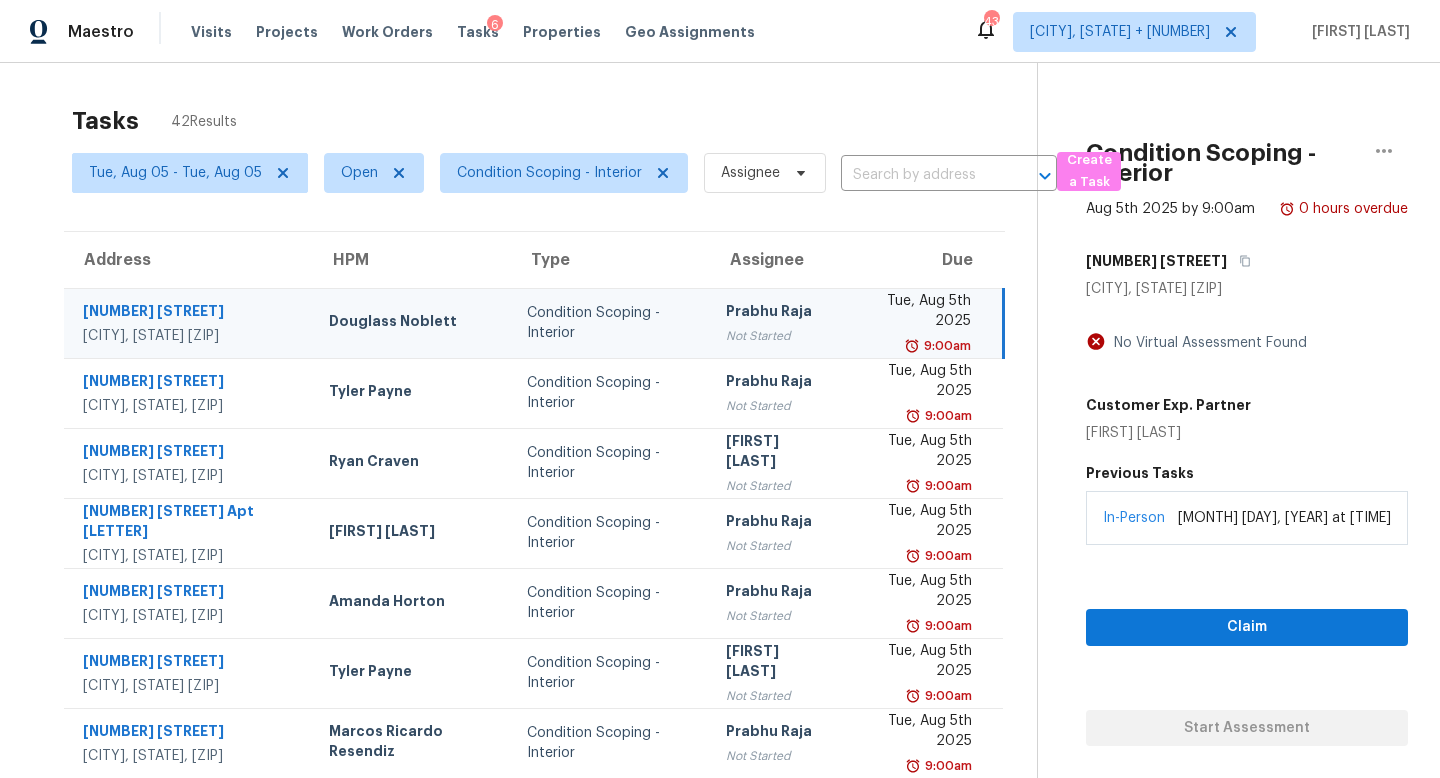 scroll, scrollTop: 0, scrollLeft: 0, axis: both 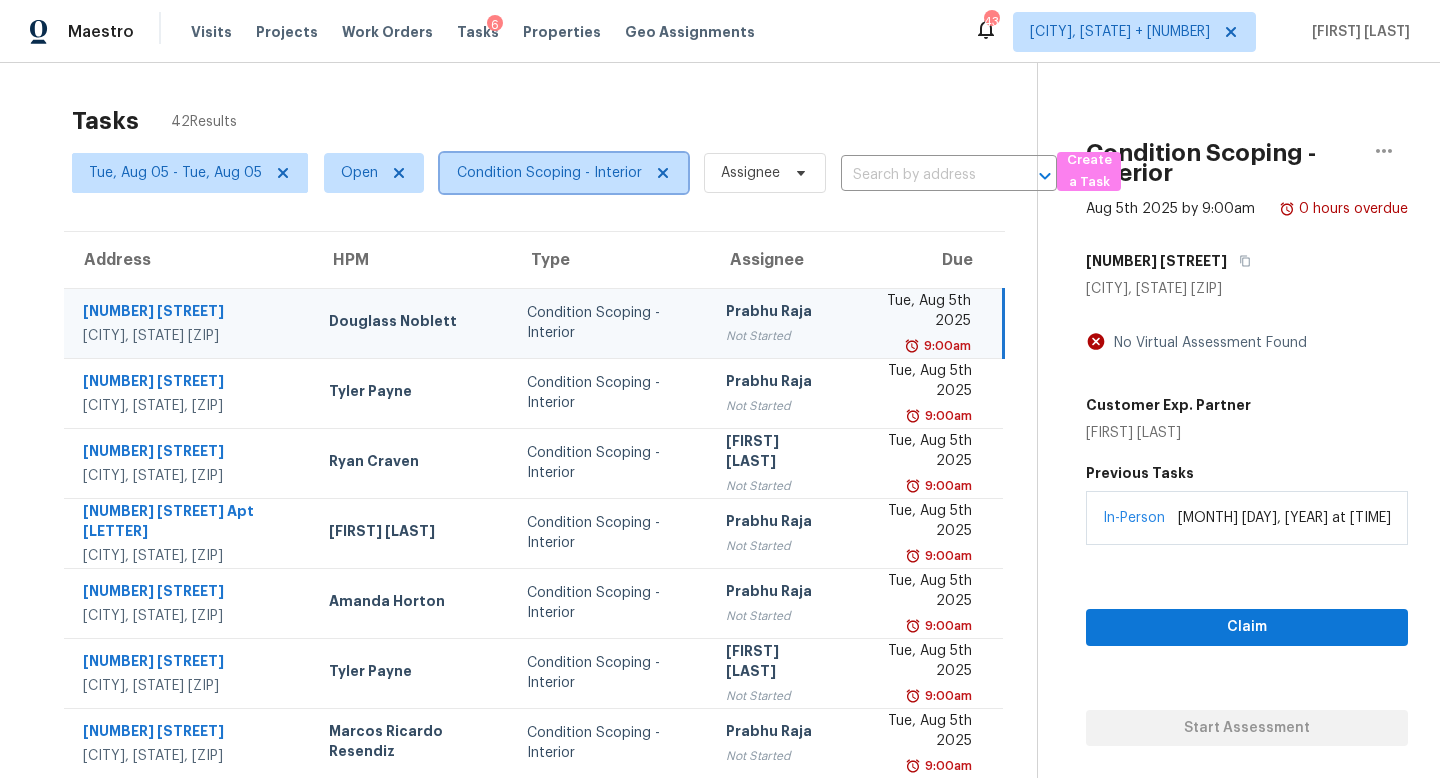 click on "Condition Scoping - Interior" at bounding box center (564, 173) 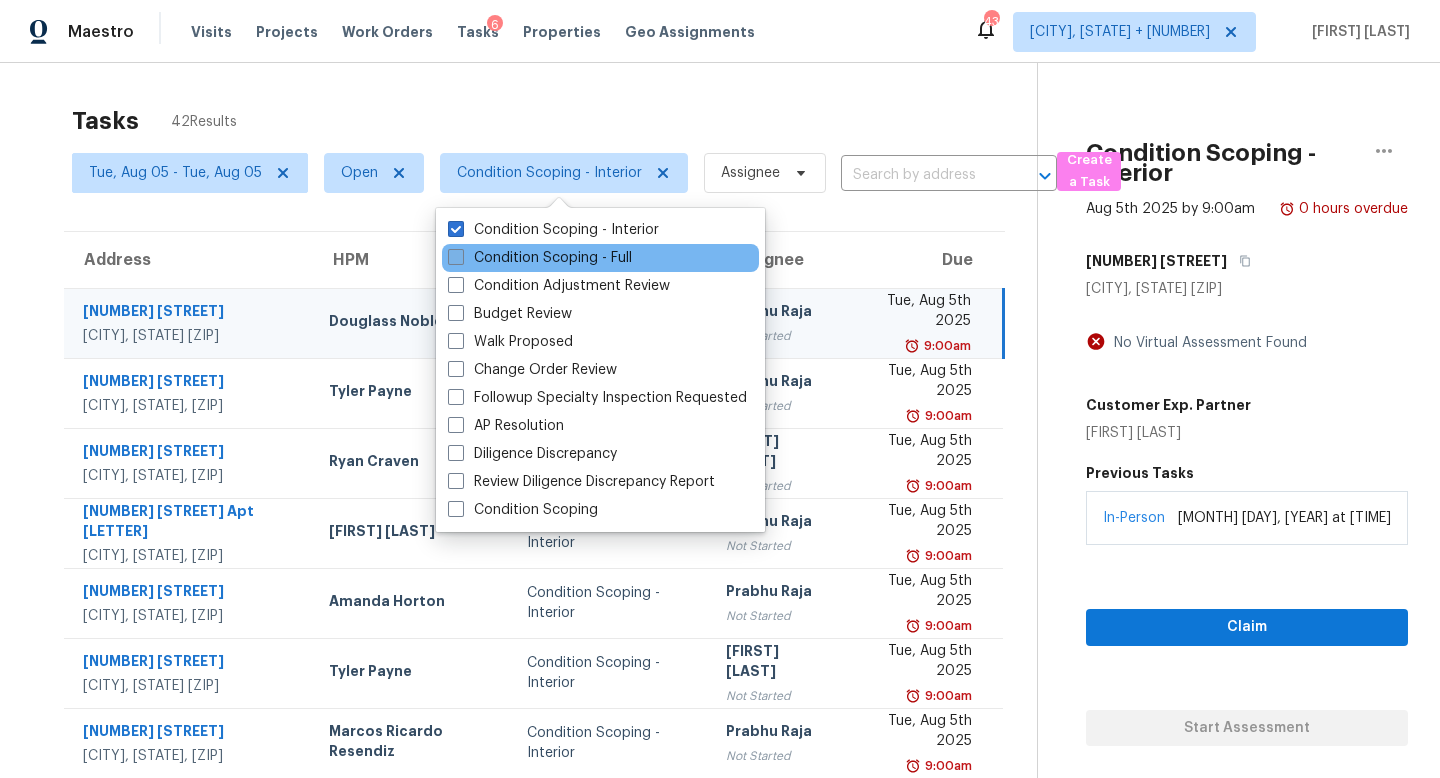 click on "Condition Scoping - Full" at bounding box center [540, 258] 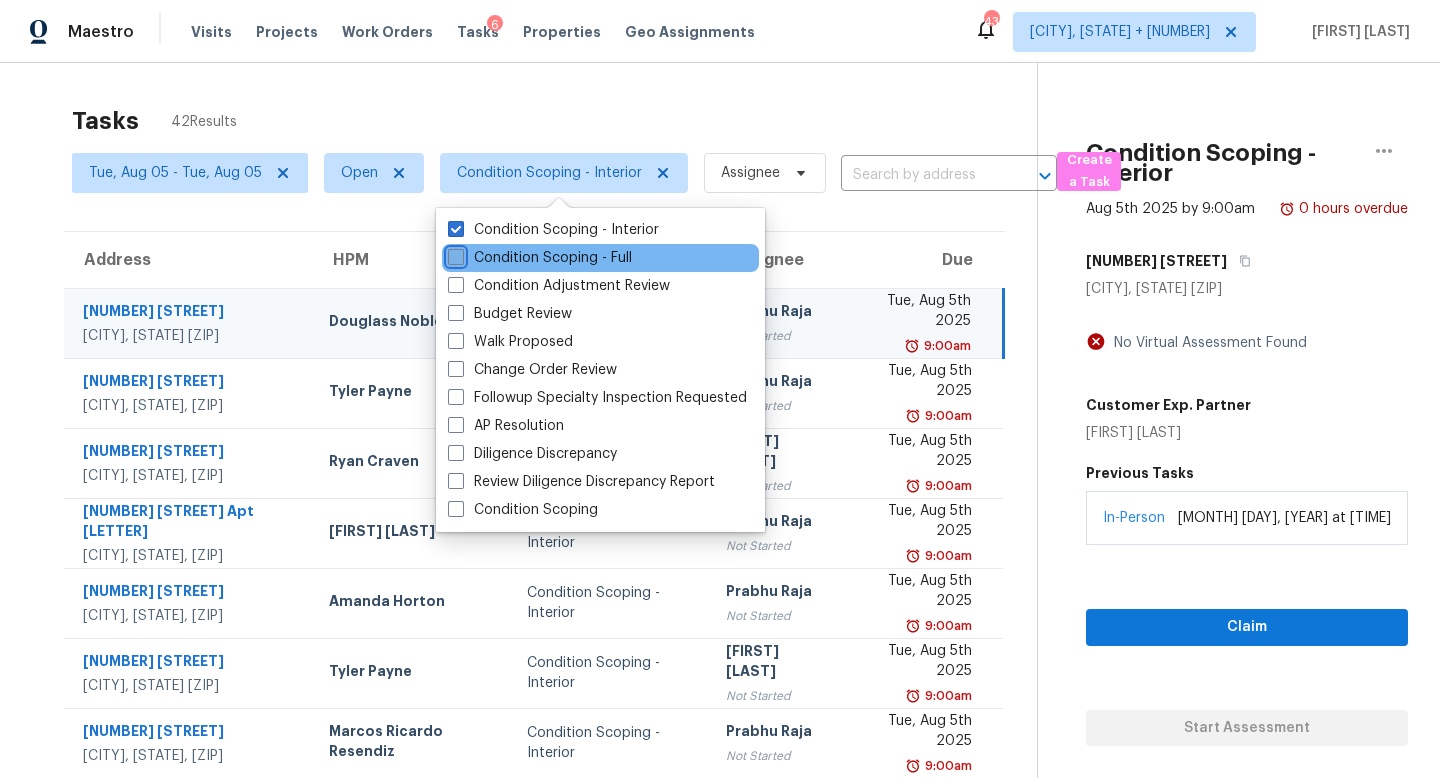 click on "Condition Scoping - Full" at bounding box center [454, 254] 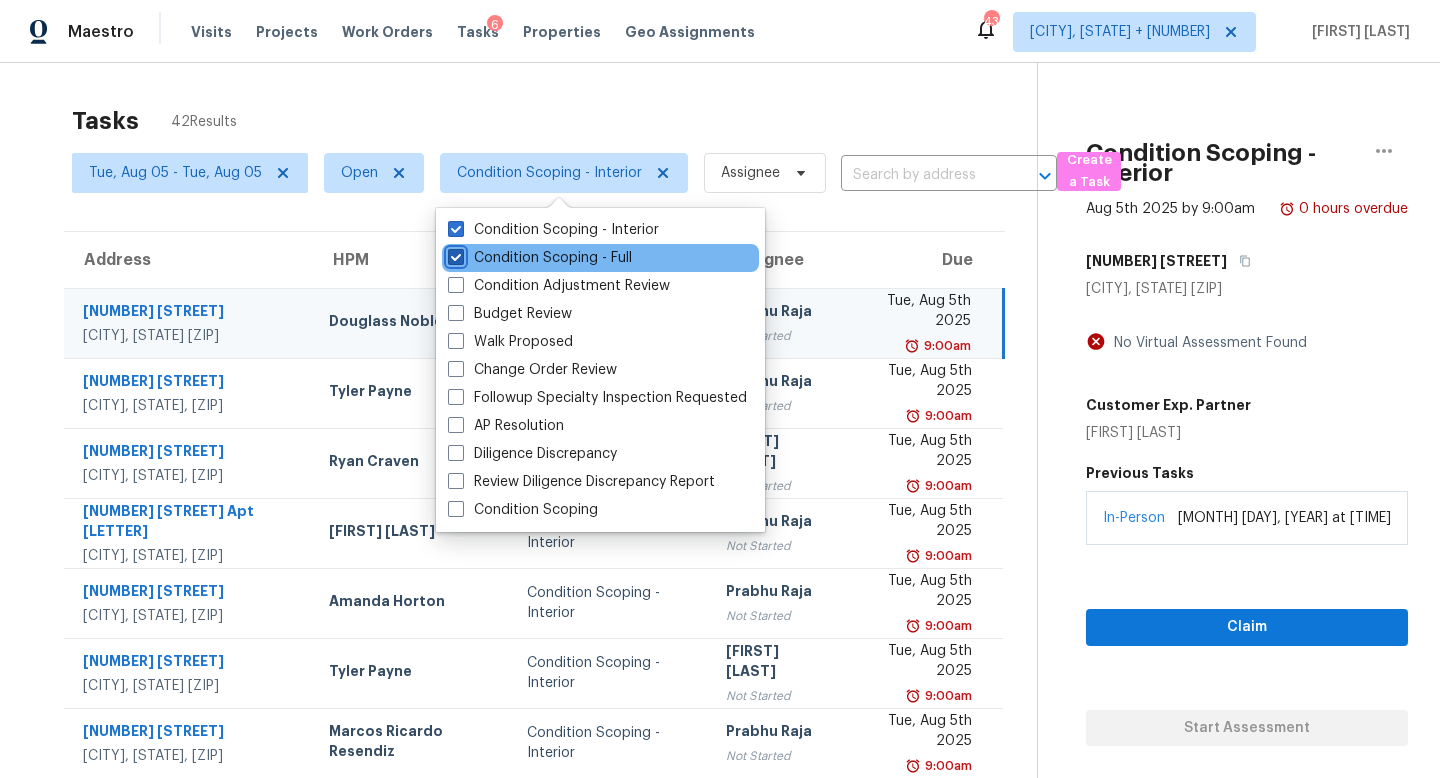 checkbox on "true" 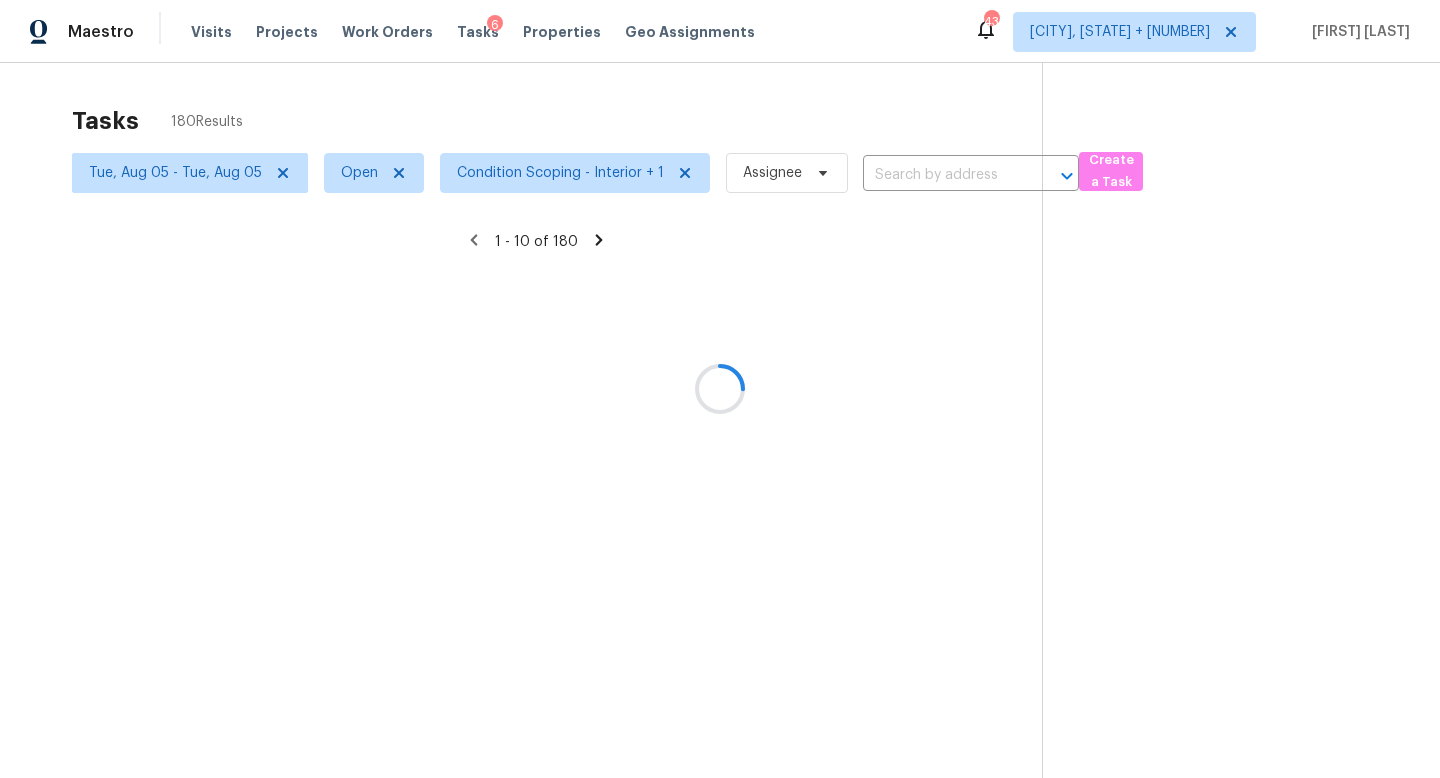 click at bounding box center (720, 389) 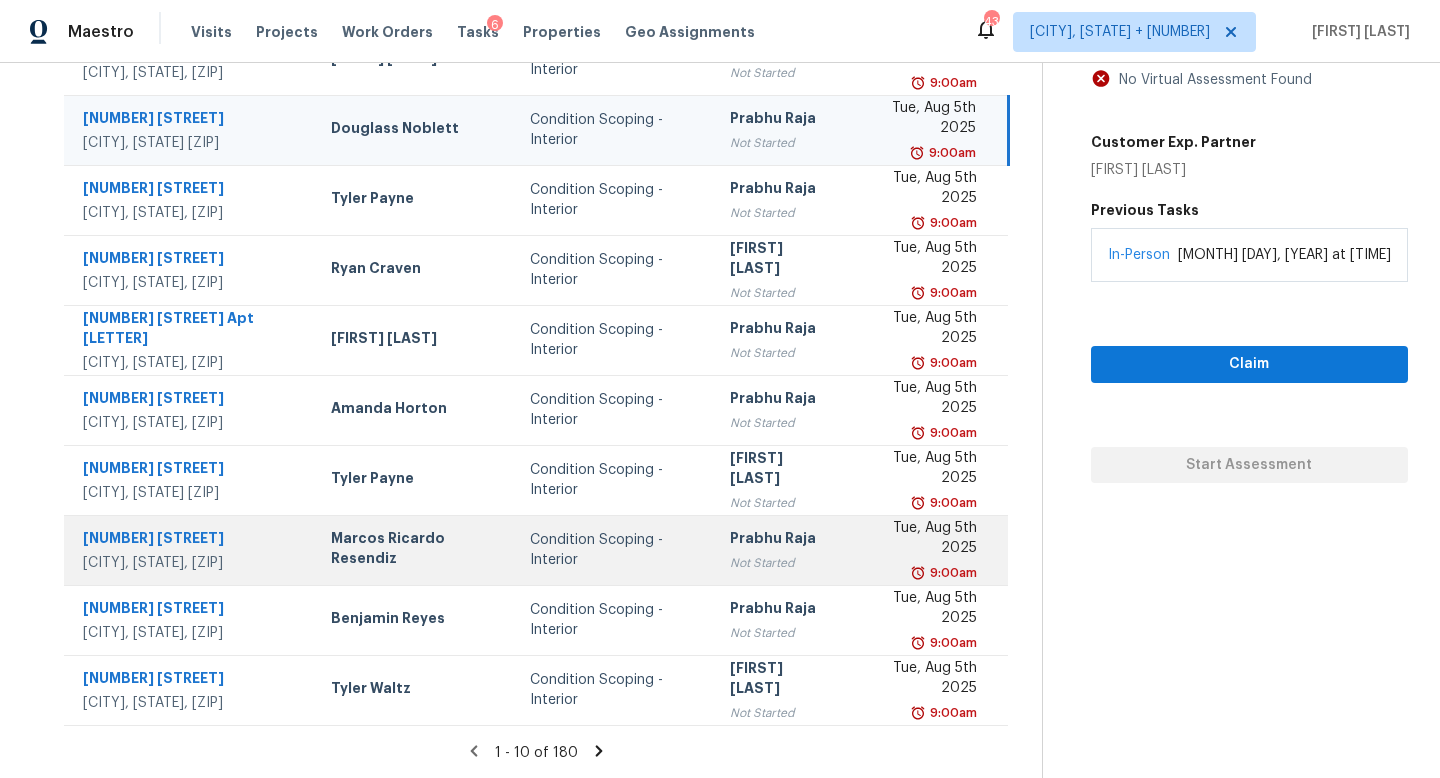 scroll, scrollTop: 0, scrollLeft: 0, axis: both 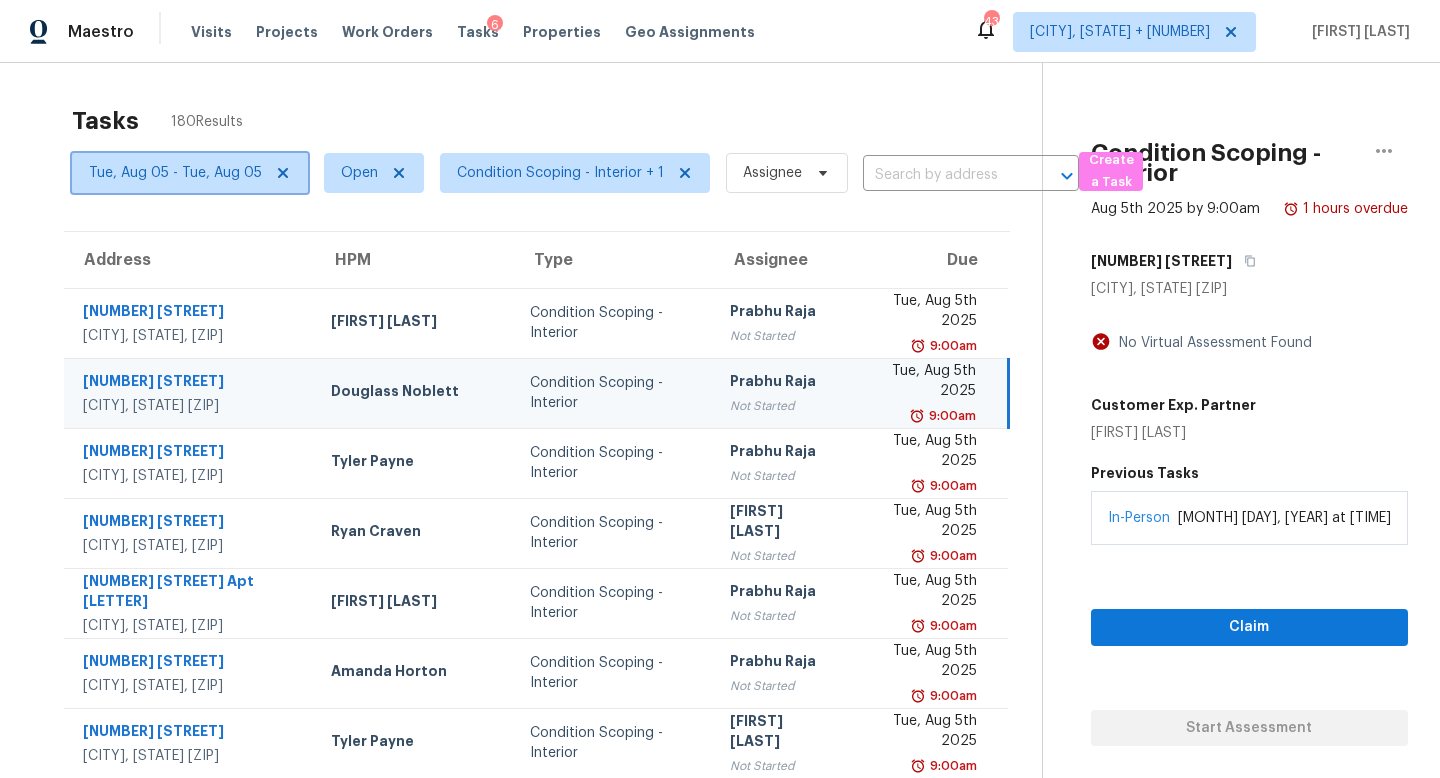 click on "Tue, Aug 05 - Tue, Aug 05" at bounding box center [175, 173] 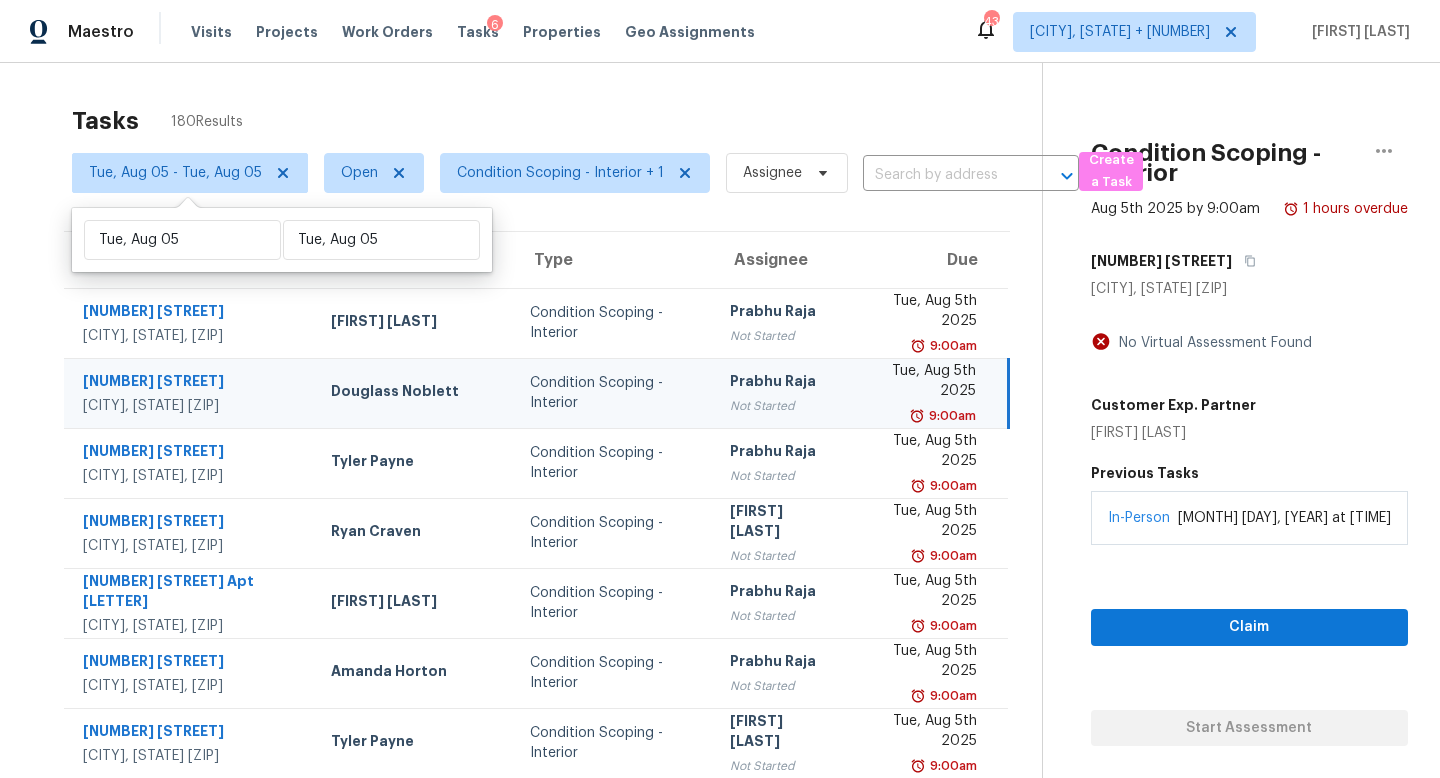 click on "Tasks 180  Results" at bounding box center (557, 121) 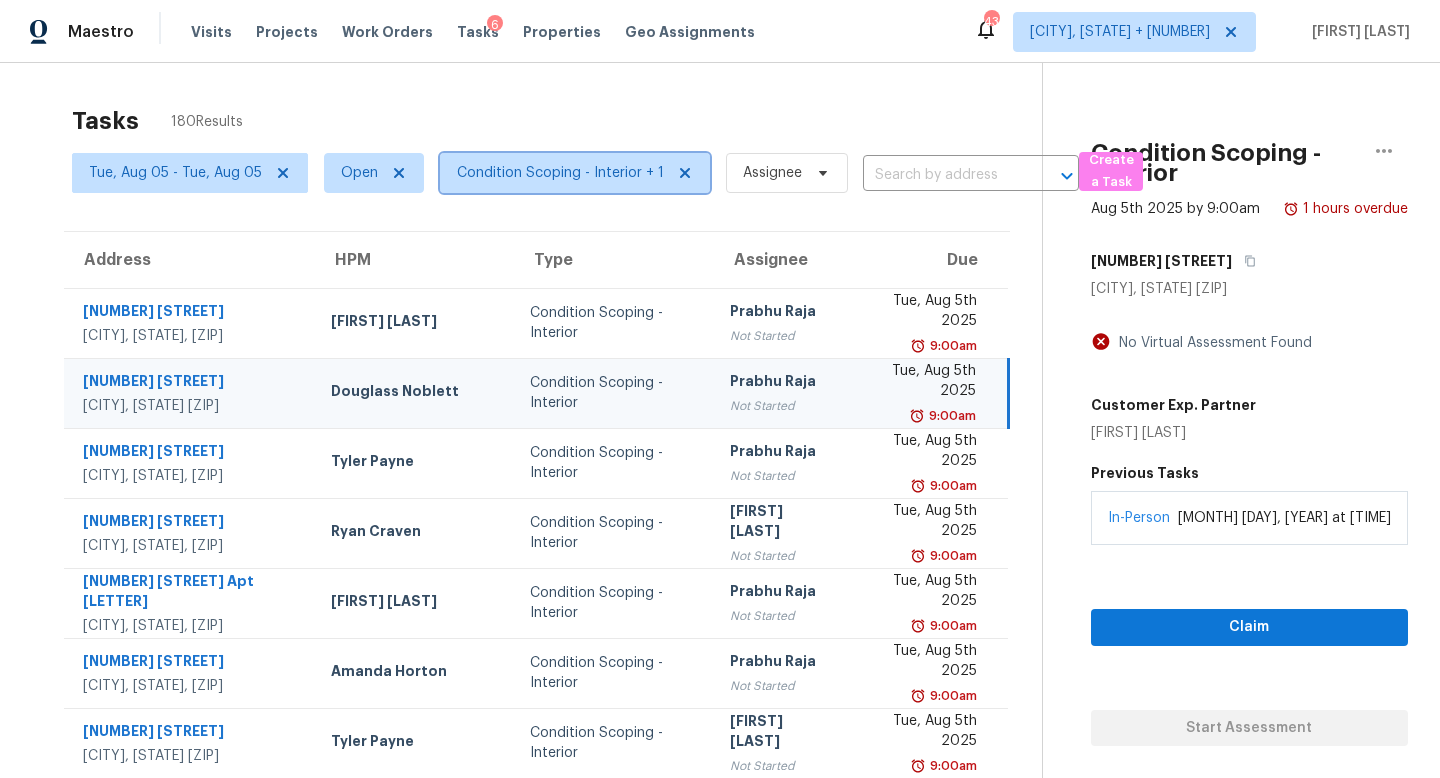 click on "Condition Scoping - Interior + 1" at bounding box center (560, 173) 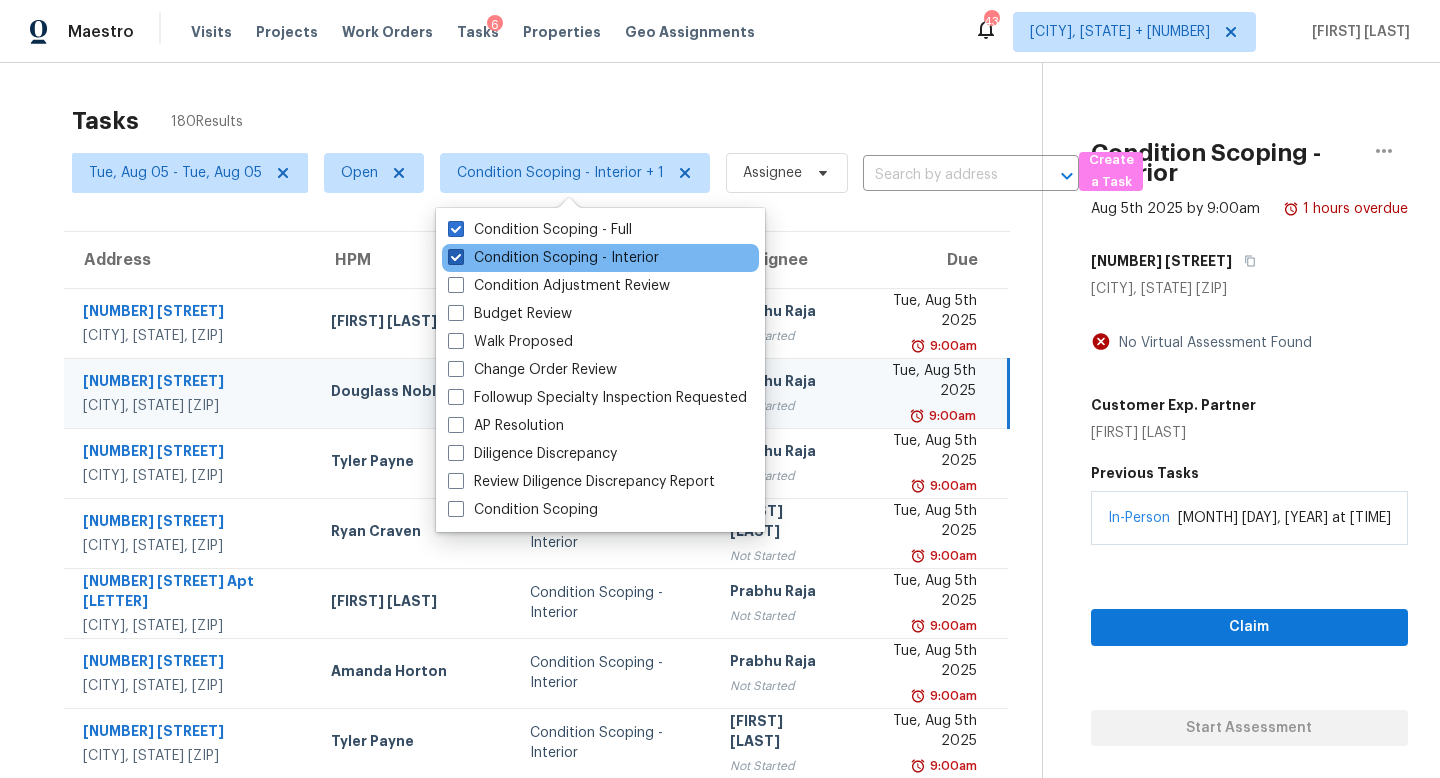 click at bounding box center [456, 257] 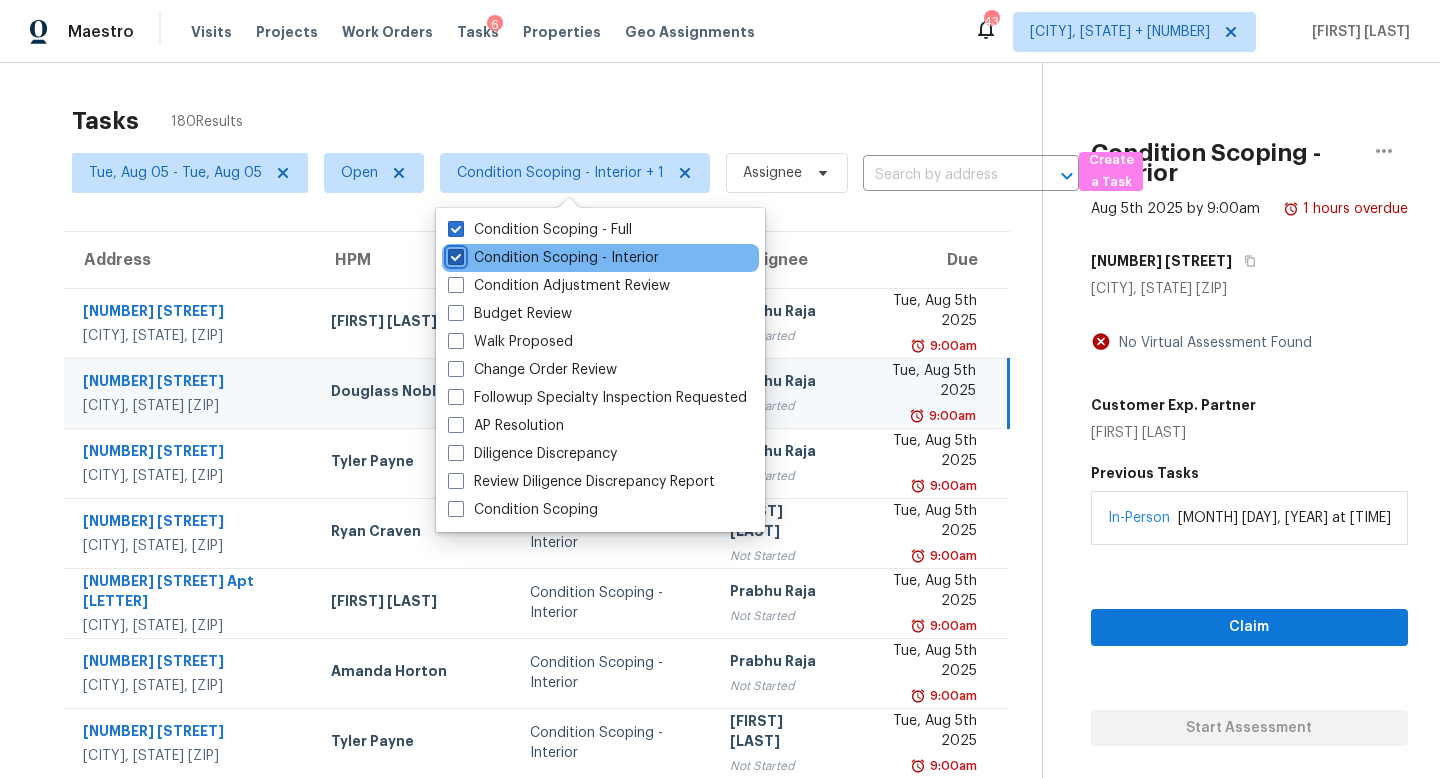 click on "Condition Scoping - Interior" at bounding box center (454, 254) 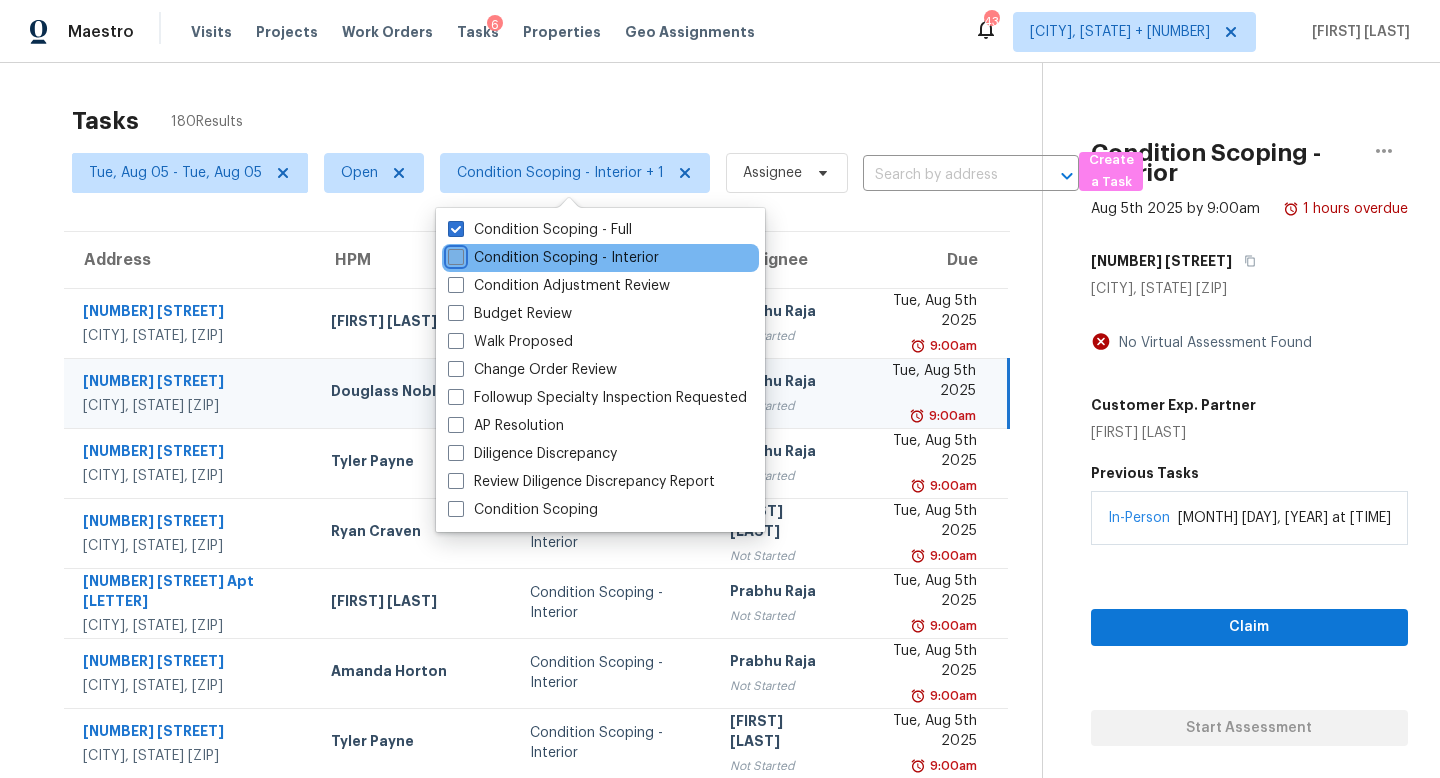 checkbox on "false" 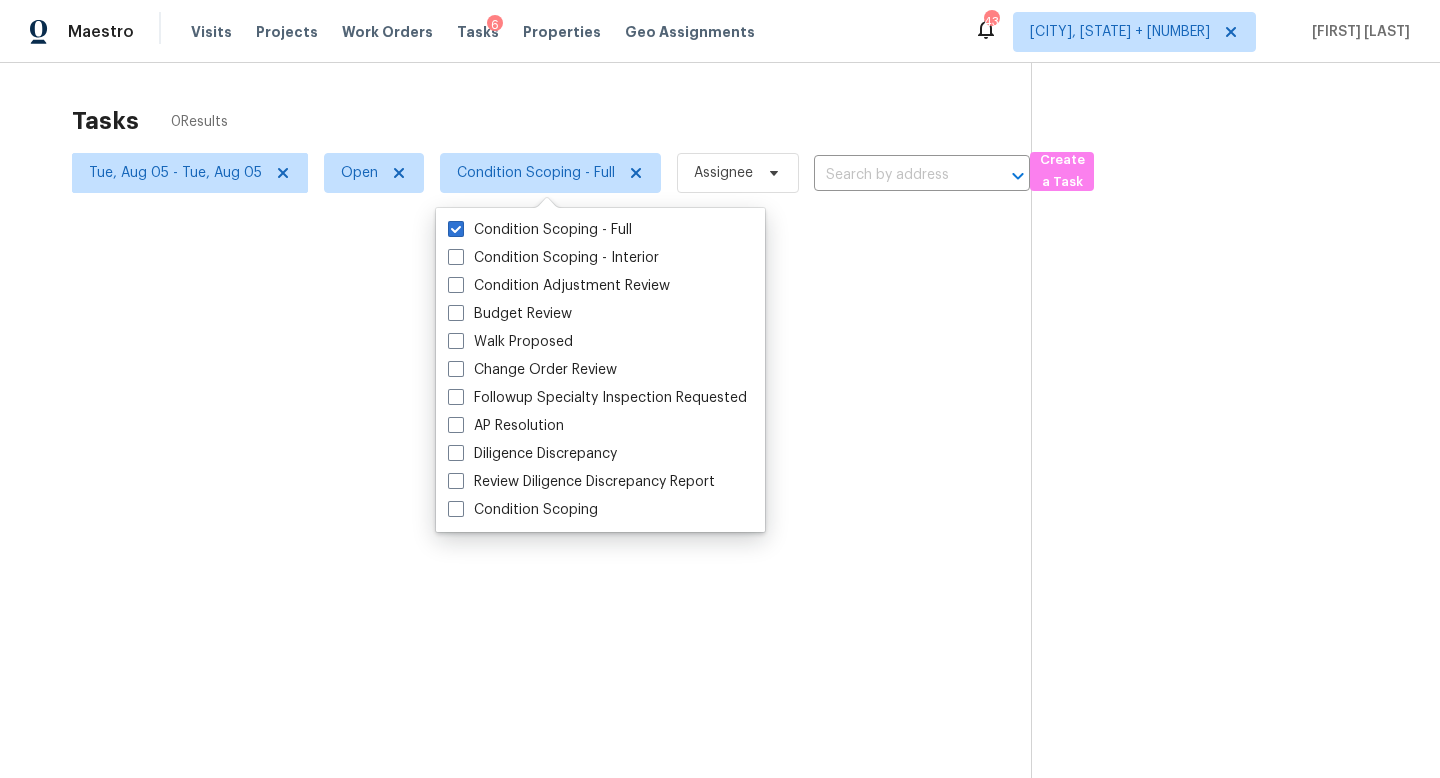 click at bounding box center [720, 389] 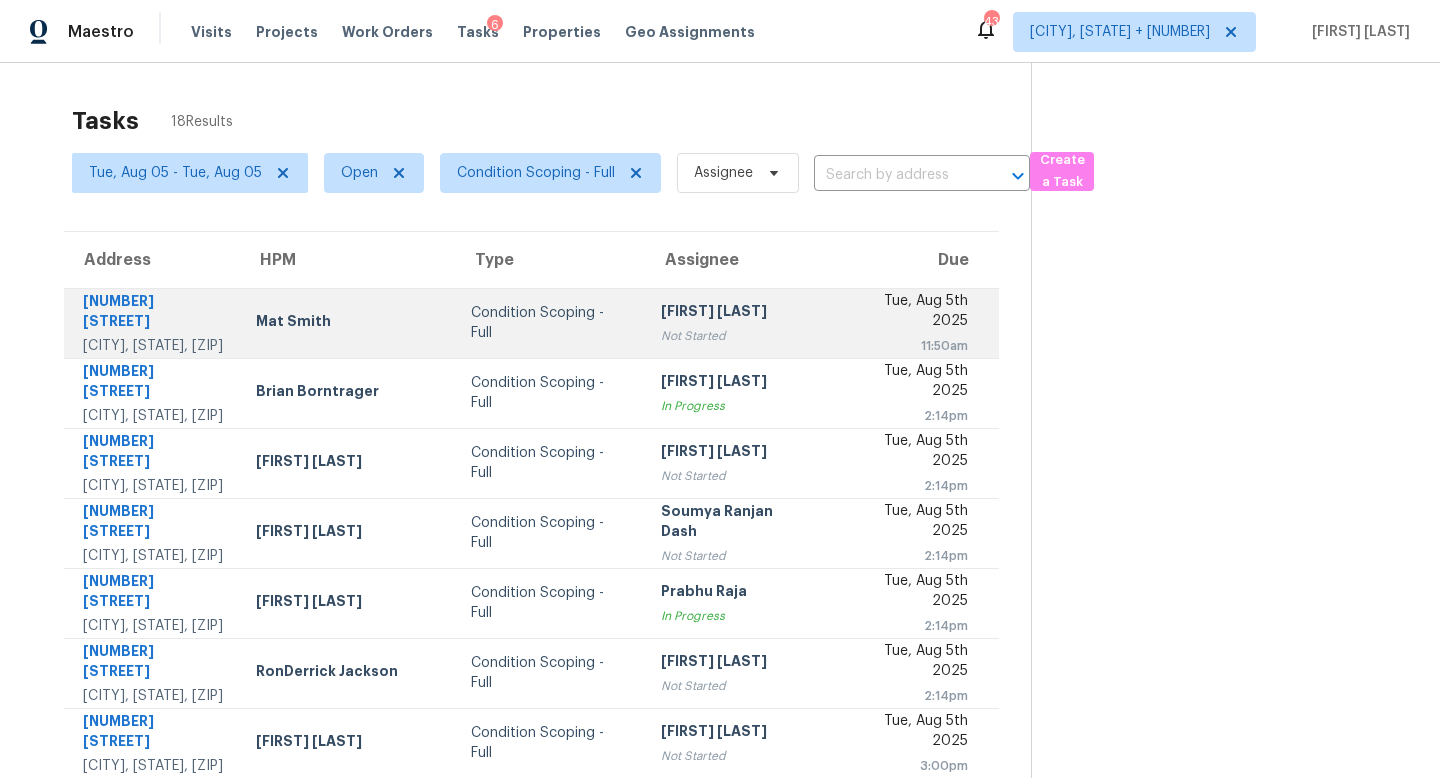 scroll, scrollTop: 263, scrollLeft: 0, axis: vertical 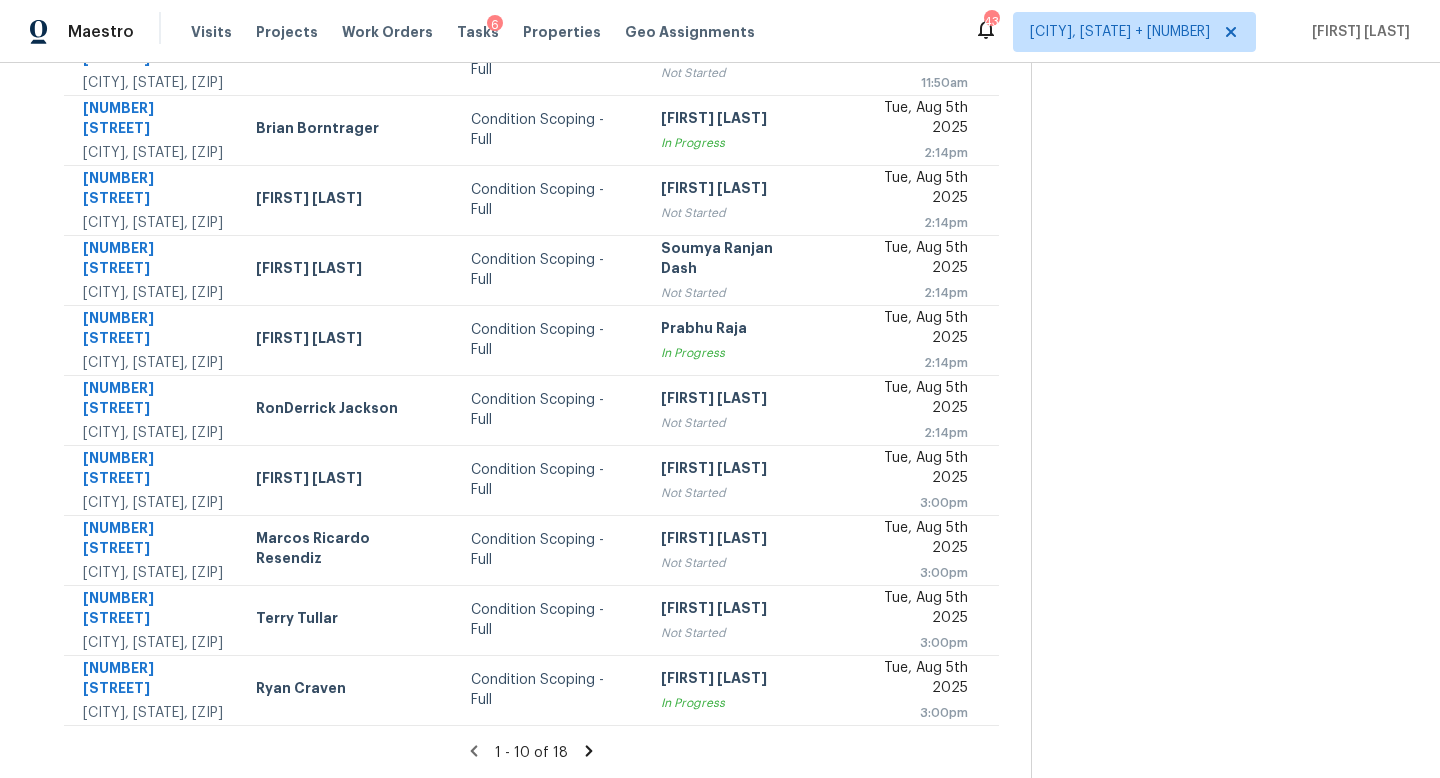 click 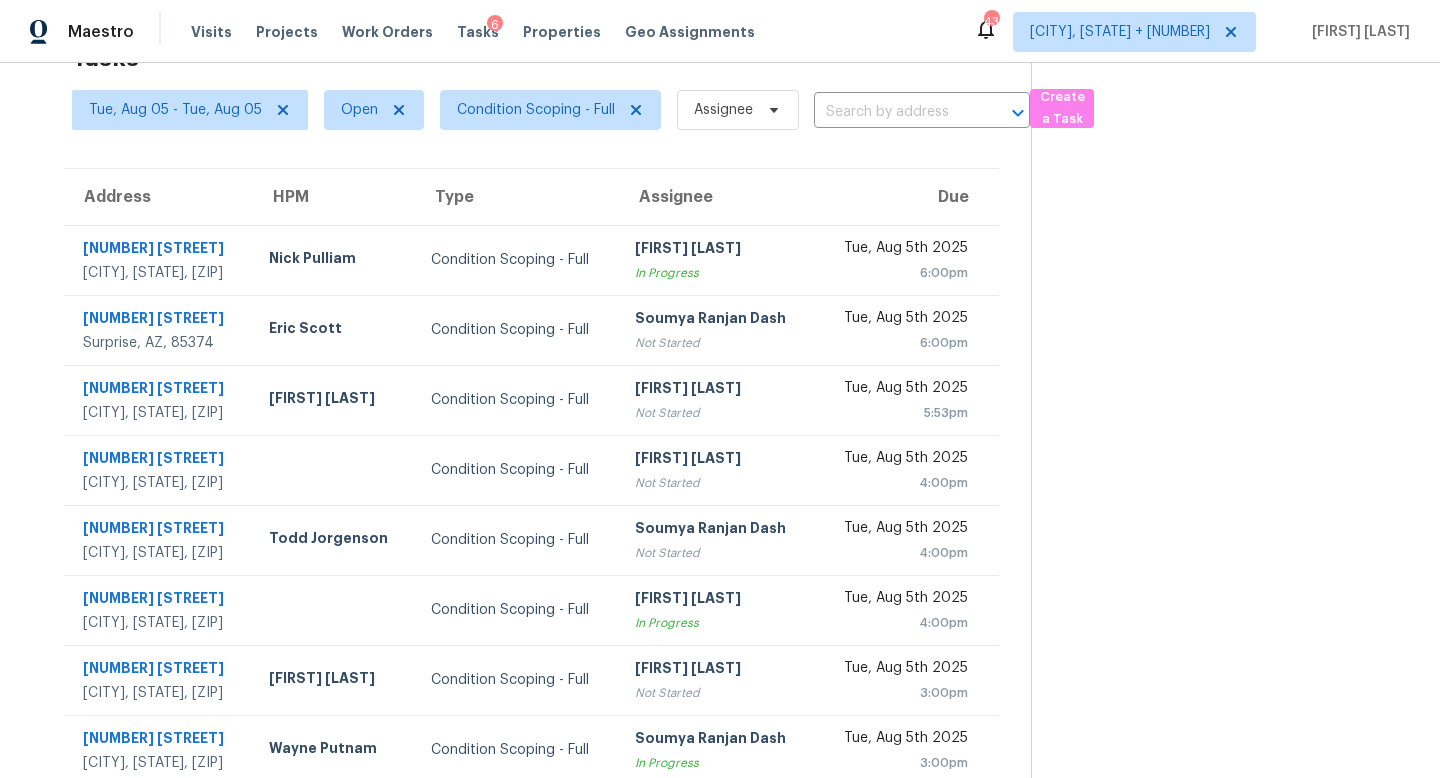 scroll, scrollTop: 123, scrollLeft: 0, axis: vertical 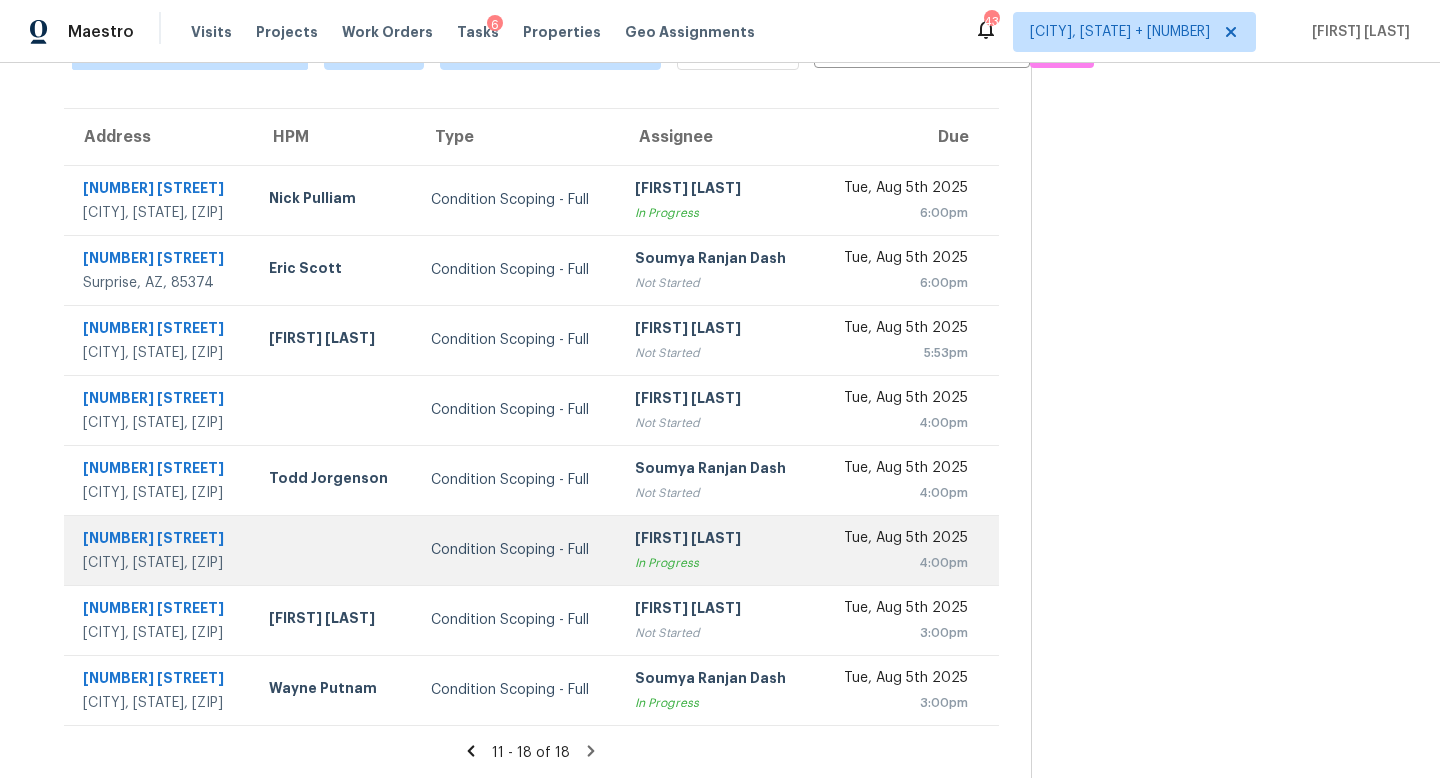 click on "In Progress" at bounding box center (717, 563) 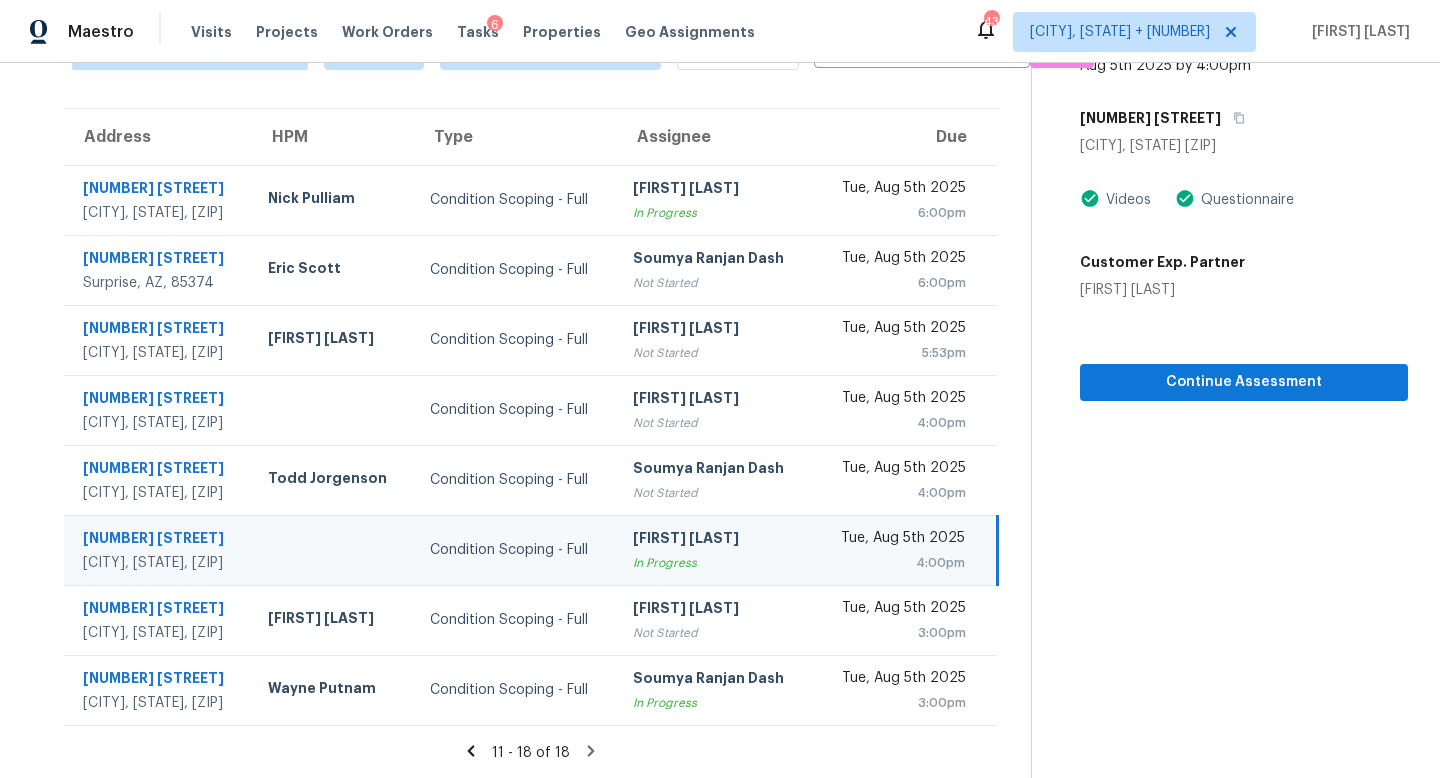 scroll, scrollTop: 0, scrollLeft: 0, axis: both 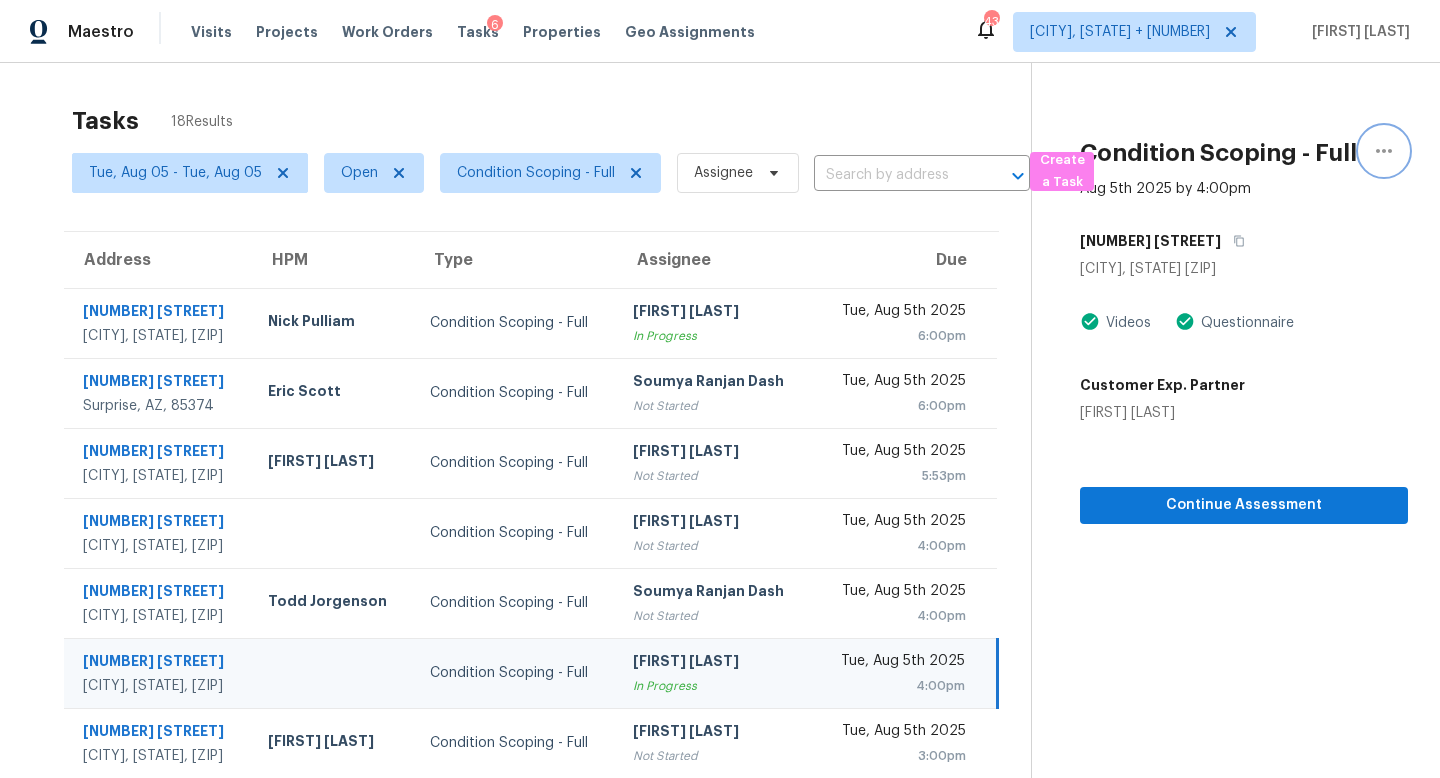 click 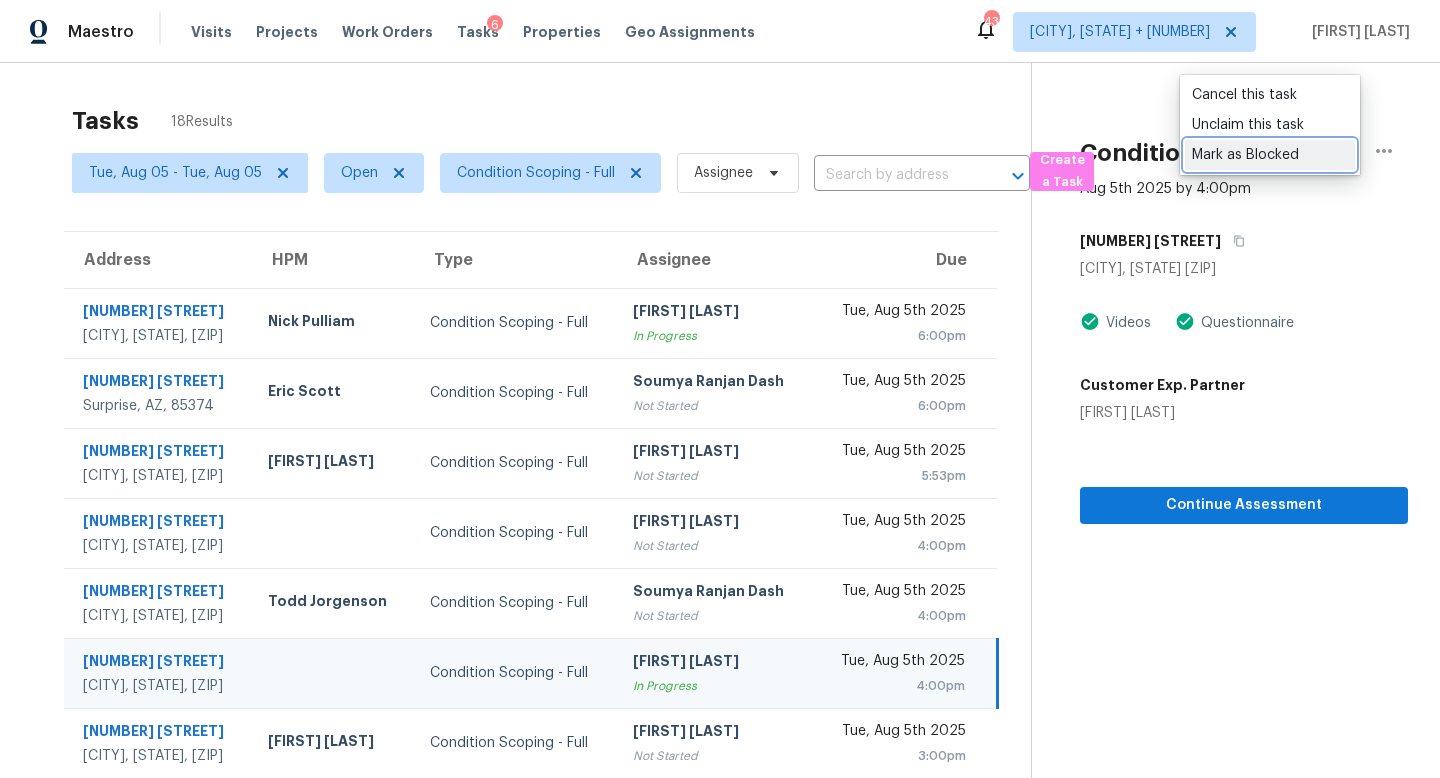 click on "Mark as Blocked" at bounding box center (1270, 155) 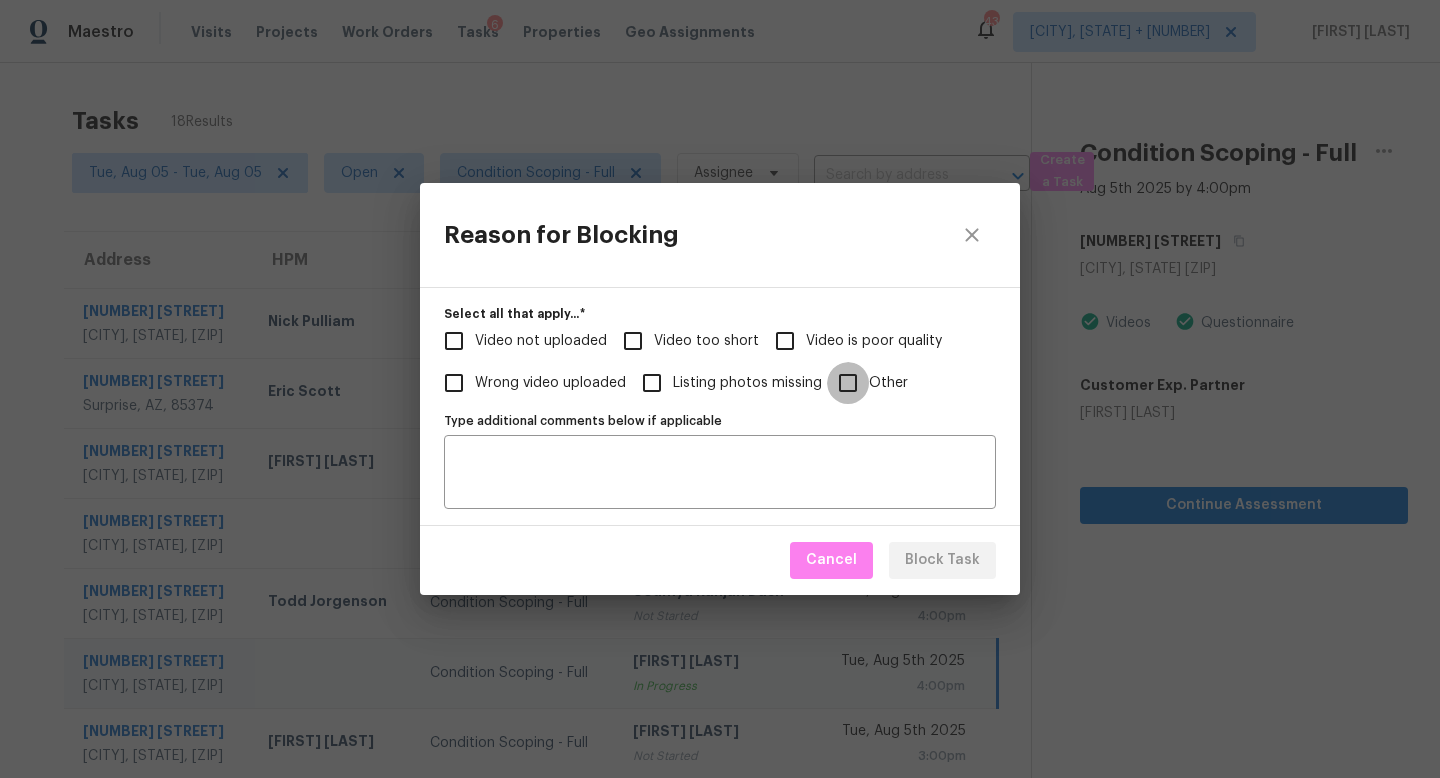 click on "Other" at bounding box center [848, 383] 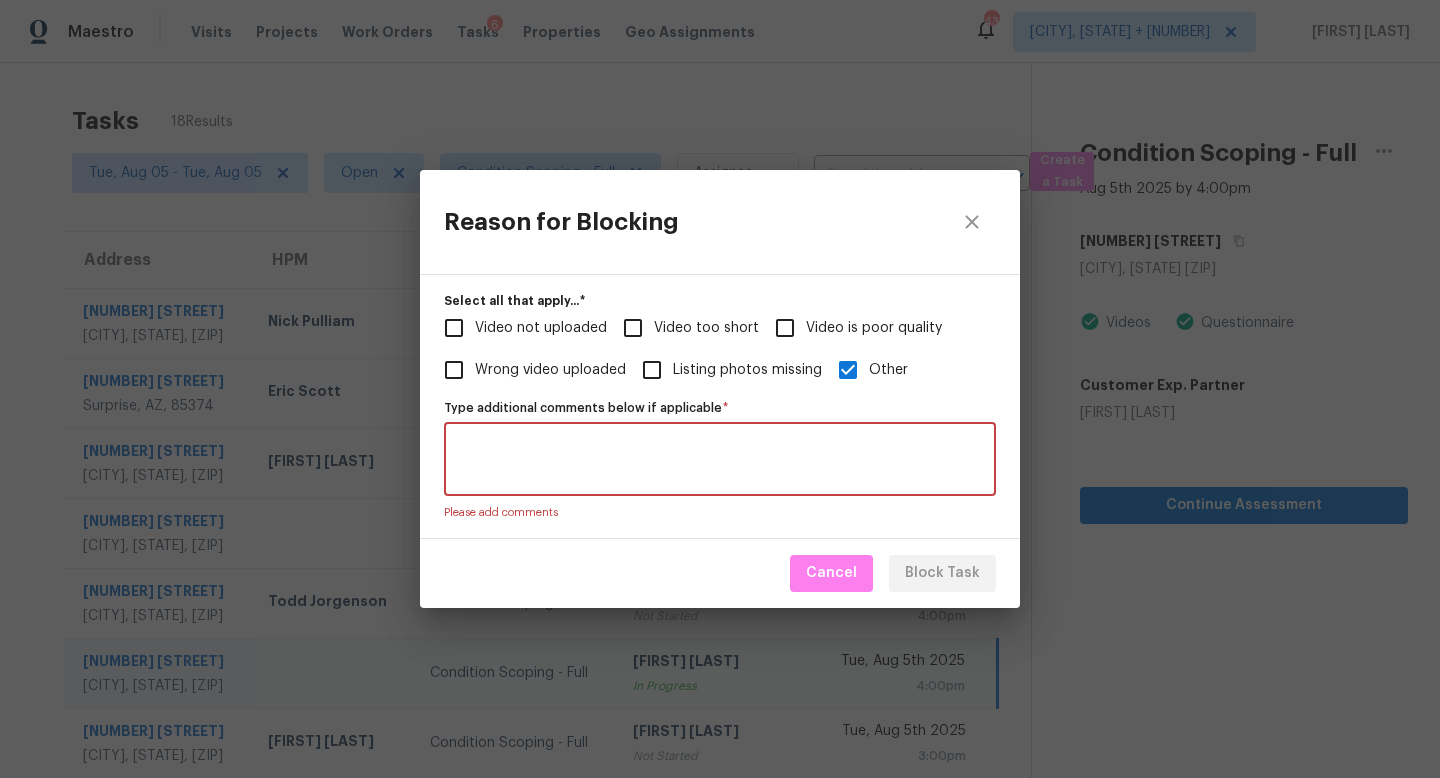 click on "Type additional comments below if applicable   *" at bounding box center (720, 459) 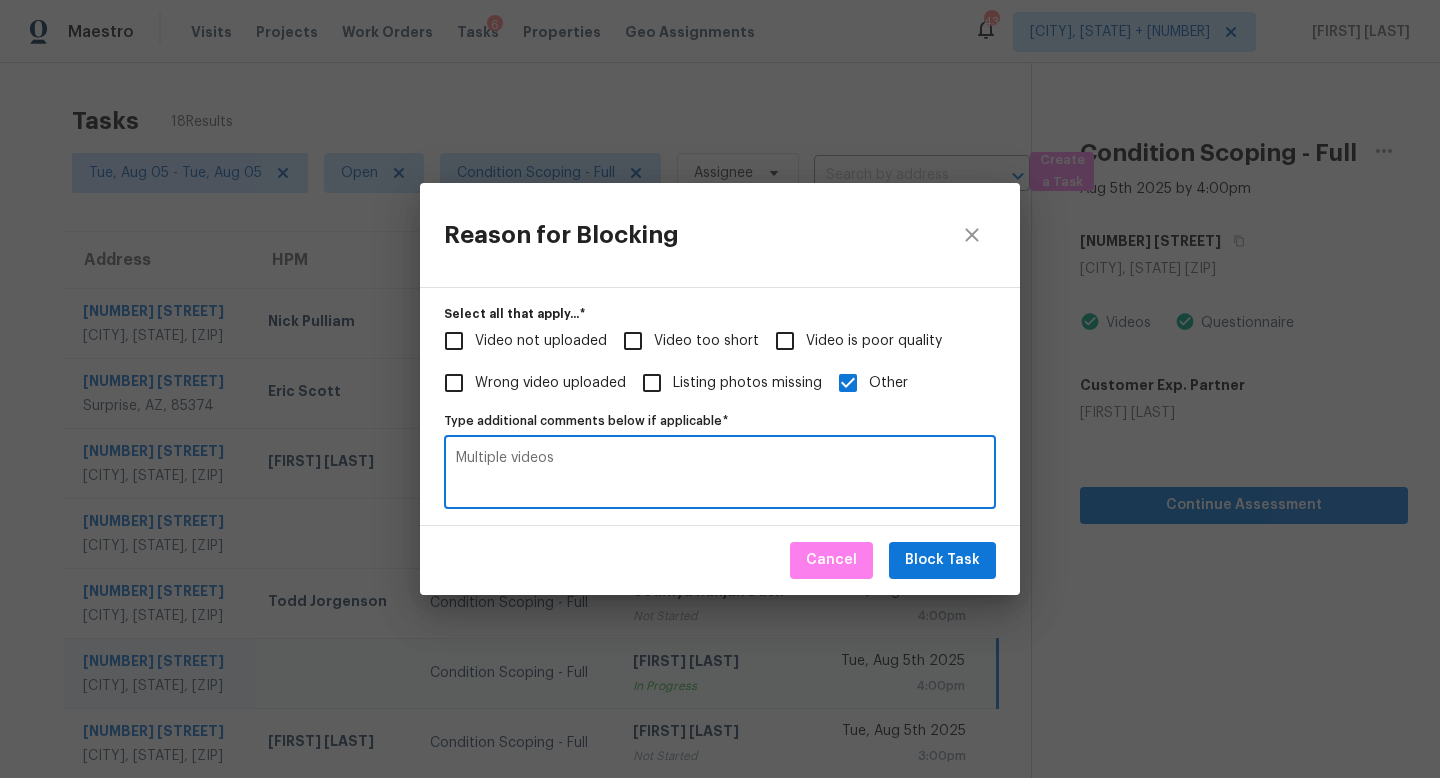 type on "Multiple videos" 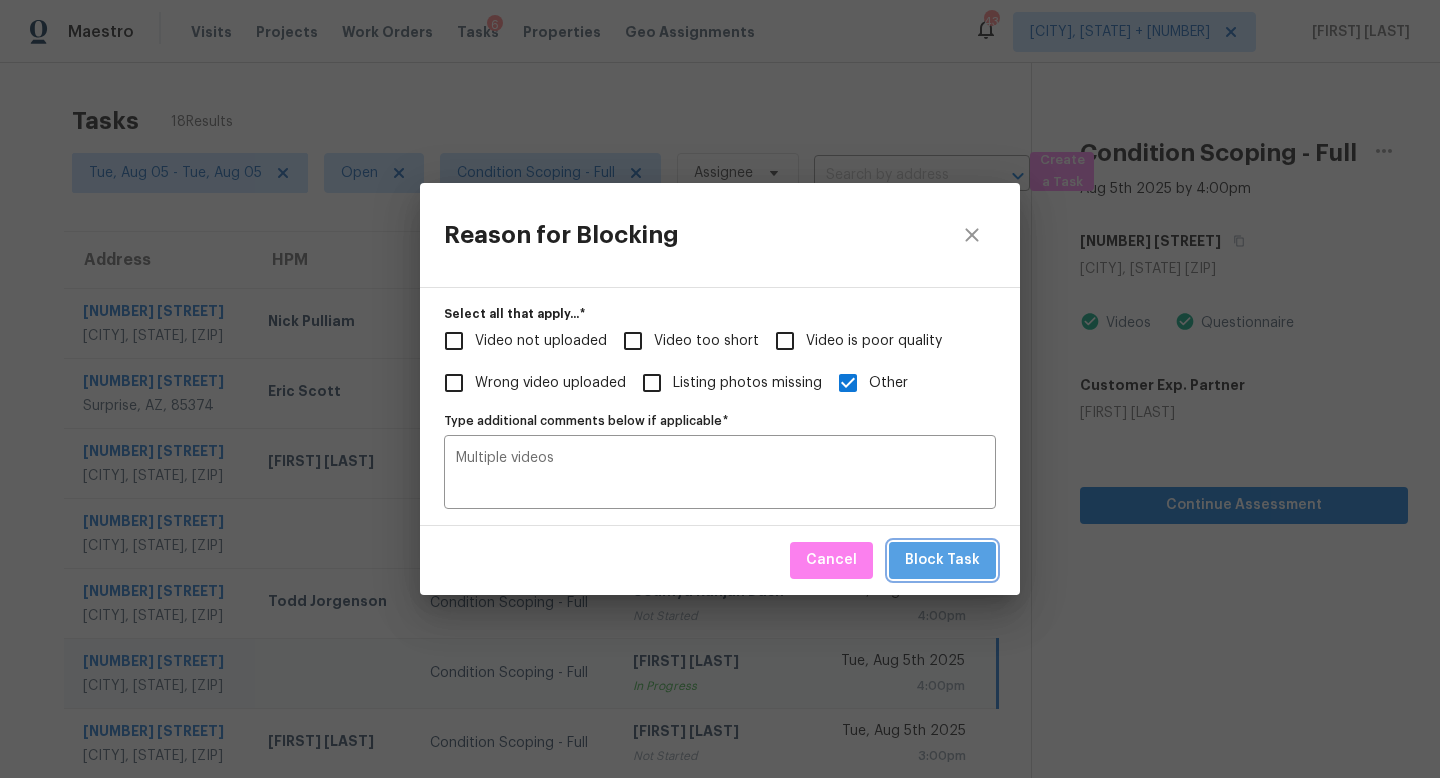 click on "Block Task" at bounding box center (942, 560) 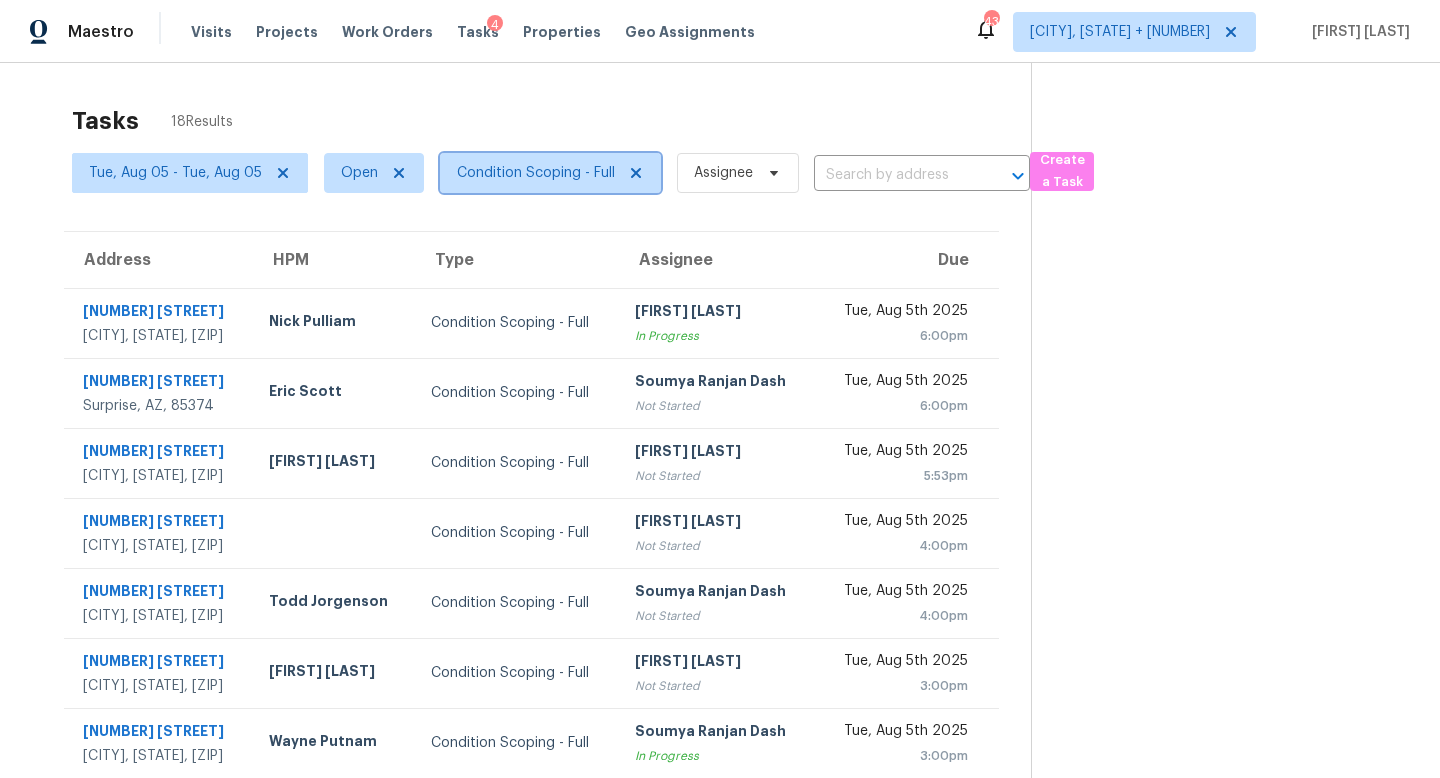 click on "Condition Scoping - Full" at bounding box center [536, 173] 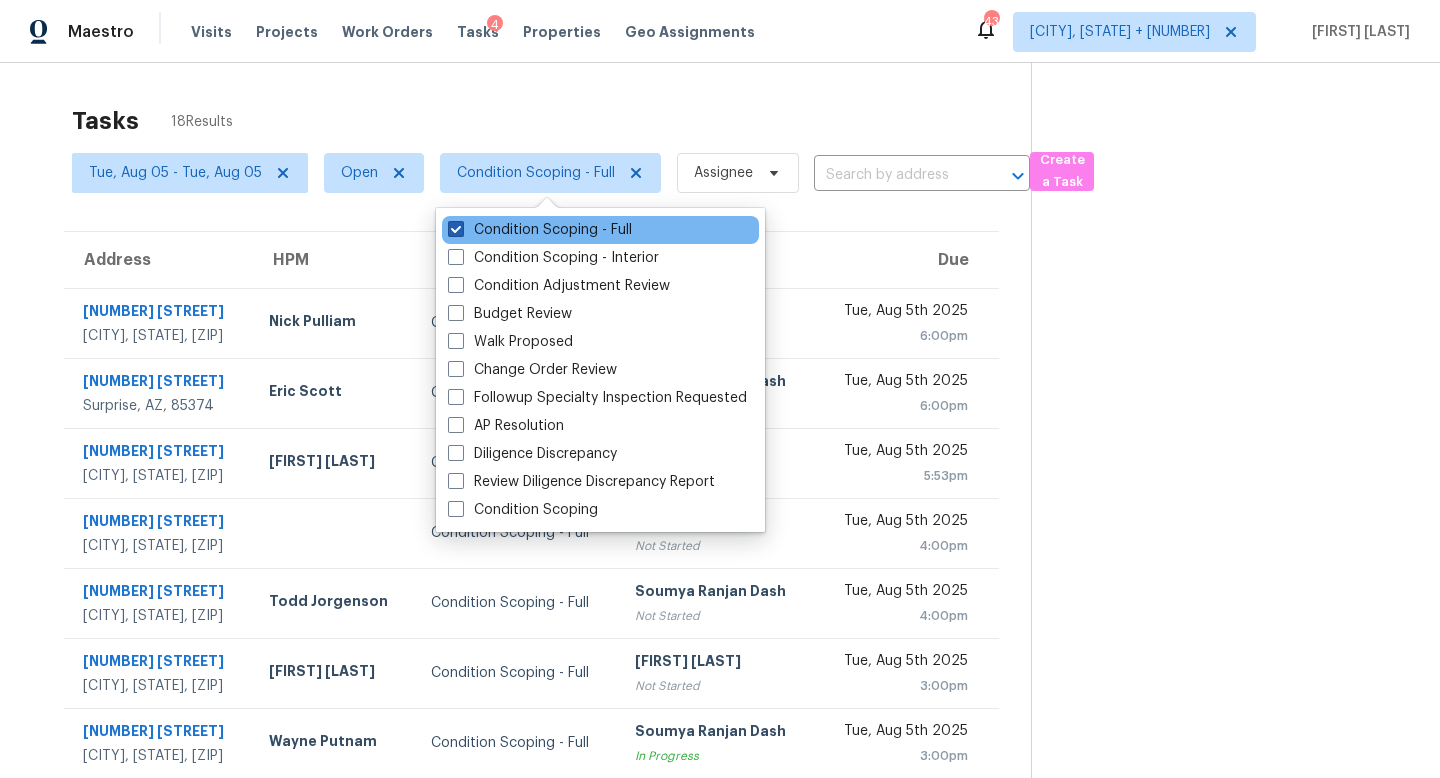 click at bounding box center (456, 229) 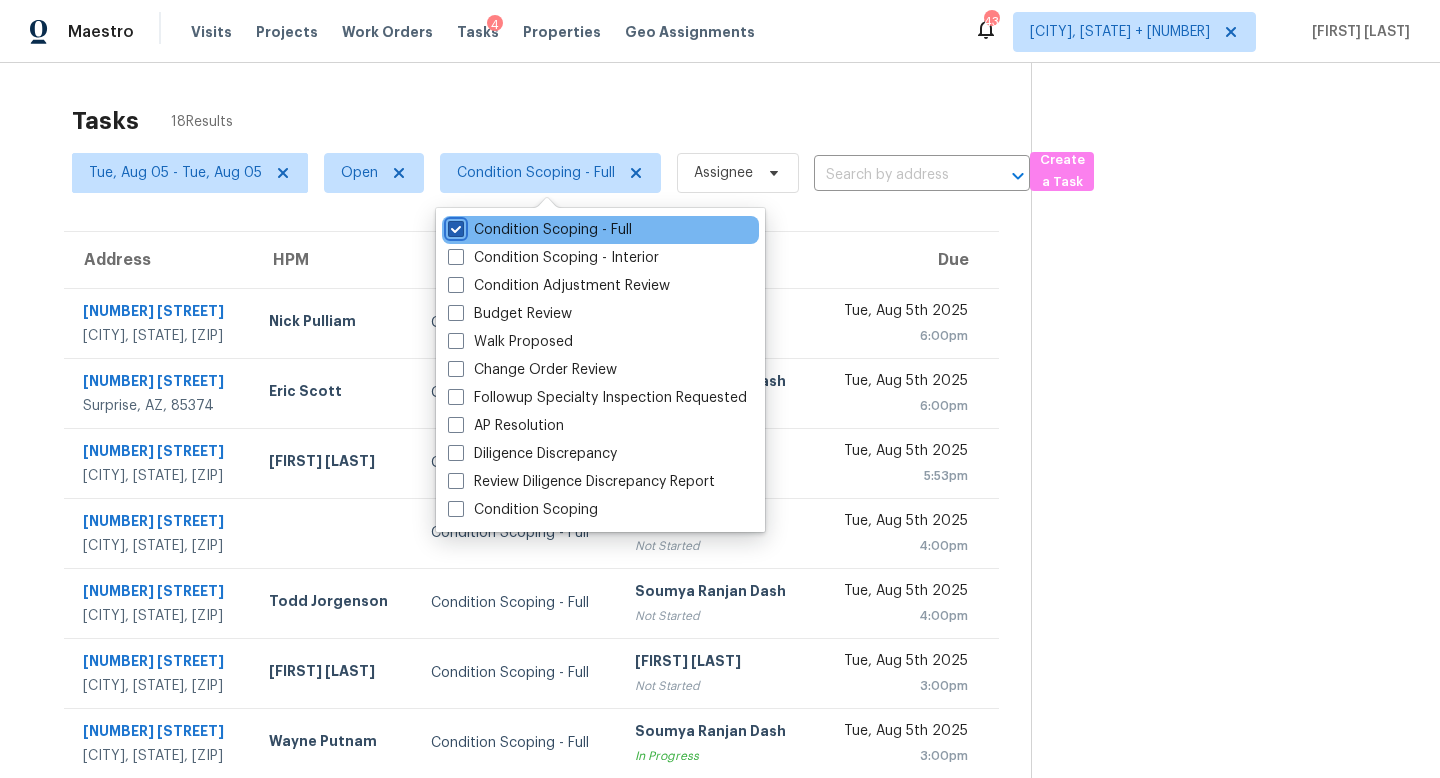 click on "Condition Scoping - Full" at bounding box center (454, 226) 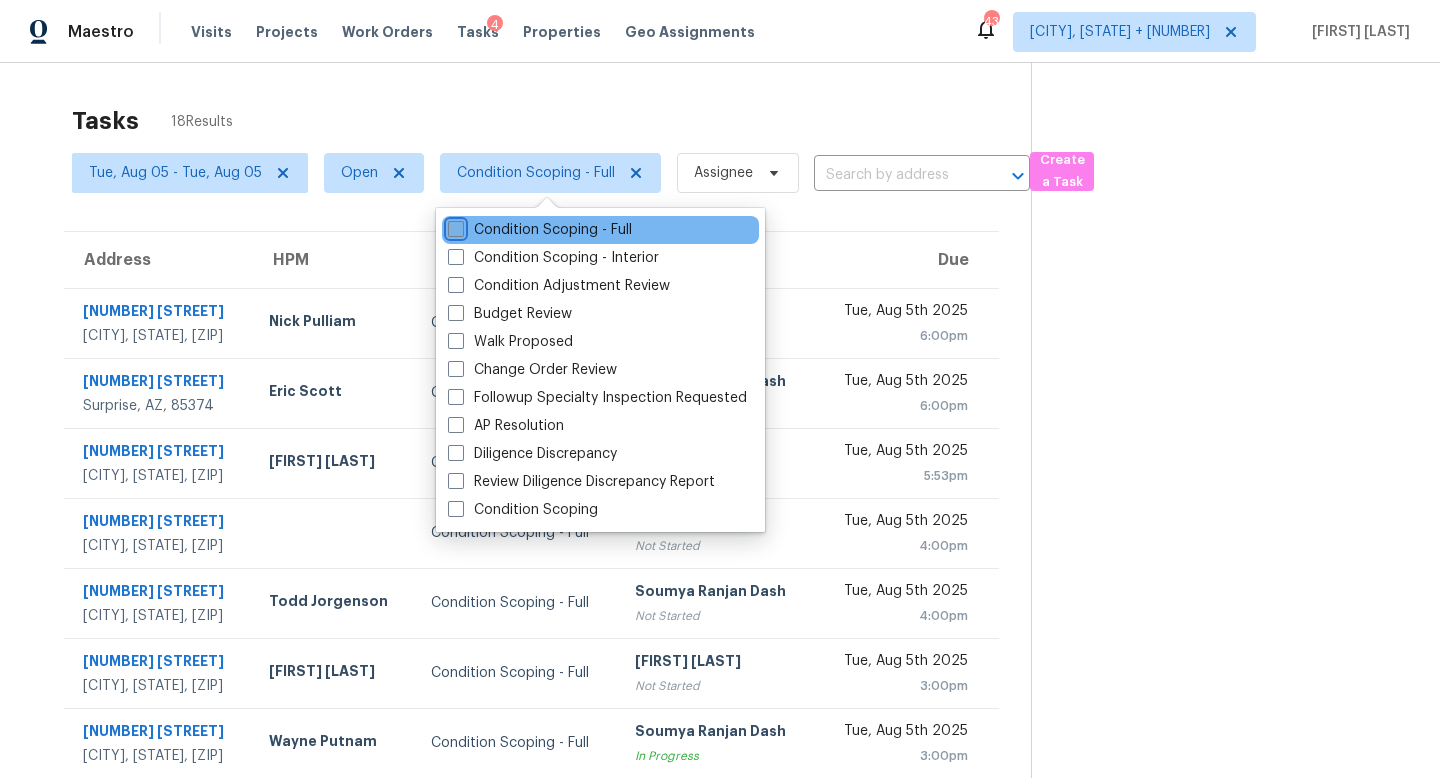 checkbox on "false" 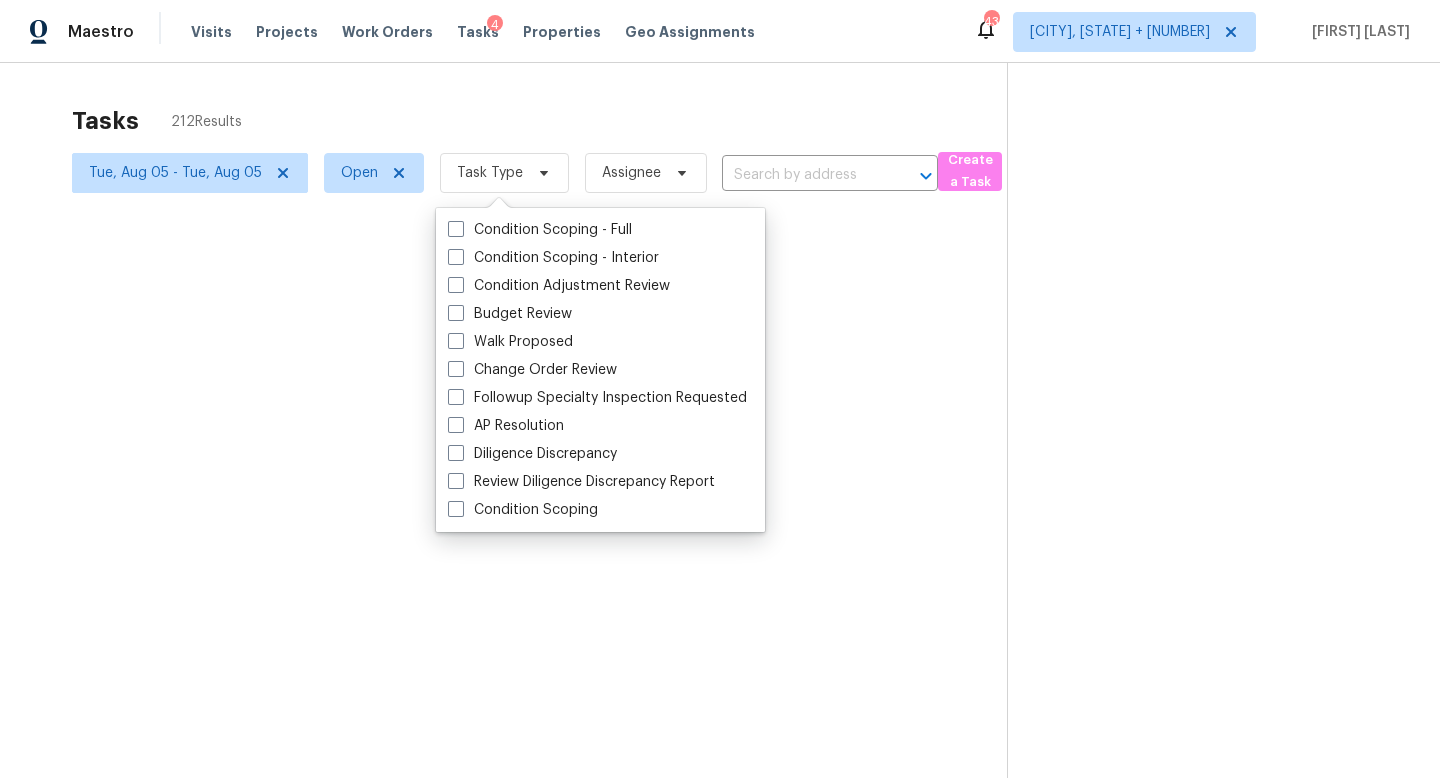 click at bounding box center (720, 389) 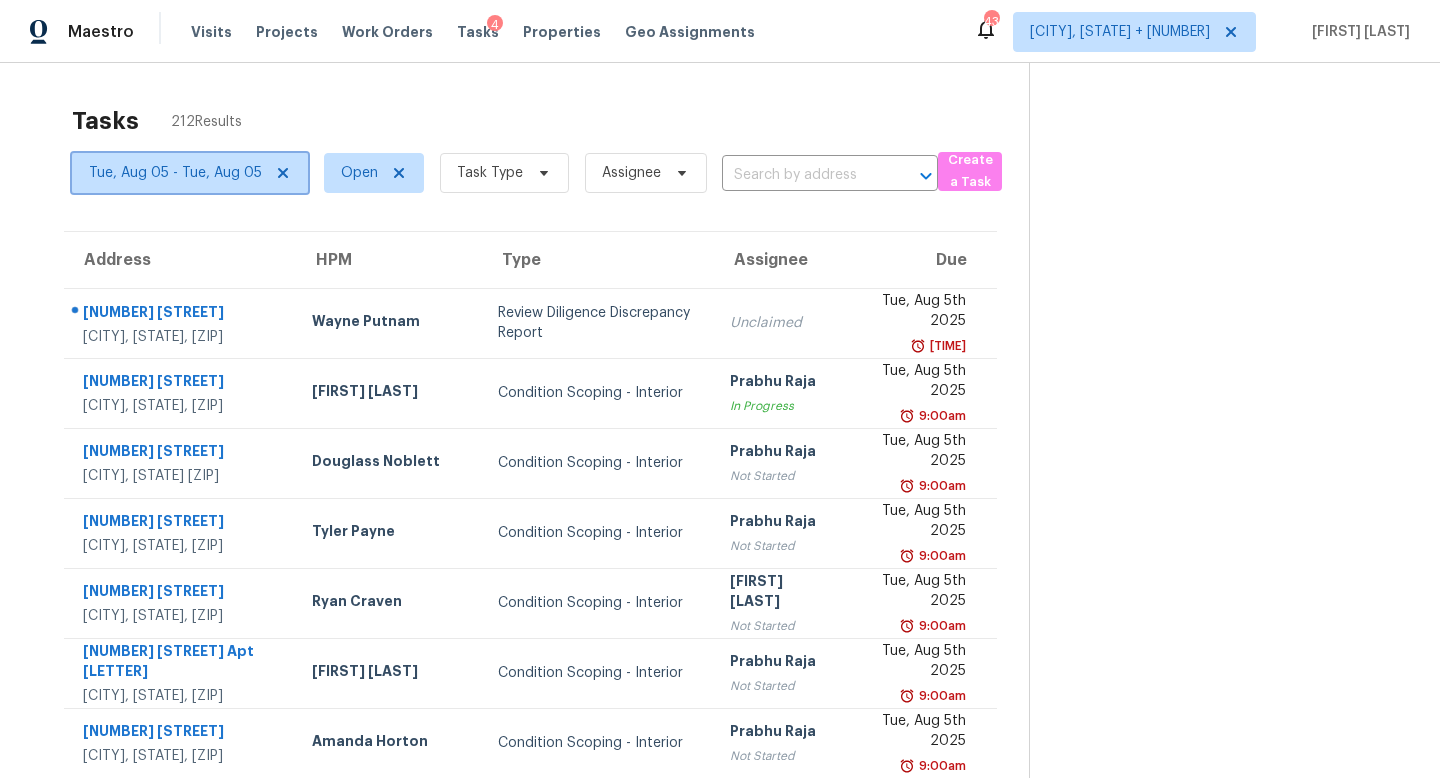 click 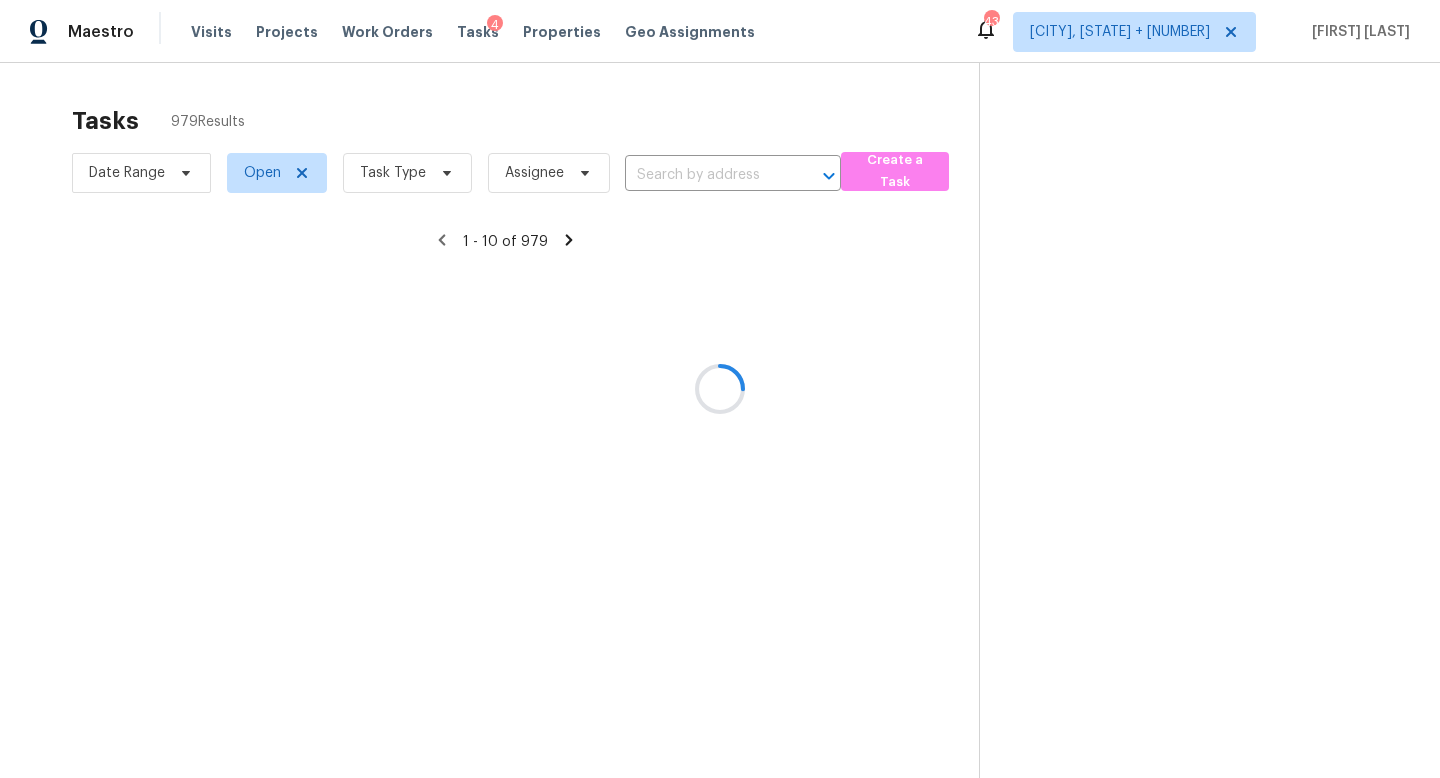 click at bounding box center (720, 389) 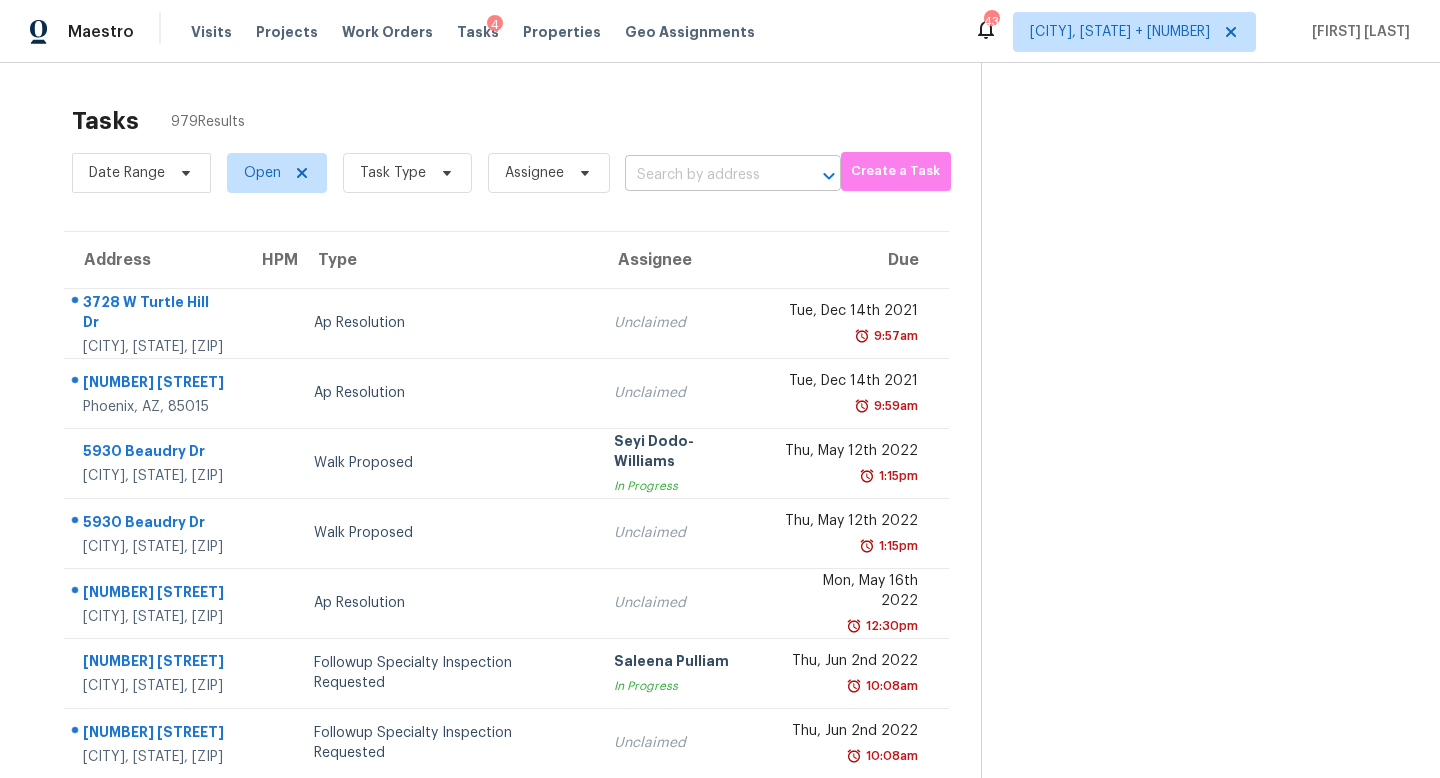 click at bounding box center [705, 175] 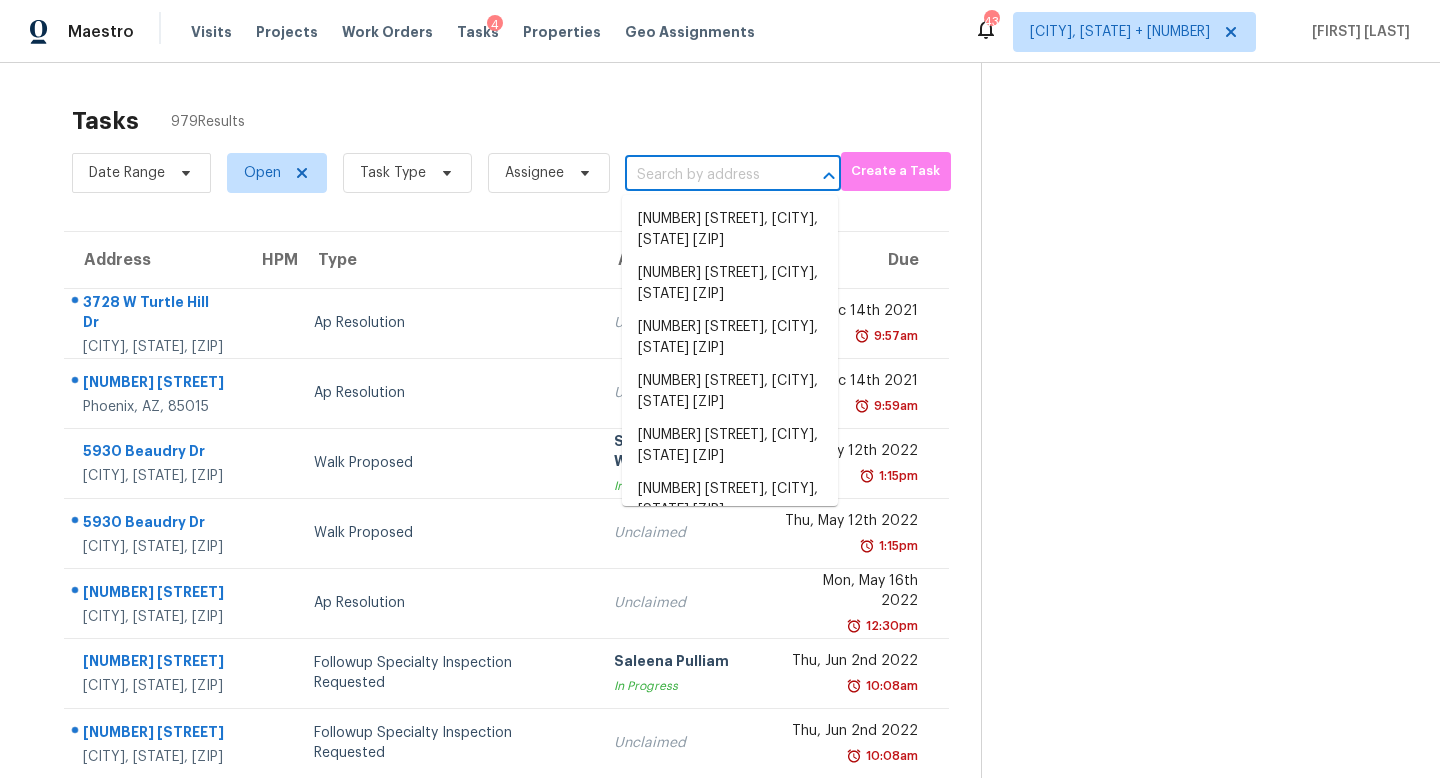 paste on "2226 Loy Lake Rd, Denison, TX, 75020" 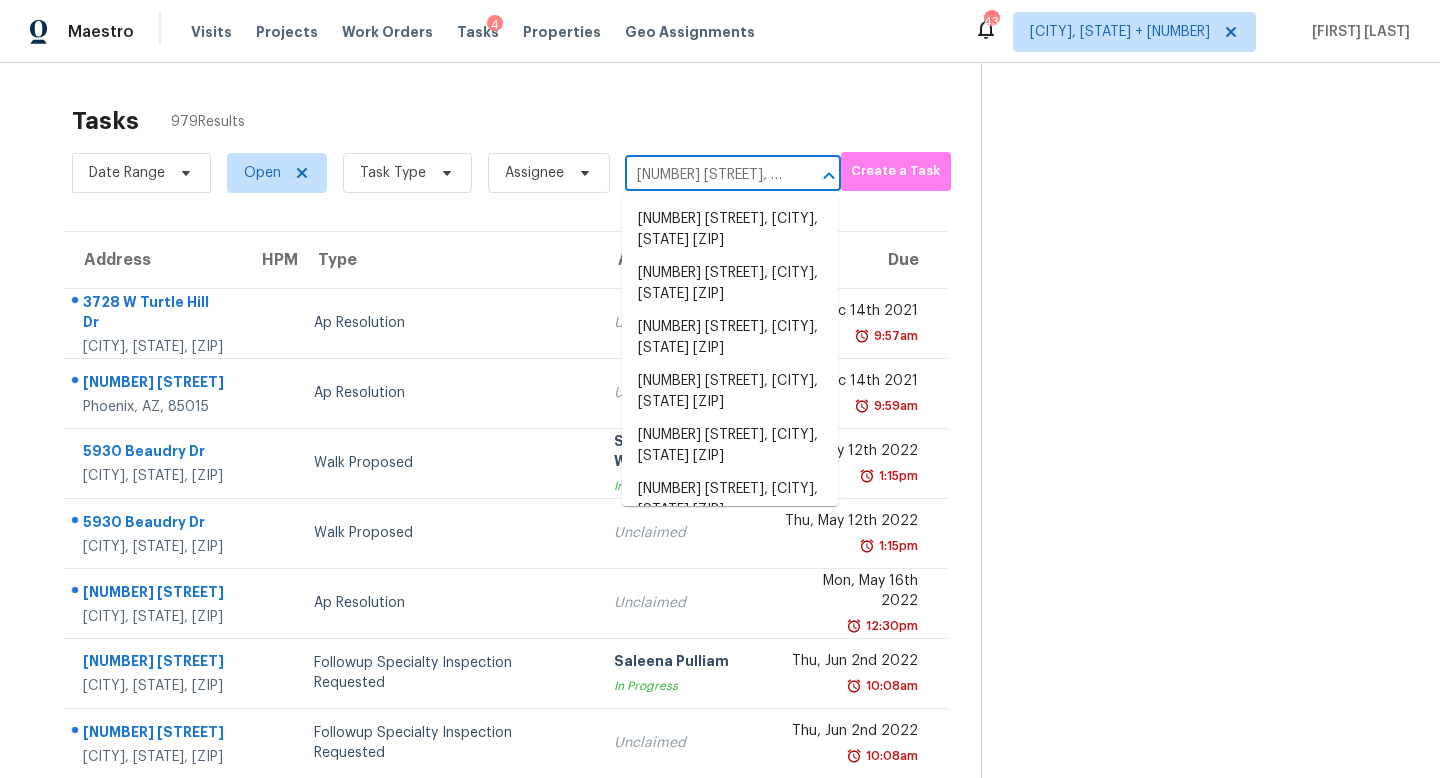 scroll, scrollTop: 0, scrollLeft: 100, axis: horizontal 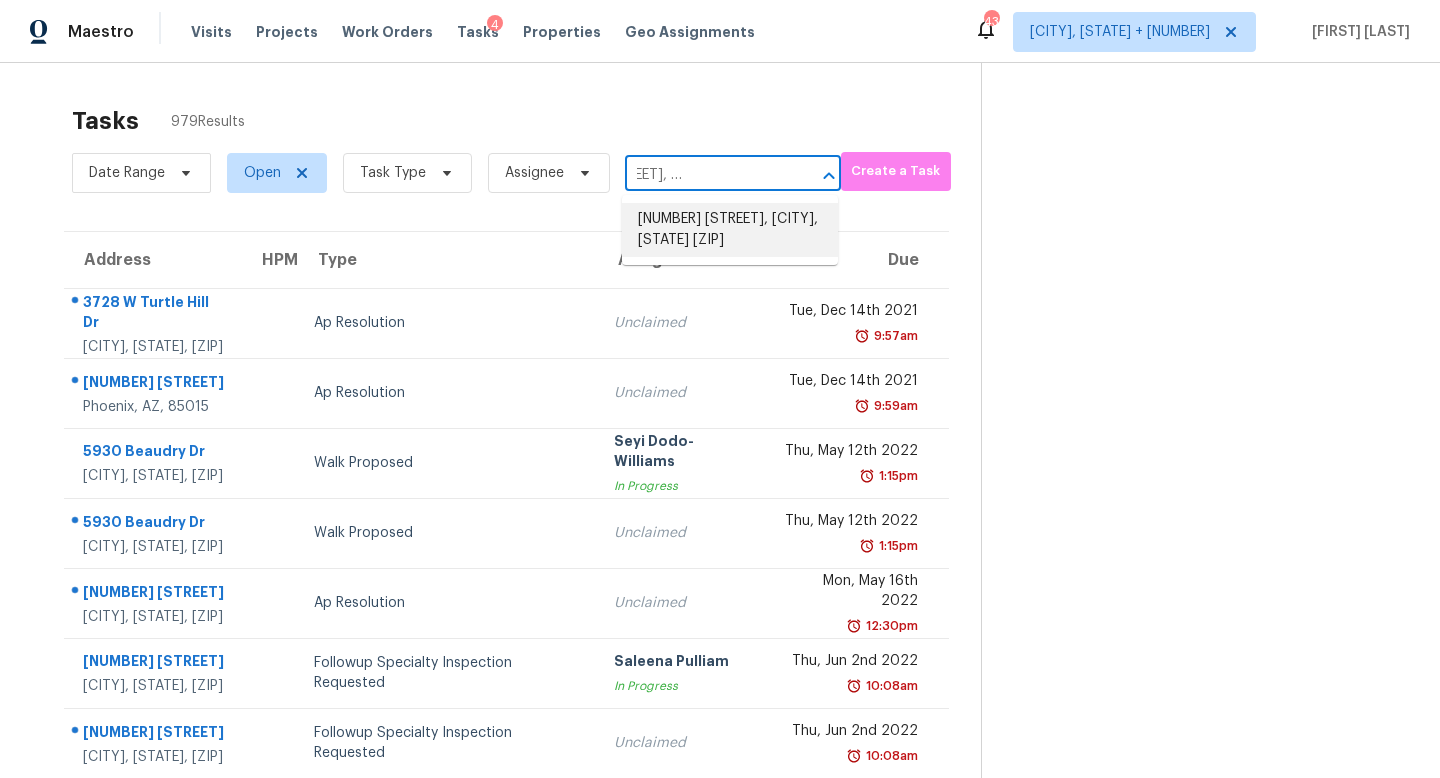 click on "2226 Loy Lake Rd, Denison, TX 75020" at bounding box center [730, 230] 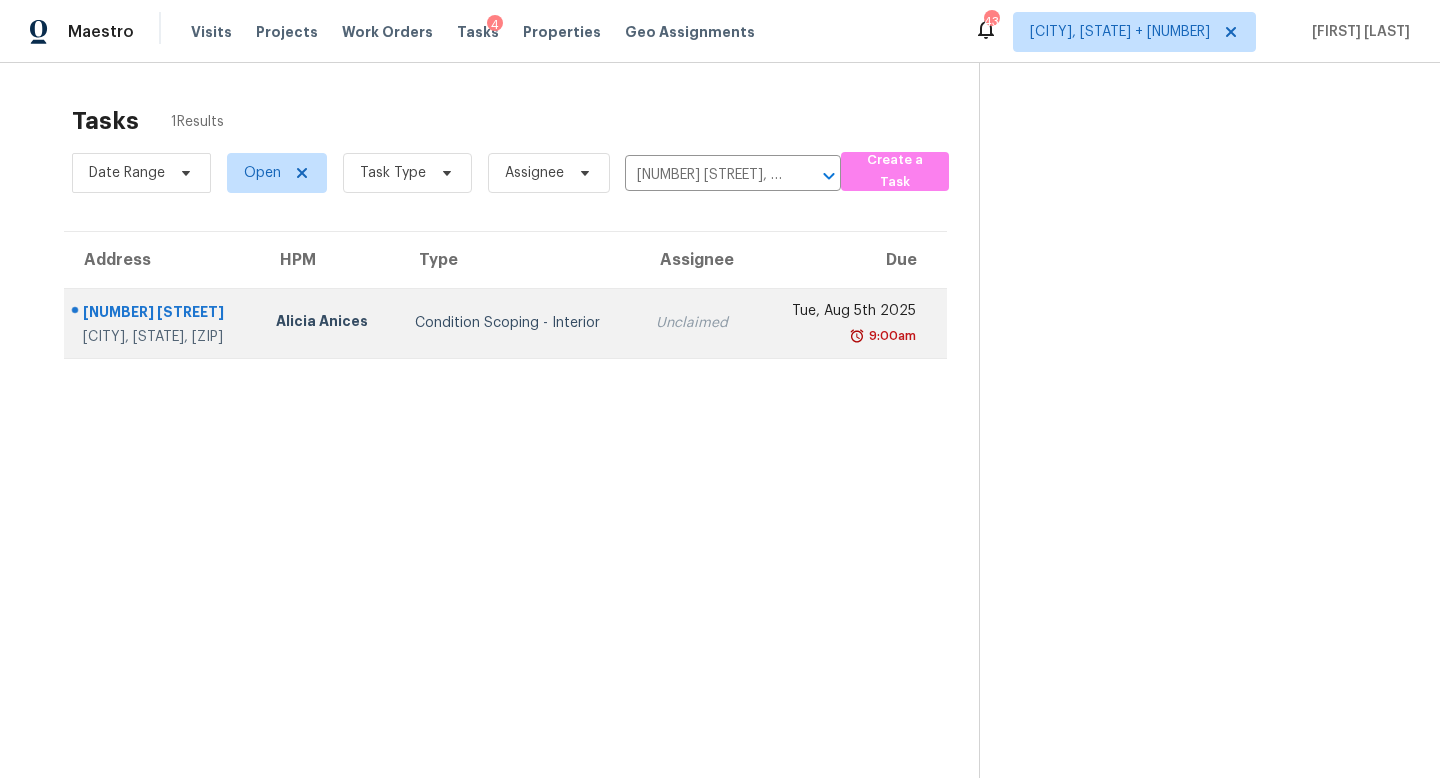 click on "Unclaimed" at bounding box center (698, 323) 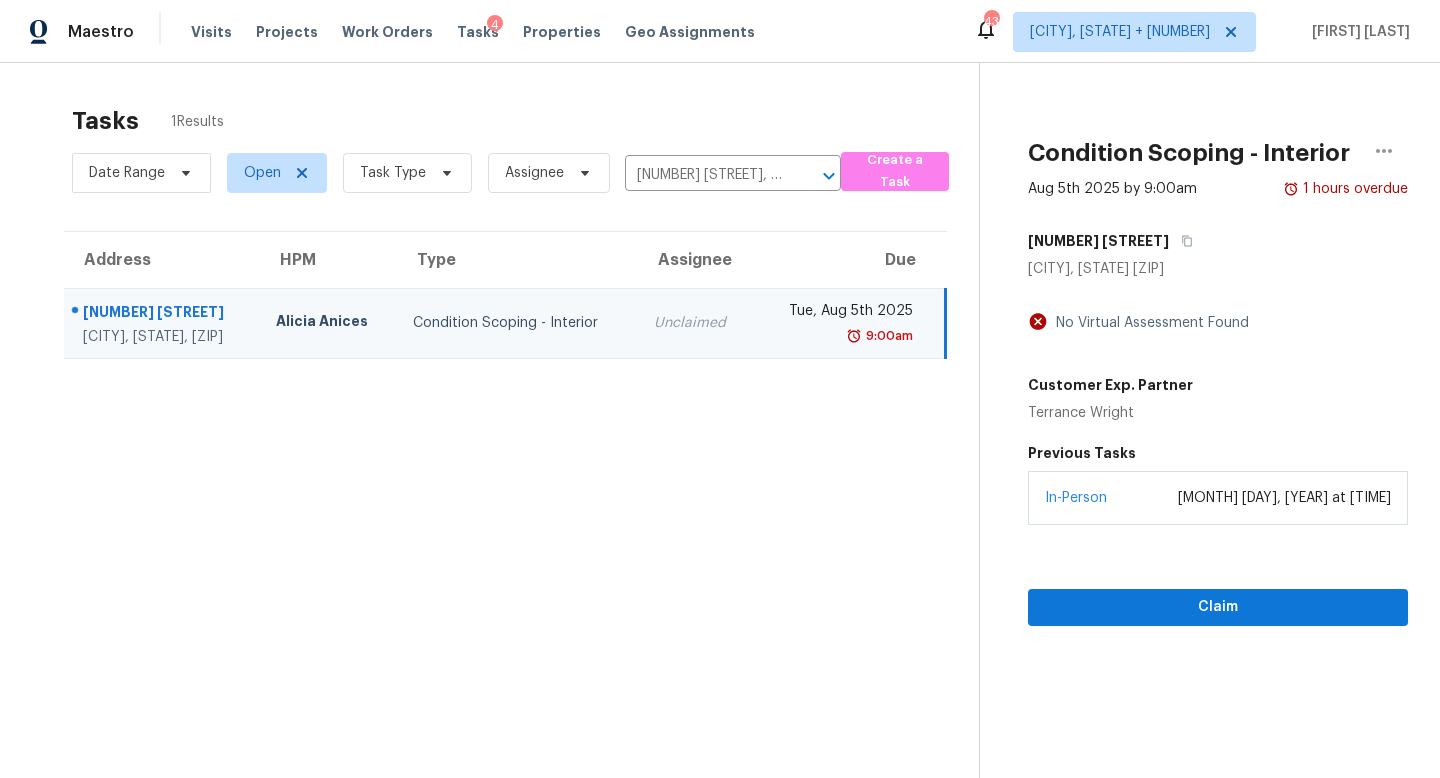 click on "Claim" at bounding box center (1218, 575) 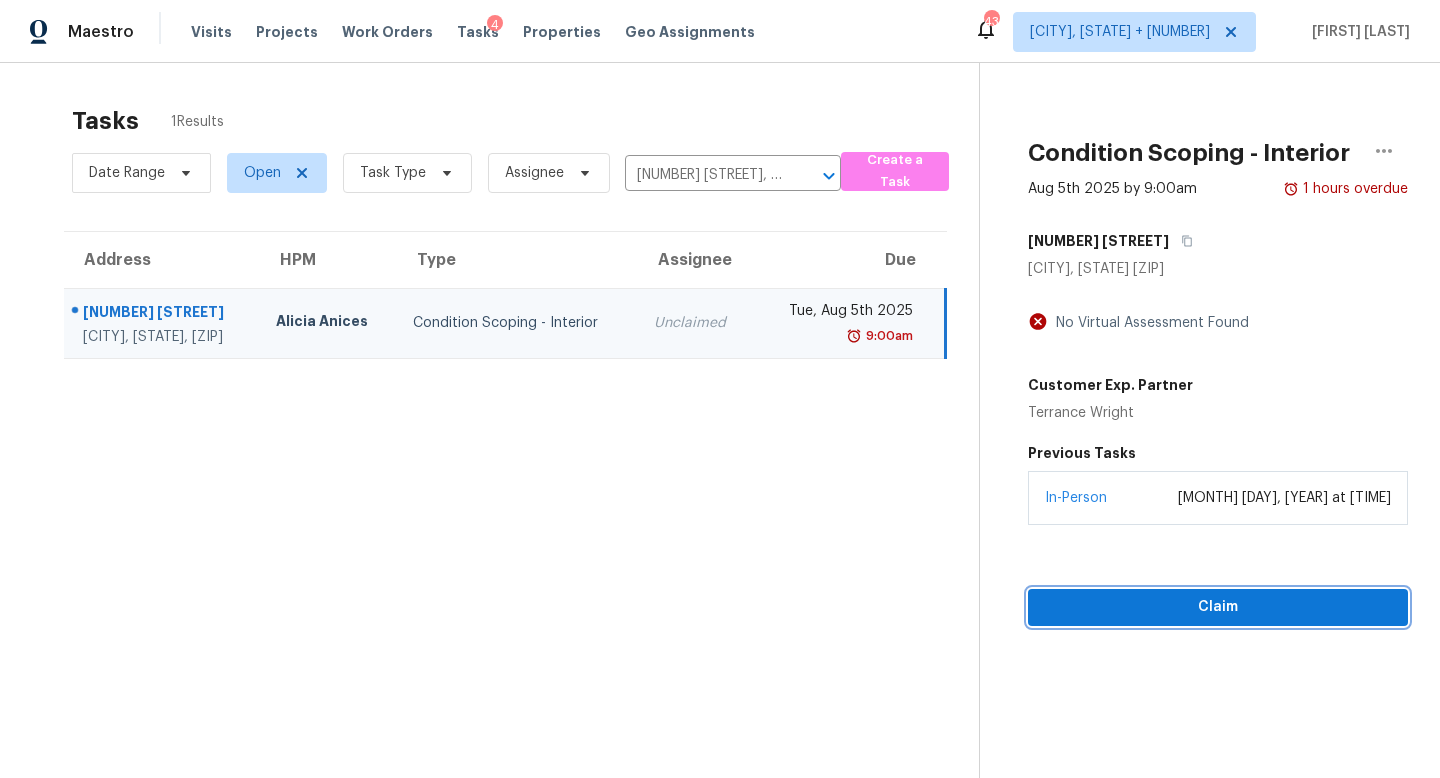click on "Claim" at bounding box center [1218, 607] 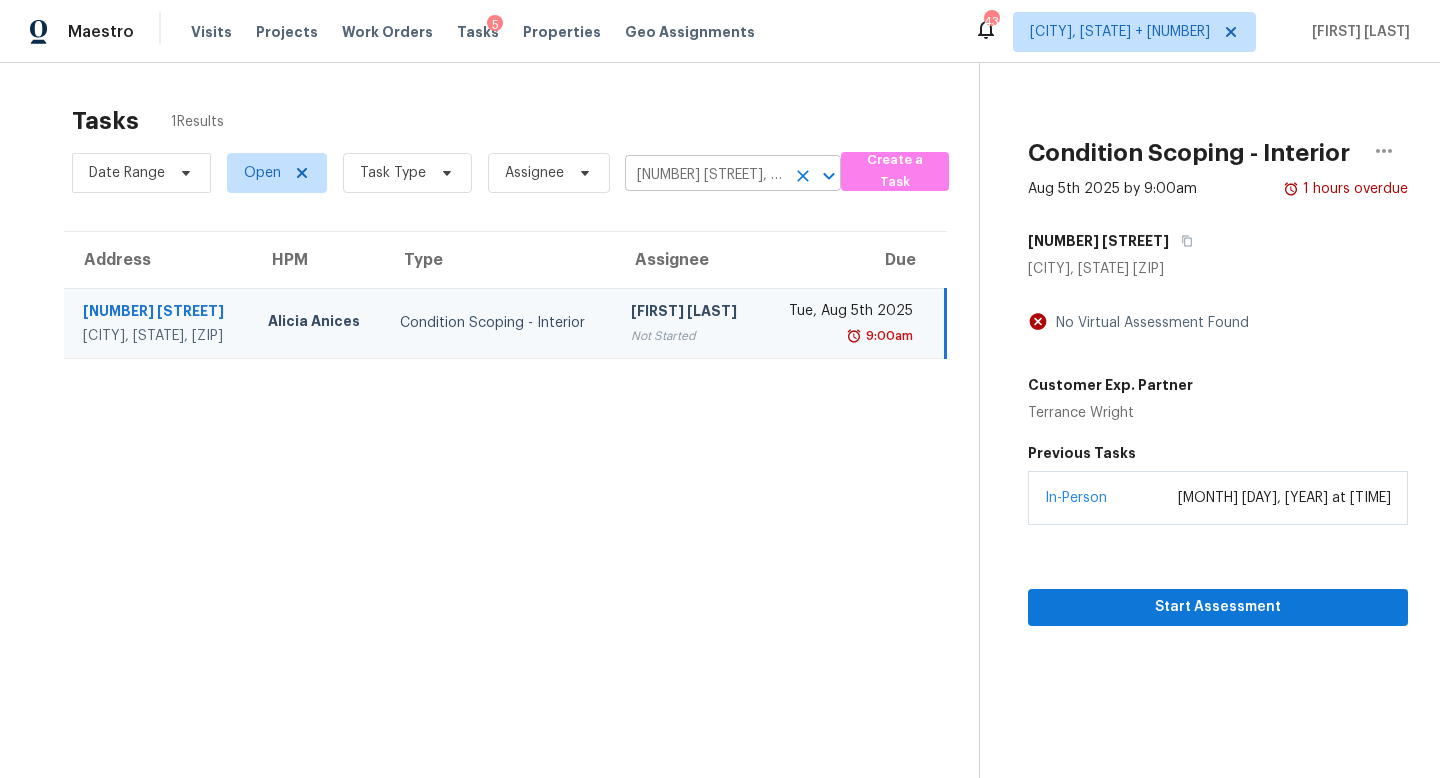 click on "2226 Loy Lake Rd, Denison, TX 75020" at bounding box center [705, 175] 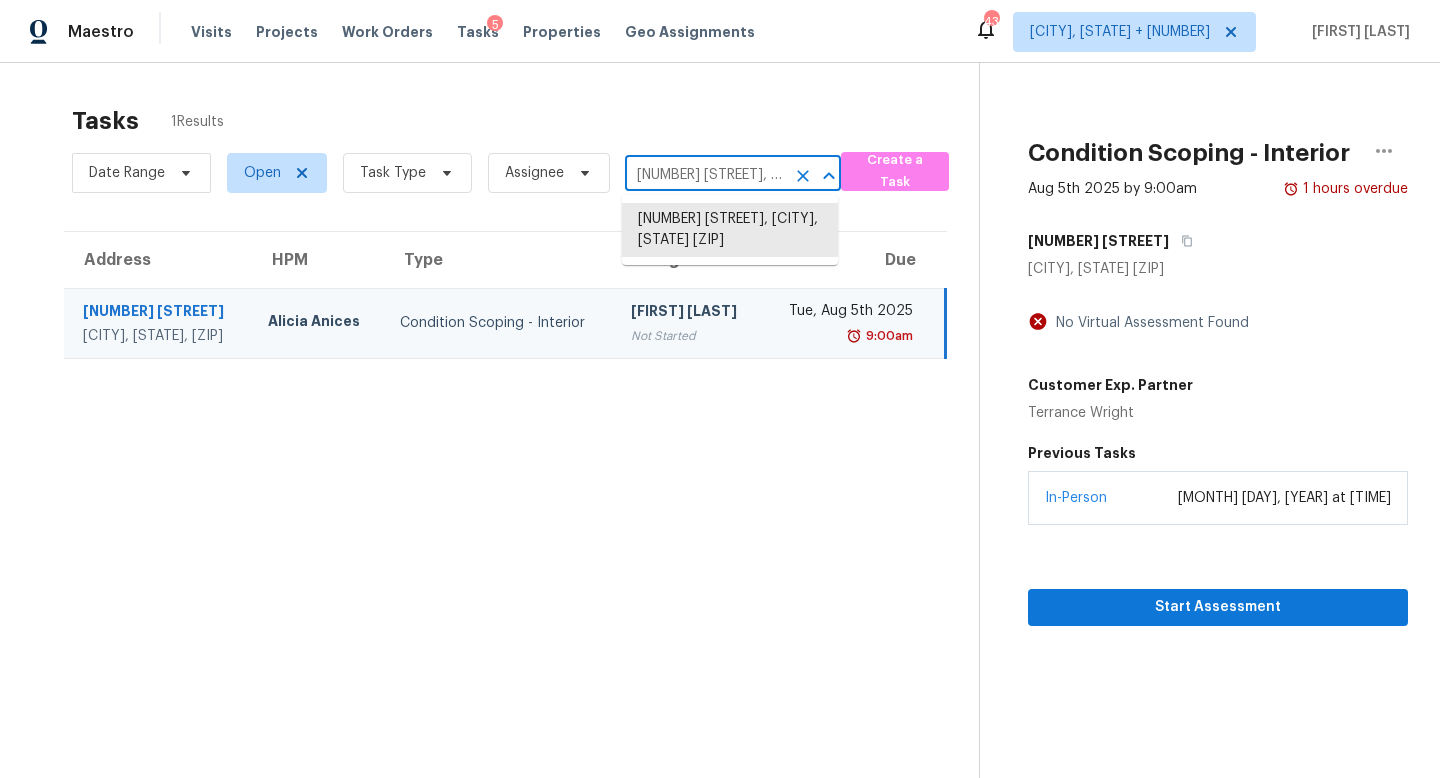 paste on "5916 Wolf Creek Pl, Colorado Springs, CO, 80918" 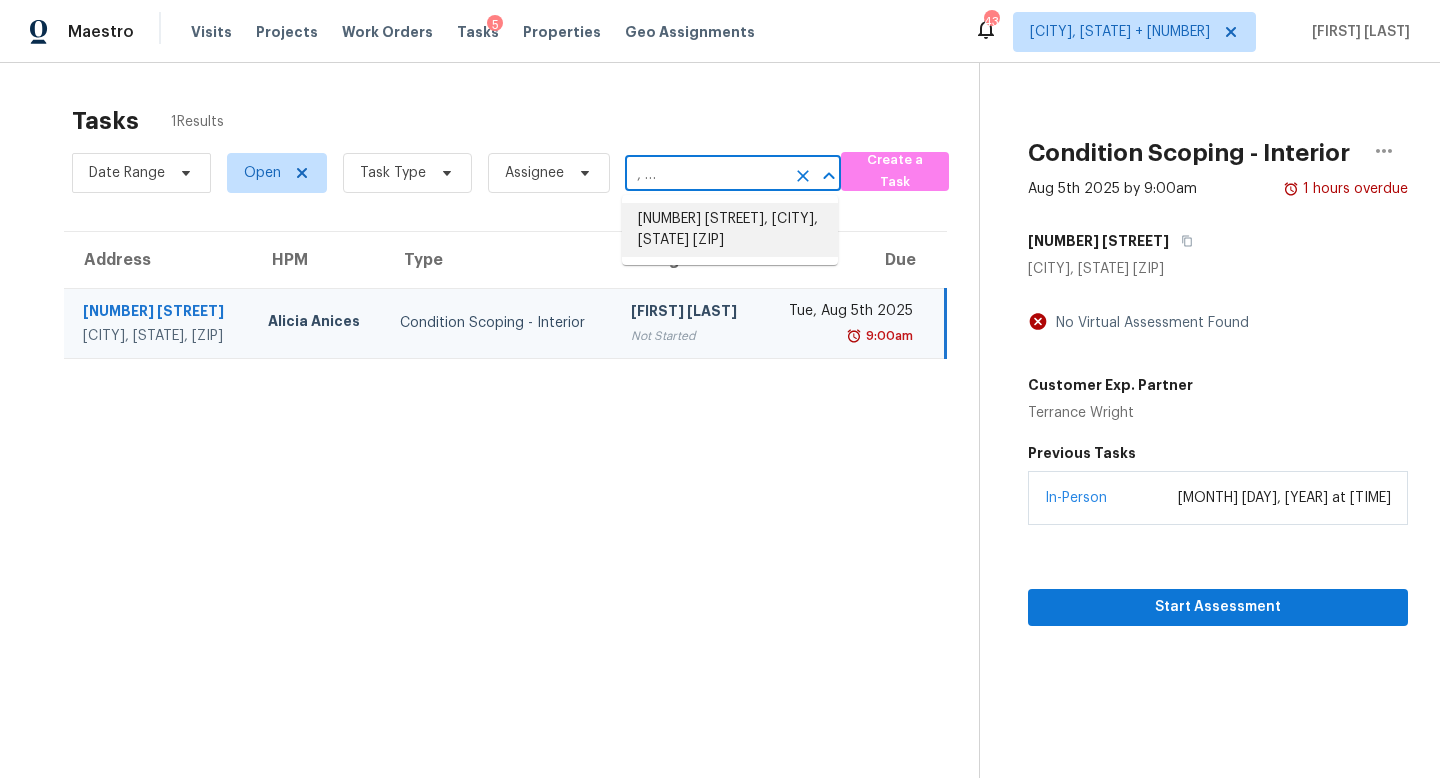 click on "5916 Wolf Creek Pl, Colorado Springs, CO 80918" at bounding box center [730, 230] 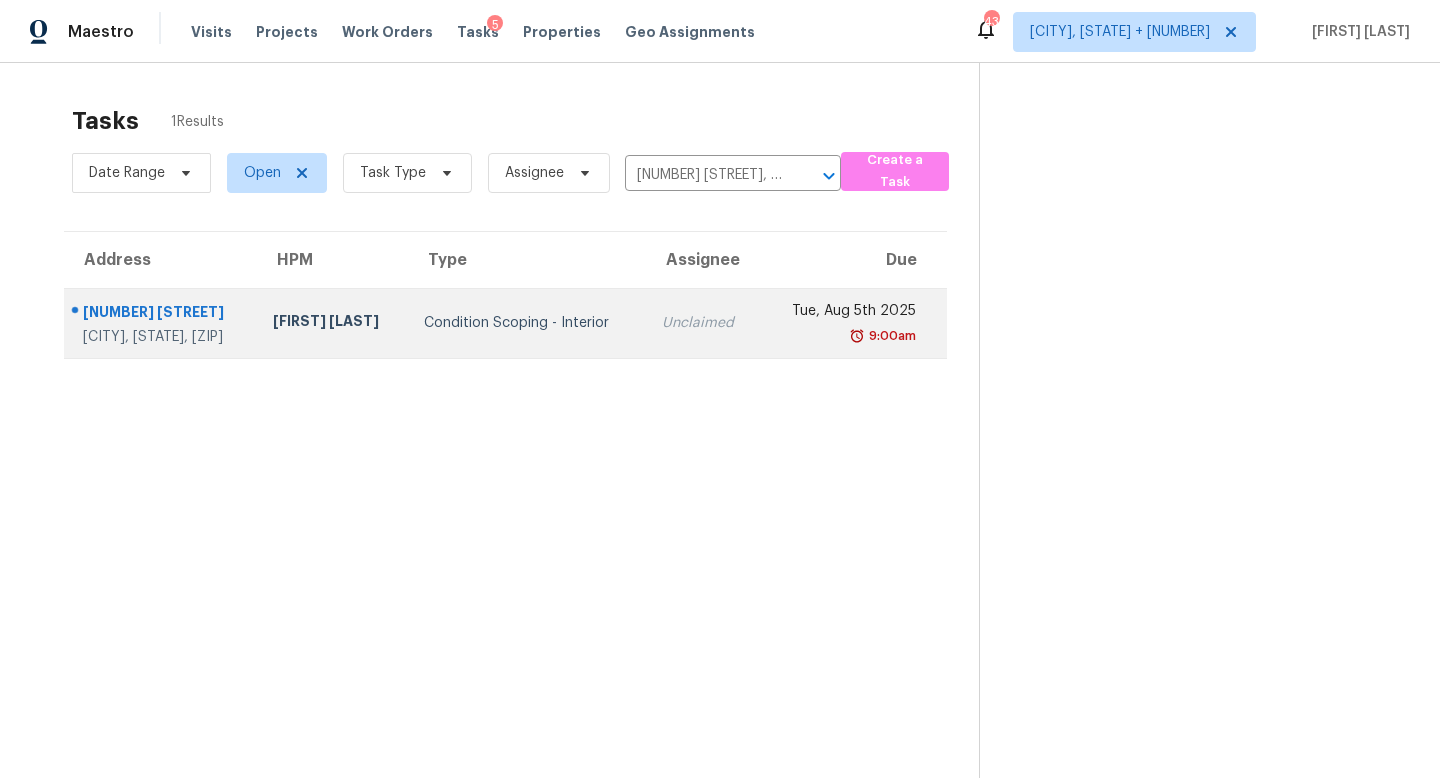 click on "Unclaimed" at bounding box center [703, 323] 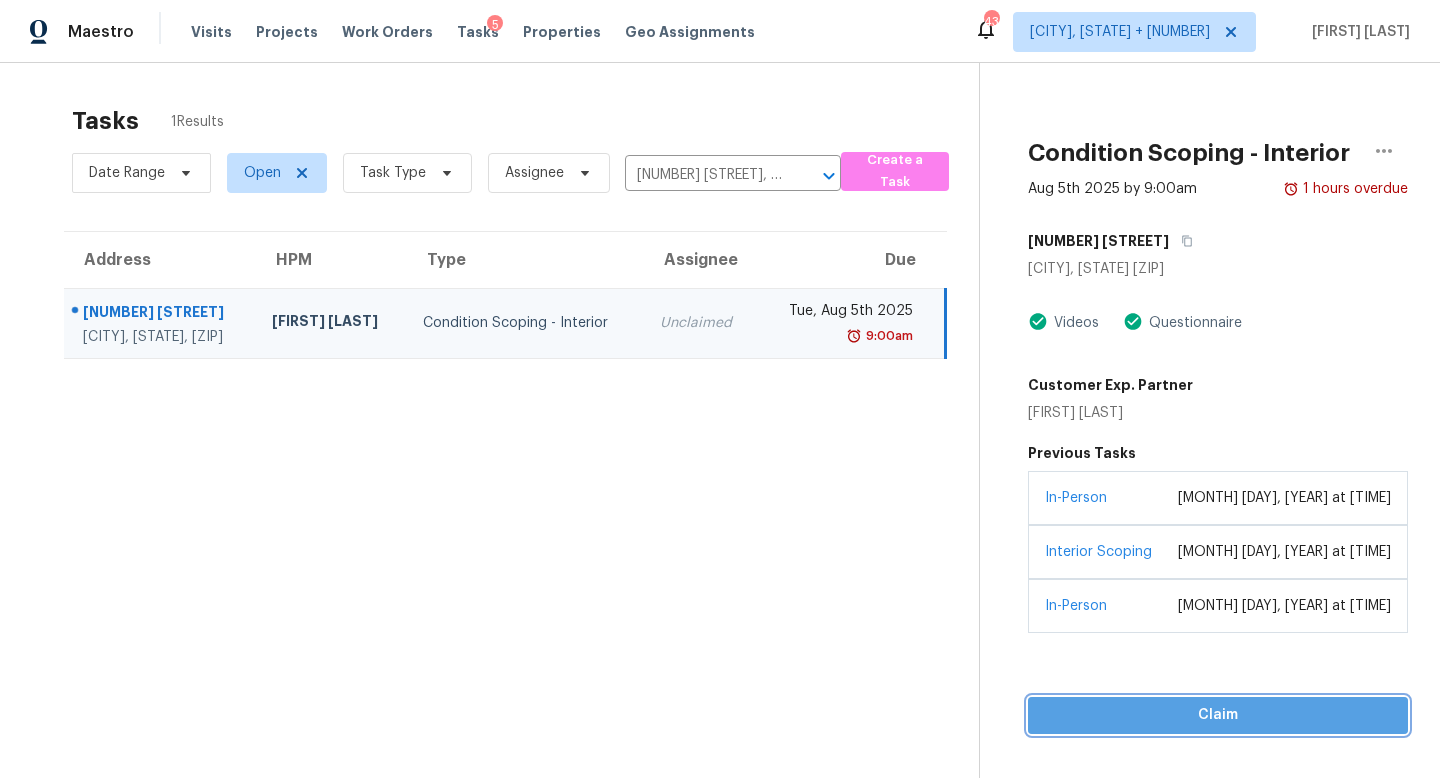 click on "Claim" at bounding box center [1218, 715] 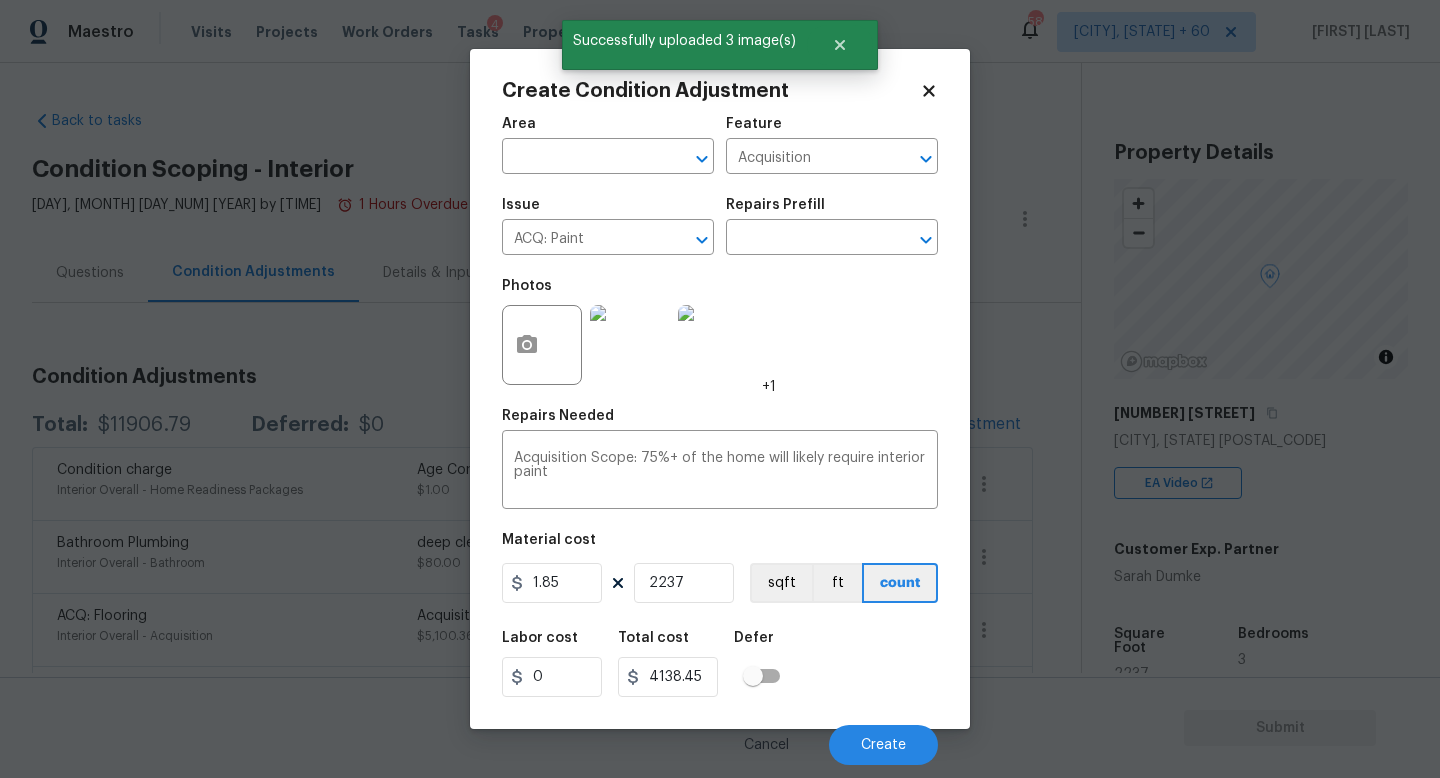 scroll, scrollTop: 0, scrollLeft: 0, axis: both 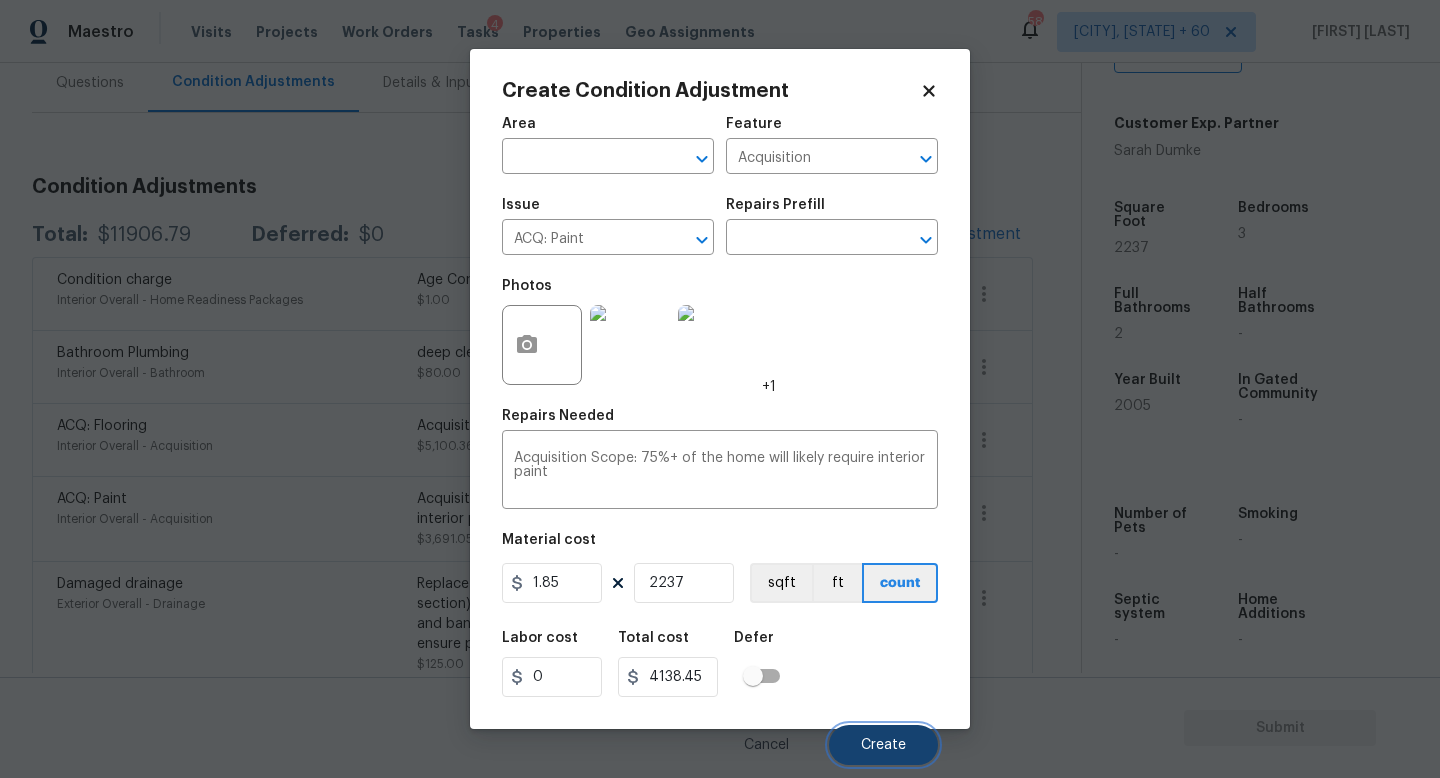 click on "Create" at bounding box center [883, 745] 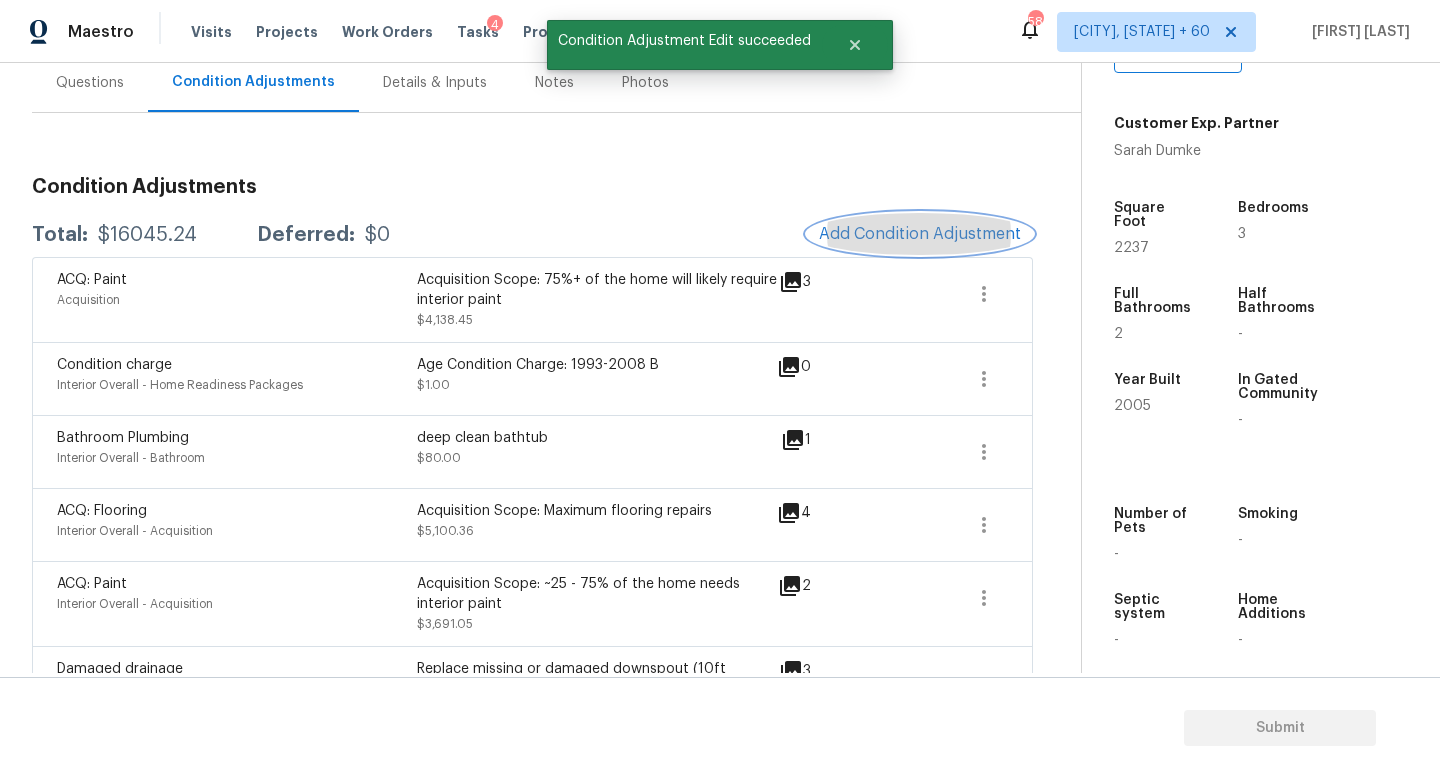 click on "Add Condition Adjustment" at bounding box center [920, 234] 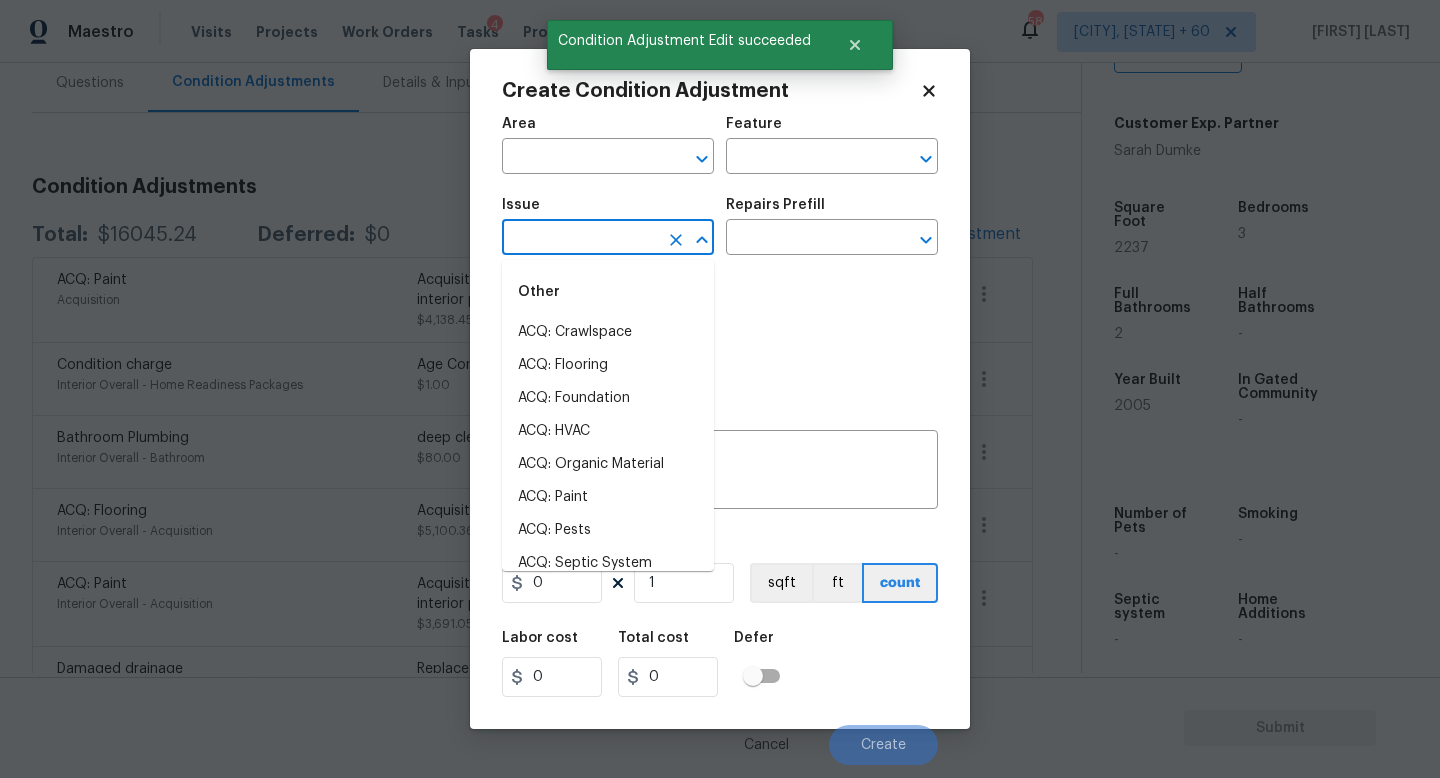 click at bounding box center [580, 239] 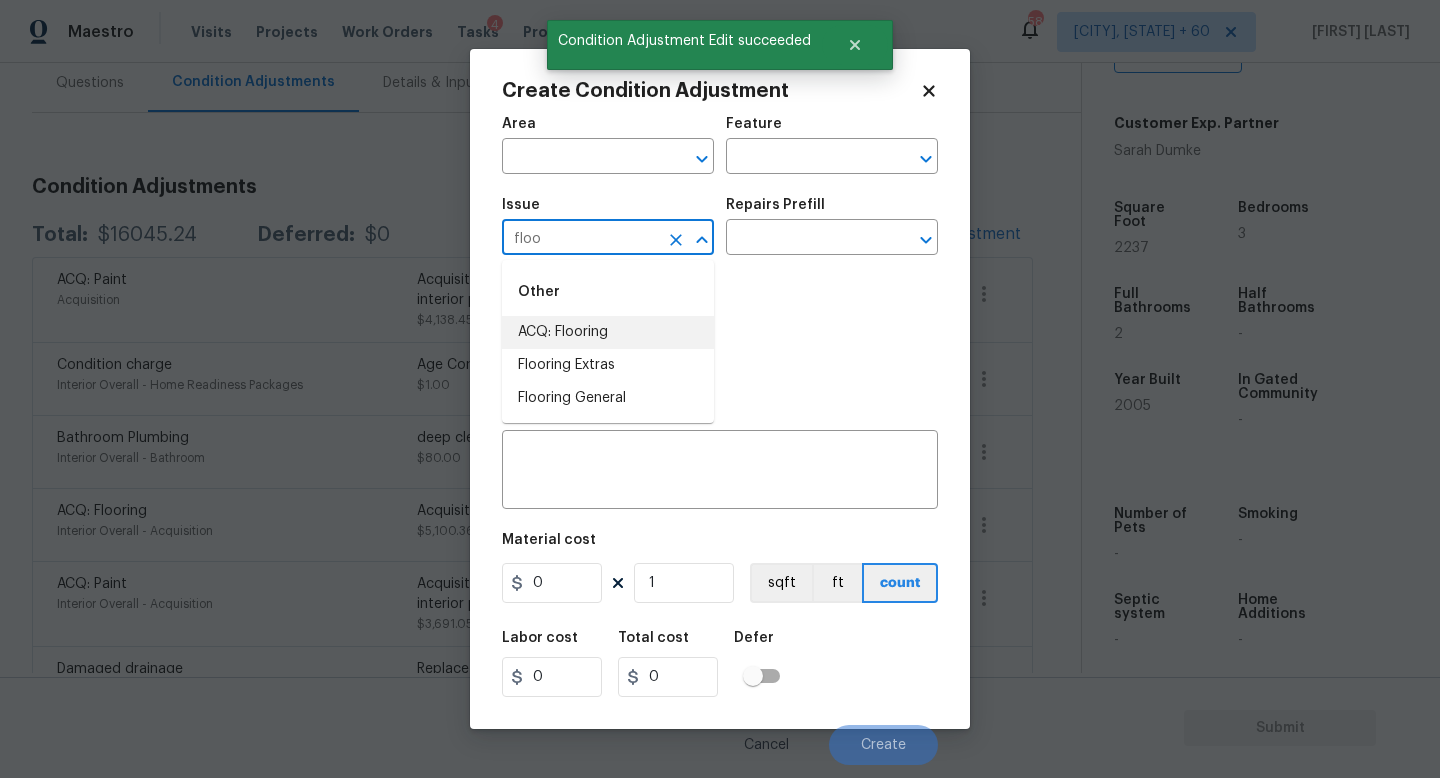 click on "ACQ: Flooring" at bounding box center [608, 332] 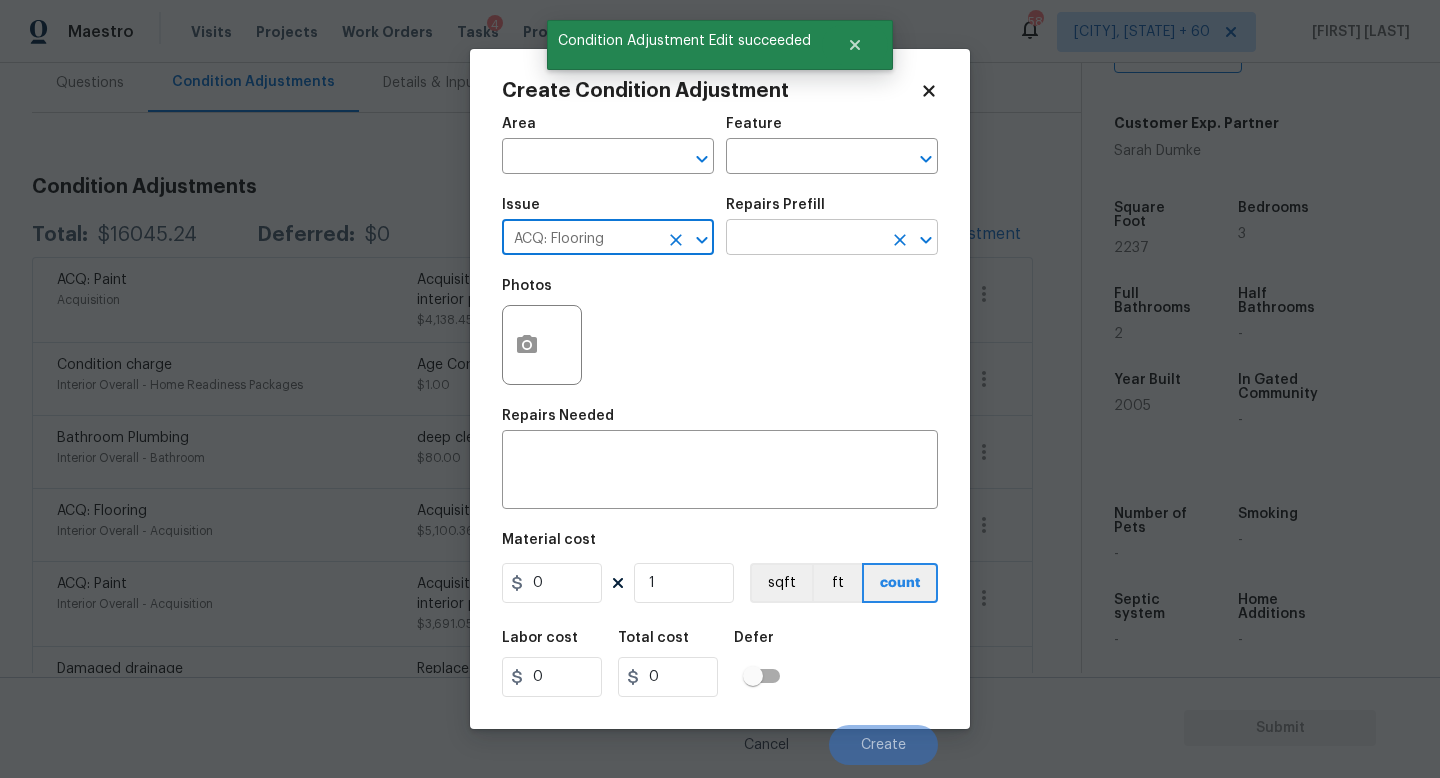 type on "ACQ: Flooring" 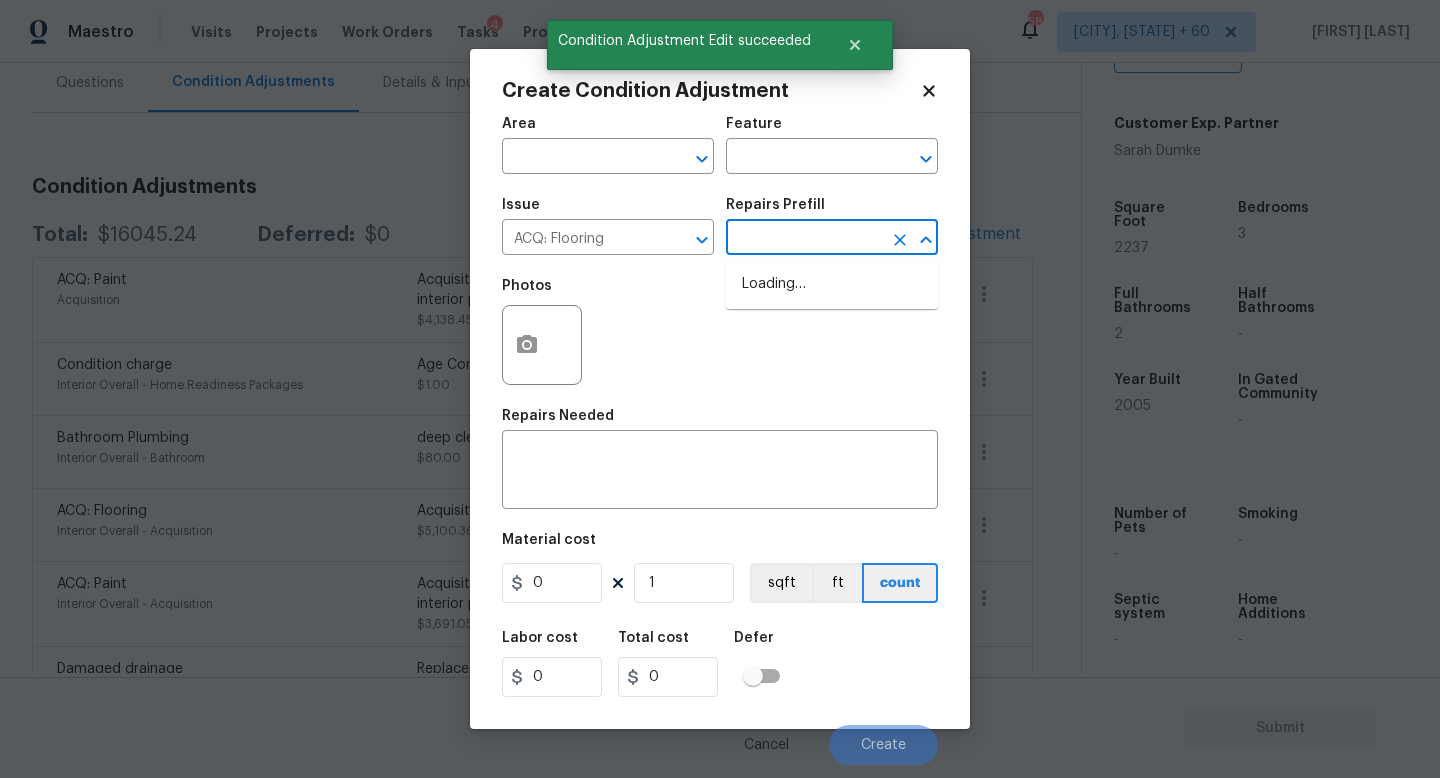 click at bounding box center (804, 239) 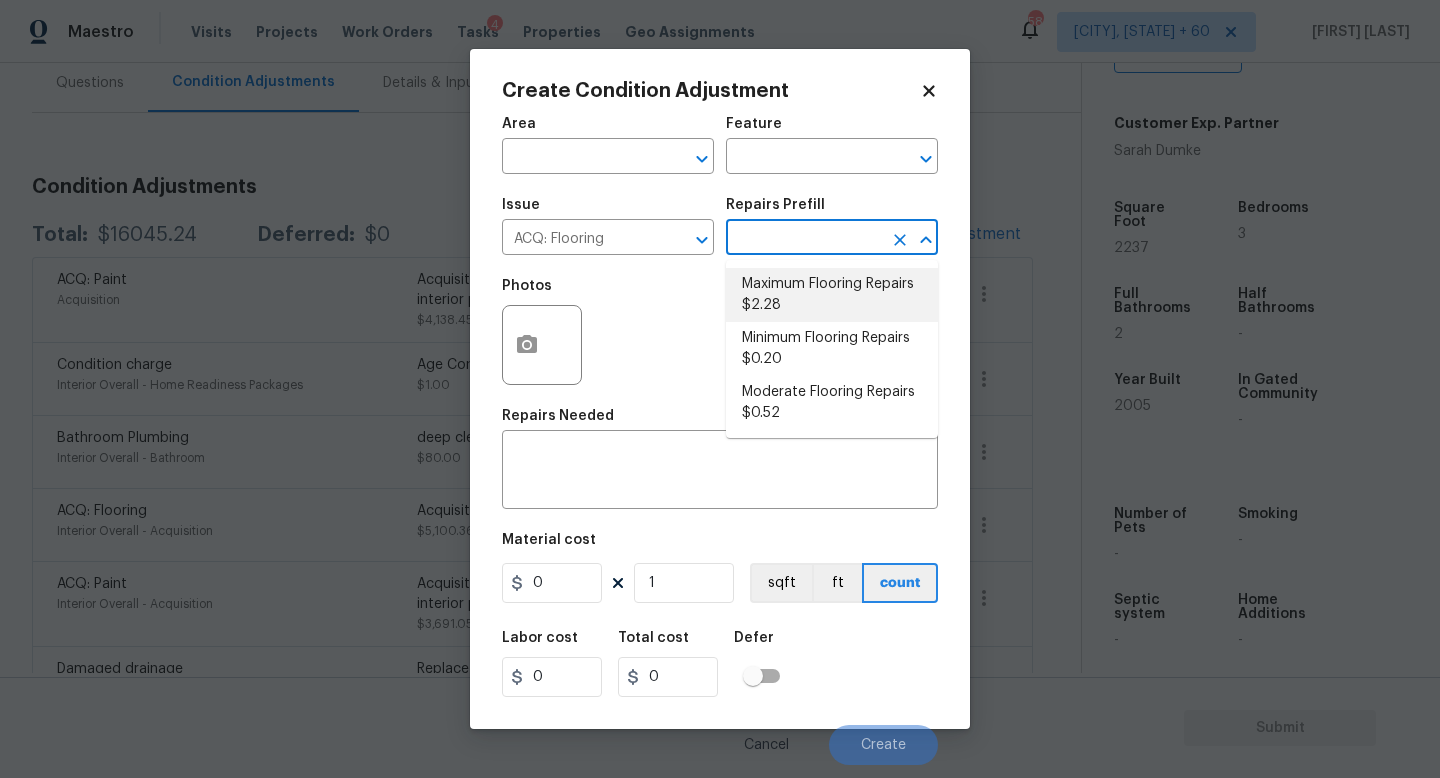 click on "Maximum Flooring Repairs $2.28" at bounding box center [832, 295] 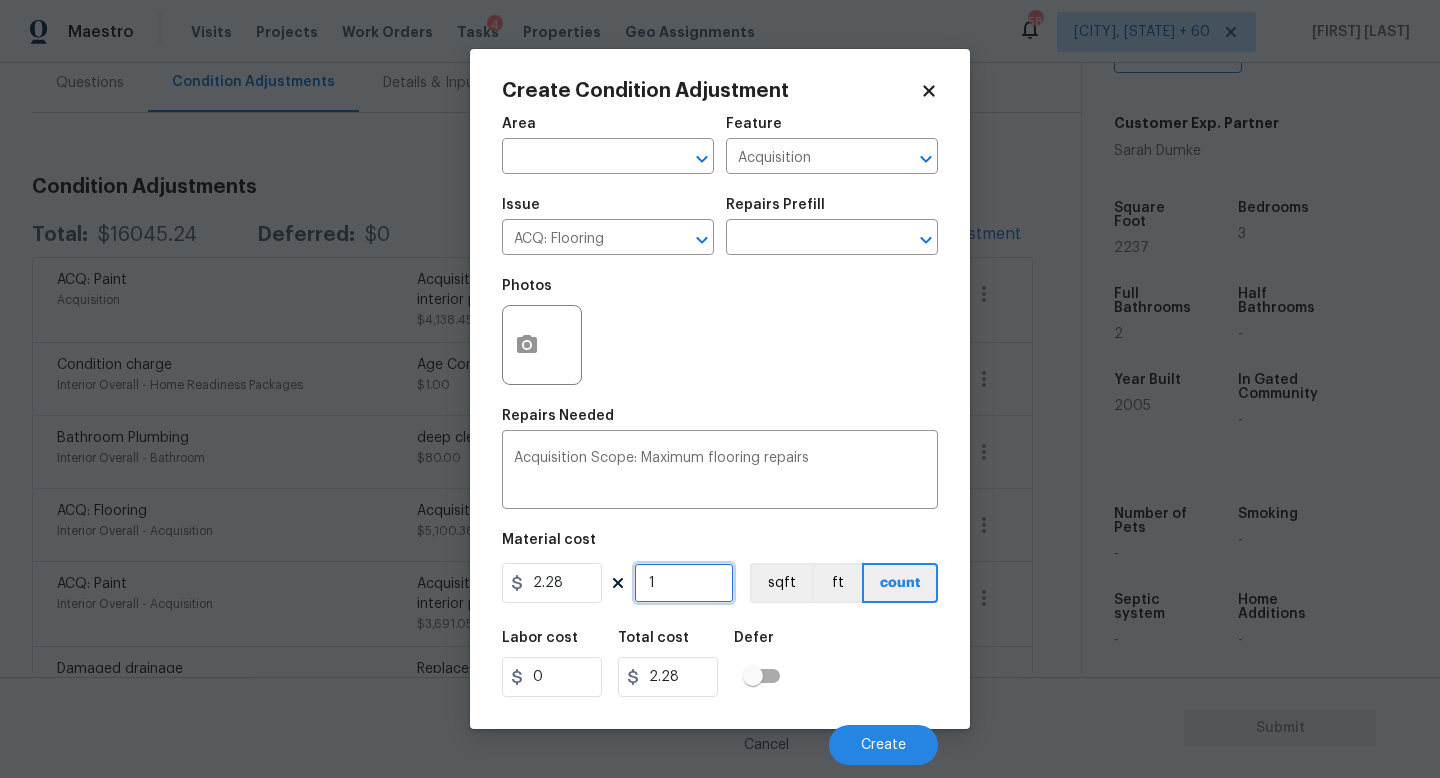 click on "1" at bounding box center [684, 583] 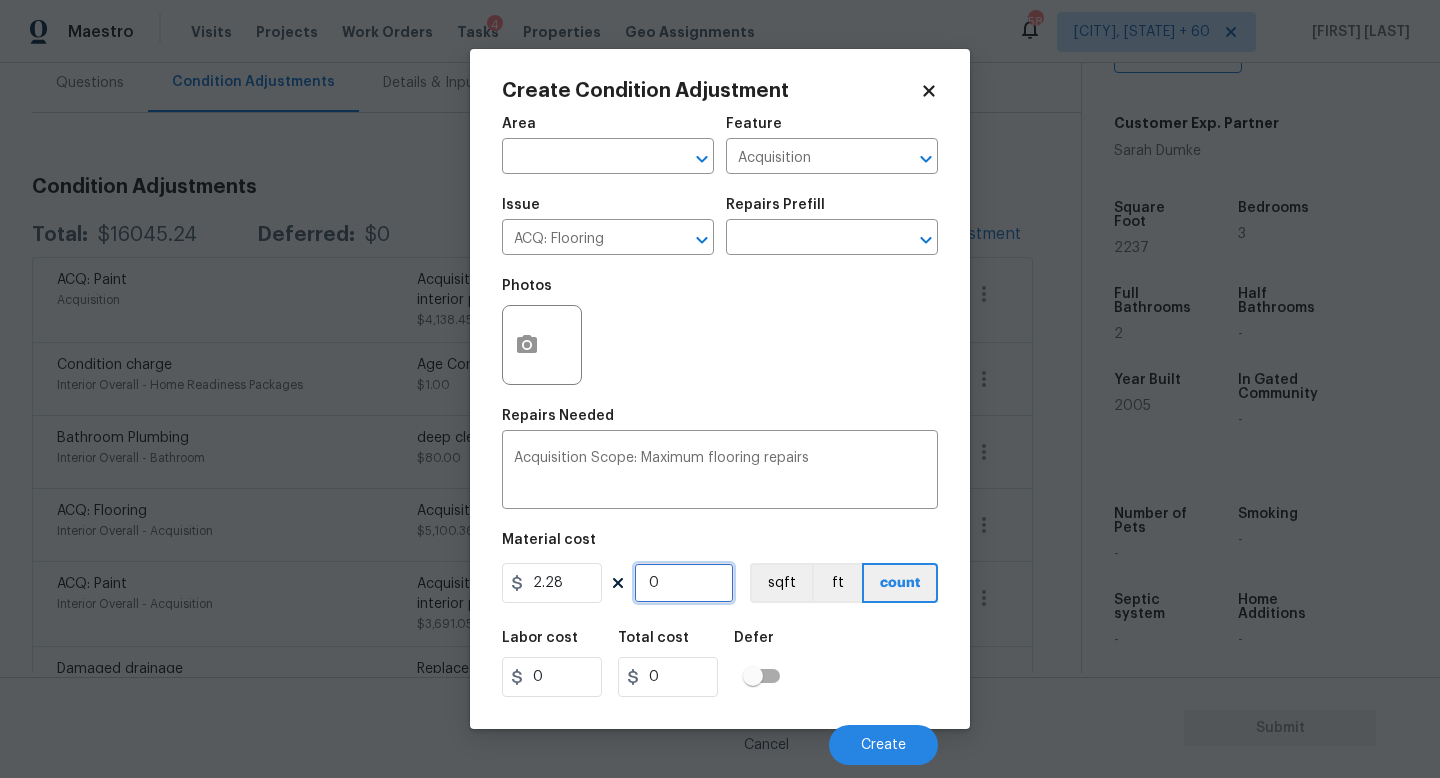 type on "2" 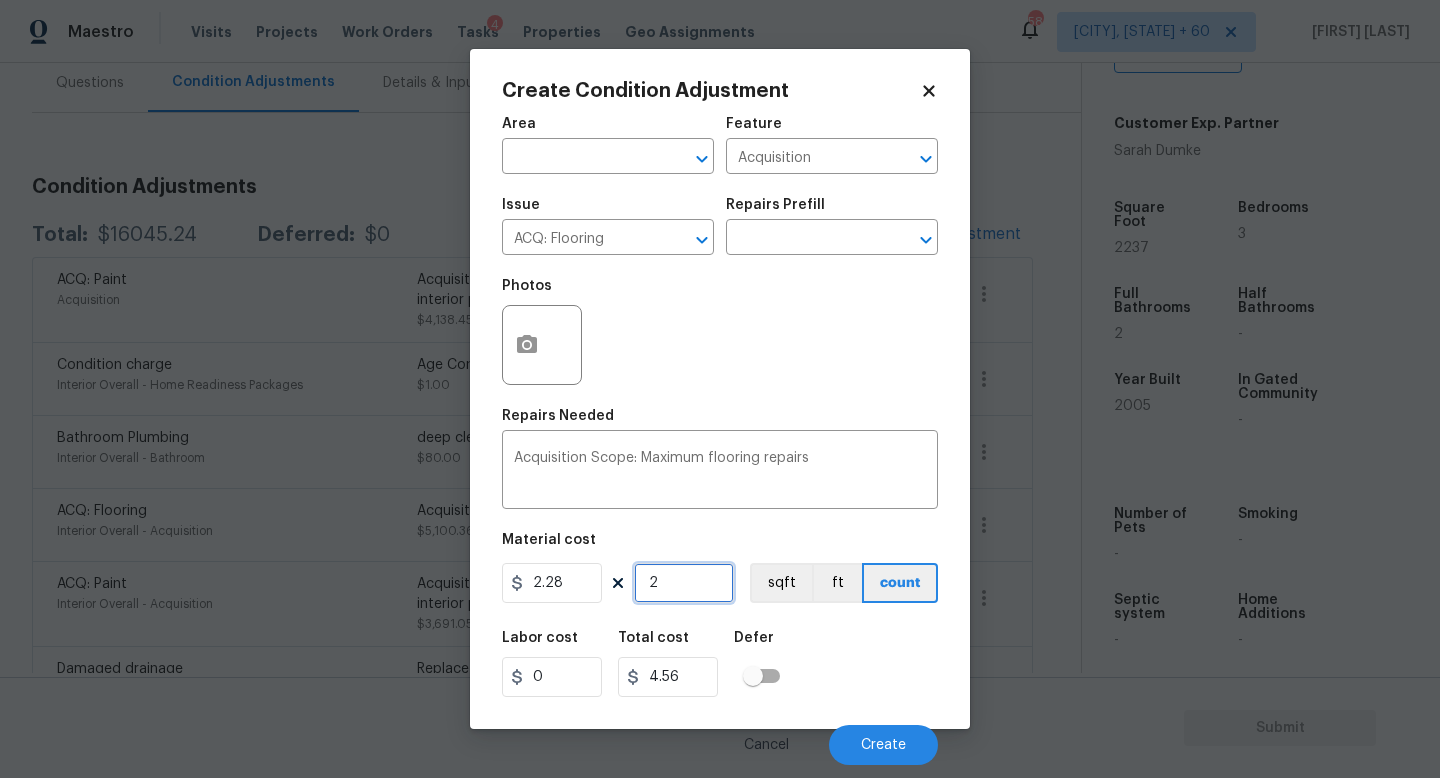 type on "22" 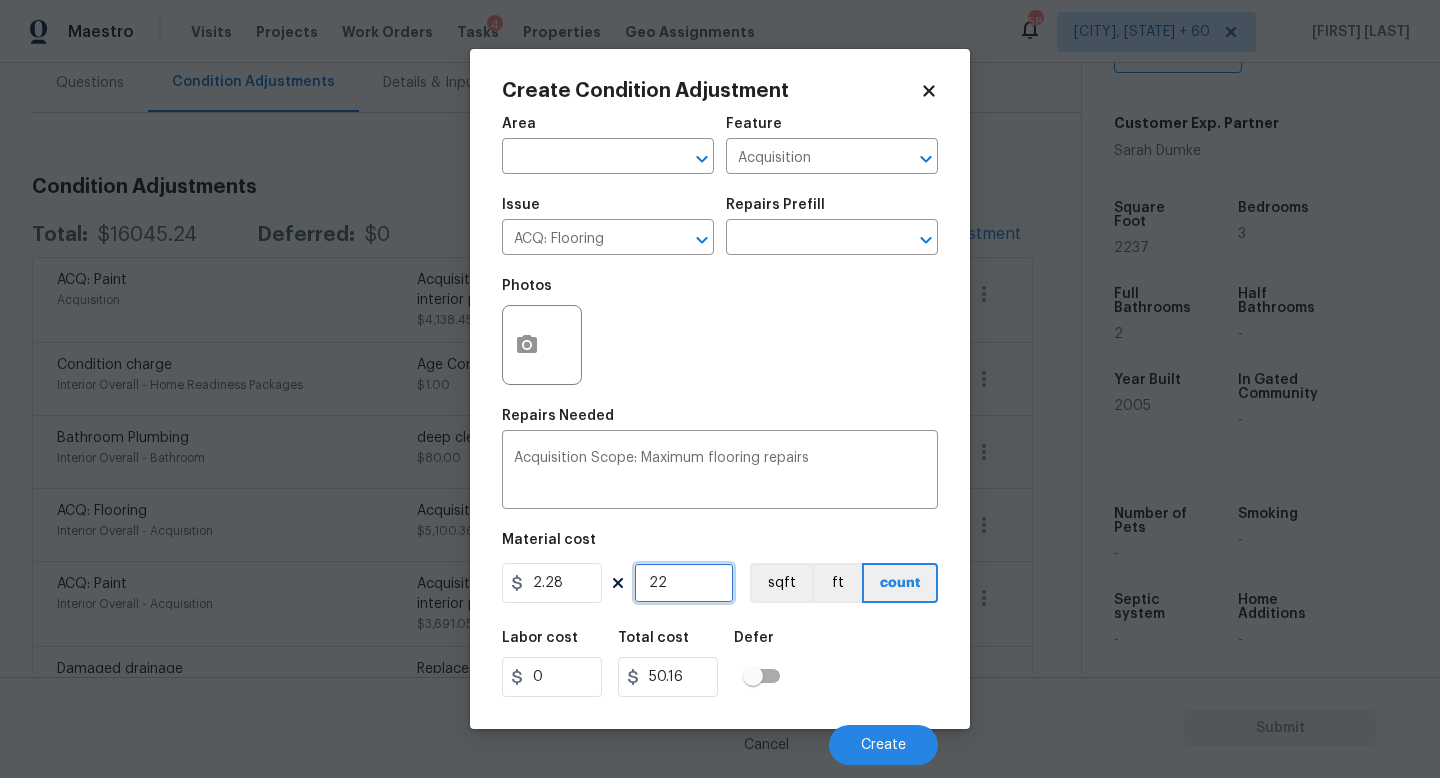 type on "223" 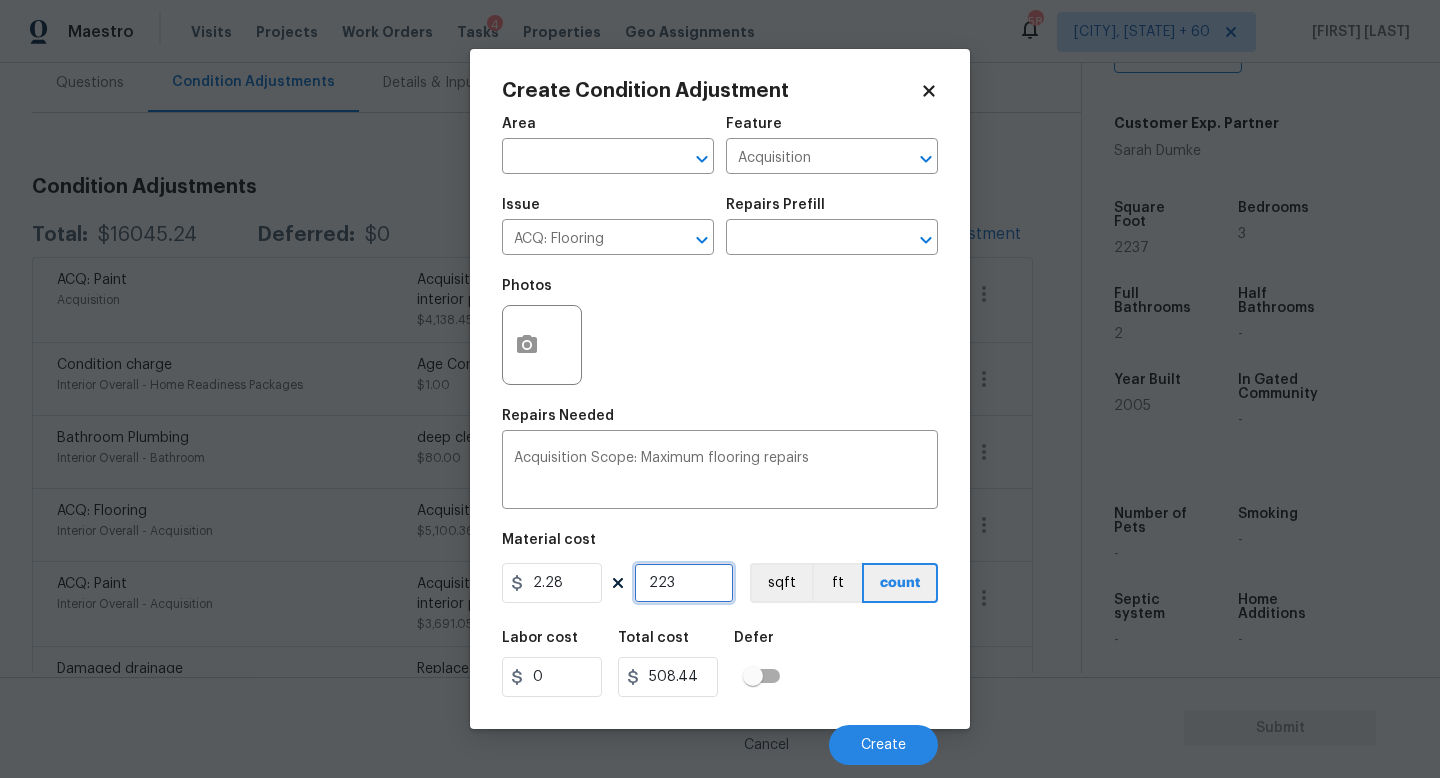 type on "2238" 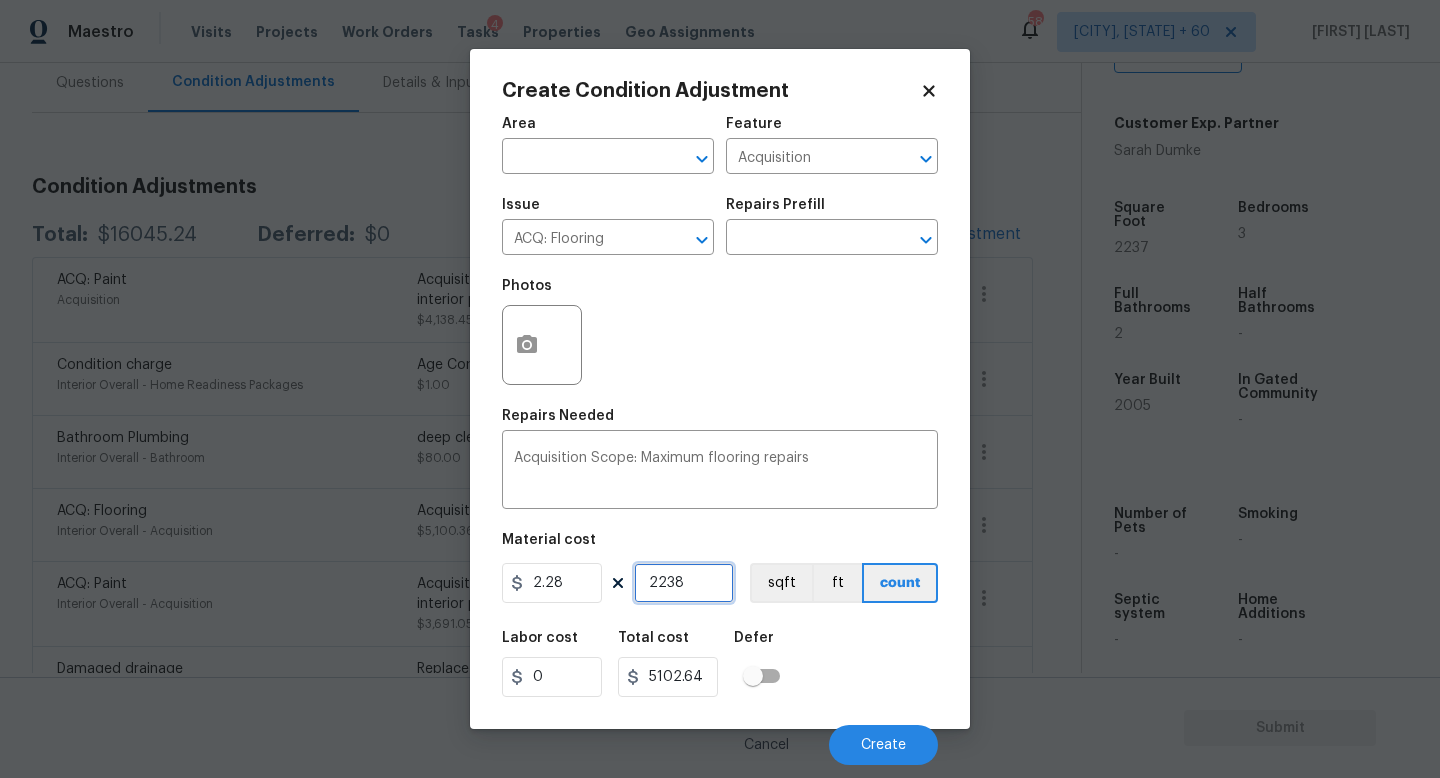 type on "223" 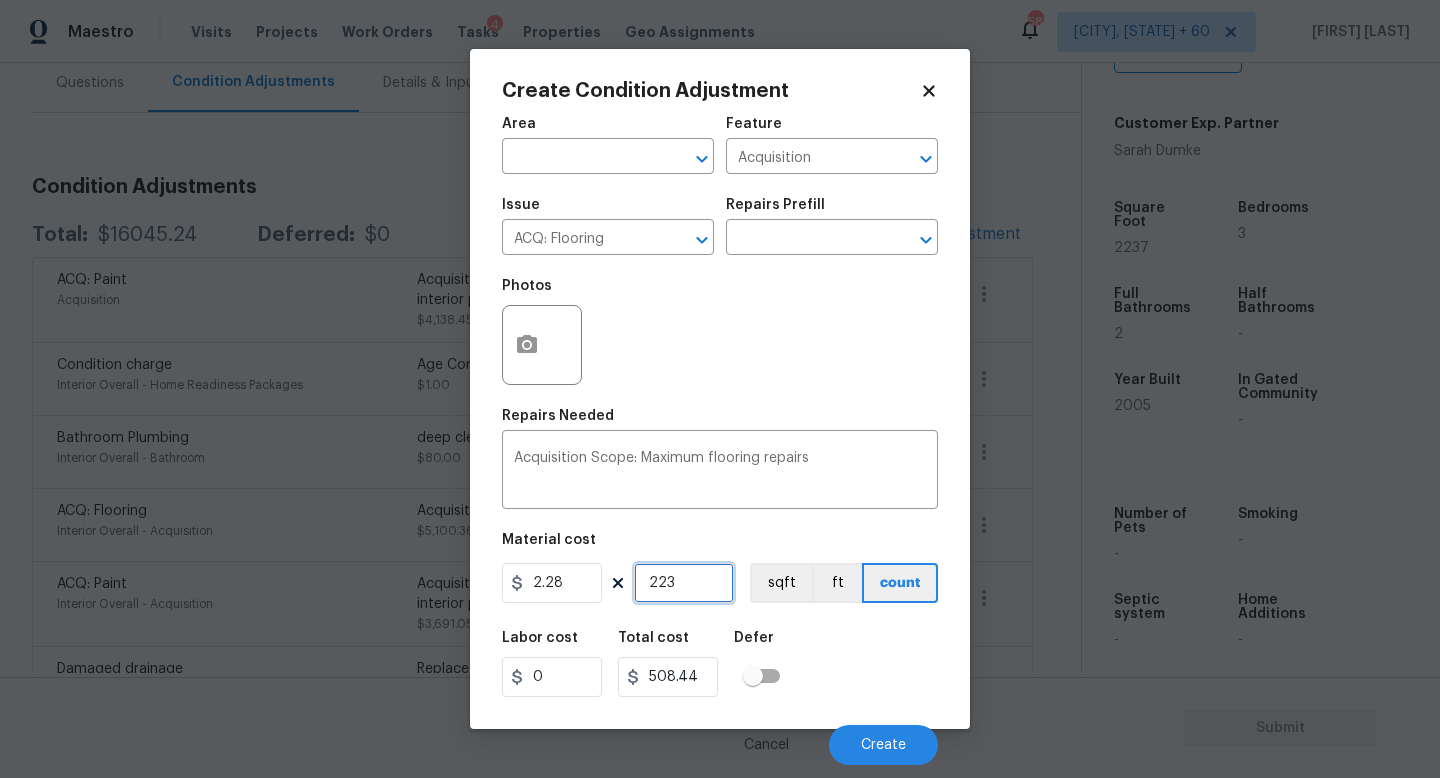 type on "2237" 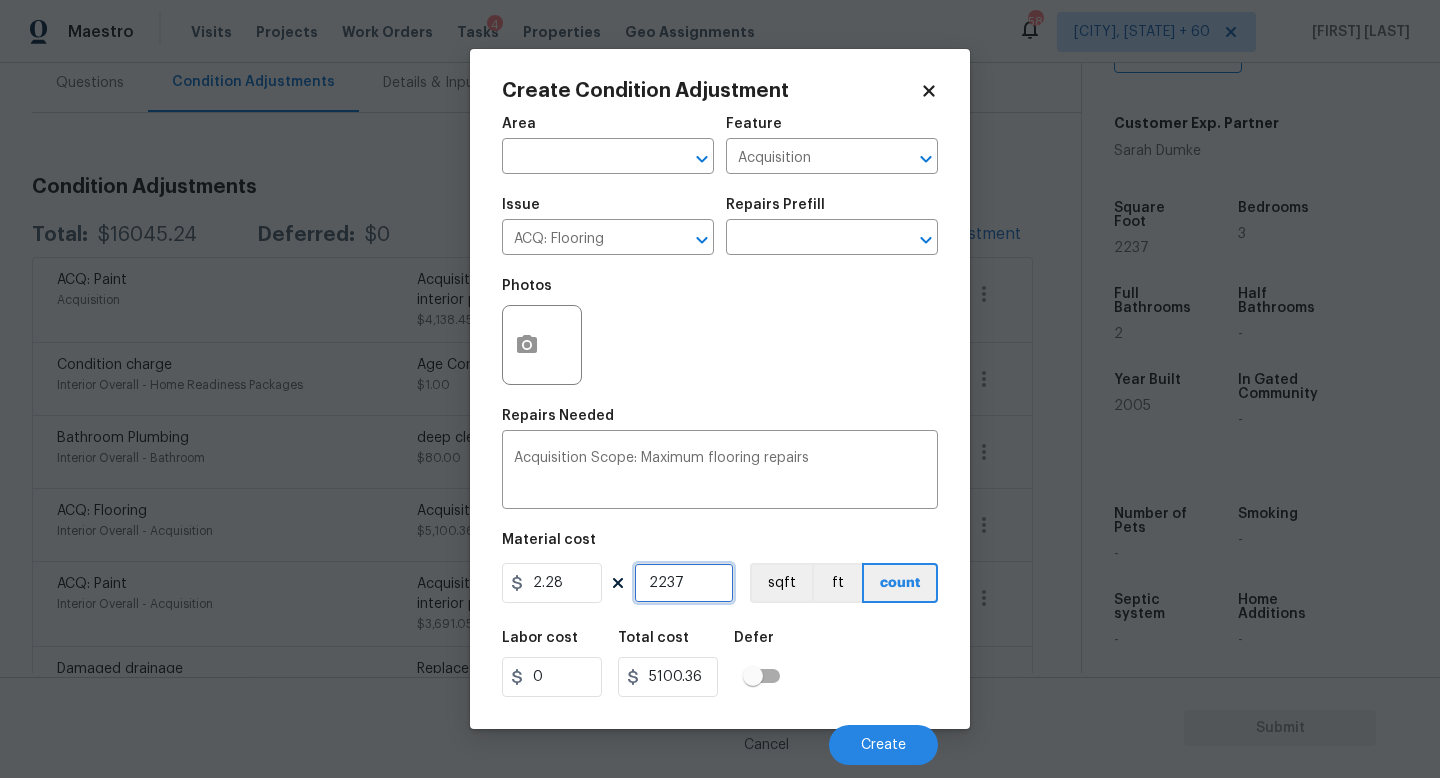 type on "2237" 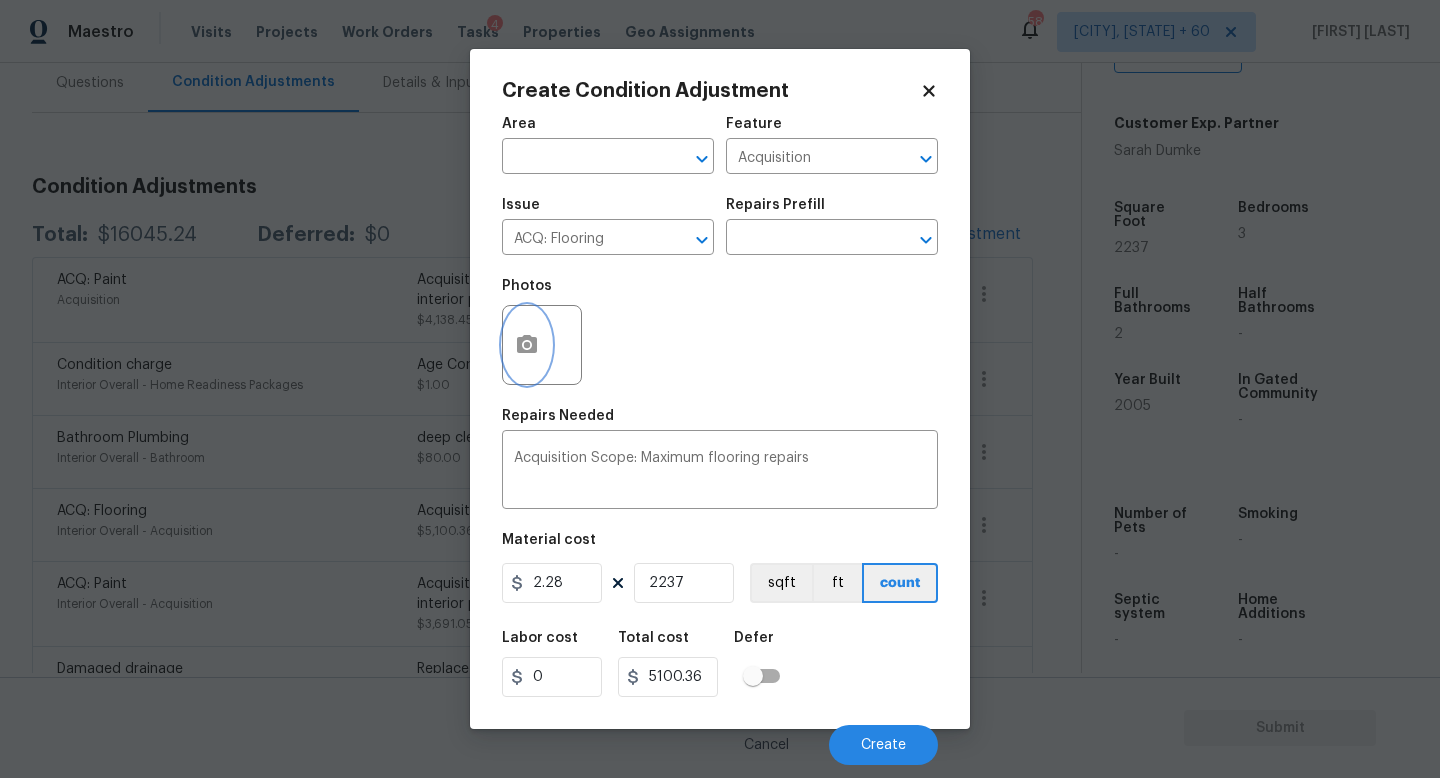 click 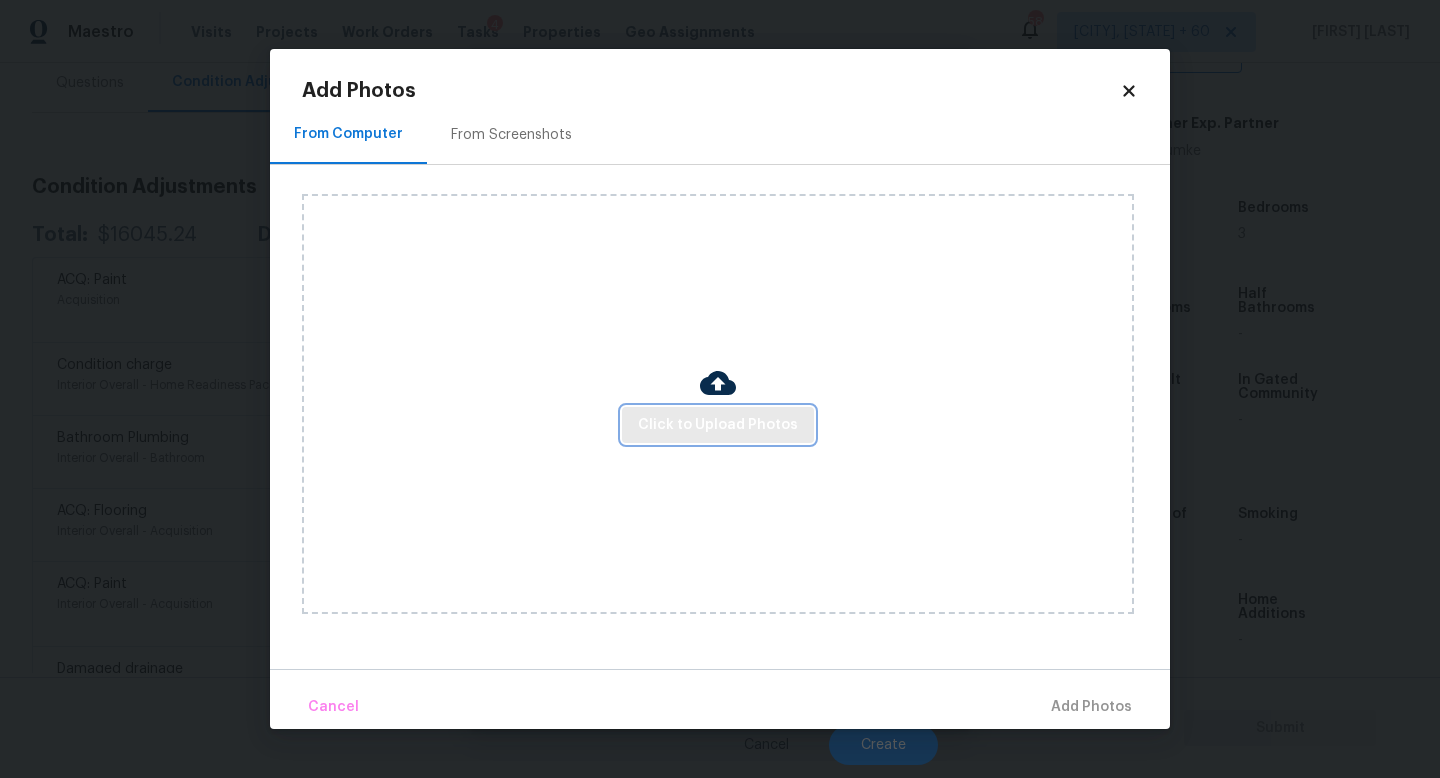 click on "Click to Upload Photos" at bounding box center (718, 425) 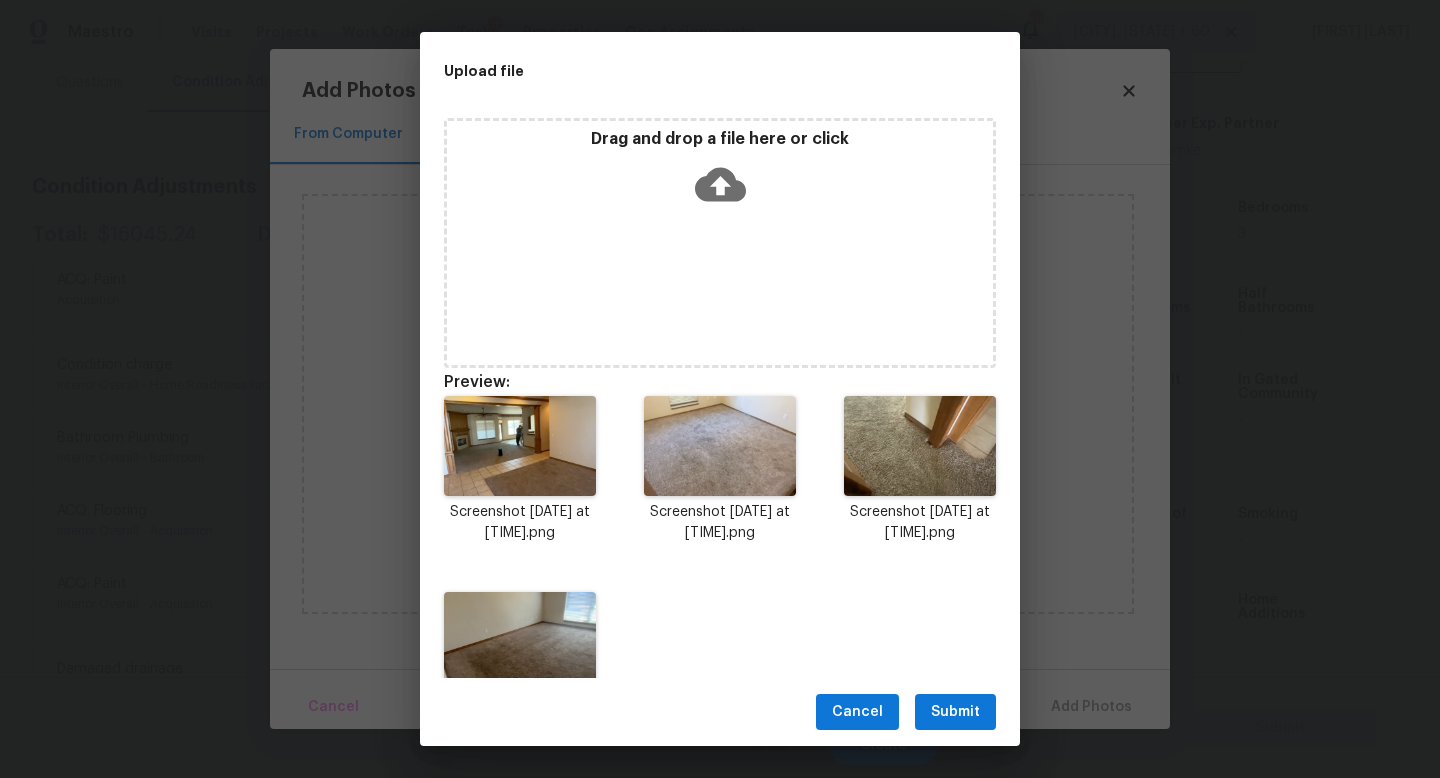 click on "Submit" at bounding box center [955, 712] 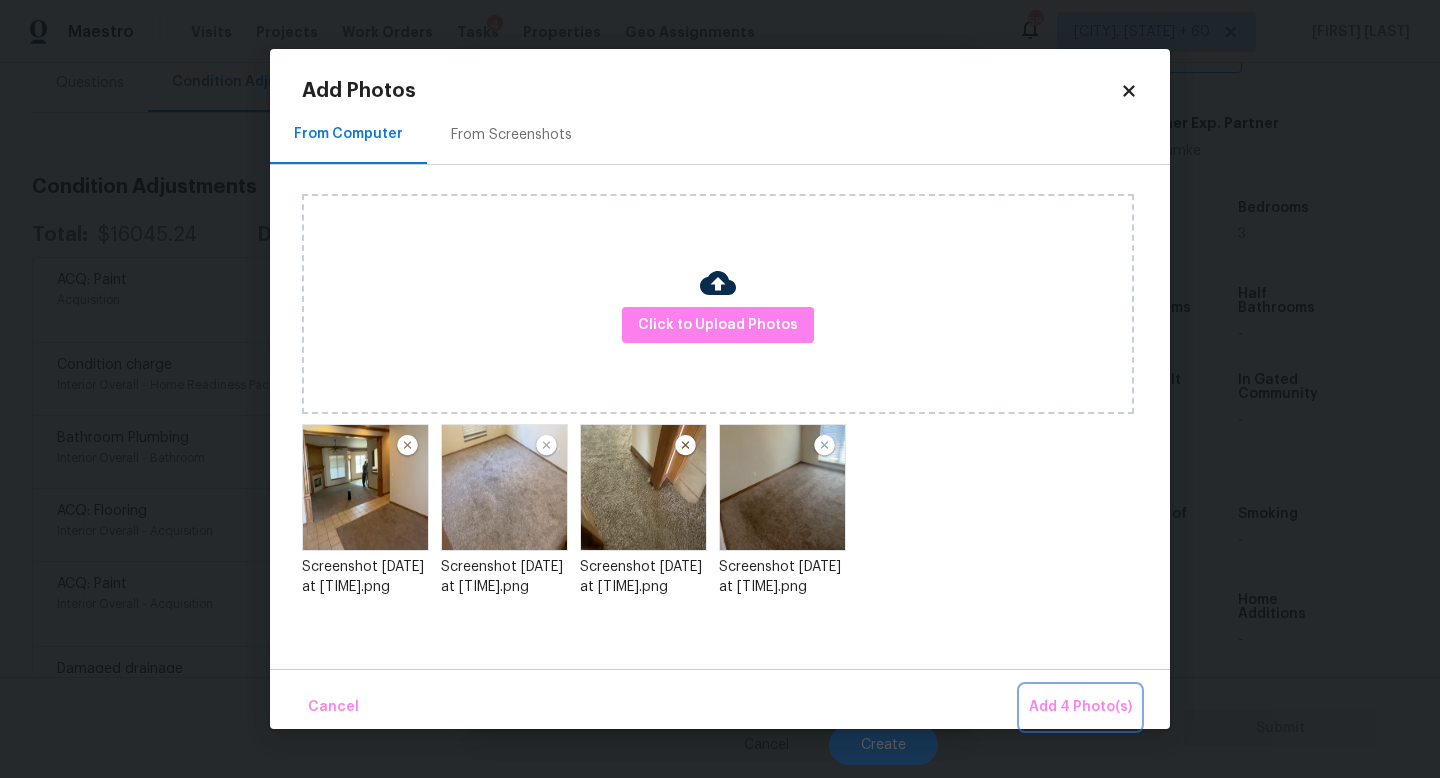 click on "Add 4 Photo(s)" at bounding box center [1080, 707] 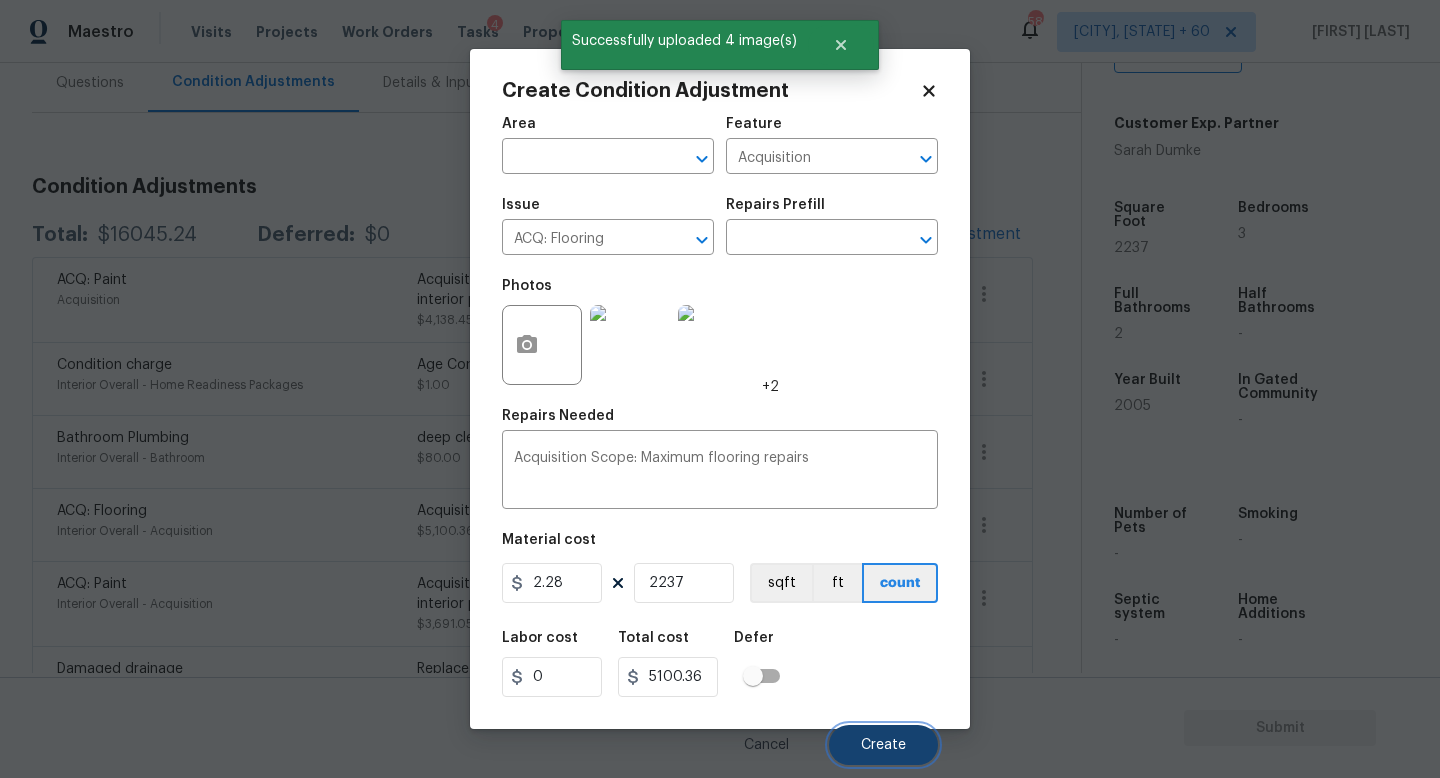 click on "Create" at bounding box center (883, 745) 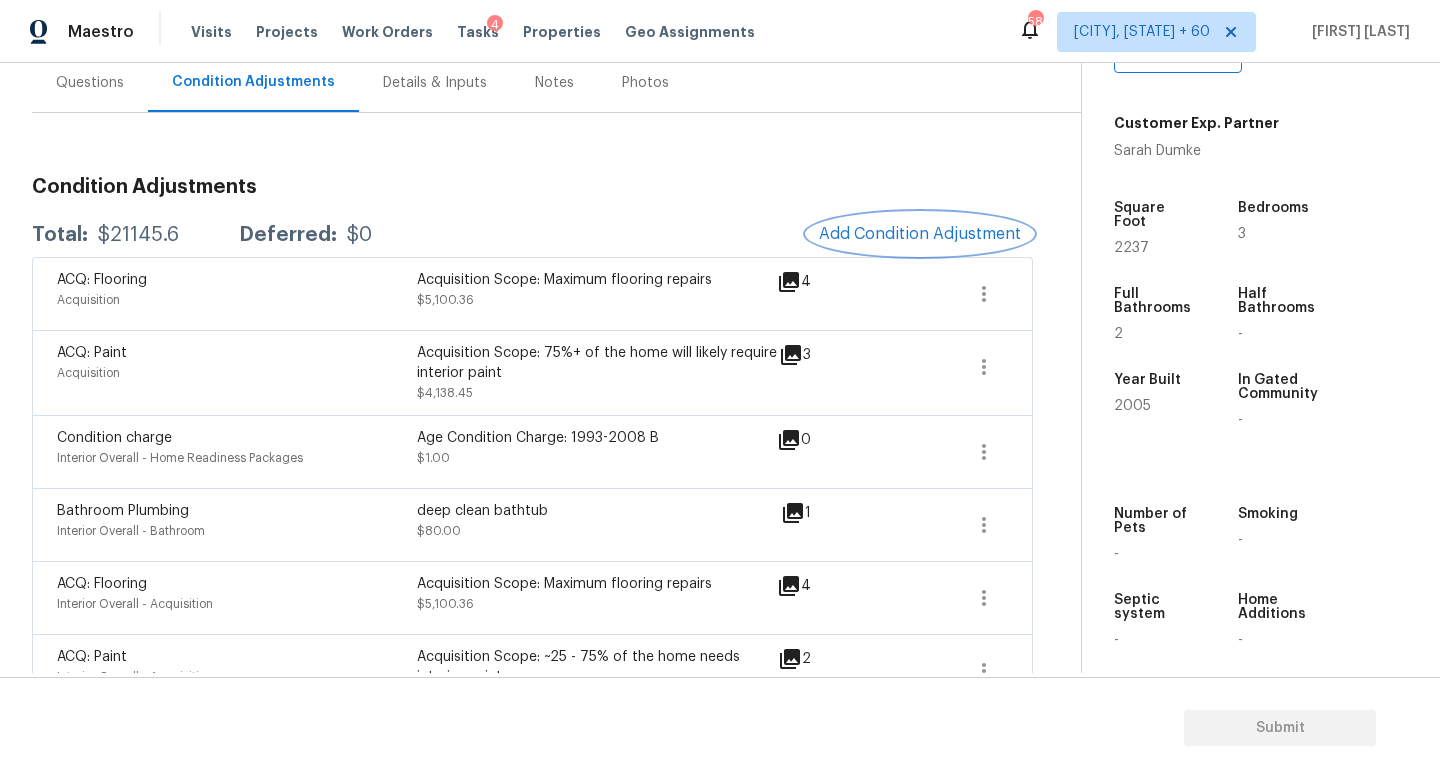 scroll, scrollTop: 209, scrollLeft: 0, axis: vertical 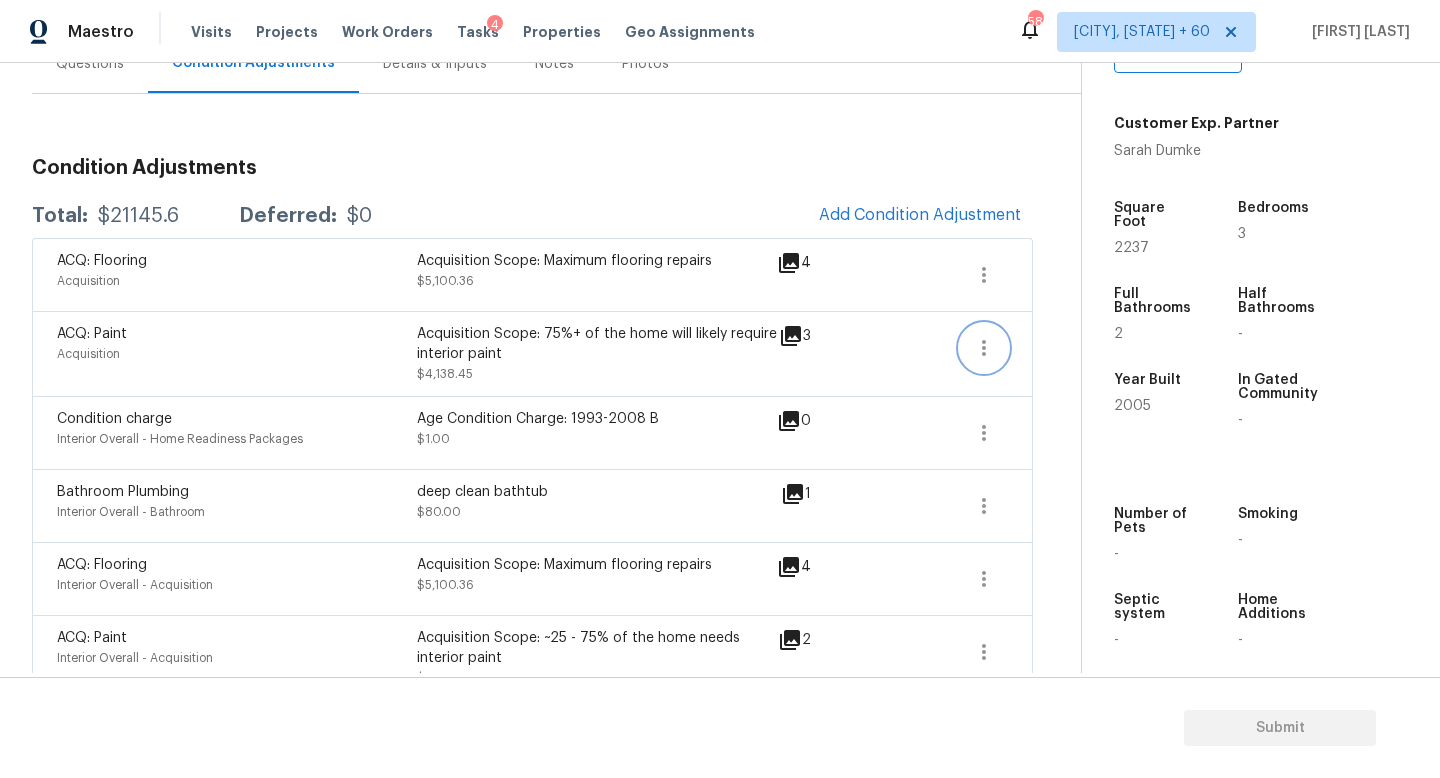 click 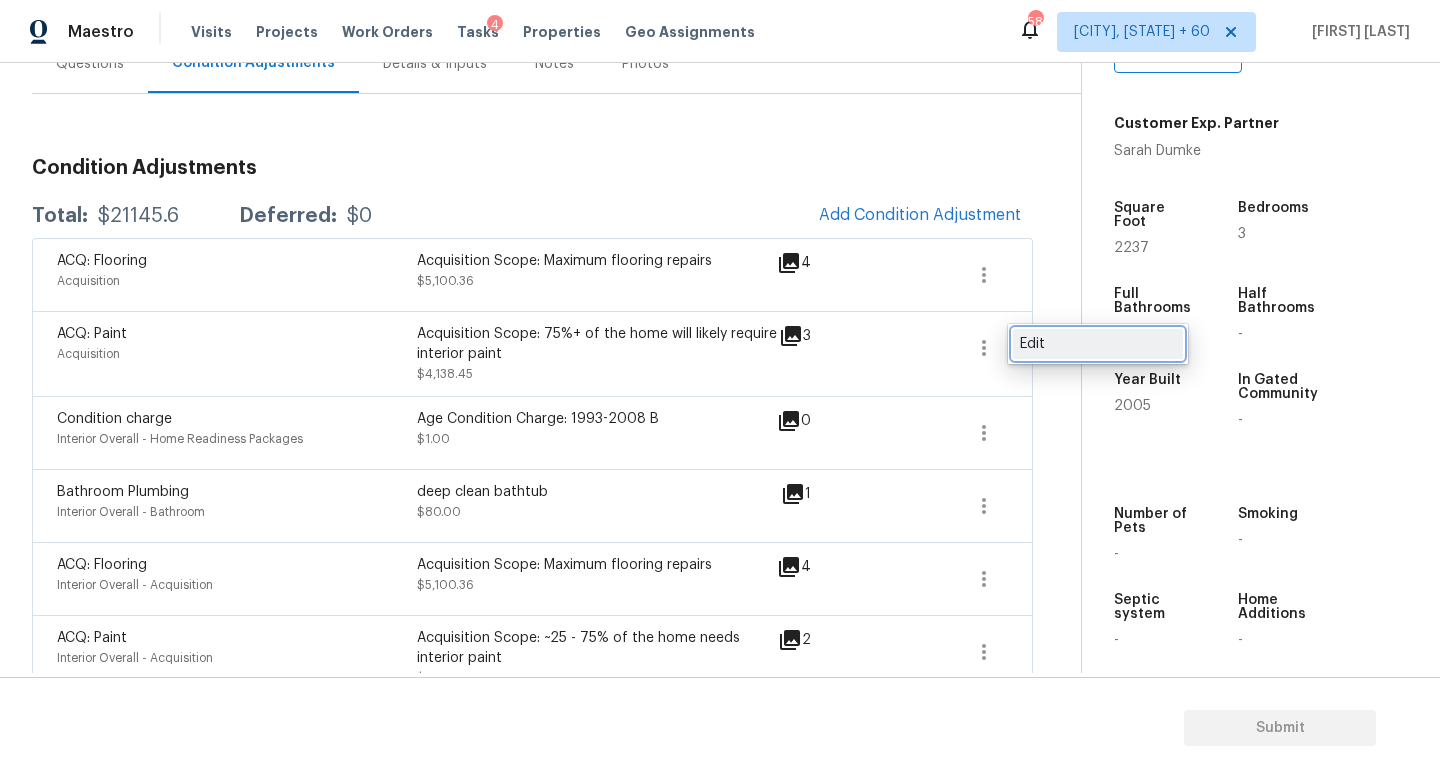 click on "Edit" at bounding box center (1098, 344) 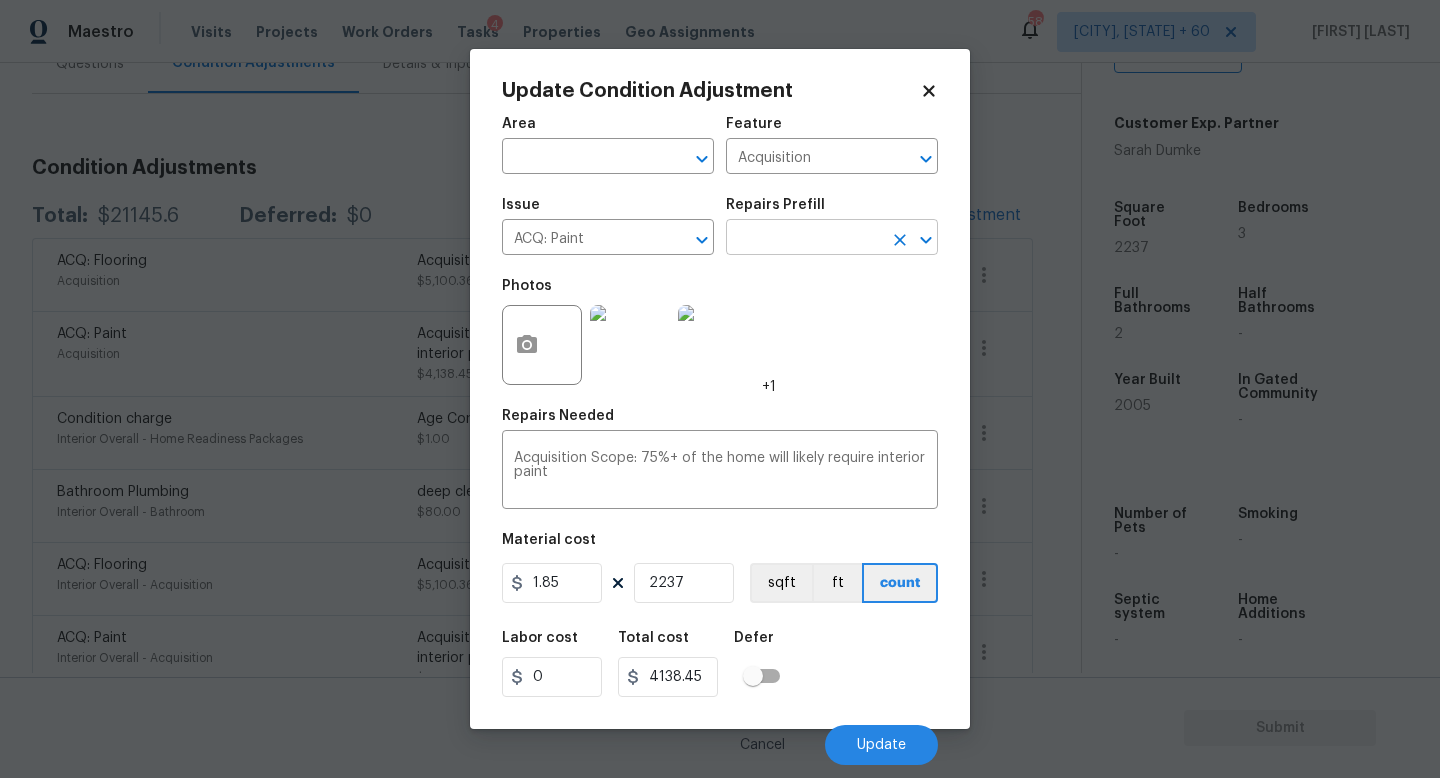 click at bounding box center (804, 239) 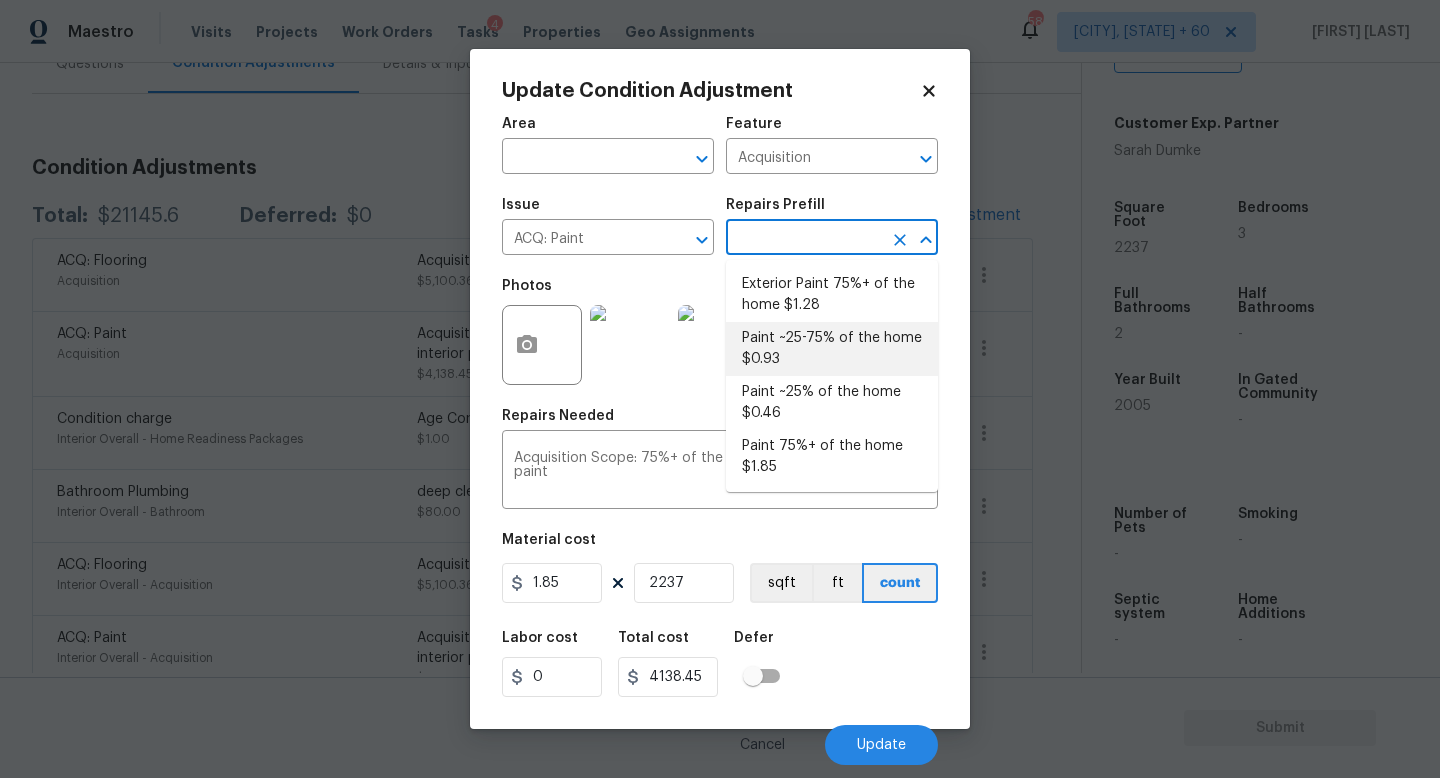 click on "Paint ~25-75% of the home $0.93" at bounding box center (832, 349) 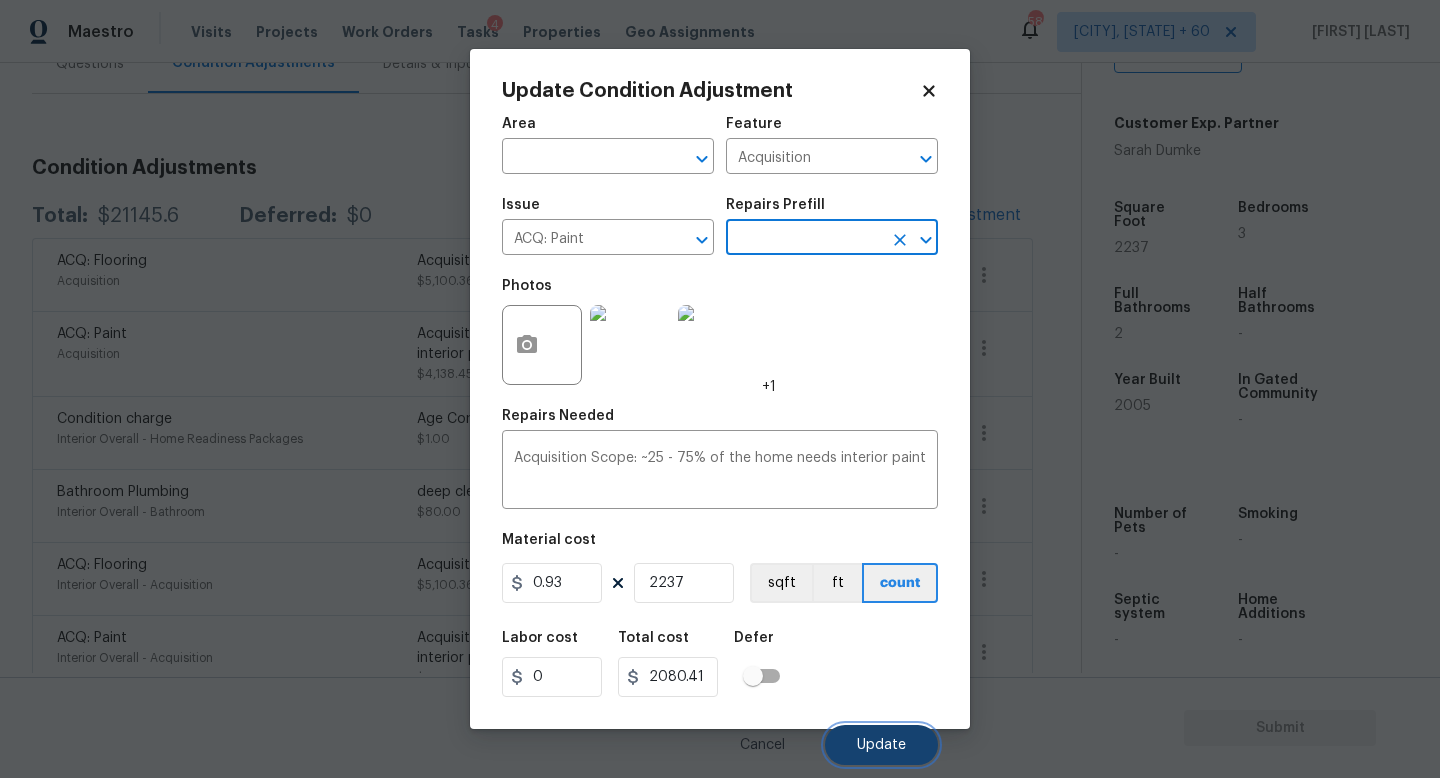click on "Update" at bounding box center (881, 745) 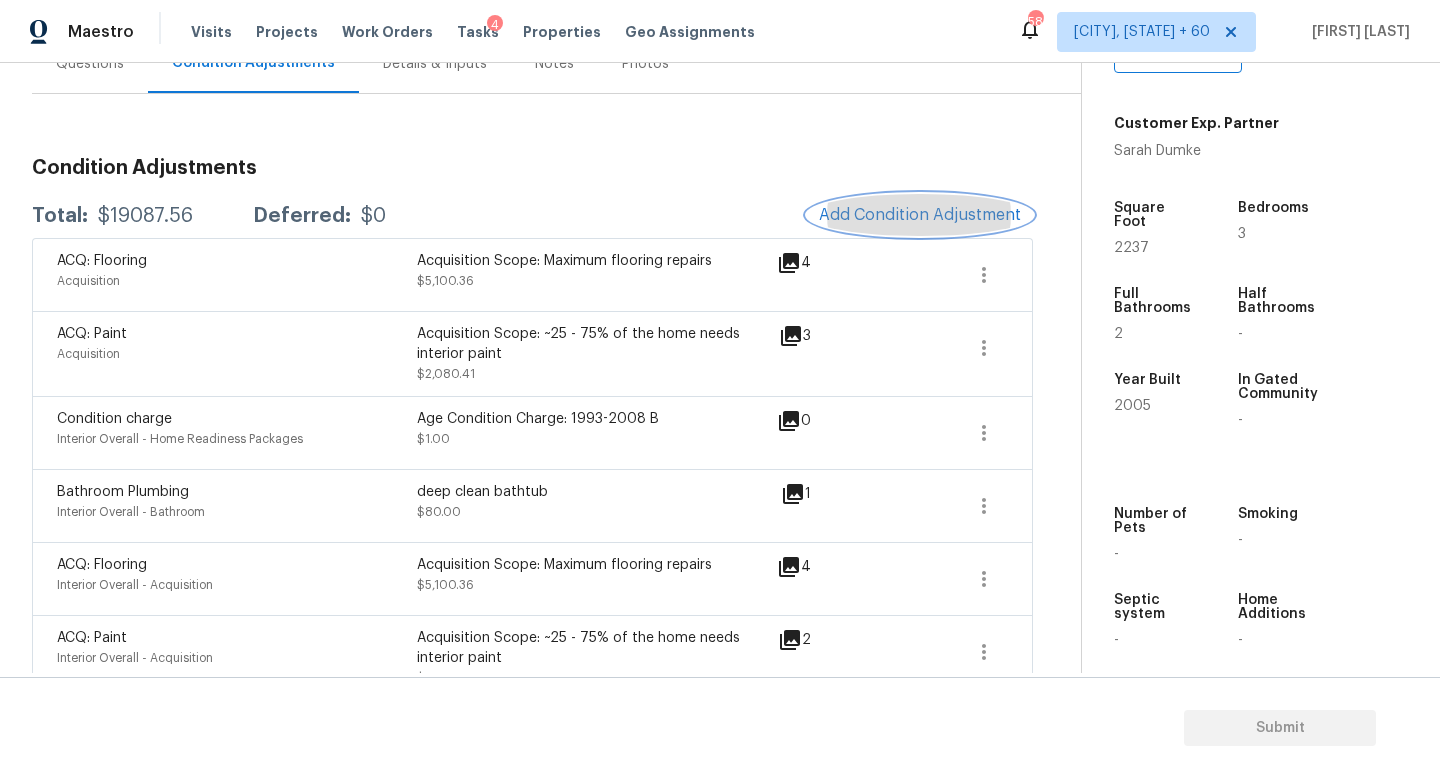 click on "Add Condition Adjustment" at bounding box center [920, 215] 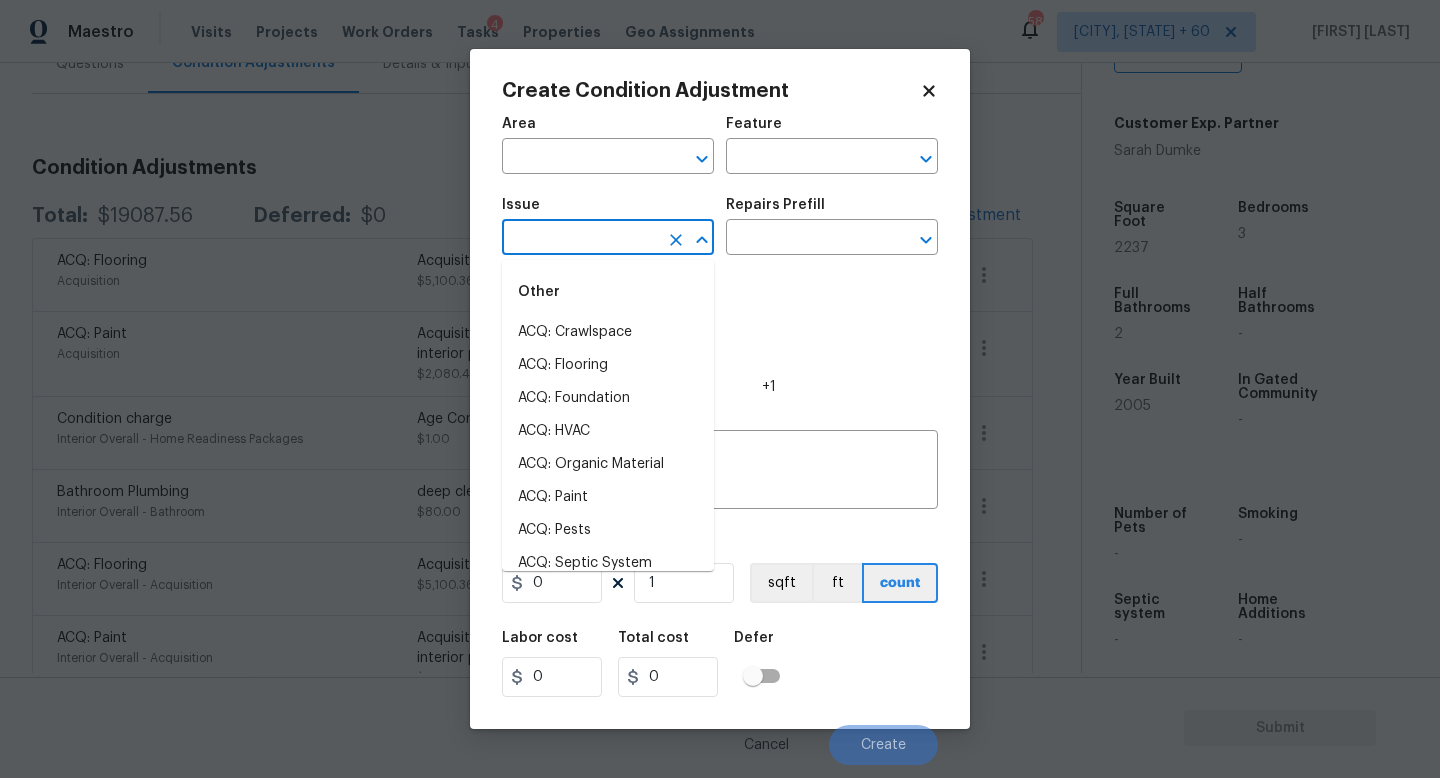 click at bounding box center [580, 239] 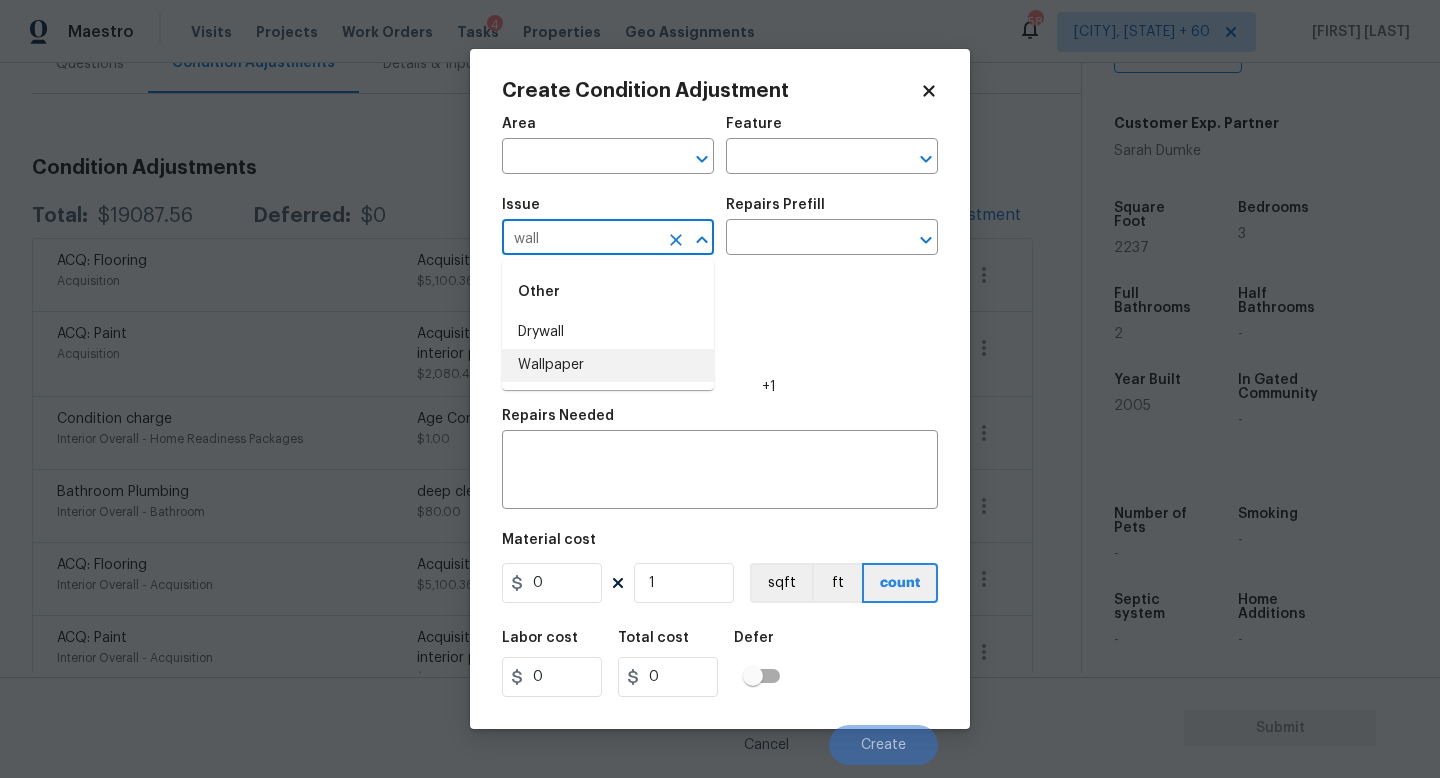 click on "Wallpaper" at bounding box center [608, 365] 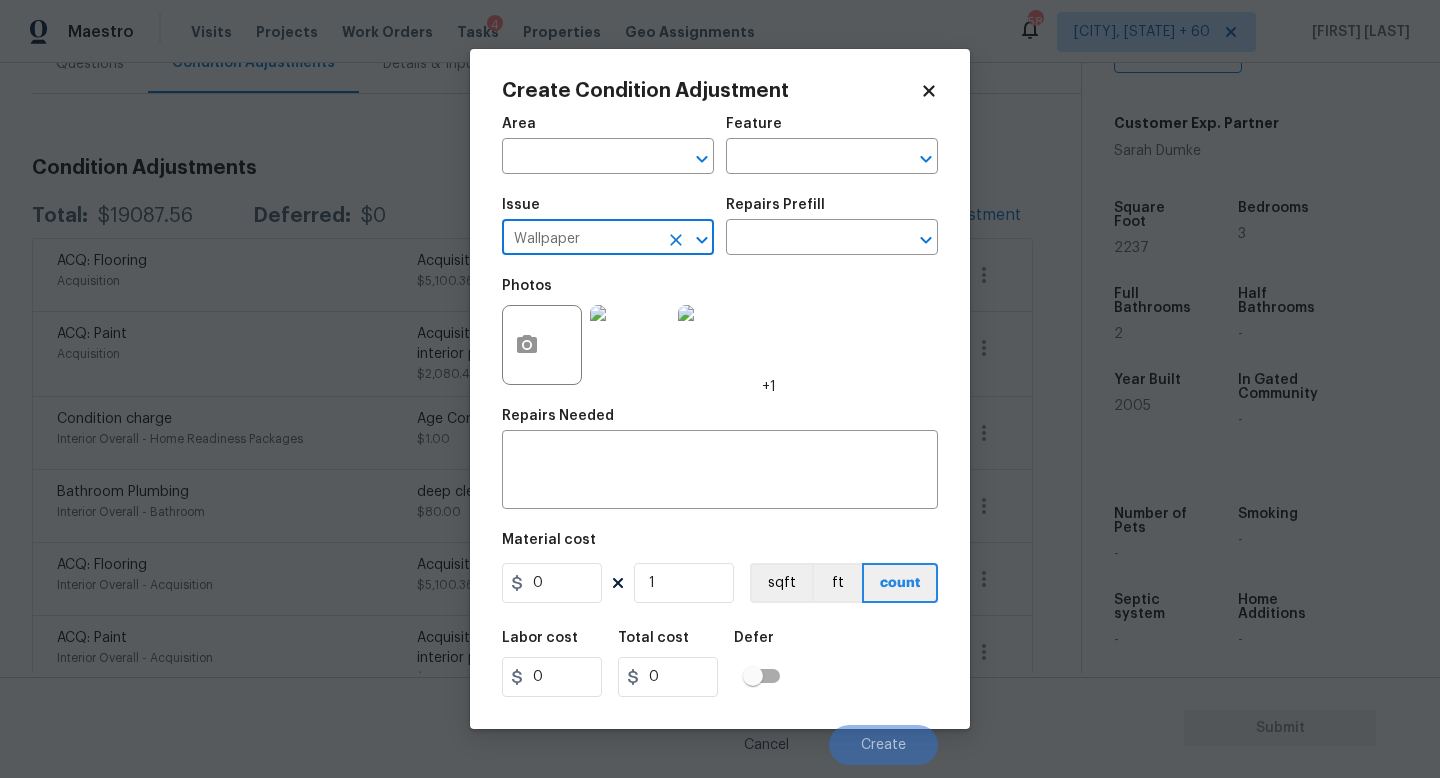 type on "Wallpaper" 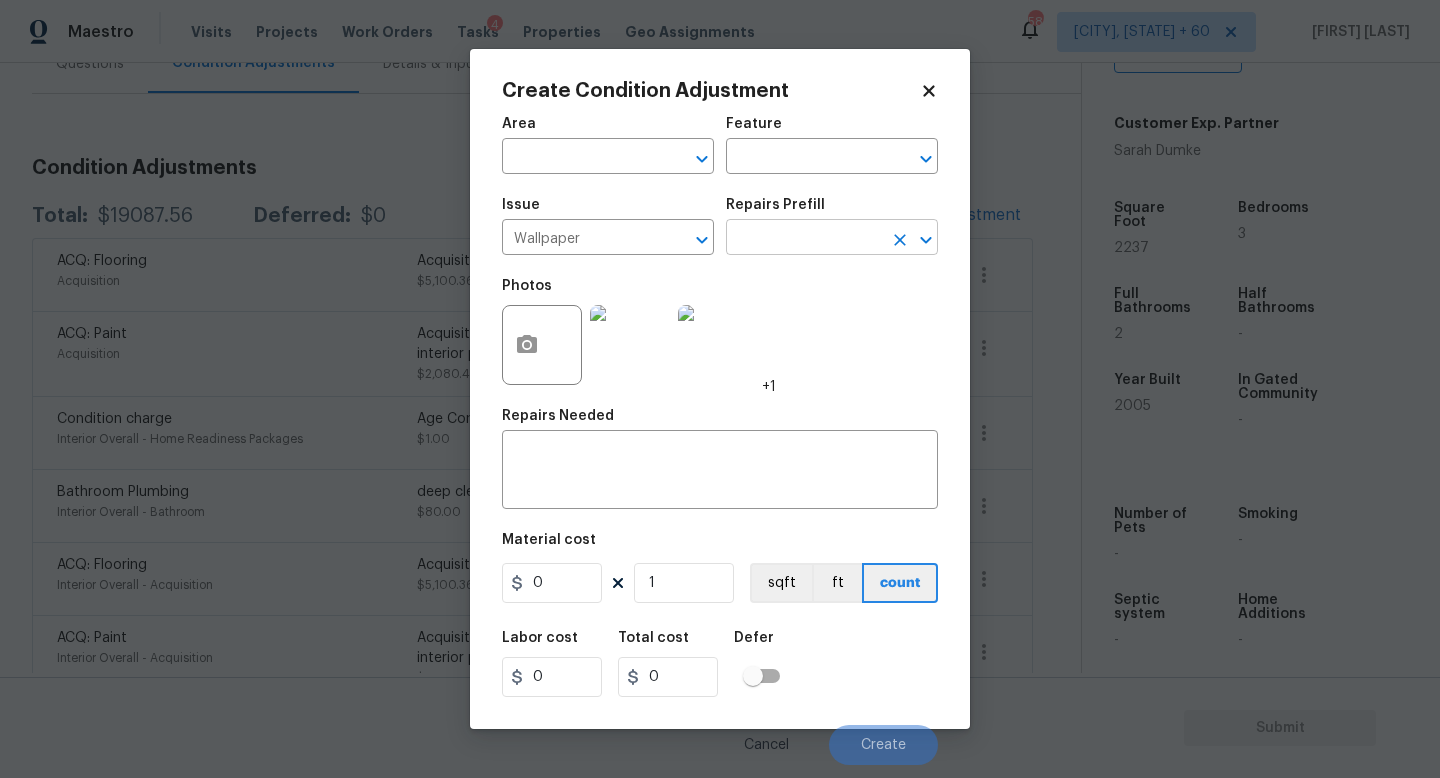 click at bounding box center (804, 239) 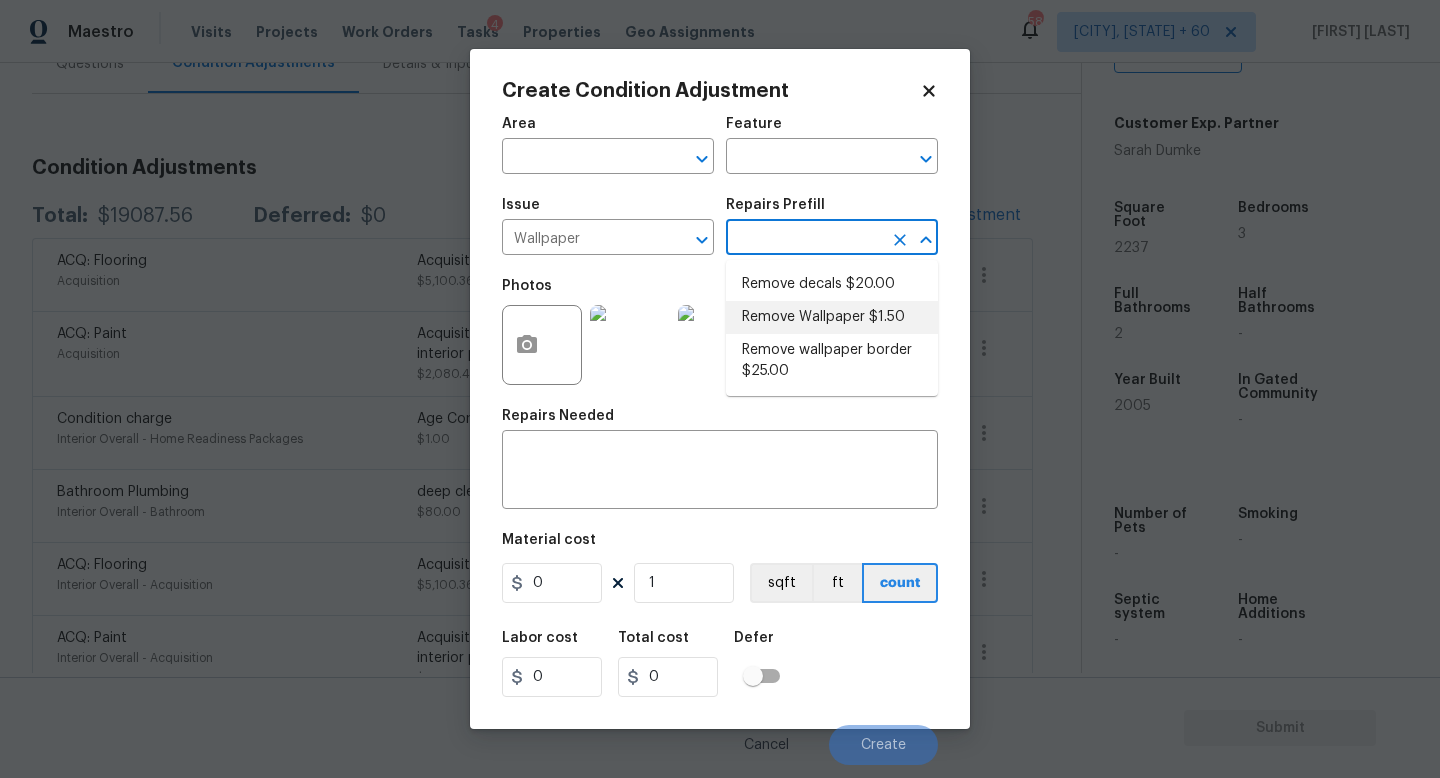 click on "Remove Wallpaper $1.50" at bounding box center (832, 317) 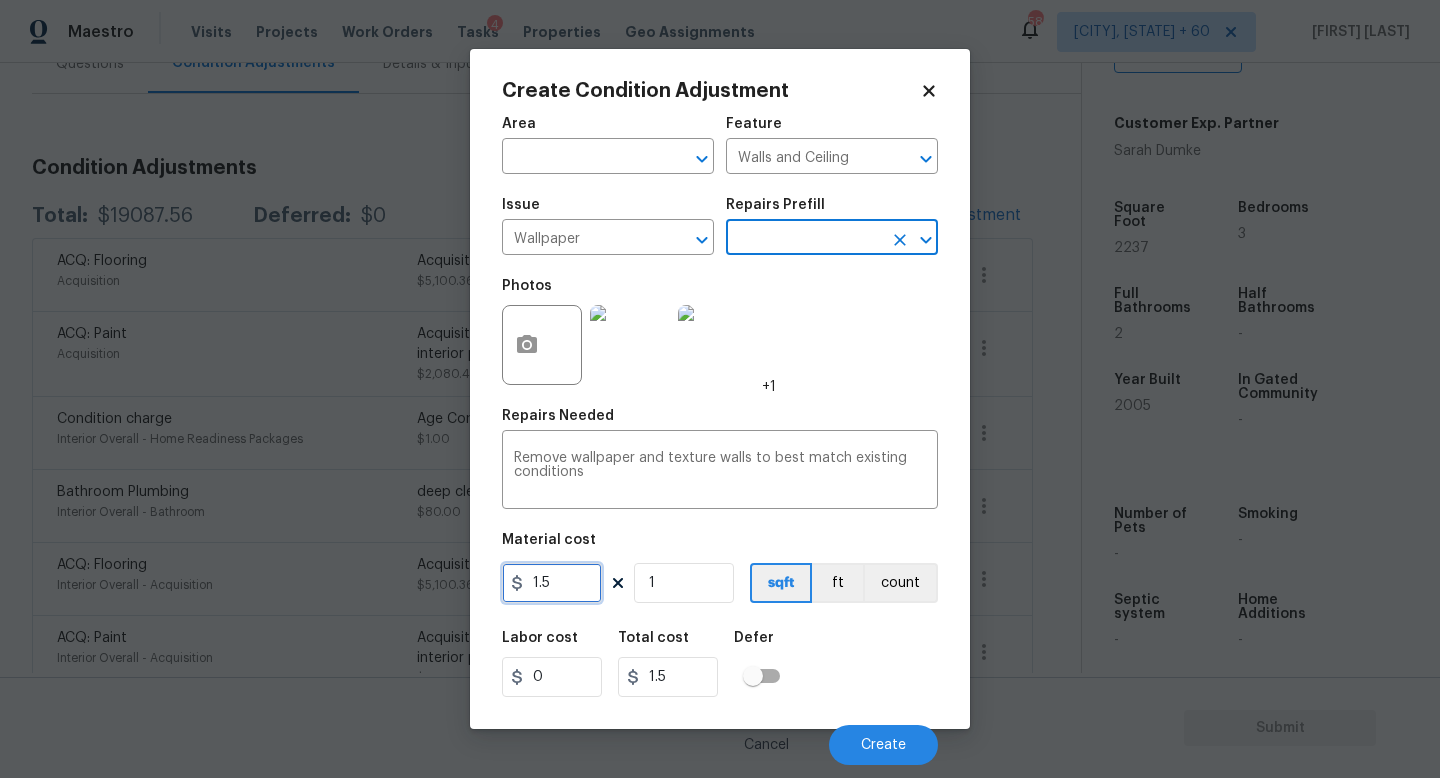 drag, startPoint x: 573, startPoint y: 579, endPoint x: 256, endPoint y: 579, distance: 317 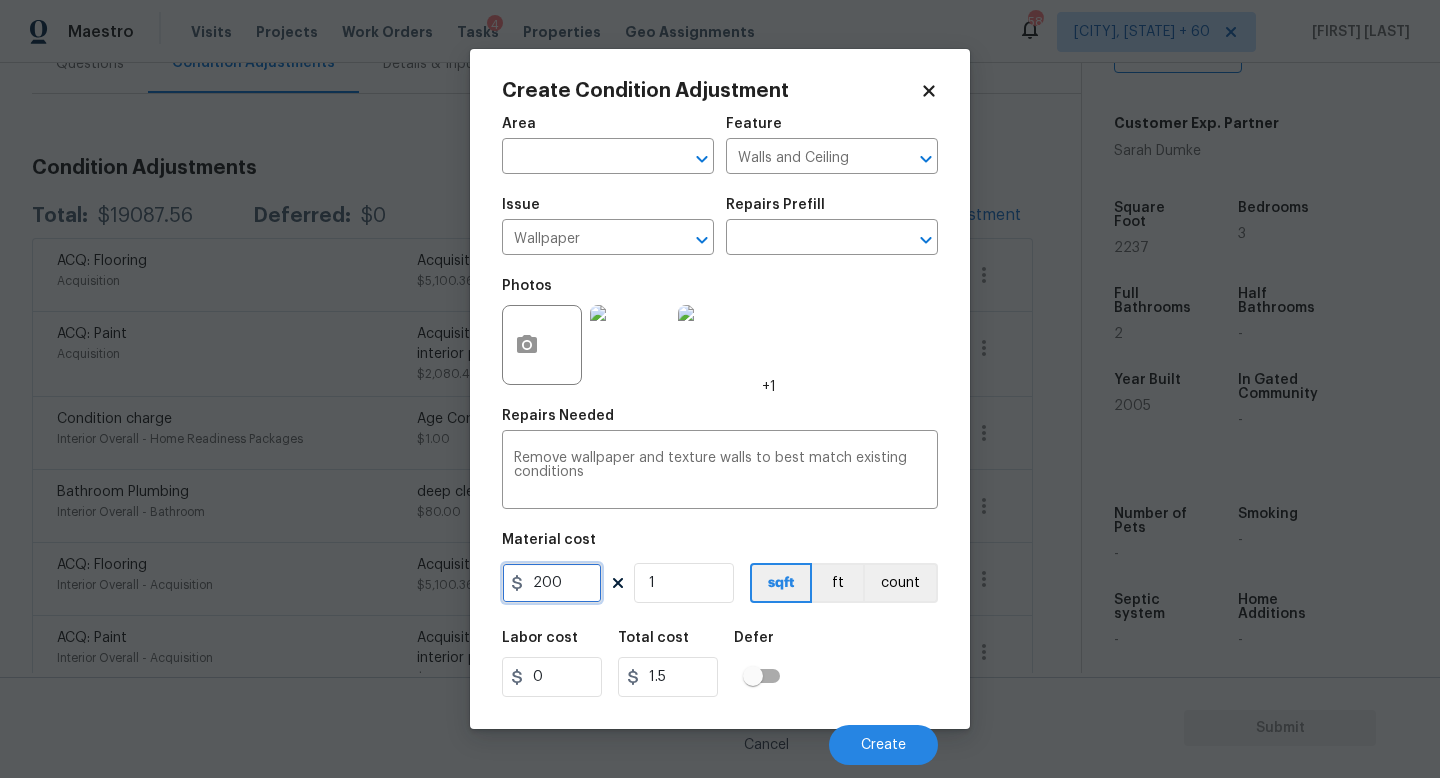 type on "200" 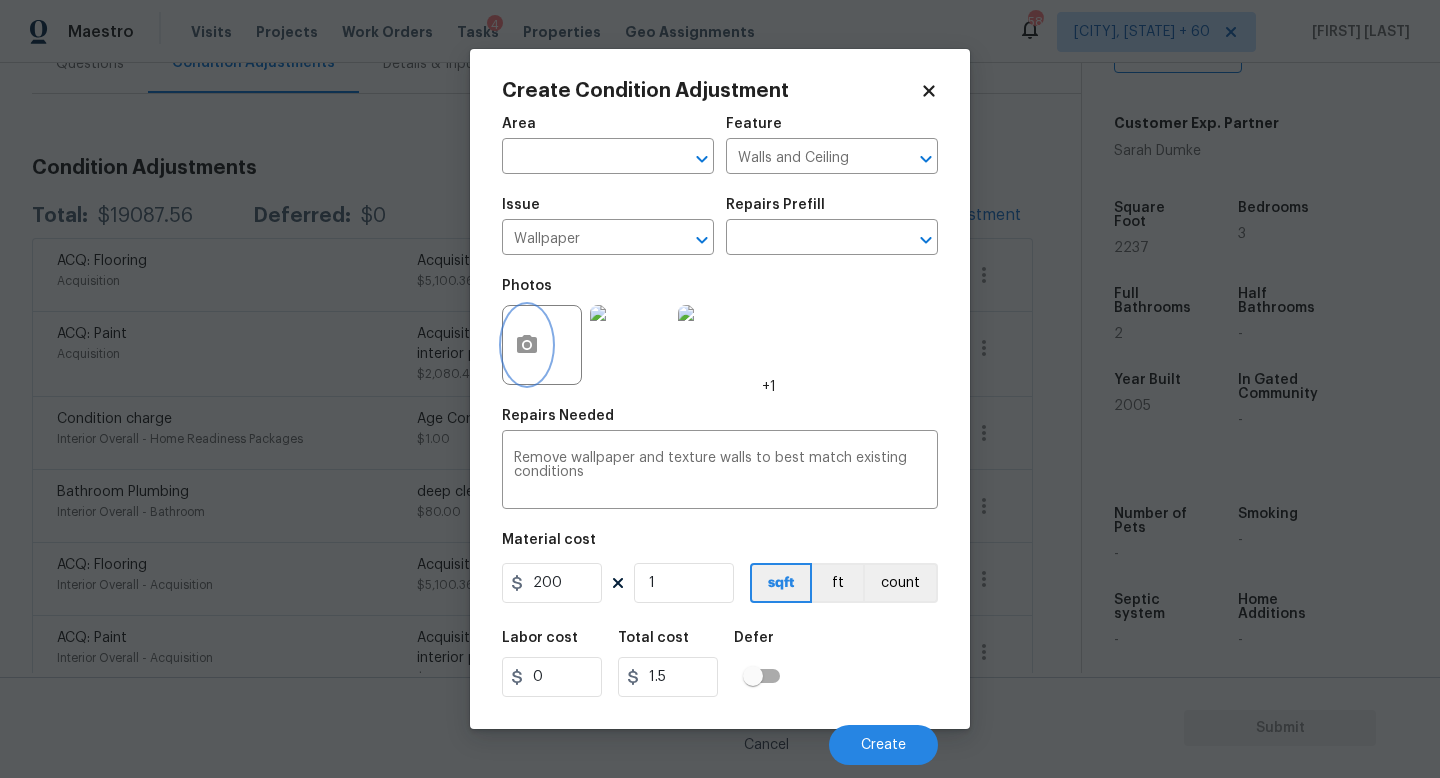 type on "200" 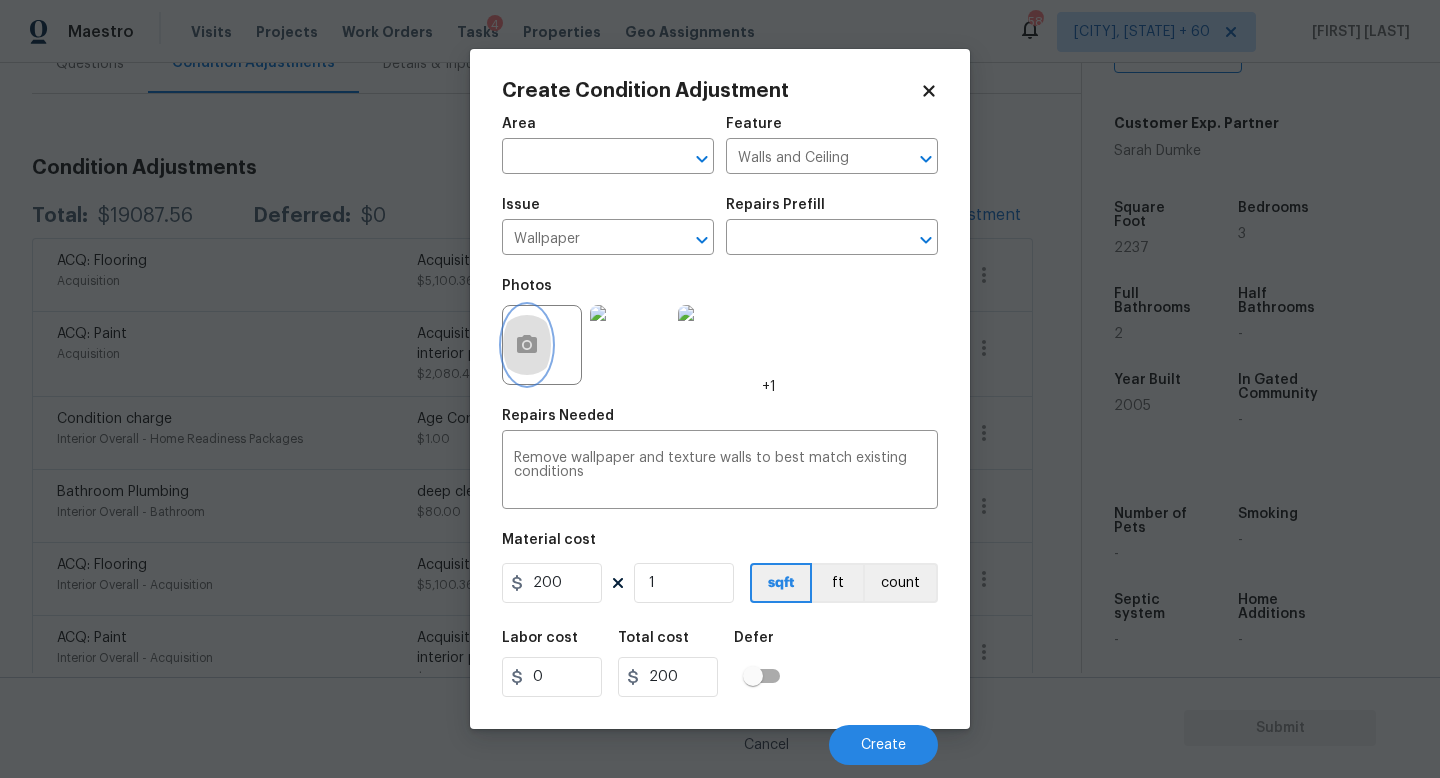 click 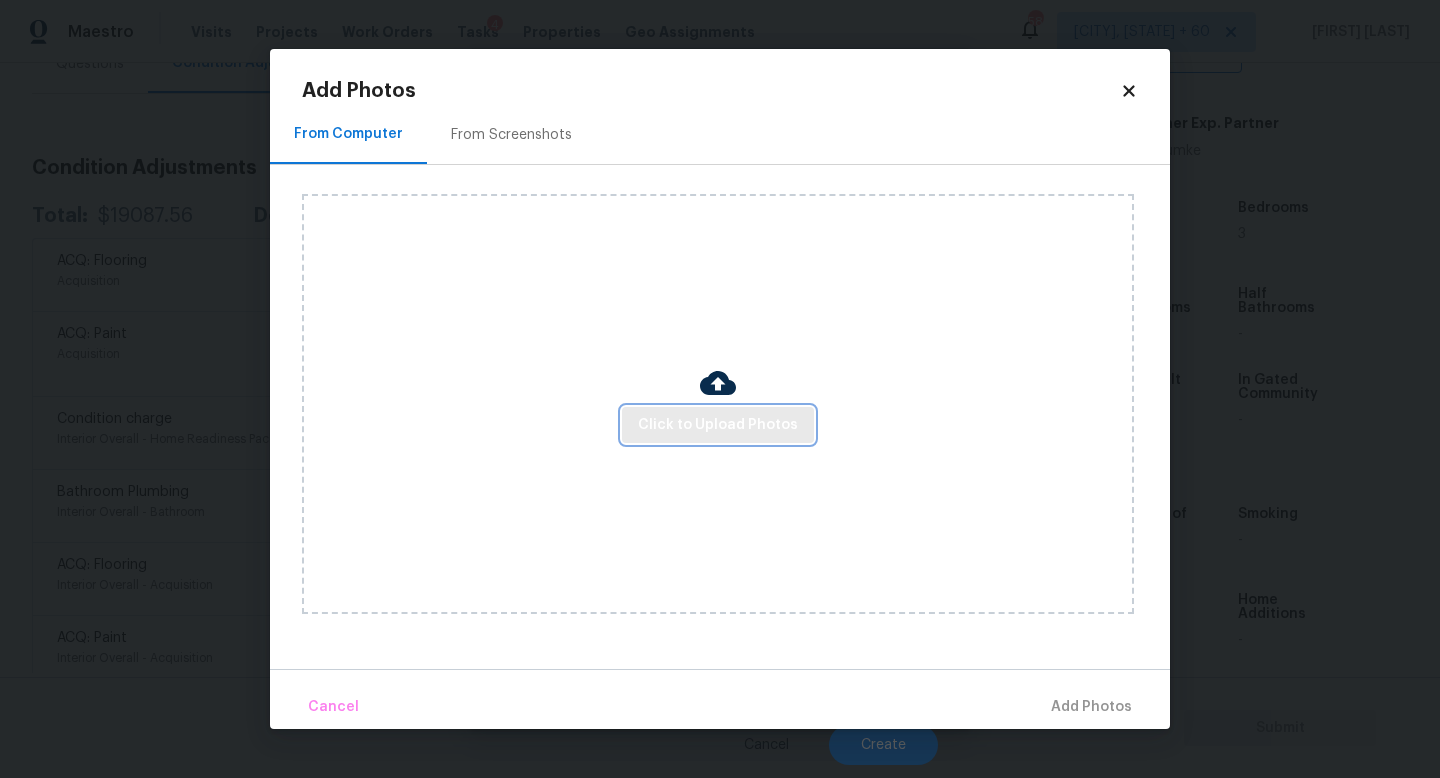 click on "Click to Upload Photos" at bounding box center [718, 425] 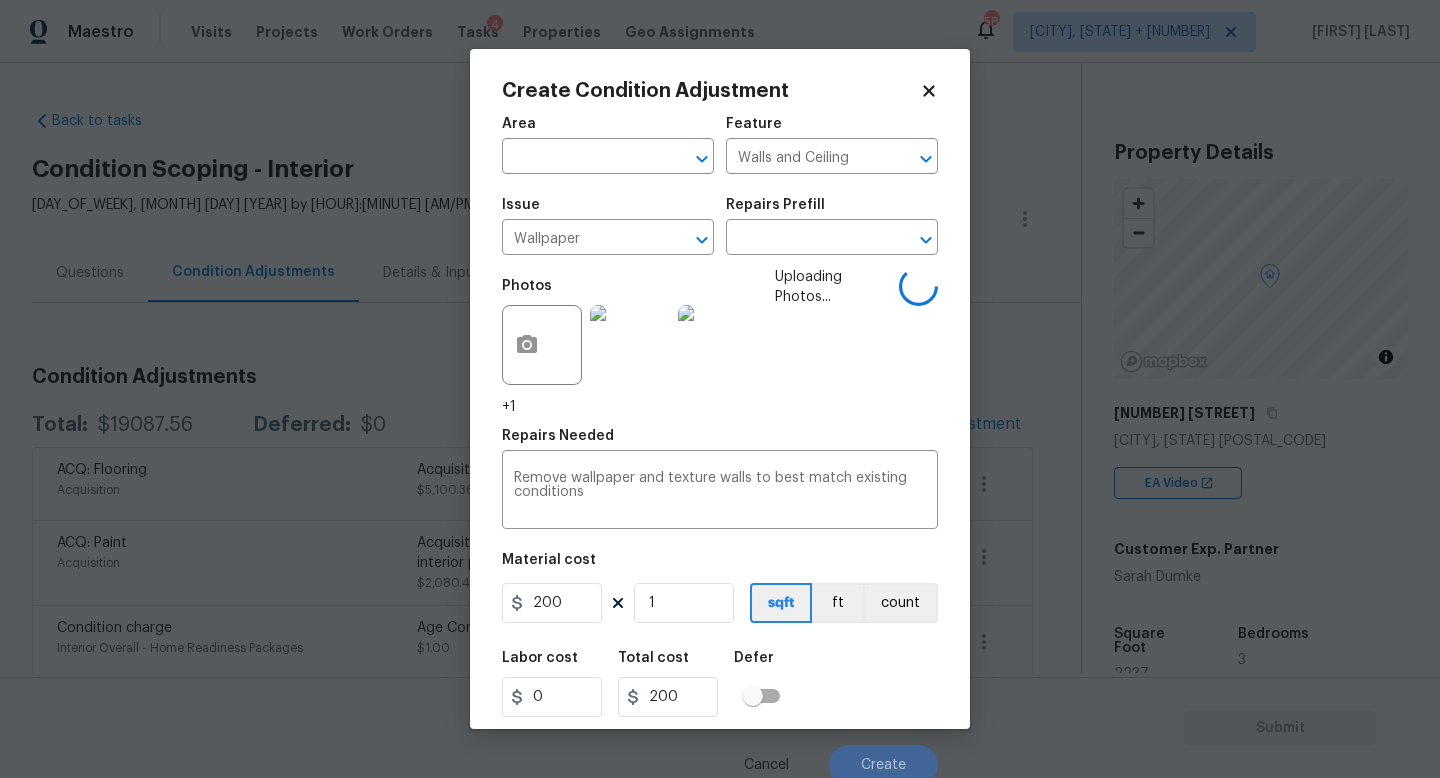 scroll, scrollTop: 0, scrollLeft: 0, axis: both 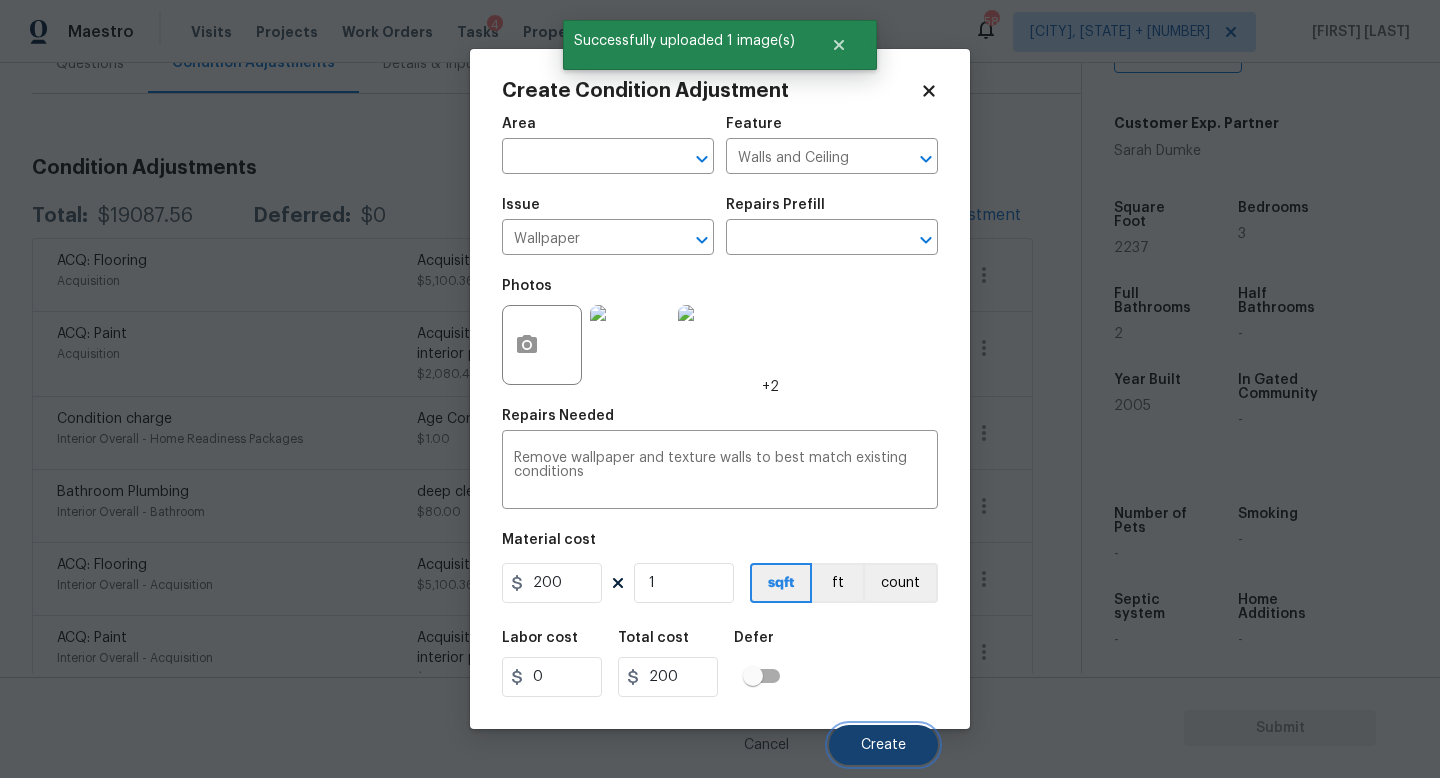 click on "Create" at bounding box center [883, 745] 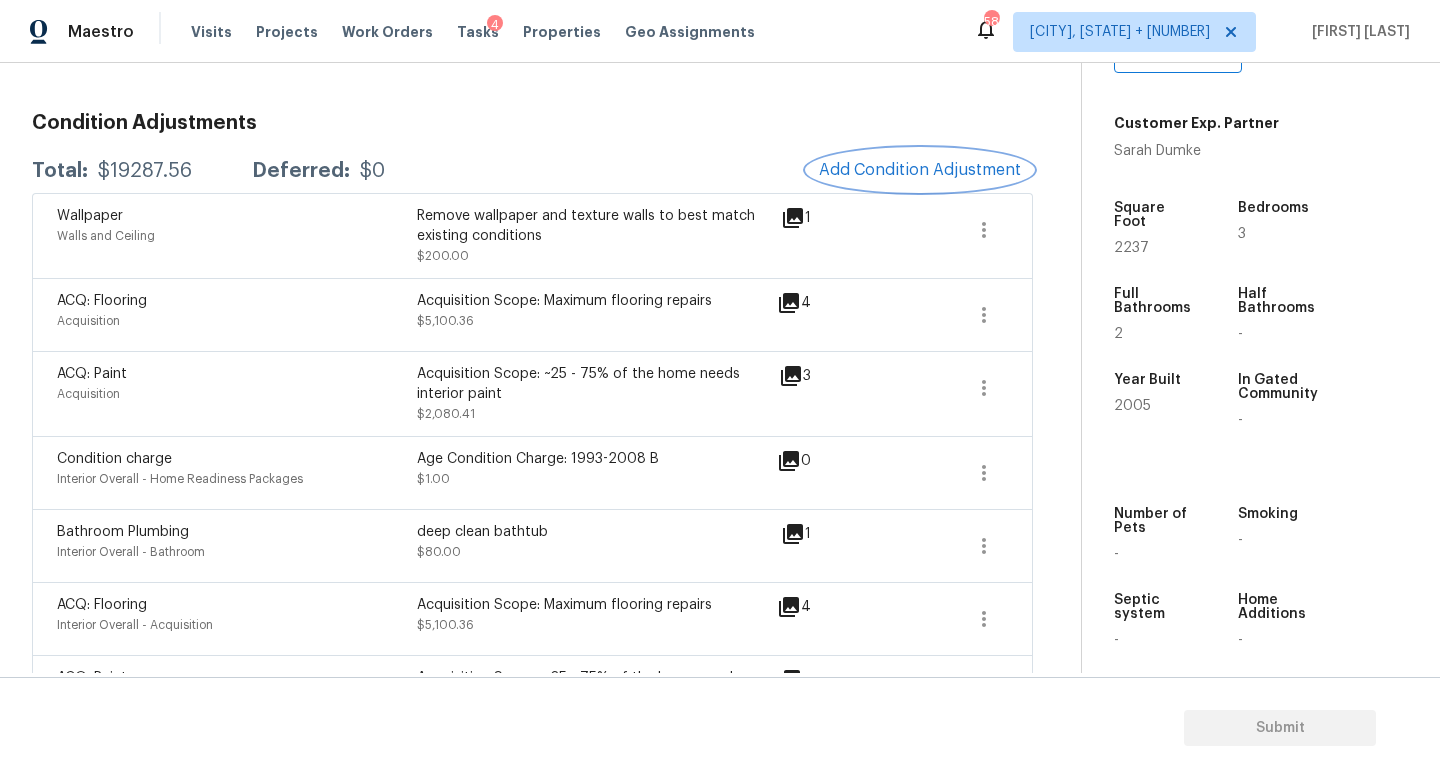scroll, scrollTop: 257, scrollLeft: 0, axis: vertical 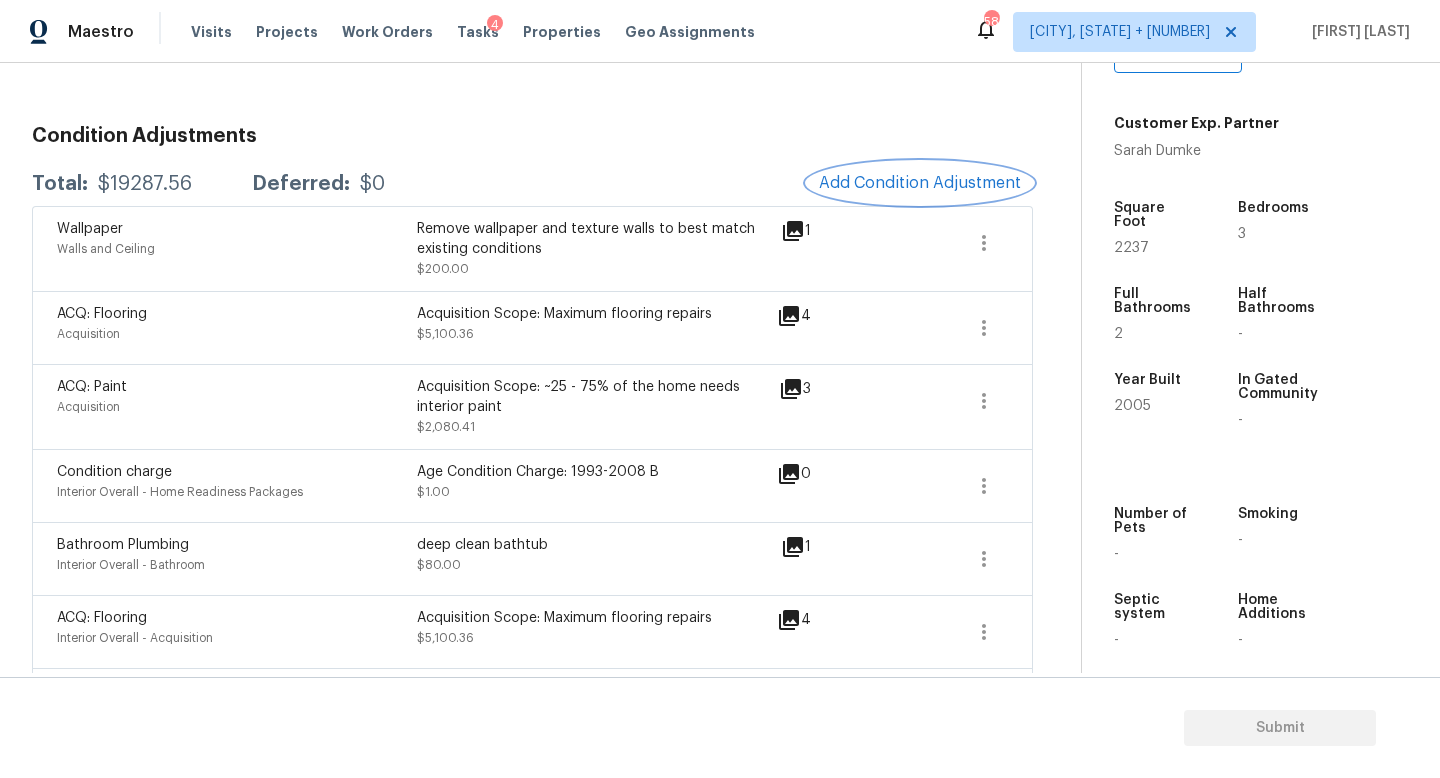 click on "Add Condition Adjustment" at bounding box center [920, 183] 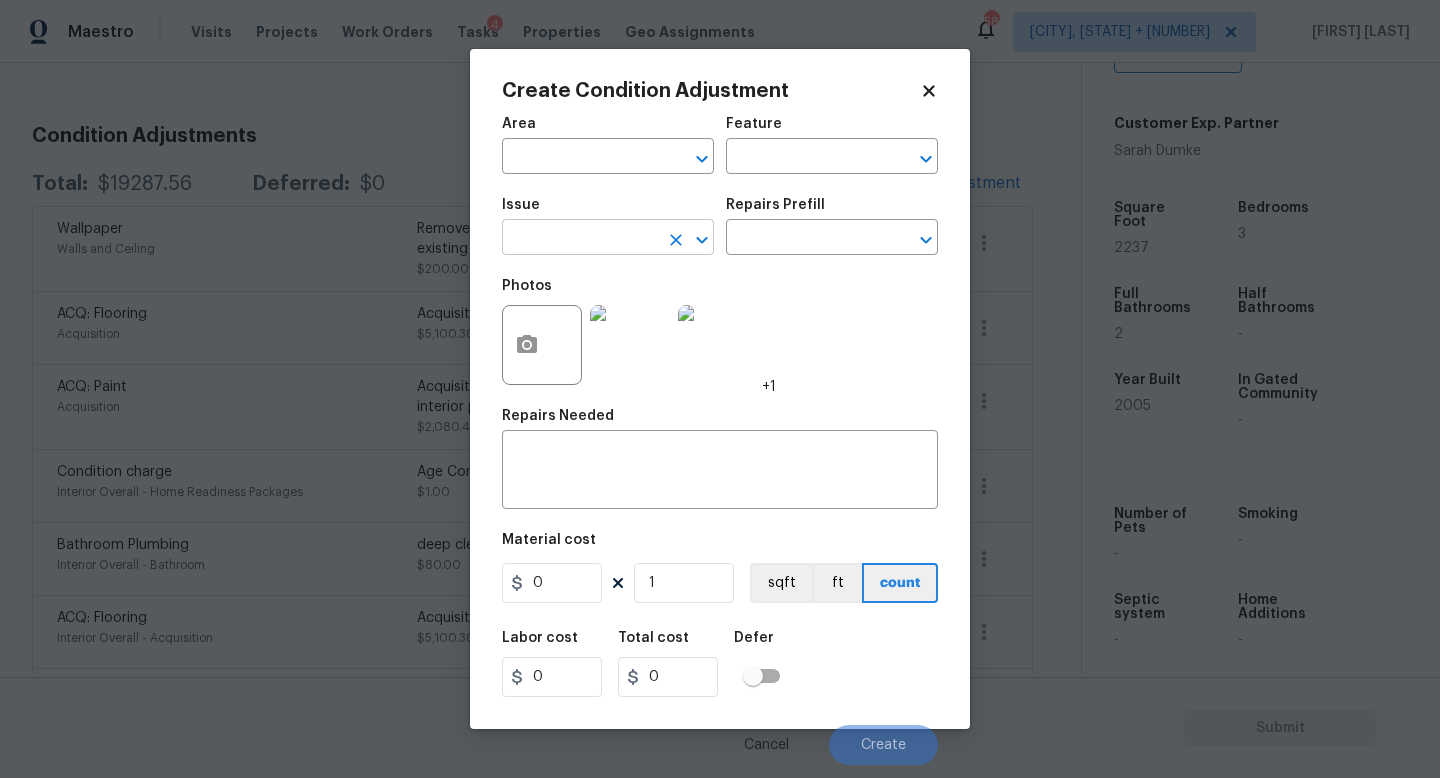 click at bounding box center (580, 239) 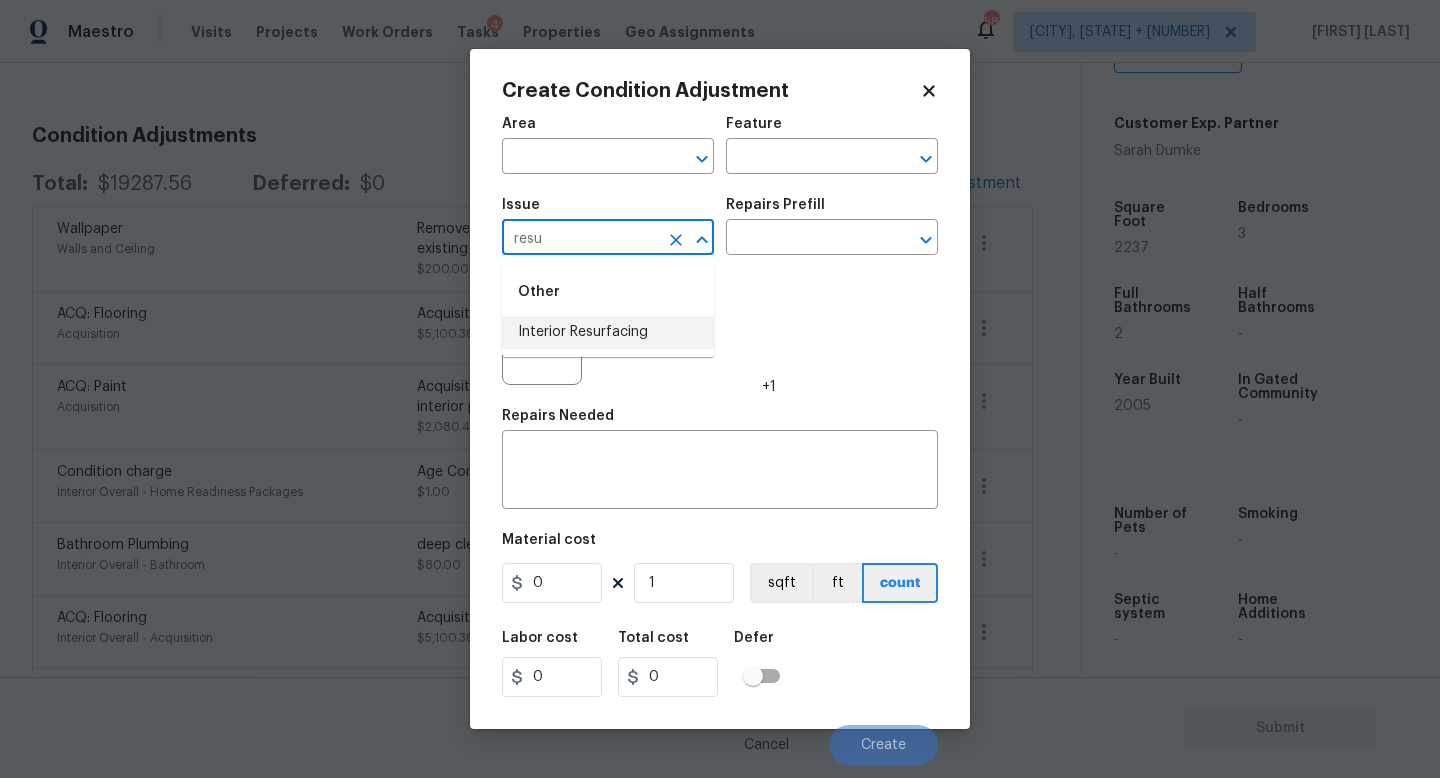 click on "Interior Resurfacing" at bounding box center (608, 332) 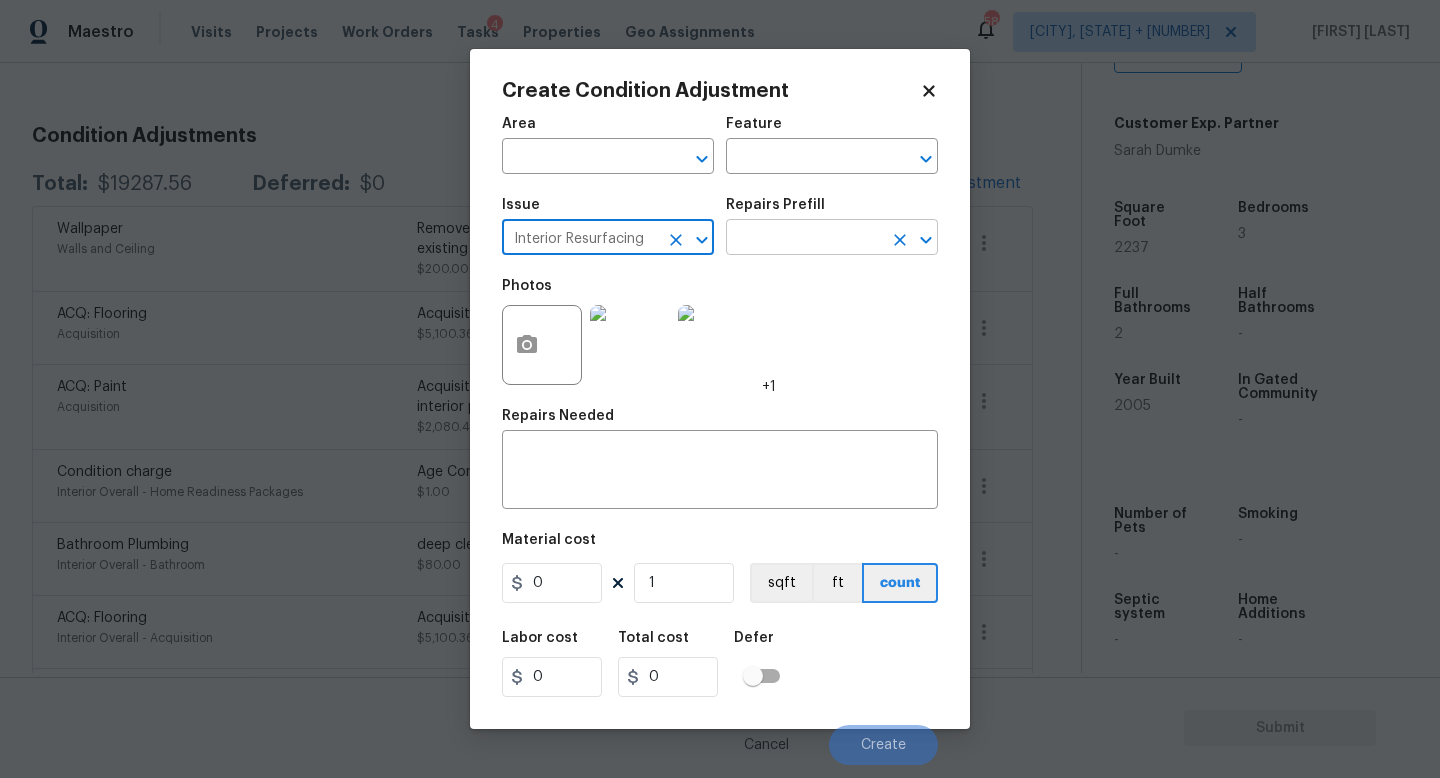 type on "Interior Resurfacing" 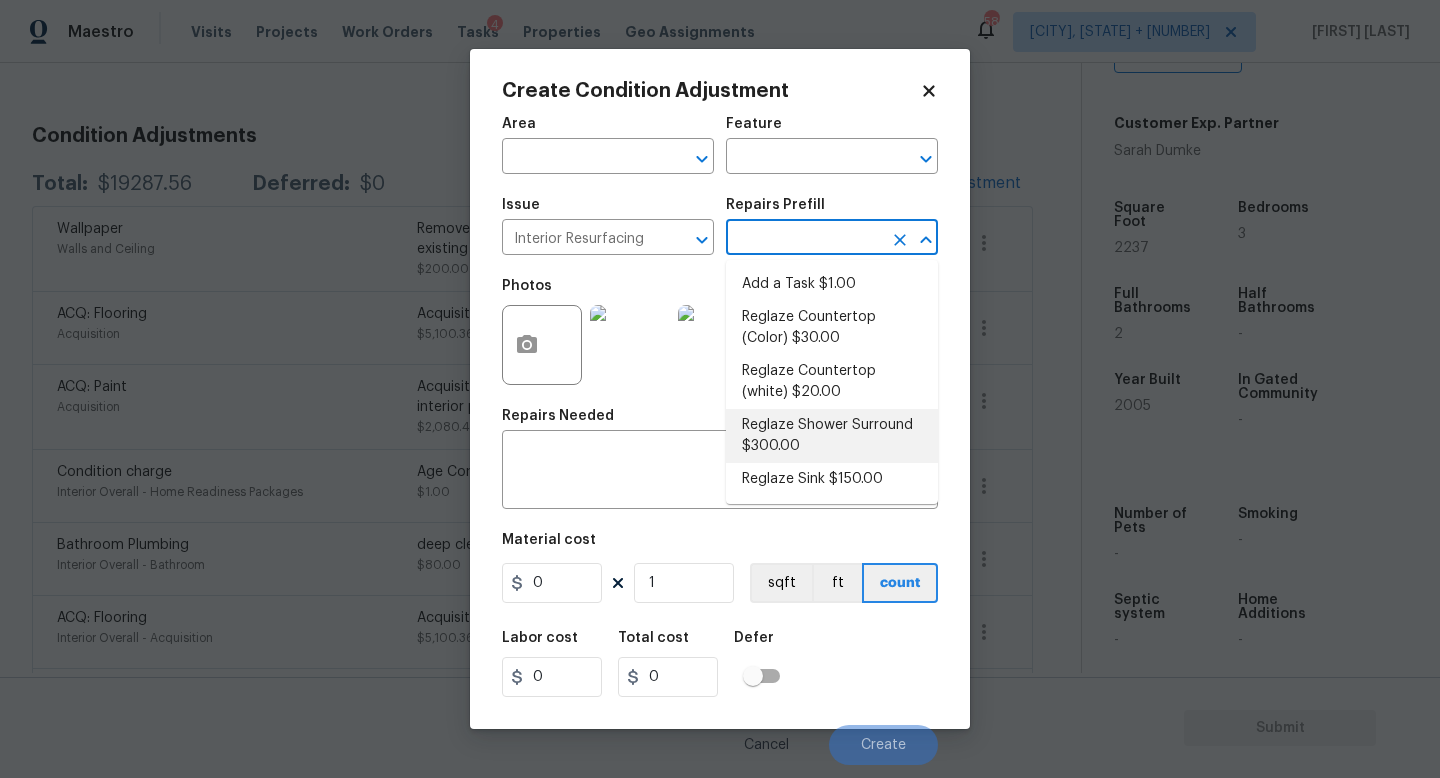 click on "Reglaze Shower Surround $300.00" at bounding box center (832, 436) 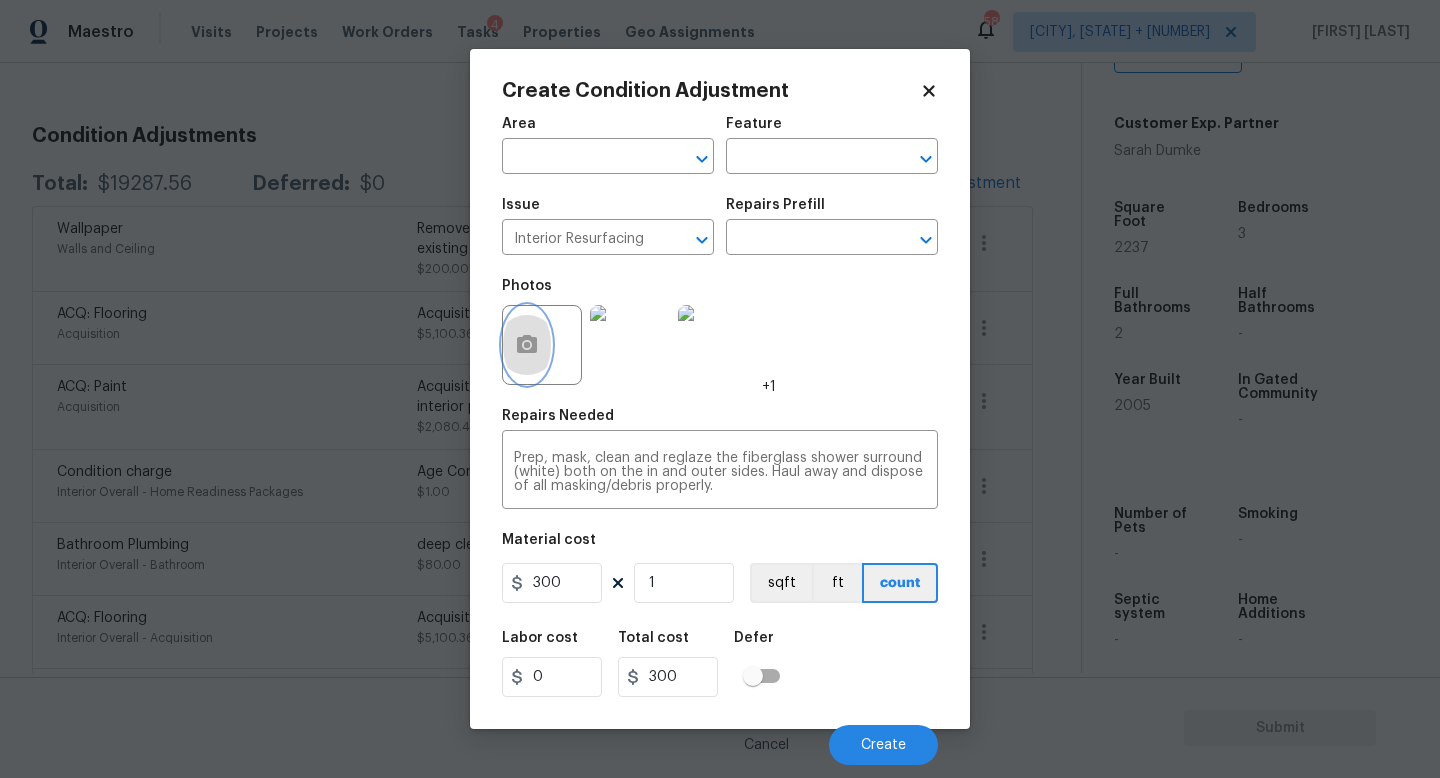 click at bounding box center [527, 345] 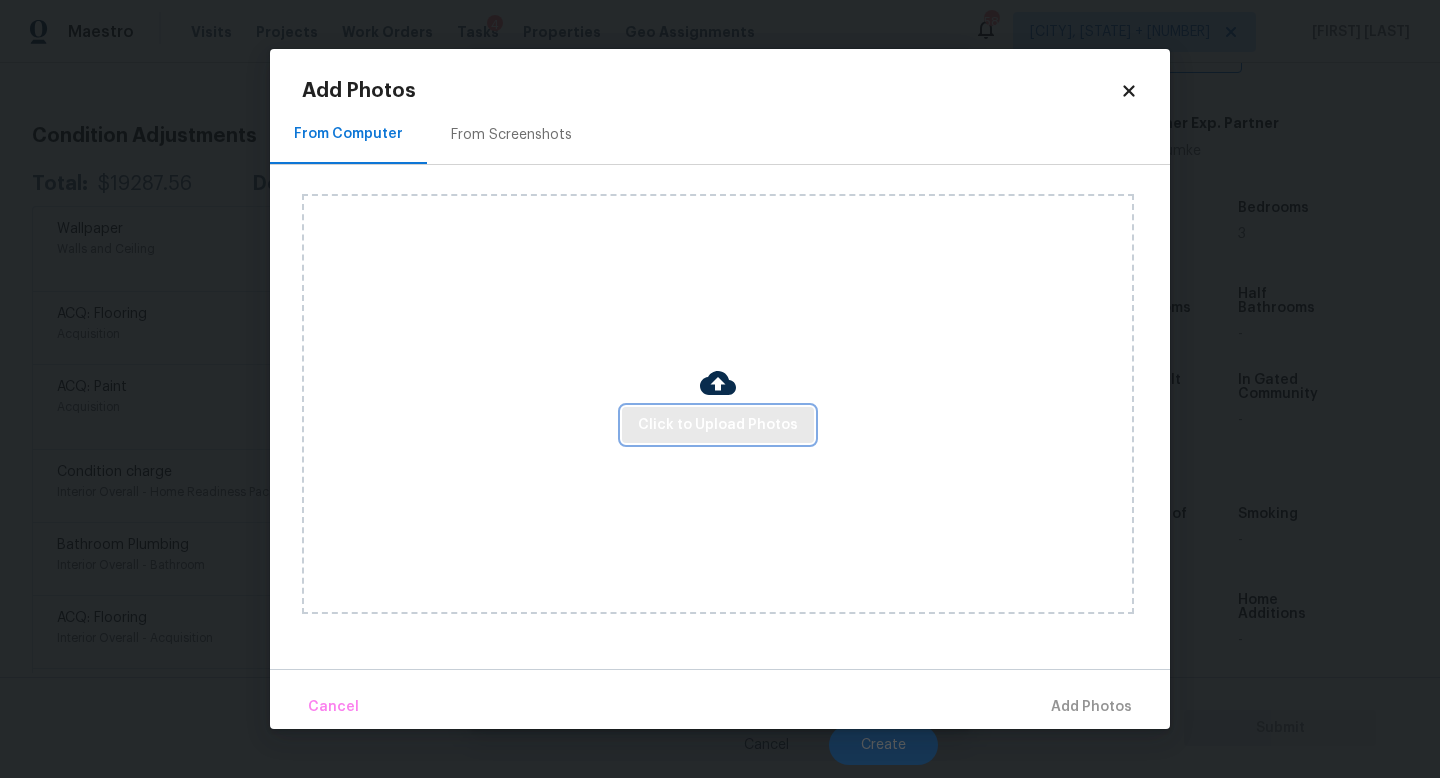 click on "Click to Upload Photos" at bounding box center [718, 425] 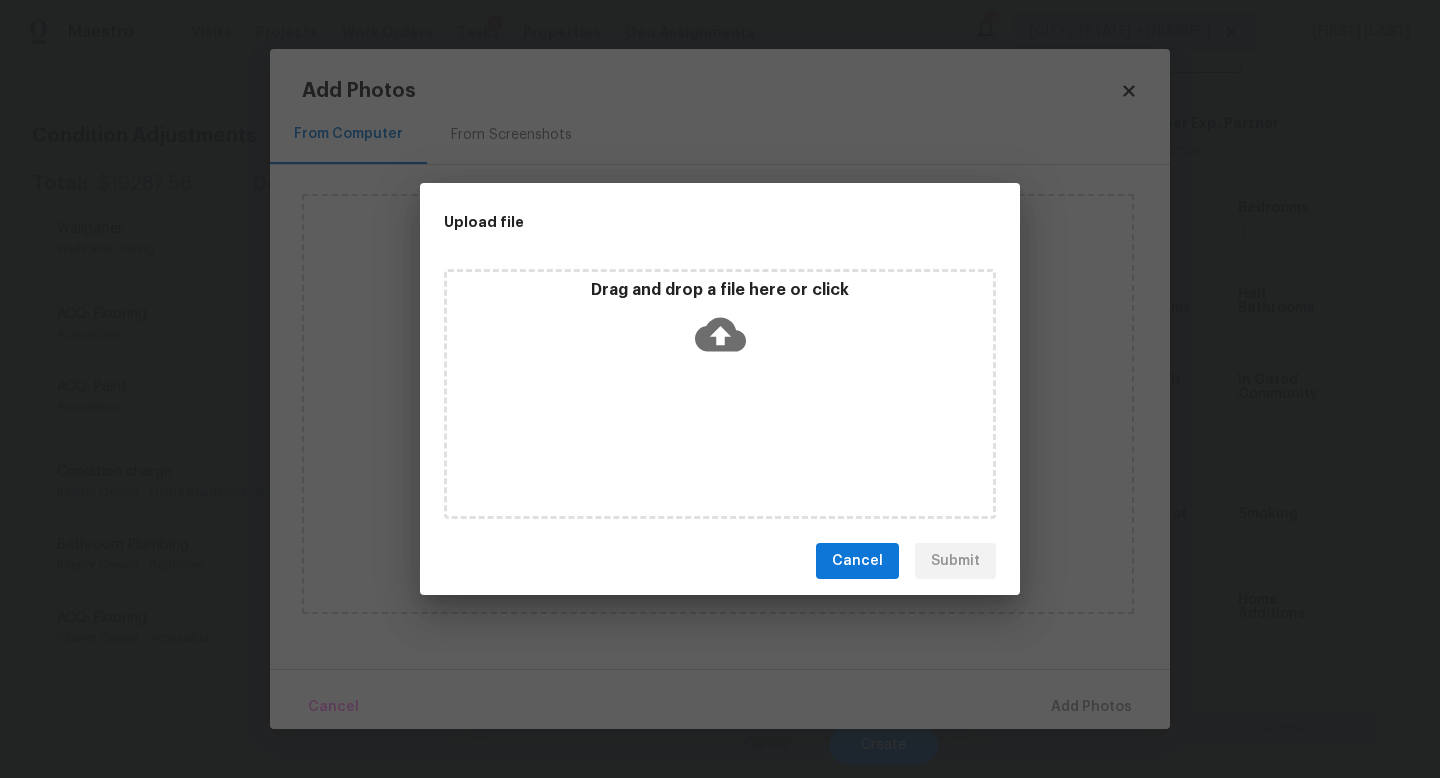 drag, startPoint x: 1343, startPoint y: 768, endPoint x: 707, endPoint y: 404, distance: 732.79736 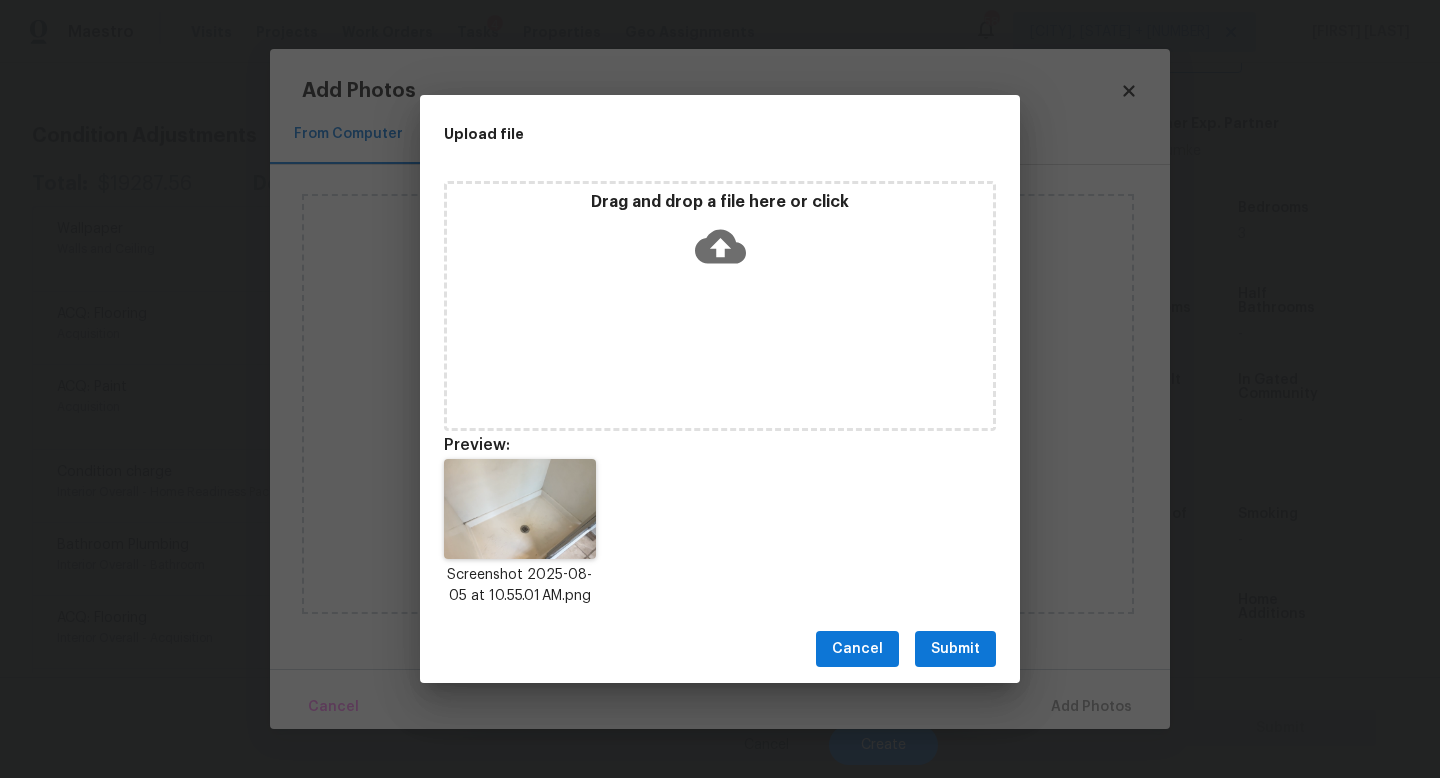 click on "Submit" at bounding box center (955, 649) 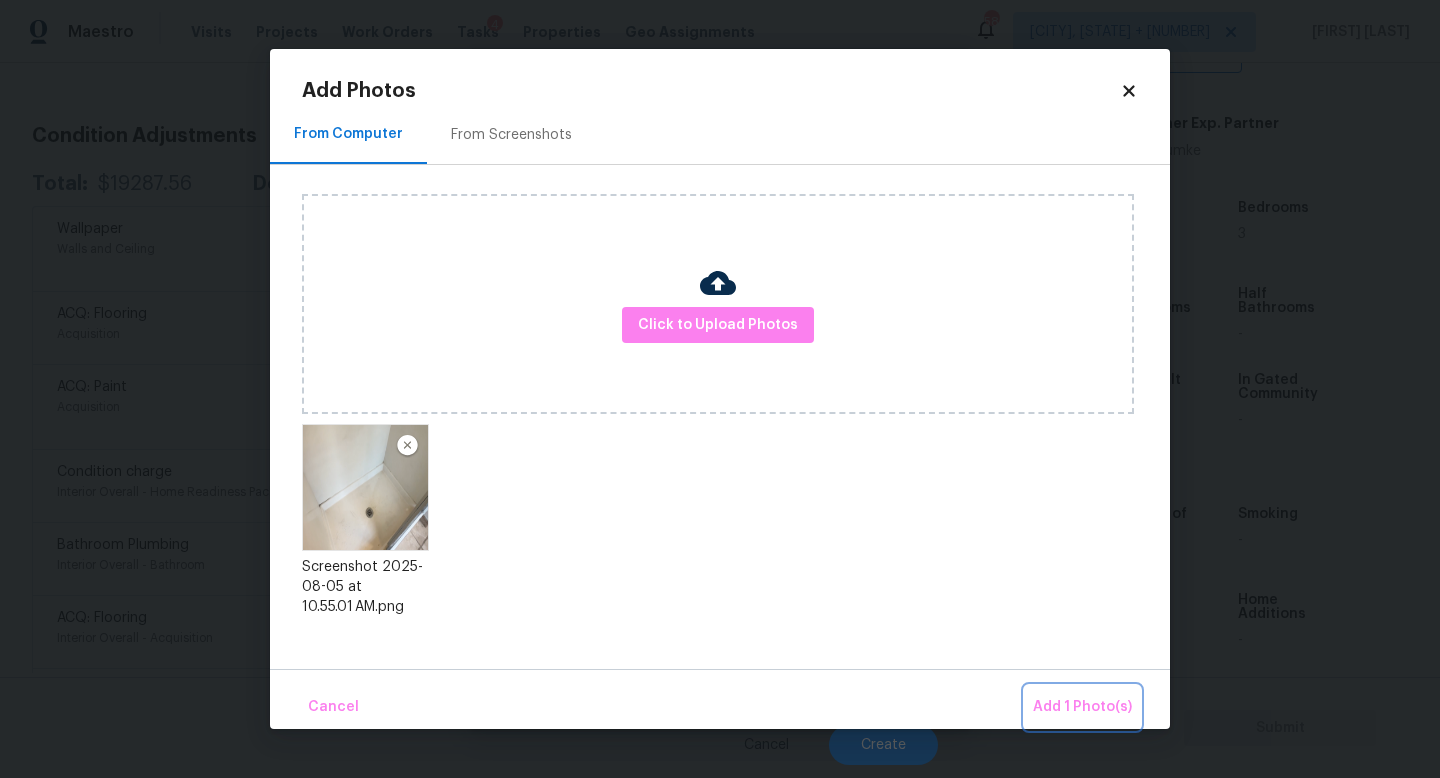 click on "Add 1 Photo(s)" at bounding box center [1082, 707] 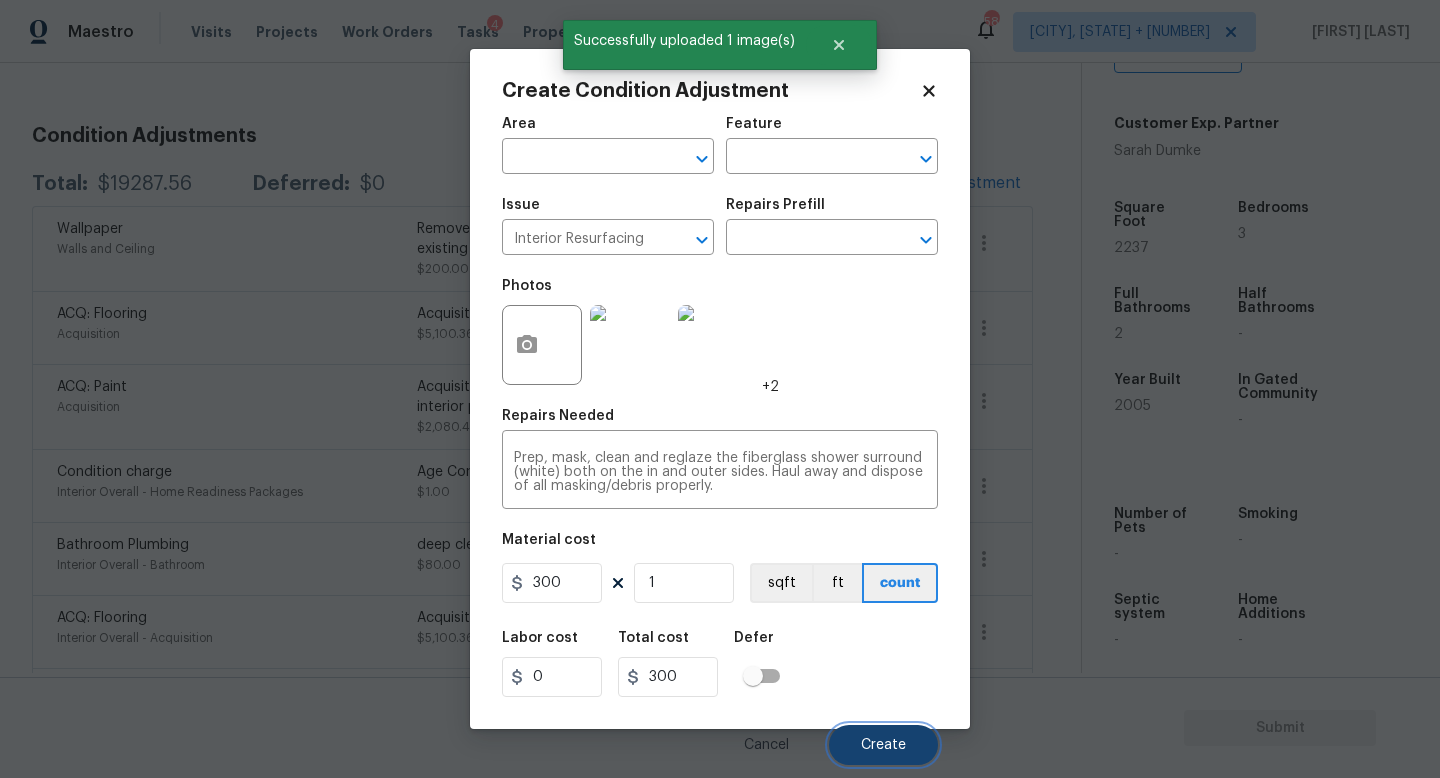 click on "Create" at bounding box center [883, 745] 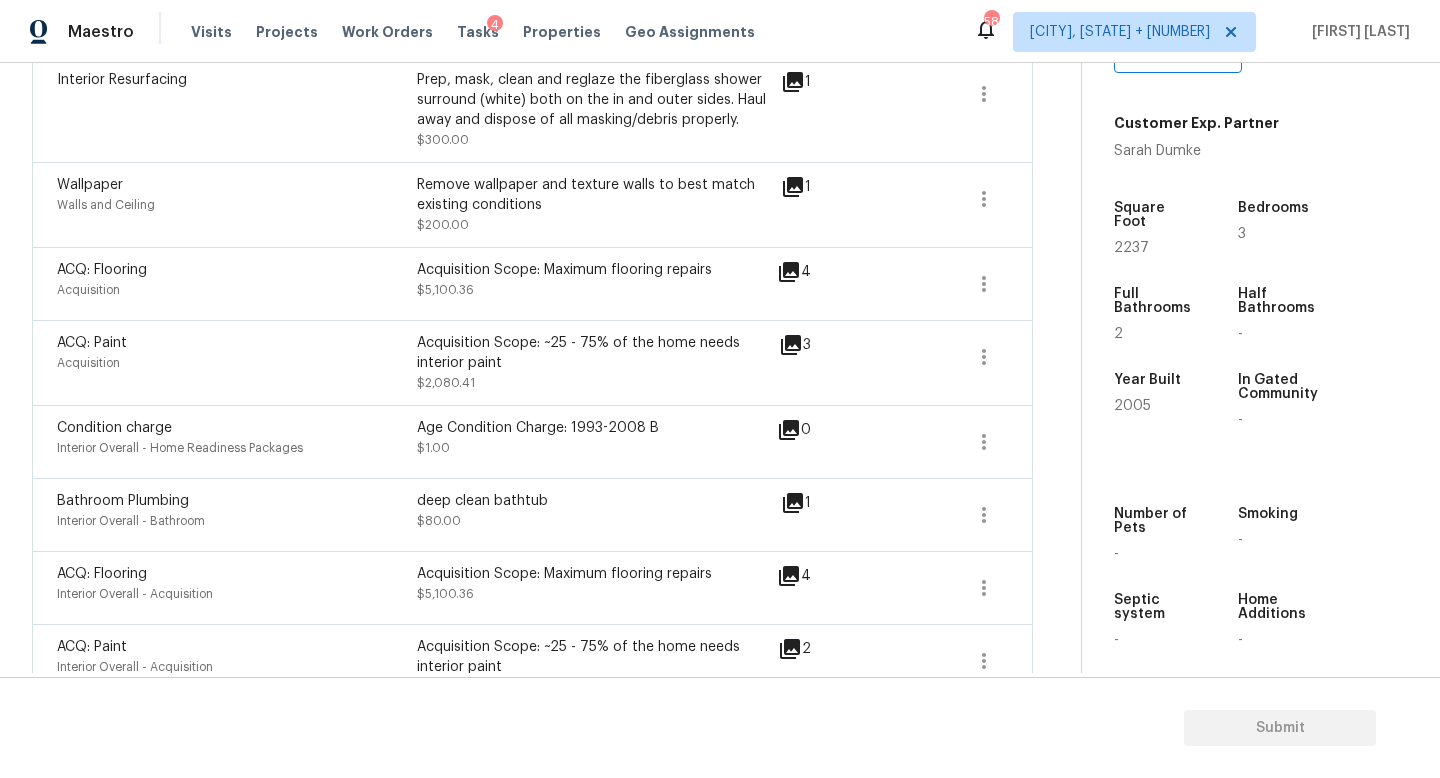 scroll, scrollTop: 348, scrollLeft: 0, axis: vertical 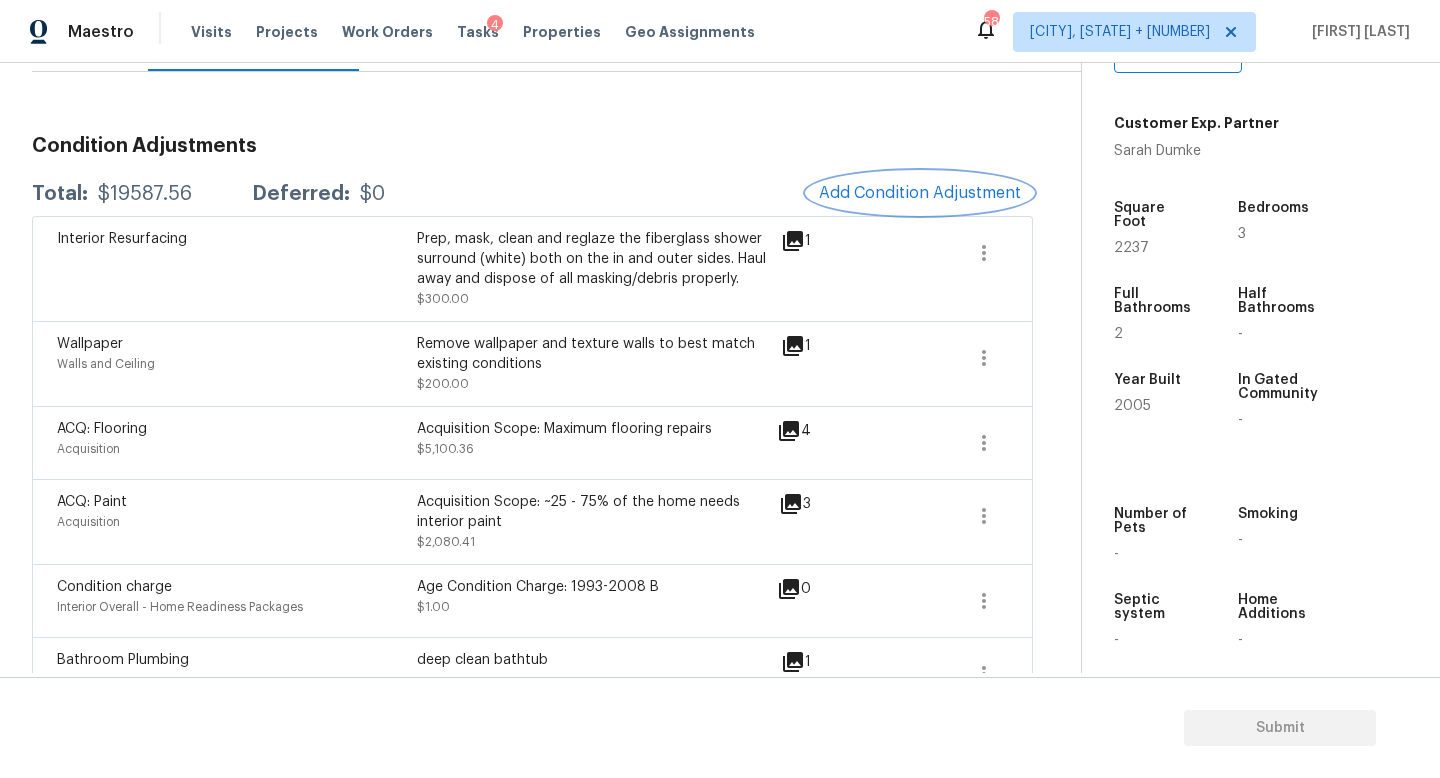 click on "Add Condition Adjustment" at bounding box center [920, 193] 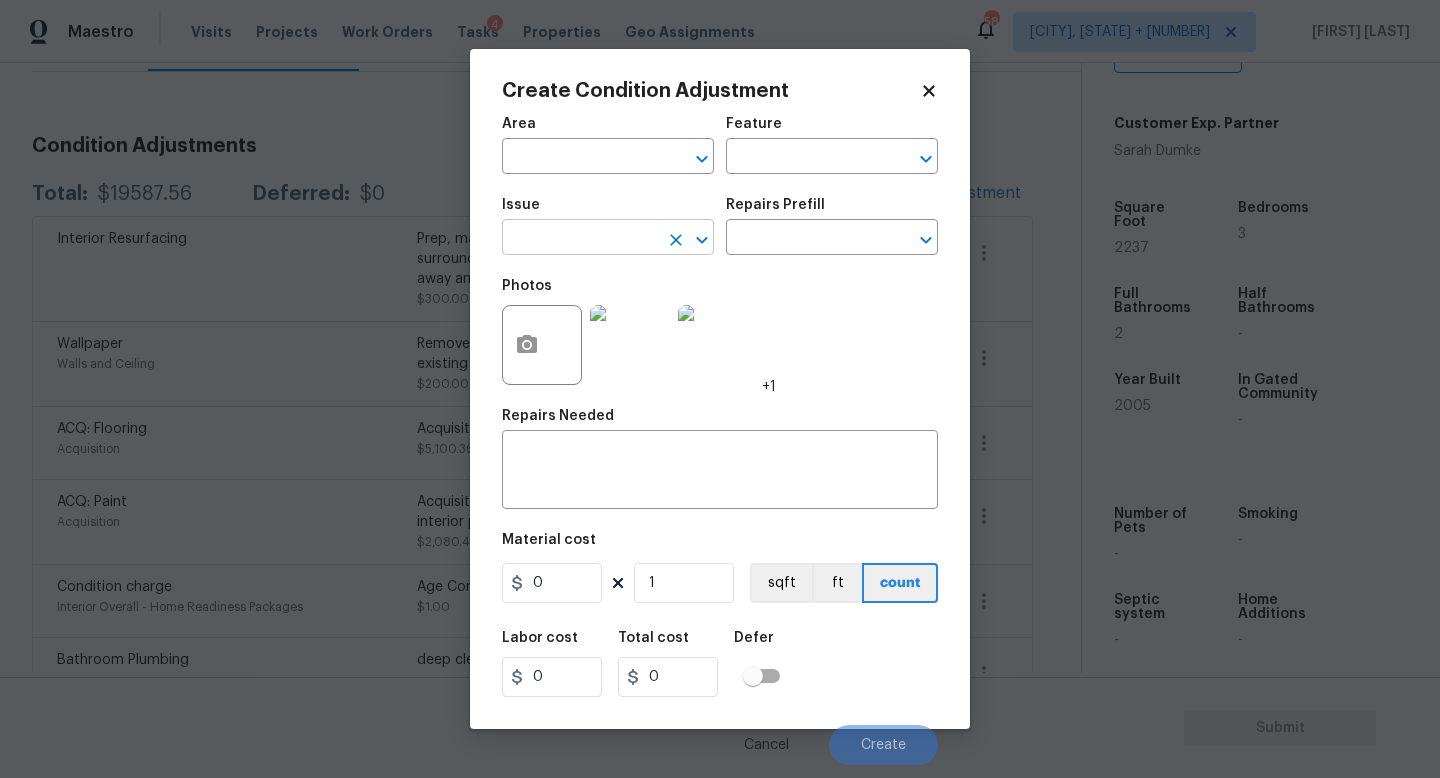click at bounding box center [580, 239] 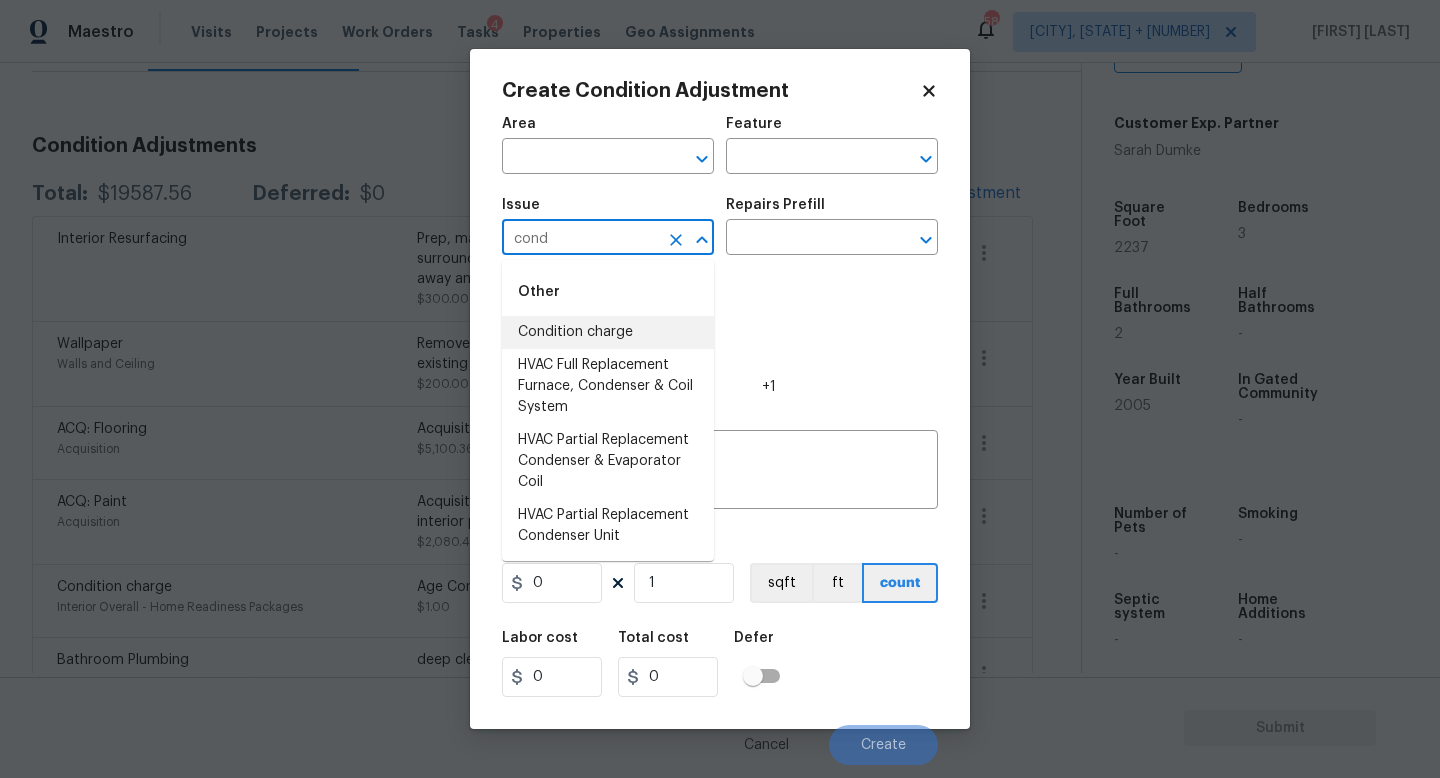 click on "Condition charge" at bounding box center [608, 332] 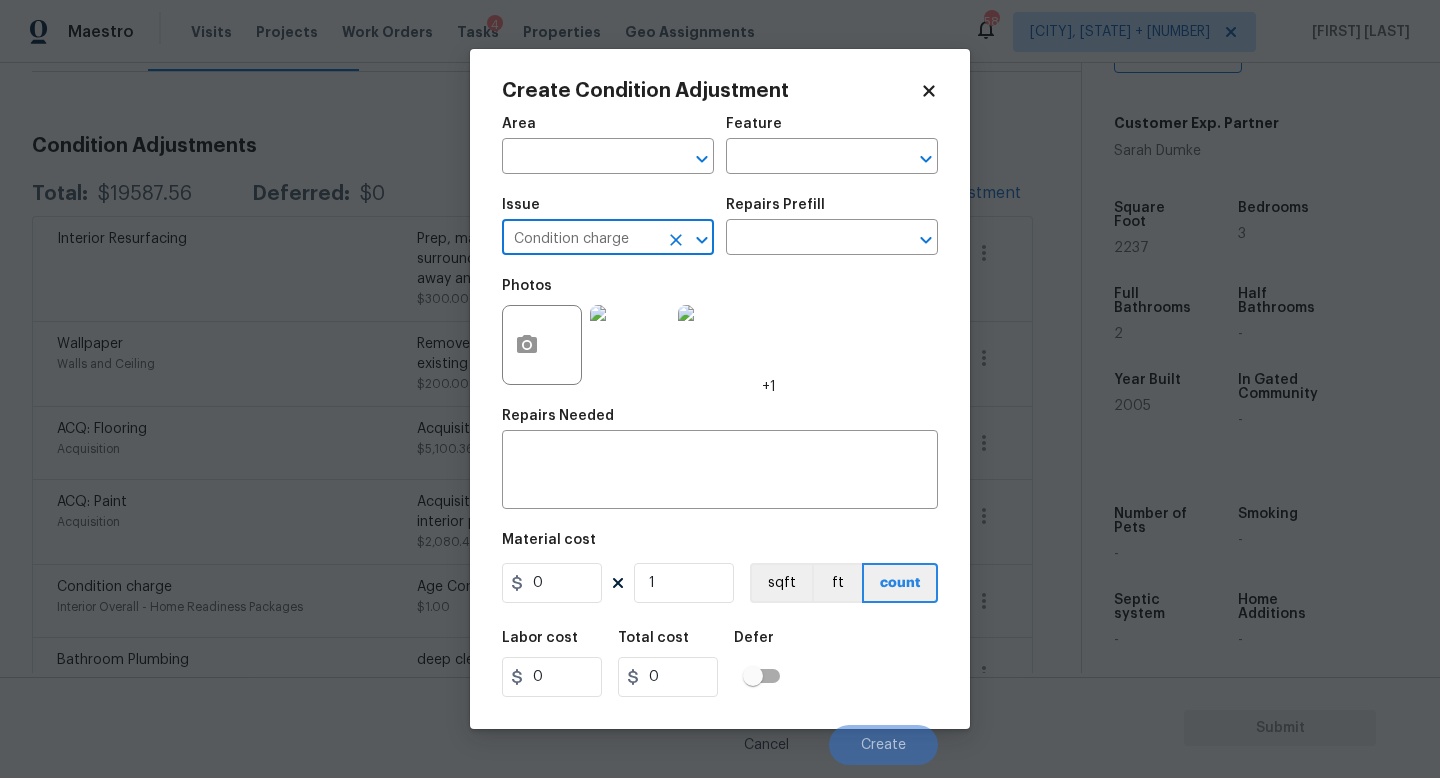 type on "Condition charge" 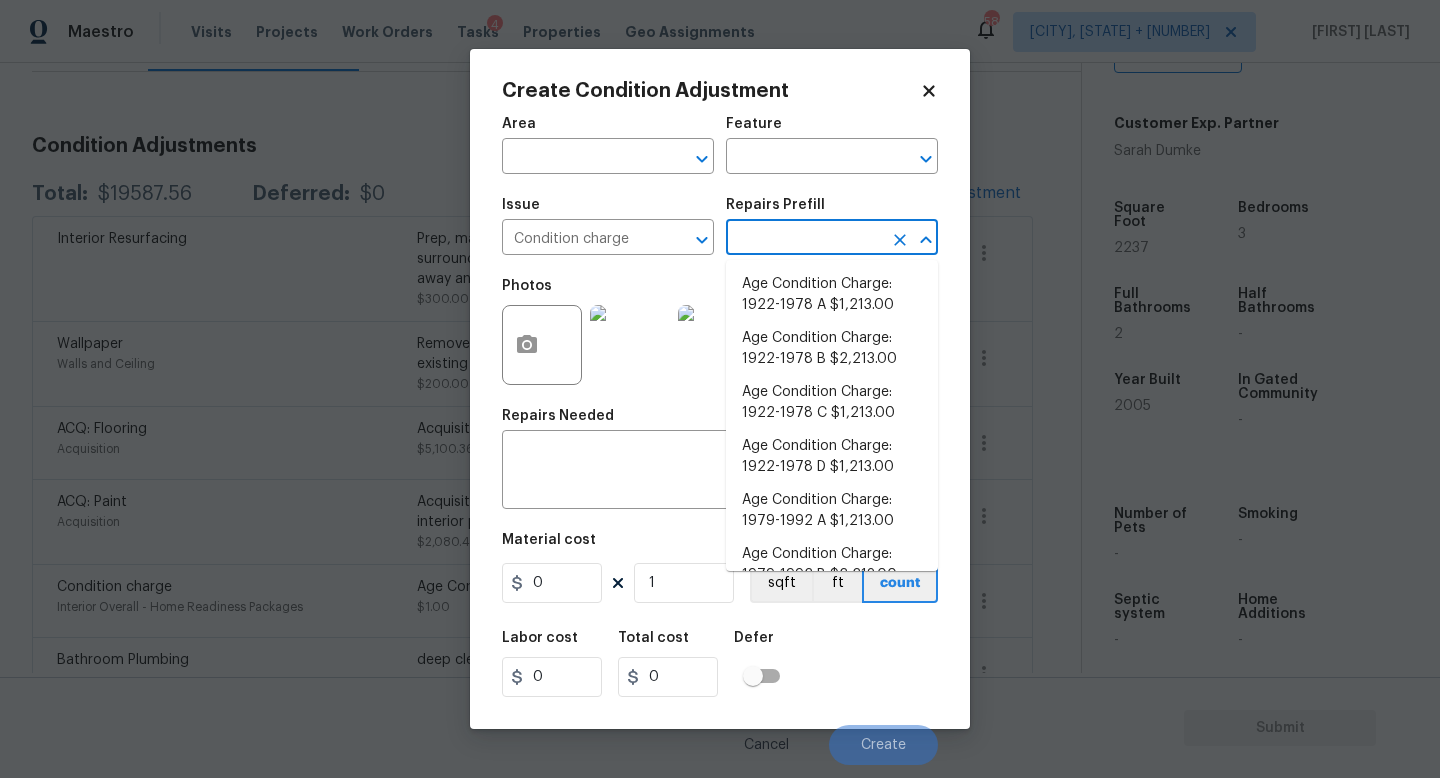 click at bounding box center [804, 239] 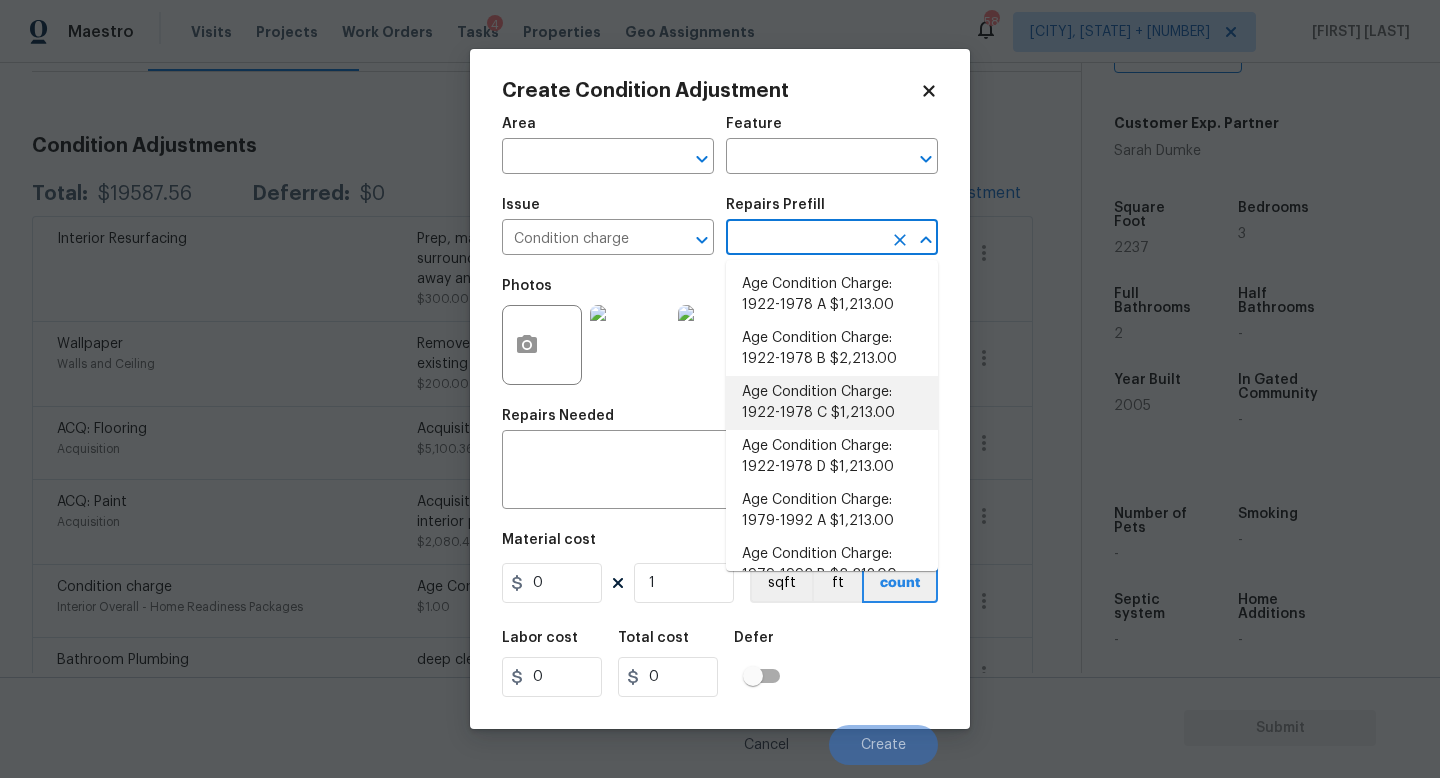 scroll, scrollTop: 656, scrollLeft: 0, axis: vertical 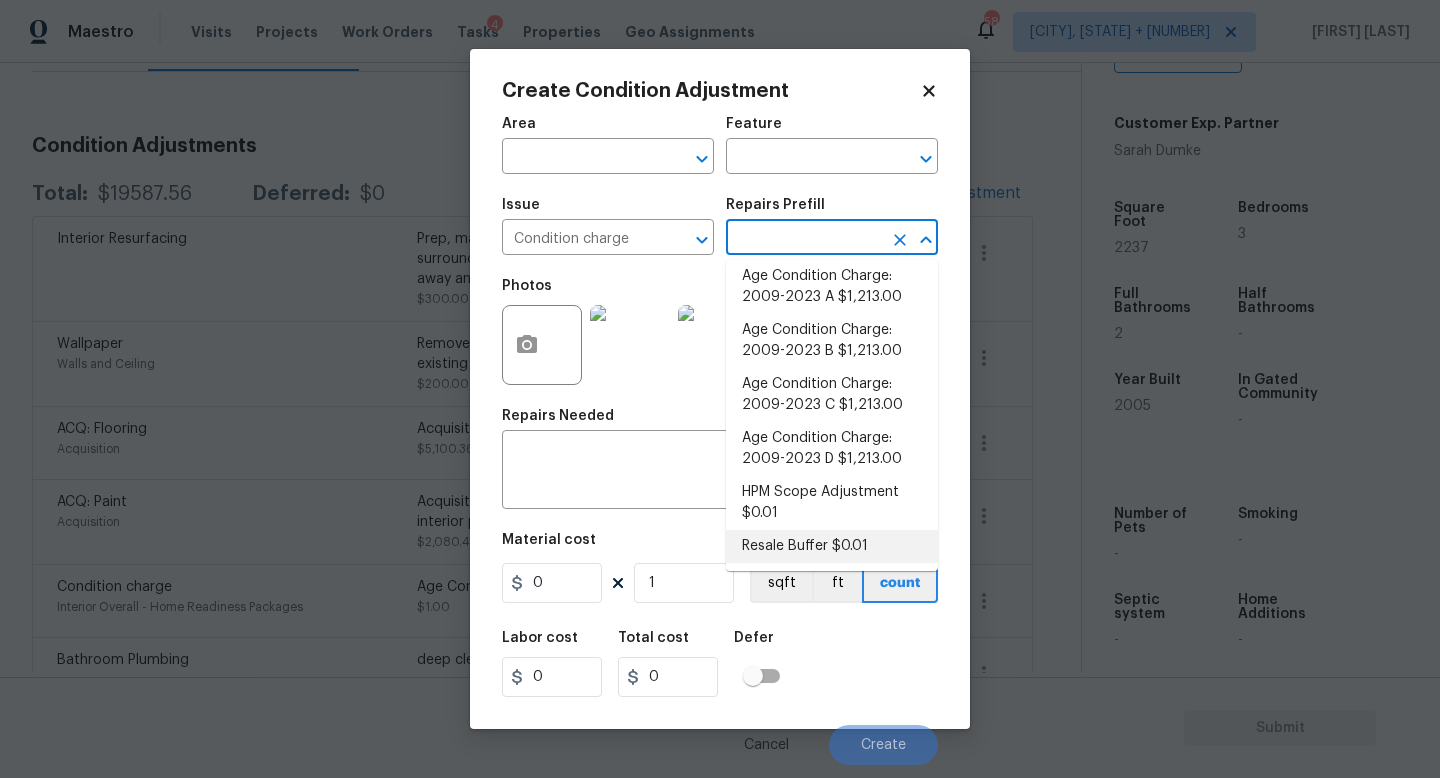 click on "Resale Buffer $0.01" at bounding box center (832, 546) 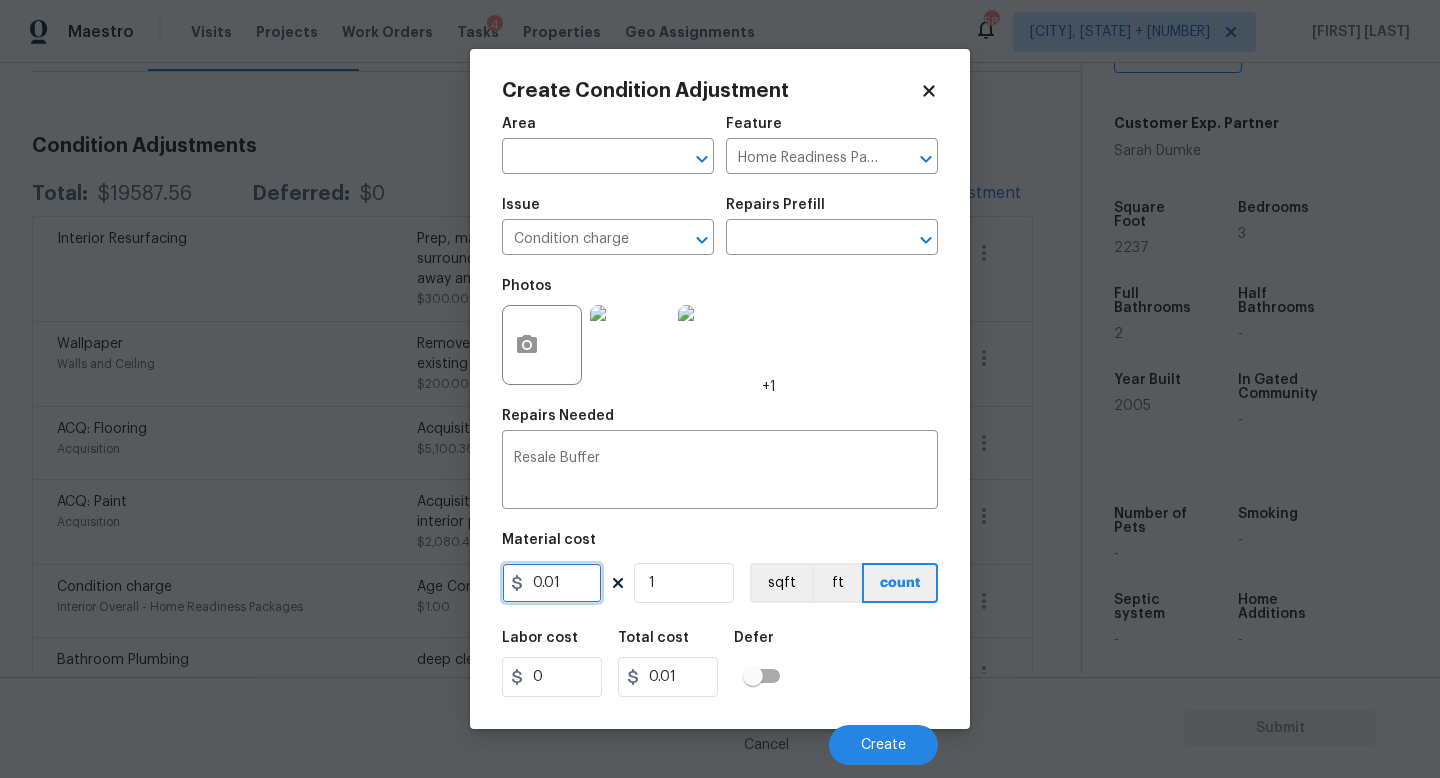 drag, startPoint x: 587, startPoint y: 588, endPoint x: 304, endPoint y: 588, distance: 283 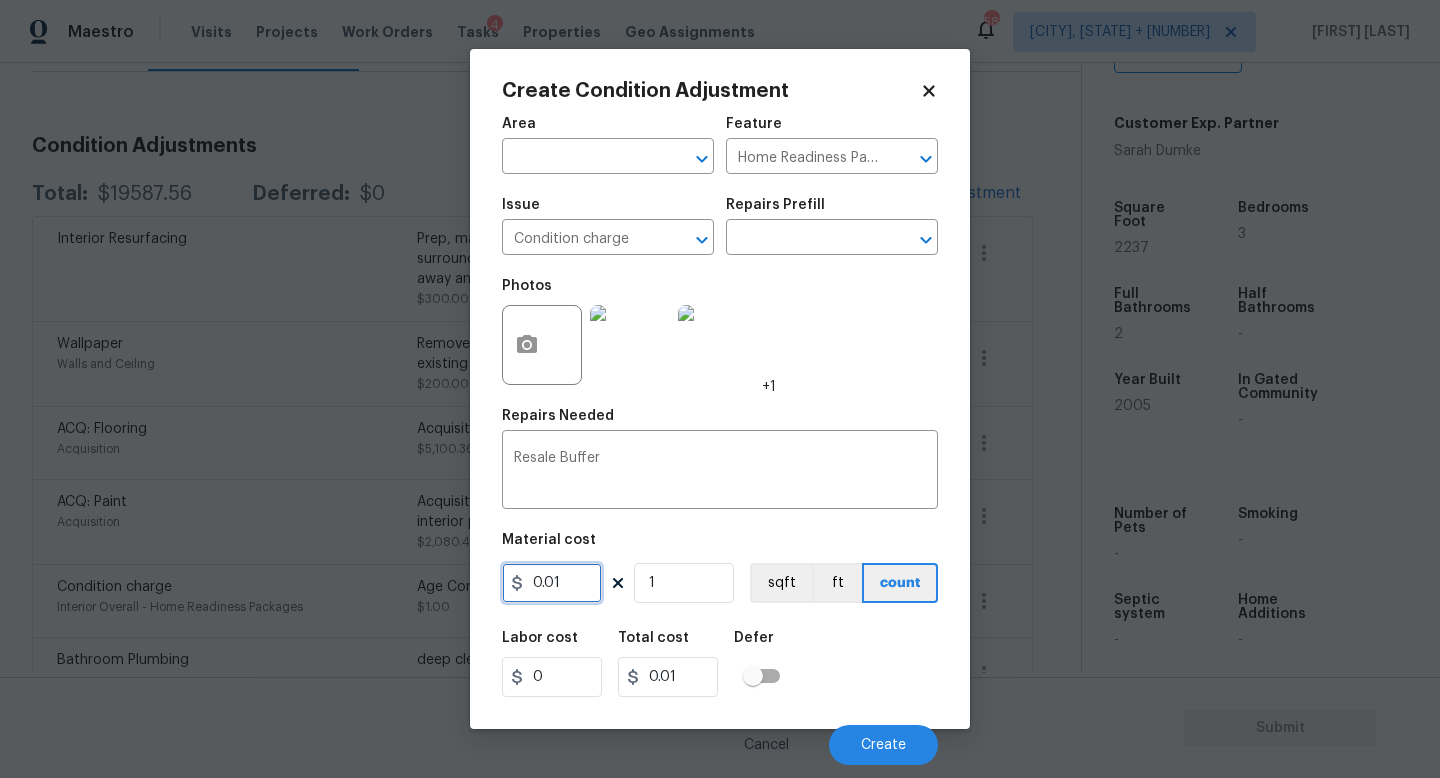 click on "Create Condition Adjustment Area ​ Feature Home Readiness Packages ​ Issue Condition charge ​ Repairs Prefill ​ Photos  +1 Repairs Needed Resale Buffer x ​ Material cost 0.01 1 sqft ft count Labor cost 0 Total cost 0.01 Defer Cancel Create" at bounding box center [720, 389] 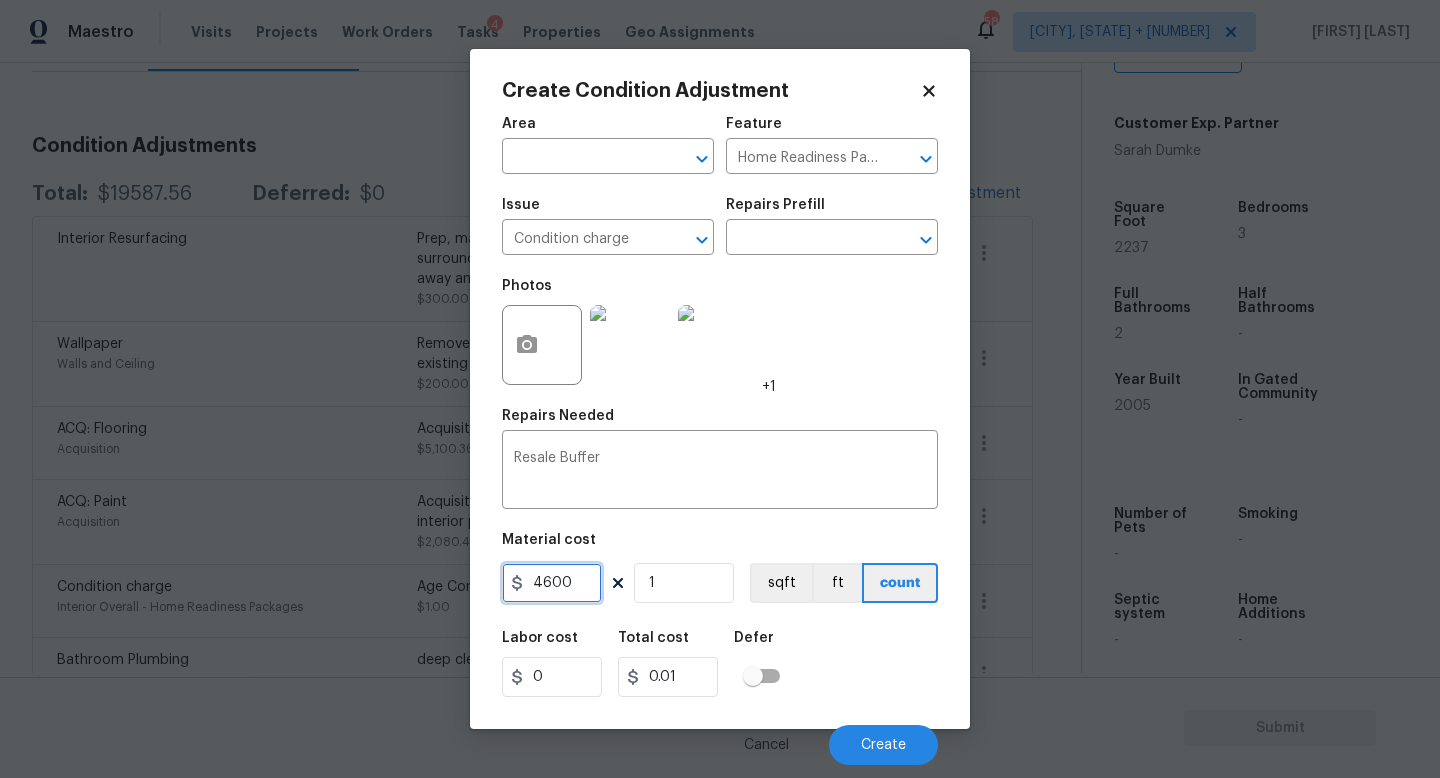 type on "4600" 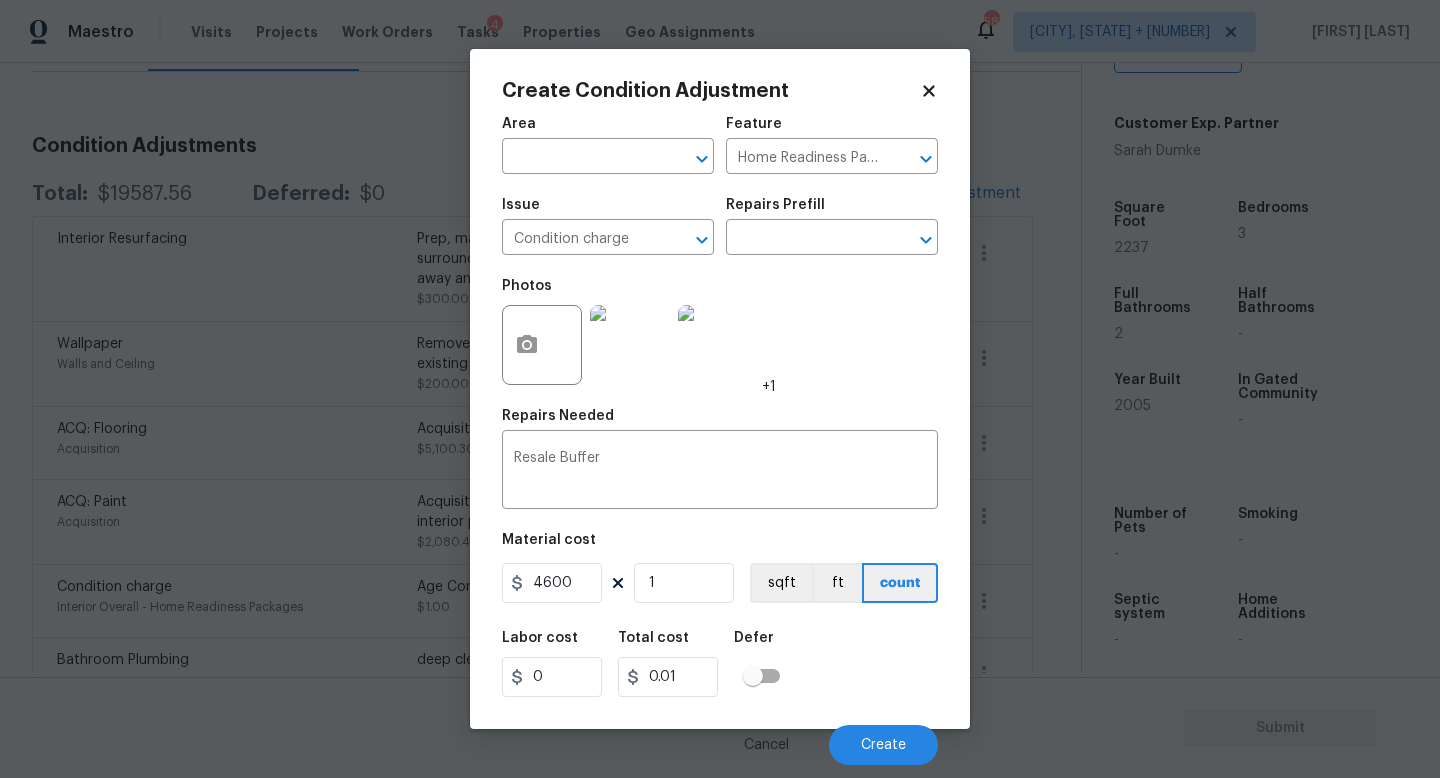 type on "4600" 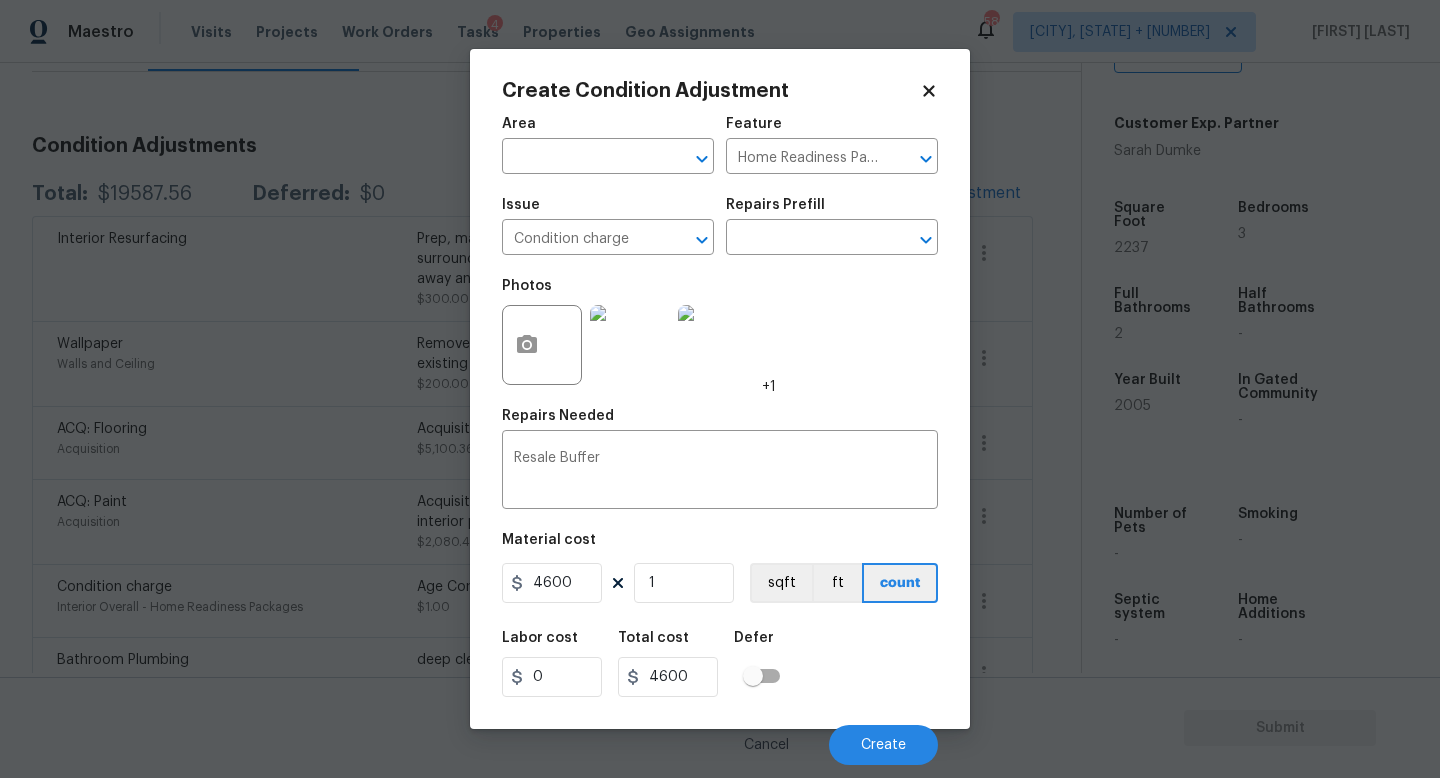 click on "Labor cost 0 Total cost 4600 Defer" at bounding box center [720, 664] 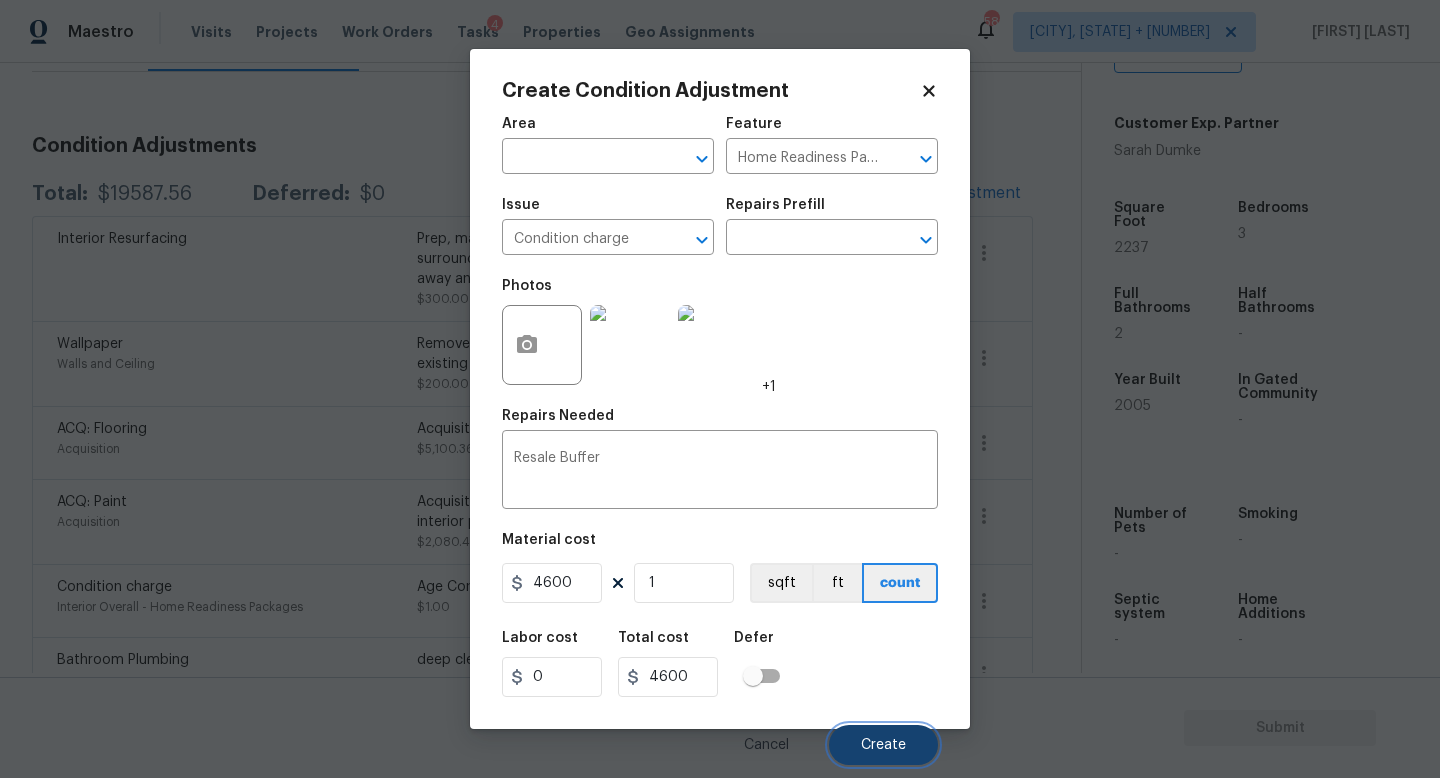 click on "Create" at bounding box center [883, 745] 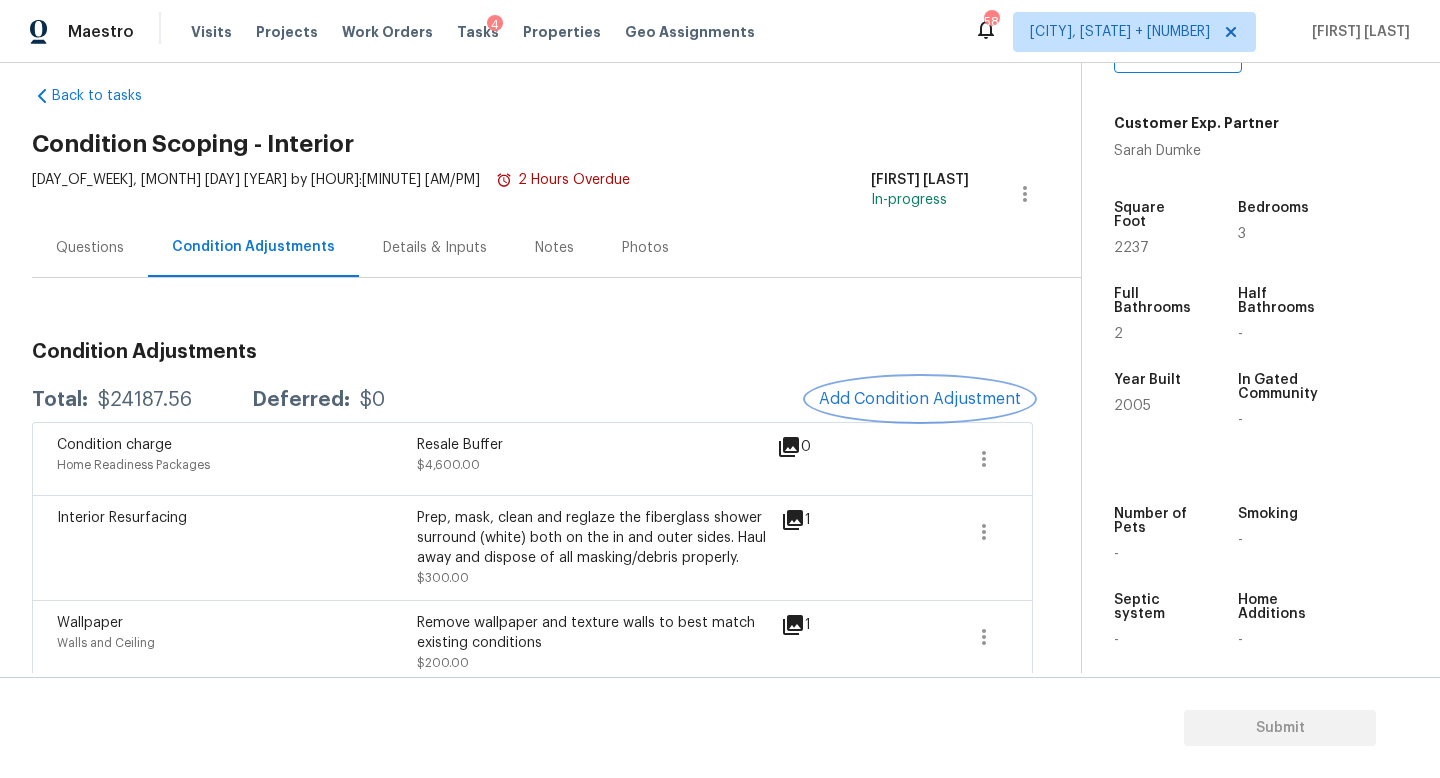 scroll, scrollTop: 0, scrollLeft: 0, axis: both 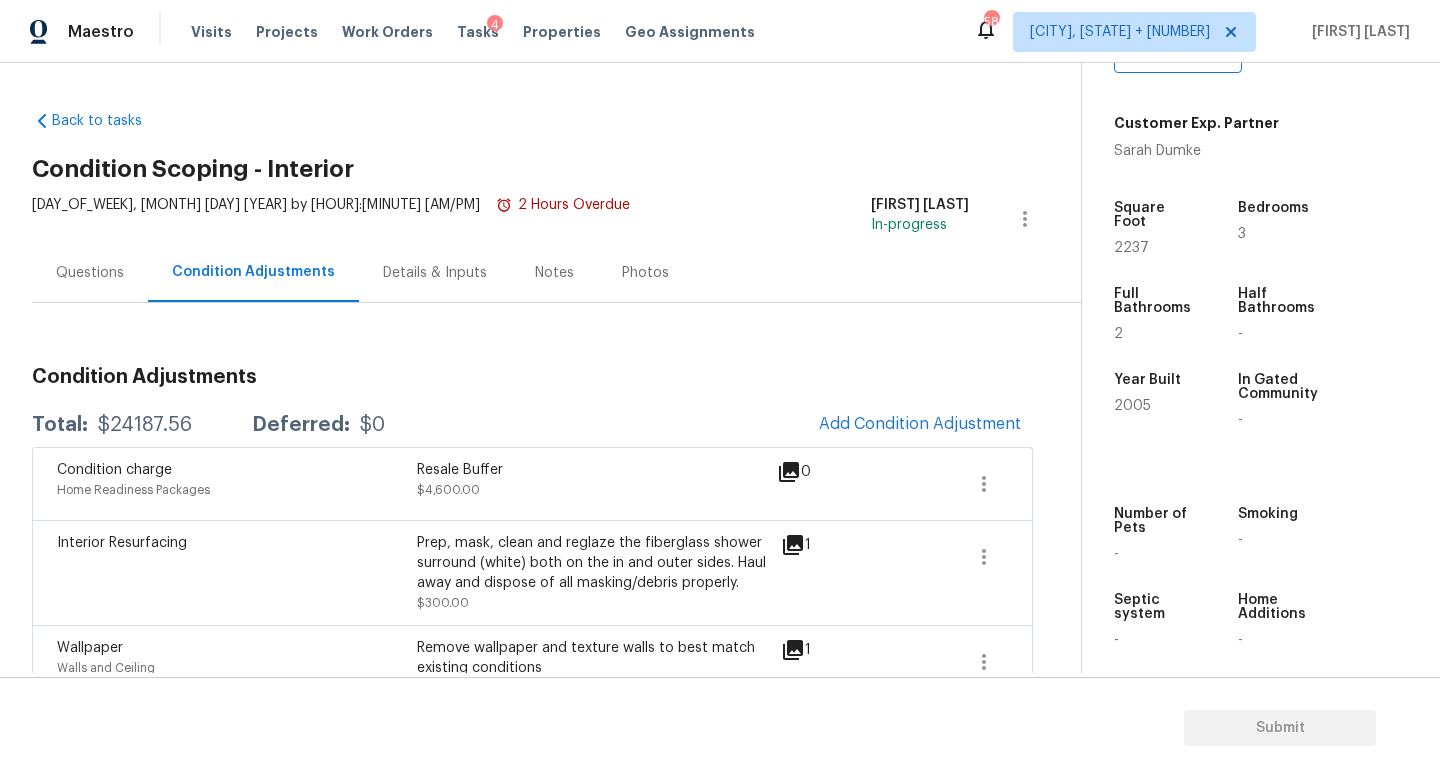 click on "Condition Adjustments" at bounding box center [532, 377] 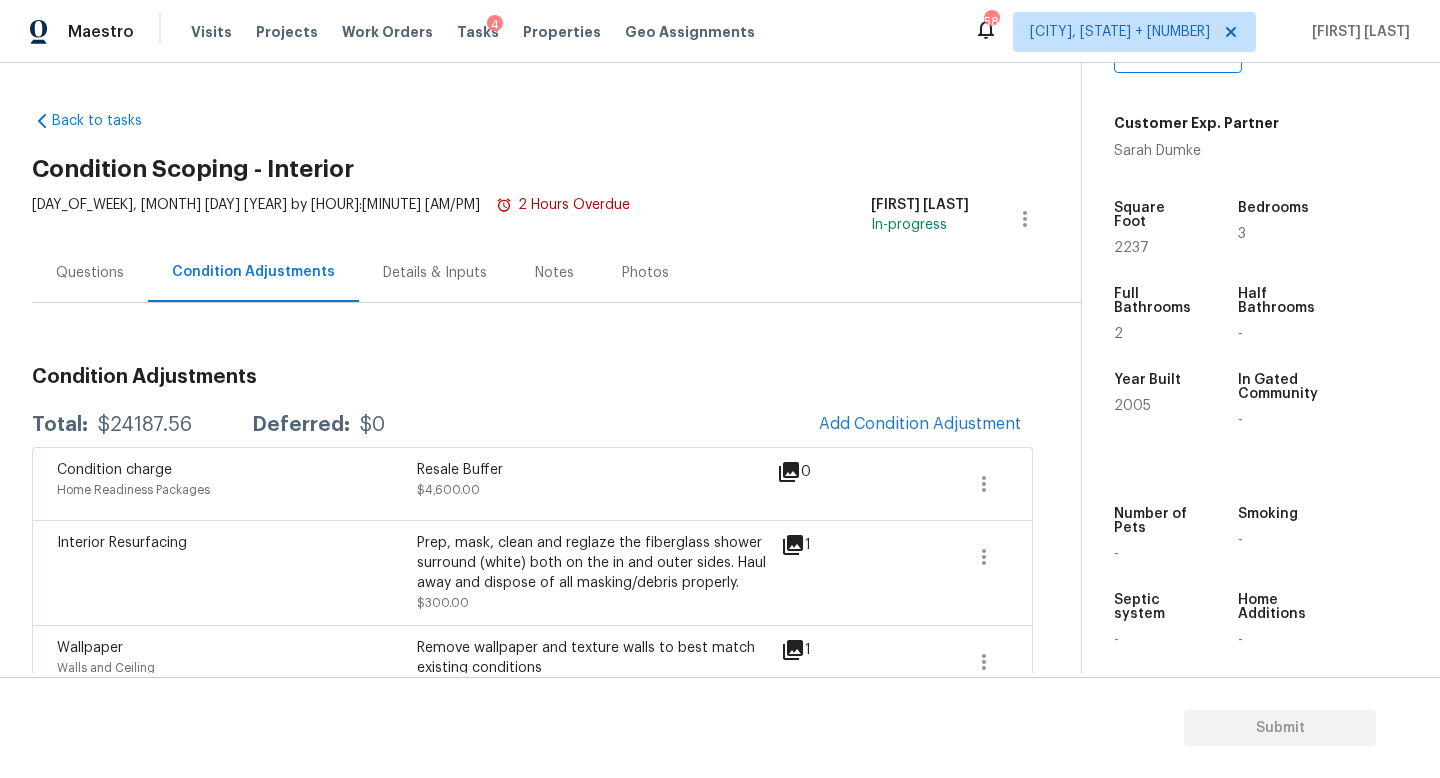 click on "Questions" at bounding box center (90, 273) 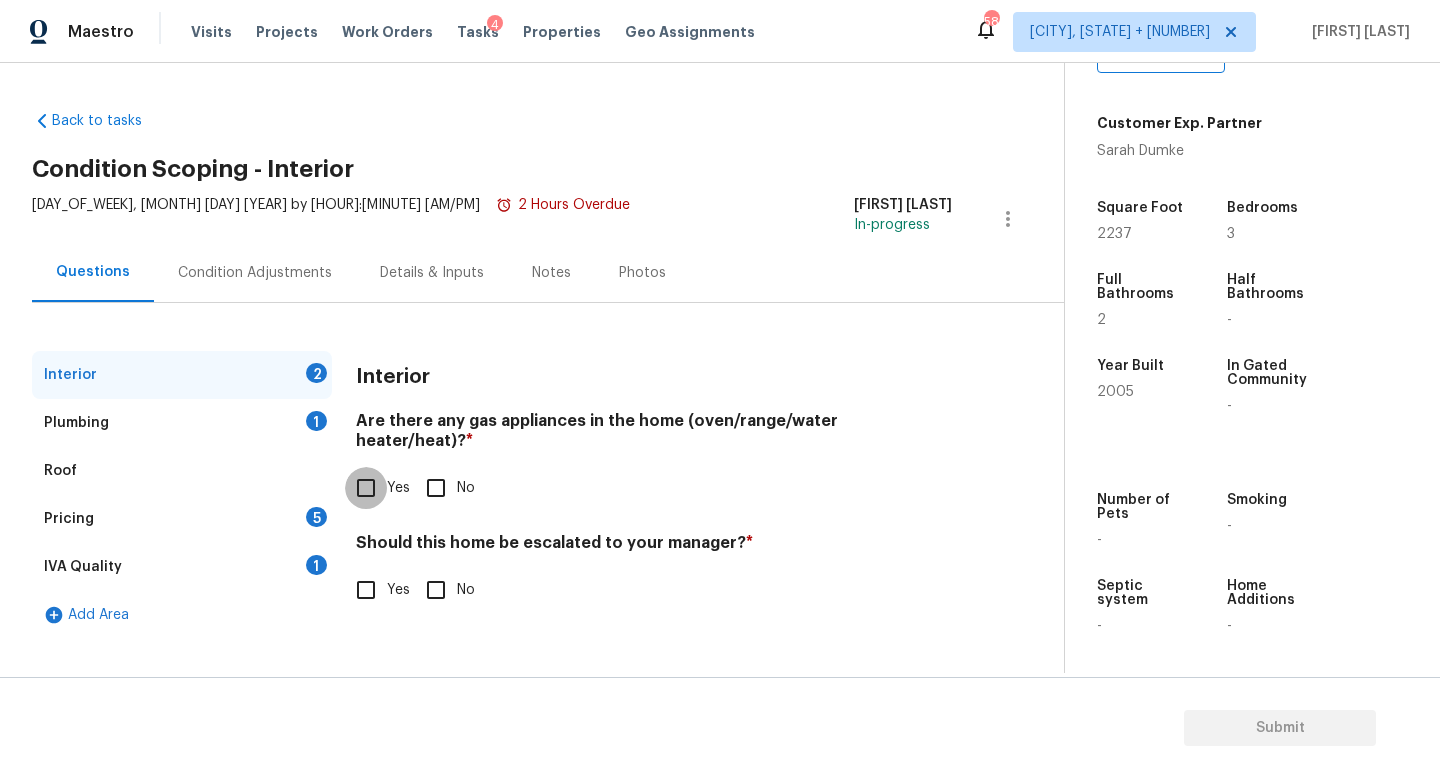 click on "Yes" at bounding box center (366, 488) 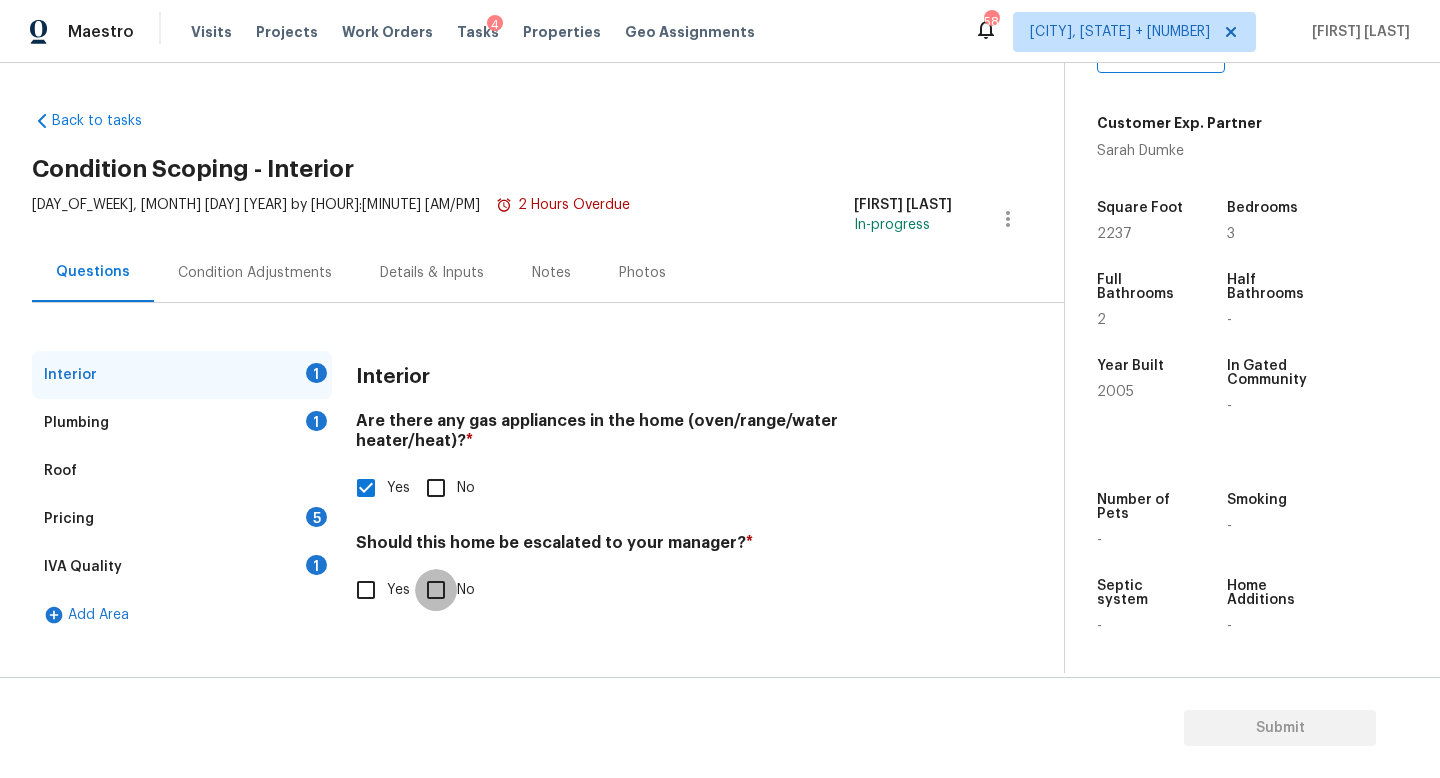 click on "No" at bounding box center [436, 590] 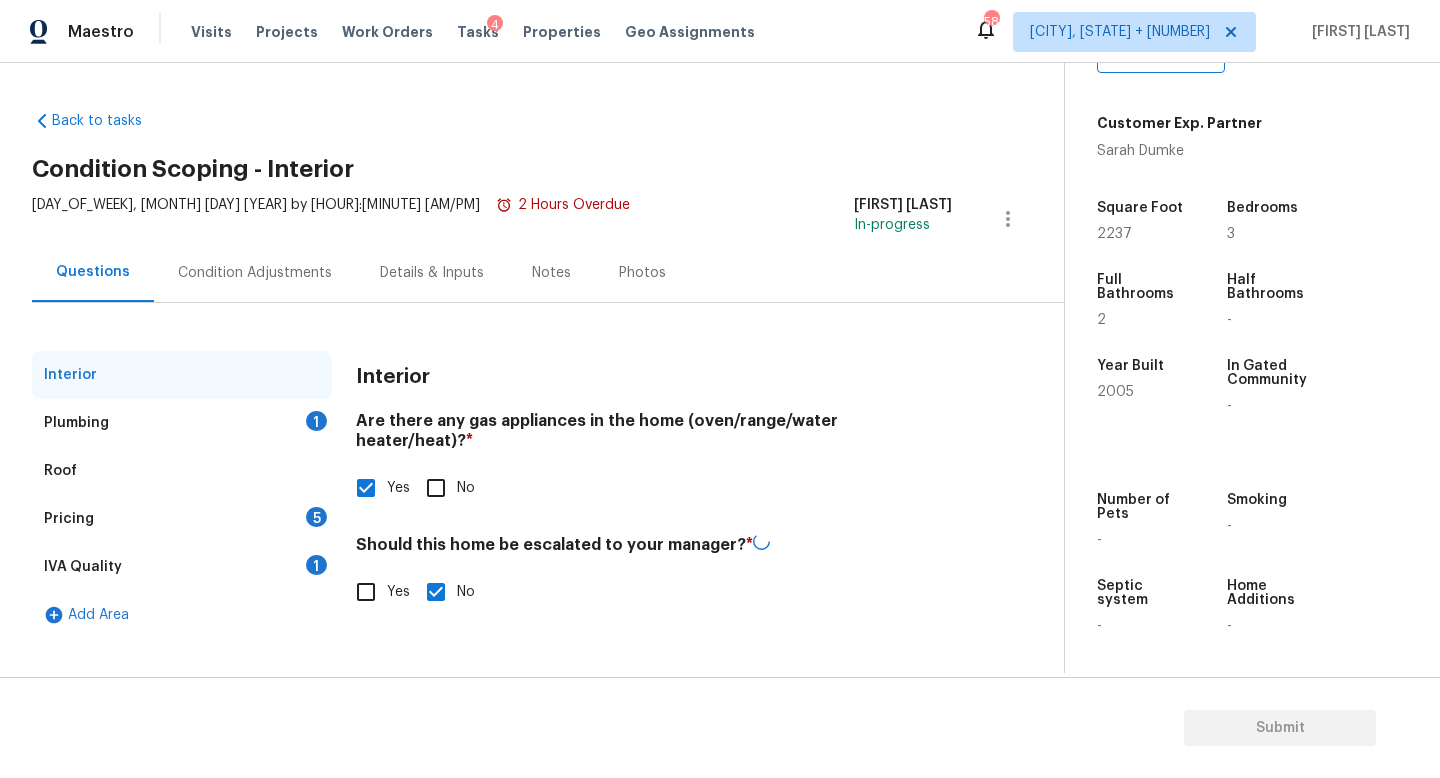click on "Plumbing 1" at bounding box center [182, 423] 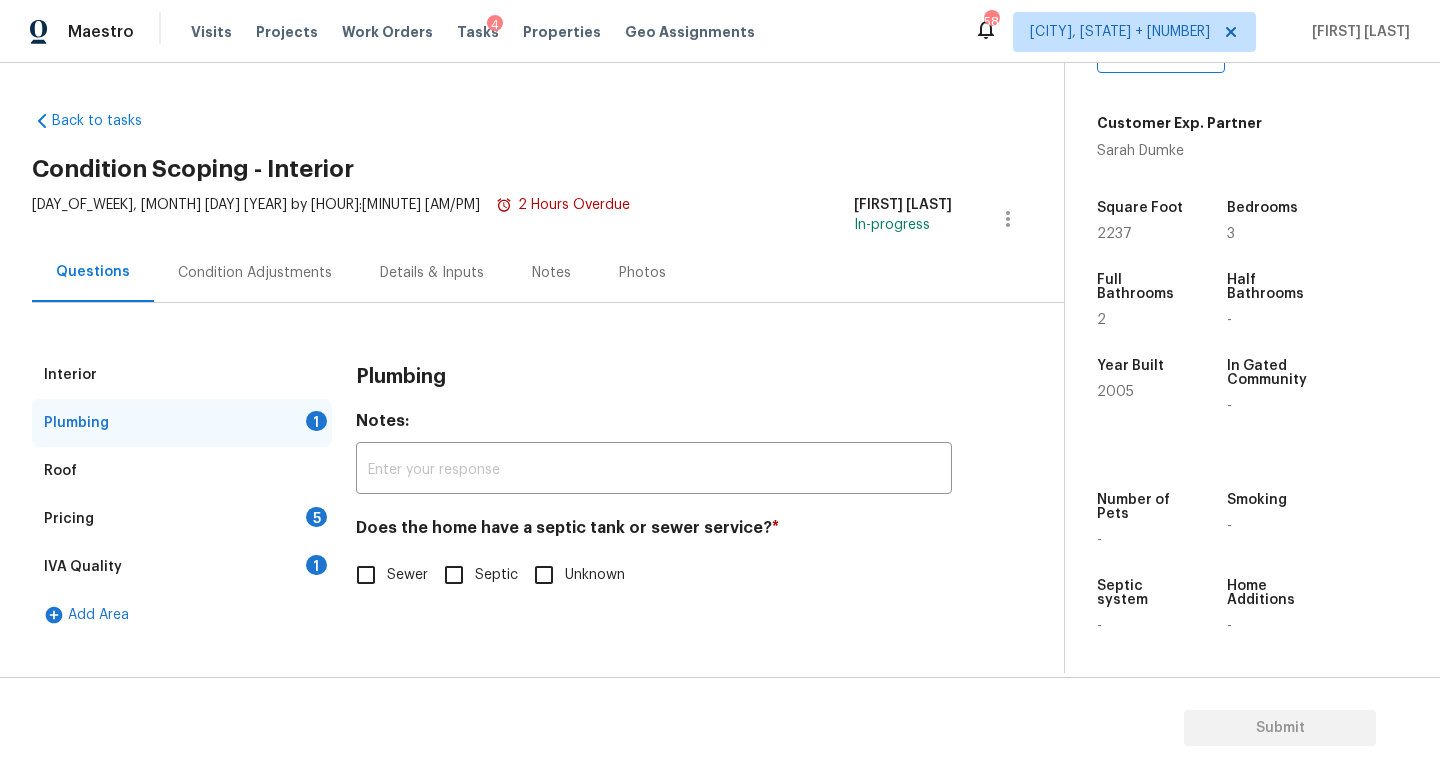 click on "Sewer" at bounding box center (366, 575) 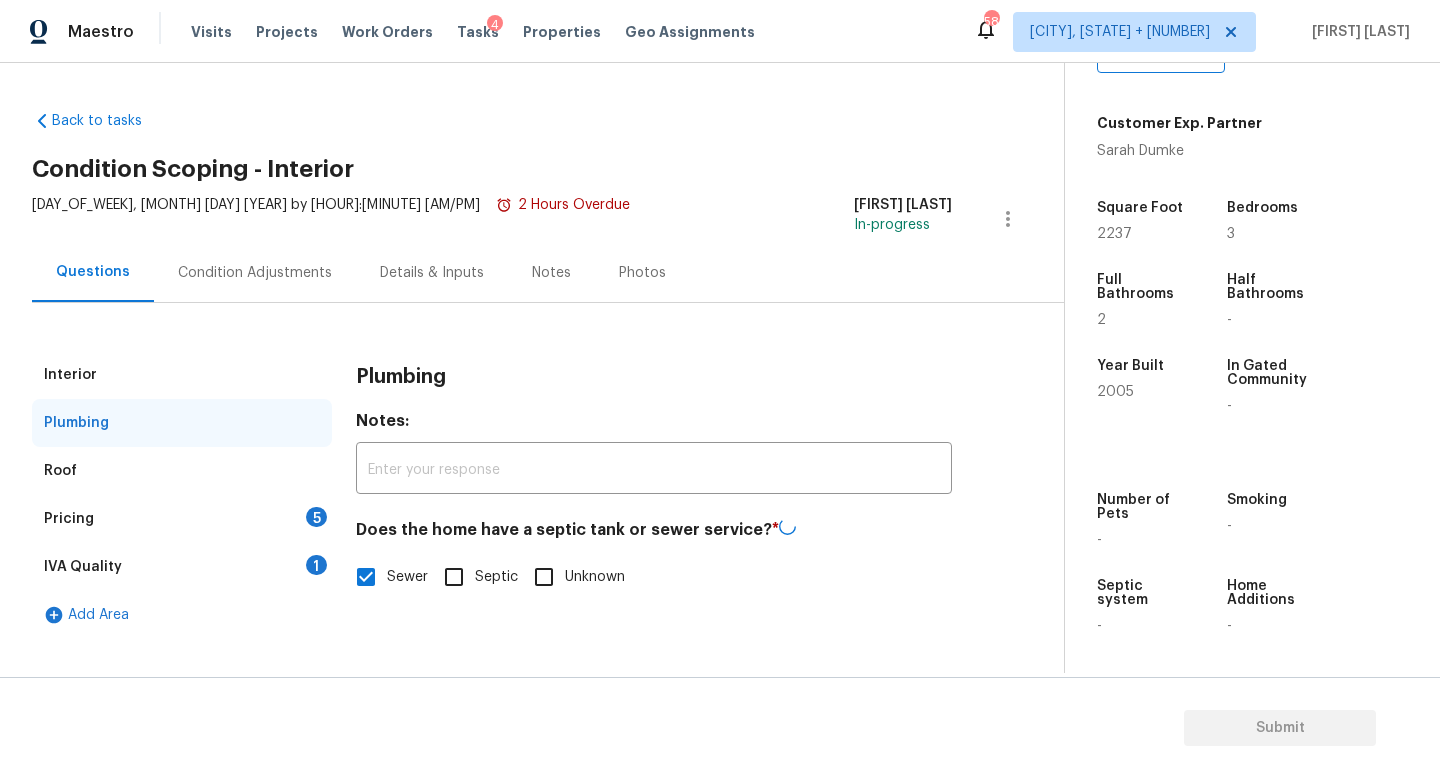 click on "Roof" at bounding box center (182, 471) 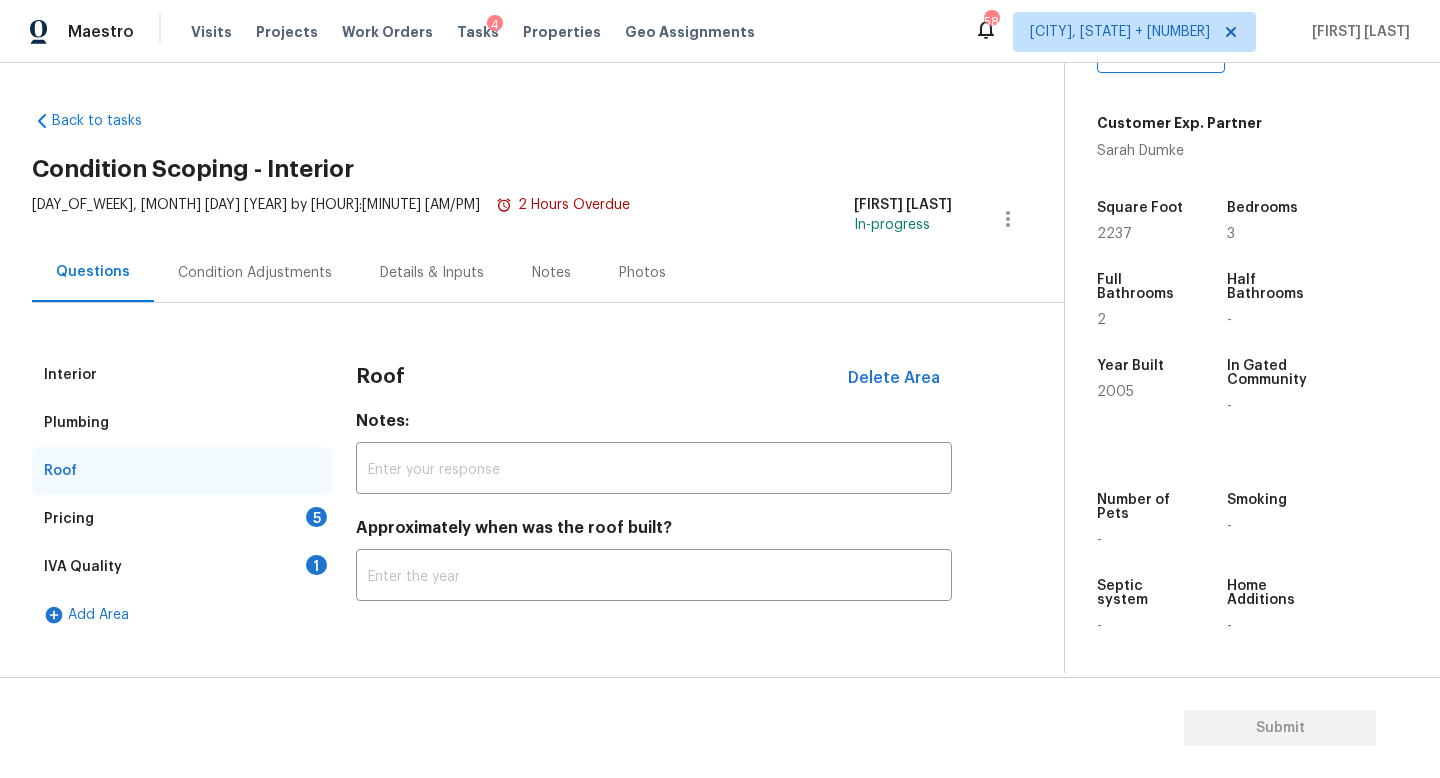 click on "Pricing 5" at bounding box center (182, 519) 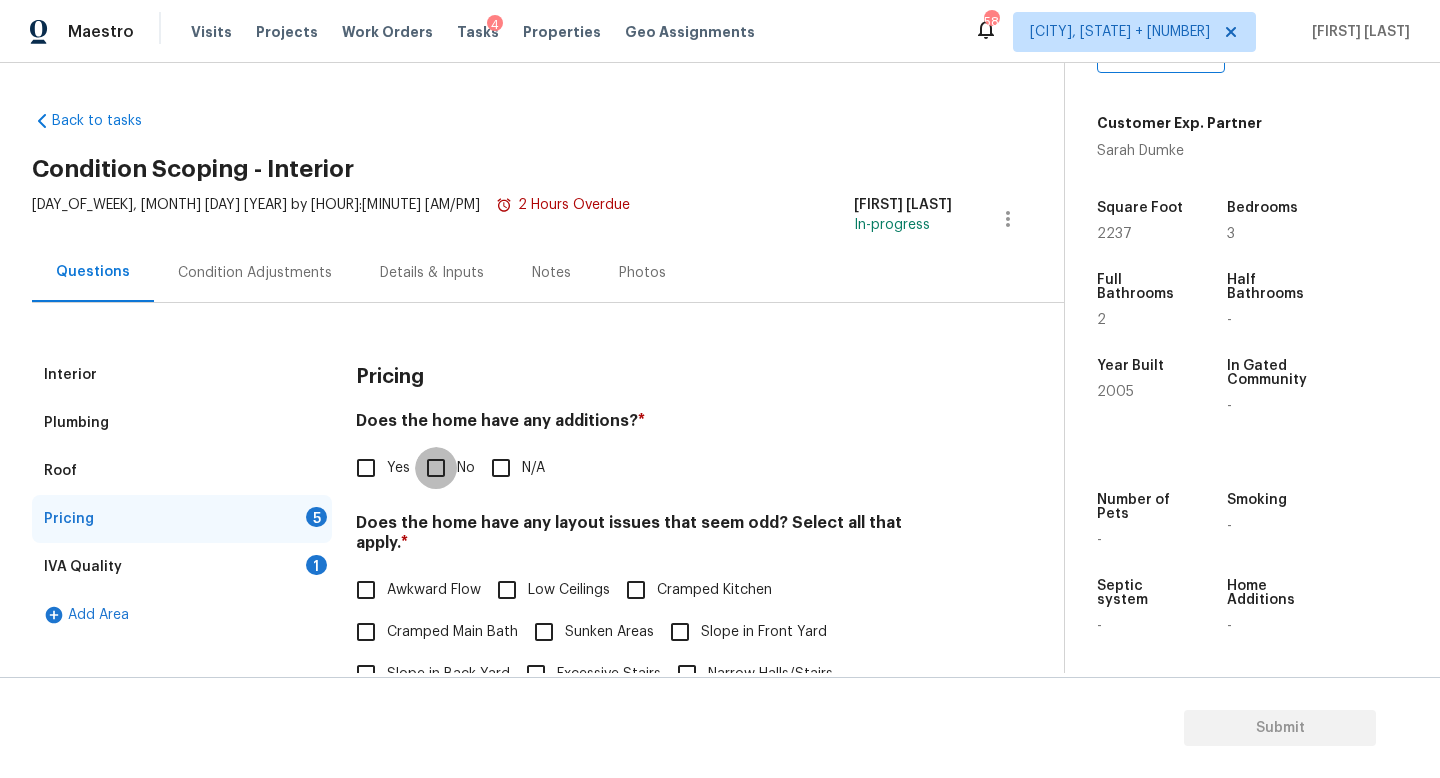 click on "No" at bounding box center [436, 468] 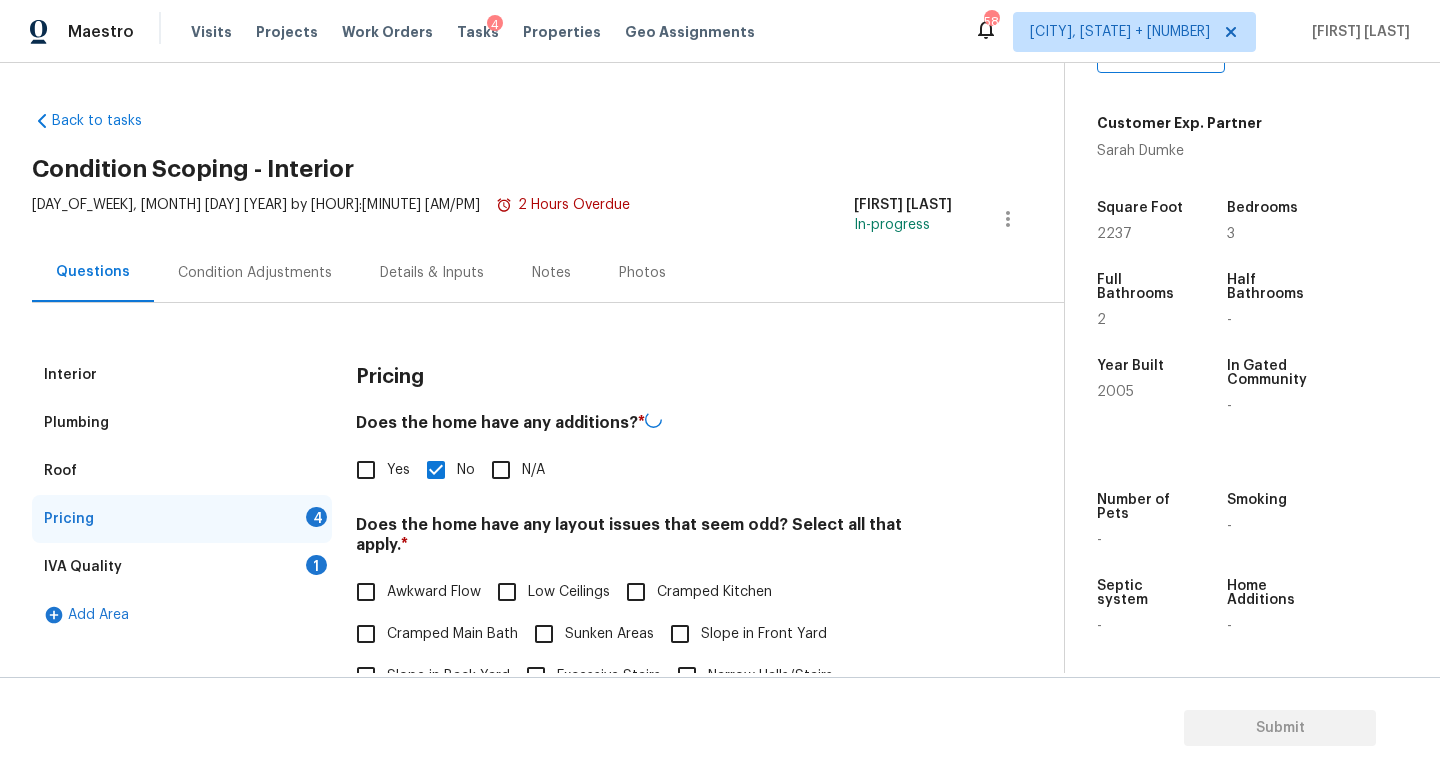 scroll, scrollTop: 422, scrollLeft: 0, axis: vertical 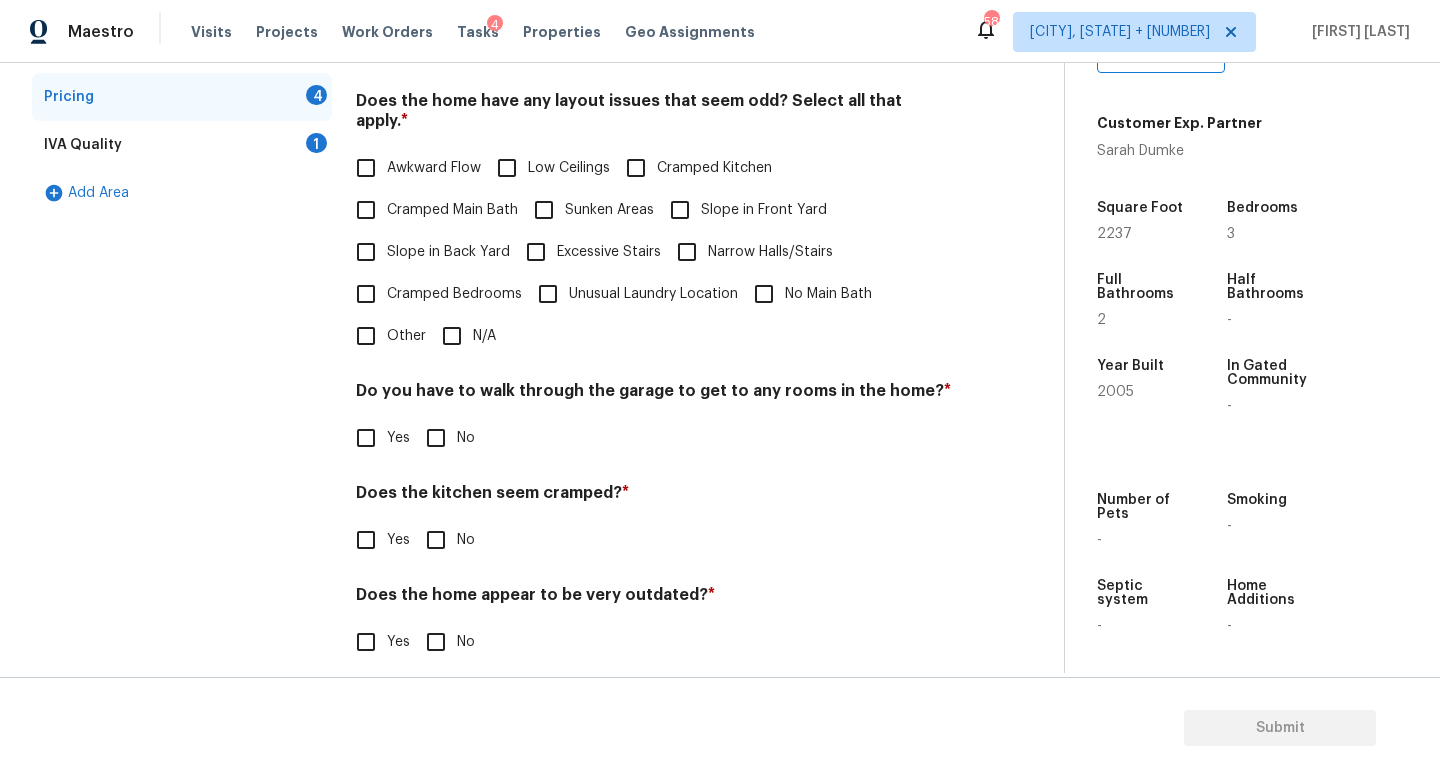click on "N/A" at bounding box center [452, 336] 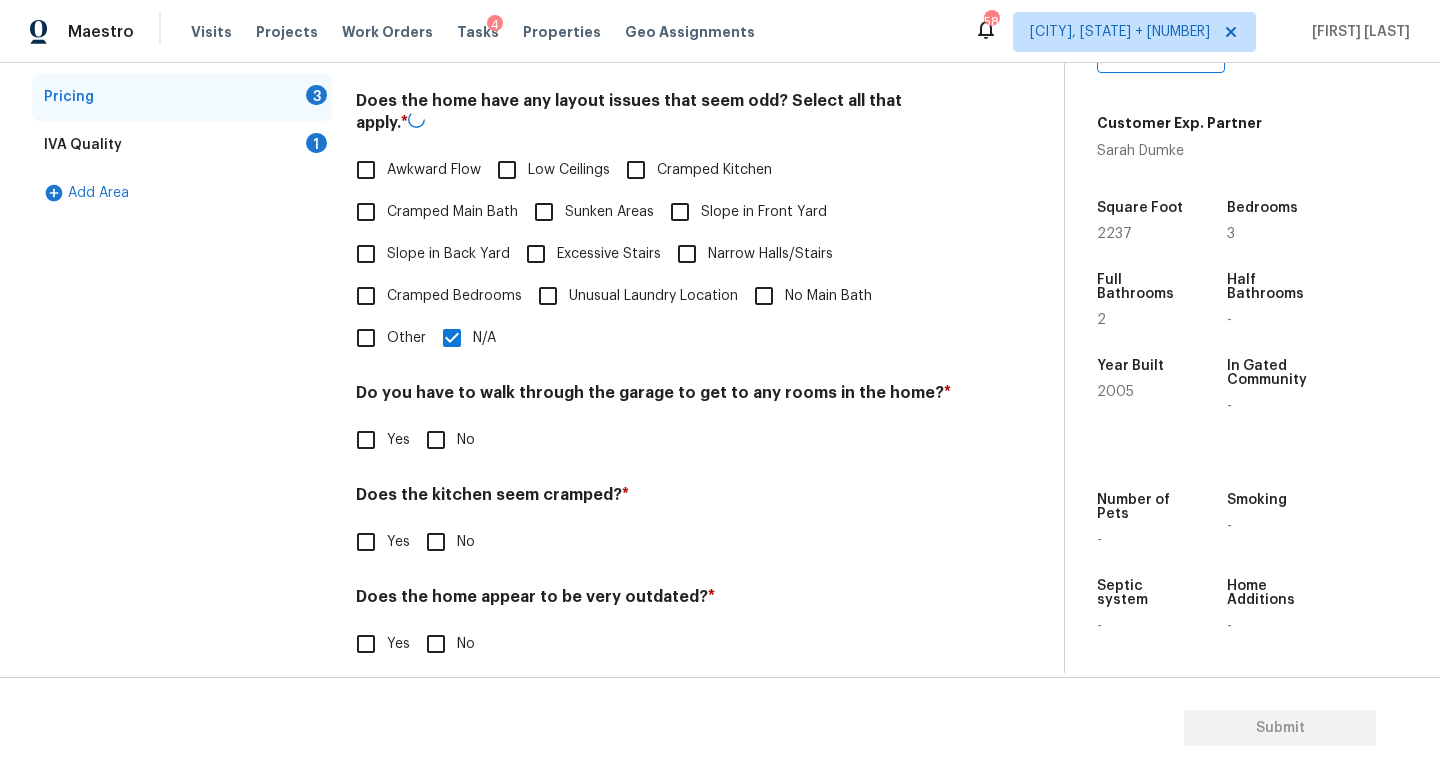 click on "Do you have to walk through the garage to get to any rooms in the home?  * Yes No" at bounding box center [654, 422] 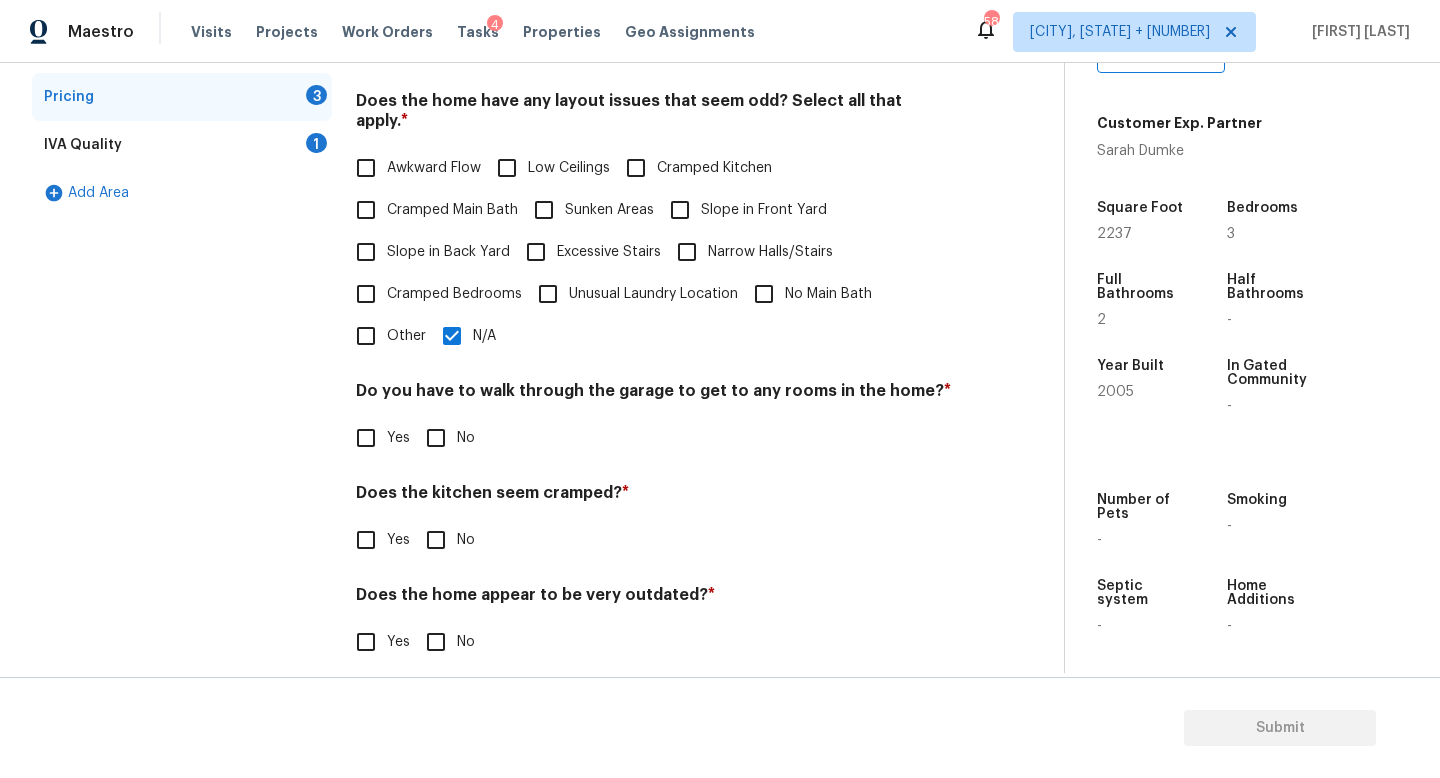 click on "No" at bounding box center (436, 438) 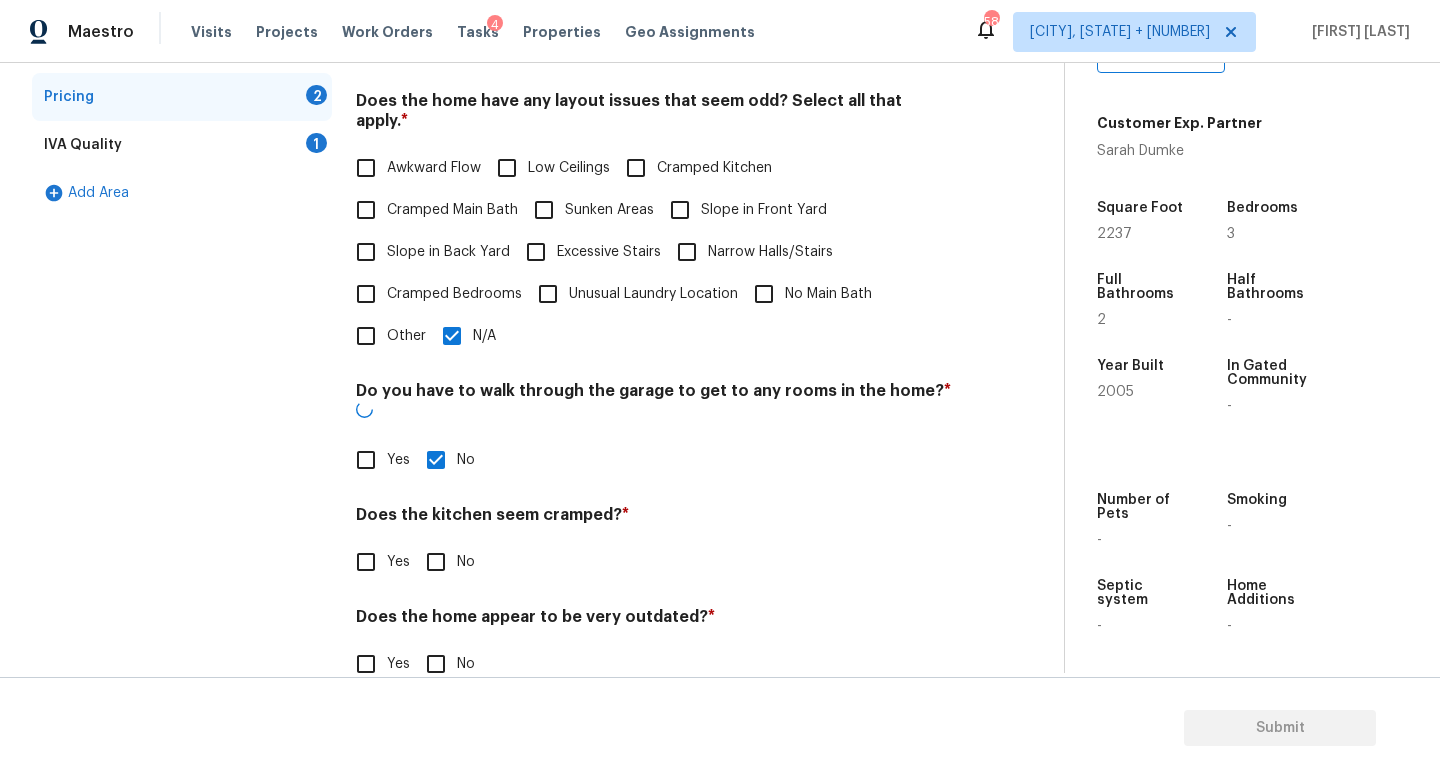 click on "No" at bounding box center (436, 562) 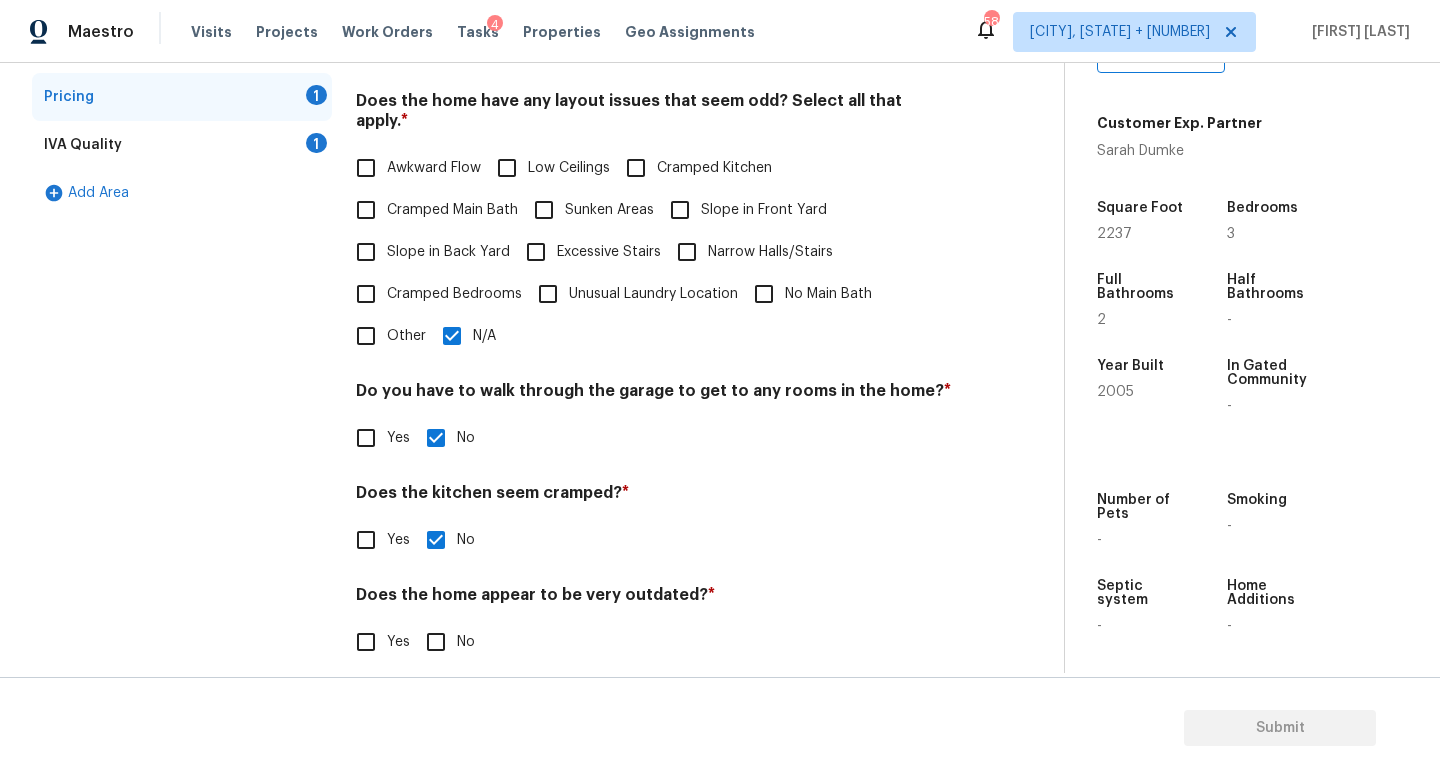 click on "No" at bounding box center [436, 642] 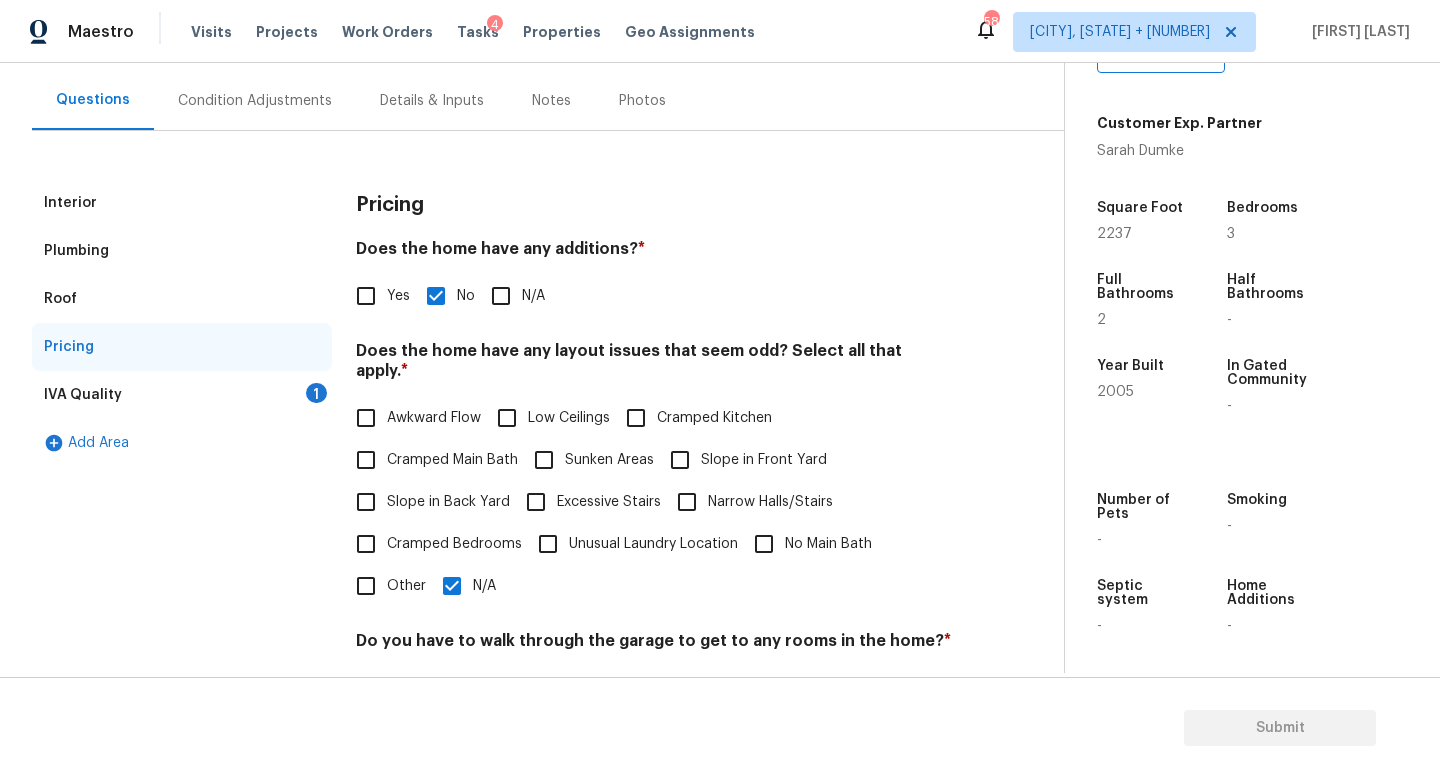 scroll, scrollTop: 162, scrollLeft: 0, axis: vertical 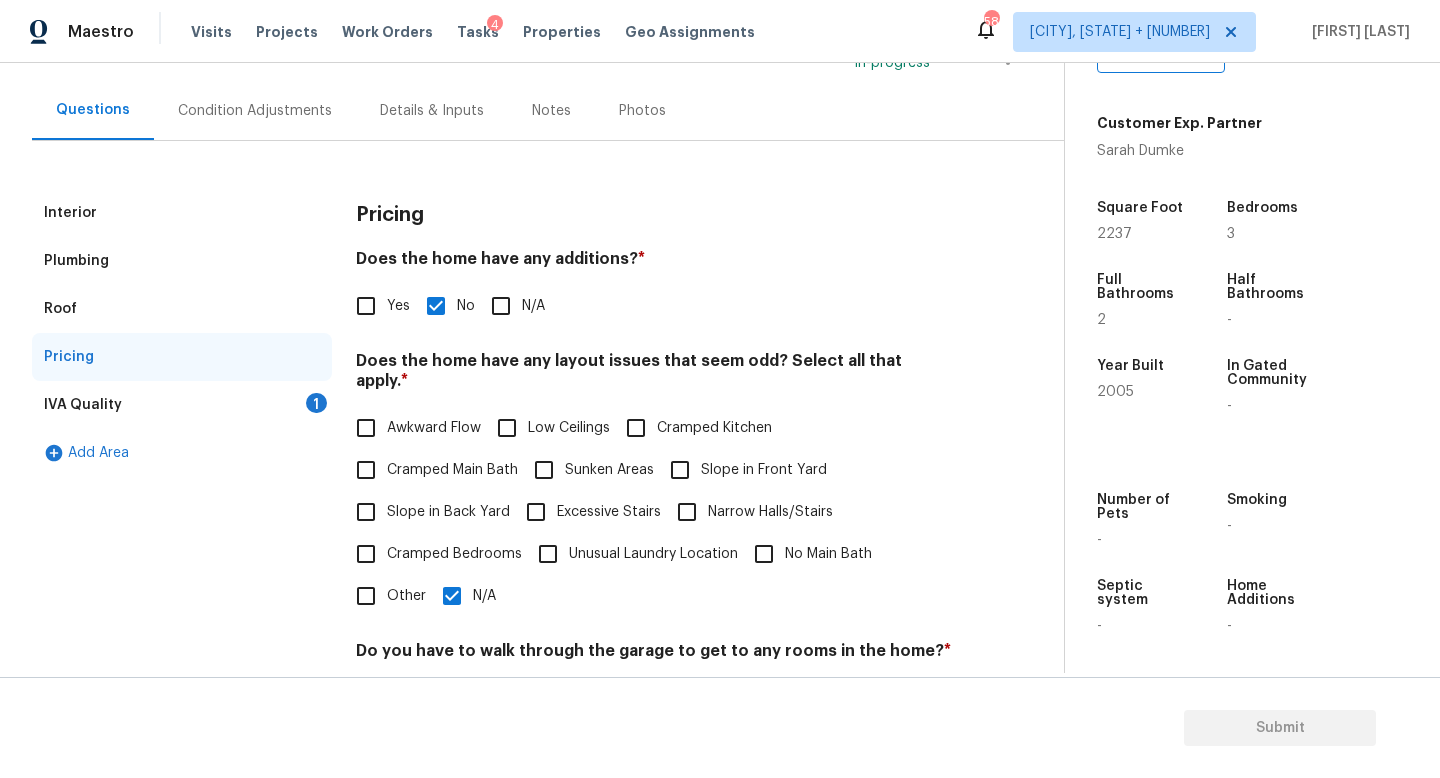 click on "Pricing" at bounding box center [182, 357] 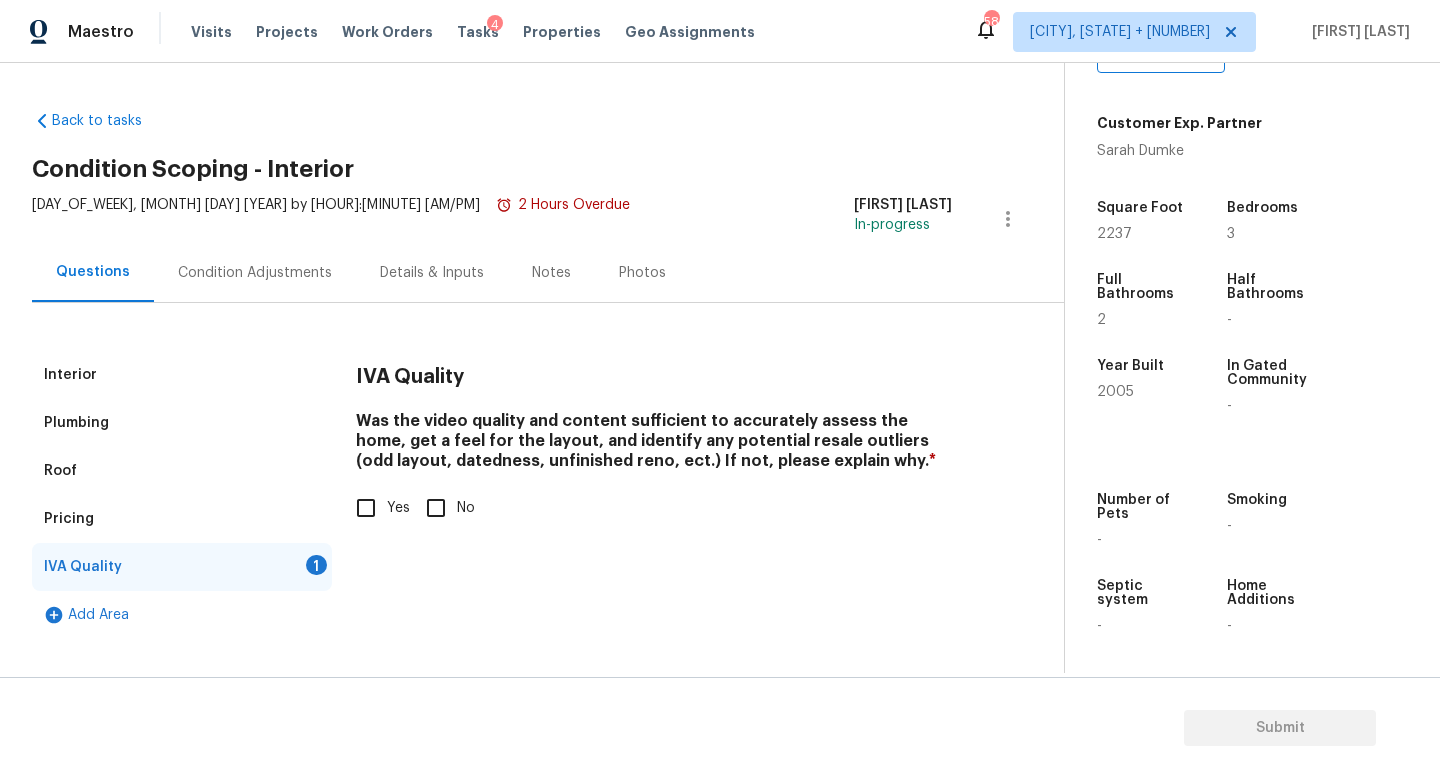 scroll, scrollTop: 0, scrollLeft: 0, axis: both 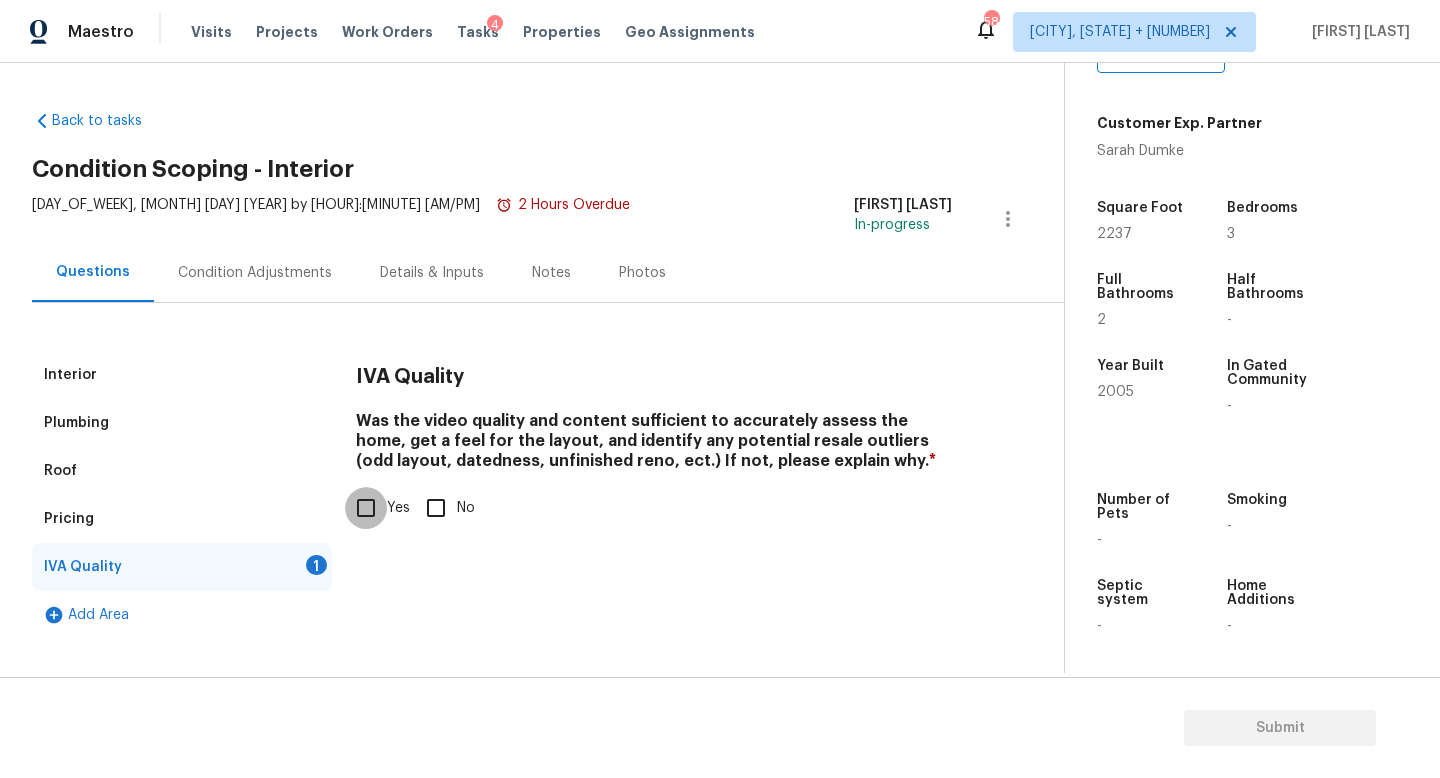 click on "Yes" at bounding box center [366, 508] 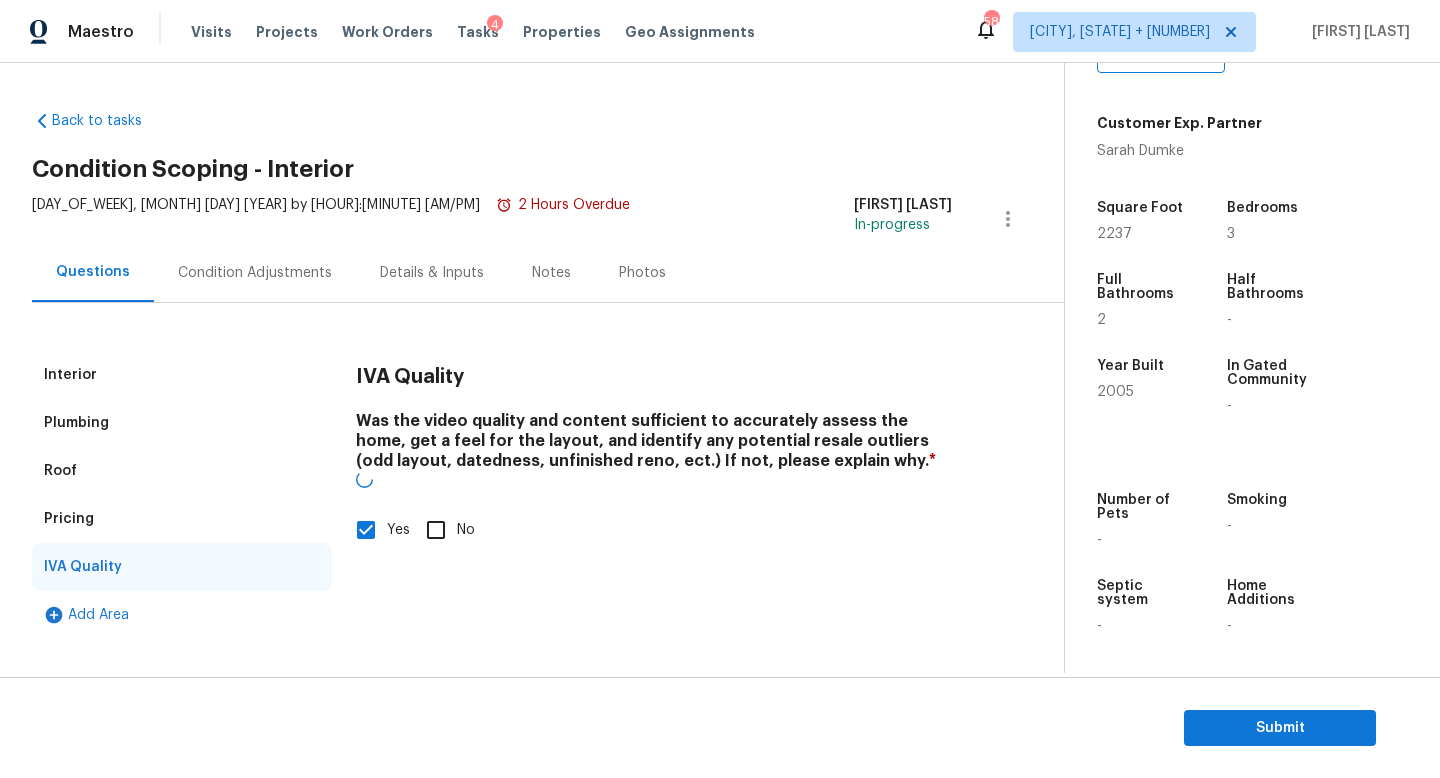 click on "Condition Adjustments" at bounding box center [255, 272] 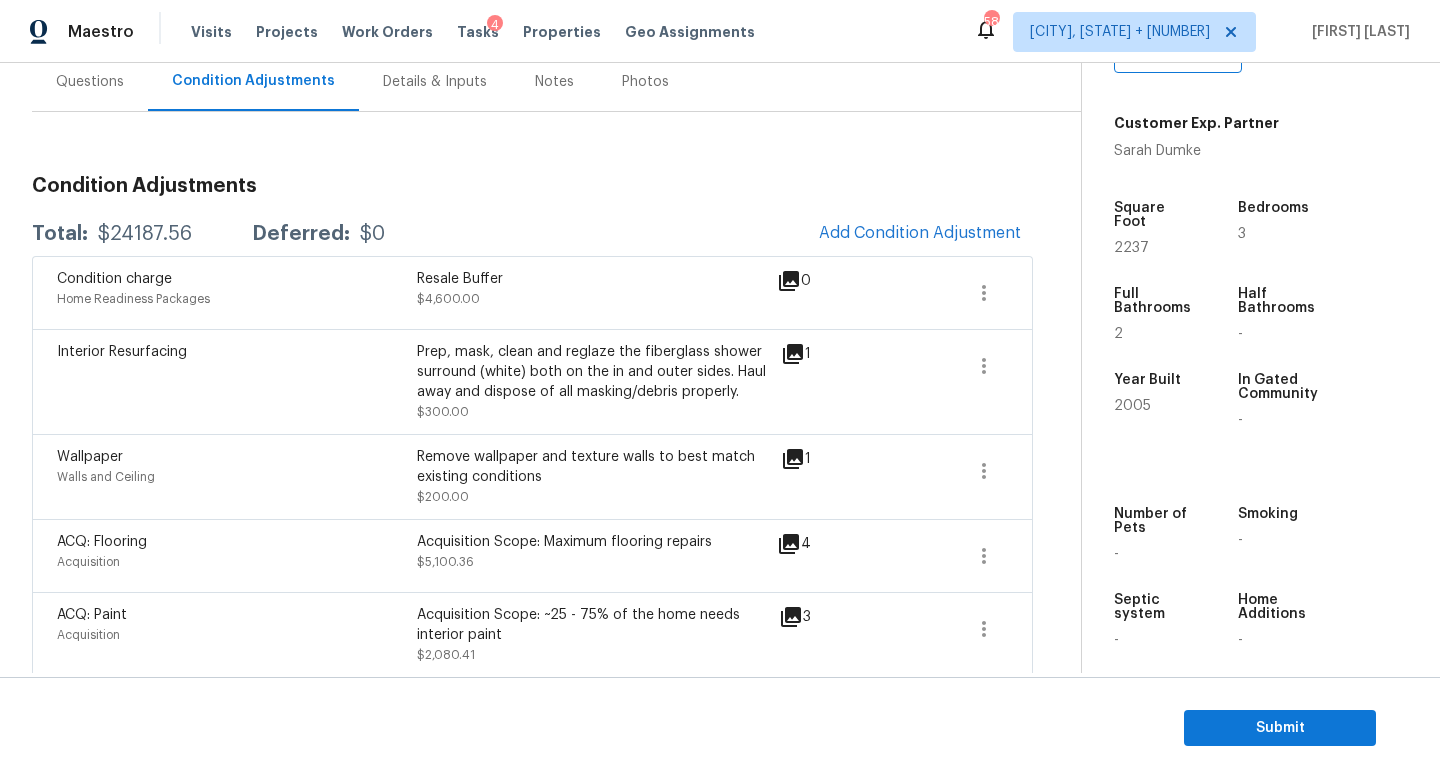 scroll, scrollTop: 192, scrollLeft: 0, axis: vertical 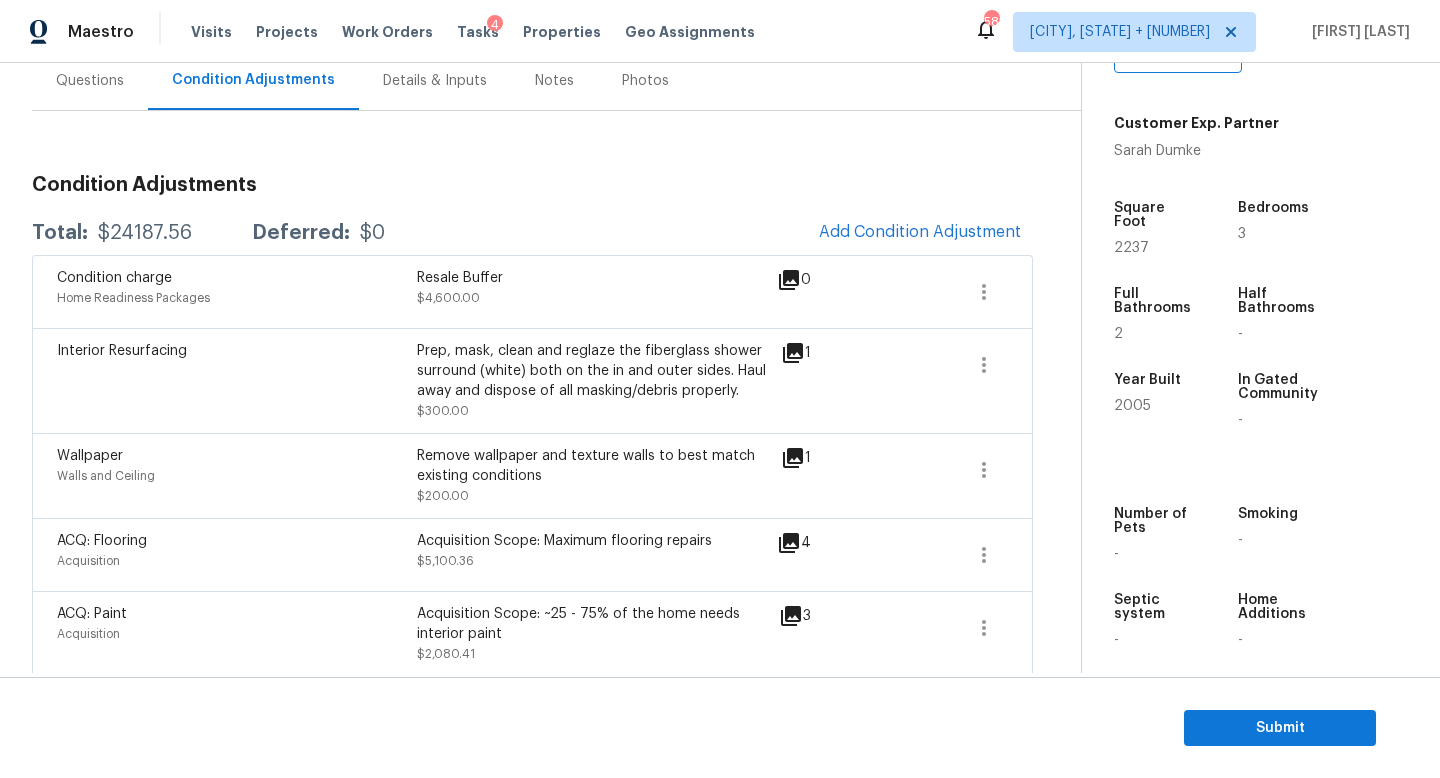 click on "$24187.56" at bounding box center [145, 233] 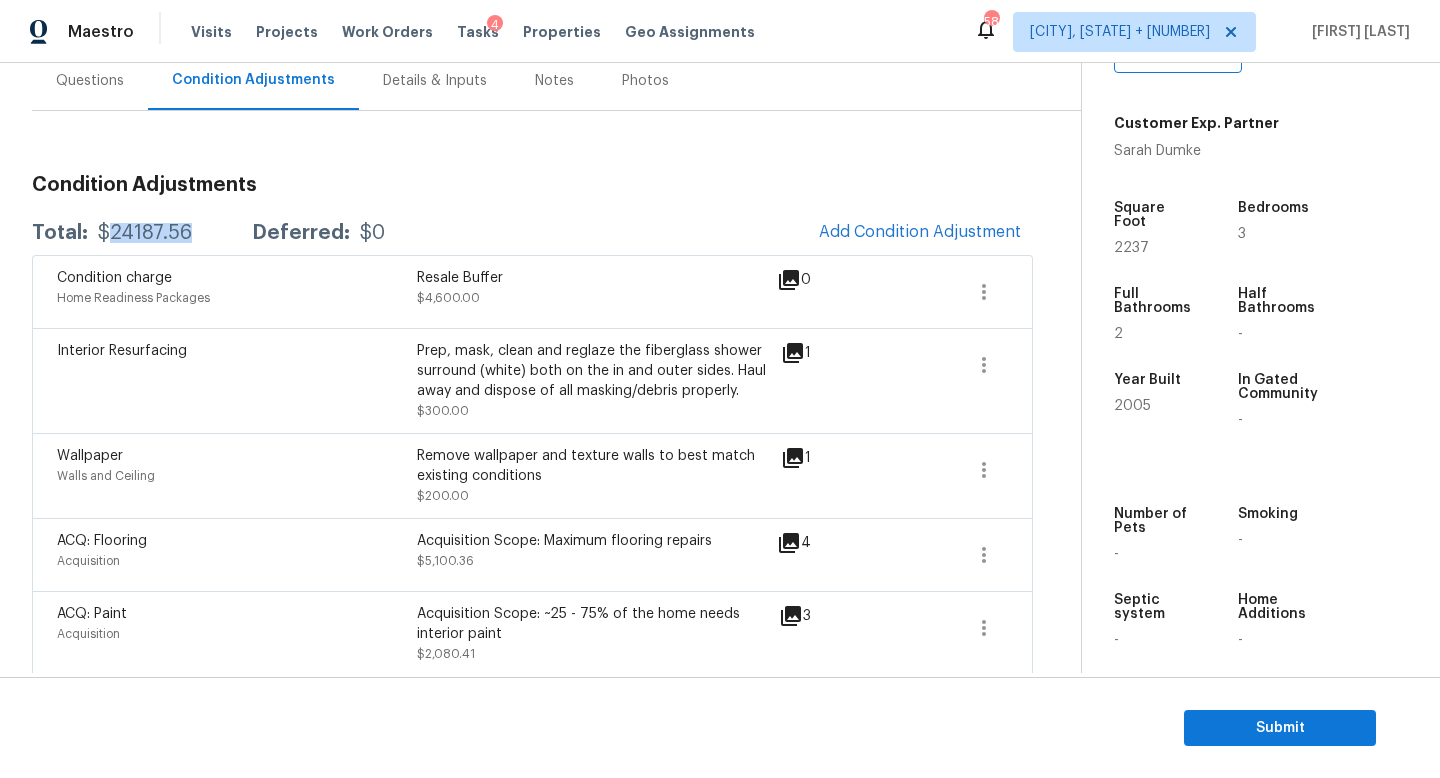 click on "$24187.56" at bounding box center [145, 233] 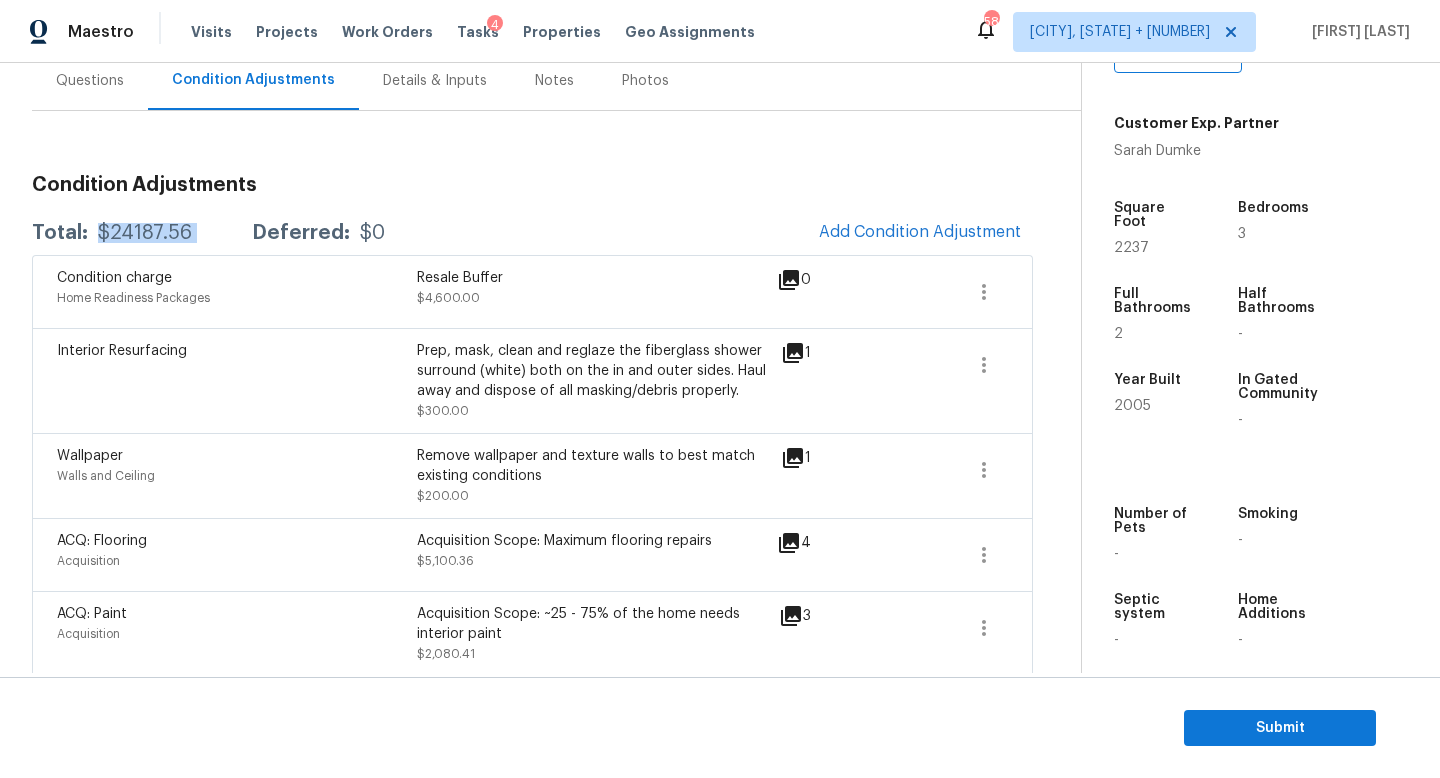 copy on "$24187.56" 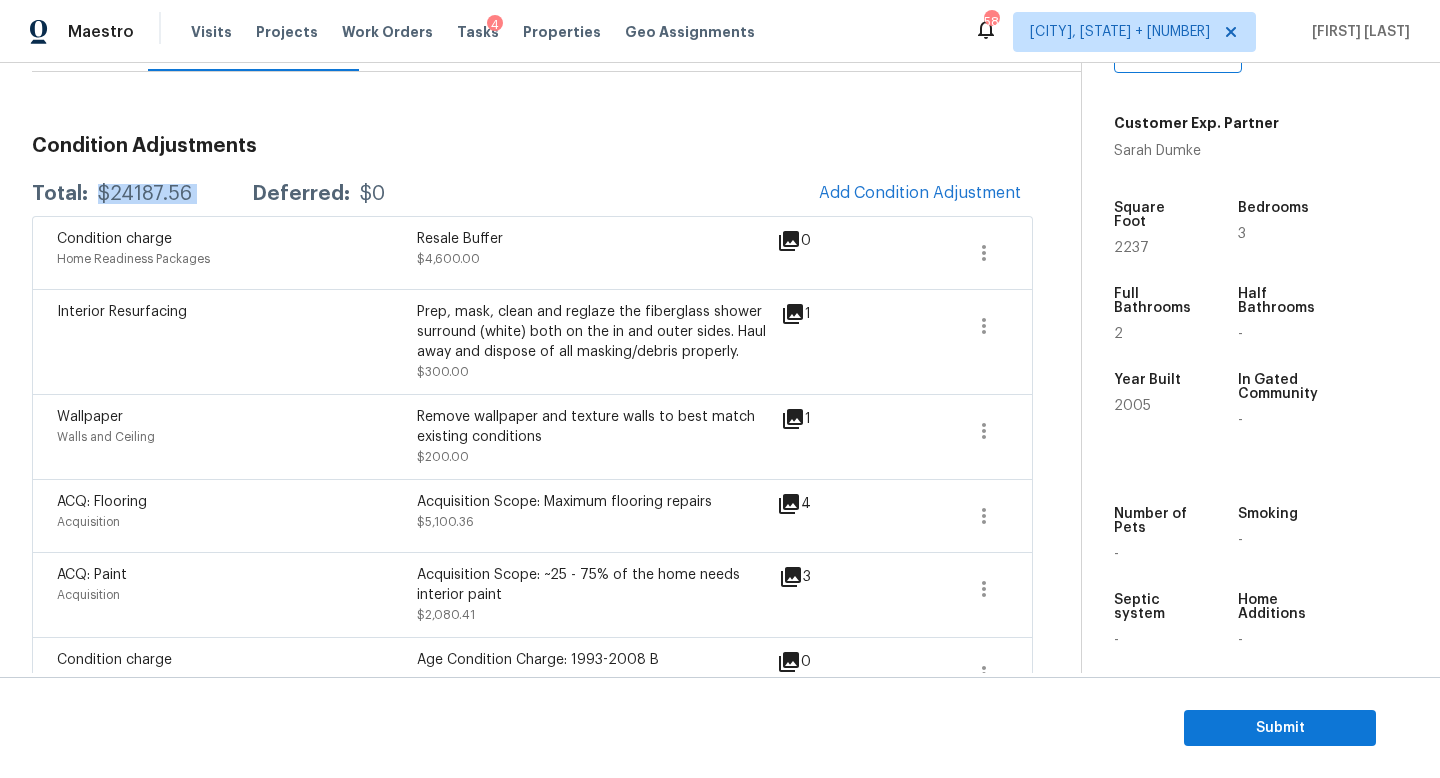 scroll, scrollTop: 233, scrollLeft: 0, axis: vertical 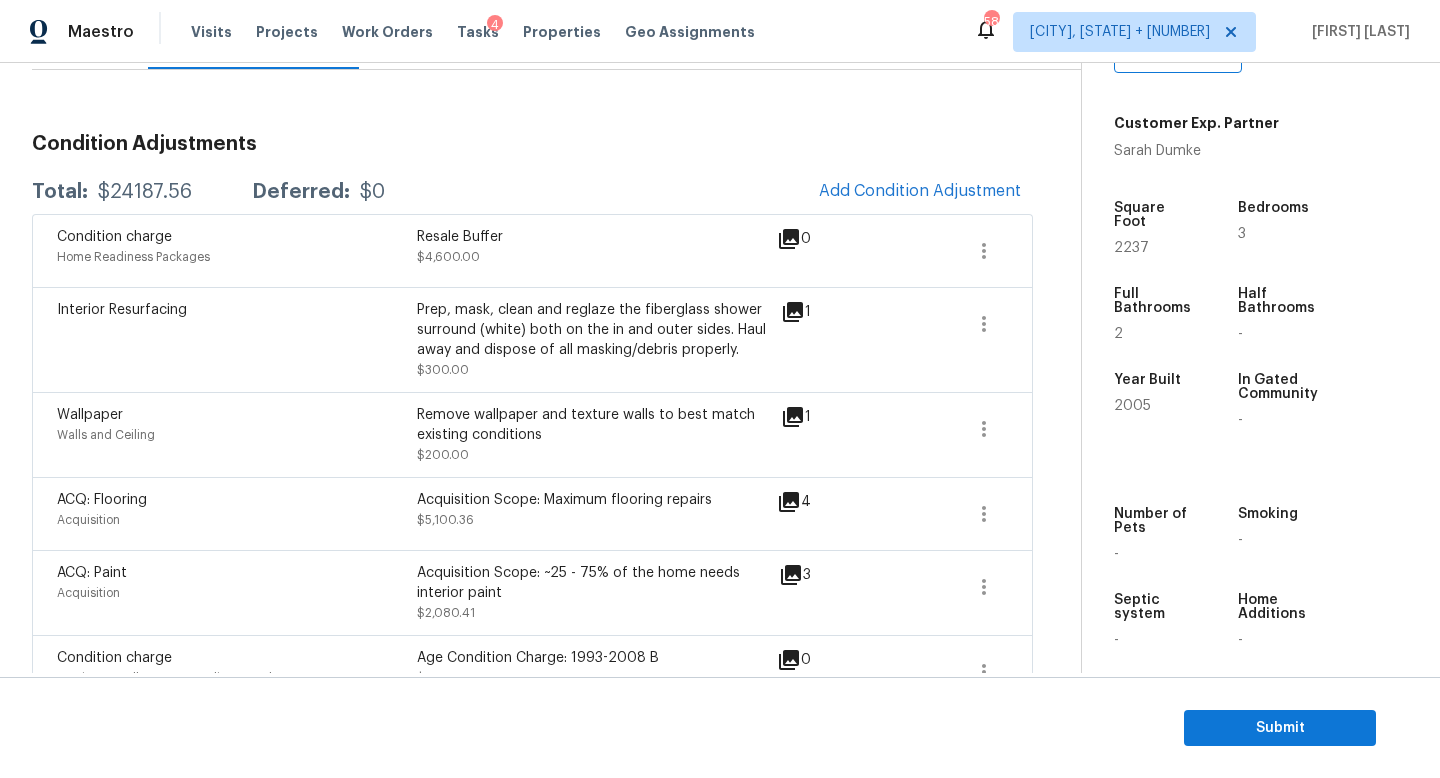 click on "Condition Adjustments Total:  $24187.56 Deferred:  $0 Add Condition Adjustment Condition charge Home Readiness Packages Resale Buffer $4,600.00   0 Interior Resurfacing Prep, mask, clean and reglaze the fiberglass shower surround (white) both on the in and outer sides. Haul away and dispose of all masking/debris properly. $300.00   1 Wallpaper Walls and Ceiling Remove wallpaper and texture walls to best match existing conditions $200.00   1 ACQ: Flooring Acquisition Acquisition Scope: Maximum flooring repairs $5,100.36   4 ACQ: Paint Acquisition Acquisition Scope: ~25 - 75% of the home needs interior paint $2,080.41   3 Condition charge Interior Overall - Home Readiness Packages Age Condition Charge: 1993-2008 B	 $1.00   0 Bathroom Plumbing Interior Overall - Bathroom deep clean bathtub $80.00   1 ACQ: Flooring Interior Overall - Acquisition Acquisition Scope: Maximum flooring repairs $5,100.36   4 ACQ: Paint Interior Overall - Acquisition Acquisition Scope: ~25 - 75% of the home needs interior paint   2   3" at bounding box center (532, 861) 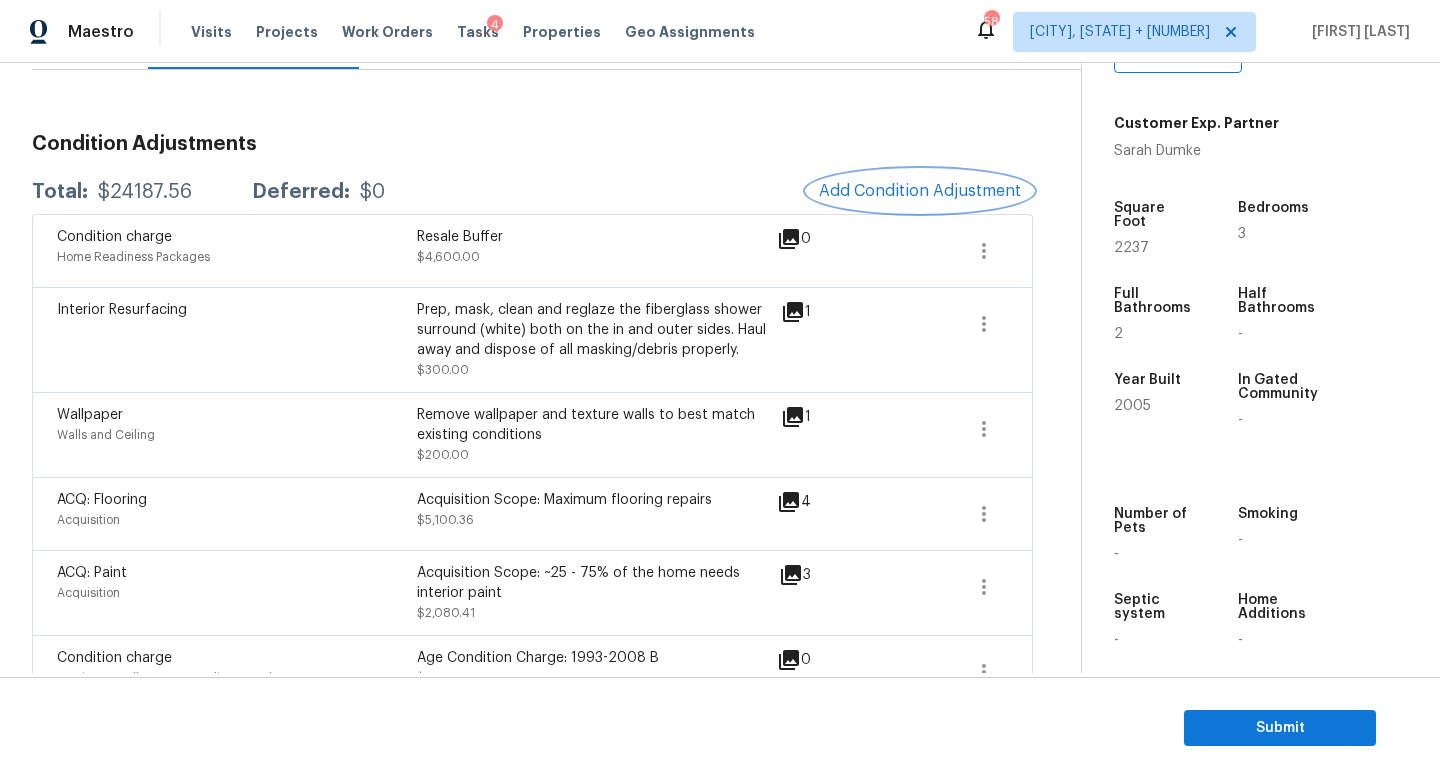 click on "Add Condition Adjustment" at bounding box center (920, 191) 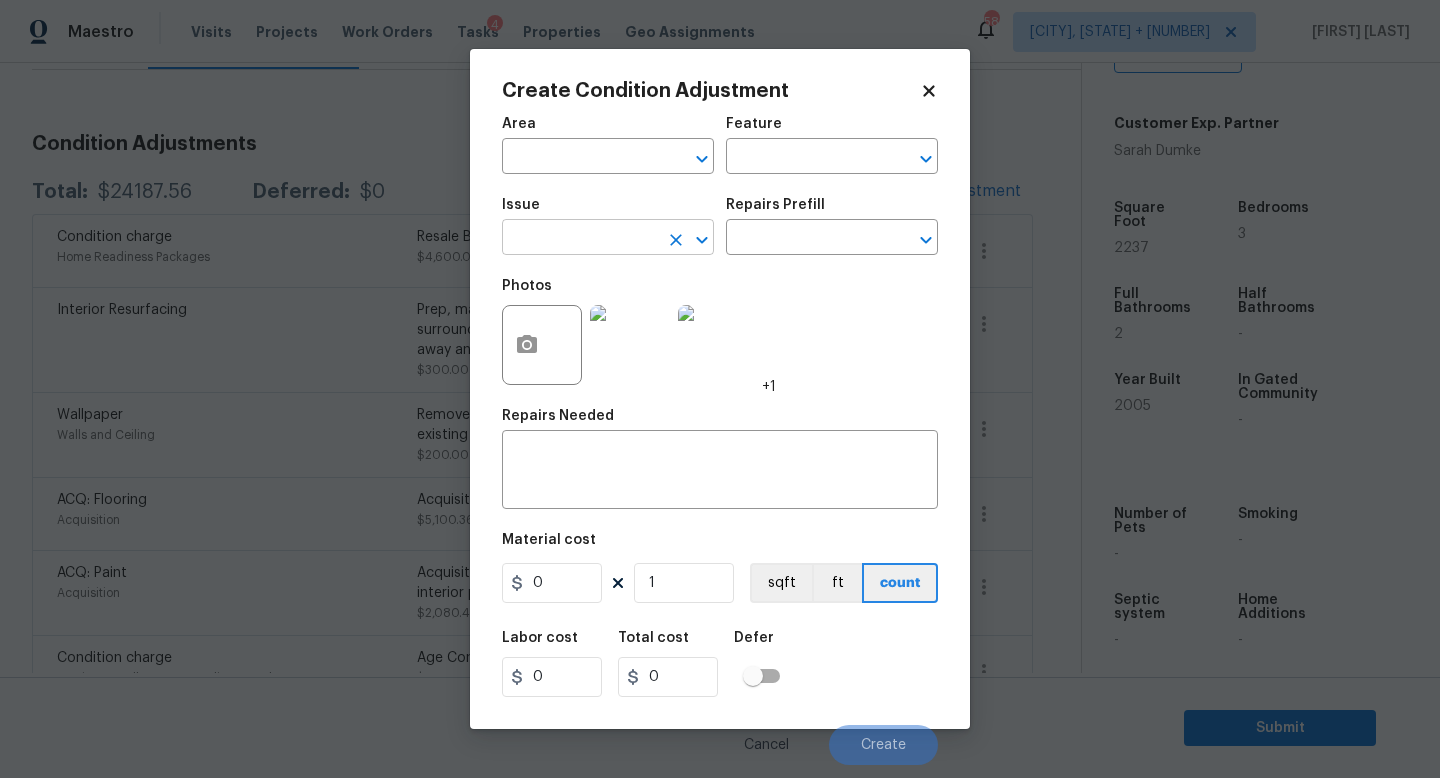 click at bounding box center [580, 239] 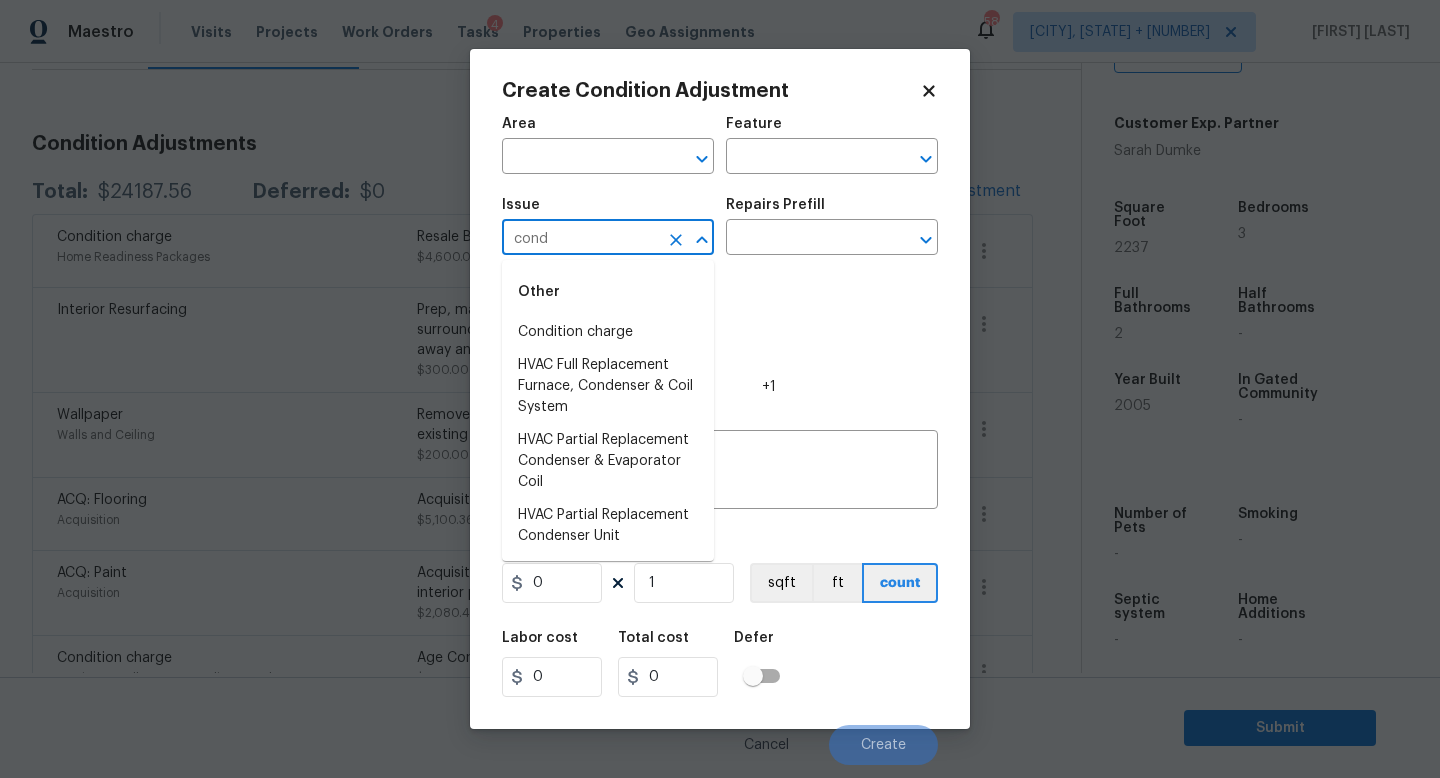 click on "Other" at bounding box center (608, 292) 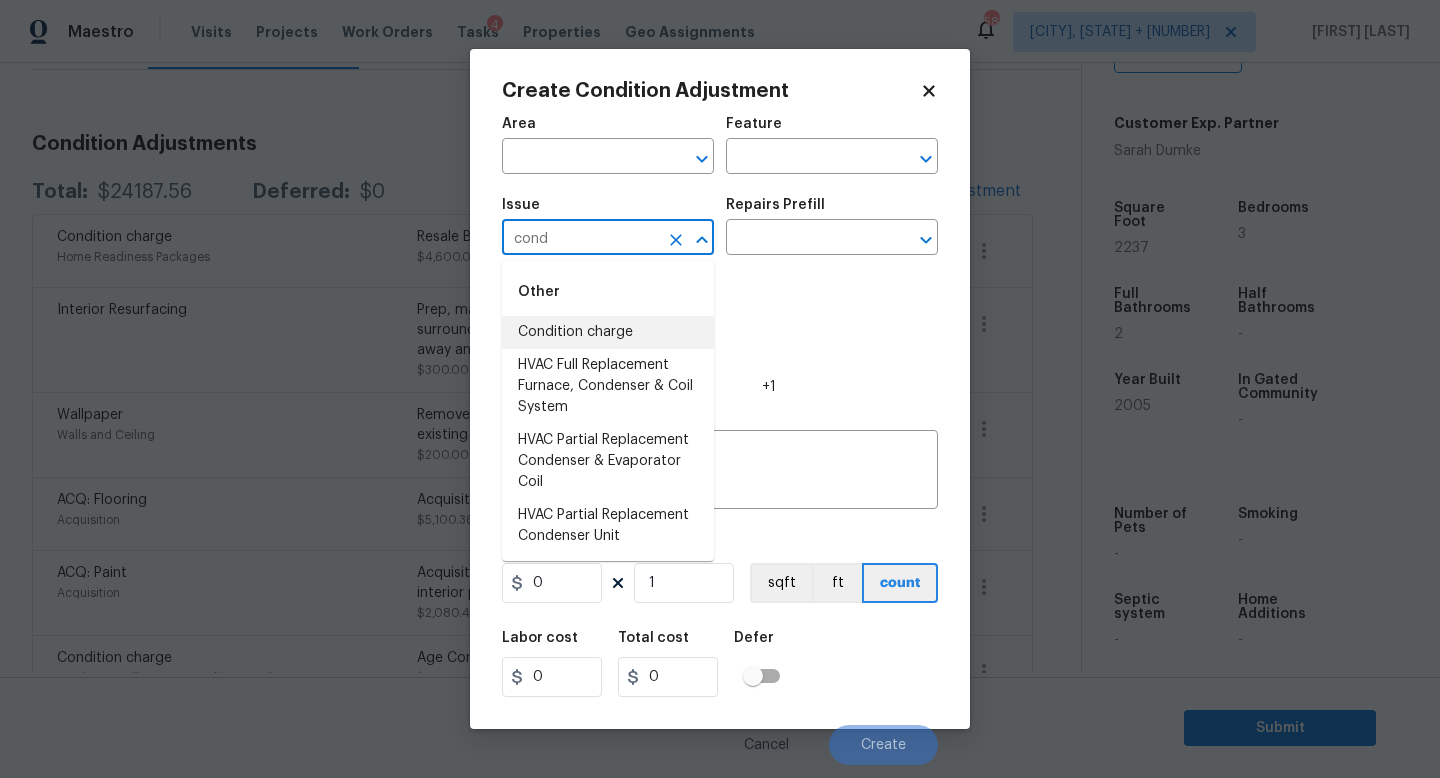 click on "Condition charge" at bounding box center (608, 332) 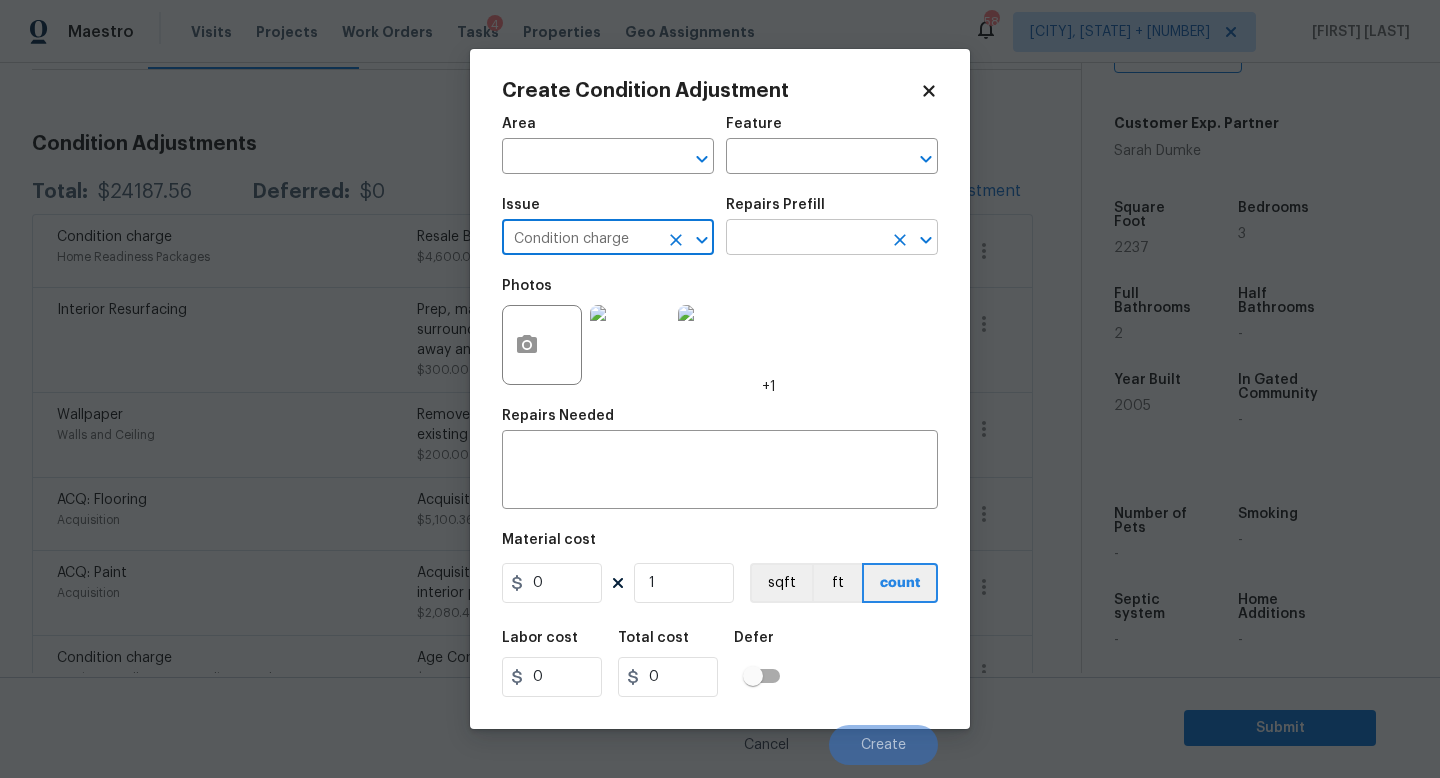 type on "Condition charge" 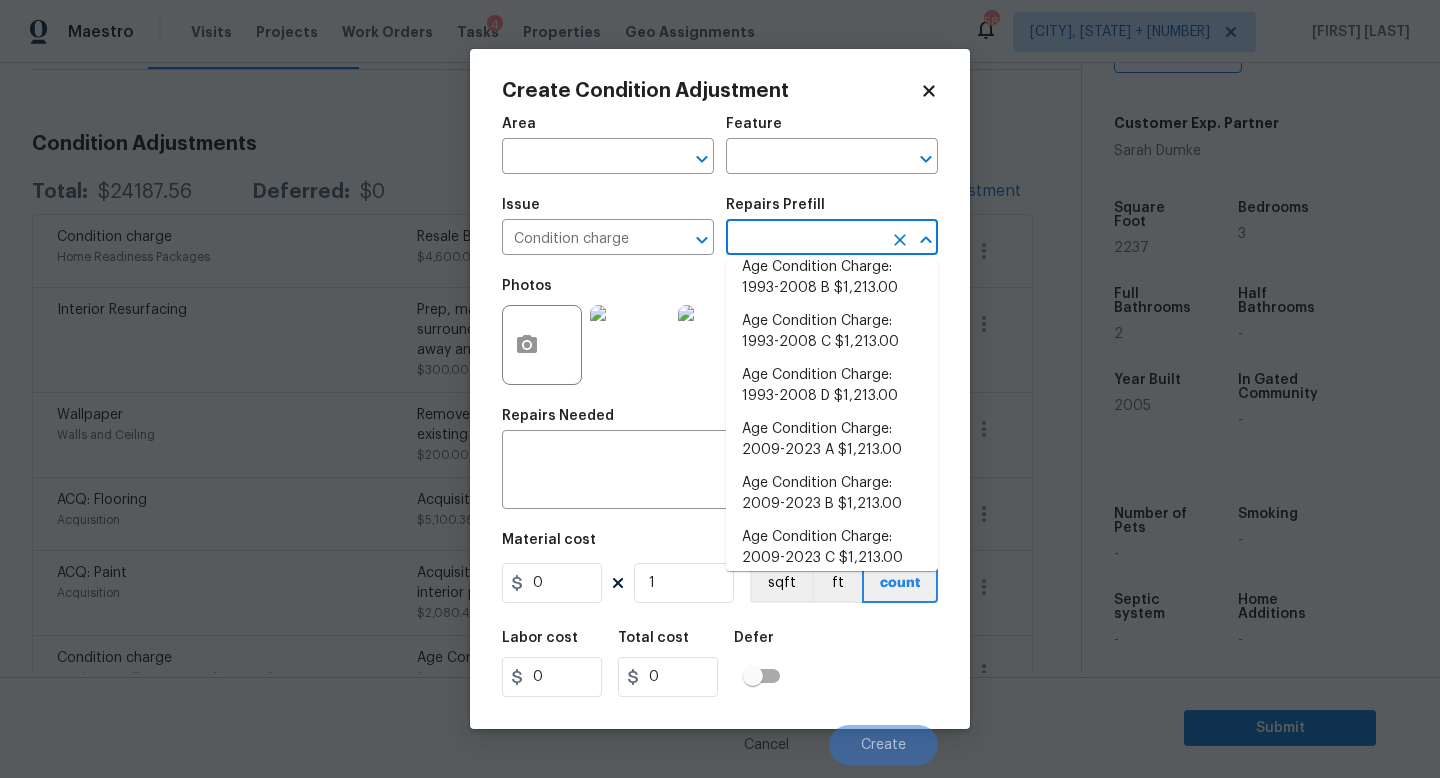 scroll, scrollTop: 656, scrollLeft: 0, axis: vertical 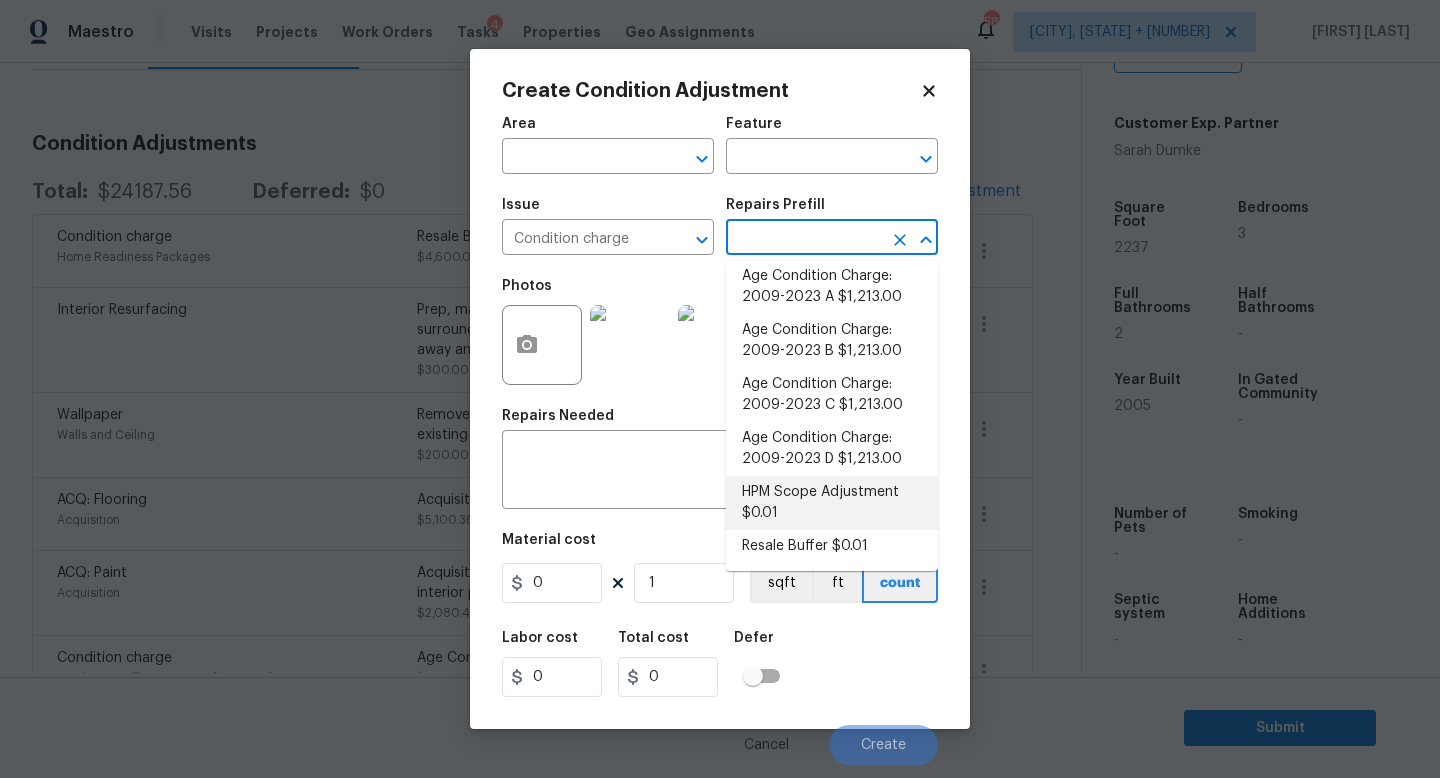 click on "HPM Scope Adjustment $0.01" at bounding box center [832, 503] 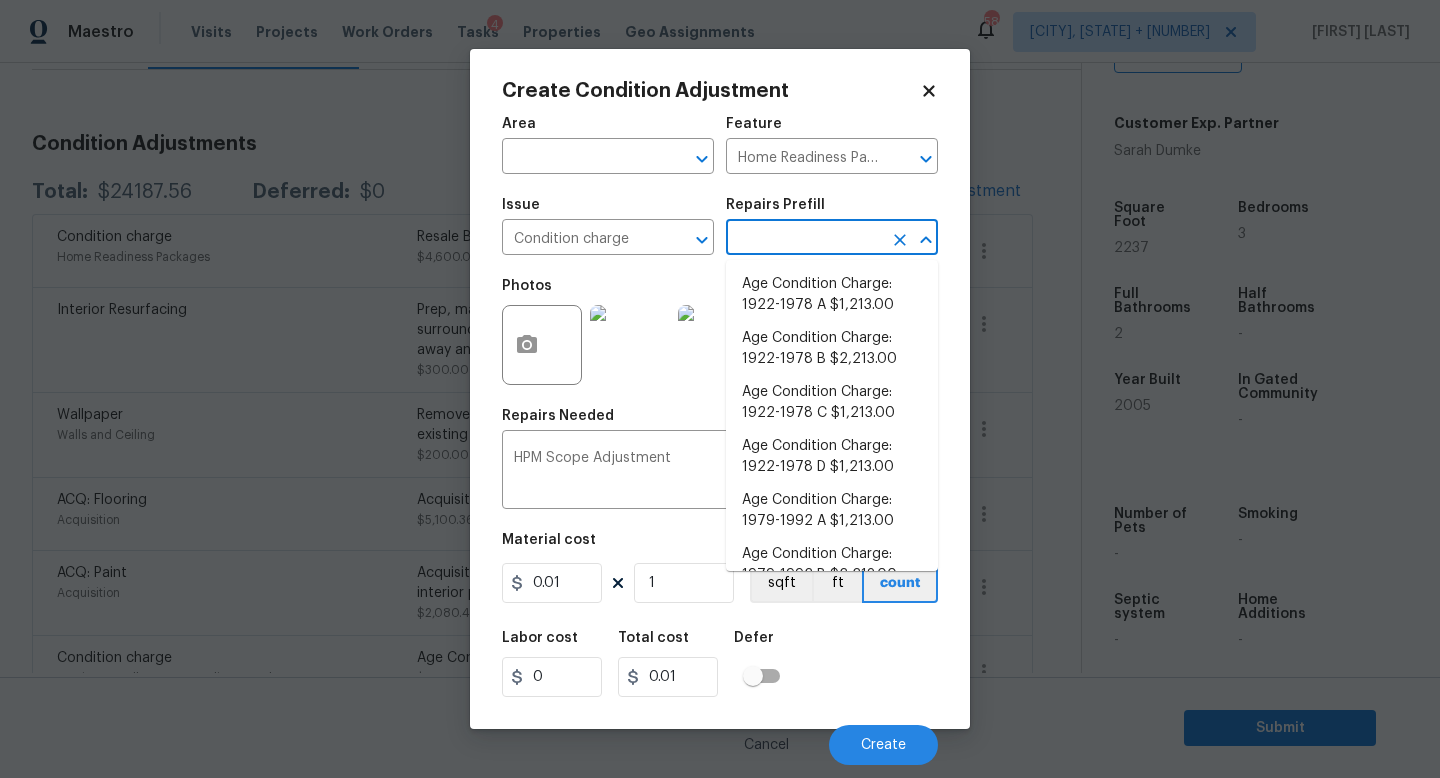 scroll, scrollTop: 615, scrollLeft: 0, axis: vertical 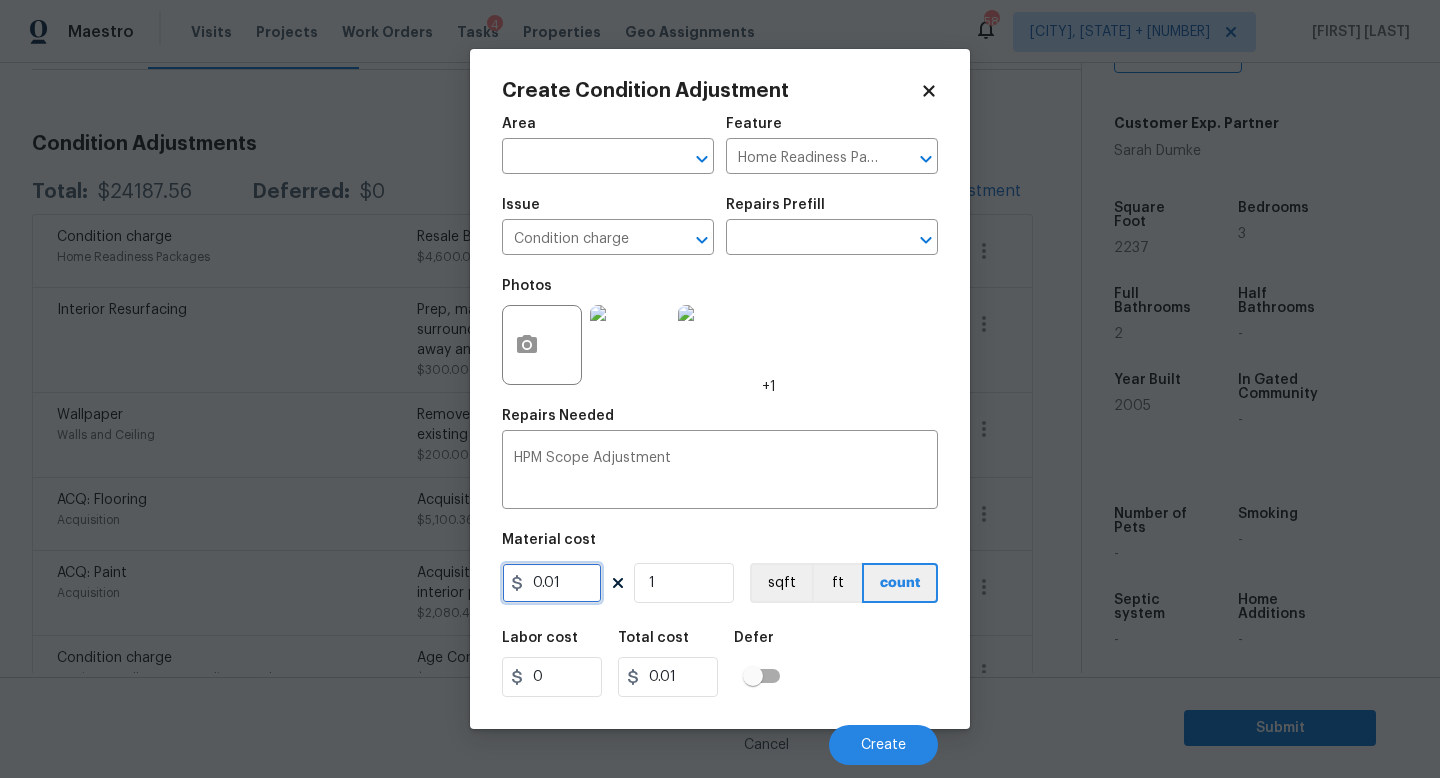 drag, startPoint x: 583, startPoint y: 581, endPoint x: 141, endPoint y: 569, distance: 442.16287 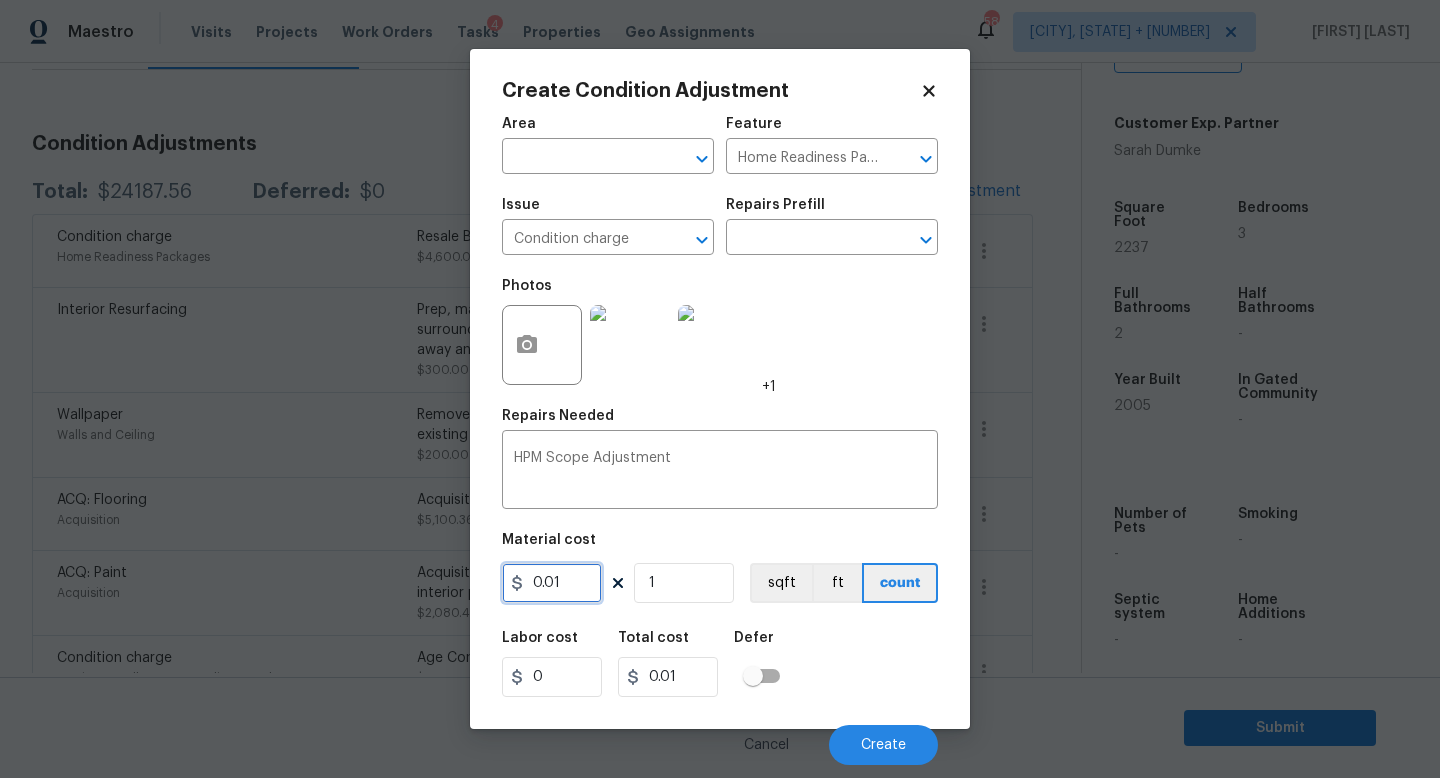 click on "Create Condition Adjustment Area ​ Feature Home Readiness Packages ​ Issue Condition charge ​ Repairs Prefill ​ Photos  +1 Repairs Needed HPM Scope Adjustment x ​ Material cost 0.01 1 sqft ft count Labor cost 0 Total cost 0.01 Defer Cancel Create" at bounding box center [720, 389] 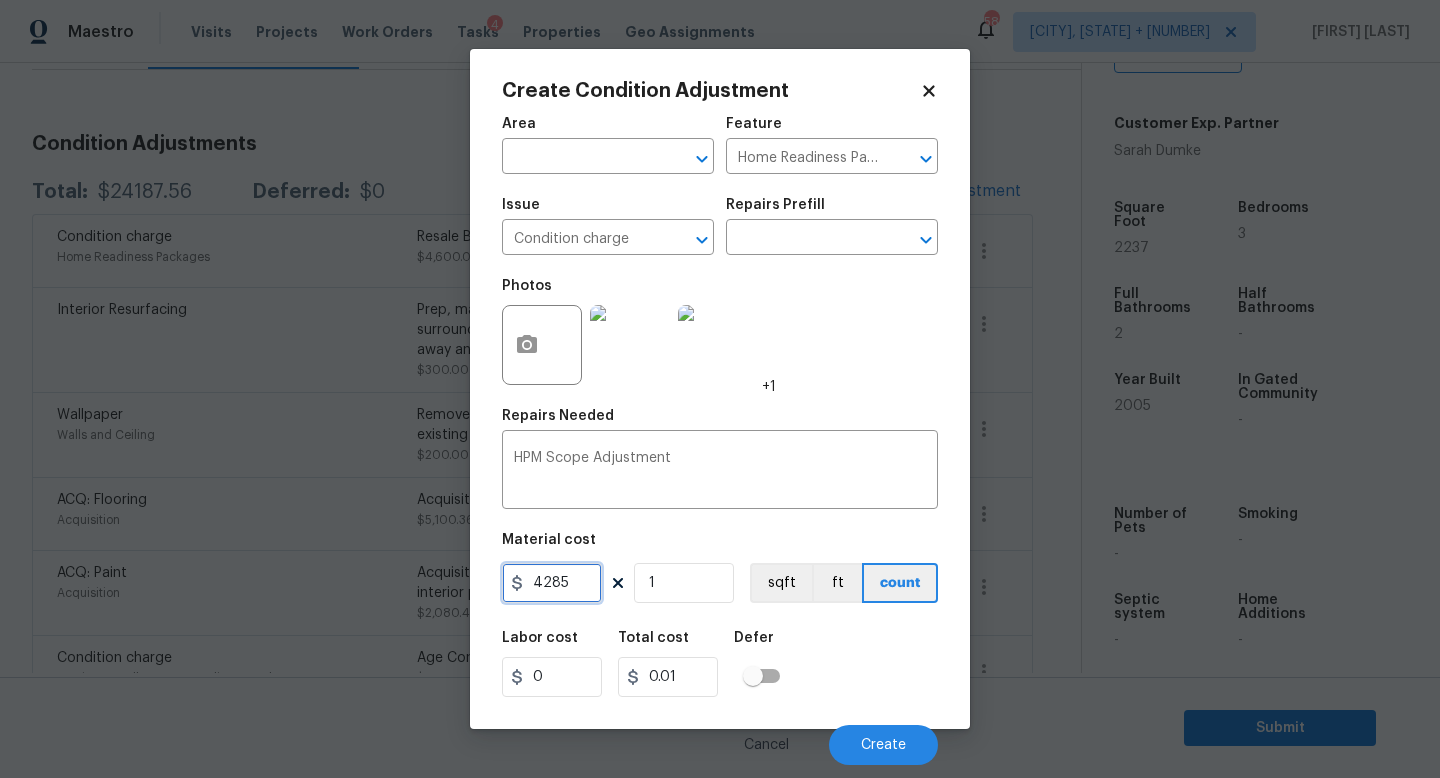 type on "4285" 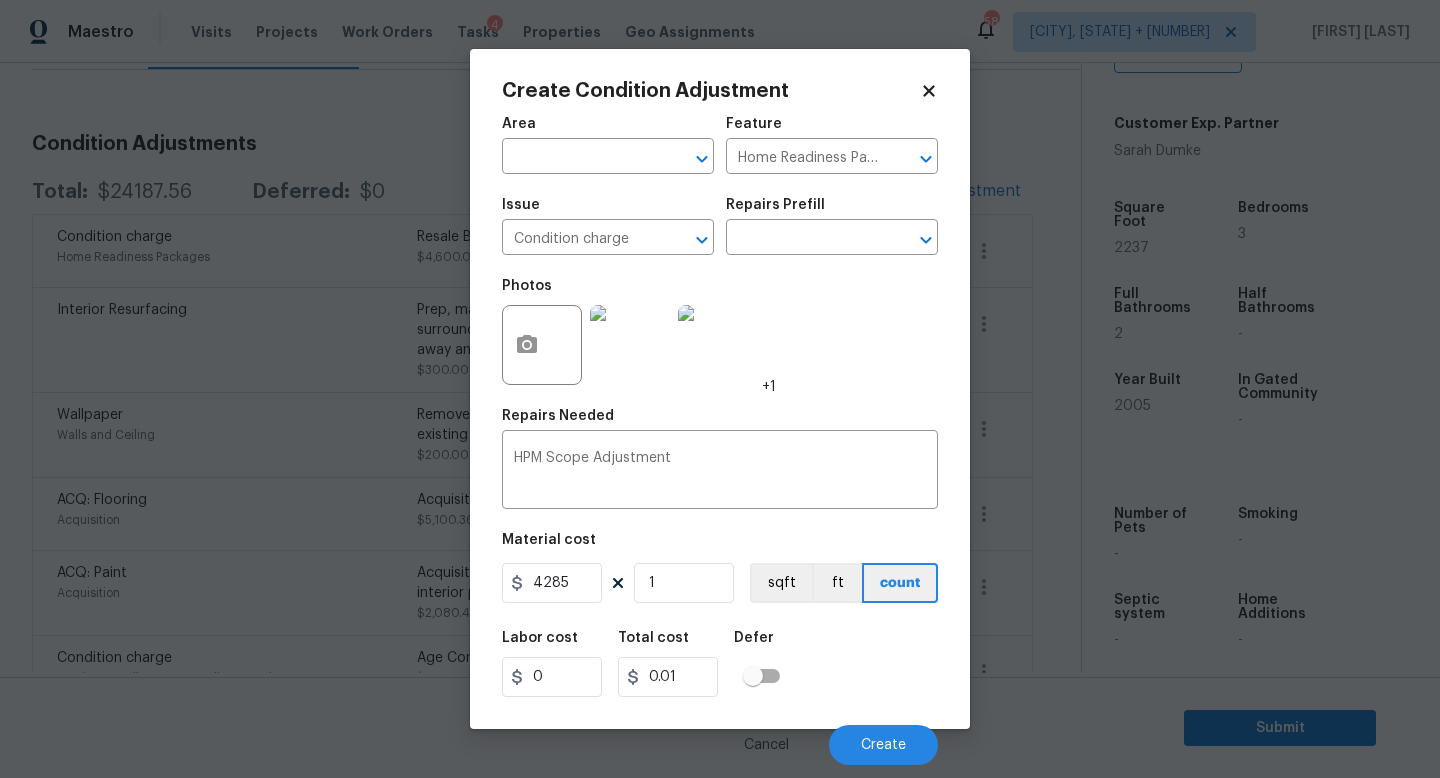 type on "4285" 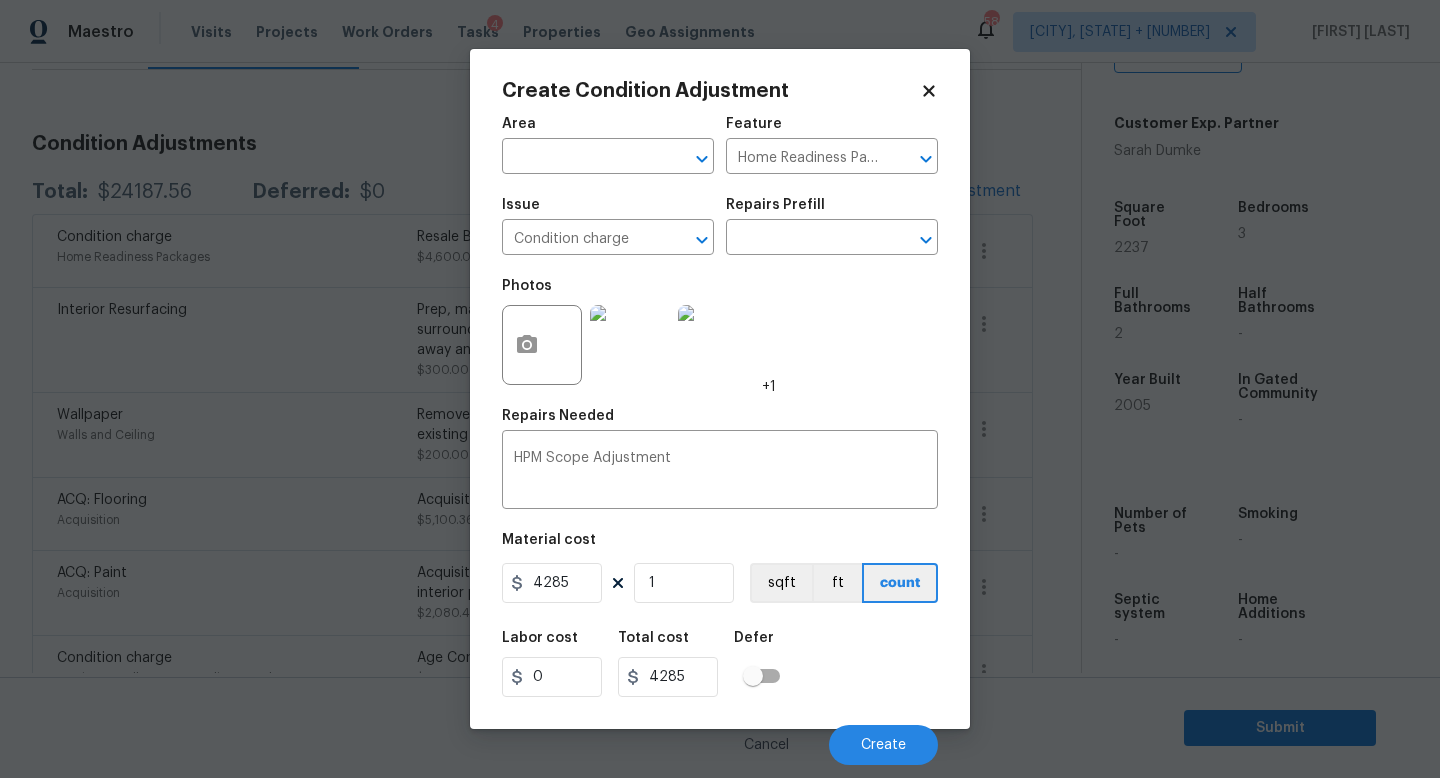 click on "Labor cost 0 Total cost 4285 Defer" at bounding box center (720, 664) 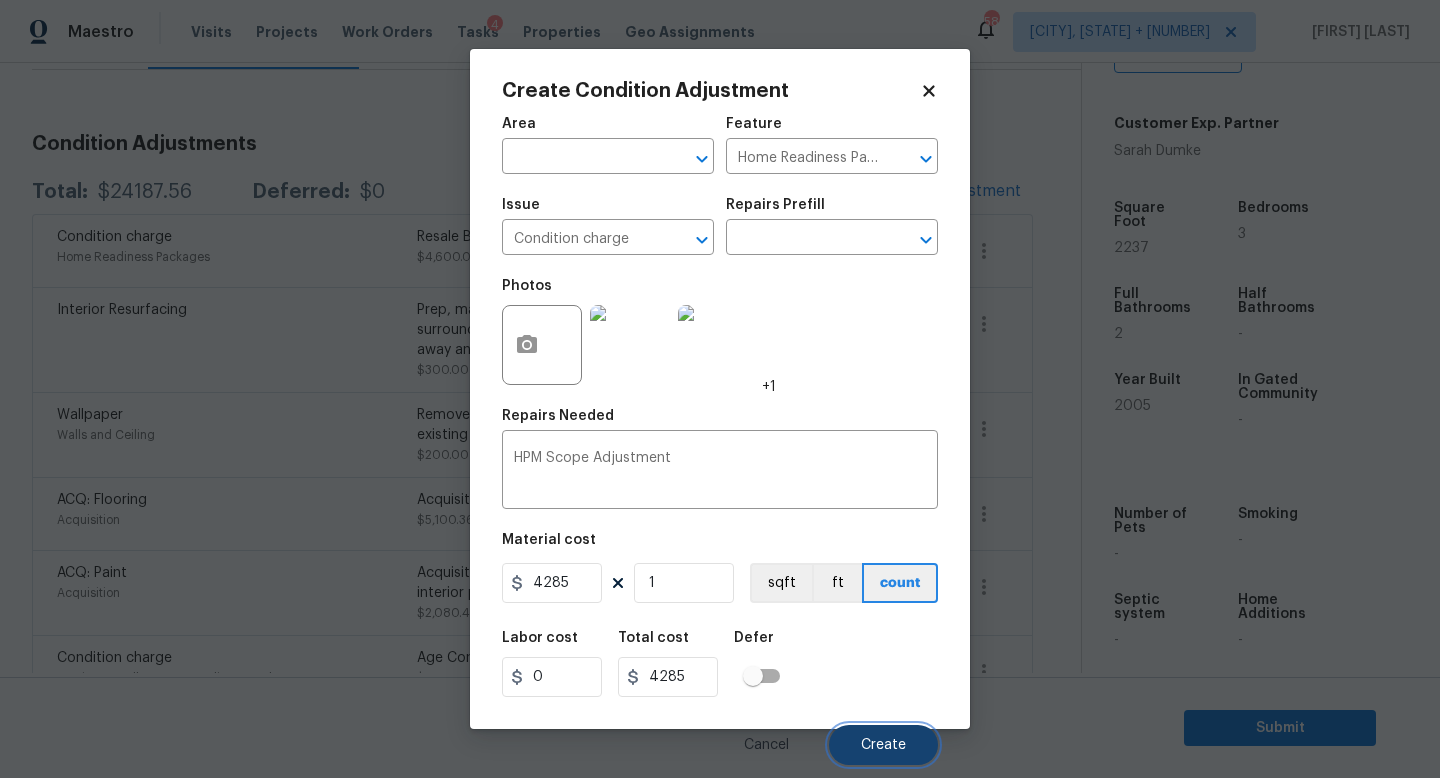 click on "Create" at bounding box center (883, 745) 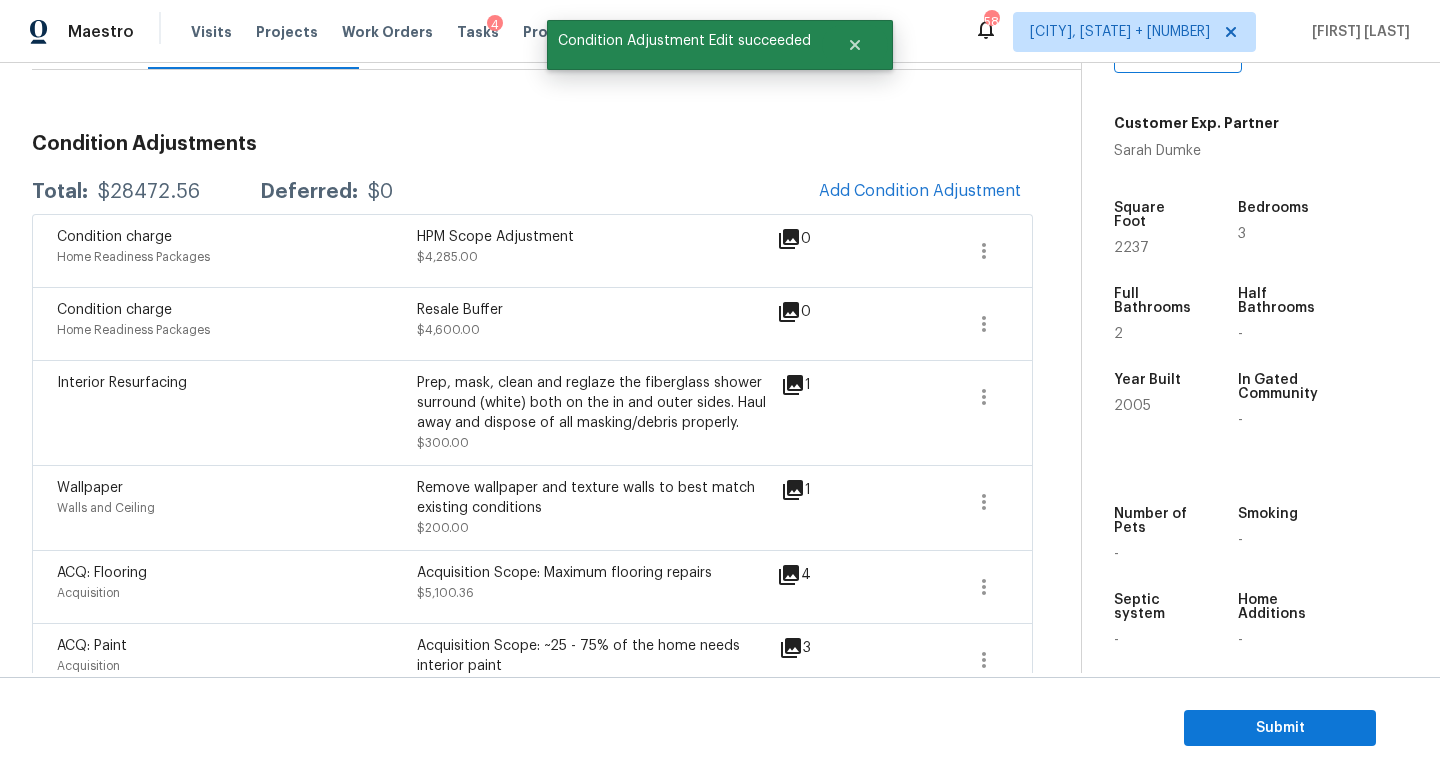 click on "$28472.56" at bounding box center [149, 192] 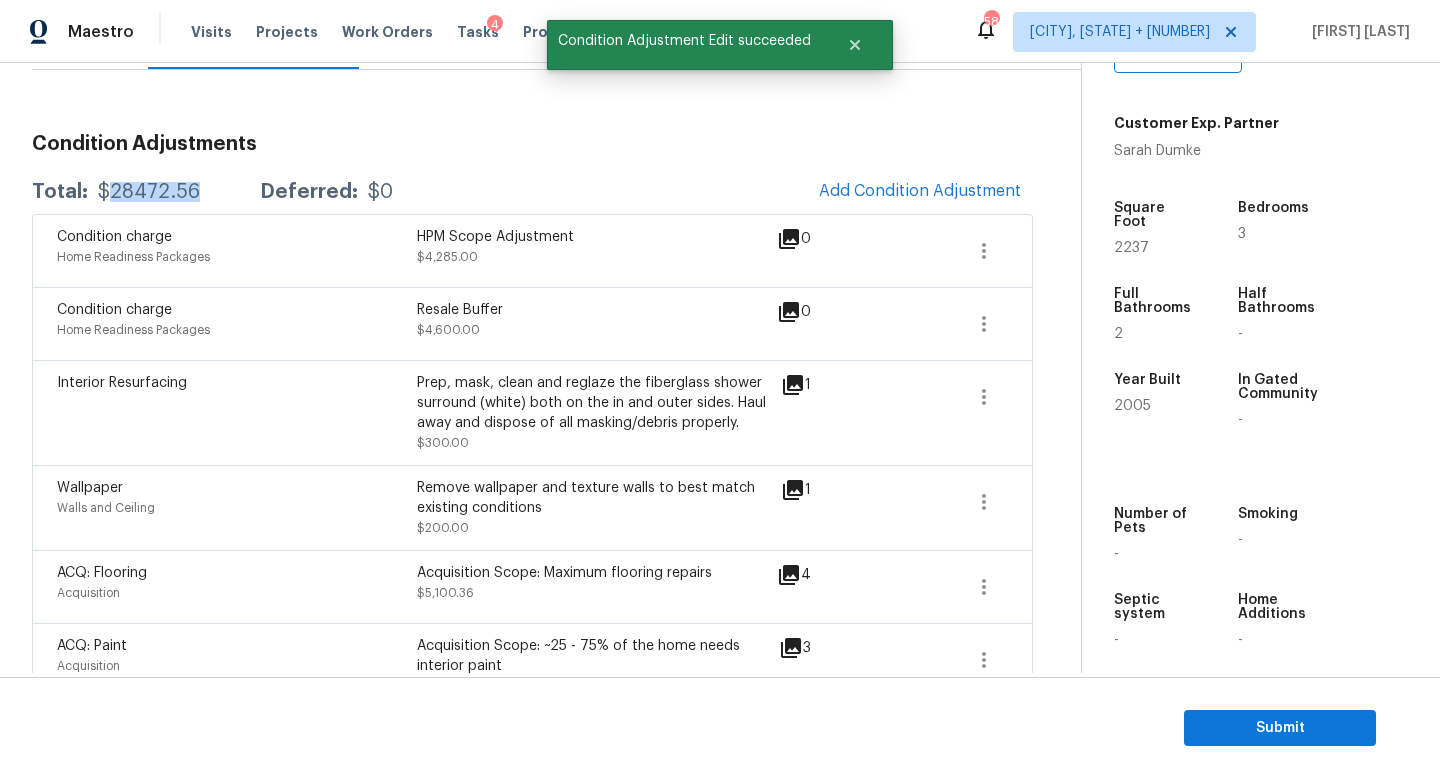 click on "$28472.56" at bounding box center (149, 192) 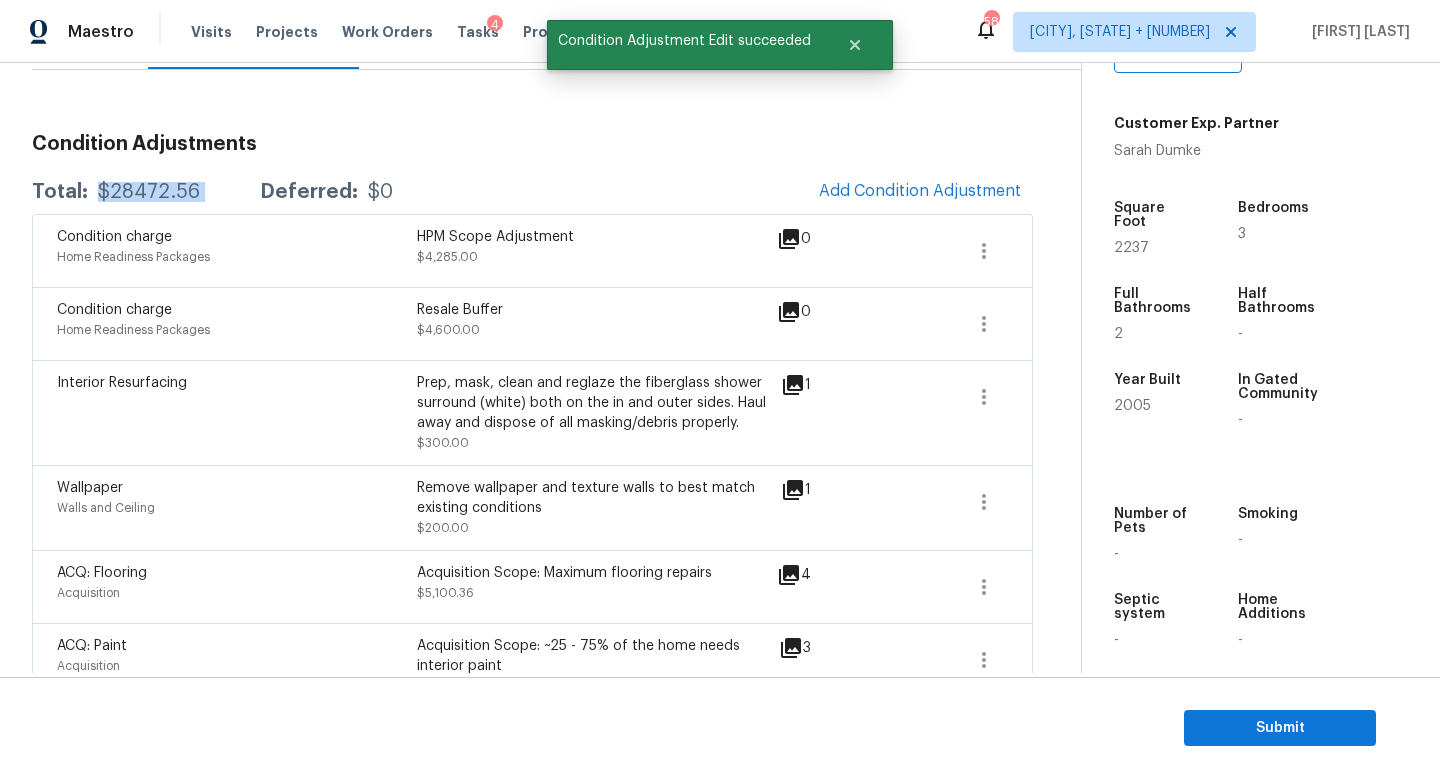 copy on "$28472.56" 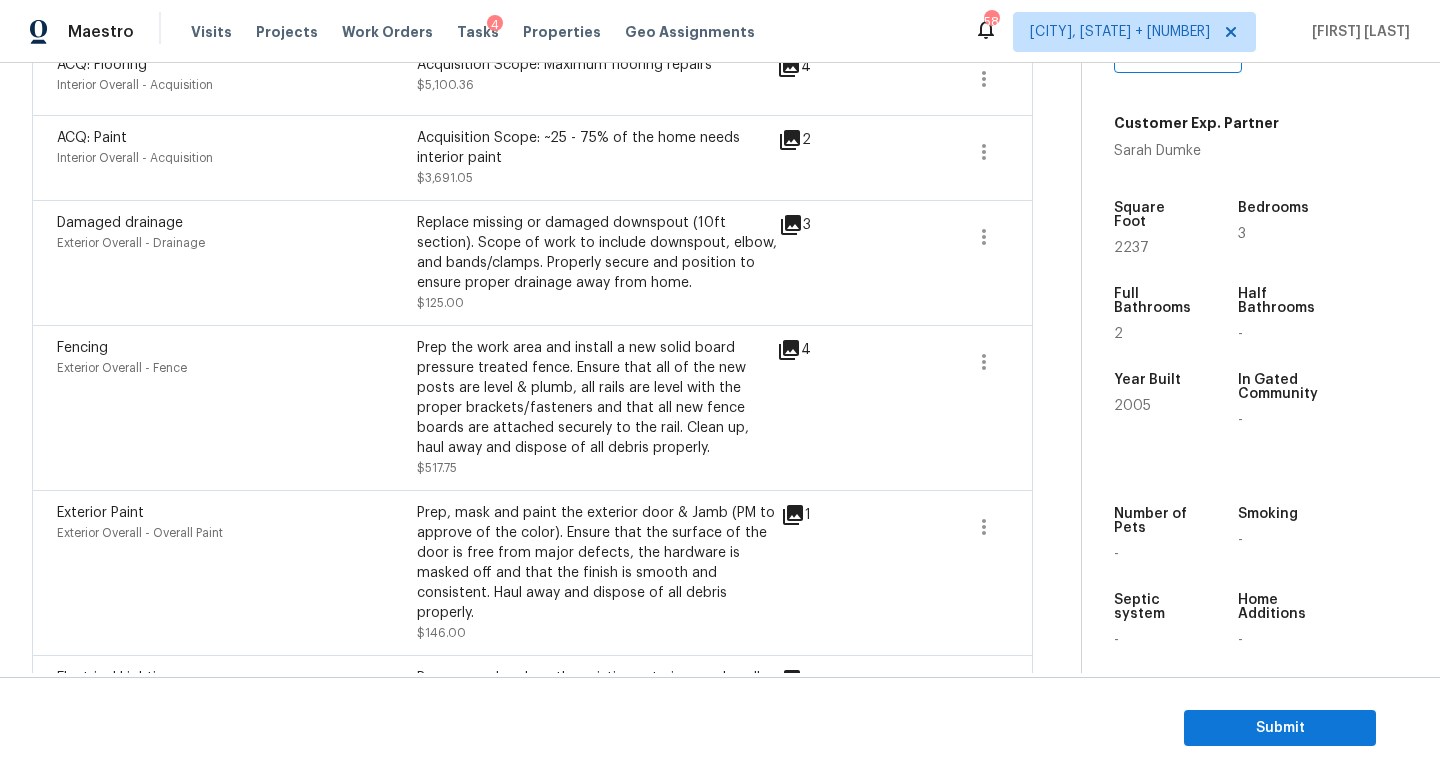scroll, scrollTop: 57, scrollLeft: 0, axis: vertical 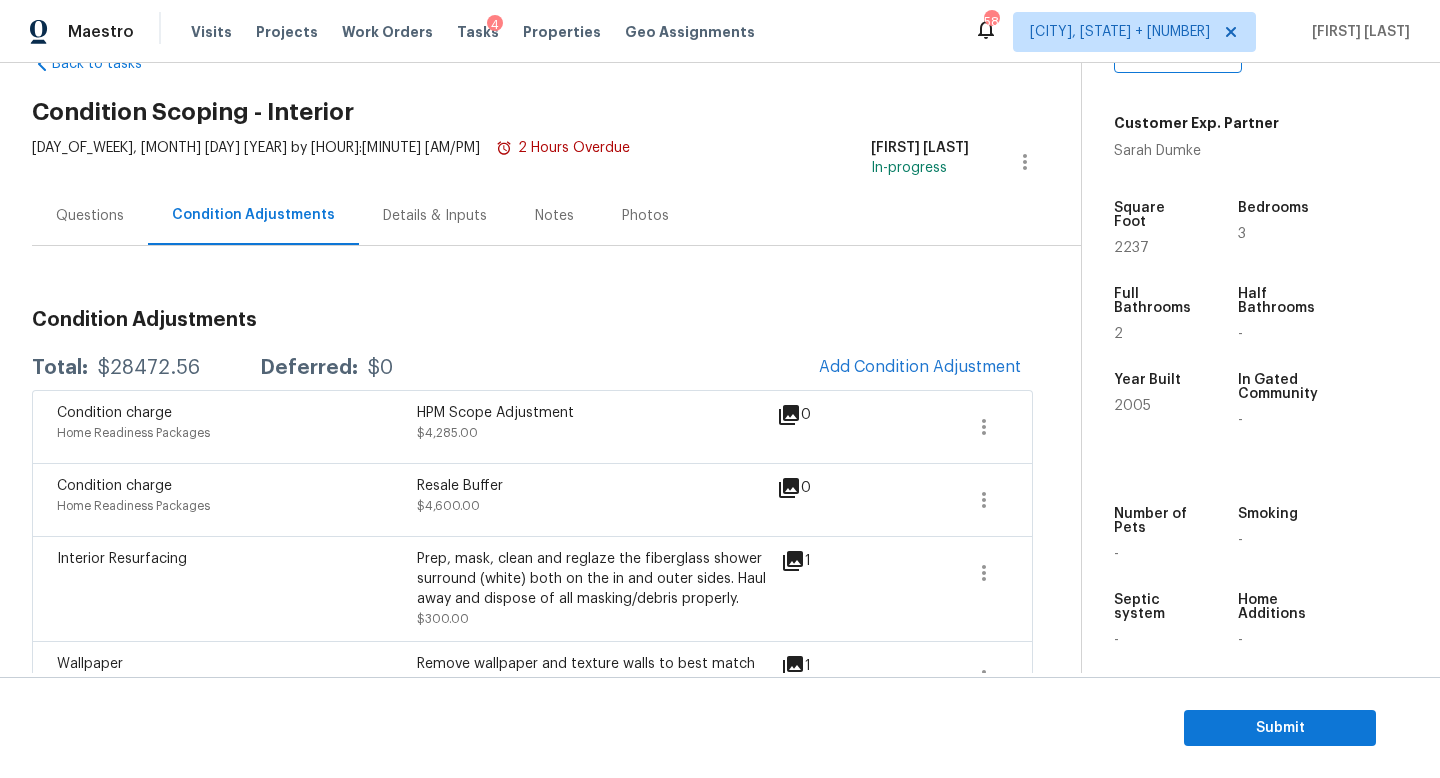click on "Condition Adjustments" at bounding box center [532, 320] 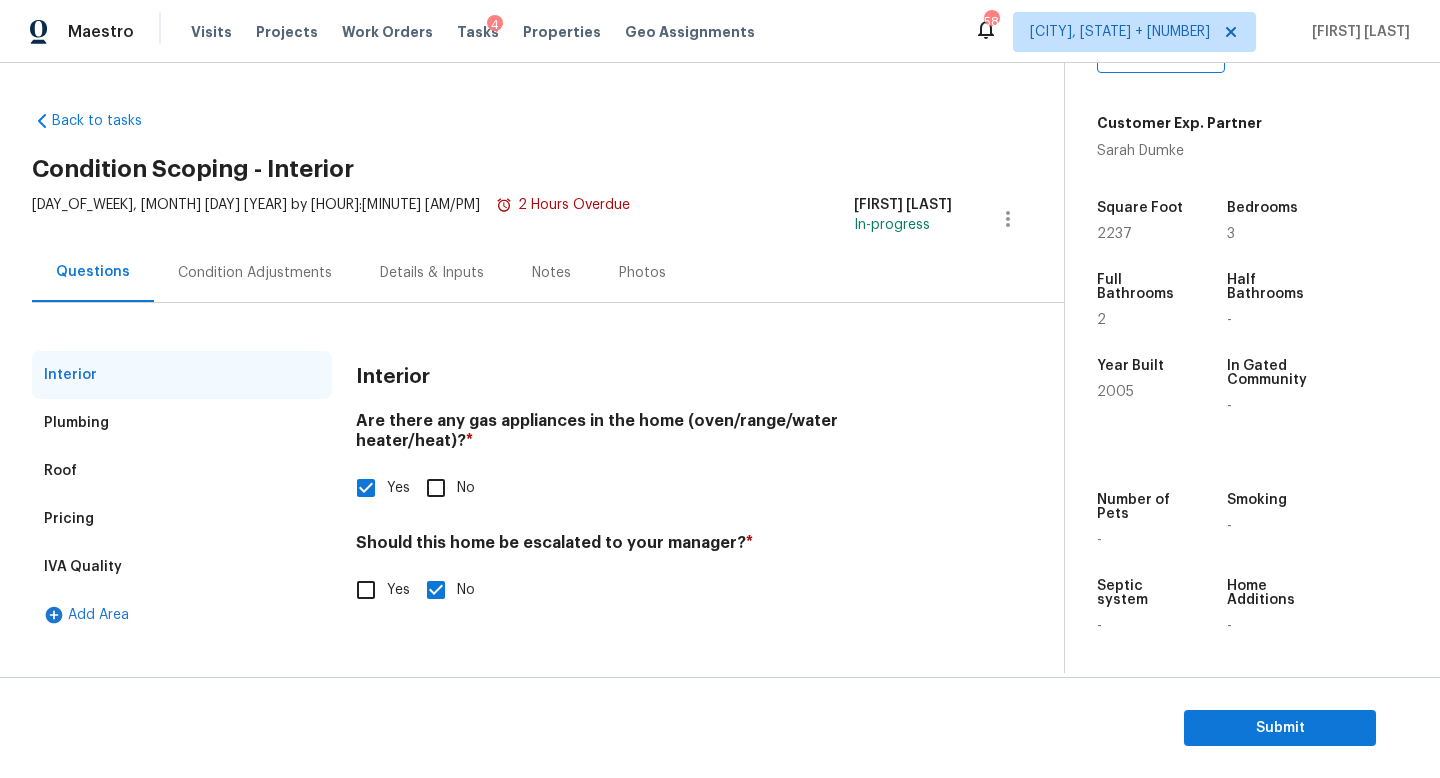 scroll, scrollTop: 0, scrollLeft: 0, axis: both 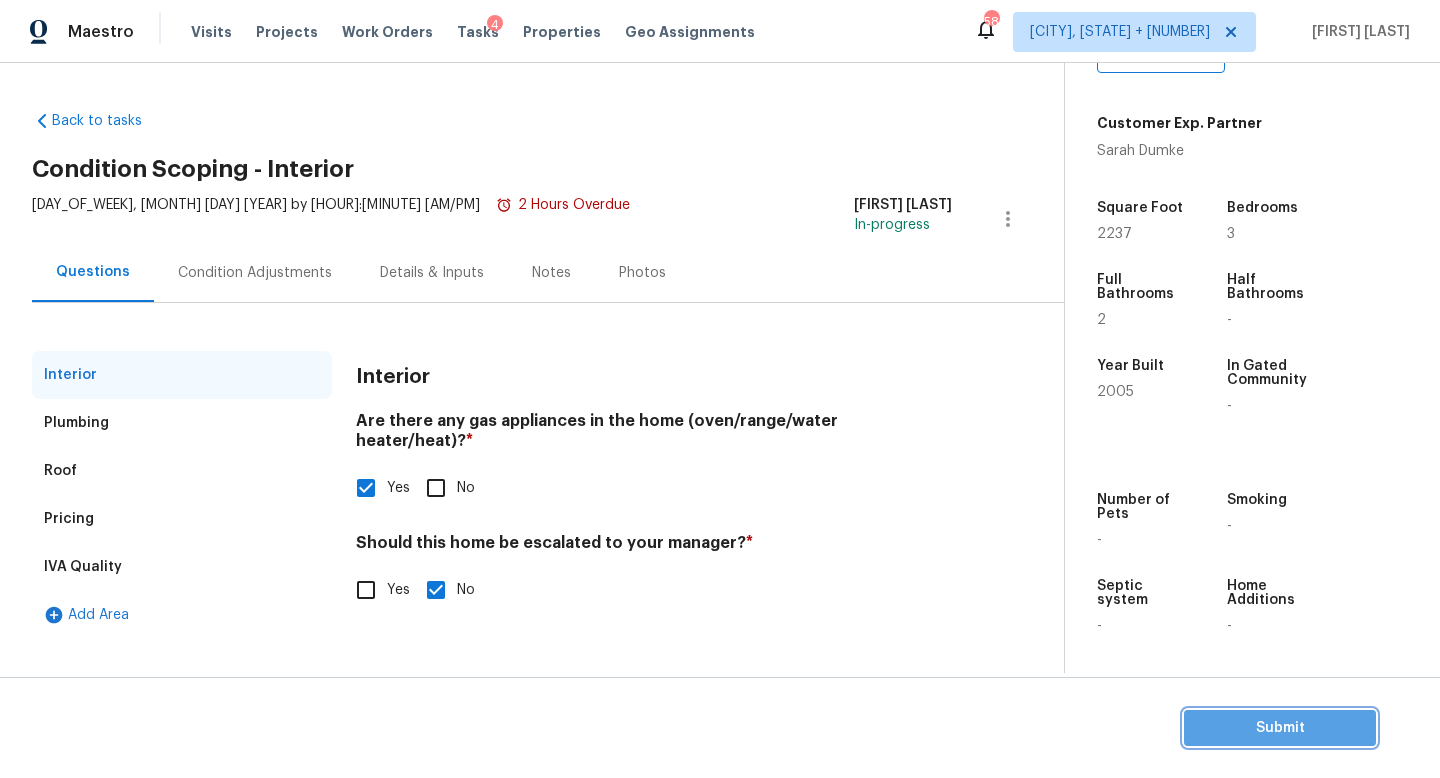 click on "Submit" at bounding box center (1280, 728) 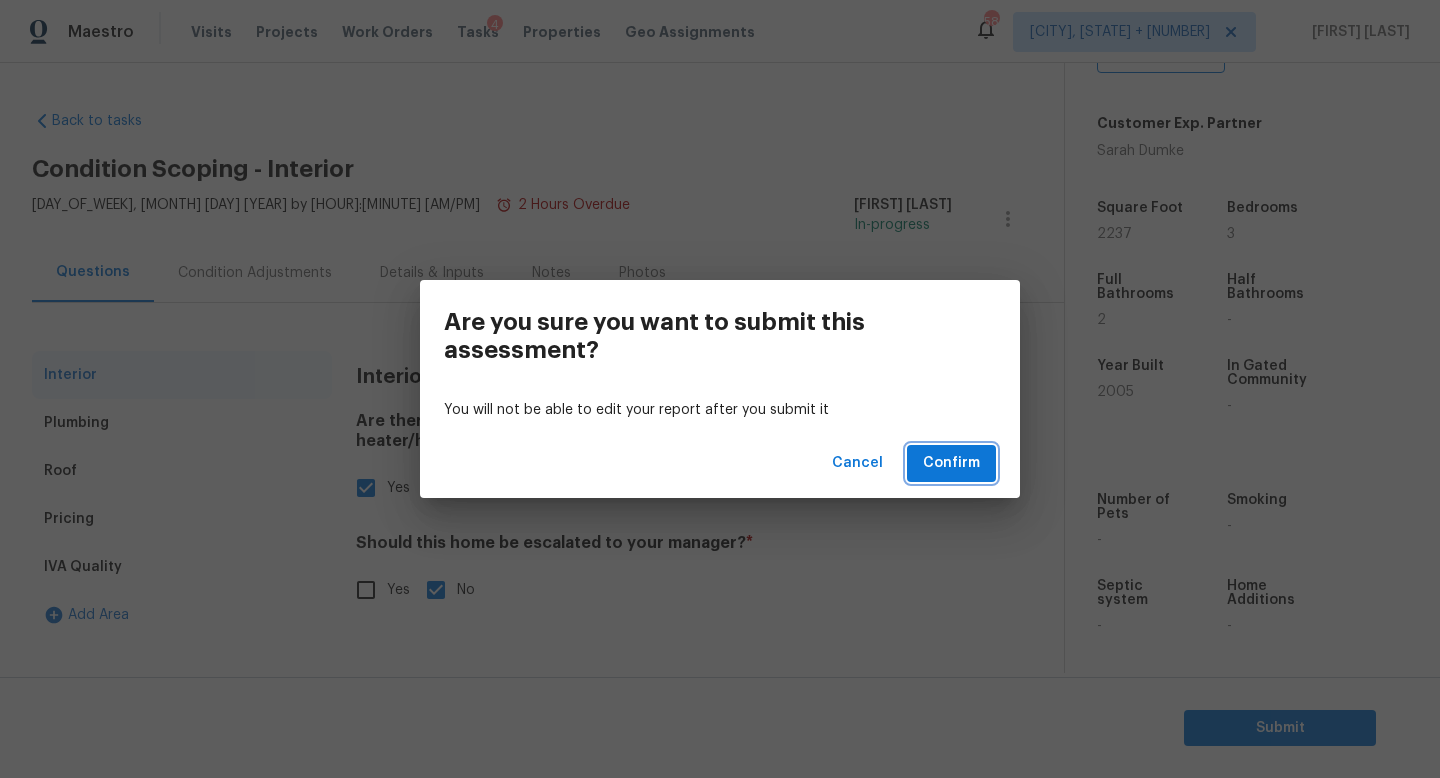 click on "Confirm" at bounding box center (951, 463) 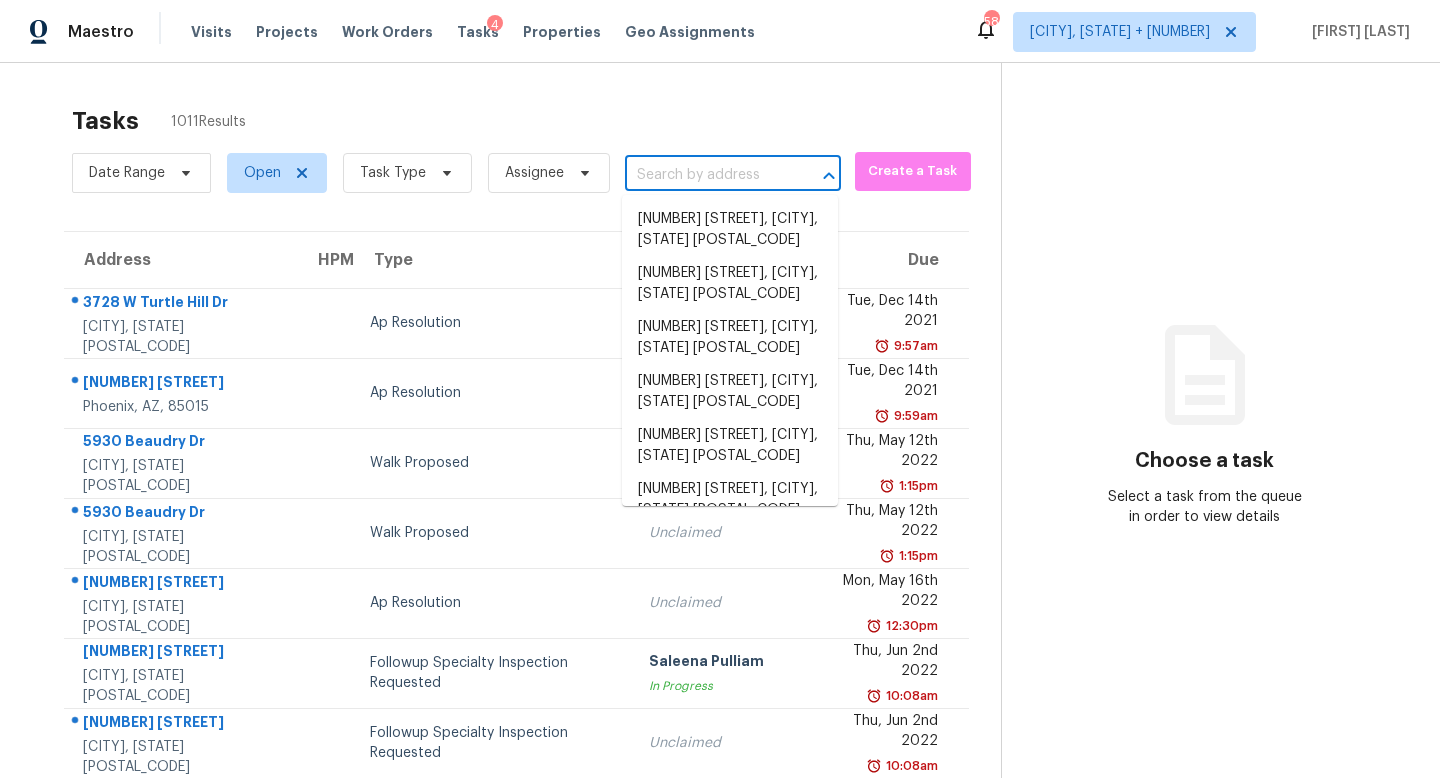 click at bounding box center [705, 175] 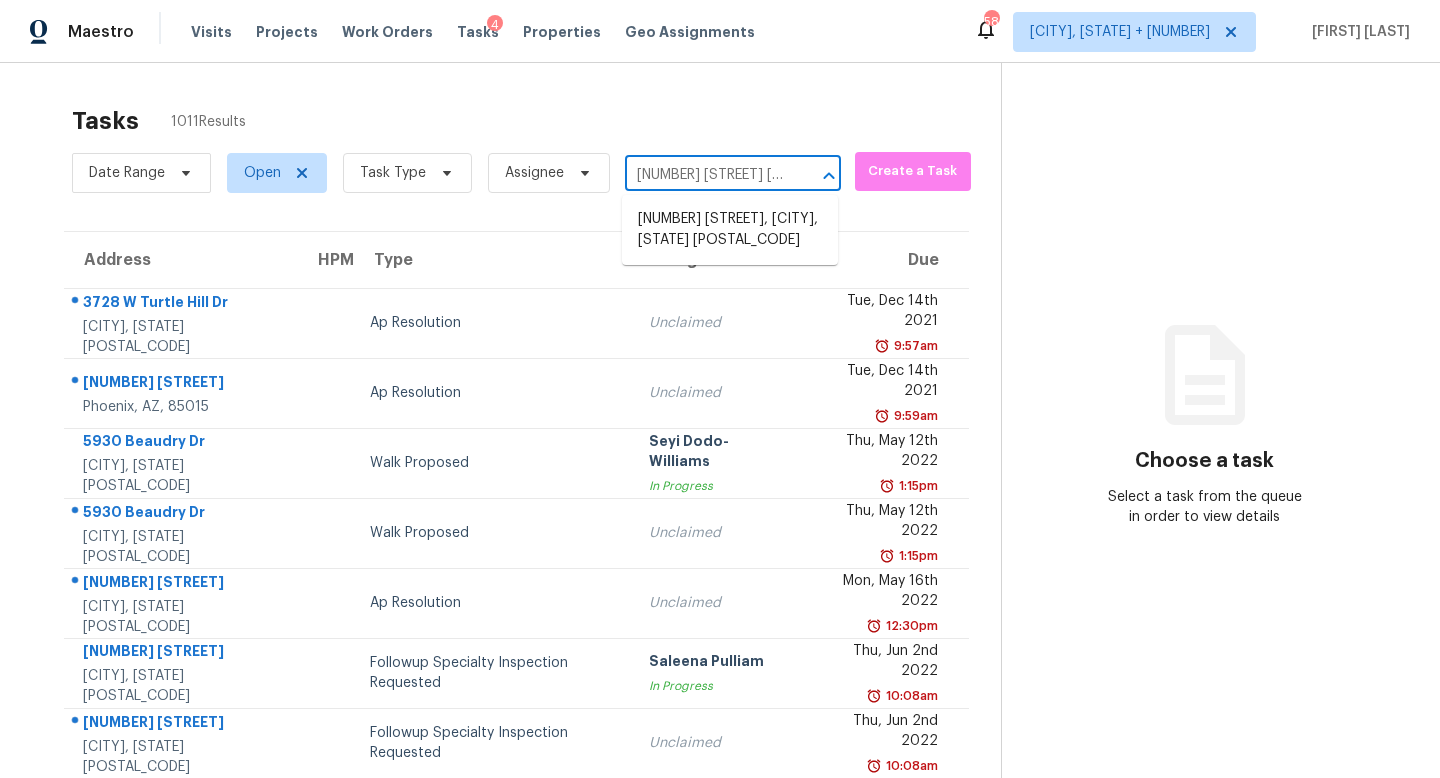 scroll, scrollTop: 0, scrollLeft: 110, axis: horizontal 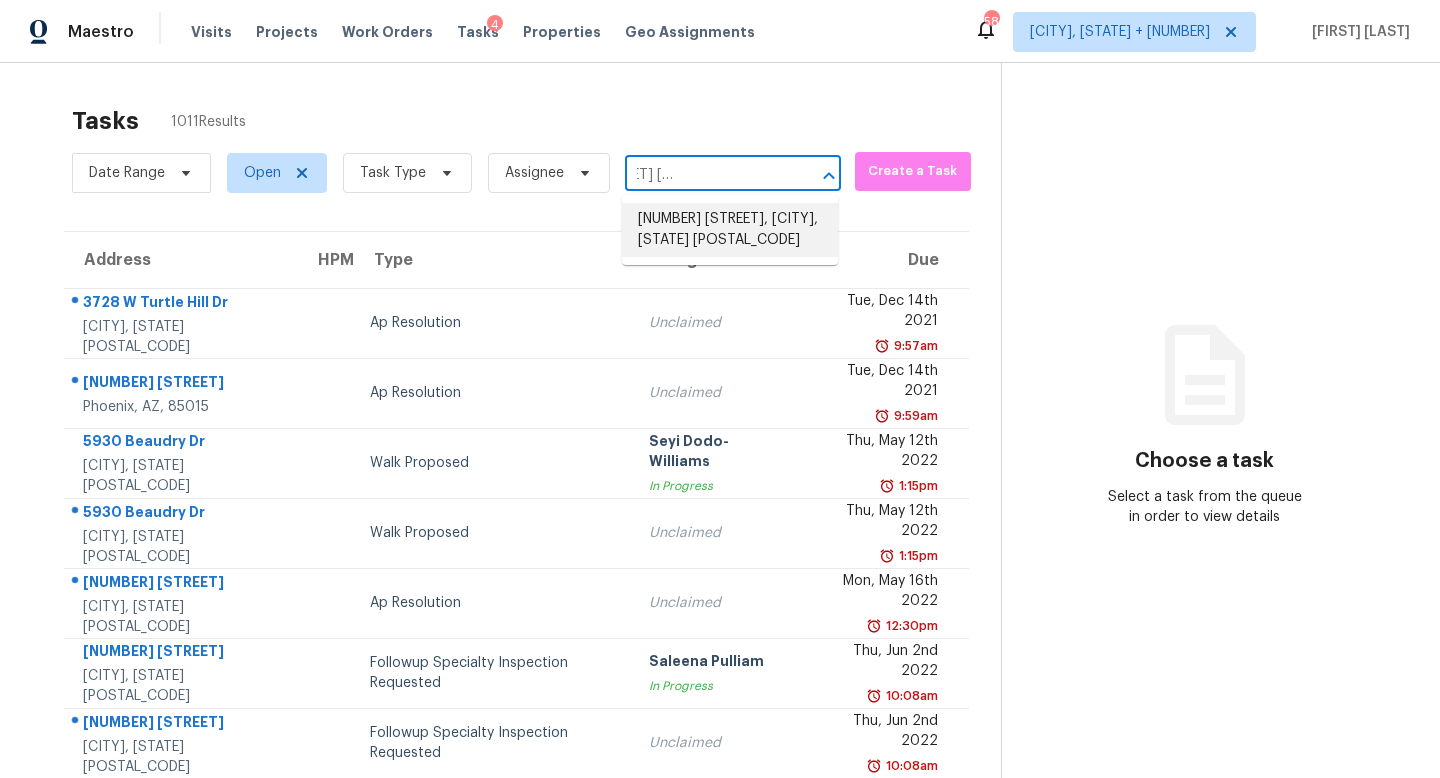 click on "5418 Fayridge Ct, Cincinnati, OH 45238" at bounding box center [730, 230] 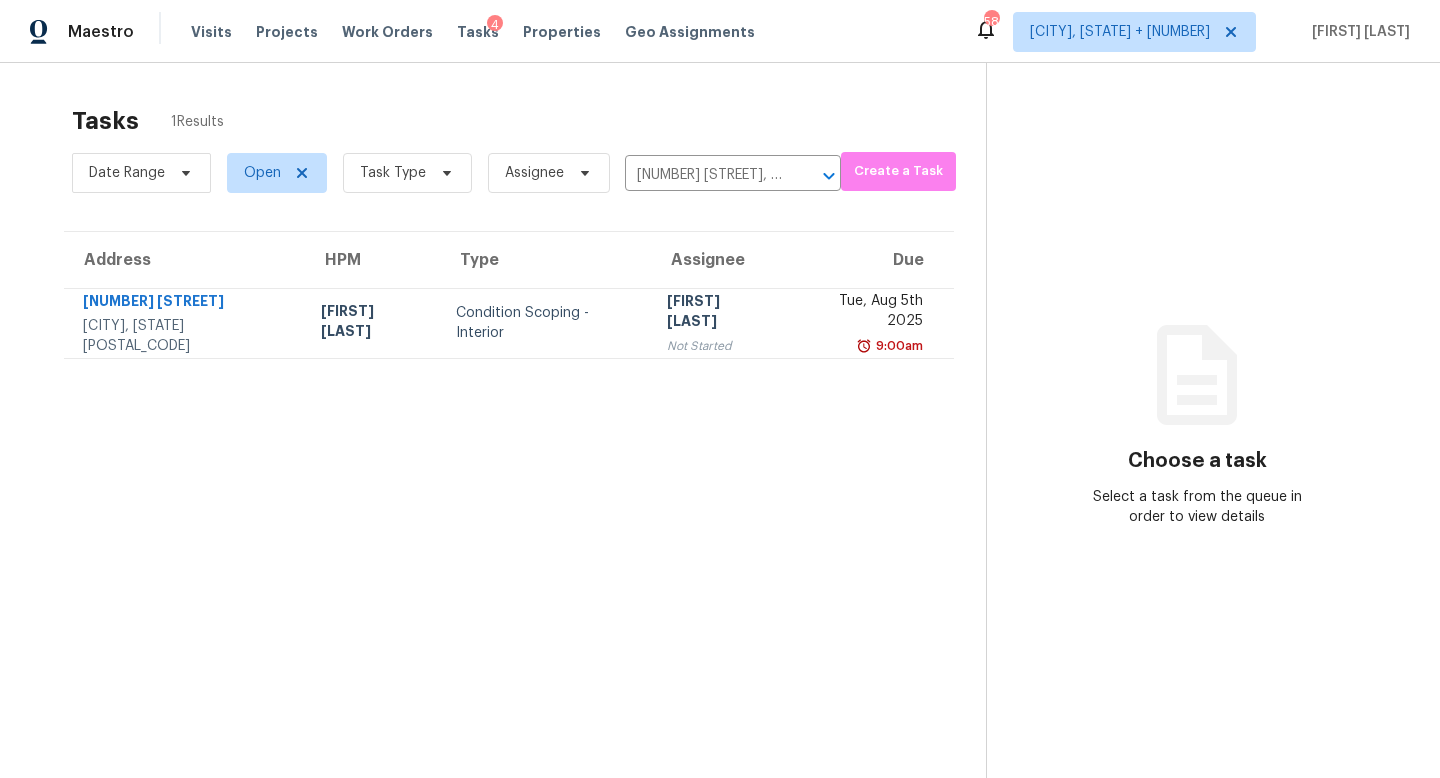 click on "[FIRST] [LAST]" at bounding box center [719, 313] 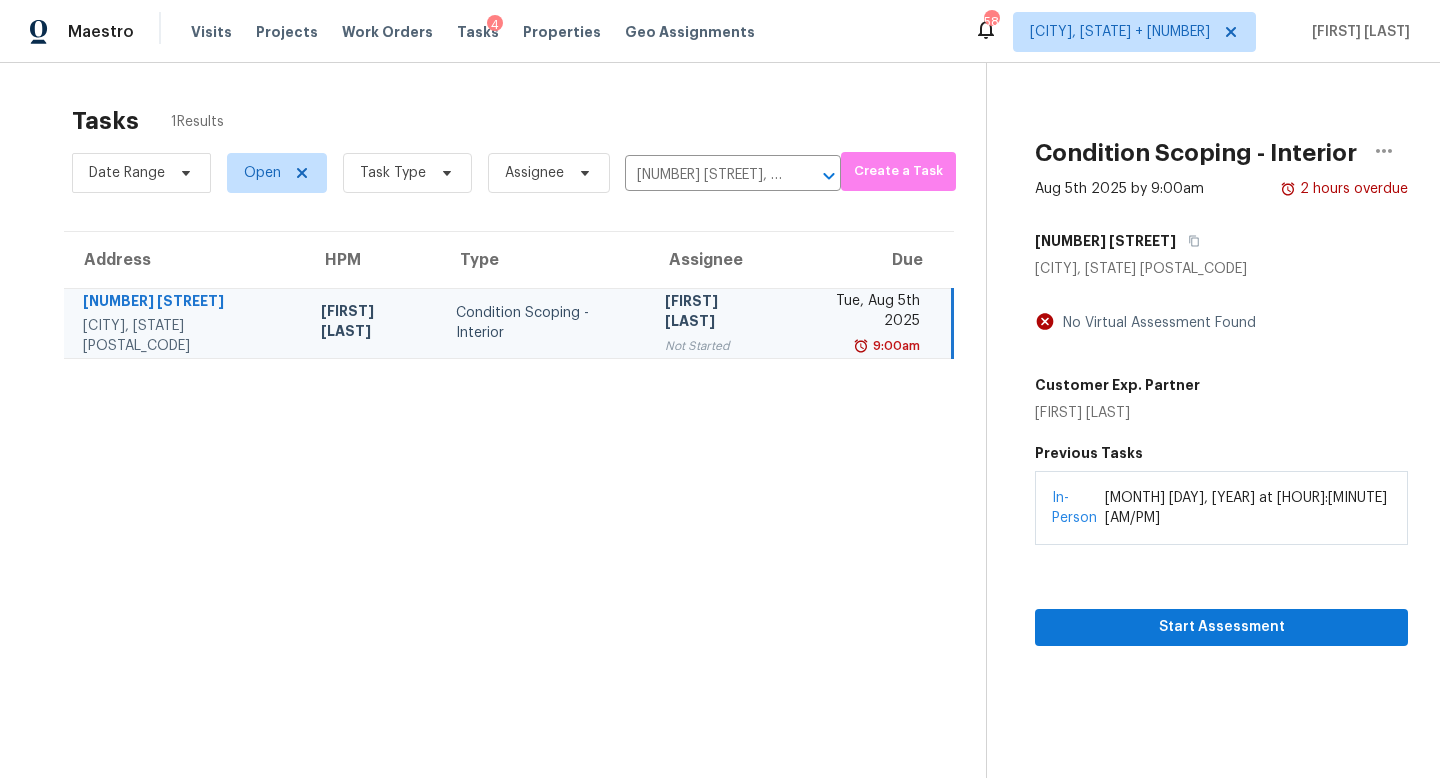 click on "Start Assessment" at bounding box center (1221, 595) 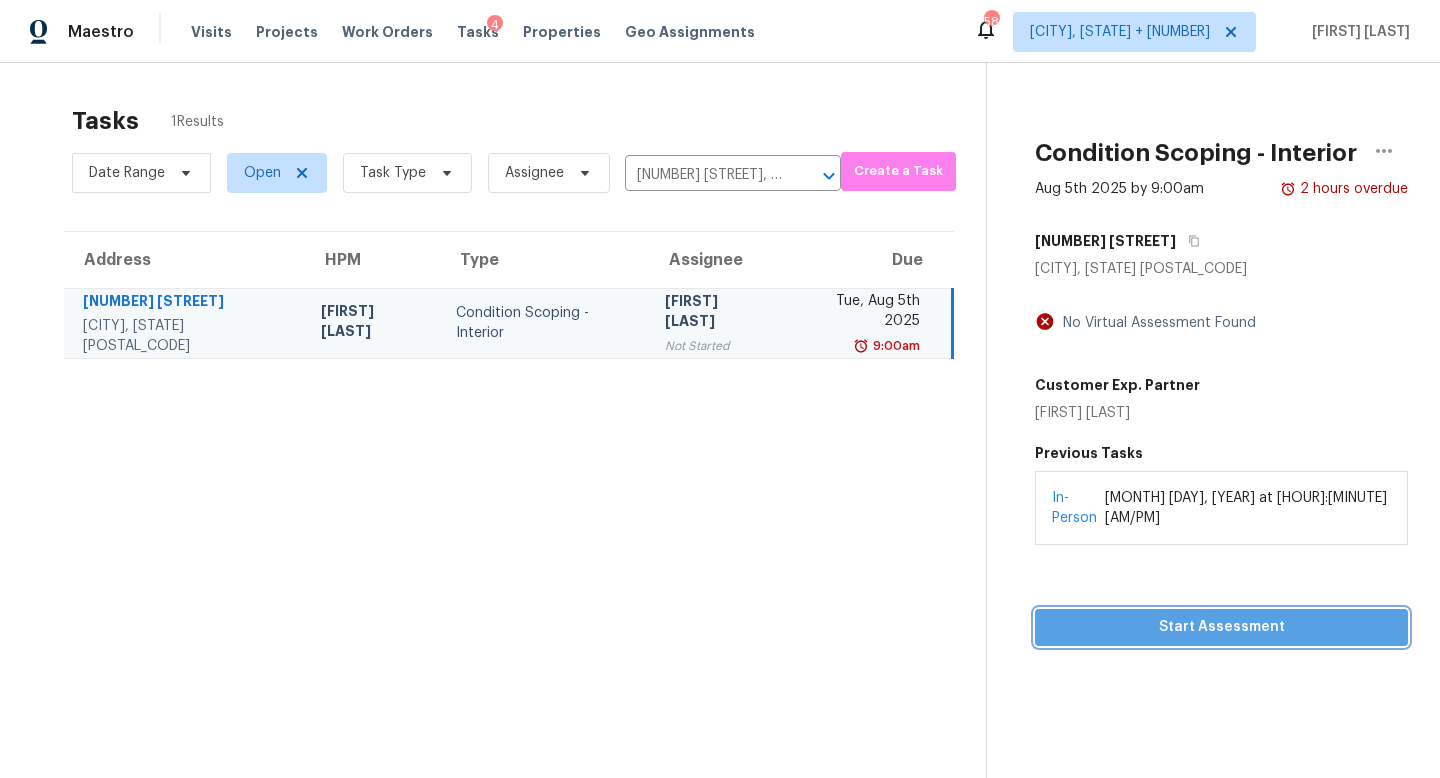 click on "Start Assessment" at bounding box center (1221, 627) 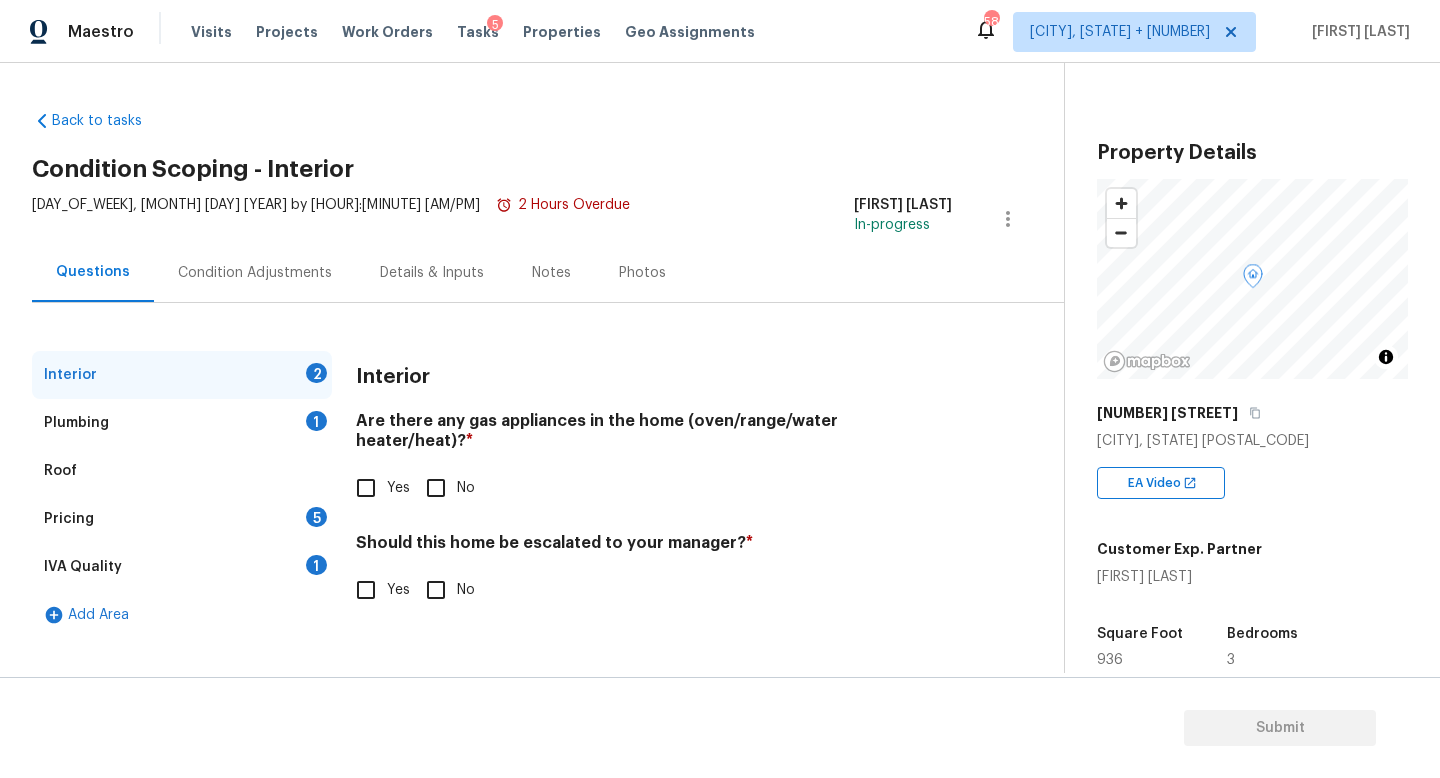 click on "Yes" at bounding box center [366, 590] 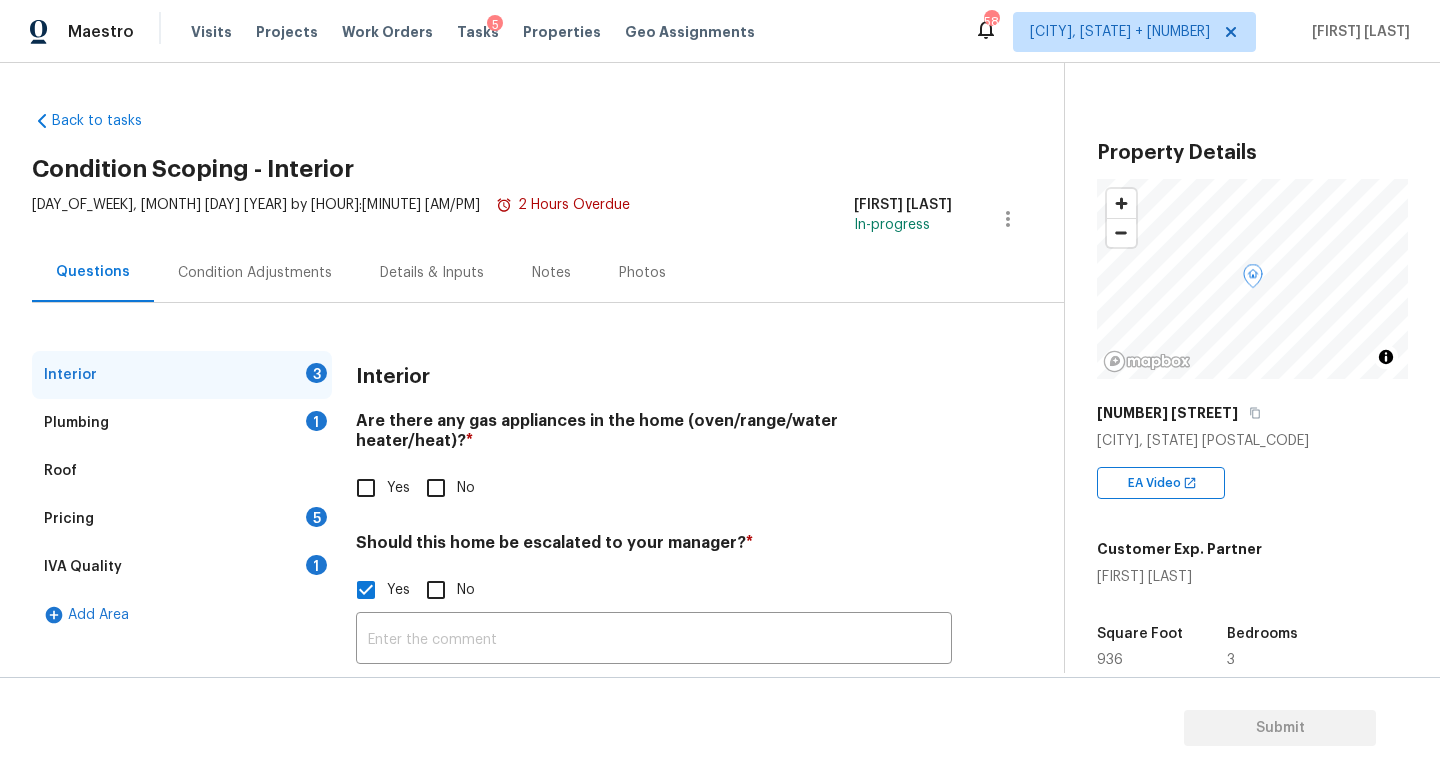click on "No" at bounding box center [436, 488] 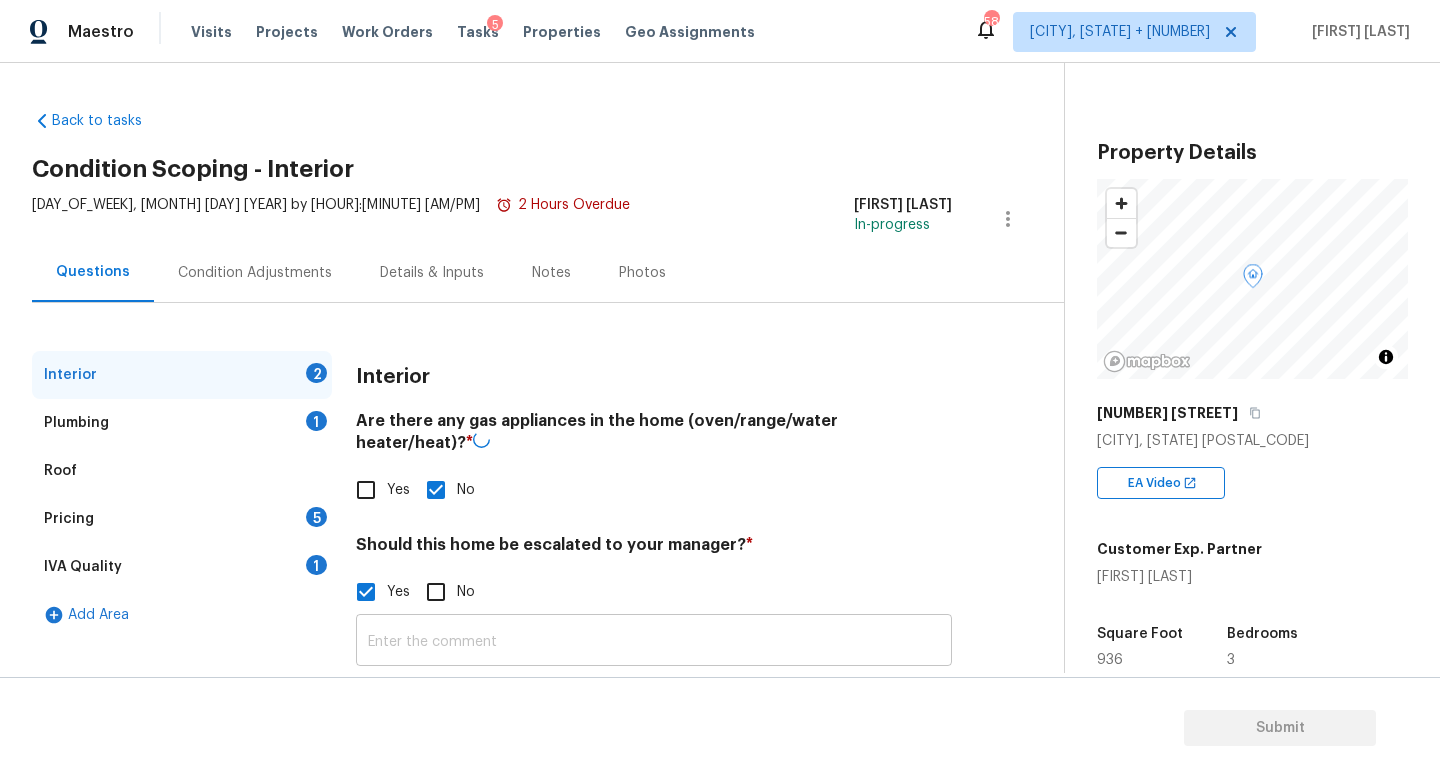 click at bounding box center (654, 642) 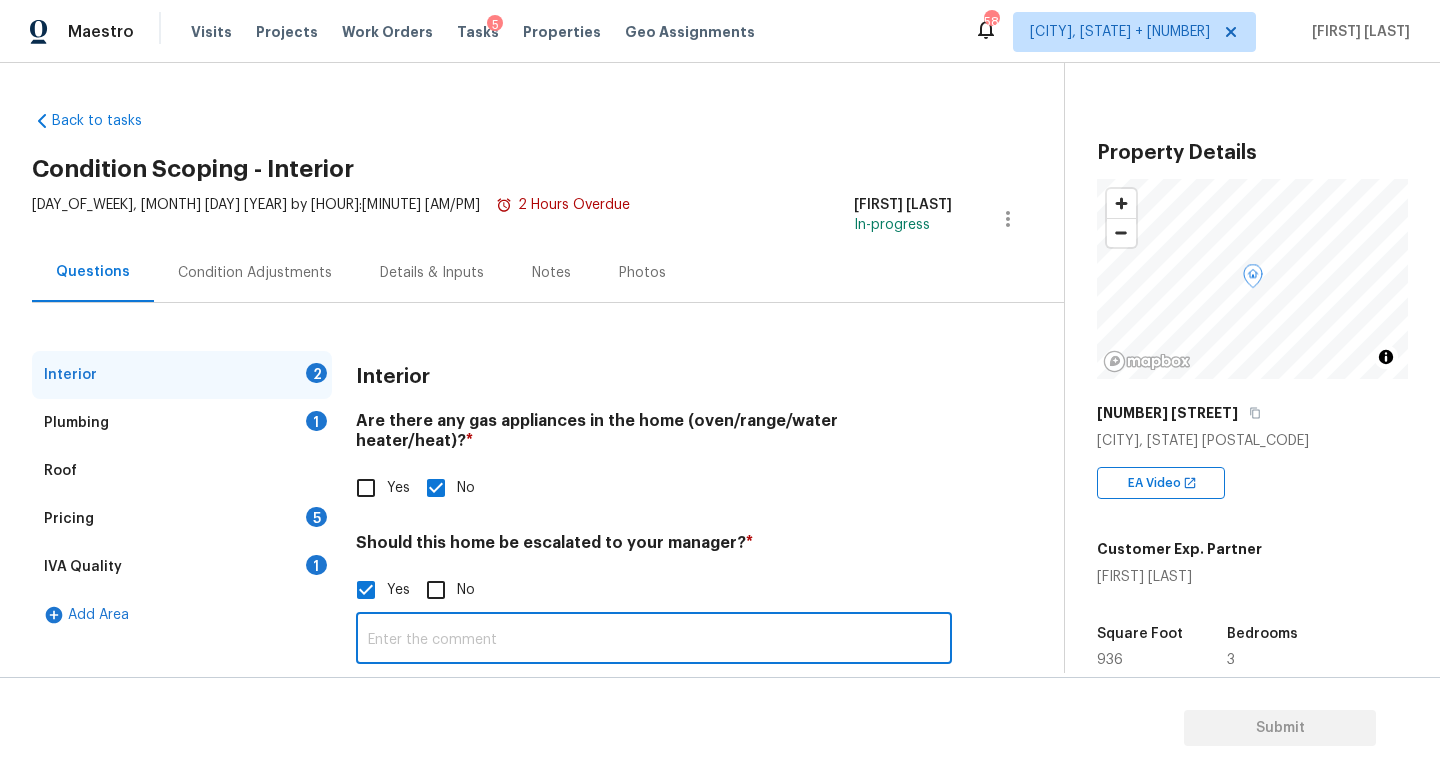 click at bounding box center [654, 640] 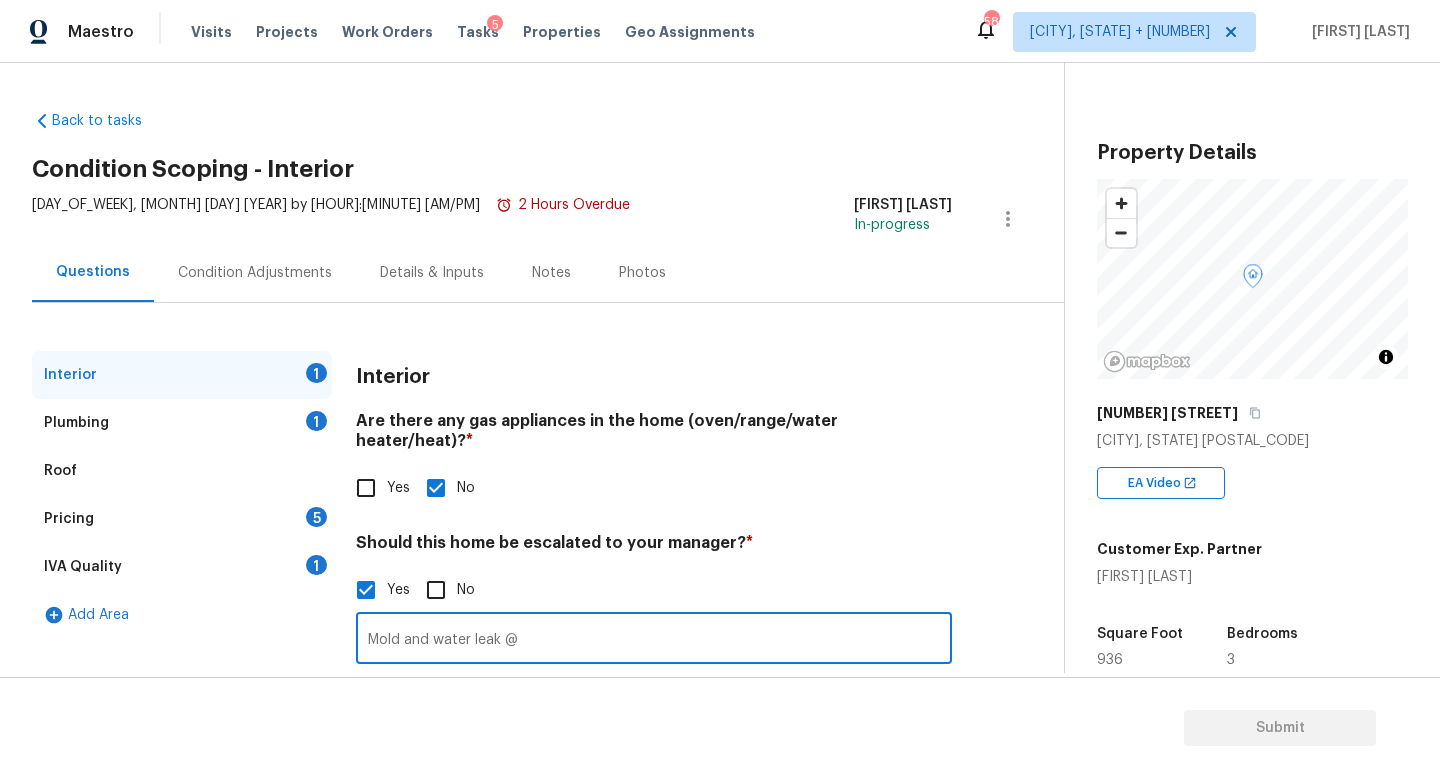 scroll, scrollTop: 137, scrollLeft: 0, axis: vertical 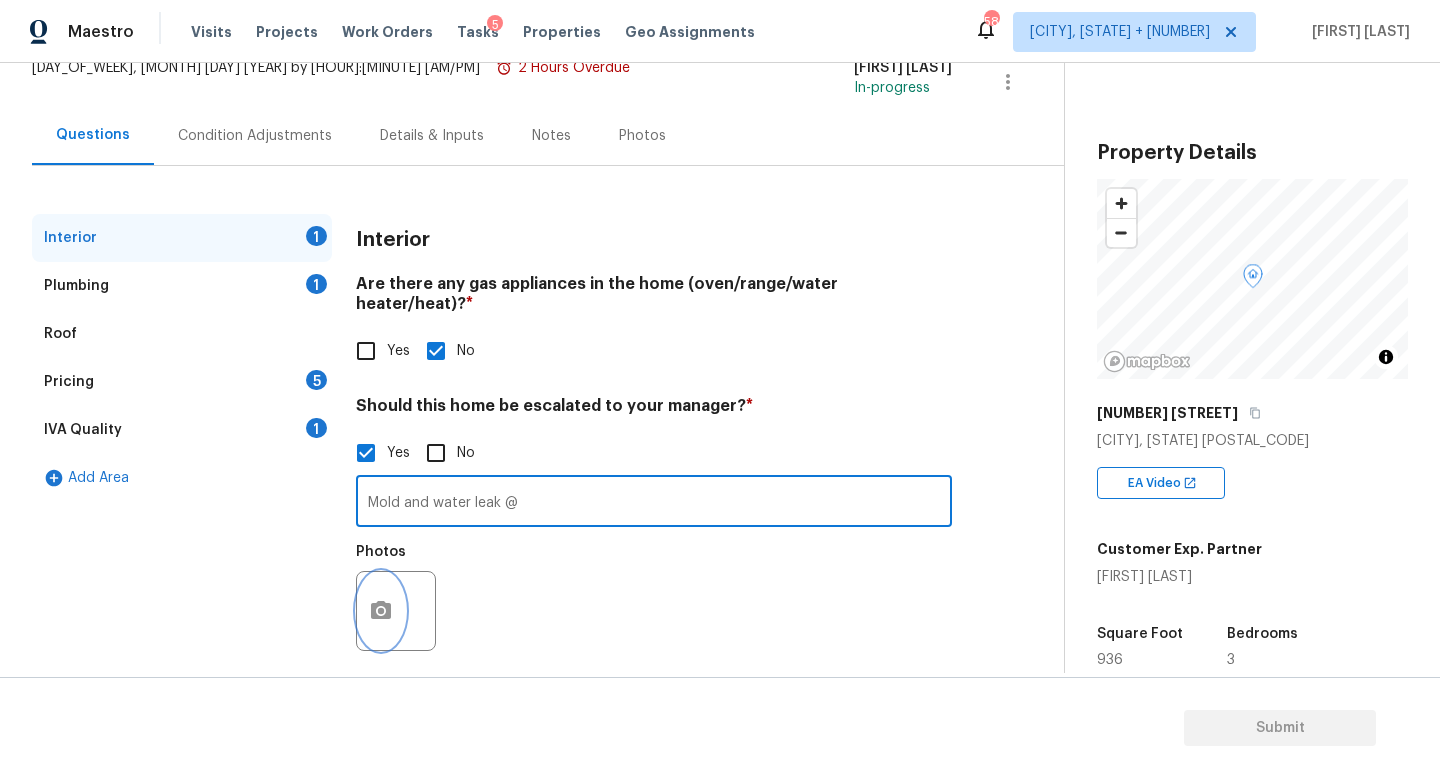 click at bounding box center (381, 611) 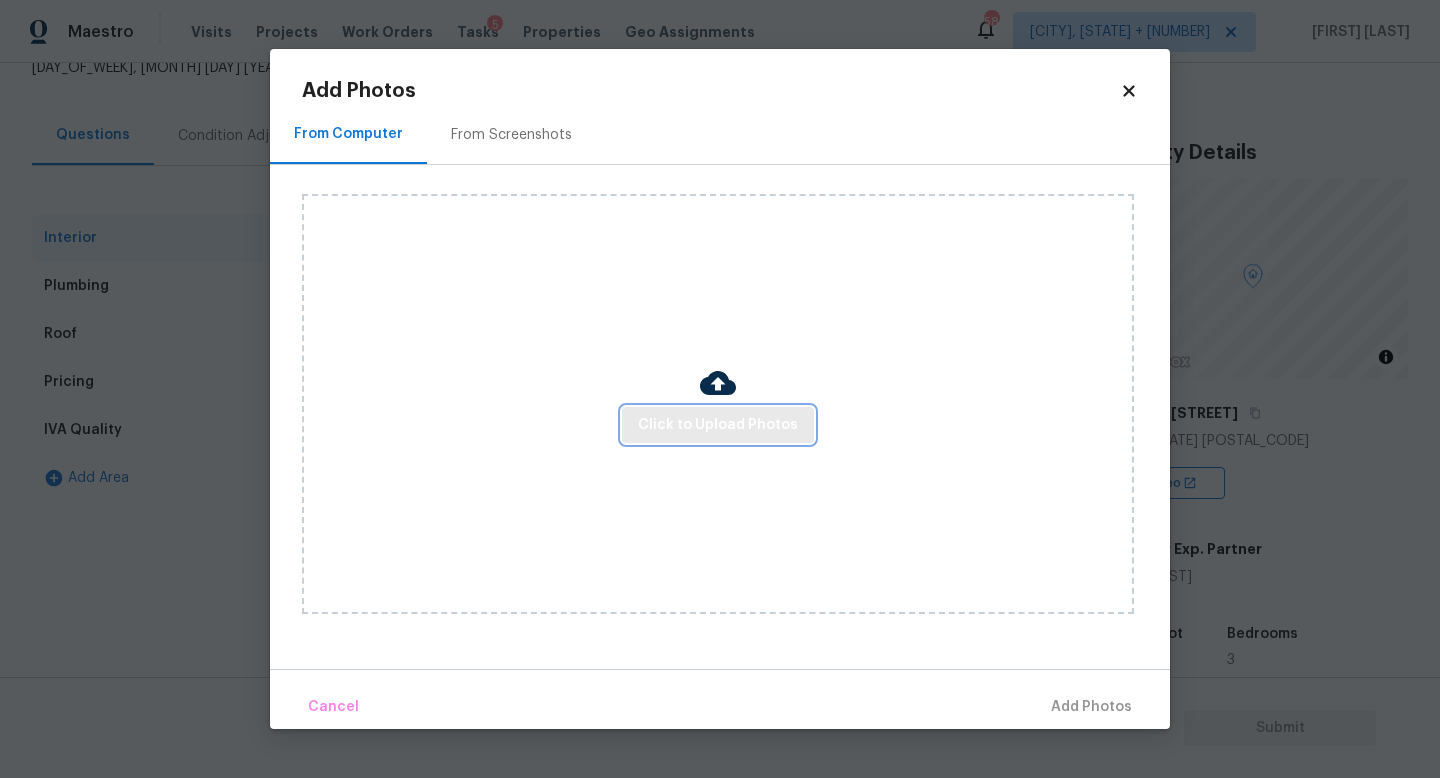 click on "Click to Upload Photos" at bounding box center [718, 425] 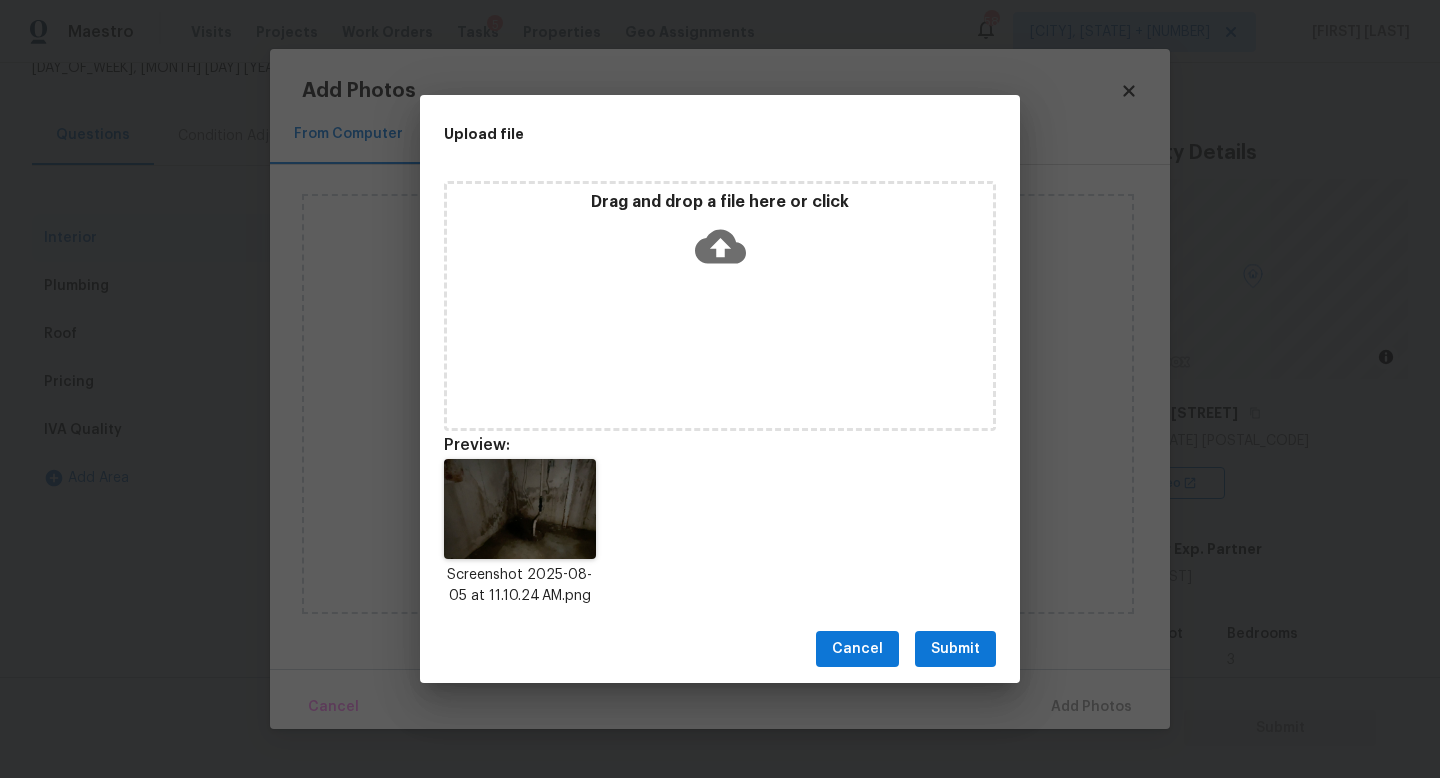 click on "Submit" at bounding box center [955, 649] 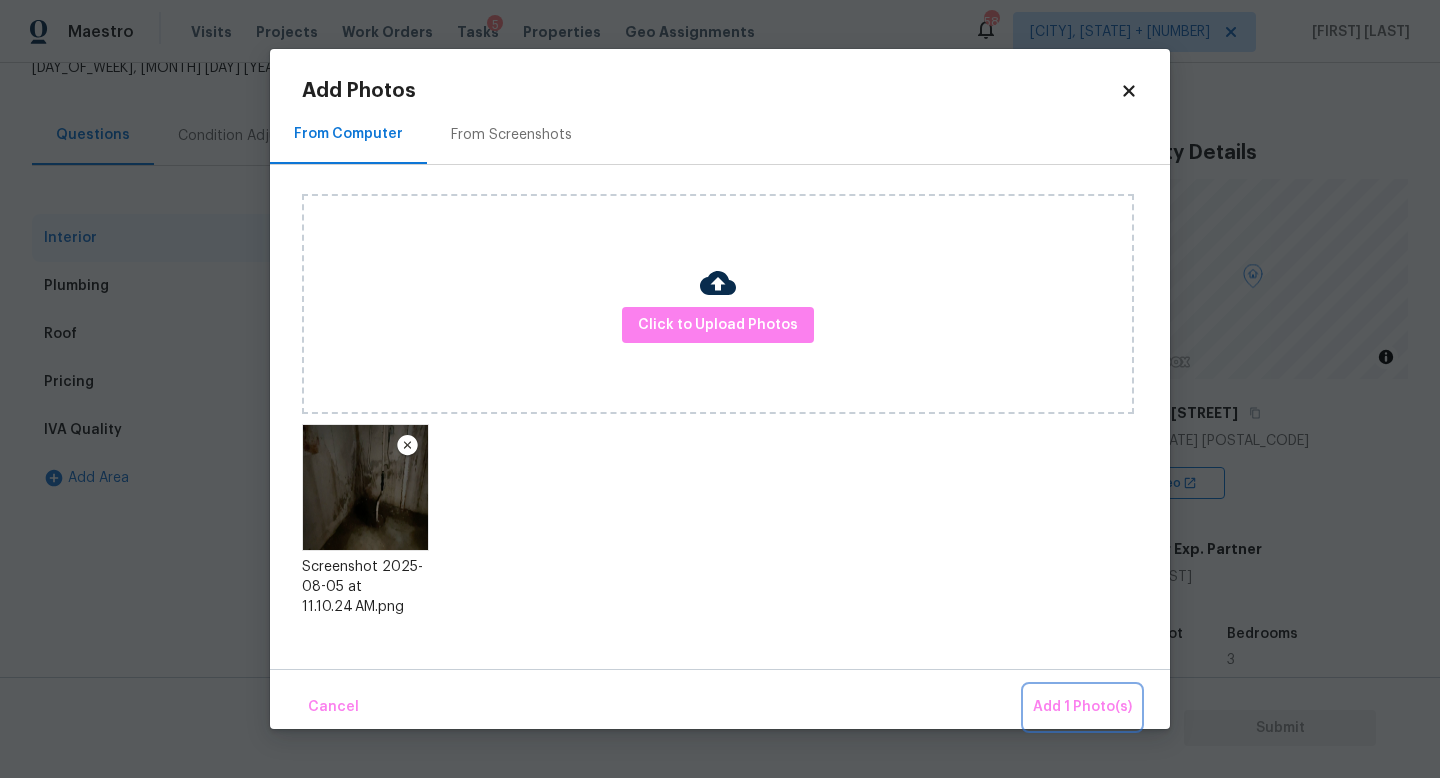 click on "Add 1 Photo(s)" at bounding box center (1082, 707) 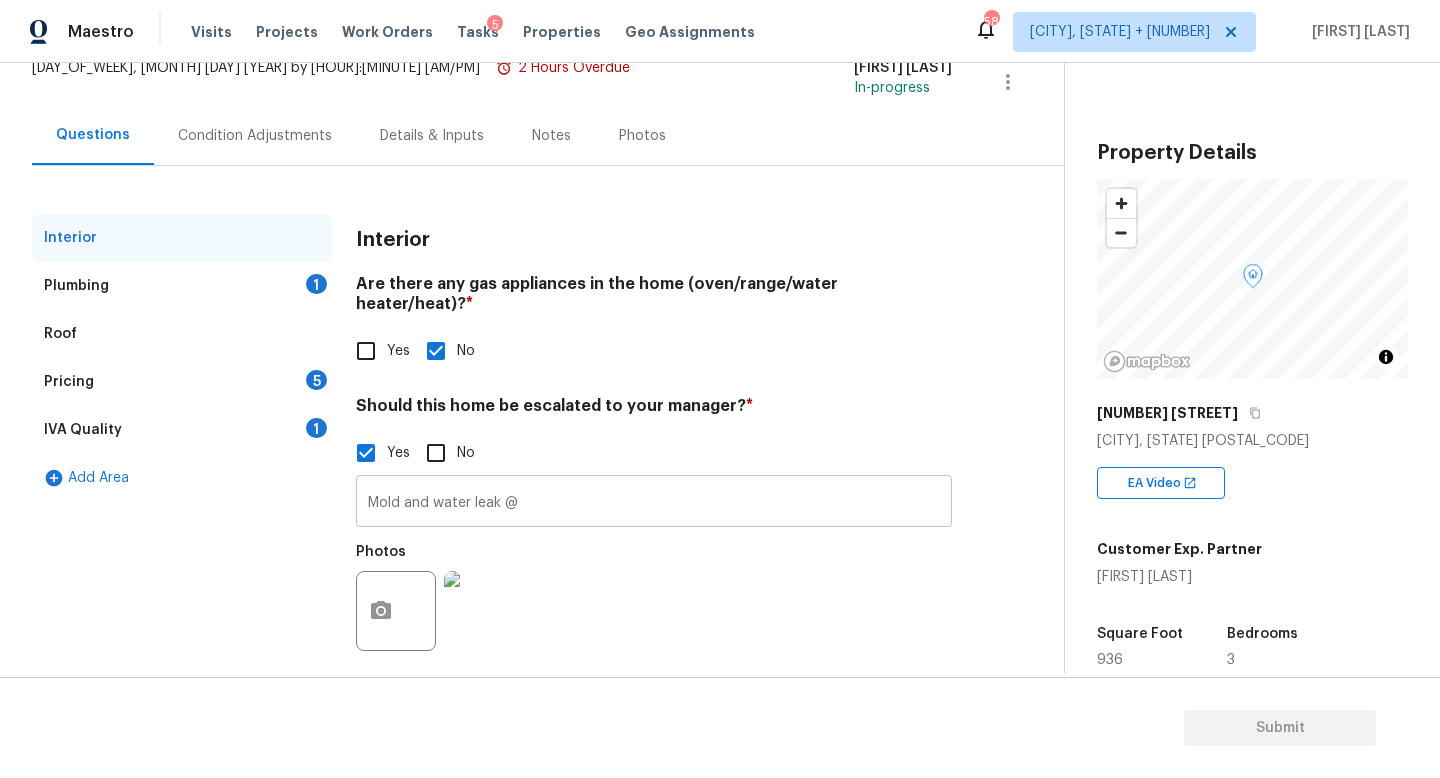 click on "Mold and water leak @" at bounding box center [654, 503] 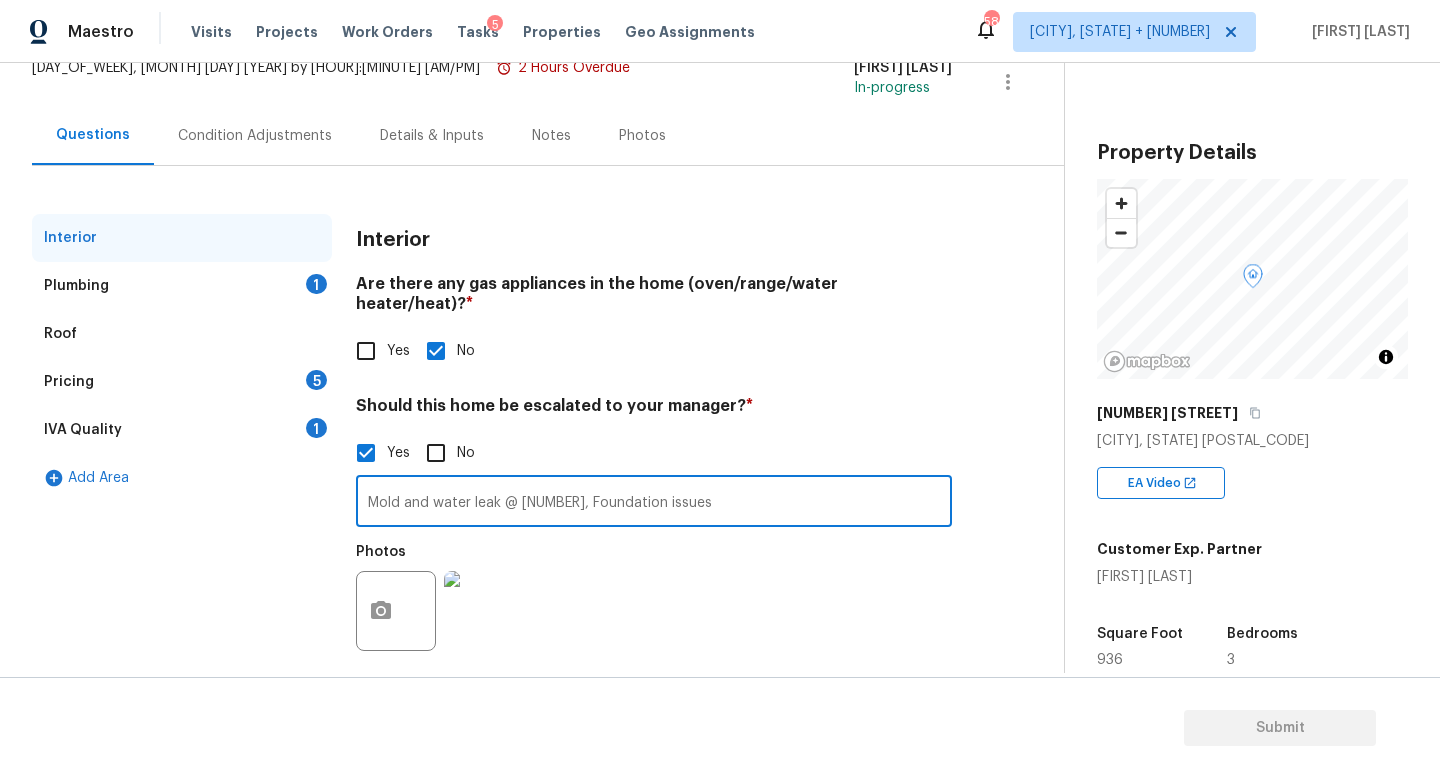 type on "Mold and water leak @ 0.57, Foundation issues" 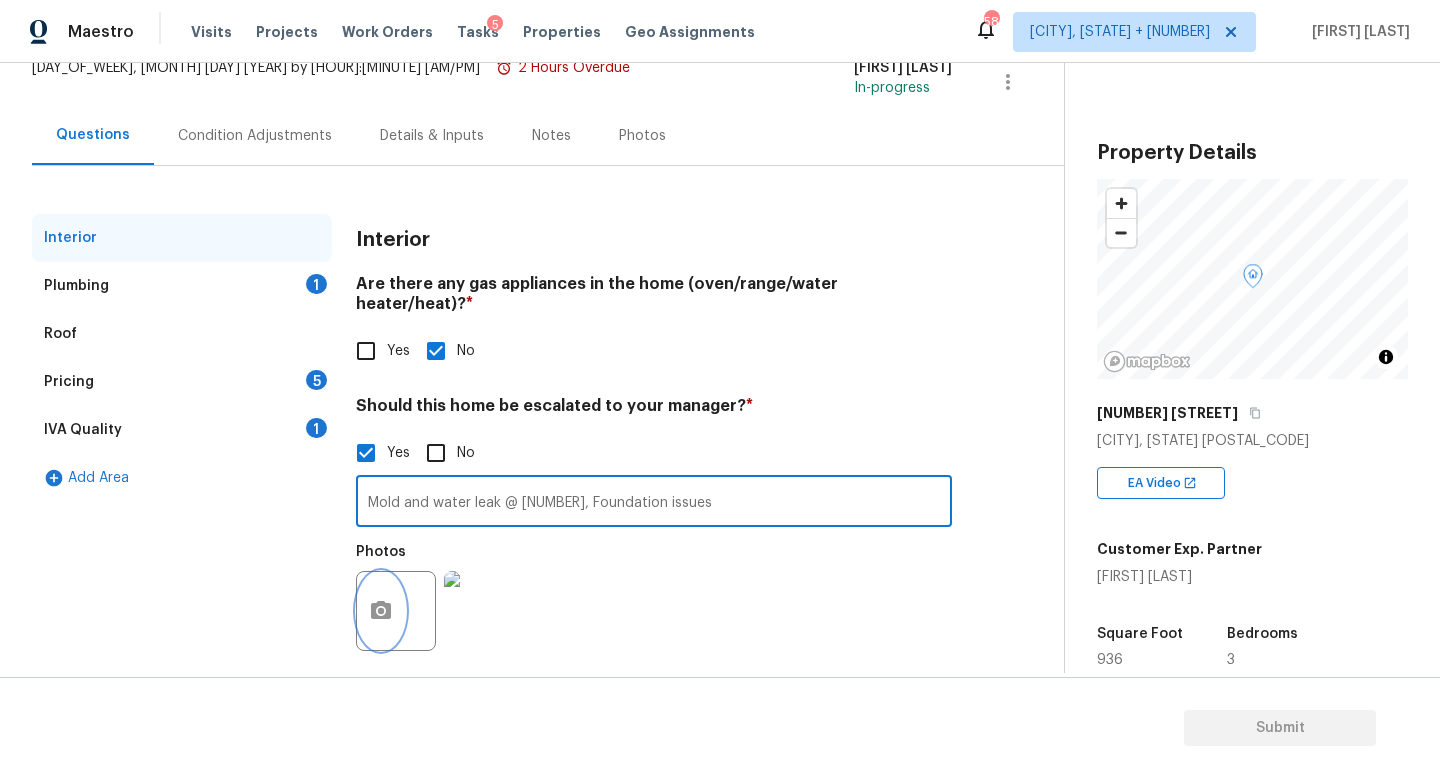 click 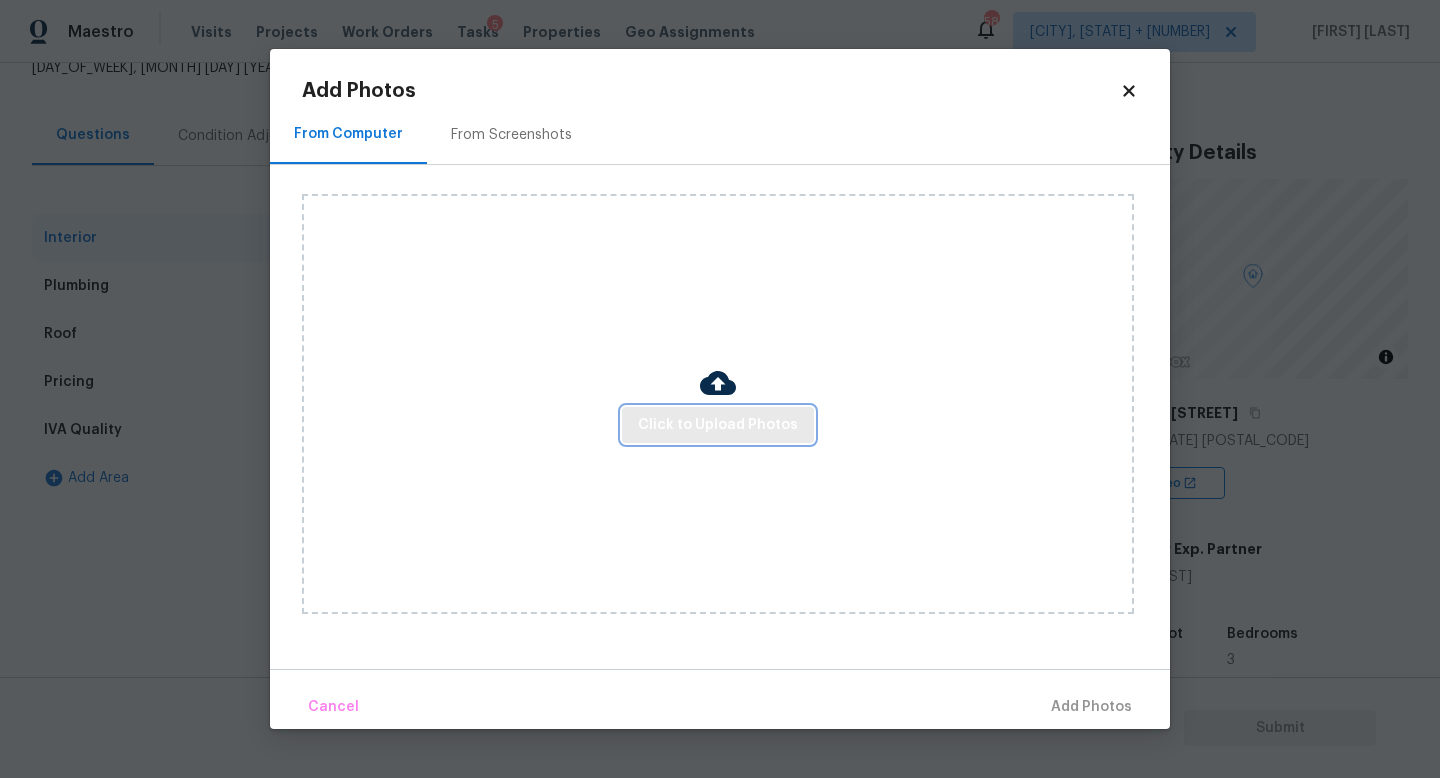 click on "Click to Upload Photos" at bounding box center [718, 425] 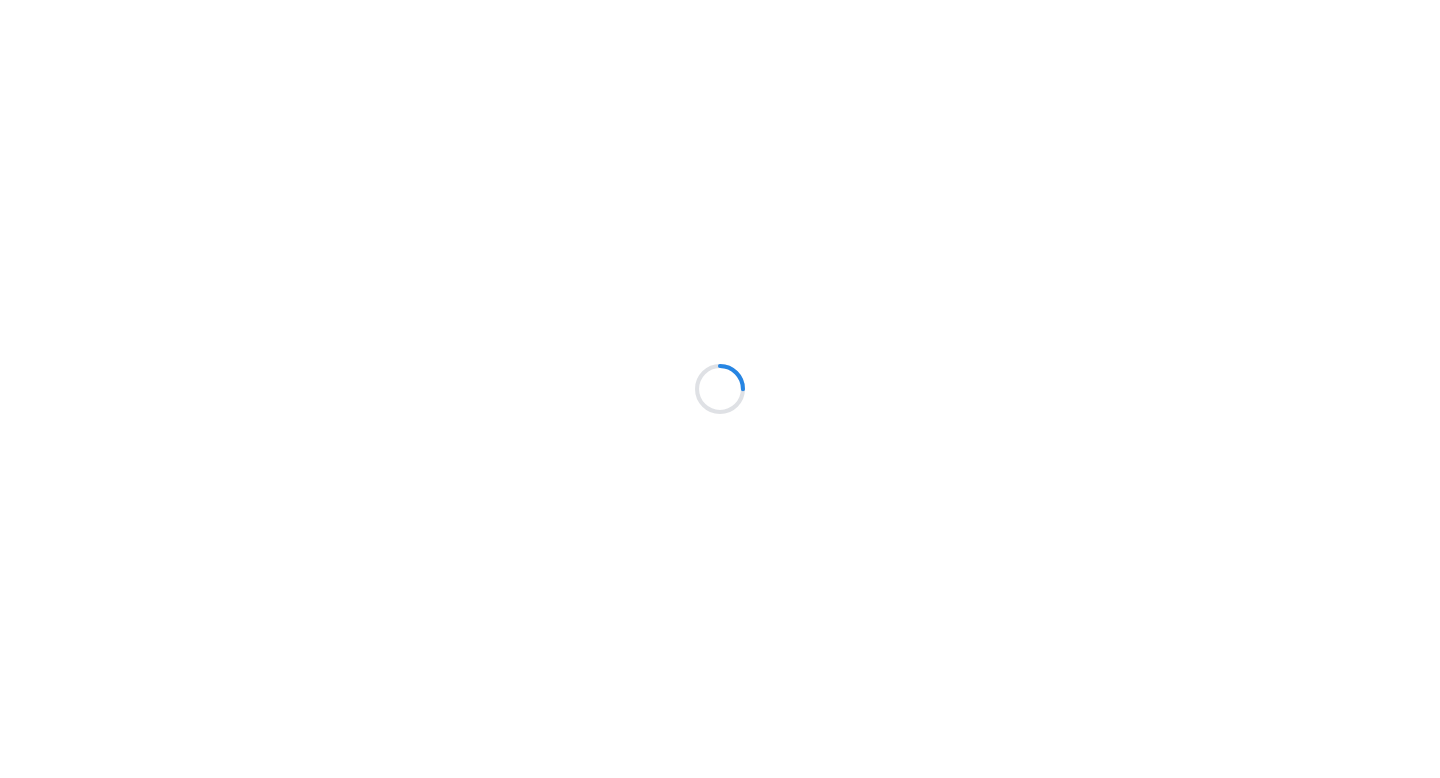 scroll, scrollTop: 0, scrollLeft: 0, axis: both 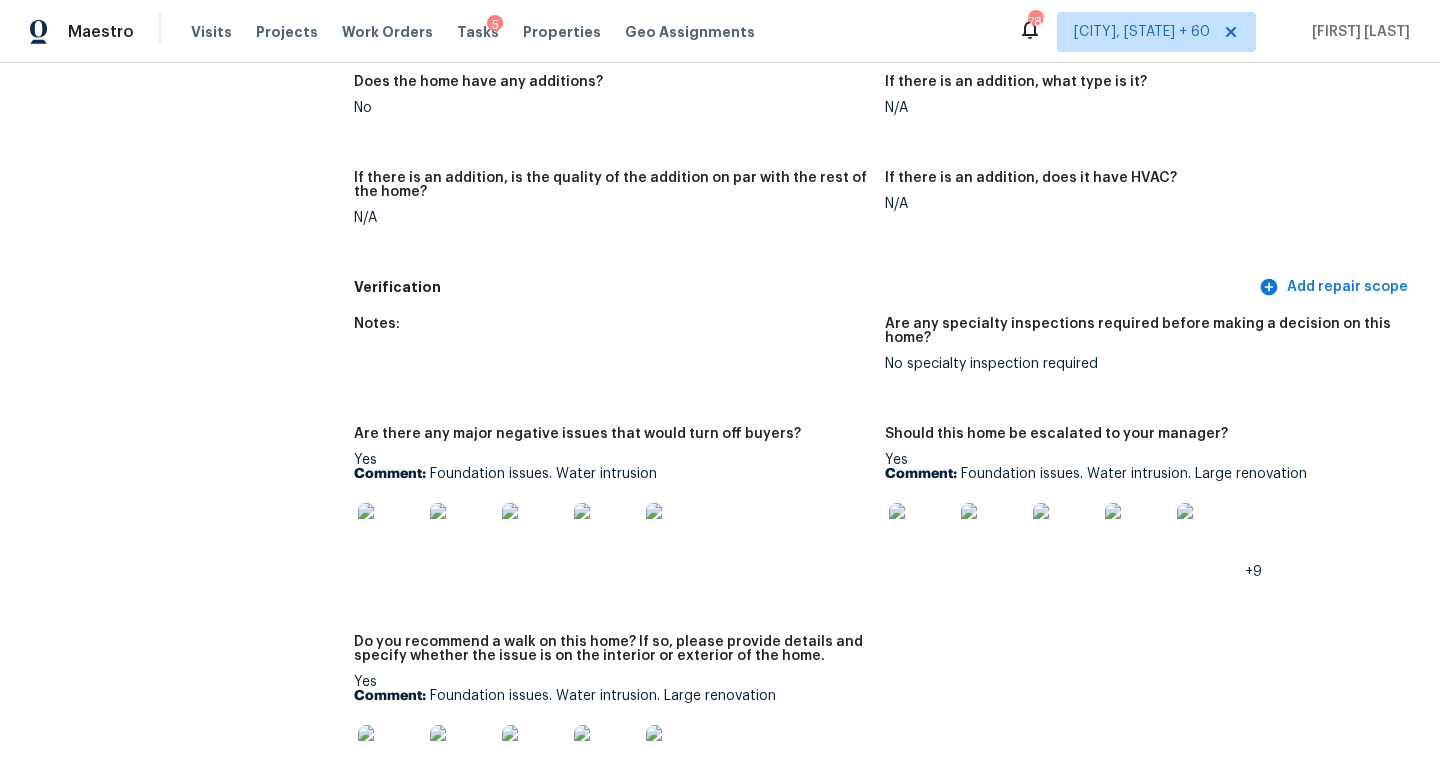 click at bounding box center (921, 535) 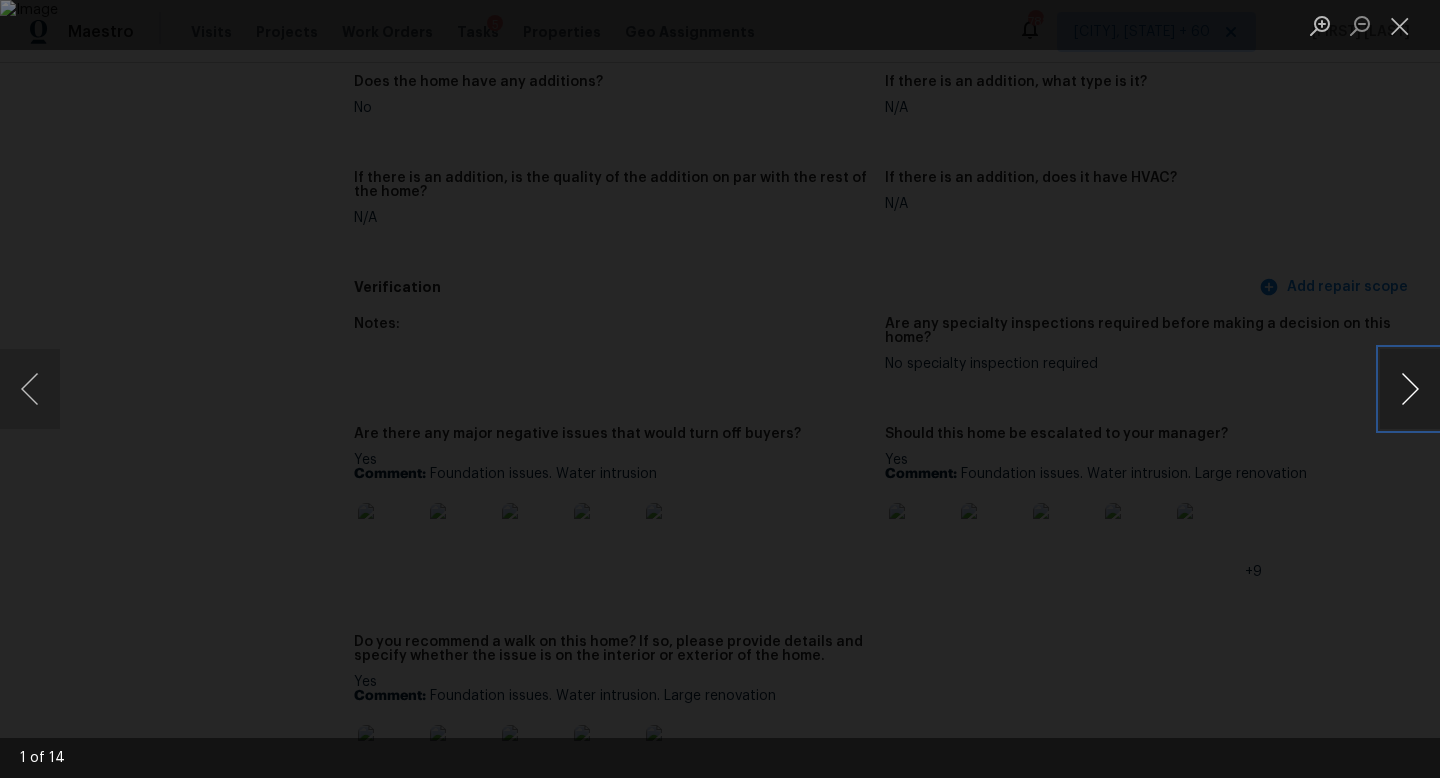 click at bounding box center [1410, 389] 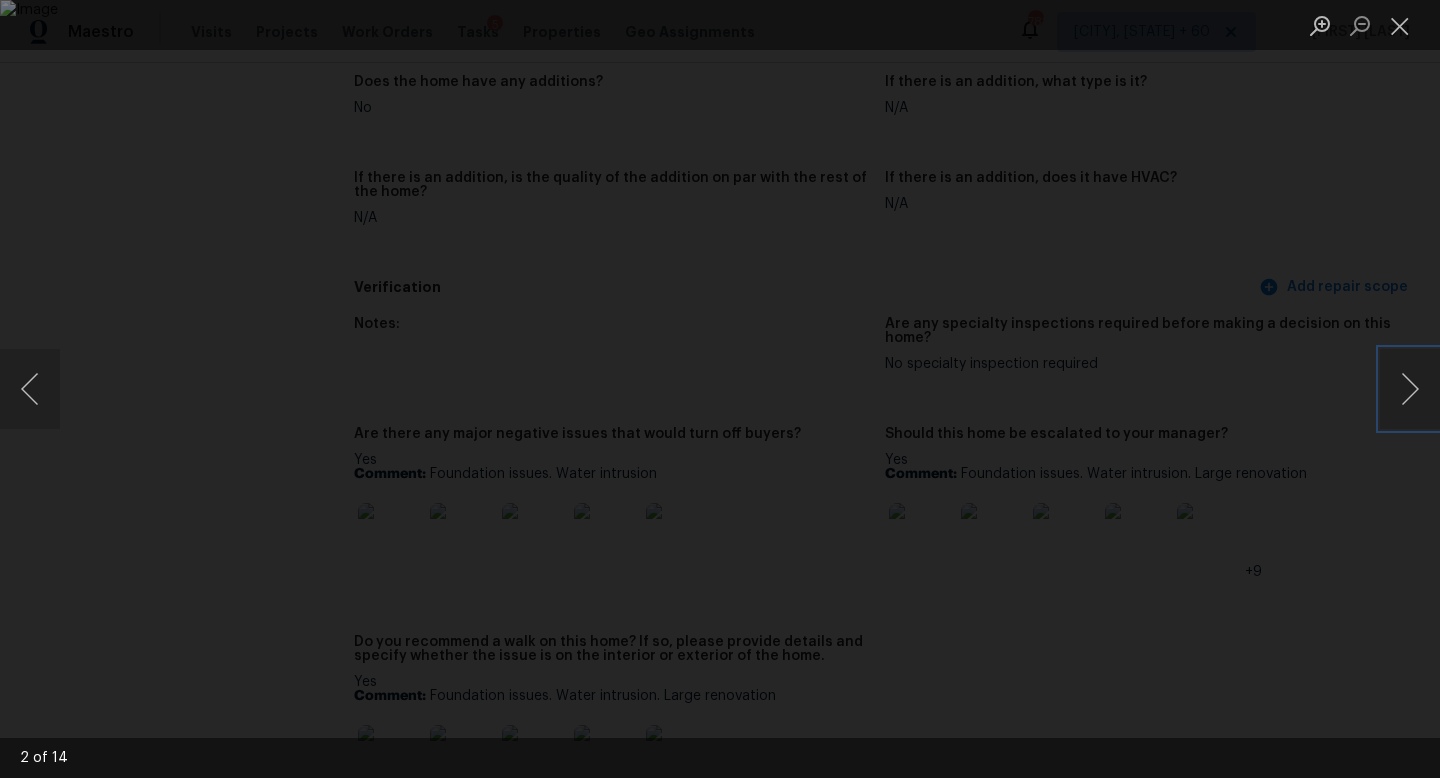 type 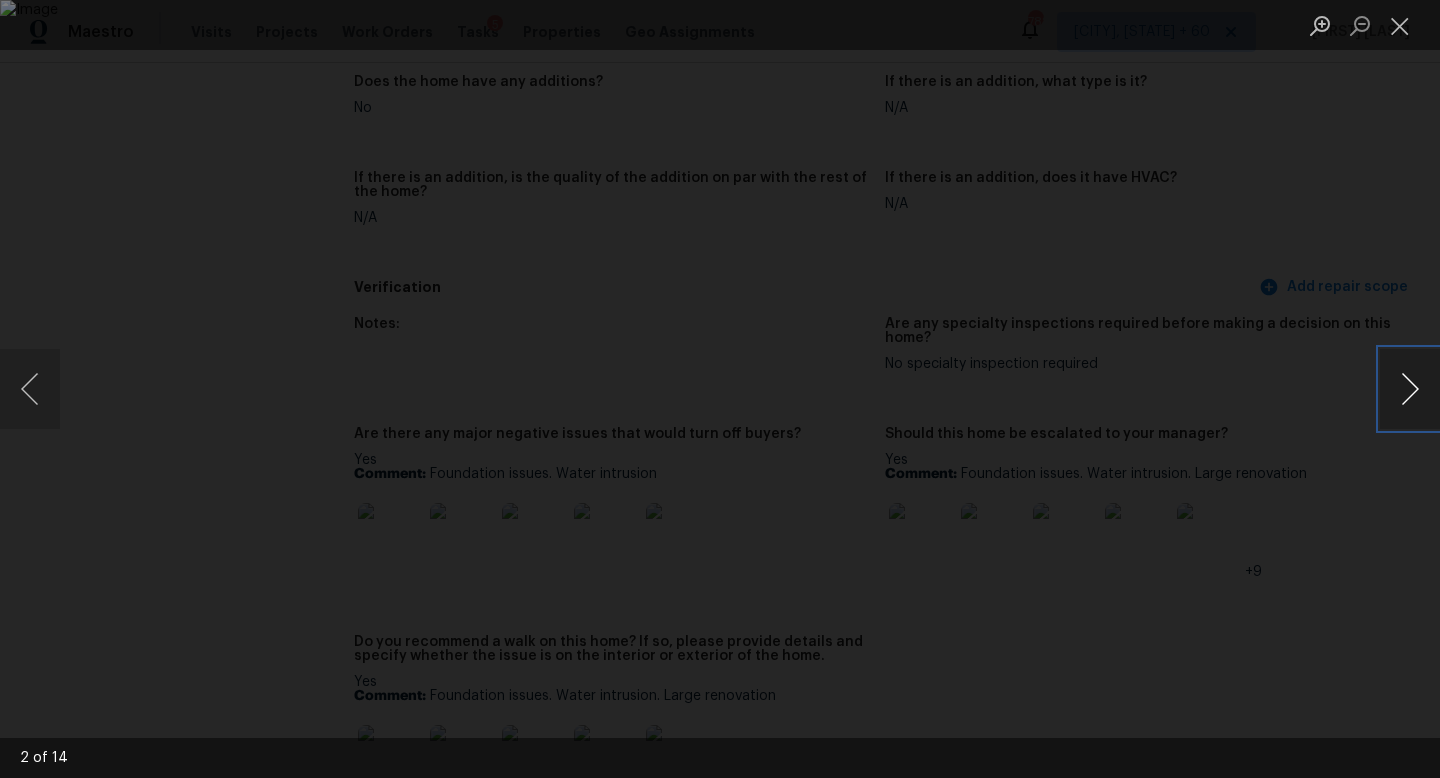 click at bounding box center [1410, 389] 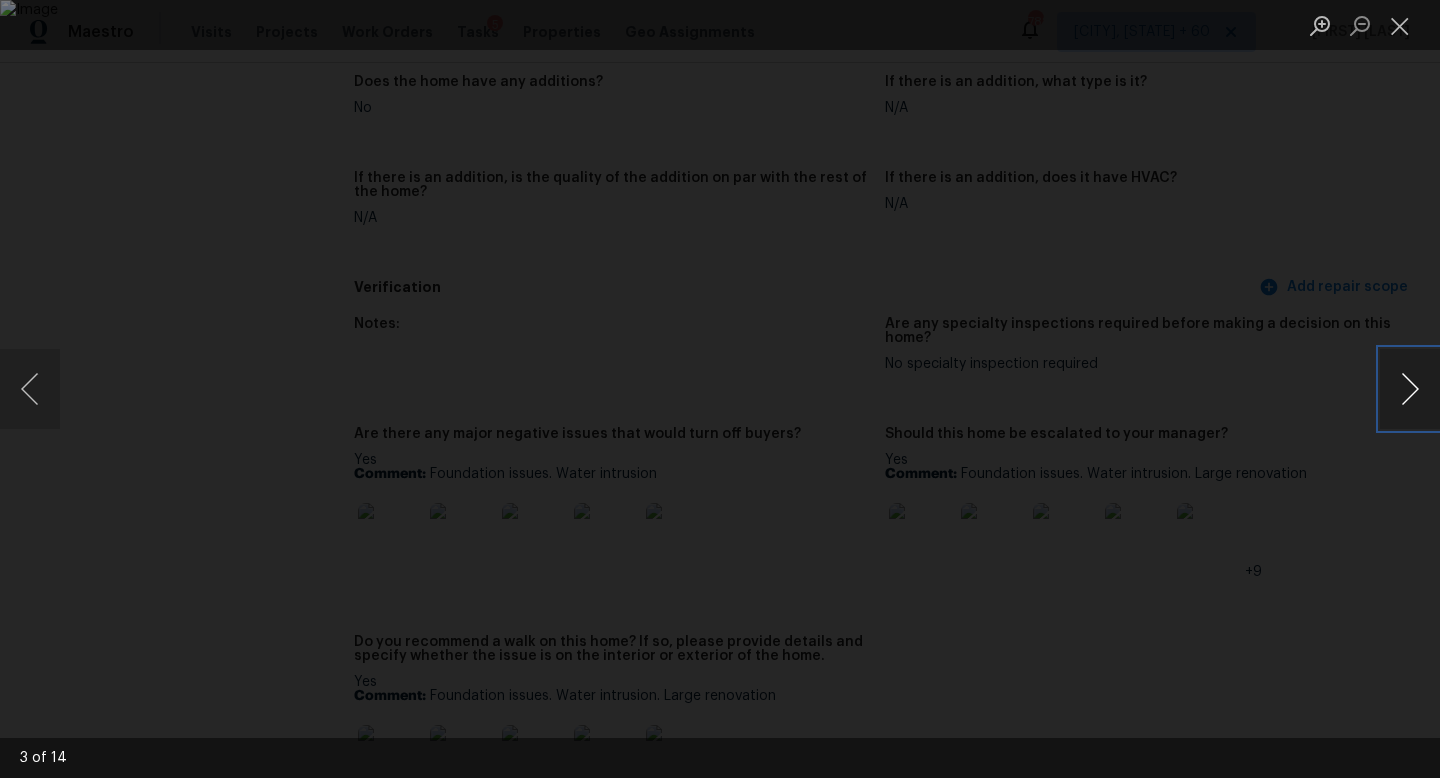click at bounding box center (1410, 389) 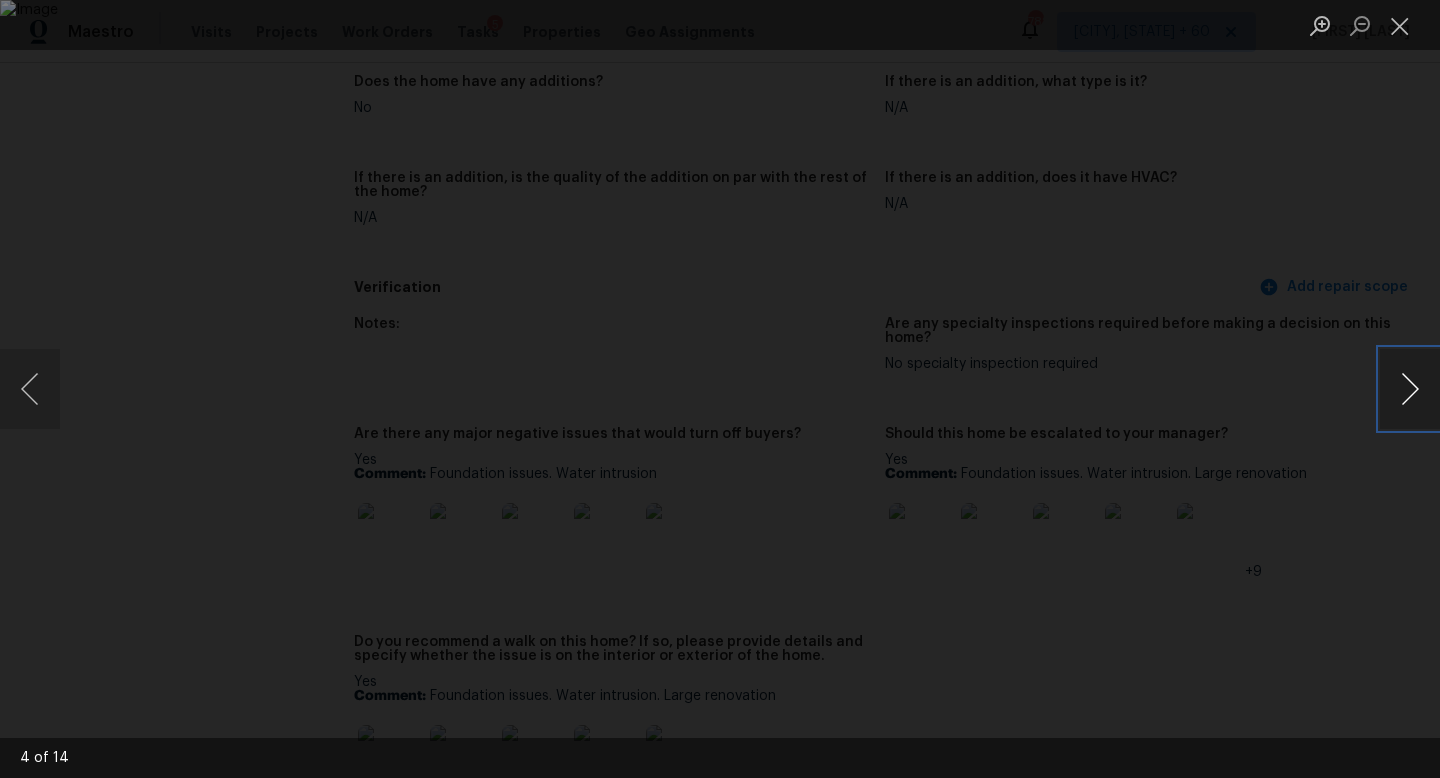 click at bounding box center (1410, 389) 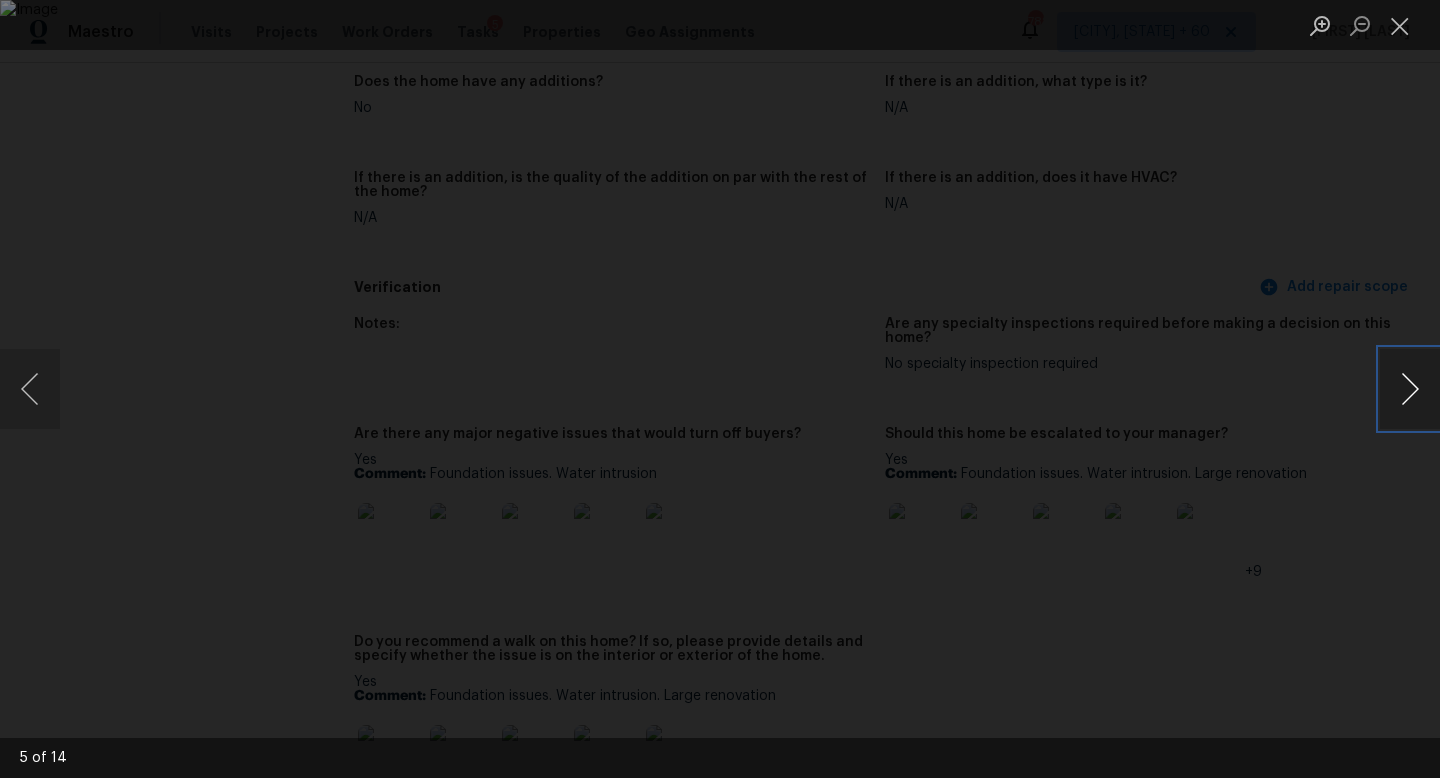 click at bounding box center [1410, 389] 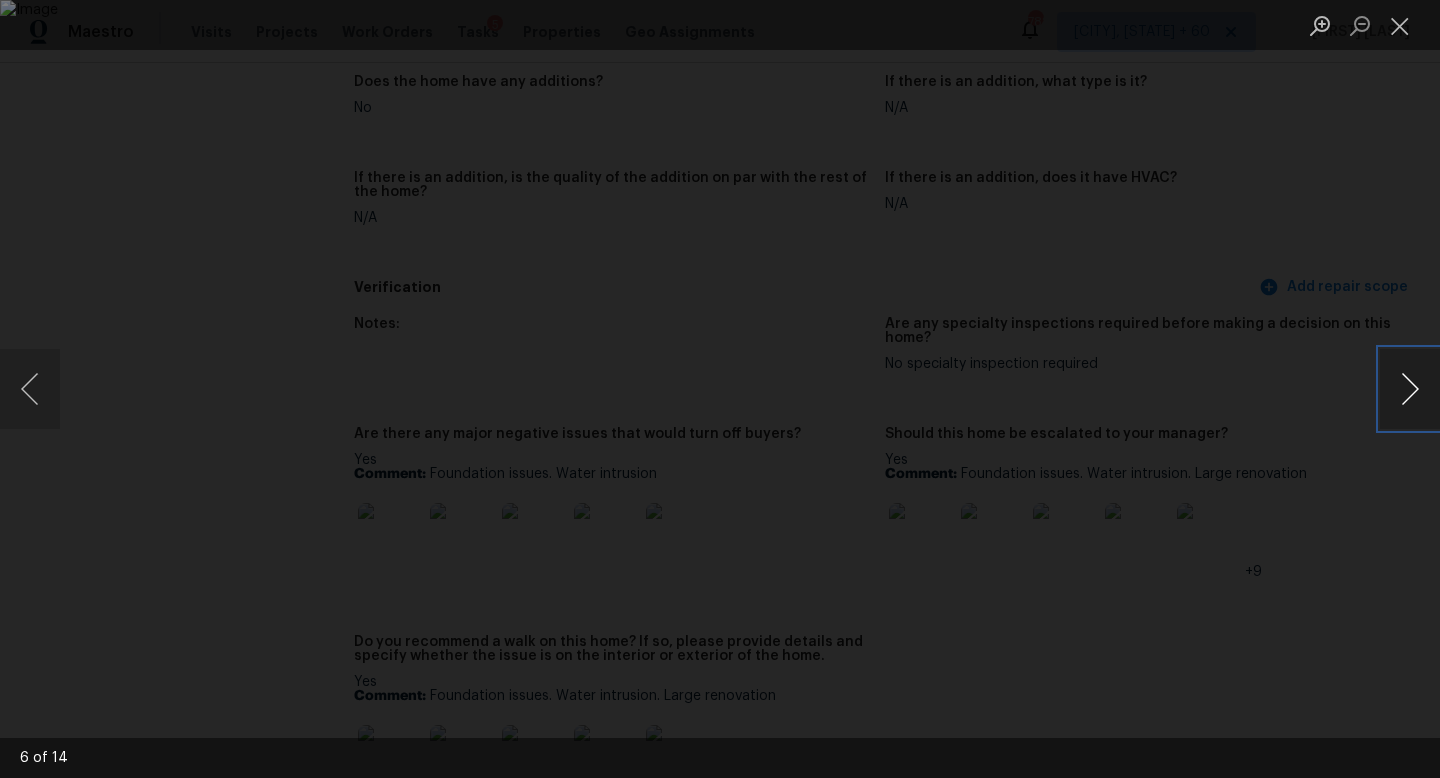 click at bounding box center (1410, 389) 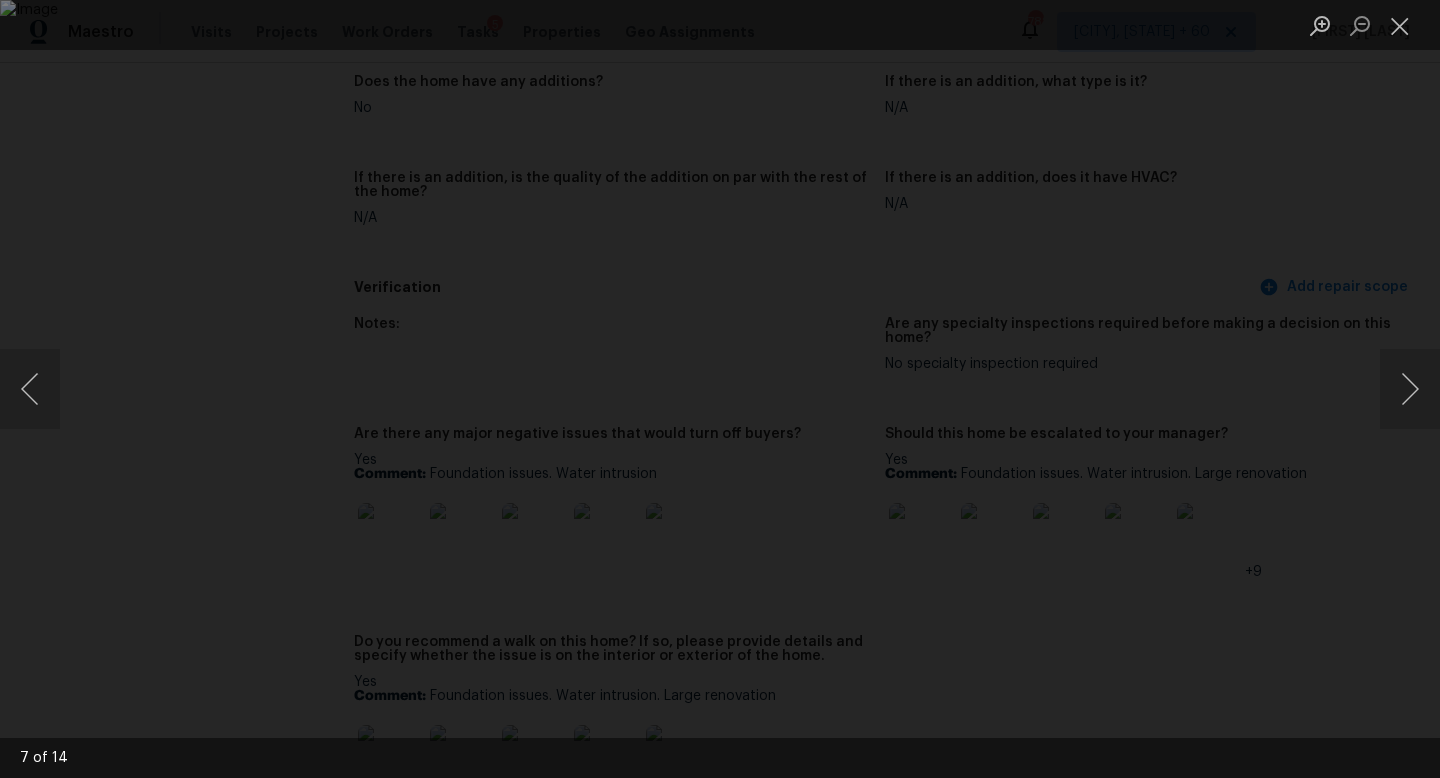 drag, startPoint x: 1247, startPoint y: 514, endPoint x: 1077, endPoint y: 472, distance: 175.11139 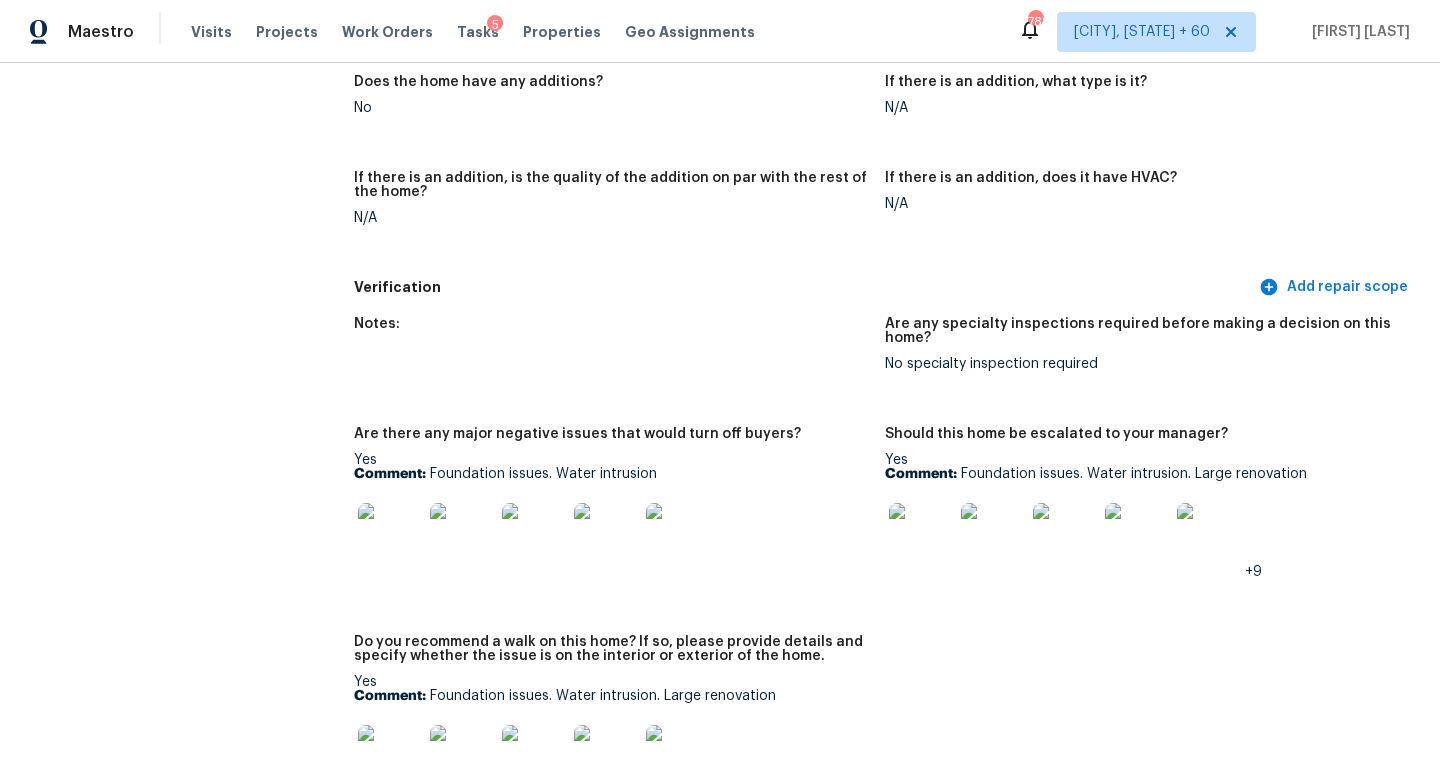 click at bounding box center (1209, 535) 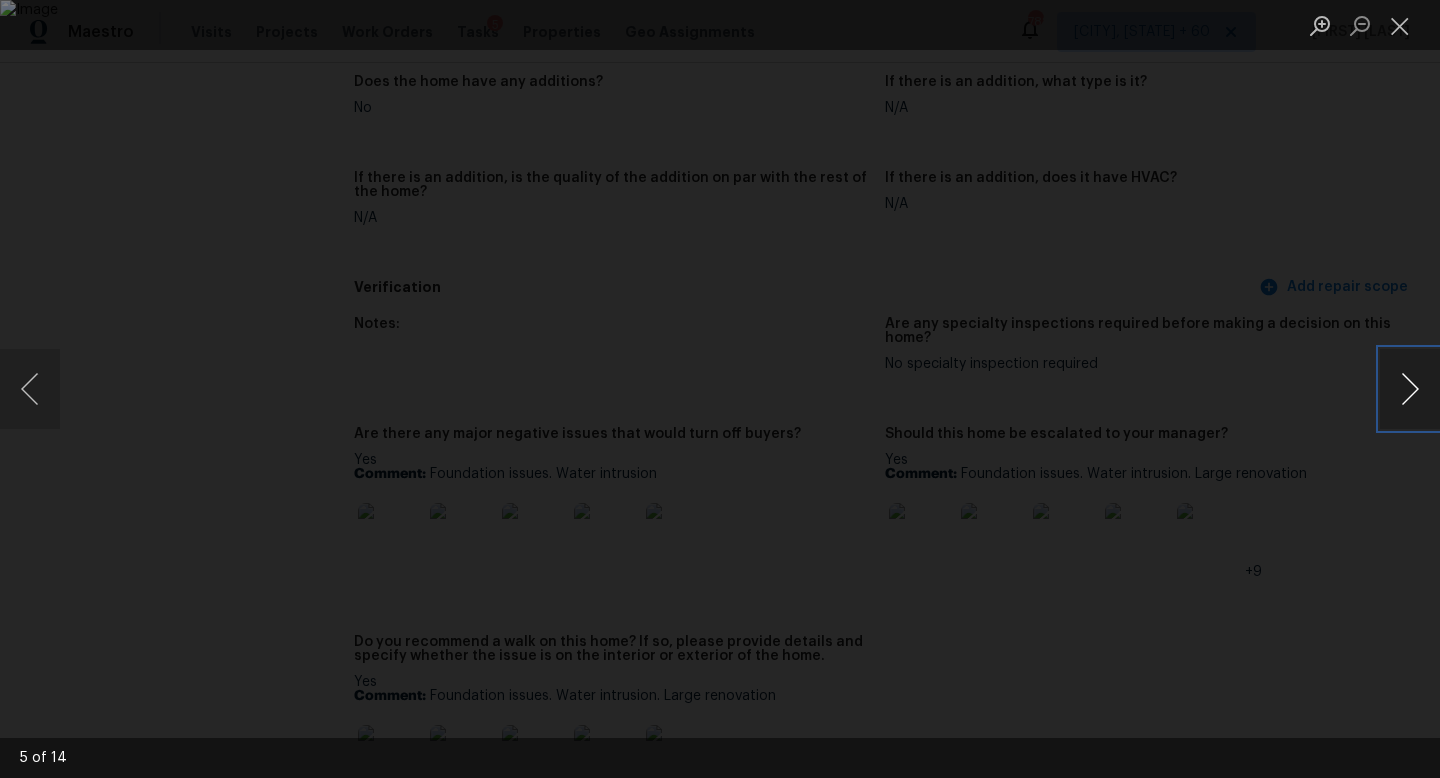 click at bounding box center (1410, 389) 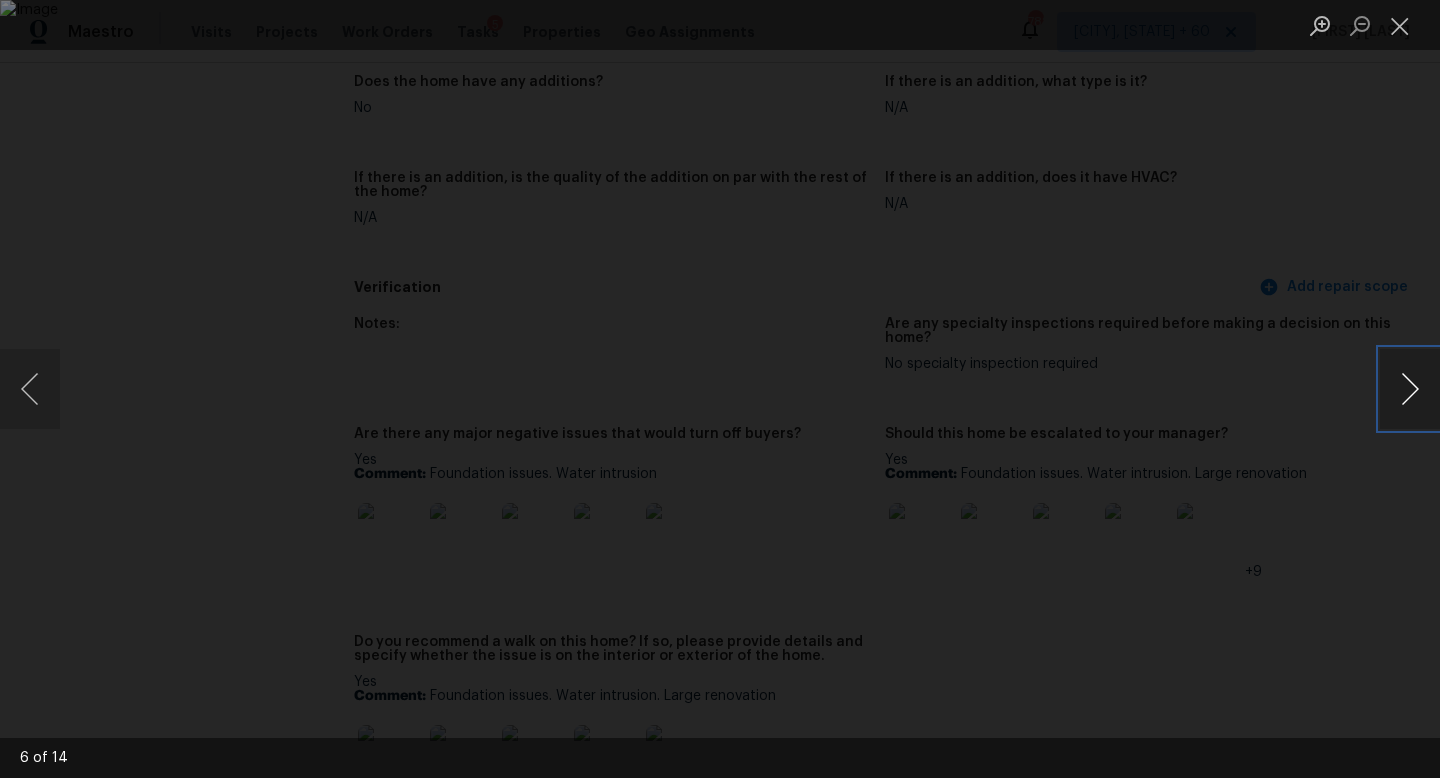 click at bounding box center [1410, 389] 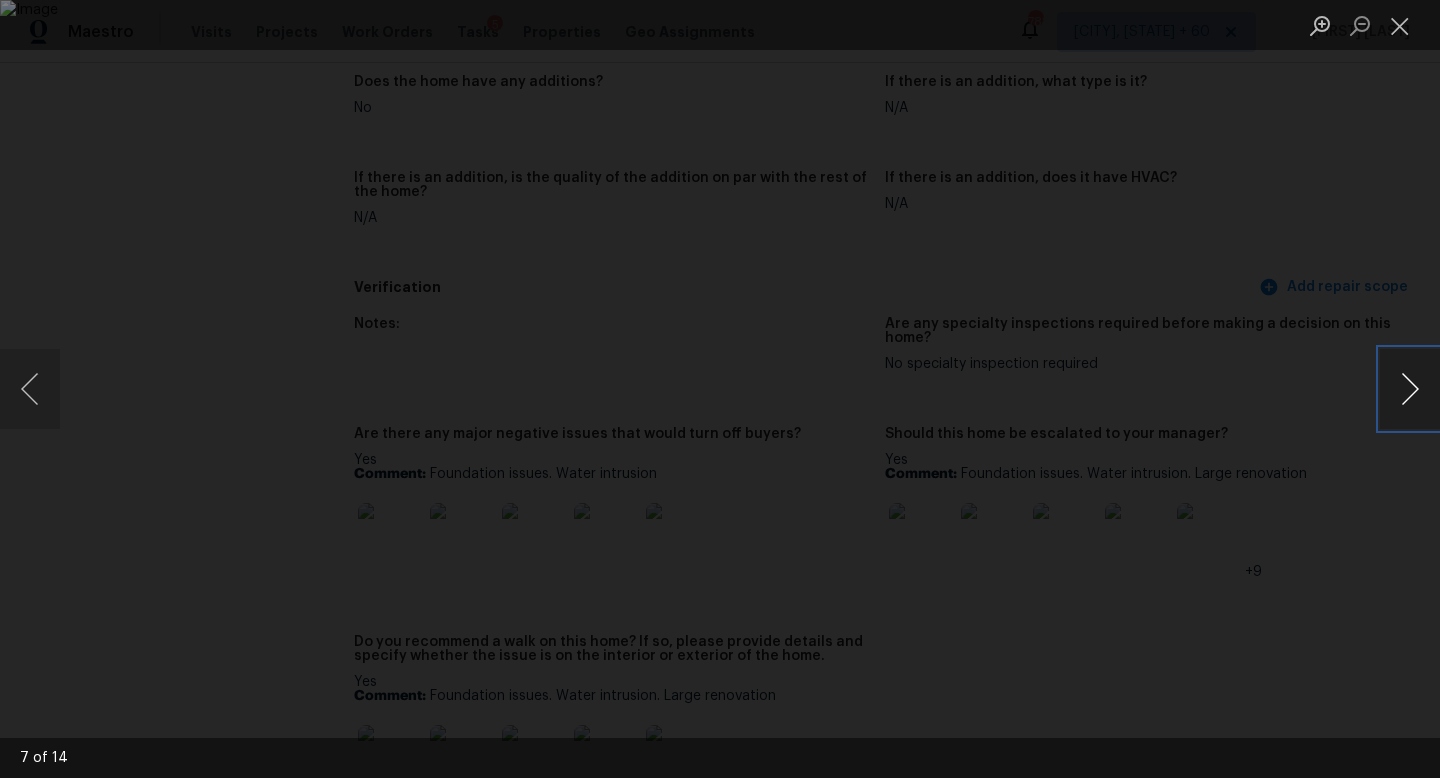 click at bounding box center [1410, 389] 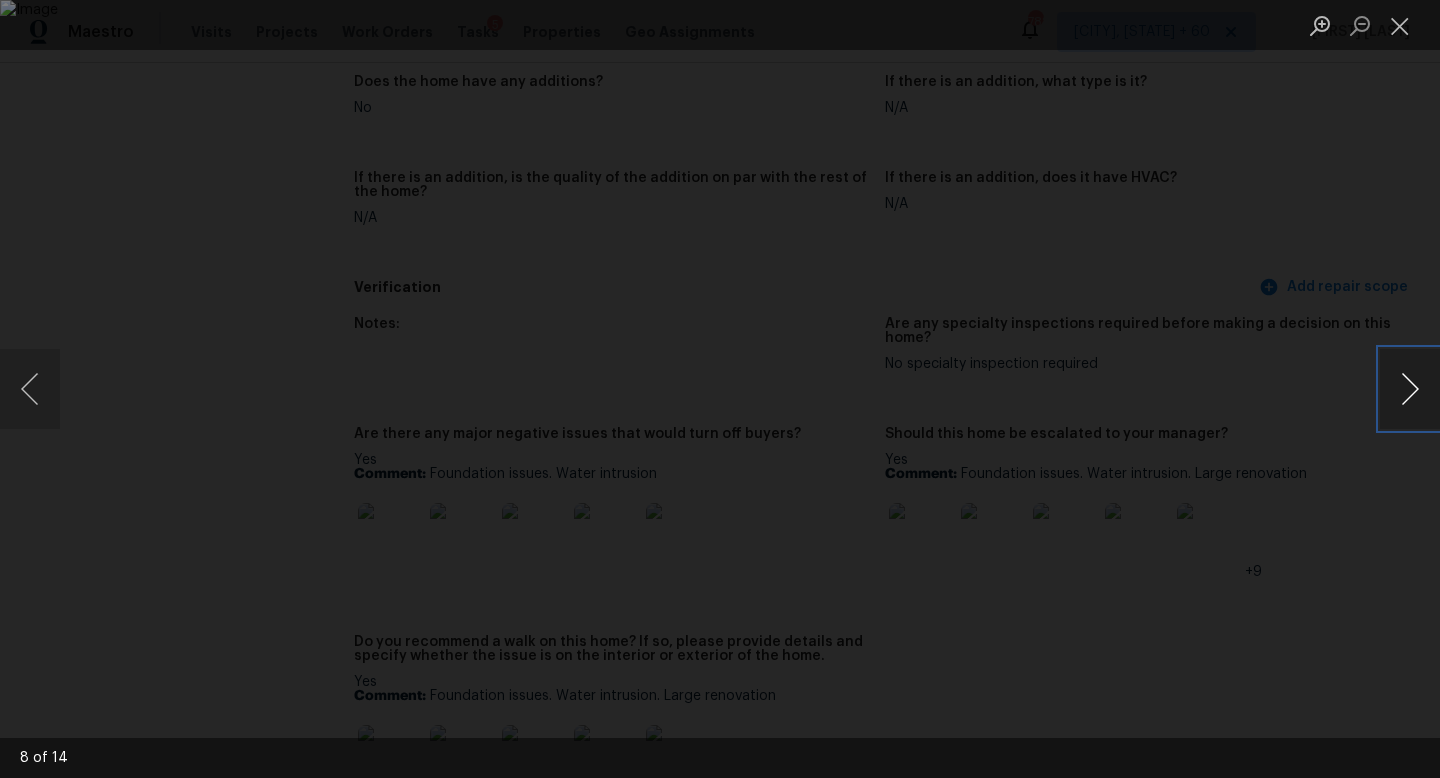 click at bounding box center (1410, 389) 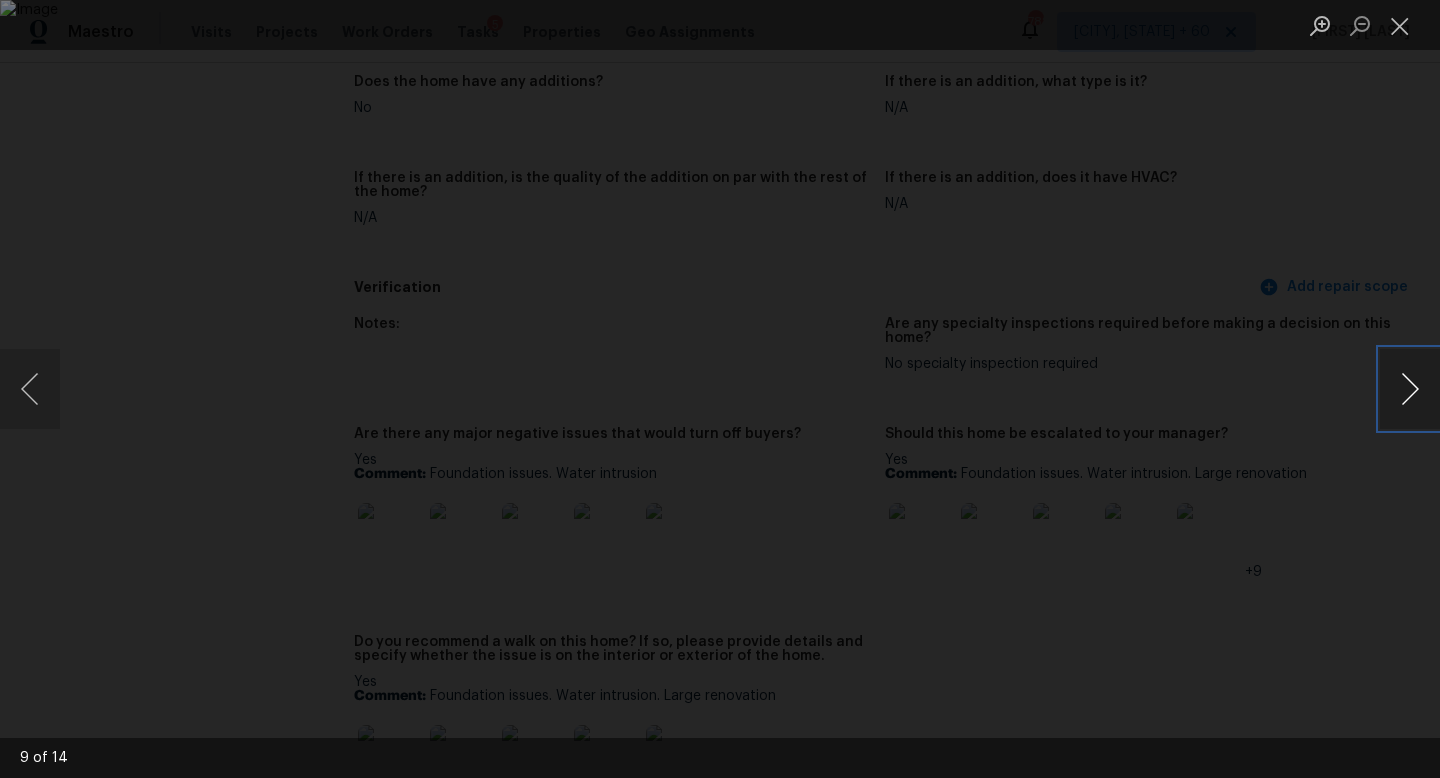 click at bounding box center (1410, 389) 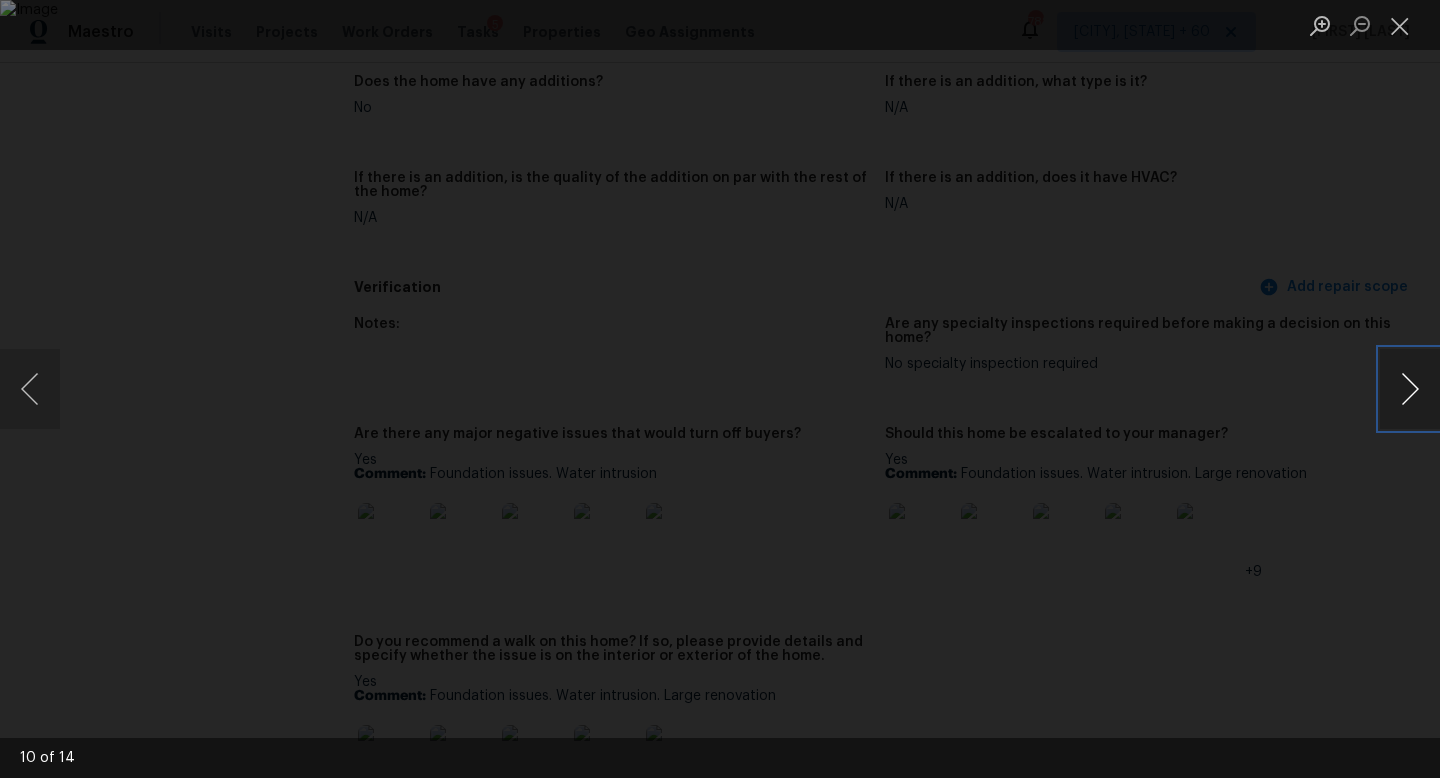 click at bounding box center (1410, 389) 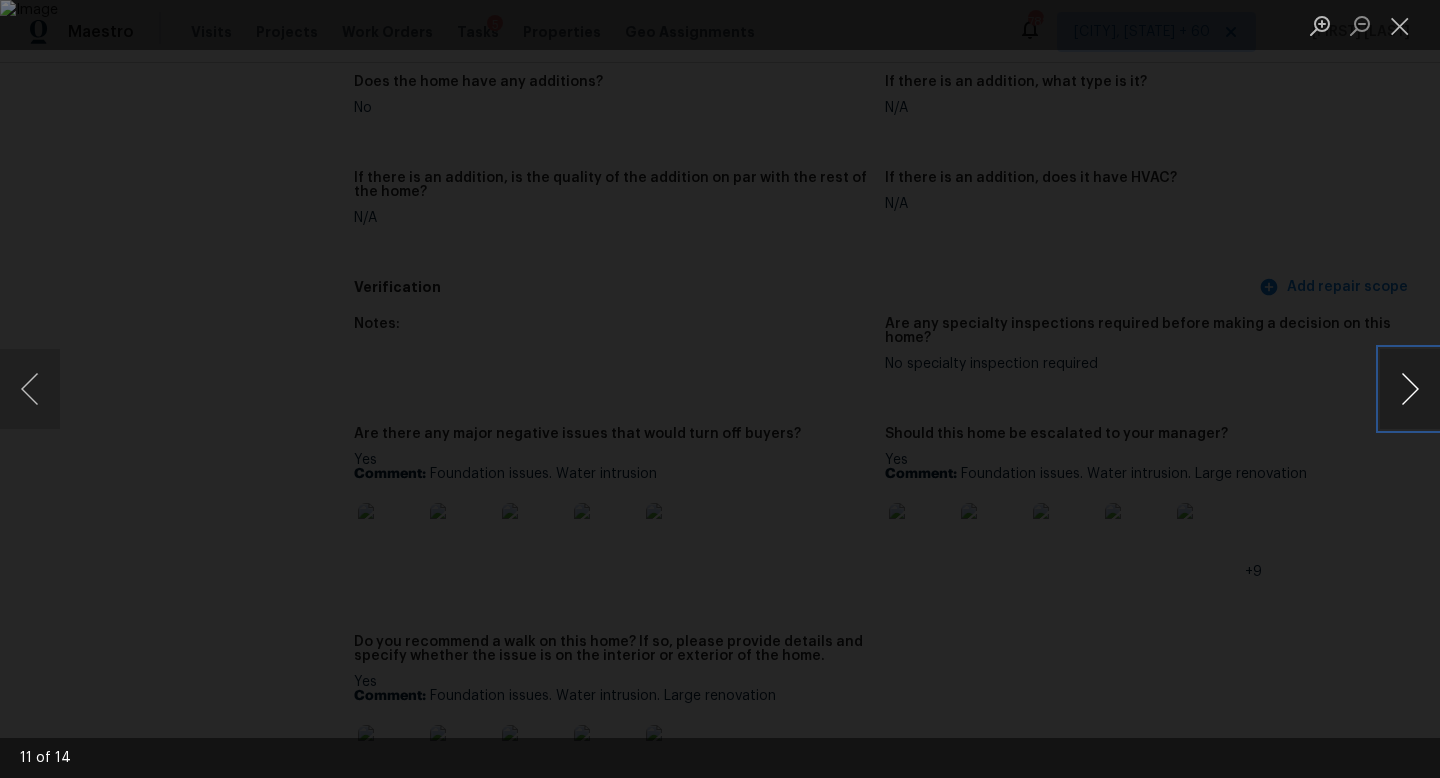 click at bounding box center (1410, 389) 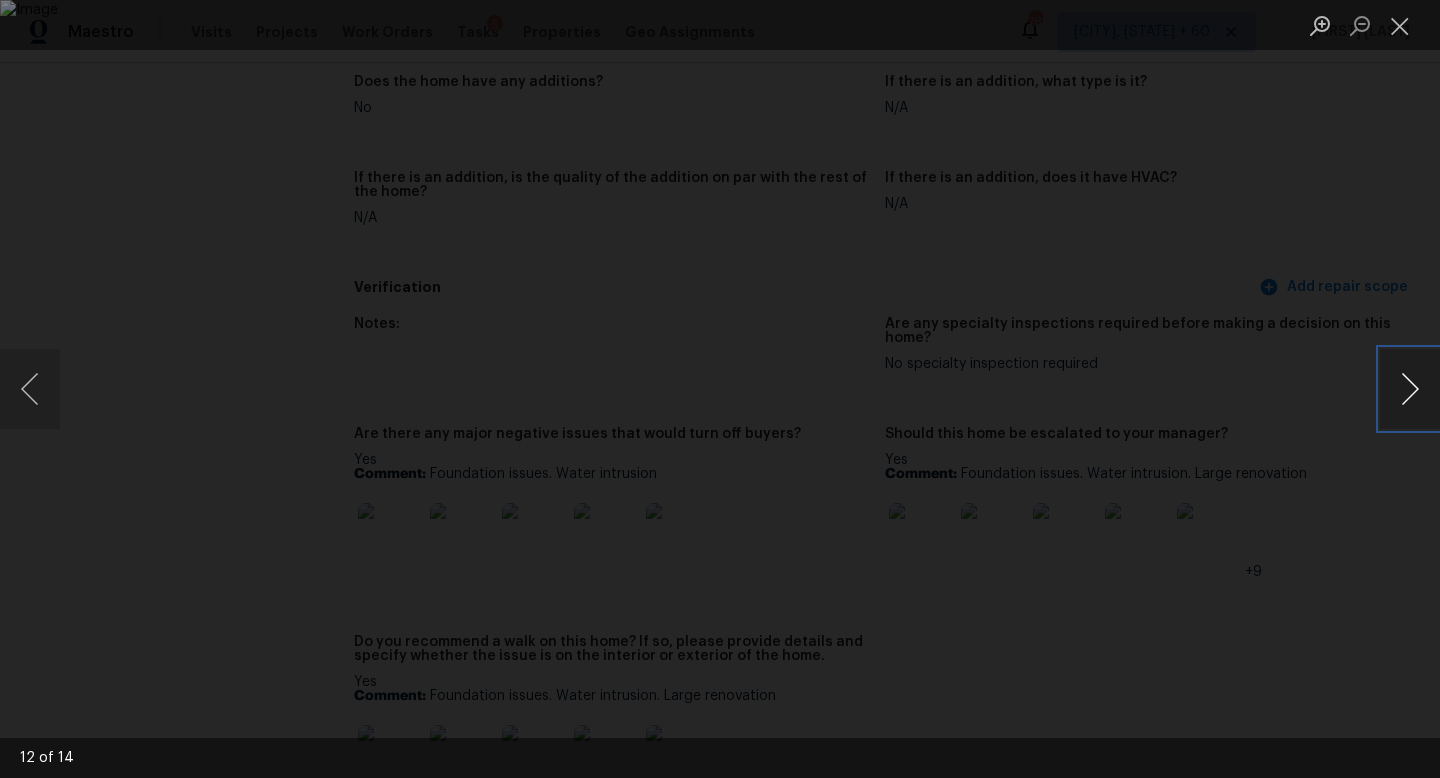 click at bounding box center (1410, 389) 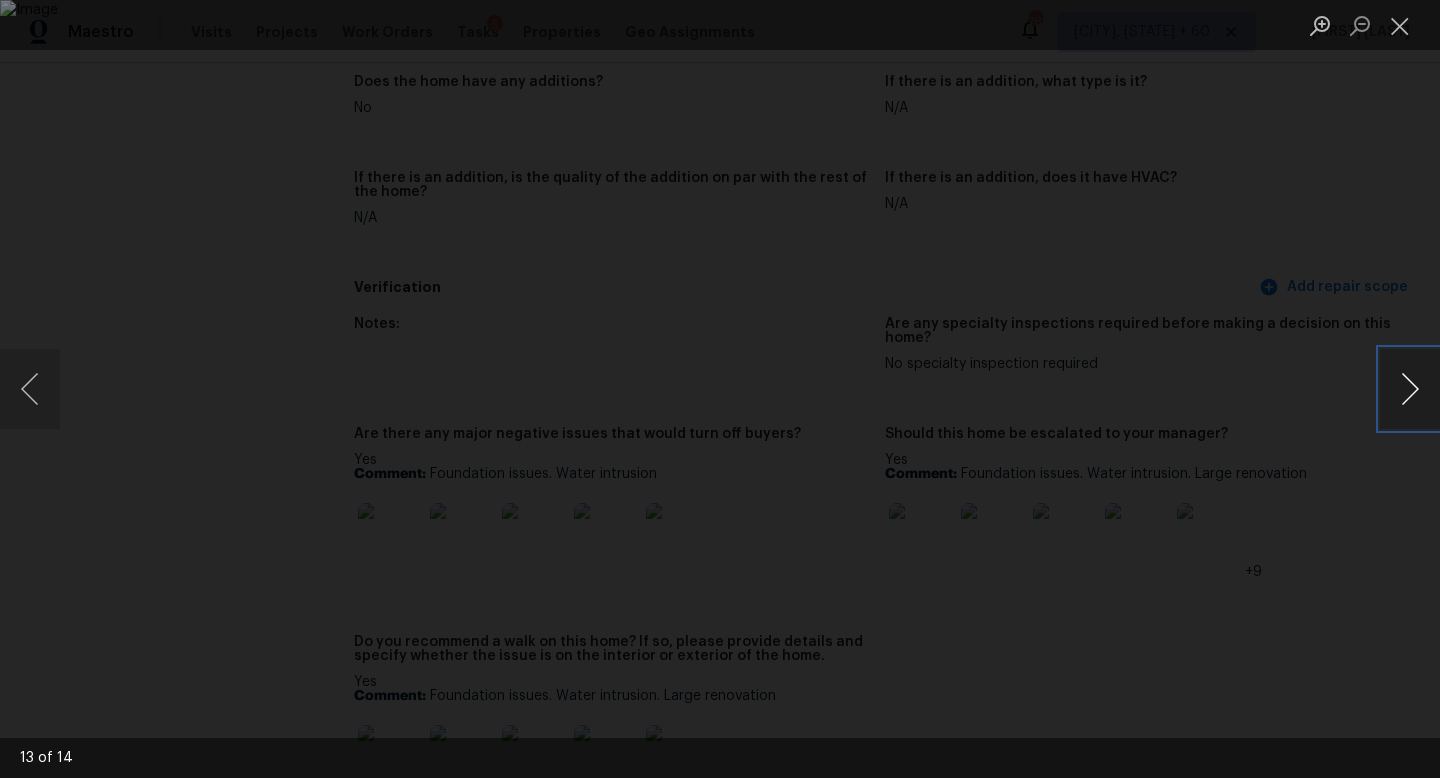 click at bounding box center (1410, 389) 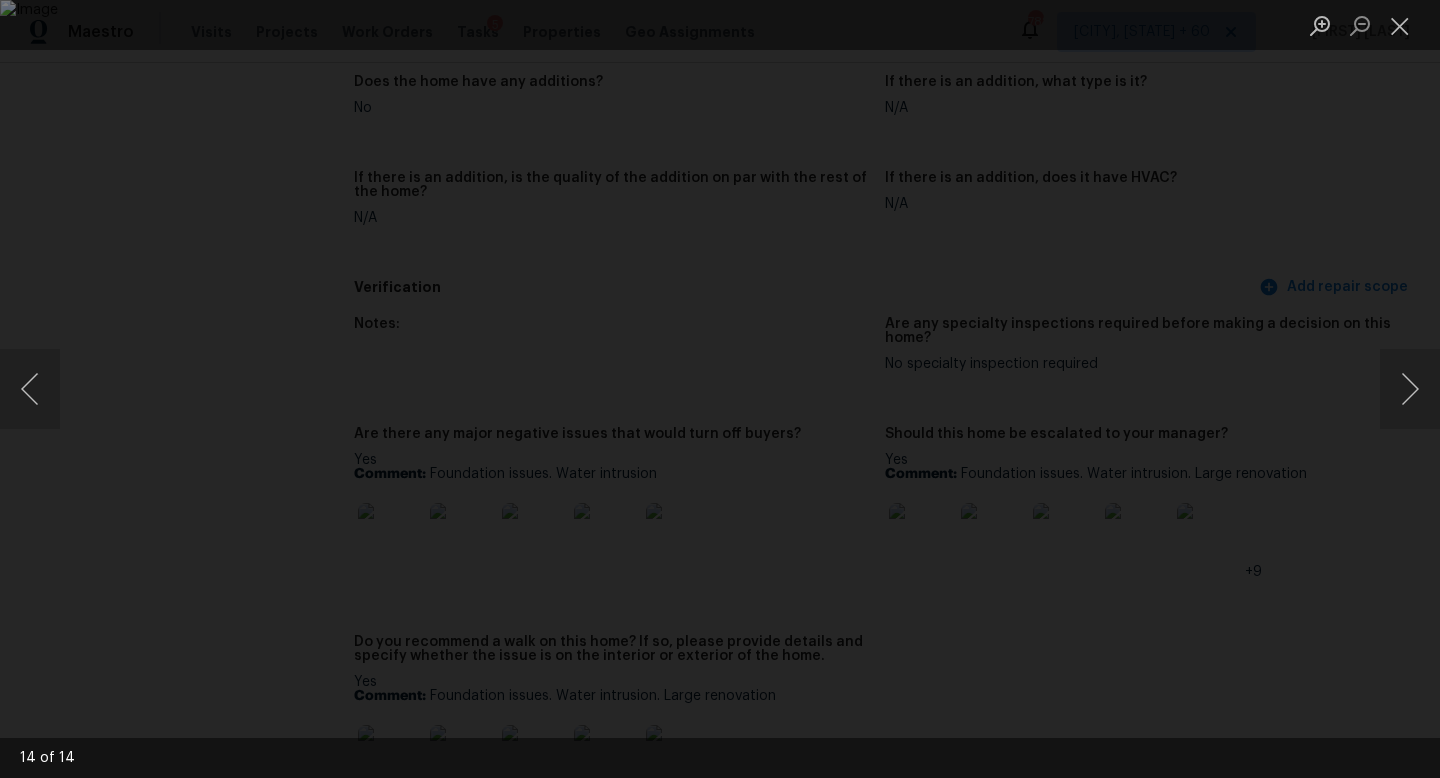 click at bounding box center (720, 389) 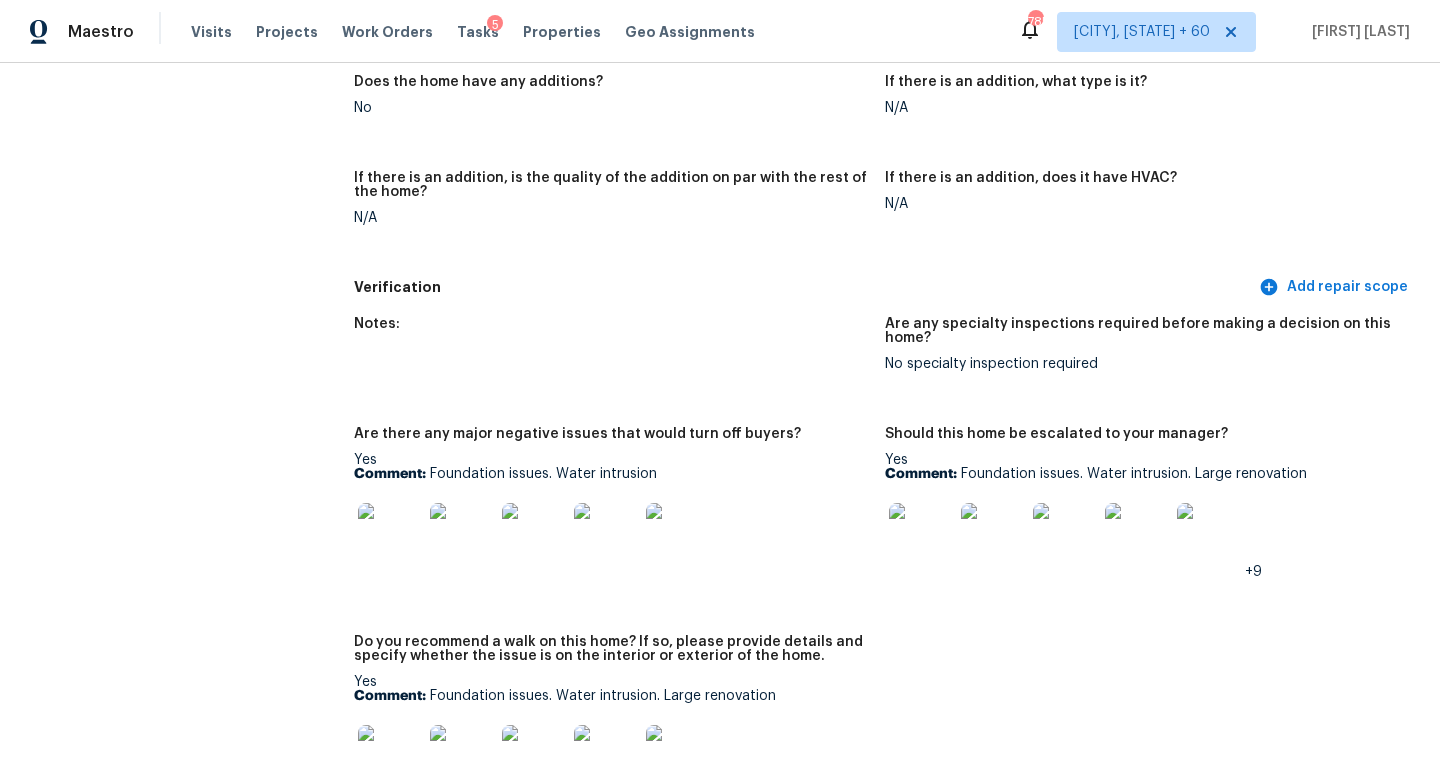 click on "All visits 5418 Fayridge Ct [CITY], [STATE] [POSTAL_CODE] Home details Other Visits No previous visits" at bounding box center [157, -1166] 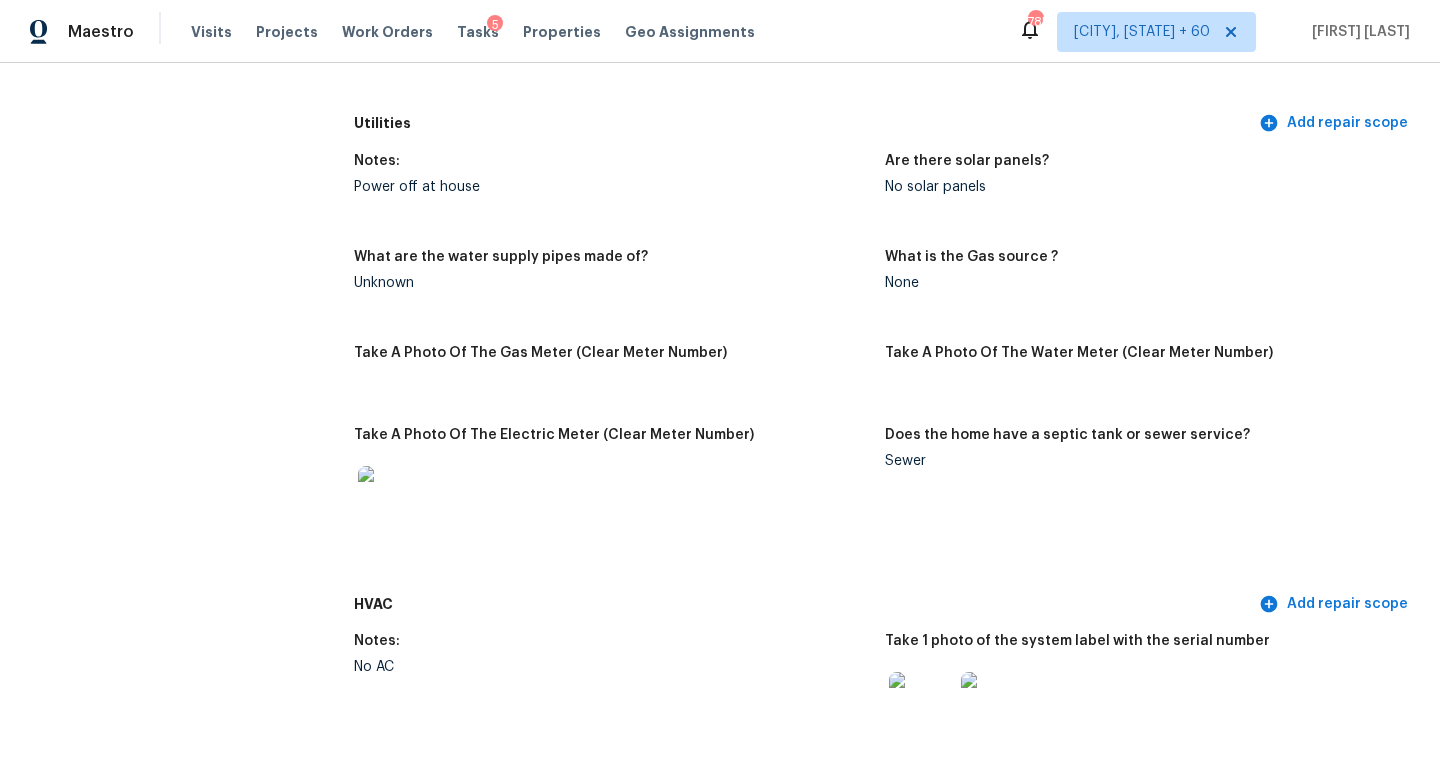 click on "All visits 5418 Fayridge Ct Cincinnati, OH 45238 Home details Other Visits No previous visits" at bounding box center [157, 2263] 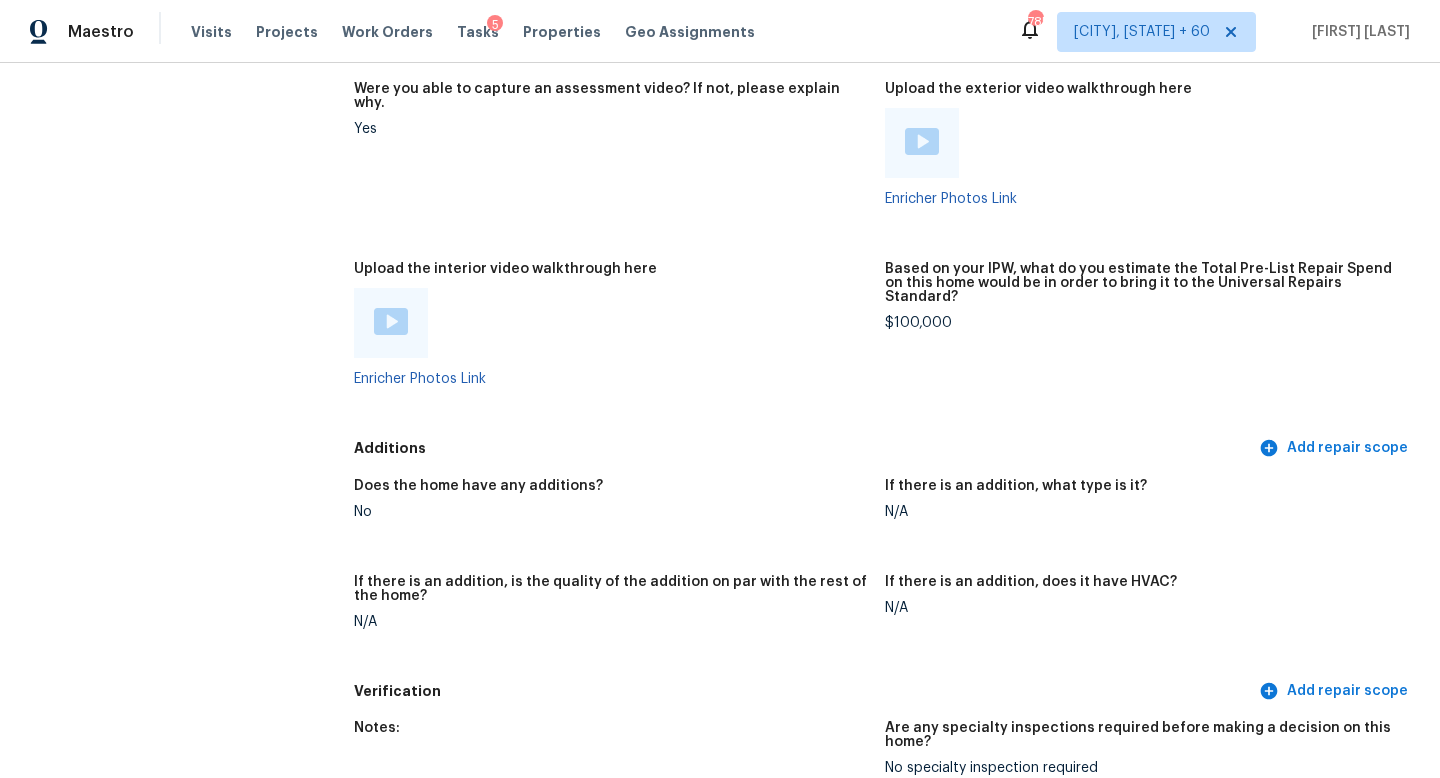 scroll, scrollTop: 176, scrollLeft: 0, axis: vertical 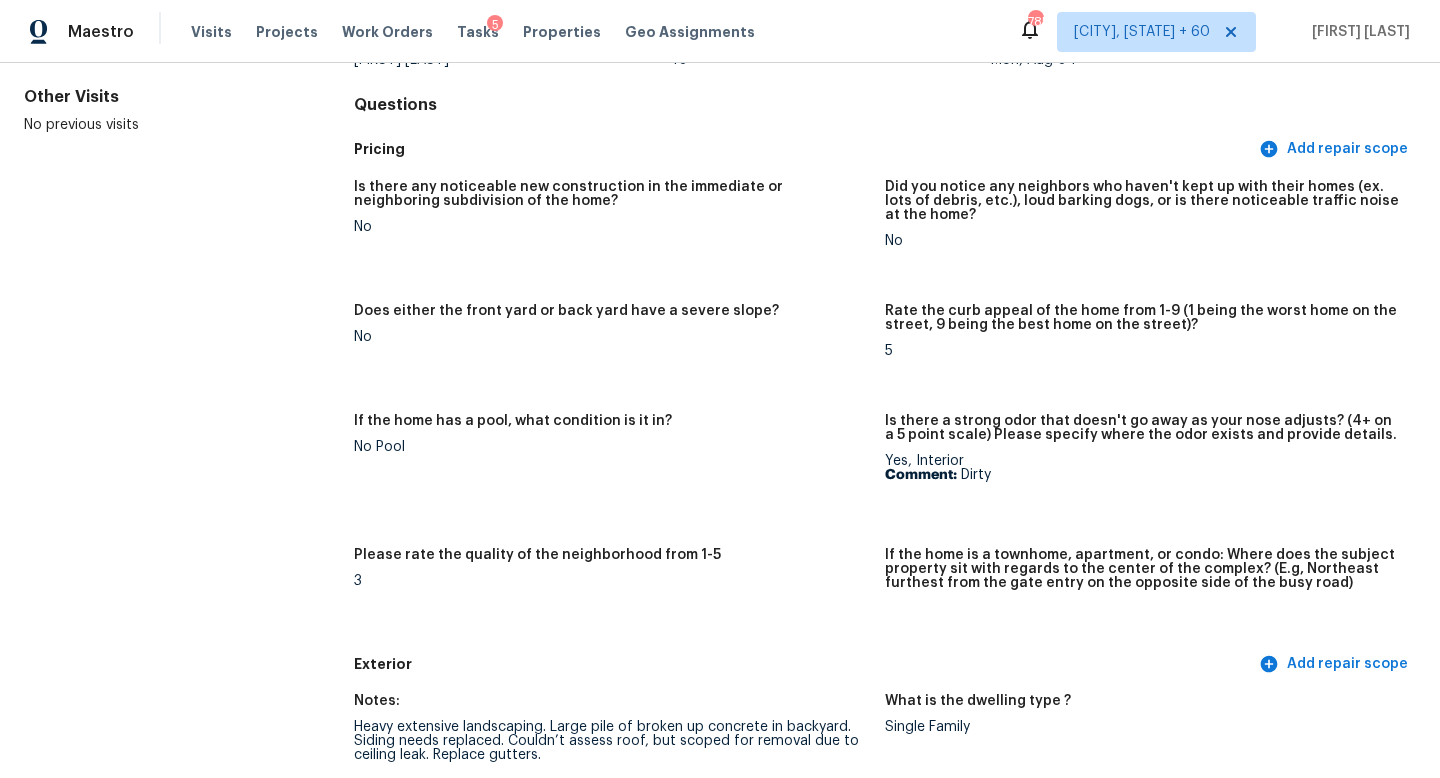 click on "Comment:   Dirty" at bounding box center [1142, 475] 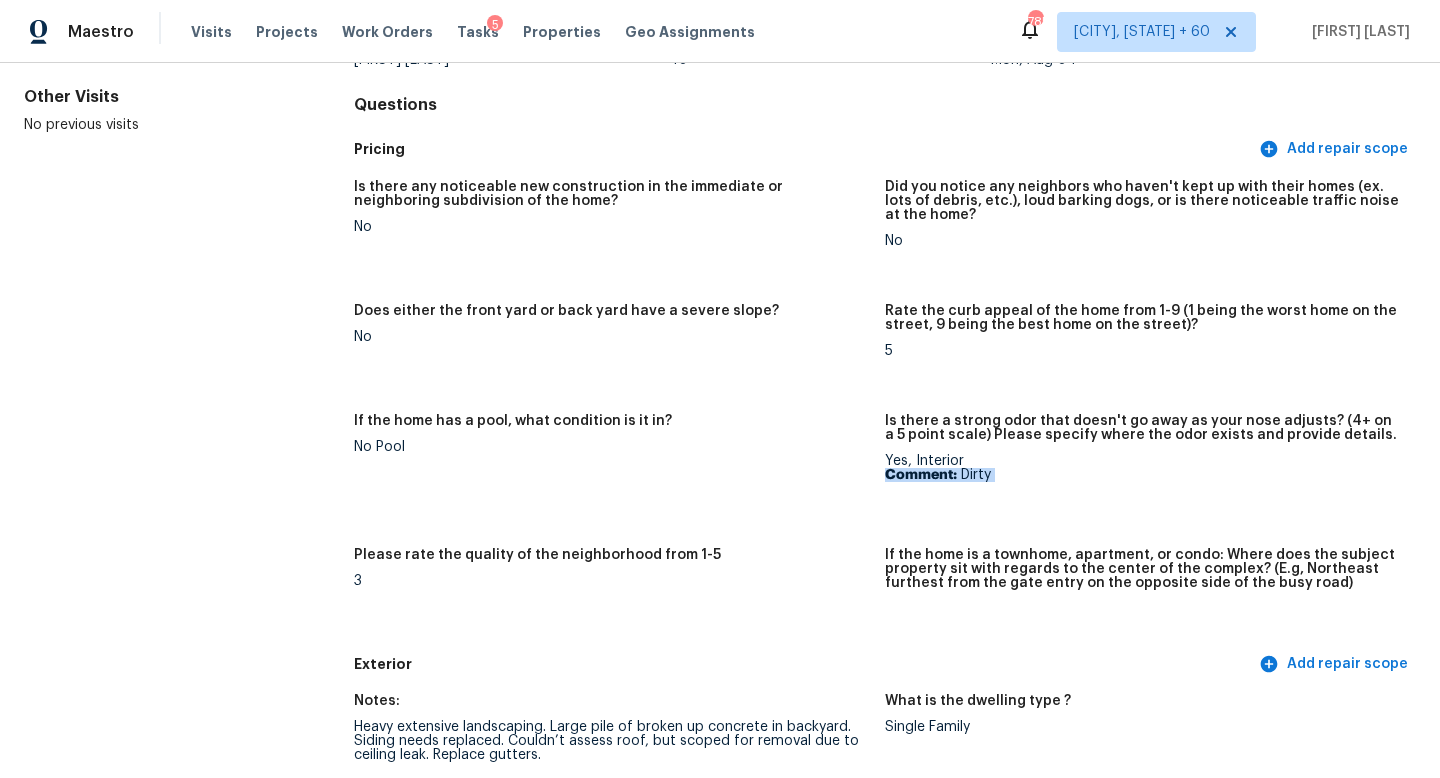 click on "Comment:   Dirty" at bounding box center (1142, 475) 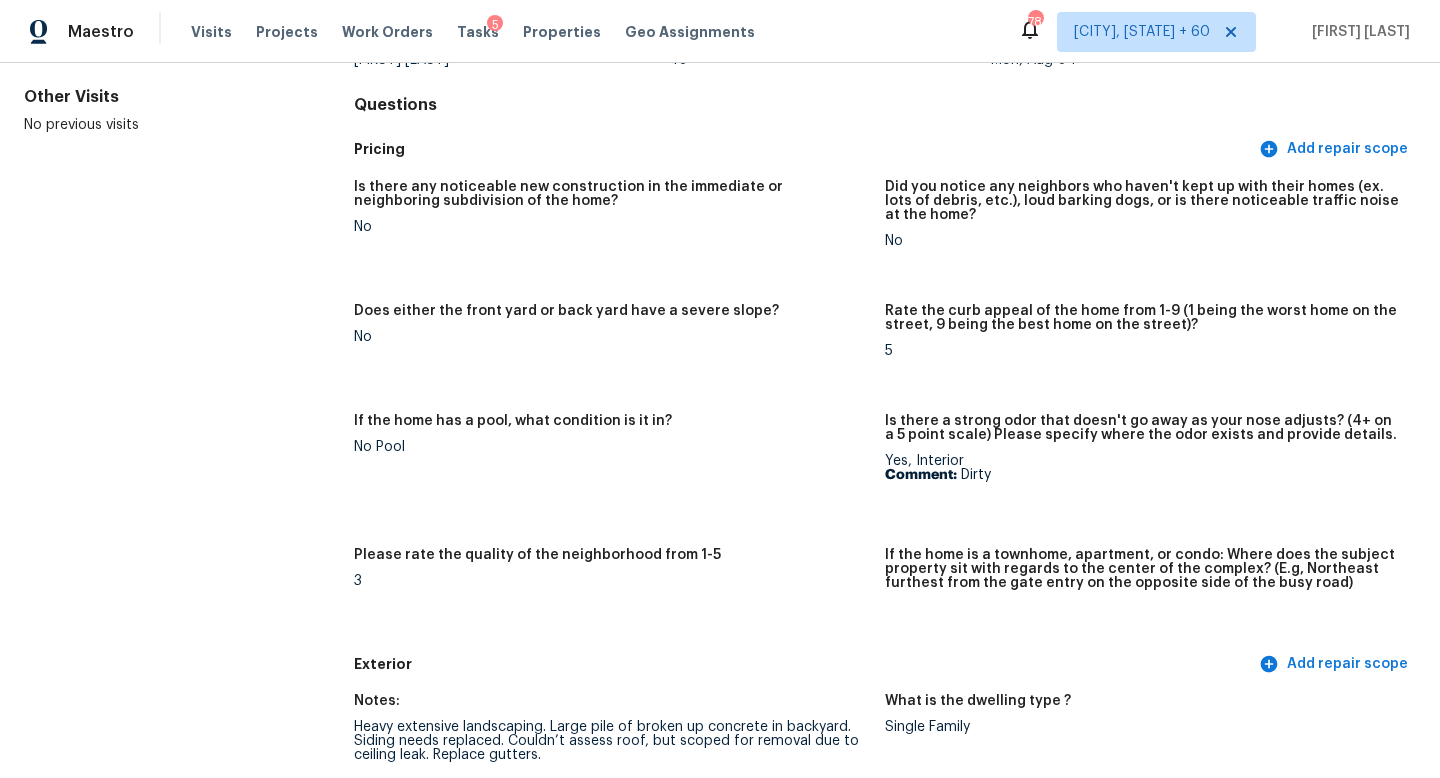 click on "Yes, Interior Comment:   Dirty" at bounding box center (1142, 468) 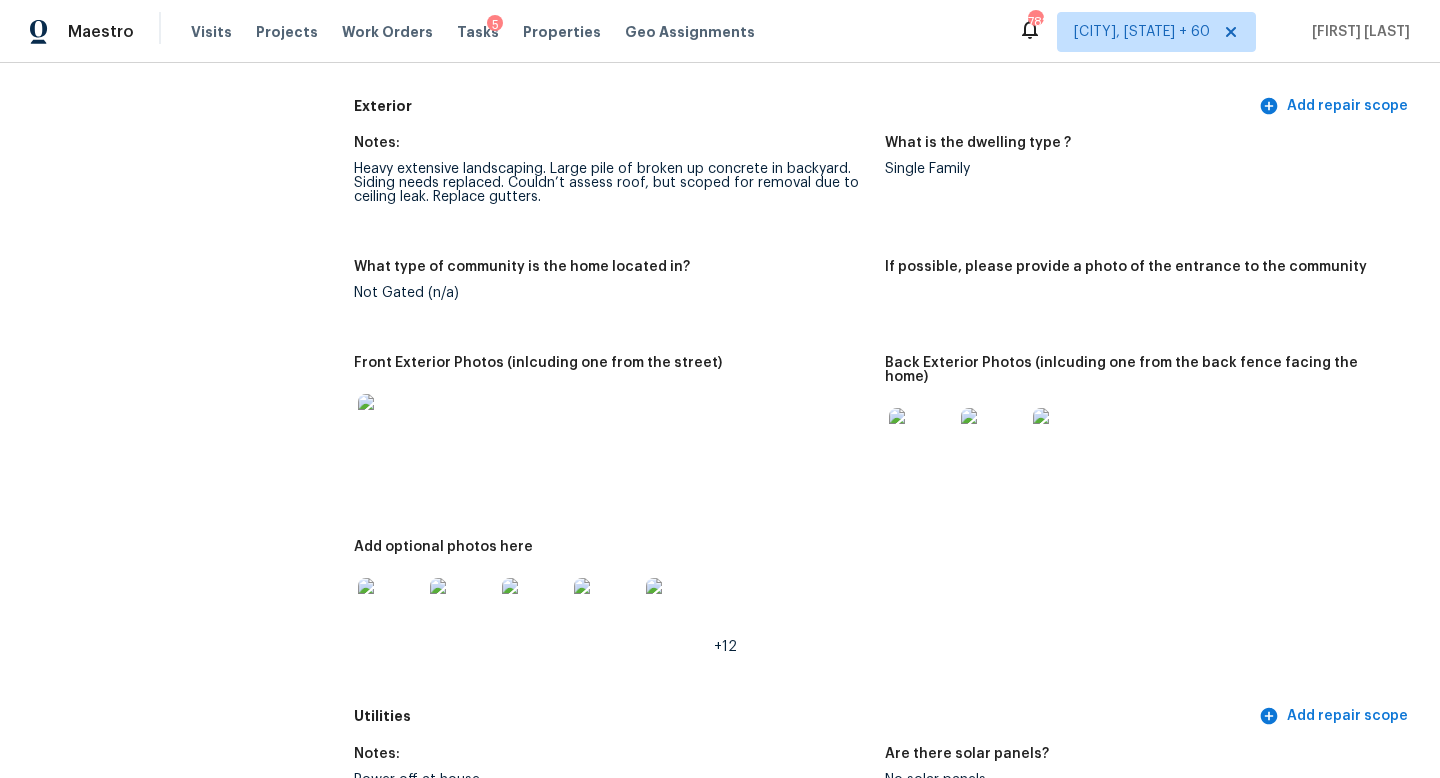 click on "Notes: Heavy extensive landscaping. Large pile of broken up concrete in backyard. Siding needs replaced. Couldn’t assess roof, but scoped for removal due to ceiling leak. Replace gutters.  What is the dwelling type ? Single Family What type of community is the home located in? Not Gated (n/a) If possible, please provide a photo of the entrance to the community Front Exterior Photos (inlcuding one from the street) Back Exterior Photos (inlcuding one from the back fence facing the home) Add optional photos here  +12" at bounding box center (885, 411) 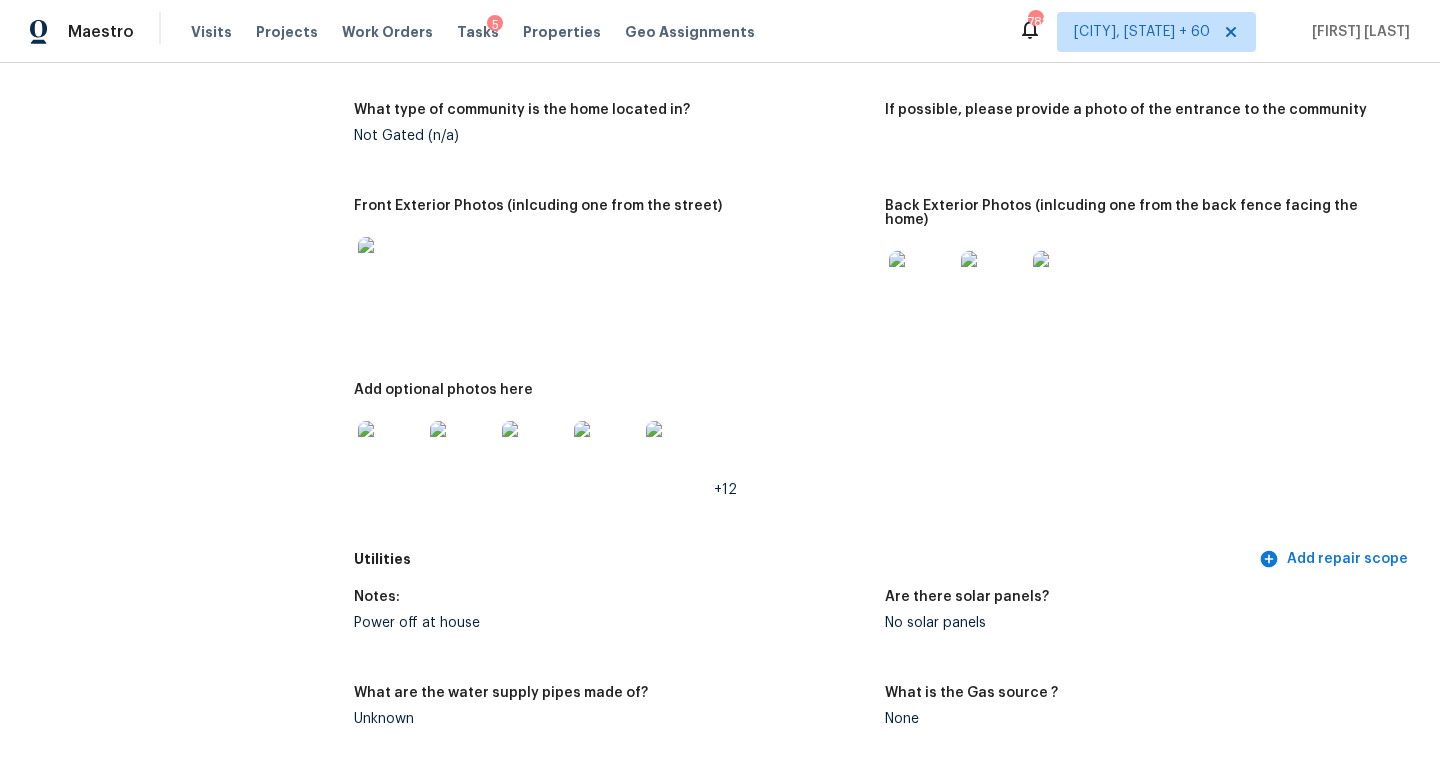 scroll, scrollTop: 837, scrollLeft: 0, axis: vertical 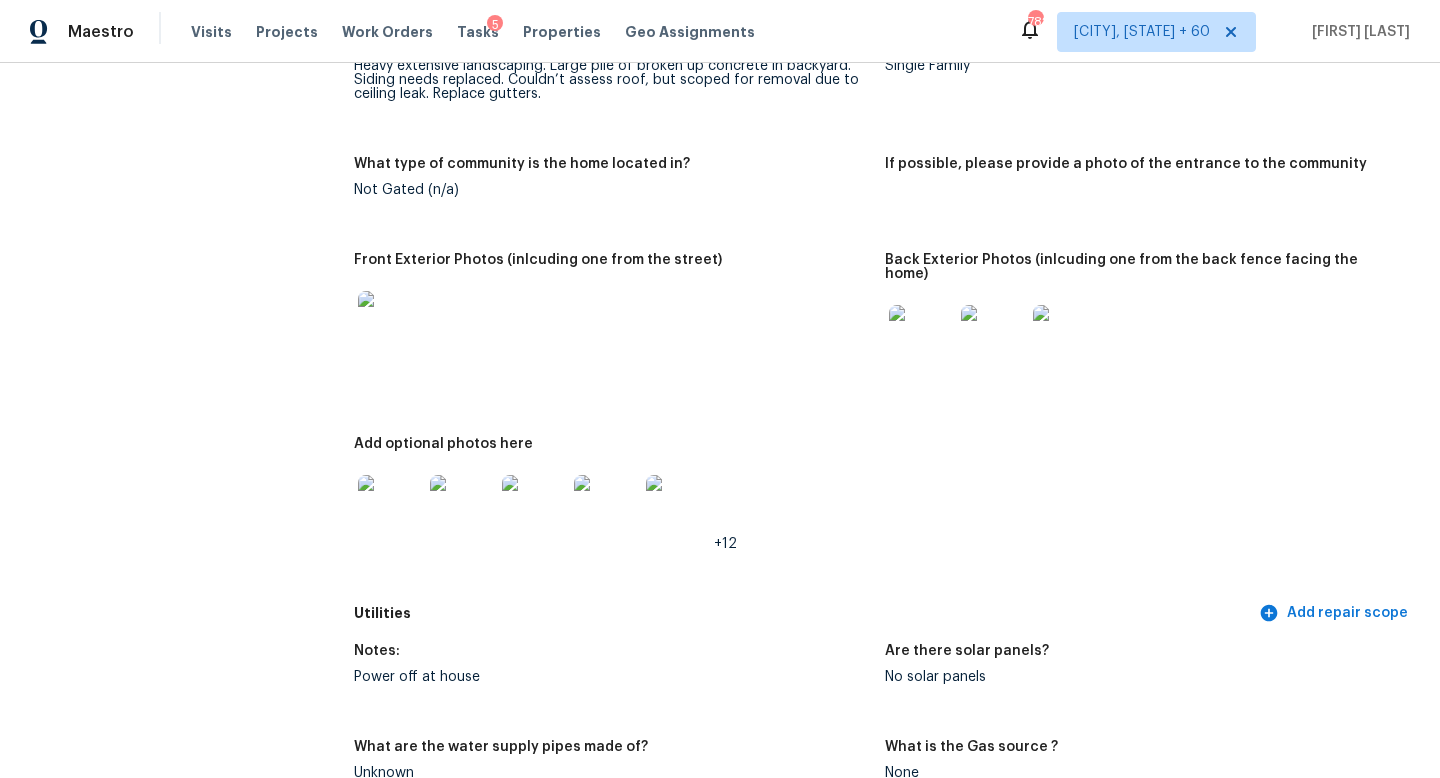 click at bounding box center [390, 507] 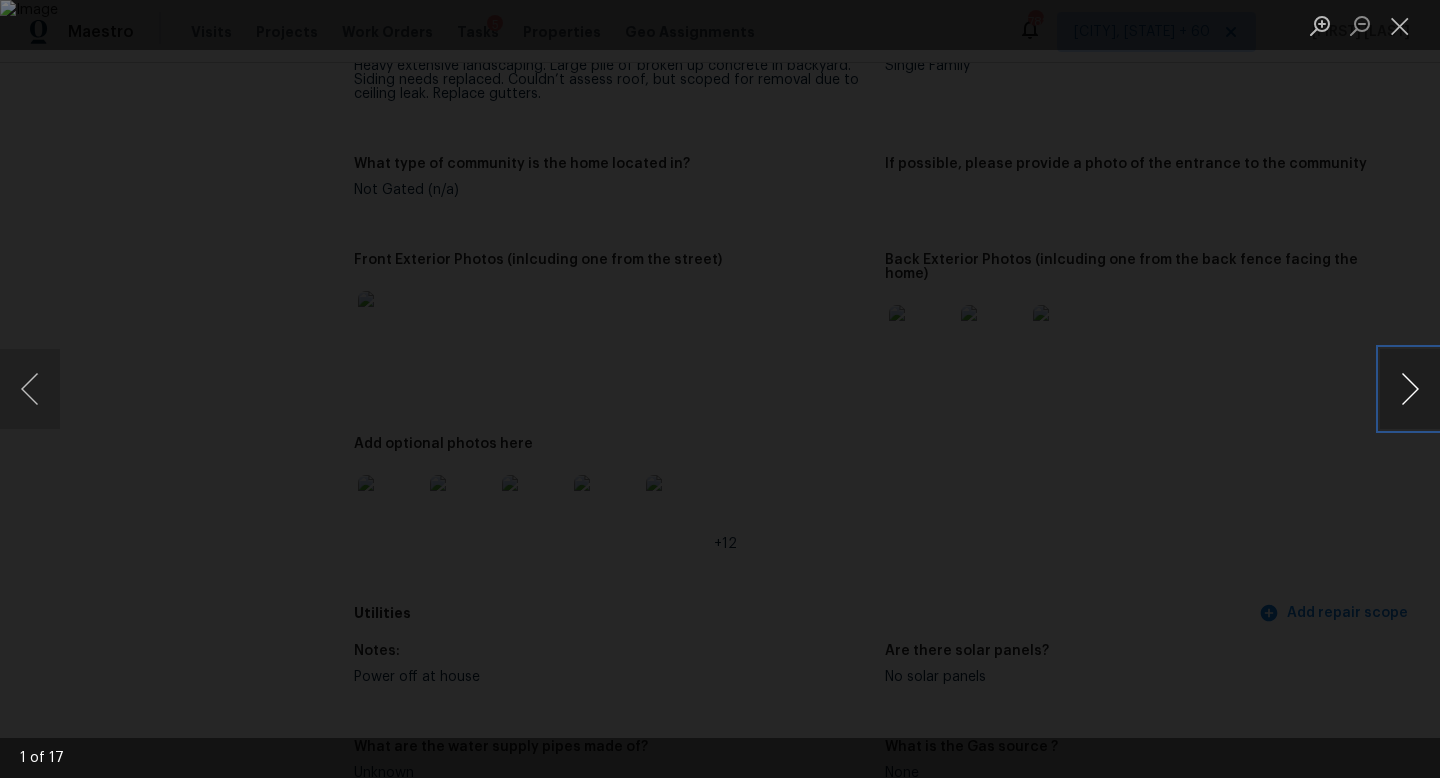 click at bounding box center (1410, 389) 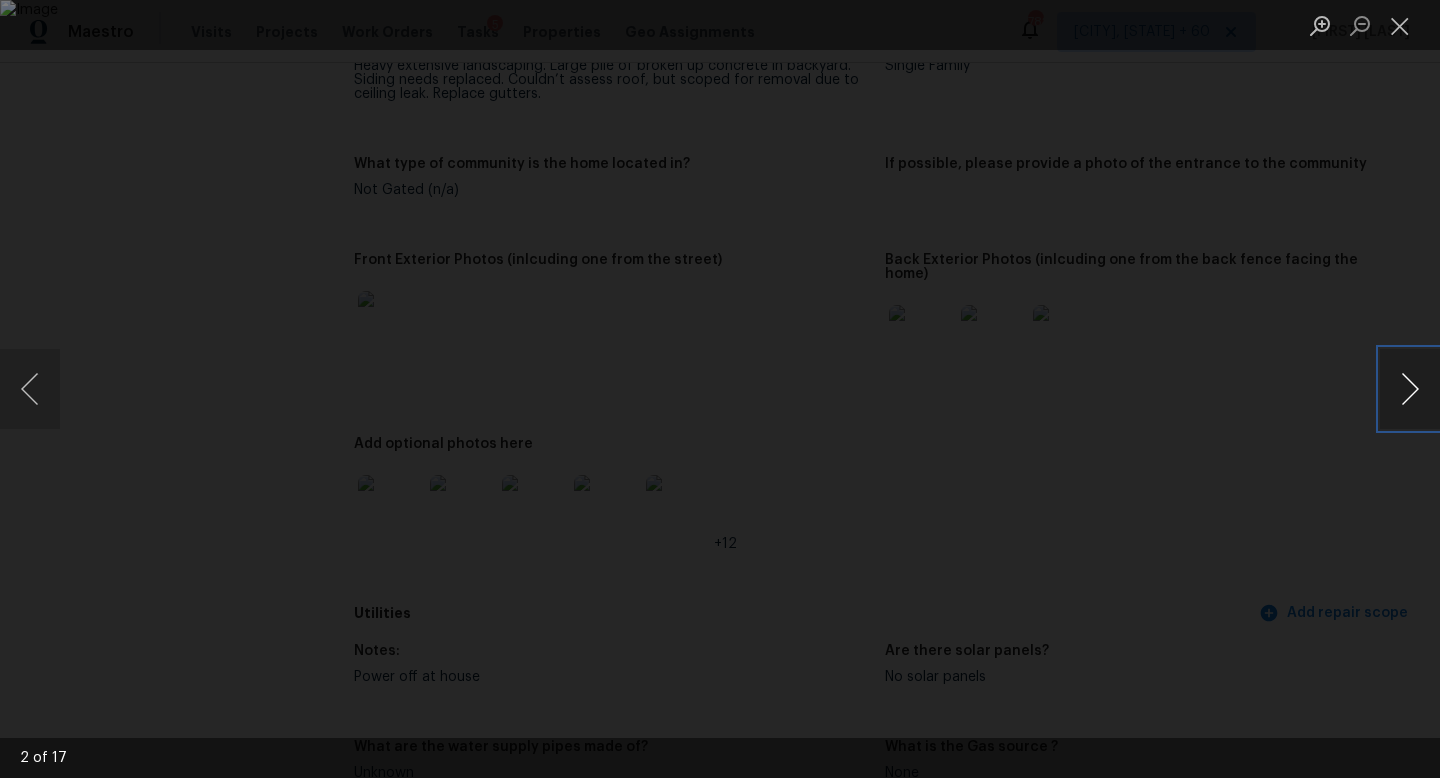 click at bounding box center (1410, 389) 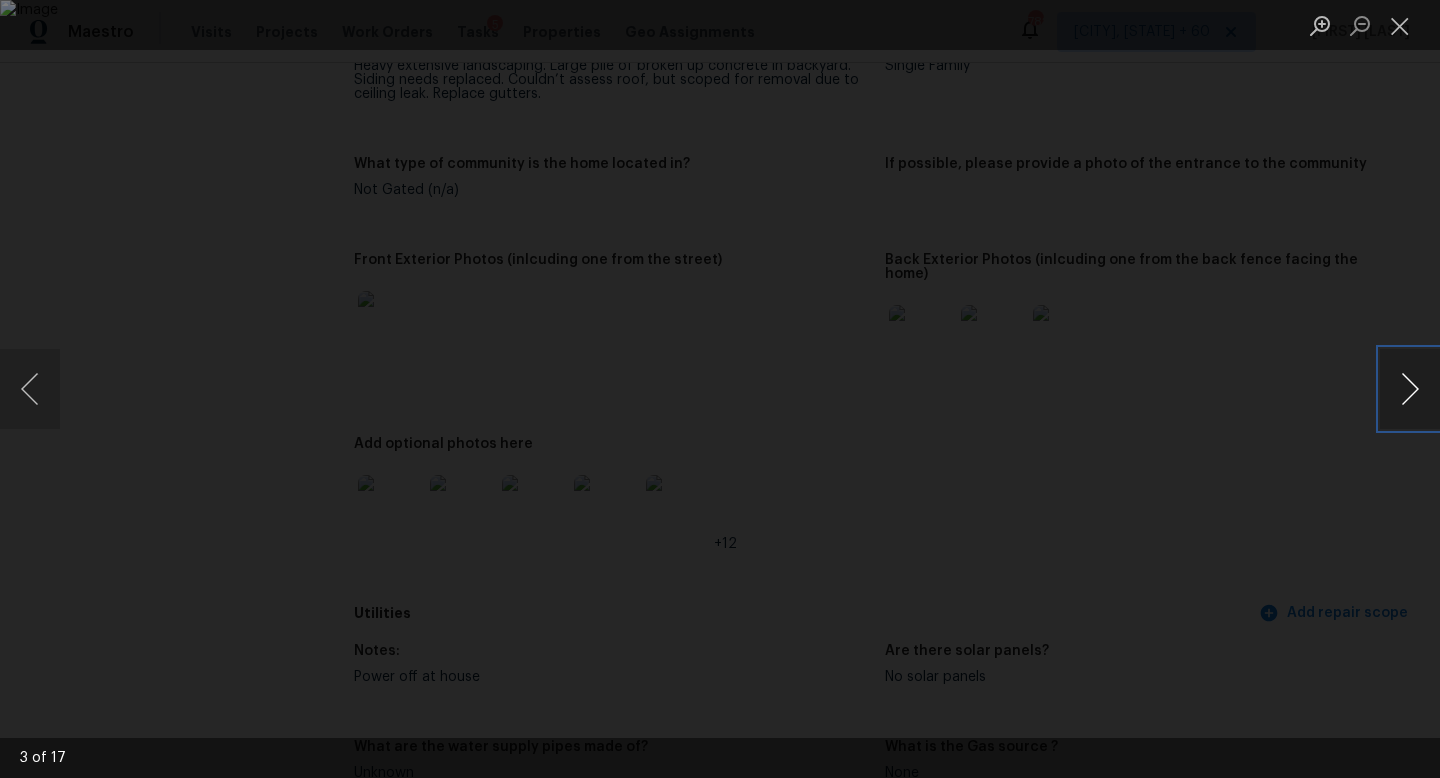 click at bounding box center [1410, 389] 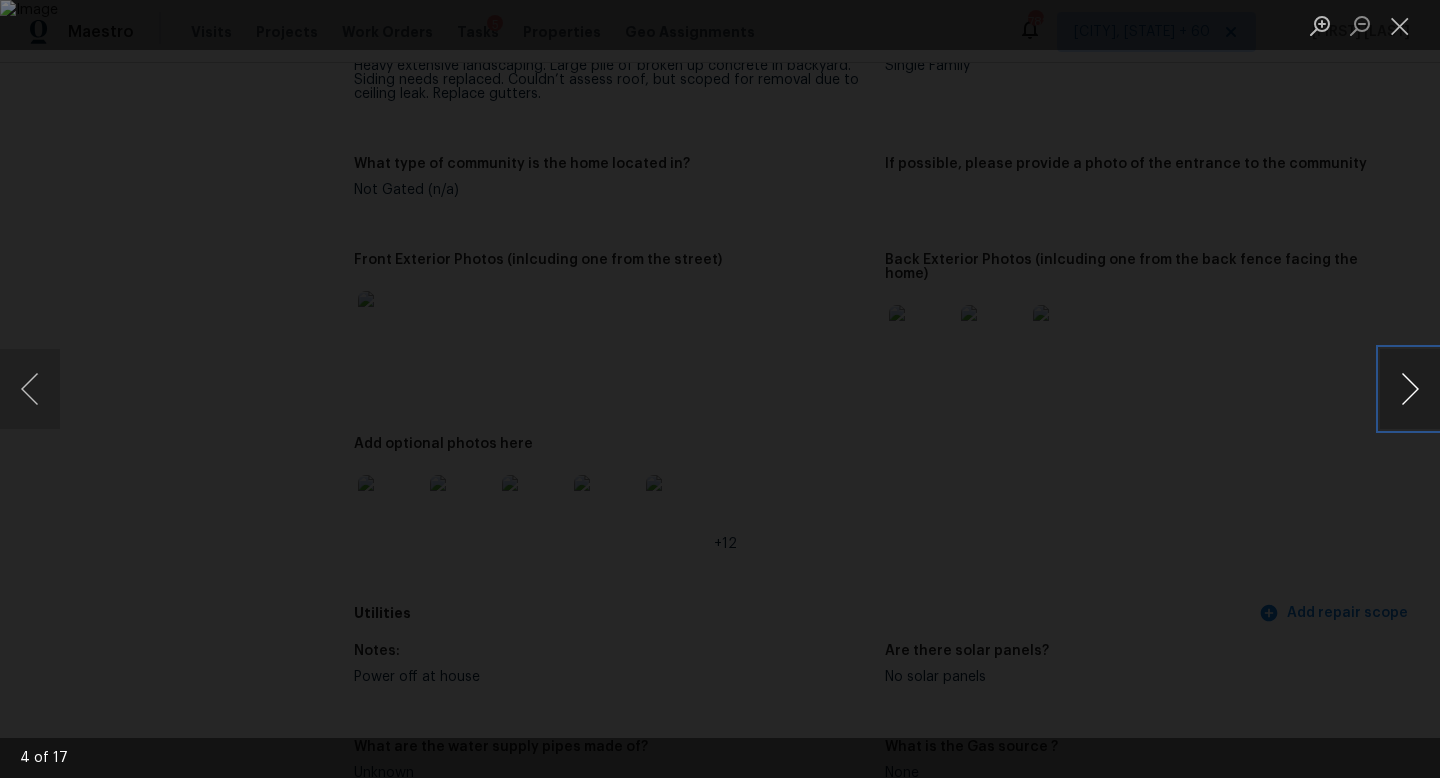 click at bounding box center (1410, 389) 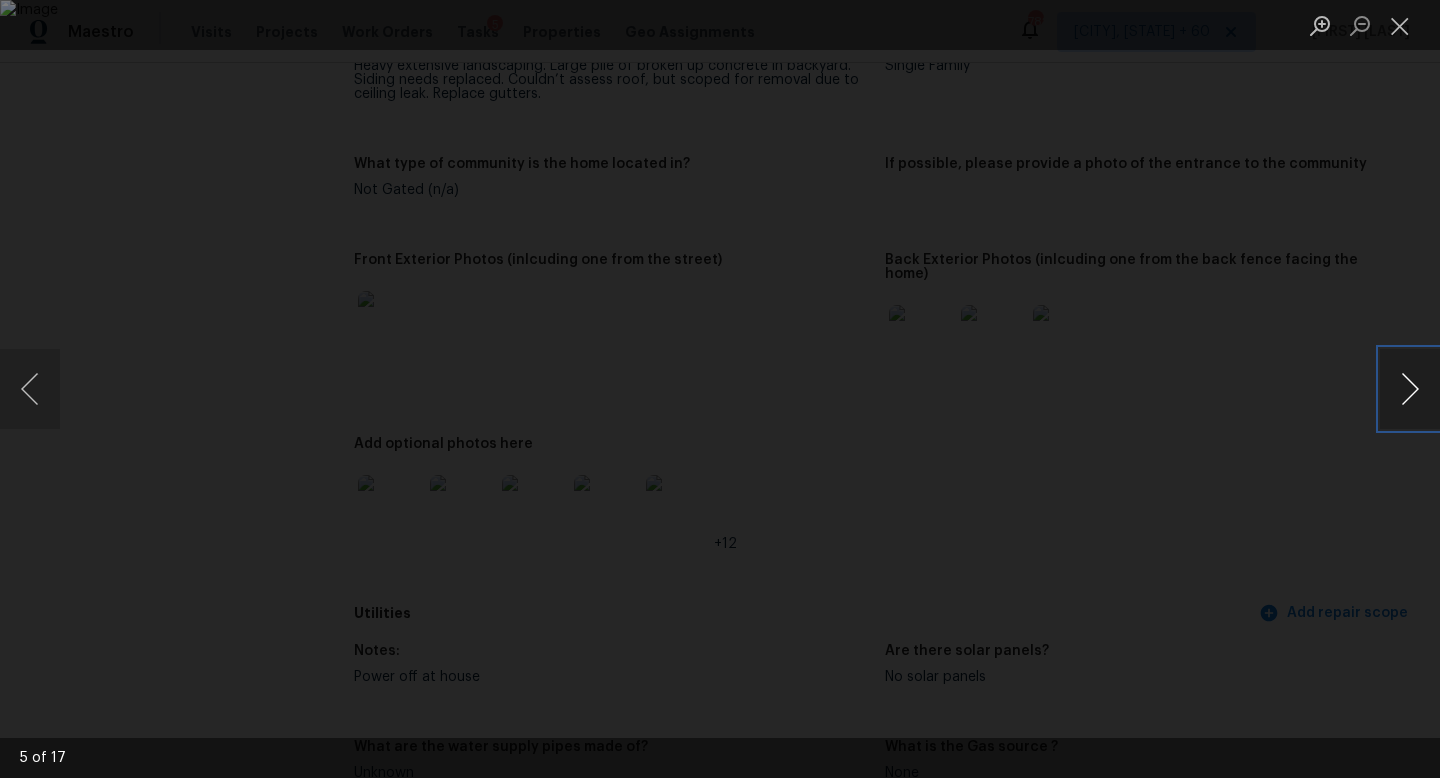 click at bounding box center (1410, 389) 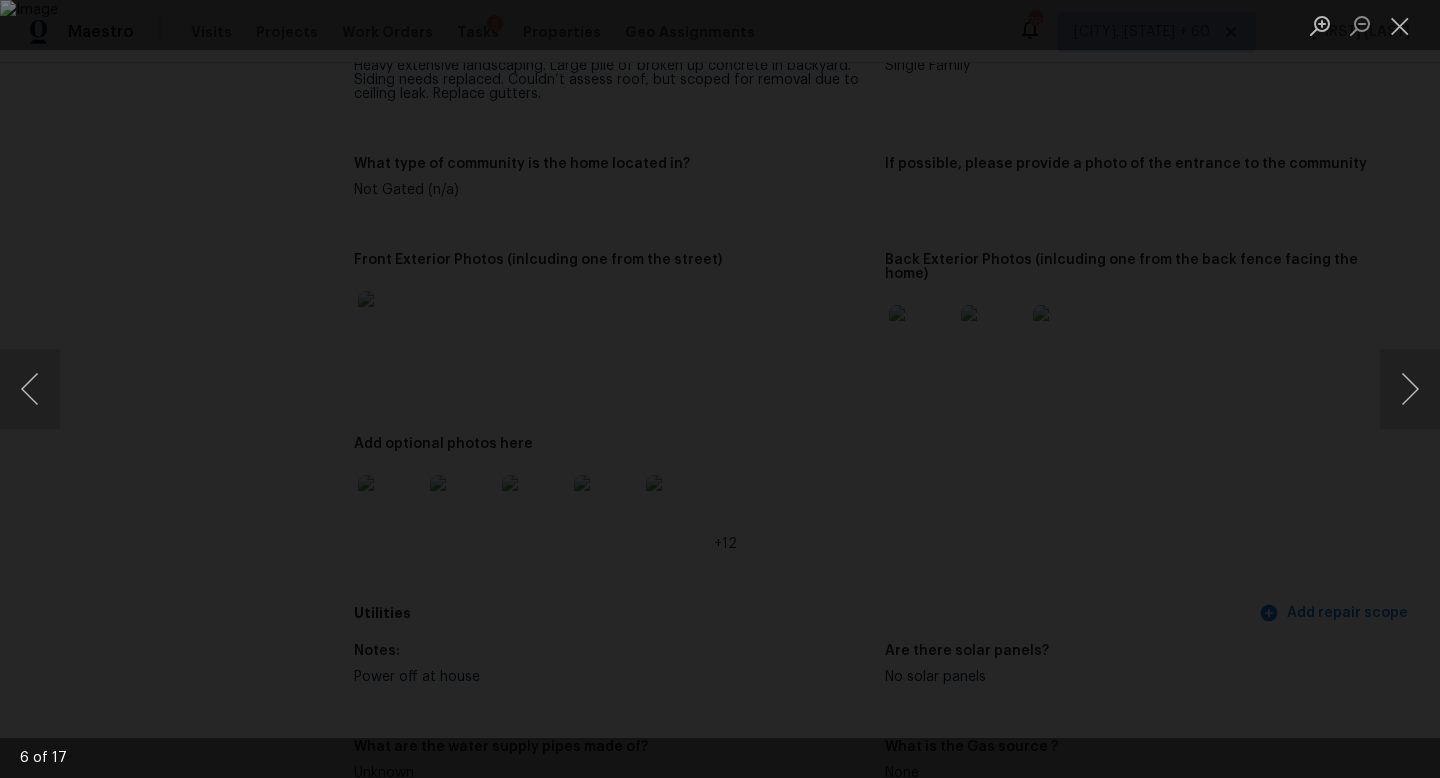 click at bounding box center (720, 389) 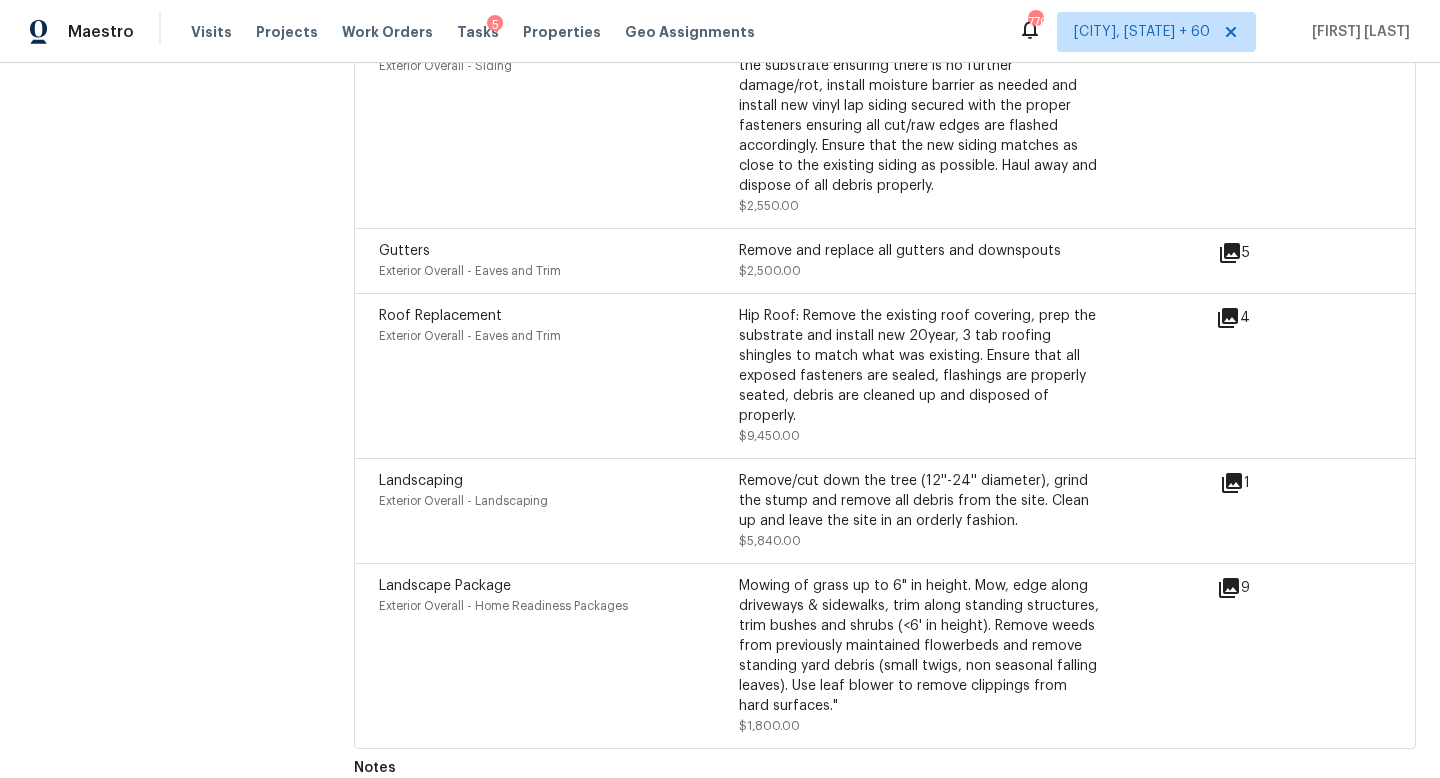 scroll, scrollTop: 5749, scrollLeft: 0, axis: vertical 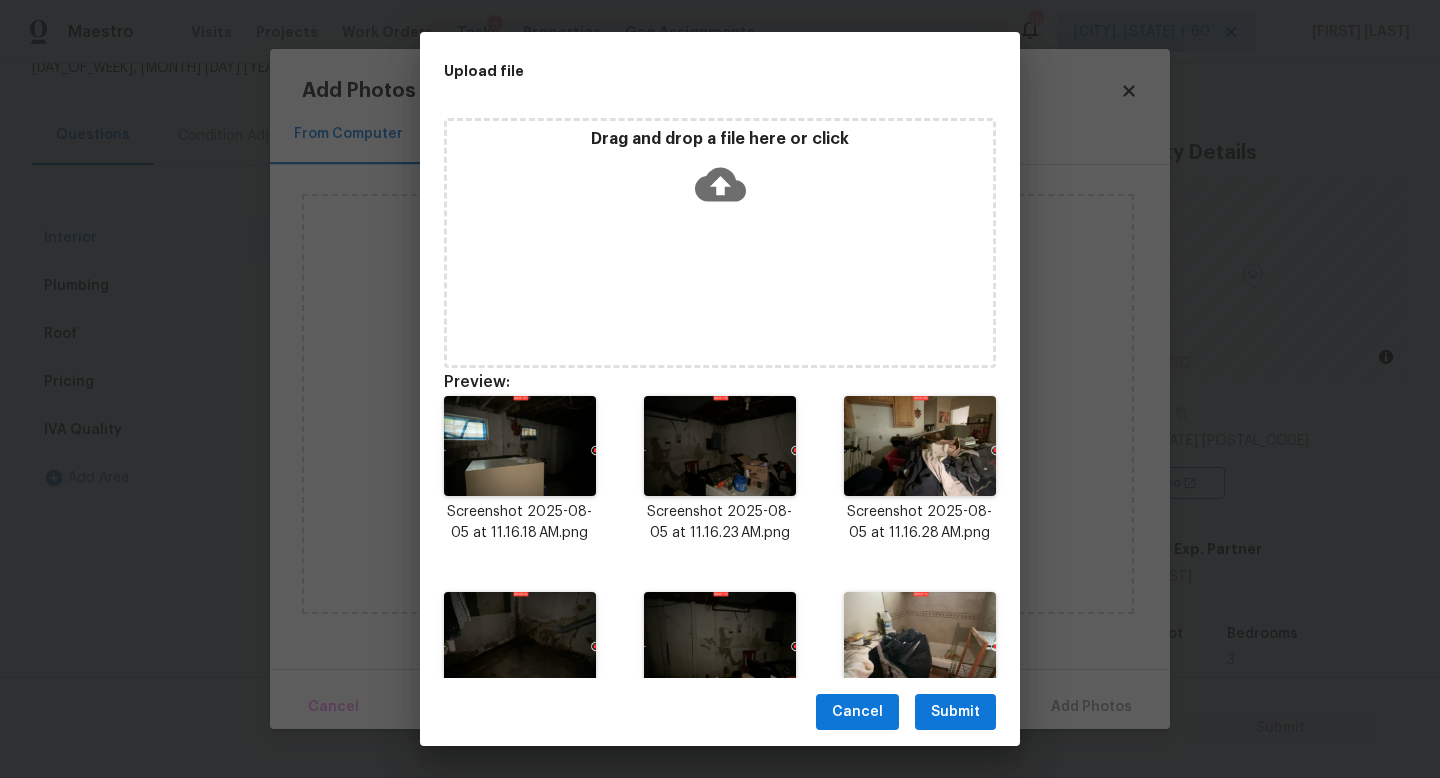 click on "Submit" at bounding box center [955, 712] 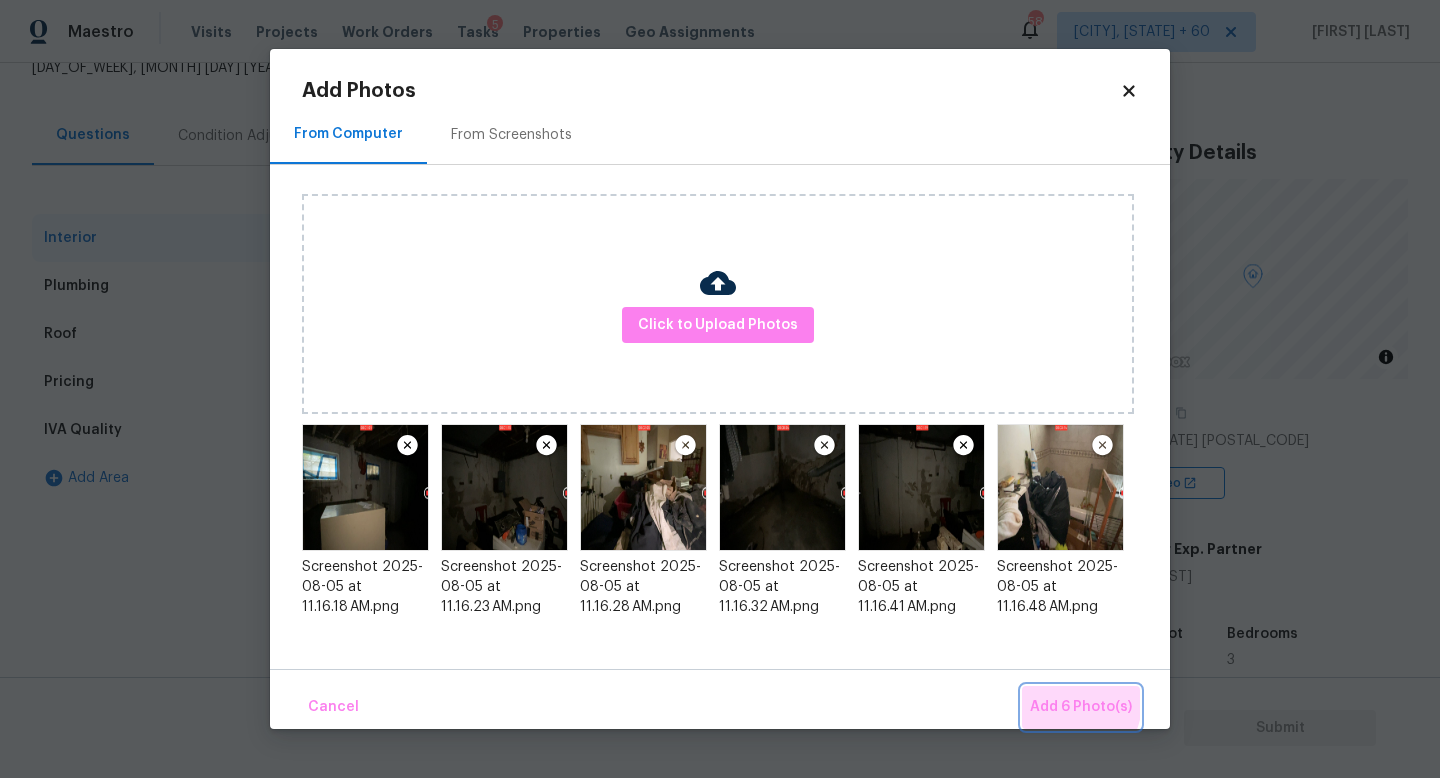 click on "Add 6 Photo(s)" at bounding box center (1081, 707) 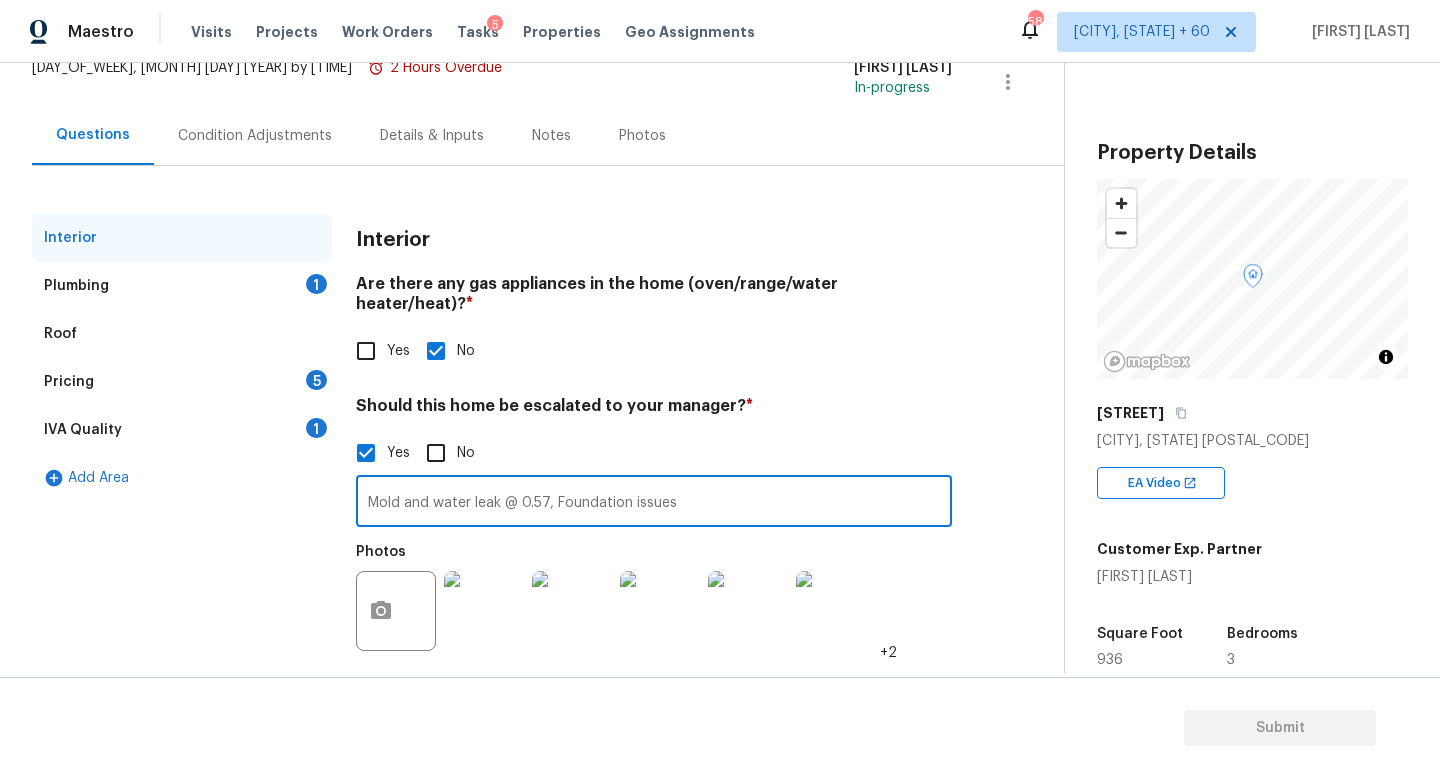 click on "Mold and water leak @ 0.57, Foundation issues" at bounding box center [654, 503] 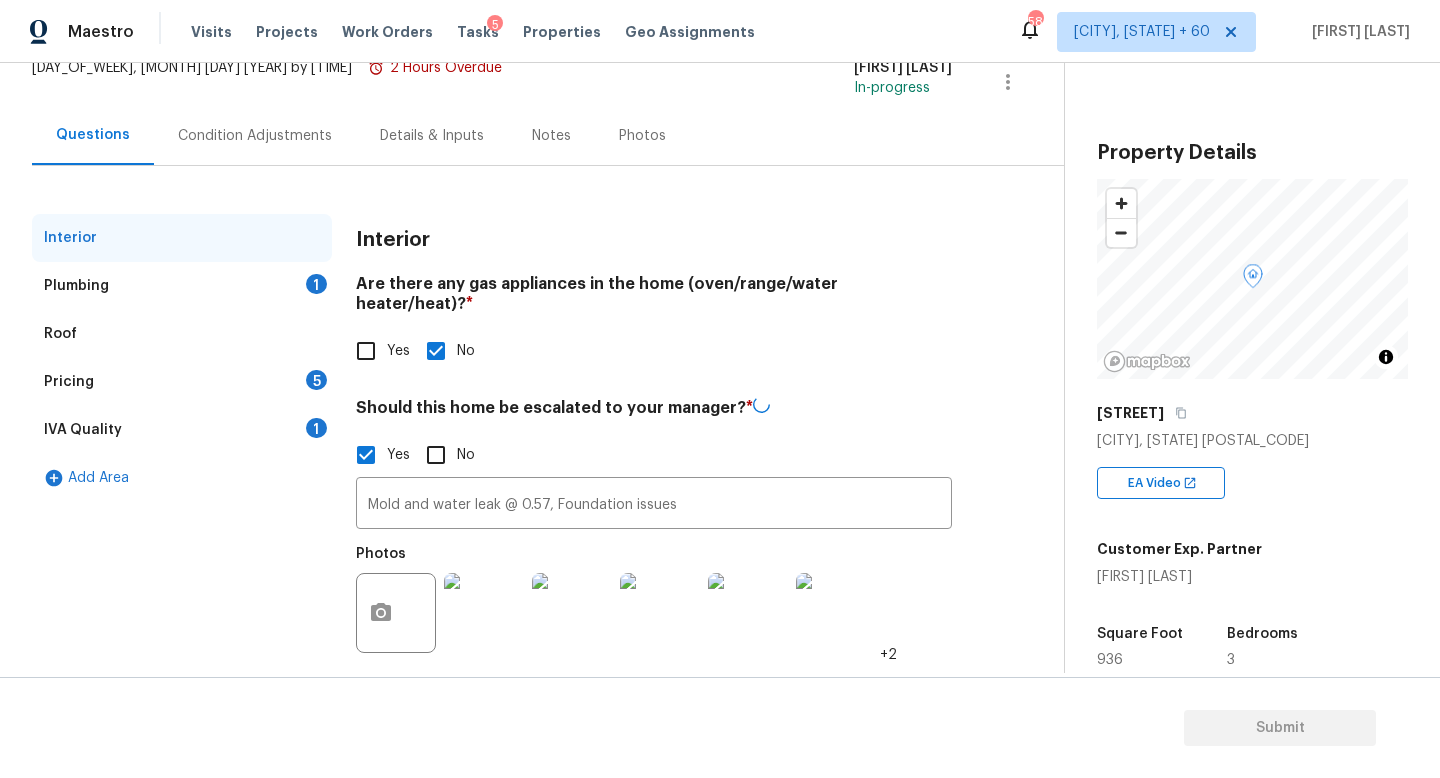 click on "Plumbing 1" at bounding box center (182, 286) 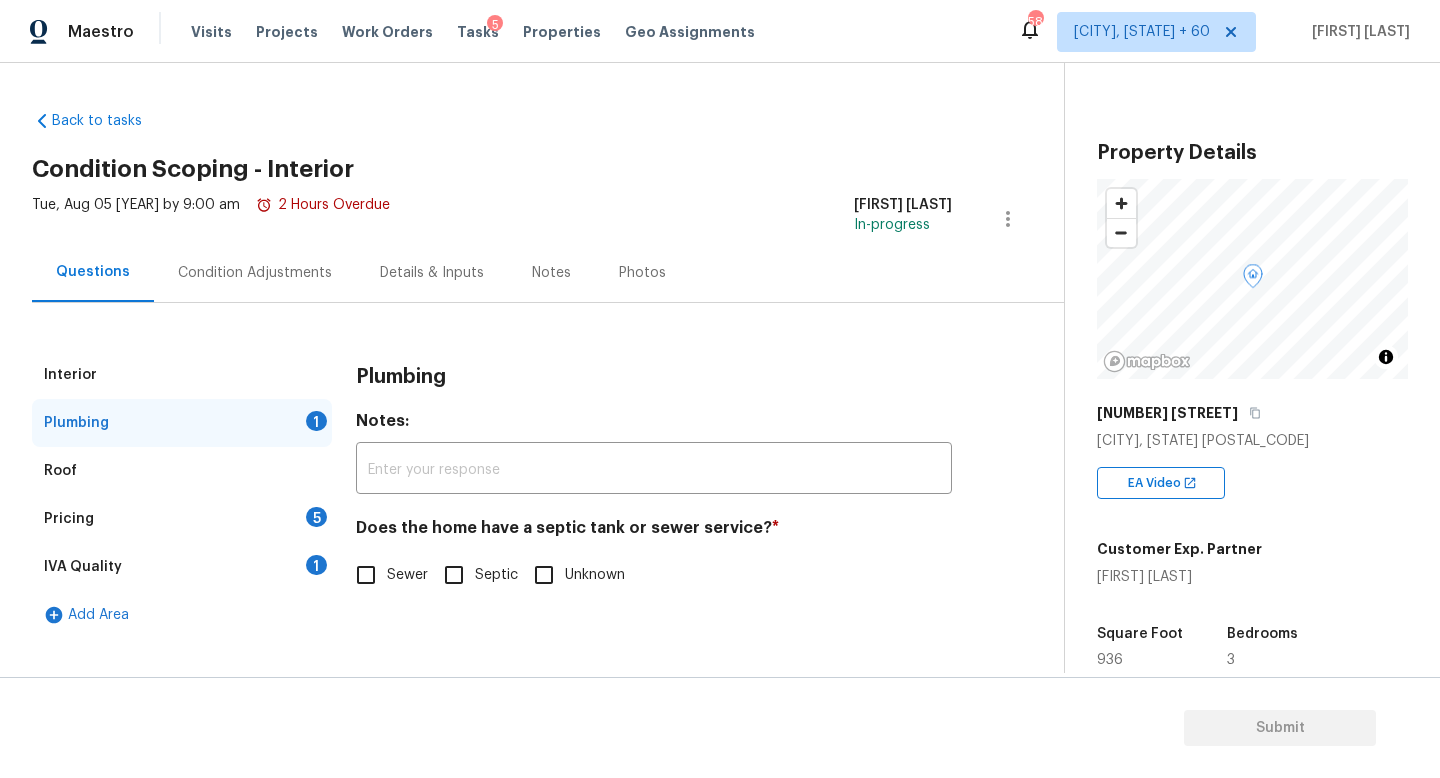 scroll, scrollTop: 0, scrollLeft: 0, axis: both 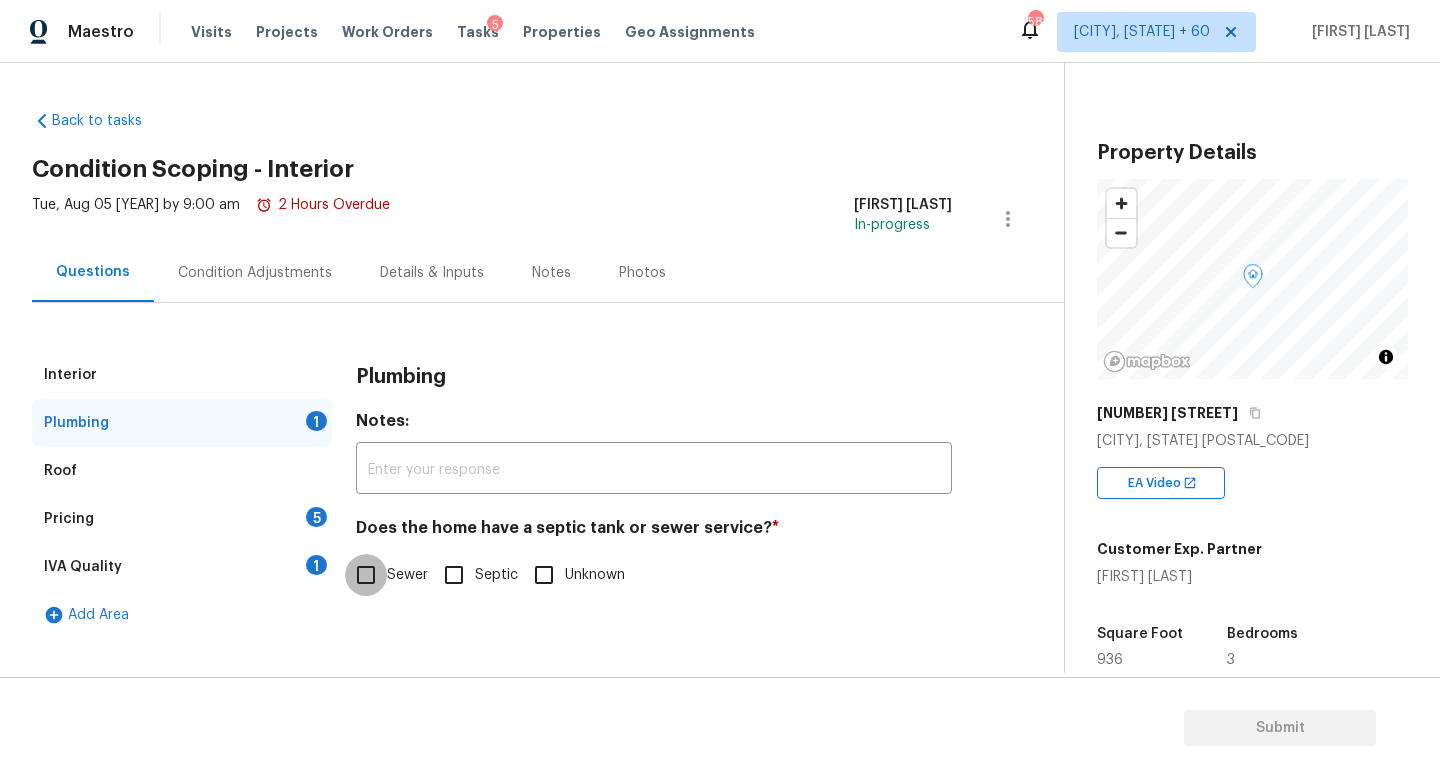 click on "Sewer" at bounding box center [366, 575] 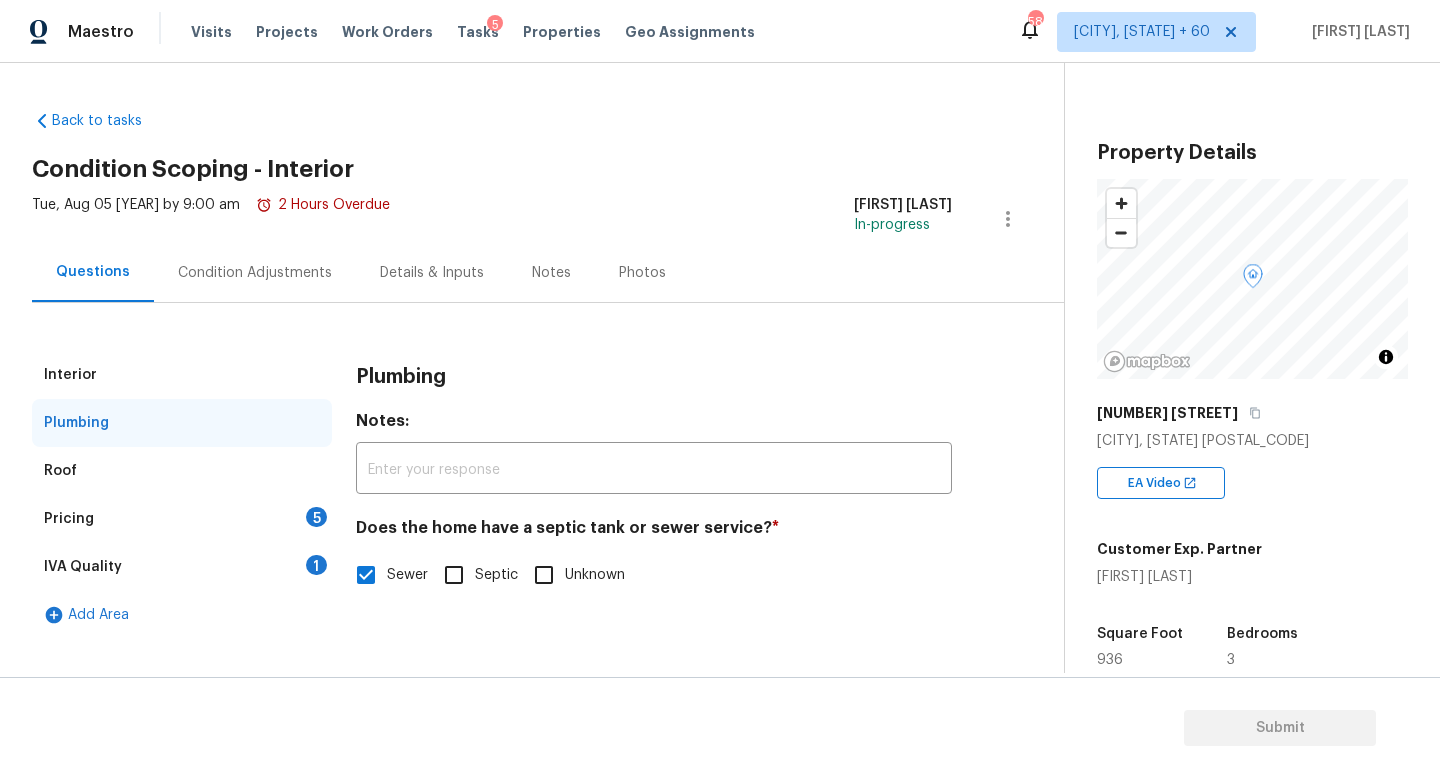 click on "Pricing 5" at bounding box center [182, 519] 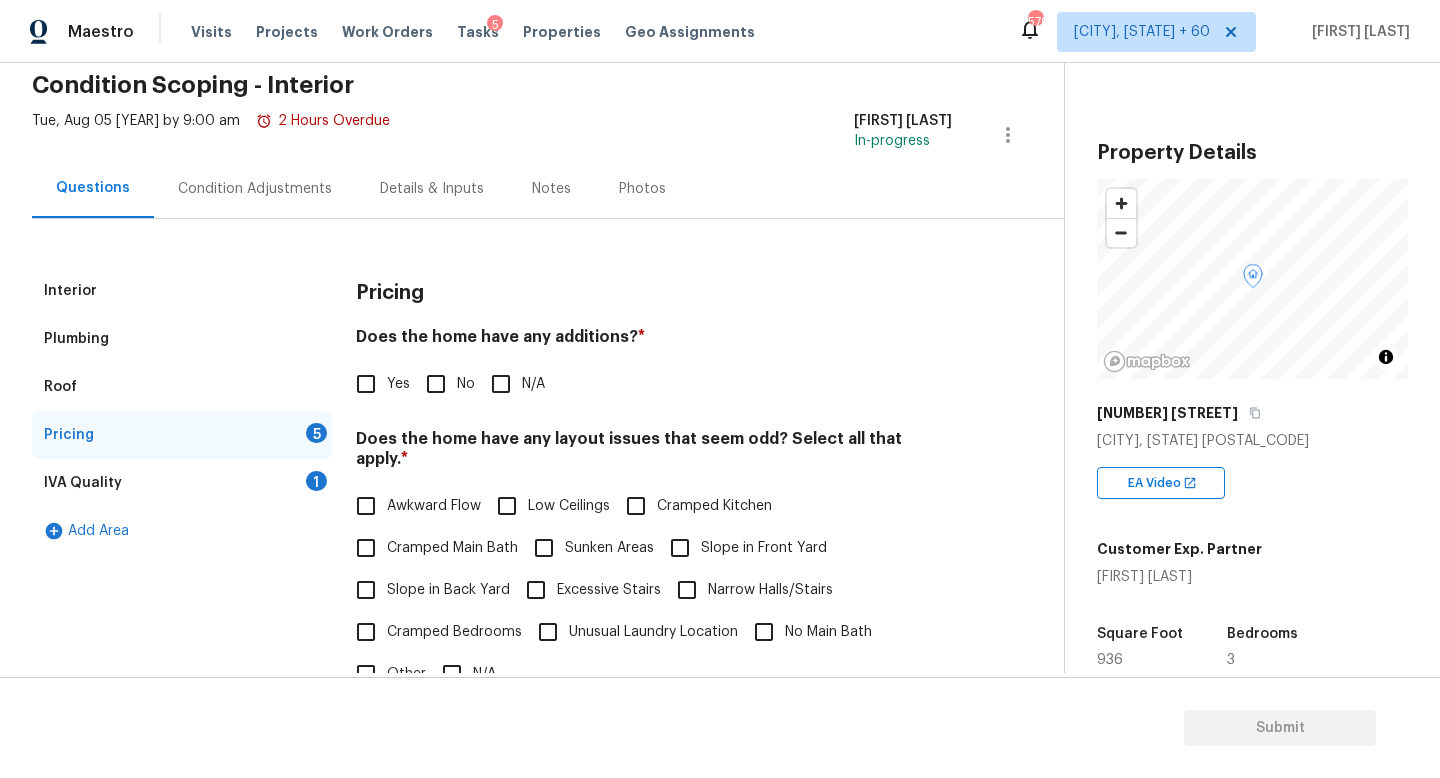 scroll, scrollTop: 88, scrollLeft: 0, axis: vertical 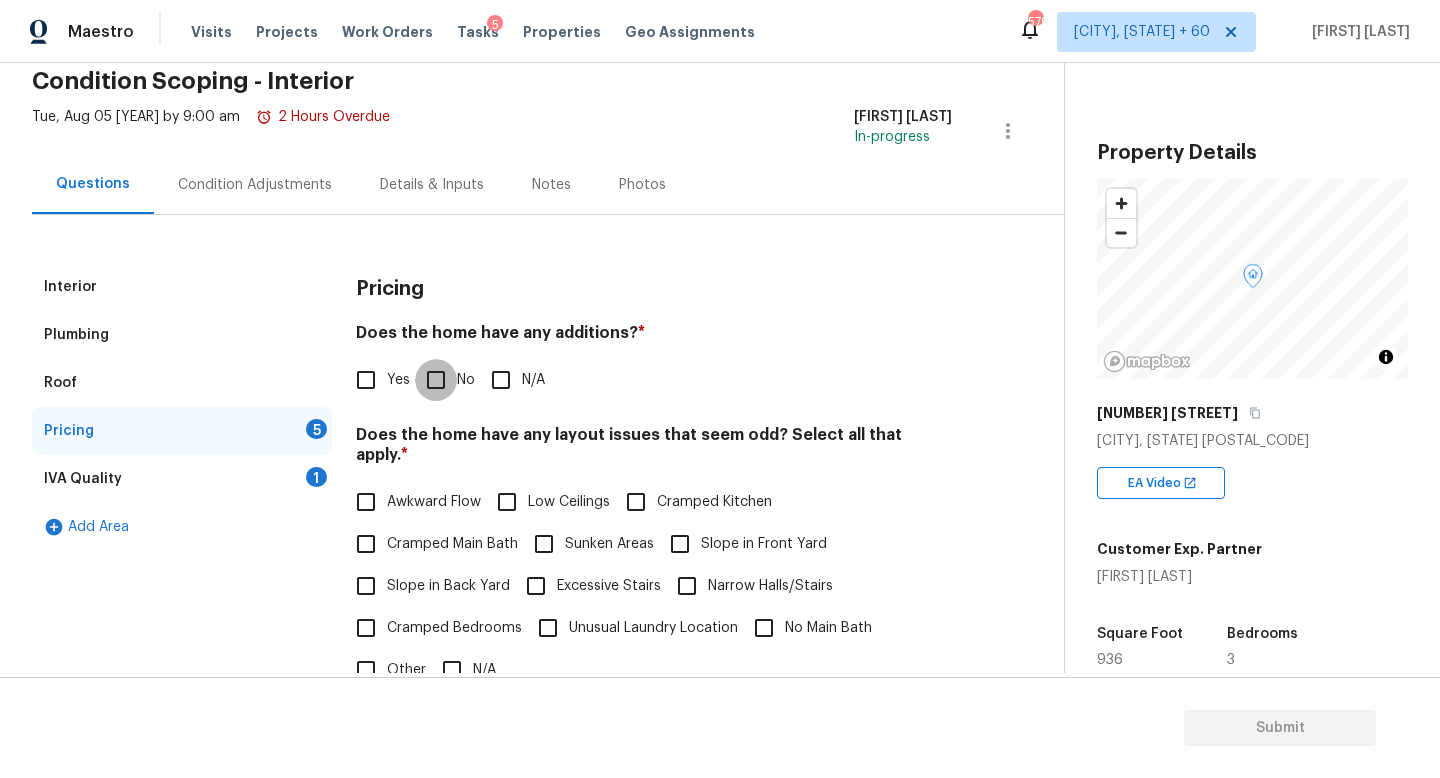 click on "No" at bounding box center [436, 380] 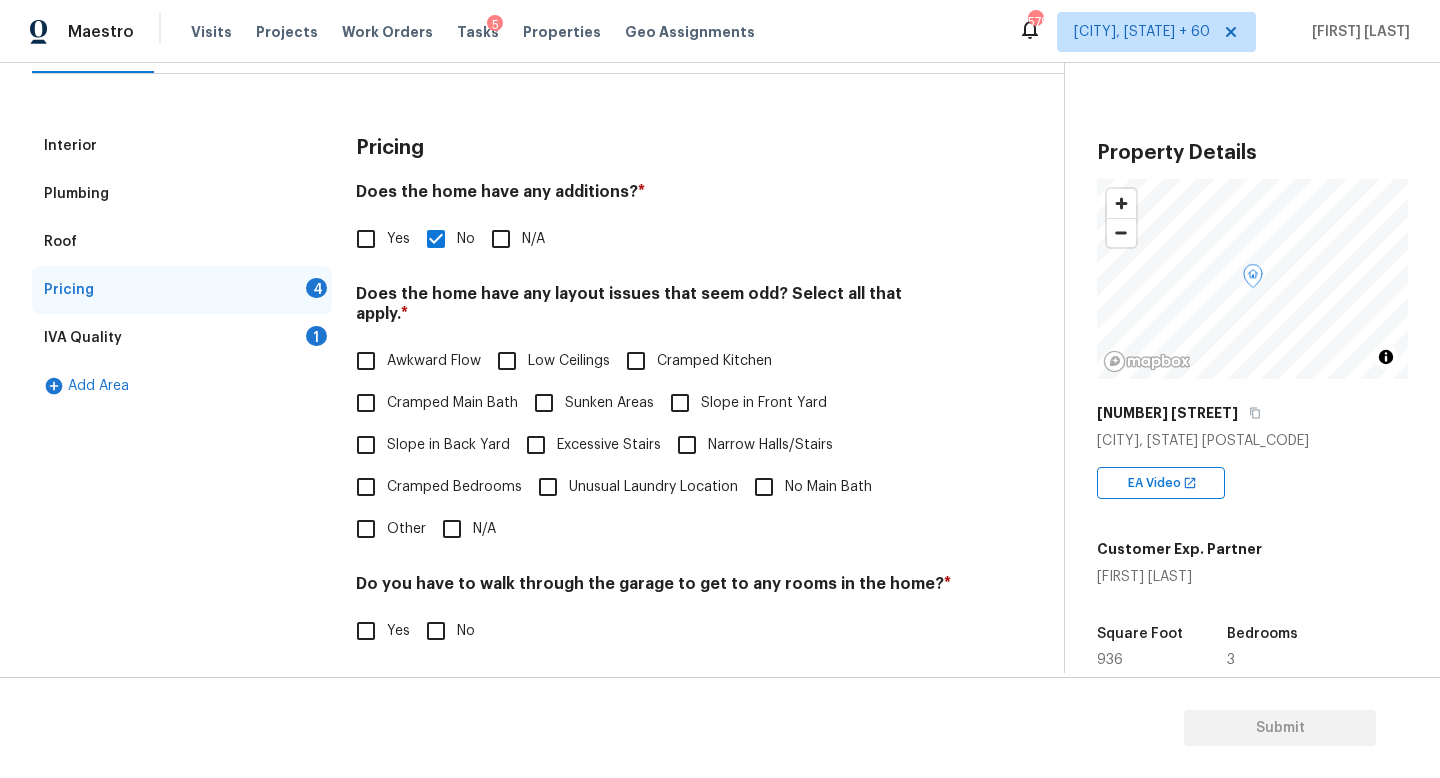 scroll, scrollTop: 243, scrollLeft: 0, axis: vertical 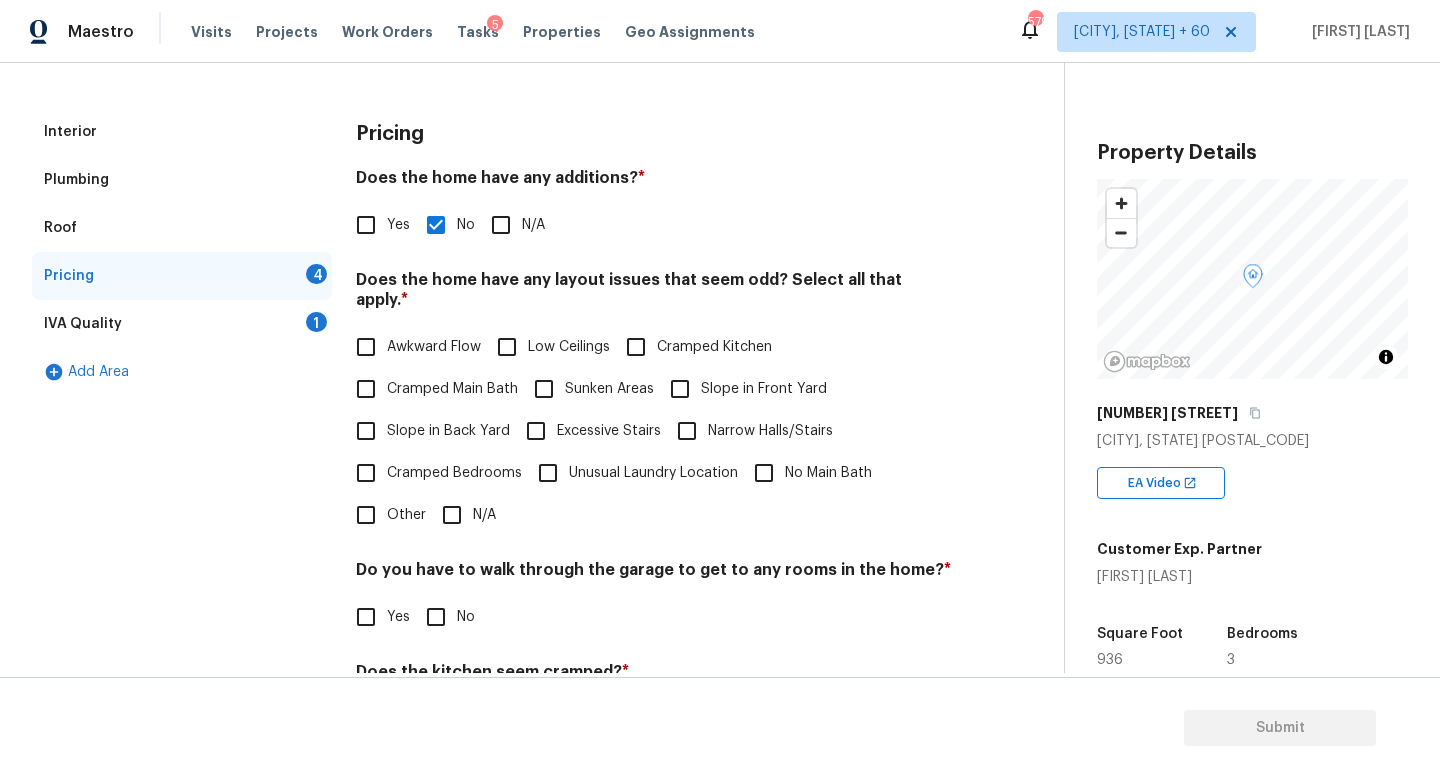 click on "Cramped Bedrooms" at bounding box center (454, 473) 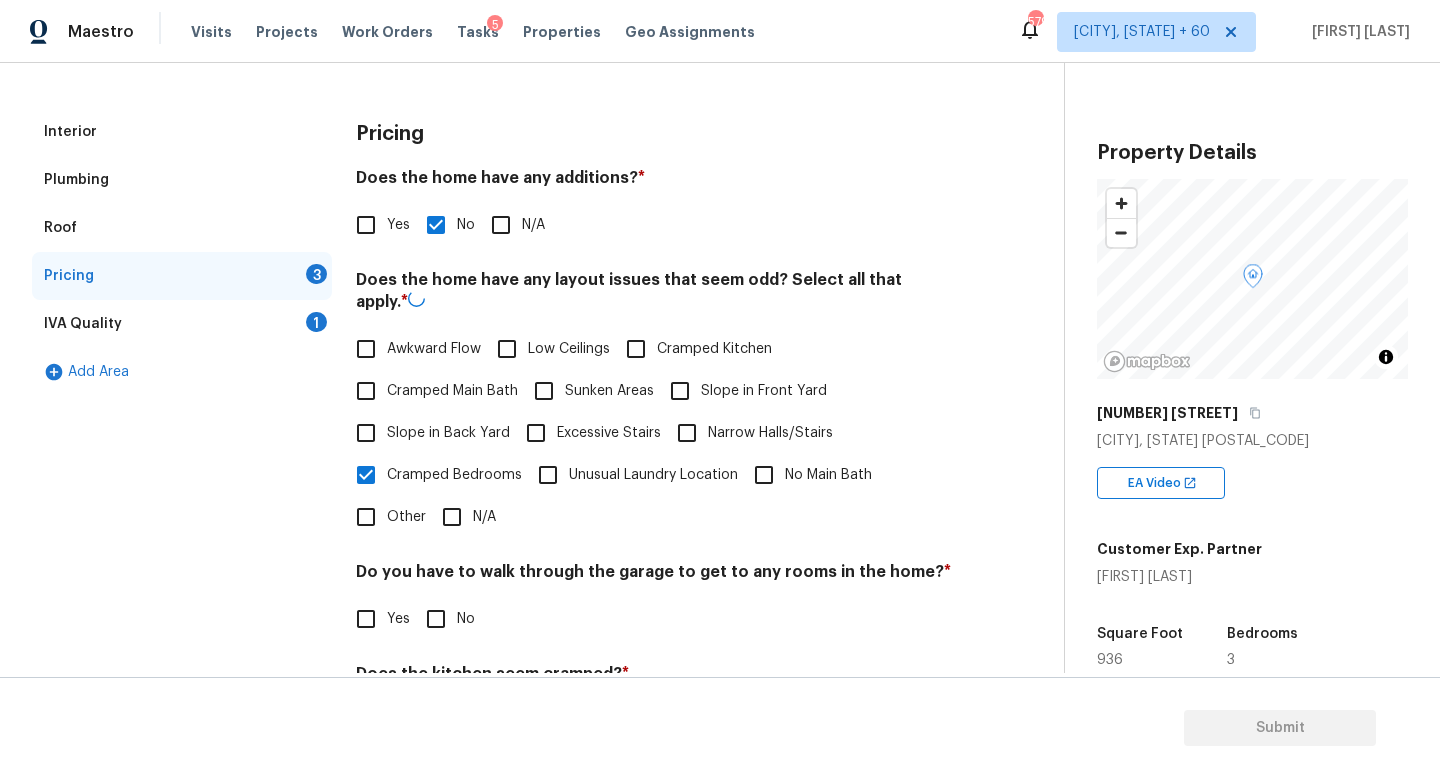 click on "N/A" at bounding box center [452, 517] 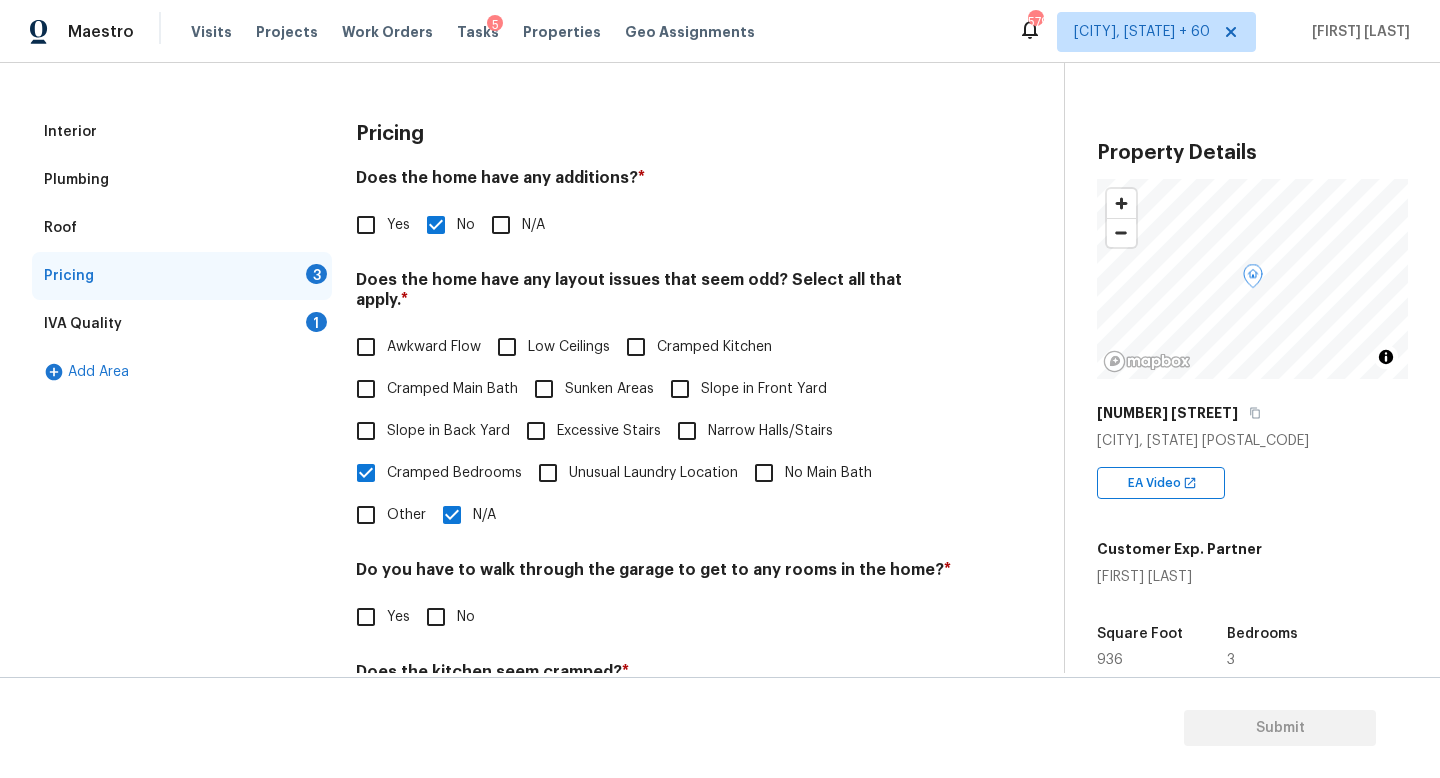 click on "Cramped Bedrooms" at bounding box center [433, 473] 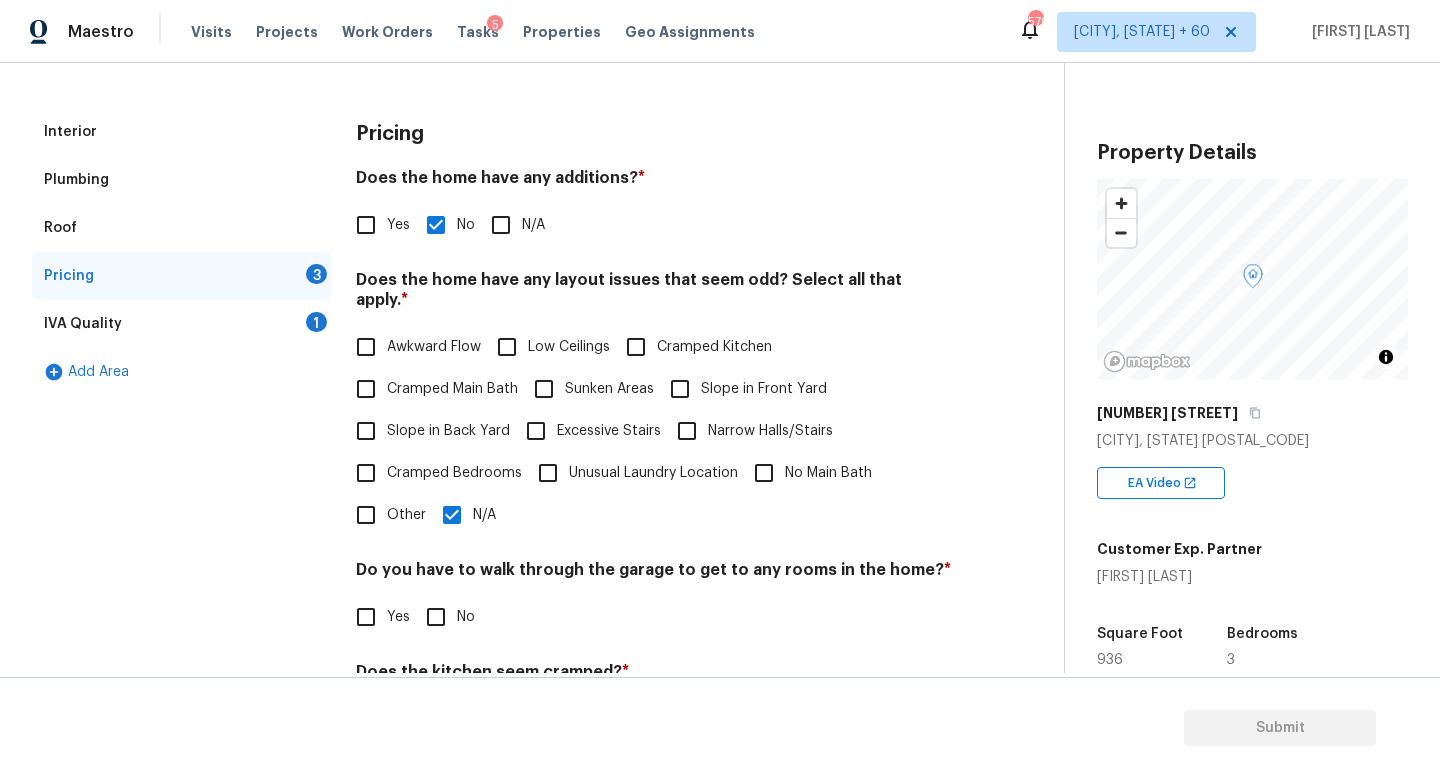 scroll, scrollTop: 422, scrollLeft: 0, axis: vertical 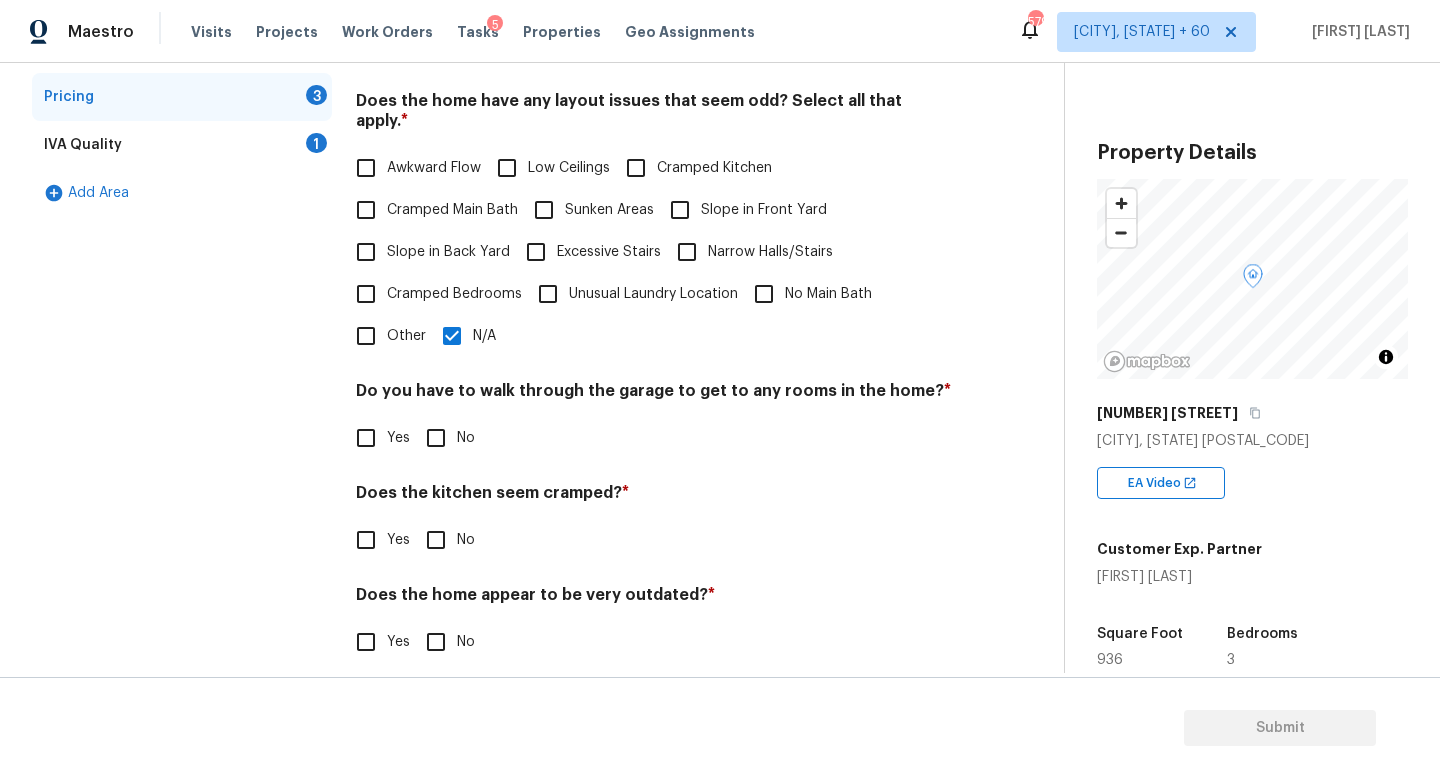 click on "No" at bounding box center (436, 438) 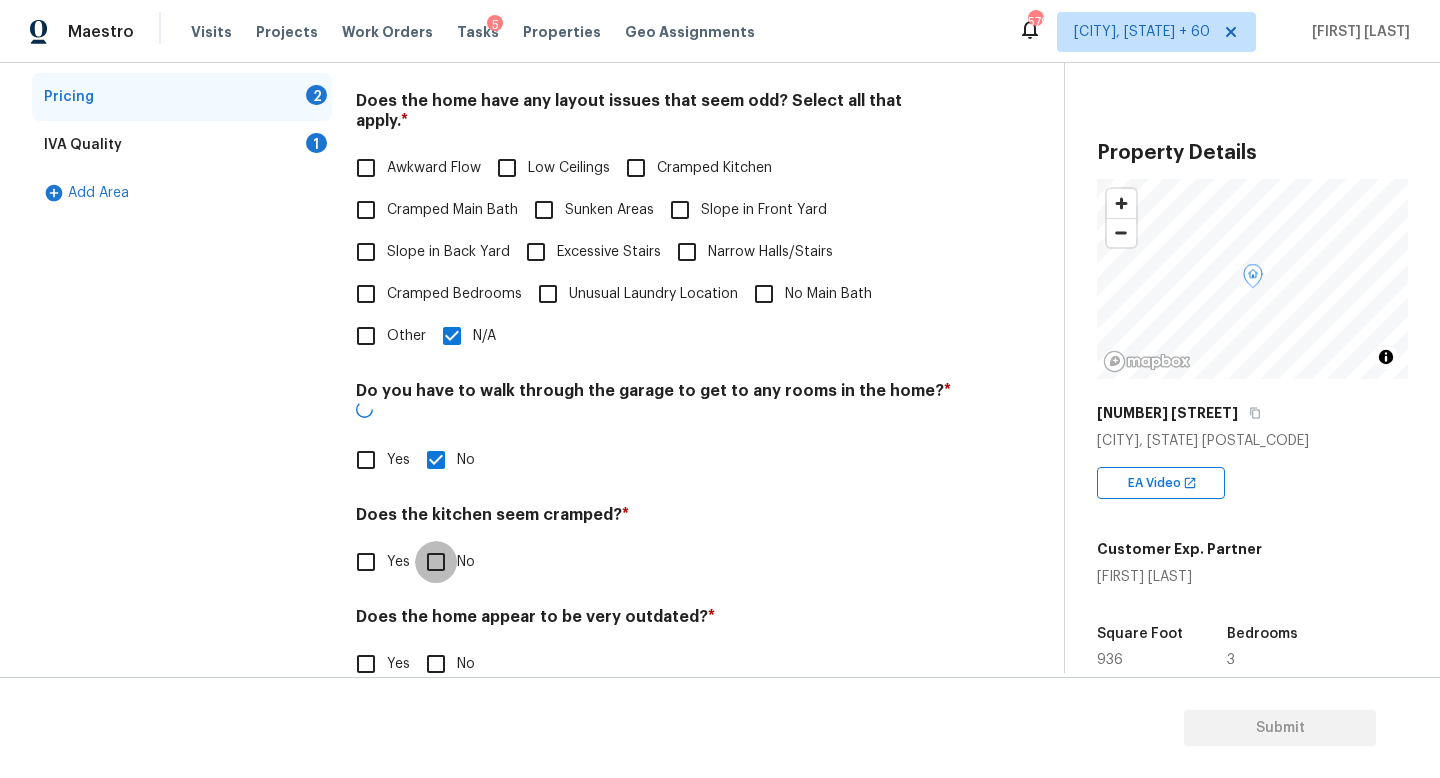 click on "No" at bounding box center (436, 562) 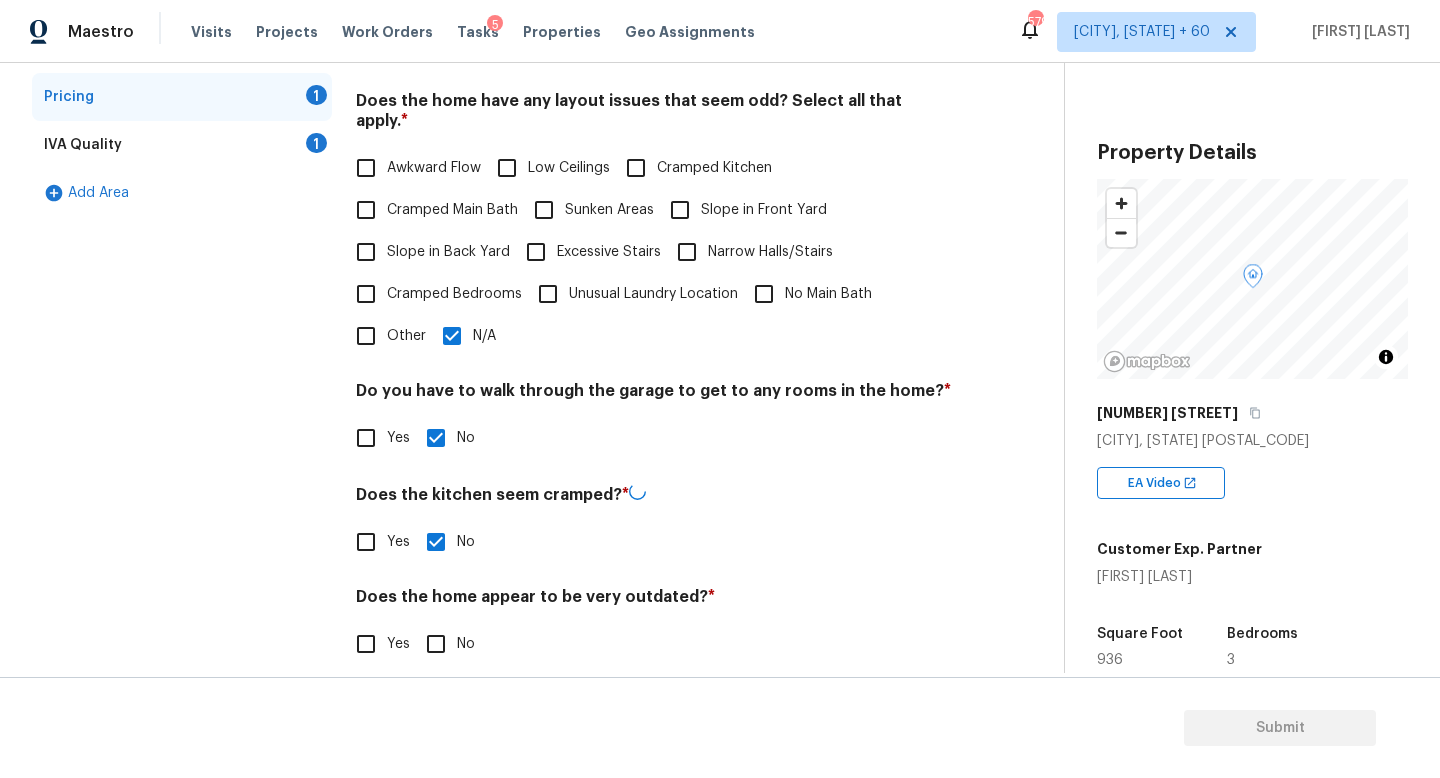 click on "No" at bounding box center [436, 644] 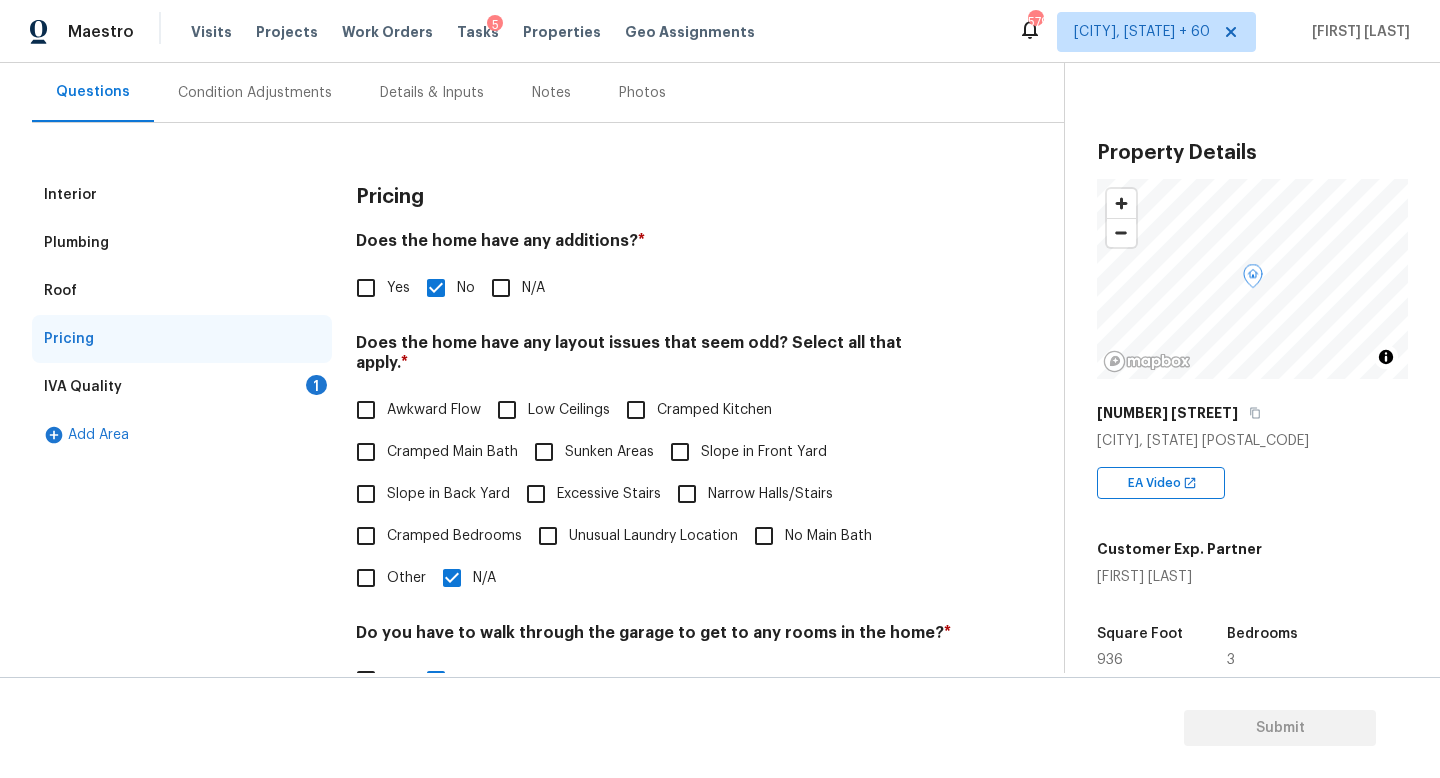 scroll, scrollTop: 0, scrollLeft: 0, axis: both 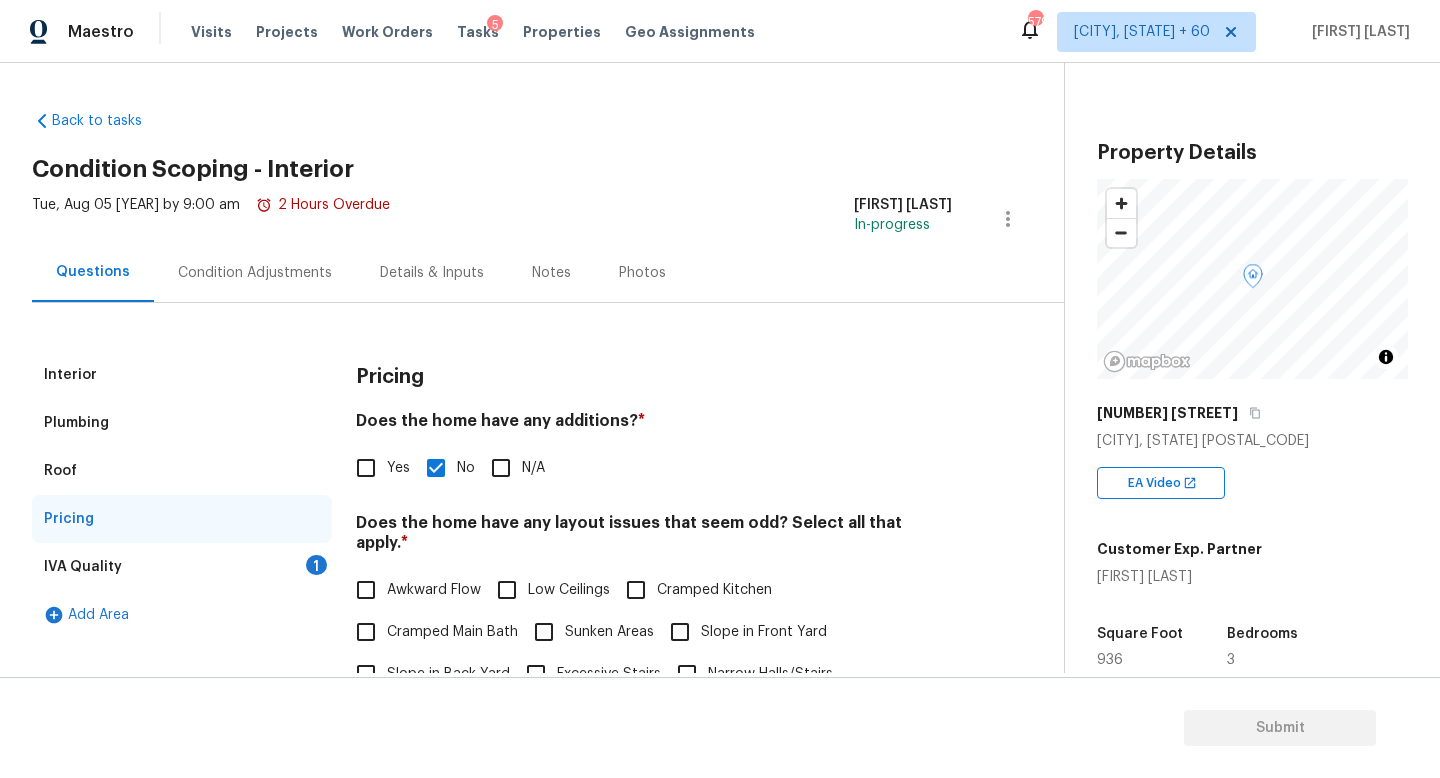 click on "IVA Quality 1" at bounding box center (182, 567) 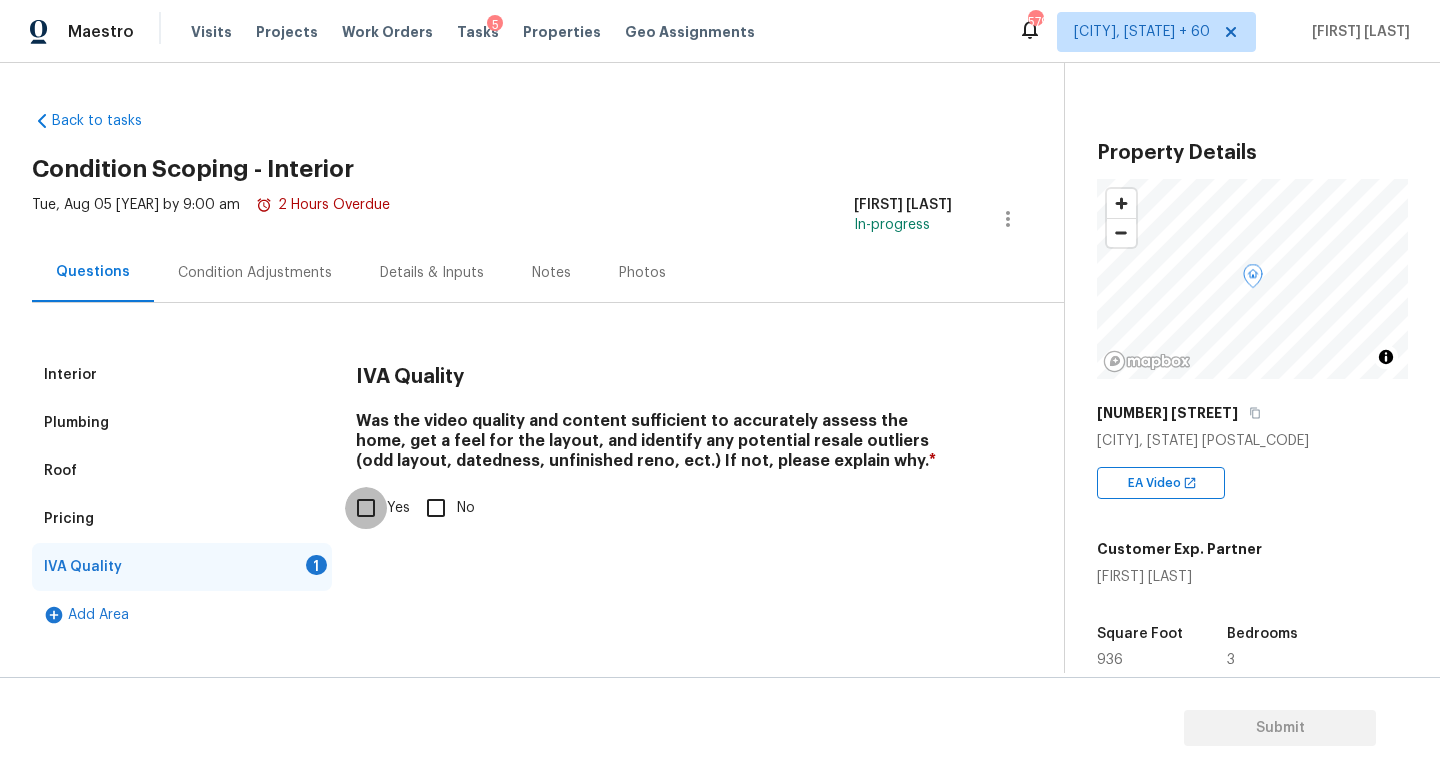 click on "Yes" at bounding box center (366, 508) 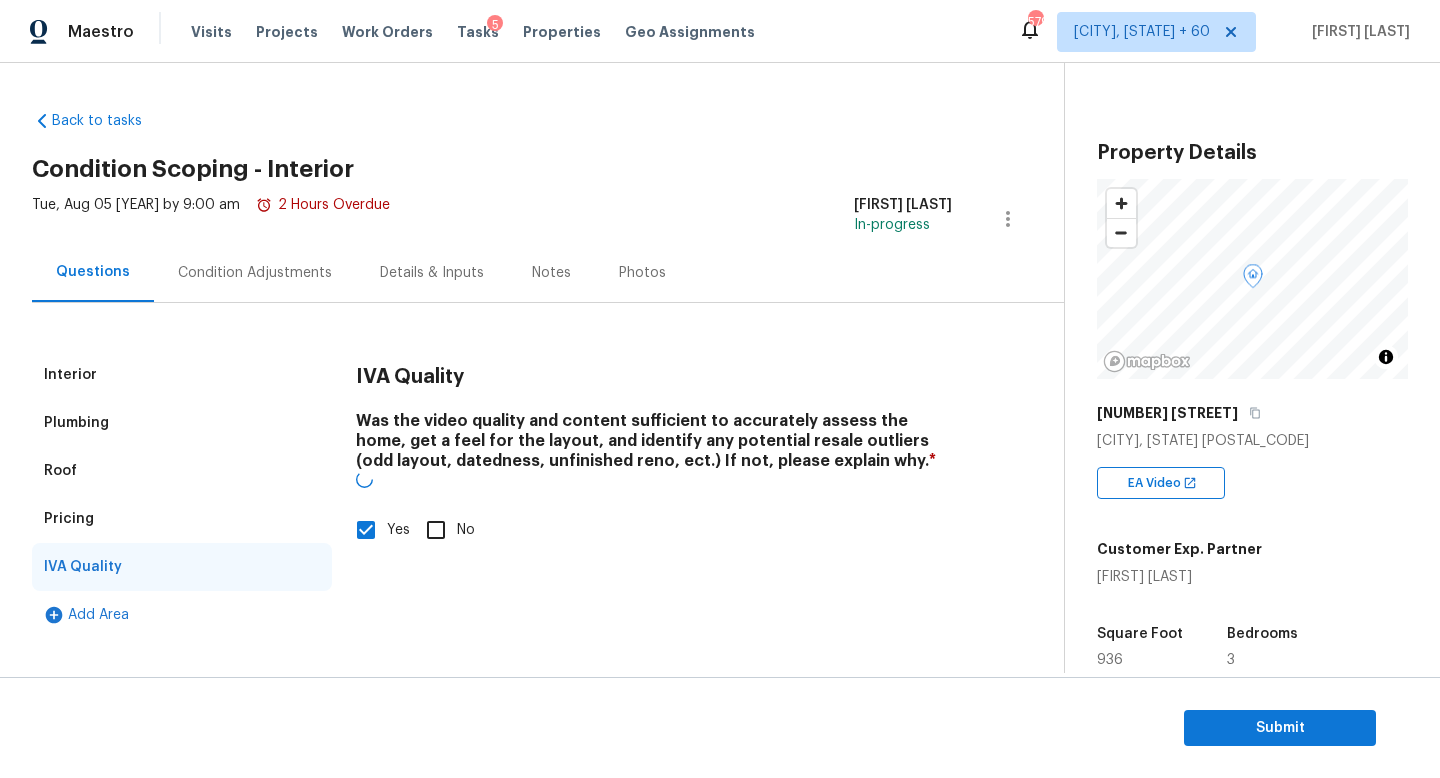 click on "Condition Adjustments" at bounding box center (255, 272) 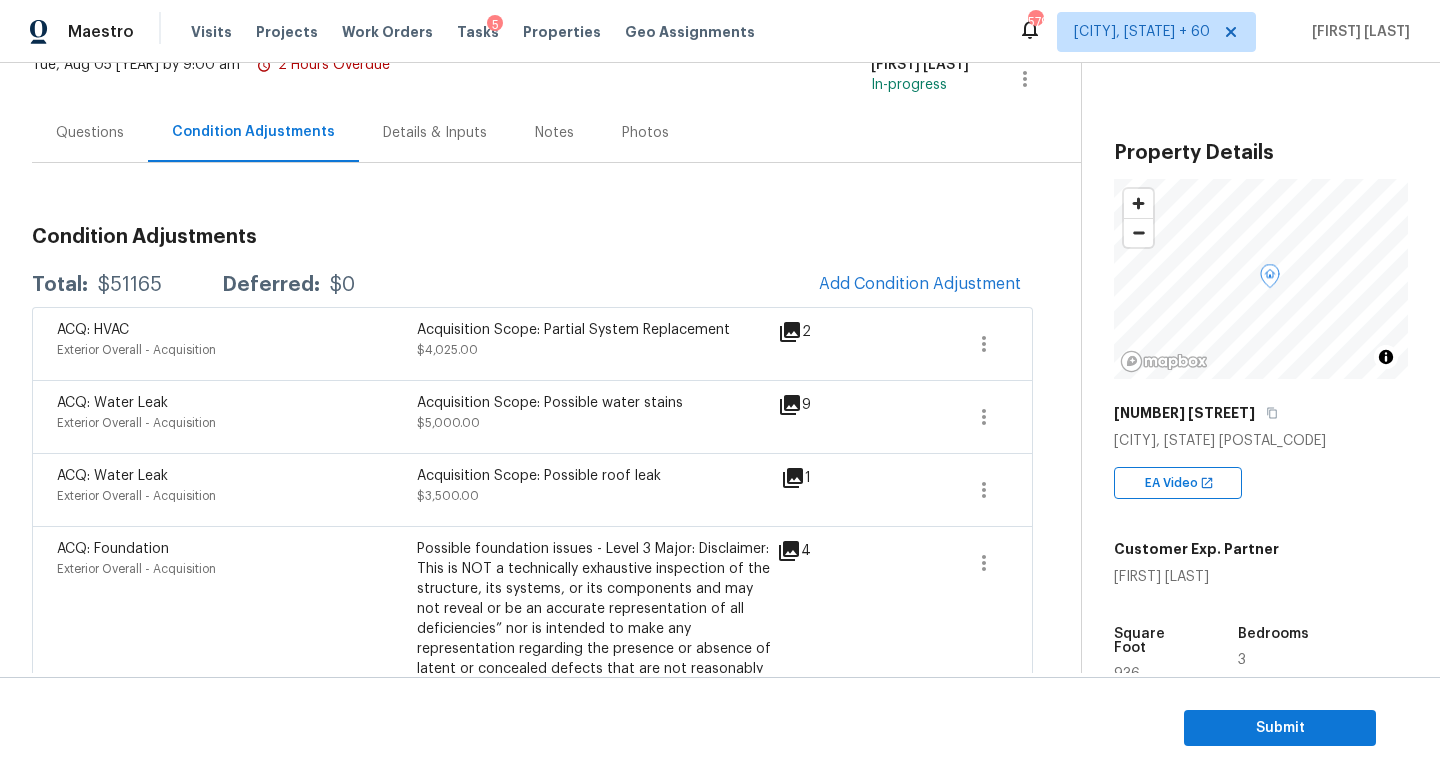 scroll, scrollTop: 0, scrollLeft: 0, axis: both 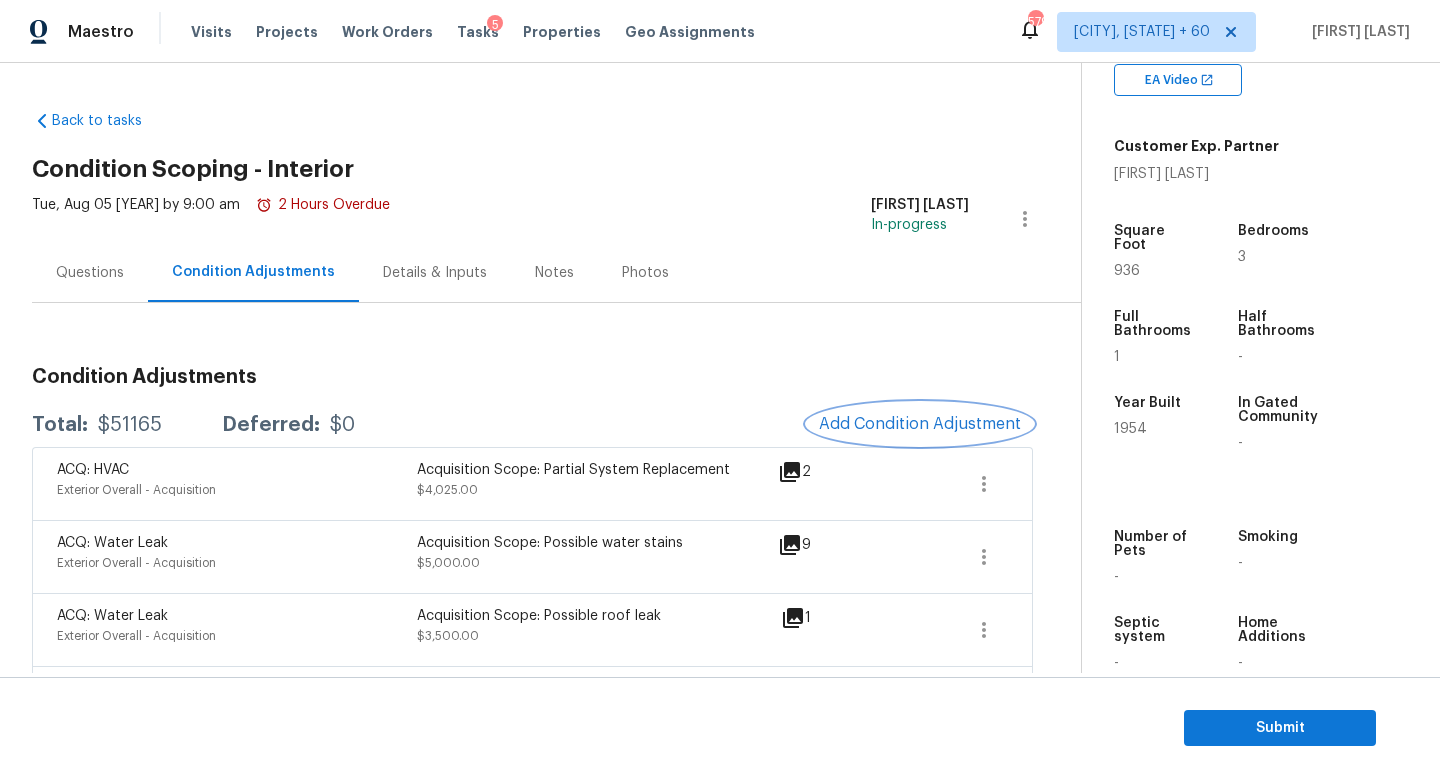 click on "Add Condition Adjustment" at bounding box center (920, 424) 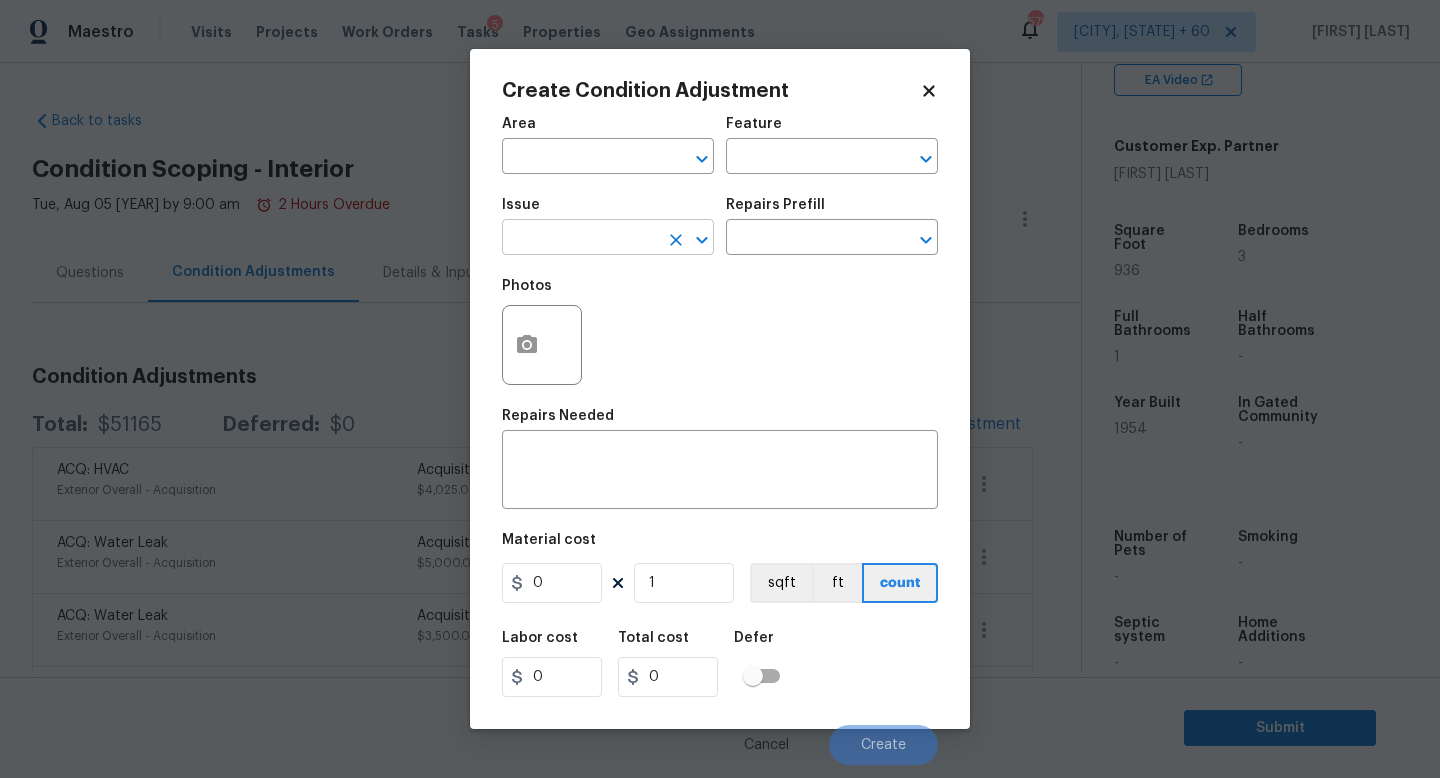click at bounding box center (580, 239) 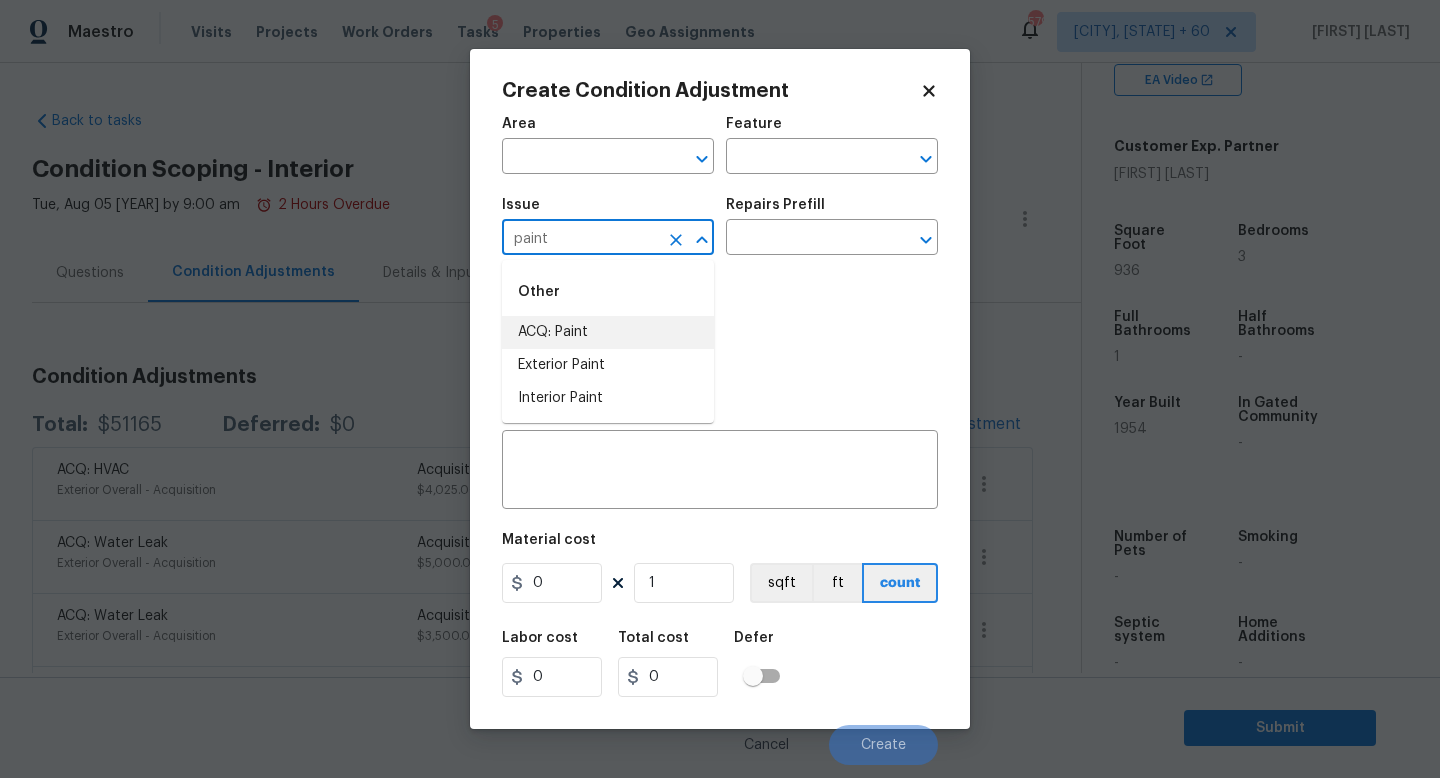 click on "ACQ: Paint" at bounding box center (608, 332) 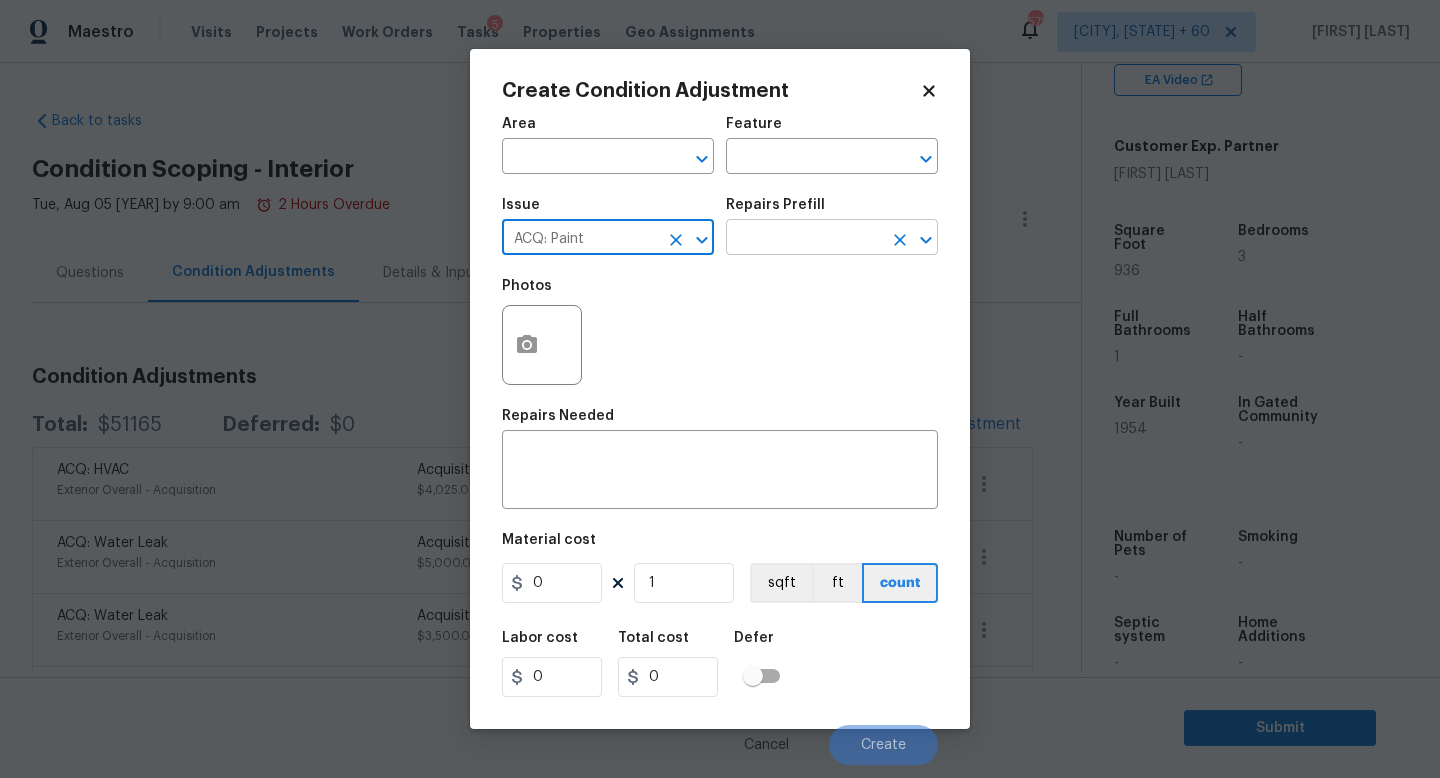 type on "ACQ: Paint" 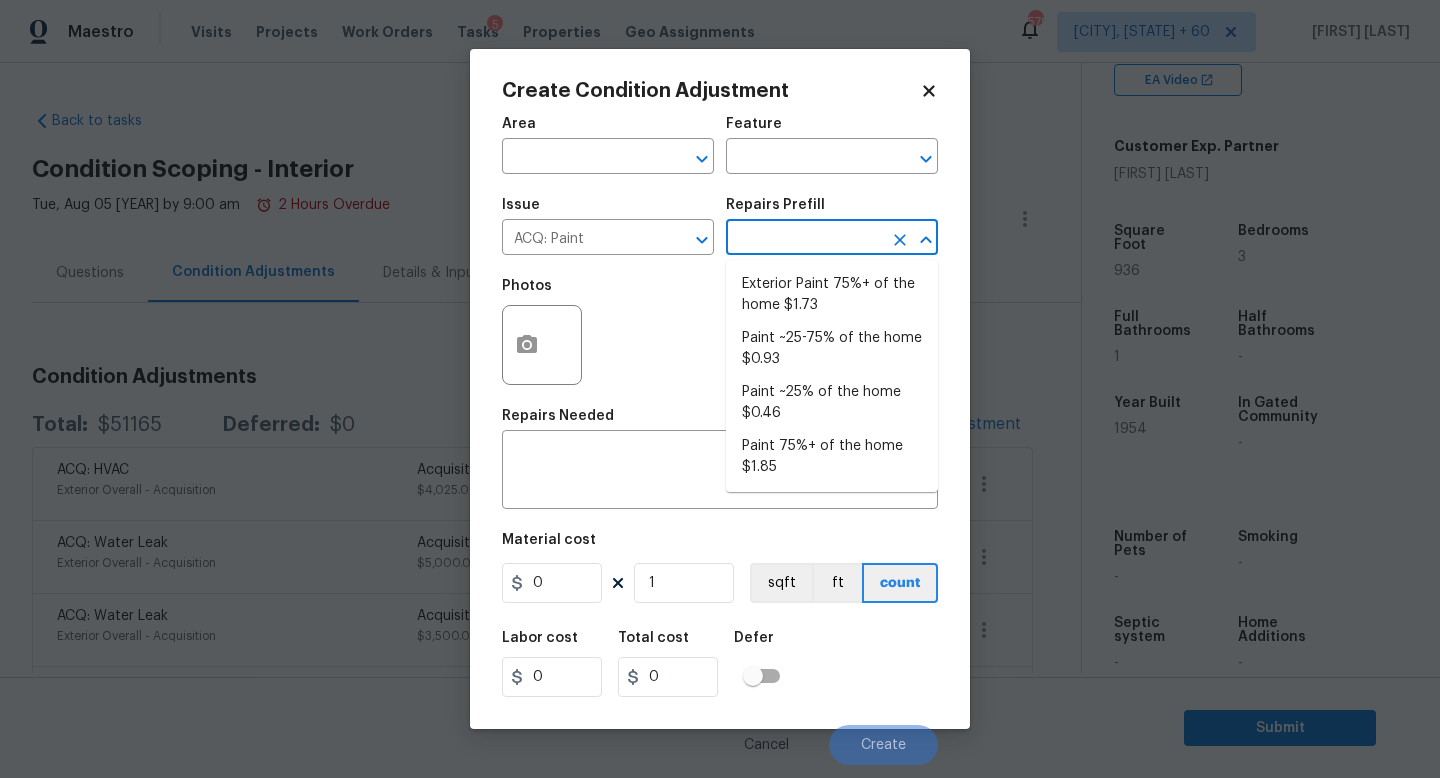 click at bounding box center (804, 239) 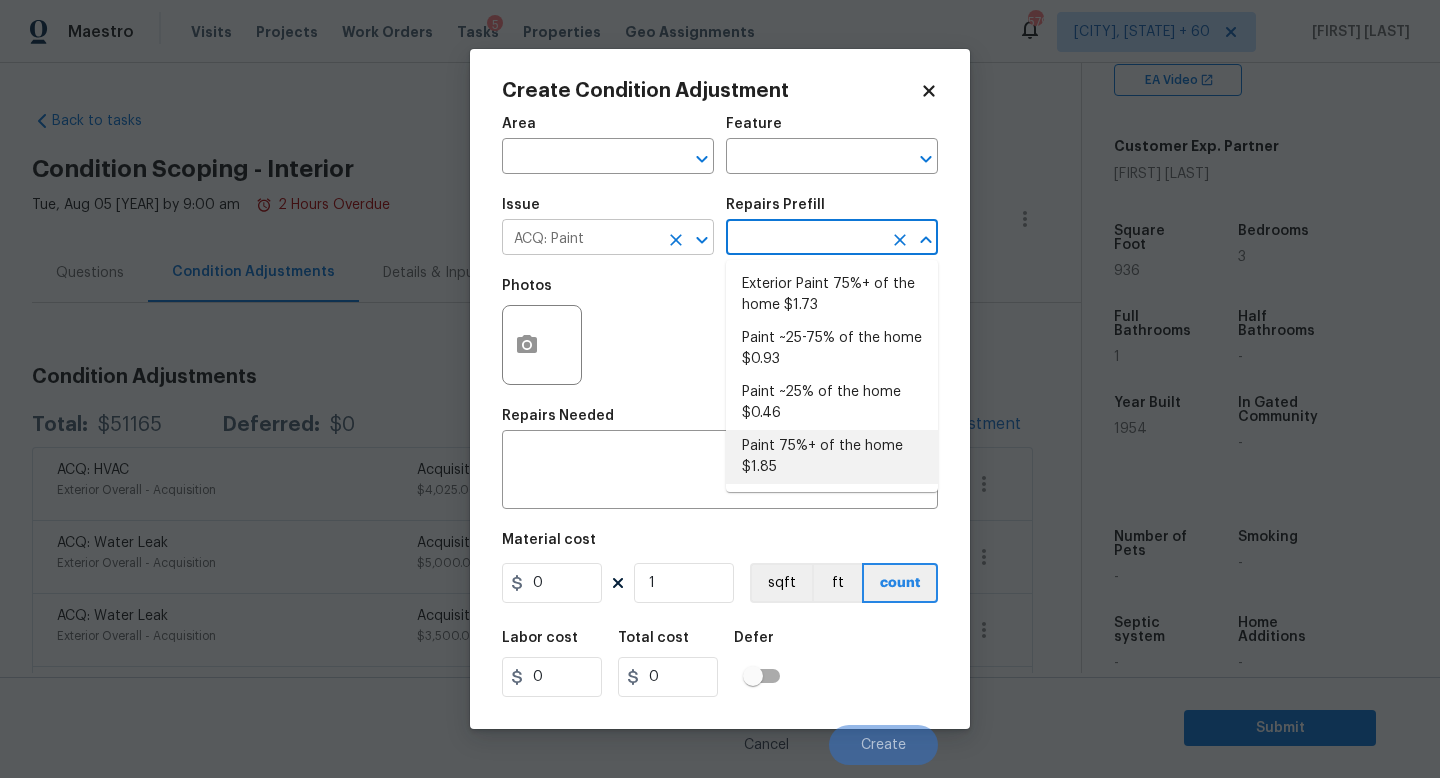 drag, startPoint x: 775, startPoint y: 482, endPoint x: 694, endPoint y: 225, distance: 269.46243 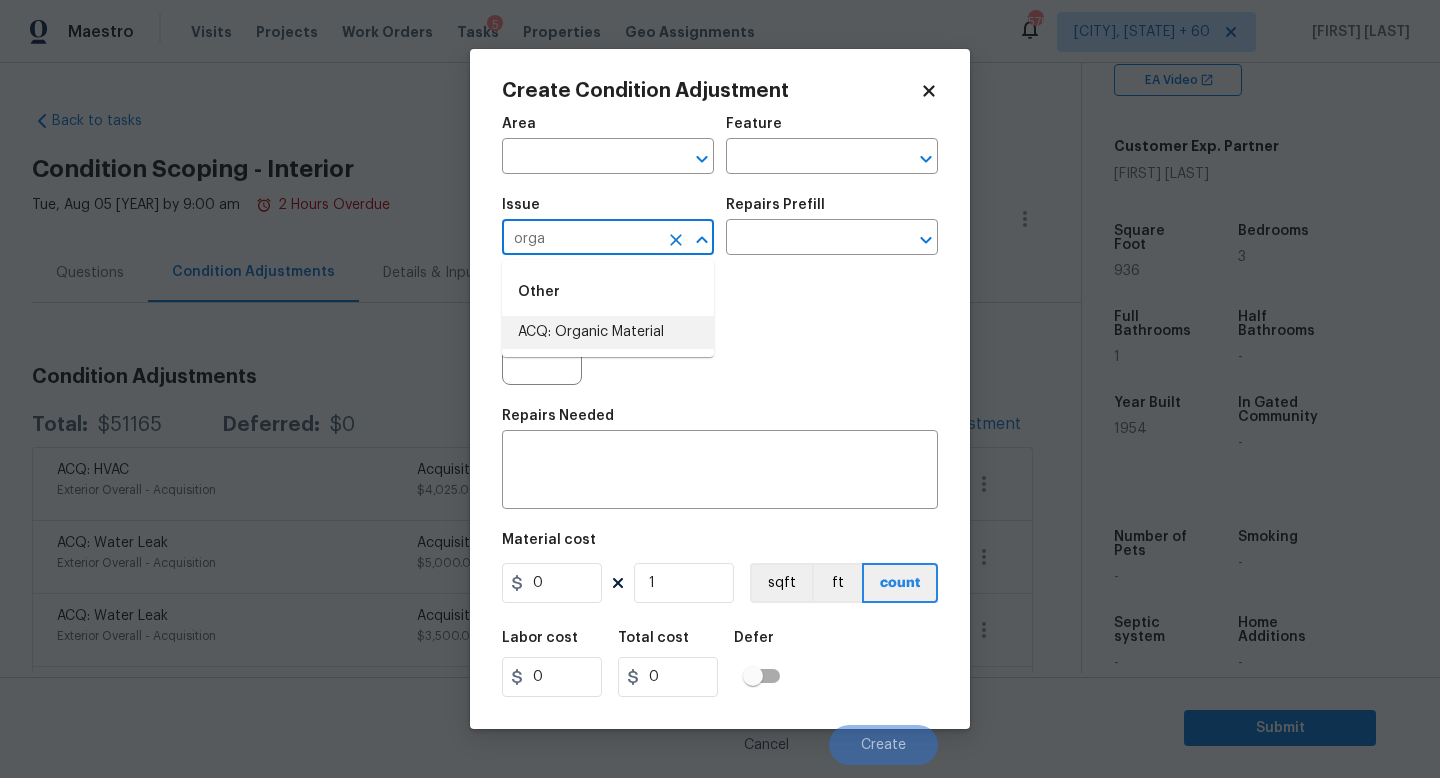 click on "ACQ: Organic Material" at bounding box center [608, 332] 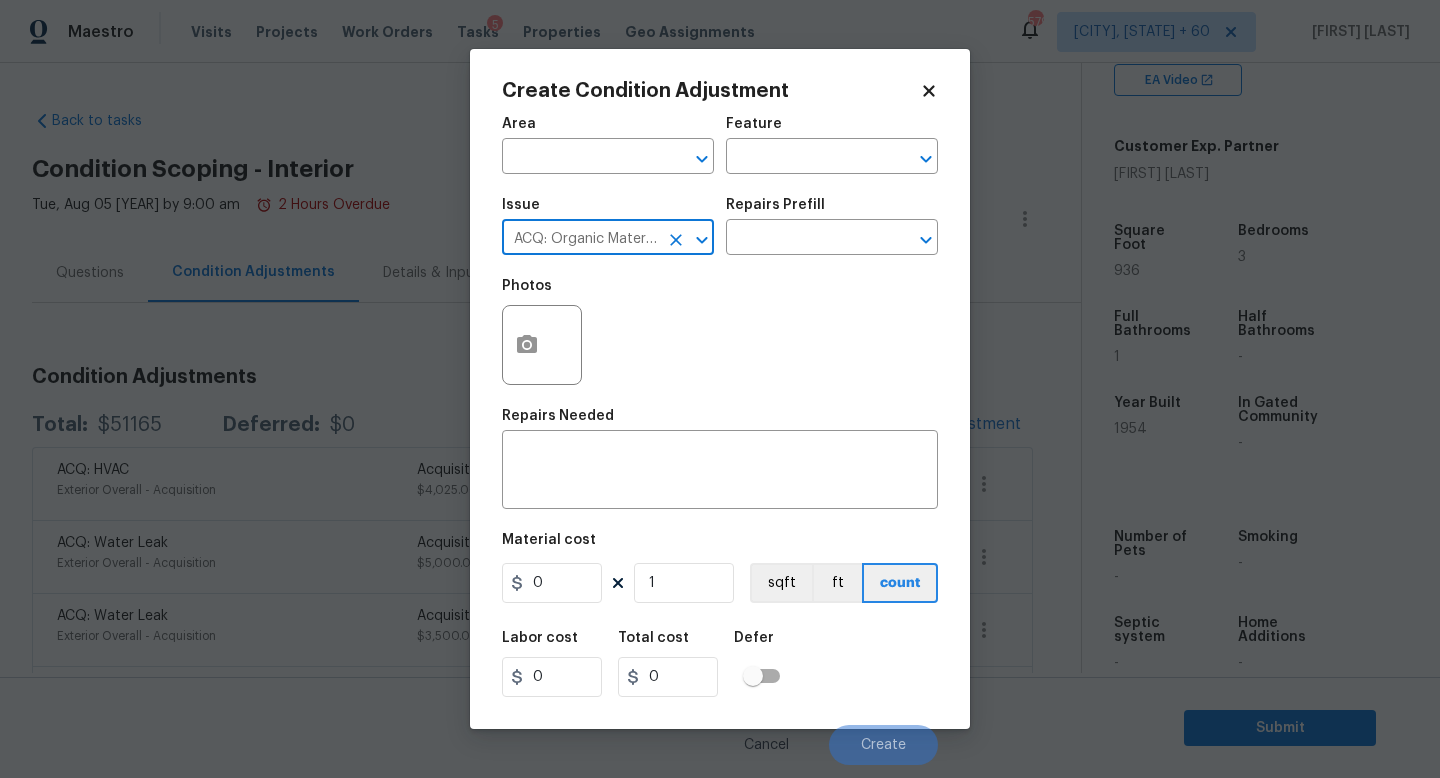 type on "ACQ: Organic Material" 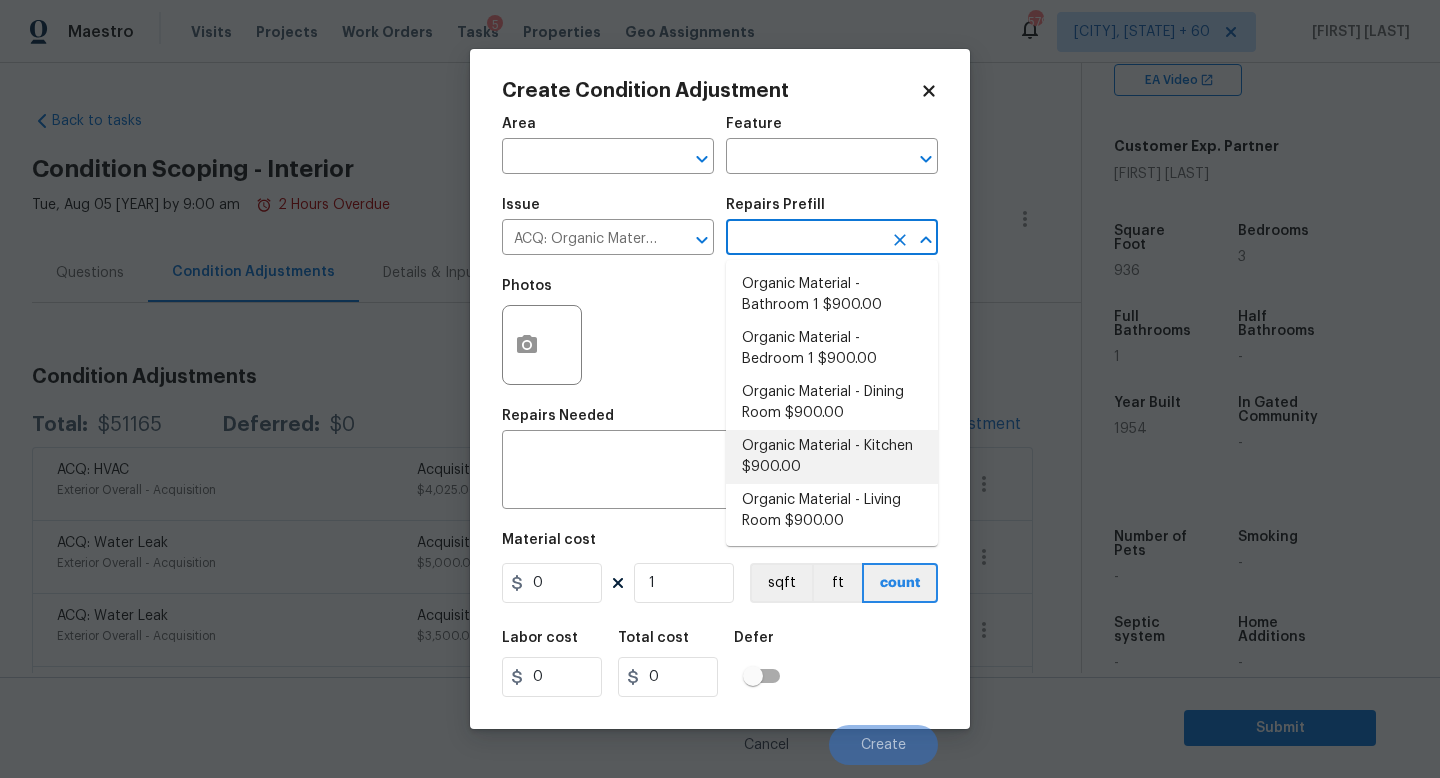 click at bounding box center (804, 239) 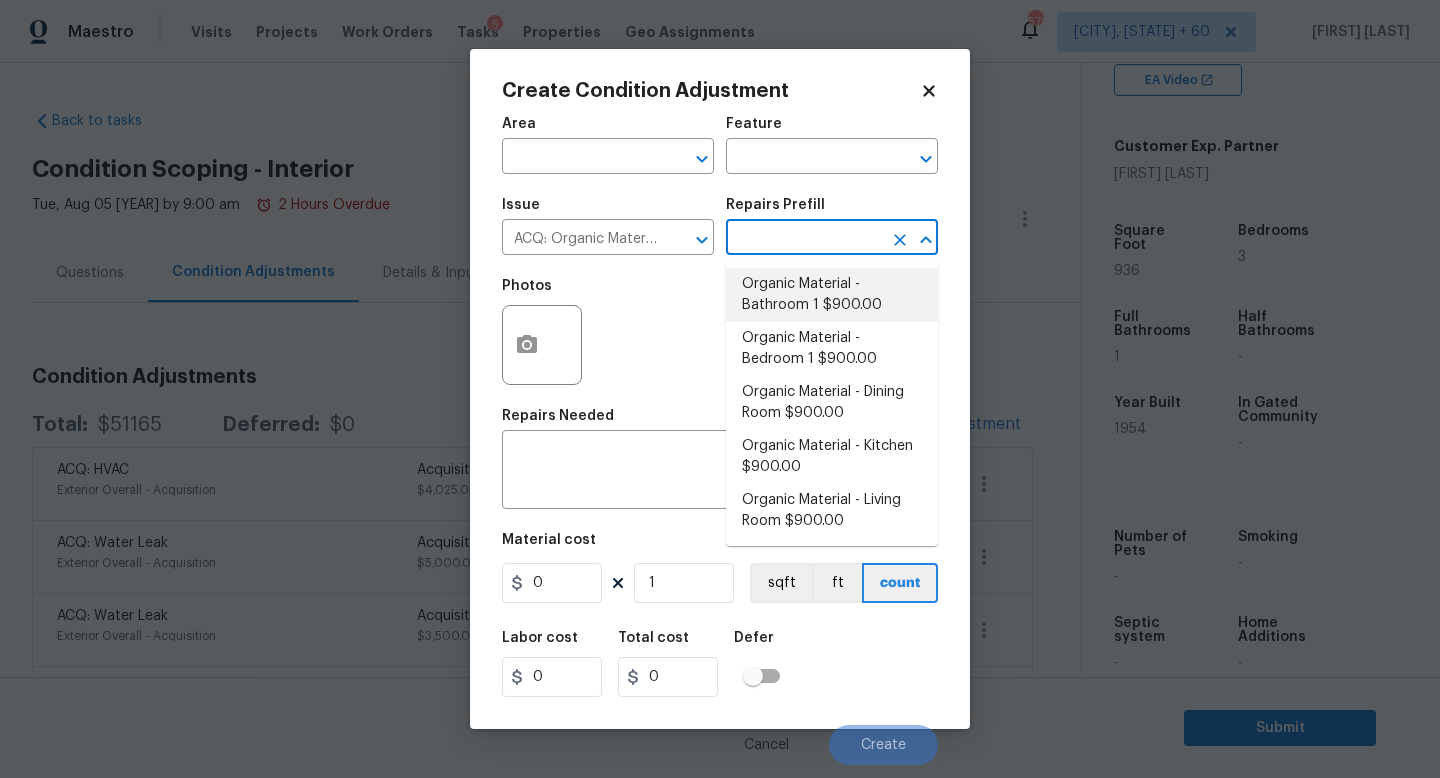 click on "Organic Material - Bathroom 1 $900.00" at bounding box center (832, 295) 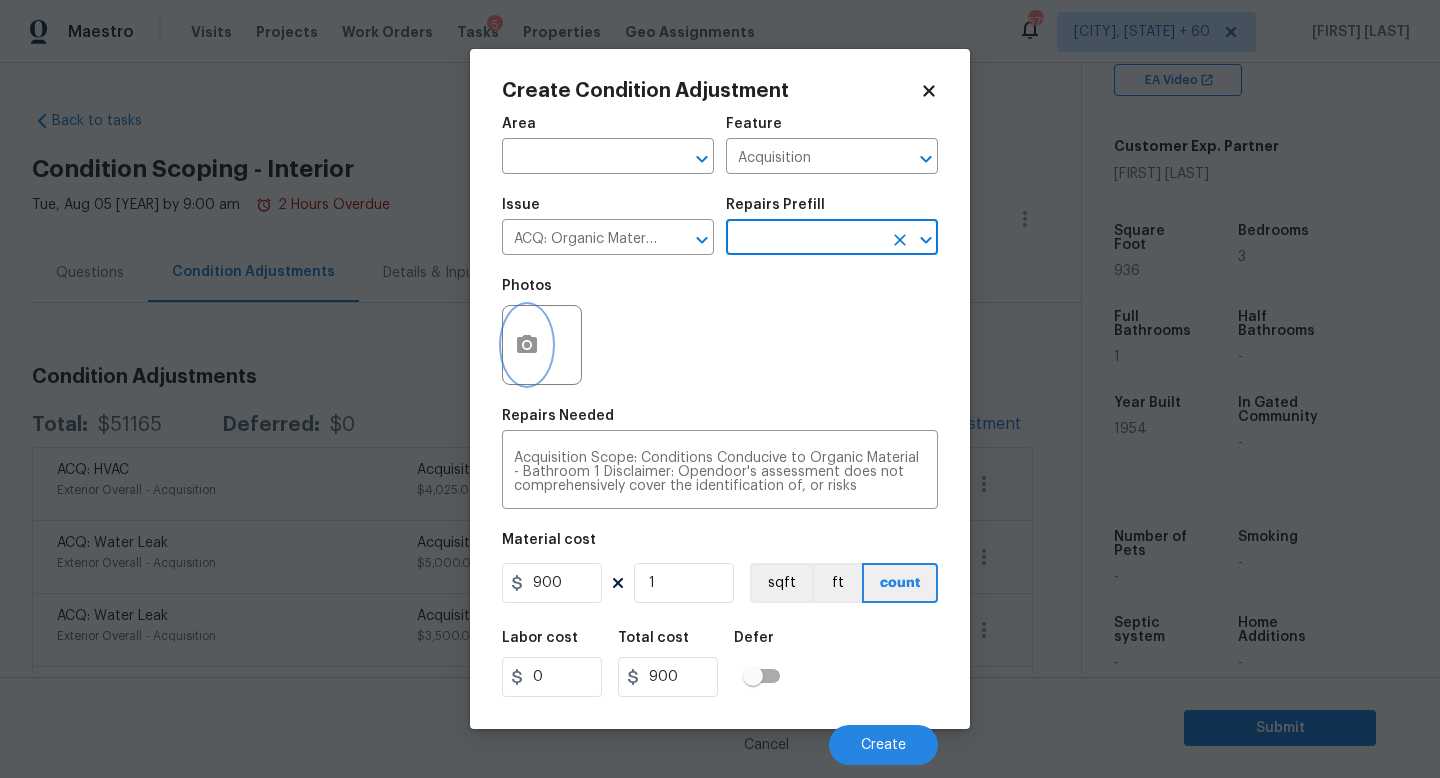 click 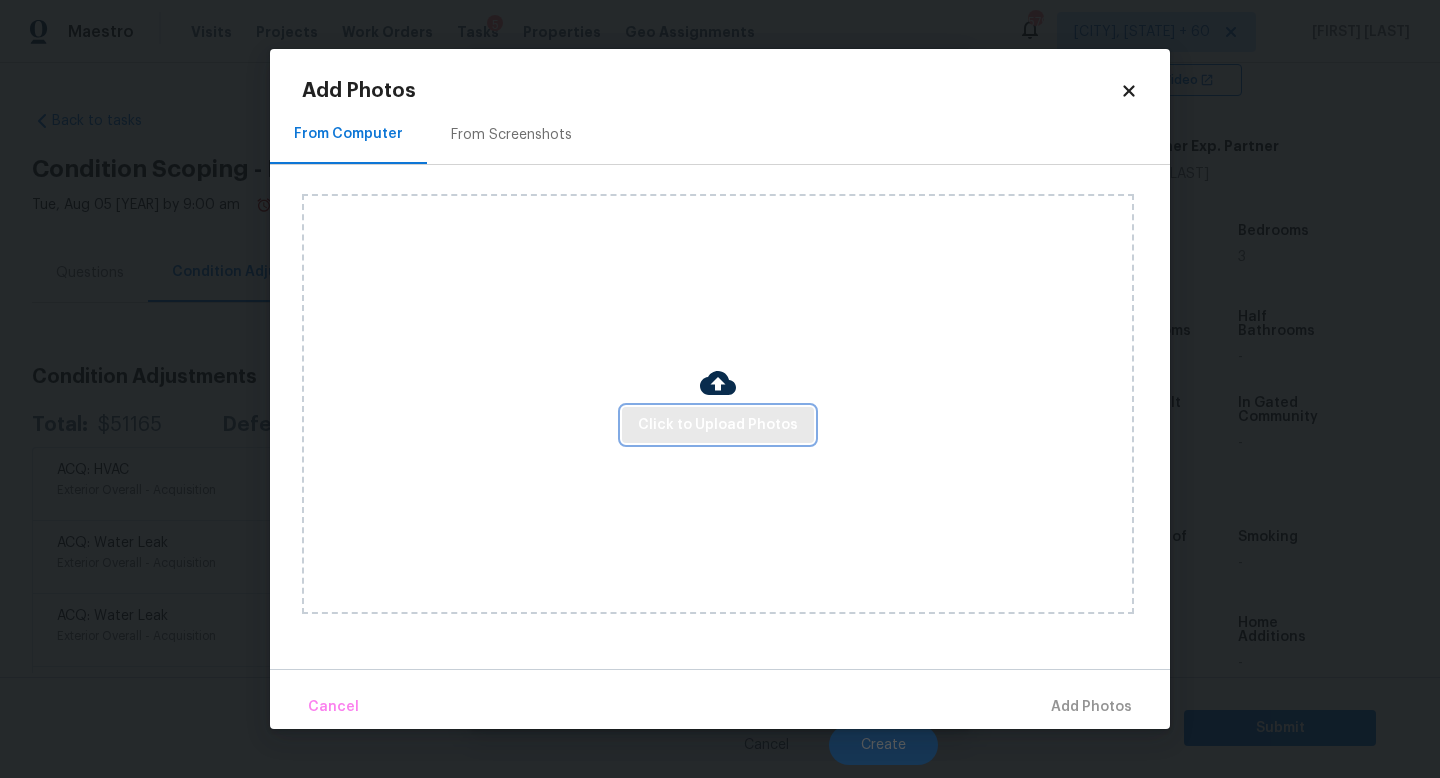click on "Click to Upload Photos" at bounding box center (718, 425) 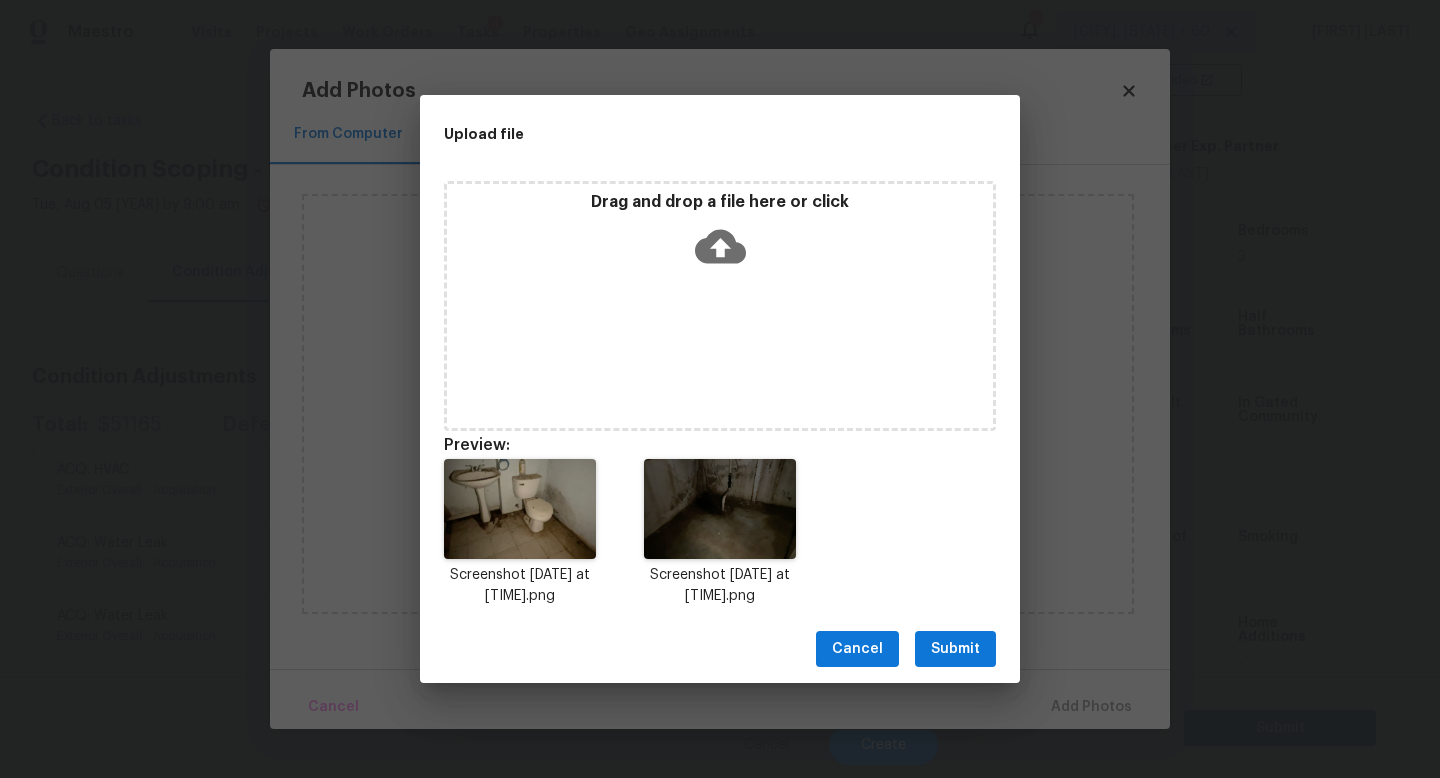 click on "Submit" at bounding box center (955, 649) 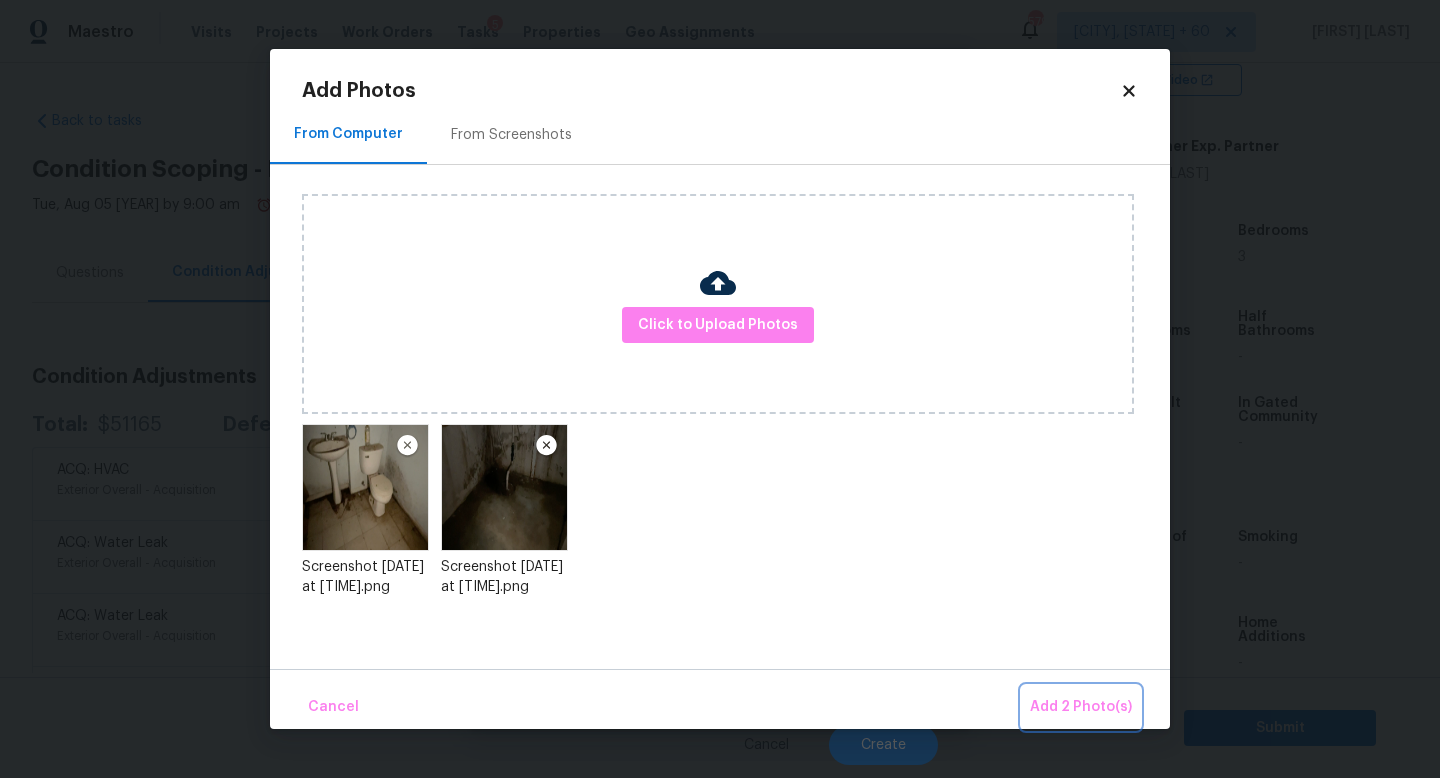 click on "Add 2 Photo(s)" at bounding box center [1081, 707] 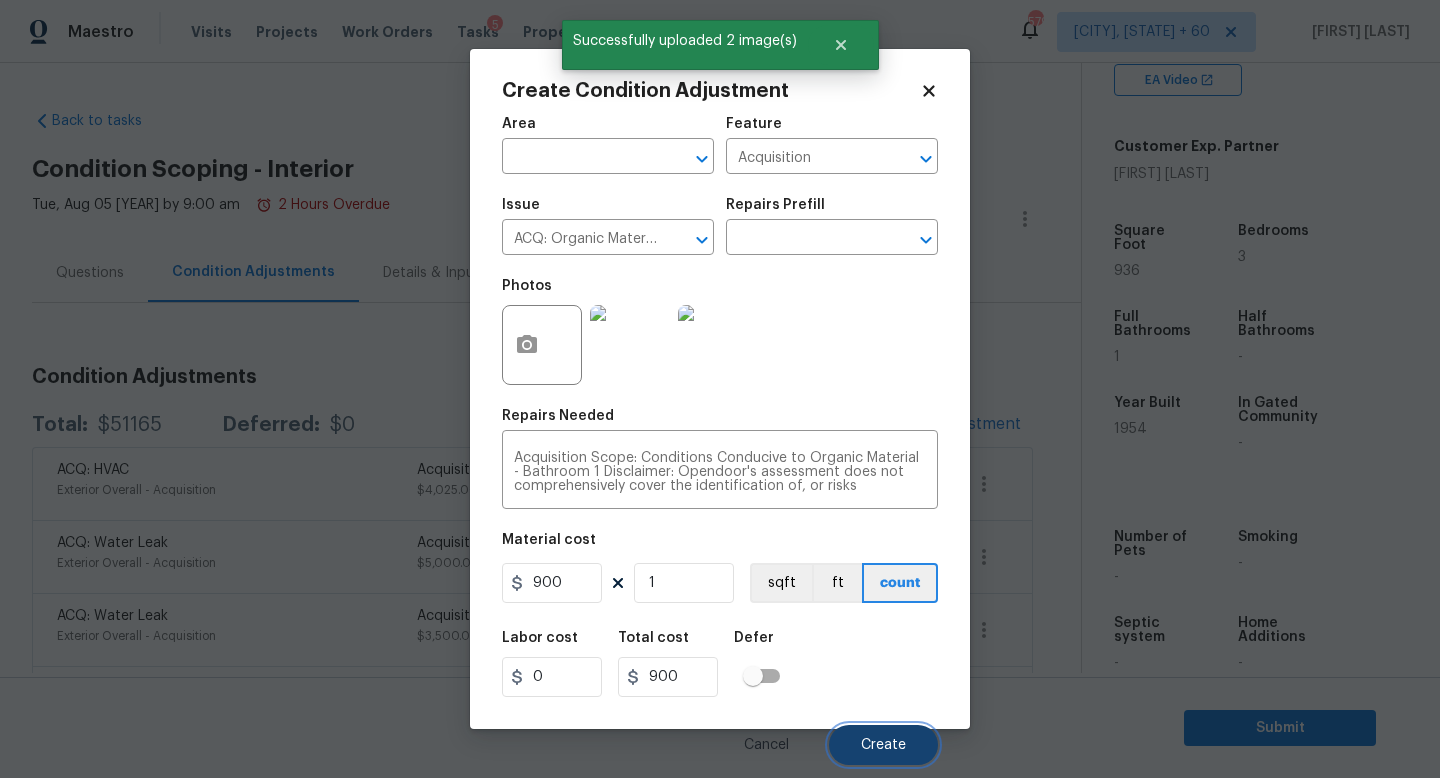 click on "Create" at bounding box center [883, 745] 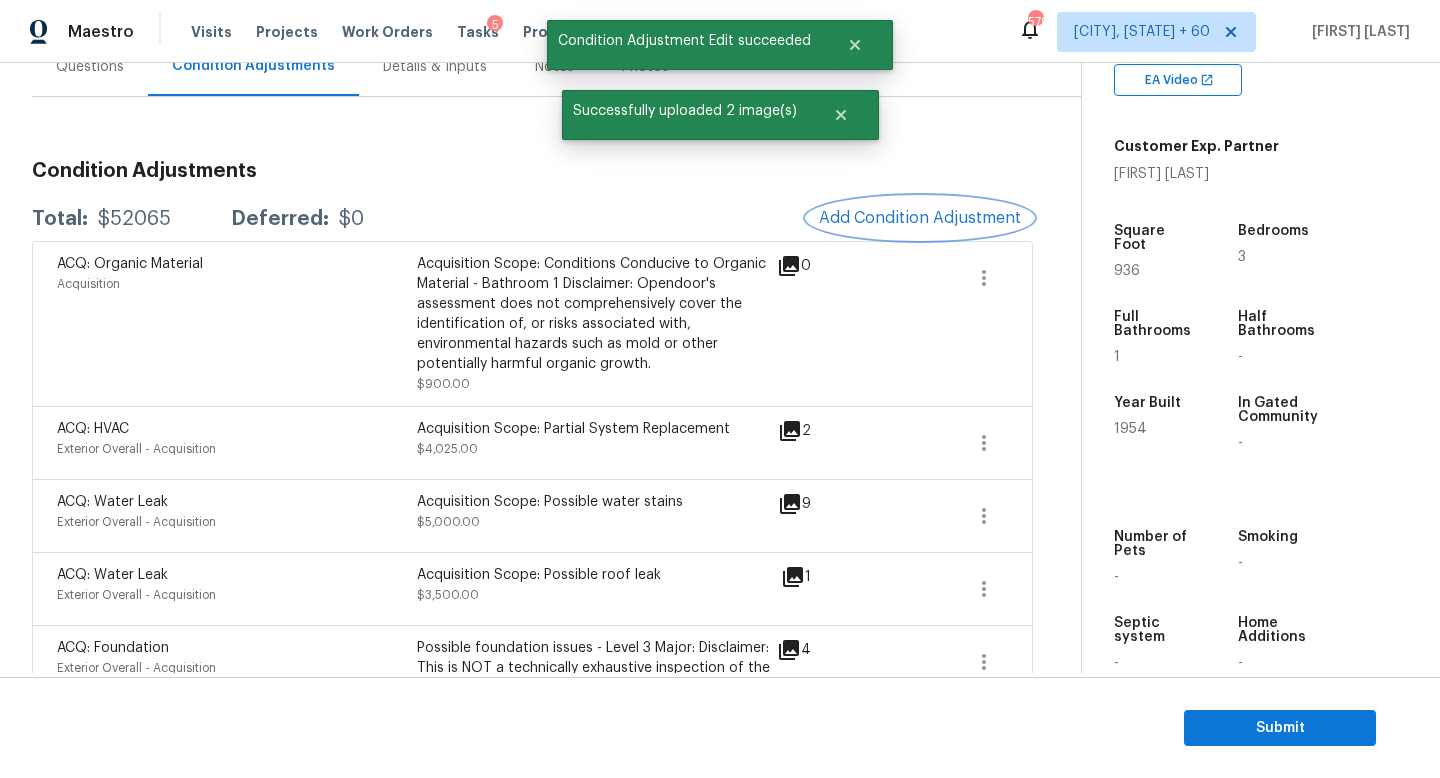 scroll, scrollTop: 207, scrollLeft: 0, axis: vertical 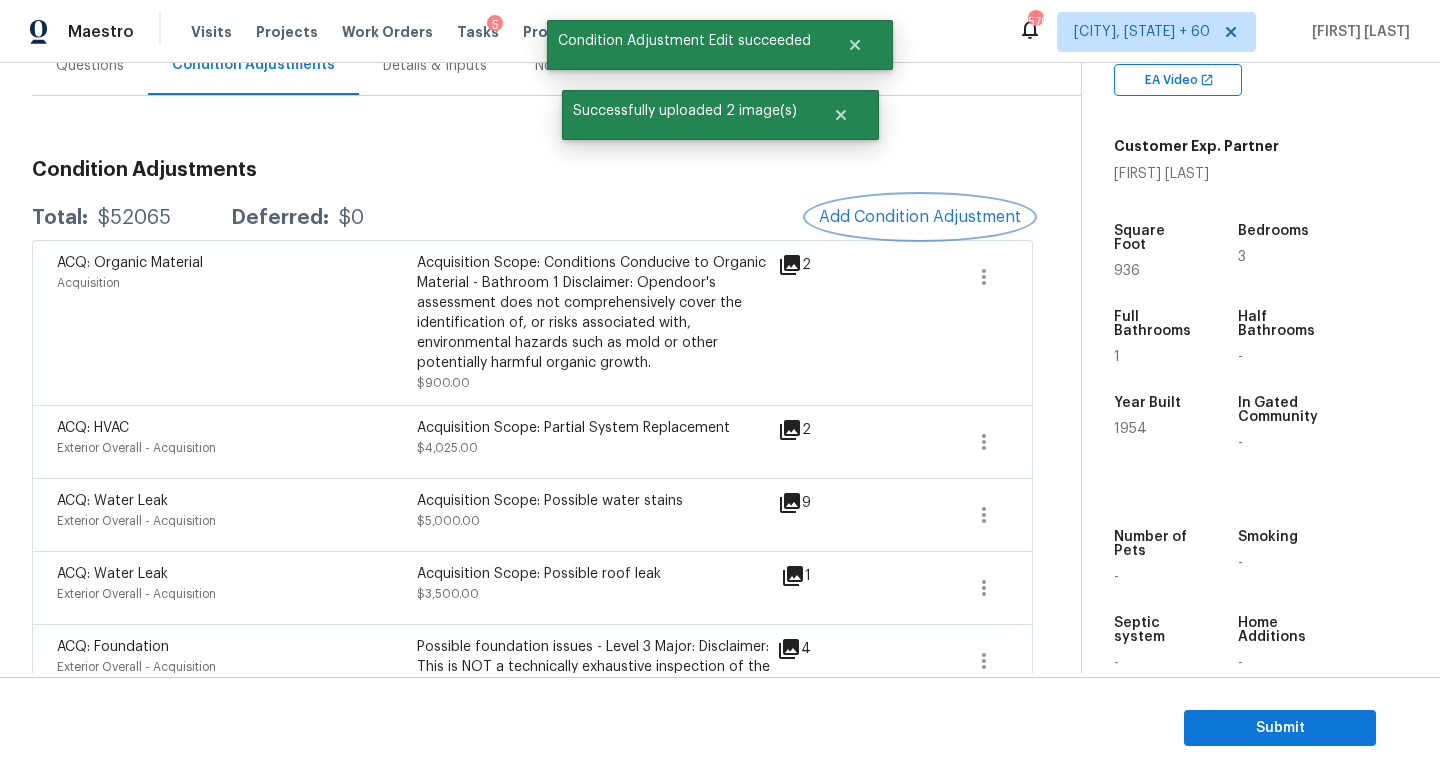 click on "Add Condition Adjustment" at bounding box center [920, 217] 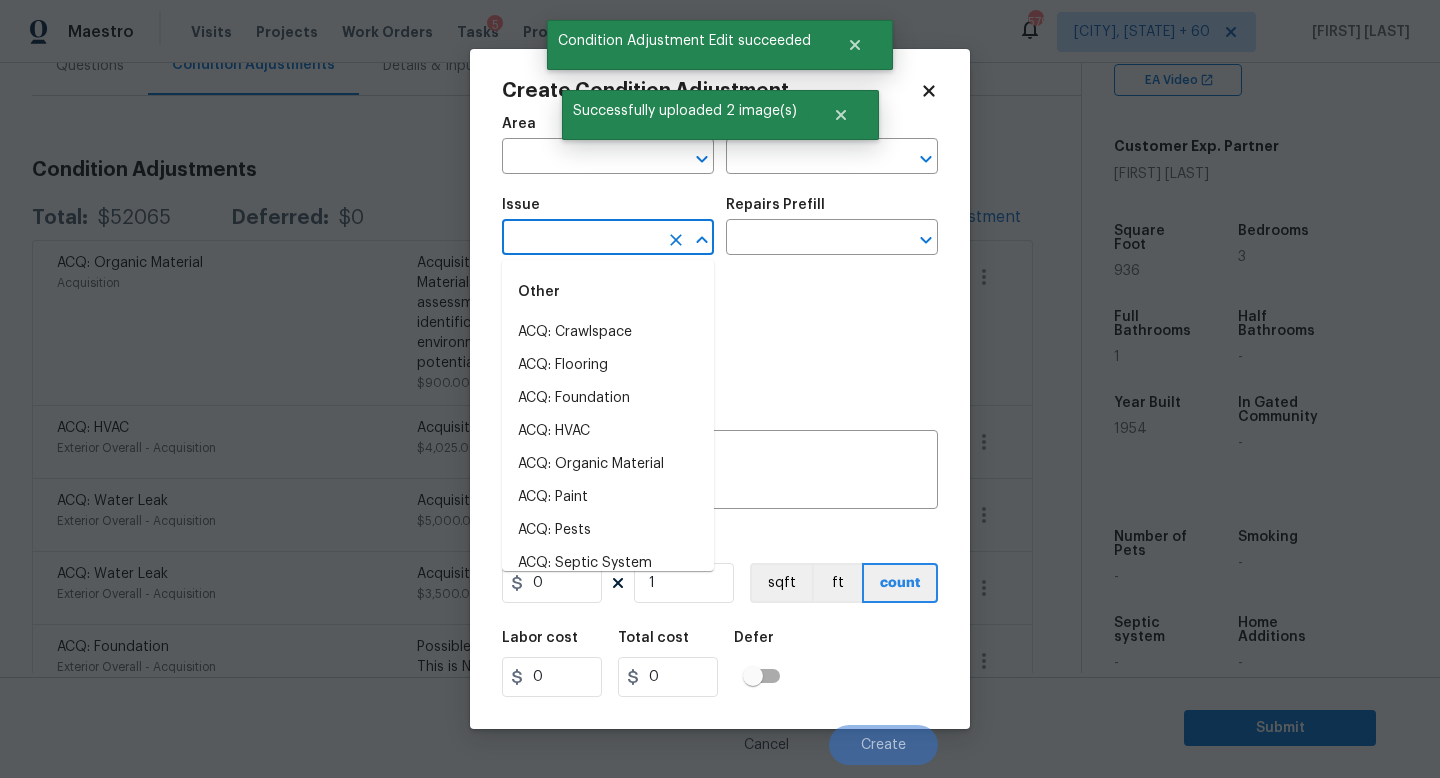 click at bounding box center (580, 239) 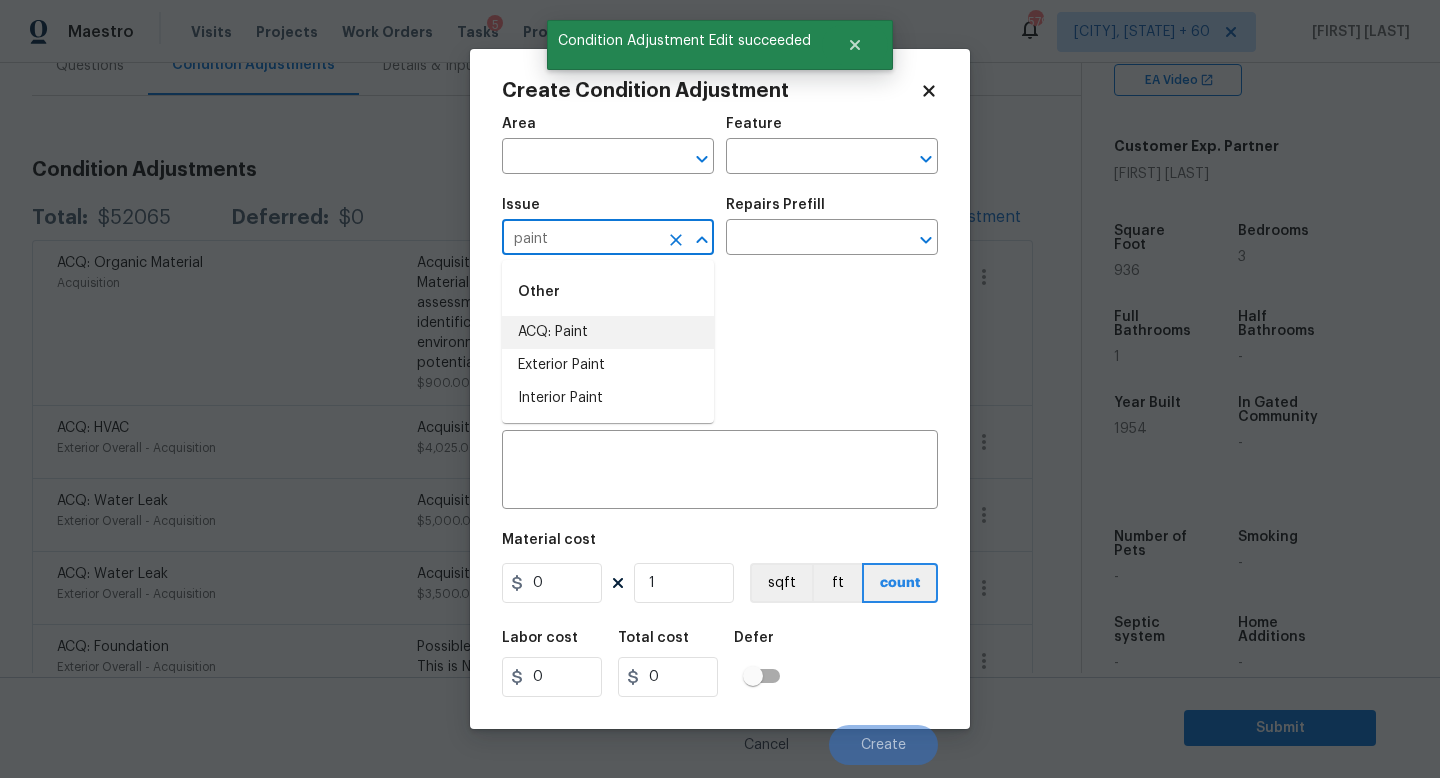 click on "ACQ: Paint" at bounding box center [608, 332] 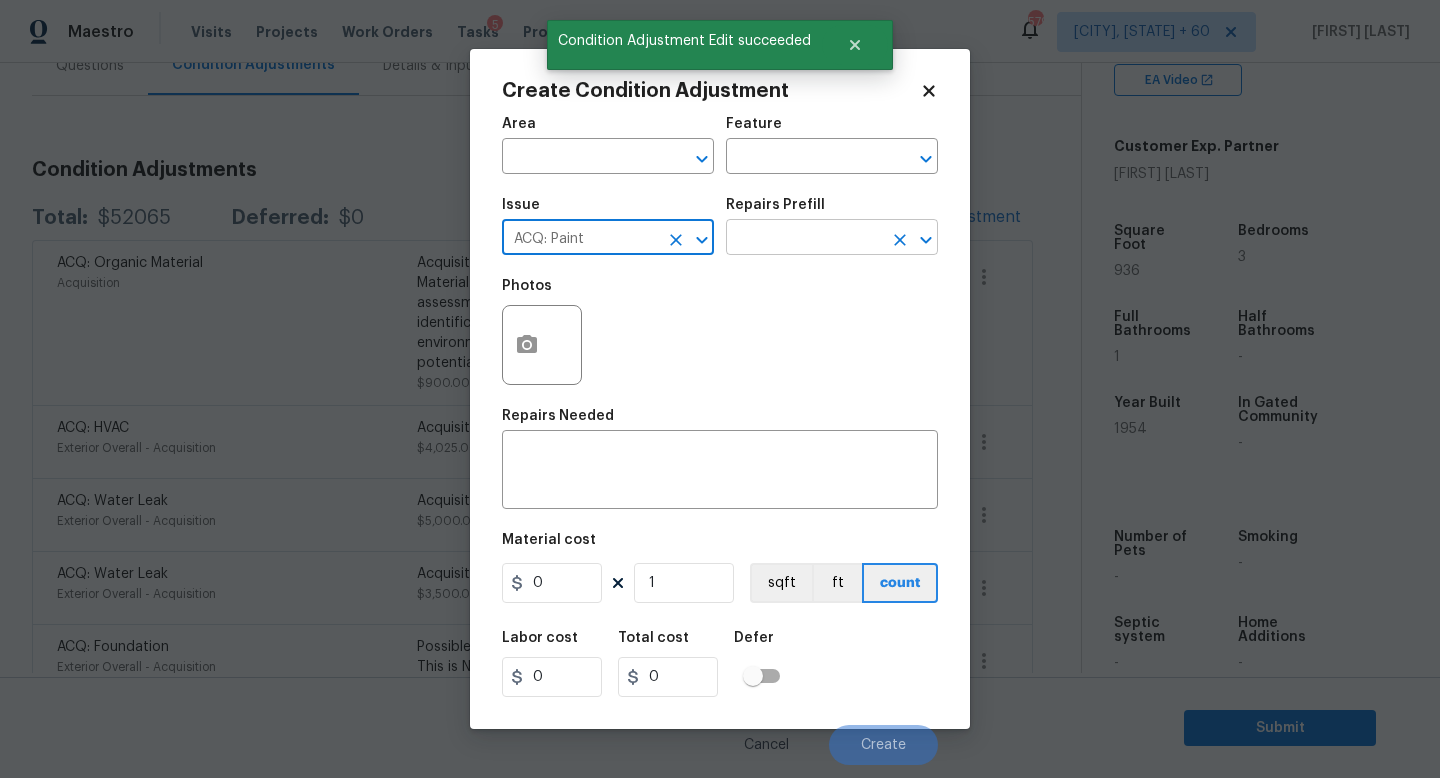 type on "ACQ: Paint" 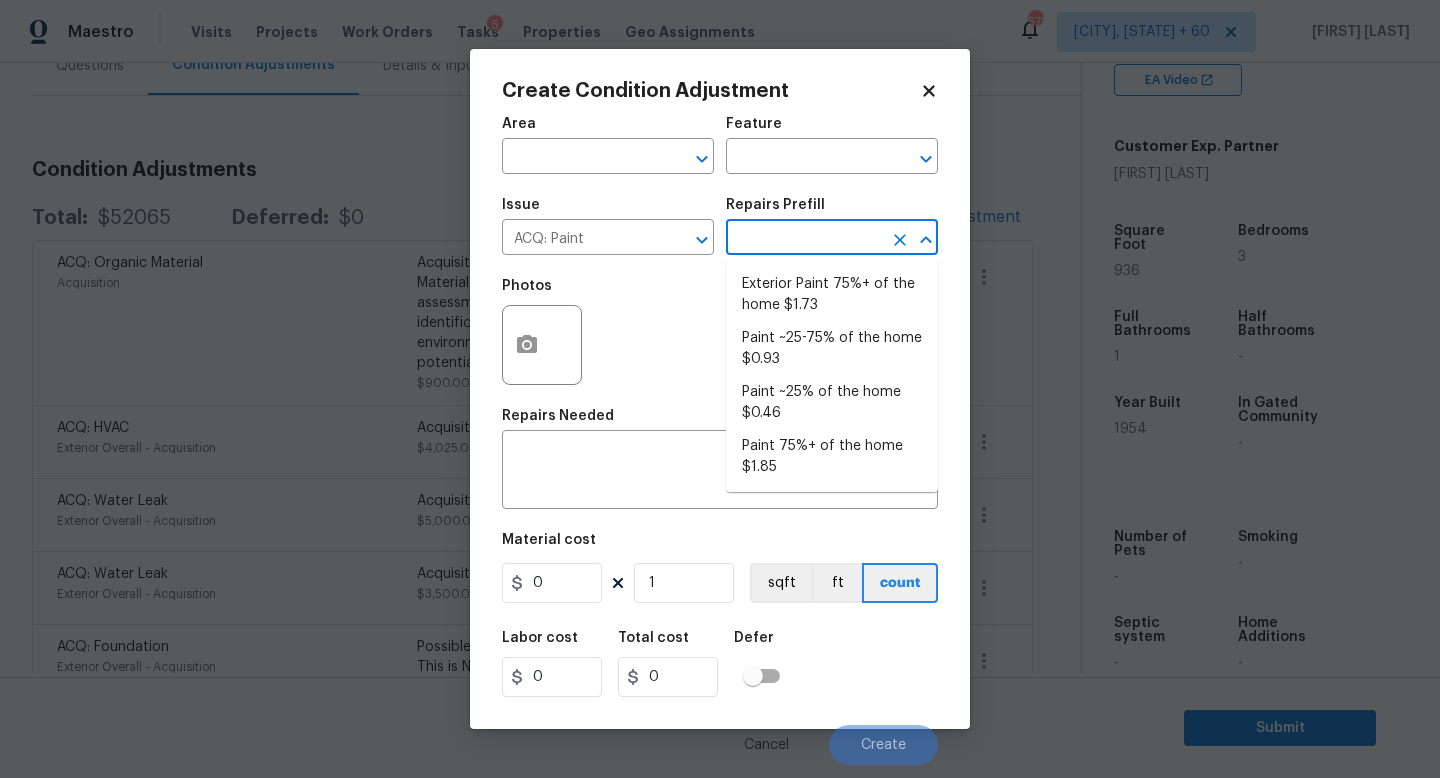 click at bounding box center [804, 239] 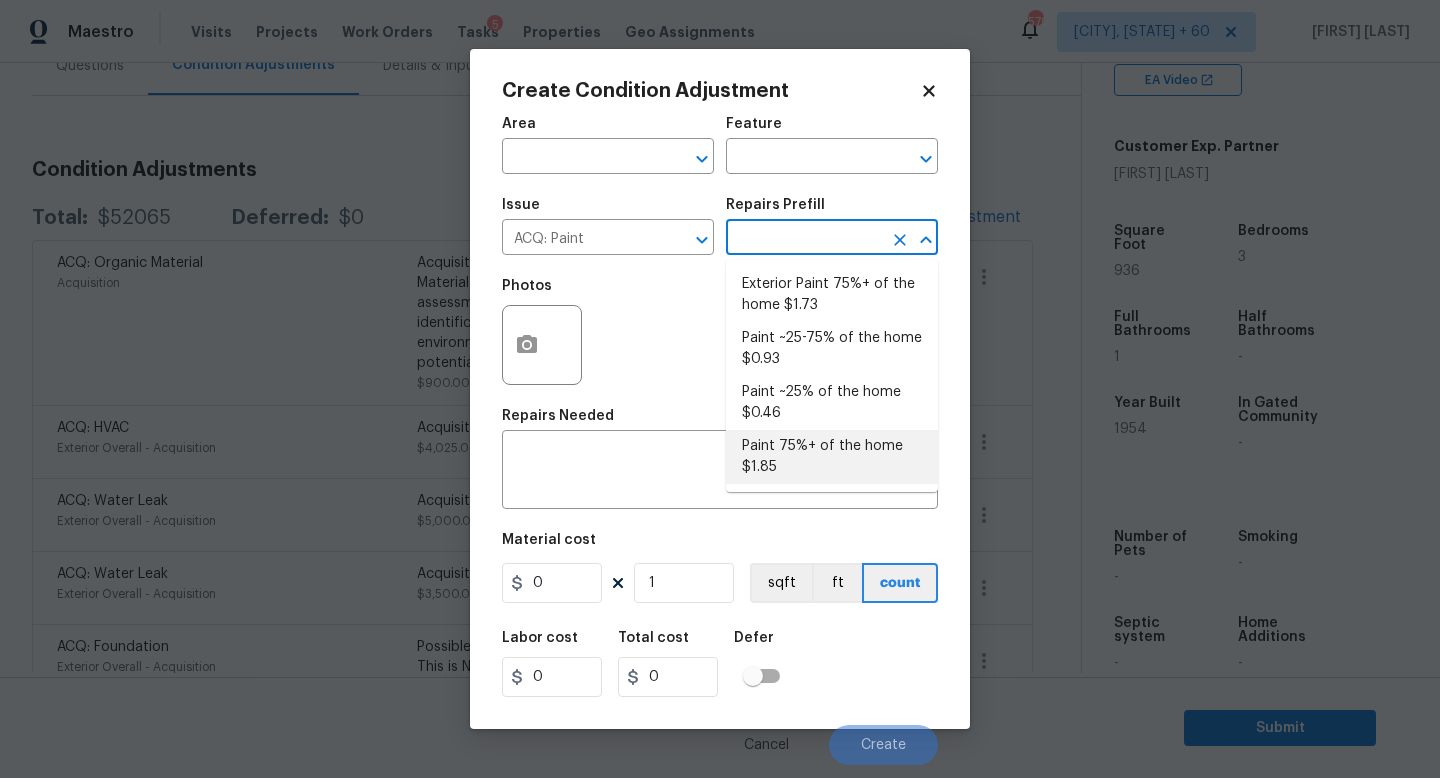 click on "Paint 75%+ of the home $1.85" at bounding box center [832, 457] 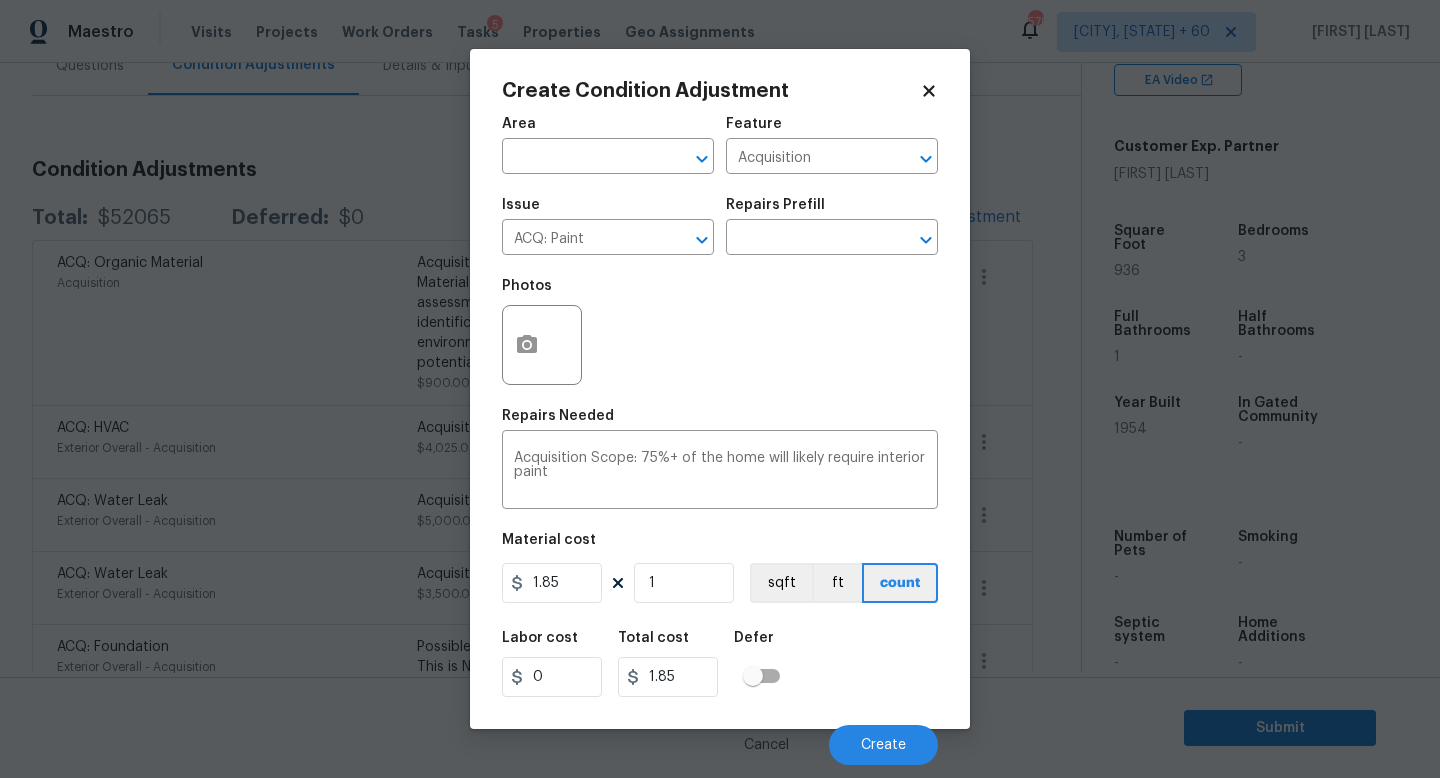 click on "Material cost" at bounding box center [720, 546] 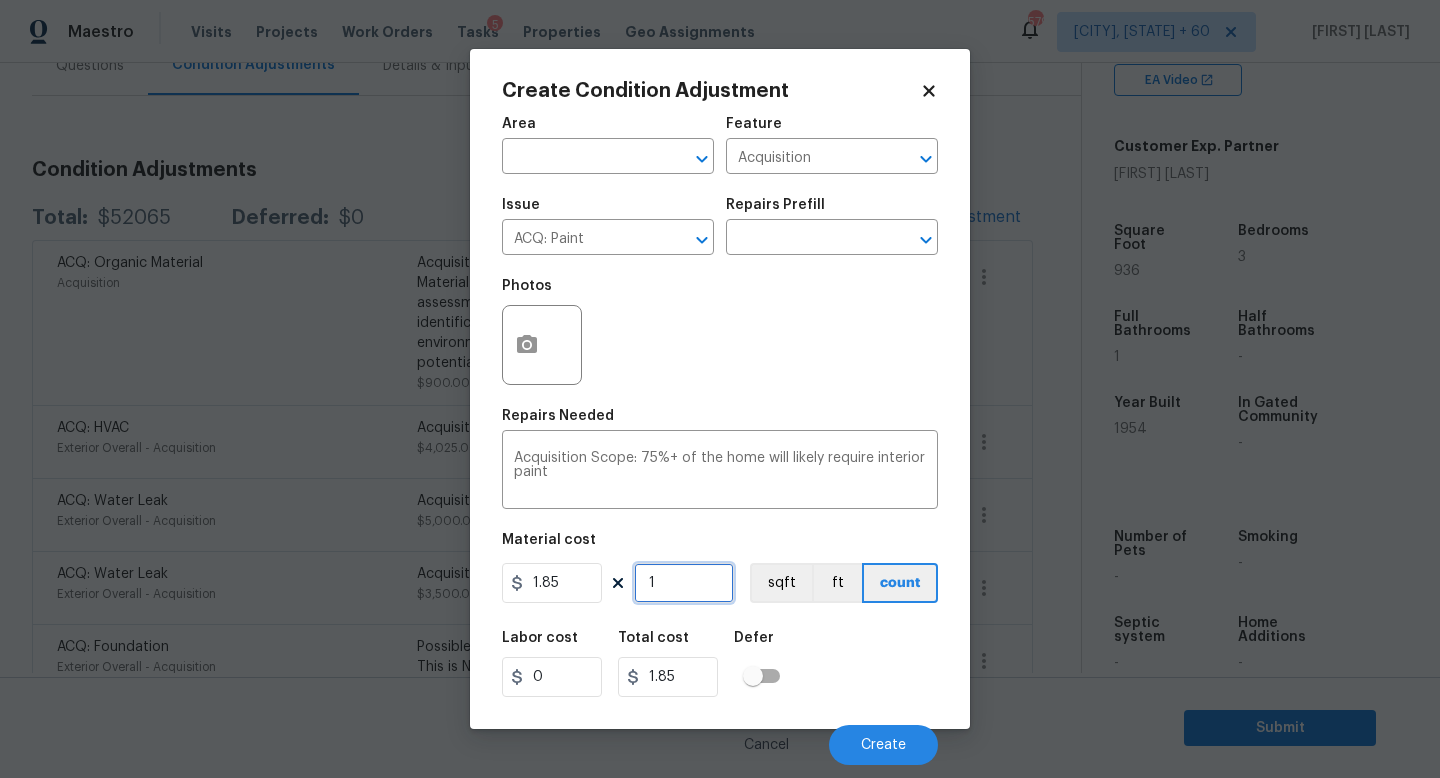 click on "1" at bounding box center (684, 583) 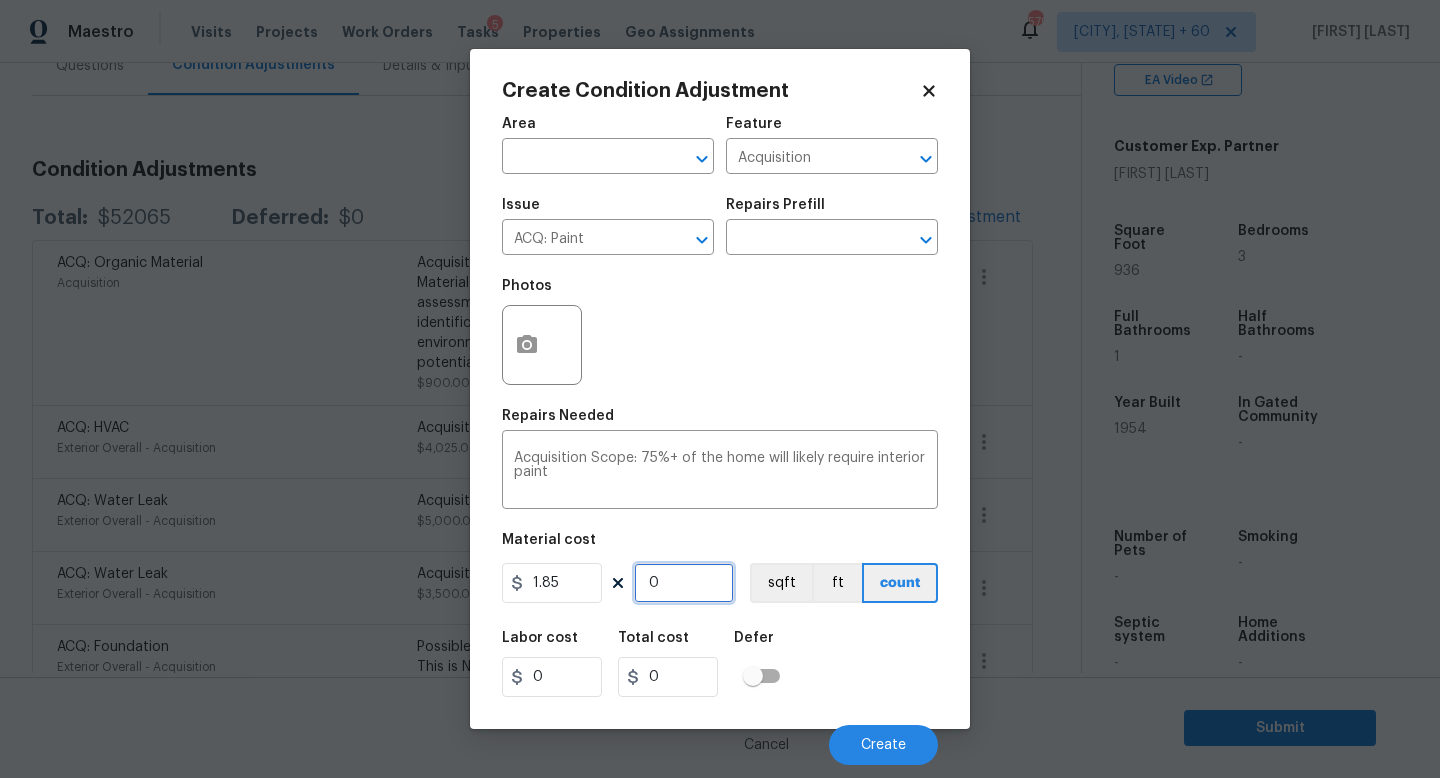 type on "9" 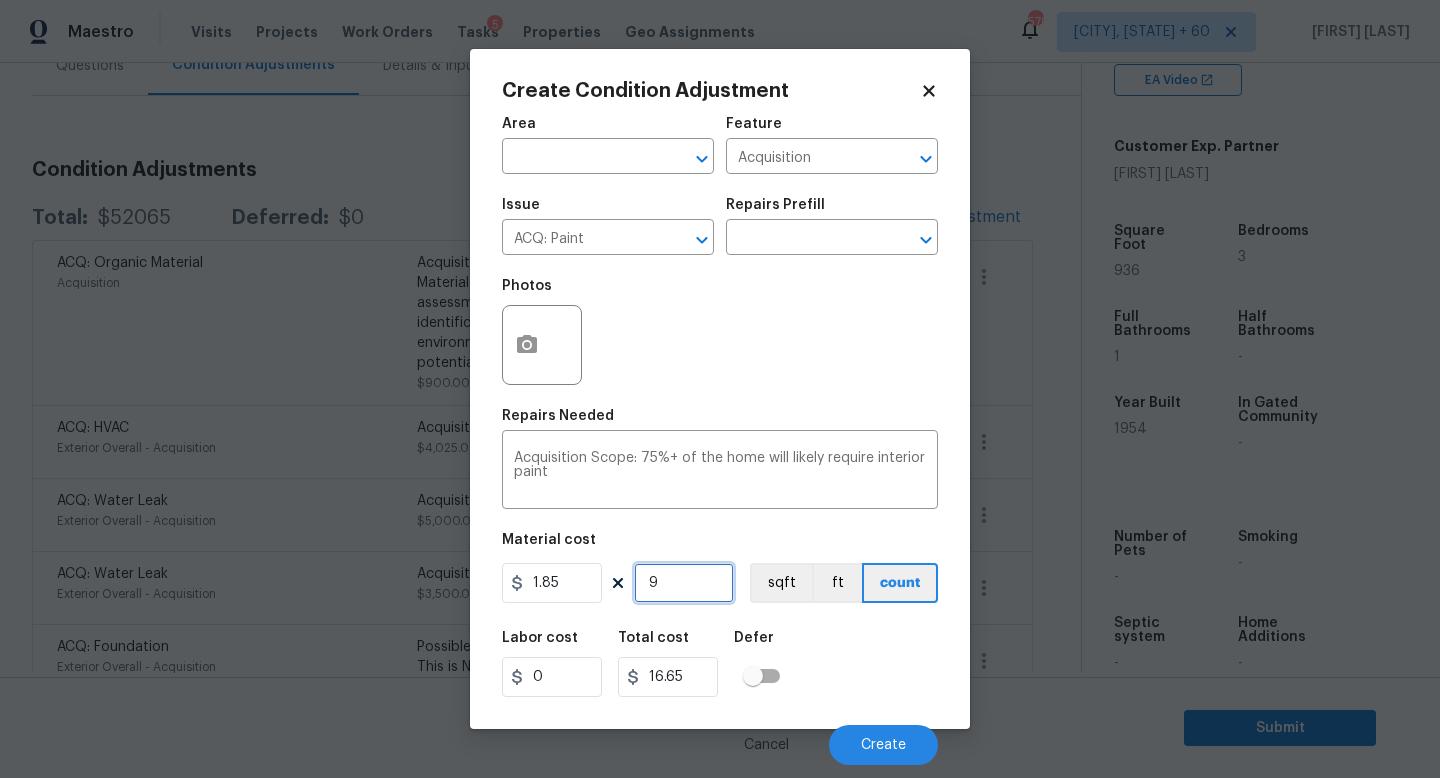 type on "93" 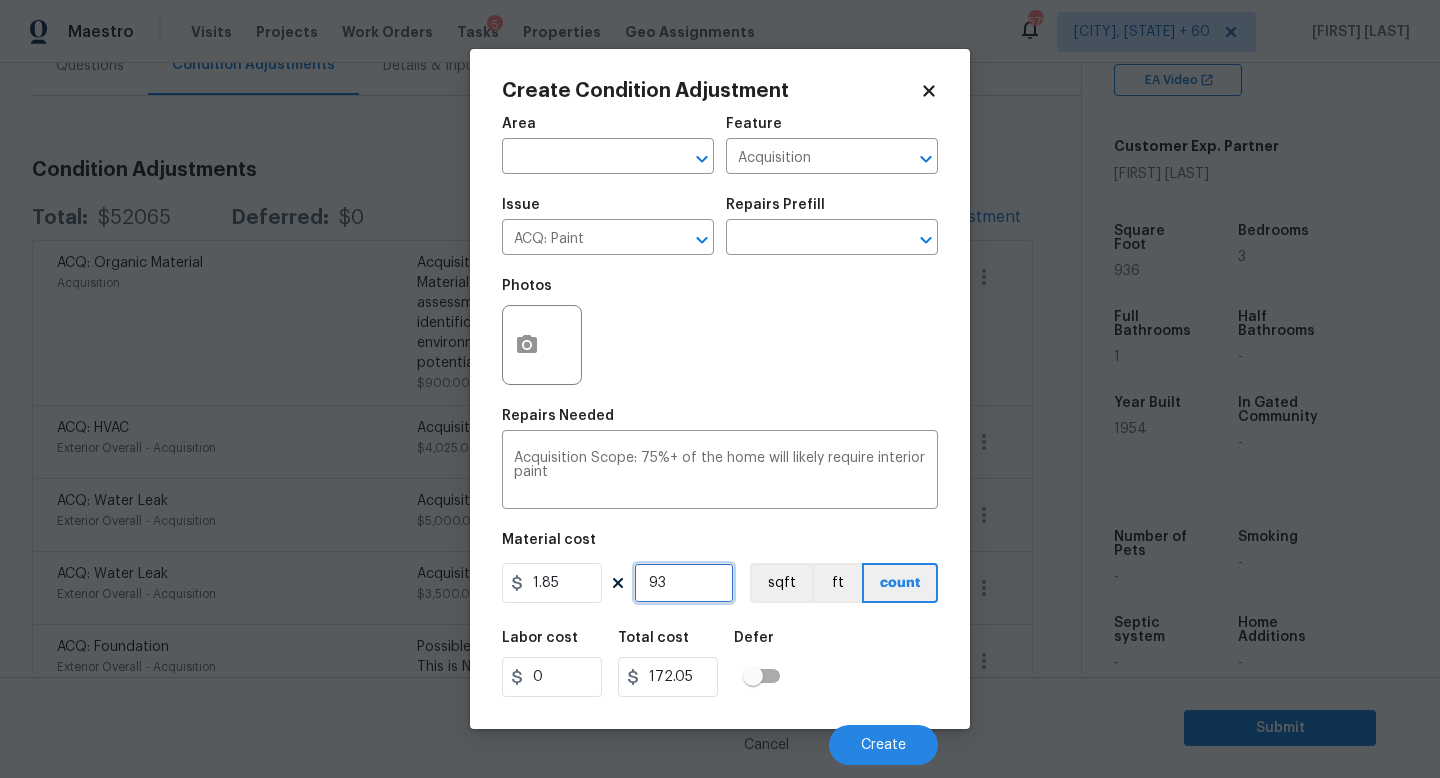 type on "936" 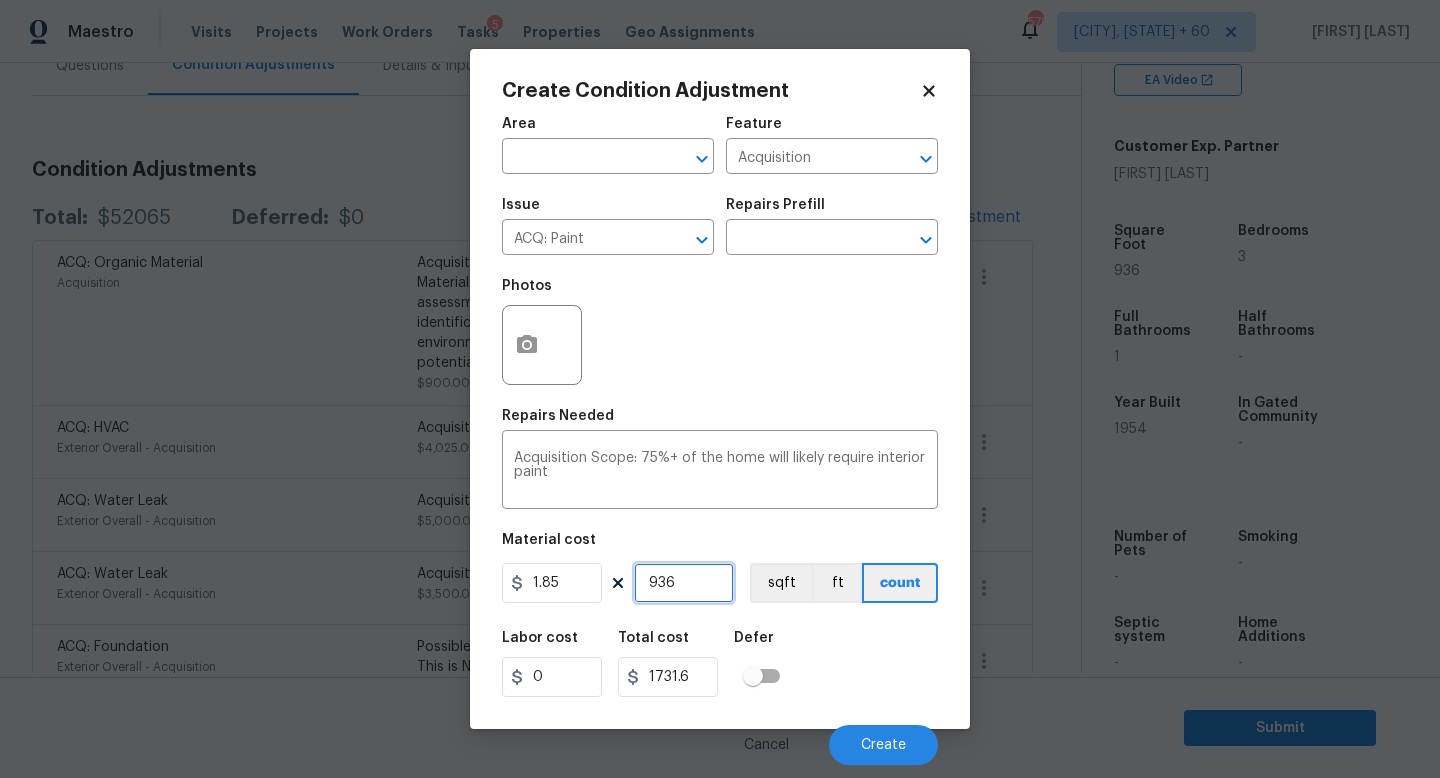 drag, startPoint x: 686, startPoint y: 579, endPoint x: 207, endPoint y: 579, distance: 479 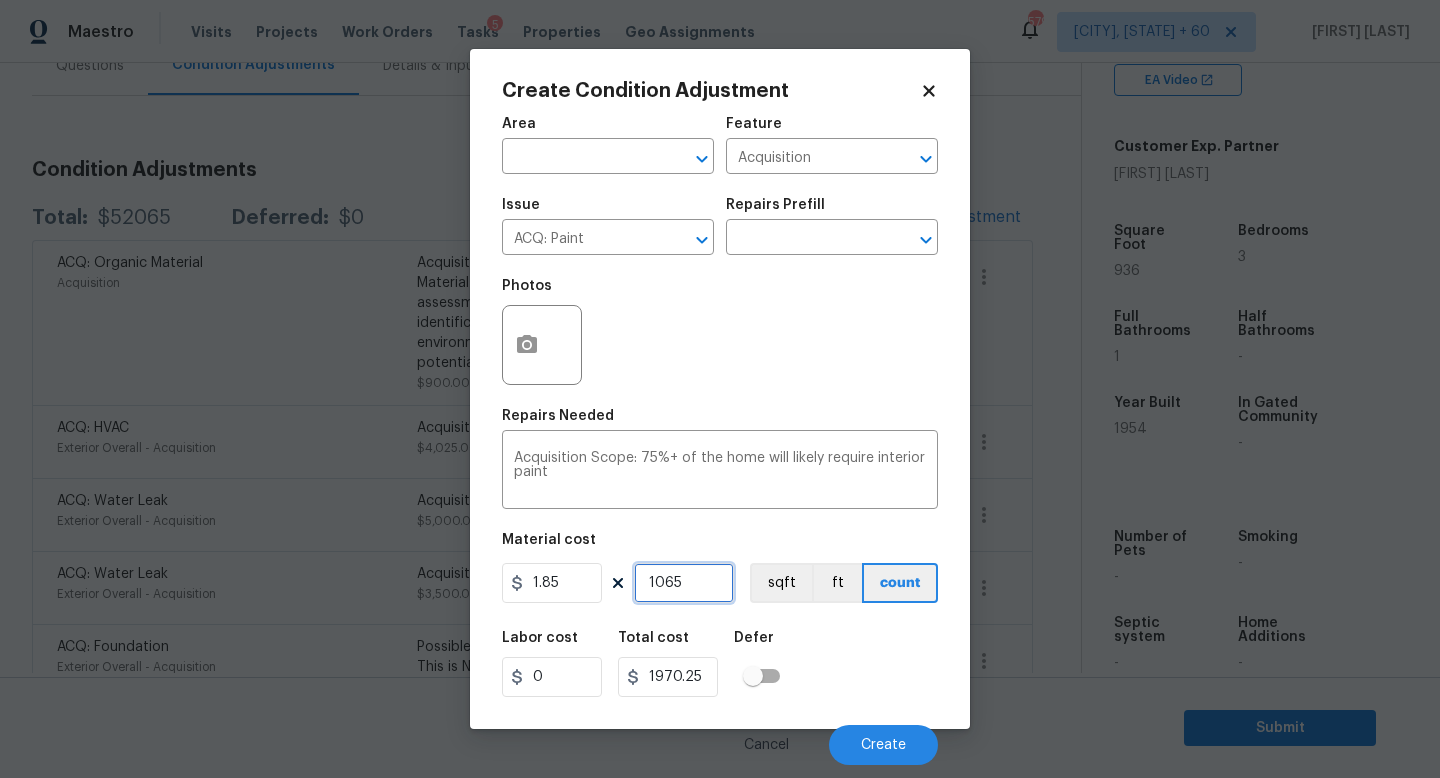 type on "1065" 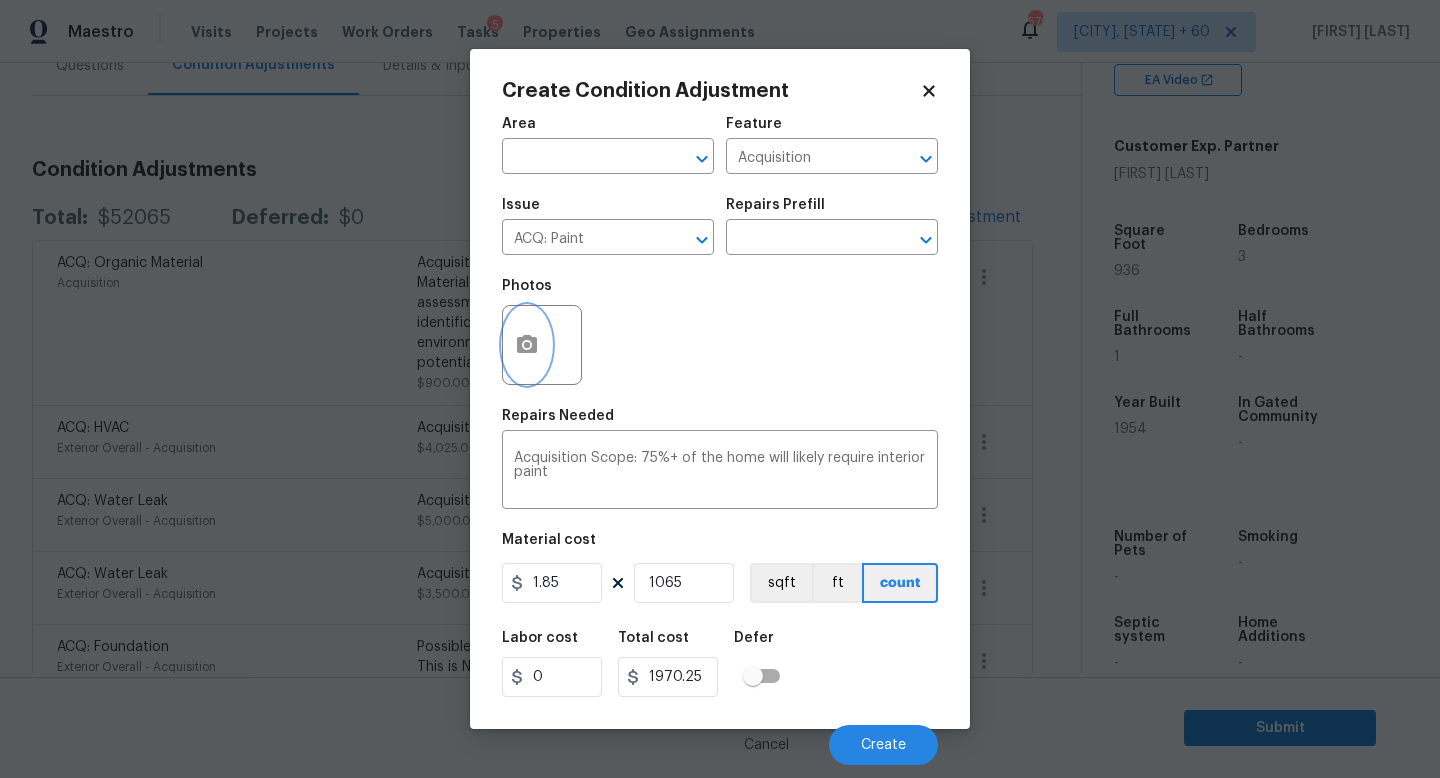 click at bounding box center (527, 345) 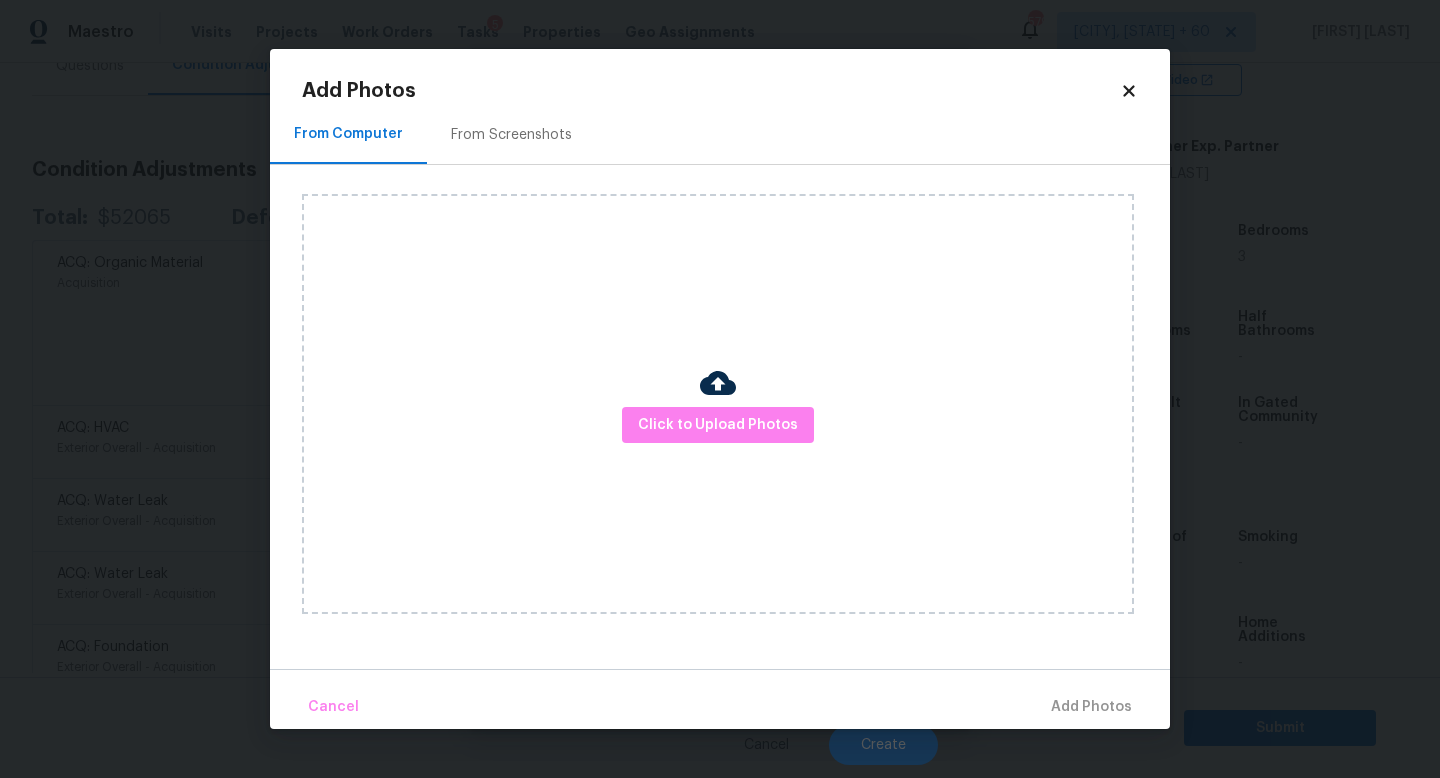 click on "Click to Upload Photos" at bounding box center (718, 404) 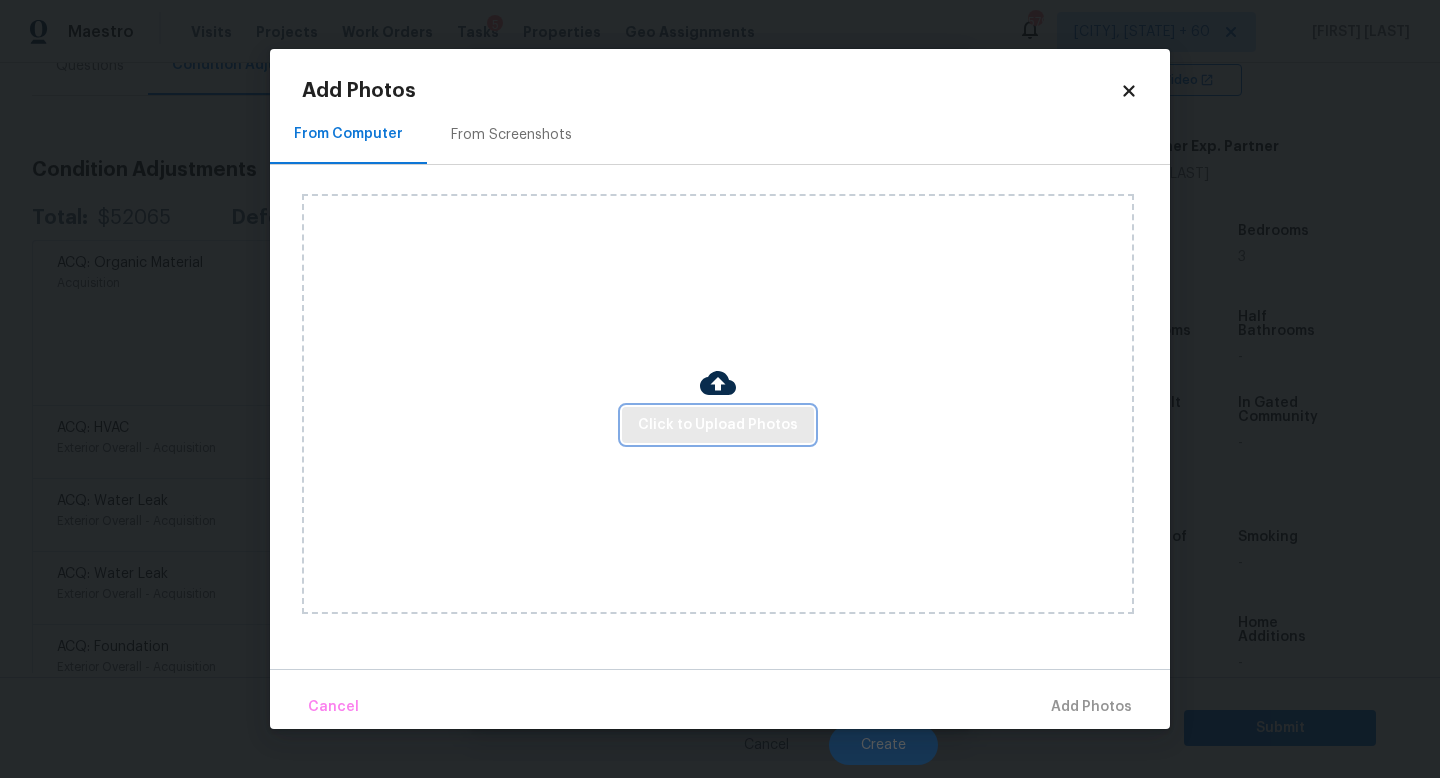 click on "Click to Upload Photos" at bounding box center [718, 425] 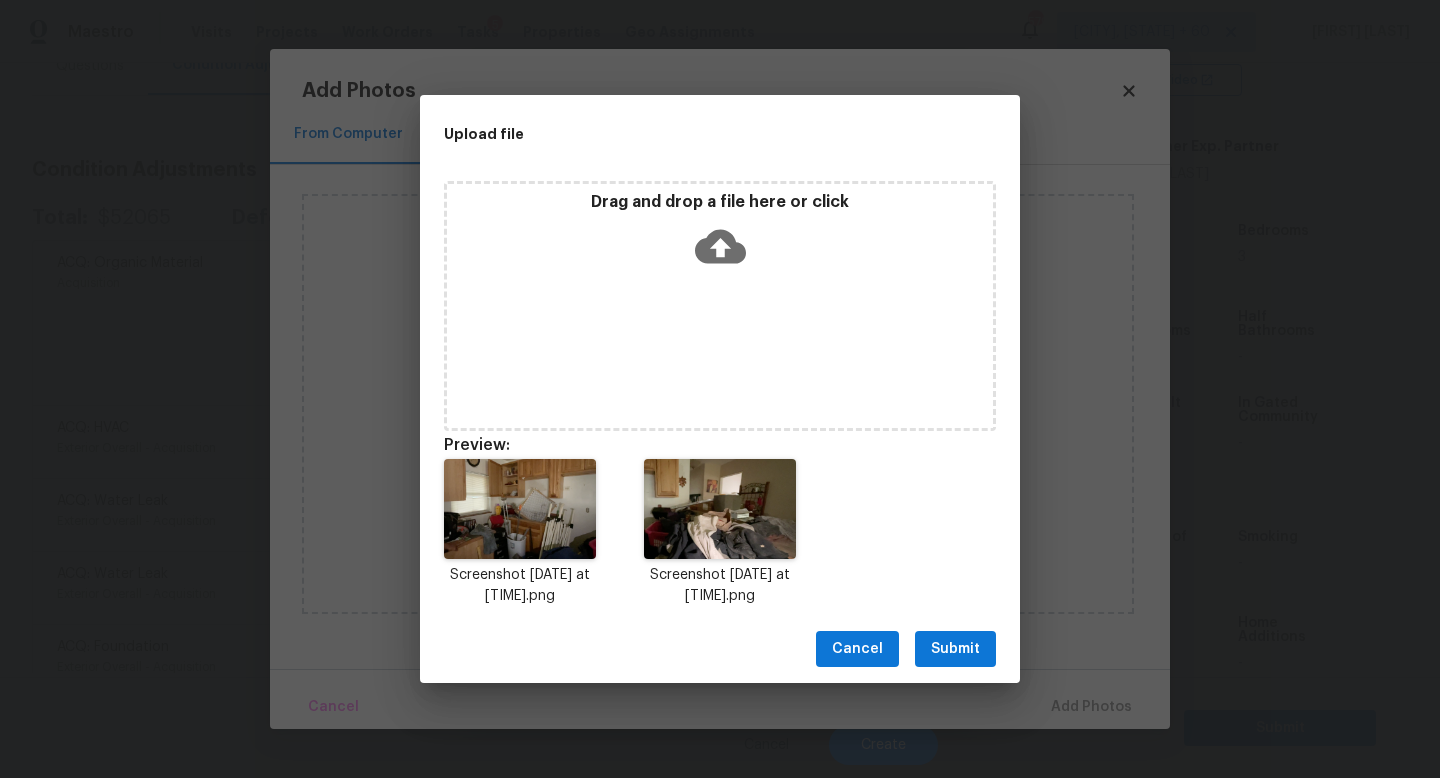 click on "Upload file Drag and drop a file here or click Preview: Screenshot 2025-08-05 at 11.20.03 AM.png Screenshot 2025-08-05 at 11.20.09 AM.png Cancel Submit" at bounding box center [720, 389] 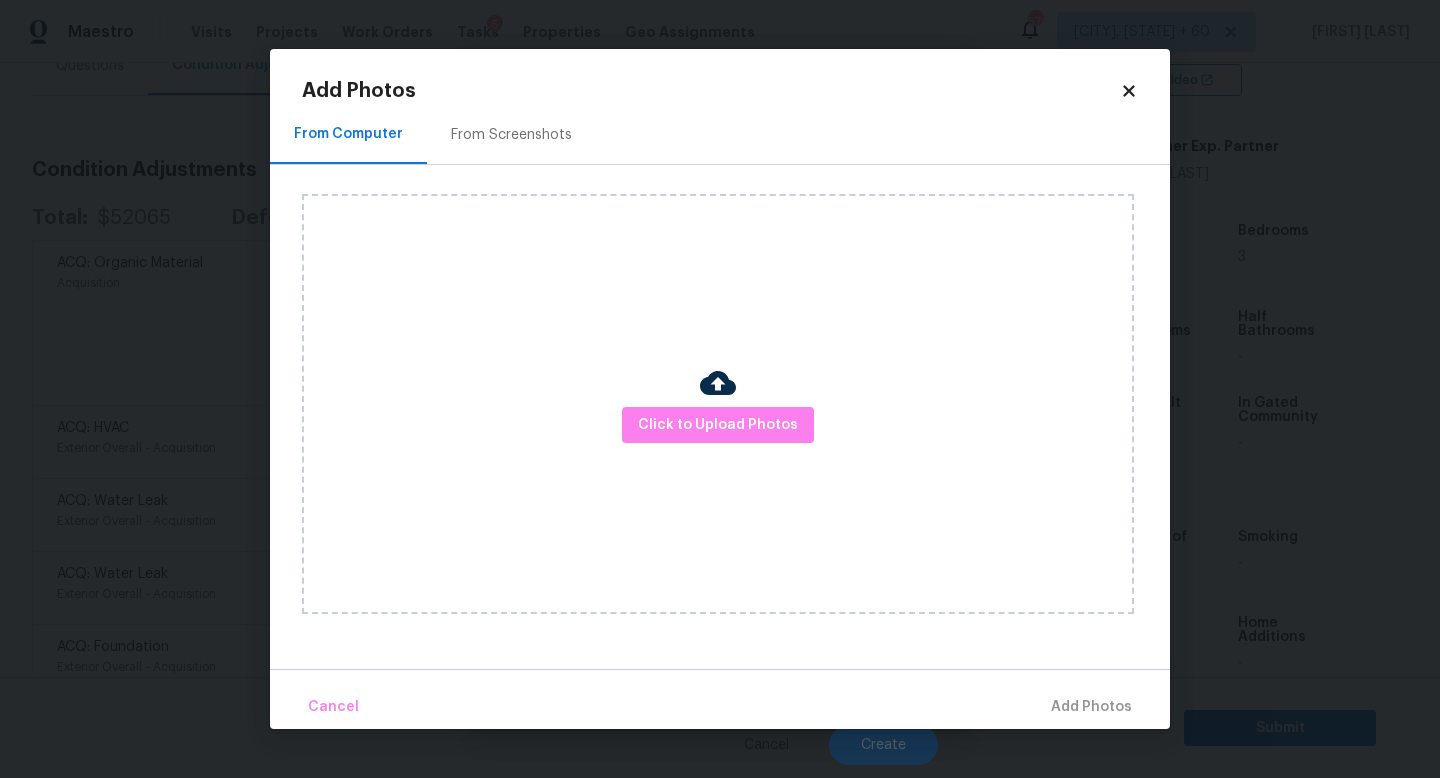 click on "Click to Upload Photos" at bounding box center (718, 404) 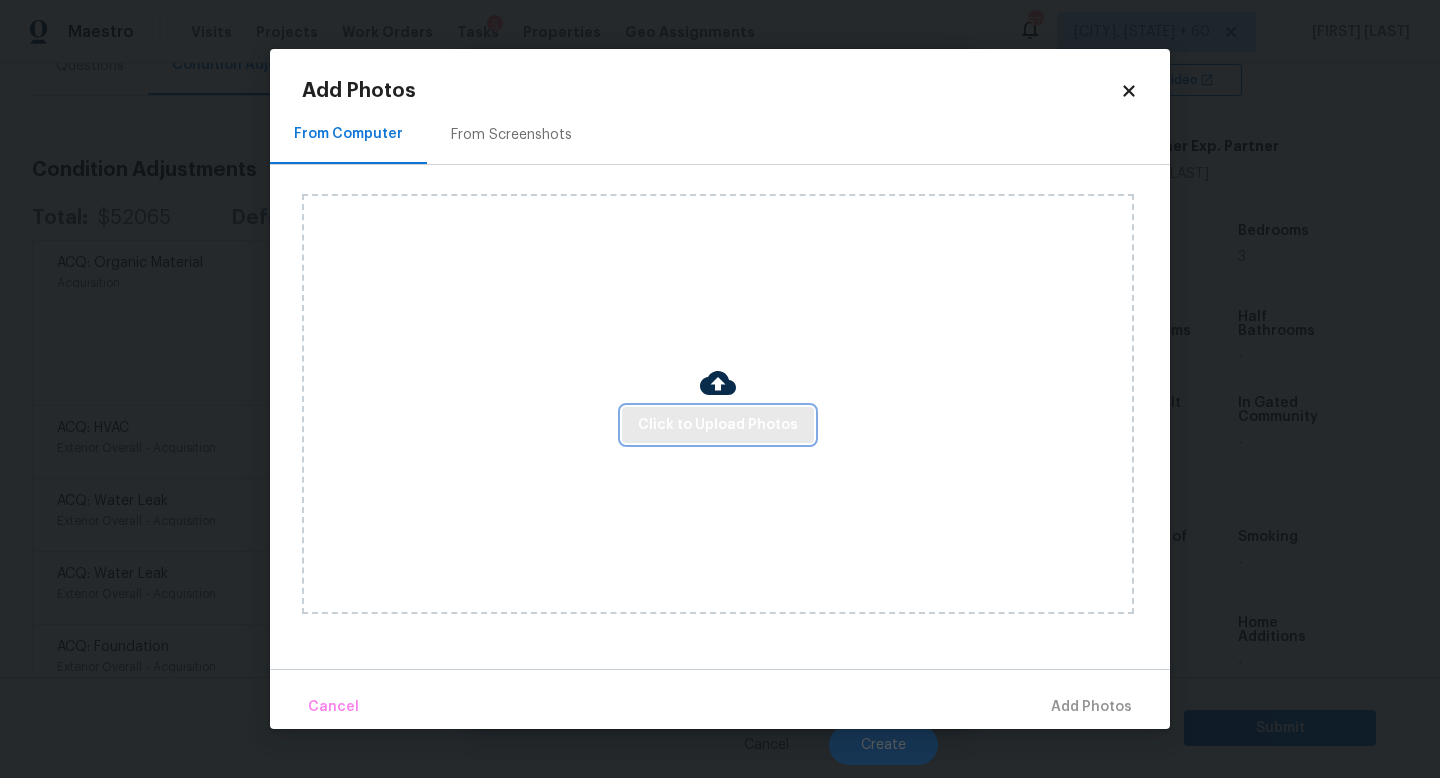 click on "Click to Upload Photos" at bounding box center [718, 425] 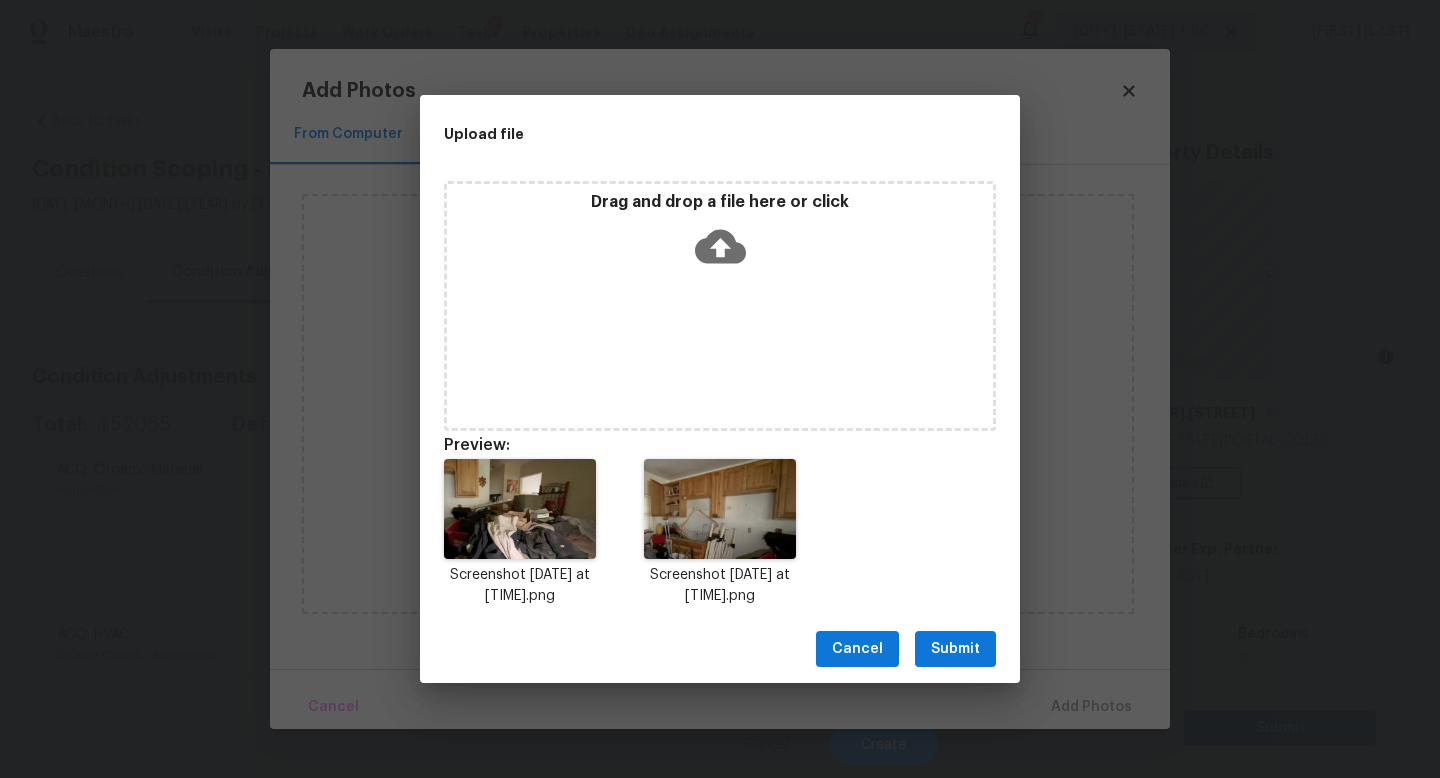 scroll, scrollTop: 0, scrollLeft: 0, axis: both 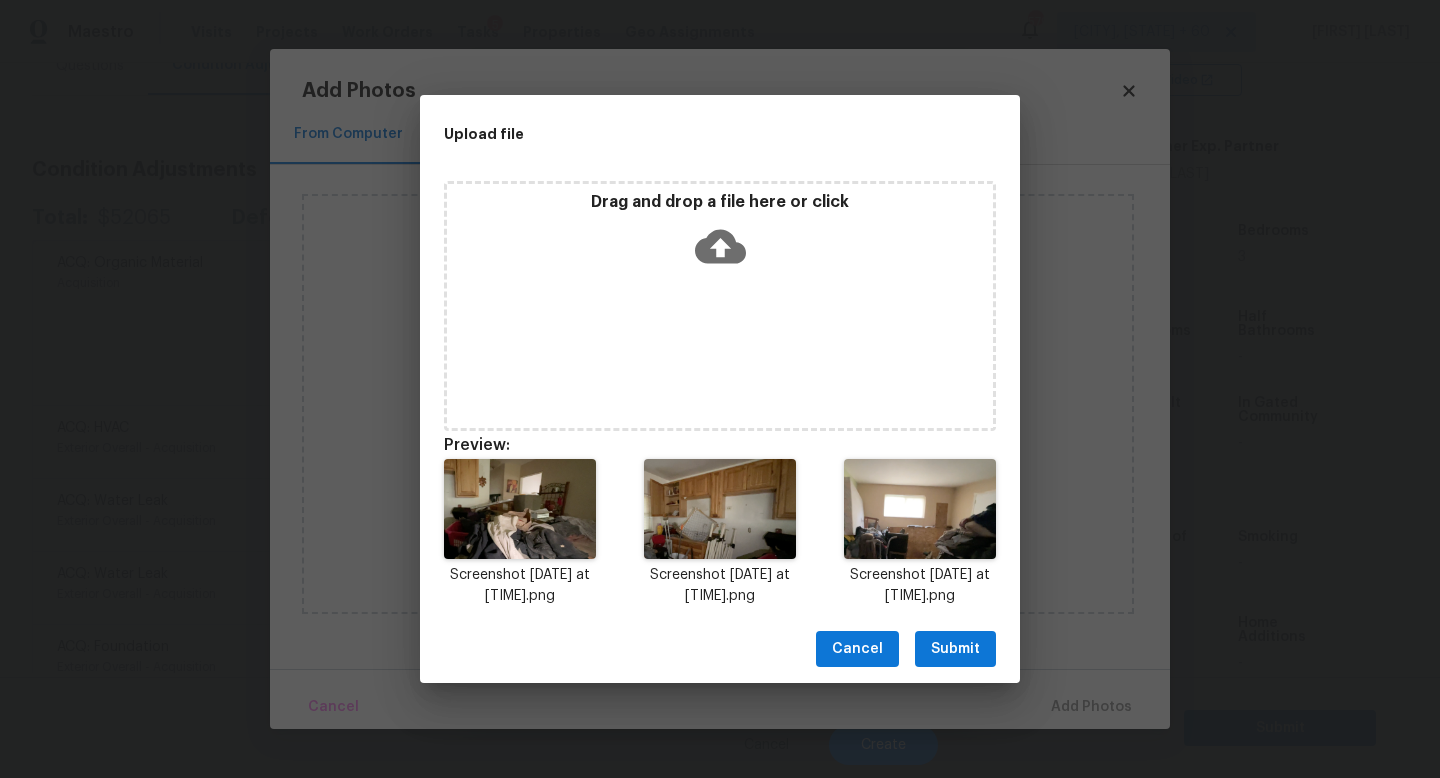 click on "Submit" at bounding box center [955, 649] 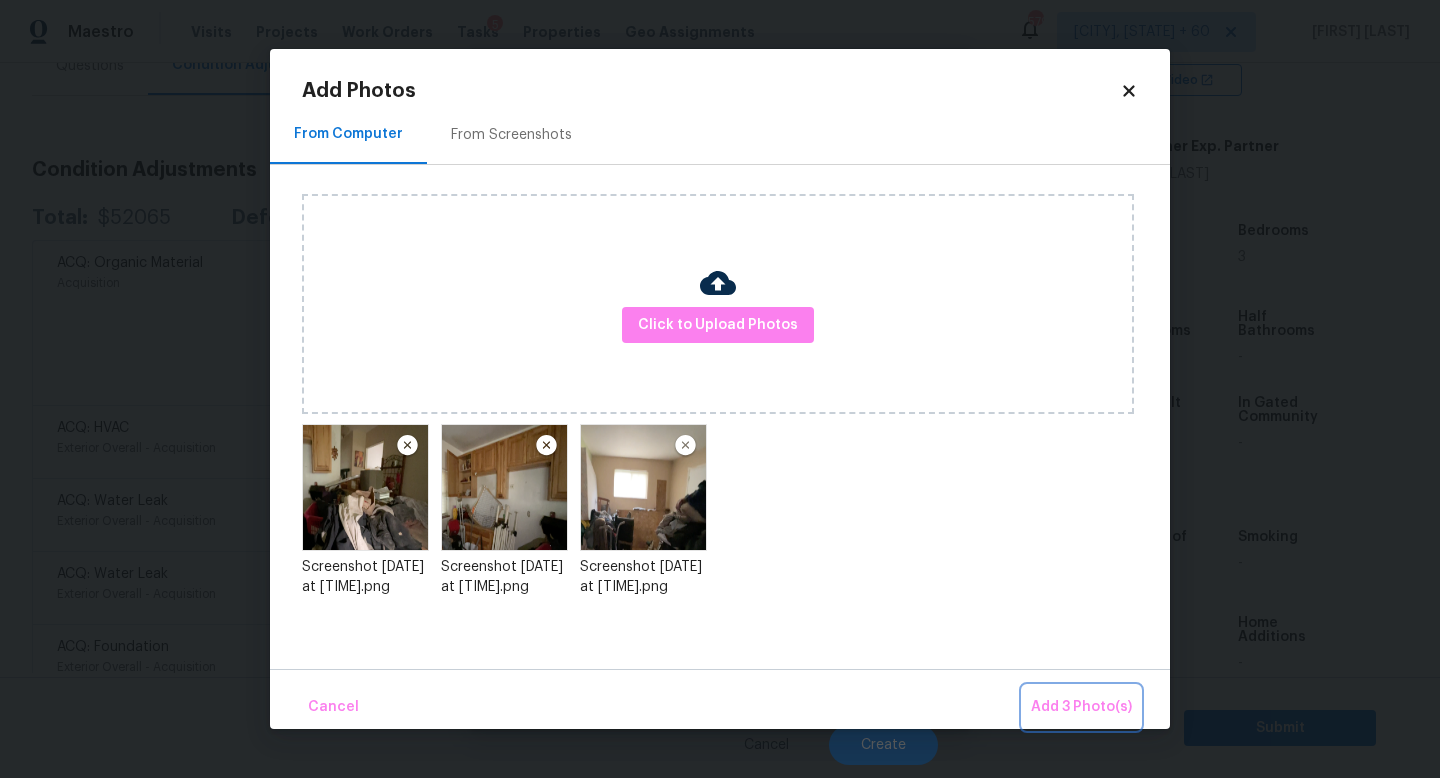 click on "Add 3 Photo(s)" at bounding box center [1081, 707] 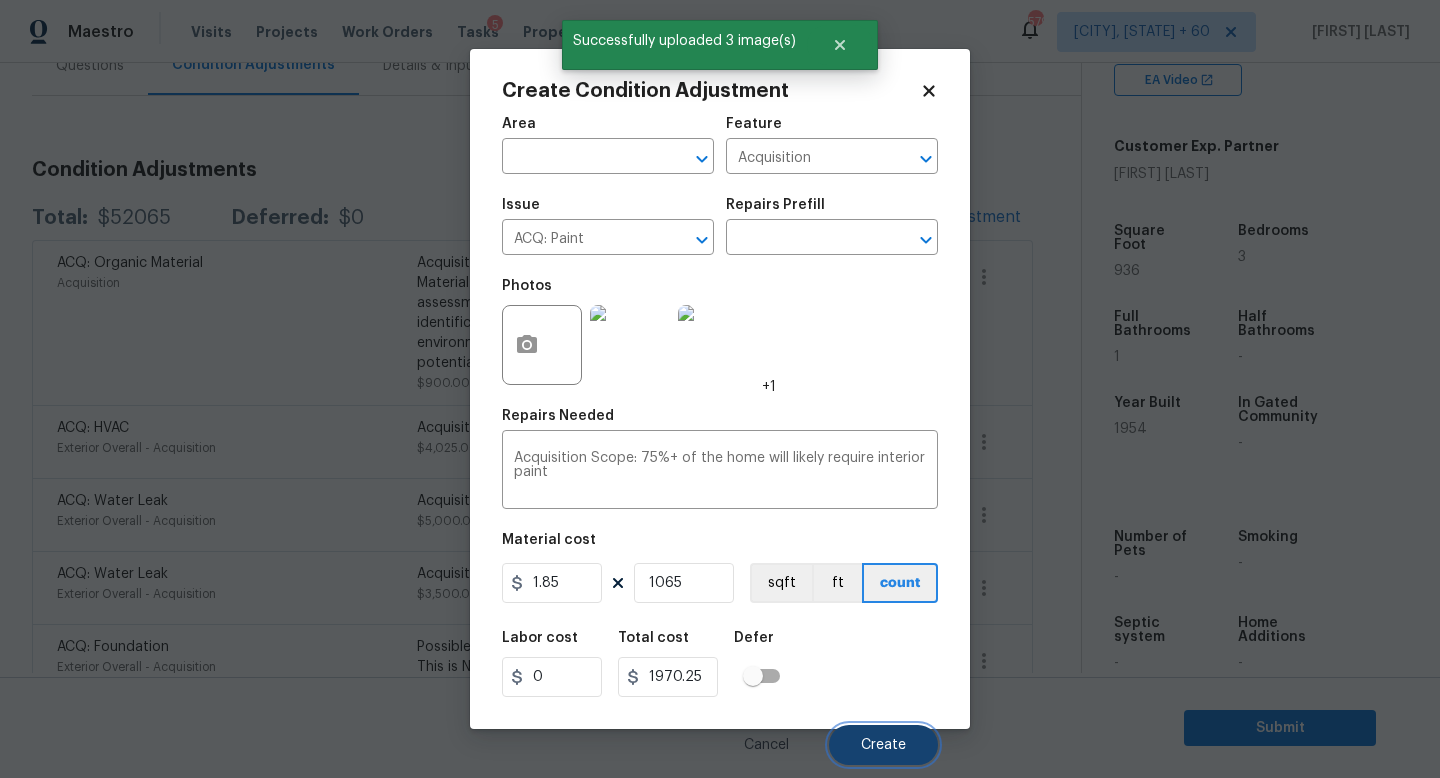 click on "Create" at bounding box center [883, 745] 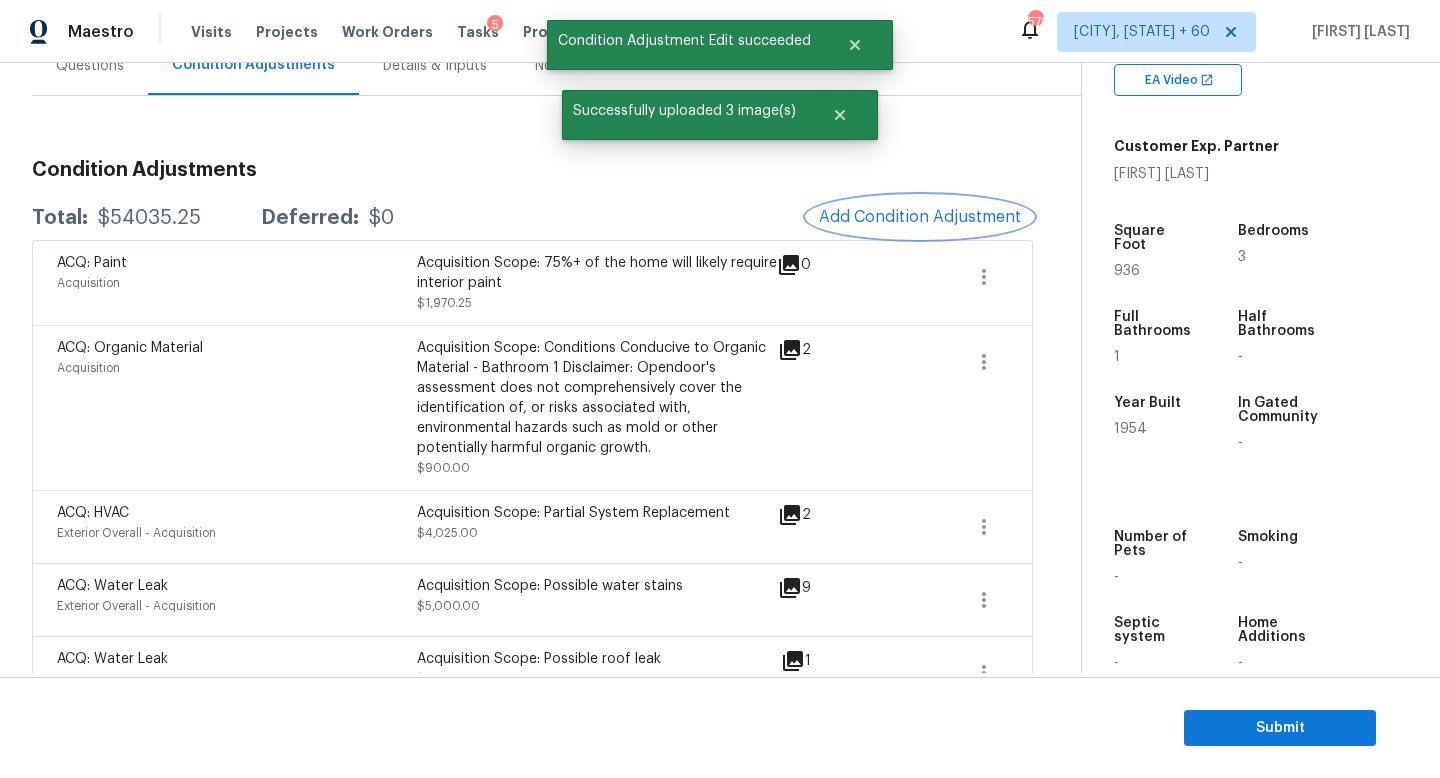 click on "Add Condition Adjustment" at bounding box center [920, 217] 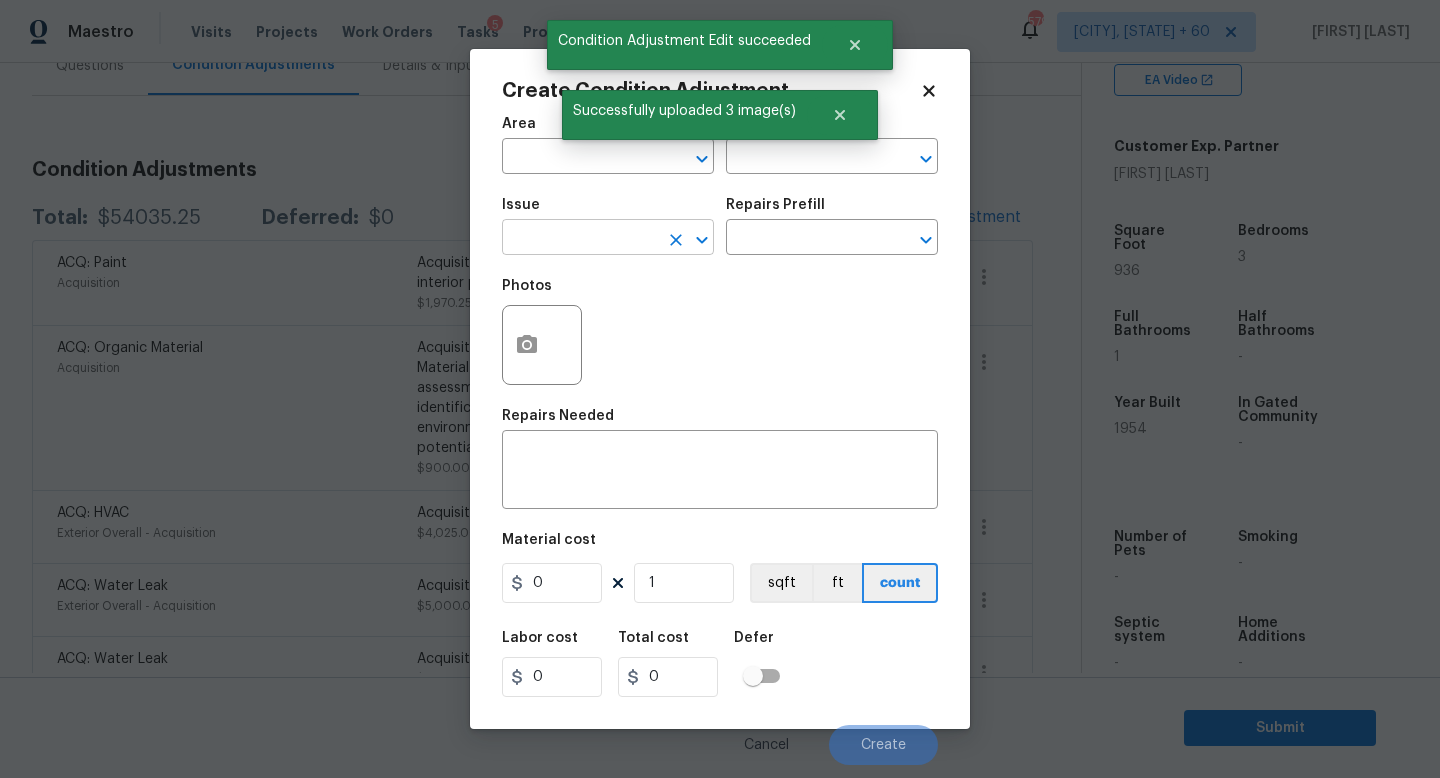 click at bounding box center [580, 239] 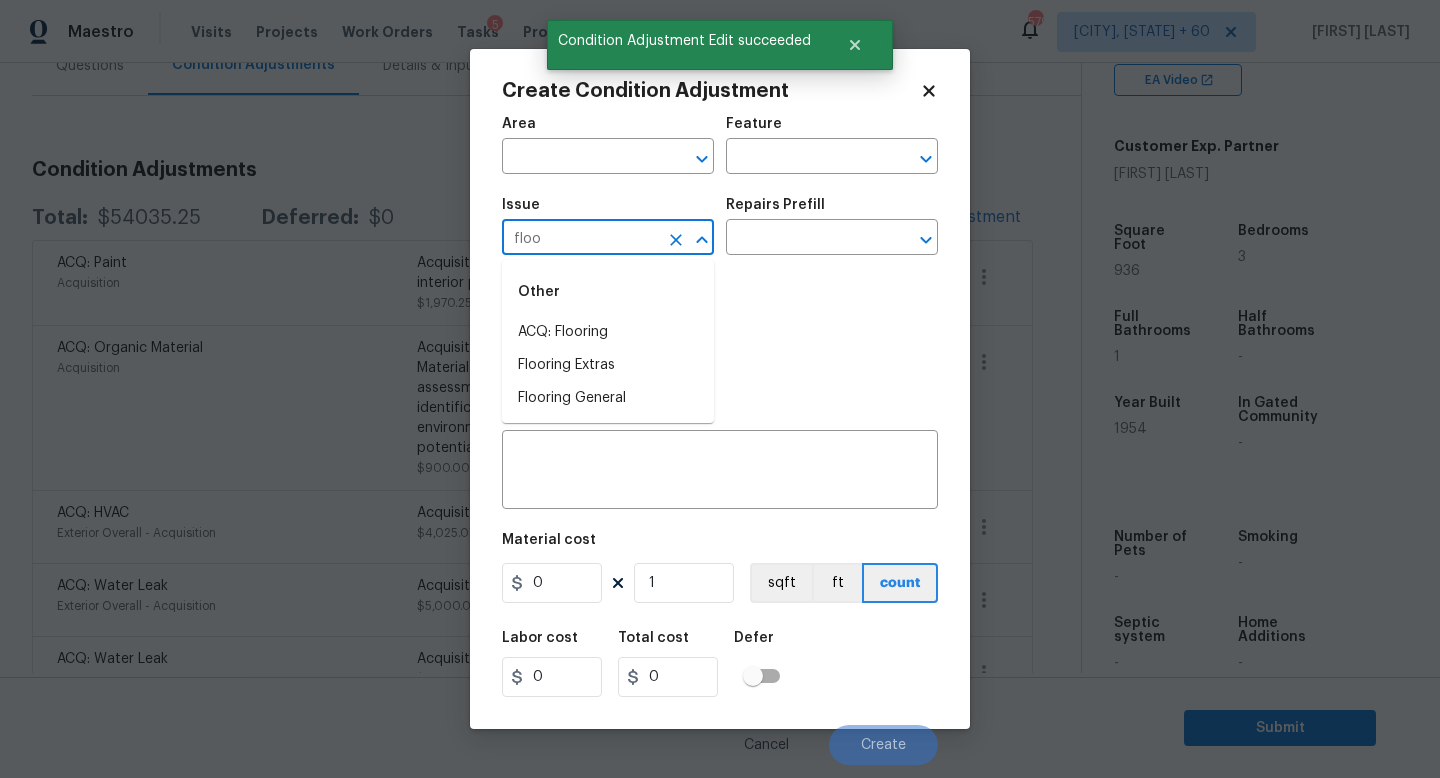 click on "ACQ: Flooring" at bounding box center [608, 332] 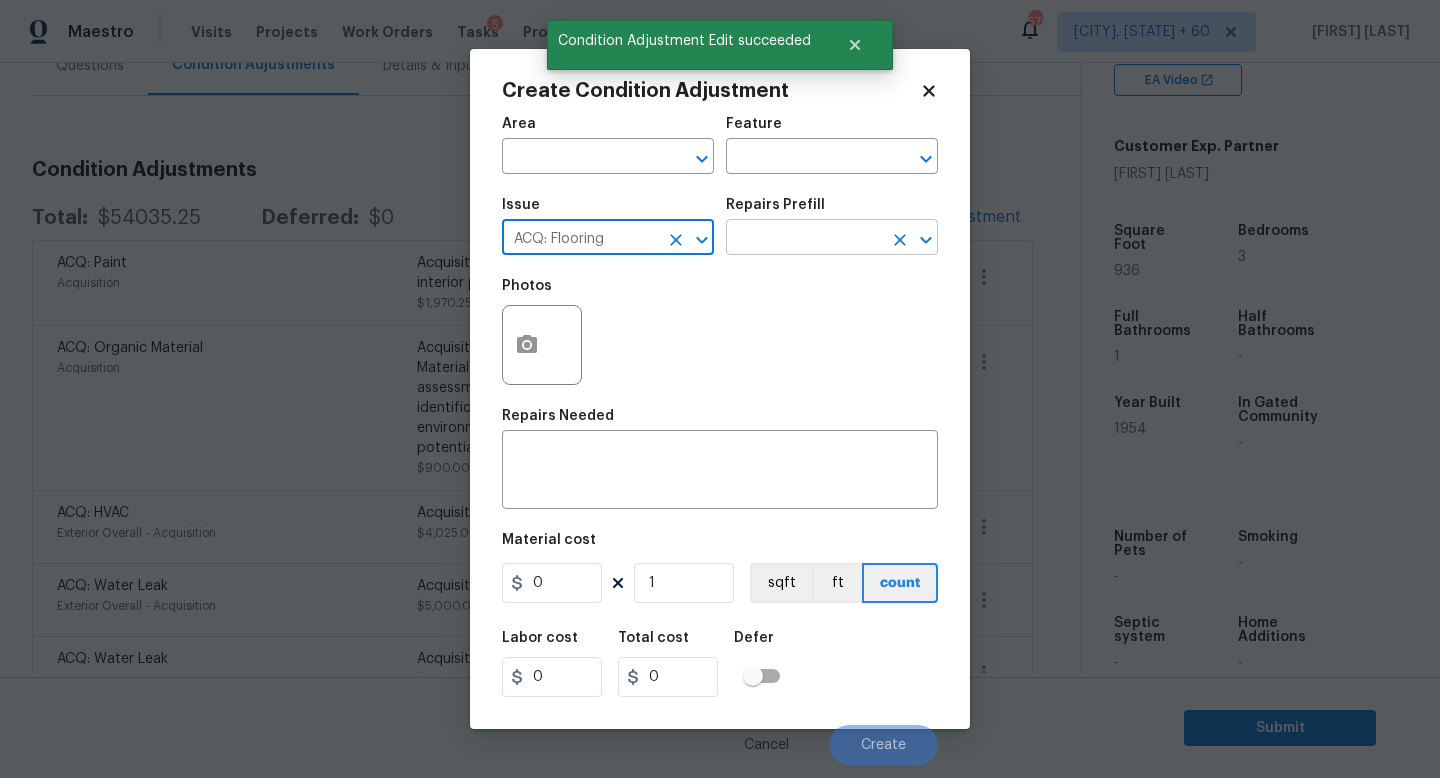 type on "ACQ: Flooring" 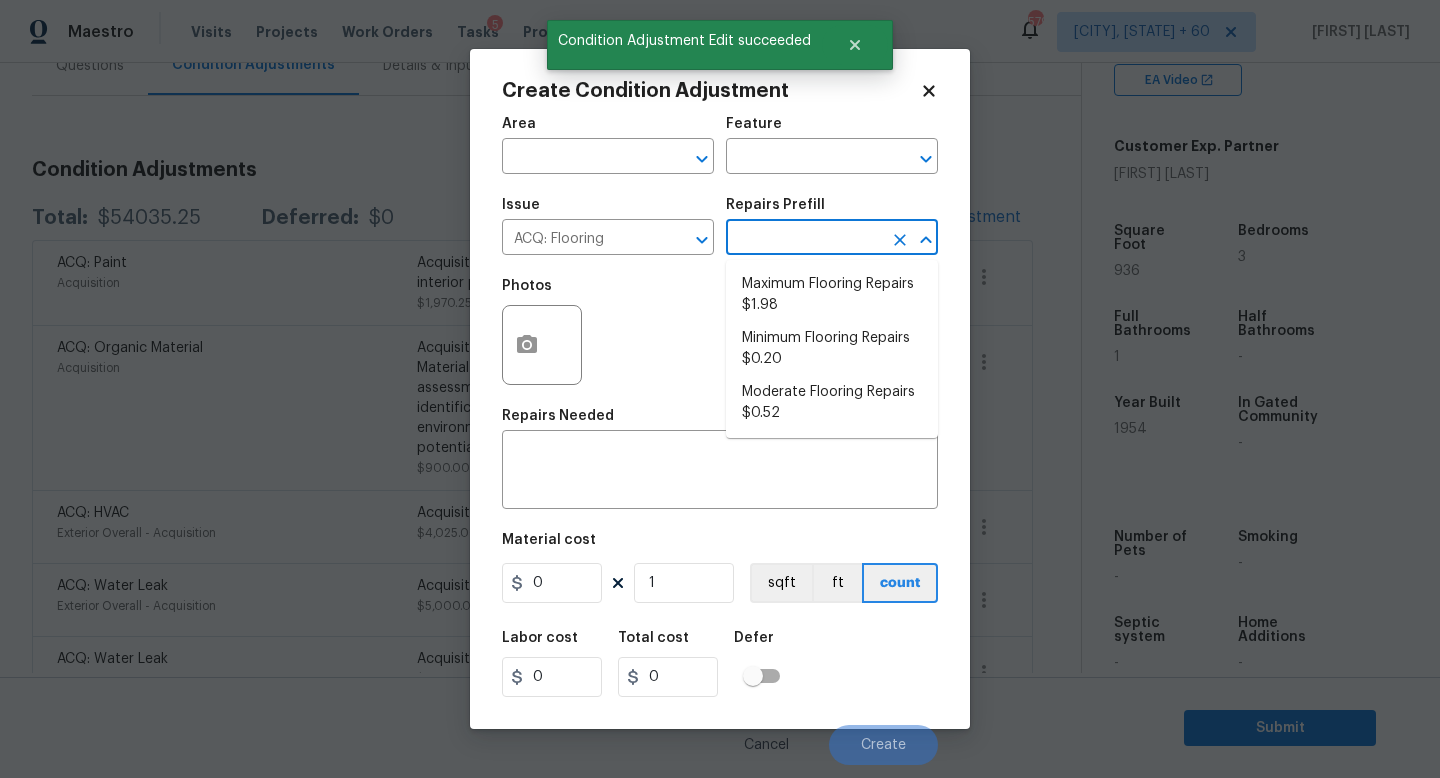 click at bounding box center [804, 239] 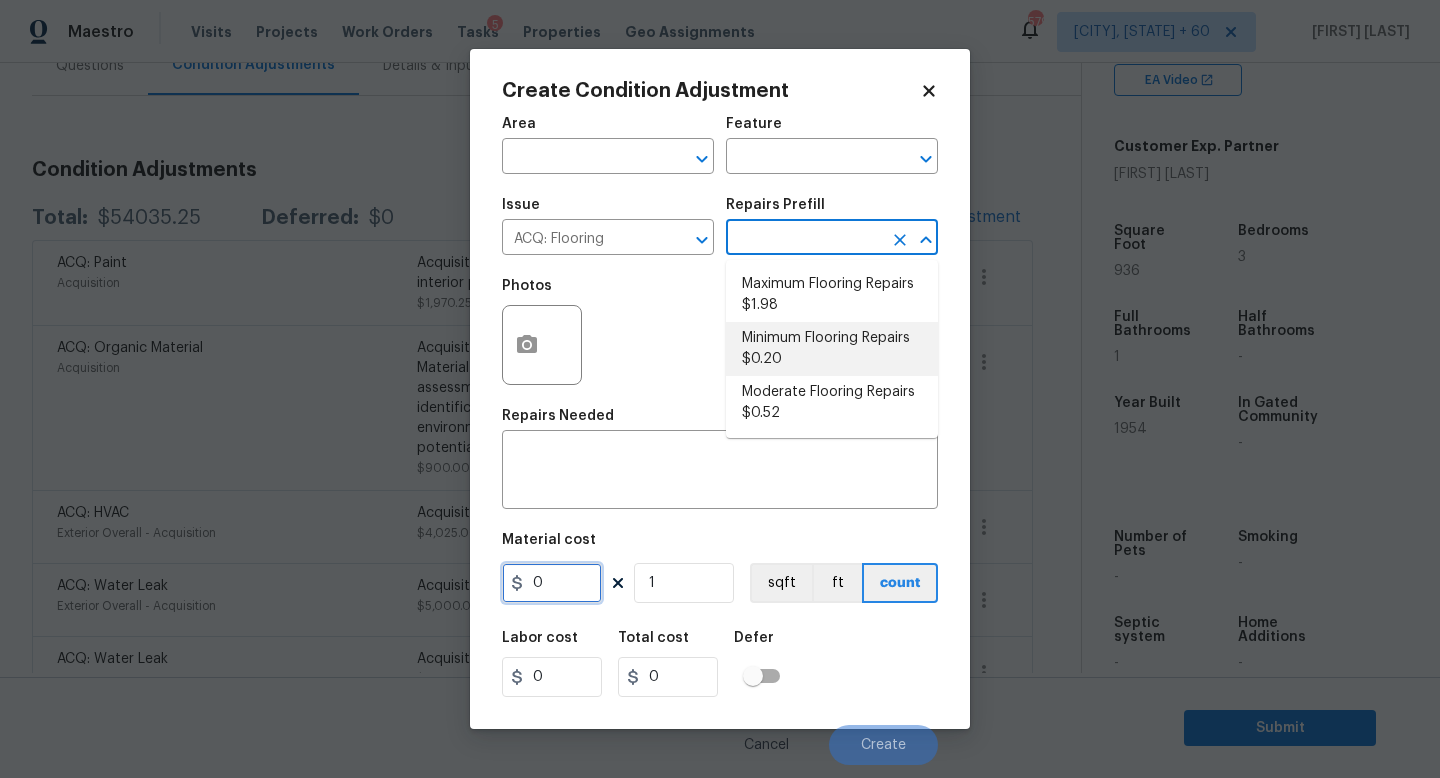 click on "0" at bounding box center [552, 583] 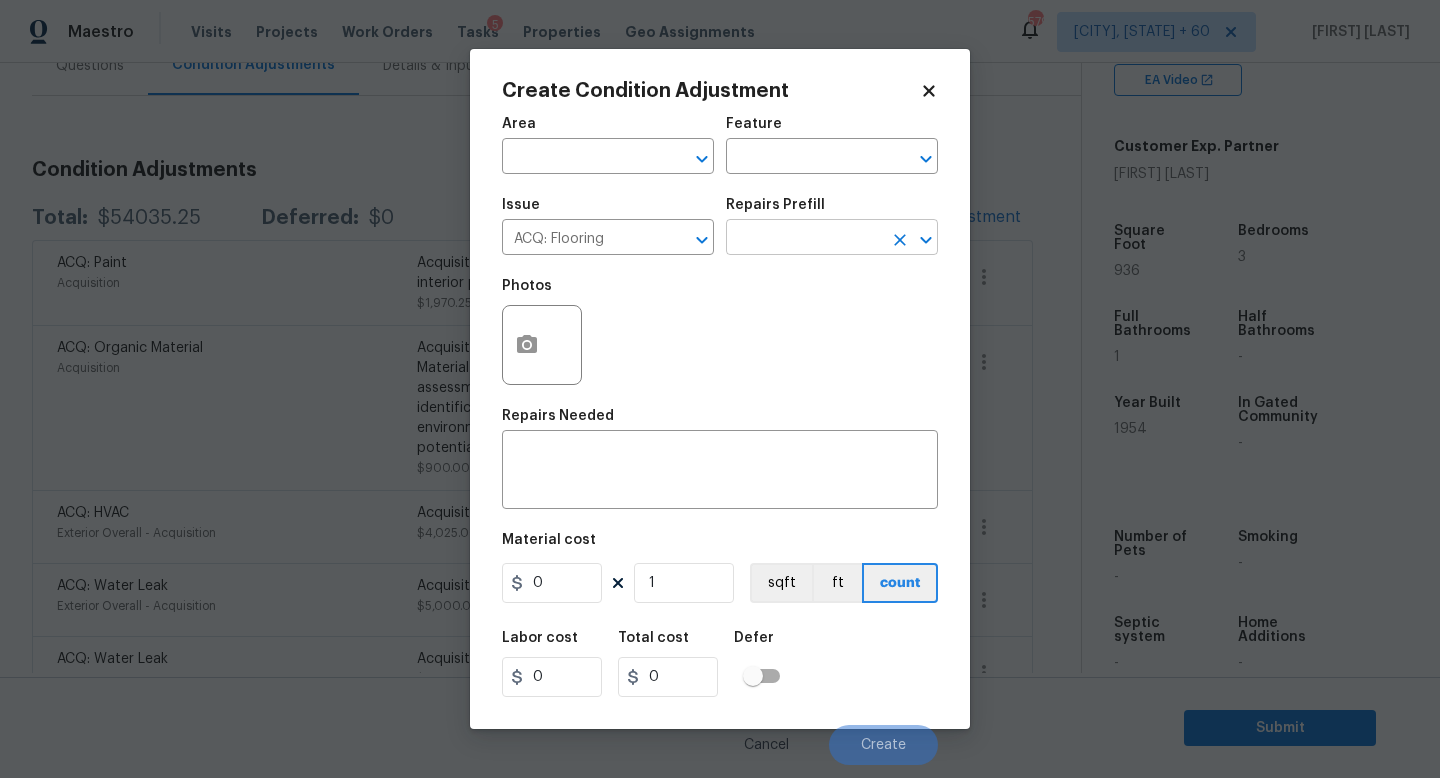click at bounding box center [804, 239] 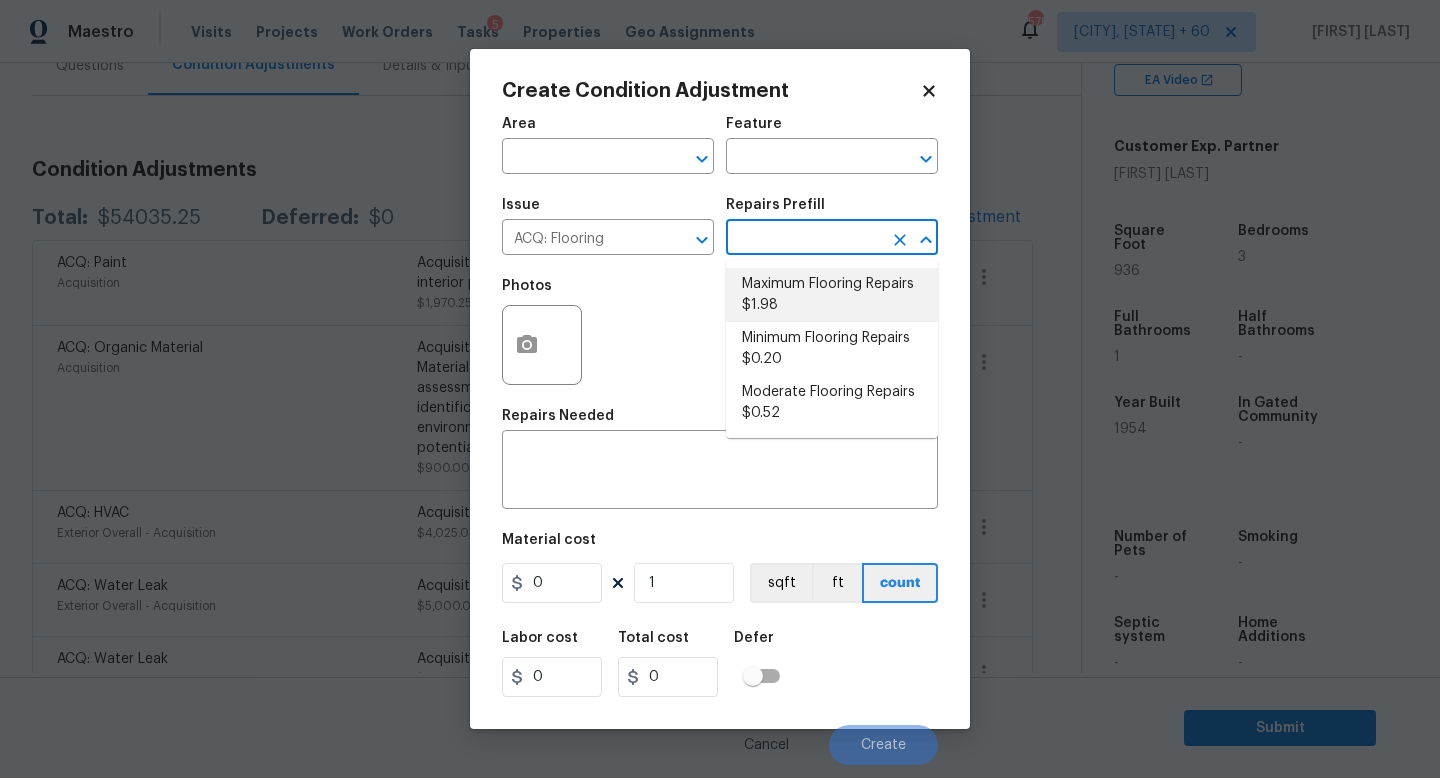 click on "Maximum Flooring Repairs $1.98" at bounding box center [832, 295] 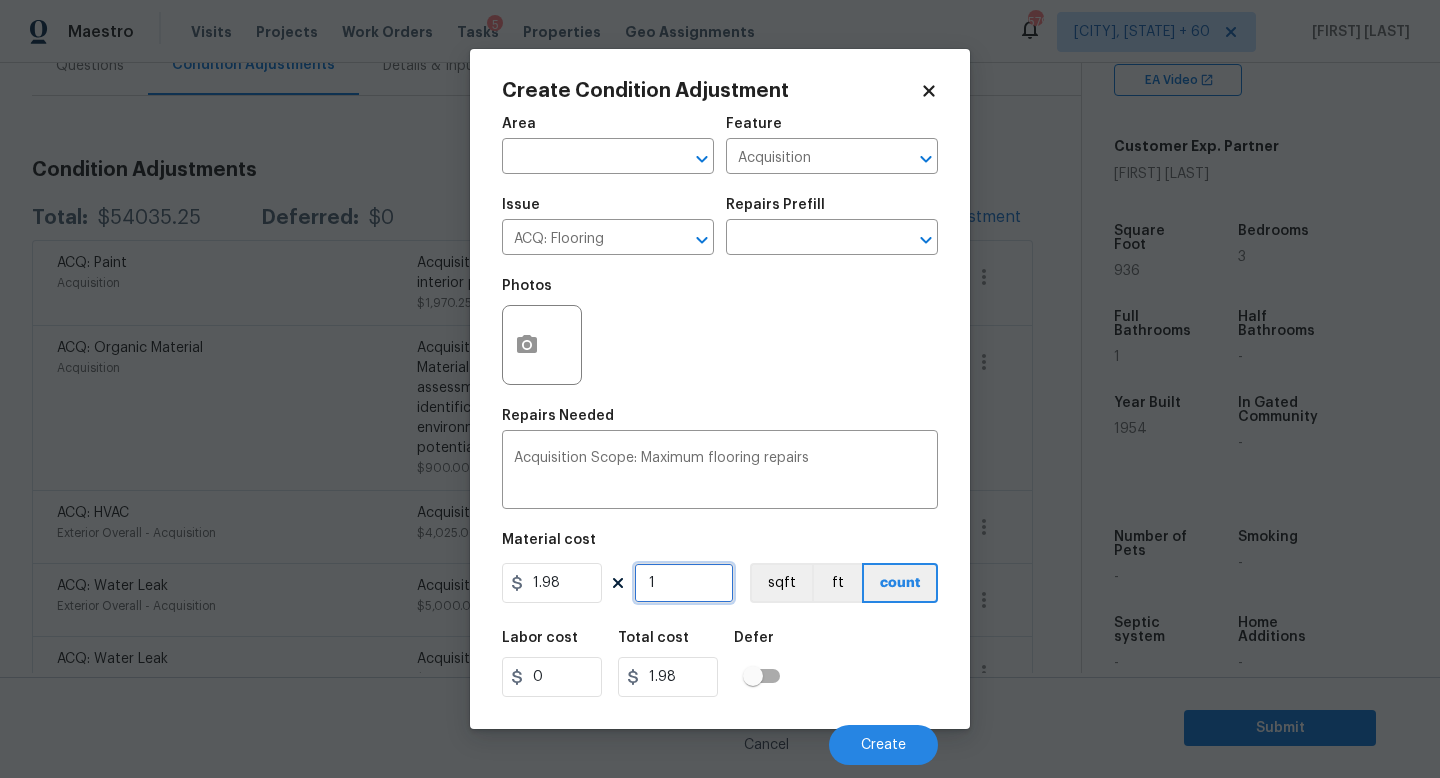 click on "1" at bounding box center (684, 583) 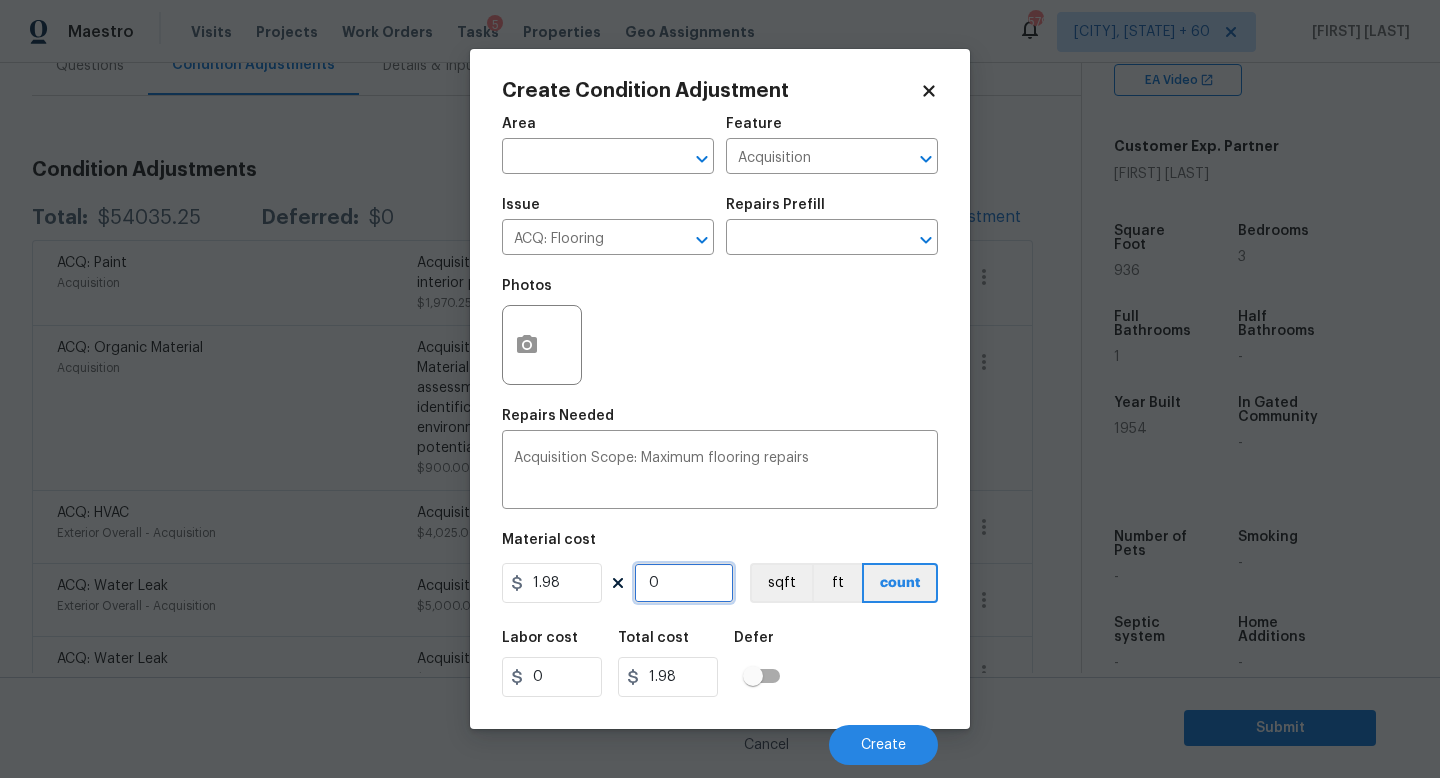 type on "0" 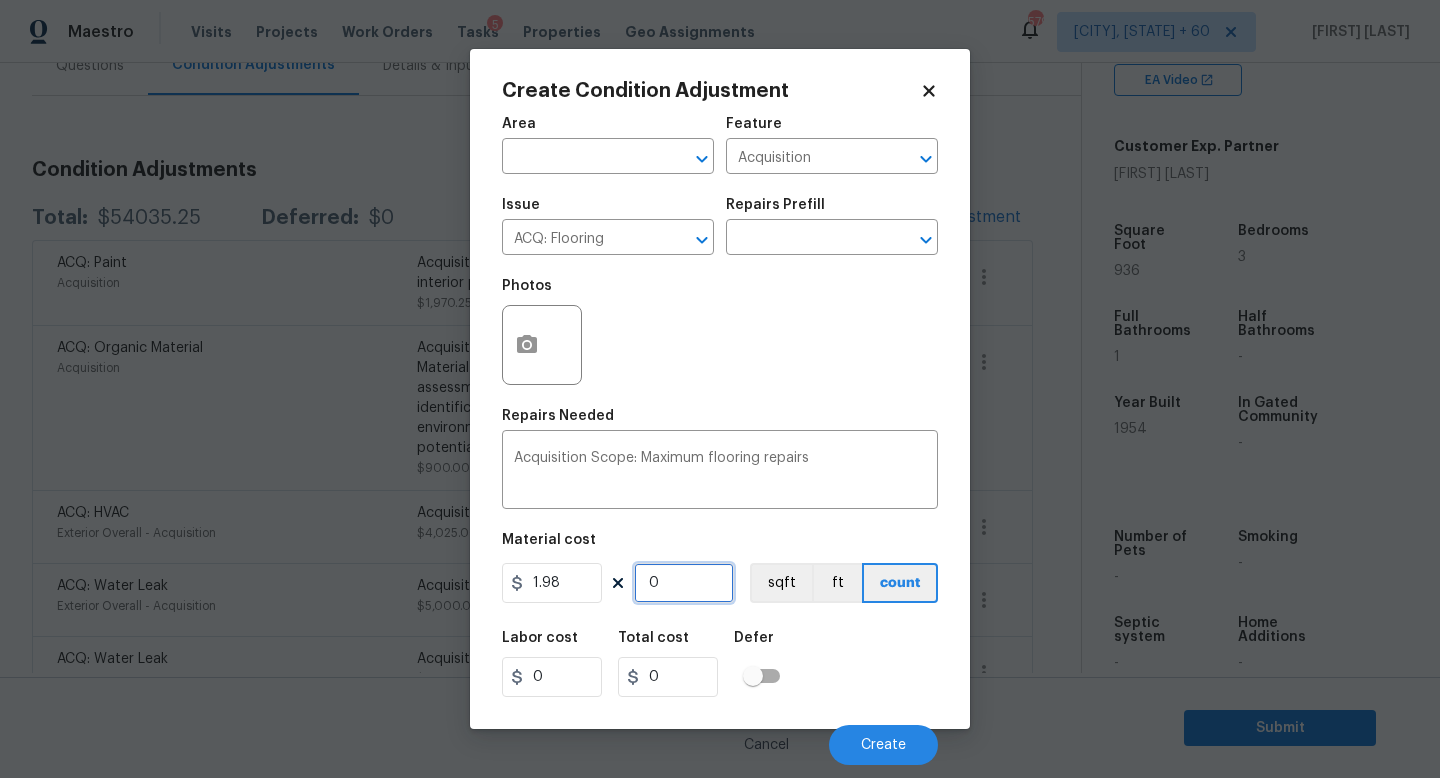 type on "1" 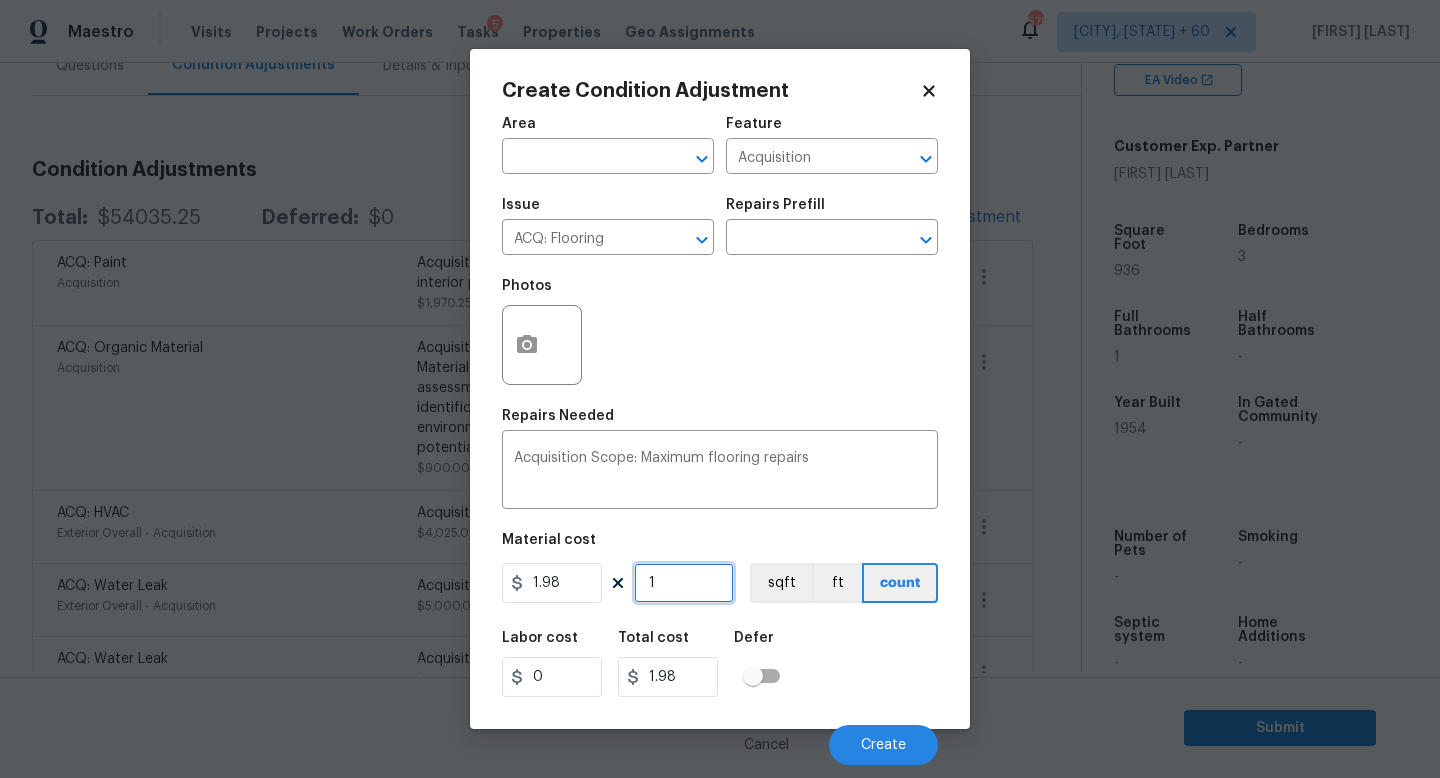 type on "10" 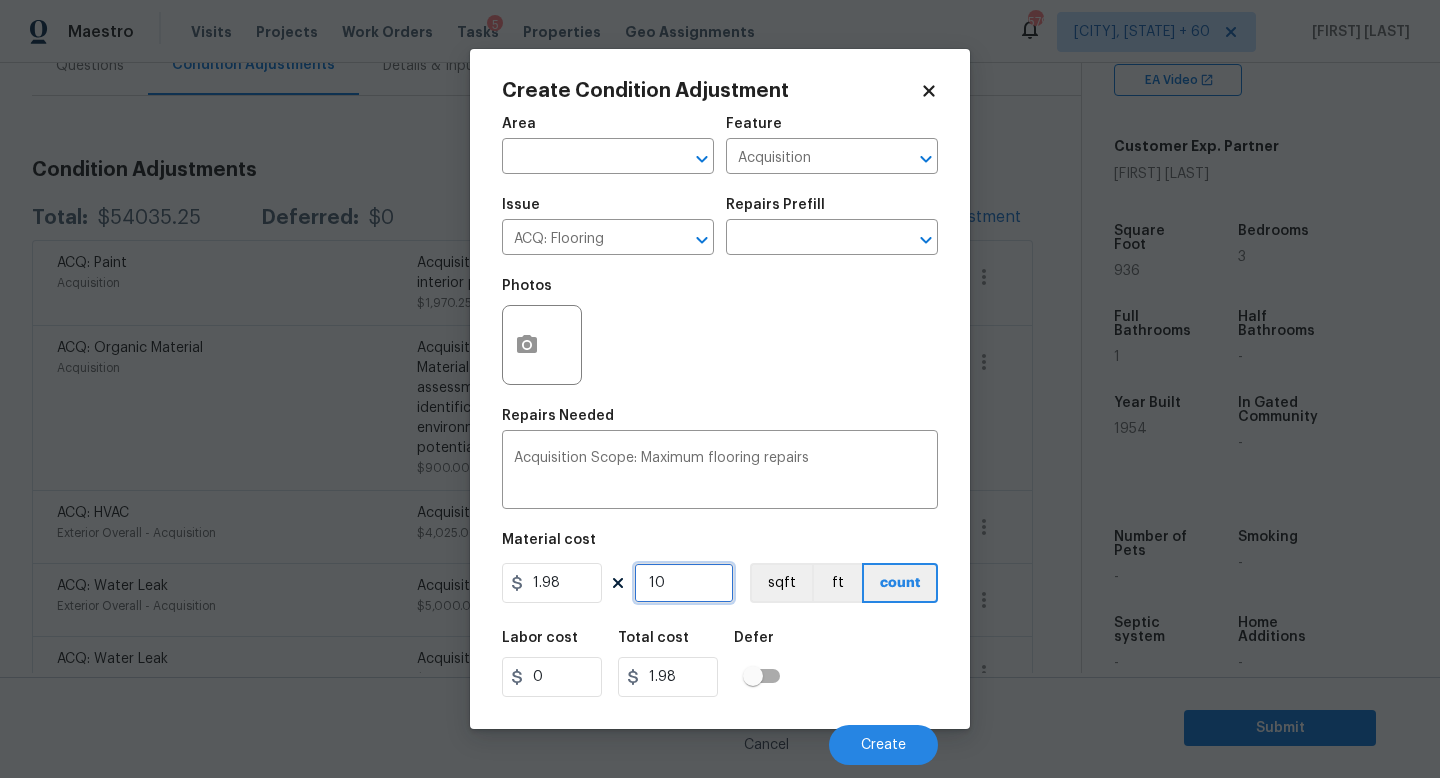 type on "19.8" 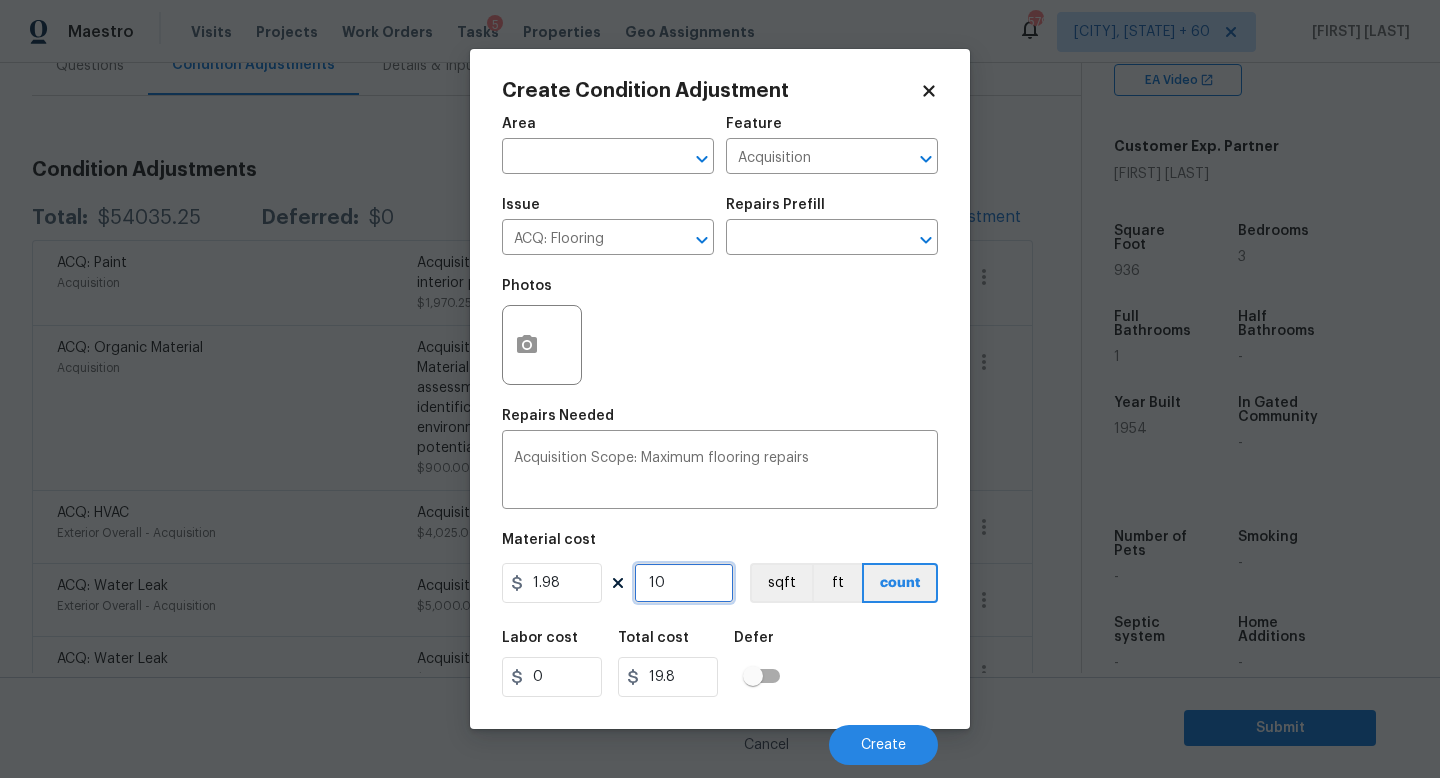 type on "106" 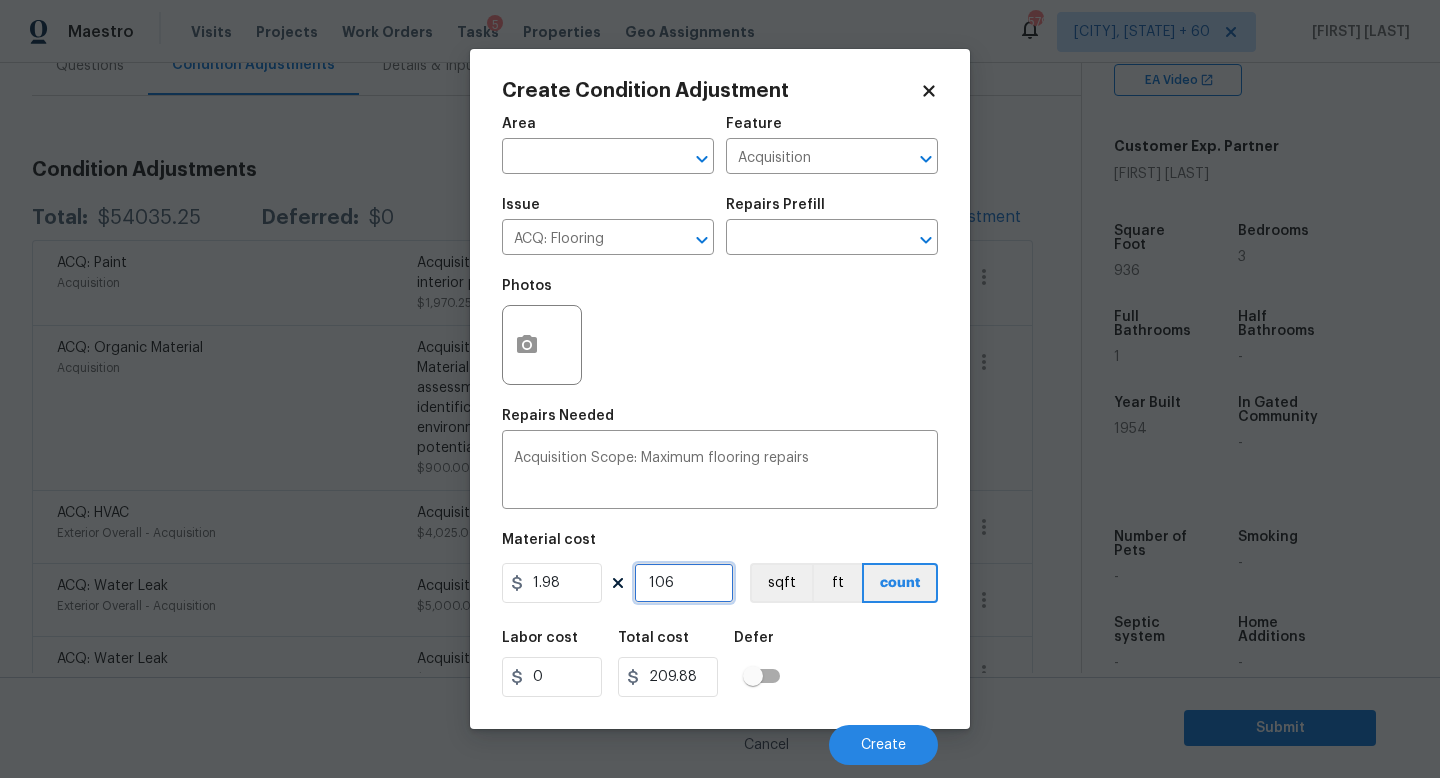 type on "1065" 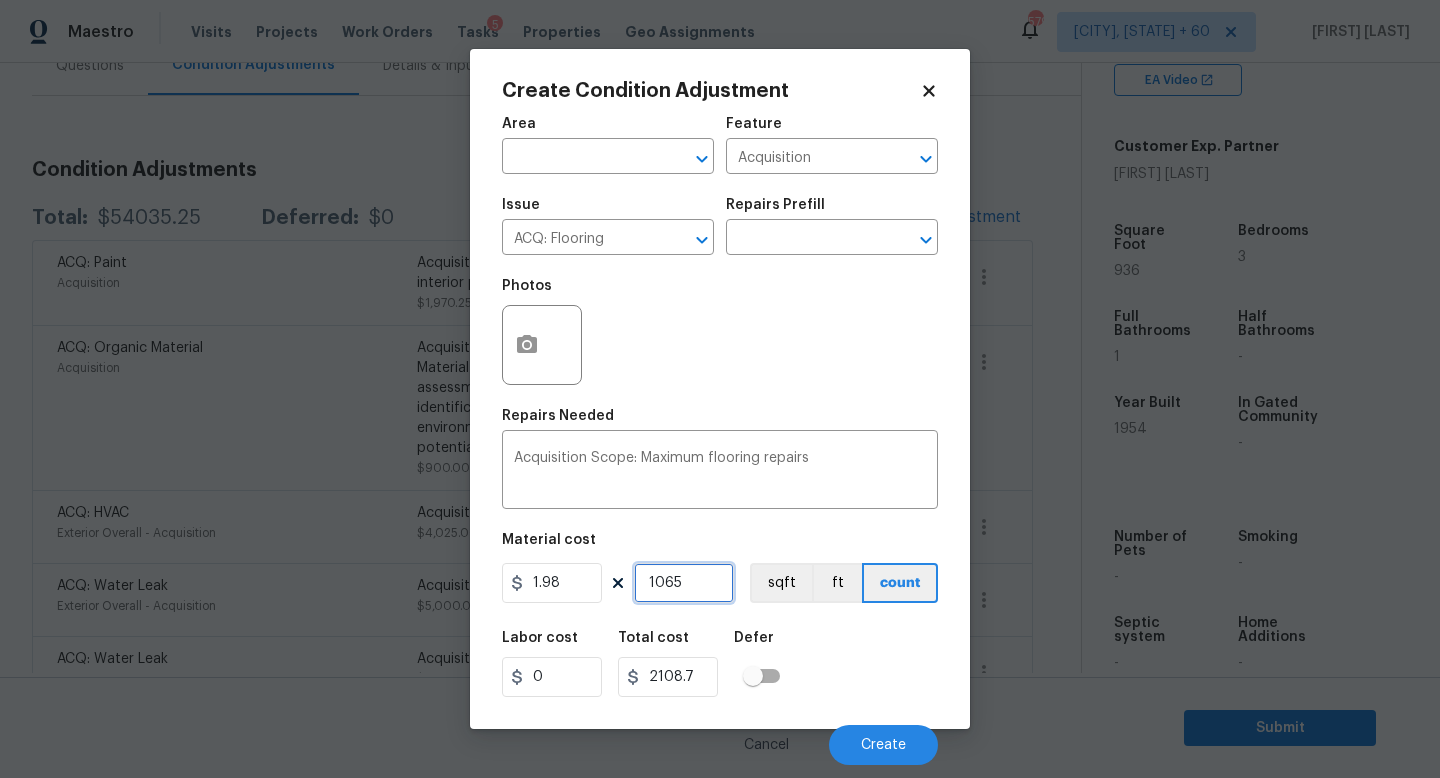 type on "1065" 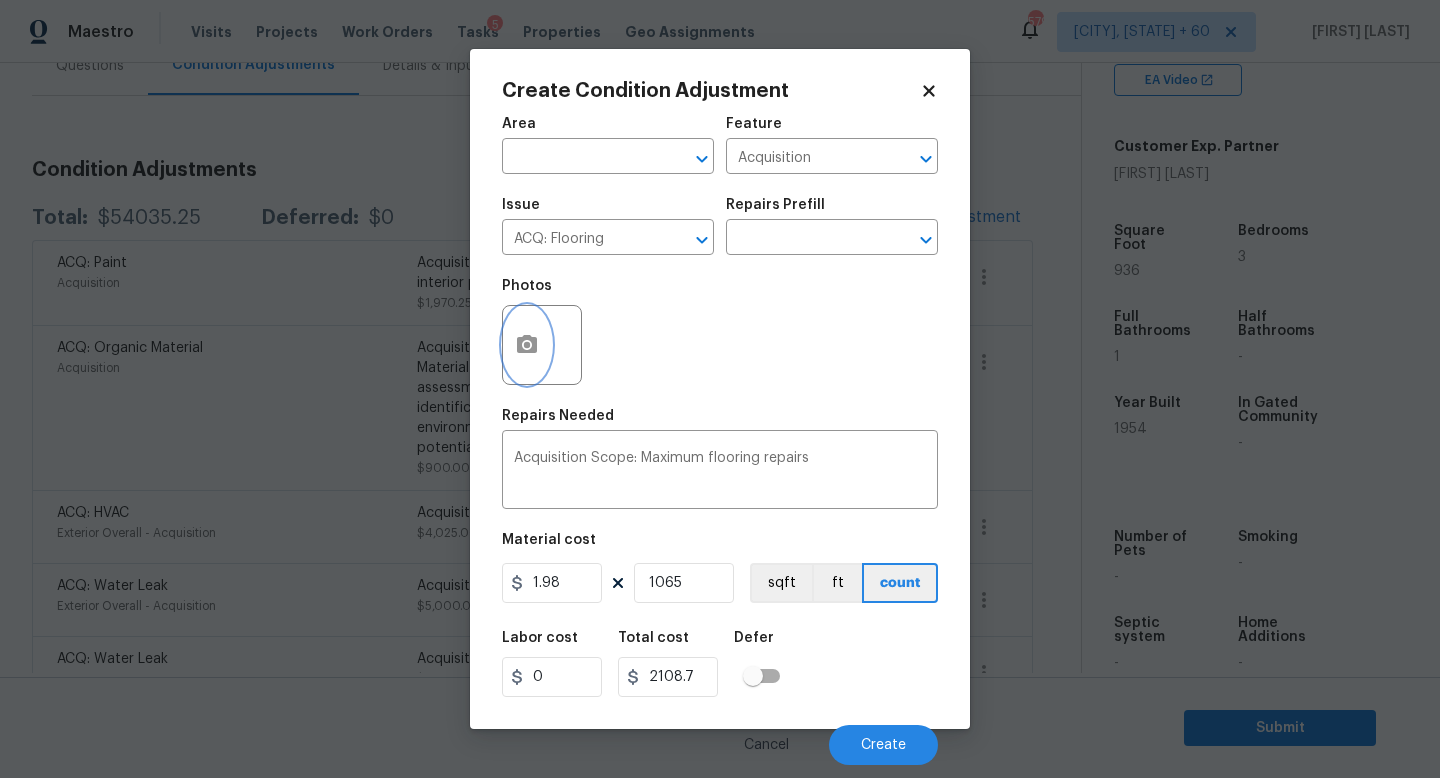 click at bounding box center [527, 345] 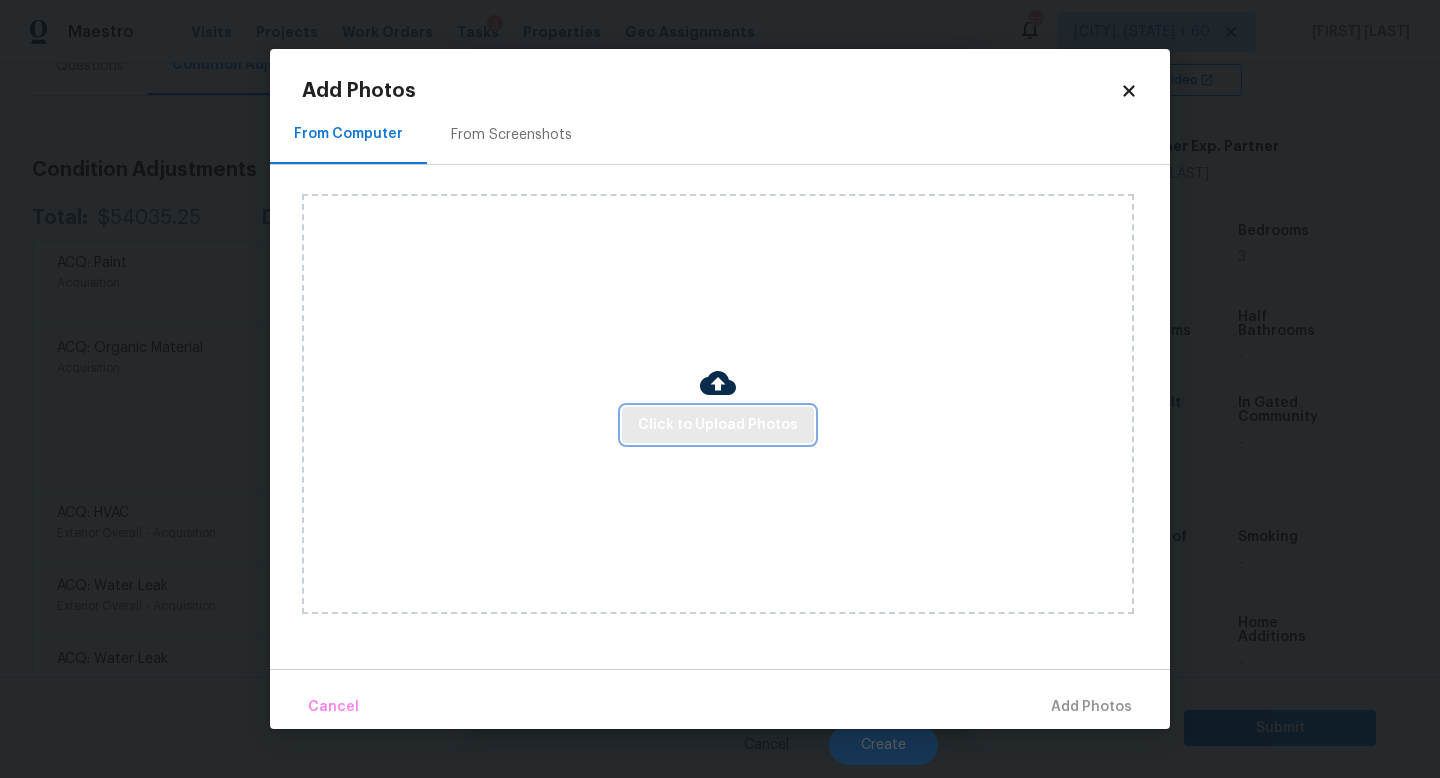 click on "Click to Upload Photos" at bounding box center [718, 425] 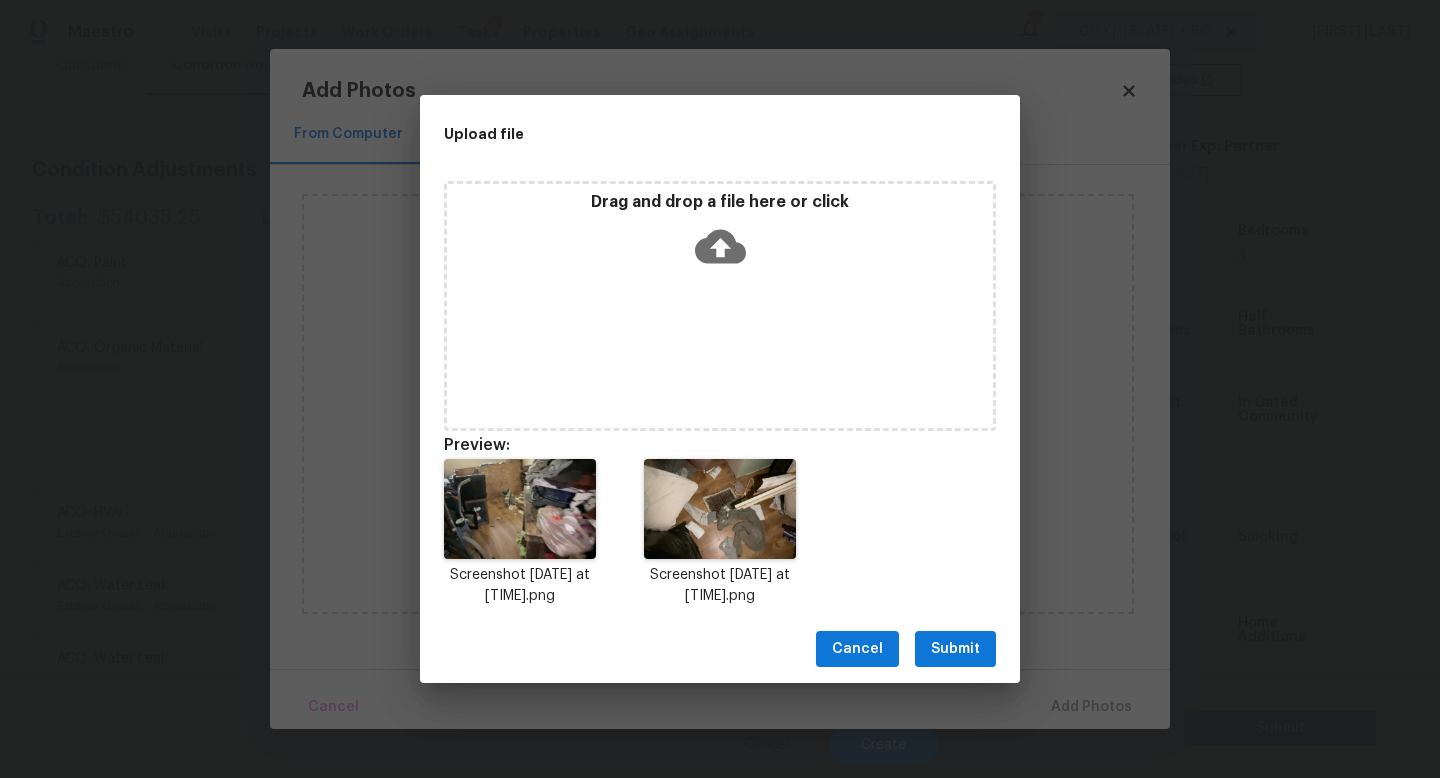 click on "Submit" at bounding box center [955, 649] 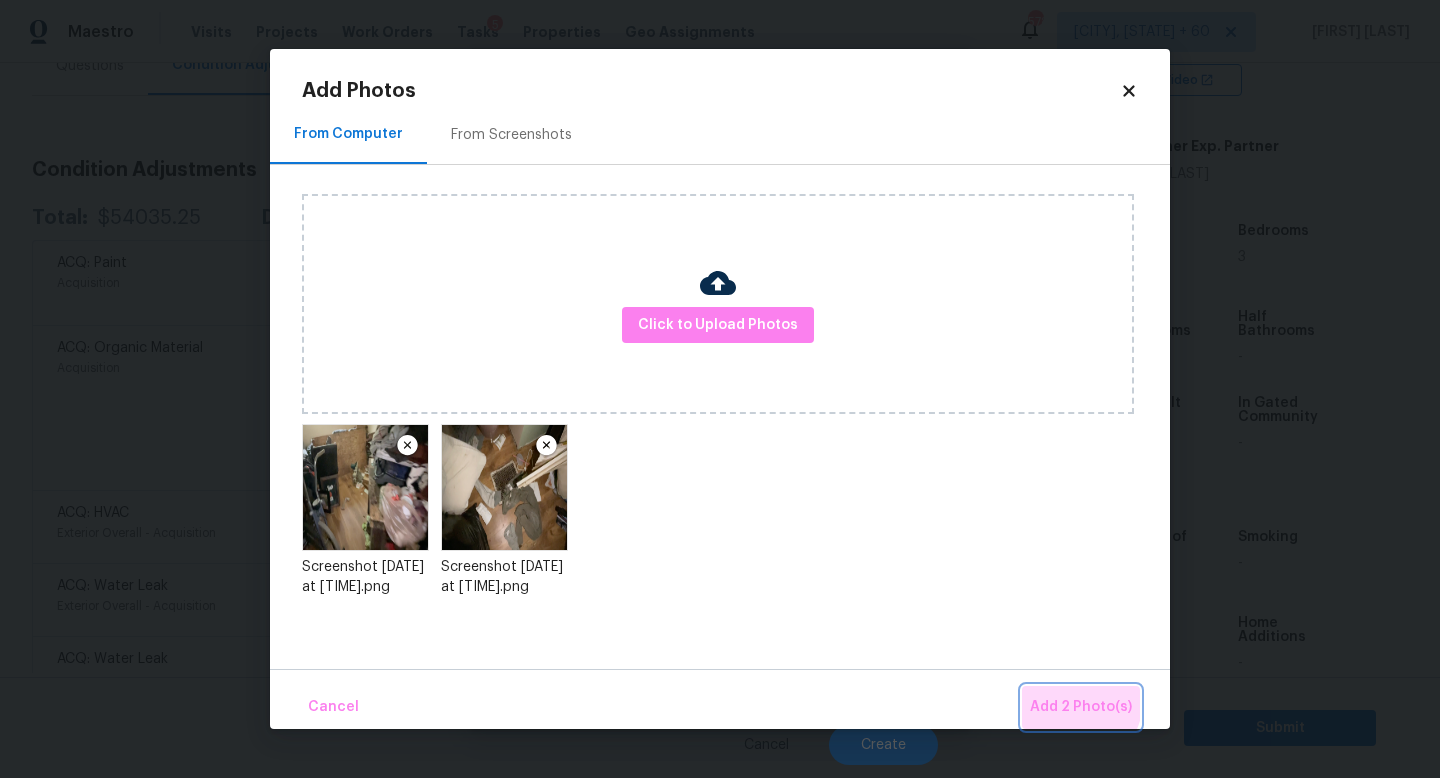 click on "Add 2 Photo(s)" at bounding box center [1081, 707] 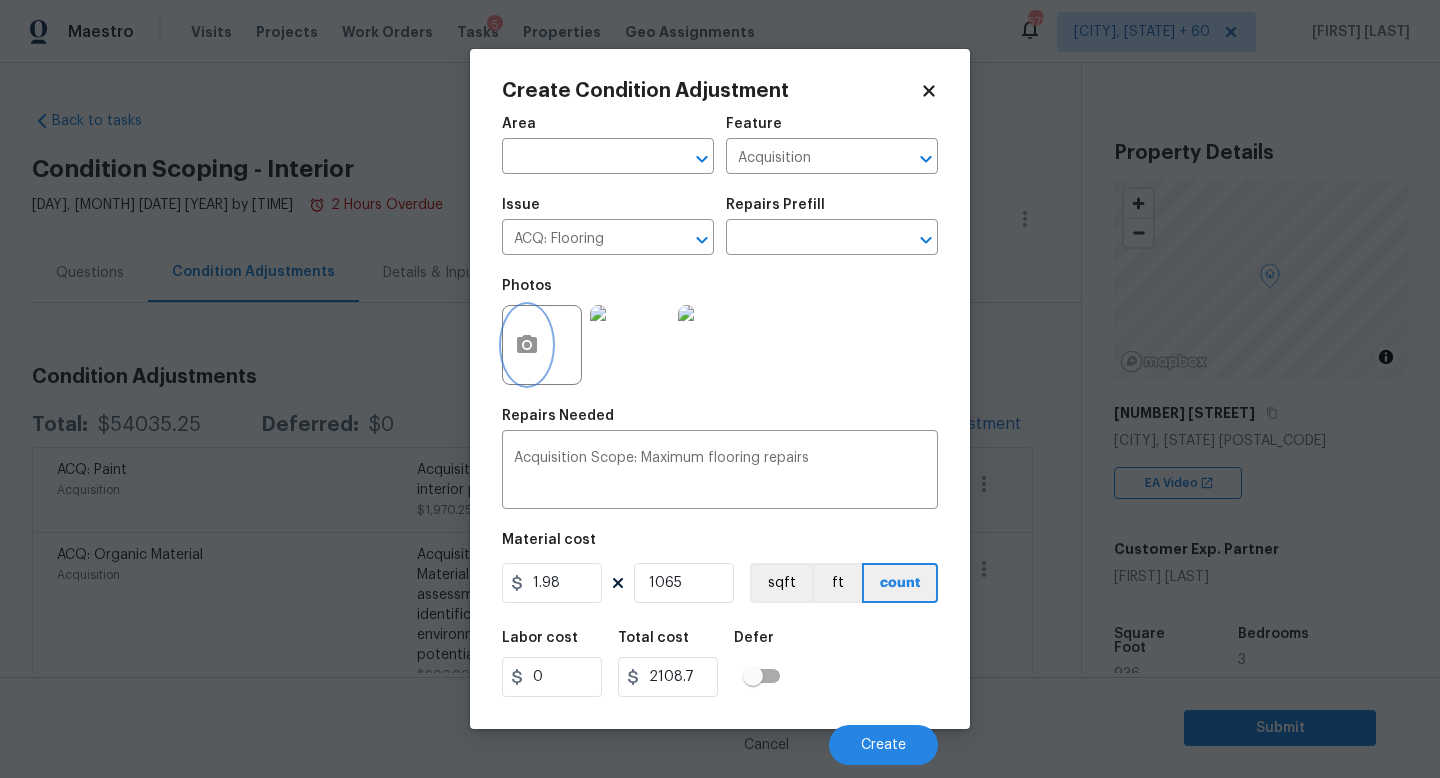 scroll, scrollTop: 0, scrollLeft: 0, axis: both 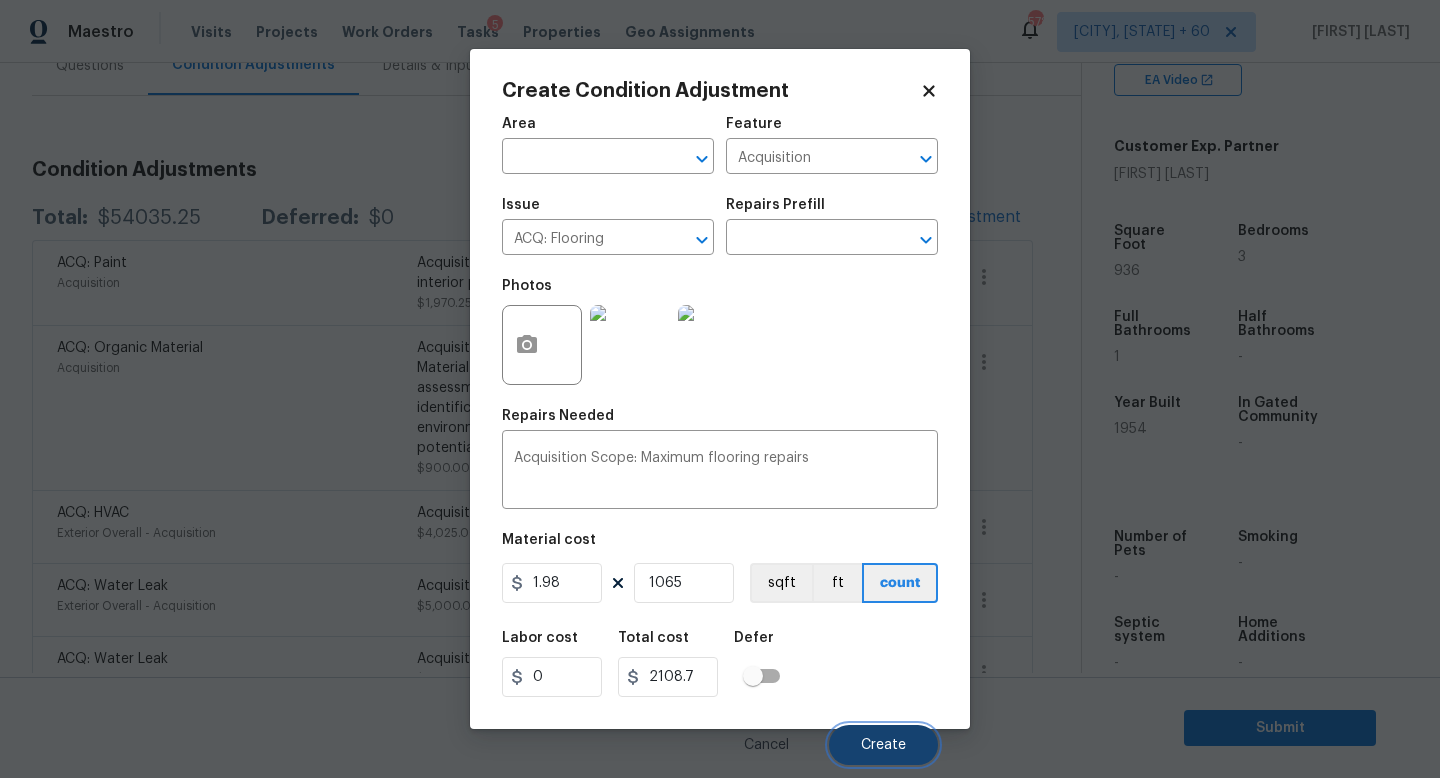 click on "Create" at bounding box center (883, 745) 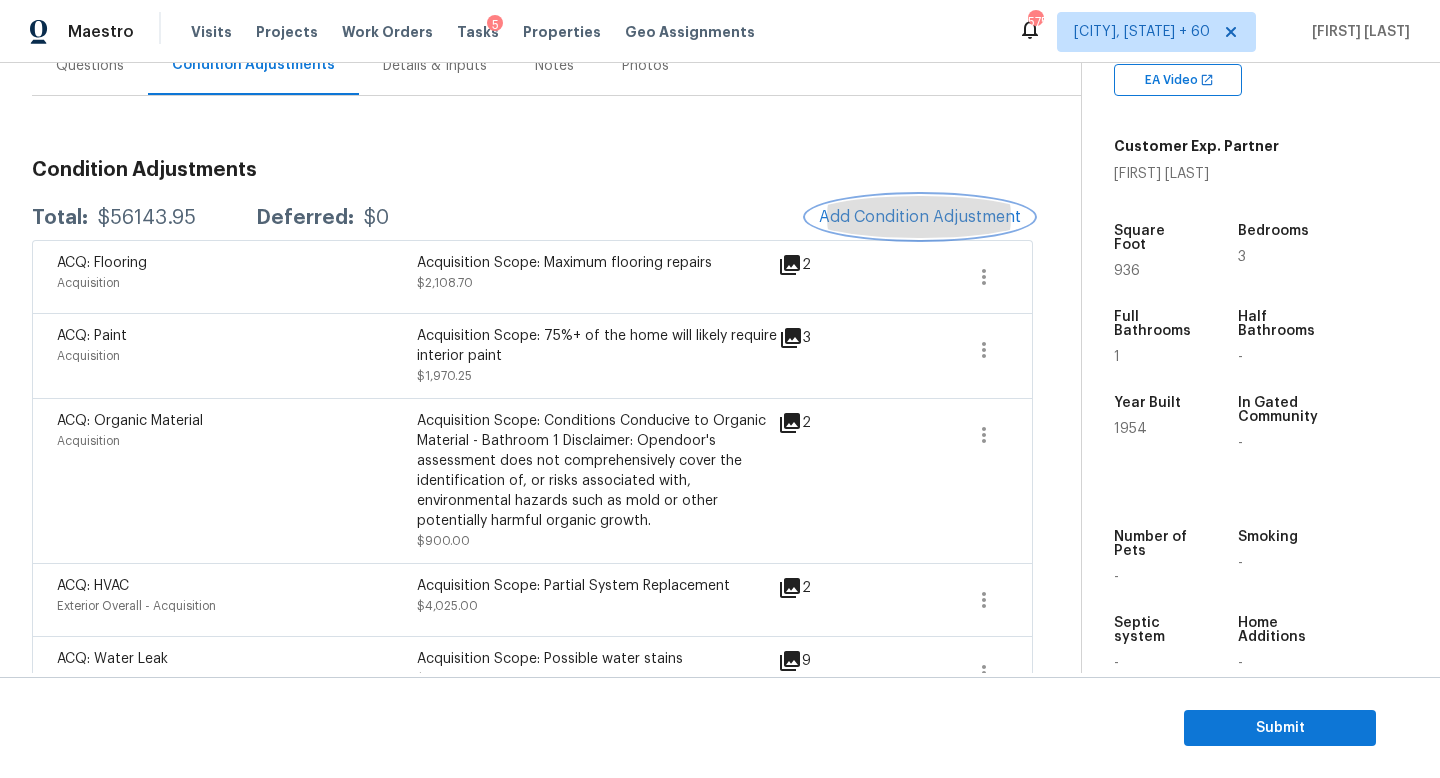 click on "Add Condition Adjustment" at bounding box center [920, 217] 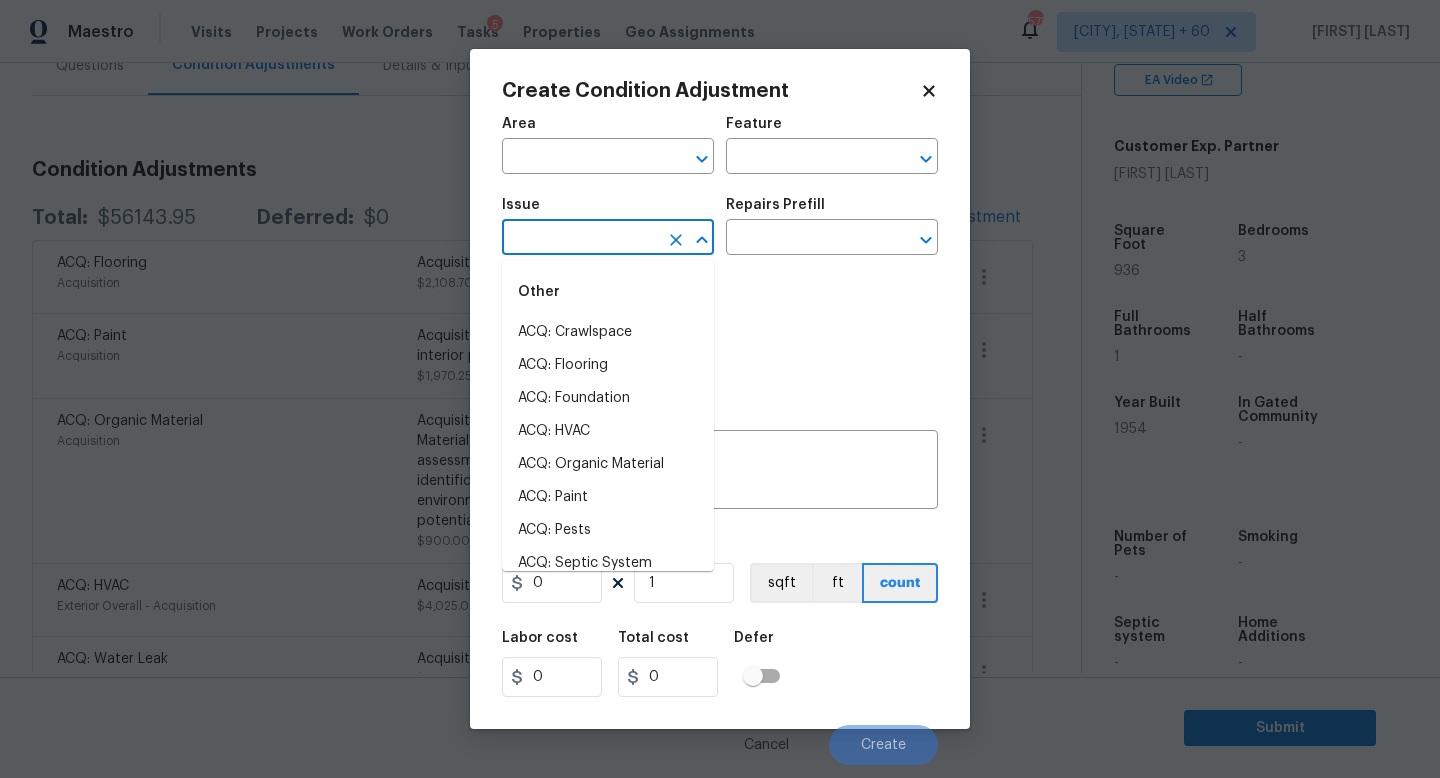 click at bounding box center (580, 239) 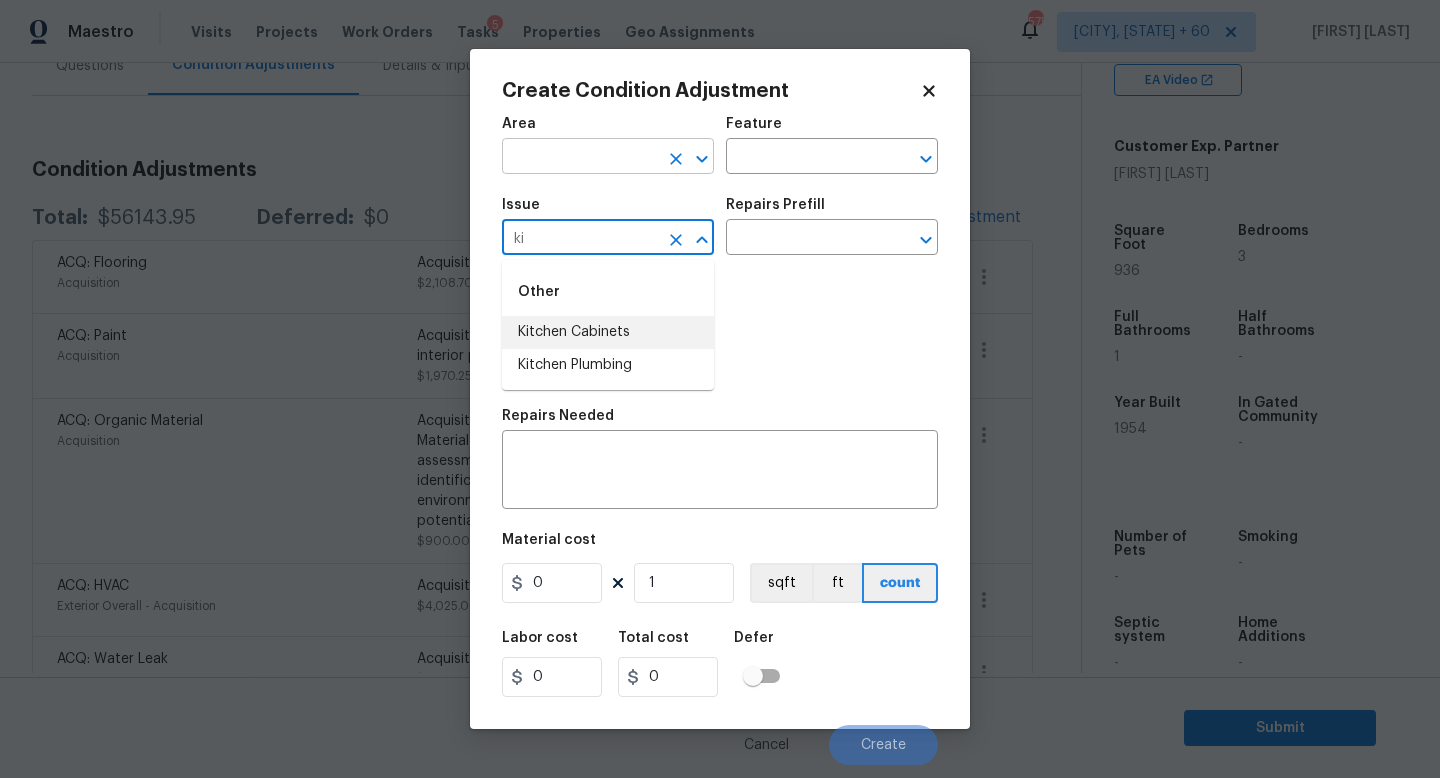 type on "ki" 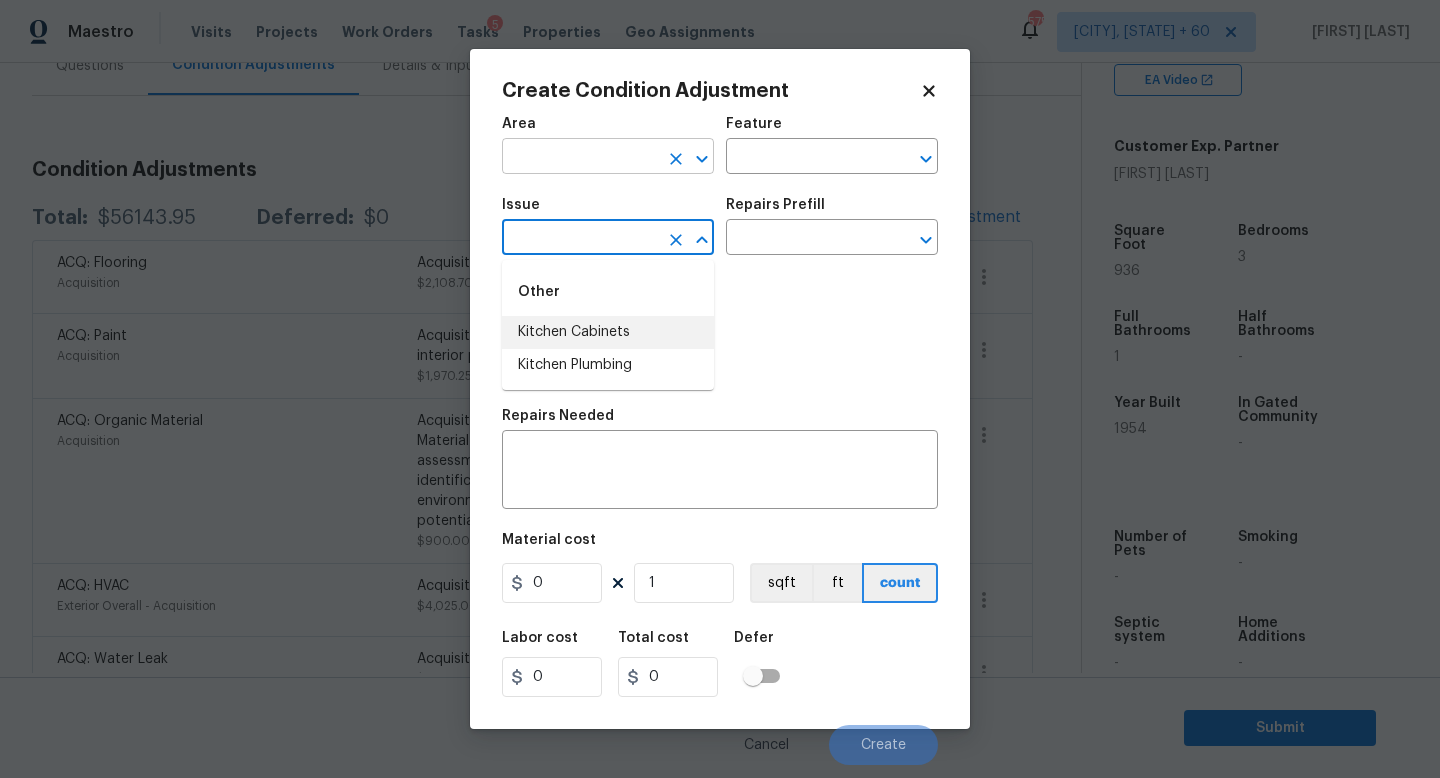click at bounding box center (580, 158) 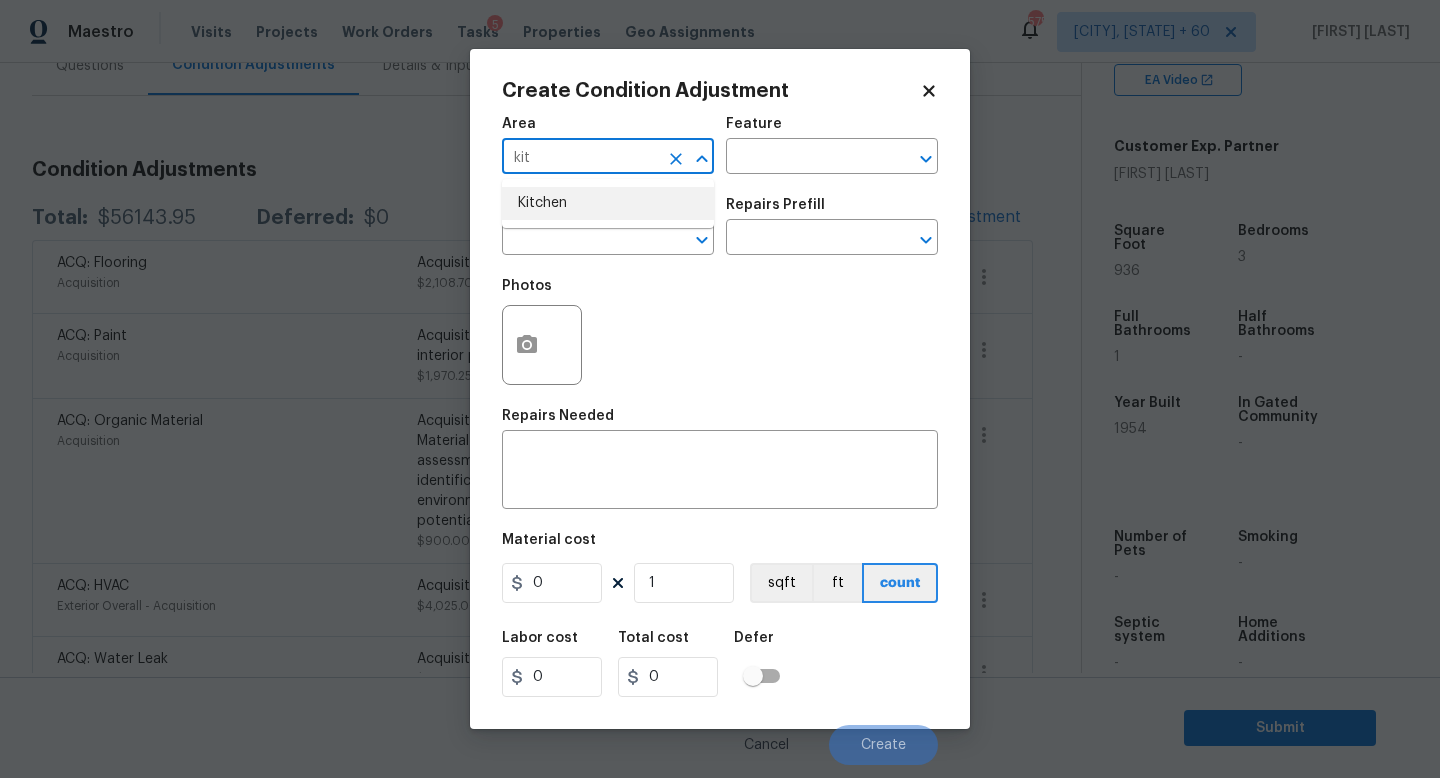click on "Kitchen" at bounding box center (608, 203) 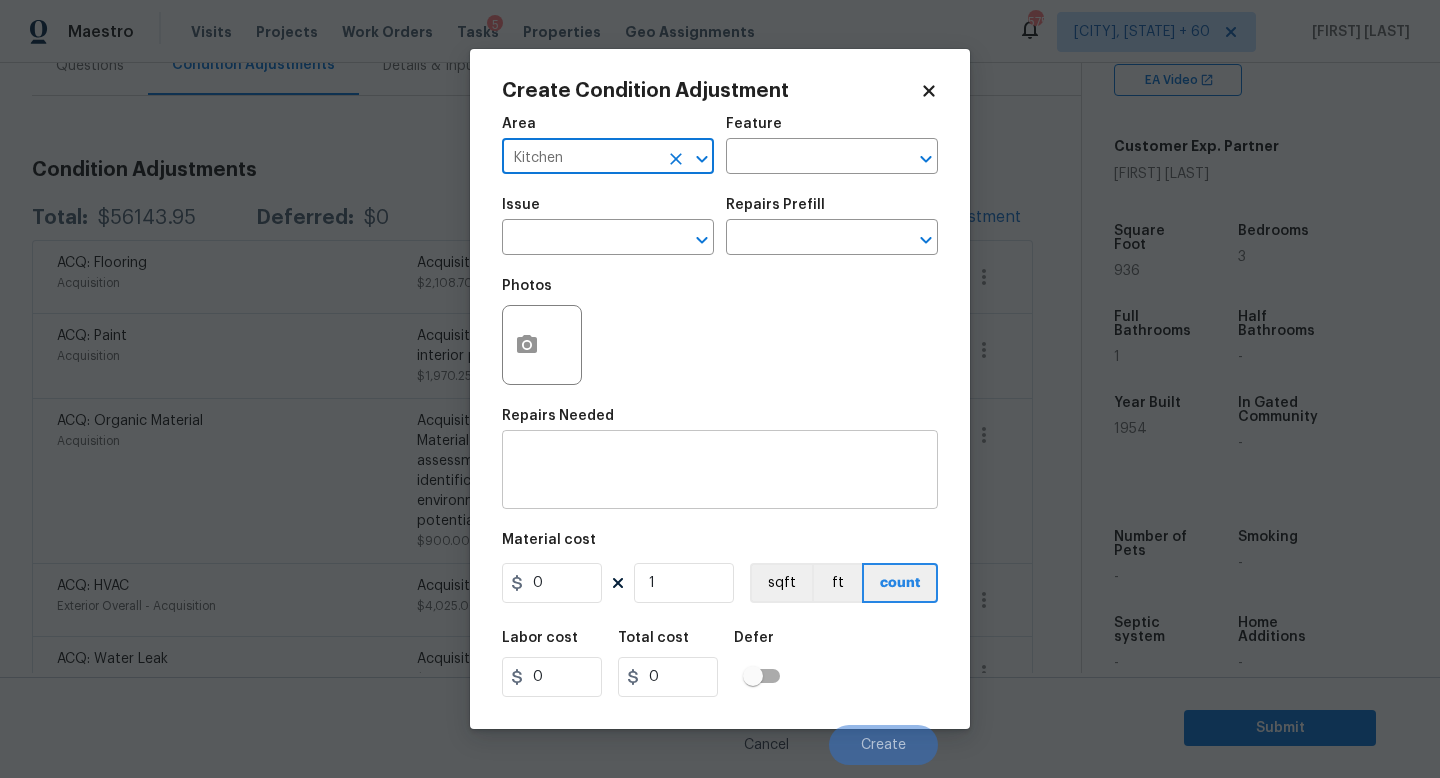 type on "Kitchen" 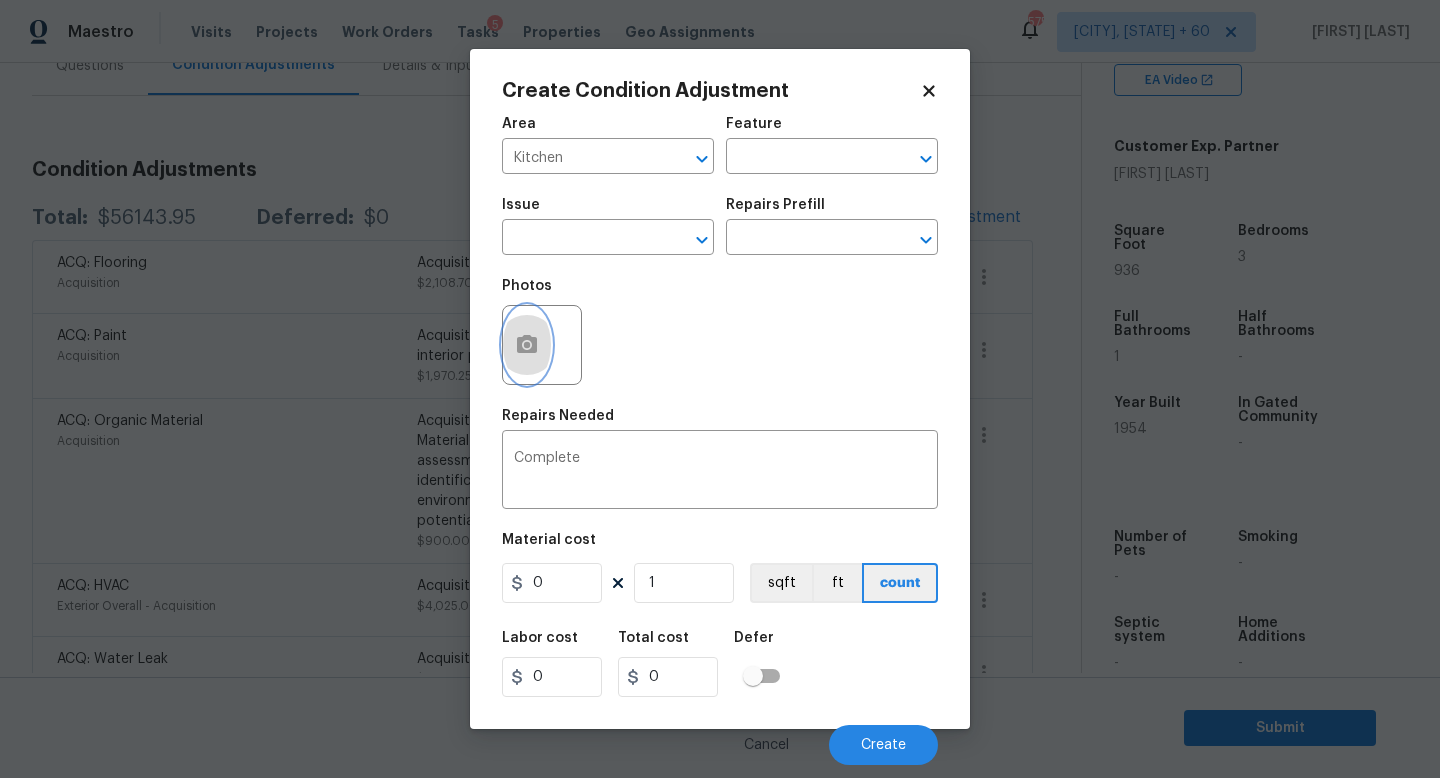 click 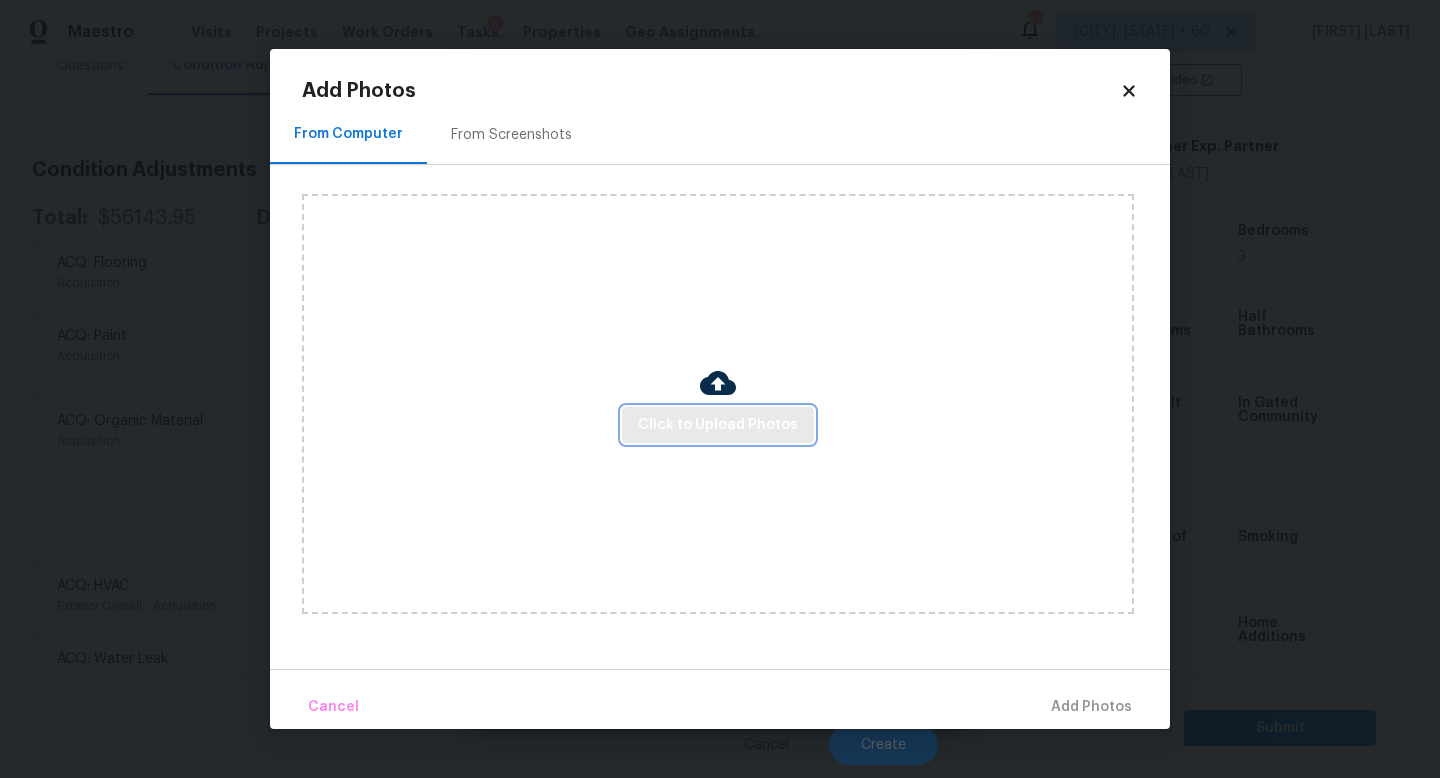 click on "Click to Upload Photos" at bounding box center (718, 425) 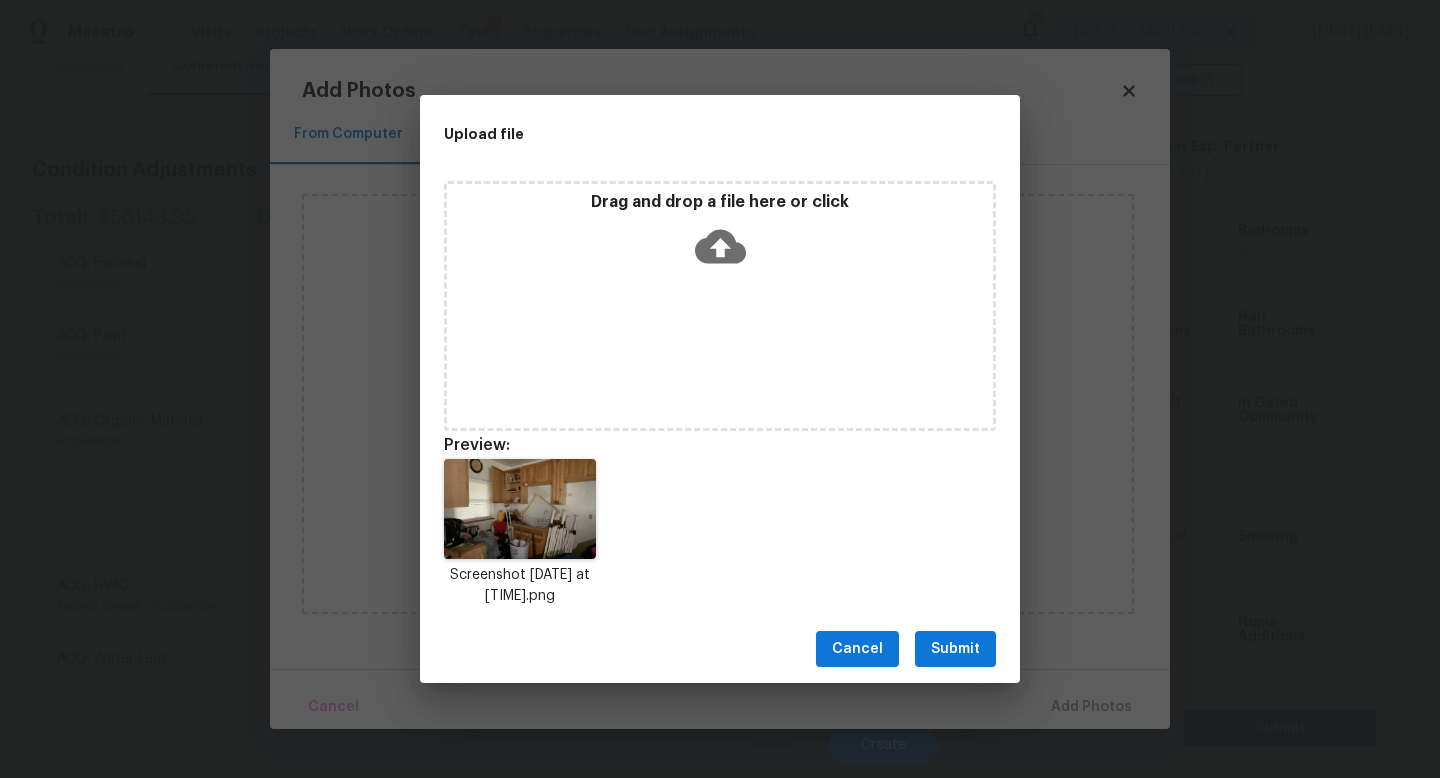 click on "Submit" at bounding box center (955, 649) 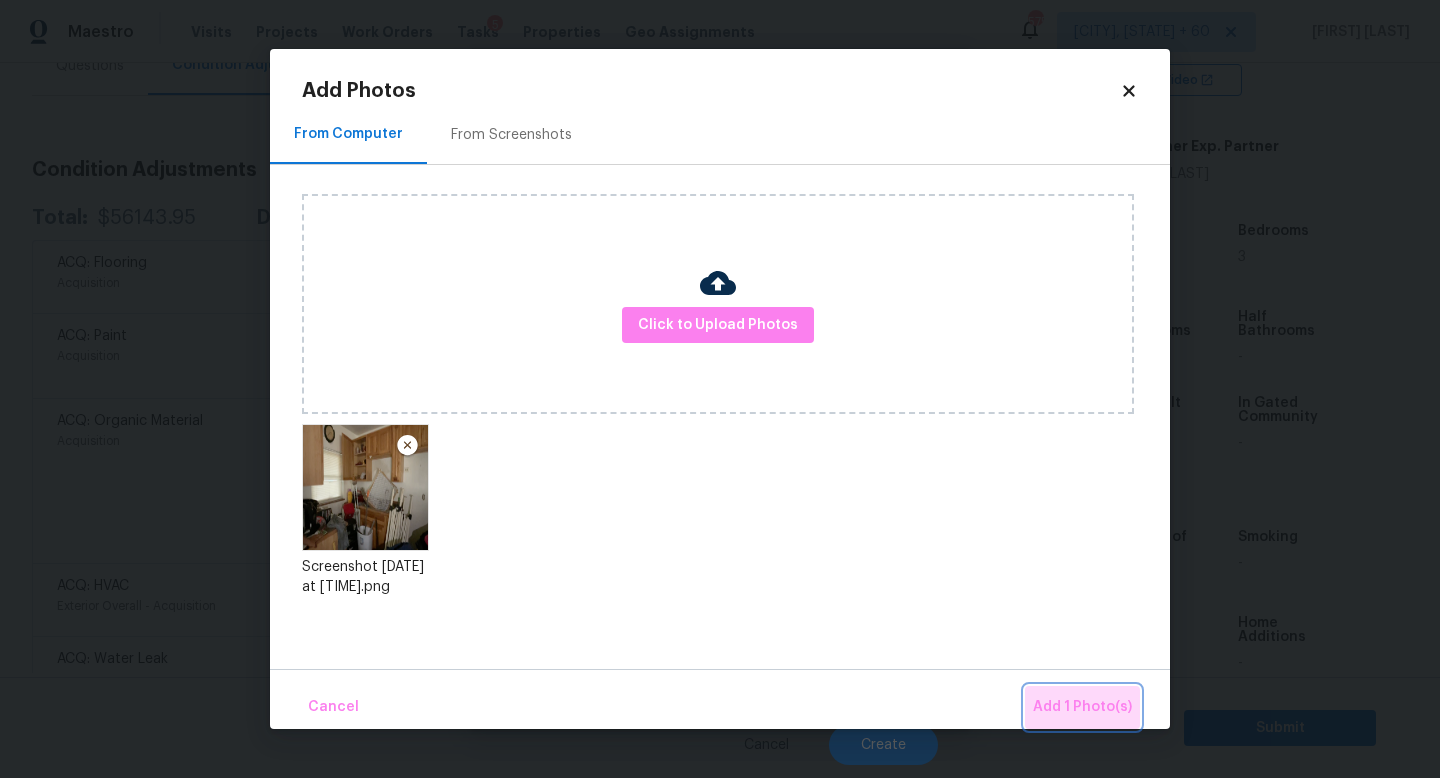 click on "Add 1 Photo(s)" at bounding box center (1082, 707) 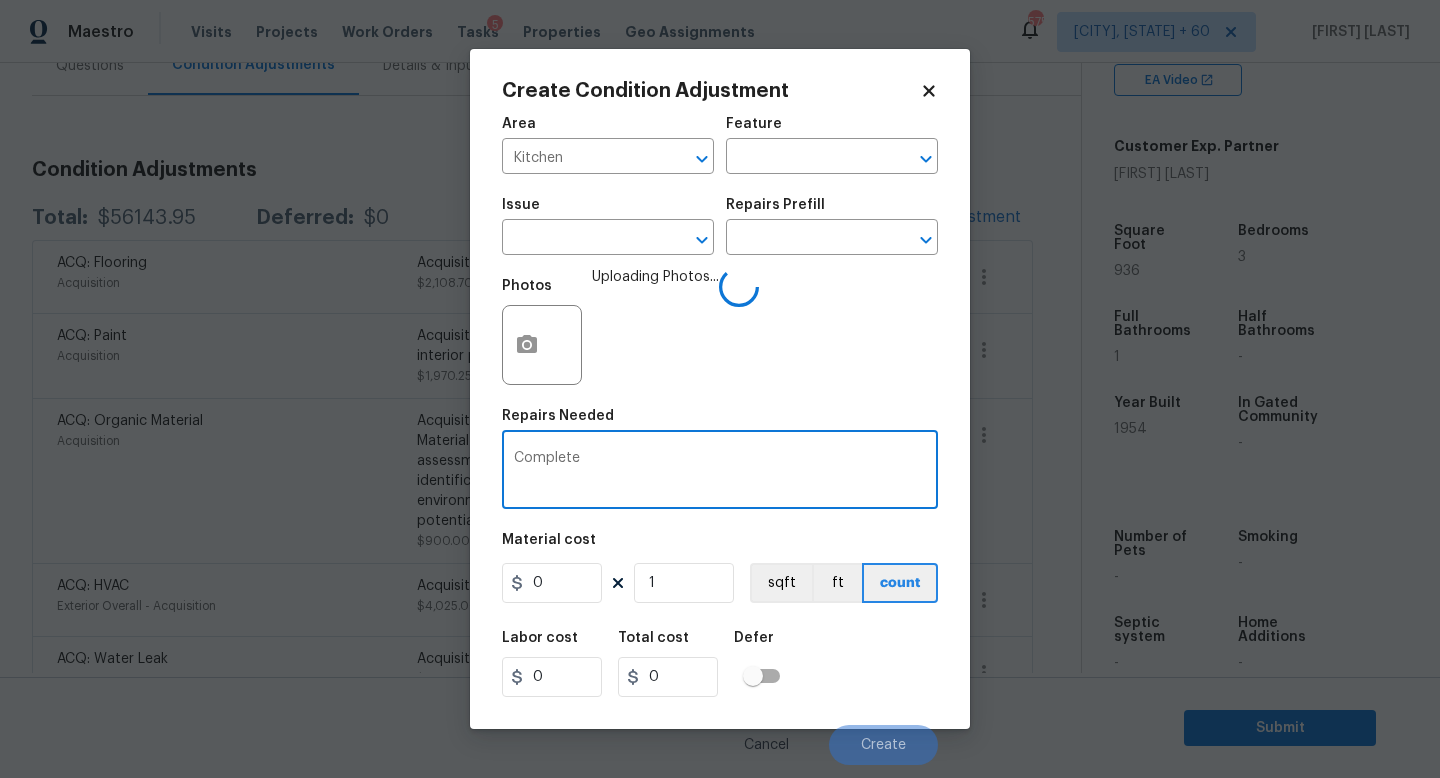 click on "Complete" at bounding box center [720, 472] 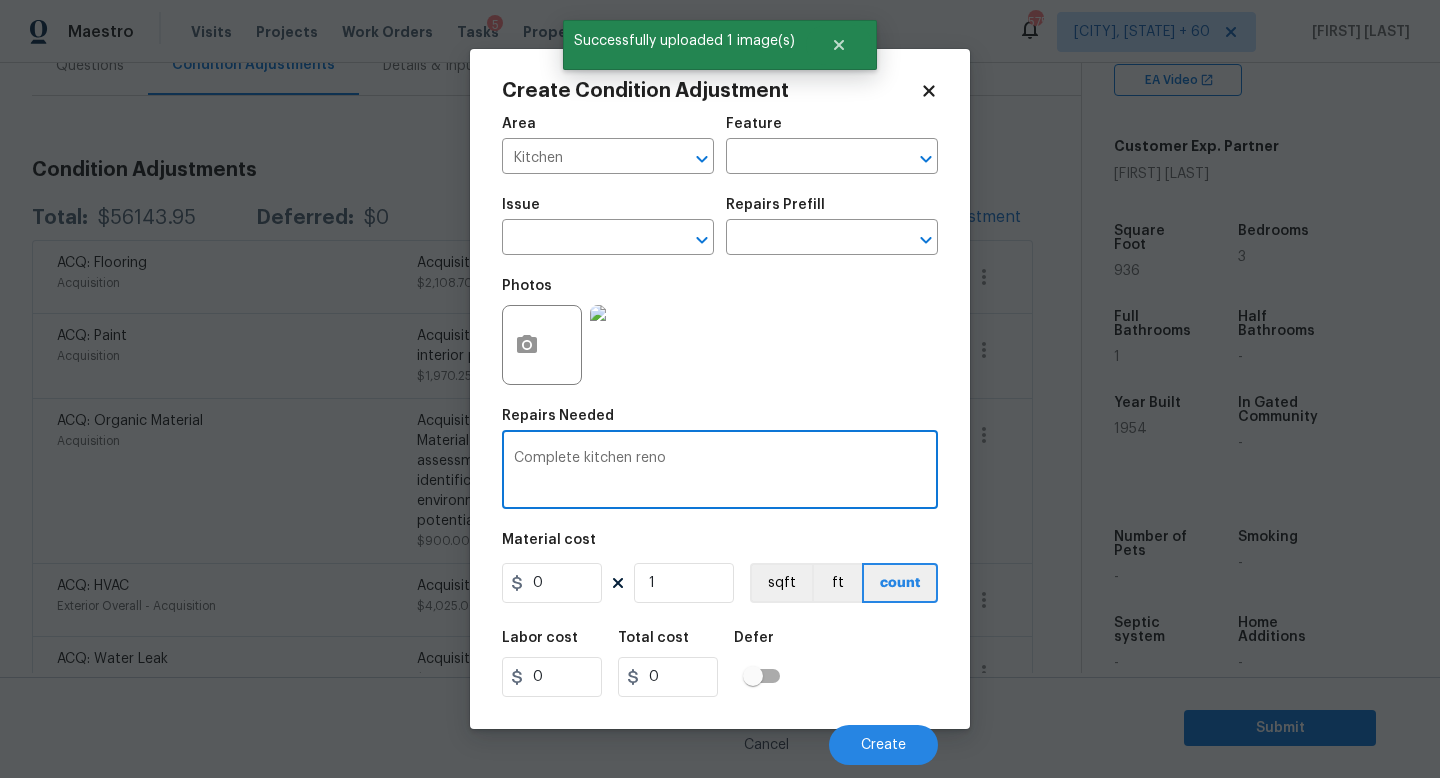 type on "Complete kitchen reno" 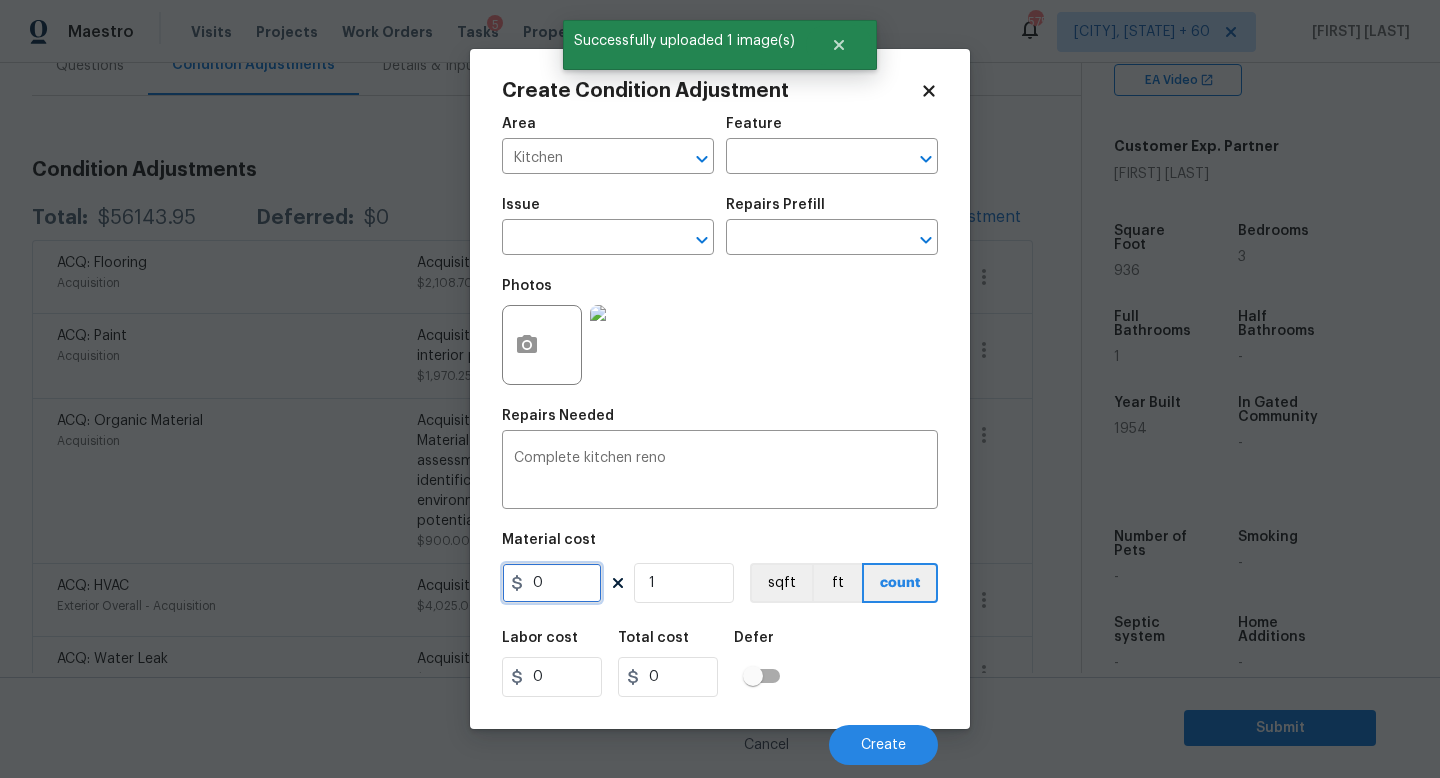 click on "0" at bounding box center [552, 583] 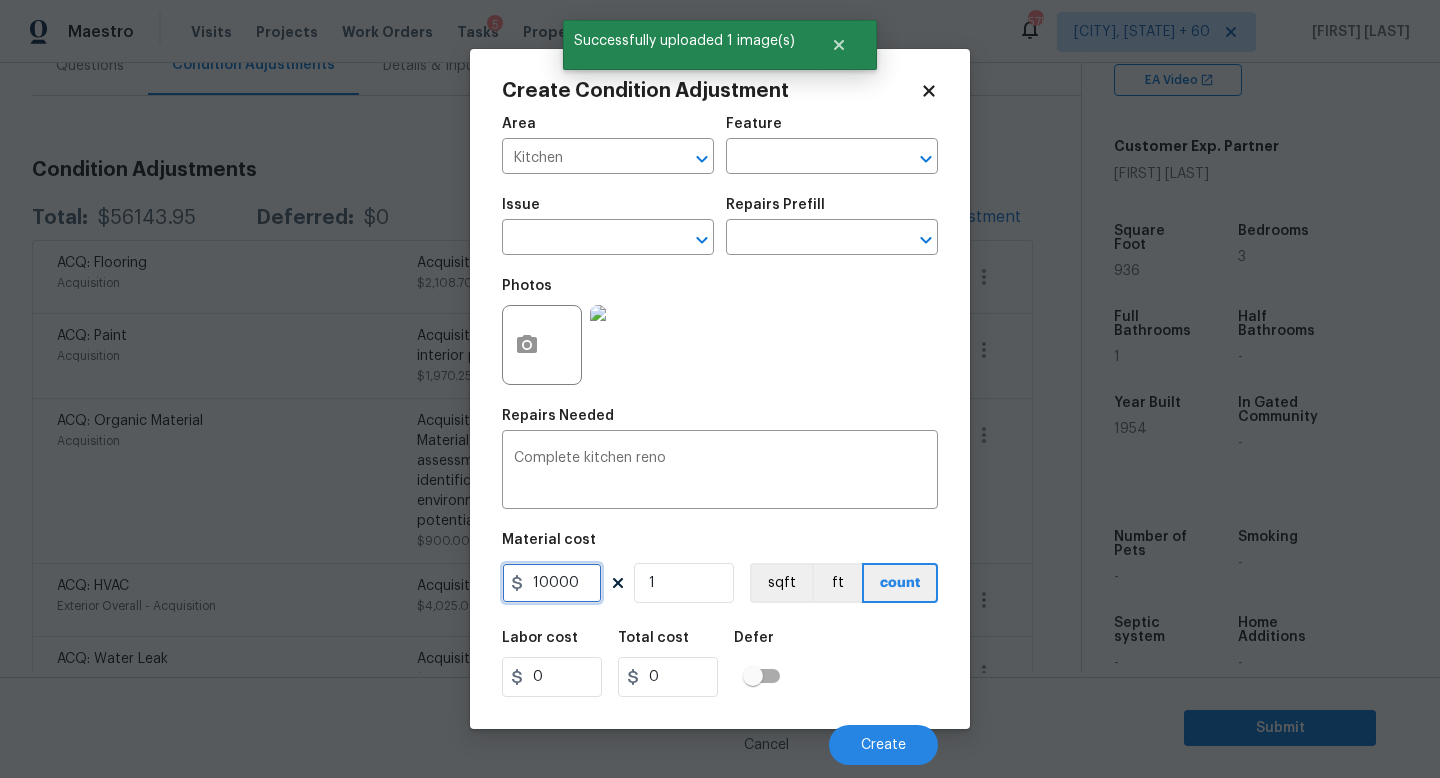 type on "10000" 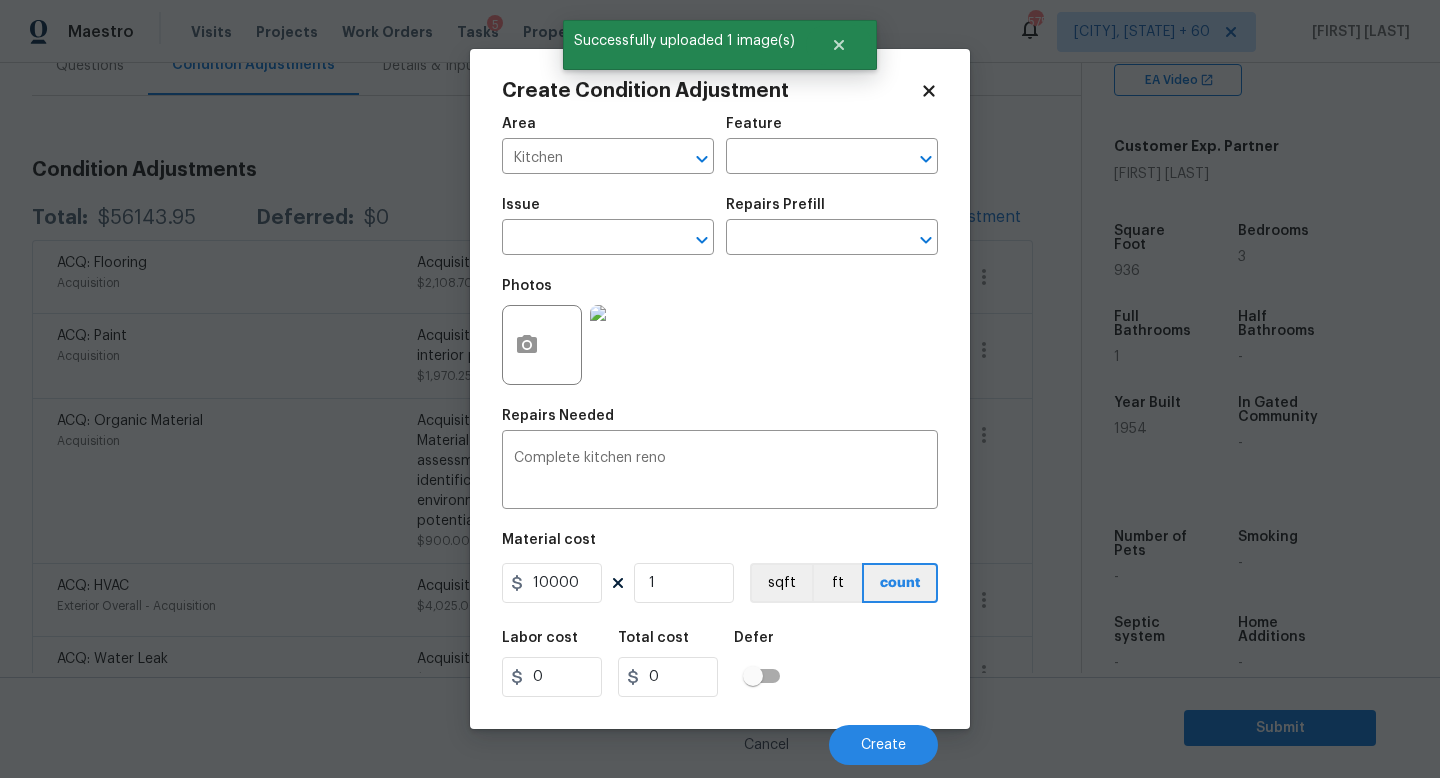 type on "10000" 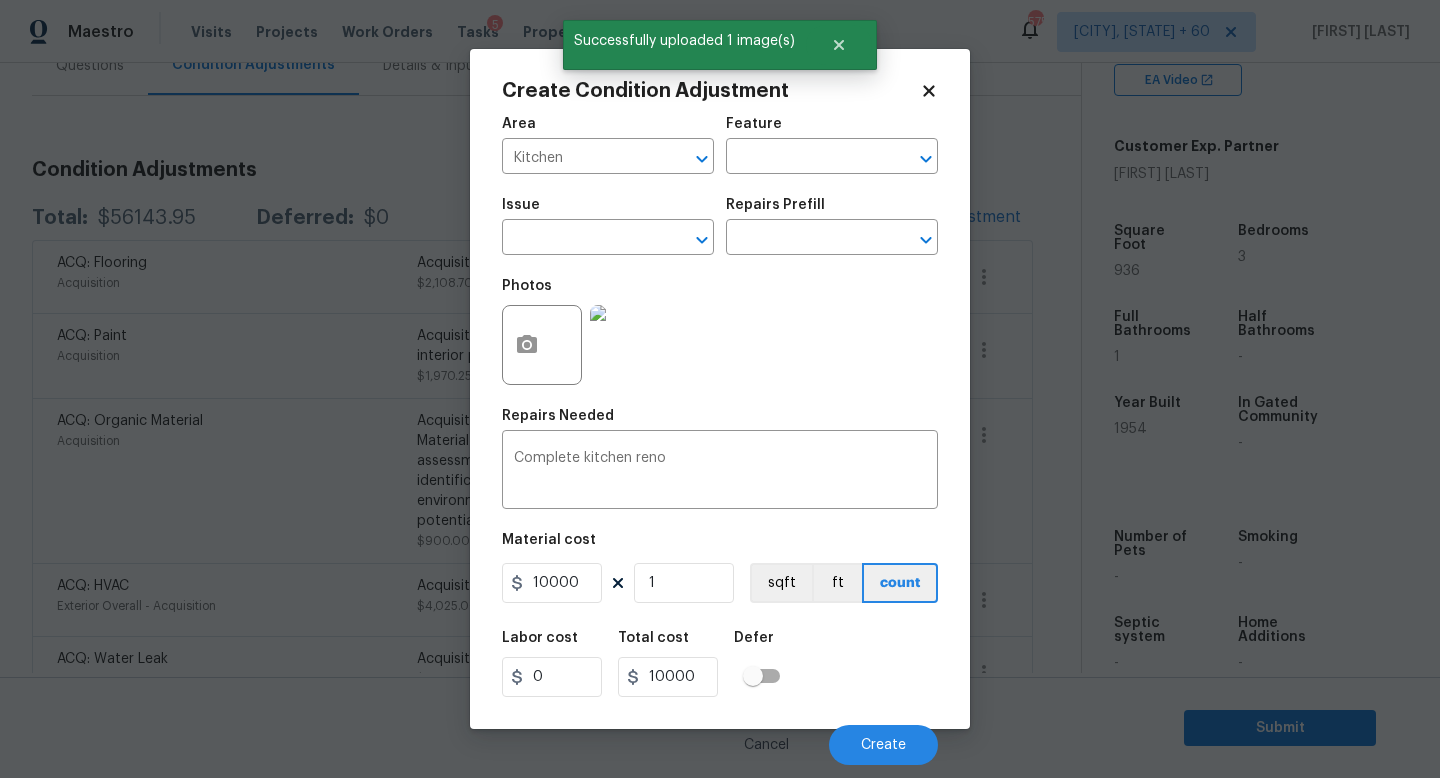 click on "Labor cost 0 Total cost 10000 Defer" at bounding box center (720, 664) 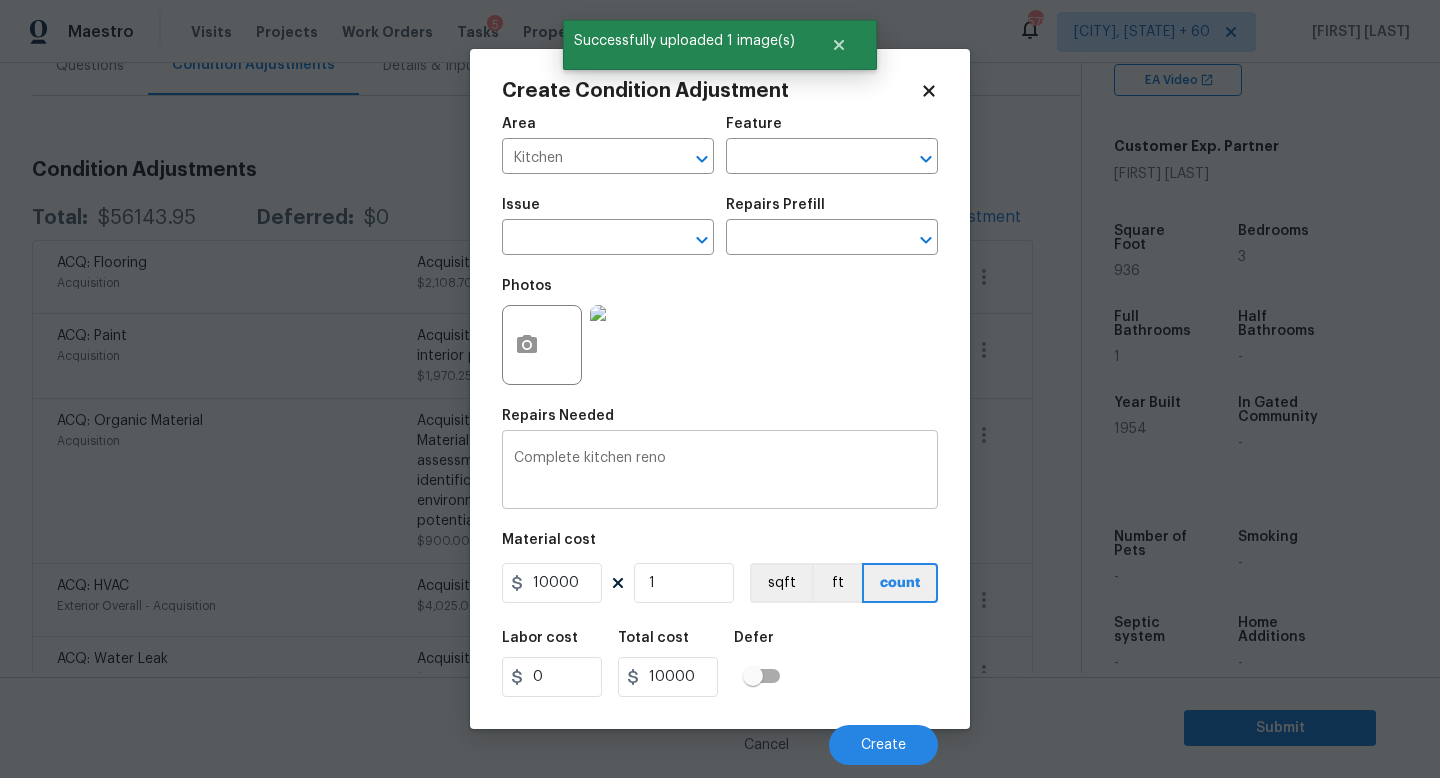 click on "Complete kitchen reno" at bounding box center [720, 472] 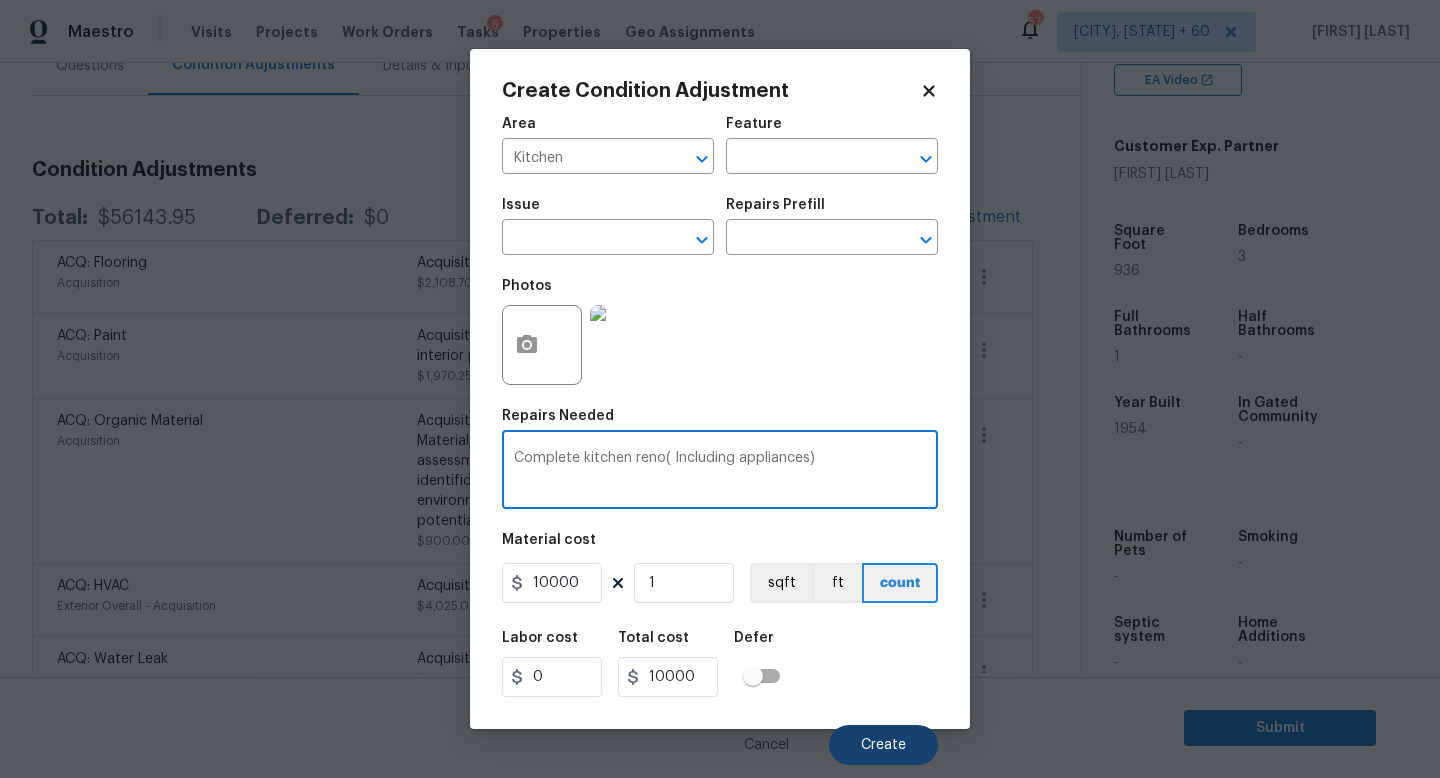 type on "Complete kitchen reno( Including appliances)" 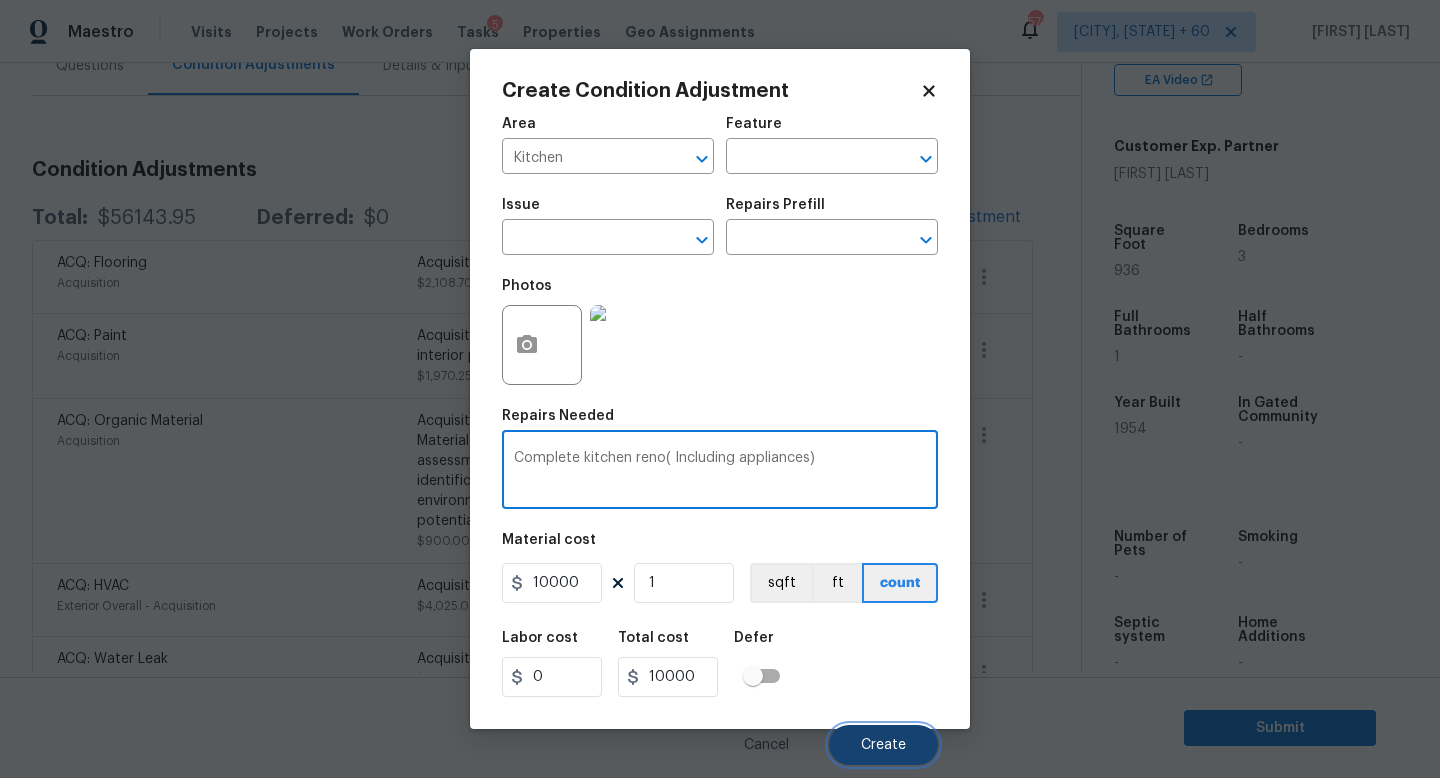 click on "Create" at bounding box center [883, 745] 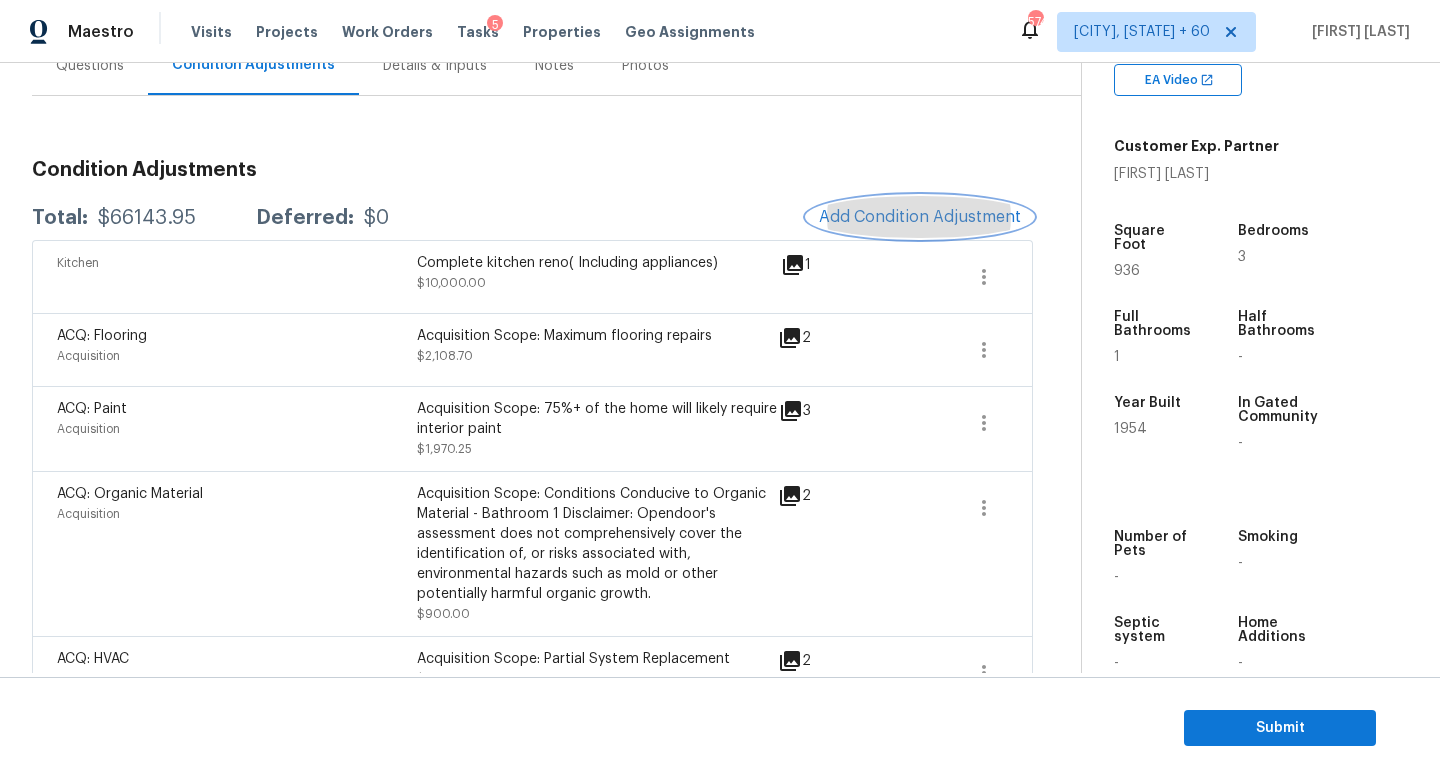 click on "Add Condition Adjustment" at bounding box center (920, 217) 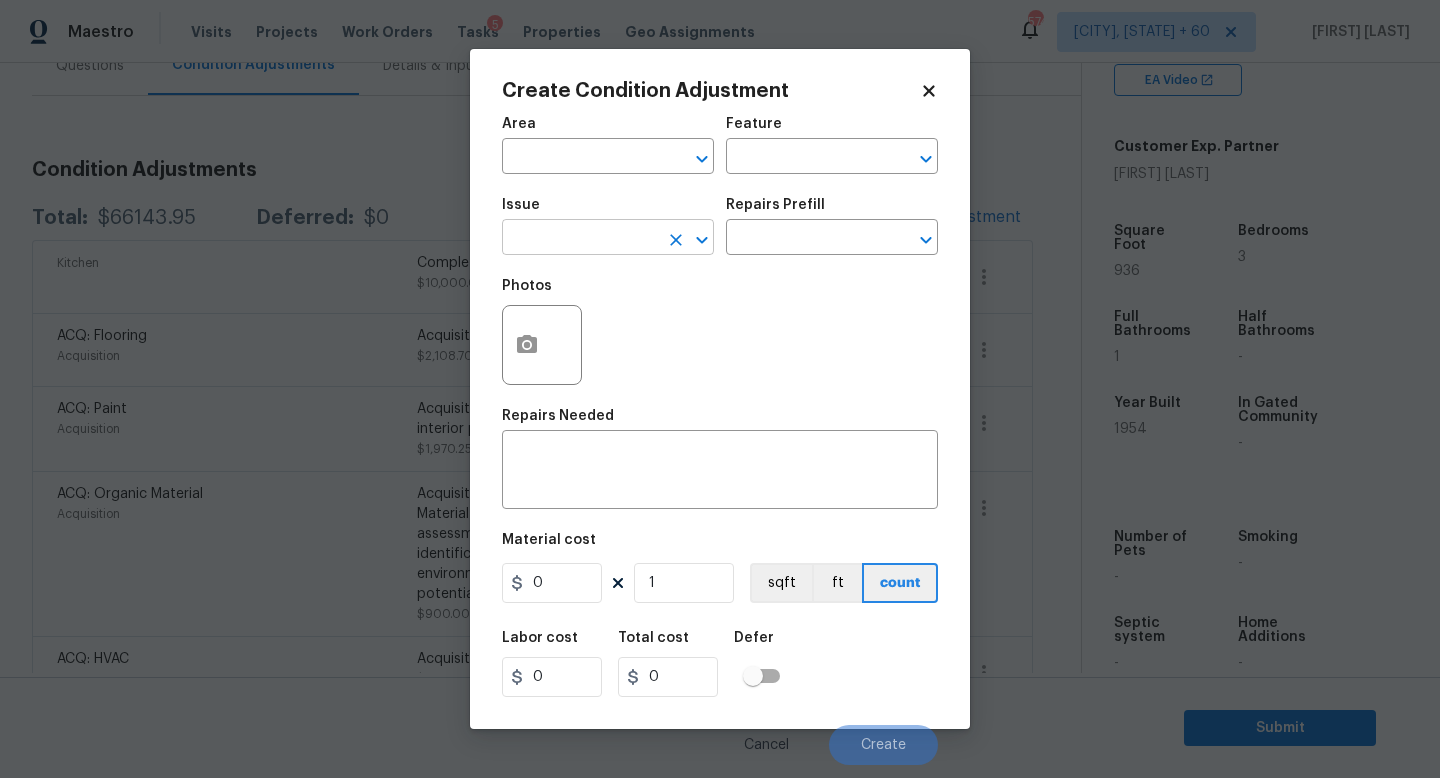 click at bounding box center [580, 239] 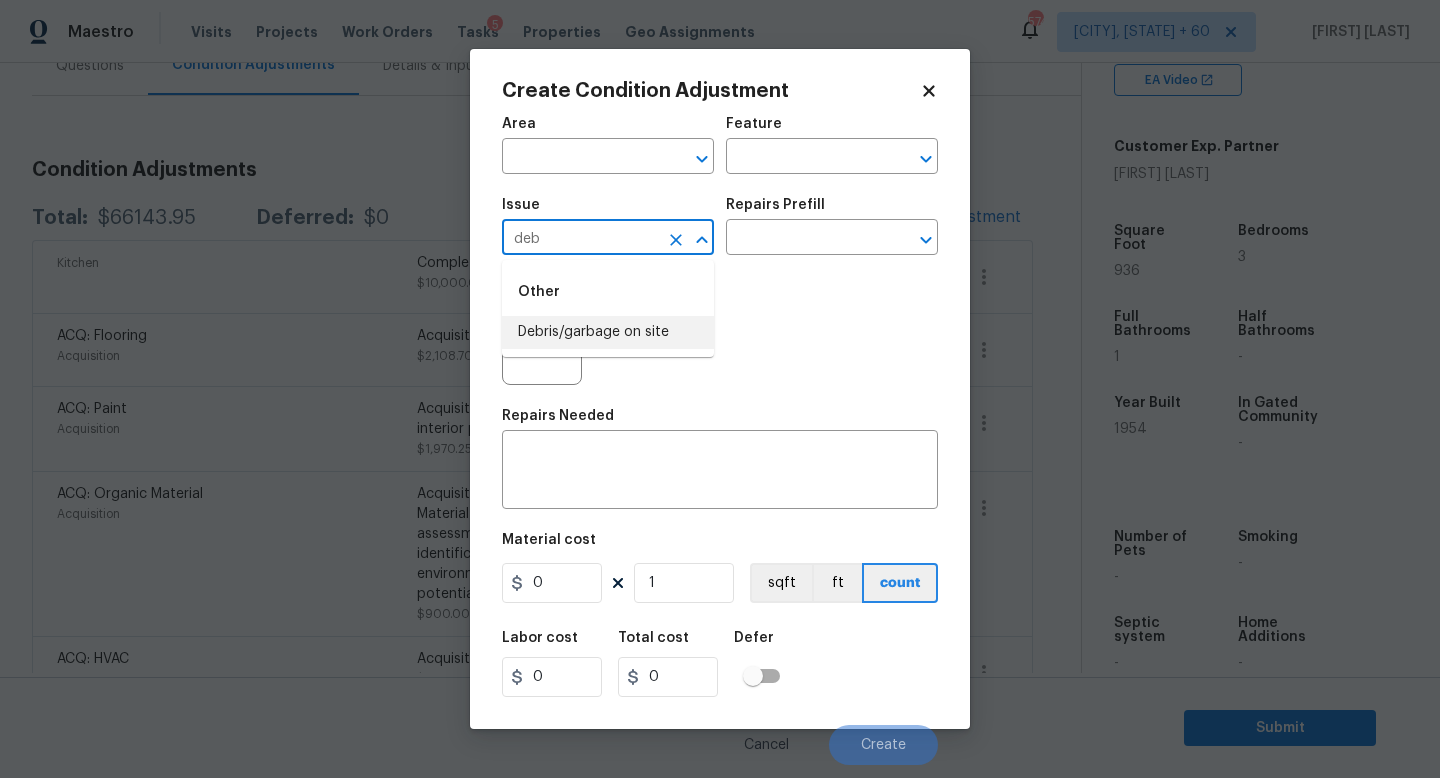 click on "Debris/garbage on site" at bounding box center (608, 332) 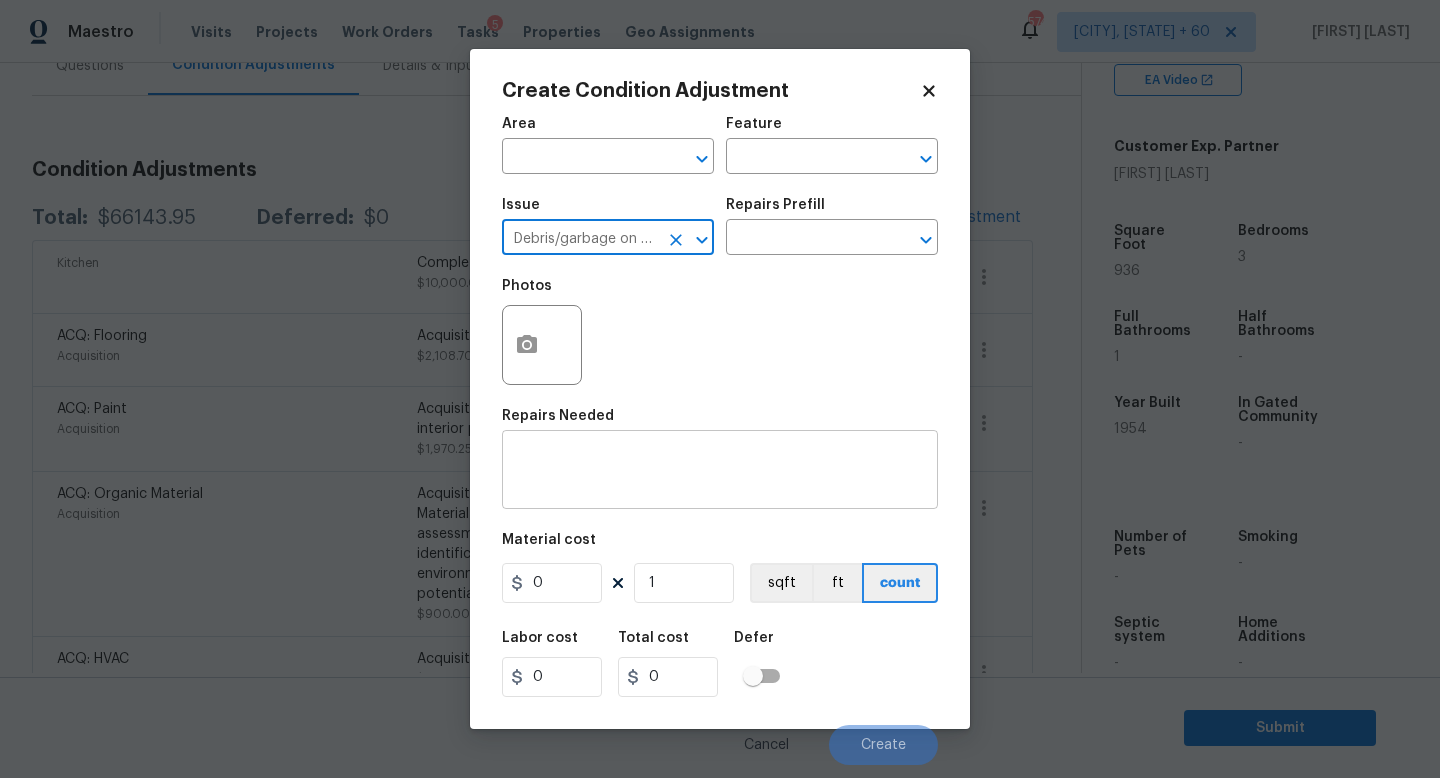 type on "Debris/garbage on site" 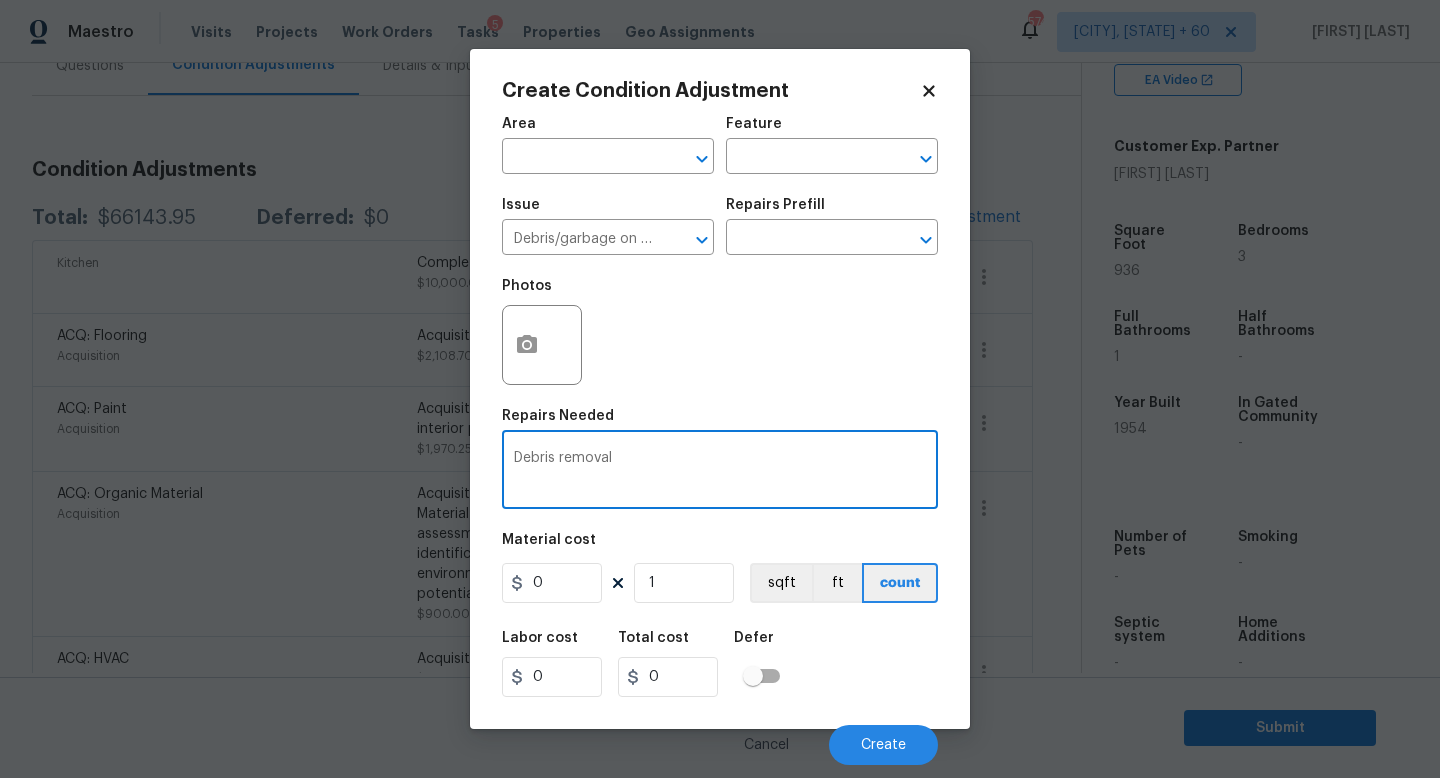 type on "Debris removal" 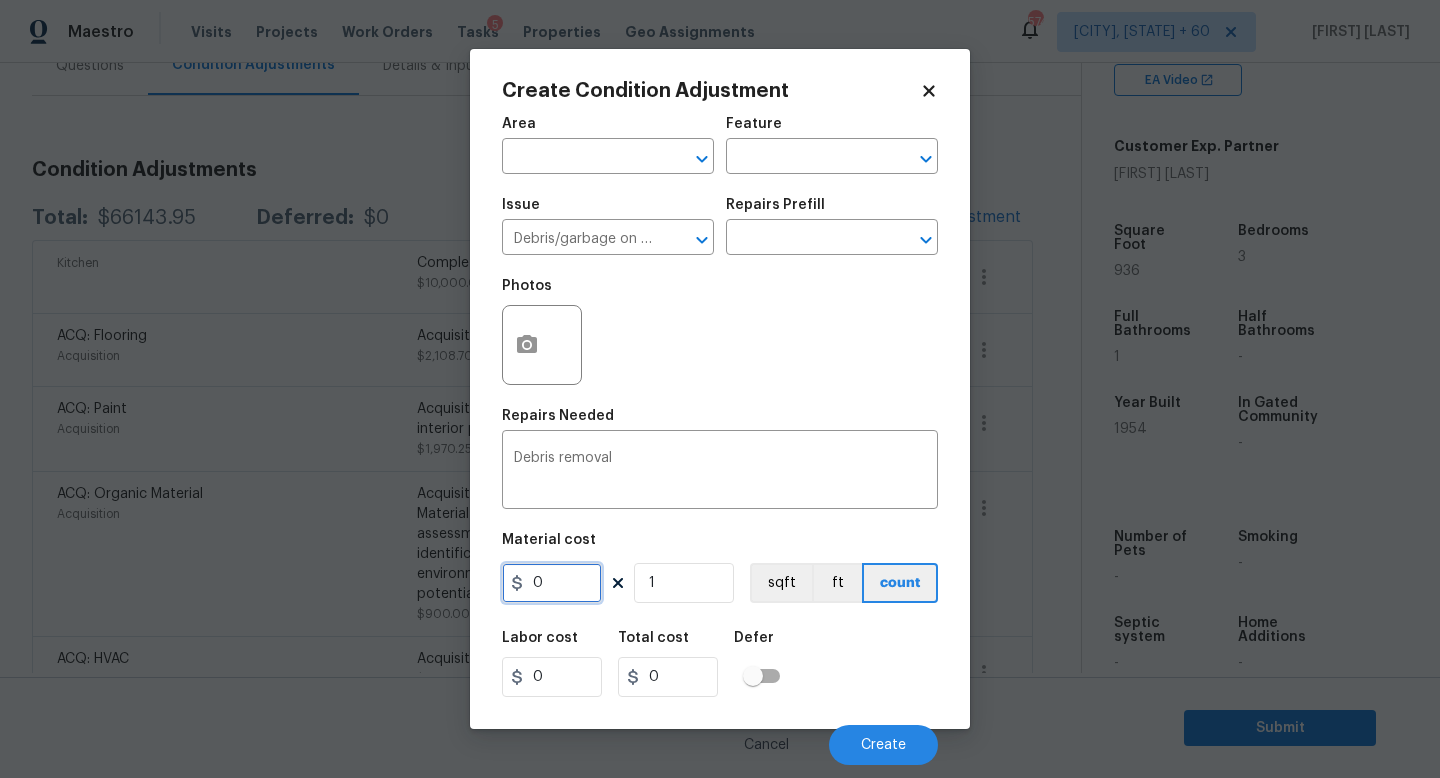 click on "0" at bounding box center [552, 583] 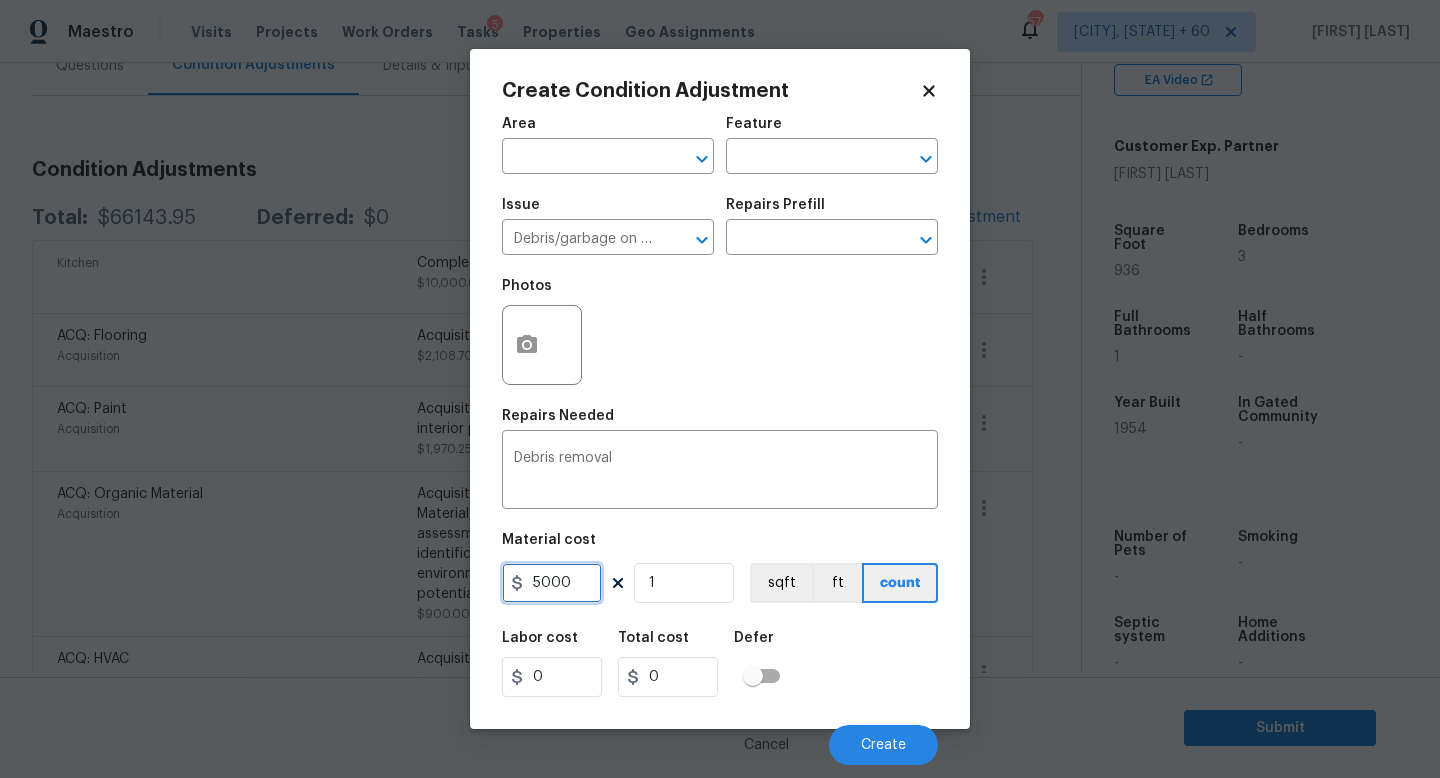 type on "5000" 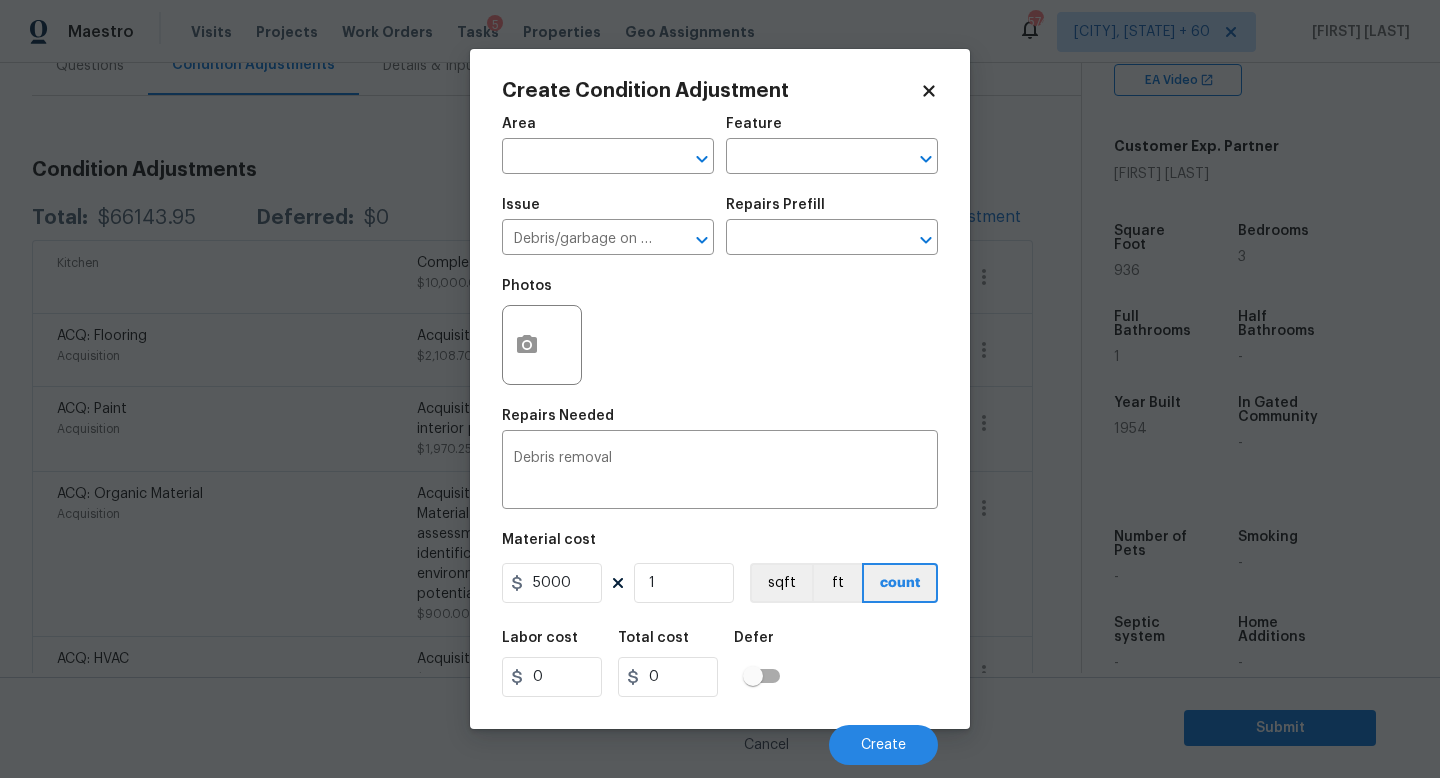 type on "5000" 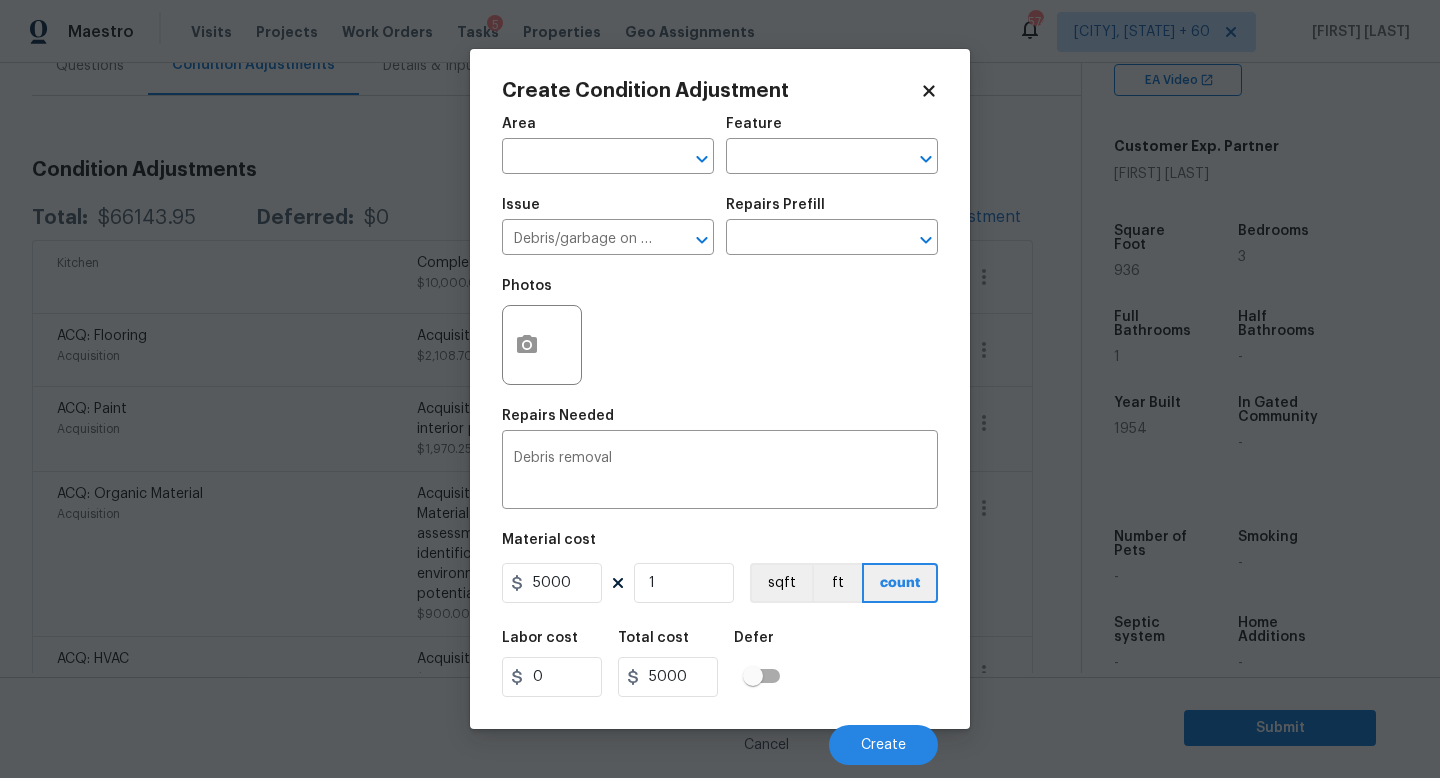 click on "Labor cost 0 Total cost 5000 Defer" at bounding box center [720, 664] 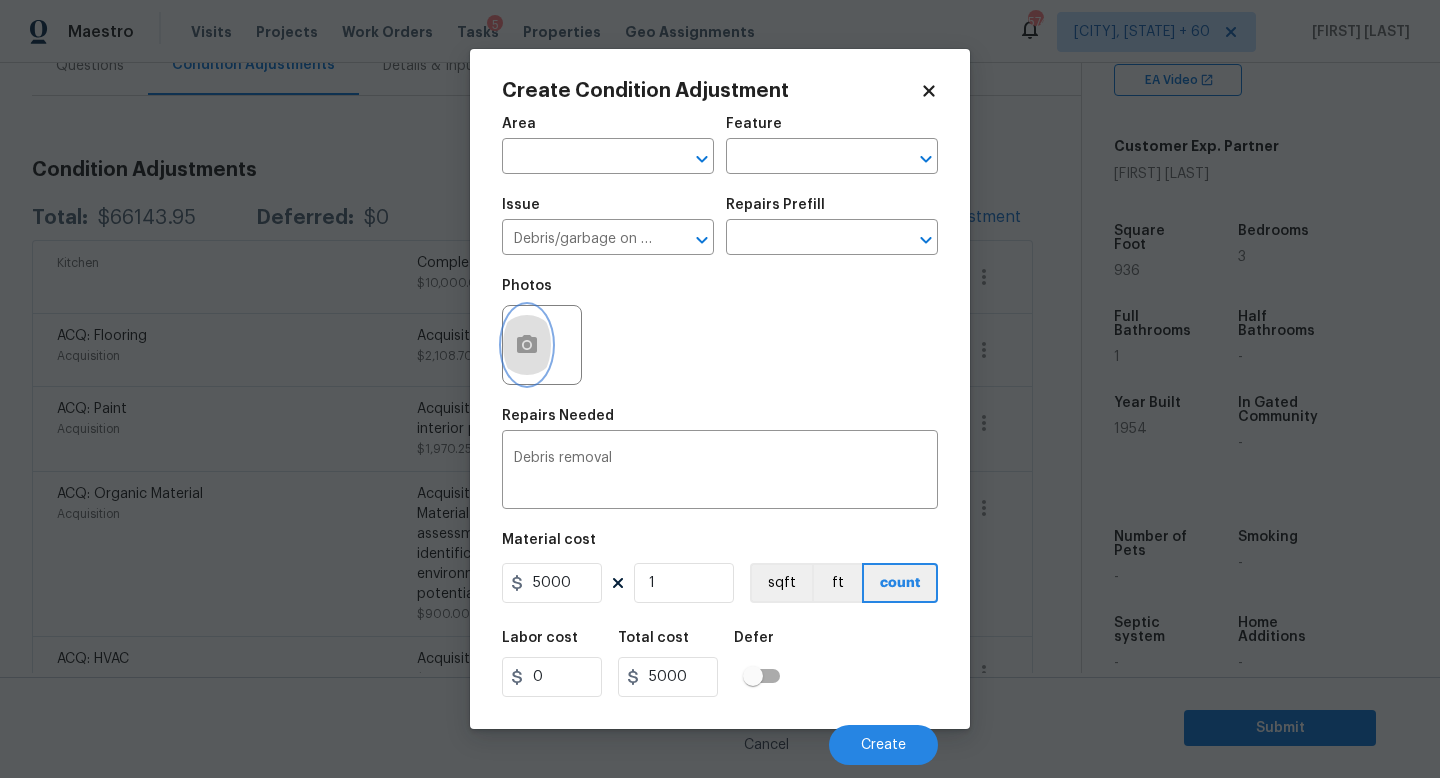 click at bounding box center (527, 345) 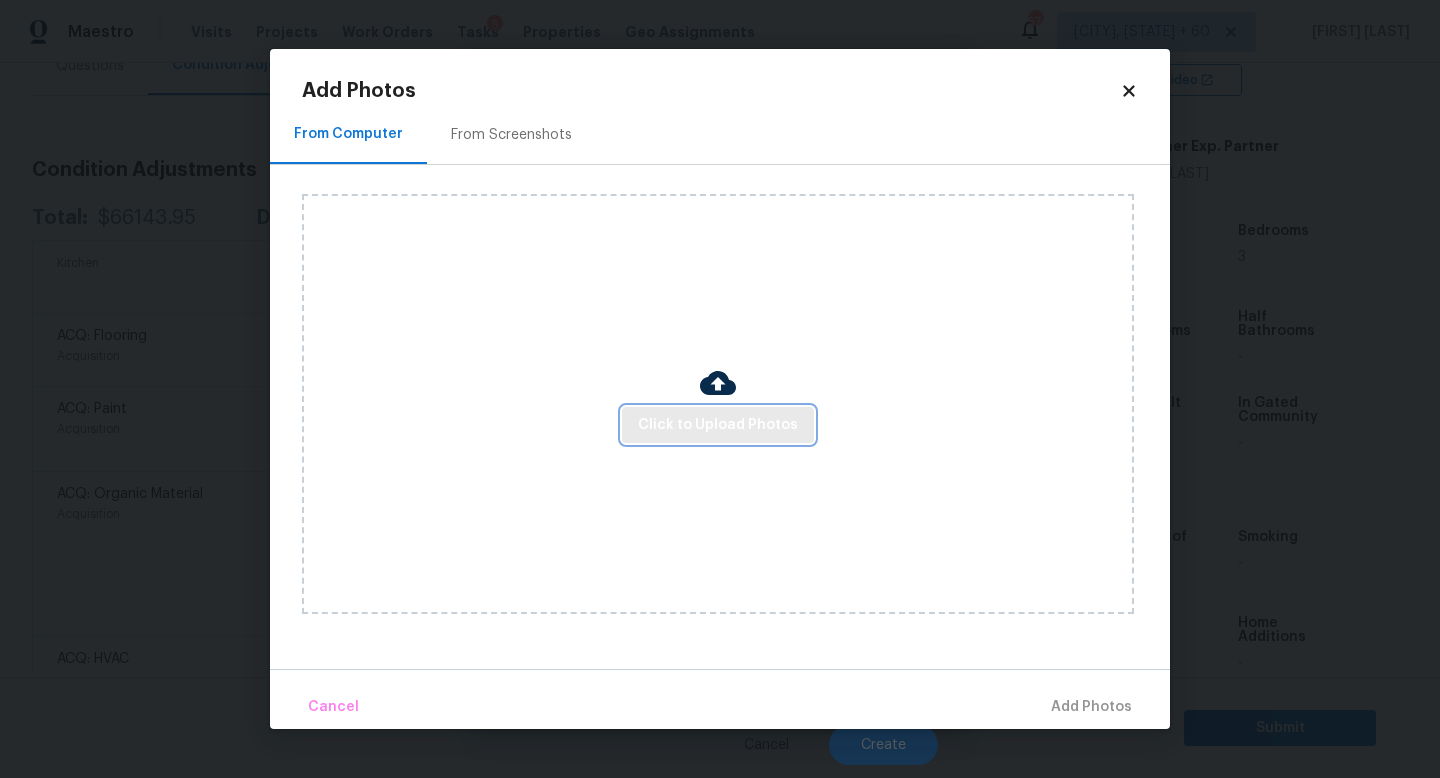 click on "Click to Upload Photos" at bounding box center [718, 425] 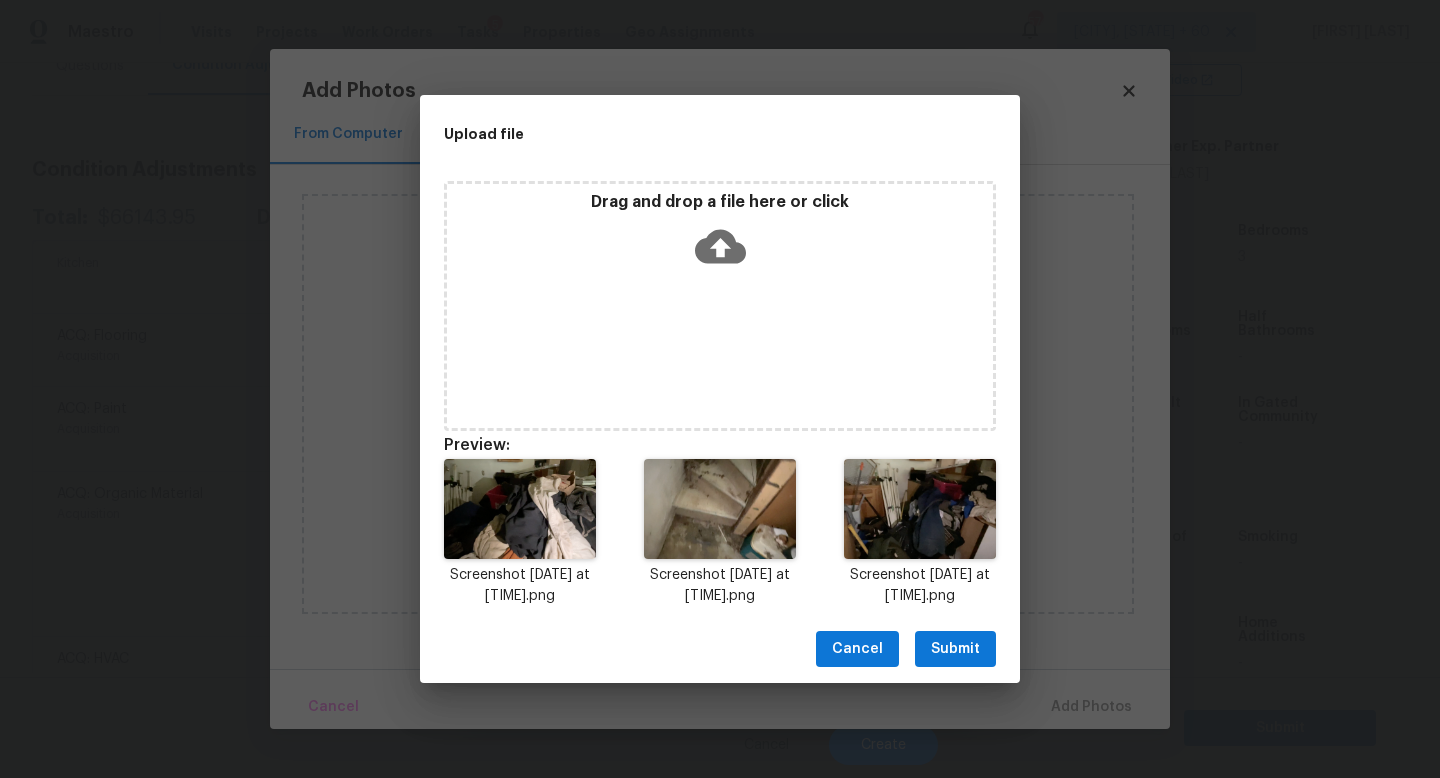 click on "Submit" at bounding box center (955, 649) 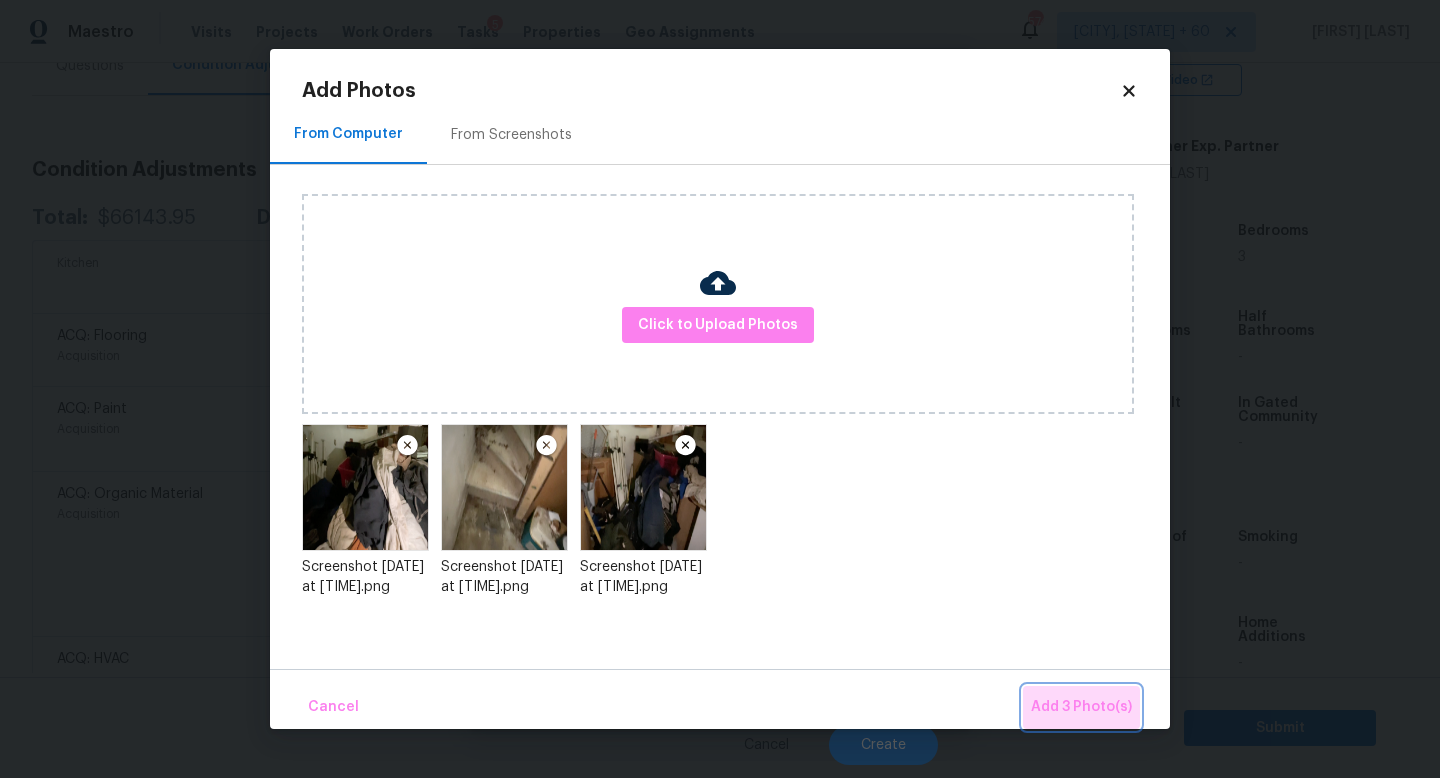 click on "Add 3 Photo(s)" at bounding box center (1081, 707) 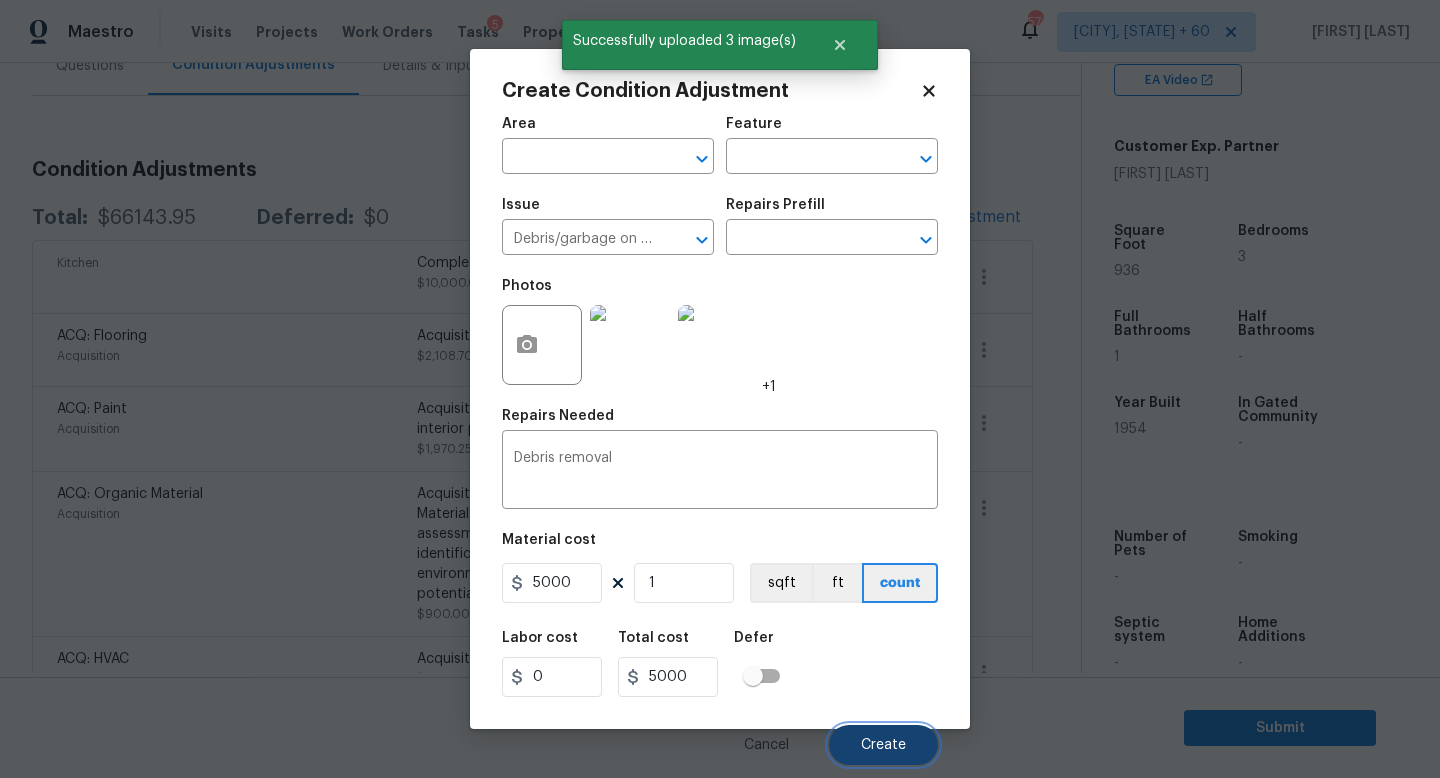 click on "Create" at bounding box center [883, 745] 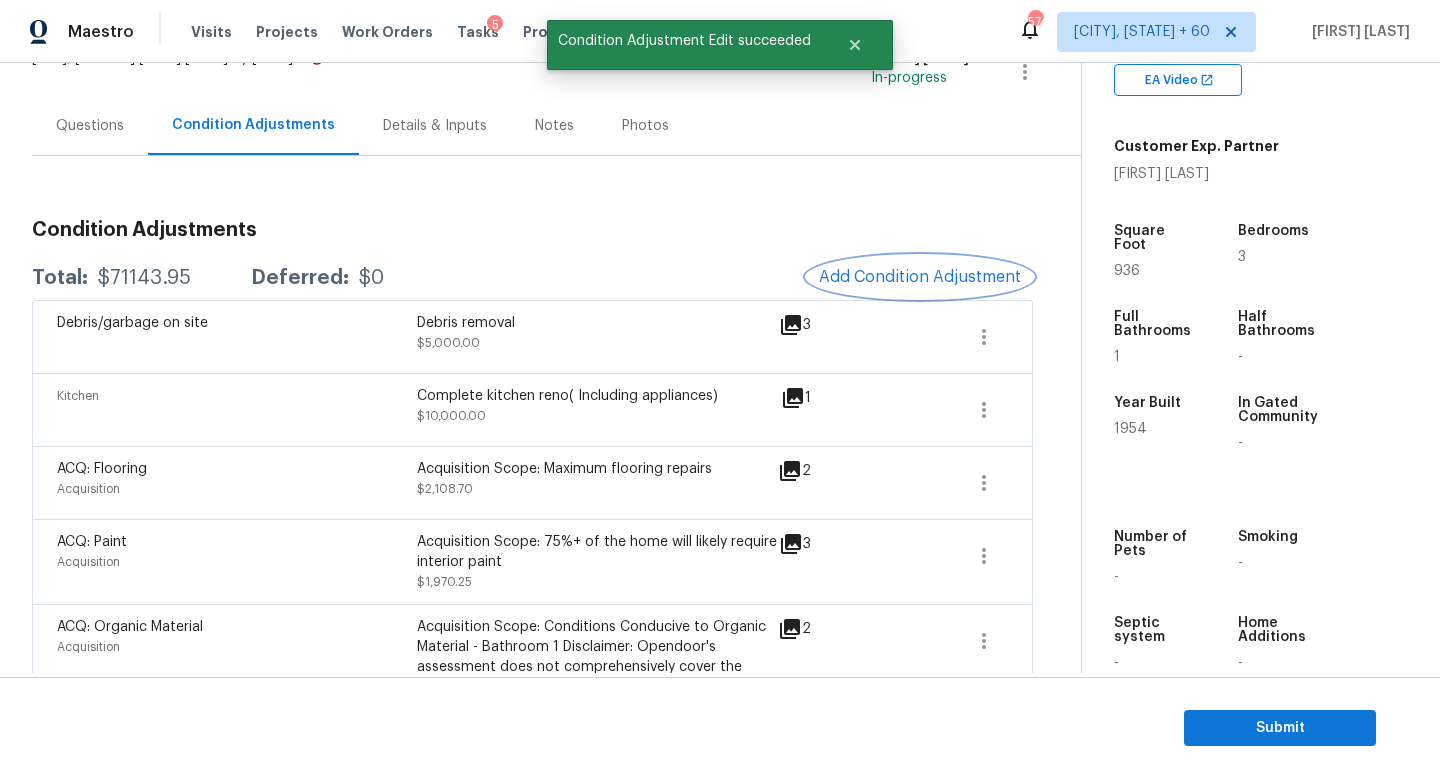 scroll, scrollTop: 112, scrollLeft: 0, axis: vertical 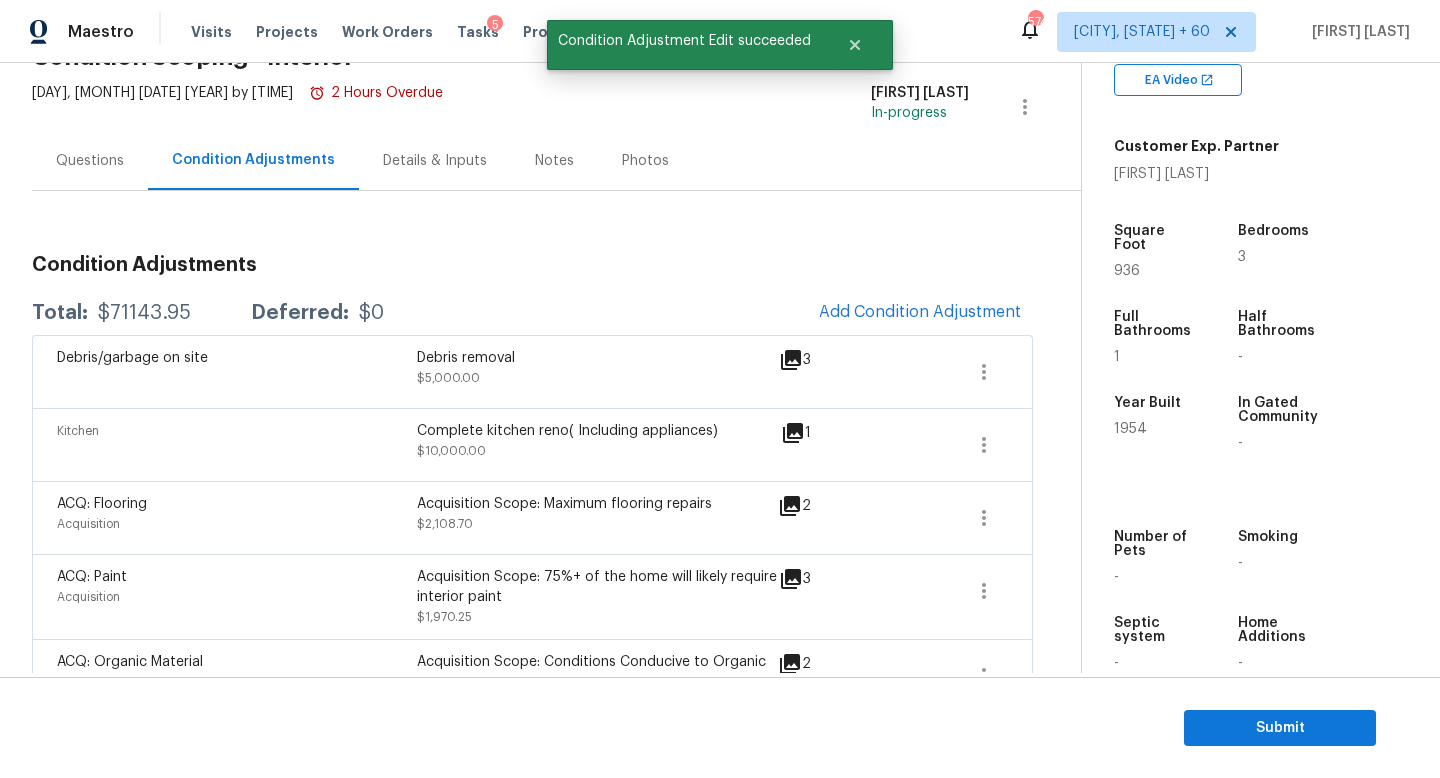 click on "Questions" at bounding box center [90, 161] 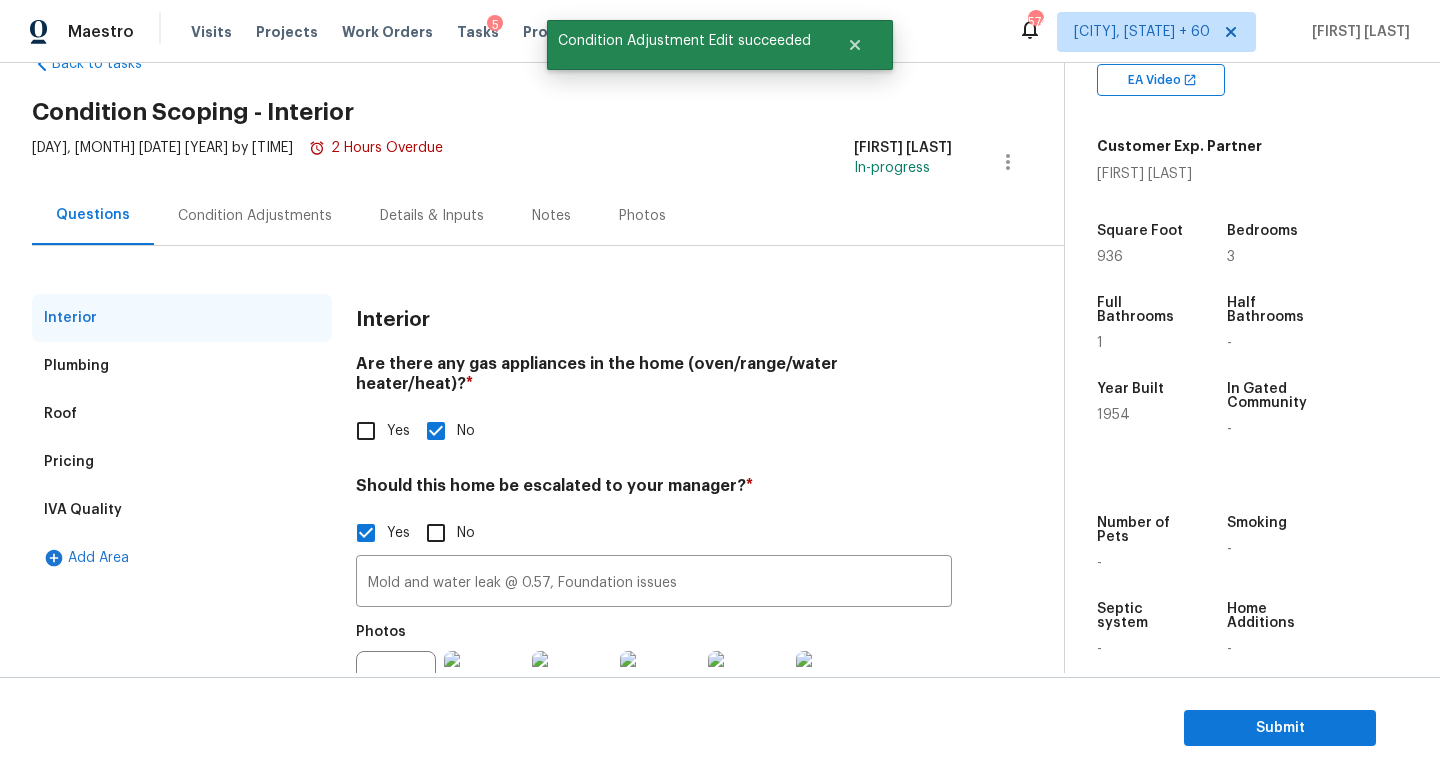 scroll, scrollTop: 63, scrollLeft: 0, axis: vertical 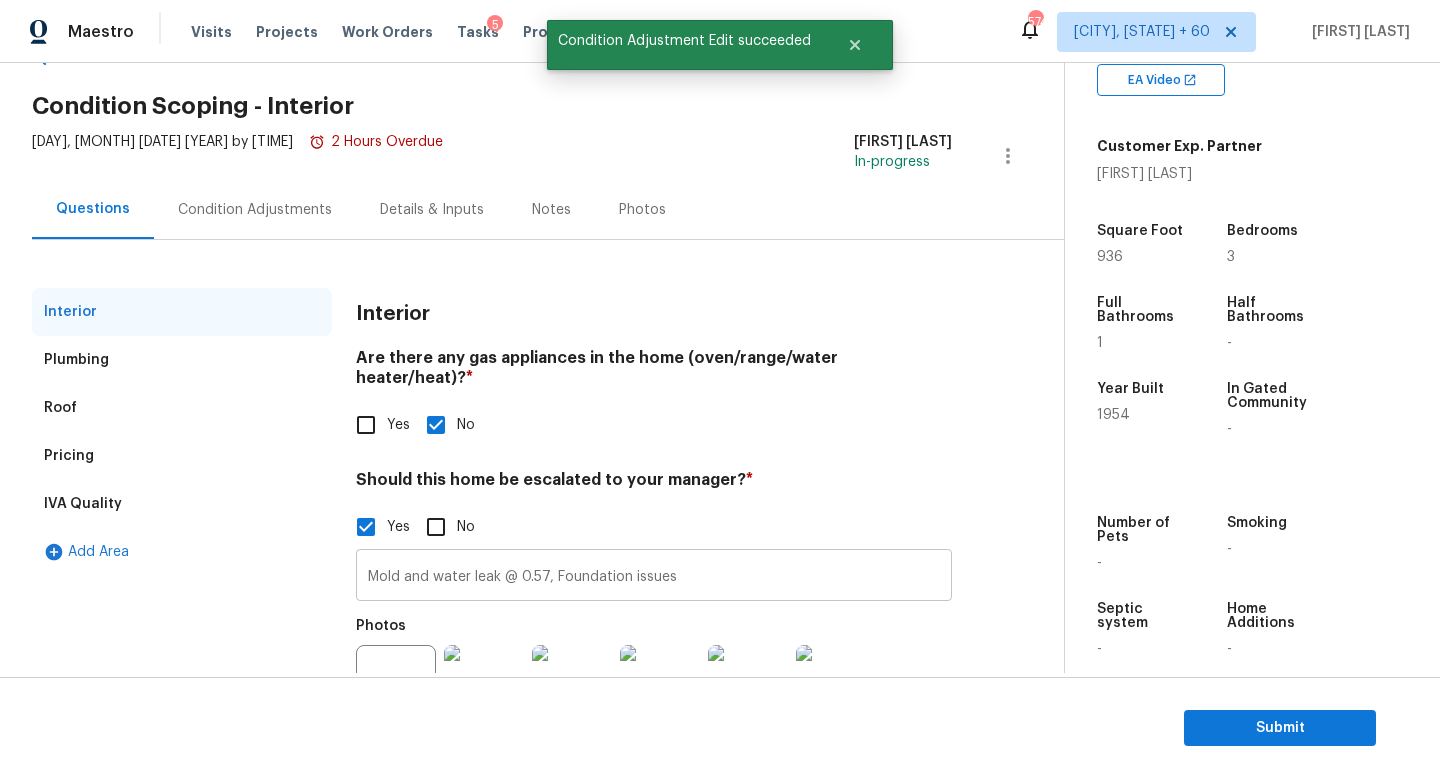 click on "Mold and water leak @ 0.57, Foundation issues" at bounding box center [654, 577] 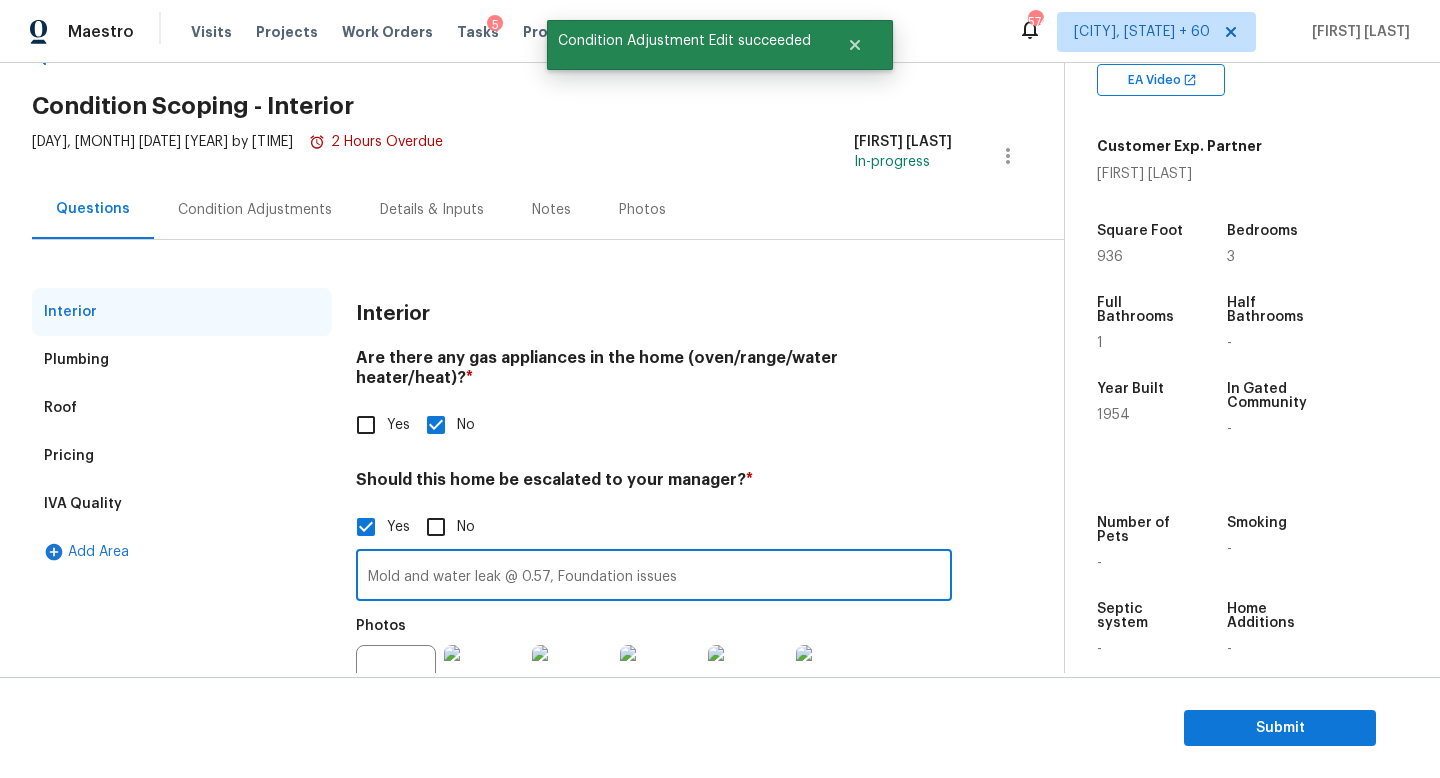 click on "Mold and water leak @ 0.57, Foundation issues" at bounding box center [654, 577] 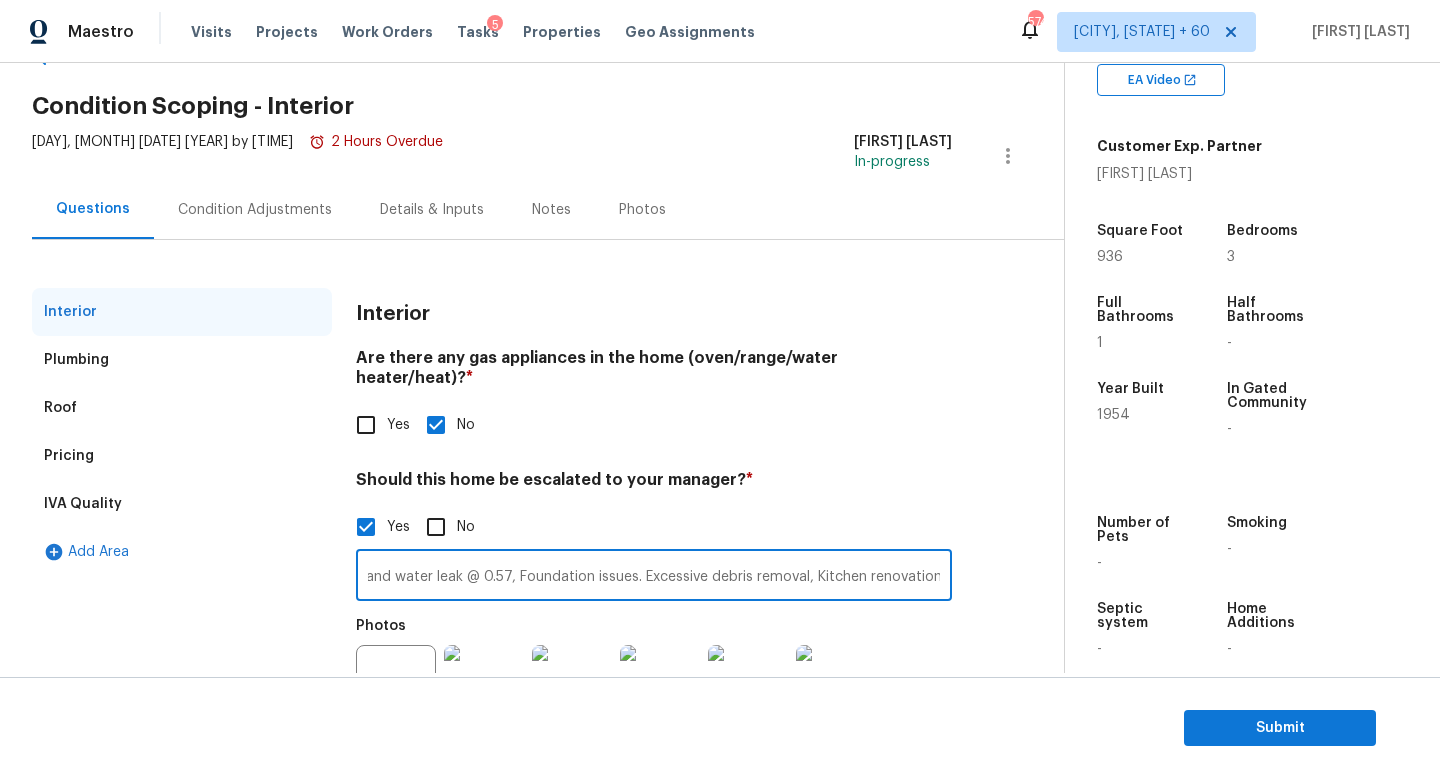 scroll, scrollTop: 0, scrollLeft: 42, axis: horizontal 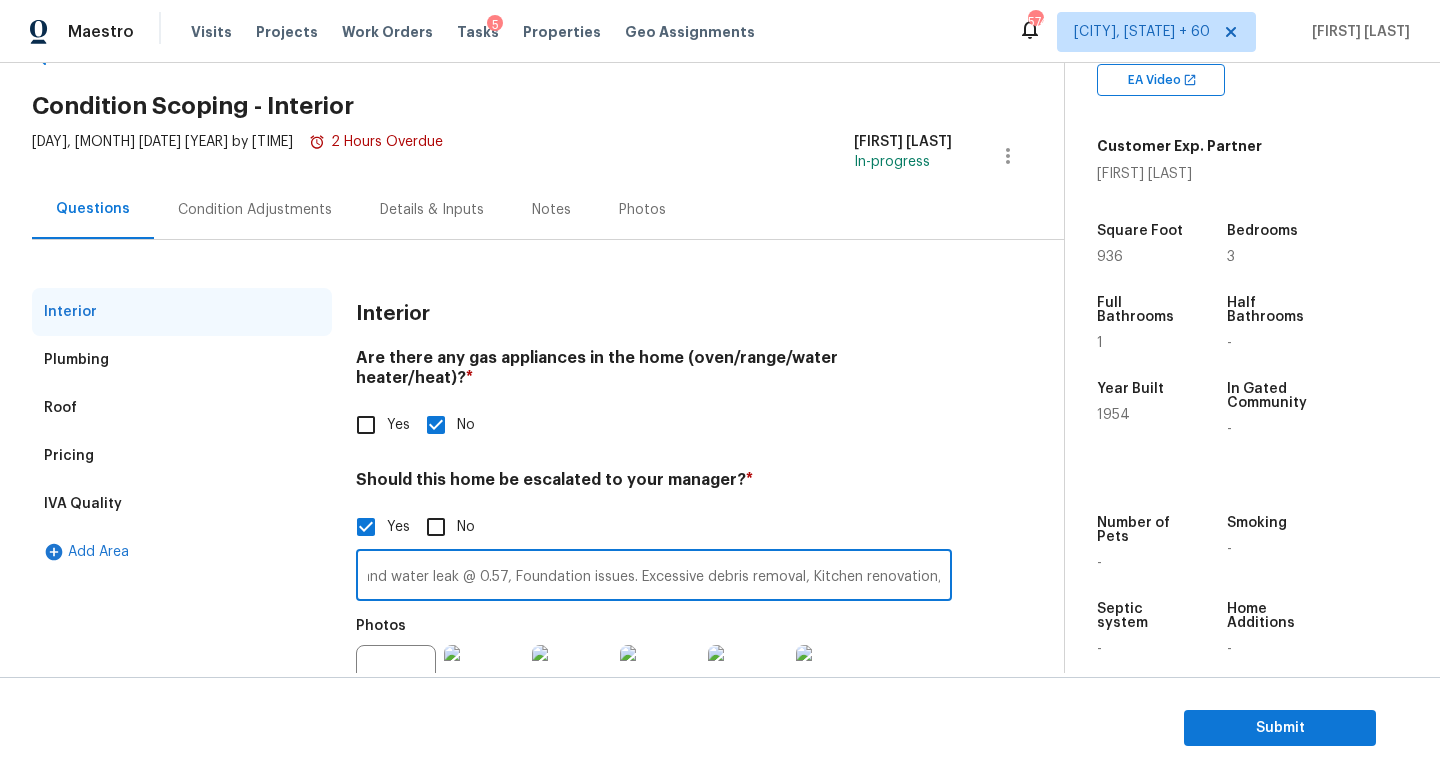 type on "Mold and water leak @ 0.57, Foundation issues. Excessive debris removal, Kitchen renovation," 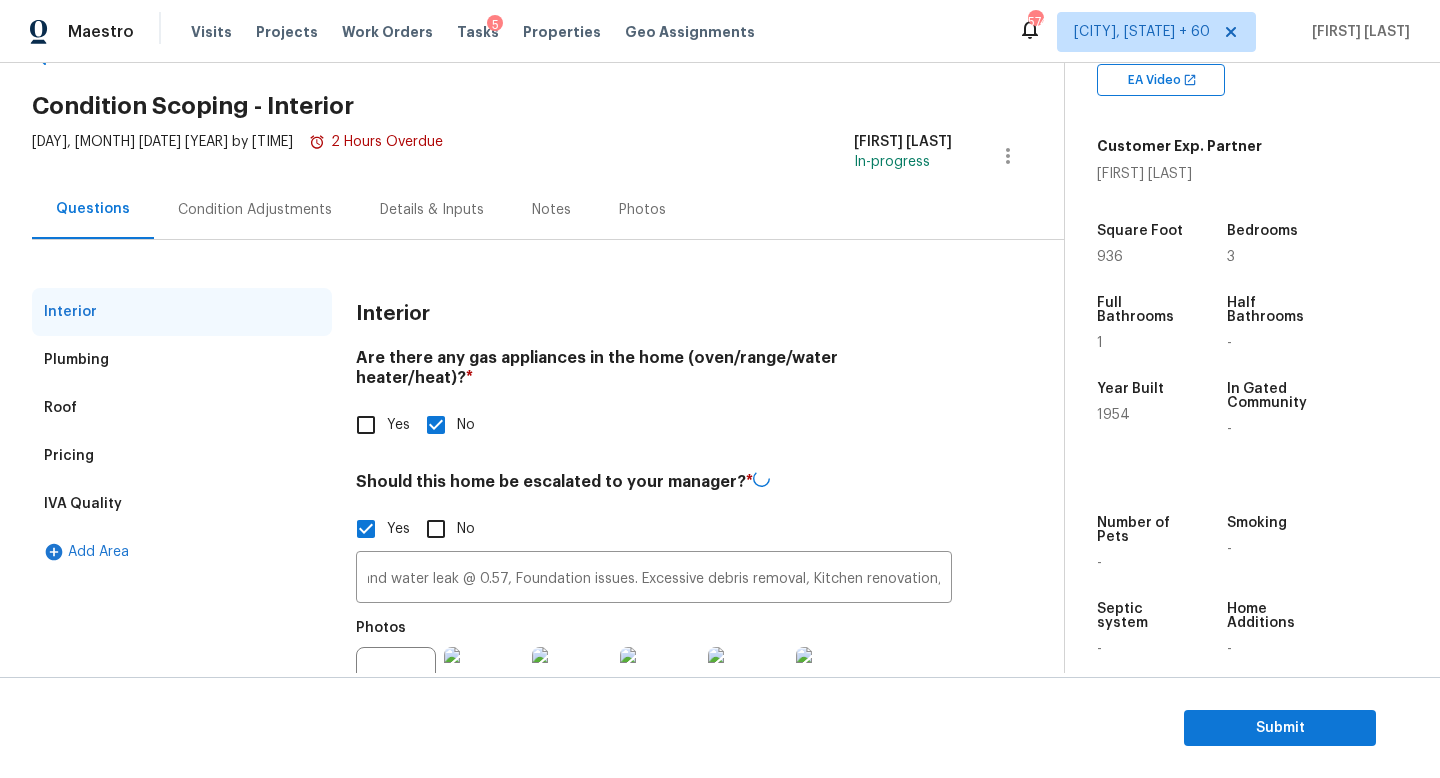 scroll, scrollTop: 0, scrollLeft: 0, axis: both 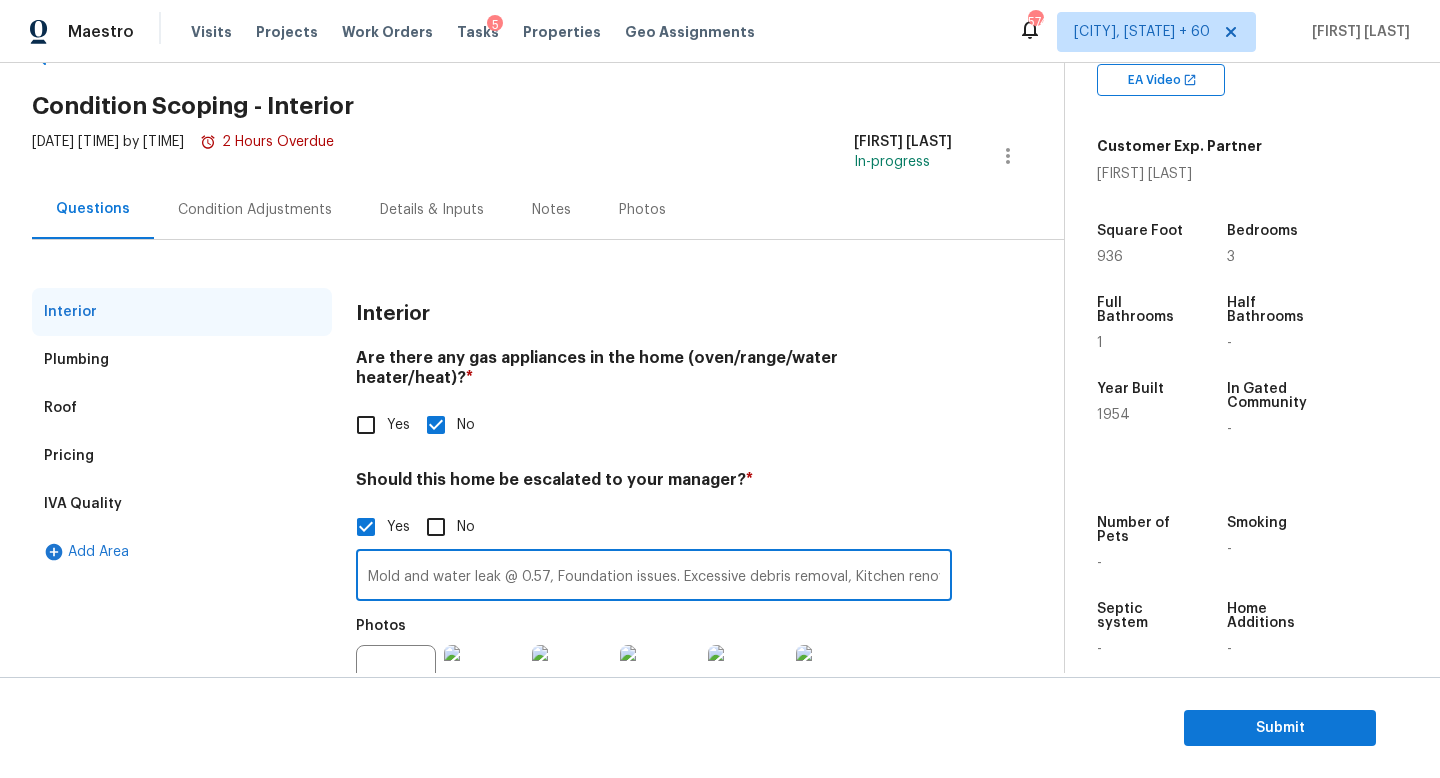 click on "Condition Adjustments" at bounding box center (255, 210) 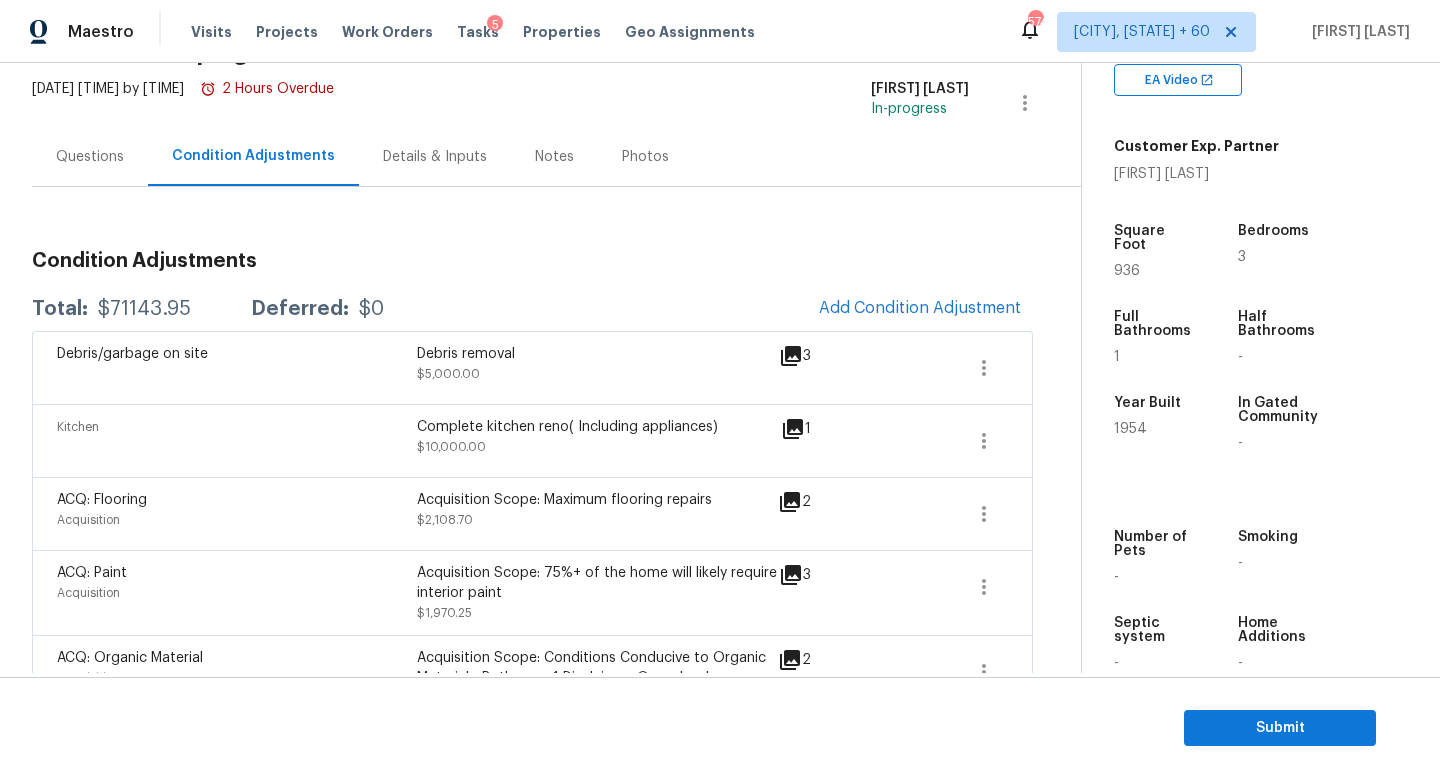 scroll, scrollTop: 148, scrollLeft: 0, axis: vertical 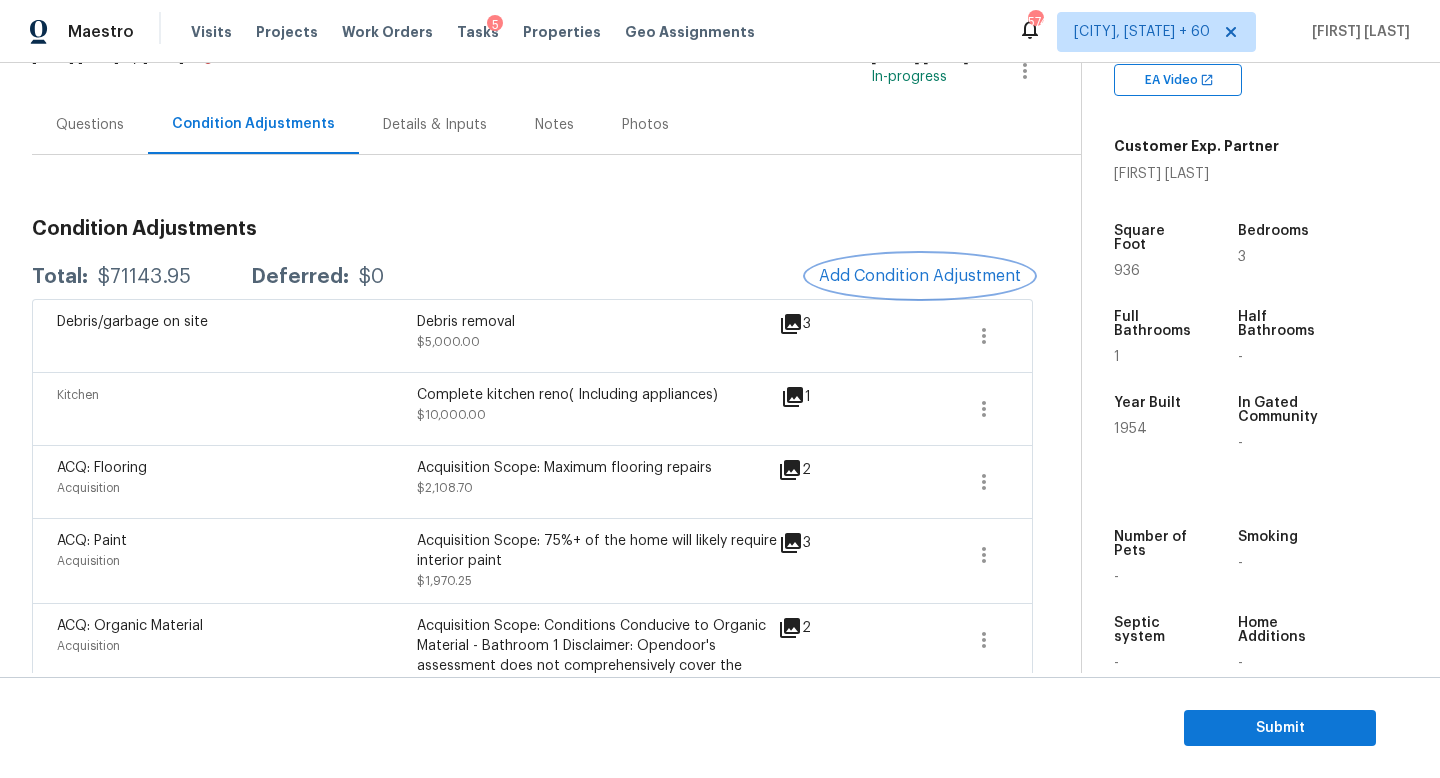 click on "Add Condition Adjustment" at bounding box center [920, 276] 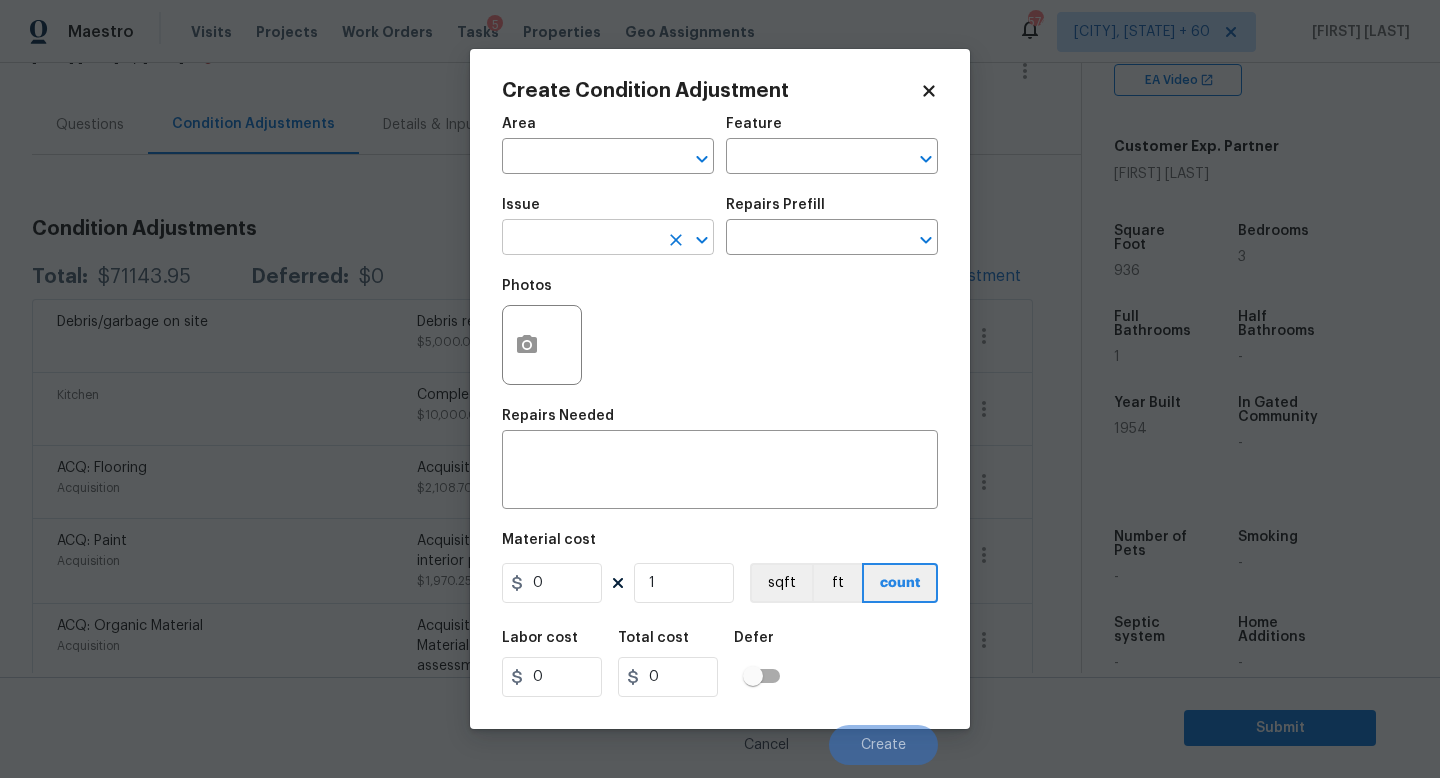 click at bounding box center [580, 239] 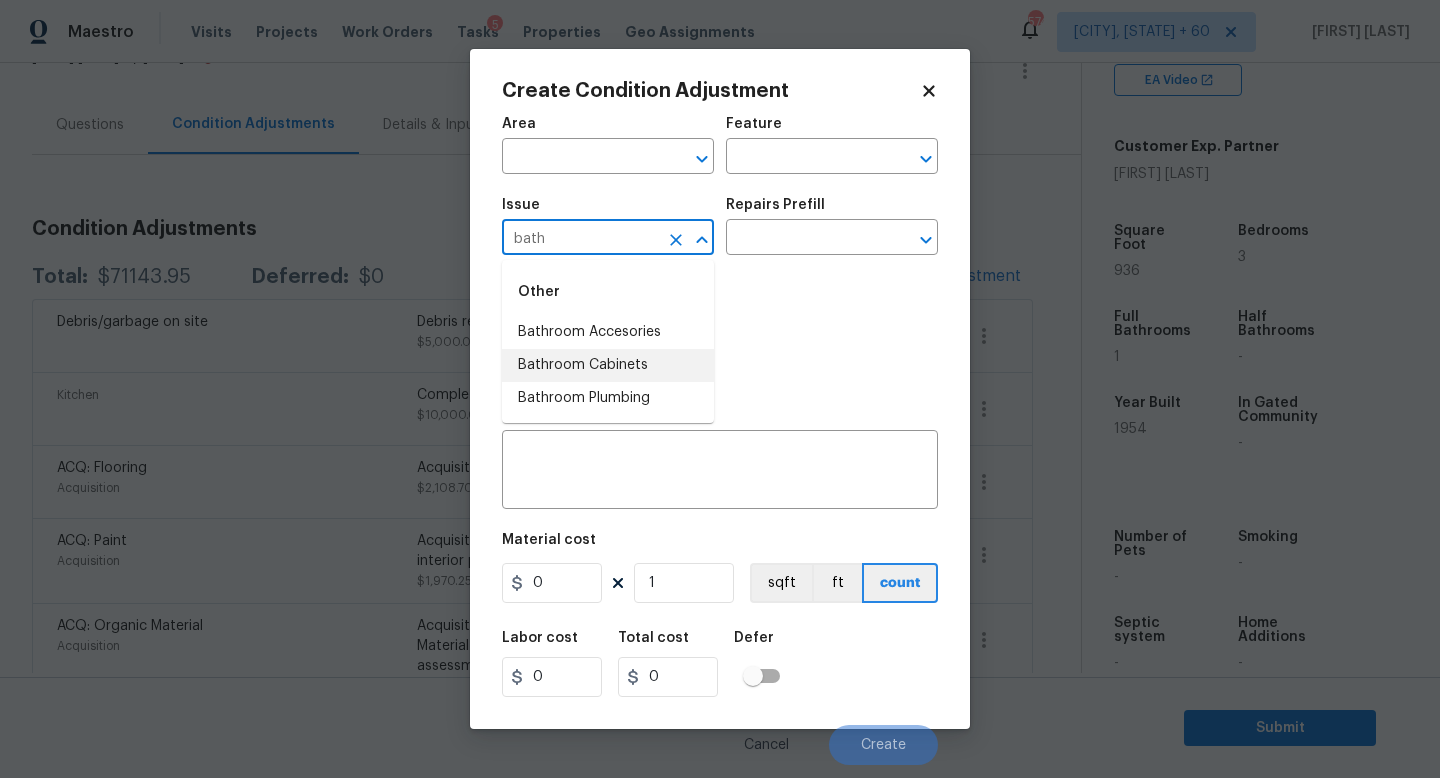 click on "Bathroom Cabinets" at bounding box center [608, 365] 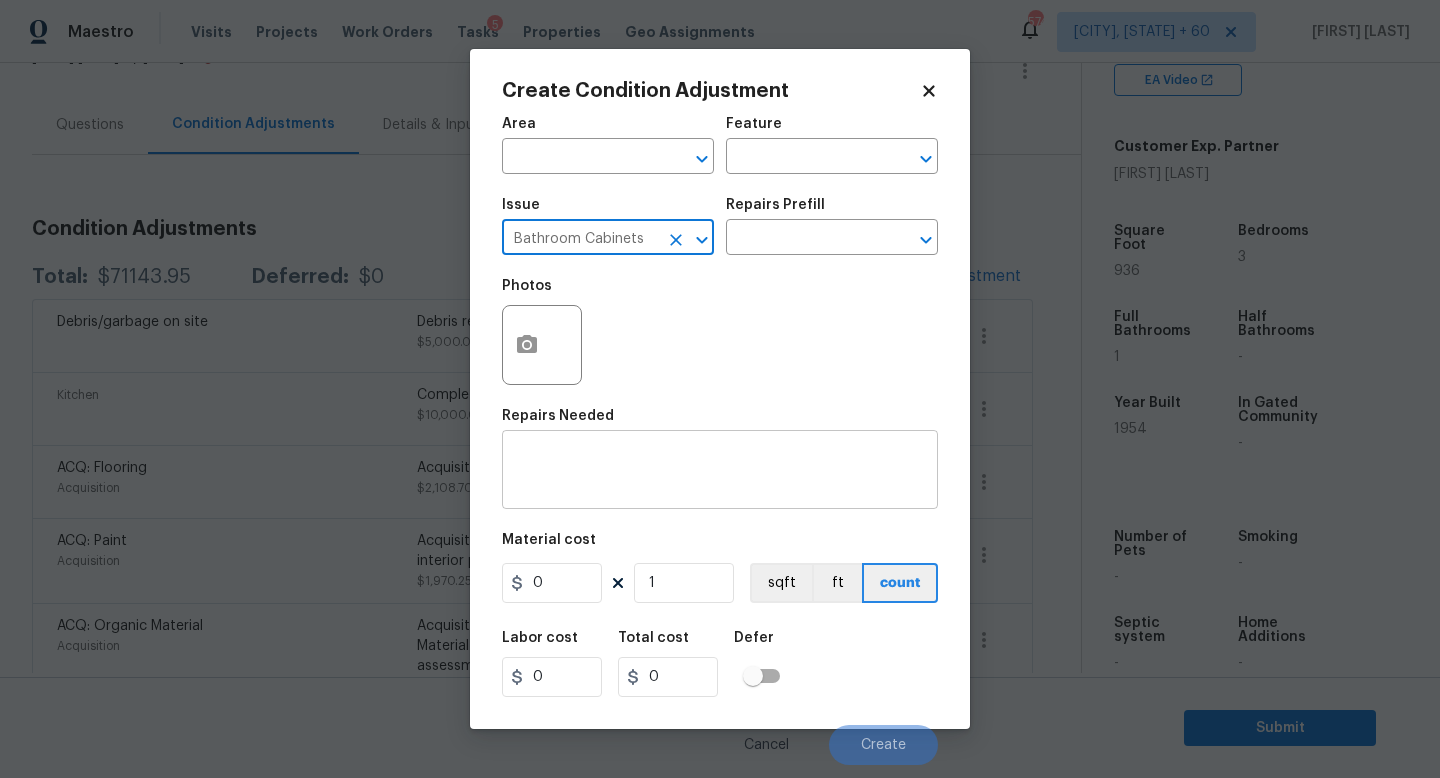 type on "Bathroom Cabinets" 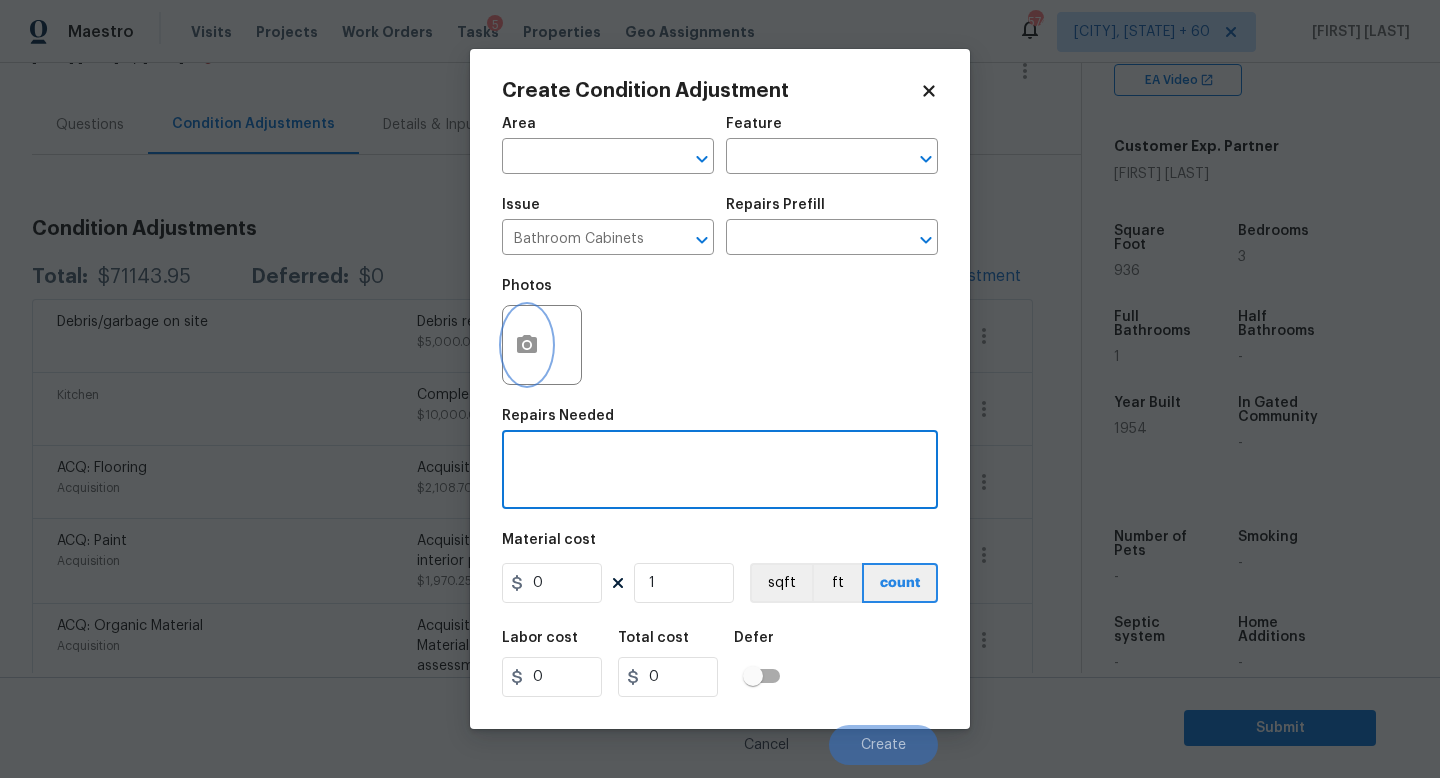 click 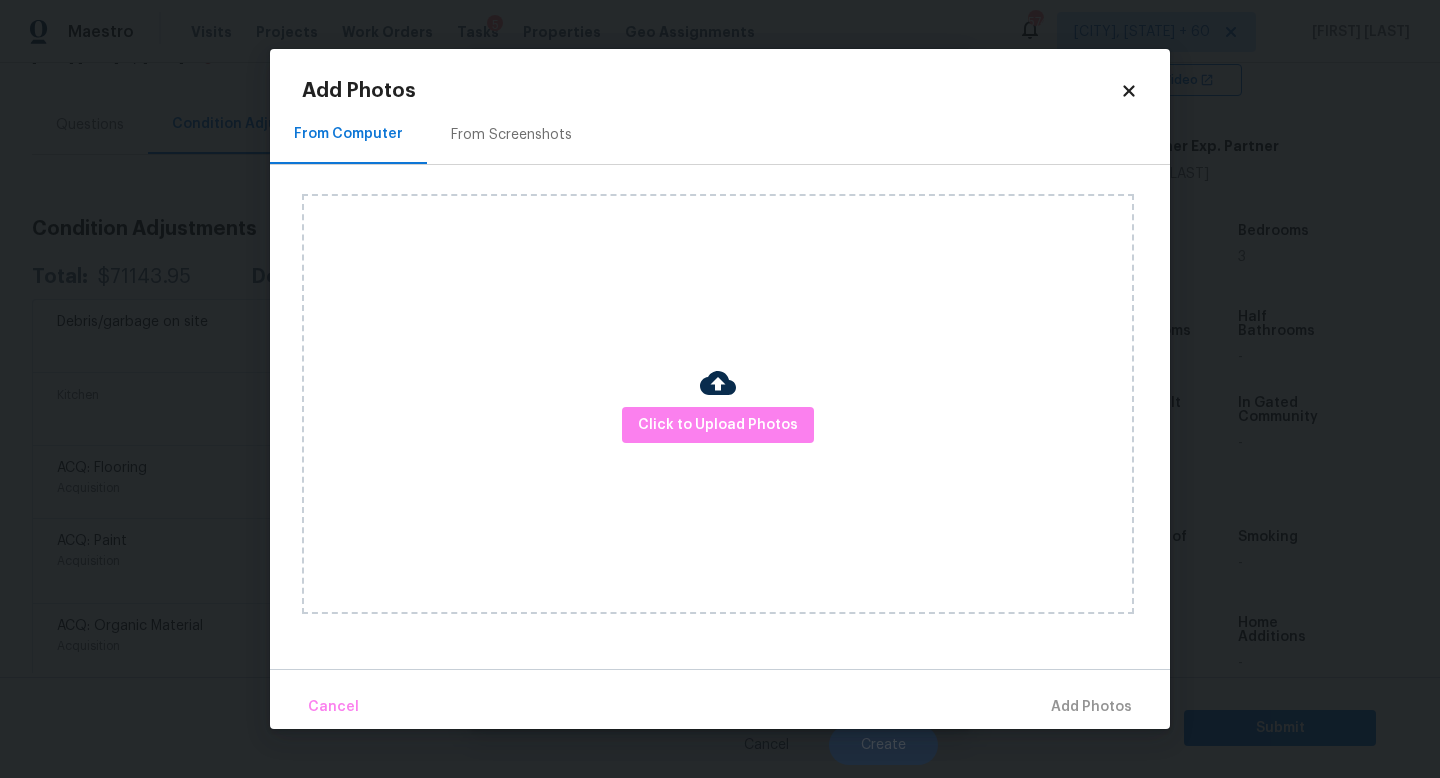 click on "Click to Upload Photos" at bounding box center [718, 404] 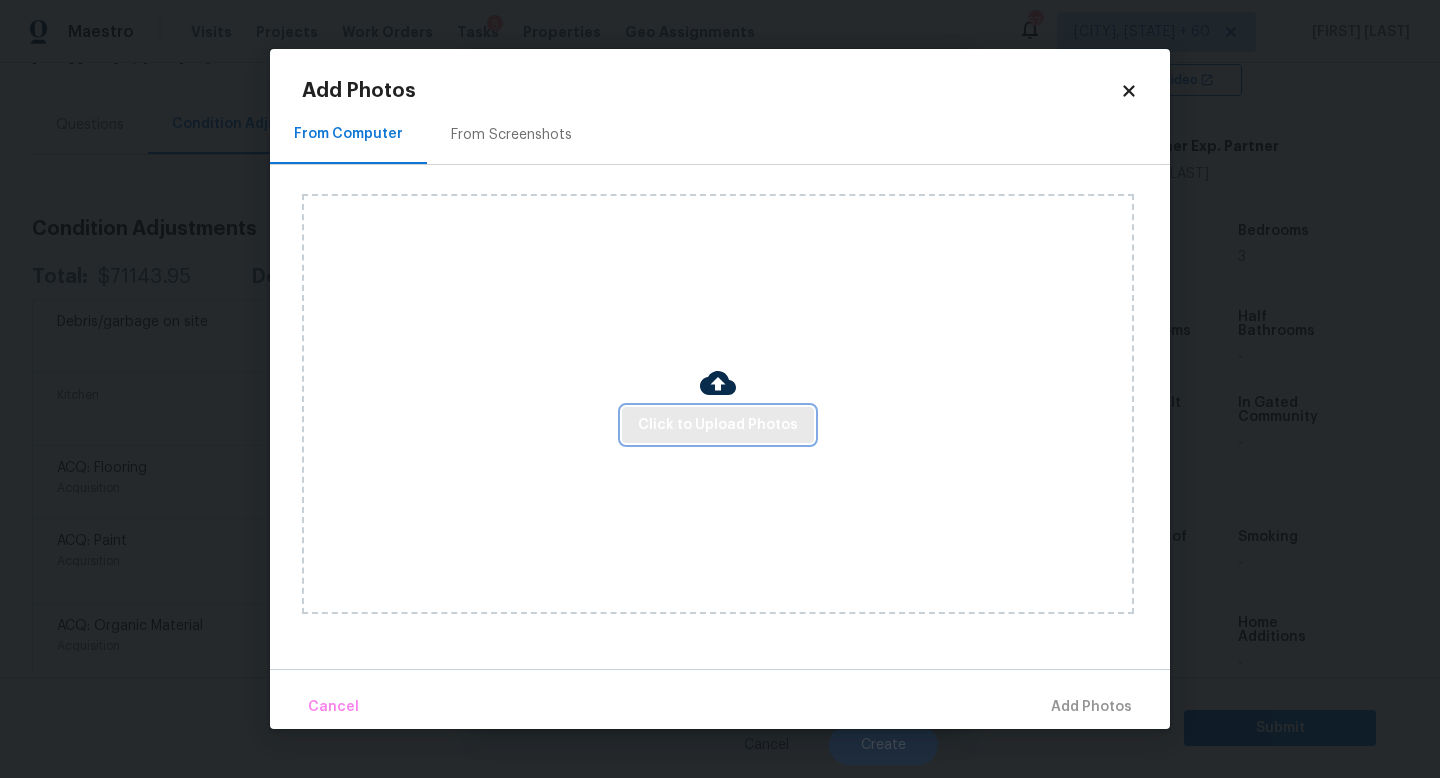 click on "Click to Upload Photos" at bounding box center (718, 425) 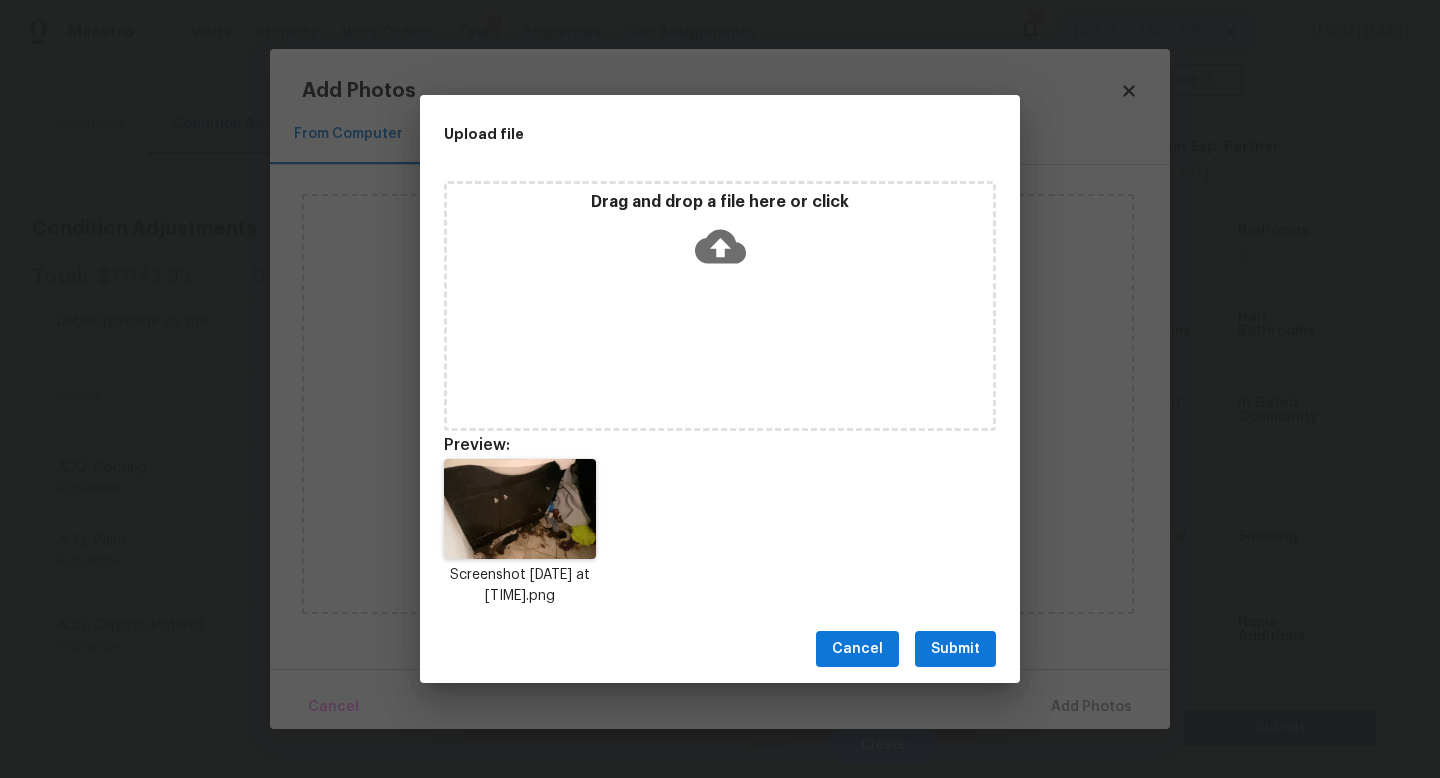click on "Submit" at bounding box center [955, 649] 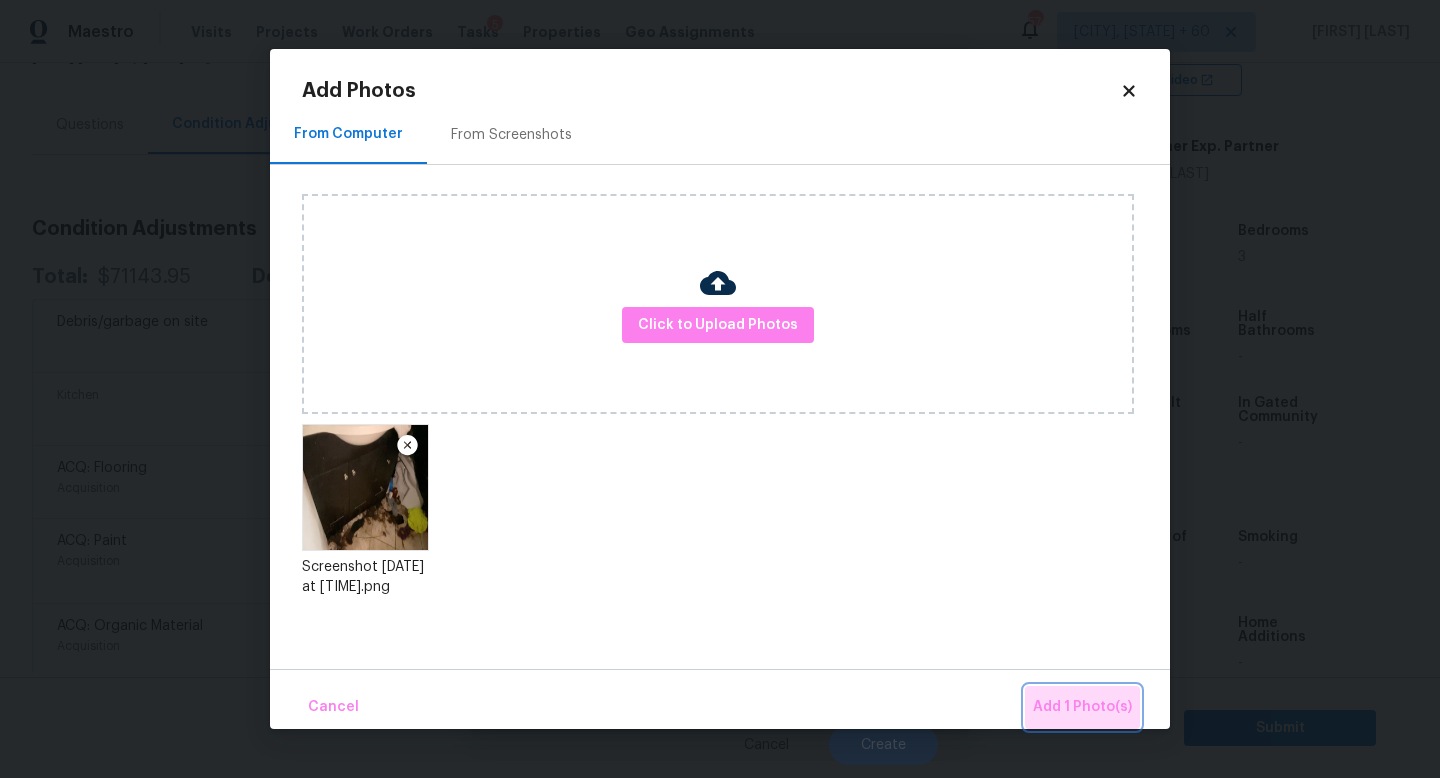 click on "Add 1 Photo(s)" at bounding box center [1082, 707] 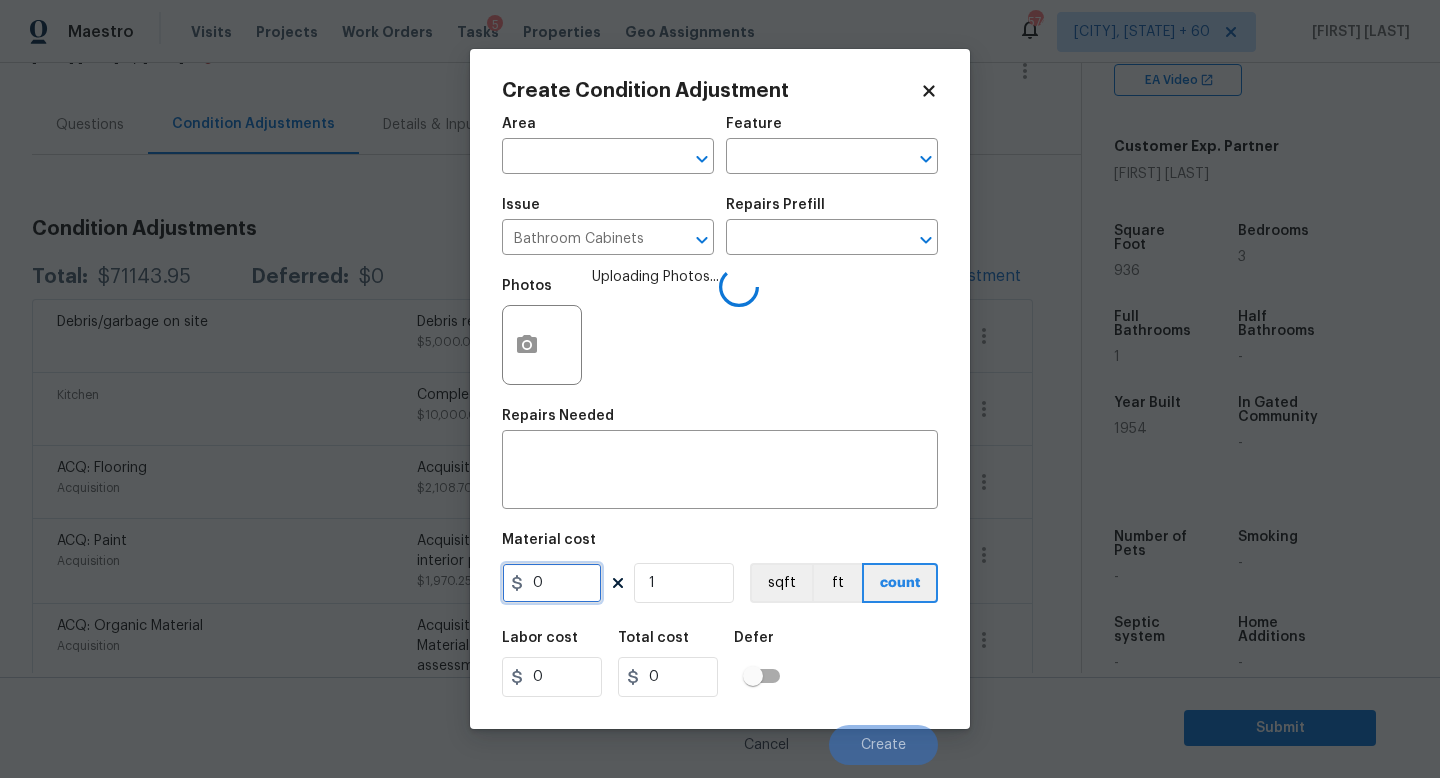 drag, startPoint x: 582, startPoint y: 572, endPoint x: 235, endPoint y: 598, distance: 347.9727 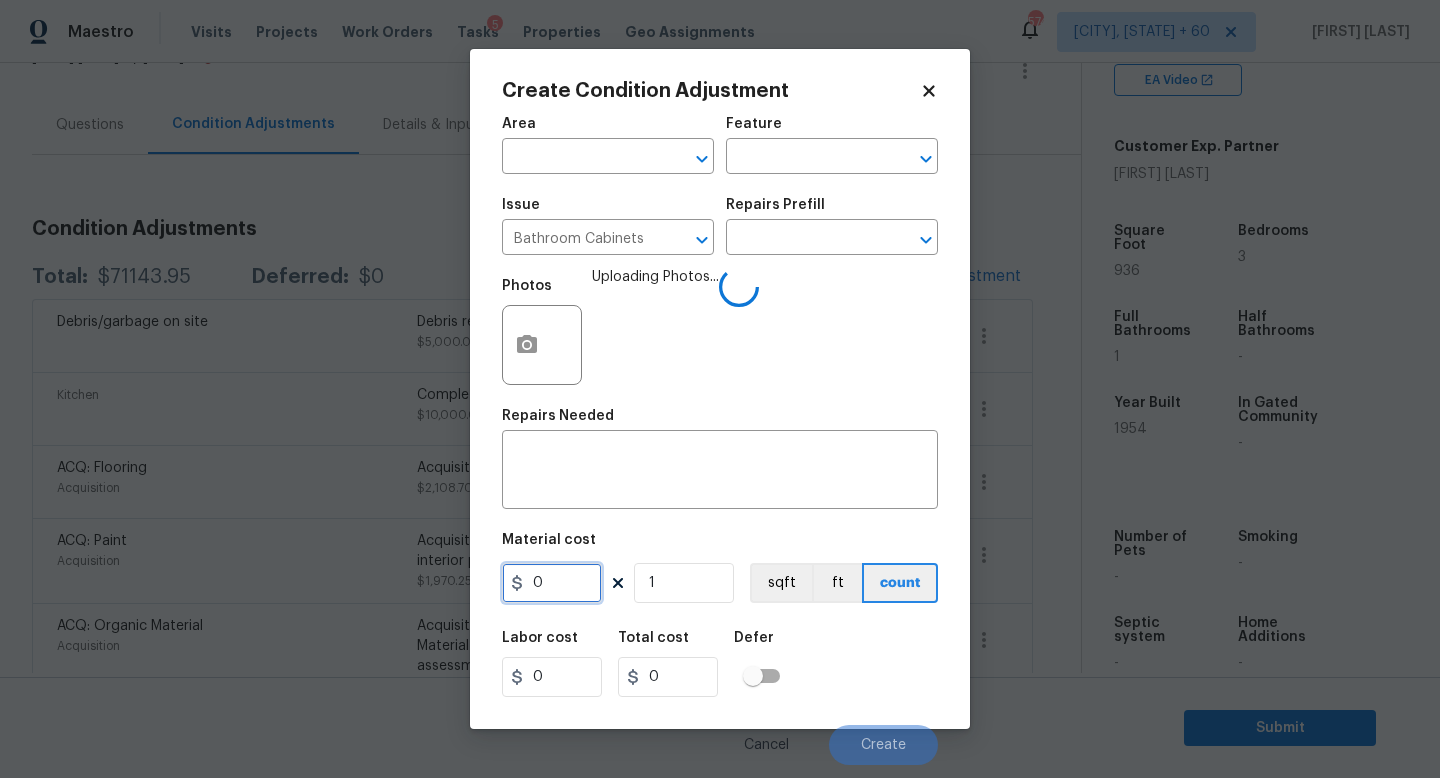 click on "Create Condition Adjustment Area ​ Feature ​ Issue Bathroom Cabinets ​ Repairs Prefill ​ Photos Uploading Photos... Repairs Needed x ​ Material cost 0 1 sqft ft count Labor cost 0 Total cost 0 Defer Cancel Create" at bounding box center (720, 389) 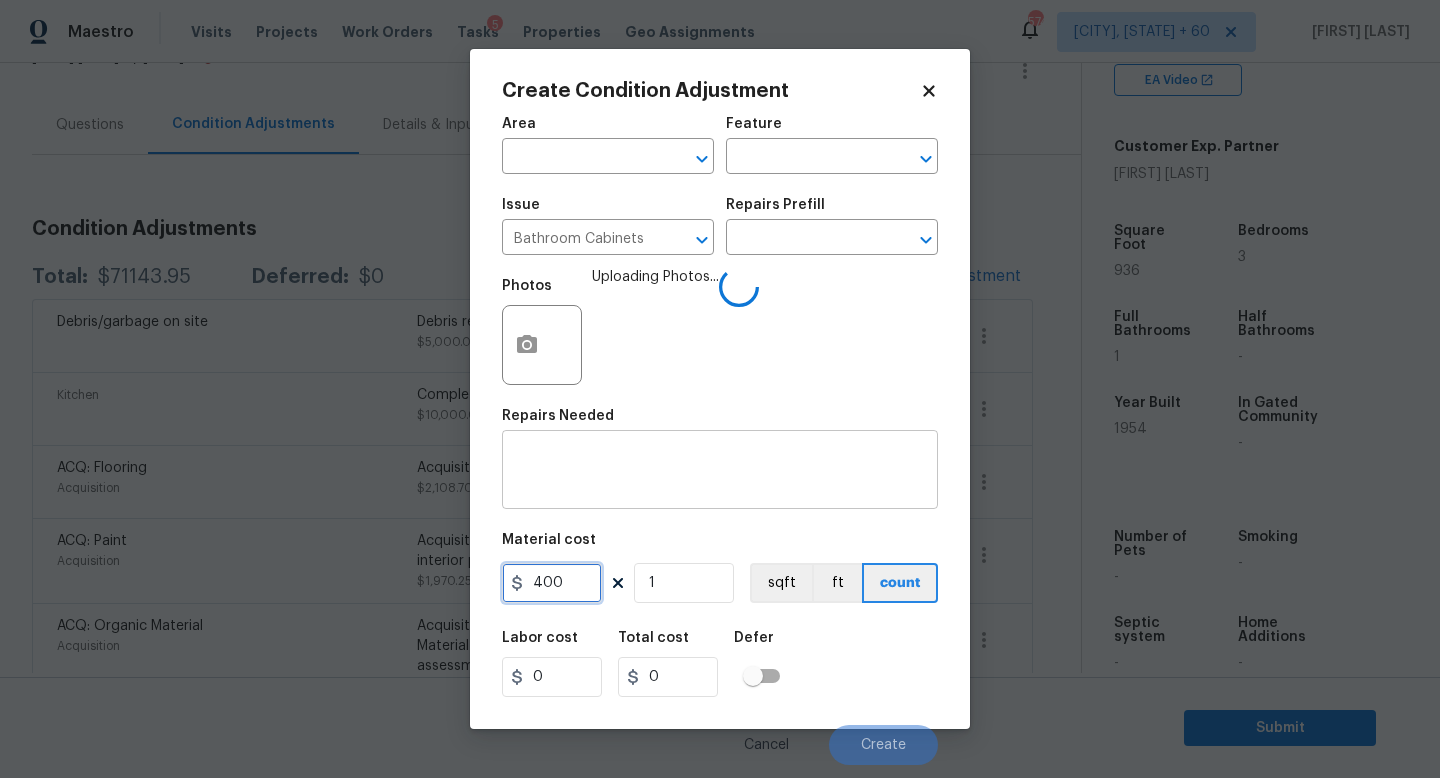 type on "400" 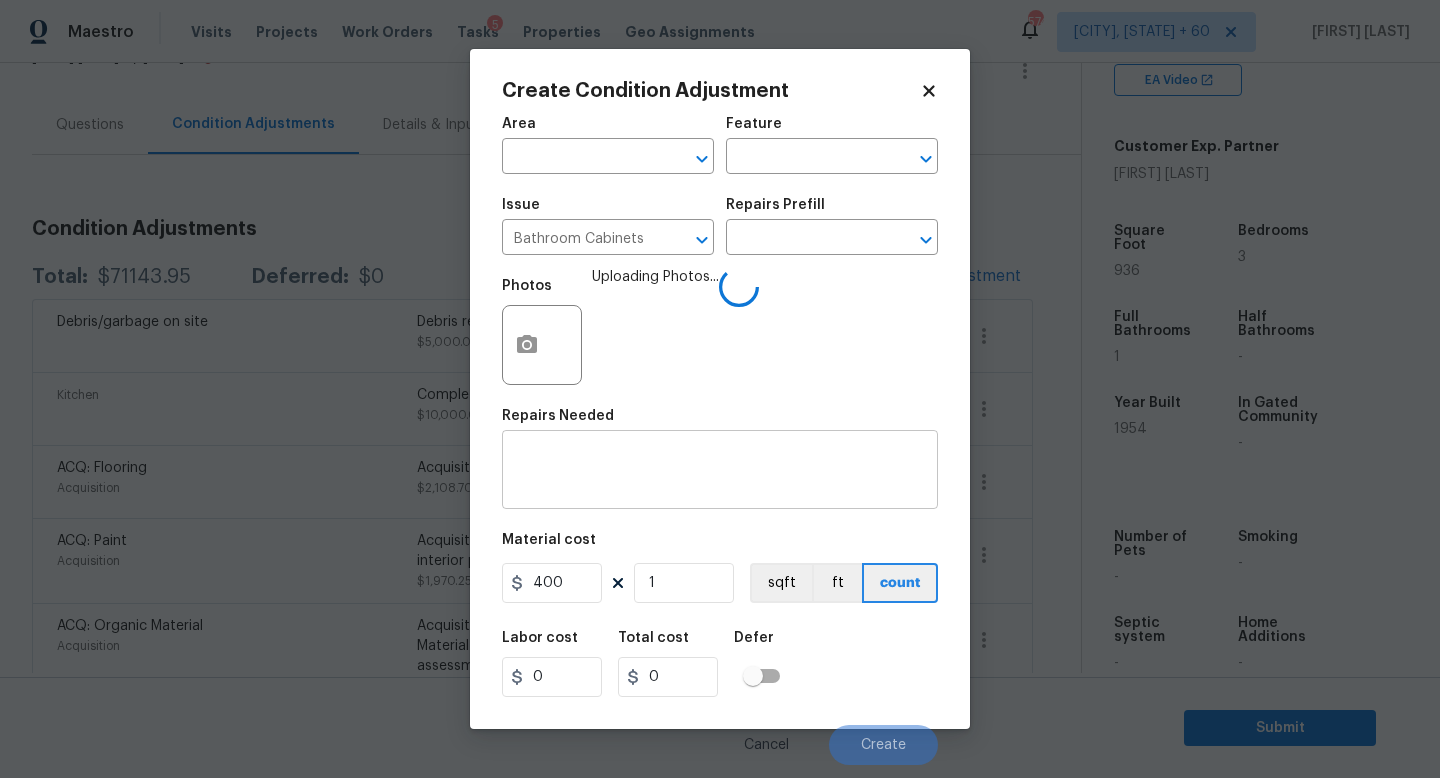 type on "400" 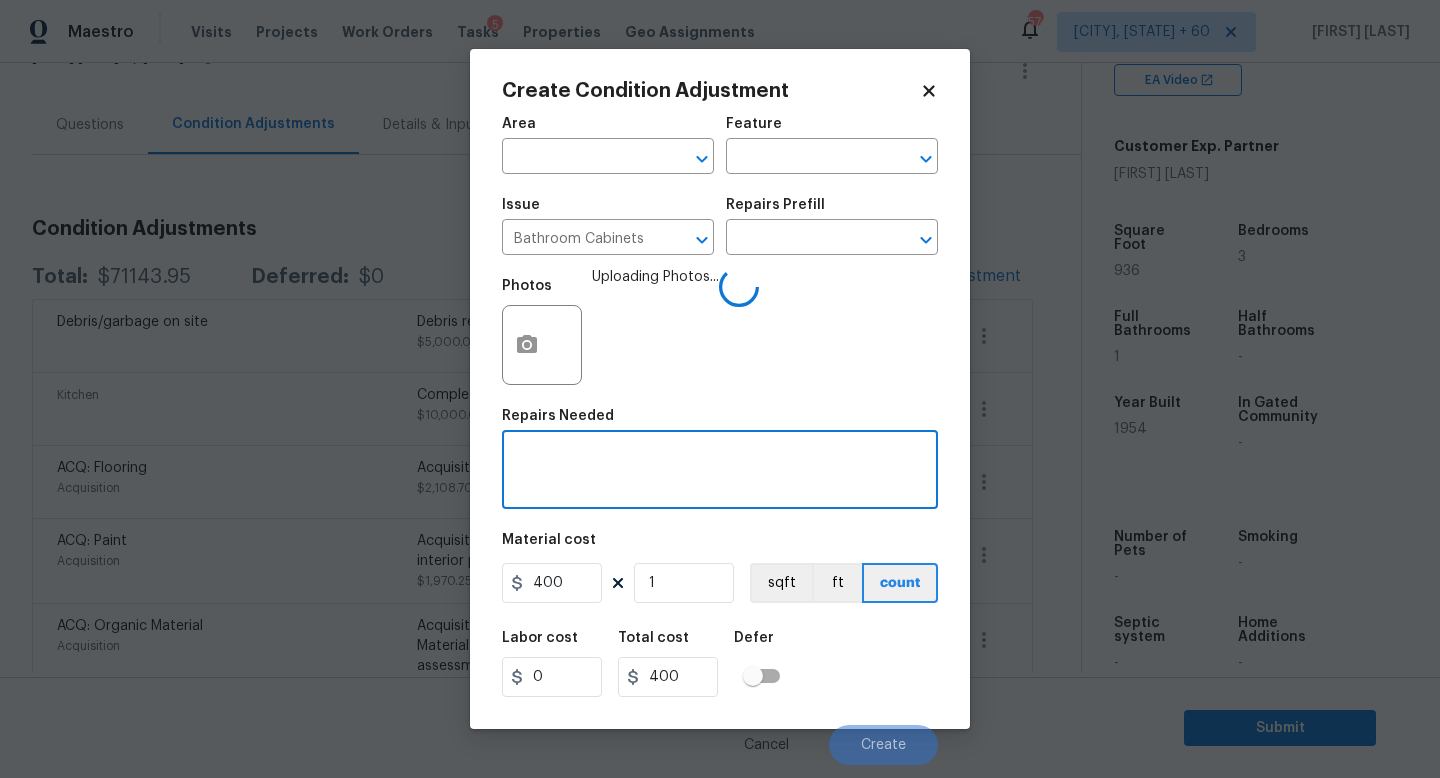 click at bounding box center [720, 472] 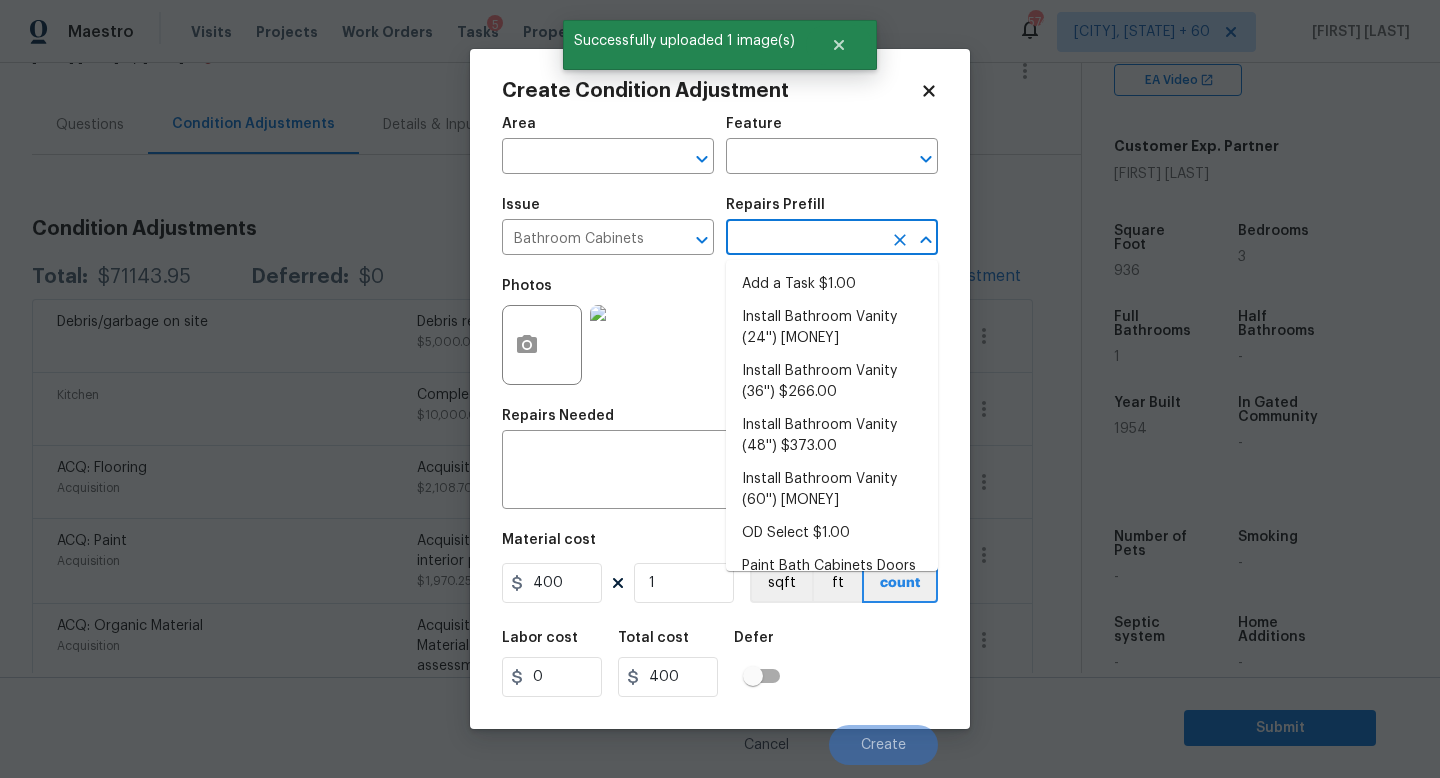 click at bounding box center (804, 239) 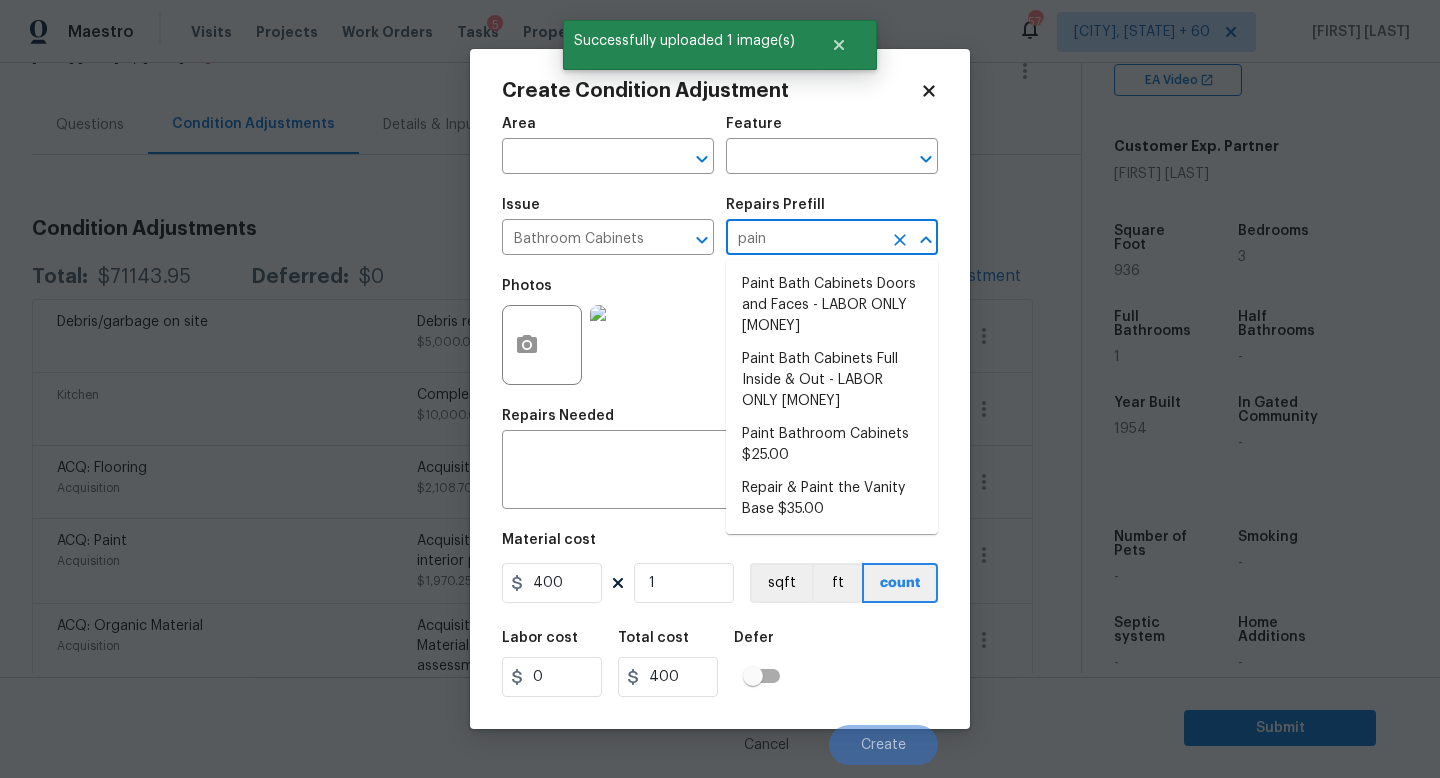 type on "paint" 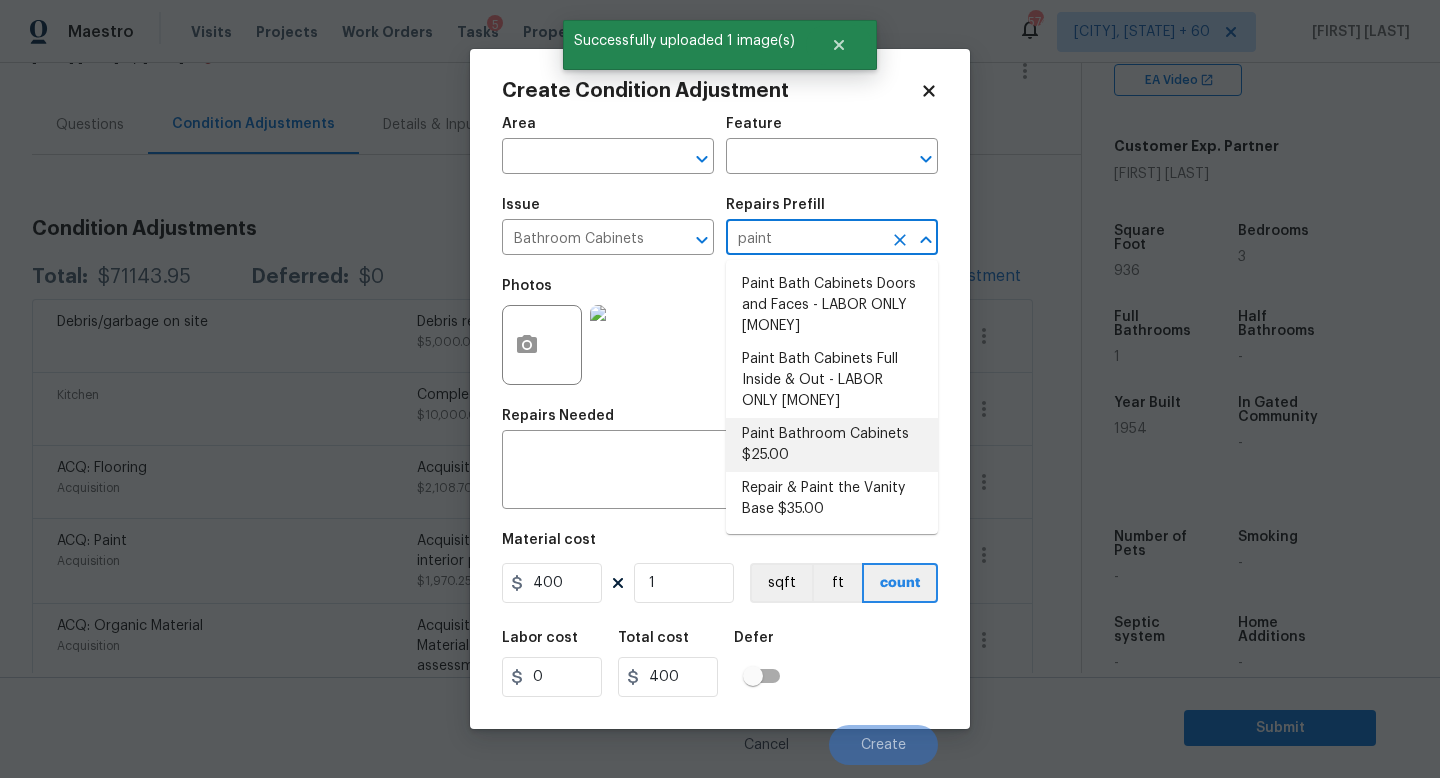click on "Paint Bathroom Cabinets $25.00" at bounding box center (832, 445) 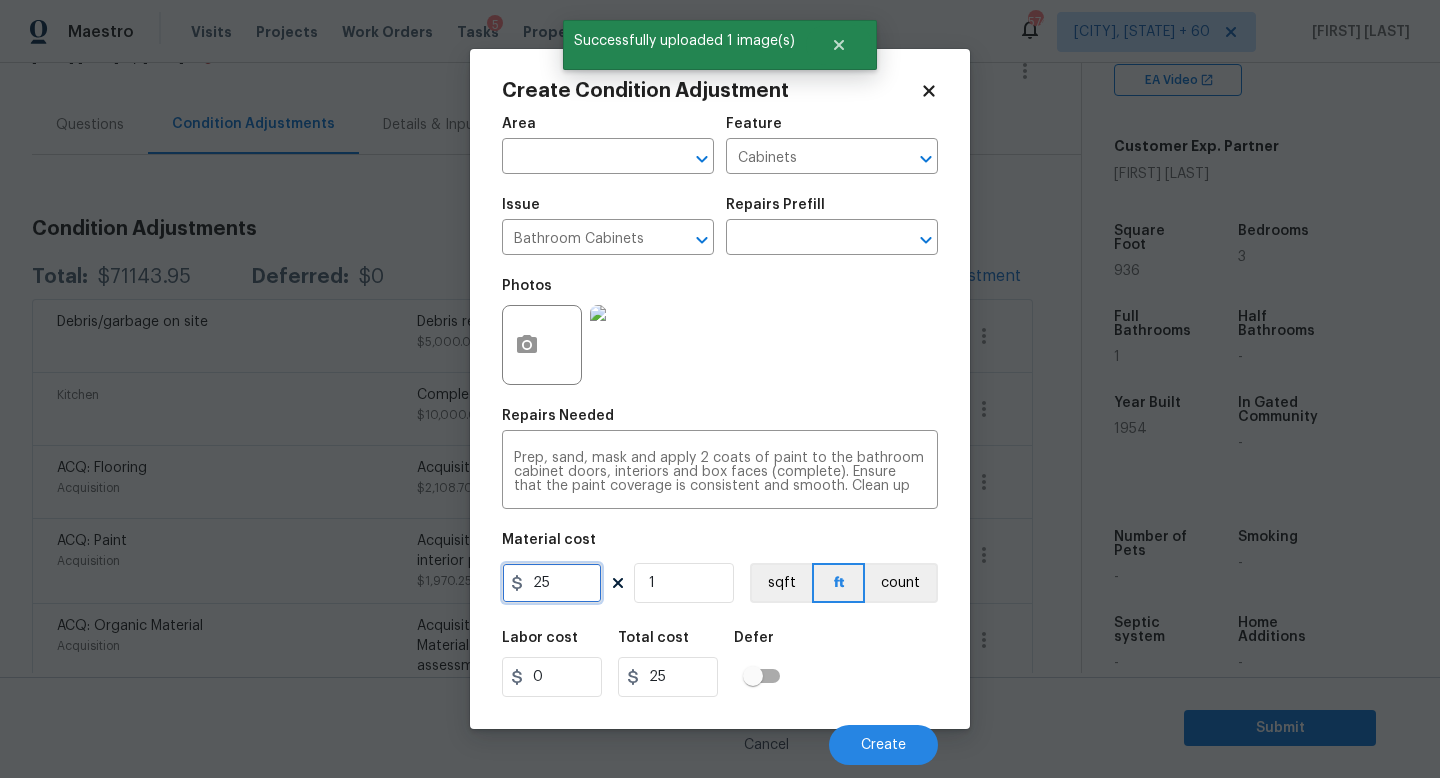 drag, startPoint x: 583, startPoint y: 580, endPoint x: 0, endPoint y: 580, distance: 583 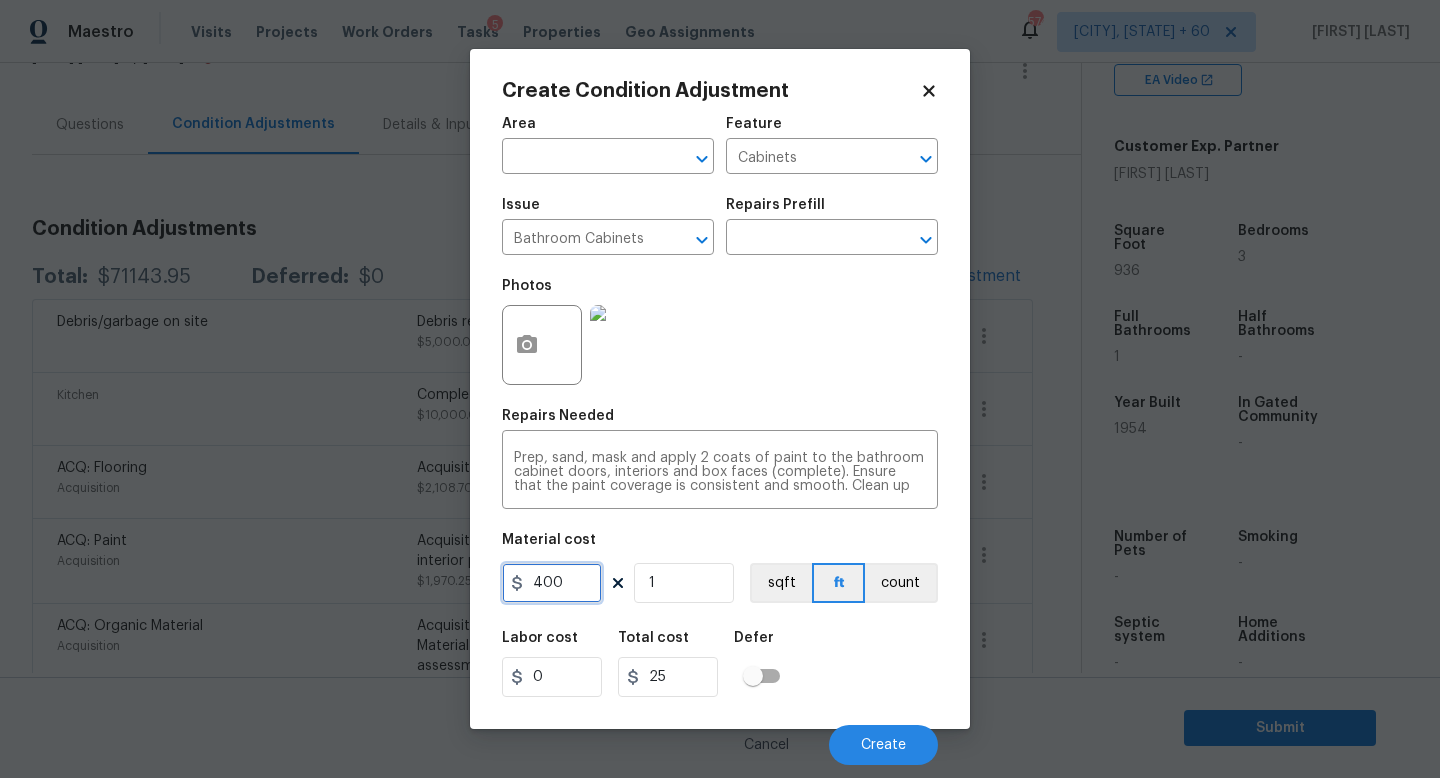type on "400" 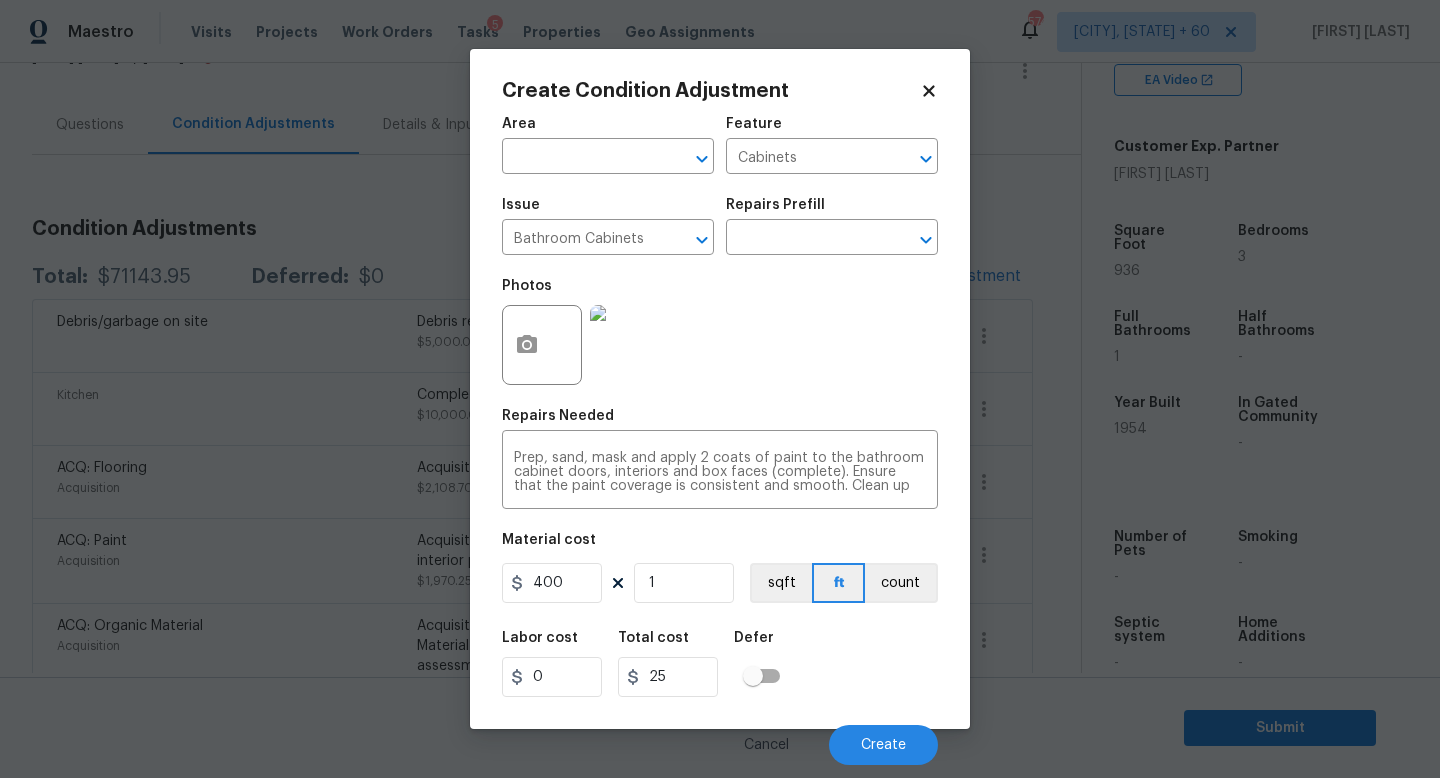type on "400" 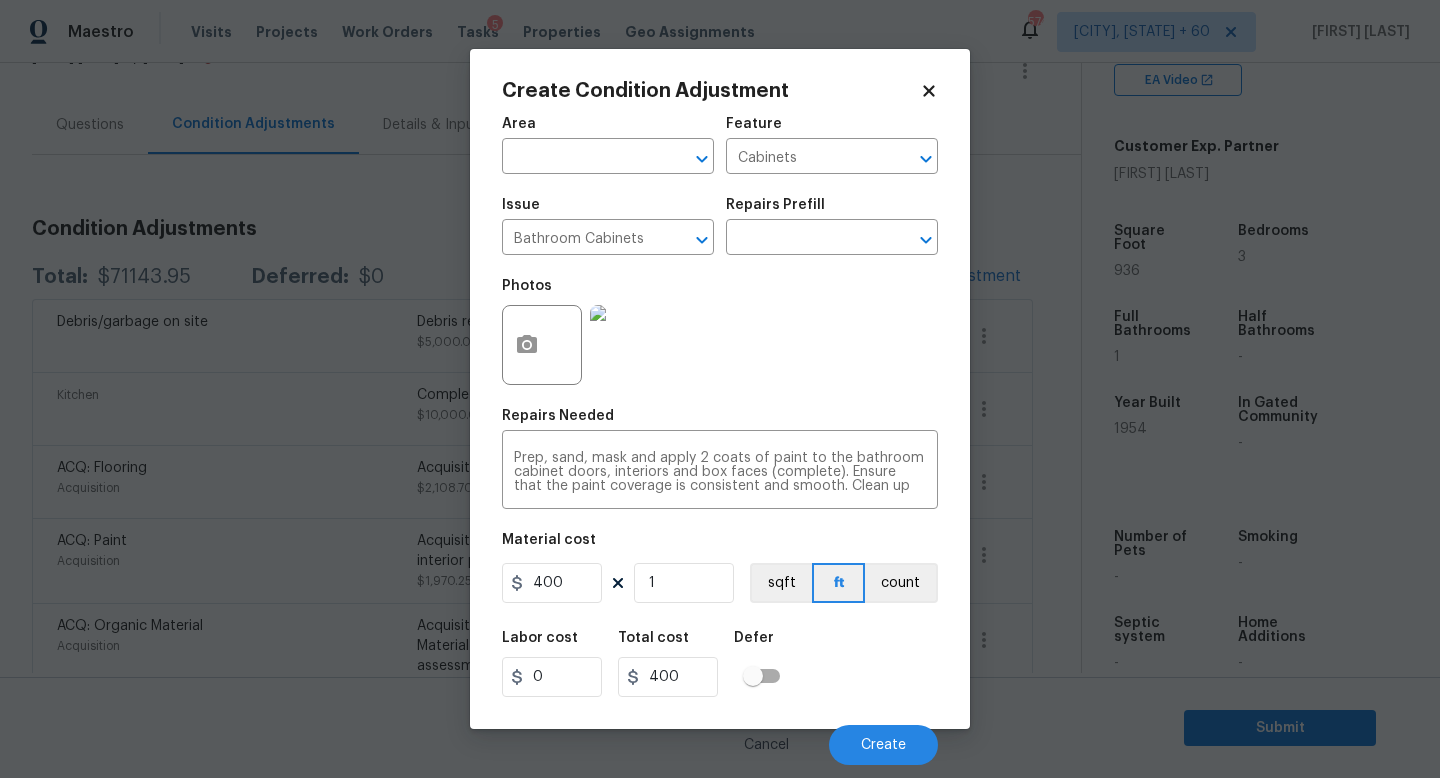 click on "Labor cost 0 Total cost 400 Defer" at bounding box center (720, 664) 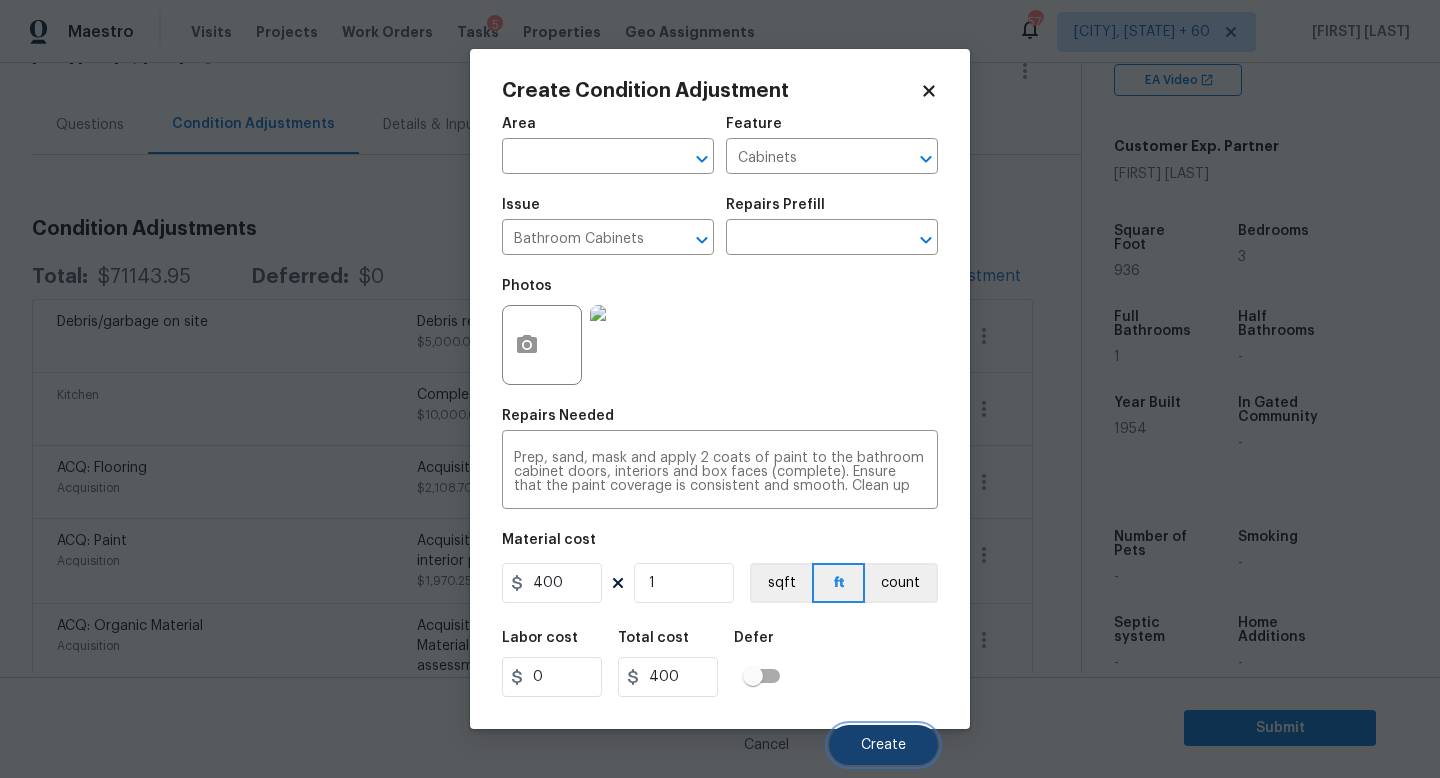 click on "Create" at bounding box center [883, 745] 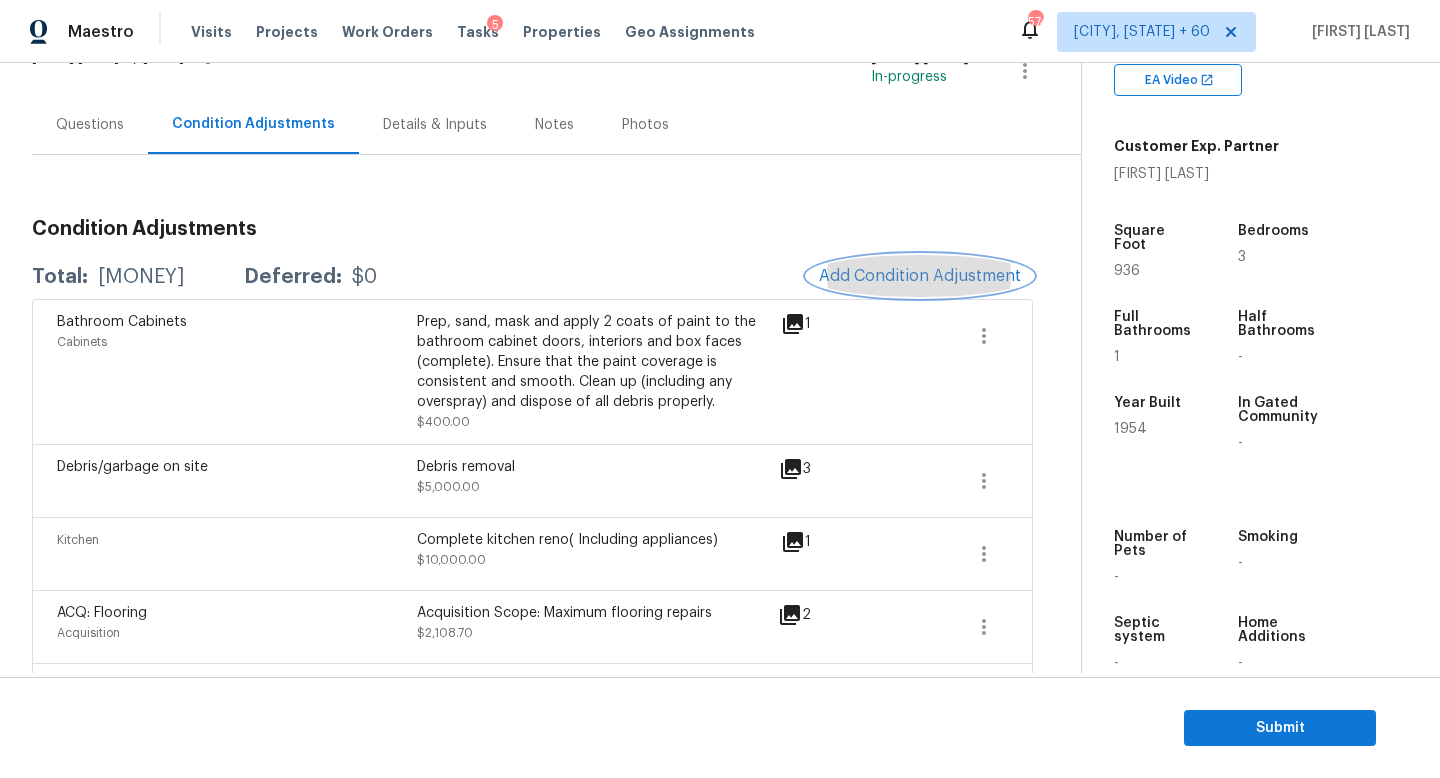 click on "Add Condition Adjustment" at bounding box center [920, 276] 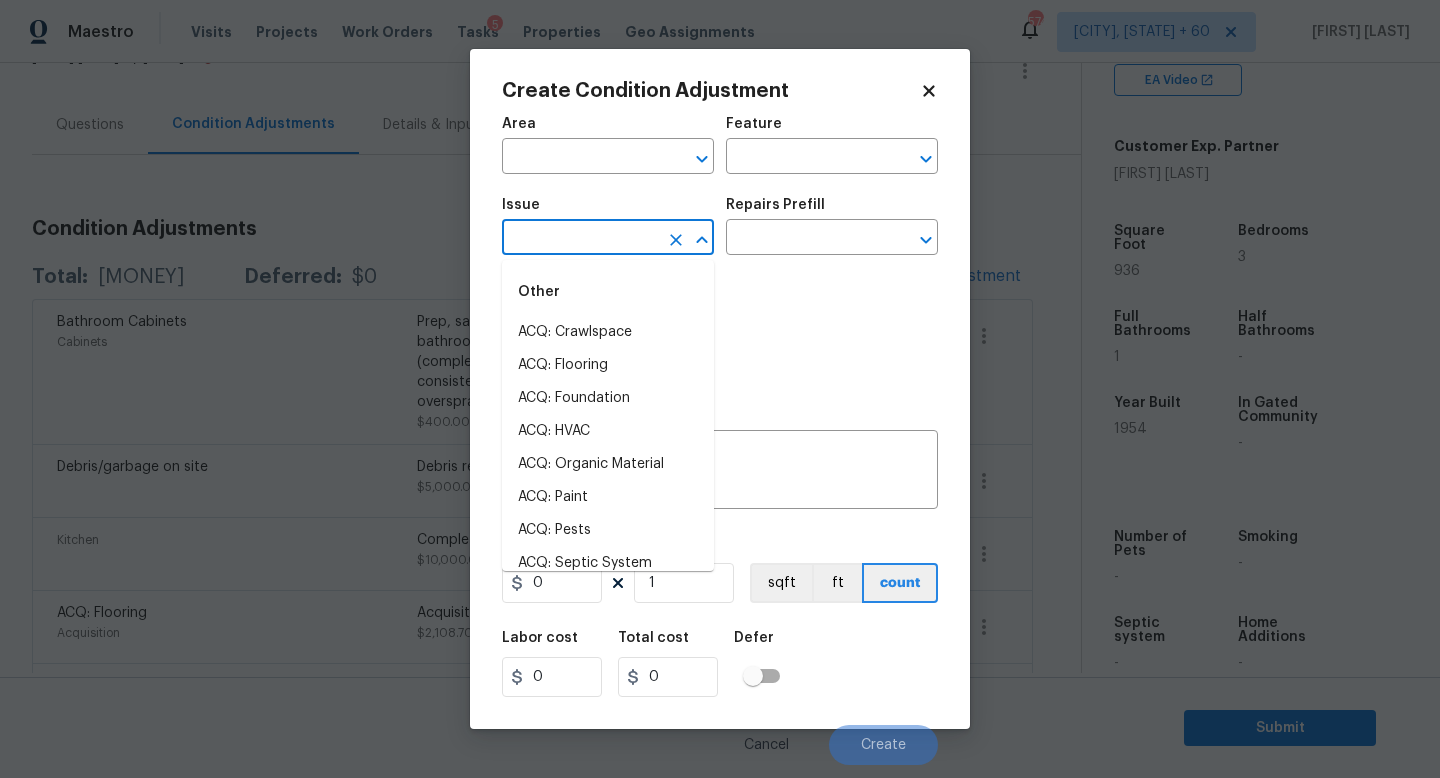 click at bounding box center (580, 239) 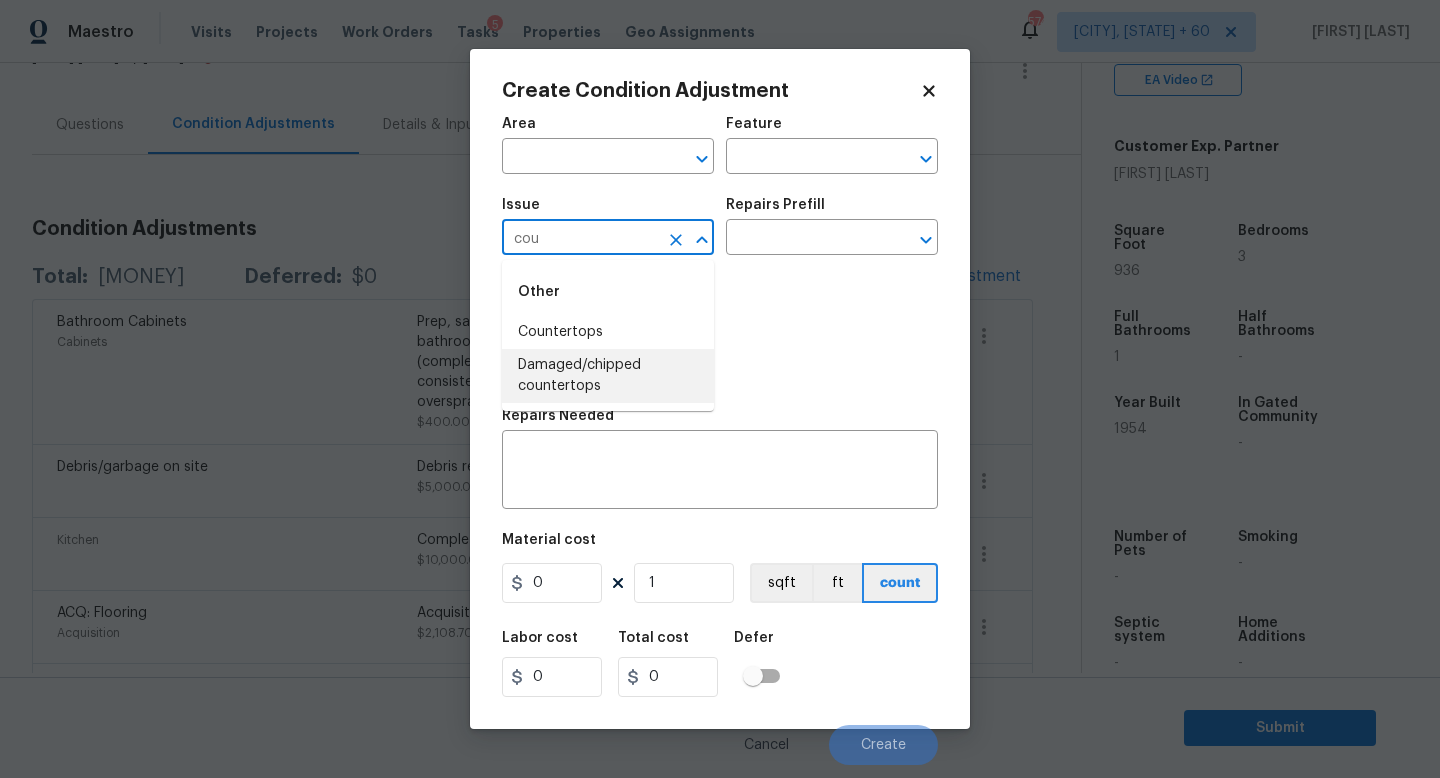 click on "Countertops" at bounding box center (608, 332) 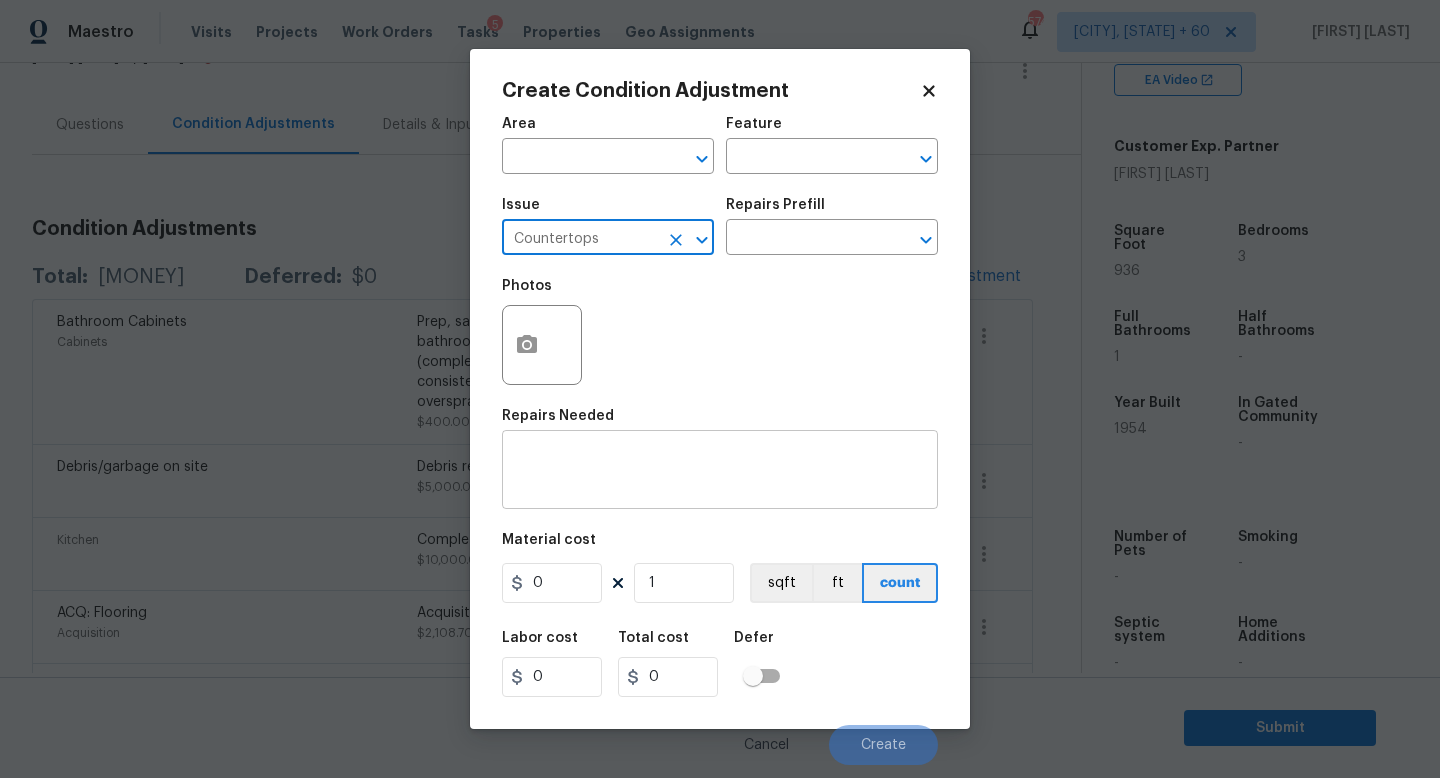type on "Countertops" 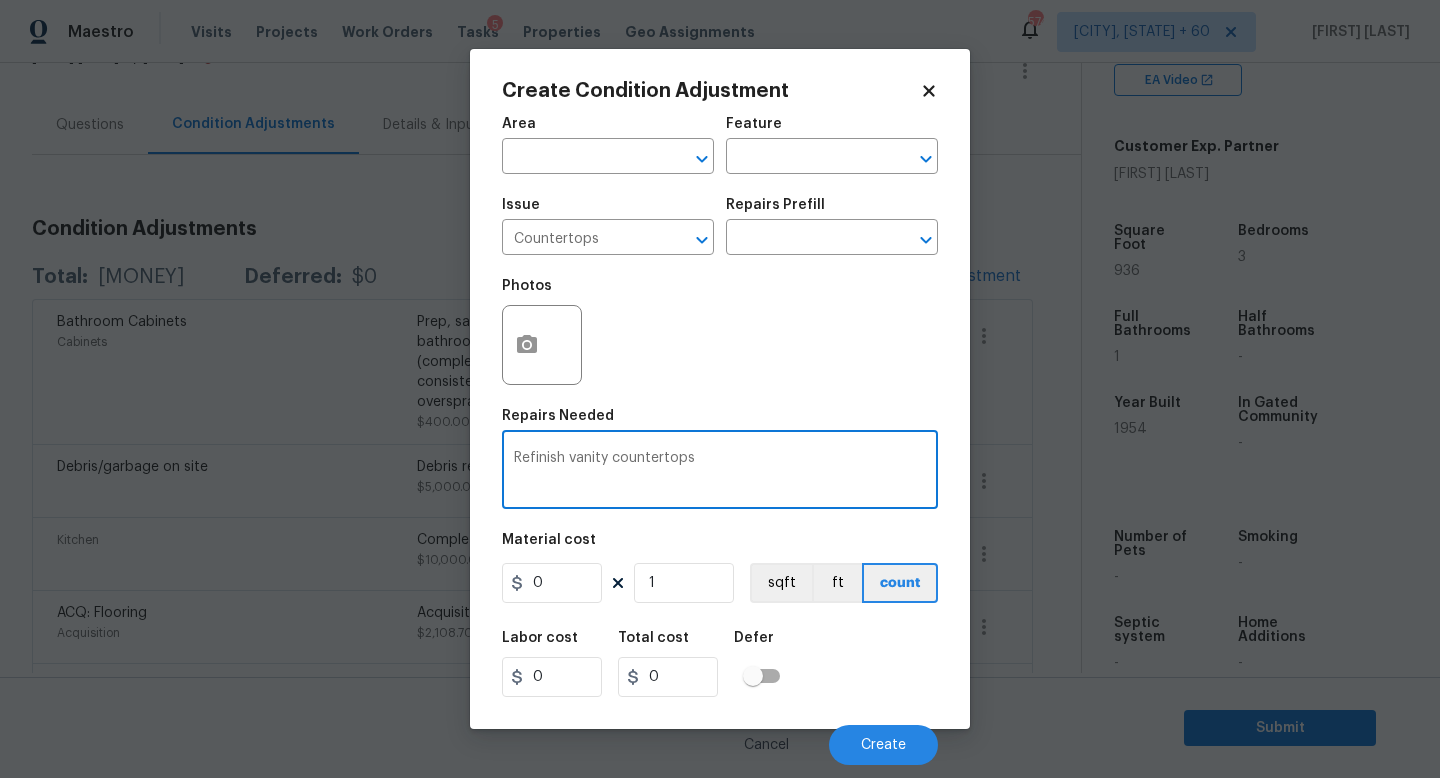 type on "Refinish vanity countertops" 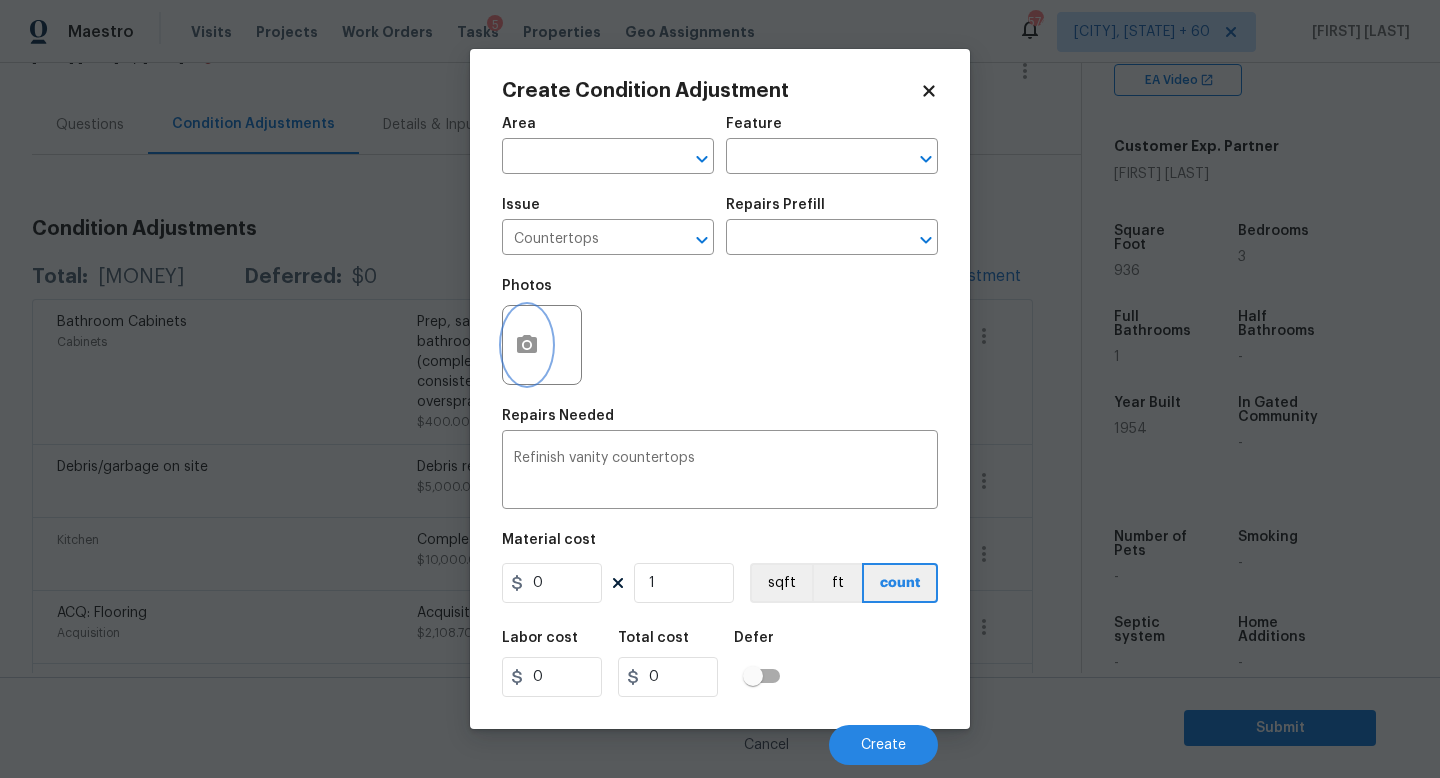 click 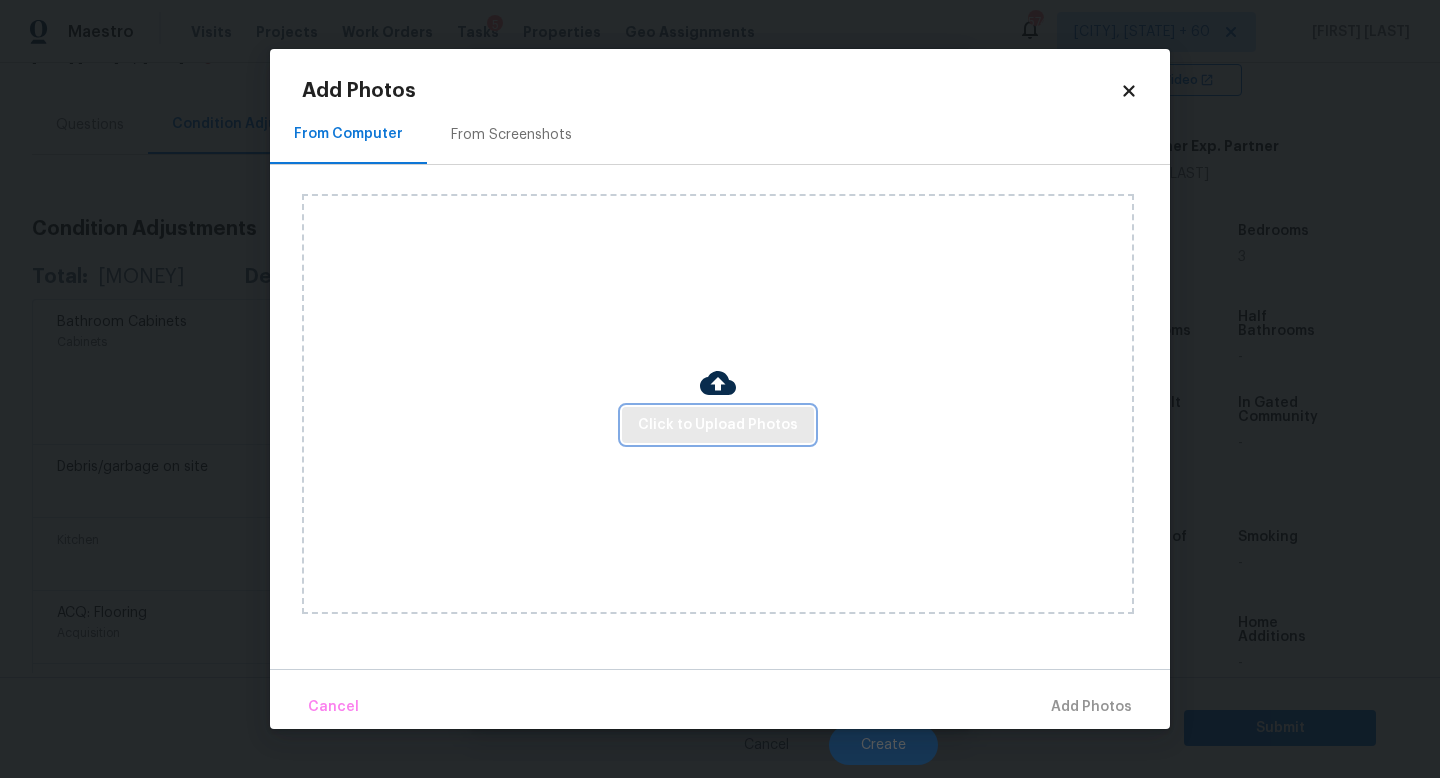 click on "Click to Upload Photos" at bounding box center (718, 425) 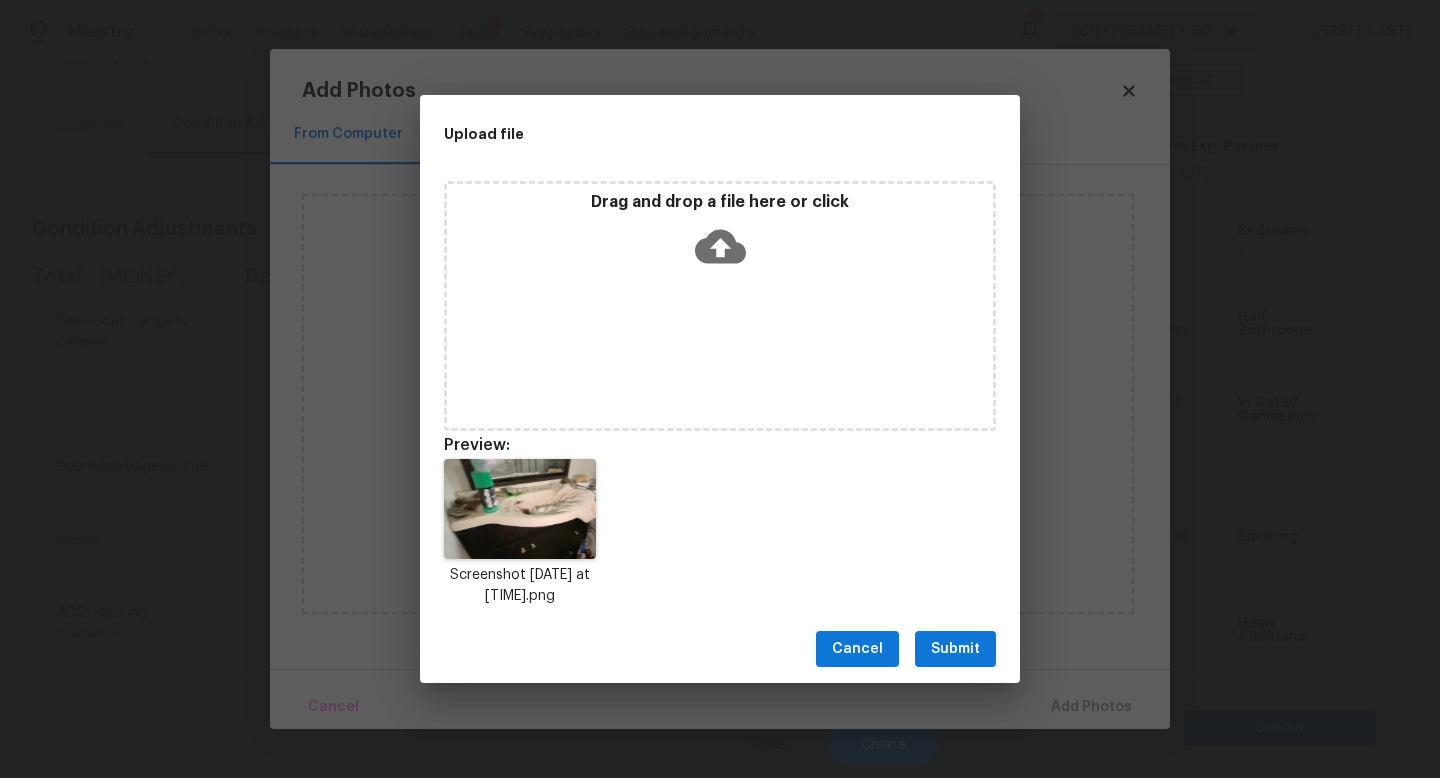 click on "Submit" at bounding box center [955, 649] 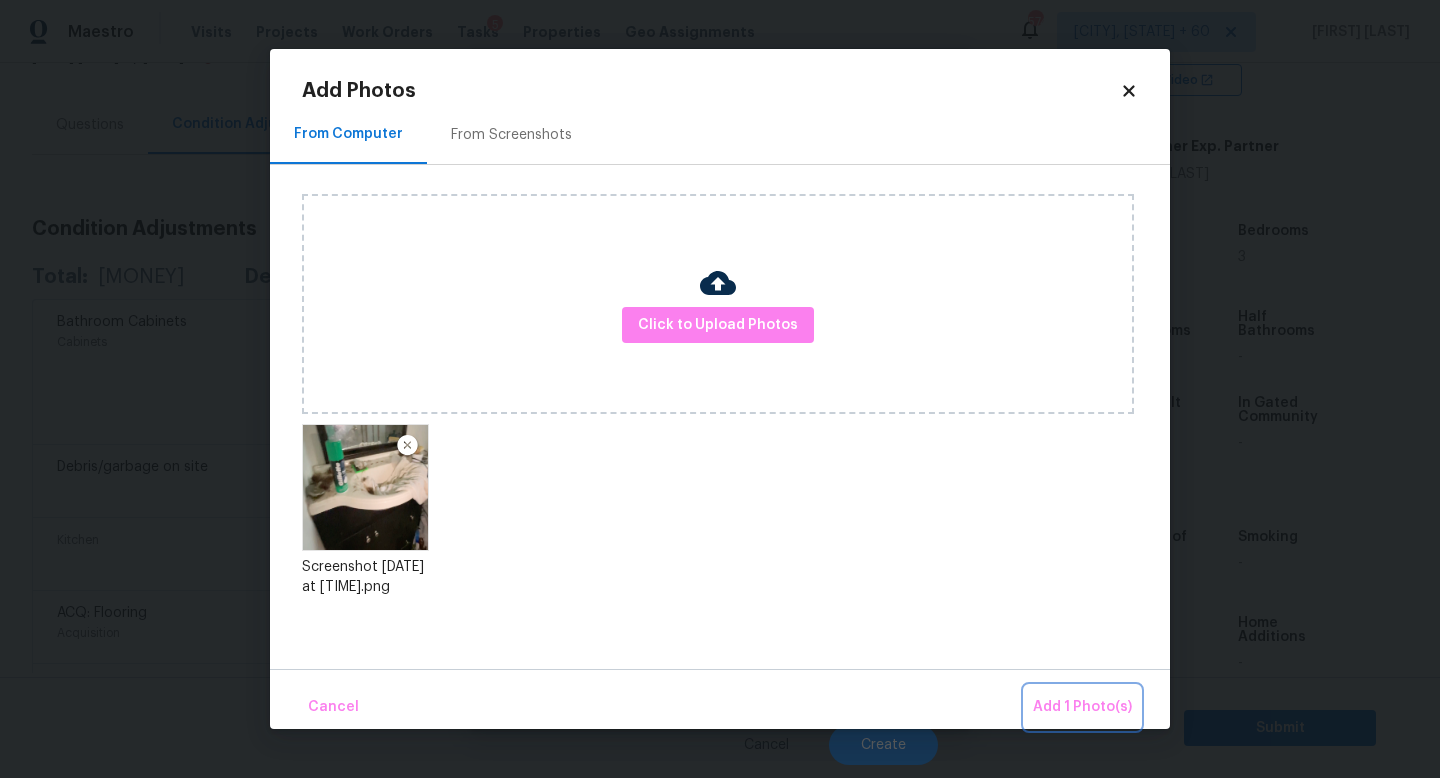 click on "Add 1 Photo(s)" at bounding box center [1082, 707] 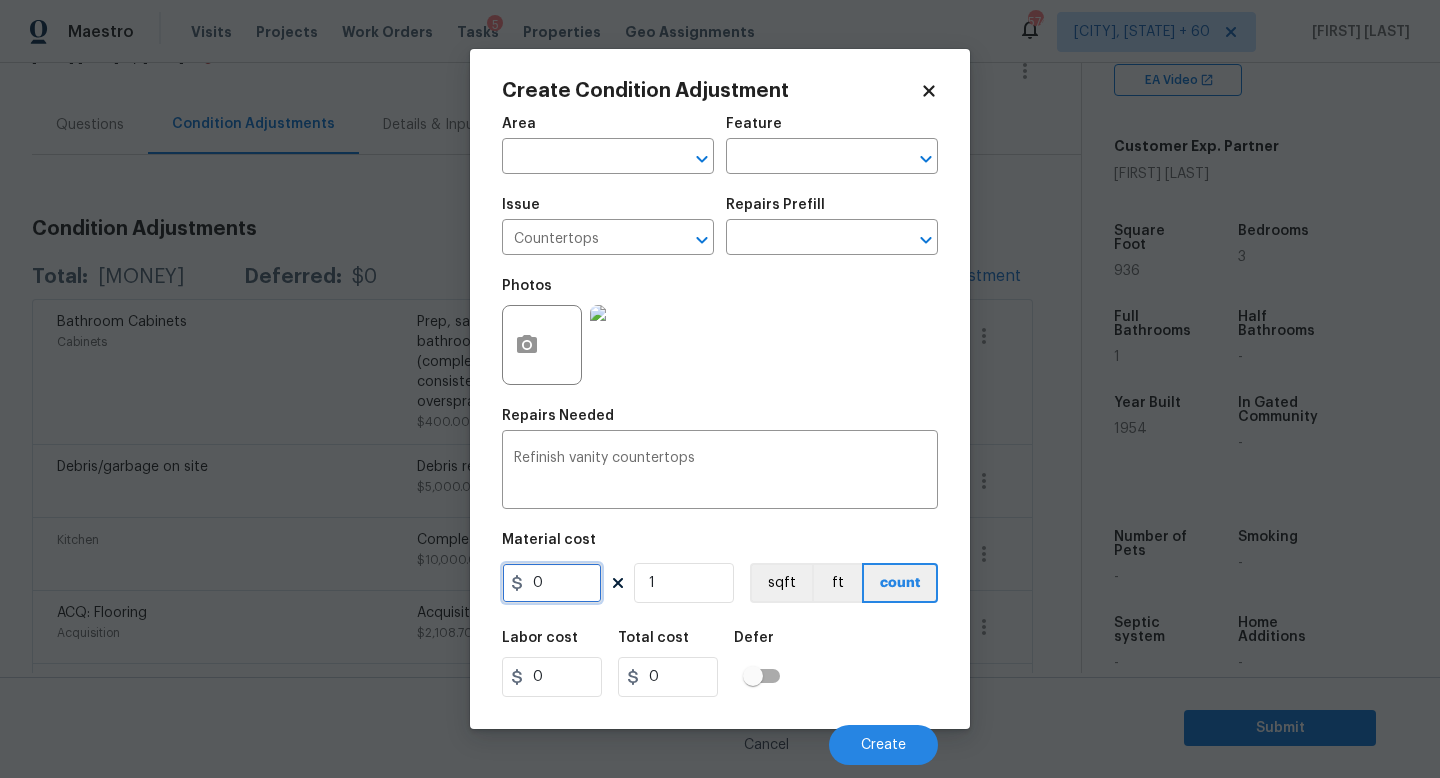 drag, startPoint x: 564, startPoint y: 579, endPoint x: 0, endPoint y: 525, distance: 566.5792 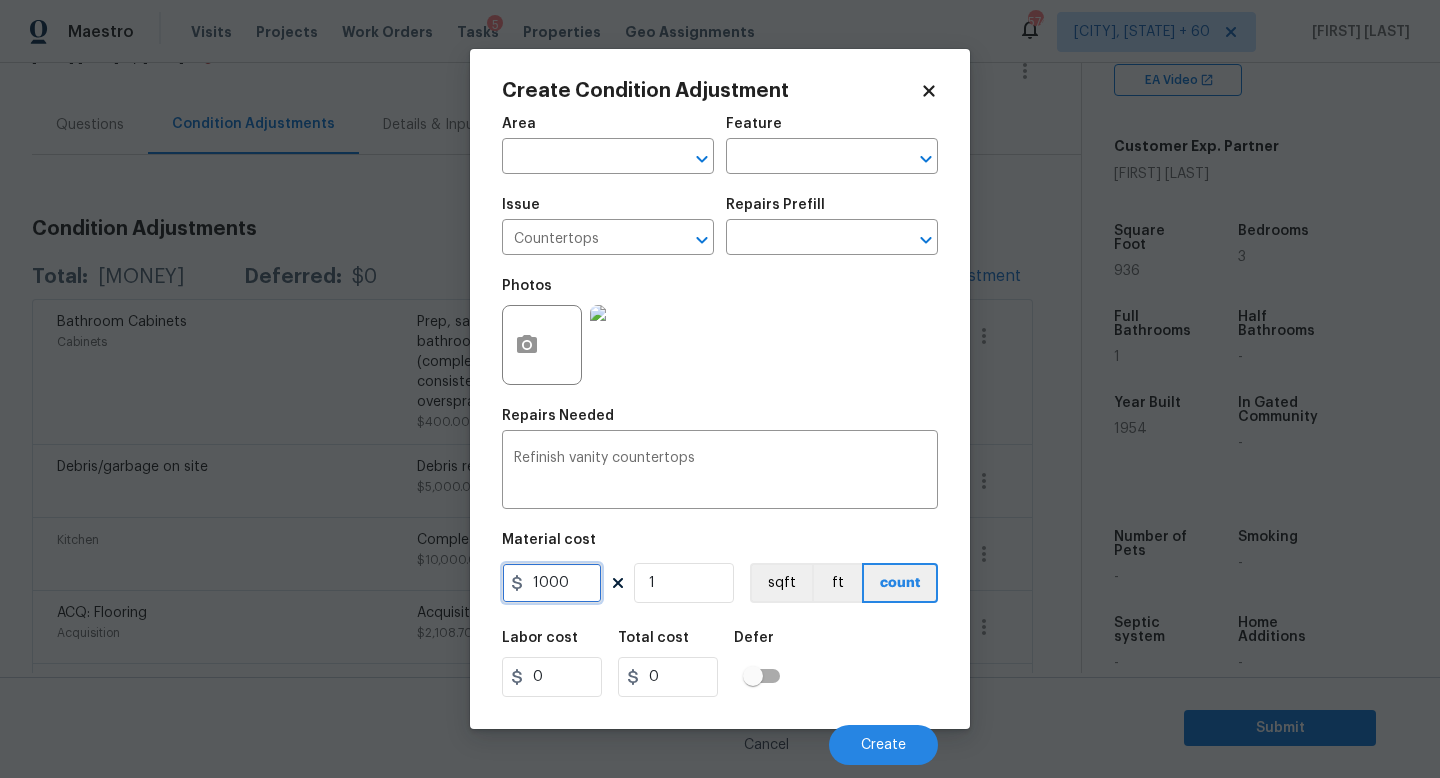 type on "1000" 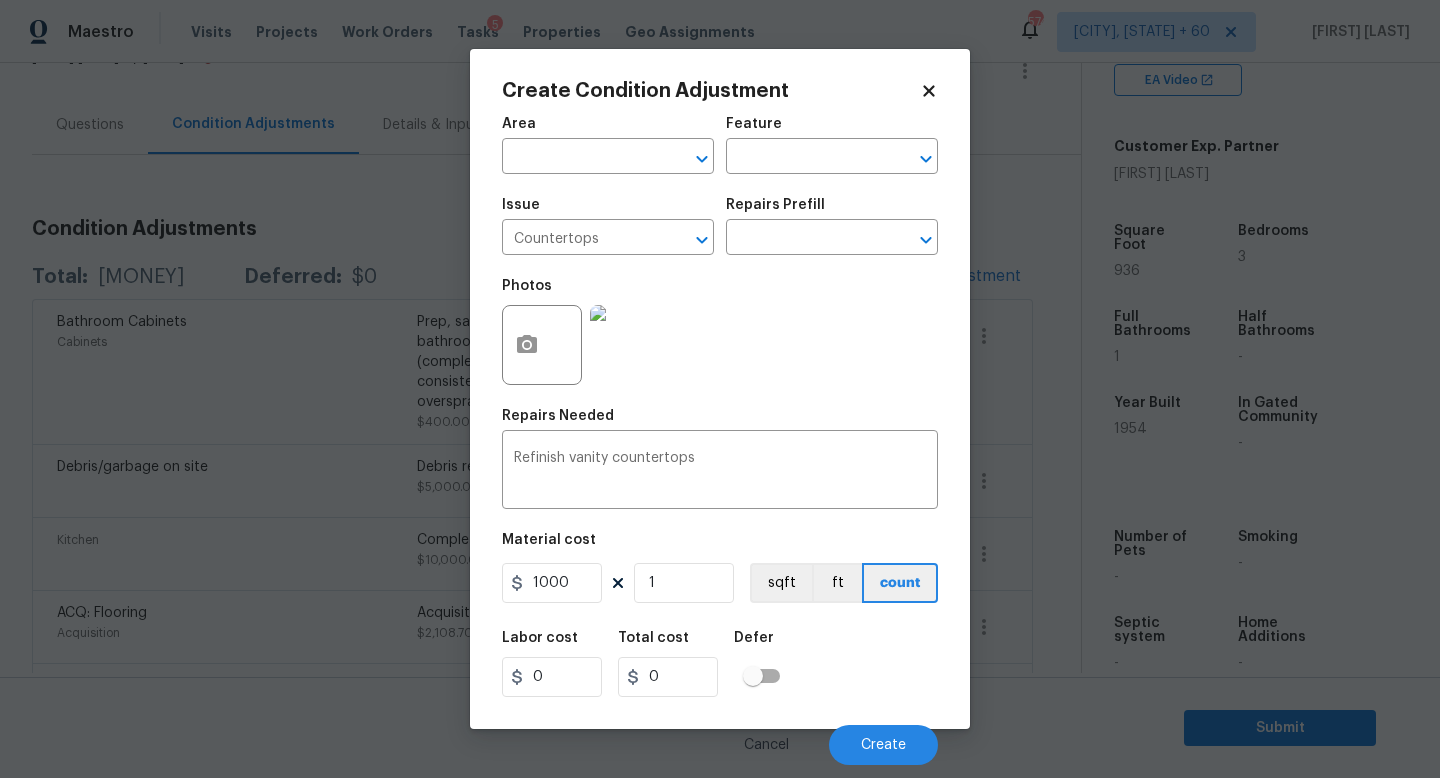 type on "1000" 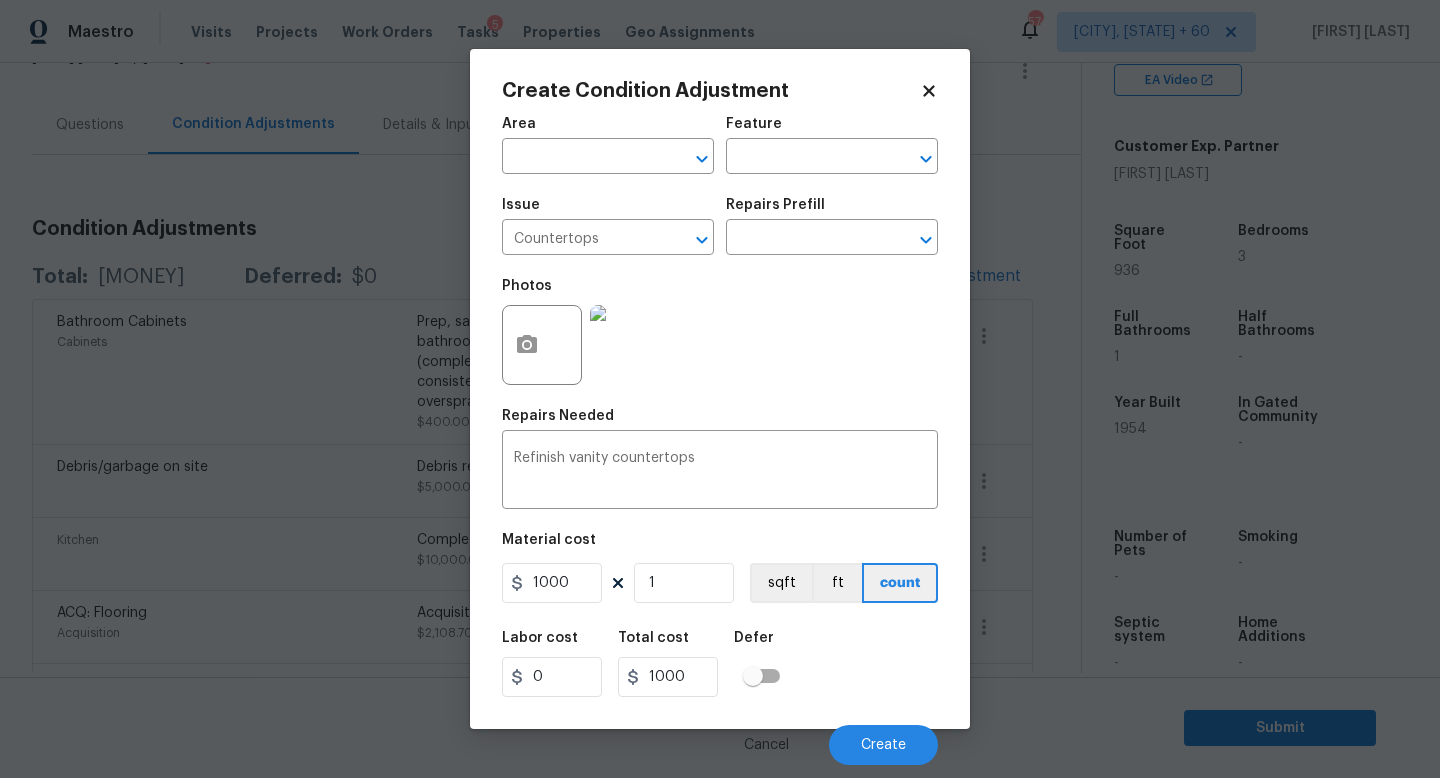 click on "Labor cost 0 Total cost 1000 Defer" at bounding box center [720, 664] 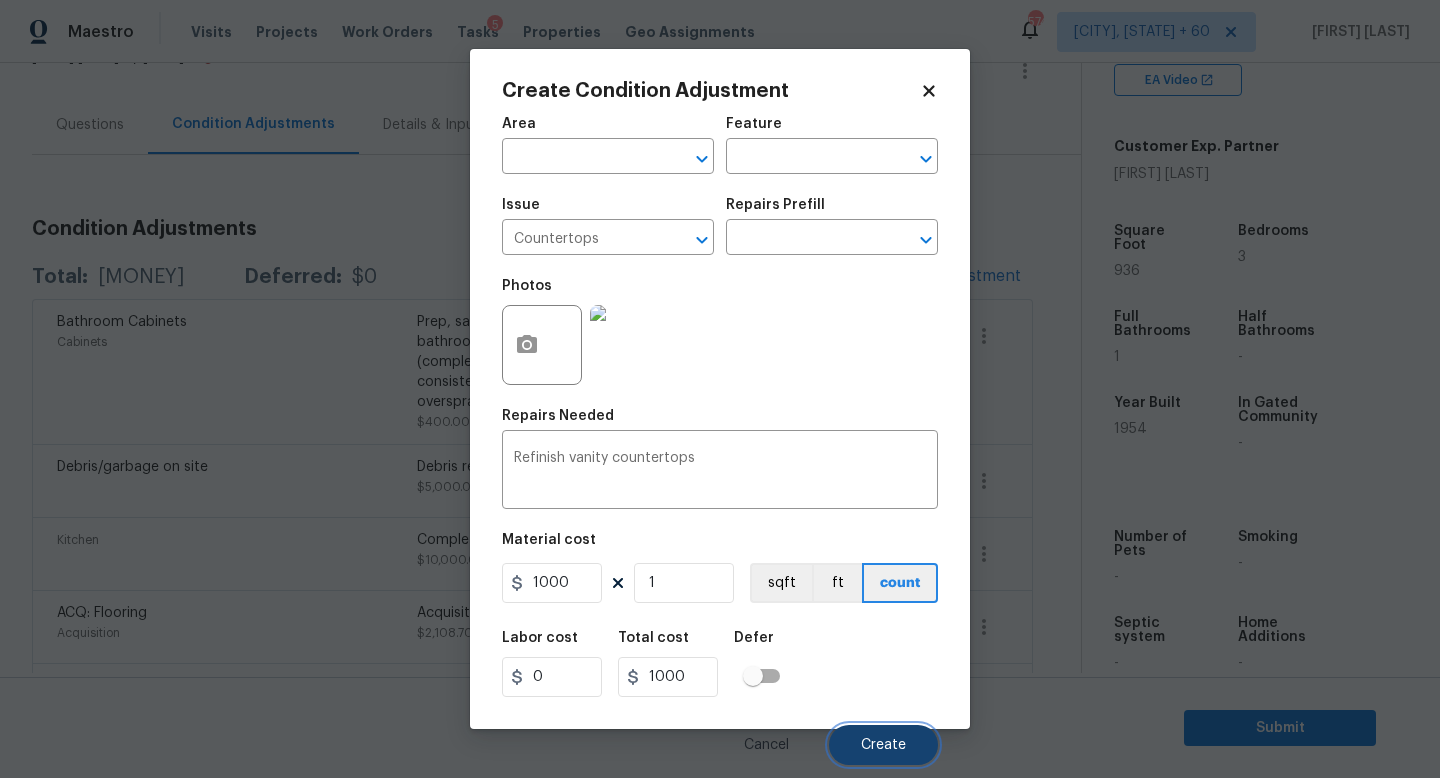 click on "Create" at bounding box center [883, 745] 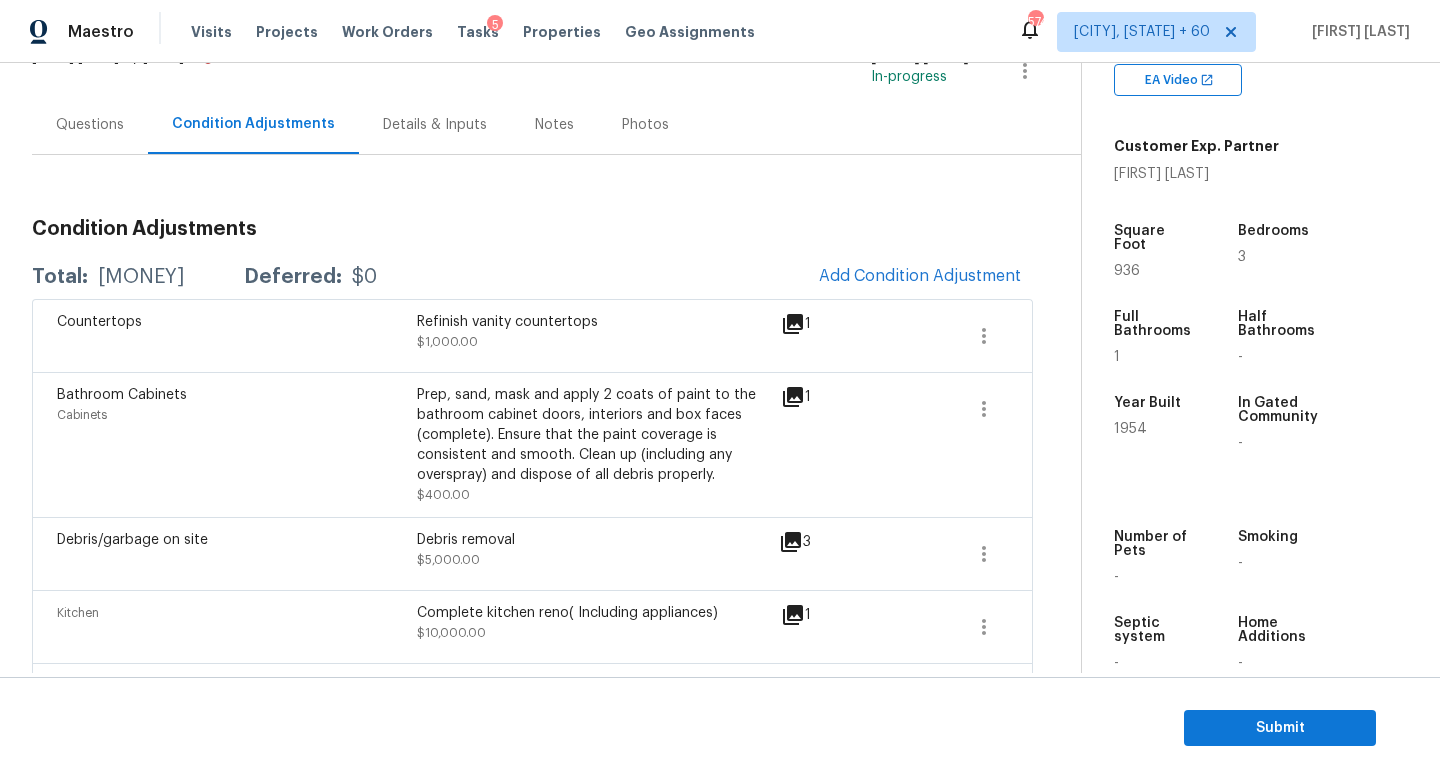 click on "Condition Adjustments" at bounding box center [532, 229] 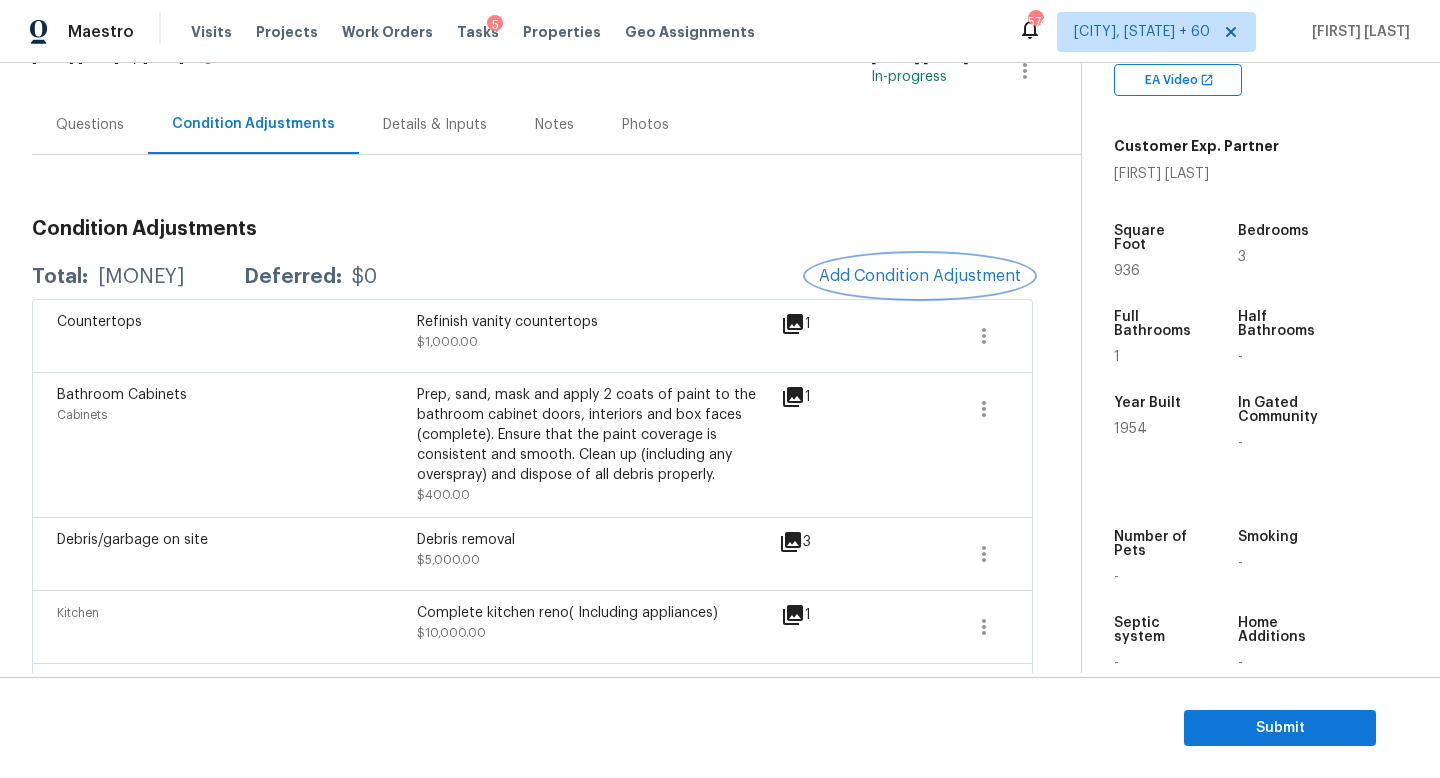 click on "Add Condition Adjustment" at bounding box center (920, 276) 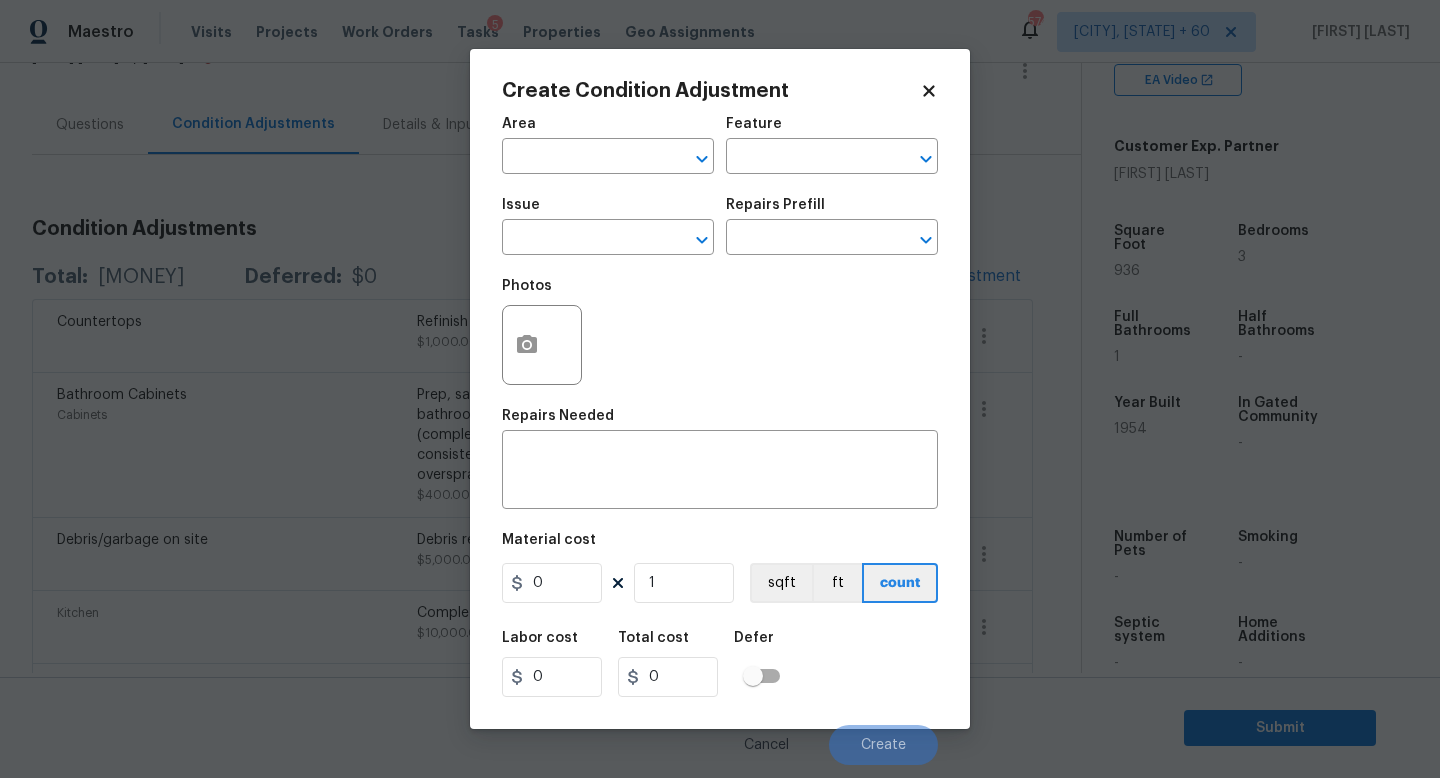 click on "Issue ​" at bounding box center [608, 226] 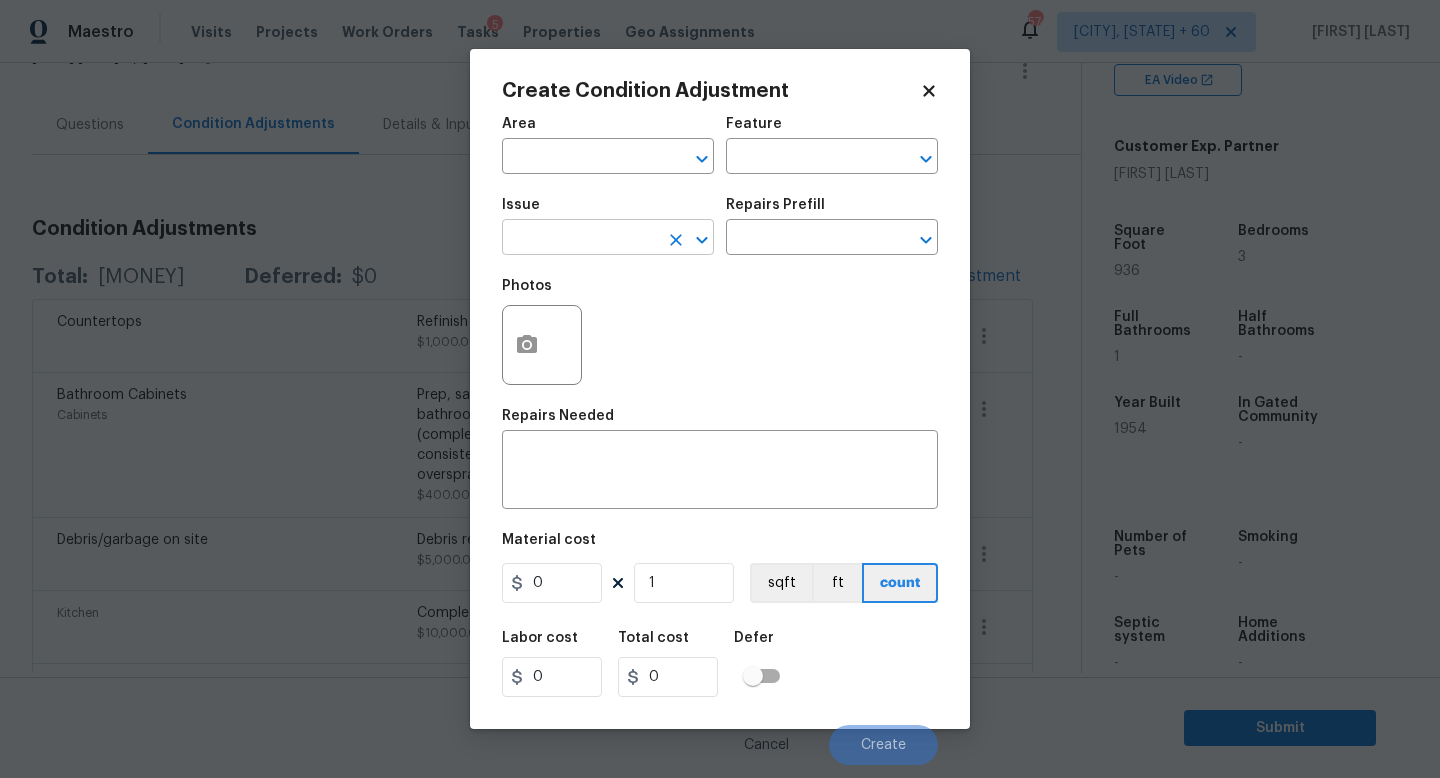 click at bounding box center (580, 239) 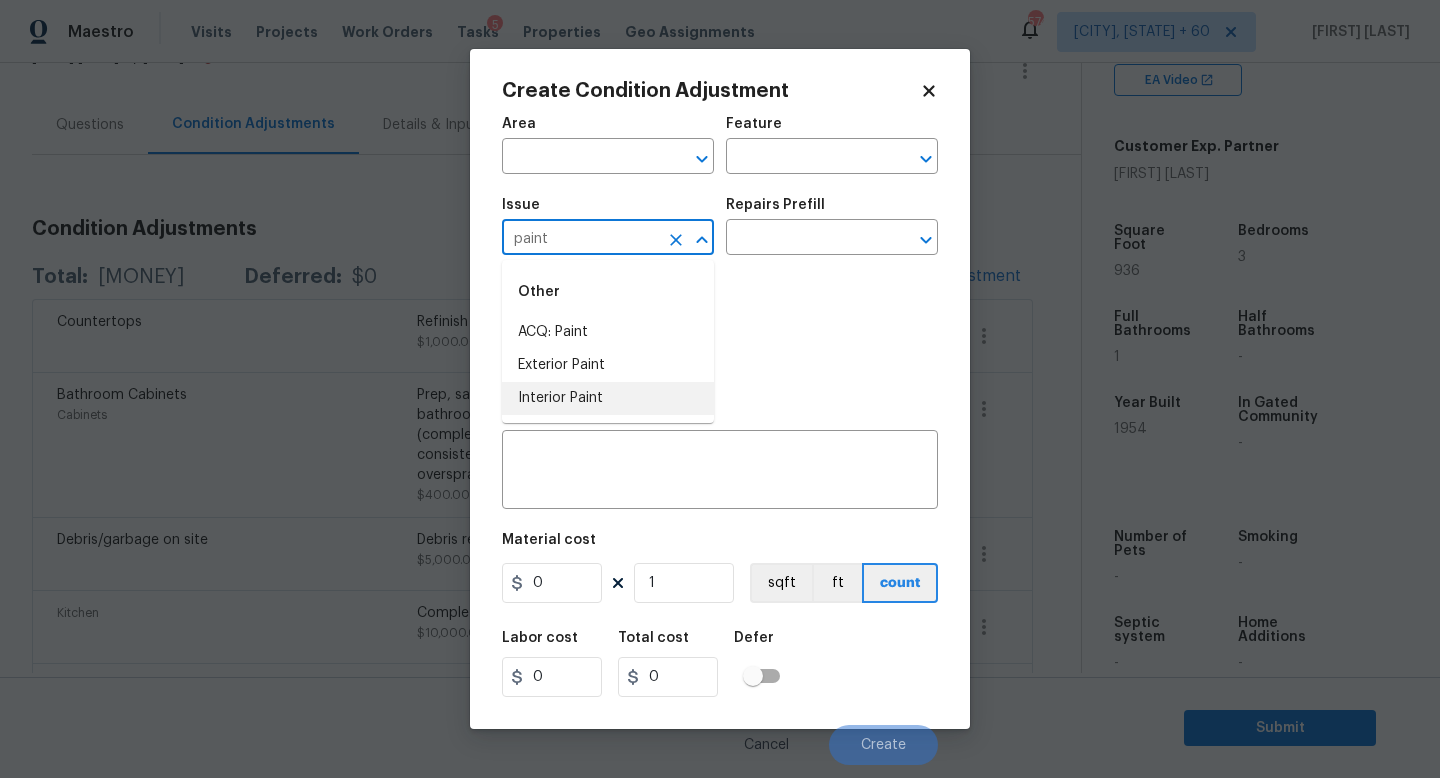 click on "Interior Paint" at bounding box center (608, 398) 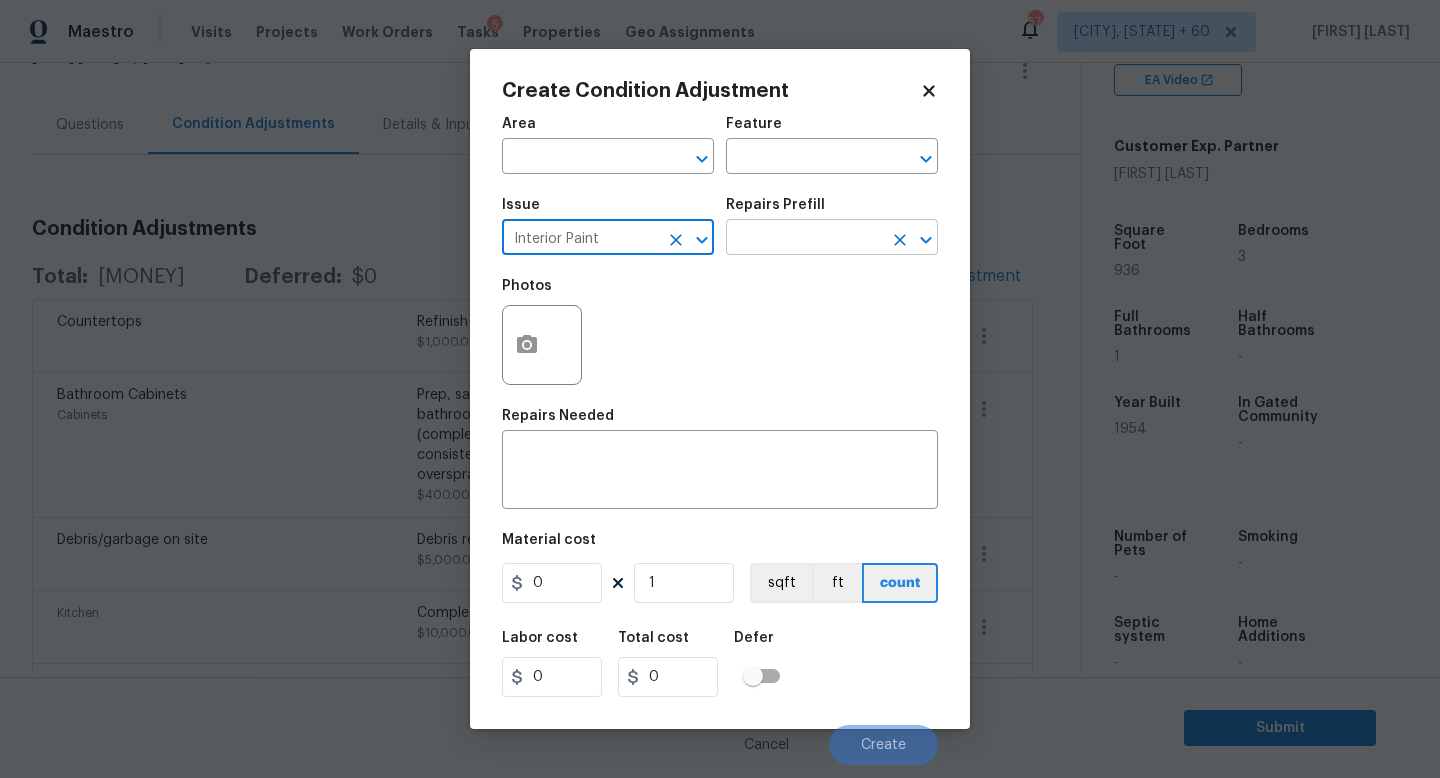 type on "Interior Paint" 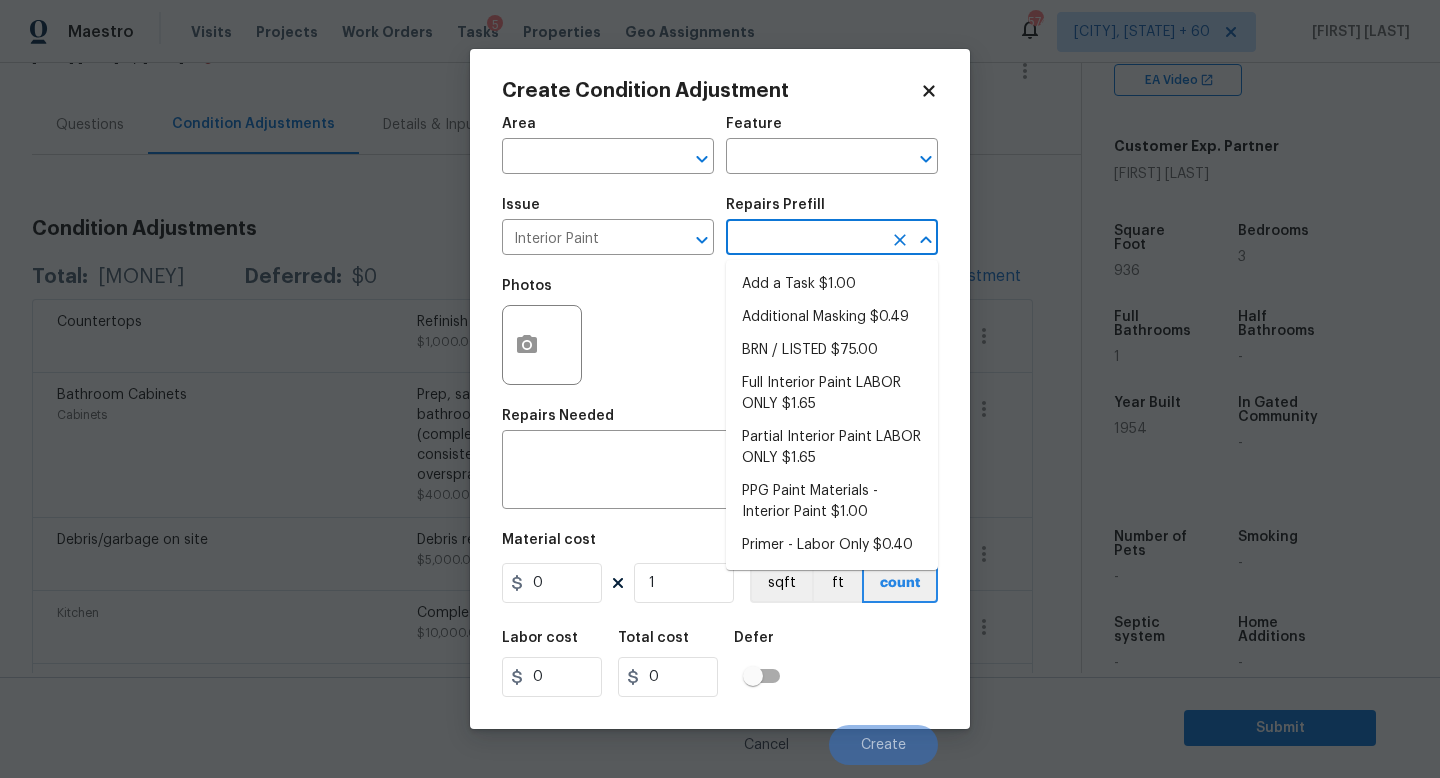 click at bounding box center (804, 239) 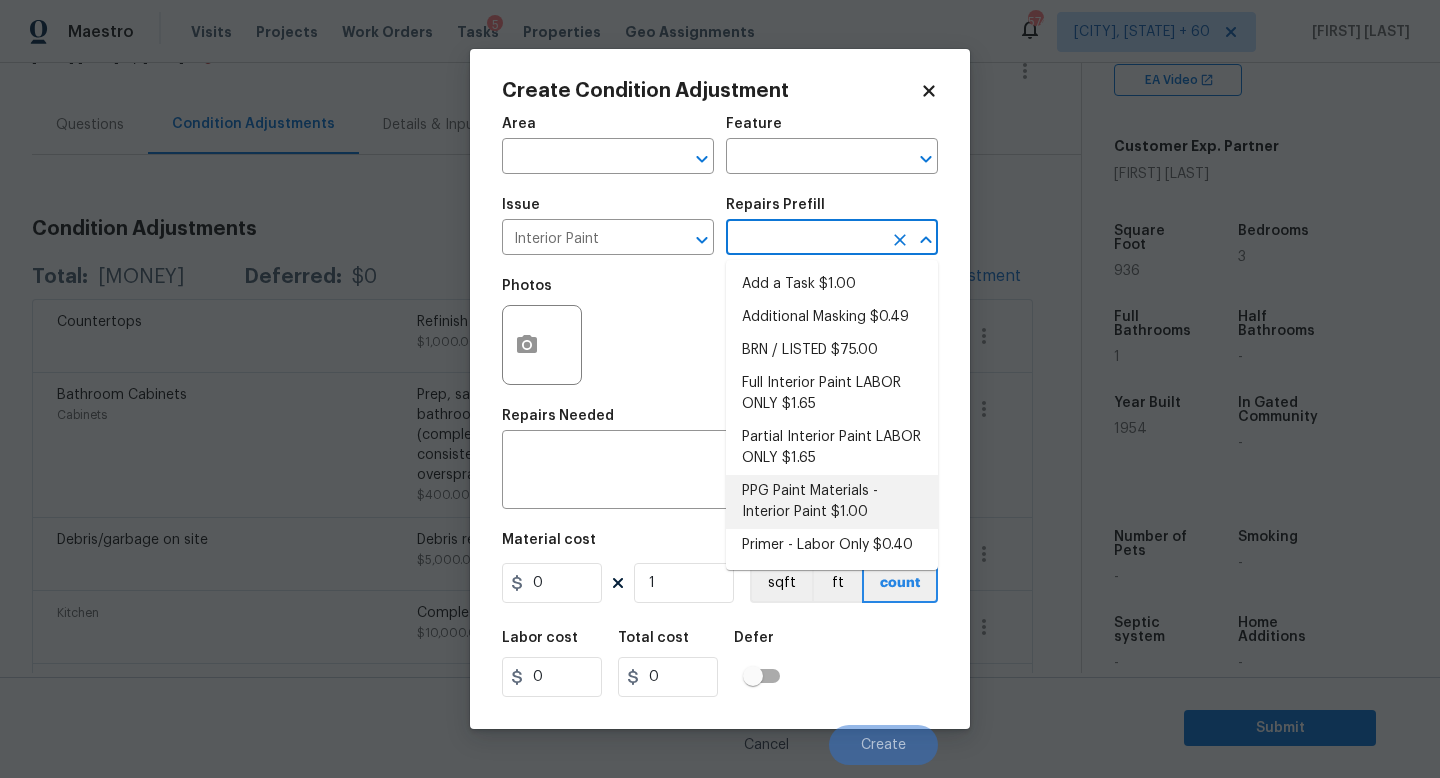 click on "PPG Paint Materials - Interior Paint $1.00" at bounding box center (832, 502) 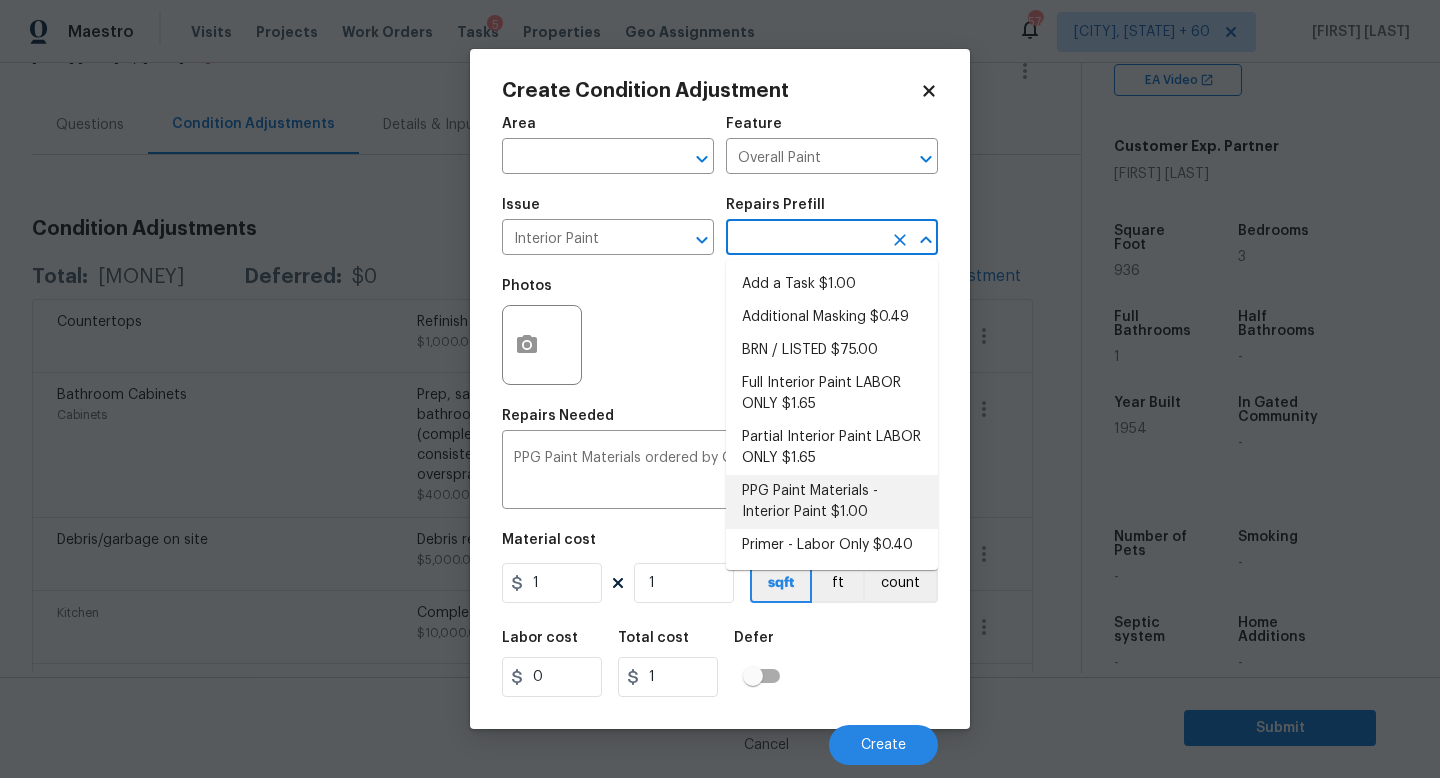 click at bounding box center [804, 239] 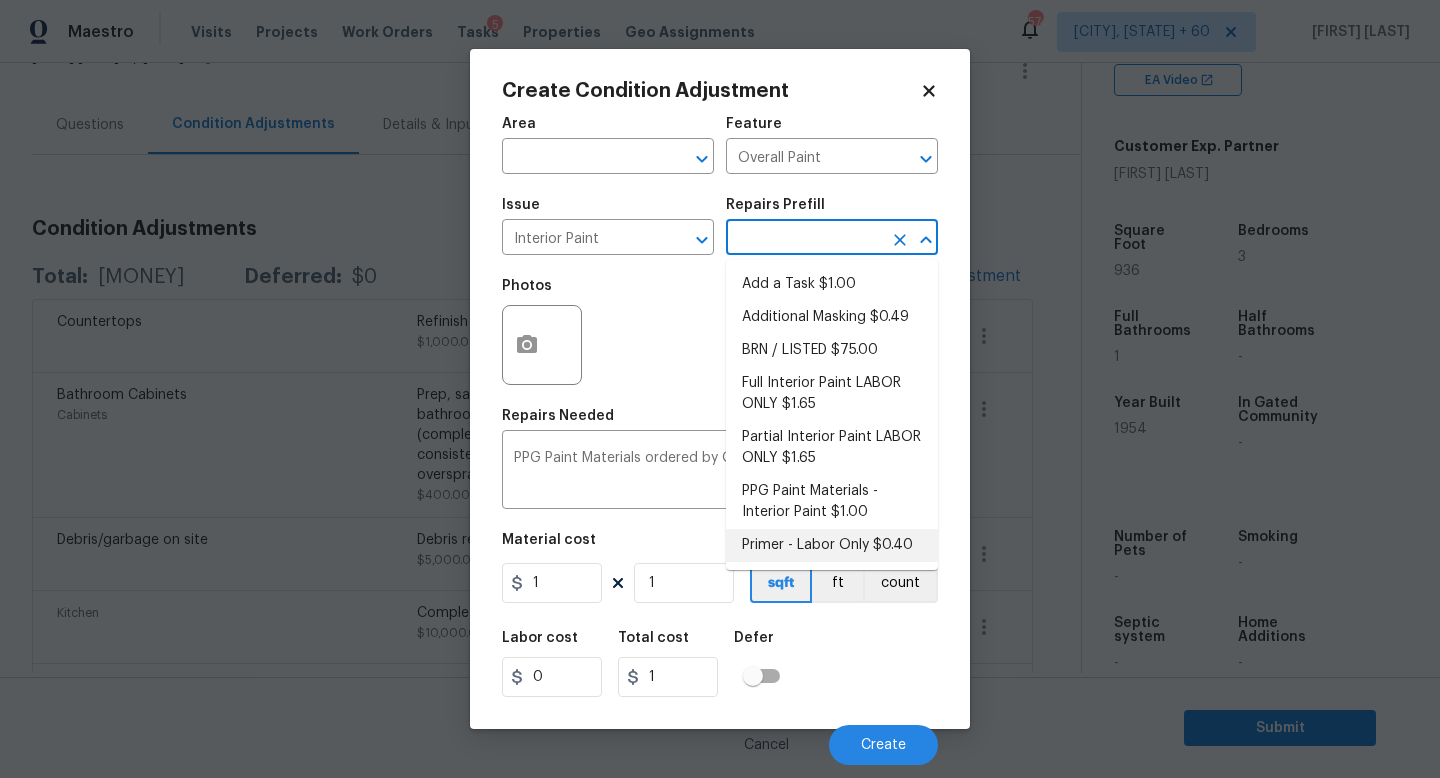click on "Primer - Labor Only $0.40" at bounding box center (832, 545) 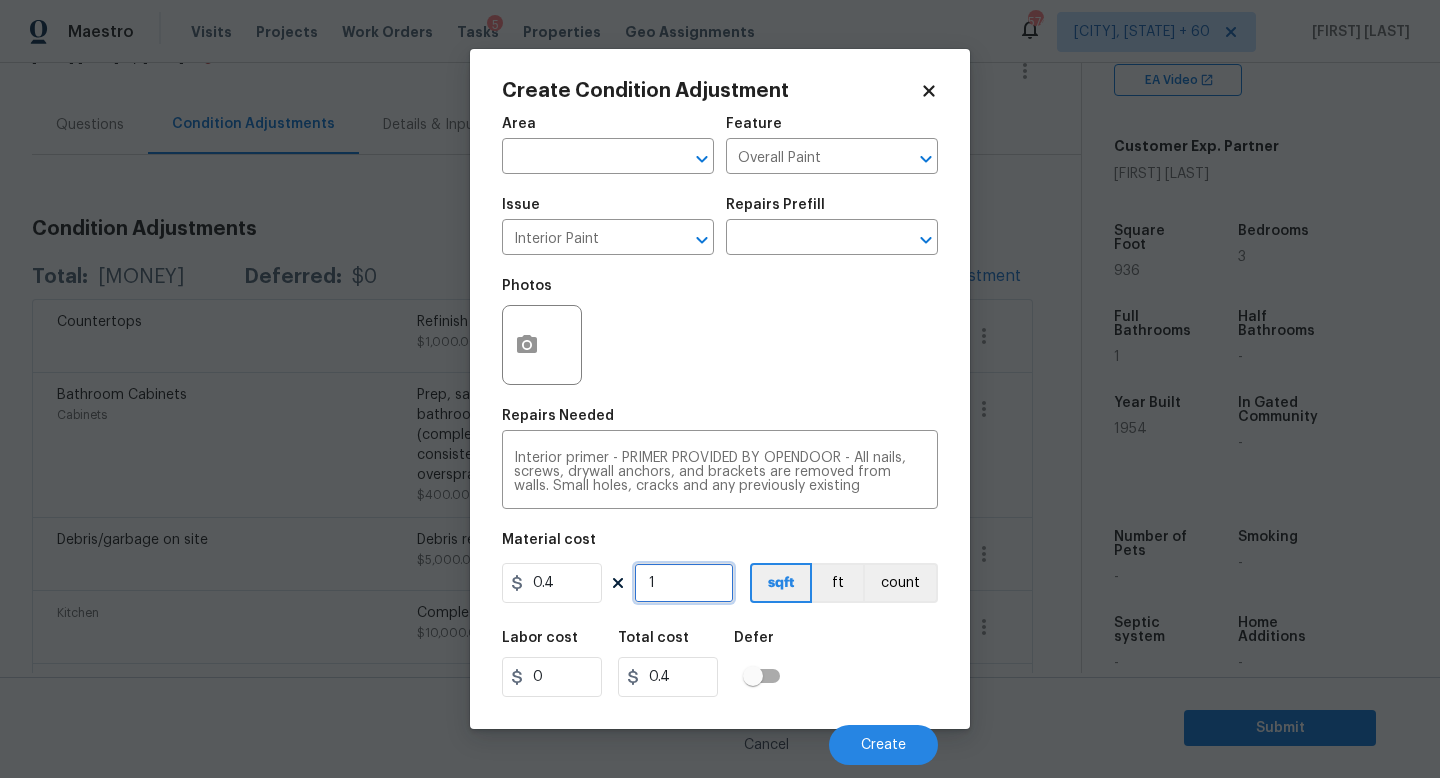 click on "1" at bounding box center [684, 583] 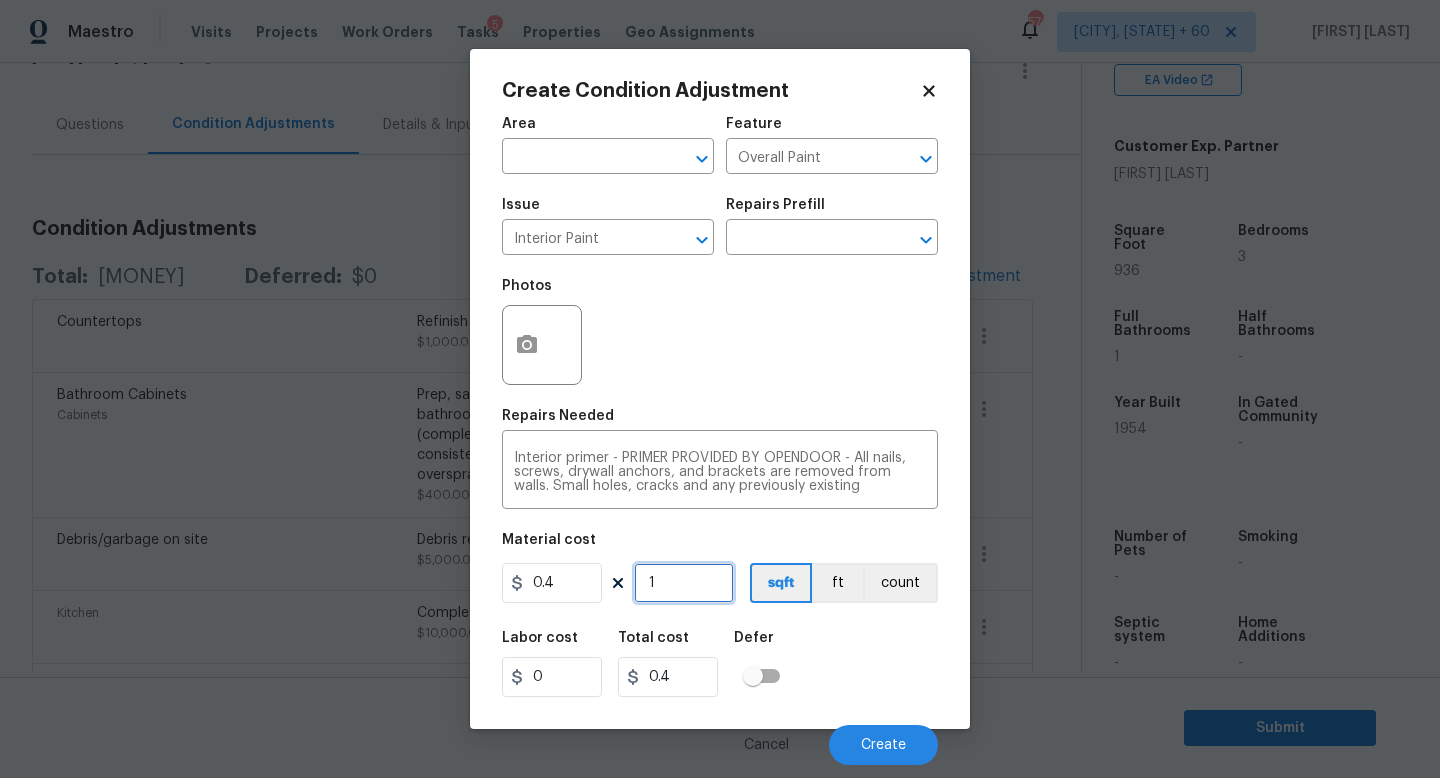 type on "0" 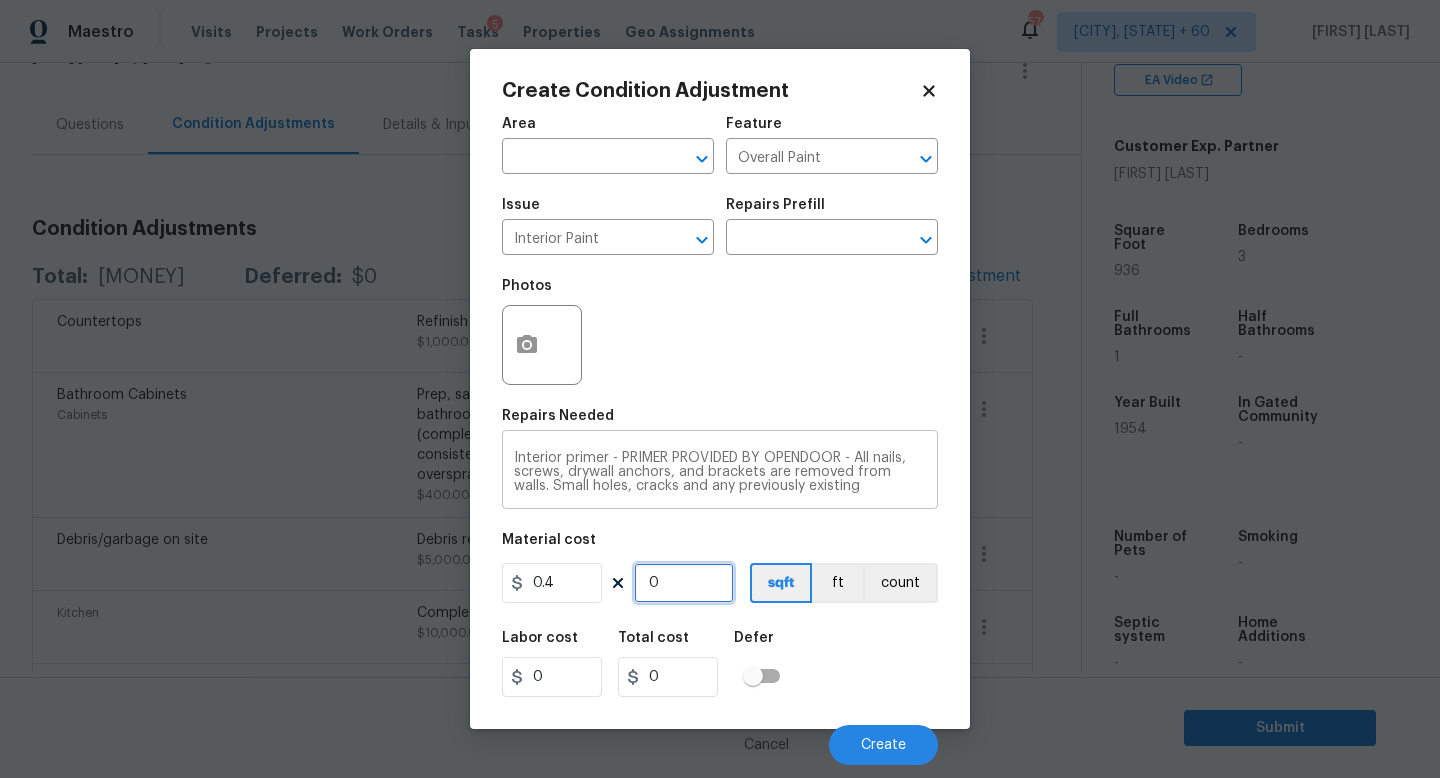 paste on "1065" 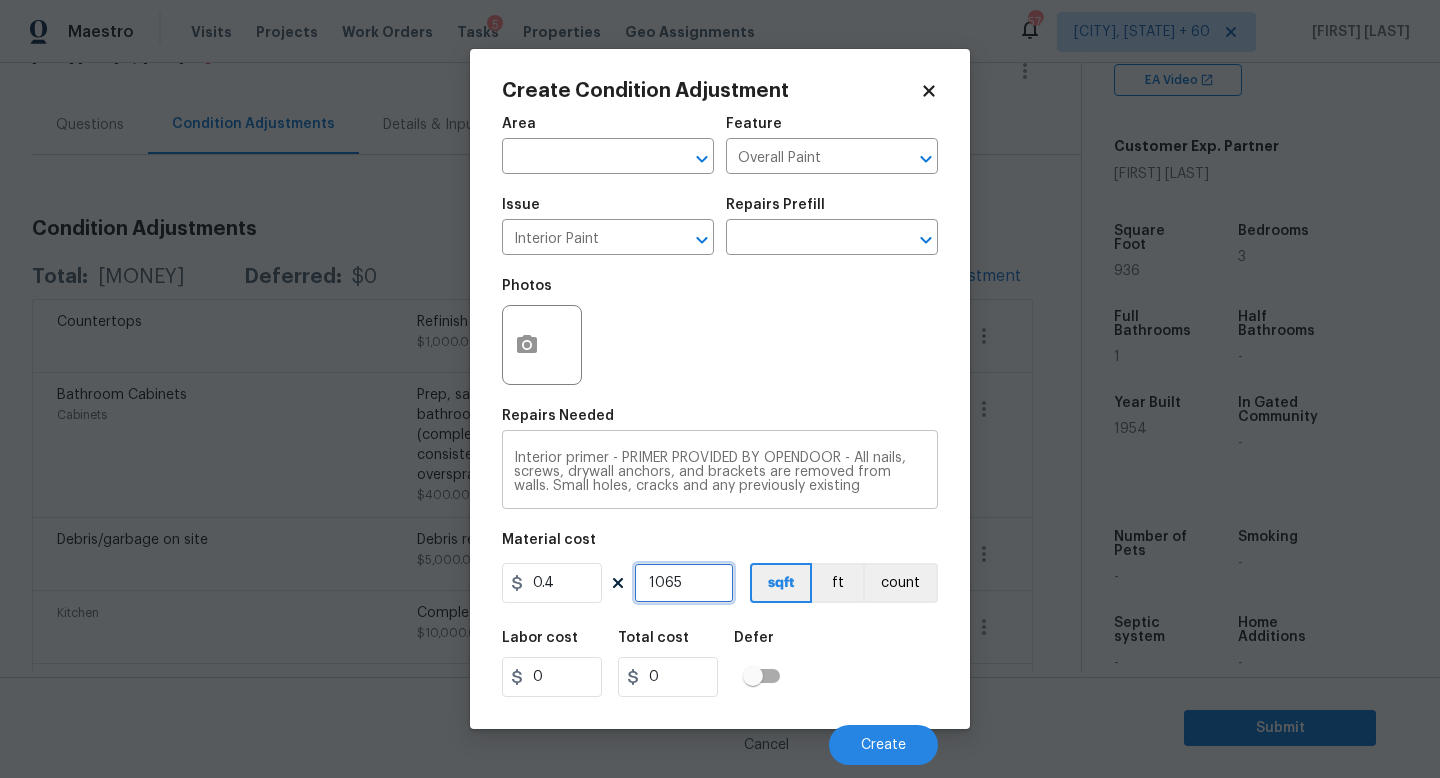 type on "426" 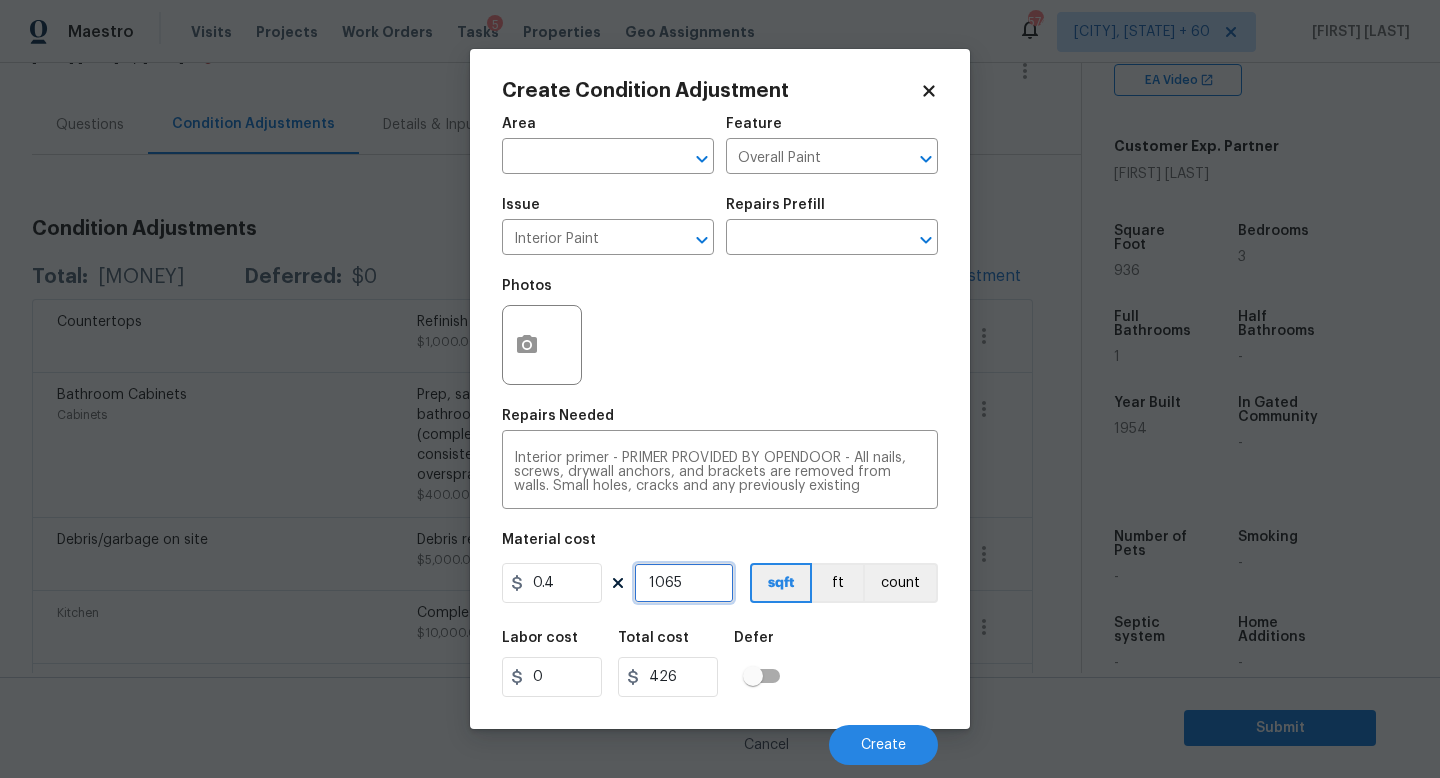 type on "1065" 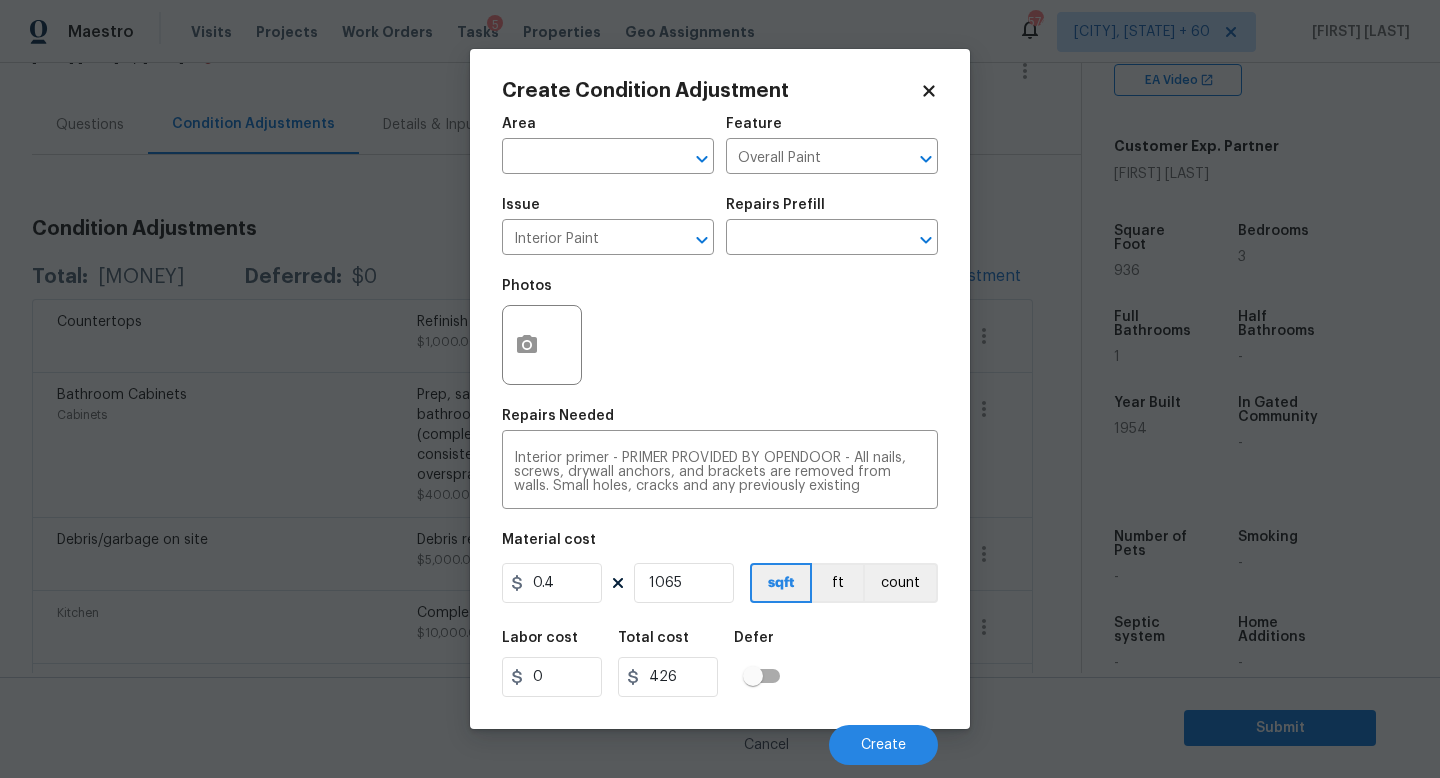 click on "Labor cost 0 Total cost 426 Defer" at bounding box center [720, 664] 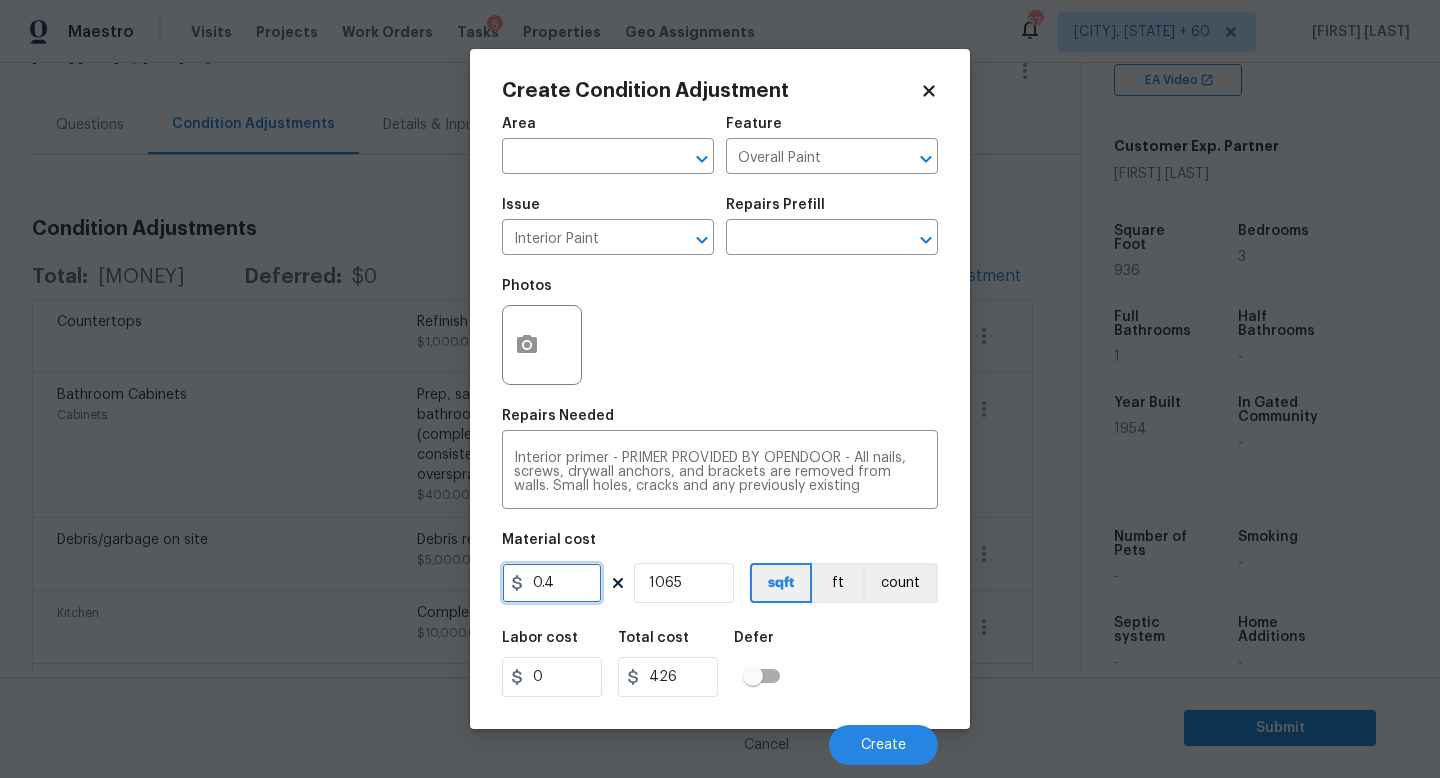 click on "0.4" at bounding box center [552, 583] 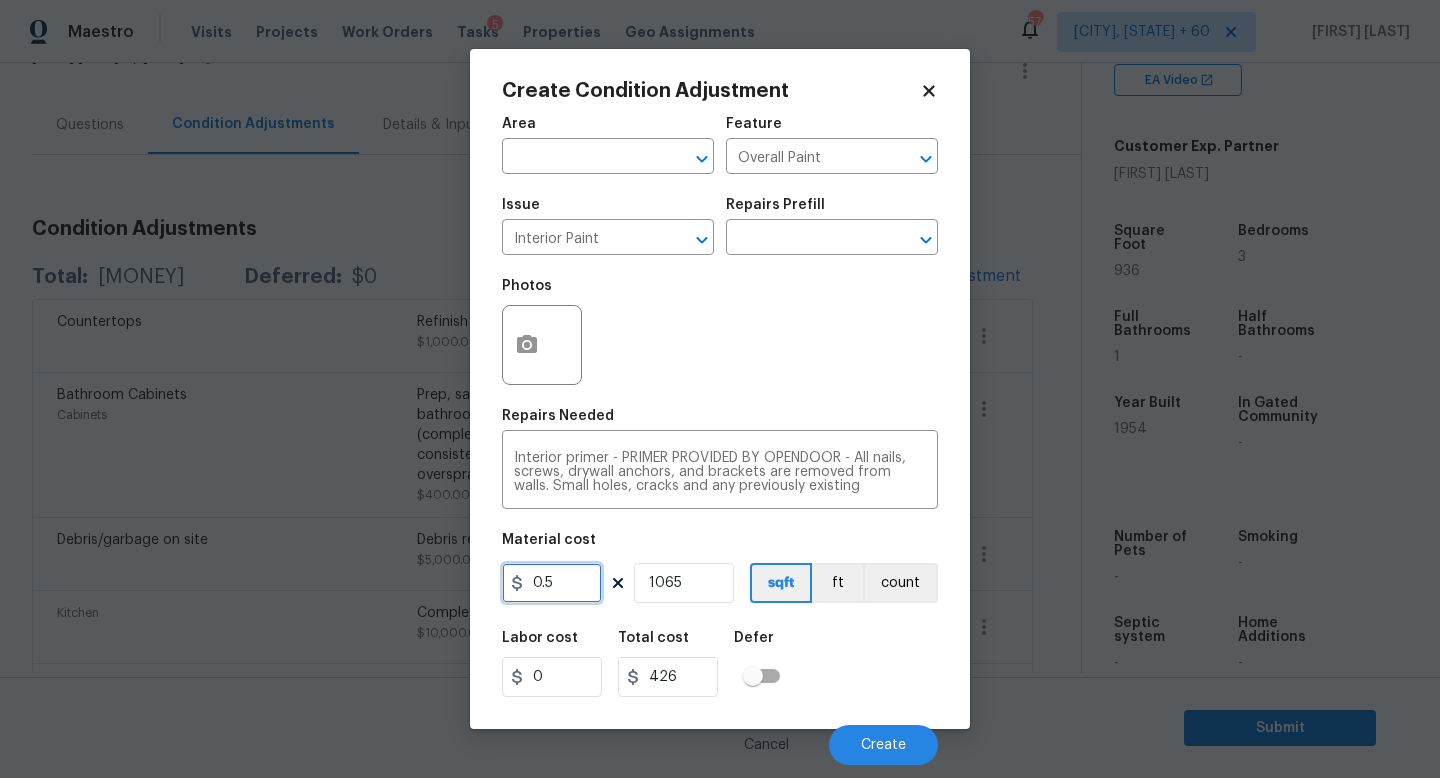 type on "0.5" 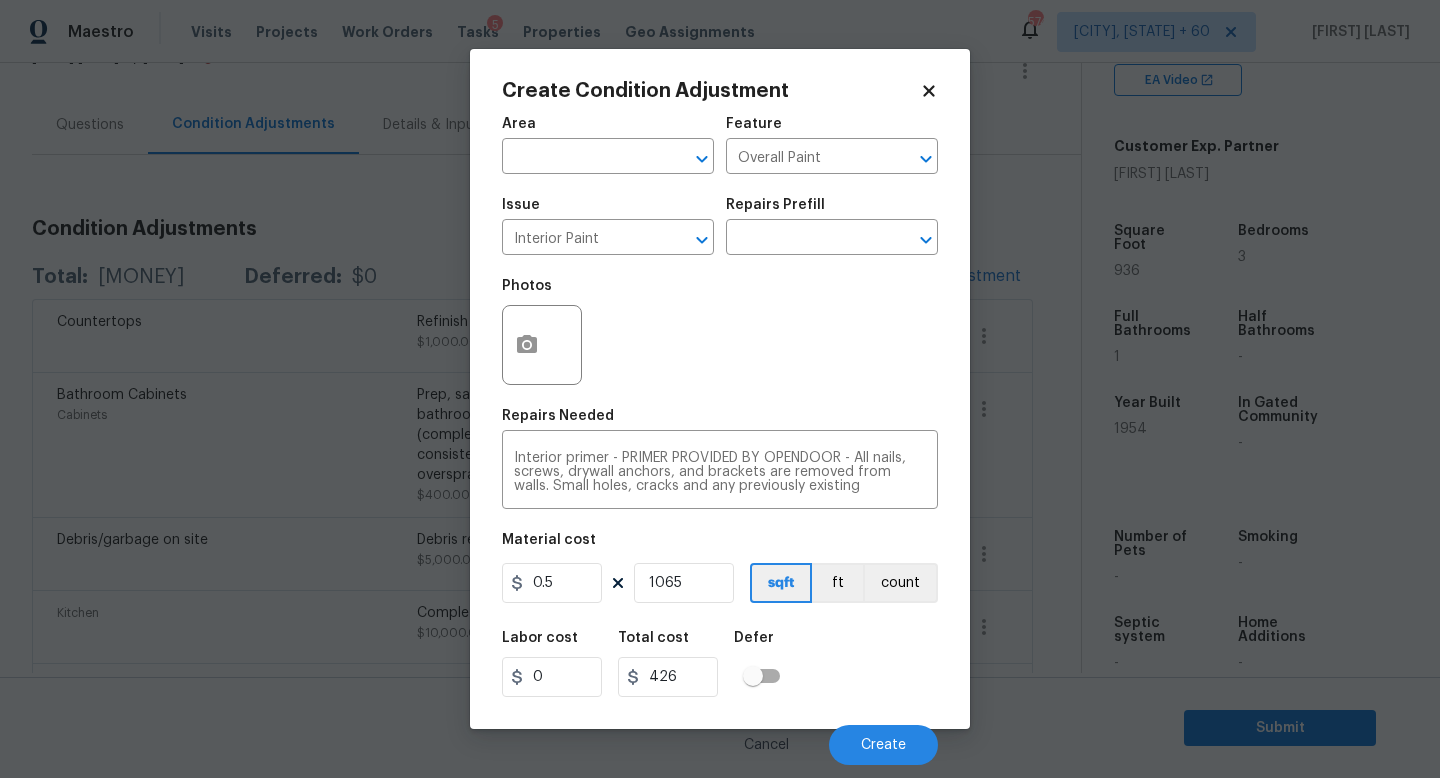 type on "532.5" 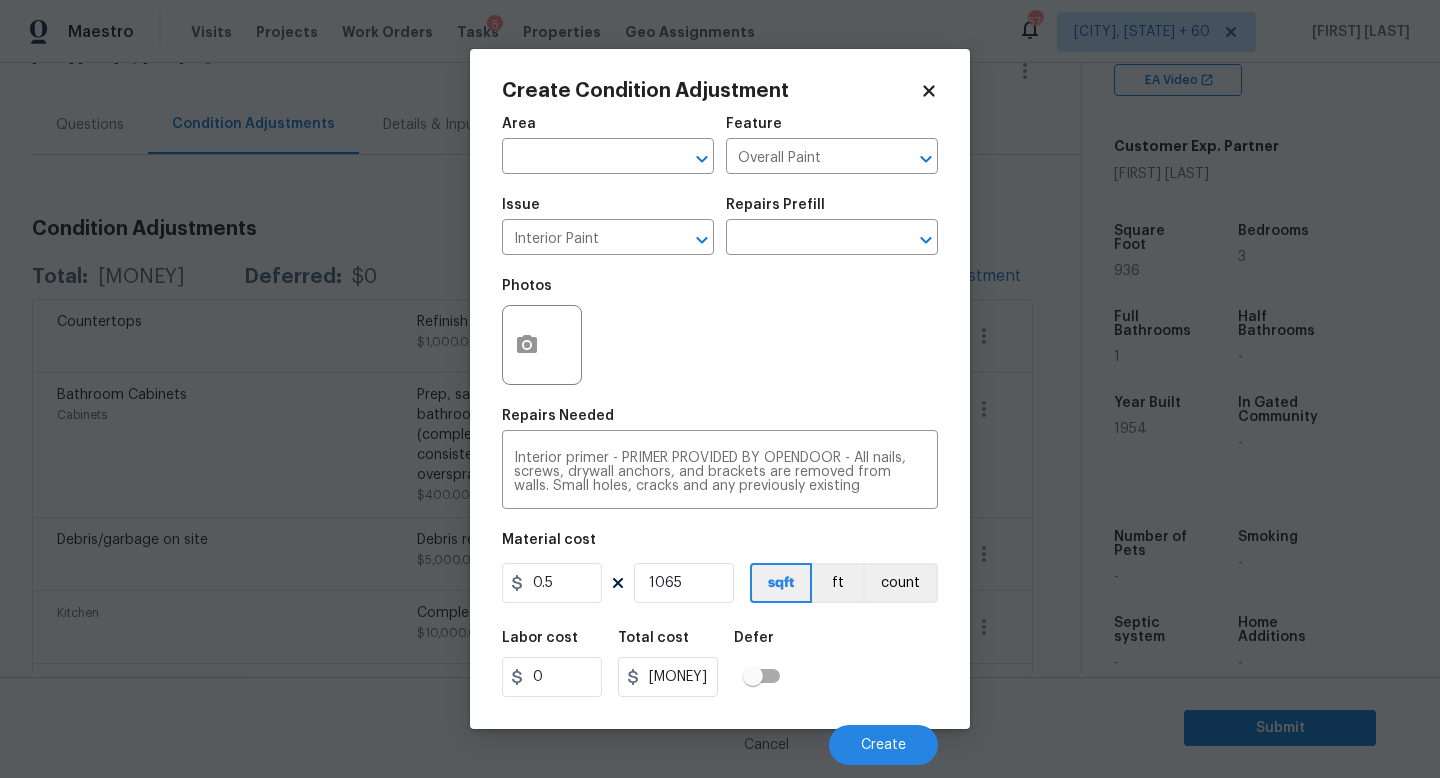 click on "Labor cost 0 Total cost 532.5 Defer" at bounding box center (720, 664) 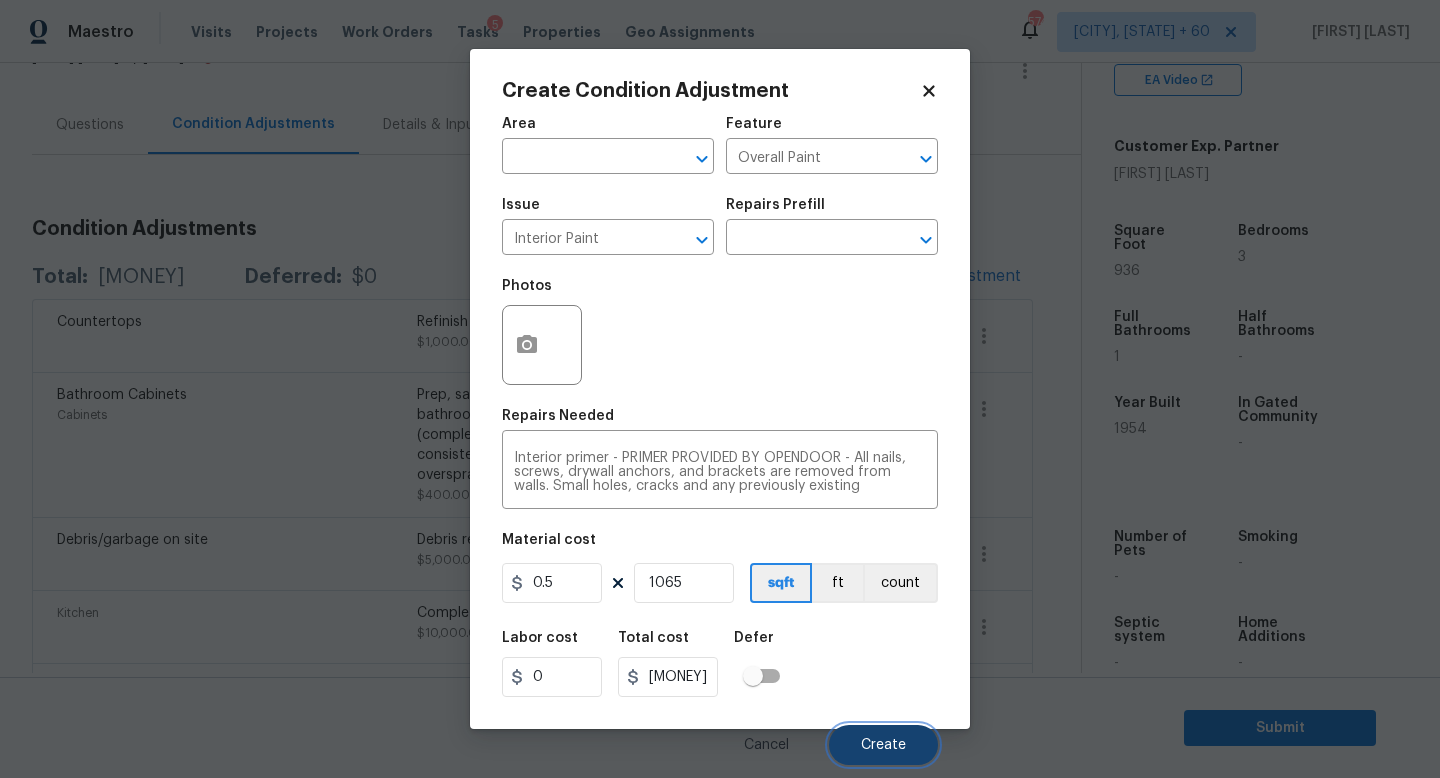 click on "Create" at bounding box center [883, 745] 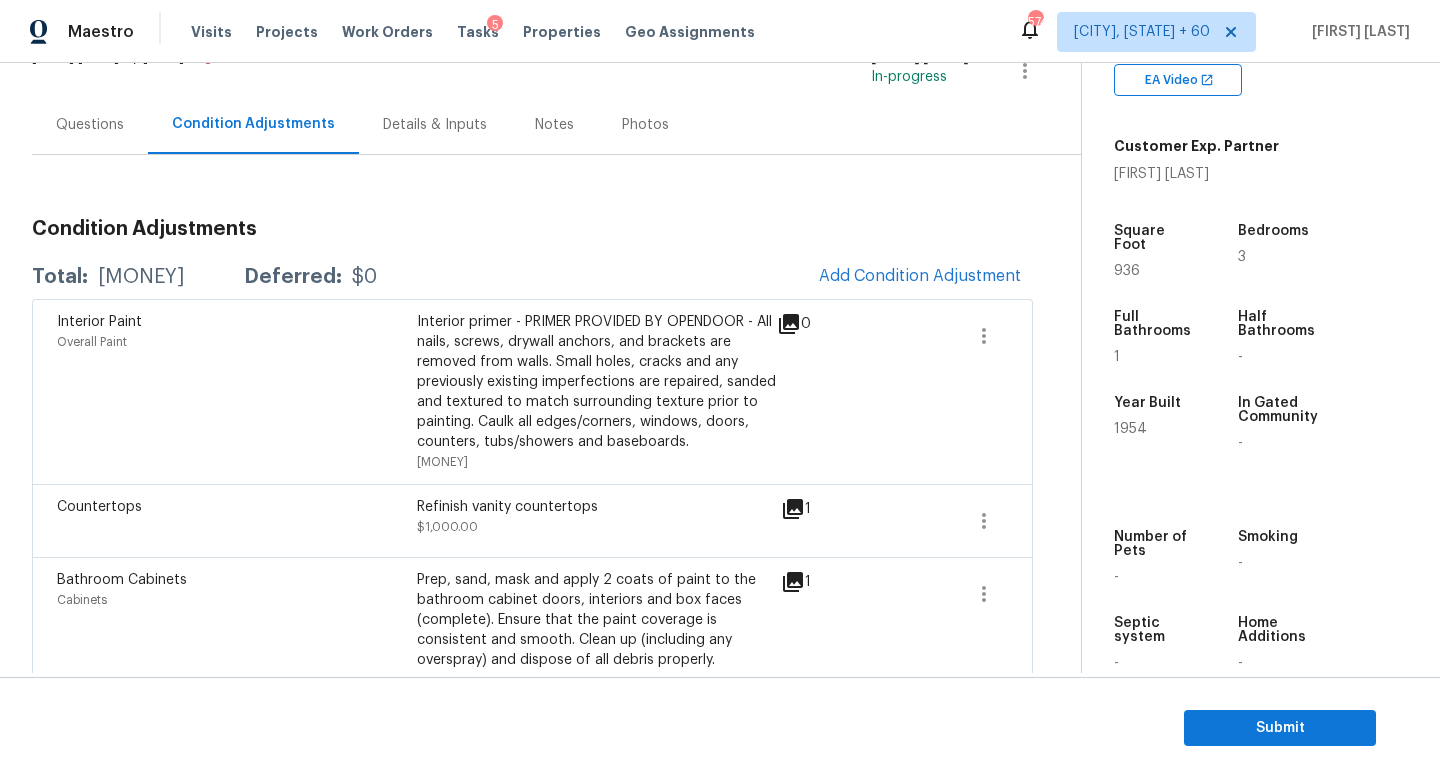 click on "$73076.45" at bounding box center [141, 277] 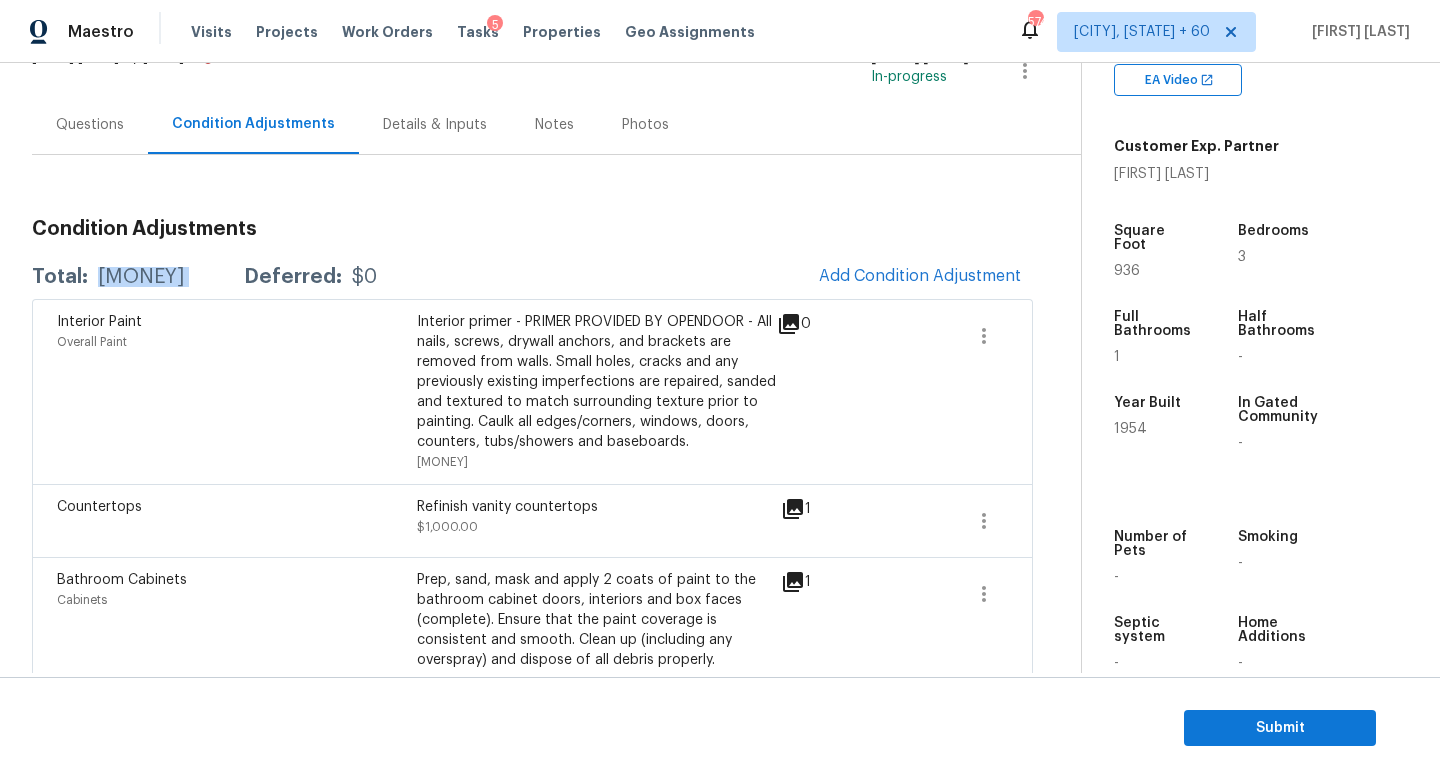 click on "$73076.45" at bounding box center (141, 277) 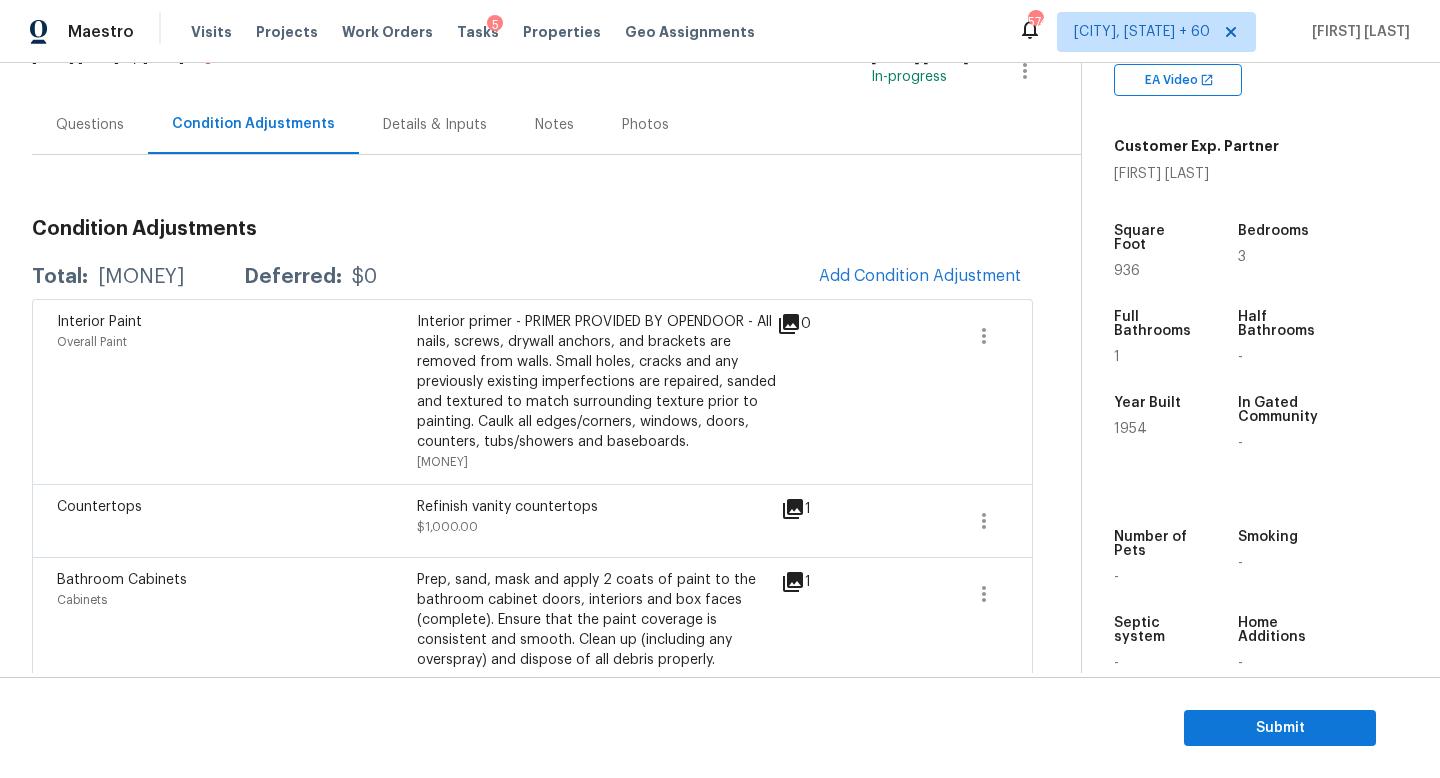 click on "$73076.45" at bounding box center (141, 277) 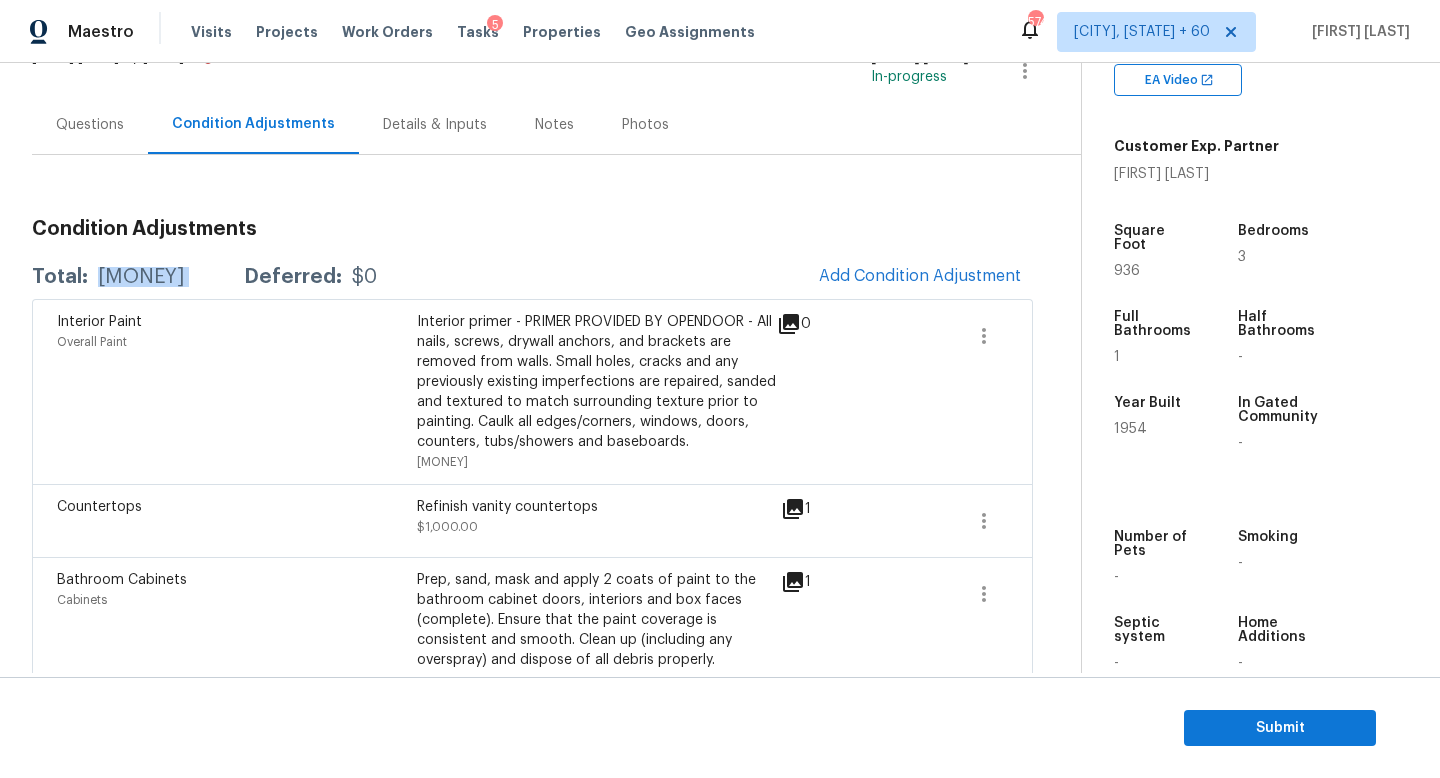 click on "$73076.45" at bounding box center [141, 277] 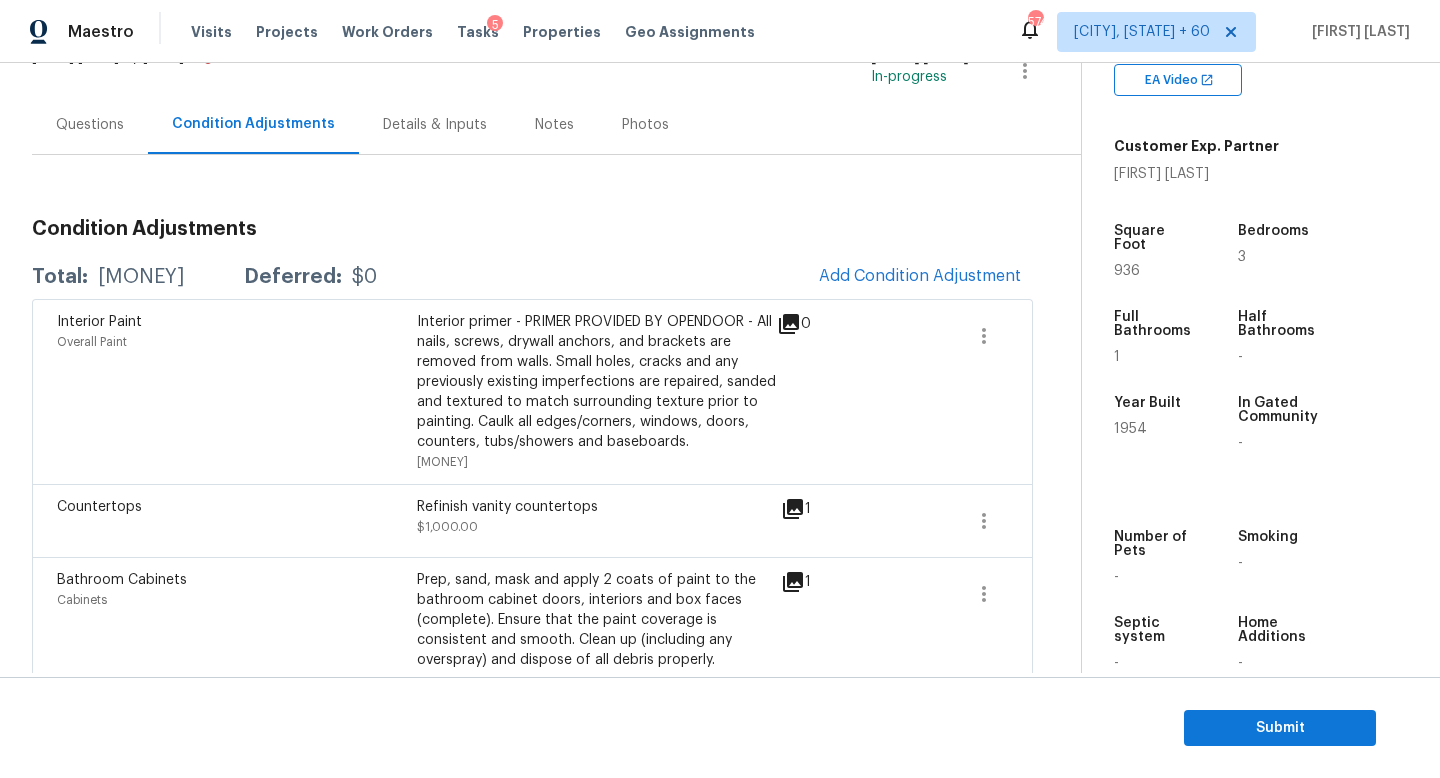 click on "$73076.45" at bounding box center [141, 277] 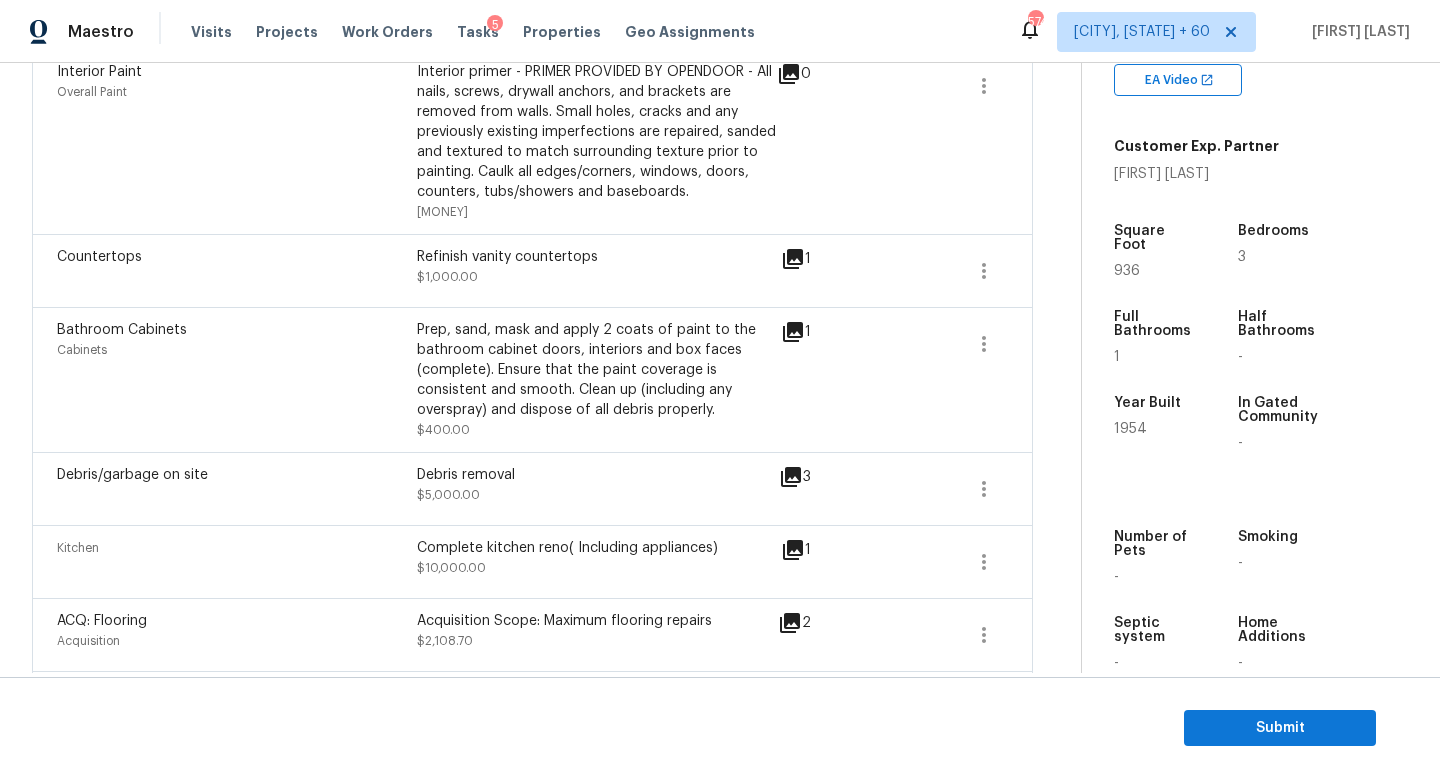 scroll, scrollTop: 396, scrollLeft: 0, axis: vertical 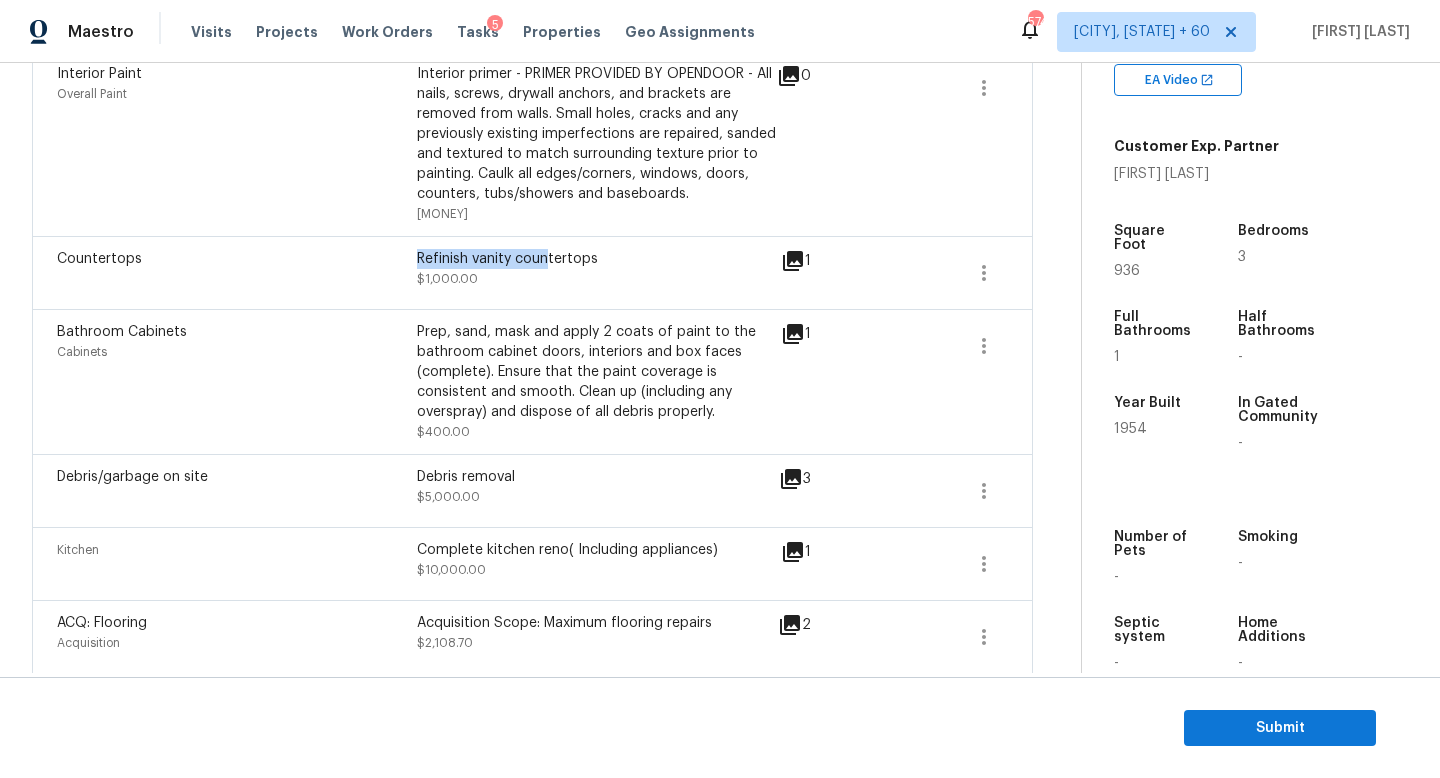 drag, startPoint x: 353, startPoint y: 267, endPoint x: 544, endPoint y: 269, distance: 191.01047 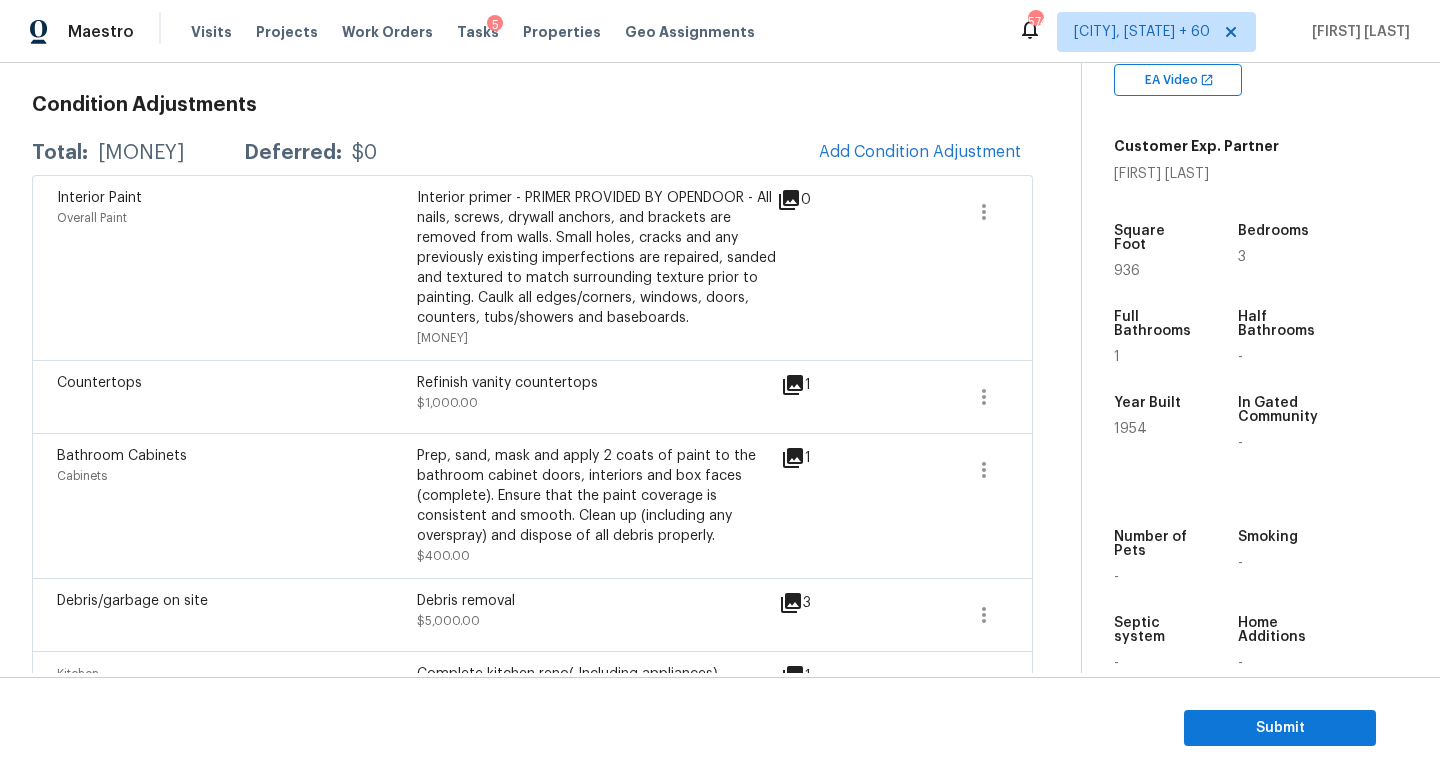scroll, scrollTop: 268, scrollLeft: 0, axis: vertical 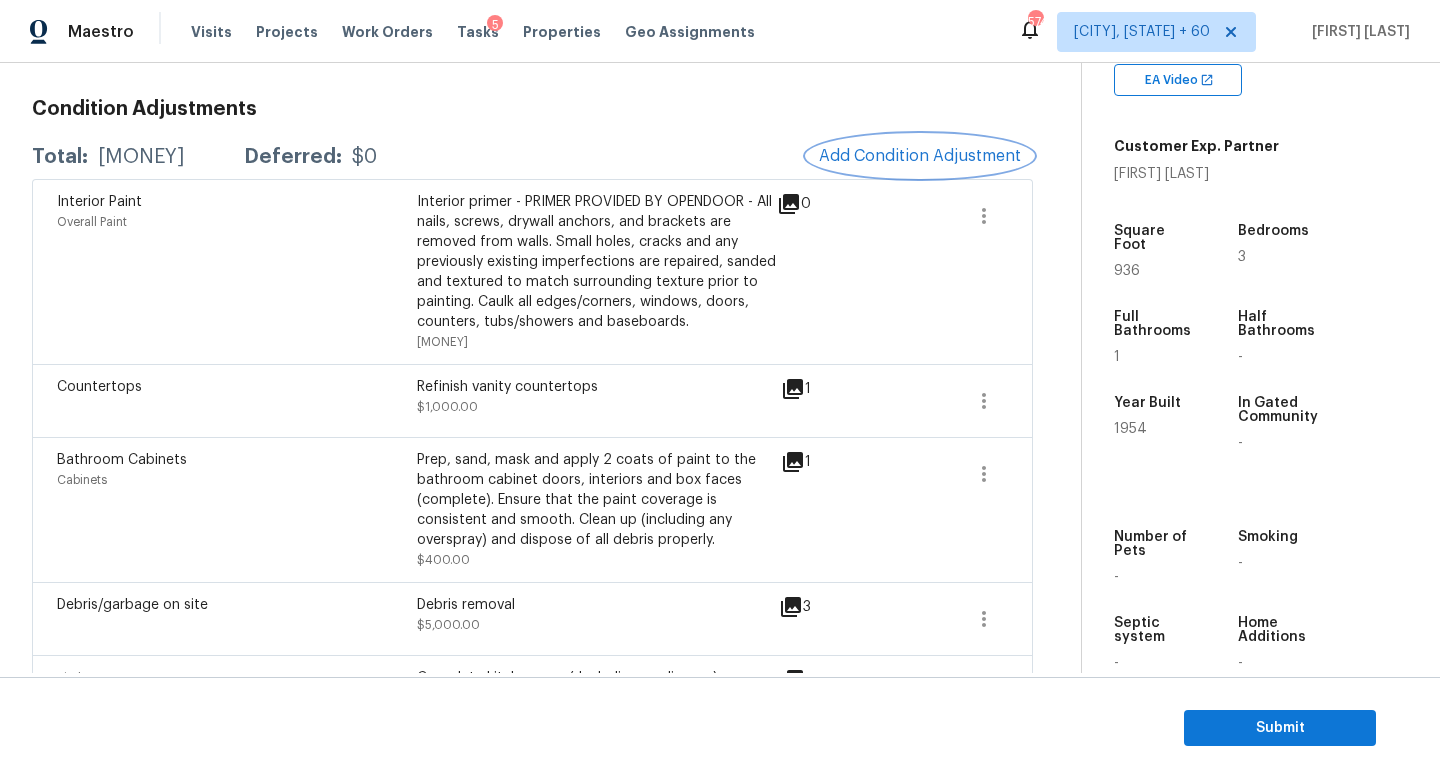 click on "Add Condition Adjustment" at bounding box center (920, 156) 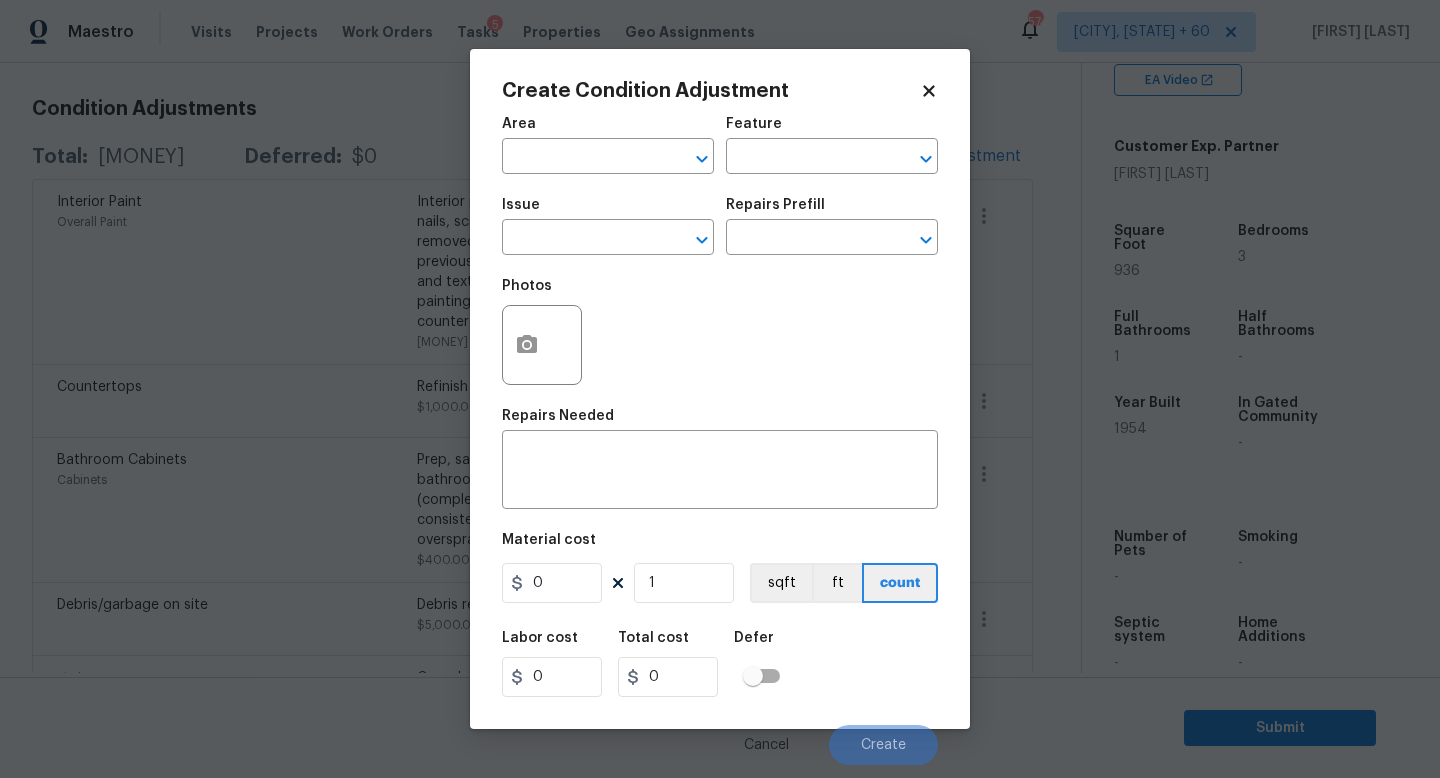 click on "Issue" at bounding box center (608, 211) 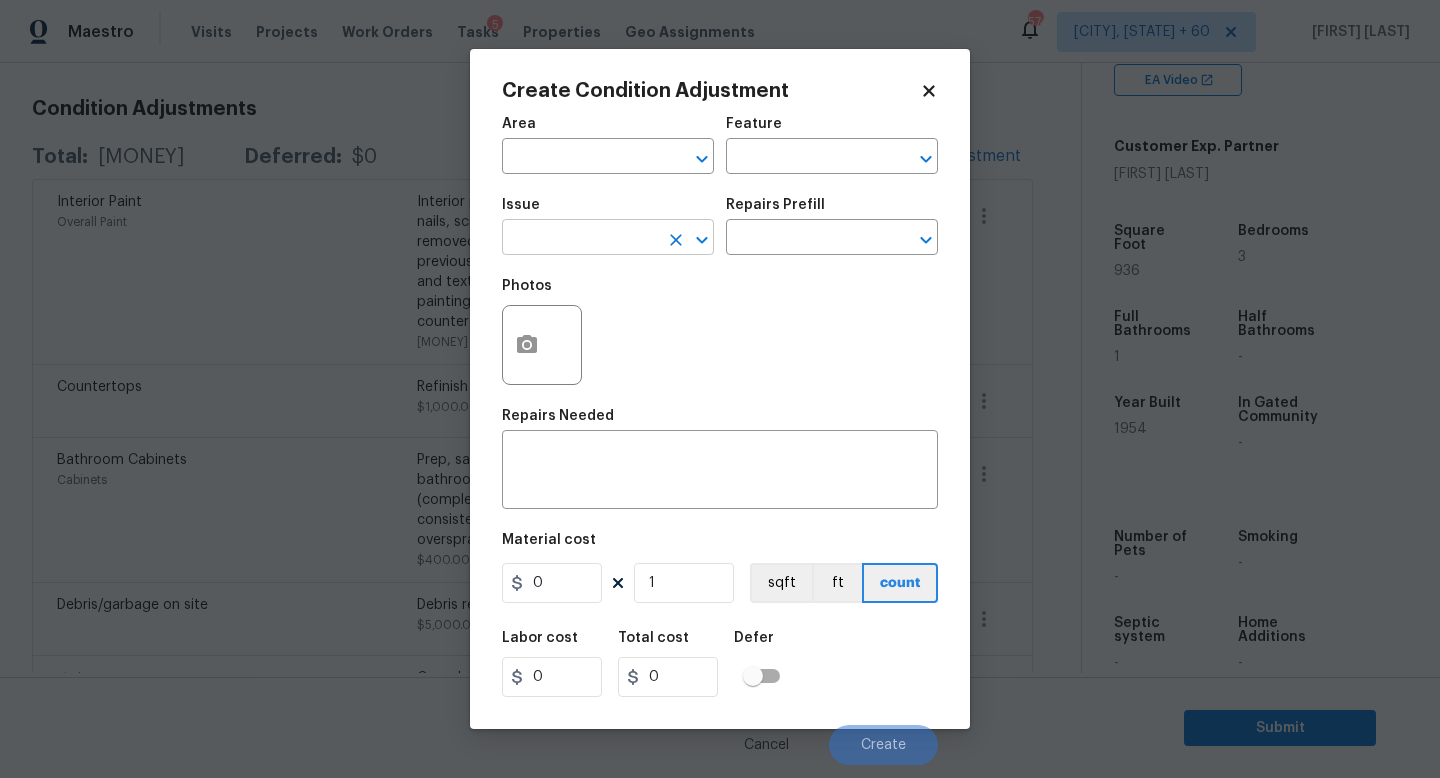 click at bounding box center [580, 239] 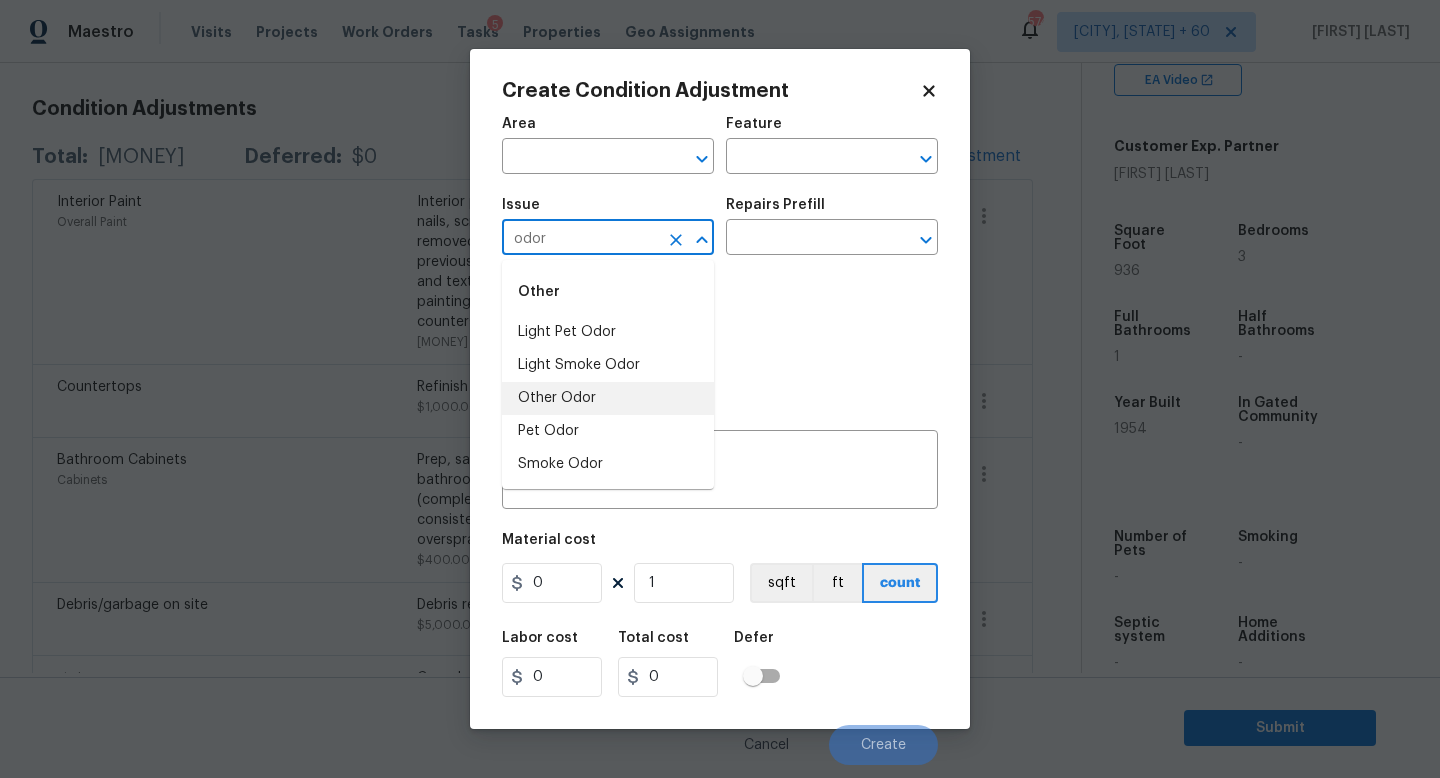 drag, startPoint x: 598, startPoint y: 336, endPoint x: 595, endPoint y: 387, distance: 51.088158 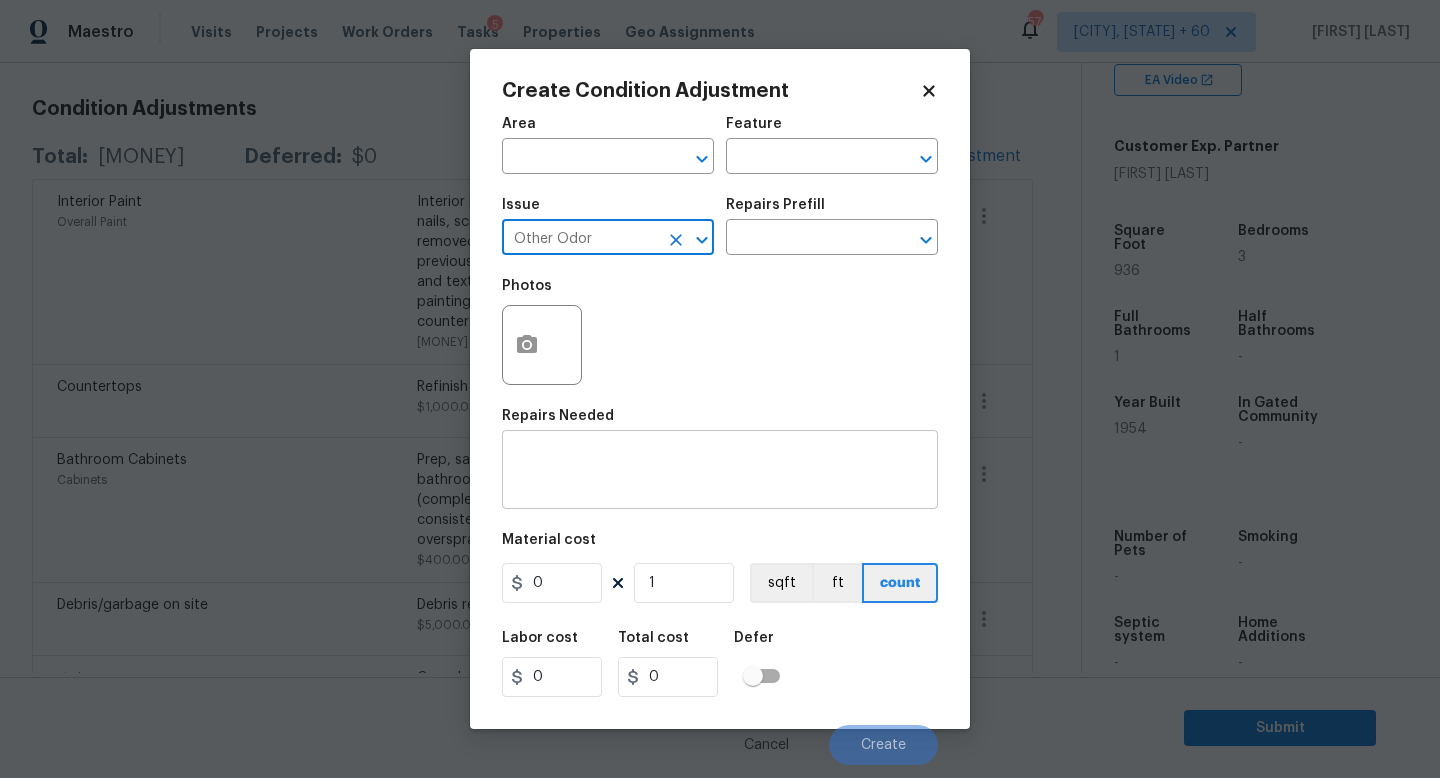 type on "Other Odor" 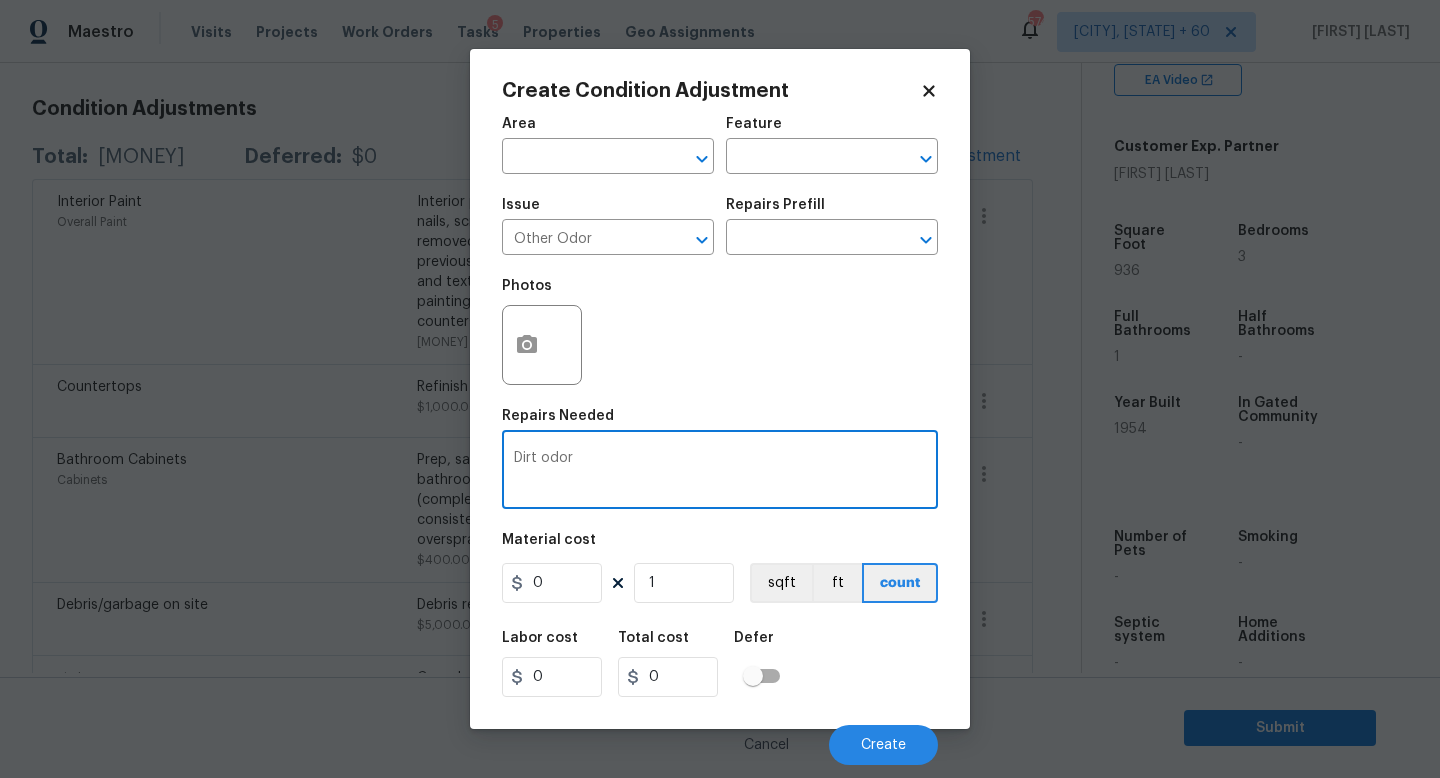 type on "Dirt odor" 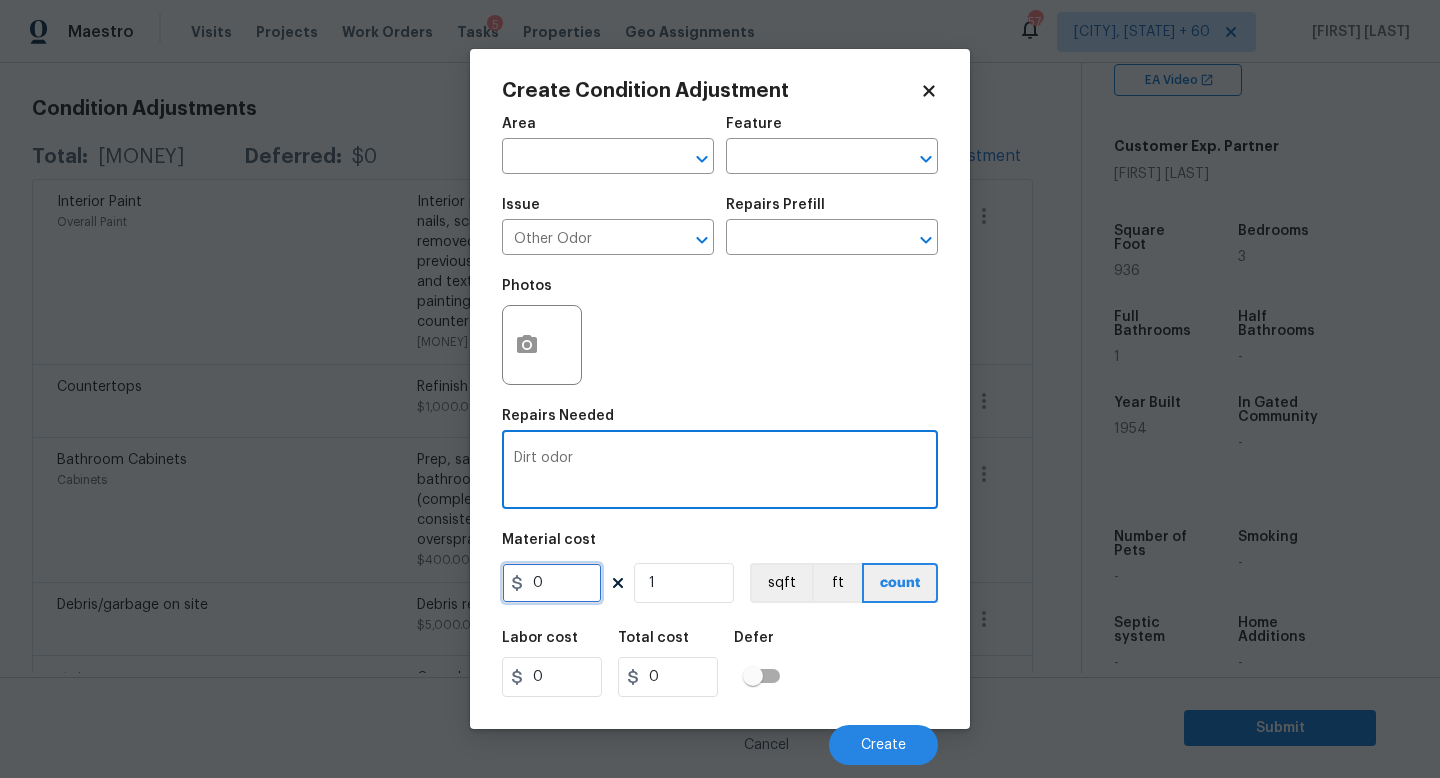 click on "0" at bounding box center [552, 583] 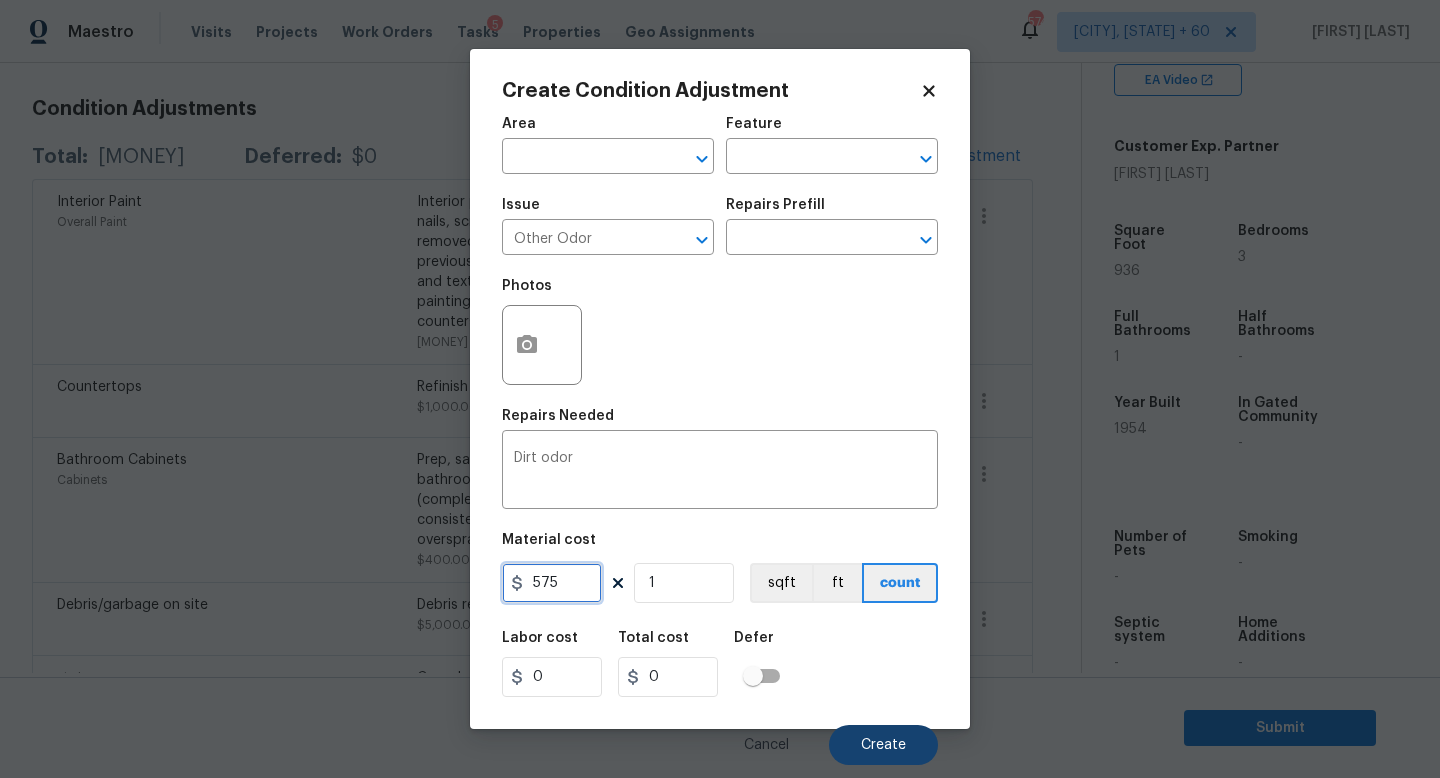 type on "575" 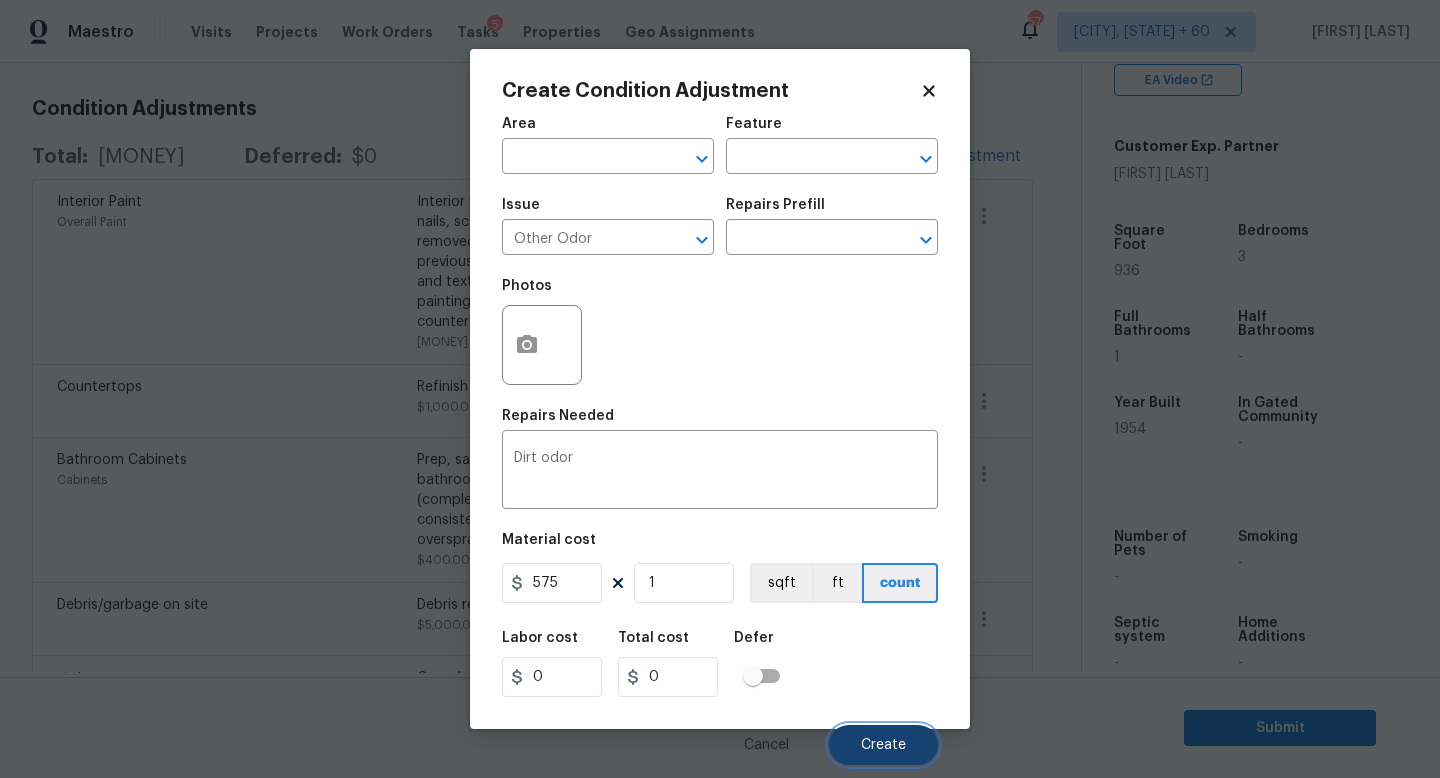 type on "575" 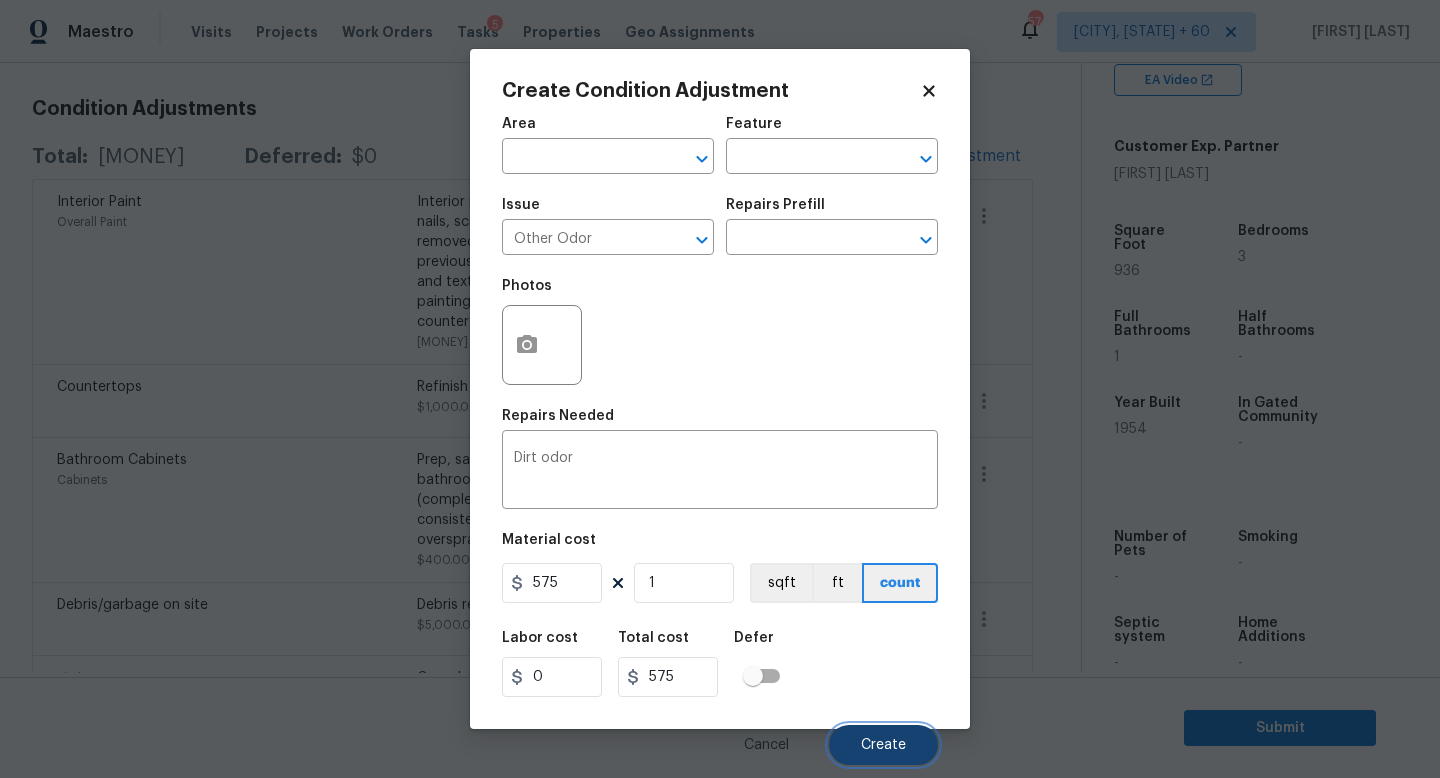 click on "Create" at bounding box center (883, 745) 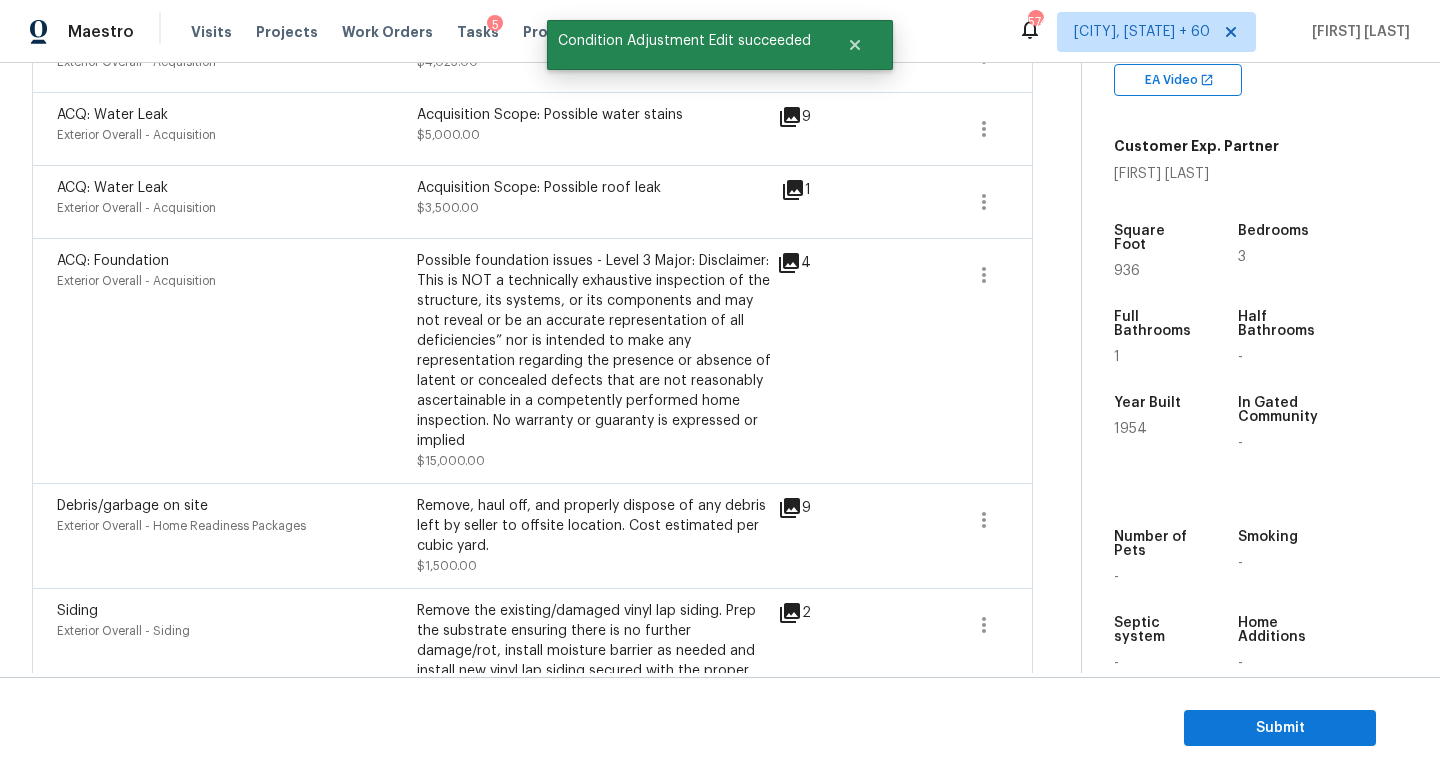 scroll, scrollTop: 1370, scrollLeft: 0, axis: vertical 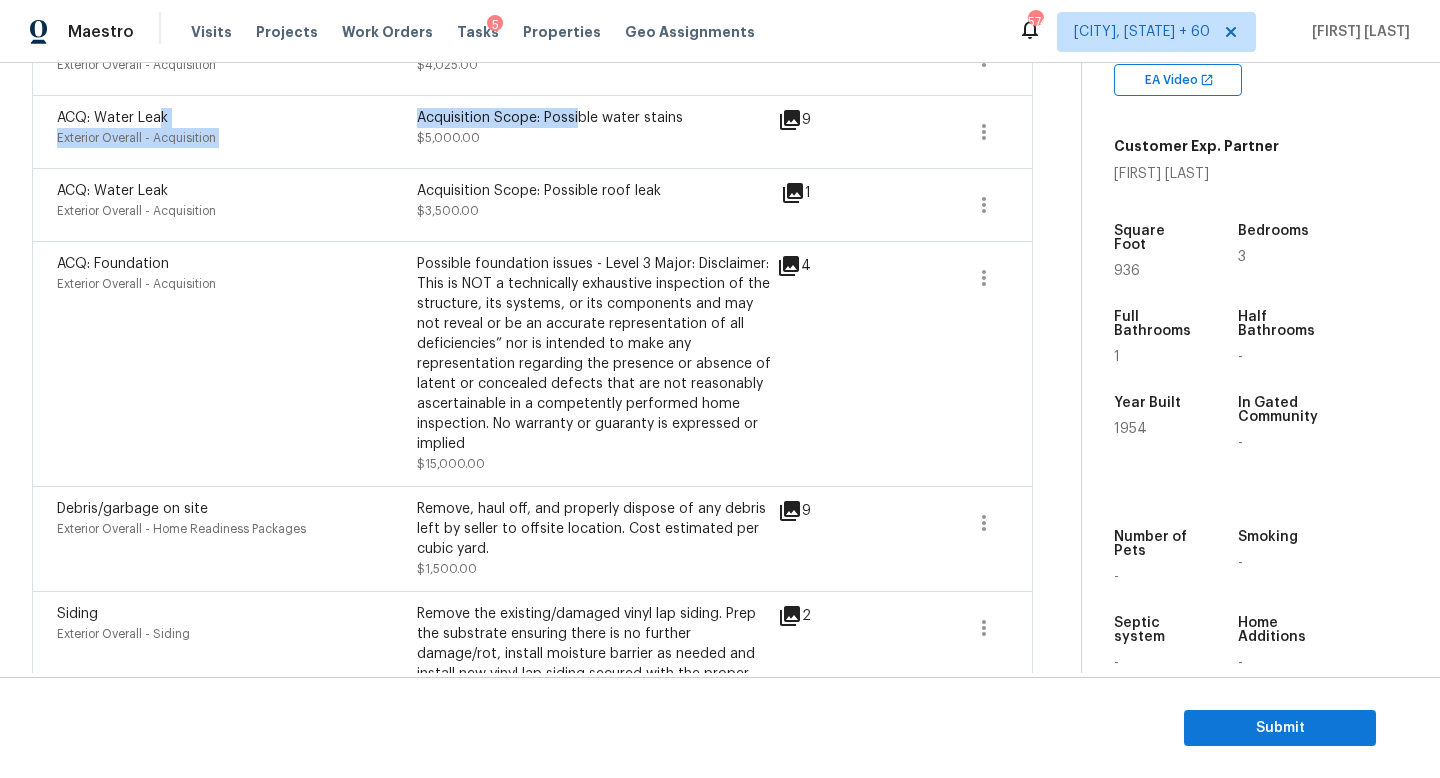 drag, startPoint x: 157, startPoint y: 110, endPoint x: 572, endPoint y: 110, distance: 415 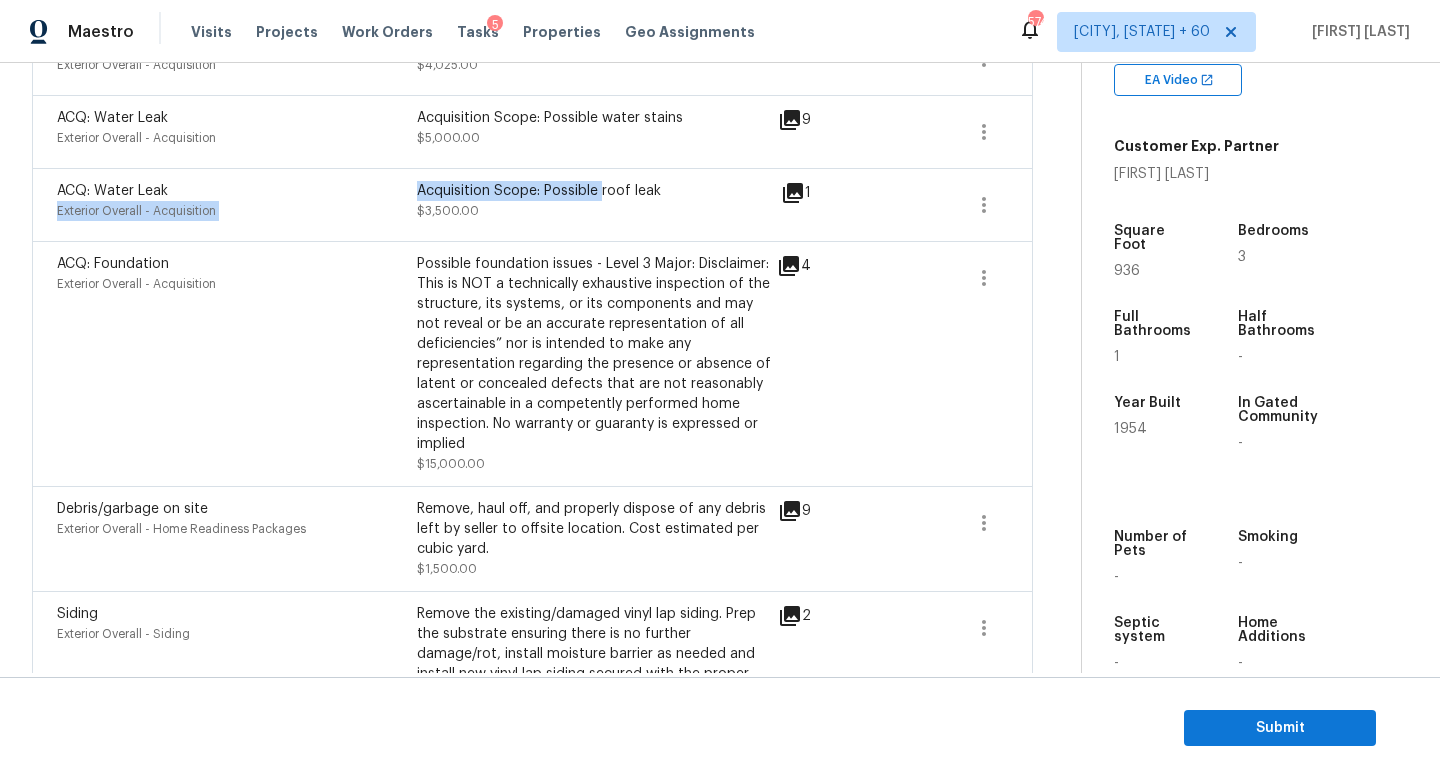 drag, startPoint x: 309, startPoint y: 188, endPoint x: 686, endPoint y: 188, distance: 377 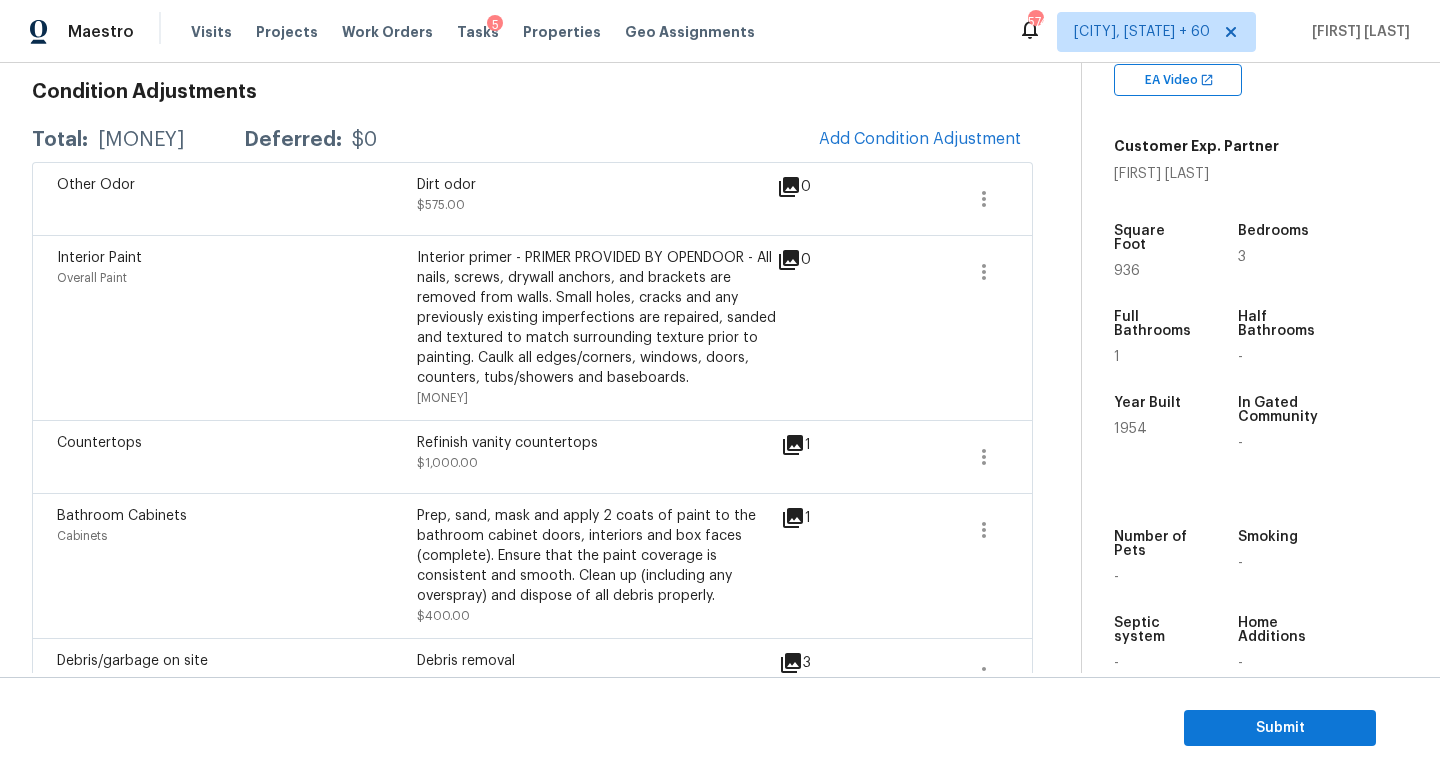 scroll, scrollTop: 0, scrollLeft: 0, axis: both 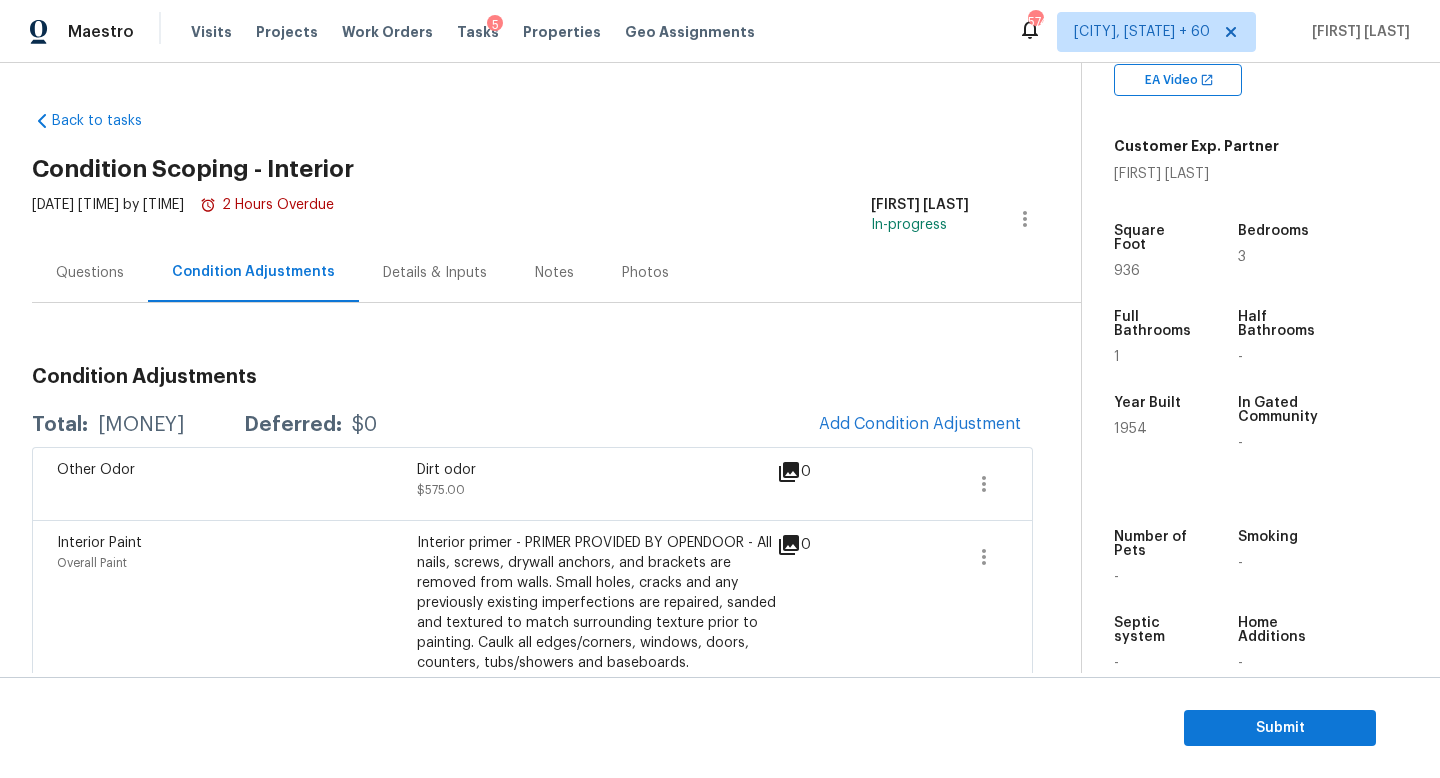 click on "Questions" at bounding box center [90, 273] 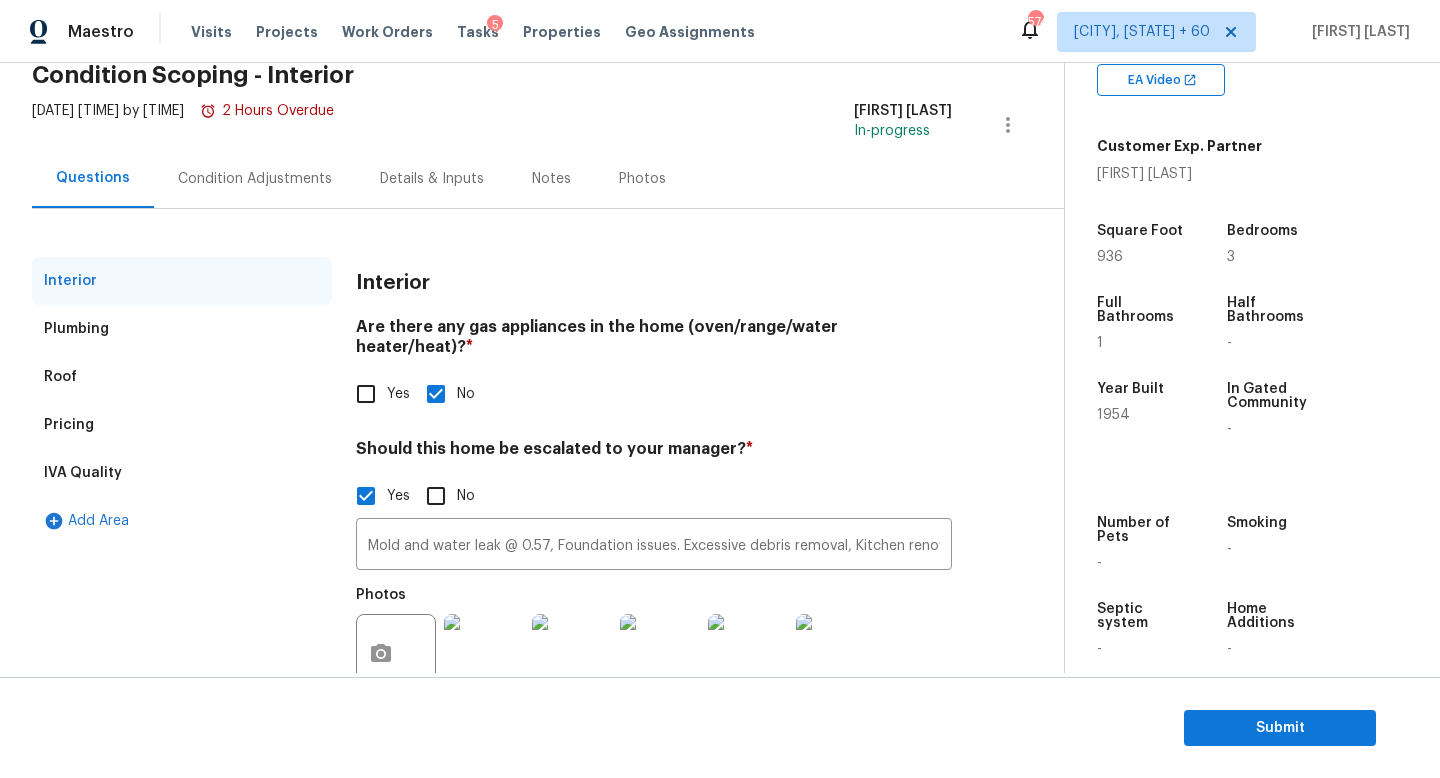 scroll, scrollTop: 96, scrollLeft: 0, axis: vertical 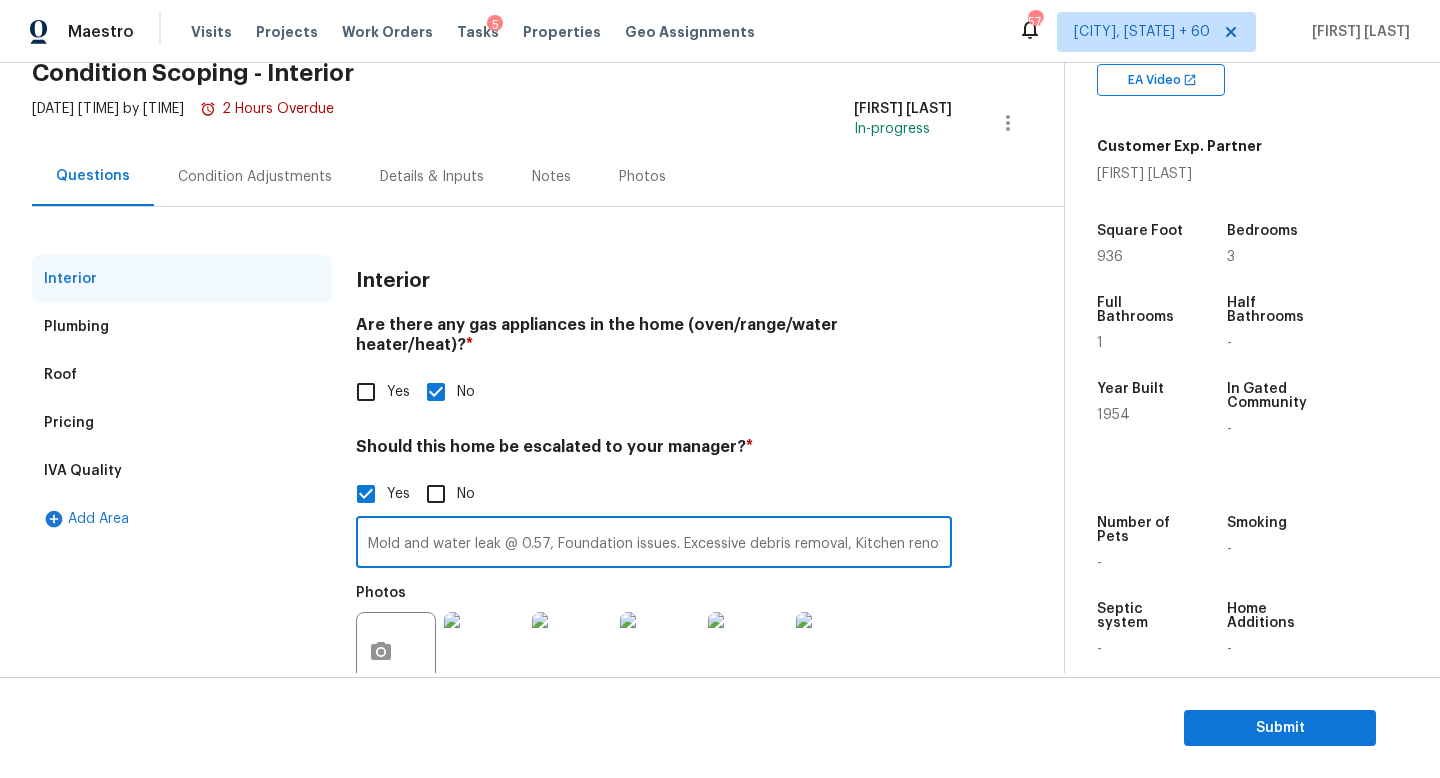 drag, startPoint x: 372, startPoint y: 521, endPoint x: 556, endPoint y: 534, distance: 184.45866 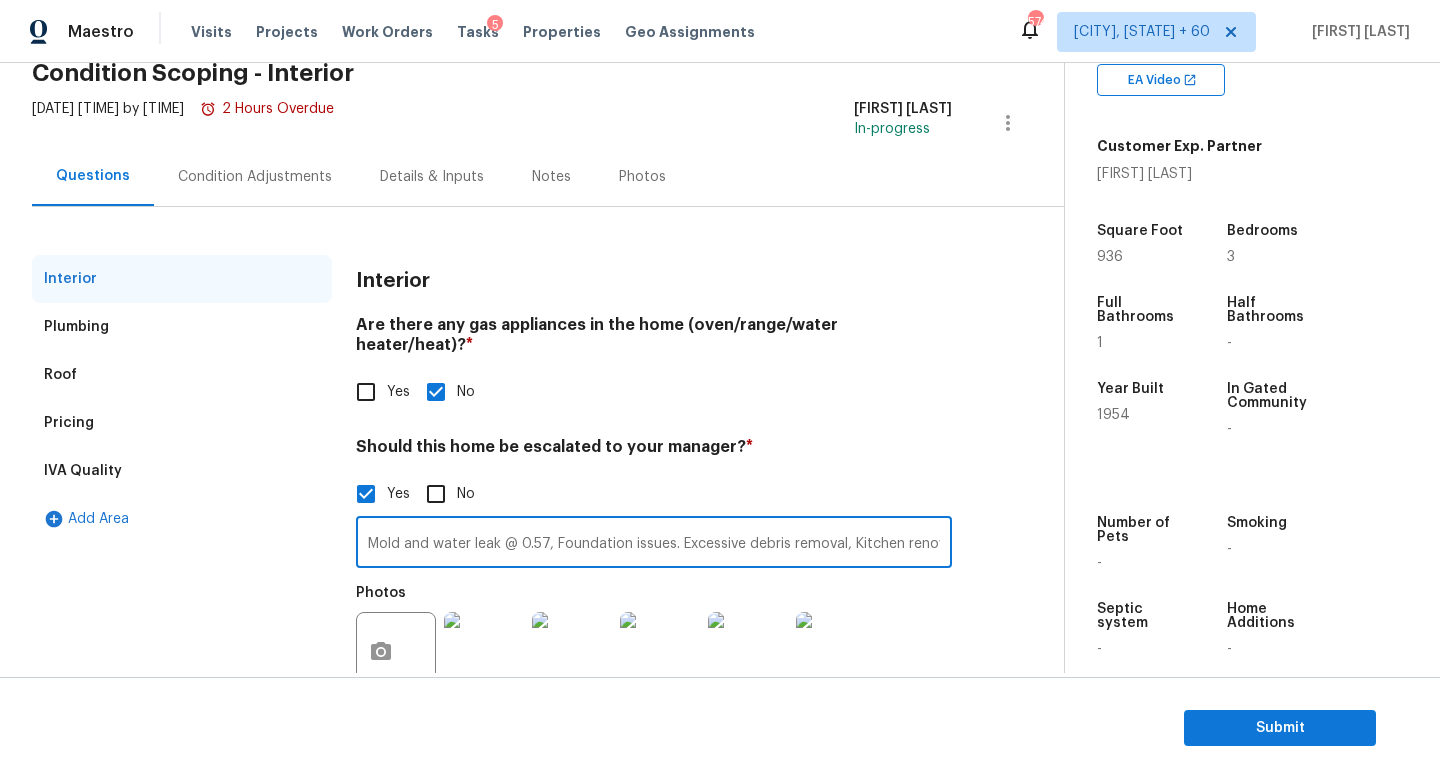 scroll, scrollTop: 0, scrollLeft: 42, axis: horizontal 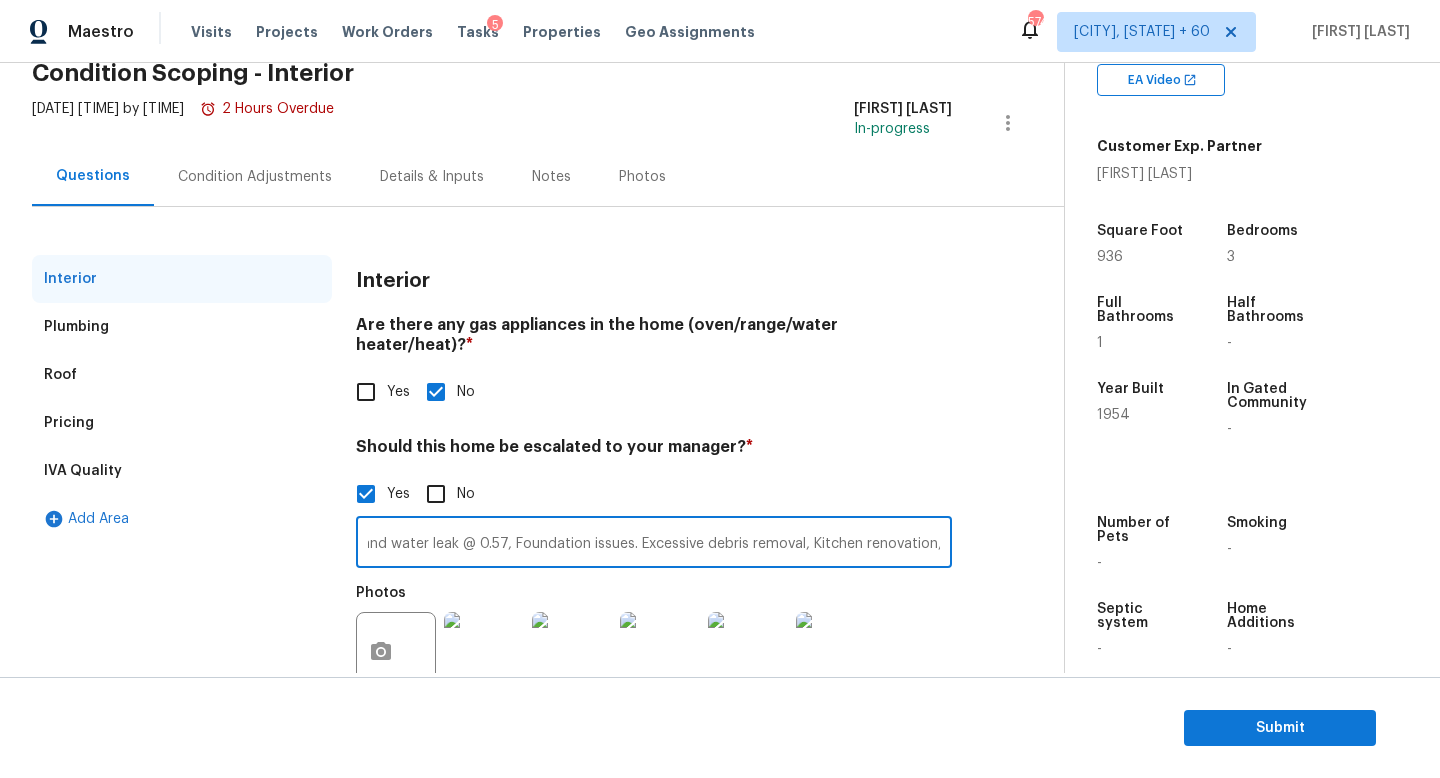 drag, startPoint x: 627, startPoint y: 531, endPoint x: 965, endPoint y: 525, distance: 338.05325 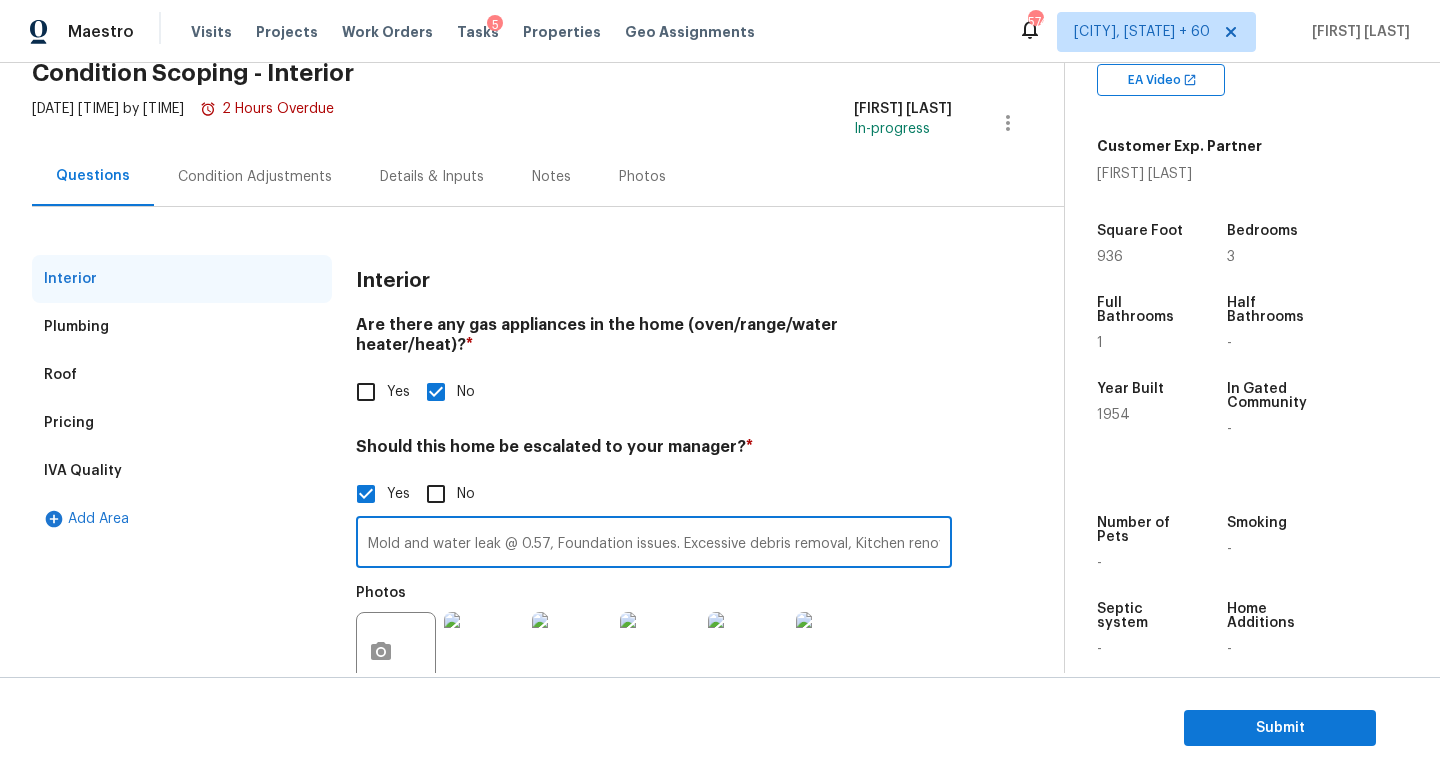drag, startPoint x: 593, startPoint y: 518, endPoint x: 223, endPoint y: 501, distance: 370.39032 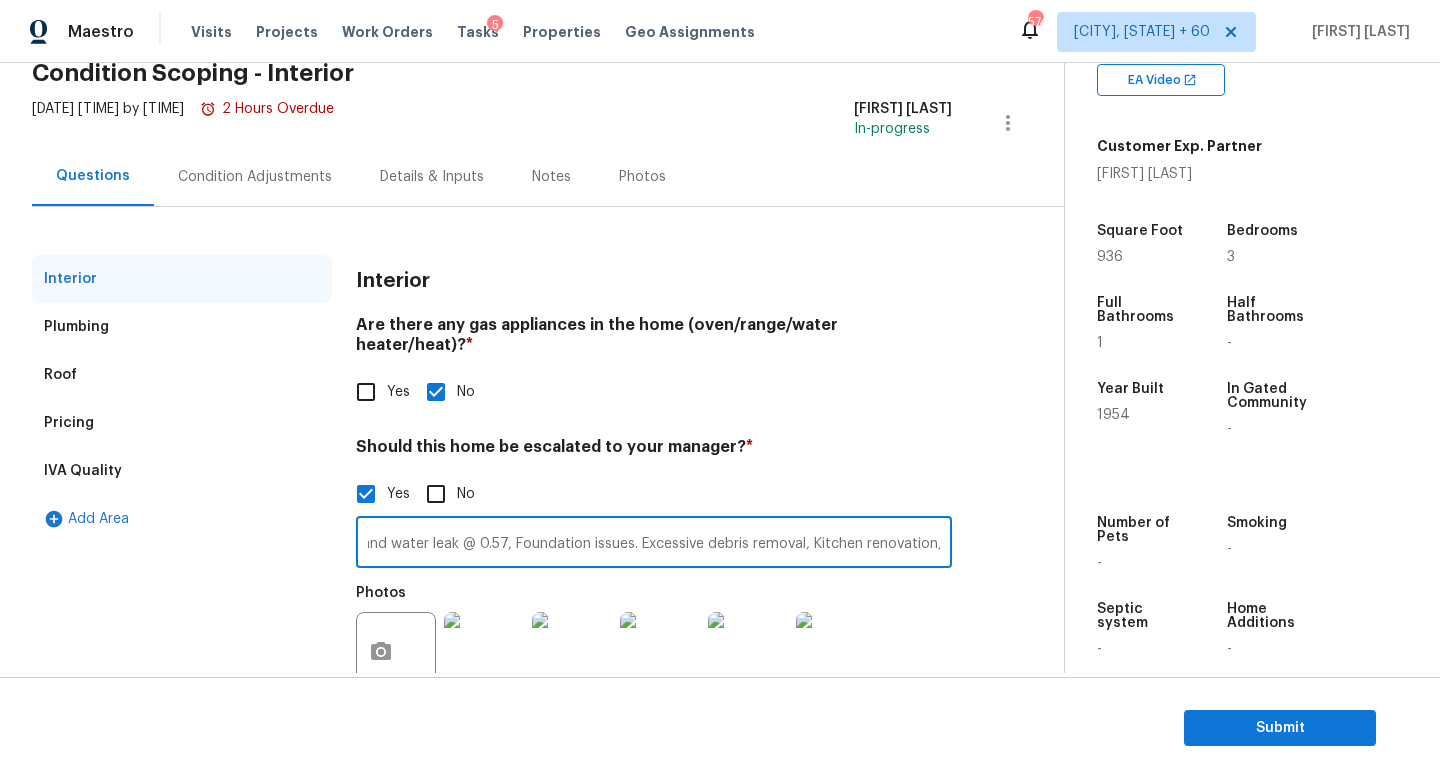 drag, startPoint x: 853, startPoint y: 525, endPoint x: 1001, endPoint y: 528, distance: 148.0304 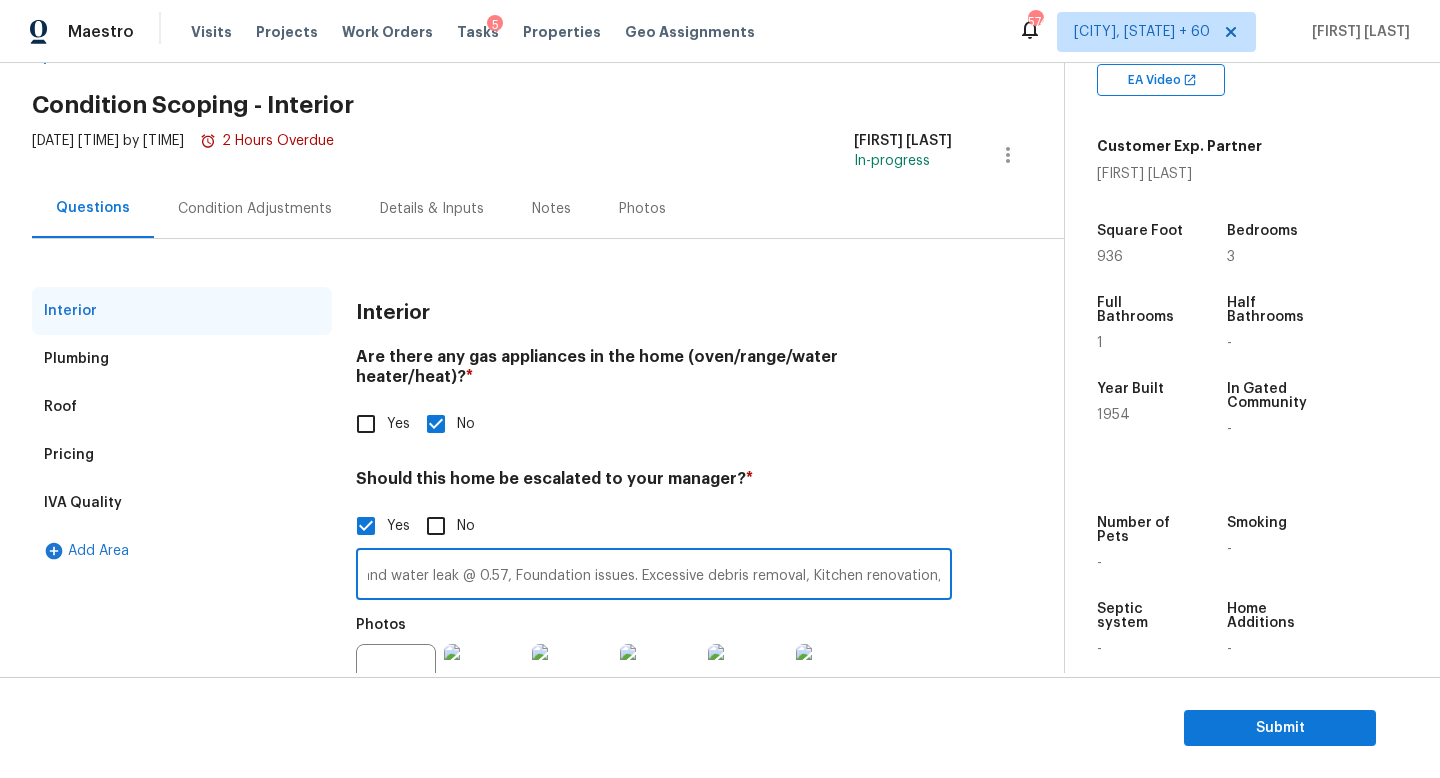 scroll, scrollTop: 61, scrollLeft: 0, axis: vertical 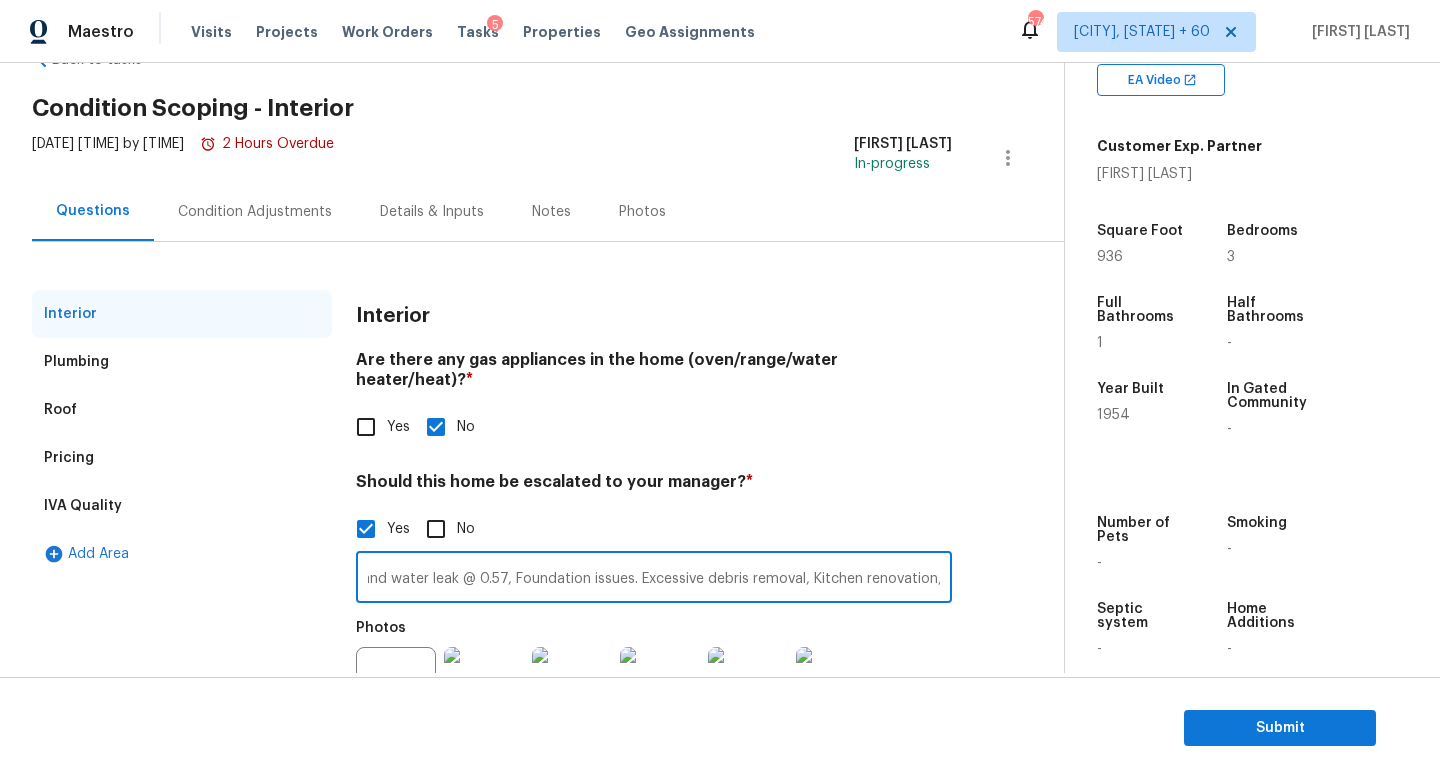 click on "Condition Adjustments" at bounding box center [255, 212] 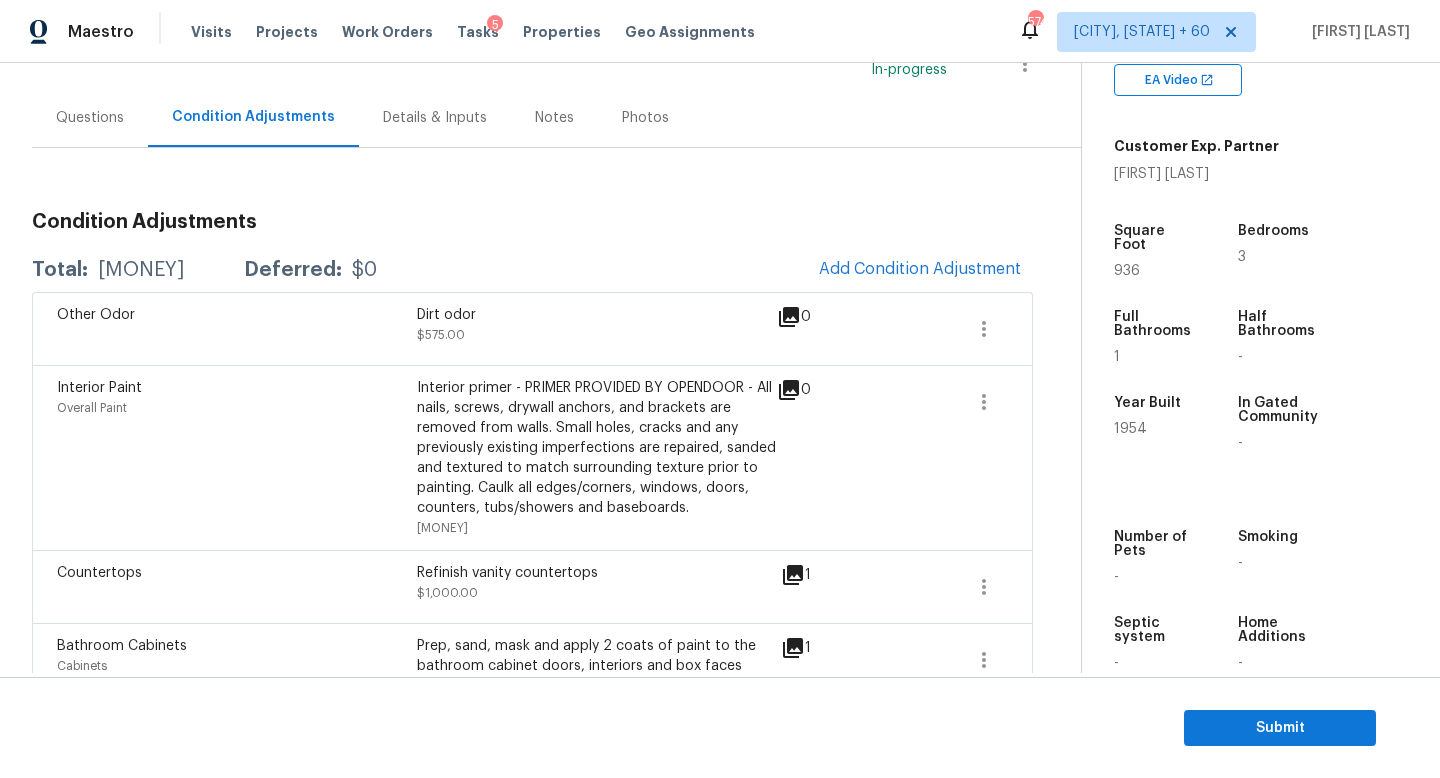 scroll, scrollTop: 157, scrollLeft: 0, axis: vertical 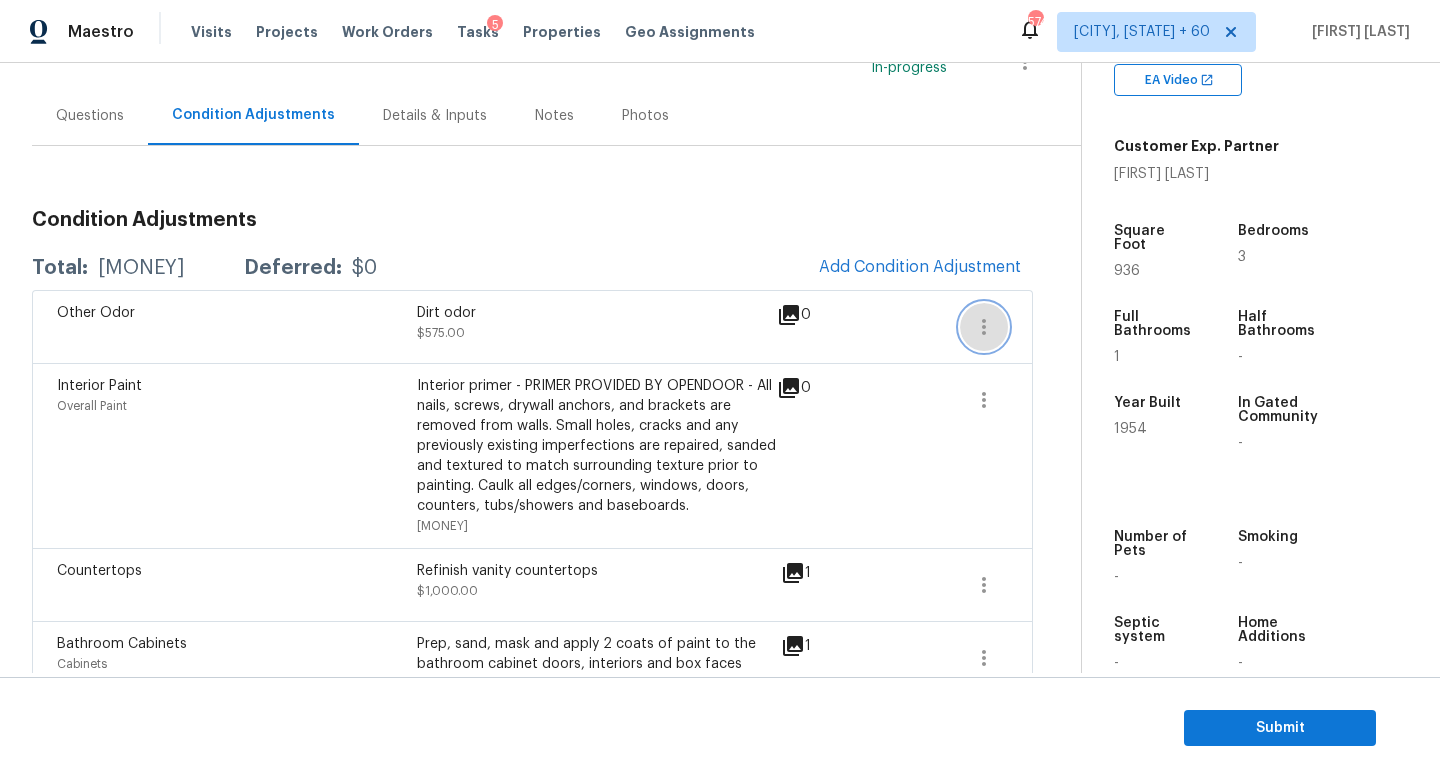 click 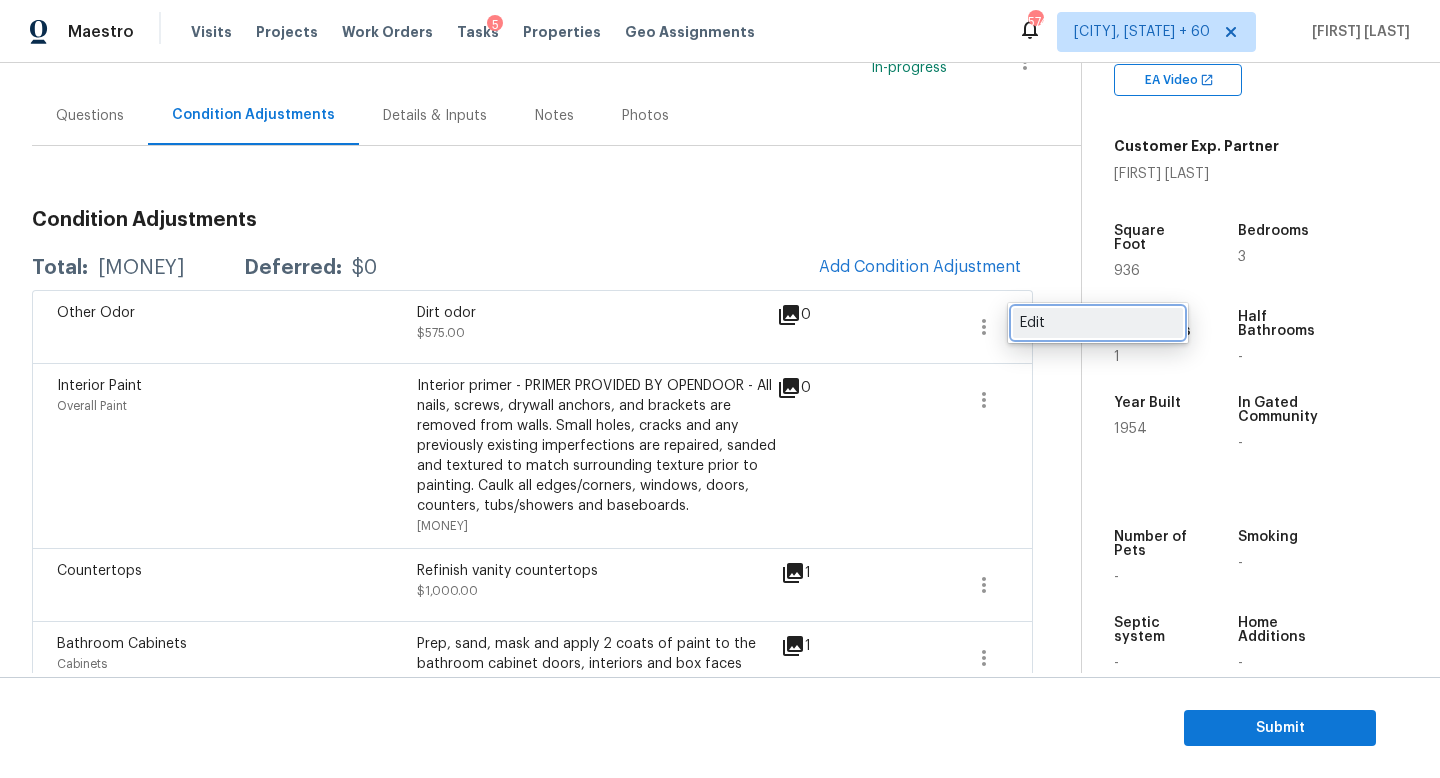click on "Edit" at bounding box center (1098, 323) 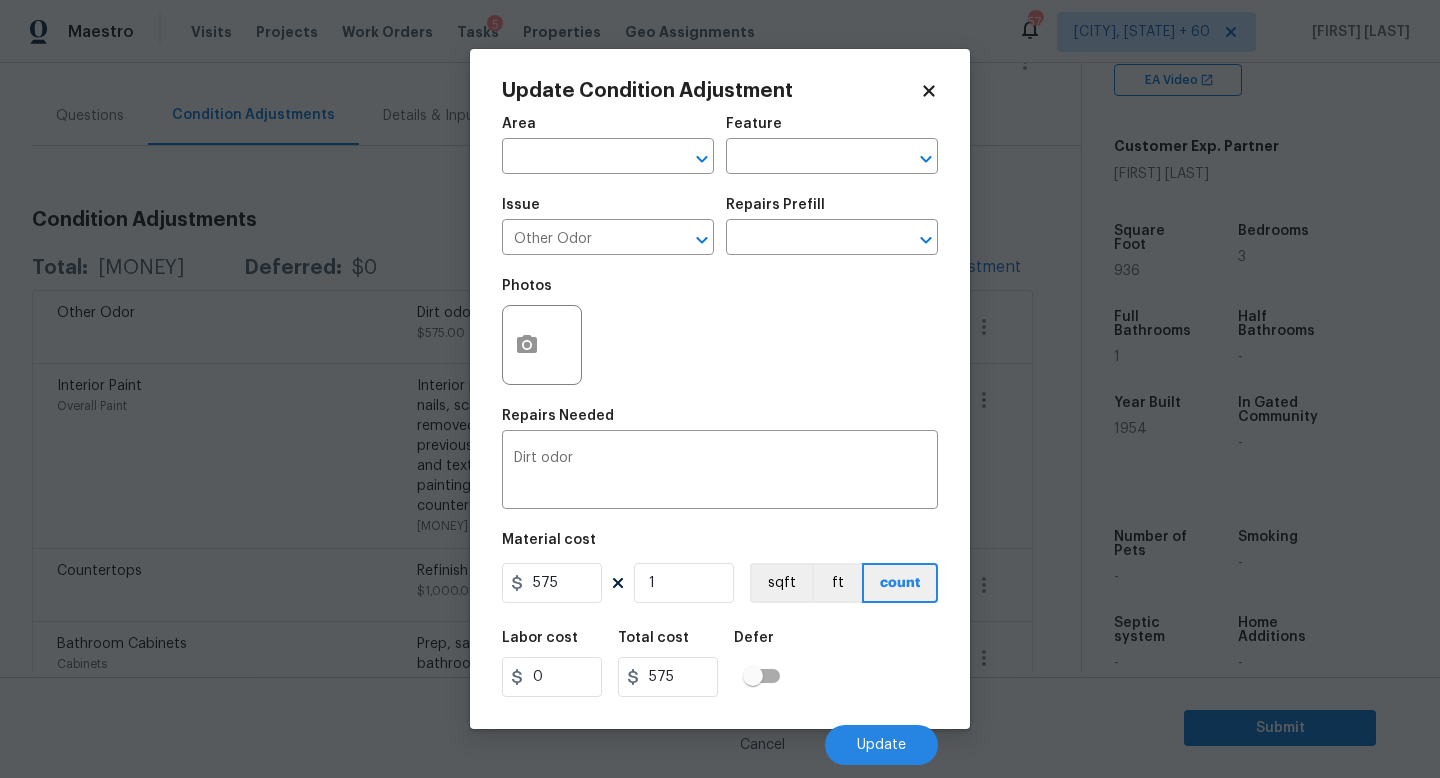 drag, startPoint x: 591, startPoint y: 465, endPoint x: 397, endPoint y: 465, distance: 194 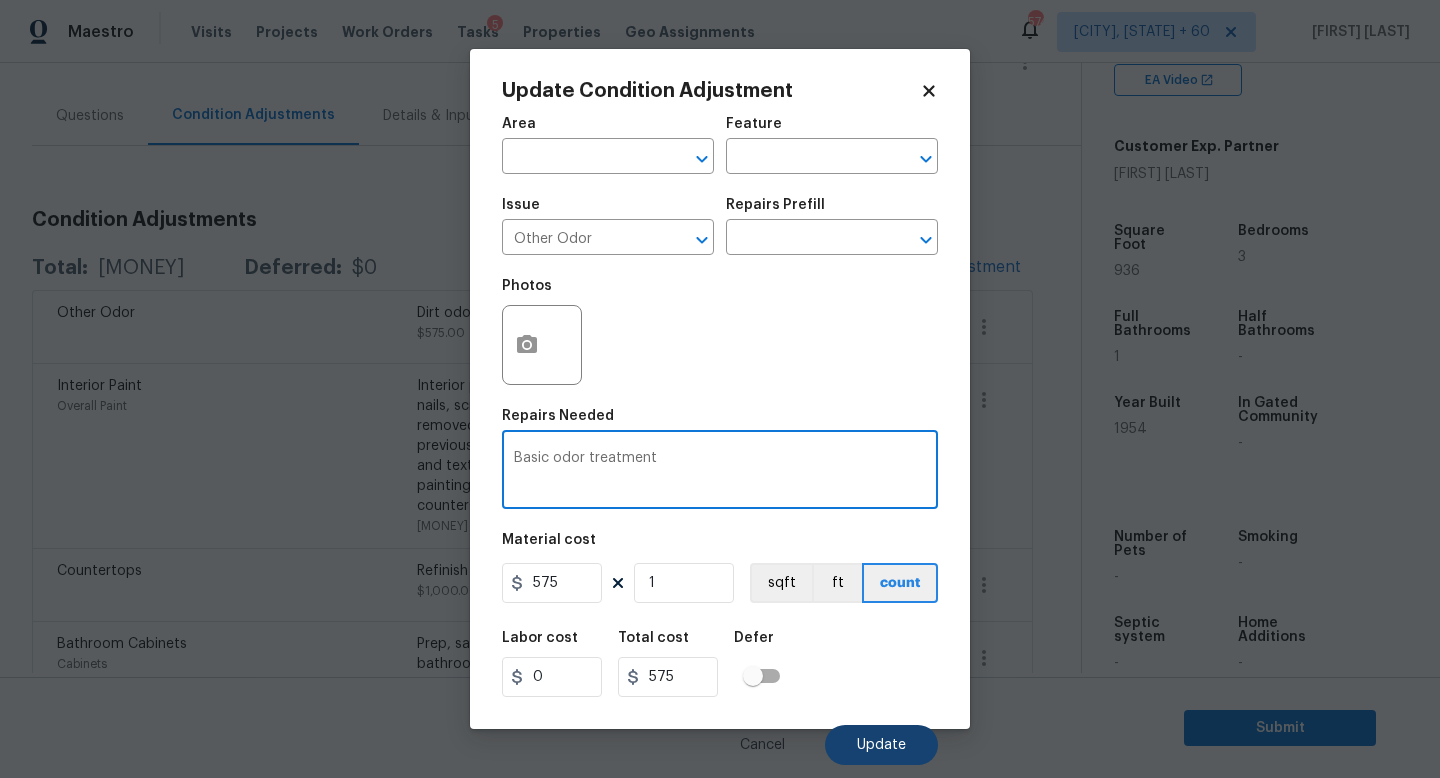 type on "Basic odor treatment" 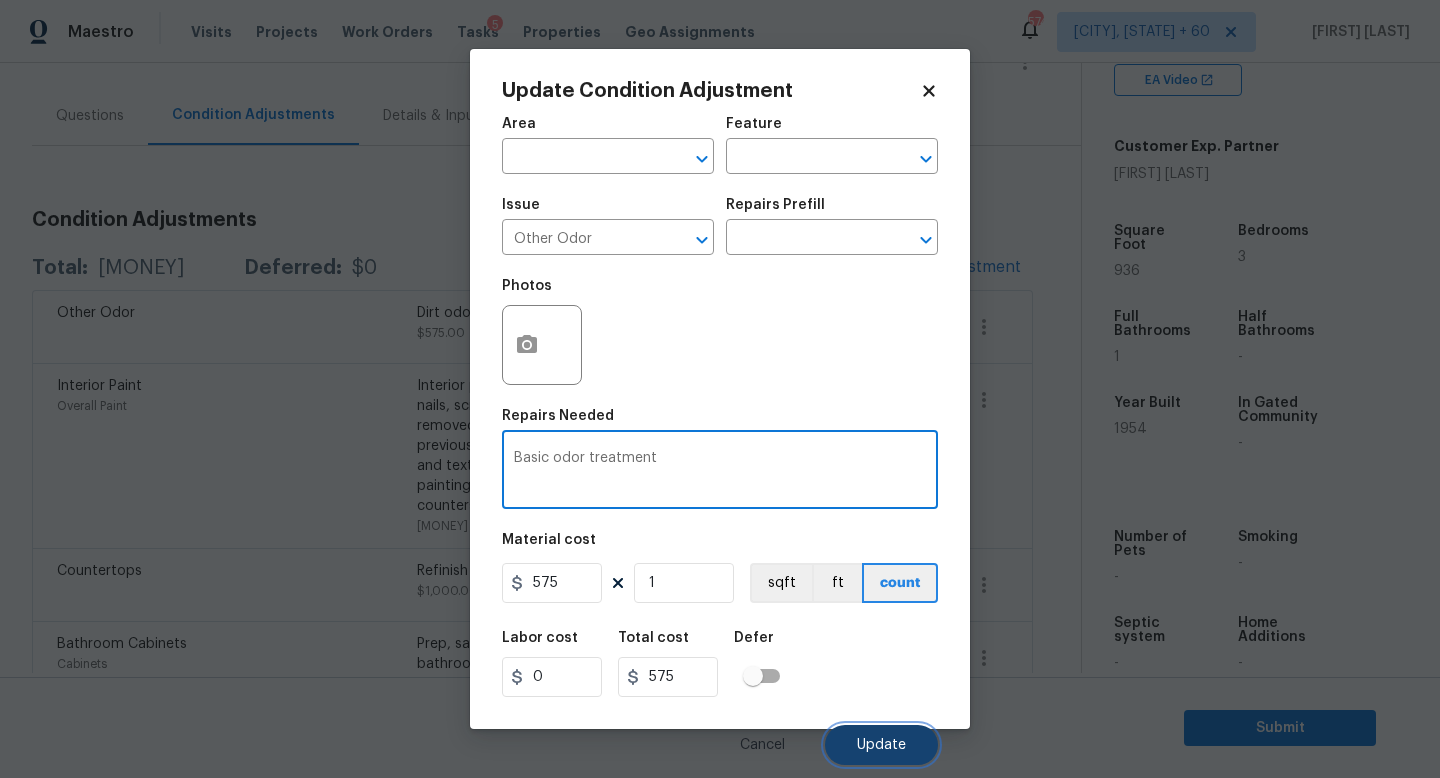 click on "Update" at bounding box center (881, 745) 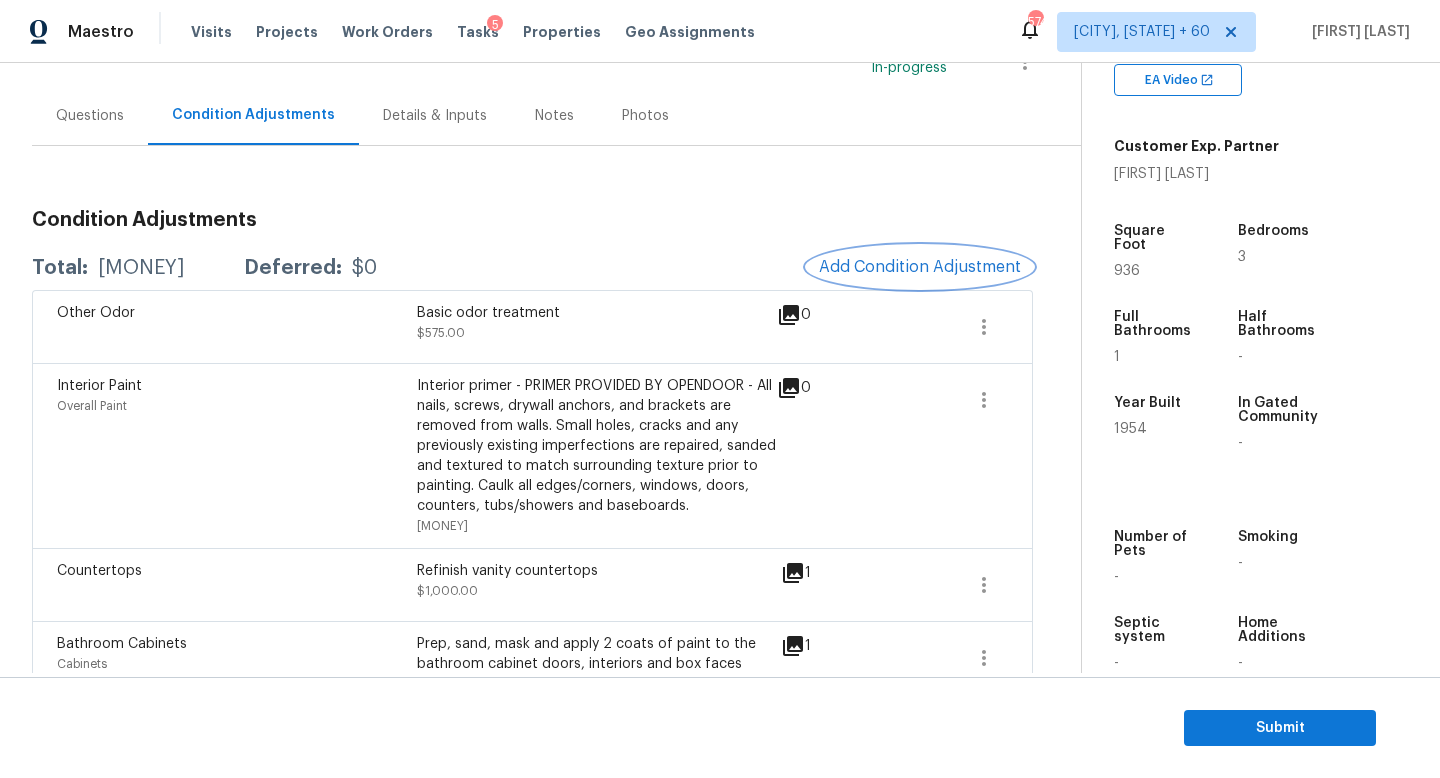 click on "Add Condition Adjustment" at bounding box center (920, 267) 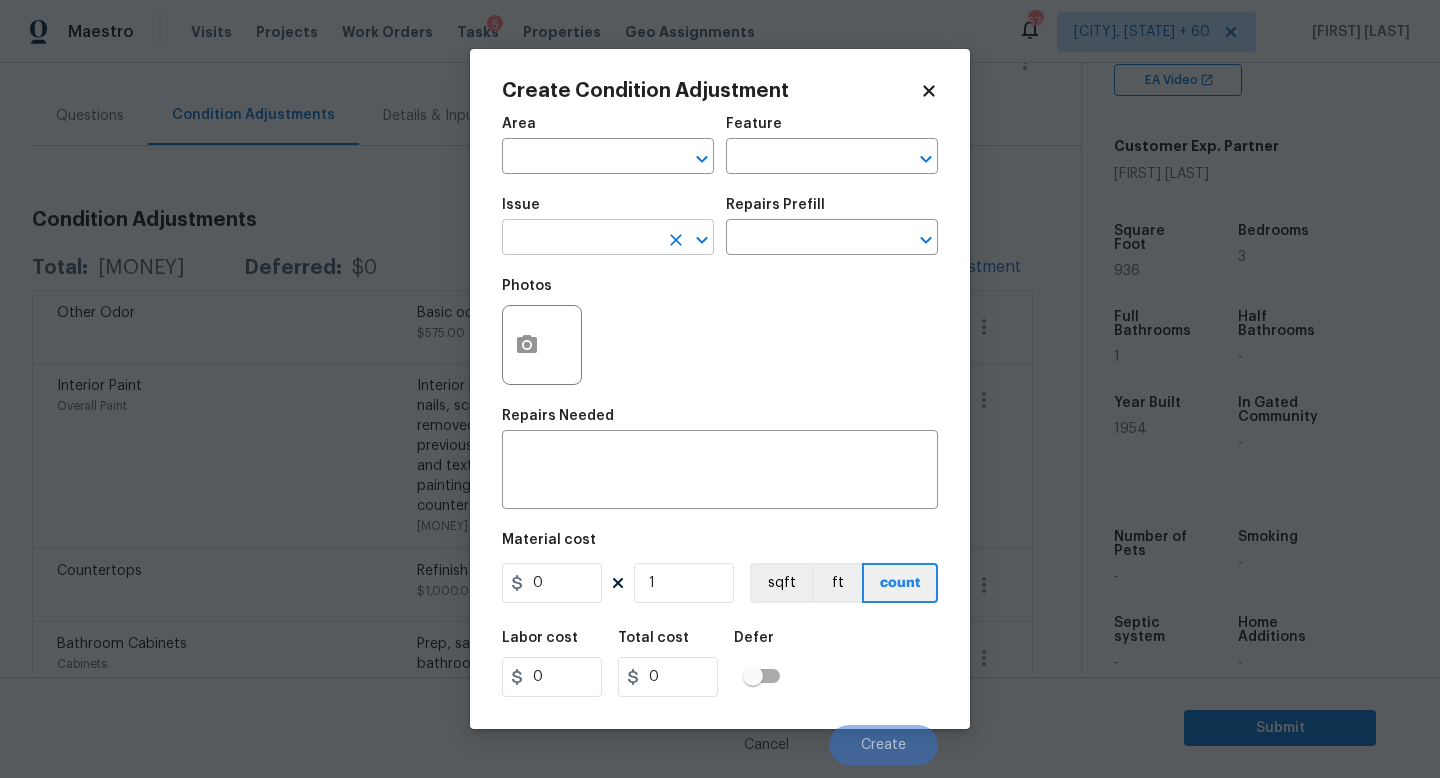 click at bounding box center (580, 239) 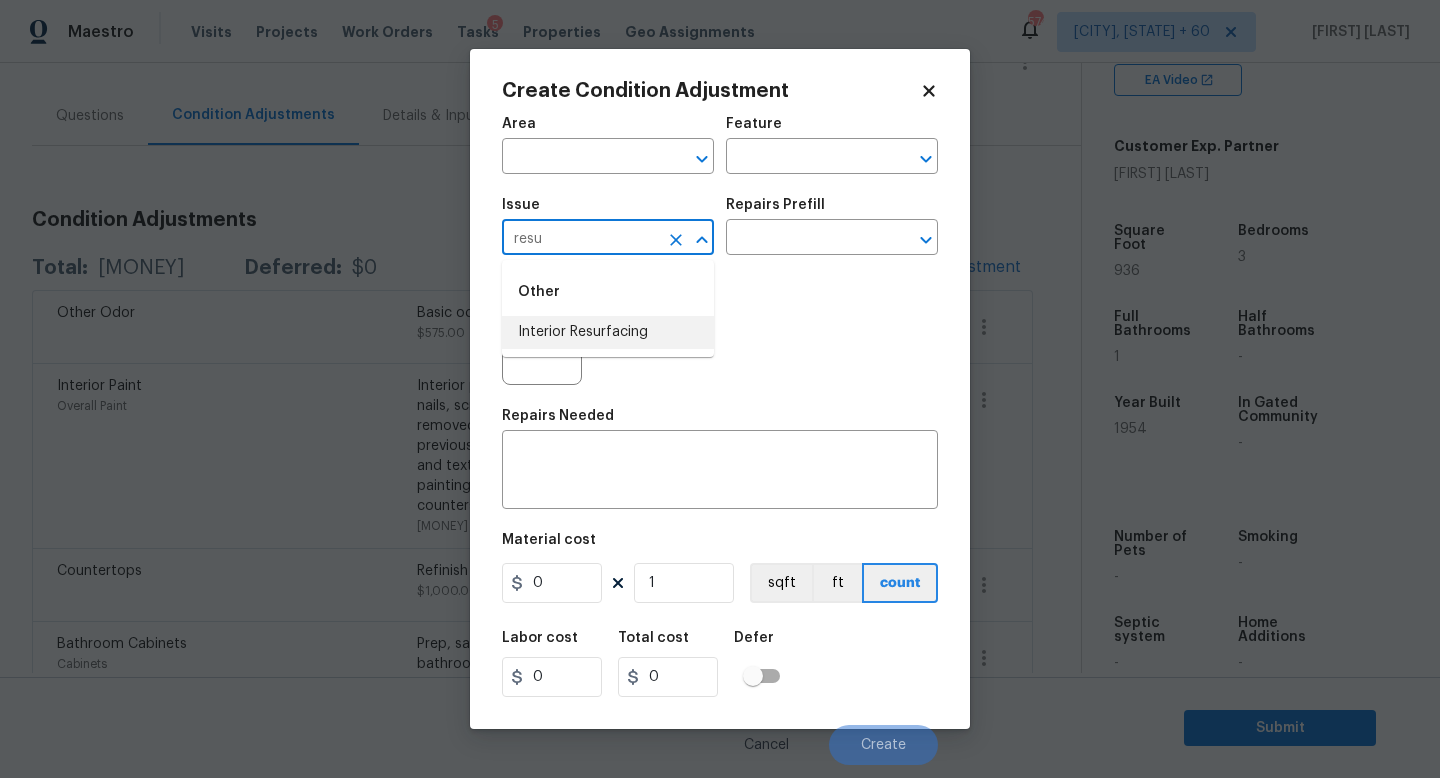 click on "Interior Resurfacing" at bounding box center (608, 332) 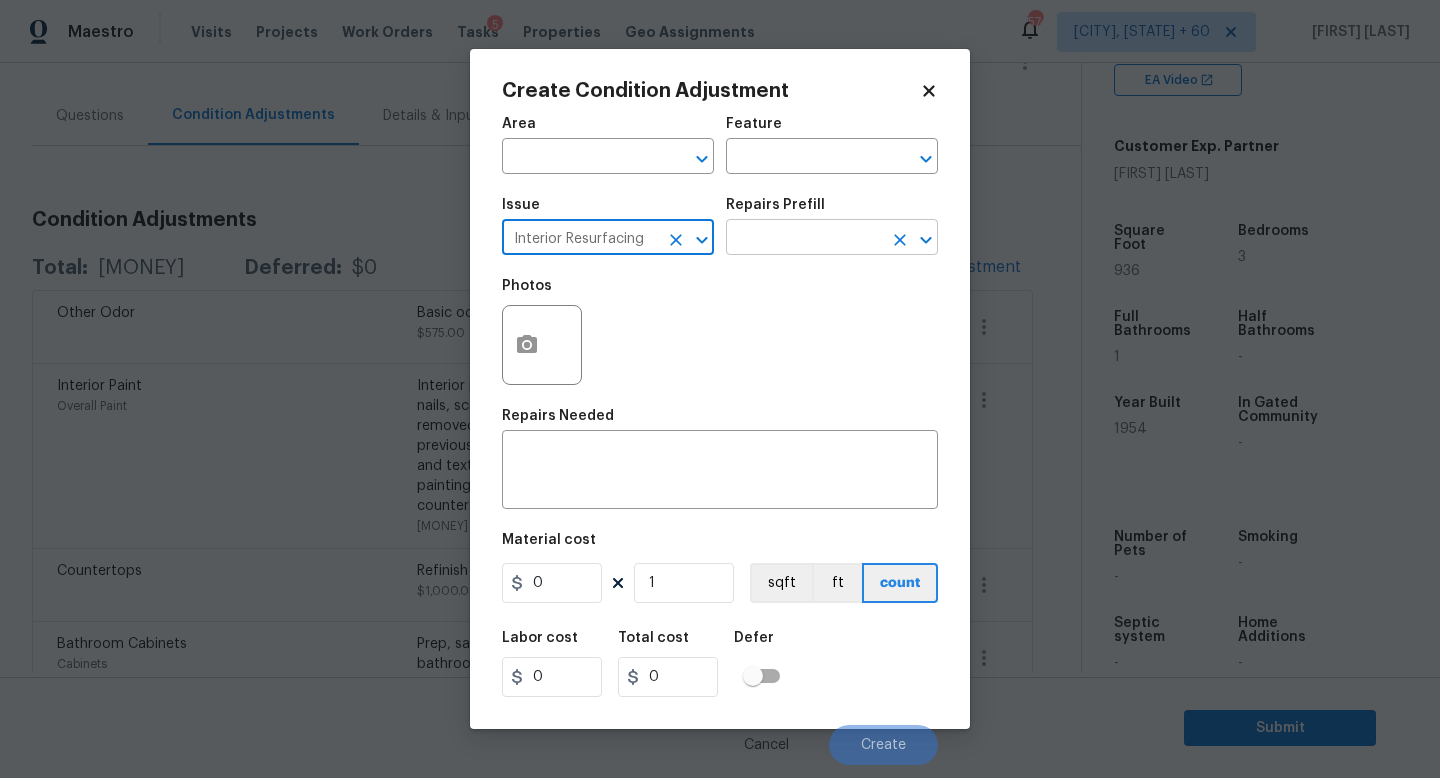 type on "Interior Resurfacing" 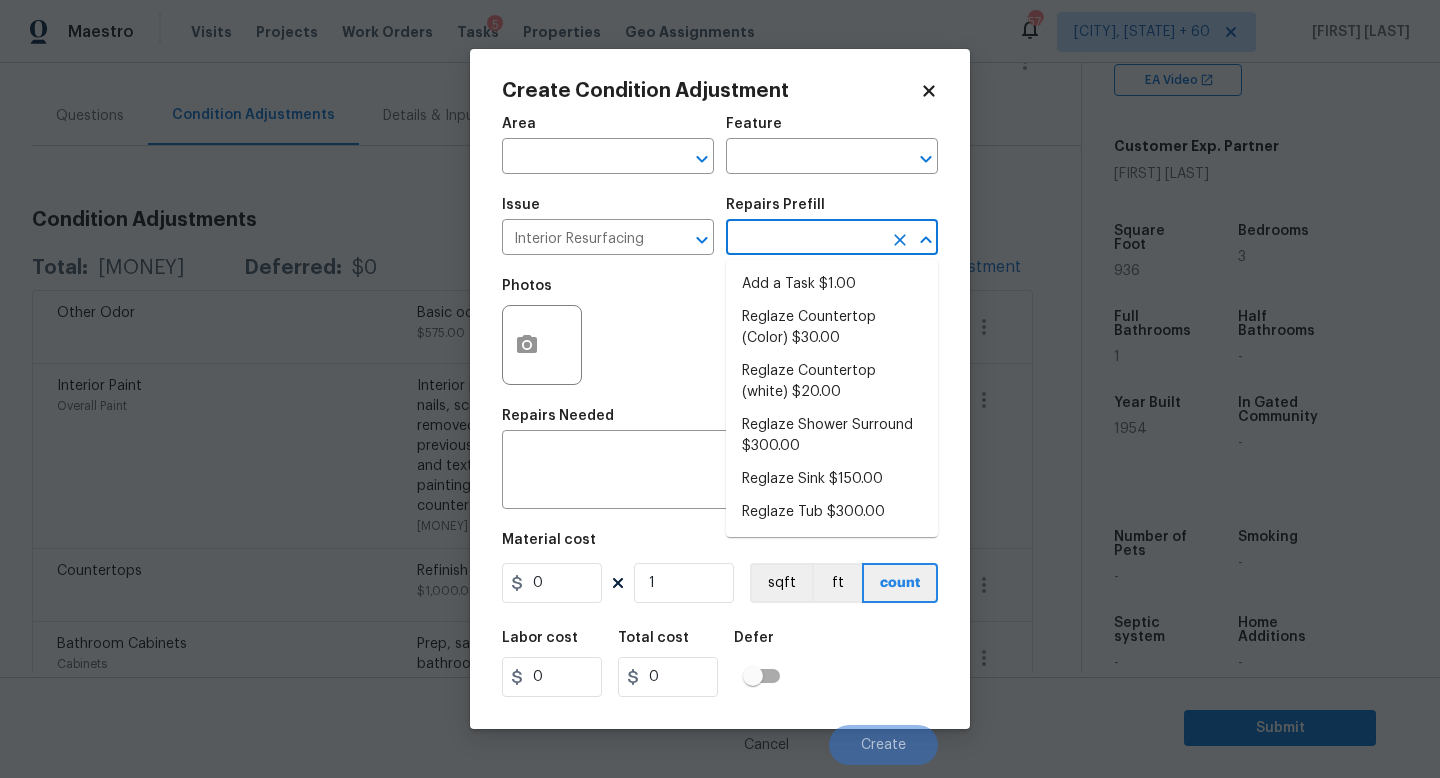 click at bounding box center (804, 239) 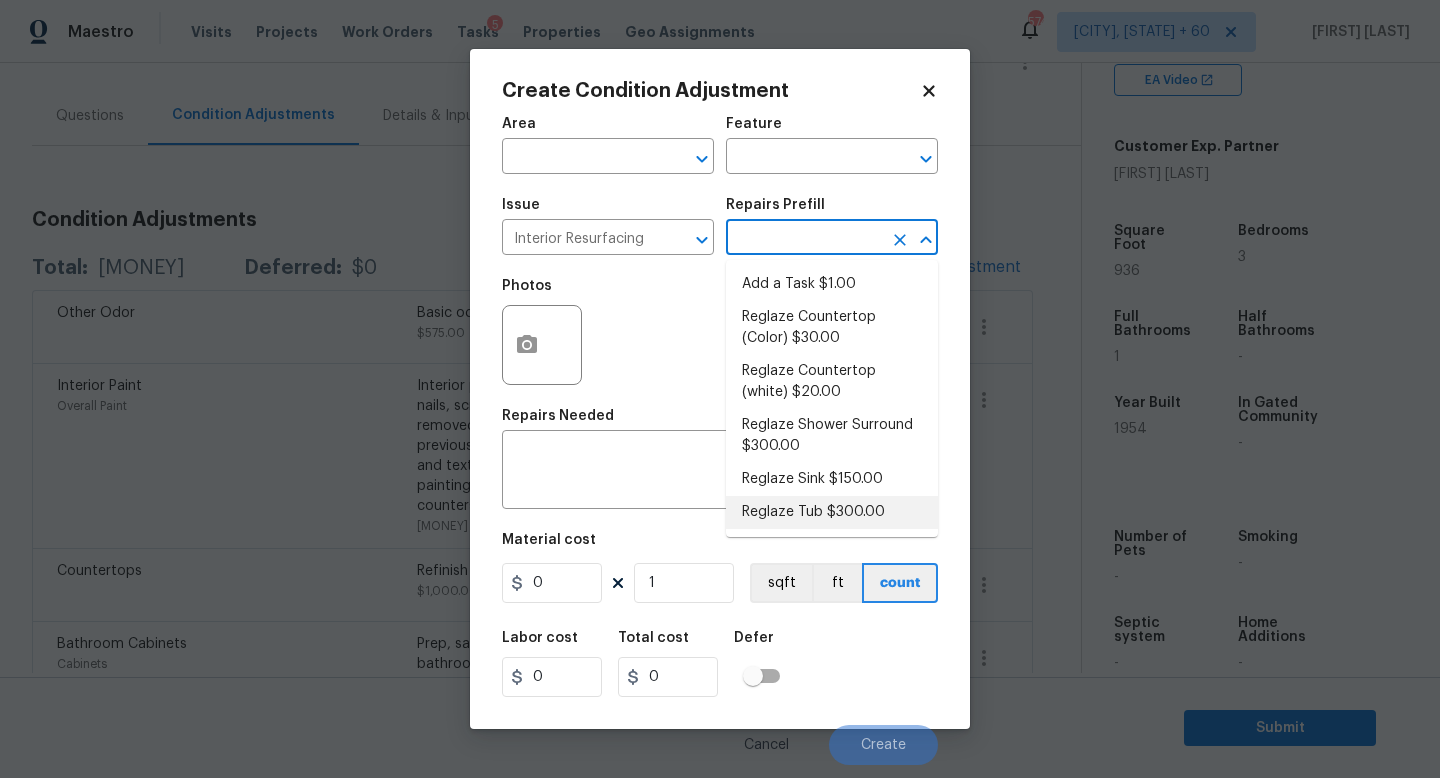 click on "Reglaze Tub $300.00" at bounding box center [832, 512] 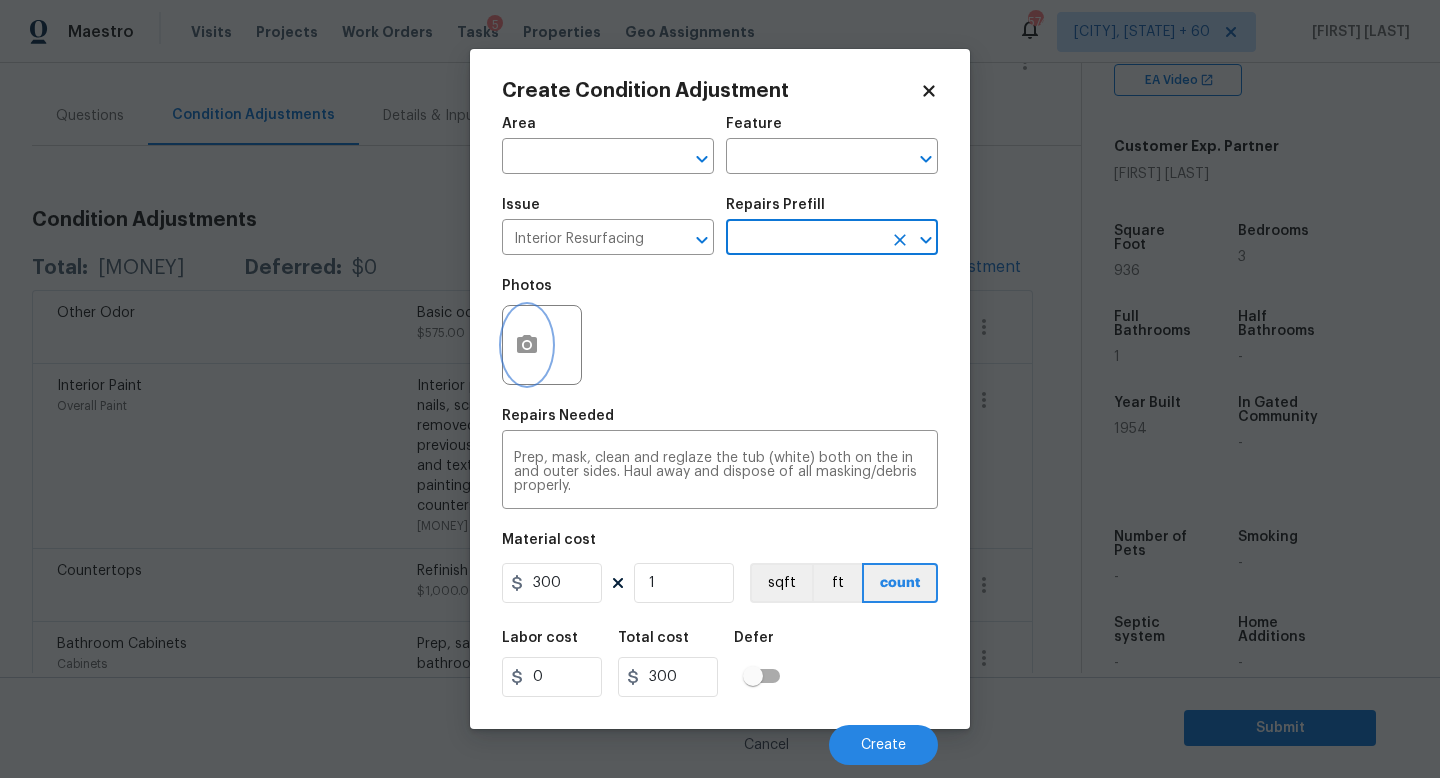 click 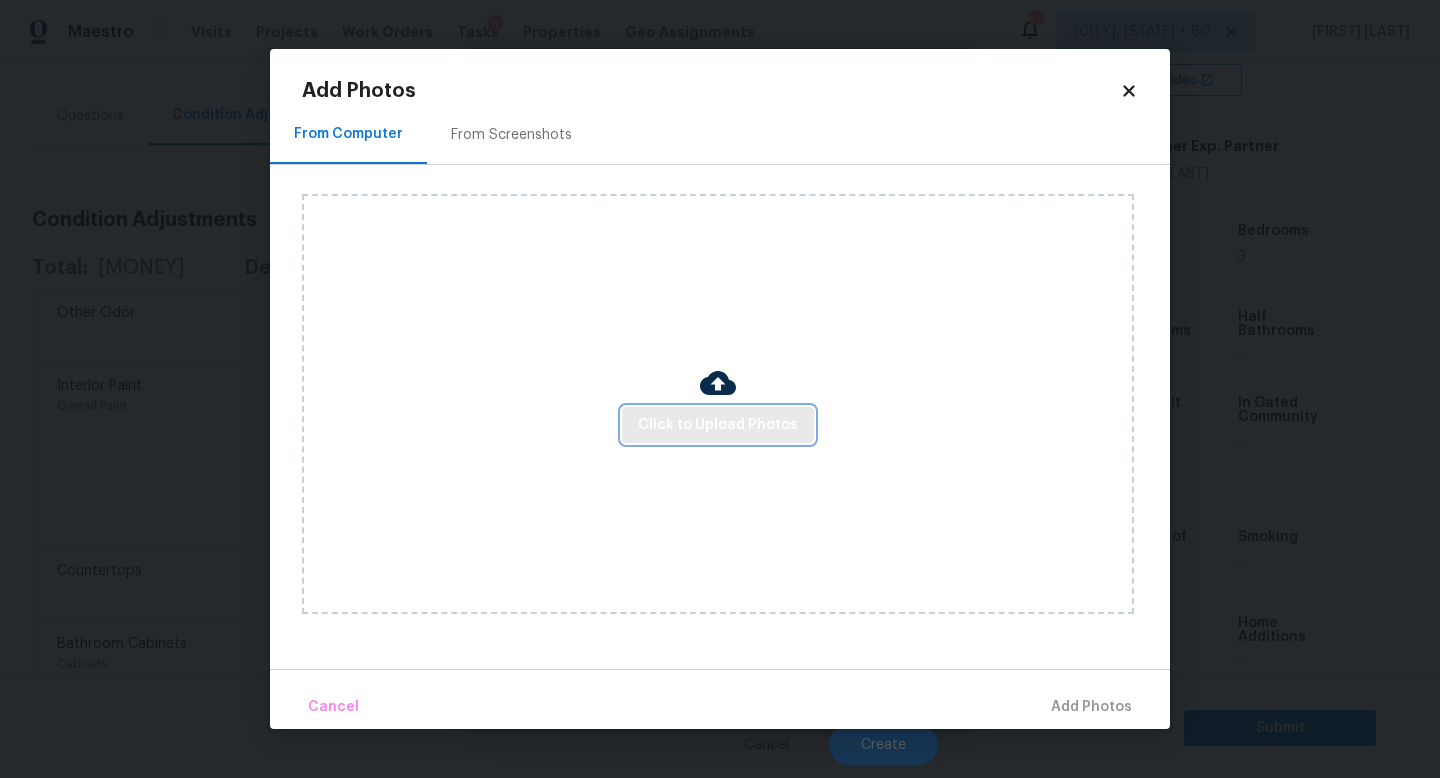 click on "Click to Upload Photos" at bounding box center (718, 425) 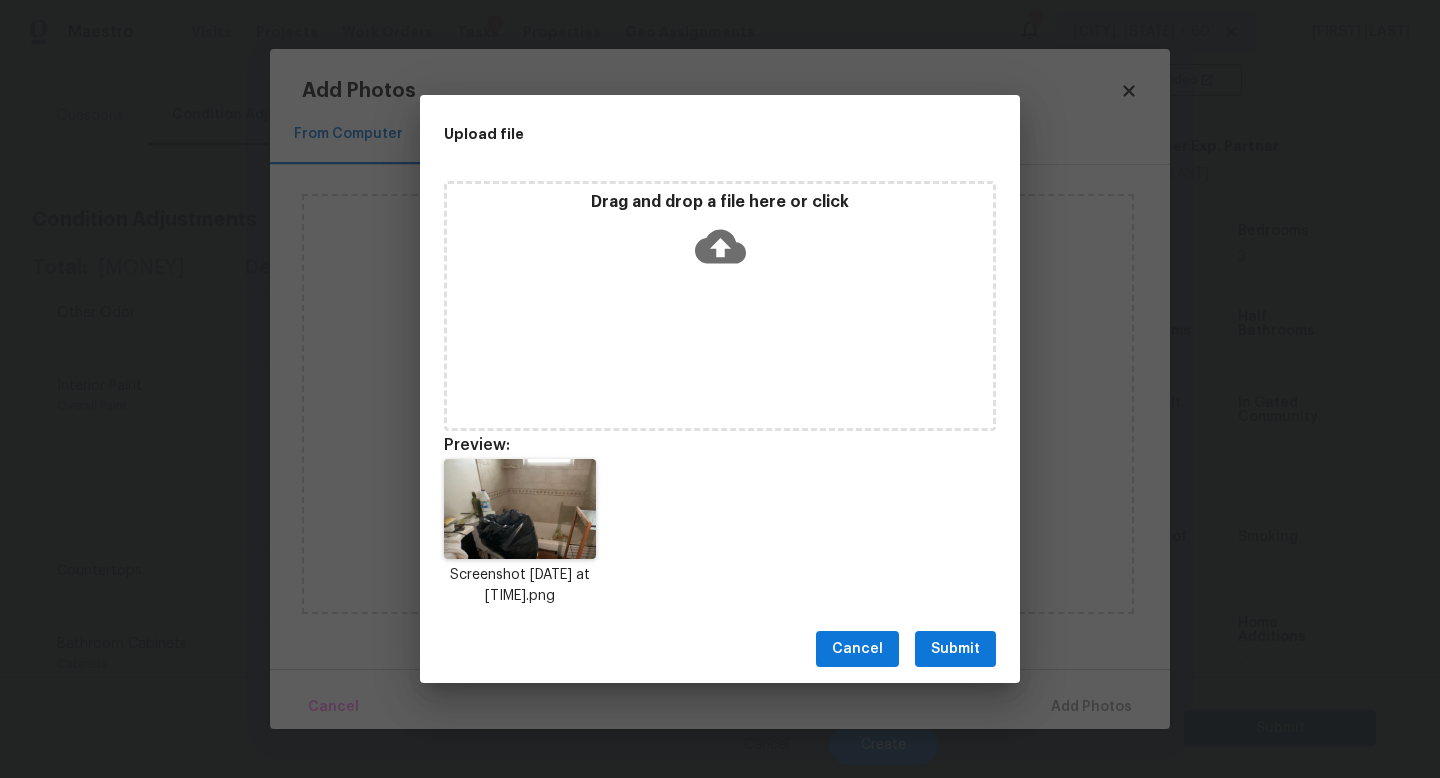click on "Submit" at bounding box center (955, 649) 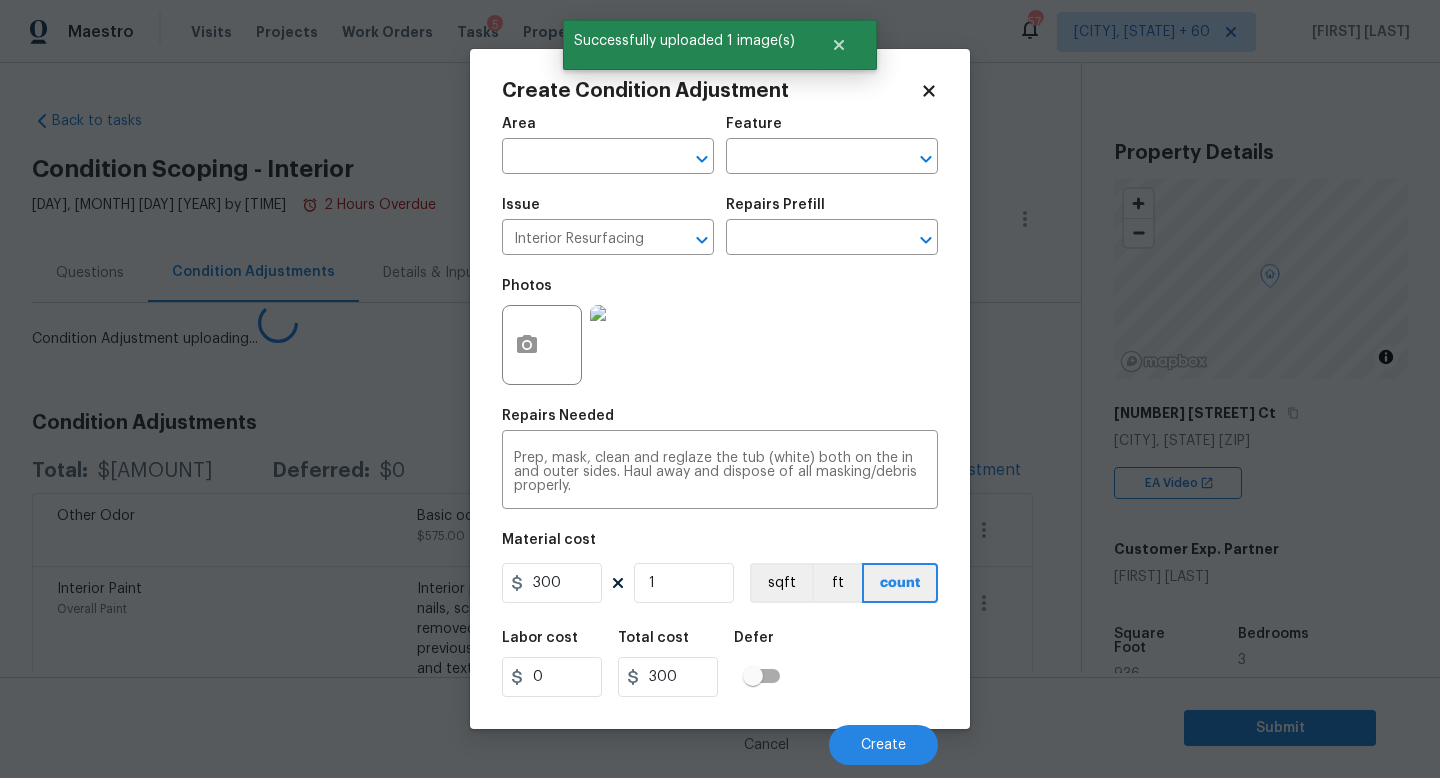 scroll, scrollTop: 0, scrollLeft: 0, axis: both 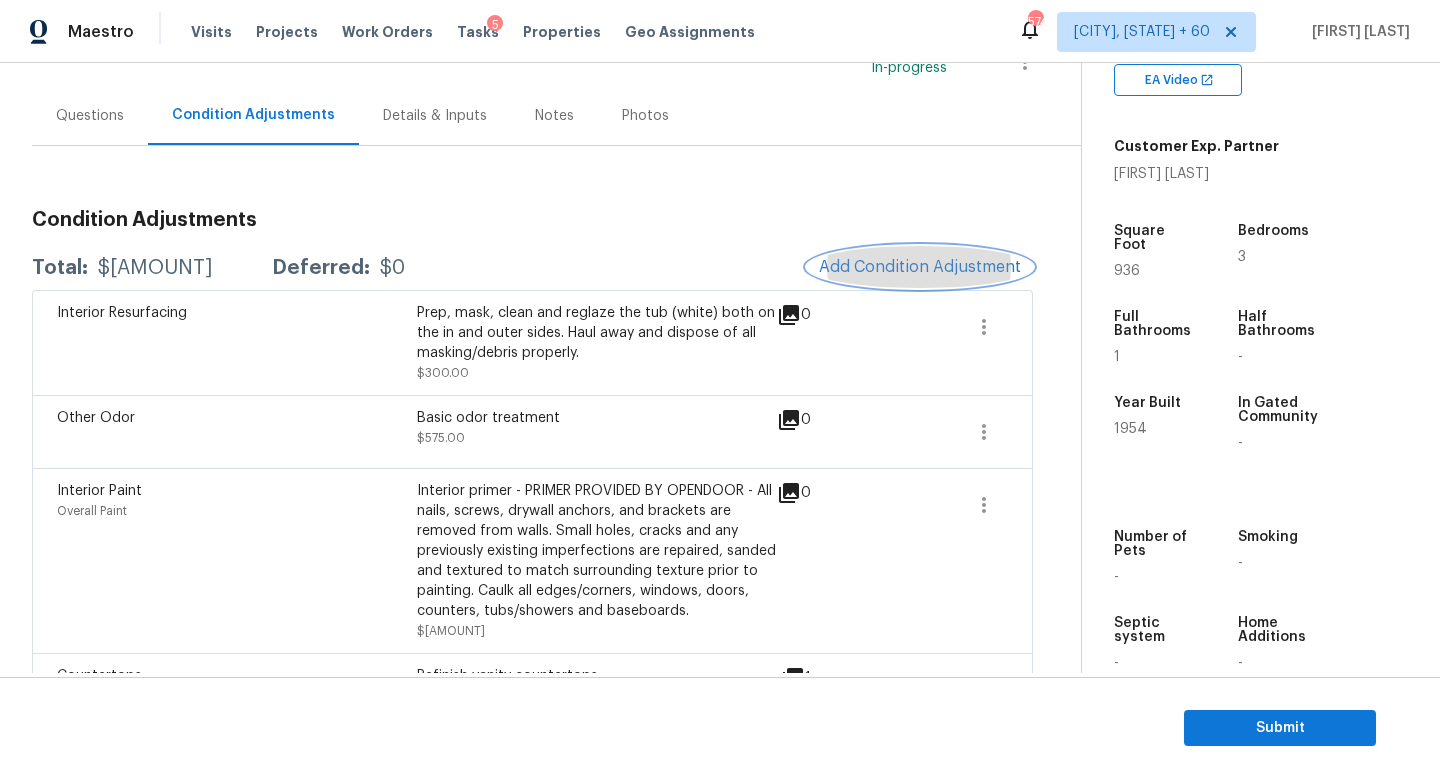 click on "Add Condition Adjustment" at bounding box center [920, 267] 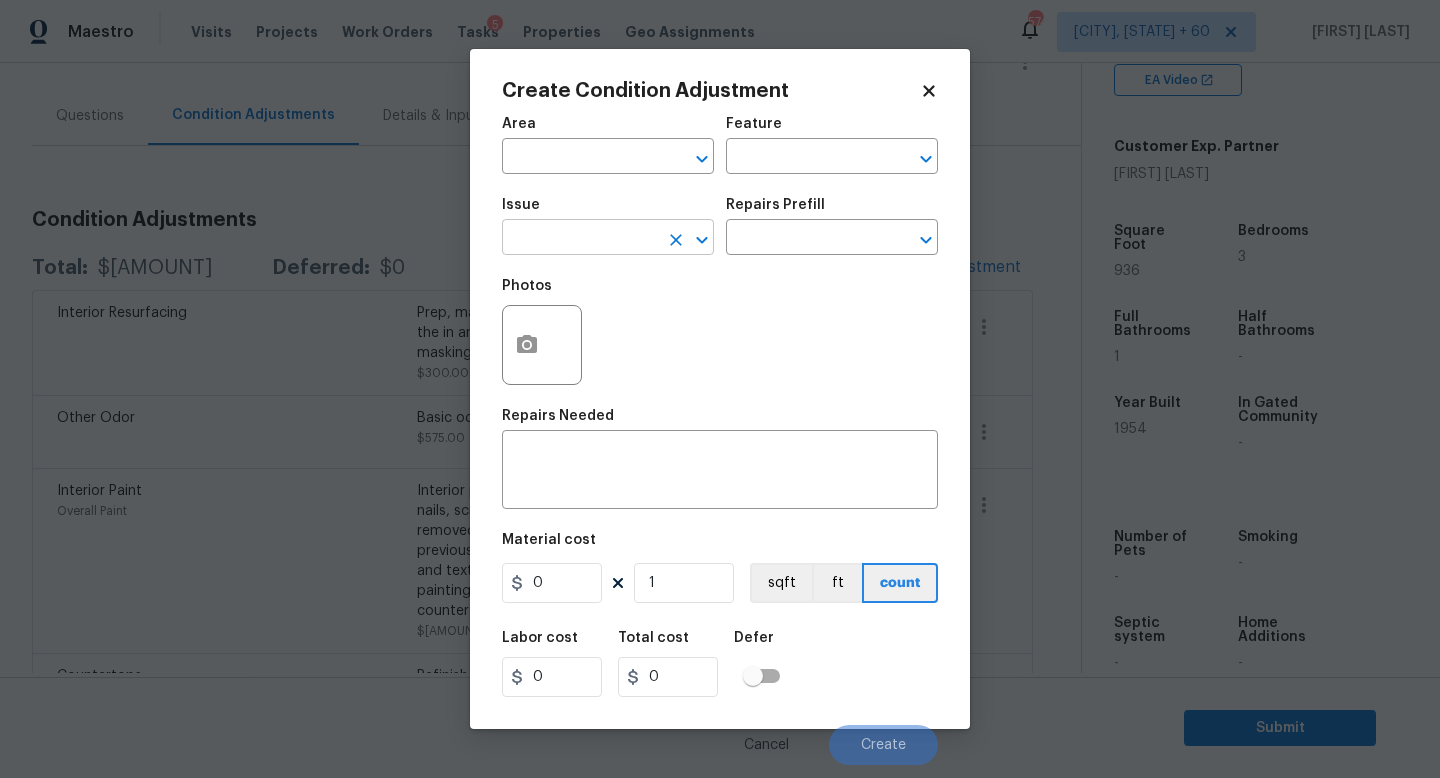 click at bounding box center (580, 239) 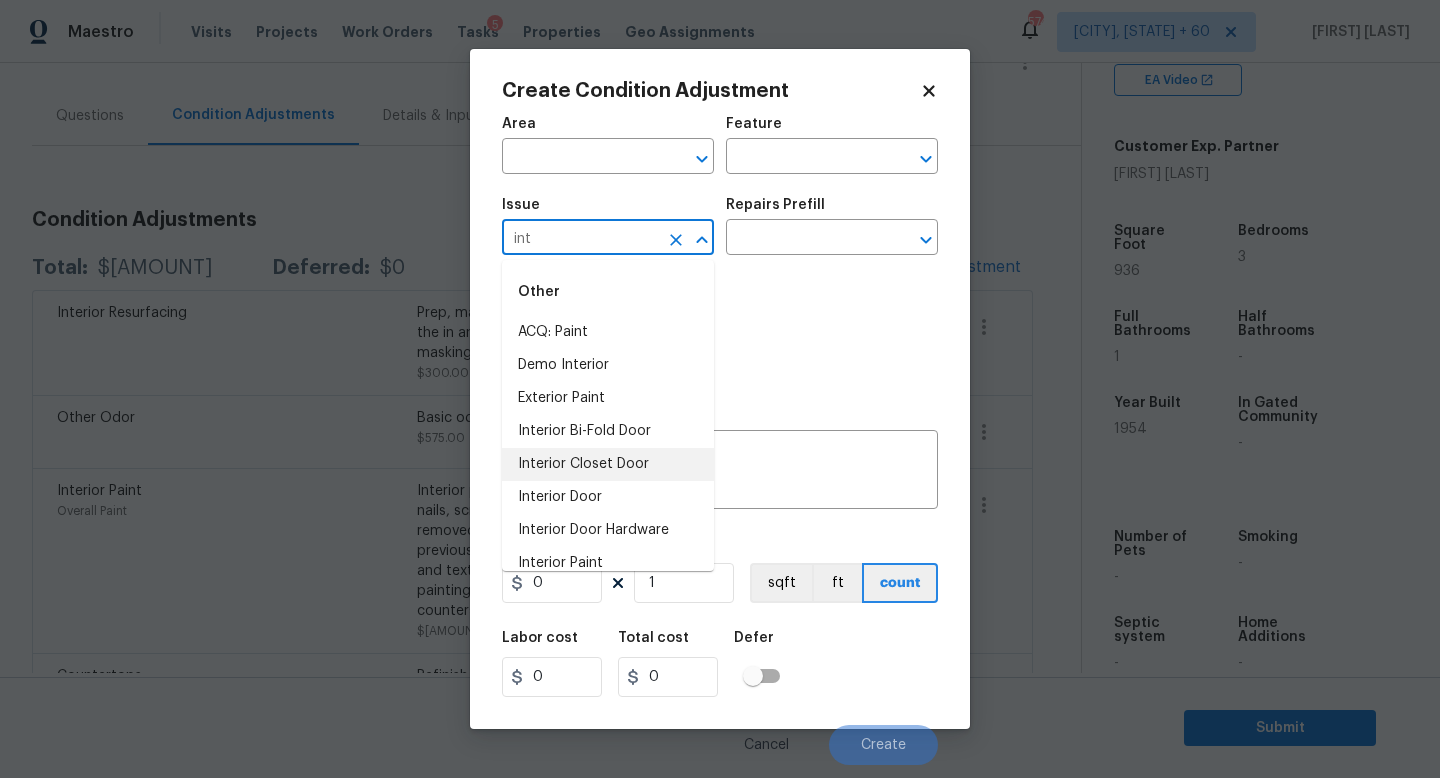 scroll, scrollTop: 116, scrollLeft: 0, axis: vertical 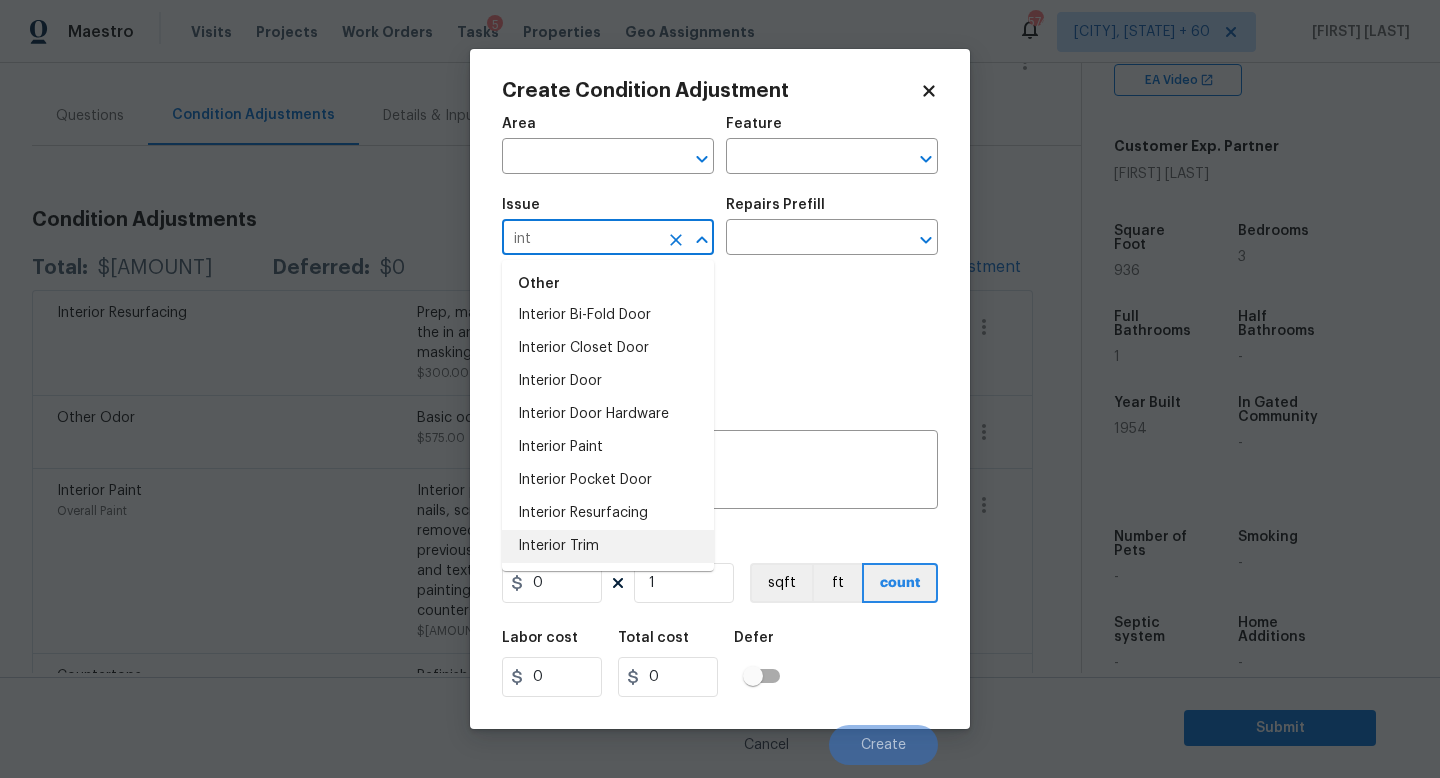 click on "Interior Trim" at bounding box center (608, 546) 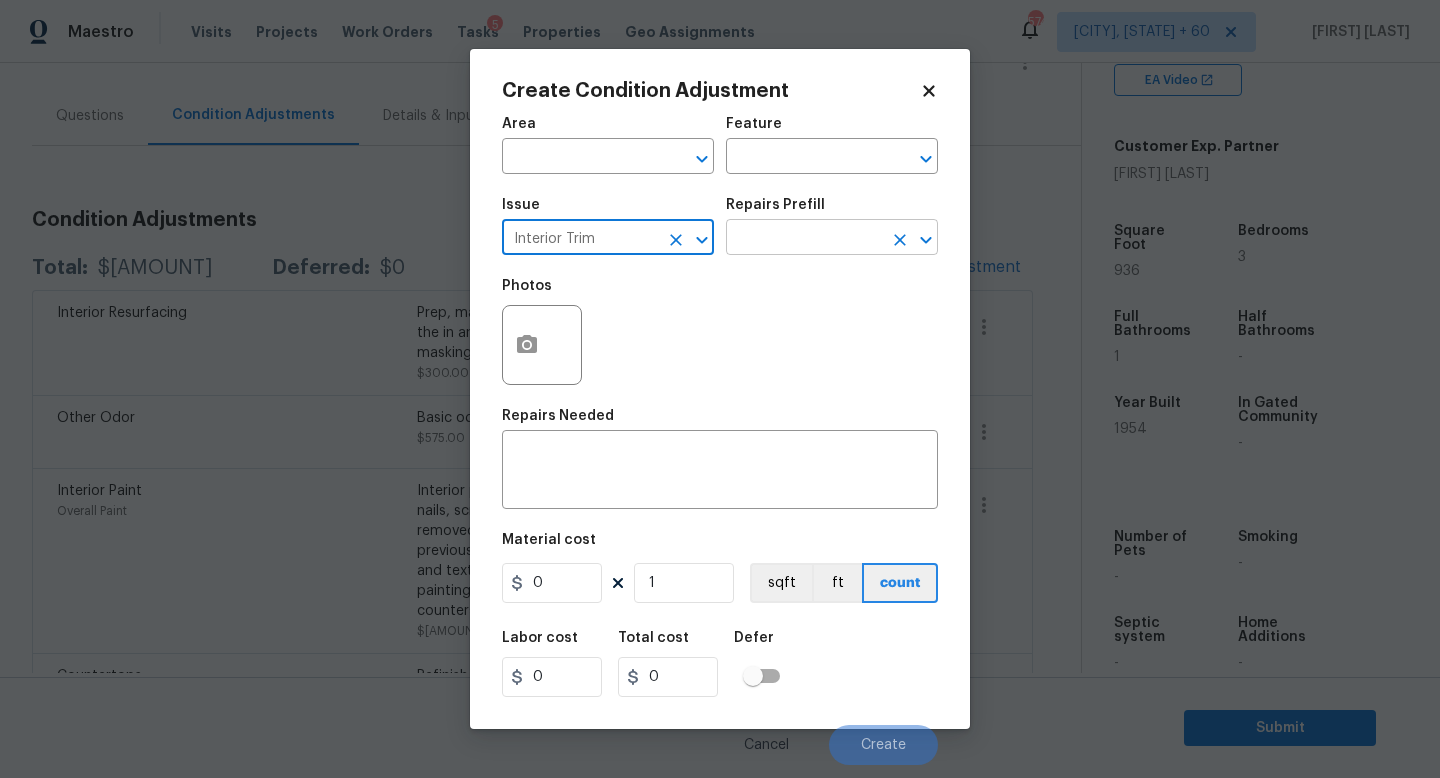 type on "Interior Trim" 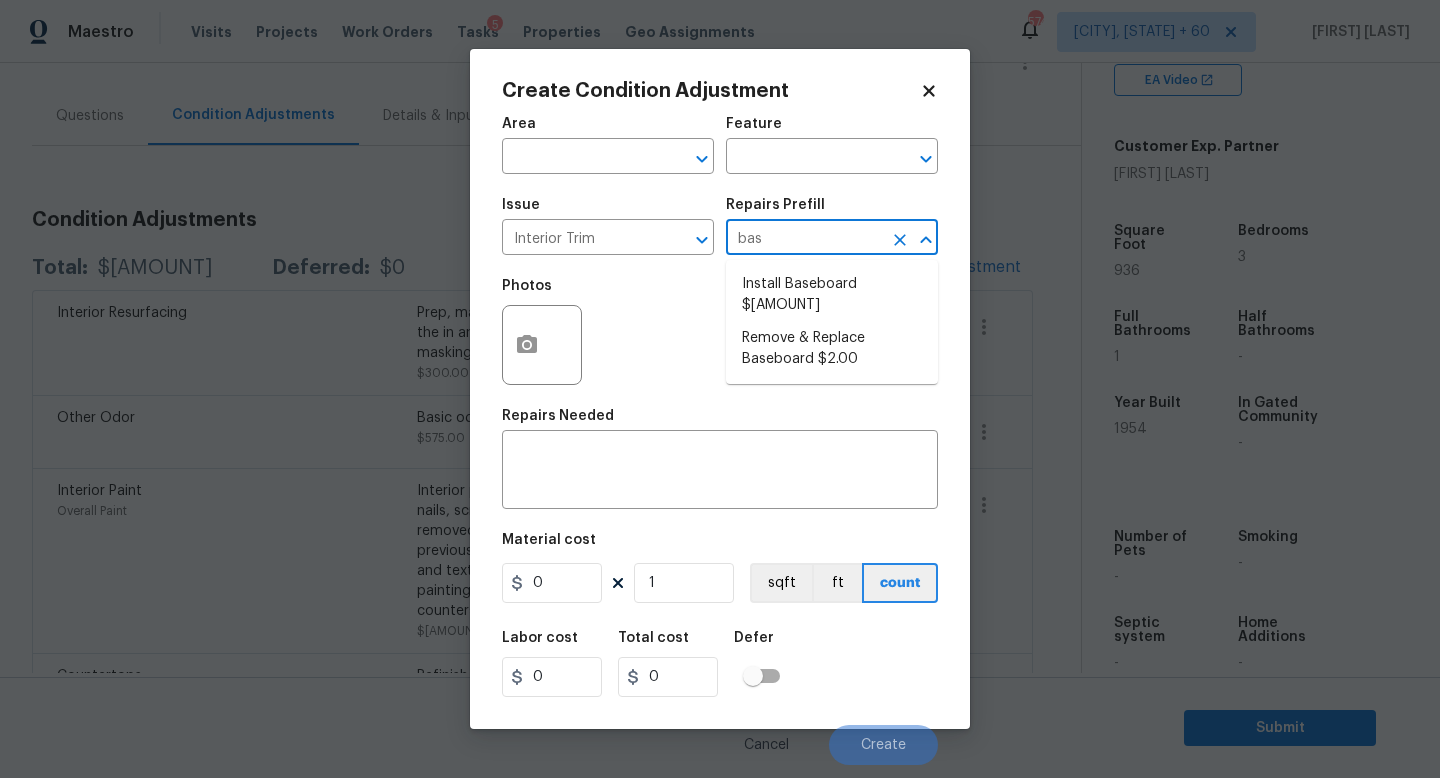 type on "base" 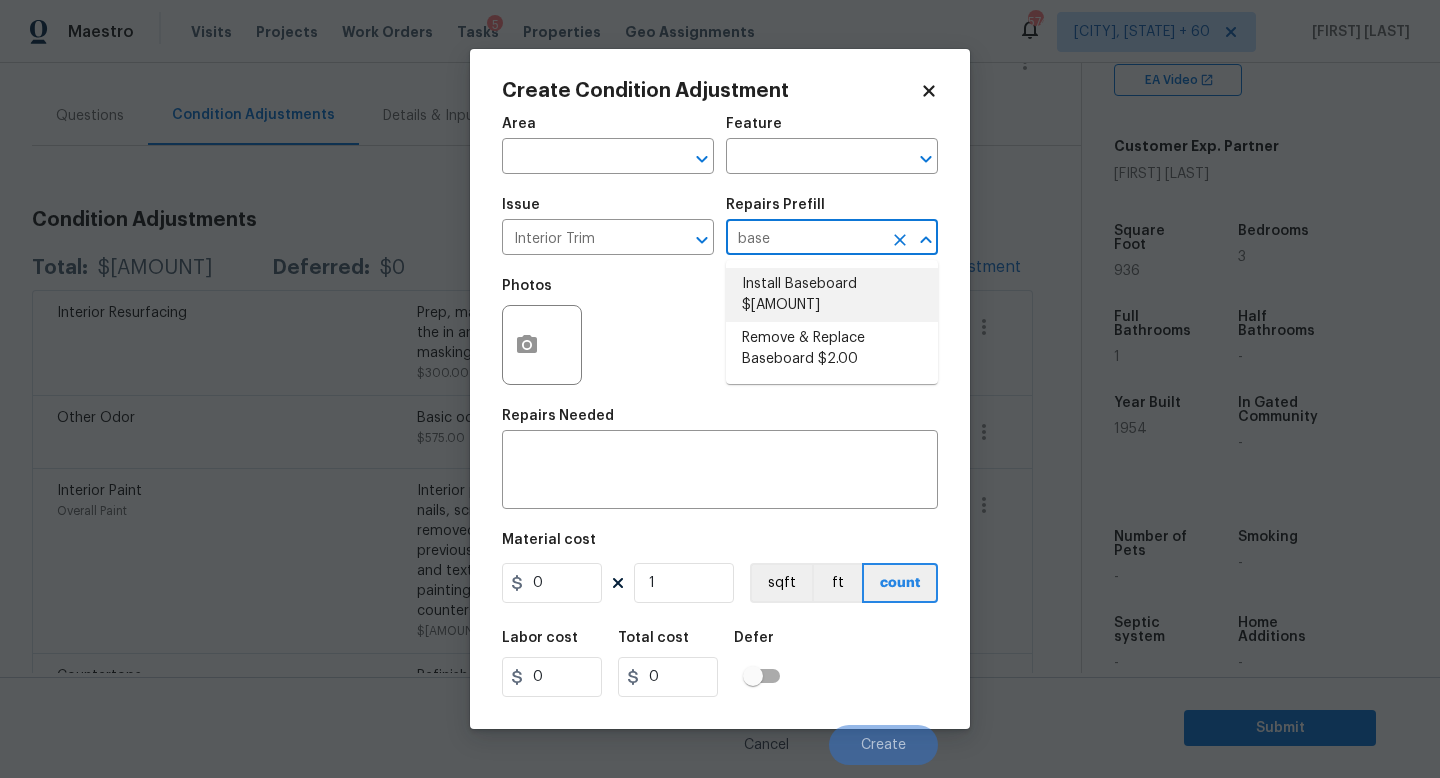 click on "Install Baseboard $[AMOUNT]" at bounding box center (832, 295) 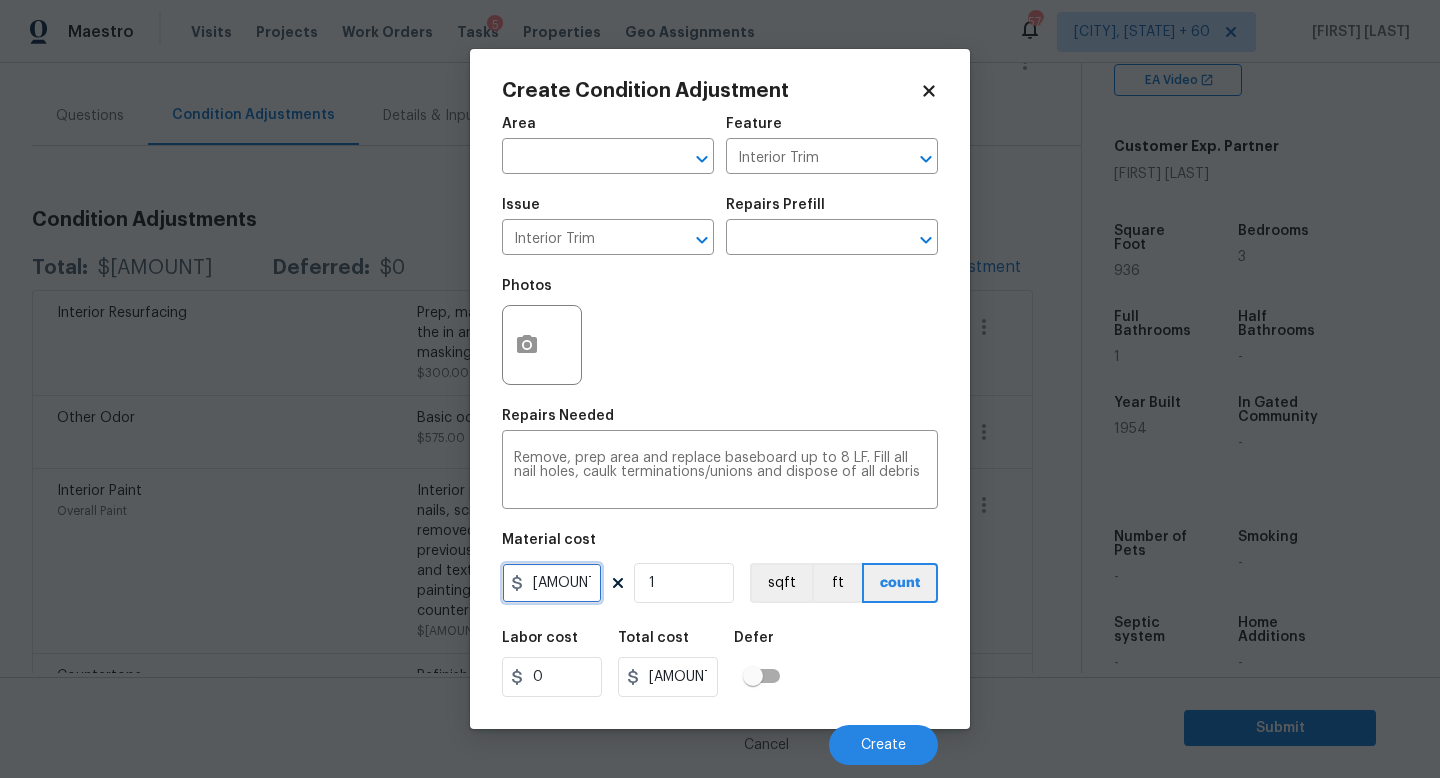 drag, startPoint x: 585, startPoint y: 586, endPoint x: 93, endPoint y: 488, distance: 501.66522 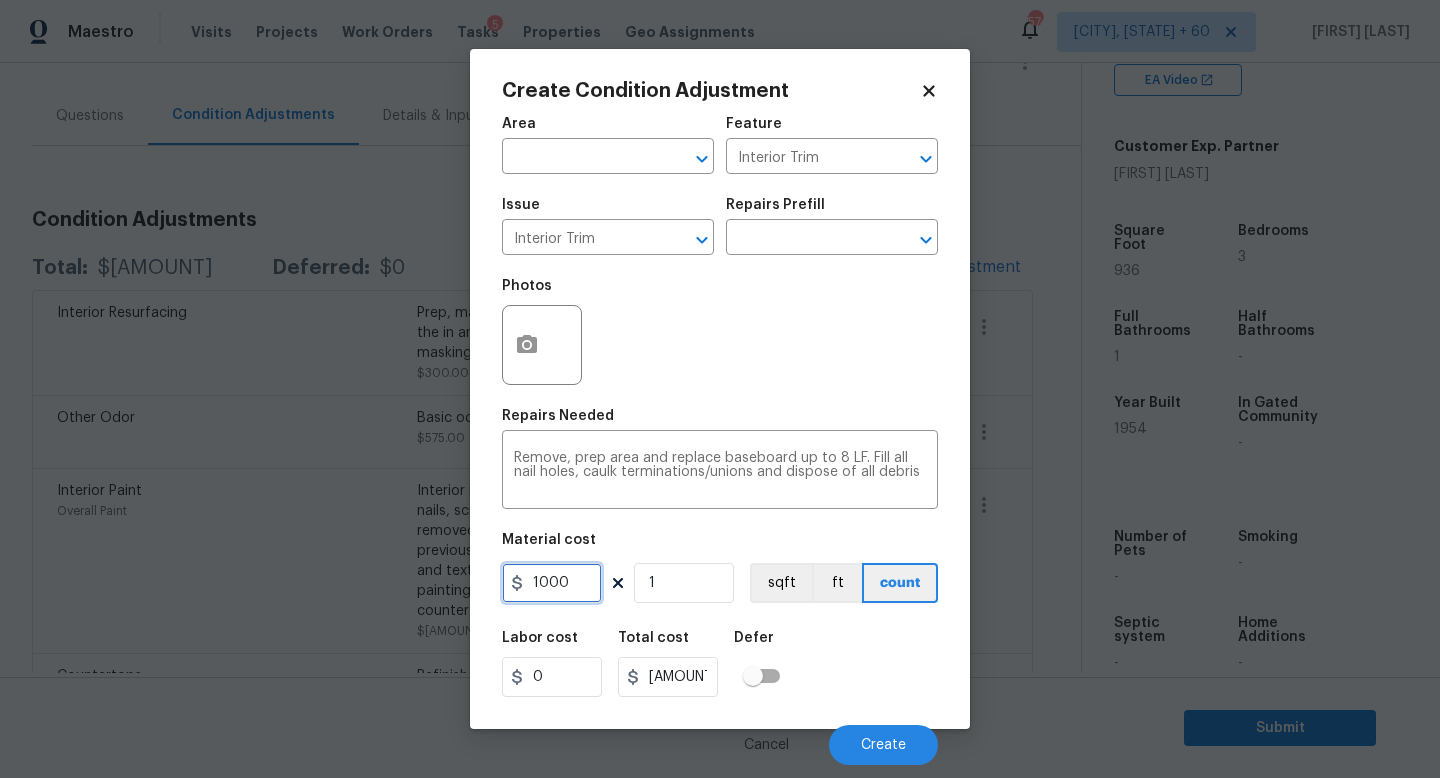 type on "1000" 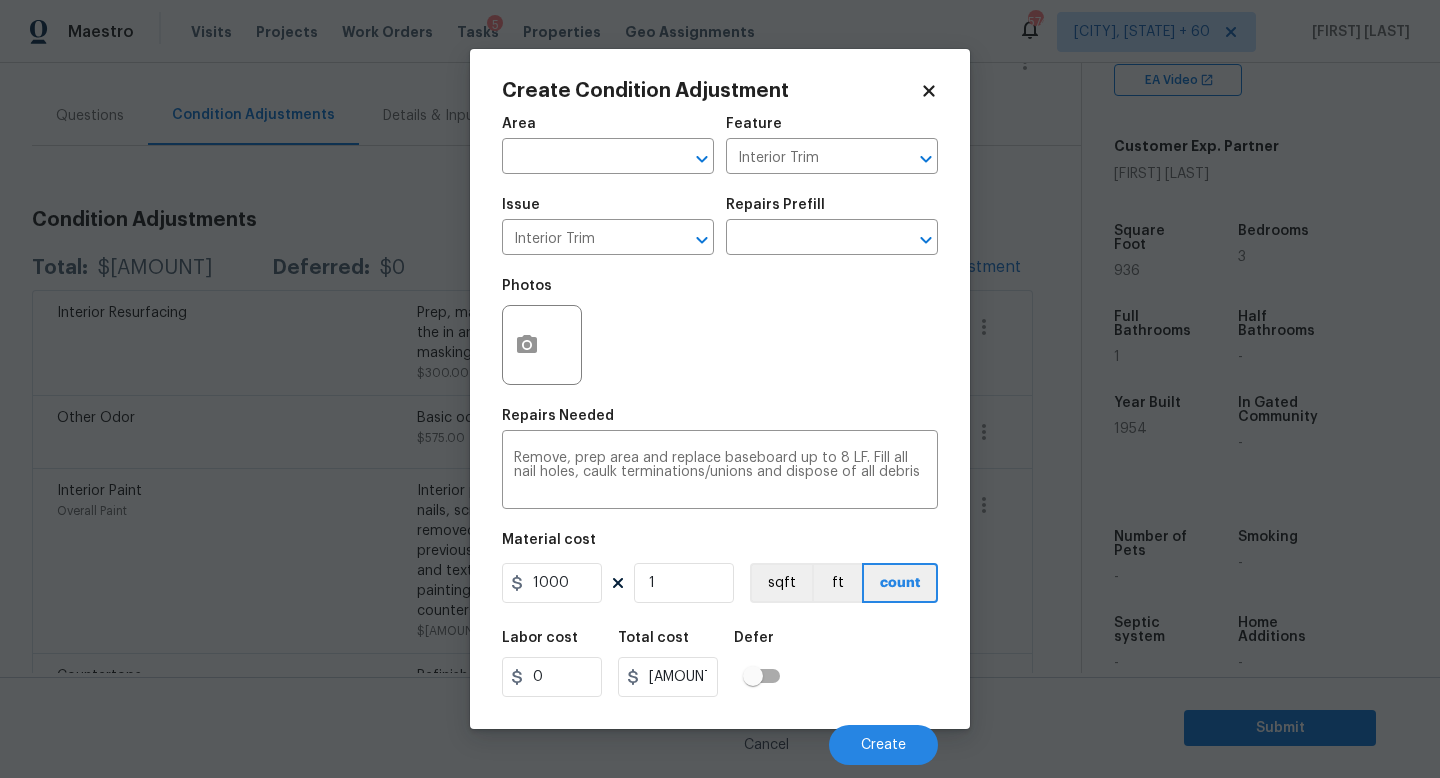 type on "1000" 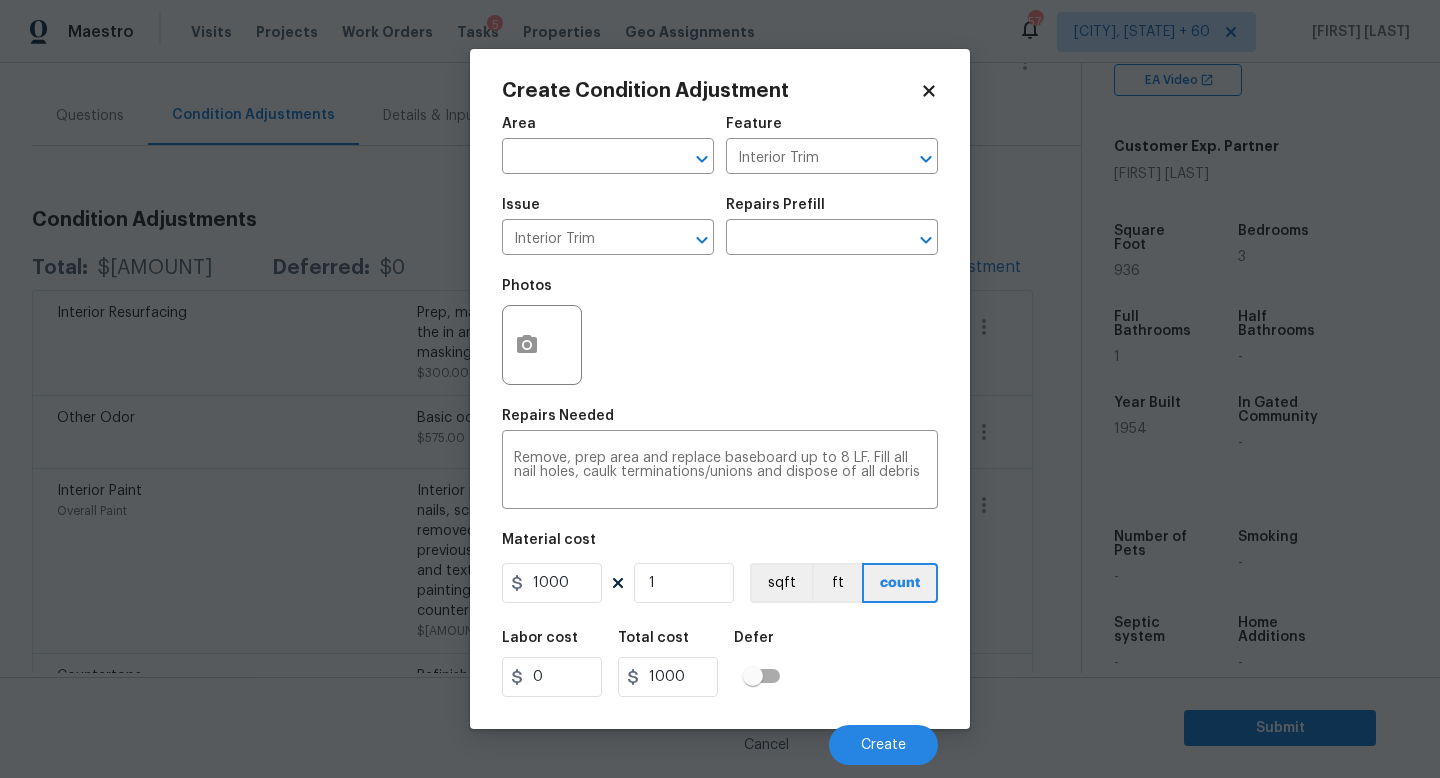 click on "Labor cost 0 Total cost 1000 Defer" at bounding box center [720, 664] 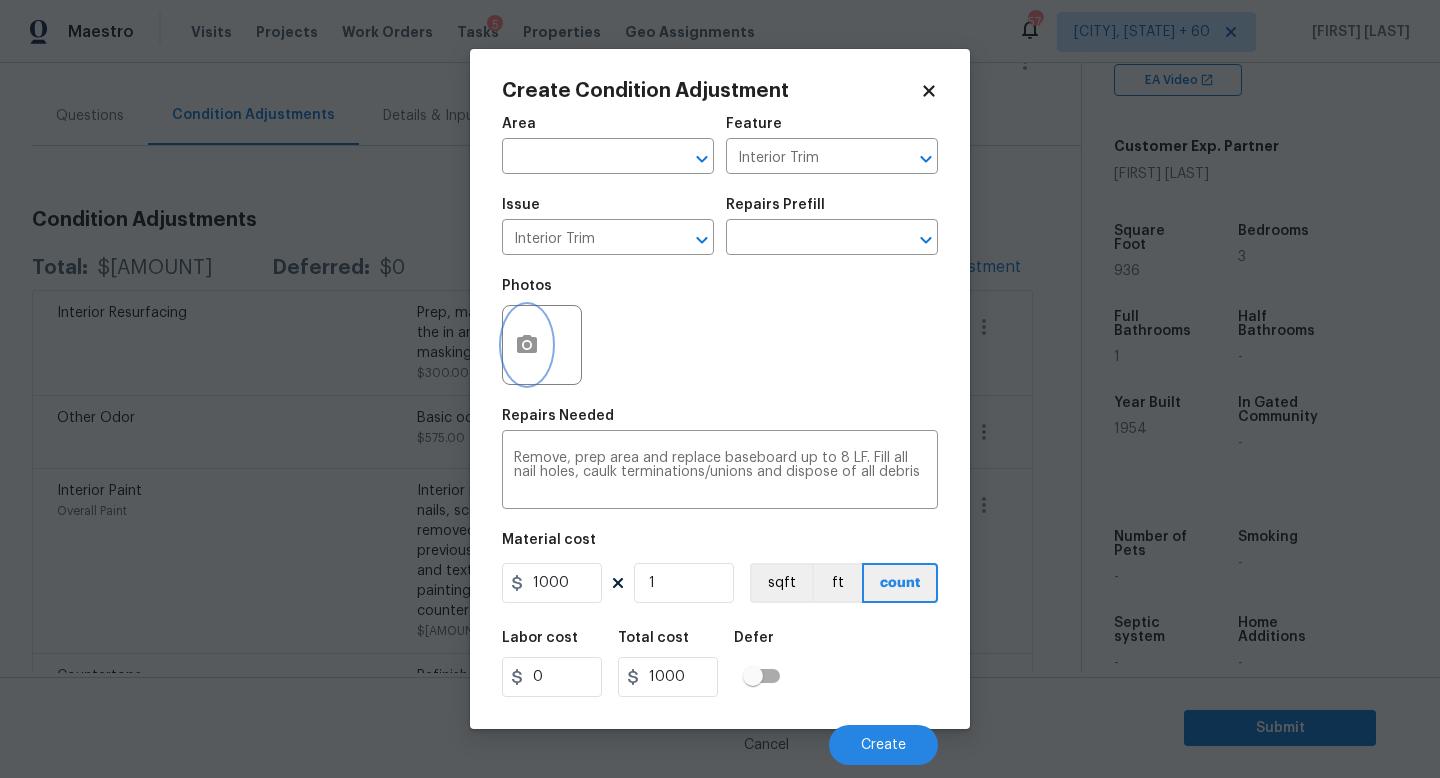 click 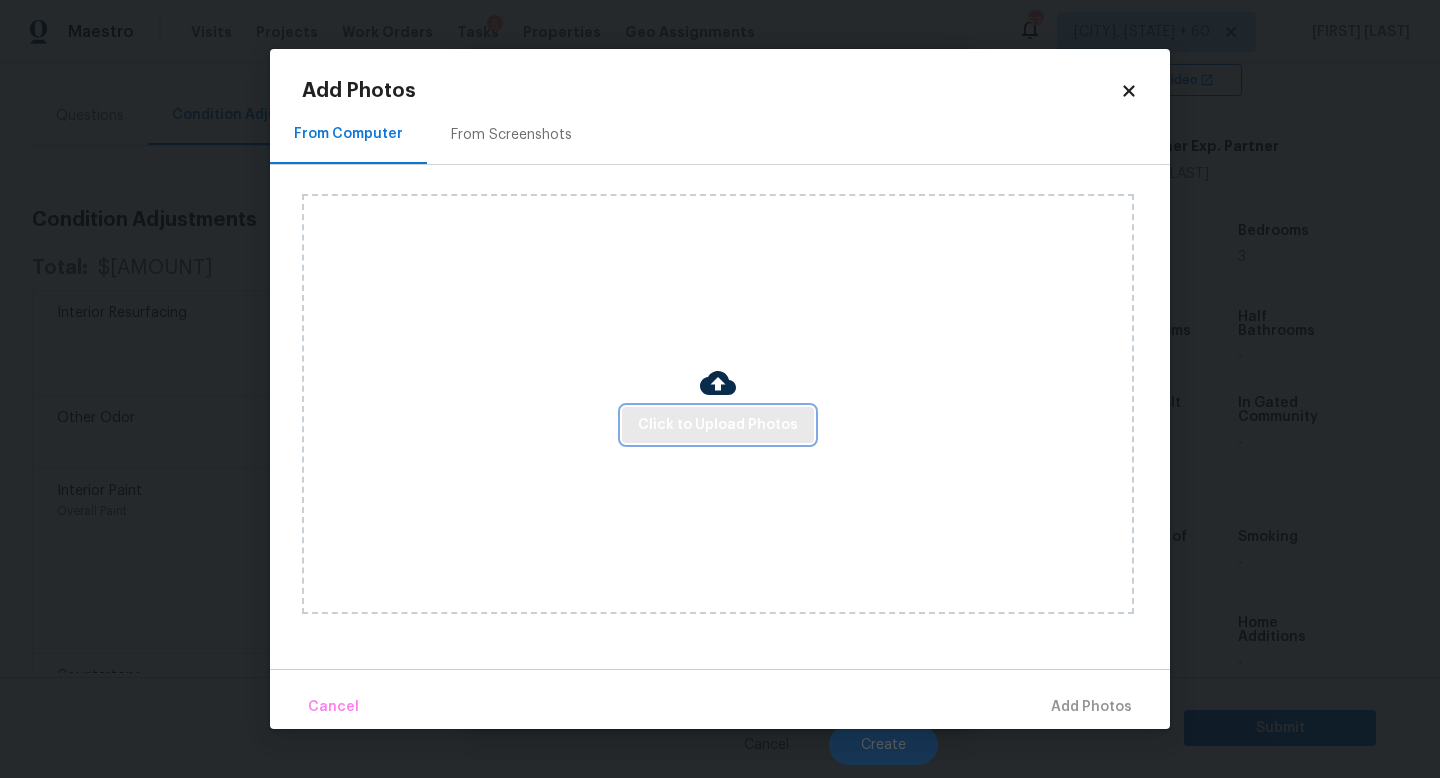 click on "Click to Upload Photos" at bounding box center [718, 425] 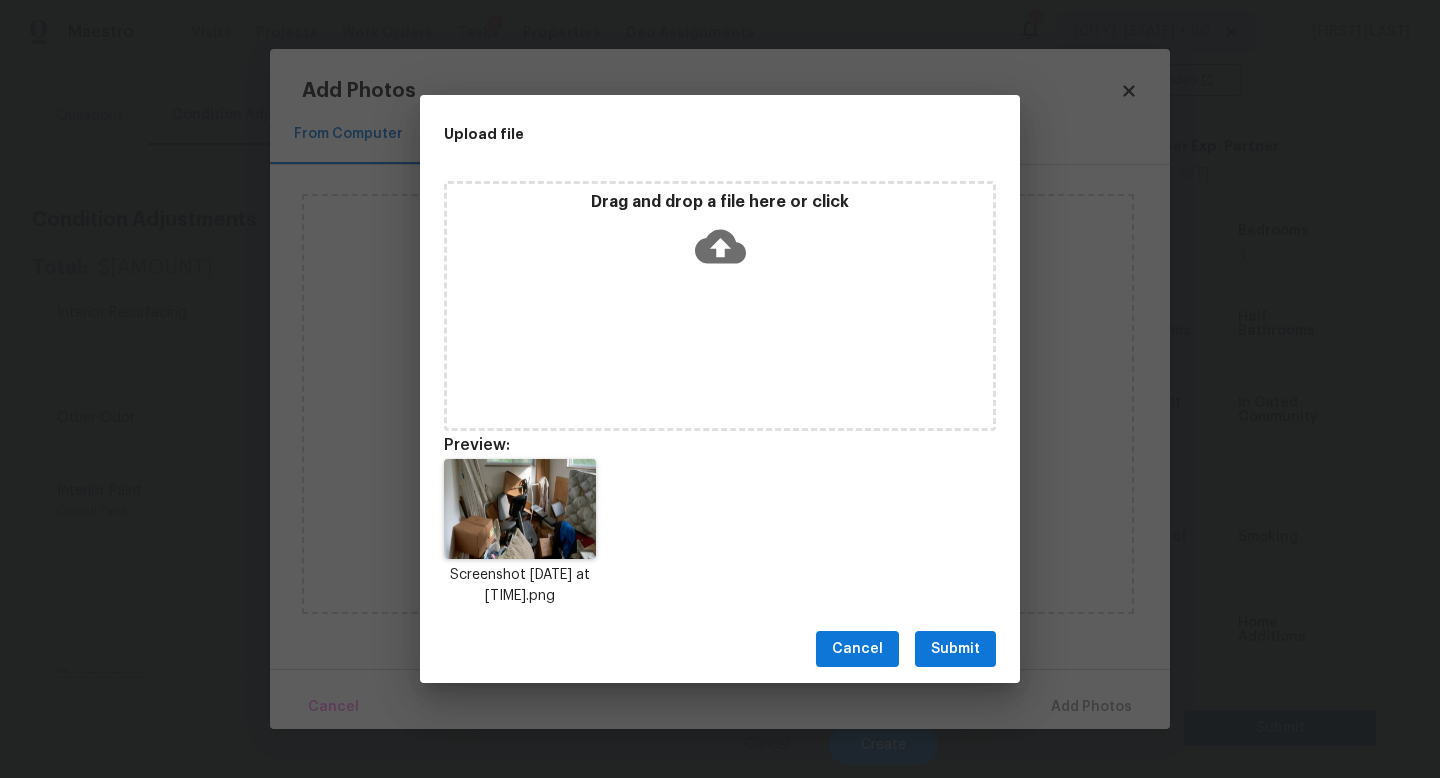 click on "Submit" at bounding box center (955, 649) 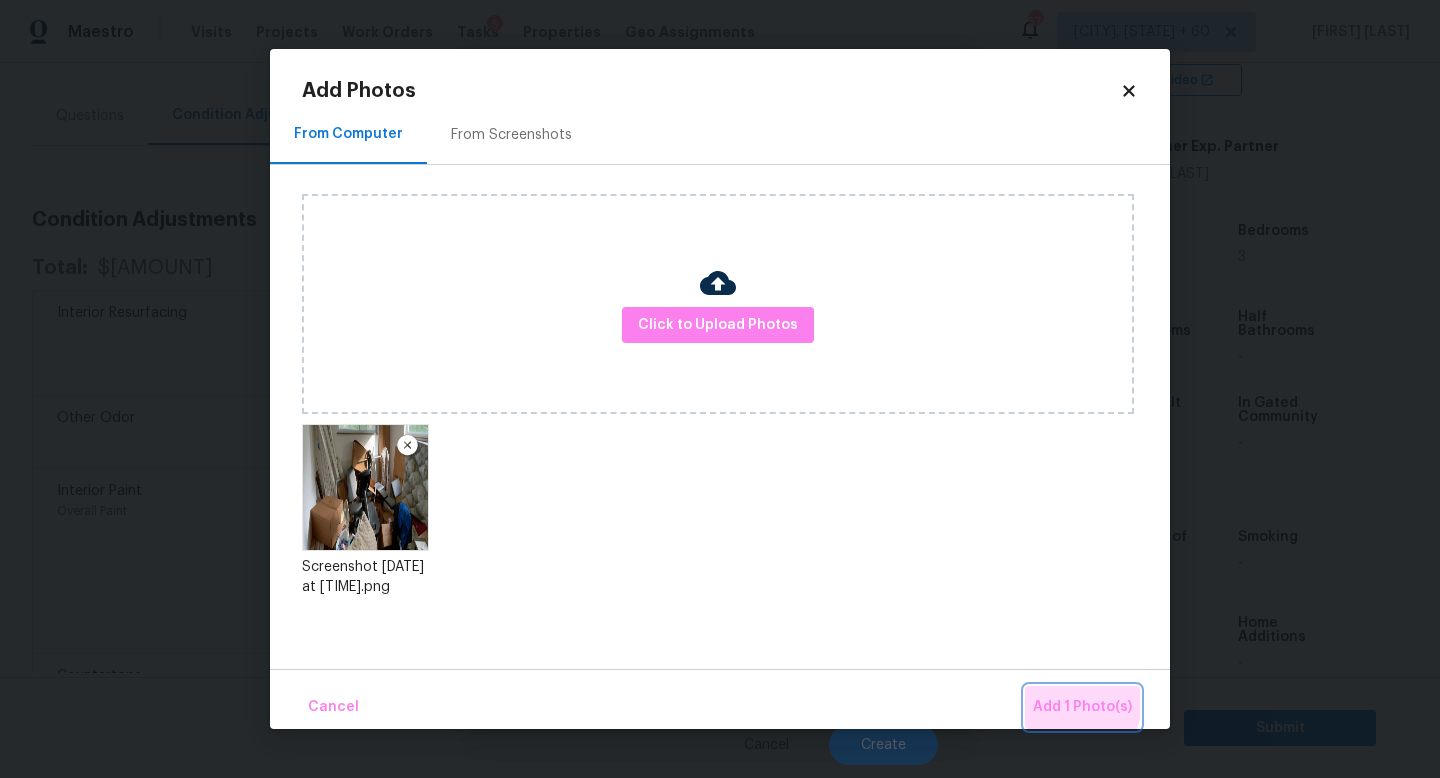 click on "Add 1 Photo(s)" at bounding box center (1082, 707) 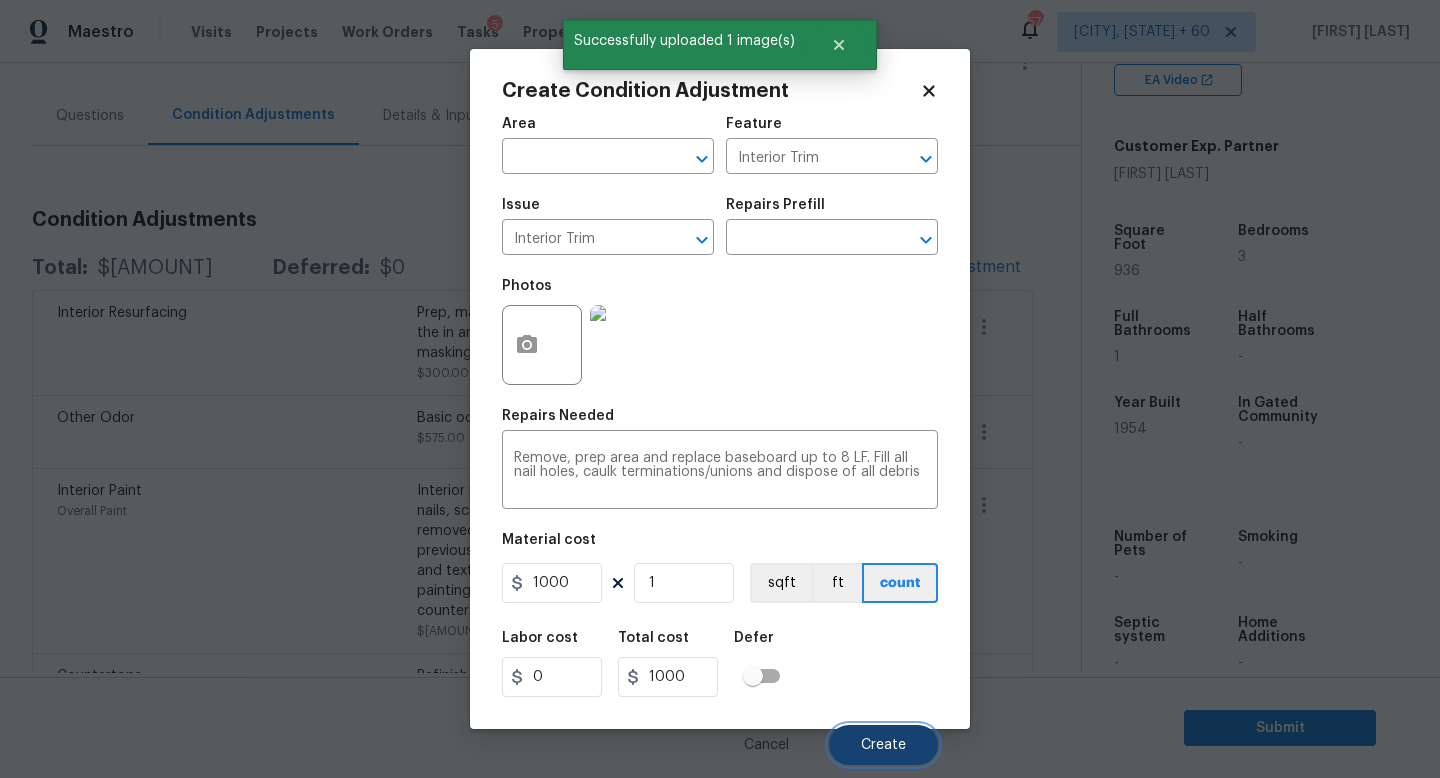 click on "Create" at bounding box center [883, 745] 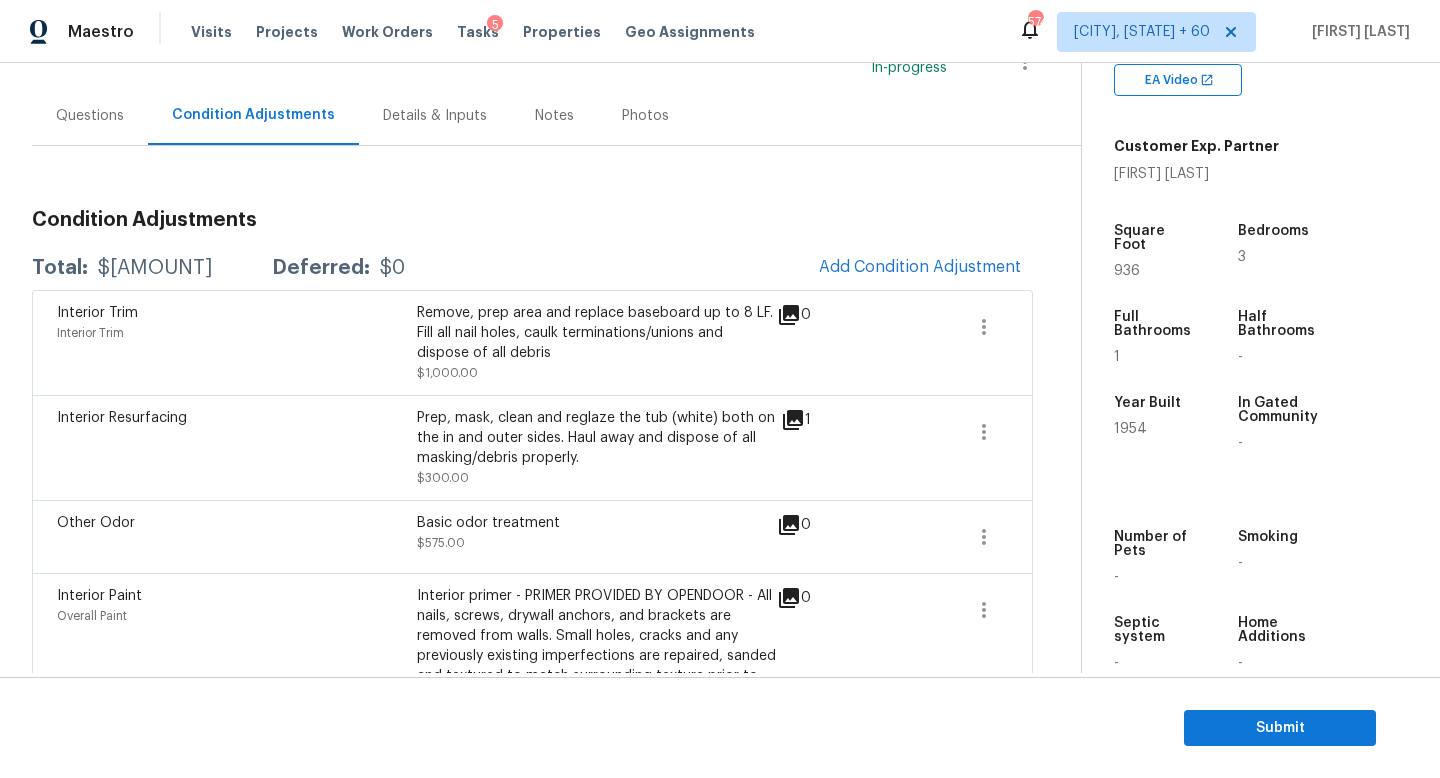 click on "Condition Adjustments Total:  $[AMOUNT] Deferred:  $0 Add Condition Adjustment Interior Trim Interior Trim Remove, prep area and replace baseboard up to 8 LF. Fill all nail holes, caulk terminations/unions and dispose of all debris $[AMOUNT]   0 Interior Resurfacing Prep, mask, clean and reglaze the tub (white) both on the in and outer sides. Haul away and dispose of all masking/debris properly. $[AMOUNT]   1 Other Odor Basic odor treatment $[AMOUNT]   0 Interior Paint Overall Paint Interior primer - PRIMER PROVIDED BY OPENDOOR - All nails, screws, drywall anchors, and brackets are removed from walls. Small holes, cracks and any previously existing imperfections are repaired, sanded and textured to match surrounding texture prior to painting. Caulk all edges/corners, windows, doors, counters, tubs/showers and baseboards. $[AMOUNT]   0 Countertops Refinish vanity countertops $[AMOUNT]   1 Bathroom Cabinets Cabinets $[AMOUNT]   1 Debris/garbage on site Debris removal $[AMOUNT]   3 Kitchen $[AMOUNT]   1 ACQ: Flooring" at bounding box center [532, 1471] 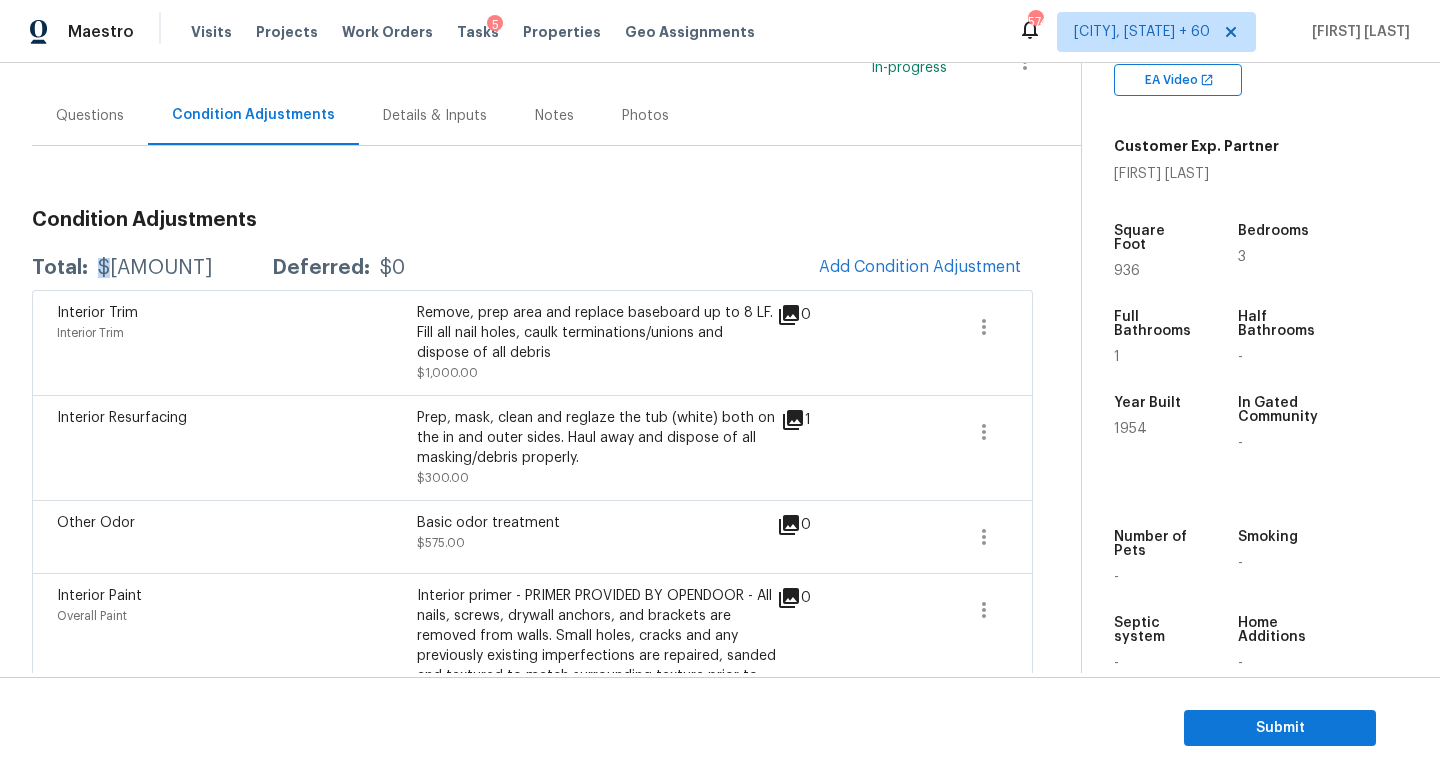 click on "Condition Adjustments Total:  $[AMOUNT] Deferred:  $0 Add Condition Adjustment Interior Trim Interior Trim Remove, prep area and replace baseboard up to 8 LF. Fill all nail holes, caulk terminations/unions and dispose of all debris $[AMOUNT]   0 Interior Resurfacing Prep, mask, clean and reglaze the tub (white) both on the in and outer sides. Haul away and dispose of all masking/debris properly. $[AMOUNT]   1 Other Odor Basic odor treatment $[AMOUNT]   0 Interior Paint Overall Paint Interior primer - PRIMER PROVIDED BY OPENDOOR - All nails, screws, drywall anchors, and brackets are removed from walls. Small holes, cracks and any previously existing imperfections are repaired, sanded and textured to match surrounding texture prior to painting. Caulk all edges/corners, windows, doors, counters, tubs/showers and baseboards. $[AMOUNT]   0 Countertops Refinish vanity countertops $[AMOUNT]   1 Bathroom Cabinets Cabinets $[AMOUNT]   1 Debris/garbage on site Debris removal $[AMOUNT]   3 Kitchen $[AMOUNT]   1 ACQ: Flooring" at bounding box center [532, 1471] 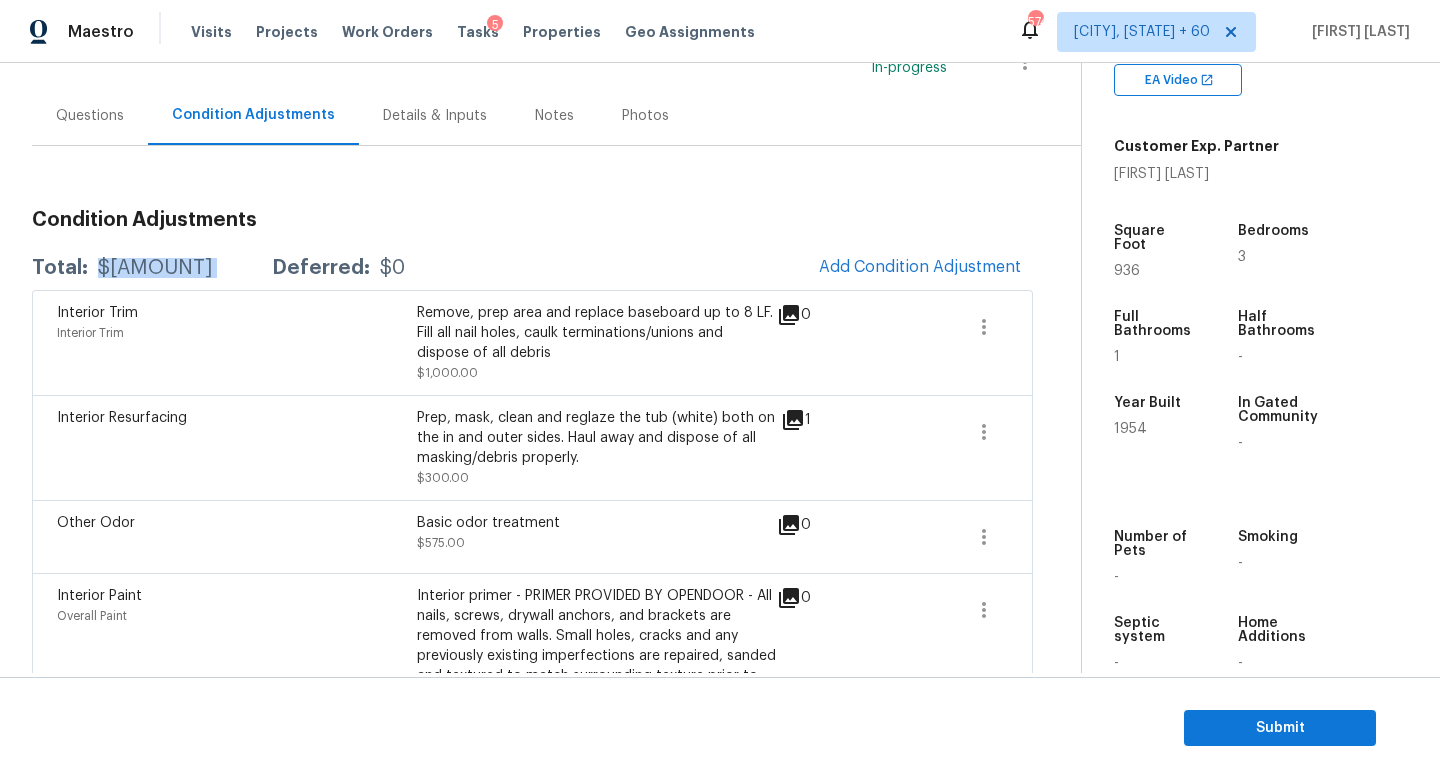 click on "Condition Adjustments Total:  $[AMOUNT] Deferred:  $0 Add Condition Adjustment Interior Trim Interior Trim Remove, prep area and replace baseboard up to 8 LF. Fill all nail holes, caulk terminations/unions and dispose of all debris $[AMOUNT]   0 Interior Resurfacing Prep, mask, clean and reglaze the tub (white) both on the in and outer sides. Haul away and dispose of all masking/debris properly. $[AMOUNT]   1 Other Odor Basic odor treatment $[AMOUNT]   0 Interior Paint Overall Paint Interior primer - PRIMER PROVIDED BY OPENDOOR - All nails, screws, drywall anchors, and brackets are removed from walls. Small holes, cracks and any previously existing imperfections are repaired, sanded and textured to match surrounding texture prior to painting. Caulk all edges/corners, windows, doors, counters, tubs/showers and baseboards. $[AMOUNT]   0 Countertops Refinish vanity countertops $[AMOUNT]   1 Bathroom Cabinets Cabinets $[AMOUNT]   1 Debris/garbage on site Debris removal $[AMOUNT]   3 Kitchen $[AMOUNT]   1 ACQ: Flooring" at bounding box center (532, 1471) 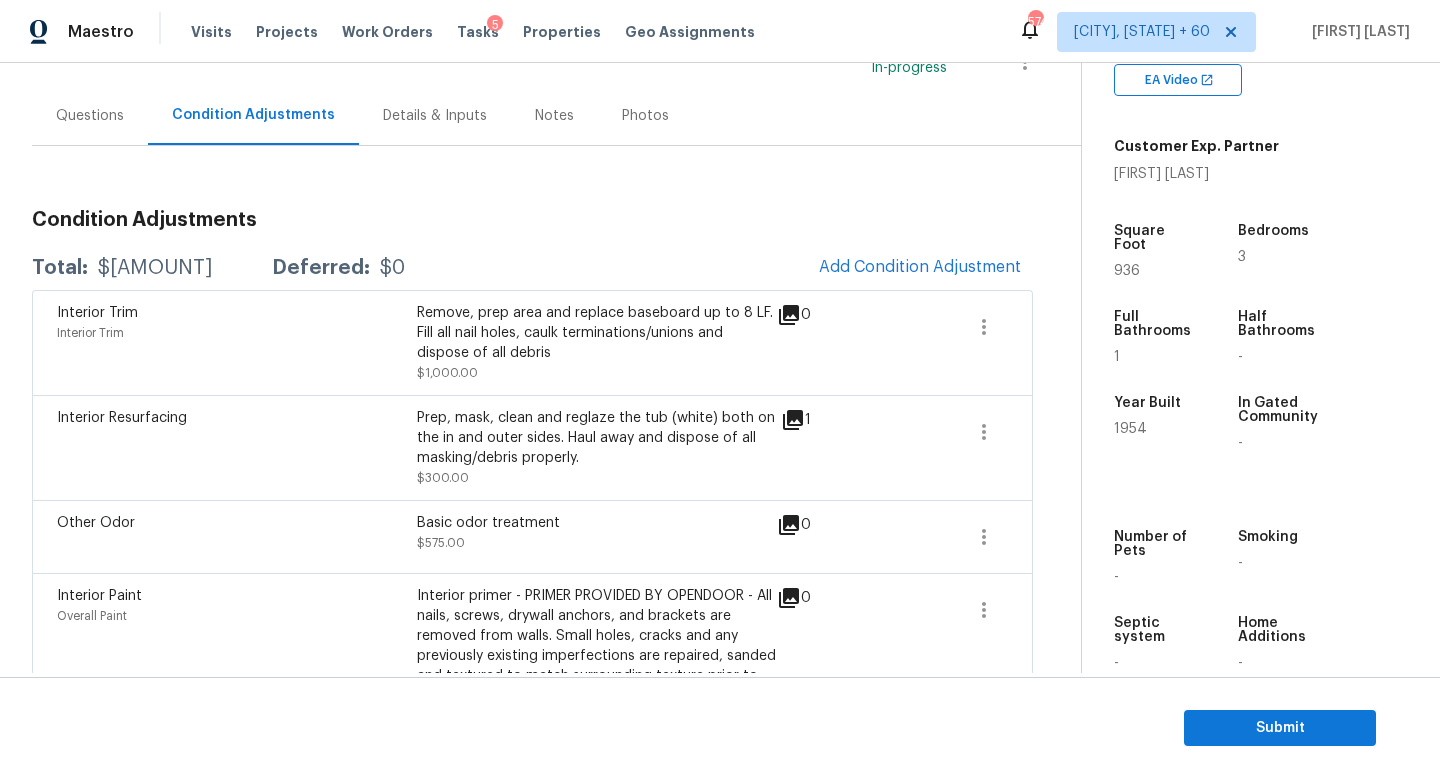 click on "$[AMOUNT]" at bounding box center [155, 268] 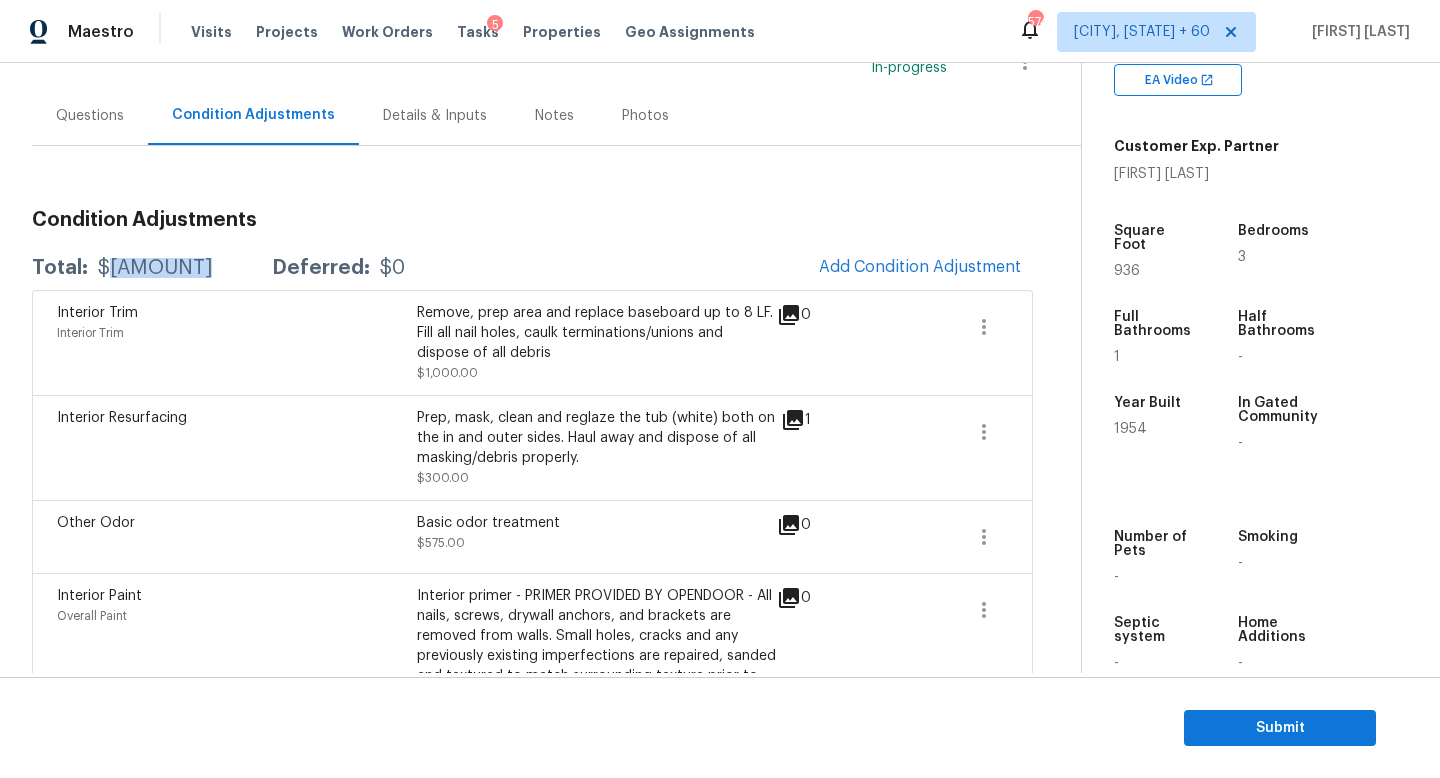 click on "$[AMOUNT]" at bounding box center (155, 268) 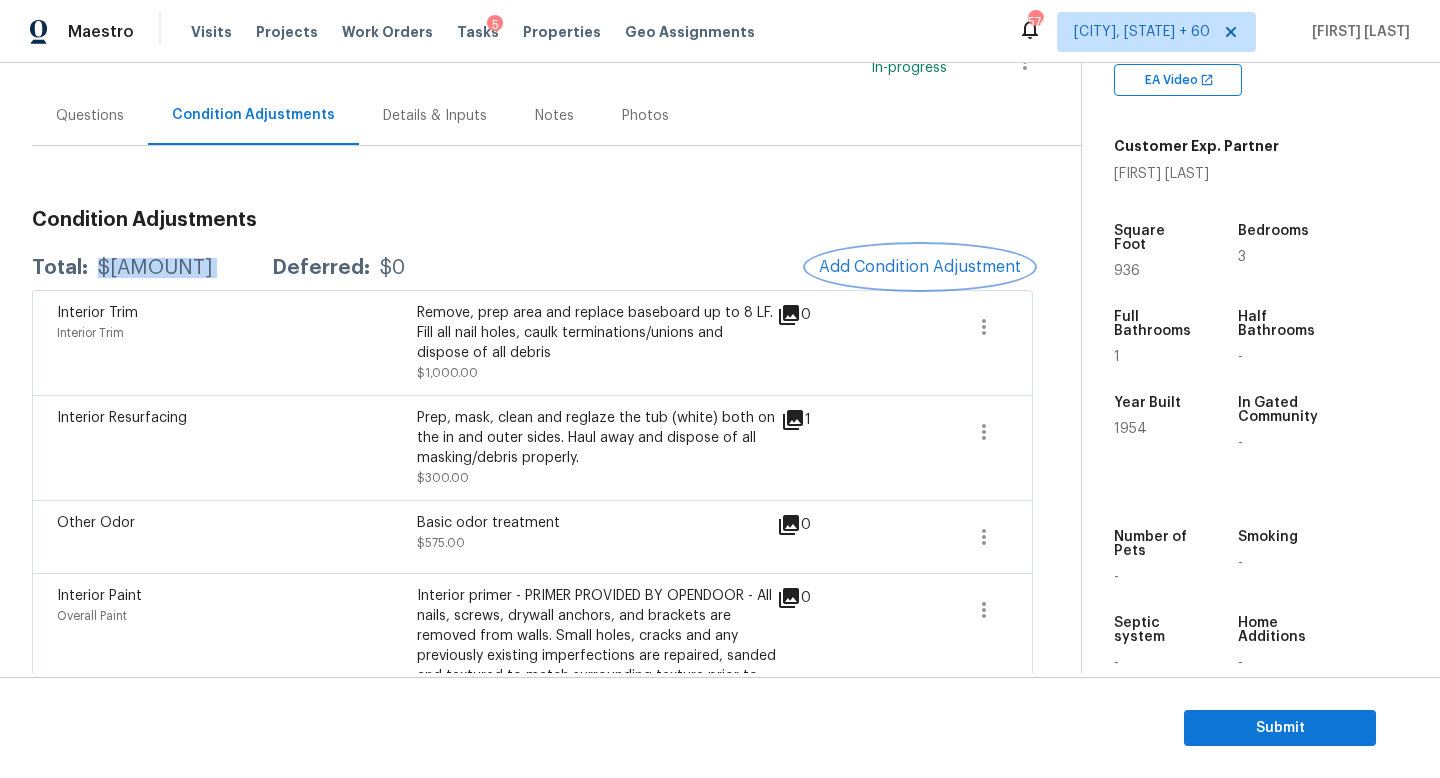 click on "Add Condition Adjustment" at bounding box center (920, 267) 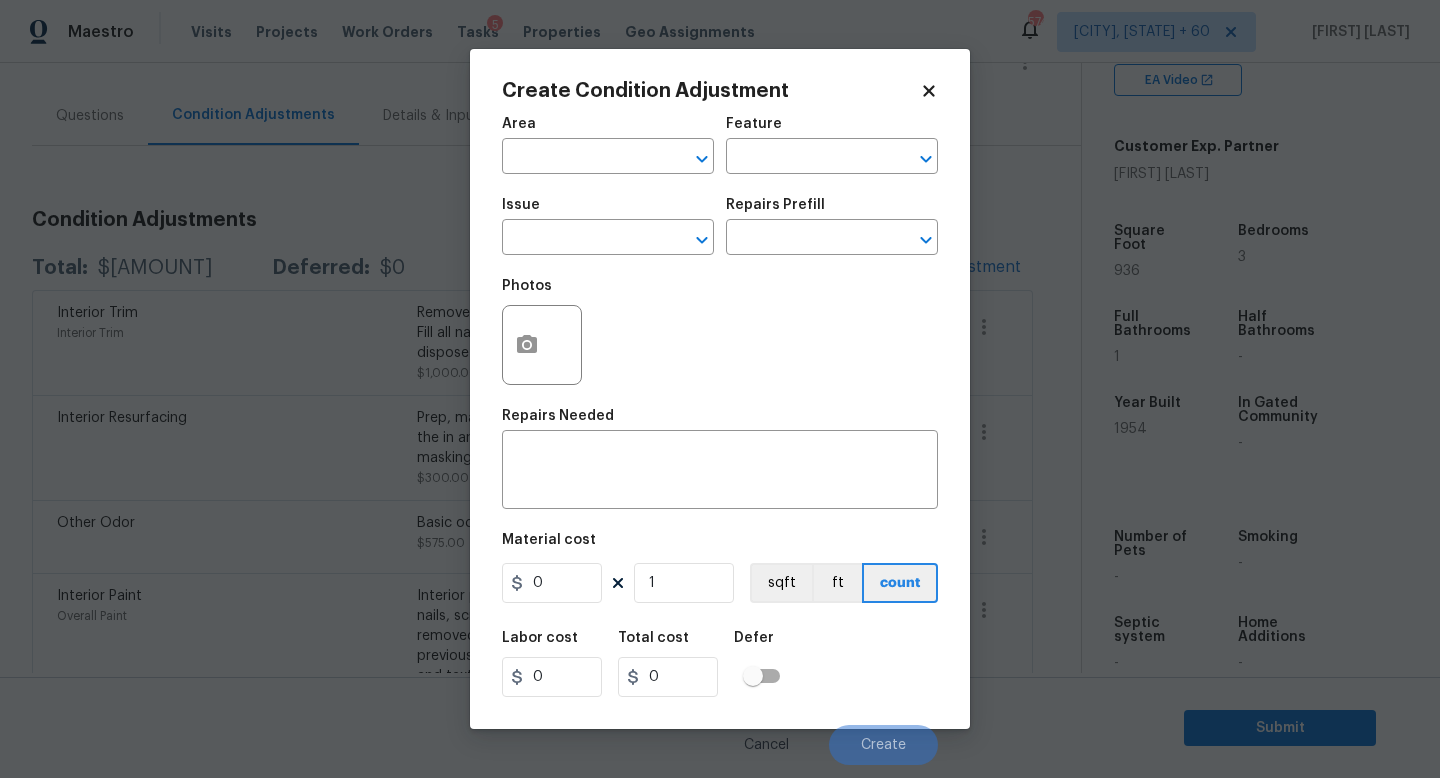 click on "Issue" at bounding box center [608, 211] 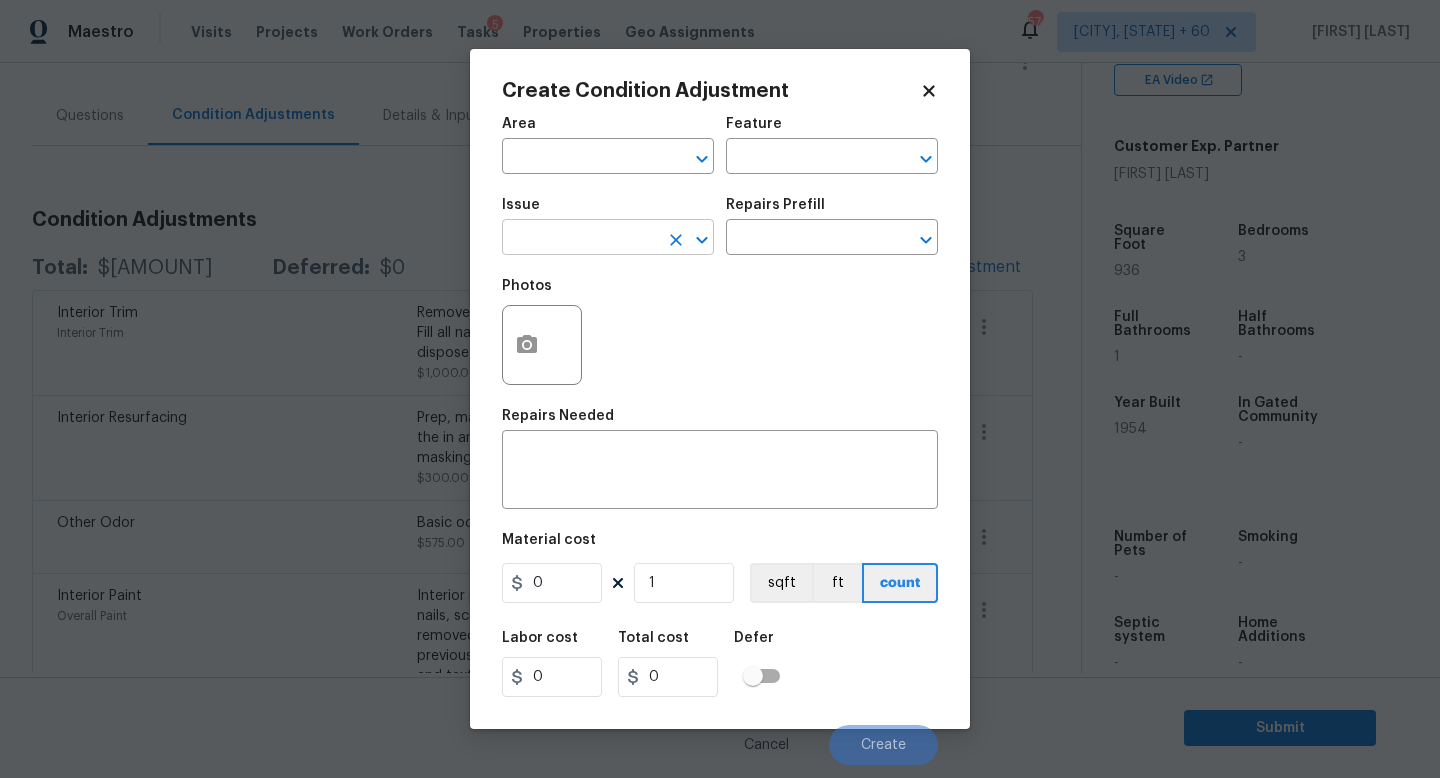 click at bounding box center [580, 239] 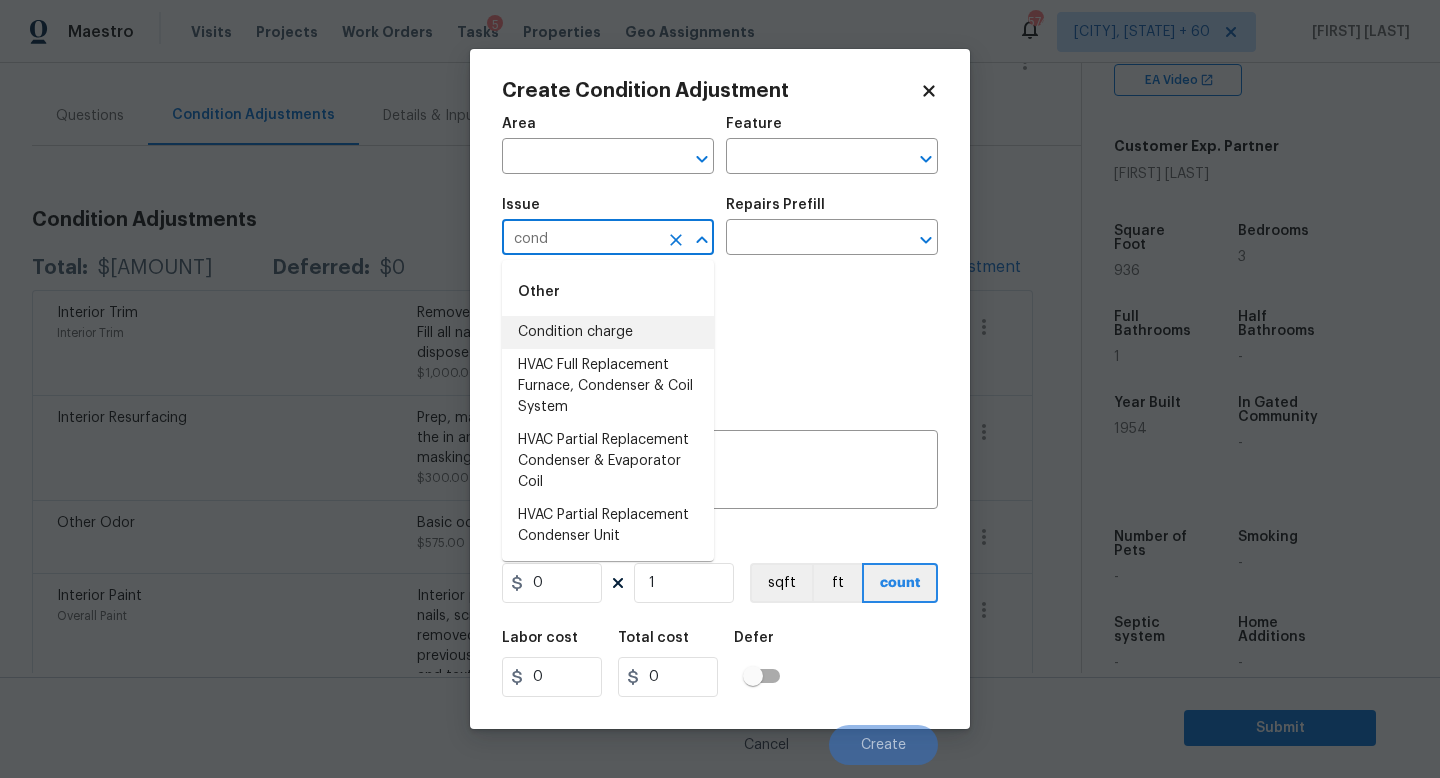 click on "Condition charge" at bounding box center (608, 332) 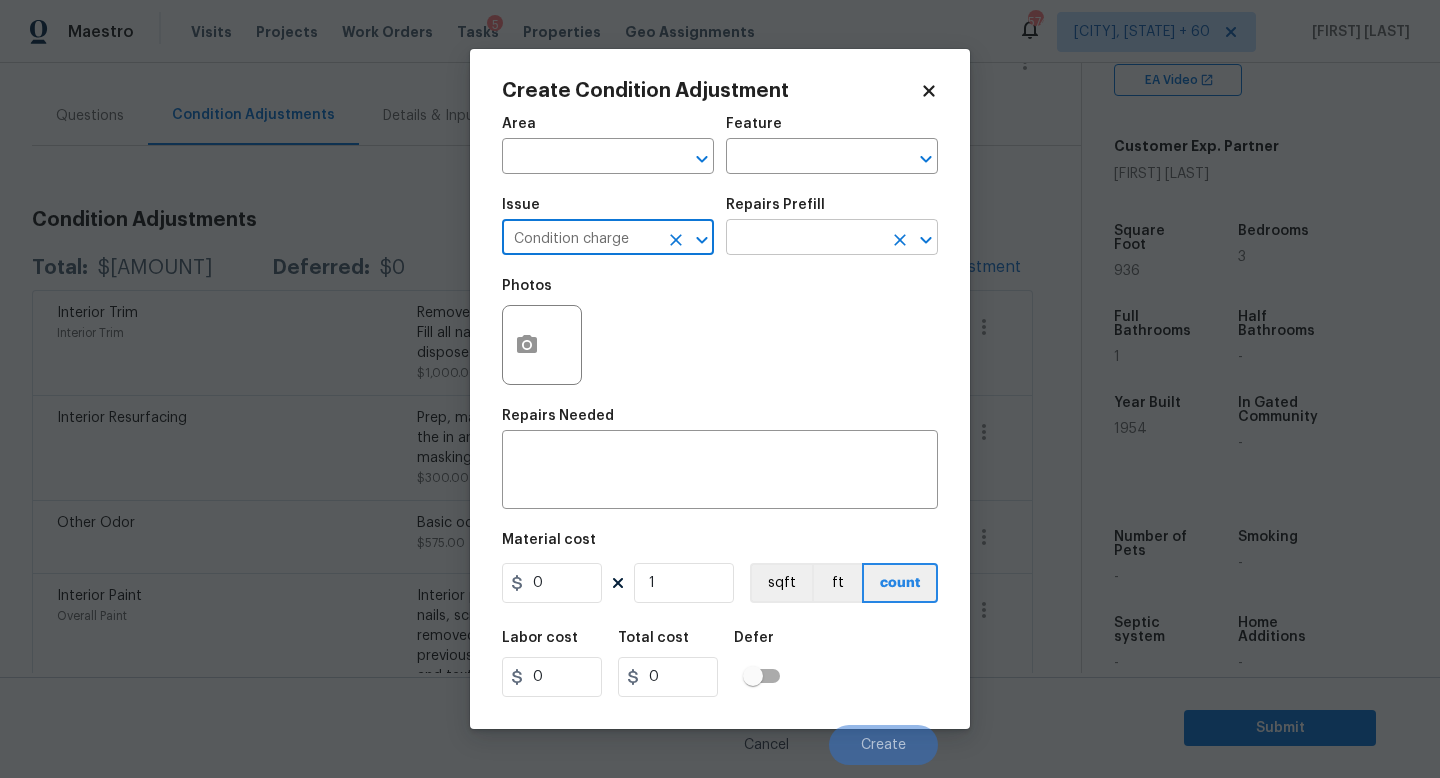 type on "Condition charge" 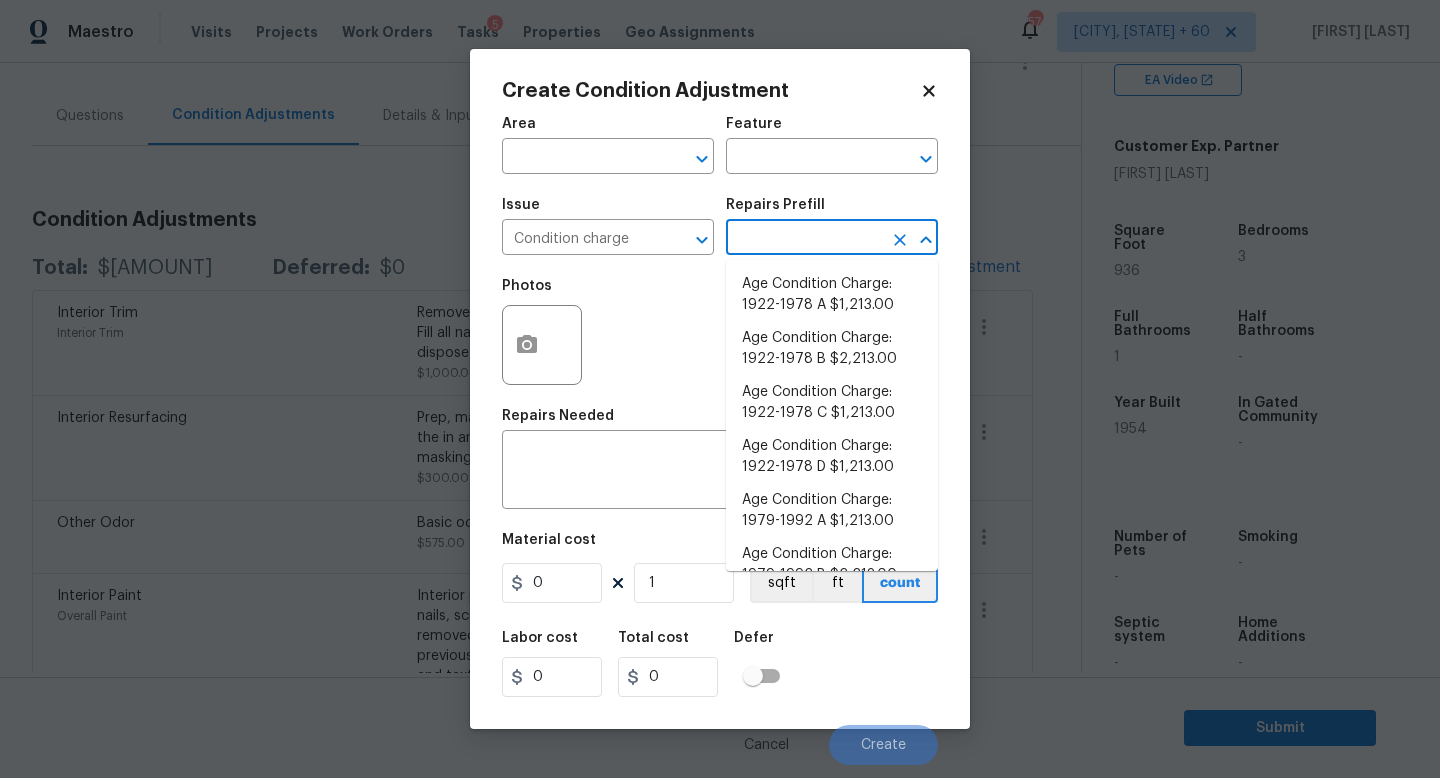 click at bounding box center (804, 239) 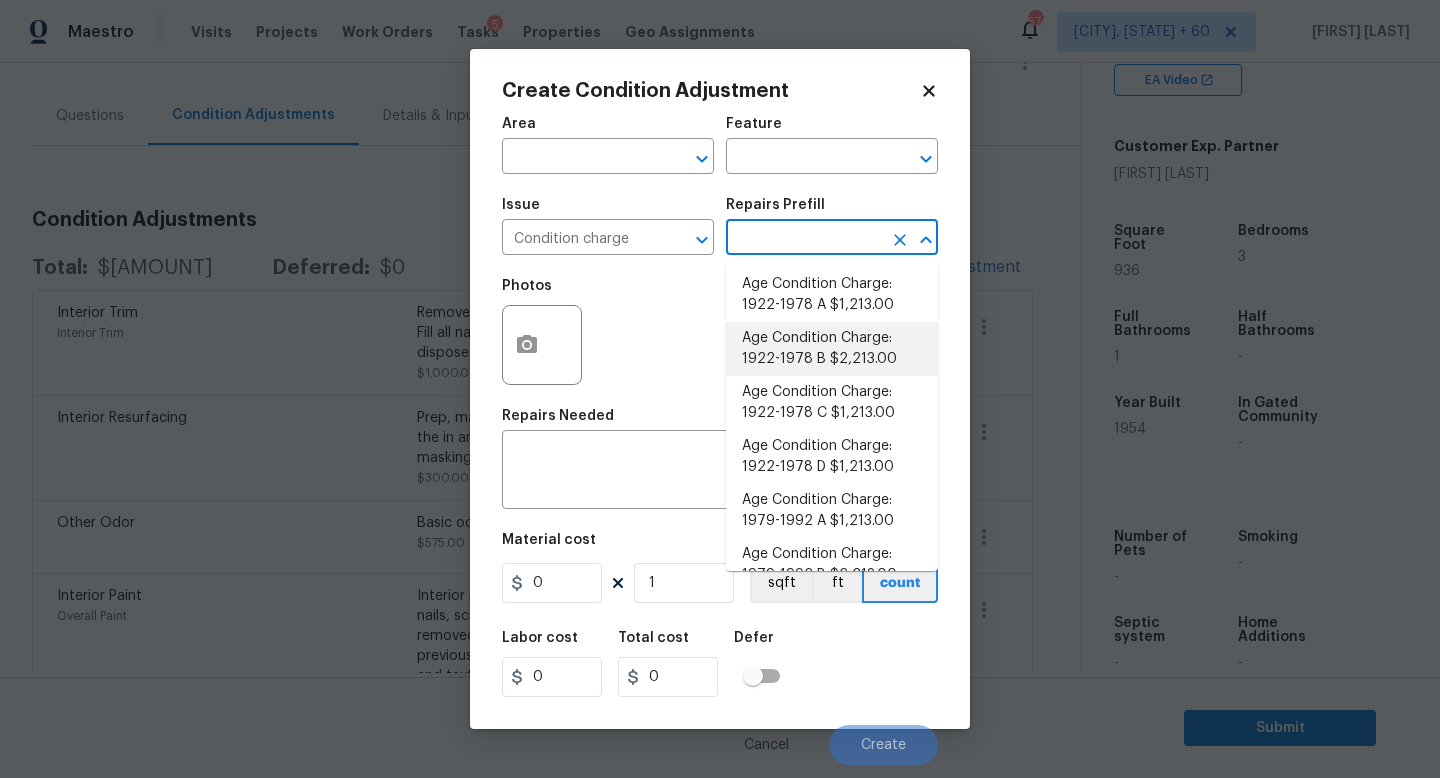 scroll, scrollTop: 656, scrollLeft: 0, axis: vertical 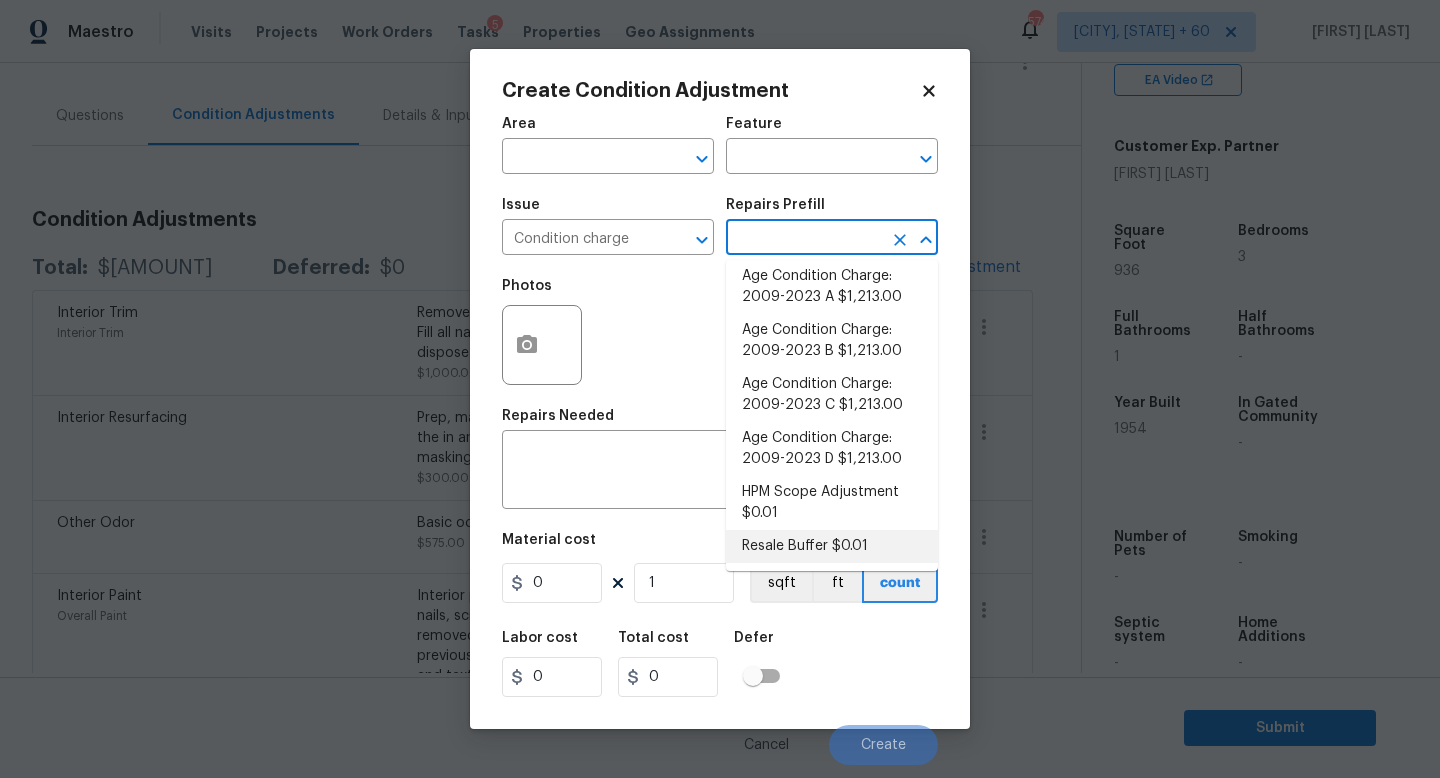 click on "Resale Buffer $0.01" at bounding box center (832, 546) 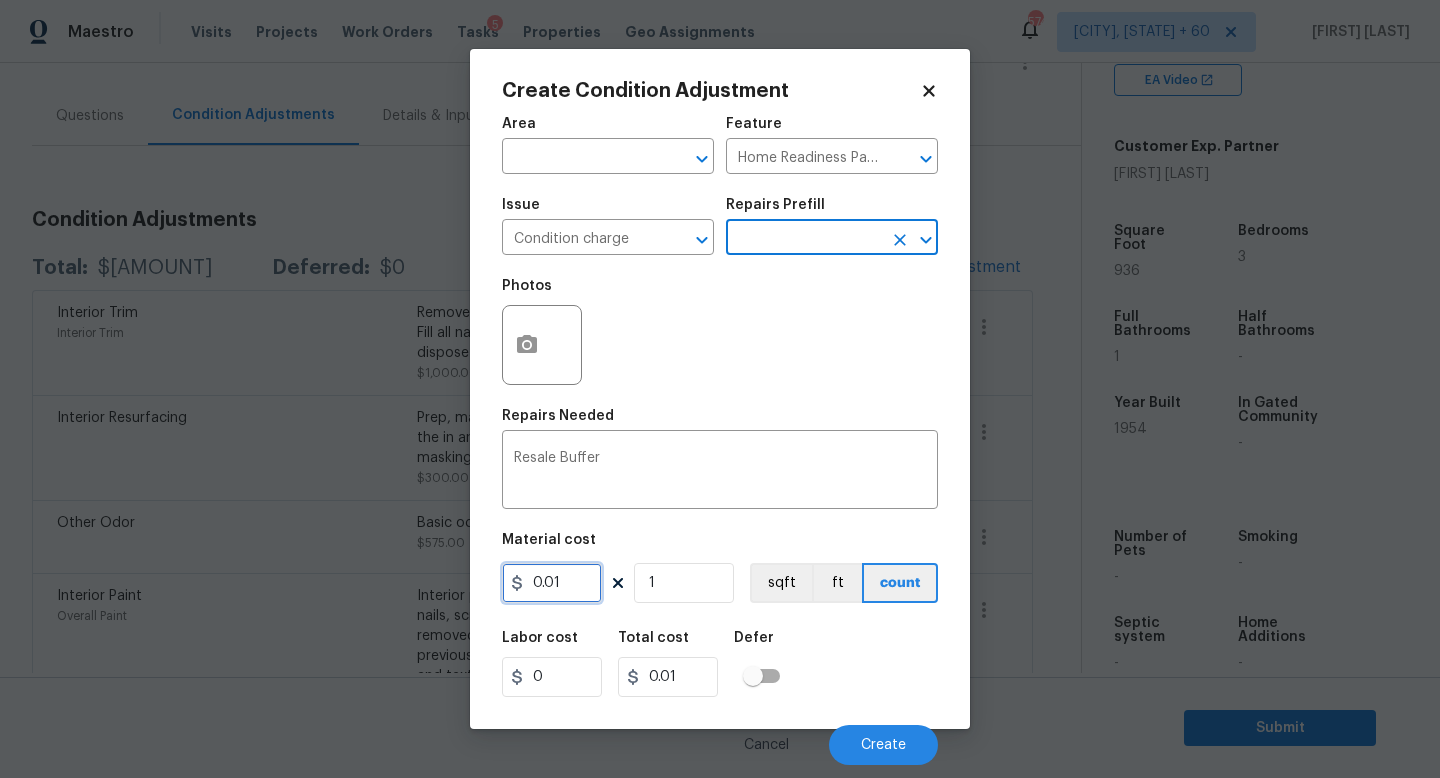 drag, startPoint x: 587, startPoint y: 581, endPoint x: 239, endPoint y: 549, distance: 349.46817 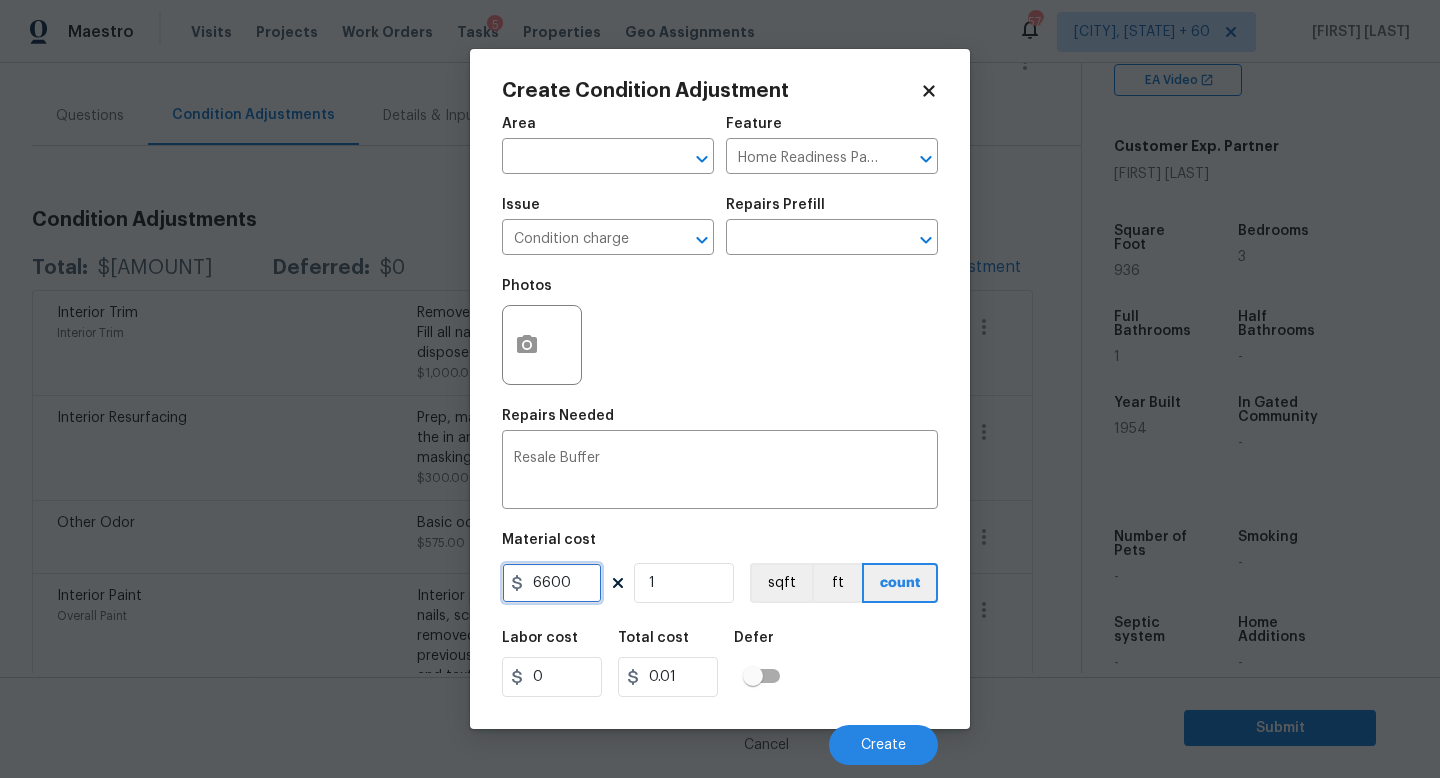 type on "6600" 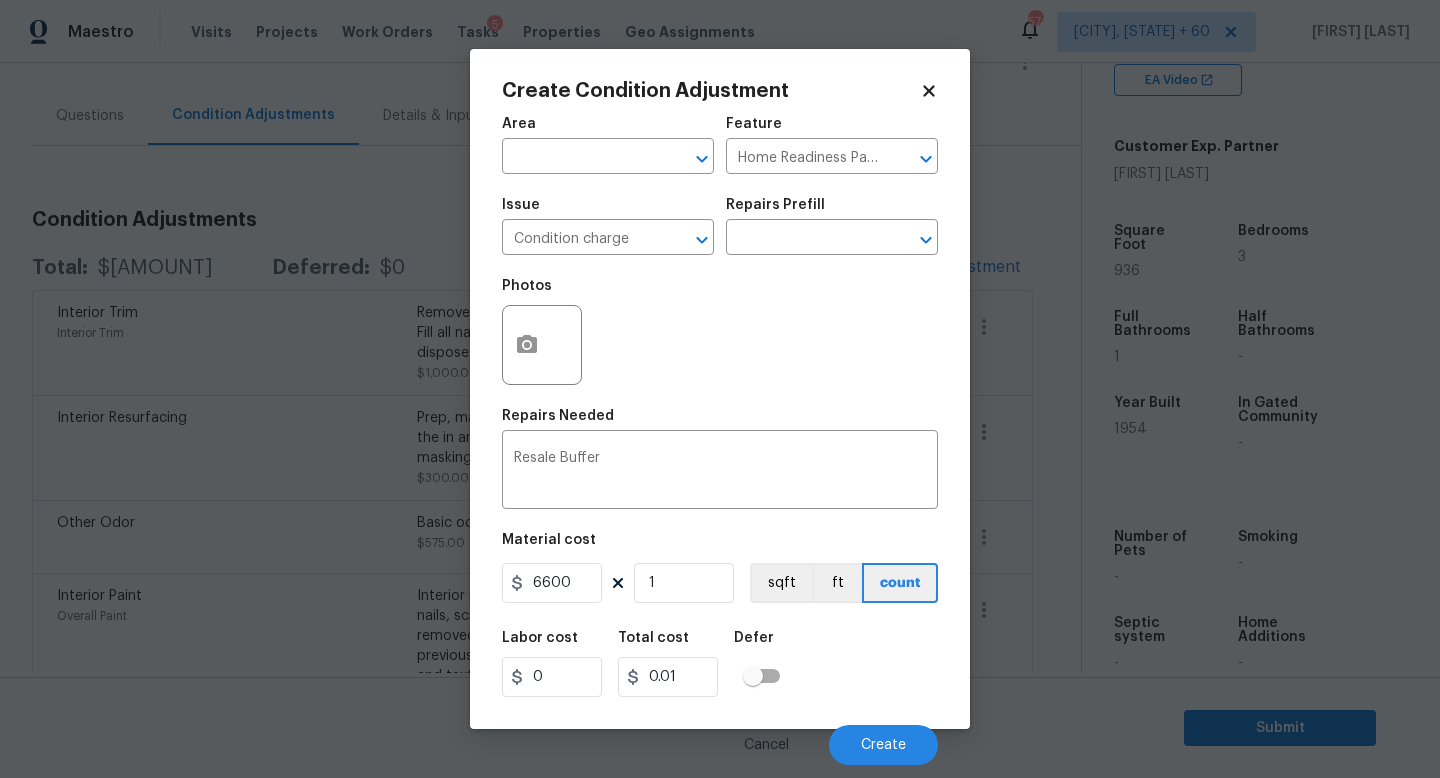 type on "6600" 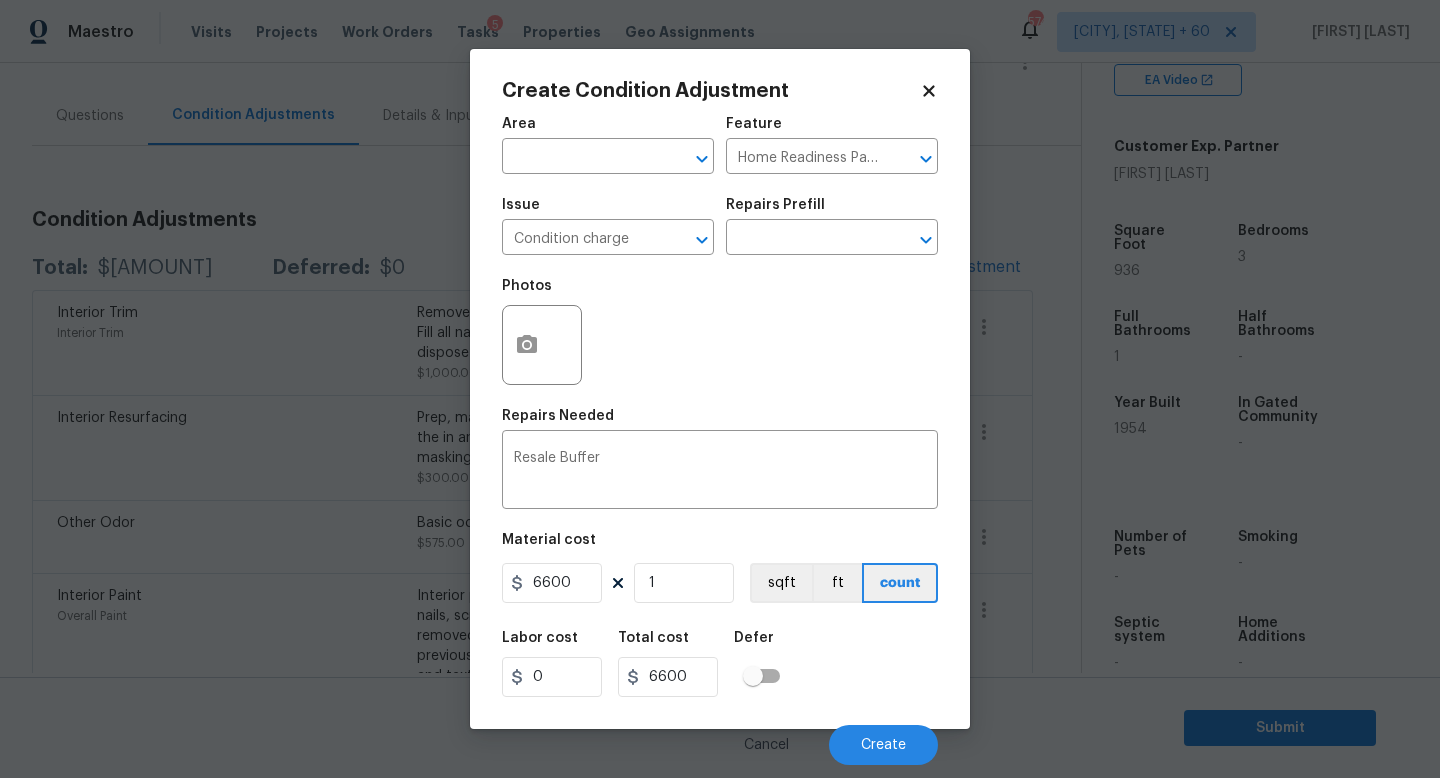 click on "Labor cost 0 Total cost 6600 Defer" at bounding box center (720, 664) 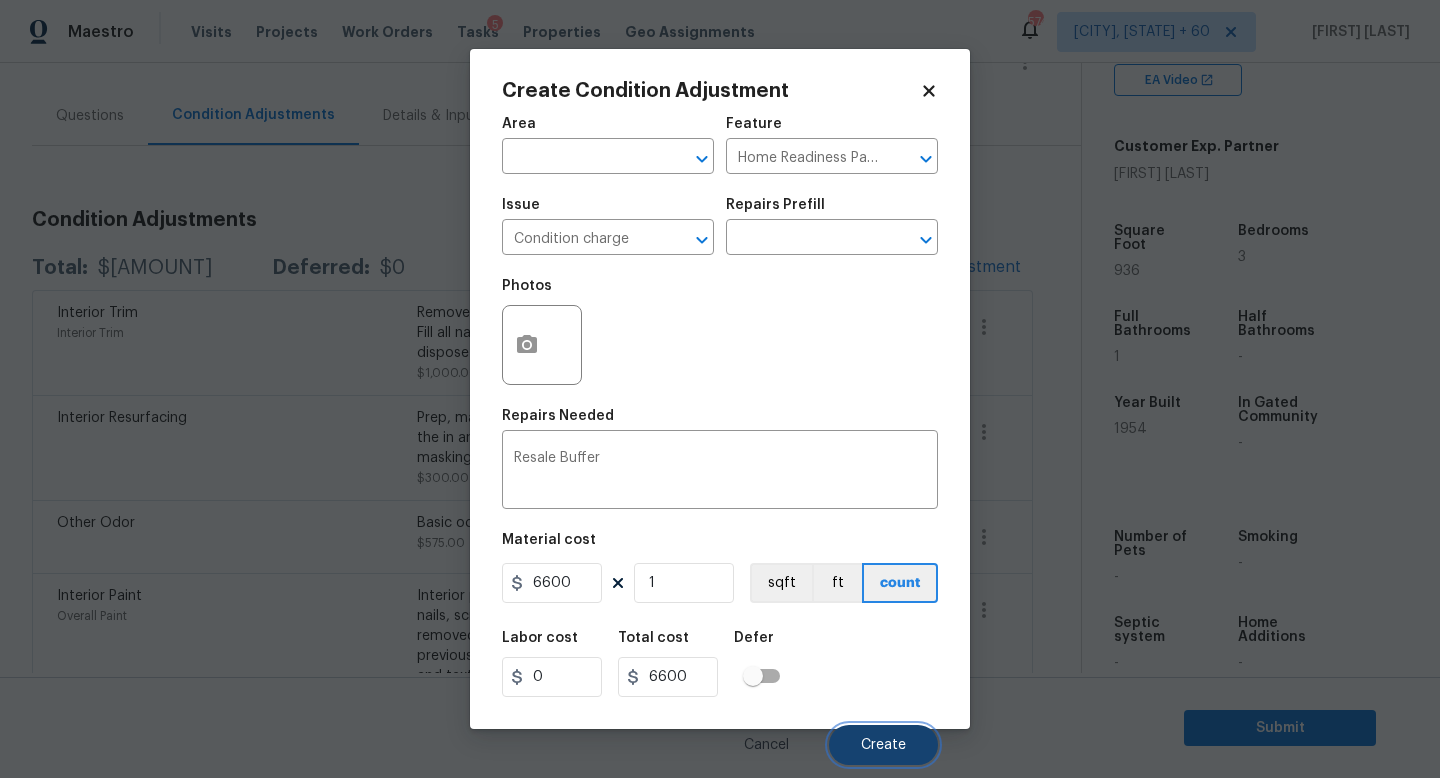 click on "Create" at bounding box center [883, 745] 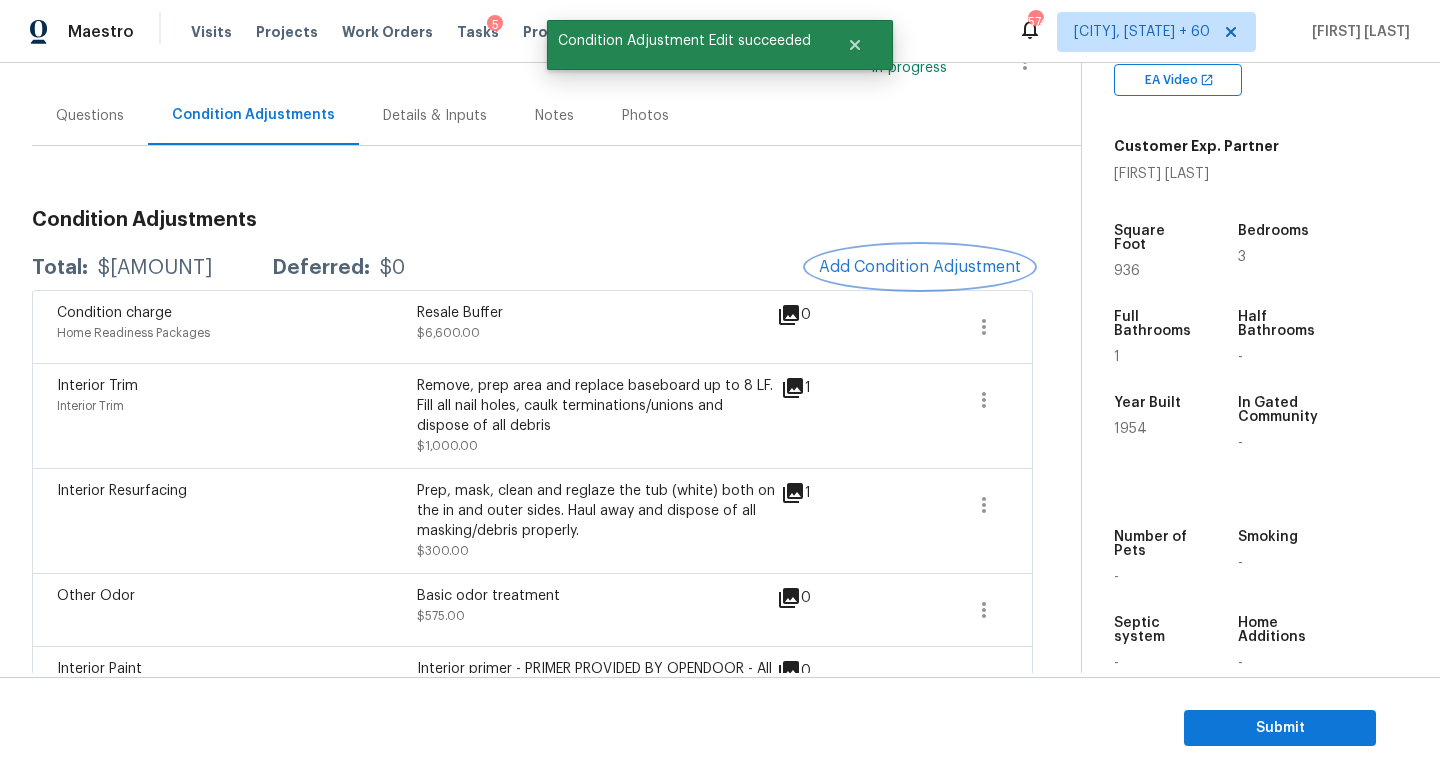 click on "Add Condition Adjustment" at bounding box center (920, 267) 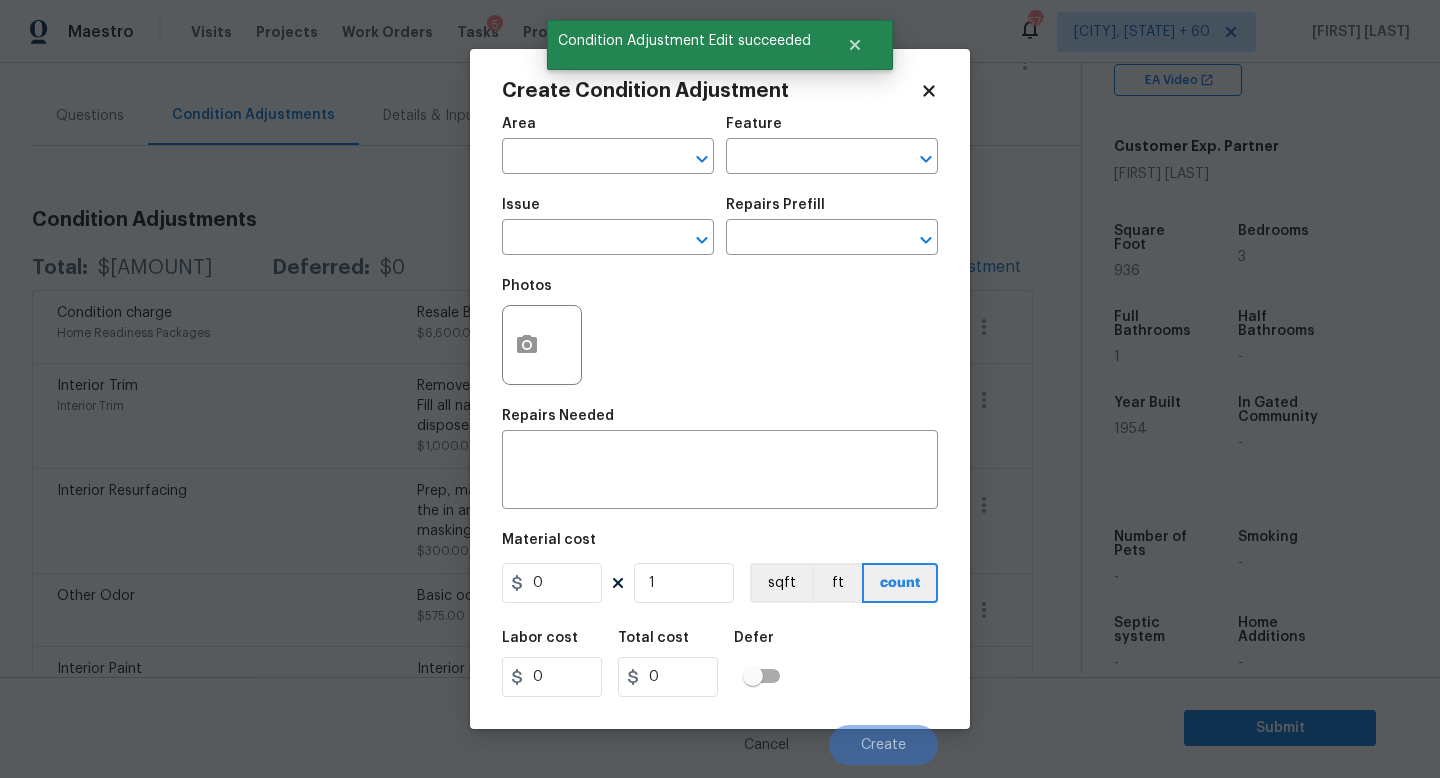 click on "Issue ​" at bounding box center (608, 226) 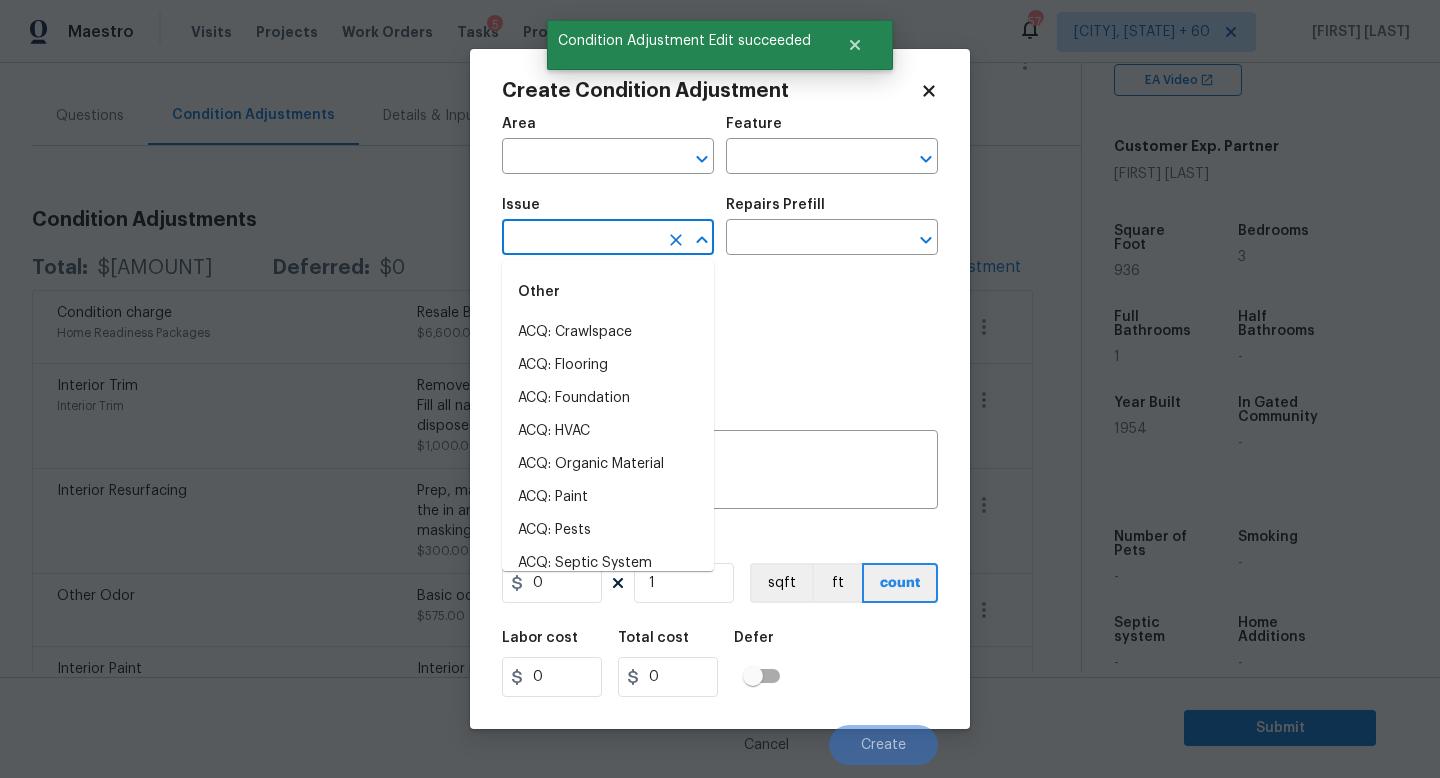 click at bounding box center (580, 239) 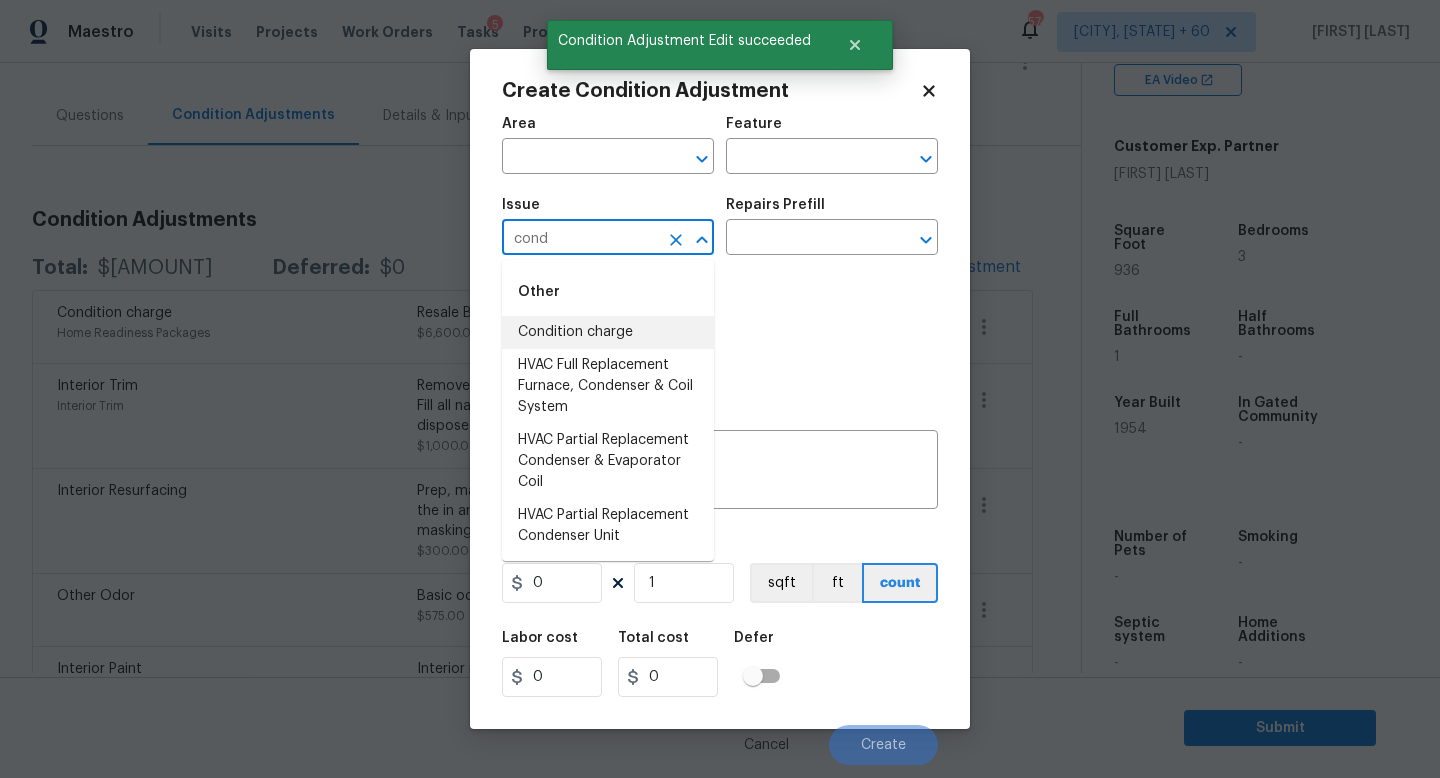 click on "Condition charge" at bounding box center (608, 332) 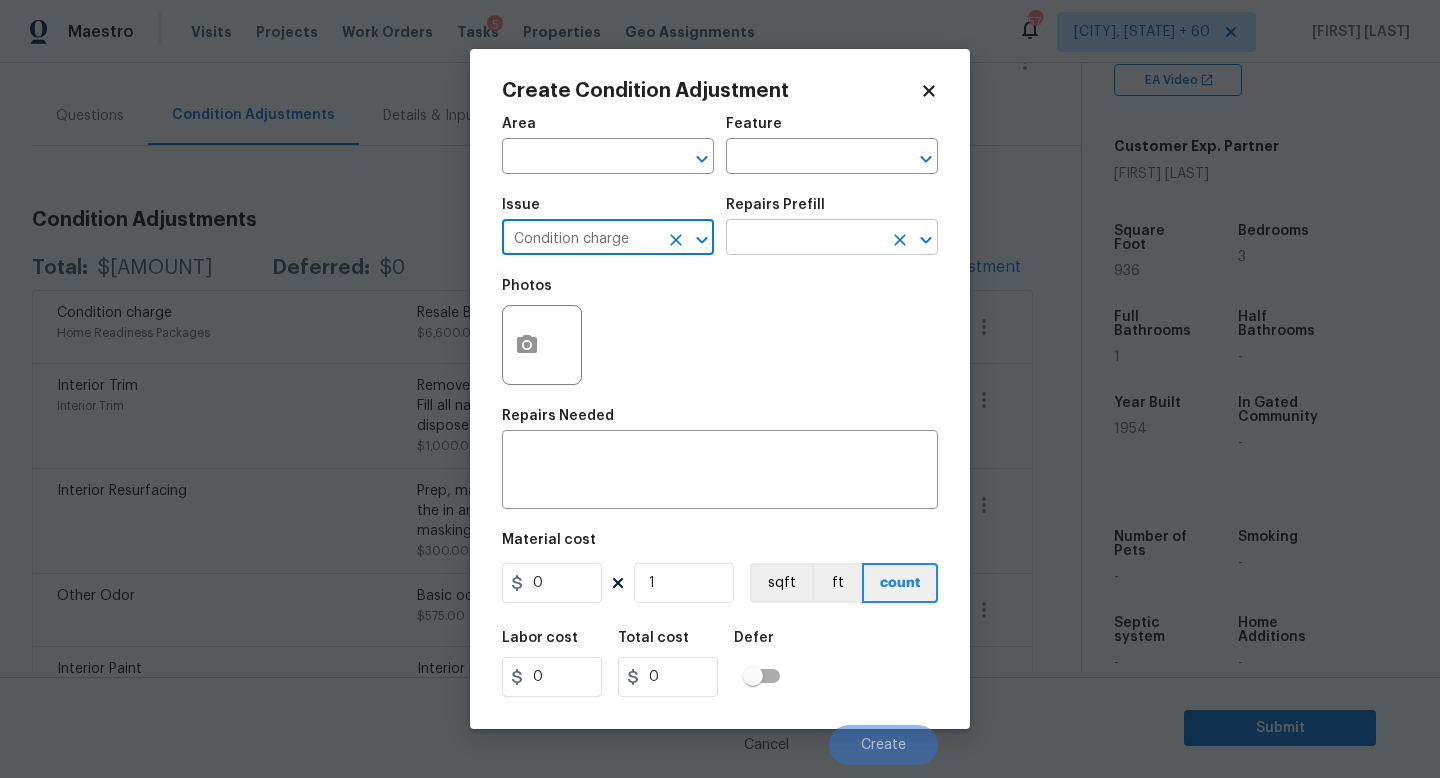 type on "Condition charge" 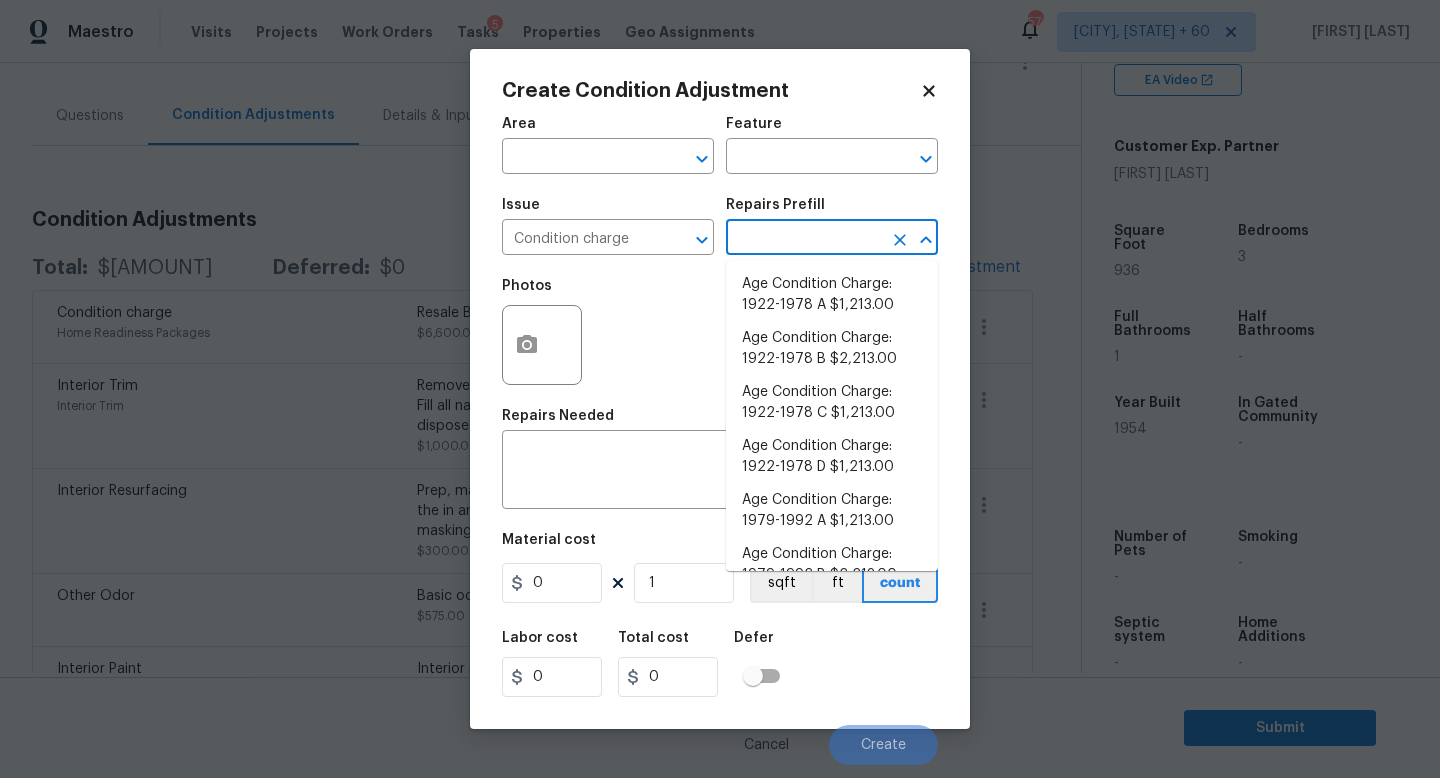click at bounding box center (804, 239) 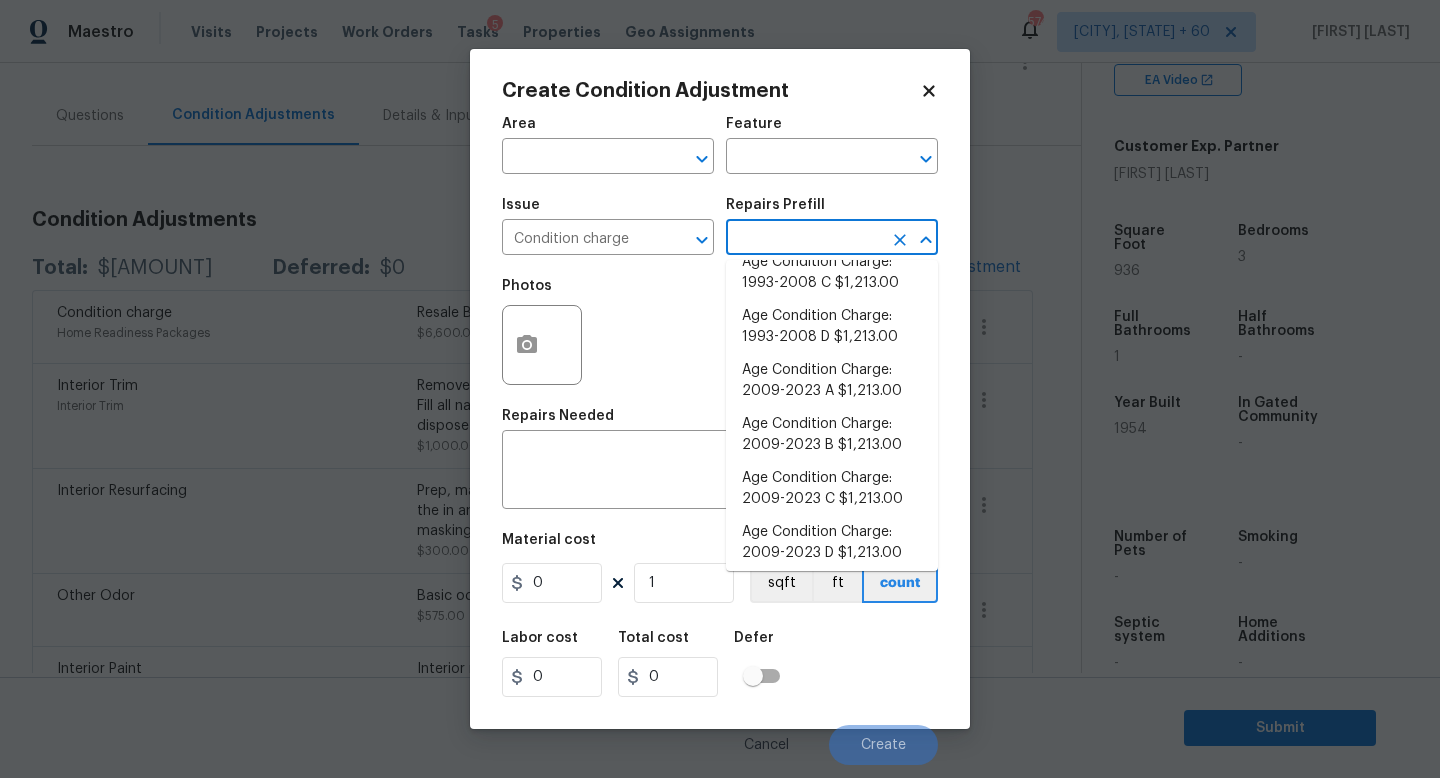 scroll, scrollTop: 656, scrollLeft: 0, axis: vertical 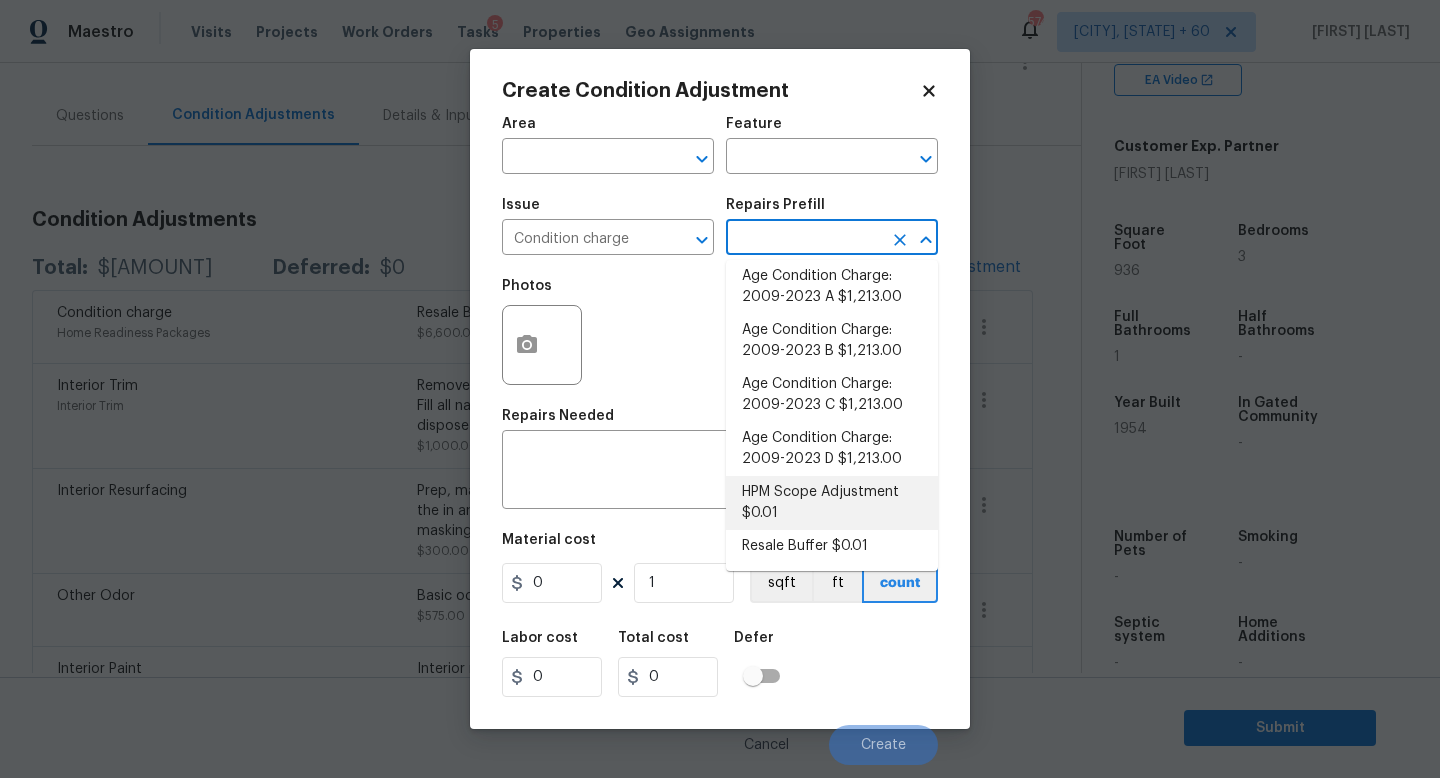 click on "HPM Scope Adjustment $0.01" at bounding box center (832, 503) 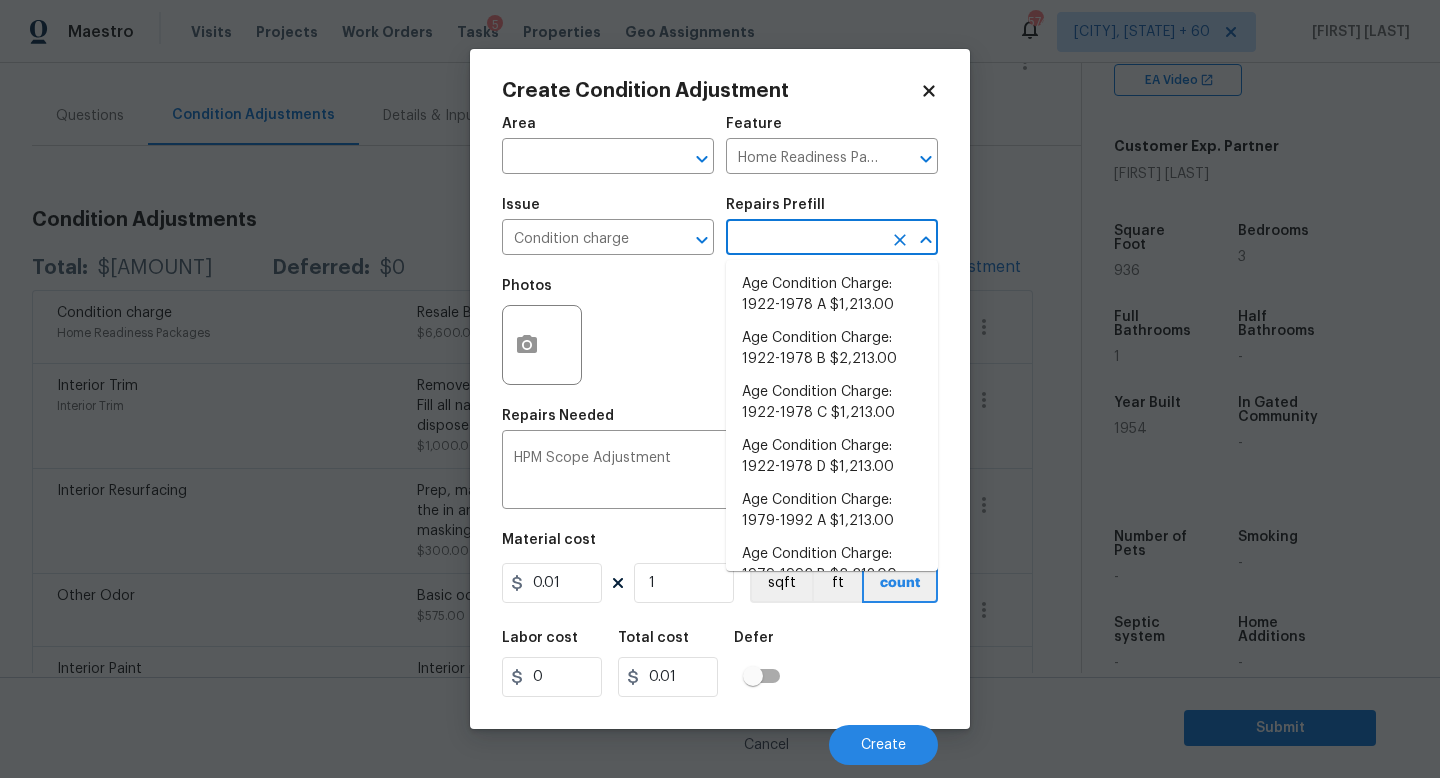 scroll, scrollTop: 615, scrollLeft: 0, axis: vertical 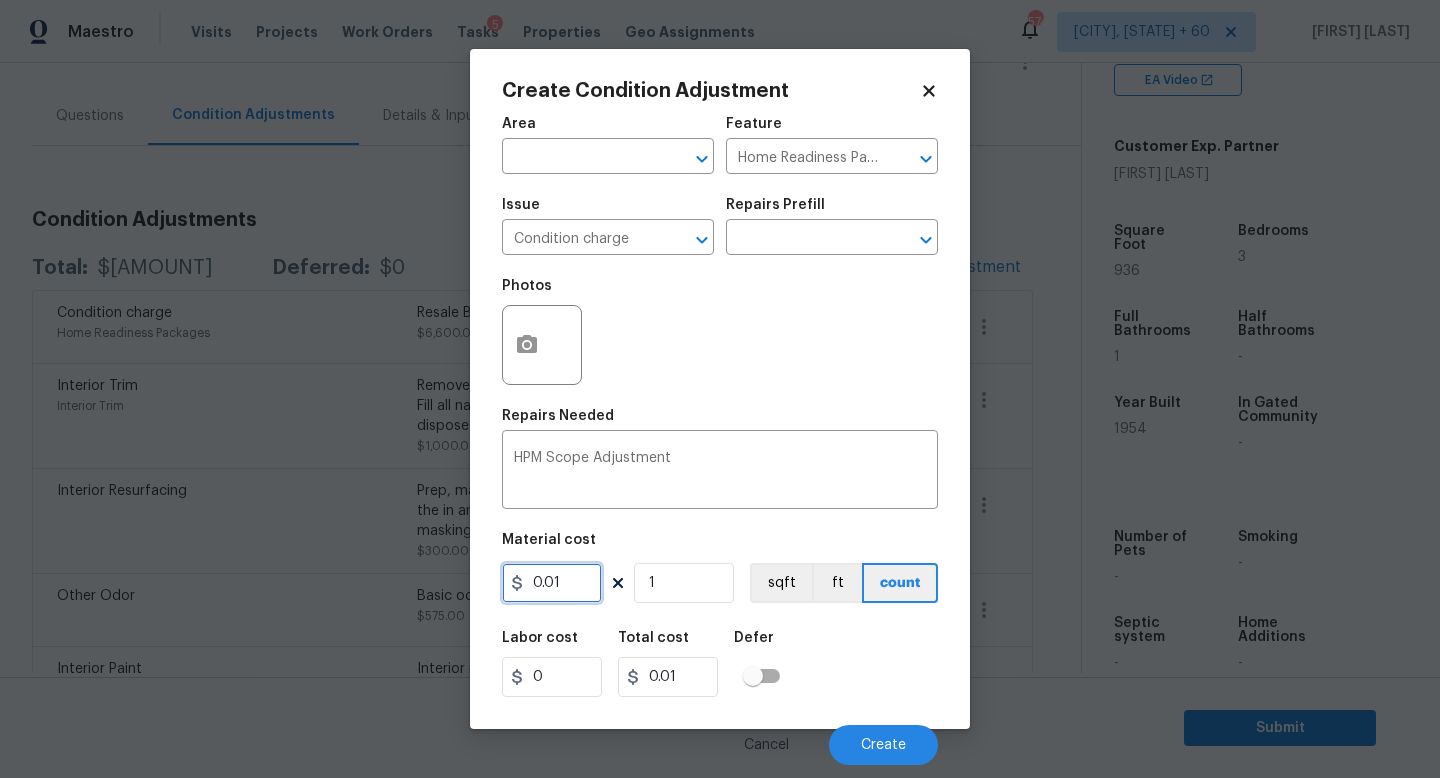 drag, startPoint x: 591, startPoint y: 601, endPoint x: 331, endPoint y: 551, distance: 264.76404 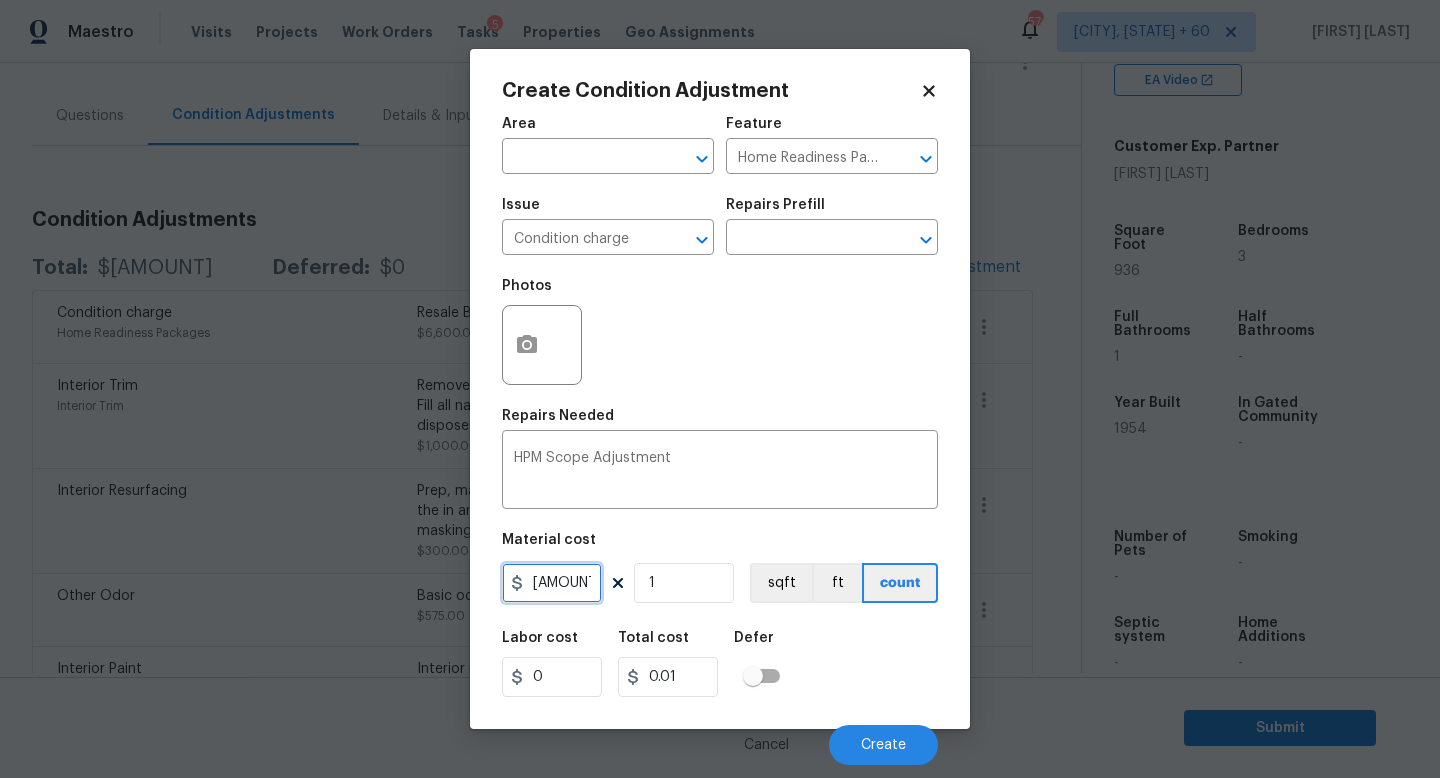 type on "[AMOUNT]" 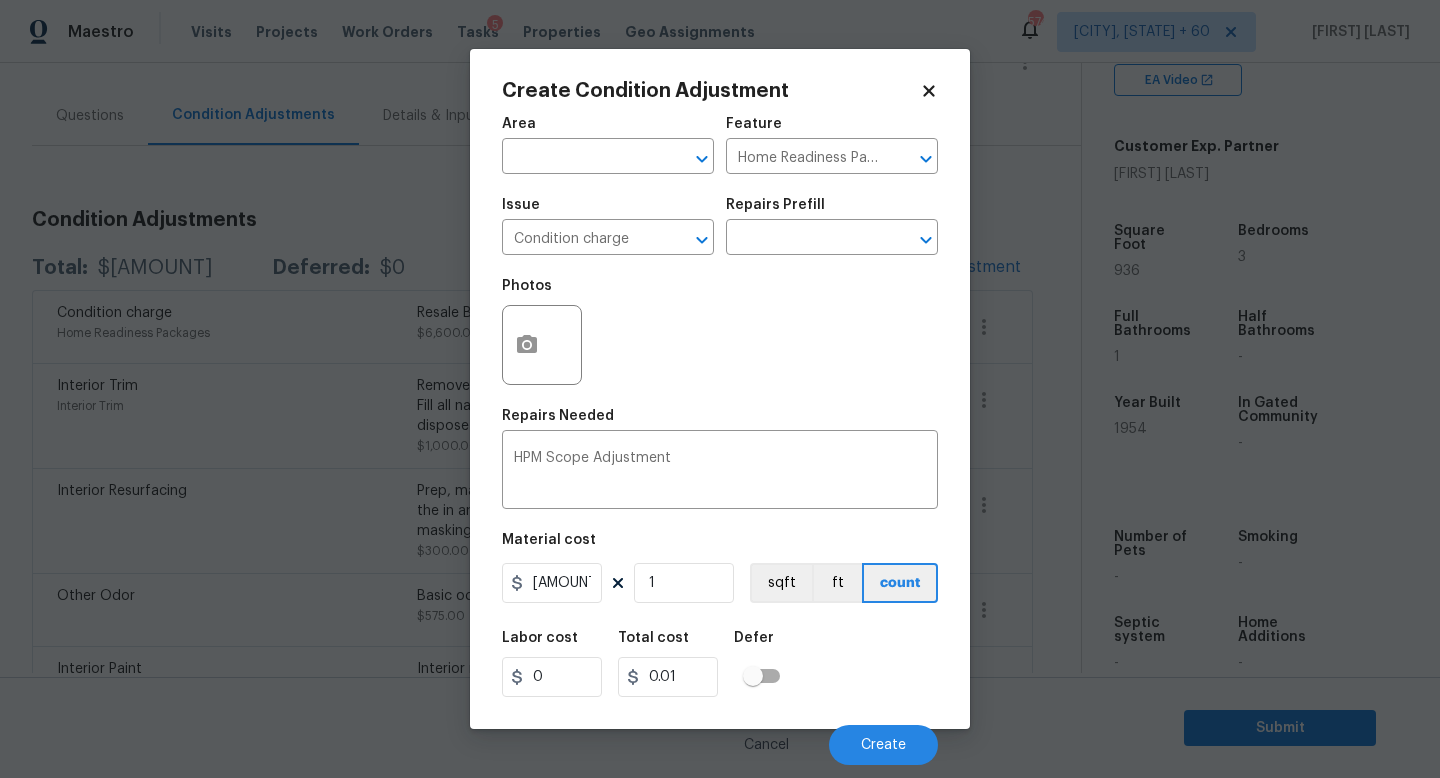 type on "[AMOUNT]" 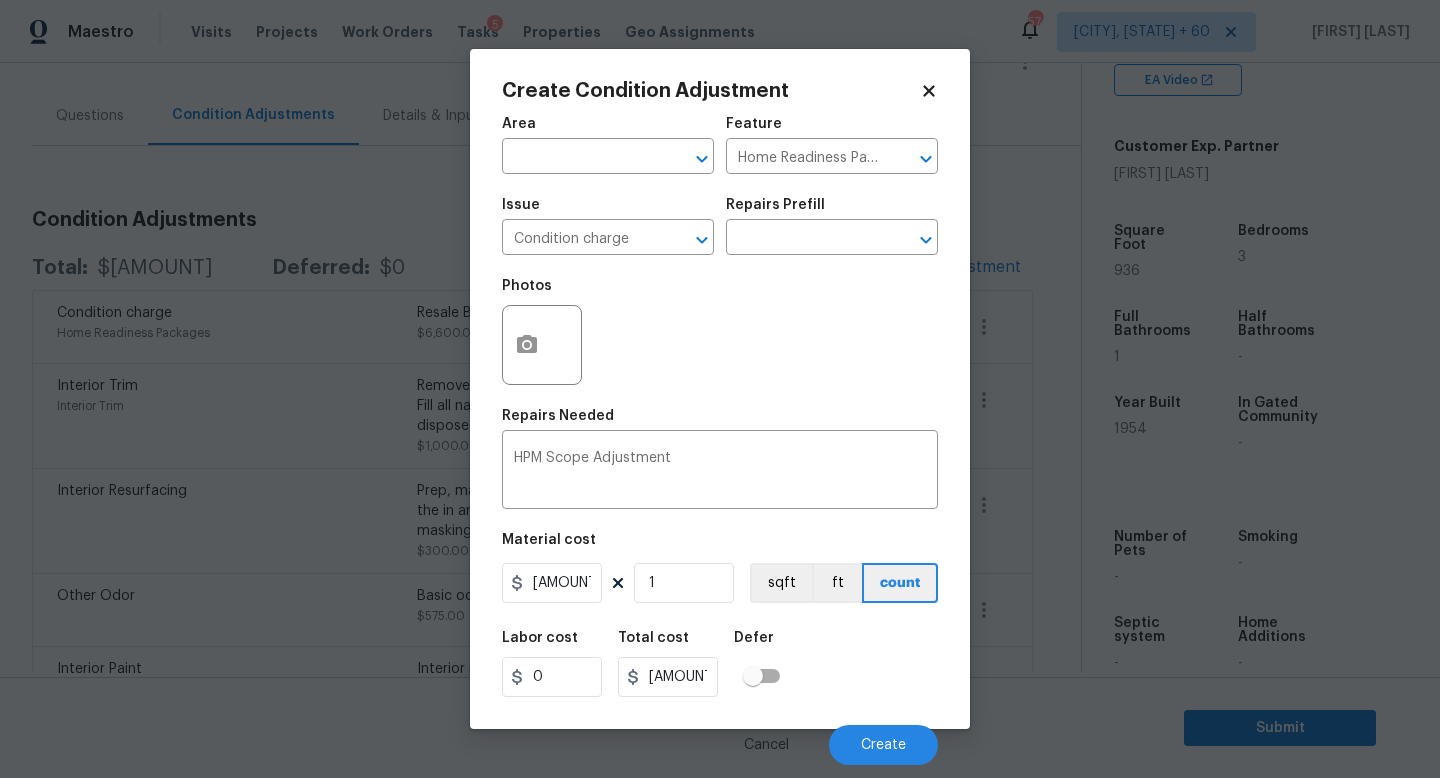 click on "Cancel Create" at bounding box center (720, 737) 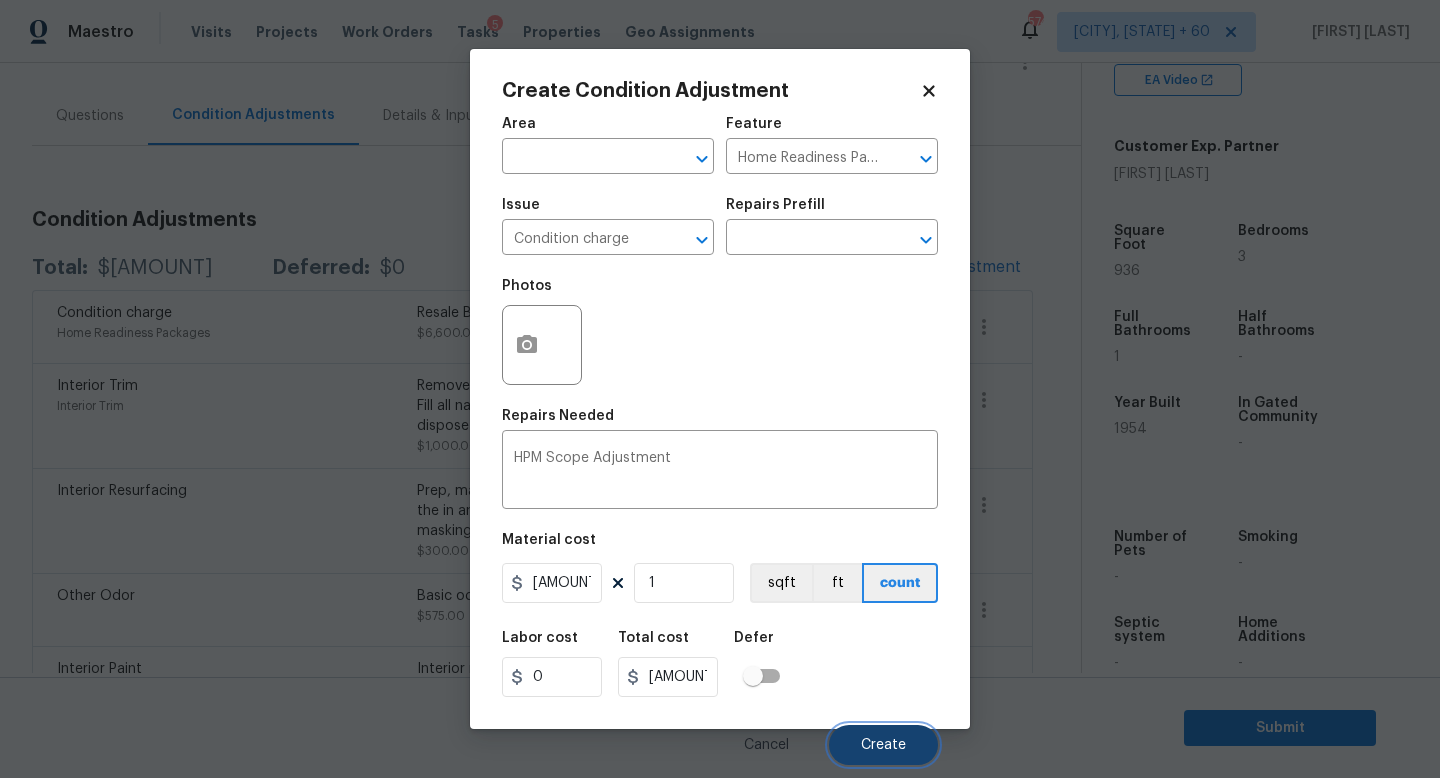 click on "Create" at bounding box center (883, 745) 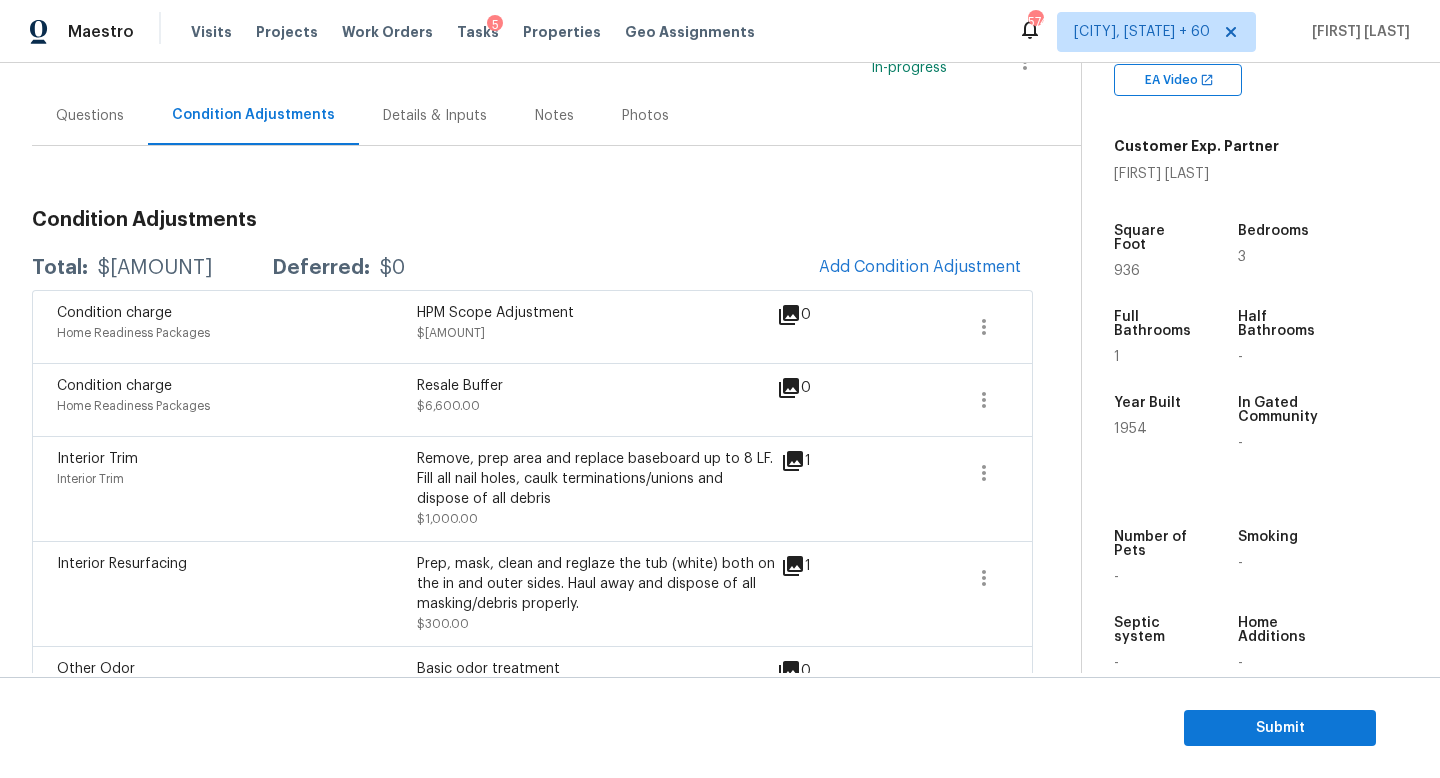 click on "Questions" at bounding box center [90, 116] 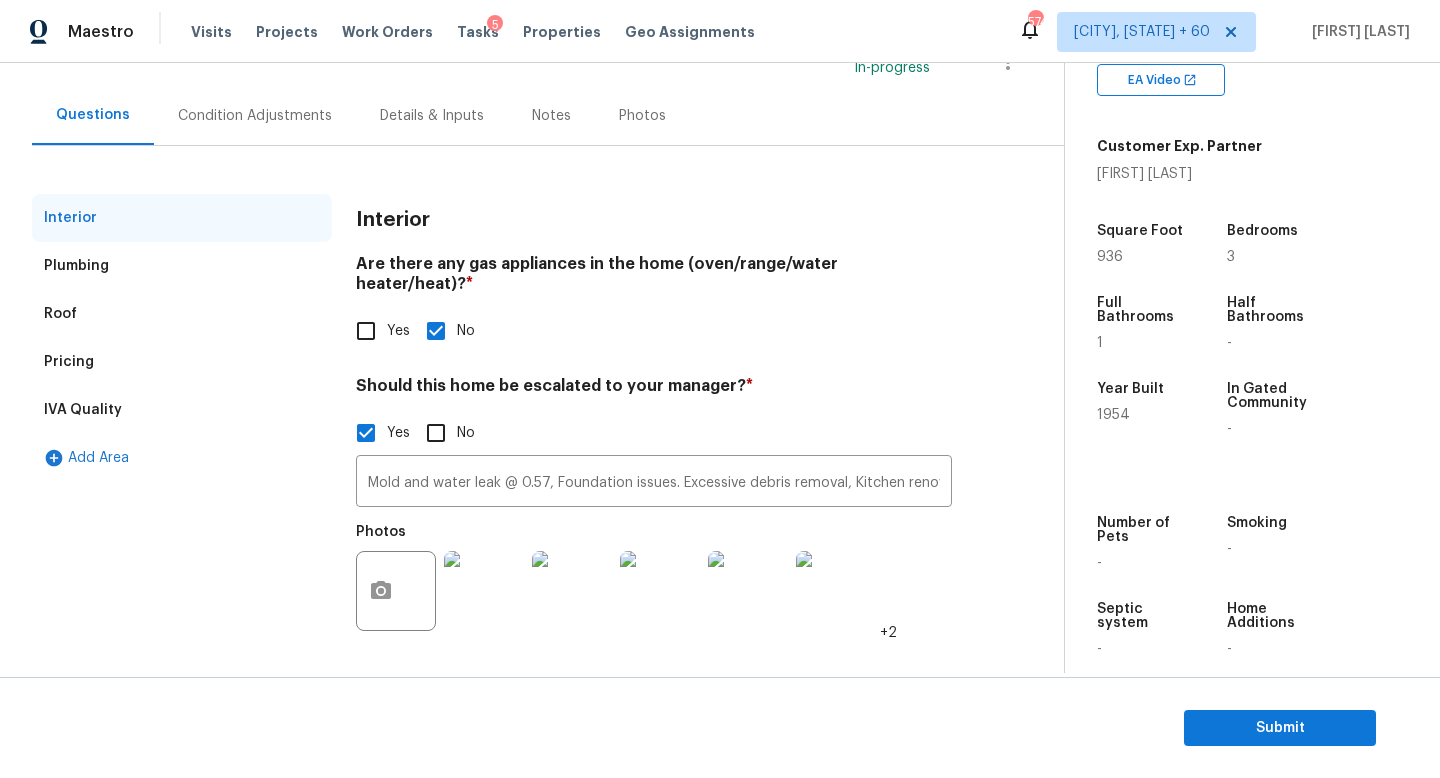 scroll, scrollTop: 0, scrollLeft: 0, axis: both 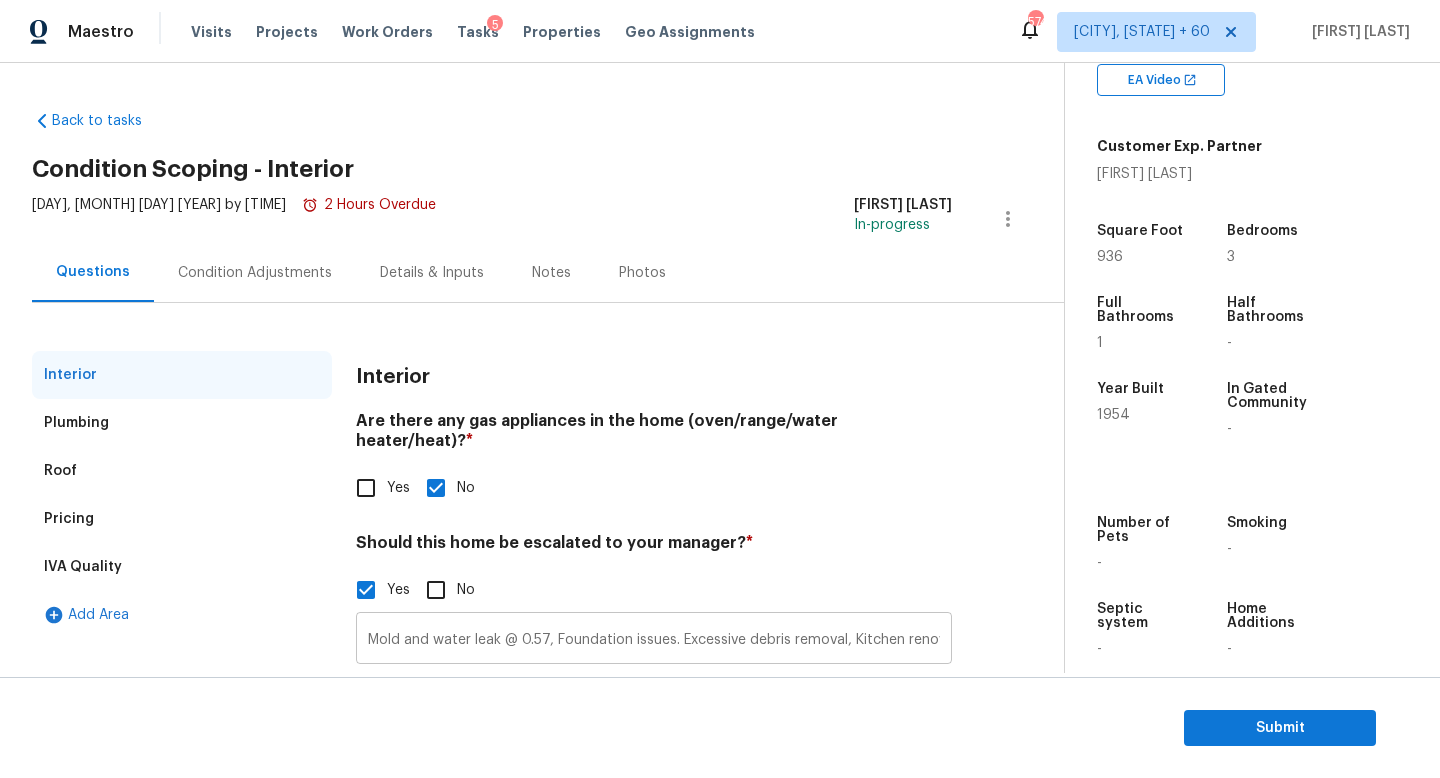 click on "Mold and water leak @ 0.57, Foundation issues. Excessive debris removal, Kitchen renovation," at bounding box center (654, 640) 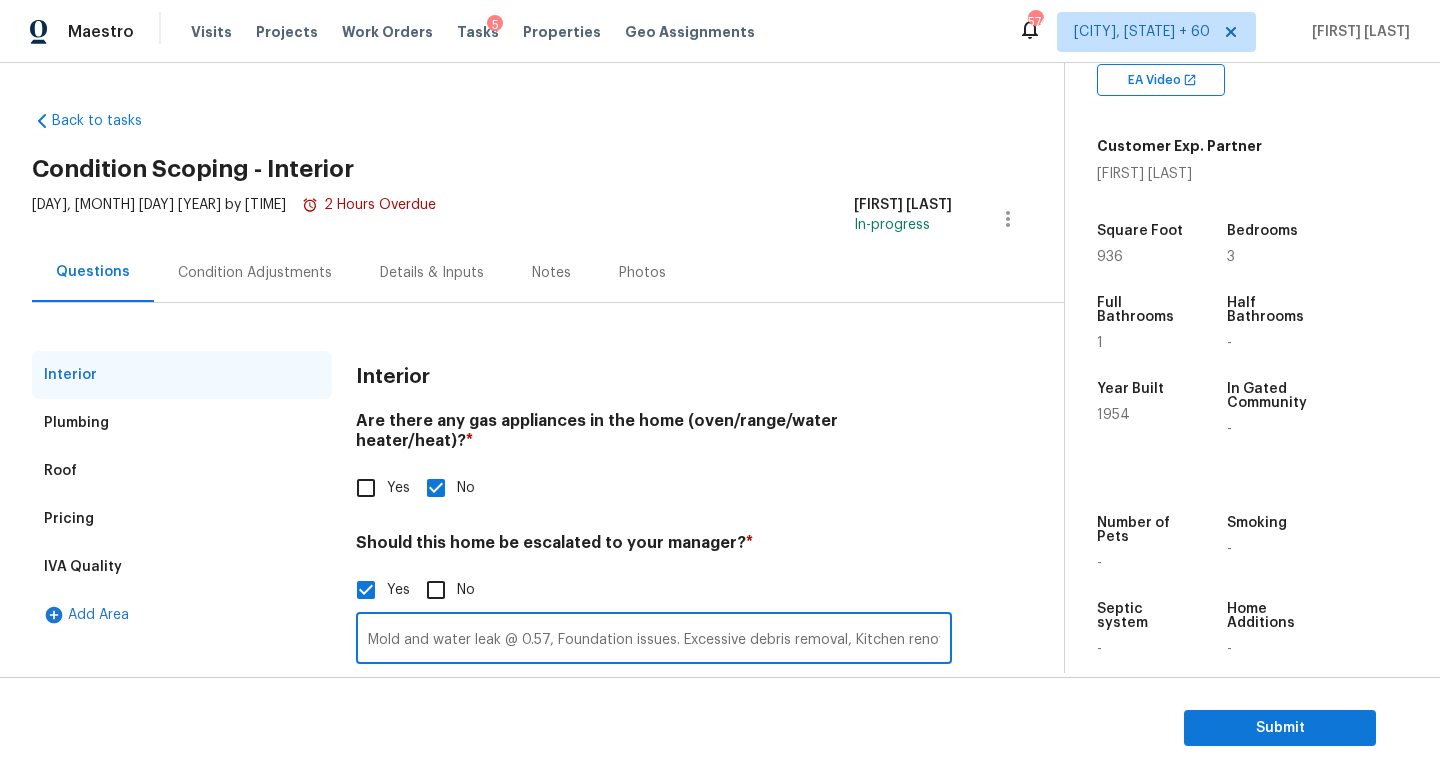 click on "Mold and water leak @ 0.57, Foundation issues. Excessive debris removal, Kitchen renovation," at bounding box center [654, 640] 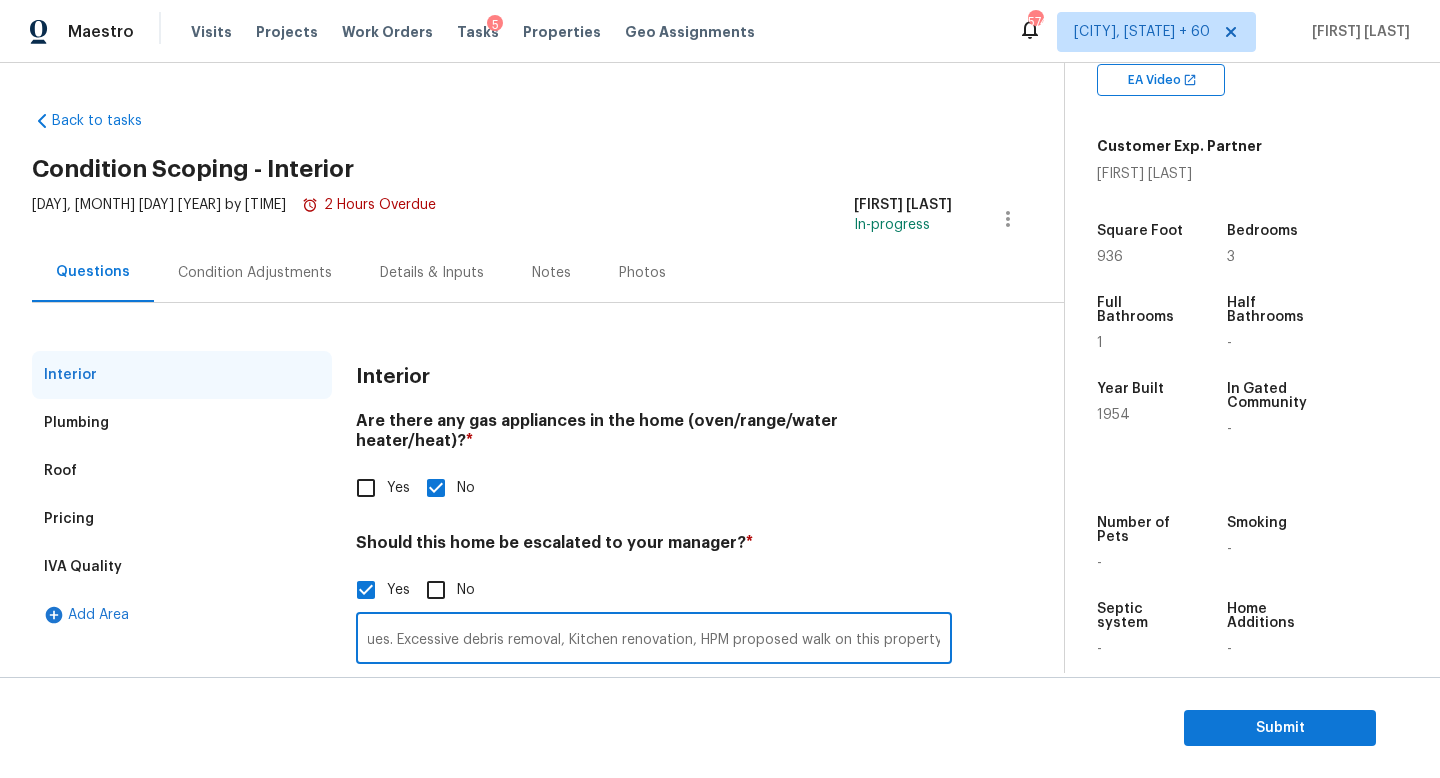 paste on "HPM Scope Adjustment is XXX, please review and ensure full scope amount is needed" 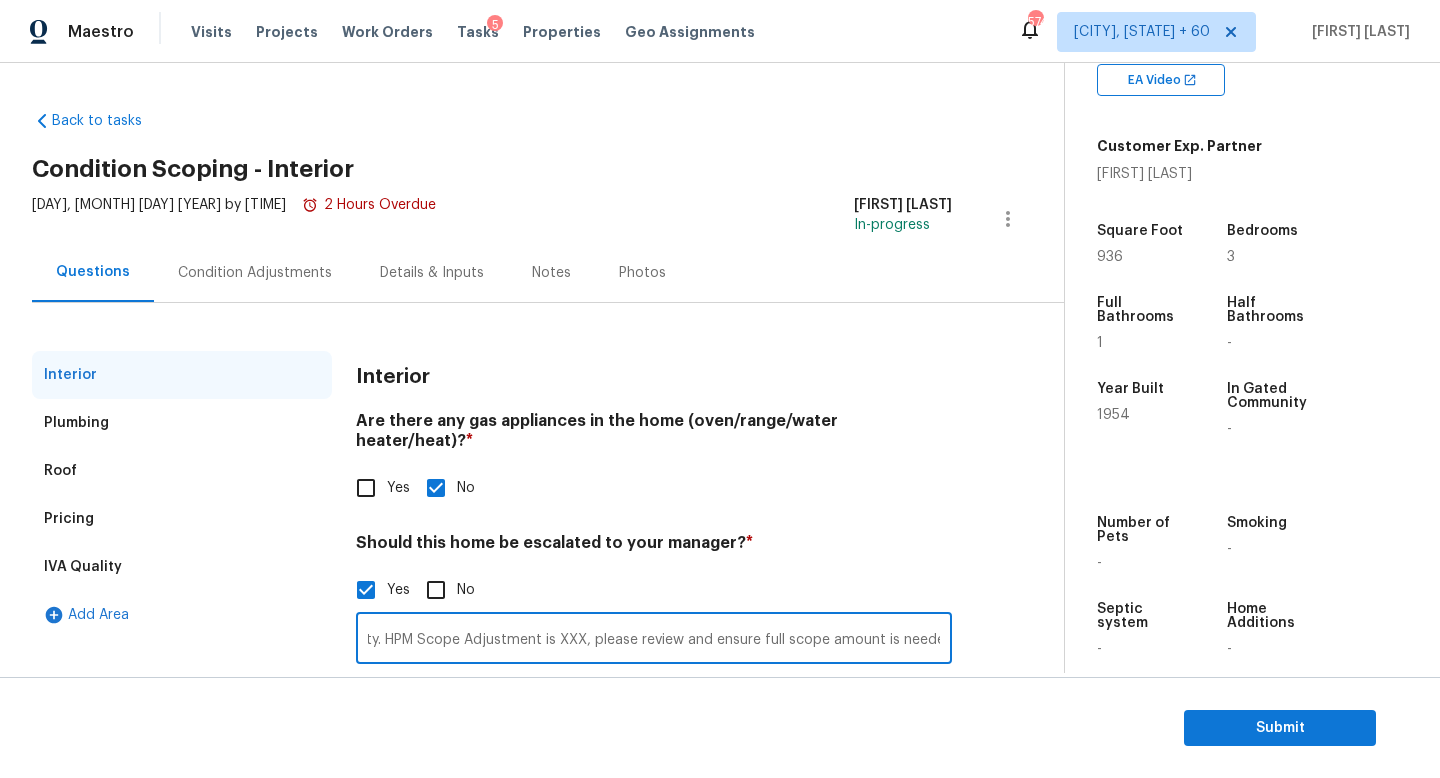 click on "Mold and water leak @ 0.57, Foundation issues. Excessive debris removal, Kitchen renovation, HPM proposed walk on this property. HPM Scope Adjustment is XXX, please review and ensure full scope amount is needed" at bounding box center [654, 640] 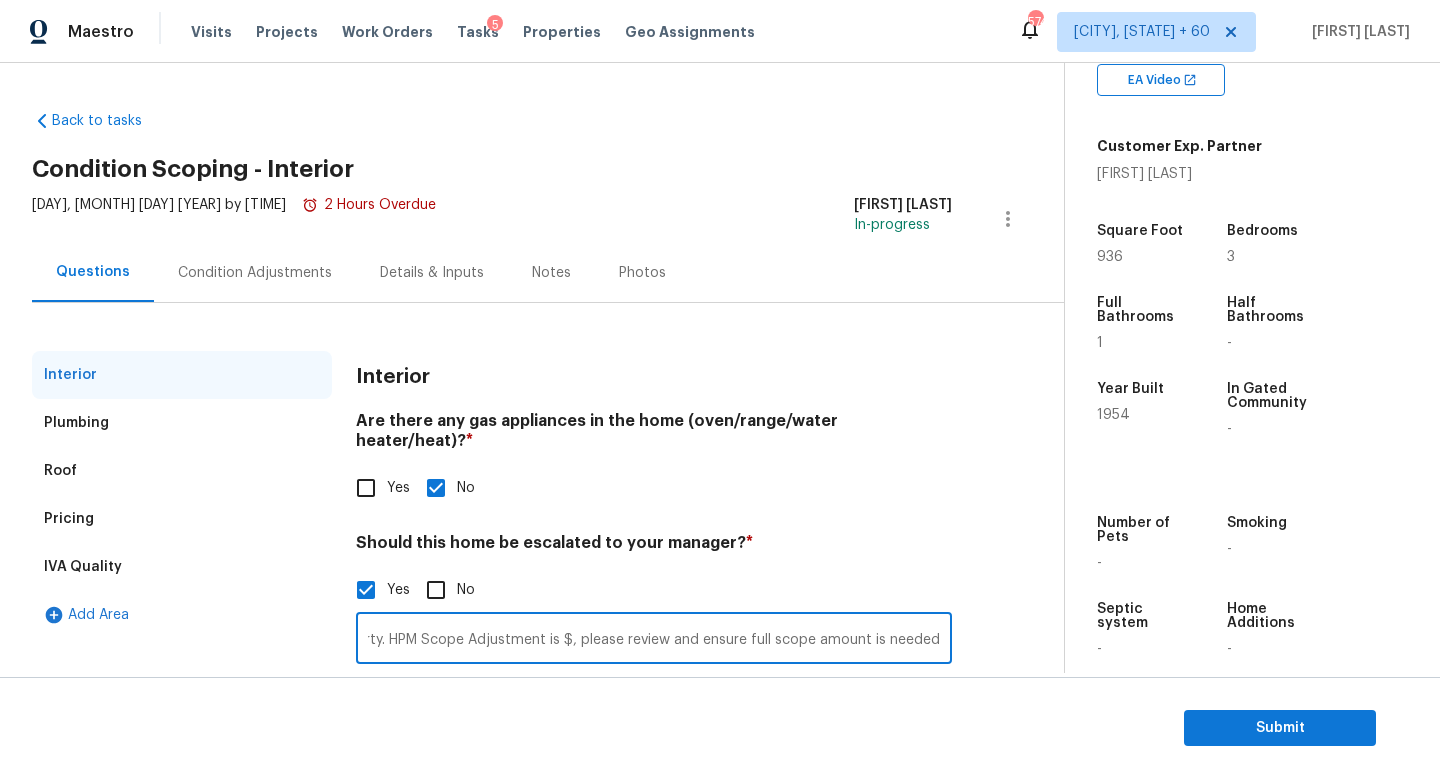 scroll, scrollTop: 0, scrollLeft: 832, axis: horizontal 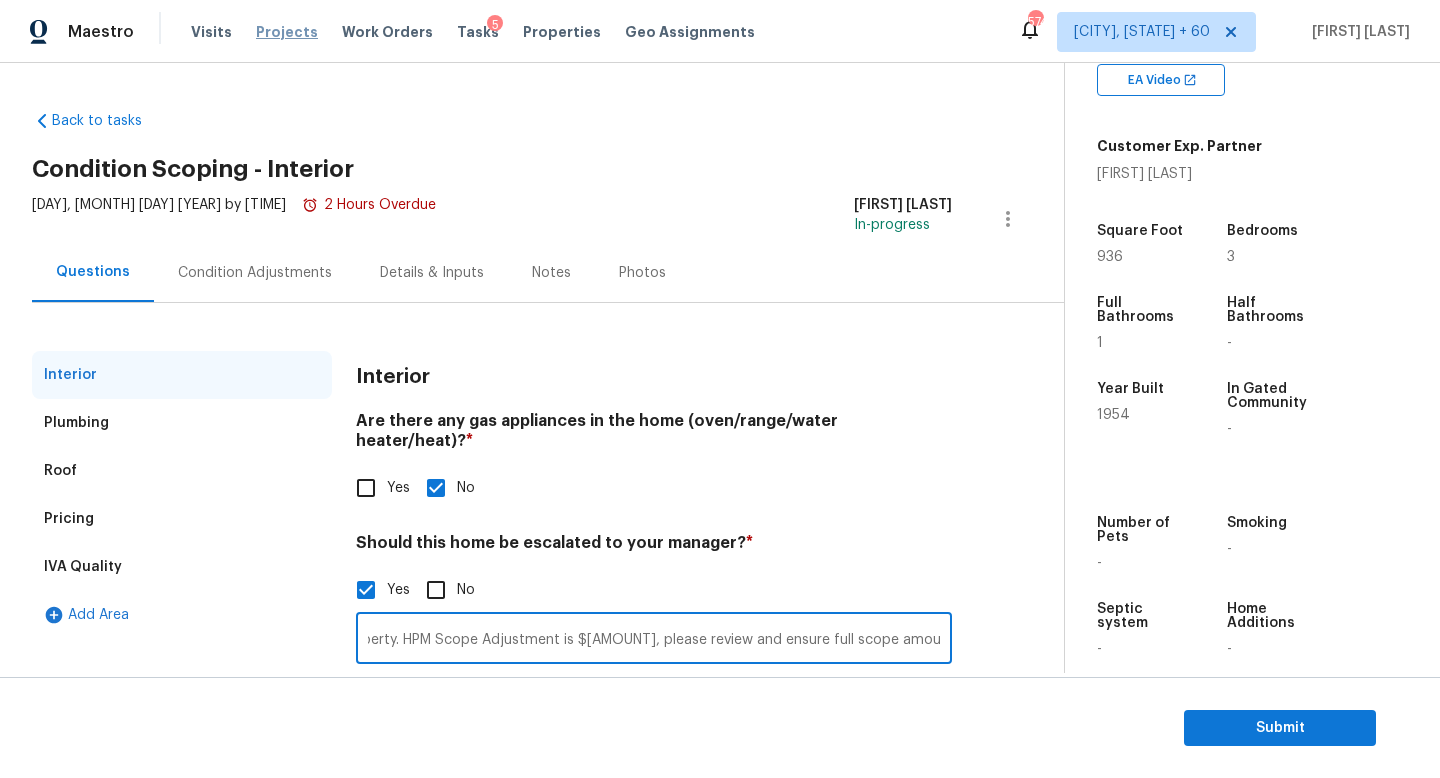 type on "Mold and water leak @ 0.57, Foundation issues. Excessive debris removal, Kitchen renovation, HPM proposed walk on this property. HPM Scope Adjustment is $[AMOUNT], please review and ensure full scope amount is needed" 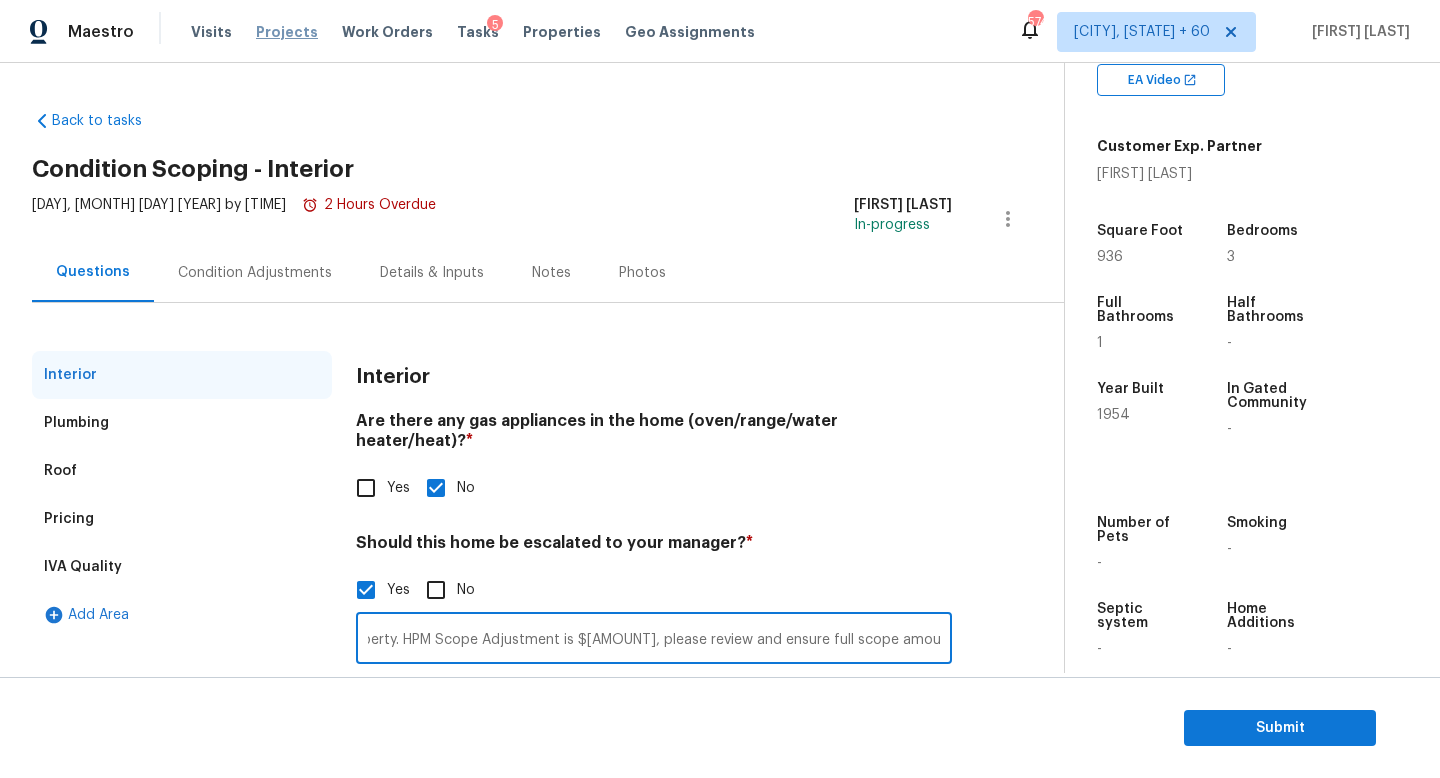scroll, scrollTop: 0, scrollLeft: 0, axis: both 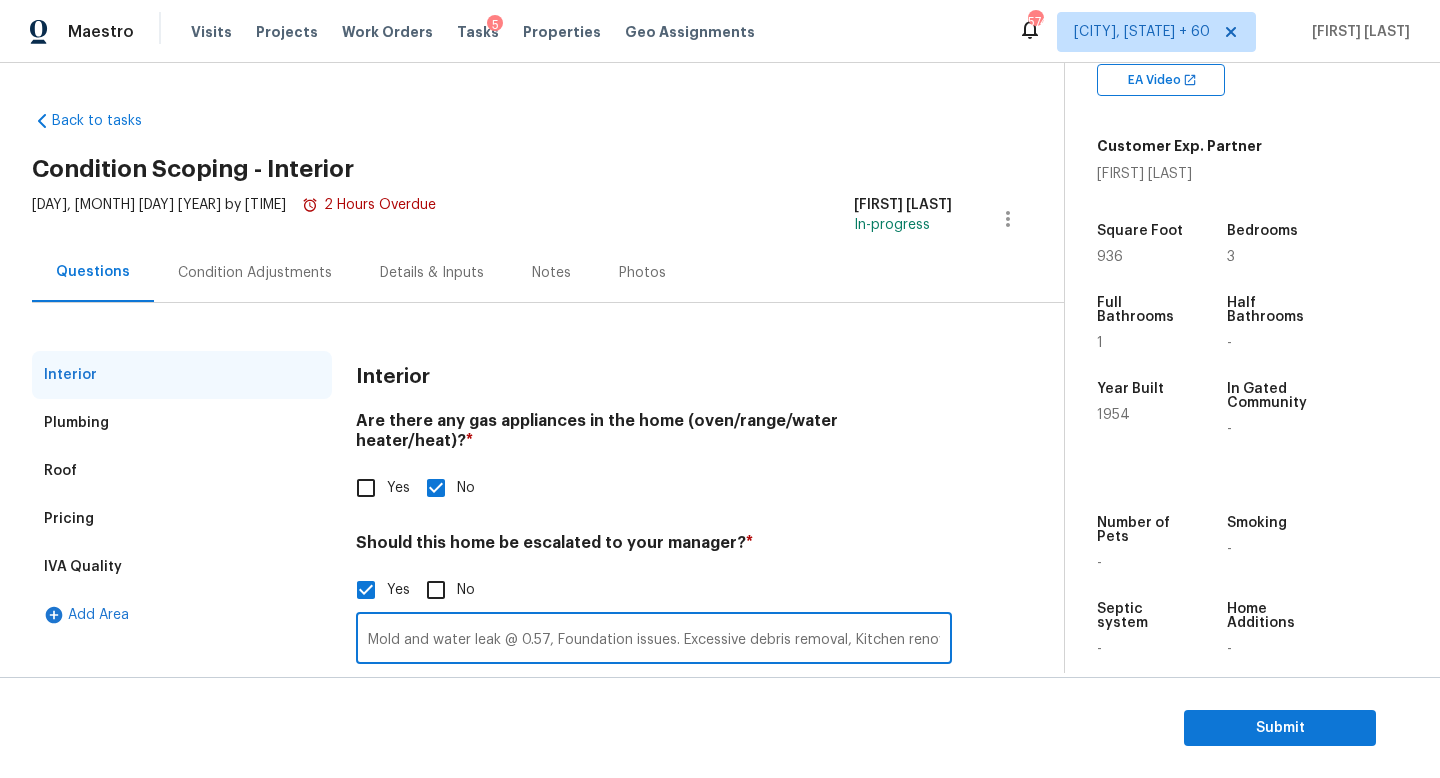 click on "Mold and water leak @ 0.57, Foundation issues. Excessive debris removal, Kitchen renovation, HPM proposed walk on this property. HPM Scope Adjustment is $[AMOUNT], please review and ensure full scope amount is needed" at bounding box center (654, 640) 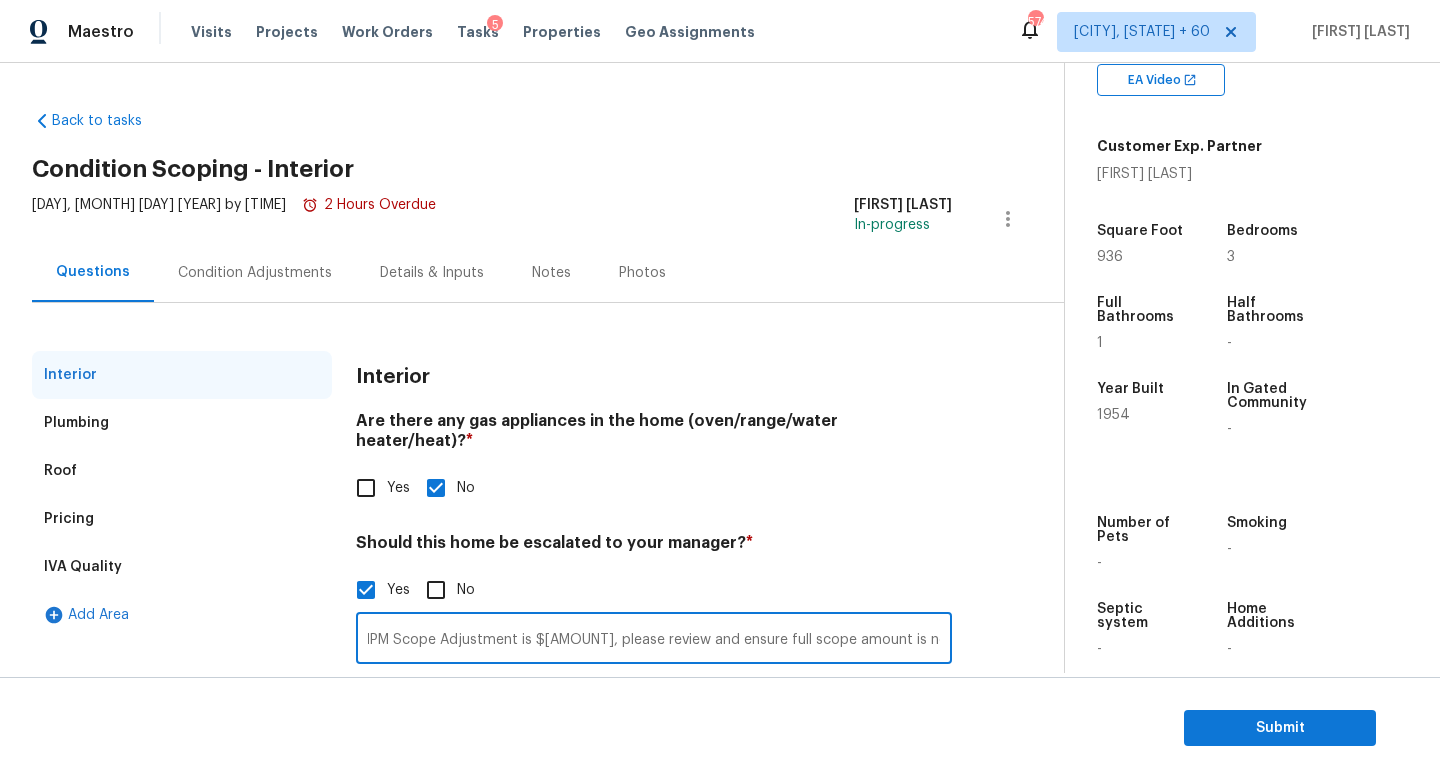 click on "Mold and water leak @ 0.57, Foundation issues. Excessive debris removal, Kitchen renovation, HPM proposed walk on this property. HPM Scope Adjustment is $[AMOUNT], please review and ensure full scope amount is needed" at bounding box center (654, 640) 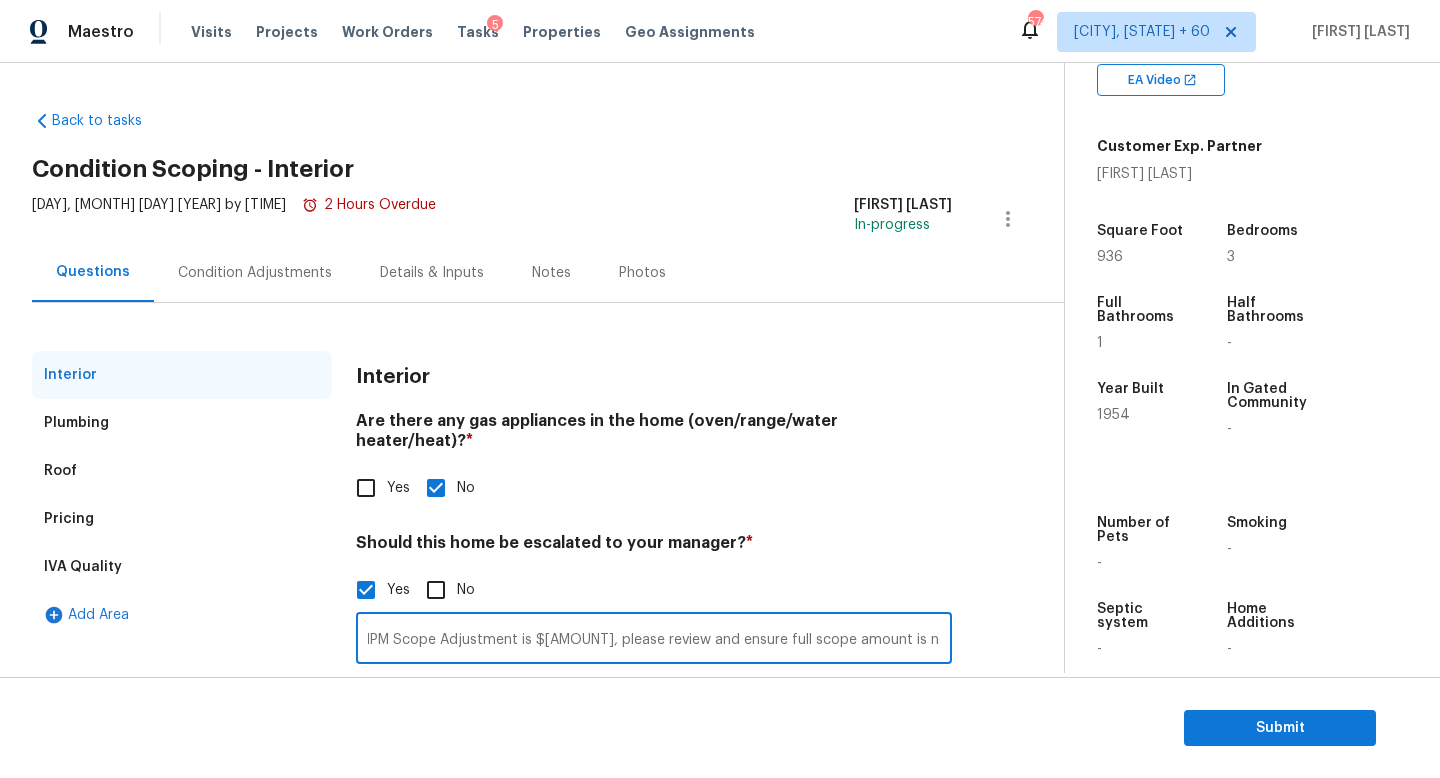 scroll, scrollTop: 0, scrollLeft: 0, axis: both 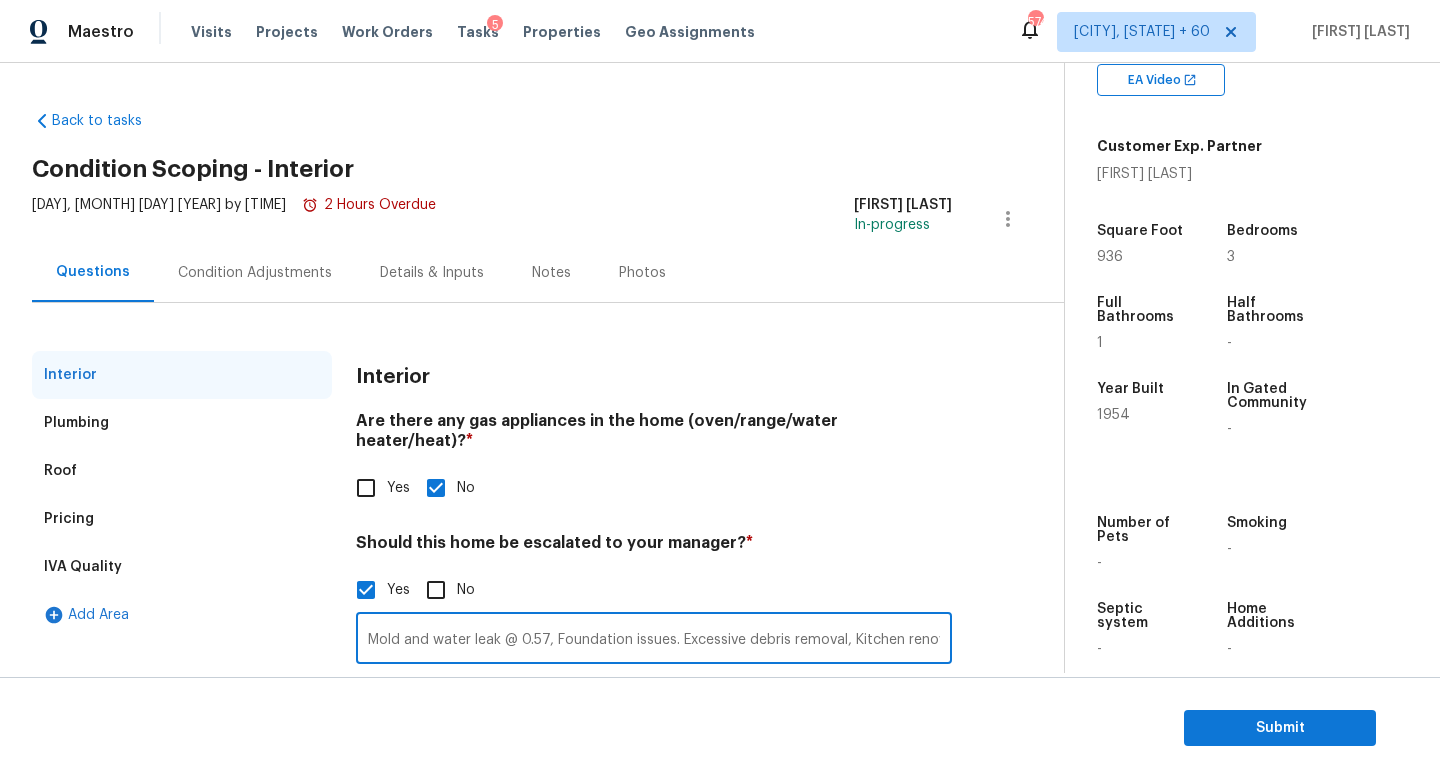 click on "Pricing" at bounding box center (182, 519) 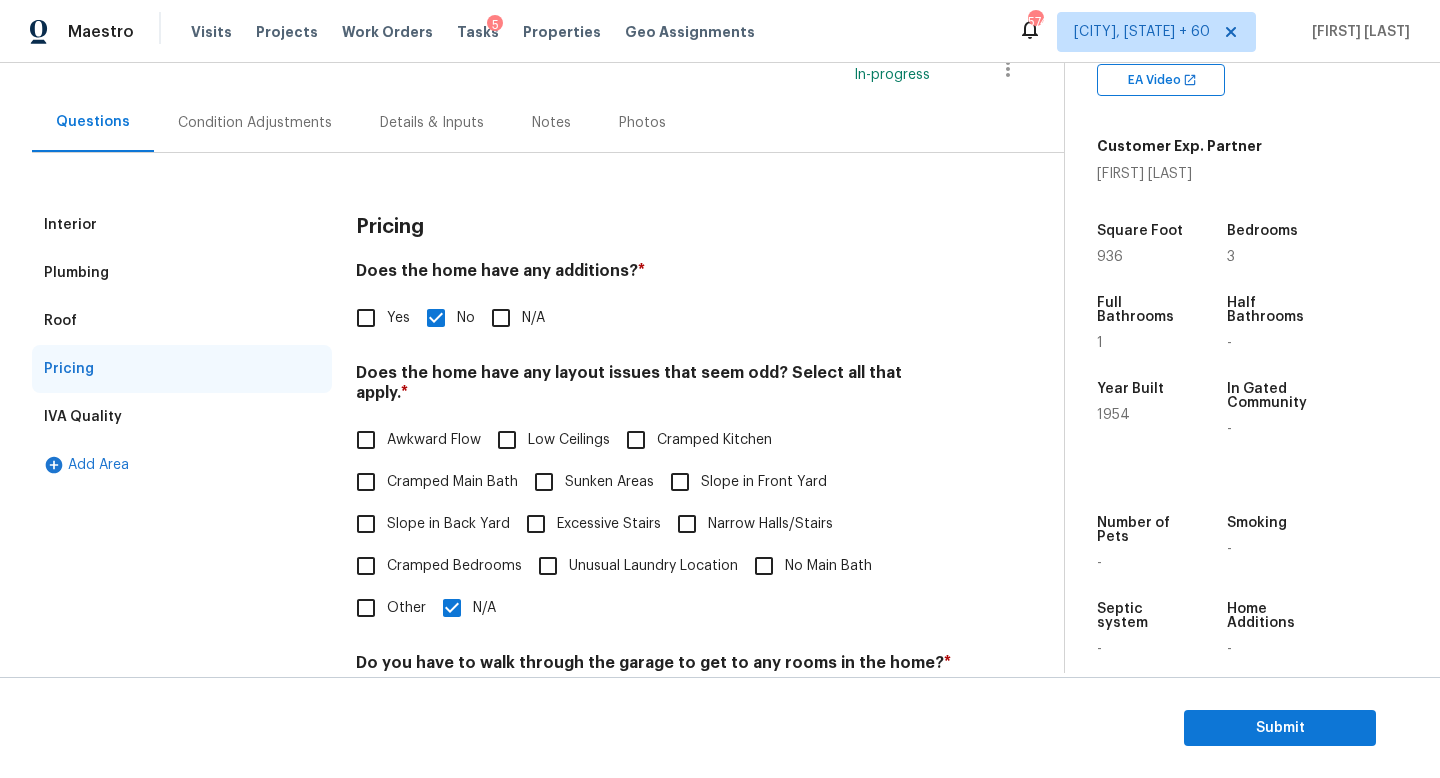 scroll, scrollTop: 422, scrollLeft: 0, axis: vertical 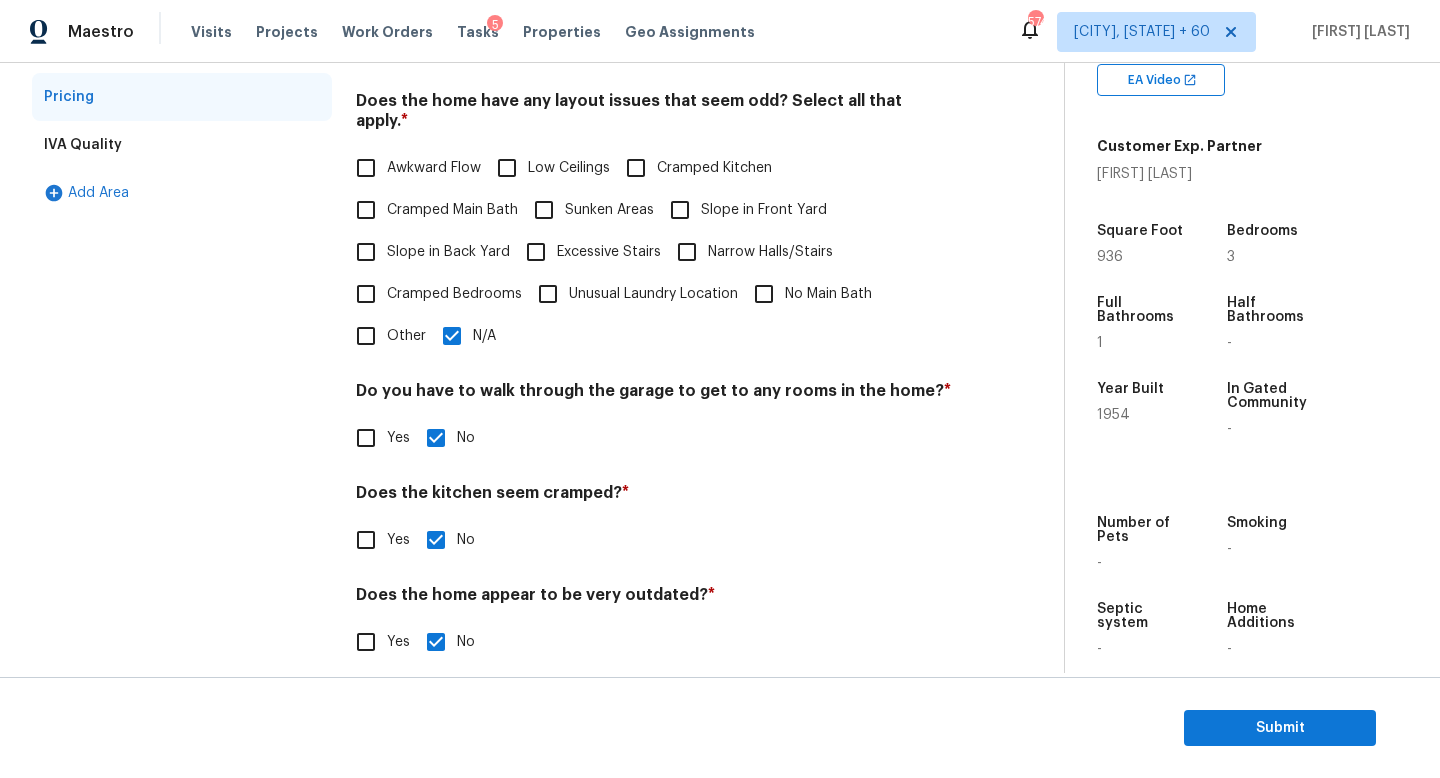 click on "N/A" at bounding box center [452, 336] 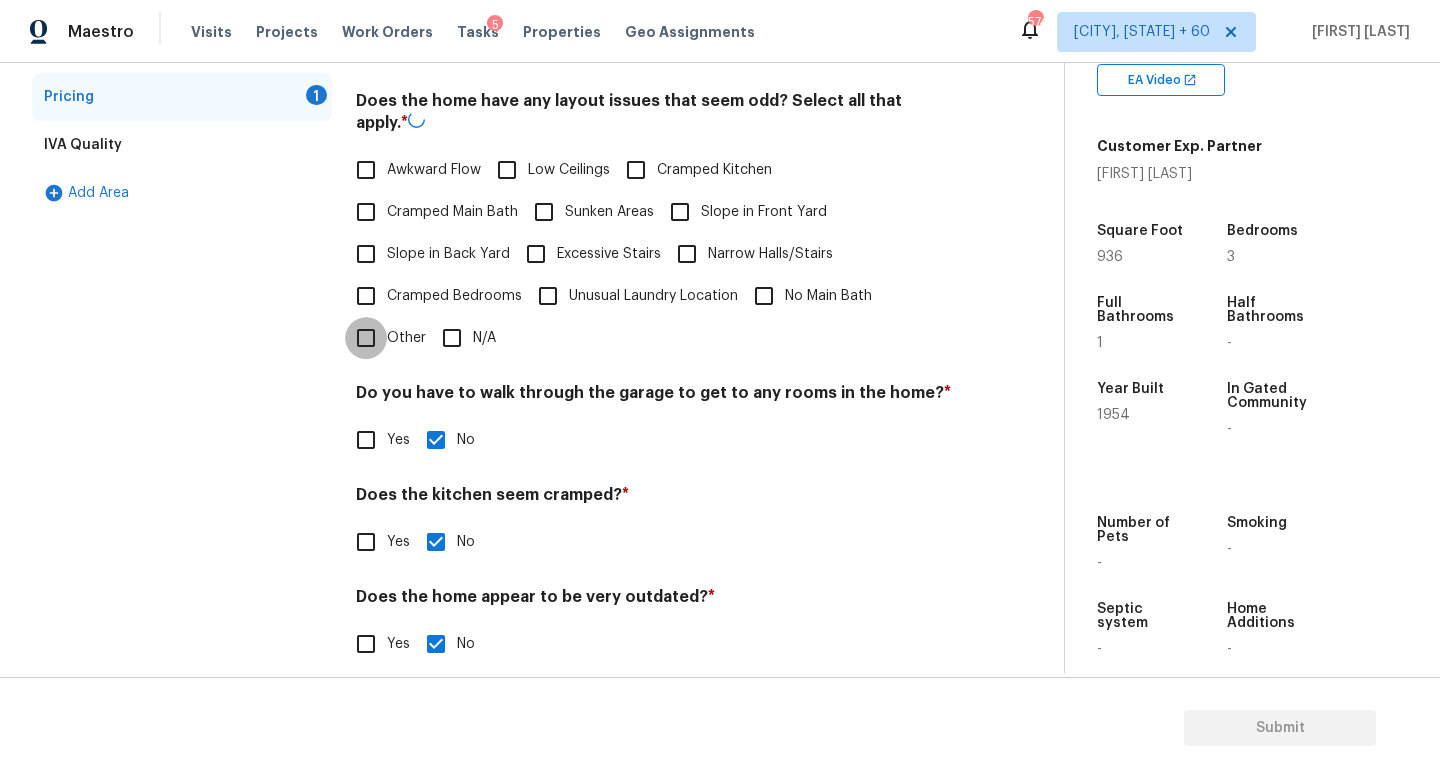 click on "Other" at bounding box center [366, 338] 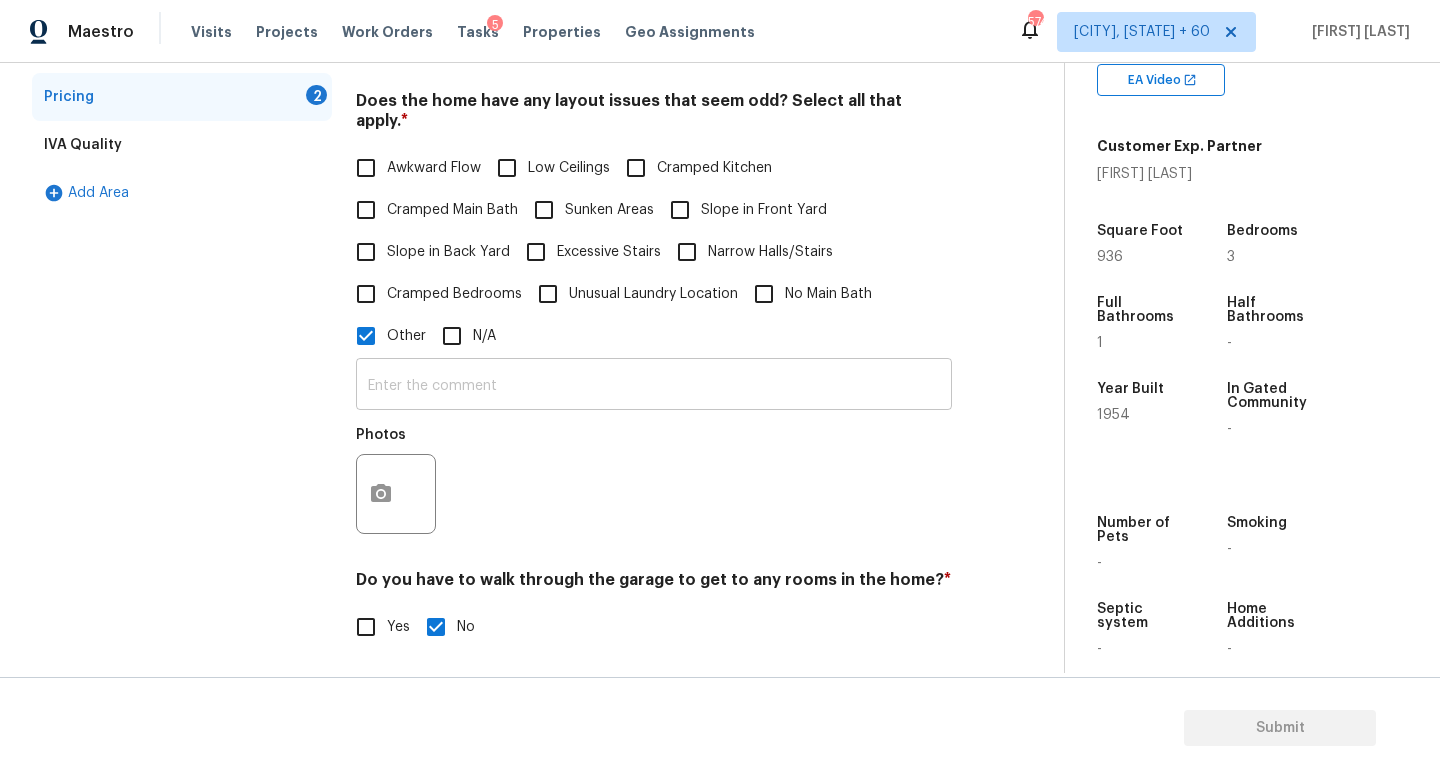 click at bounding box center [654, 386] 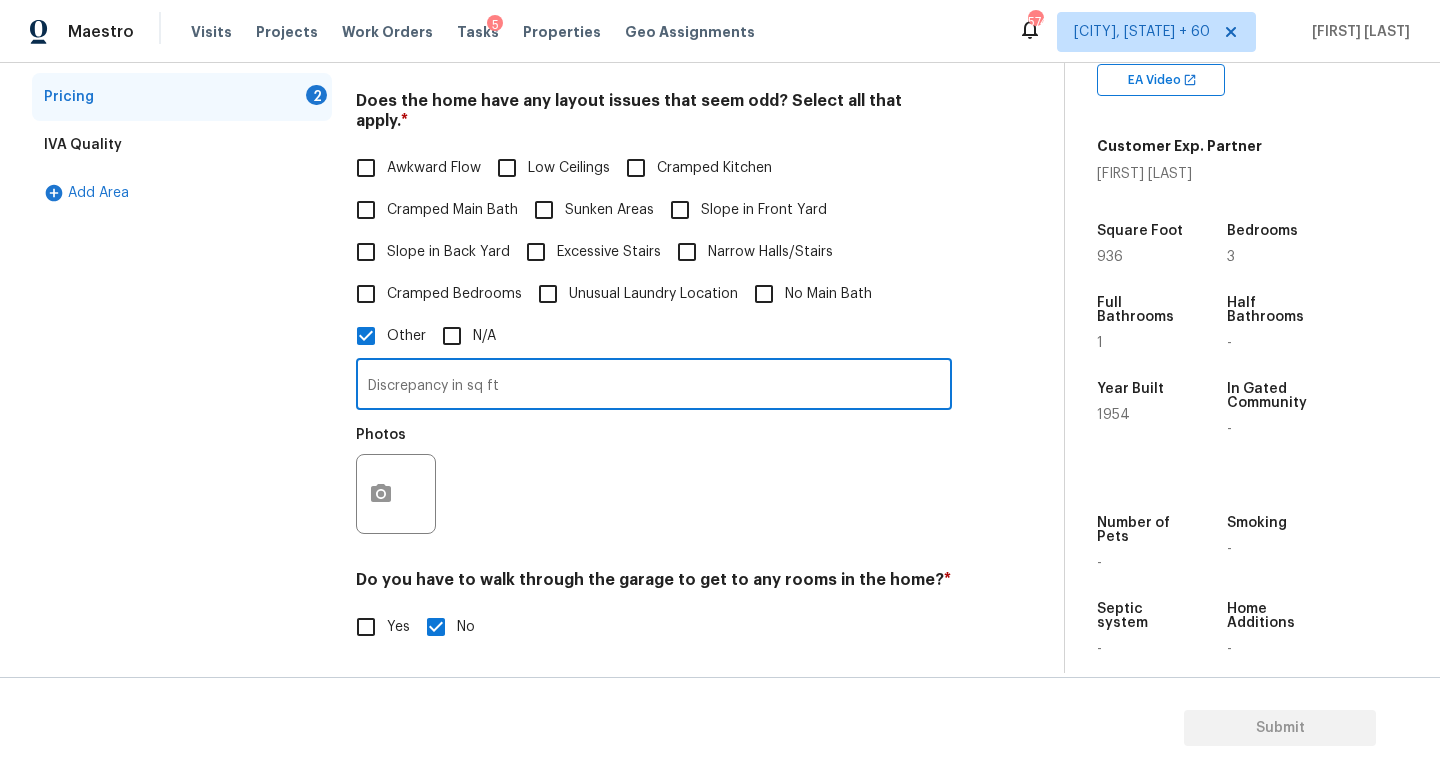 type on "Discrepancy in sq ft" 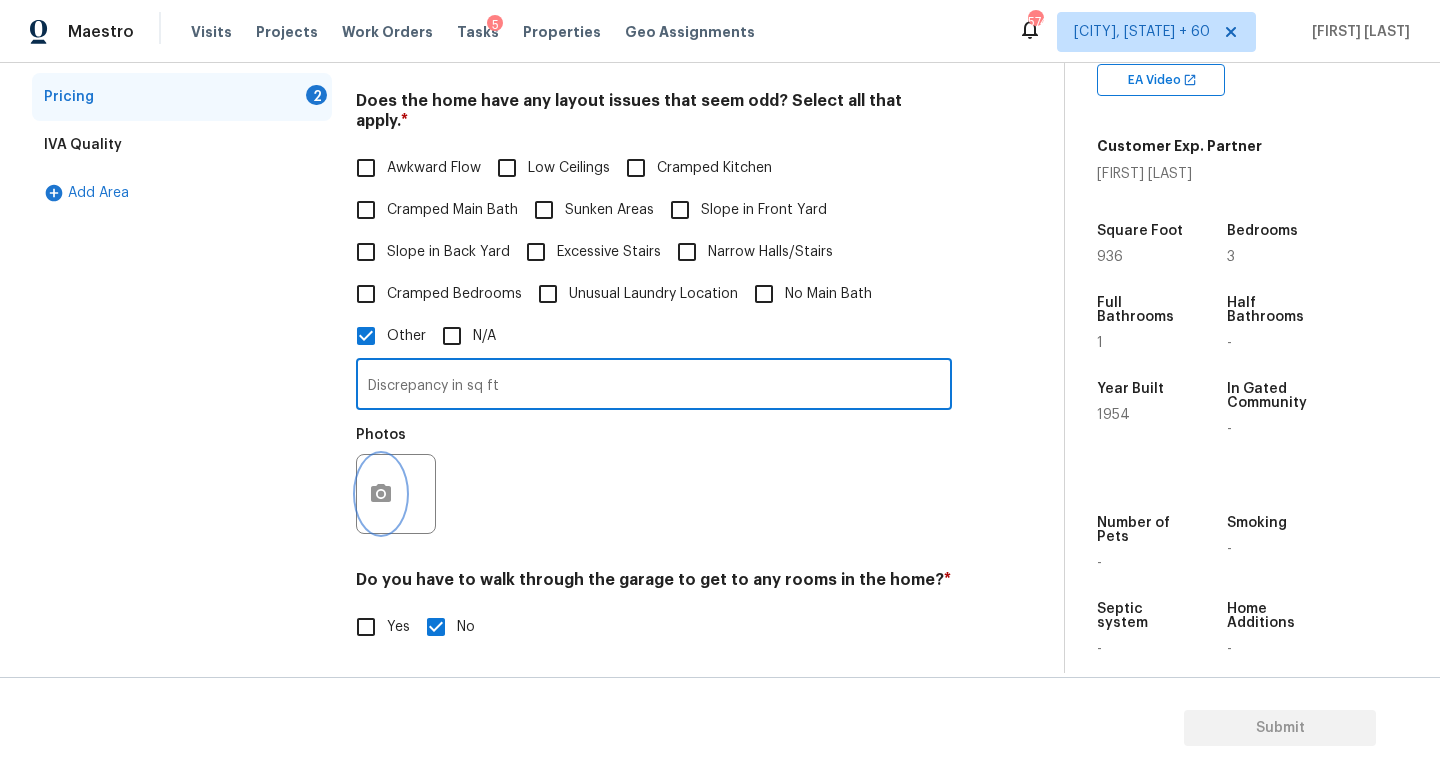 click on "Photos" at bounding box center (398, 481) 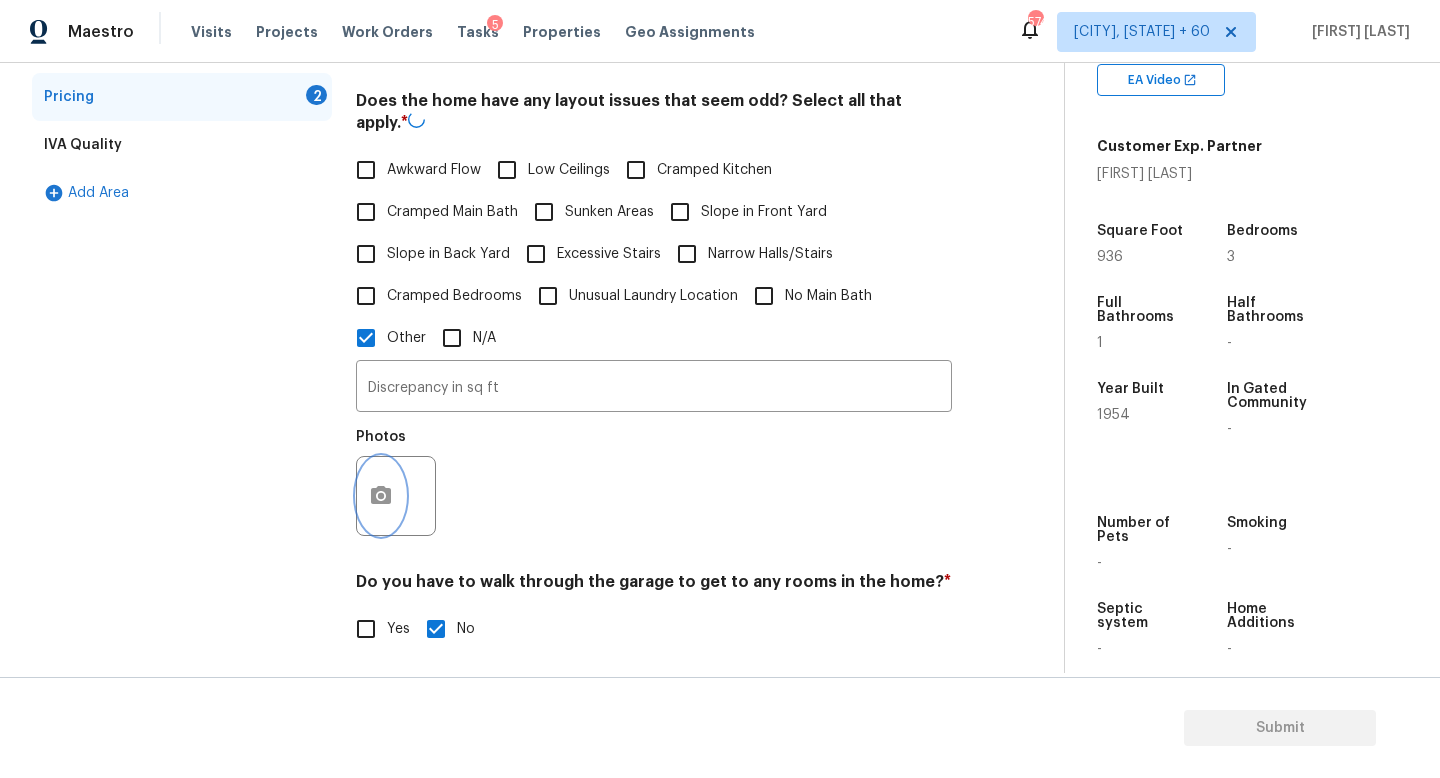 click 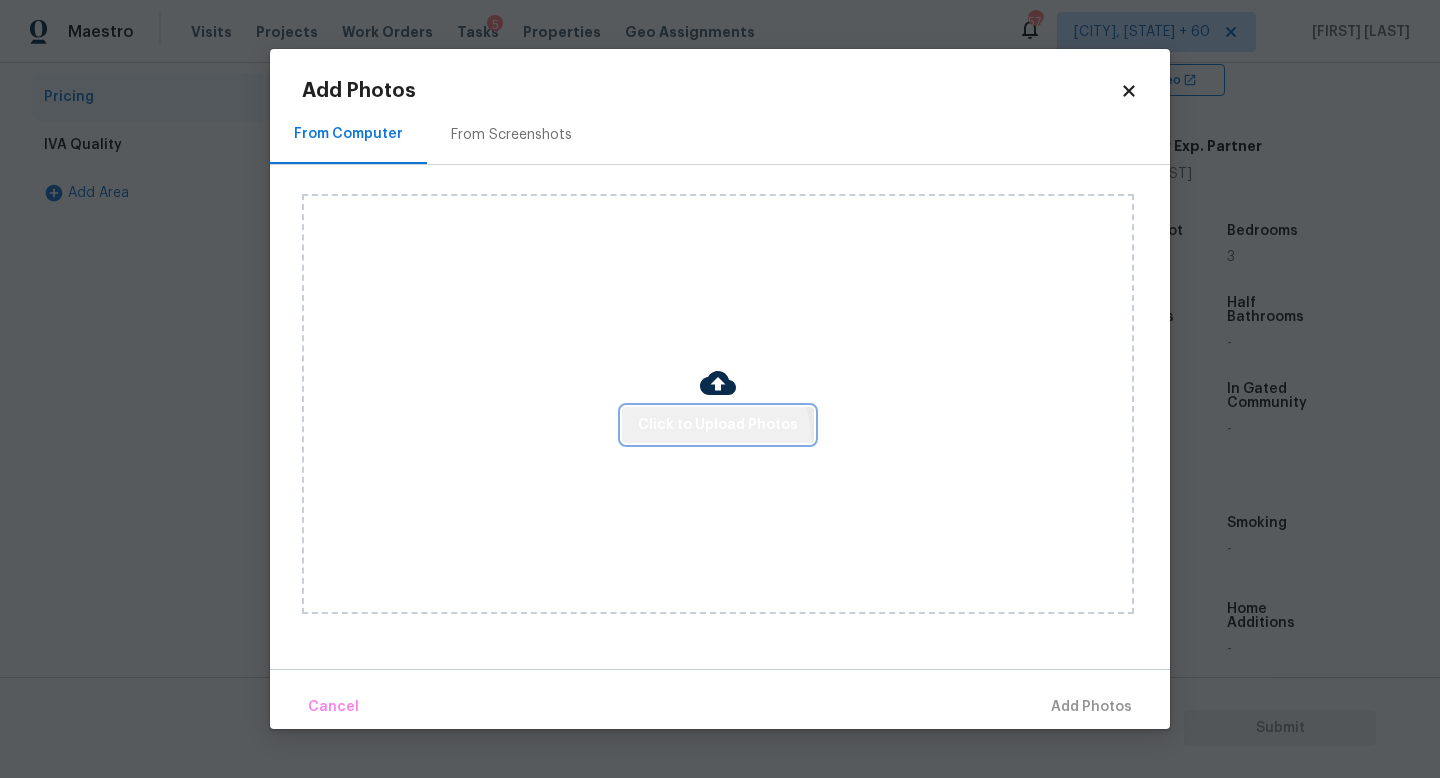 click on "Click to Upload Photos" at bounding box center [718, 425] 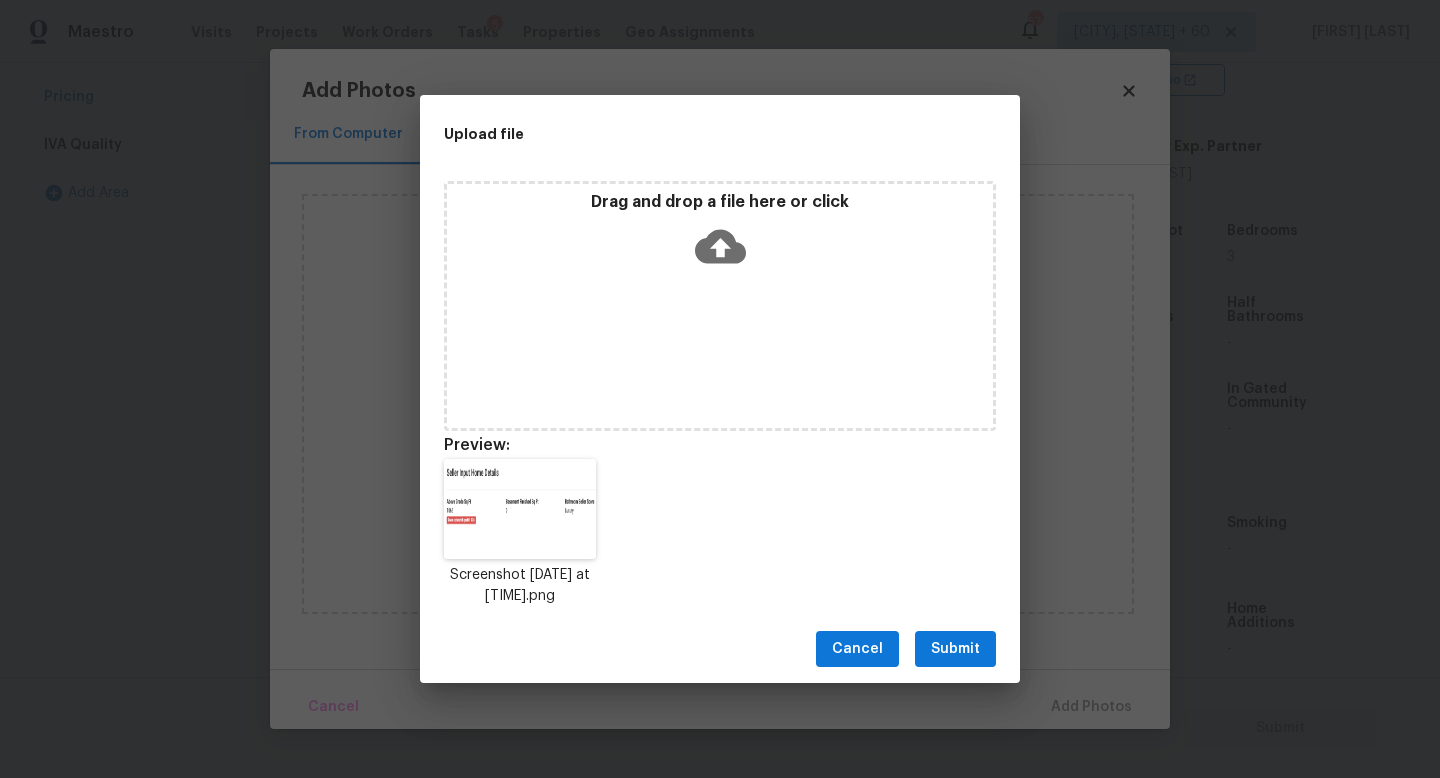 click on "Submit" at bounding box center (955, 649) 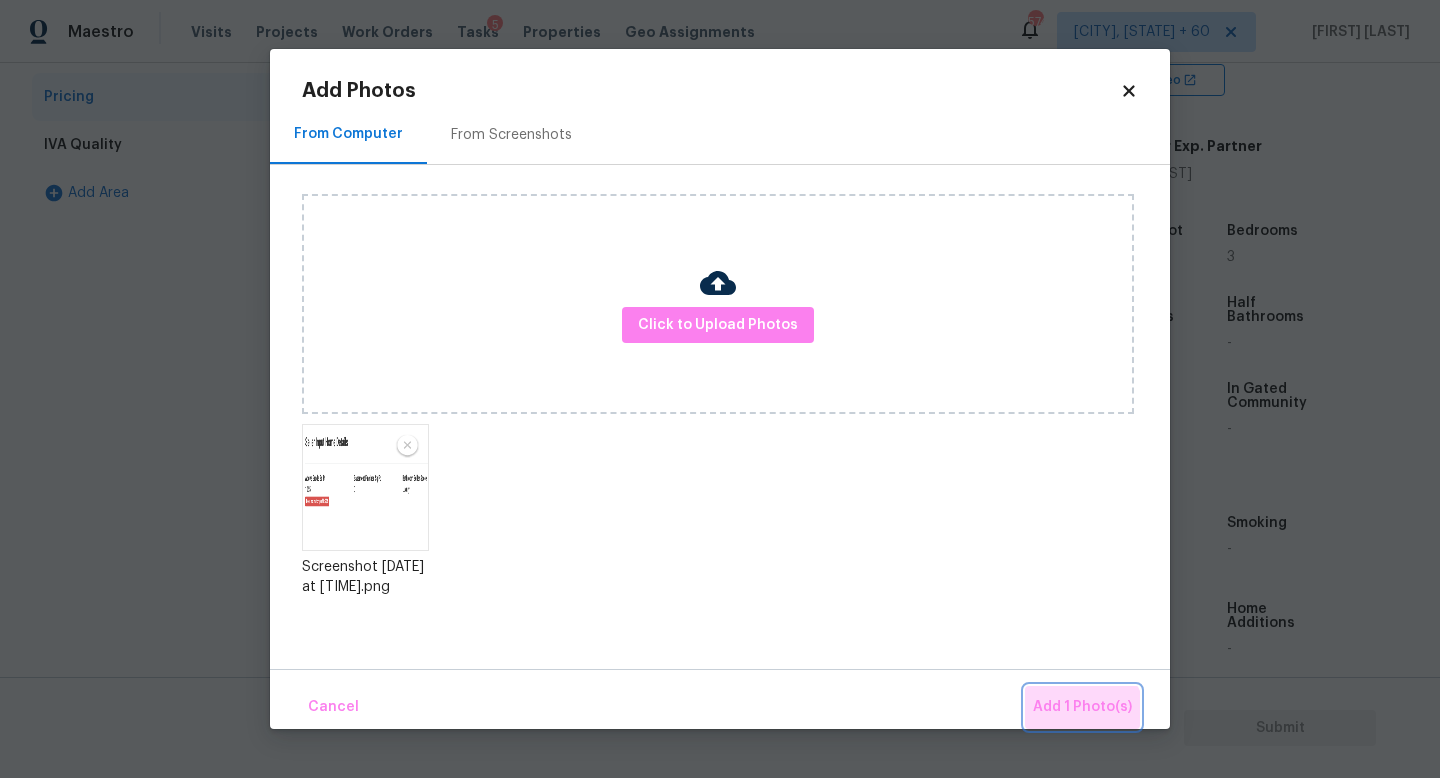 click on "Add 1 Photo(s)" at bounding box center (1082, 707) 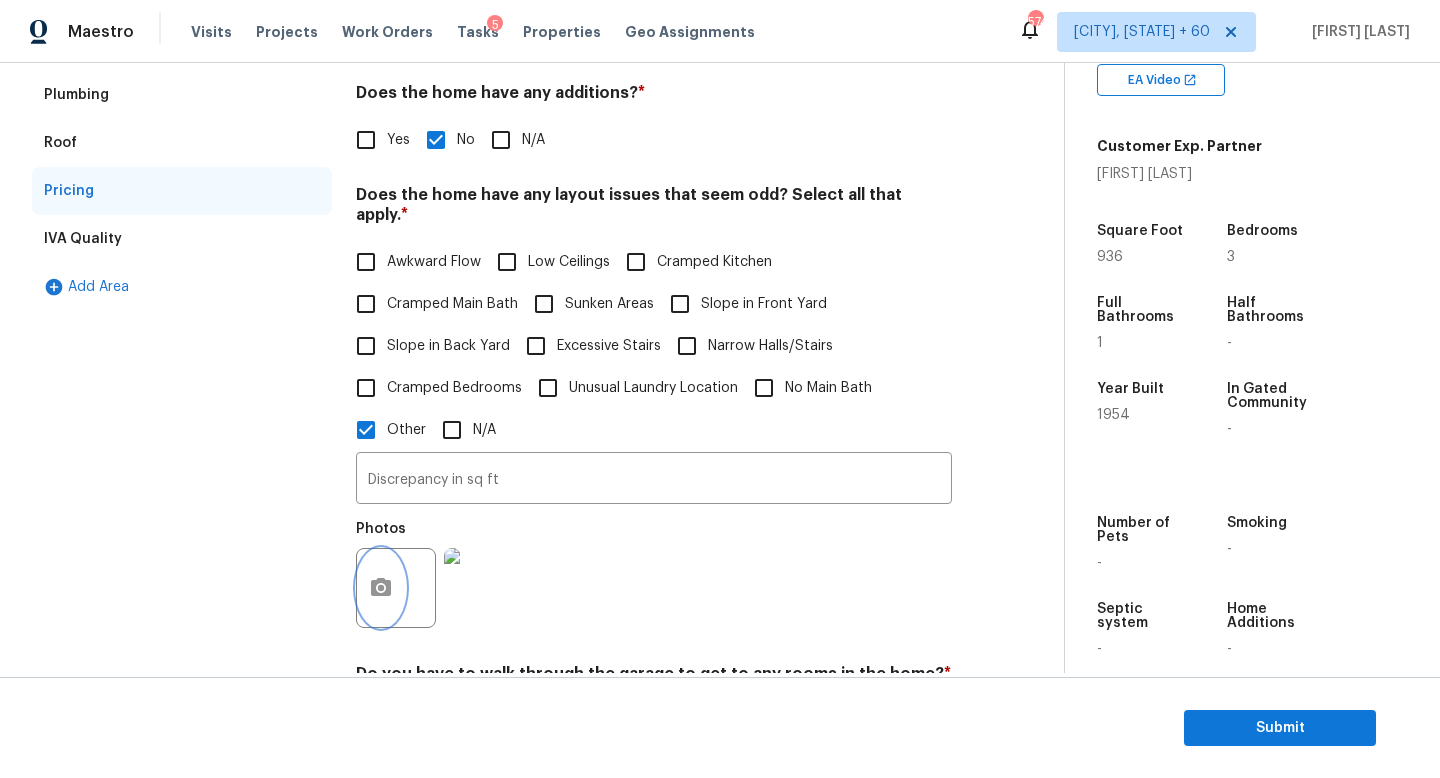 scroll, scrollTop: 0, scrollLeft: 0, axis: both 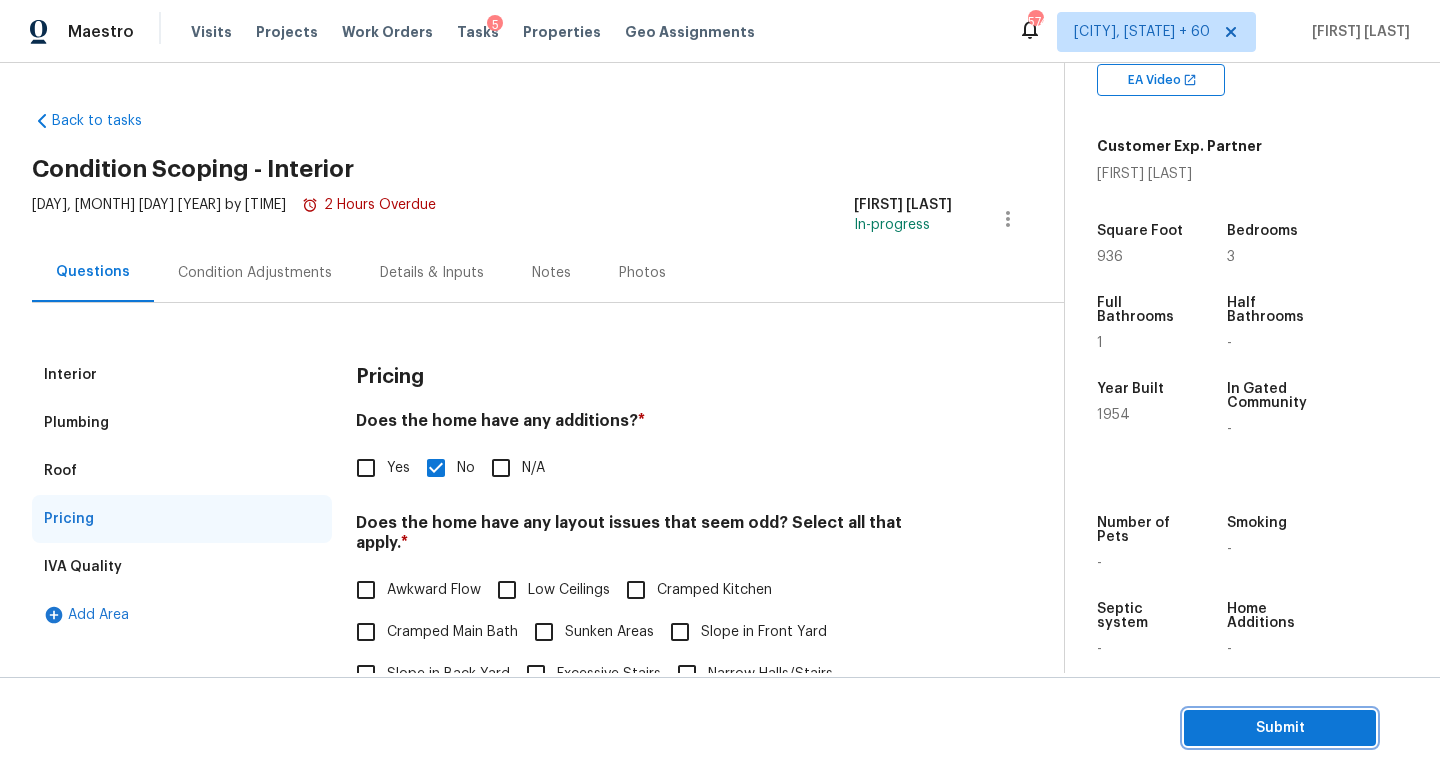 click on "Submit" at bounding box center (1280, 728) 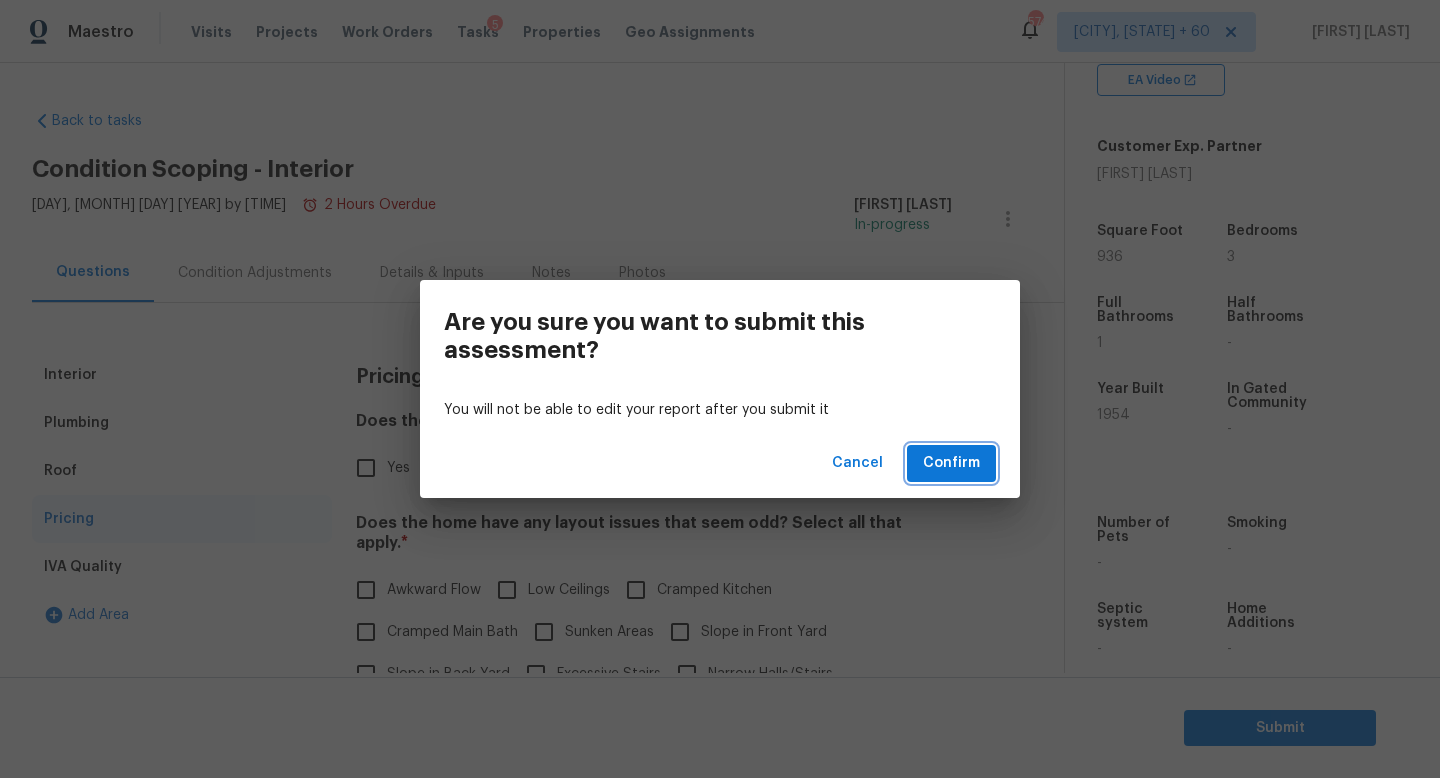 click on "Confirm" at bounding box center [951, 463] 